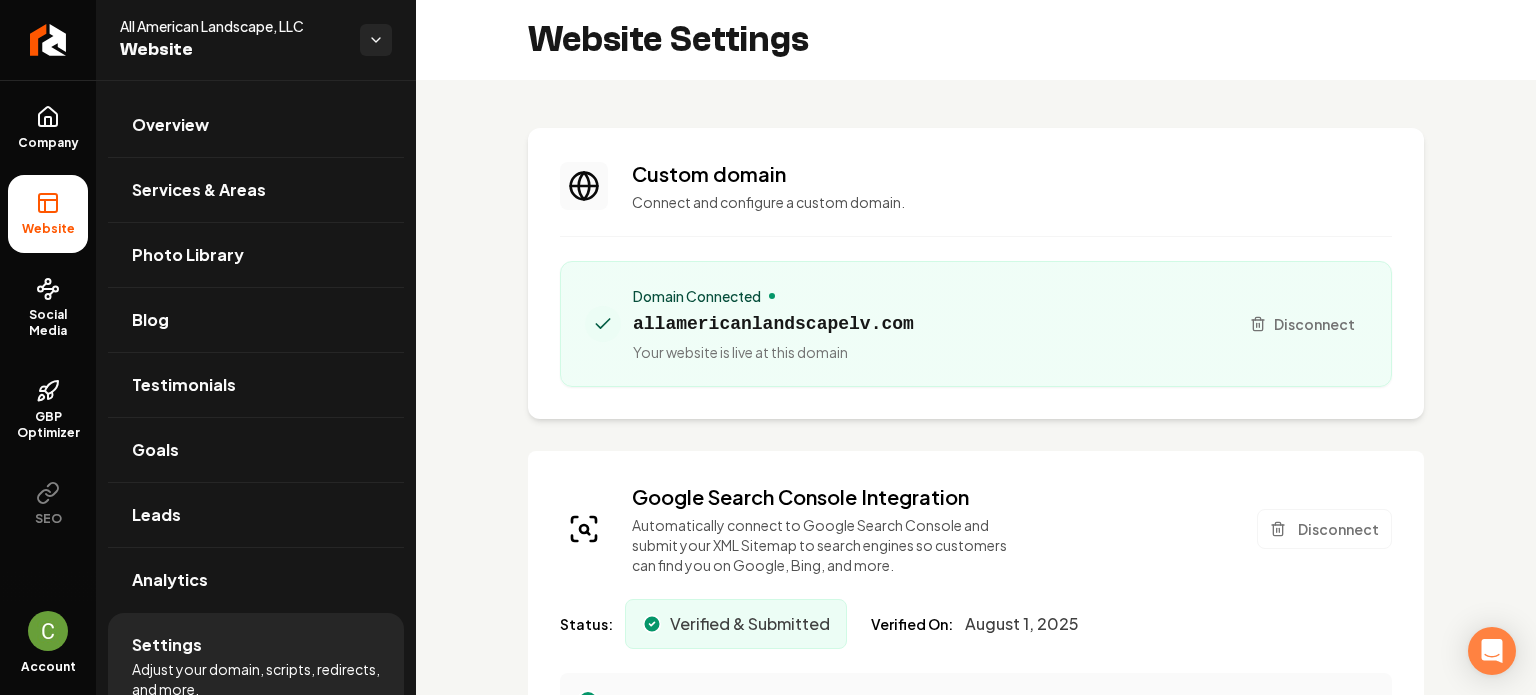 scroll, scrollTop: 0, scrollLeft: 0, axis: both 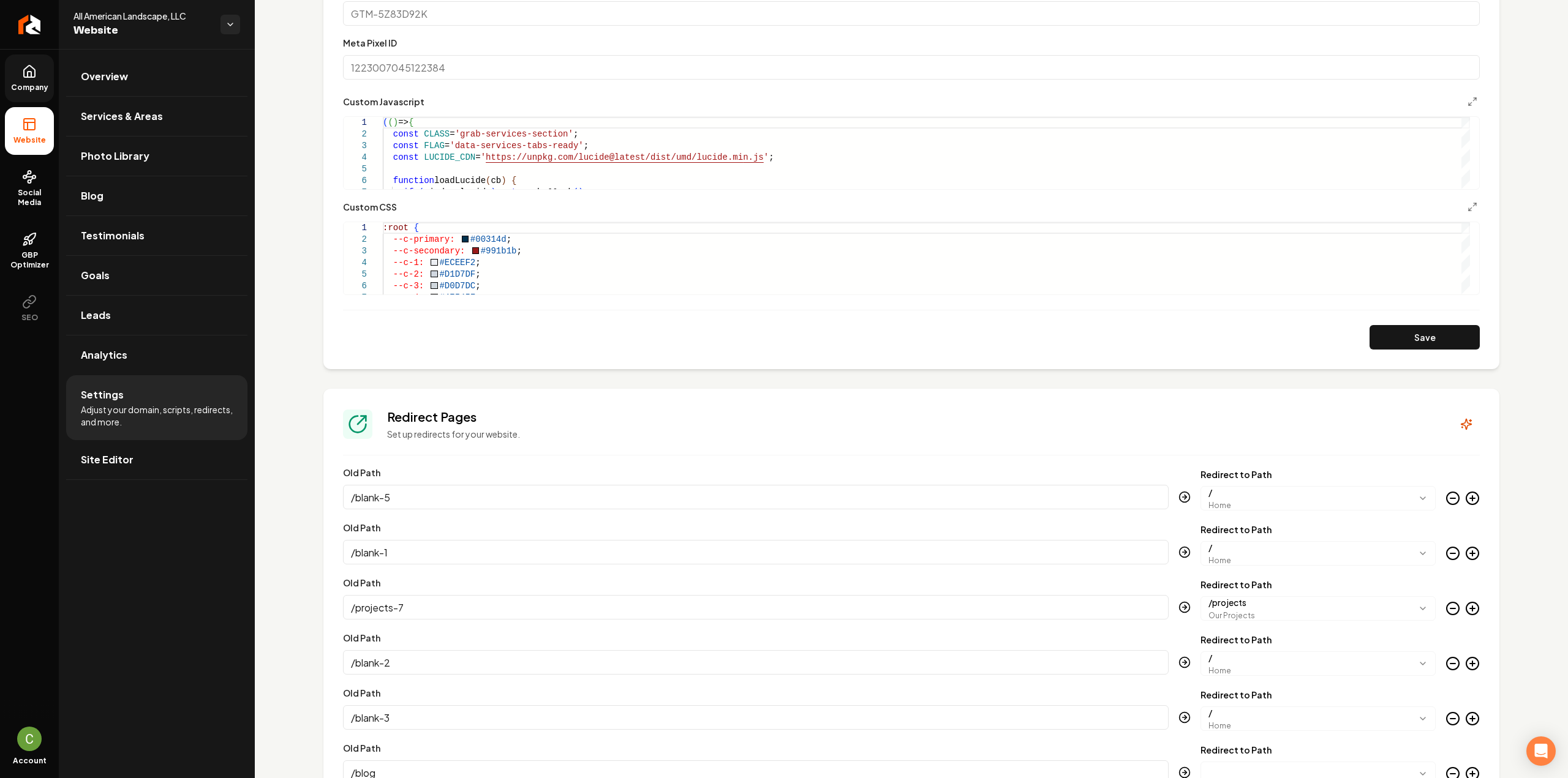 drag, startPoint x: 29, startPoint y: 77, endPoint x: 28, endPoint y: 88, distance: 11.045361 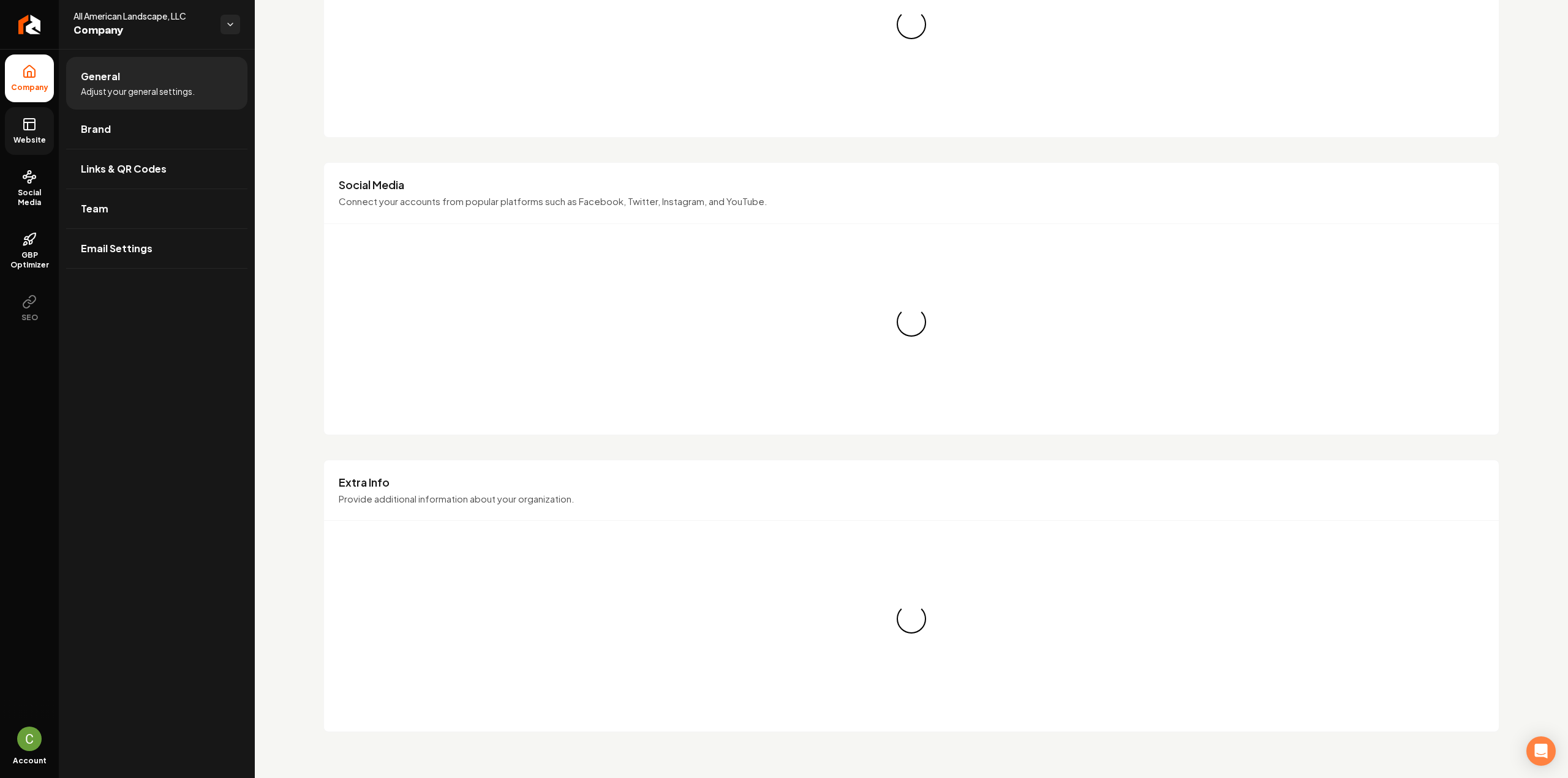 click 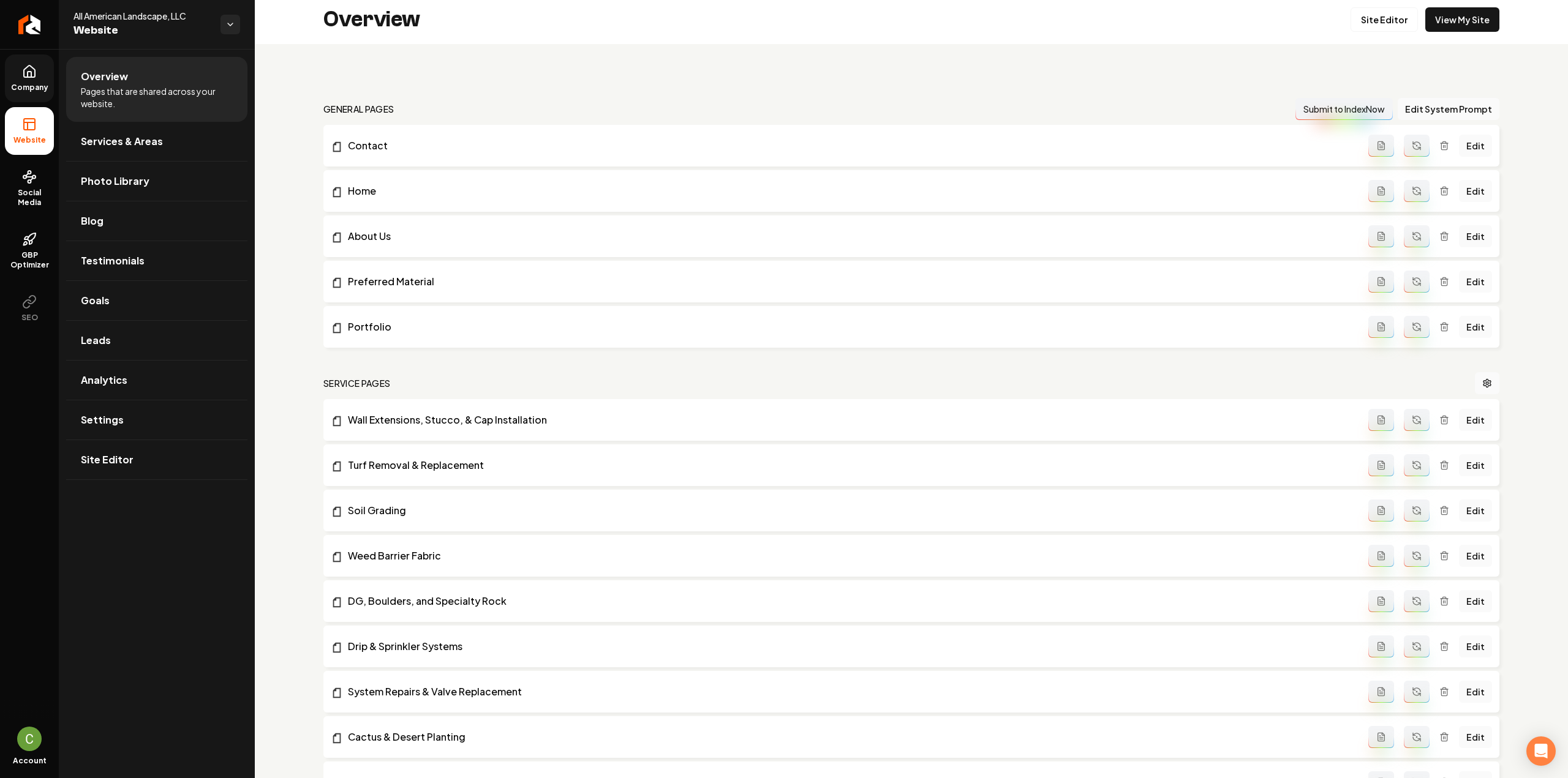 scroll, scrollTop: 0, scrollLeft: 0, axis: both 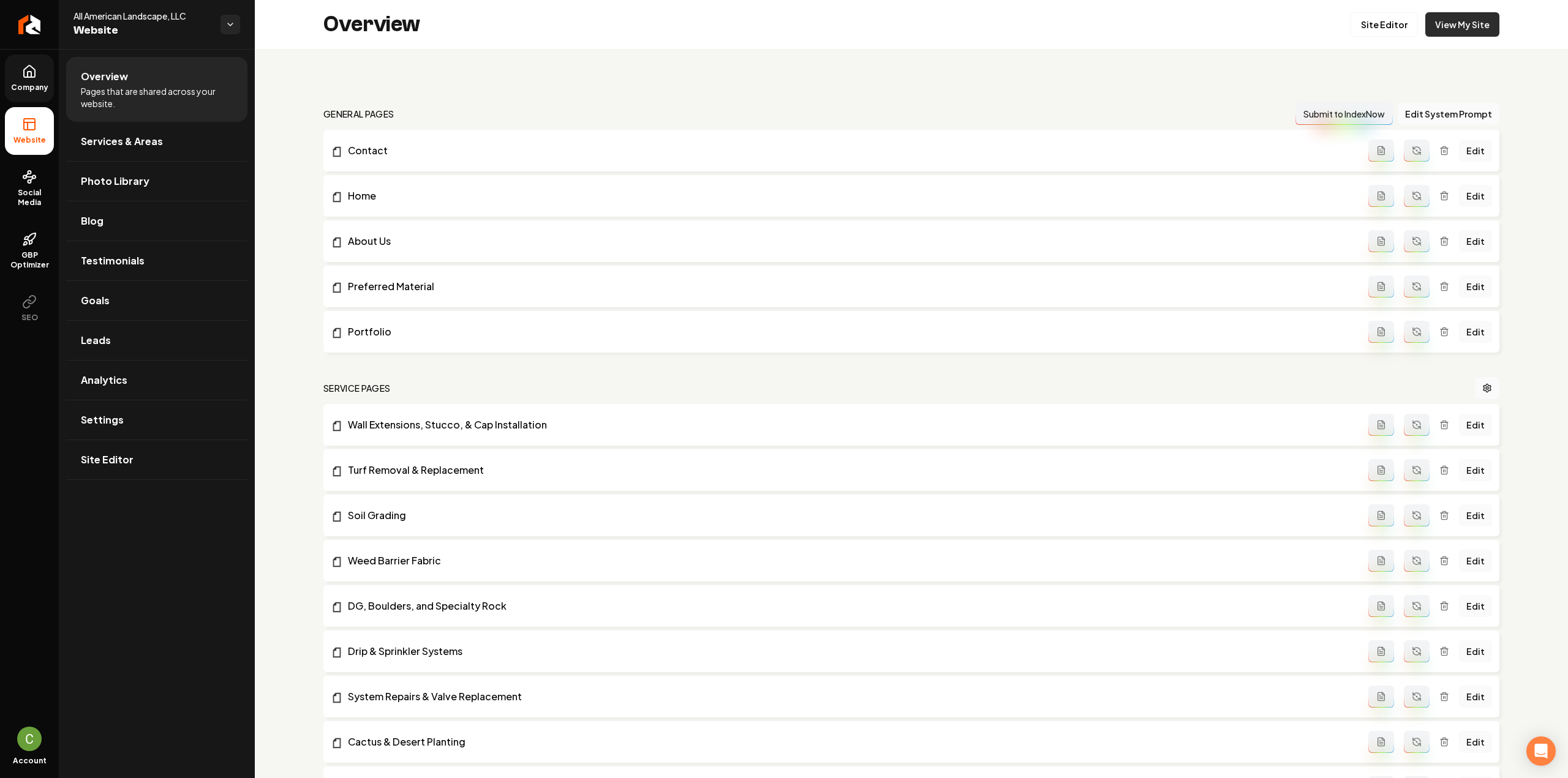 click on "View My Site" at bounding box center [1462, 24] 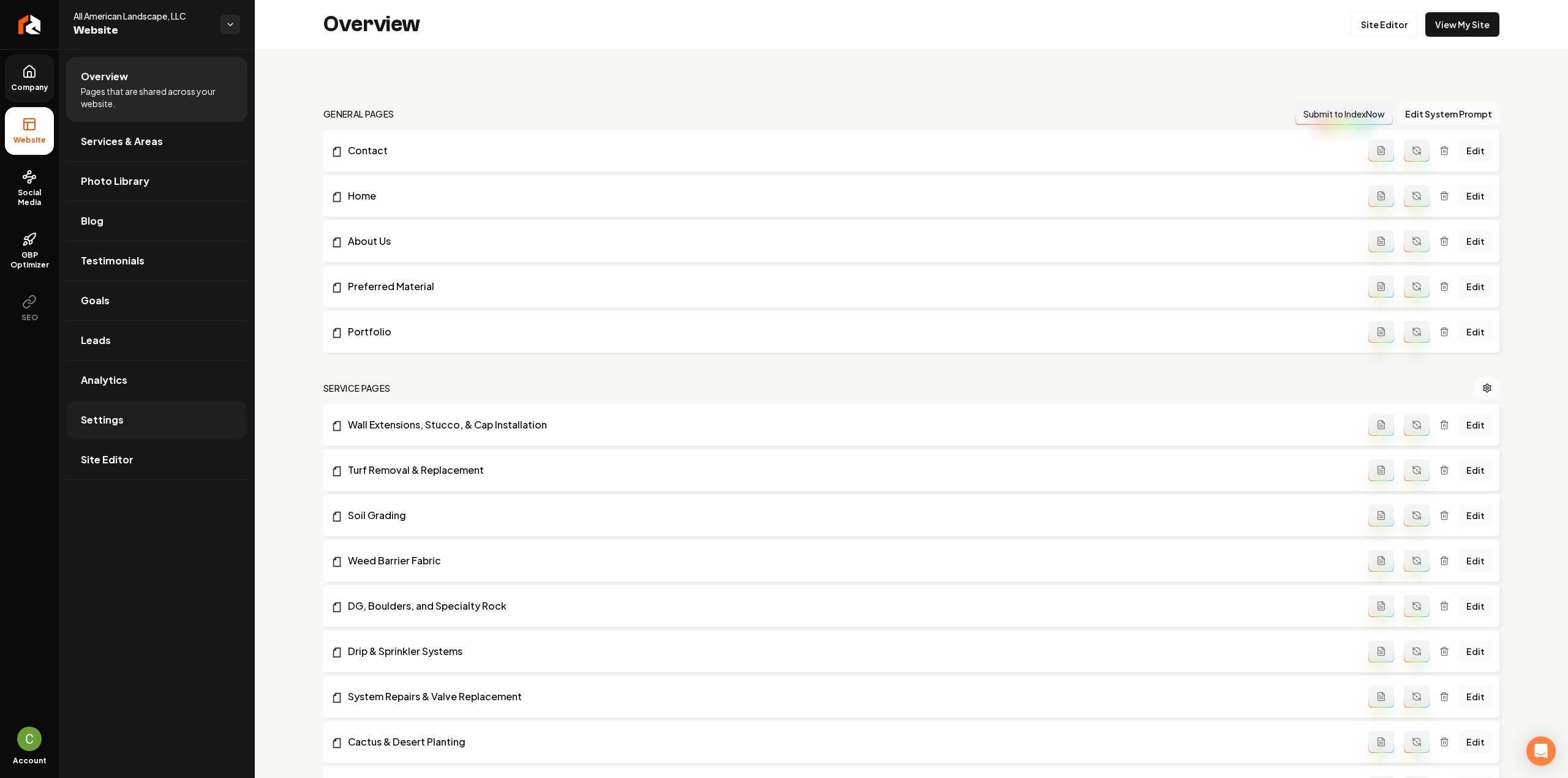 click on "Settings" at bounding box center [157, 420] 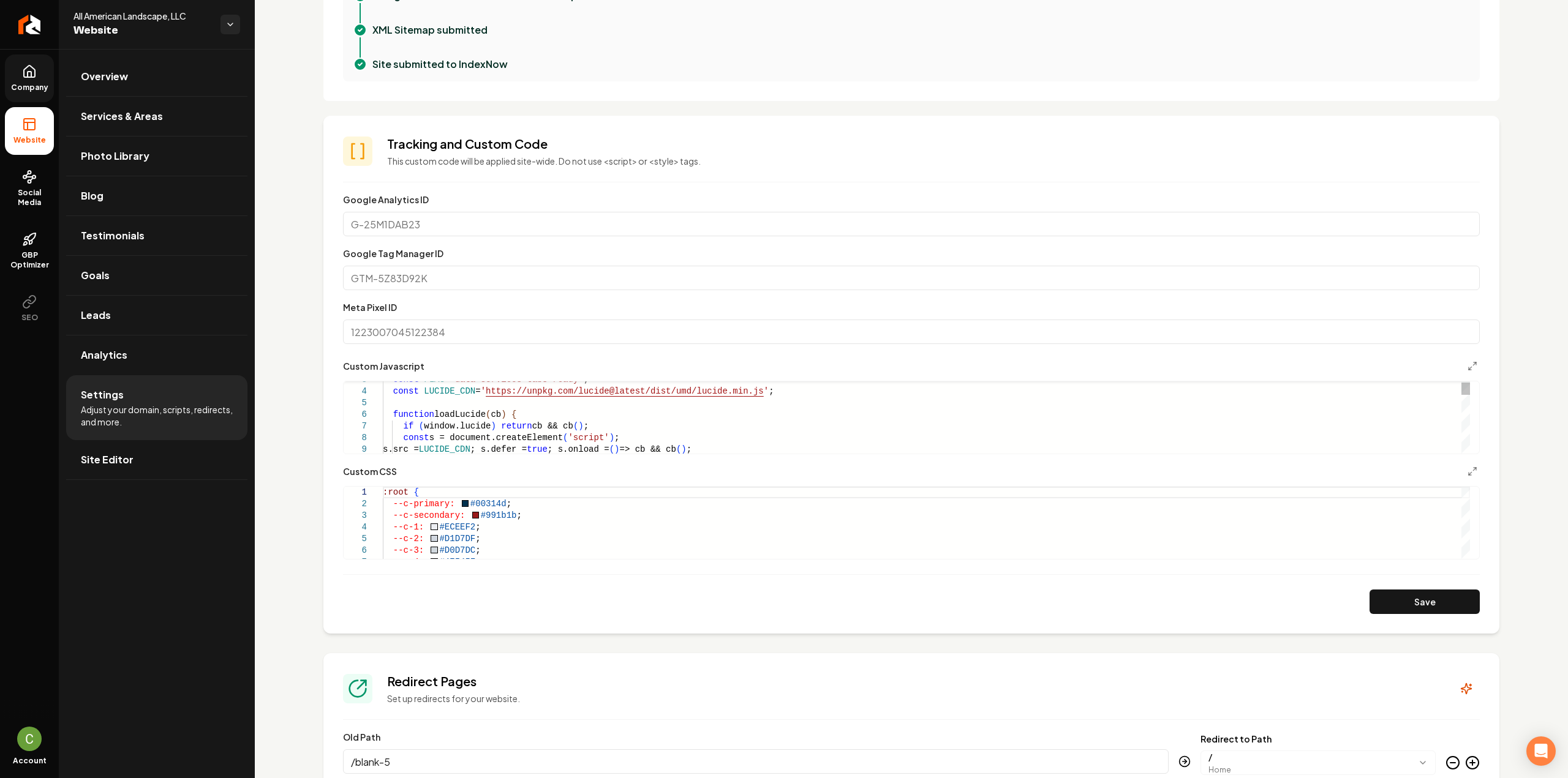 scroll, scrollTop: 428, scrollLeft: 0, axis: vertical 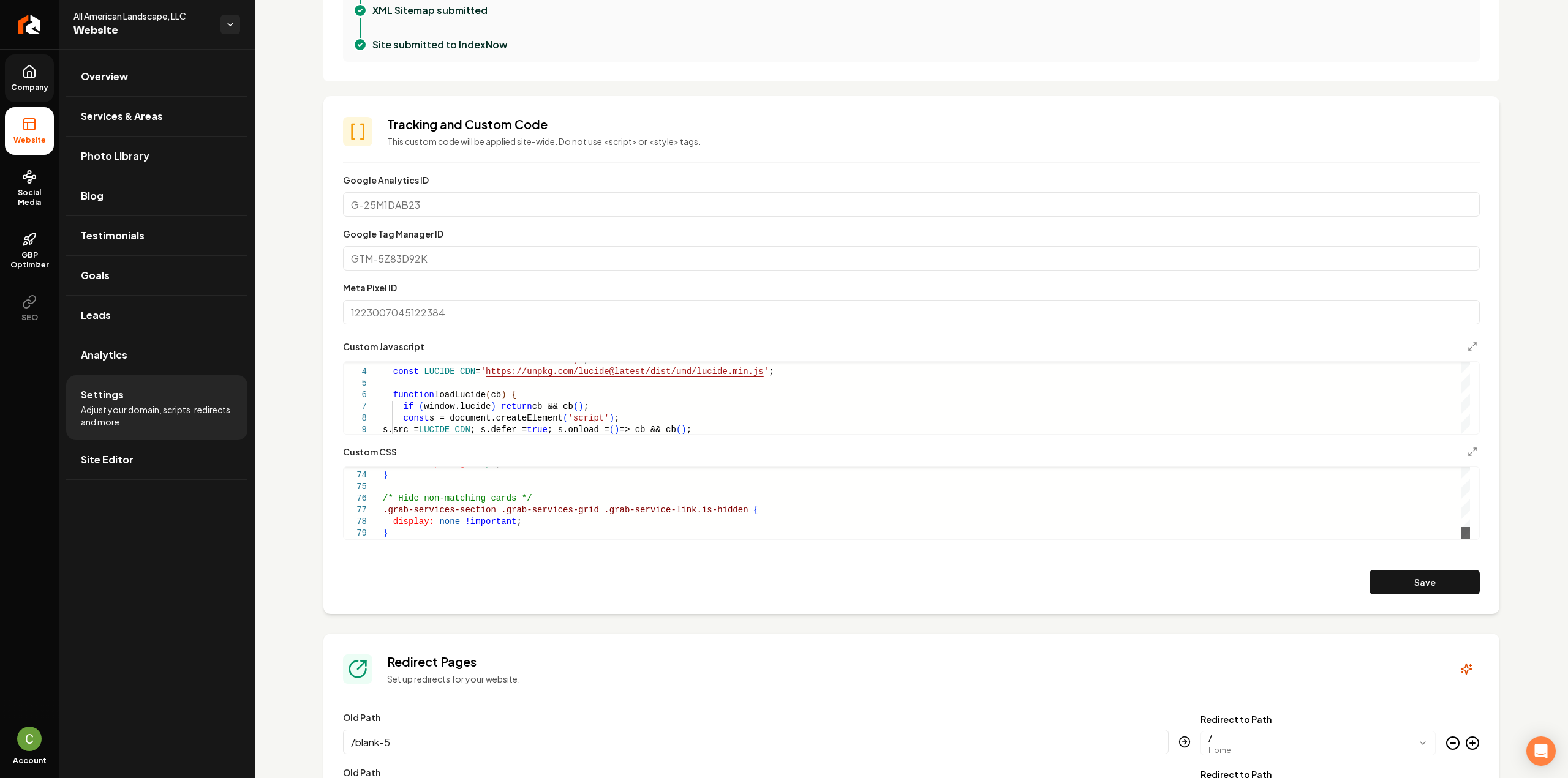 click at bounding box center (1466, 533) 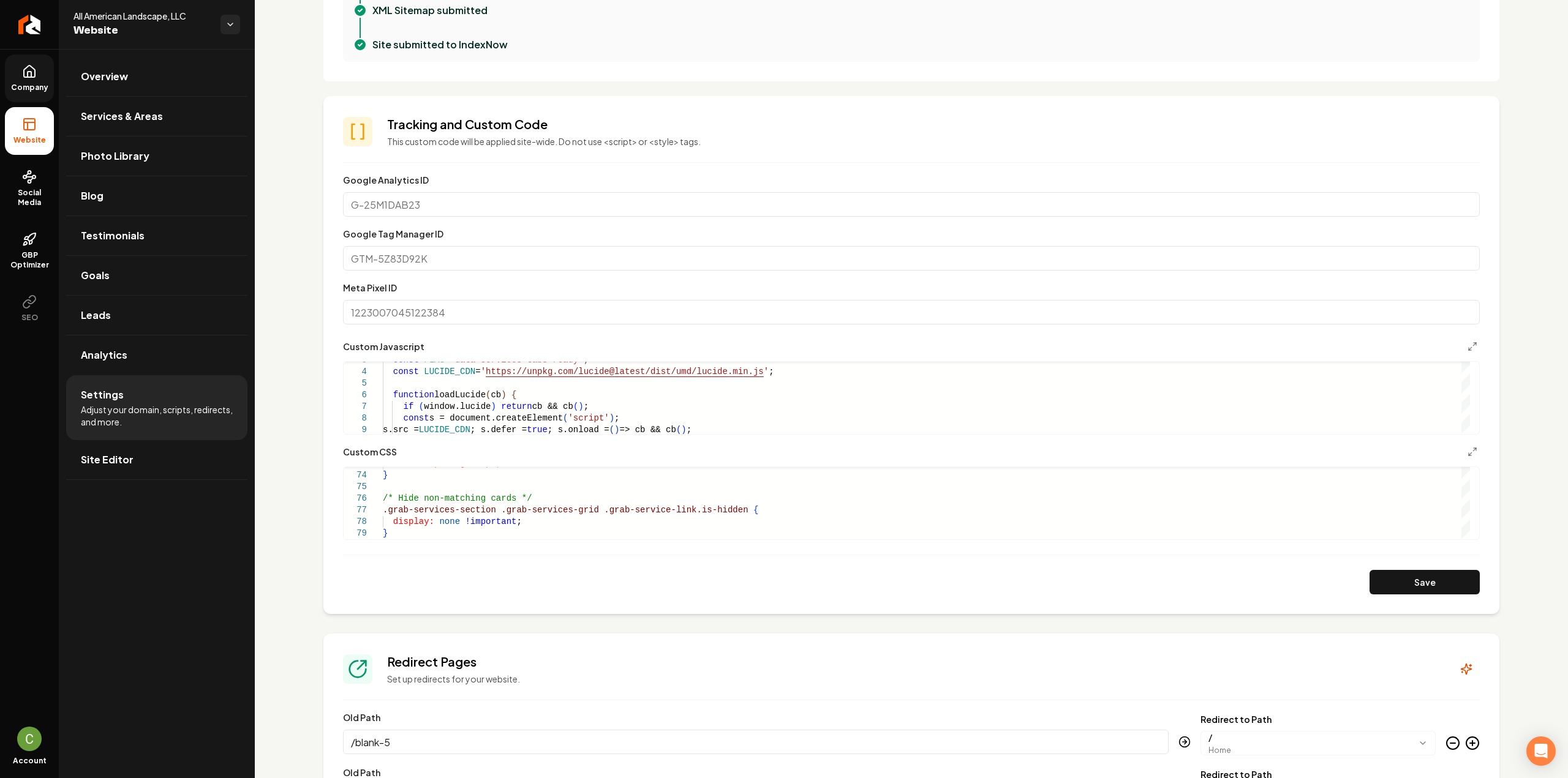 click on "**********" at bounding box center (911, 383) 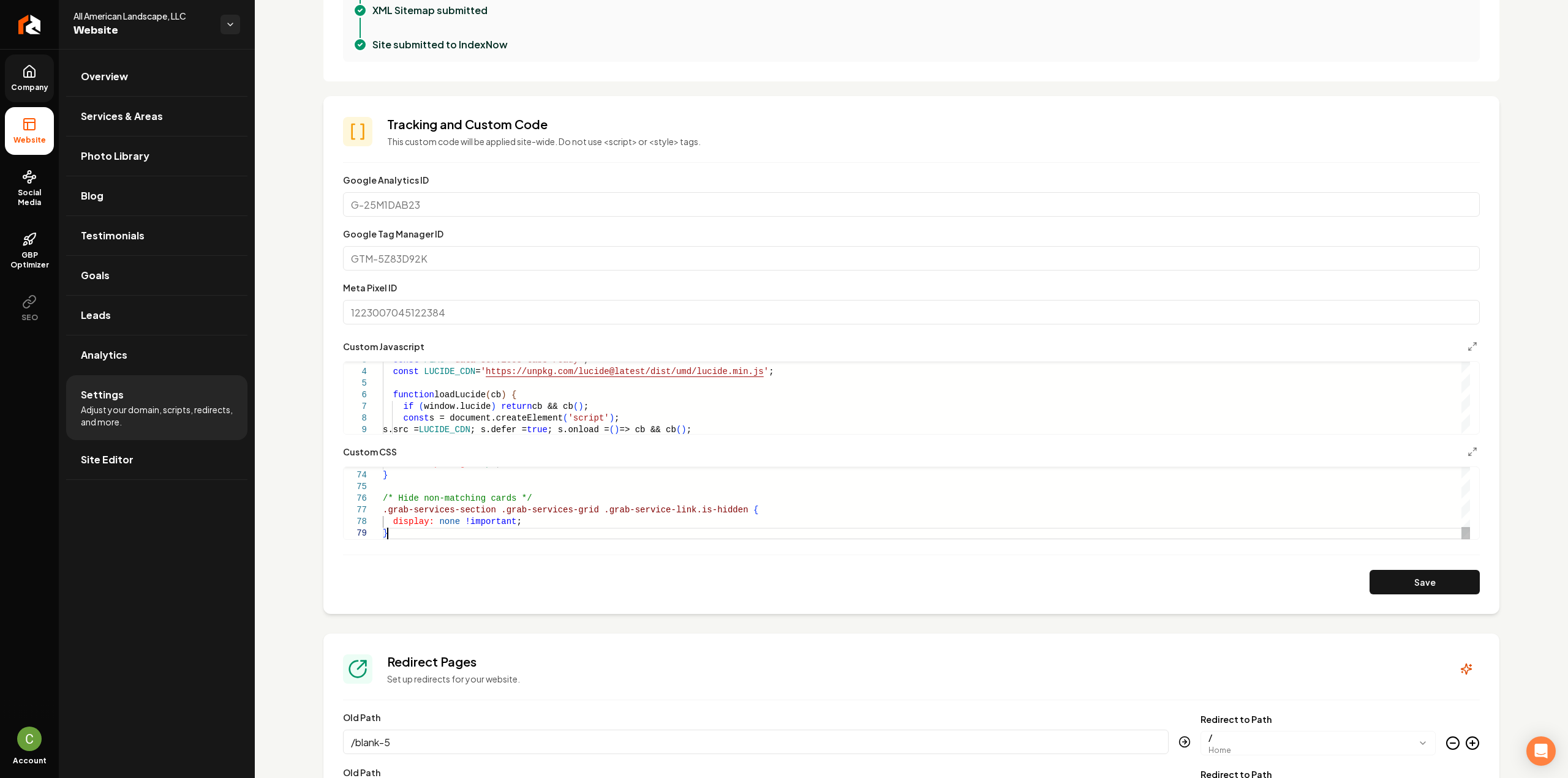 click on "letter-spacing:   .2px ; } /* Hide non-matching cards */ .grab-services-section   .grab-services-grid   .grab-service-link.is-hidden   {    display:   none   !important ; }" at bounding box center (926, 80) 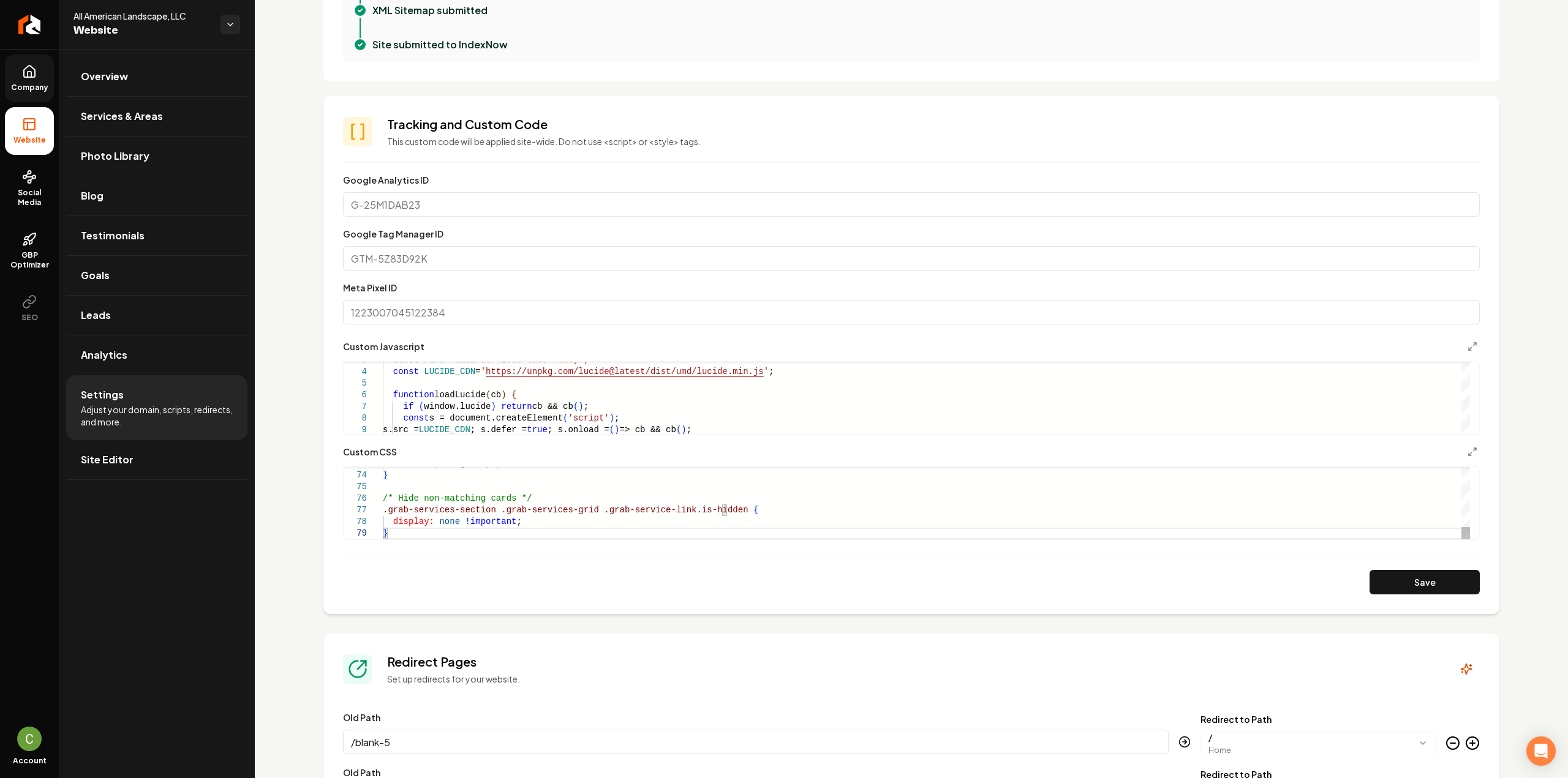 type on "**********" 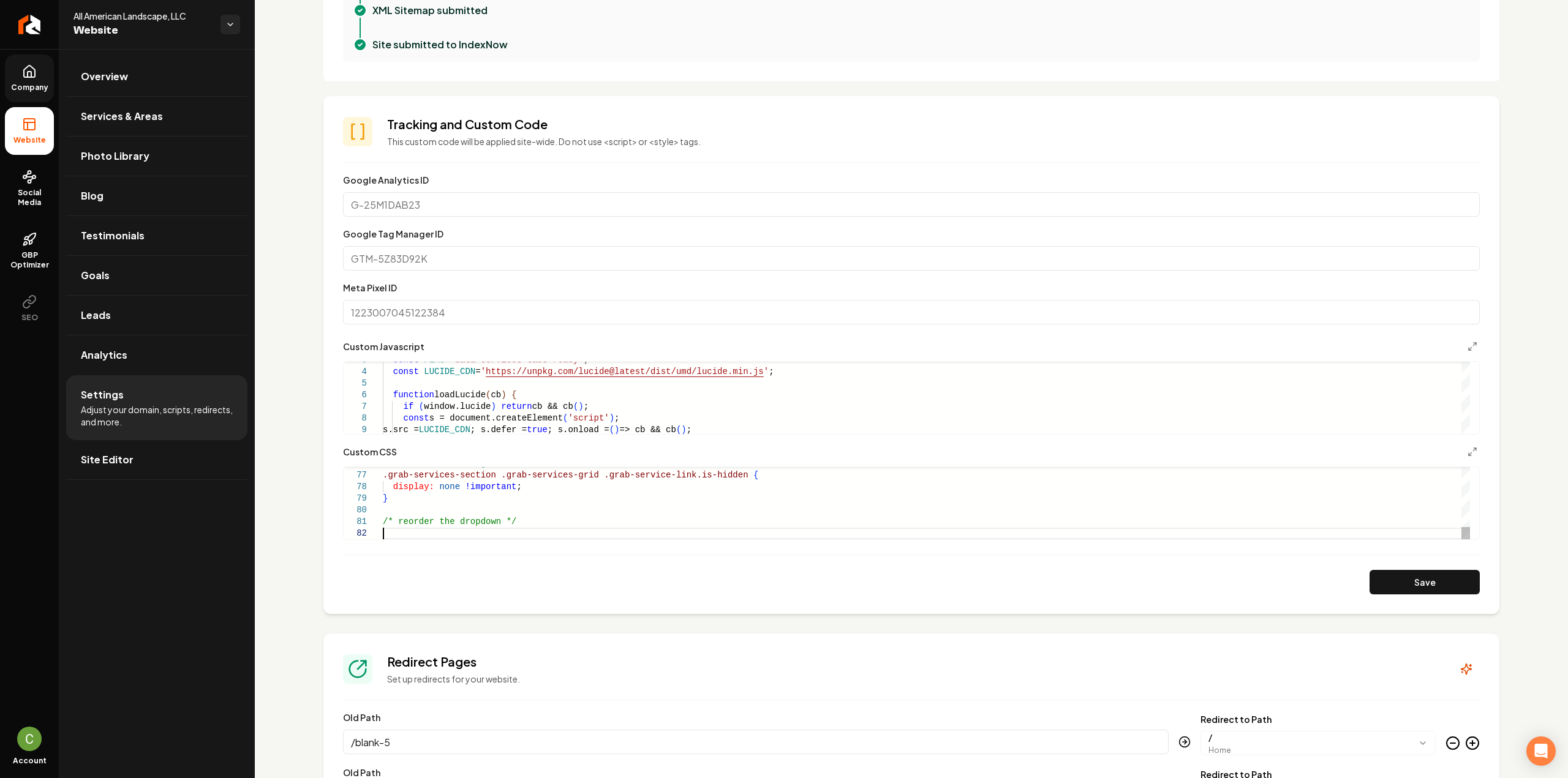 scroll, scrollTop: 24, scrollLeft: 0, axis: vertical 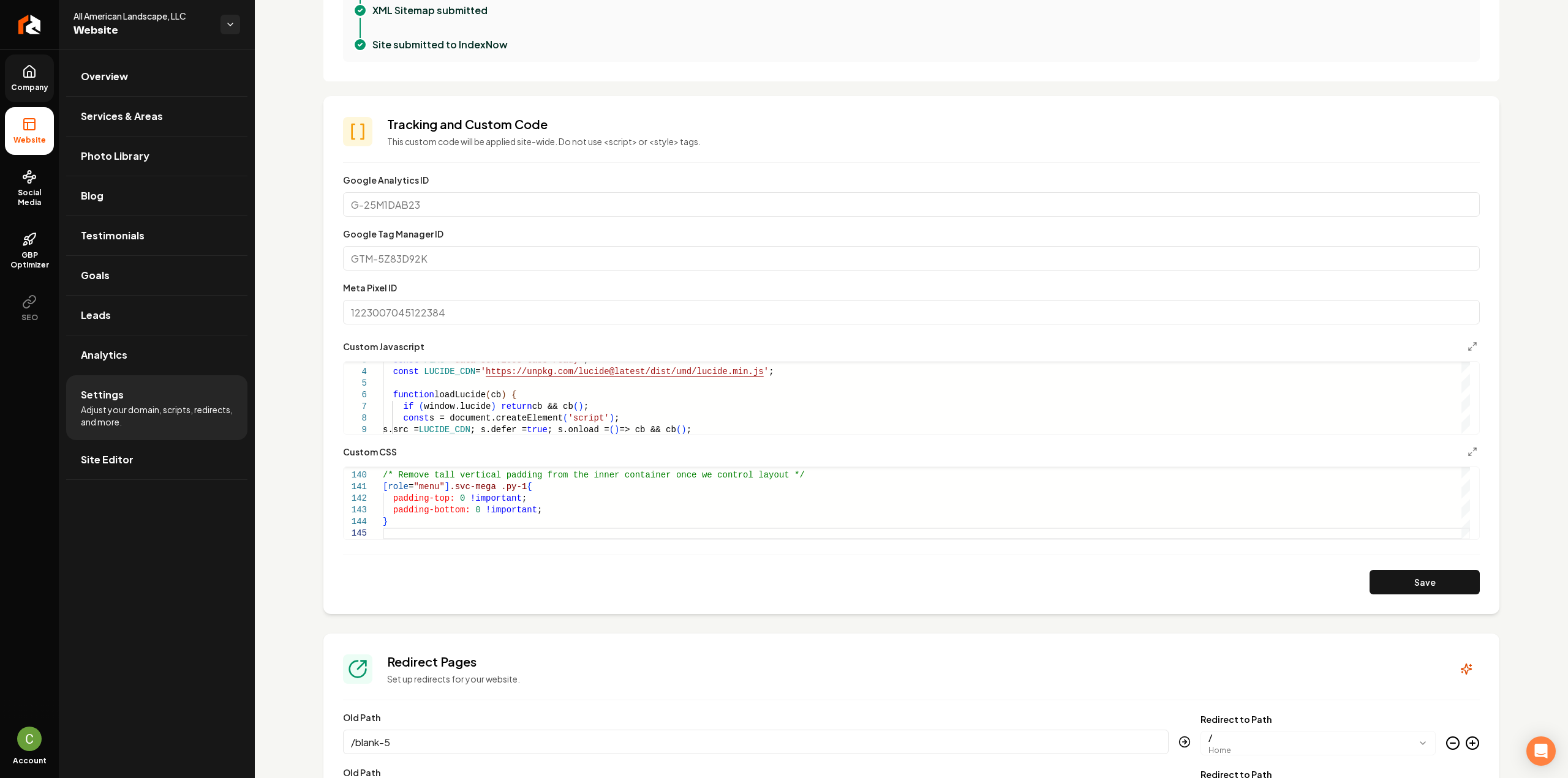 type on "**********" 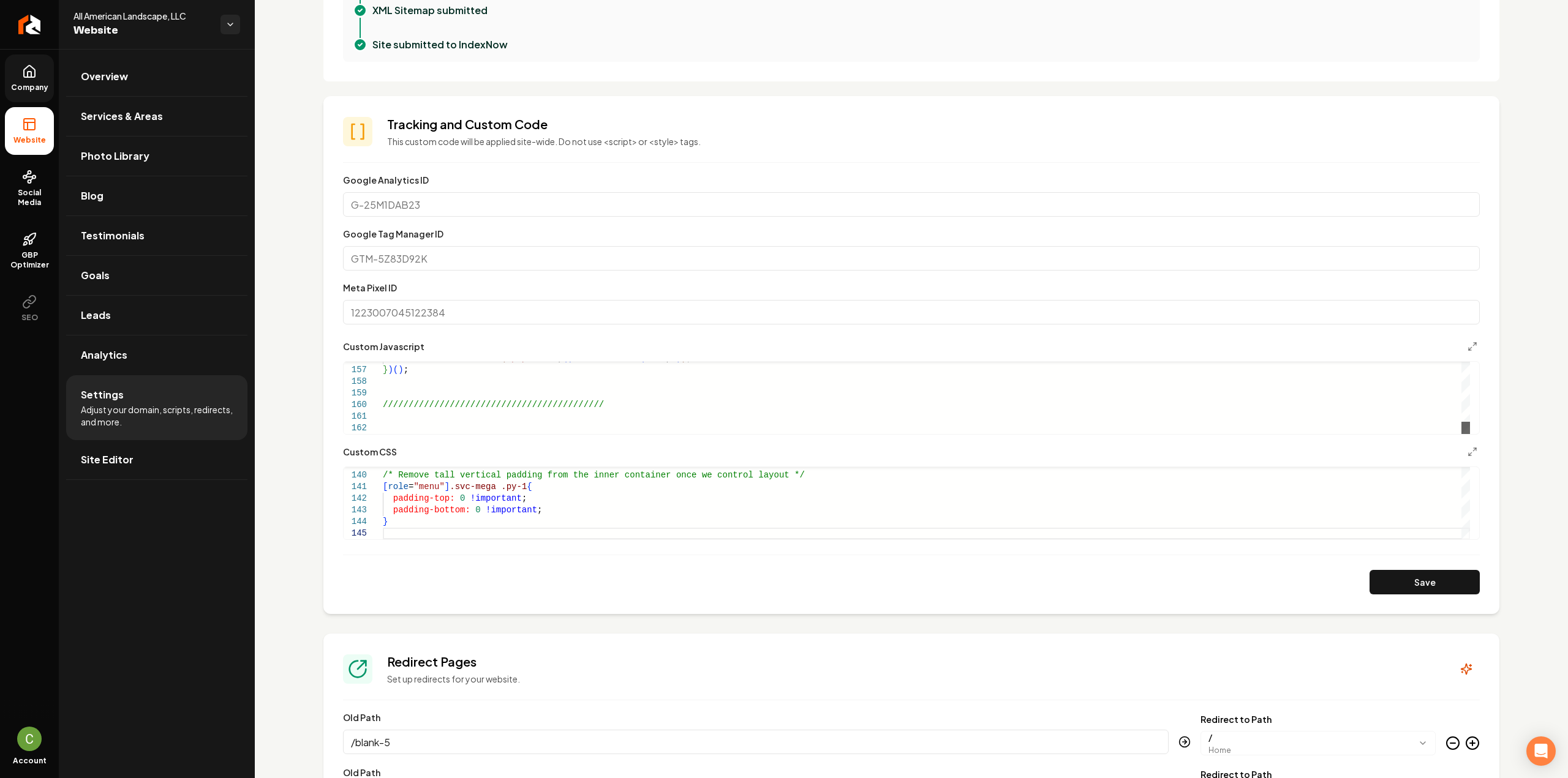 click at bounding box center [1466, 428] 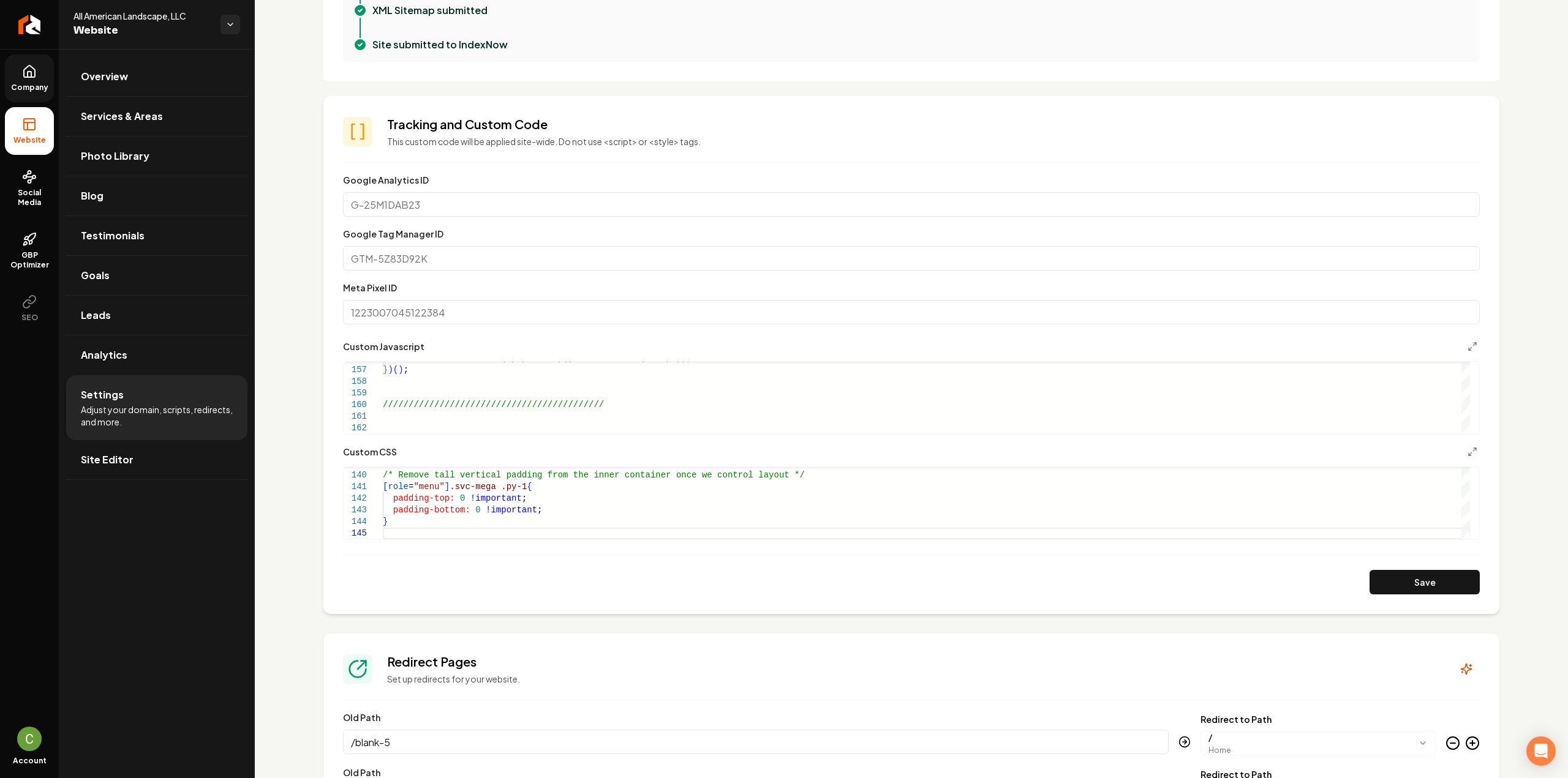 click on "**********" at bounding box center [911, 383] 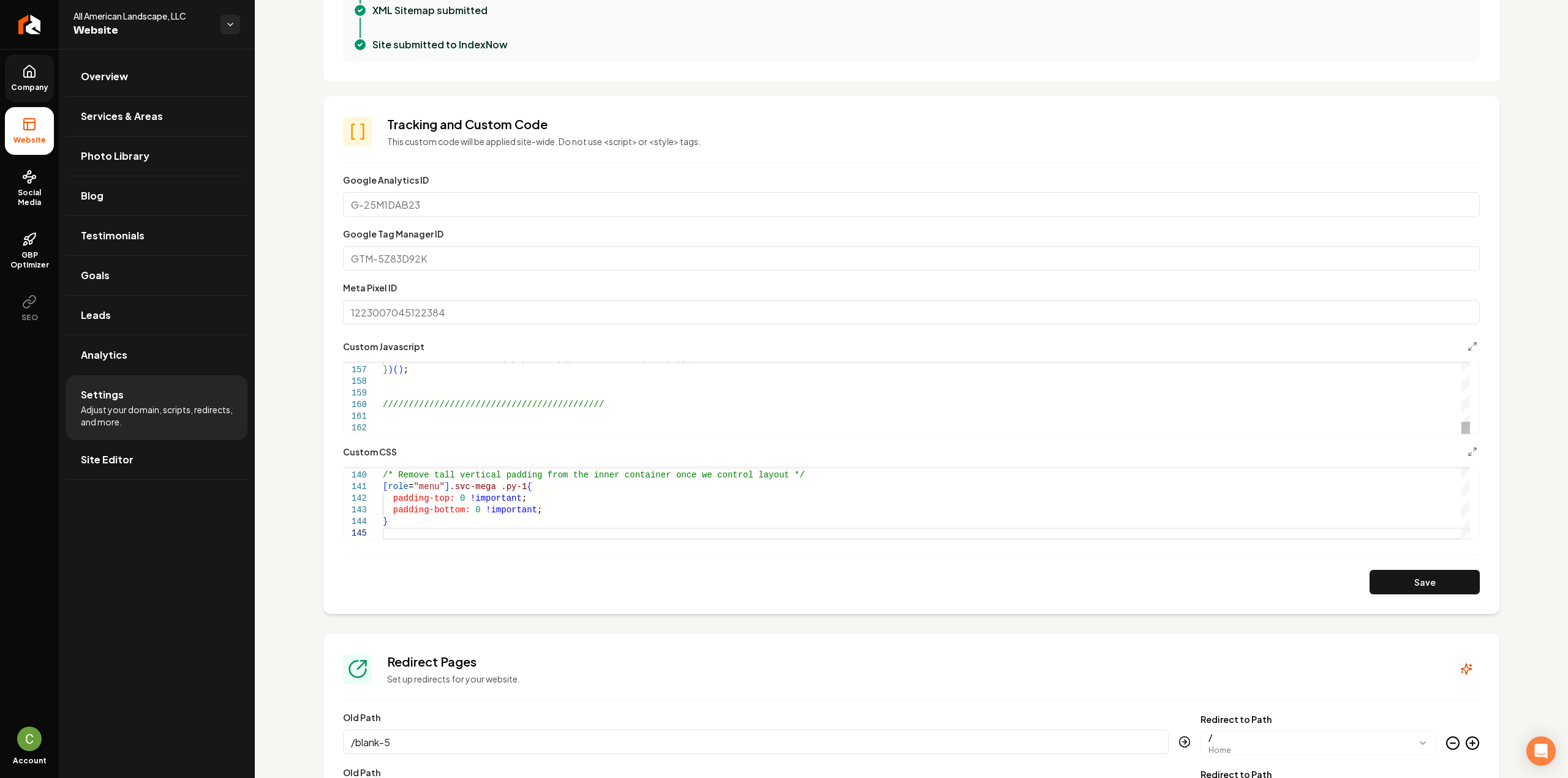 scroll, scrollTop: 0, scrollLeft: 0, axis: both 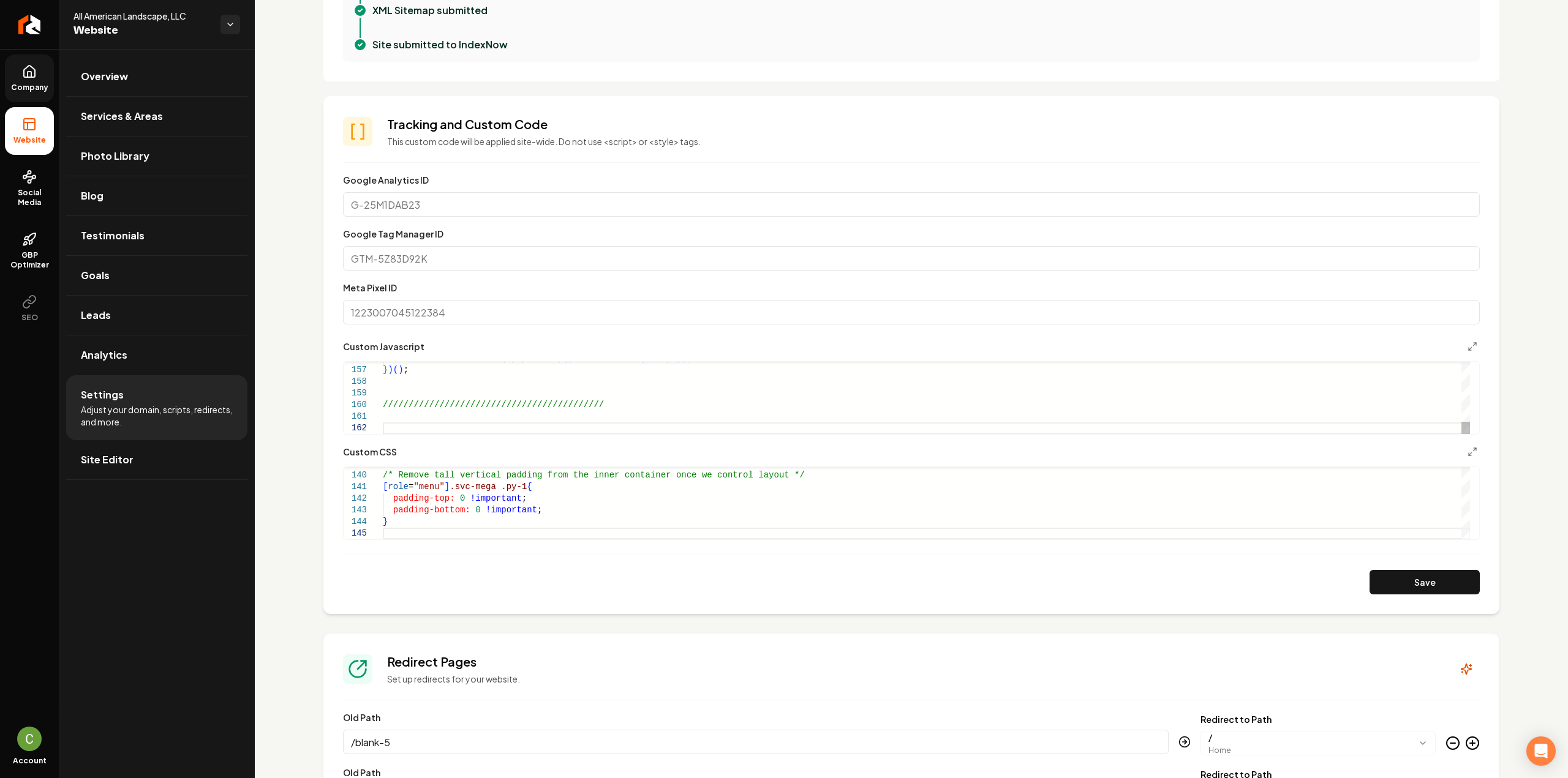 type on "**********" 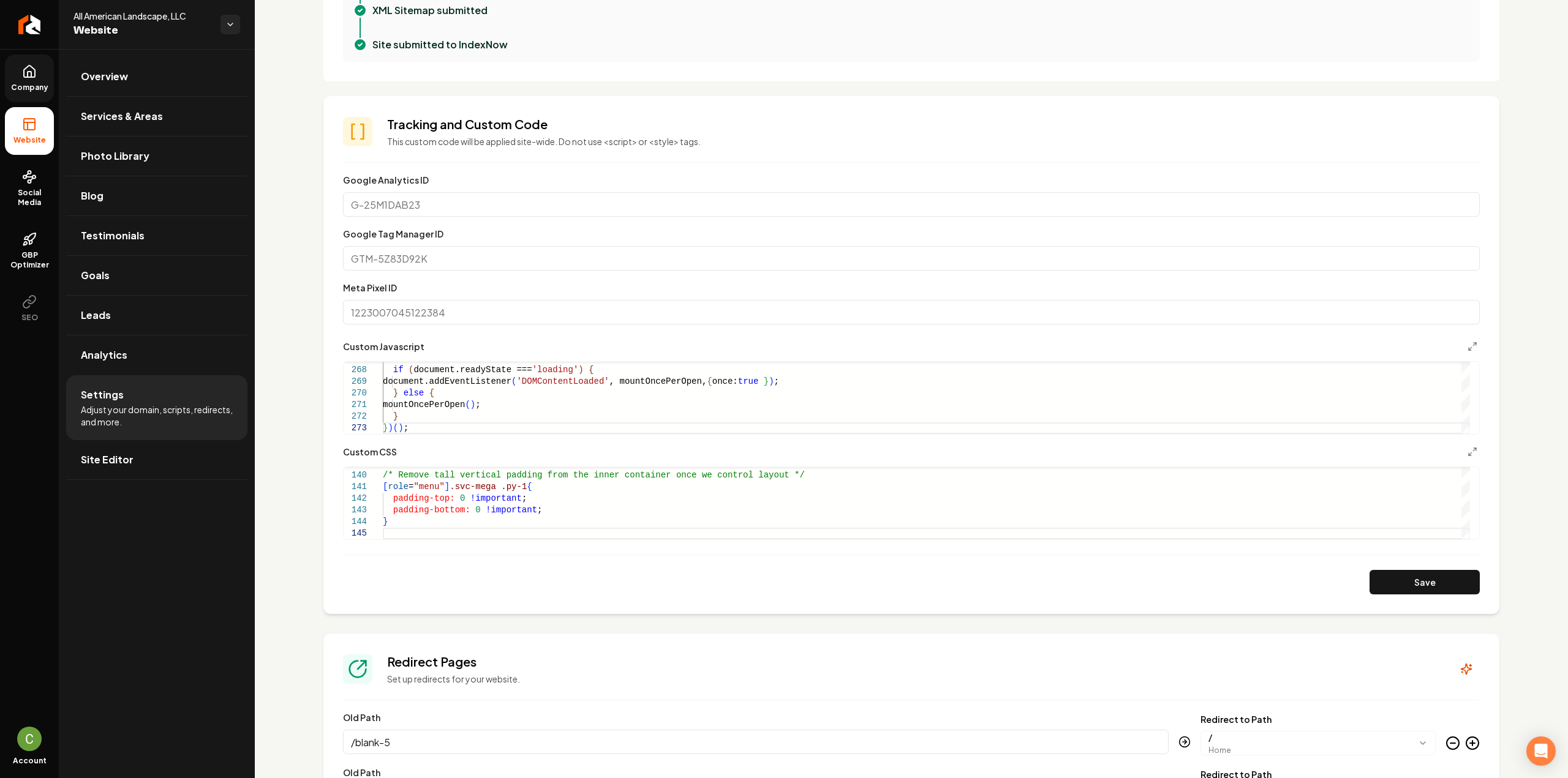 click on "Save" at bounding box center [1425, 582] 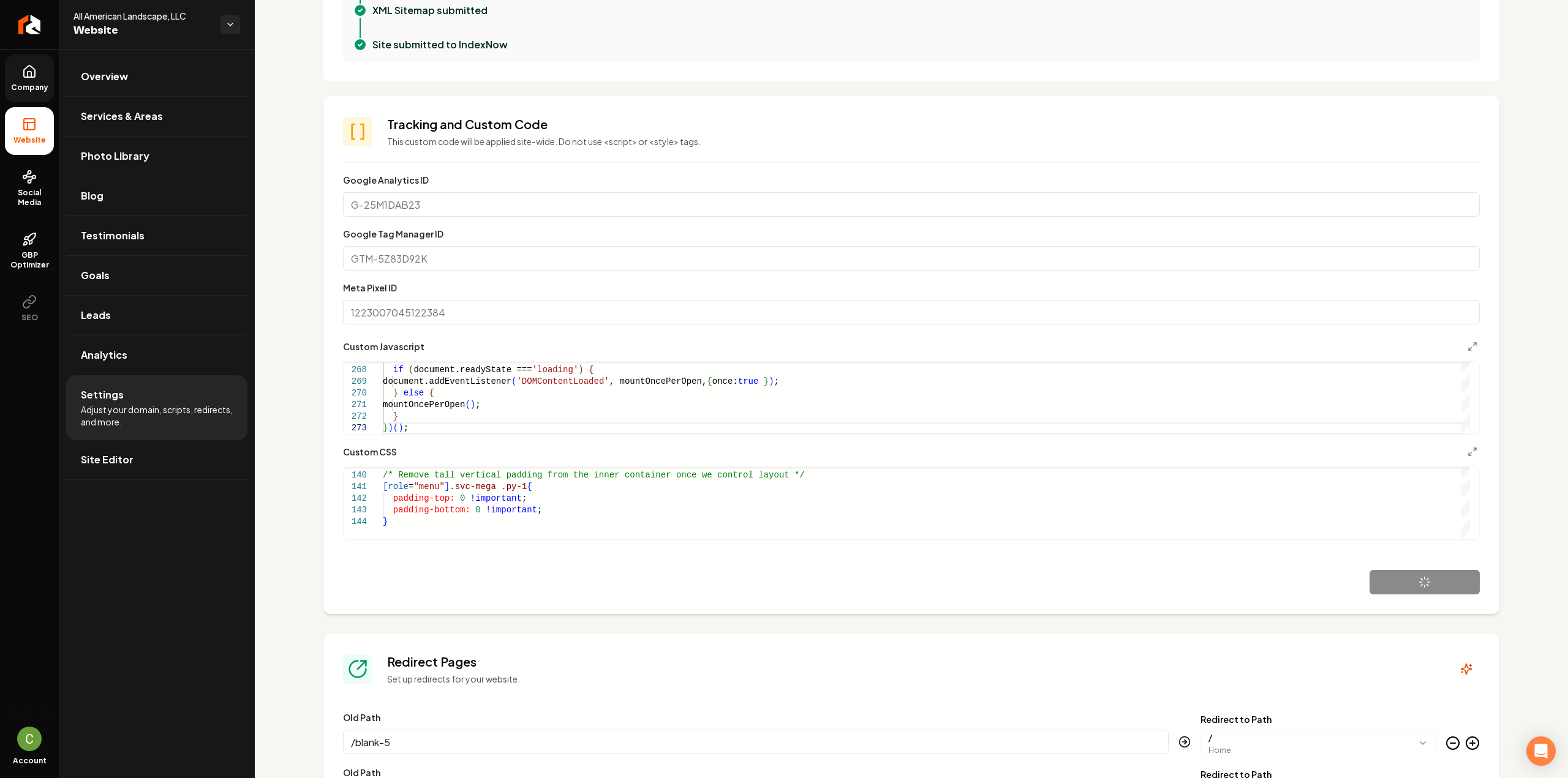 type on "**********" 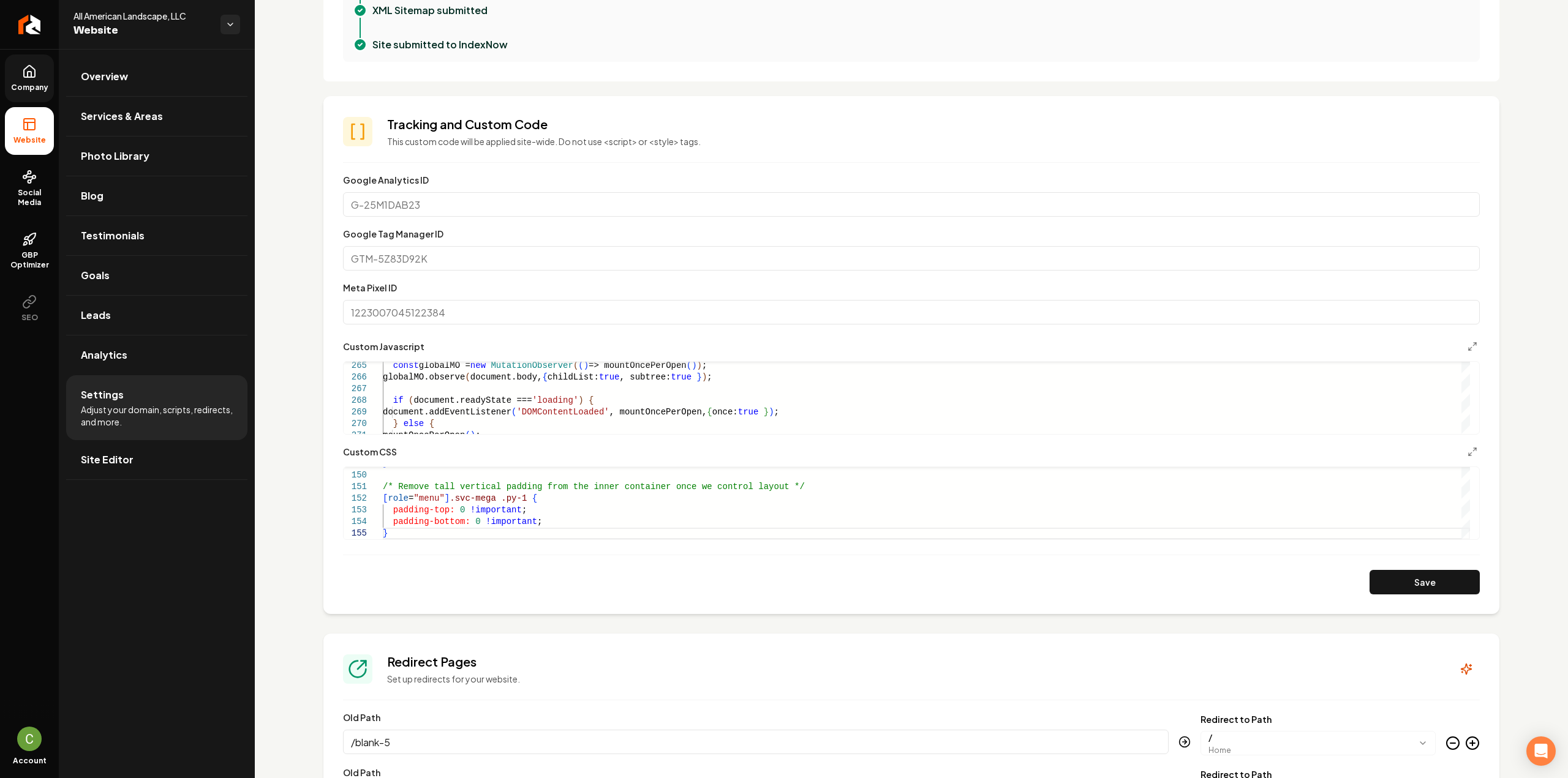 click on "Custom Javascript" at bounding box center [911, 346] 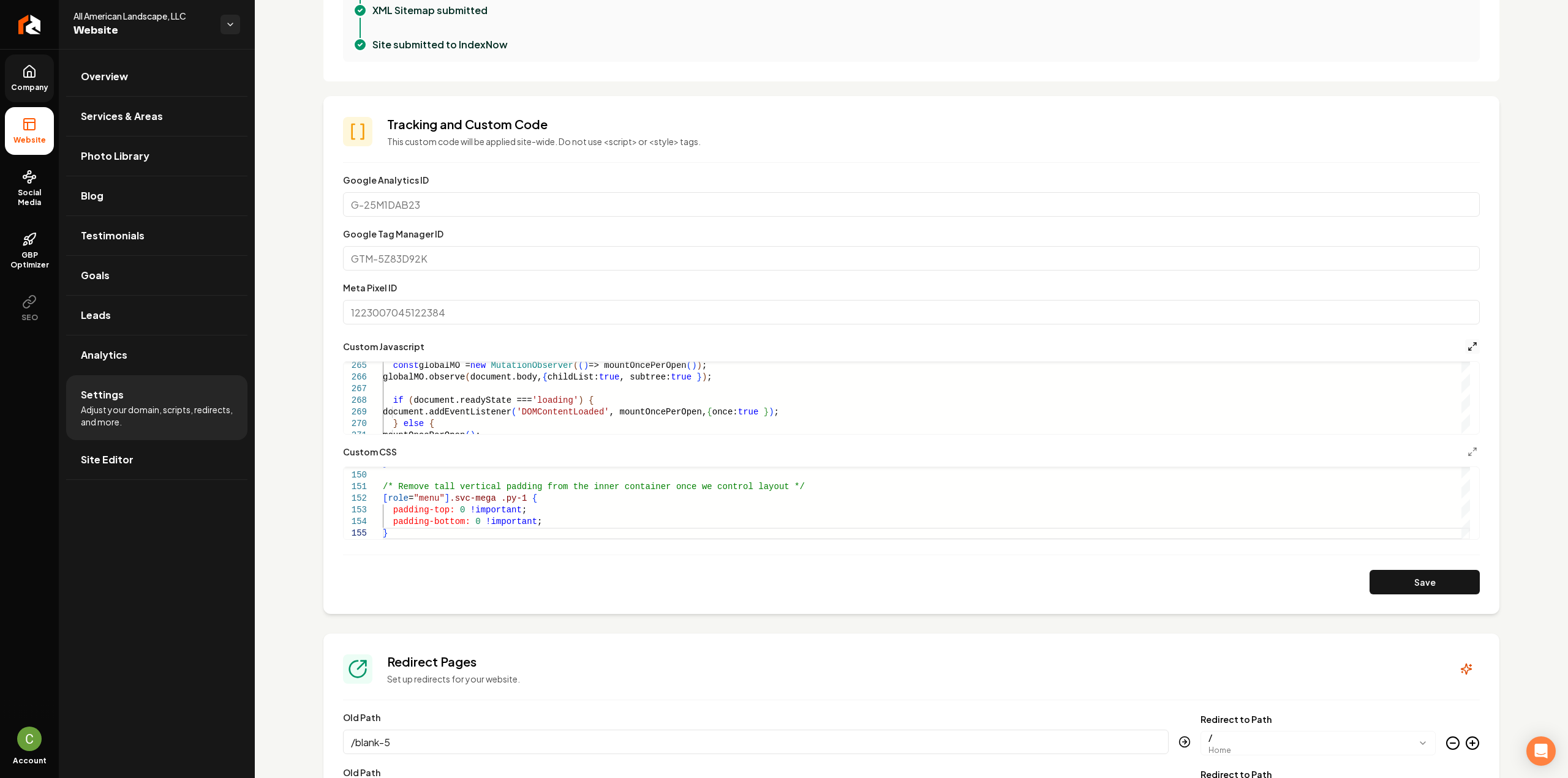 click 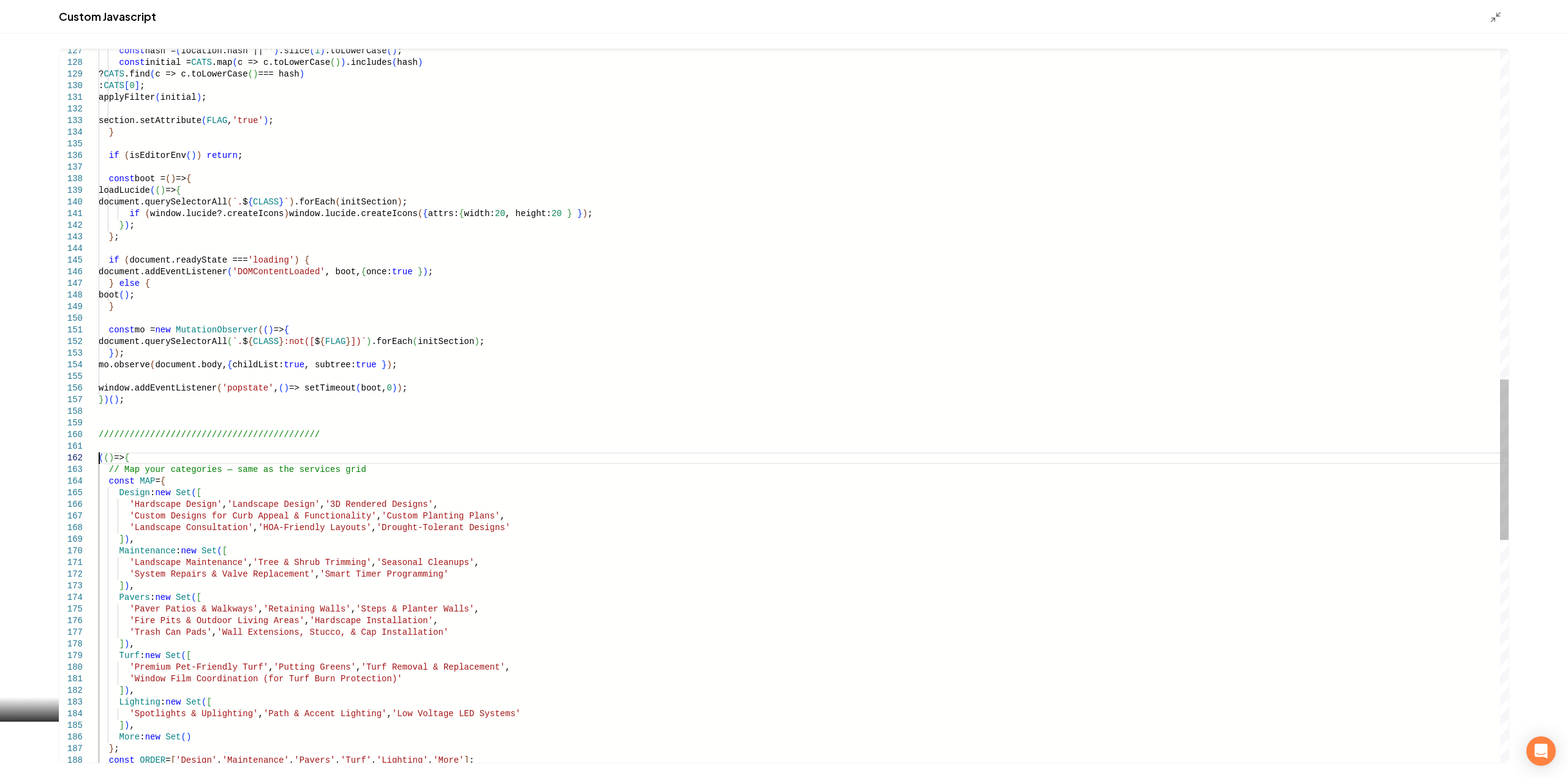scroll, scrollTop: 0, scrollLeft: 0, axis: both 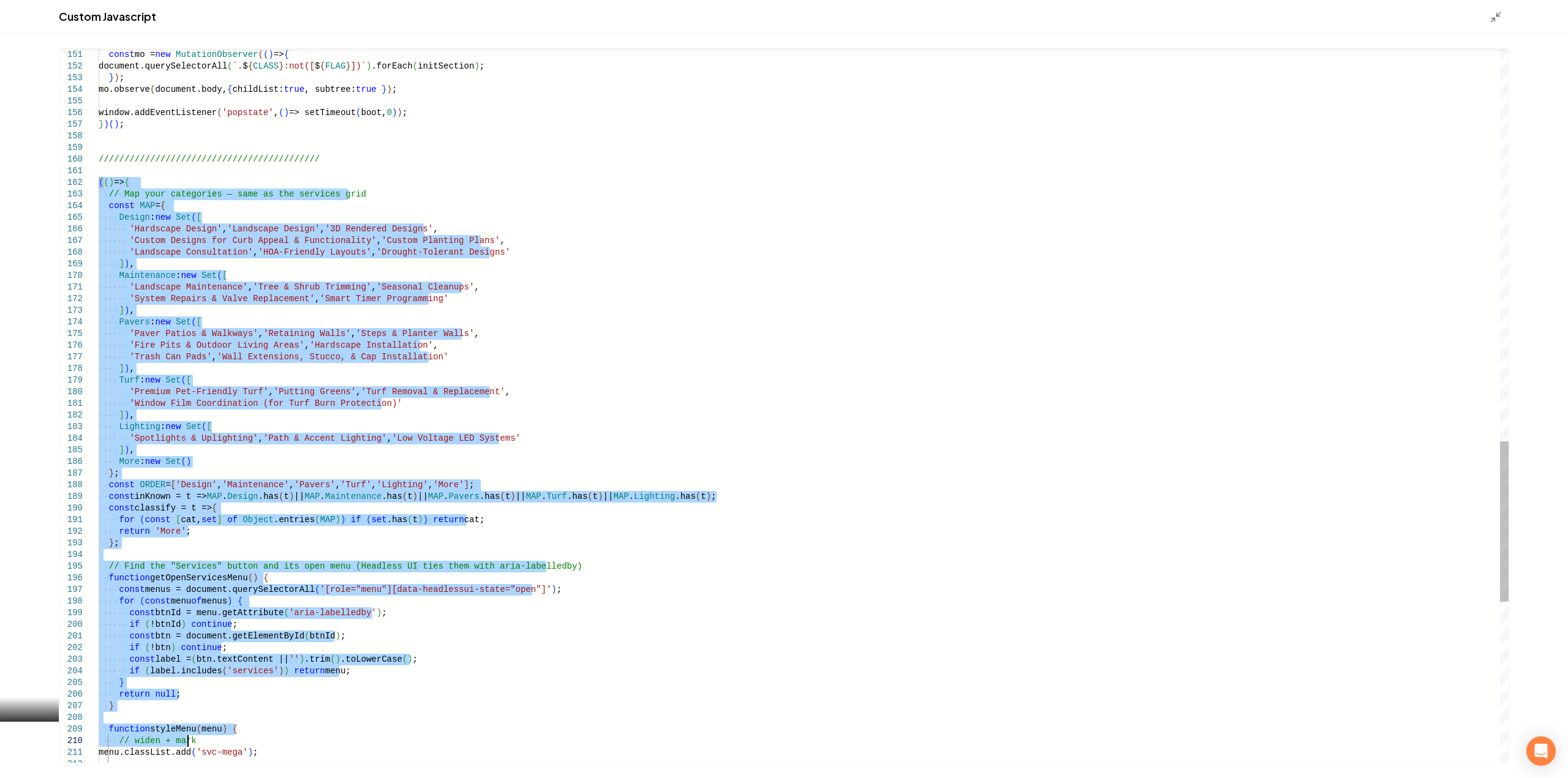 type on "**********" 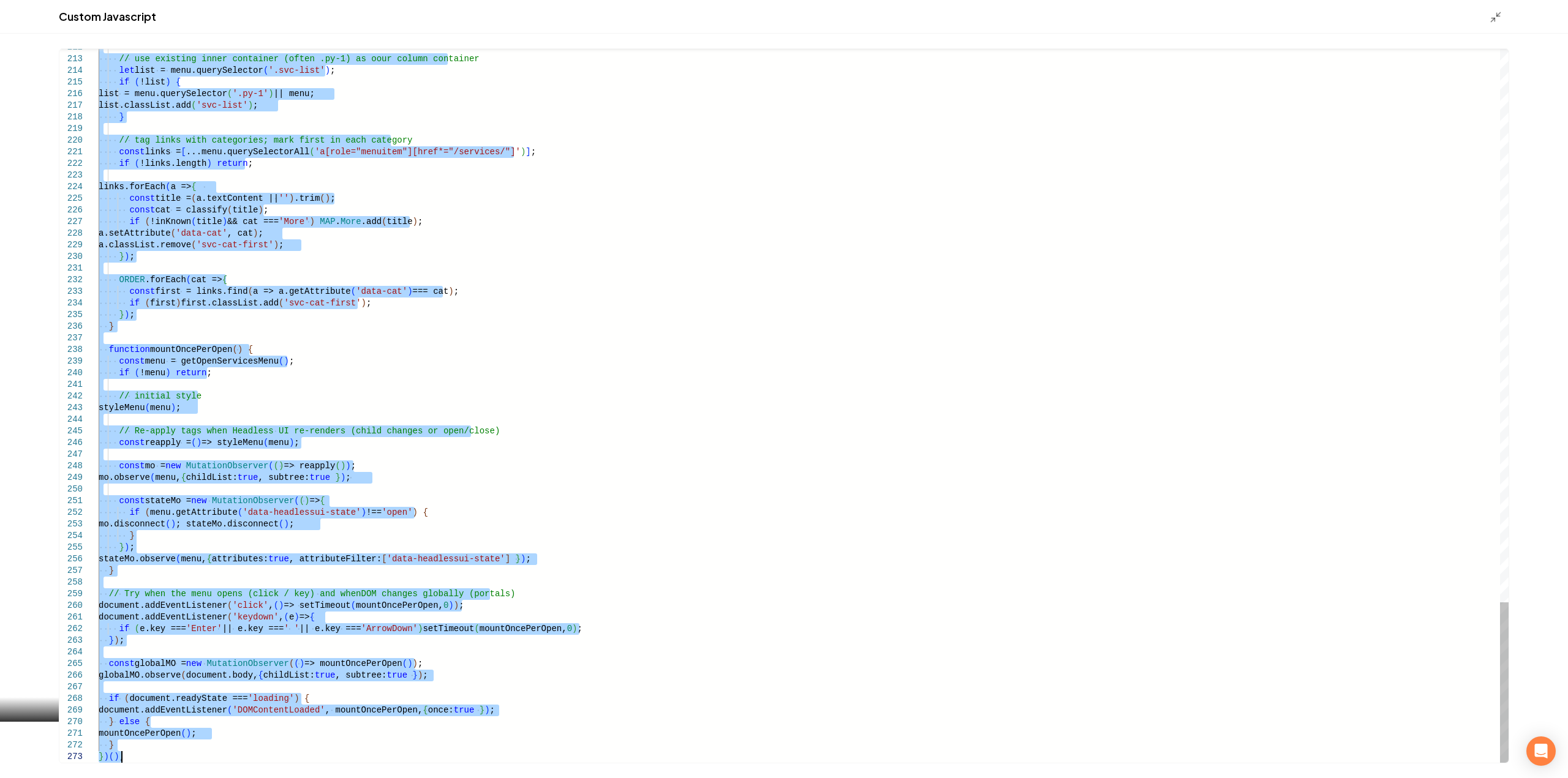 drag, startPoint x: 100, startPoint y: 458, endPoint x: 295, endPoint y: 804, distance: 397.16621 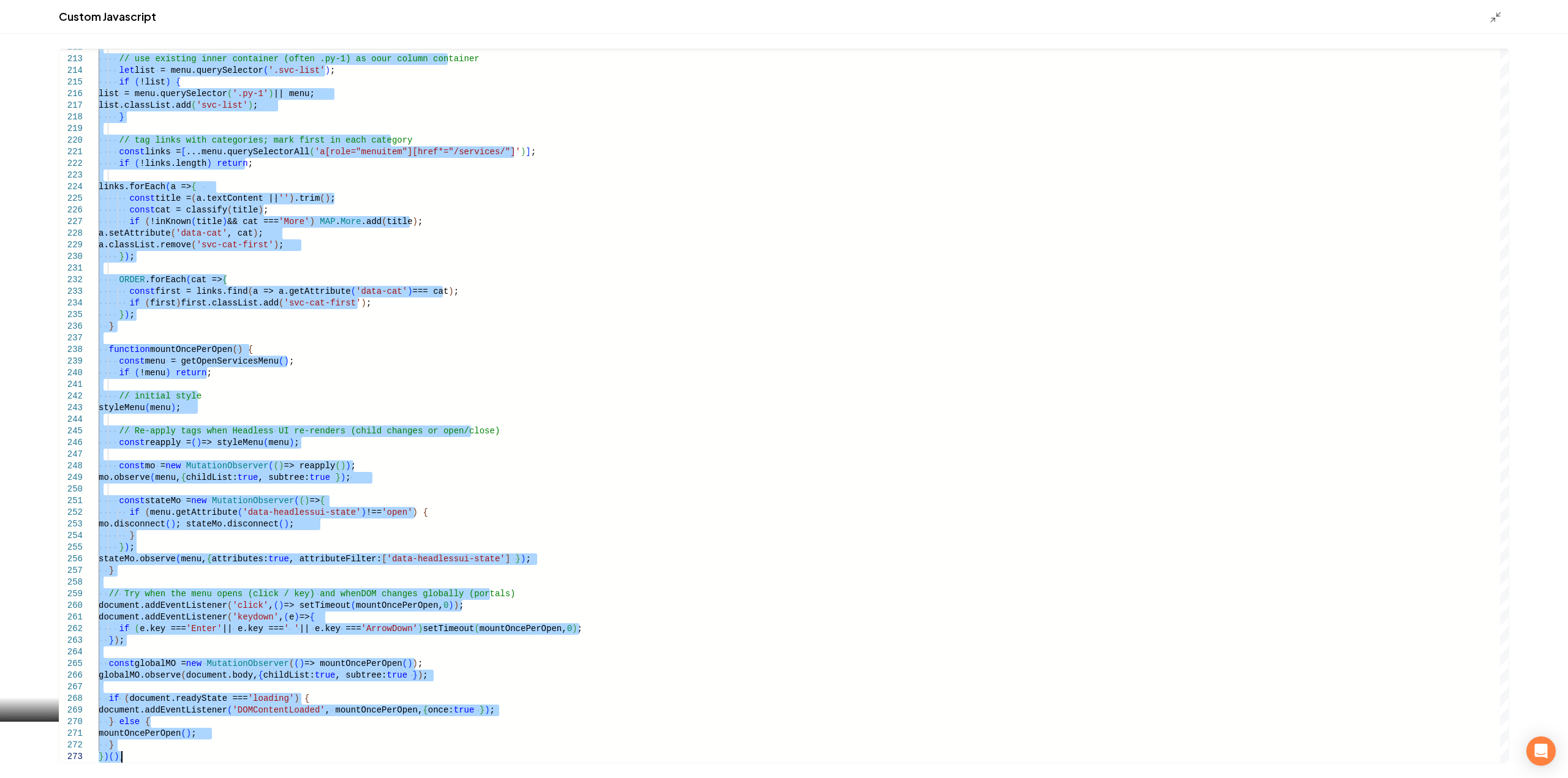 type 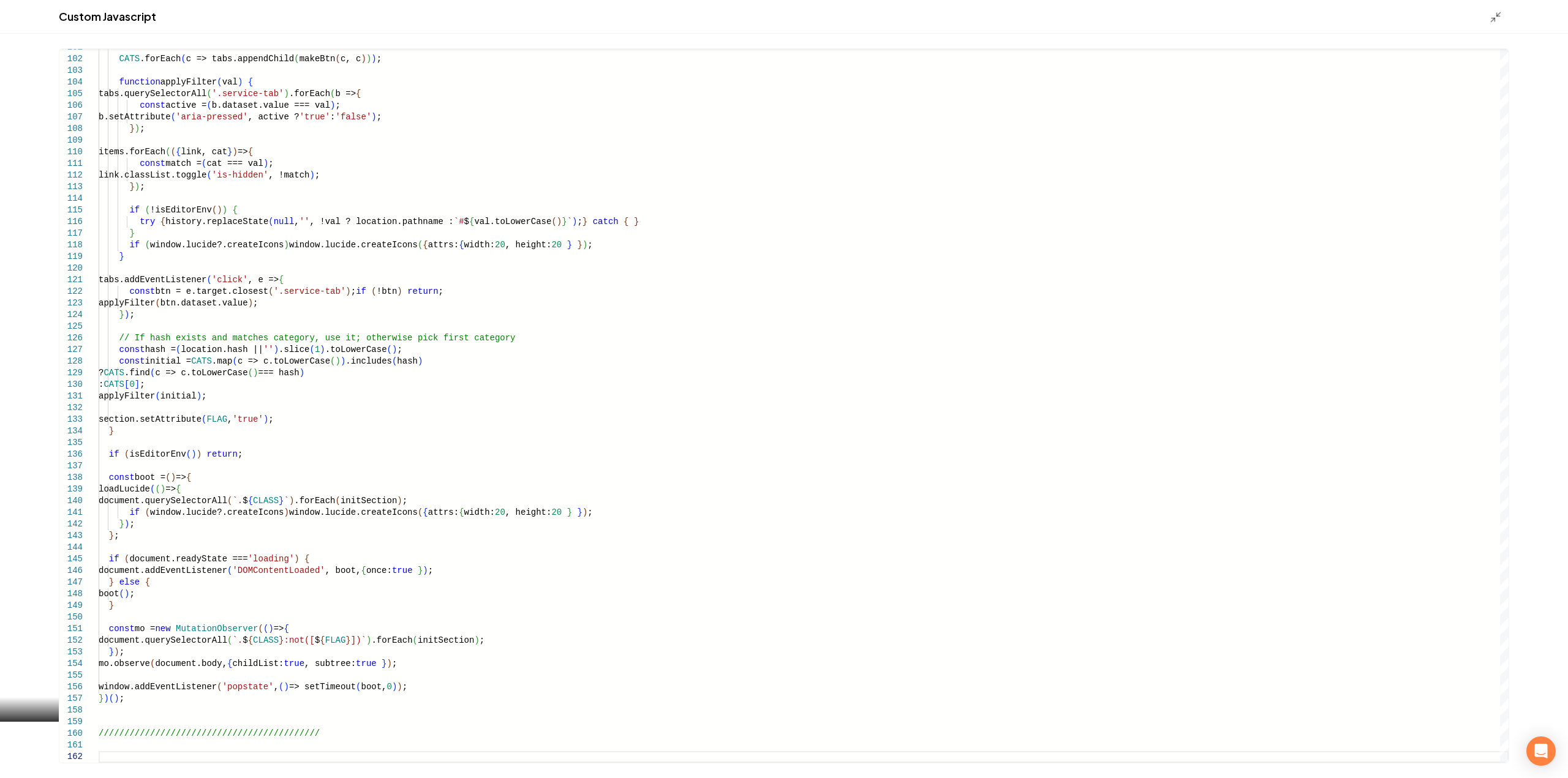 click at bounding box center (1499, 17) 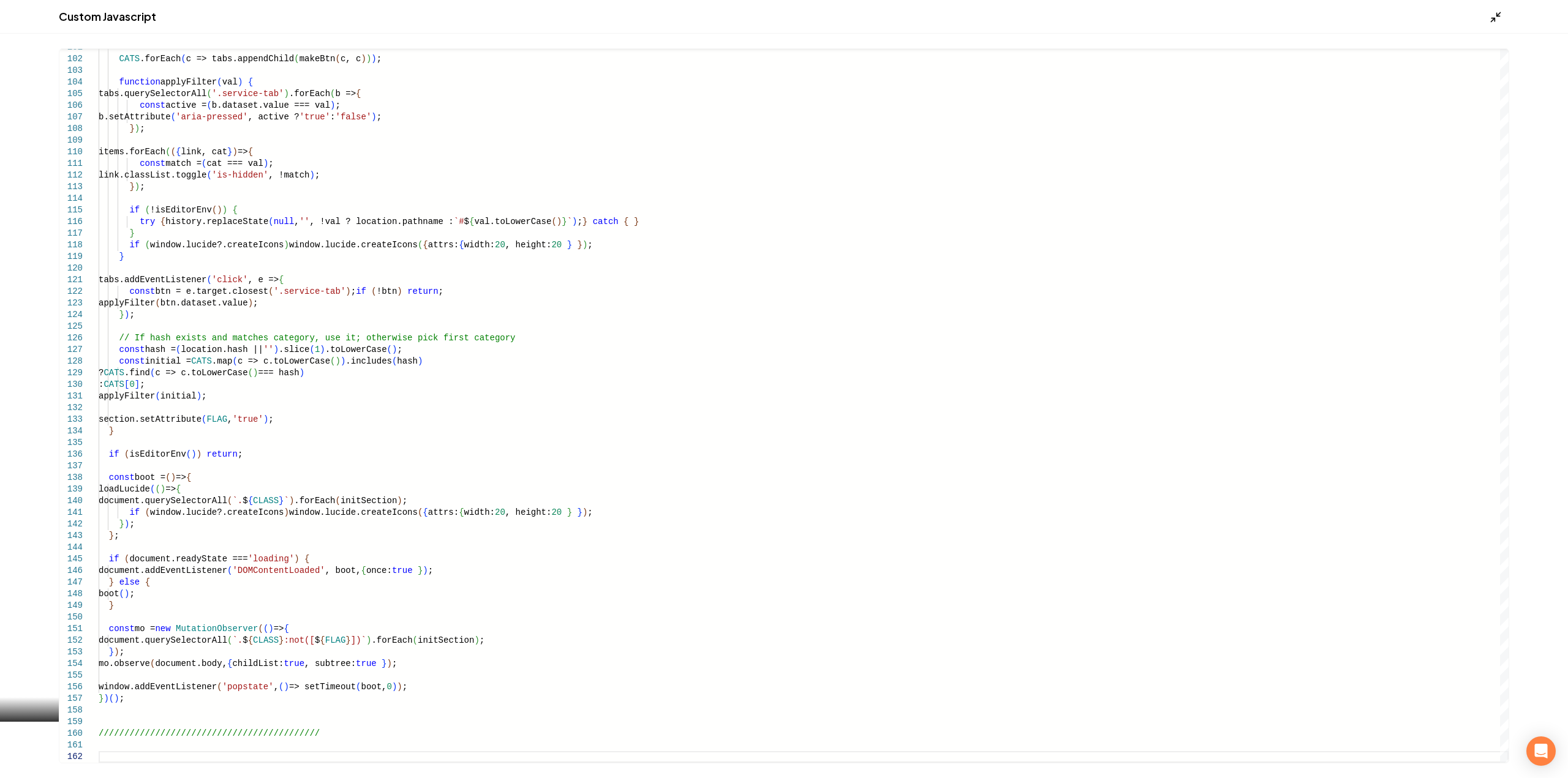 click 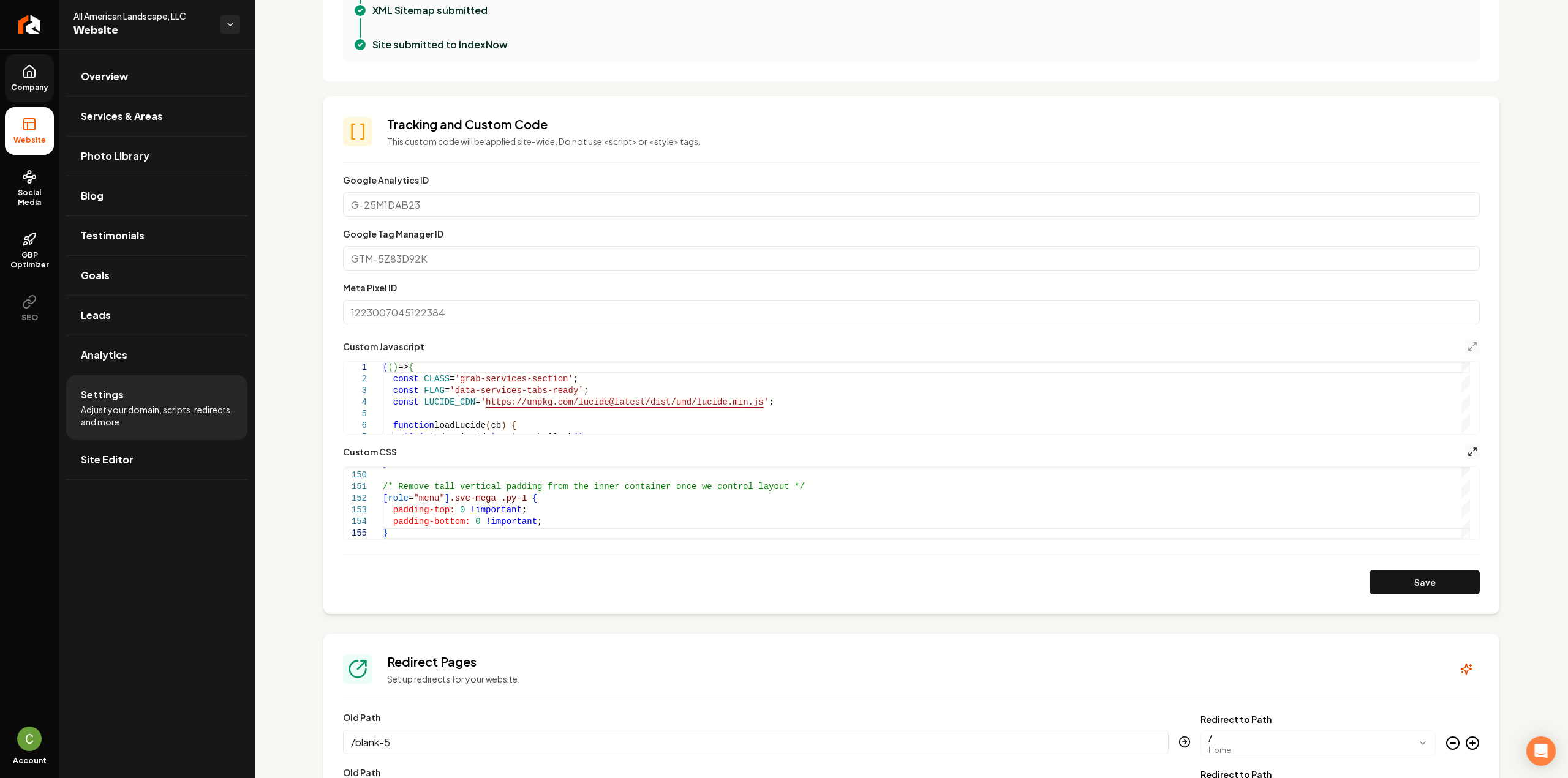 click 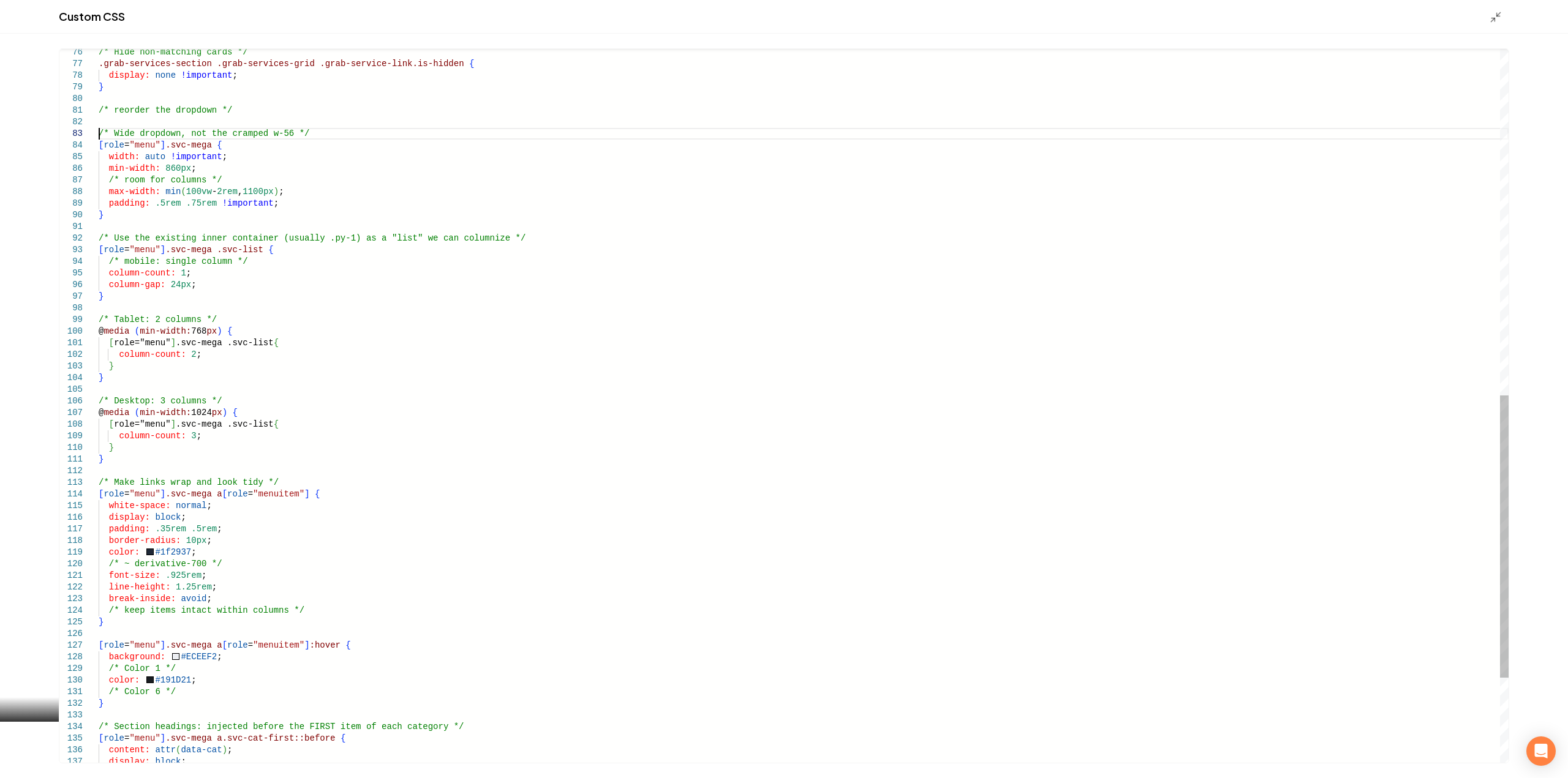 scroll, scrollTop: 0, scrollLeft: 0, axis: both 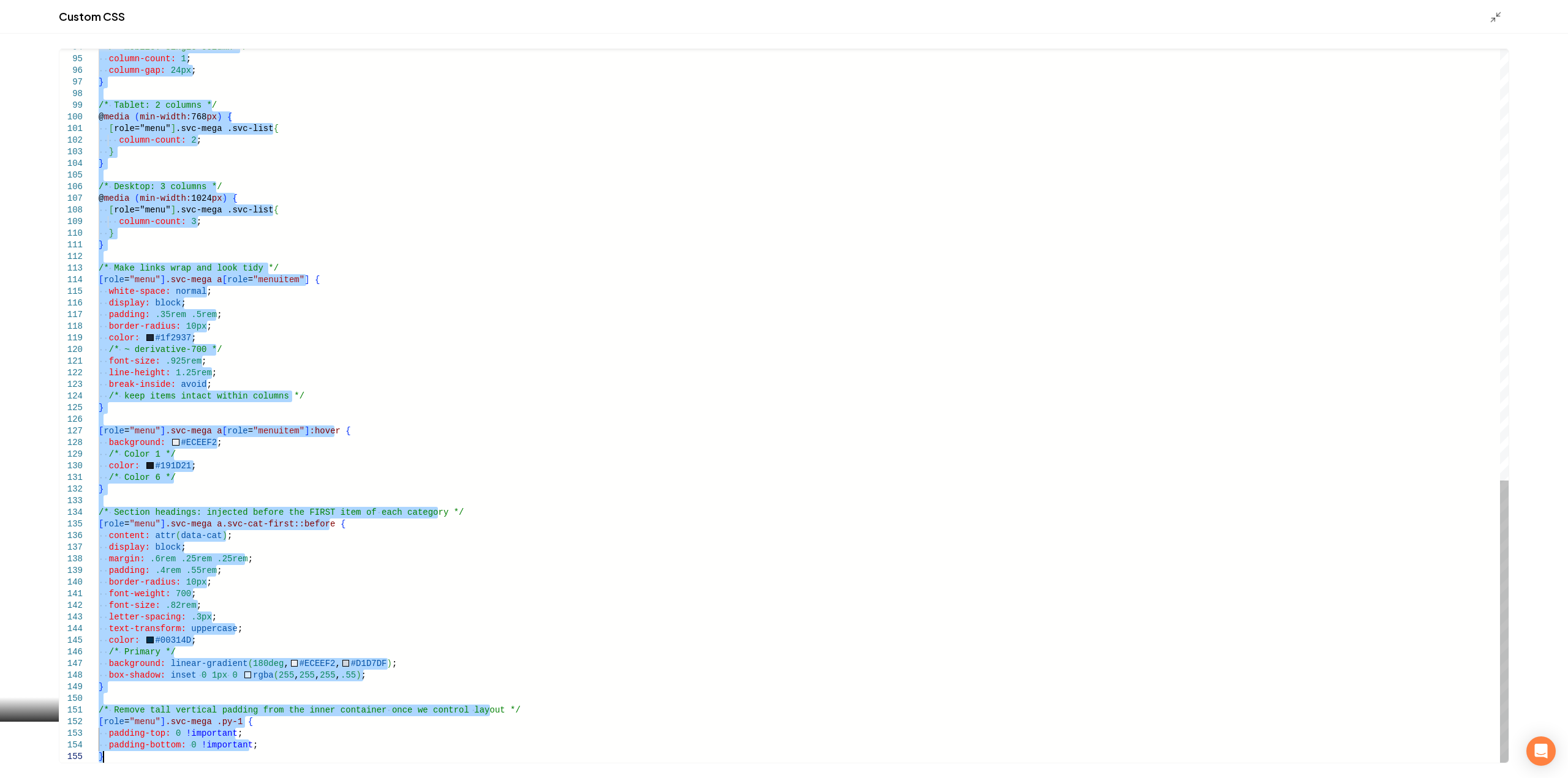 drag, startPoint x: 99, startPoint y: 133, endPoint x: 287, endPoint y: 807, distance: 699.7285 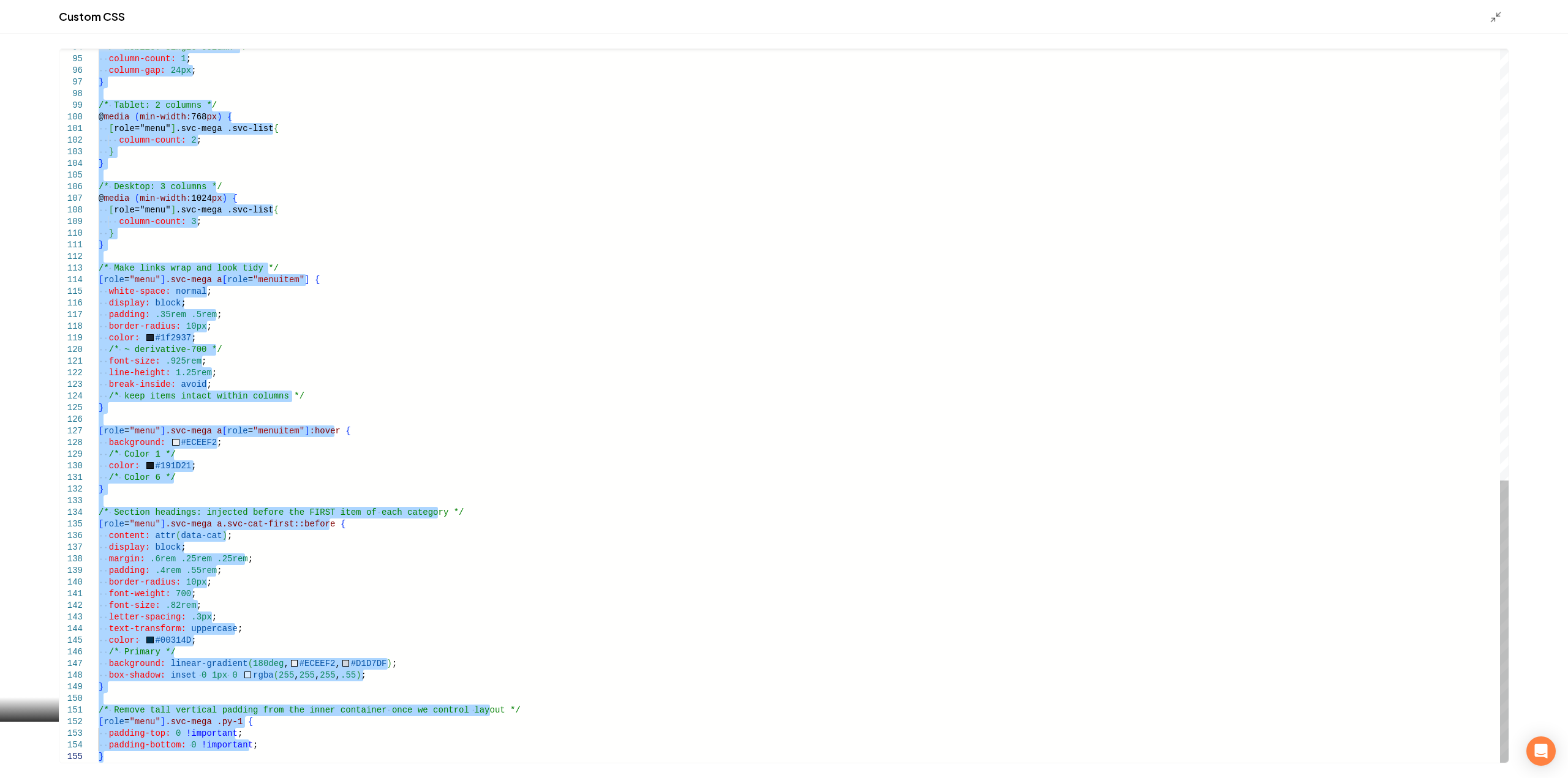 type on "**********" 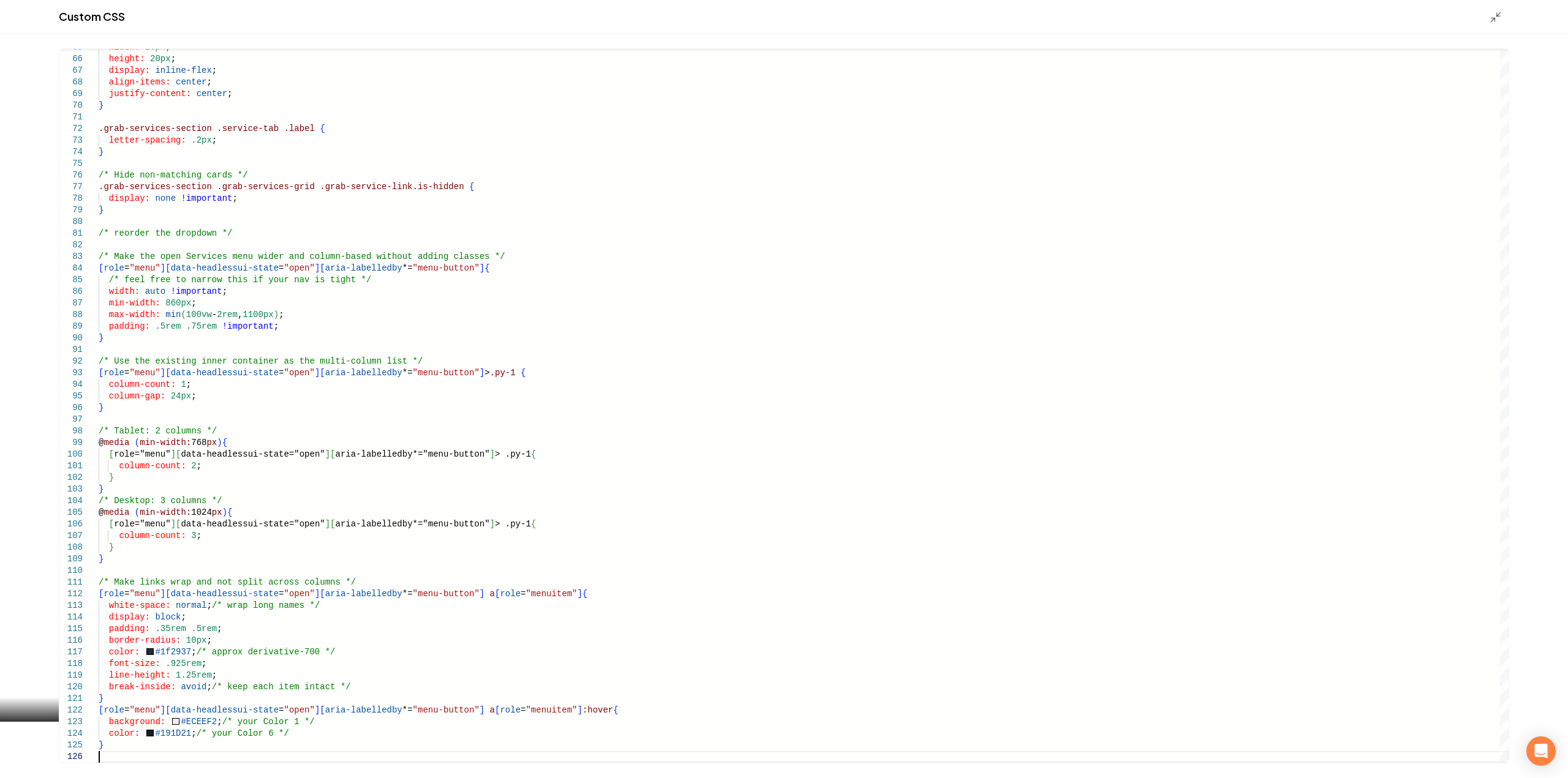 click 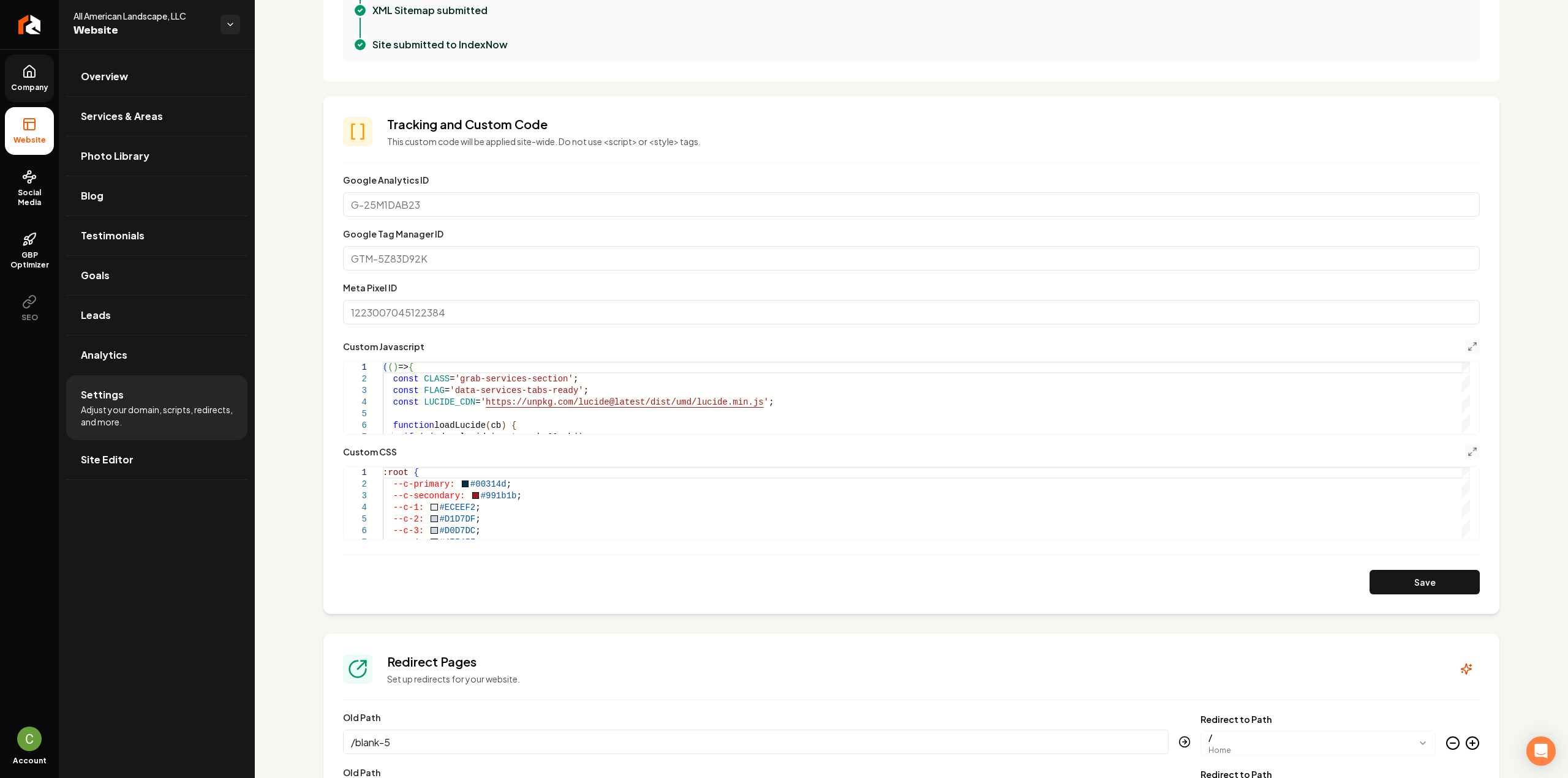 click on "Save" at bounding box center [1425, 582] 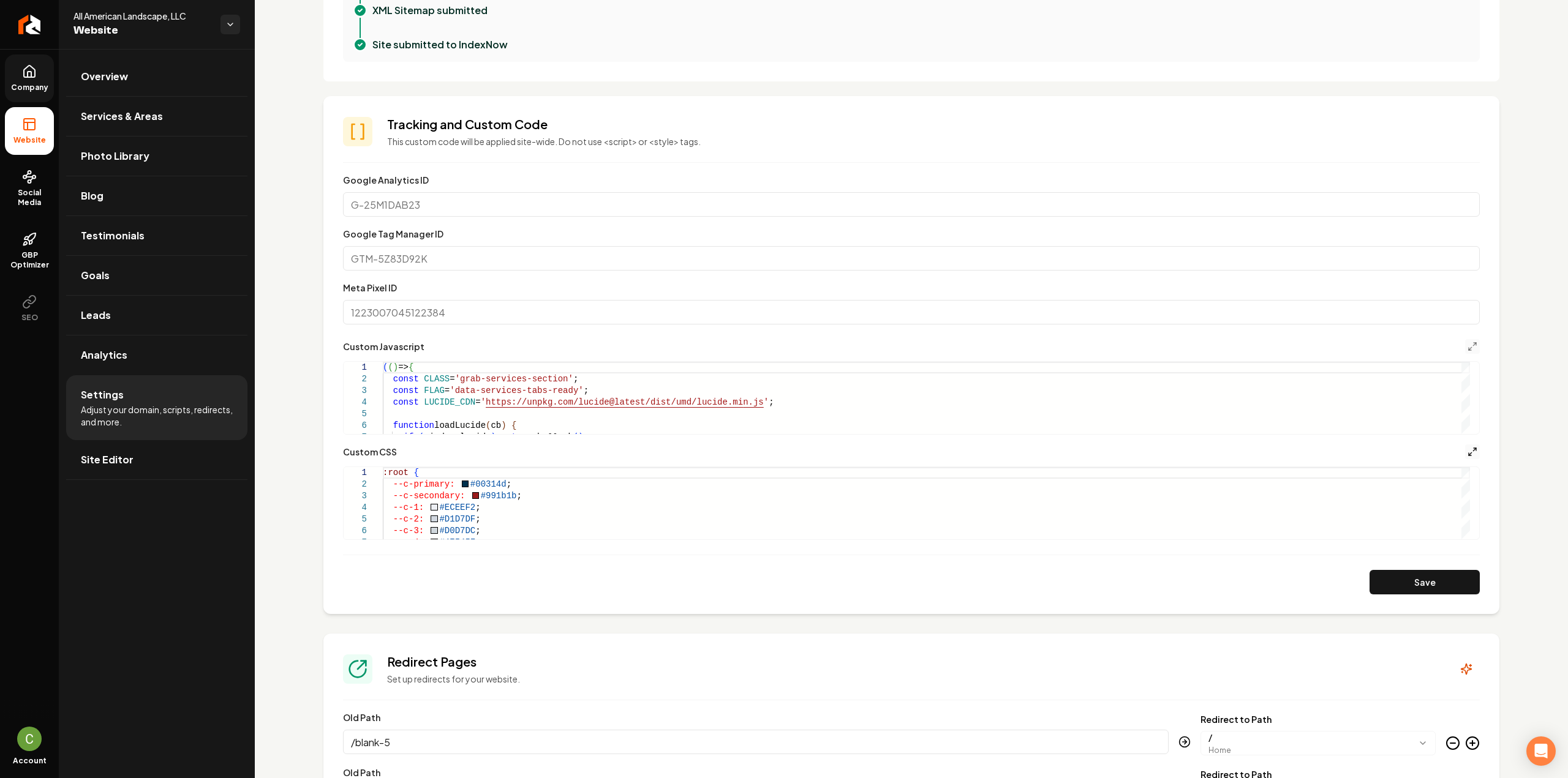 click 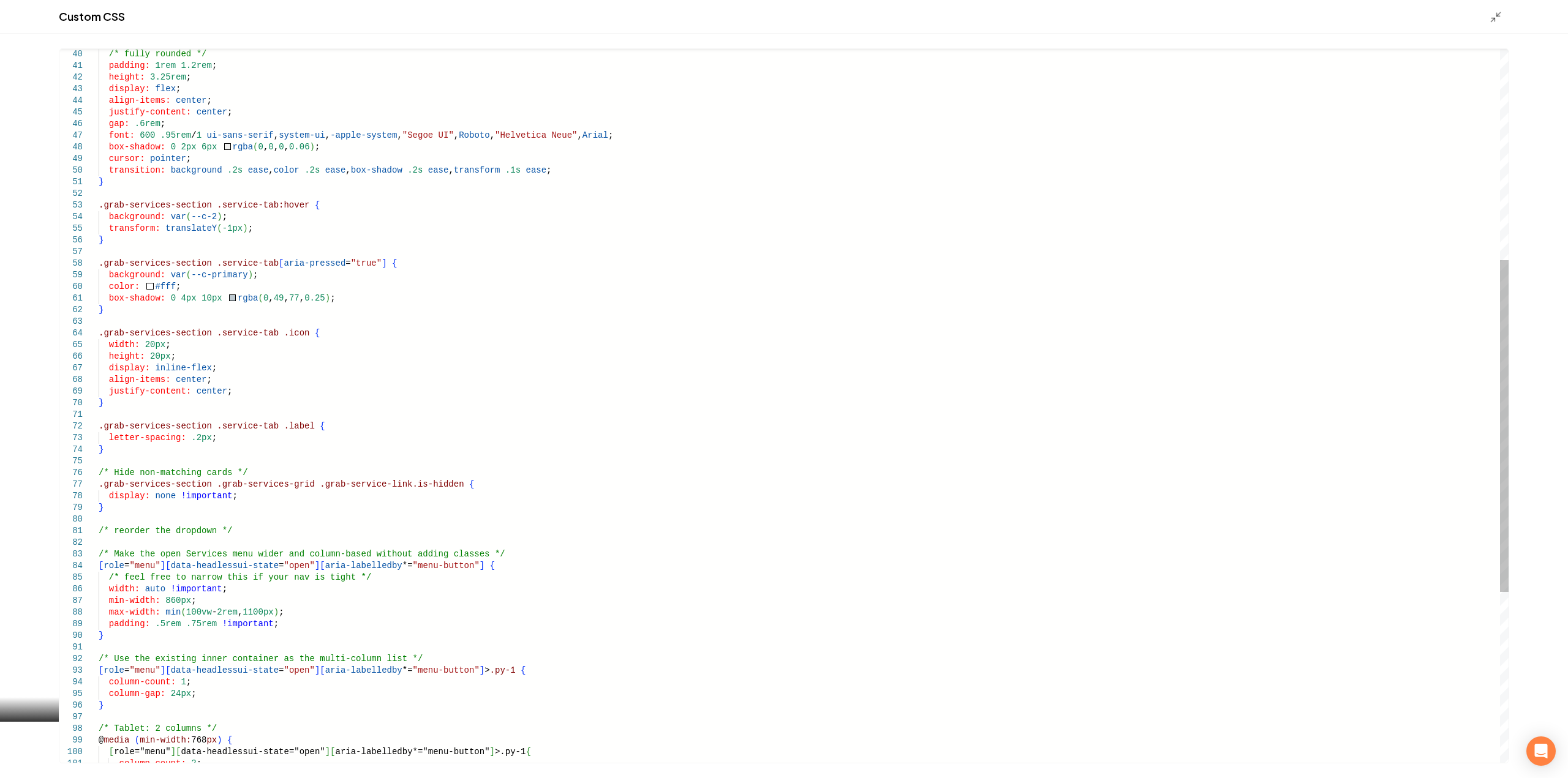 click on ".grab-services-section   .service-tab   .label   {    letter-spacing:   .2px ; } /* Hide non-matching cards */ .grab-services-section   .grab-services-grid   .grab-service-link.is-hidden   {    display:   none   !important ; } /* reorder the dropdown */ /* Make the open Services menu wider and column-ba sed without adding classes */ [ role = "menu" ] [ data-headlessui-state = "open" ] [ aria-labelledby *= "menu-button" ]   {    /* feel free to narrow this if your nav is tight * /    width:   auto   !important ;    min-width:   860px ;    max-width:   min ( 100vw  -  2rem ,  1100px ) ;    padding:   .5rem   .75rem   !important ; } /* Use the existing inner container as the multi-c olumn list */ [ role = "menu" ] [ data-headlessui-state = "open" ] [ aria-labelledby *= "menu-button" ] > .py-1   {    justify-content:   center ; }    height:   20px ;    display:   inline-flex ;    align-items:   center ; .grab-services-section" at bounding box center (804, 362) 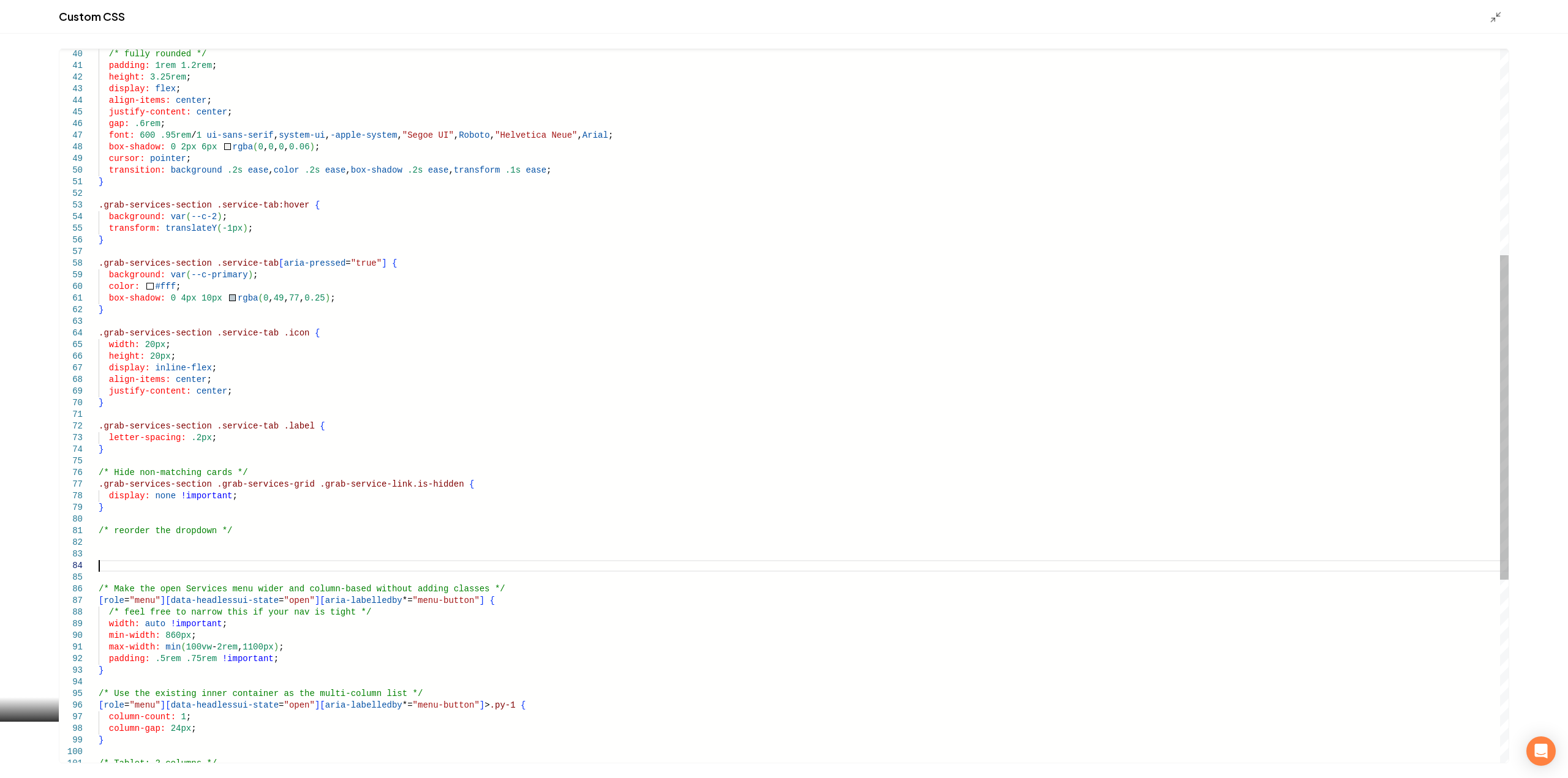 scroll, scrollTop: 47, scrollLeft: 0, axis: vertical 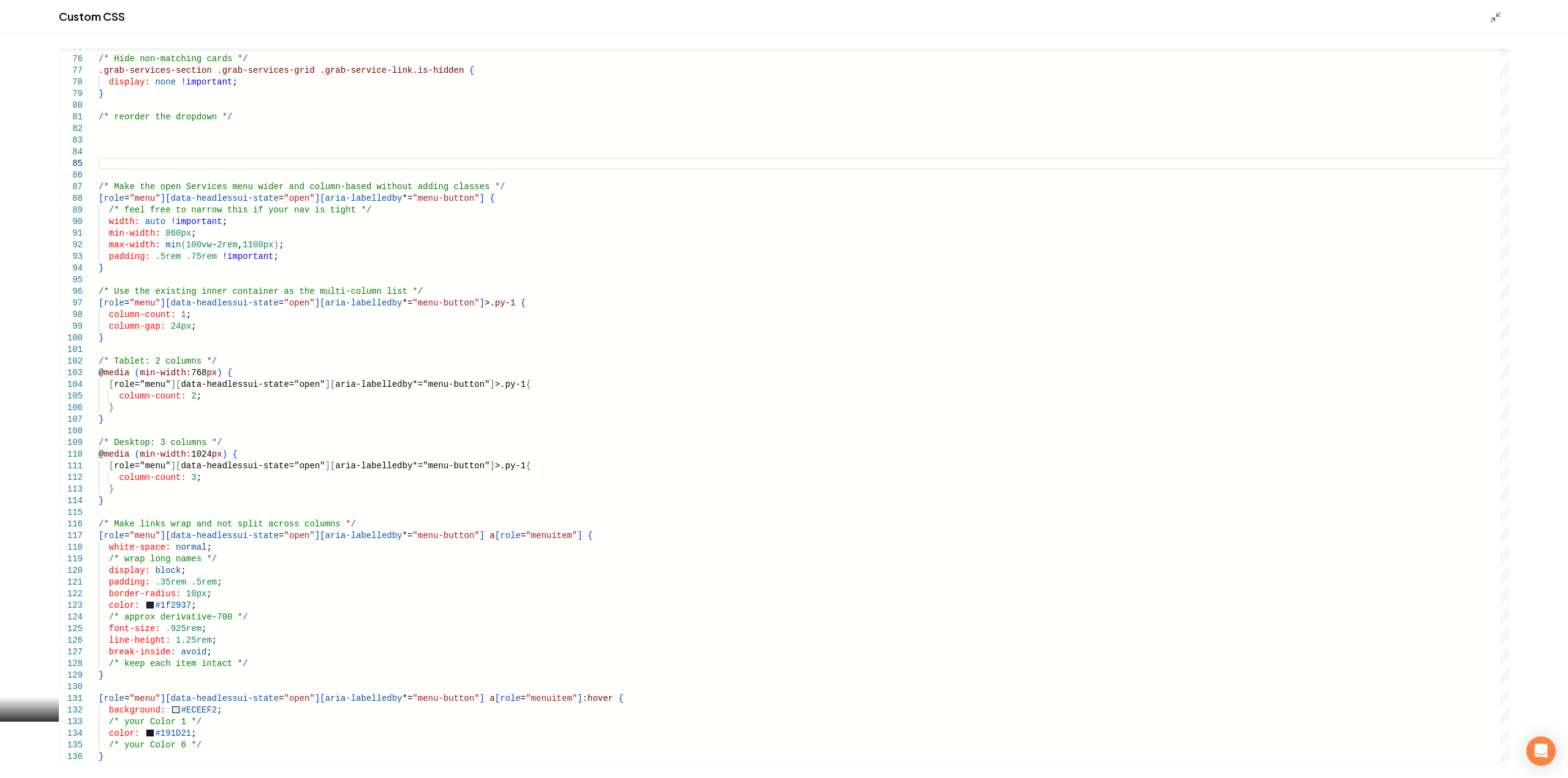 click on "75 76 77 78 79 80 81 86 87 88 89 90 91 92 93 94 95 96 97 98 99 100 101 82 83 84 85 102 103 104 105 106 107 108 109 110 111 112 113 114 115 116 117 118 119 120 121 122 123 124 125 126 127 128 129 130 131 132 133 134 135 136 /* Hide non-matching cards */ .grab-services-section   .grab-services-grid   .grab-service-link.is-hidden   {    display:   none   !important ; } /* reorder the dropdown */   /* Make the open Services menu wider and column-ba sed without adding classes */ [ role = "menu" ] [ data-headlessui-state = "open" ] [ aria-labelledby *= "menu-button" ]   {    /* feel free to narrow this if your nav is tight * /    width:   auto   !important ;    min-width:   860px ;    max-width:   min ( 100vw  -  2rem ,  1100px ) ;    padding:   .5rem   .75rem   !important ; } /* Use the existing inner container as the multi-c olumn list */ [ role = "menu" ] [ data-headlessui-state = "open" ] [ aria-labelledby *= "menu-button" ] > .py-1   {" at bounding box center [784, 406] 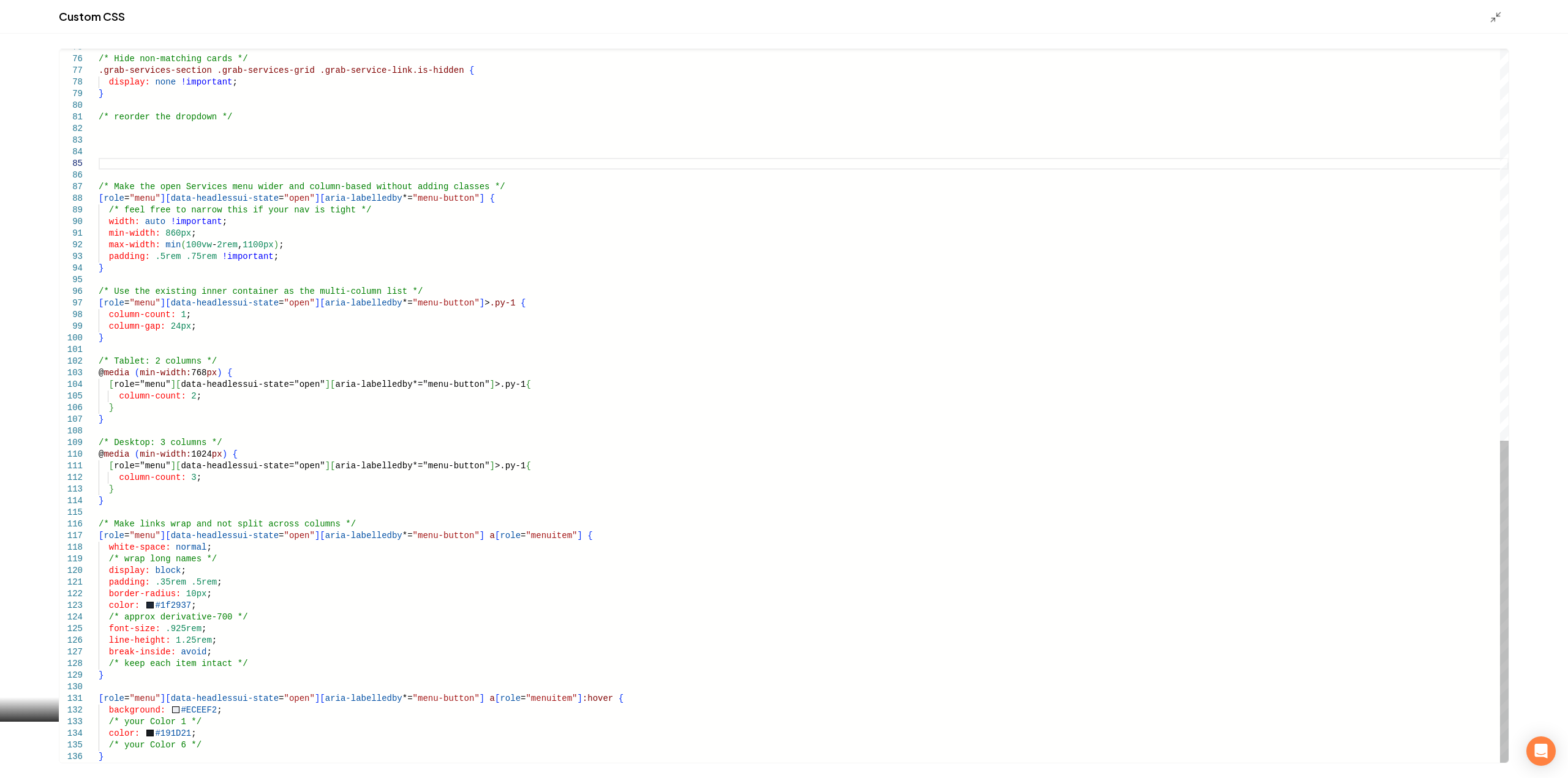 click on "/* Hide non-matching cards */ .grab-services-section   .grab-services-grid   .grab-service-link.is-hidden   {    display:   none   !important ; } /* reorder the dropdown */   /* Make the open Services menu wider and column-ba sed without adding classes */ [ role = "menu" ] [ data-headlessui-state = "open" ] [ aria-labelledby *= "menu-button" ]   {    /* feel free to narrow this if your nav is tight * /    width:   auto   !important ;    min-width:   860px ;    max-width:   min ( 100vw  -  2rem ,  1100px ) ;    padding:   .5rem   .75rem   !important ; } /* Use the existing inner container as the multi-c olumn list */ [ role = "menu" ] [ data-headlessui-state = "open" ] [ aria-labelledby *= "menu-button" ] > .py-1   {    column-count:   1 ;    column-gap:   24px ; } /* Tablet: 2 columns */ @ media   ( min-width:  768 px )   {    [ role="menu" ] [ data-headlessui-state="open" ] [ aria-labelledby*="menu-button" ] >.py-1  {   2" at bounding box center (804, -28) 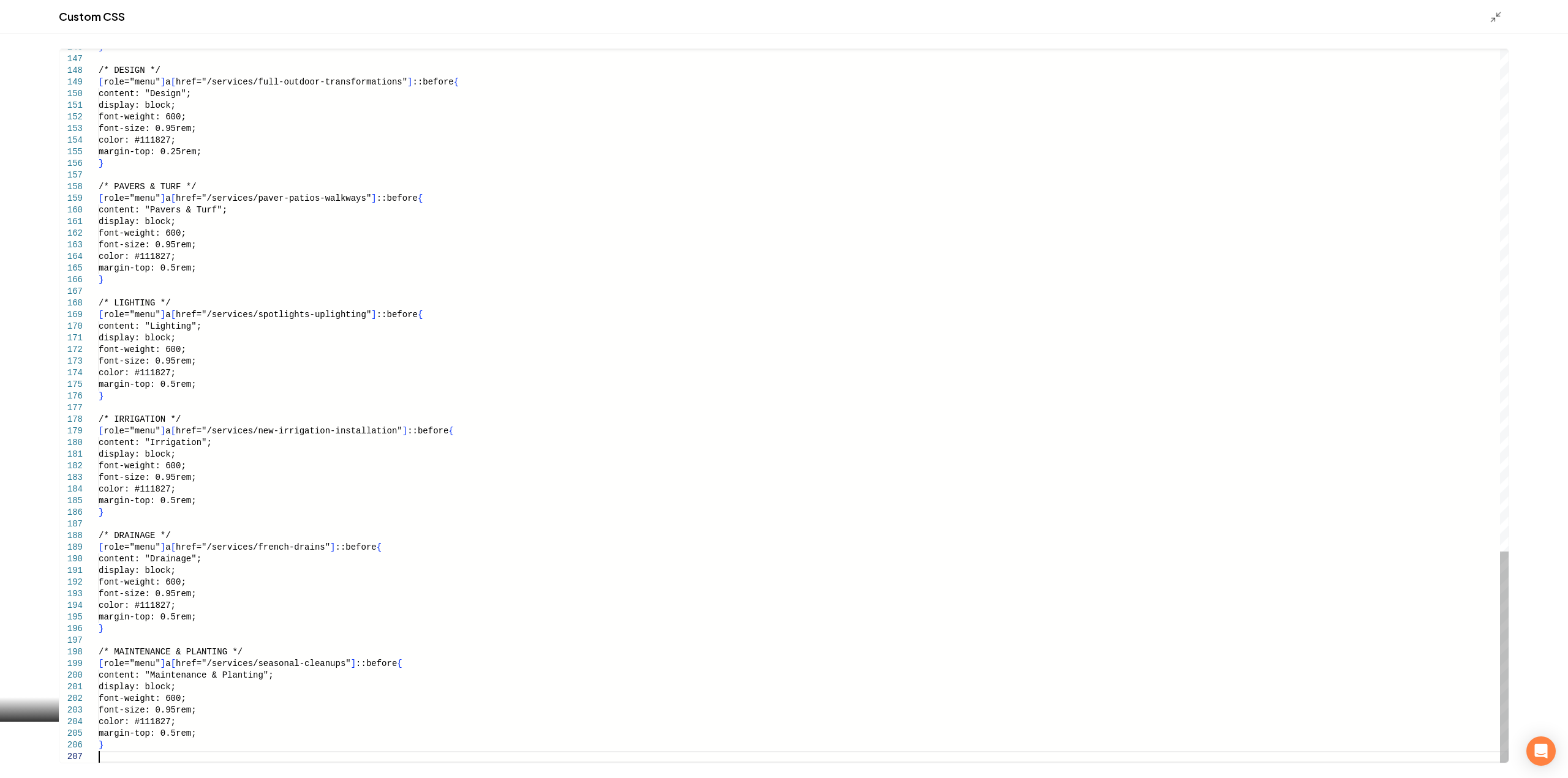 scroll, scrollTop: 81, scrollLeft: 0, axis: vertical 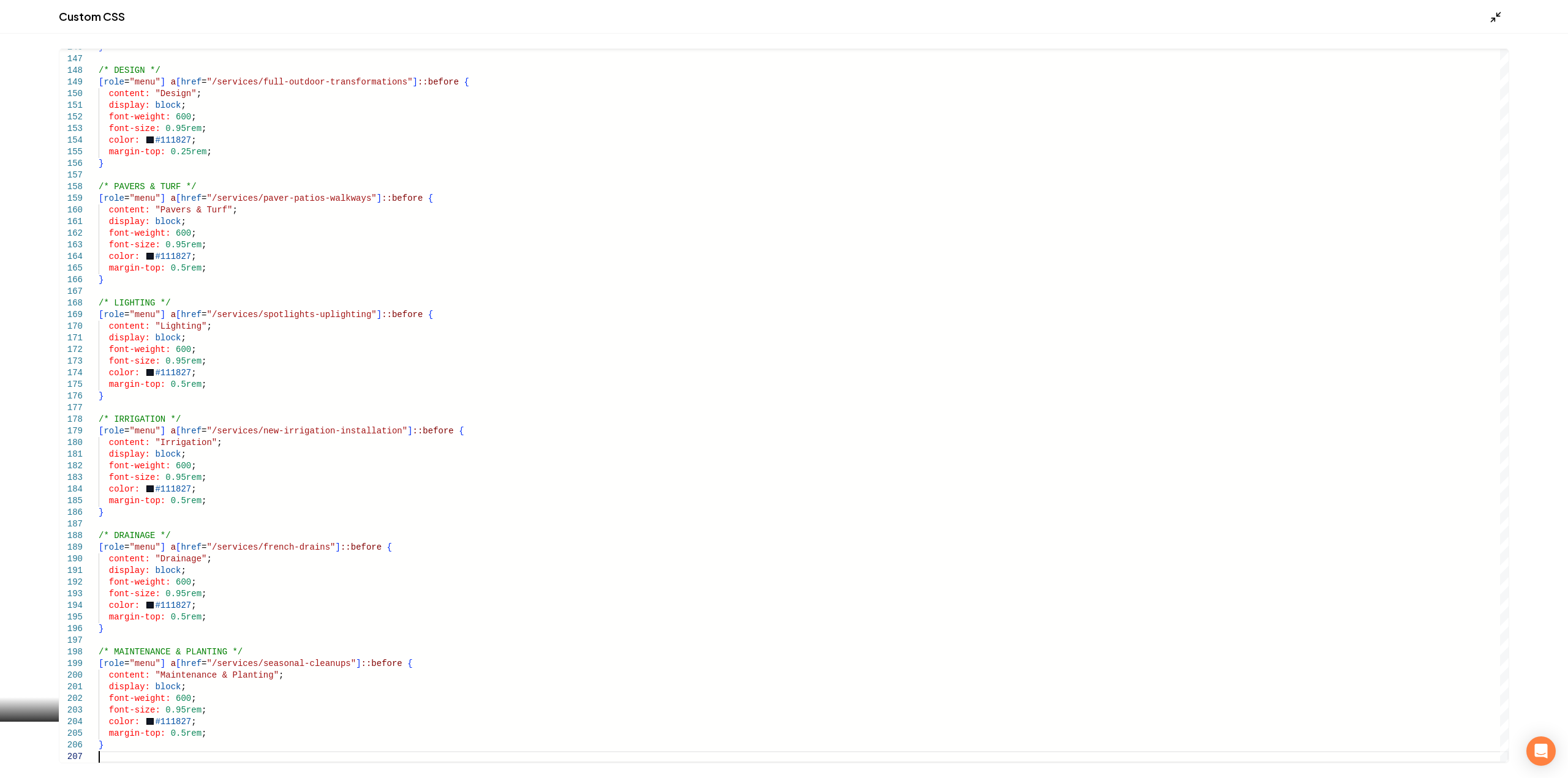 type on "**********" 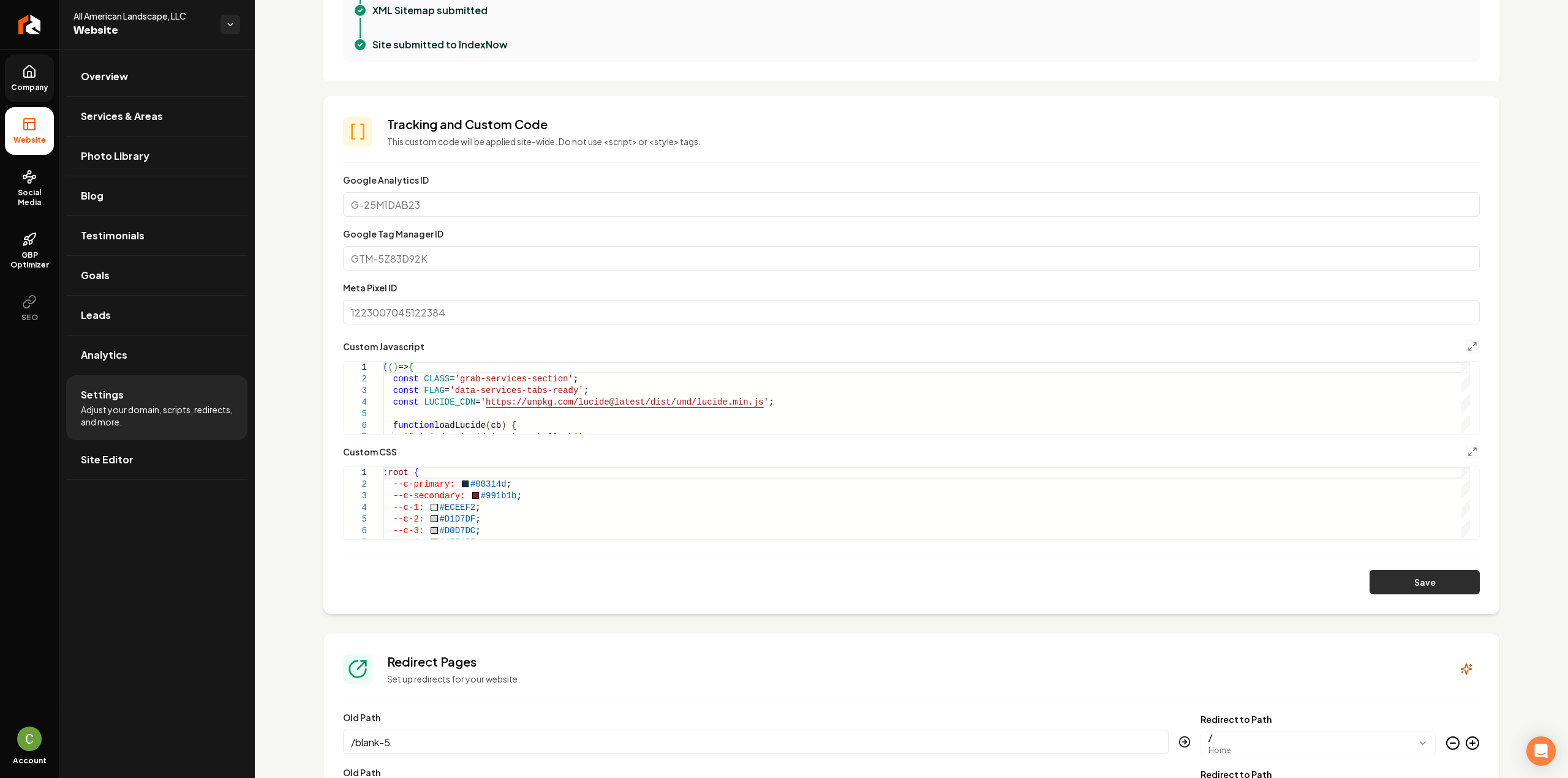 click on "Save" at bounding box center [1425, 582] 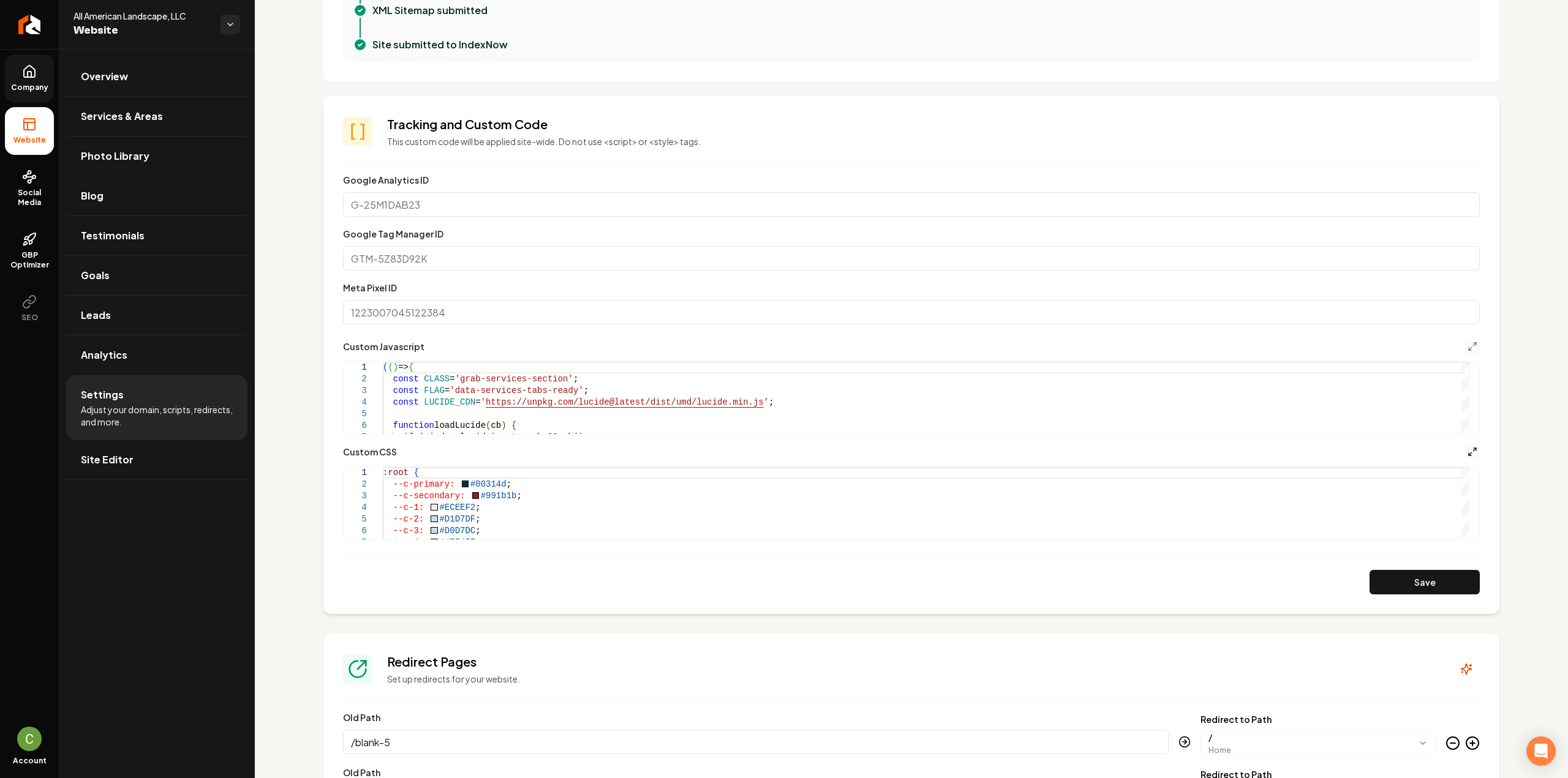 click on "**********" at bounding box center [911, 492] 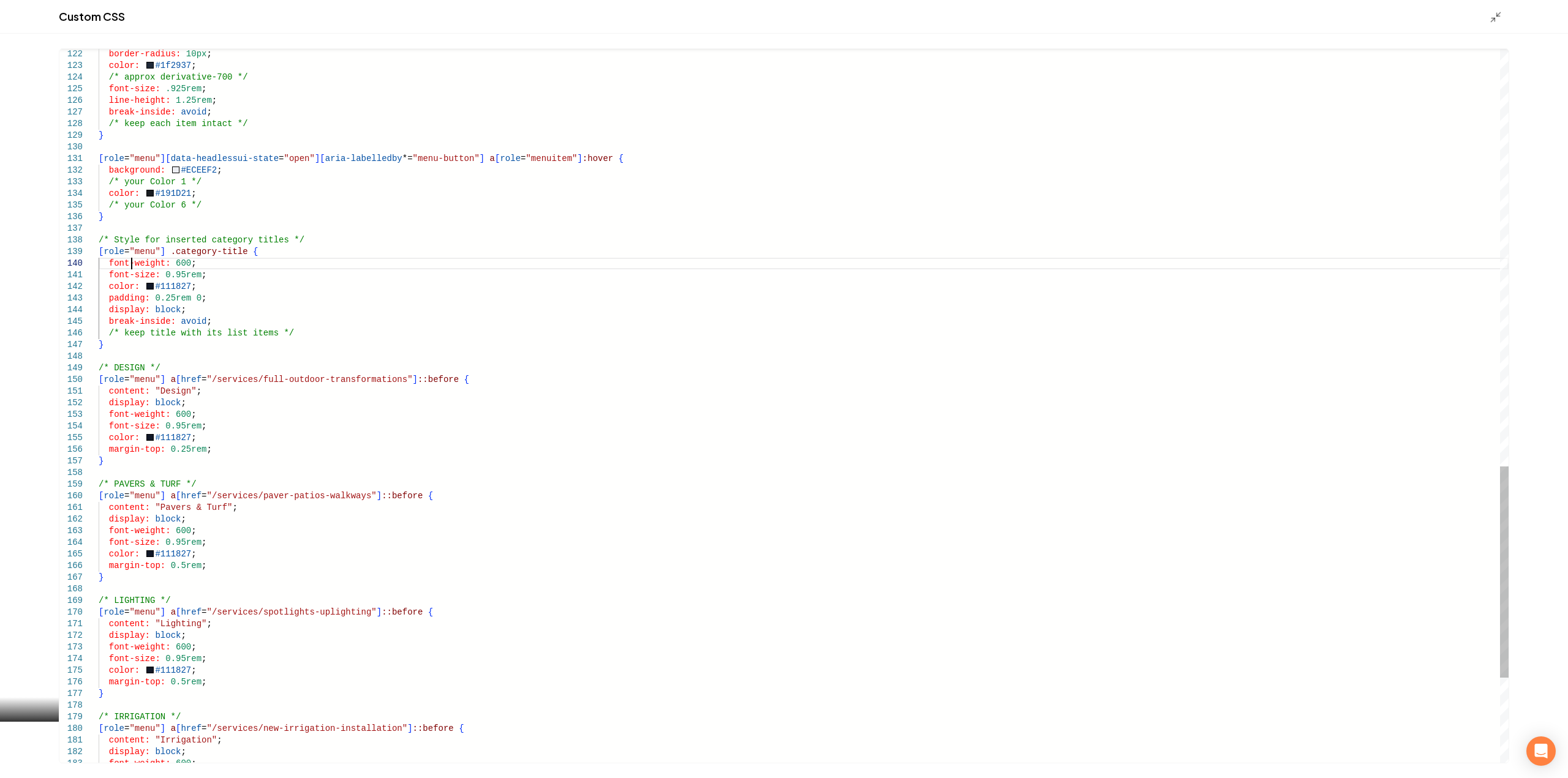 click on "background:     #ECEEF2 ;    /* your Color 1 */    color:     #191D21 ;    /* your Color 6 */ } /* Style for inserted category titles */ [ role = "menu" ]   .category-title   {    font-weight:   600 ;    font-size:   0.95rem ;    color:     #111827 ;    padding:   0.25rem   0 ;    display:   block ;    break-inside:   avoid ;    /* keep title with its list items */ } /* DESIGN */ [ role = "menu" ]   a [ href = "/services/full-outdoor-transformations" ] ::before   {    content:   "Design" ;    display:   block ;    font-weight:   600 ;    font-size:   0.95rem ;    color:     #111827 ;    margin-top:   0.25rem ; } /* PAVERS & TURF */ [ role = "menu" ]   a [ href = "/services/paver-patios-walkways" ] ::before   {    content:   "Pavers & Turf" ;    display:   block ;    font-weight:   600 ;    font-size:   0.95rem ;    color:     #111827 ;    margin-top:   0.5rem ; } /* LIGHTING */ [ role = "menu" ]" at bounding box center (804, -155) 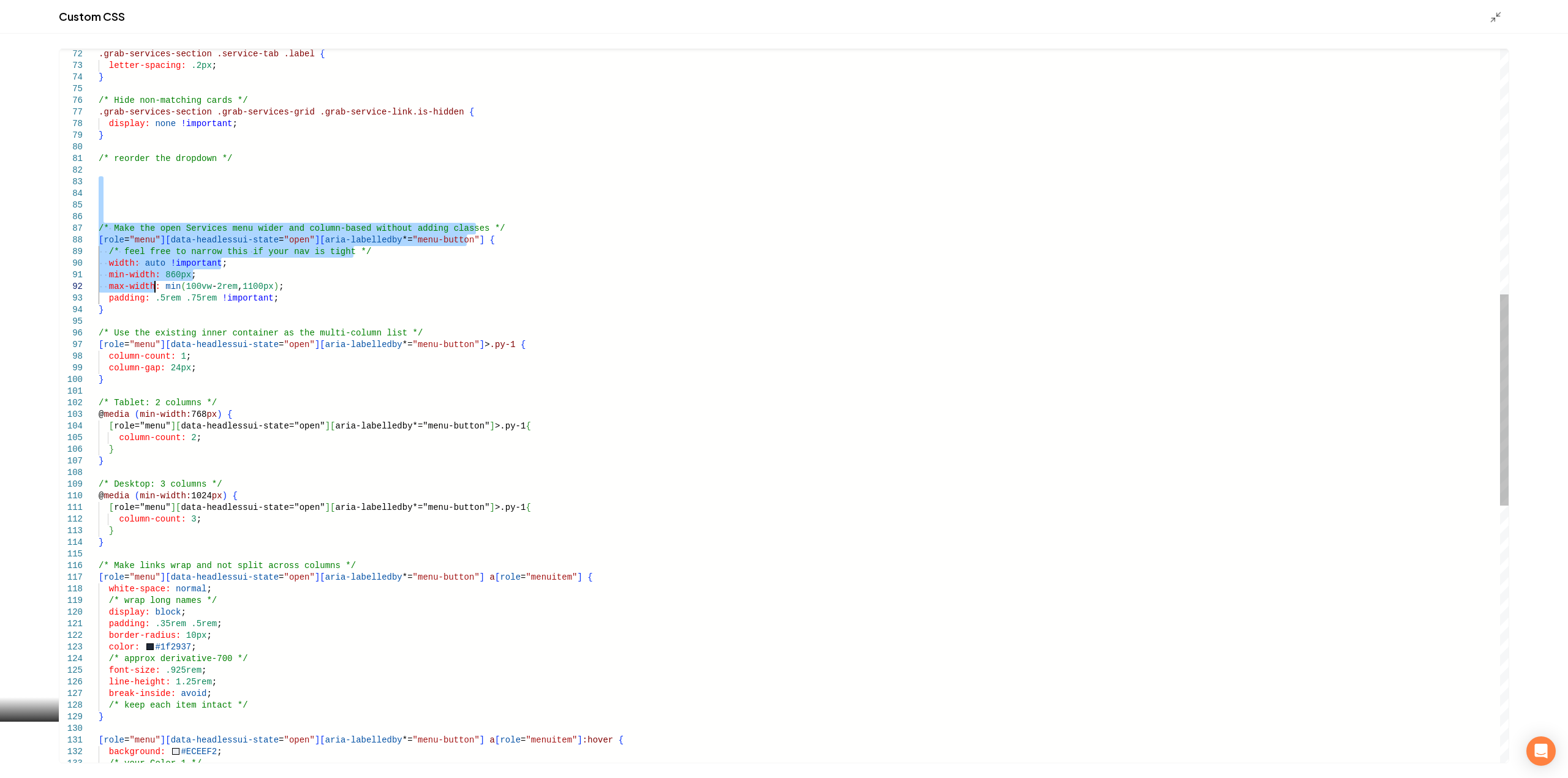 drag, startPoint x: 99, startPoint y: 184, endPoint x: 155, endPoint y: 287, distance: 117.23907 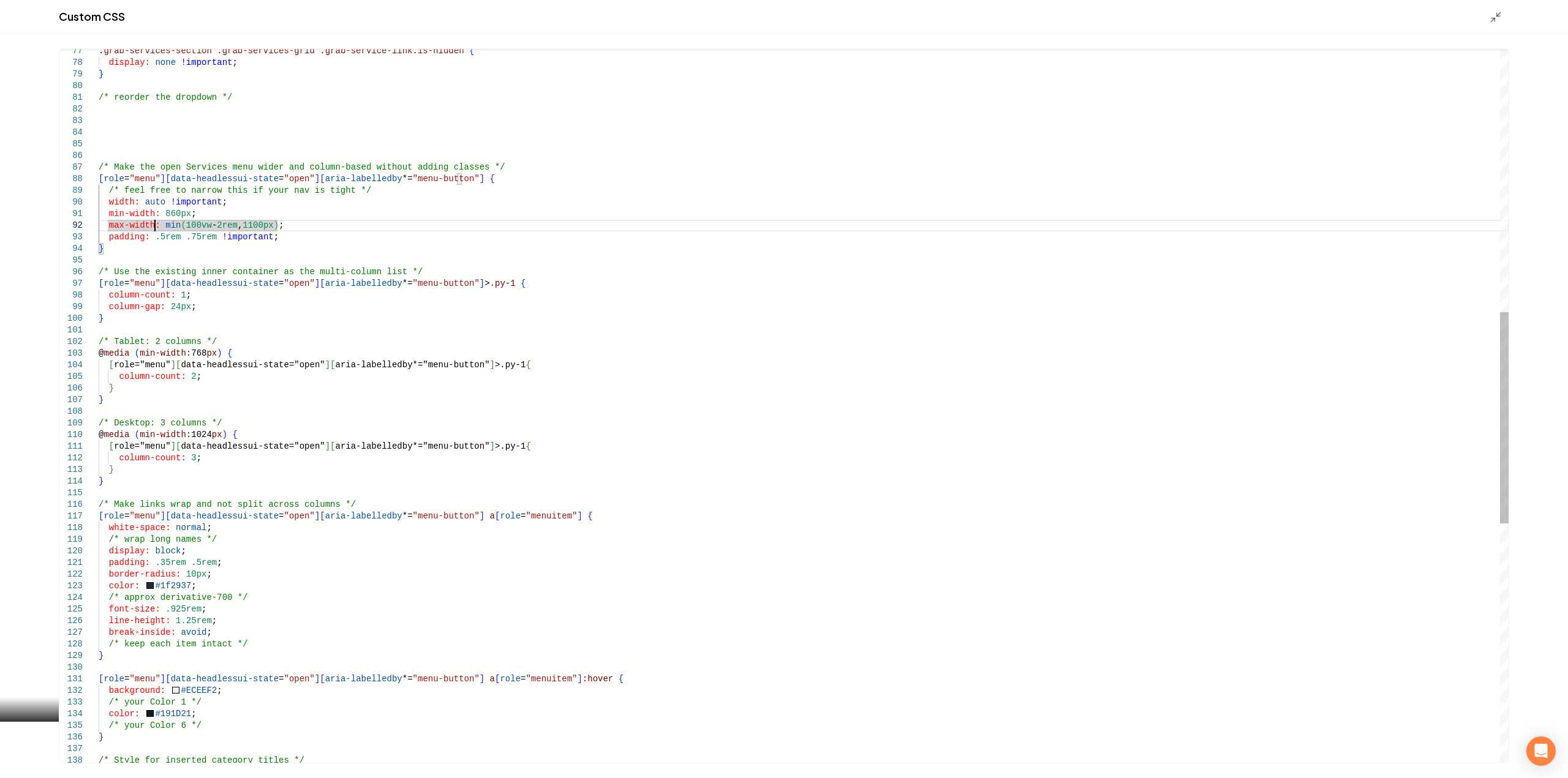 click on "break-inside:   avoid ;    /* keep each item intact */    /* approx derivative-700 */    font-size:   .925rem ;    line-height:   1.25rem ;    border-radius:   10px ;    color:     #1f2937 ;    /* wrap long names */    display:   block ;    padding:   .35rem   .5rem ; /* Make links wrap and not split across columns */ [ role = "menu" ] [ data-headlessui-state = "open" ] [ aria-labelledby *= "menu-button" ]   a [ role = "menuitem" ]   {    white-space:   normal ; }    [ role="menu" ] [ data-headlessui-state="open" ] [ aria-labelledby*="menu-button" ] >.py-1  {      column-count:   3 ;    } /* Desktop: 3 columns */ @ media   ( min-width:  1024 px )   {    } } @ media   ( min-width:  768 px )   {    [ role="menu" ] [ data-headlessui-state="open" ] [ aria-labelledby*="menu-button" ] >.py-1  {      column-count:   2 ; /* Tablet: 2 columns */    column-count:   1 ;    column-gap:   24px ; } olumn list */ [ role = ] [" at bounding box center (804, 365) 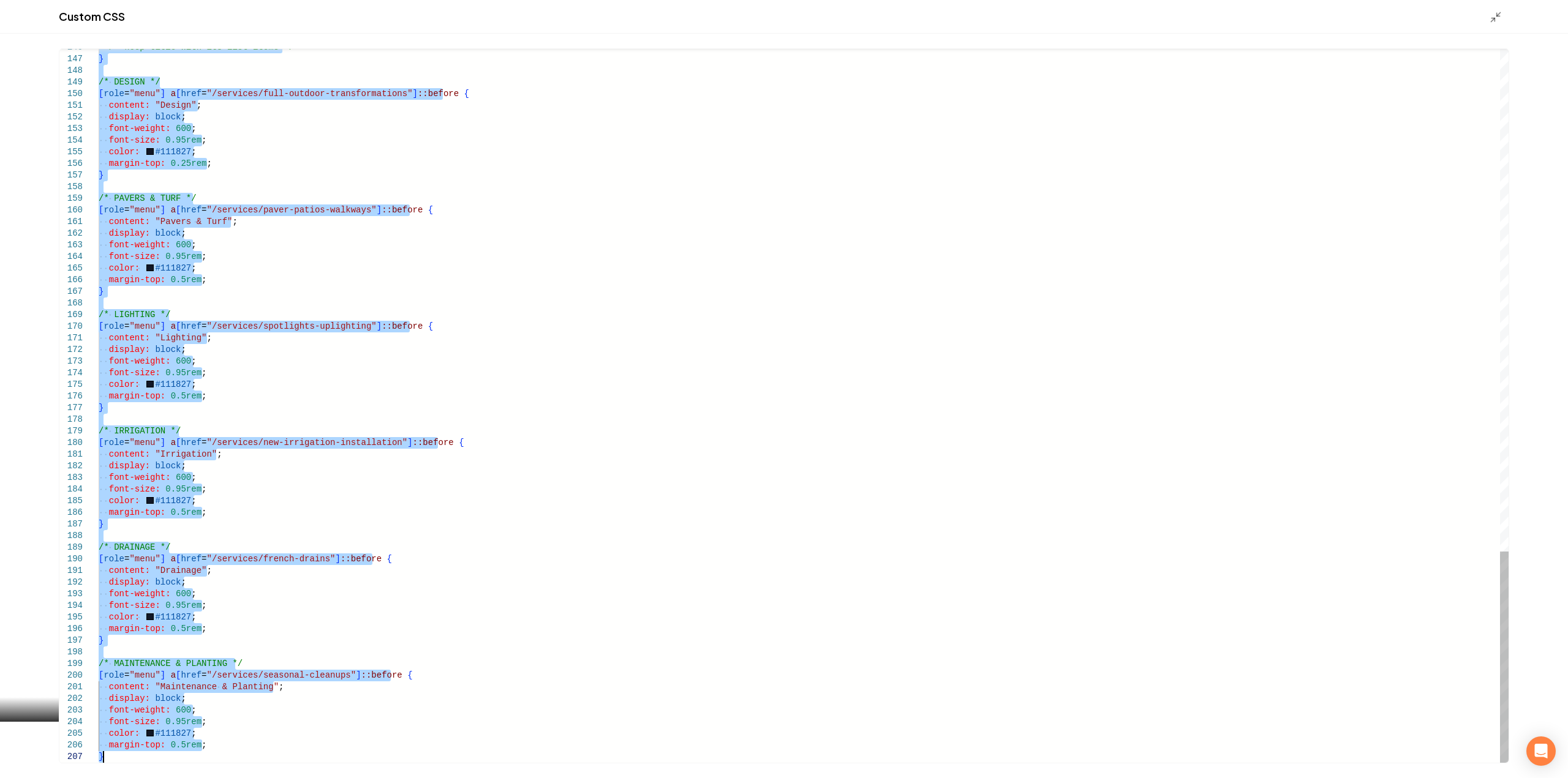 drag, startPoint x: 99, startPoint y: 353, endPoint x: 208, endPoint y: 760, distance: 421.3431 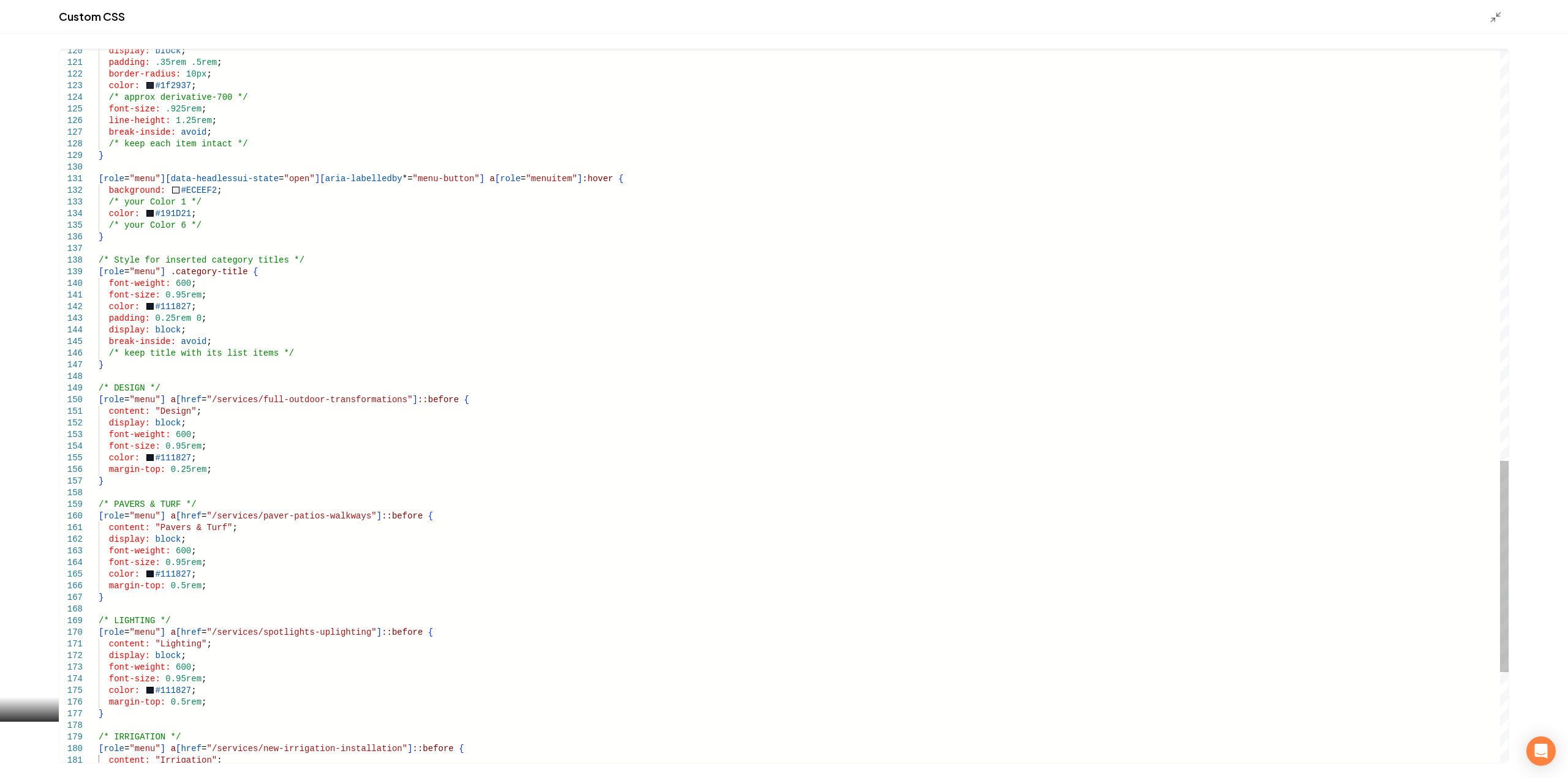 click on "/* keep title with its list items */ } /* DESIGN */ [ role = "menu" ]   a [ href = "/services/full-outdoor-transformations" ] ::before   {    content:   "Design" ;    display:   block ;    font-weight:   600 ;    font-size:   0.95rem ;    color:     #111827 ;    margin-top:   0.25rem ; } /* PAVERS & TURF */ [ role = "menu" ]   a [ href = "/services/paver-patios-walkways" ] ::before   {    content:   "Pavers & Turf" ;    display:   block ;    font-weight:   600 ;    font-size:   0.95rem ;    color:     #111827 ;    margin-top:   0.5rem ; } /* LIGHTING */ [ role = "menu" ]   a [ href = "/services/spotlights-uplighting" ] ::before   {    content:   "Lighting" ;    display:   block ;    font-weight:   600 ;    font-size:   0.95rem ;    color:     #111827 ;    margin-top:   0.5rem ; } /* IRRIGATION */ [ role = "menu" ]   a [ href = "/services/new-irrigation-installation" ] ::before   {    content:   "Irrigation" ;      ;" at bounding box center (804, -135) 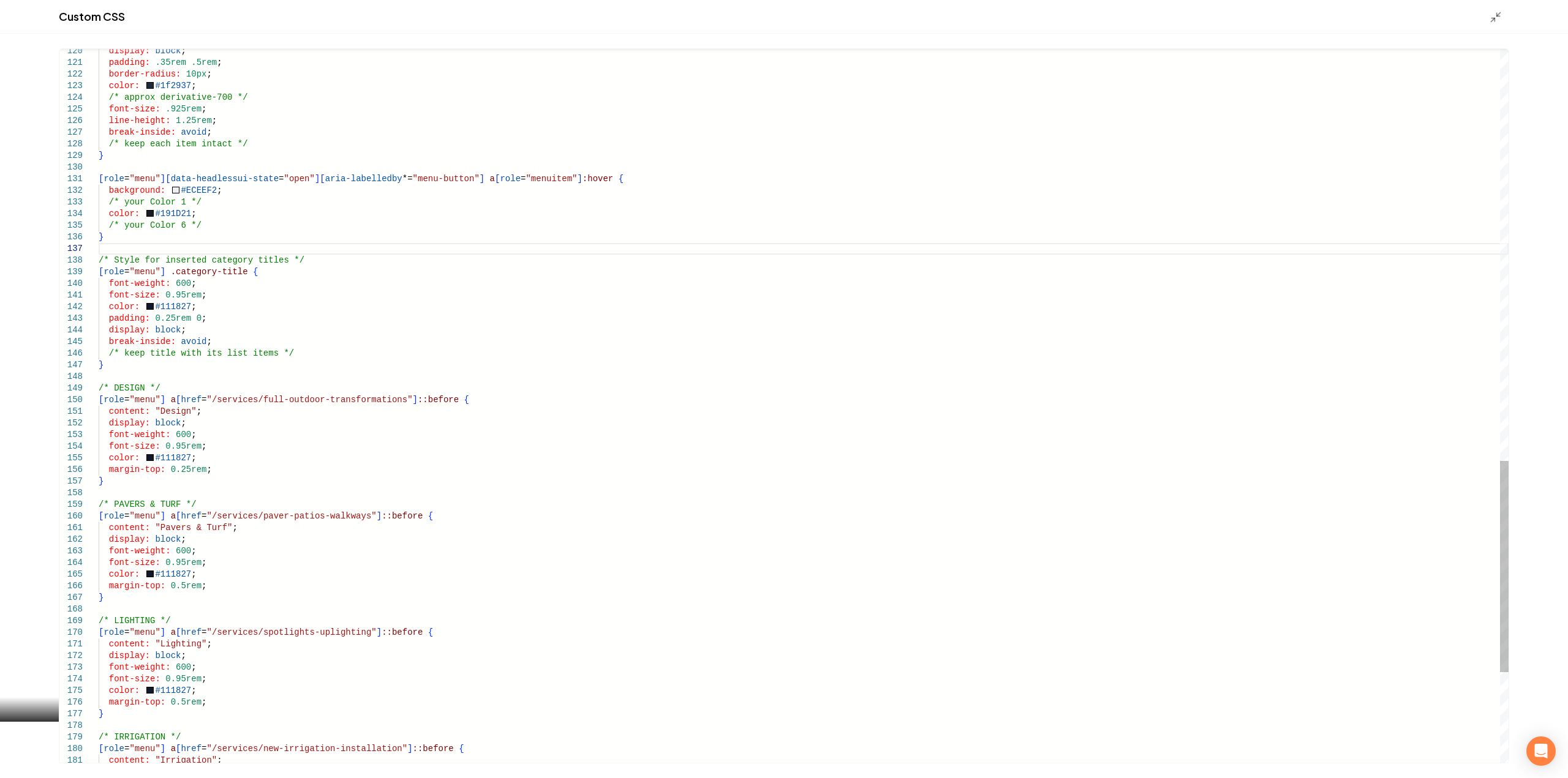 click on "/* keep title with its list items */ } /* DESIGN */ [ role = "menu" ]   a [ href = "/services/full-outdoor-transformations" ] ::before   {    content:   "Design" ;    display:   block ;    font-weight:   600 ;    font-size:   0.95rem ;    color:     #111827 ;    margin-top:   0.25rem ; } /* PAVERS & TURF */ [ role = "menu" ]   a [ href = "/services/paver-patios-walkways" ] ::before   {    content:   "Pavers & Turf" ;    display:   block ;    font-weight:   600 ;    font-size:   0.95rem ;    color:     #111827 ;    margin-top:   0.5rem ; } /* LIGHTING */ [ role = "menu" ]   a [ href = "/services/spotlights-uplighting" ] ::before   {    content:   "Lighting" ;    display:   block ;    font-weight:   600 ;    font-size:   0.95rem ;    color:     #111827 ;    margin-top:   0.5rem ; } /* IRRIGATION */ [ role = "menu" ]   a [ href = "/services/new-irrigation-installation" ] ::before   {    content:   "Irrigation" ;      ;" at bounding box center [804, -135] 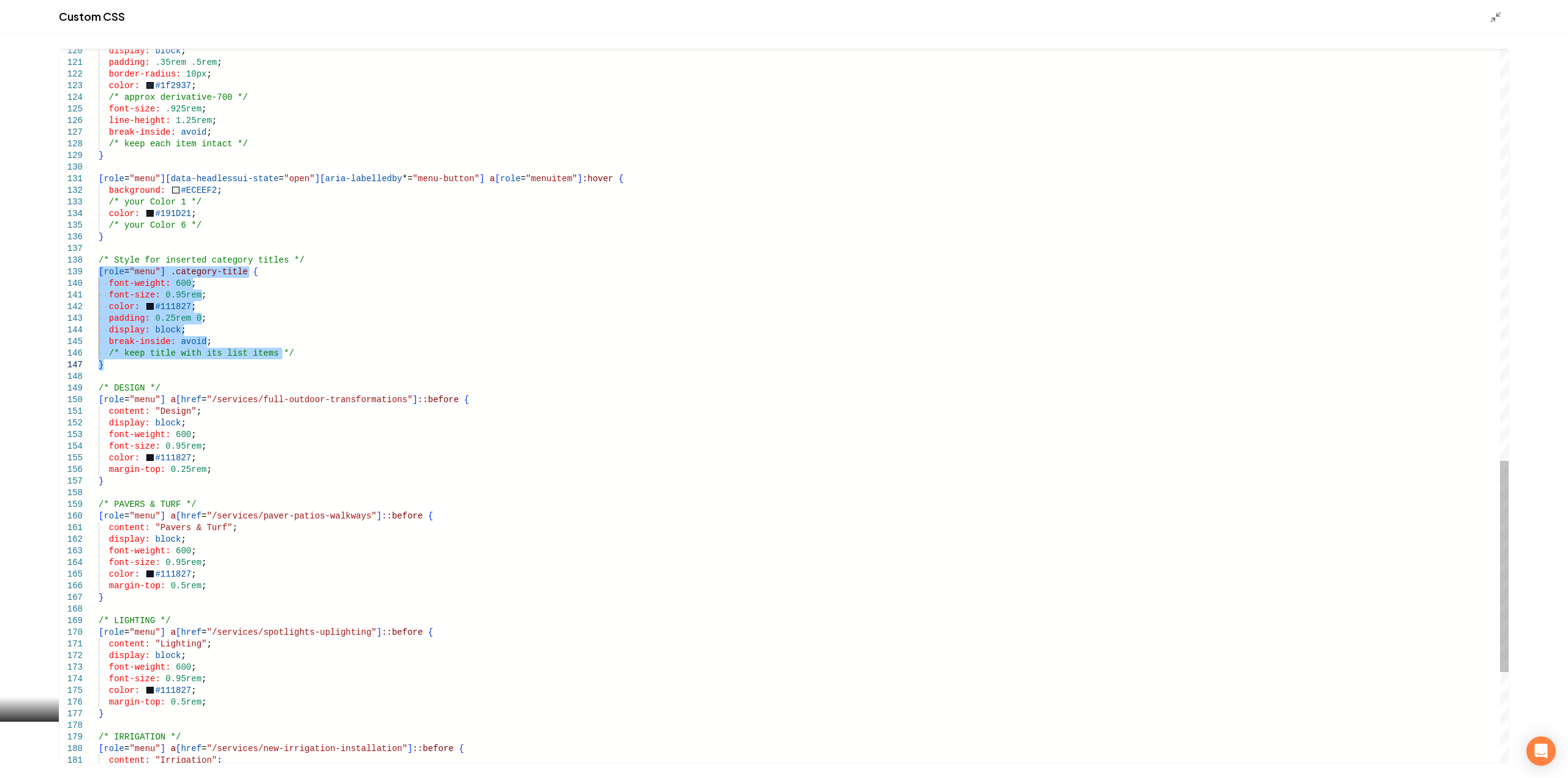 drag, startPoint x: 99, startPoint y: 274, endPoint x: 134, endPoint y: 365, distance: 97.49872 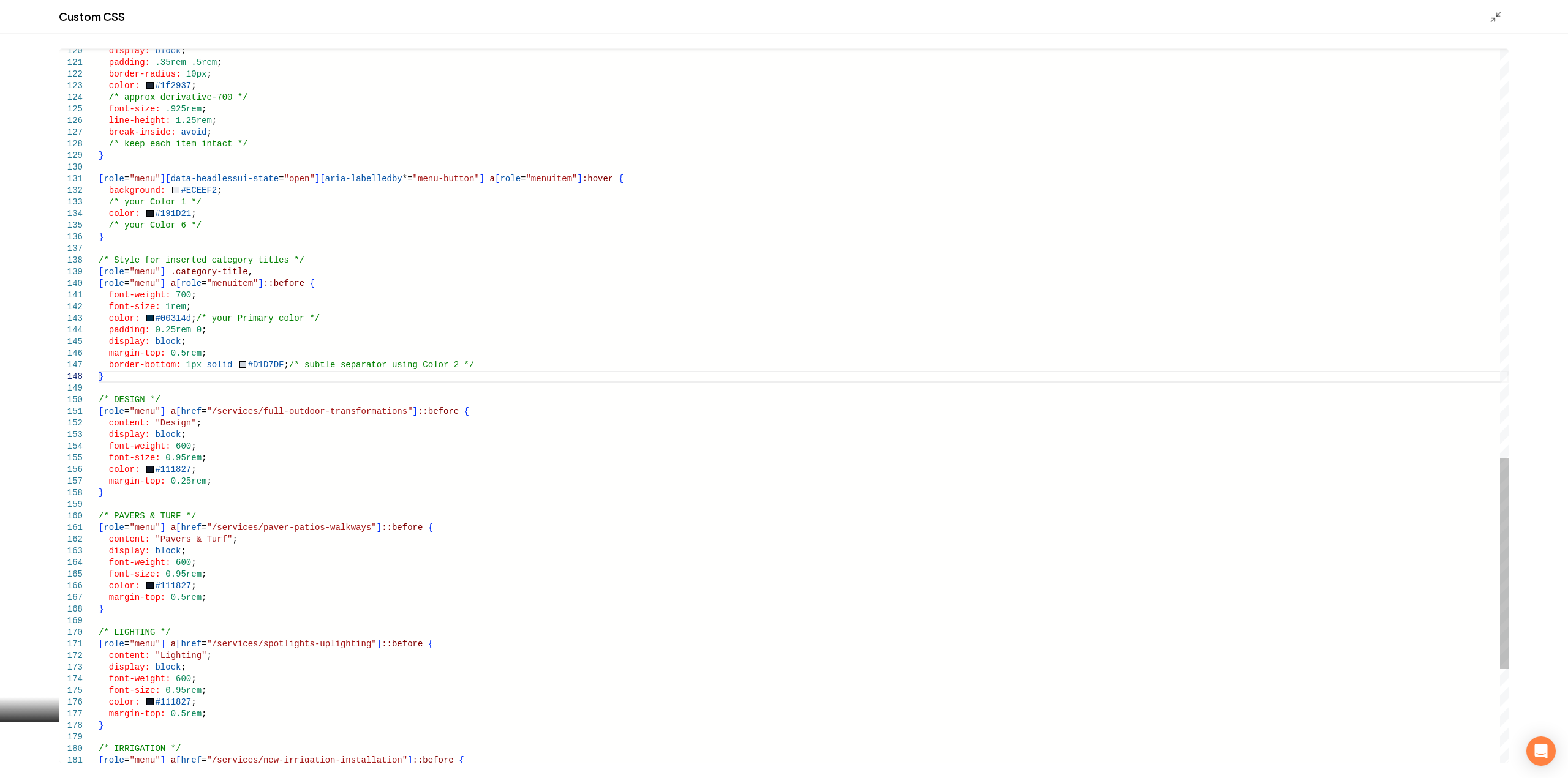 click on "margin-top:   0.5rem ;    border-bottom:   1px   solid     #D1D7DF ;  /* subtle separator using Color 2 */ /* DESIGN */ [ role = "menu" ]   a [ href = "/services/full-outdoor-transformations" ] ::before   {    content:   "Design" ;    display:   block ;    font-weight:   600 ;    font-size:   0.95rem ;    color:     #111827 ;    margin-top:   0.25rem ; } /* PAVERS & TURF */ [ role = "menu" ]   a [ href = "/services/paver-patios-walkways" ] ::before   {    content:   "Pavers & Turf" ;    display:   block ;    font-weight:   600 ;    font-size:   0.95rem ;    color:     #111827 ;    margin-top:   0.5rem ; } /* LIGHTING */ [ role = "menu" ]   a [ href = "/services/spotlights-uplighting" ] ::before   {    content:   "Lighting" ;    display:   block ;    font-weight:   600 ;    font-size:   0.95rem ;    color:     #111827 ;    margin-top:   0.5rem ; } /* IRRIGATION */ [ role = "menu" ]   a [ href = ] ::before   {    0" at bounding box center (804, -129) 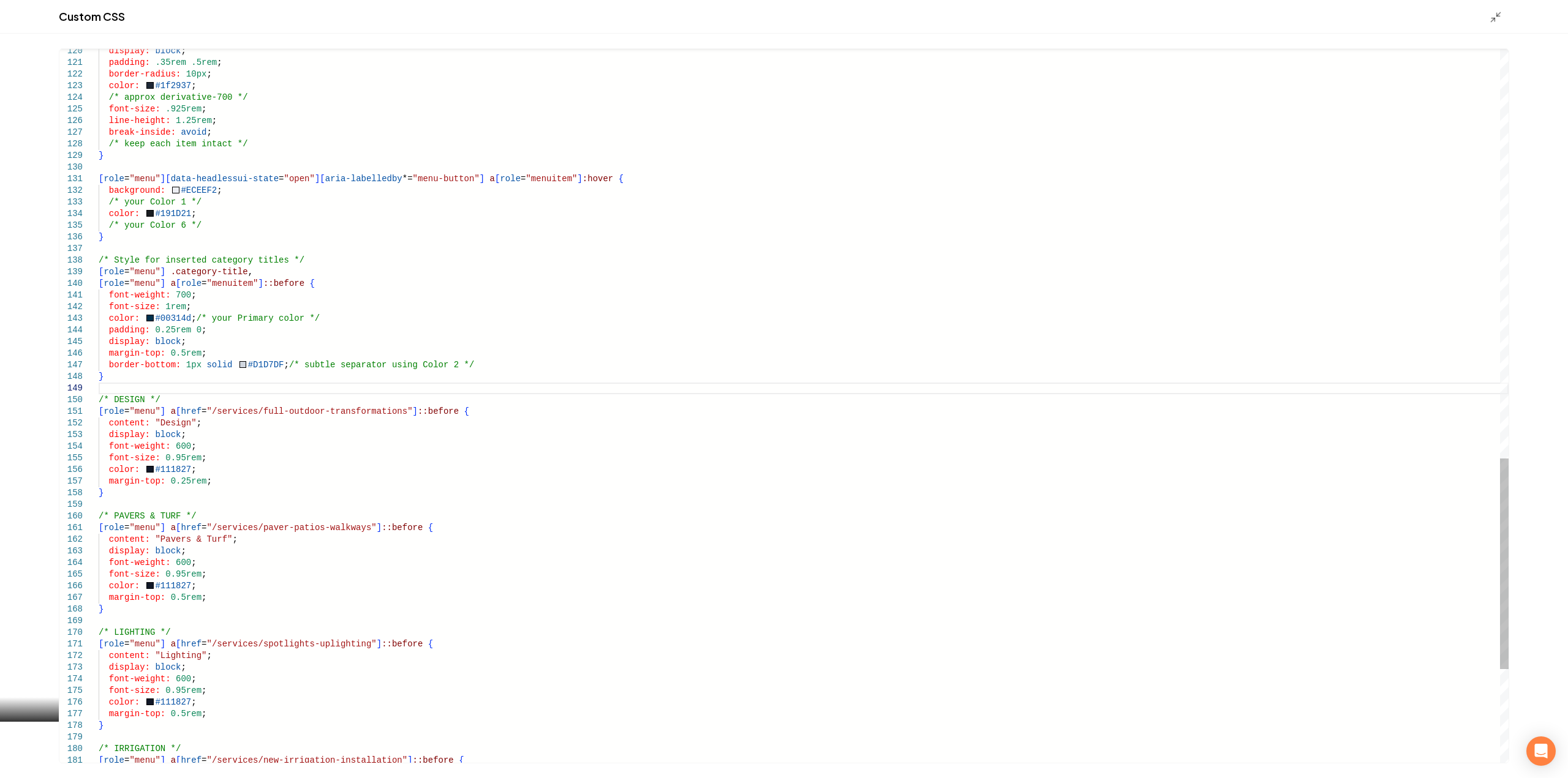 click on "margin-top:   0.5rem ;    border-bottom:   1px   solid     #D1D7DF ;  /* subtle separator using Color 2 */ /* DESIGN */ [ role = "menu" ]   a [ href = "/services/full-outdoor-transformations" ] ::before   {    content:   "Design" ;    display:   block ;    font-weight:   600 ;    font-size:   0.95rem ;    color:     #111827 ;    margin-top:   0.25rem ; } /* PAVERS & TURF */ [ role = "menu" ]   a [ href = "/services/paver-patios-walkways" ] ::before   {    content:   "Pavers & Turf" ;    display:   block ;    font-weight:   600 ;    font-size:   0.95rem ;    color:     #111827 ;    margin-top:   0.5rem ; } /* LIGHTING */ [ role = "menu" ]   a [ href = "/services/spotlights-uplighting" ] ::before   {    content:   "Lighting" ;    display:   block ;    font-weight:   600 ;    font-size:   0.95rem ;    color:     #111827 ;    margin-top:   0.5rem ; } /* IRRIGATION */ [ role = "menu" ]   a [ href = ] ::before   {    0" at bounding box center (804, -129) 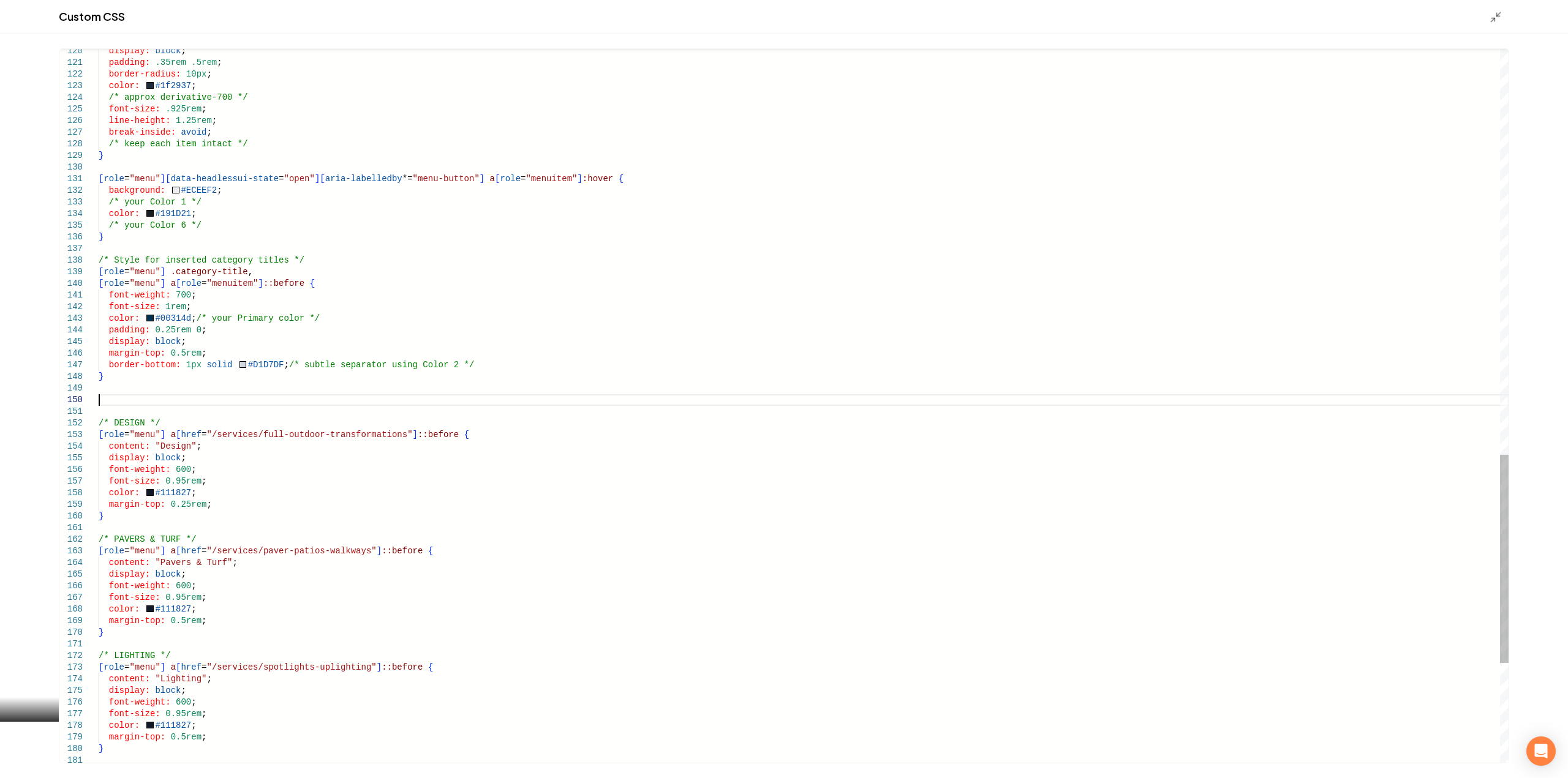 scroll, scrollTop: 10, scrollLeft: 0, axis: vertical 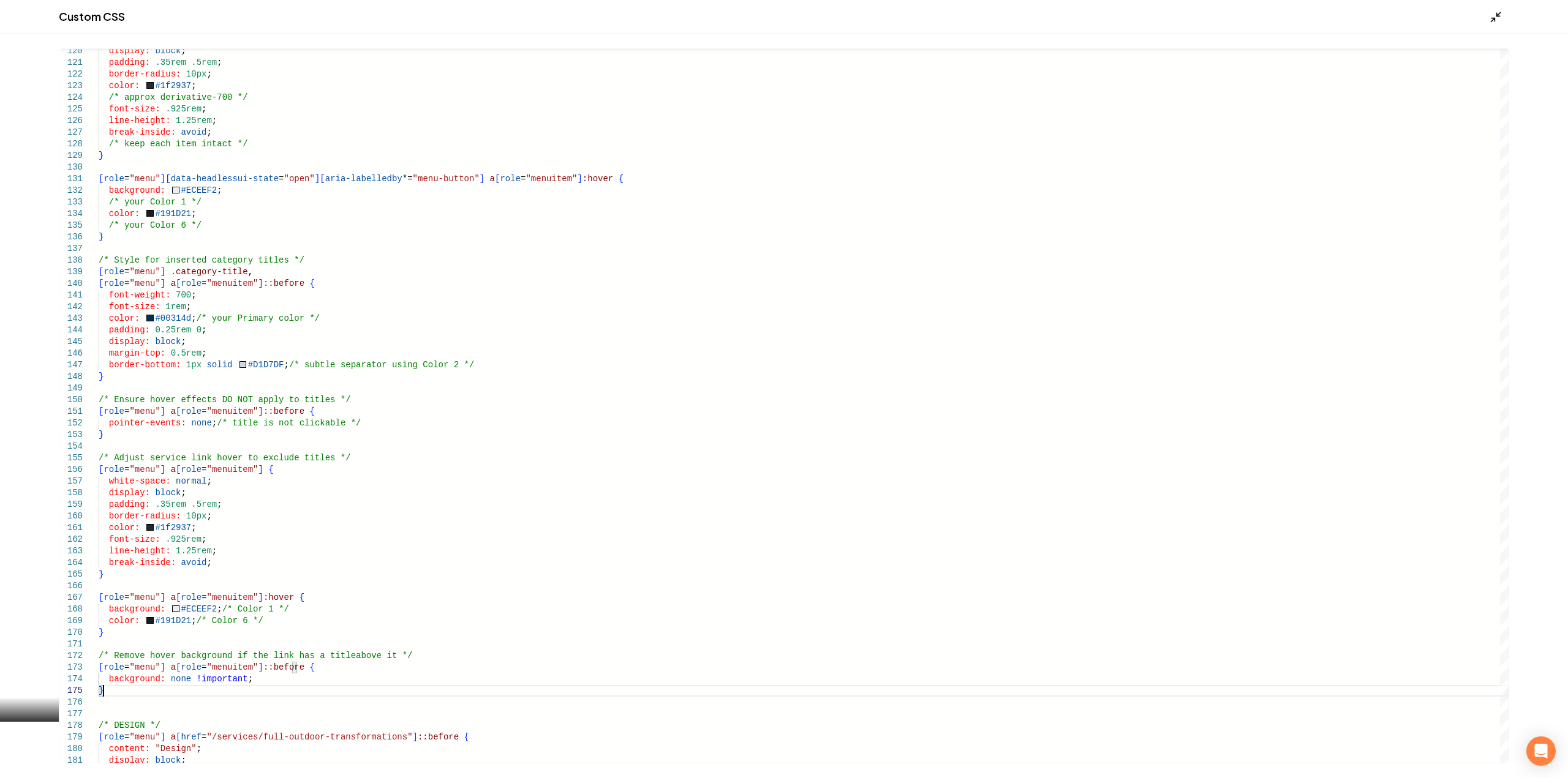 type on "**********" 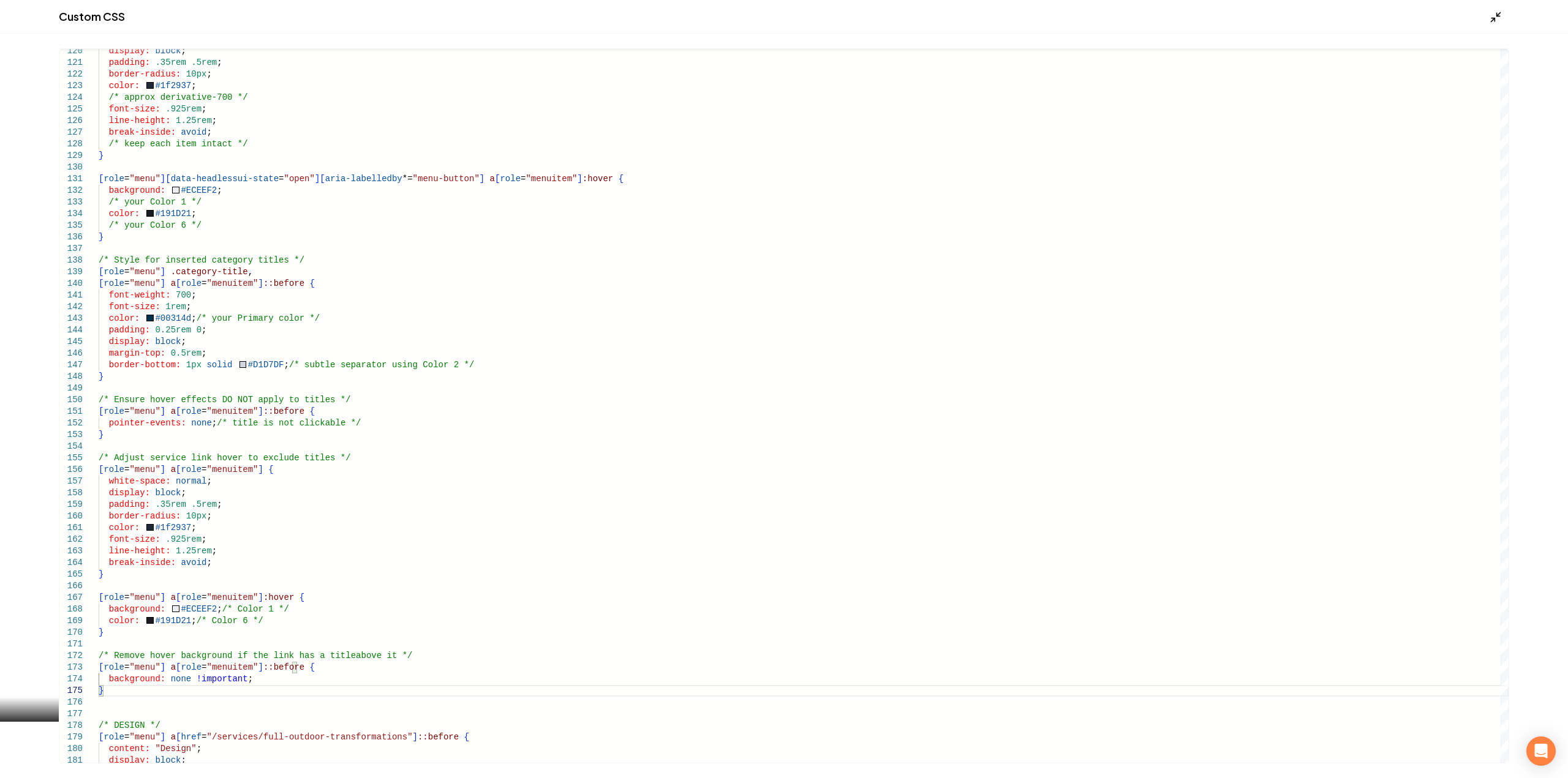 click 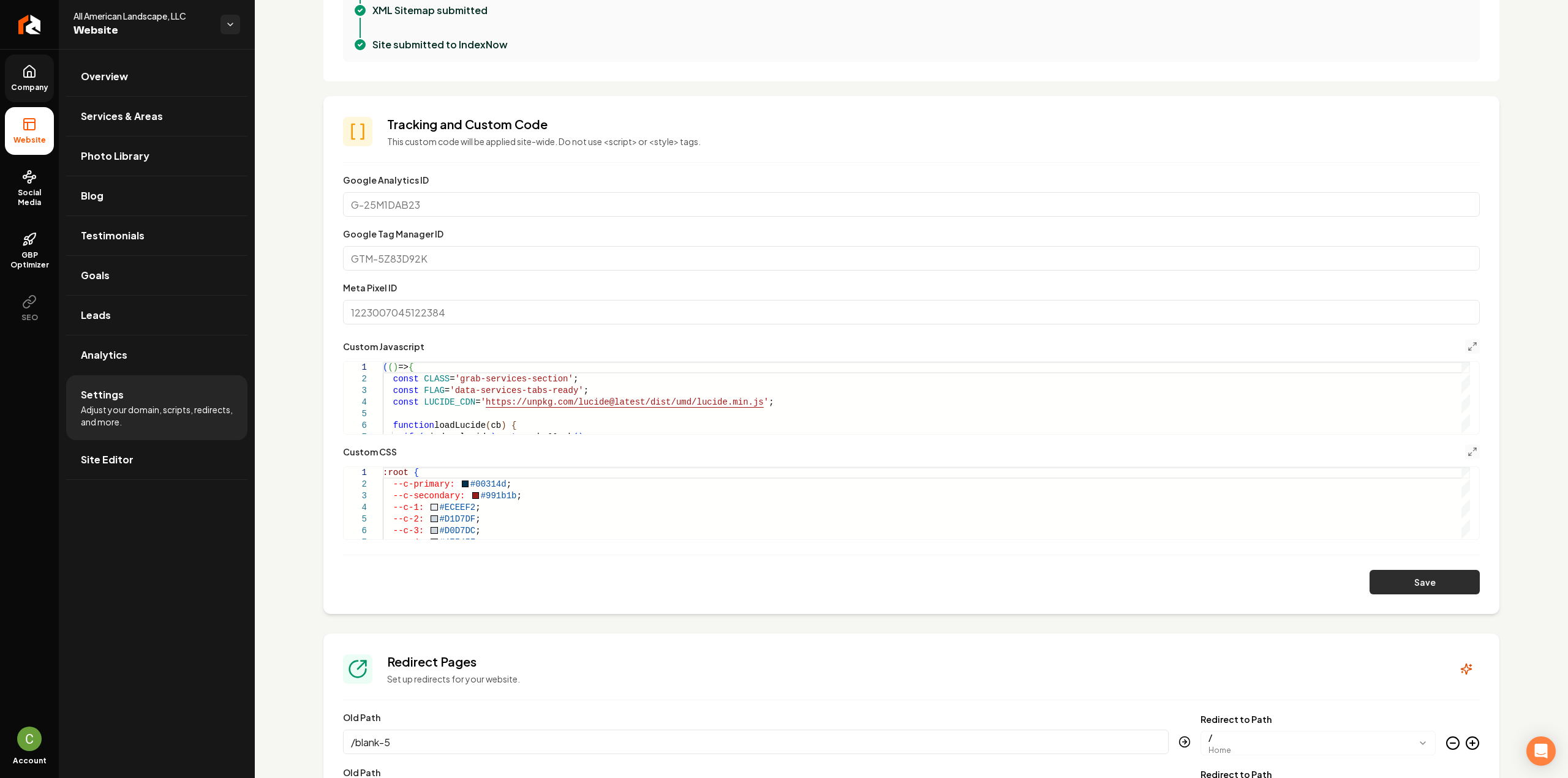 click on "Save" at bounding box center [1425, 582] 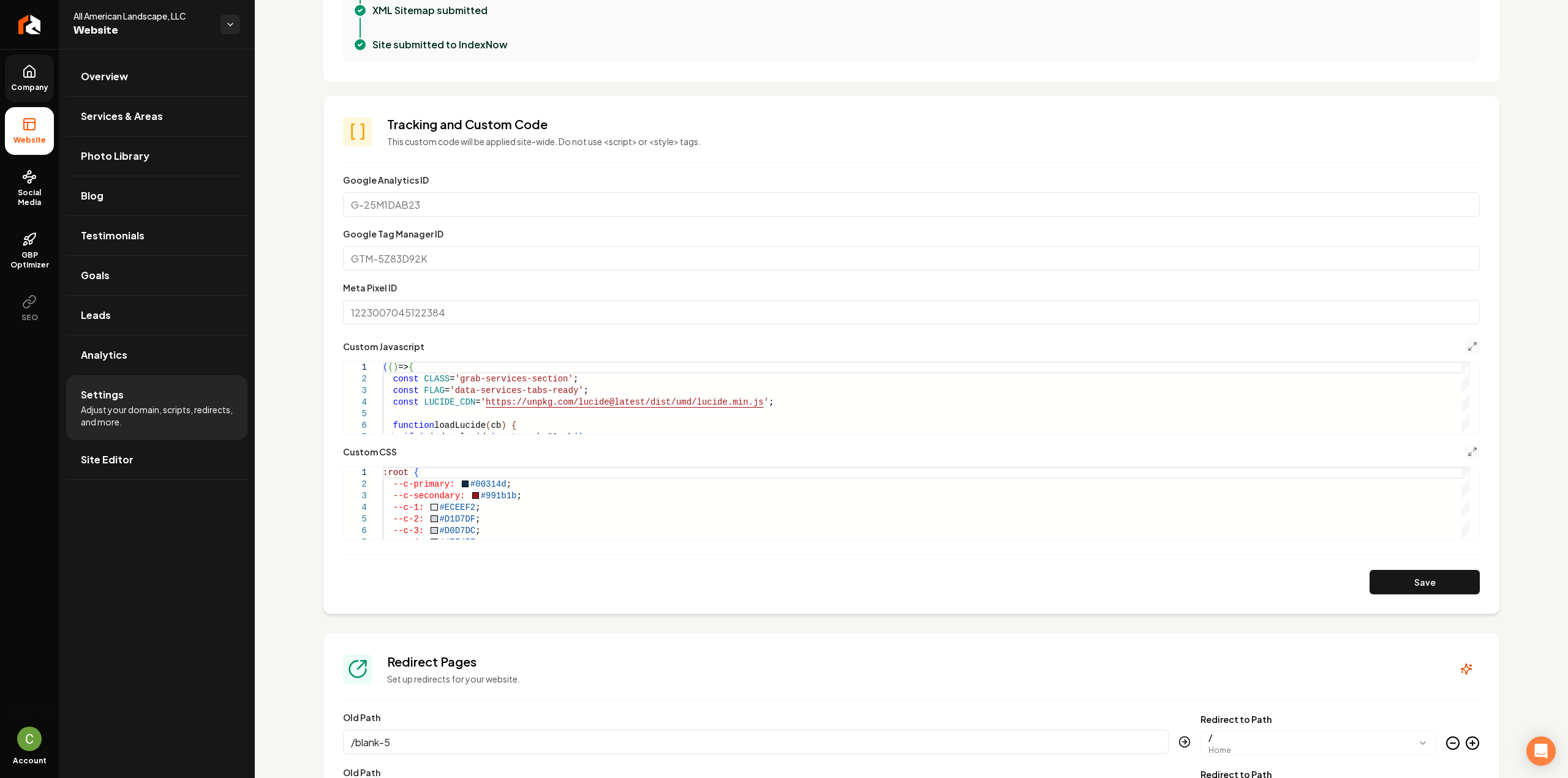click at bounding box center (1472, 452) 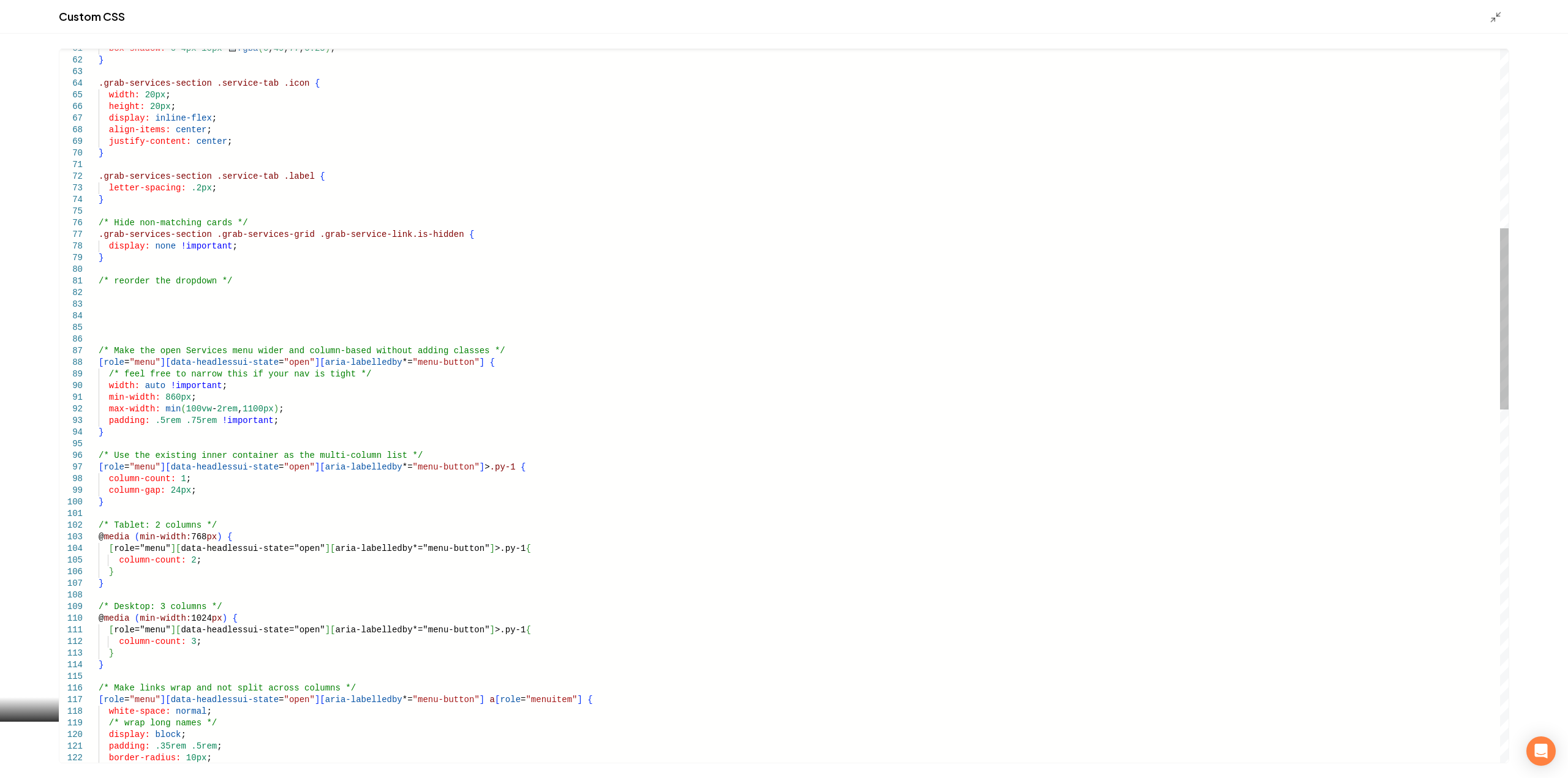 scroll, scrollTop: 0, scrollLeft: 0, axis: both 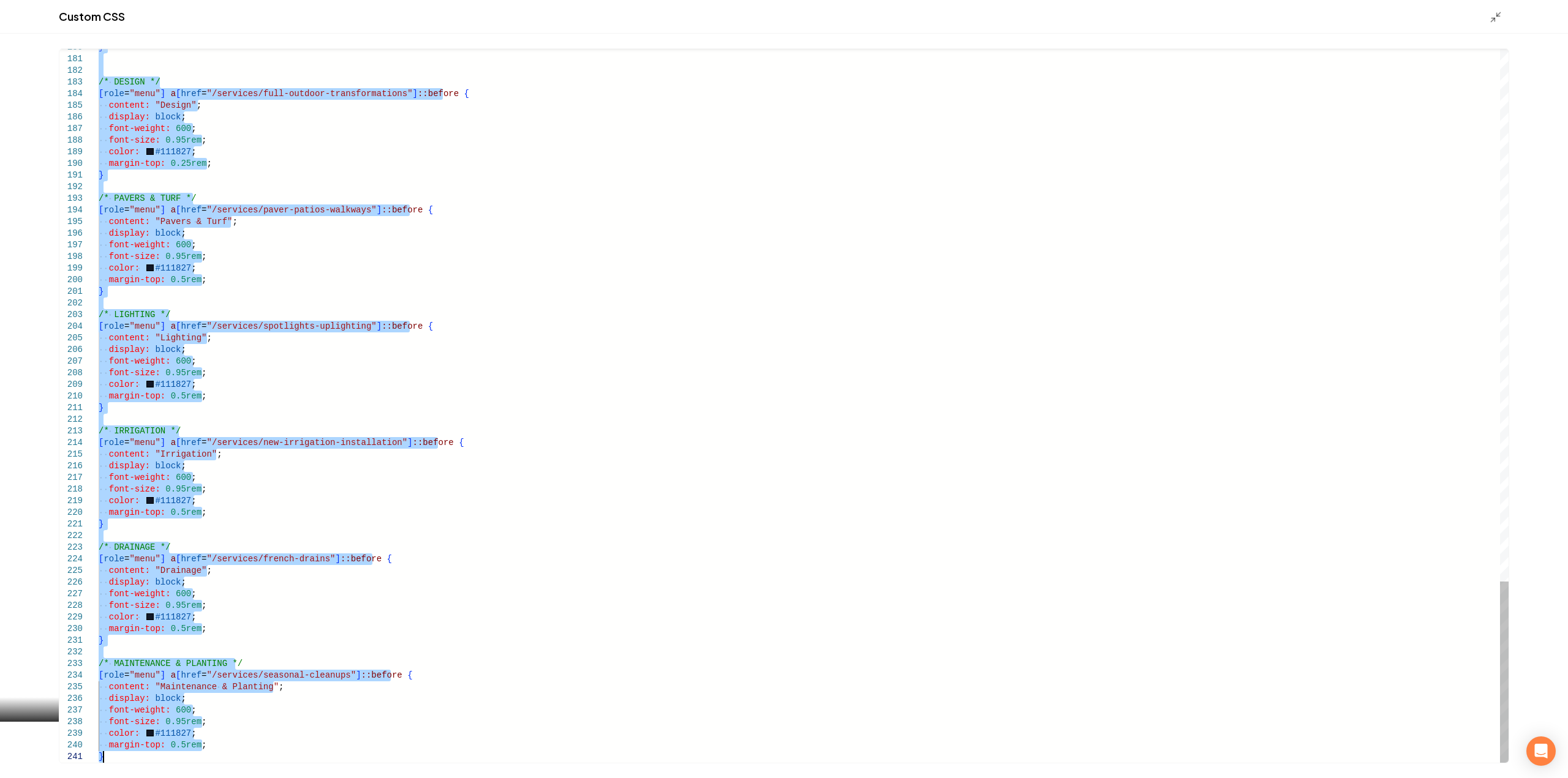 drag, startPoint x: 99, startPoint y: 354, endPoint x: 363, endPoint y: 807, distance: 524.3138 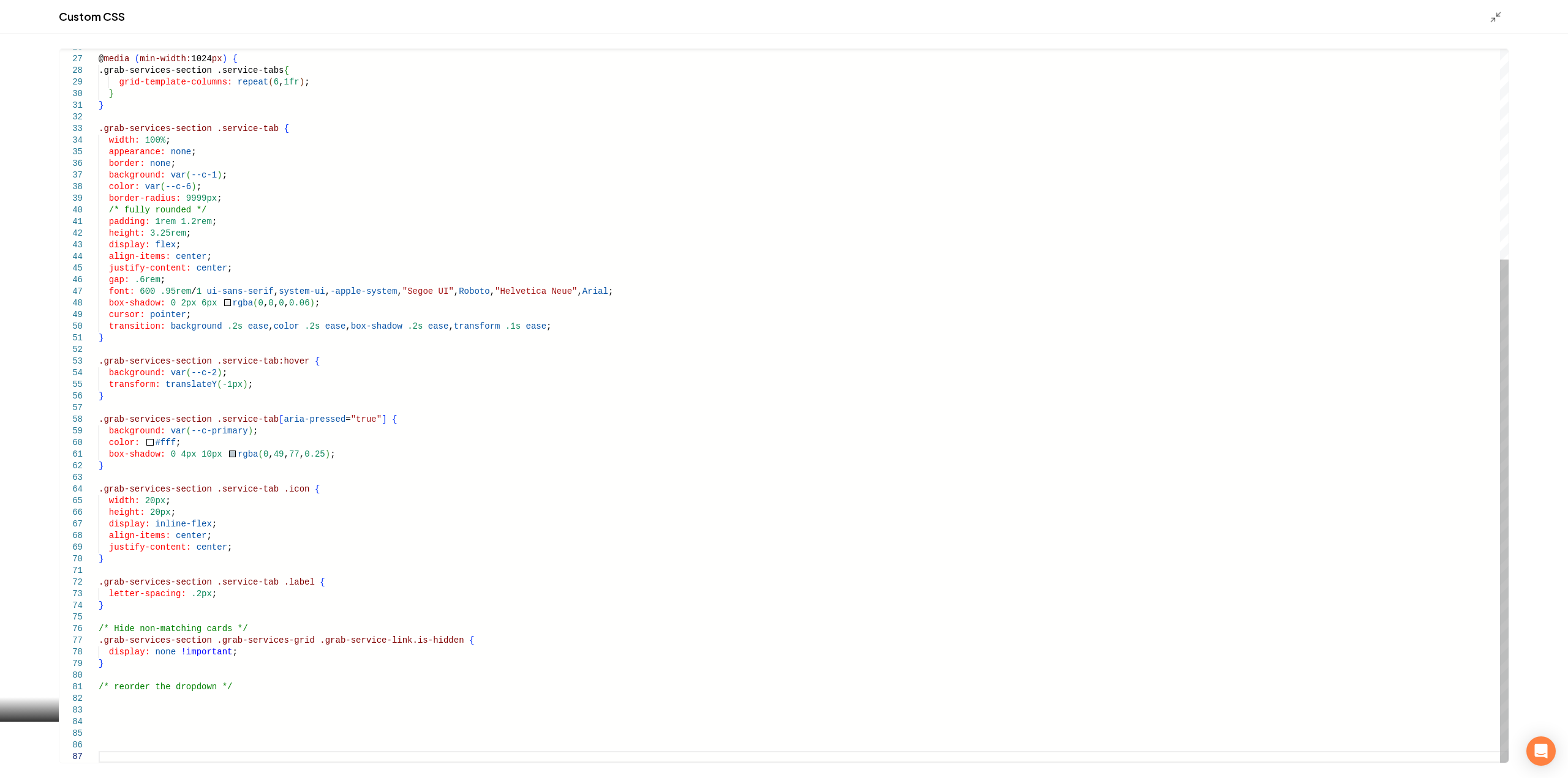 drag, startPoint x: 505, startPoint y: 600, endPoint x: 485, endPoint y: 619, distance: 27.586228 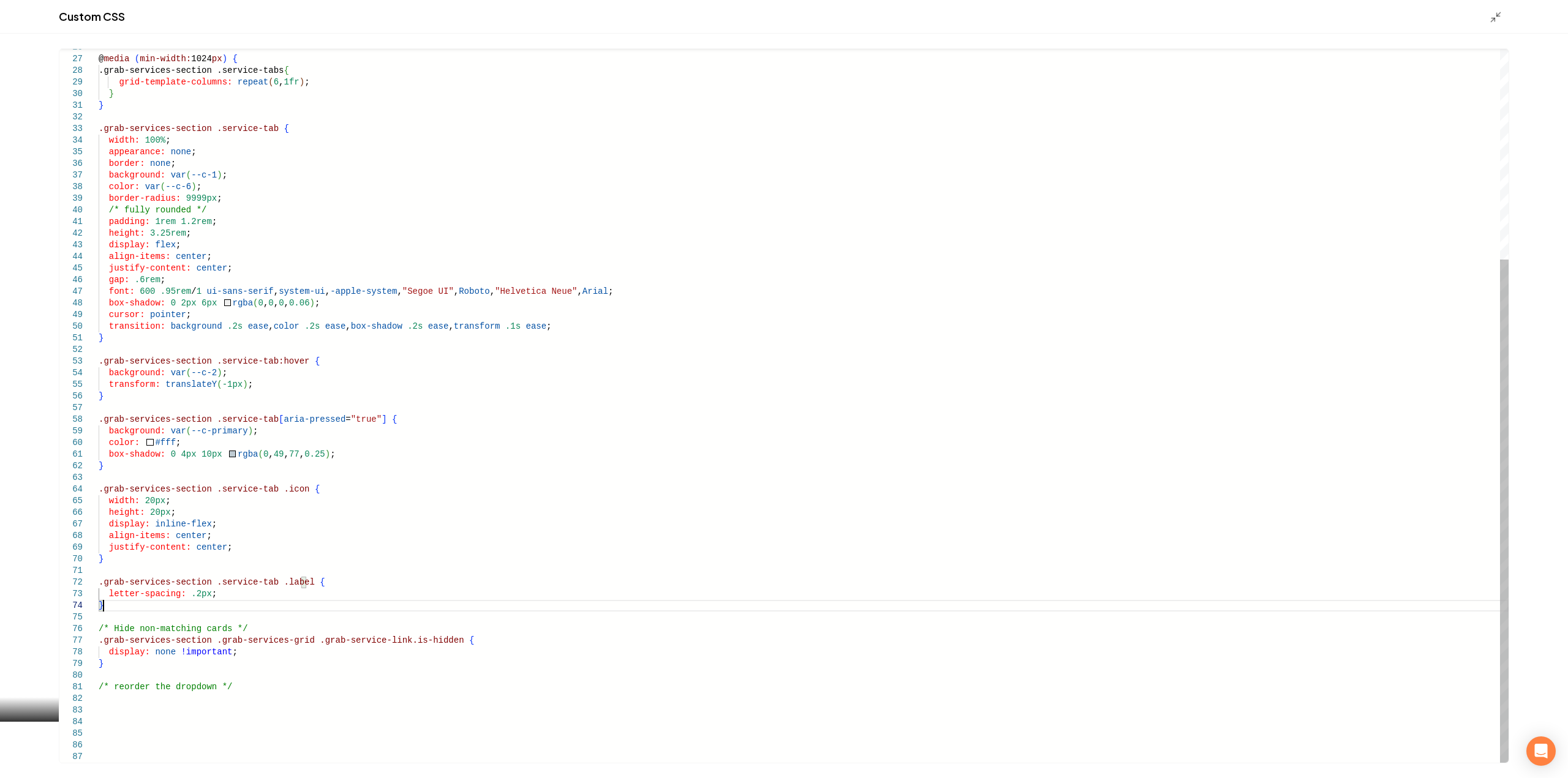 click on "@ media   ( min-width:  1024 px )   {   .grab-services-section .service-tabs  {      grid-template-columns:   repeat ( 6 ,  1fr ) ;    } } .grab-services-section   .service-tab   {    width:   100% ;    appearance:   none ;    border:   none ;    background:   var ( --c-1 ) ;    color:   var ( --c-6 ) ;    border-radius:   9999px ;    /* fully rounded */    padding:   1rem   1.2rem ;    height:   3.25rem ;    display:   flex ;    align-items:   center ;    justify-content:   center ;    gap:   .6rem ;    font:   600   .95rem / 1   ui-sans-serif ,  system-ui ,  -apple-system ,  "Segoe UI" ,  Roboto ,  "Helvetica Neue" ,  Arial ;    box-shadow:   0   2px   6px     rgba ( 0 ,  0 ,  0 ,  0.06 ) ;    cursor:   pointer ;    transition:   background   .2s   ease ,  color   .2s   ease ,  box-shadow   .2s   ease ,  transform   .1s   ease ; } .grab-services-section   .service-tab:hover   {    background:   var ( ) ;" at bounding box center [804, 256] 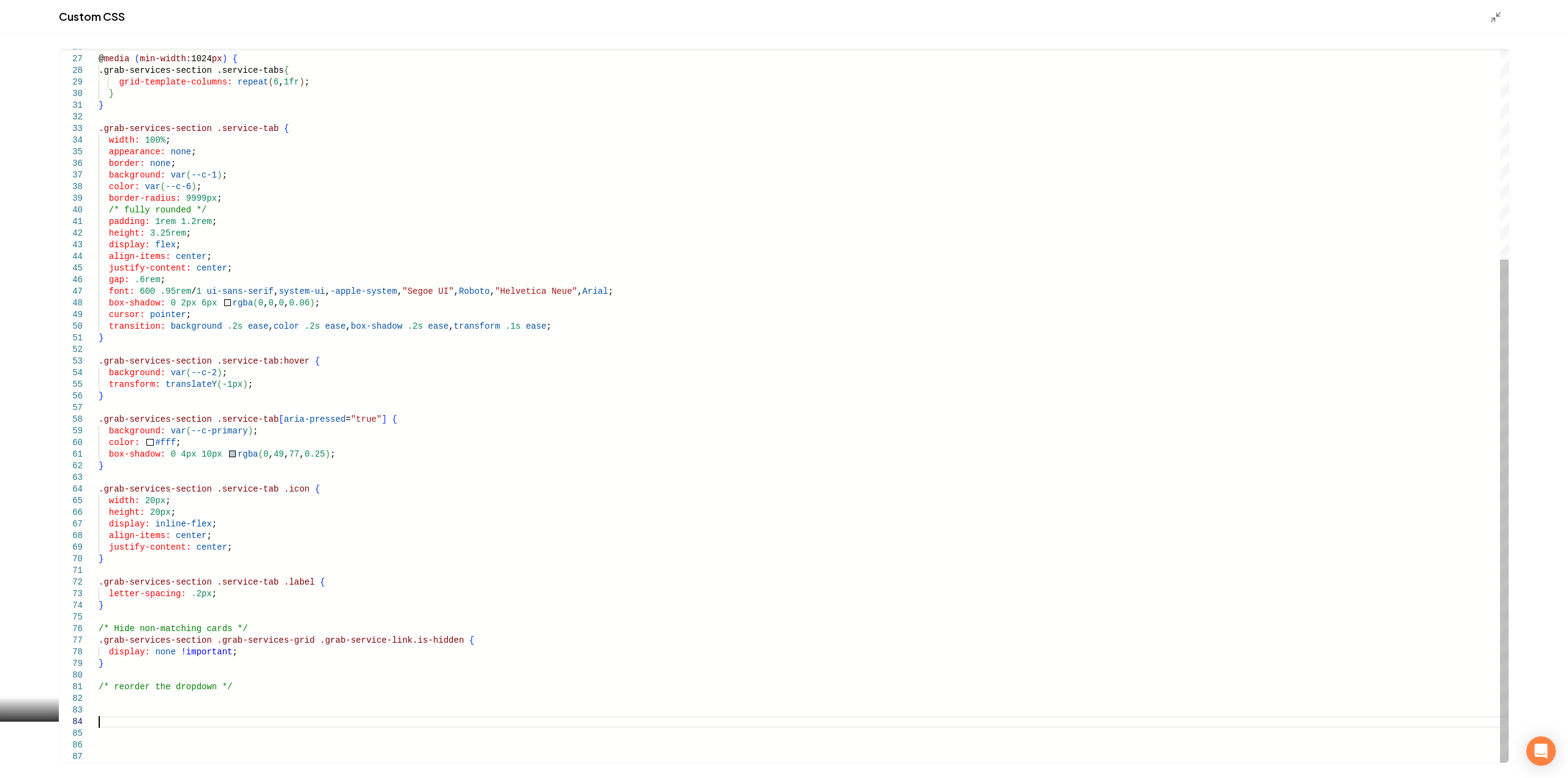 click on "@ media   ( min-width:  1024 px )   {   .grab-services-section .service-tabs  {      grid-template-columns:   repeat ( 6 ,  1fr ) ;    } } .grab-services-section   .service-tab   {    width:   100% ;    appearance:   none ;    border:   none ;    background:   var ( --c-1 ) ;    color:   var ( --c-6 ) ;    border-radius:   9999px ;    /* fully rounded */    padding:   1rem   1.2rem ;    height:   3.25rem ;    display:   flex ;    align-items:   center ;    justify-content:   center ;    gap:   .6rem ;    font:   600   .95rem / 1   ui-sans-serif ,  system-ui ,  -apple-system ,  "Segoe UI" ,  Roboto ,  "Helvetica Neue" ,  Arial ;    box-shadow:   0   2px   6px     rgba ( 0 ,  0 ,  0 ,  0.06 ) ;    cursor:   pointer ;    transition:   background   .2s   ease ,  color   .2s   ease ,  box-shadow   .2s   ease ,  transform   .1s   ease ; } .grab-services-section   .service-tab:hover   {    background:   var ( ) ;" at bounding box center [804, 256] 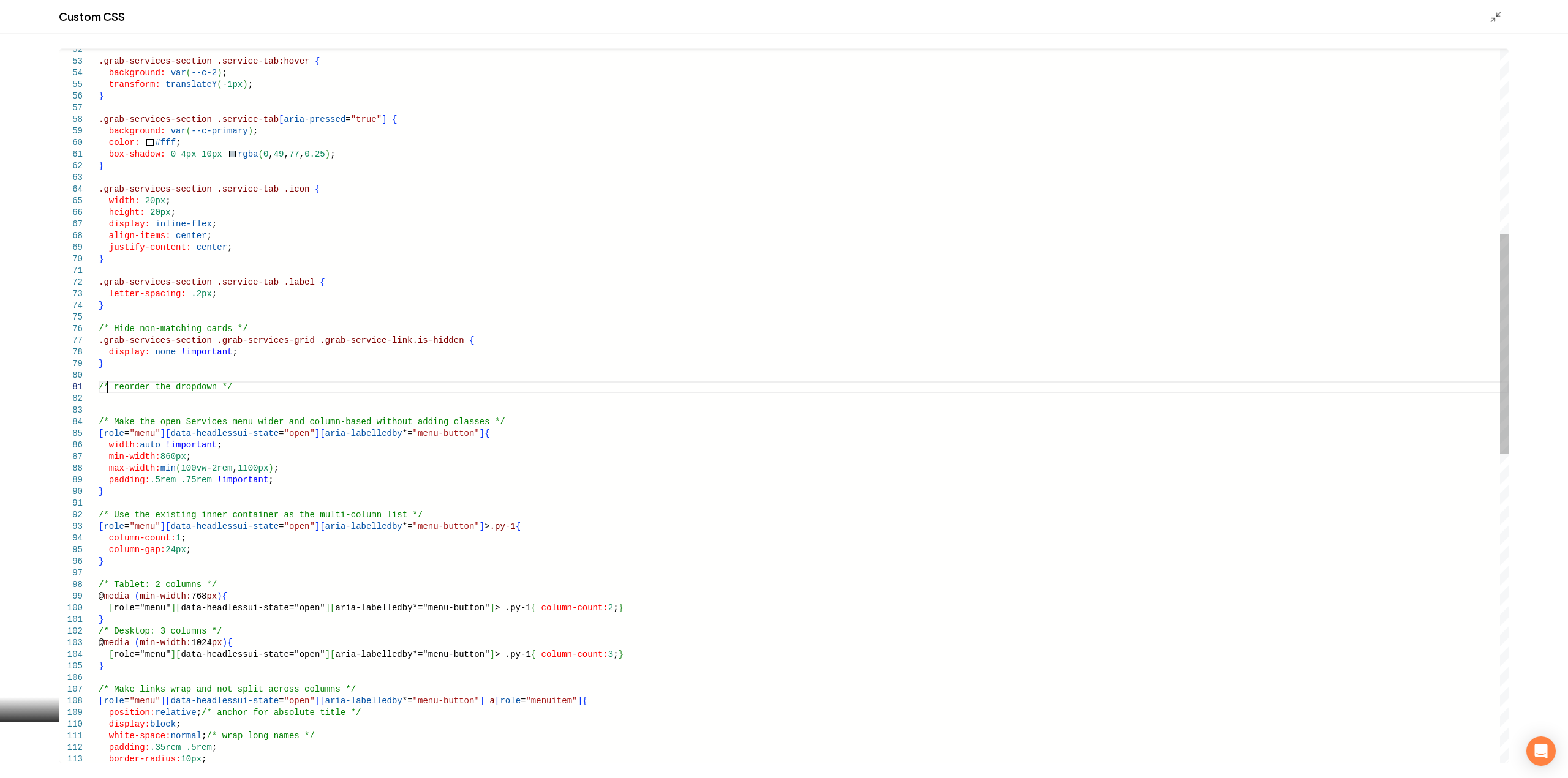 click on "padding: .35rem   .5rem ;    border-radius: 10px ;    display: block ;    white-space: normal ;              /* wrap long names */ /* Make links wrap and not split across columns */ [ role = "menu" ] [ data-headlessui-state = "open" ] [ aria-labelledby *= "menu-button" ]   a [ role = "menuitem" ] {    position: relative ;               /* anchor for absolute title */ } /* Desktop: 3 columns */ @ media   ( min-width: 1024 px ) {    [ role="menu" ] [ data-headlessui-state="open" ] [ aria-labelledby*="menu-button" ]  > .py-1 {   column-count: 3 ;  } @ media   ( min-width: 768 px ) {    [ role="menu" ] [ data-headlessui-state="open" ] [ aria-labelledby*="menu-button" ]  > .py-1 {   column-count: 2 ;  } } /* Tablet: 2 columns */    column-count: 1 ;    column-gap: 24px ; } /* Use the existing inner container as the multi-c olumn list */ [ role = "menu" ] [ data-headlessui-state = "open" ] [ aria-labelledby *= ]  >  {" at bounding box center (804, 608) 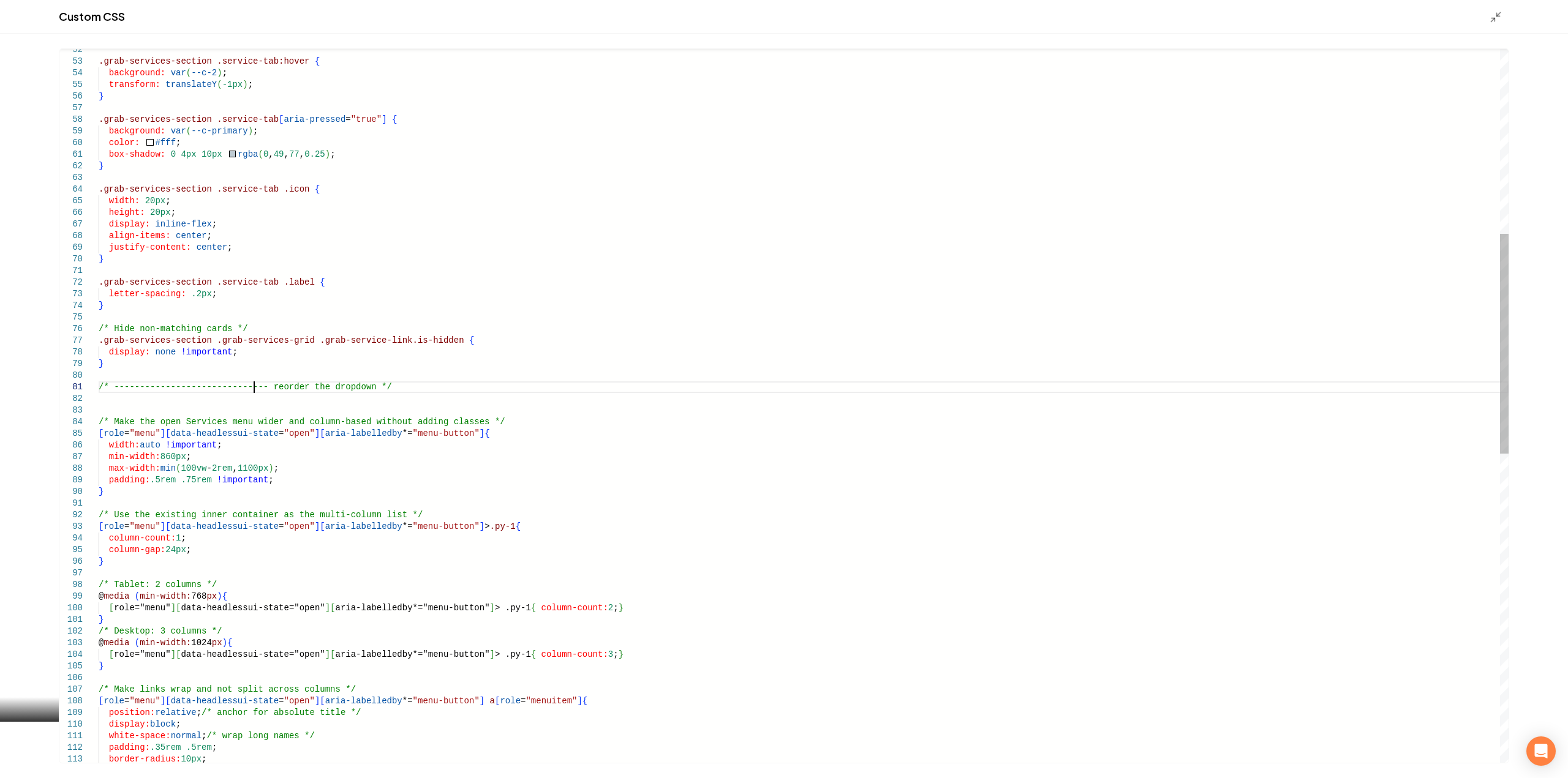 scroll, scrollTop: 1, scrollLeft: 169, axis: both 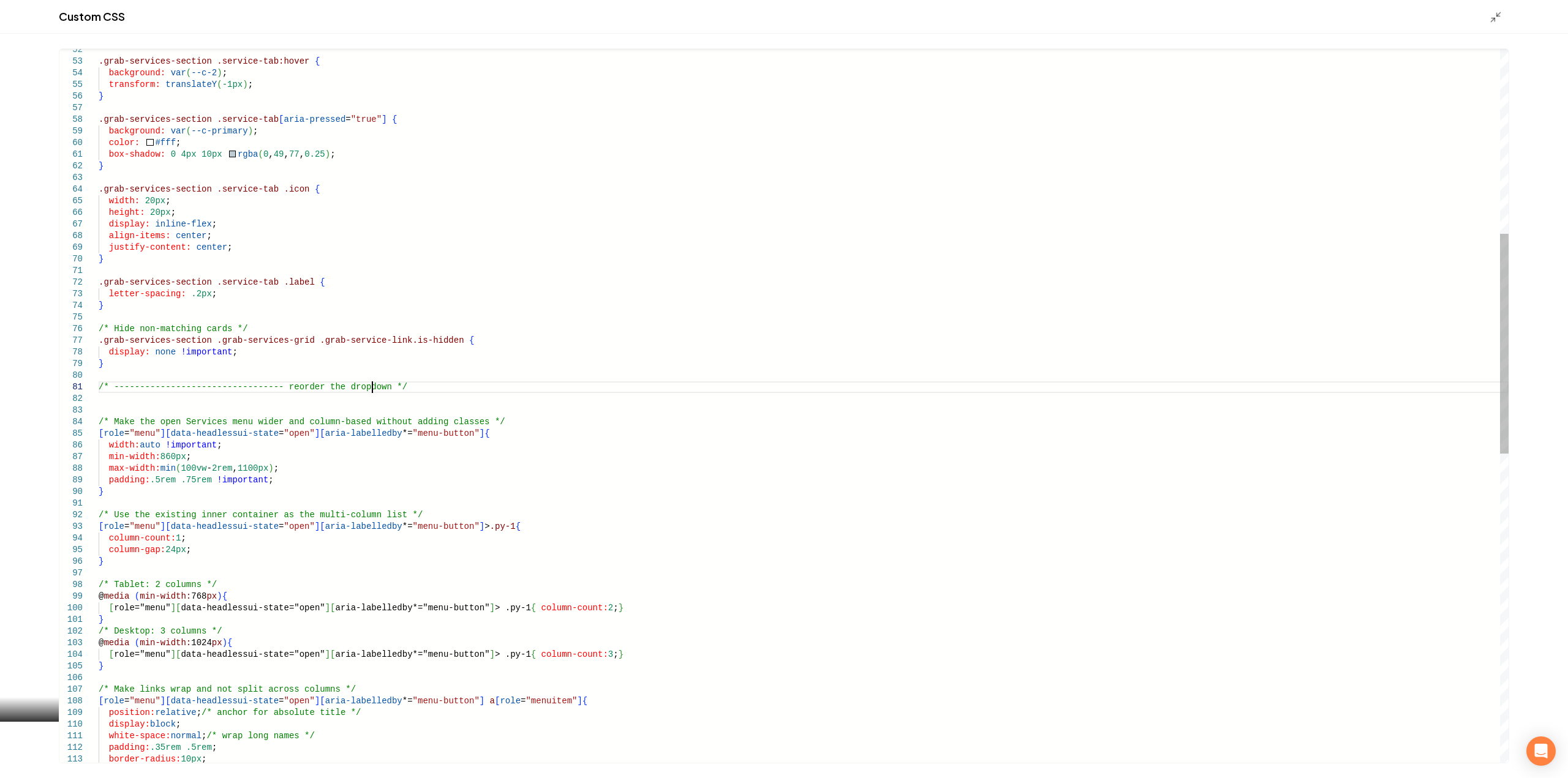 click on "padding: .35rem   .5rem ;    border-radius: 10px ;    display: block ;    white-space: normal ;              /* wrap long names */ /* Make links wrap and not split across columns */ [ role = "menu" ] [ data-headlessui-state = "open" ] [ aria-labelledby *= "menu-button" ]   a [ role = "menuitem" ] {    position: relative ;               /* anchor for absolute title */ } /* Desktop: 3 columns */ @ media   ( min-width: 1024 px ) {    [ role="menu" ] [ data-headlessui-state="open" ] [ aria-labelledby*="menu-button" ]  > .py-1 {   column-count: 3 ;  } @ media   ( min-width: 768 px ) {    [ role="menu" ] [ data-headlessui-state="open" ] [ aria-labelledby*="menu-button" ]  > .py-1 {   column-count: 2 ;  } } /* Tablet: 2 columns */    column-count: 1 ;    column-gap: 24px ; } /* Use the existing inner container as the multi-c olumn list */ [ role = "menu" ] [ data-headlessui-state = "open" ] [ aria-labelledby *= ]  >  {" at bounding box center [804, 608] 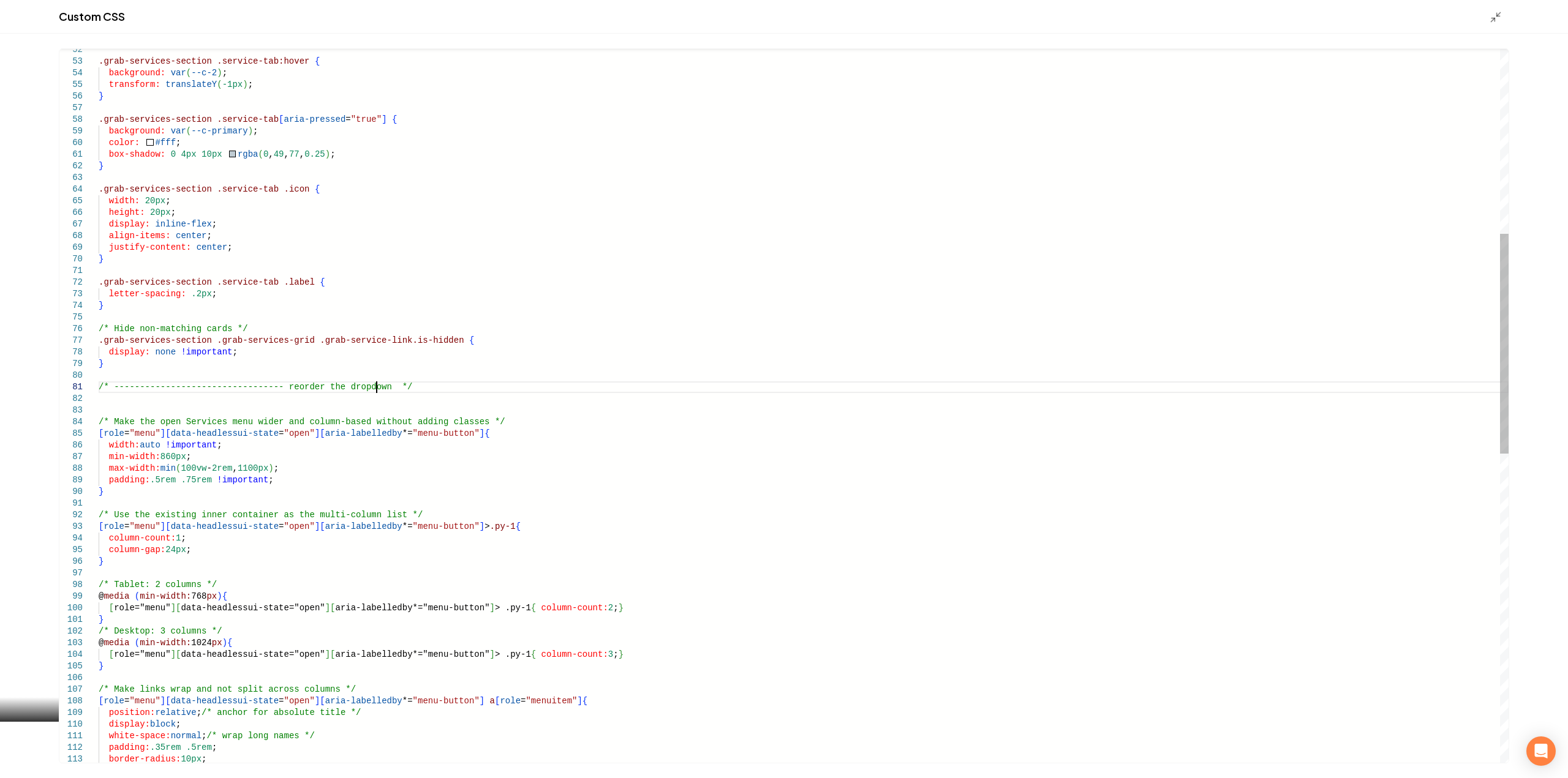 scroll, scrollTop: 1, scrollLeft: 277, axis: both 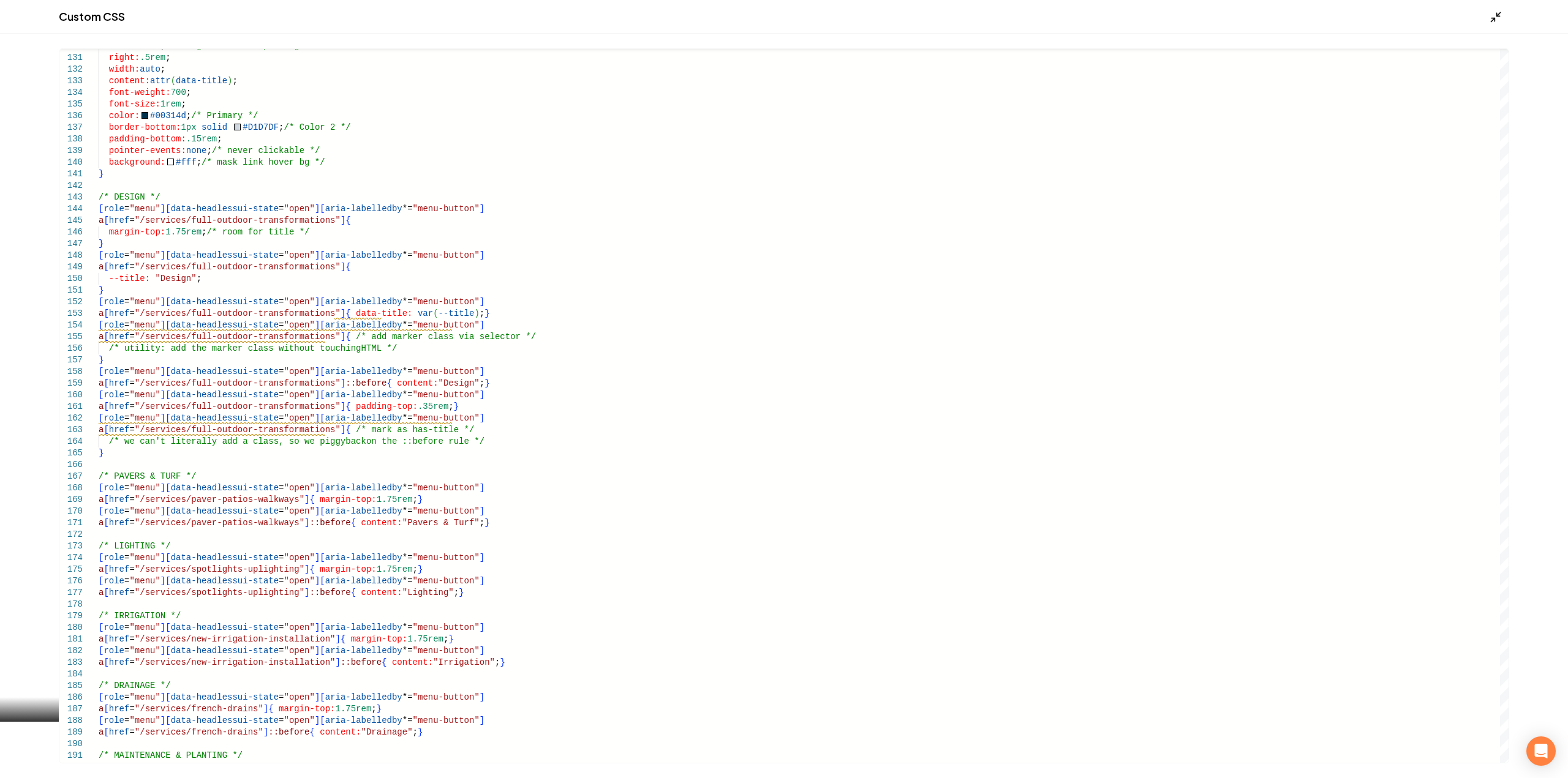 type on "**********" 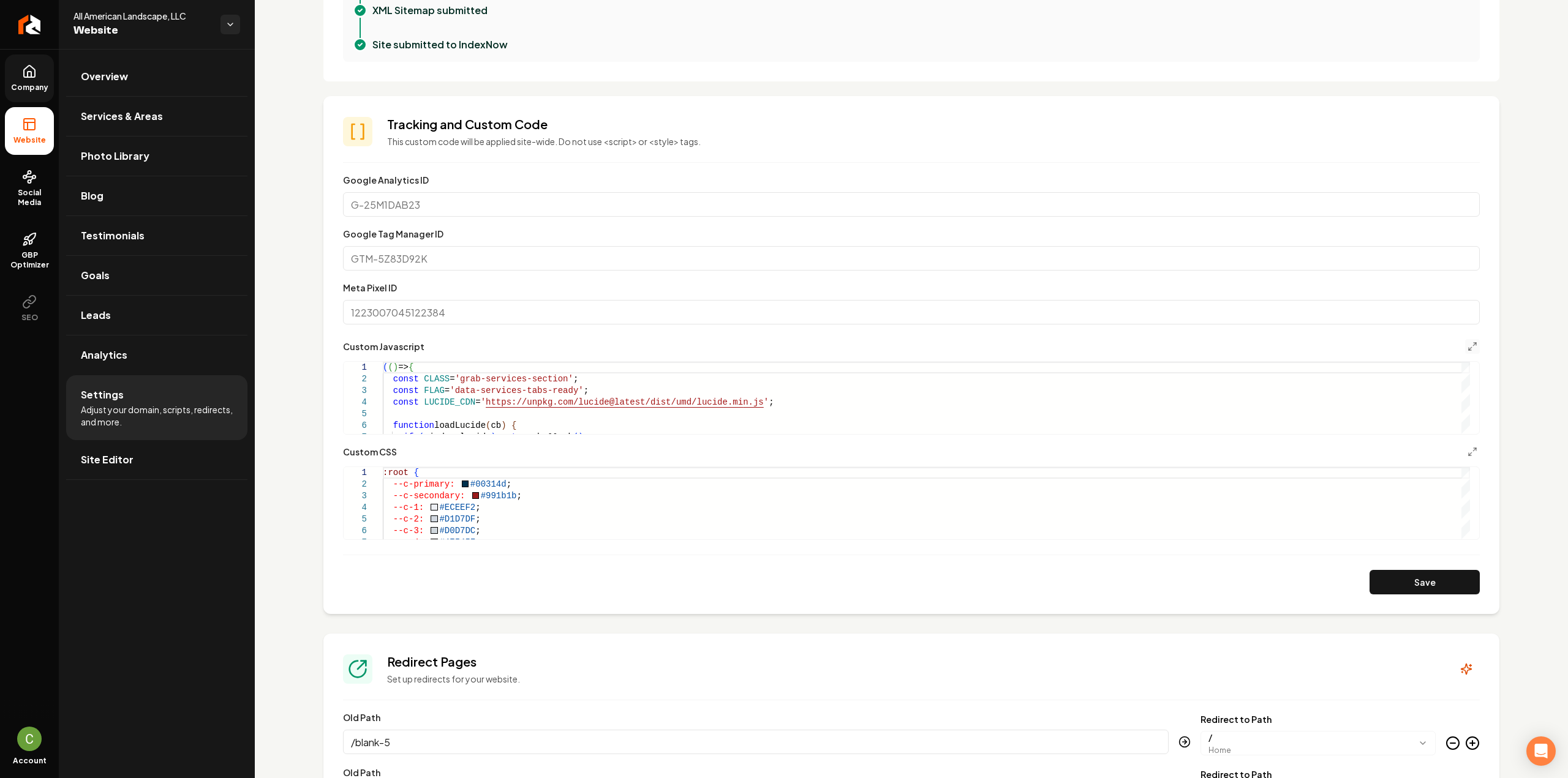 click on "Save" at bounding box center (1425, 582) 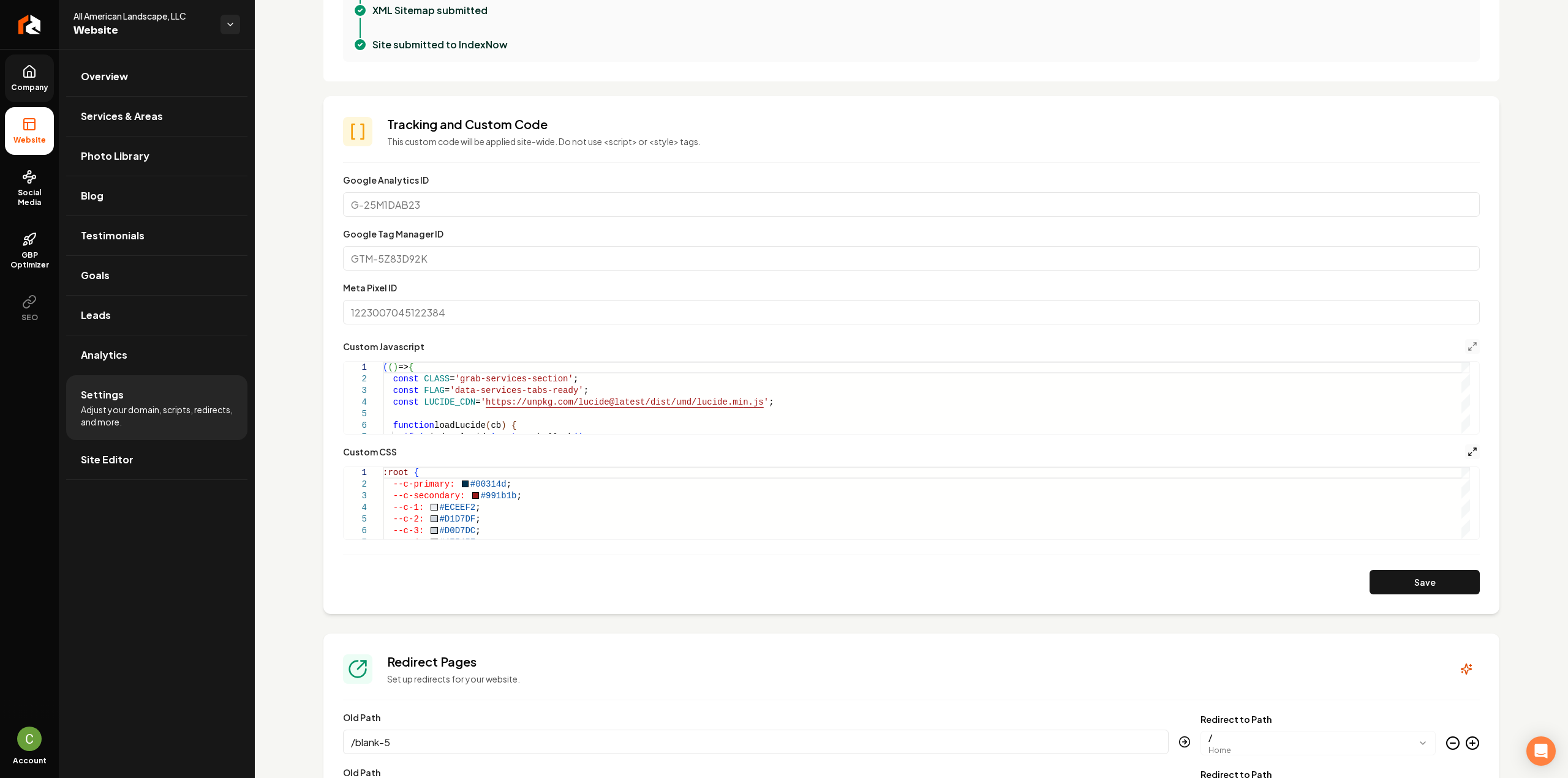click 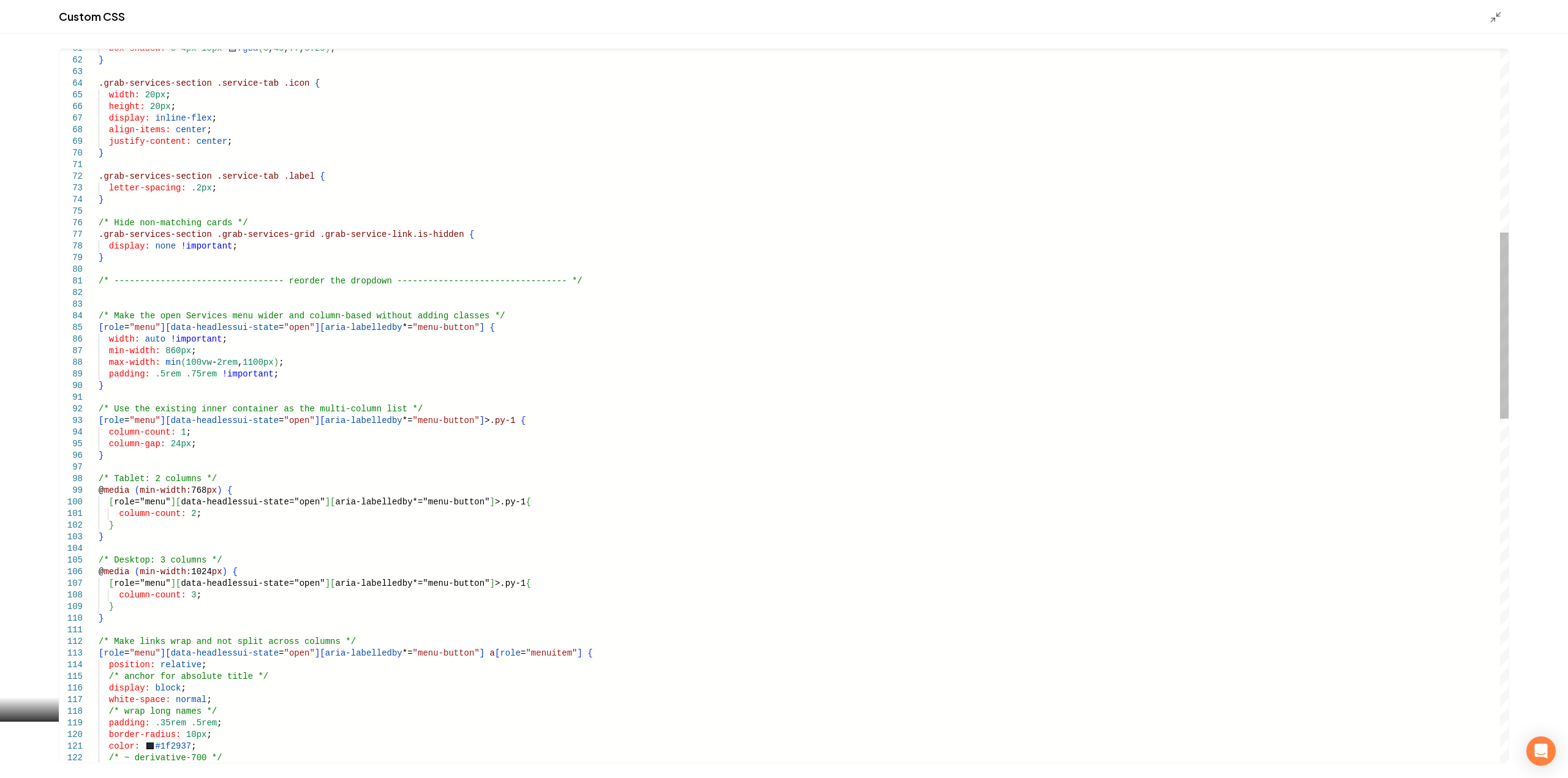 scroll, scrollTop: 0, scrollLeft: 0, axis: both 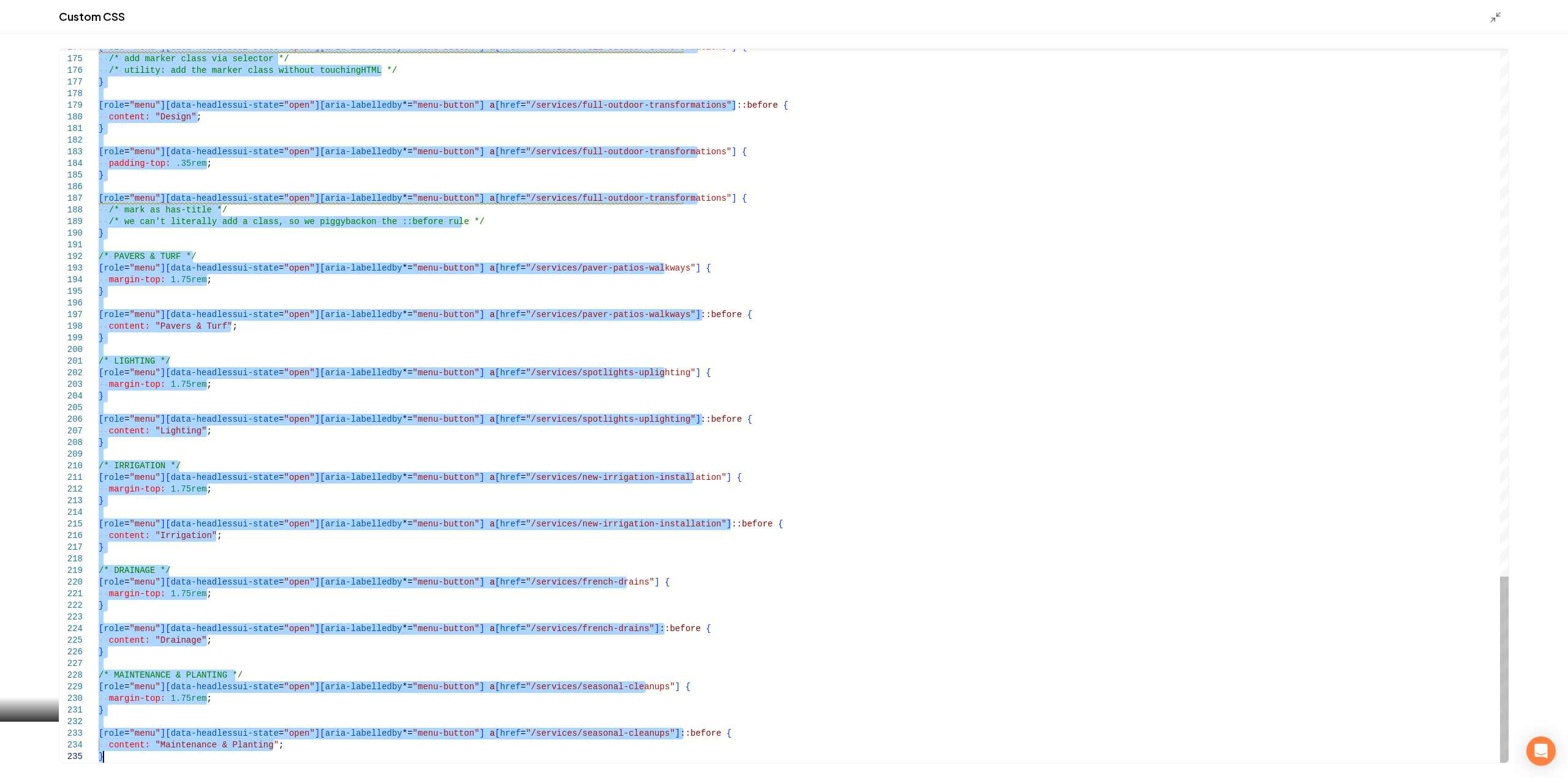 drag, startPoint x: 100, startPoint y: 316, endPoint x: 255, endPoint y: 807, distance: 514.884 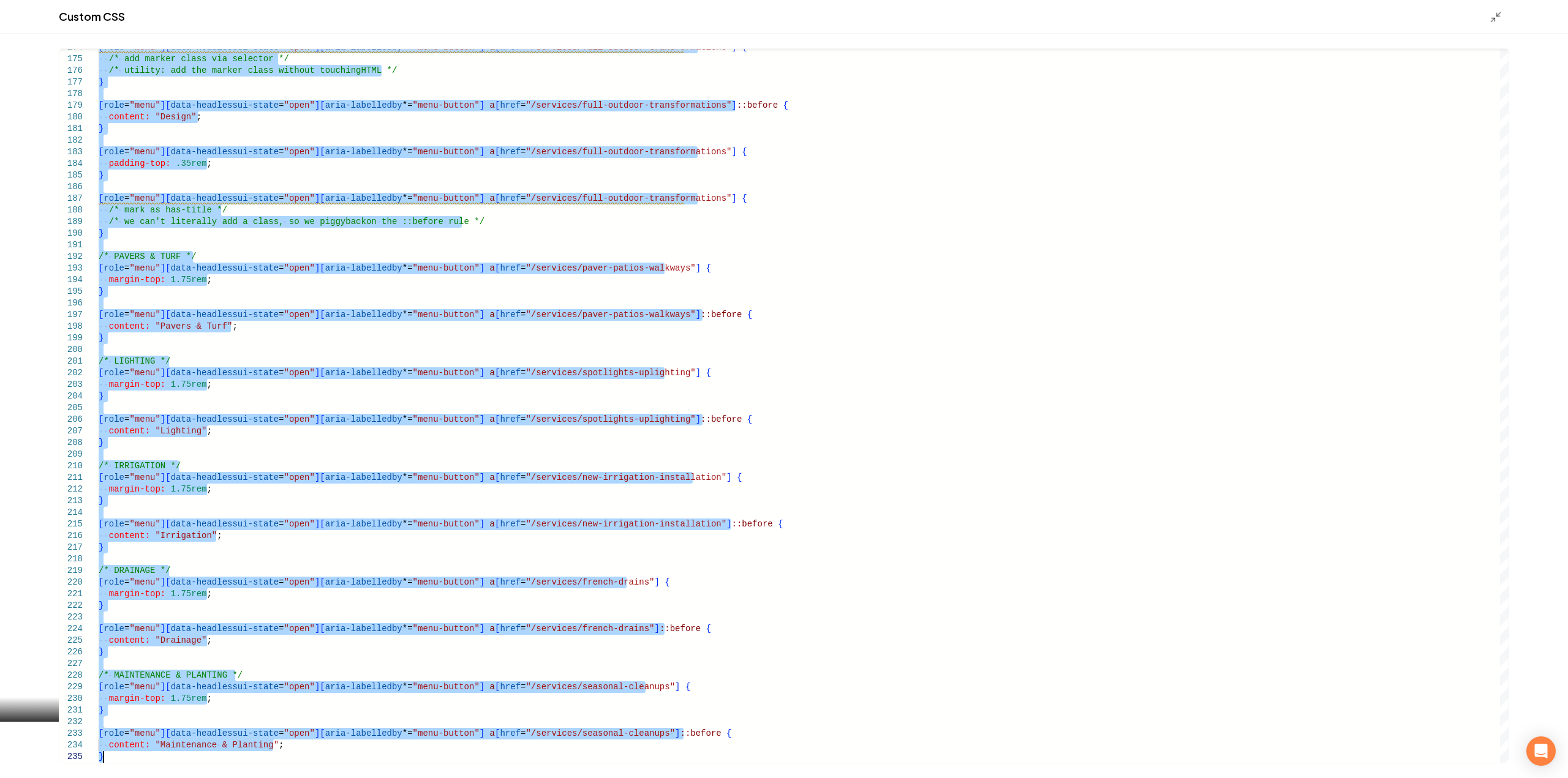 type on "**********" 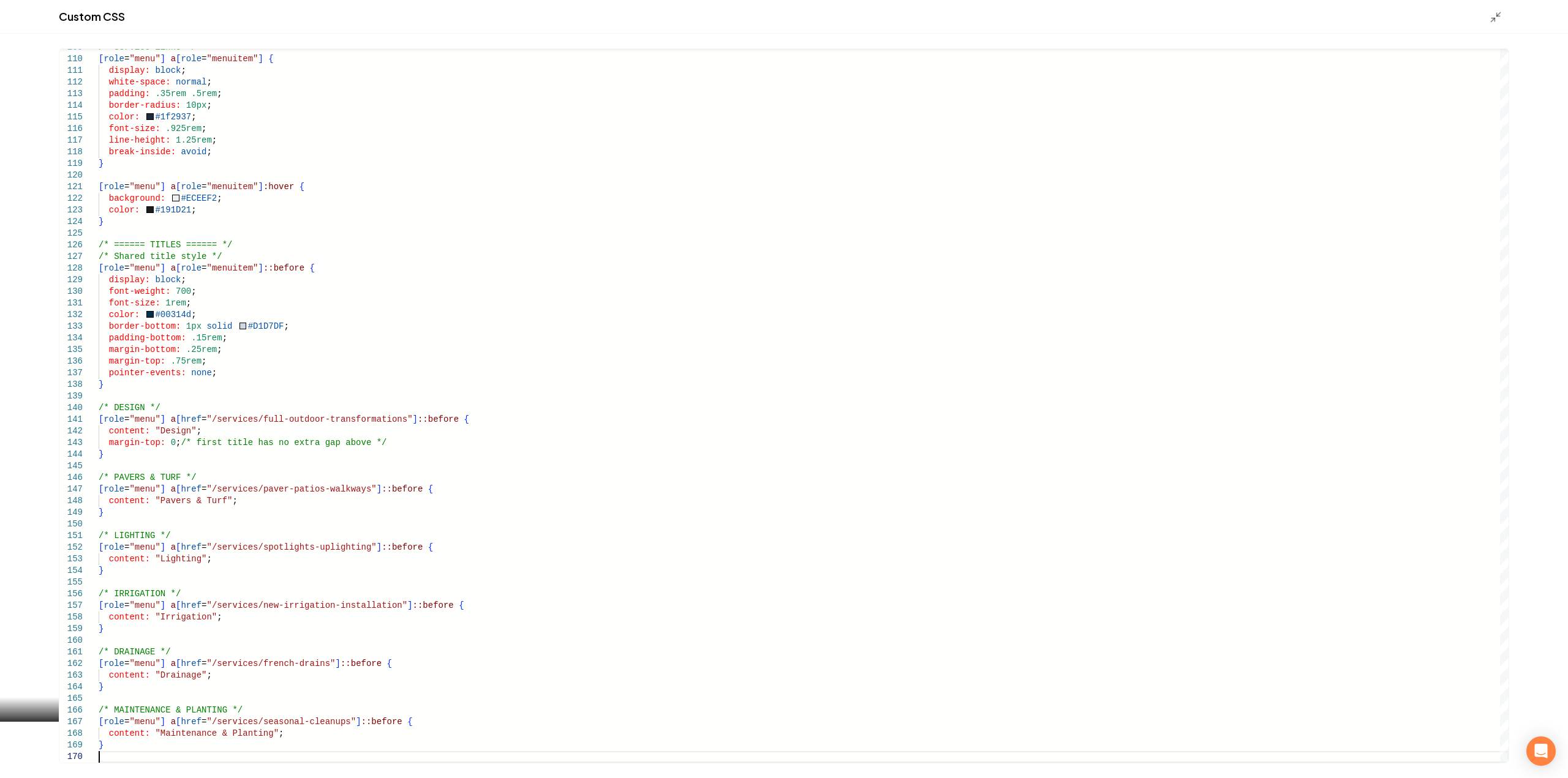 click 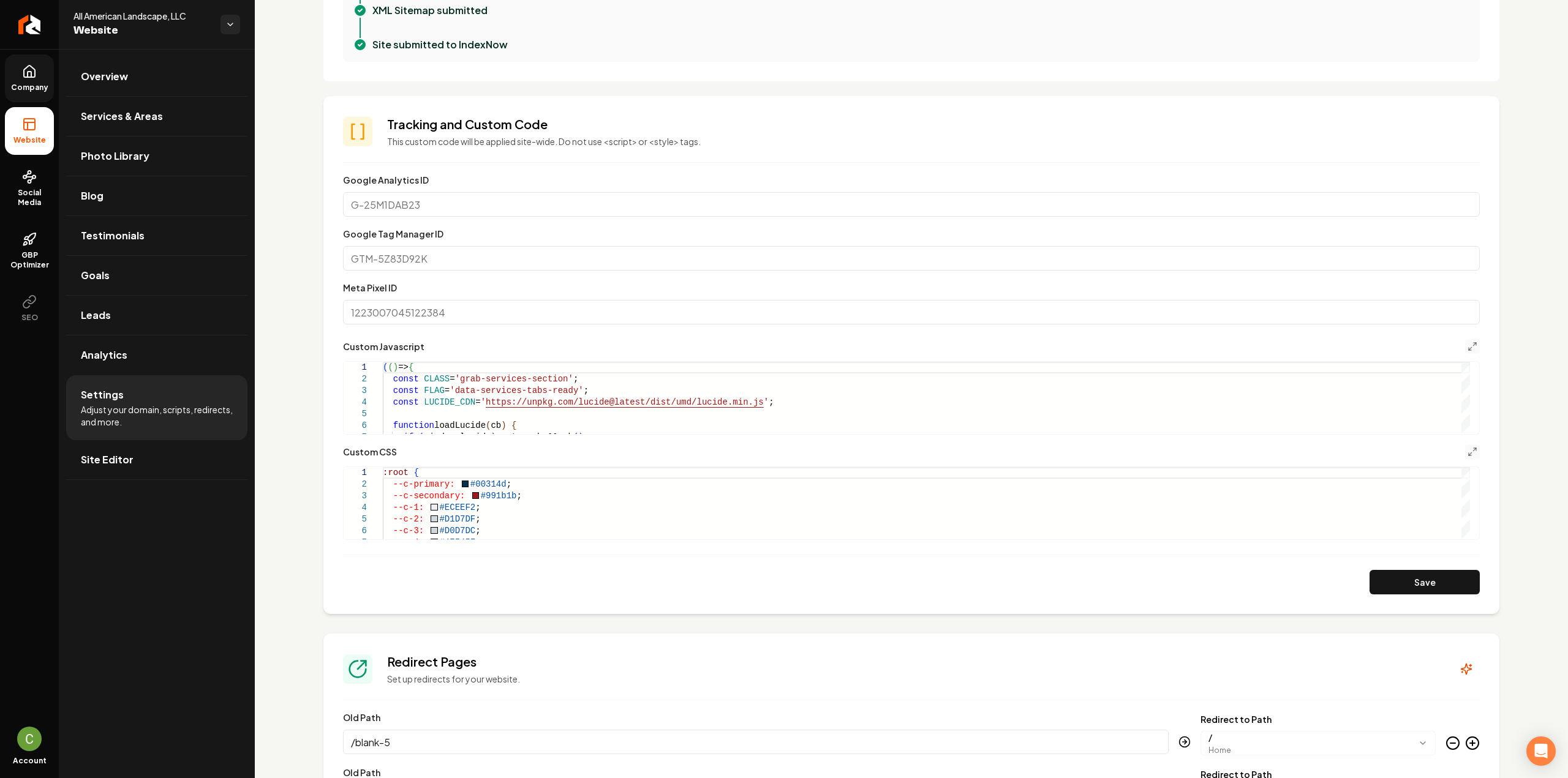 click on "**********" at bounding box center [911, 355] 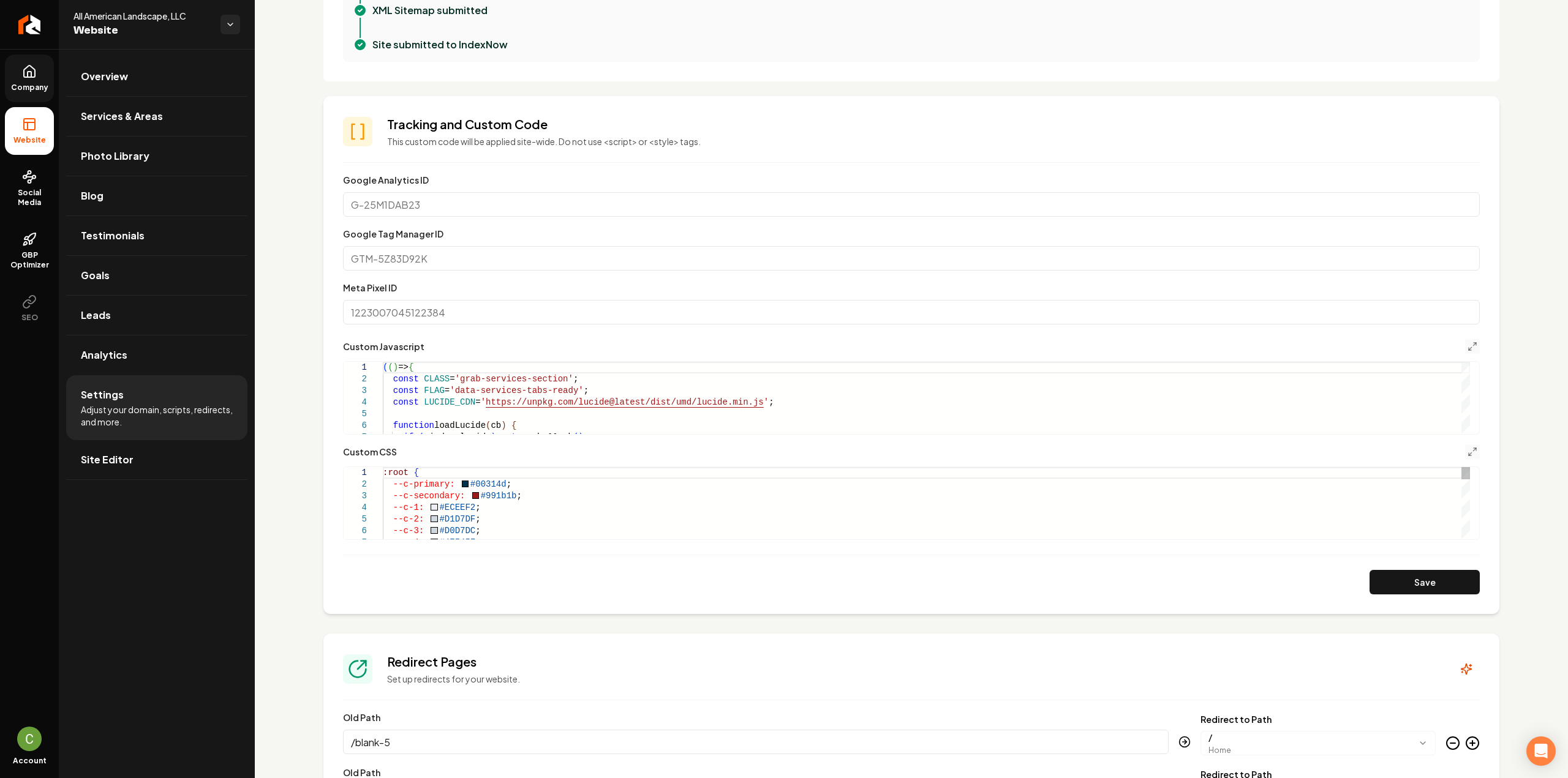 click on ":root   {    --c-primary:     #00314d ;    --c-secondary:     #991b1b ;    --c-1:     #ECEEF2 ;    --c-2:     #D1D7DF ;    --c-3:     #D0D7DC ;    --c-4:     #47545F ;" at bounding box center [926, 1461] 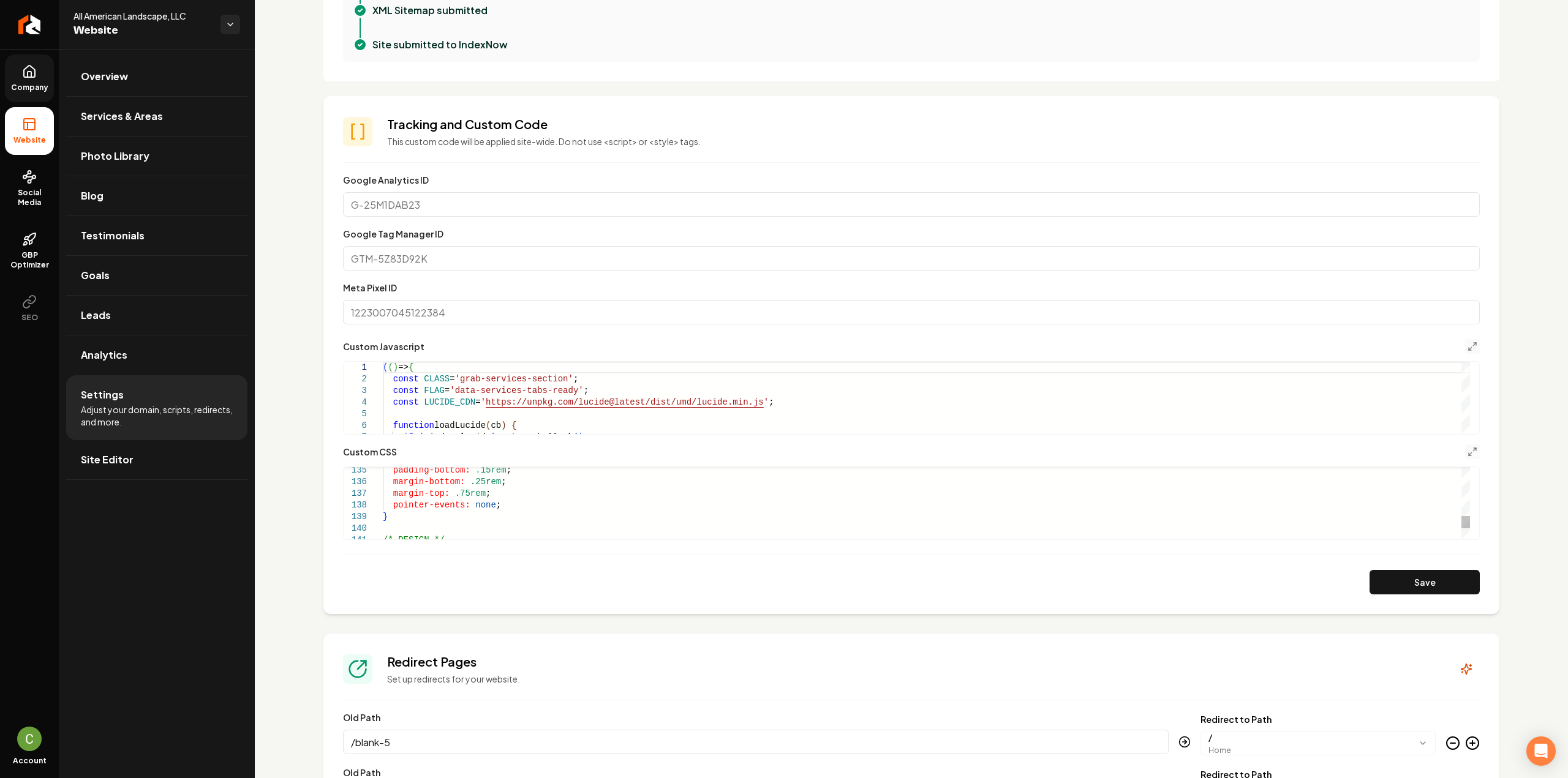 scroll, scrollTop: 673, scrollLeft: 0, axis: vertical 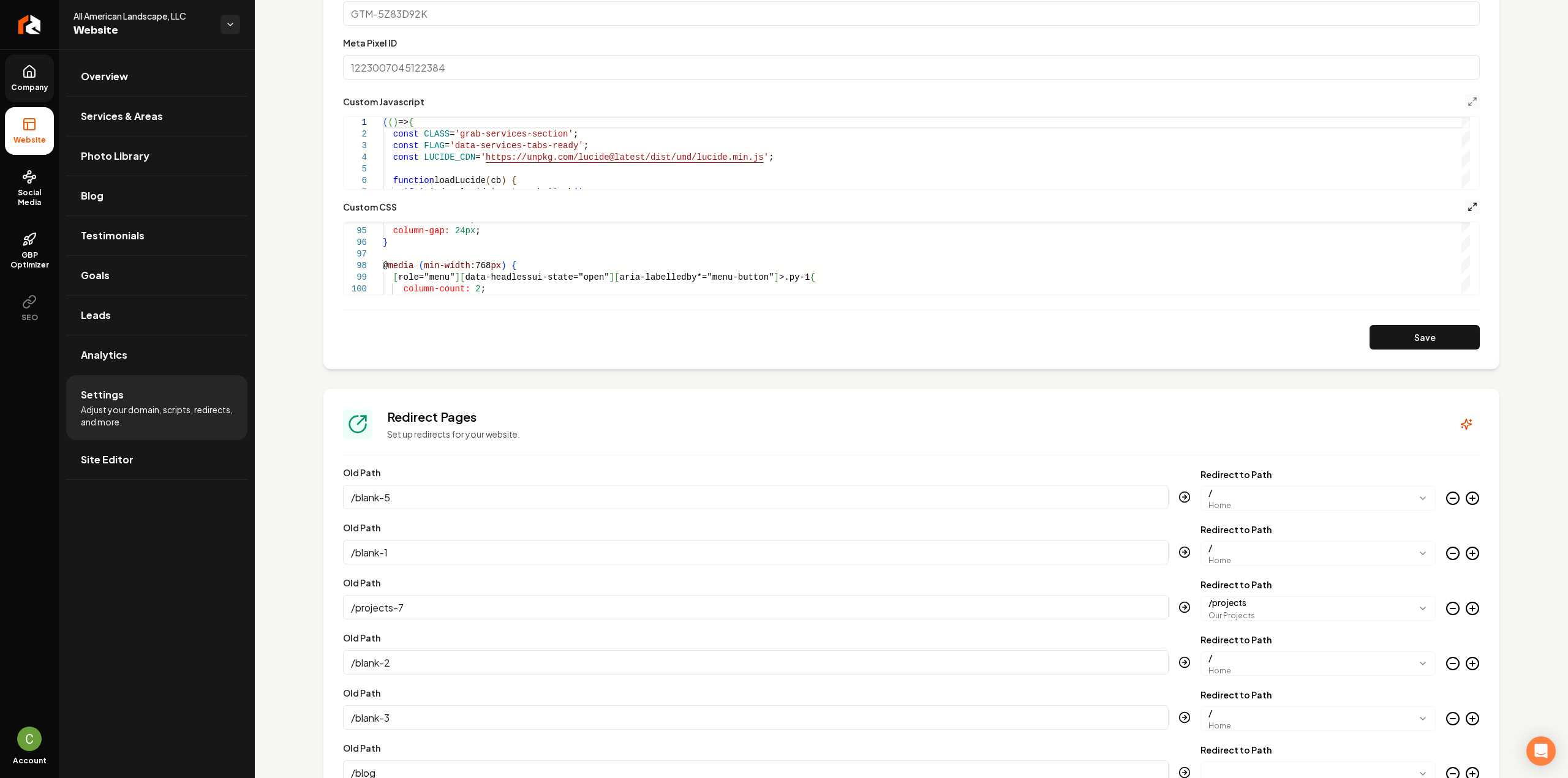 click 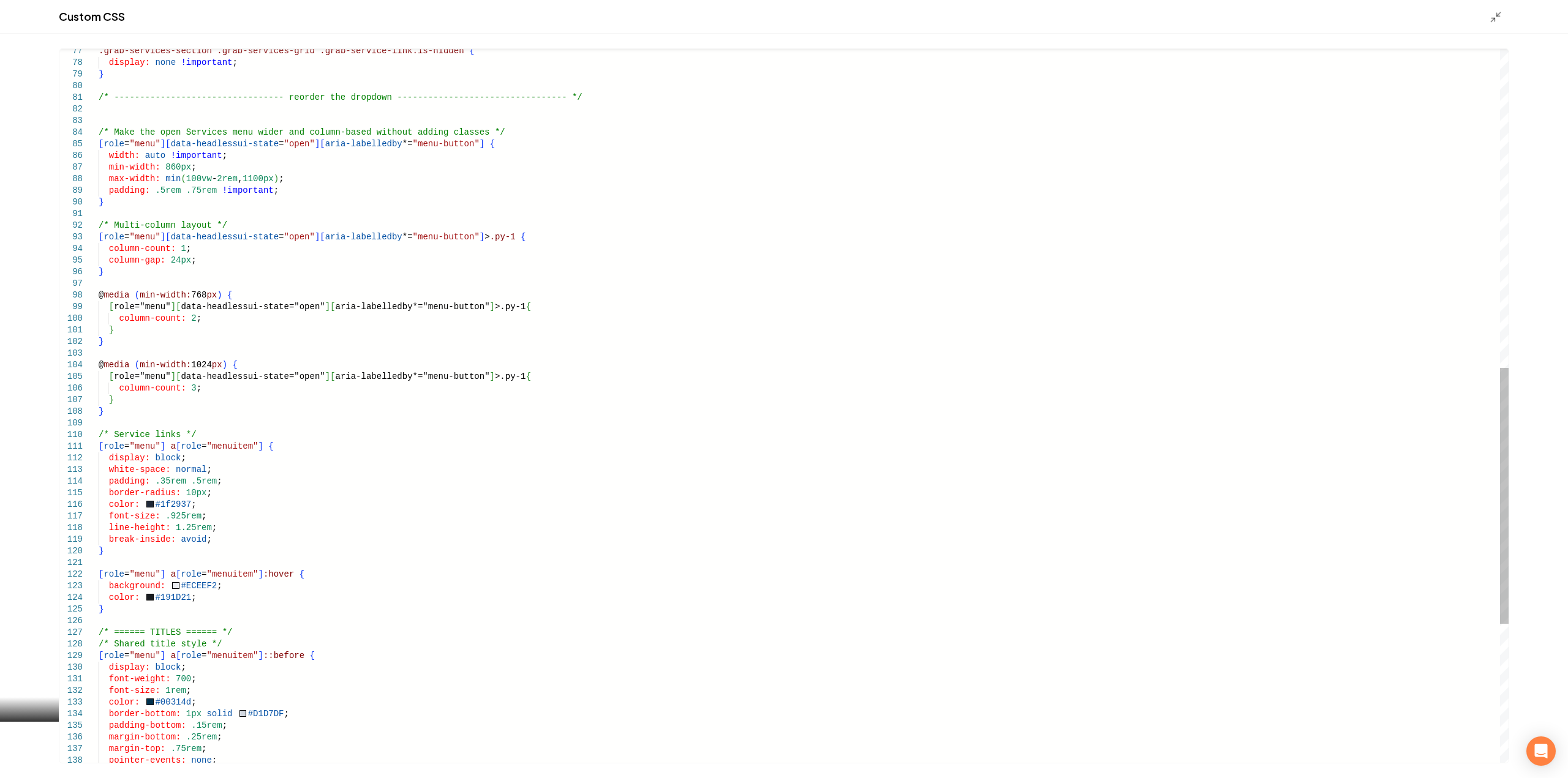 scroll, scrollTop: 0, scrollLeft: 0, axis: both 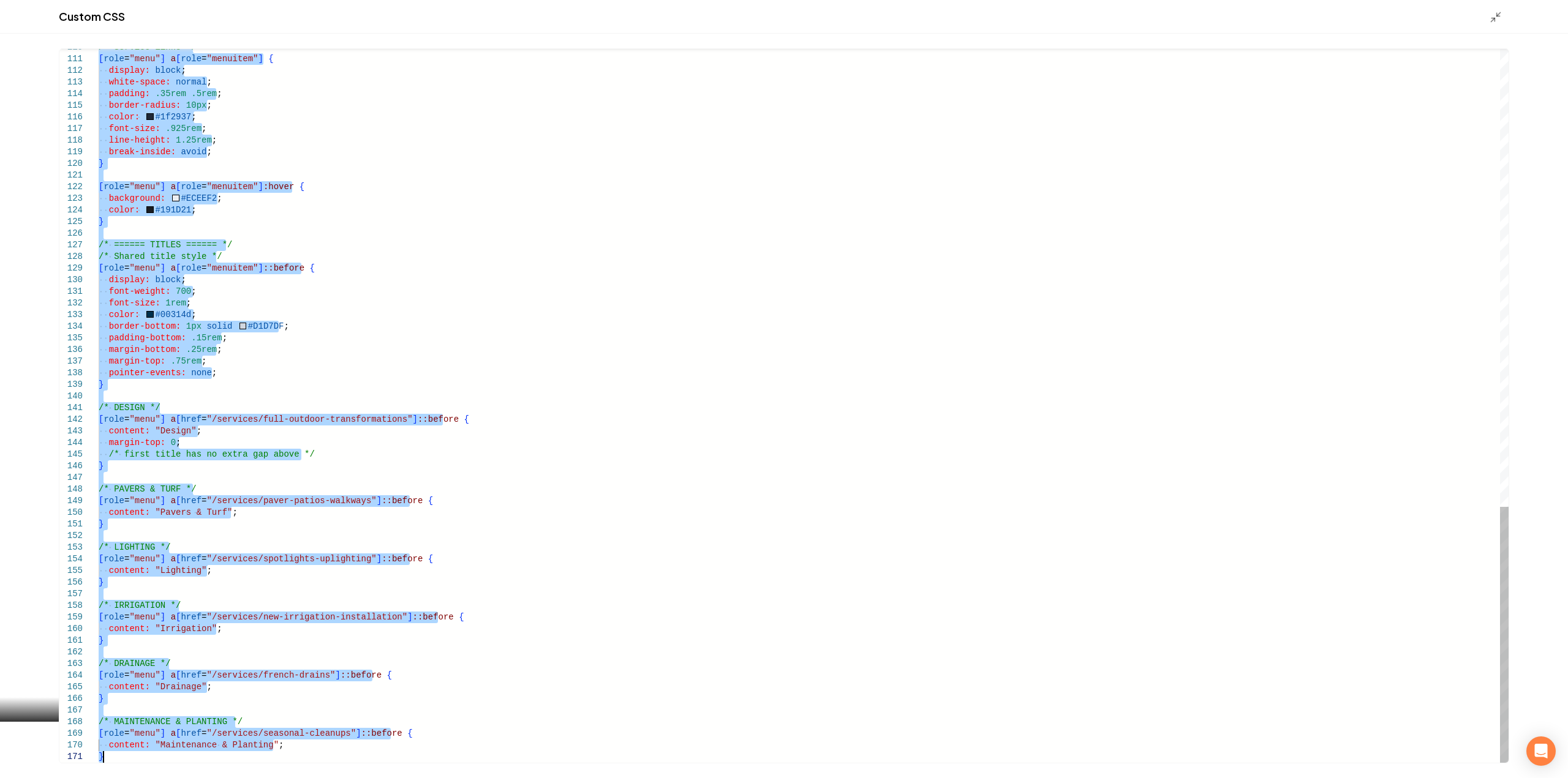 drag, startPoint x: 100, startPoint y: 132, endPoint x: 574, endPoint y: 807, distance: 824.8036 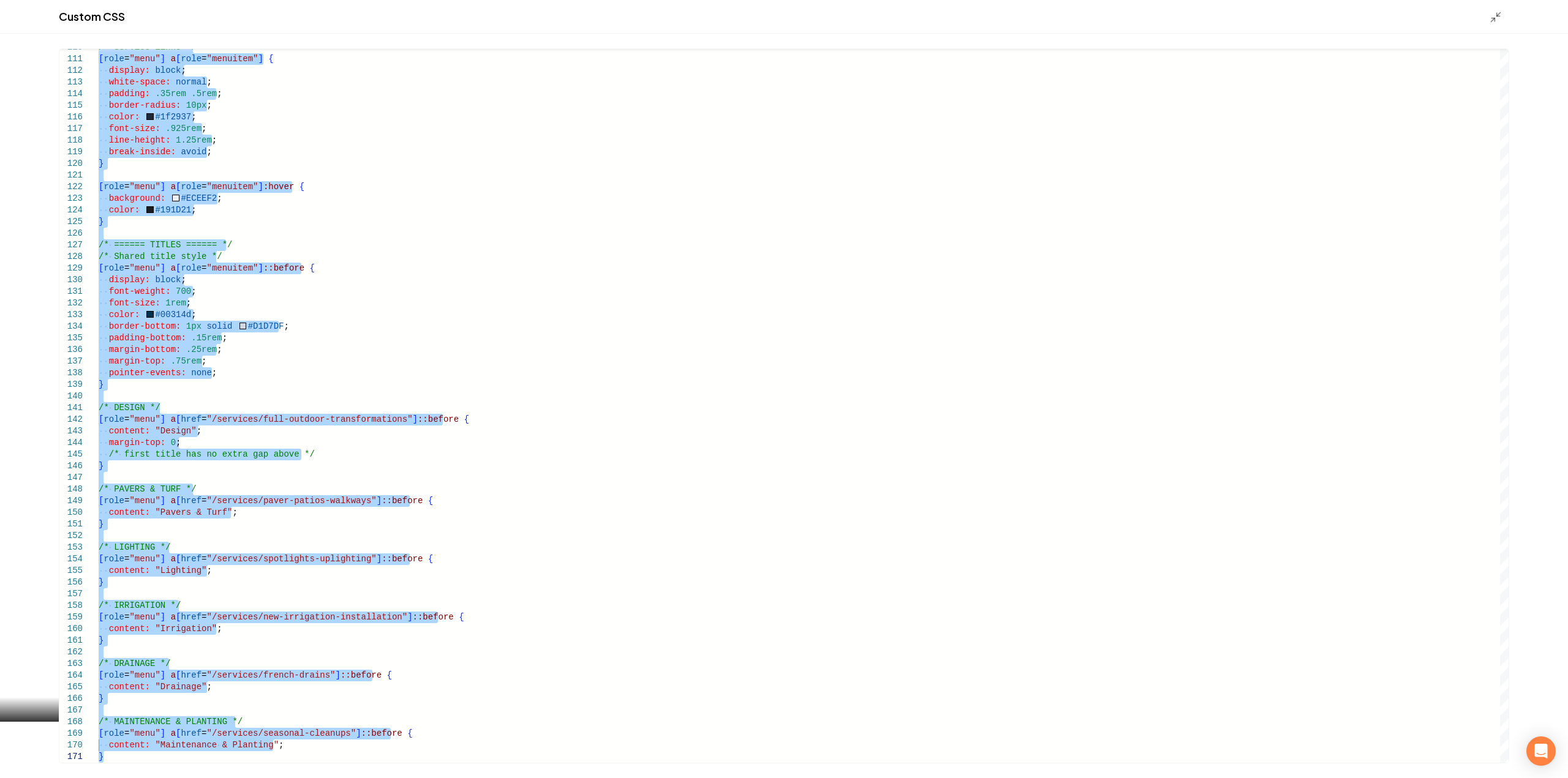 type on "**********" 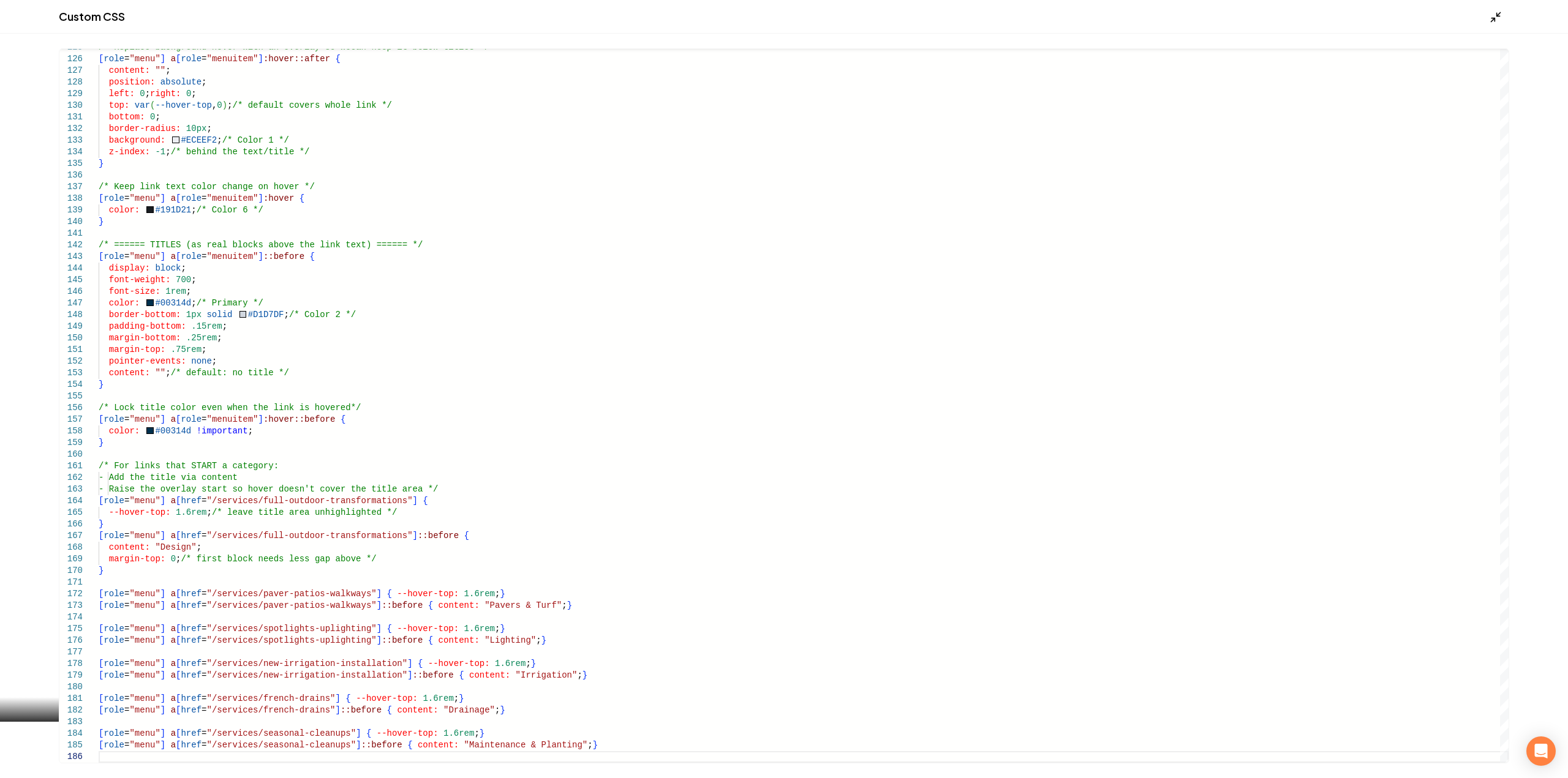 click 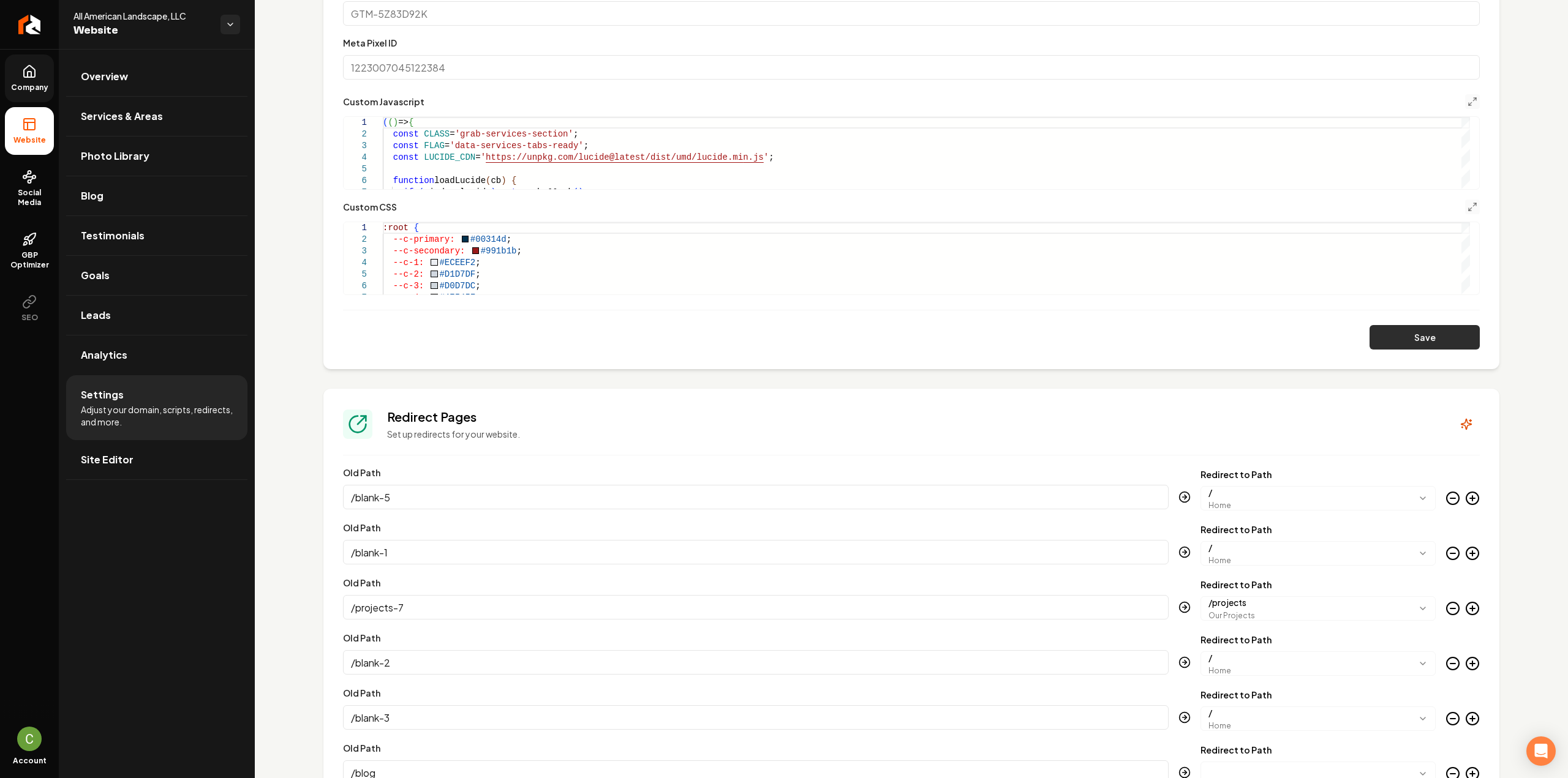 click on "Save" at bounding box center [1425, 337] 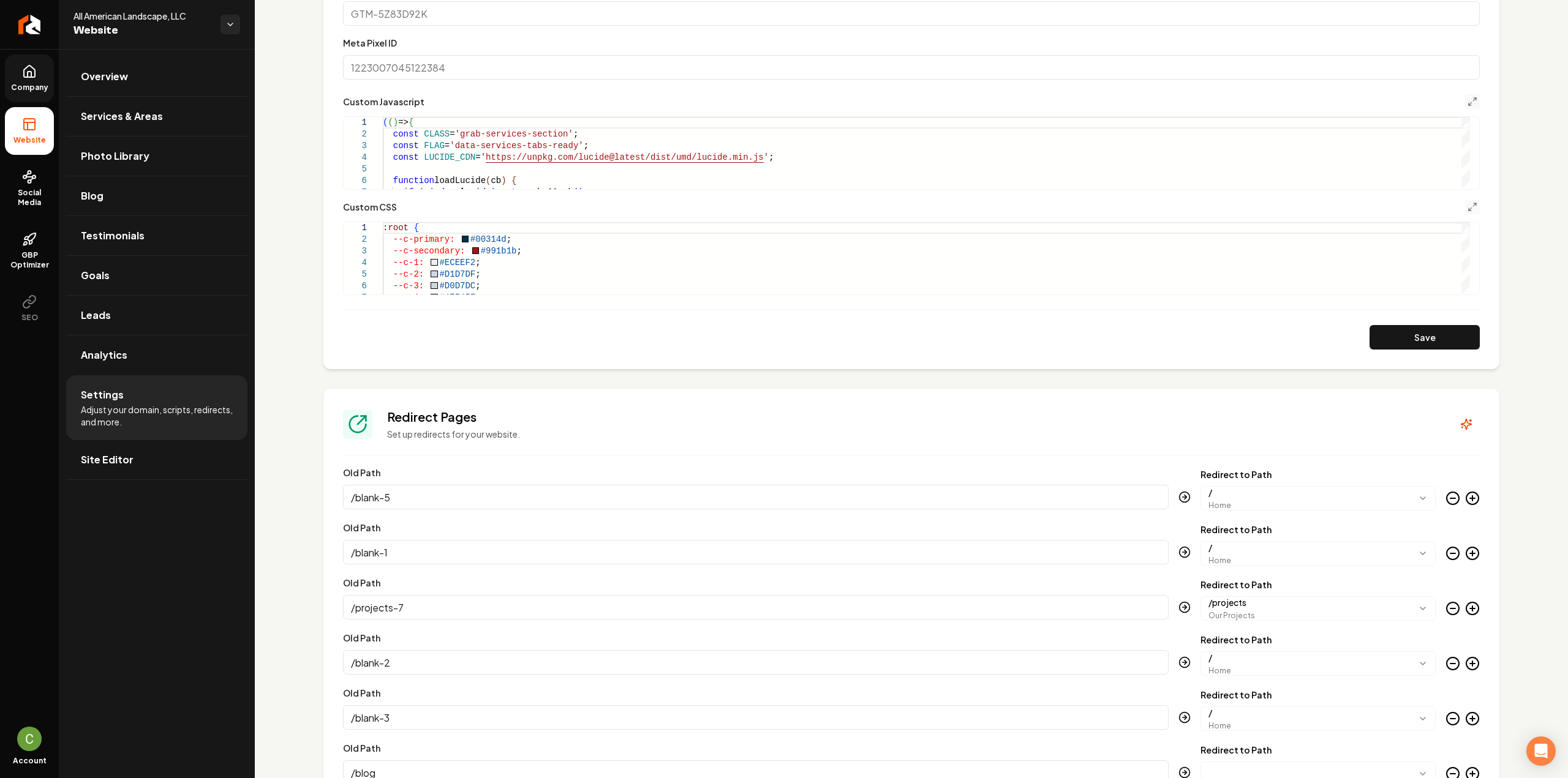 click at bounding box center [1472, 207] 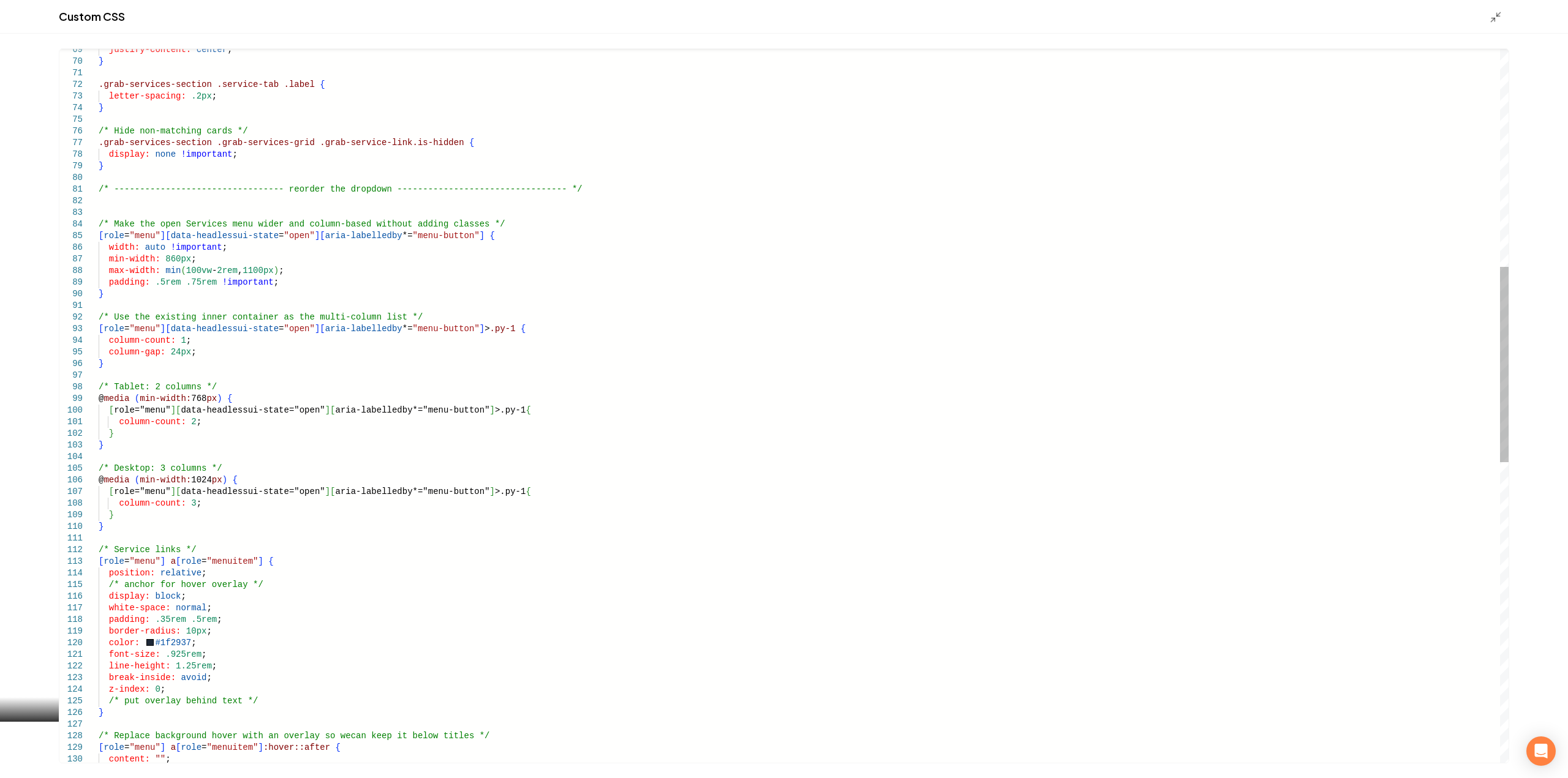 scroll, scrollTop: 0, scrollLeft: 0, axis: both 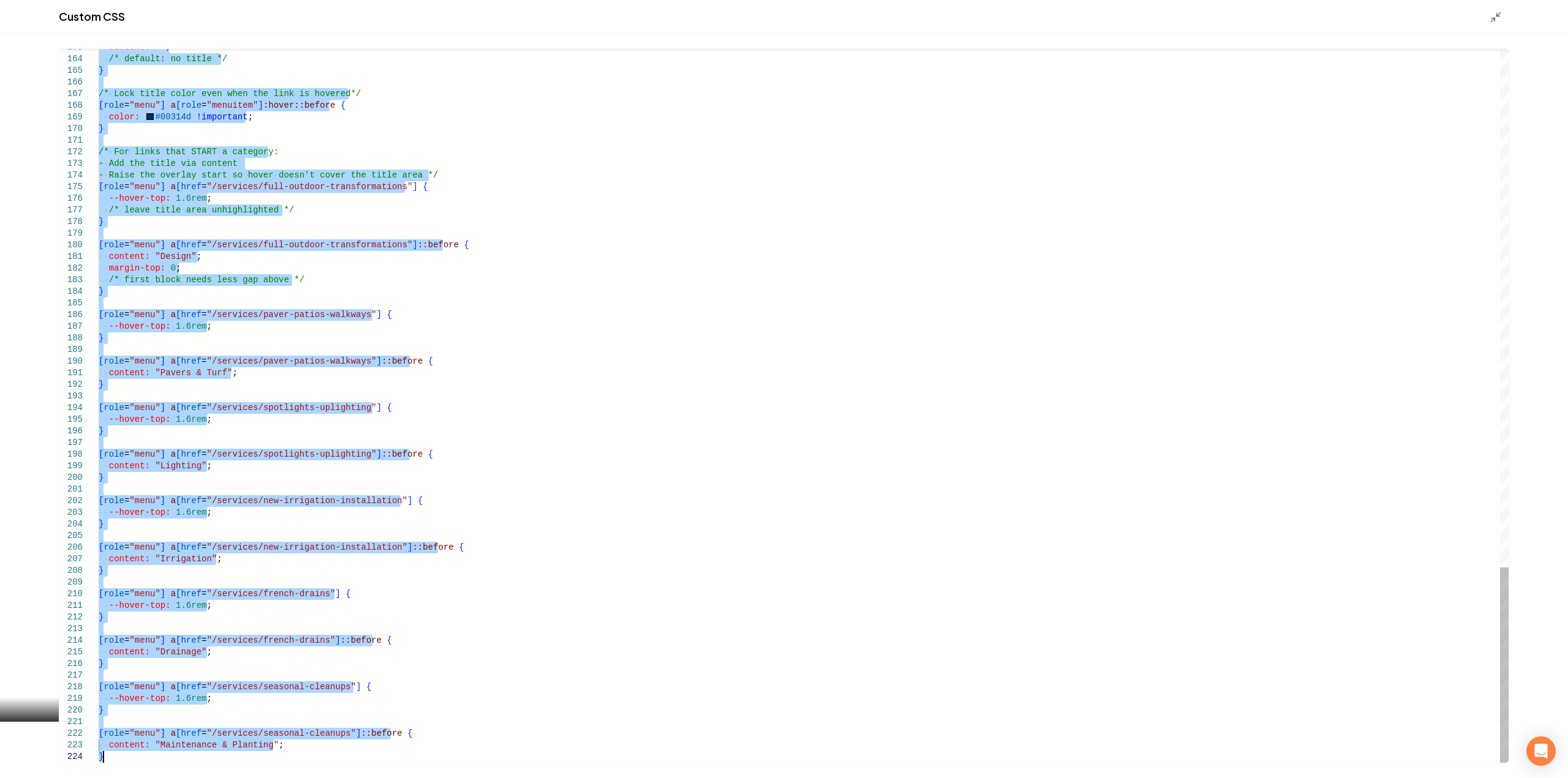 drag, startPoint x: 100, startPoint y: 225, endPoint x: 283, endPoint y: 807, distance: 610.0926 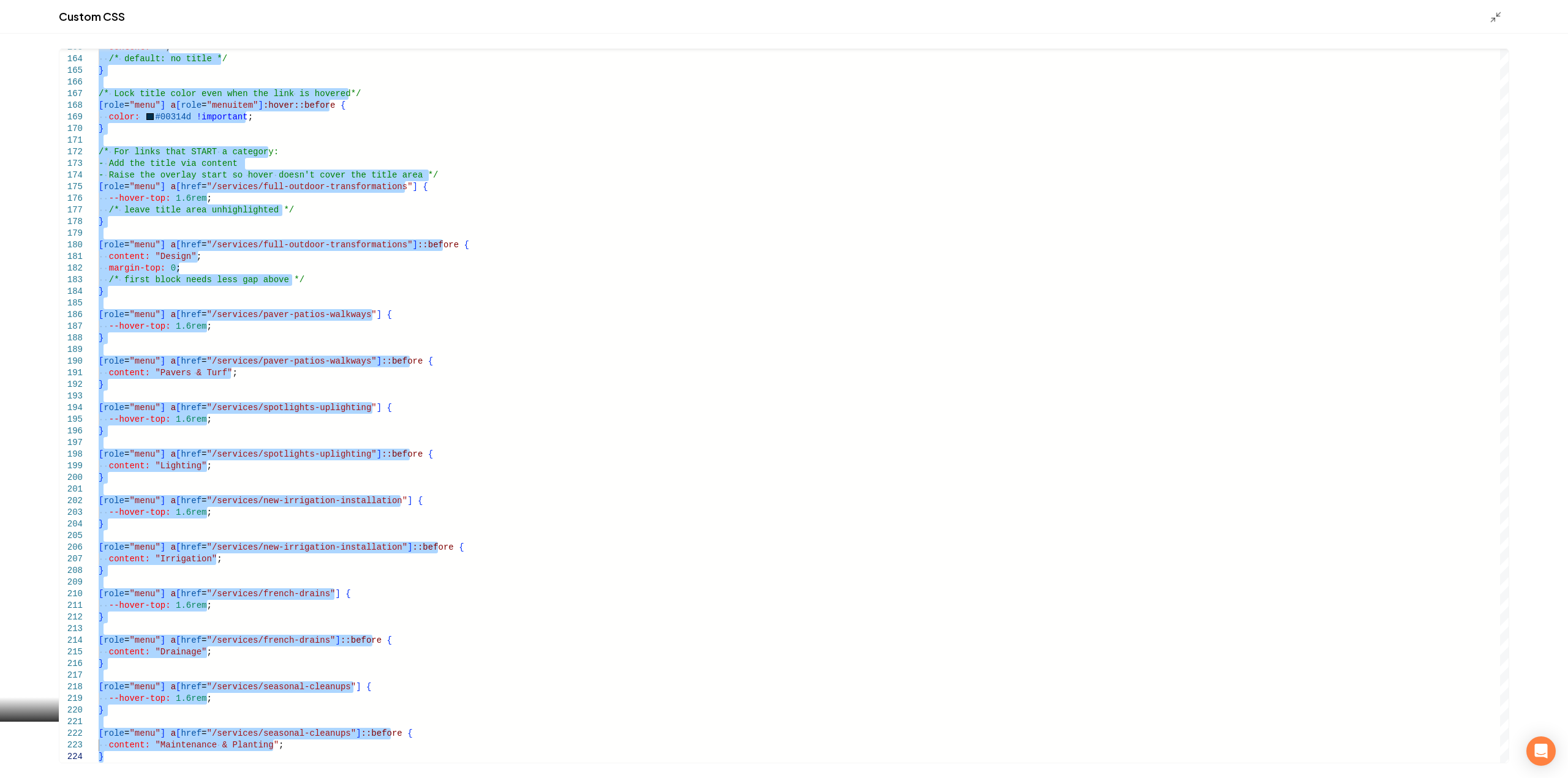 type on "**********" 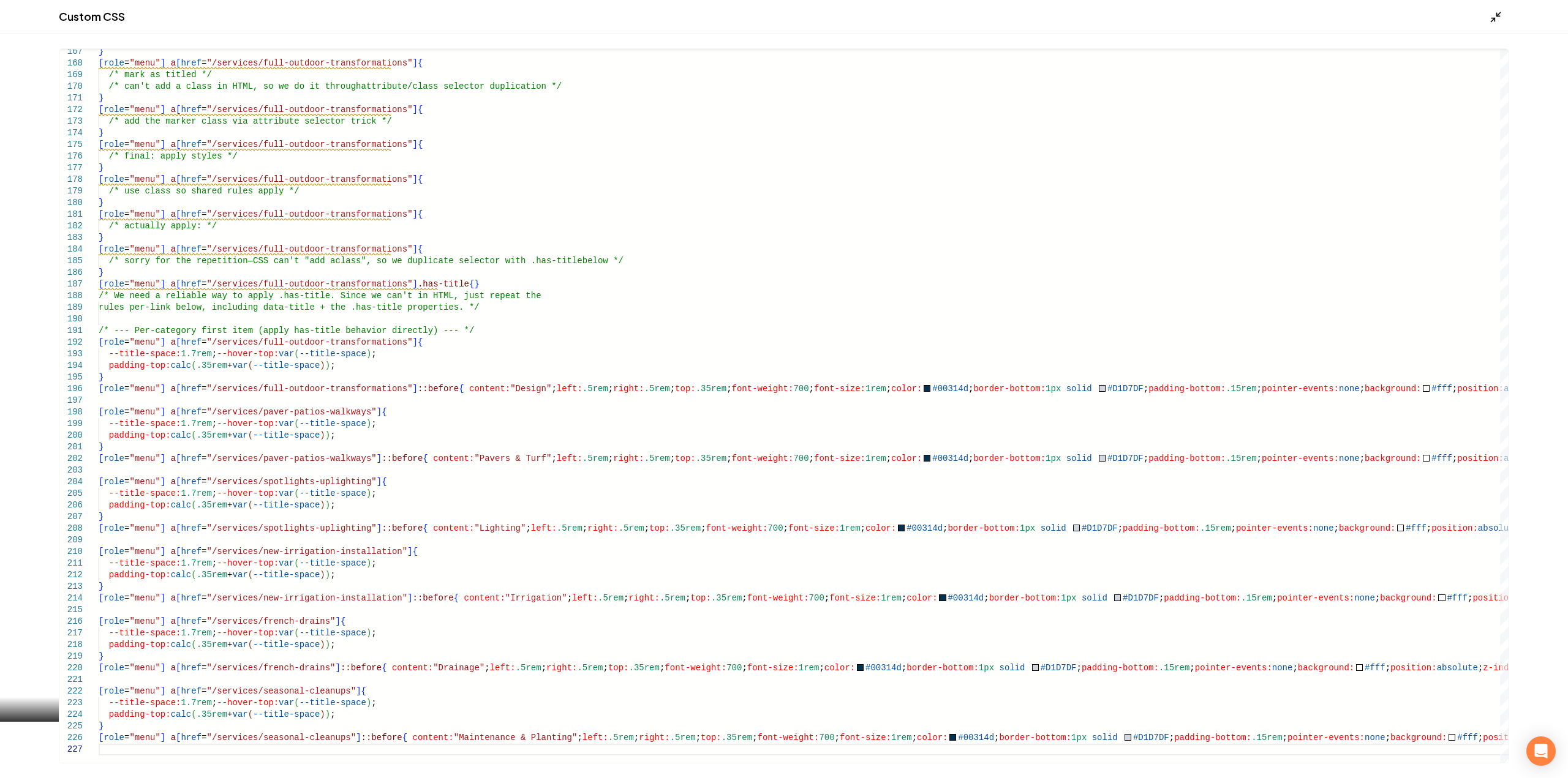 click 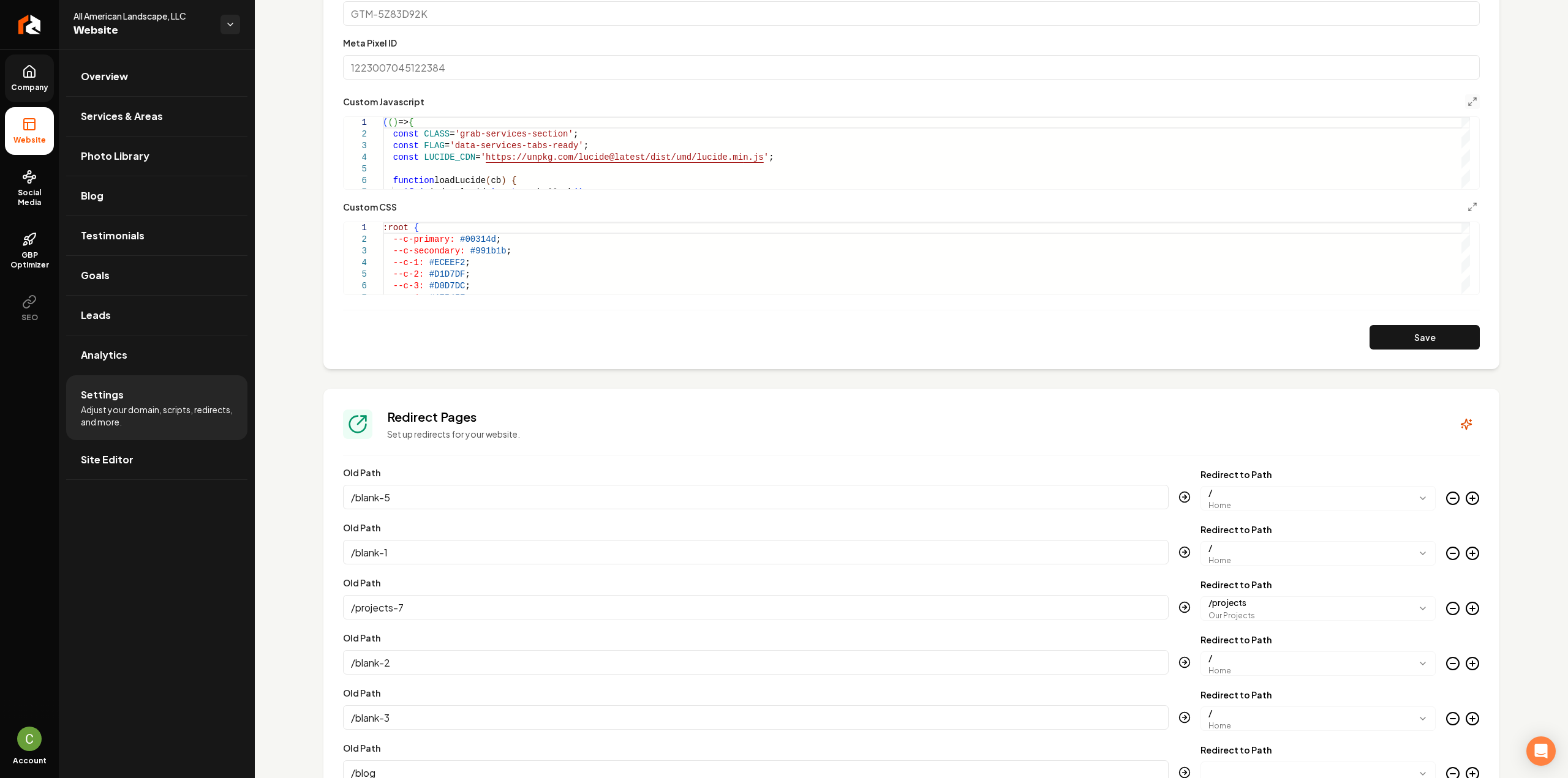 click on "Save" at bounding box center [1425, 337] 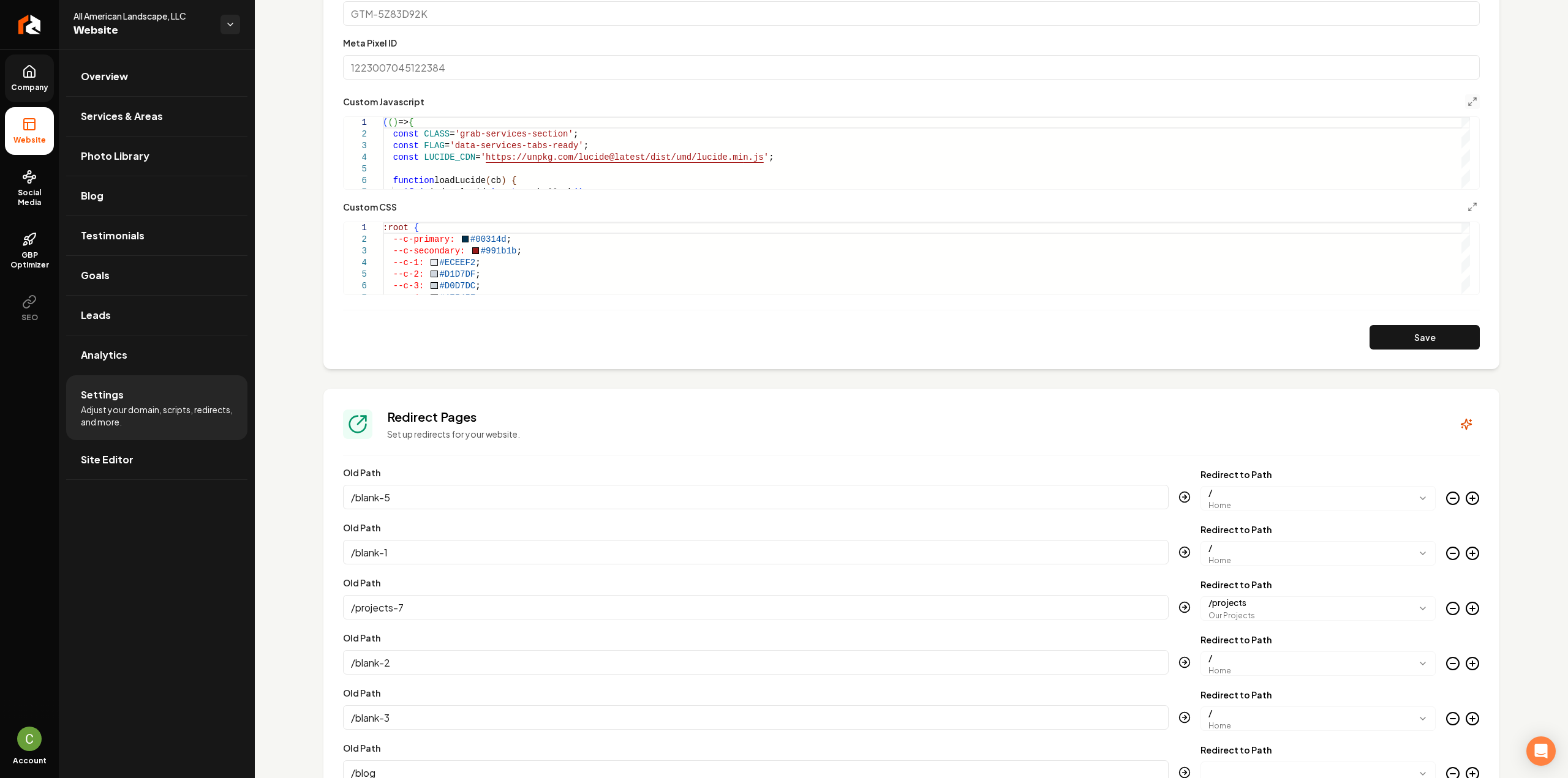 click 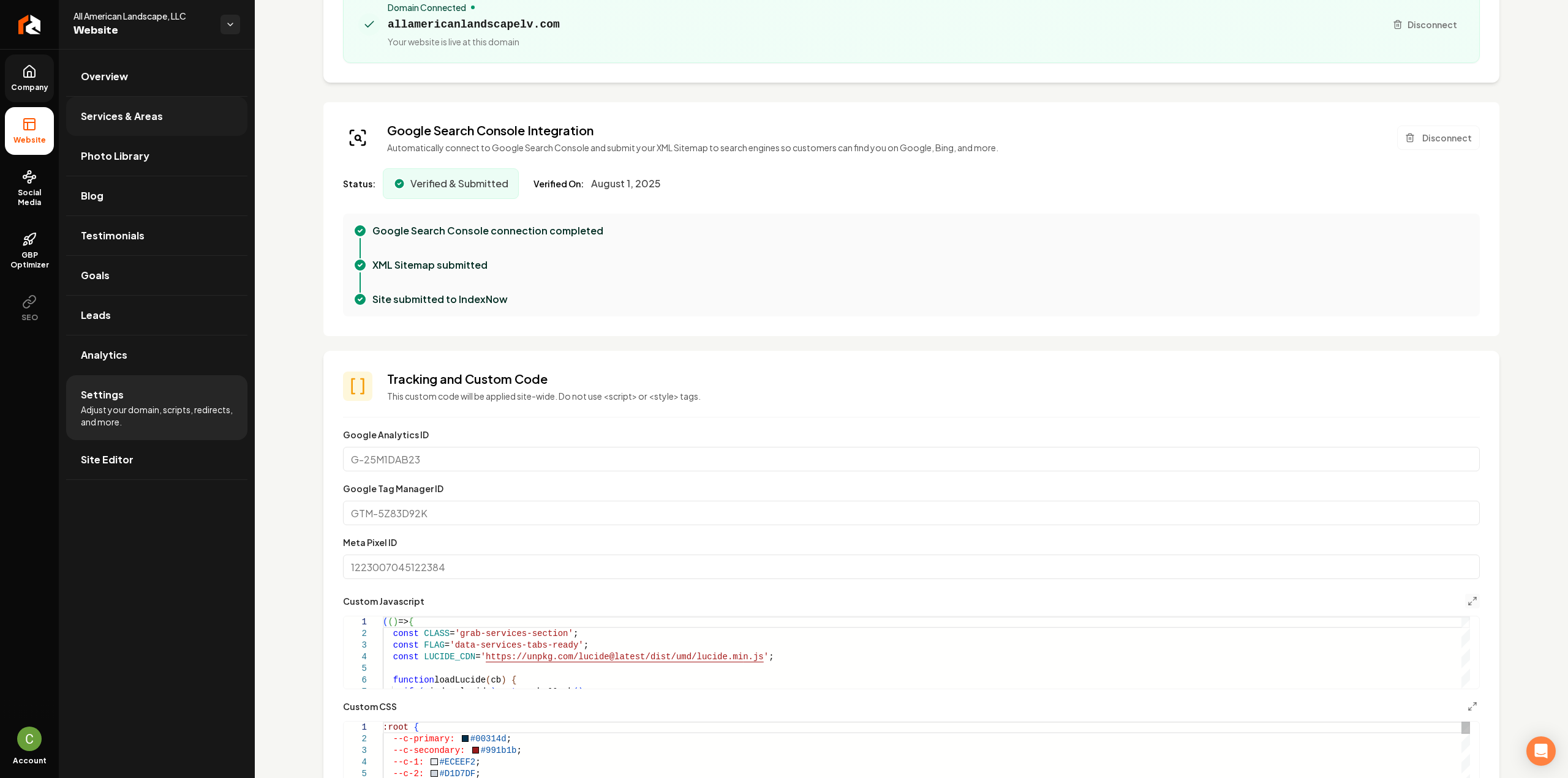 scroll, scrollTop: 122, scrollLeft: 0, axis: vertical 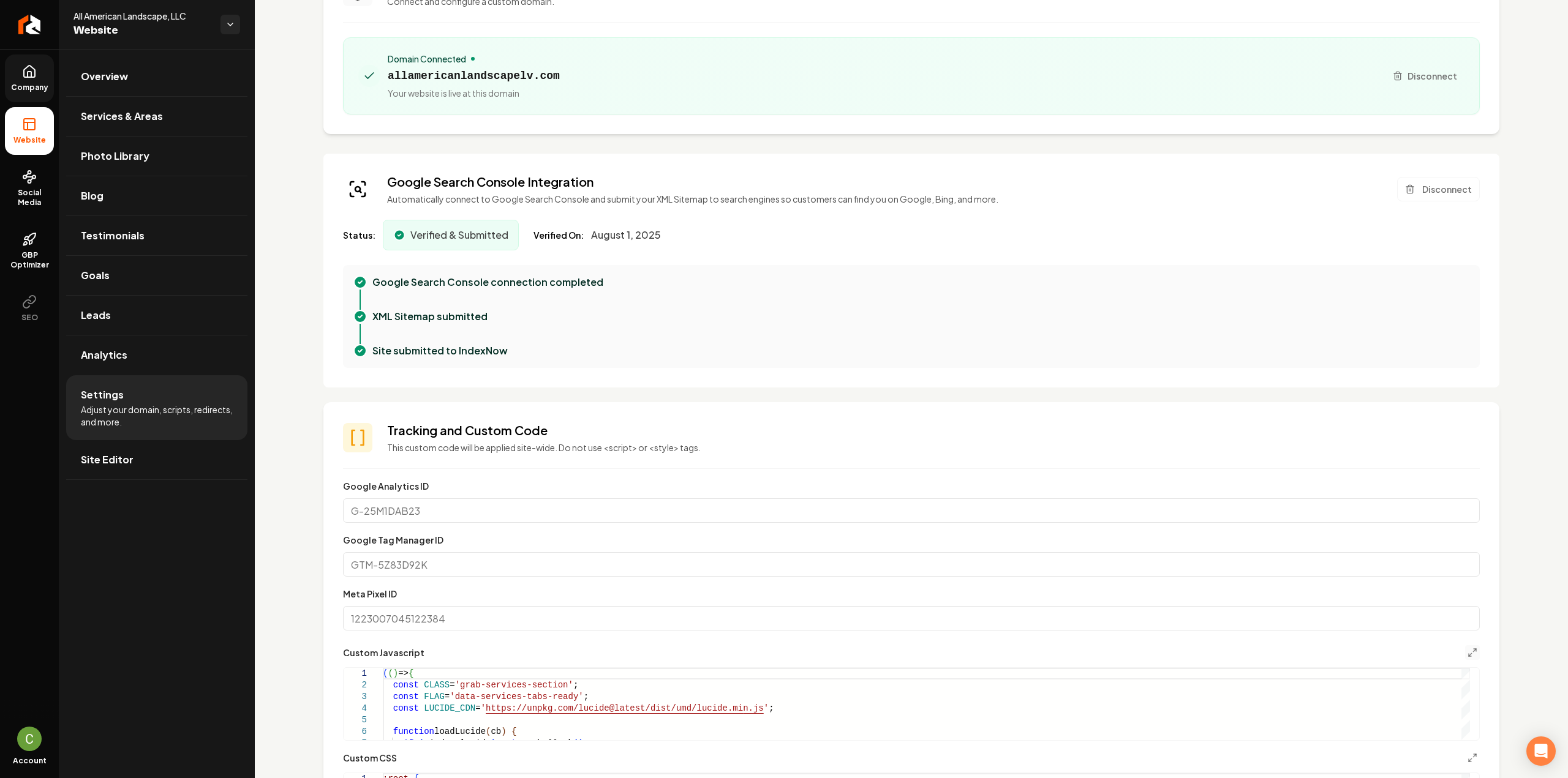click on "Company" at bounding box center (29, 78) 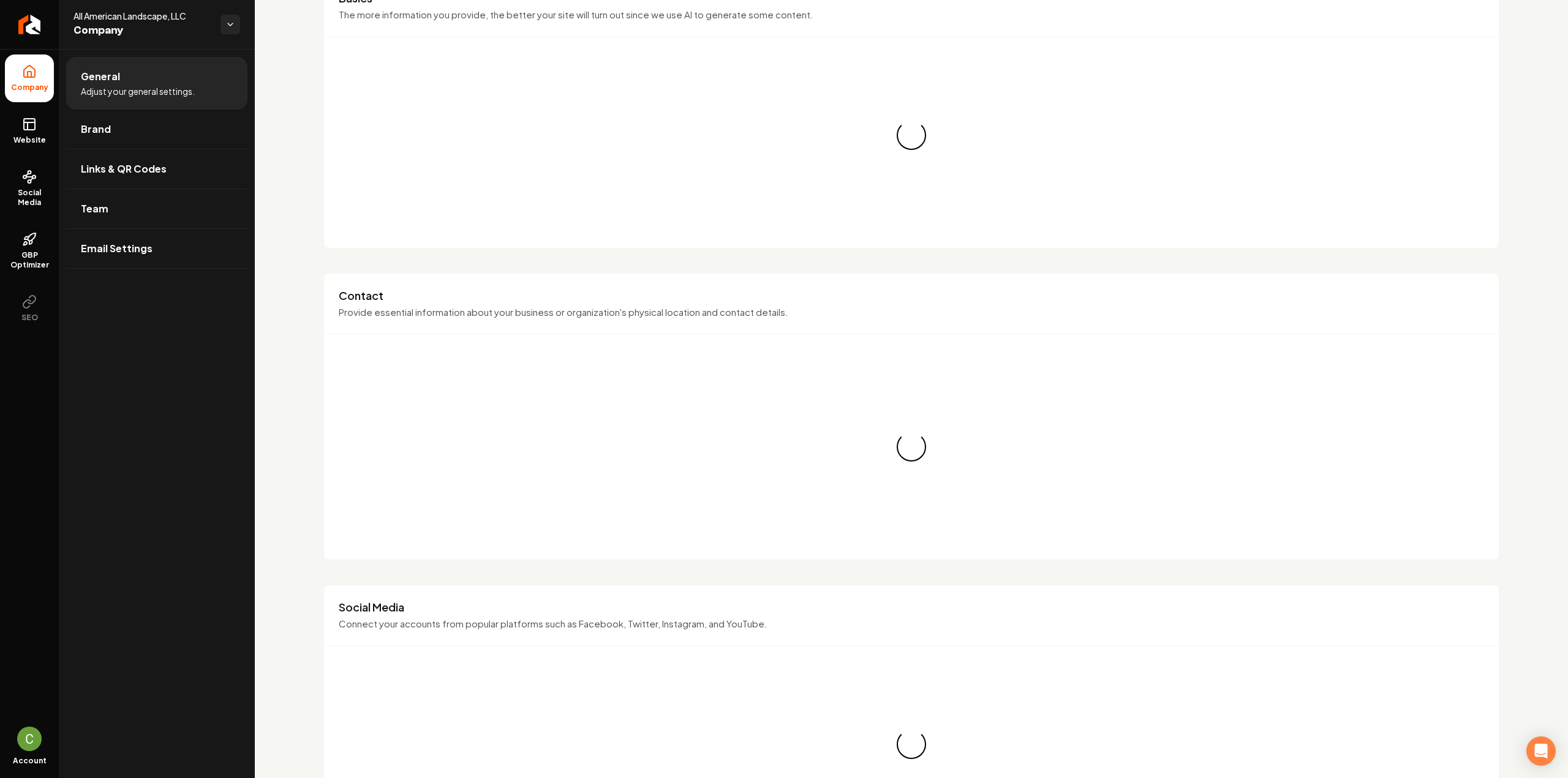click on "Website" at bounding box center (29, 140) 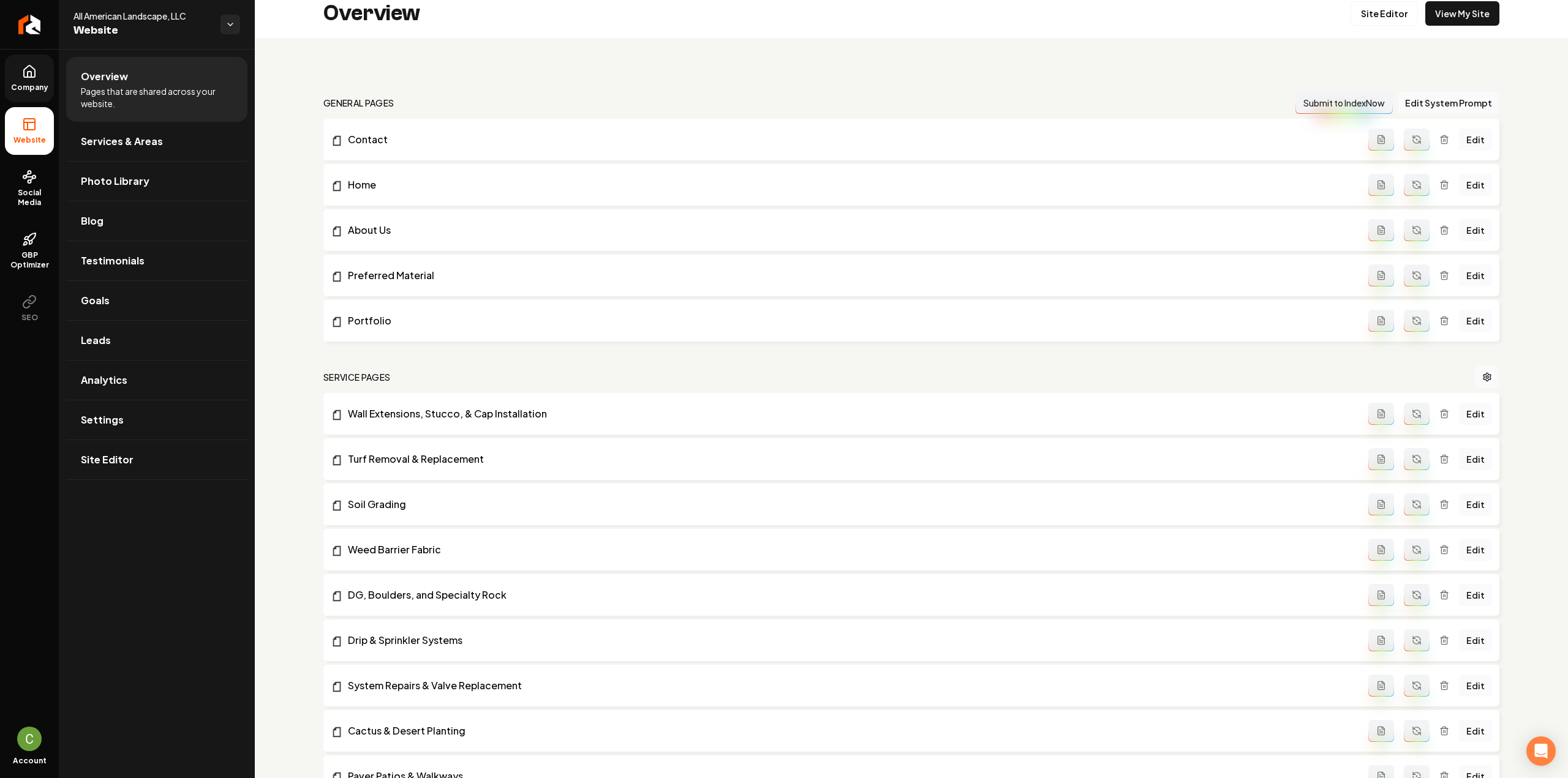 scroll, scrollTop: 0, scrollLeft: 0, axis: both 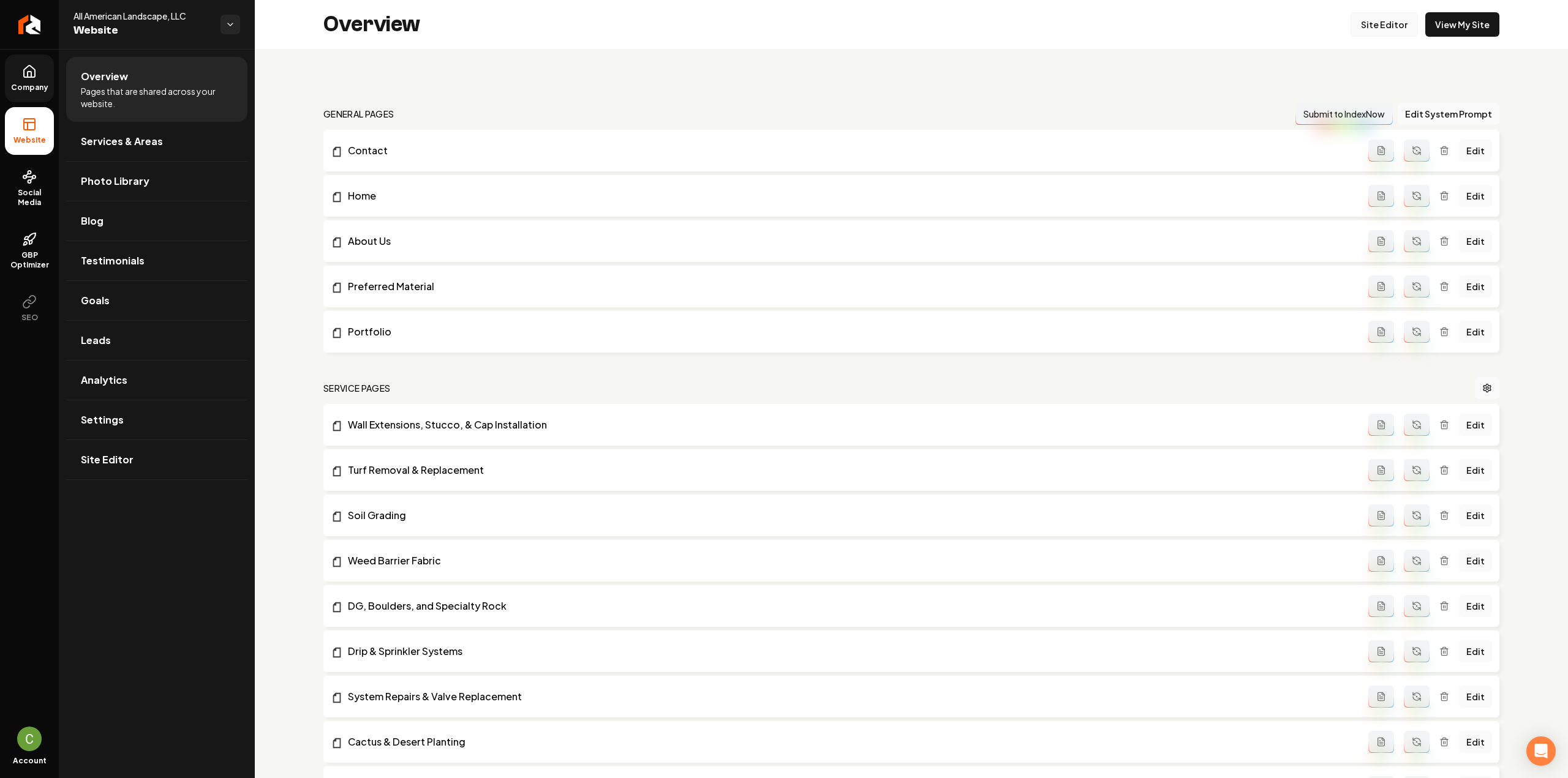 click on "Site Editor" at bounding box center (1384, 24) 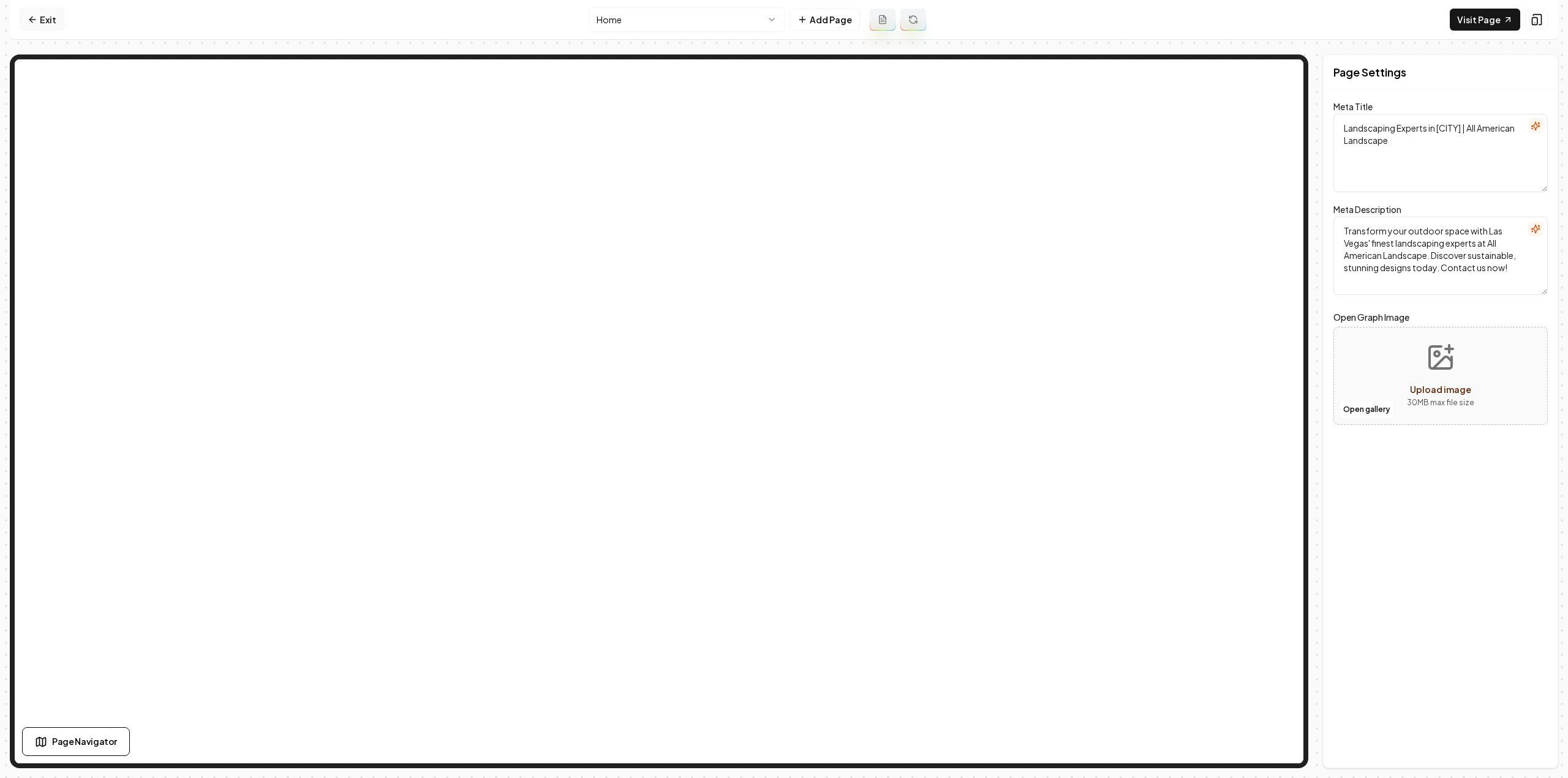 click on "Exit" at bounding box center (42, 20) 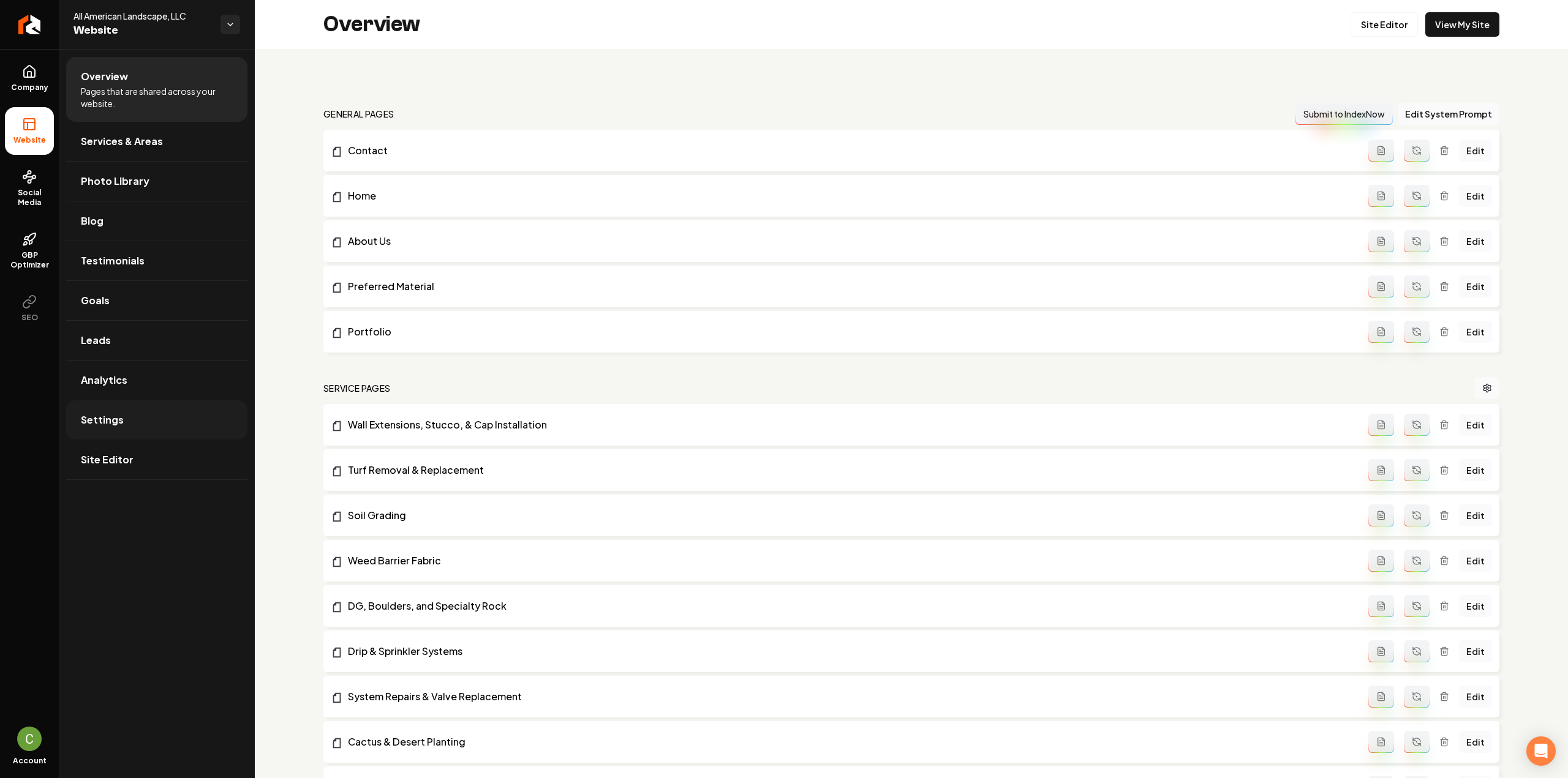 click on "Settings" at bounding box center [157, 420] 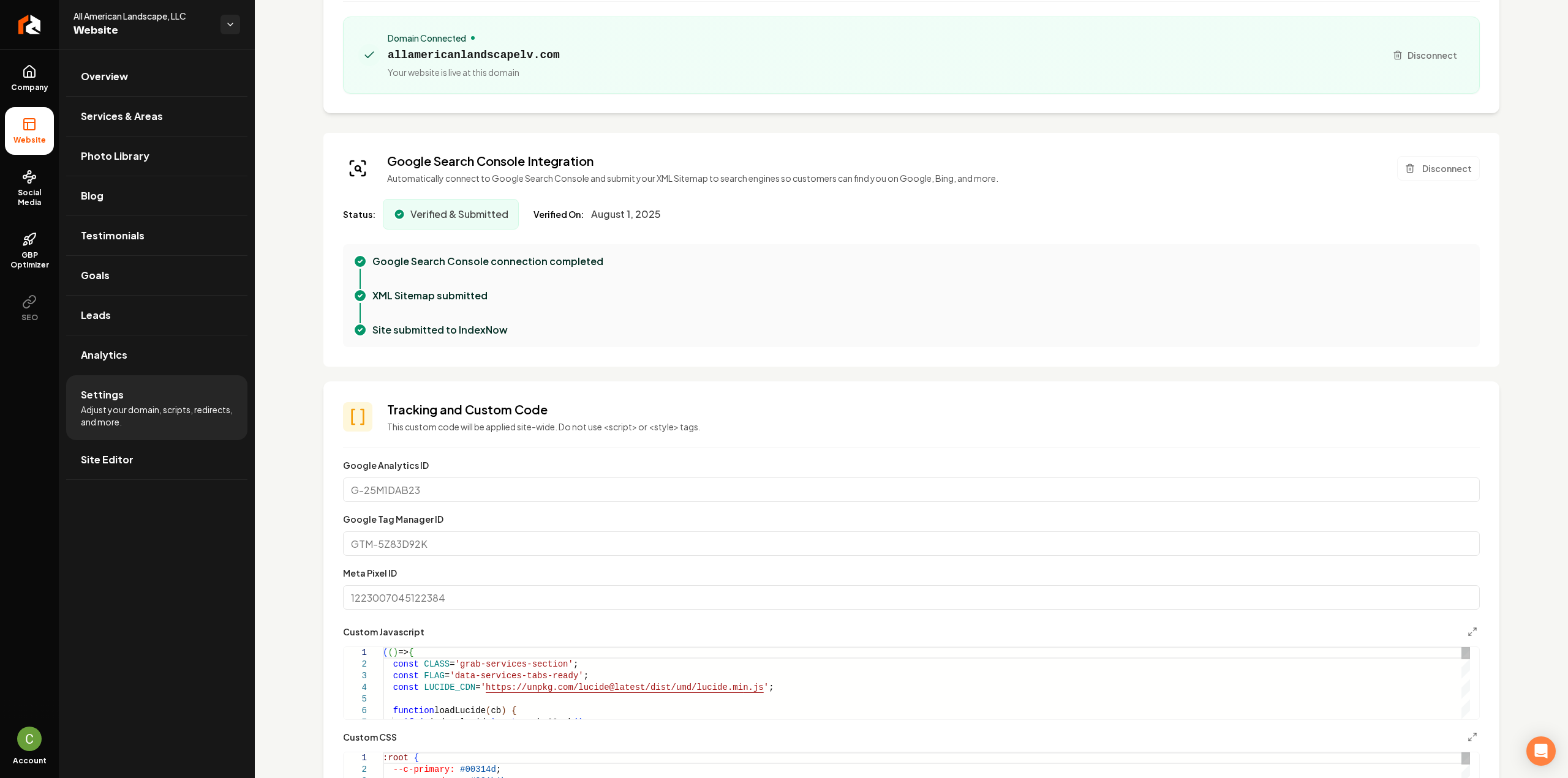 scroll, scrollTop: 673, scrollLeft: 0, axis: vertical 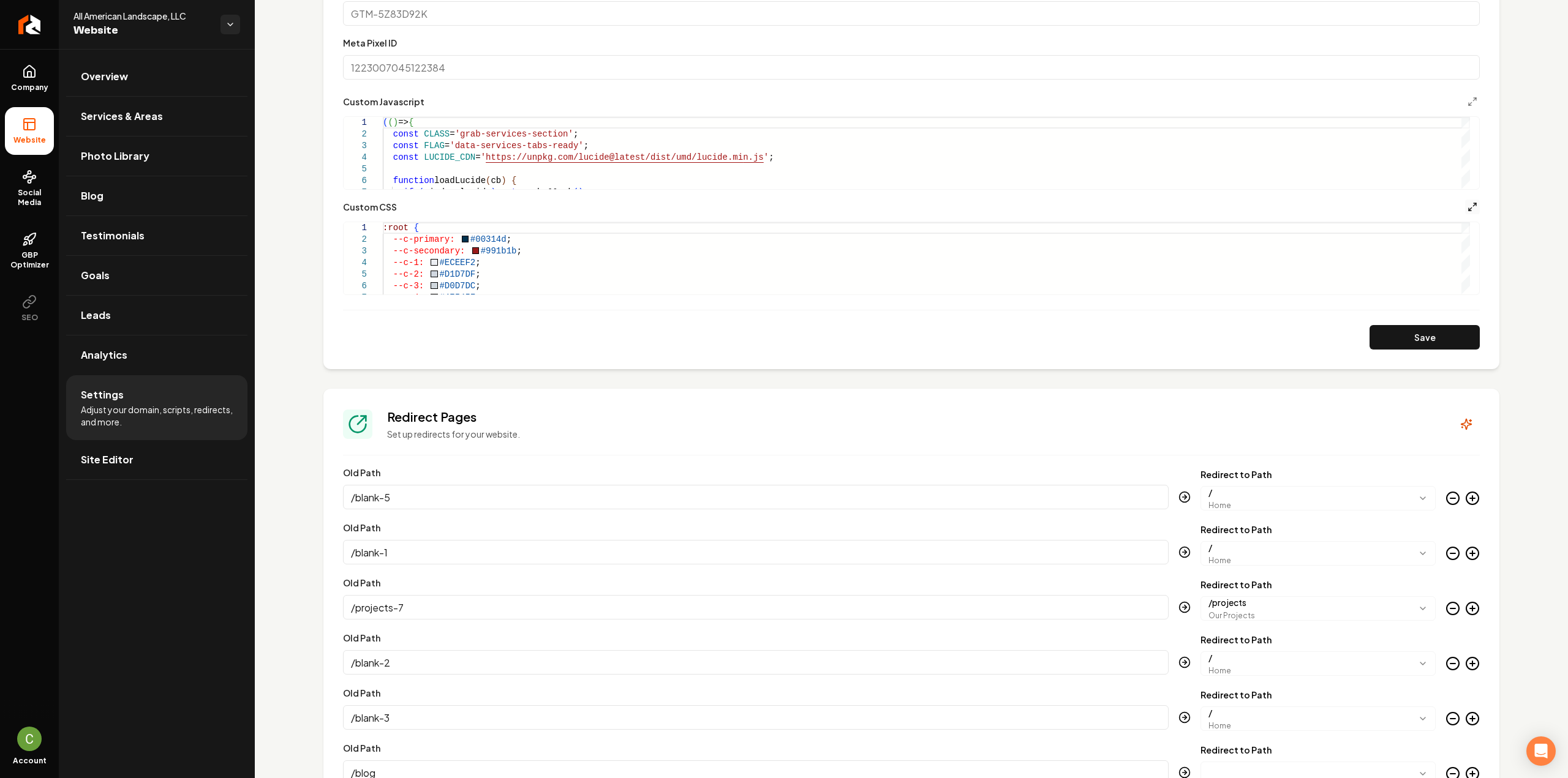 click 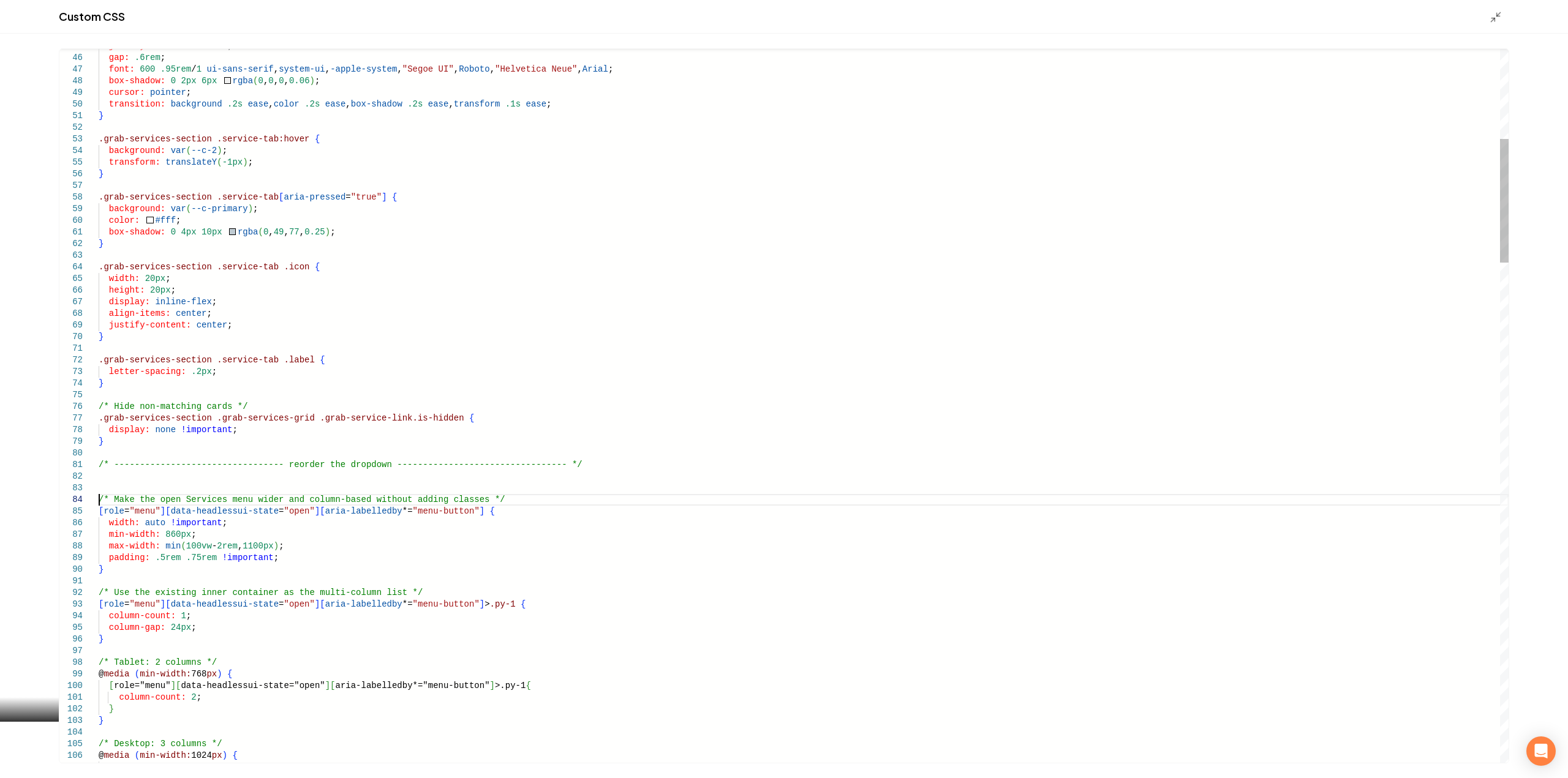 scroll, scrollTop: 0, scrollLeft: 0, axis: both 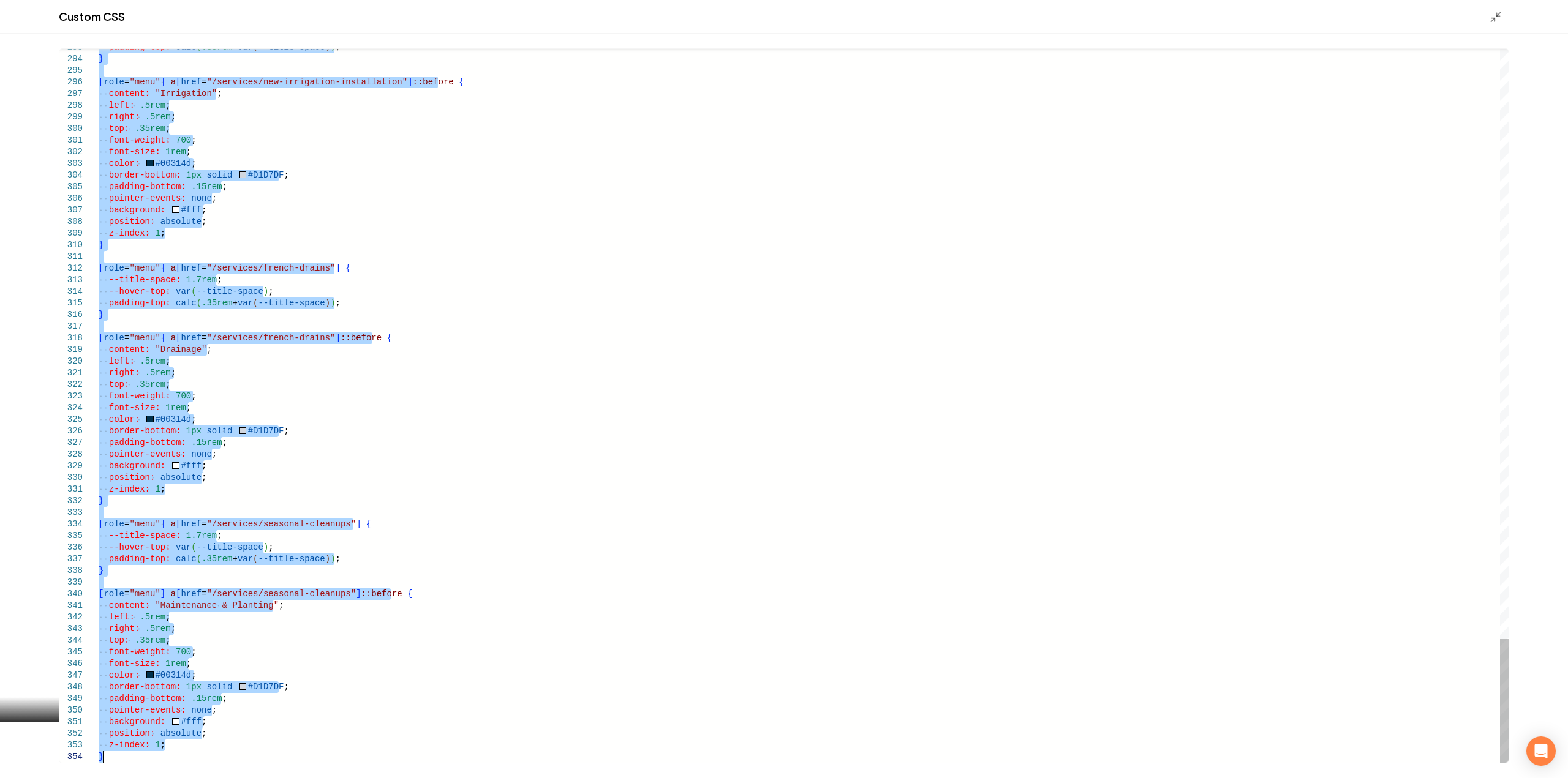 drag, startPoint x: 100, startPoint y: 499, endPoint x: 463, endPoint y: 807, distance: 476.0599 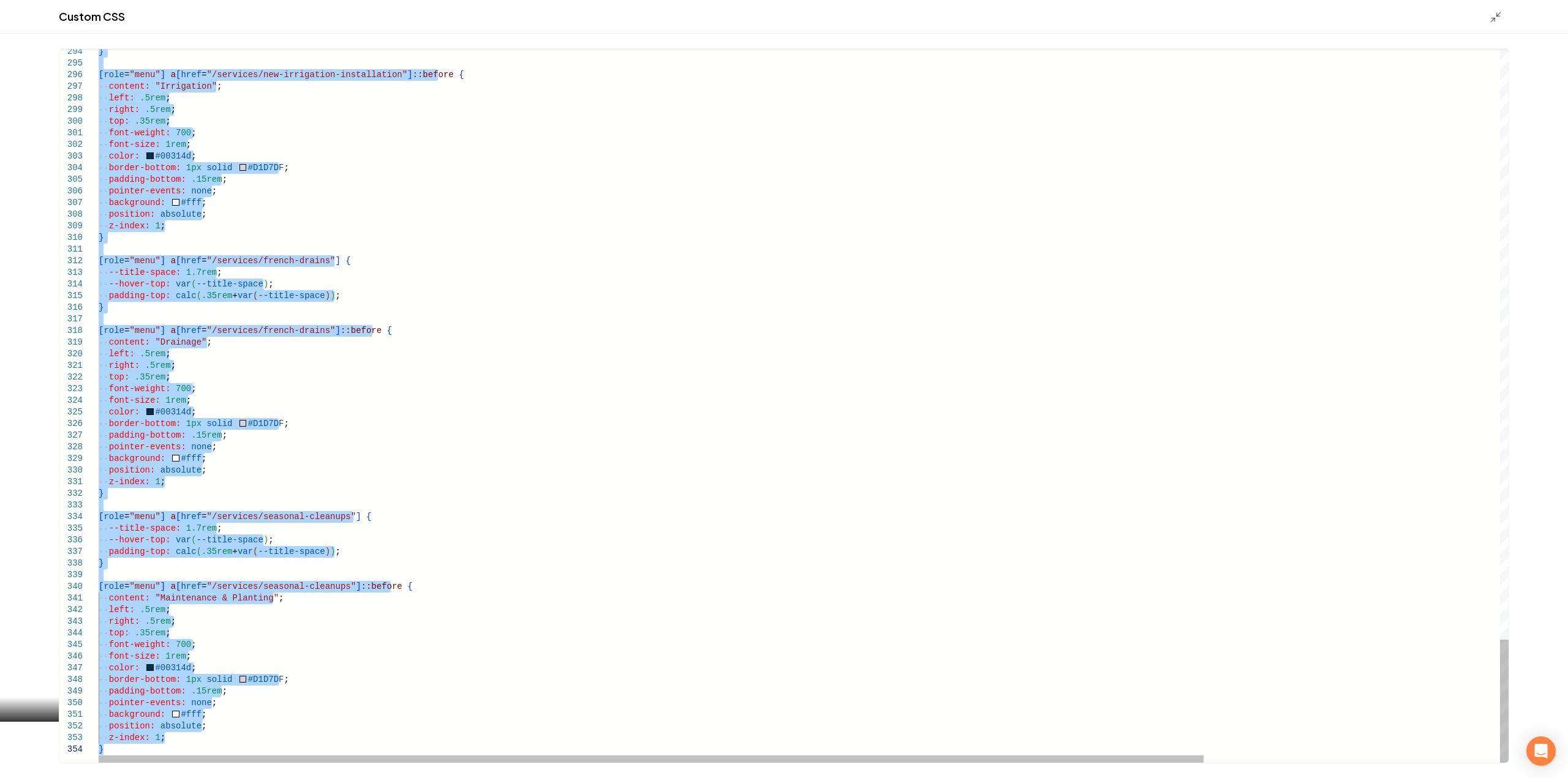 type on "**********" 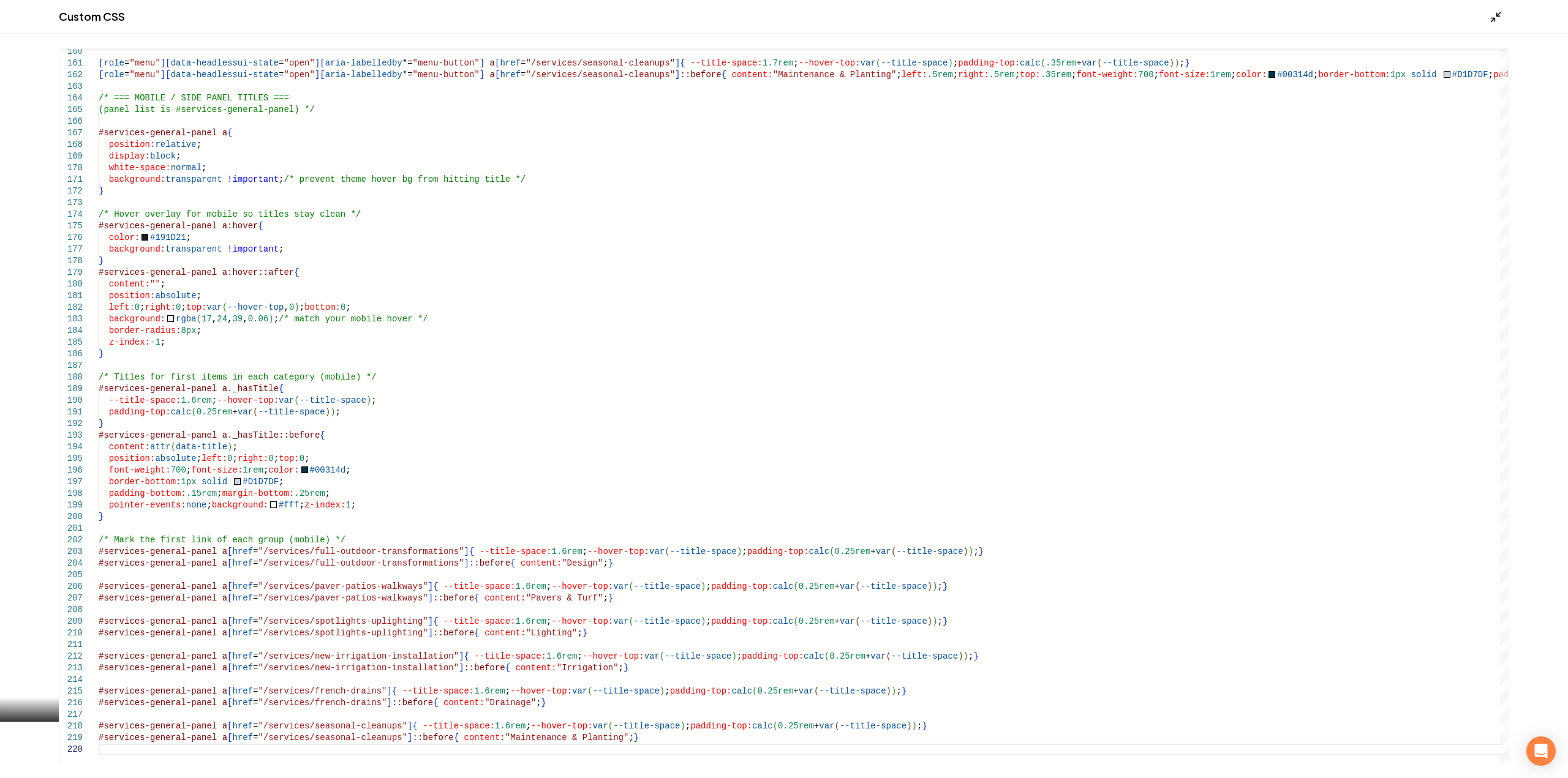 click 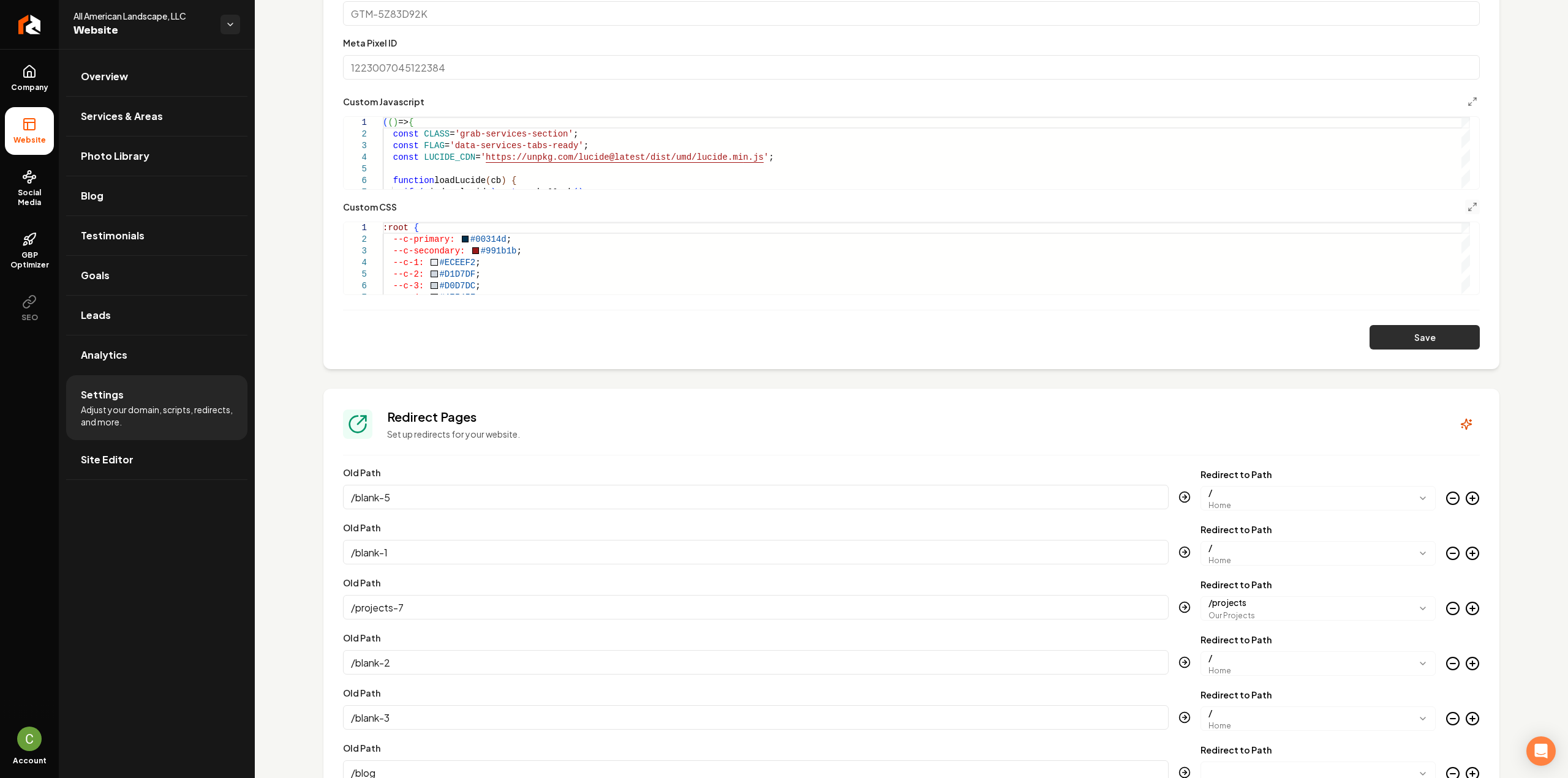 click on "Save" at bounding box center (1425, 337) 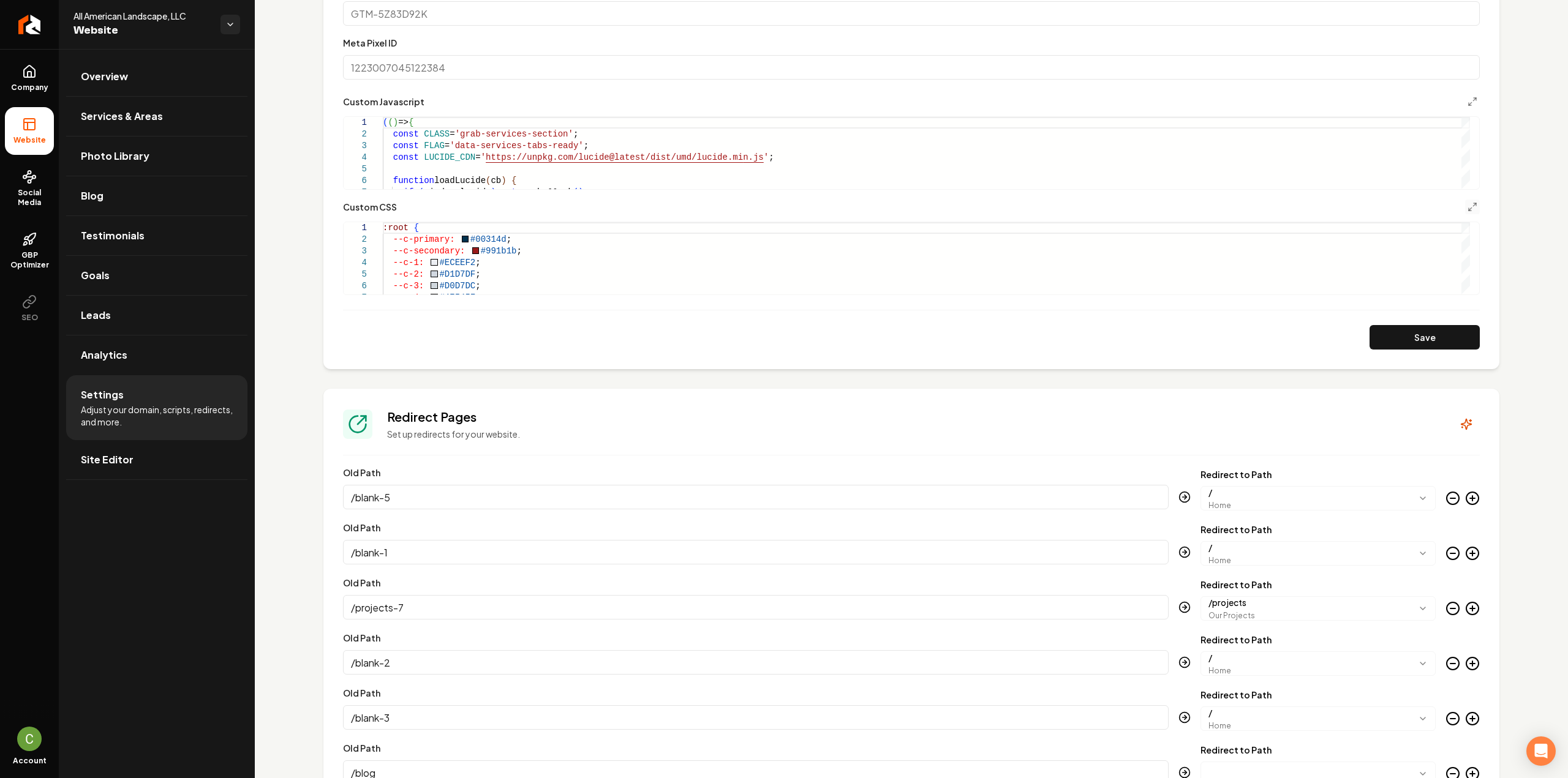 click at bounding box center [1472, 207] 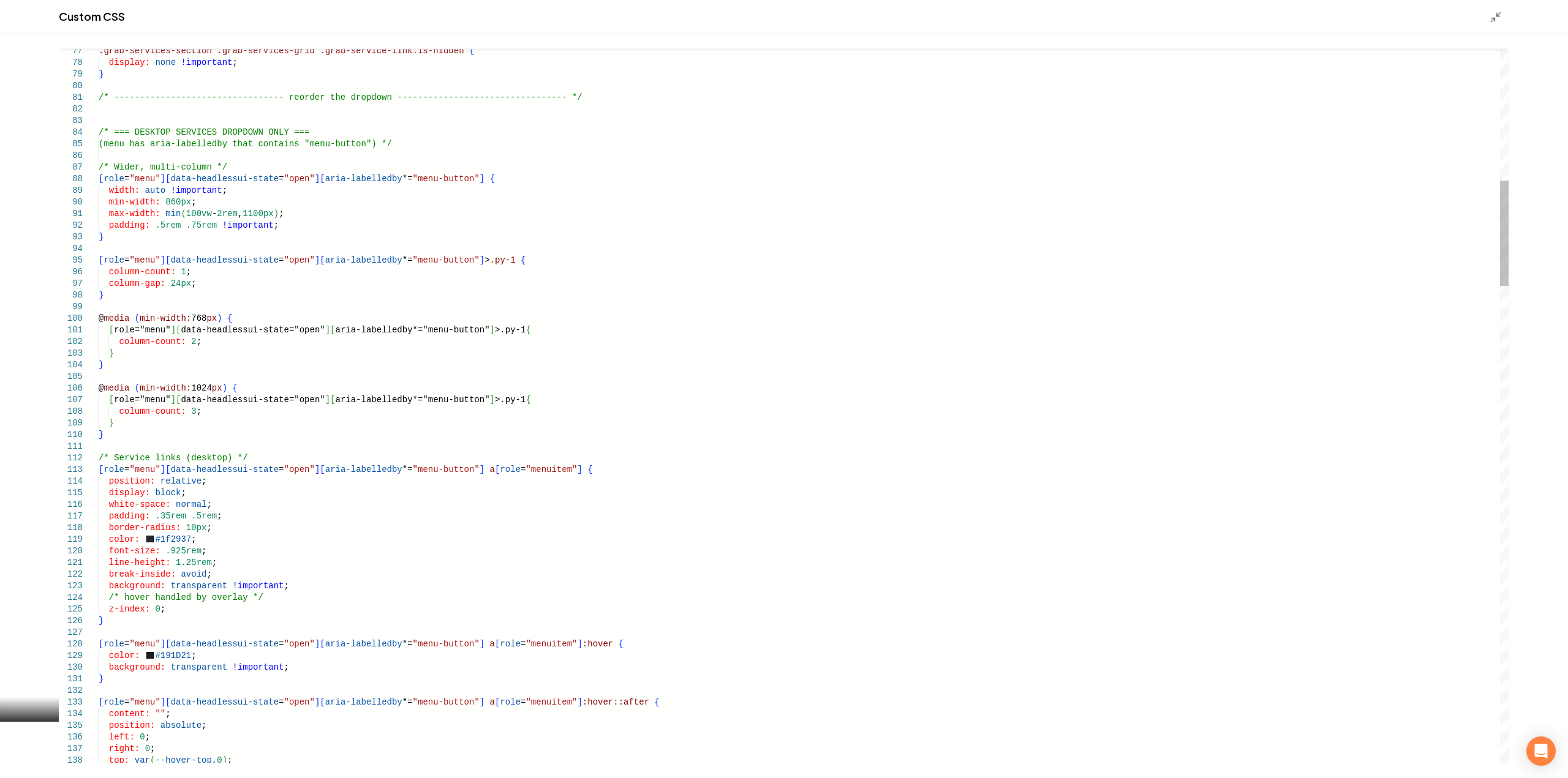 scroll, scrollTop: 0, scrollLeft: 0, axis: both 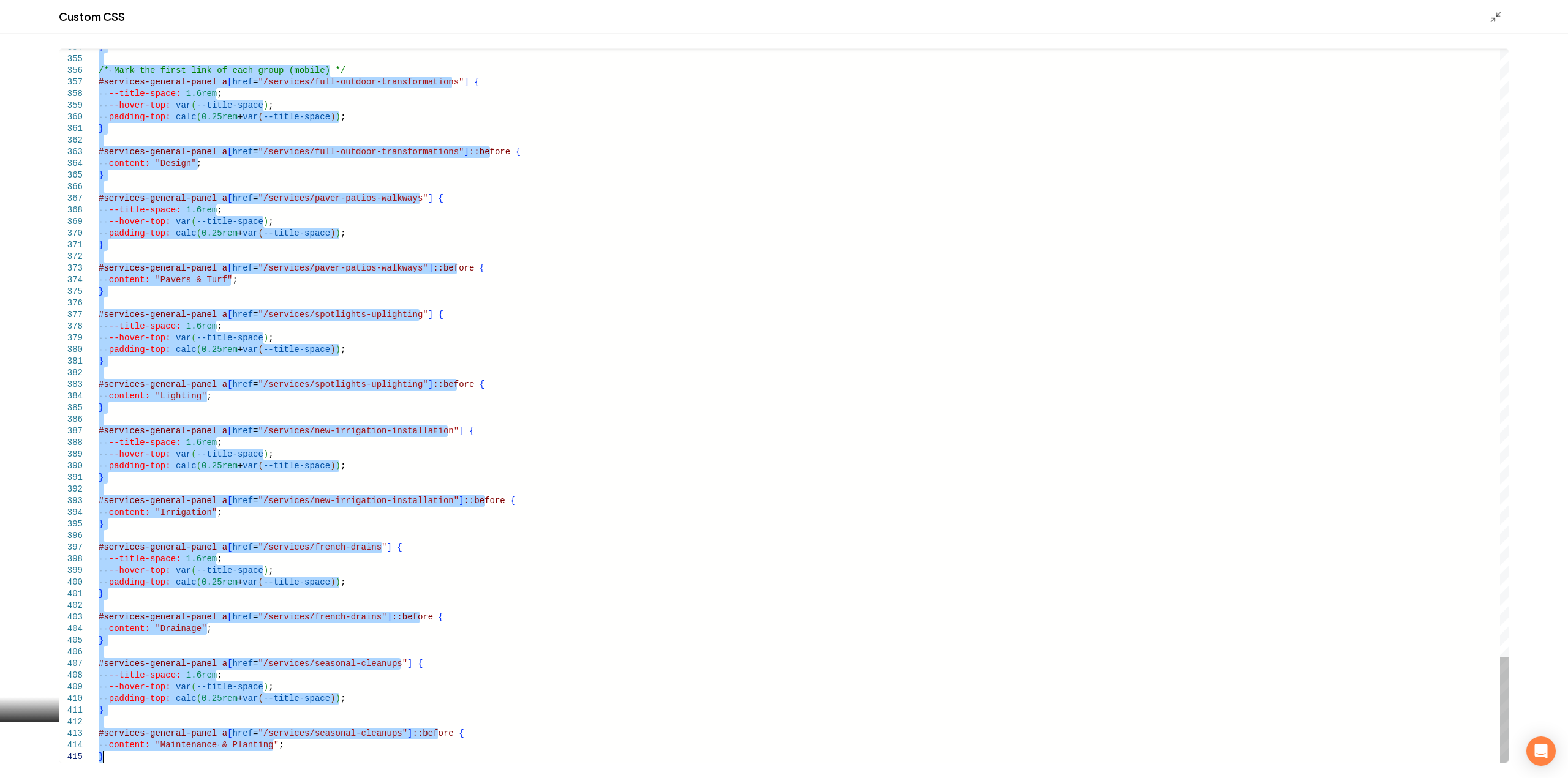 drag, startPoint x: 99, startPoint y: 135, endPoint x: 339, endPoint y: 787, distance: 694.769 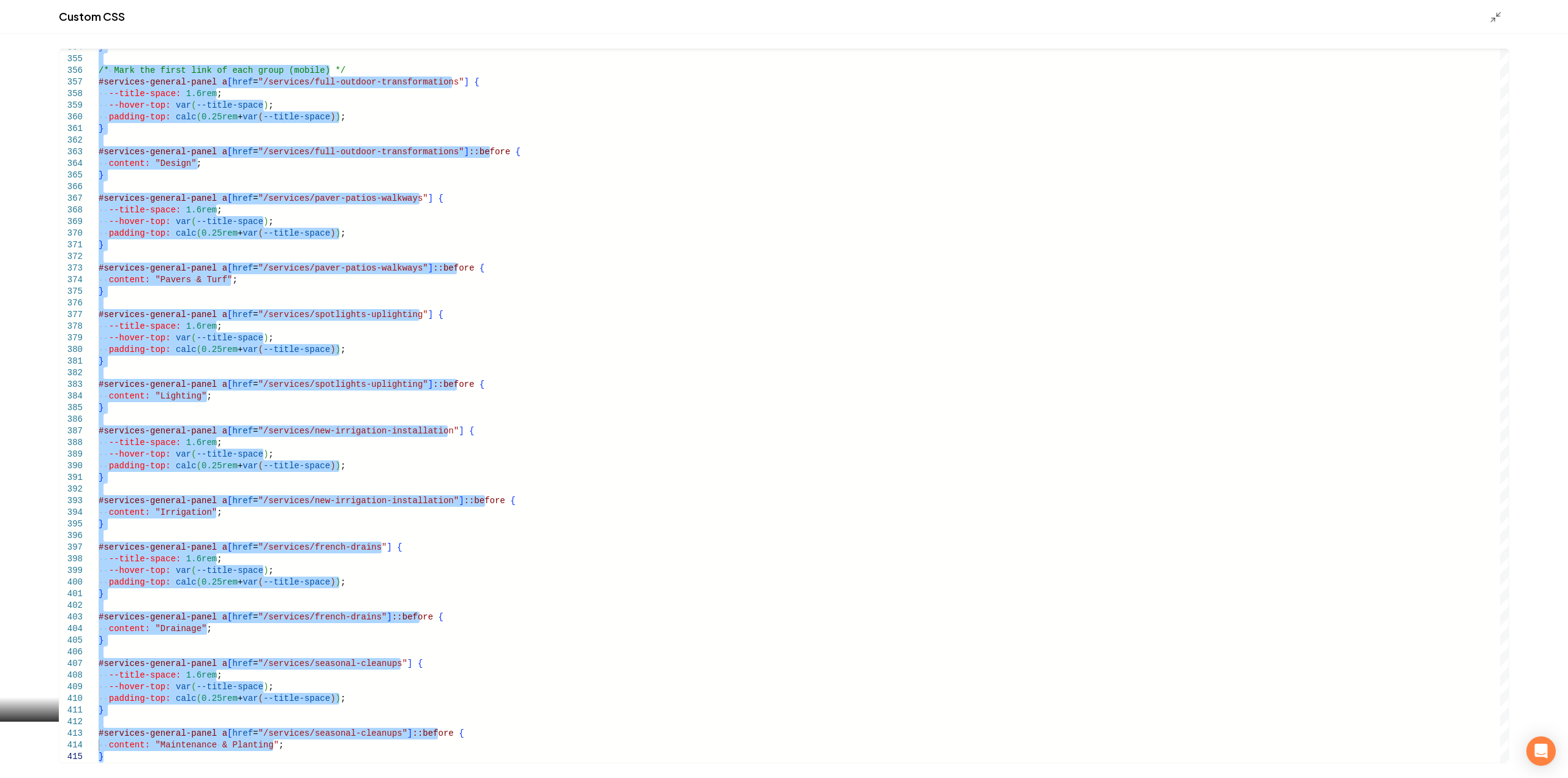 type on "**********" 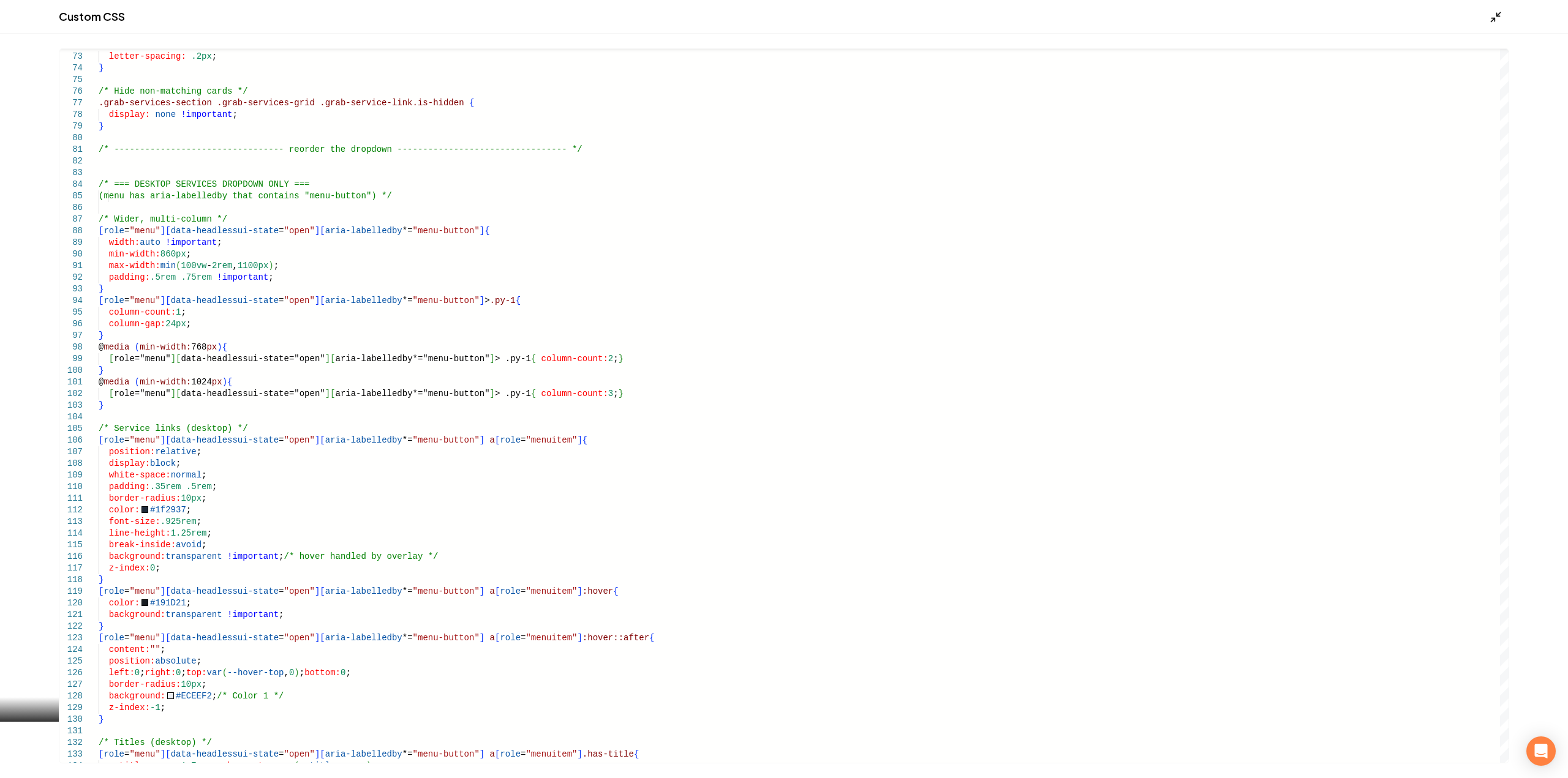 click 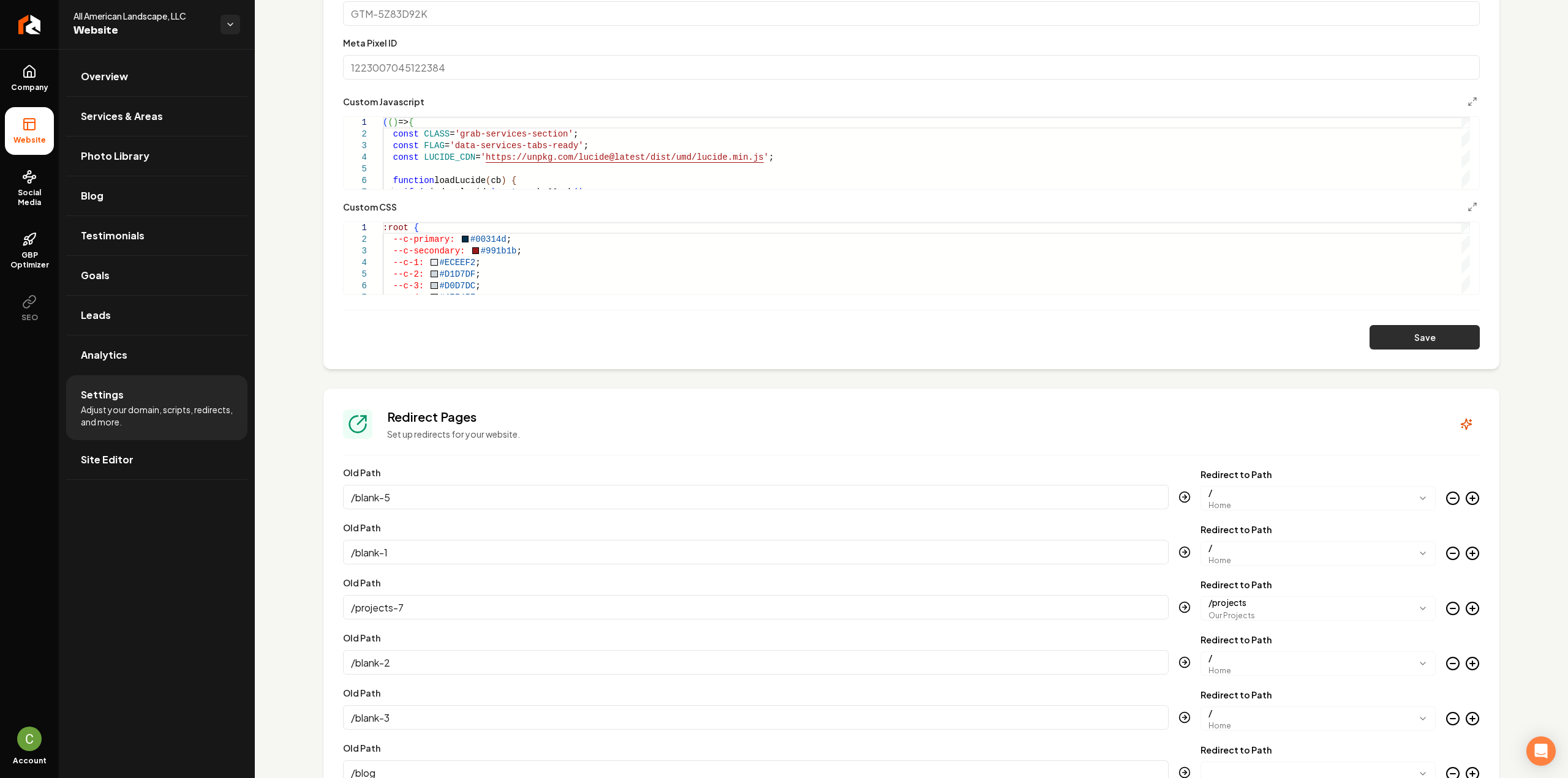 click on "Save" at bounding box center (1425, 337) 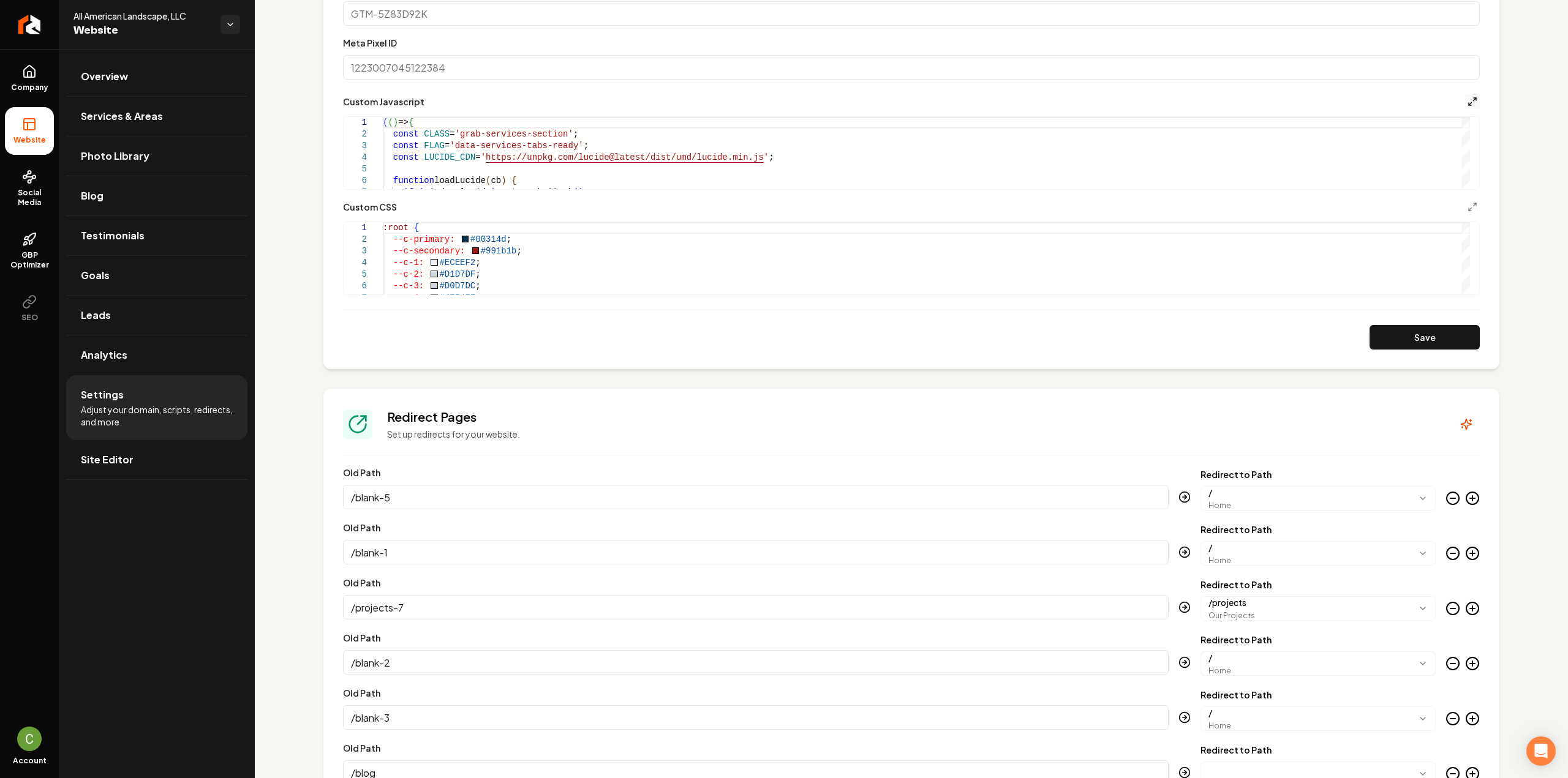 click 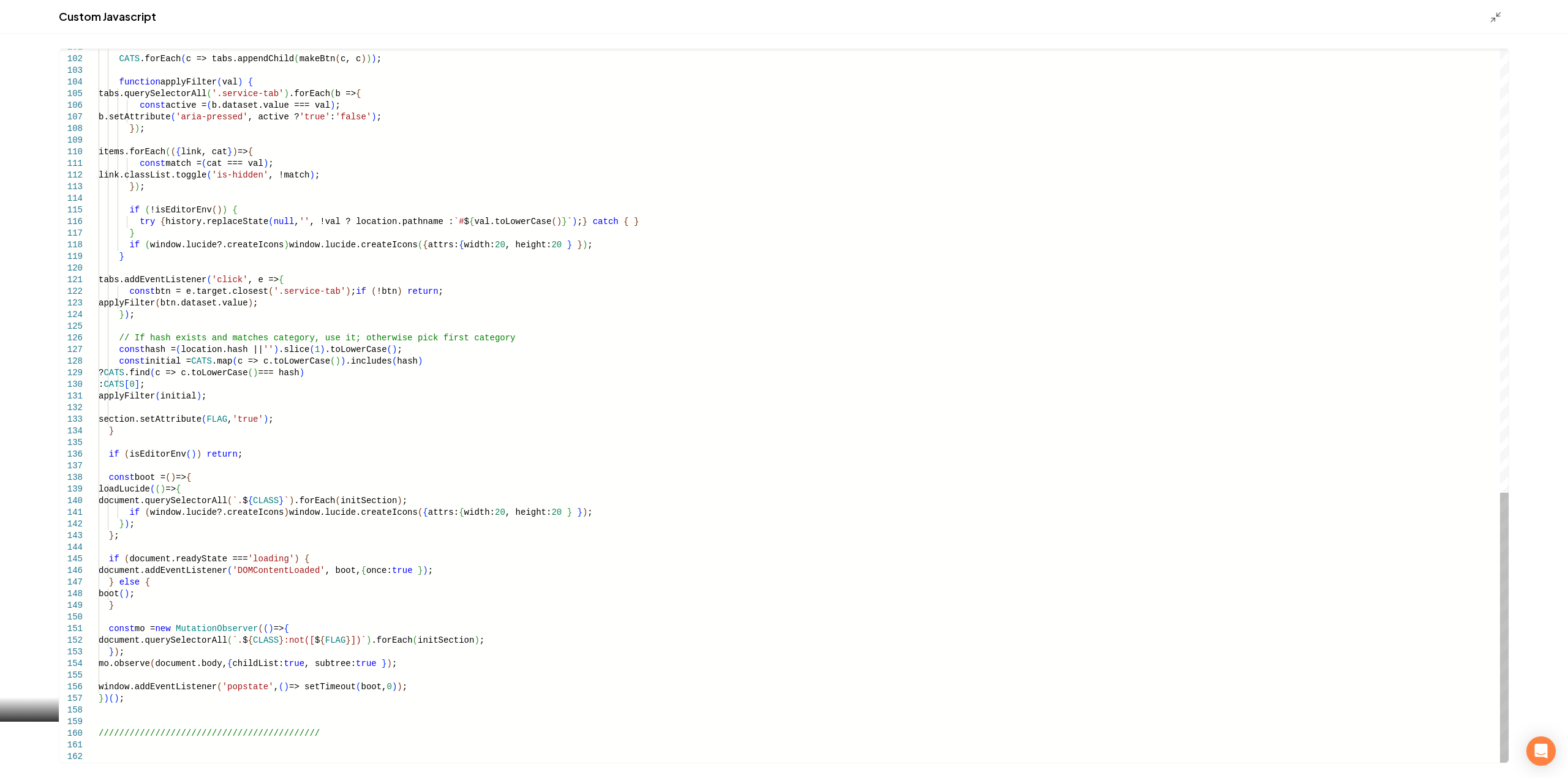 click on "CATS .forEach ( c => tabs.appendChild ( makeBtn ( c, c ) ) ) ;      function  applyFilter ( val )   {       tabs.querySelectorAll ( '.service-tab' ) .forEach ( b =>  {          const  active =  ( b.dataset.value === val ) ;         b.setAttribute ( 'aria-pressed' , active ?  'true'  :  'false' ) ;        } ) ;       items.forEach ( ( {  link, cat  } )  =>  {          const  match =  ( cat === val ) ;         link.classList.toggle ( 'is-hidden' , !match ) ;        } ) ;        if   ( !isEditorEnv ( ) )   {          try   {  history.replaceState ( null ,  '' , !val ? location.pathname :  `# $ { val.toLowerCase ( ) } ` ) ;  }   catch   {   }        }        if   ( window.lucide?.createIcons )  window.lucide.createIcons ( {  attrs:  {  width:  20 , height:  20   }   } ) ;      }     tabs.addEventListener ( 'click' , e =>  {        const ( ) ;  if   (" at bounding box center (804, -179) 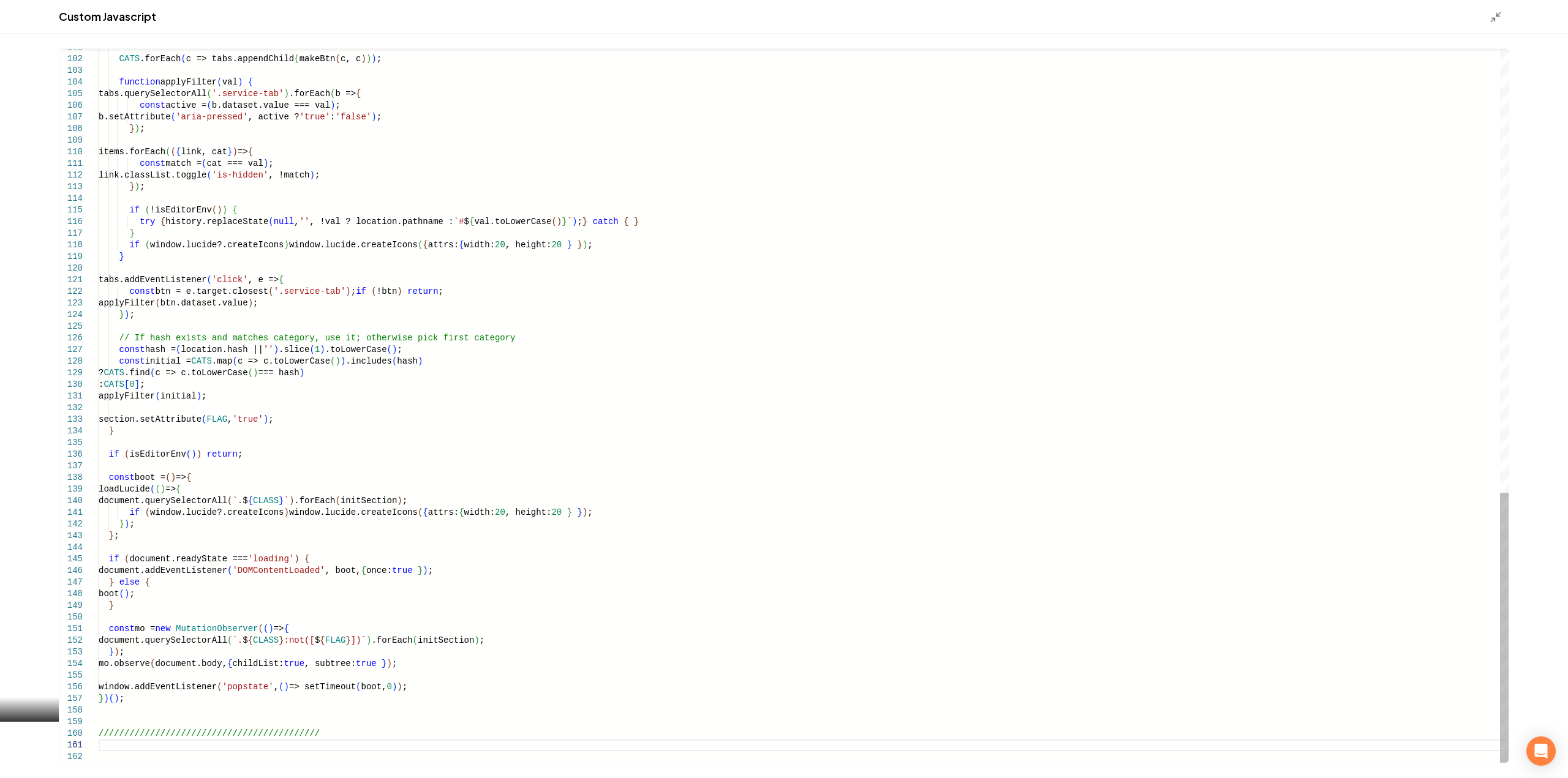 scroll, scrollTop: 12, scrollLeft: 0, axis: vertical 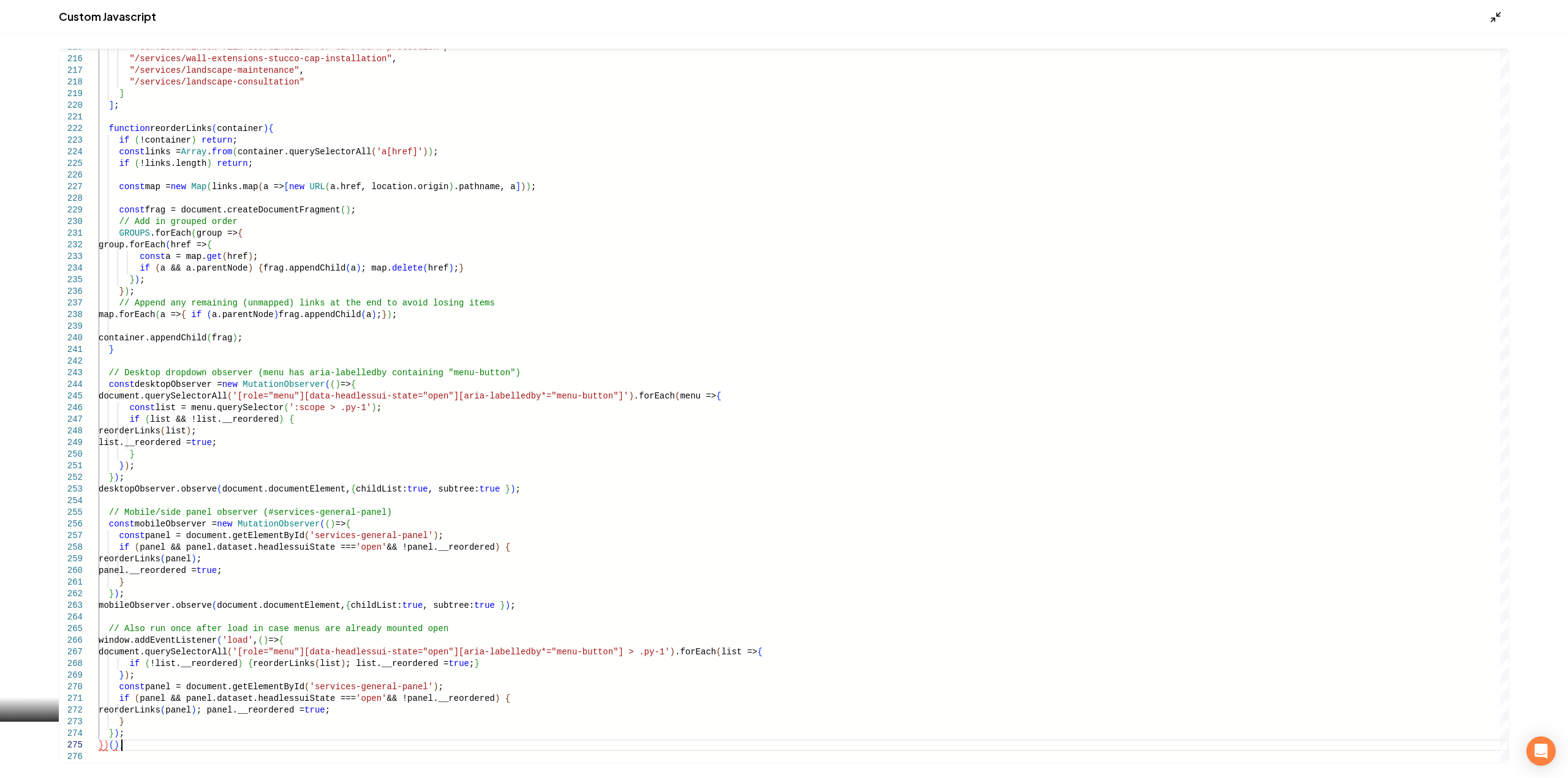 type on "**********" 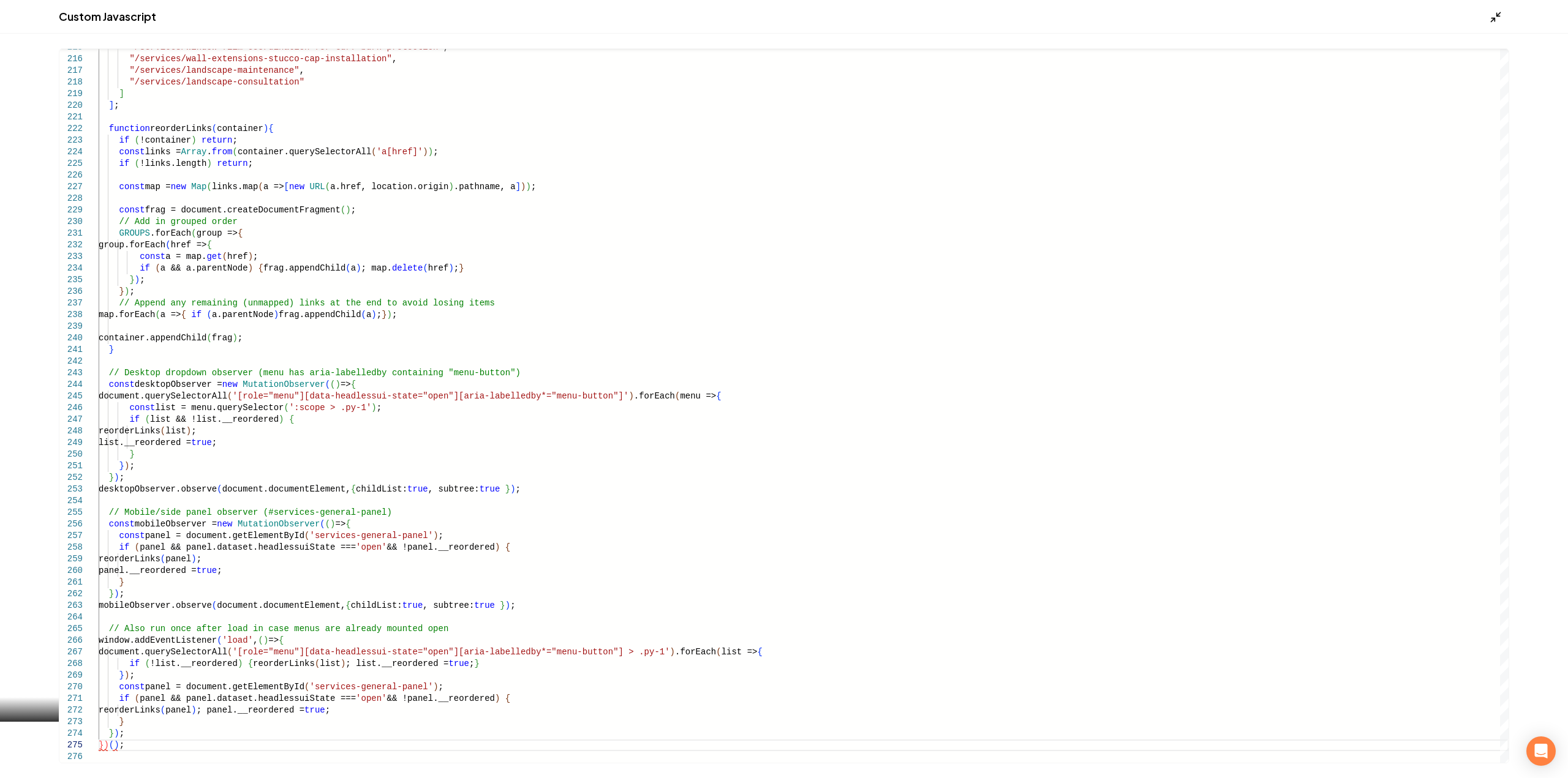 click 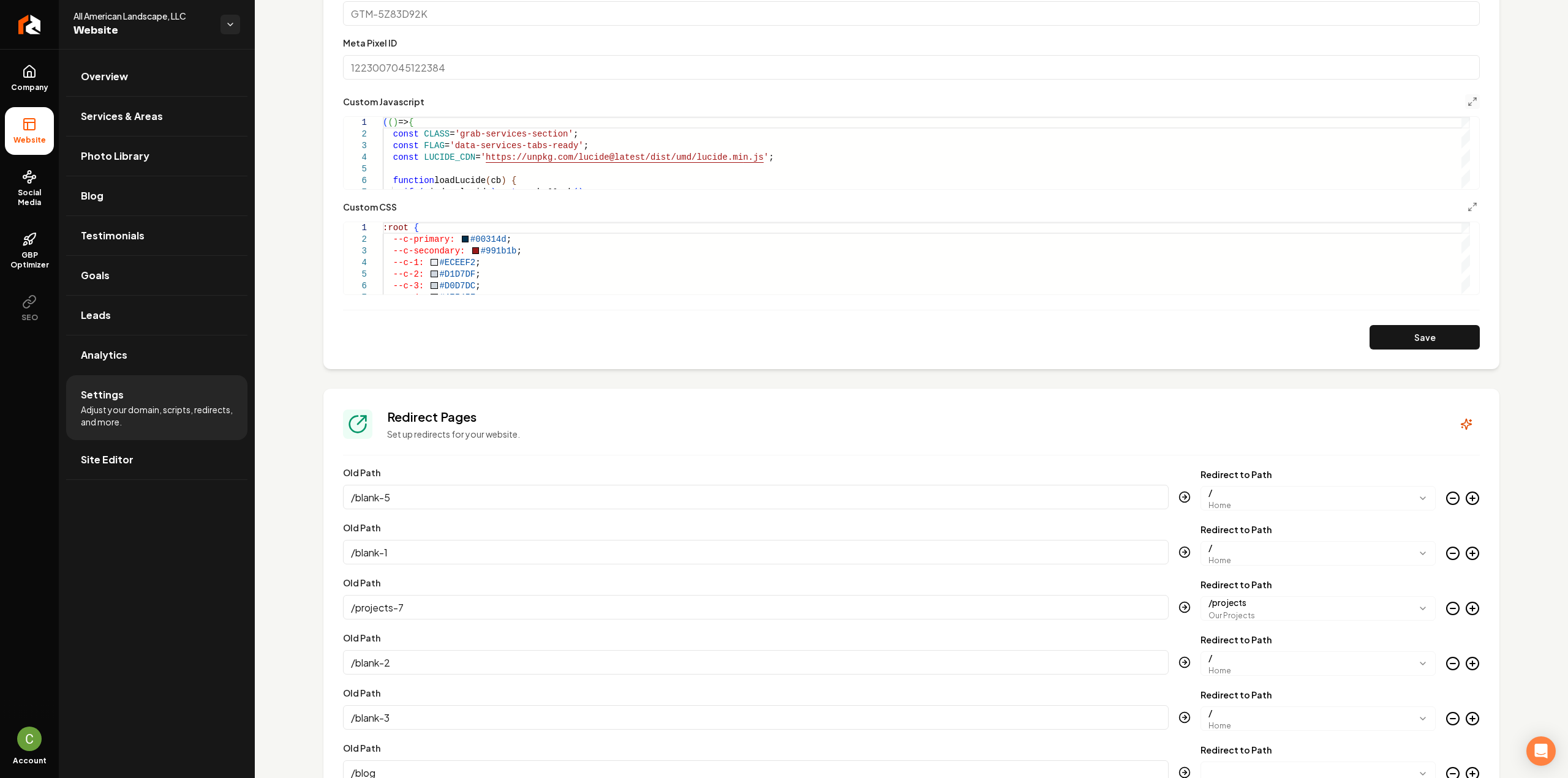 click on "Save" at bounding box center [1425, 337] 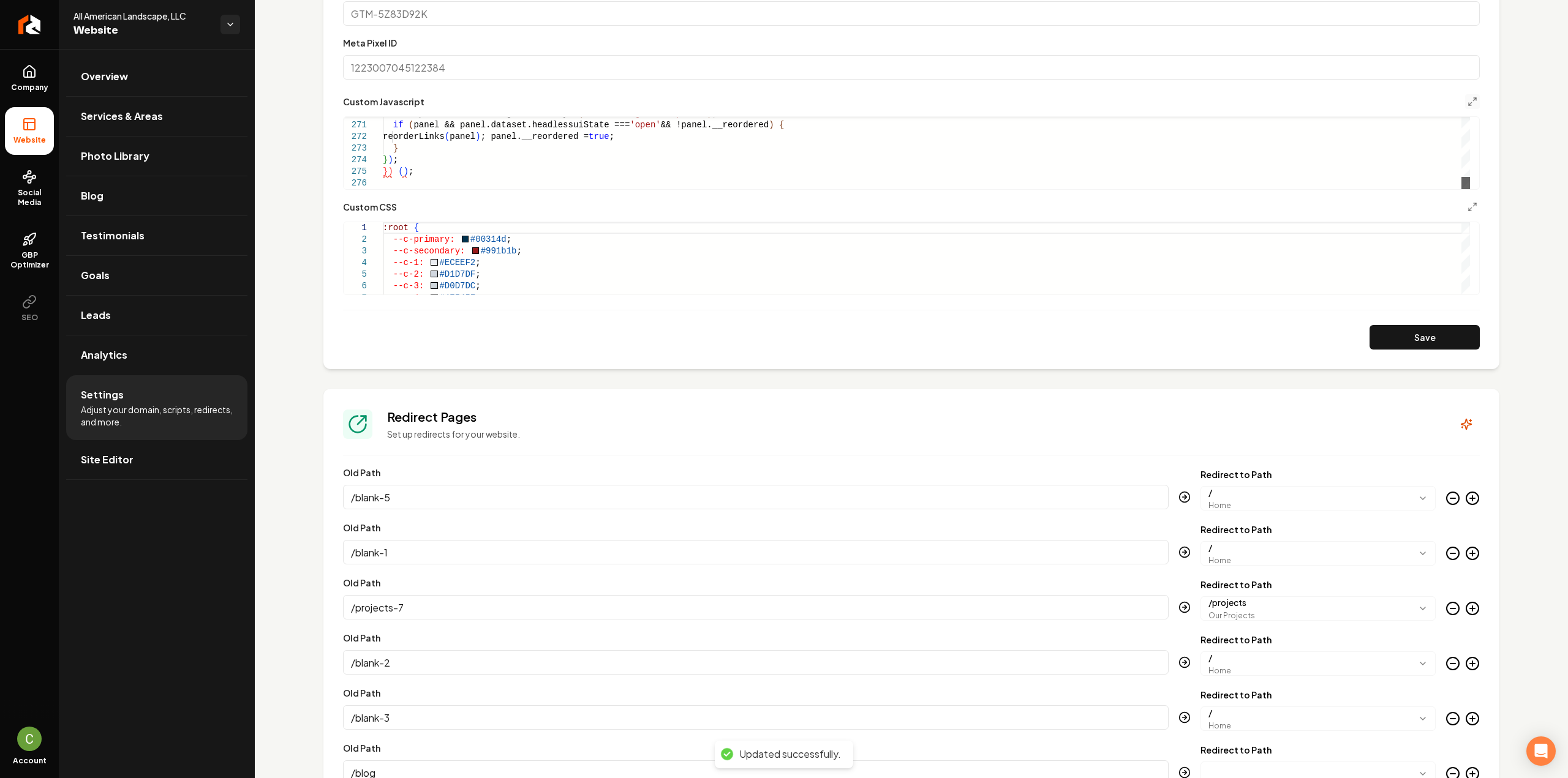 click at bounding box center (1466, 153) 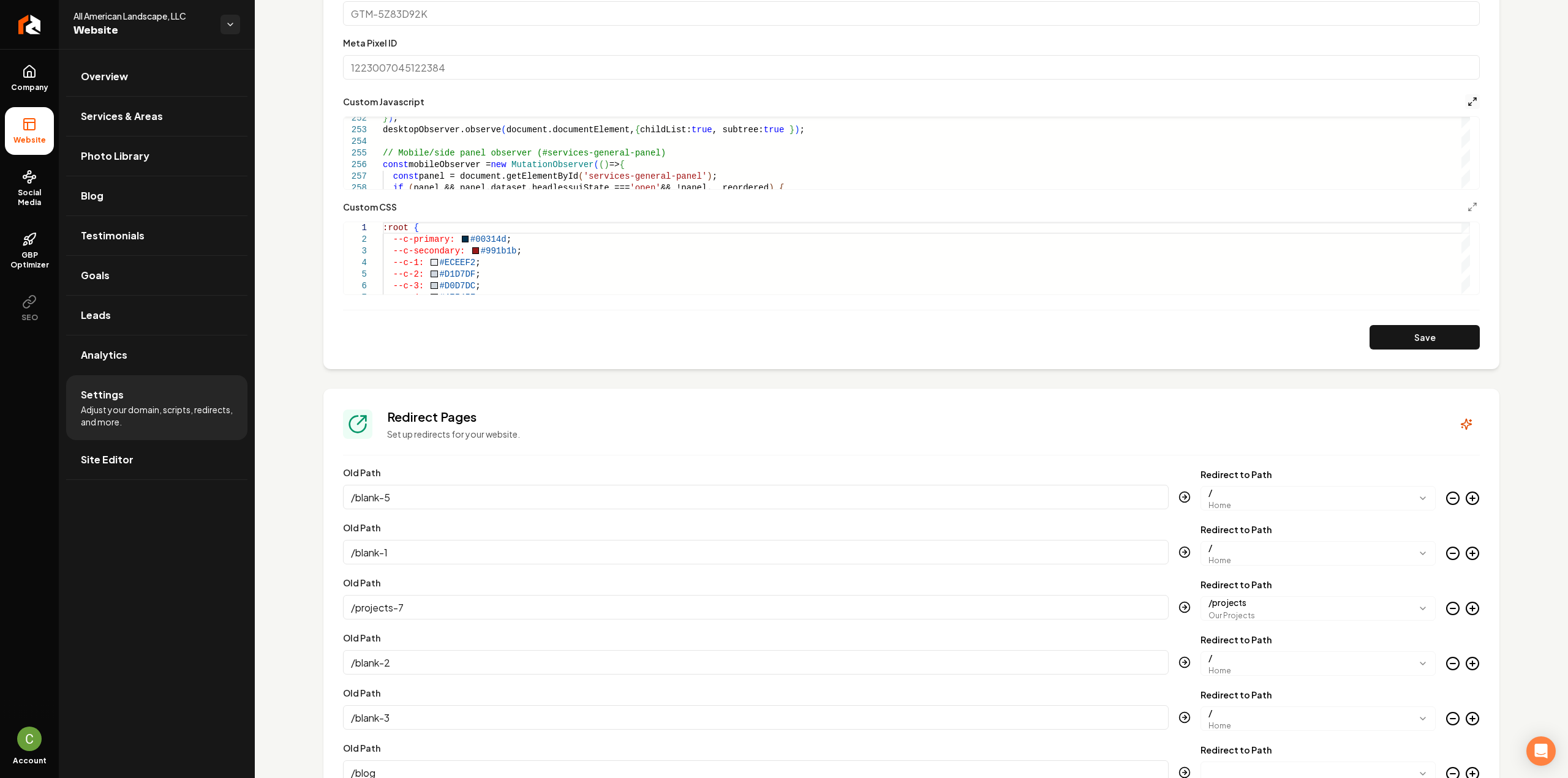 click 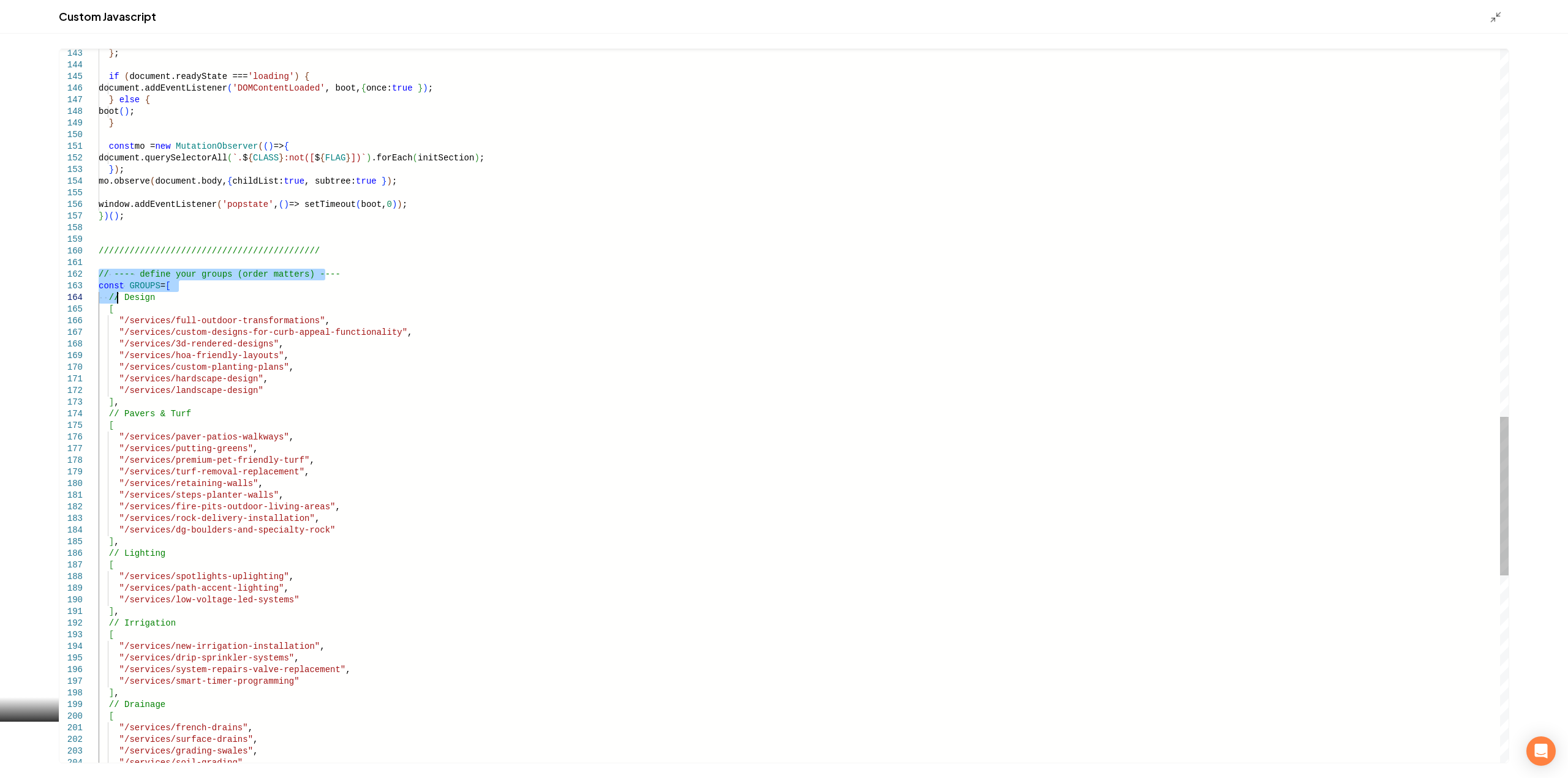 scroll, scrollTop: 0, scrollLeft: 0, axis: both 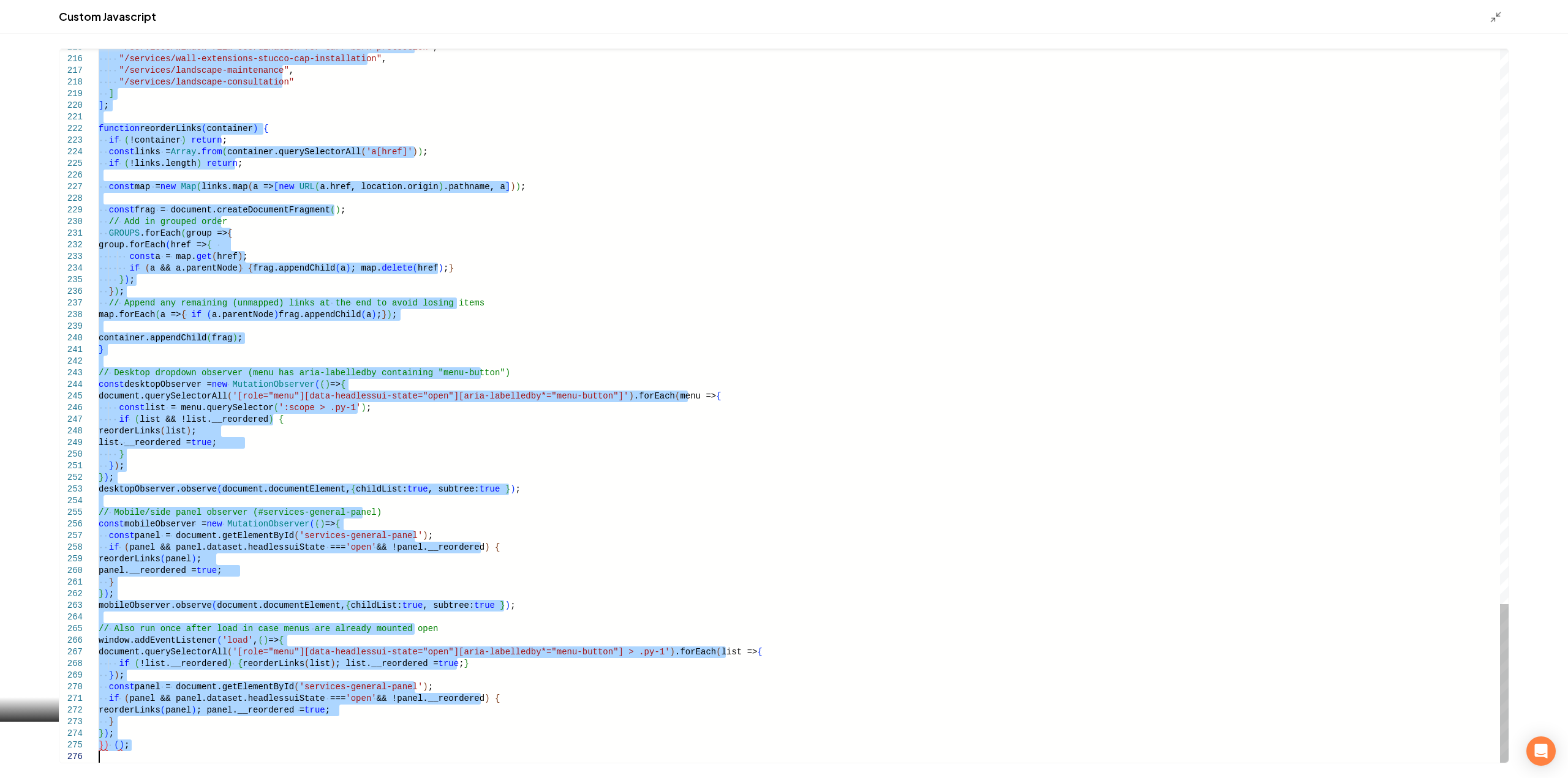 drag, startPoint x: 99, startPoint y: 276, endPoint x: 494, endPoint y: 807, distance: 661.8051 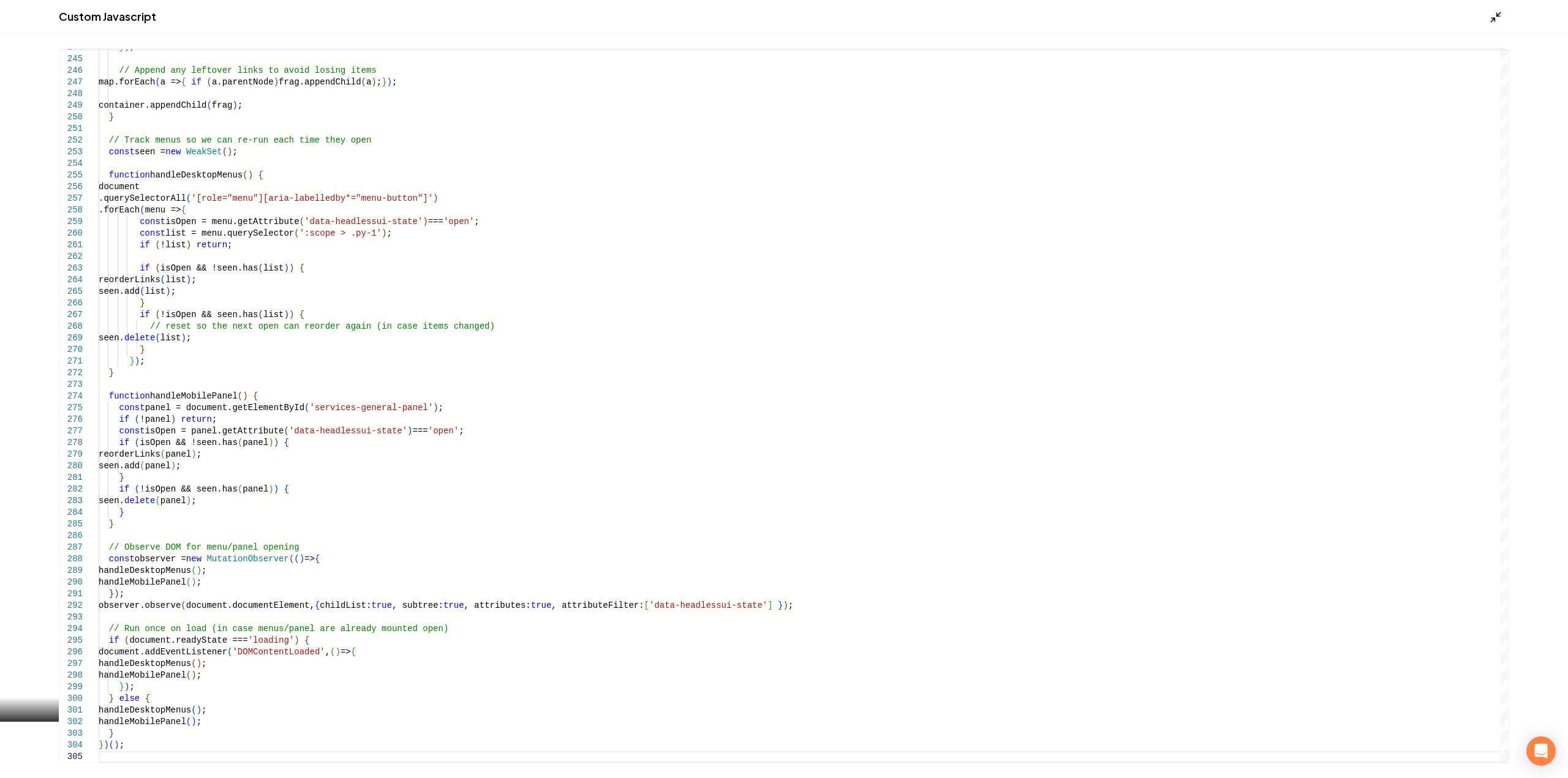 click 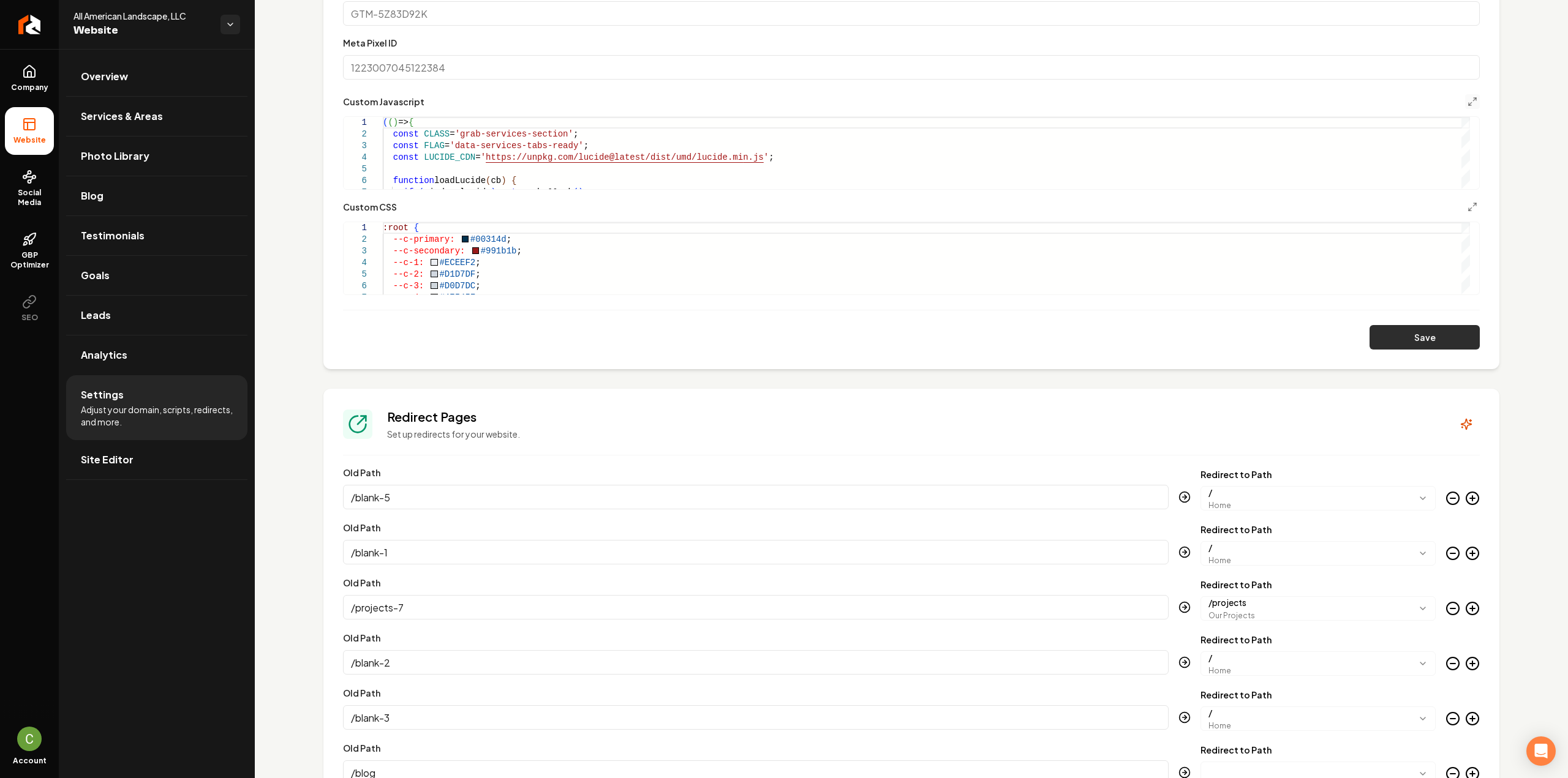click on "Save" at bounding box center (1425, 337) 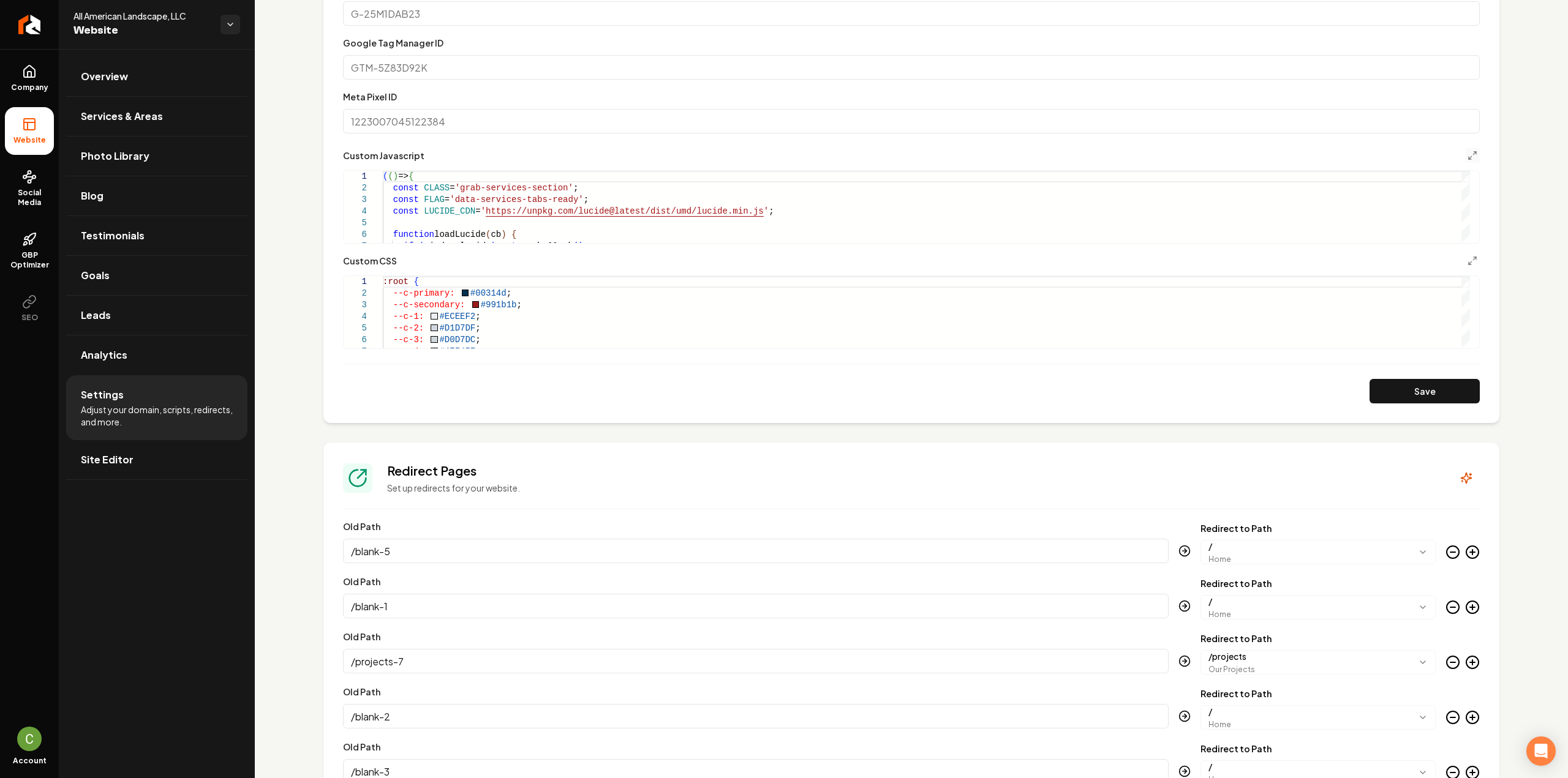 scroll, scrollTop: 490, scrollLeft: 0, axis: vertical 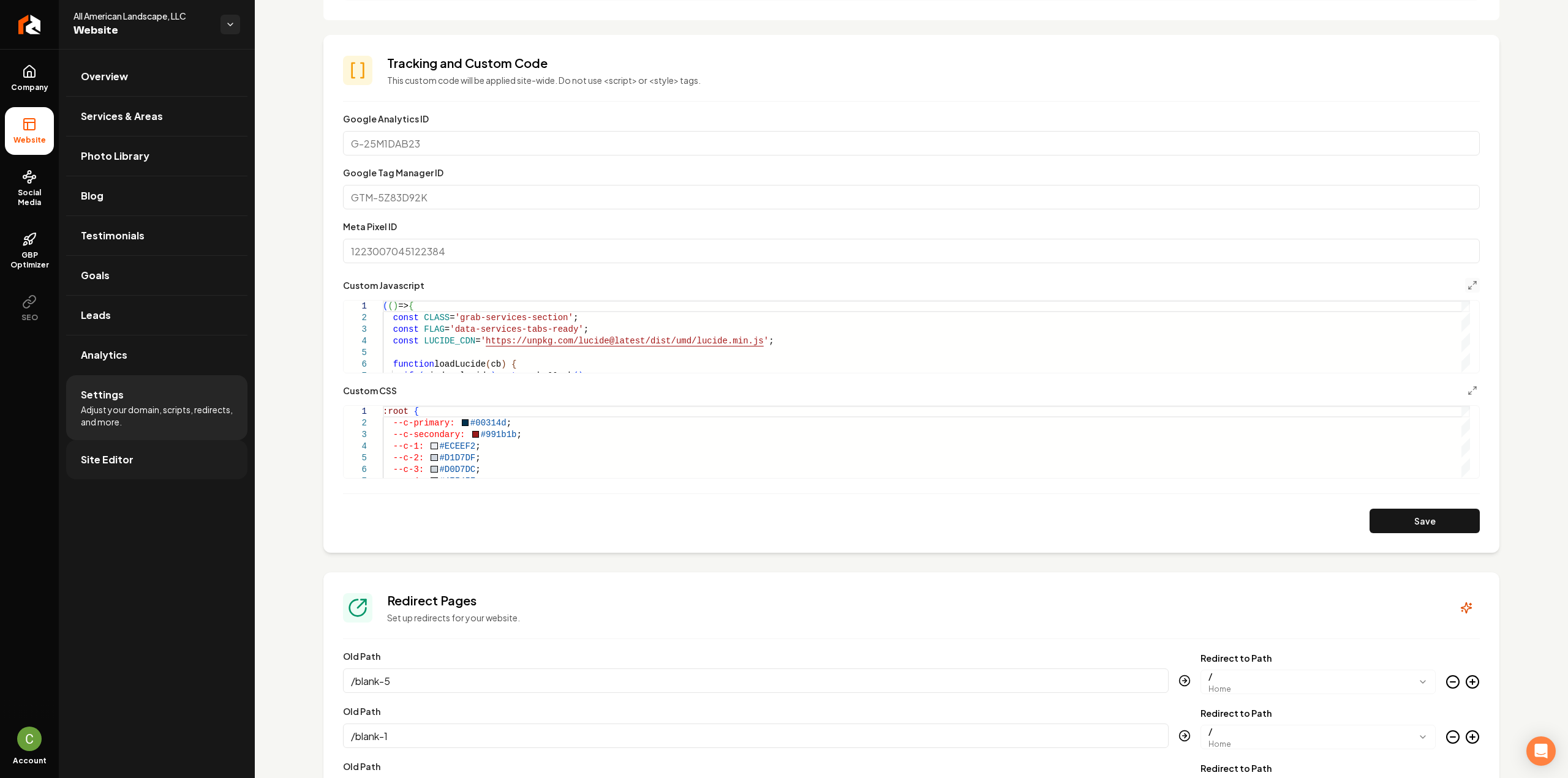 click on "Site Editor" at bounding box center (107, 460) 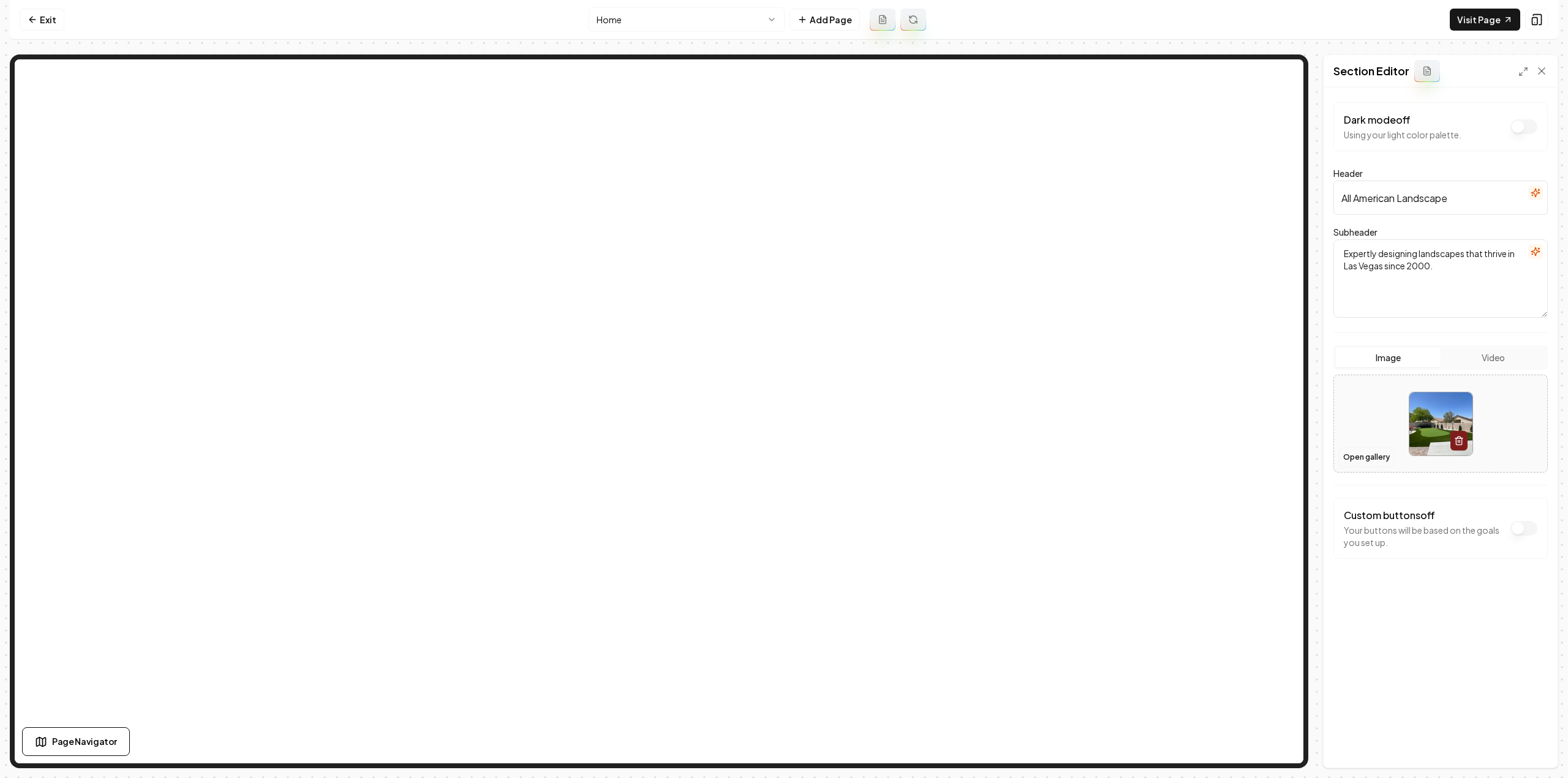 click on "Open gallery" at bounding box center (1366, 457) 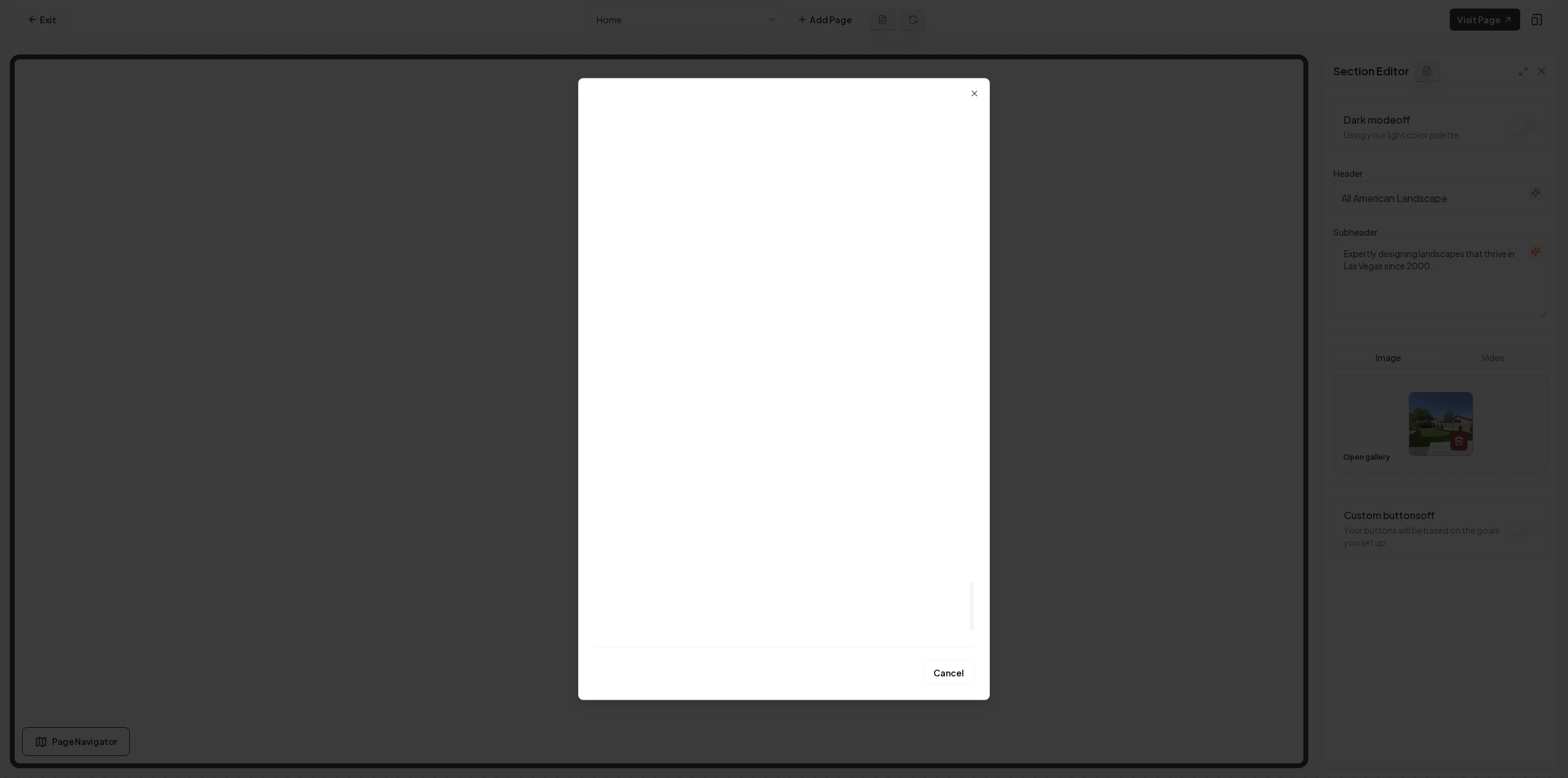 scroll, scrollTop: 5399, scrollLeft: 0, axis: vertical 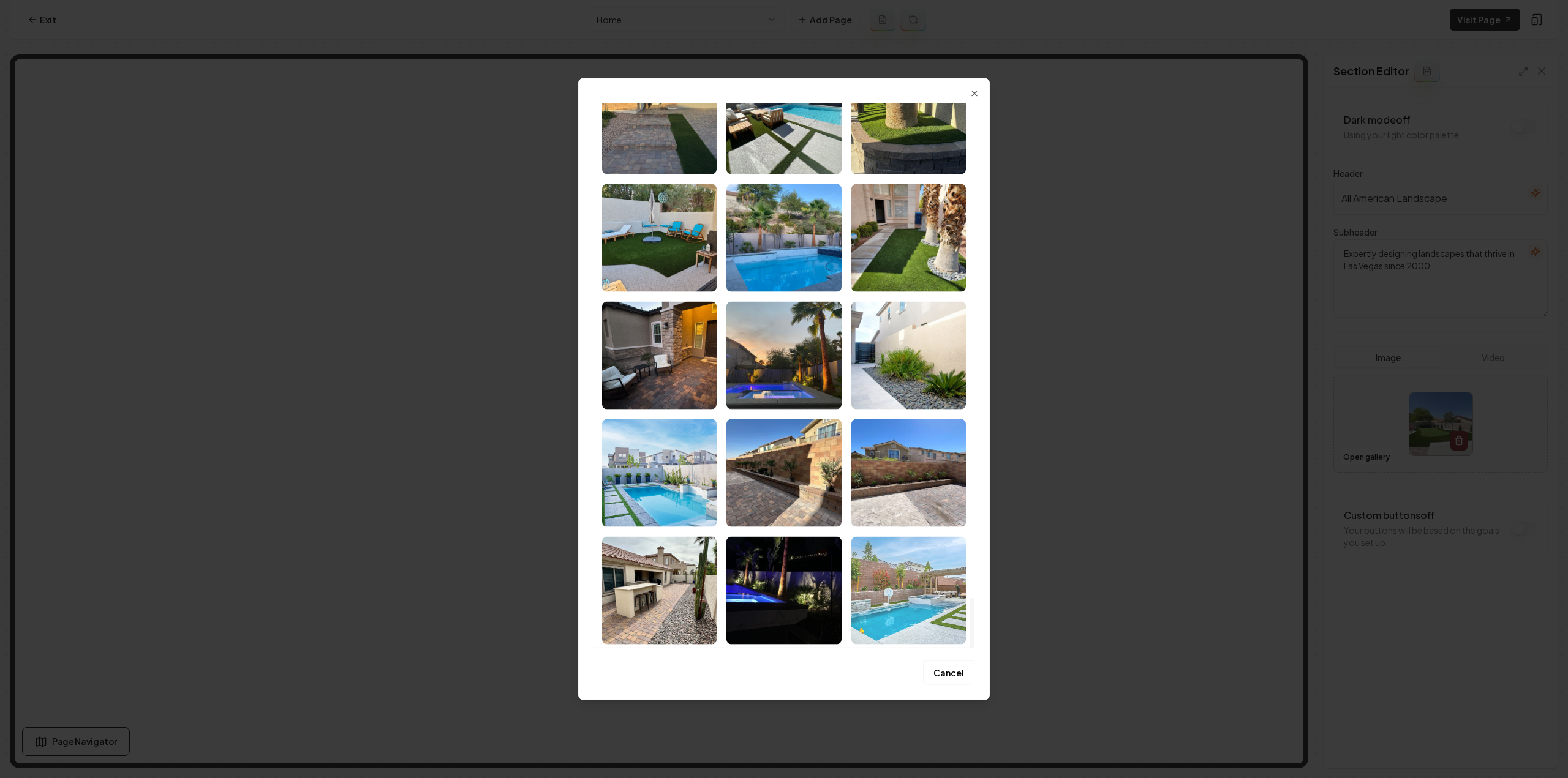 click at bounding box center [908, 590] 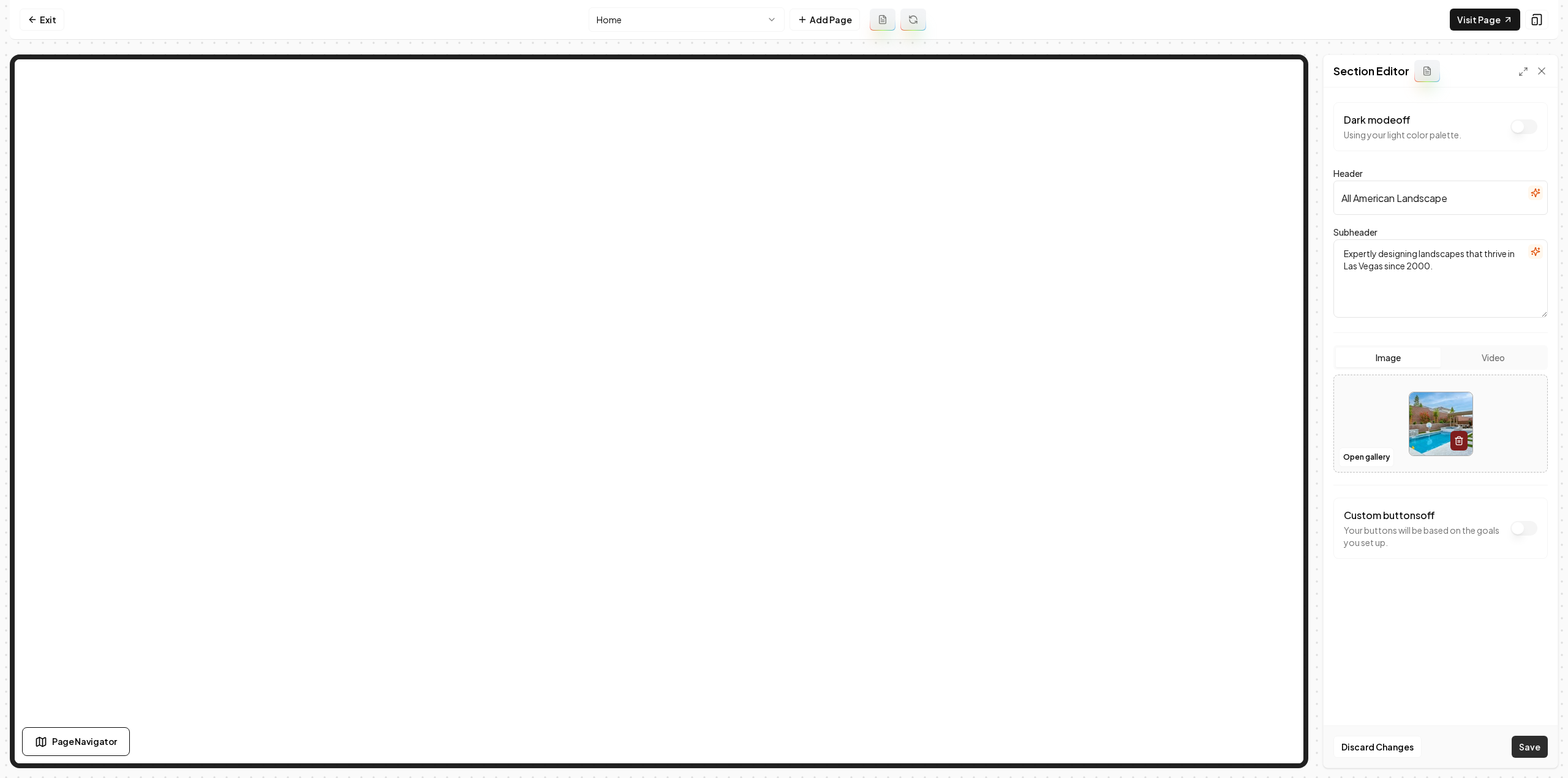 click on "Save" at bounding box center [1529, 747] 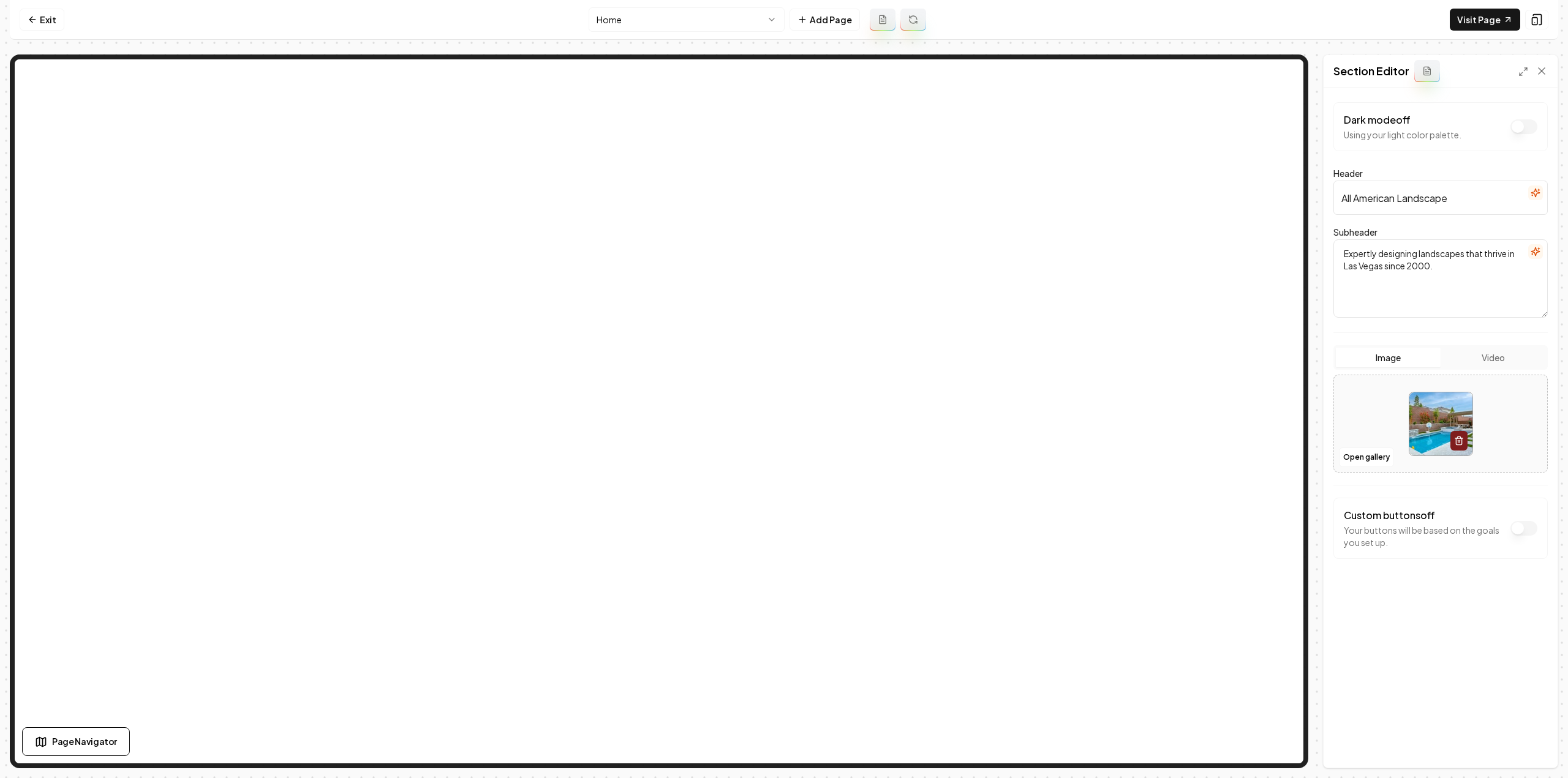 click at bounding box center (1441, 424) 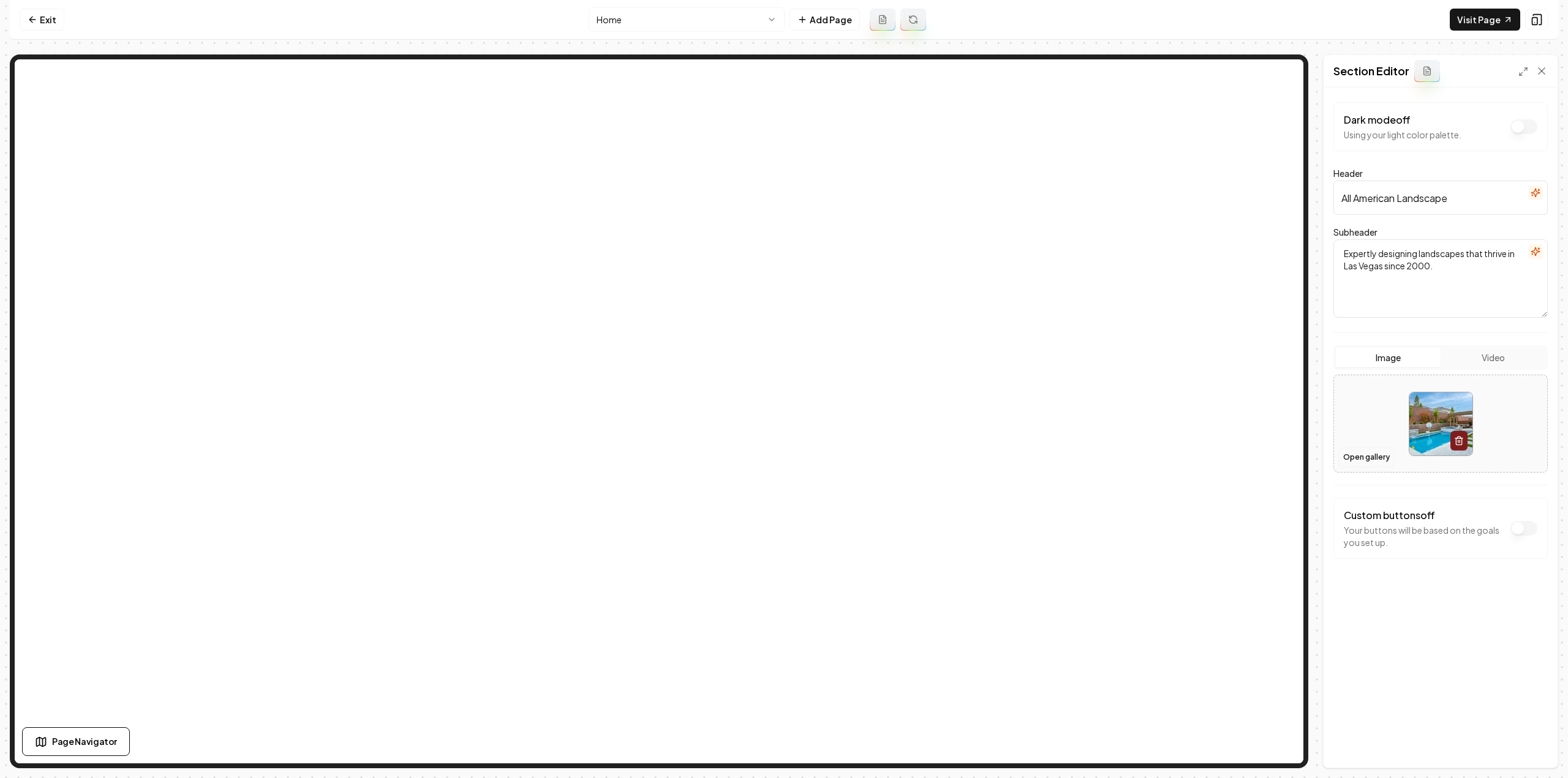 click on "Open gallery" at bounding box center [1366, 457] 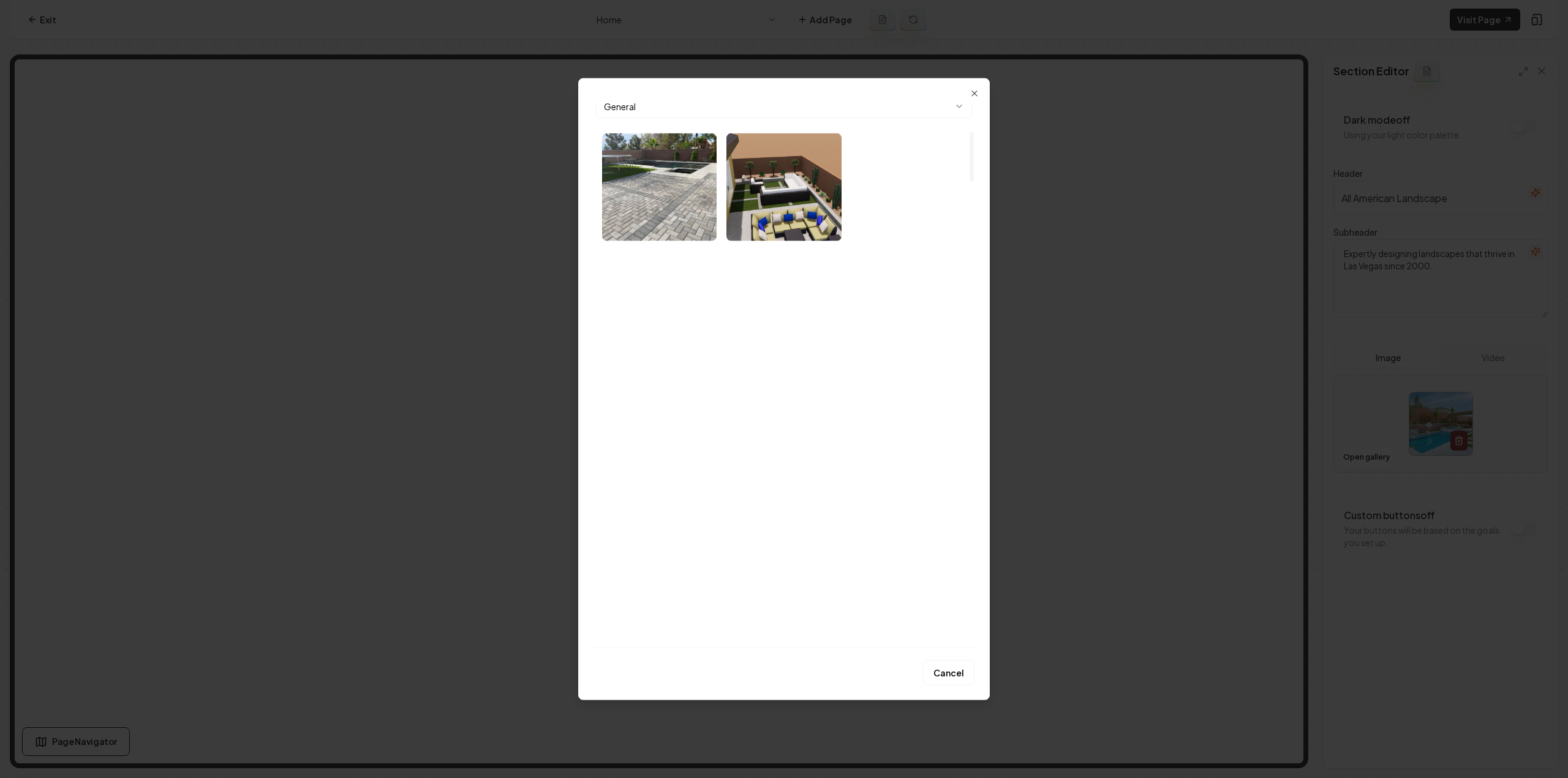 scroll, scrollTop: 490, scrollLeft: 0, axis: vertical 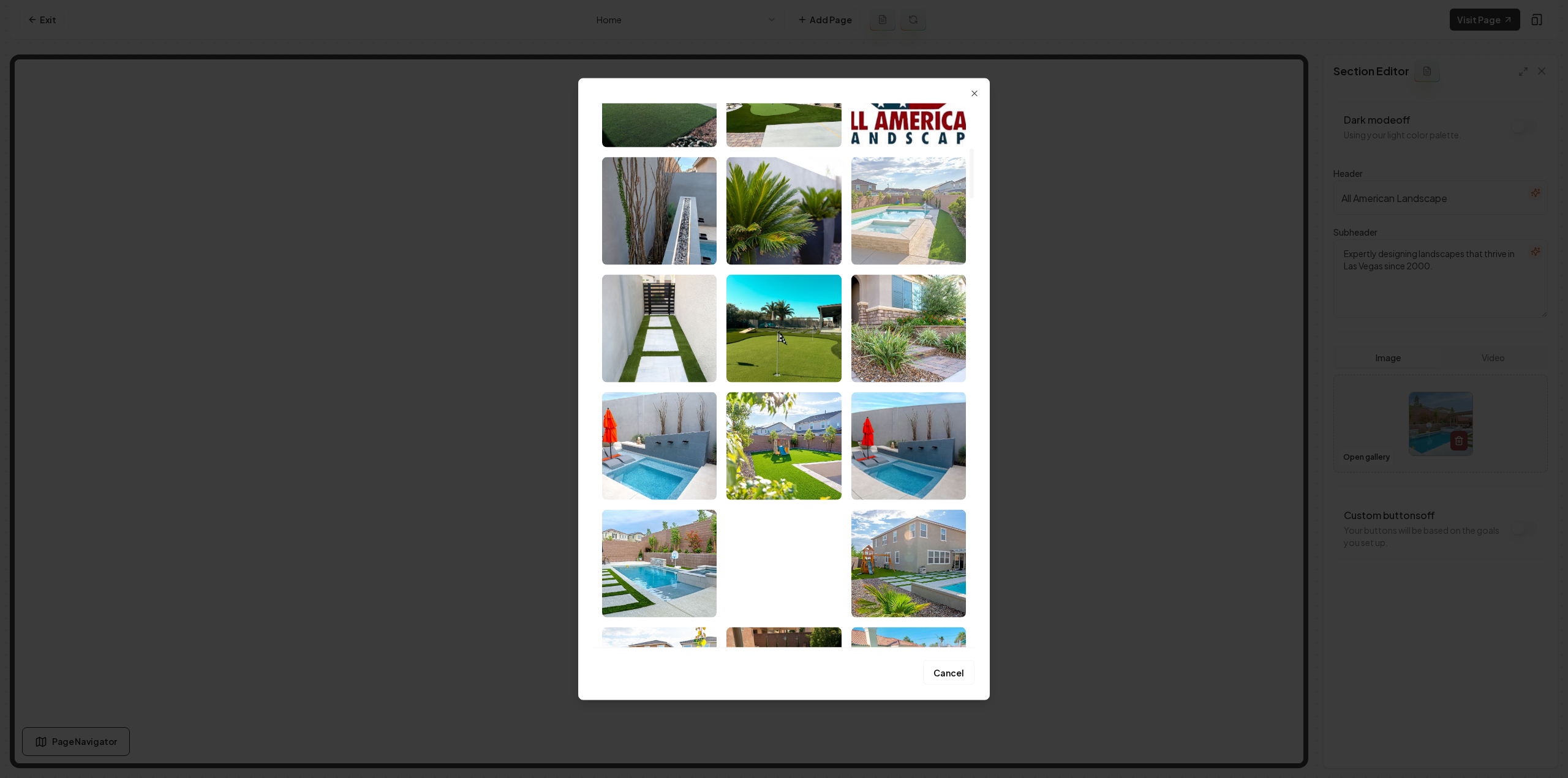 click at bounding box center (908, 211) 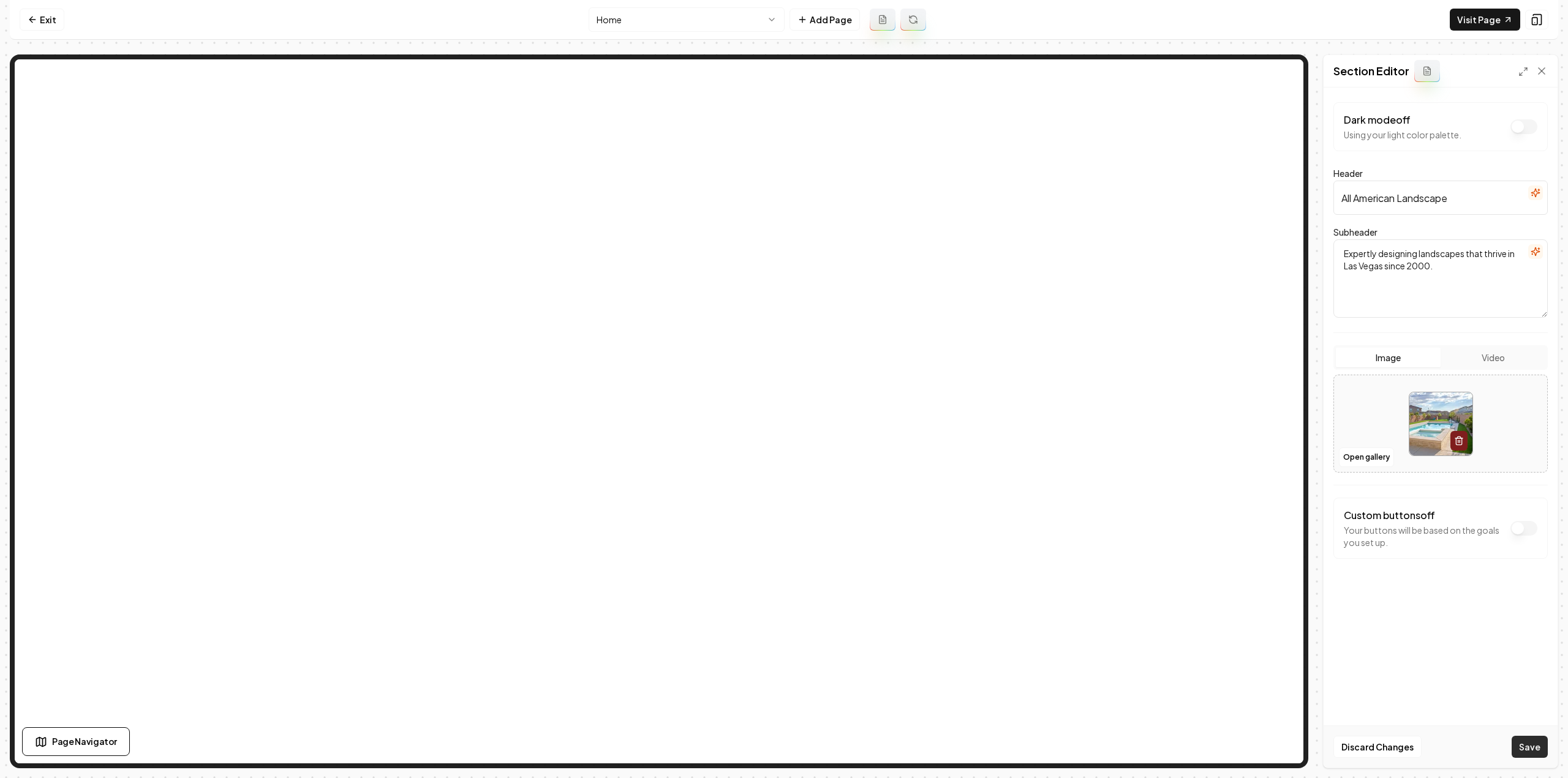 click on "Save" at bounding box center [1529, 747] 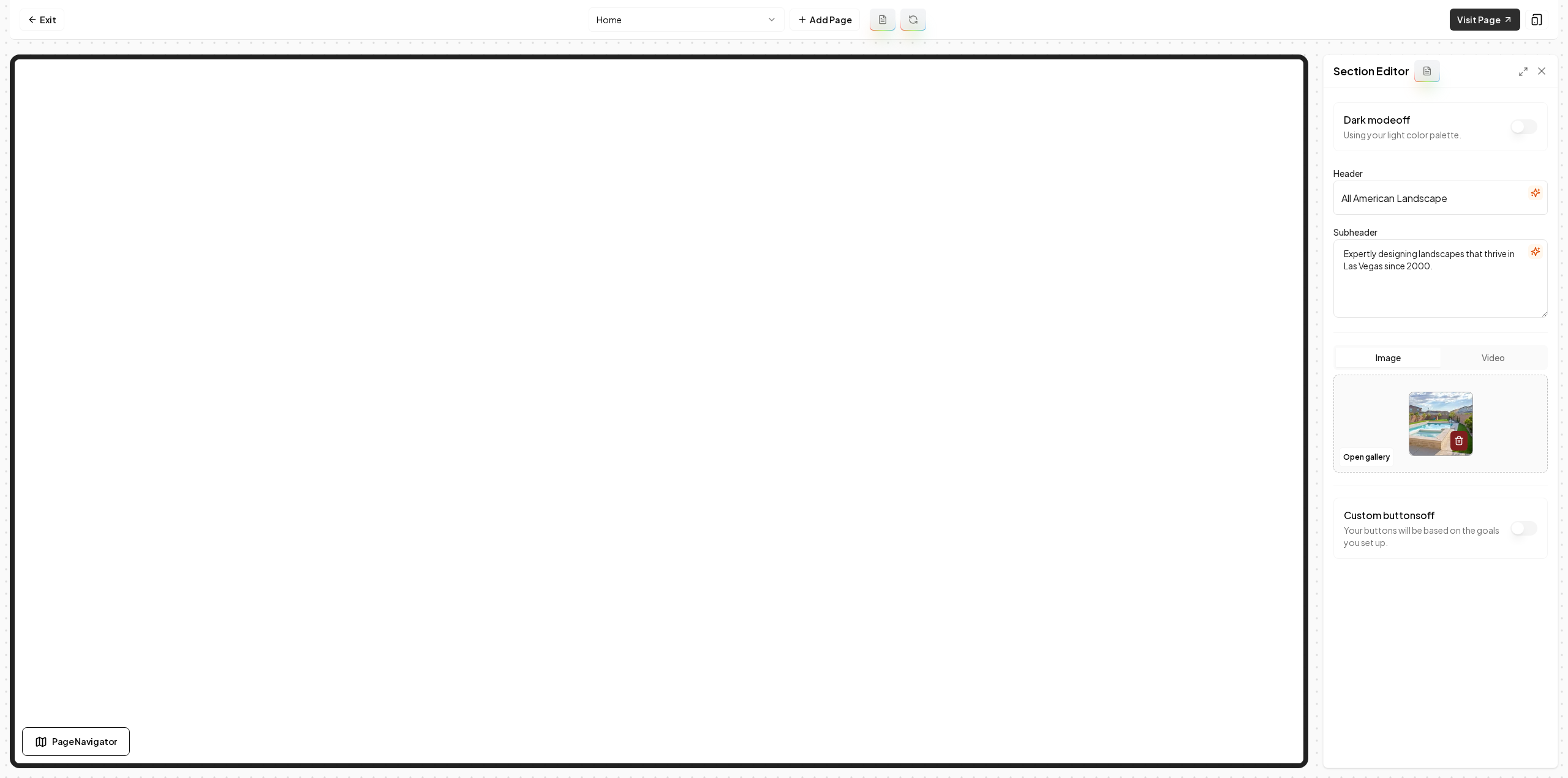 click on "Visit Page" at bounding box center [1485, 20] 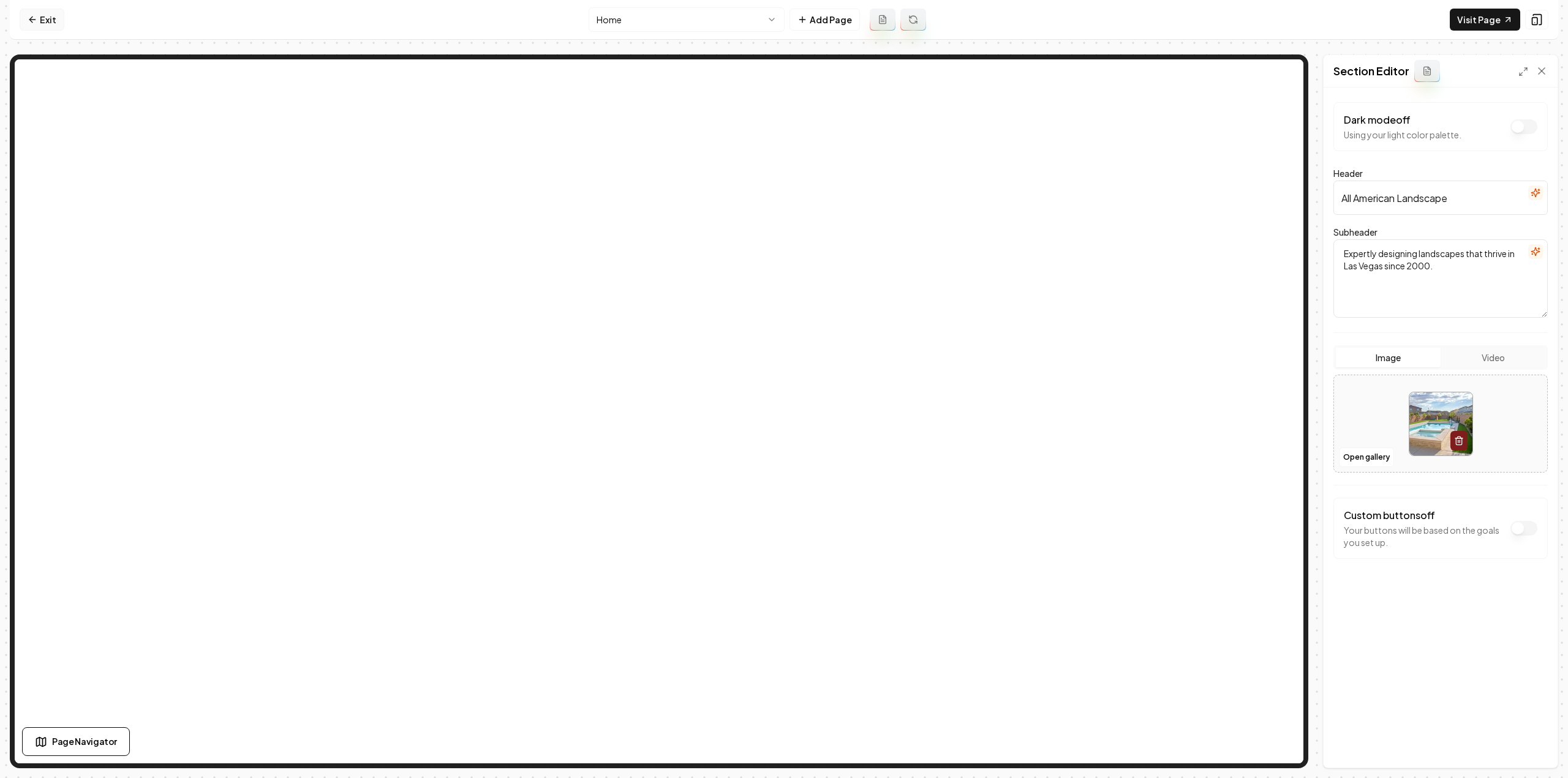 click on "Exit" at bounding box center (42, 20) 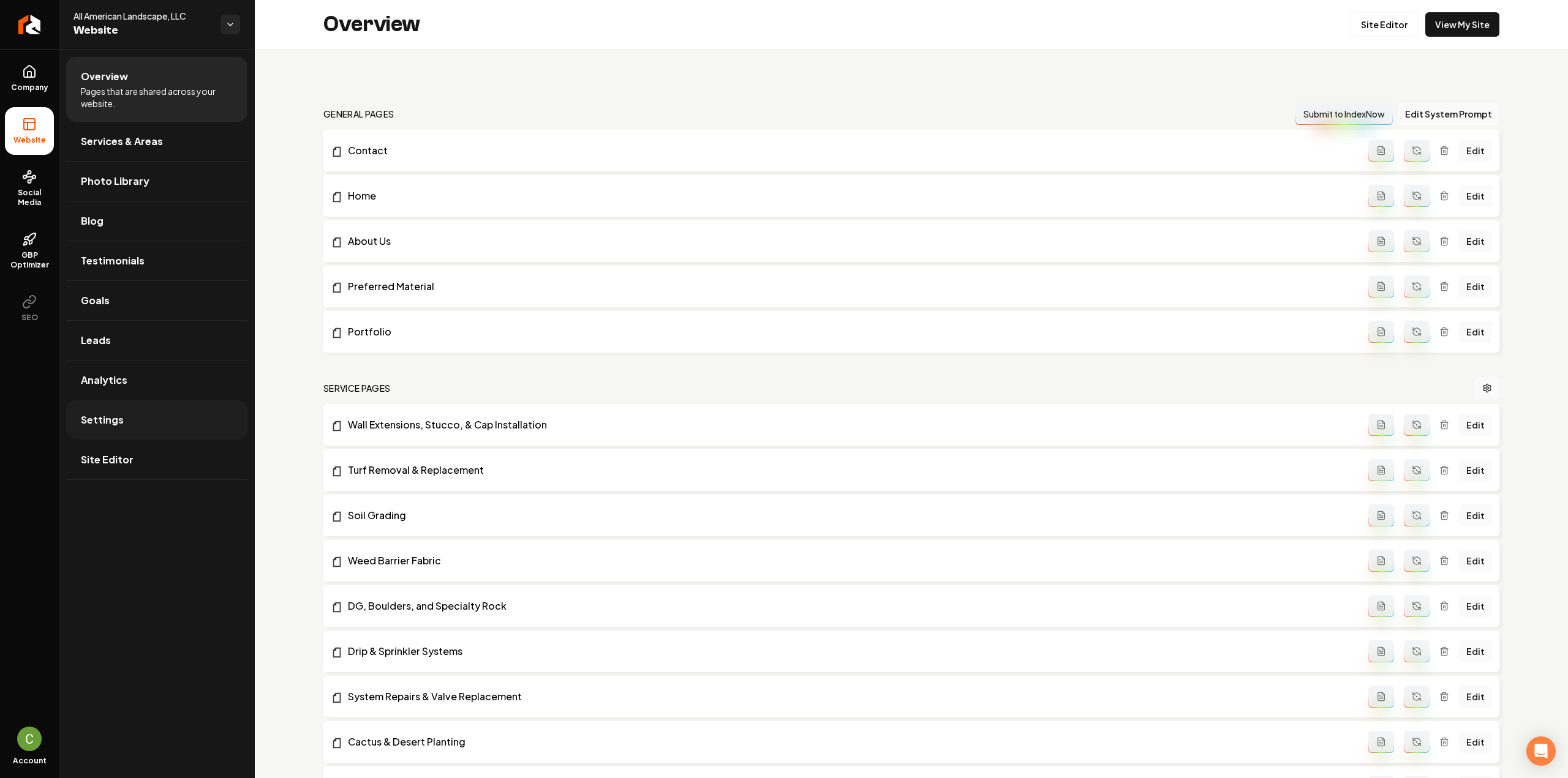 click on "Settings" at bounding box center [157, 420] 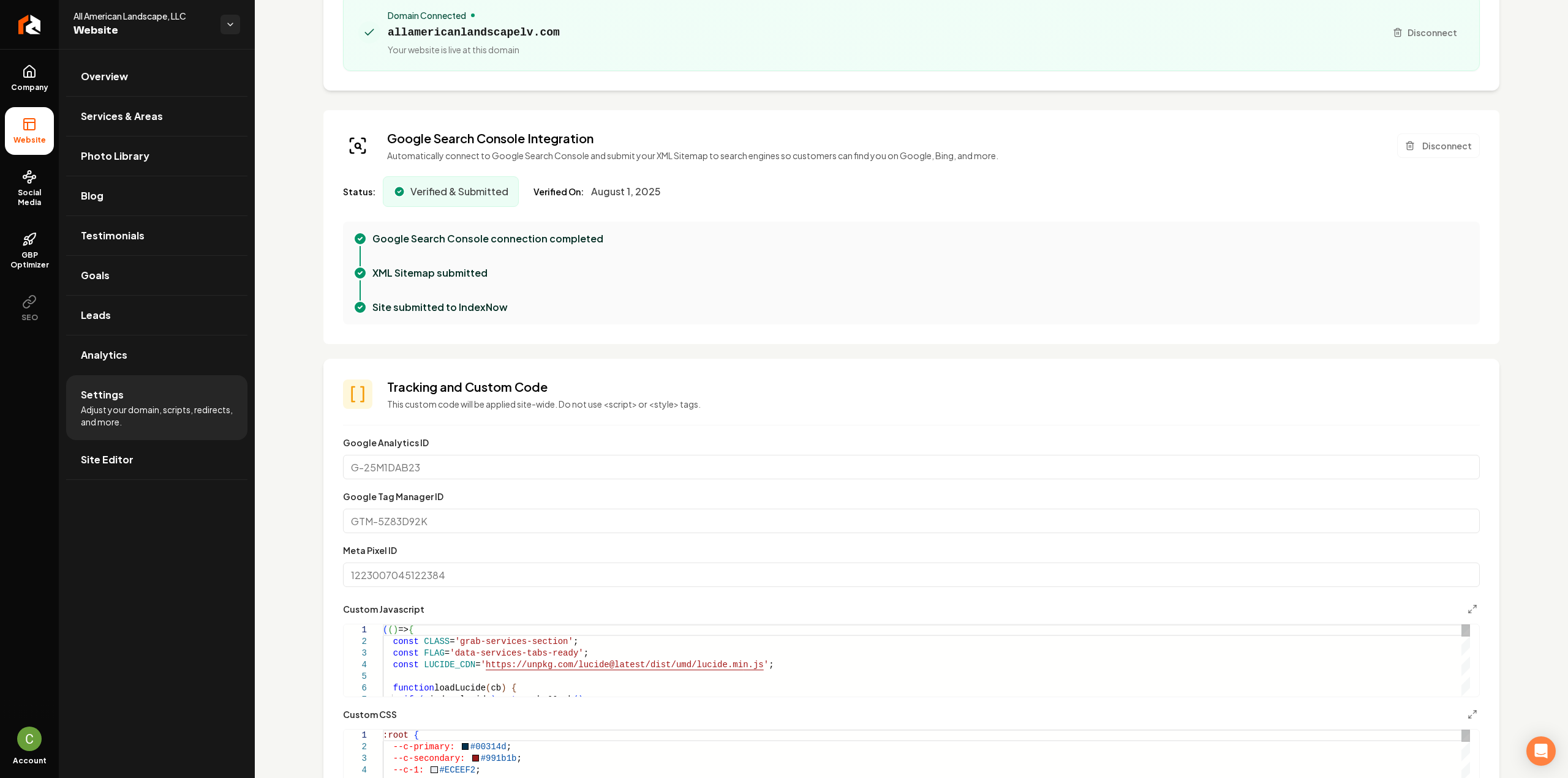 scroll, scrollTop: 490, scrollLeft: 0, axis: vertical 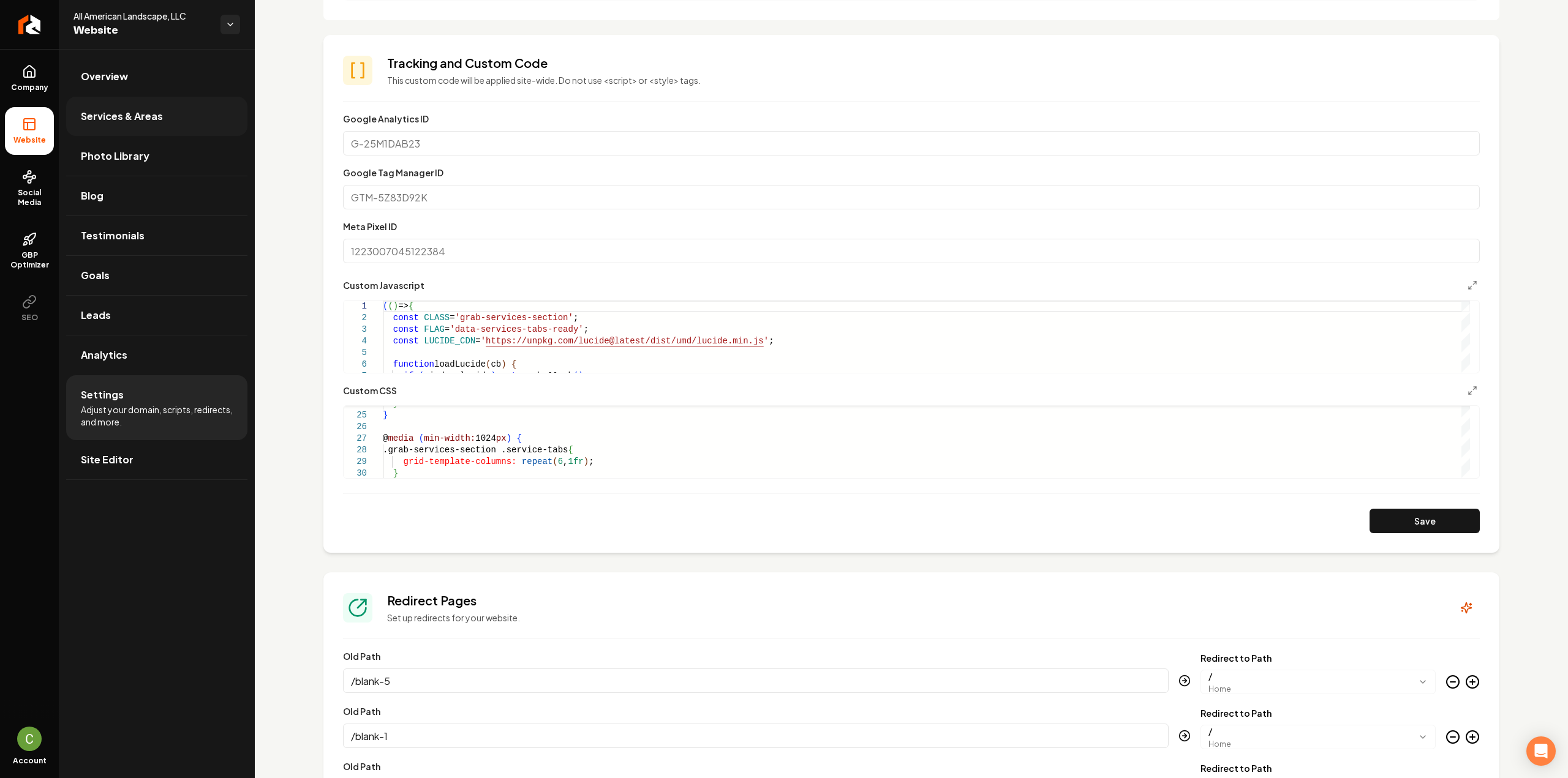 click on "Services & Areas" at bounding box center (122, 116) 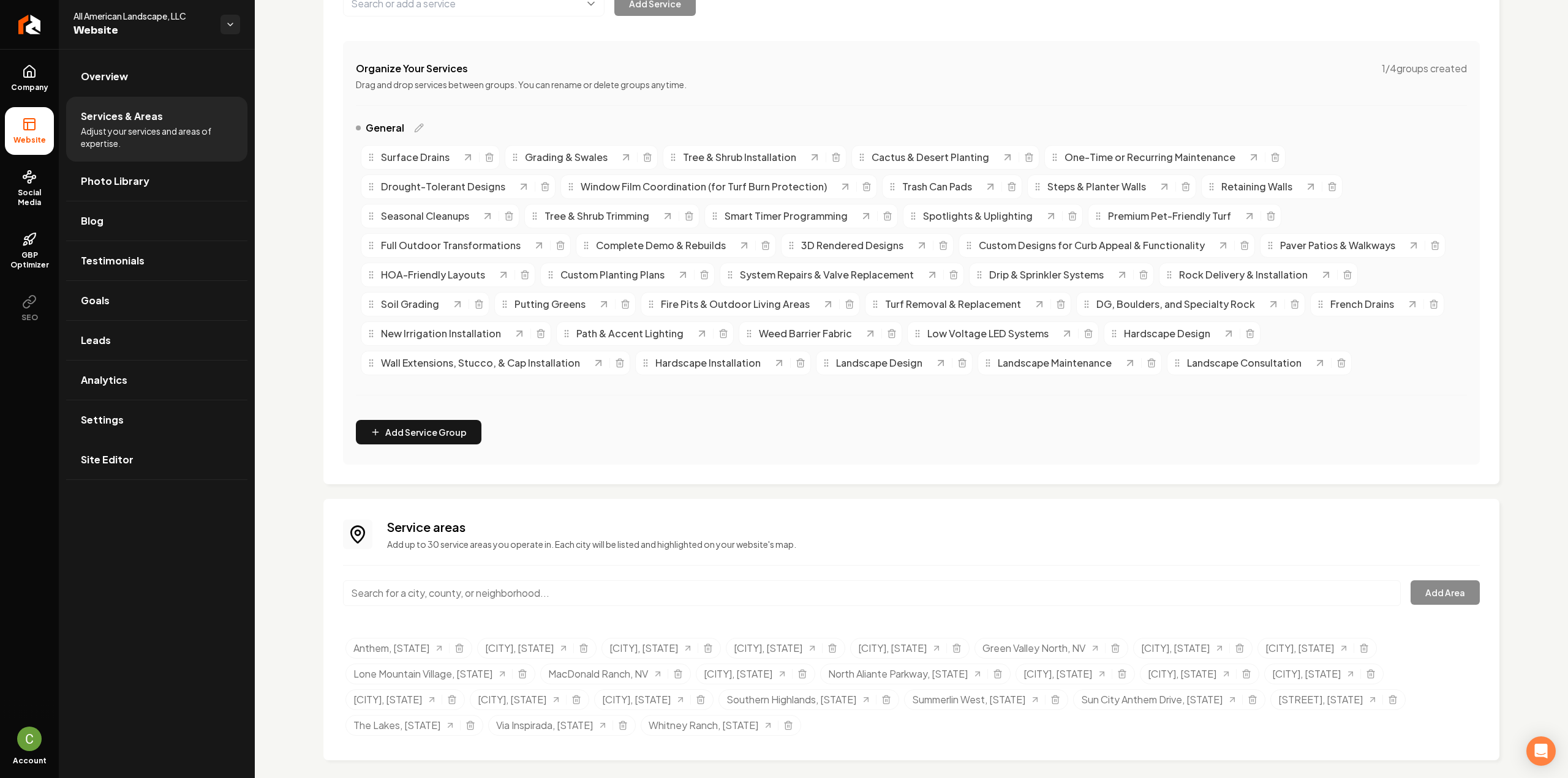 scroll, scrollTop: 195, scrollLeft: 0, axis: vertical 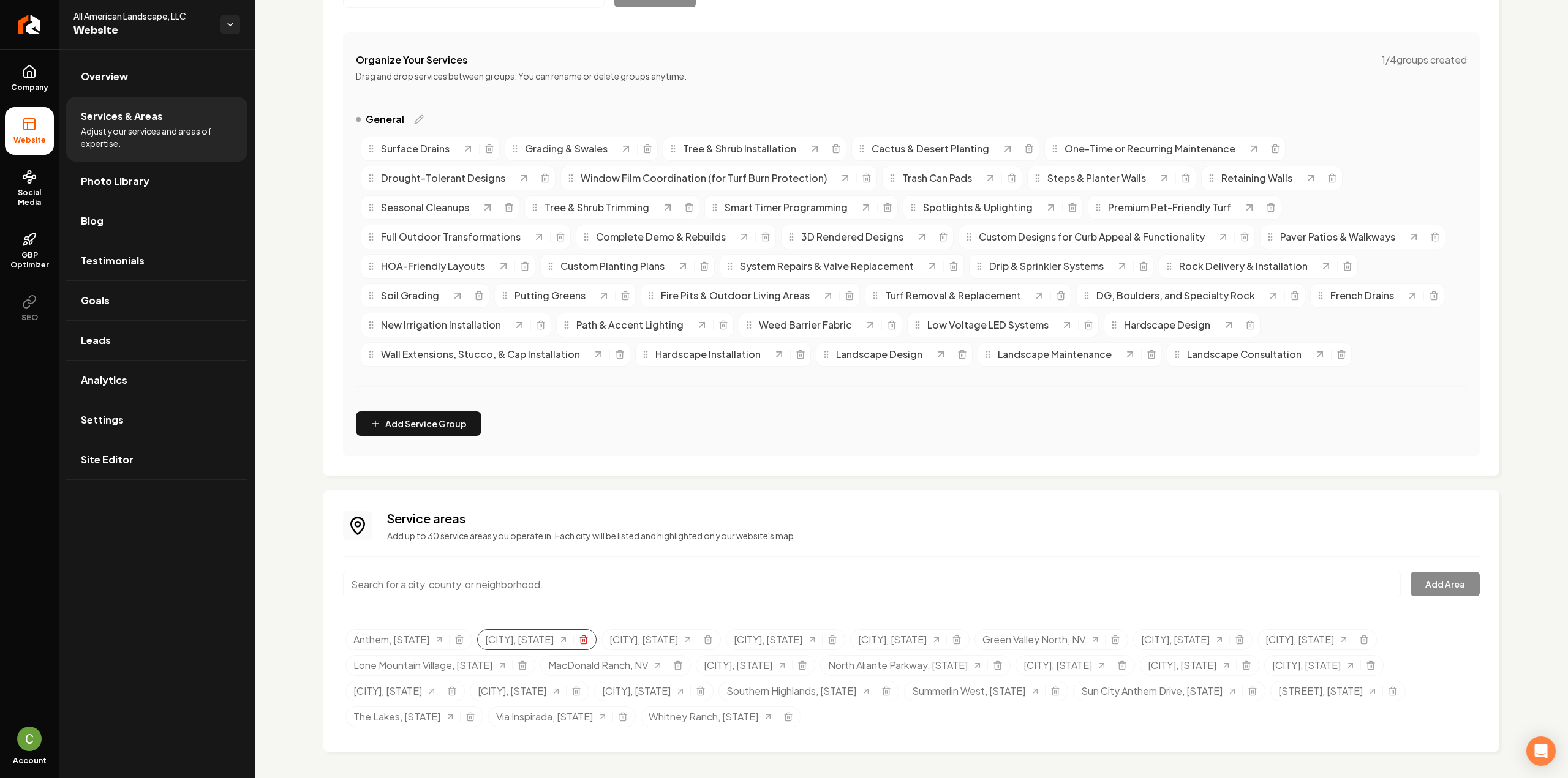 click 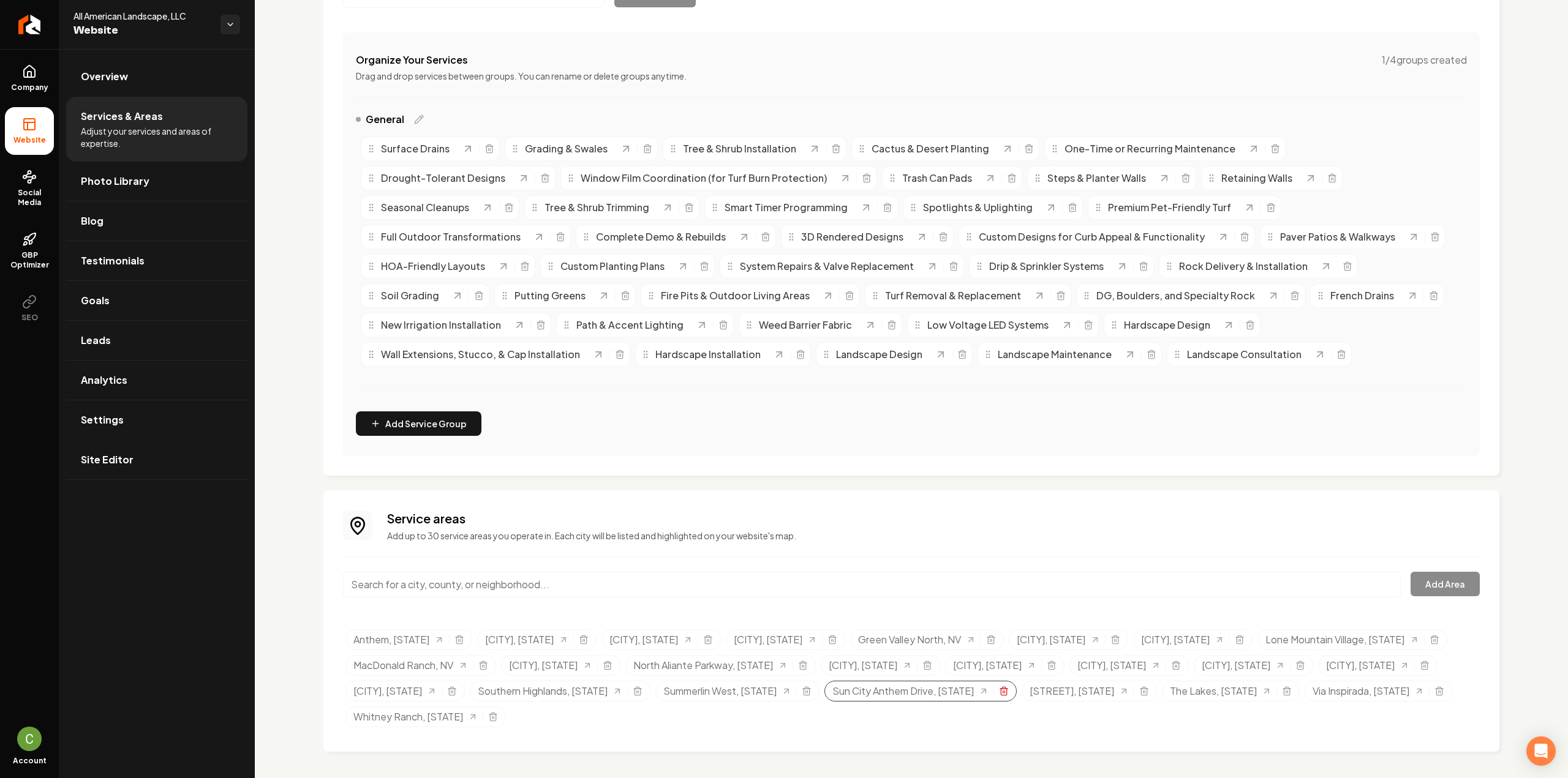 click 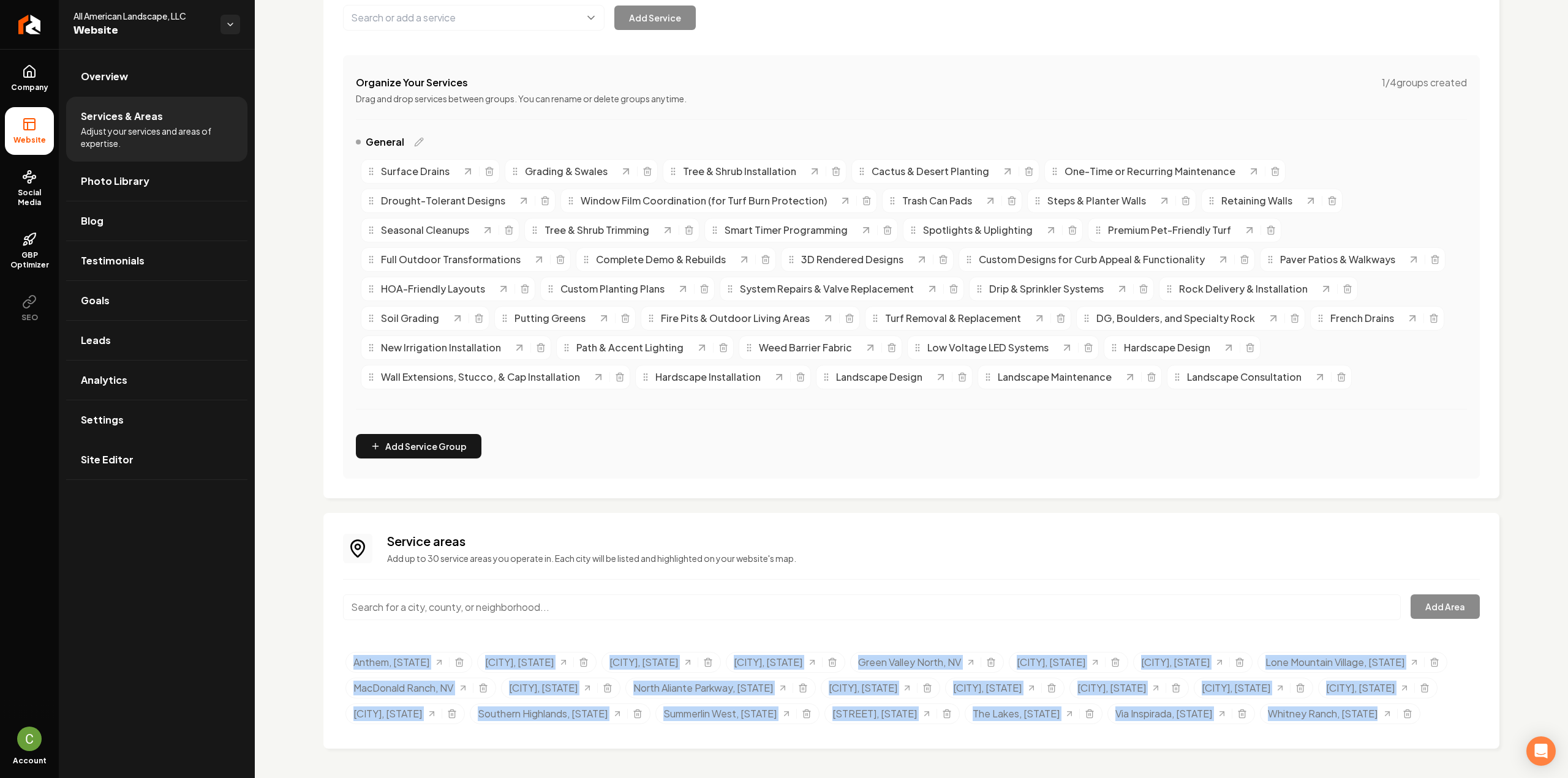 drag, startPoint x: 913, startPoint y: 733, endPoint x: 317, endPoint y: 638, distance: 603.5238 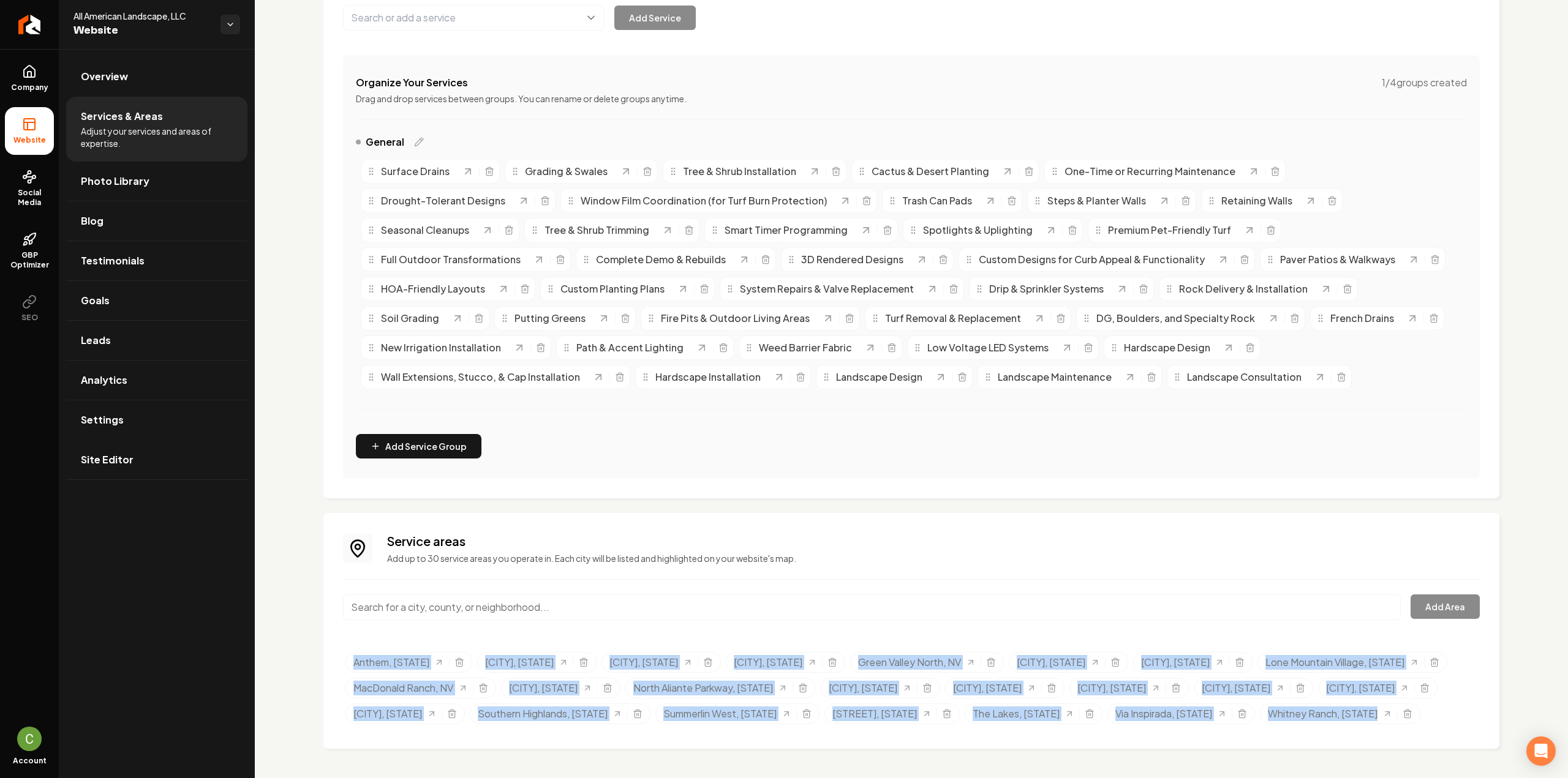 drag, startPoint x: 697, startPoint y: 480, endPoint x: 687, endPoint y: 435, distance: 46.0977 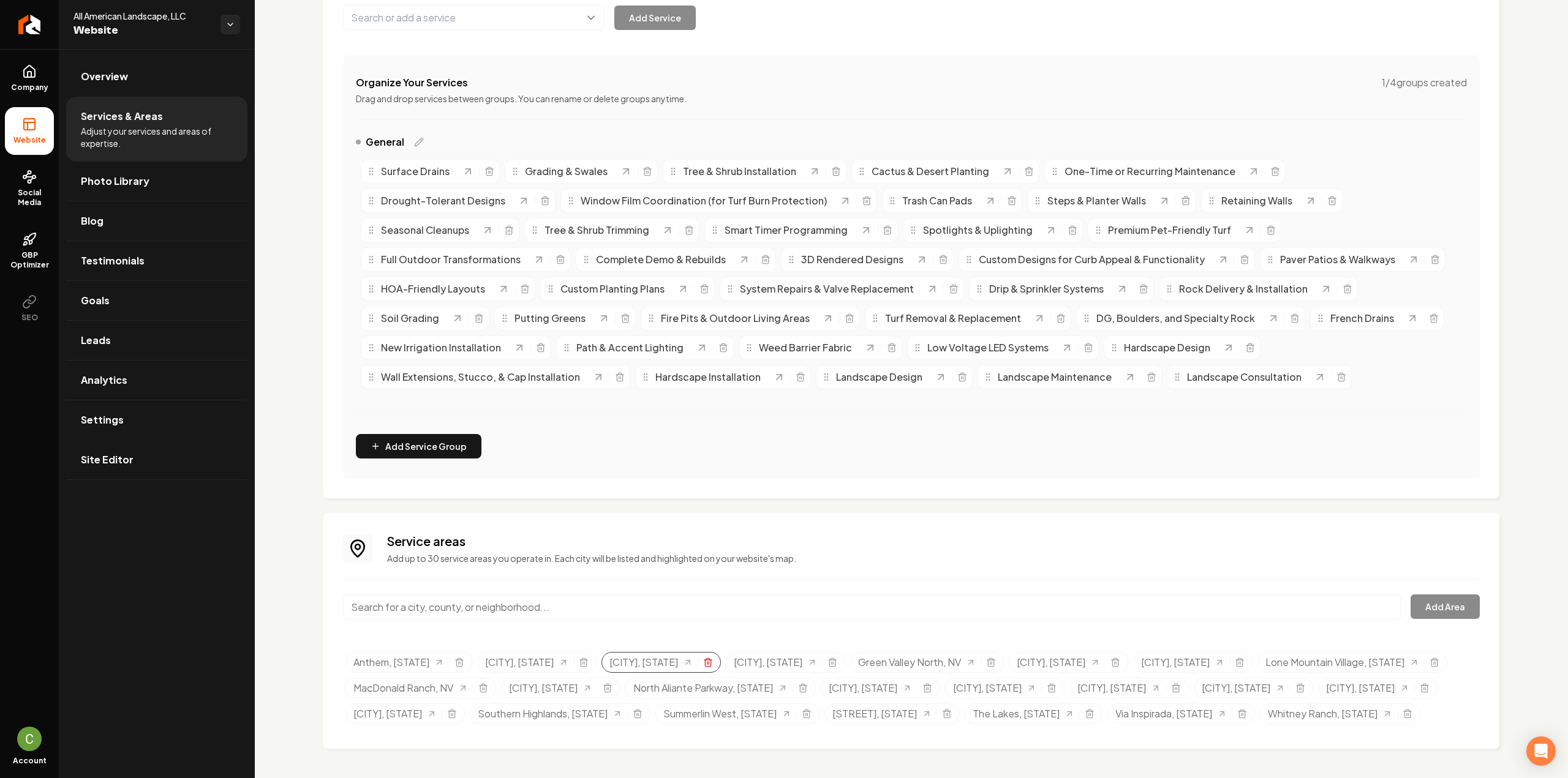 click 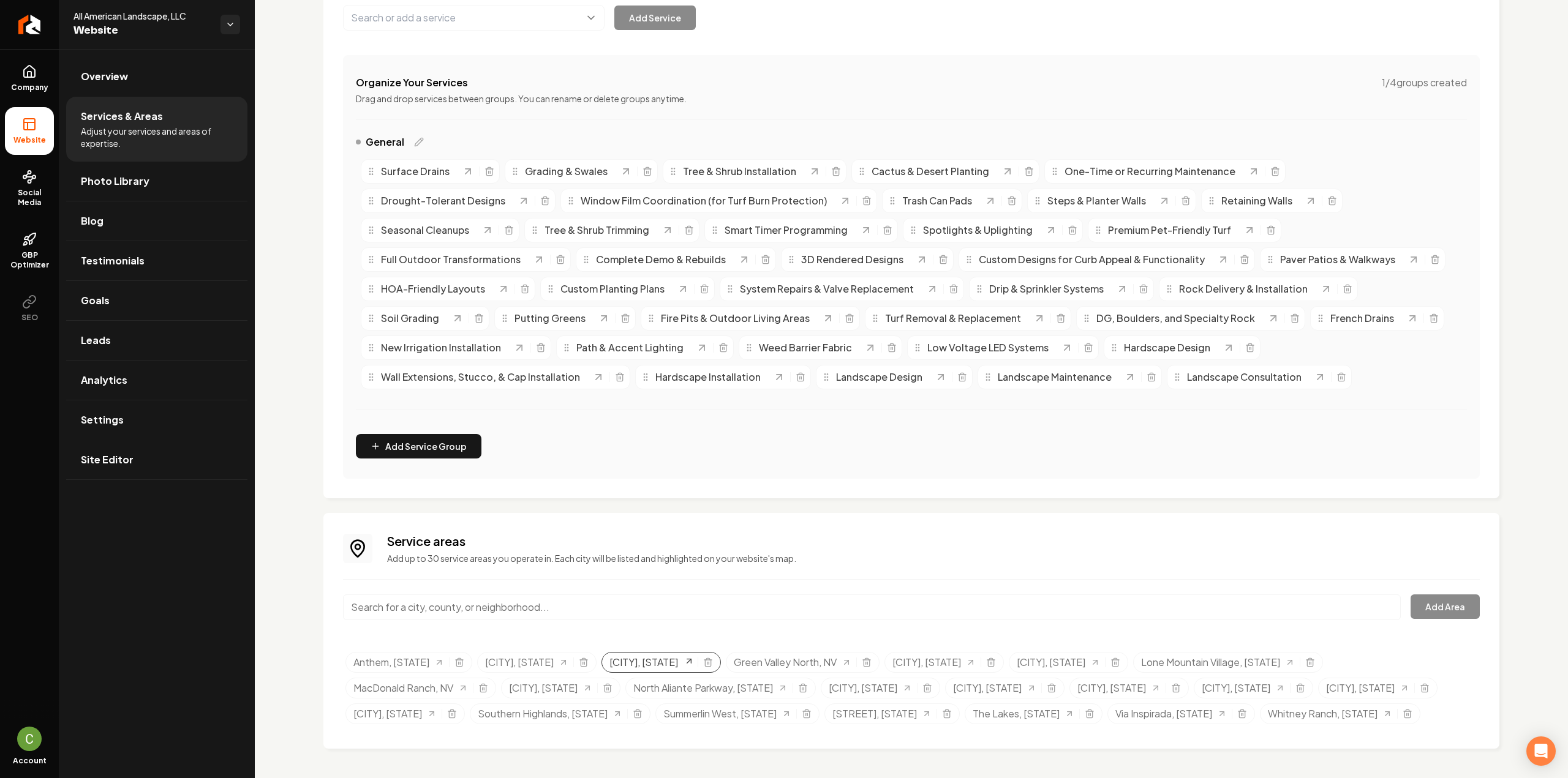 click on "Enterprise, NV" at bounding box center (644, 662) 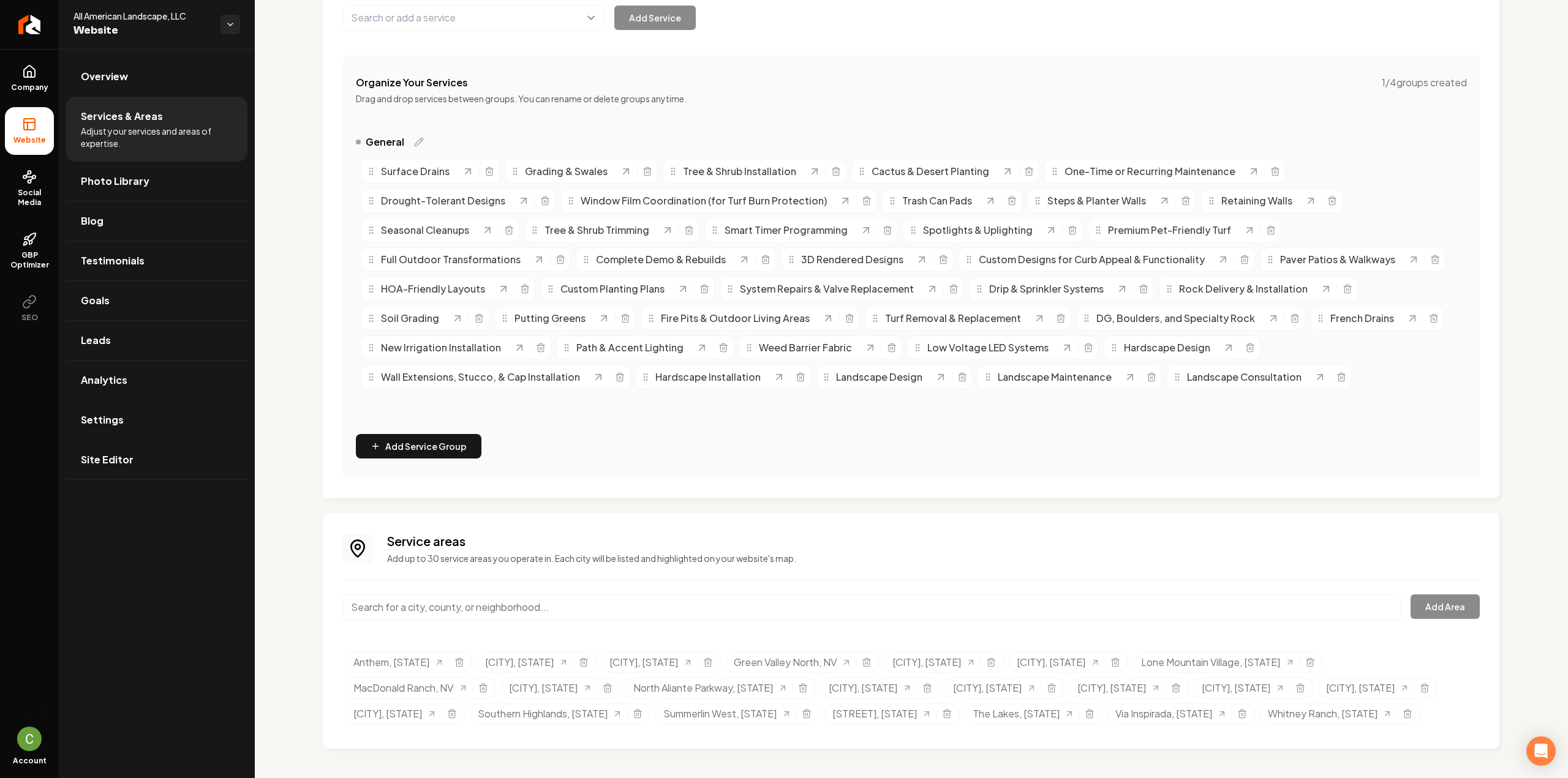 click at bounding box center (872, 607) 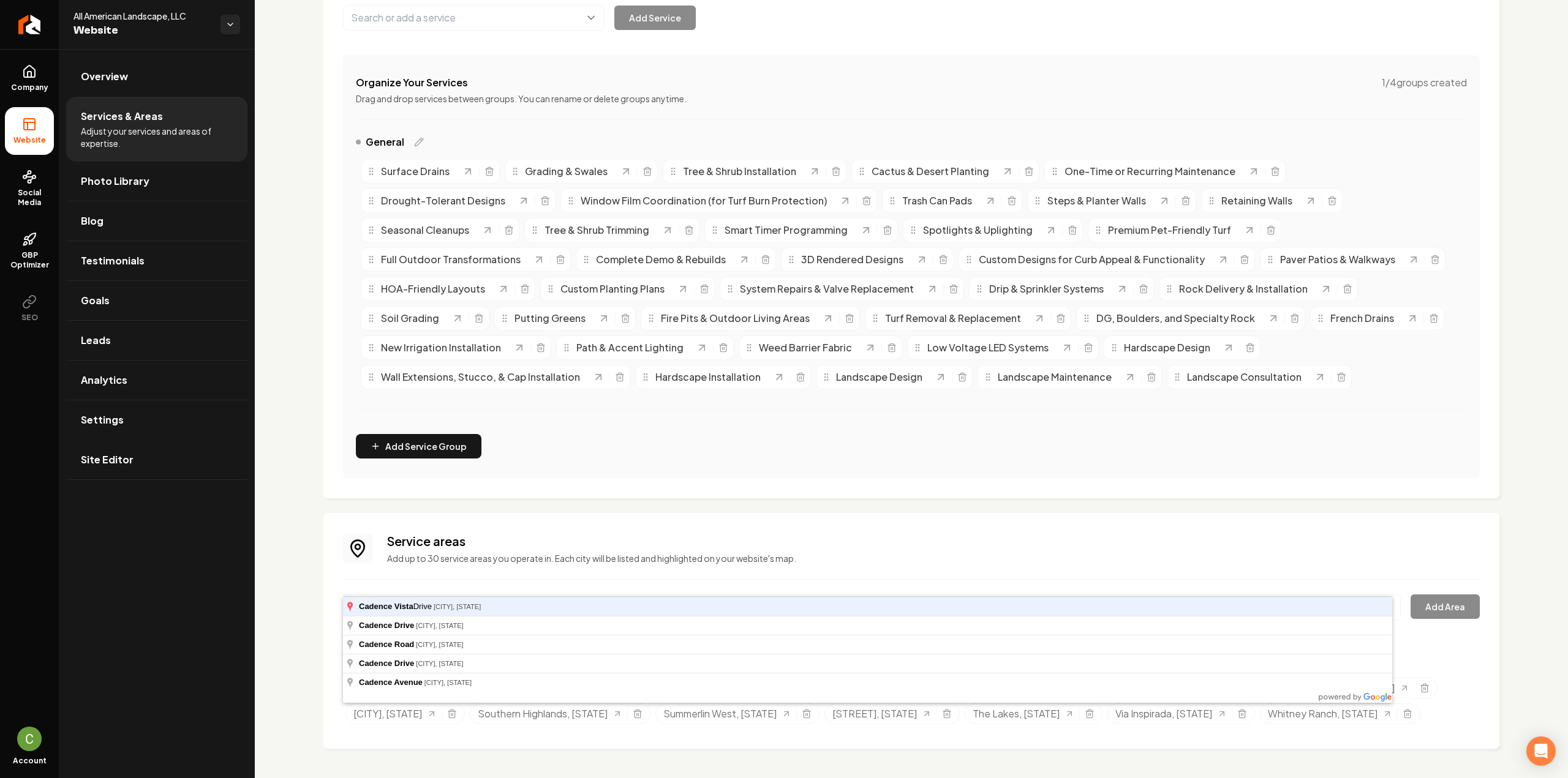 type on "Cadence Vista Drive, Henderson, NV" 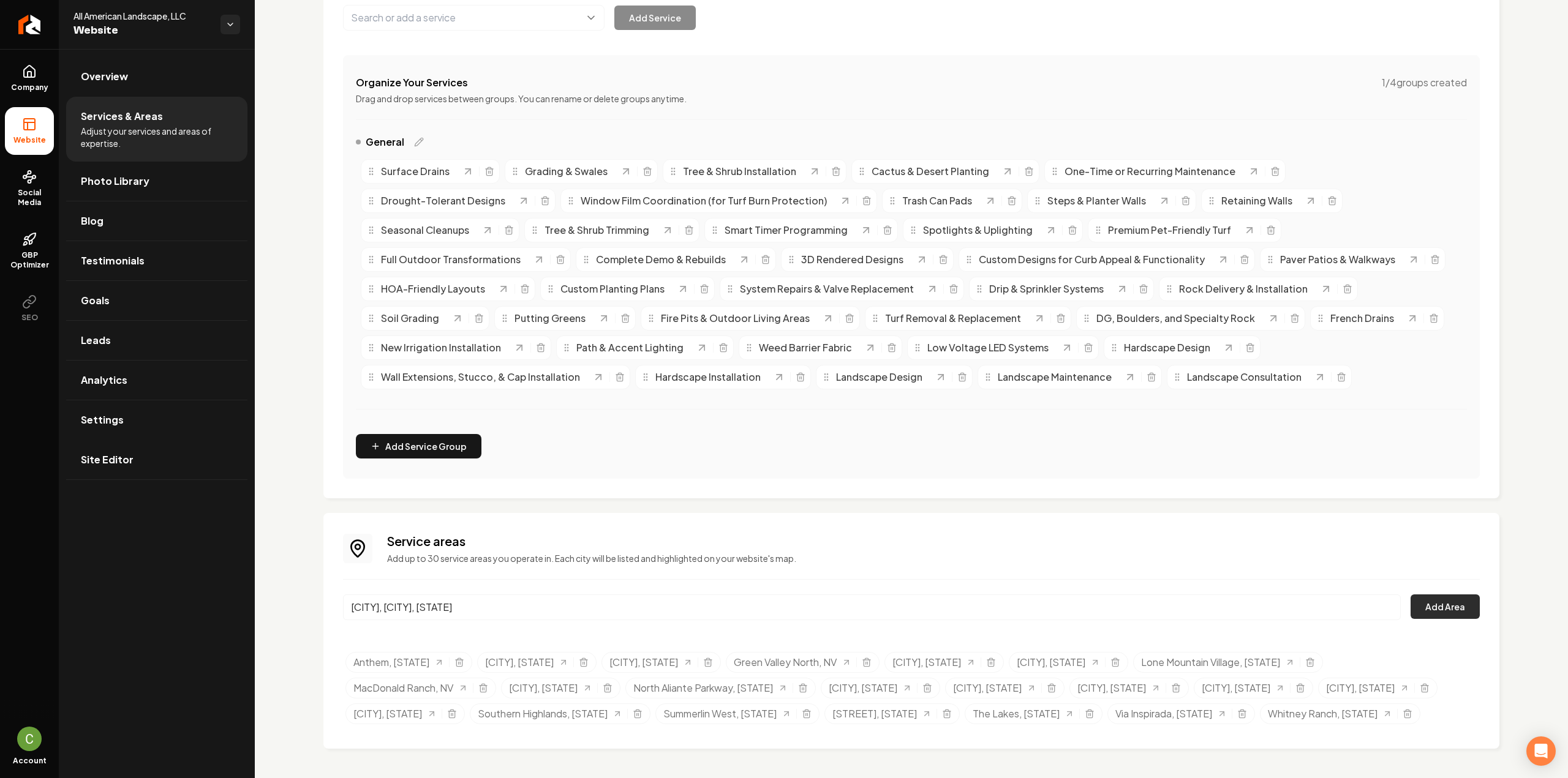 click on "Add Area" at bounding box center (1445, 607) 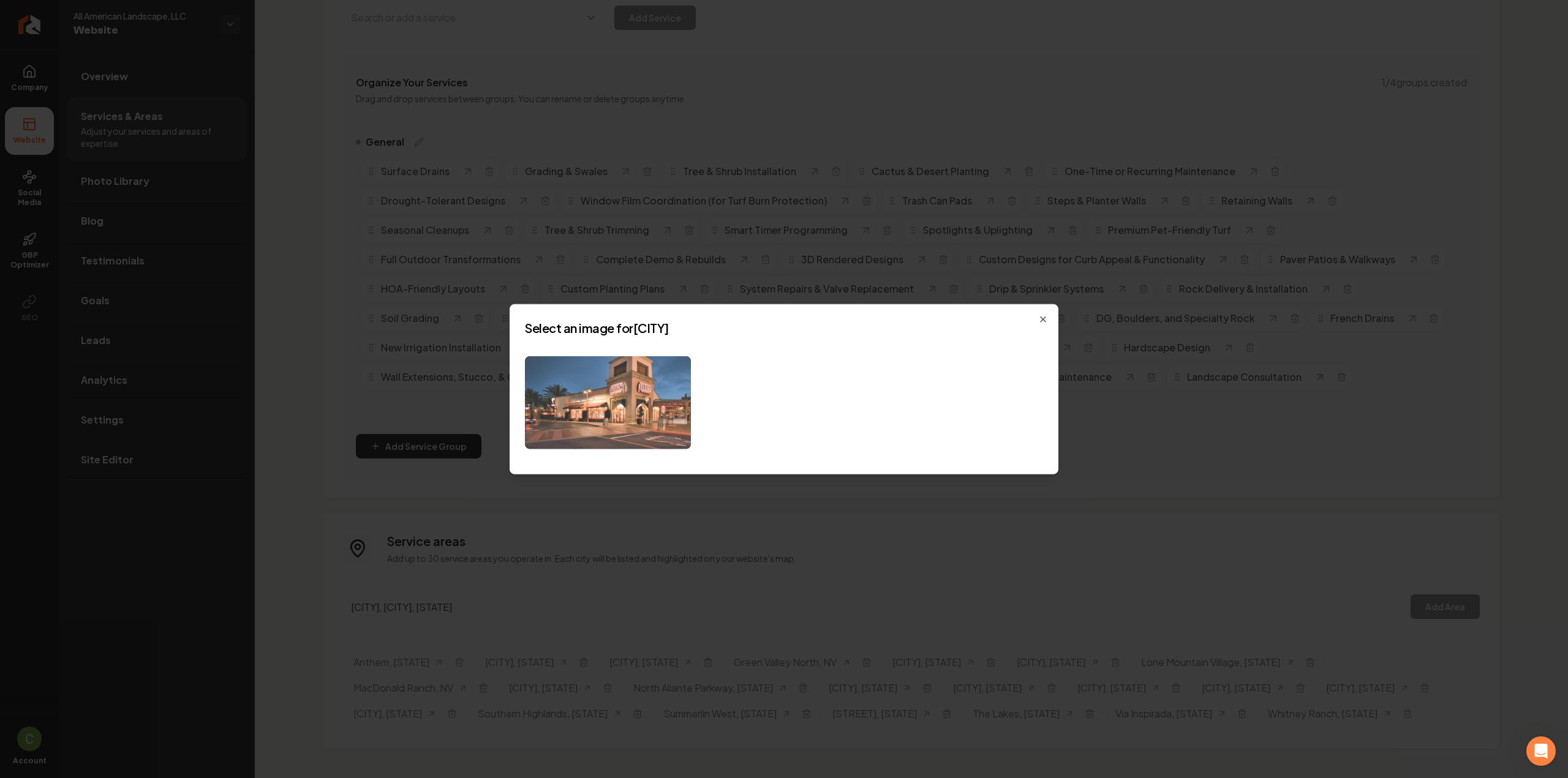 click at bounding box center (608, 402) 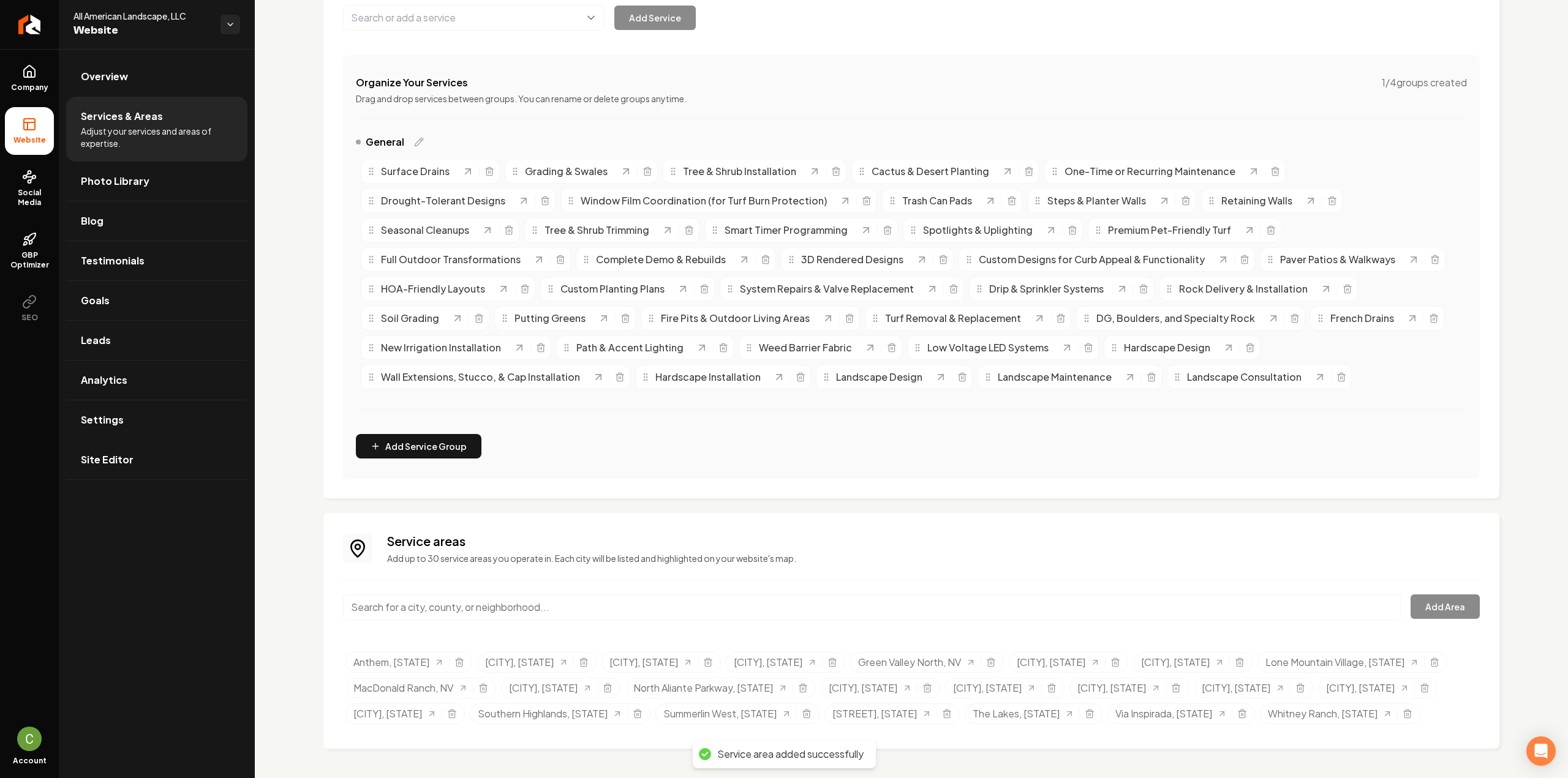 click at bounding box center (872, 607) 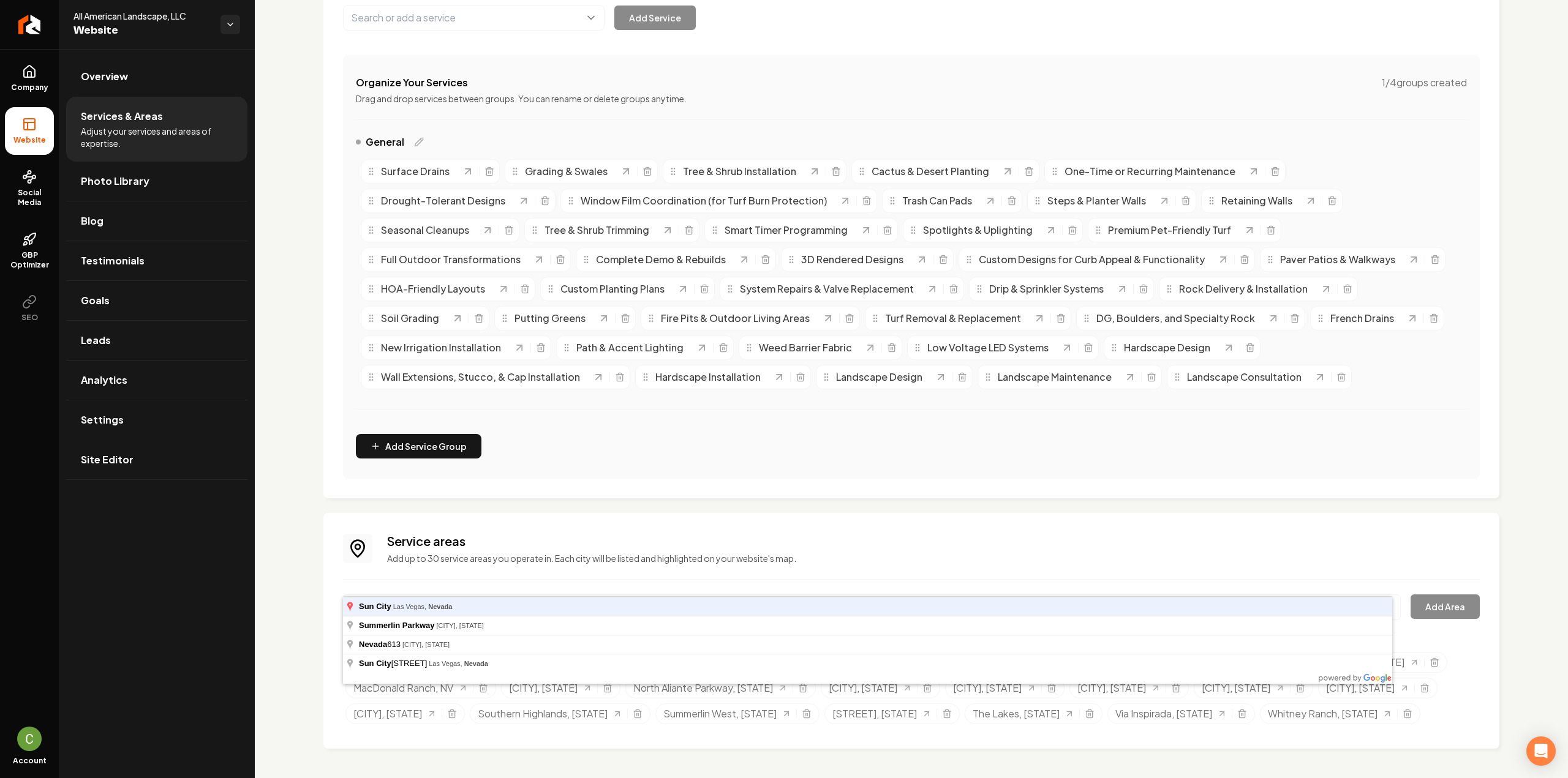 type on "Sun City, Las Vegas, Nevada" 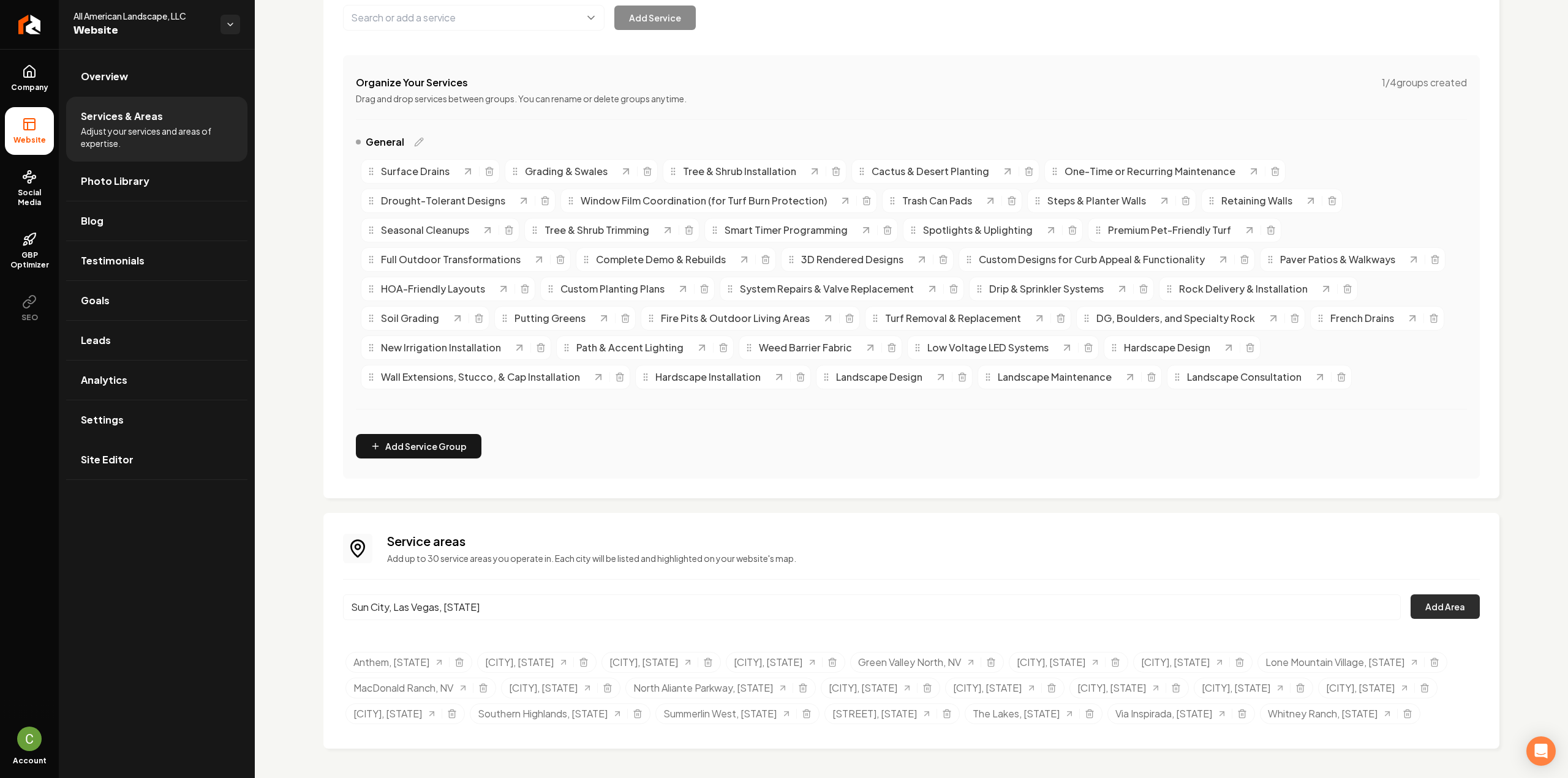 click on "Add Area" at bounding box center [1445, 607] 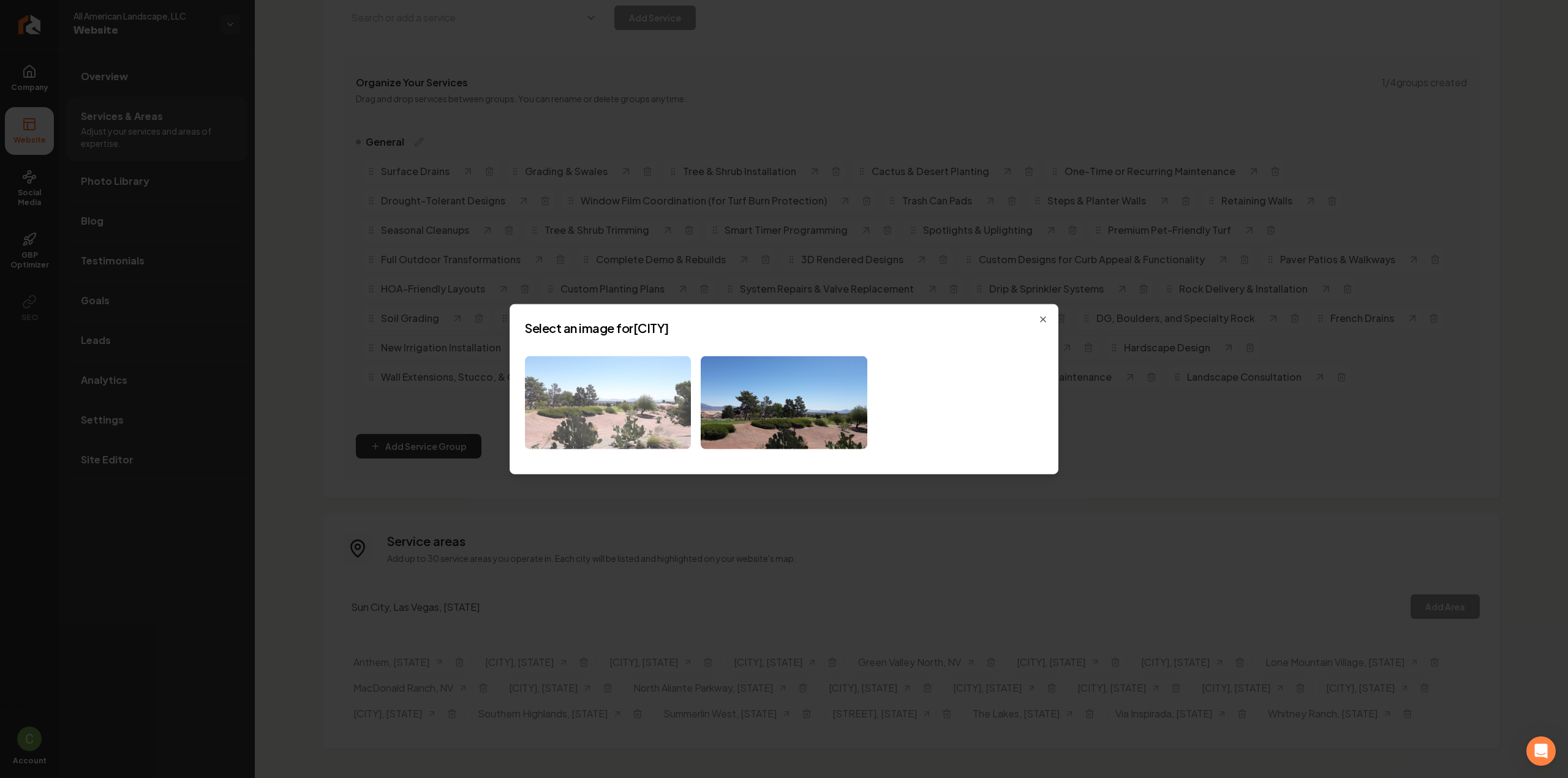 click at bounding box center [608, 402] 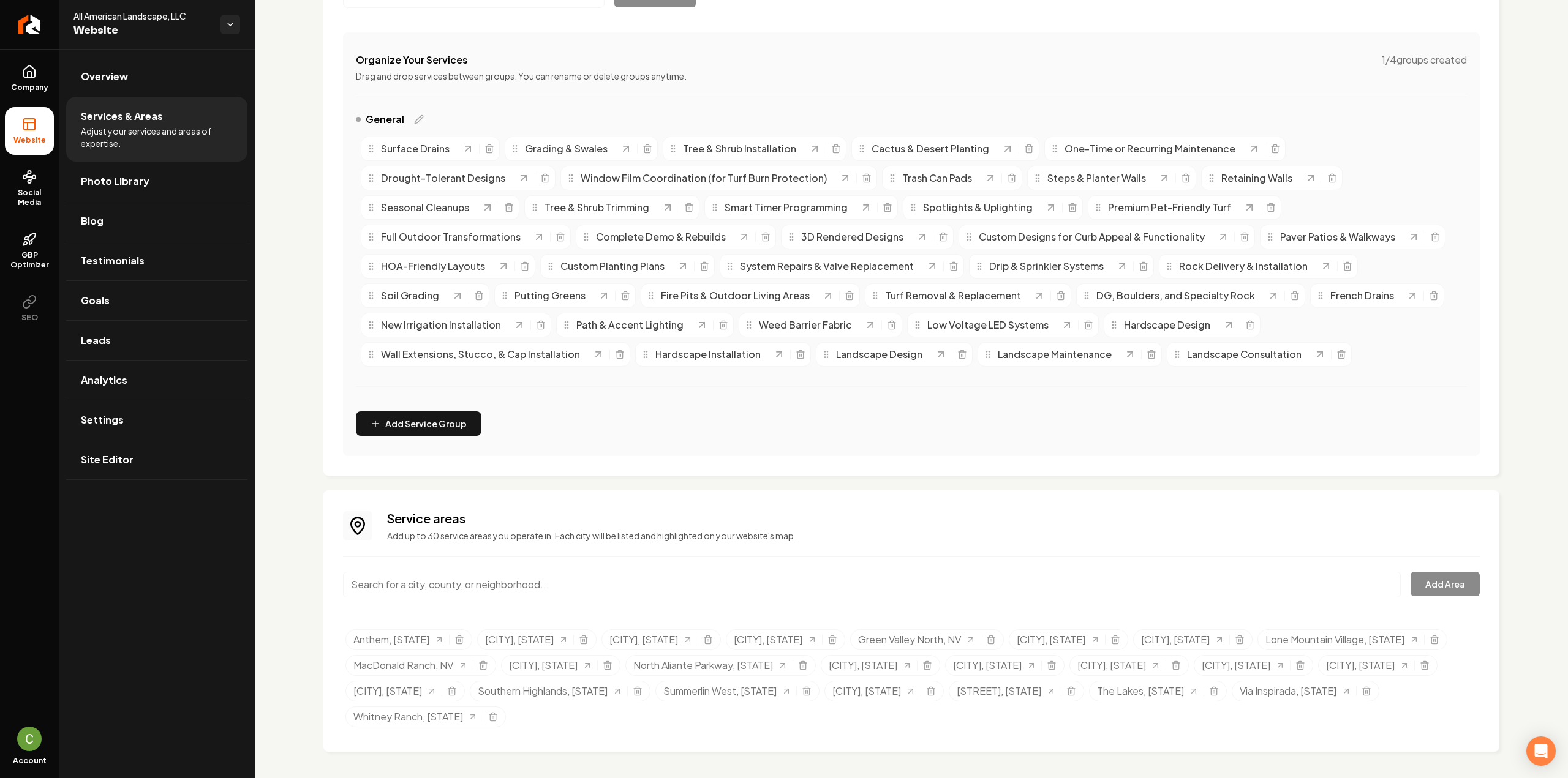 click at bounding box center (872, 585) 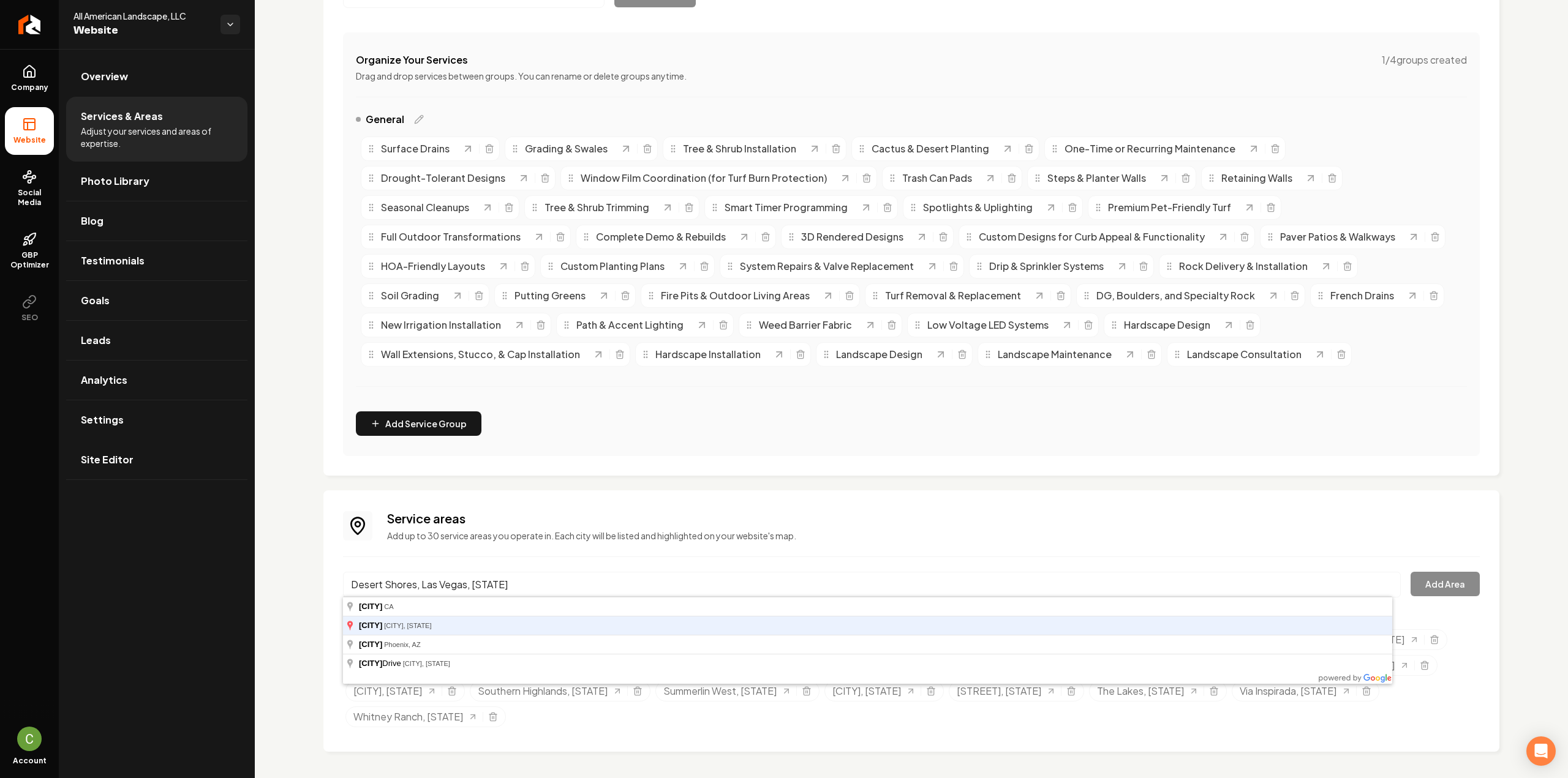 type on "Desert Shores, Las Vegas, NV" 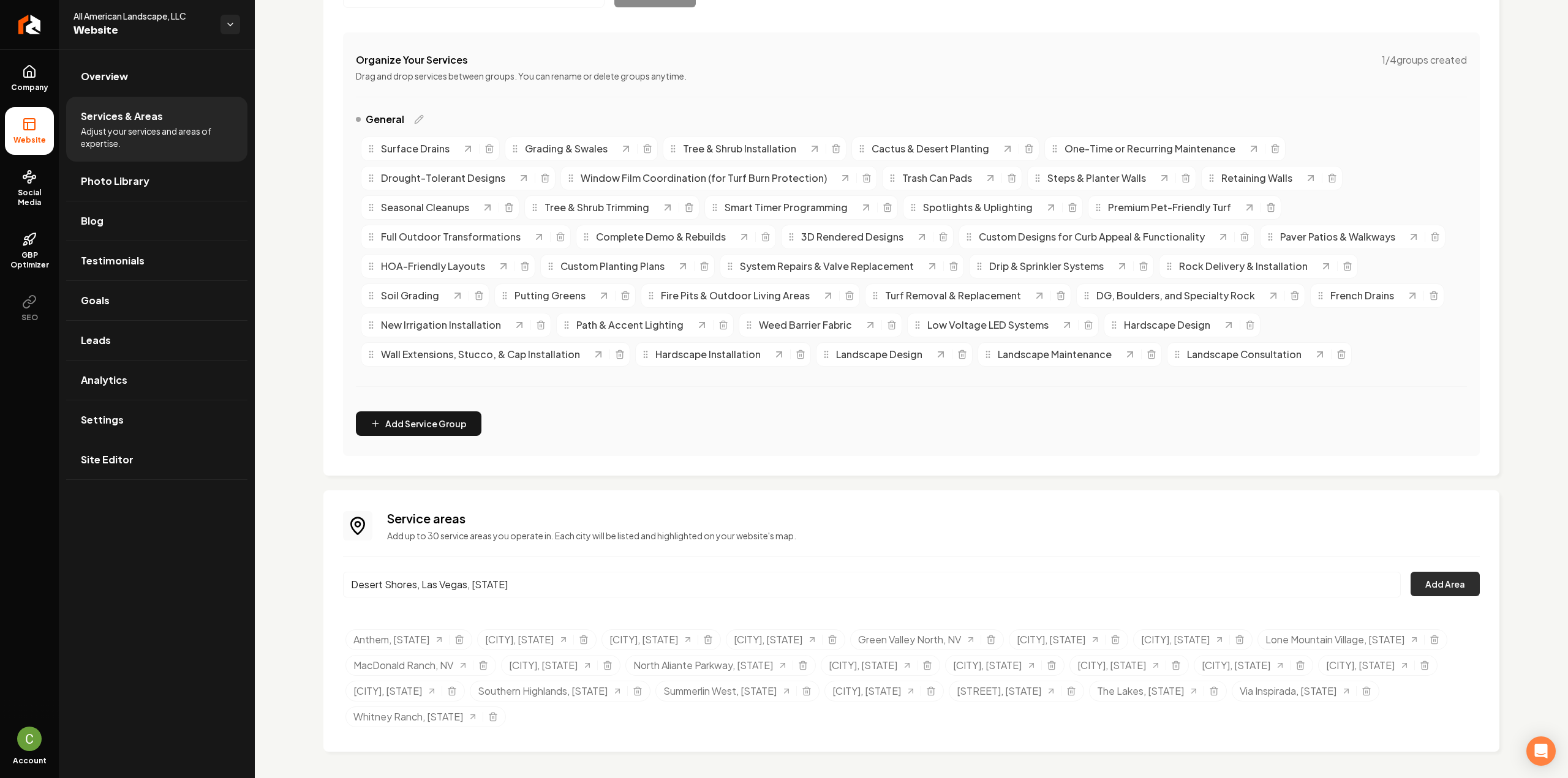 click on "Add Area" at bounding box center [1445, 584] 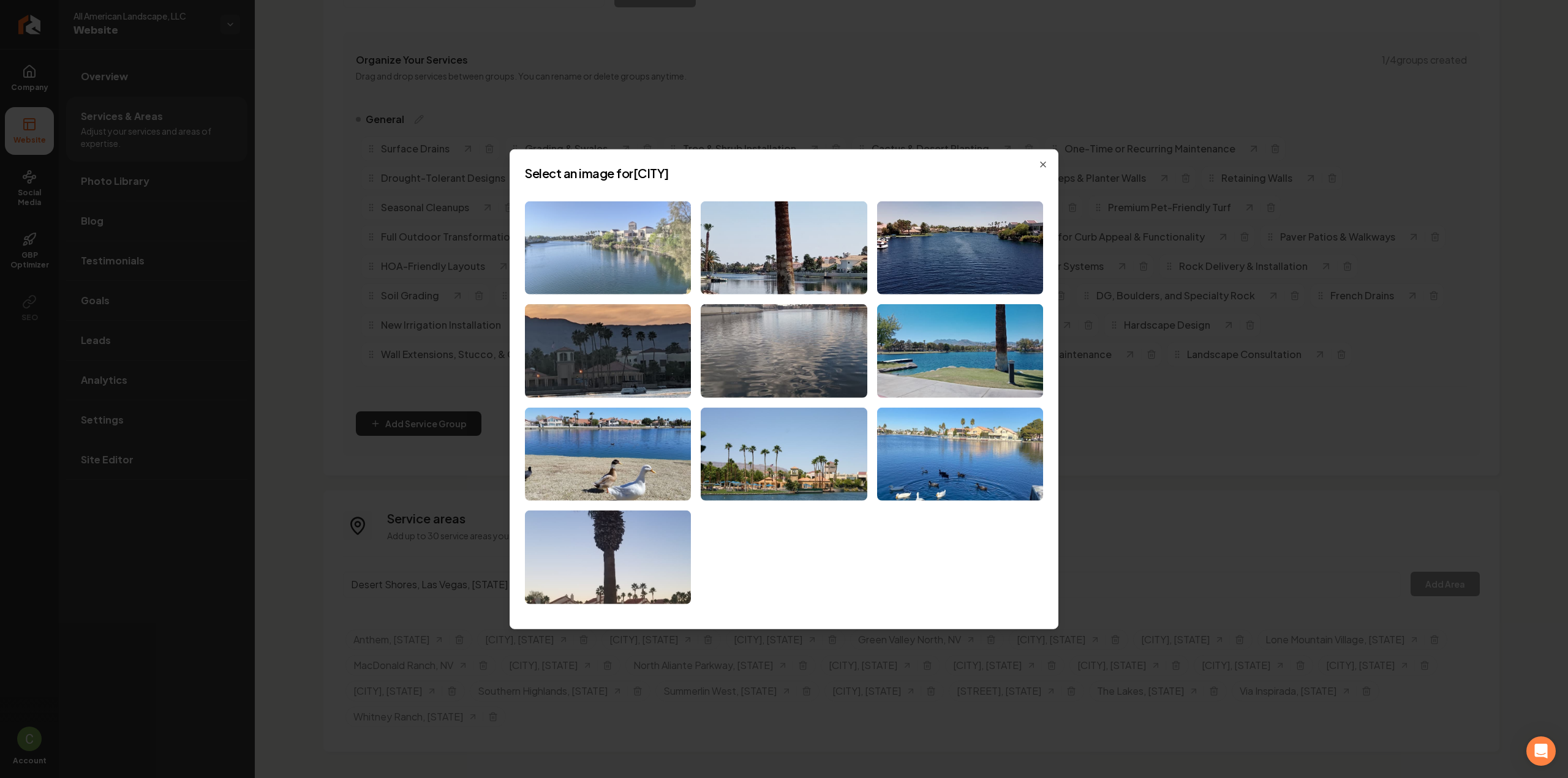 click at bounding box center [608, 247] 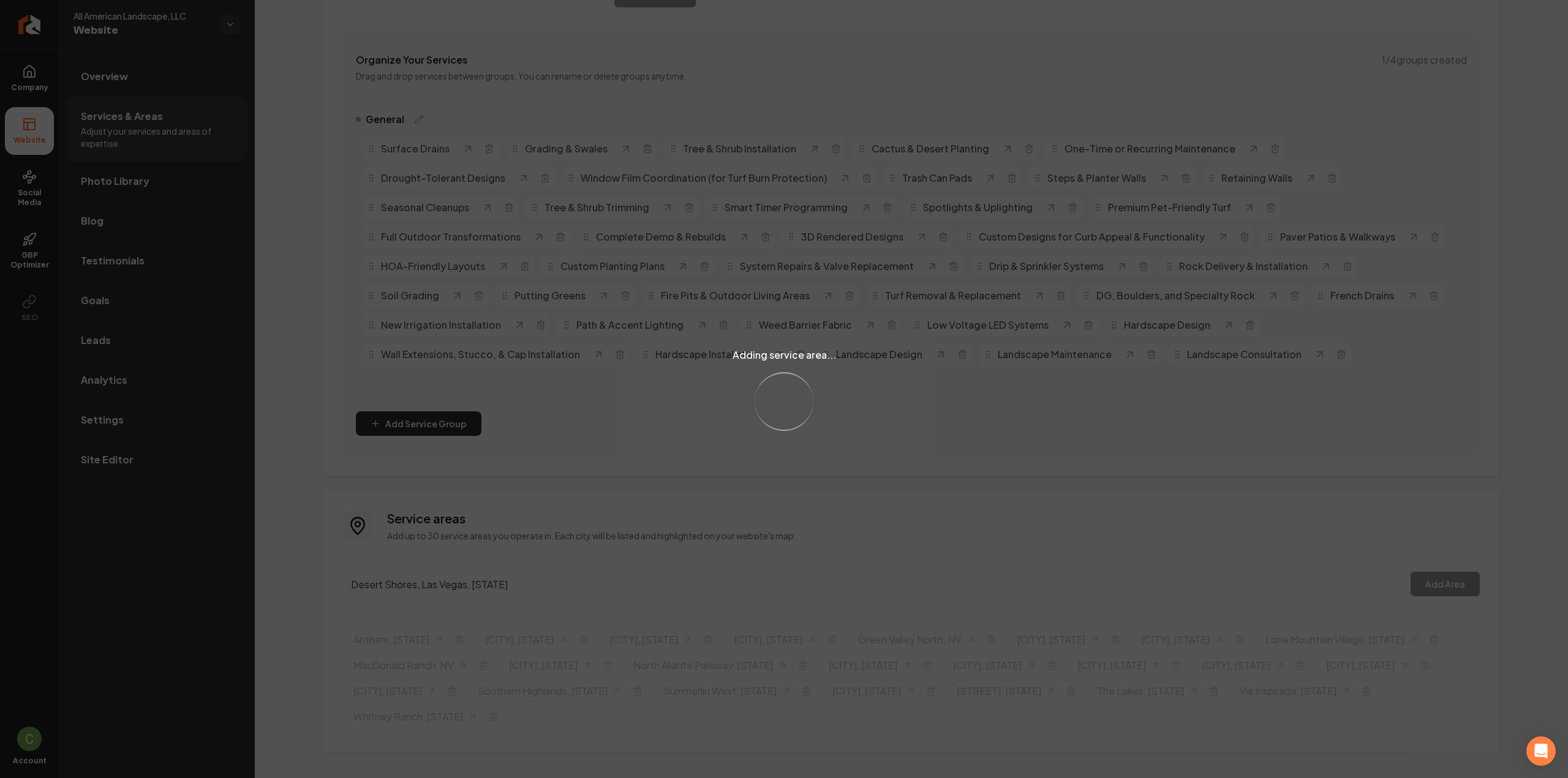 type 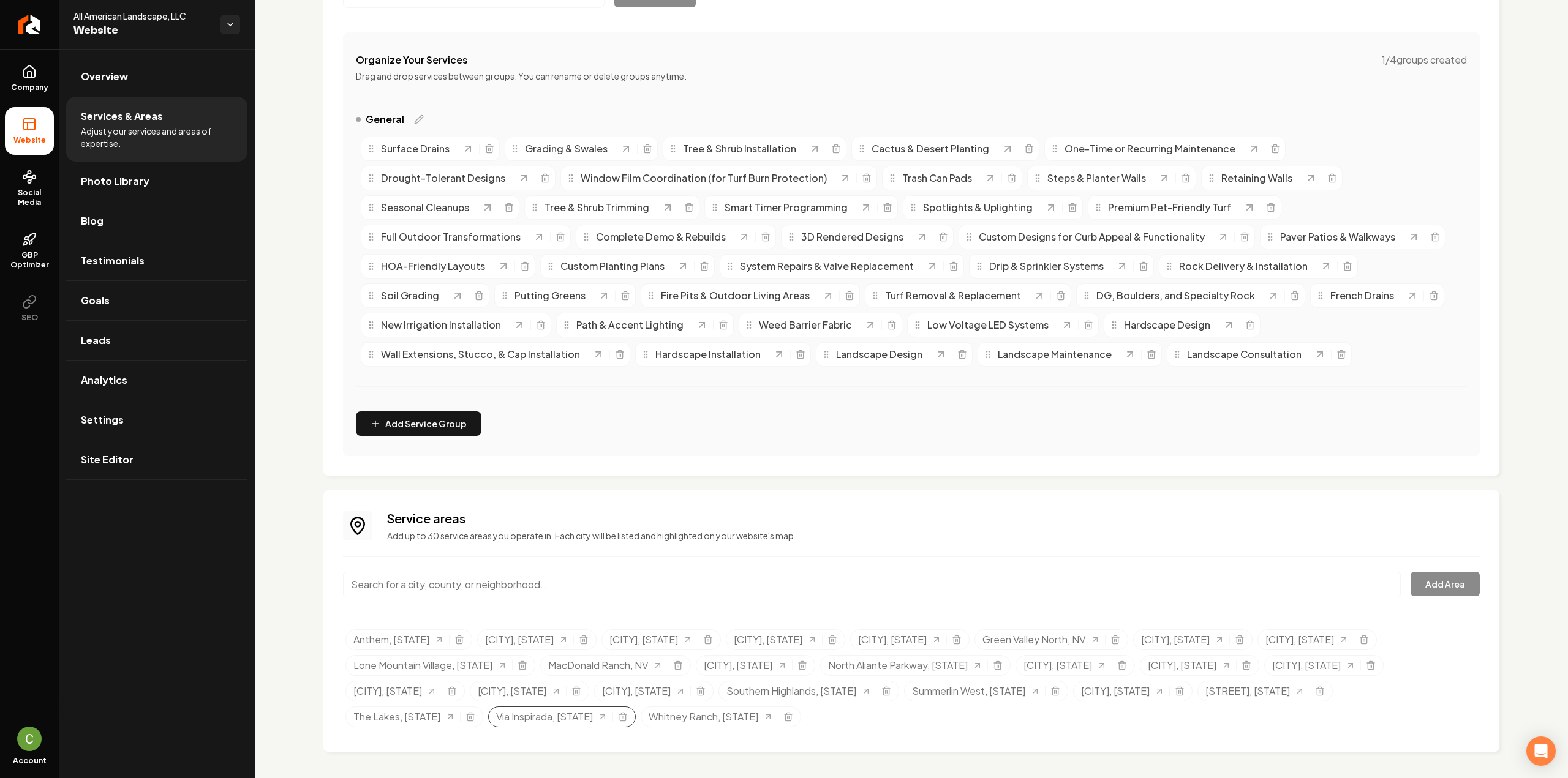 drag, startPoint x: 717, startPoint y: 714, endPoint x: 744, endPoint y: 716, distance: 27.073973 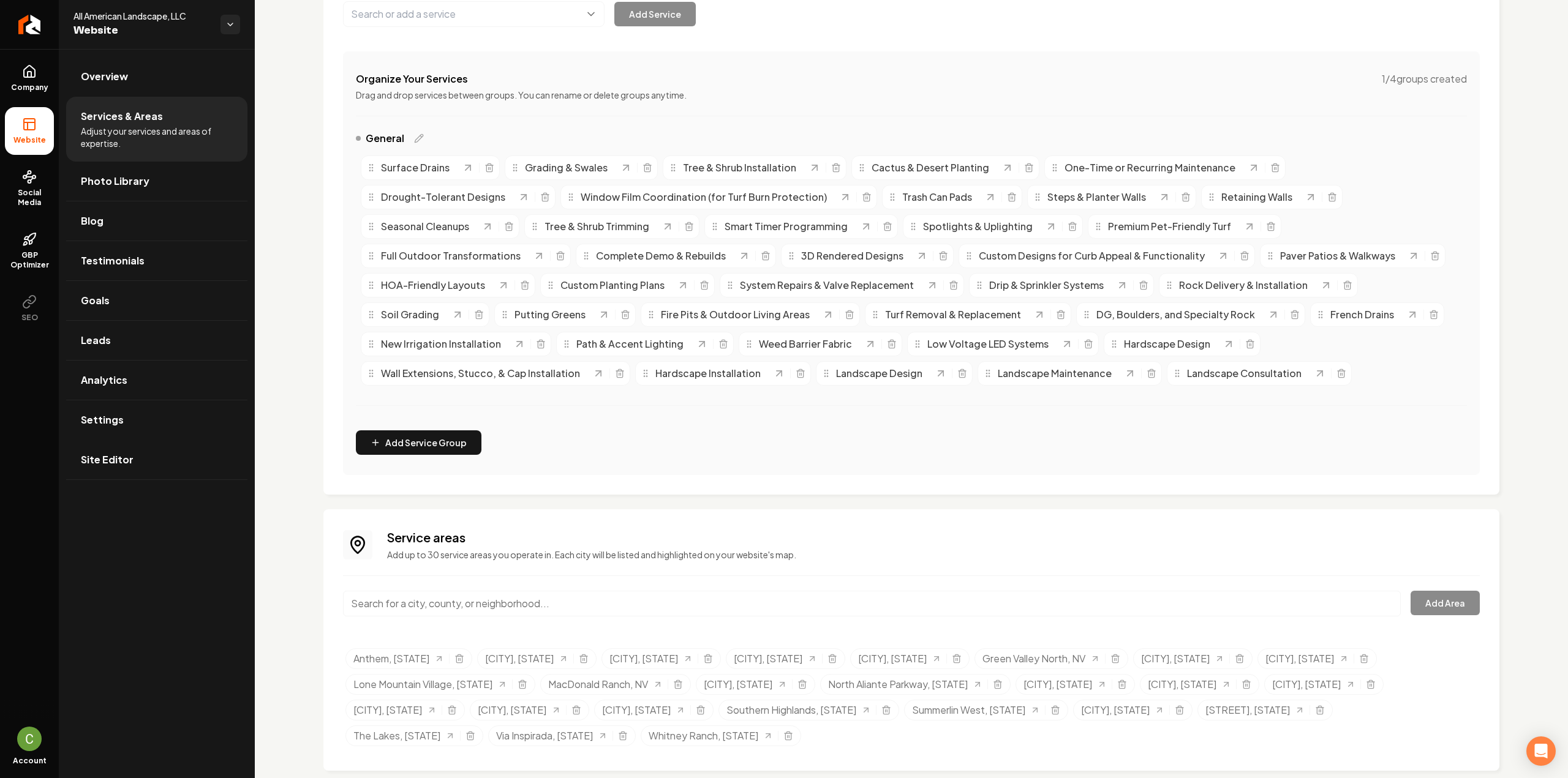 scroll, scrollTop: 195, scrollLeft: 0, axis: vertical 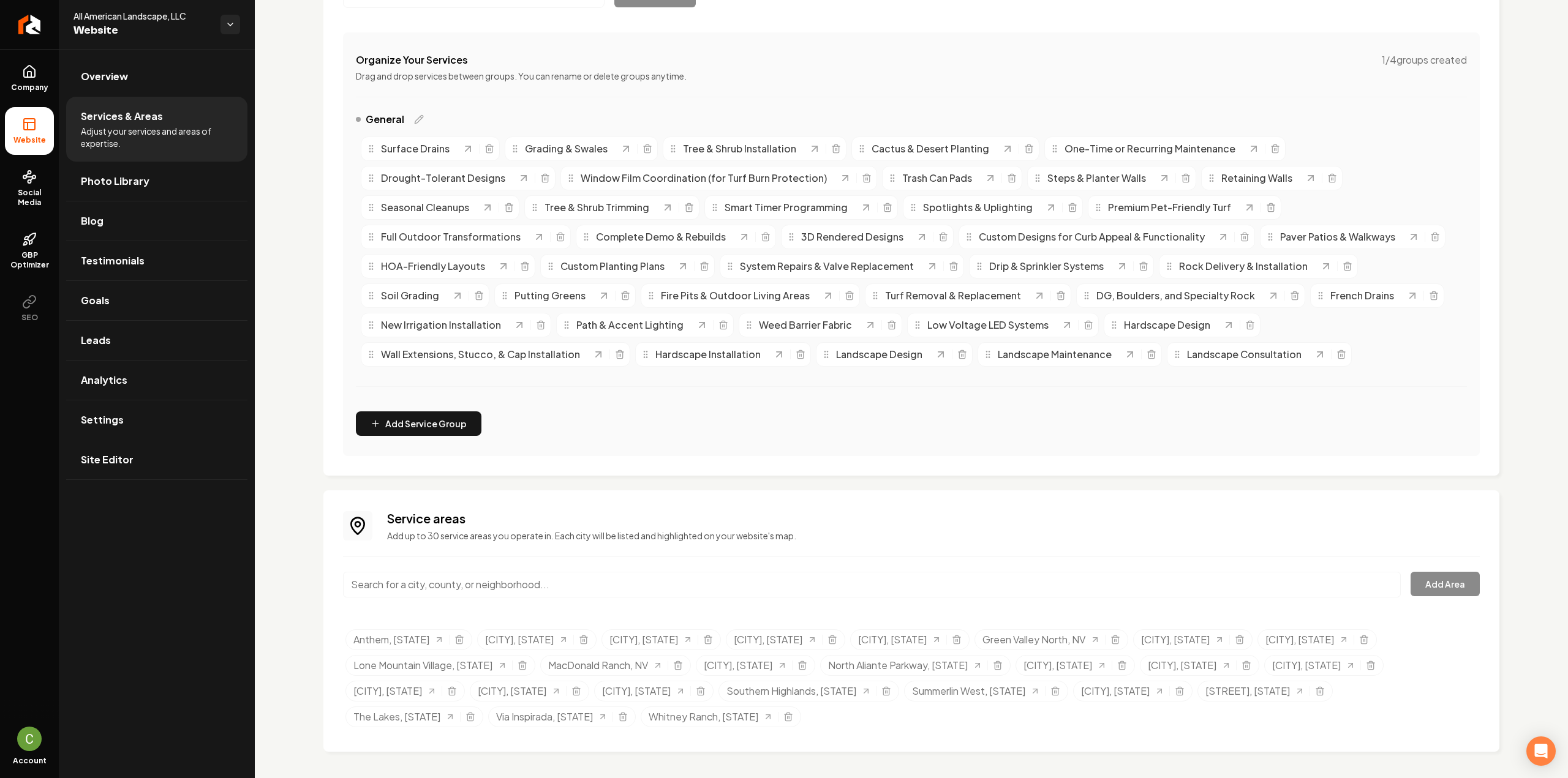 click at bounding box center [872, 585] 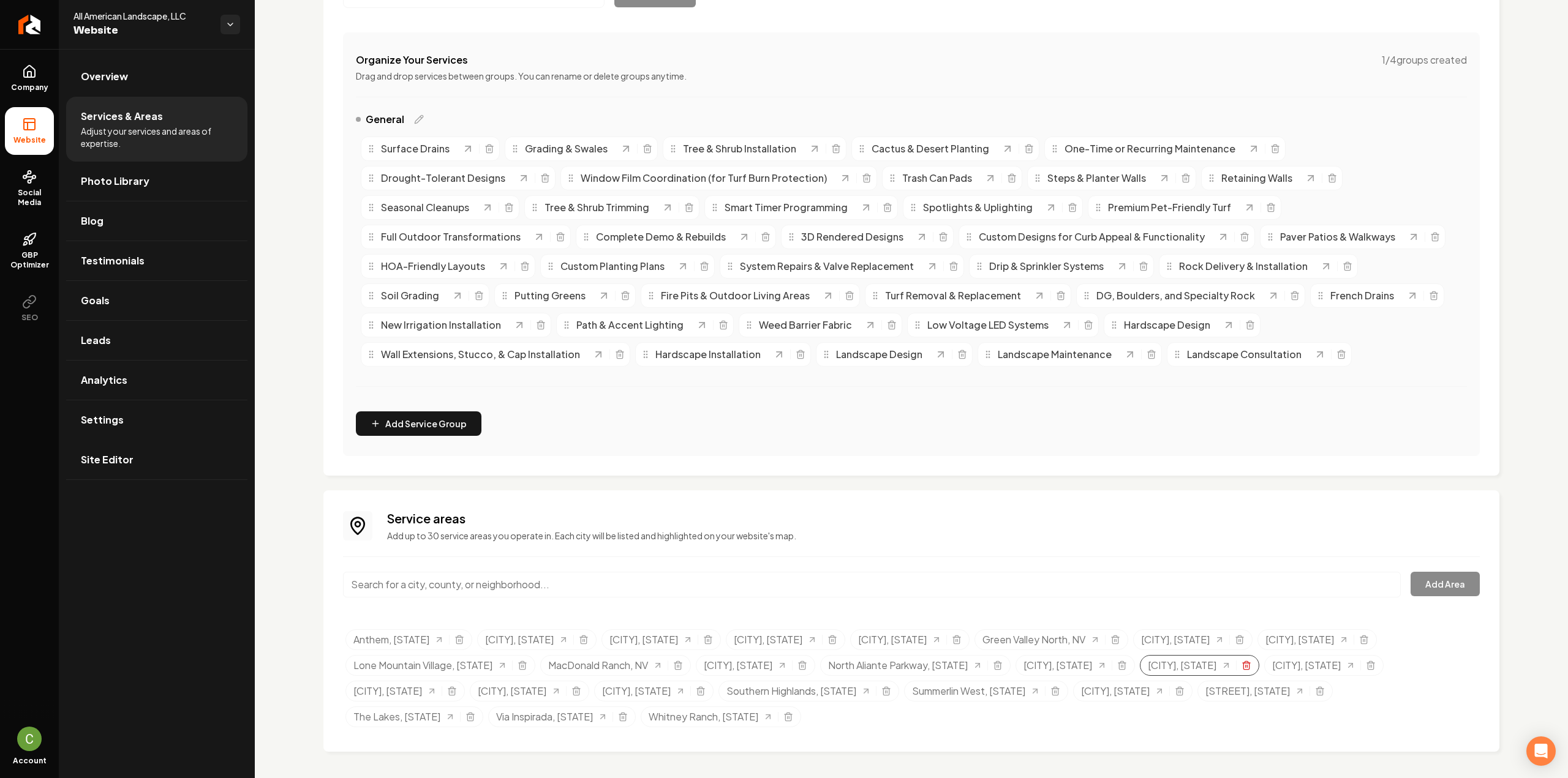 click 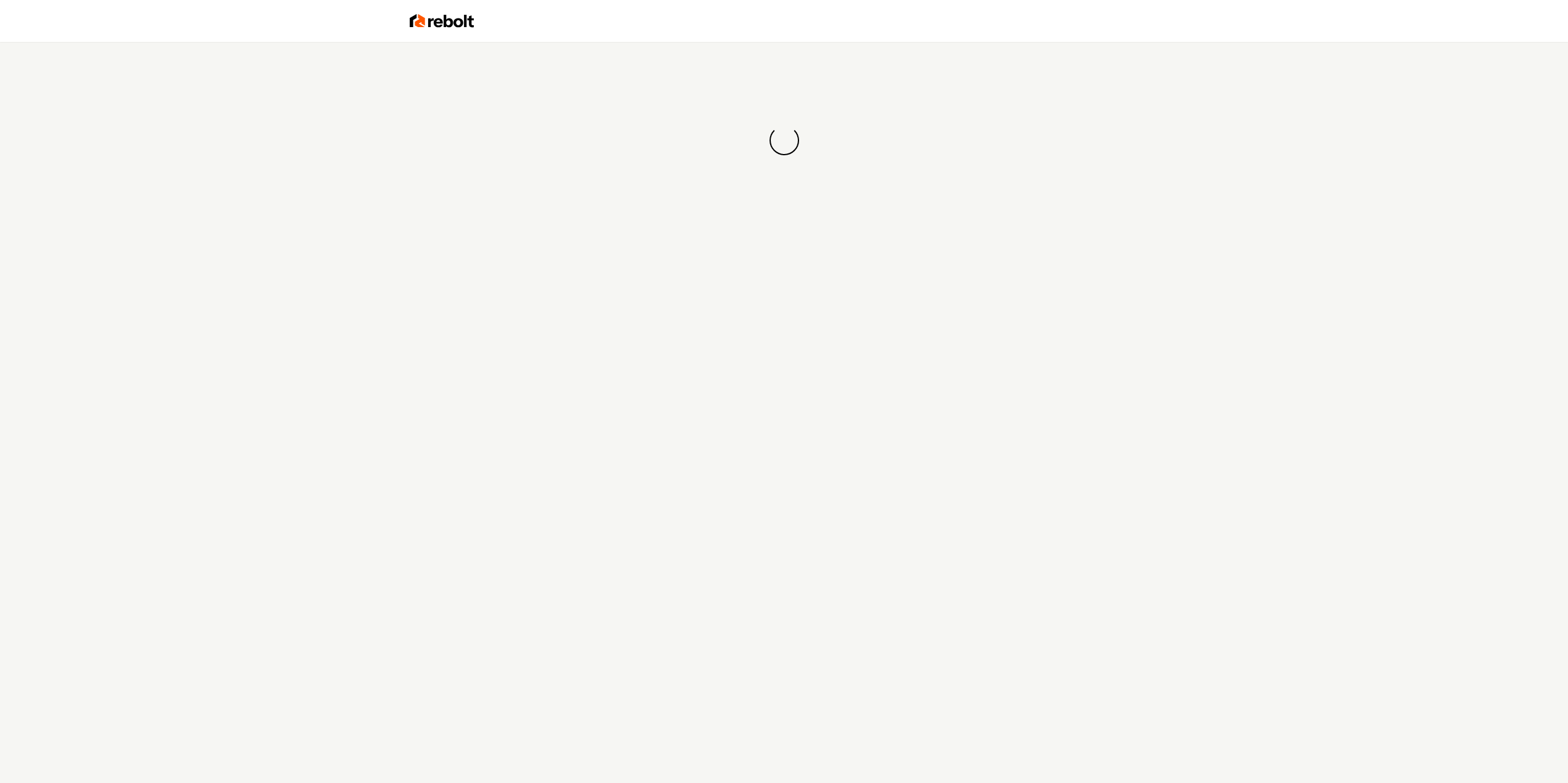 scroll, scrollTop: 0, scrollLeft: 0, axis: both 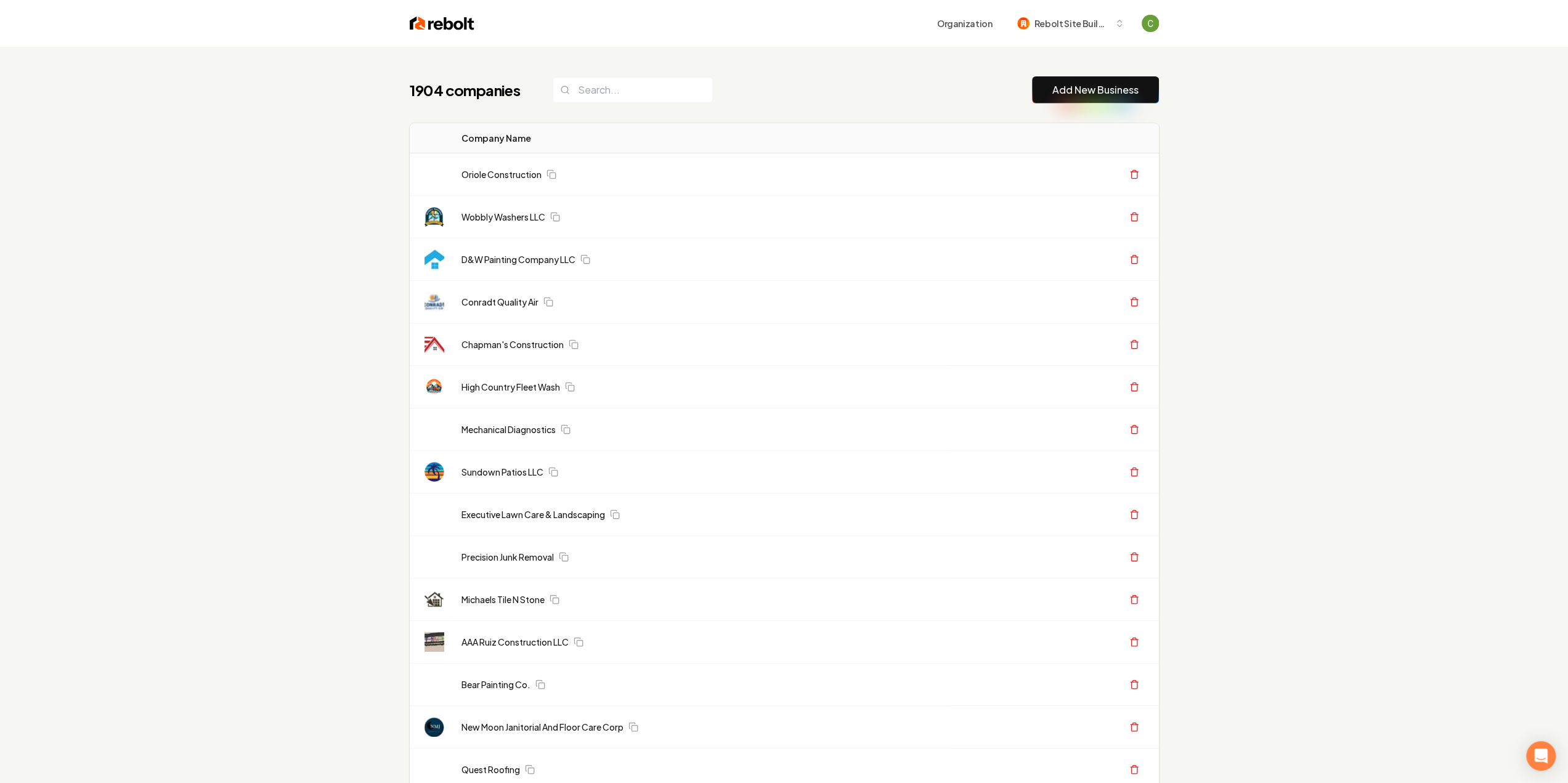 click on "Add New Business" at bounding box center (1095, 90) 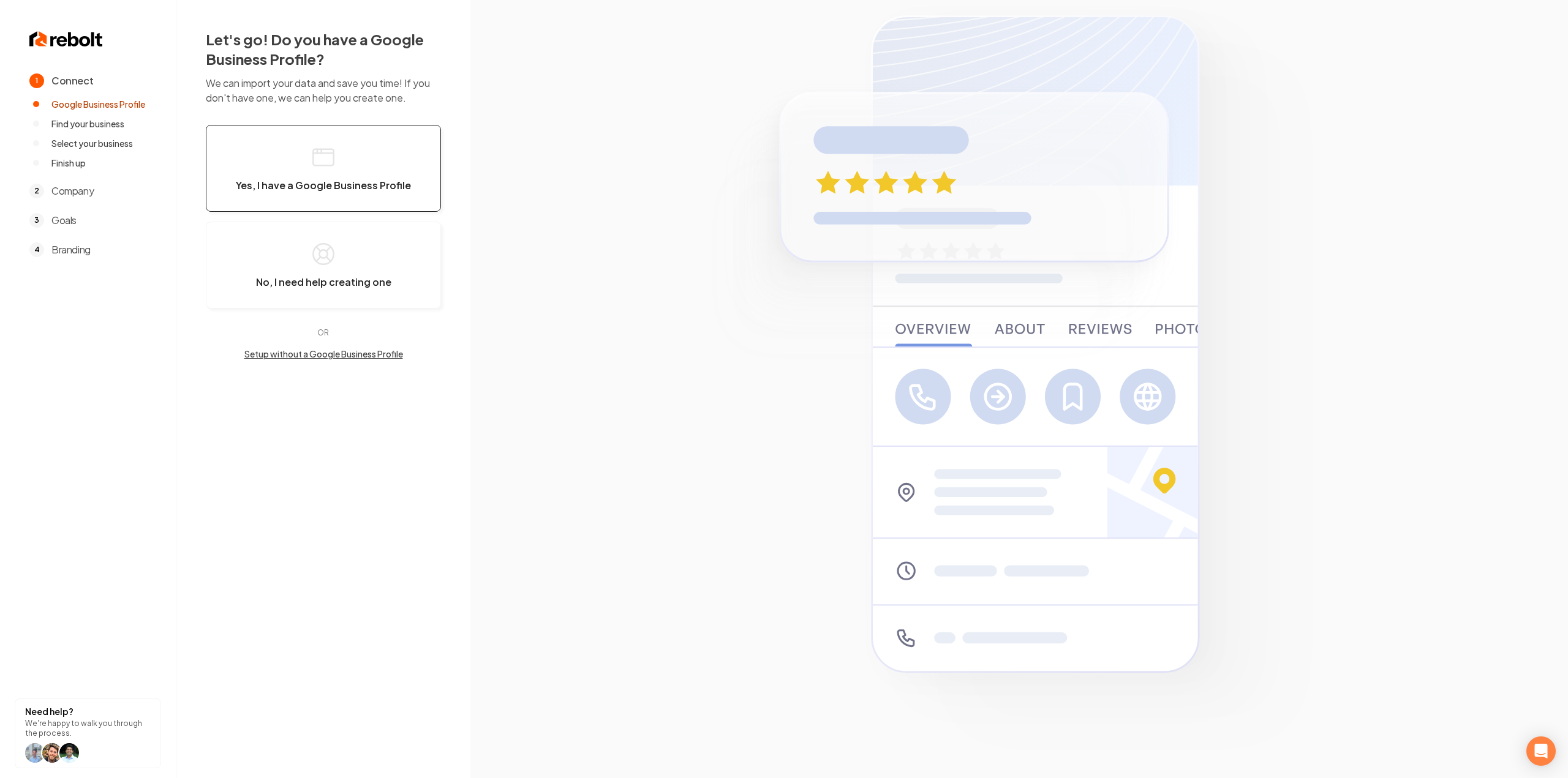 click on "Yes, I have a Google Business Profile" at bounding box center [323, 185] 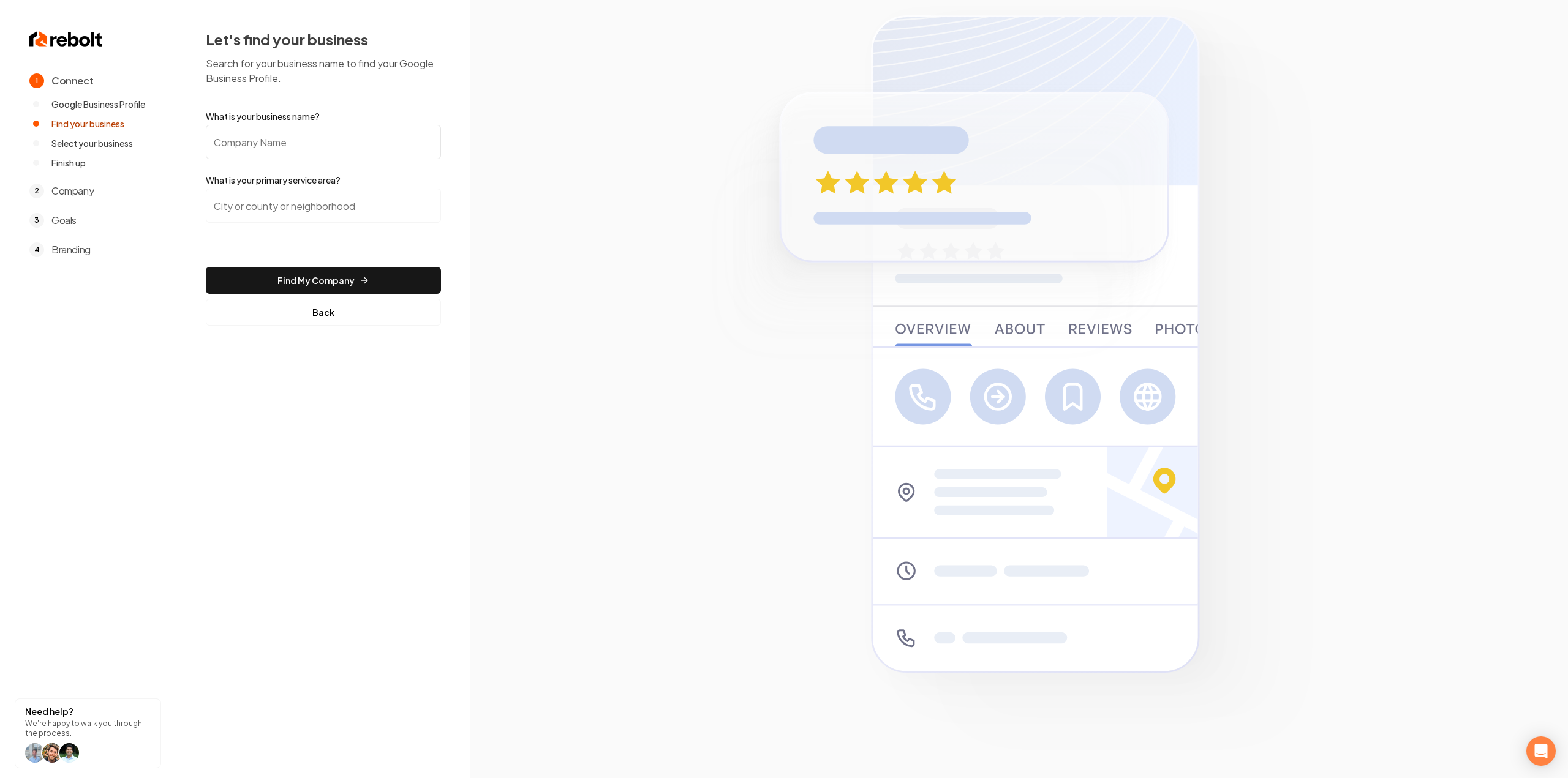 click on "What is your business name?" at bounding box center [323, 142] 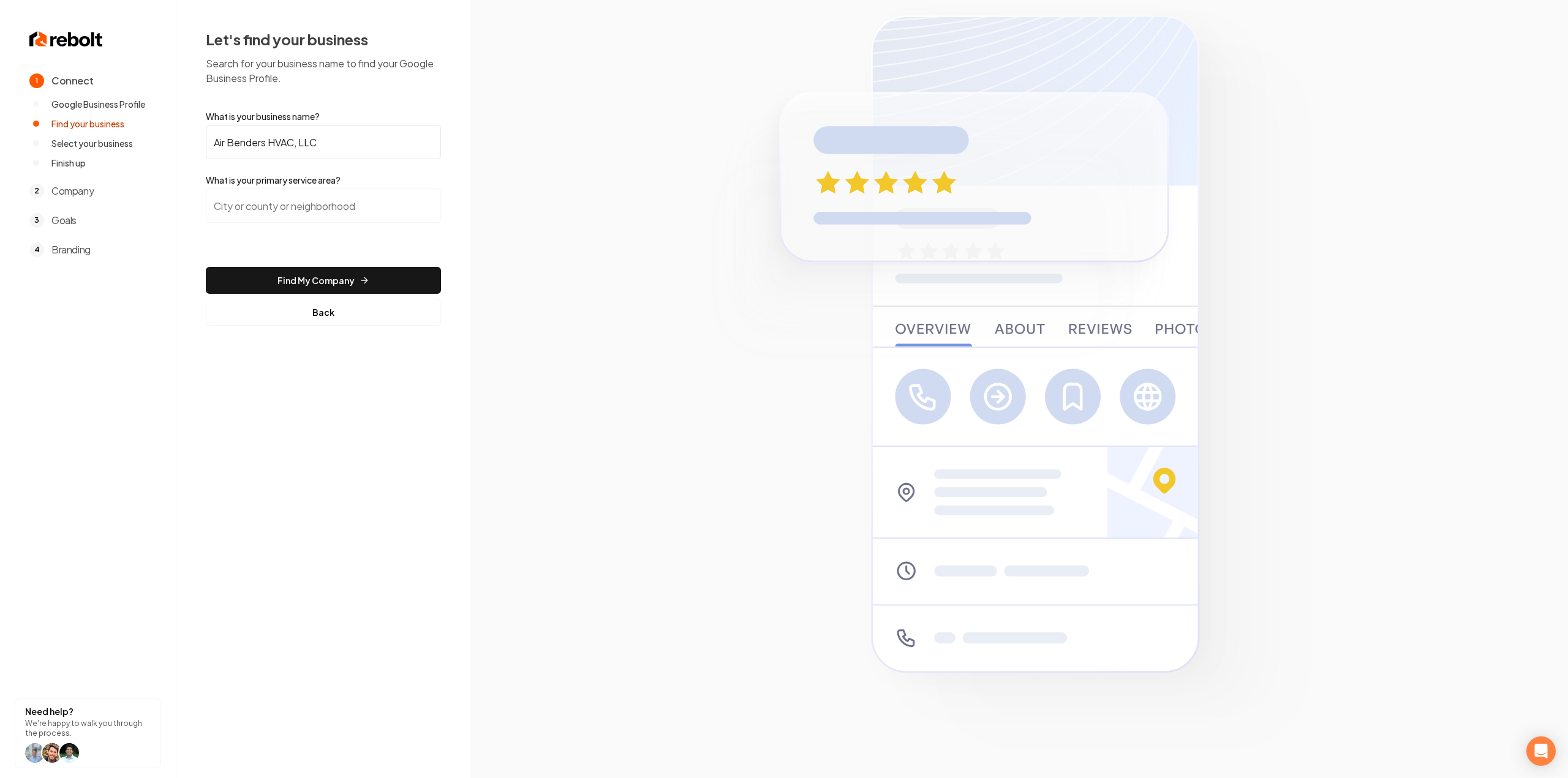 type on "Air Benders HVAC, LLC" 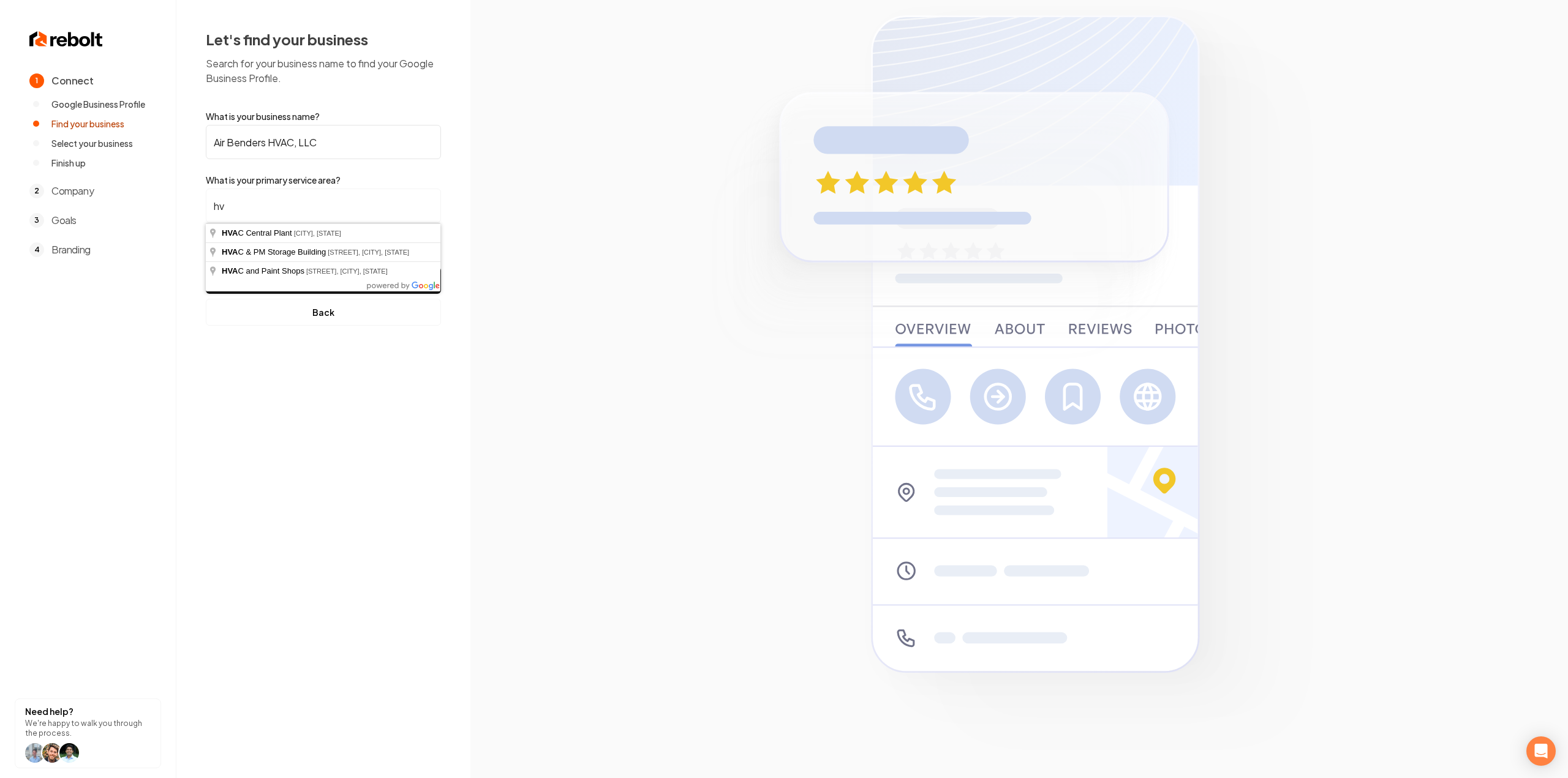 type on "h" 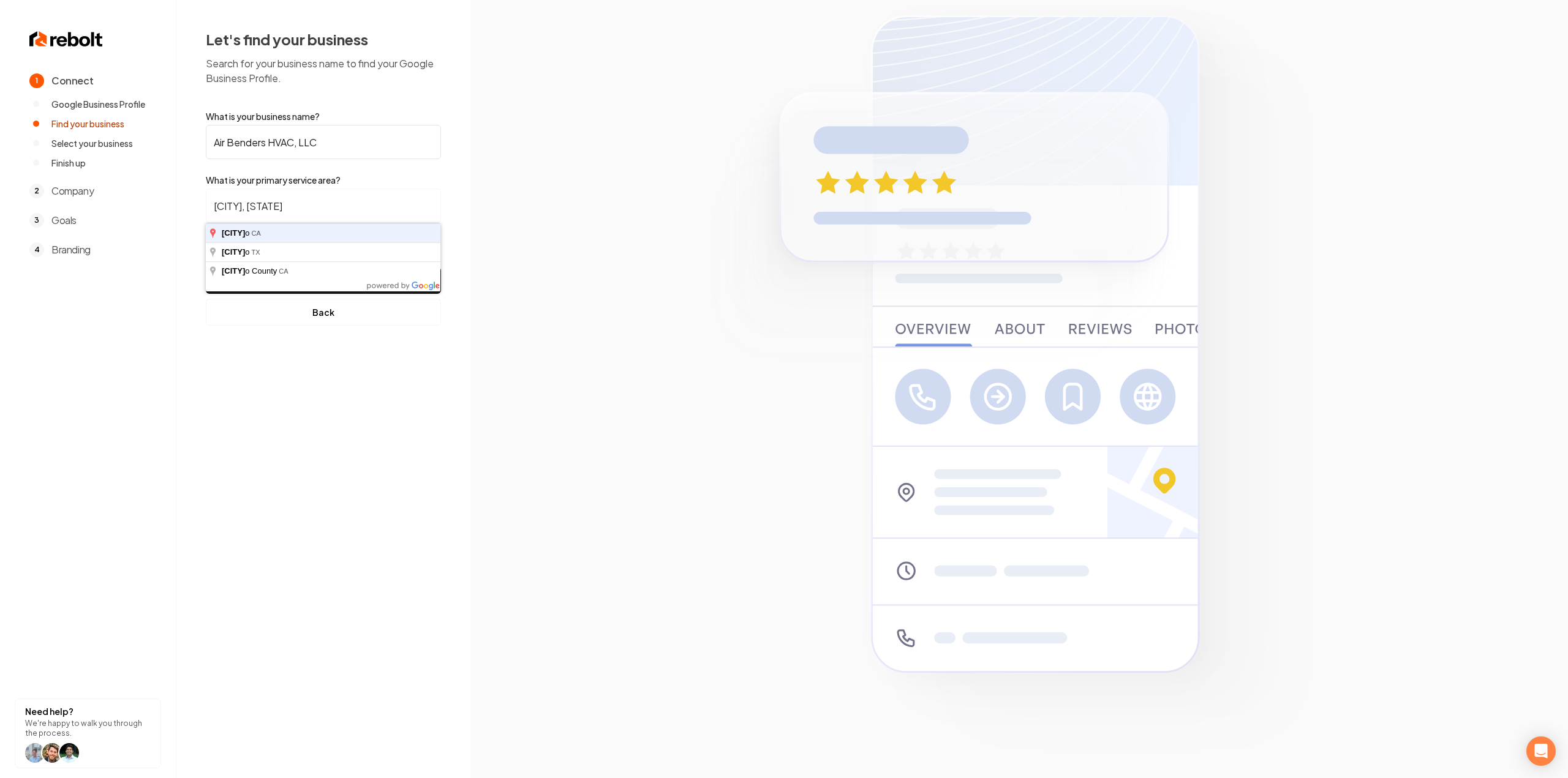 type on "[CITY], [STATE]" 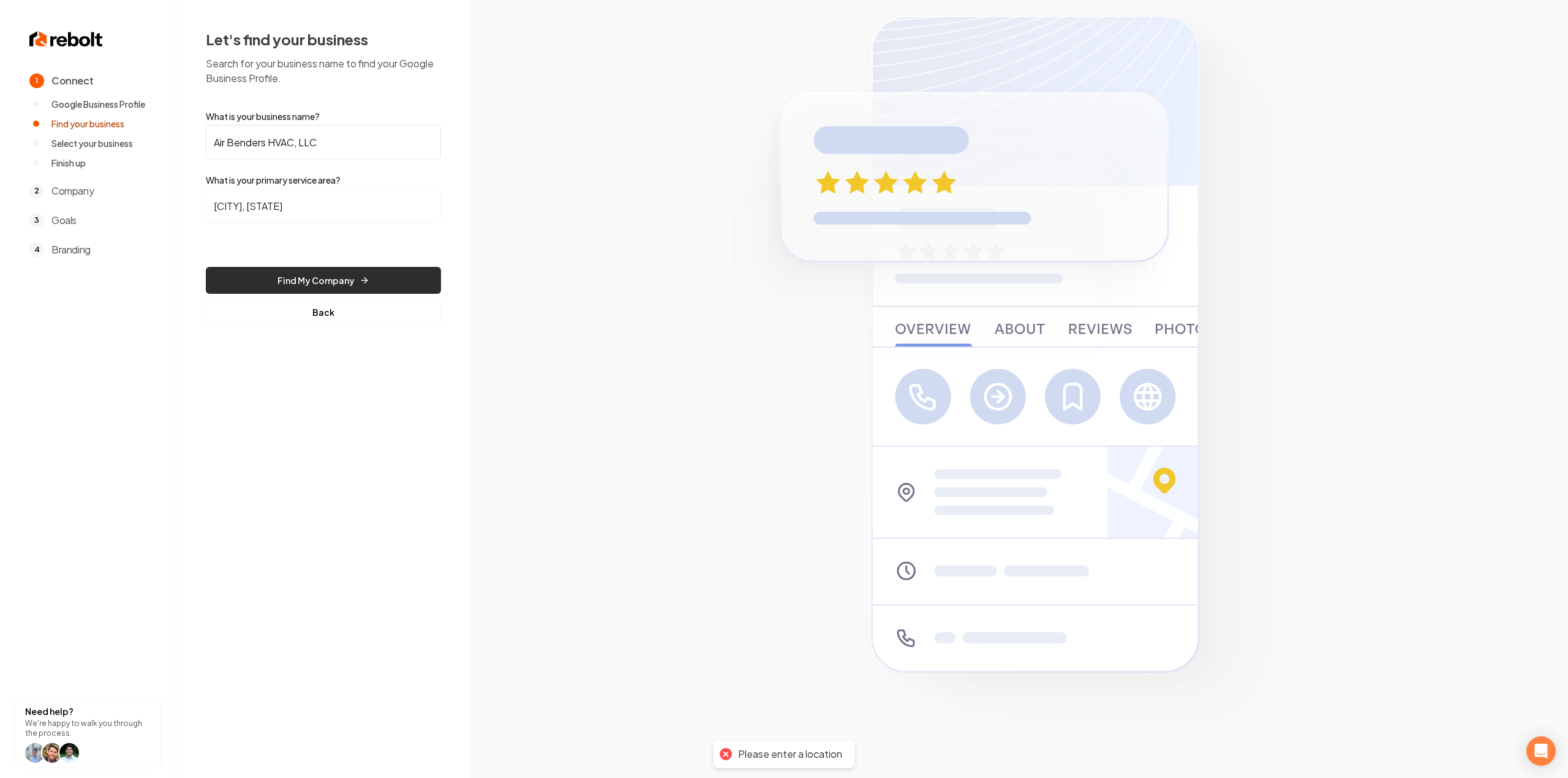 click on "Find My Company" at bounding box center (323, 280) 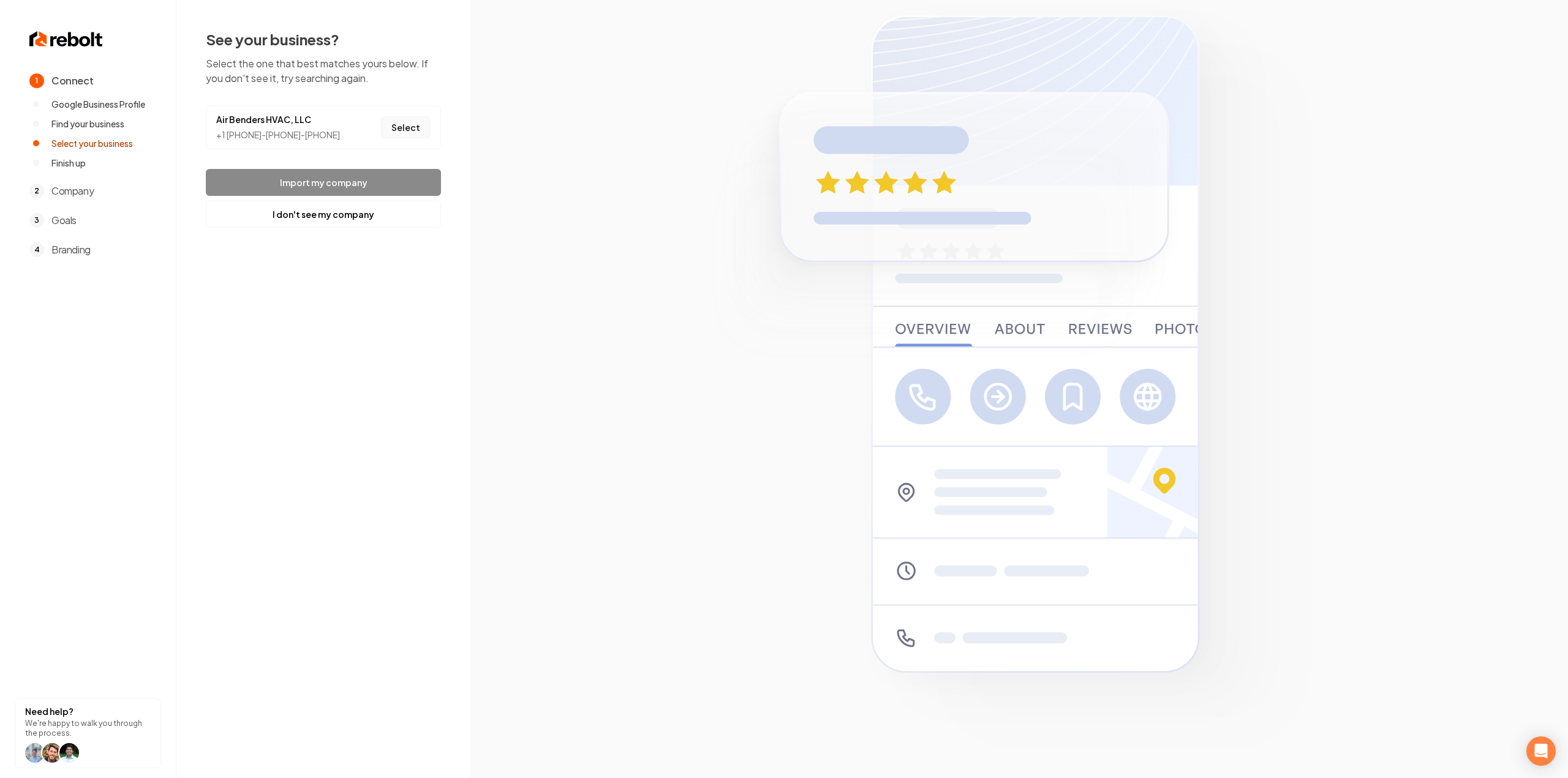 click on "Select" at bounding box center (405, 127) 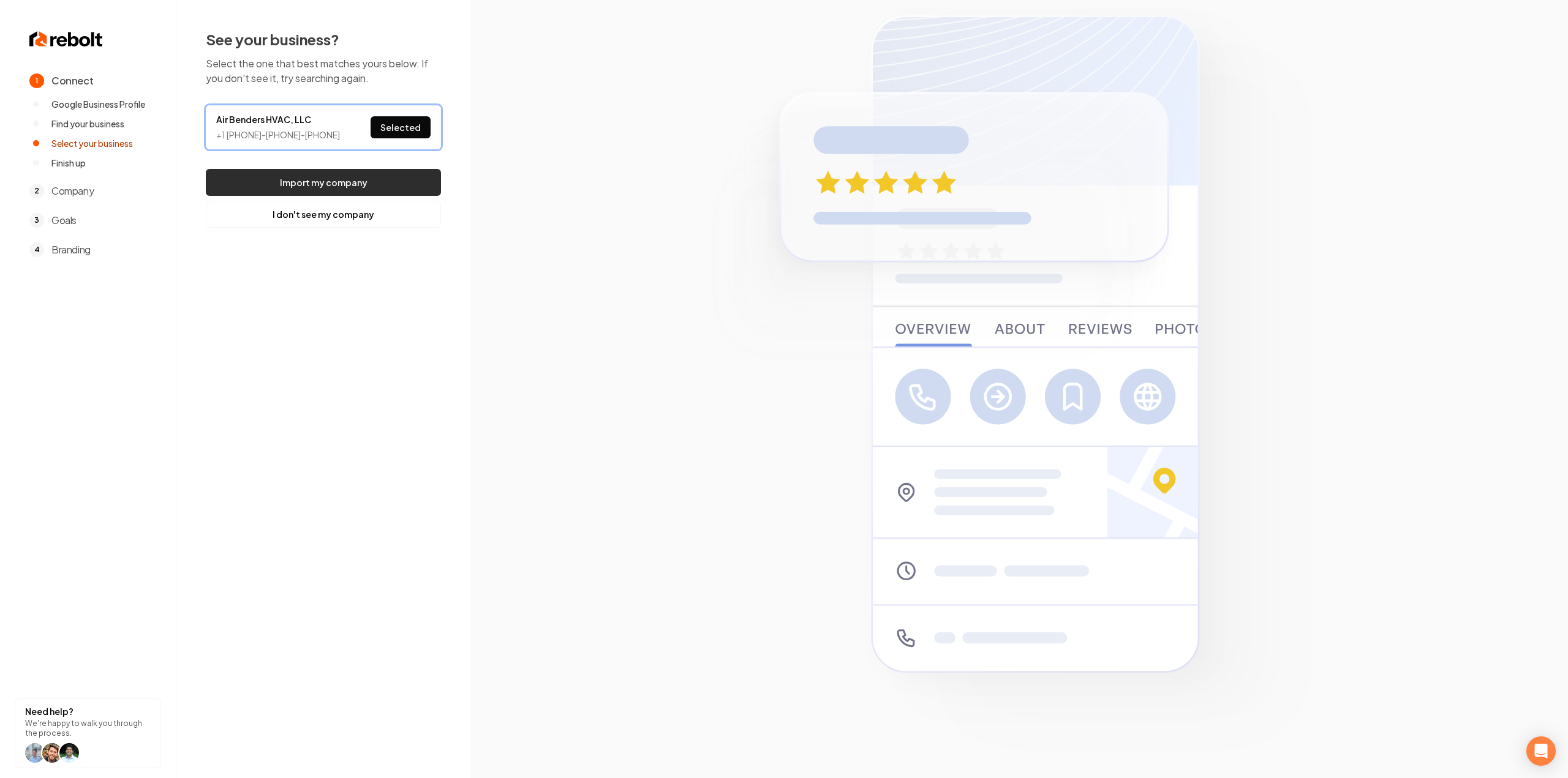 click on "Import my company" at bounding box center (323, 182) 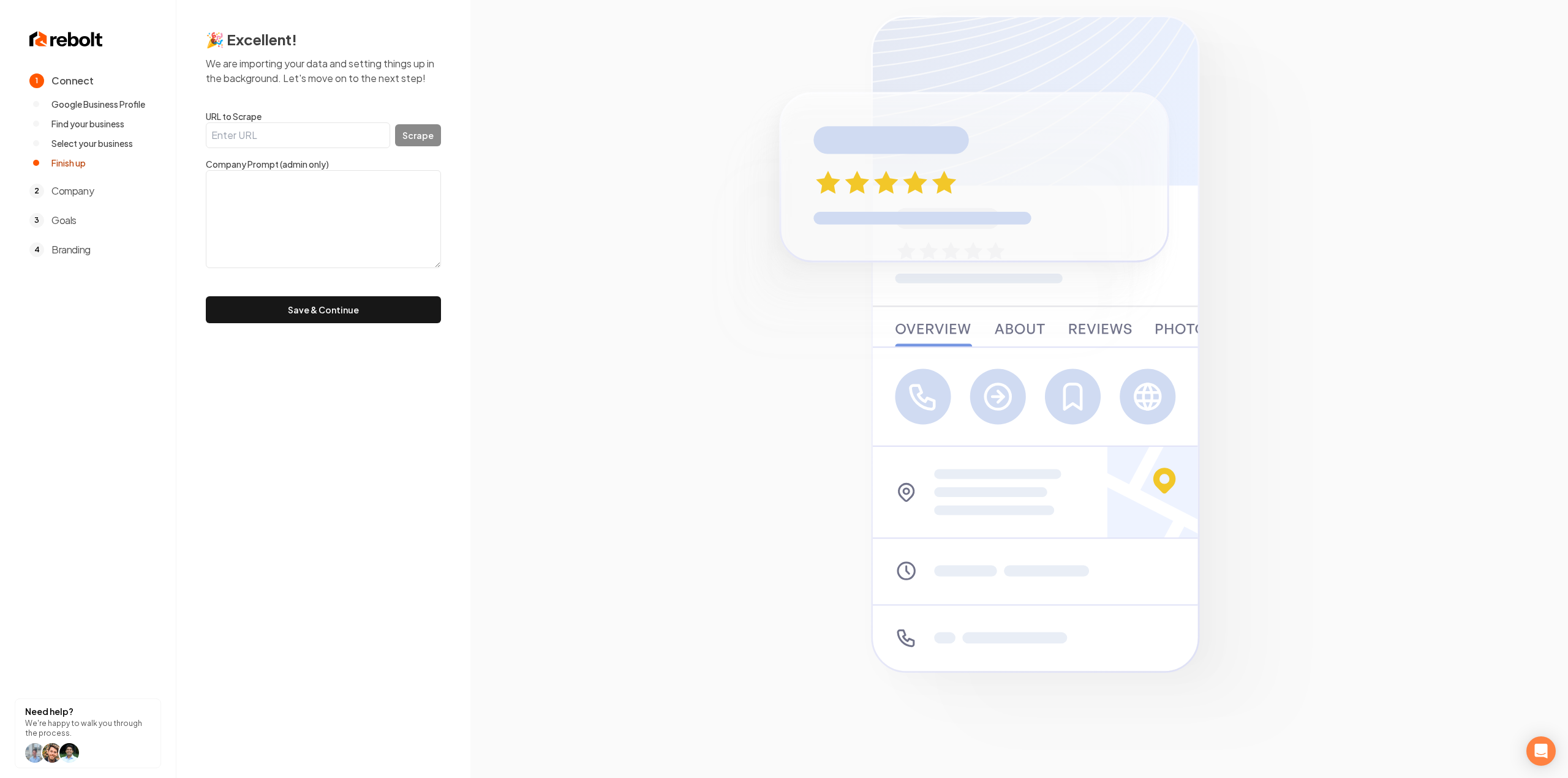 click at bounding box center [323, 219] 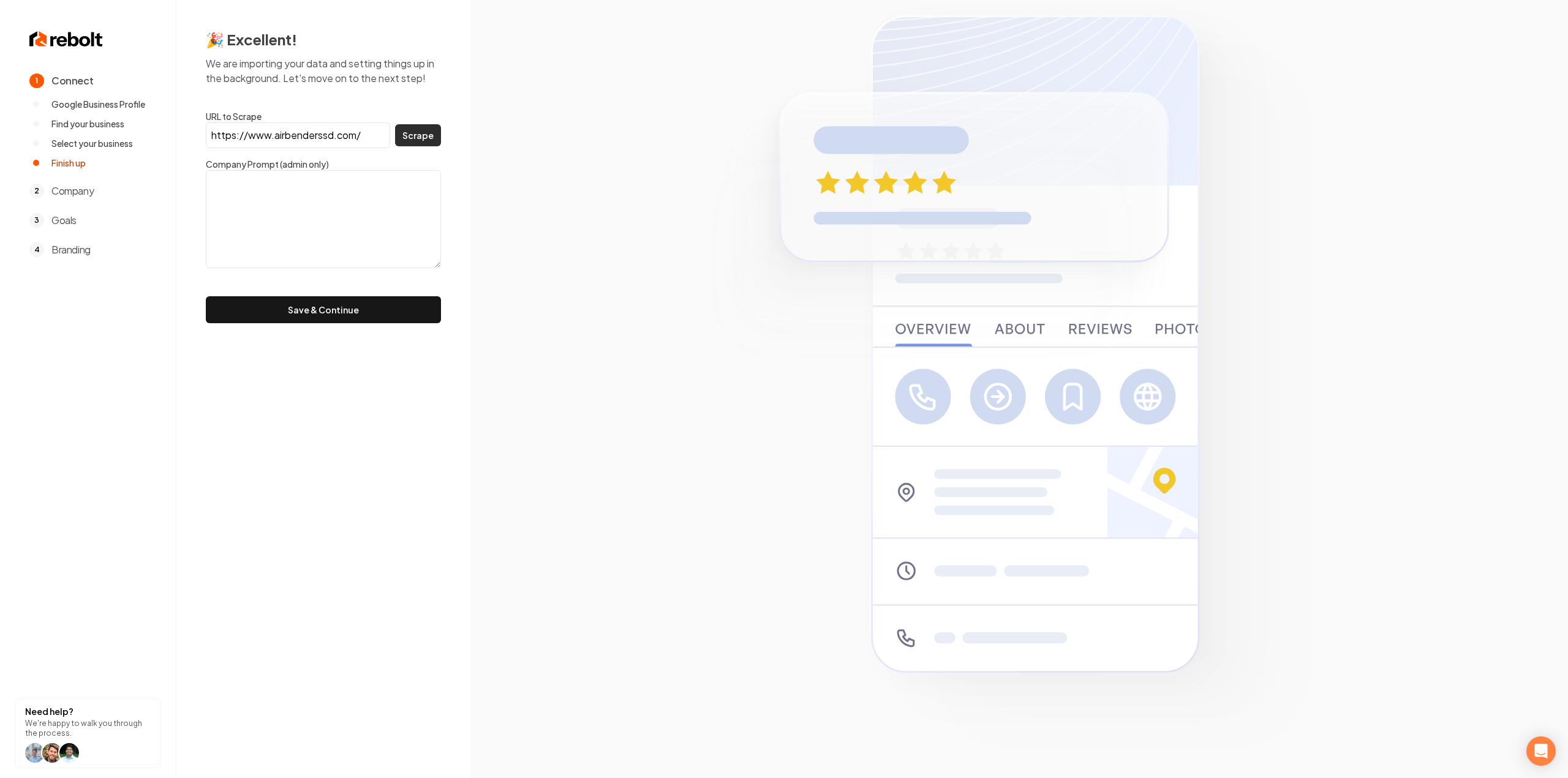 type on "https://www.airbenderssd.com/" 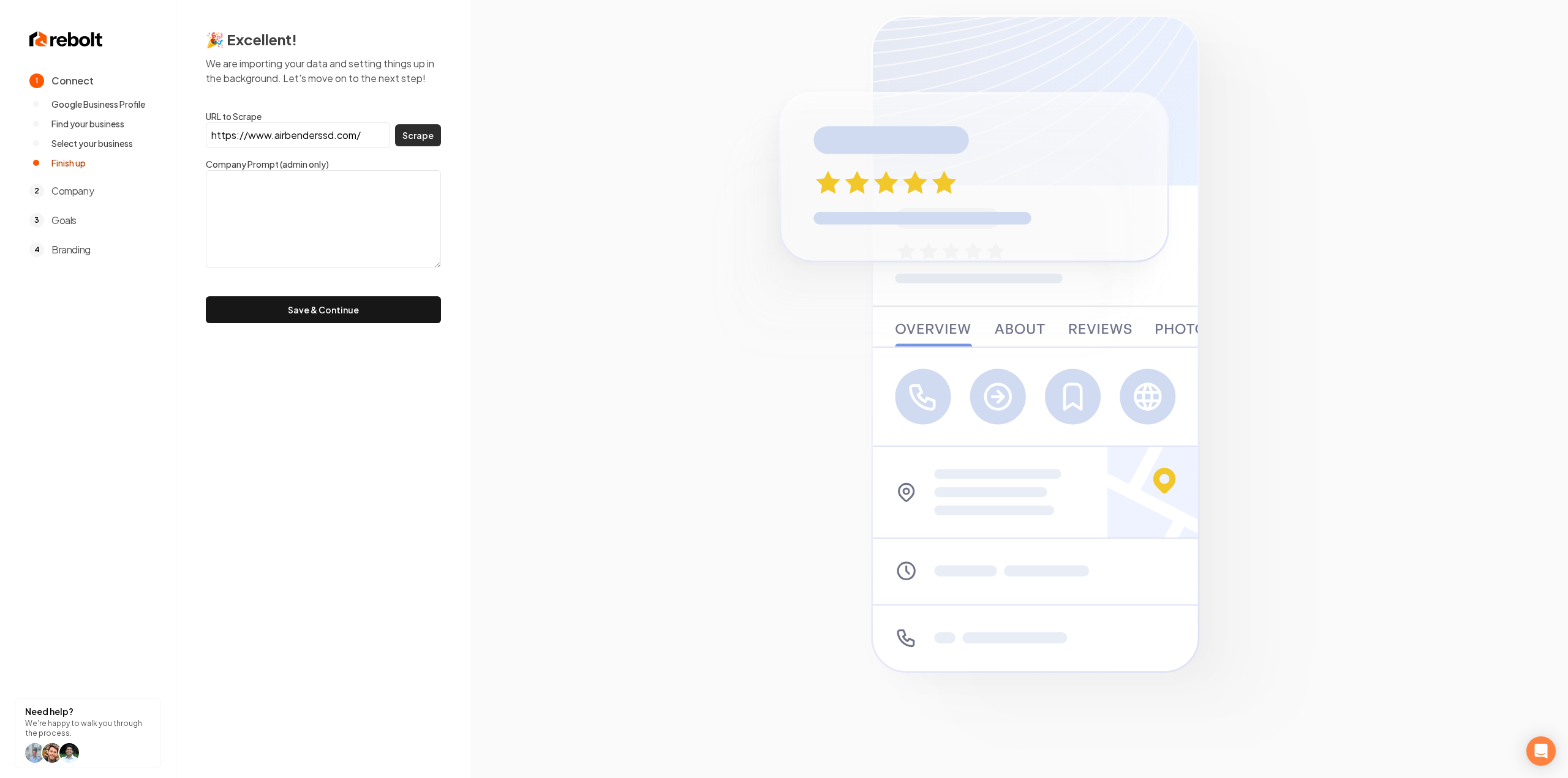 click on "Scrape" at bounding box center (418, 135) 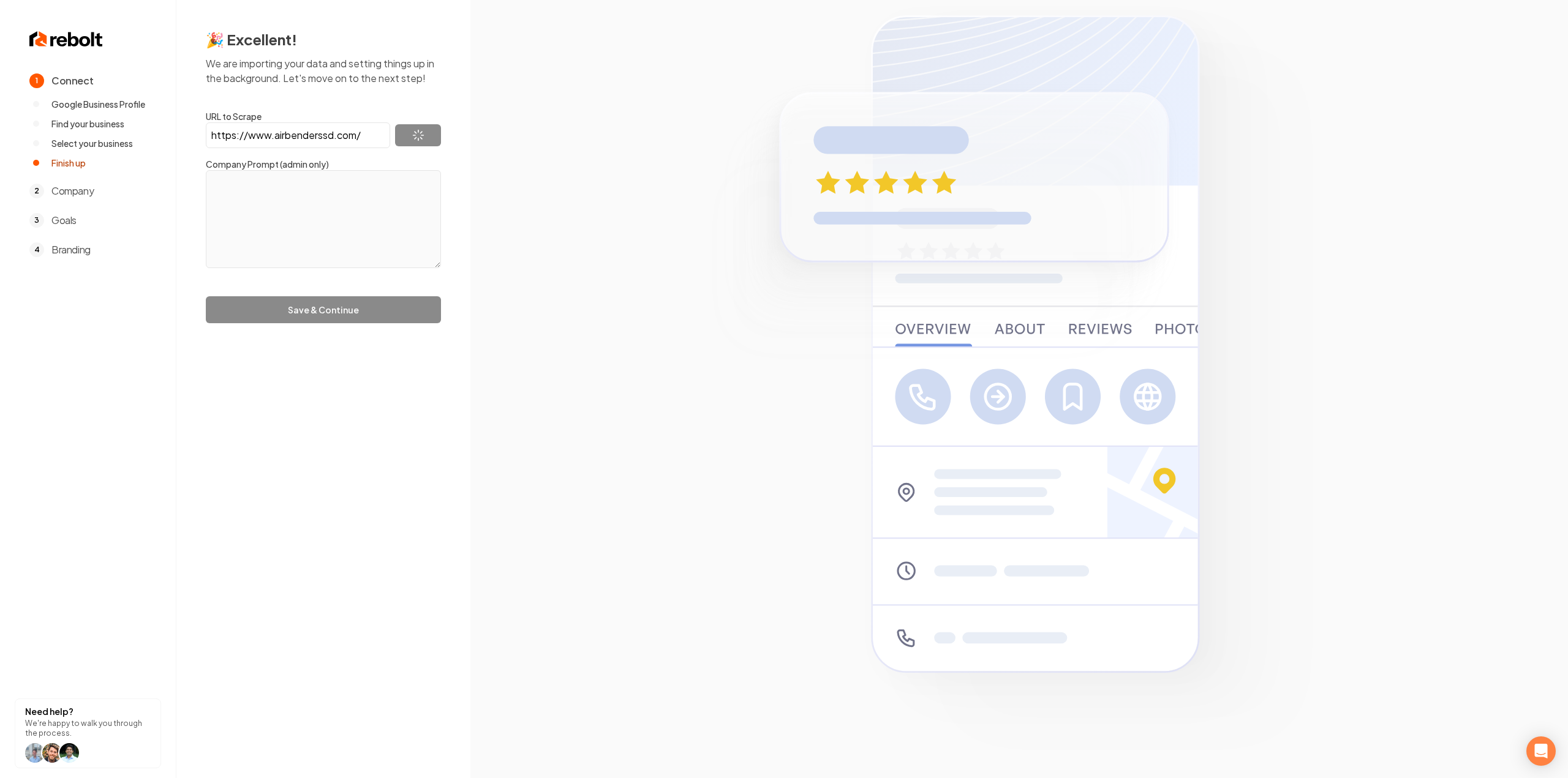 type on "At Air Benders HVAC, we believe quality comes from doing things right—even when no one’s watching. Our work is guided by three principles:​ Craftsmanship – We take pride in our work. Every job is done with precision and care. Honesty – No upselling. No surprise charges. Just straight answers and fair pricing. Integrity – We show up on time, do what we say we’ll do, and stand behind our work—always. We treat your home like our own. That’s a promise." 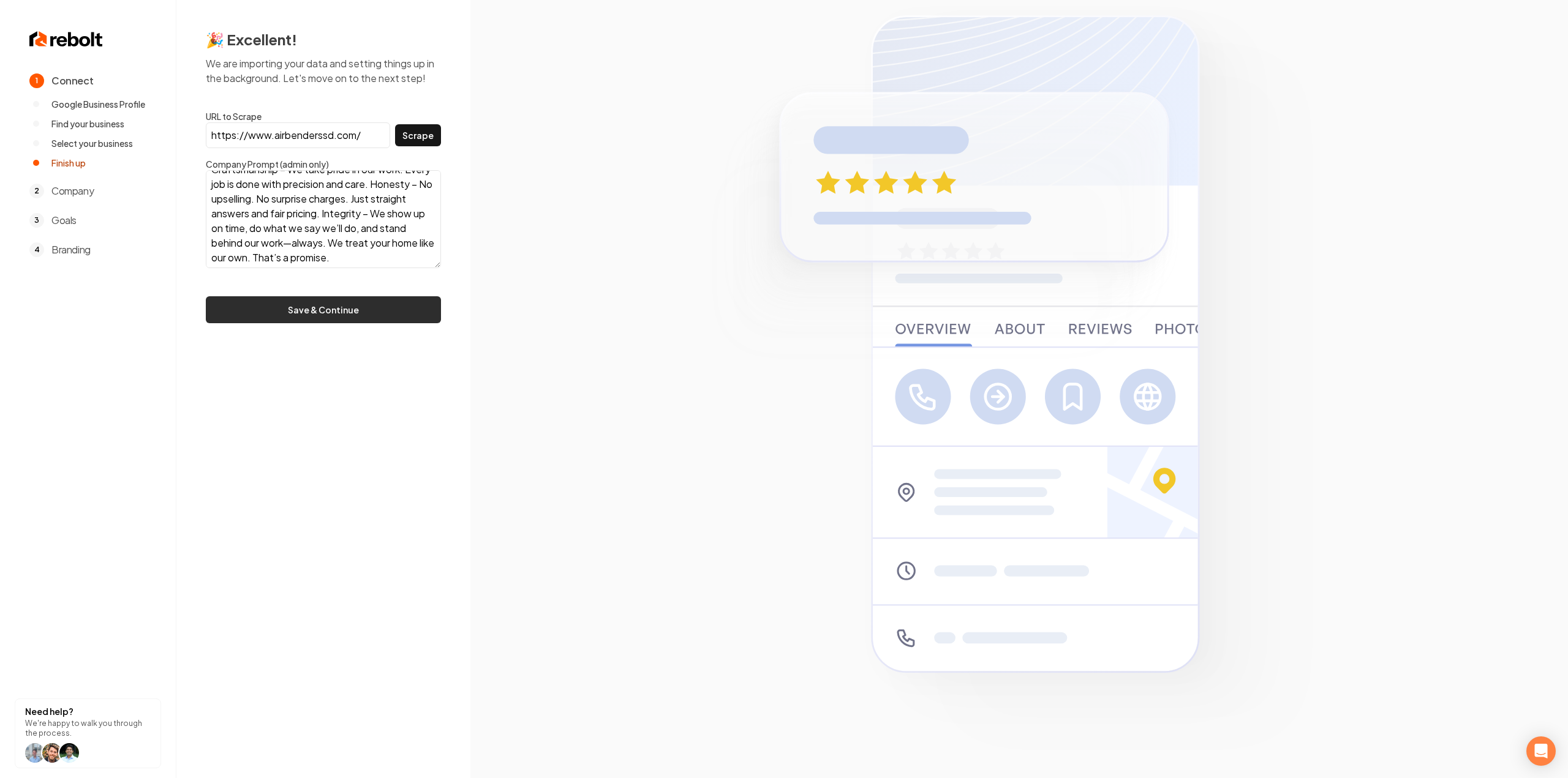scroll, scrollTop: 74, scrollLeft: 0, axis: vertical 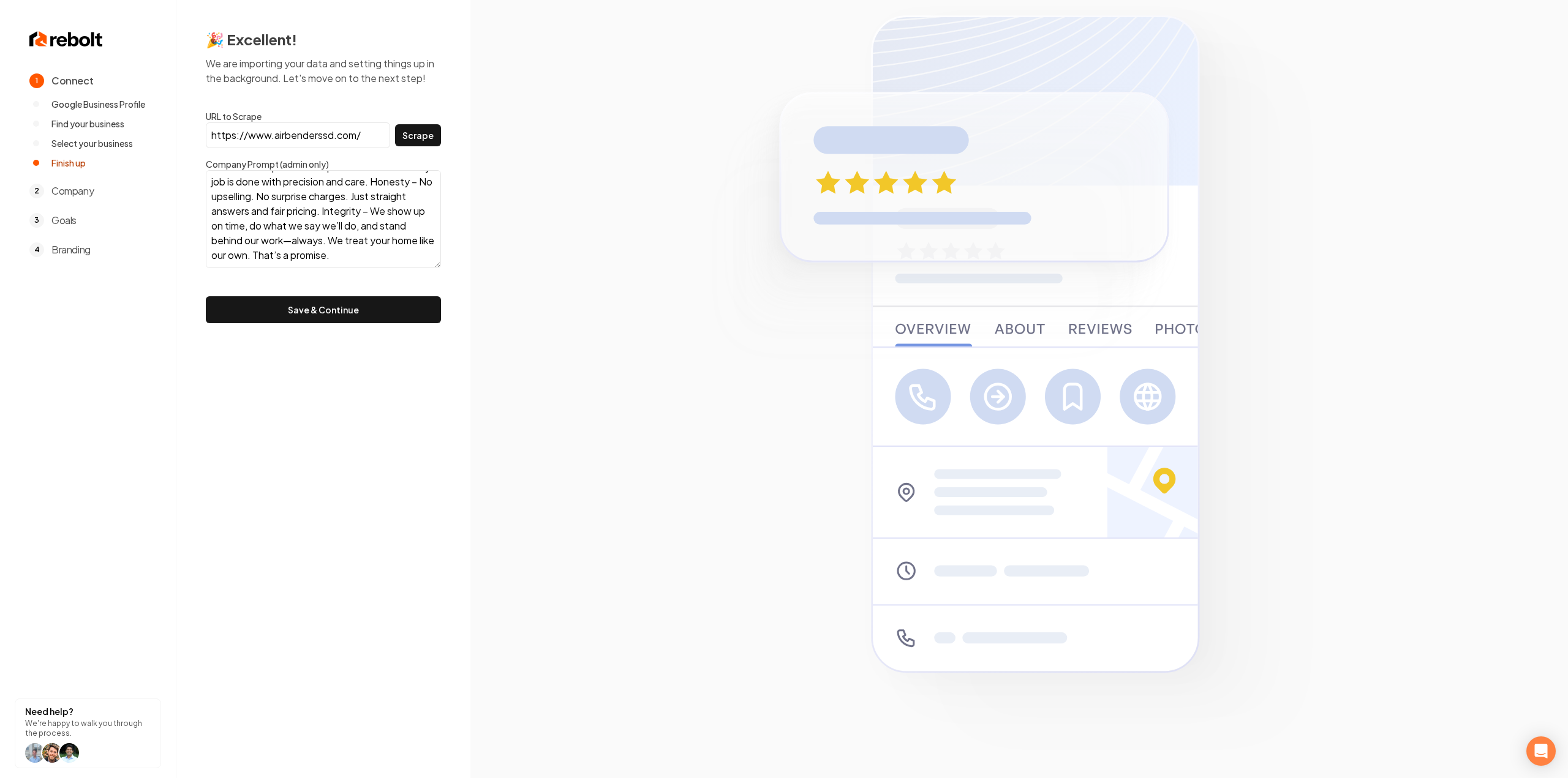 click on "Save & Continue" at bounding box center (323, 310) 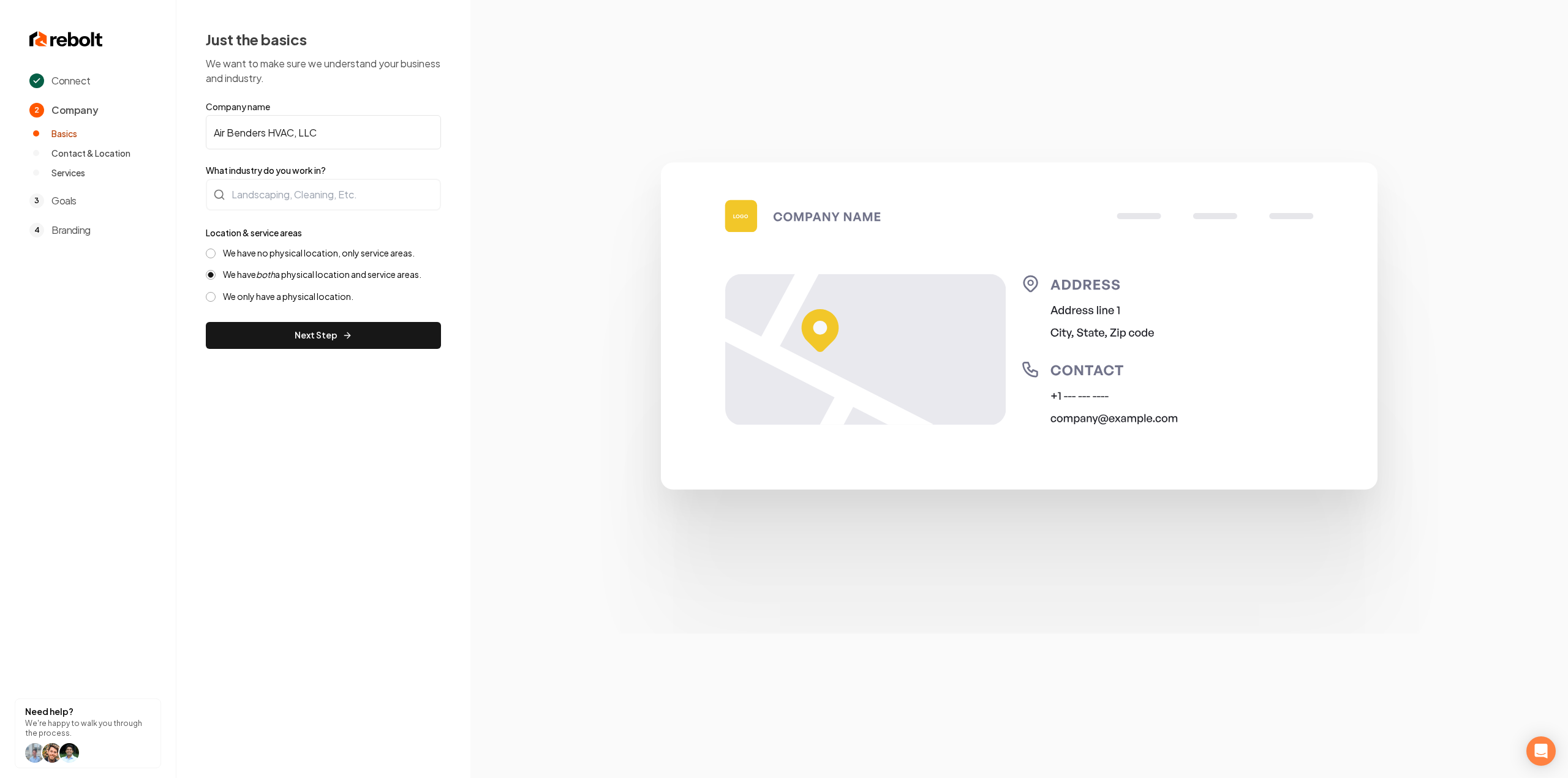 click on "Location & service areas We have no physical location, only service areas. We have  both  a physical location and service areas. We only have a physical location." at bounding box center (323, 264) 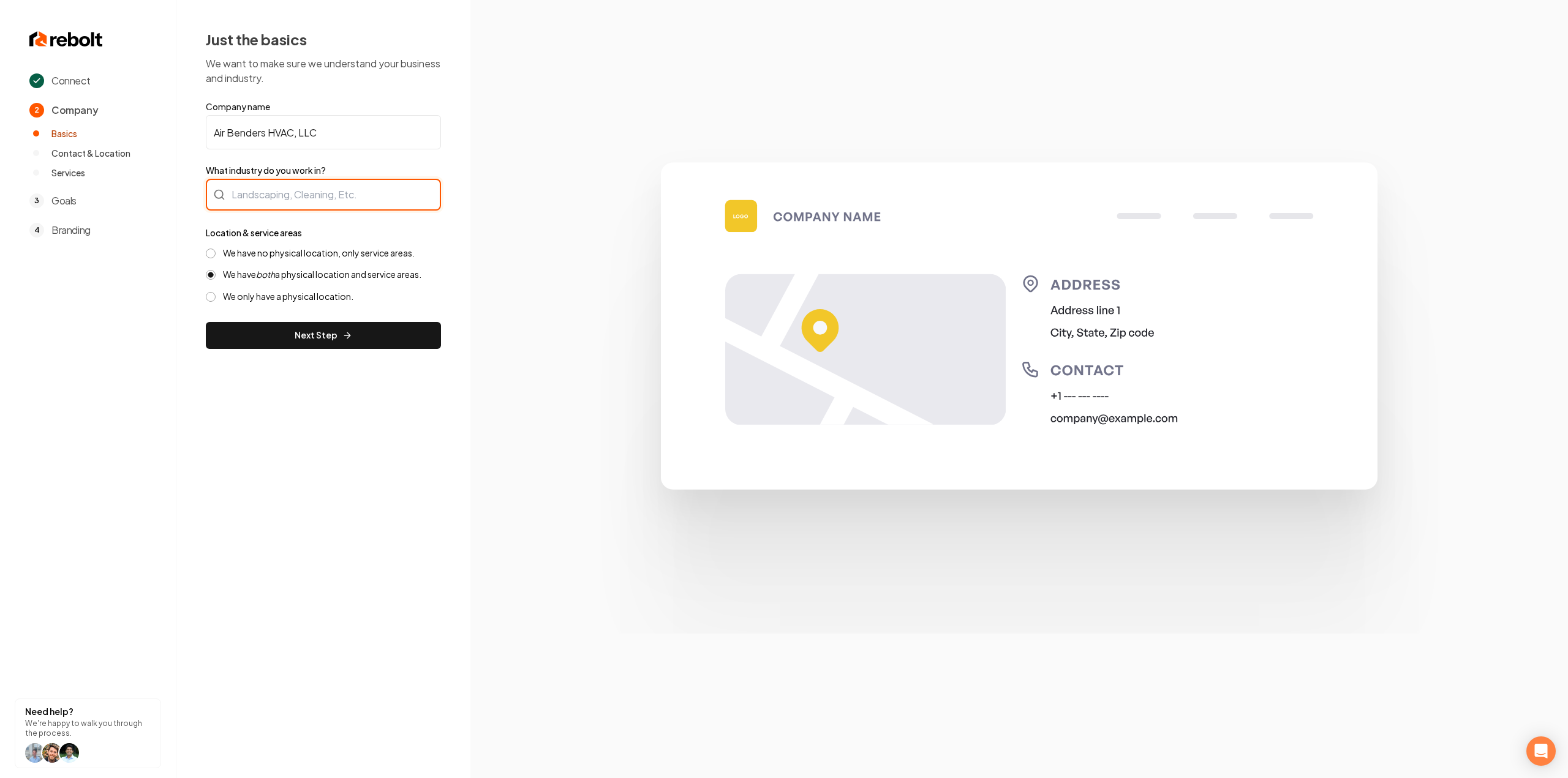 click at bounding box center (323, 195) 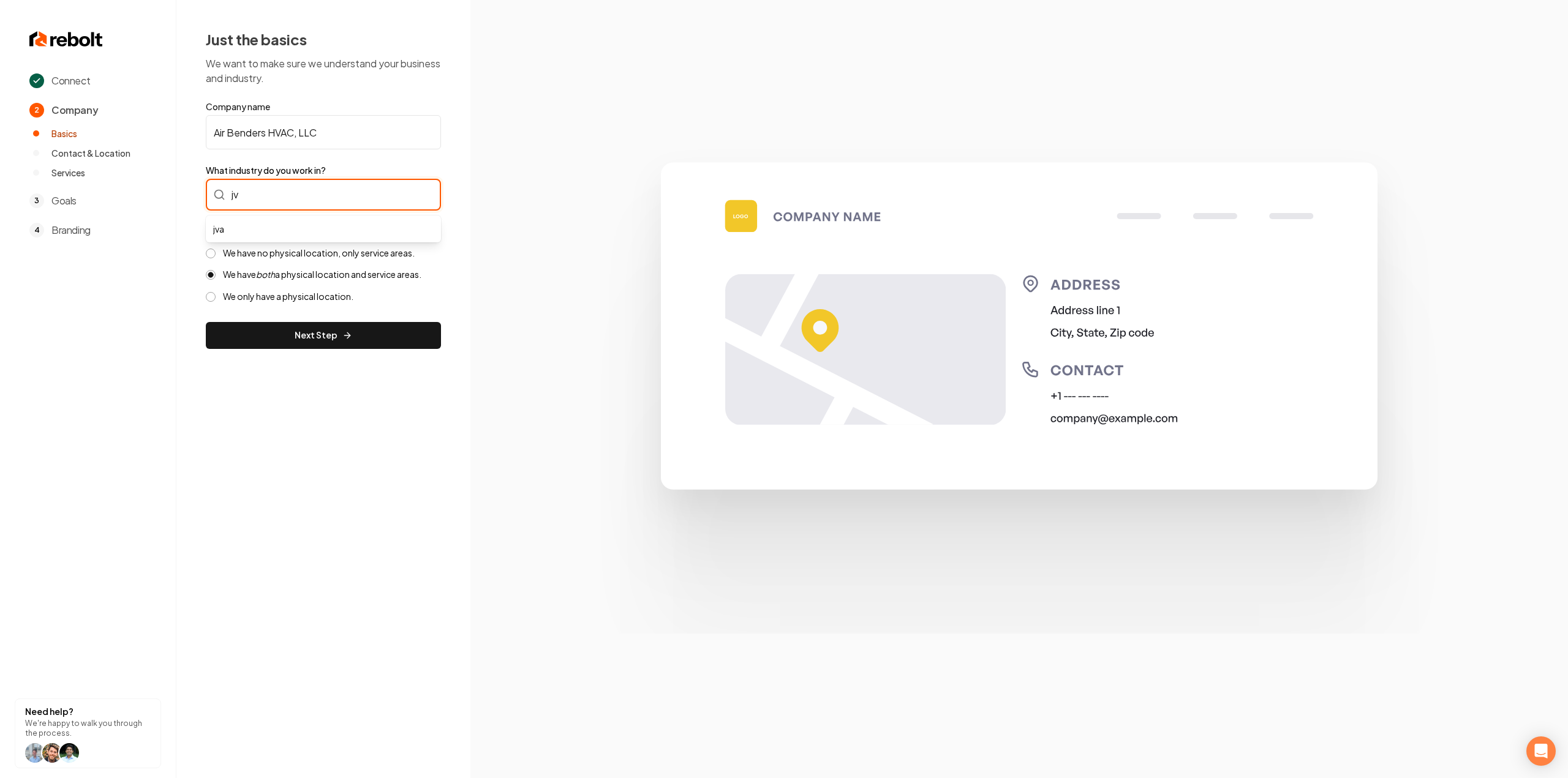 type on "j" 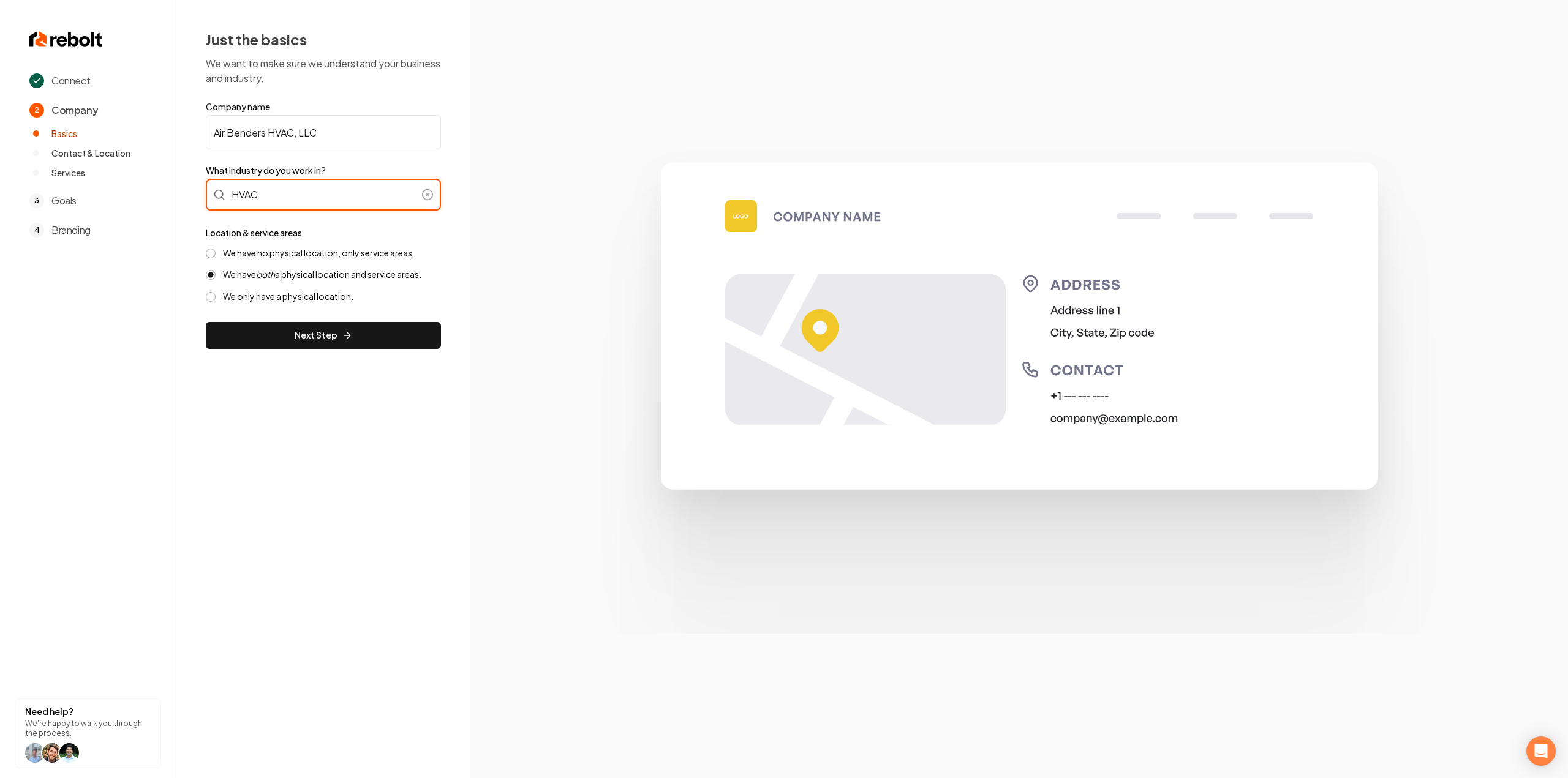 type on "HVAC" 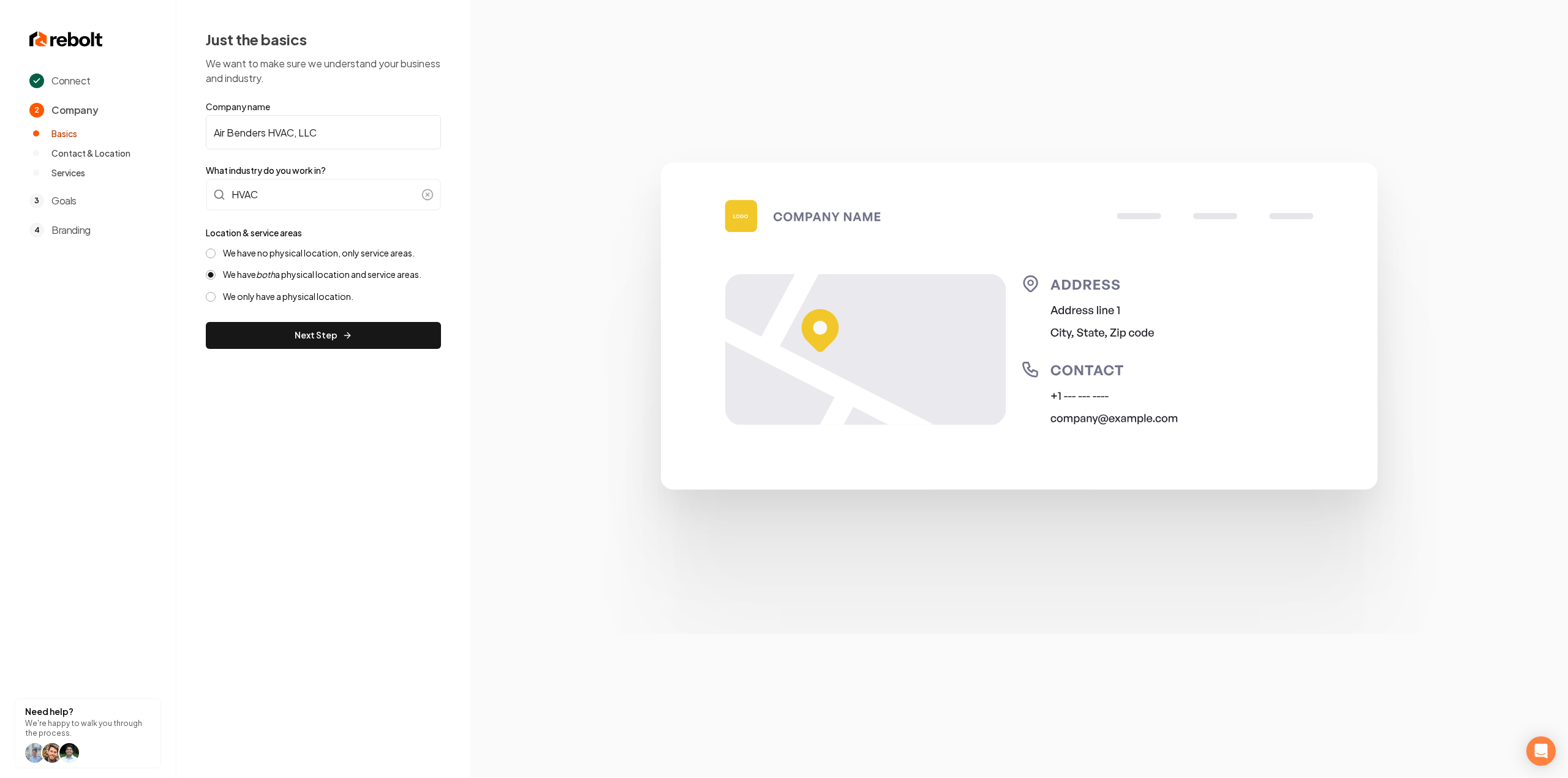 click on "We have no physical location, only service areas." at bounding box center [318, 253] 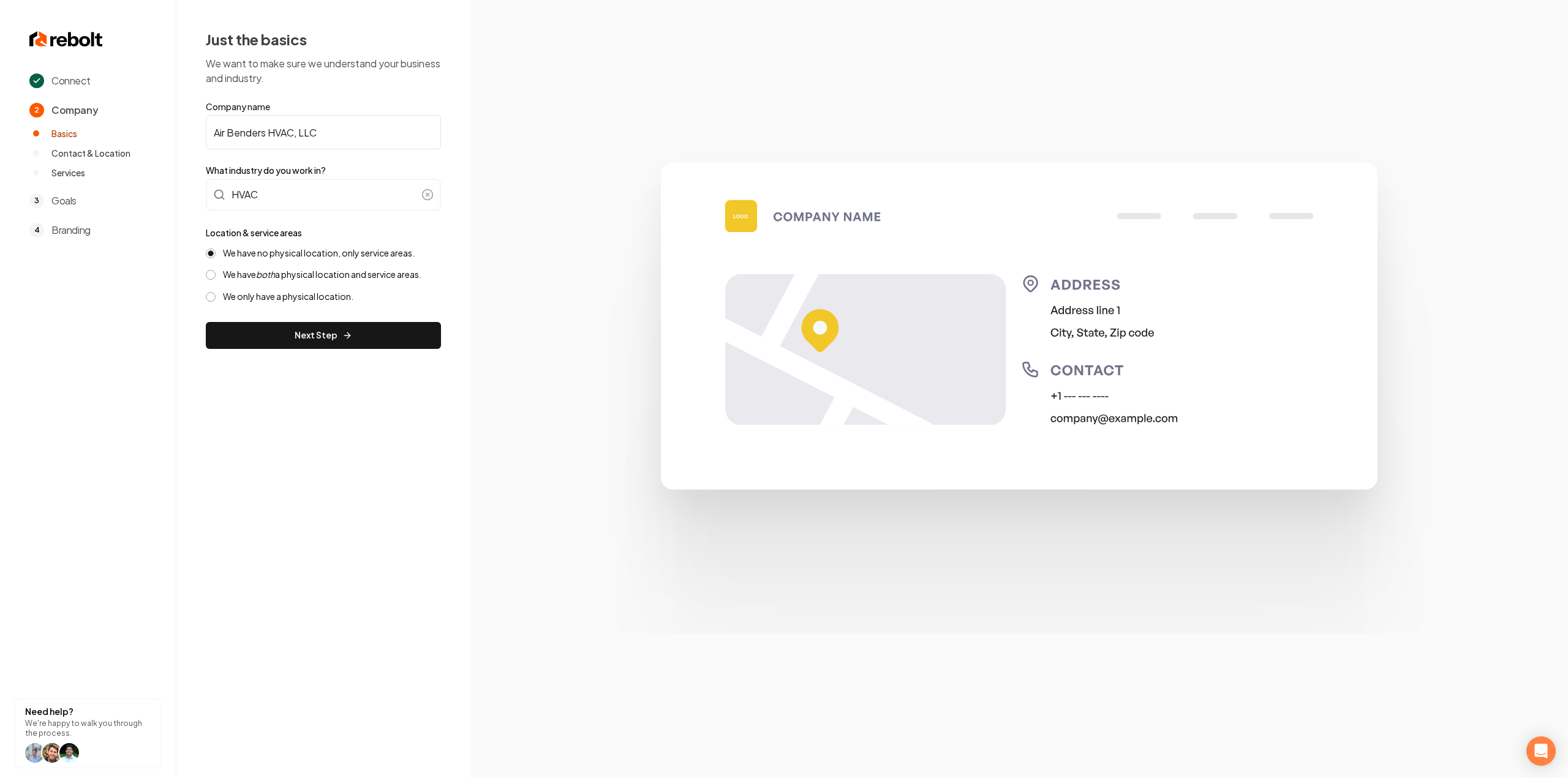 click on "Next Step" at bounding box center (323, 335) 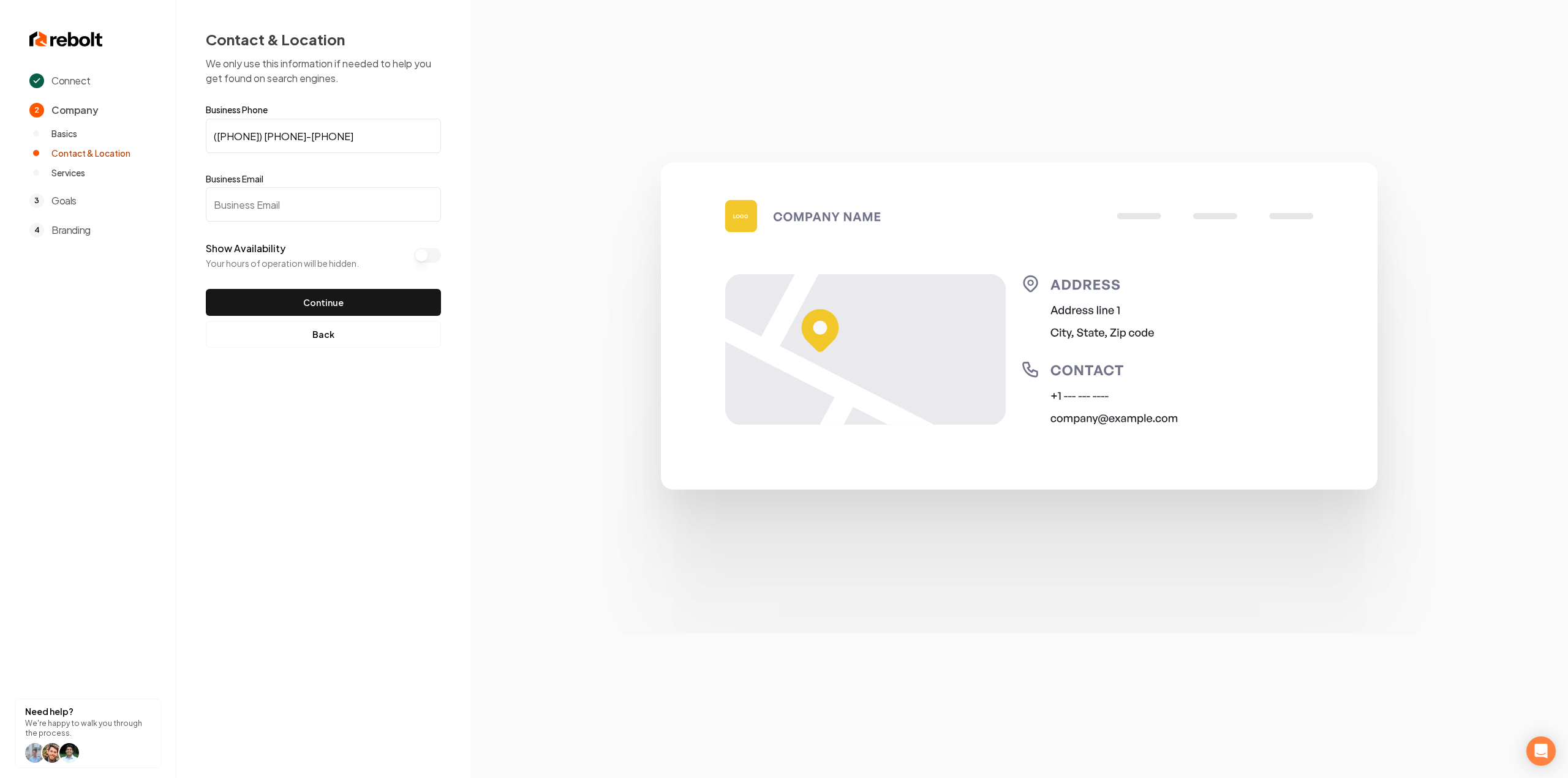 drag, startPoint x: 359, startPoint y: 215, endPoint x: 364, endPoint y: 209, distance: 7.8102497 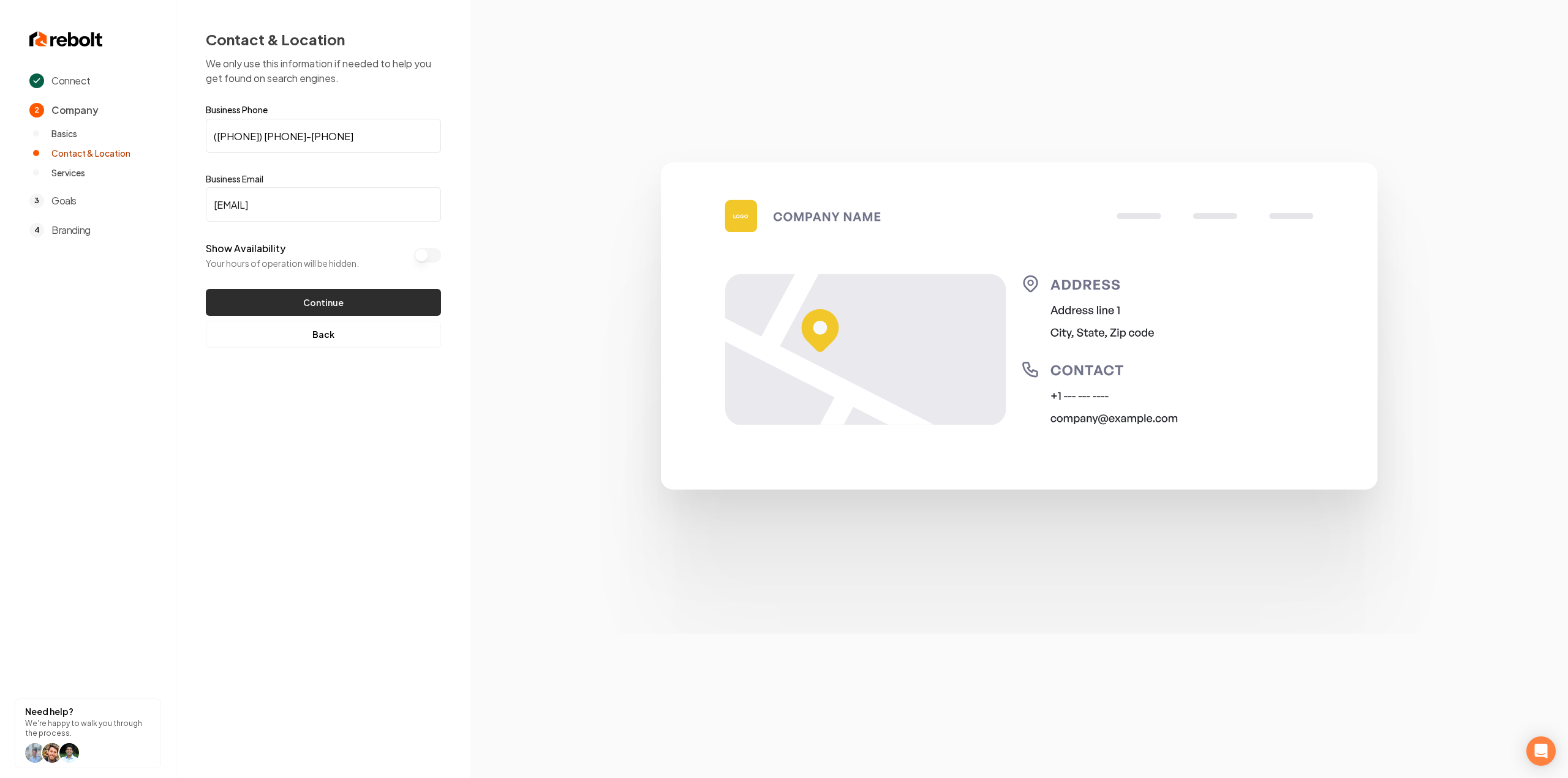 type on "[EMAIL]" 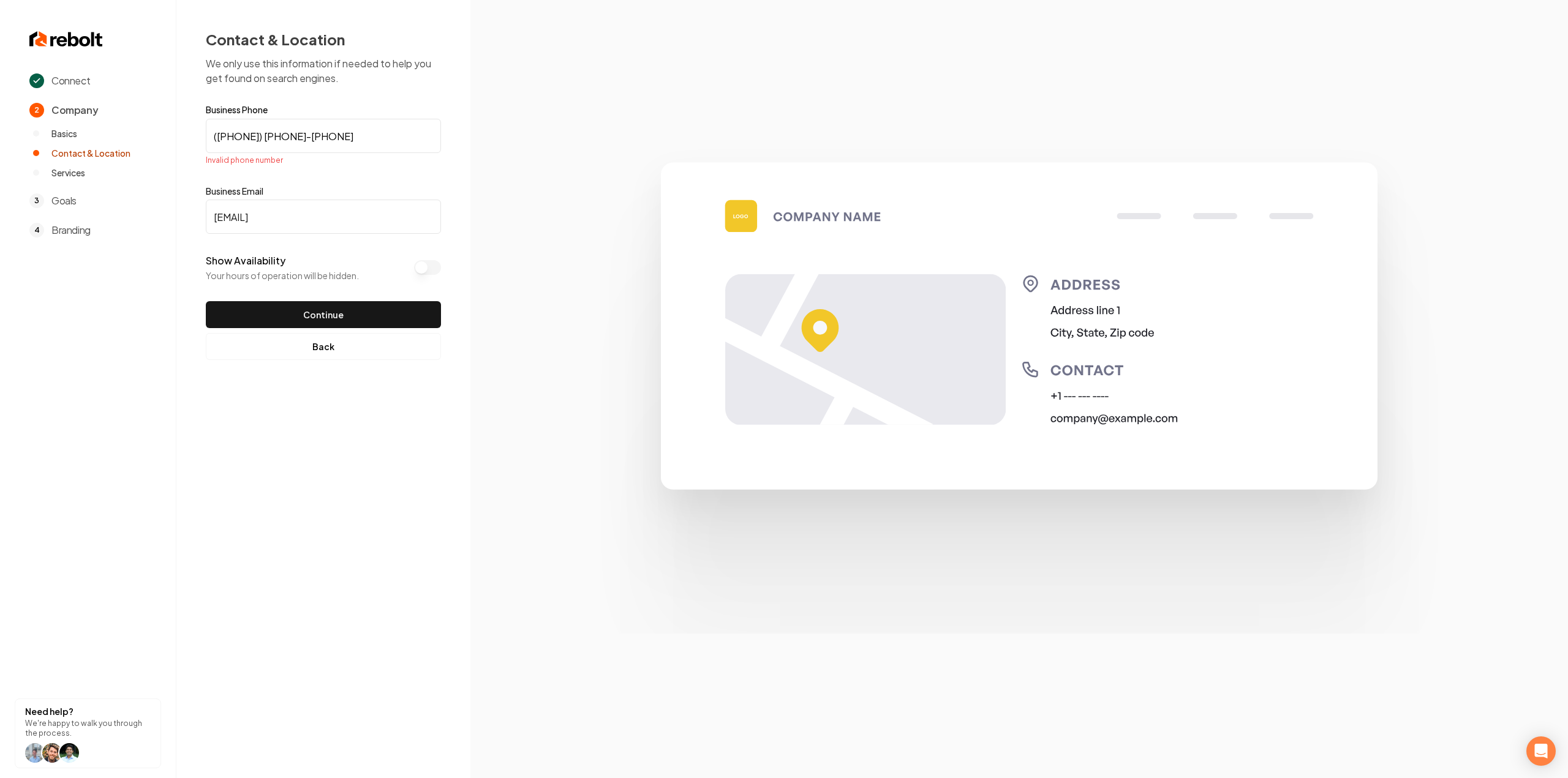 click on "Business Phone" at bounding box center (323, 110) 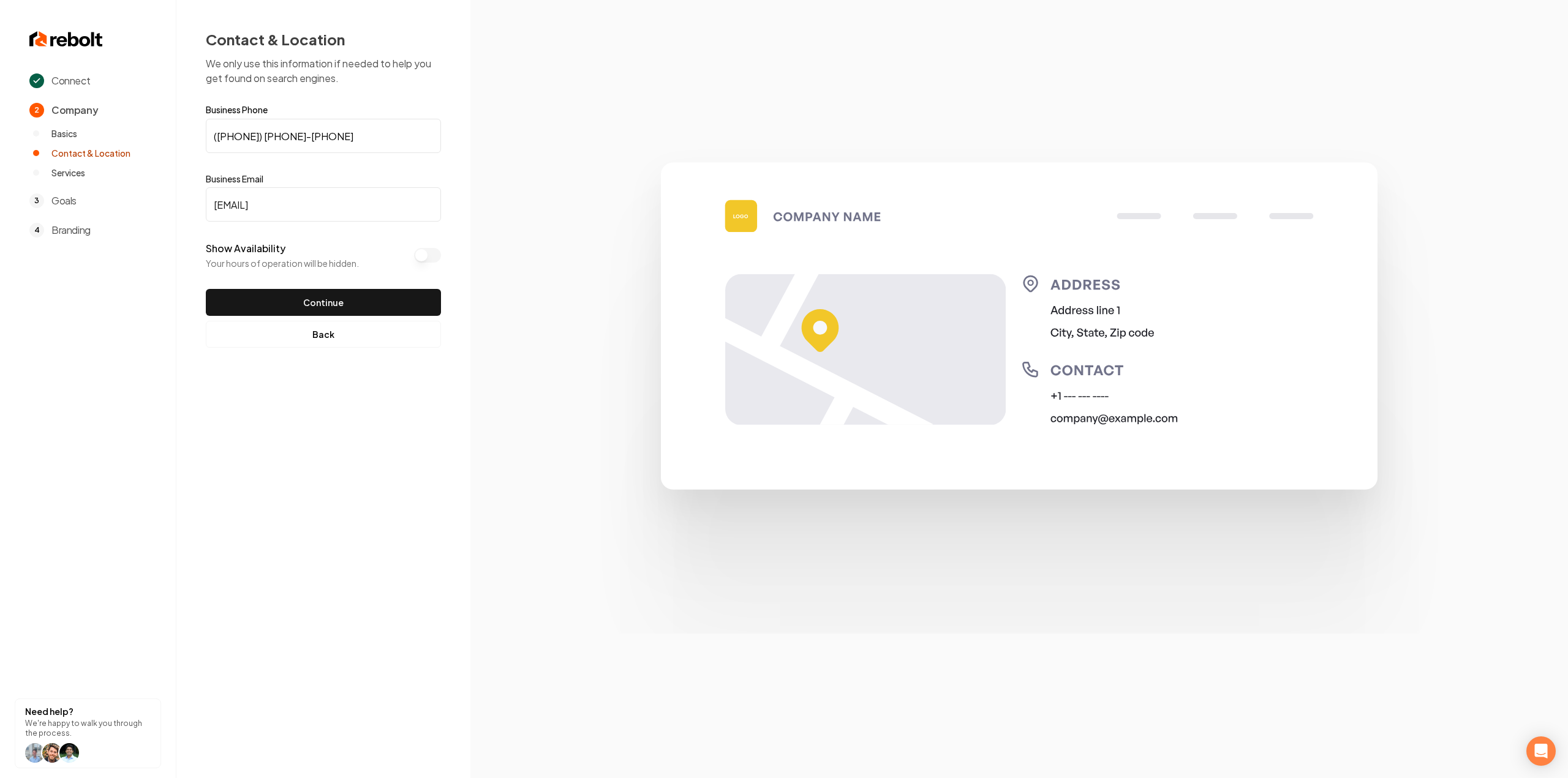 type on "([PHONE]) [PHONE]-[PHONE]" 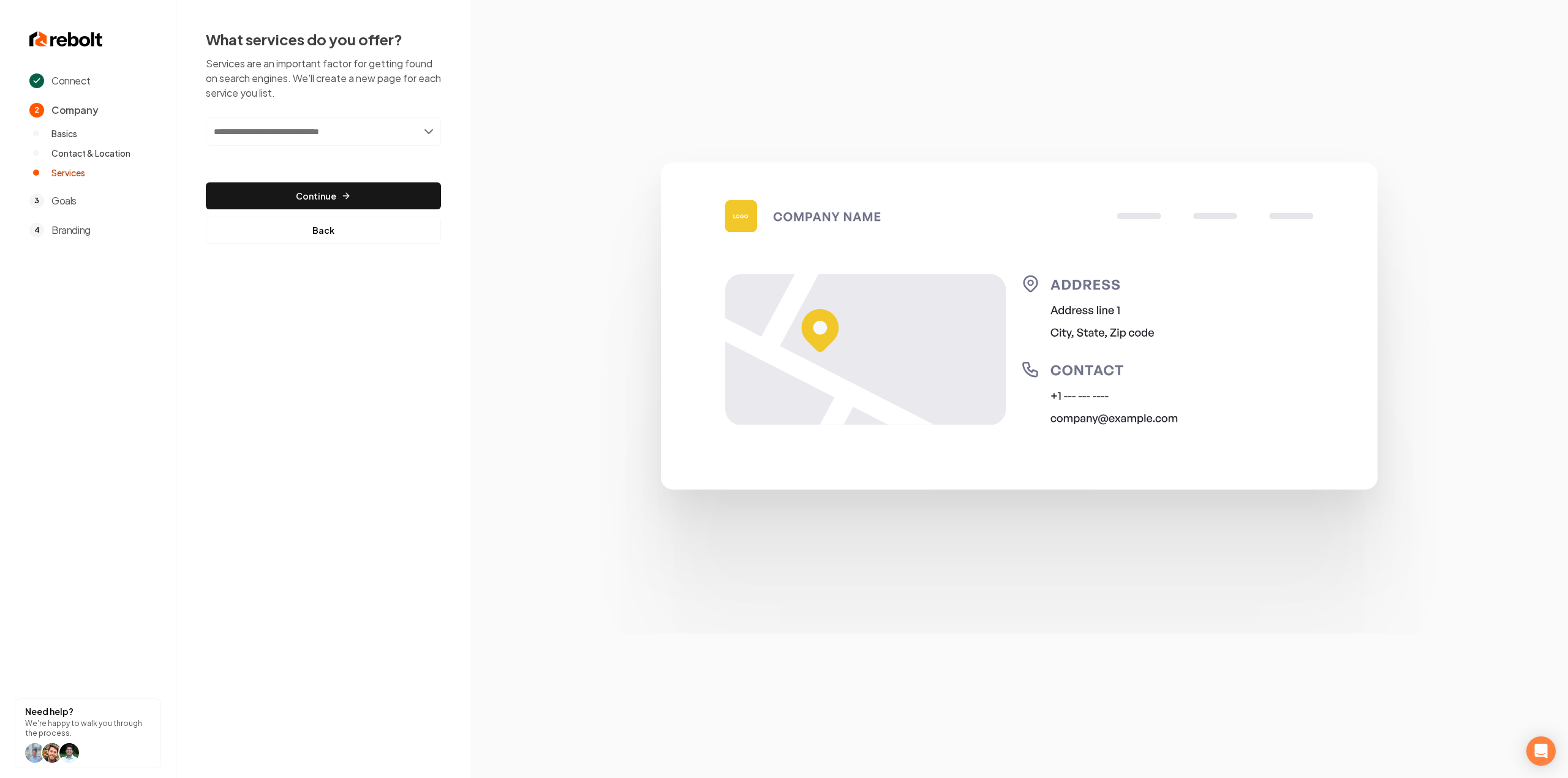 click at bounding box center [323, 132] 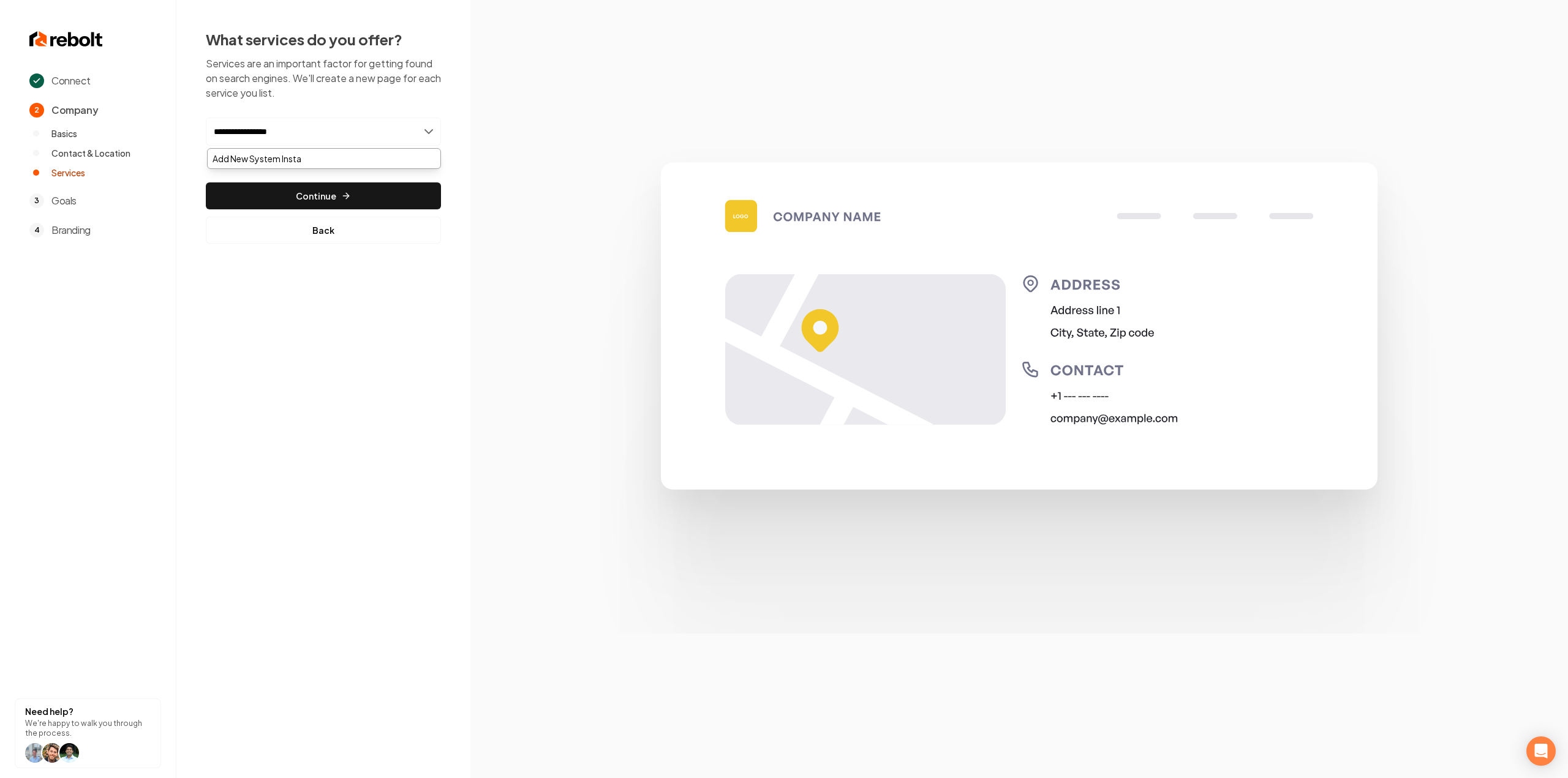 type on "**********" 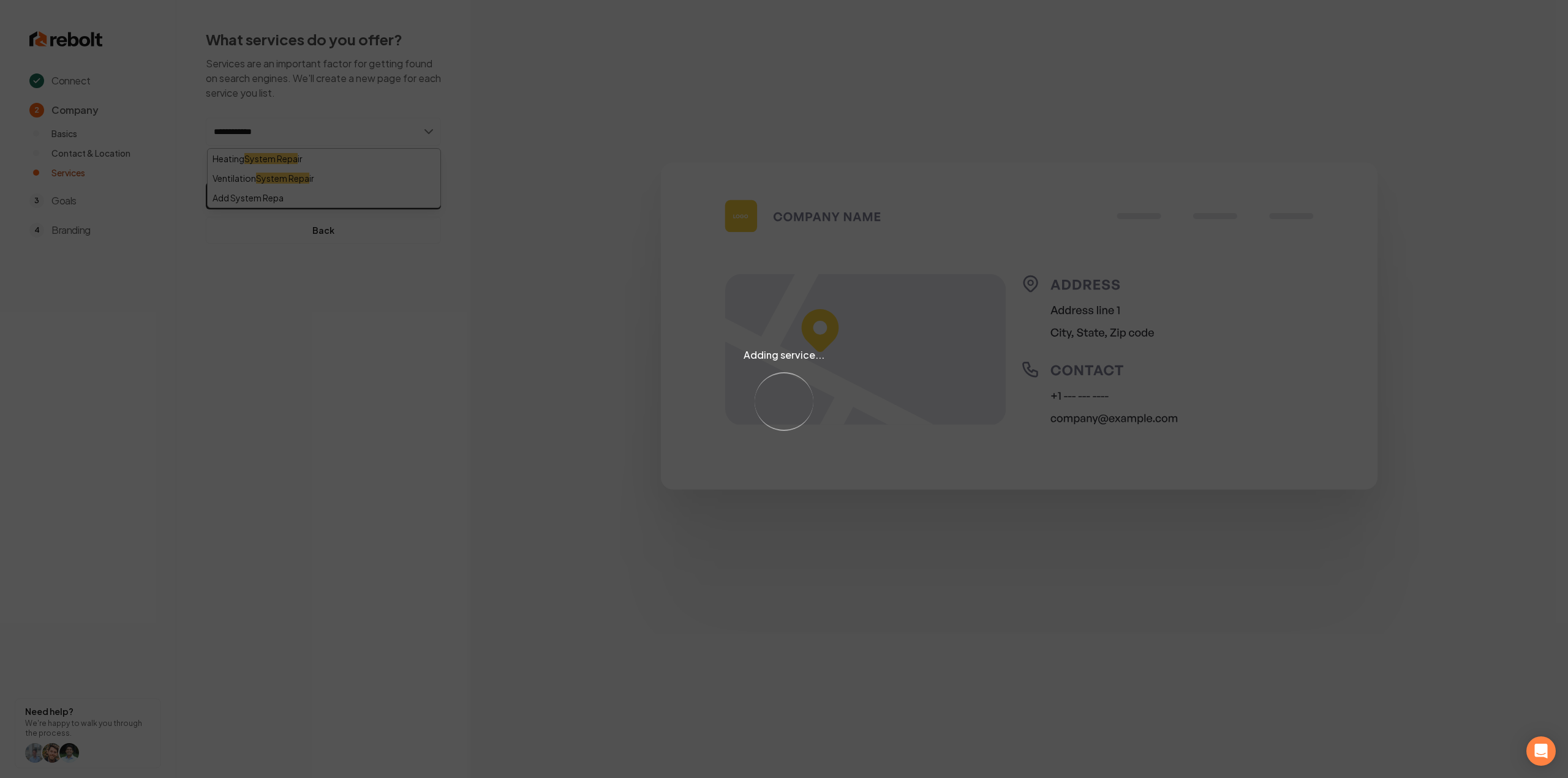 type on "**********" 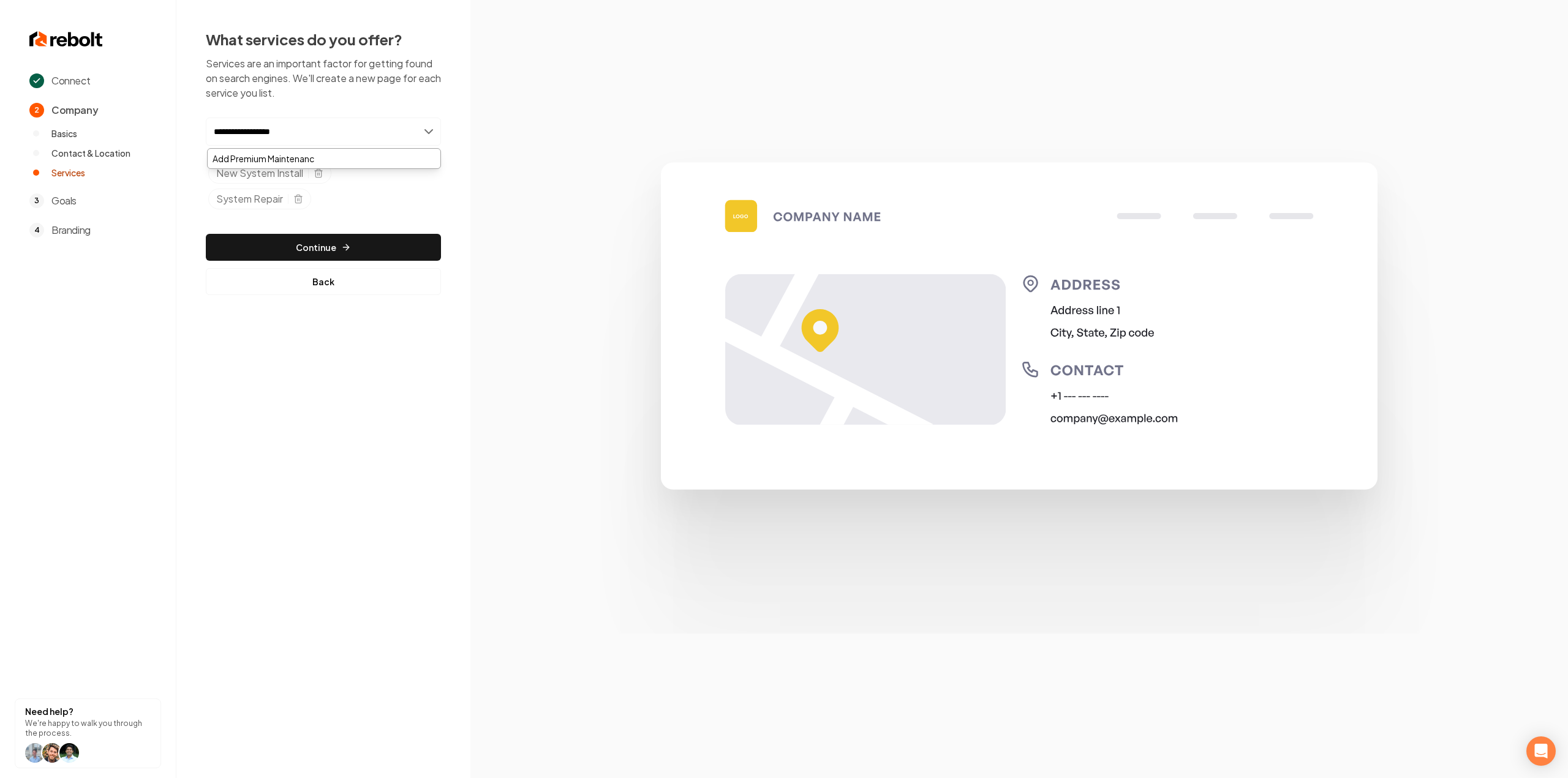 type on "**********" 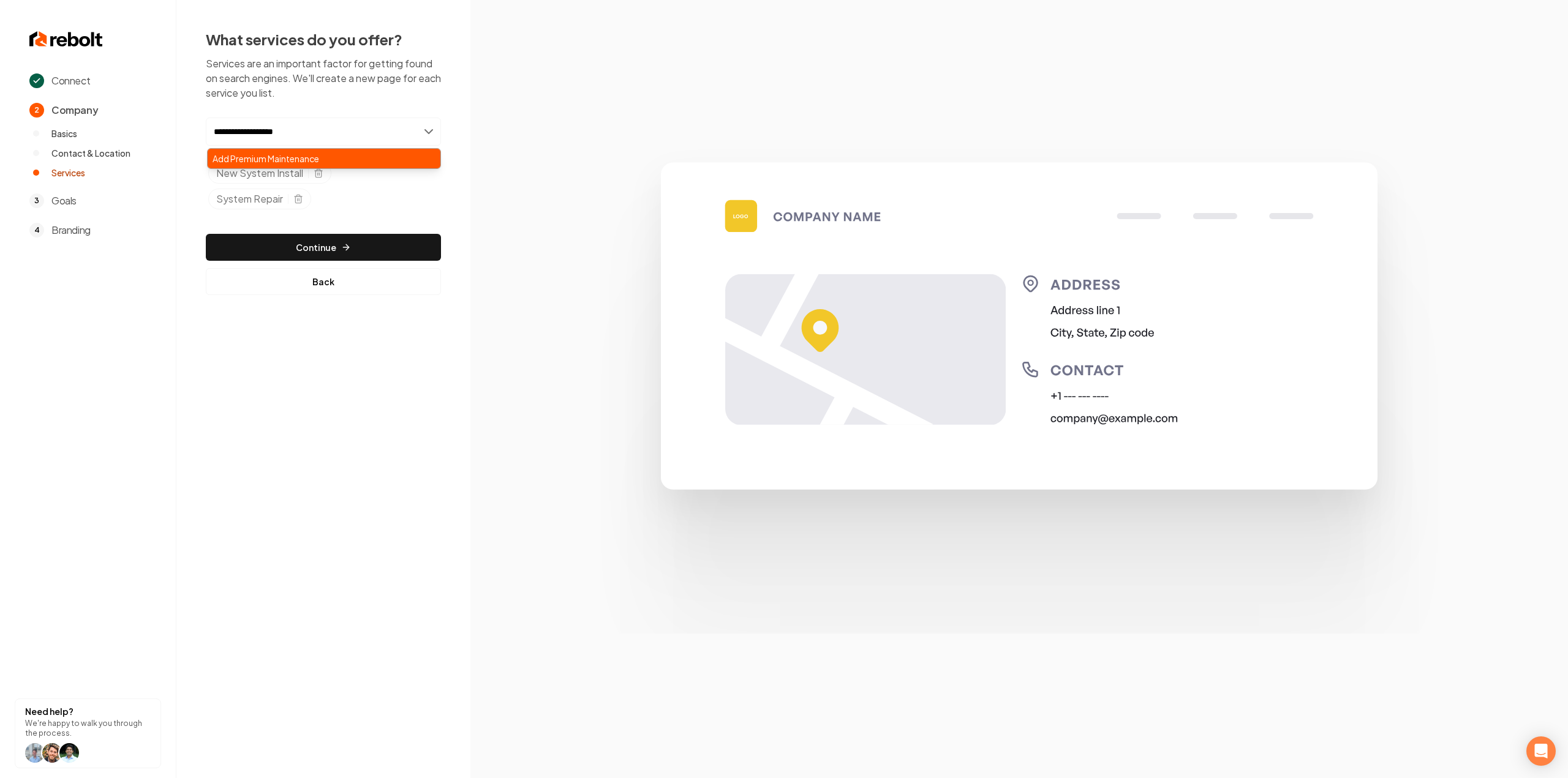 type 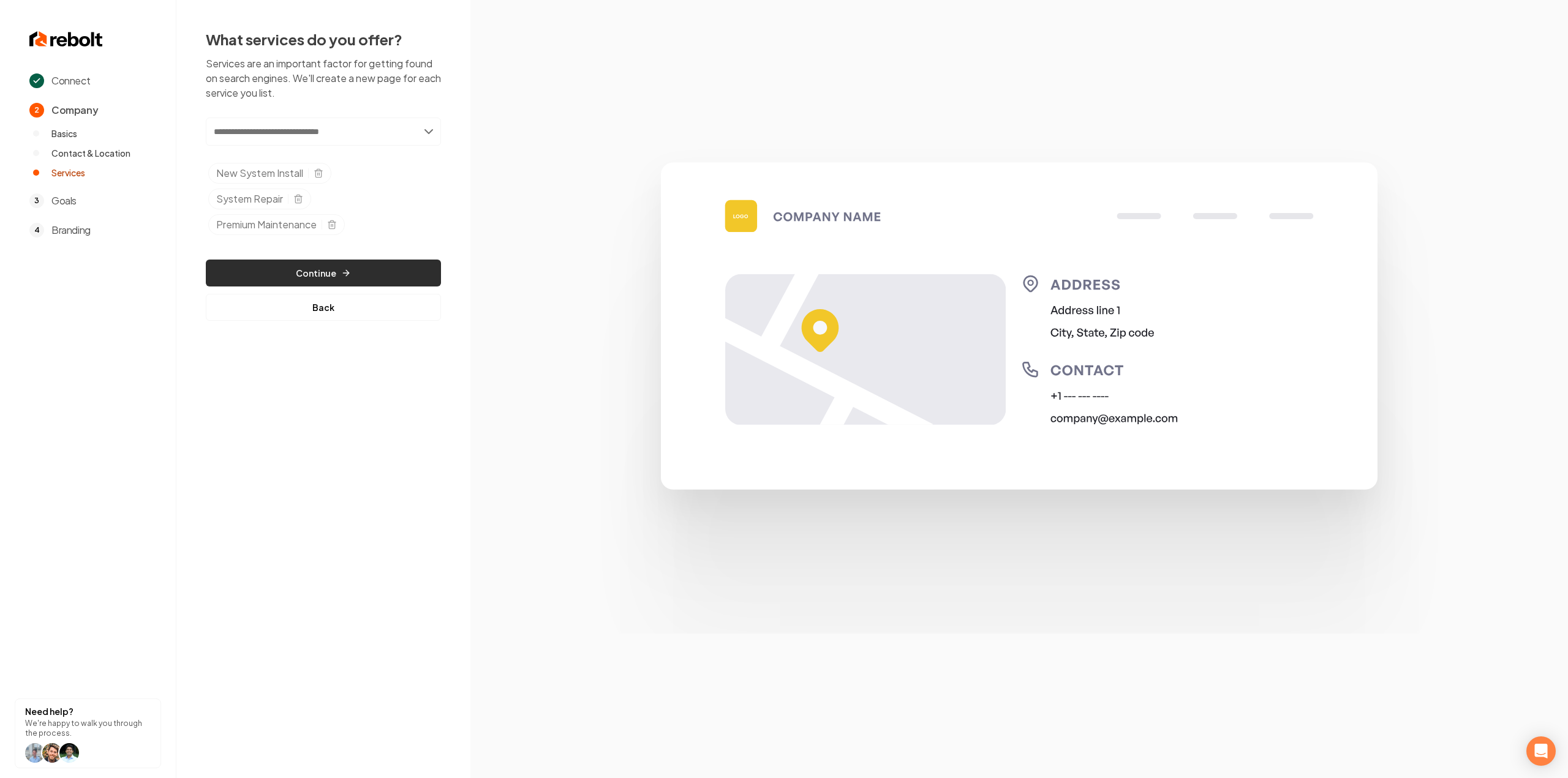 click on "Continue" at bounding box center [323, 273] 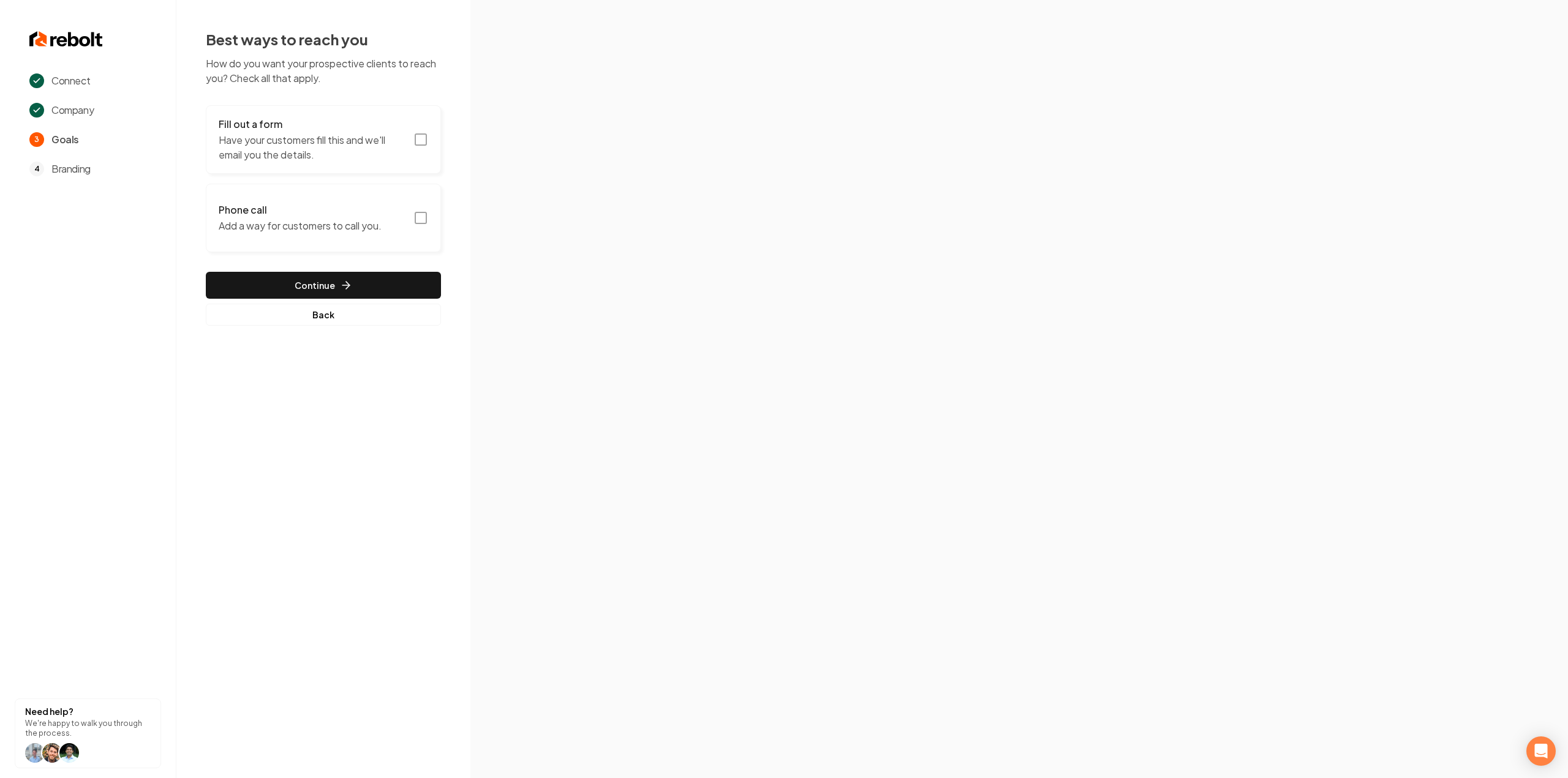 click on "Have your customers fill this and we'll email you the details." at bounding box center [312, 148] 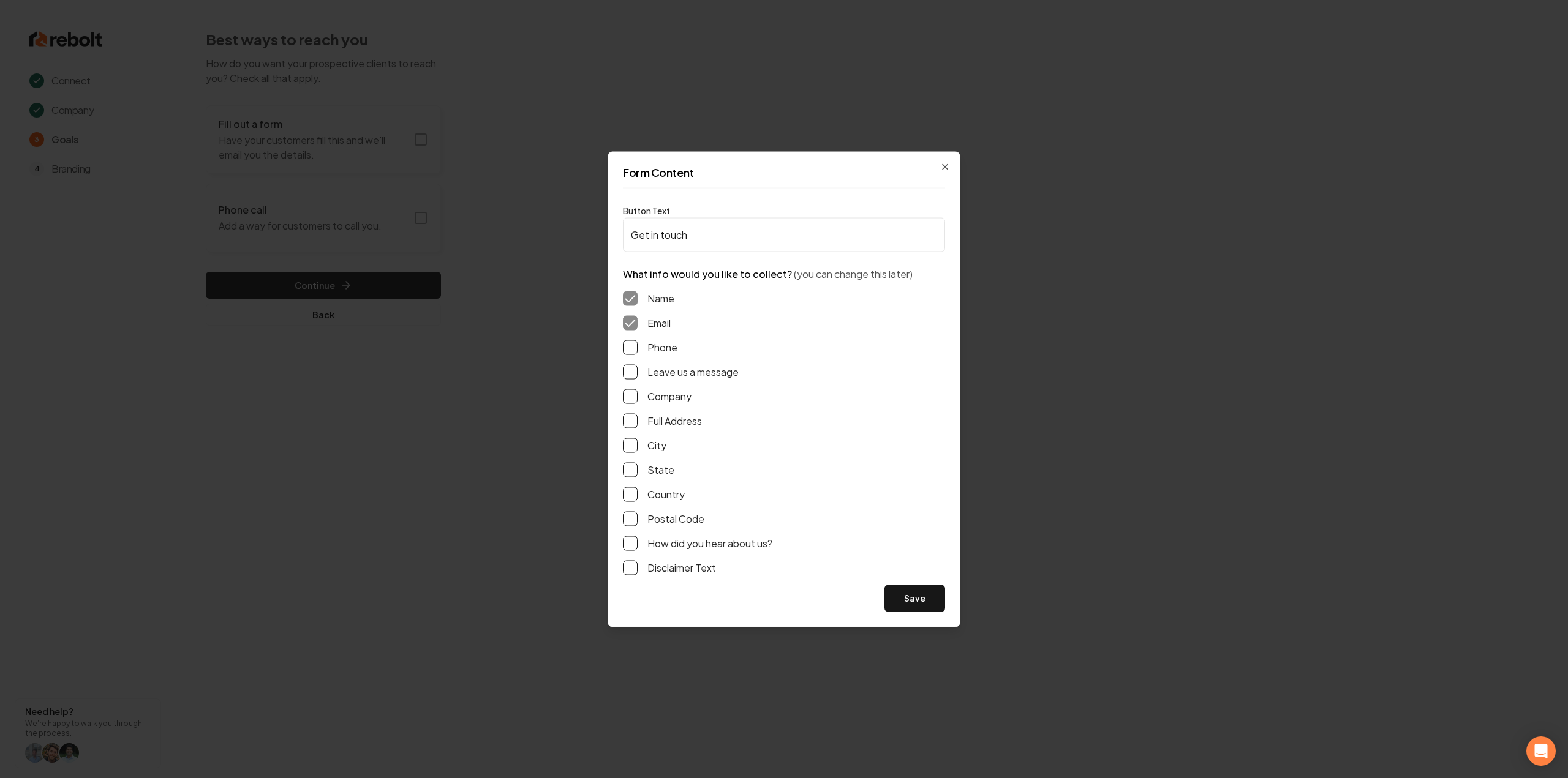 click on "Name Email Phone Leave us a message Company Full Address City State Country Postal Code How did you hear about us? Disclaimer Text" at bounding box center (784, 433) 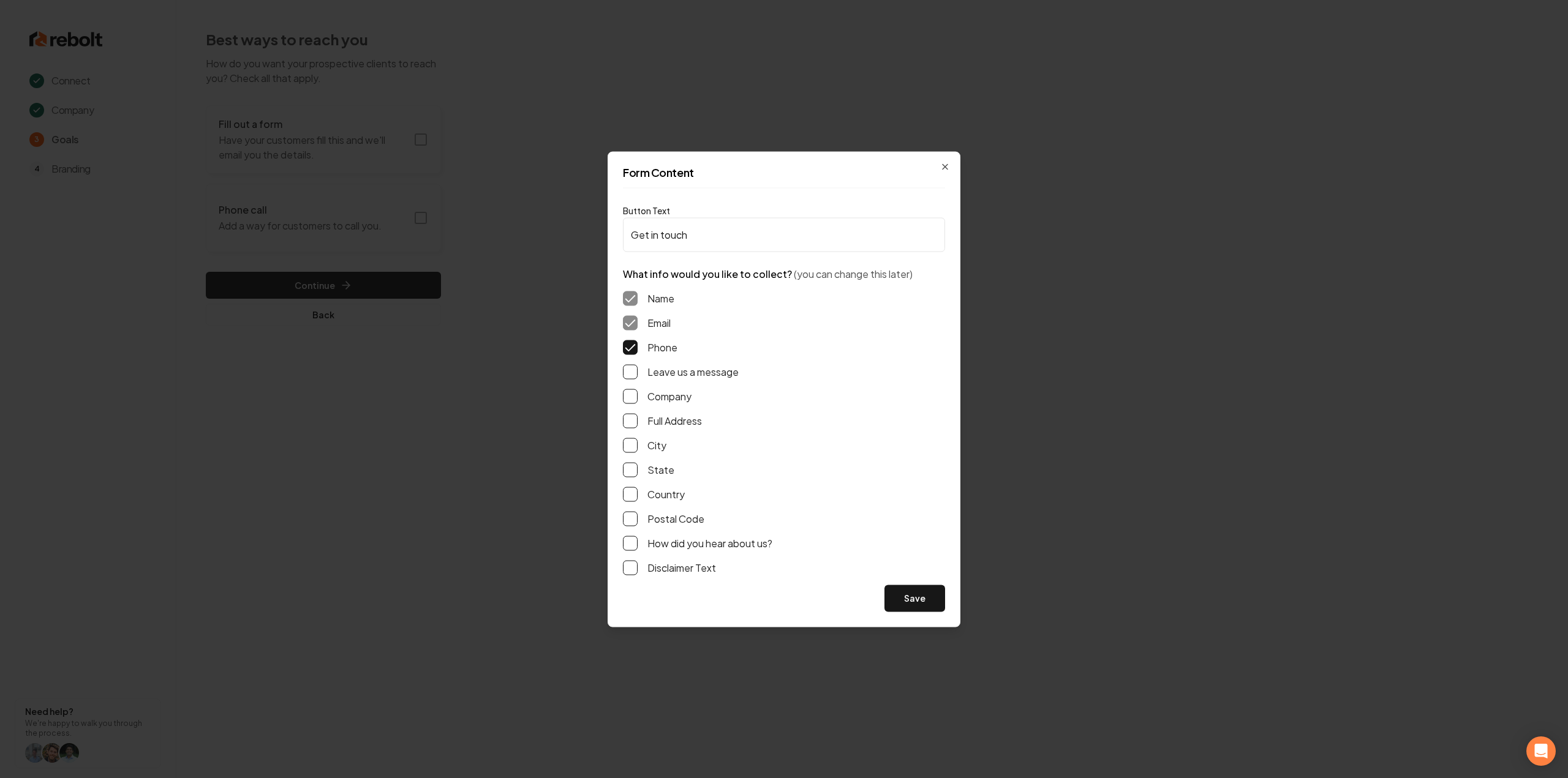 drag, startPoint x: 632, startPoint y: 368, endPoint x: 631, endPoint y: 375, distance: 7.07107 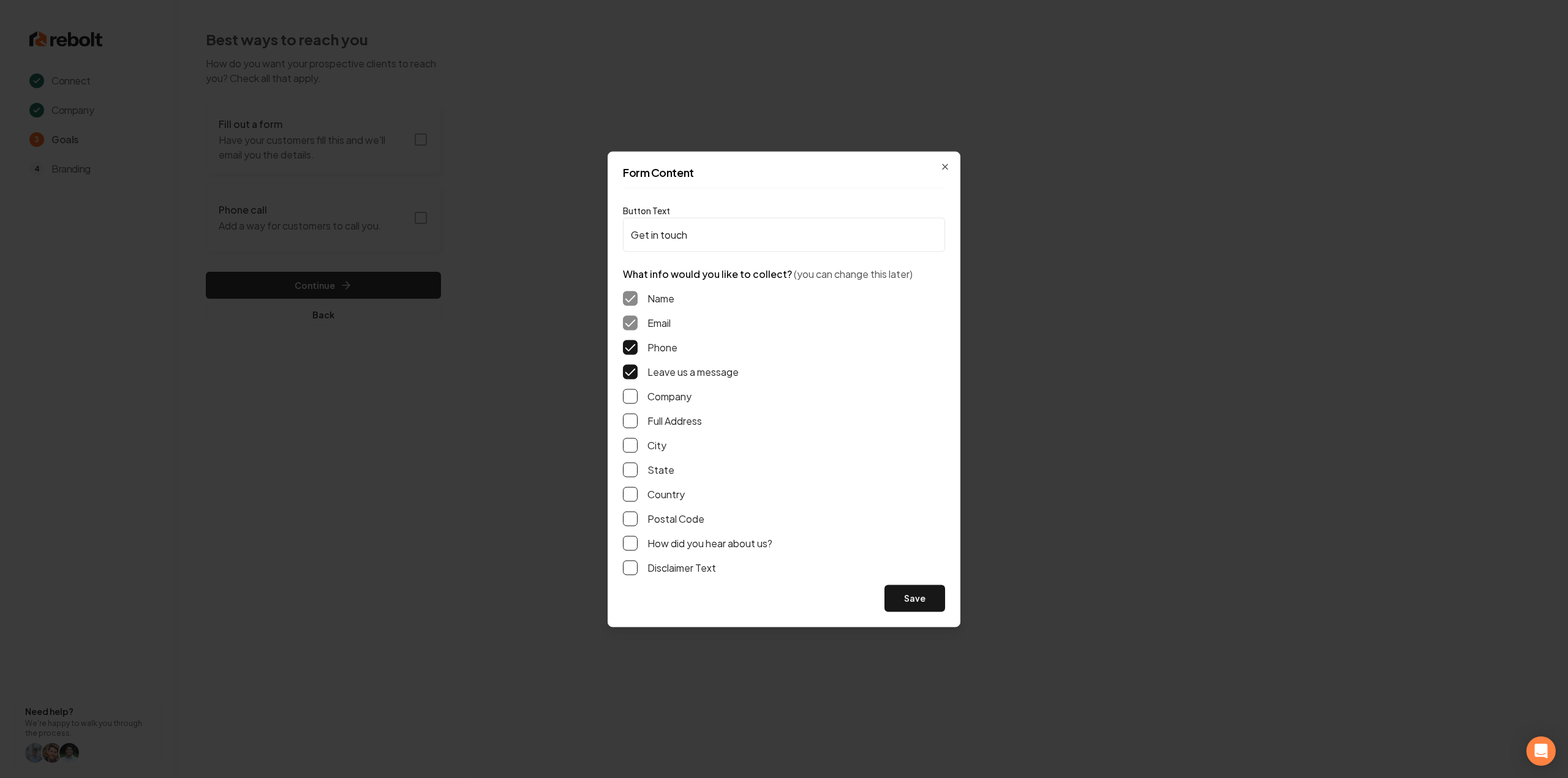 click on "Full Address" at bounding box center [630, 421] 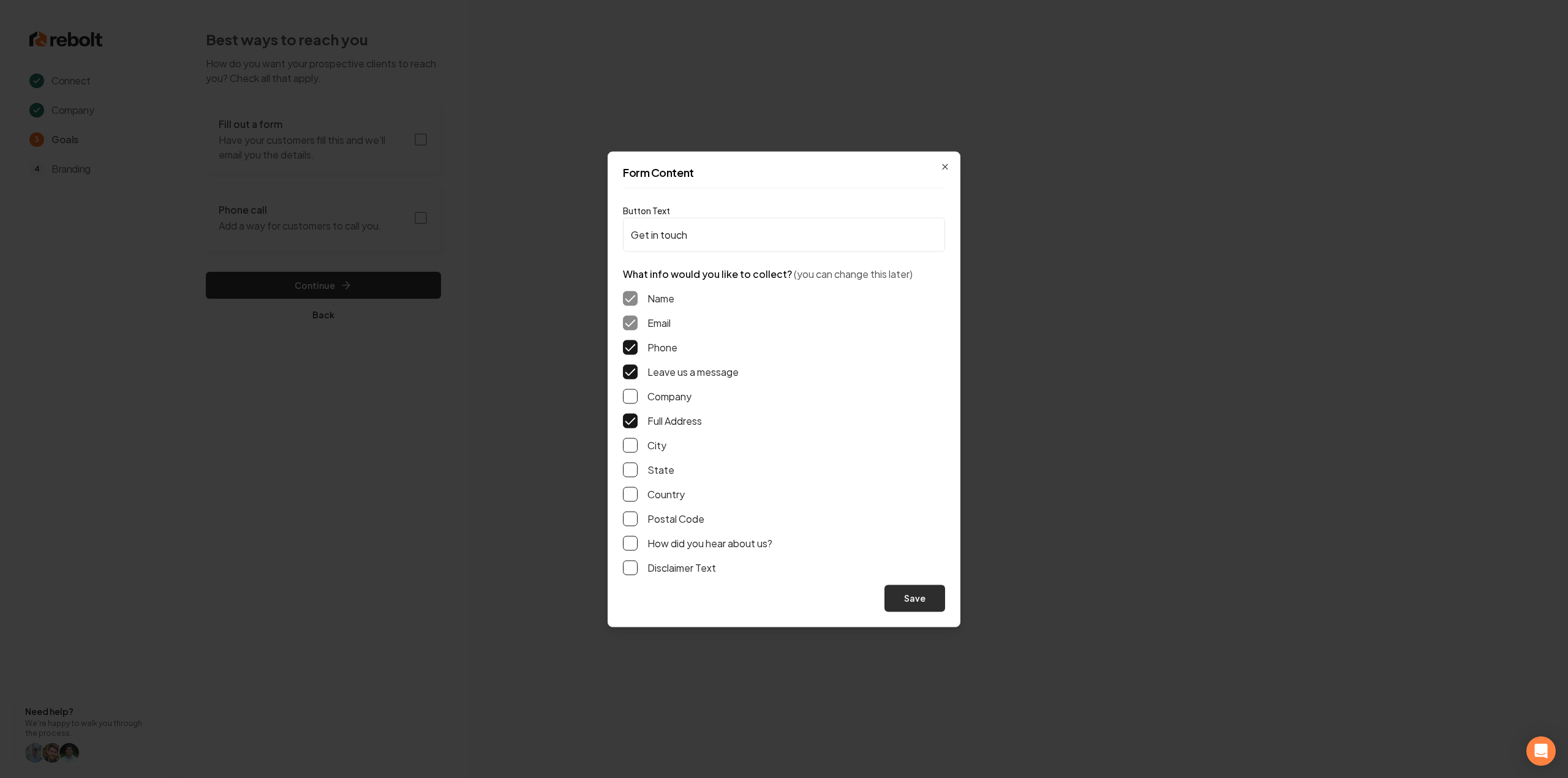click on "Save" at bounding box center [914, 598] 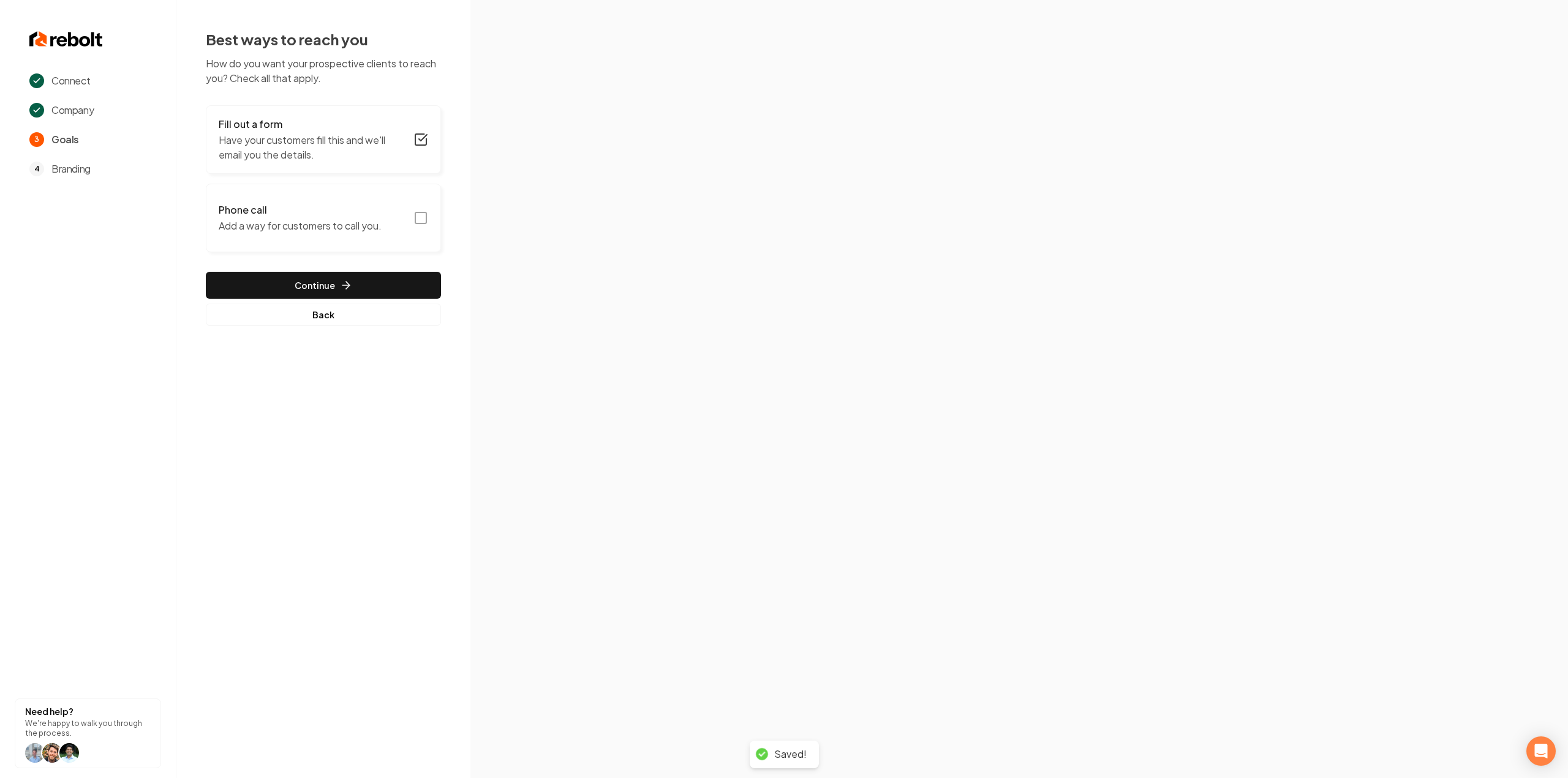 click 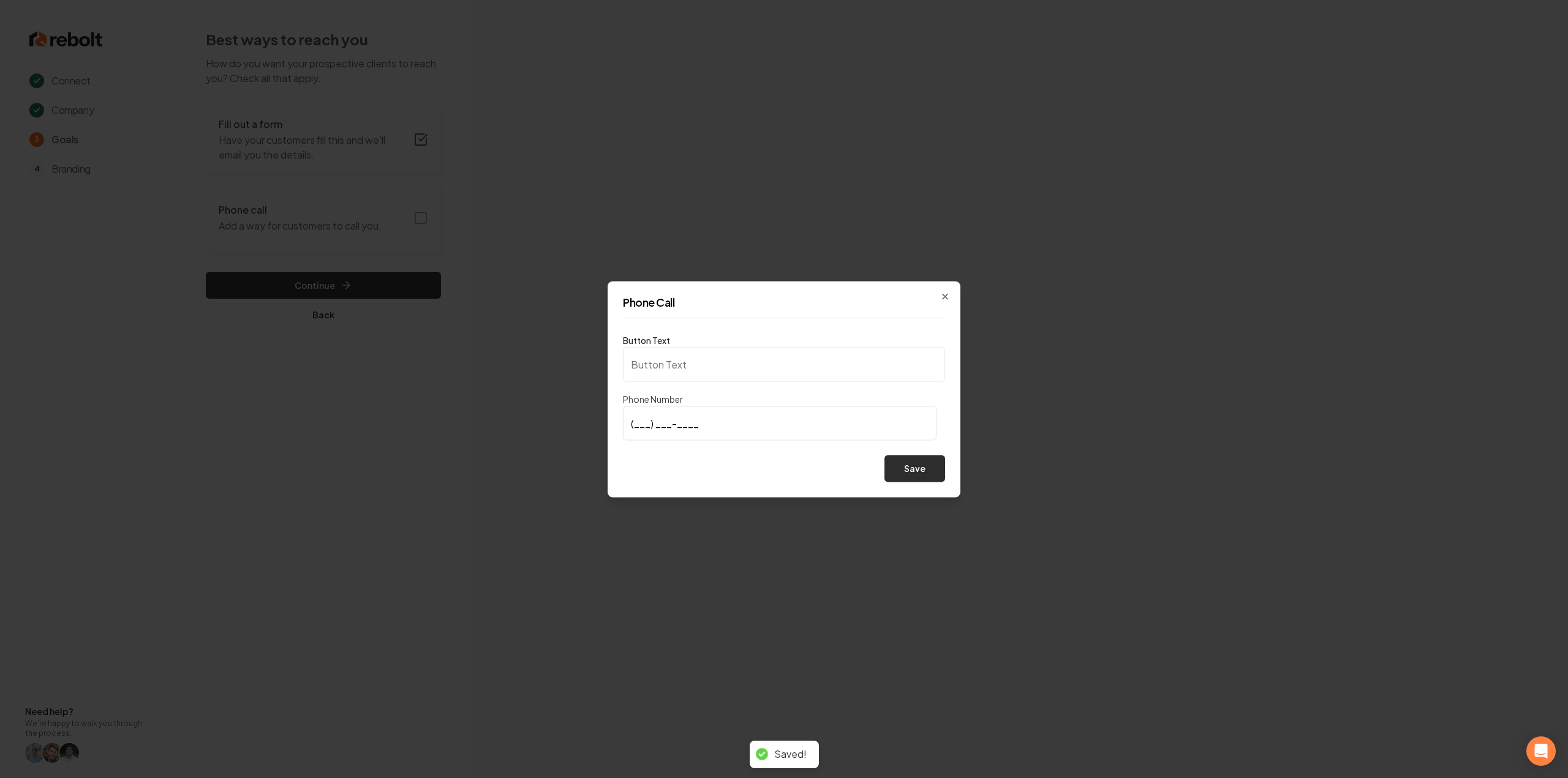 type on "Call us" 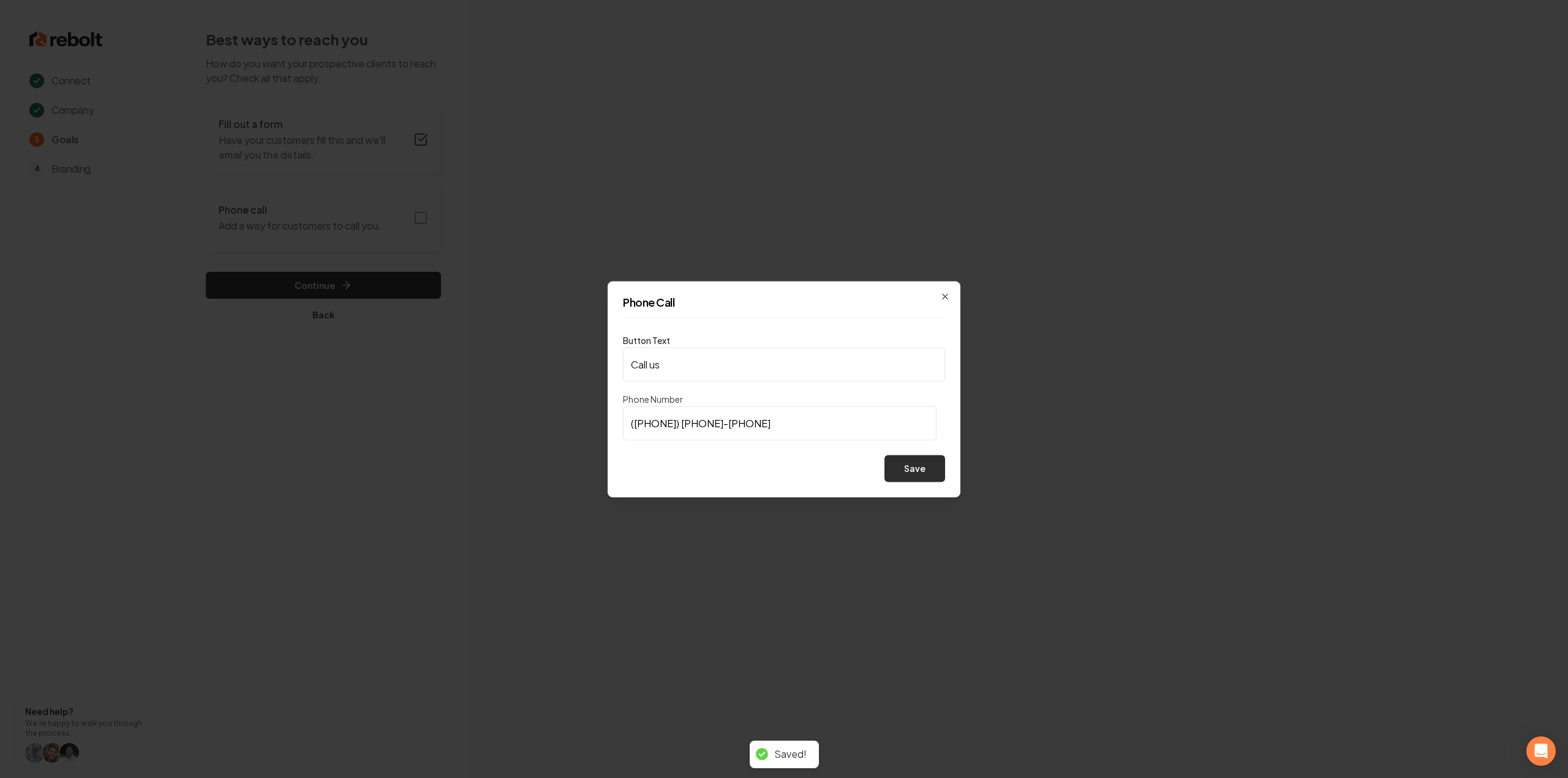 click on "Save" at bounding box center (914, 468) 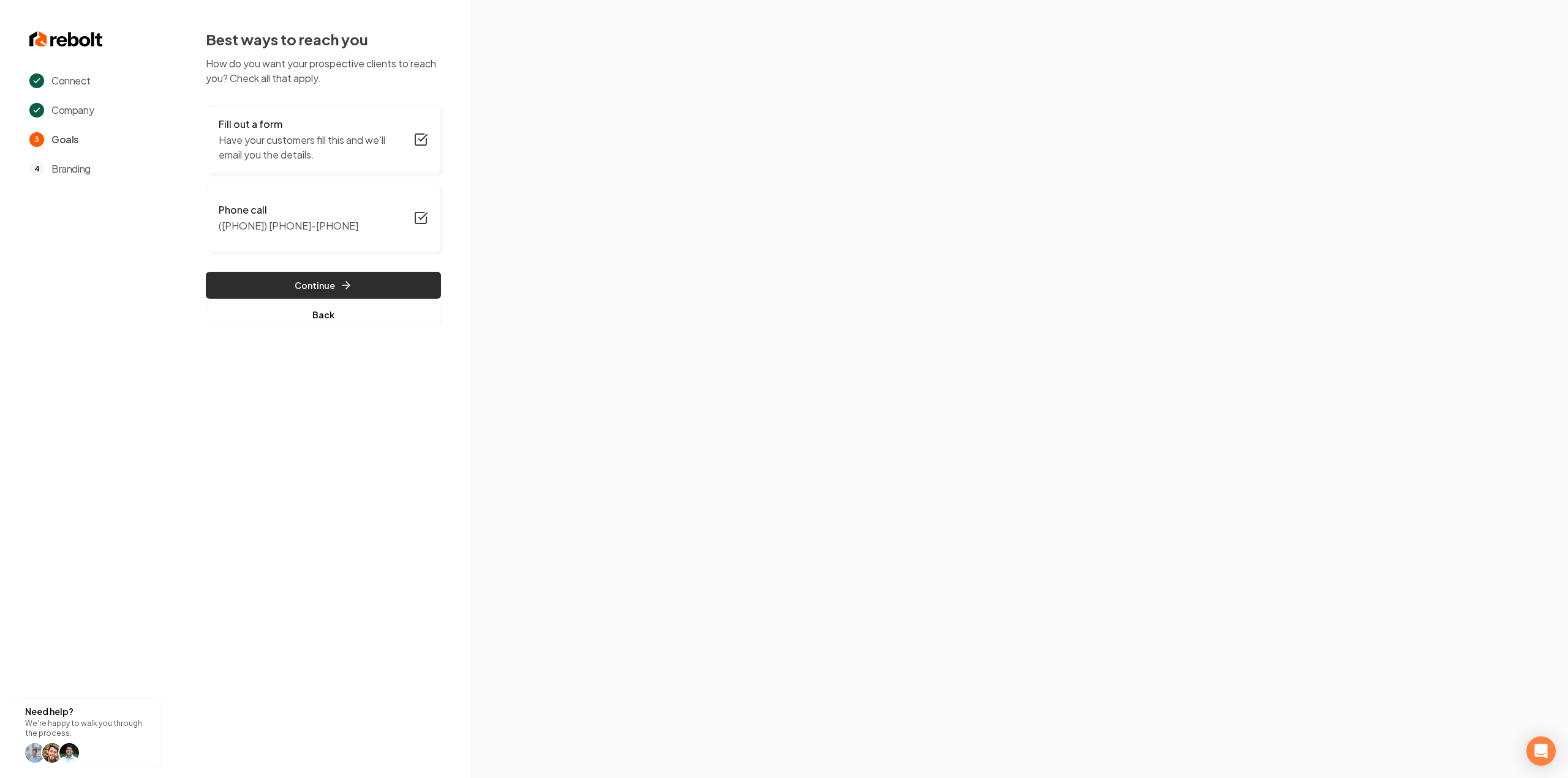 click on "Continue" at bounding box center [323, 285] 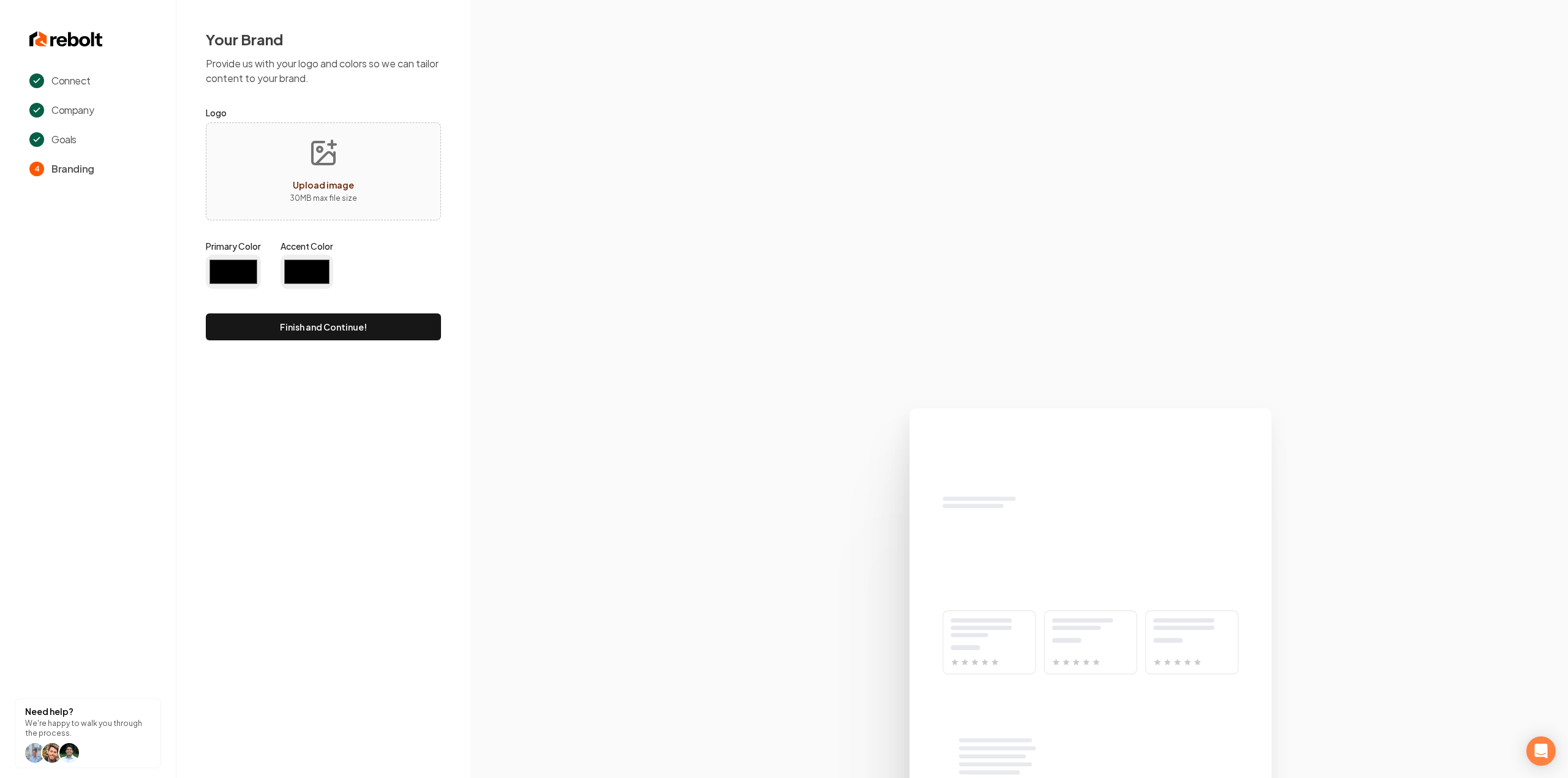 type on "#194d33" 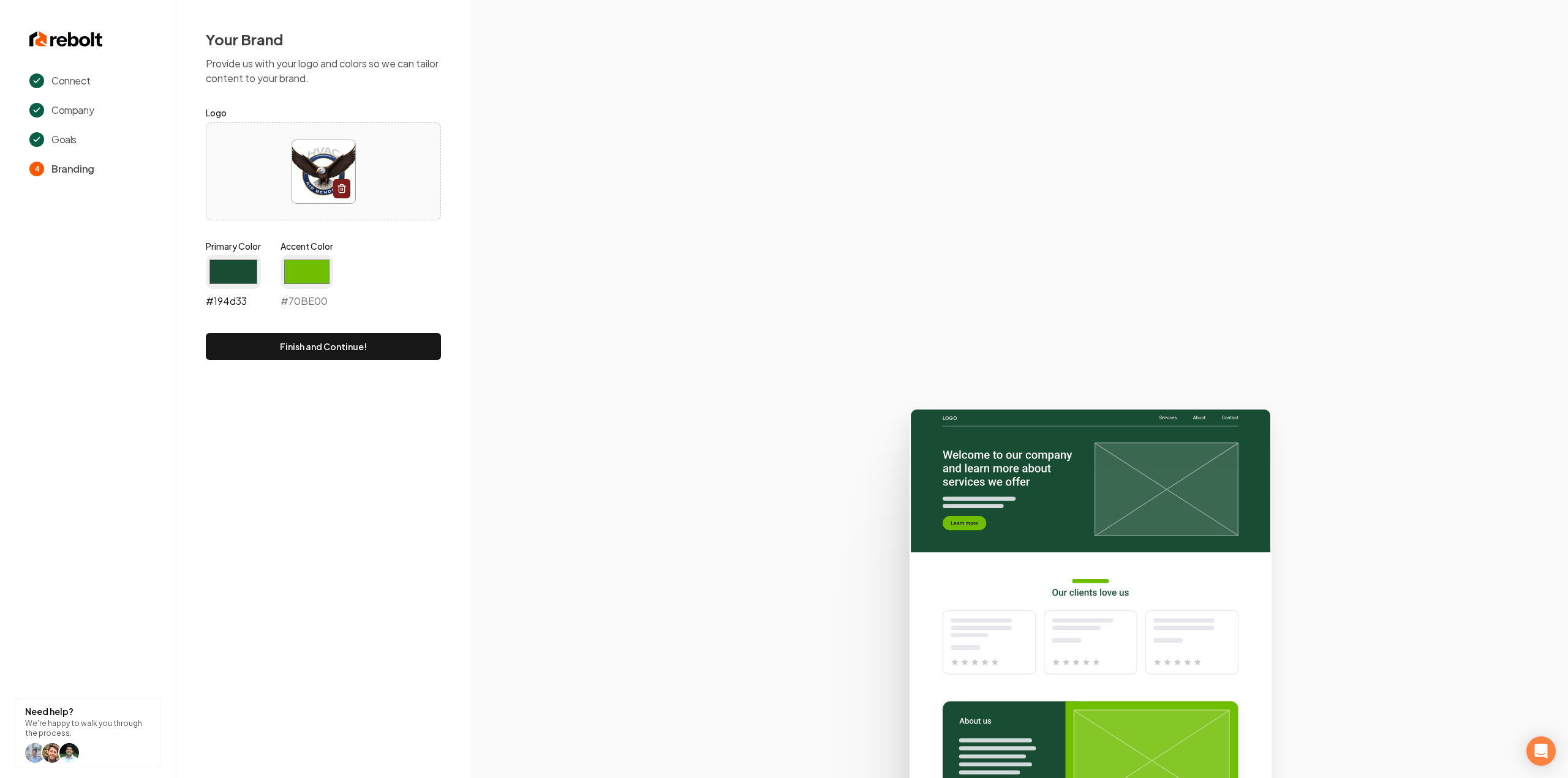 click on "#194d33" at bounding box center [233, 272] 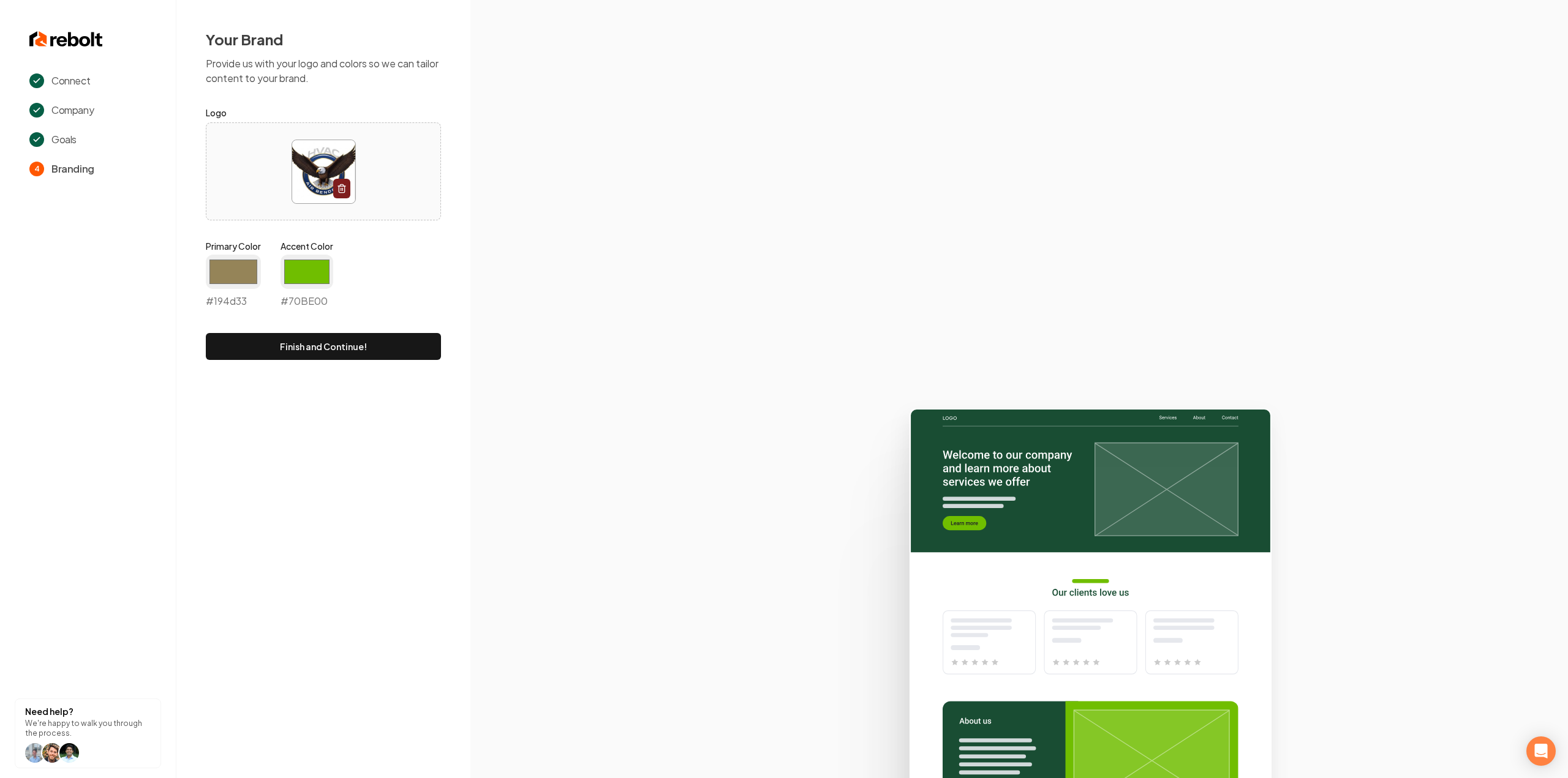 click at bounding box center (323, 171) 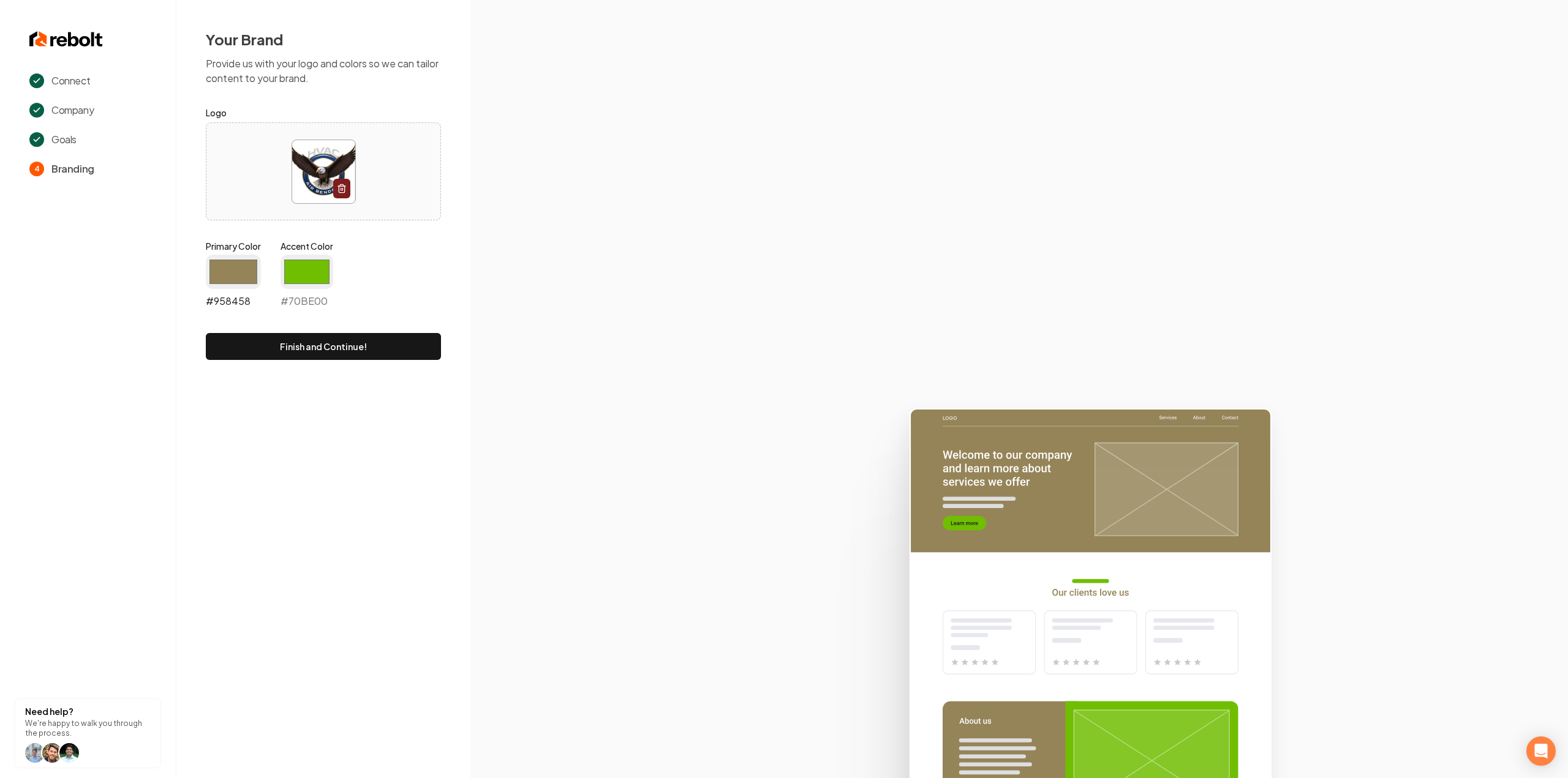 click on "#958458" at bounding box center (233, 272) 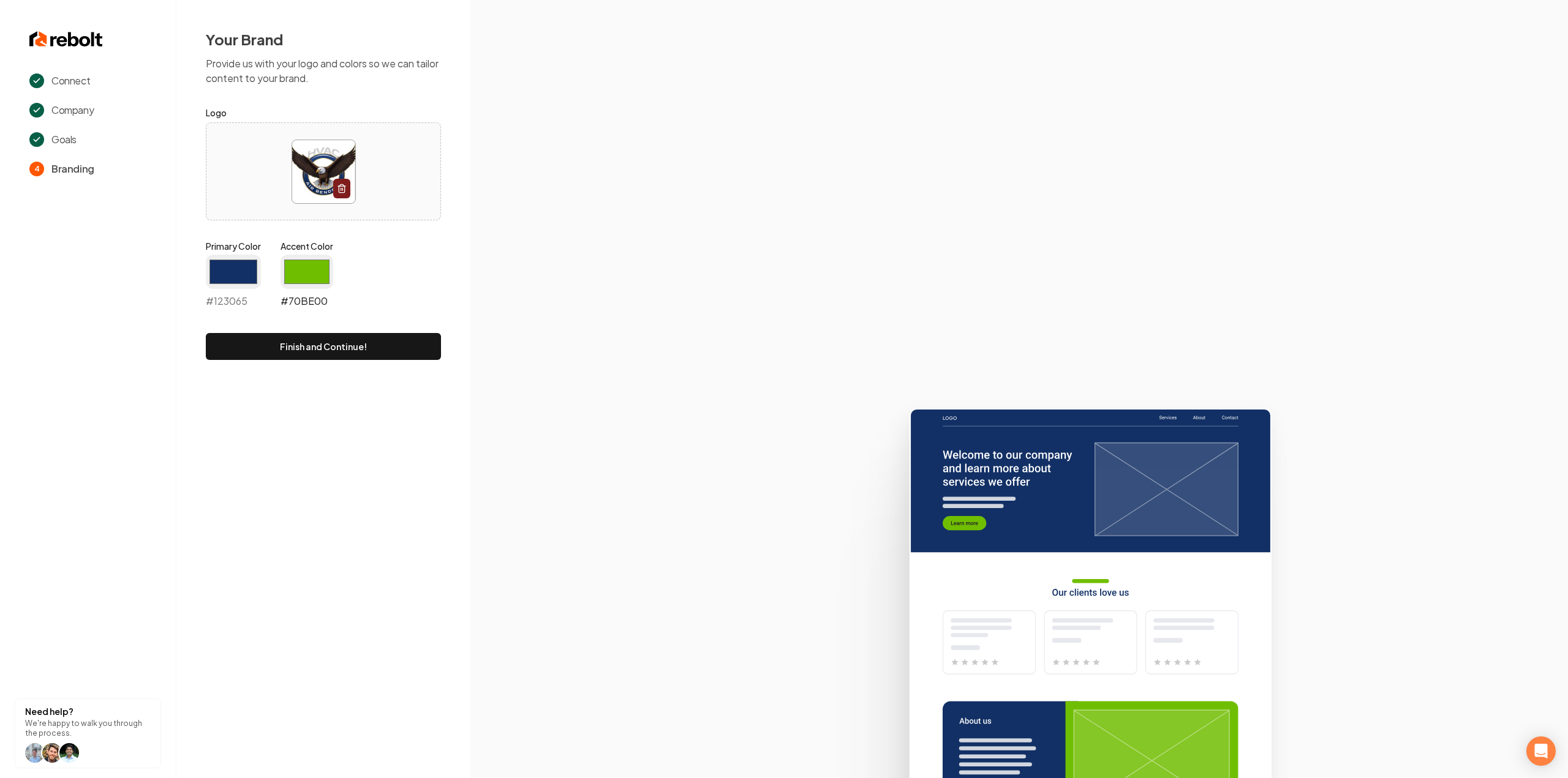 type on "#123065" 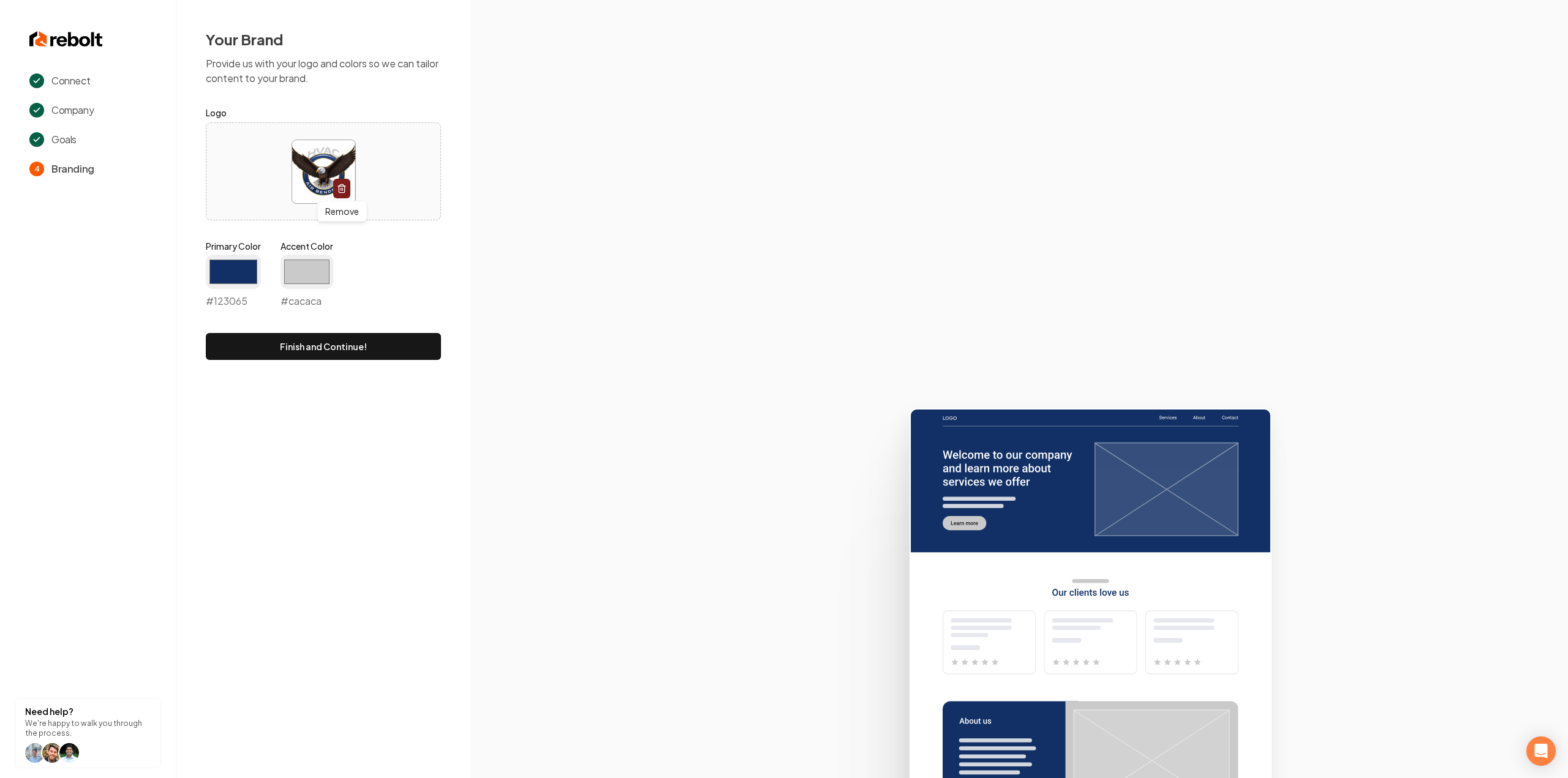 type on "#cacaca" 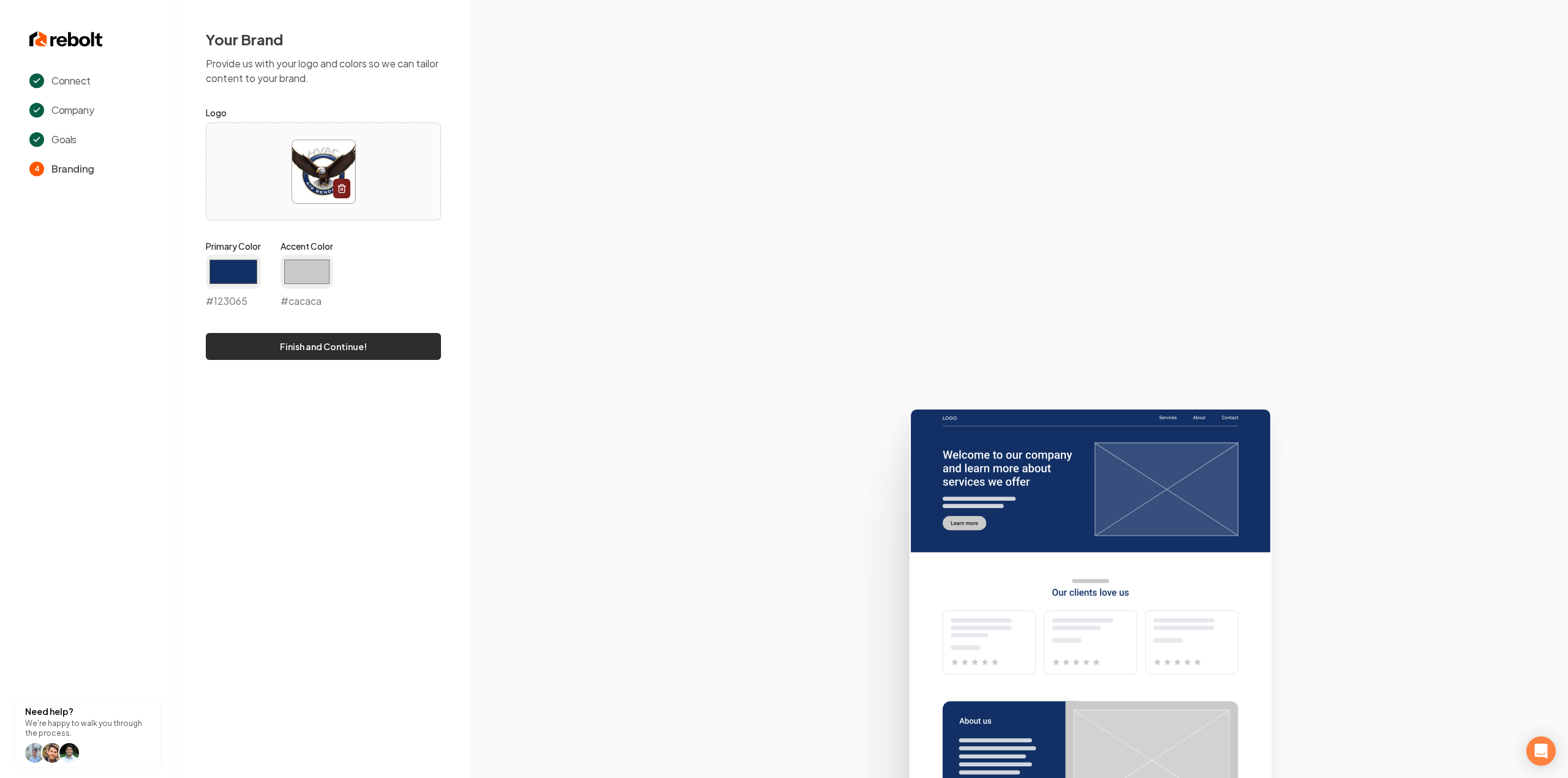 click on "Finish and Continue!" at bounding box center [323, 346] 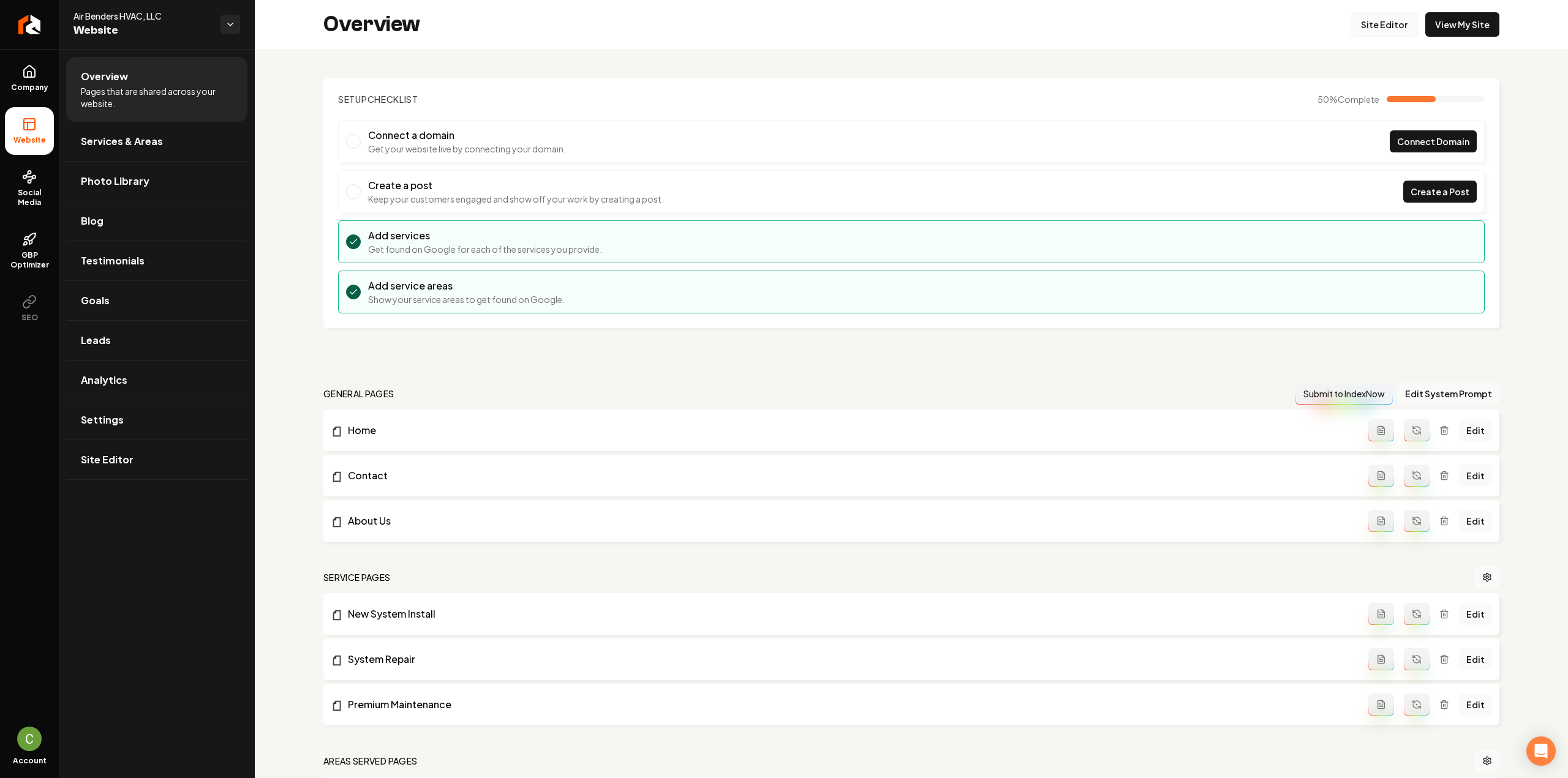 click on "Site Editor" at bounding box center [1384, 24] 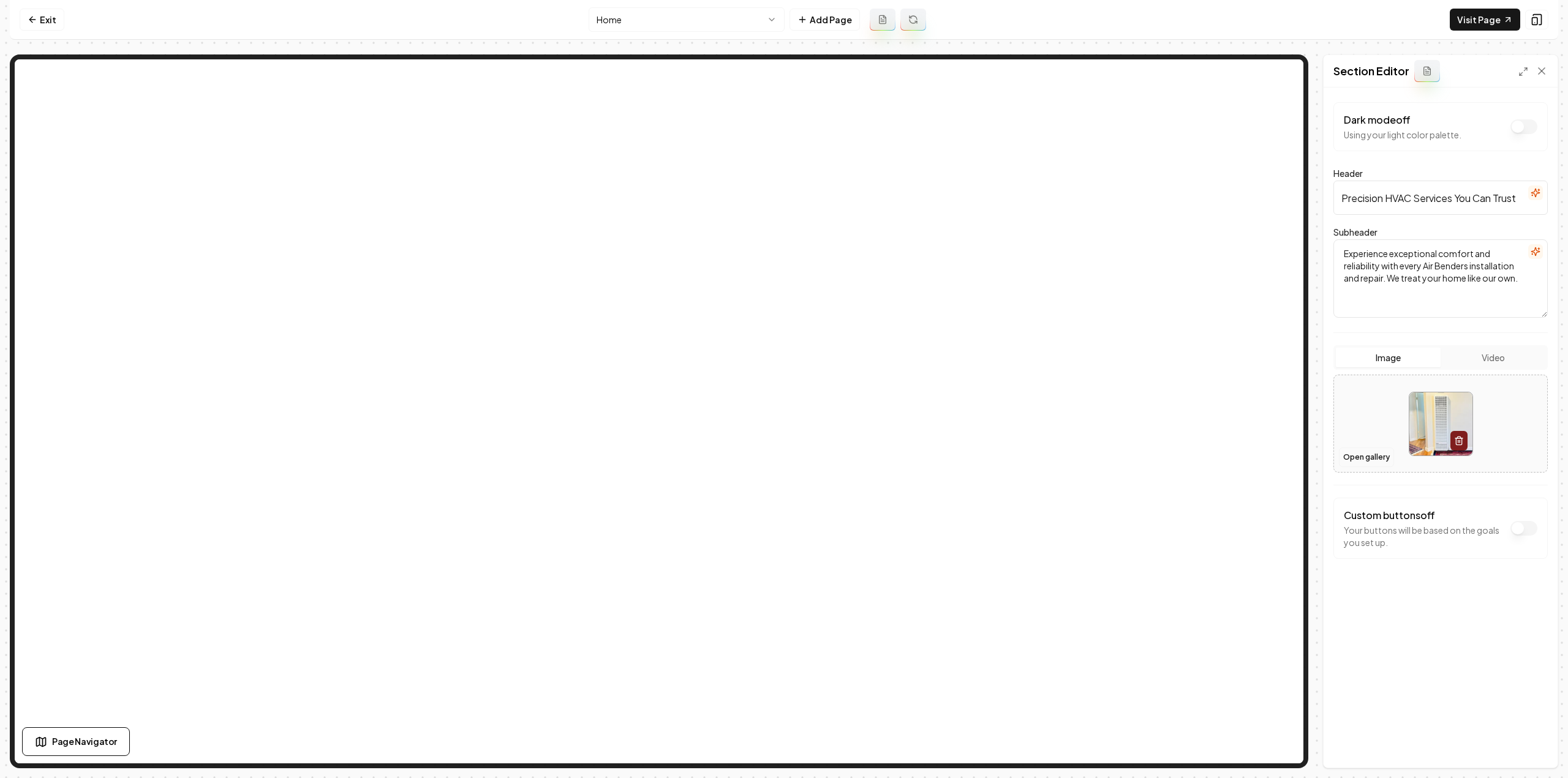 click on "Open gallery" at bounding box center [1366, 457] 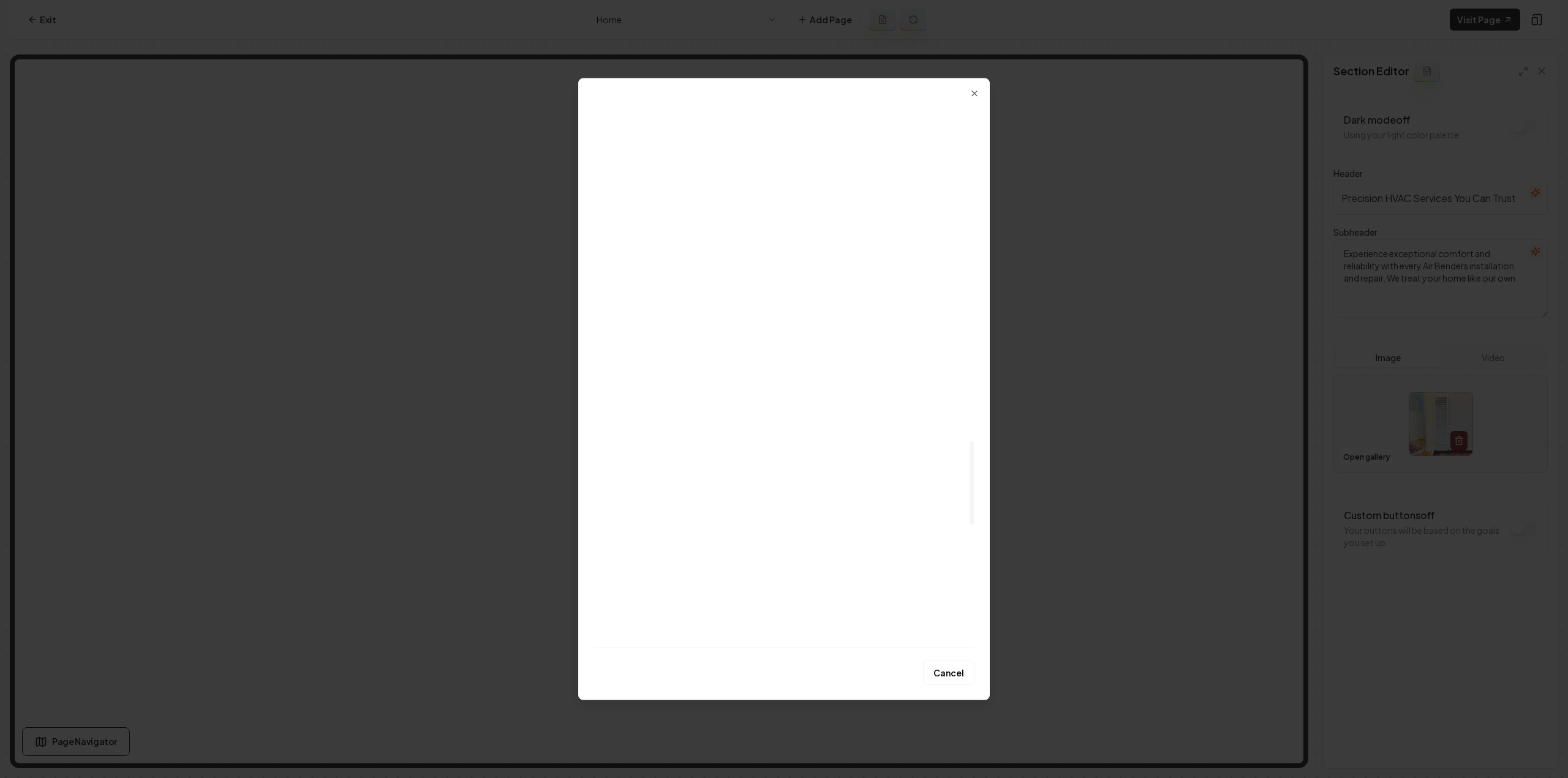 scroll, scrollTop: 2218, scrollLeft: 0, axis: vertical 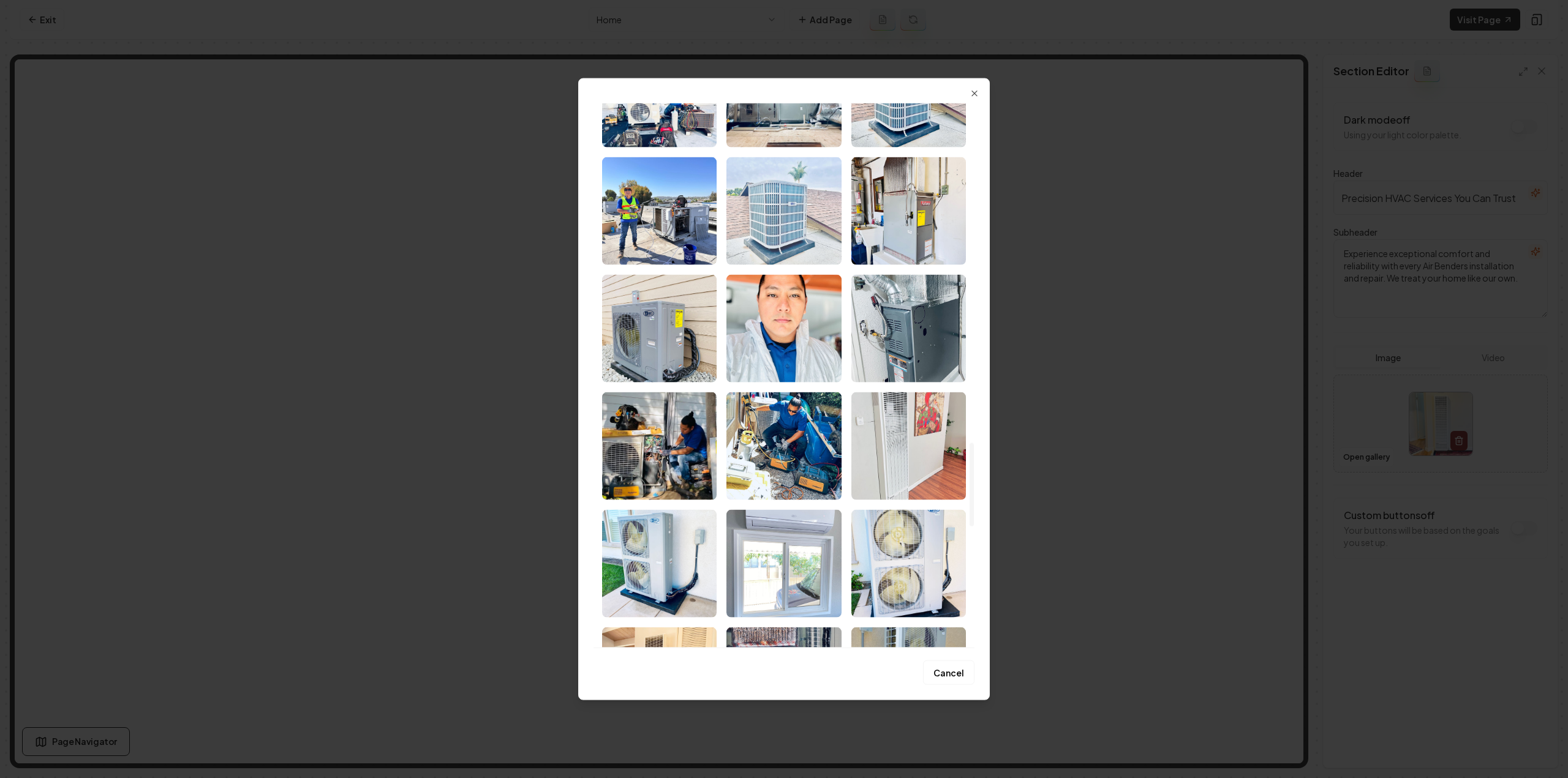 click at bounding box center [783, 211] 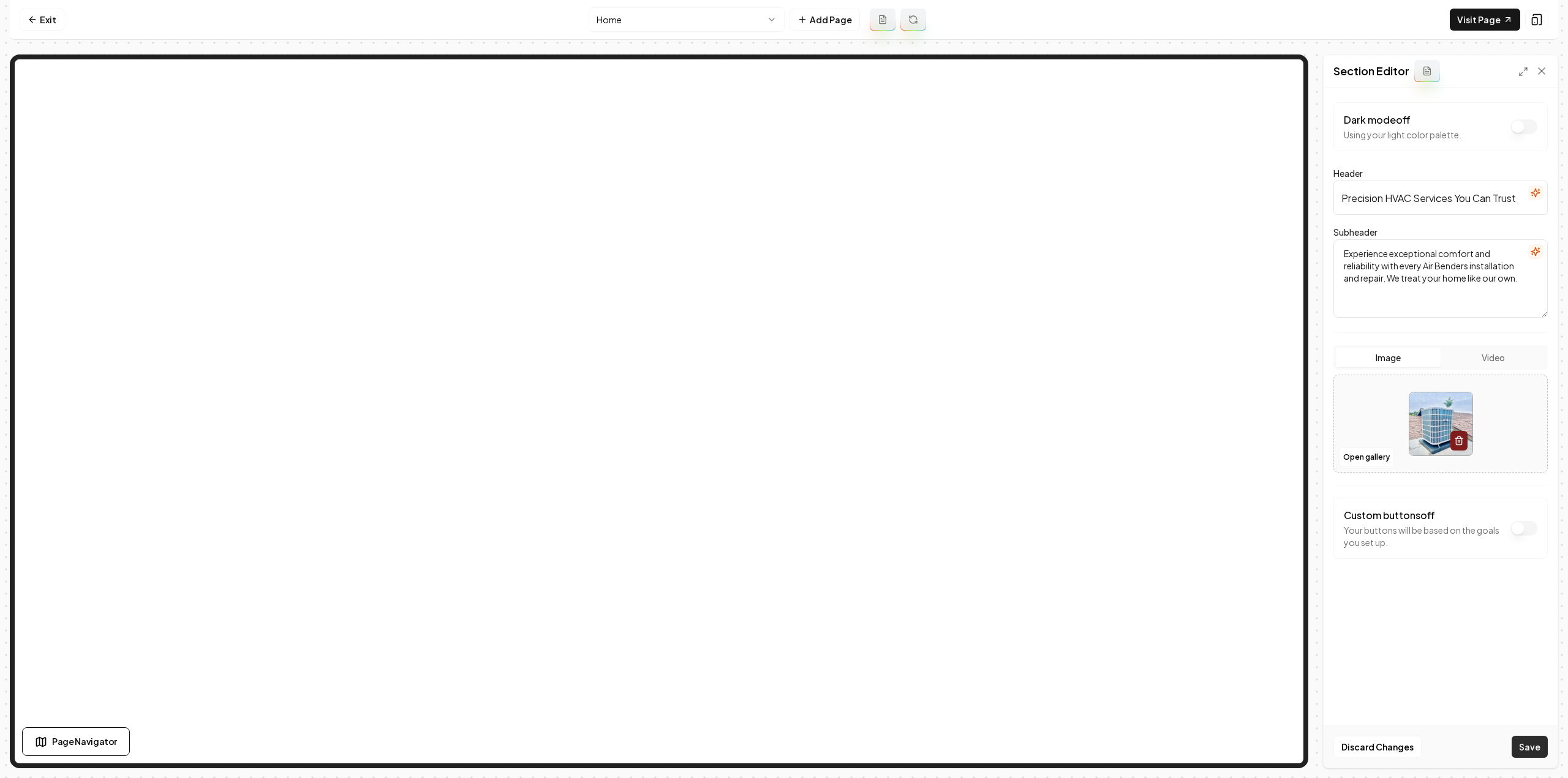 click on "Save" at bounding box center (1529, 747) 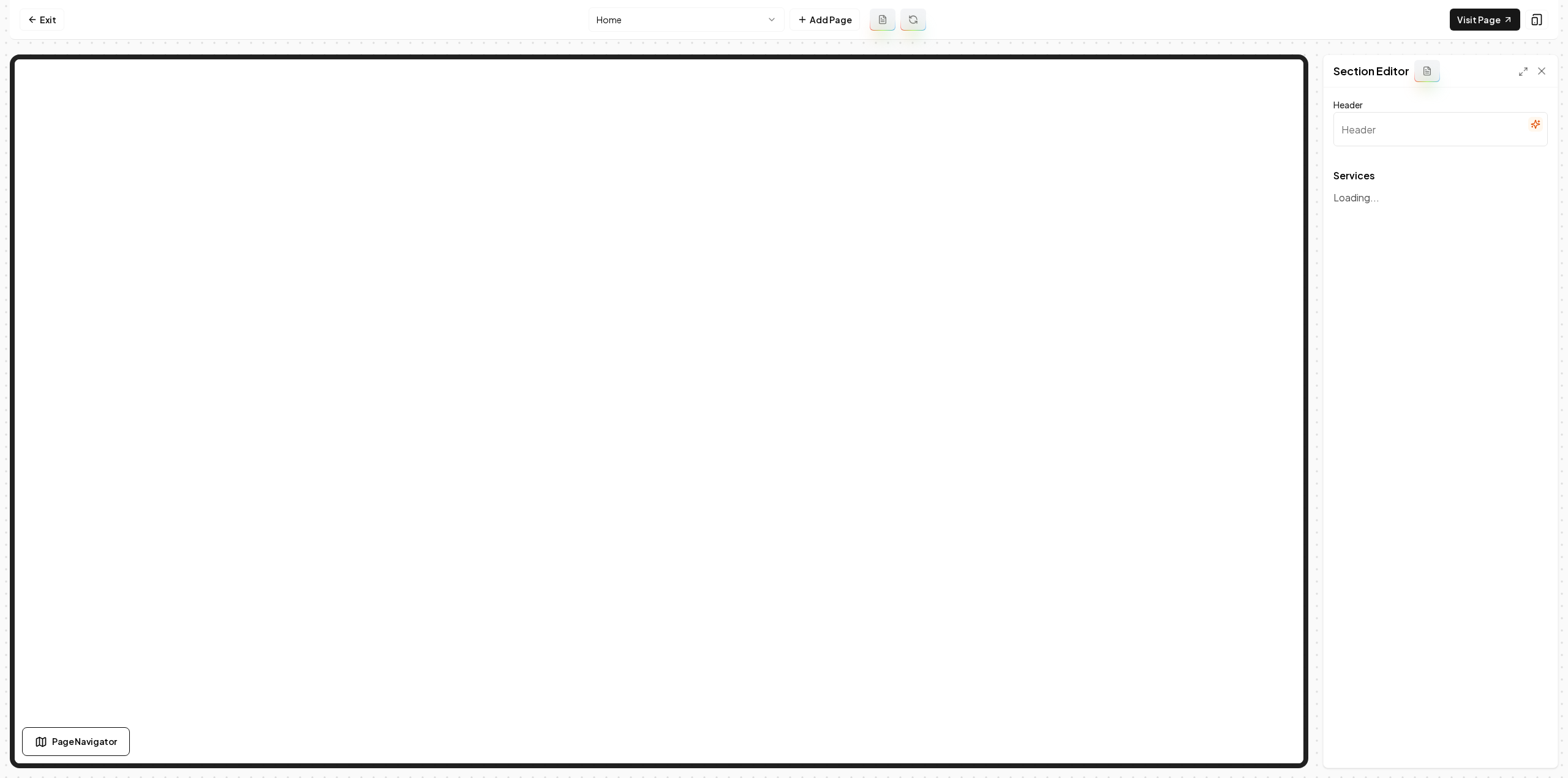 type on "Our Expert HVAC Services" 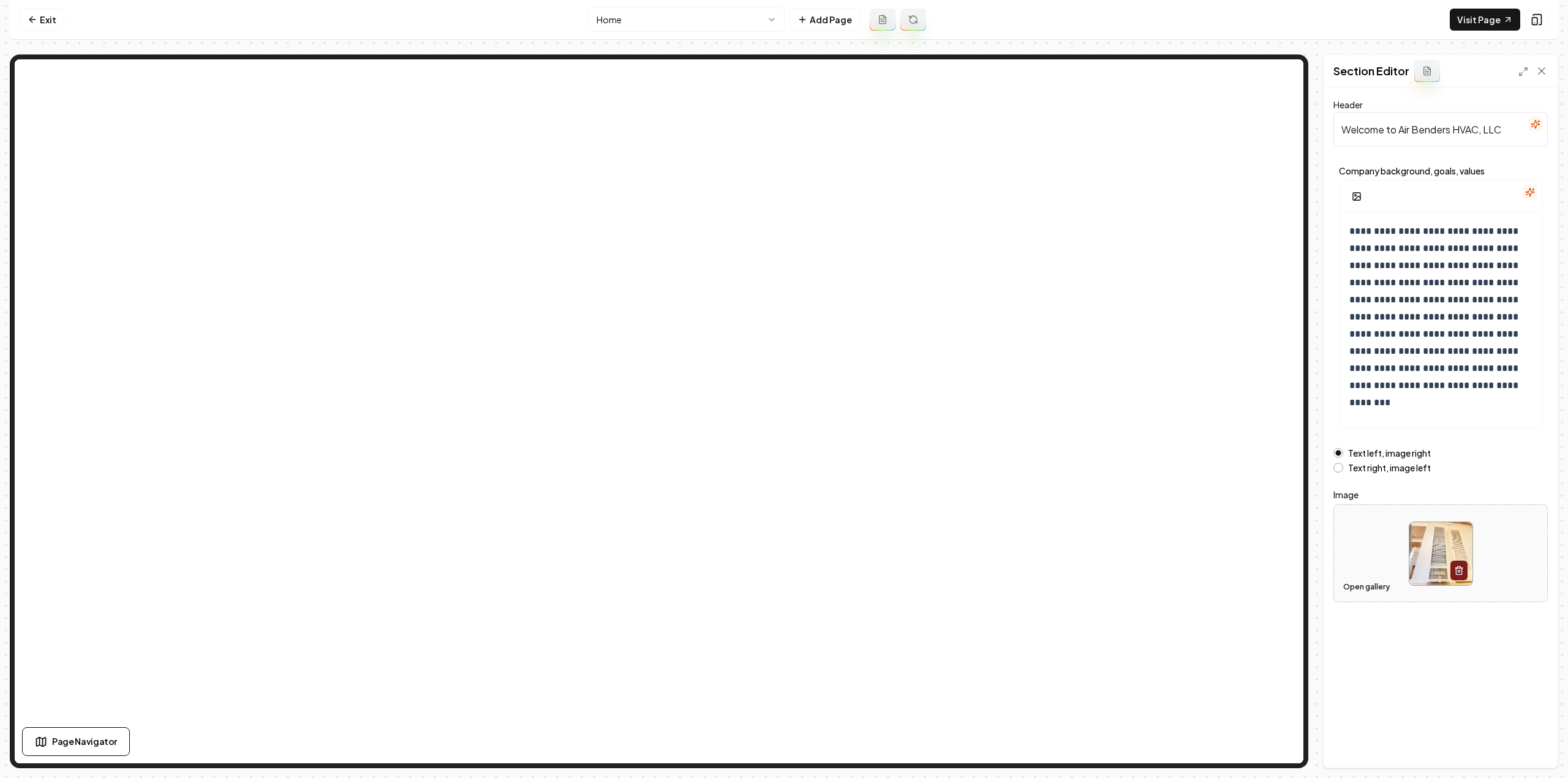 click on "Open gallery" at bounding box center [1366, 587] 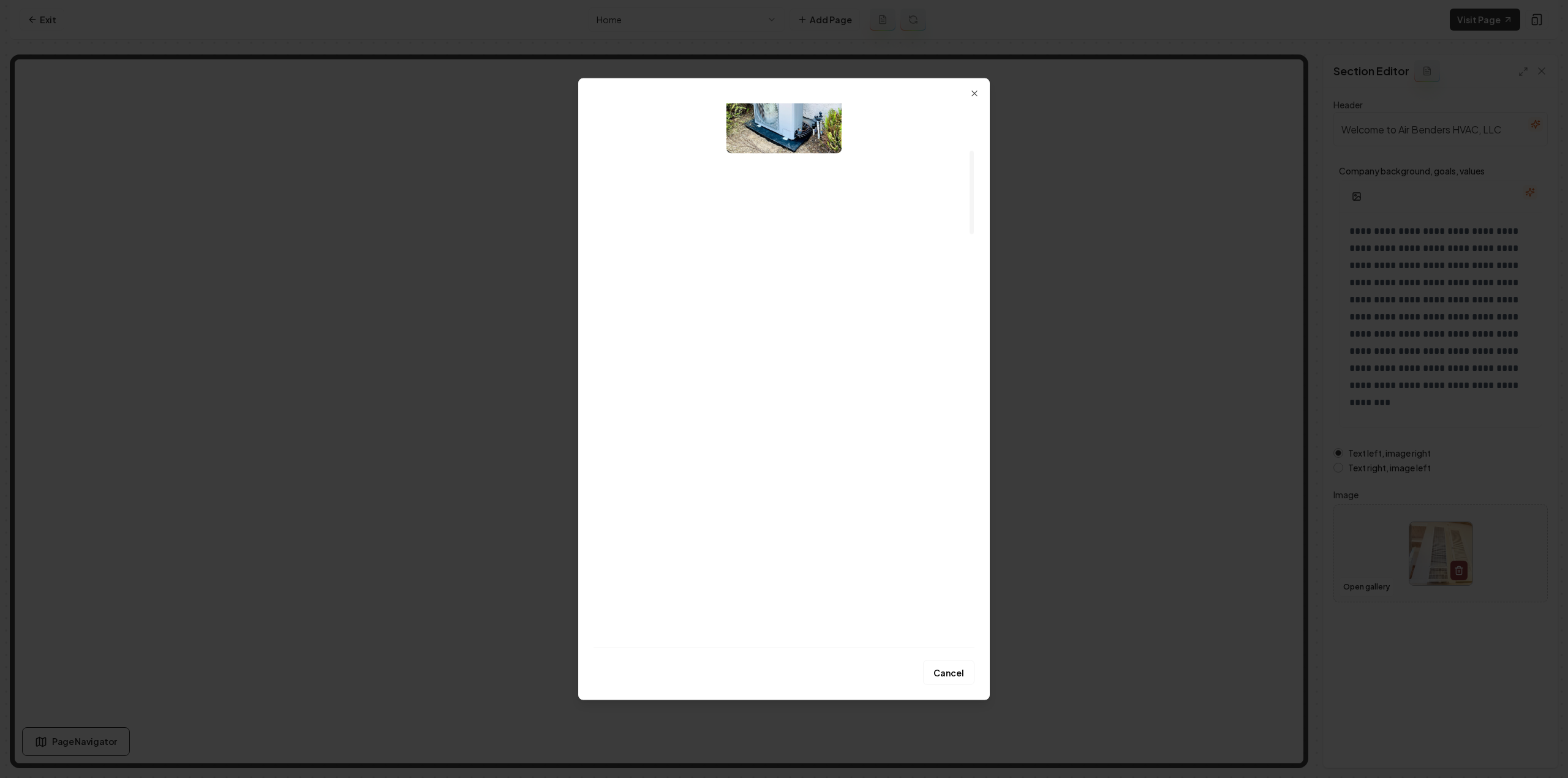 scroll, scrollTop: 367, scrollLeft: 0, axis: vertical 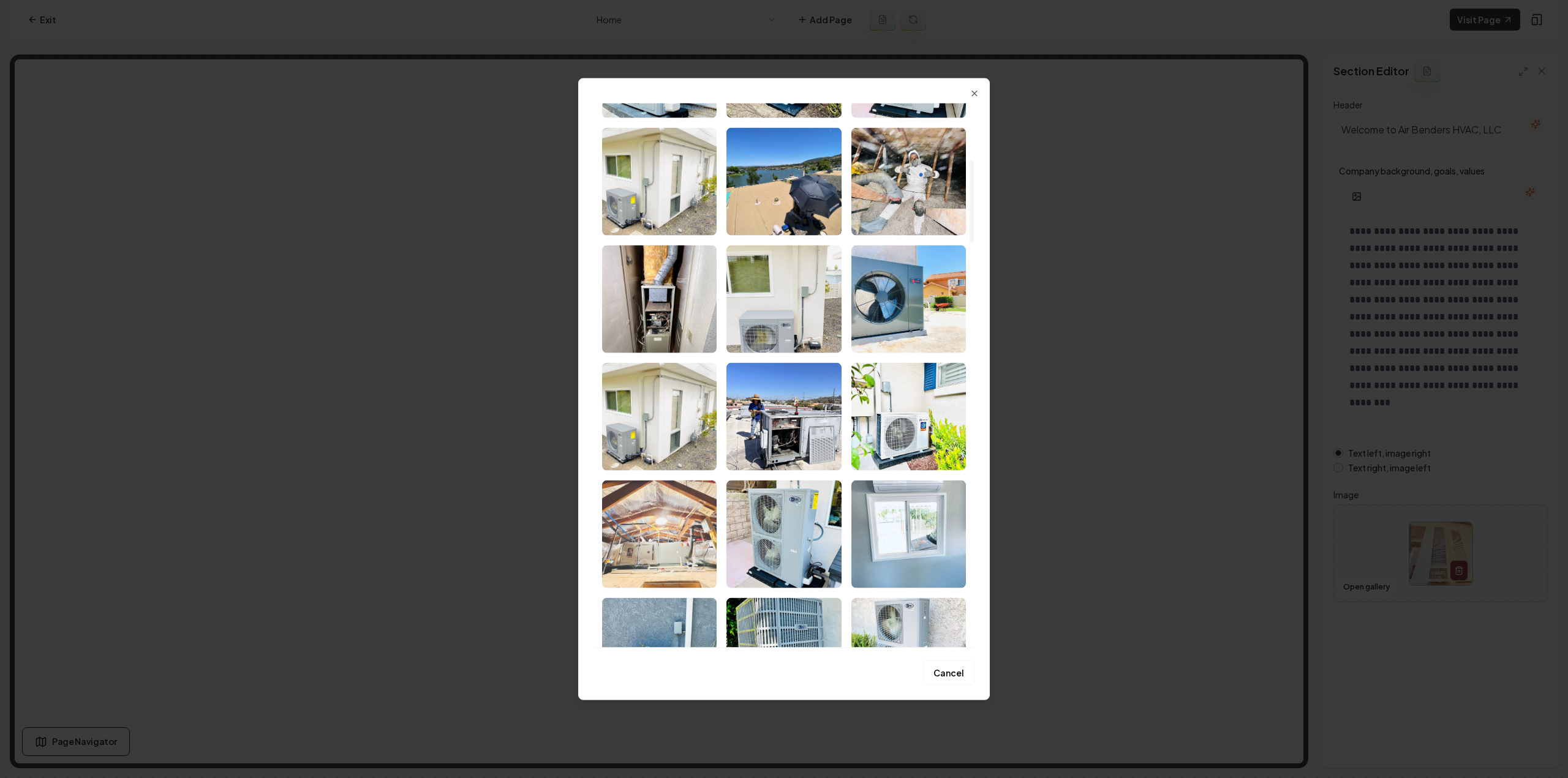 click at bounding box center [659, 534] 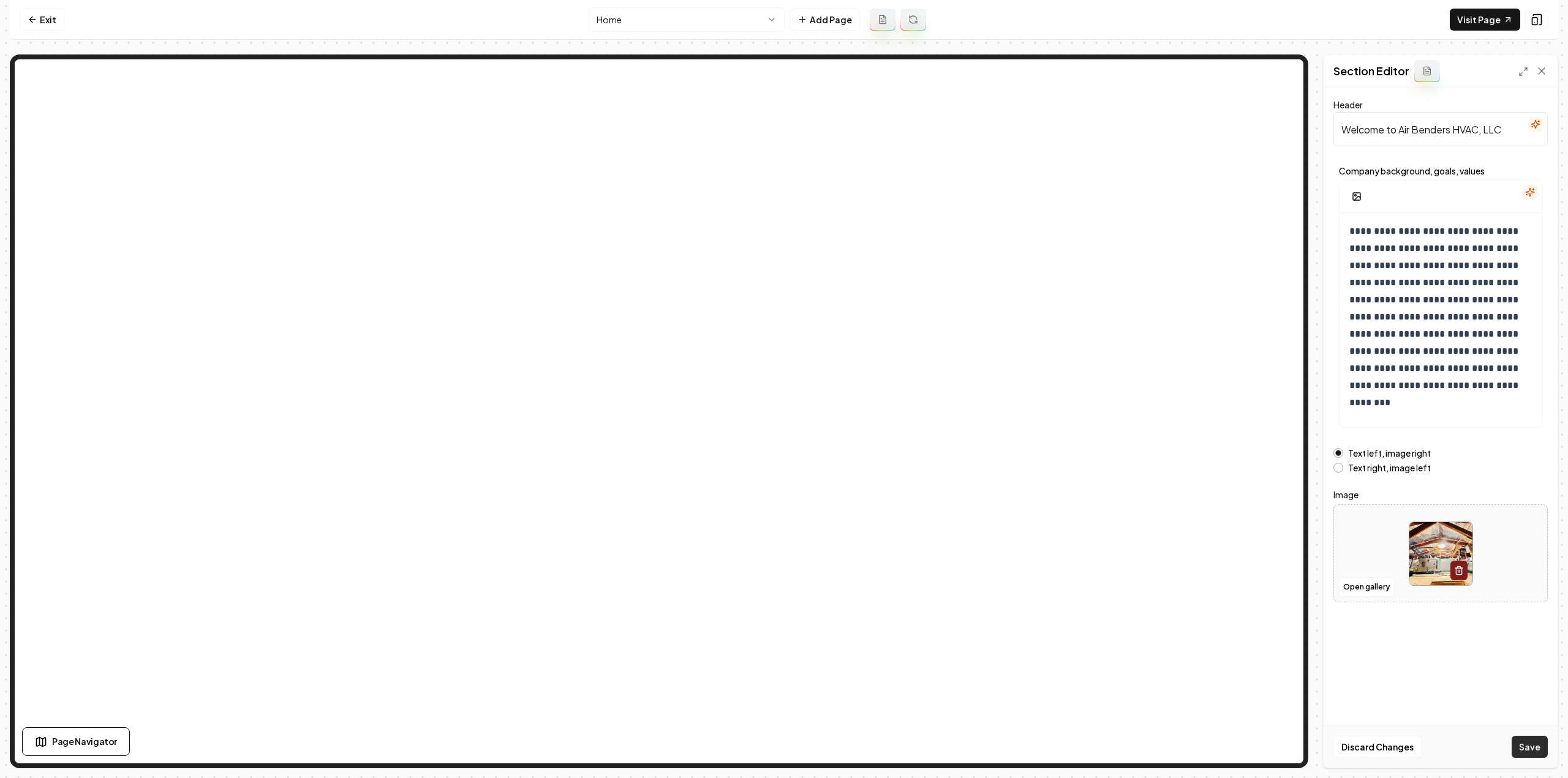 click on "Save" at bounding box center [1529, 747] 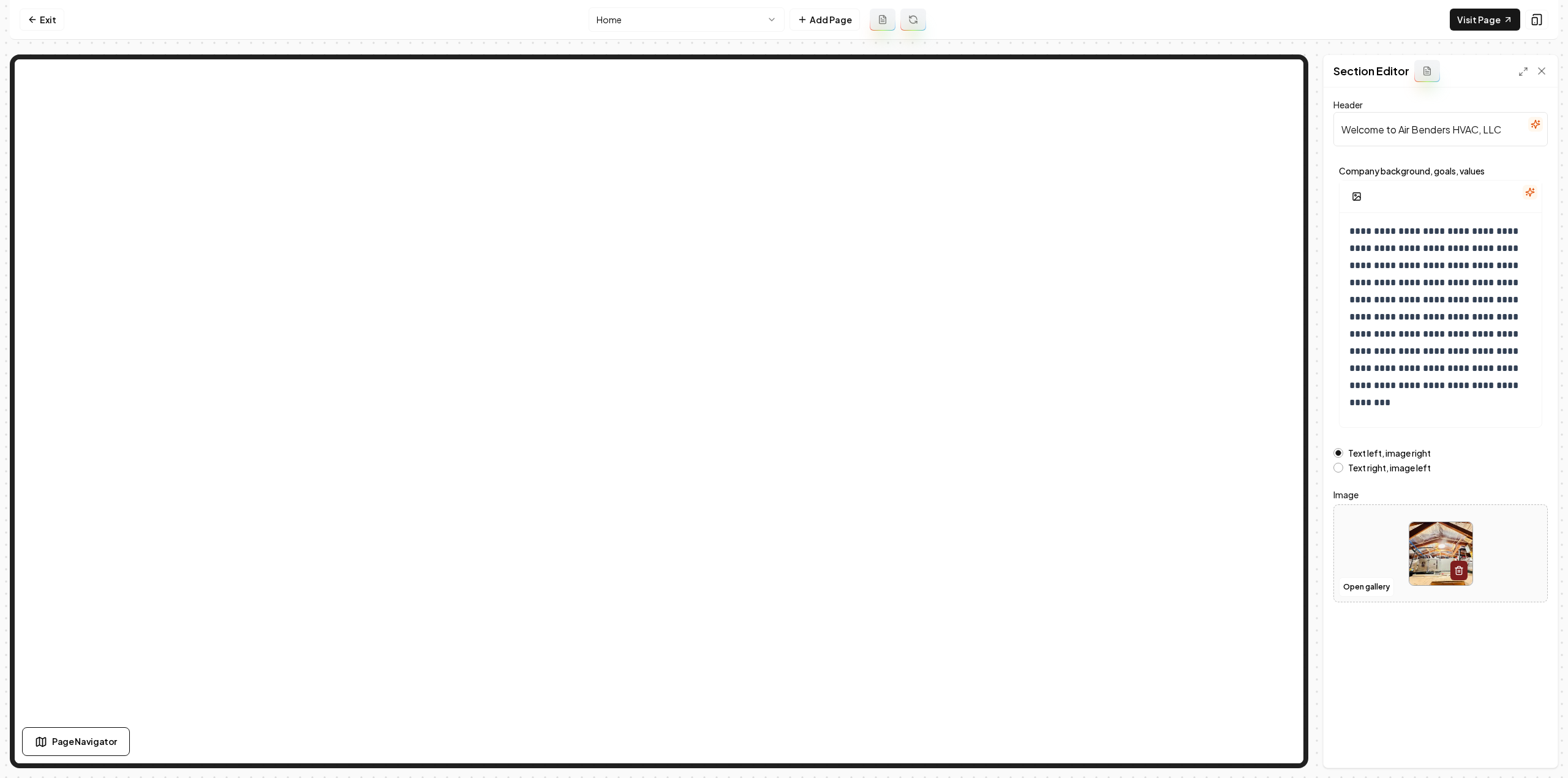 click on "Exit Home Add Page Visit Page" at bounding box center (784, 20) 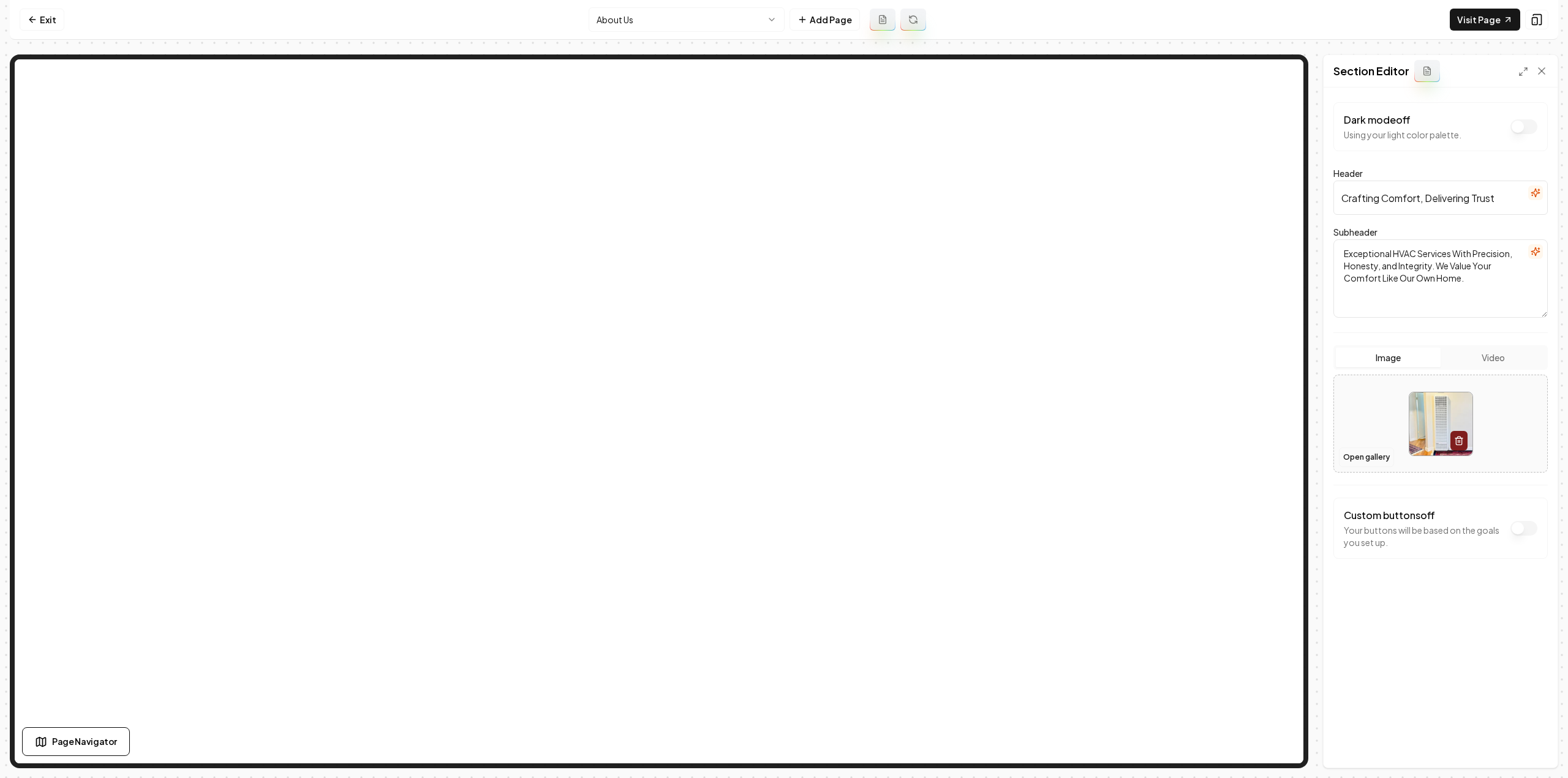 click on "Open gallery" at bounding box center [1366, 457] 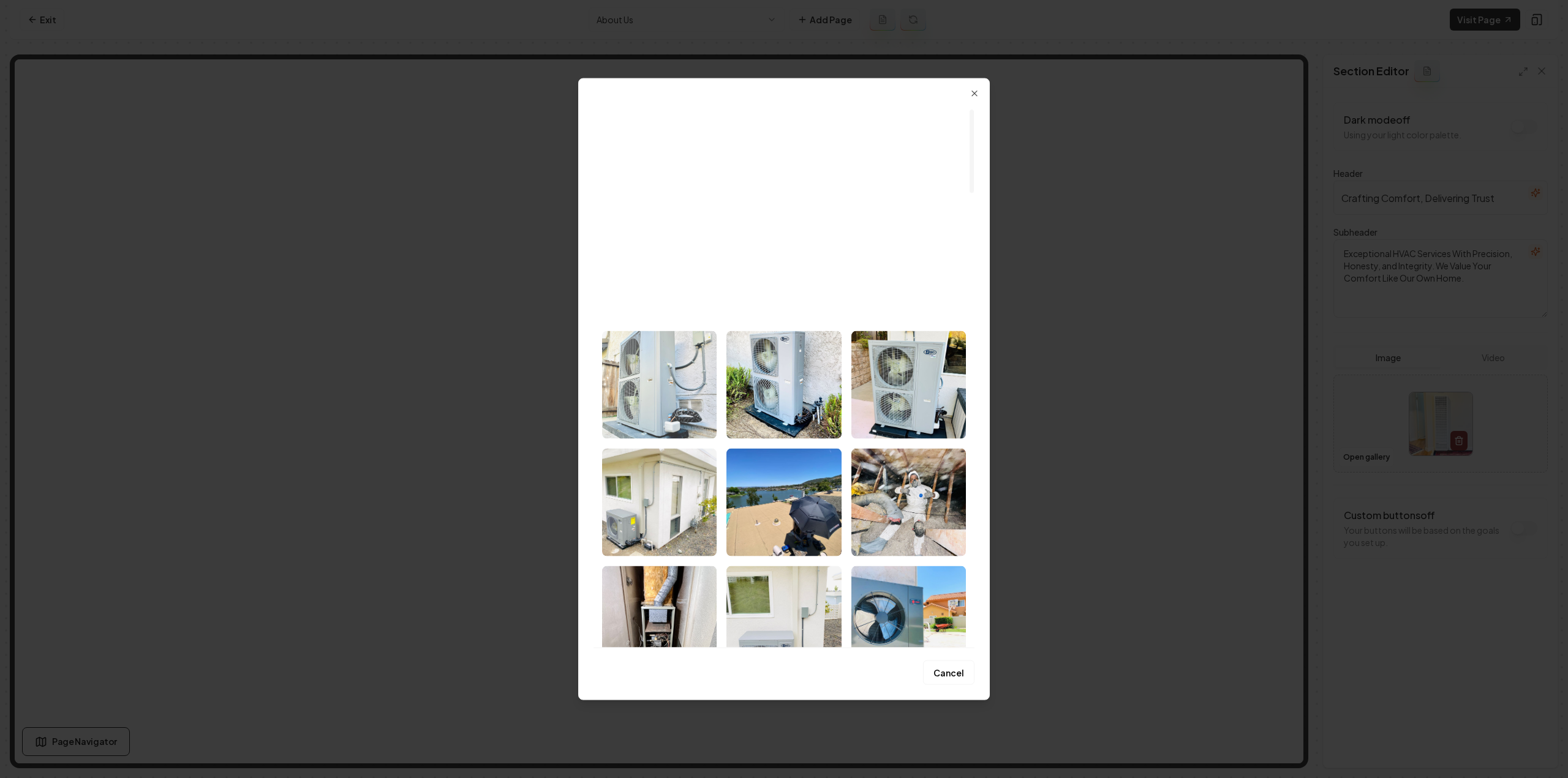 scroll, scrollTop: 61, scrollLeft: 0, axis: vertical 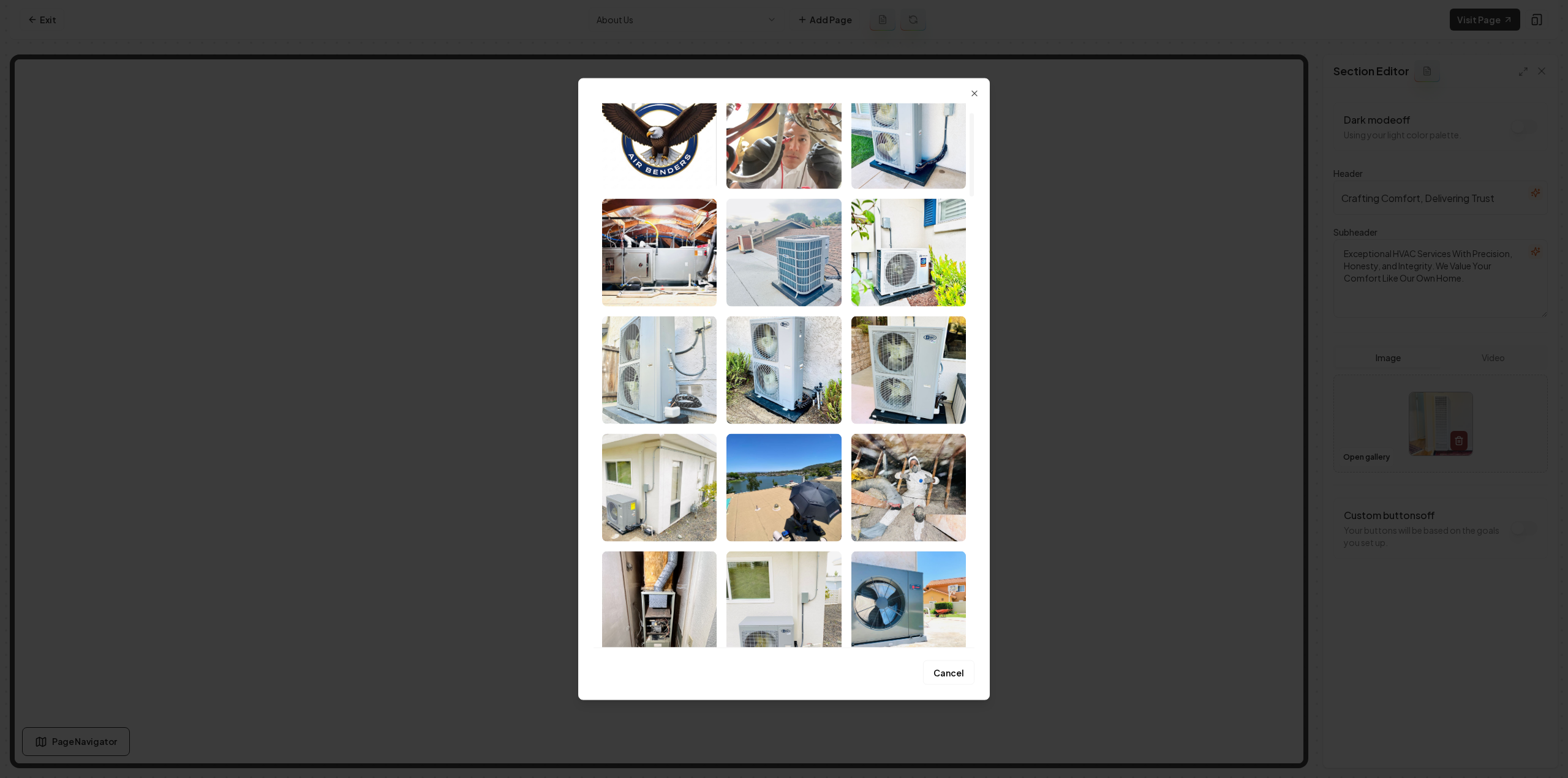click at bounding box center (659, 370) 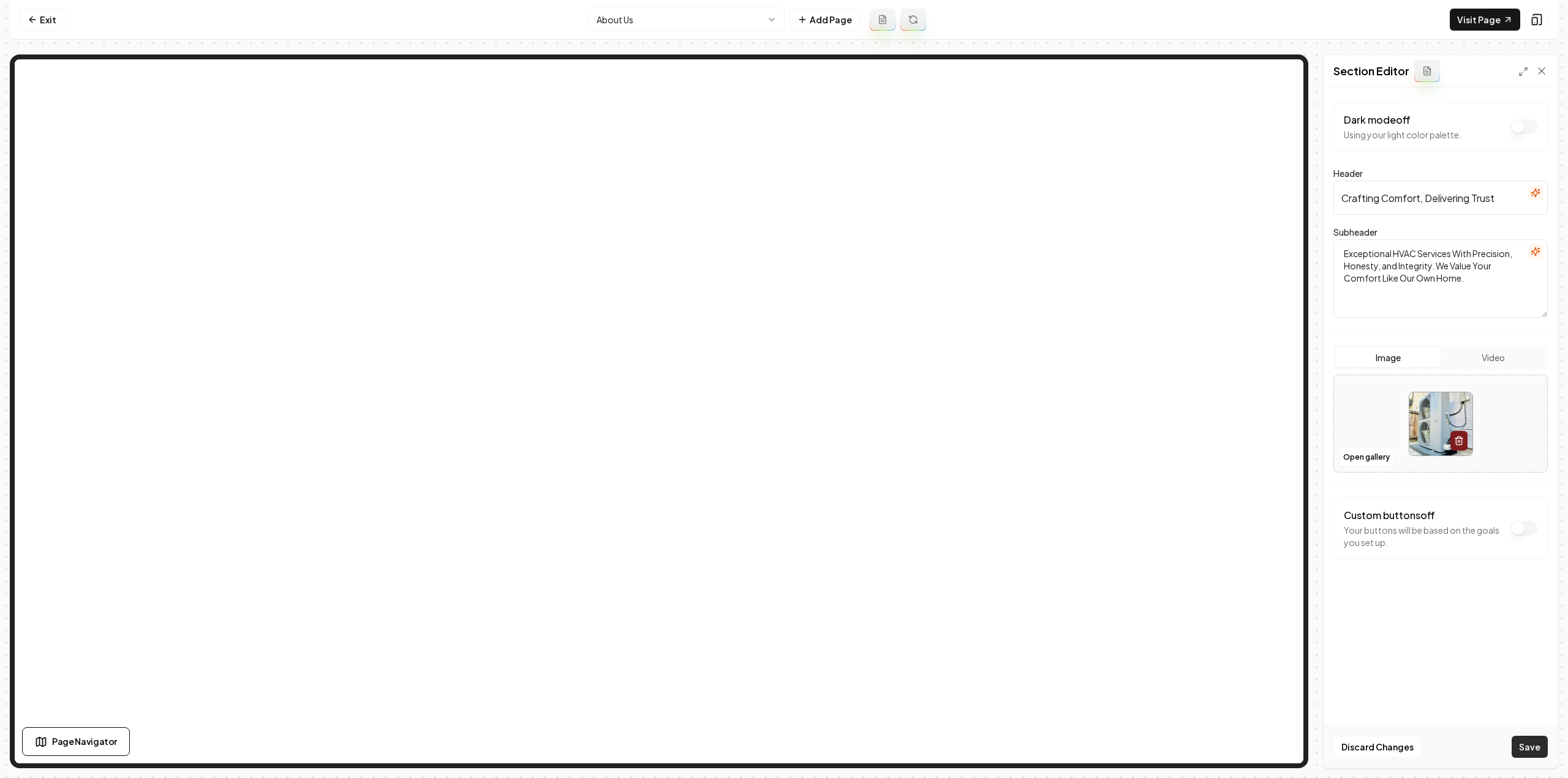 click on "Save" at bounding box center (1529, 747) 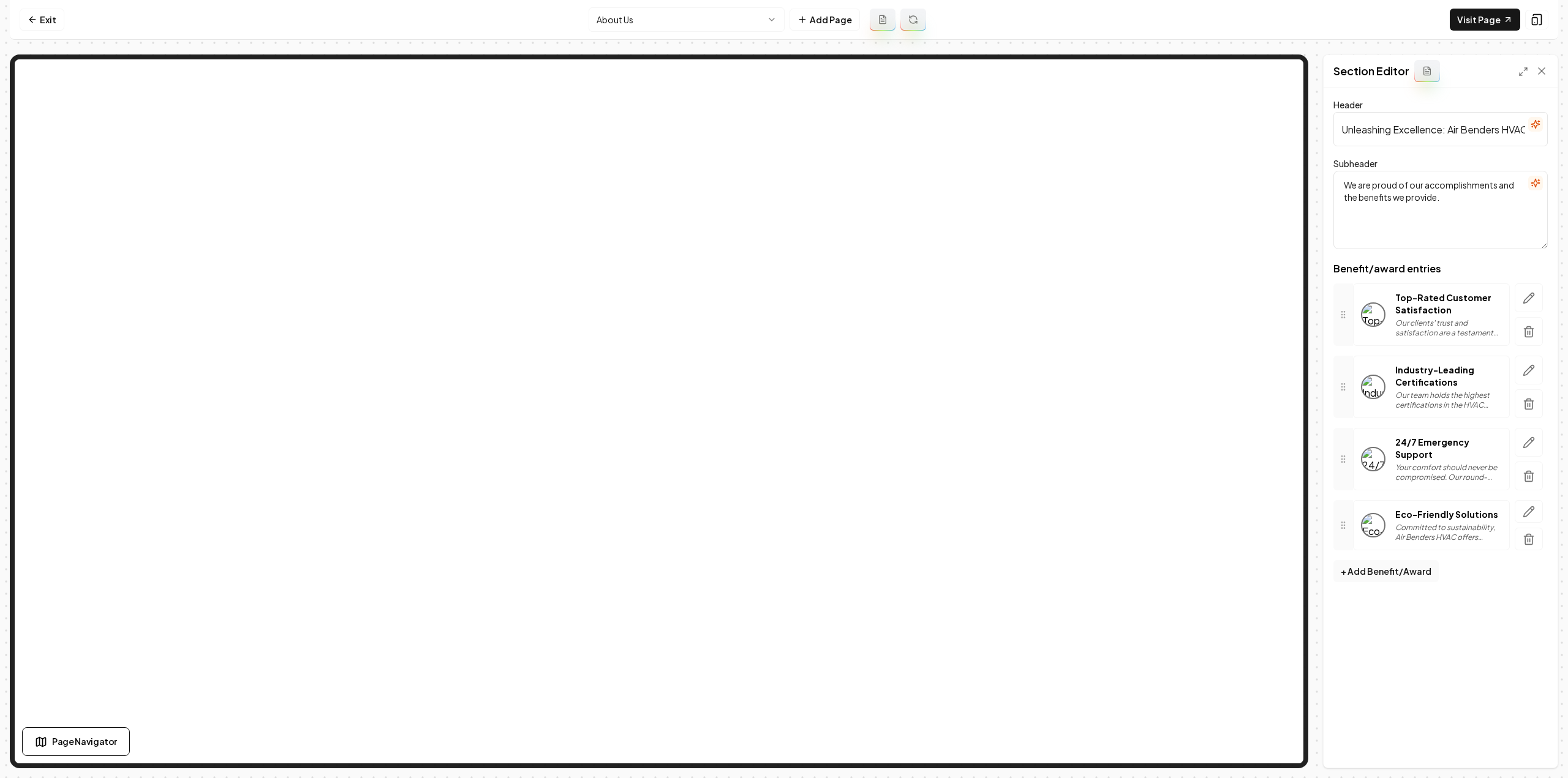click 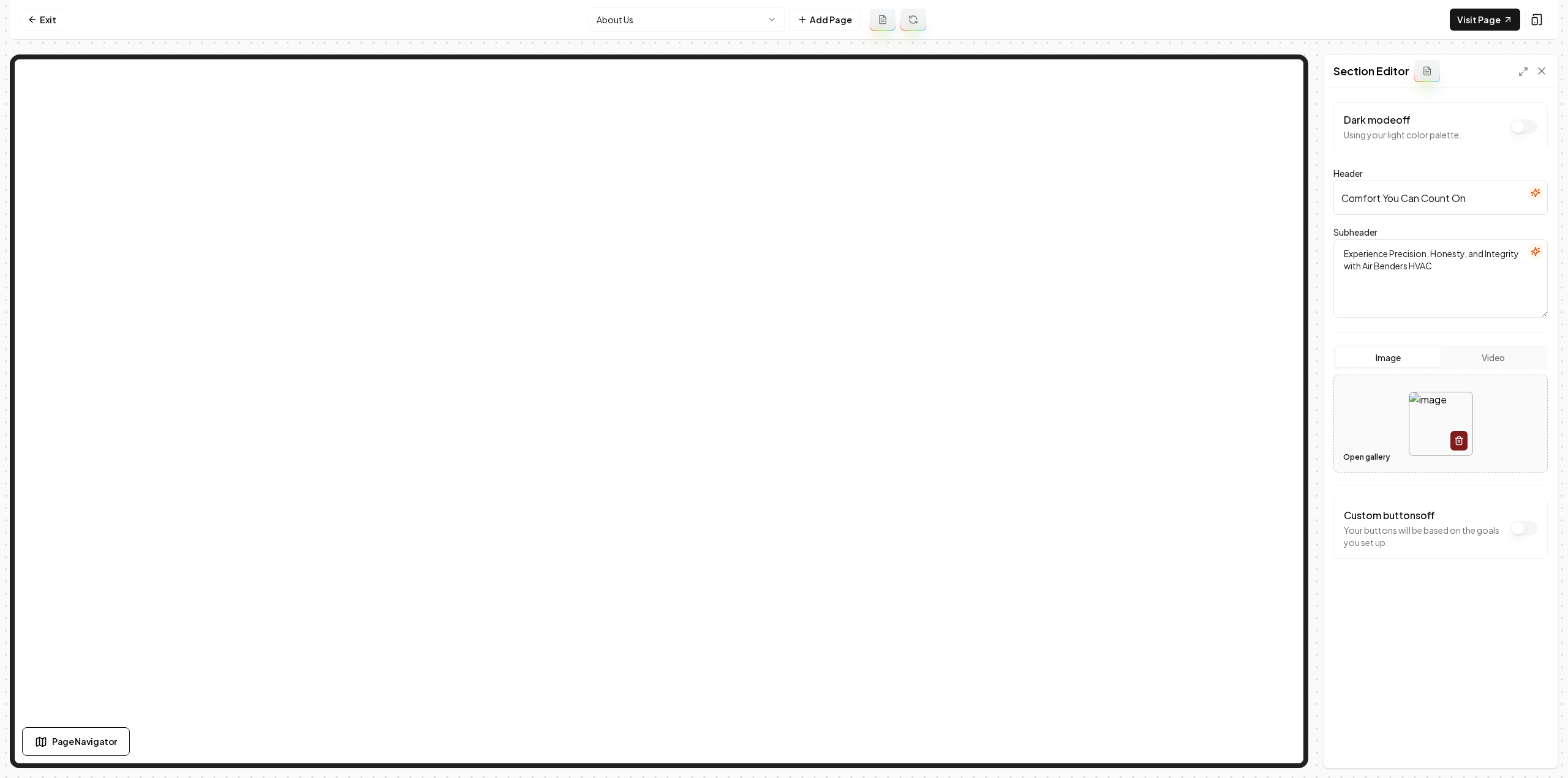 click on "Open gallery" at bounding box center [1366, 457] 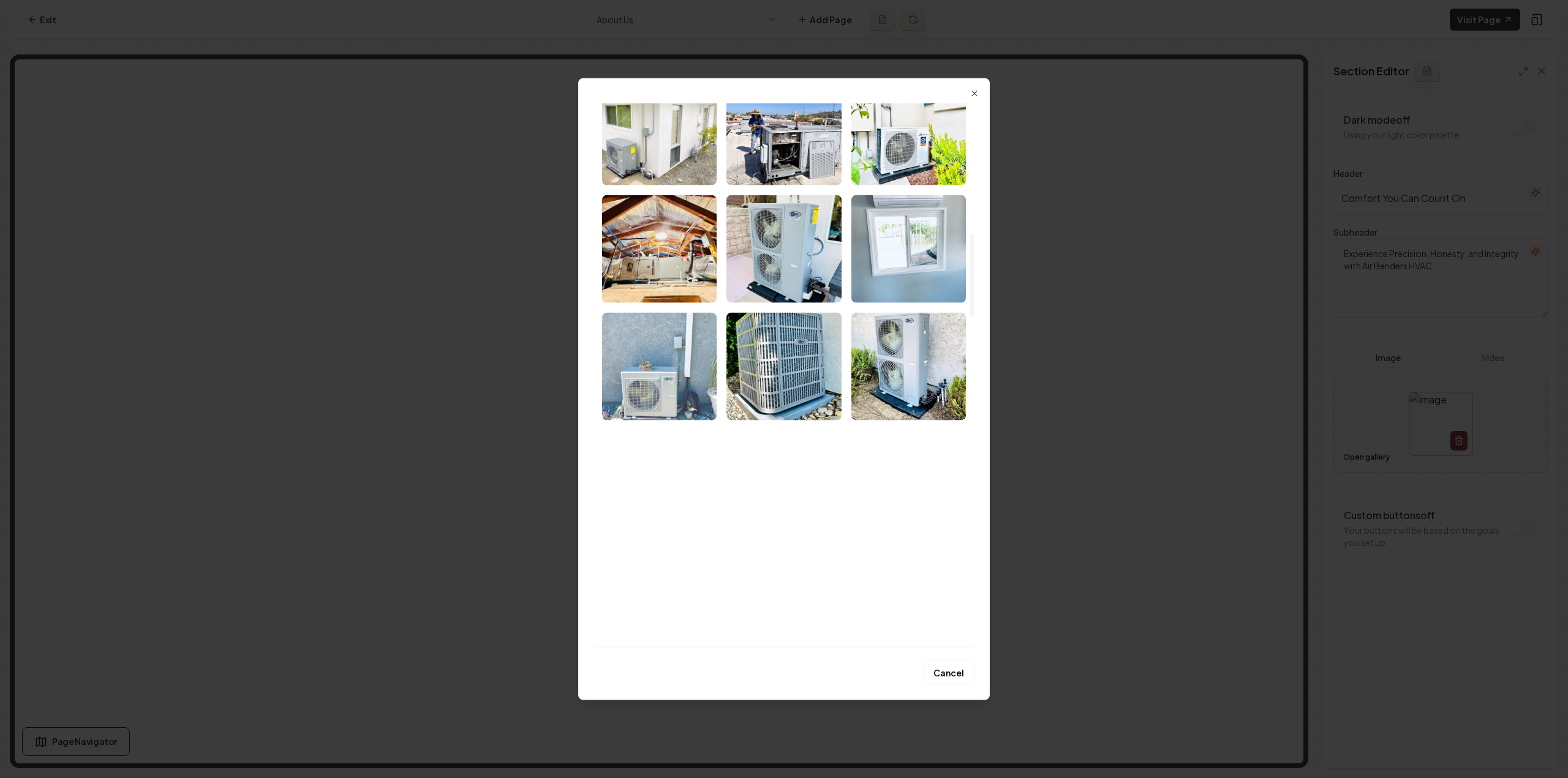 scroll, scrollTop: 857, scrollLeft: 0, axis: vertical 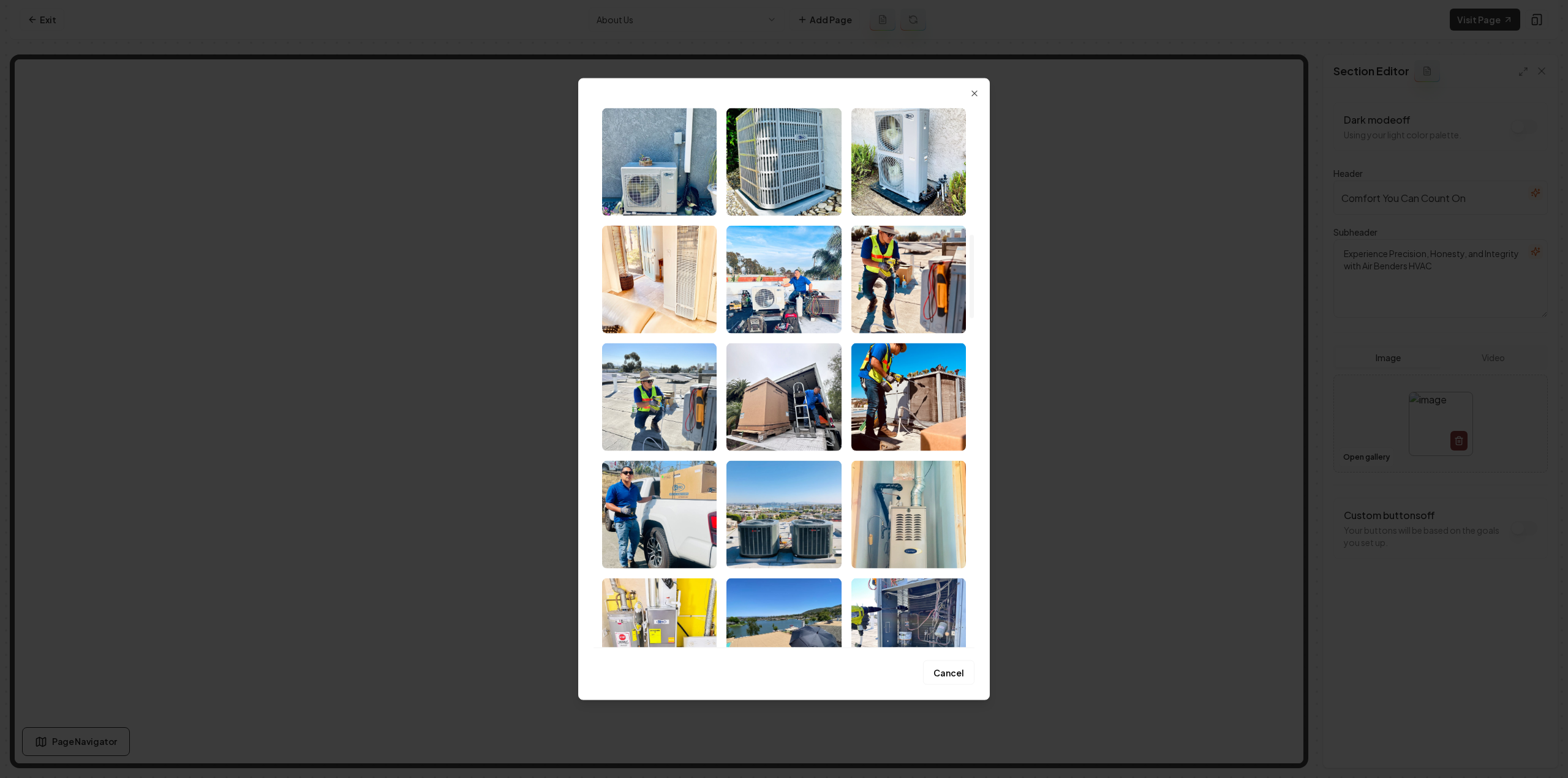 click at bounding box center [659, 397] 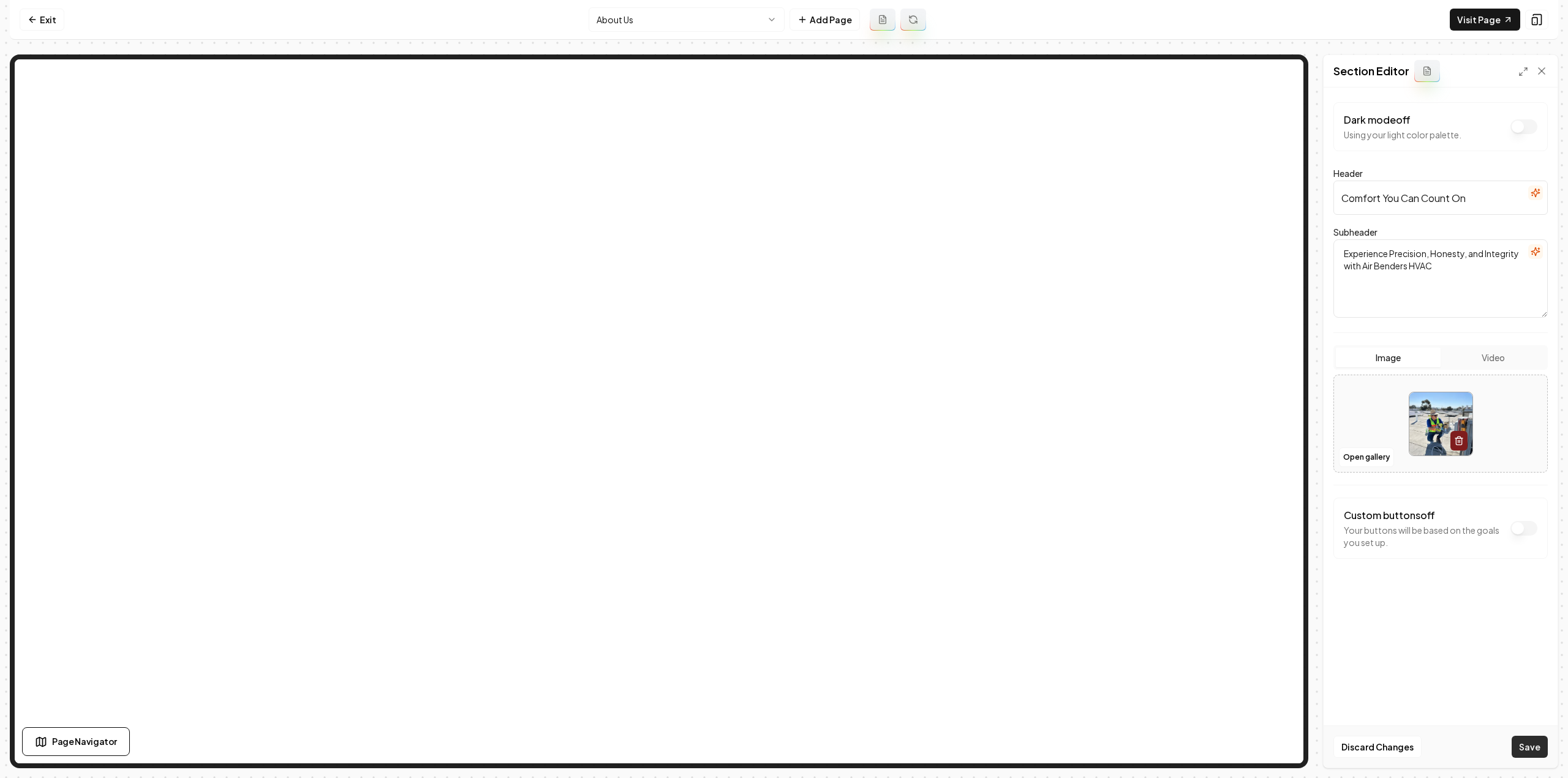 click on "Save" at bounding box center (1529, 747) 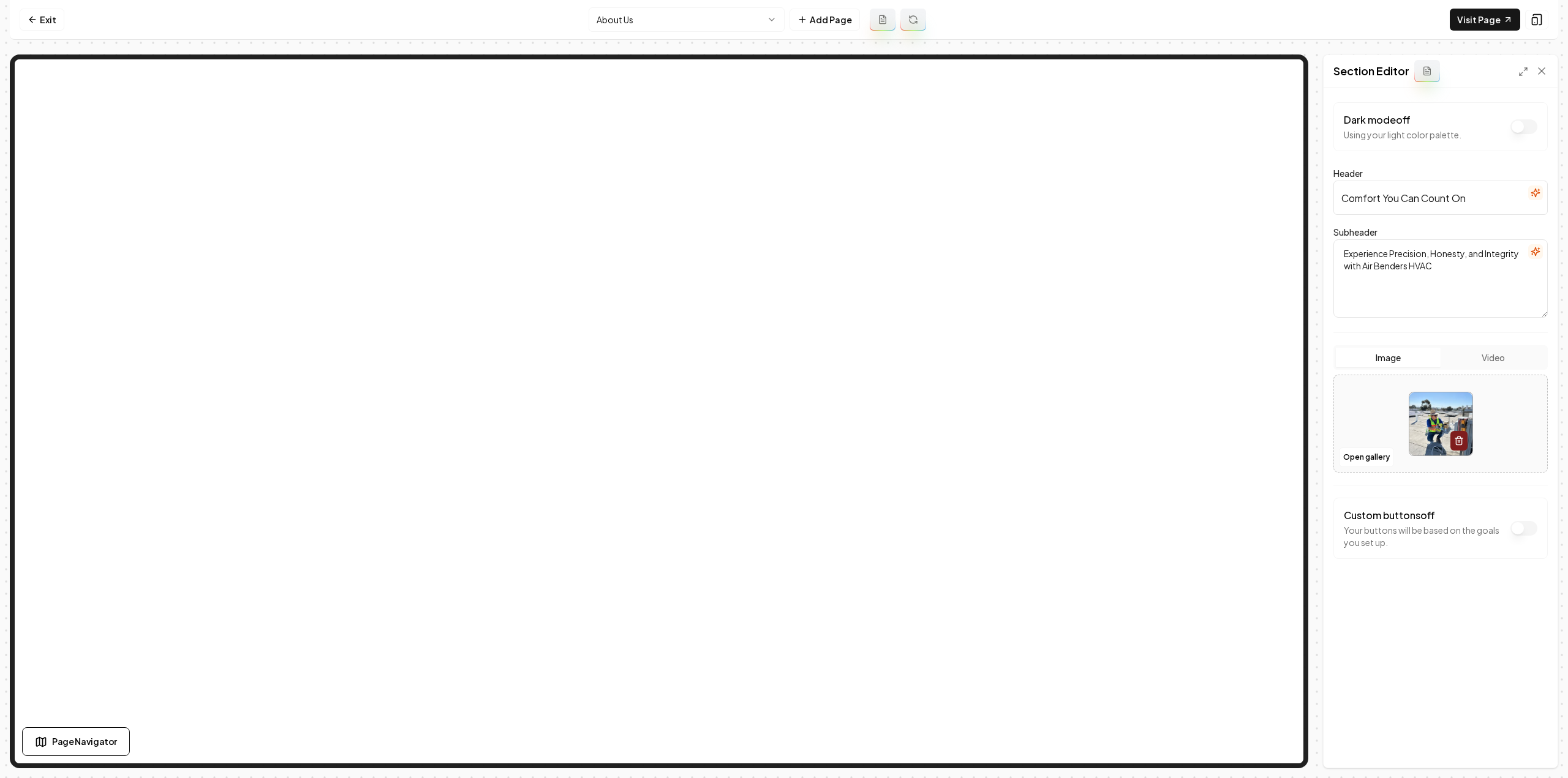 click on "Computer Required This feature is only available on a computer. Please switch to a computer to edit your site. Go back  Exit About Us Add Page Visit Page  Page Navigator Page Settings Section Editor Dark mode  off Using your light color palette. Header Comfort You Can Count On Subheader Experience Precision, Honesty, and Integrity with Air Benders HVAC Image Video Open gallery Custom buttons  off Your buttons will be based on the goals you set up. Discard Changes Save /dashboard/sites/a1cd40d4-2dff-4765-b388-07f1176348f9/pages/88b4f199-2663-4cf8-af99-3f06c9025ec5" at bounding box center (784, 389) 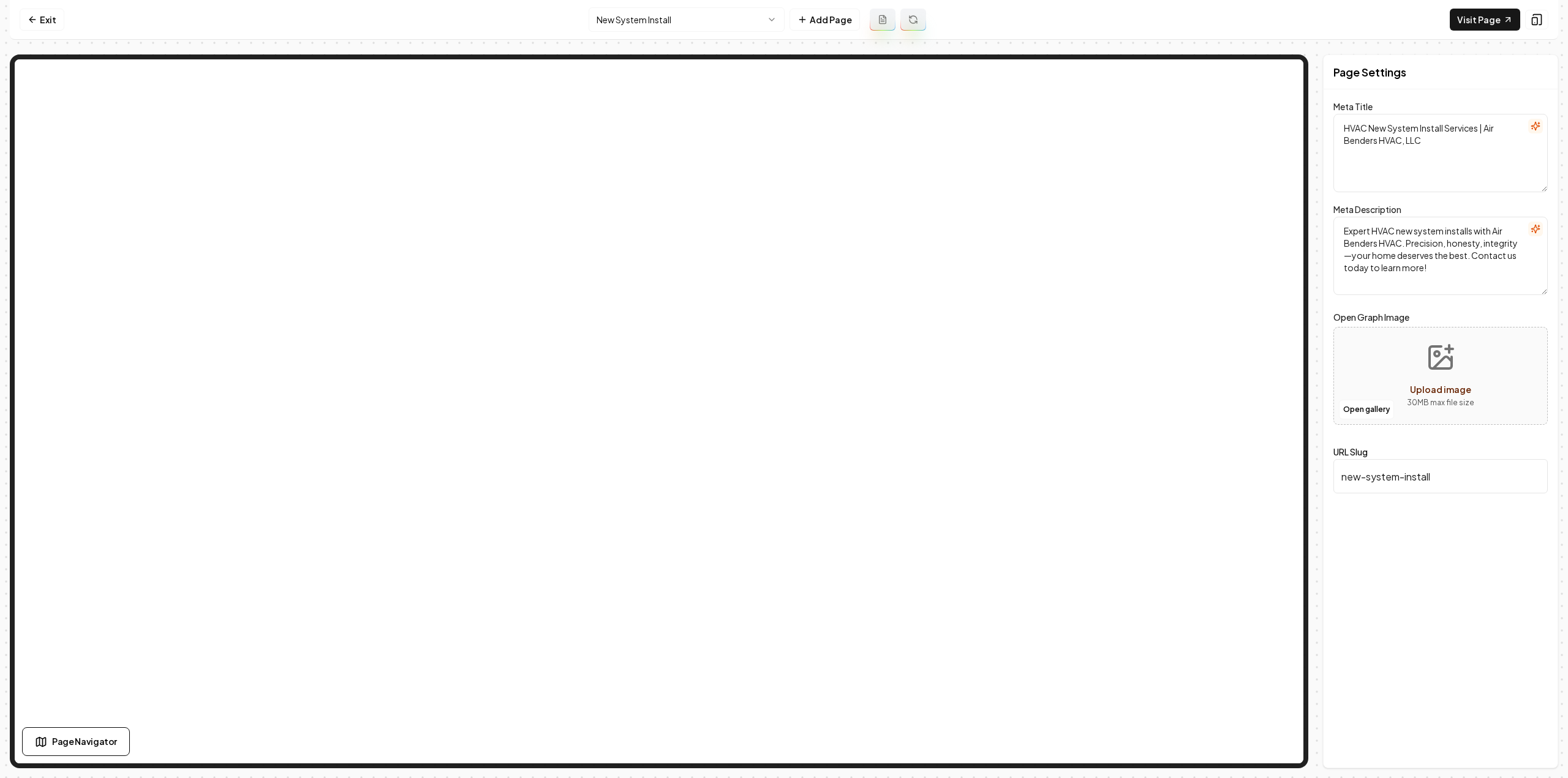click on "Computer Required This feature is only available on a computer. Please switch to a computer to edit your site. Go back  Exit New System Install Add Page Visit Page  Page Navigator Page Settings Meta Title HVAC New System Install Services | Air Benders HVAC, LLC Meta Description Expert HVAC new system installs with Air Benders HVAC. Precision, honesty, integrity—your home deserves the best. Contact us today to learn more! Open Graph Image Open gallery Upload image 30  MB max file size URL Slug new-system-install Discard Changes Save Section Editor Unsupported section type /dashboard/sites/a1cd40d4-2dff-4765-b388-07f1176348f9/pages/89cfd9af-3fbc-45eb-b660-370938723293" at bounding box center (784, 389) 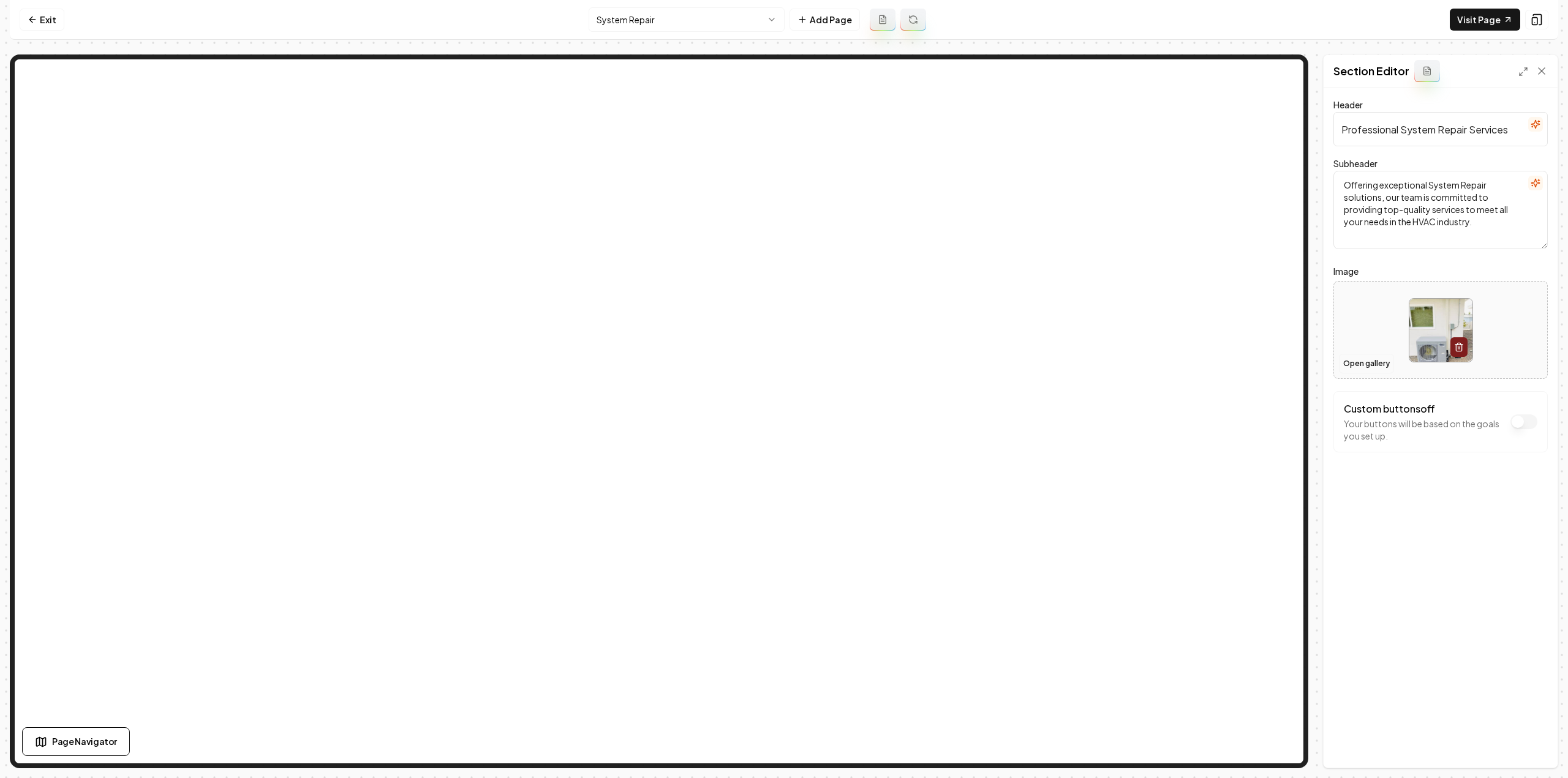 click on "Open gallery" at bounding box center [1366, 364] 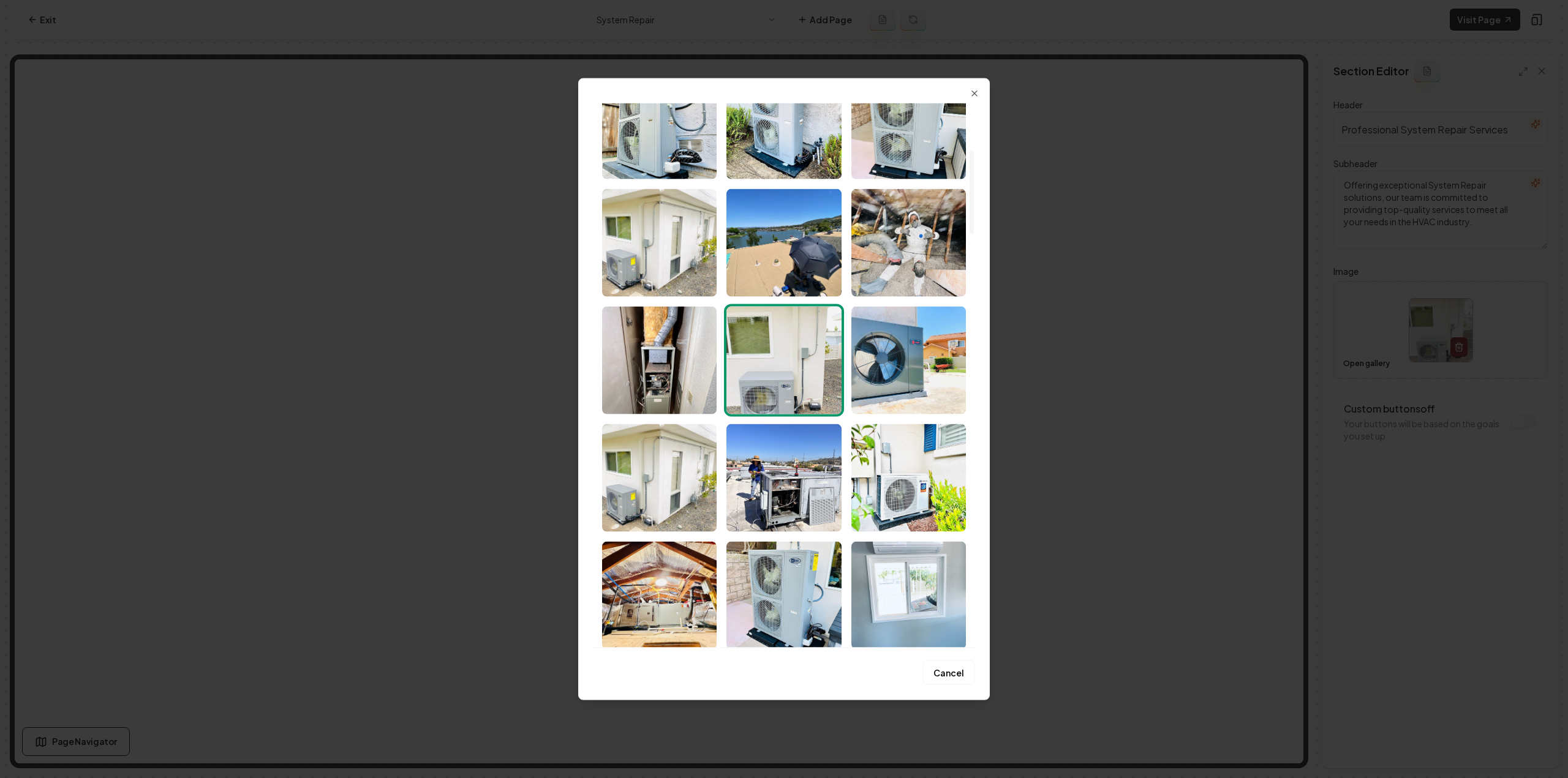scroll, scrollTop: 612, scrollLeft: 0, axis: vertical 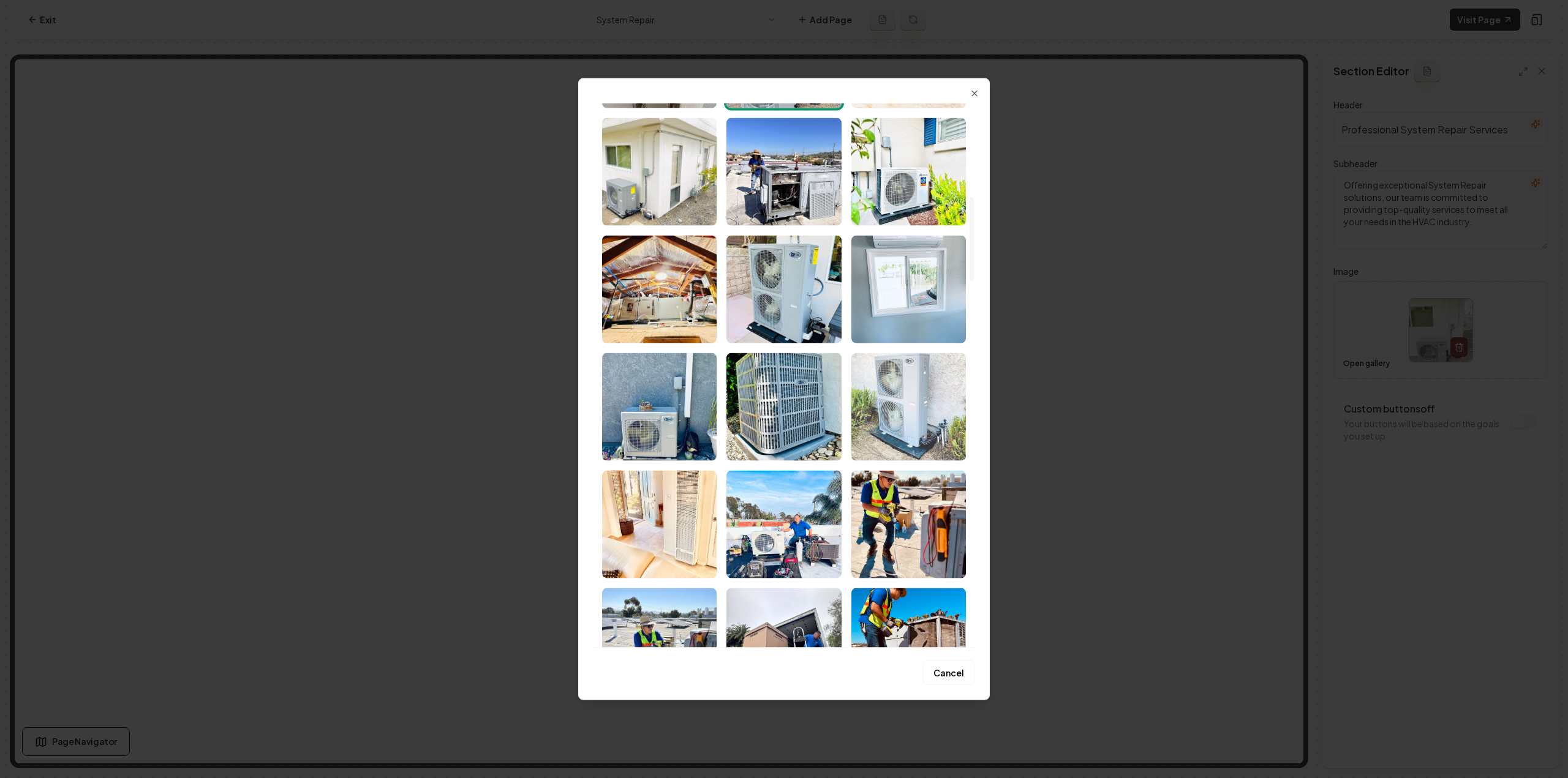 click at bounding box center (908, 406) 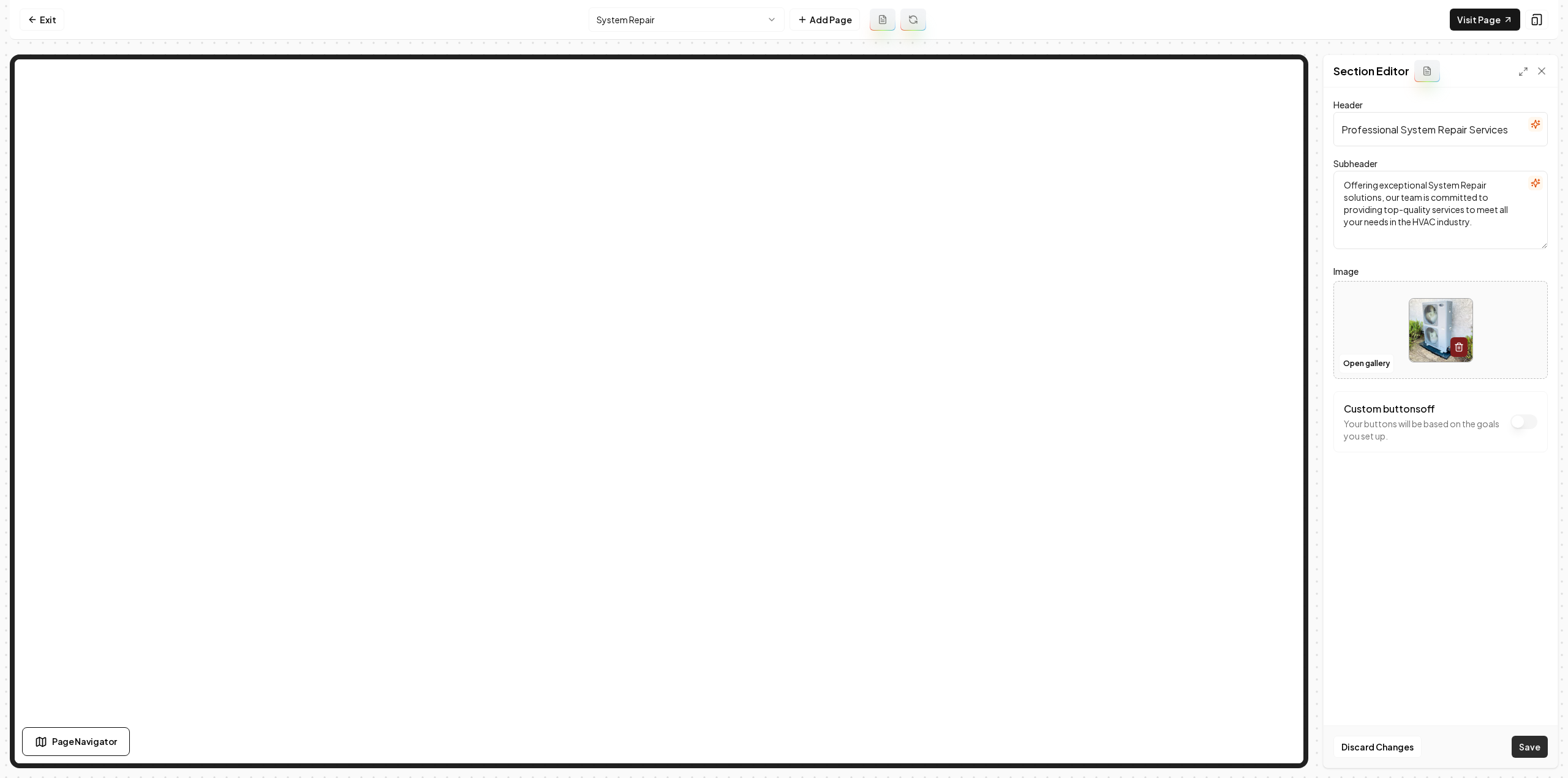 click on "Save" at bounding box center [1529, 747] 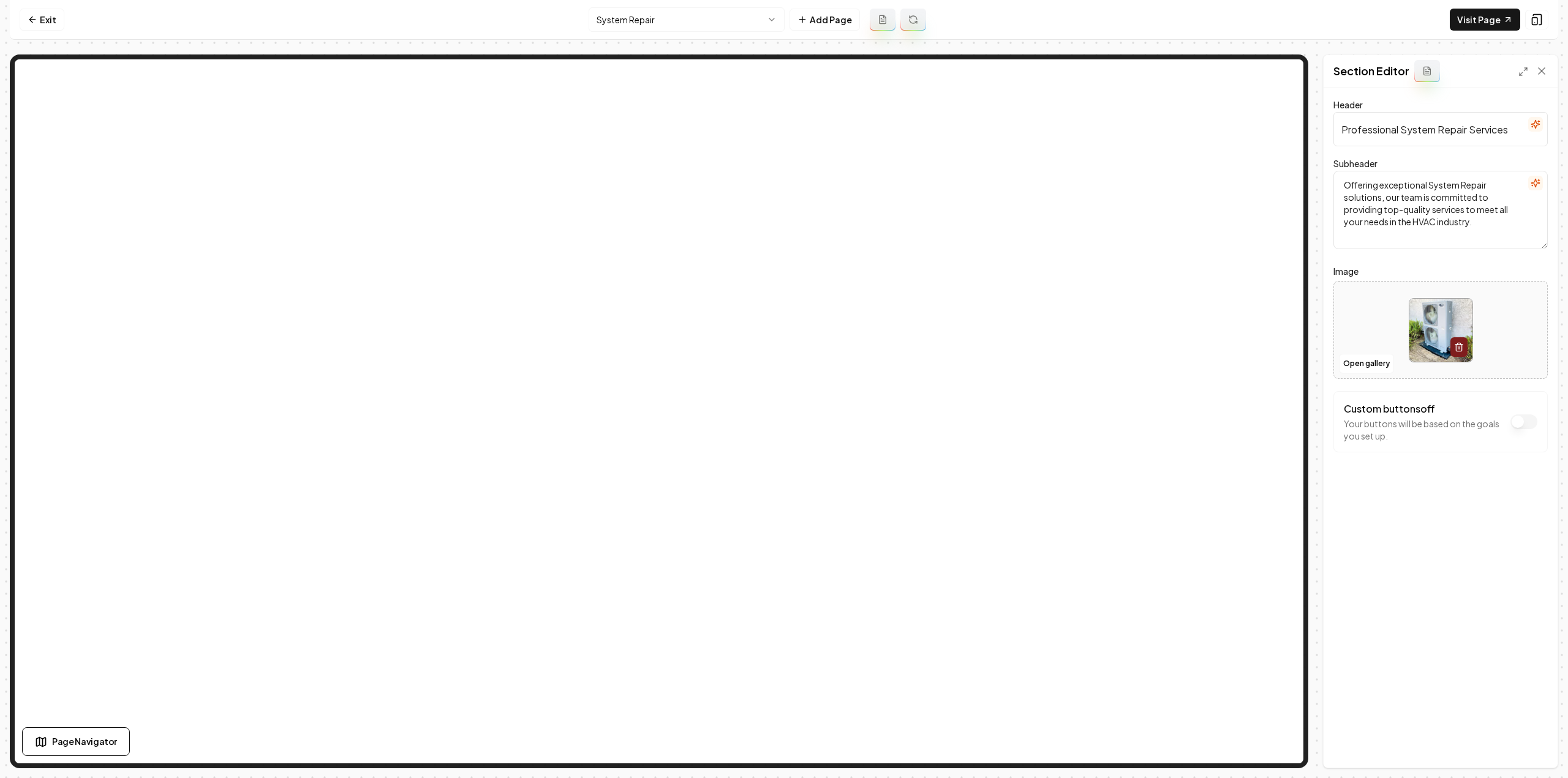 click on "Computer Required This feature is only available on a computer. Please switch to a computer to edit your site. Go back  Exit System Repair Add Page Visit Page  Page Navigator Page Settings Section Editor Header Professional System Repair Services Subheader Offering exceptional System Repair solutions, our team is committed to providing top-quality services to meet all your needs in the HVAC industry. Image Open gallery Custom buttons  off Your buttons will be based on the goals you set up. Discard Changes Save /dashboard/sites/a1cd40d4-2dff-4765-b388-07f1176348f9/pages/4eacdd01-d248-4d23-abbc-b2520afea461" at bounding box center [784, 389] 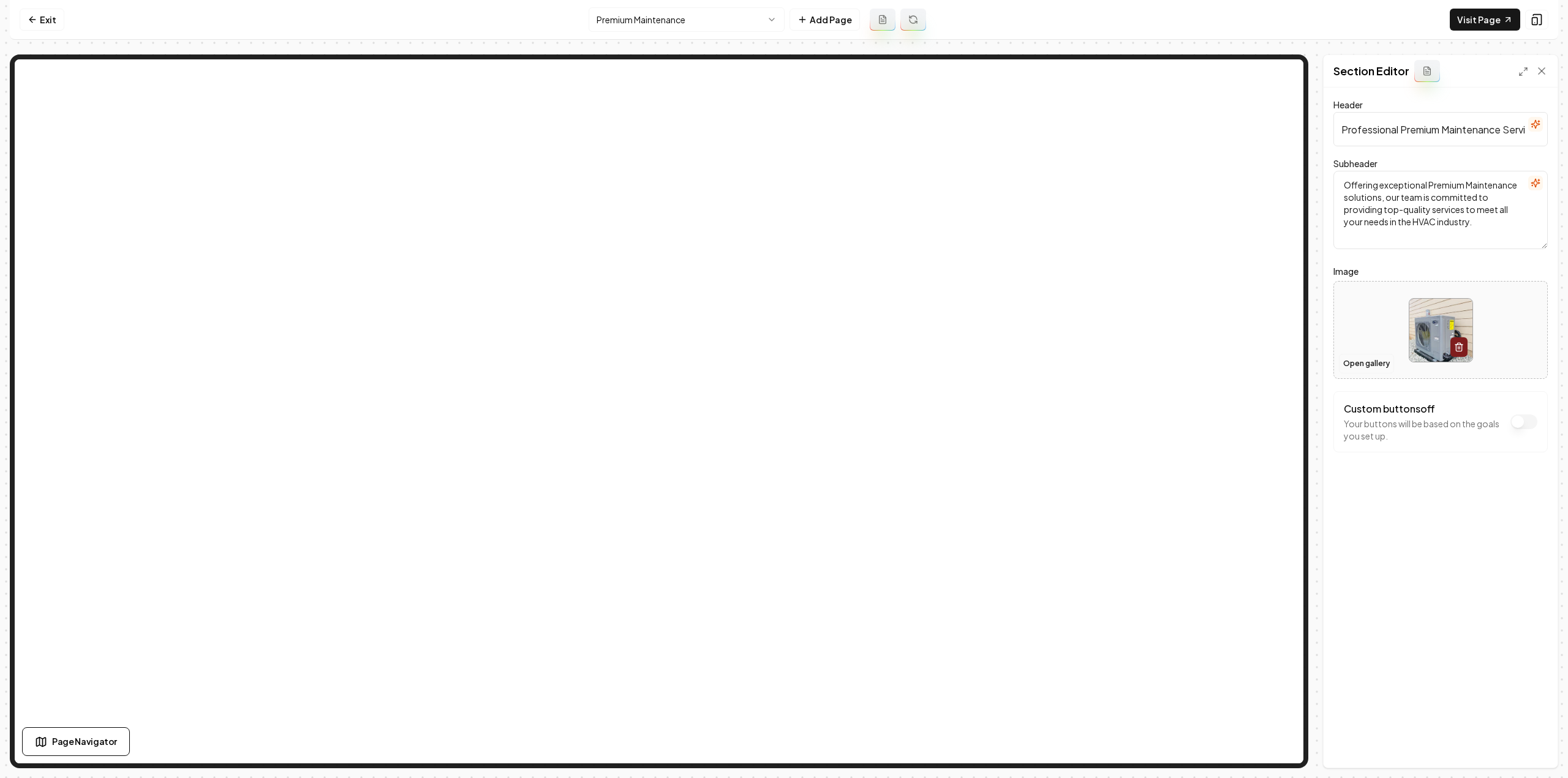 click on "Open gallery" at bounding box center [1366, 364] 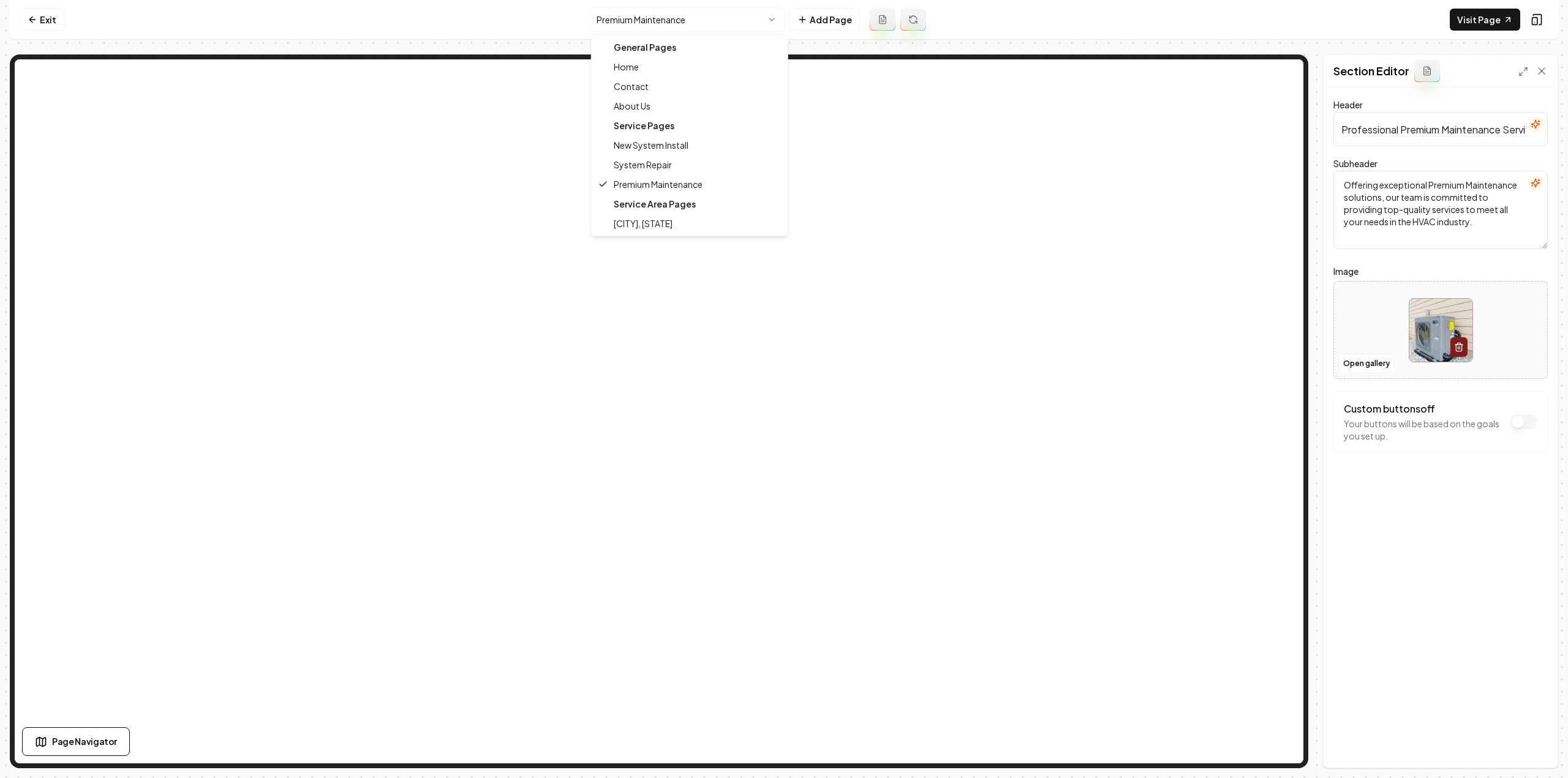click on "Computer Required This feature is only available on a computer. Please switch to a computer to edit your site. Go back  Exit Premium Maintenance Add Page Visit Page  Page Navigator Page Settings Section Editor Header Professional Premium Maintenance Services Subheader Offering exceptional Premium Maintenance solutions, our team is committed to providing top-quality services to meet all your needs in the HVAC industry. Image Open gallery Custom buttons  off Your buttons will be based on the goals you set up. Discard Changes Save /dashboard/sites/a1cd40d4-2dff-4765-b388-07f1176348f9/pages/5e76a378-5b8b-4a44-9158-4a7cdad29835 General Pages Home Contact About Us Service Pages New System Install System Repair Premium Maintenance Service Area Pages San Diego, CA" at bounding box center (784, 389) 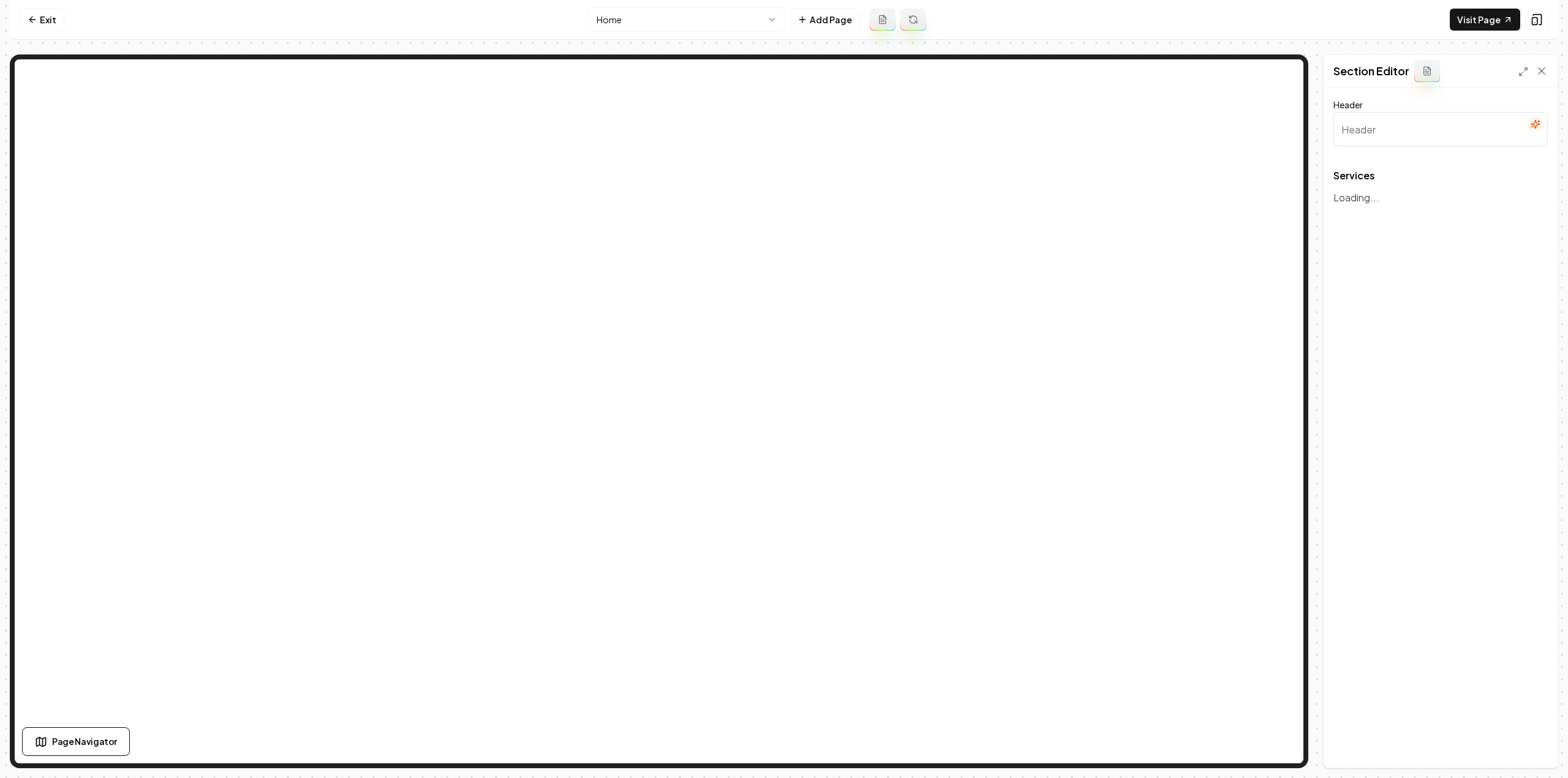 type on "Our Expert HVAC Services" 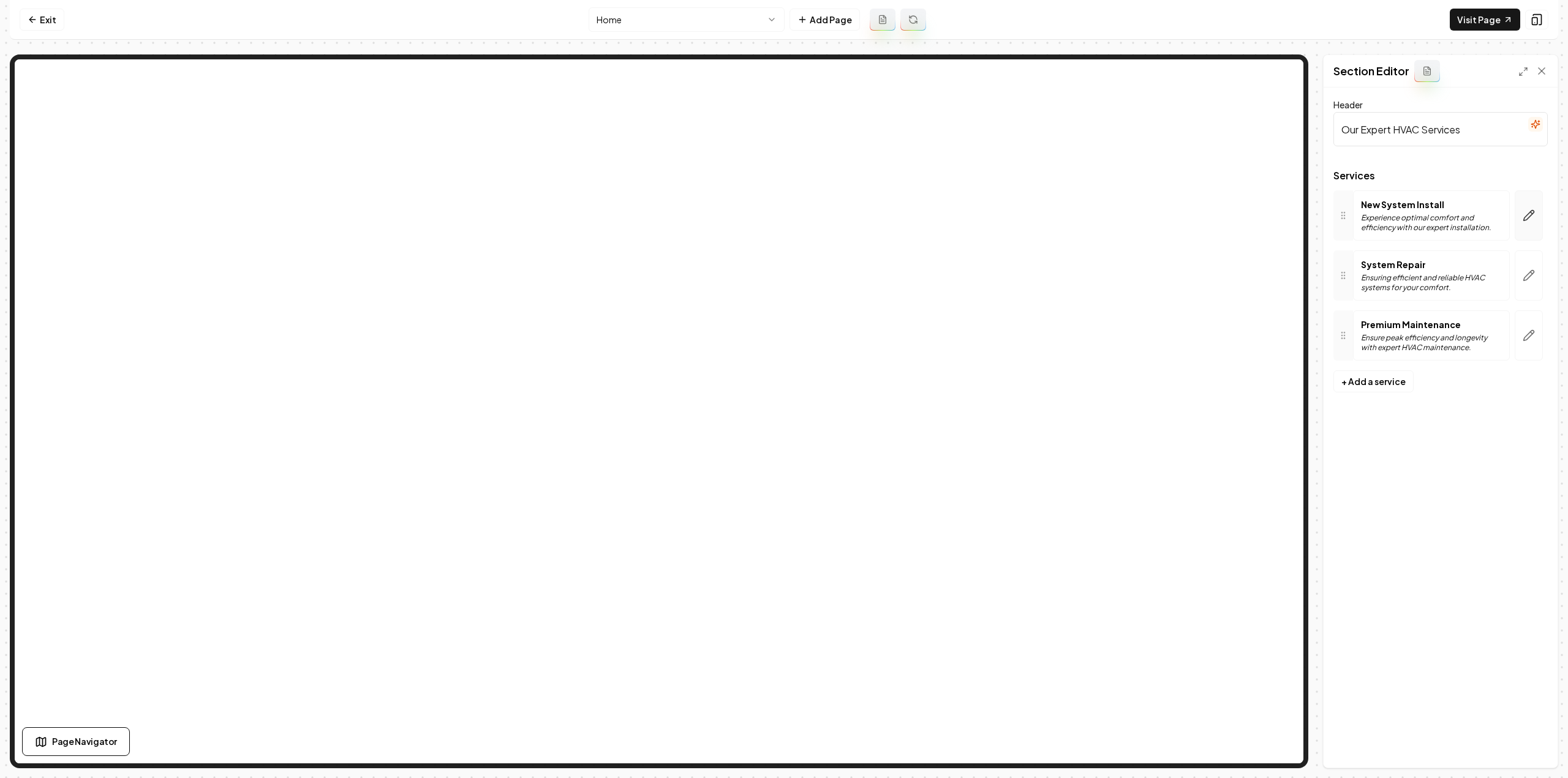 click 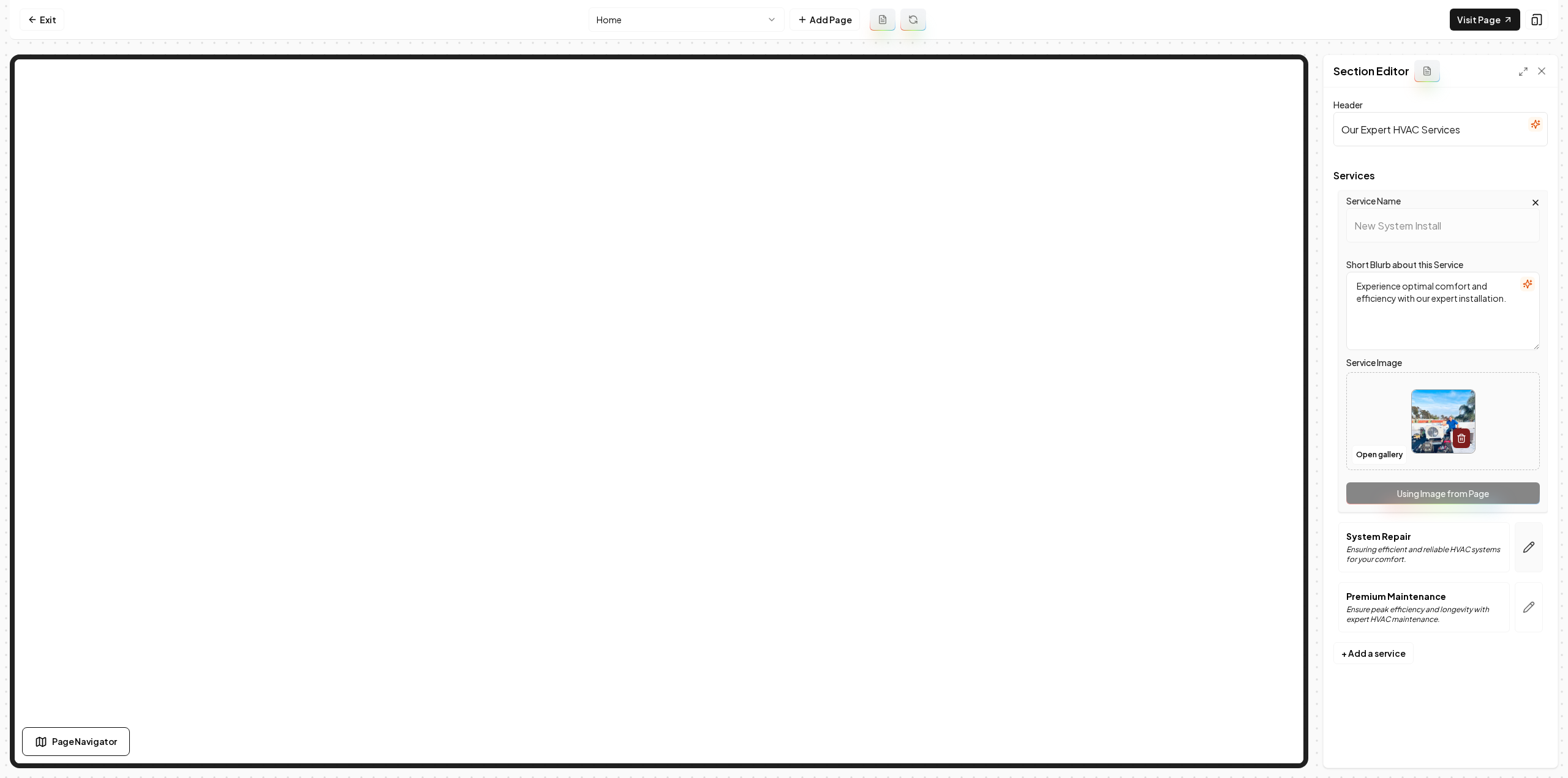 click at bounding box center (1529, 547) 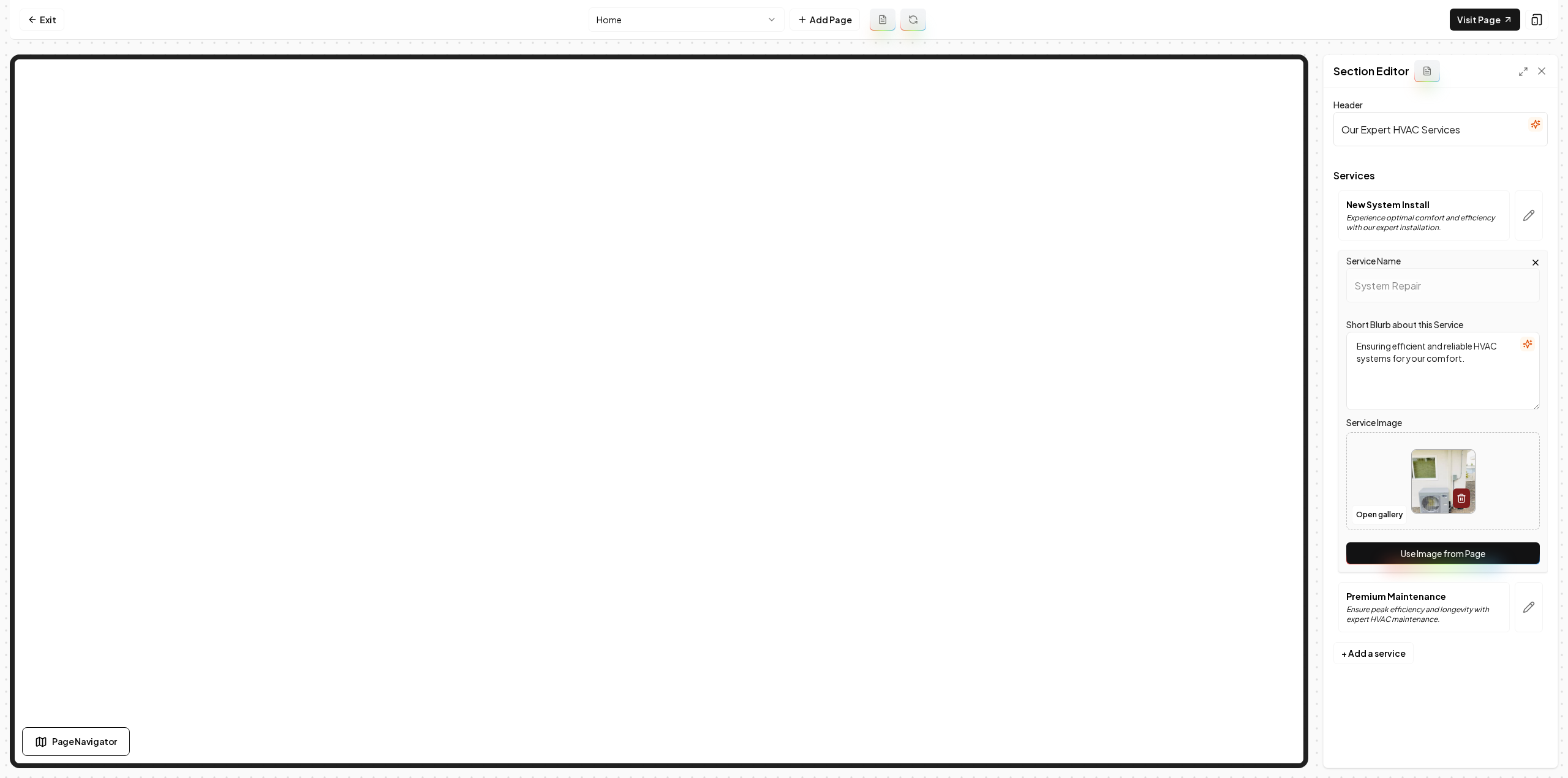 click on "Use Image from Page" at bounding box center (1443, 553) 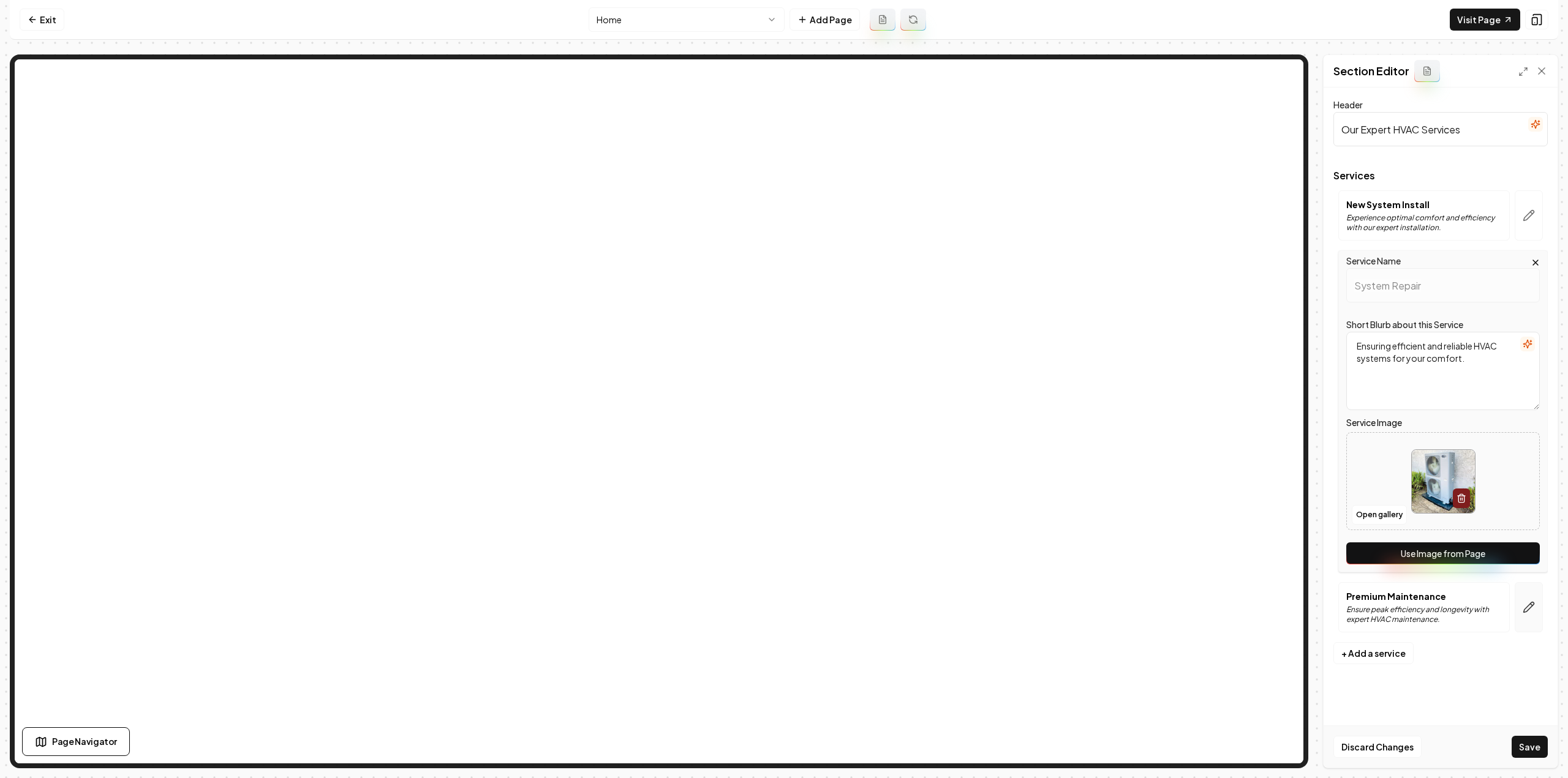 click at bounding box center (1529, 607) 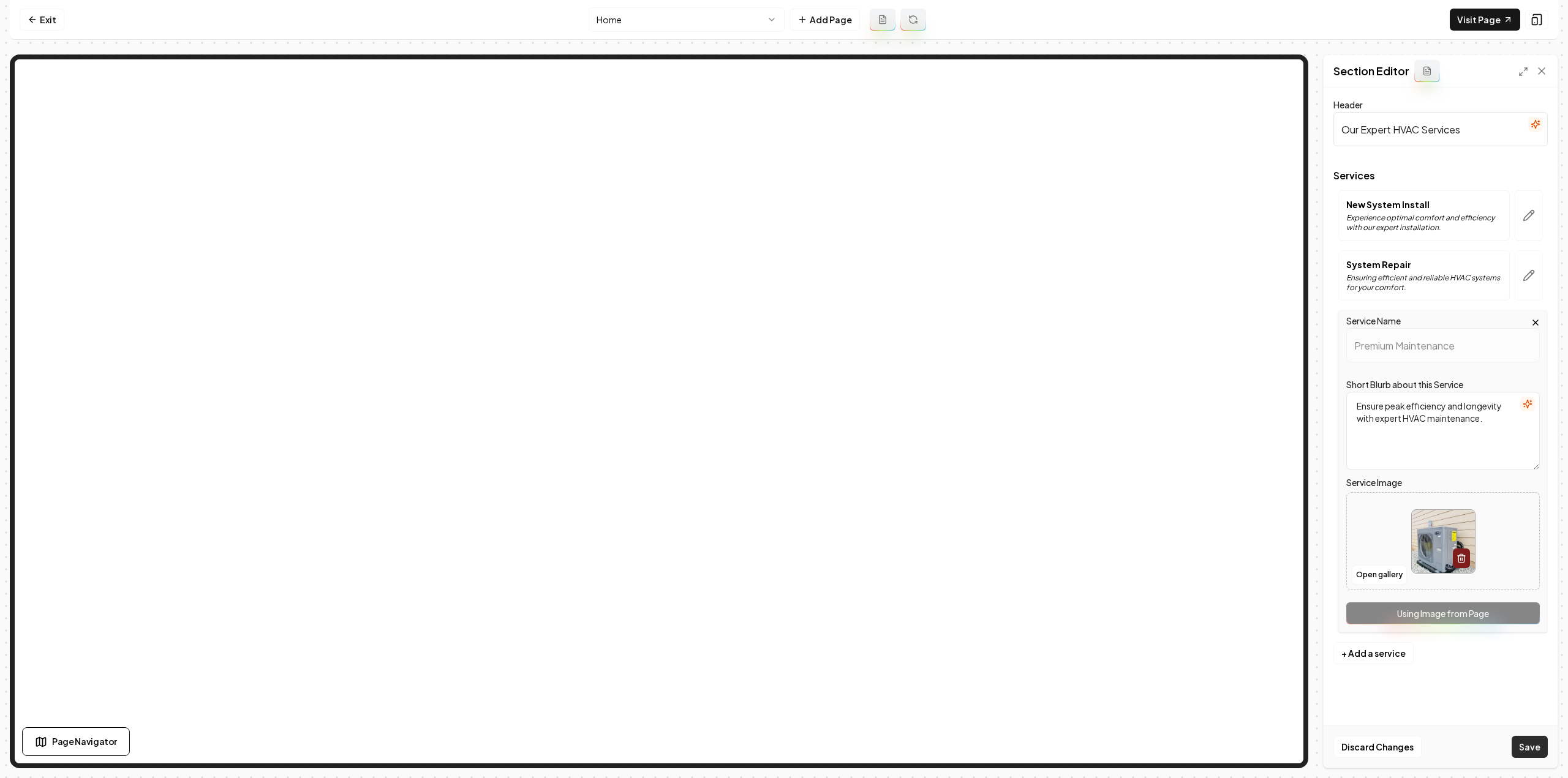 click on "Save" at bounding box center [1529, 747] 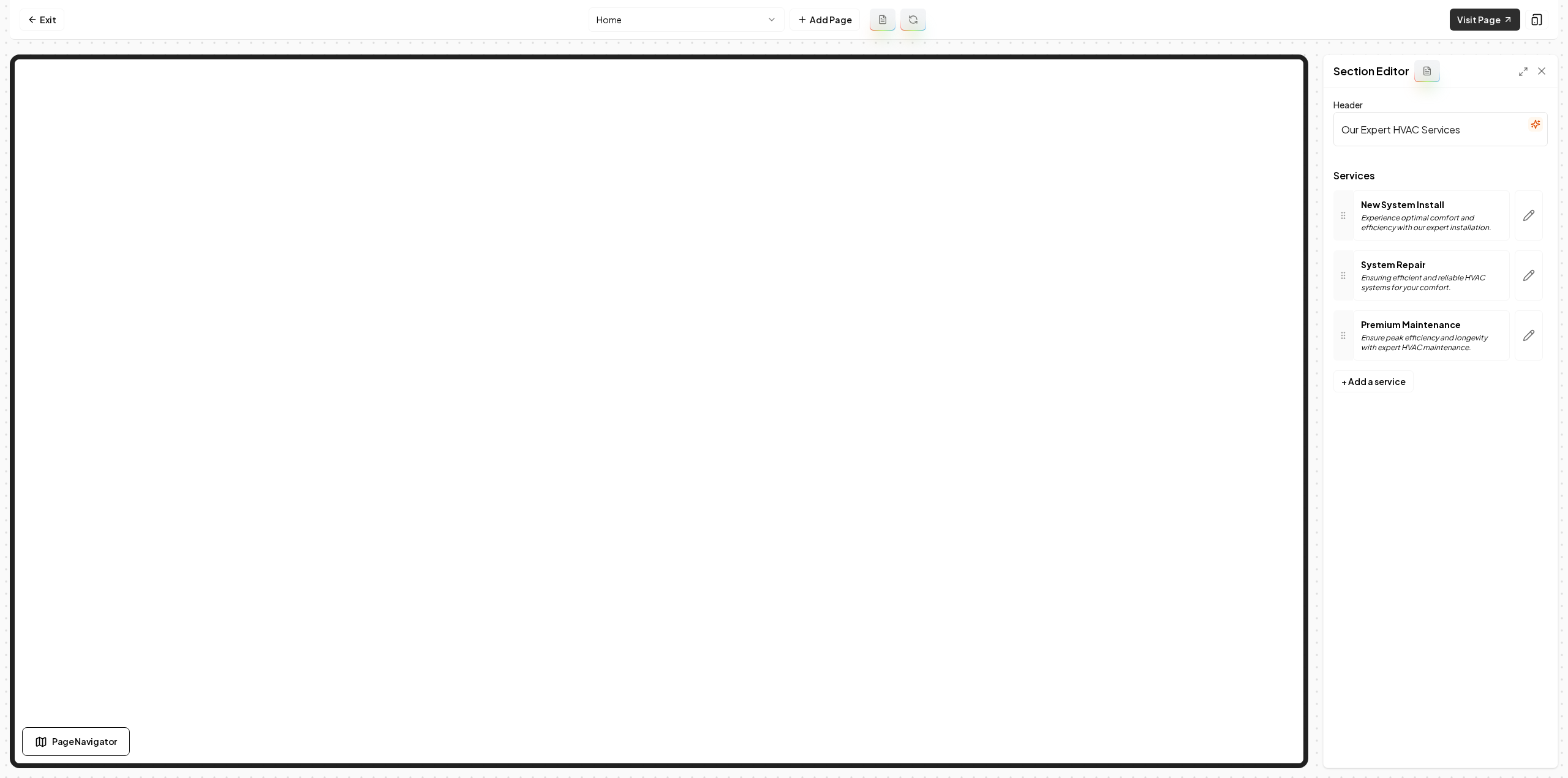 click on "Visit Page" at bounding box center (1485, 20) 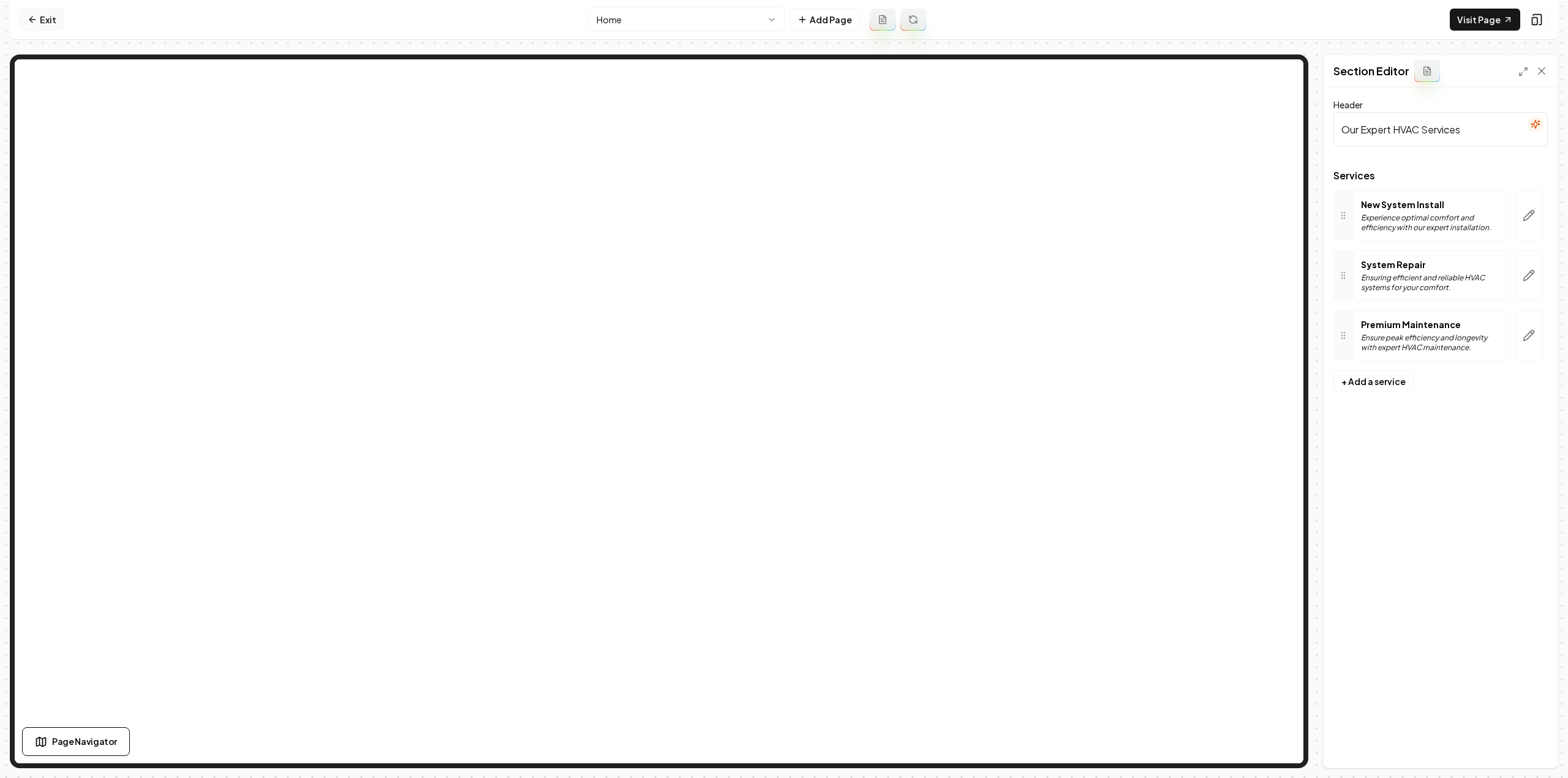 click on "Exit" at bounding box center (42, 20) 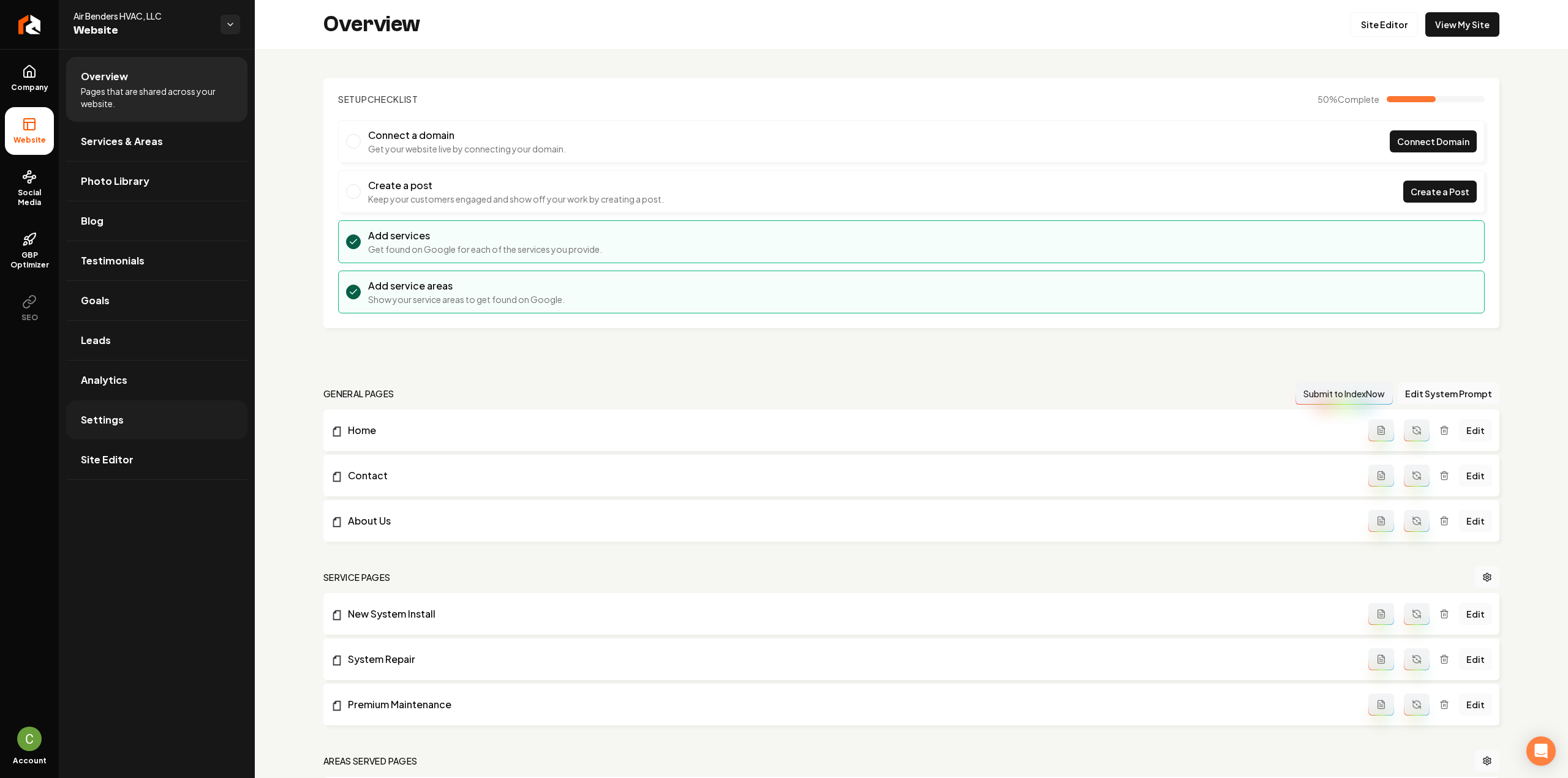 click on "Settings" at bounding box center (157, 420) 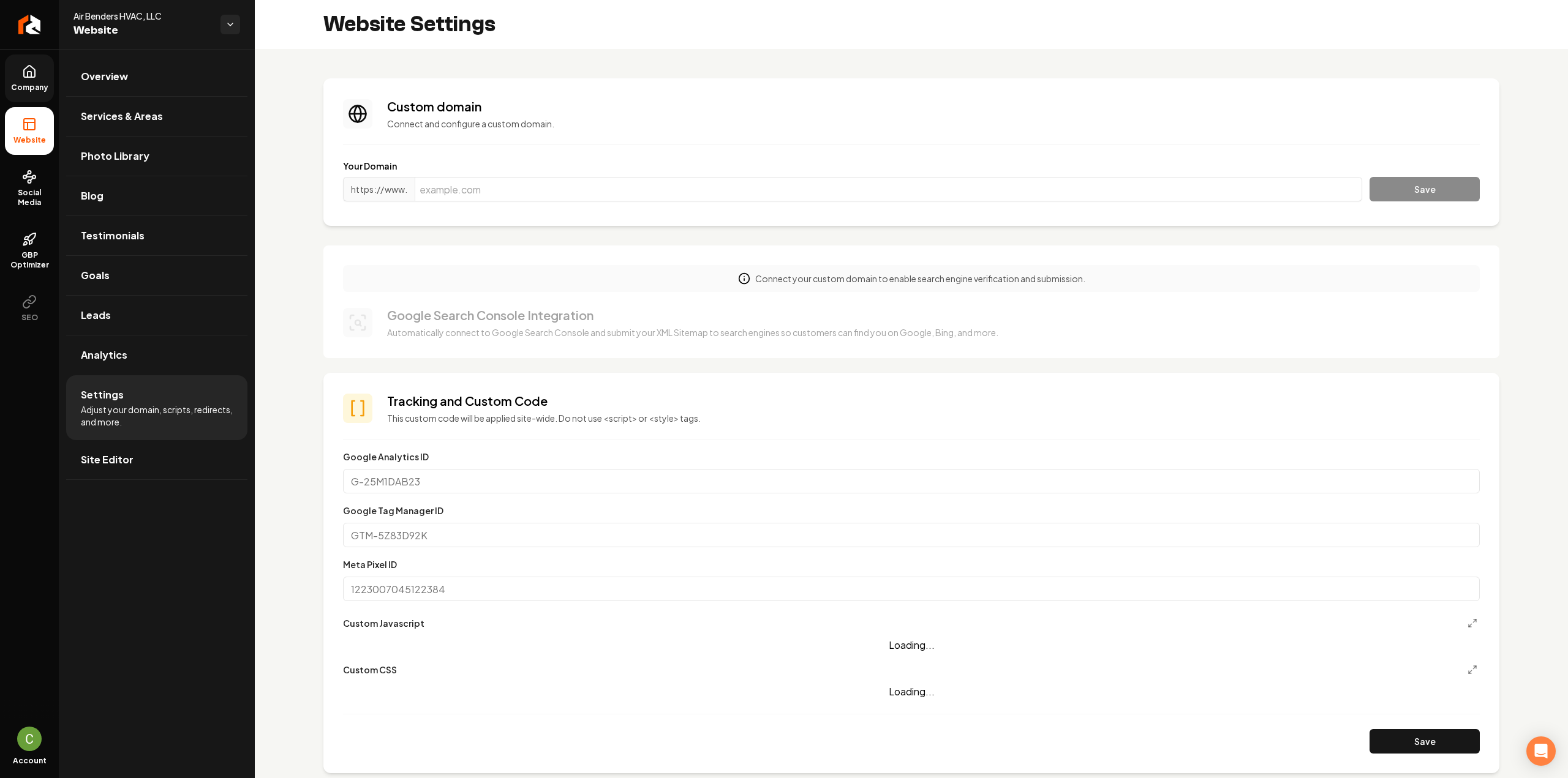 click on "Company" at bounding box center (29, 88) 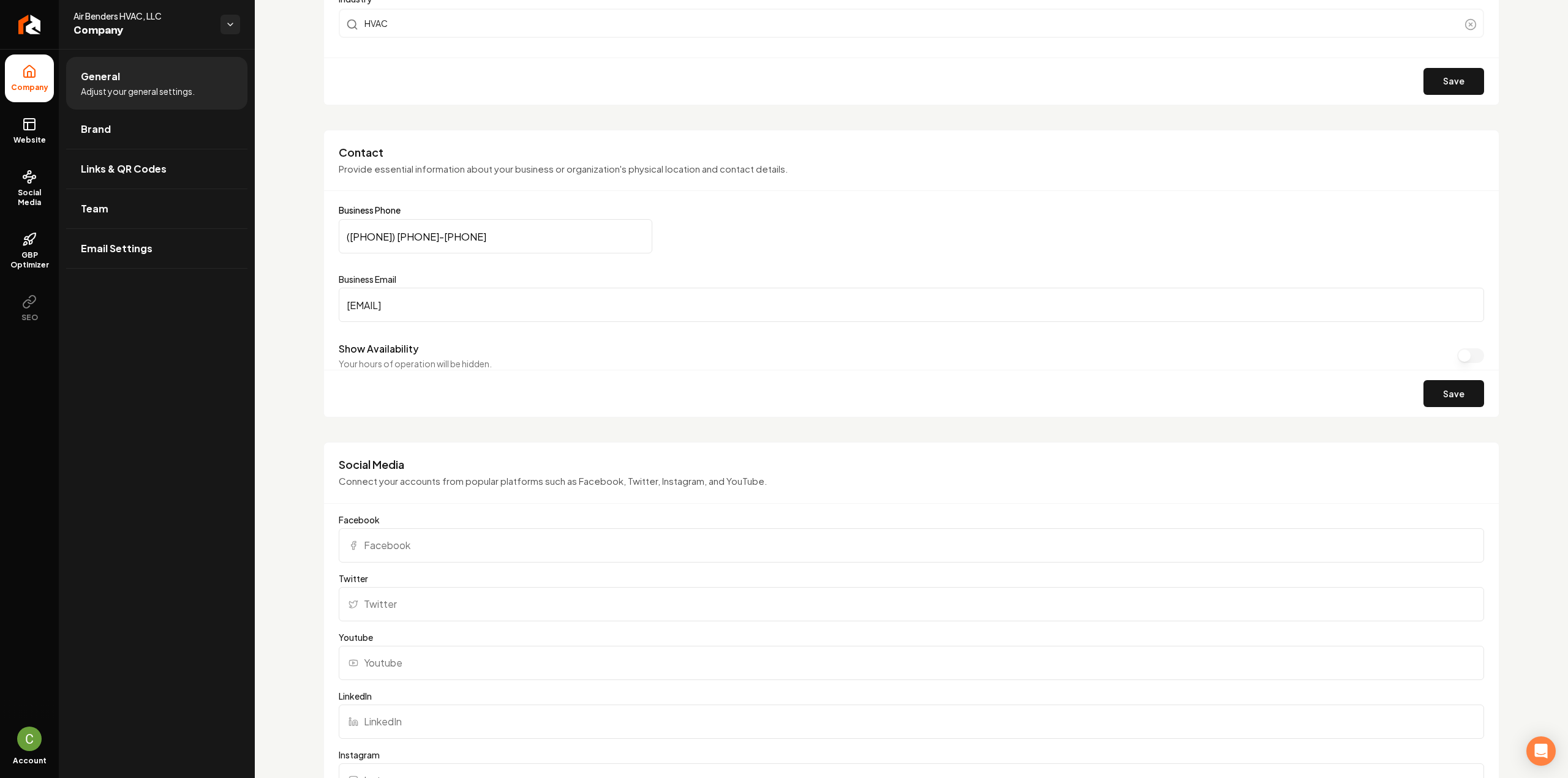 scroll, scrollTop: 490, scrollLeft: 0, axis: vertical 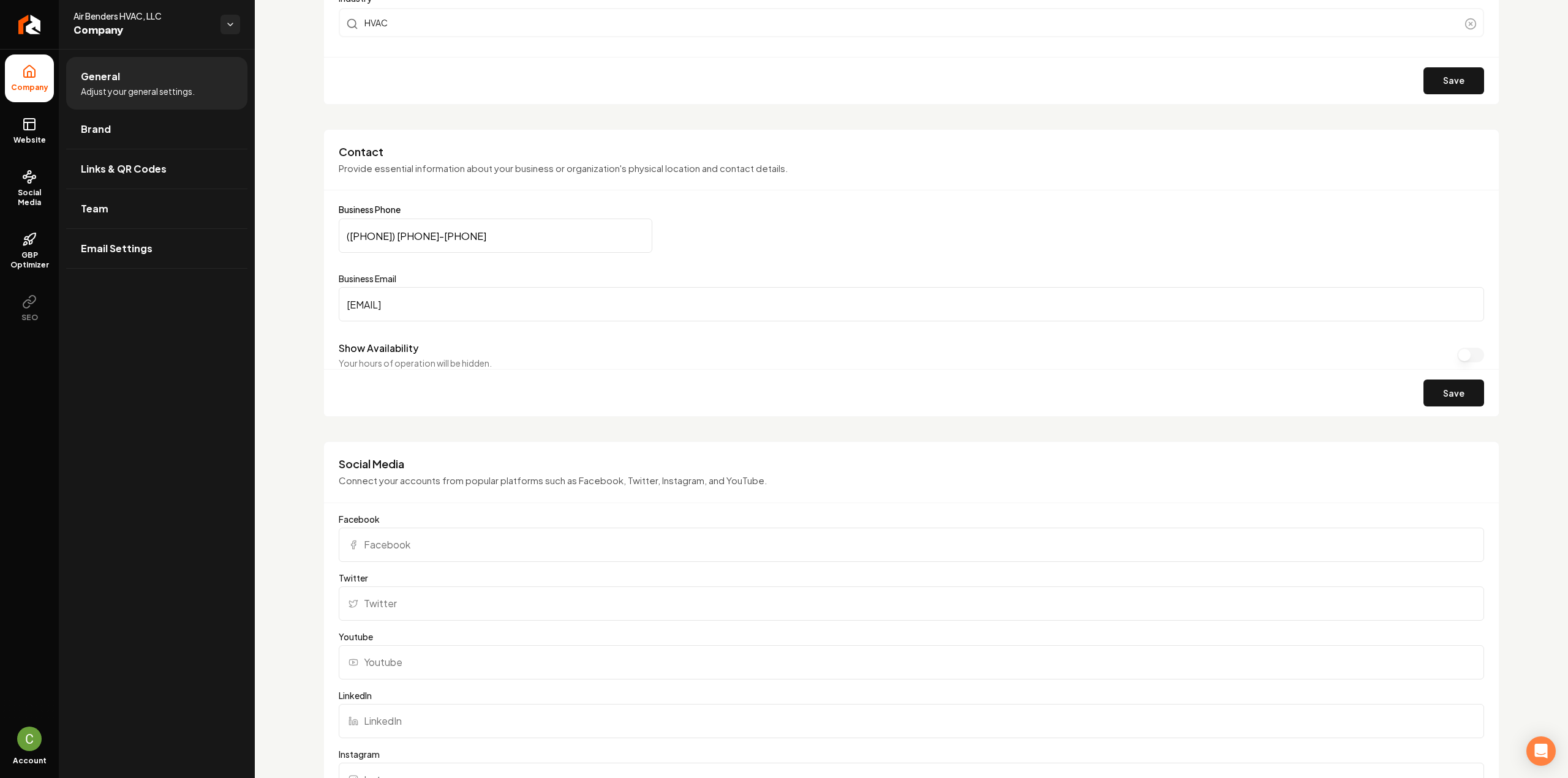 click on "Twitter" at bounding box center [911, 578] 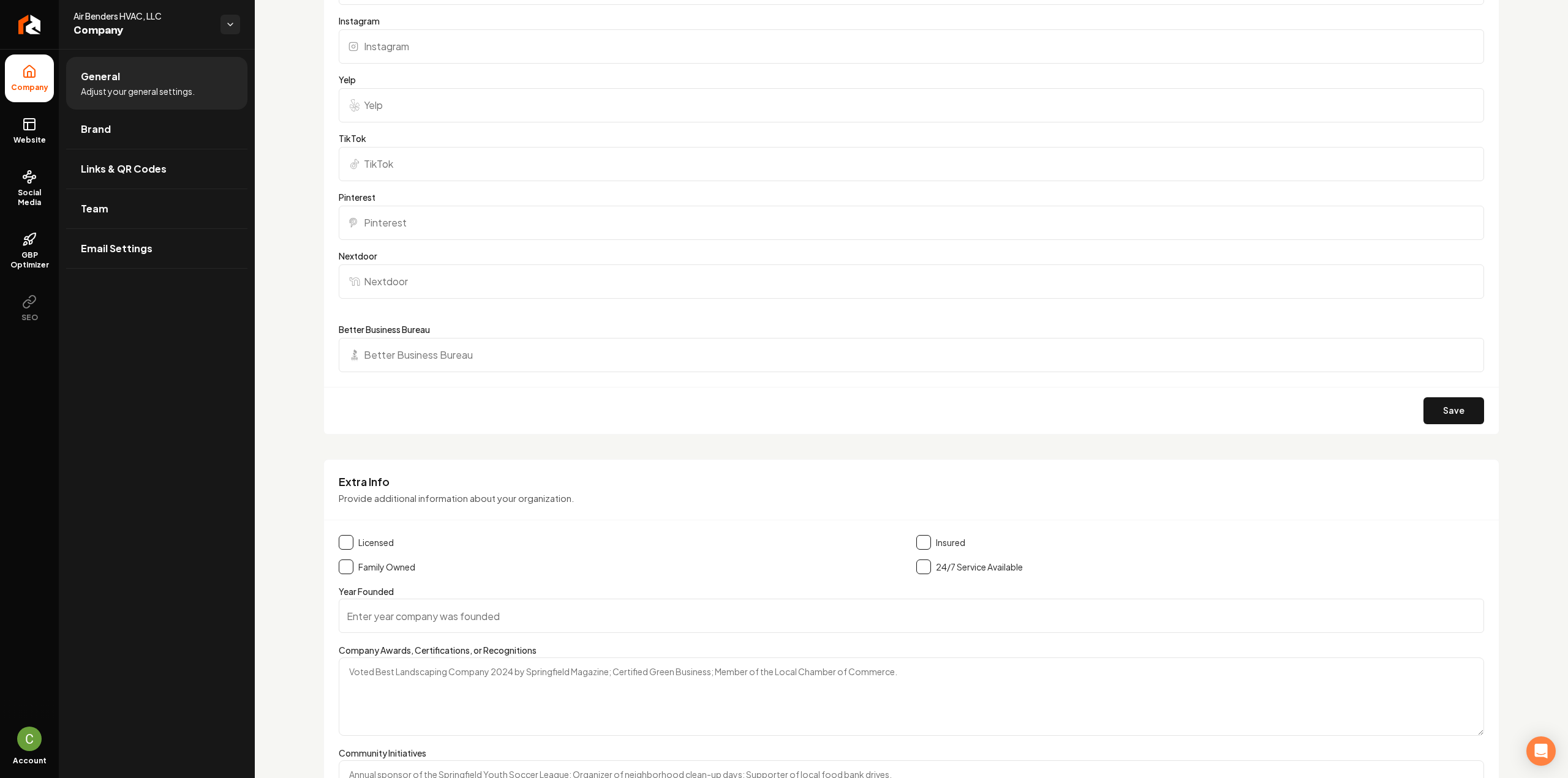 scroll, scrollTop: 1224, scrollLeft: 0, axis: vertical 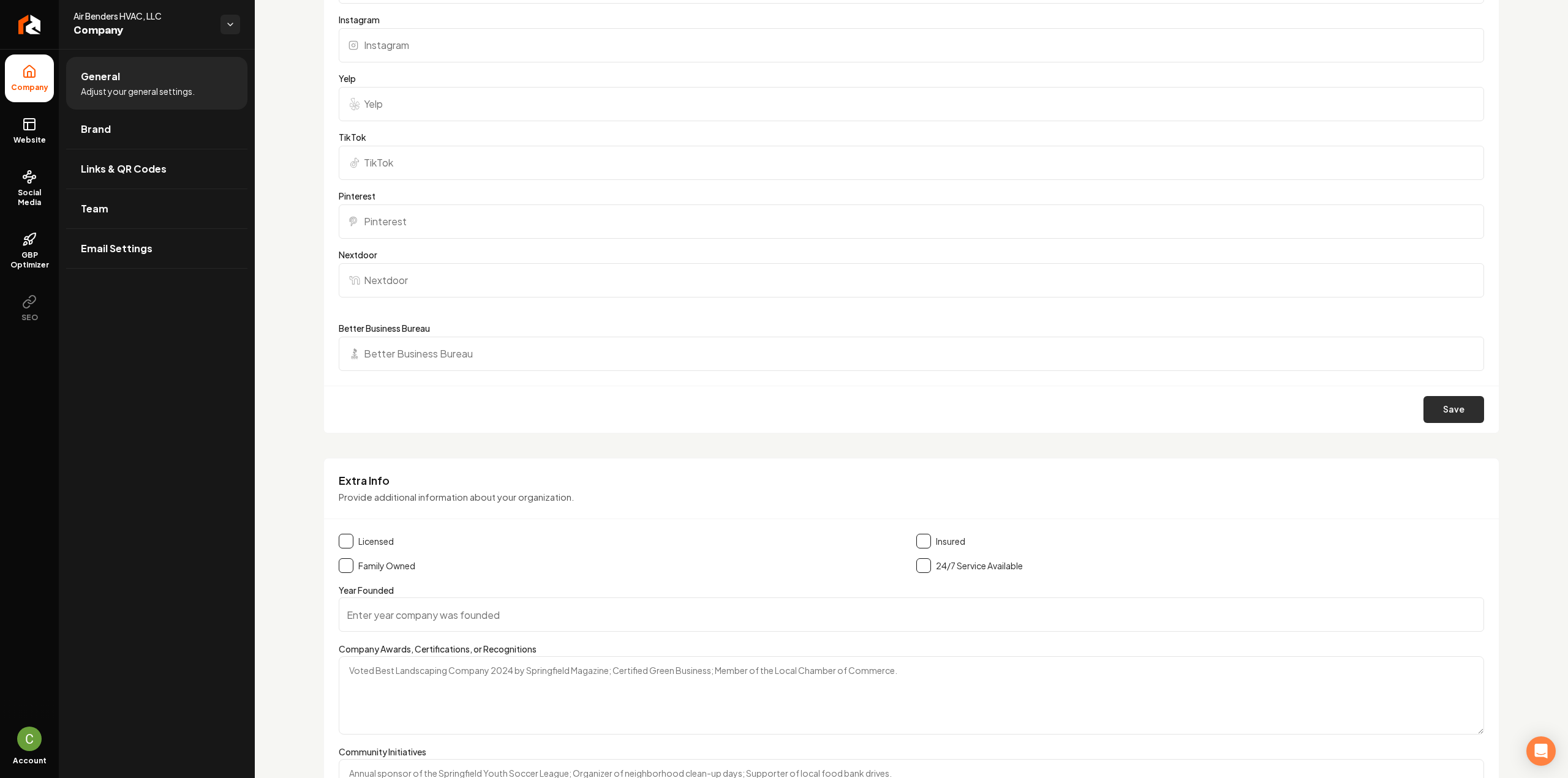 type on "https://www.facebook.com/p/Air-Benders-HVAC-LLC-San-Diego-61577993052503/" 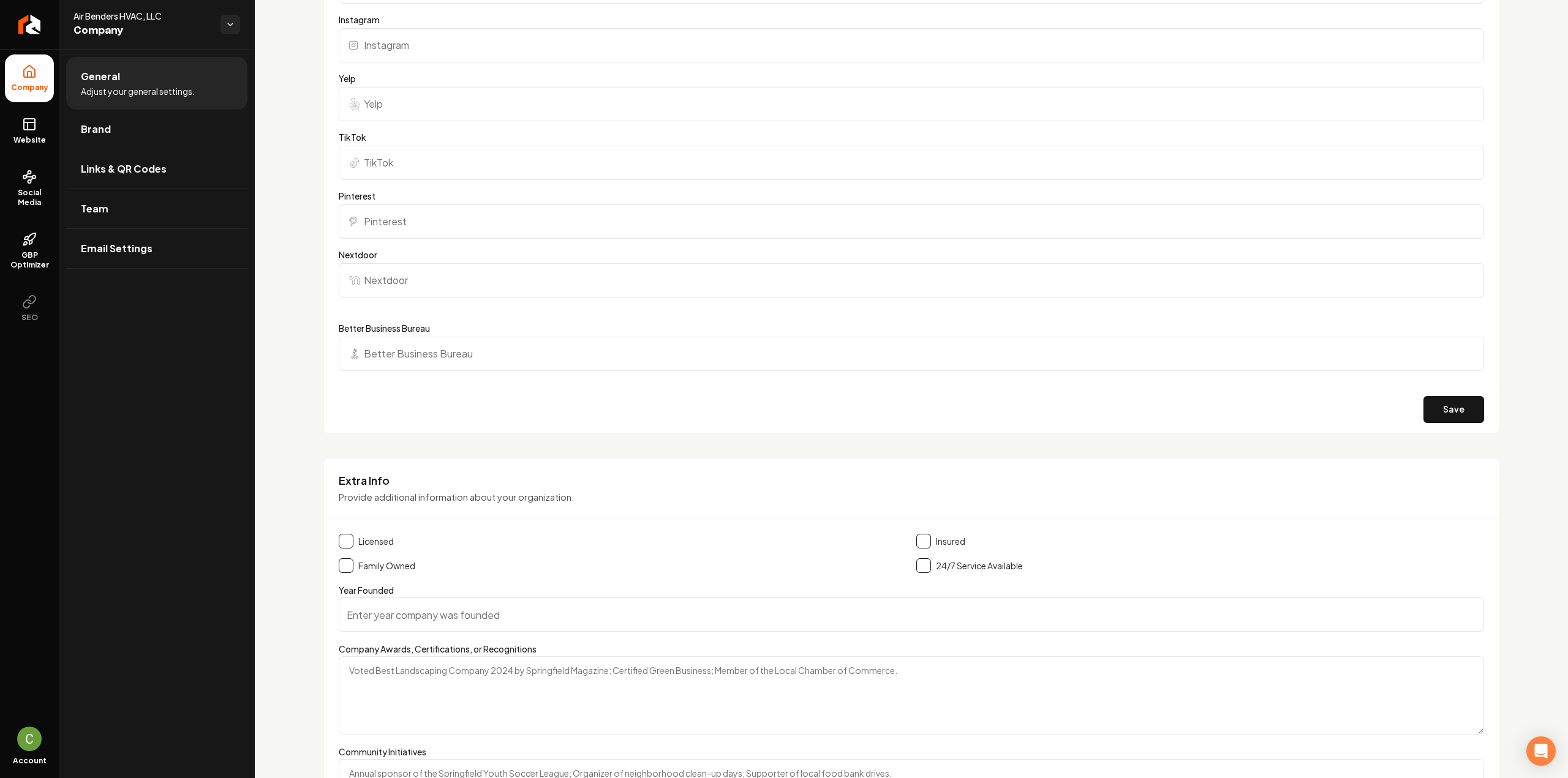 click on "Save" at bounding box center [1453, 410] 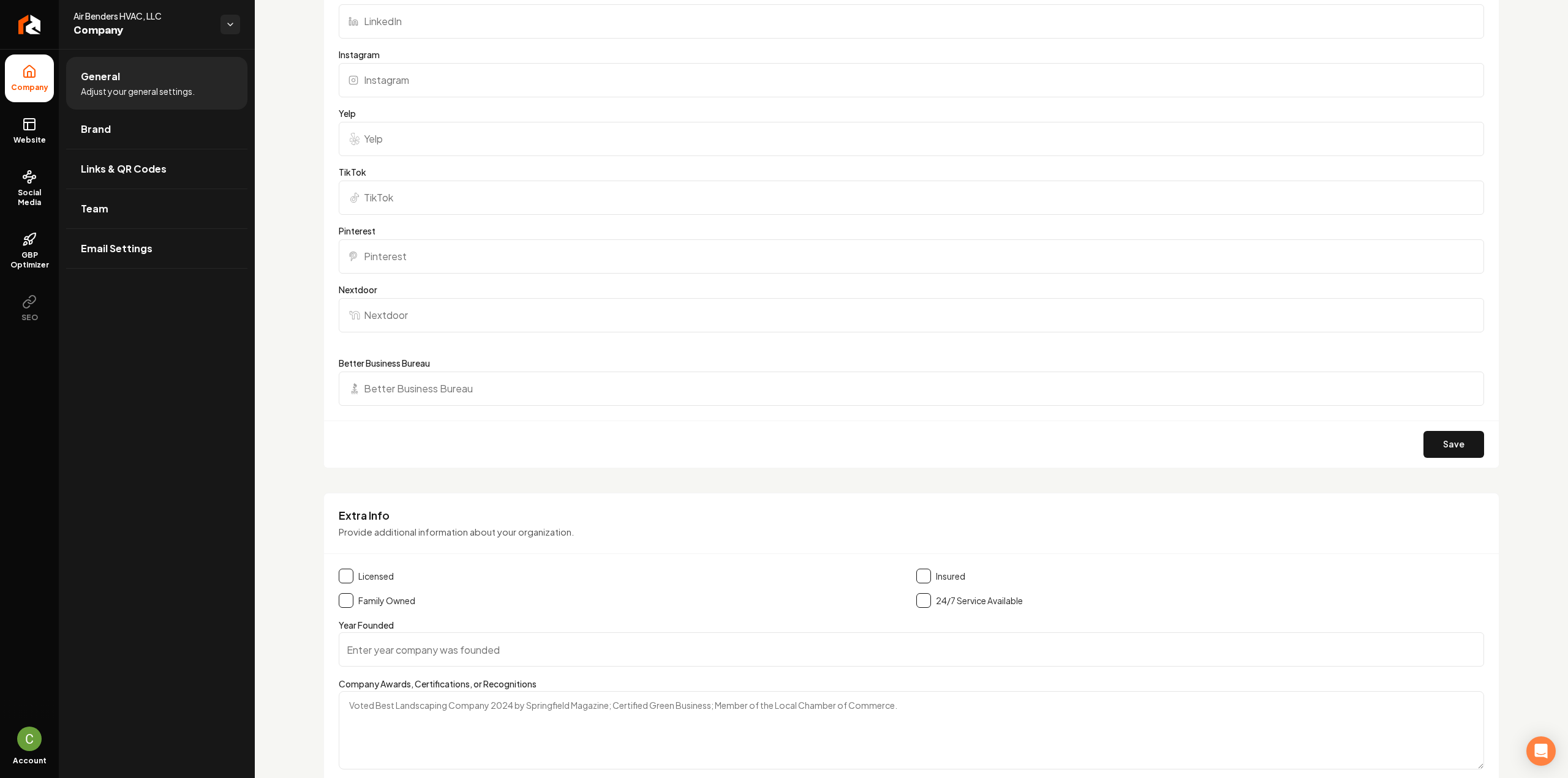 scroll, scrollTop: 1163, scrollLeft: 0, axis: vertical 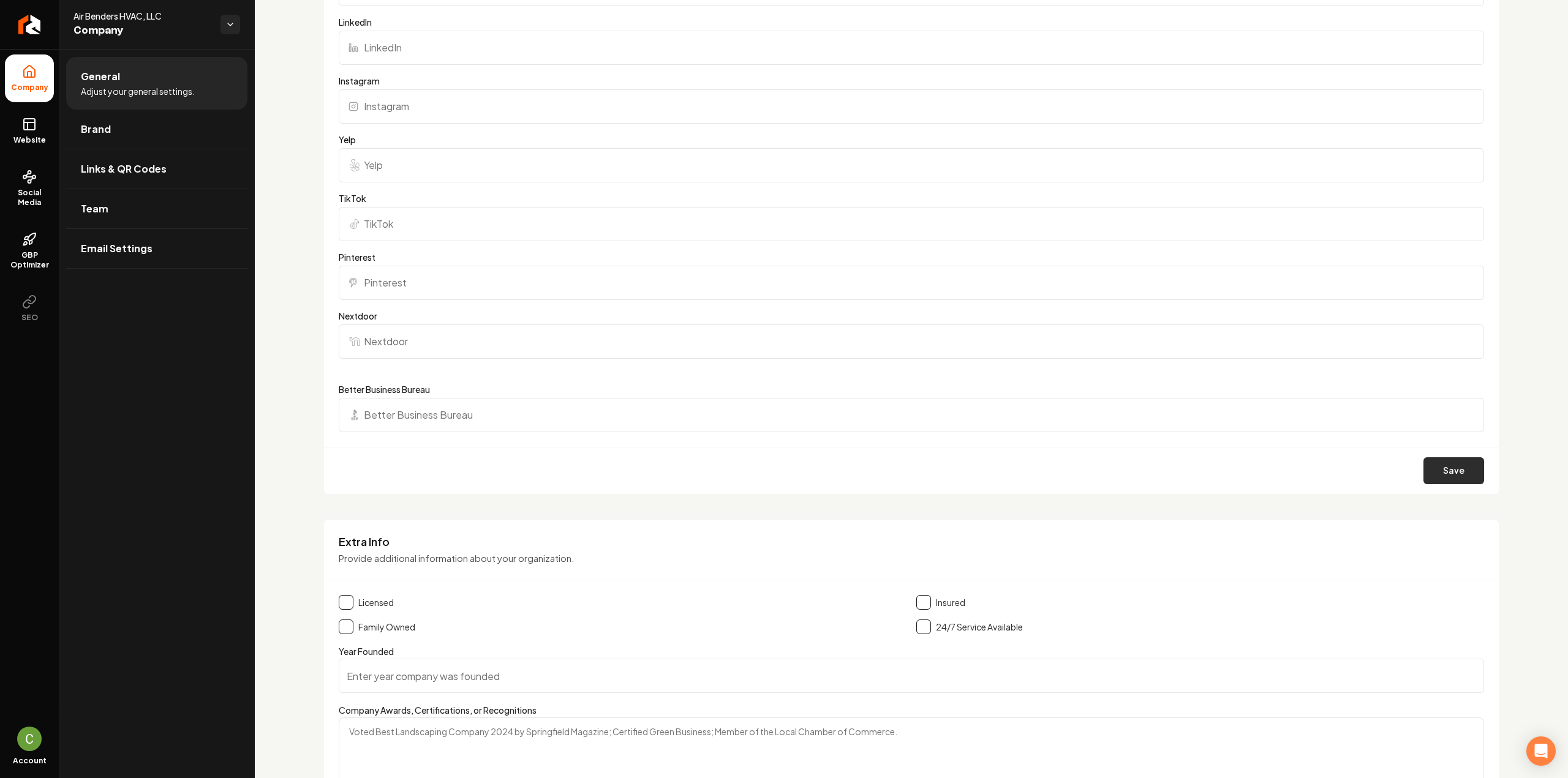 click on "Save" at bounding box center [1453, 471] 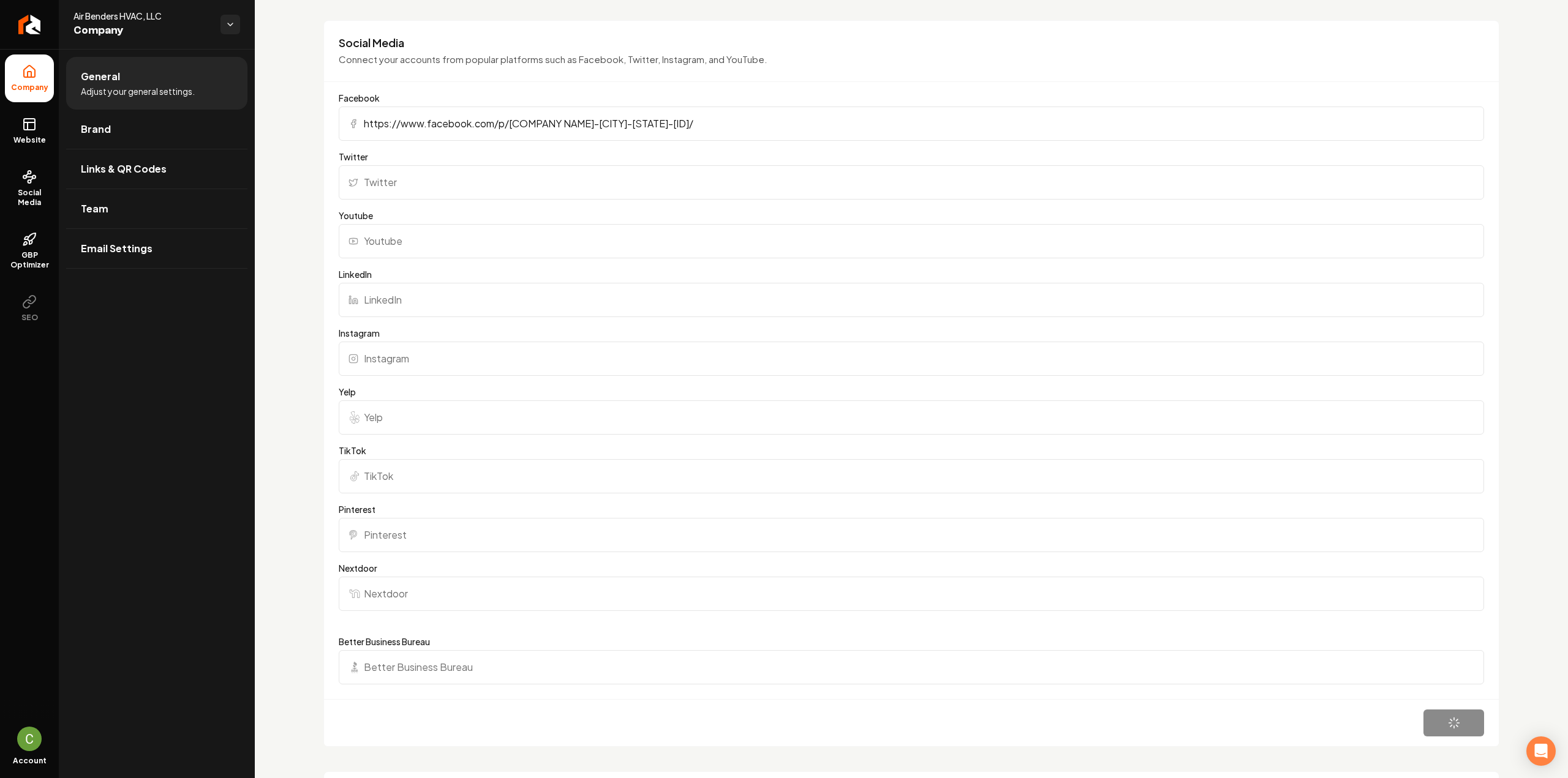 scroll, scrollTop: 796, scrollLeft: 0, axis: vertical 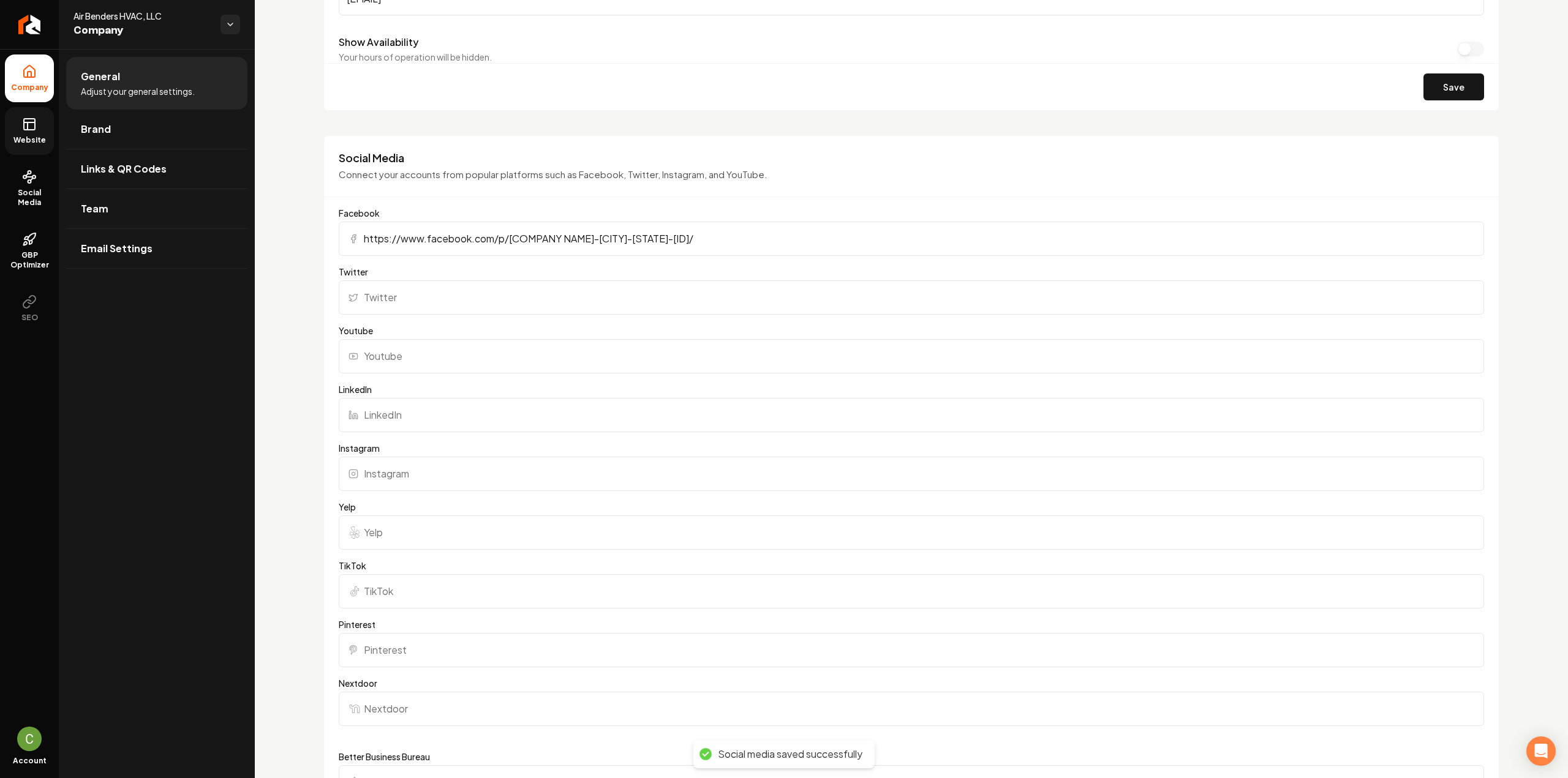 click on "Website" at bounding box center [29, 131] 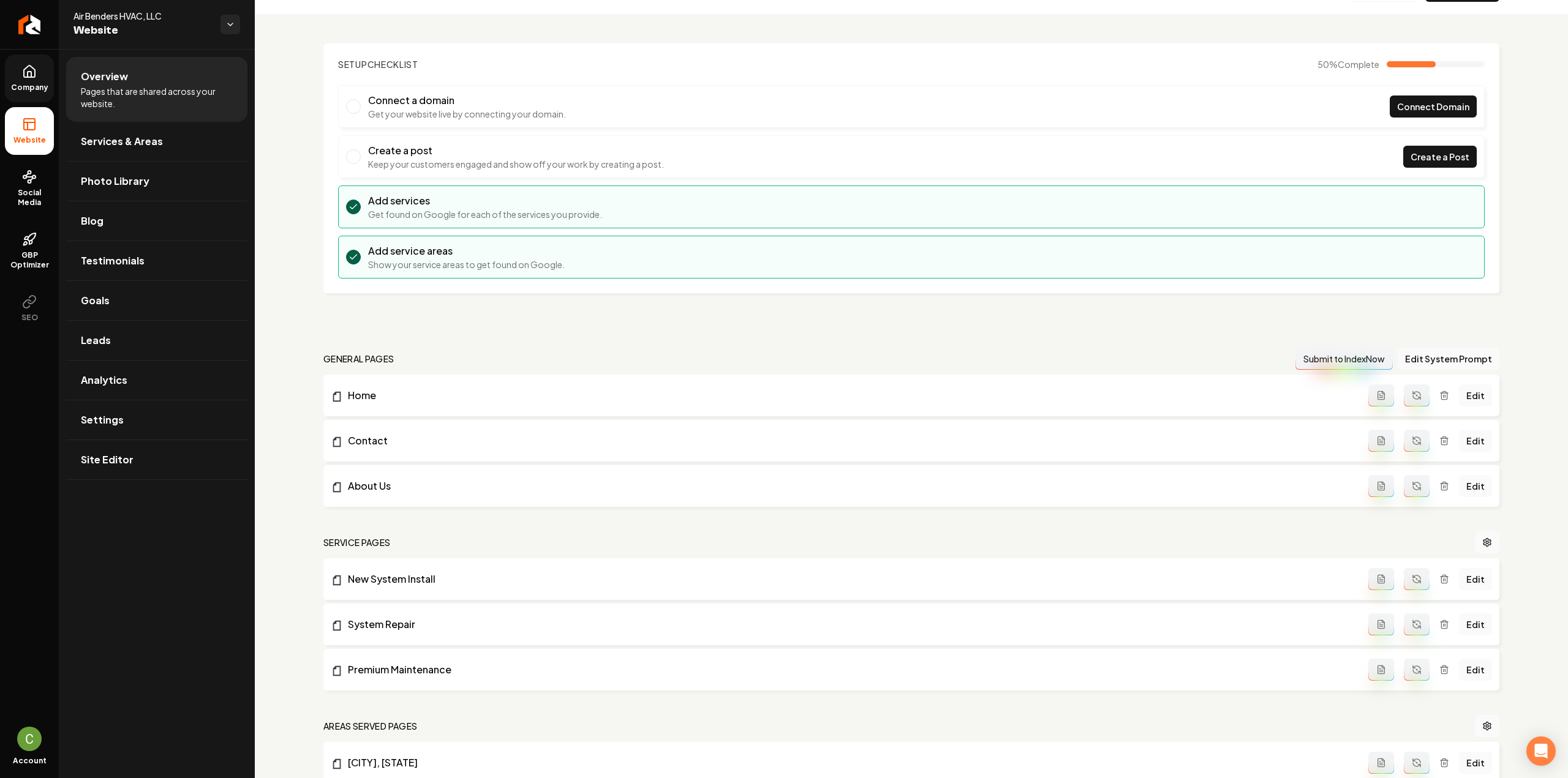 scroll, scrollTop: 0, scrollLeft: 0, axis: both 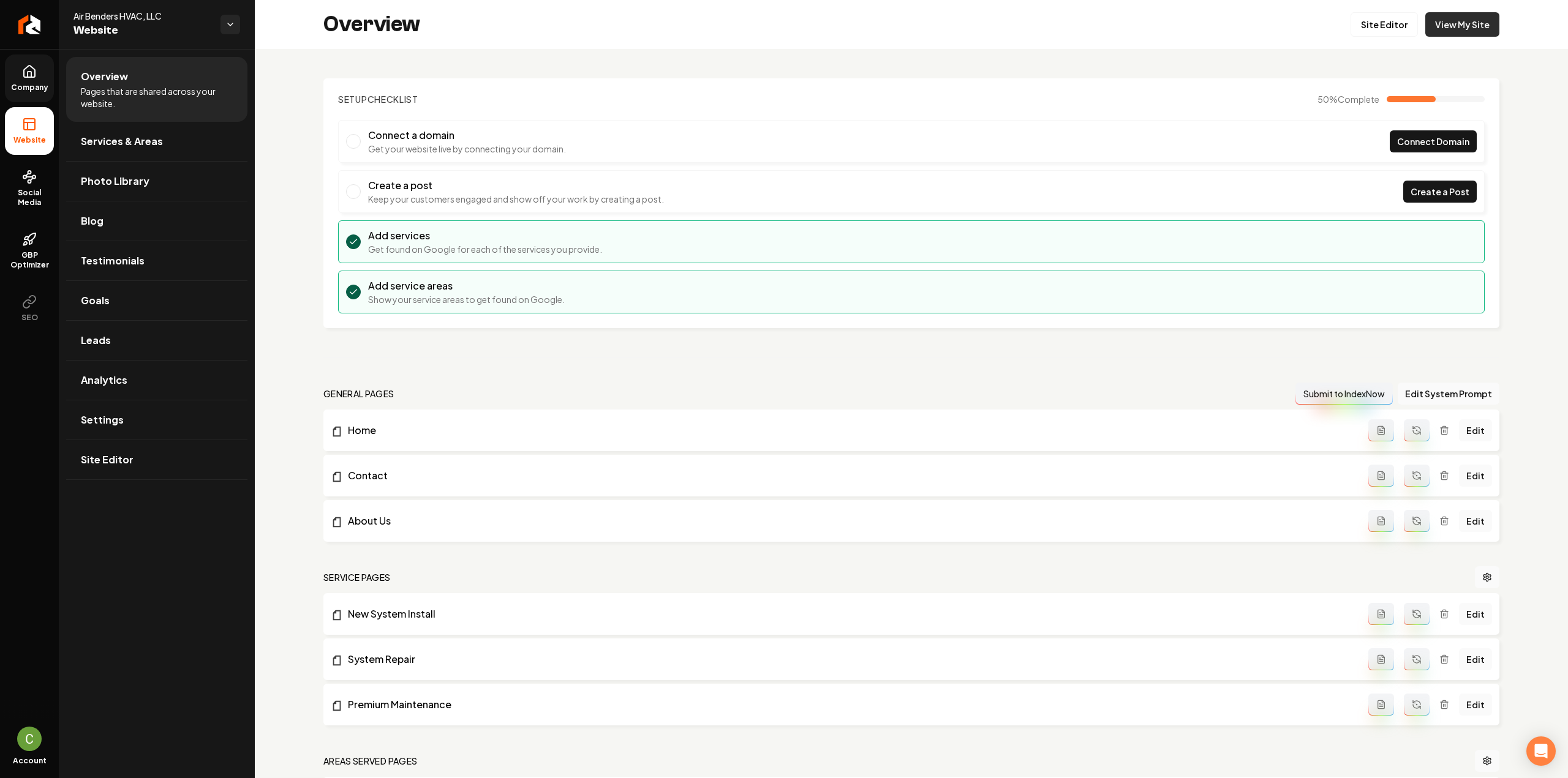 click on "View My Site" at bounding box center [1462, 24] 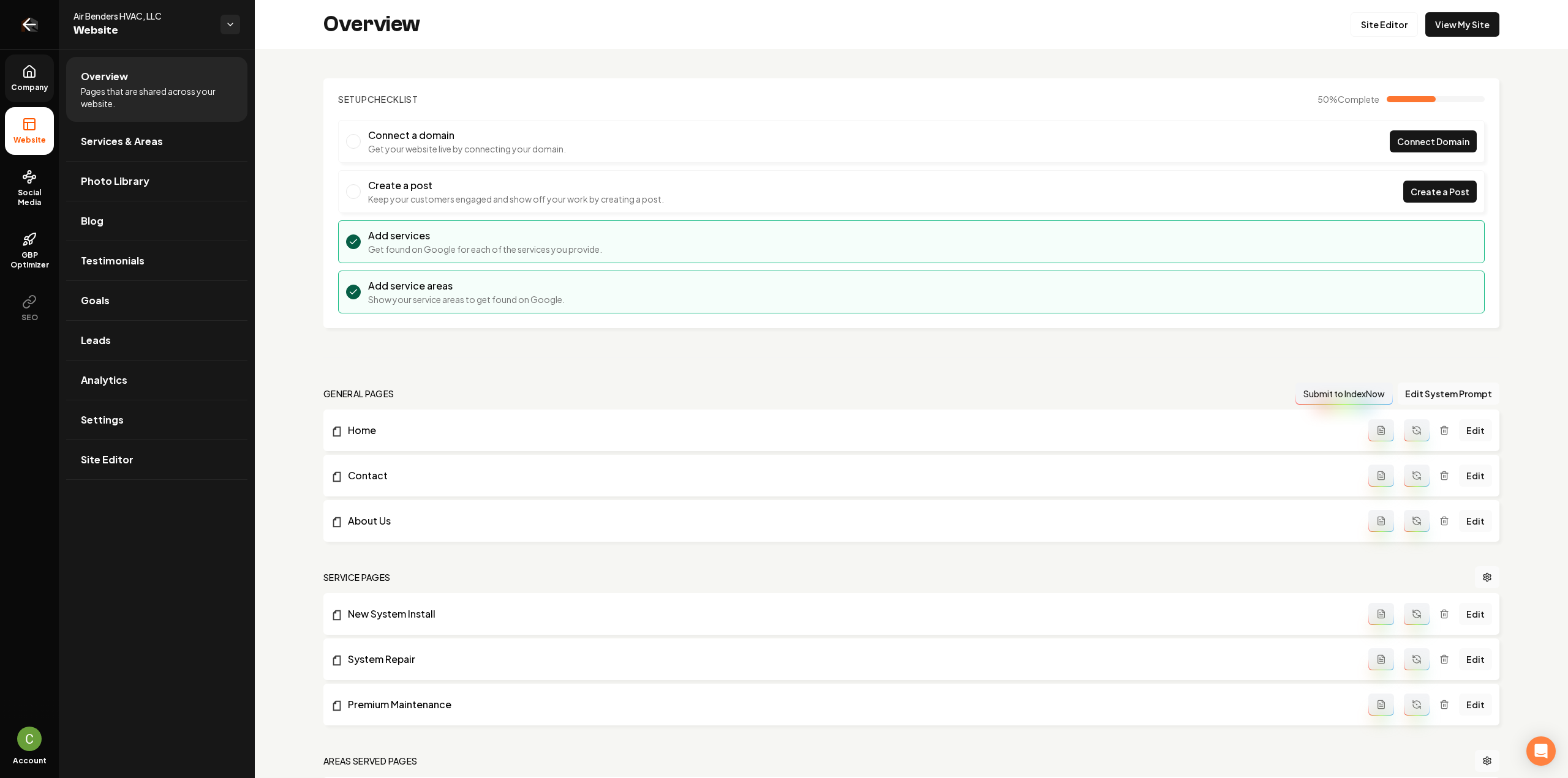 click at bounding box center (29, 24) 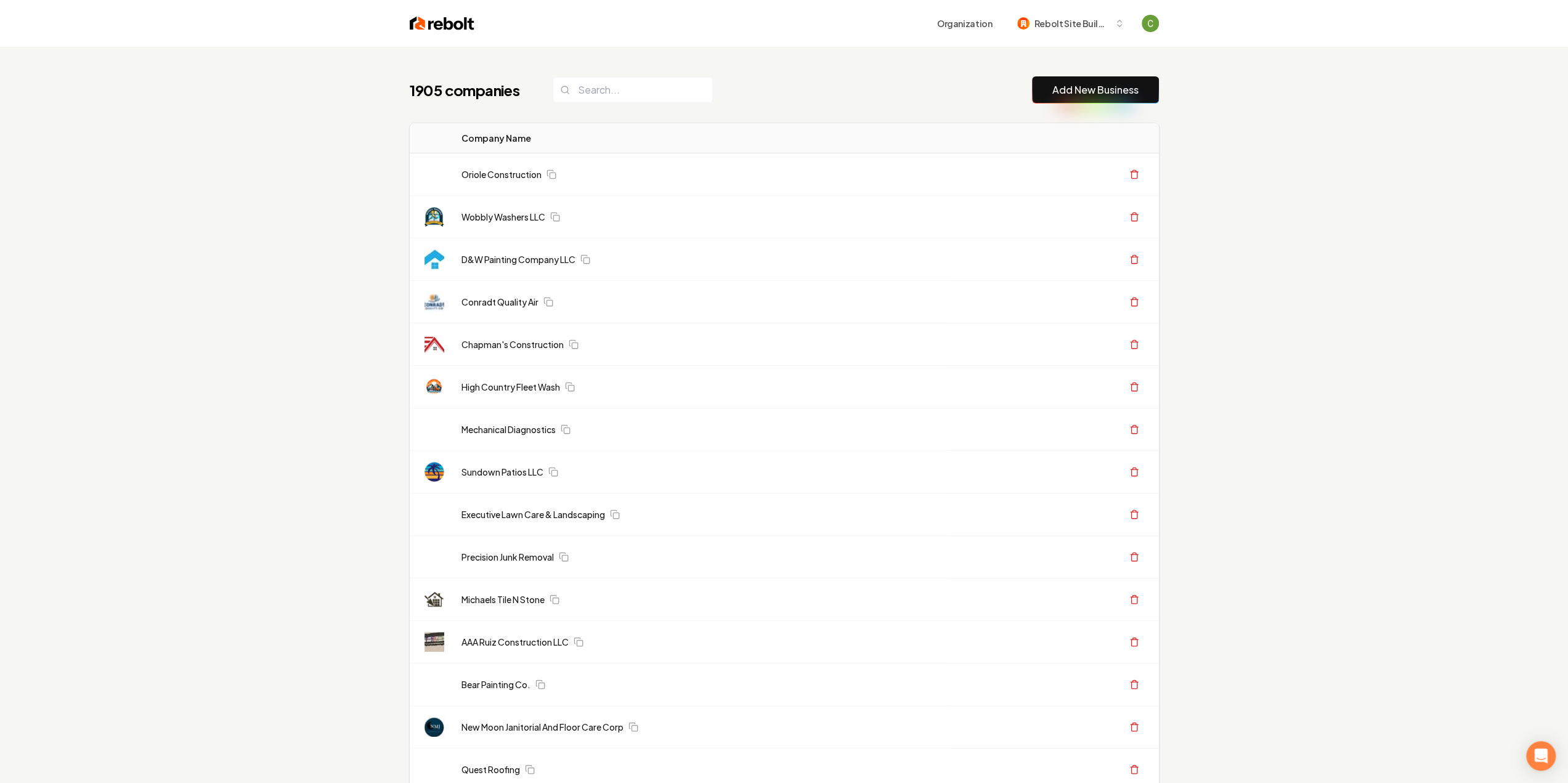 click on "Add New Business" at bounding box center [1095, 90] 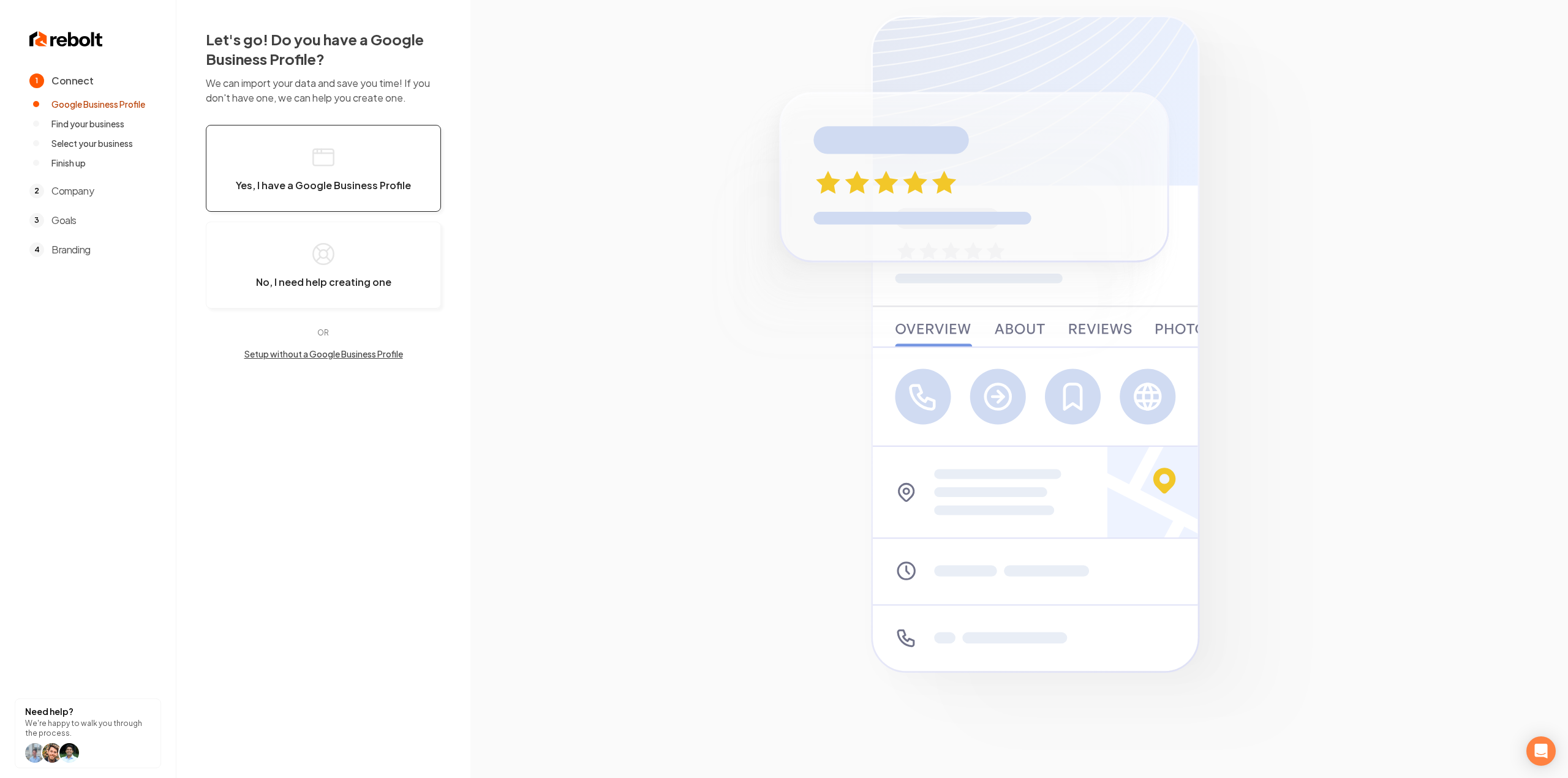 click on "Yes, I have a Google Business Profile" at bounding box center [323, 168] 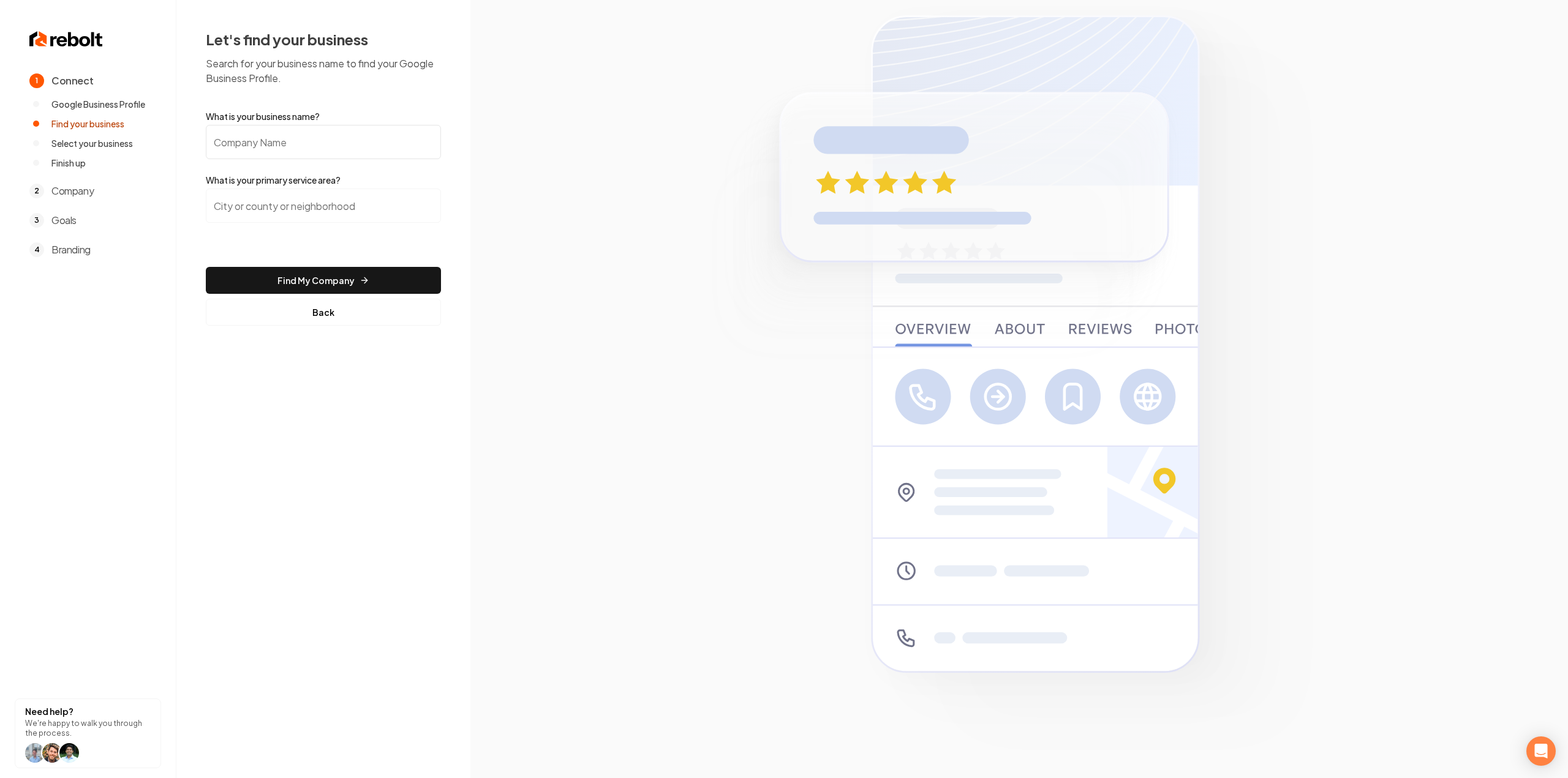 drag, startPoint x: 391, startPoint y: 119, endPoint x: 387, endPoint y: 129, distance: 10.77033 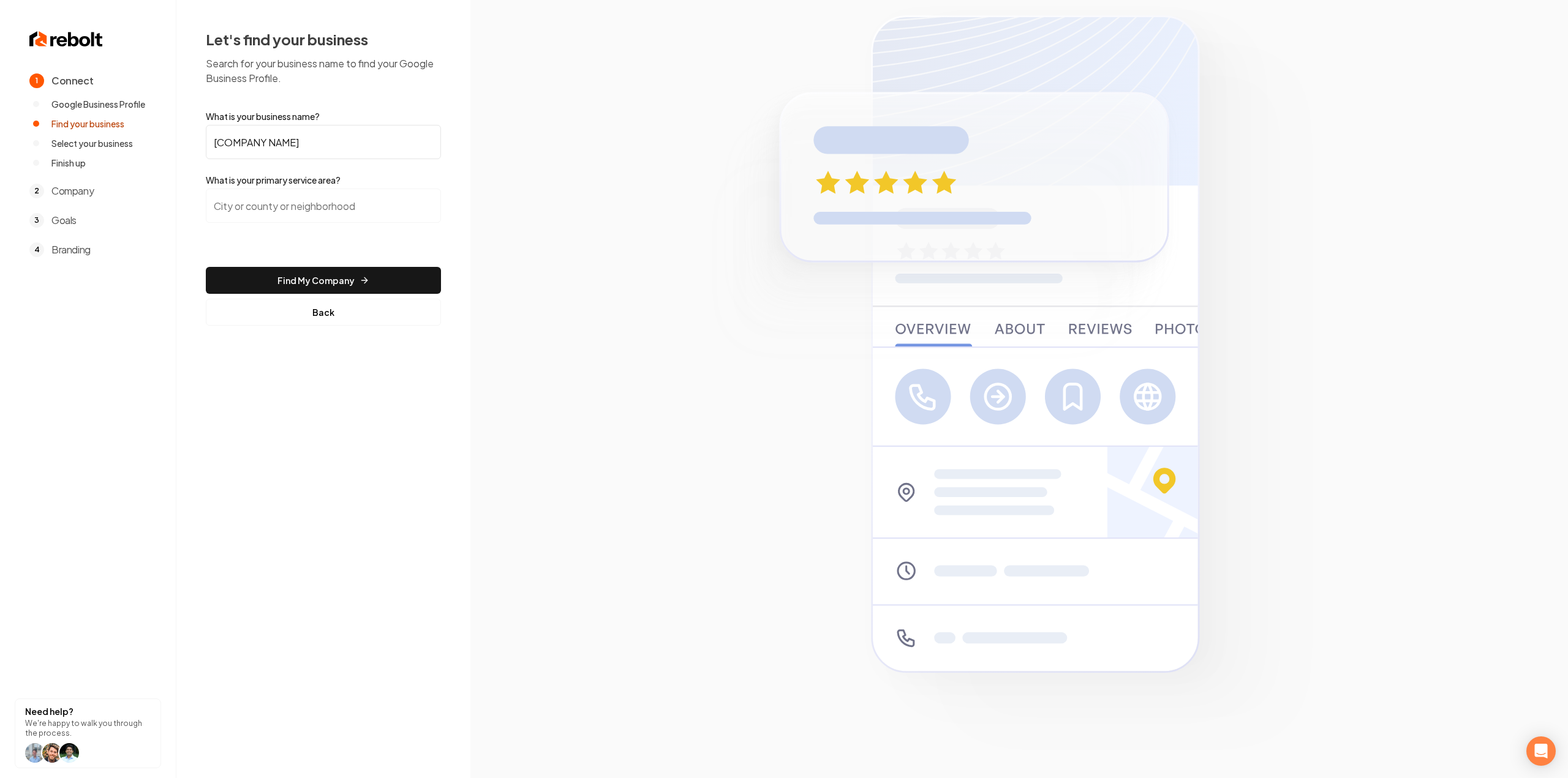 type on "Ruiz Electrical Services LLC" 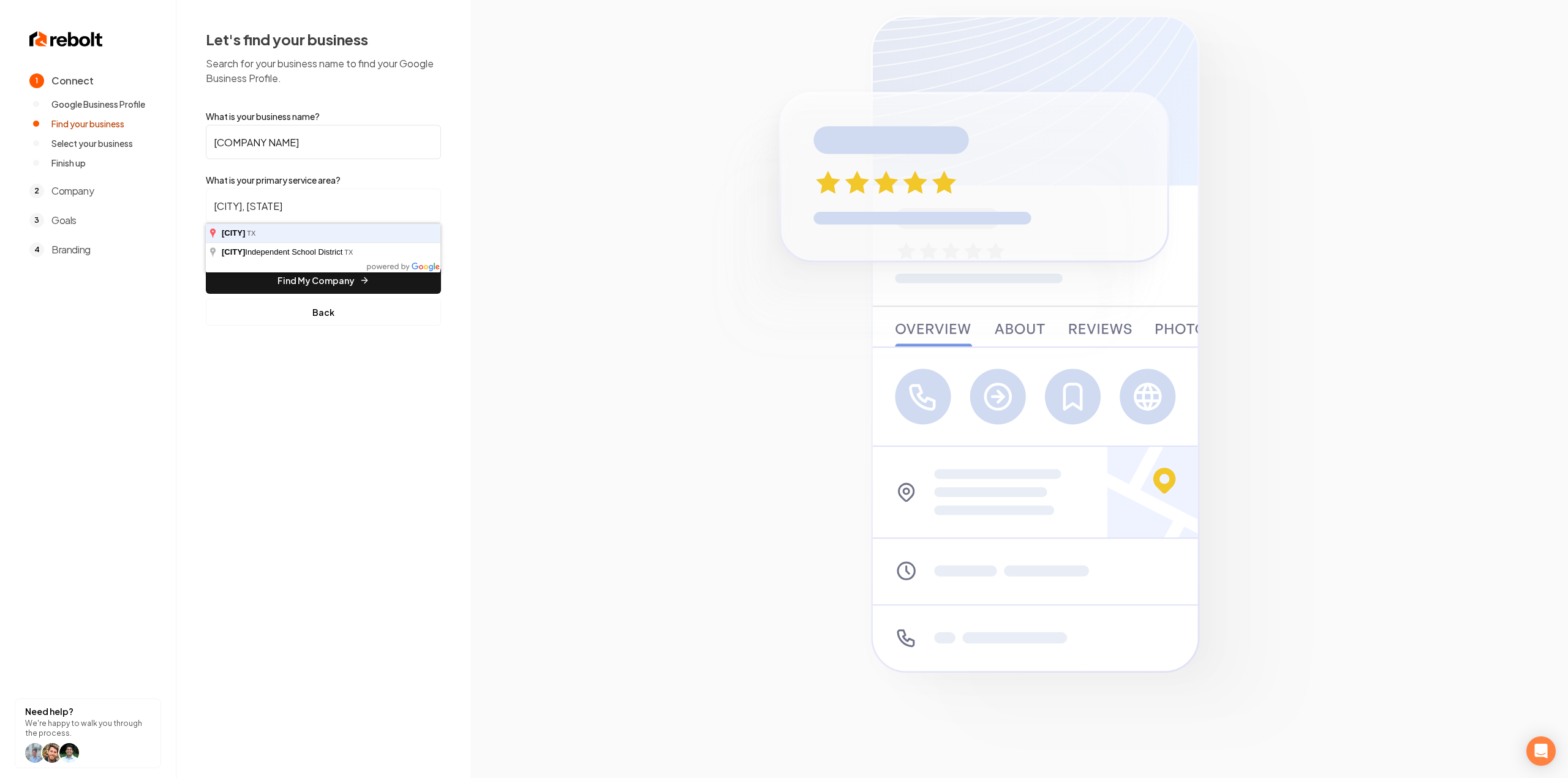 type on "Conroe, TX" 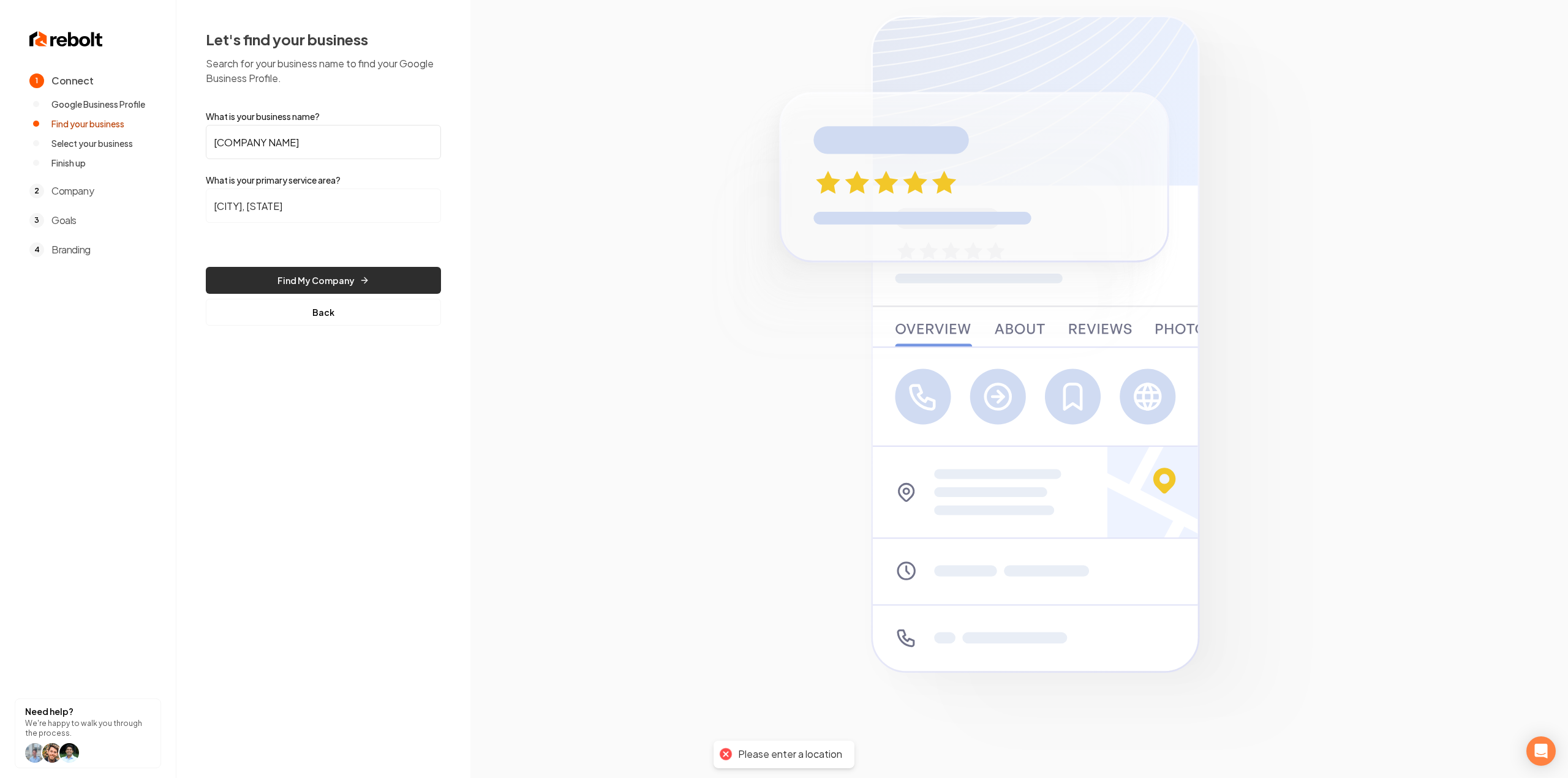 click on "Find My Company" at bounding box center (323, 280) 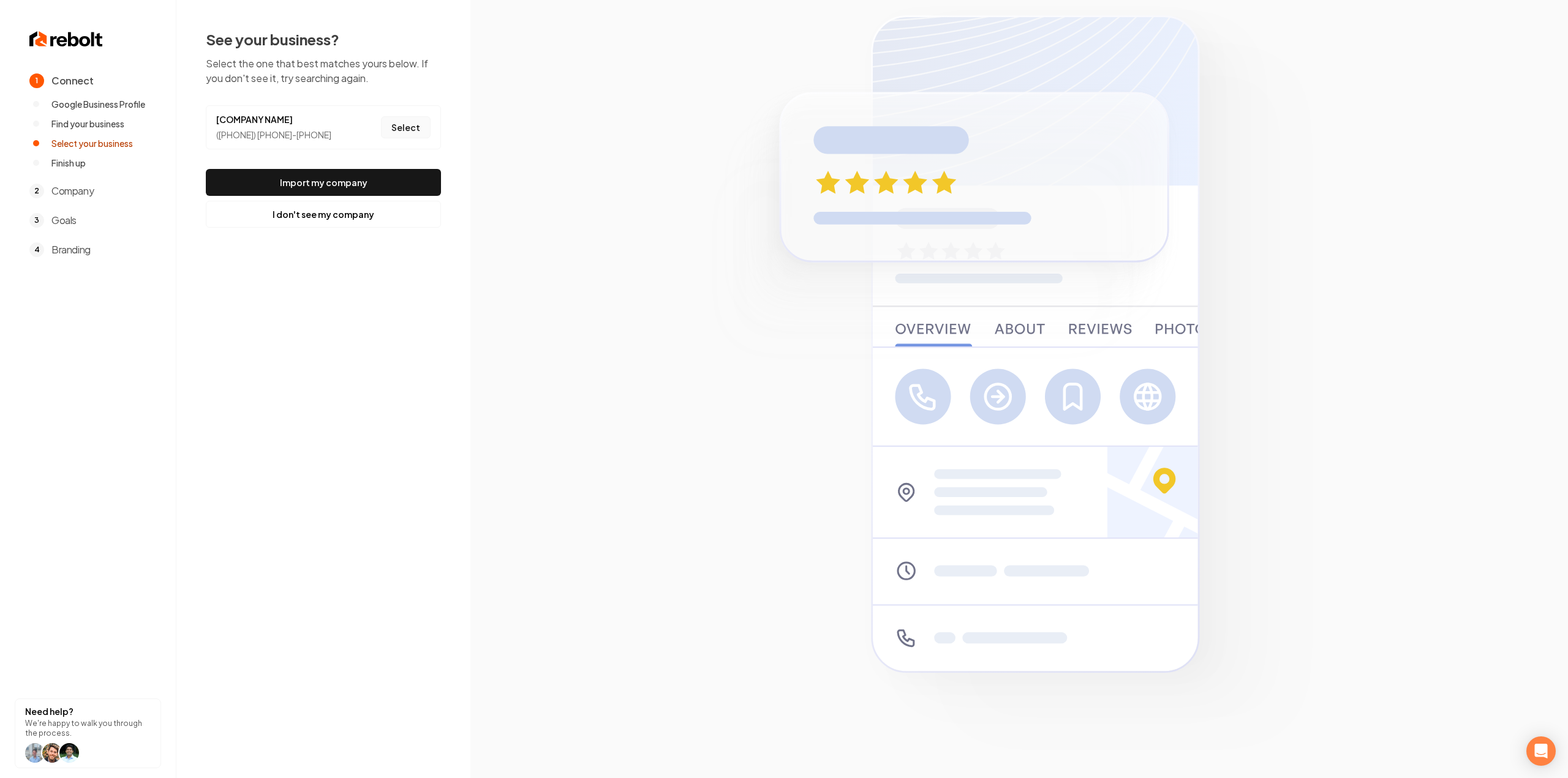 click on "Select" at bounding box center (405, 127) 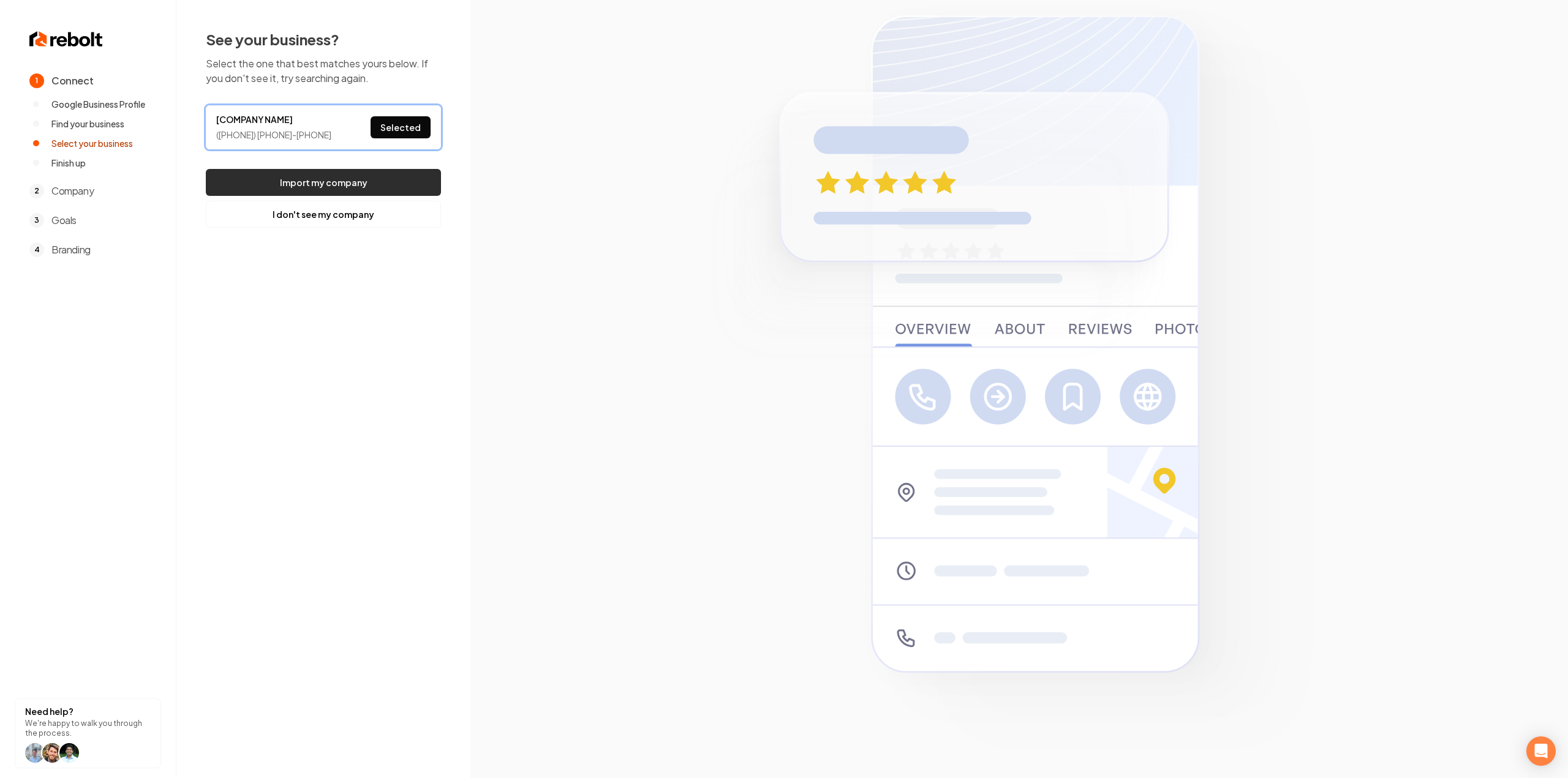 click on "Import my company" at bounding box center [323, 182] 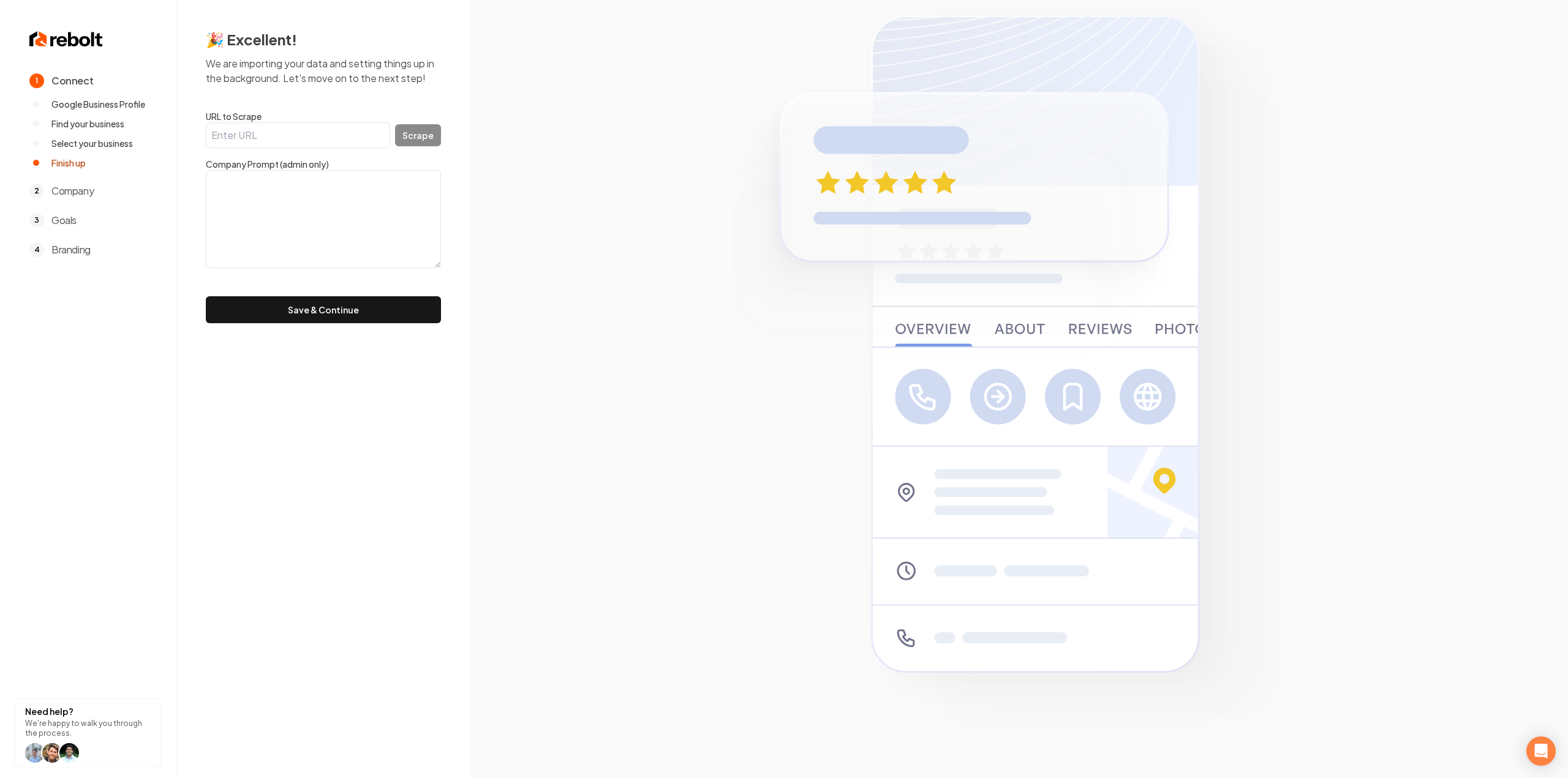 click on "URL to Scrape" at bounding box center [298, 135] 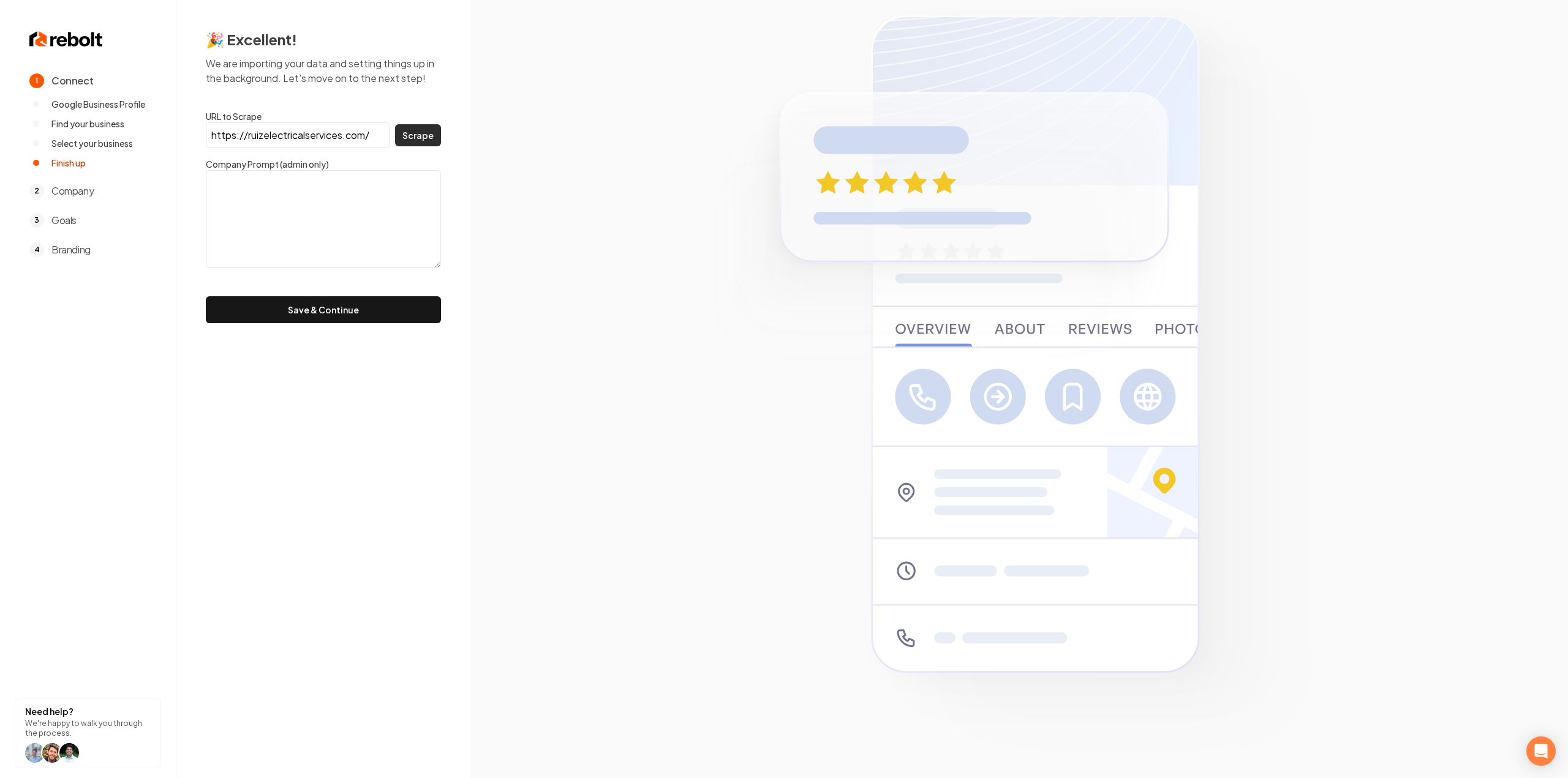 type on "https://ruizelectricalservices.com/" 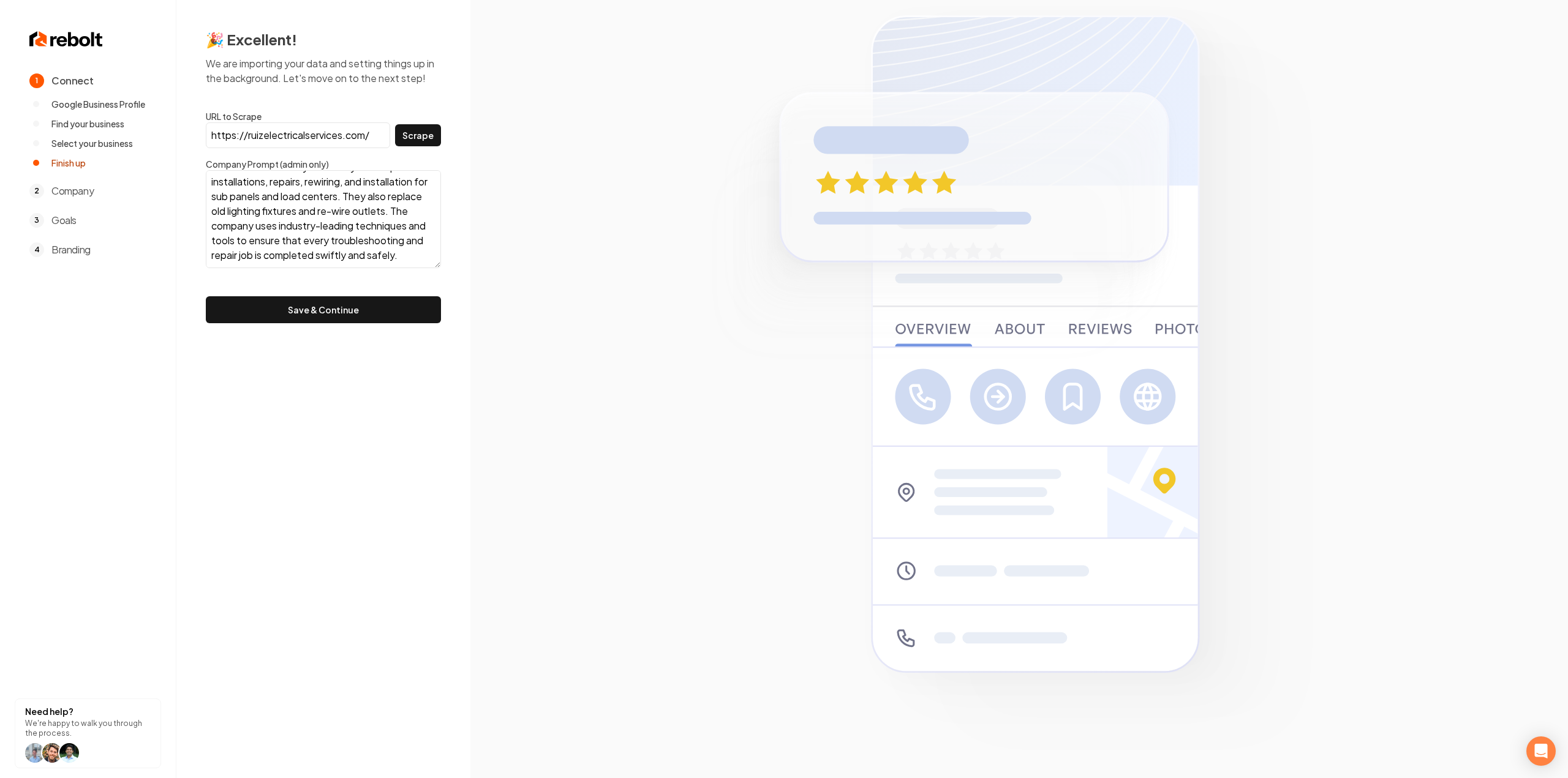 scroll, scrollTop: 74, scrollLeft: 0, axis: vertical 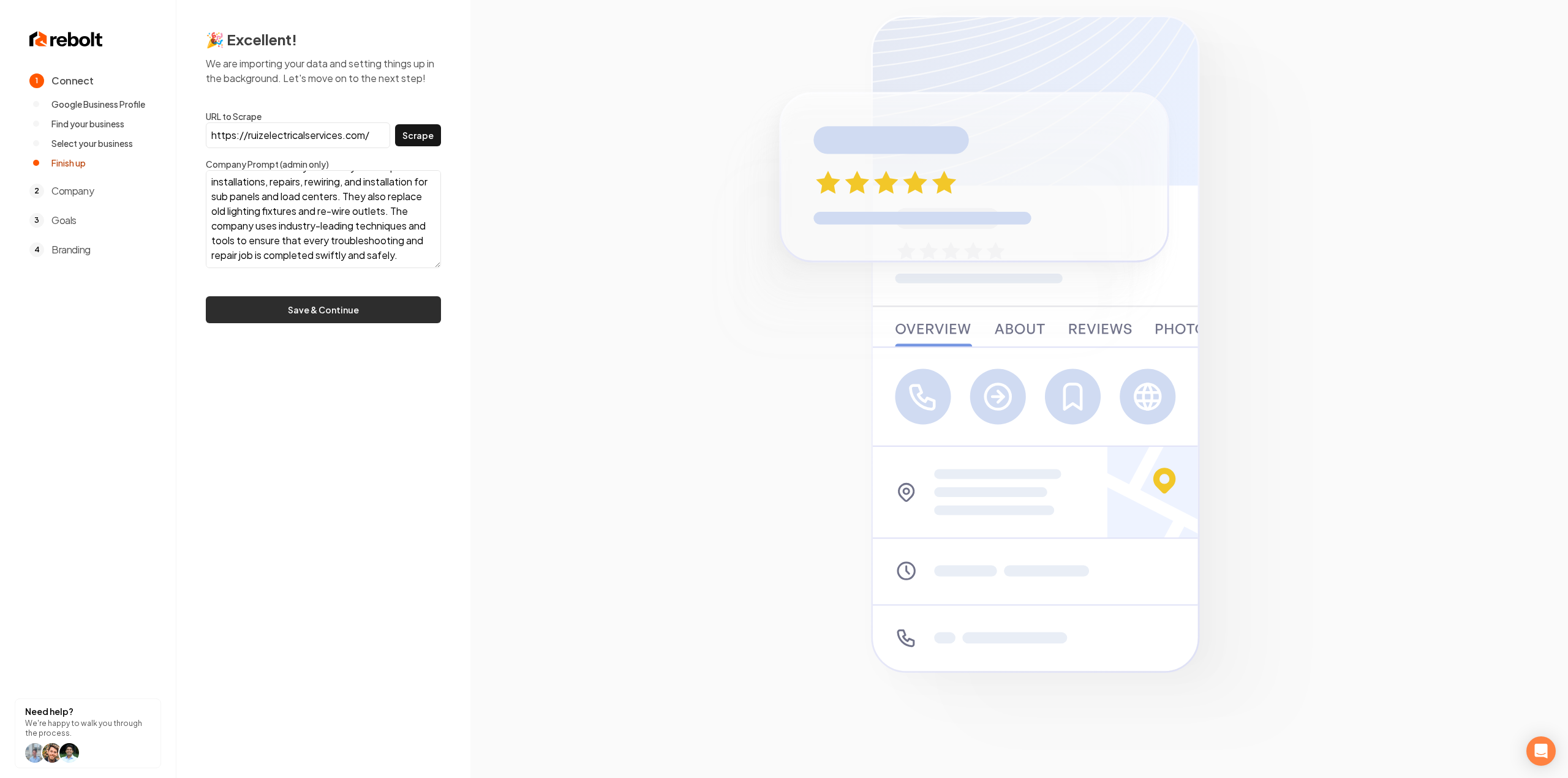 click on "Save & Continue" at bounding box center (323, 310) 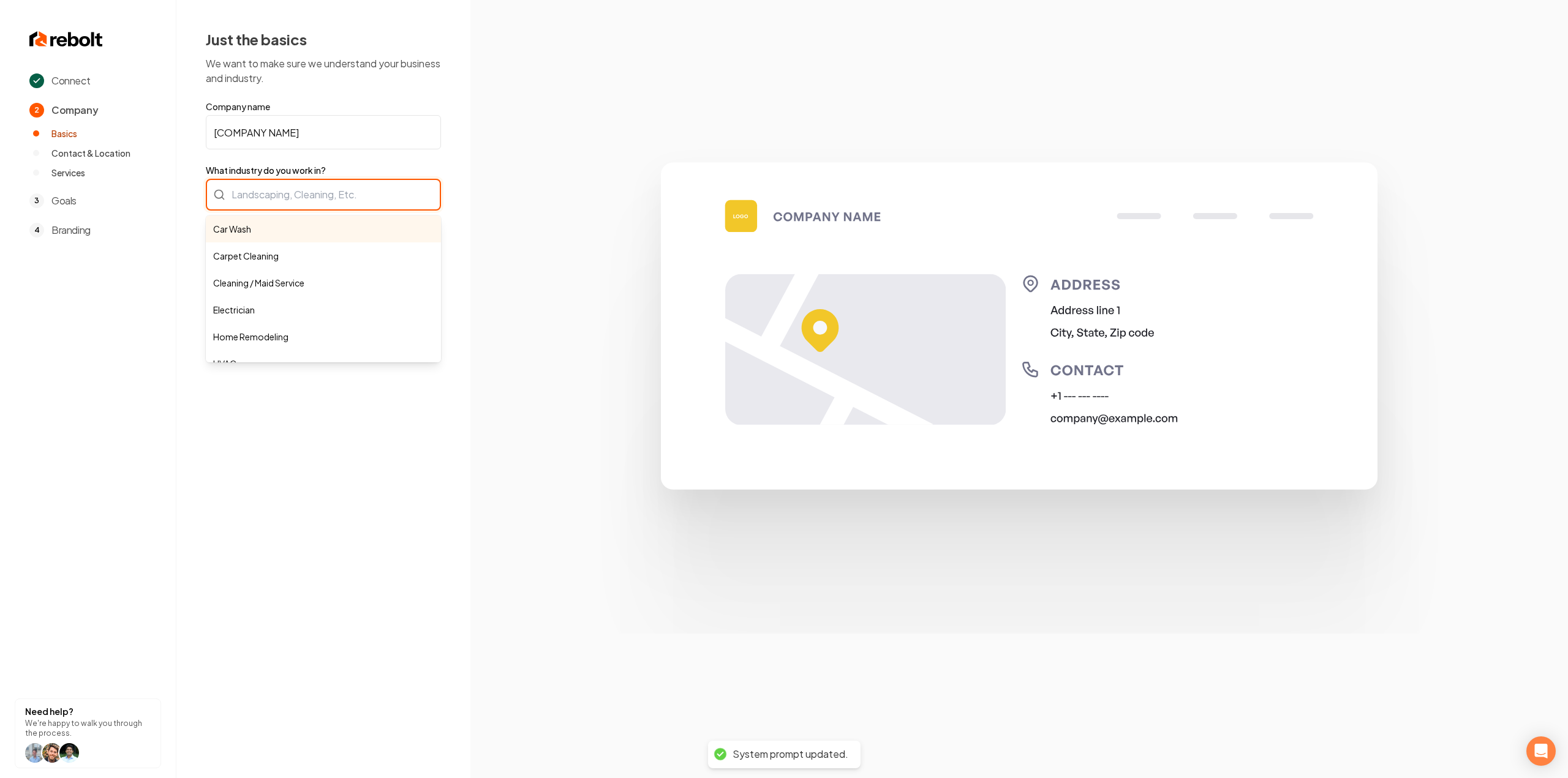 click on "Car Wash Carpet Cleaning Cleaning / Maid Service Electrician Home Remodeling HVAC Junk Removal Landscaping Moving Painting Personal Trainer Pest Control Plumbing Pool Cleaning Pressure Washing Roofing Tree Services Window Cleaning" at bounding box center (323, 195) 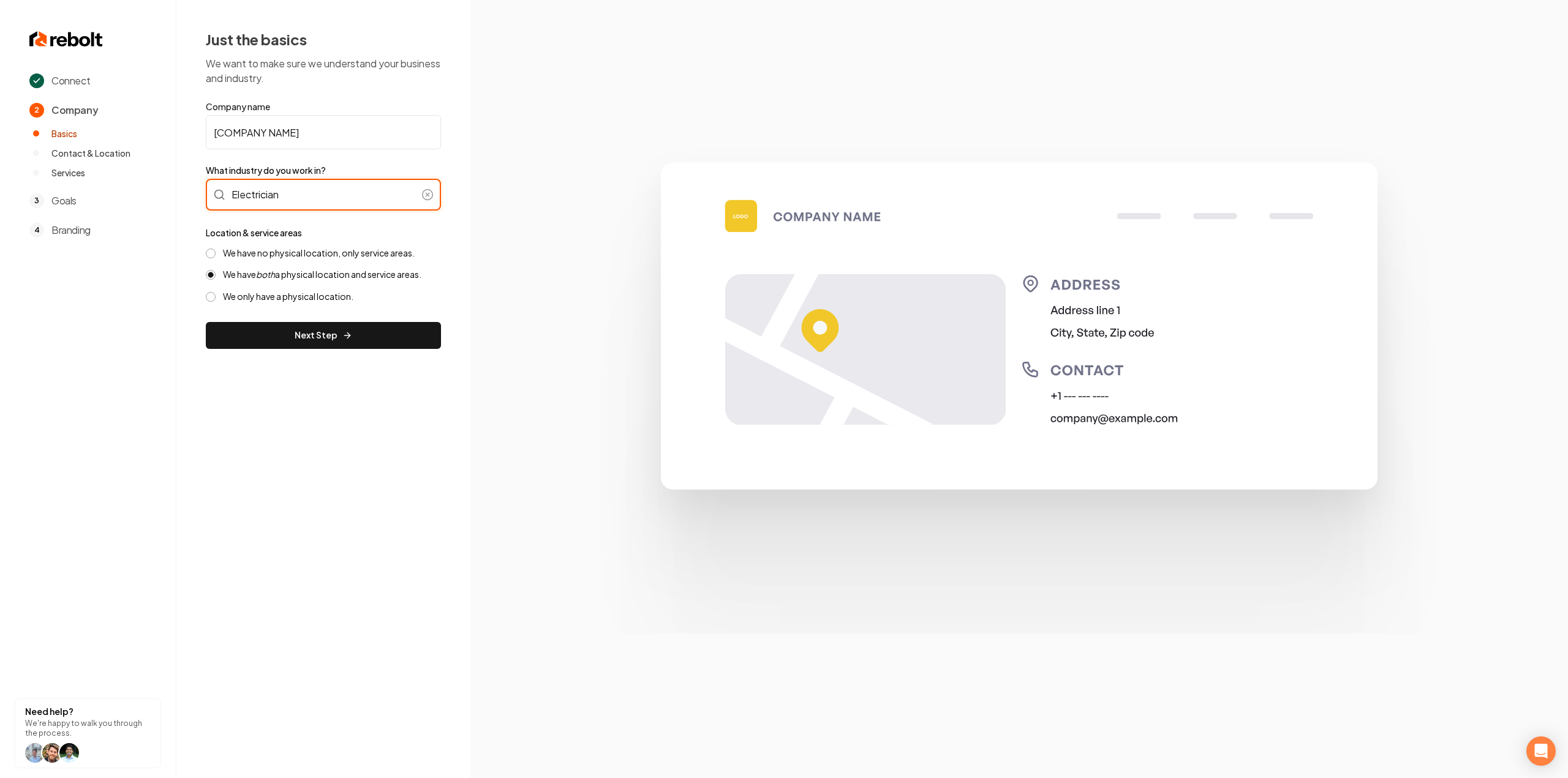 type on "Electrician" 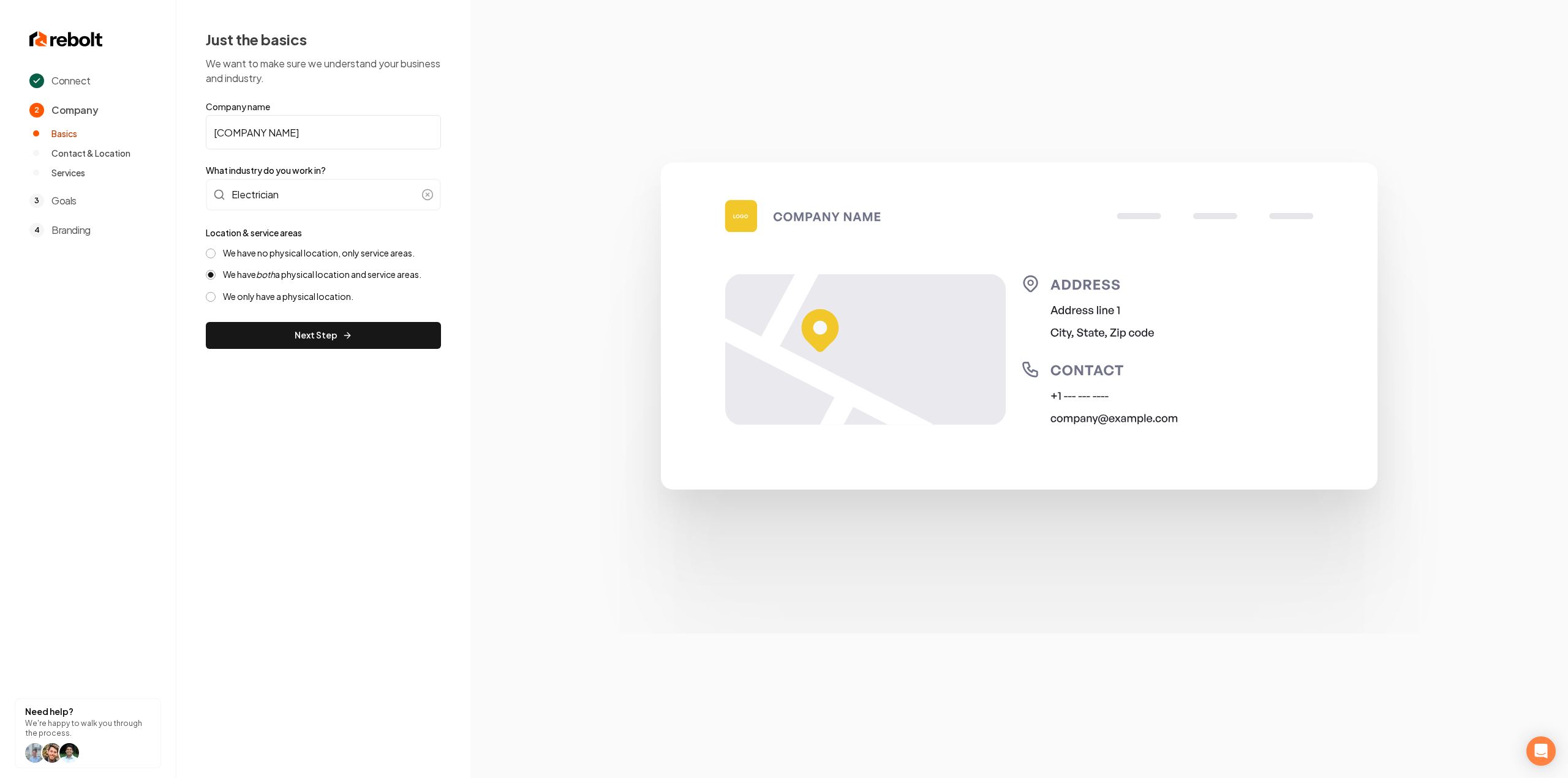 click on "Ruiz Electrical Services LLC" at bounding box center [323, 132] 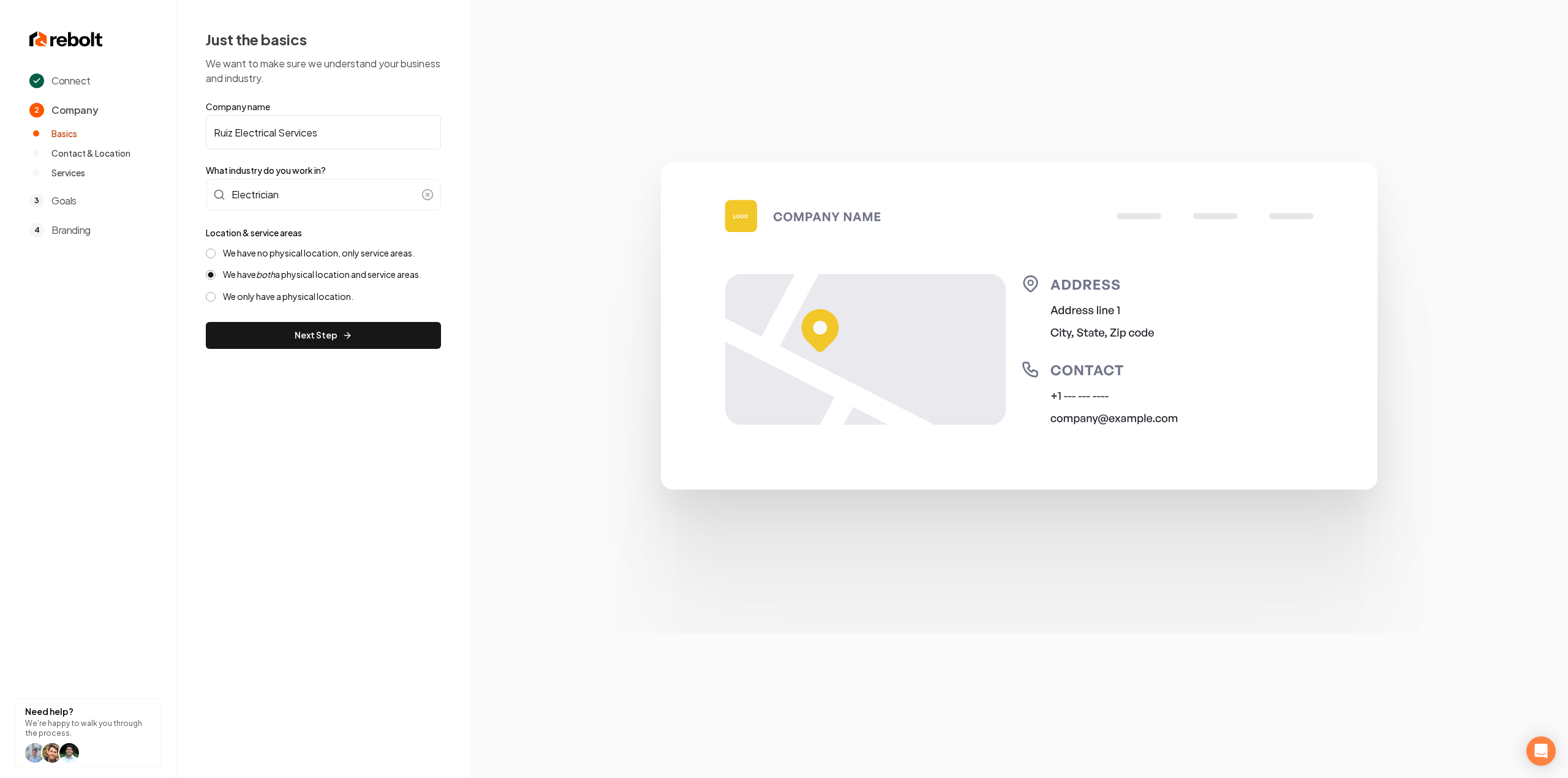 type on "Ruiz Electrical Services" 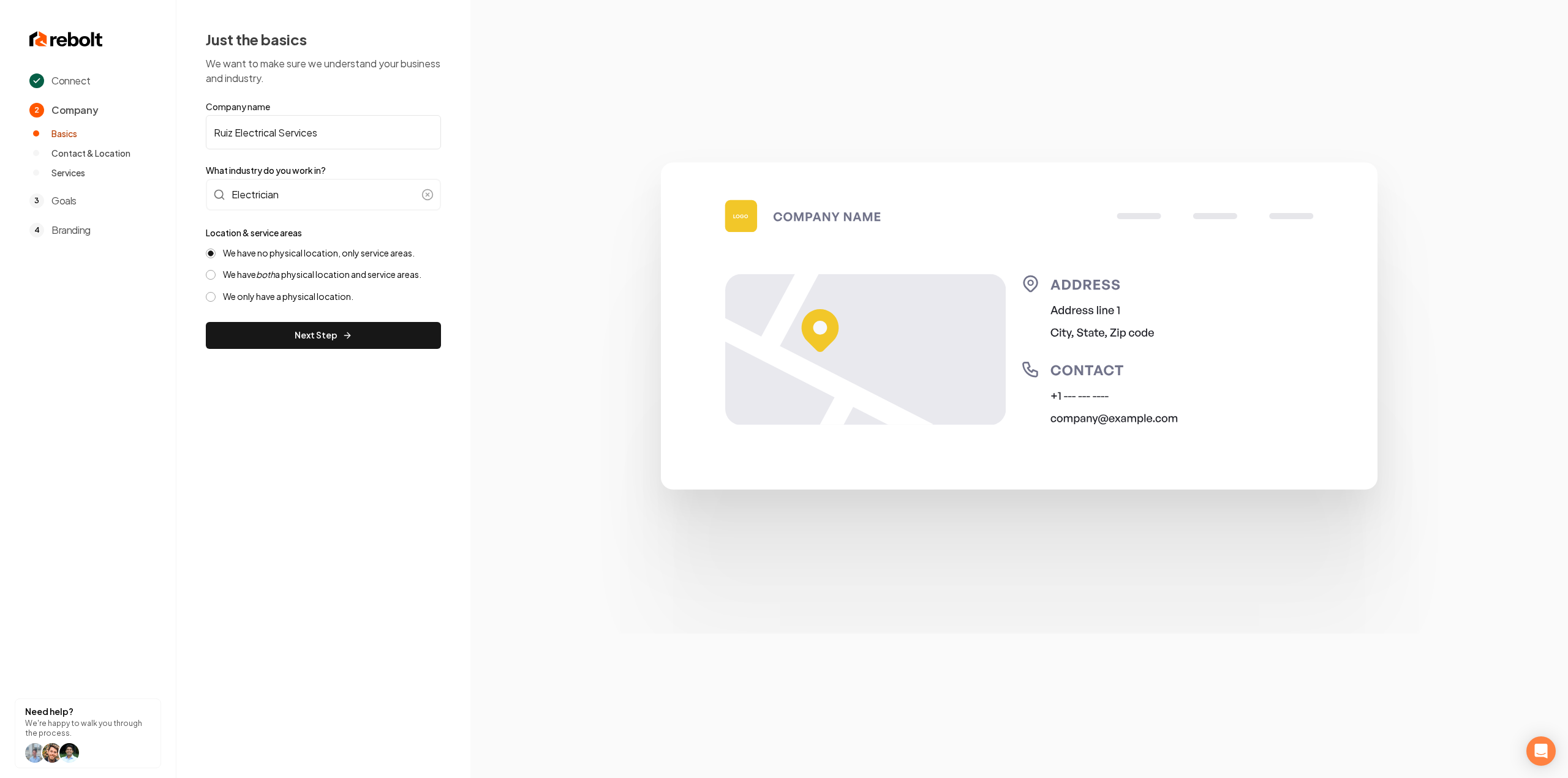click on "Next Step" at bounding box center (323, 335) 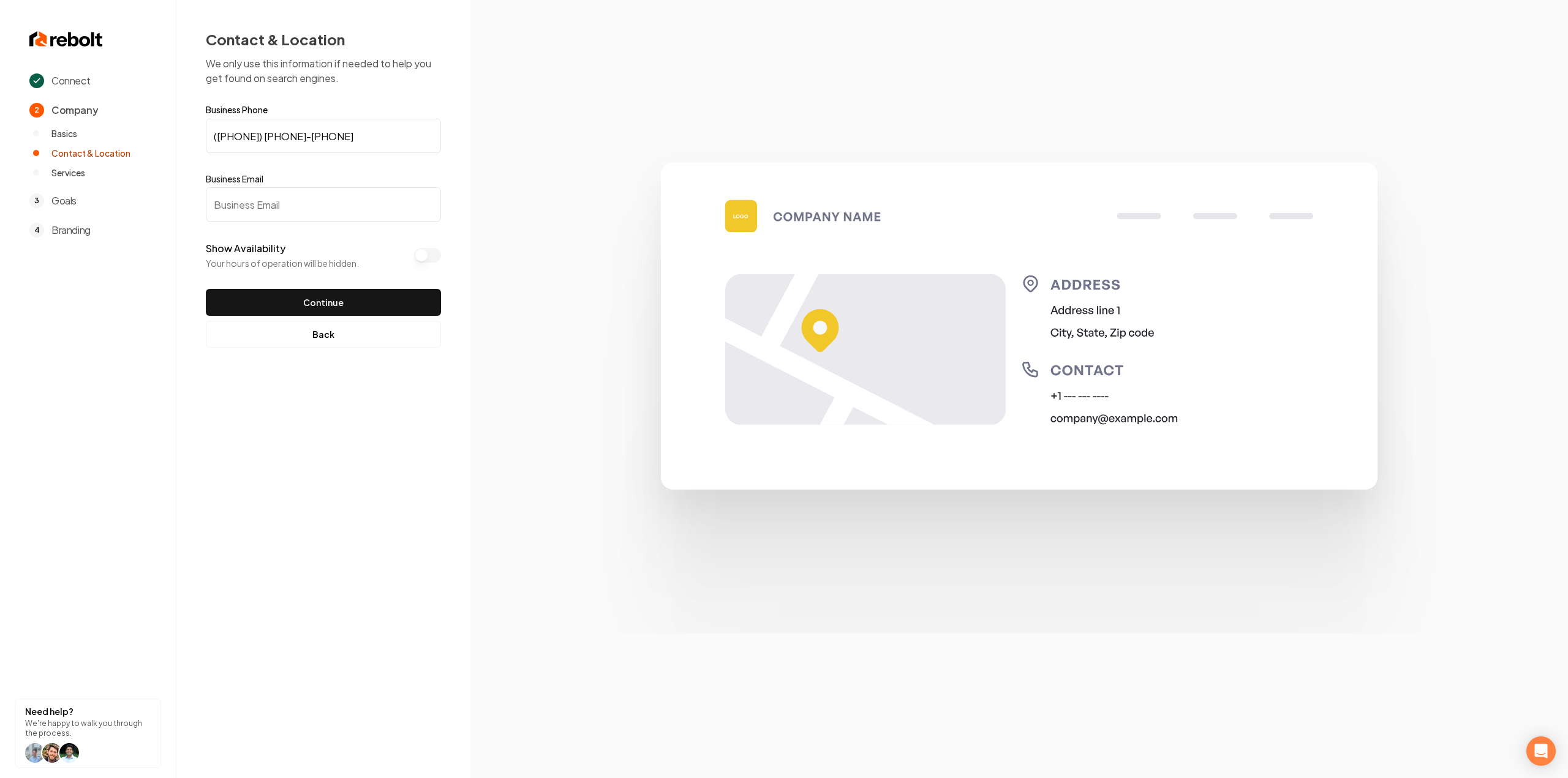 click on "Business Email" at bounding box center (323, 204) 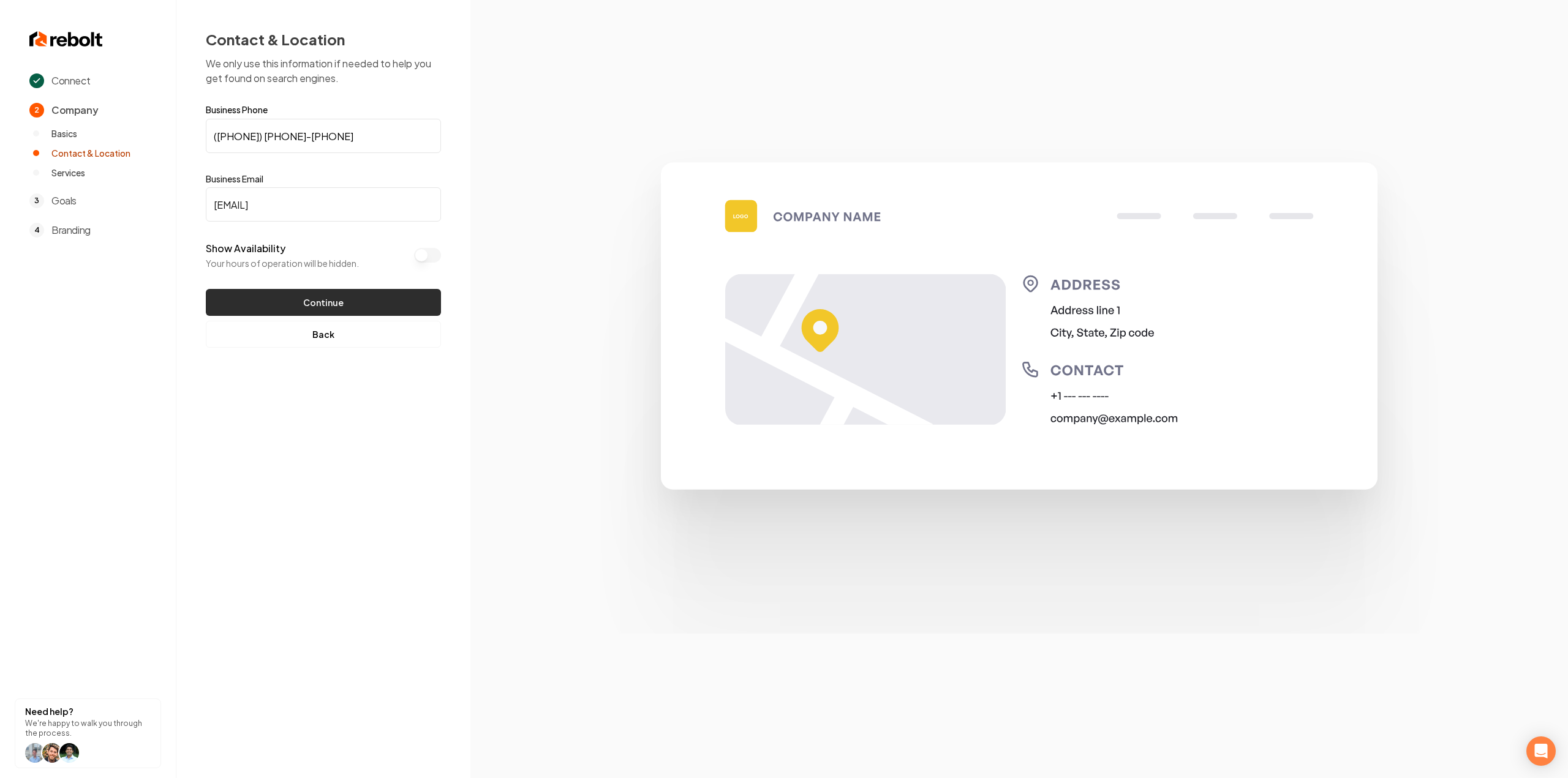 type on "rudy@ruizelectricalservices.com" 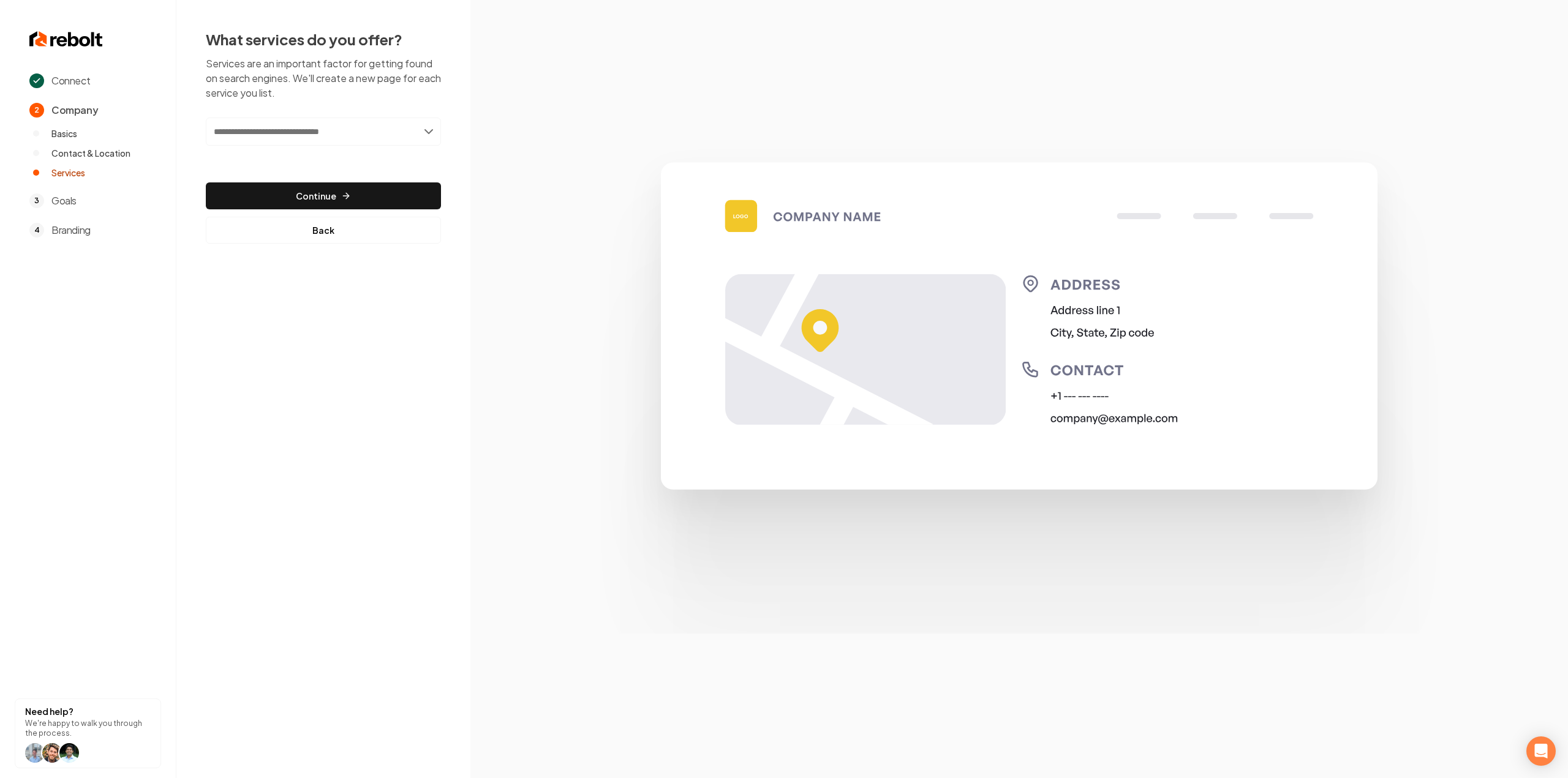 click at bounding box center [323, 132] 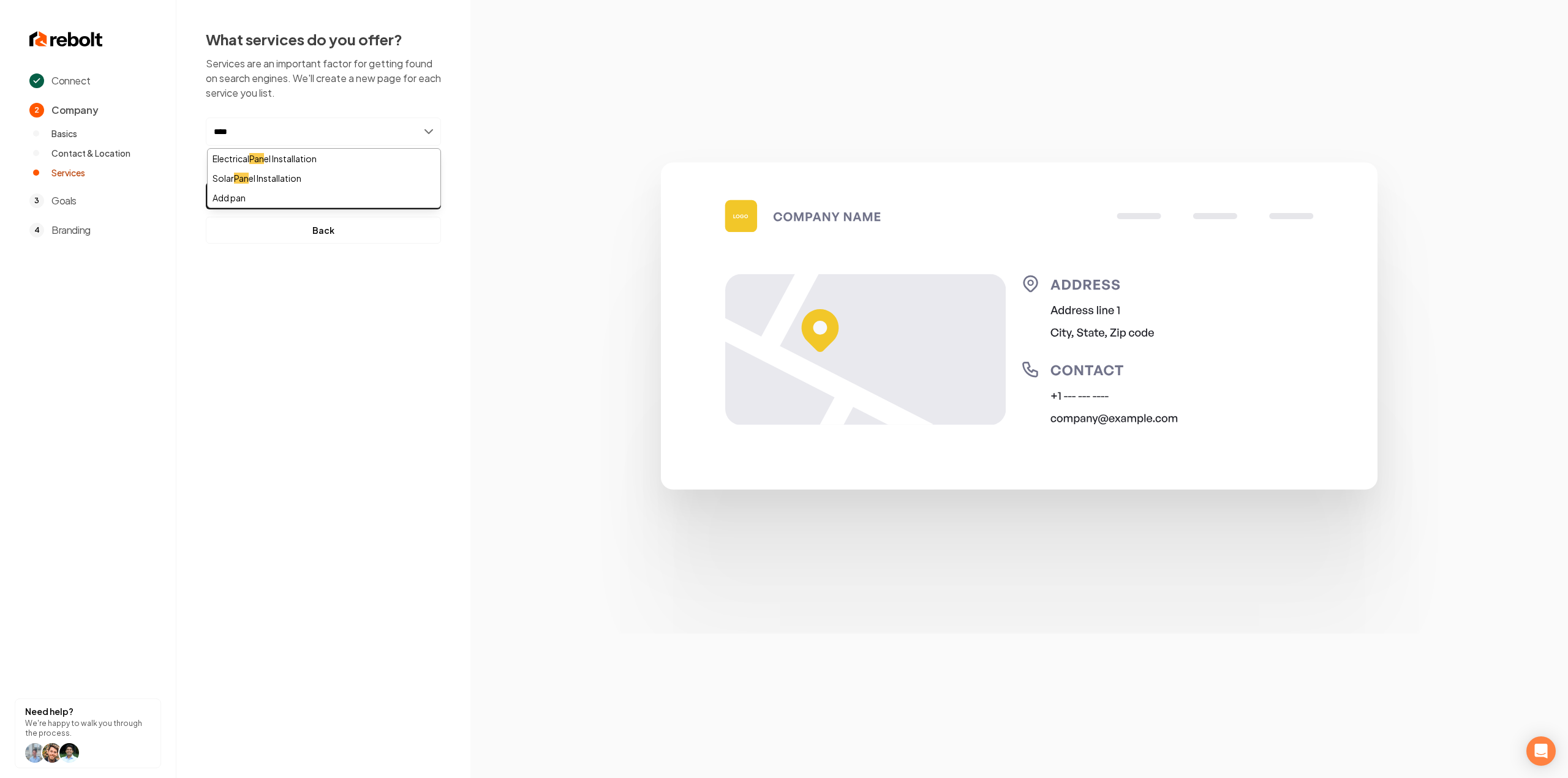 type on "*****" 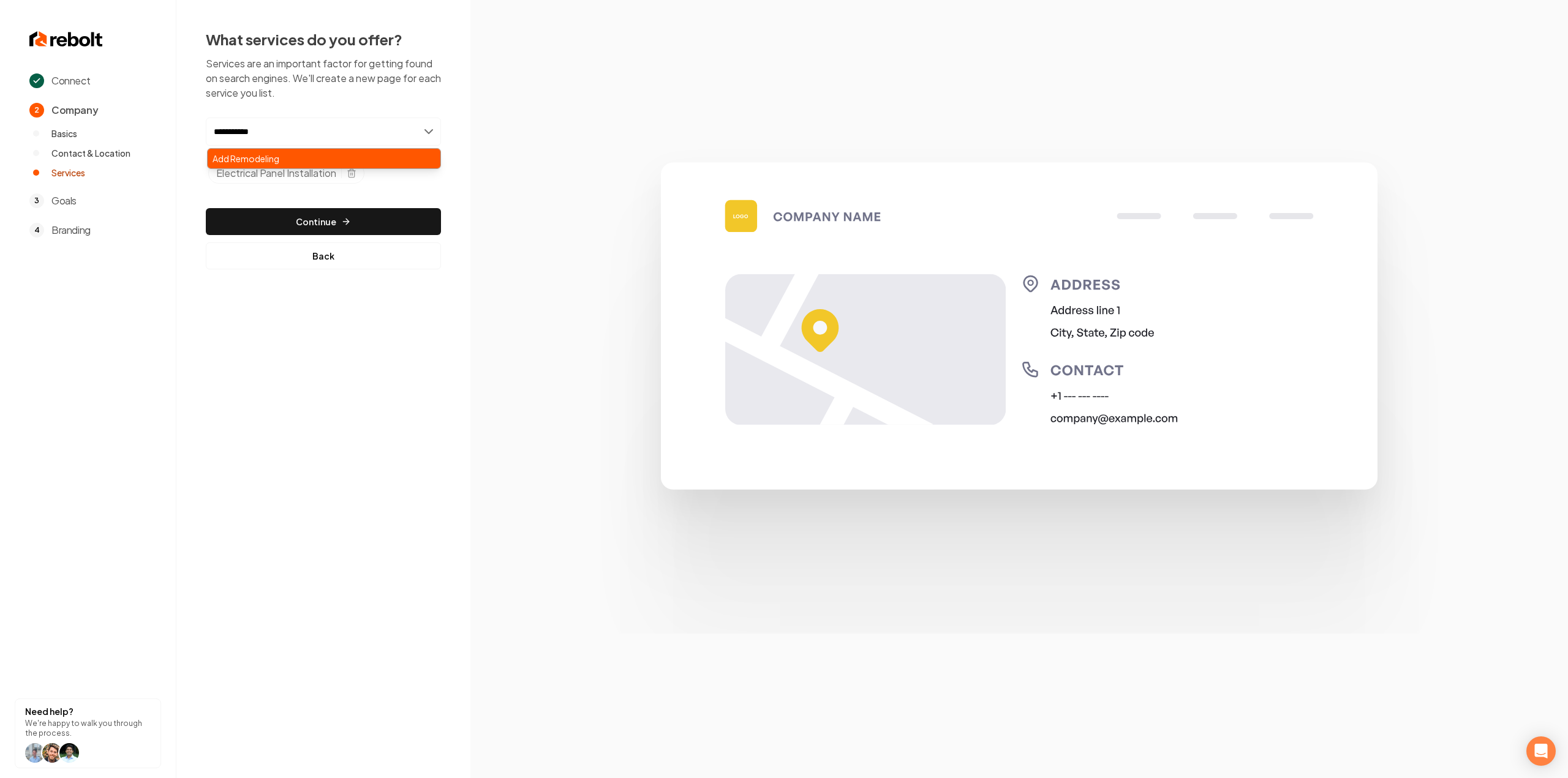 type on "**********" 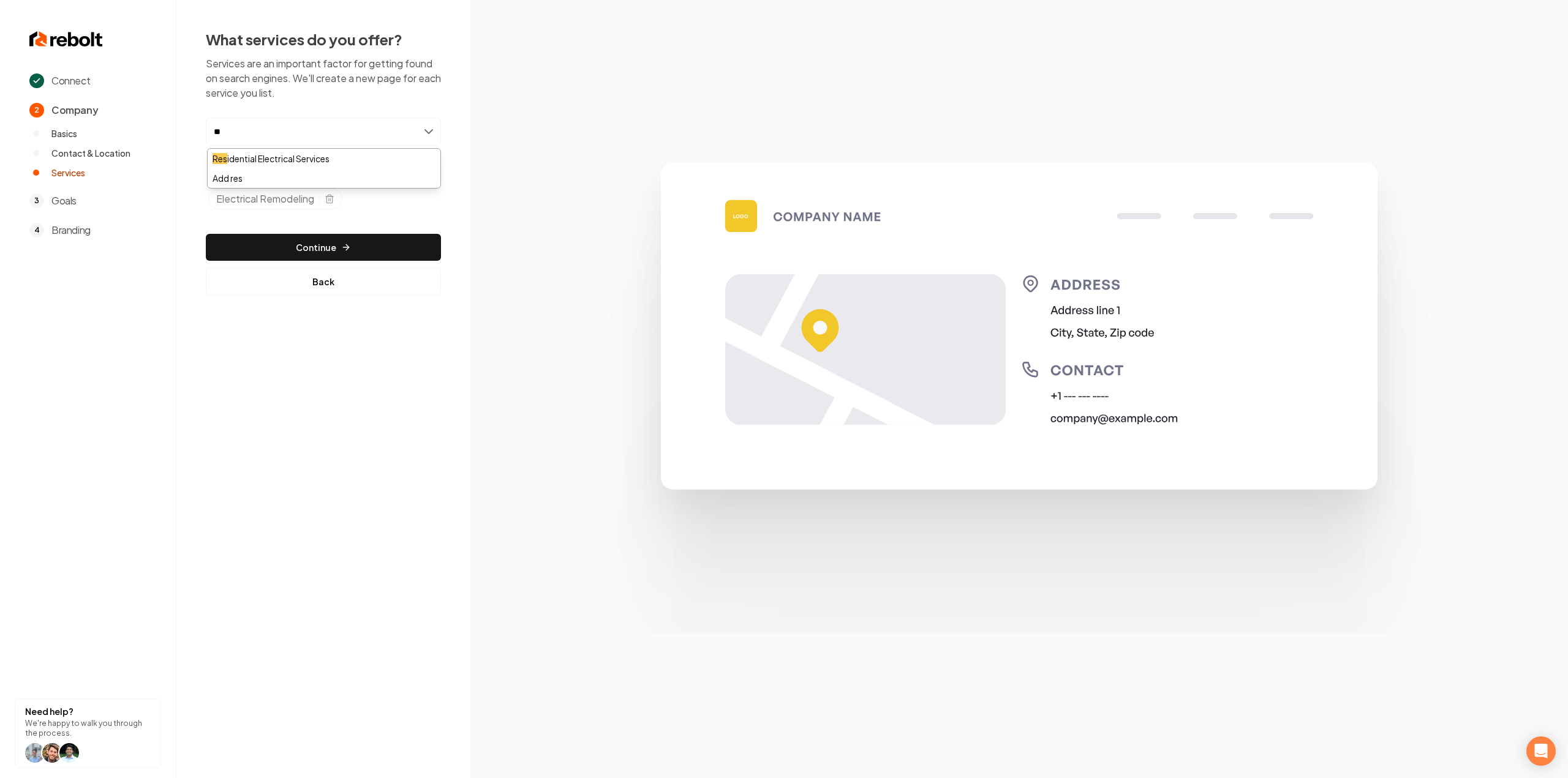 type on "*" 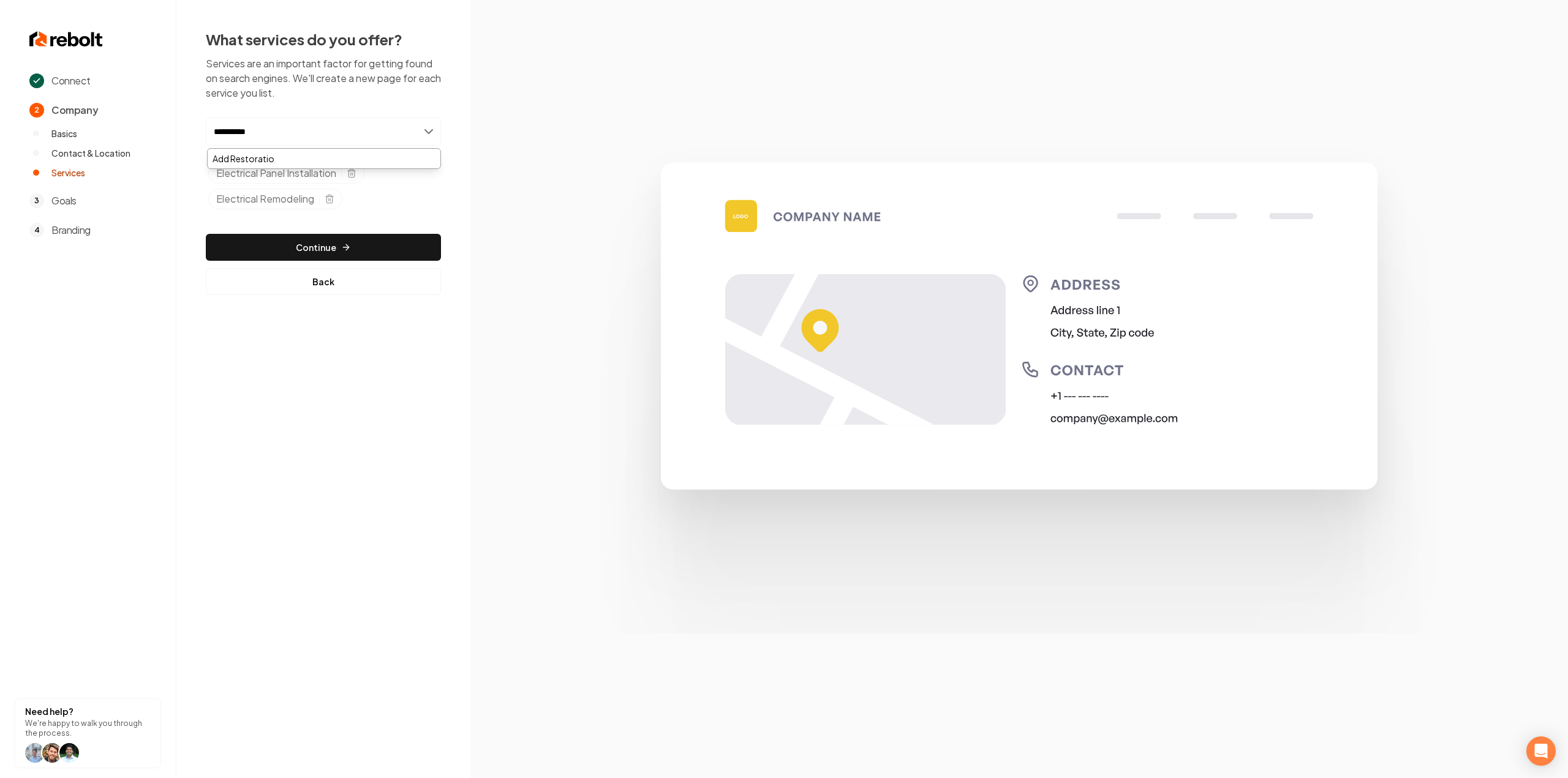 type on "**********" 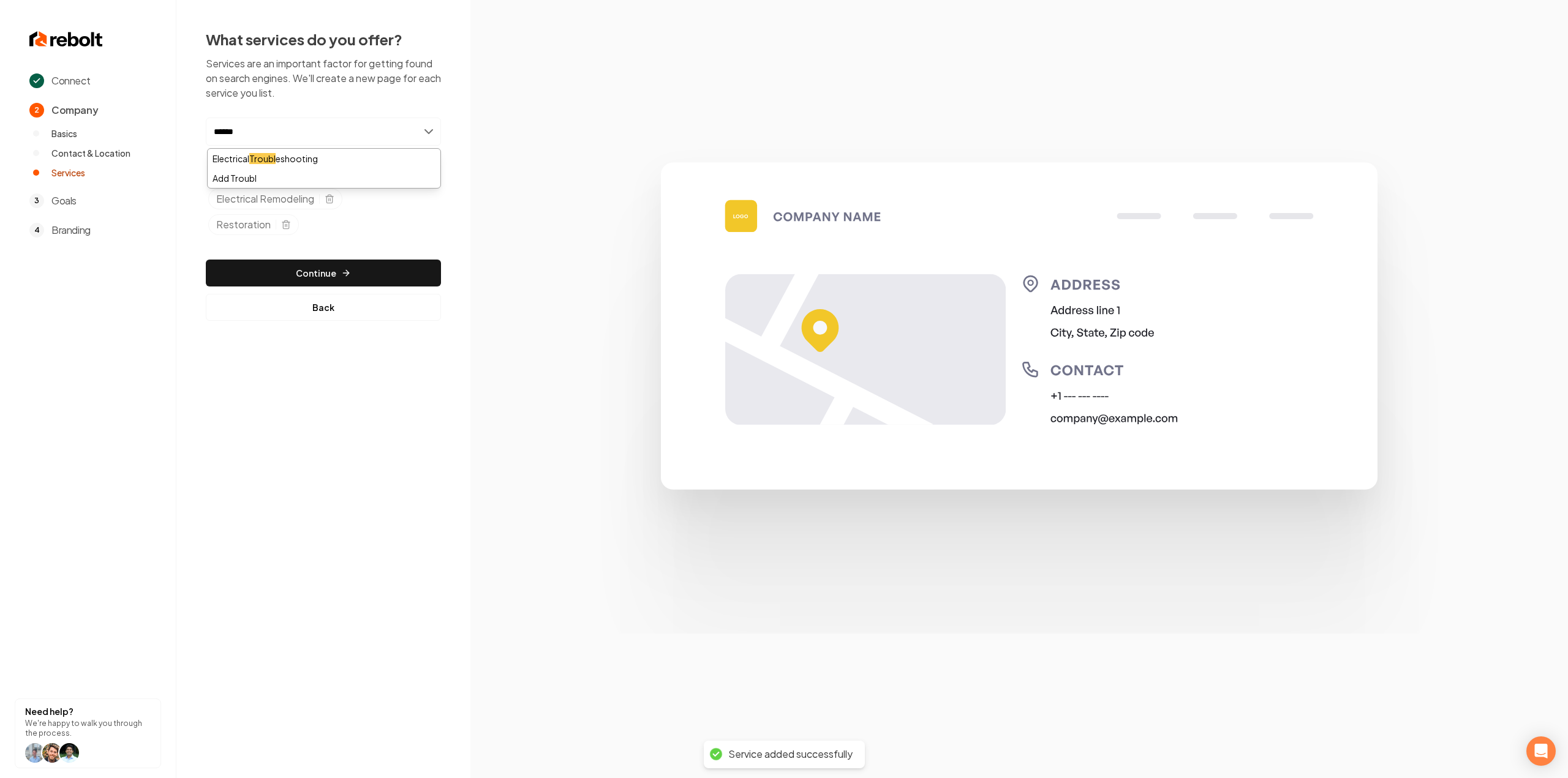 type on "*******" 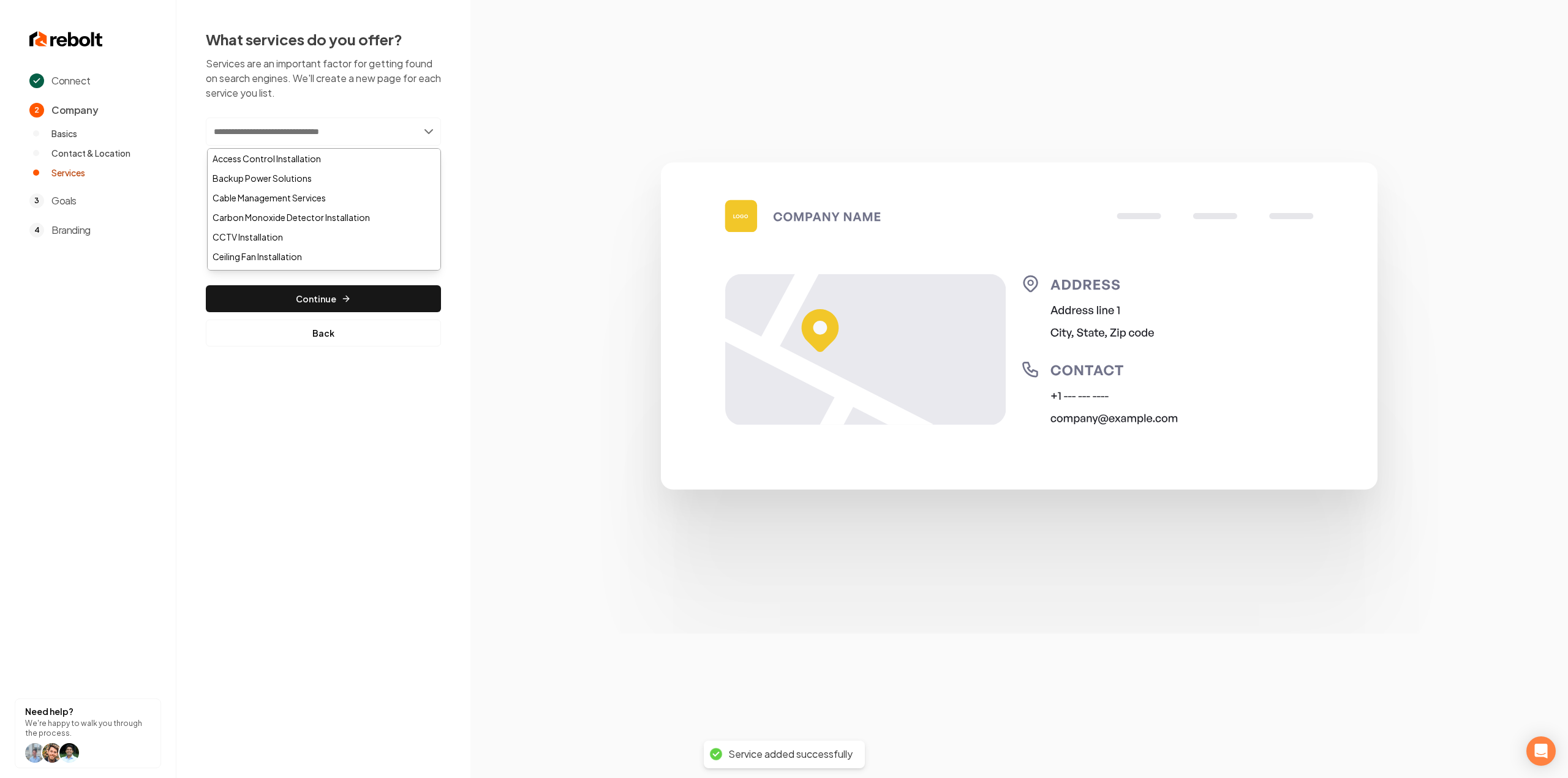 type on "*" 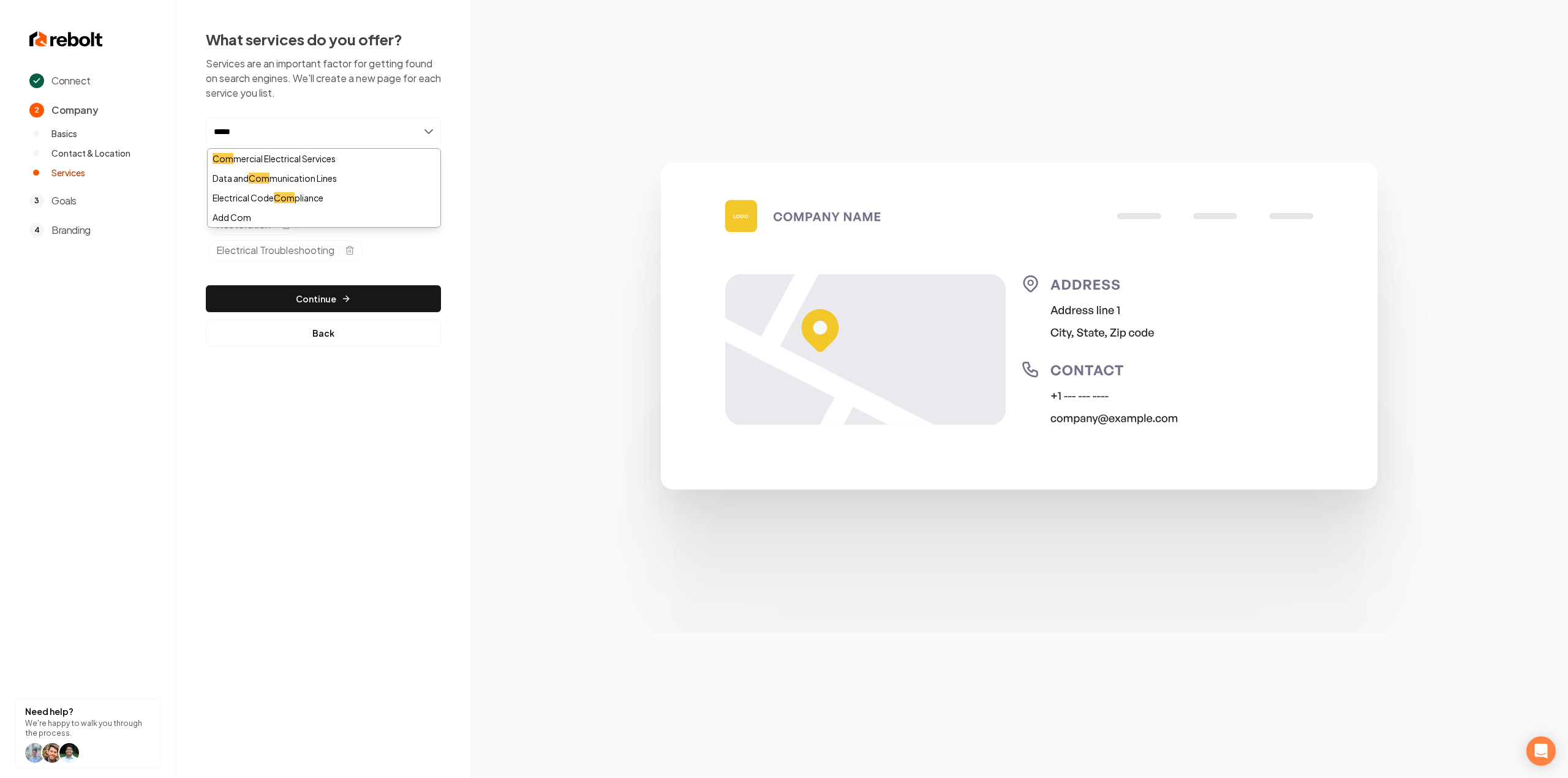 type on "******" 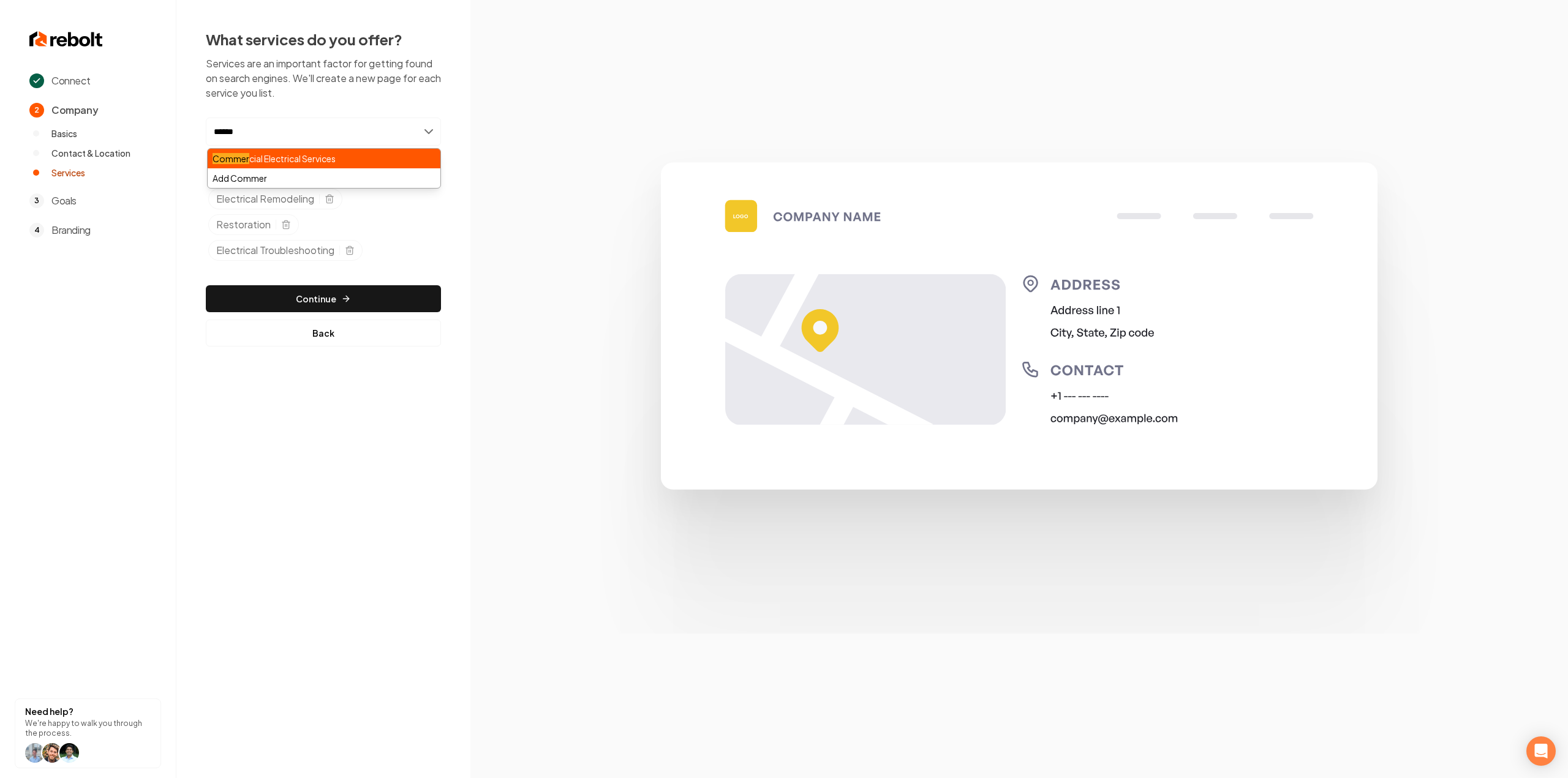 type 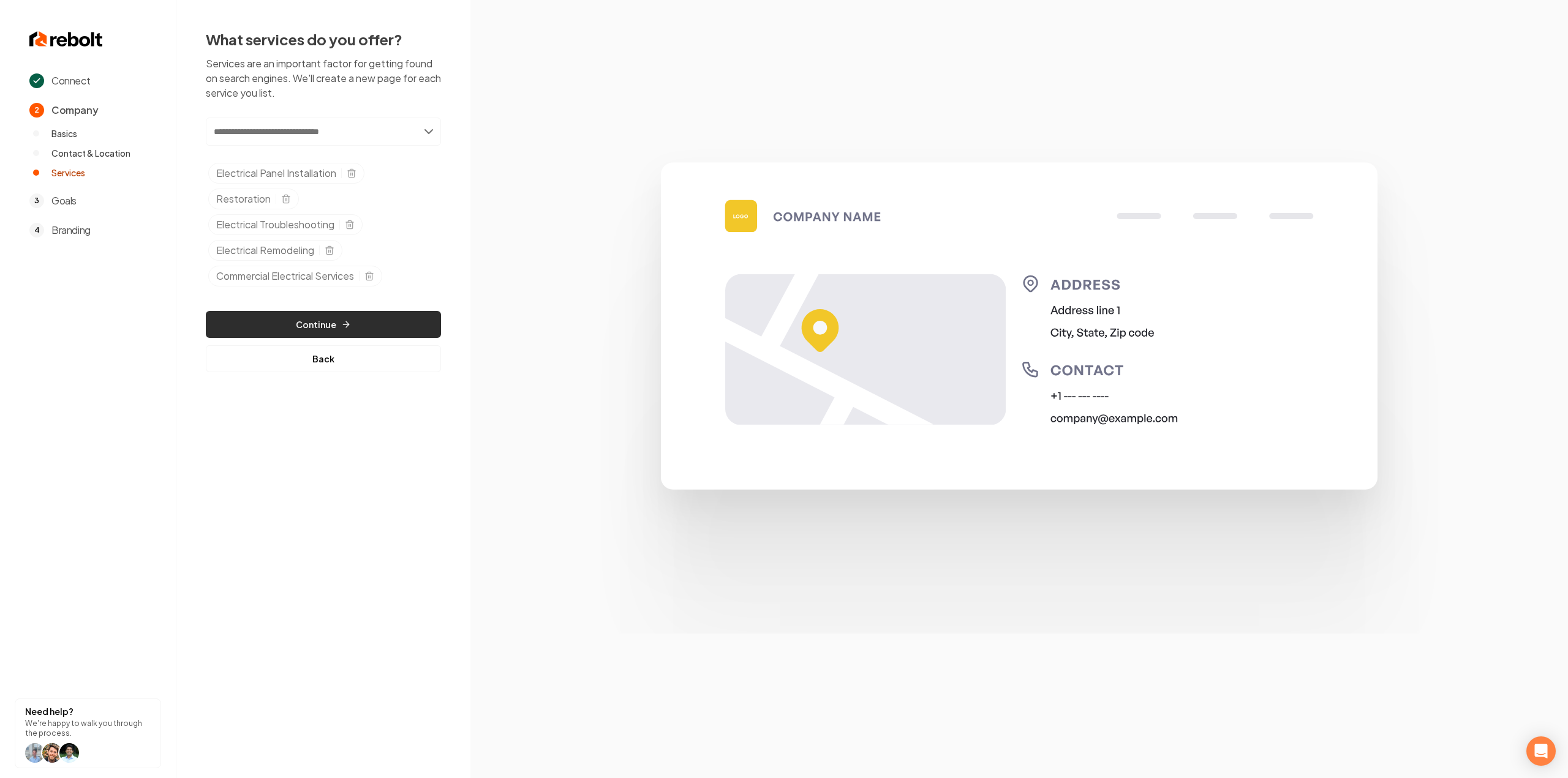 click on "Continue" at bounding box center (323, 324) 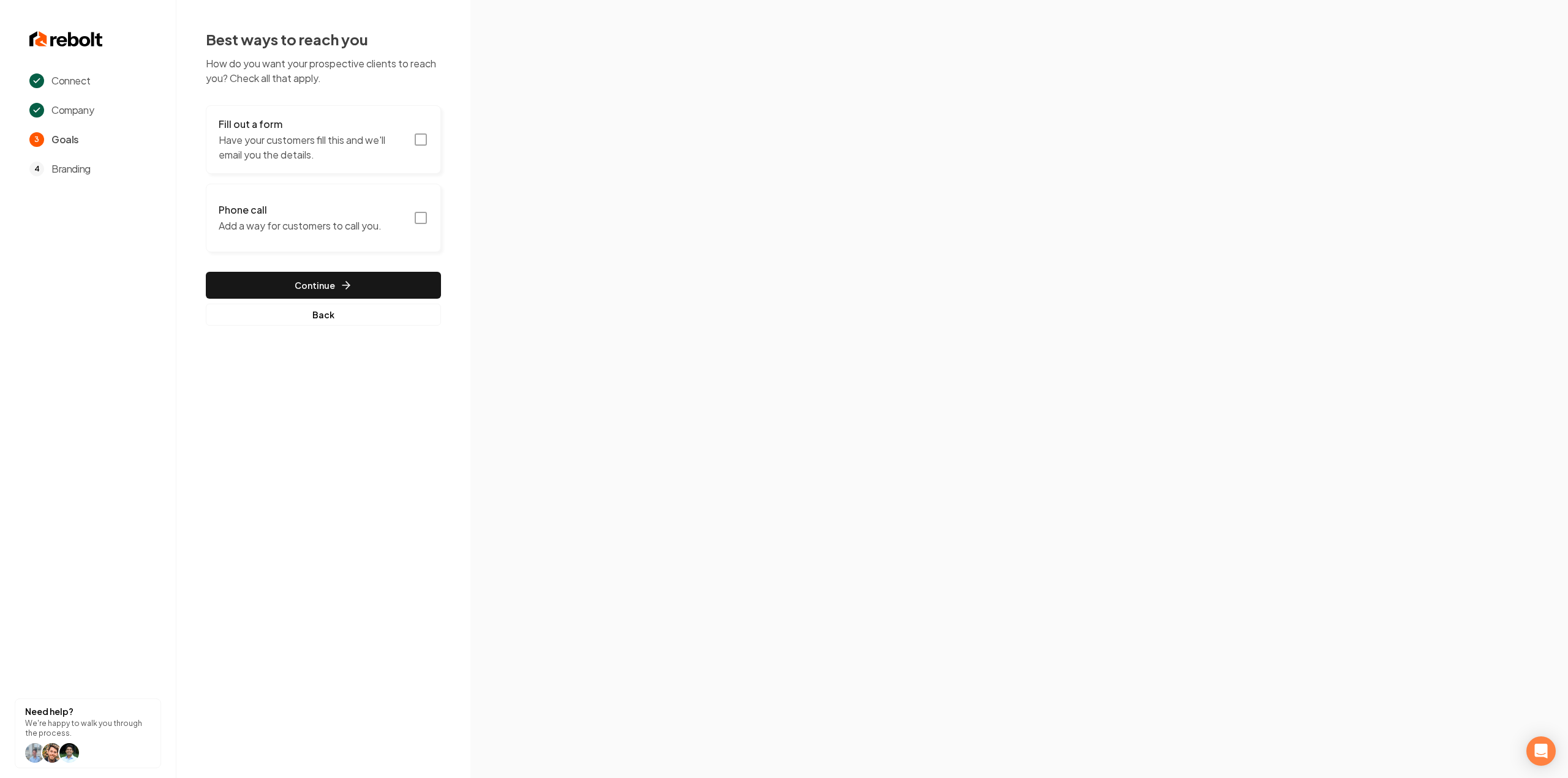 click on "Fill out a form" at bounding box center [312, 124] 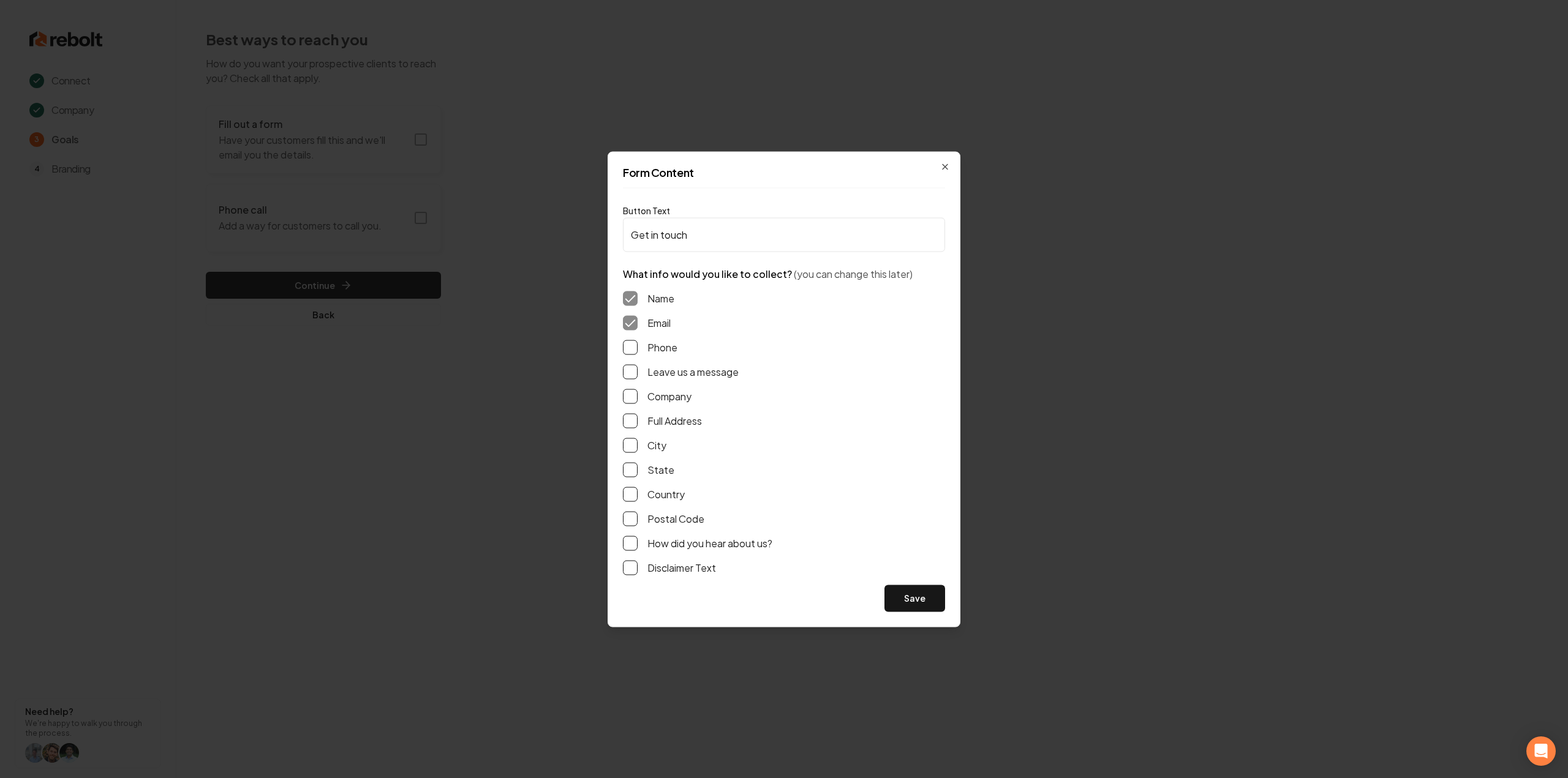 click on "Leave us a message" at bounding box center [630, 372] 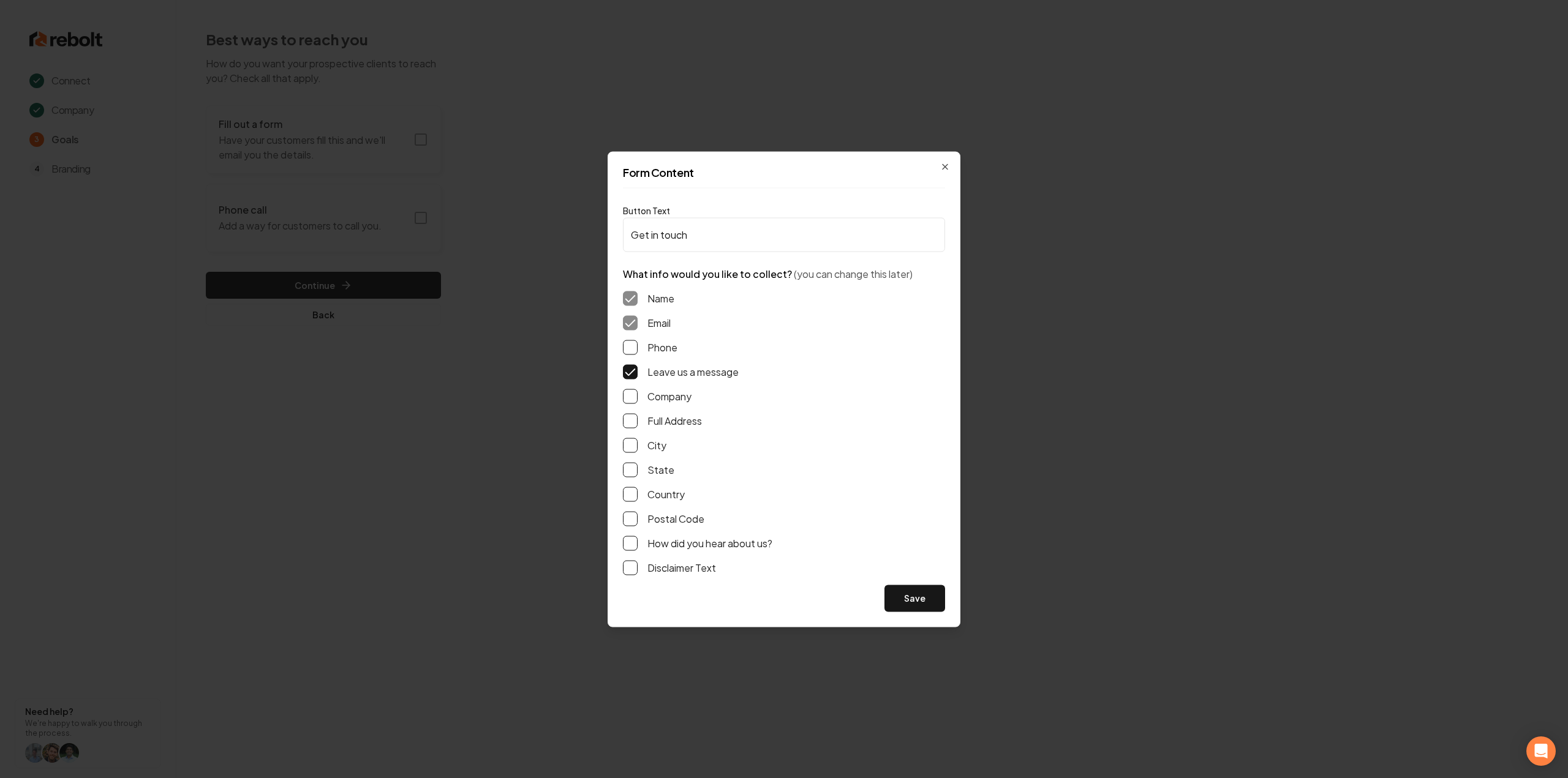 click on "Phone" at bounding box center [630, 347] 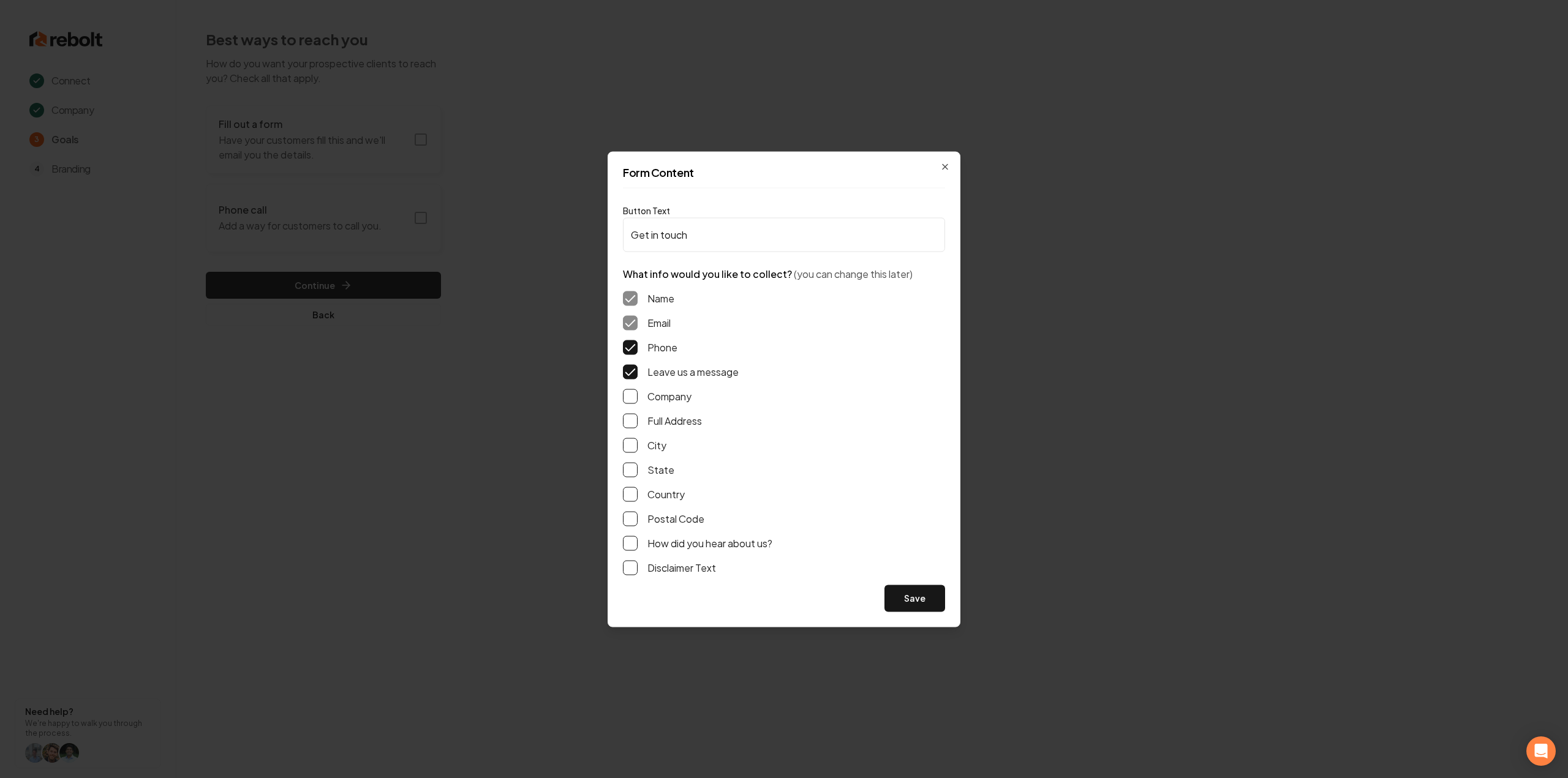 click on "Full Address" at bounding box center (630, 421) 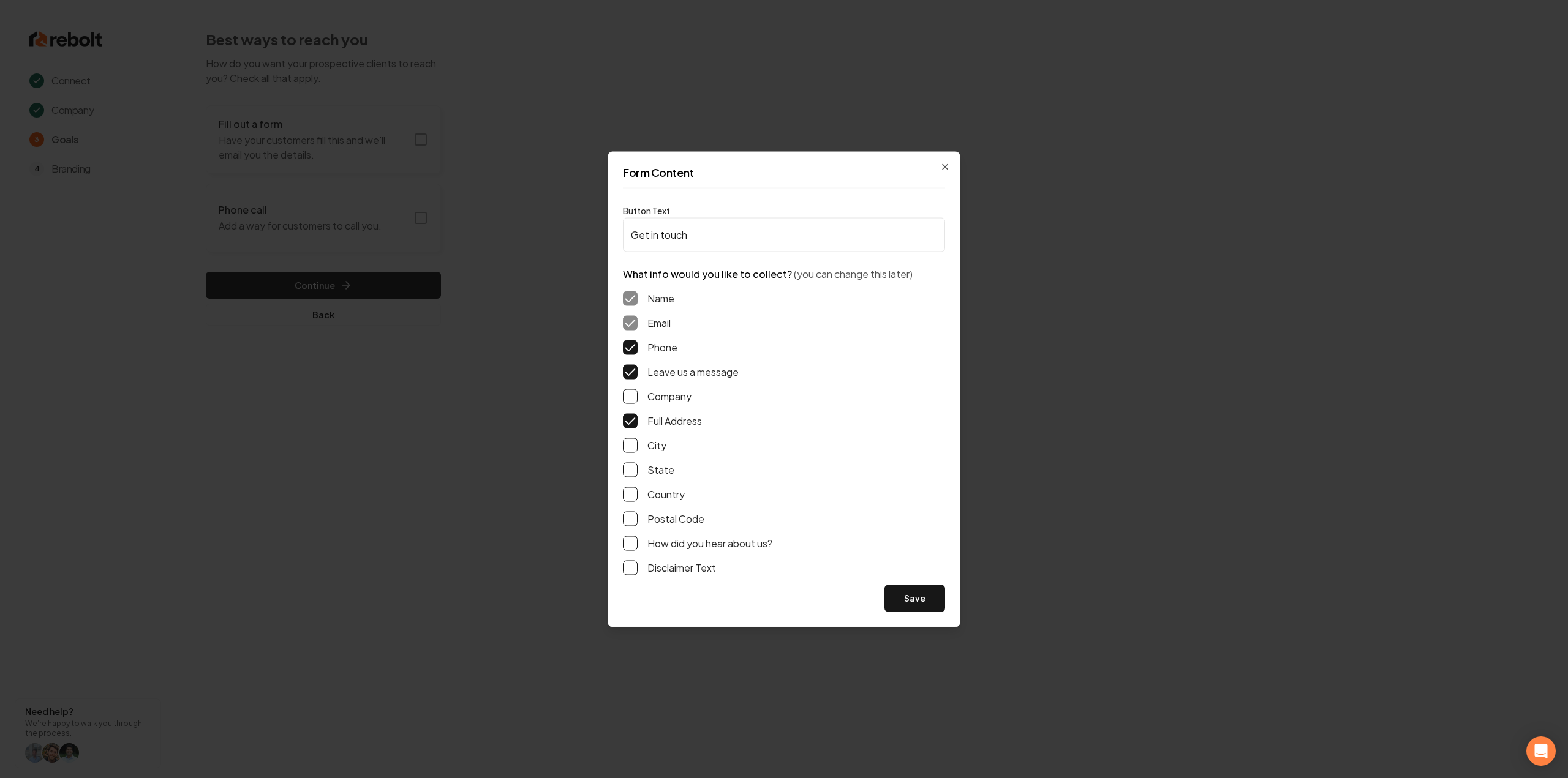 click on "Save" at bounding box center (914, 598) 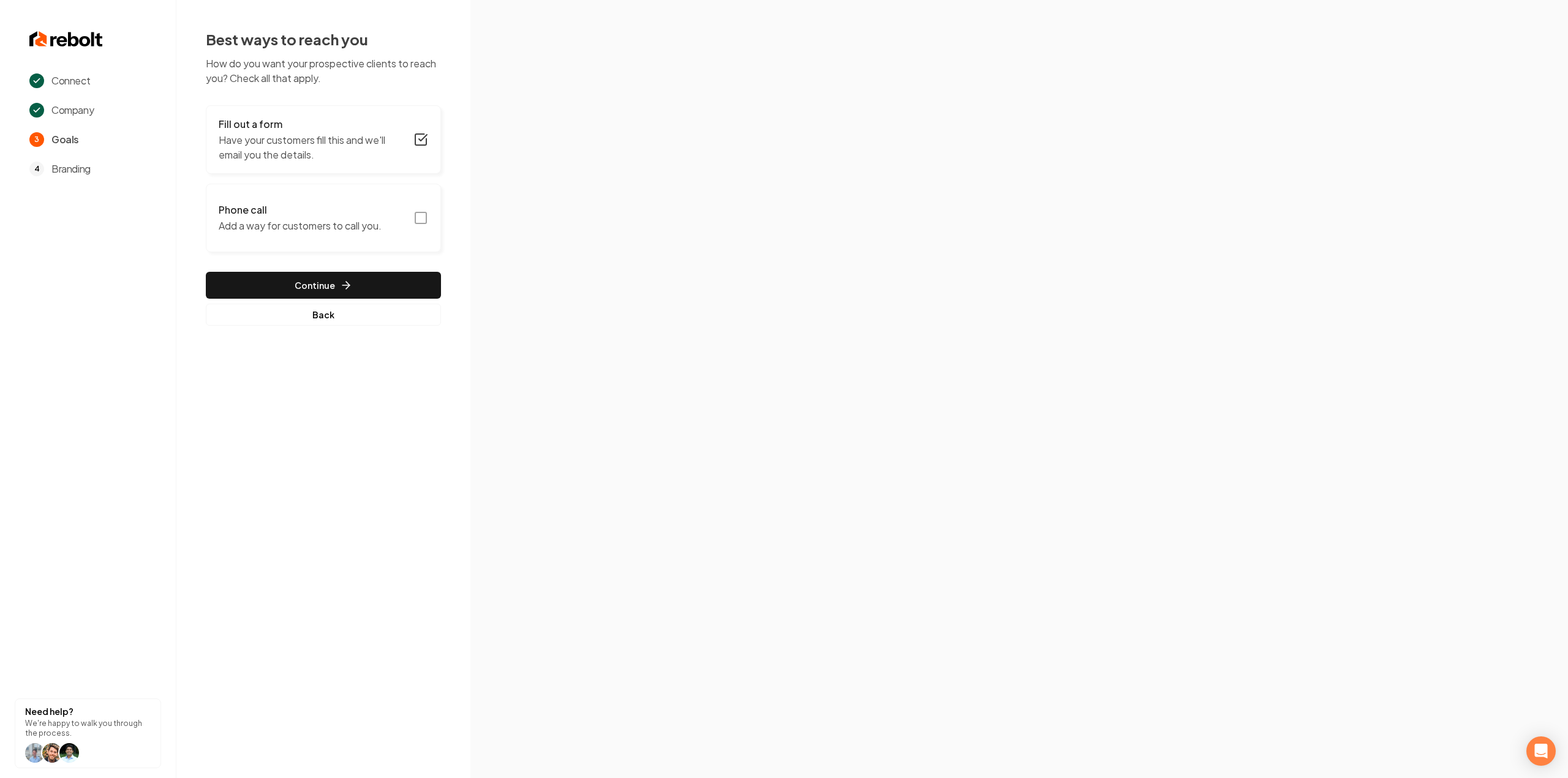 click on "Phone call Add a way for customers to call you." at bounding box center (323, 218) 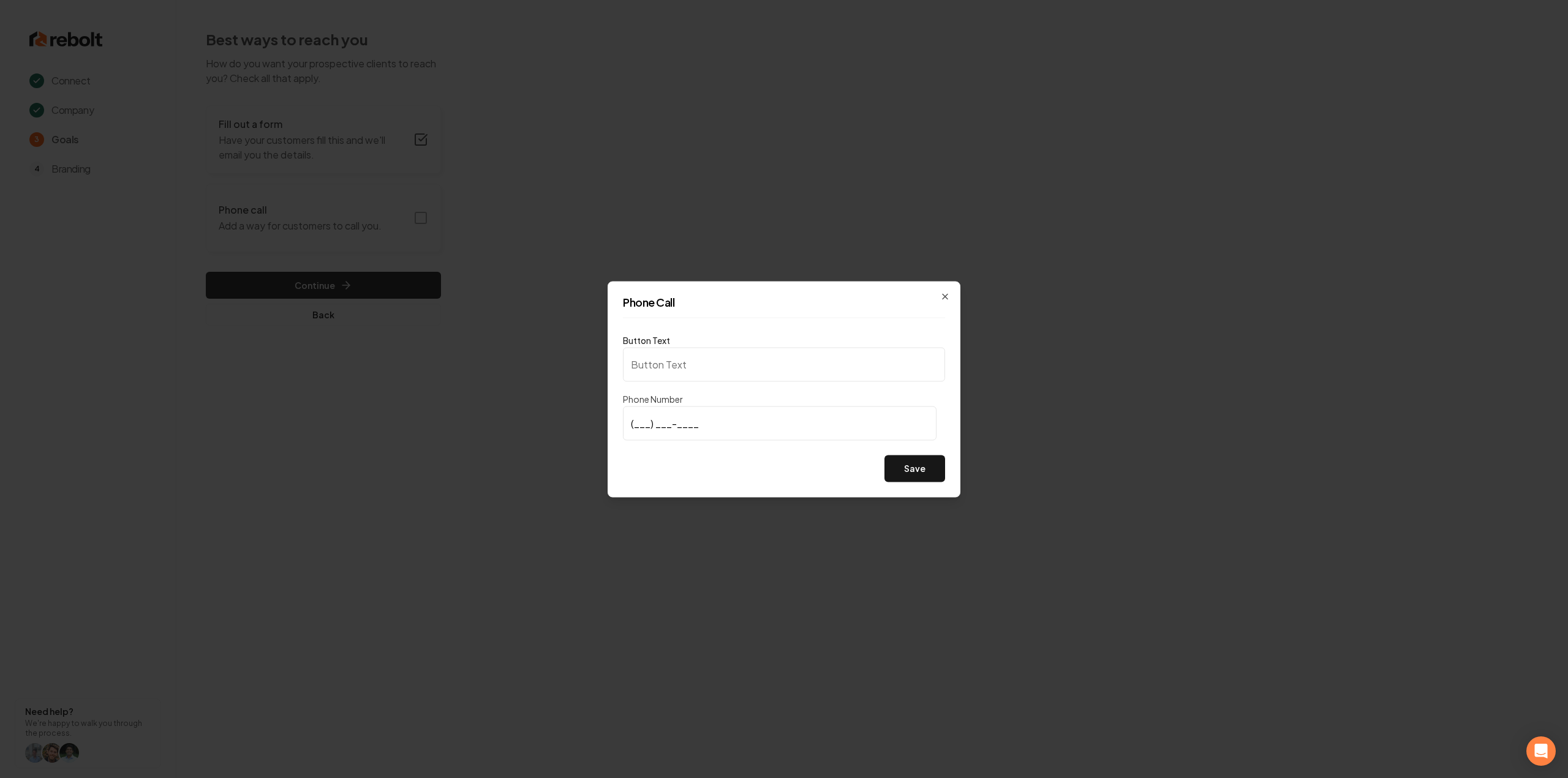 type on "Call us" 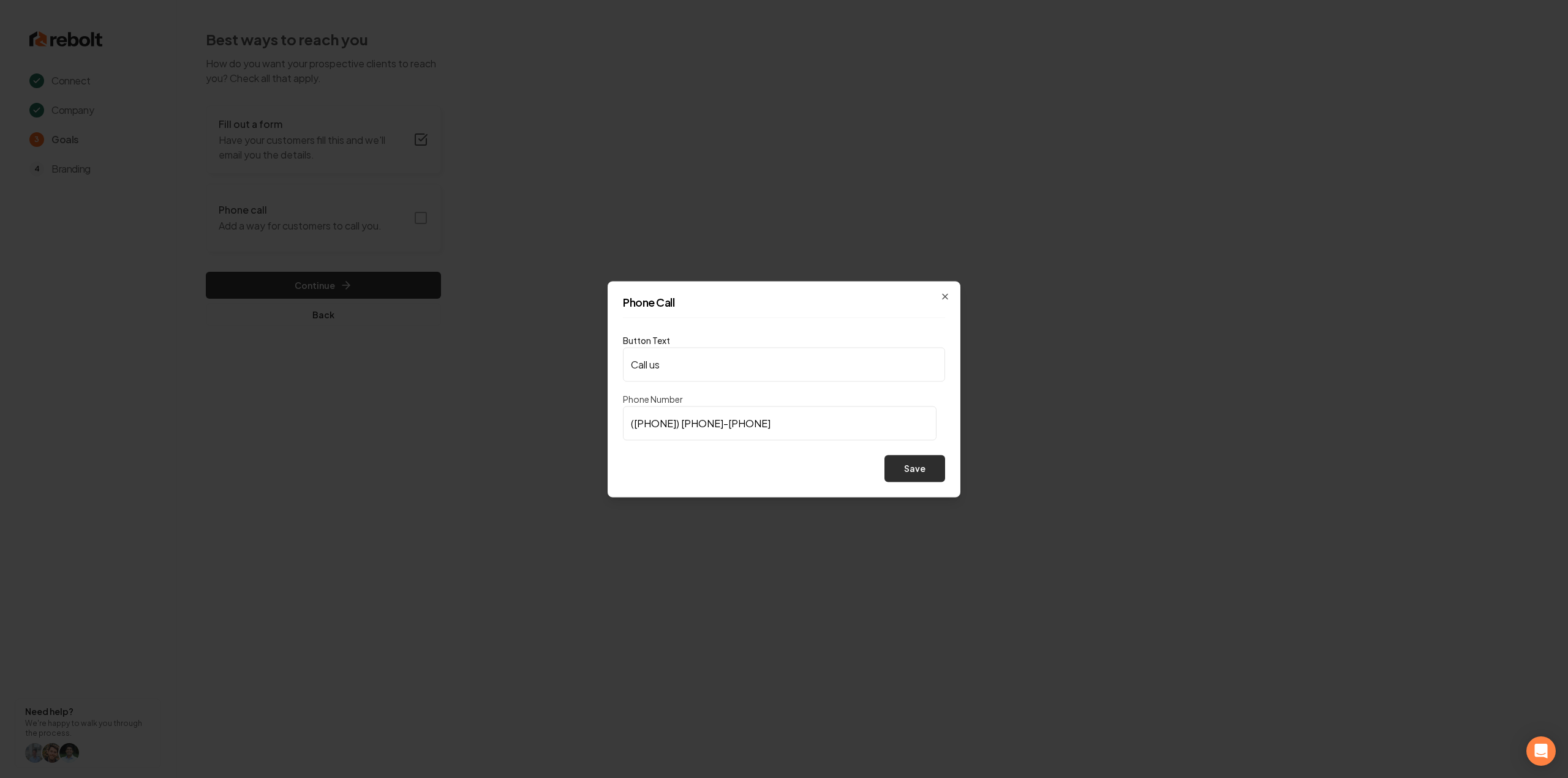 click on "Save" at bounding box center [914, 468] 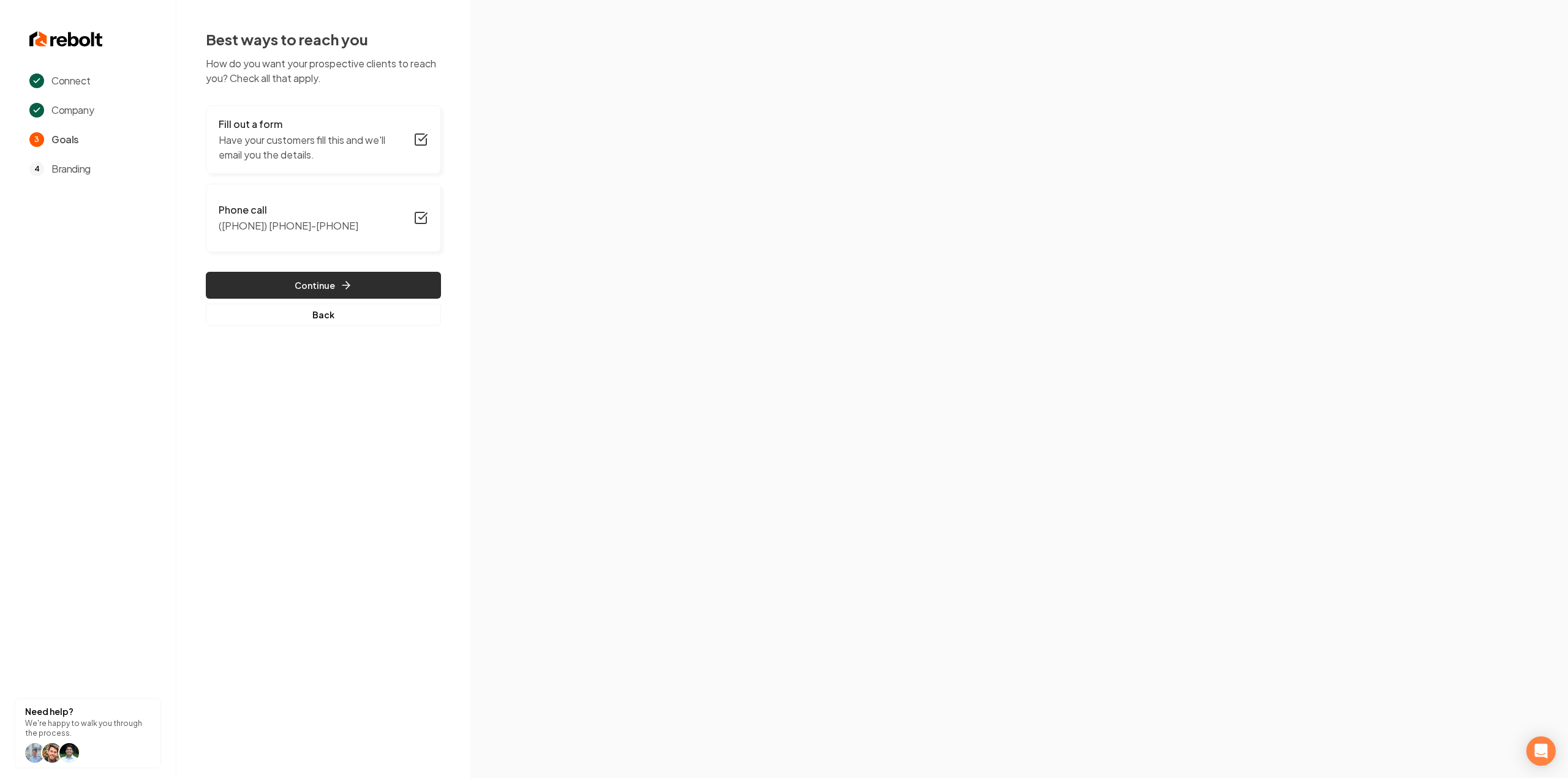 click on "Continue" at bounding box center [323, 285] 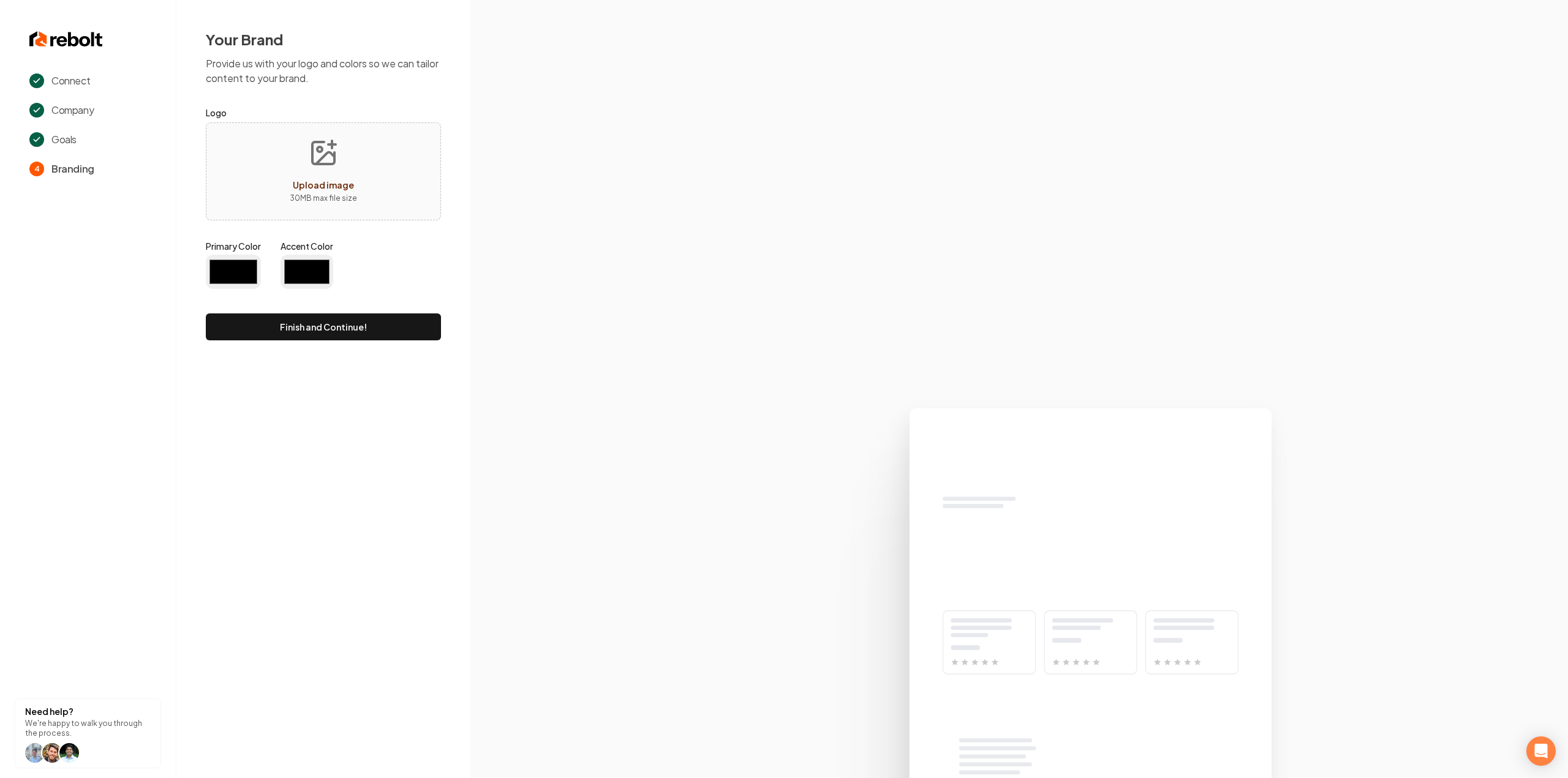 type on "#194d33" 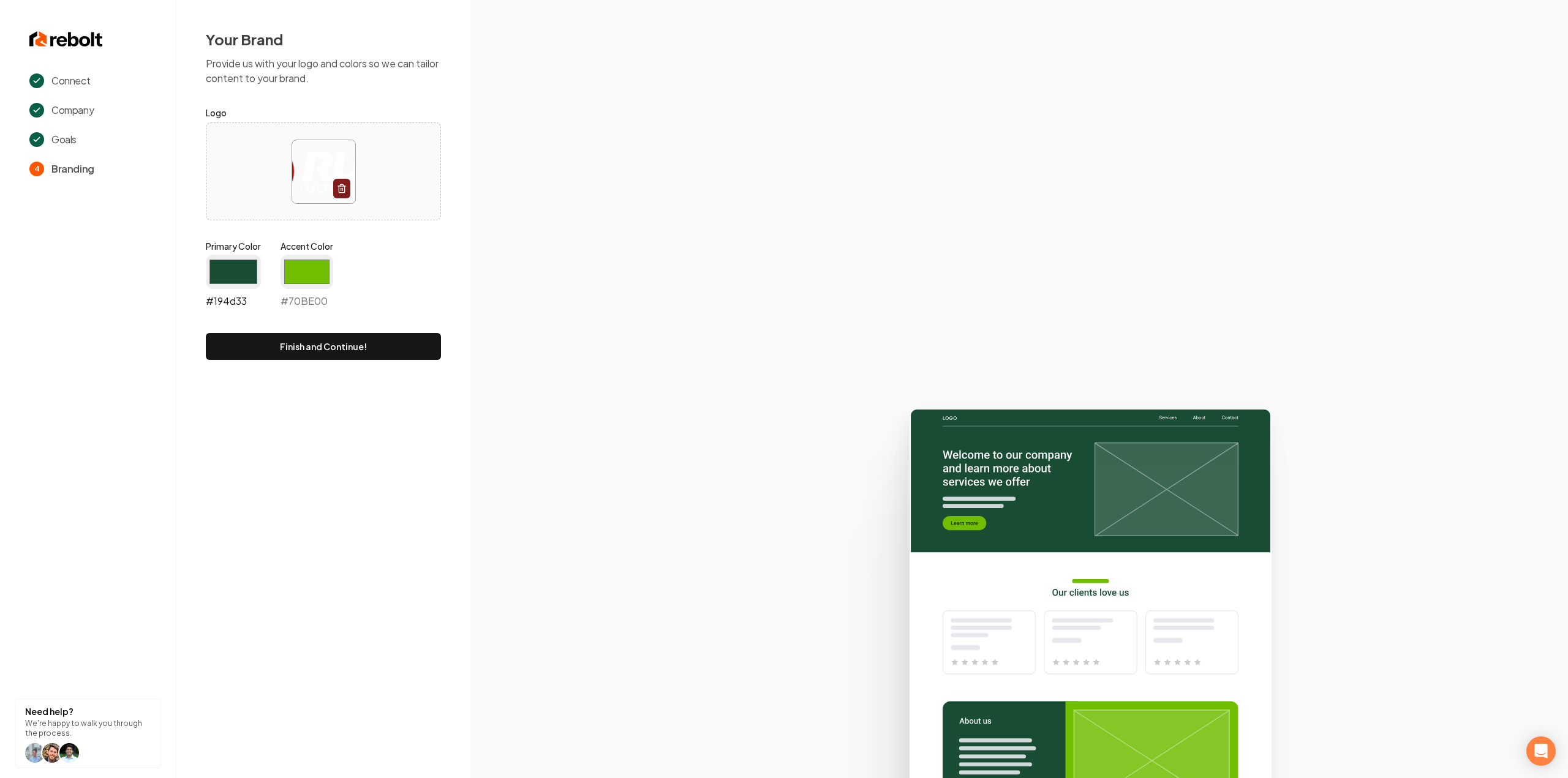 click on "#194d33" at bounding box center (233, 272) 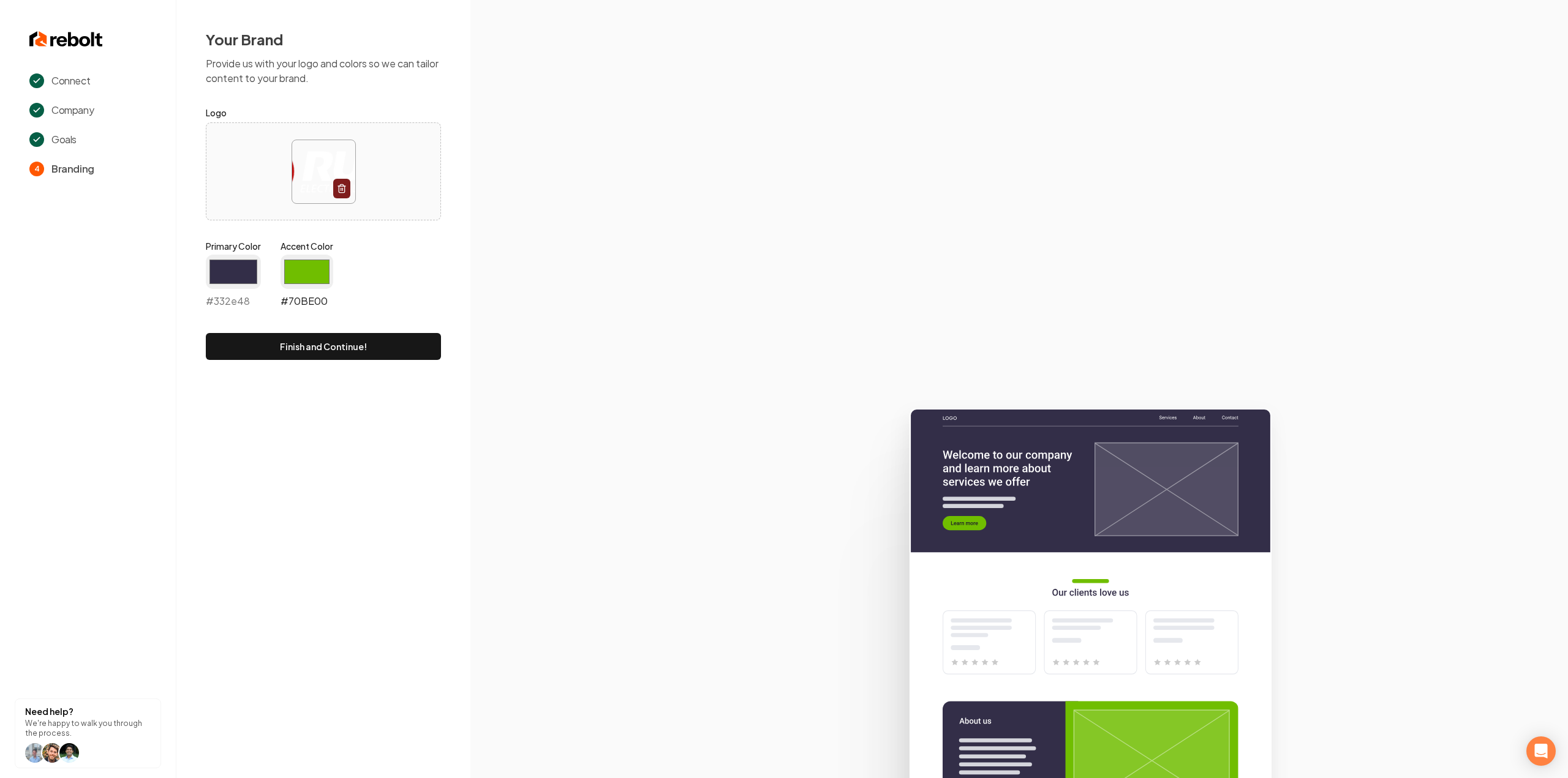 type on "#332e48" 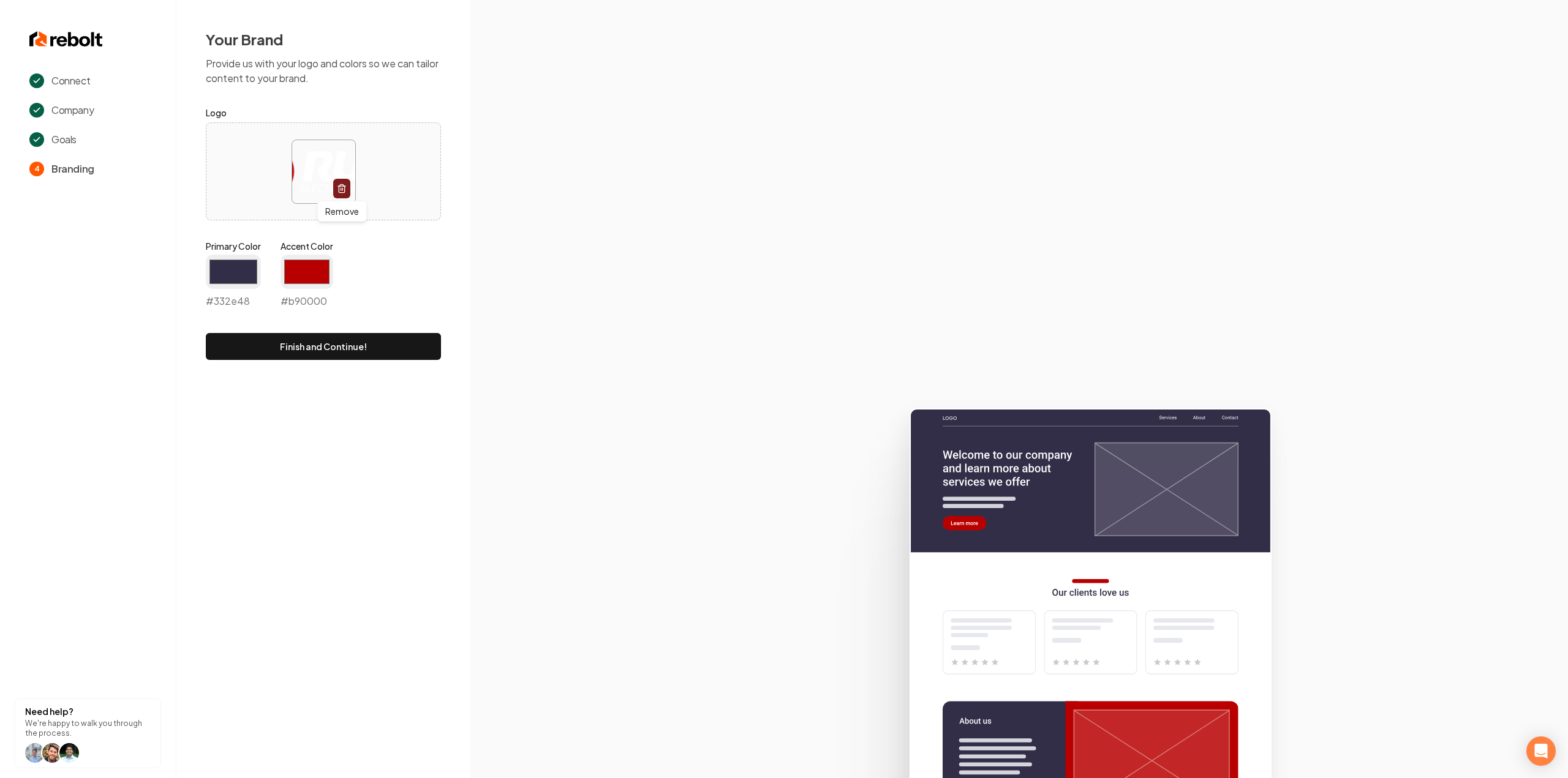 type on "#b90000" 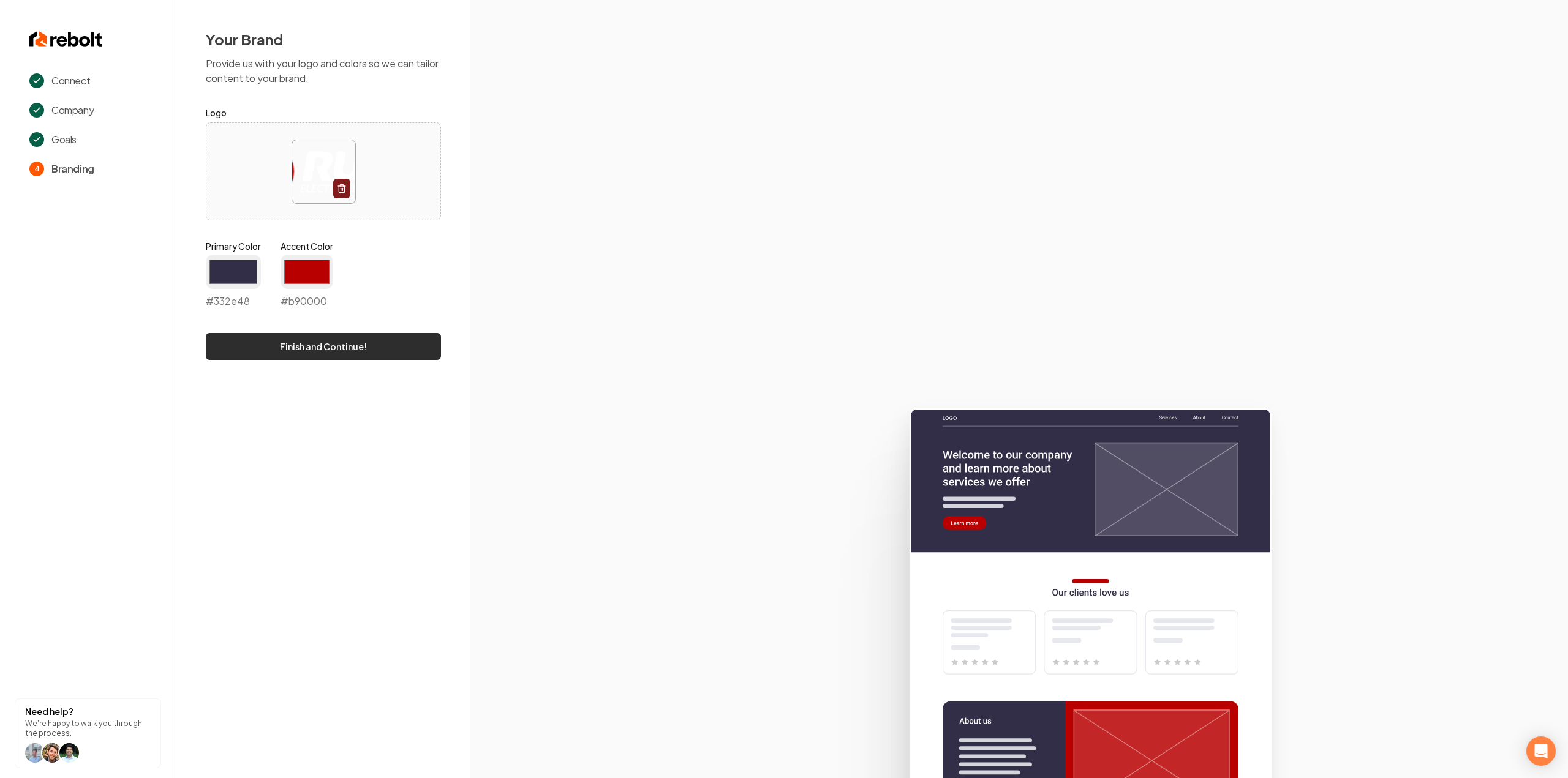 click on "Finish and Continue!" at bounding box center [323, 346] 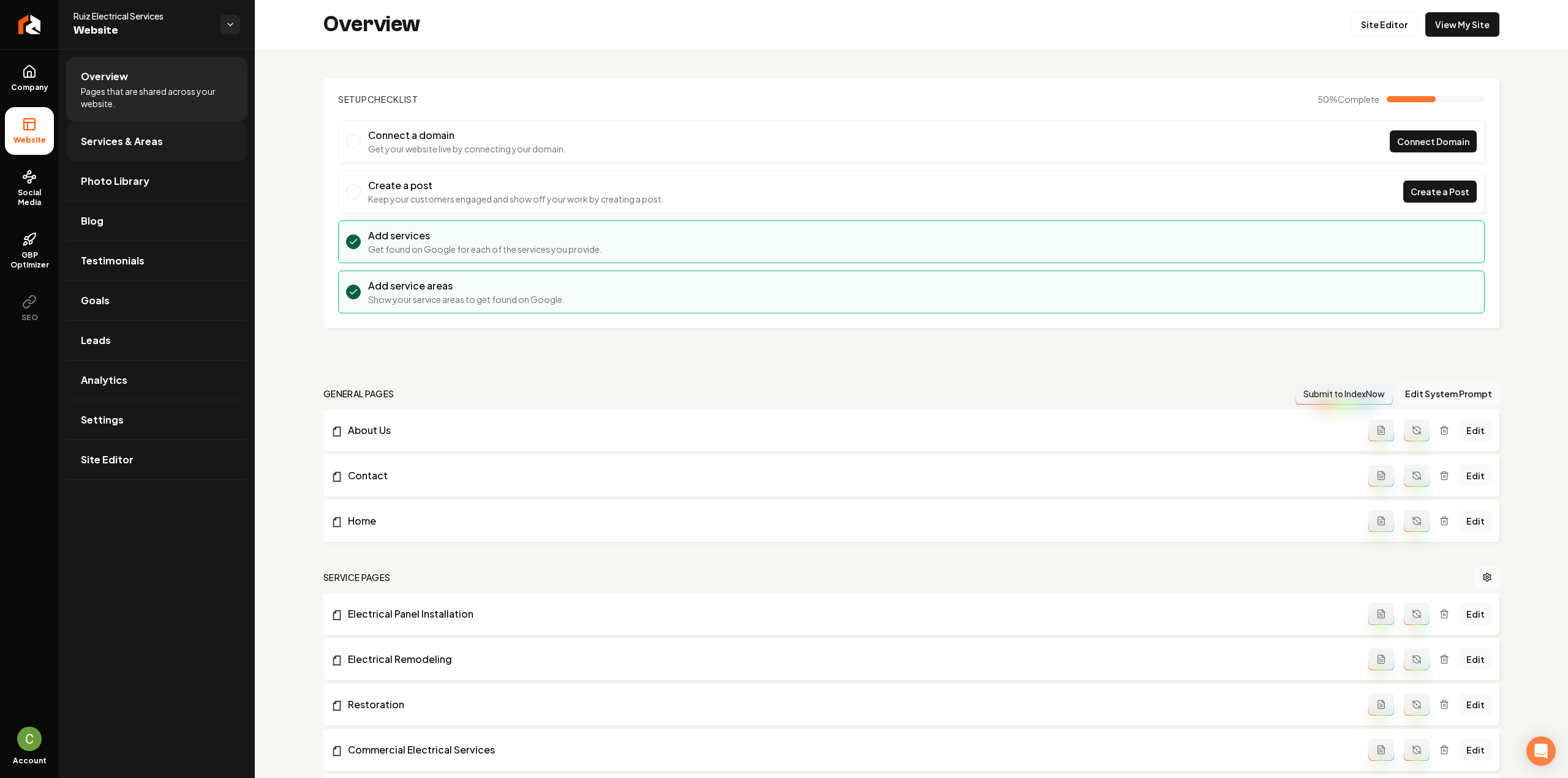 click on "Services & Areas" at bounding box center [157, 141] 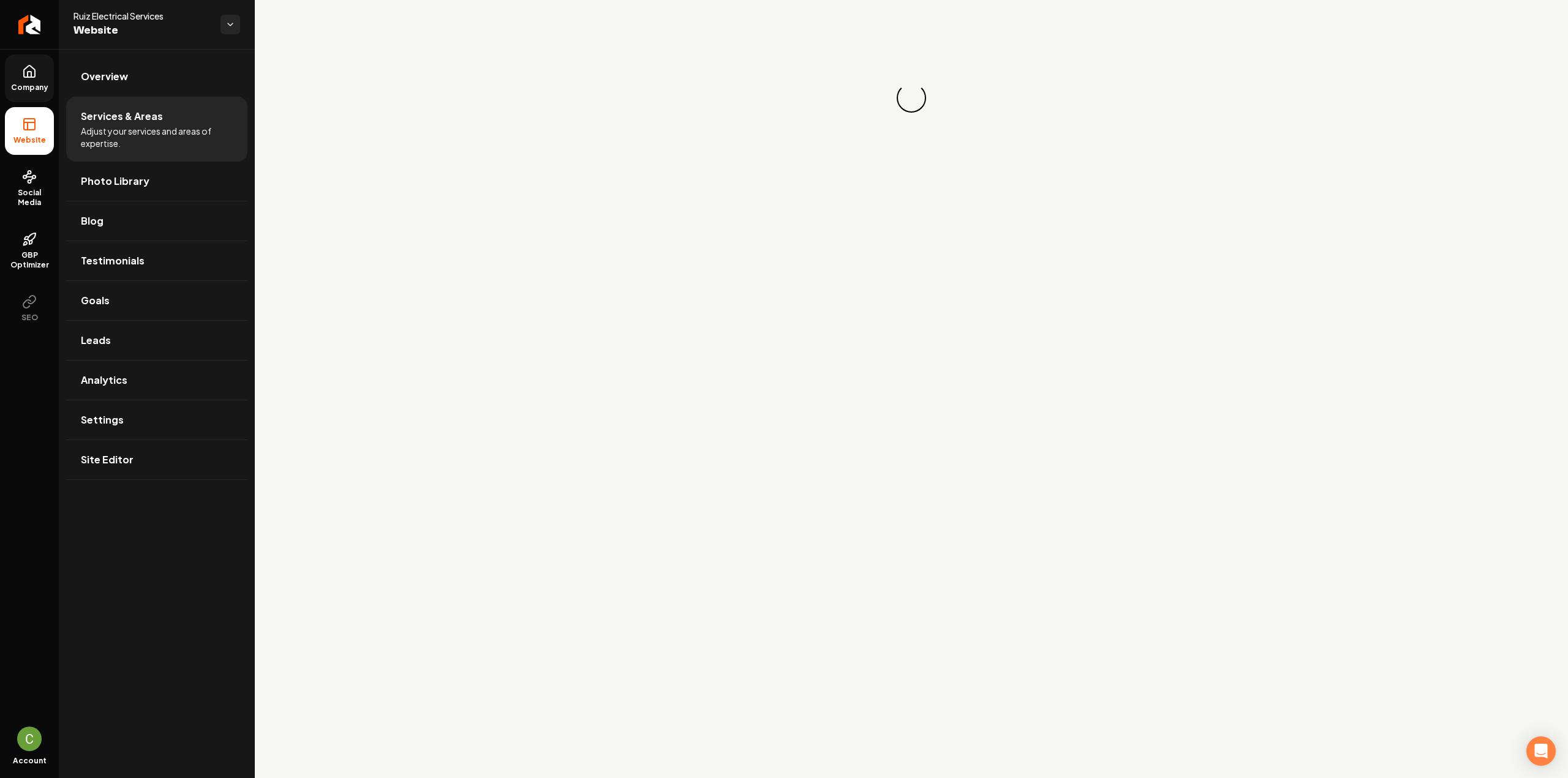 click on "Company" at bounding box center [29, 78] 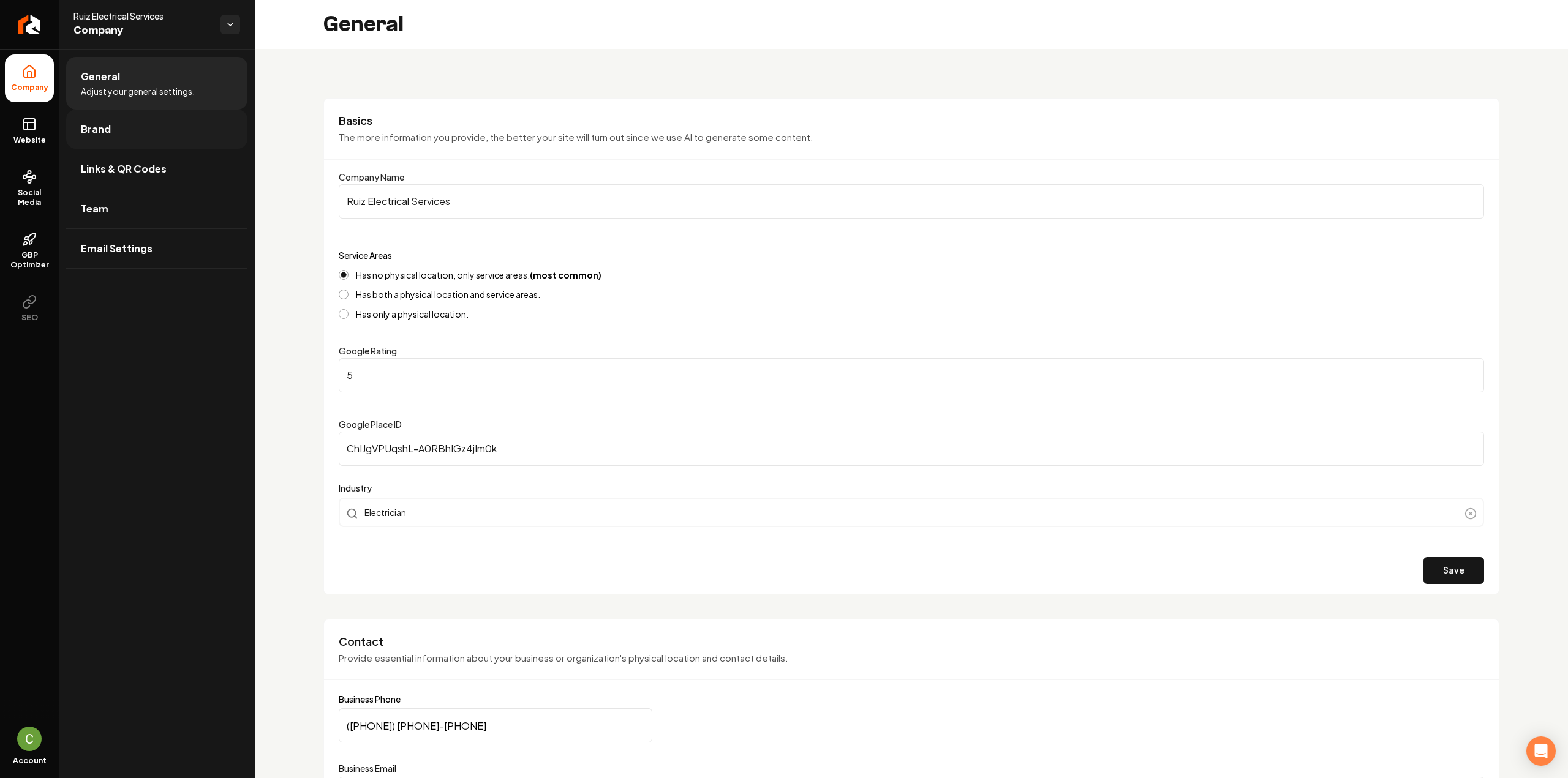 click on "Brand" at bounding box center [157, 129] 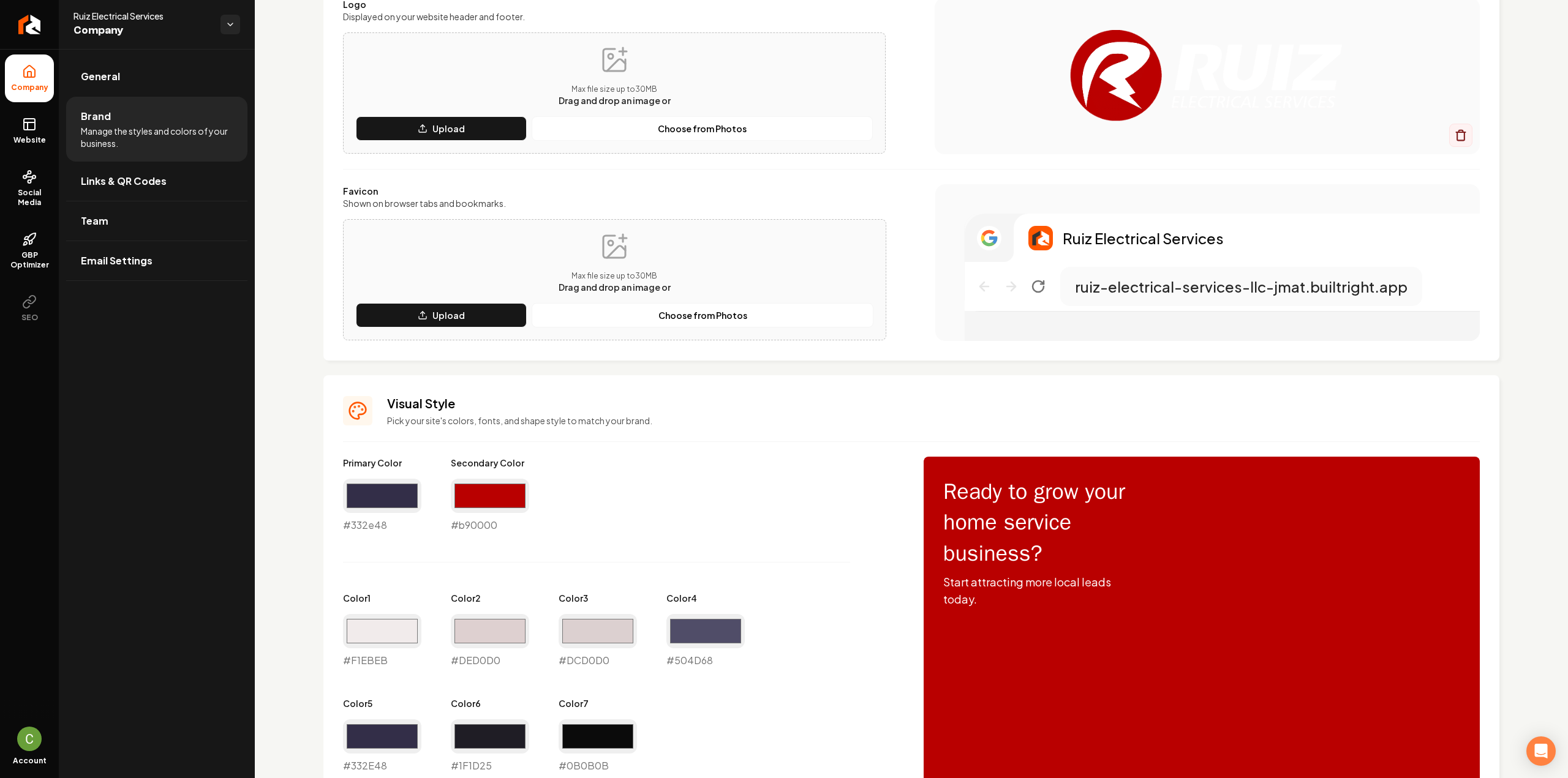 scroll, scrollTop: 0, scrollLeft: 0, axis: both 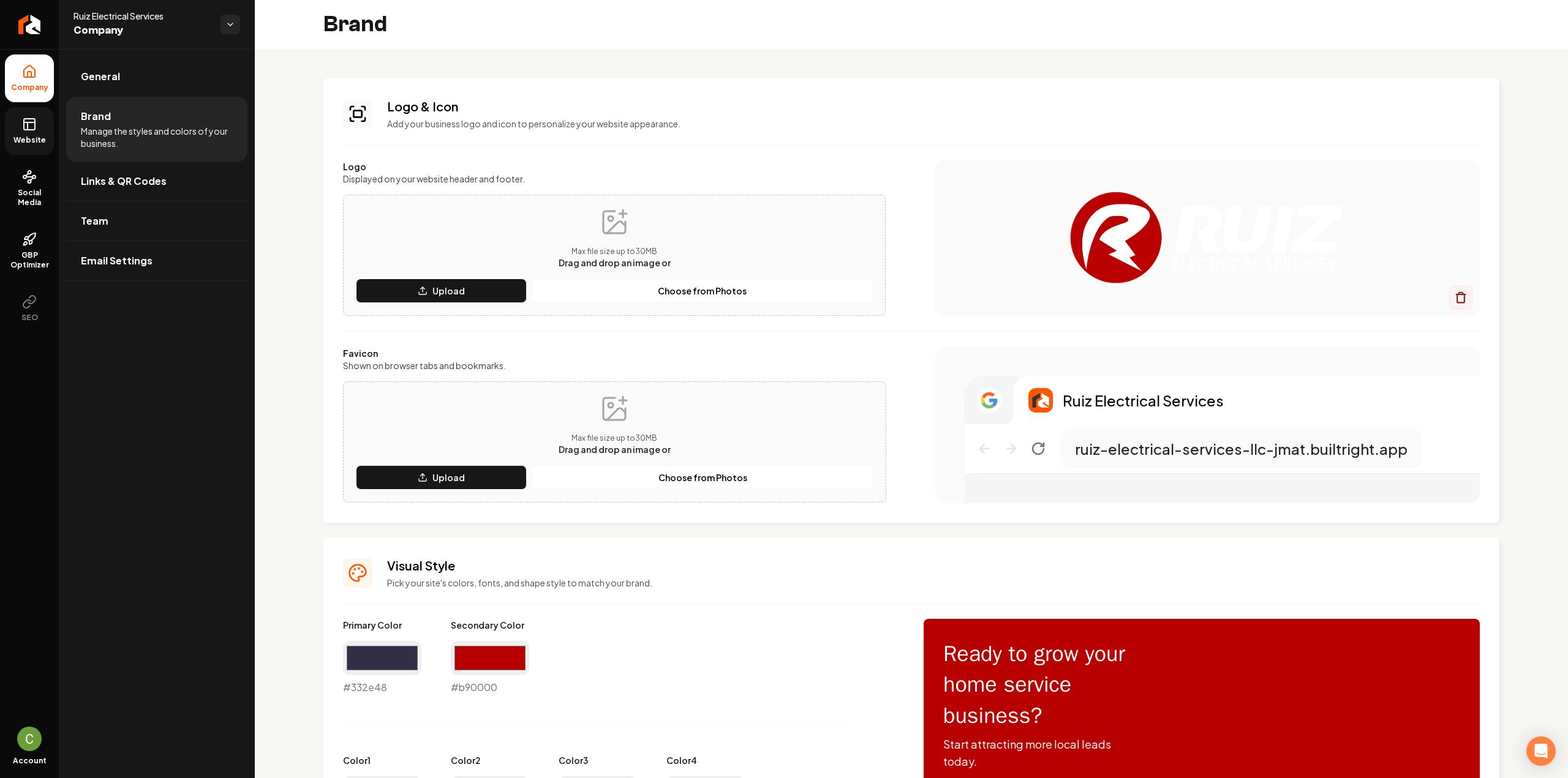 click on "Website" at bounding box center (29, 140) 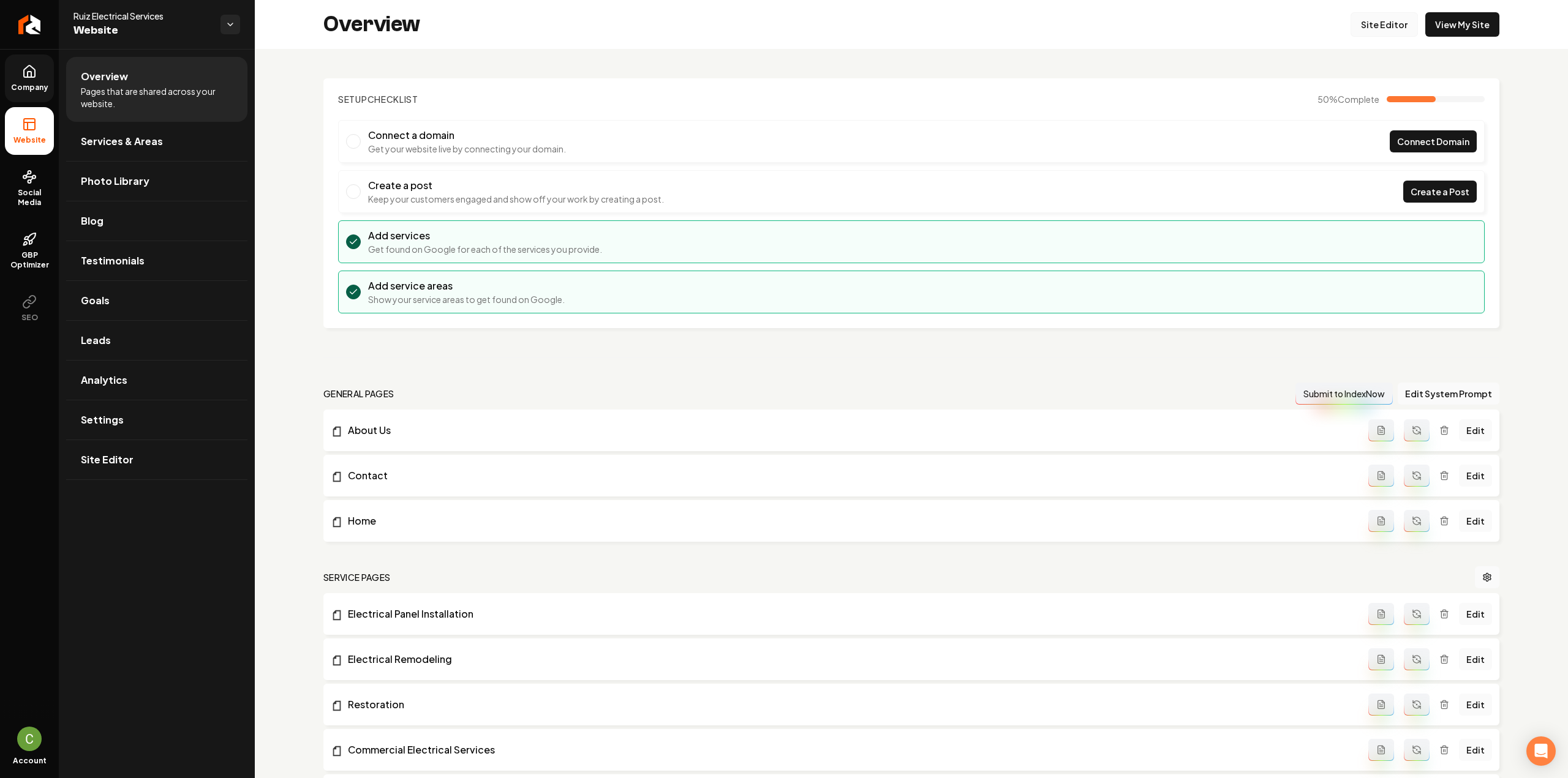 click on "Site Editor" at bounding box center [1384, 24] 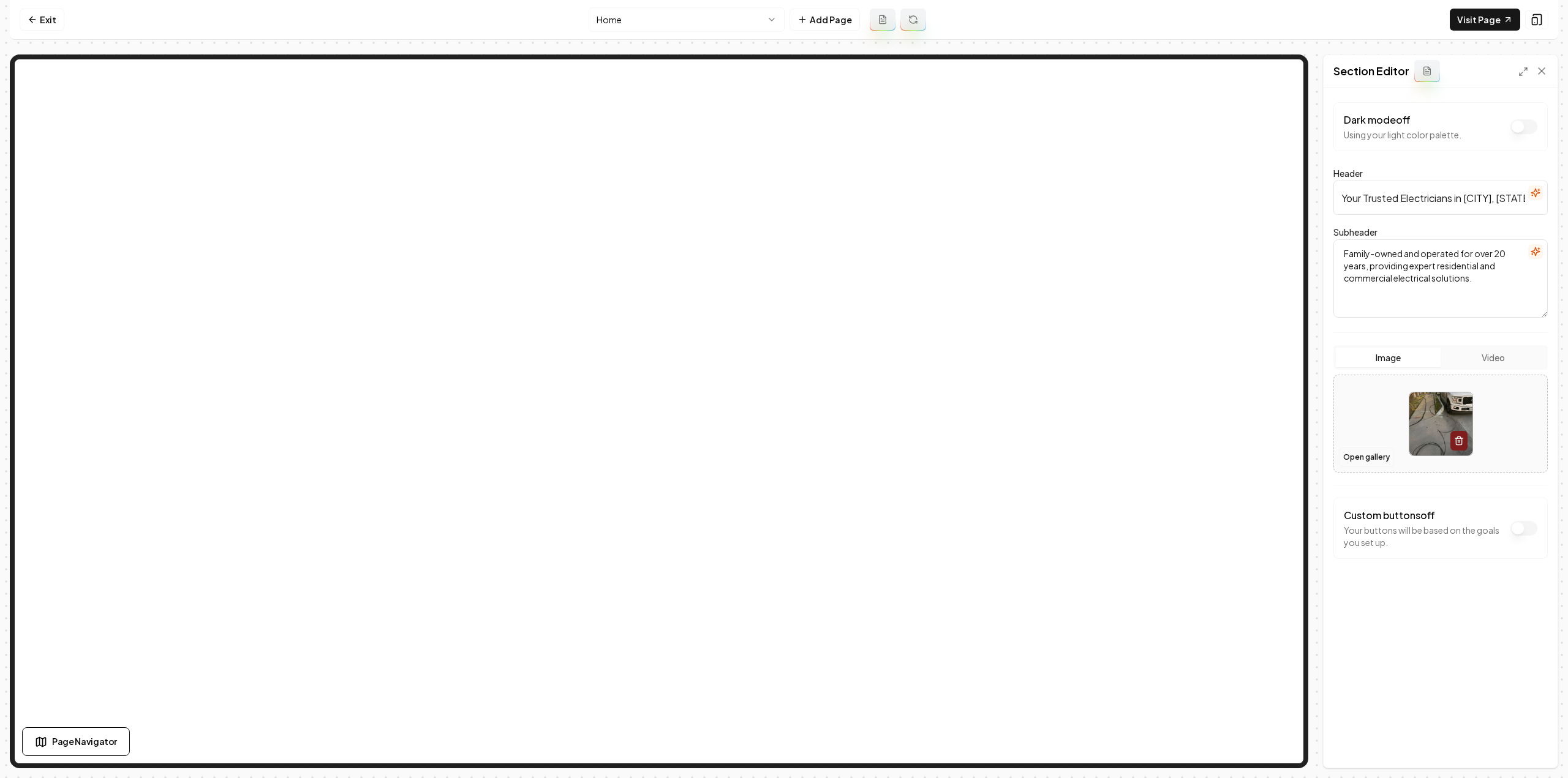 click on "Open gallery" at bounding box center [1366, 457] 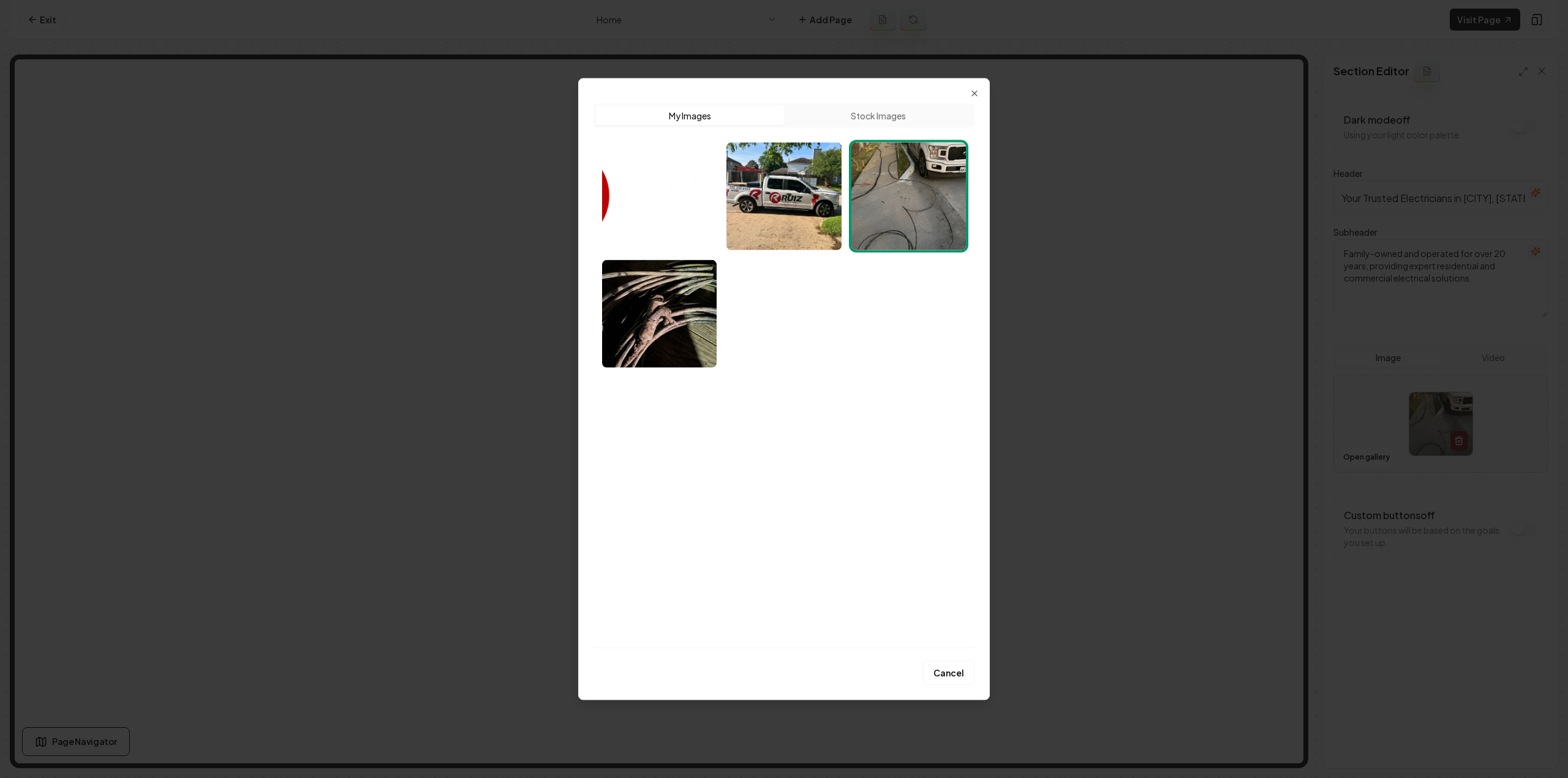 click at bounding box center [783, 196] 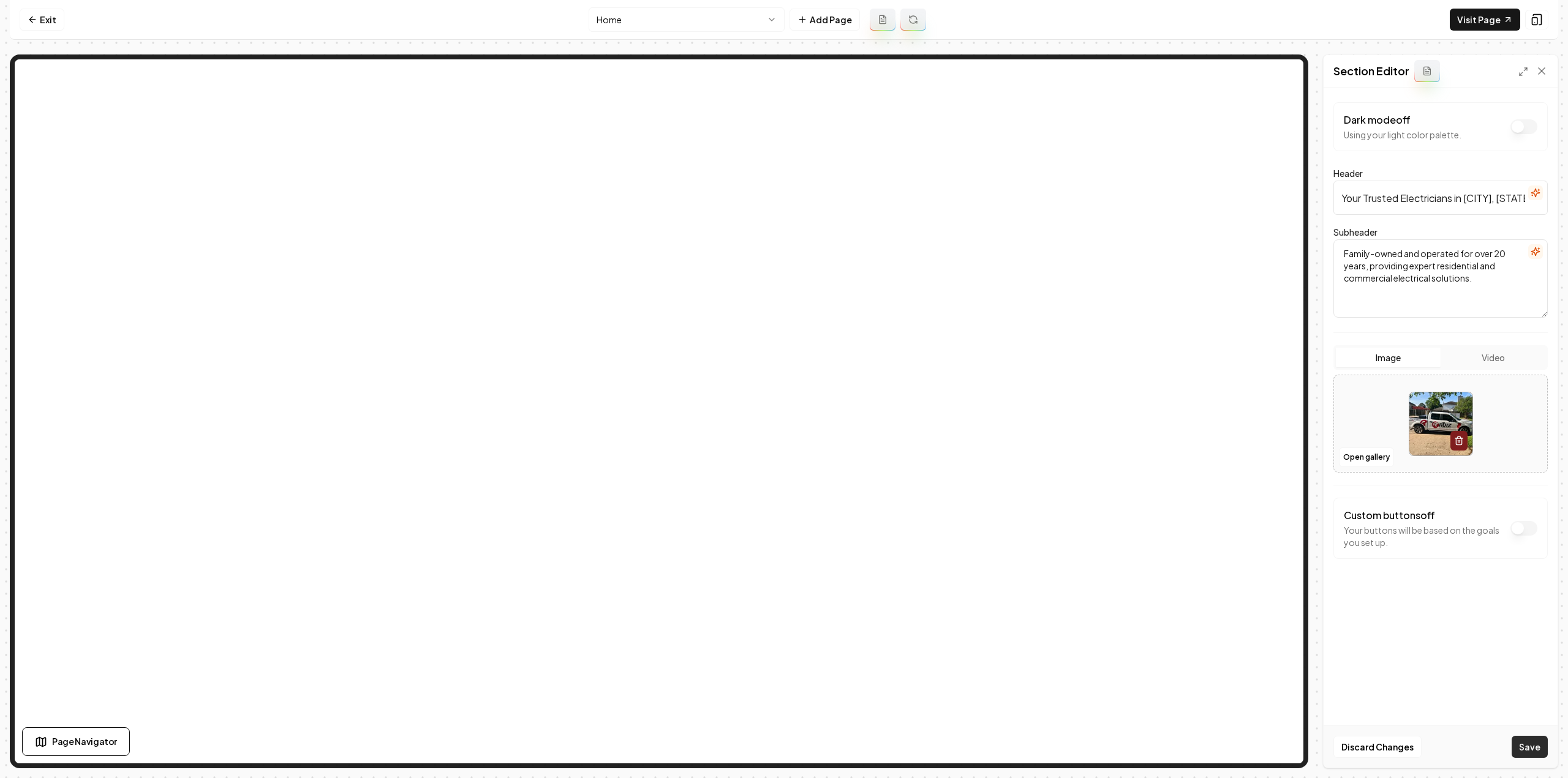 click on "Save" at bounding box center (1529, 747) 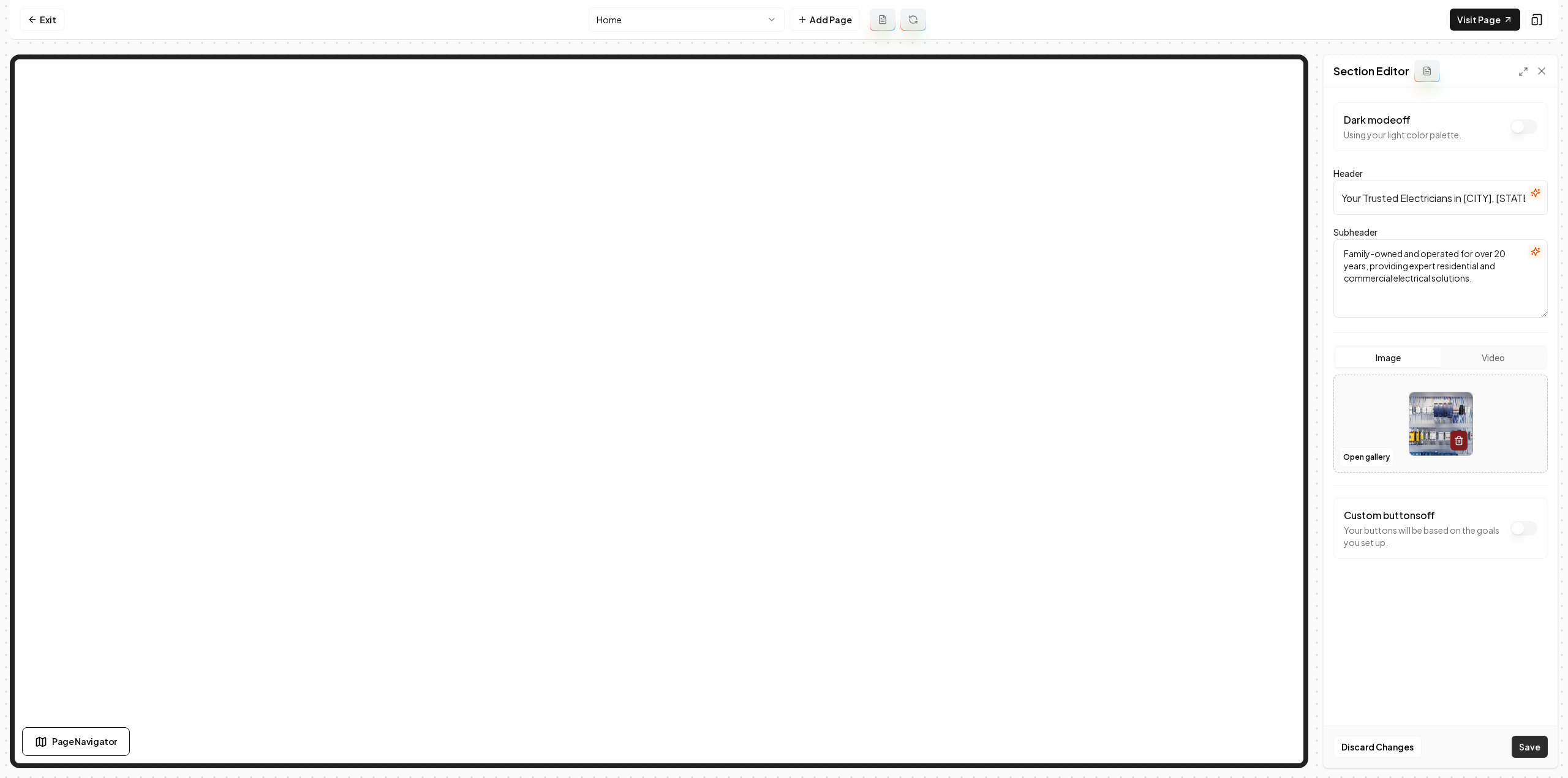 click on "Save" at bounding box center (1529, 747) 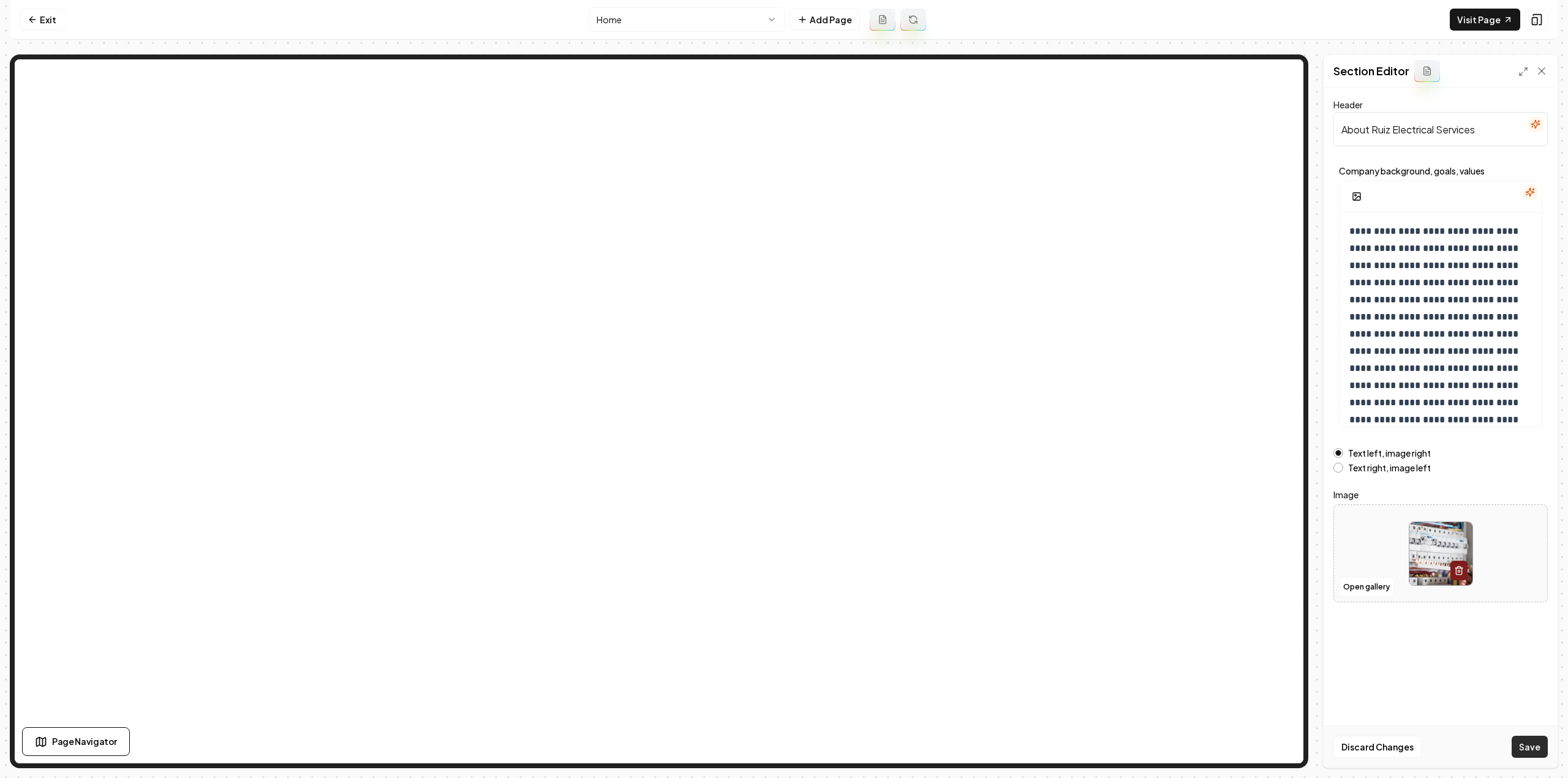 click on "Save" at bounding box center [1529, 747] 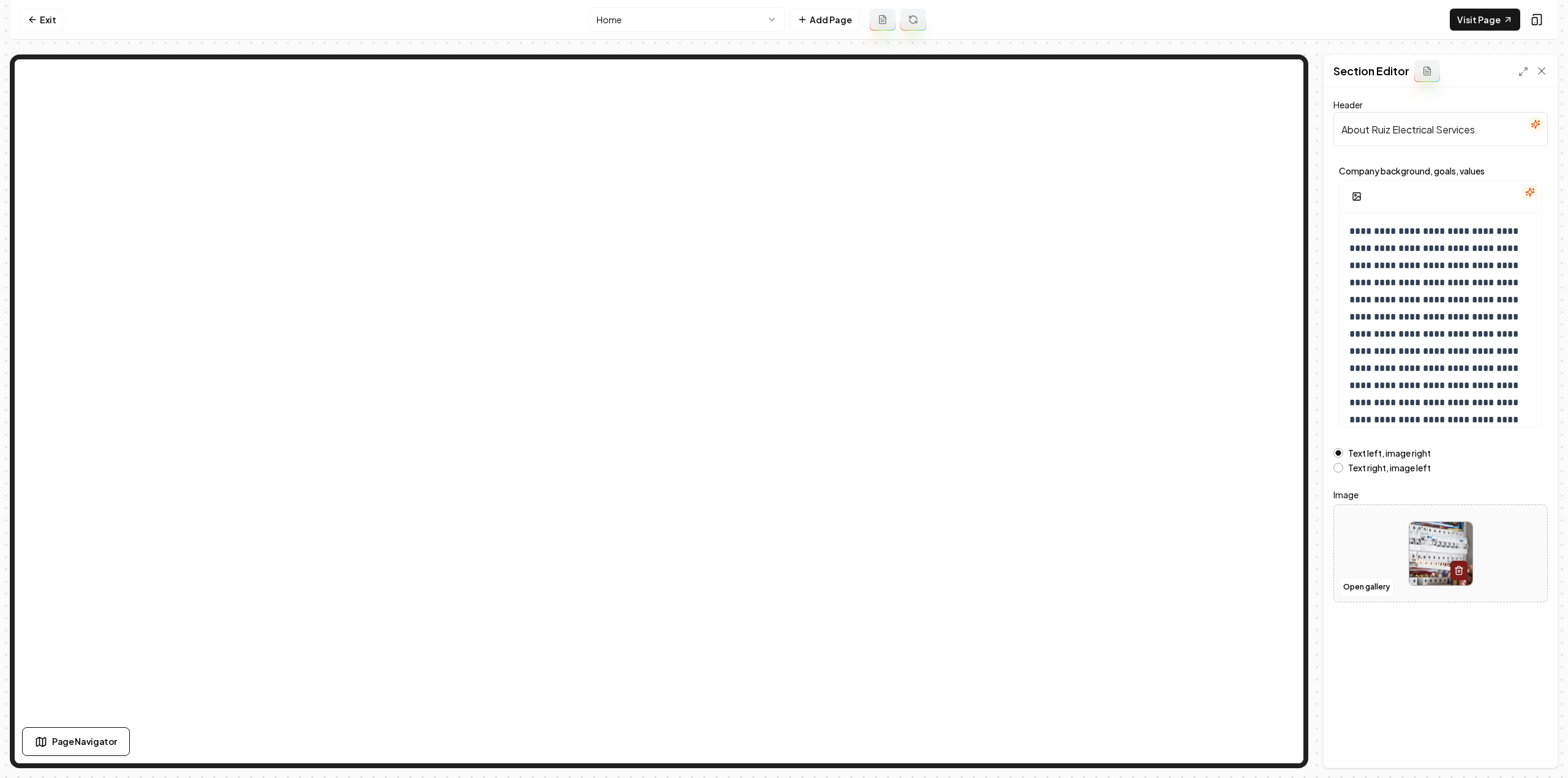 click on "**********" at bounding box center [784, 389] 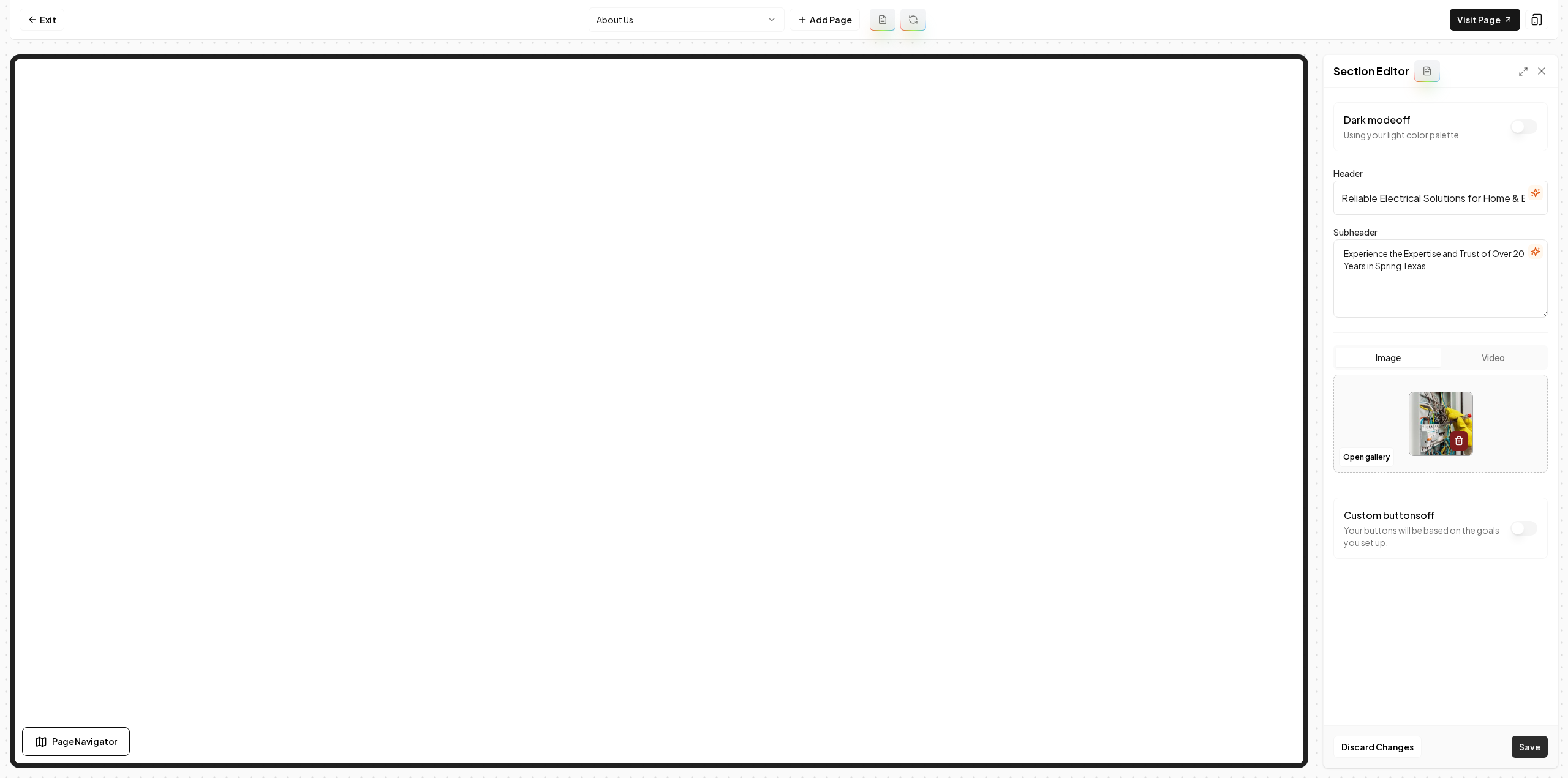 click on "Save" at bounding box center [1529, 747] 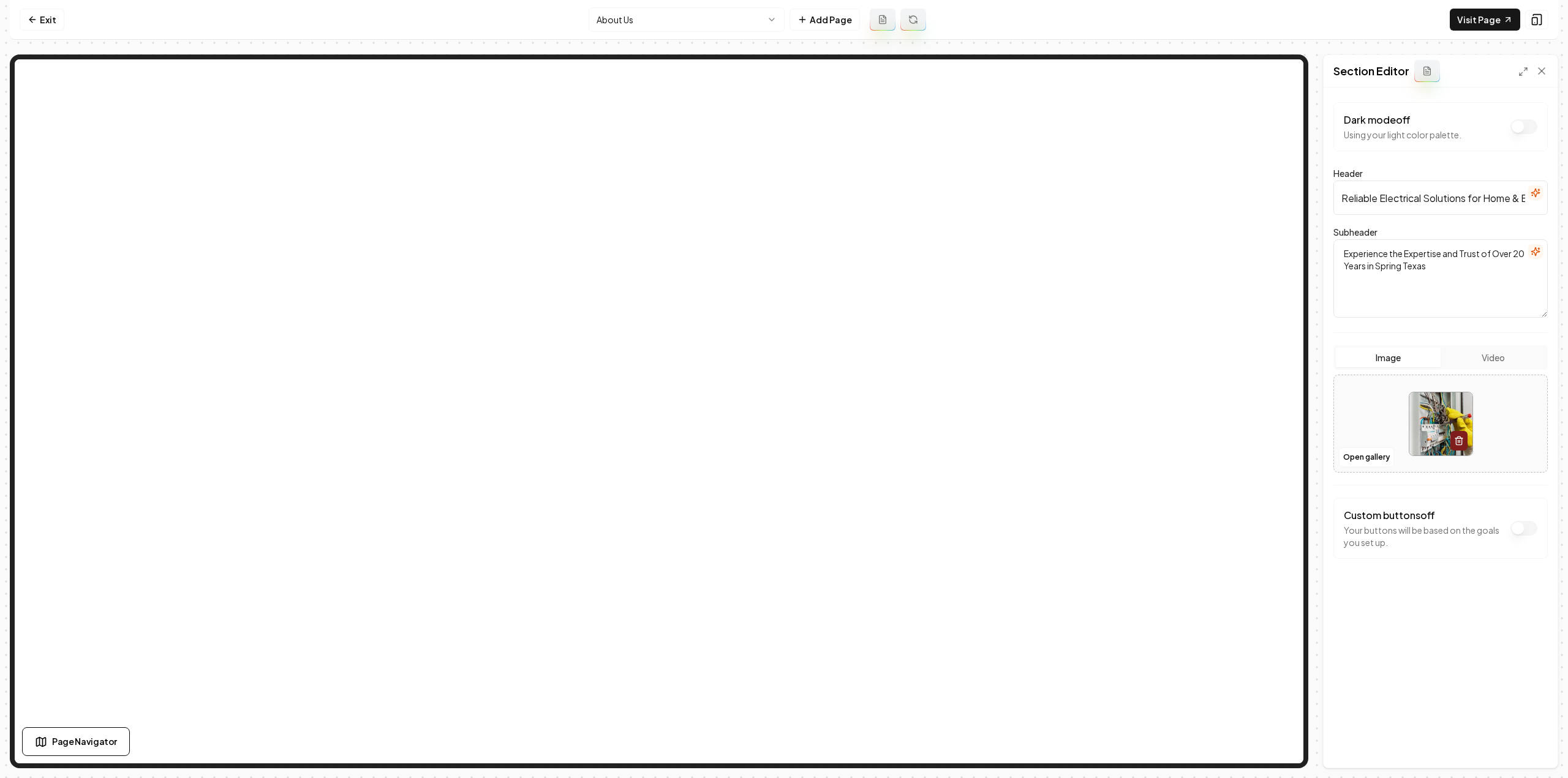 click on "Computer Required This feature is only available on a computer. Please switch to a computer to edit your site. Go back  Exit About Us Add Page Visit Page  Page Navigator Page Settings Section Editor Dark mode  off Using your light color palette. Header Reliable Electrical Solutions for Home & Business Subheader Experience the Expertise and Trust of Over 20 Years in Spring Texas Image Video Open gallery Custom buttons  off Your buttons will be based on the goals you set up. Discard Changes Save /dashboard/sites/10ef169f-a6fe-4a82-9f06-34b8d3ac0291/pages/a8b28cc4-59af-459a-9147-6f8bc598cc4d" at bounding box center (784, 389) 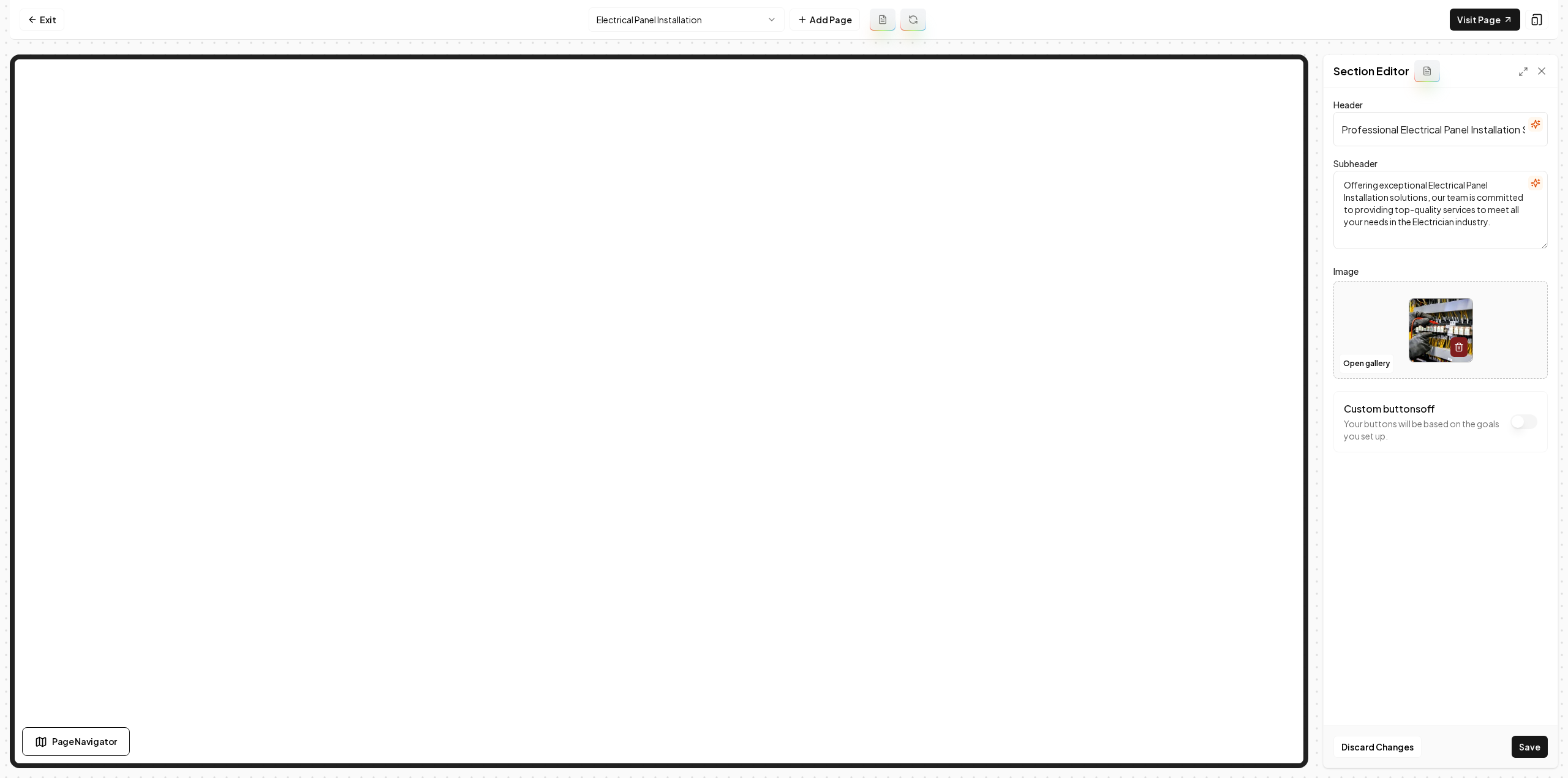 drag, startPoint x: 1533, startPoint y: 750, endPoint x: 1529, endPoint y: 733, distance: 17.464249 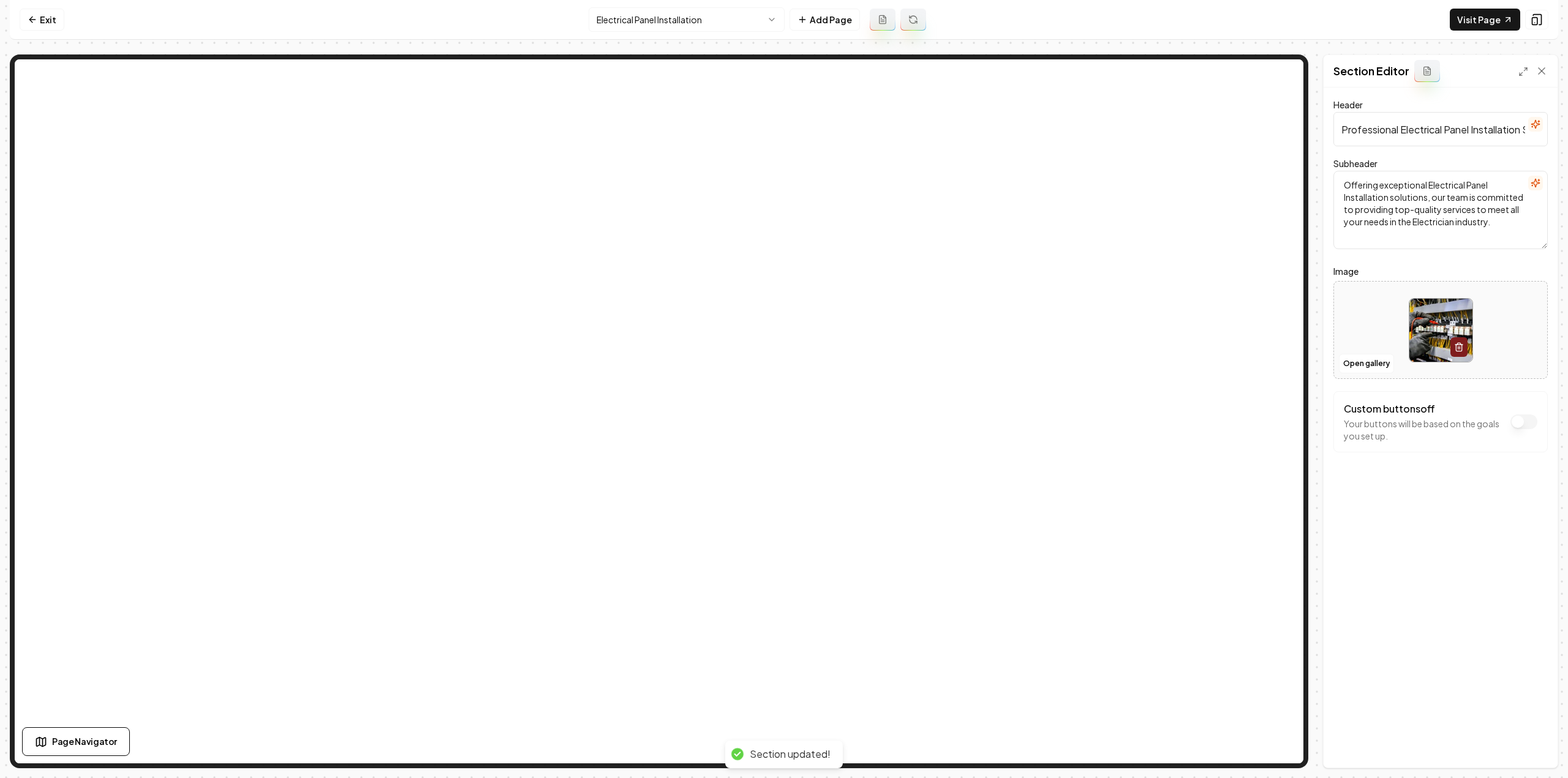 click on "Computer Required This feature is only available on a computer. Please switch to a computer to edit your site. Go back  Exit Electrical Panel Installation Add Page Visit Page  Page Navigator Page Settings Section Editor Header Professional Electrical Panel Installation Services Subheader Offering exceptional Electrical Panel Installation solutions, our team is committed to providing top-quality services to meet all your needs in the Electrician industry. Image Open gallery Custom buttons  off Your buttons will be based on the goals you set up. Discard Changes Save Section updated! /dashboard/sites/10ef169f-a6fe-4a82-9f06-34b8d3ac0291/pages/1e2c75db-0c21-43e8-96dd-745eda109e64" at bounding box center (784, 389) 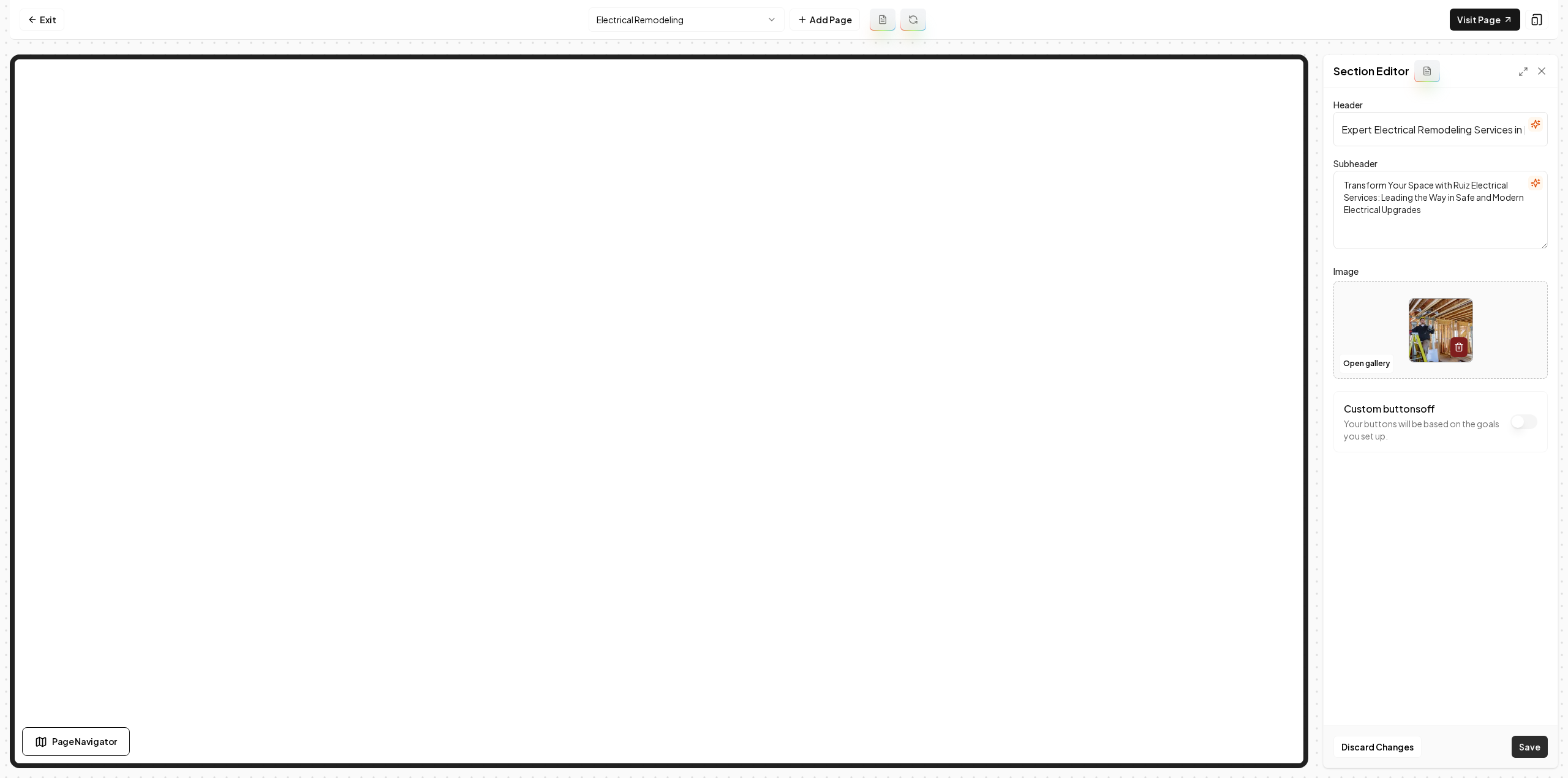 click on "Save" at bounding box center [1529, 747] 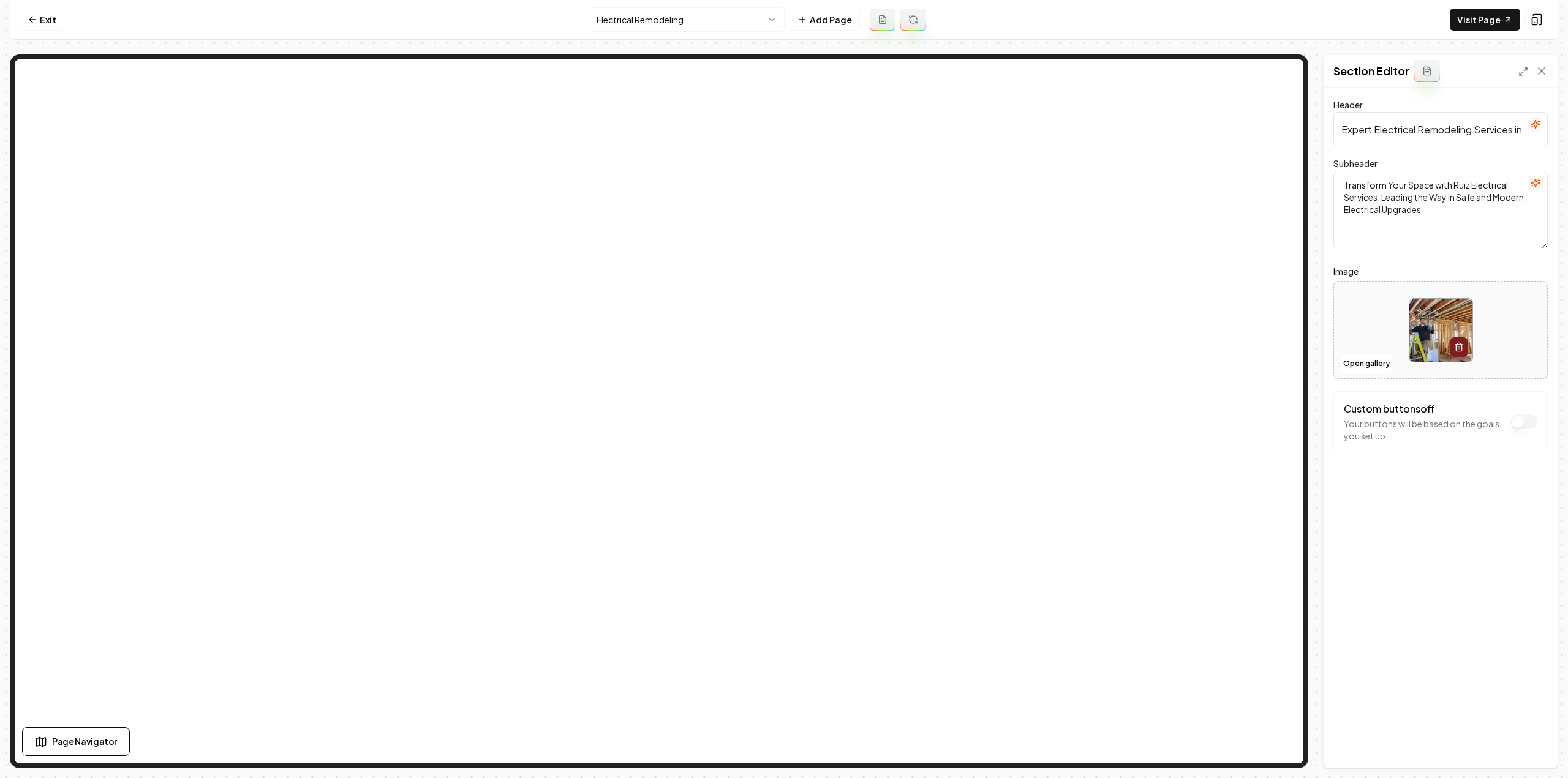click on "Computer Required This feature is only available on a computer. Please switch to a computer to edit your site. Go back  Exit Electrical Remodeling Add Page Visit Page  Page Navigator Page Settings Section Editor Header Expert Electrical Remodeling Services in Spring, Texas Subheader Transform Your Space with Ruiz Electrical Services: Leading the Way in Safe and Modern Electrical Upgrades Image Open gallery Custom buttons  off Your buttons will be based on the goals you set up. Discard Changes Save /dashboard/sites/10ef169f-a6fe-4a82-9f06-34b8d3ac0291/pages/c730252f-ea3f-4857-b2bc-057c48c28006" at bounding box center [784, 389] 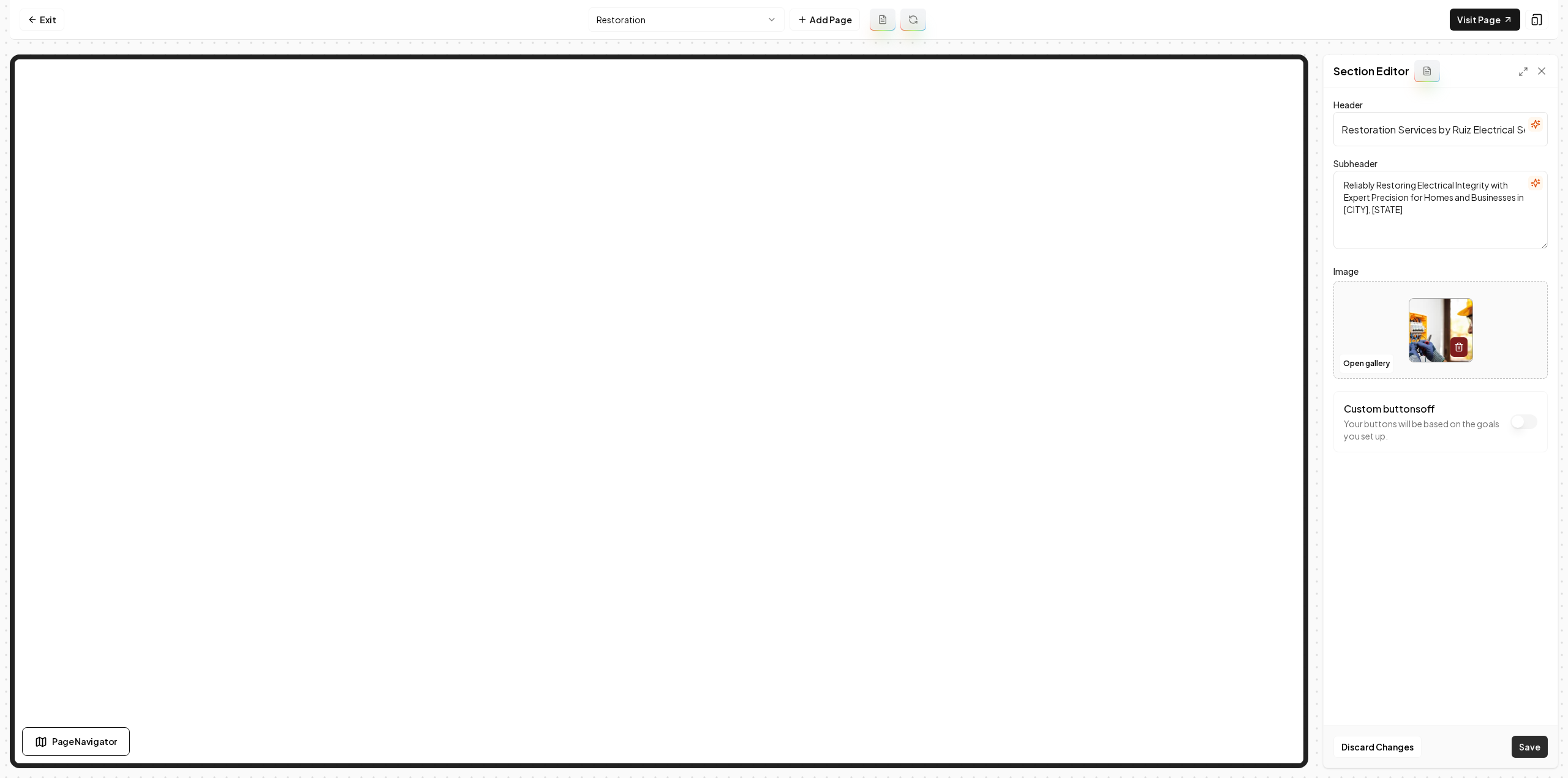 click on "Save" at bounding box center [1529, 747] 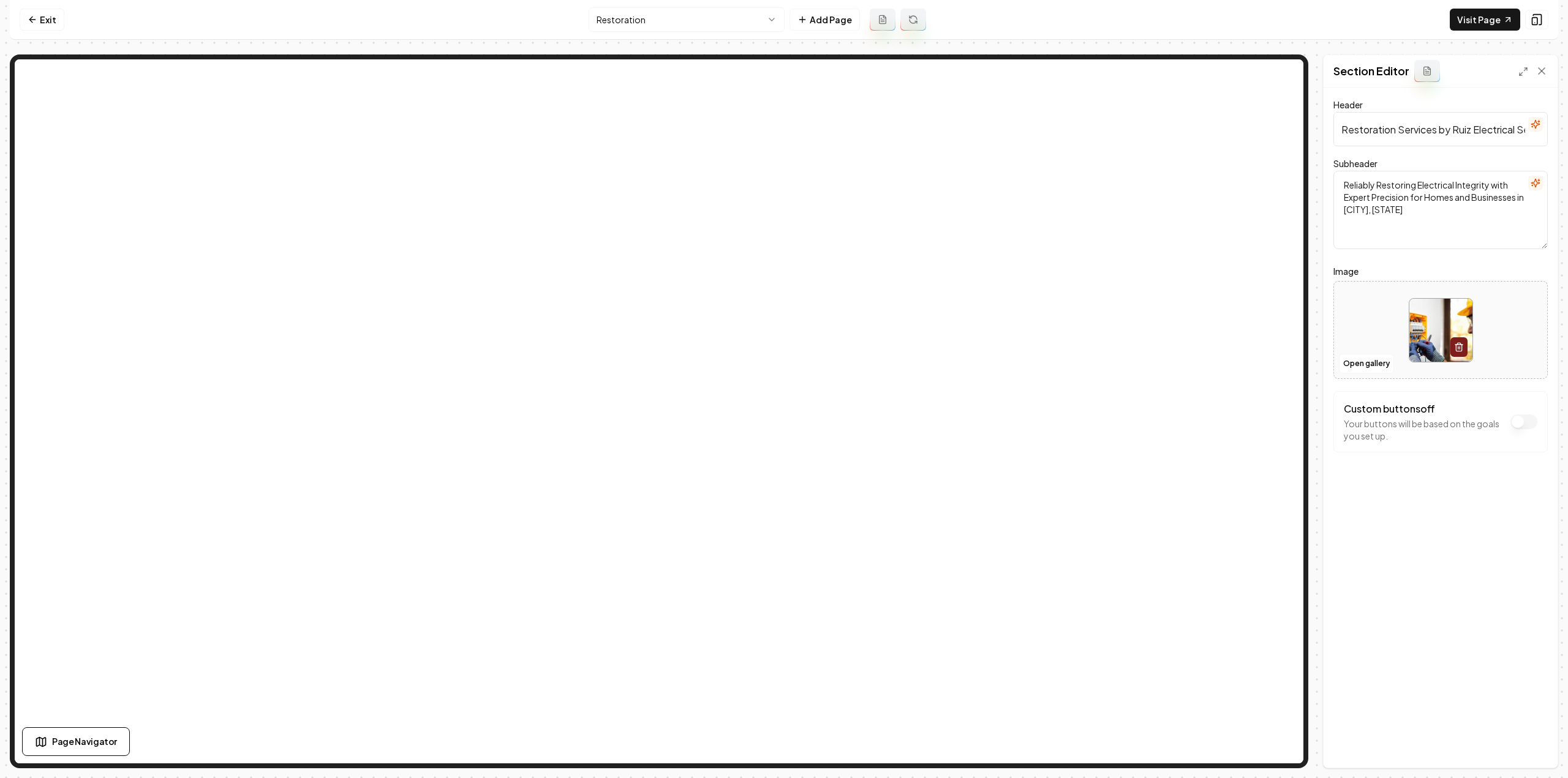 click on "Computer Required This feature is only available on a computer. Please switch to a computer to edit your site. Go back  Exit Restoration Add Page Visit Page  Page Navigator Page Settings Section Editor Header Restoration Services by Ruiz Electrical Services Subheader Reliably Restoring Electrical Integrity with Expert Precision for Homes and Businesses in Spring, Texas Image Open gallery Custom buttons  off Your buttons will be based on the goals you set up. Discard Changes Save /dashboard/sites/10ef169f-a6fe-4a82-9f06-34b8d3ac0291/pages/7f34af39-3130-496d-8992-b28f0028ac6e" at bounding box center (784, 389) 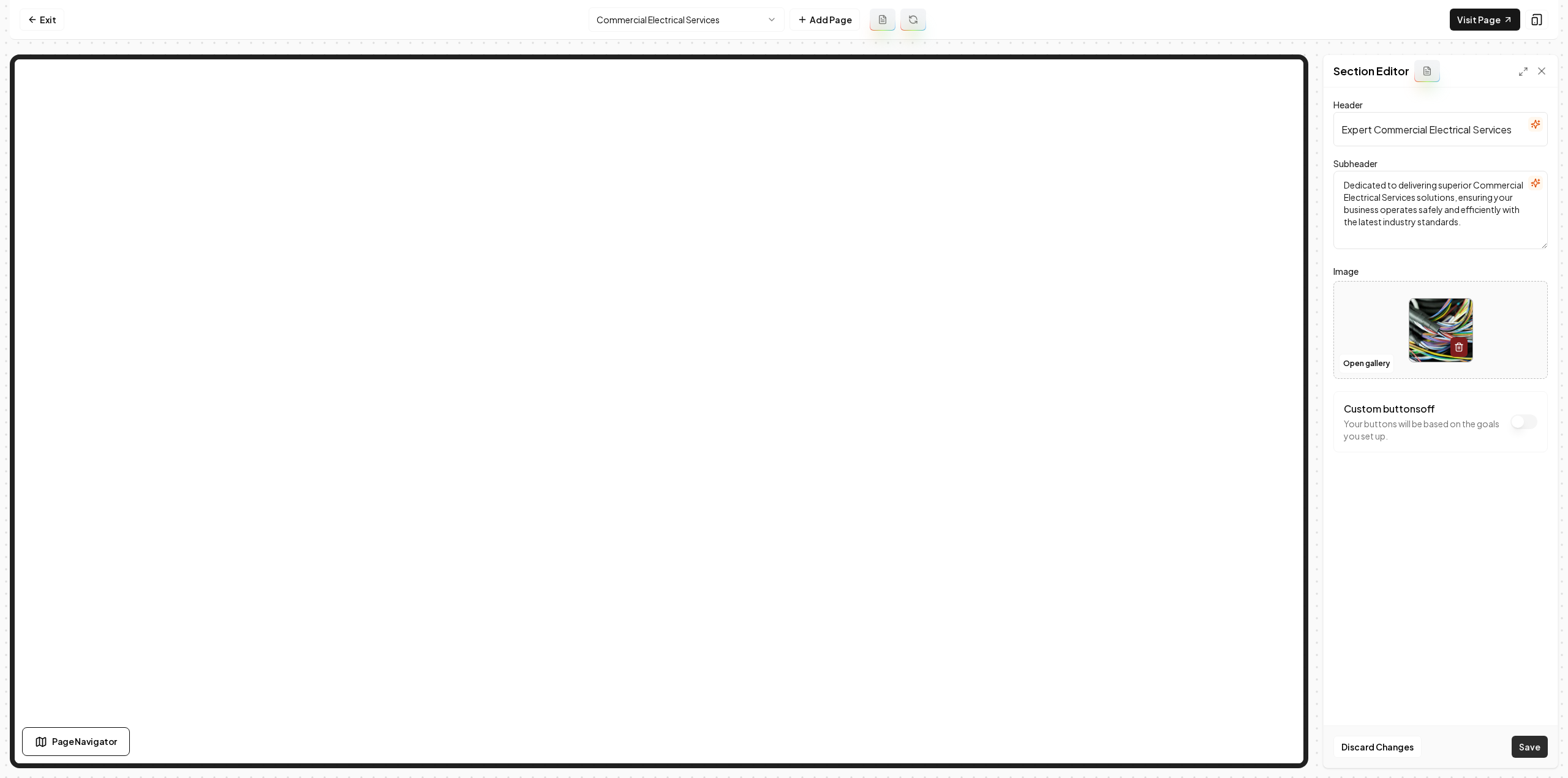 click on "Save" at bounding box center [1529, 747] 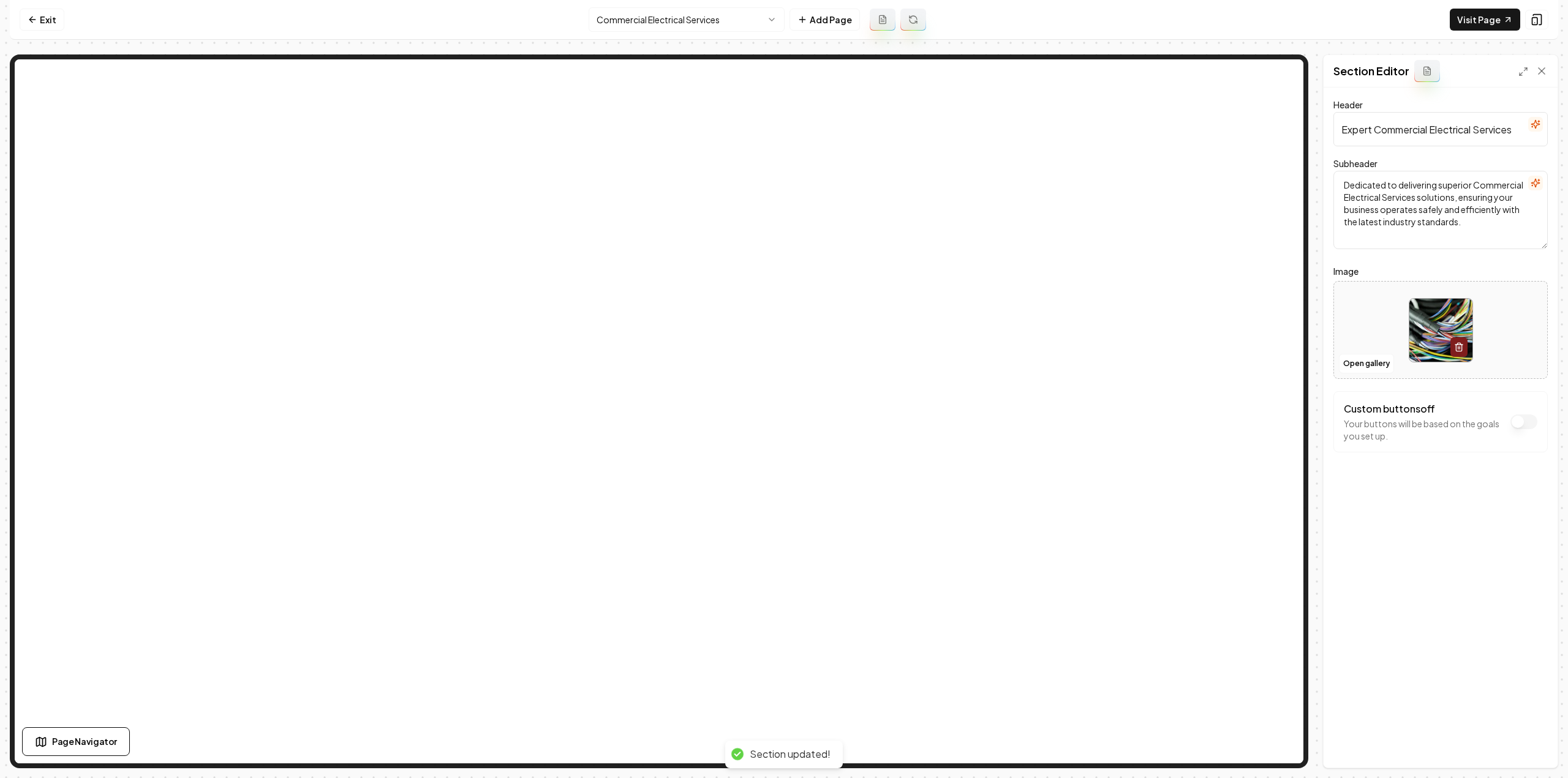 click on "Computer Required This feature is only available on a computer. Please switch to a computer to edit your site. Go back  Exit Commercial Electrical Services Add Page Visit Page  Page Navigator Page Settings Section Editor Header Expert Commercial Electrical Services Subheader Dedicated to delivering superior Commercial Electrical Services solutions, ensuring your business operates safely and efficiently with the latest industry standards. Image Open gallery Custom buttons  off Your buttons will be based on the goals you set up. Discard Changes Save Section updated! /dashboard/sites/10ef169f-a6fe-4a82-9f06-34b8d3ac0291/pages/a049a7d2-ec90-414b-b470-8de06ca113f1" at bounding box center [784, 389] 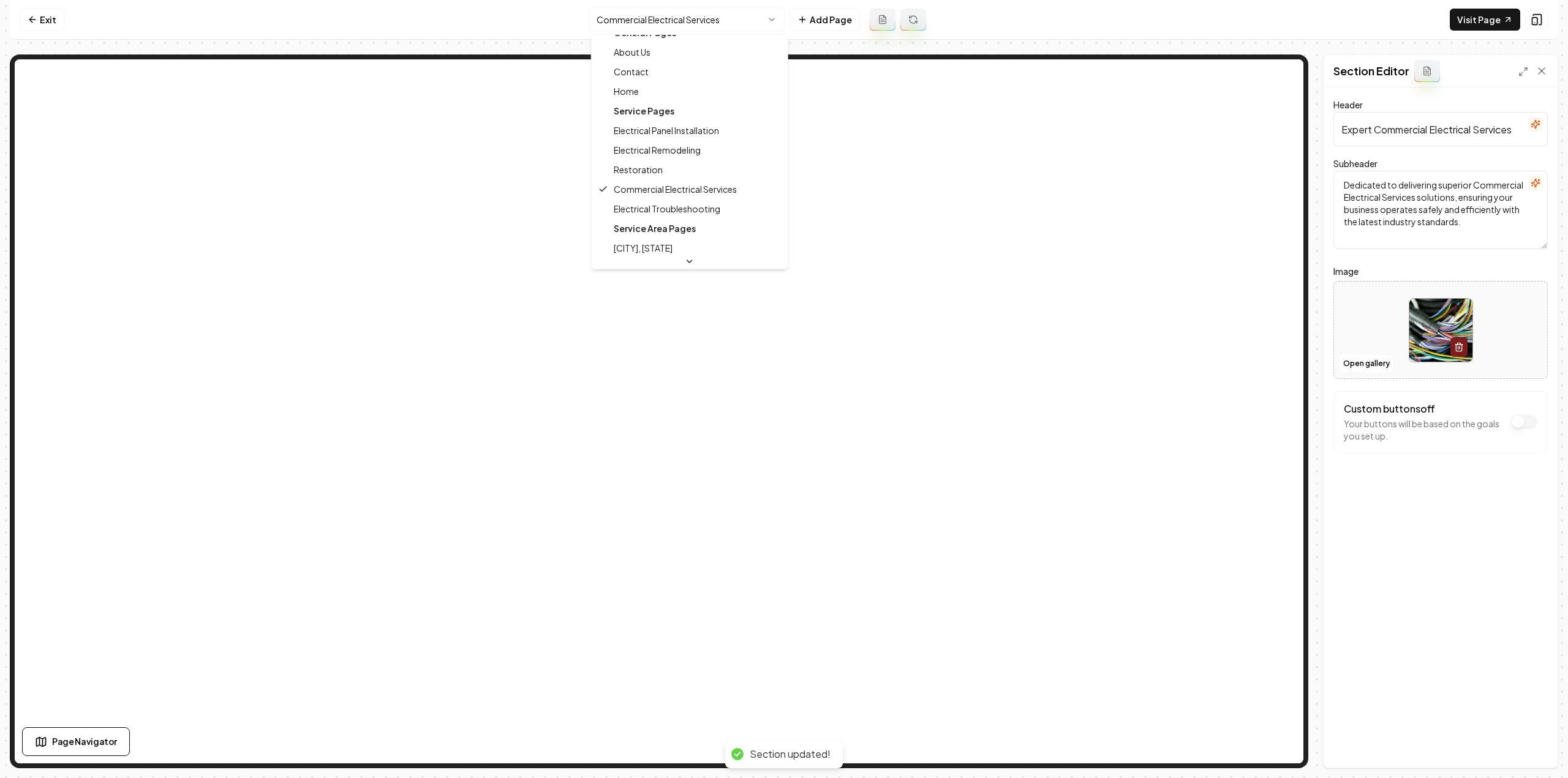 scroll, scrollTop: 20, scrollLeft: 0, axis: vertical 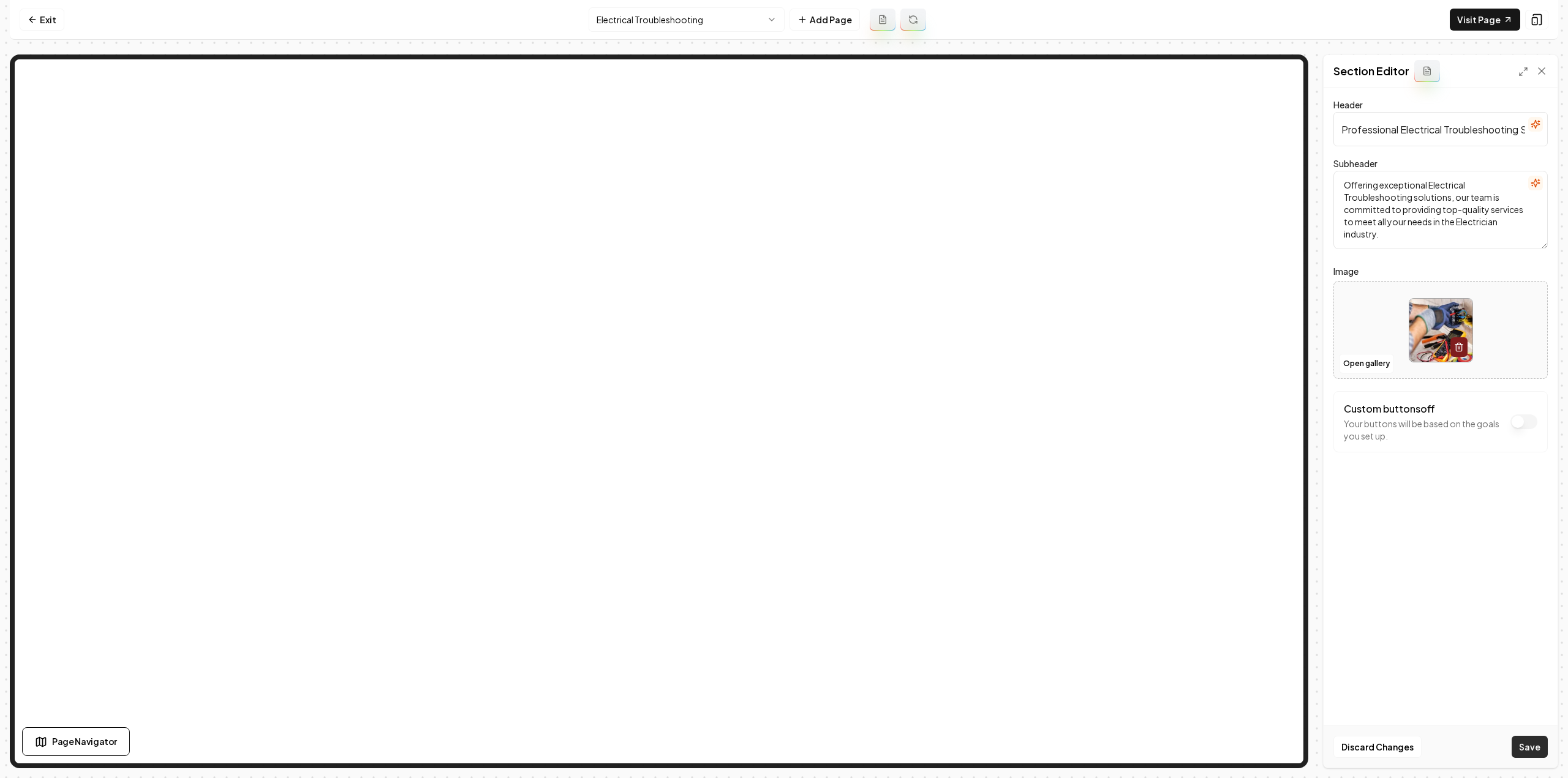 click on "Save" at bounding box center [1529, 747] 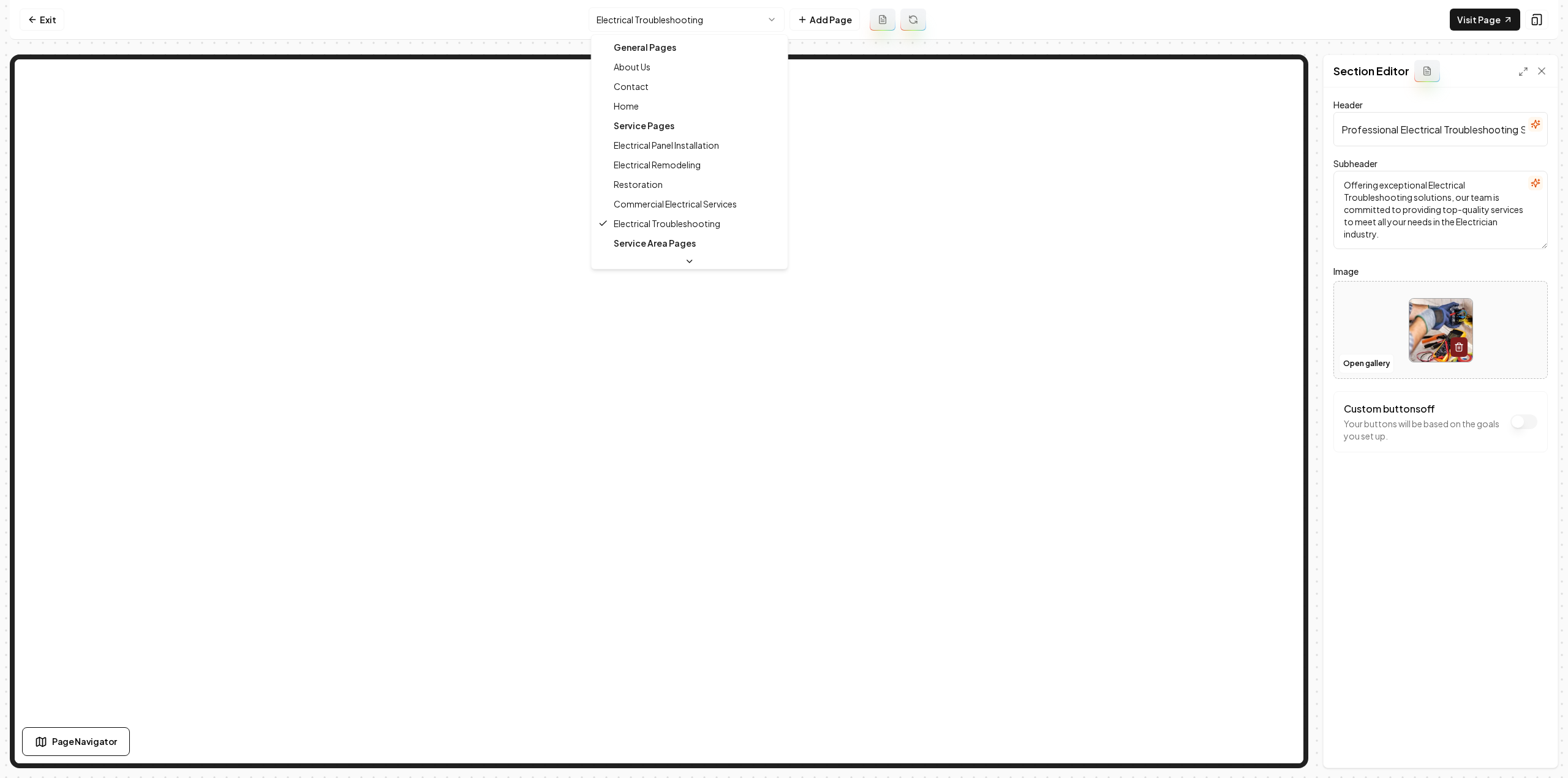click on "Computer Required This feature is only available on a computer. Please switch to a computer to edit your site. Go back  Exit Electrical Troubleshooting Add Page Visit Page  Page Navigator Page Settings Section Editor Header Professional Electrical Troubleshooting Services Subheader Offering exceptional Electrical Troubleshooting solutions, our team is committed to providing top-quality services to meet all your needs in the Electrician industry. Image Open gallery Custom buttons  off Your buttons will be based on the goals you set up. Discard Changes Save /dashboard/sites/10ef169f-a6fe-4a82-9f06-34b8d3ac0291/pages/040ccb3c-eb16-4eaa-b23b-3b509370f253 General Pages About Us Contact Home Service Pages Electrical Panel Installation Electrical Remodeling Restoration Commercial Electrical Services Electrical Troubleshooting Service Area Pages Conroe, TX" at bounding box center [784, 389] 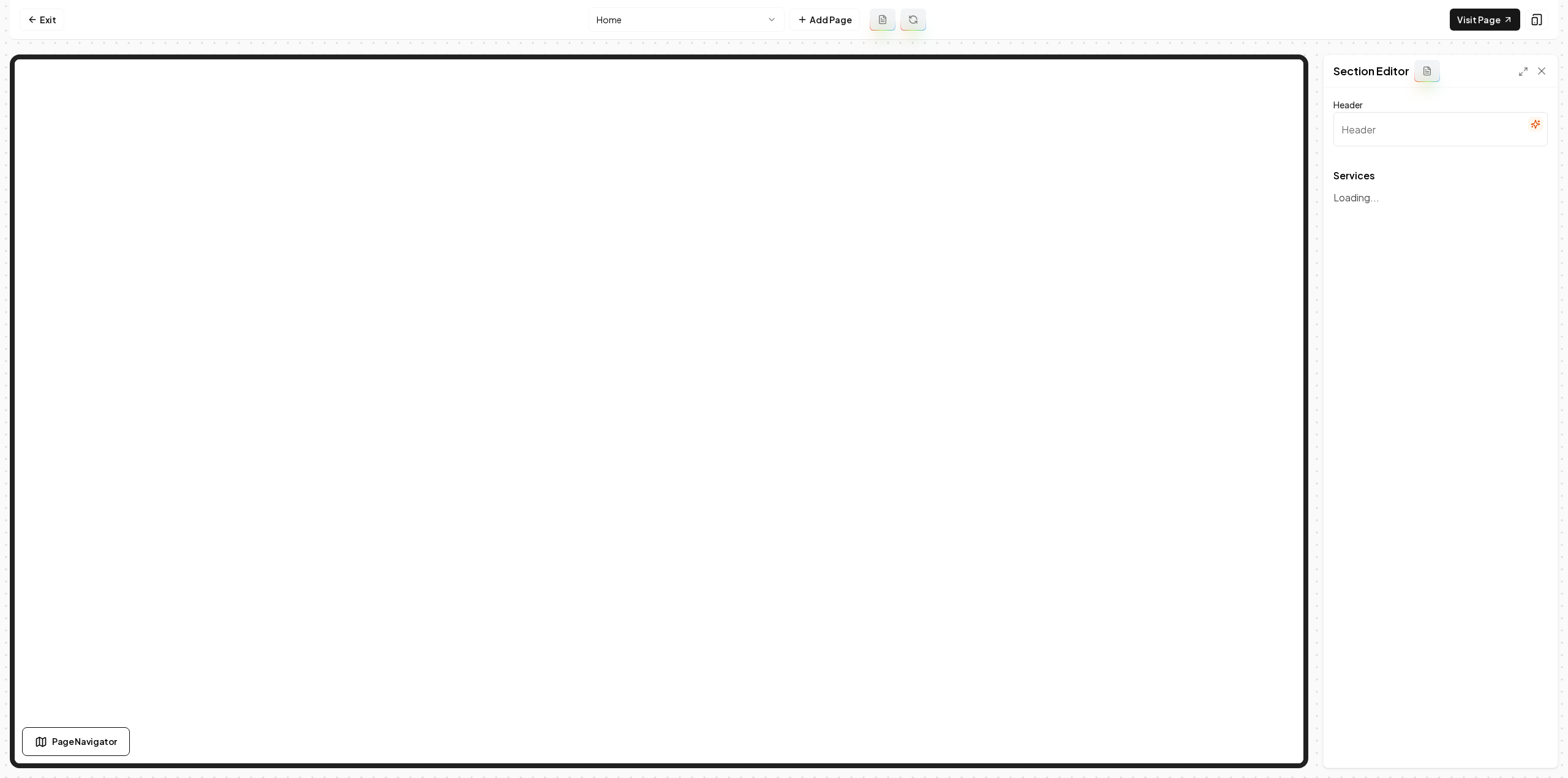 type on "Our Expert Electrical Services" 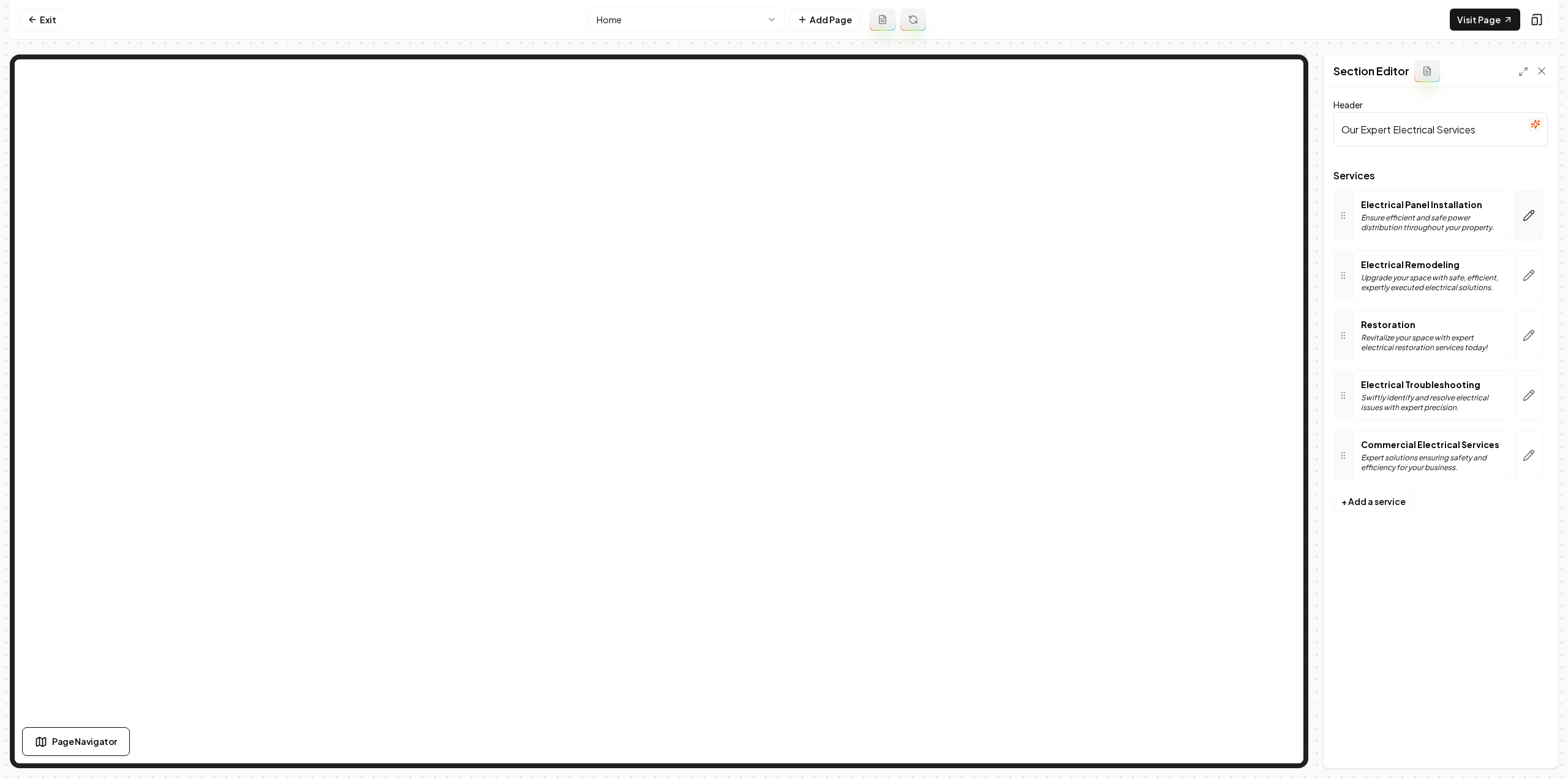 click at bounding box center [1529, 215] 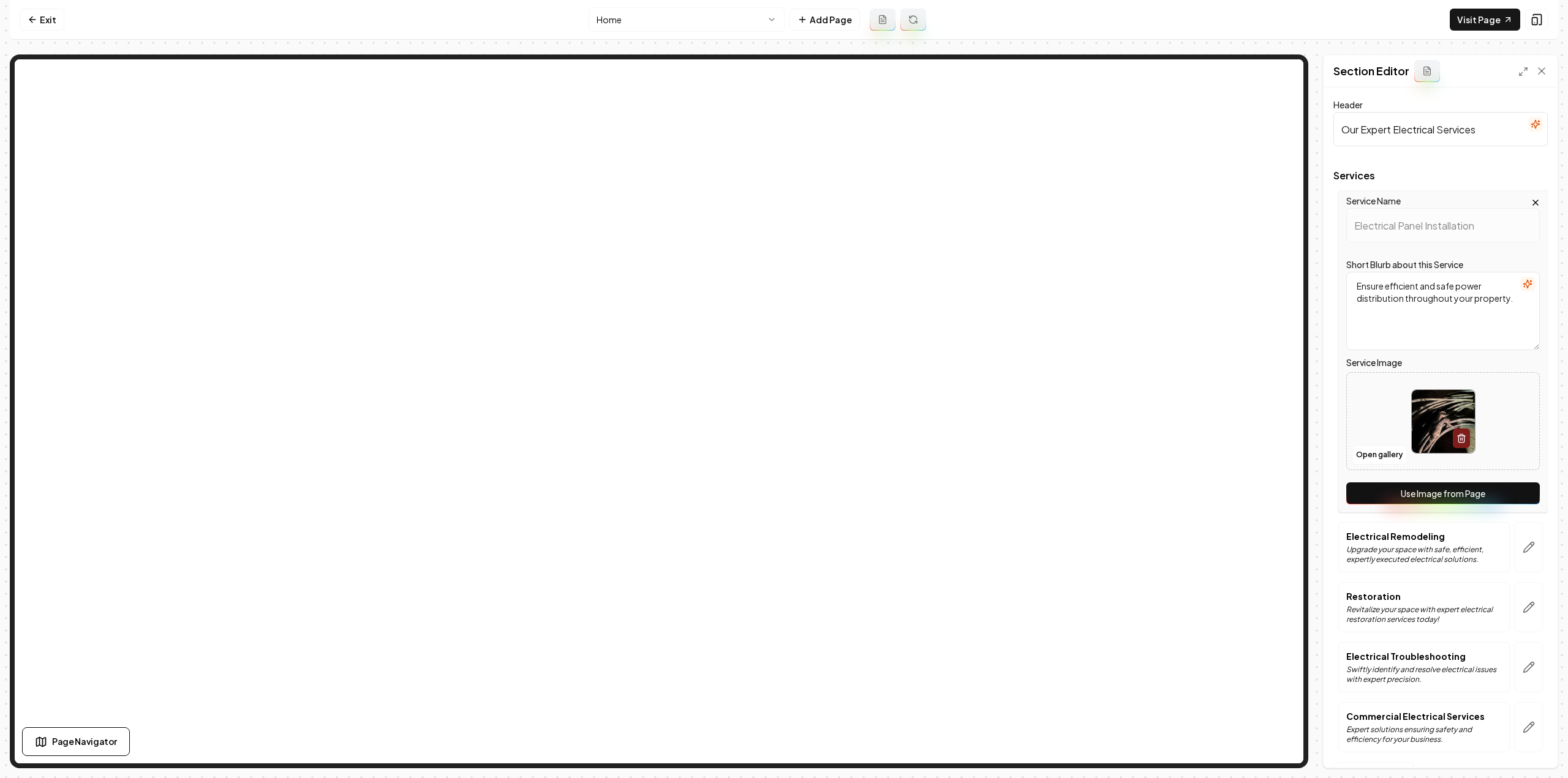 click on "Use Image from Page" at bounding box center [1443, 493] 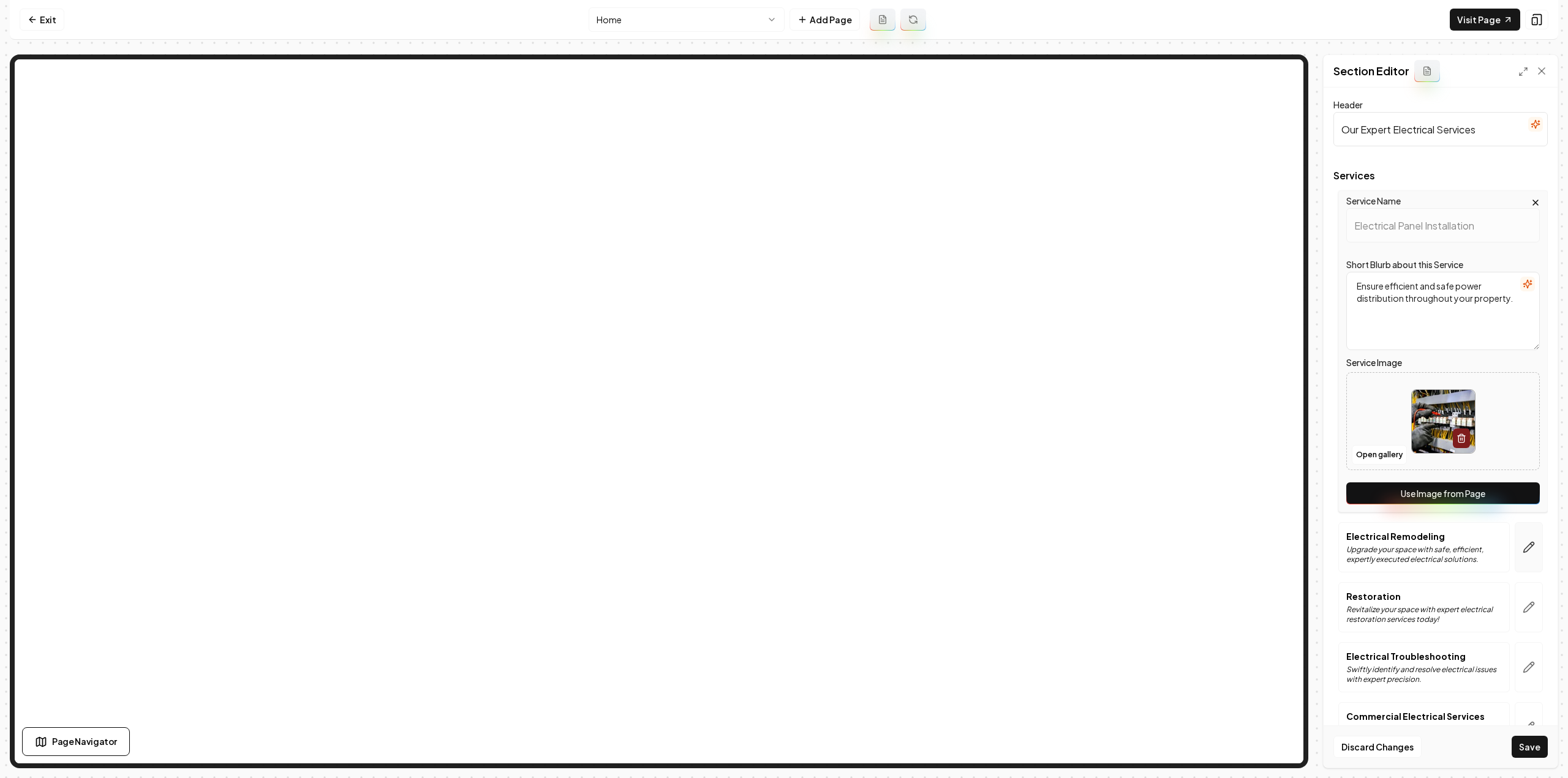 click at bounding box center [1529, 547] 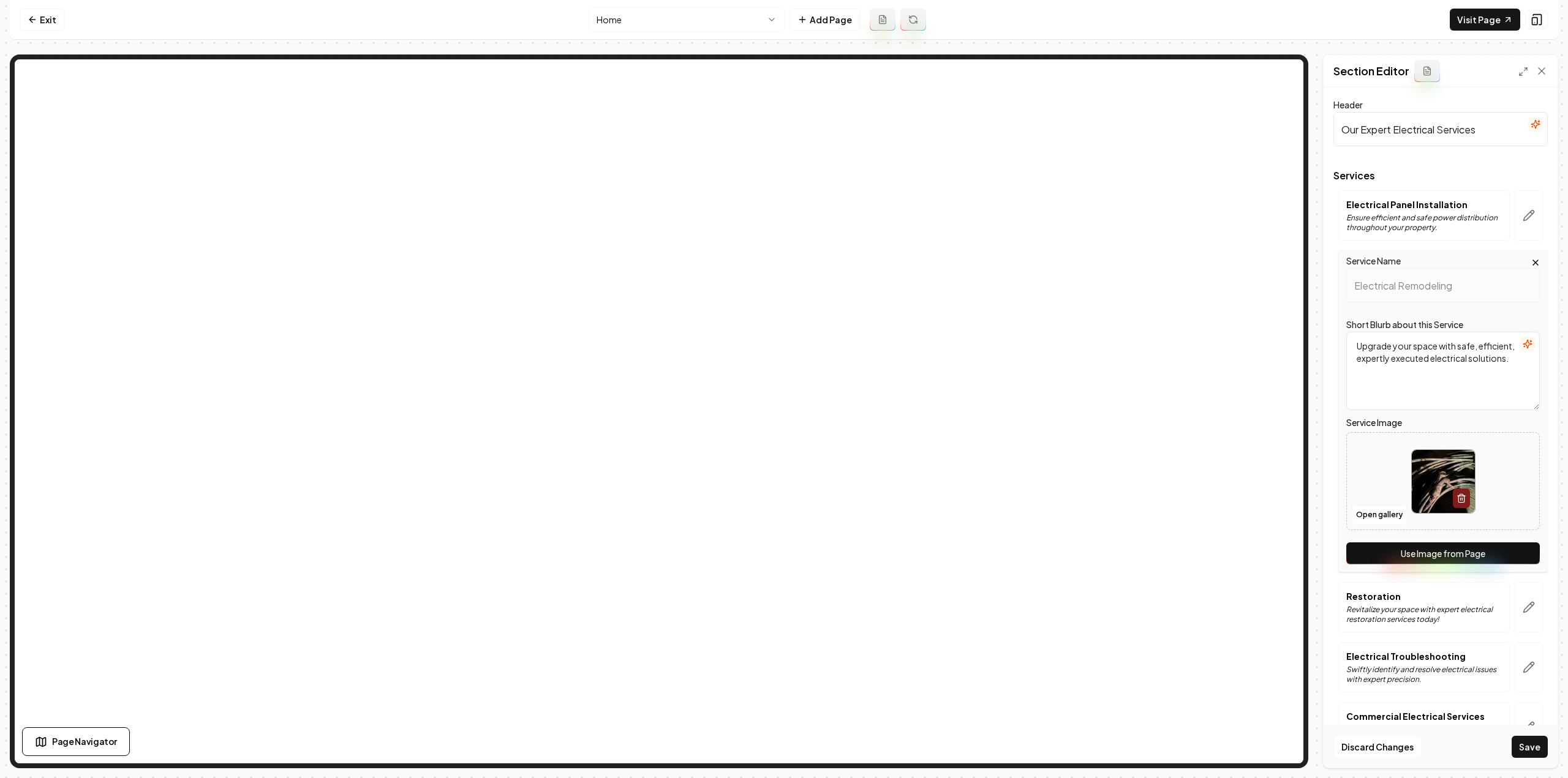 click on "Use Image from Page" at bounding box center [1443, 553] 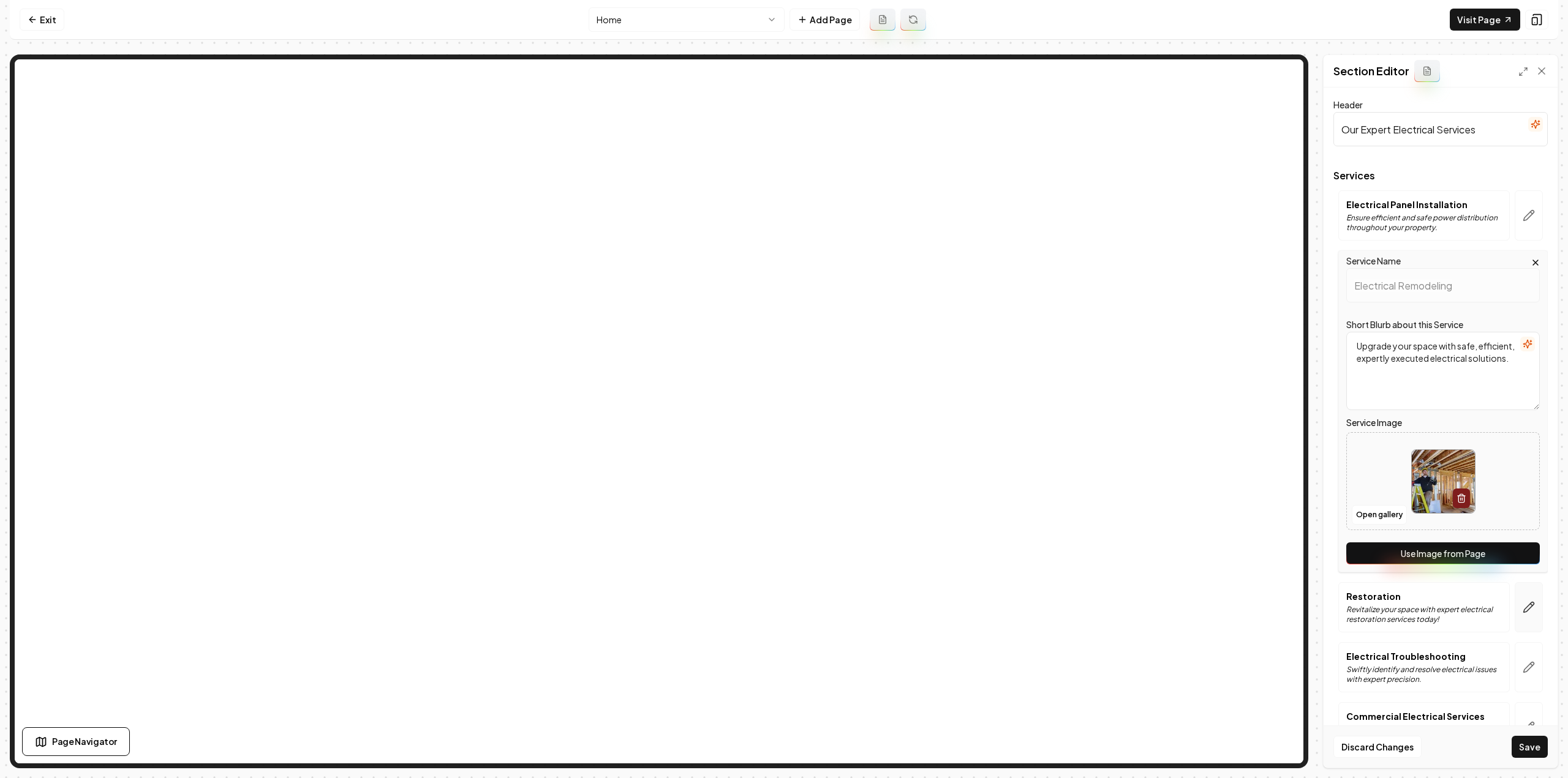 click at bounding box center (1529, 607) 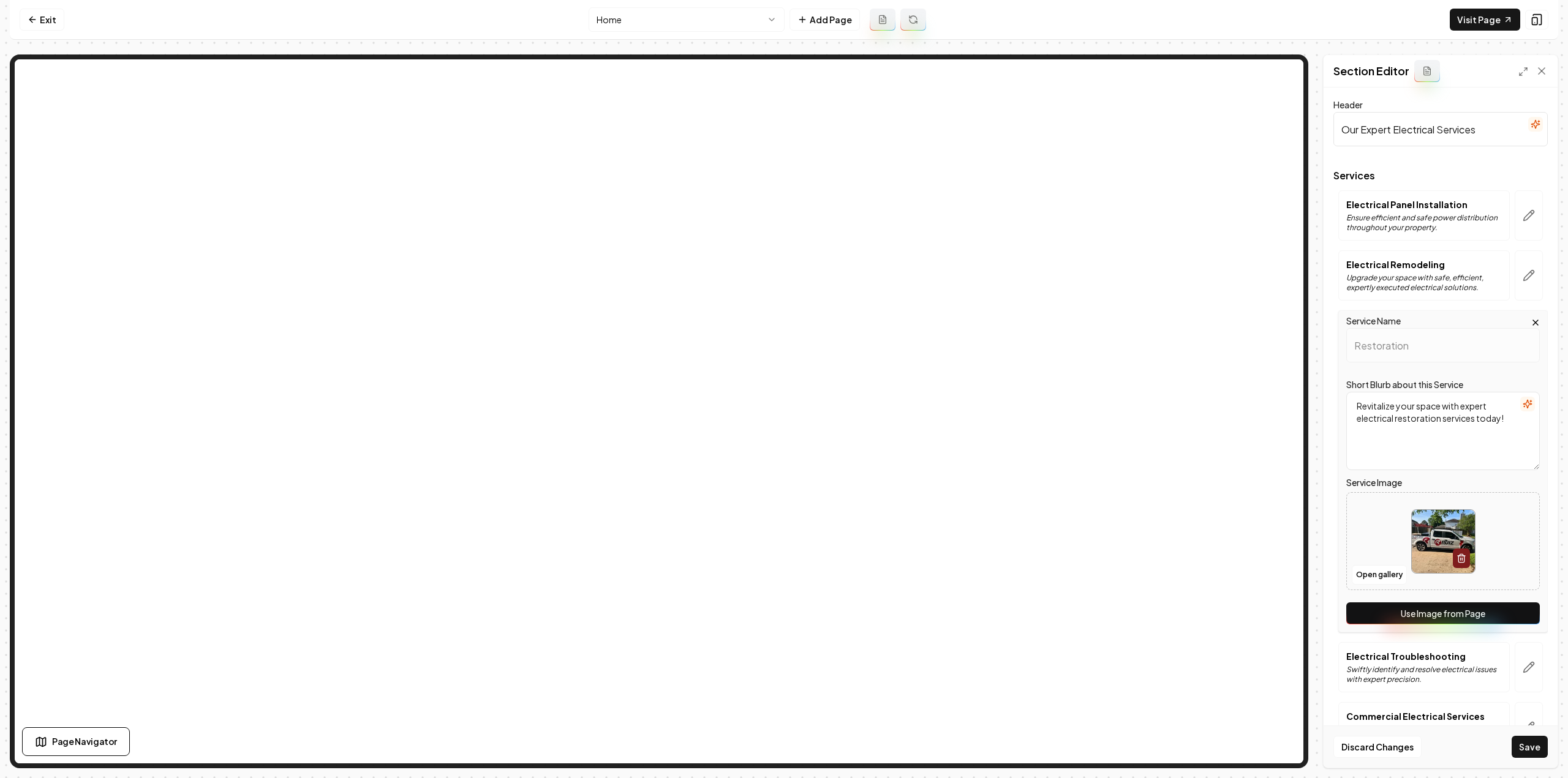 click on "Use Image from Page" at bounding box center [1443, 613] 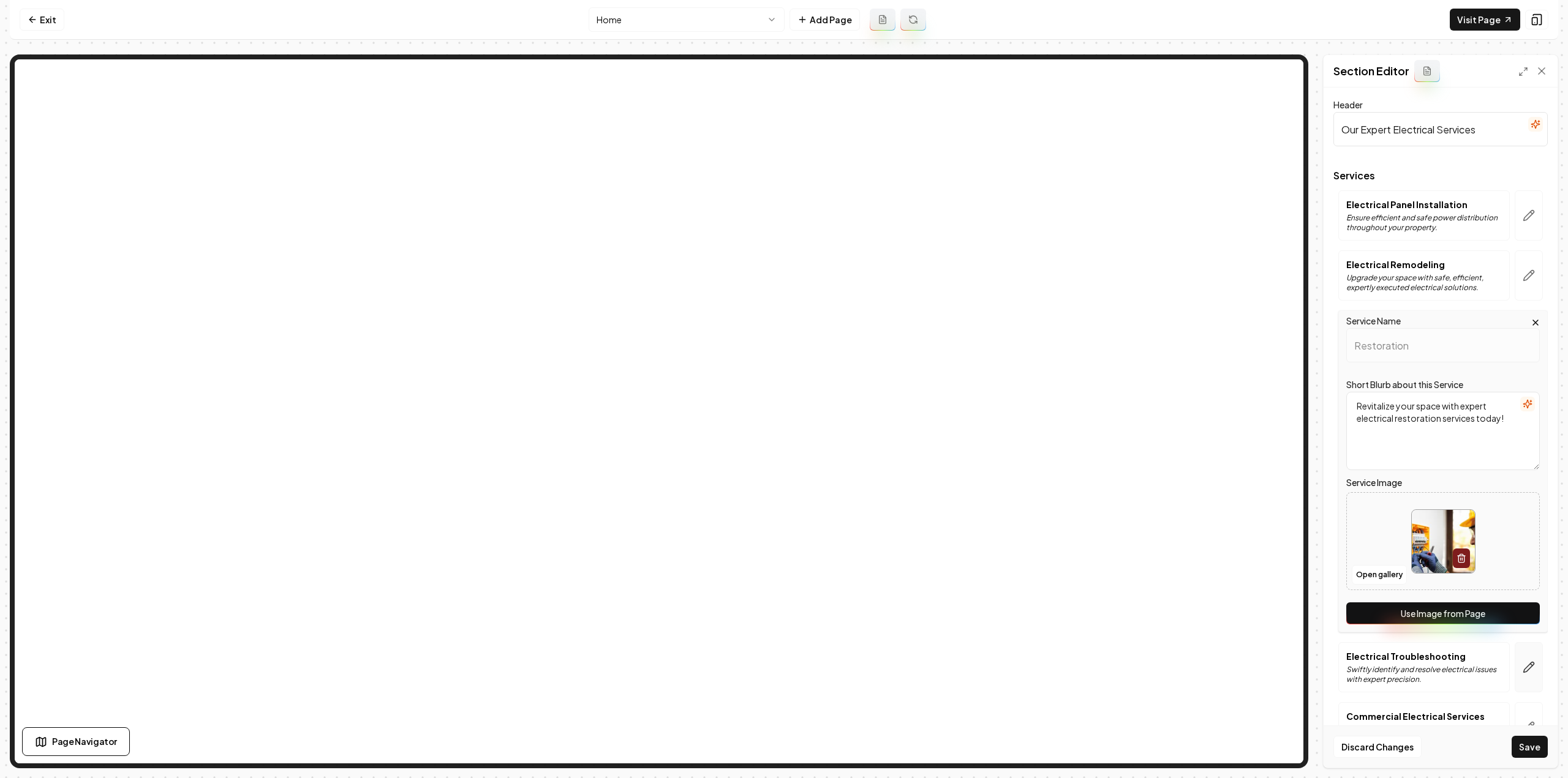 click 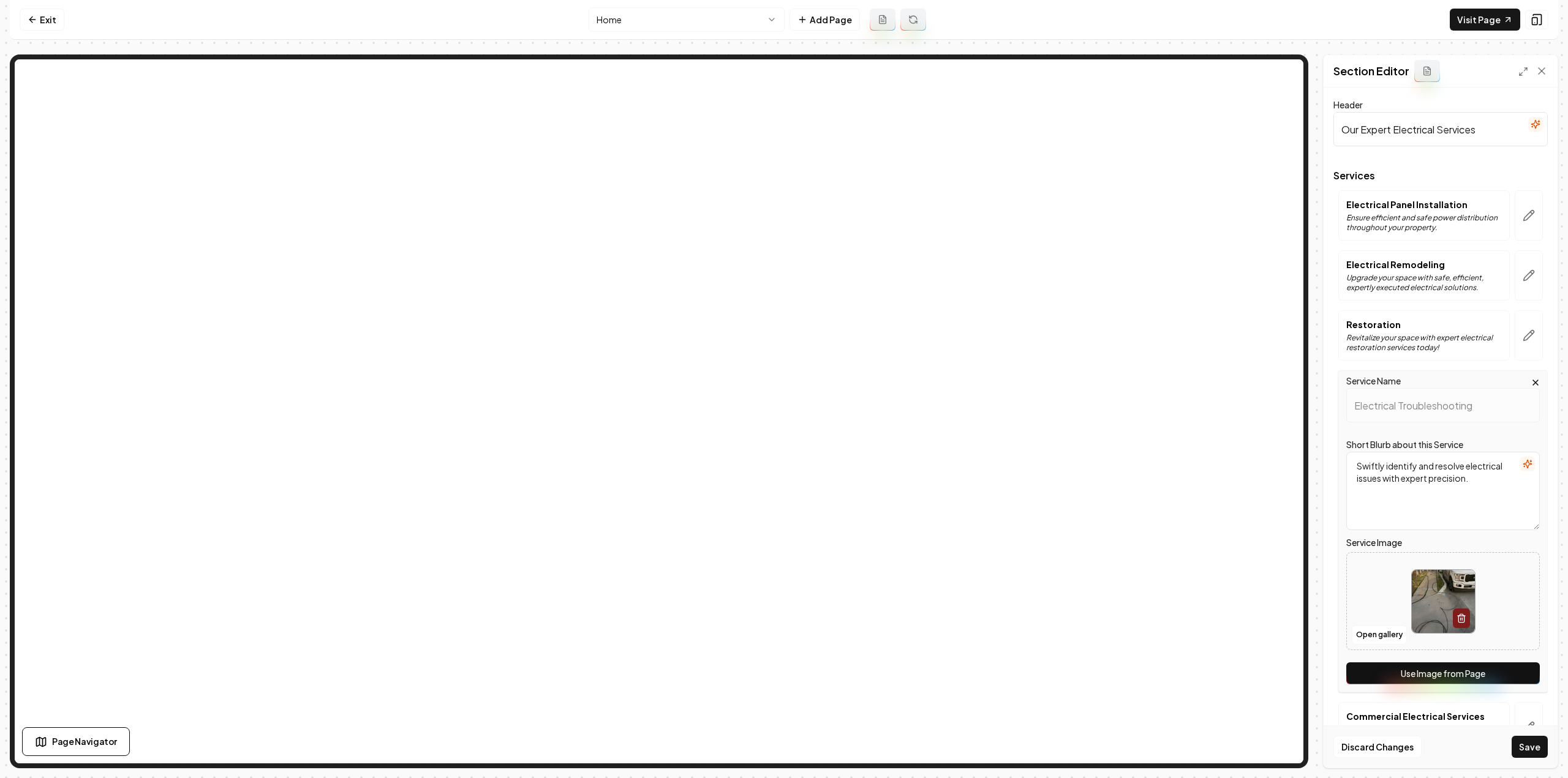 click on "Use Image from Page" at bounding box center [1443, 673] 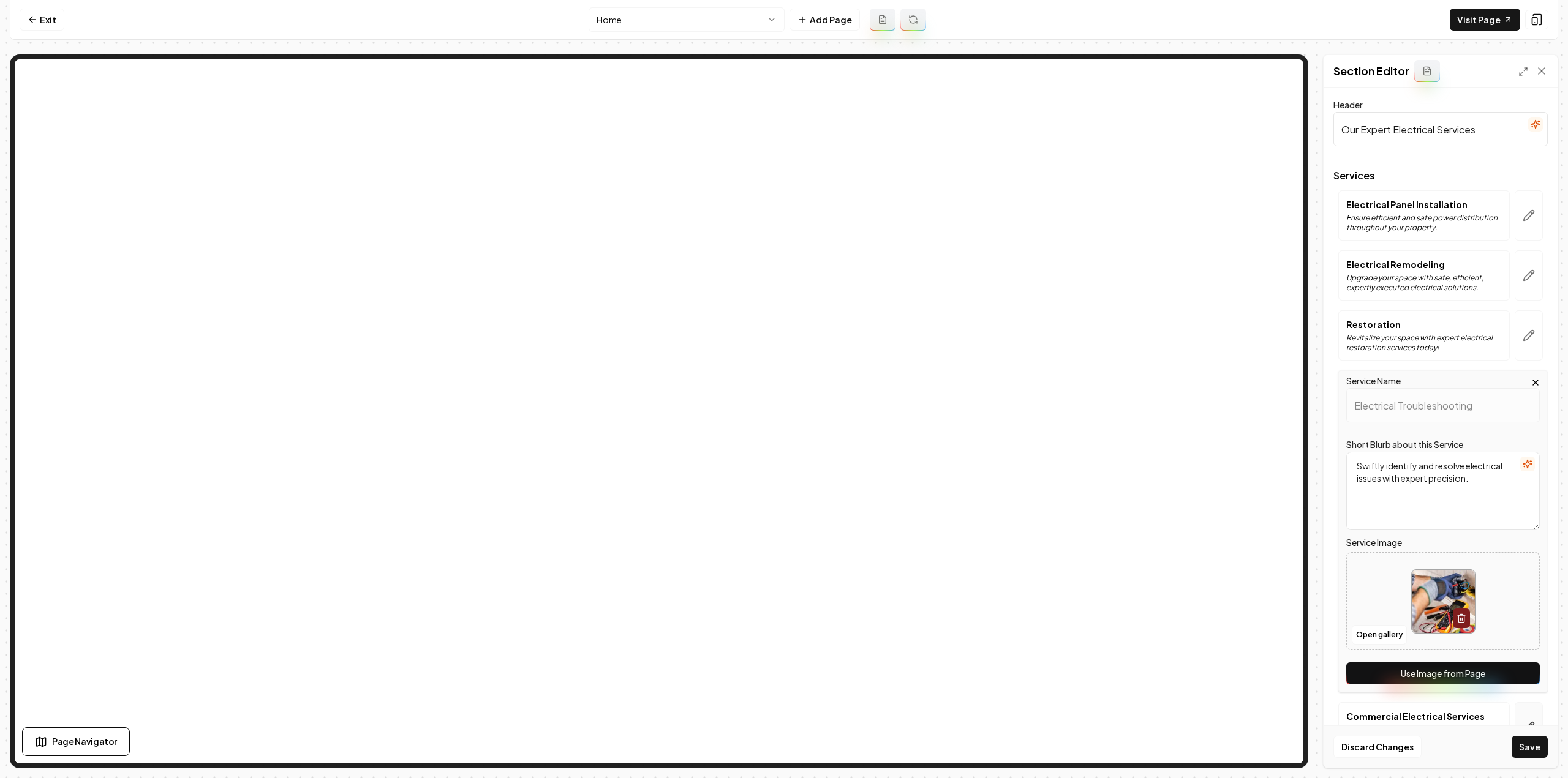 scroll, scrollTop: 38, scrollLeft: 0, axis: vertical 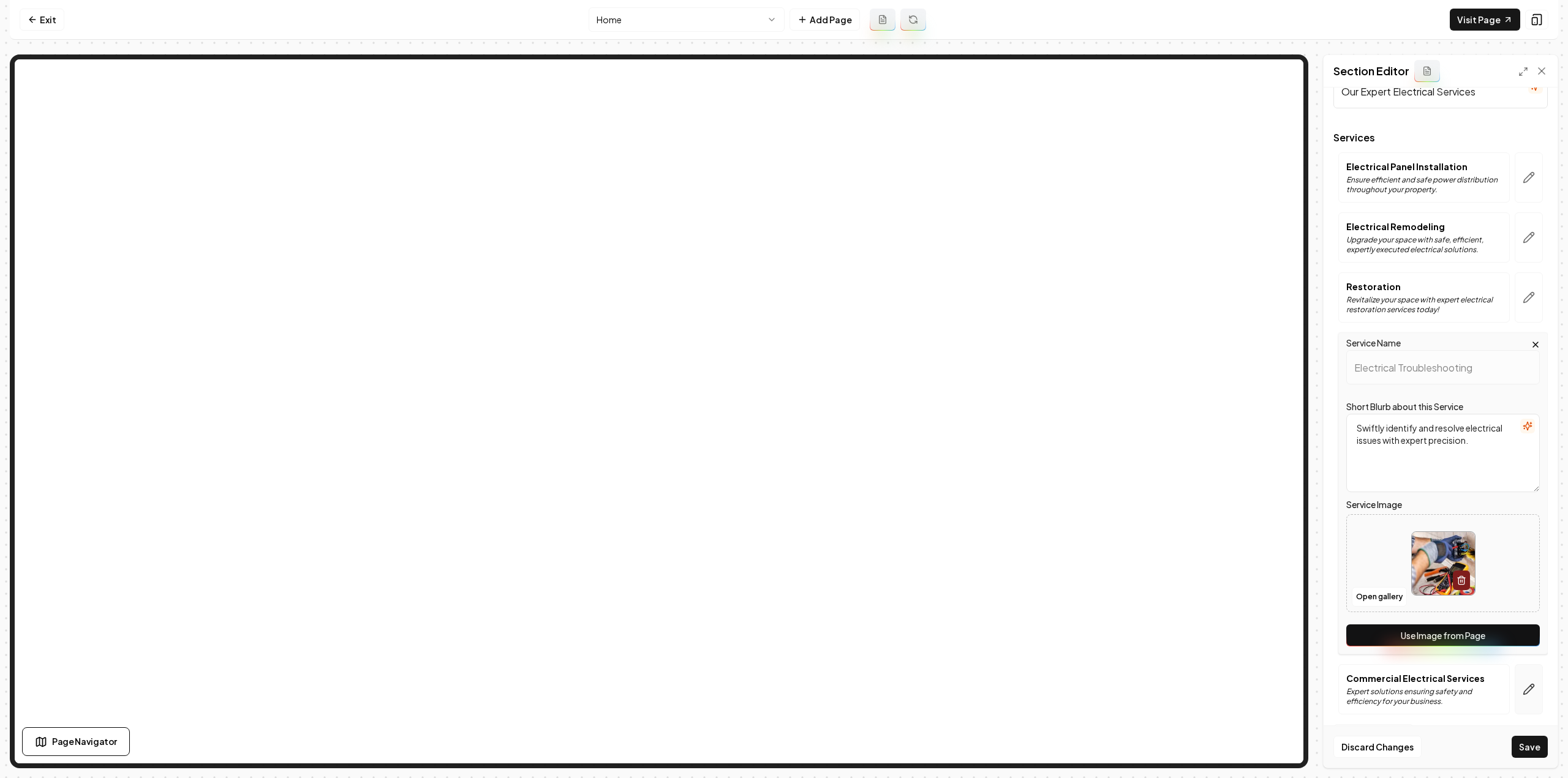 click 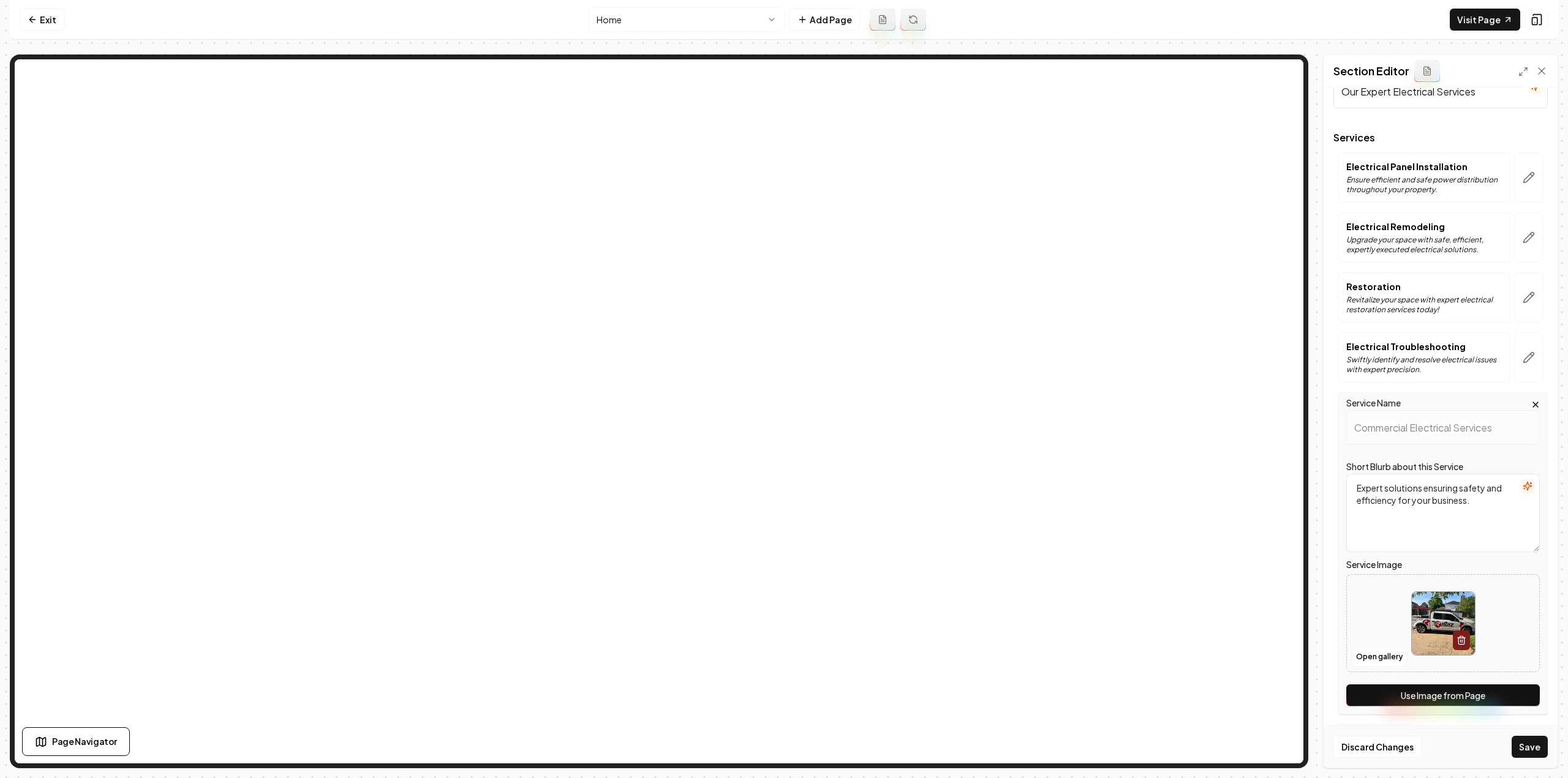 click on "Use Image from Page" at bounding box center [1443, 695] 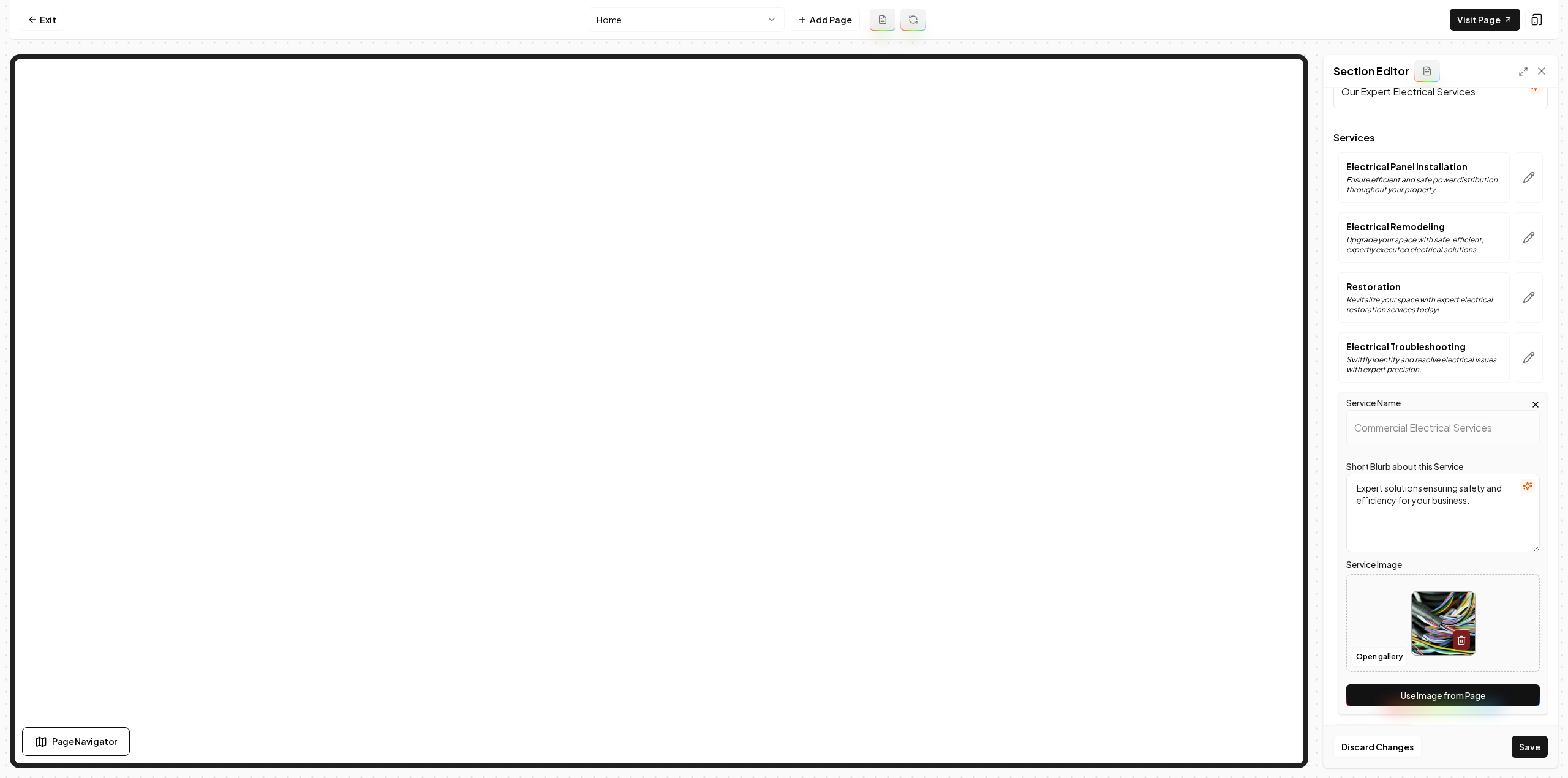 click on "Discard Changes Save" at bounding box center (1441, 746) 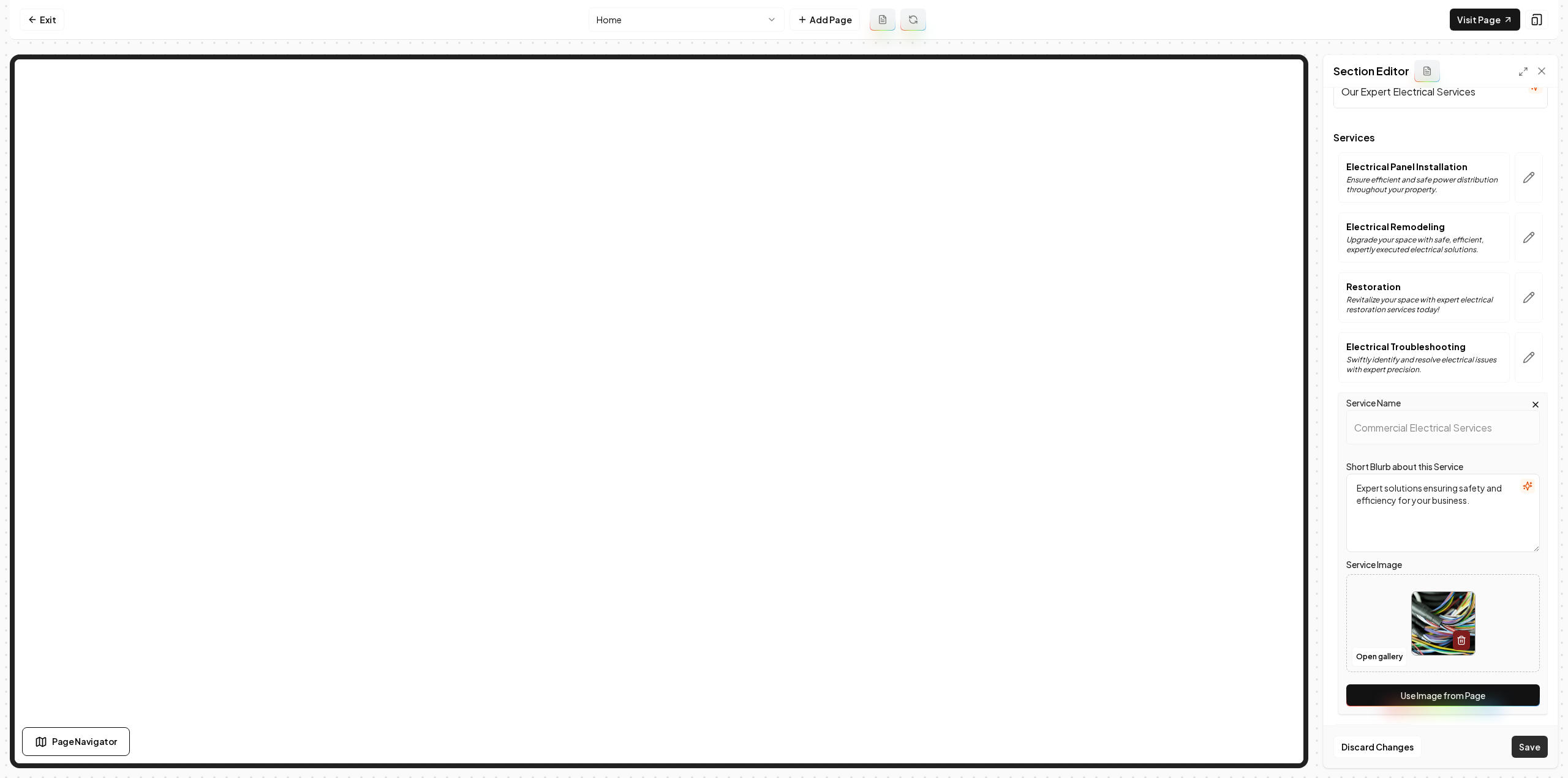 click on "Save" at bounding box center (1529, 747) 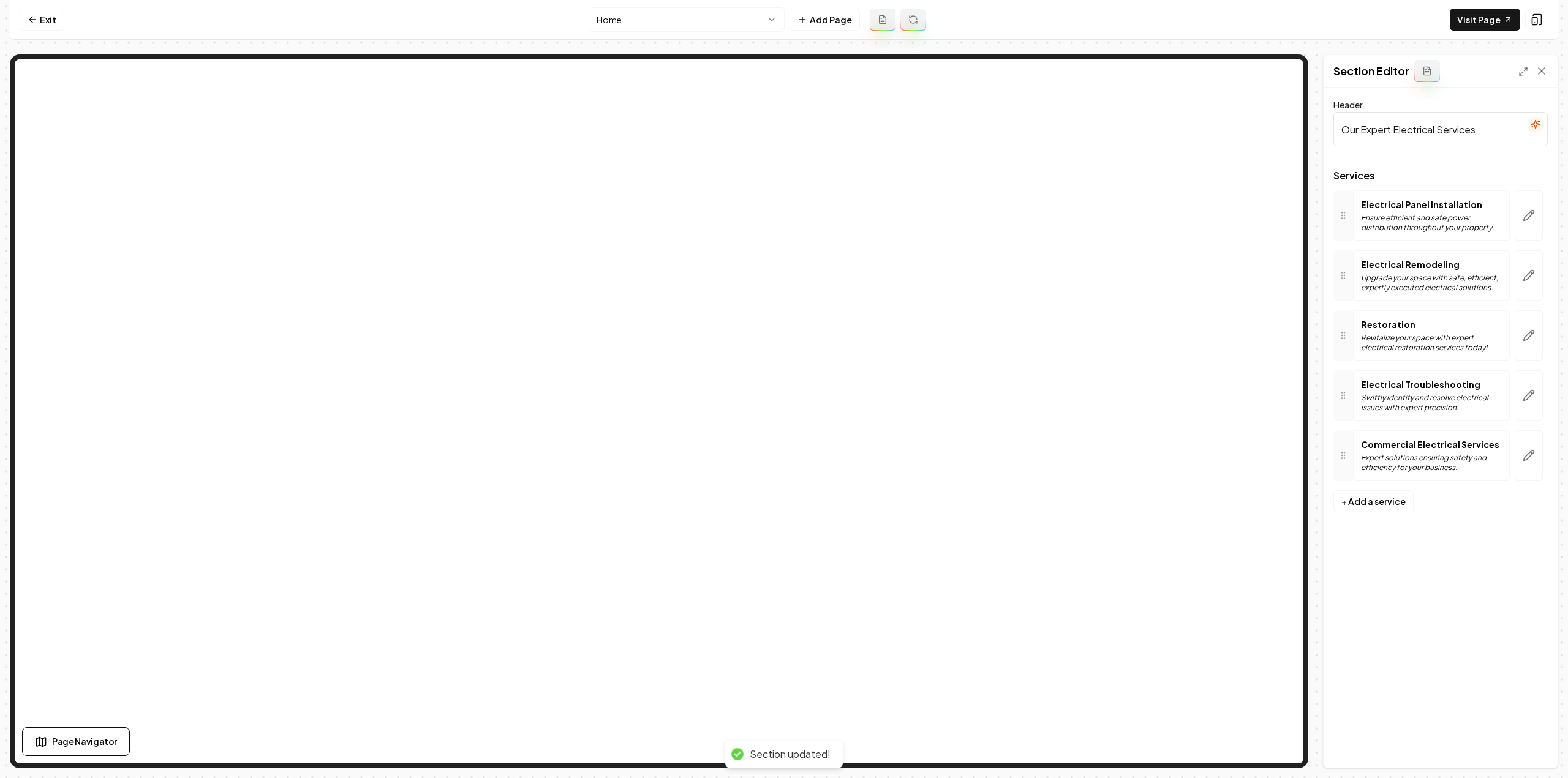 scroll, scrollTop: 0, scrollLeft: 0, axis: both 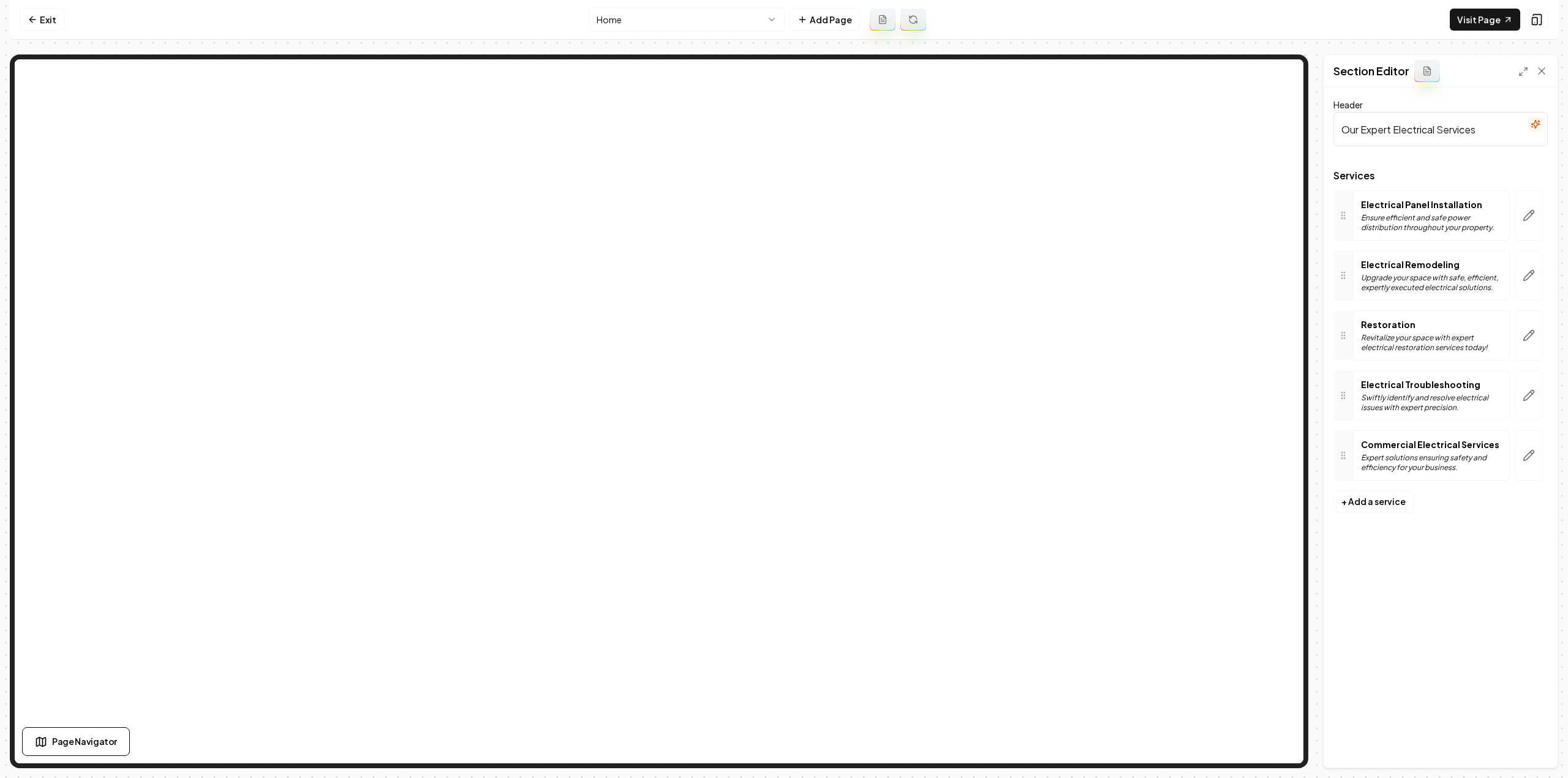 click on "Computer Required This feature is only available on a computer. Please switch to a computer to edit your site. Go back  Exit Home Add Page Visit Page  Page Navigator Page Settings Section Editor Header Our Expert Electrical Services Services Electrical Panel Installation Ensure efficient and safe power distribution throughout your property. Electrical Remodeling Upgrade your space with safe, efficient, expertly executed electrical solutions. Restoration Revitalize your space with expert electrical restoration services today! Electrical Troubleshooting Swiftly identify and resolve electrical issues with expert precision. Commercial Electrical Services Expert solutions ensuring safety and efficiency for your business.
To pick up a draggable item, press the space bar.
While dragging, use the arrow keys to move the item.
Press space again to drop the item in its new position, or press escape to cancel.
+ Add a service Discard Changes Save" at bounding box center [784, 389] 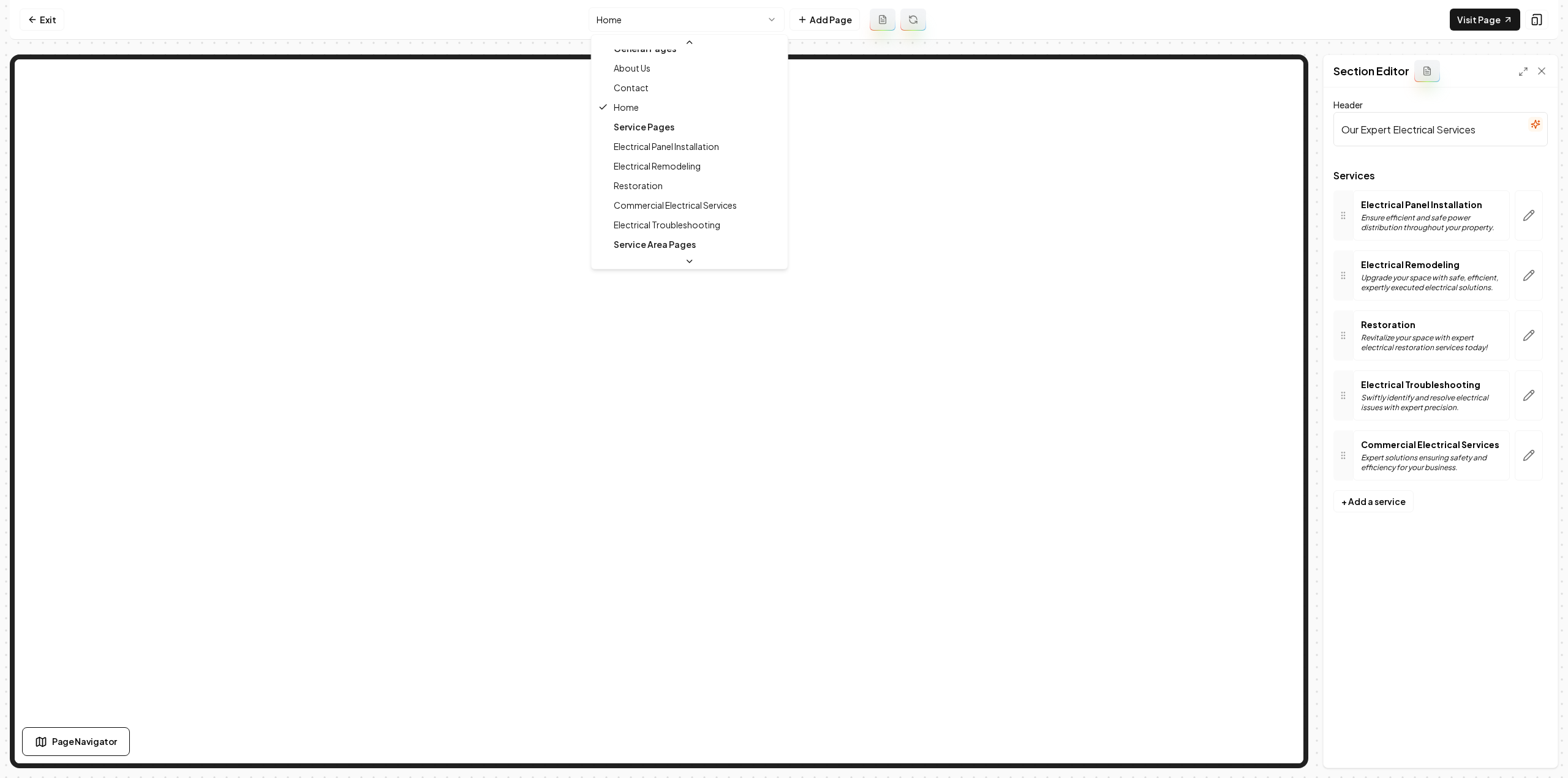 scroll, scrollTop: 20, scrollLeft: 0, axis: vertical 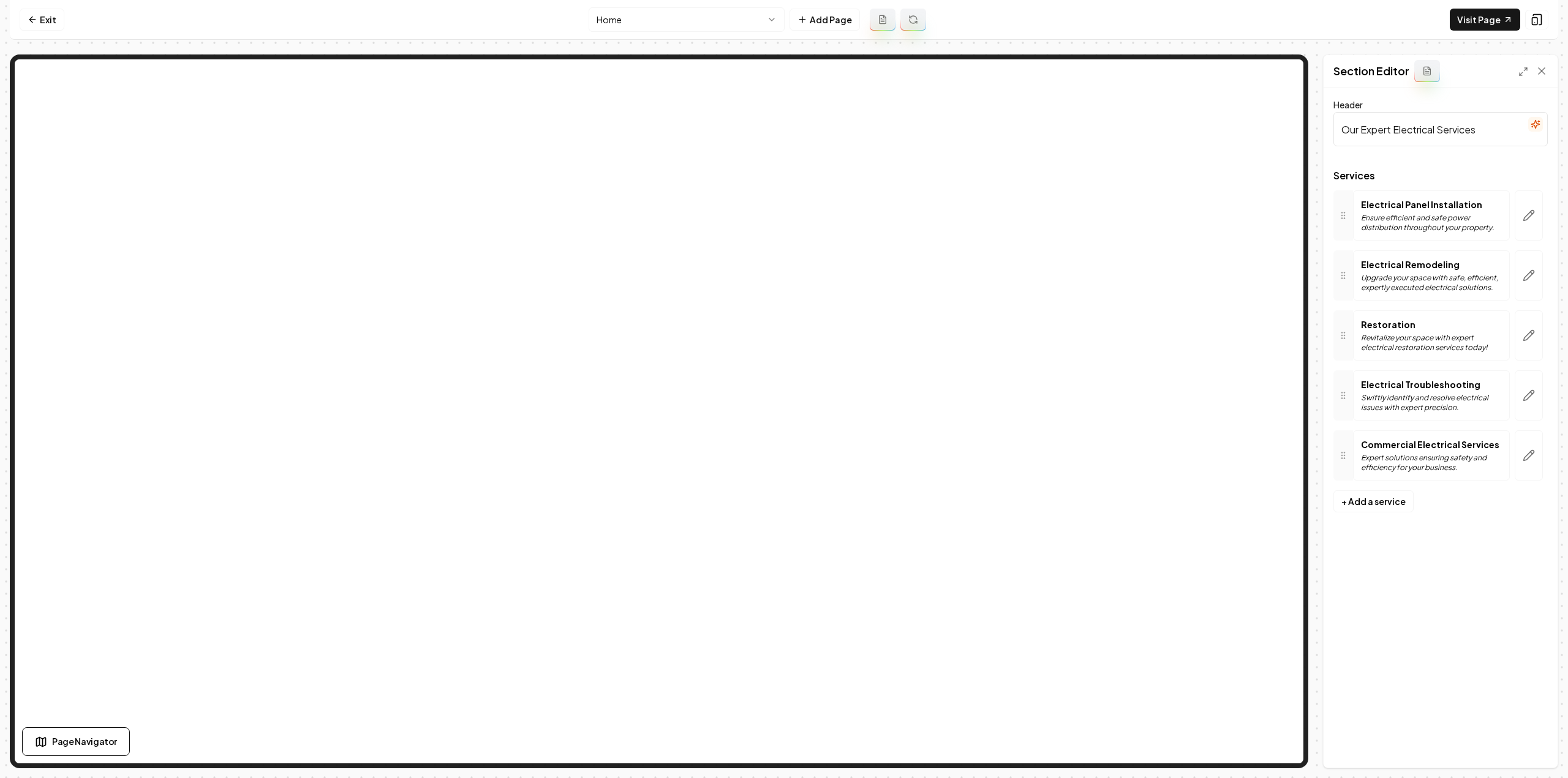 click on "Computer Required This feature is only available on a computer. Please switch to a computer to edit your site. Go back  Exit Home Add Page Visit Page  Page Navigator Page Settings Section Editor Header Our Expert Electrical Services Services Electrical Panel Installation Ensure efficient and safe power distribution throughout your property. Electrical Remodeling Upgrade your space with safe, efficient, expertly executed electrical solutions. Restoration Revitalize your space with expert electrical restoration services today! Electrical Troubleshooting Swiftly identify and resolve electrical issues with expert precision. Commercial Electrical Services Expert solutions ensuring safety and efficiency for your business.
To pick up a draggable item, press the space bar.
While dragging, use the arrow keys to move the item.
Press space again to drop the item in its new position, or press escape to cancel.
+ Add a service Discard Changes Save" at bounding box center (784, 389) 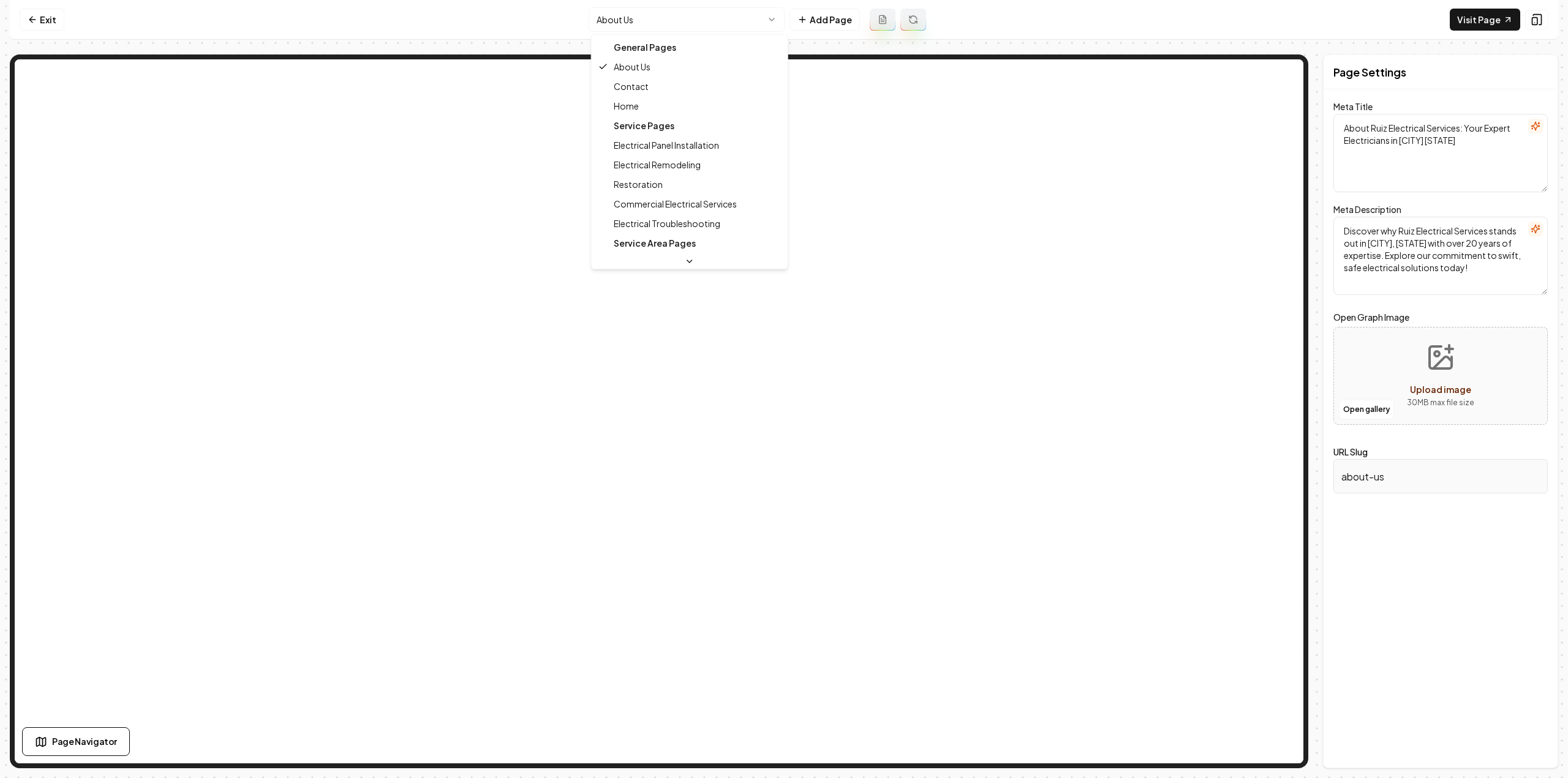 click on "Computer Required This feature is only available on a computer. Please switch to a computer to edit your site. Go back  Exit About Us Add Page Visit Page  Page Navigator Page Settings Meta Title About Ruiz Electrical Services: Your Expert Electricians in Spring TX Meta Description Discover why Ruiz Electrical Services stands out in Spring, Texas with over 20 years of expertise. Explore our commitment to swift, safe electrical solutions today! Open Graph Image Open gallery Upload image 30  MB max file size URL Slug about-us Discard Changes Save Section Editor Unsupported section type /dashboard/sites/10ef169f-a6fe-4a82-9f06-34b8d3ac0291/pages/a8b28cc4-59af-459a-9147-6f8bc598cc4d General Pages About Us Contact Home Service Pages Electrical Panel Installation Electrical Remodeling Restoration Commercial Electrical Services Electrical Troubleshooting Service Area Pages Conroe, TX" at bounding box center [784, 389] 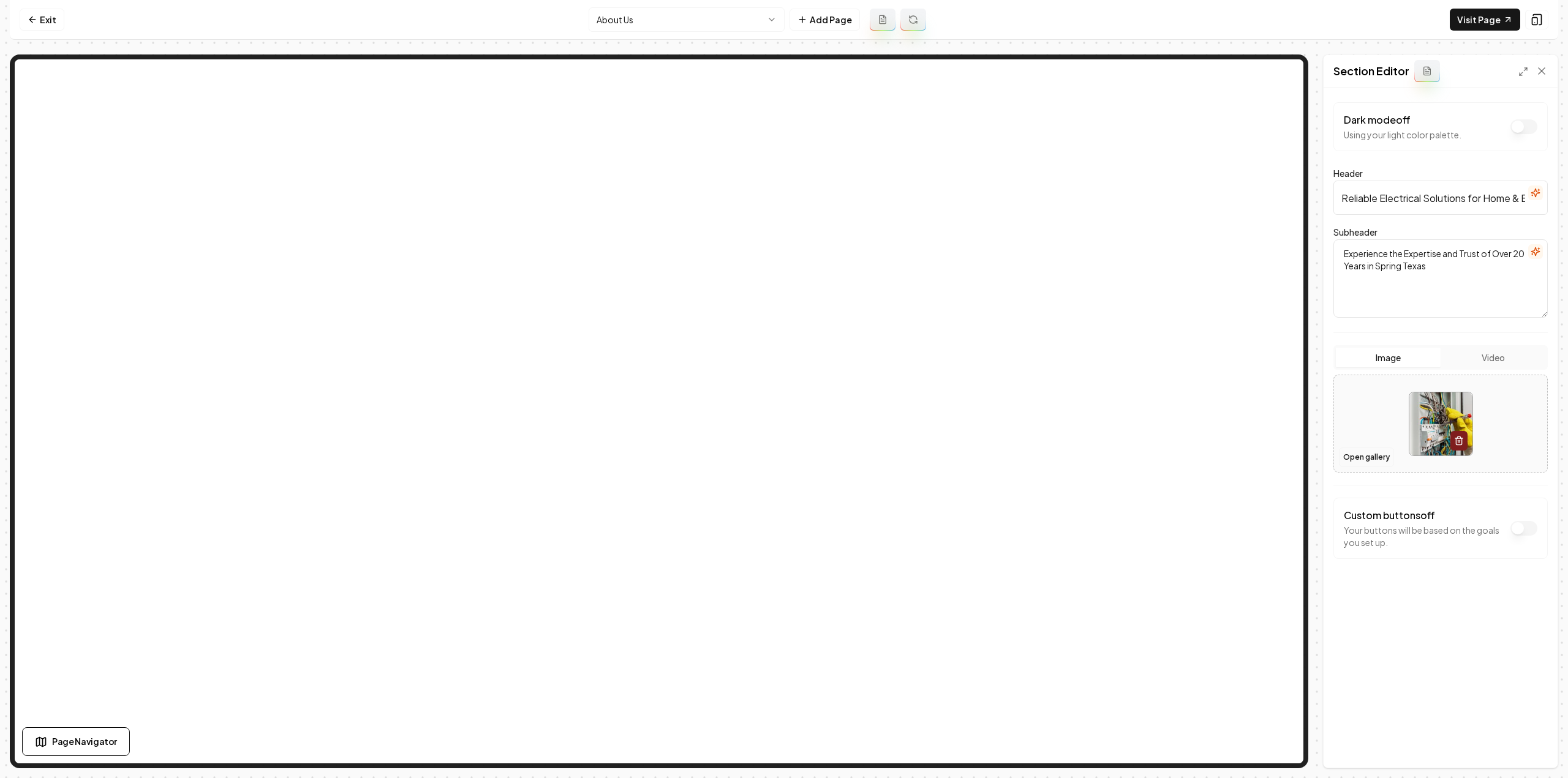 click on "Open gallery" at bounding box center [1366, 457] 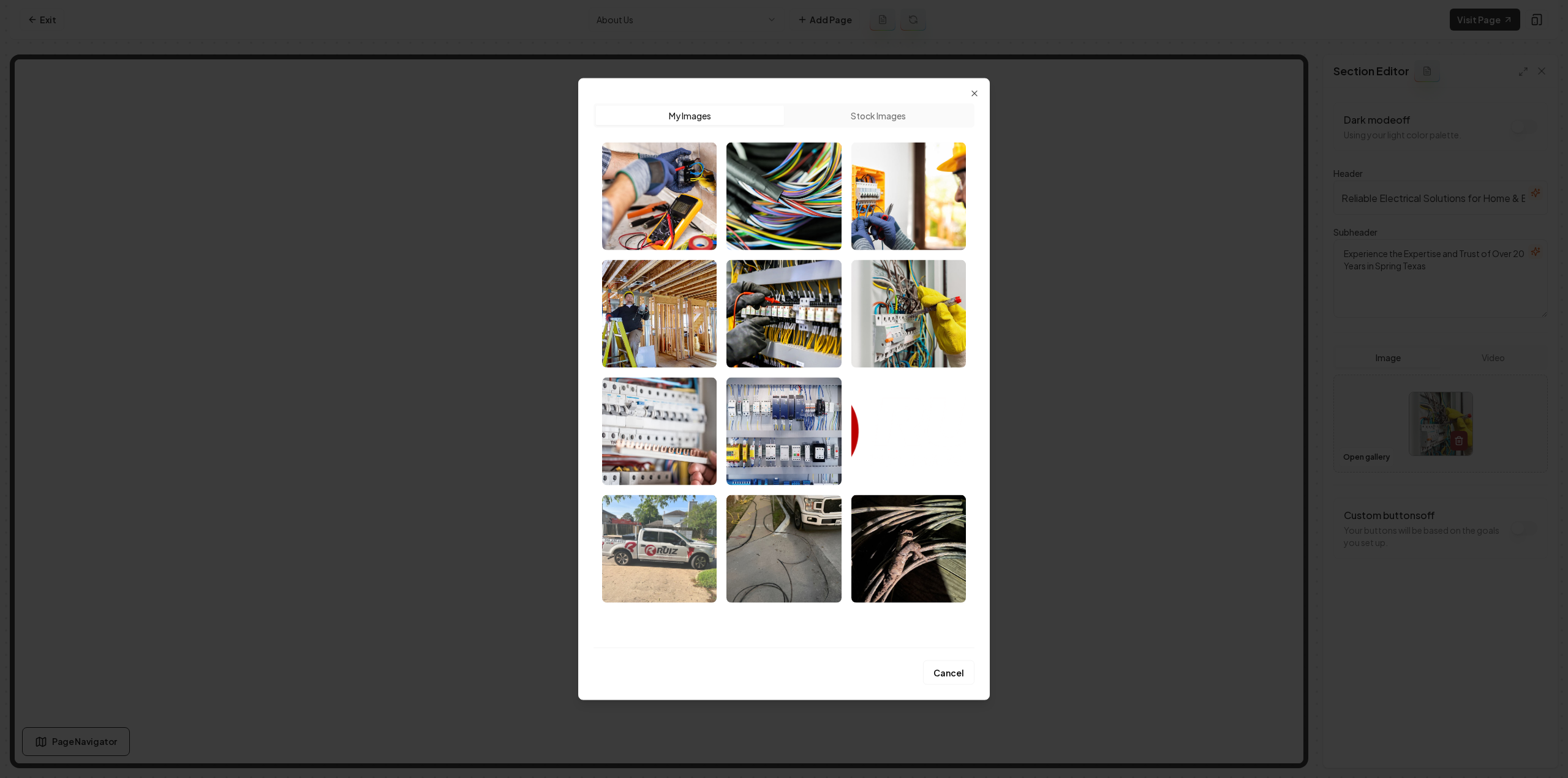 click at bounding box center [659, 548] 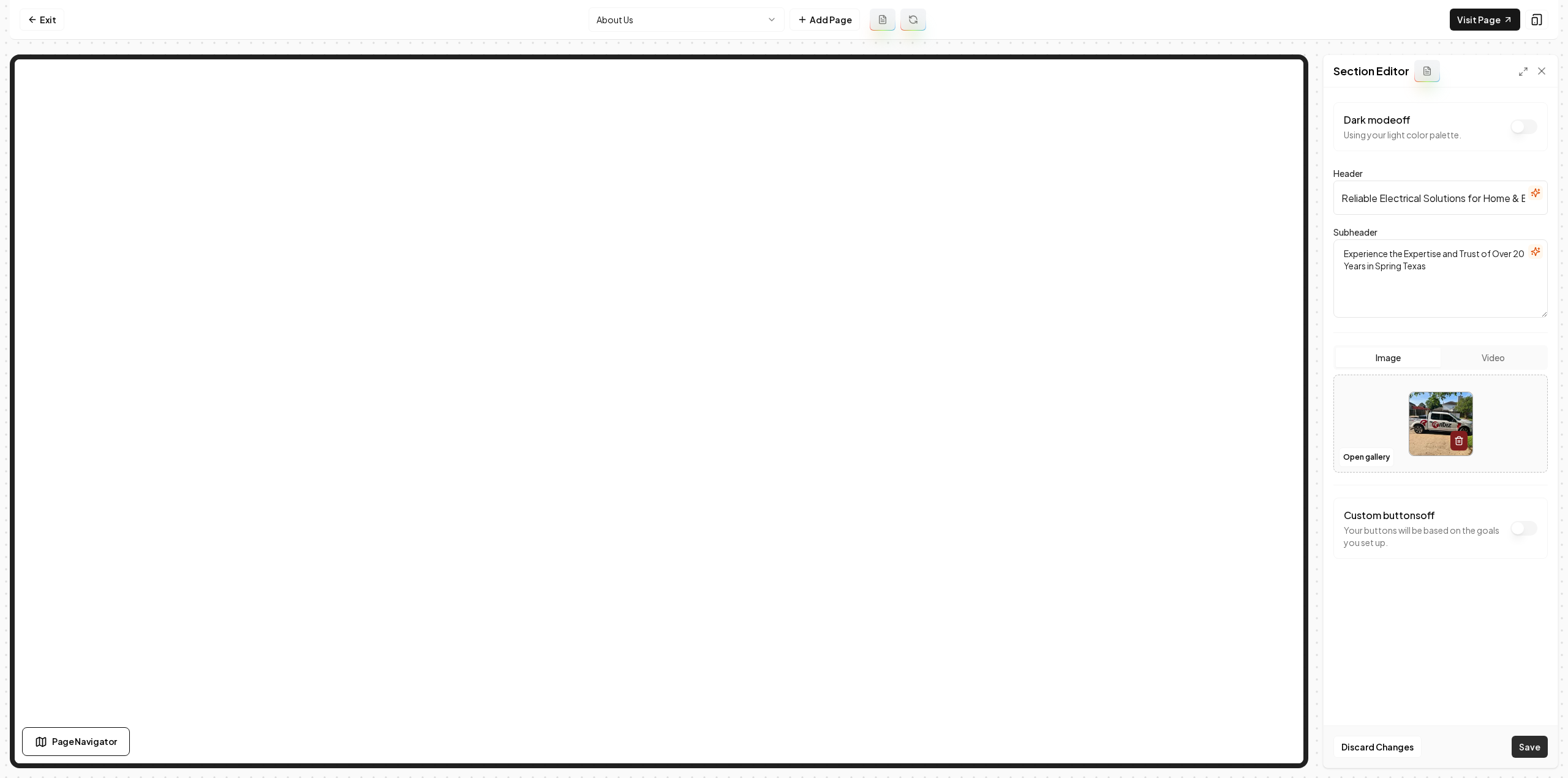 click on "Save" at bounding box center [1529, 747] 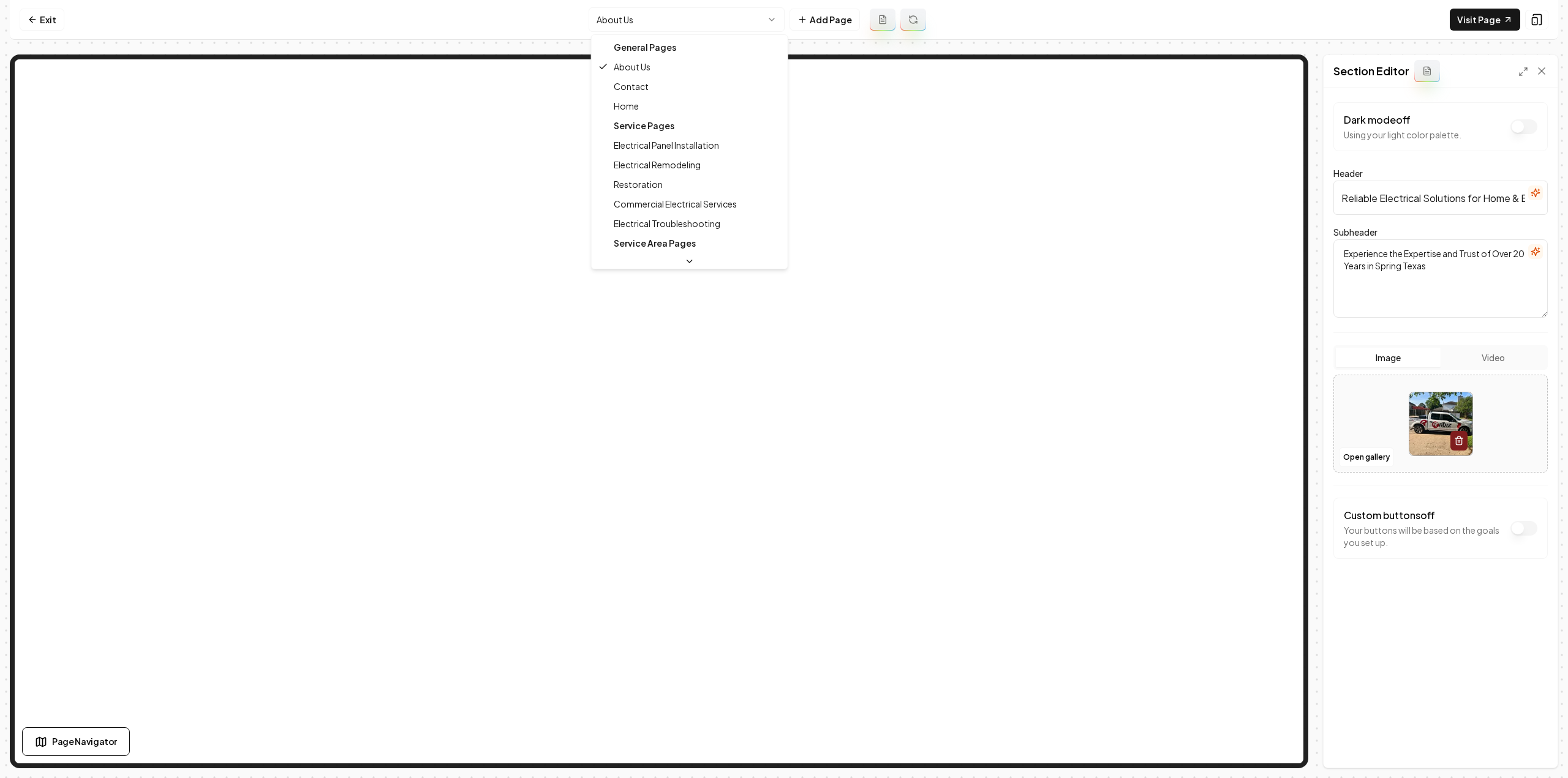 click on "Computer Required This feature is only available on a computer. Please switch to a computer to edit your site. Go back  Exit About Us Add Page Visit Page  Page Navigator Page Settings Section Editor Dark mode  off Using your light color palette. Header Reliable Electrical Solutions for Home & Business Subheader Experience the Expertise and Trust of Over 20 Years in Spring Texas Image Video Open gallery Custom buttons  off Your buttons will be based on the goals you set up. Discard Changes Save /dashboard/sites/10ef169f-a6fe-4a82-9f06-34b8d3ac0291/pages/a8b28cc4-59af-459a-9147-6f8bc598cc4d General Pages About Us Contact Home Service Pages Electrical Panel Installation Electrical Remodeling Restoration Commercial Electrical Services Electrical Troubleshooting Service Area Pages Conroe, TX" at bounding box center (784, 389) 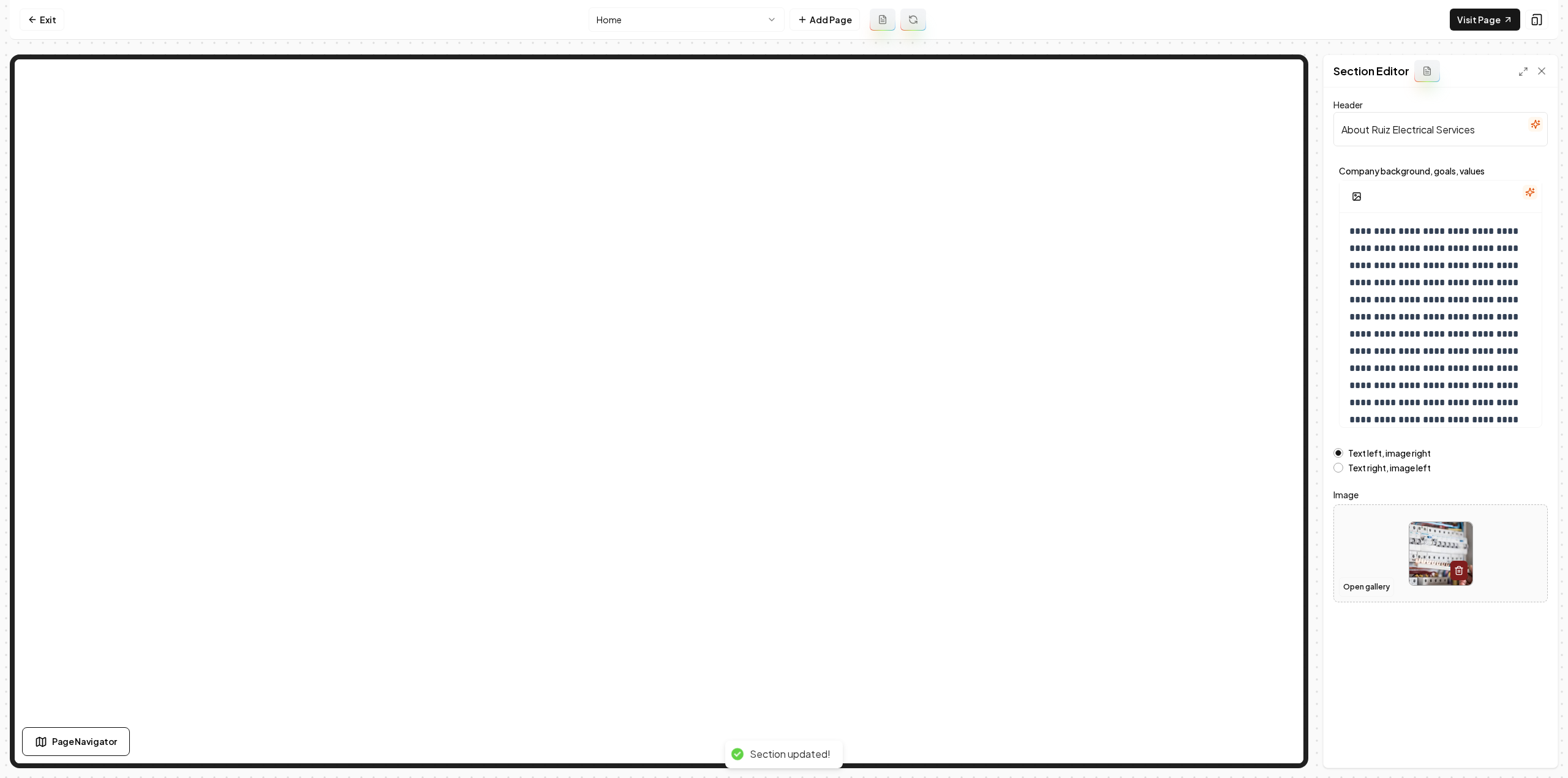 click on "Open gallery" at bounding box center (1366, 587) 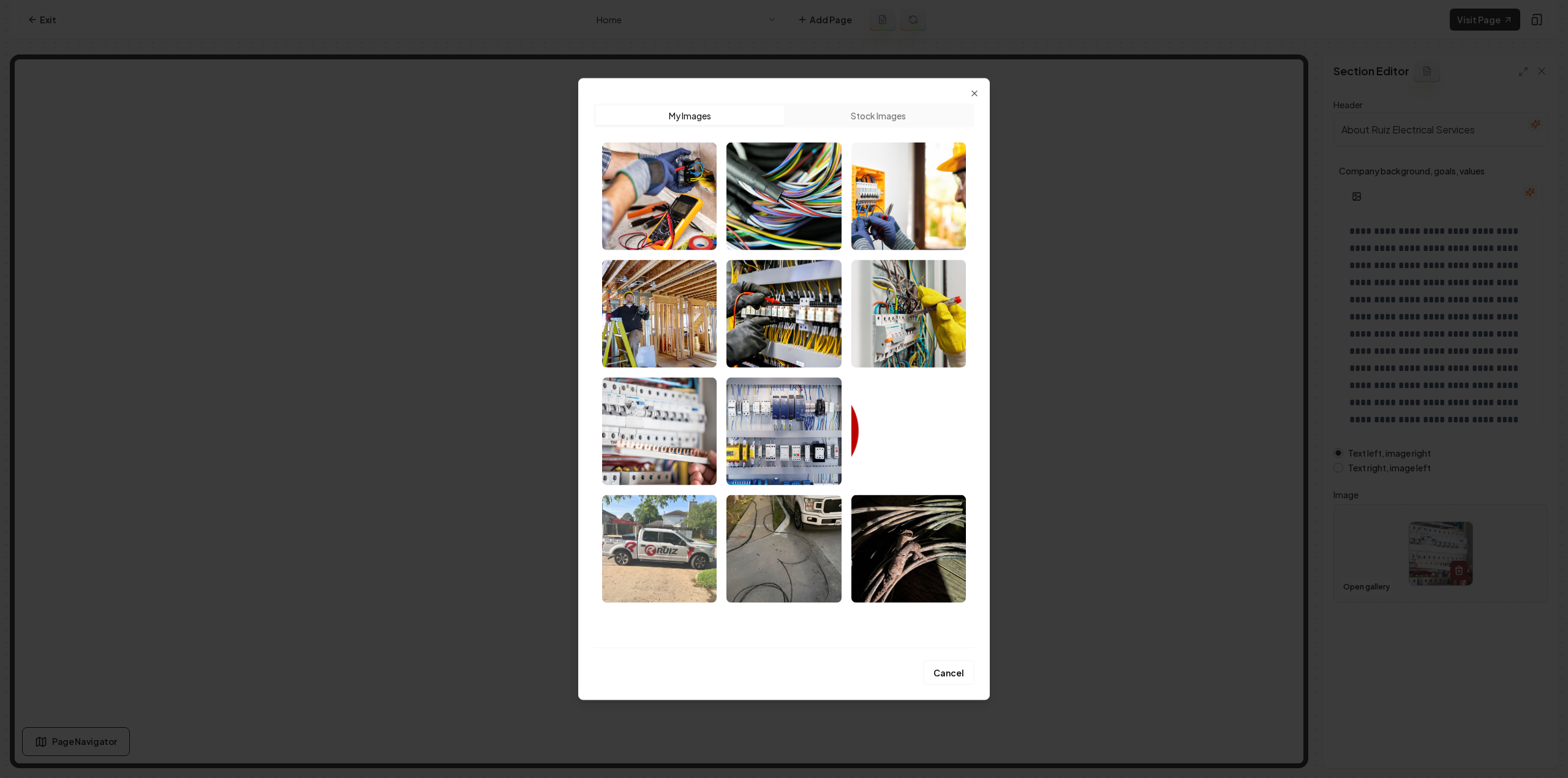click at bounding box center (659, 548) 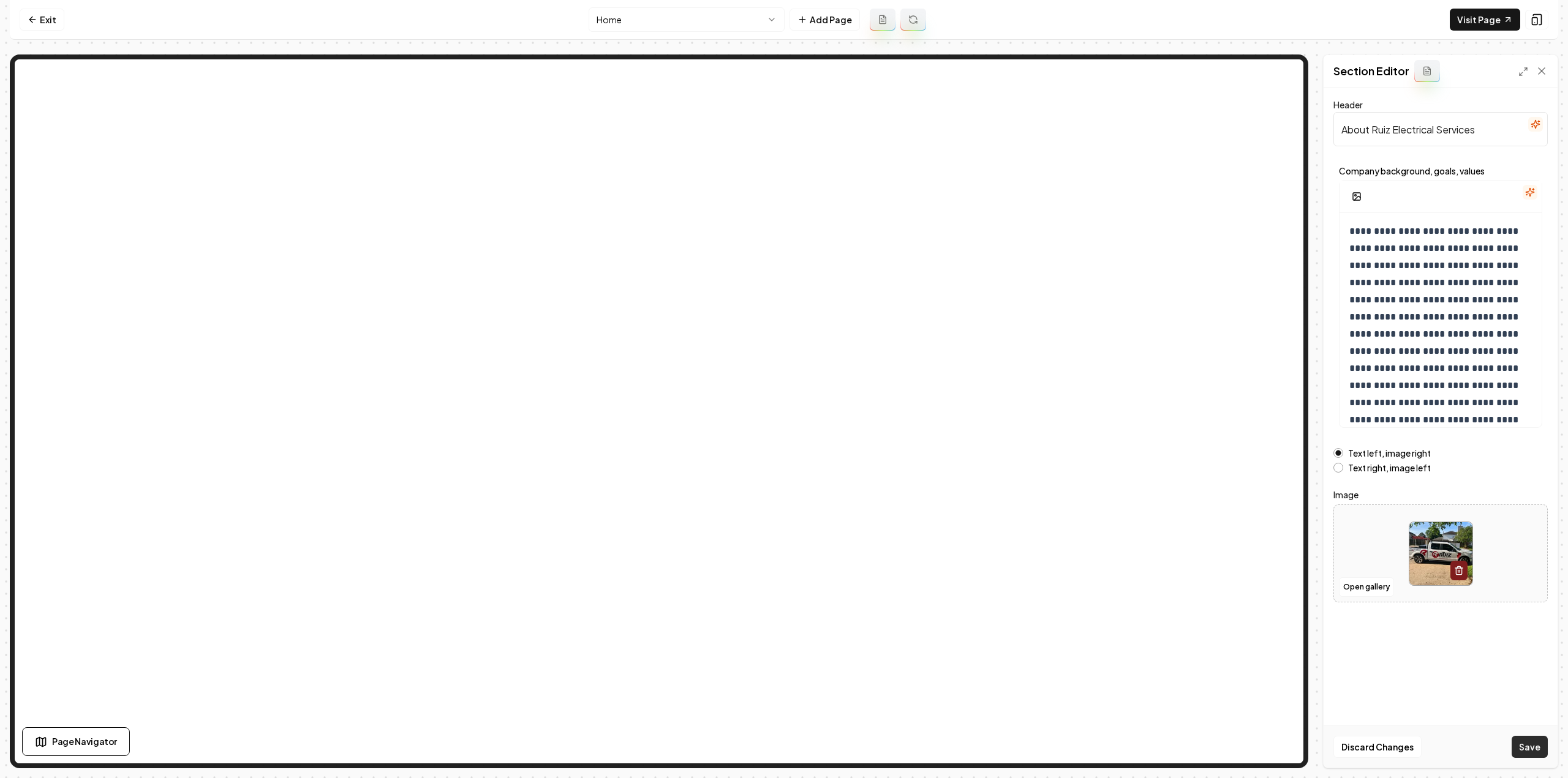 click on "Save" at bounding box center (1529, 747) 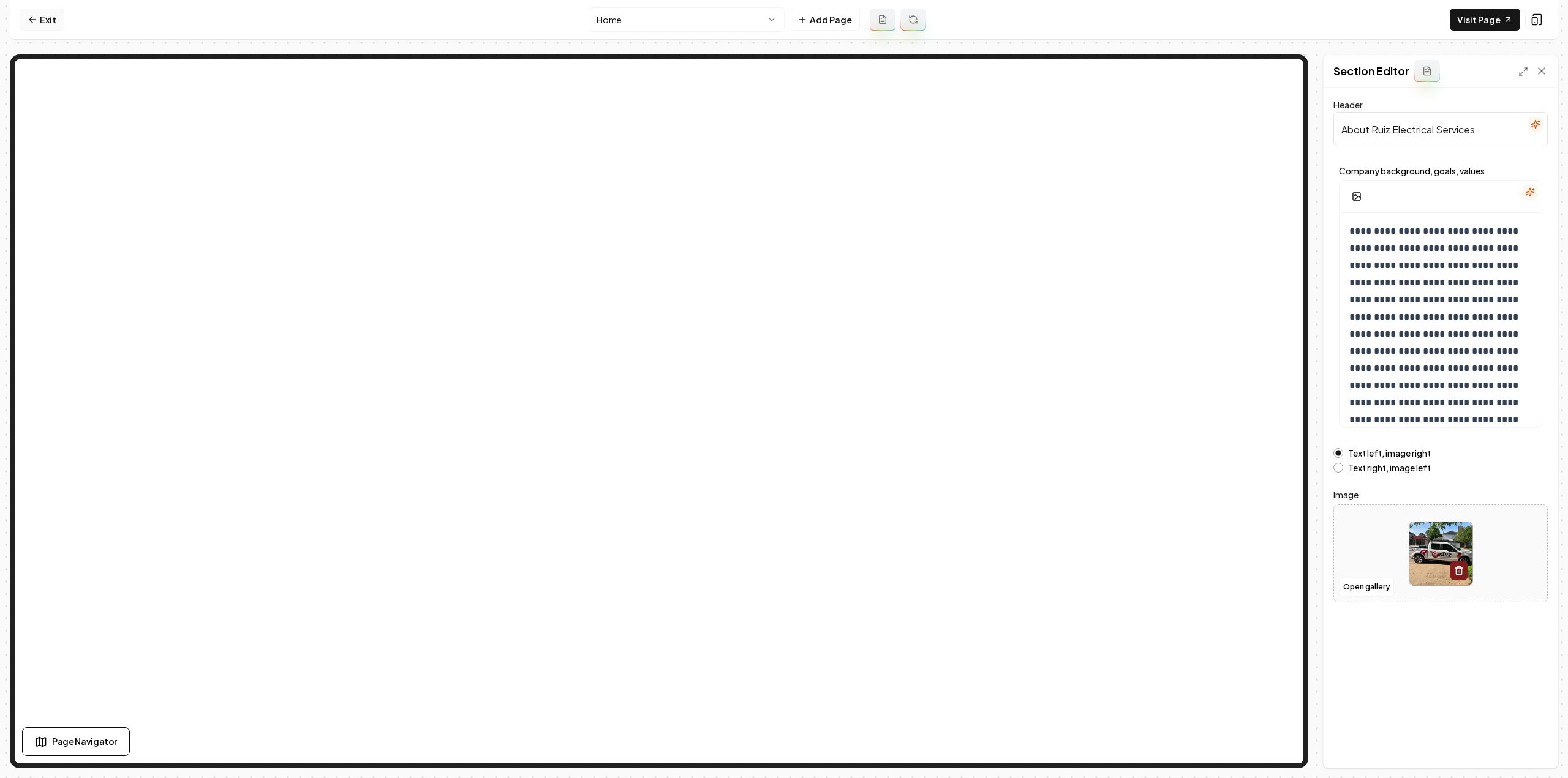 click on "Exit" at bounding box center (42, 20) 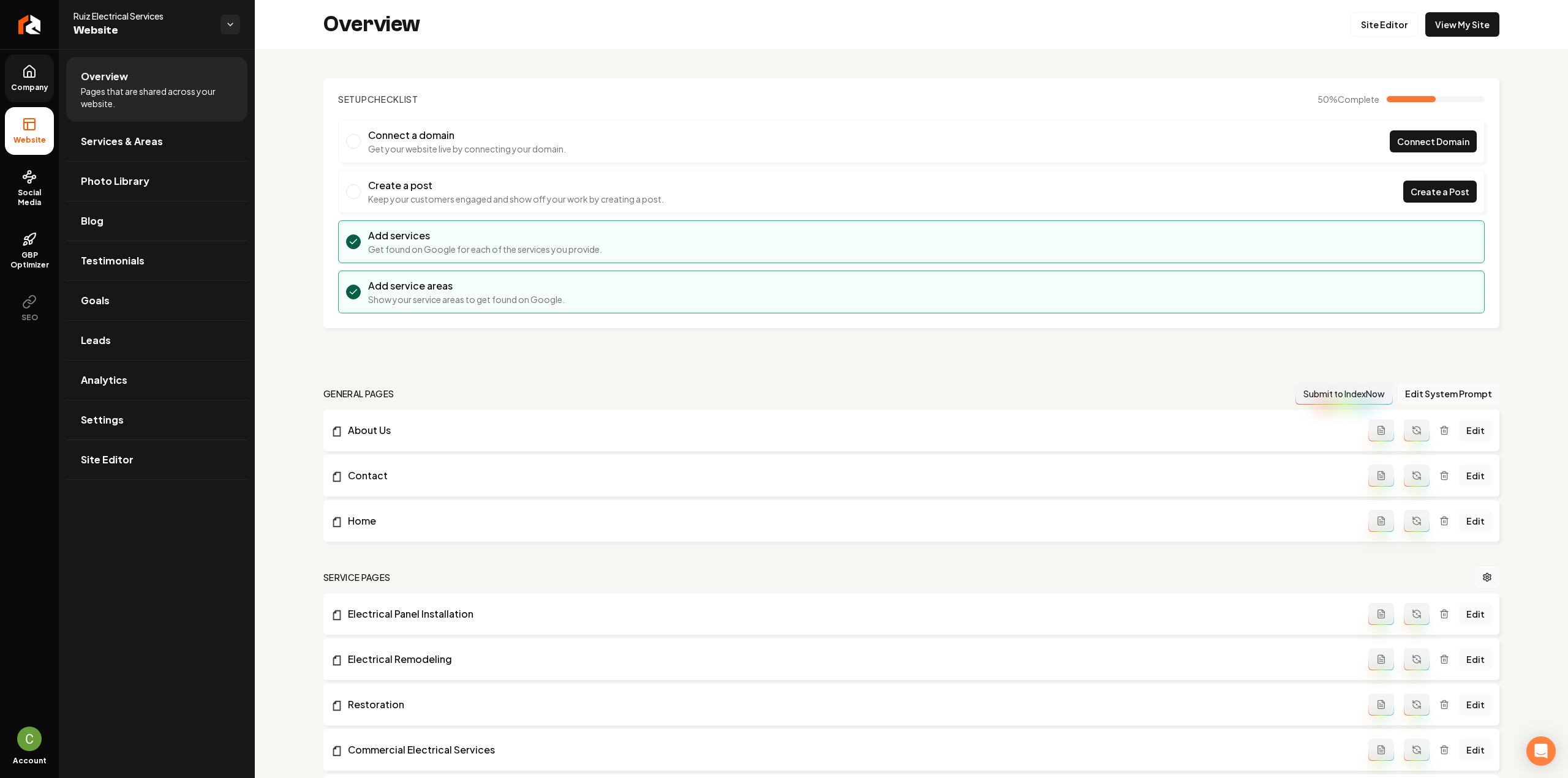 click on "Company" at bounding box center [29, 78] 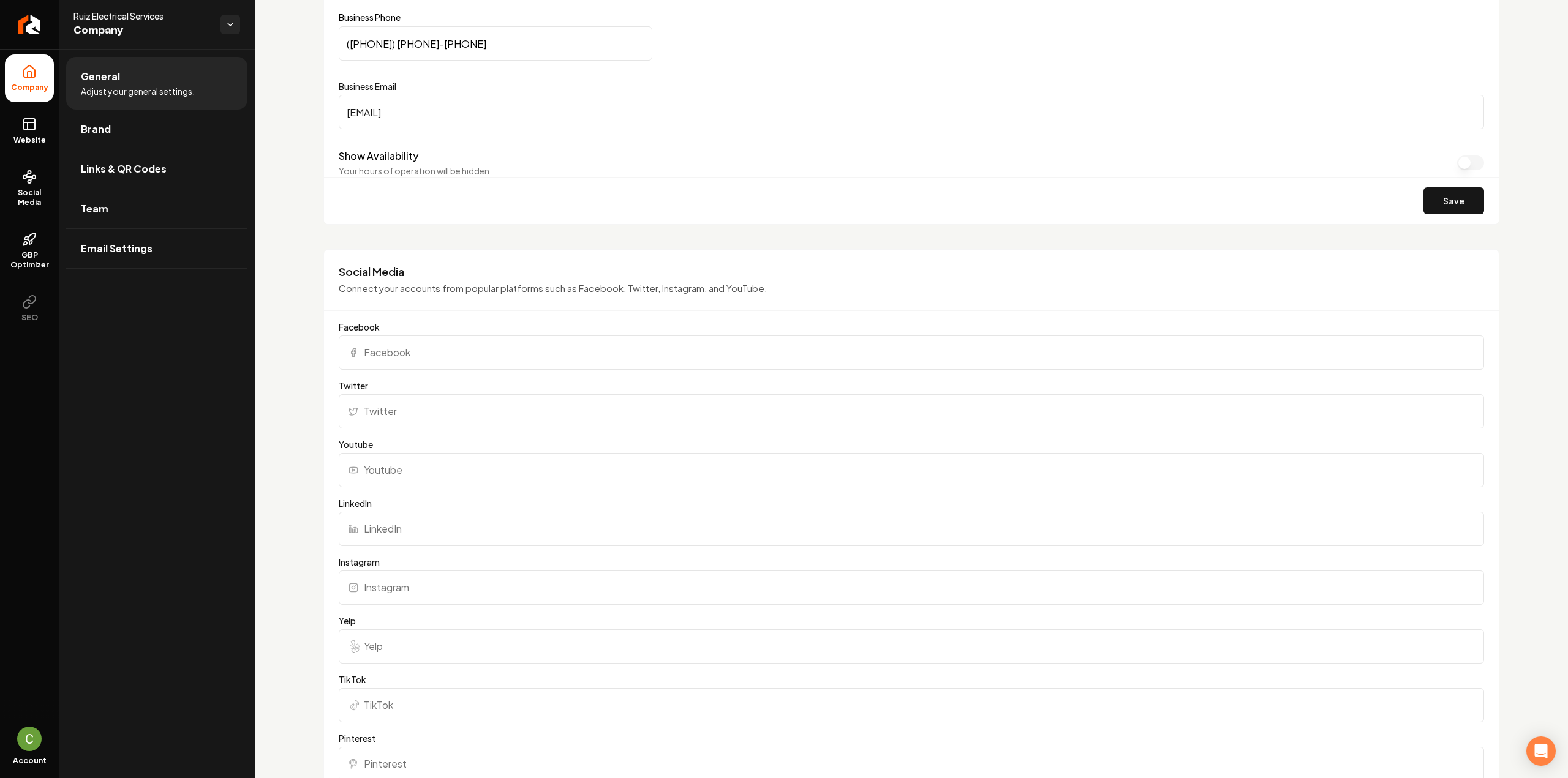 scroll, scrollTop: 683, scrollLeft: 0, axis: vertical 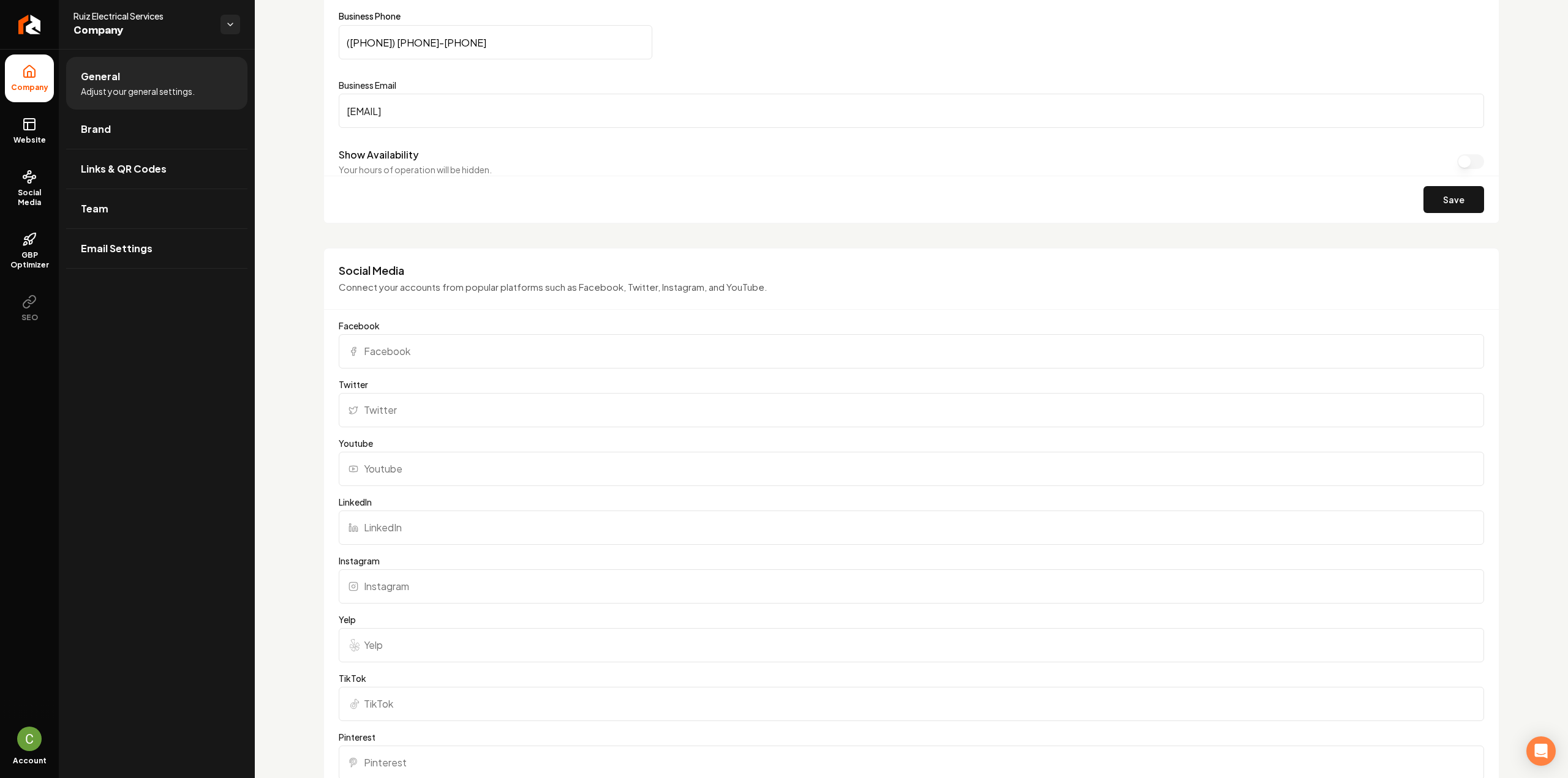 click on "Facebook" at bounding box center (911, 351) 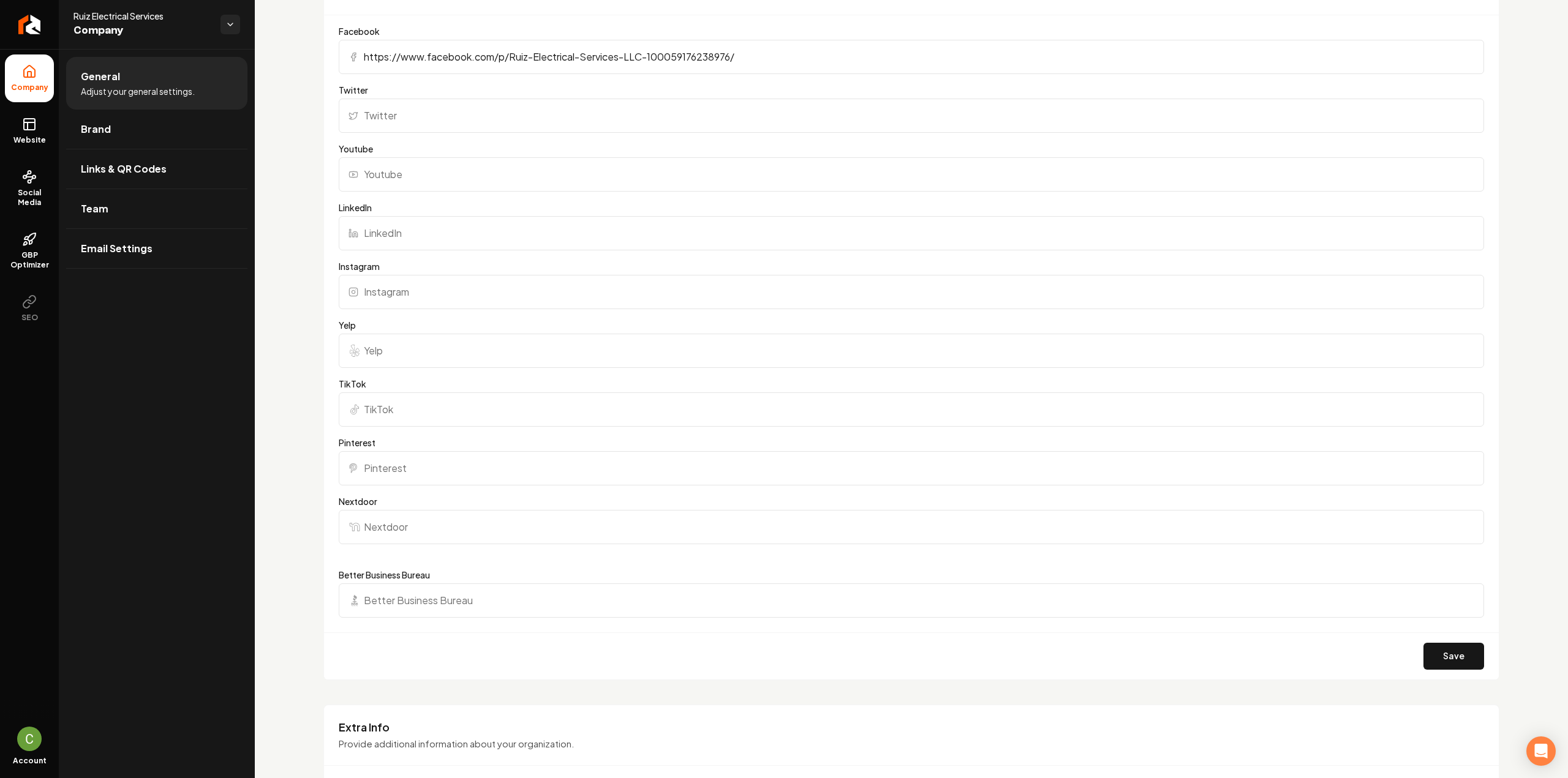 scroll, scrollTop: 989, scrollLeft: 0, axis: vertical 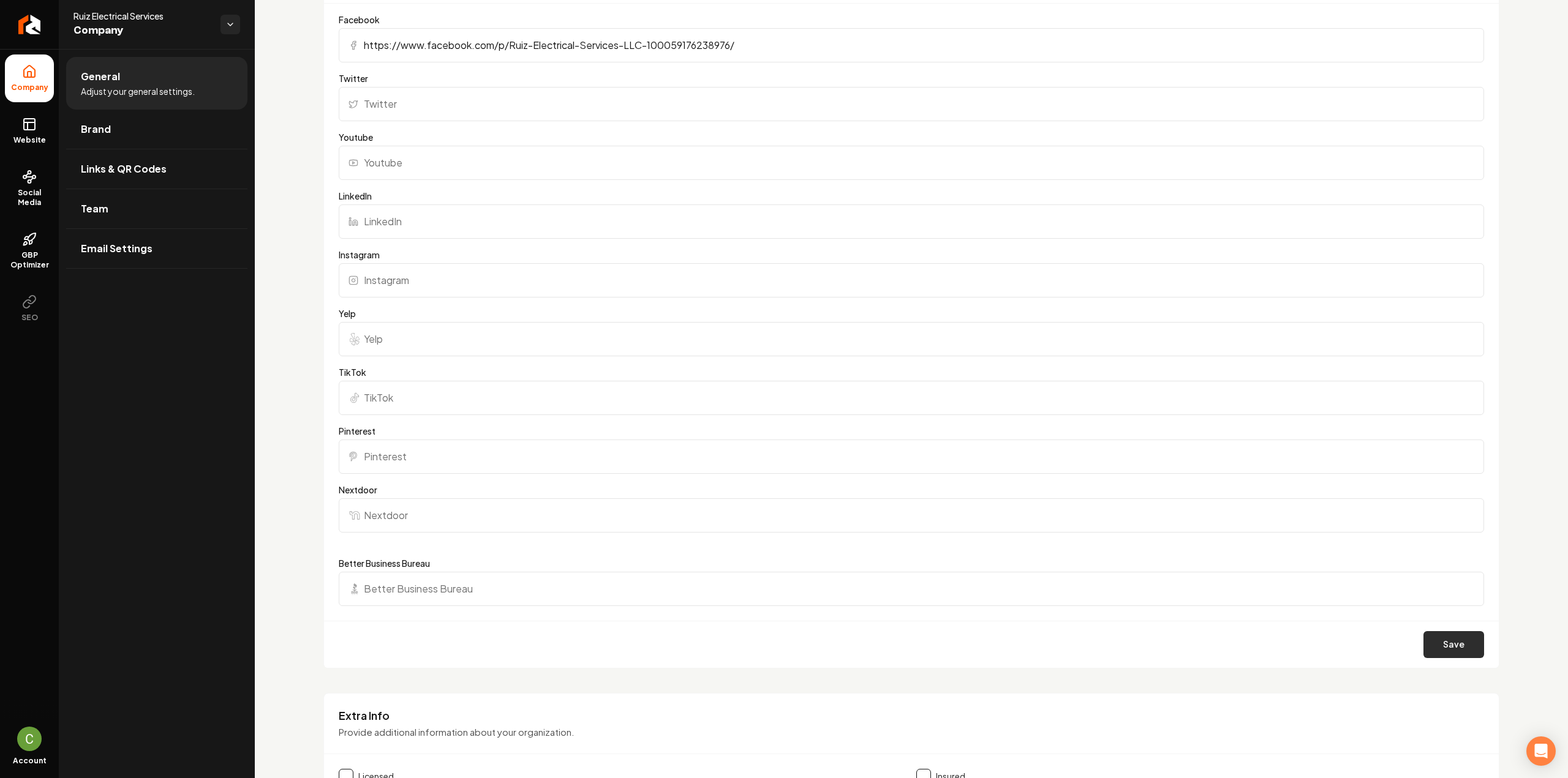 type on "https://www.facebook.com/p/Ruiz-Electrical-Services-LLC-100059176238976/" 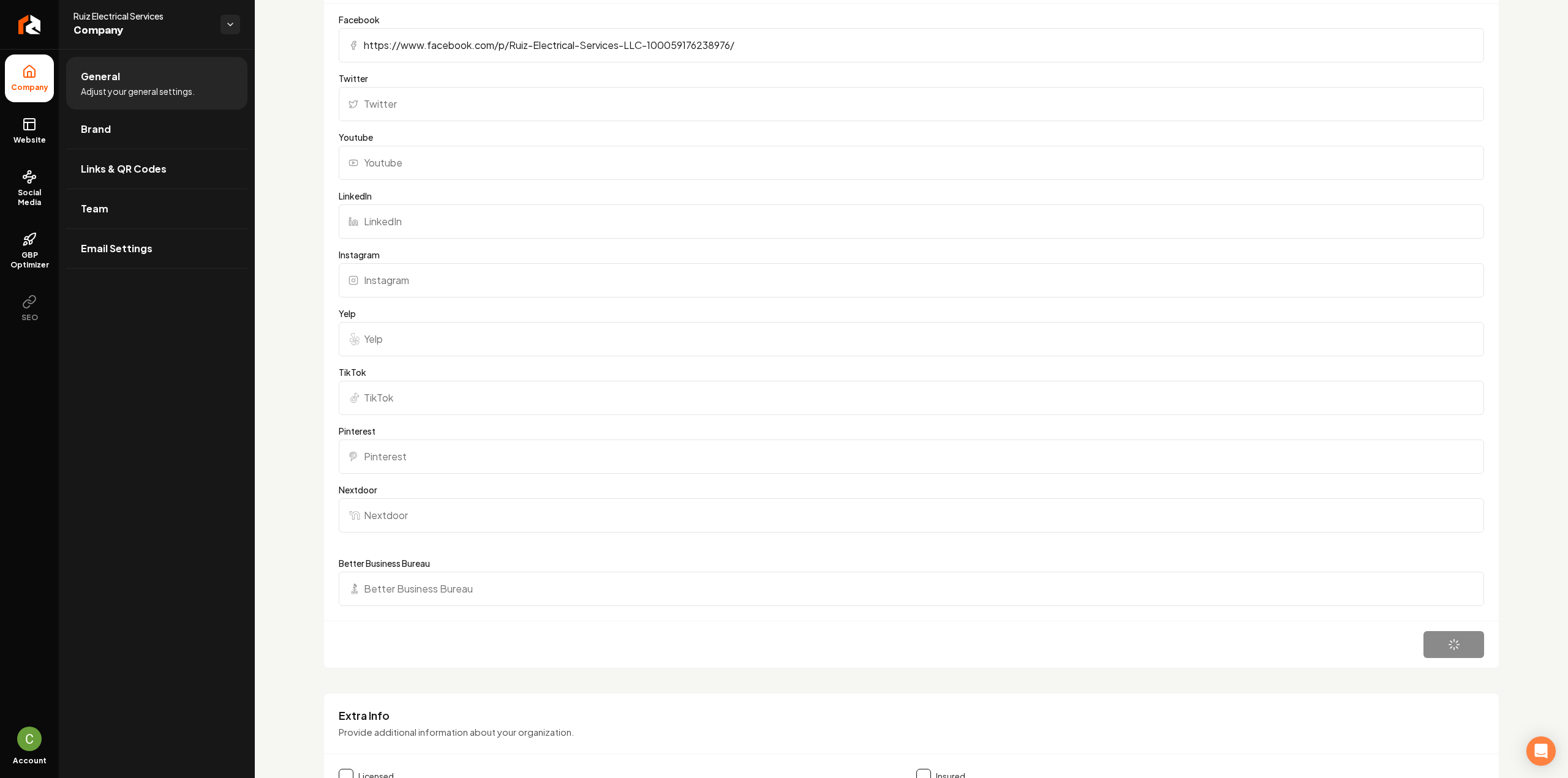 click on "Save" at bounding box center [911, 644] 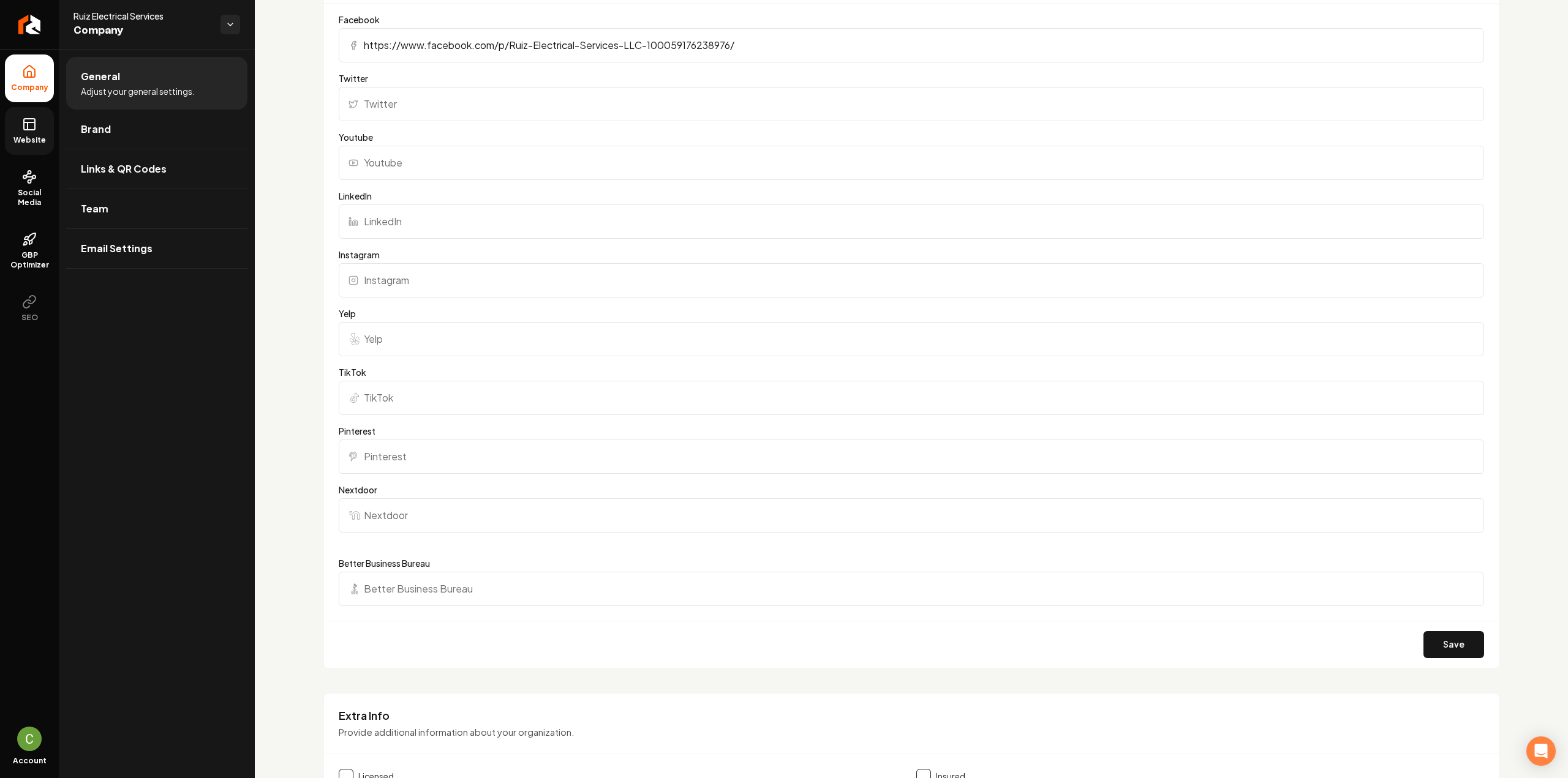 click 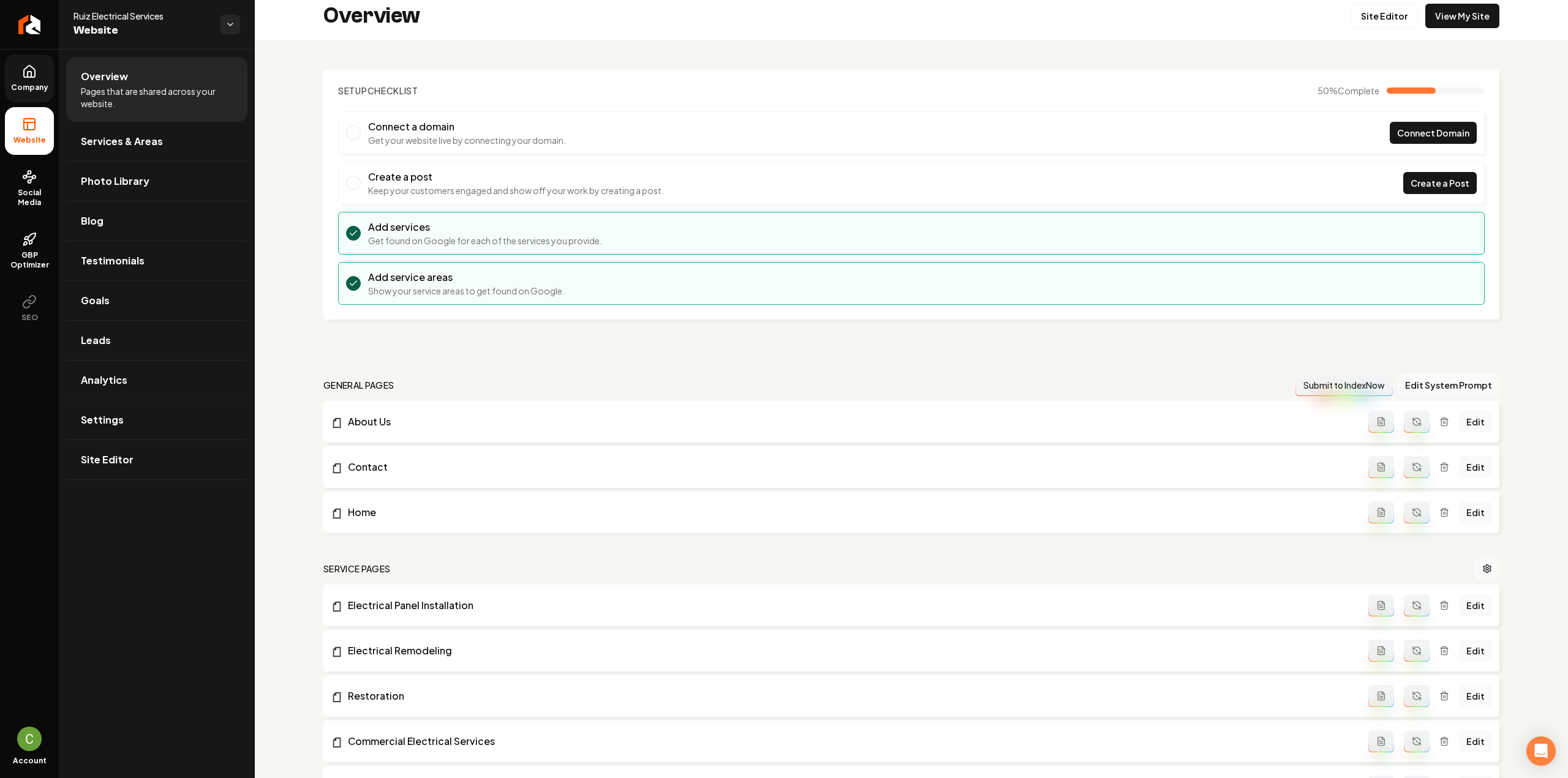 scroll, scrollTop: 0, scrollLeft: 0, axis: both 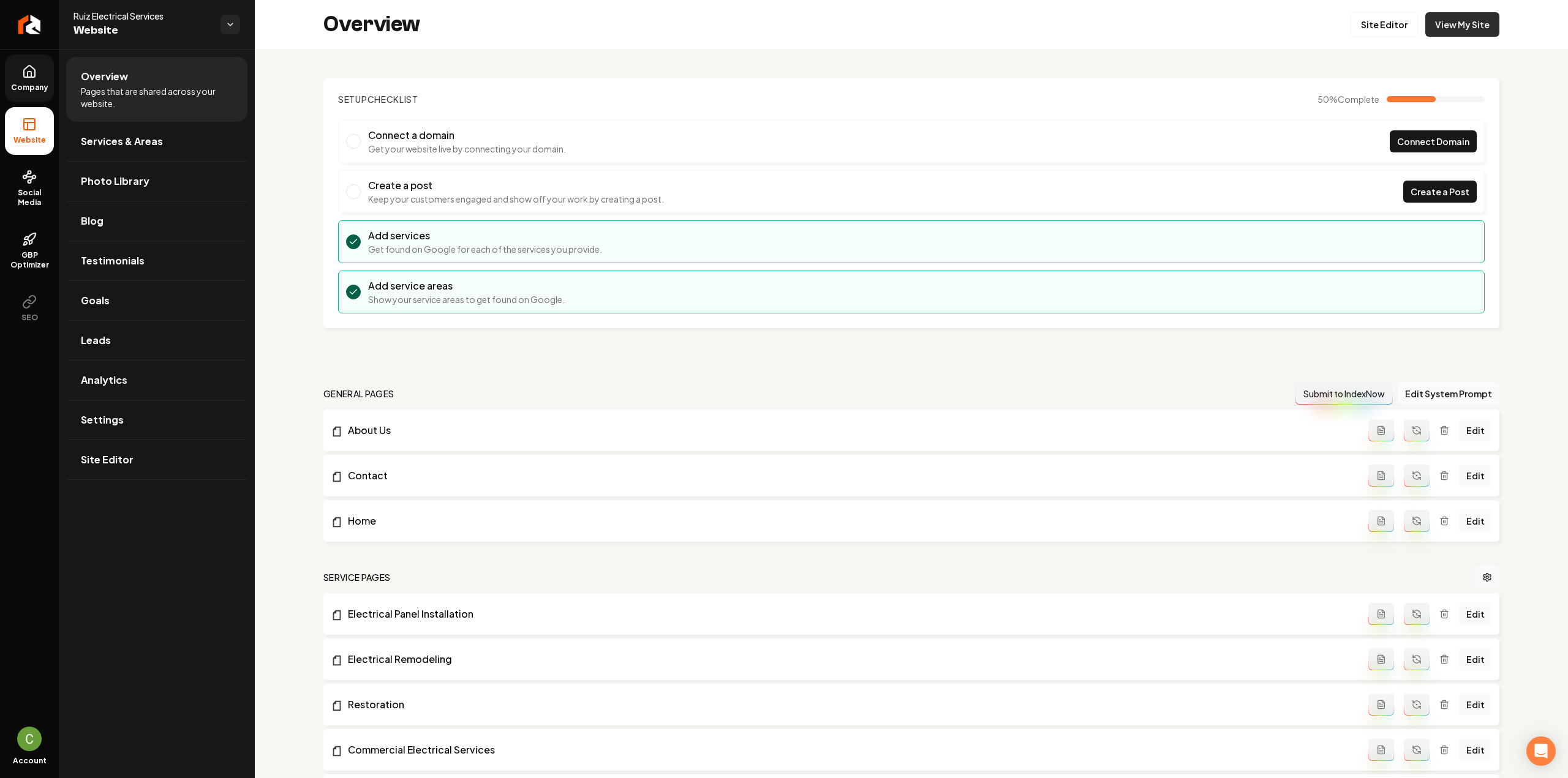 click on "View My Site" at bounding box center (1462, 24) 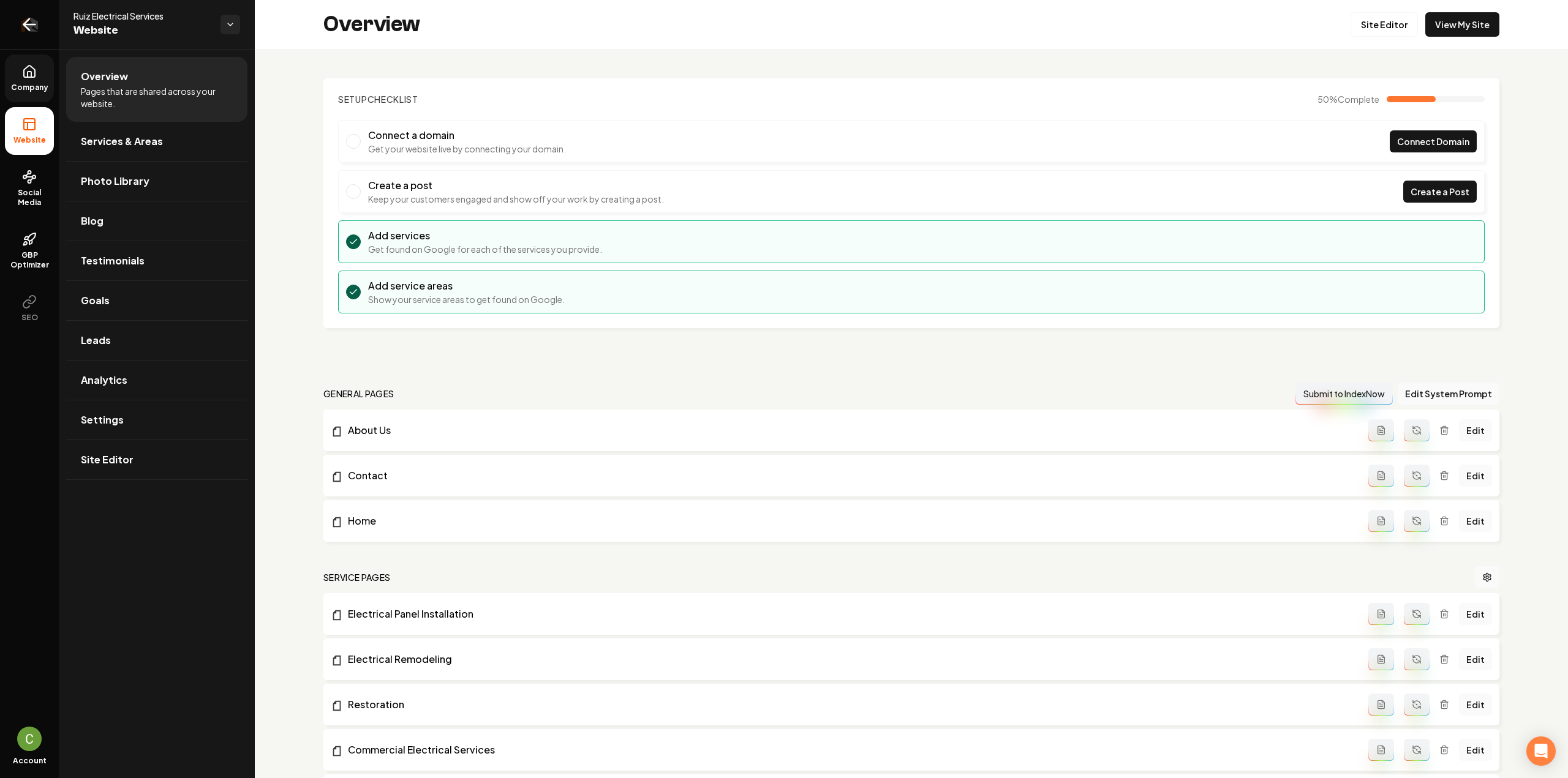 click at bounding box center (29, 24) 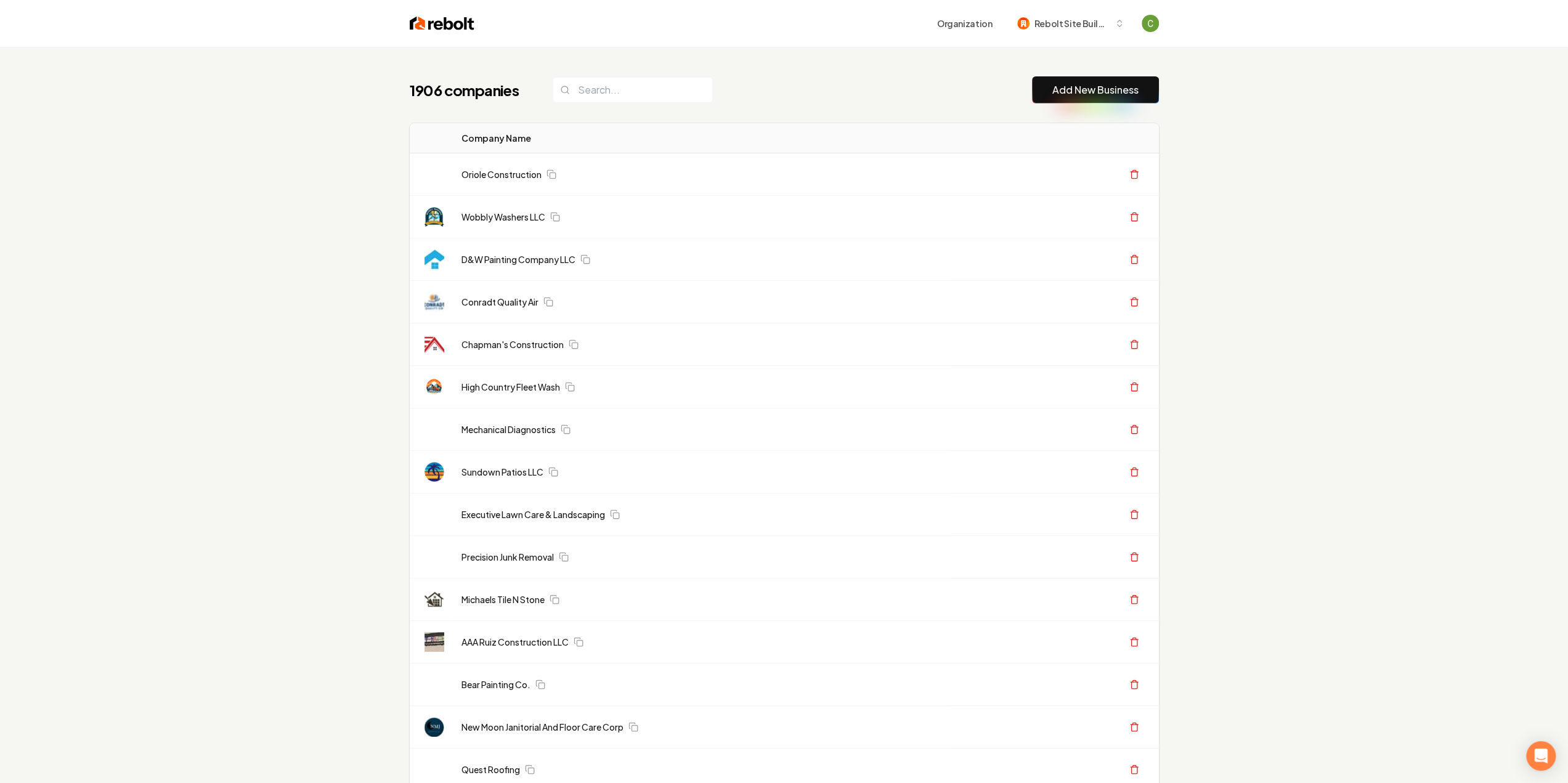 click on "Add New Business" at bounding box center [1095, 90] 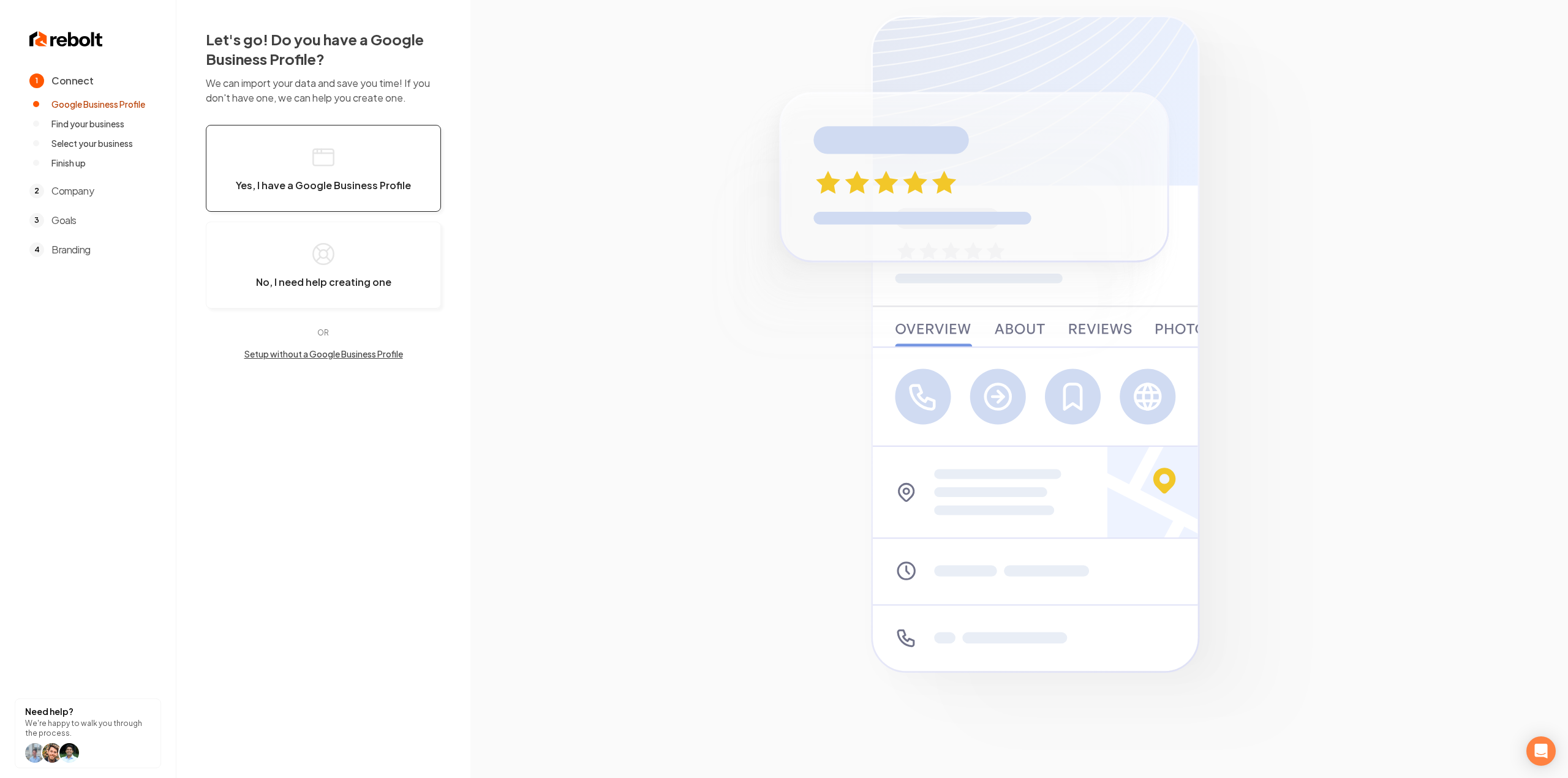 click on "Yes, I have a Google Business Profile" at bounding box center (323, 168) 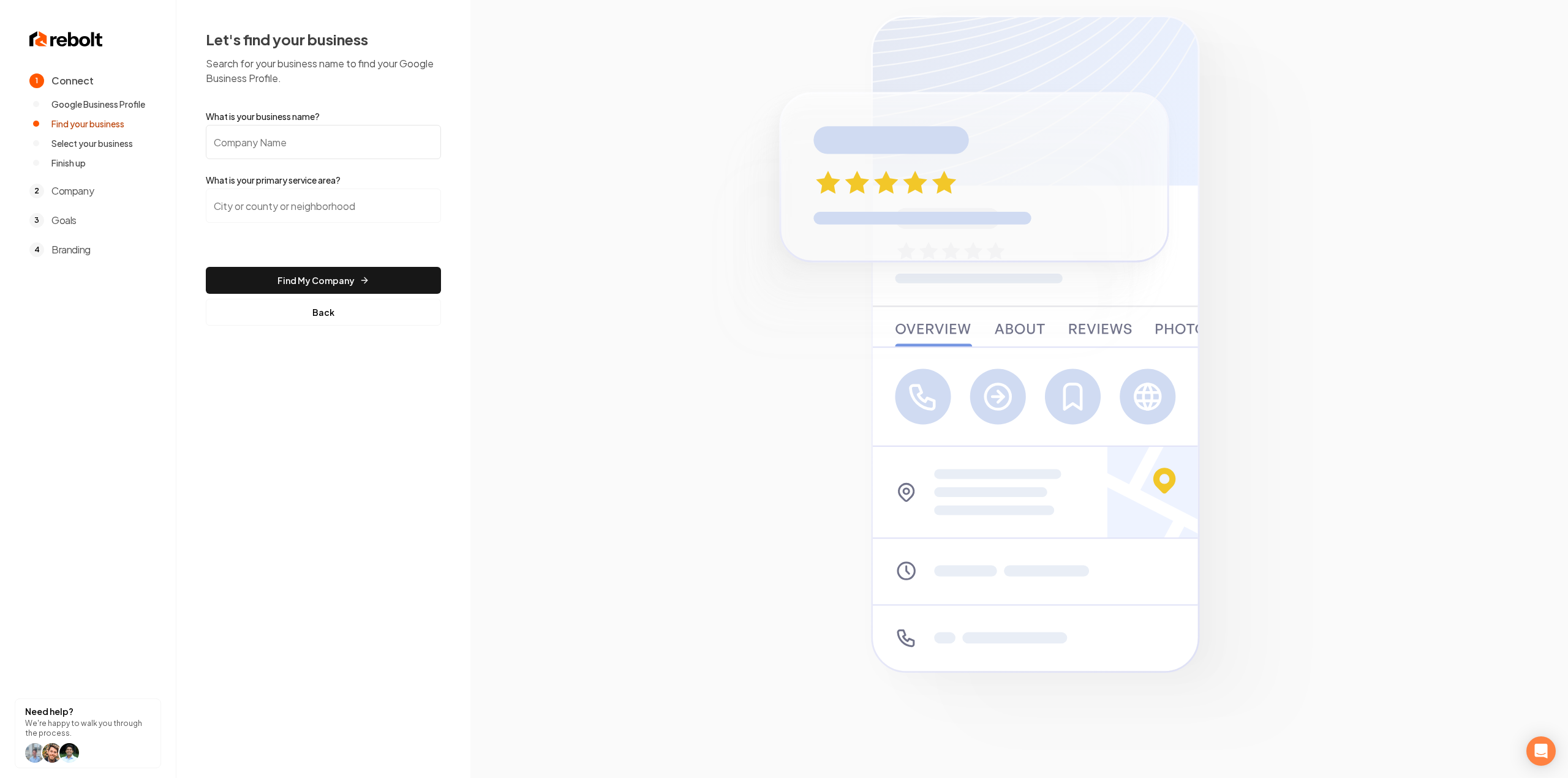 click on "What is your business name?" at bounding box center [323, 142] 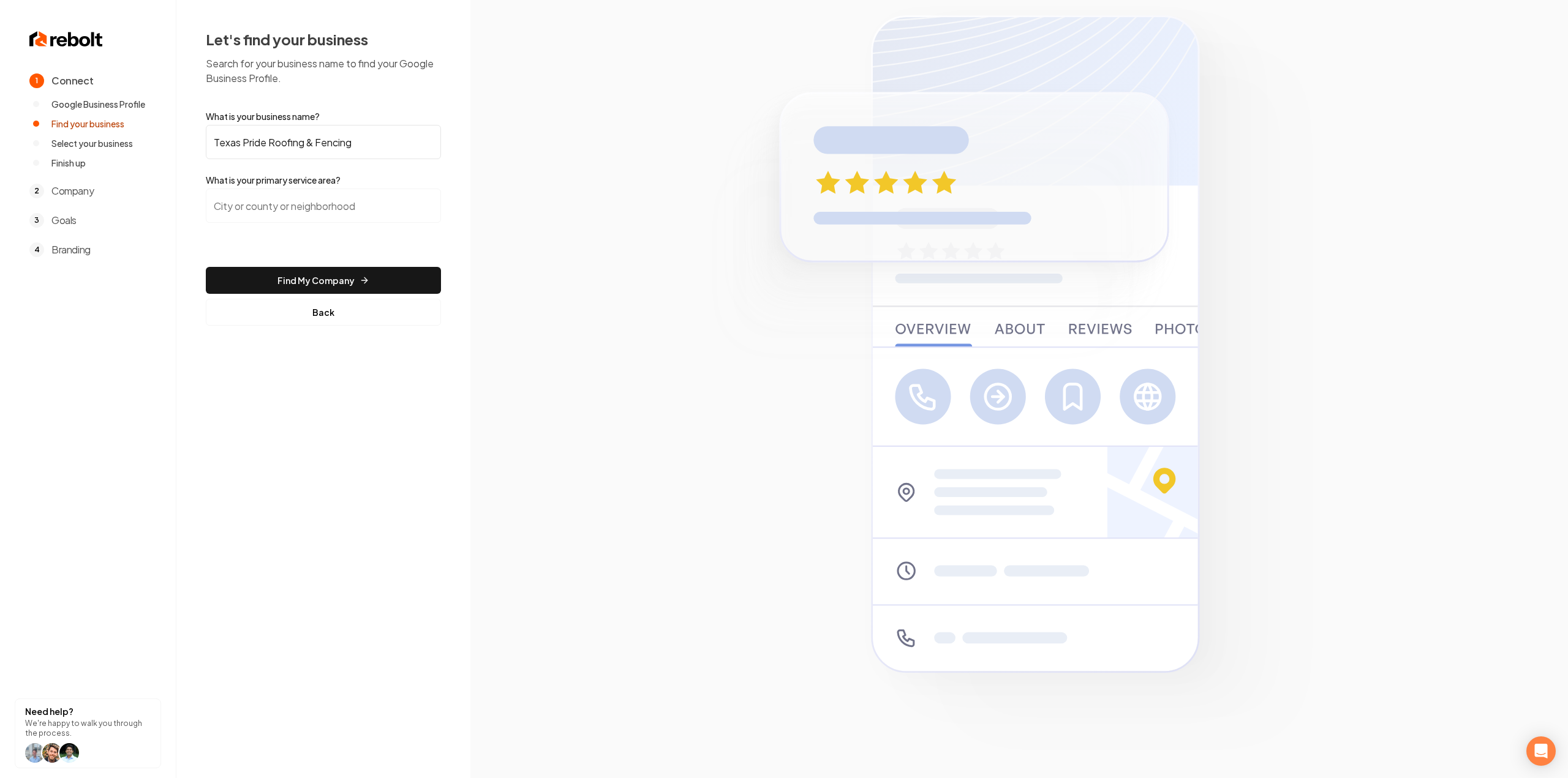 type on "Texas Pride Roofing & Fencing" 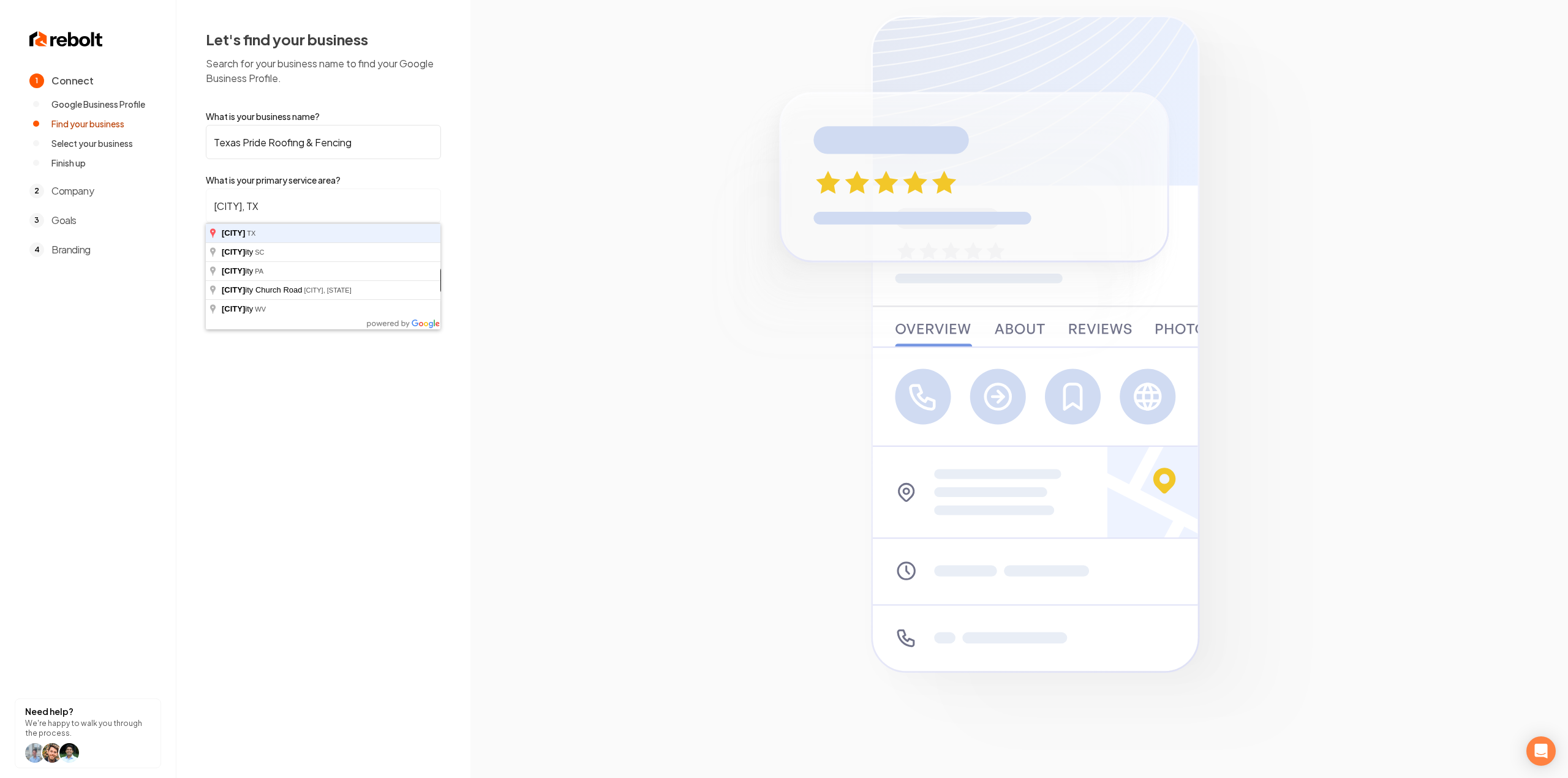 type on "Prosper, TX" 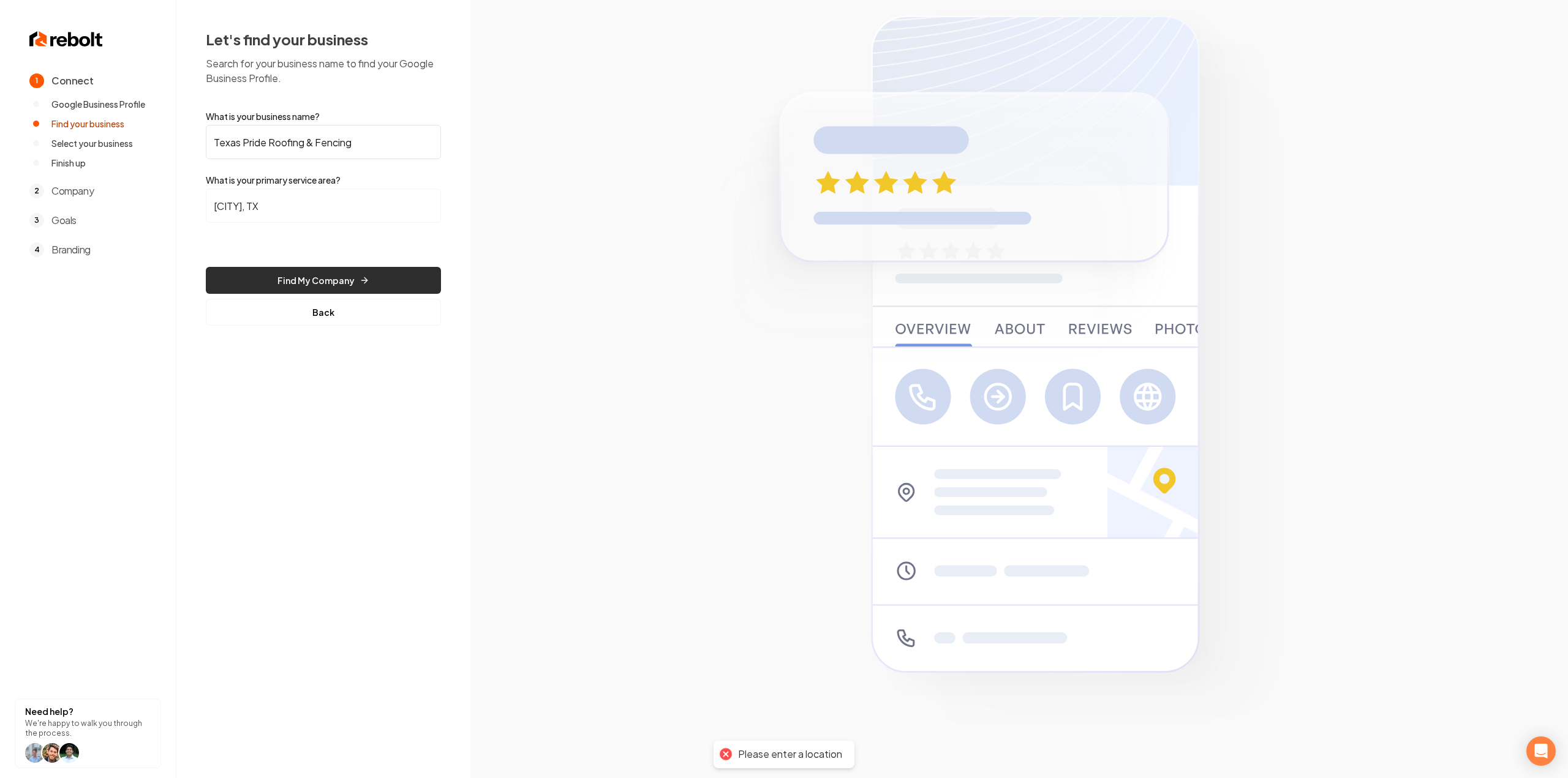 click on "Find My Company" at bounding box center [323, 280] 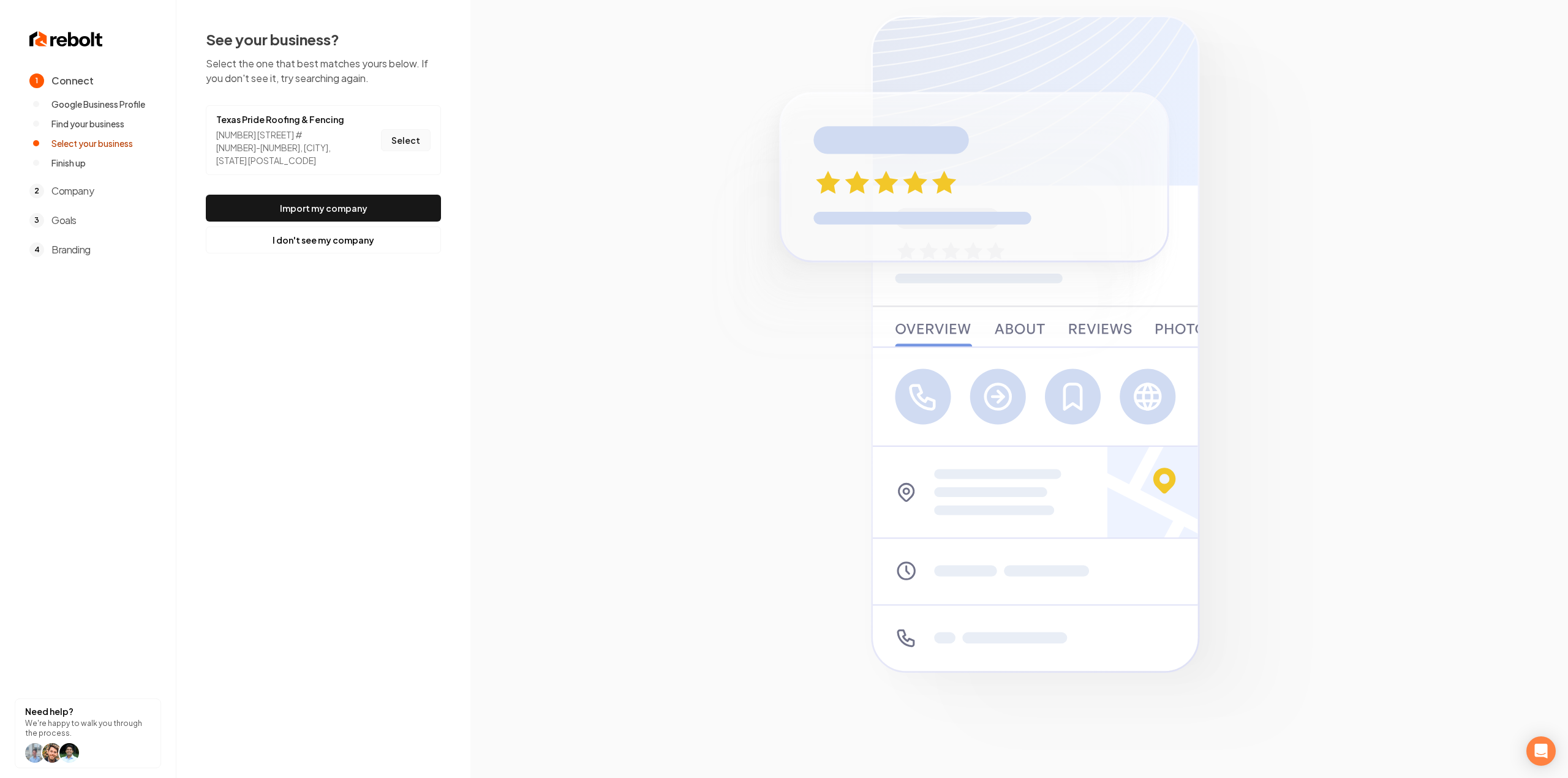 click on "Select" at bounding box center [405, 140] 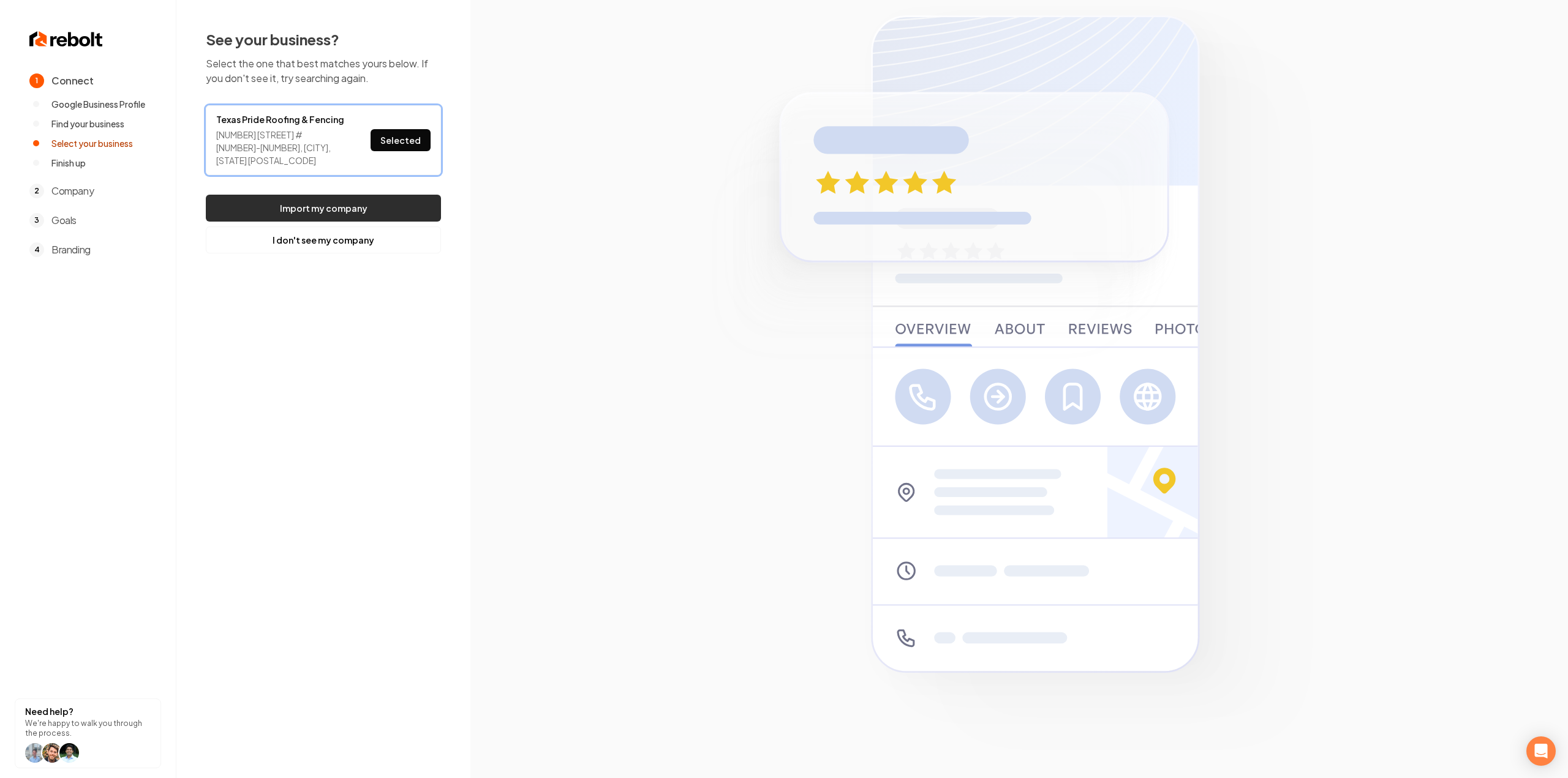 click on "Import my company" at bounding box center (323, 208) 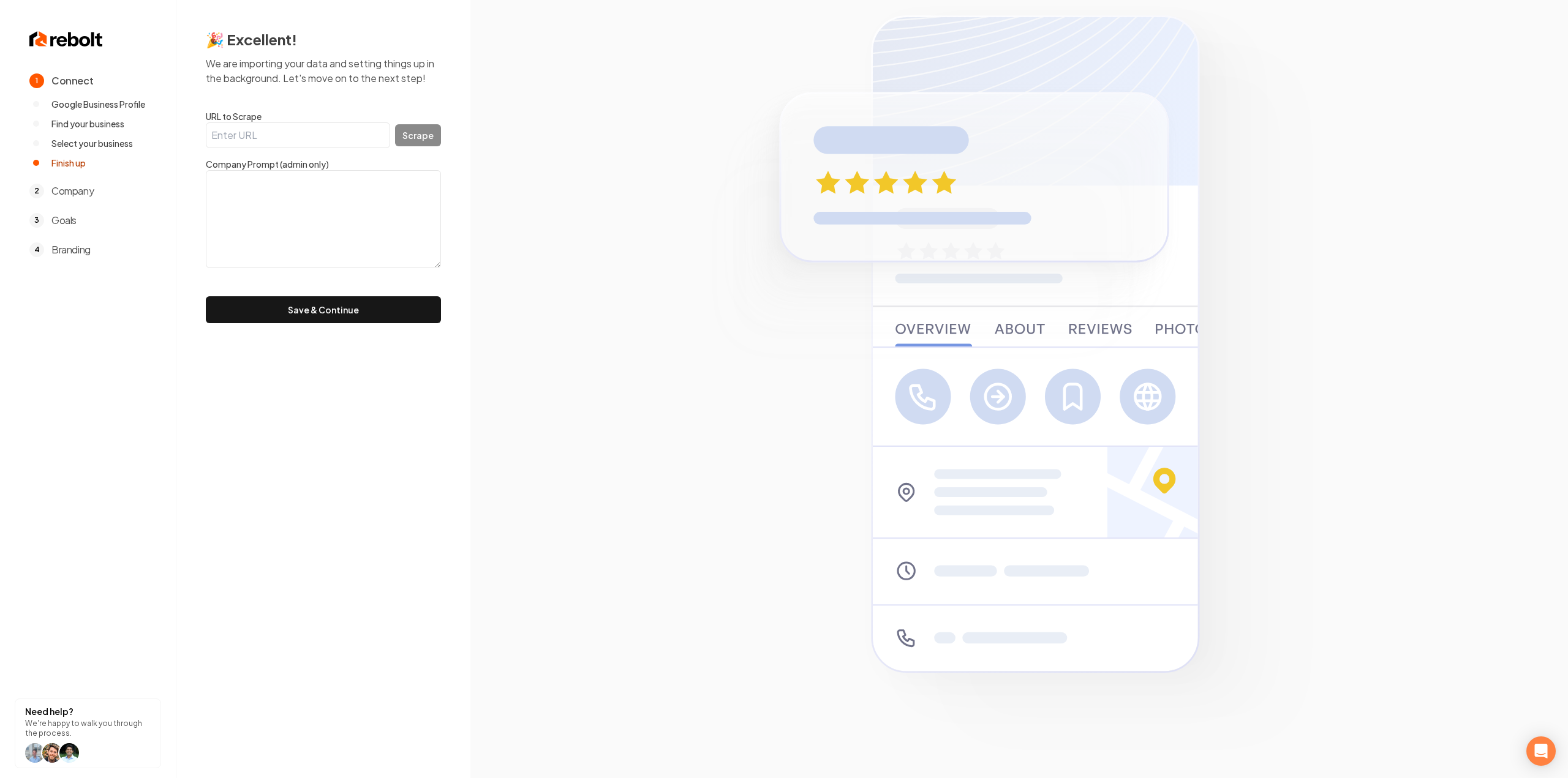 click on "URL to Scrape" at bounding box center [298, 135] 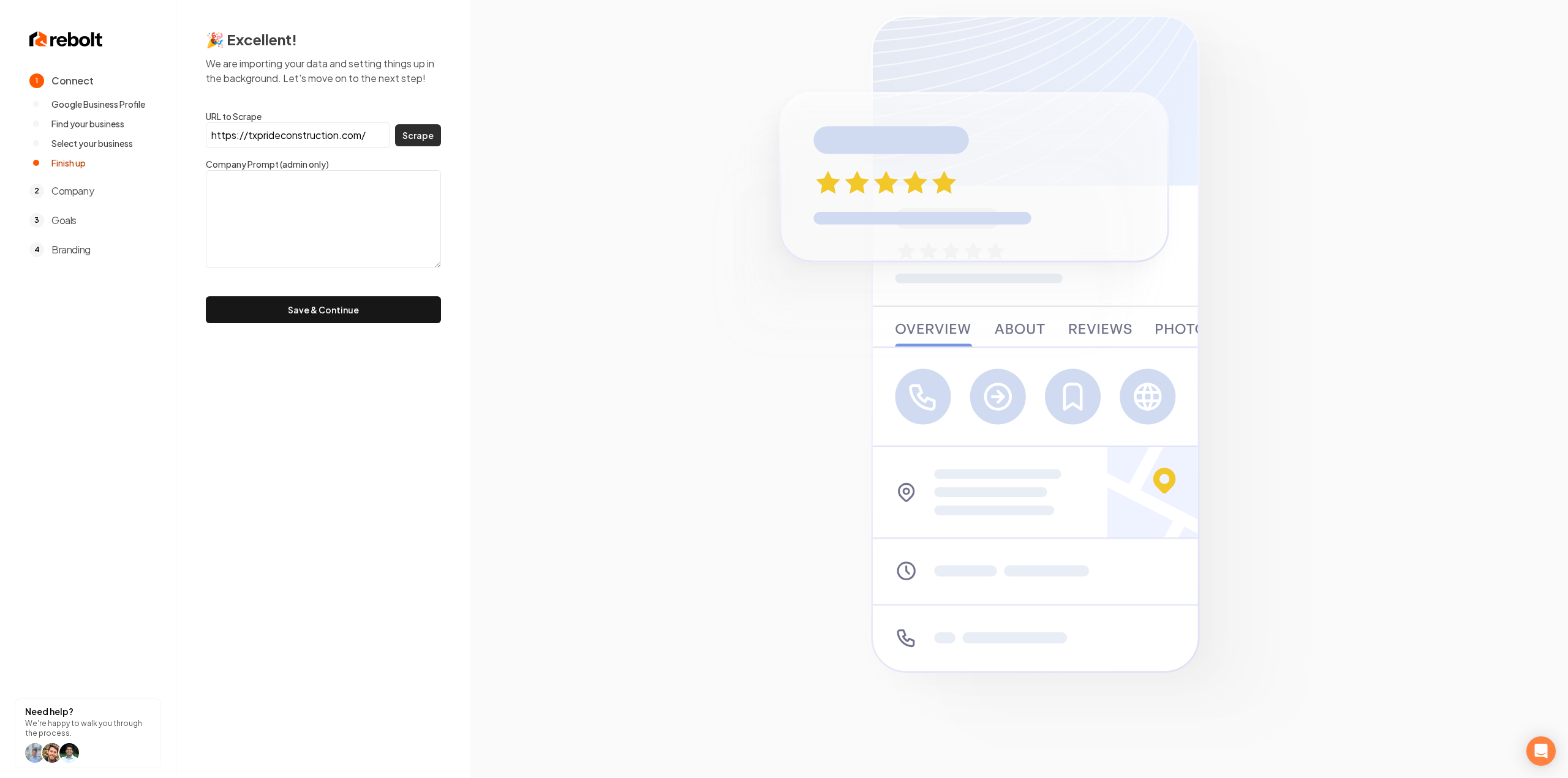 type on "https://txprideconstruction.com/" 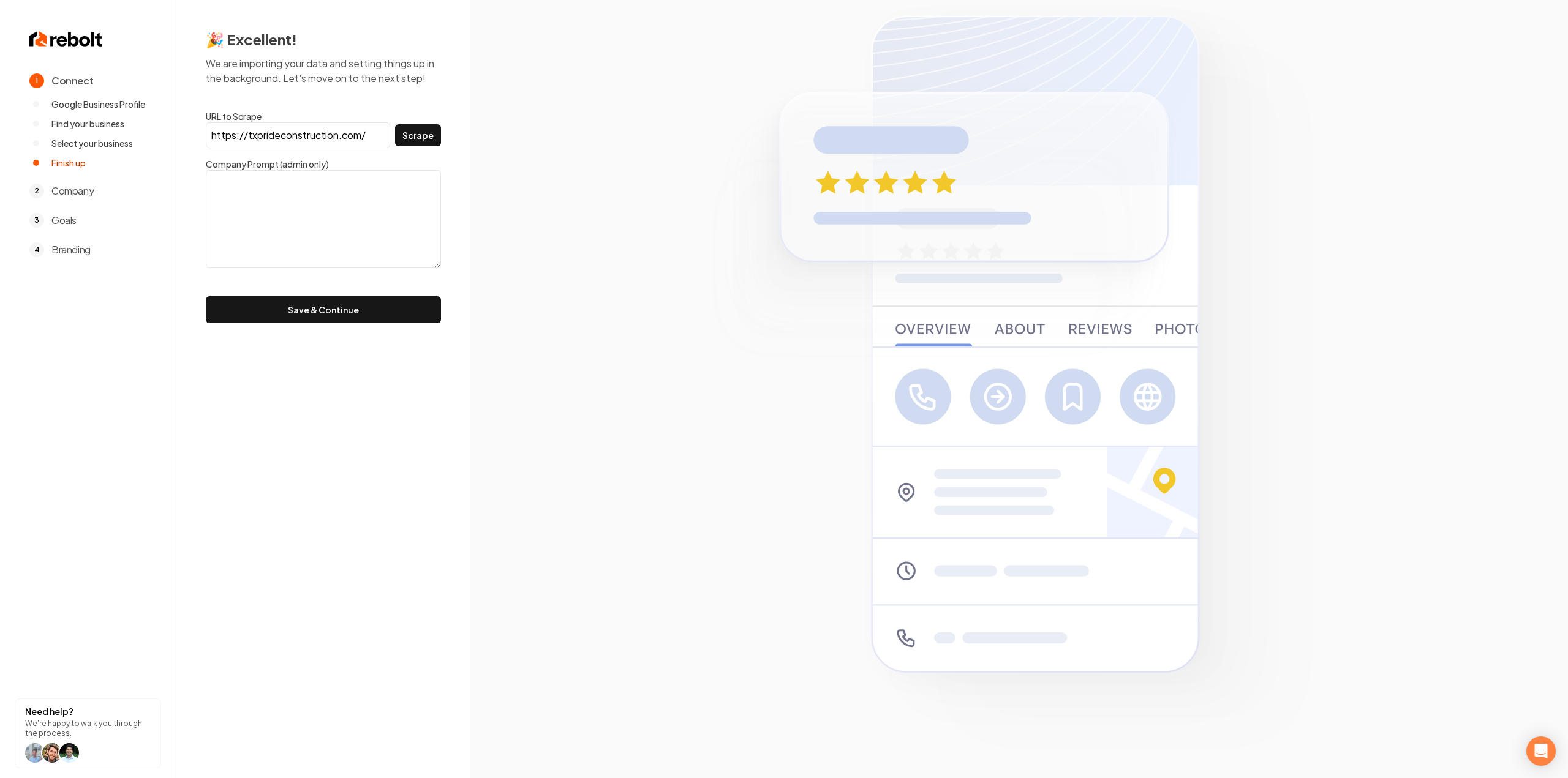 click at bounding box center (323, 219) 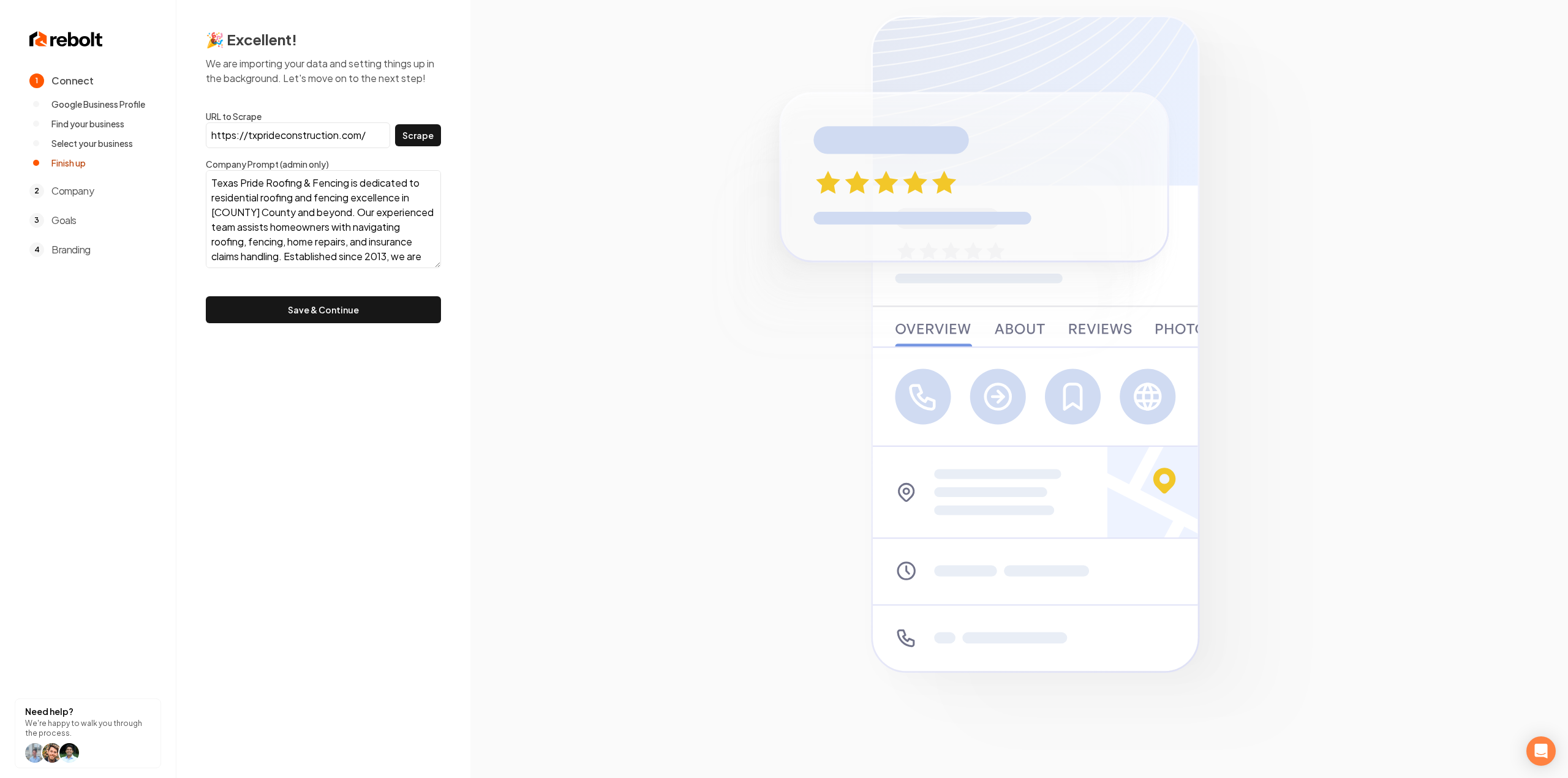 scroll, scrollTop: 83, scrollLeft: 0, axis: vertical 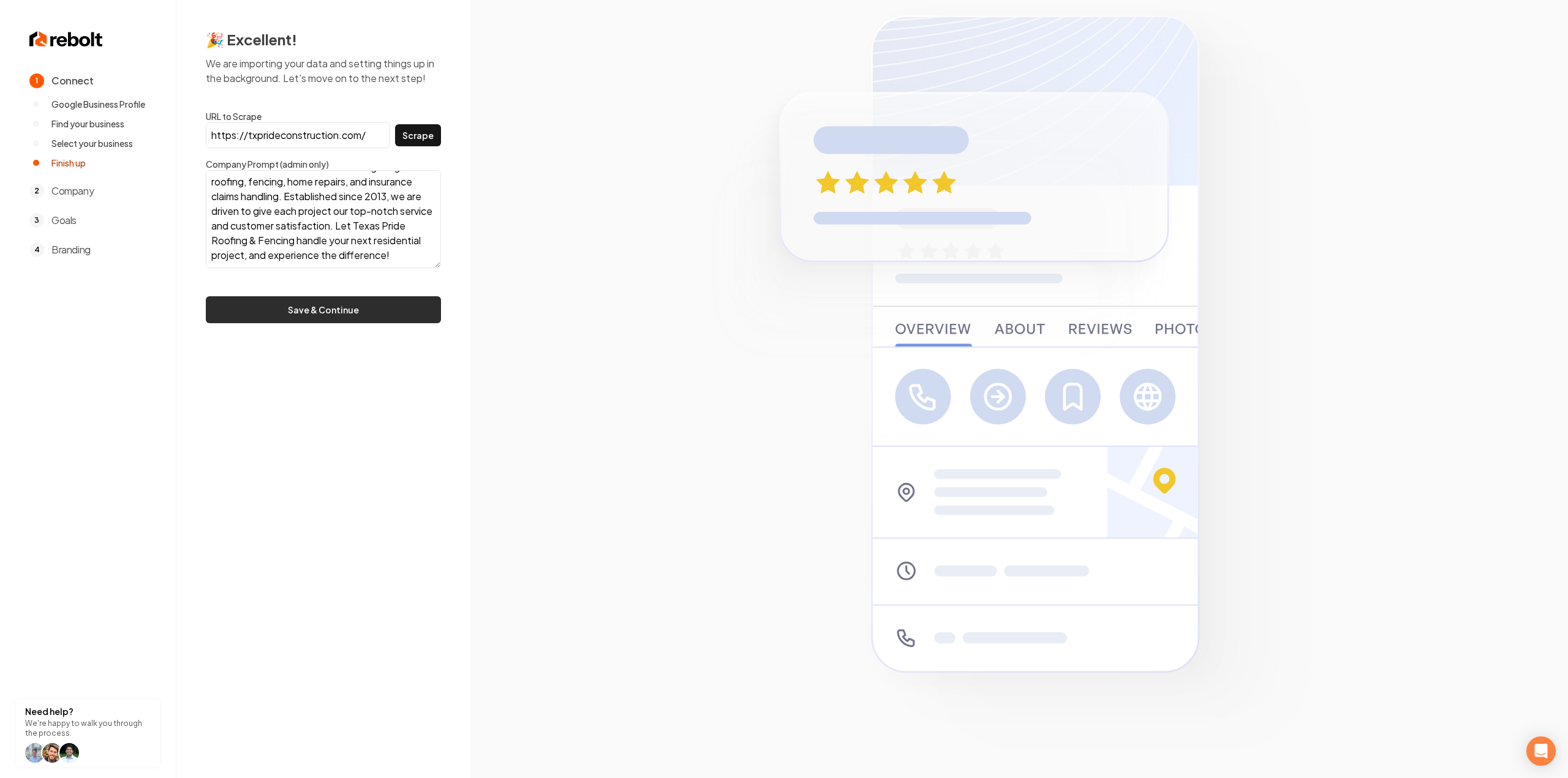 type on ""Texas Pride Roofing & Fencing is dedicated to residential roofing and fencing excellence in Collin County and beyond. Our experienced team assists homeowners with navigating roofing, fencing, home repairs, and insurance claims handling. Established since 2013, we are driven to give each project our top-notch service and customer satisfaction. Let Texas Pride Roofing & Fencing handle your next residential project, and experience the difference!"" 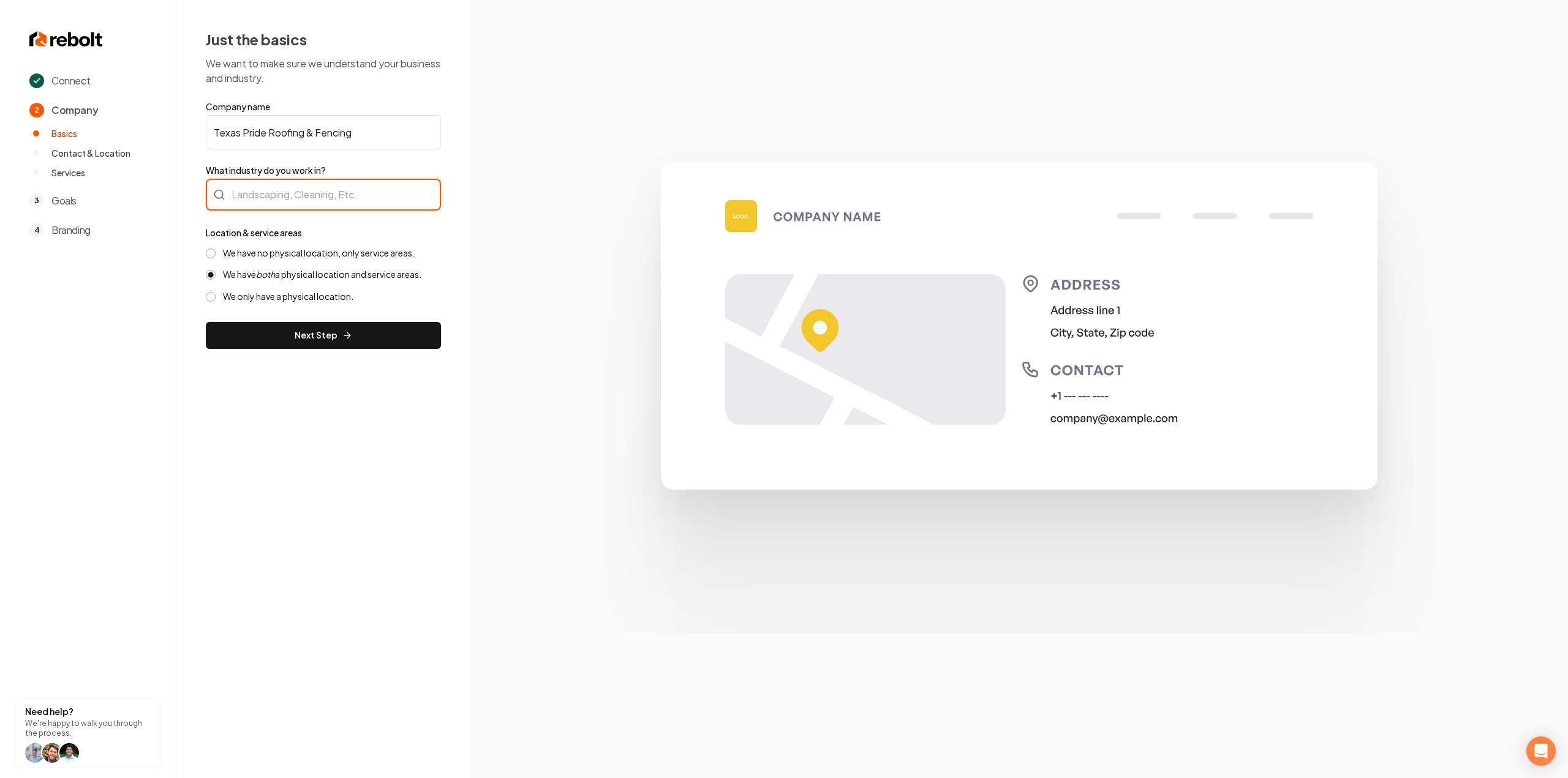 click at bounding box center [323, 195] 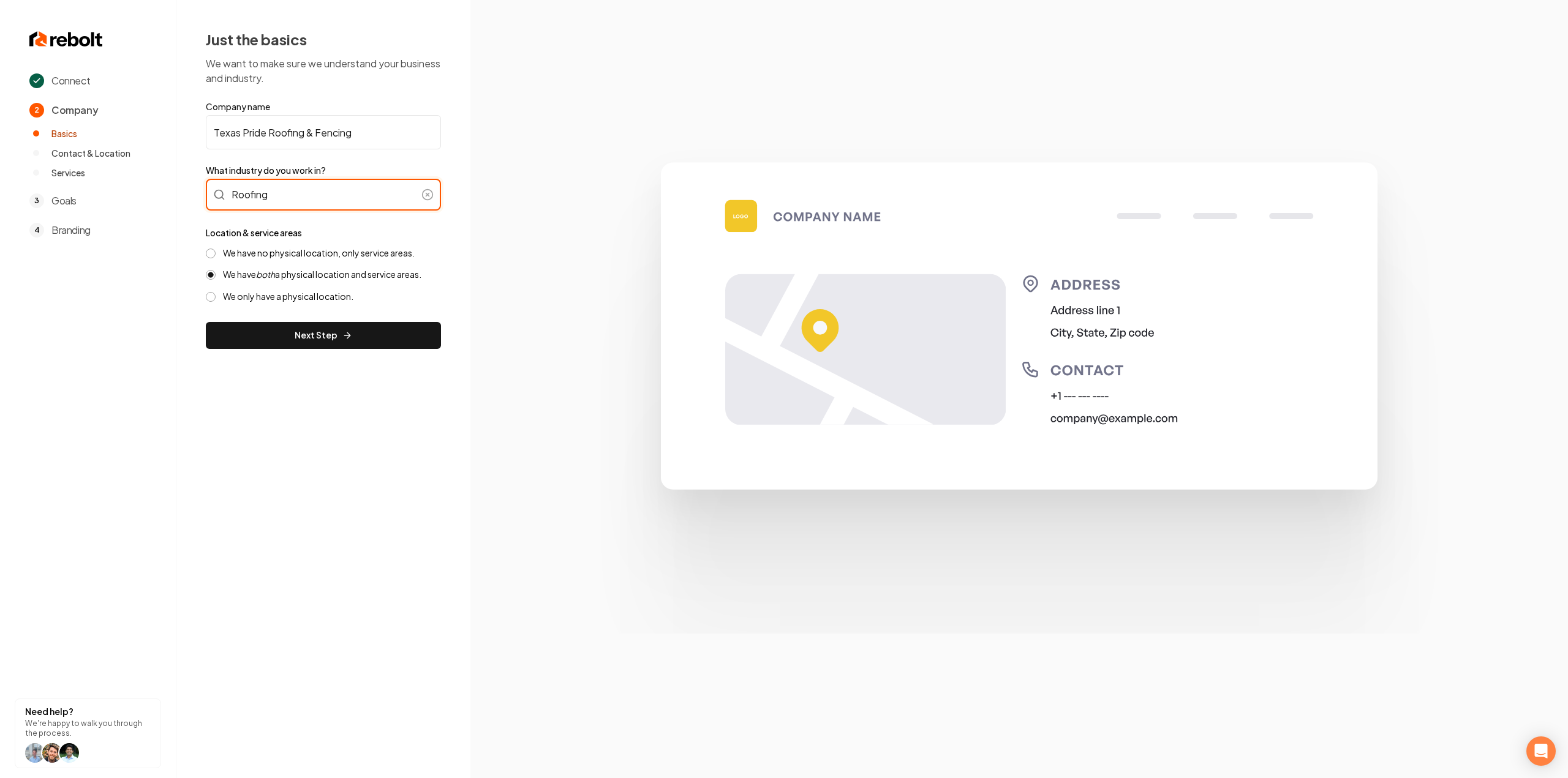 type on "Roofing" 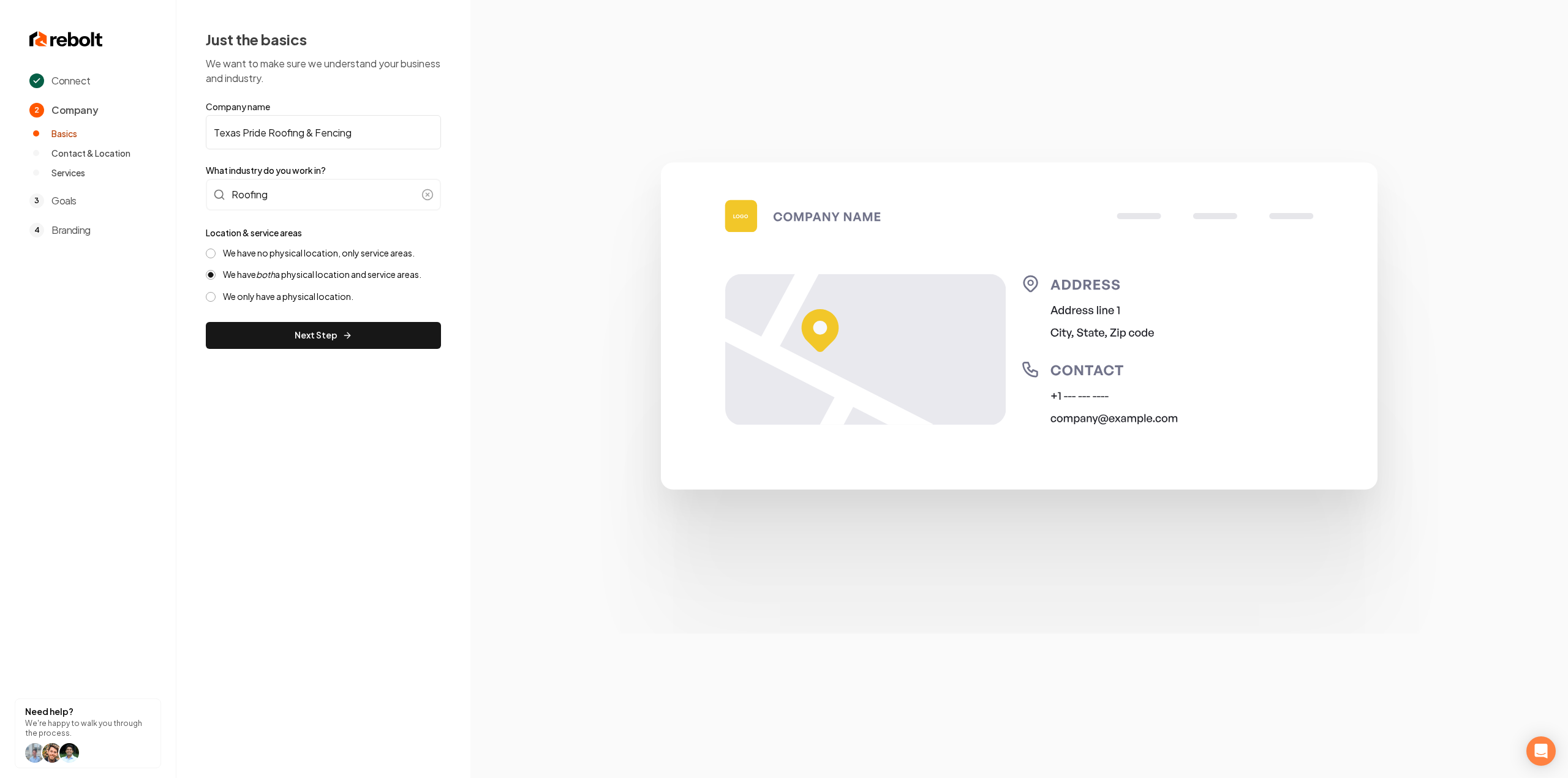 click on "We have no physical location, only service areas." at bounding box center (318, 253) 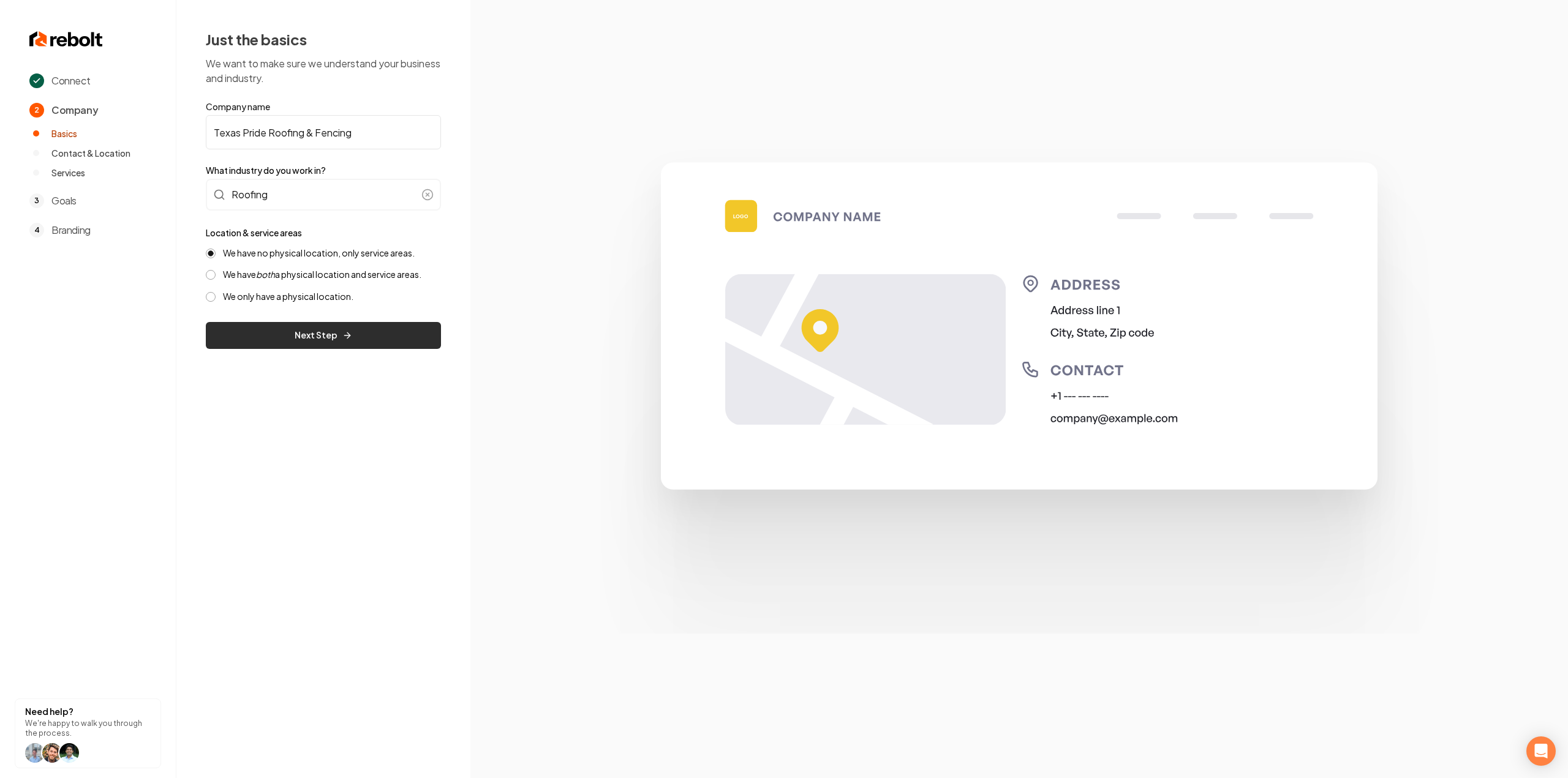 click on "Next Step" at bounding box center (323, 335) 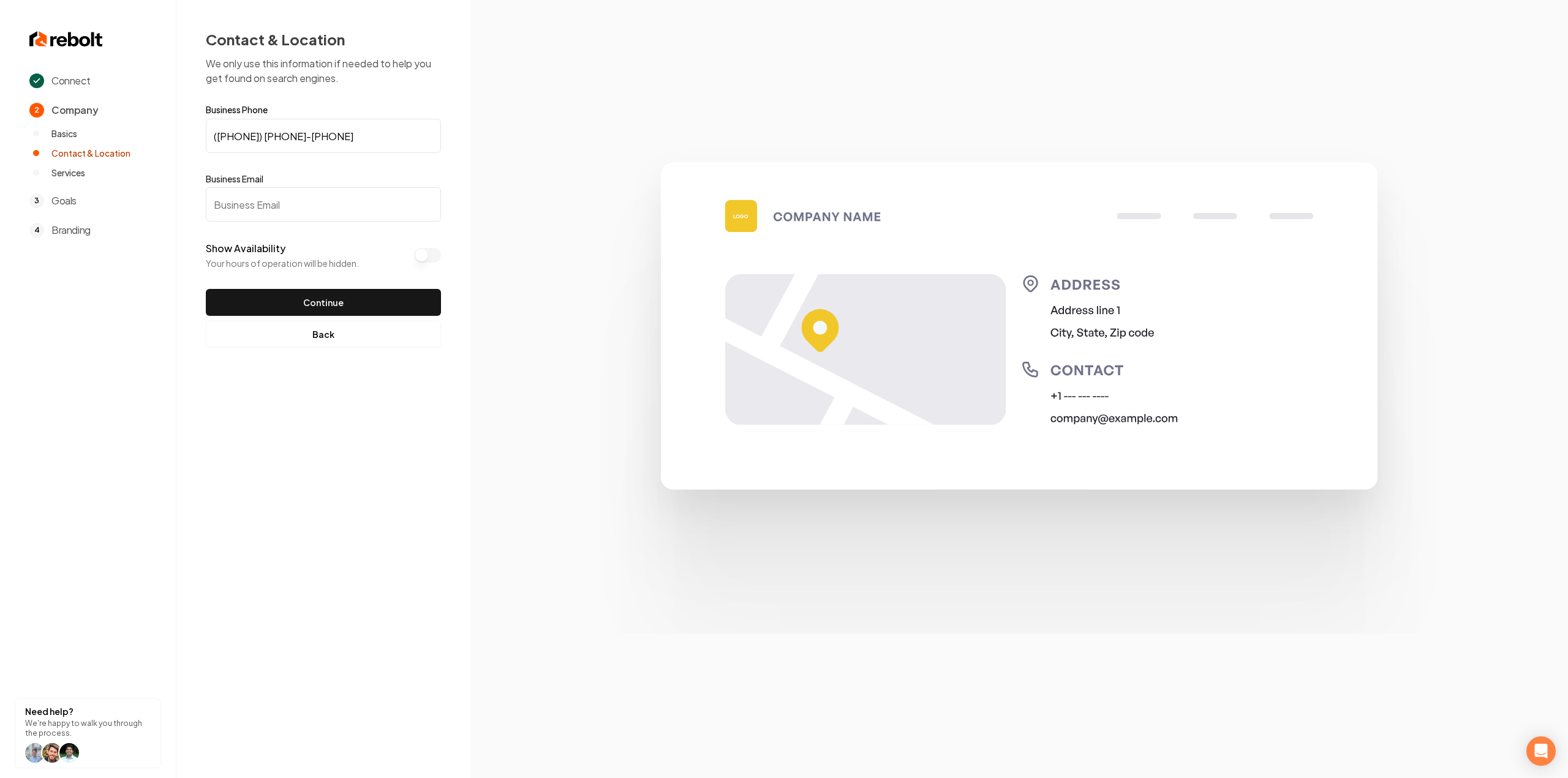click on "Business Email" at bounding box center [323, 204] 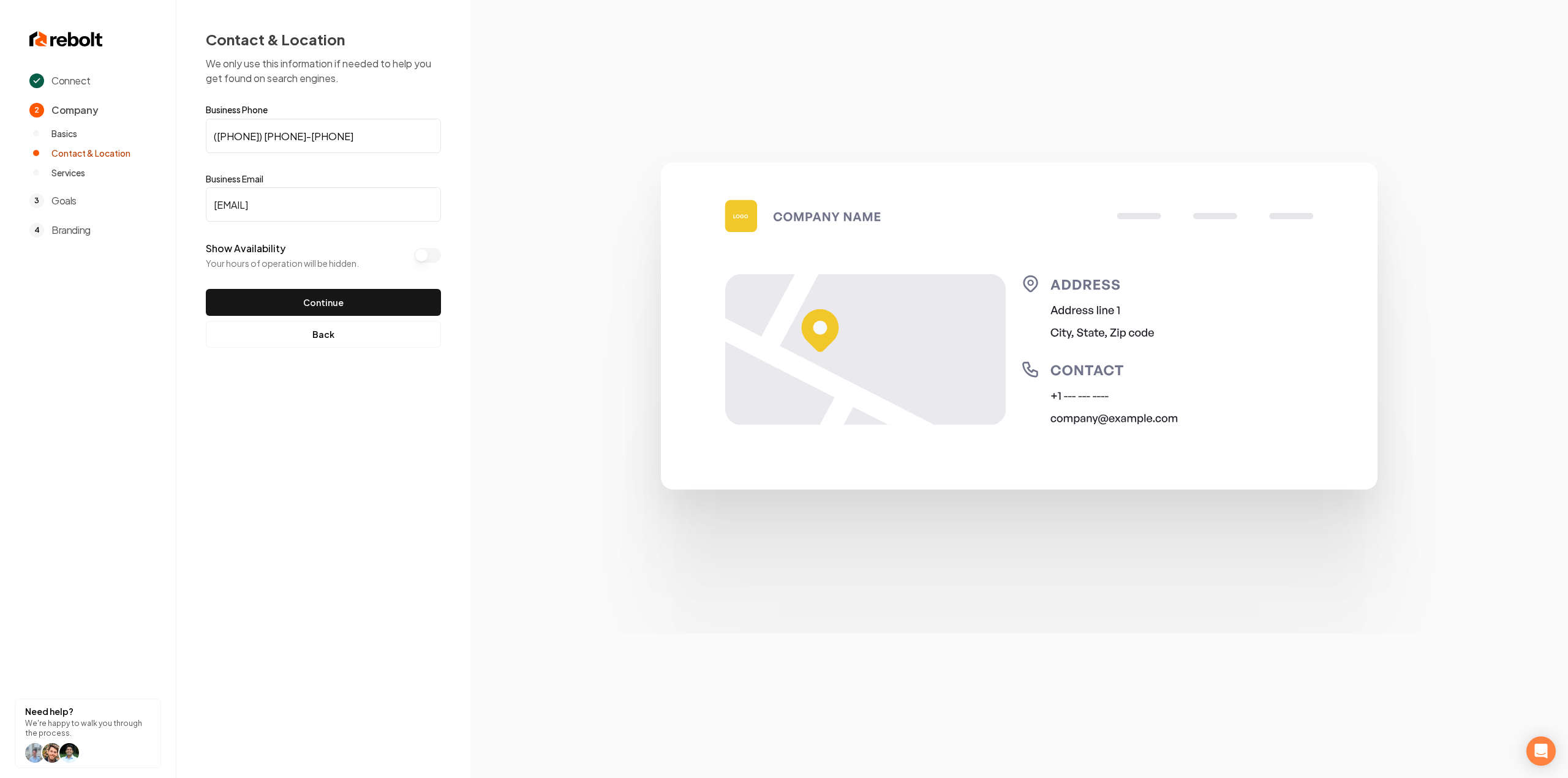 type on "bret@tx-pride.com" 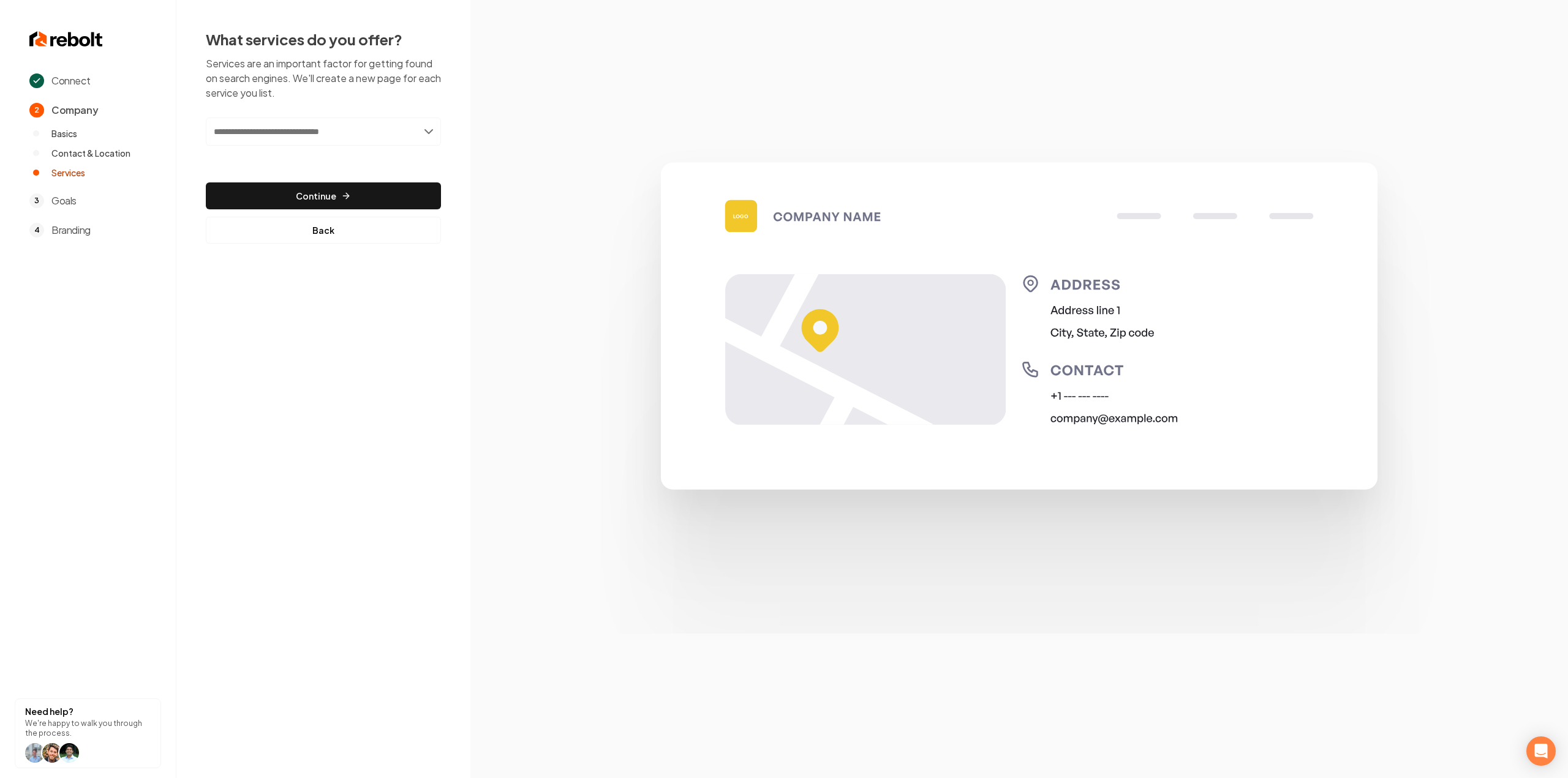 click at bounding box center (323, 132) 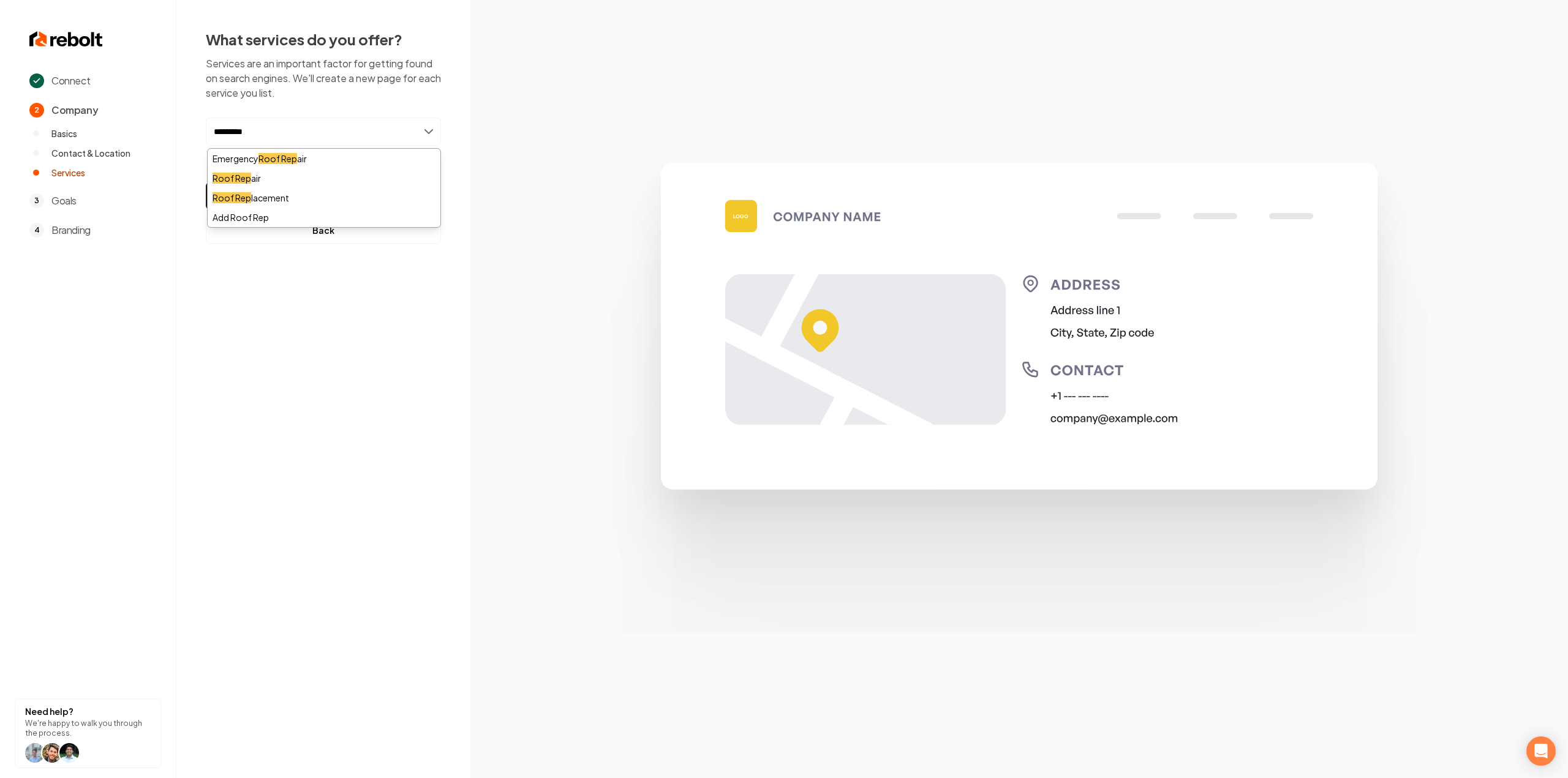 type on "**********" 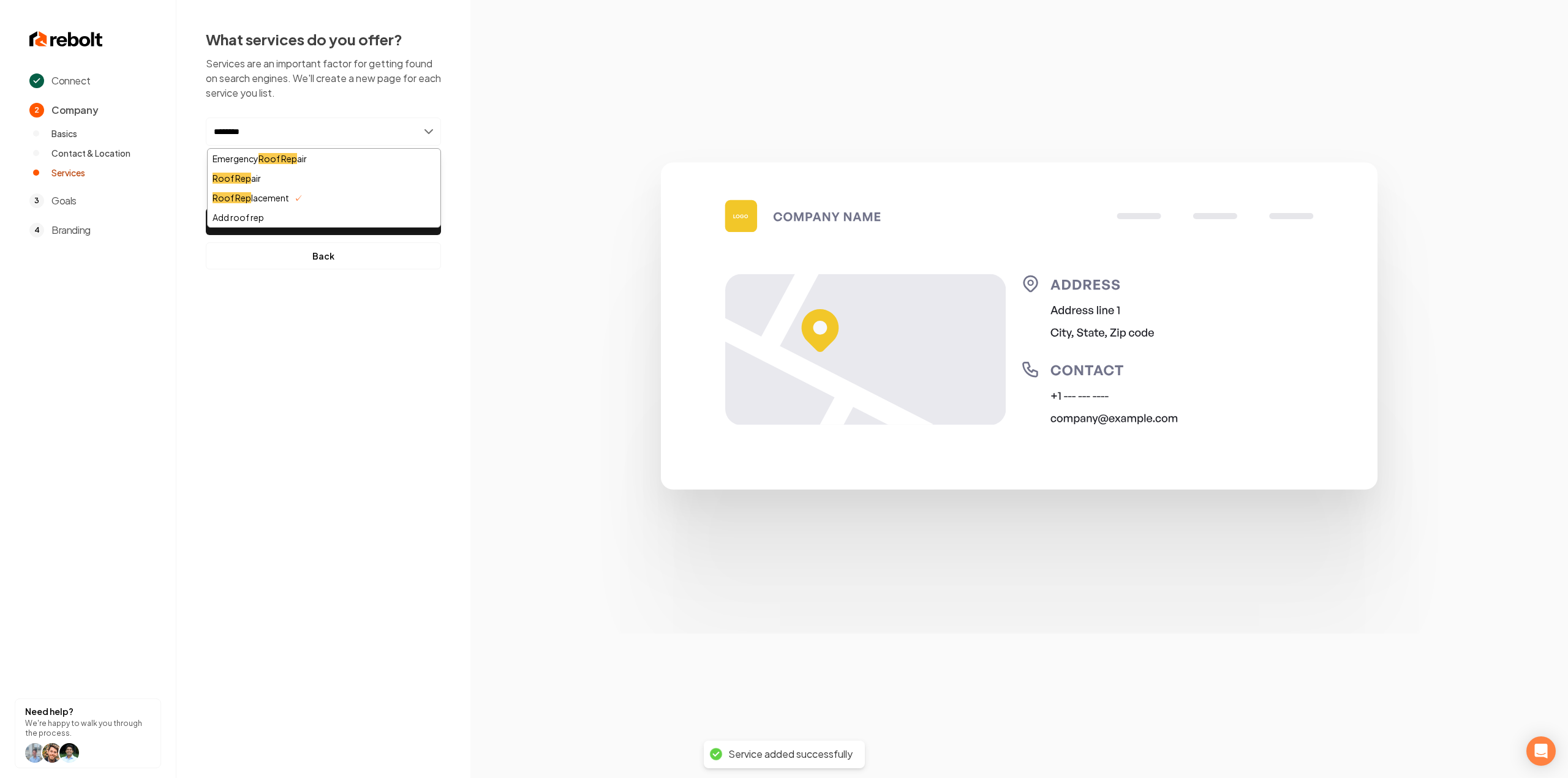type on "*********" 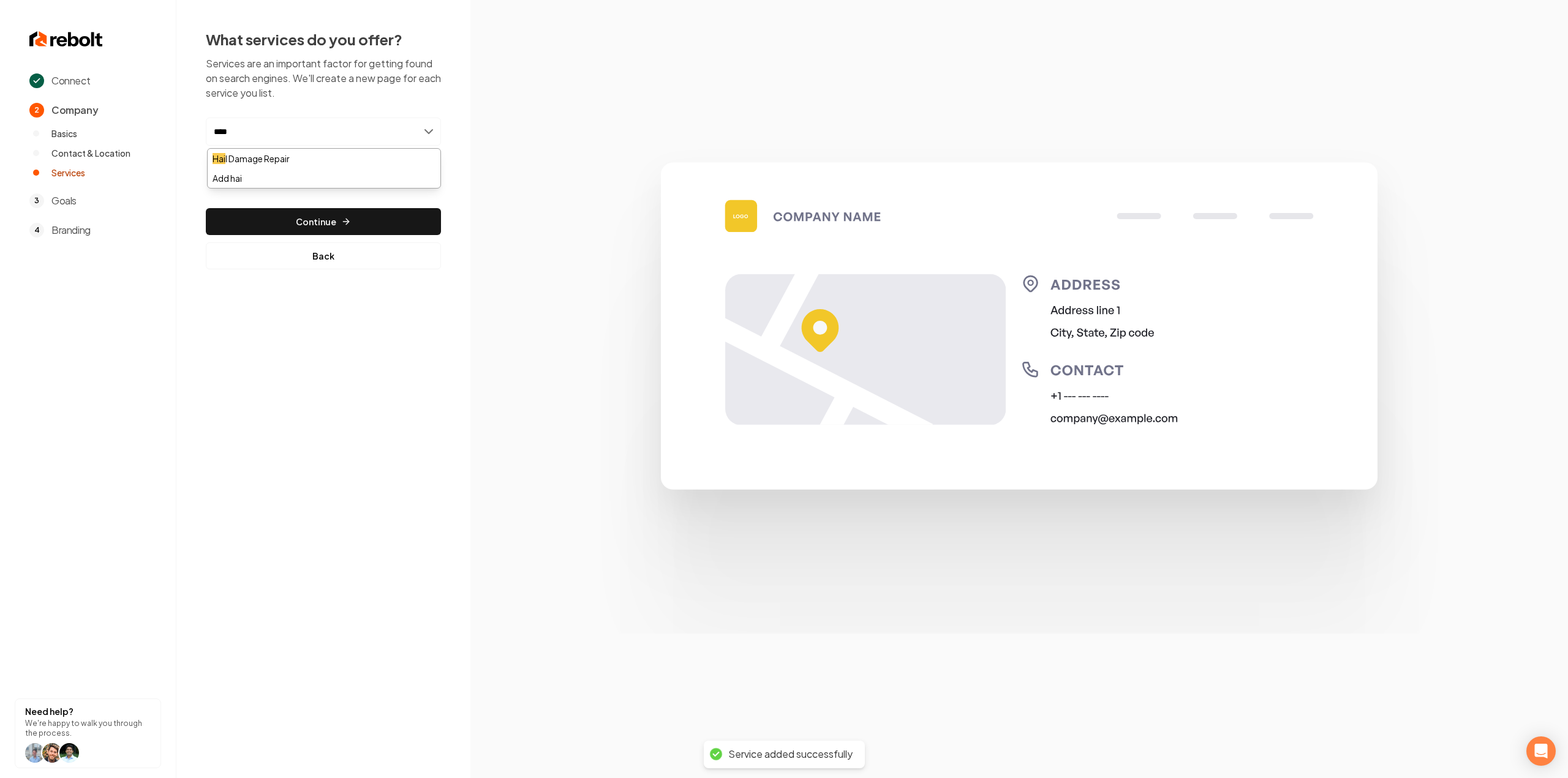 type on "****" 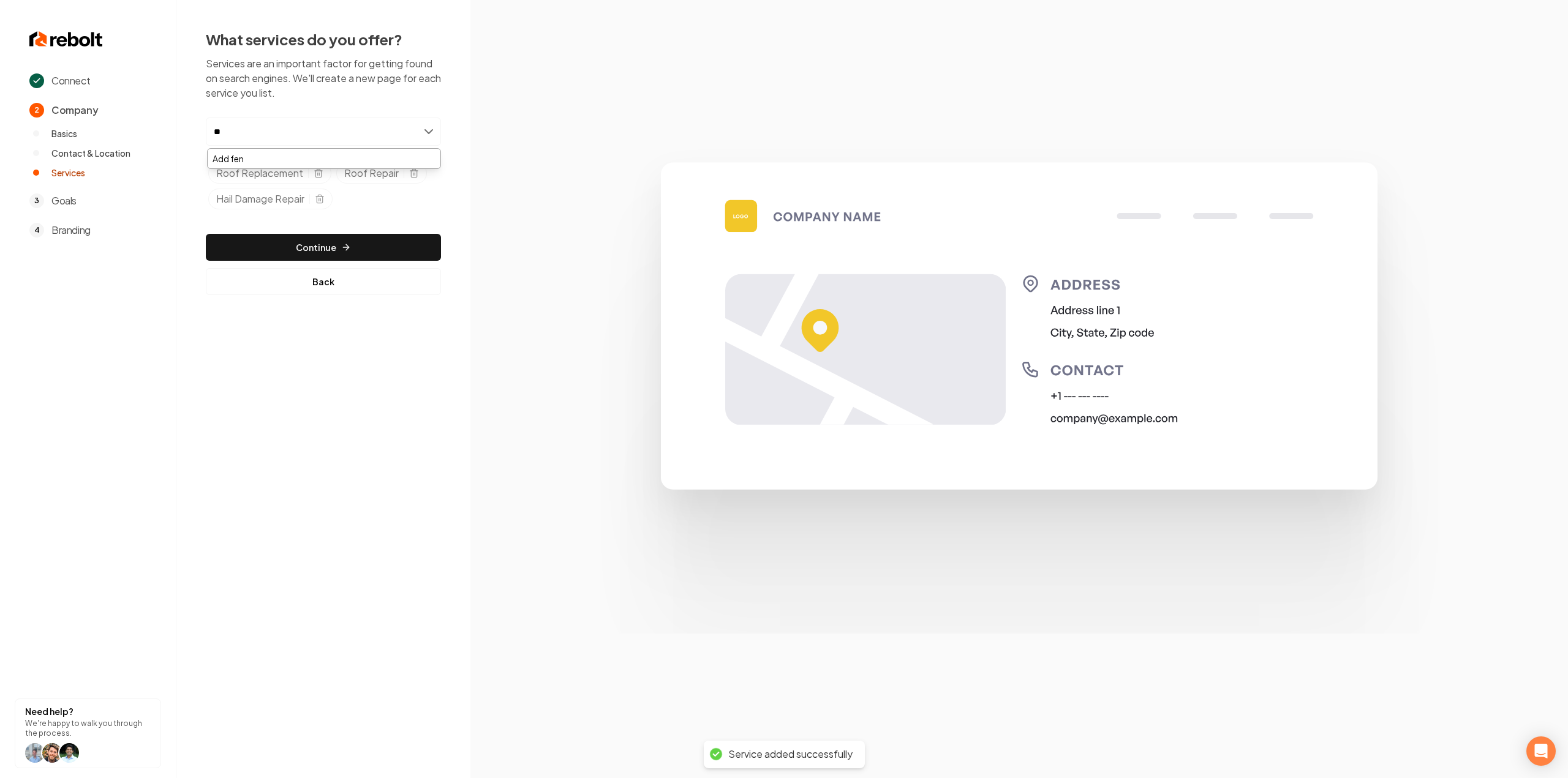 type on "*" 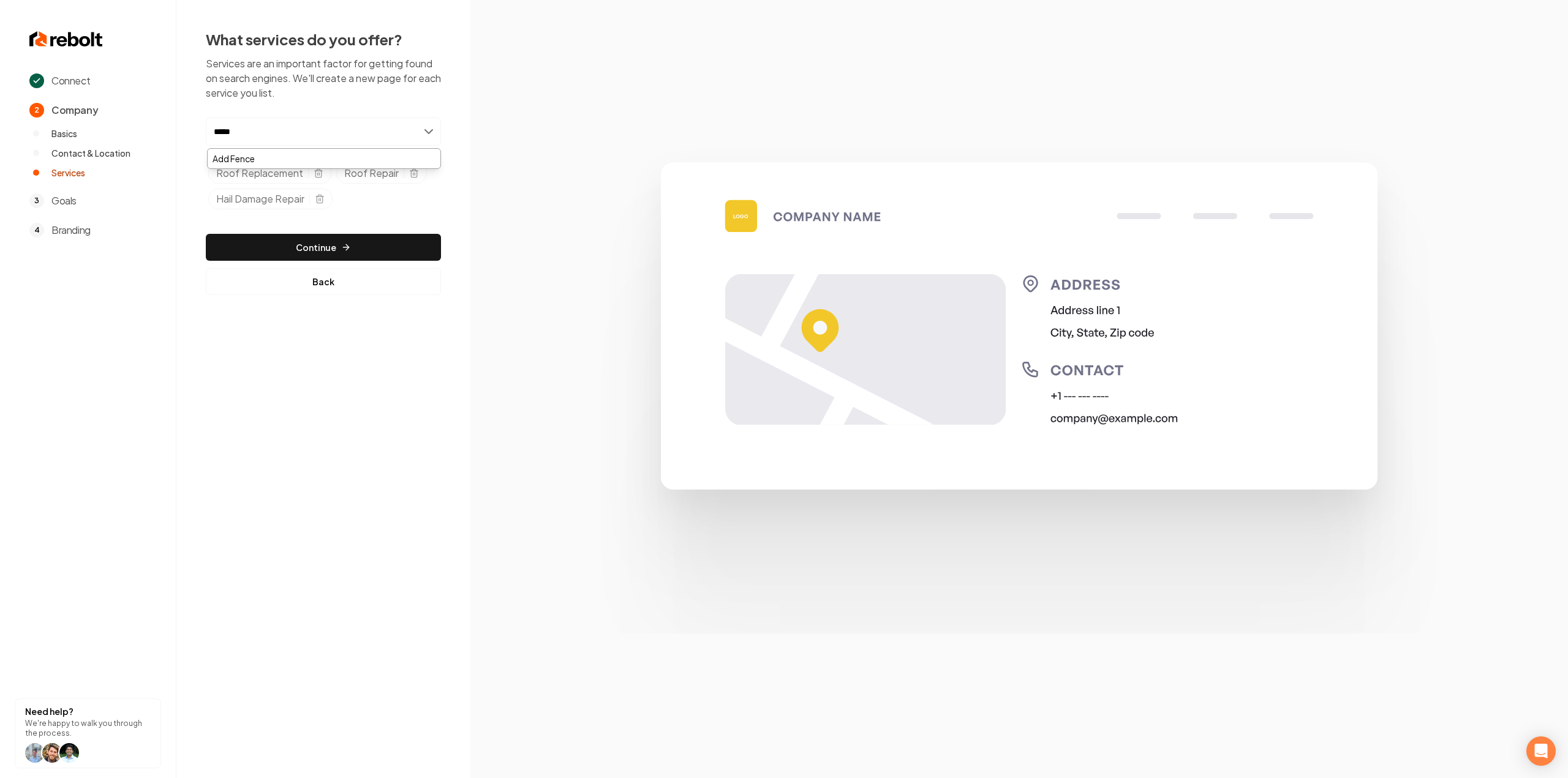 type on "******" 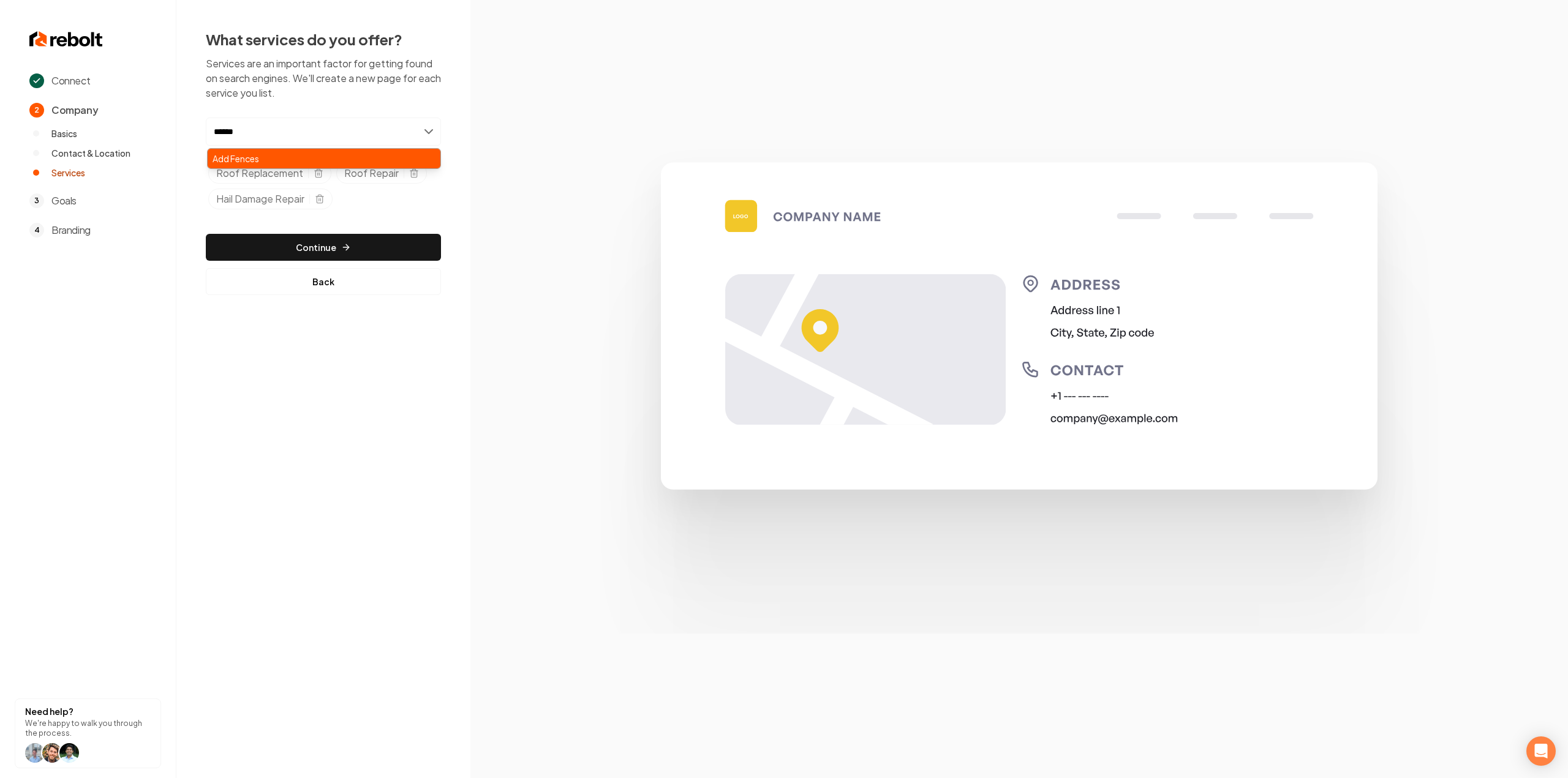 type 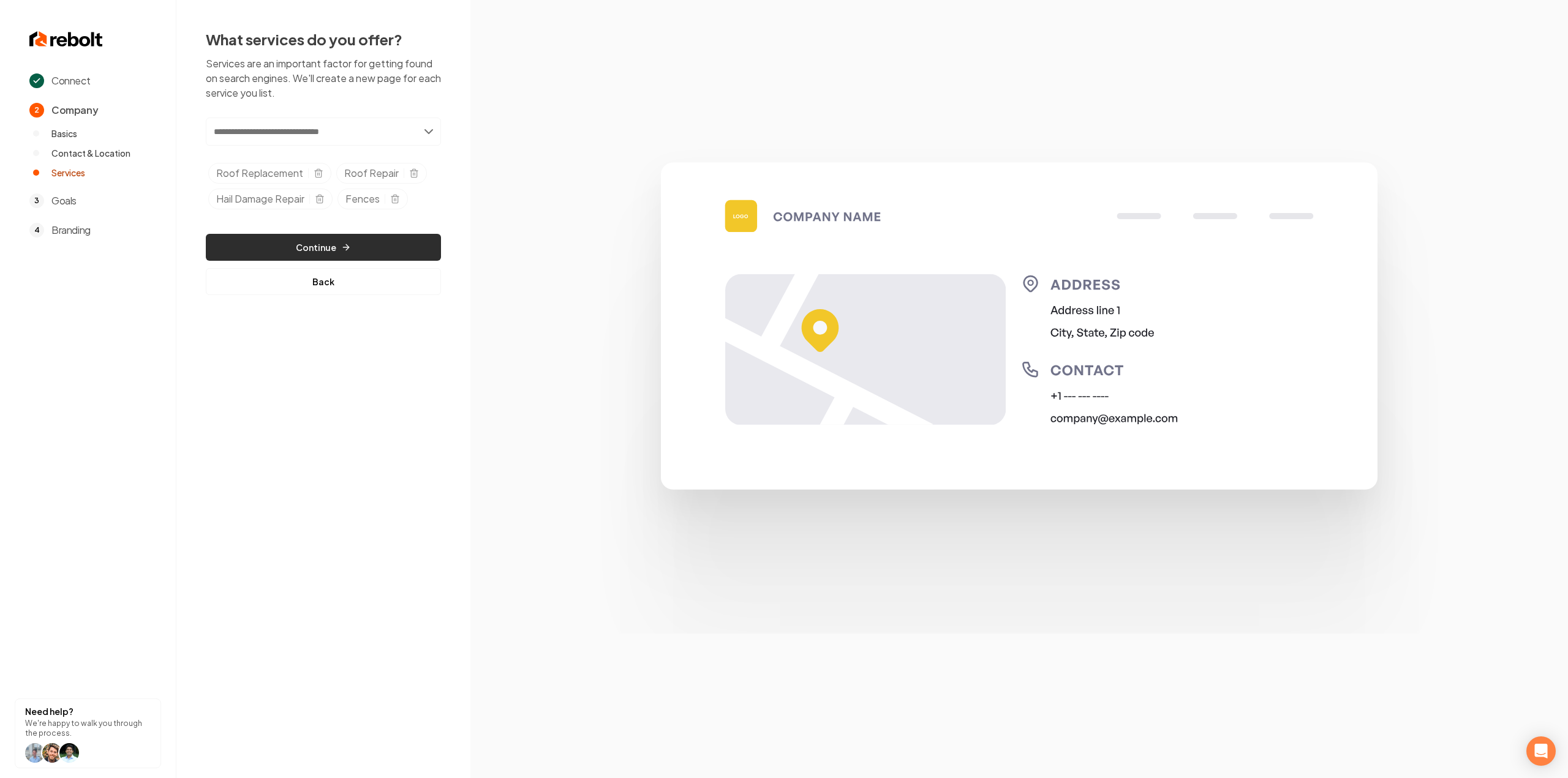 click on "Continue" at bounding box center [323, 247] 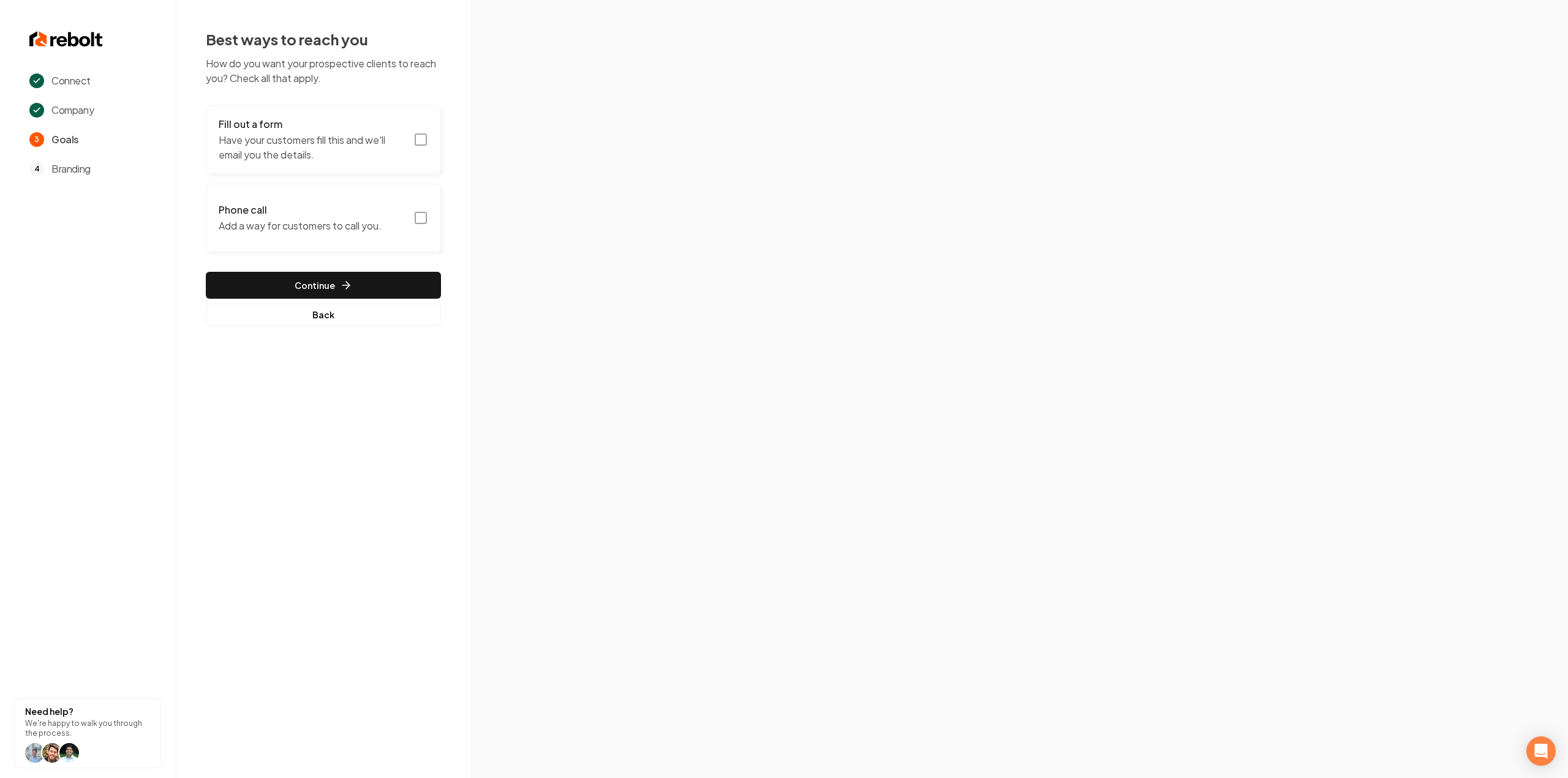 click on "Have your customers fill this and we'll email you the details." at bounding box center (312, 148) 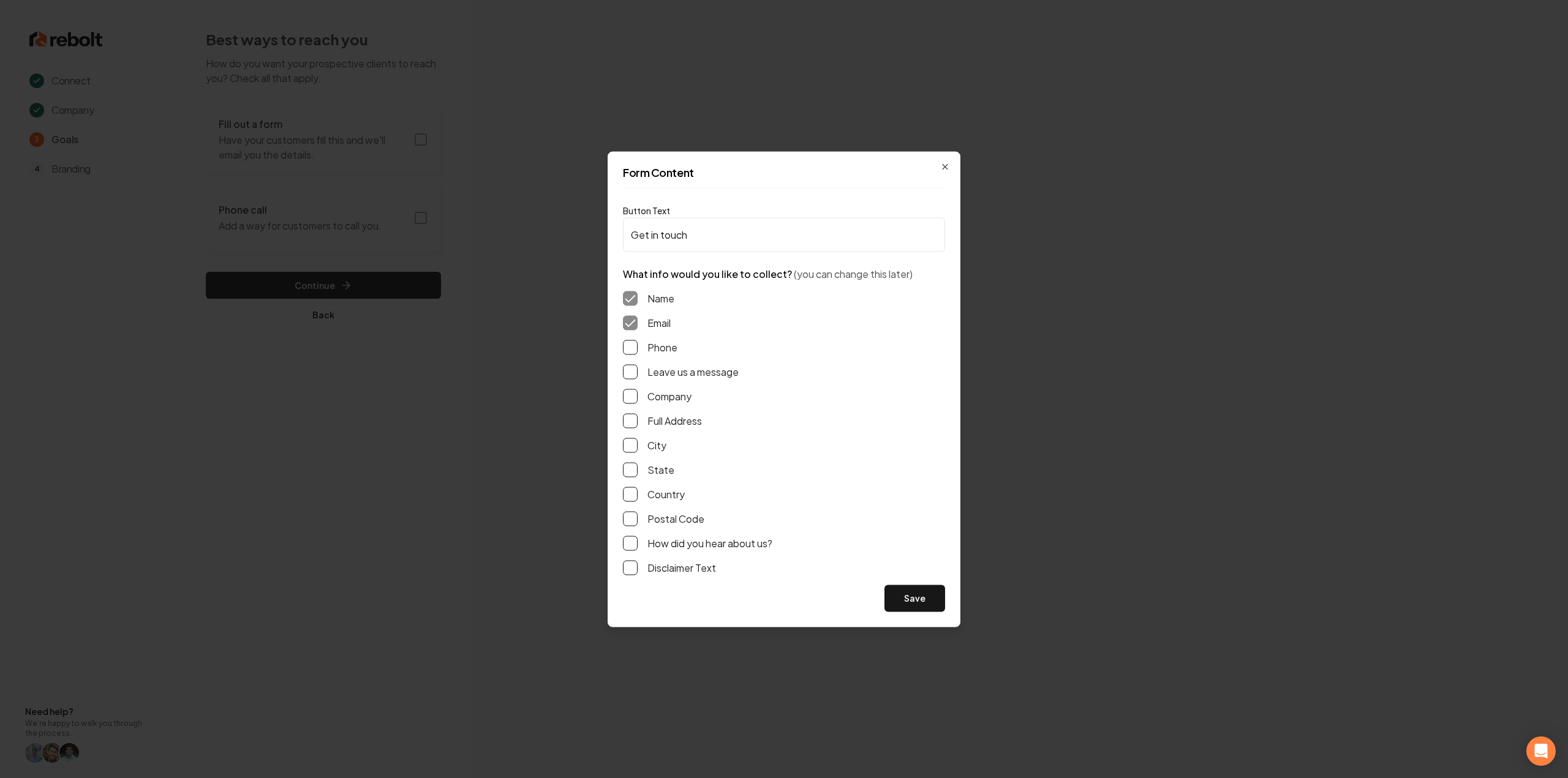 click on "Leave us a message" at bounding box center (630, 372) 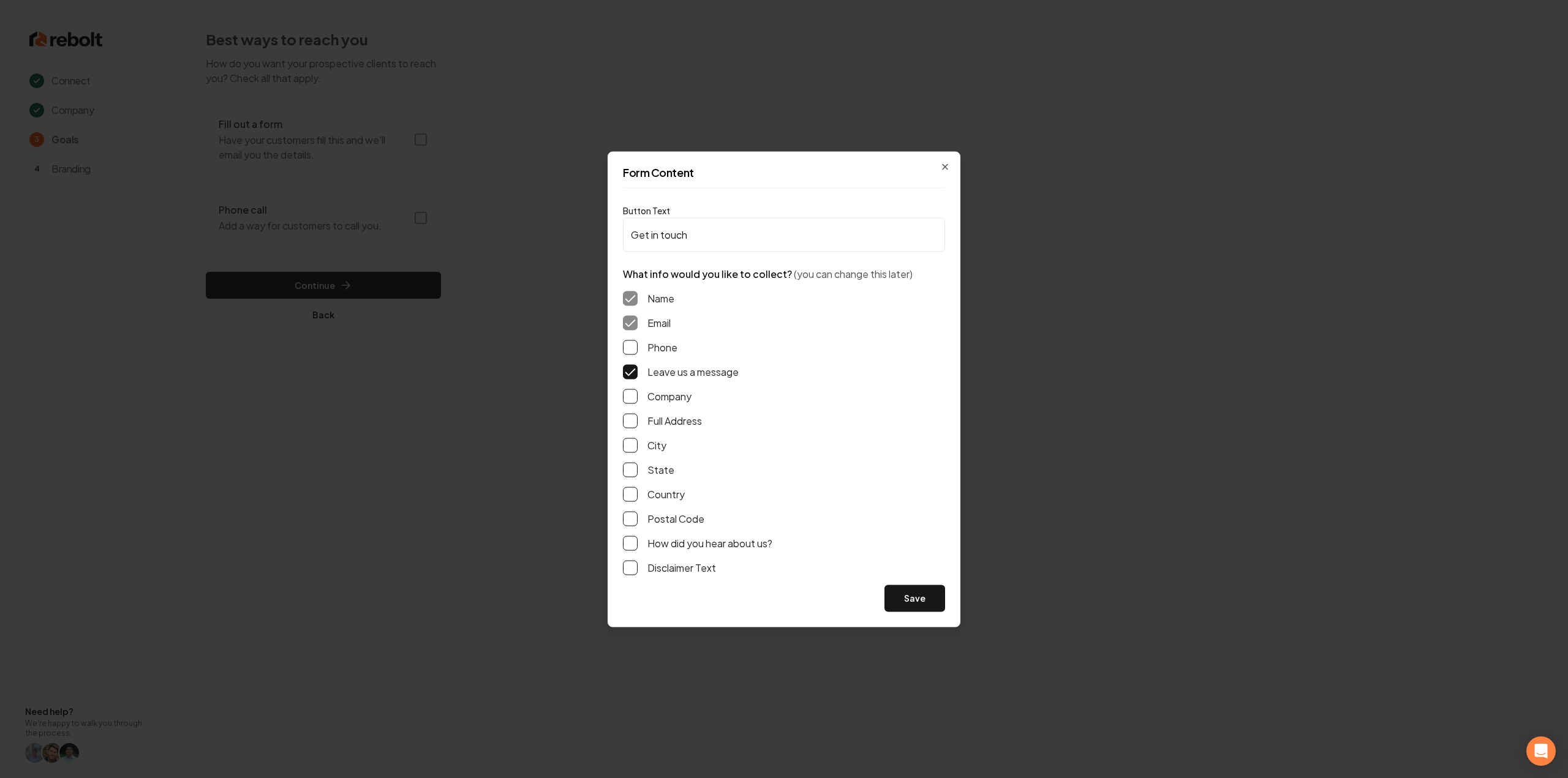 click on "Phone" at bounding box center [630, 347] 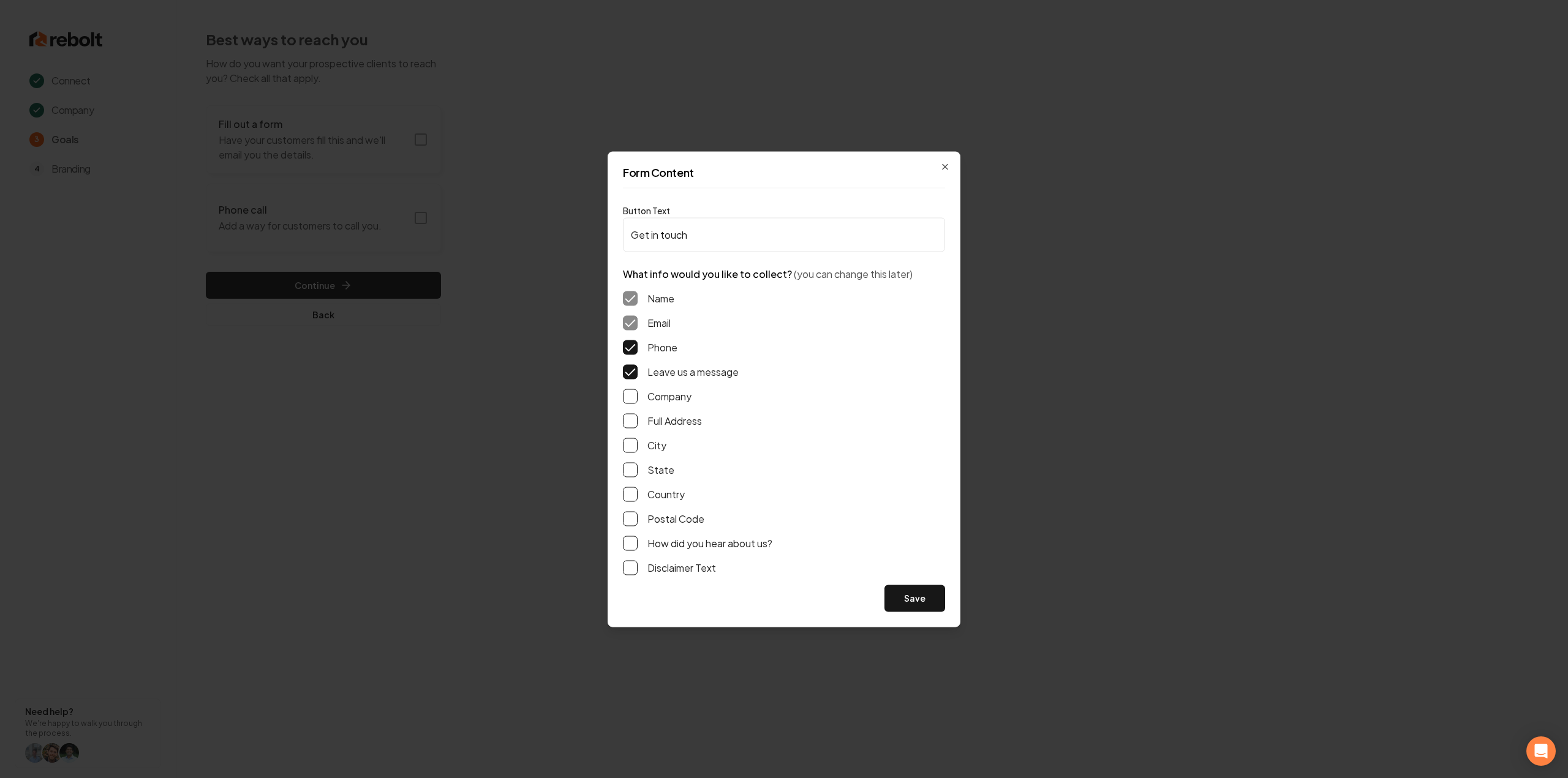 click on "Name Email Phone Leave us a message Company Full Address City State Country Postal Code How did you hear about us? Disclaimer Text" at bounding box center [784, 433] 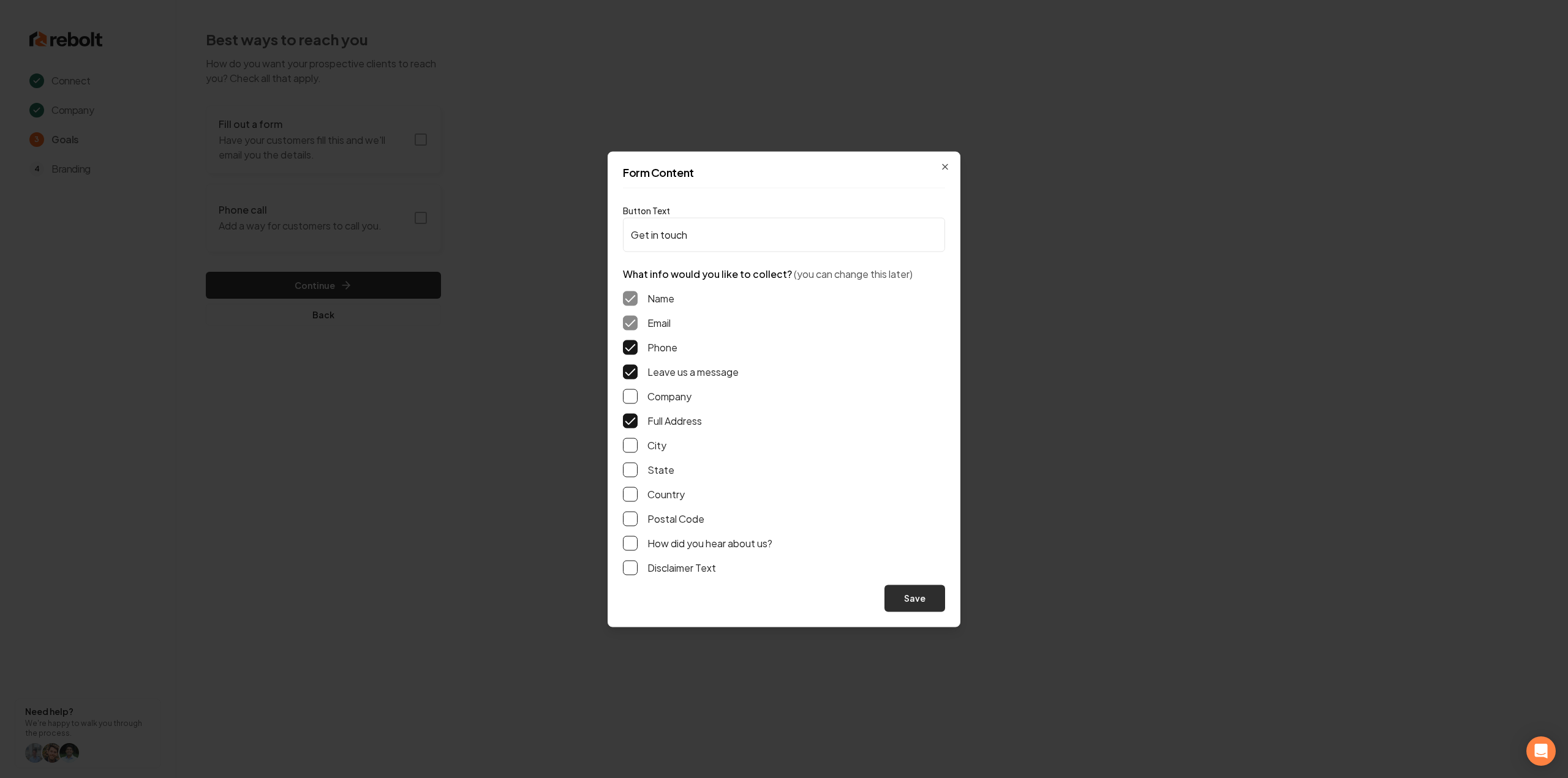 click on "Save" at bounding box center [914, 598] 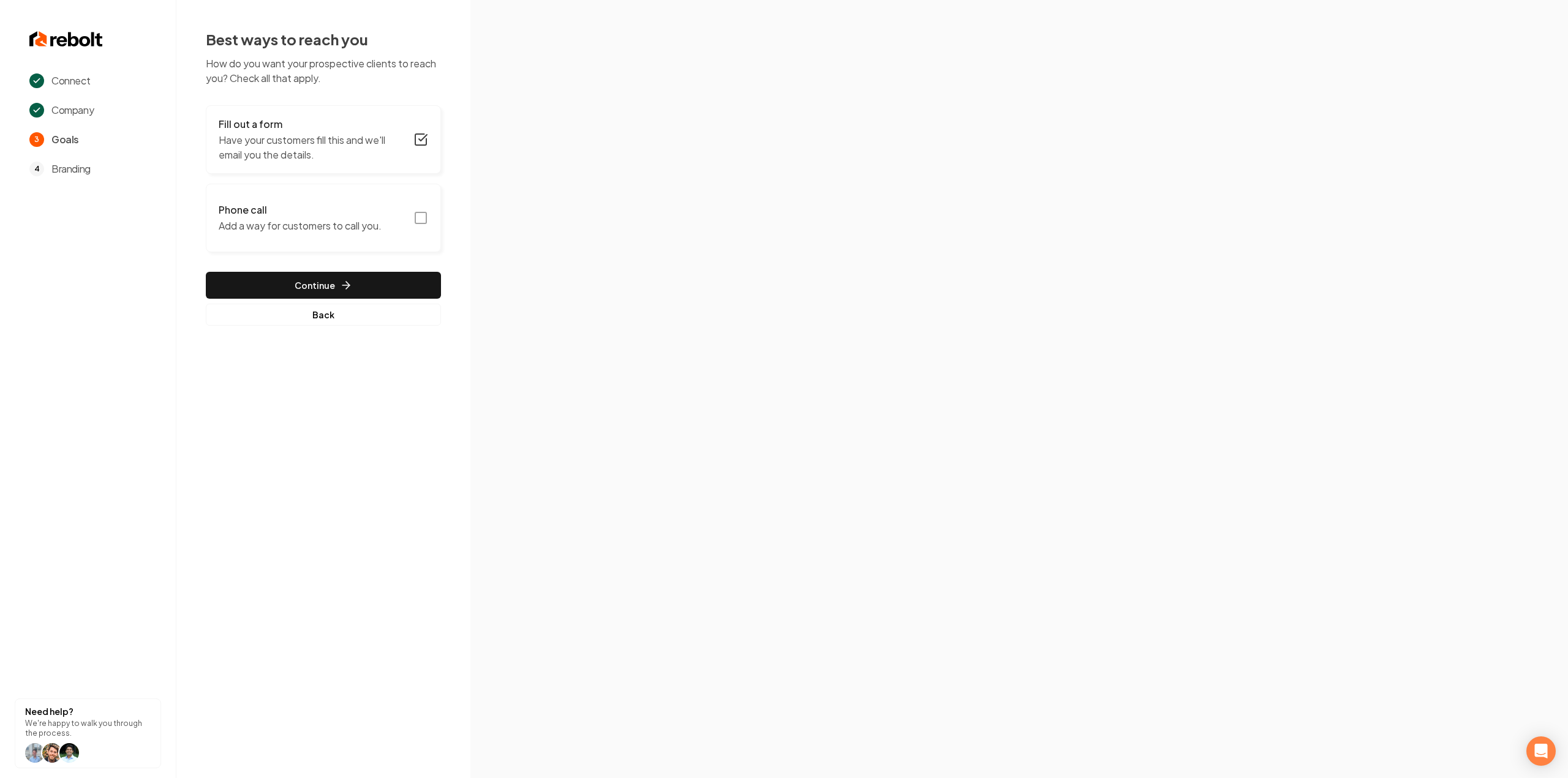 click 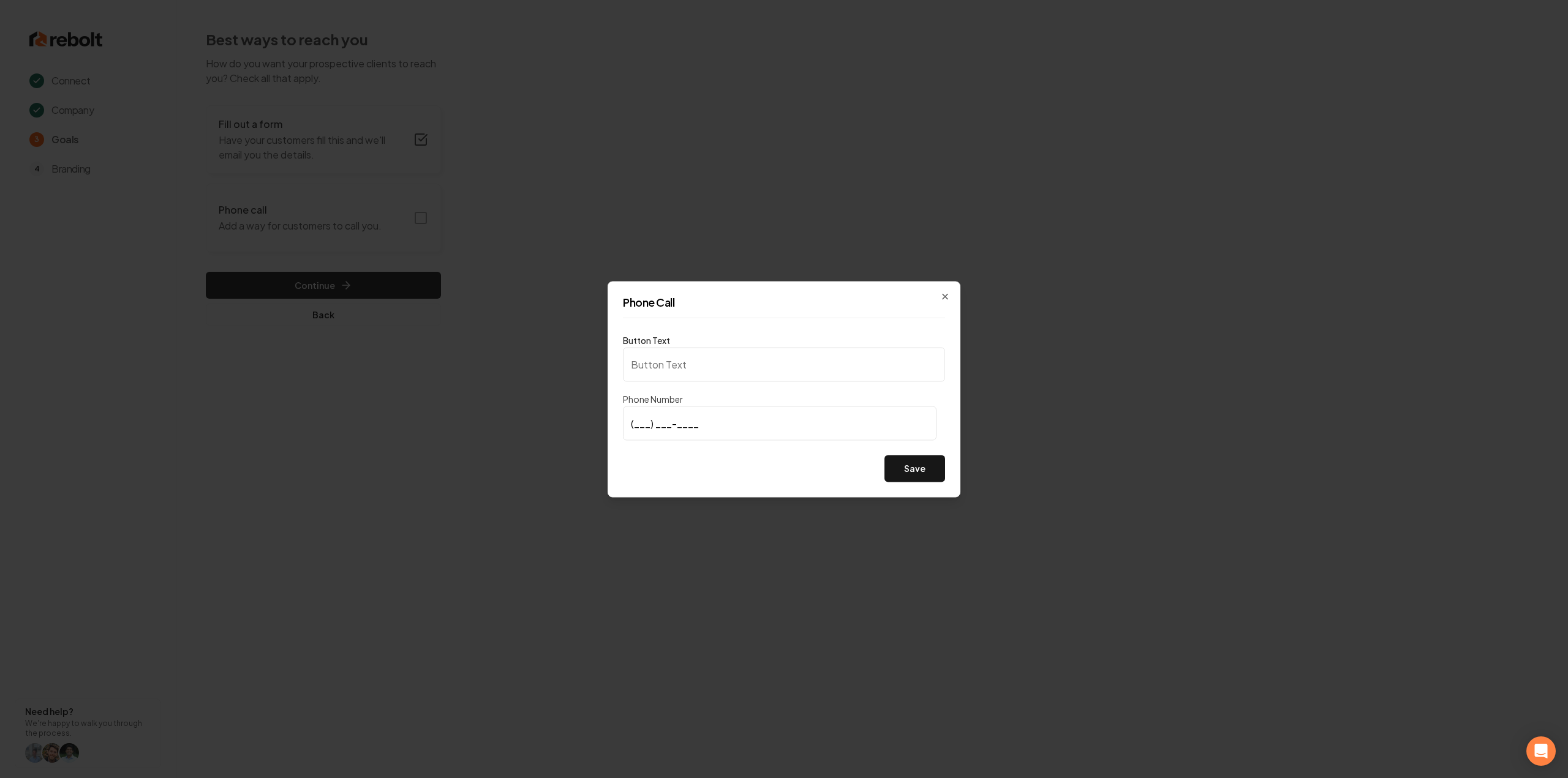 type on "Call us" 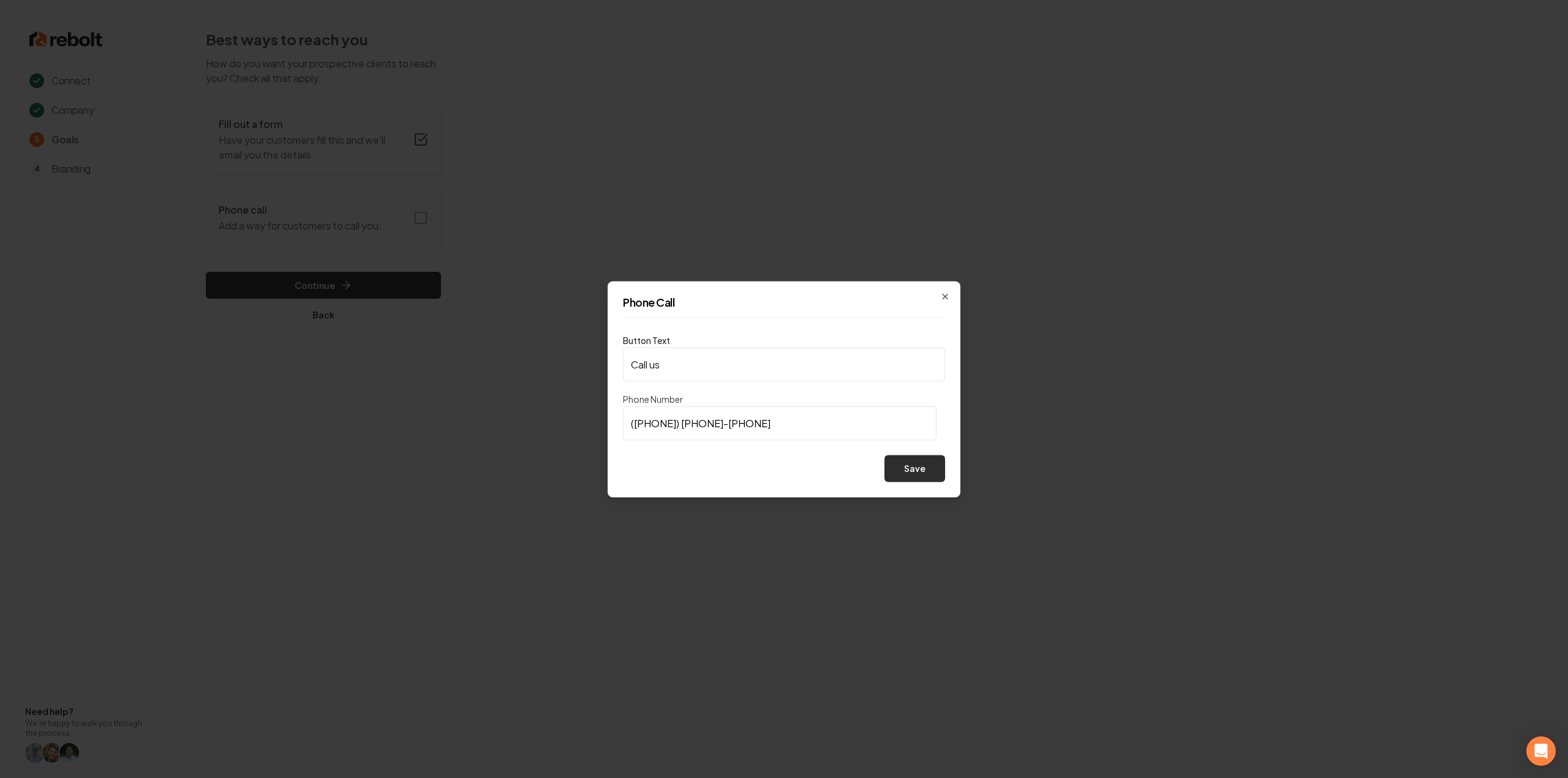 click on "Save" at bounding box center (914, 468) 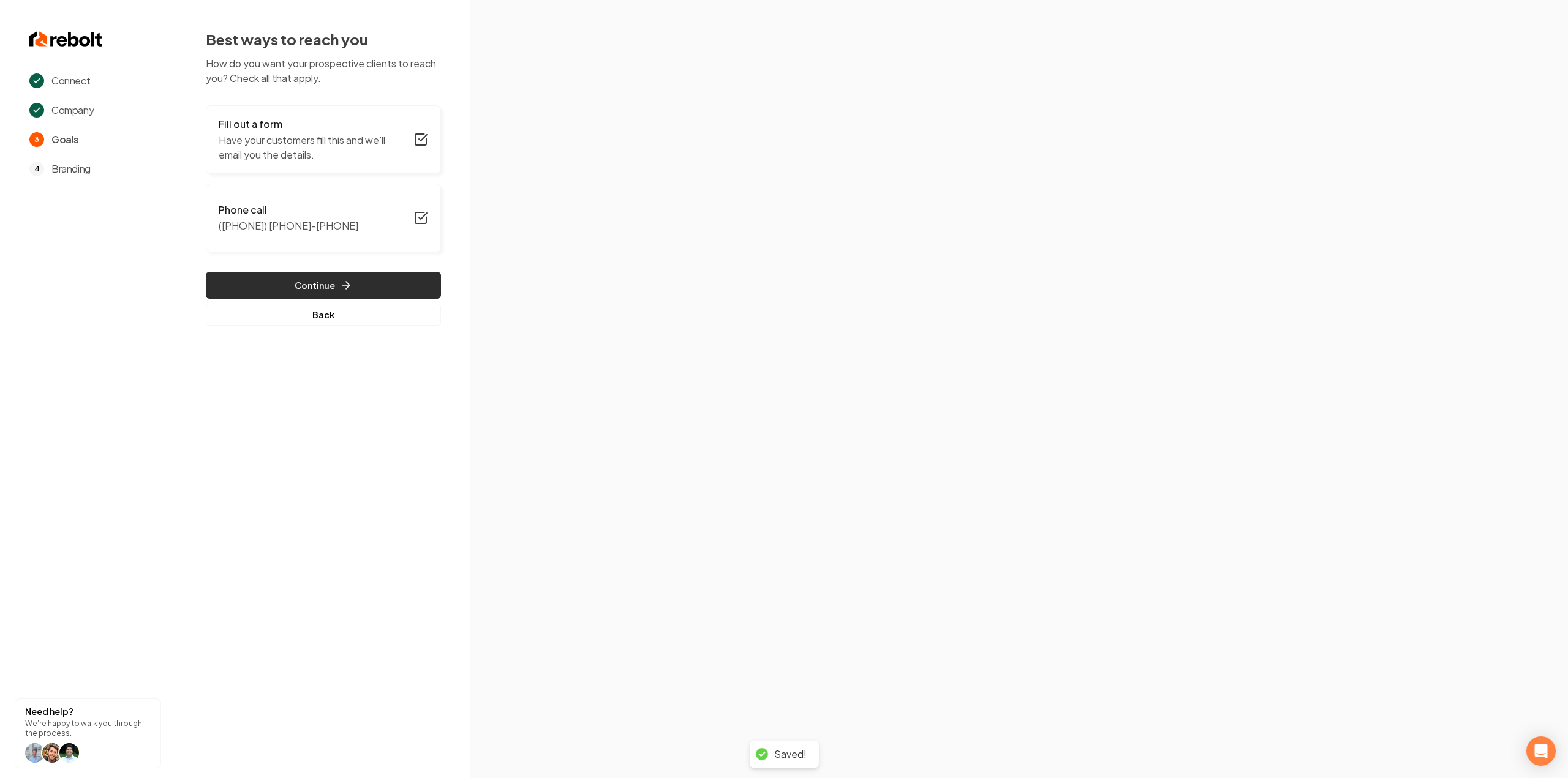 click on "Continue" at bounding box center [323, 285] 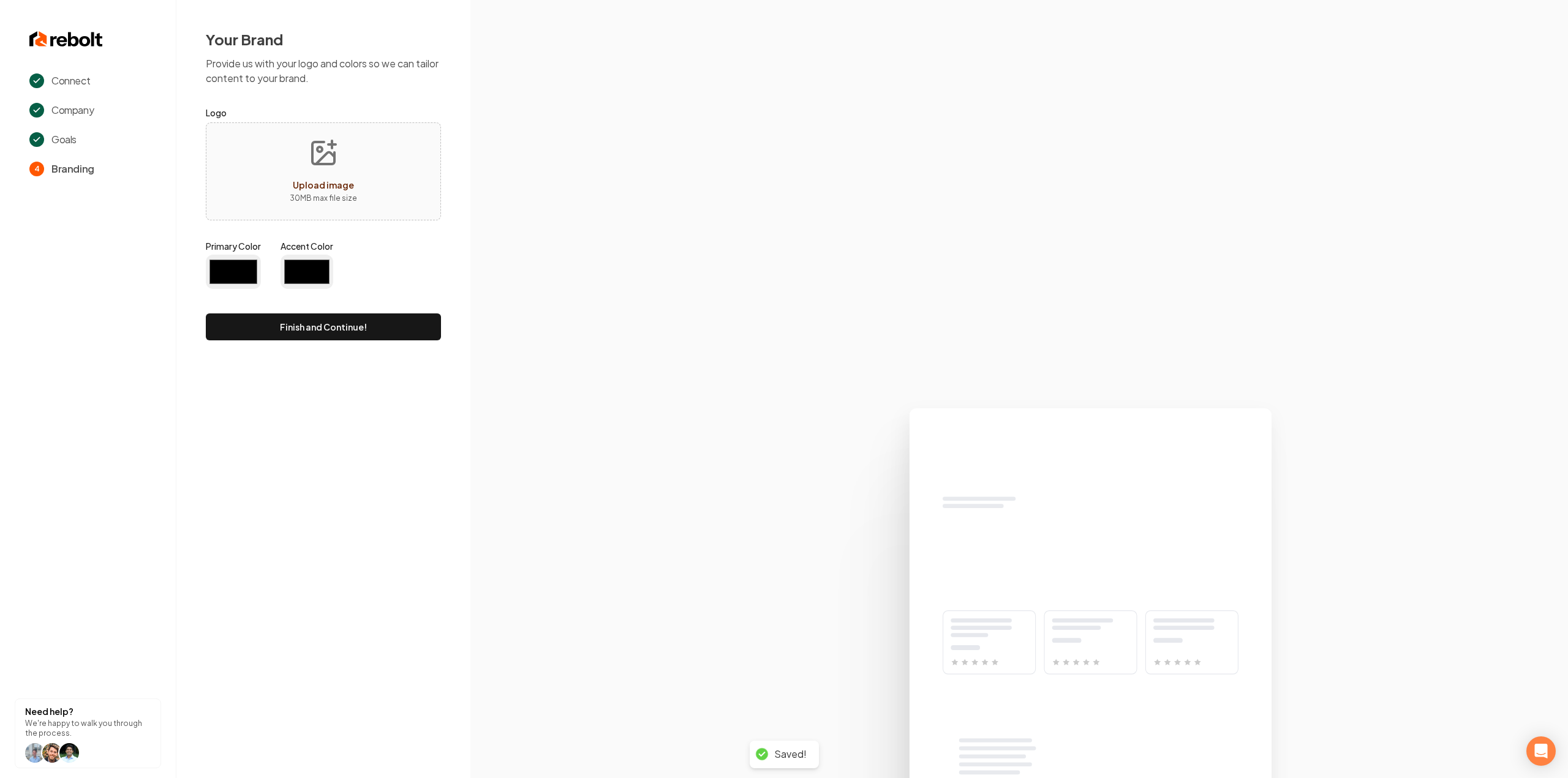 type on "#194d33" 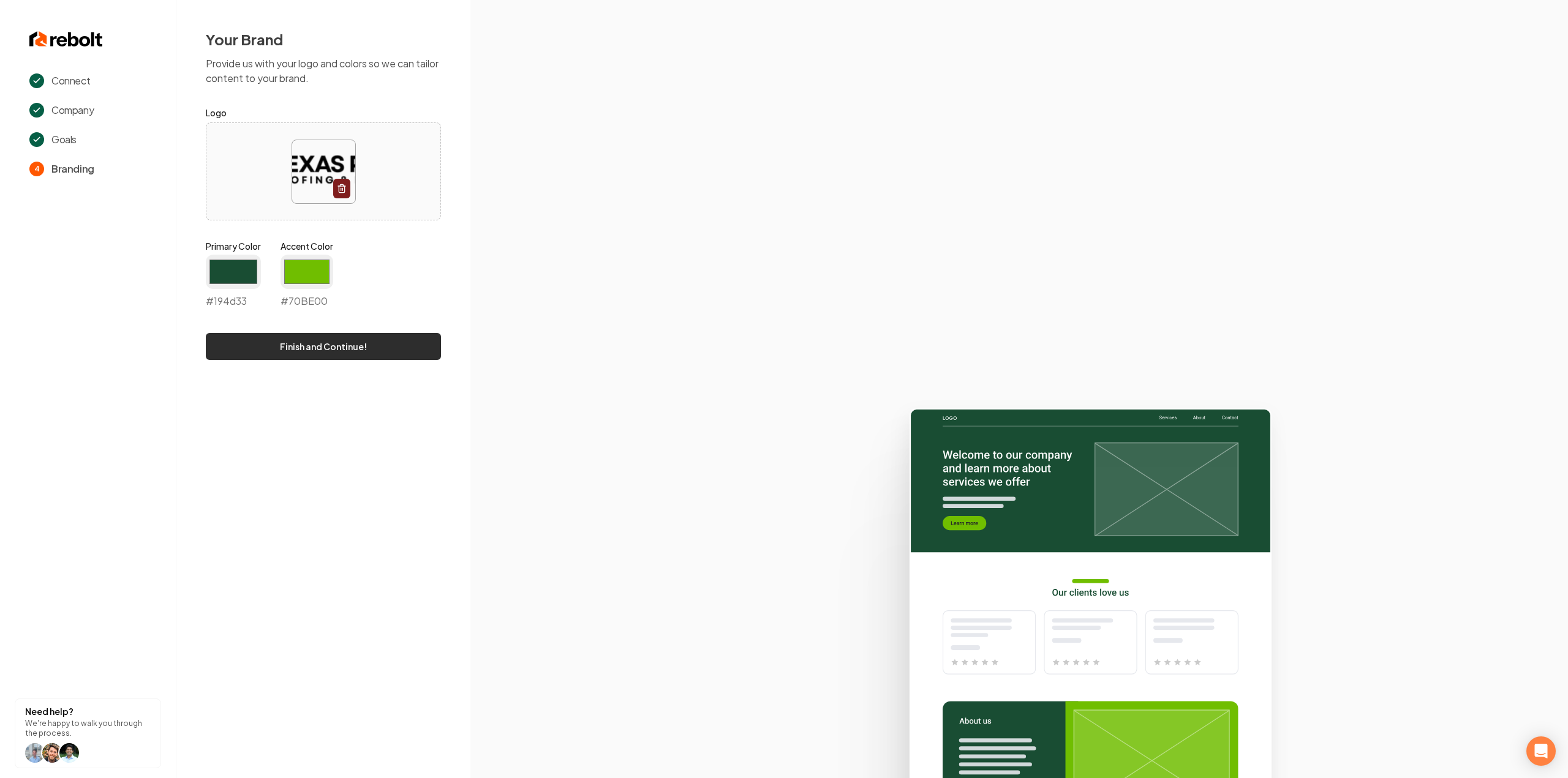 click on "Finish and Continue!" at bounding box center [323, 346] 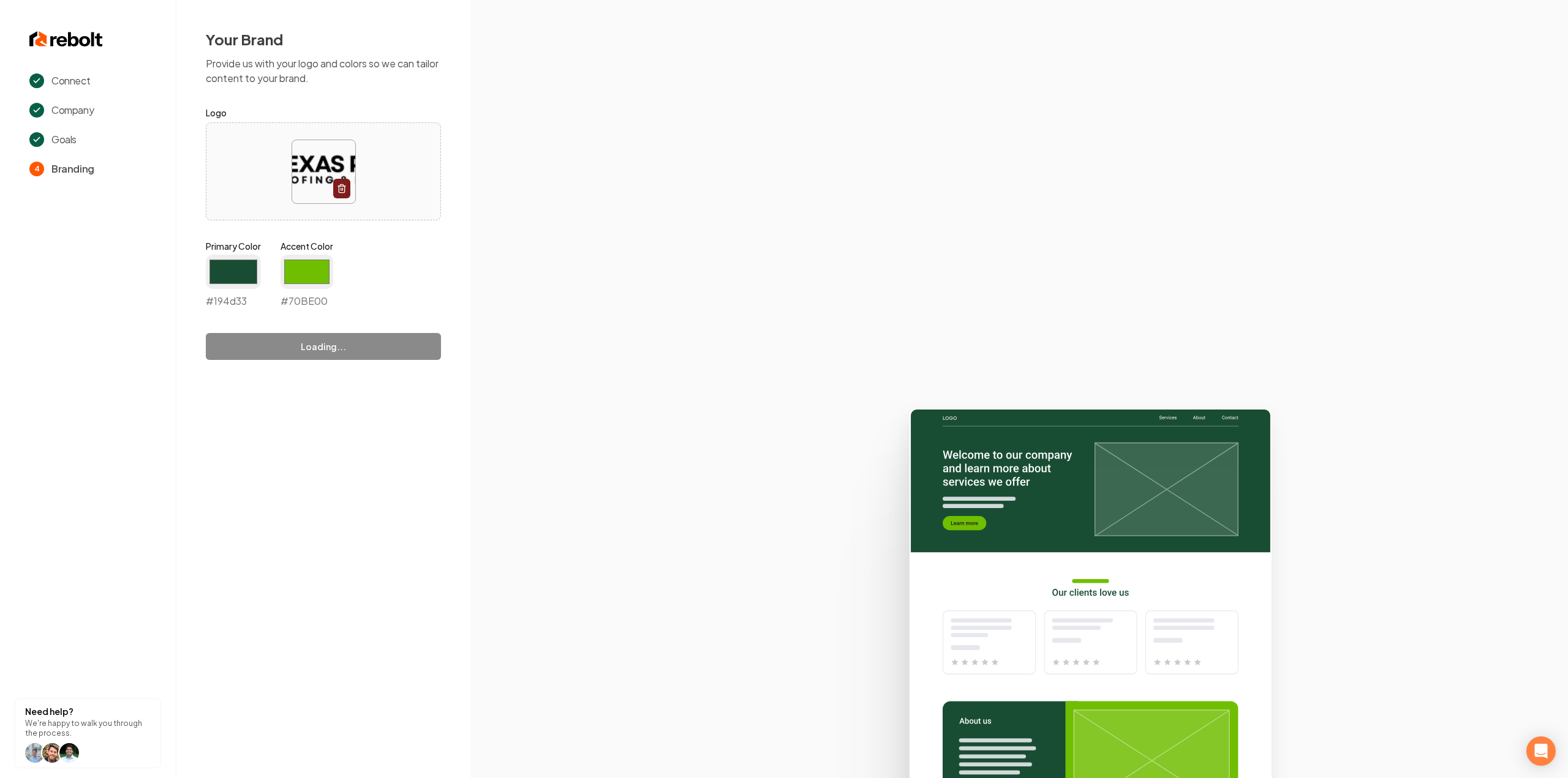 type on "#70be00" 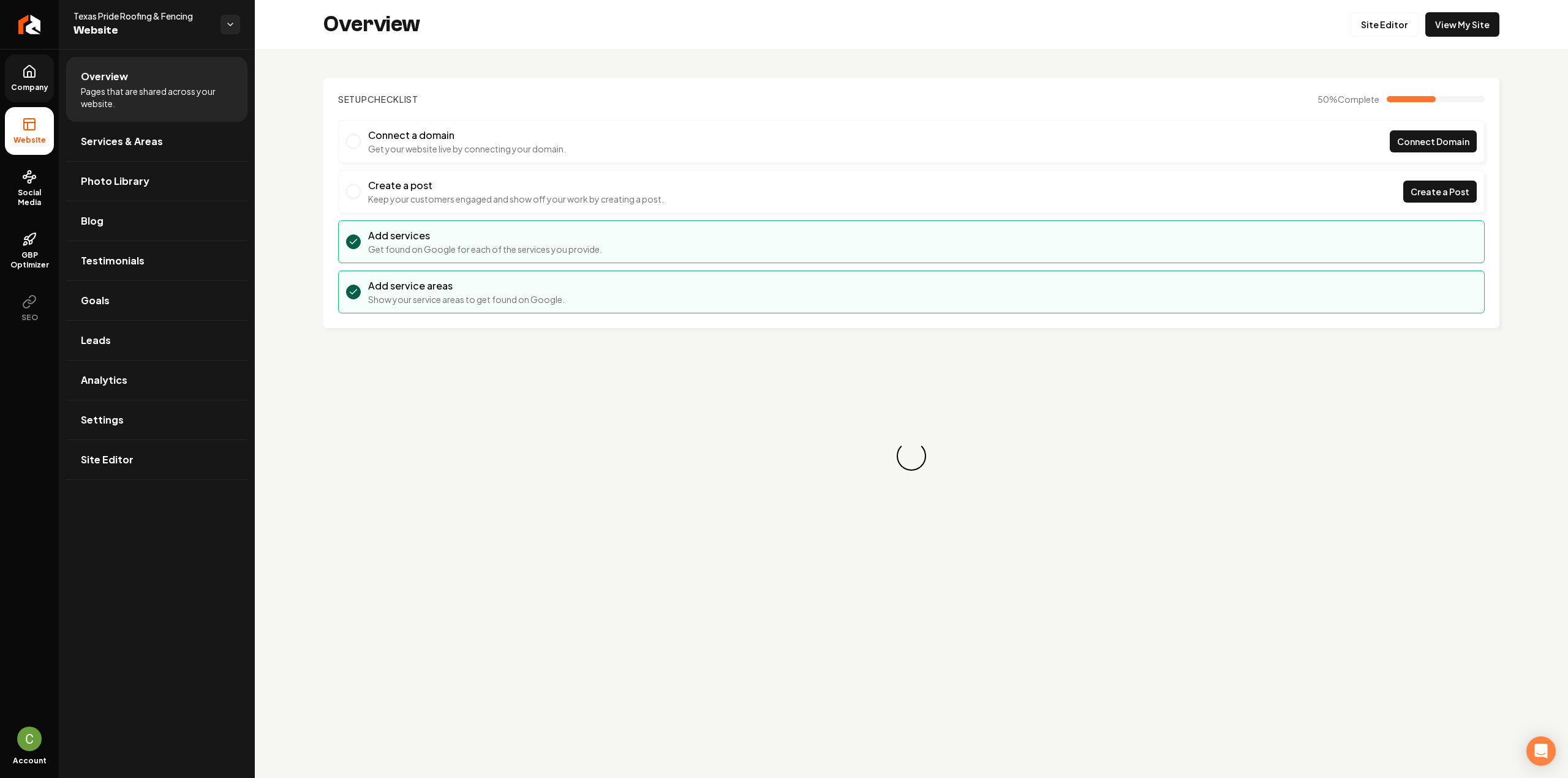 click on "Company" at bounding box center (29, 78) 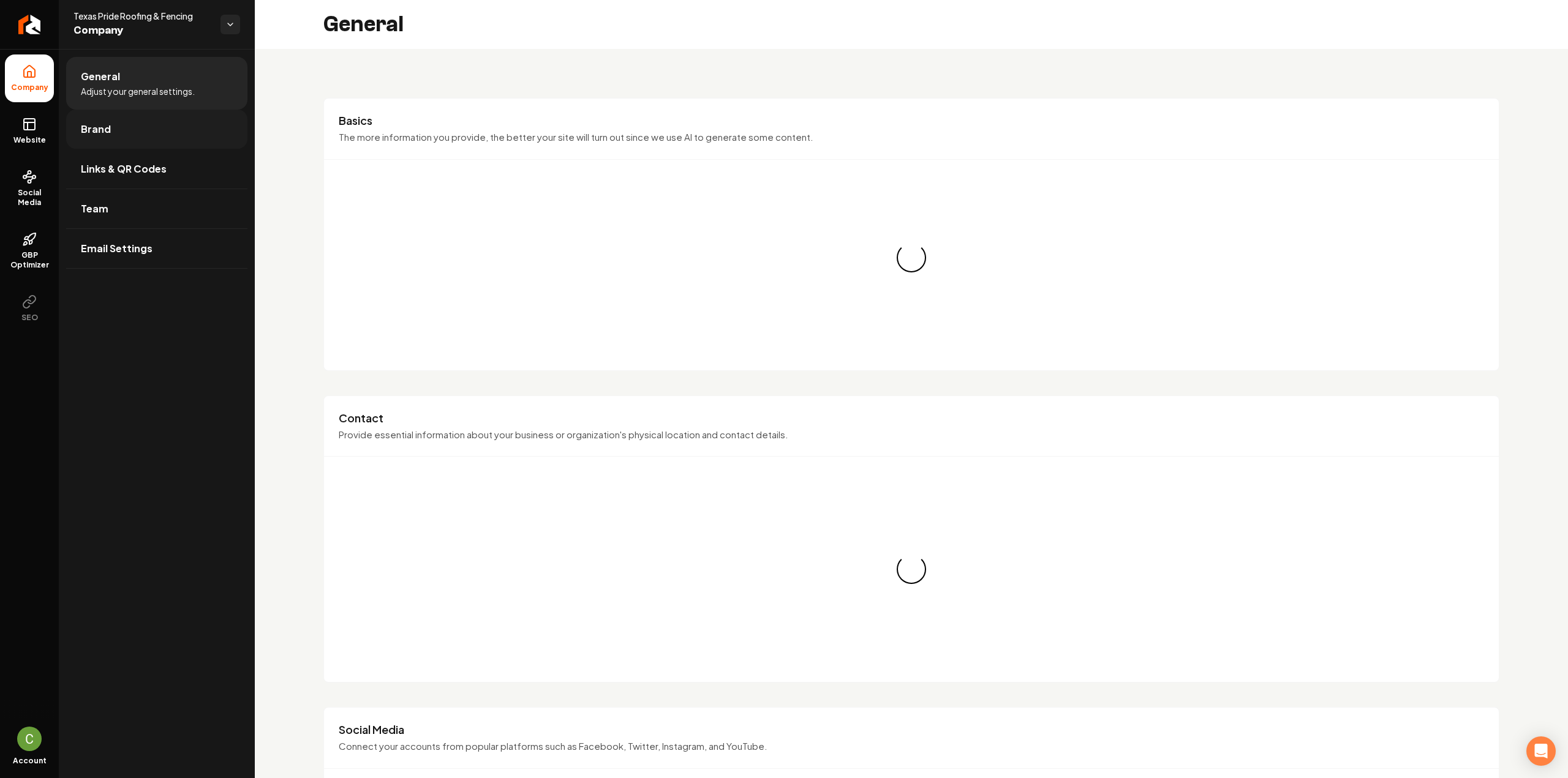 click on "Brand" at bounding box center (96, 129) 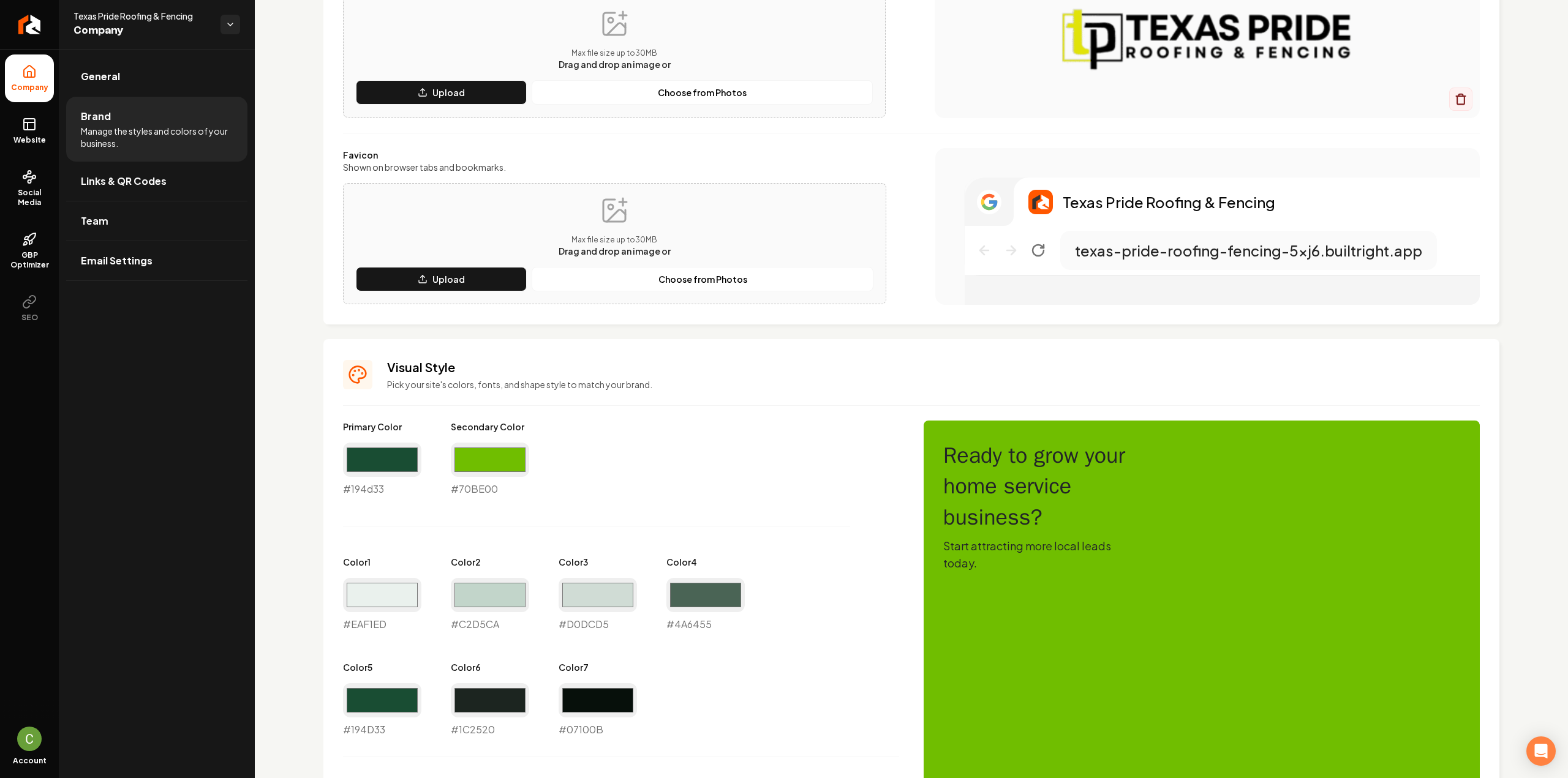 scroll, scrollTop: 122, scrollLeft: 0, axis: vertical 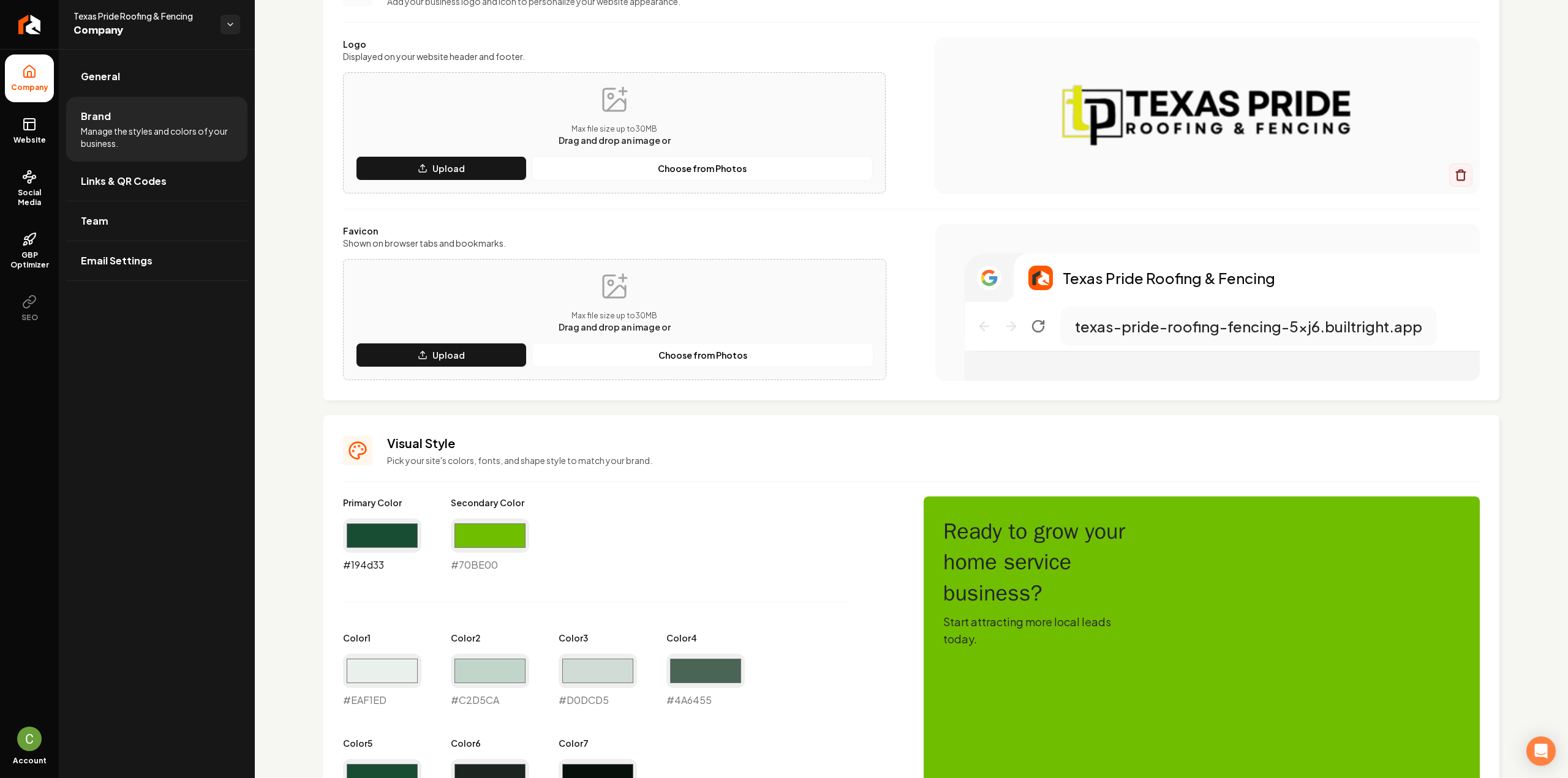 click on "#194d33" at bounding box center [382, 536] 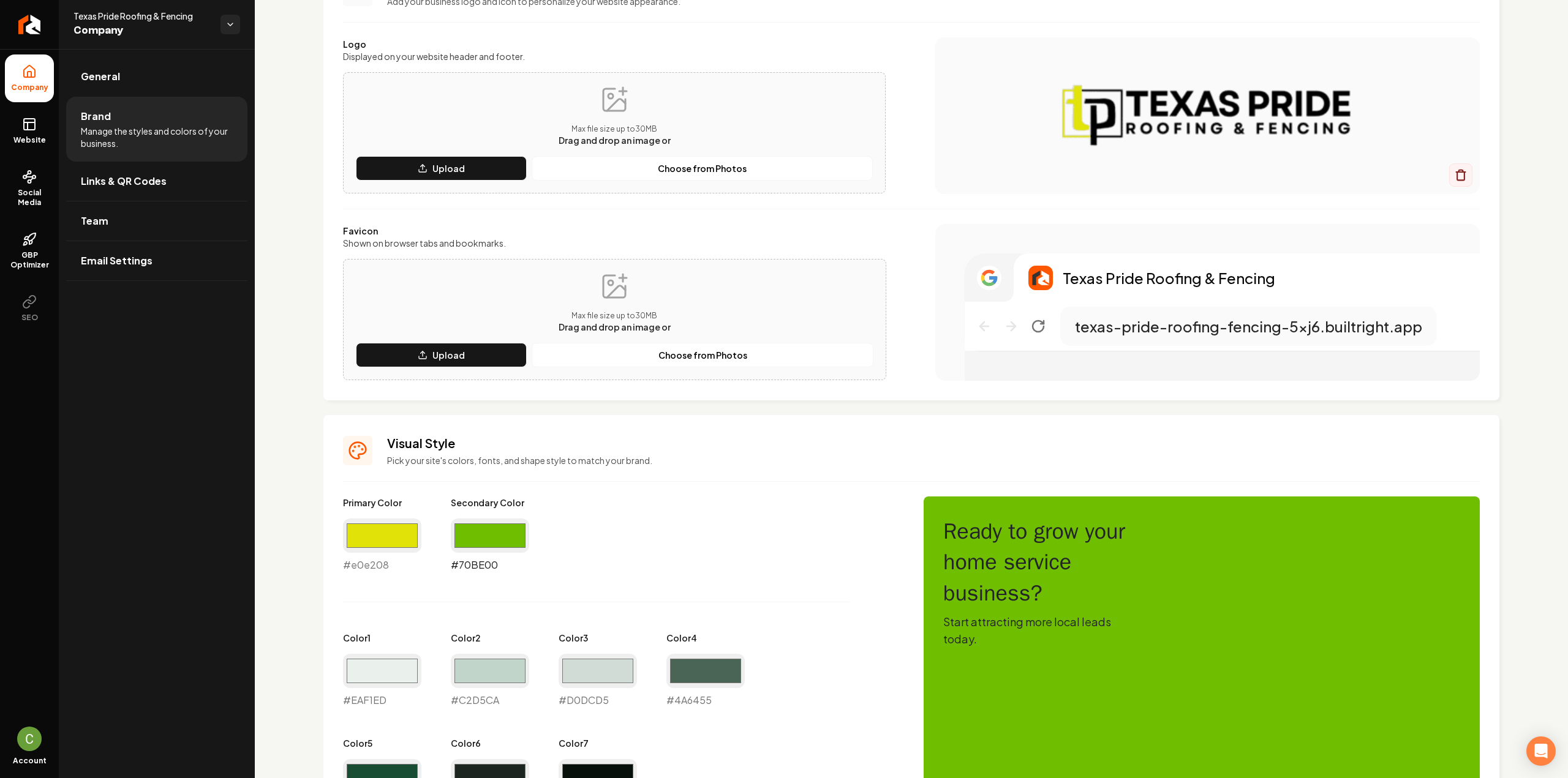 type on "#e0e208" 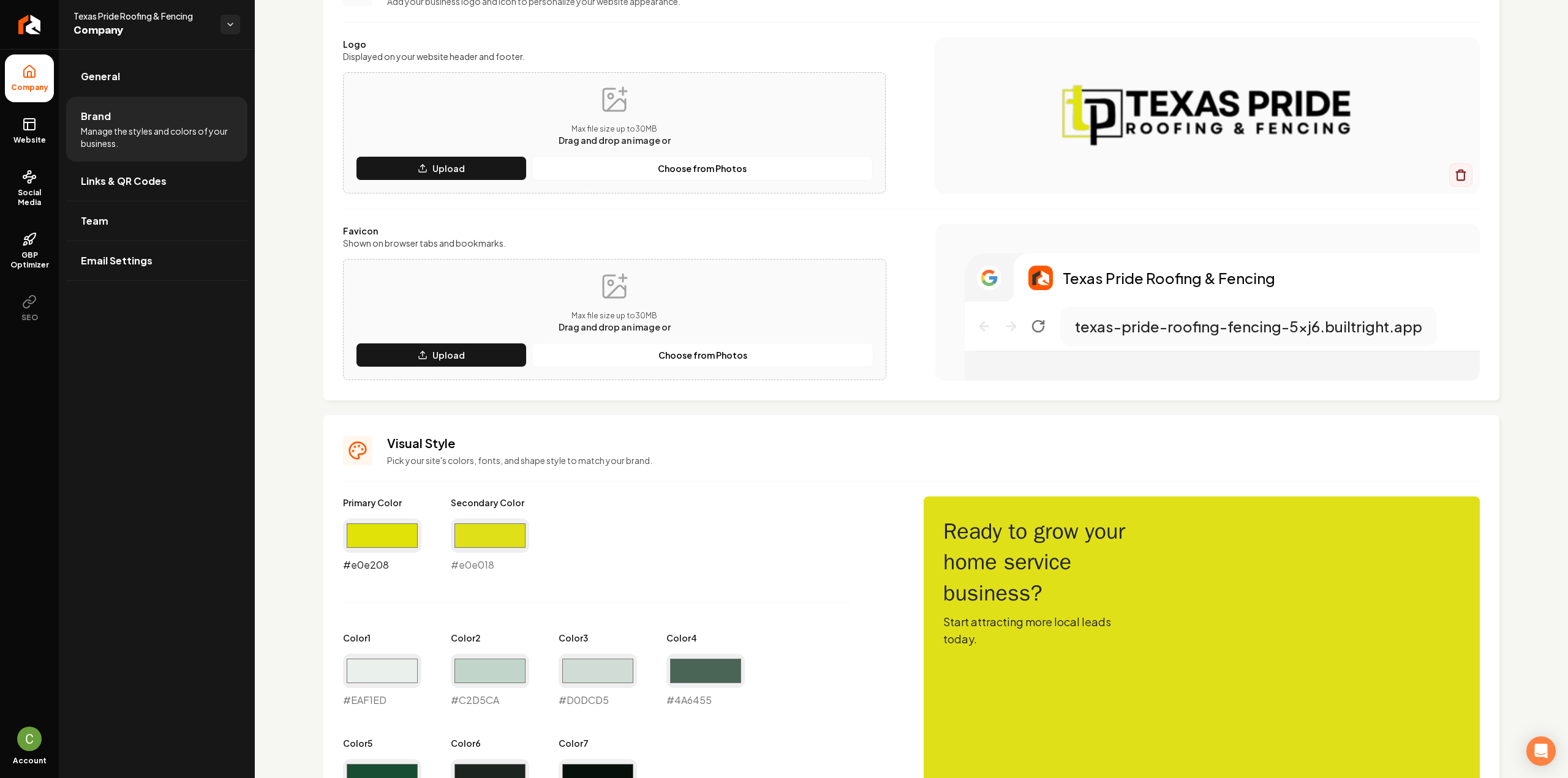 type on "#e0e018" 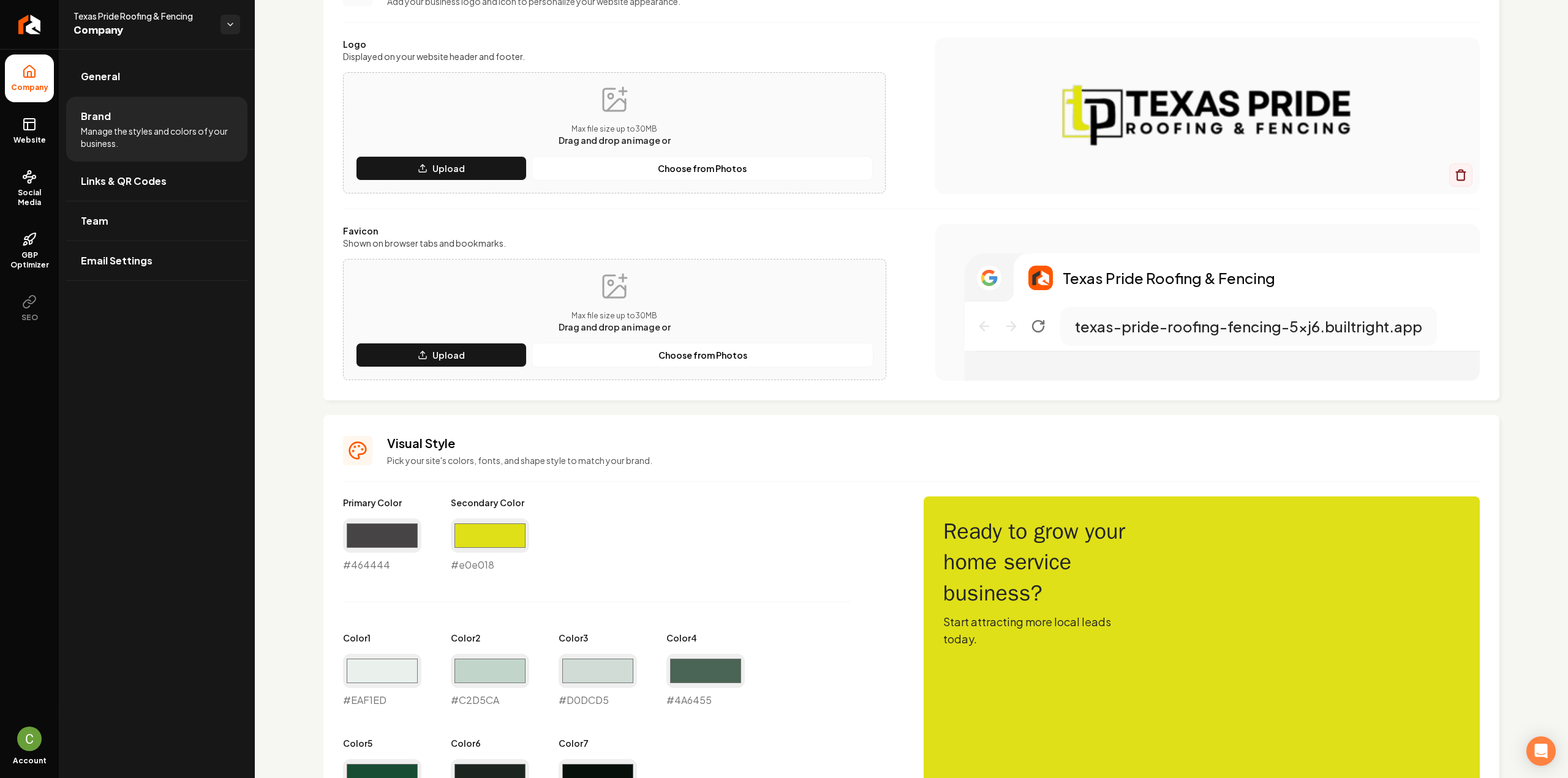 type on "#464444" 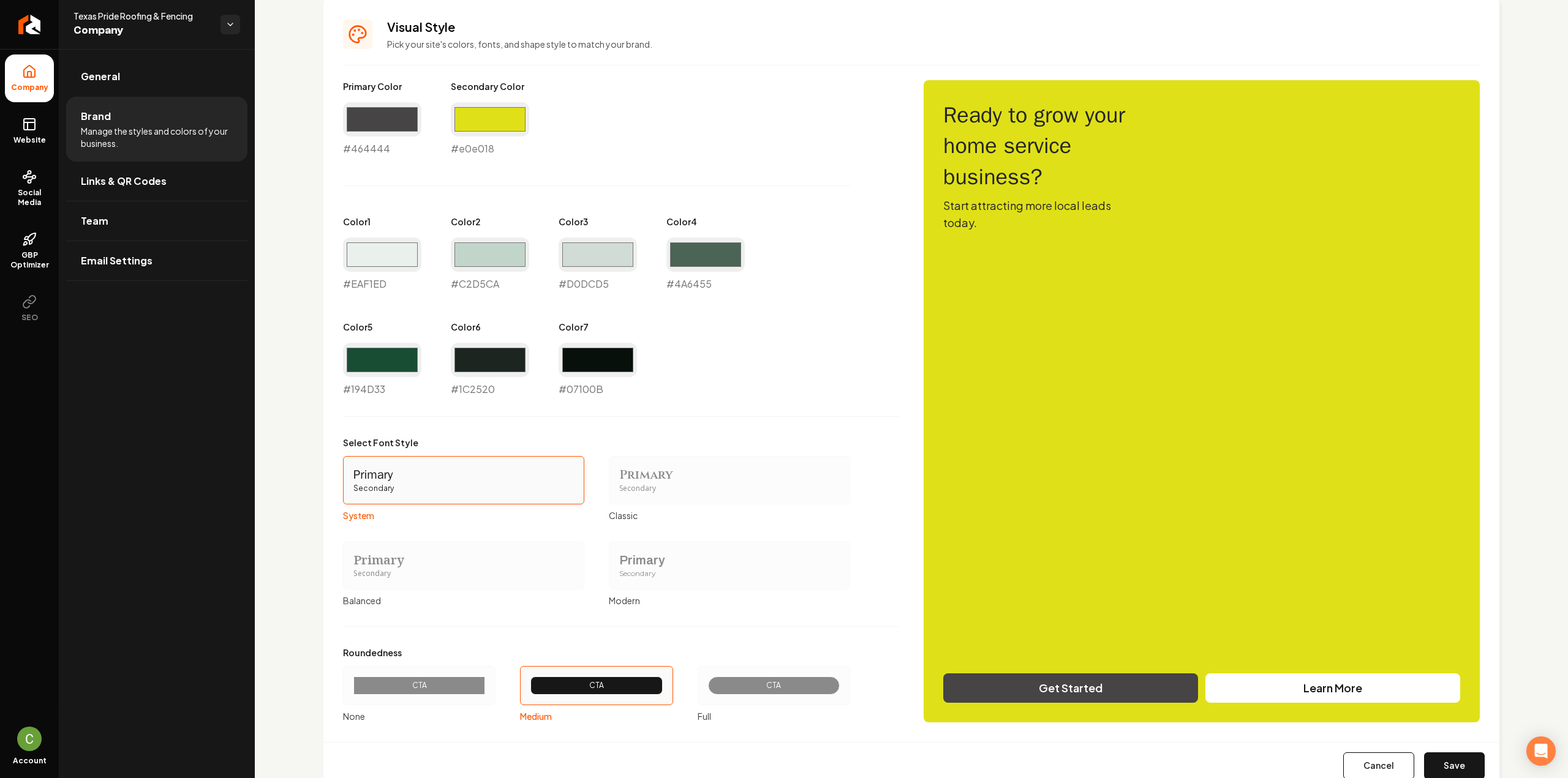 scroll, scrollTop: 577, scrollLeft: 0, axis: vertical 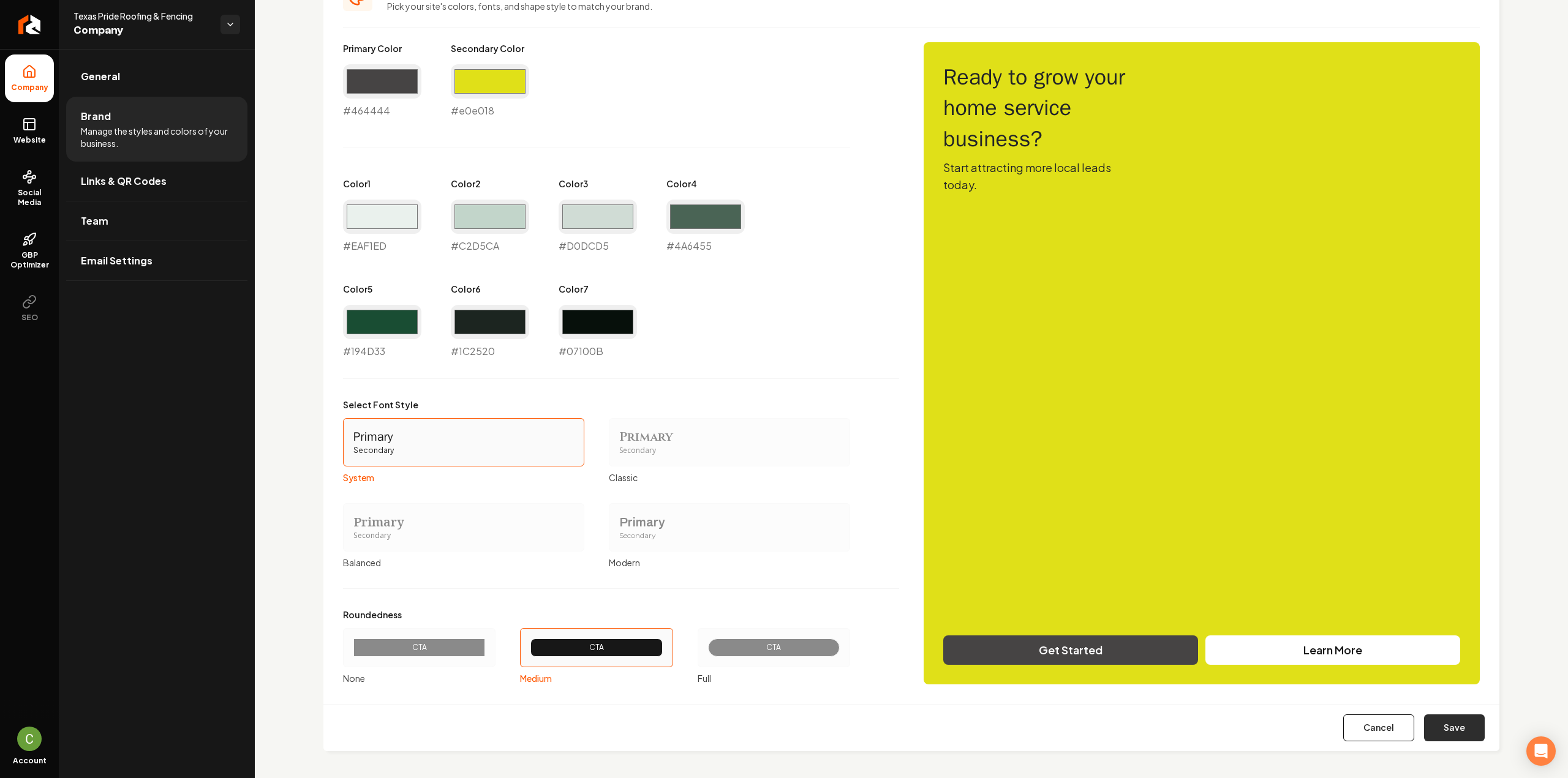 click on "Save" at bounding box center [1454, 728] 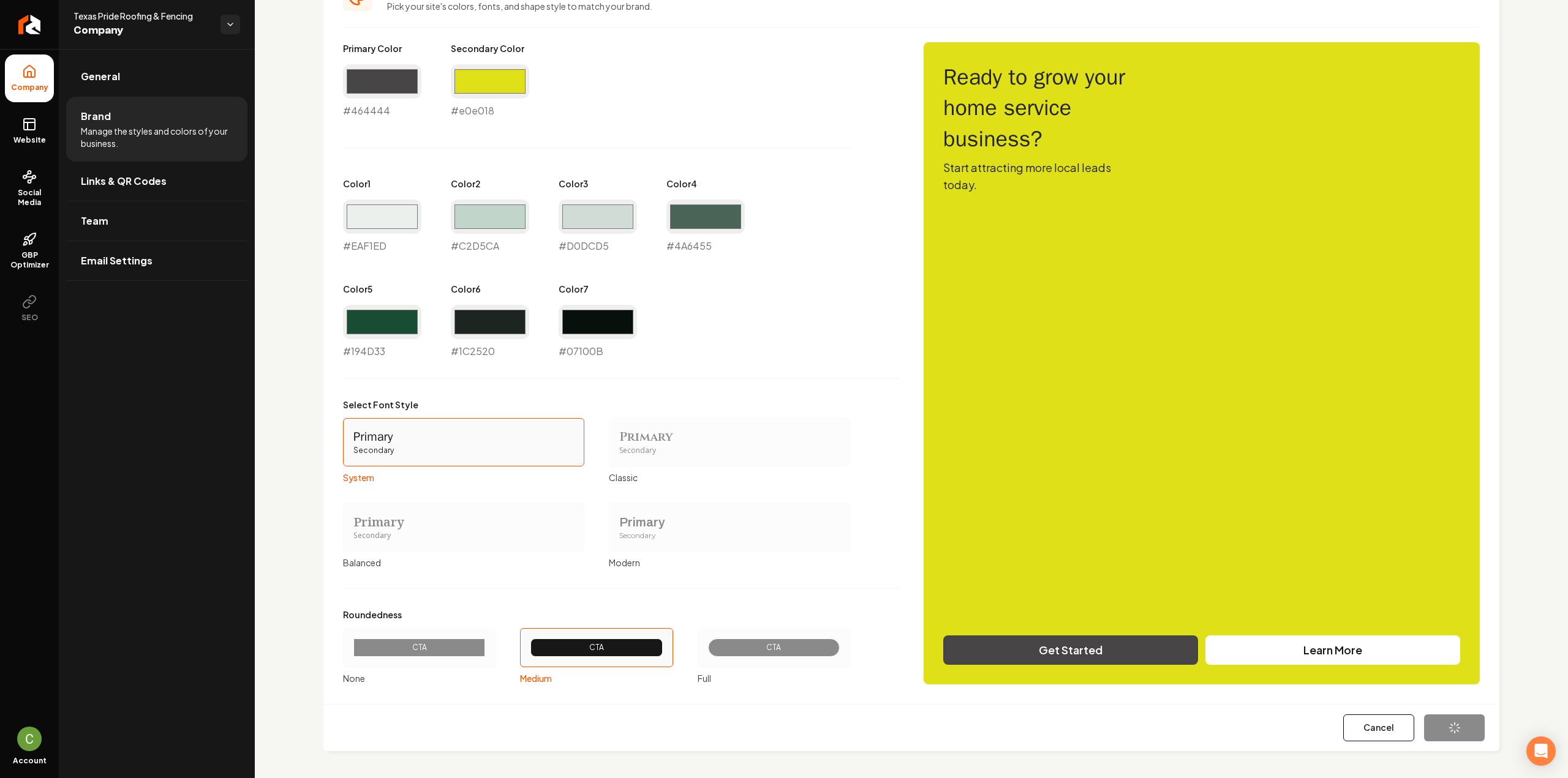 type on "#eaf1ed" 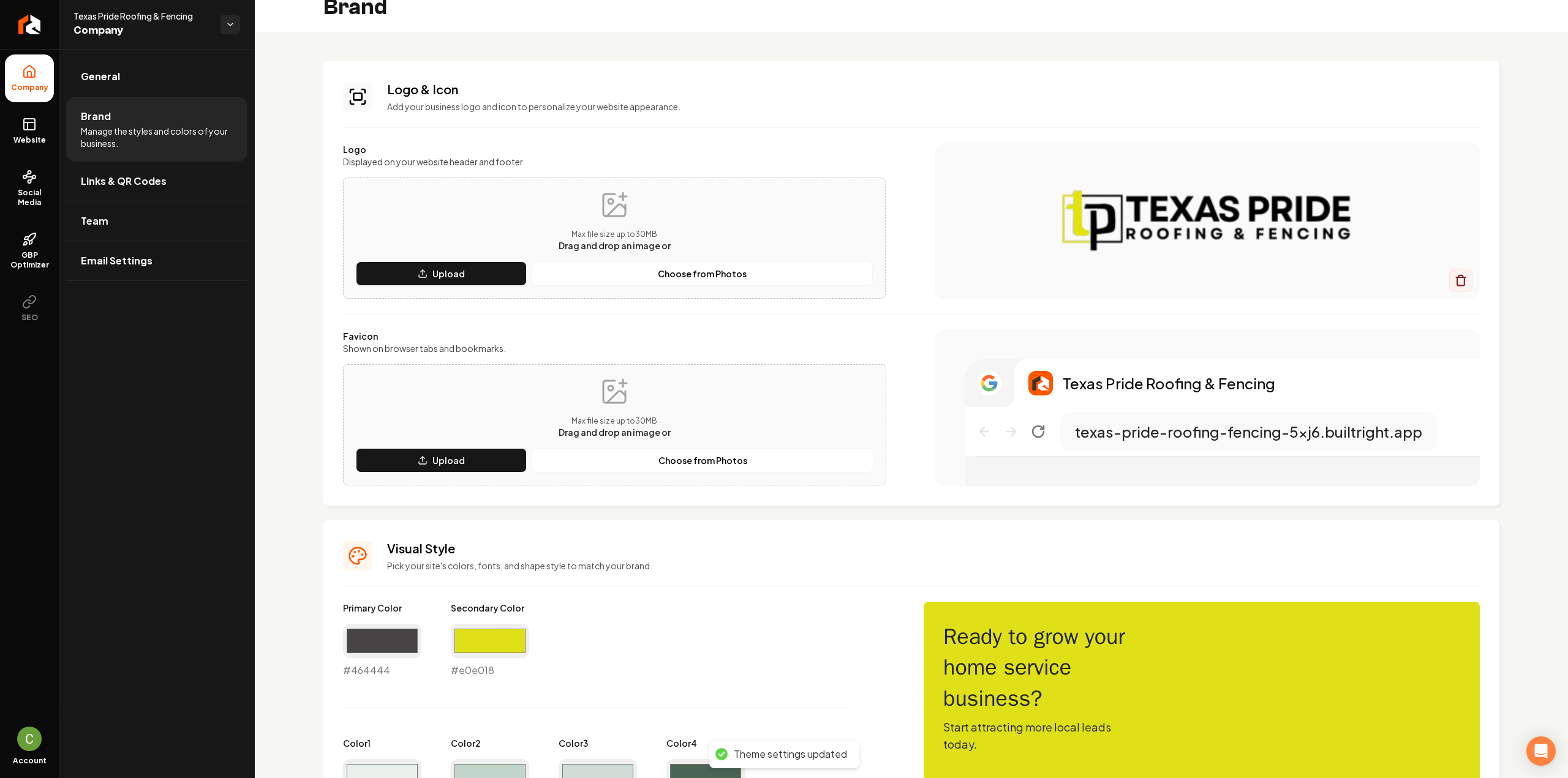 scroll, scrollTop: 0, scrollLeft: 0, axis: both 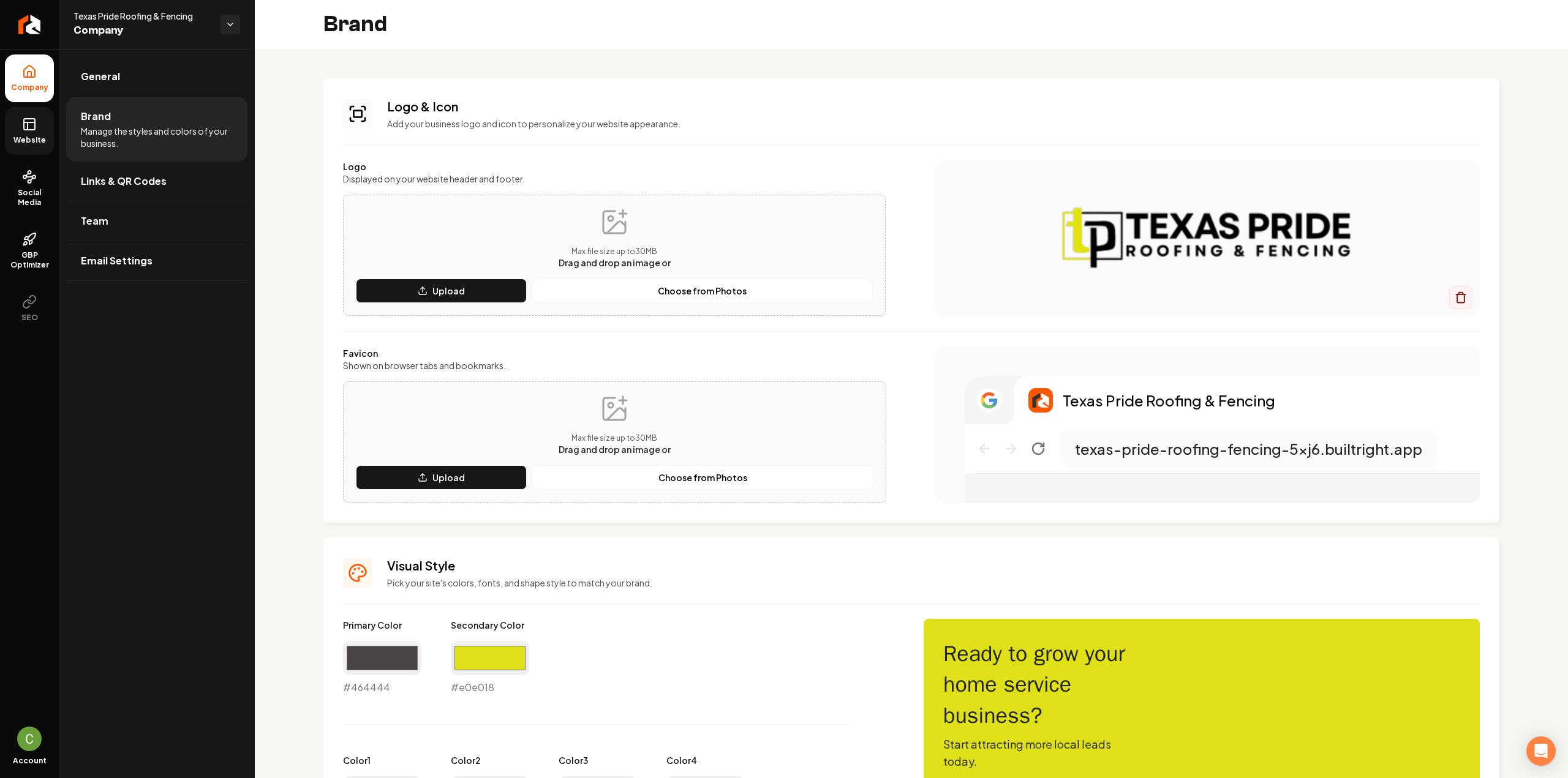 click 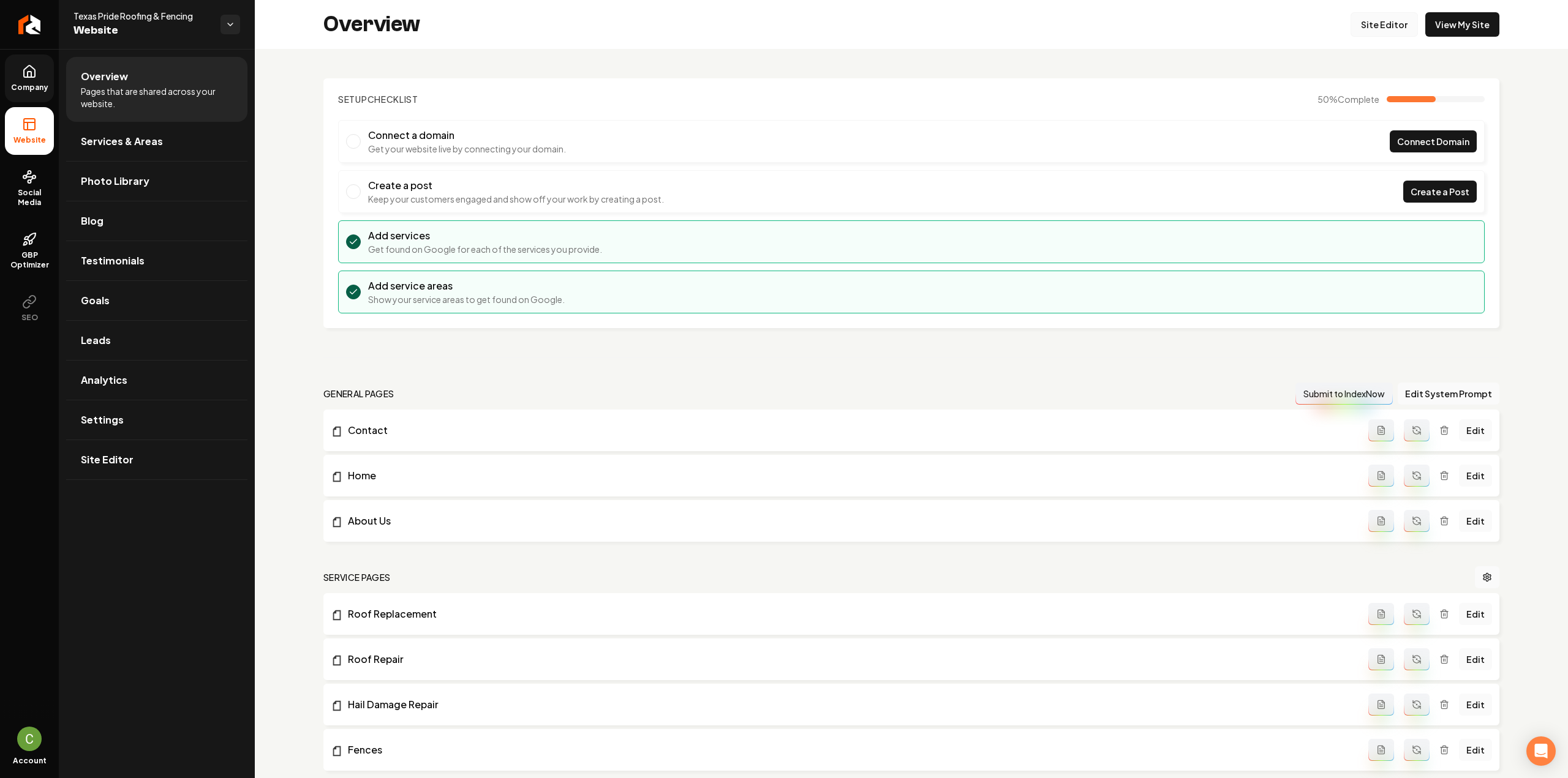click on "Site Editor" at bounding box center [1384, 24] 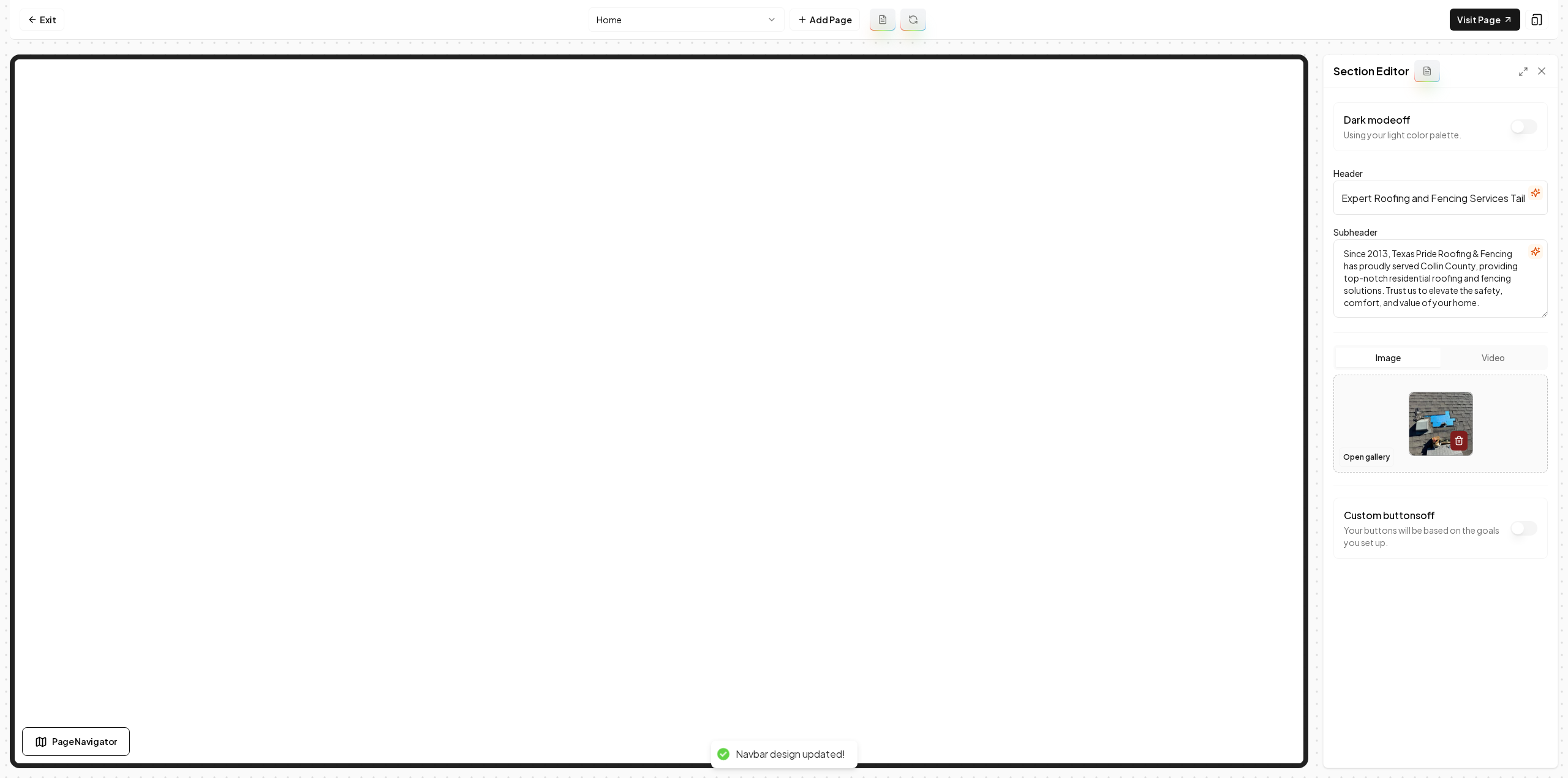 click on "Open gallery" at bounding box center (1366, 457) 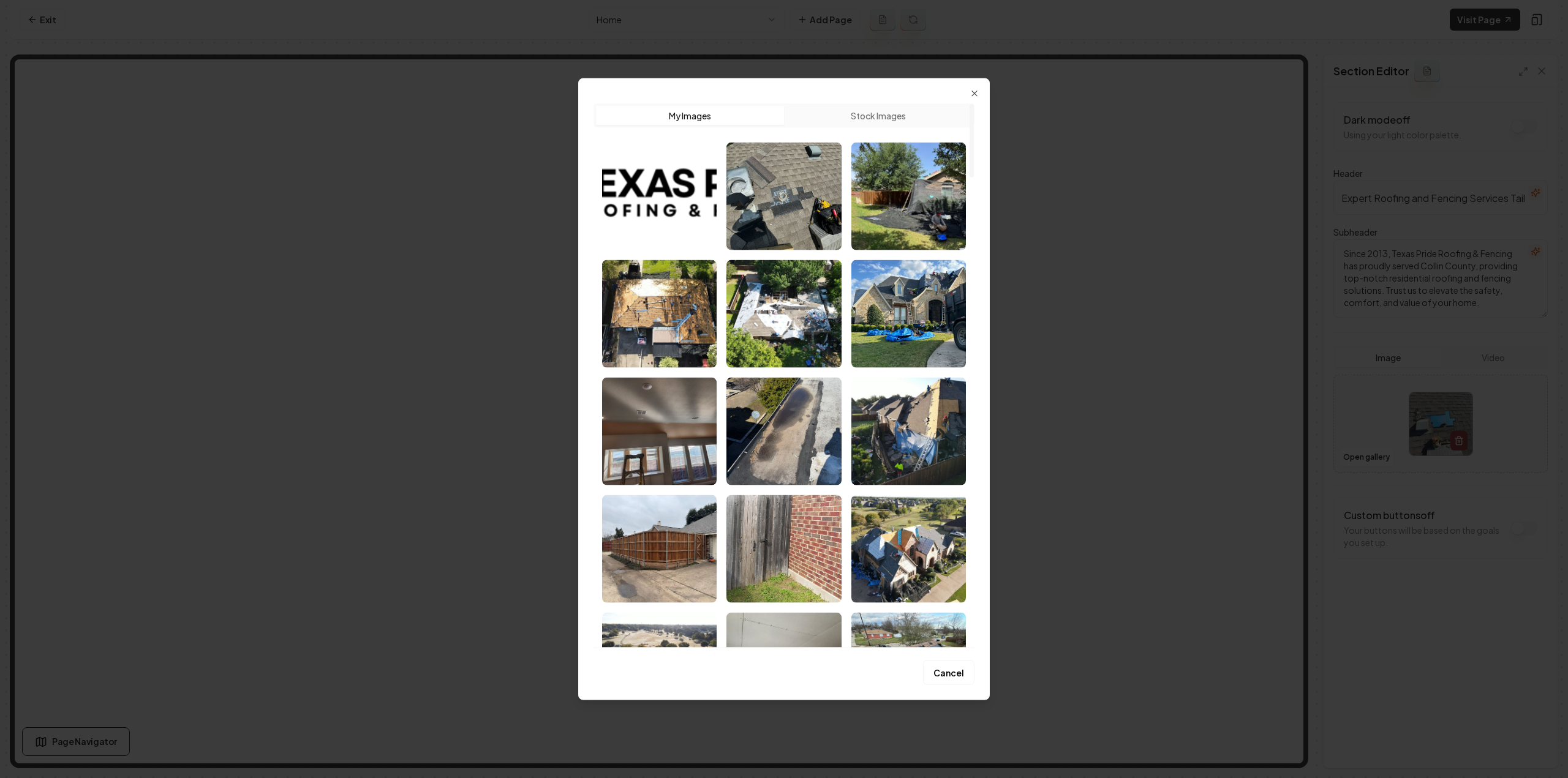 click at bounding box center [659, 313] 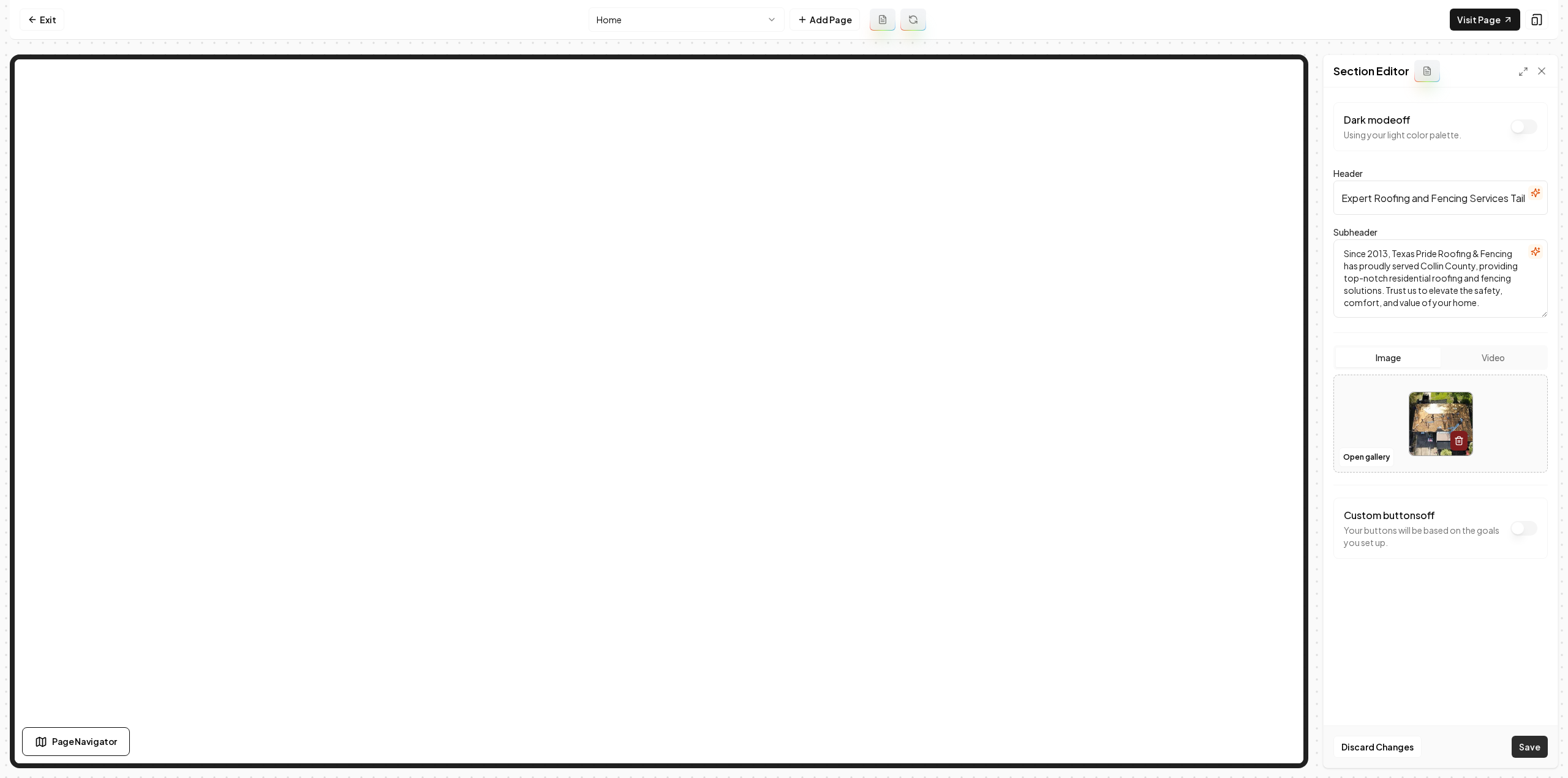 click on "Save" at bounding box center (1529, 747) 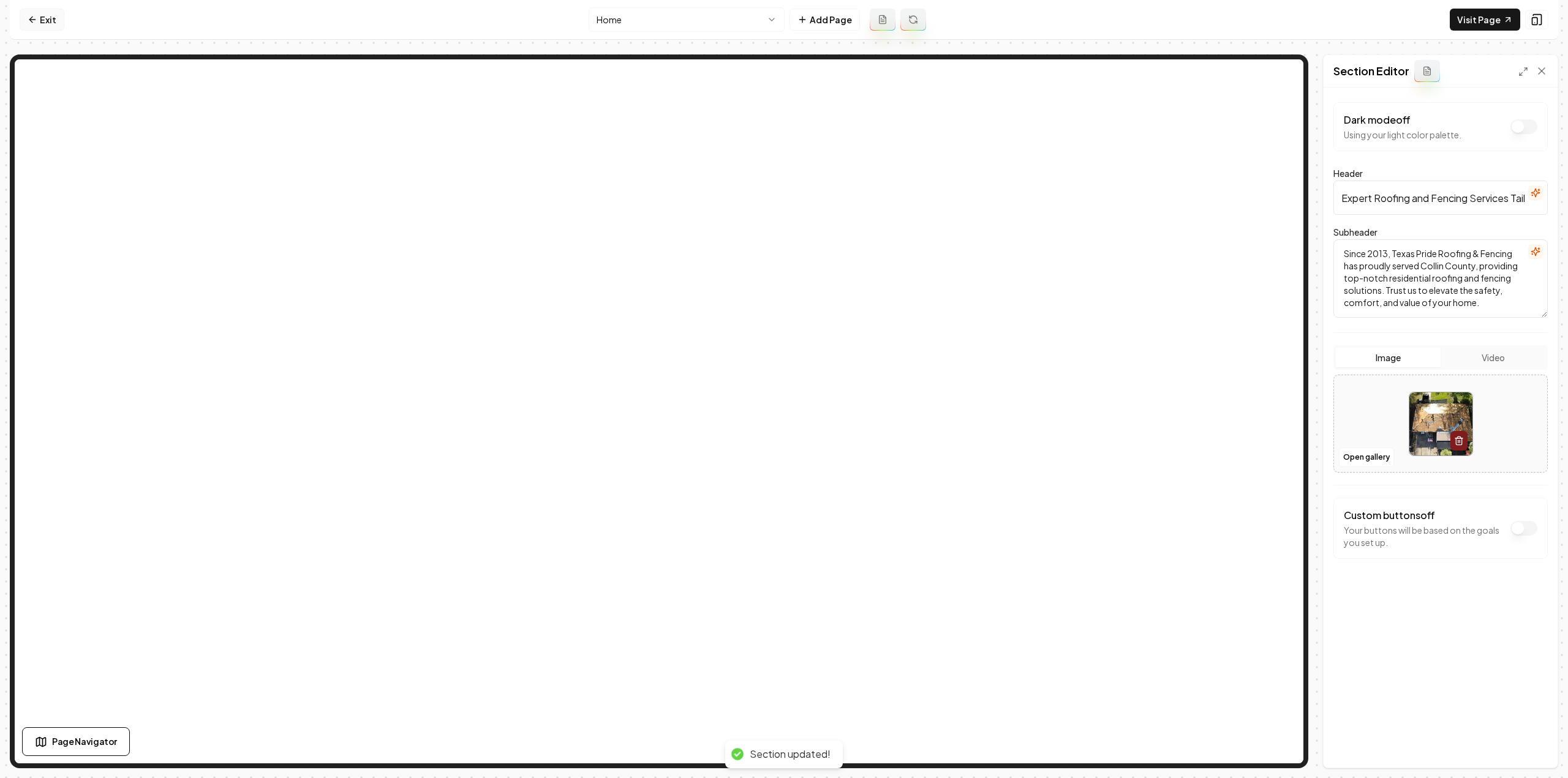 click on "Exit" at bounding box center [42, 20] 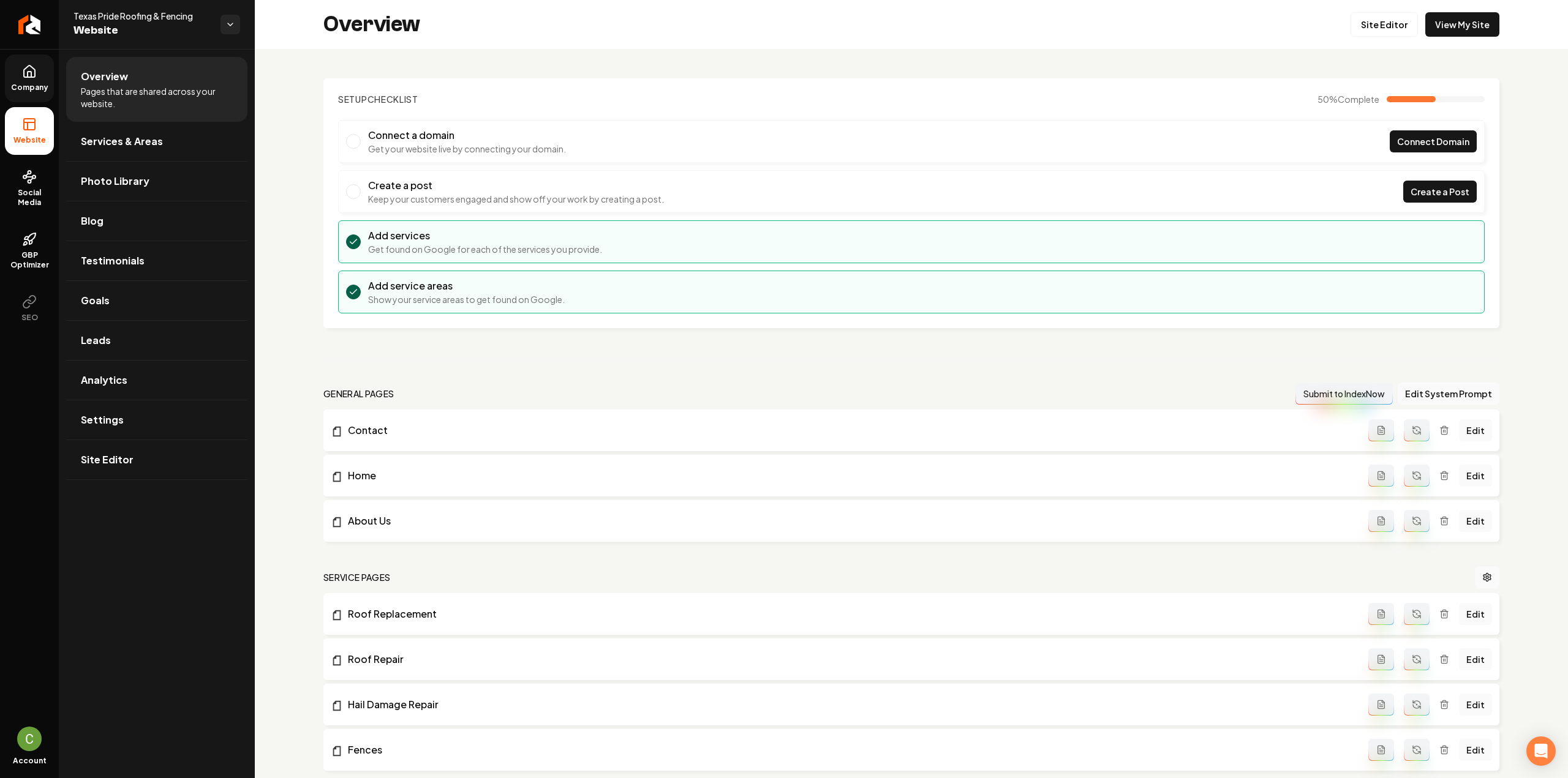 click 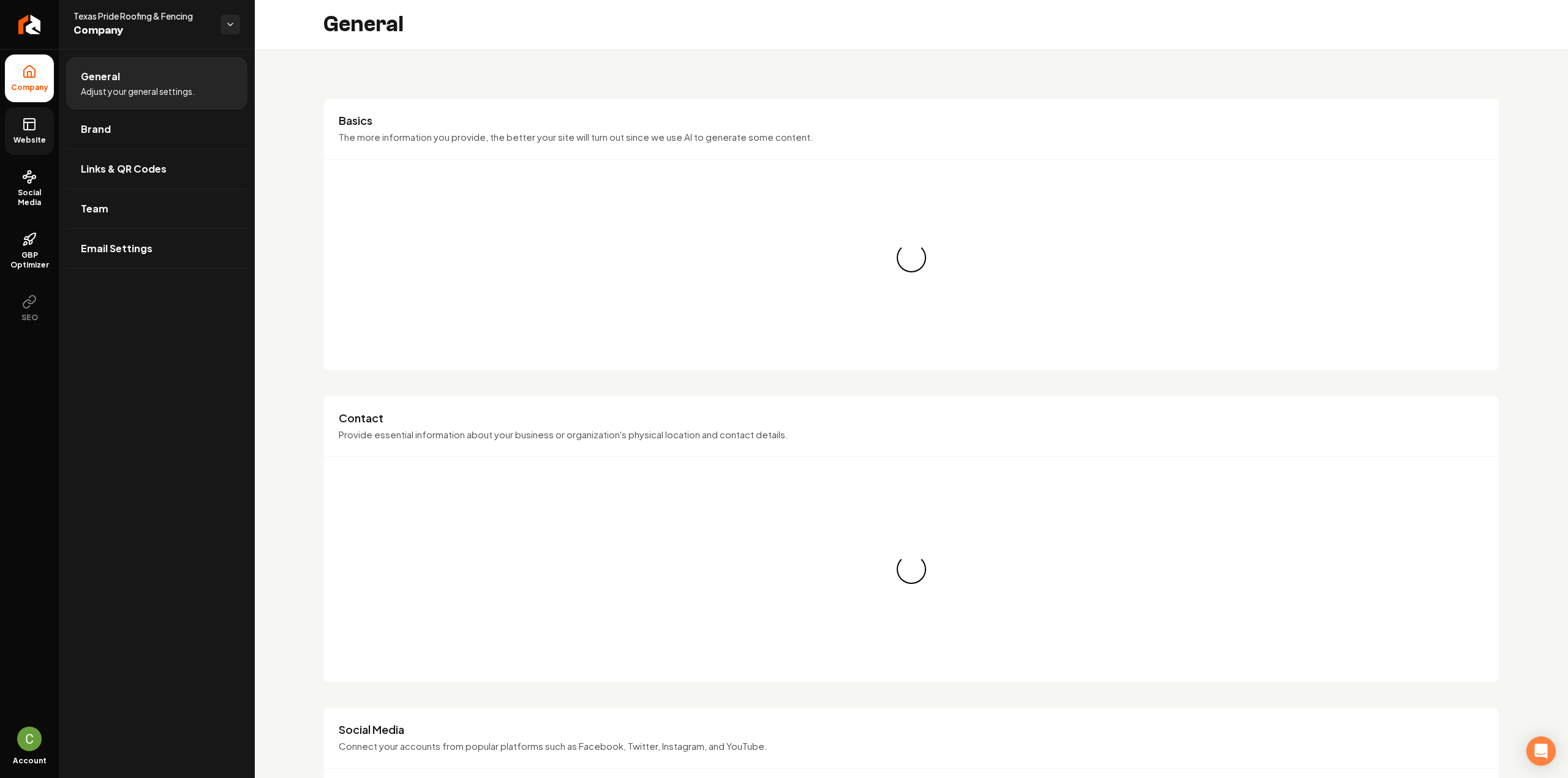 click on "Website" at bounding box center [29, 131] 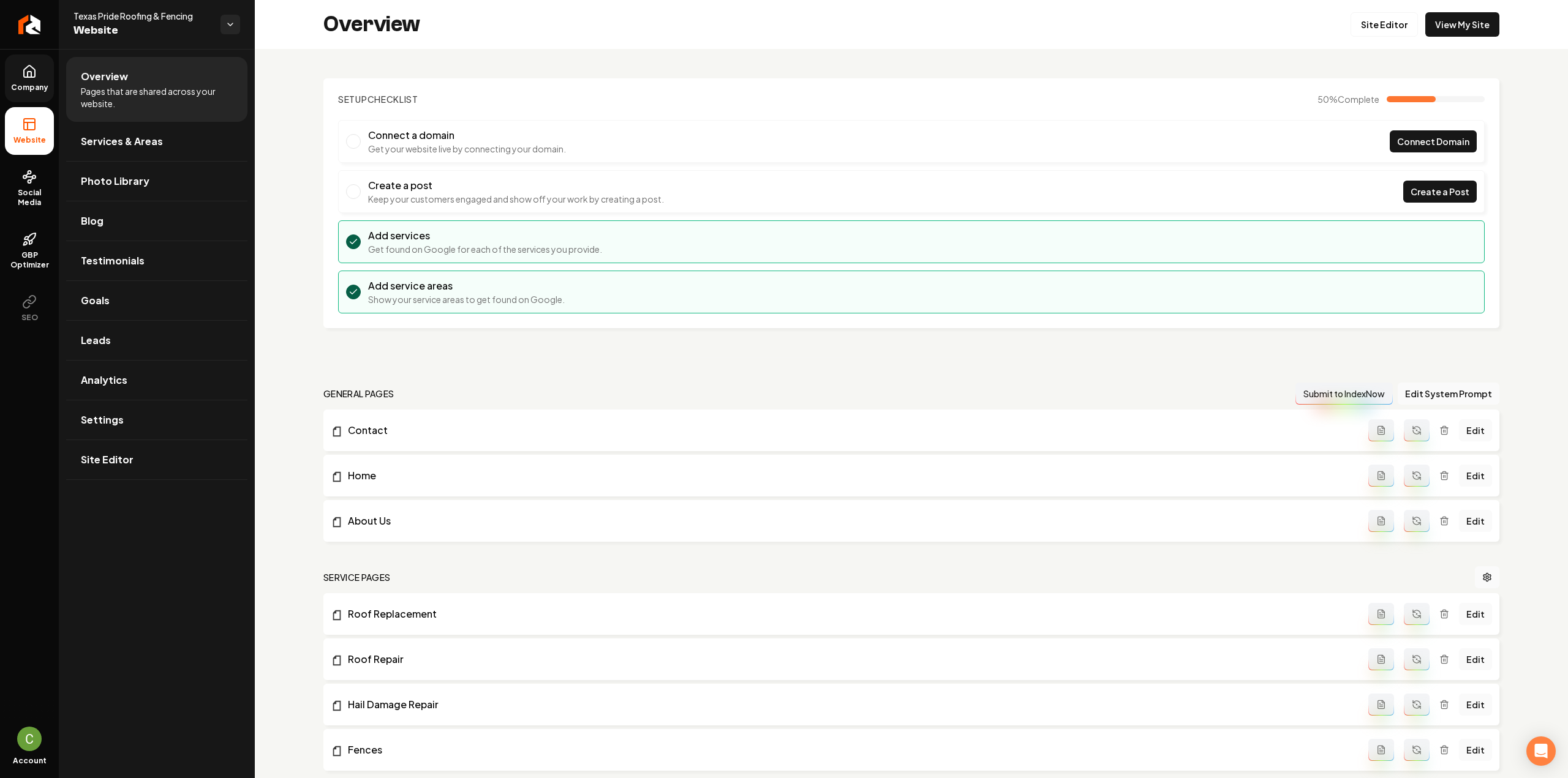 click on "Company" at bounding box center (29, 78) 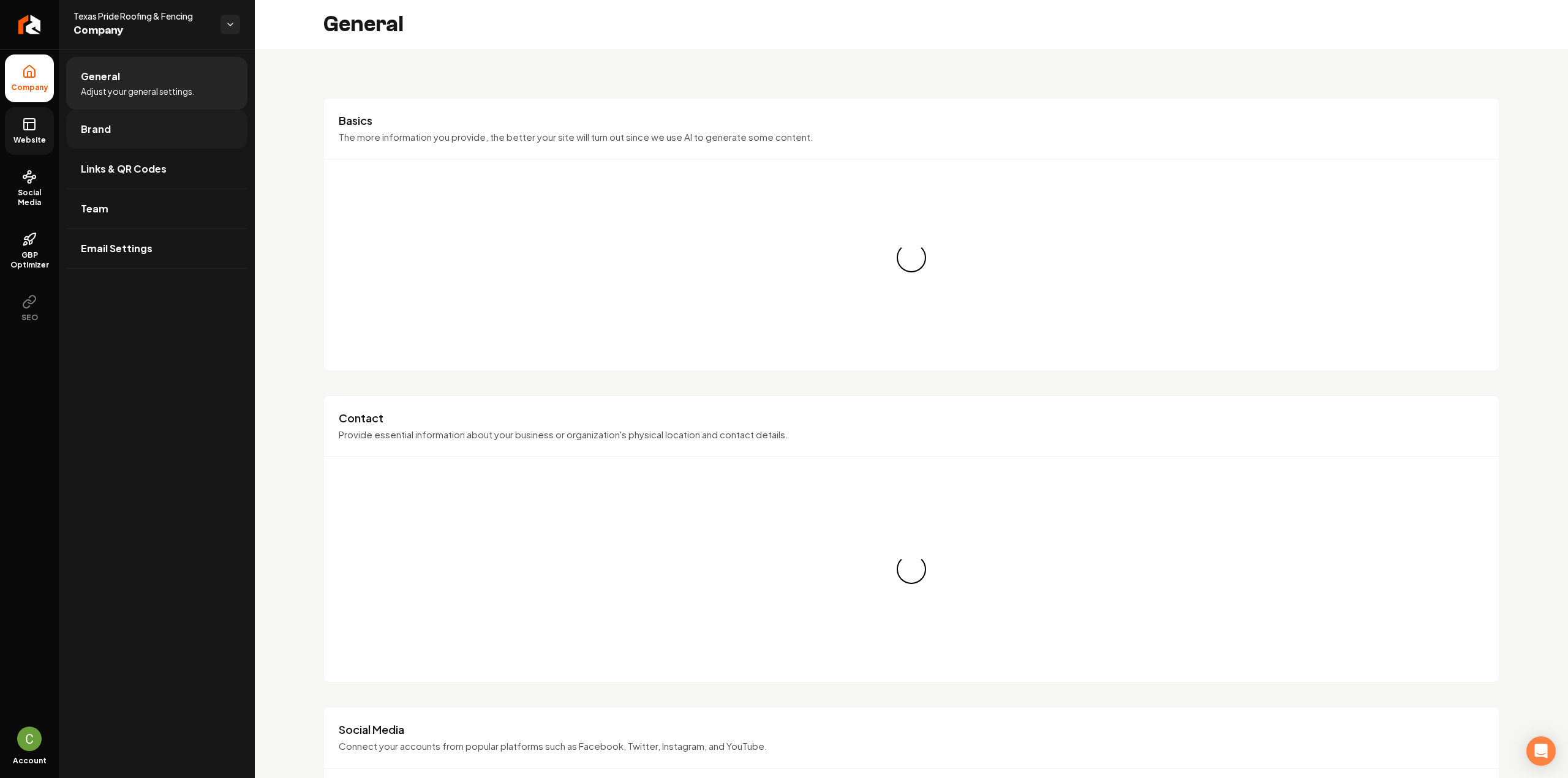 click on "Brand" at bounding box center [157, 129] 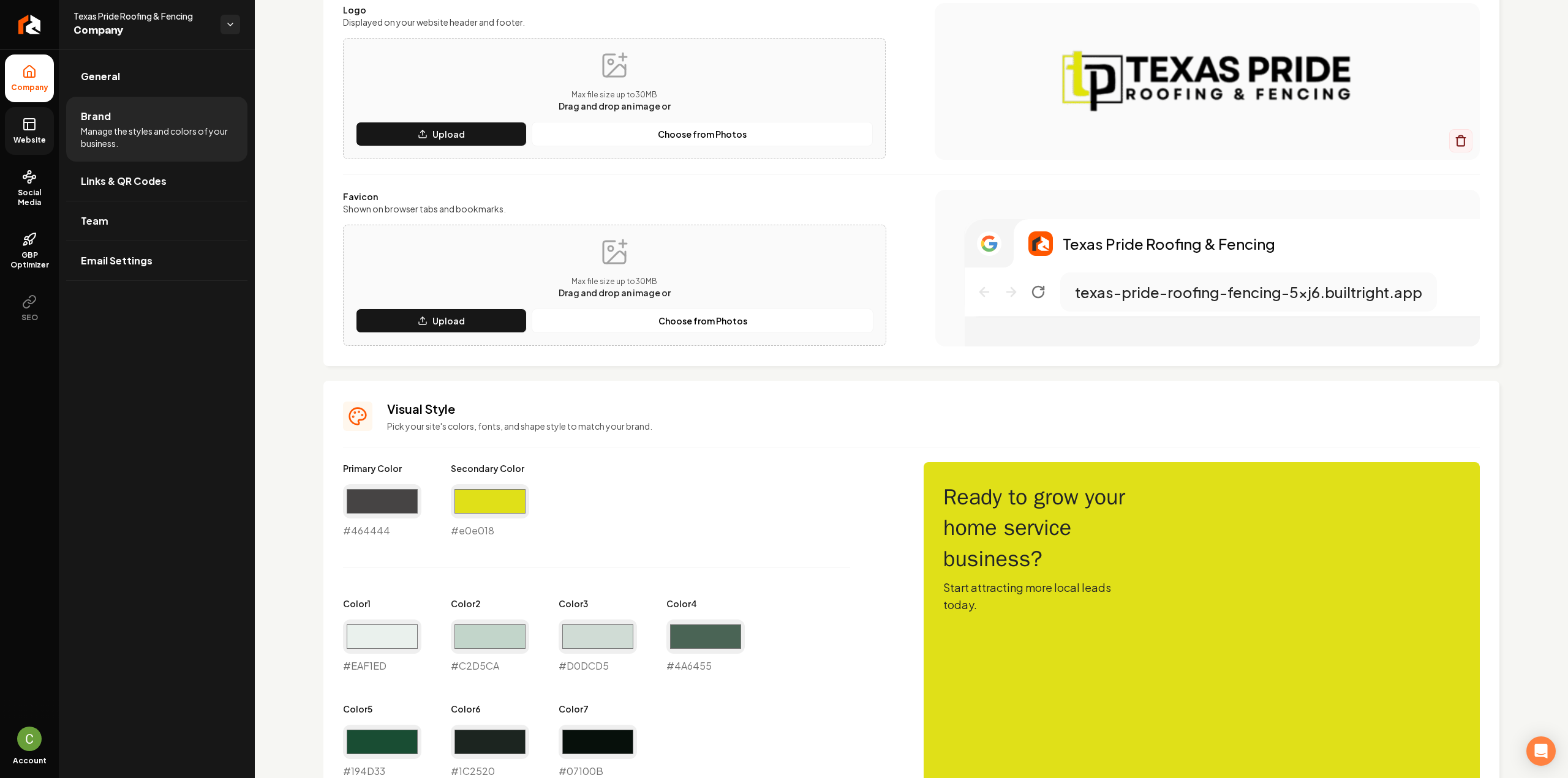 scroll, scrollTop: 306, scrollLeft: 0, axis: vertical 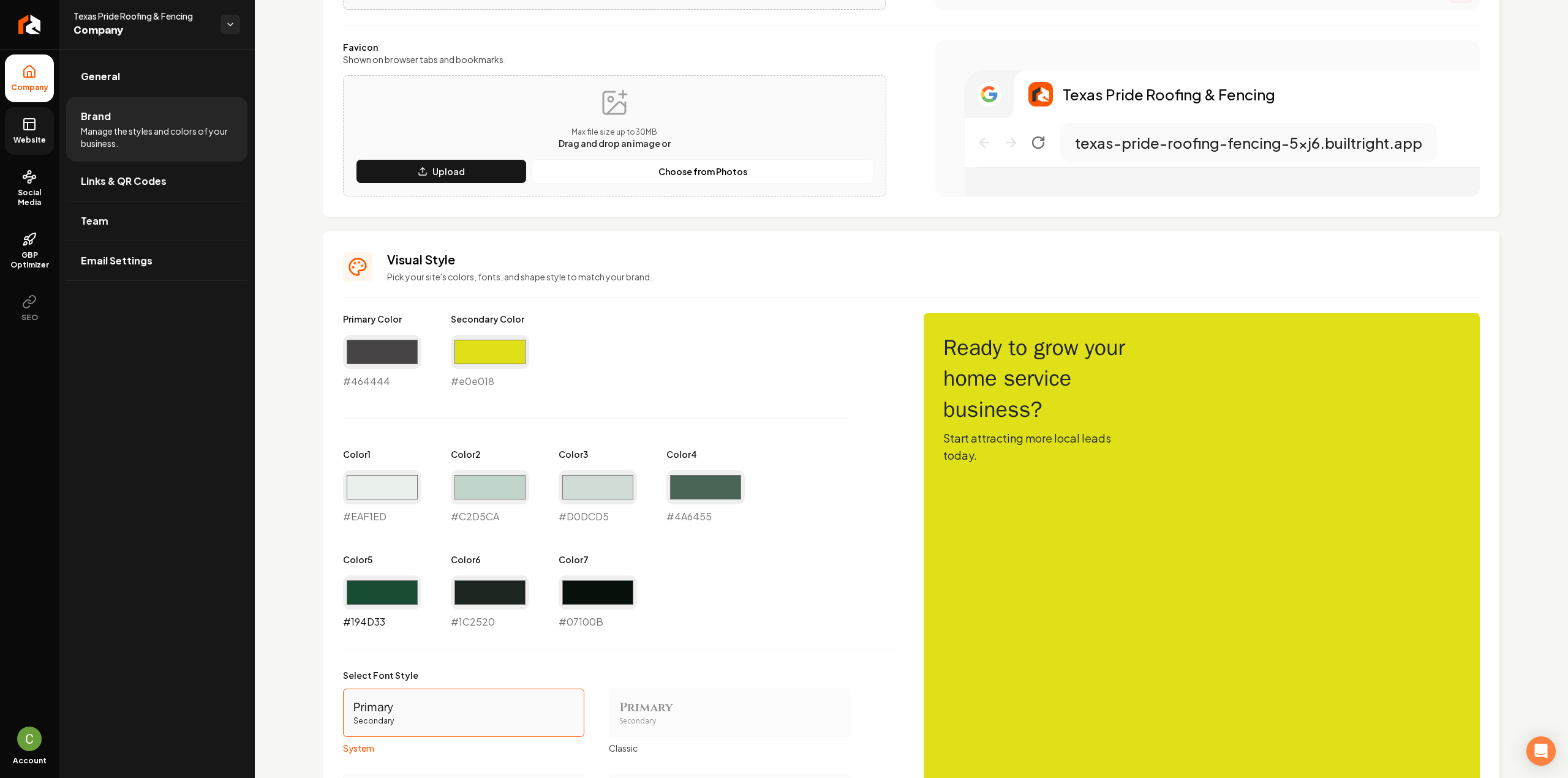 click on "#194d33" at bounding box center (382, 593) 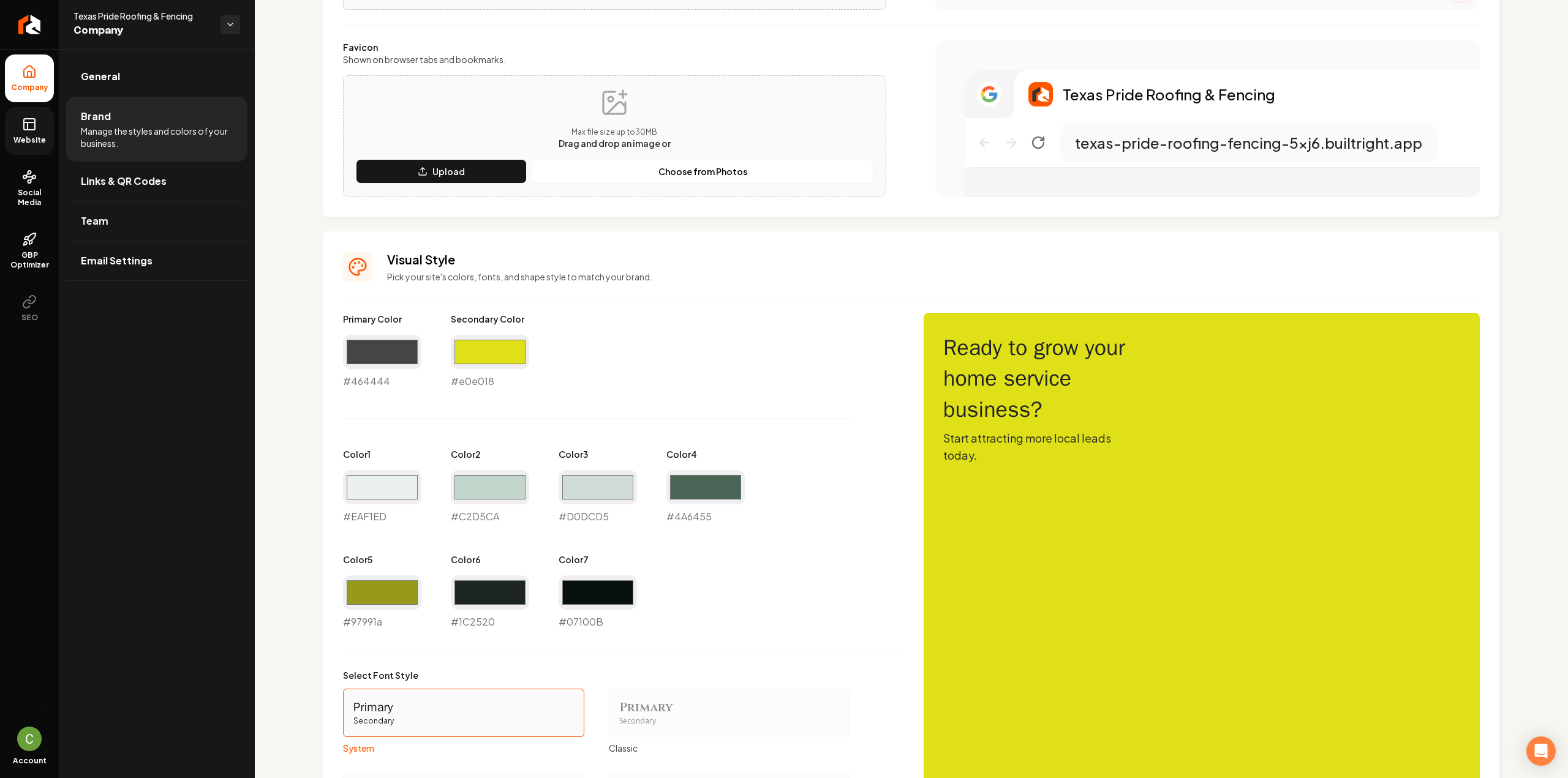 type on "#97991a" 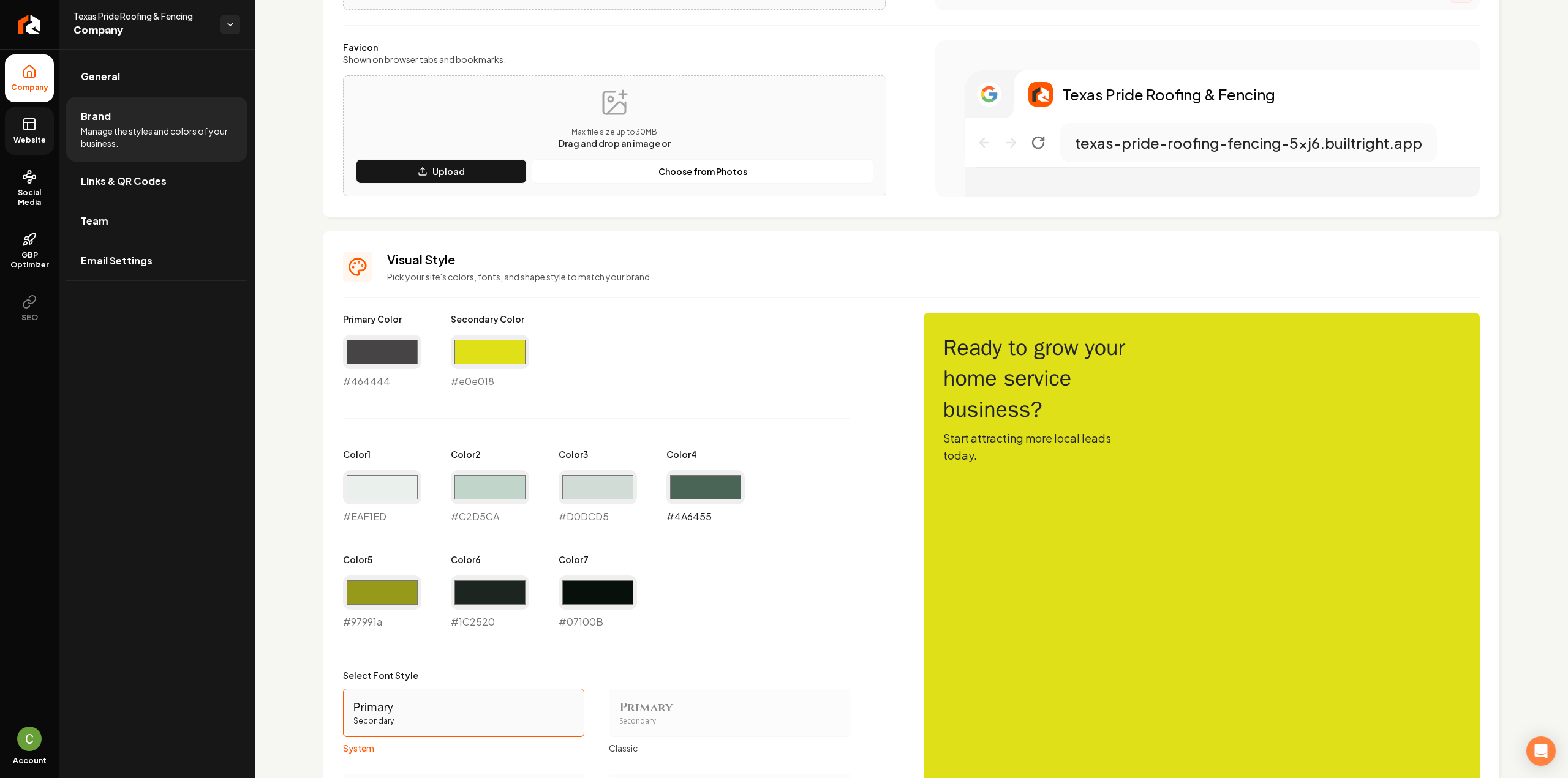 click on "#4a6455" at bounding box center [706, 487] 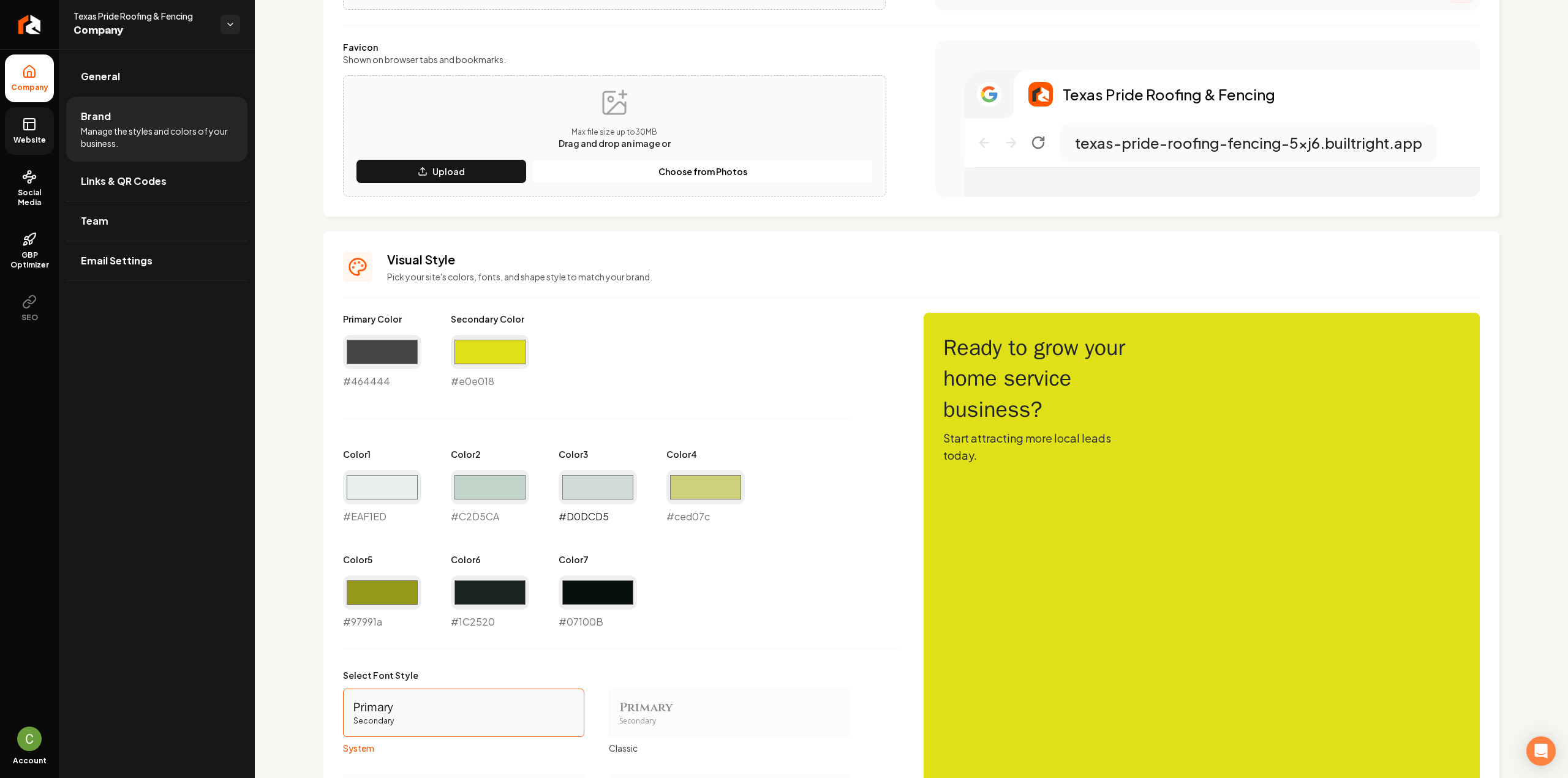 type on "#ced07c" 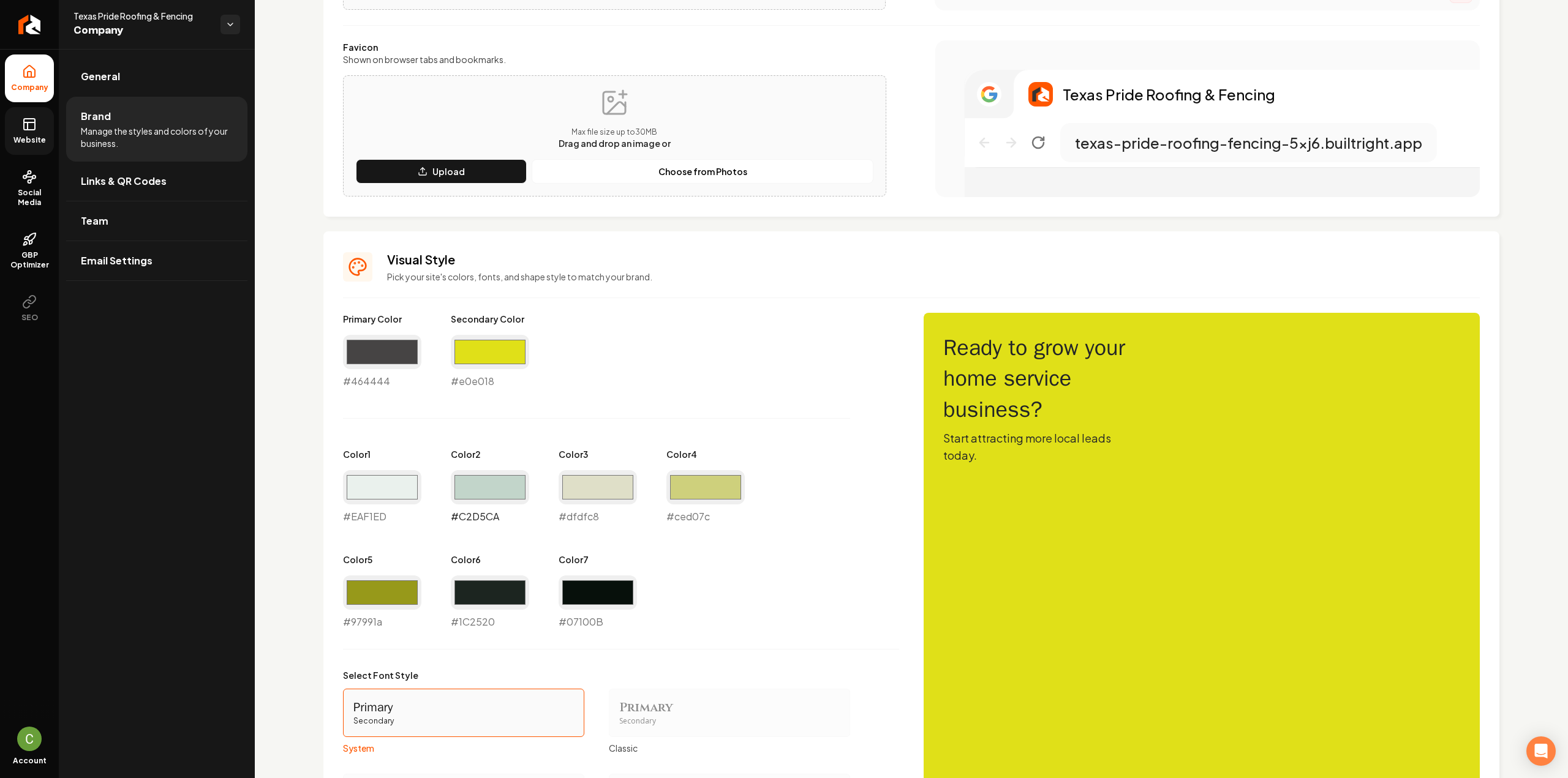type on "#dfdfc8" 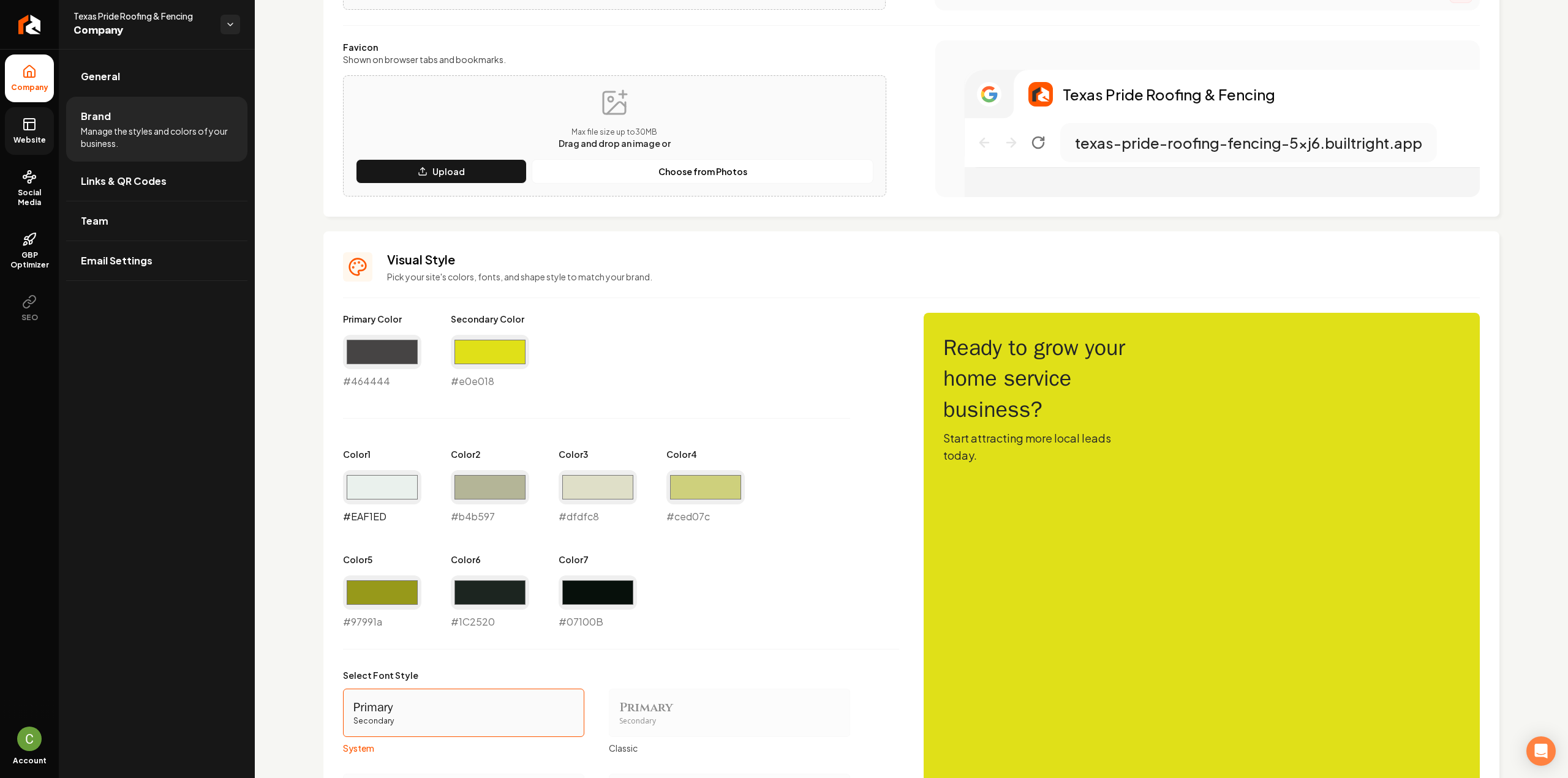 type on "#b4b597" 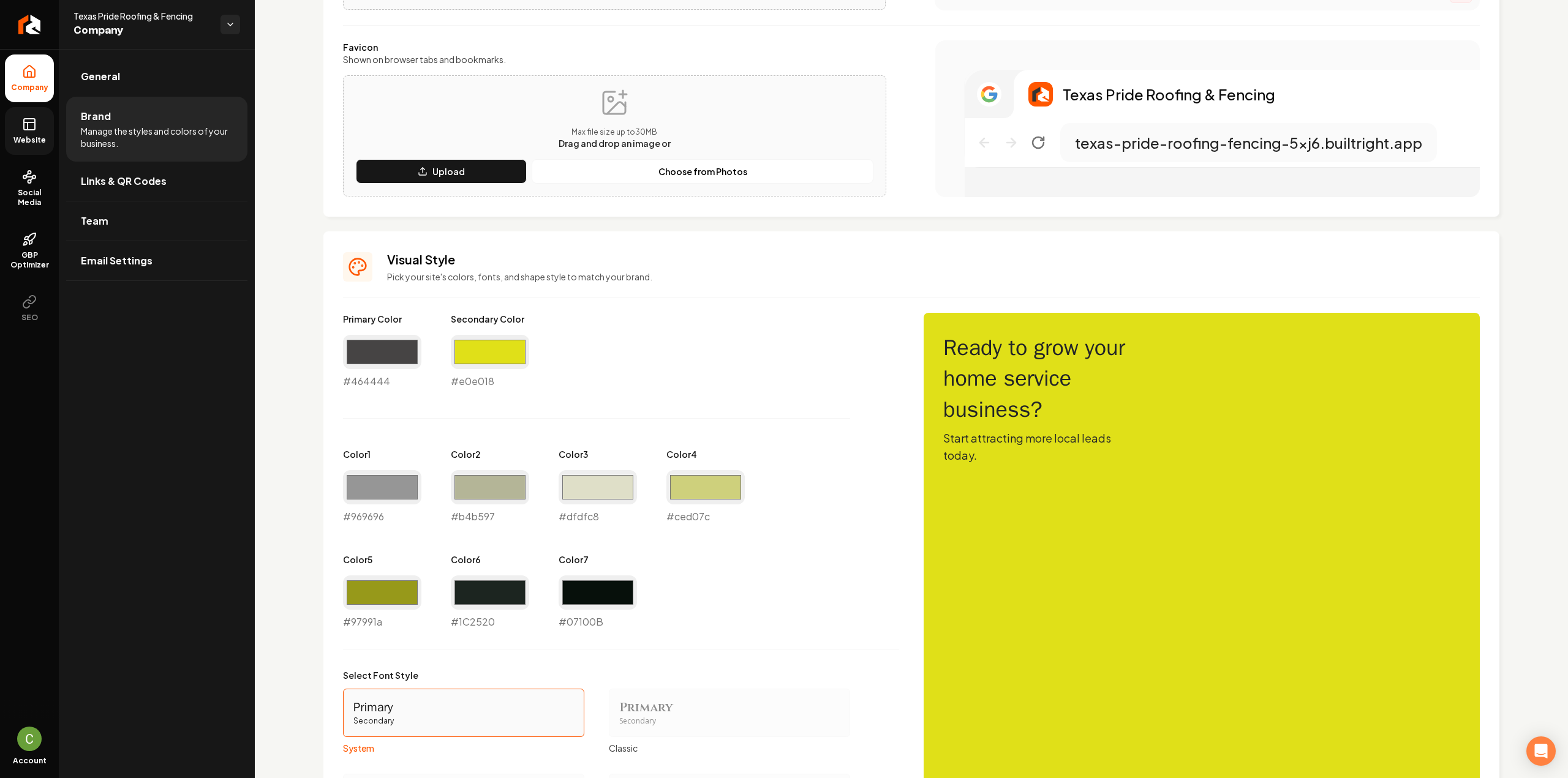 type on "#969696" 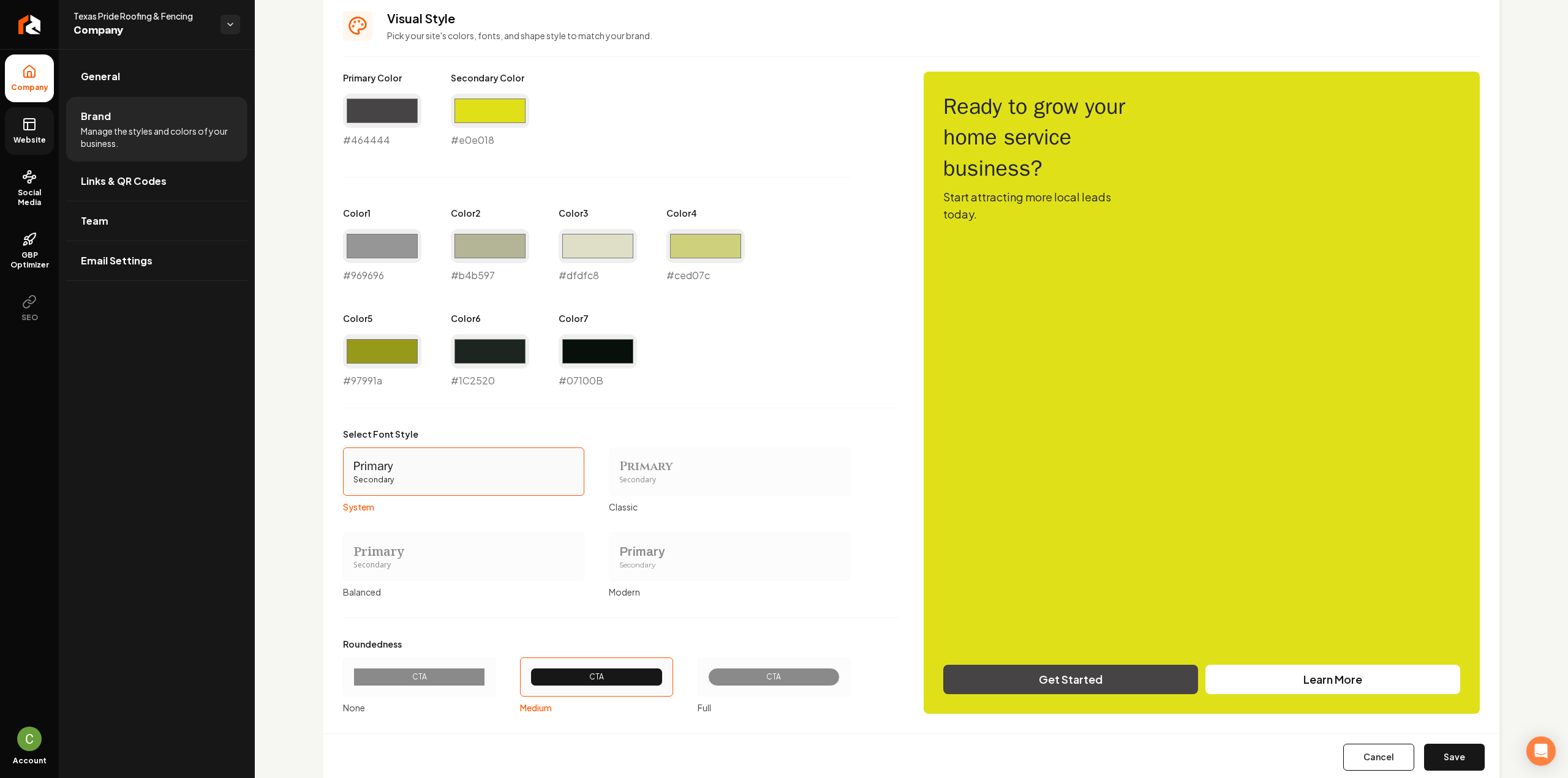 scroll, scrollTop: 577, scrollLeft: 0, axis: vertical 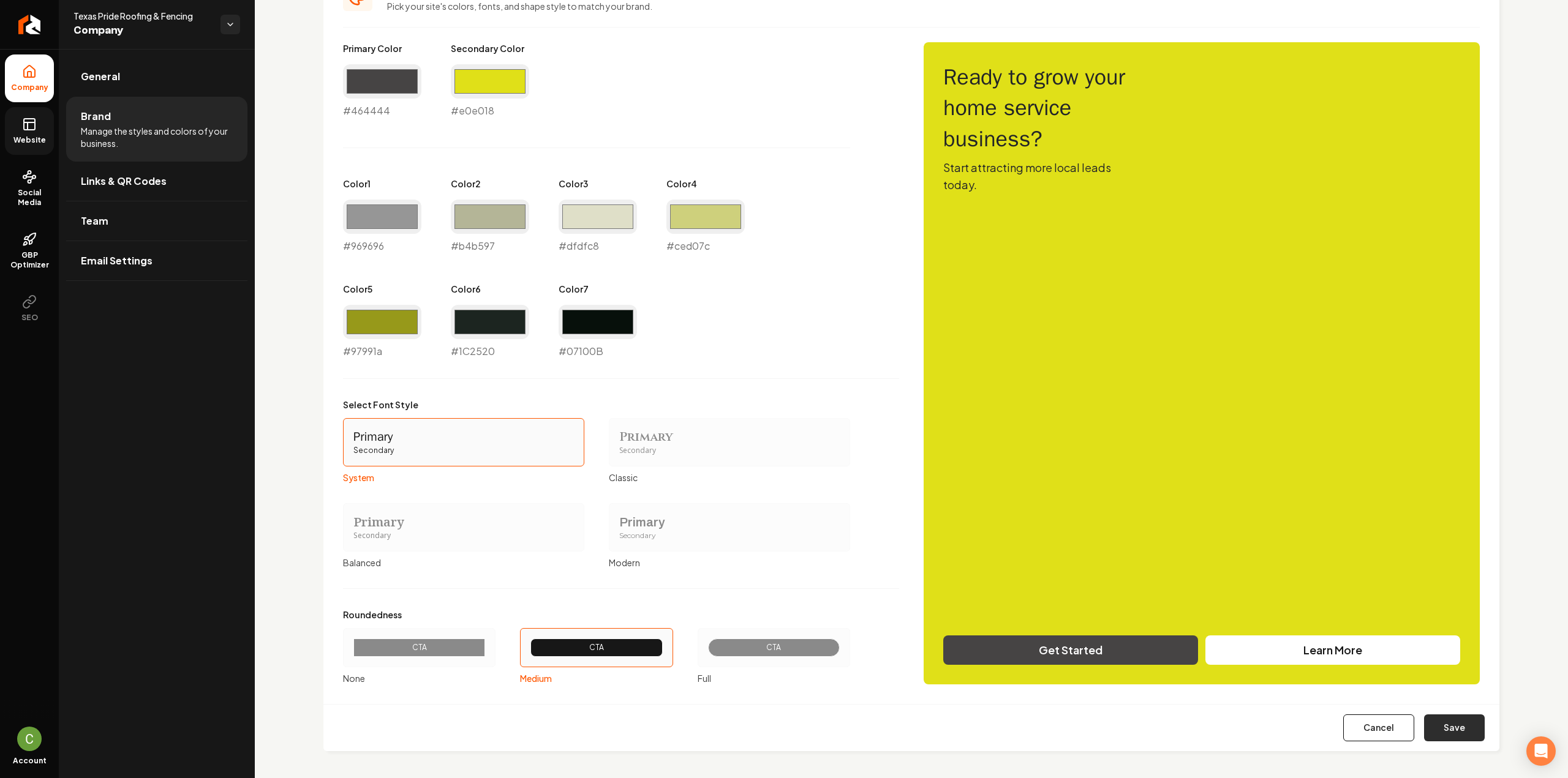 click on "Save" at bounding box center (1454, 728) 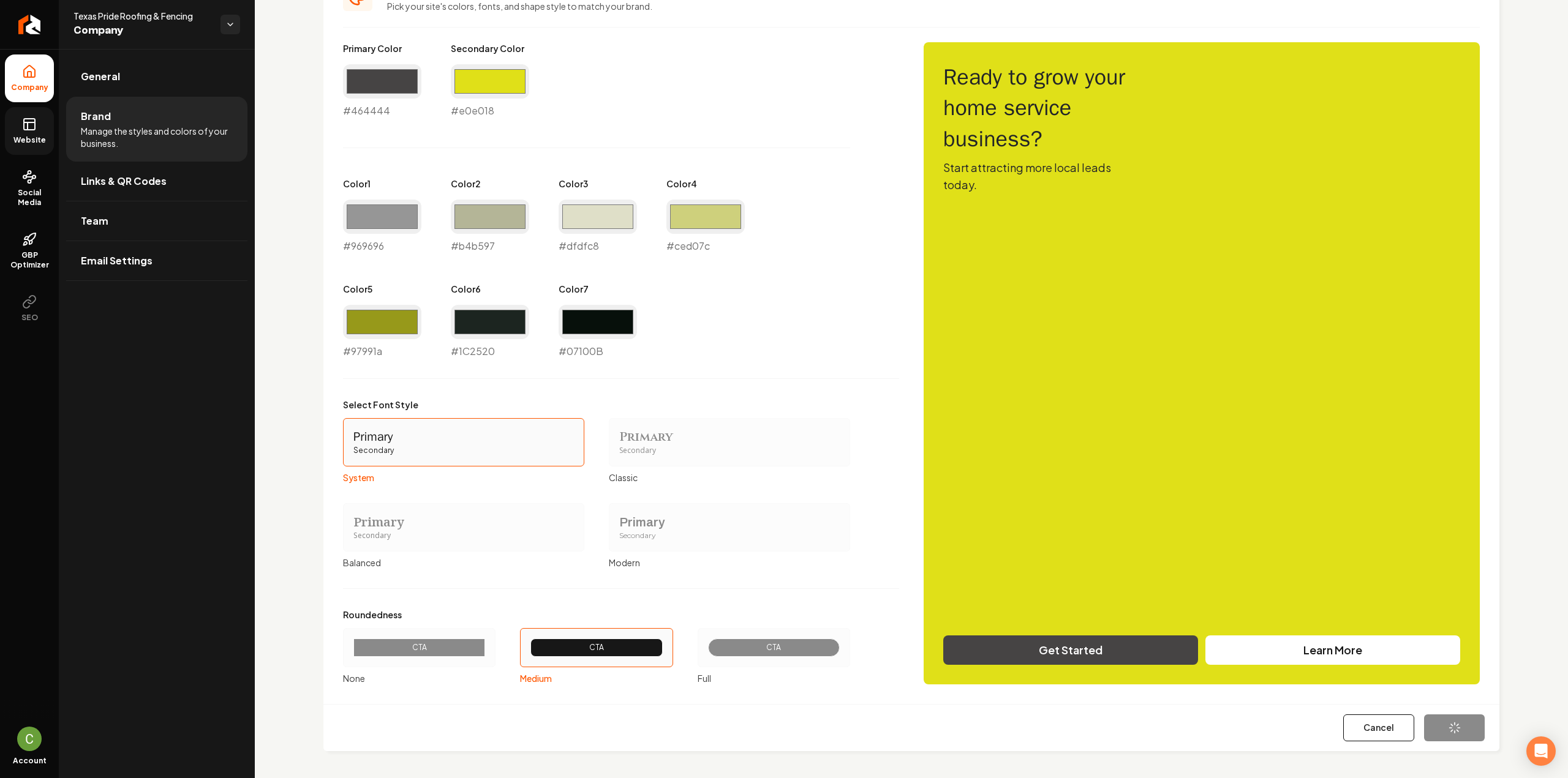 type on "#1c2520" 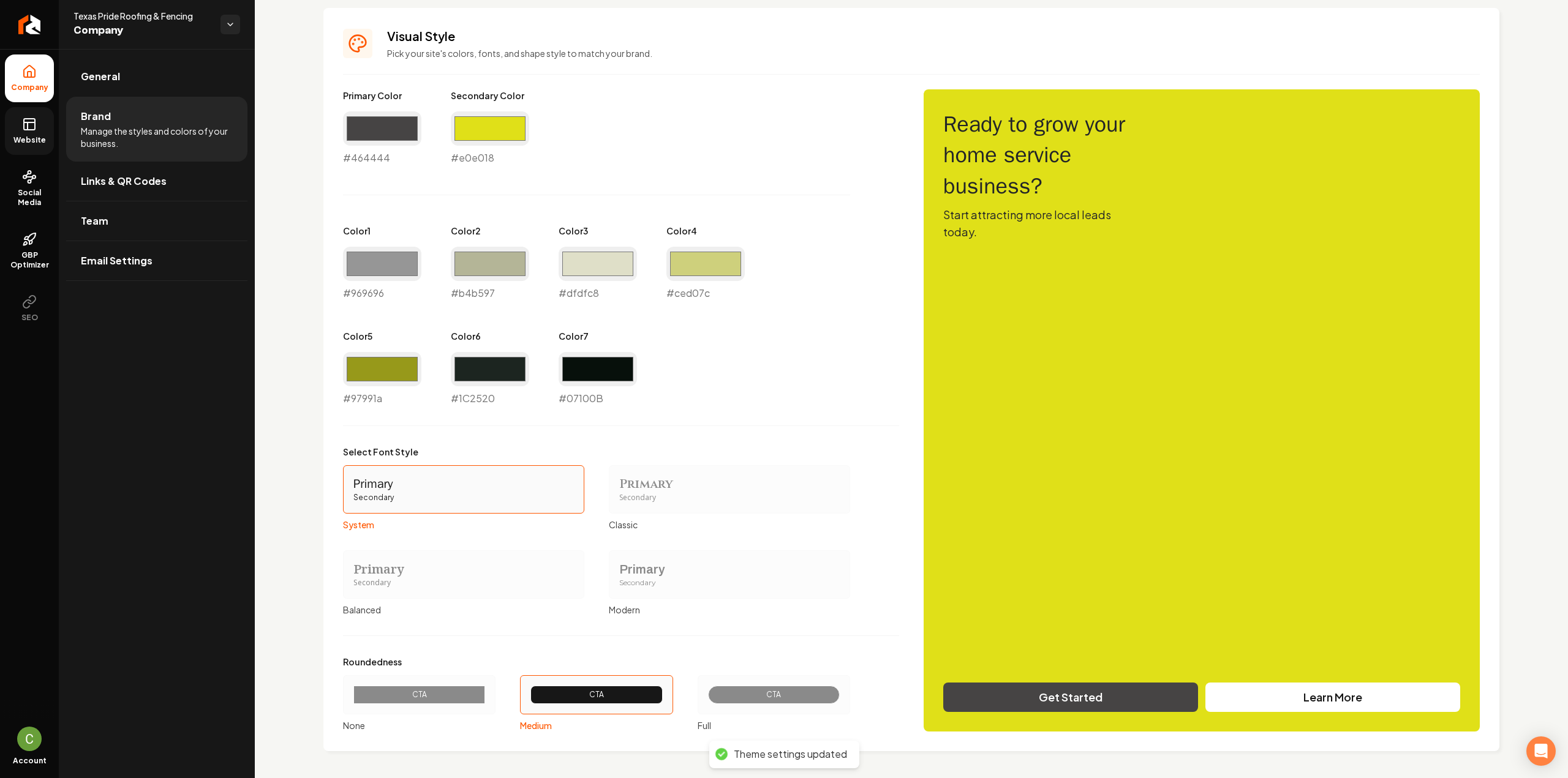 click on "Website" at bounding box center [29, 140] 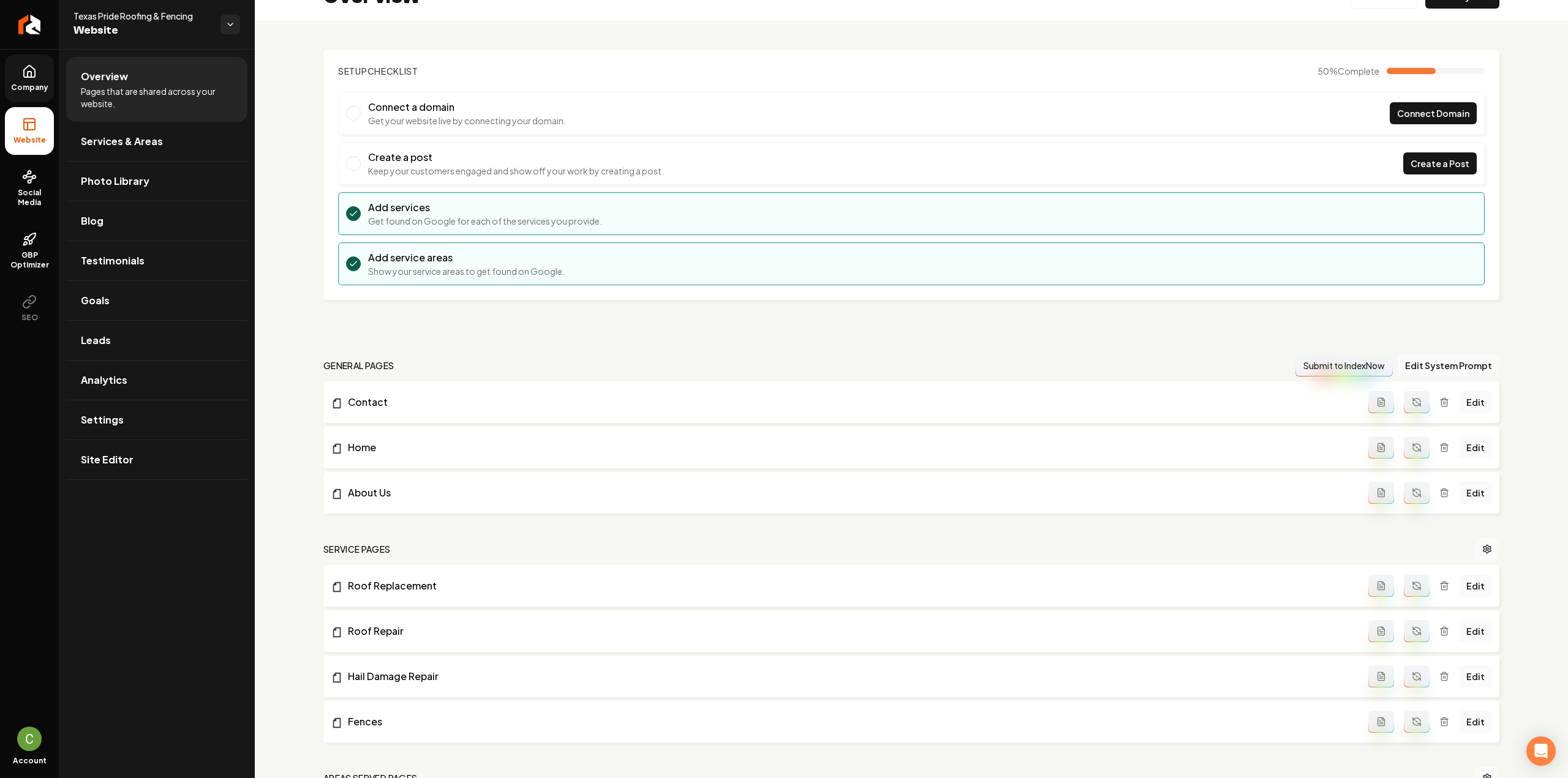 scroll, scrollTop: 0, scrollLeft: 0, axis: both 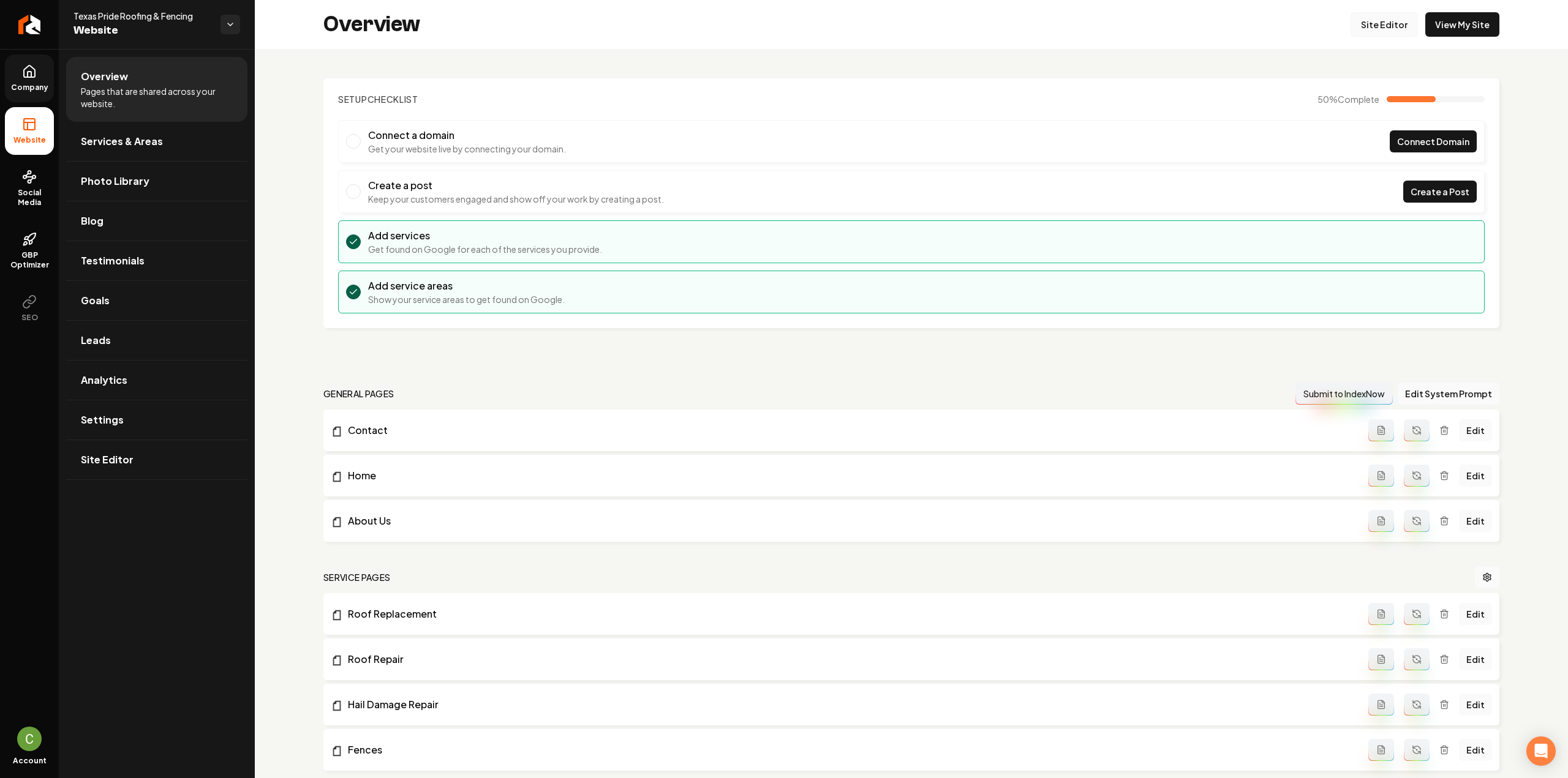 click on "Site Editor" at bounding box center (1384, 24) 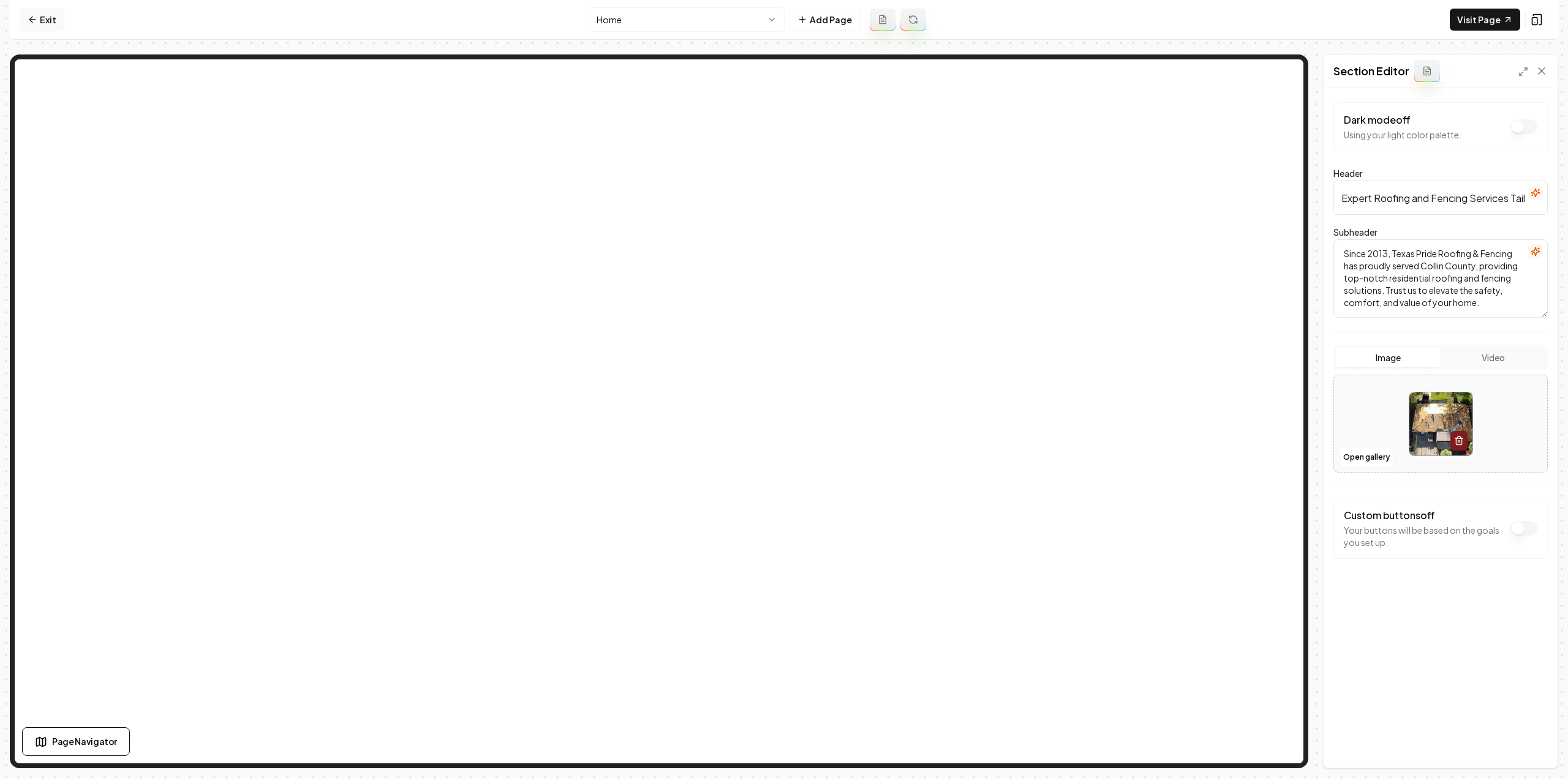 click on "Exit" at bounding box center (42, 20) 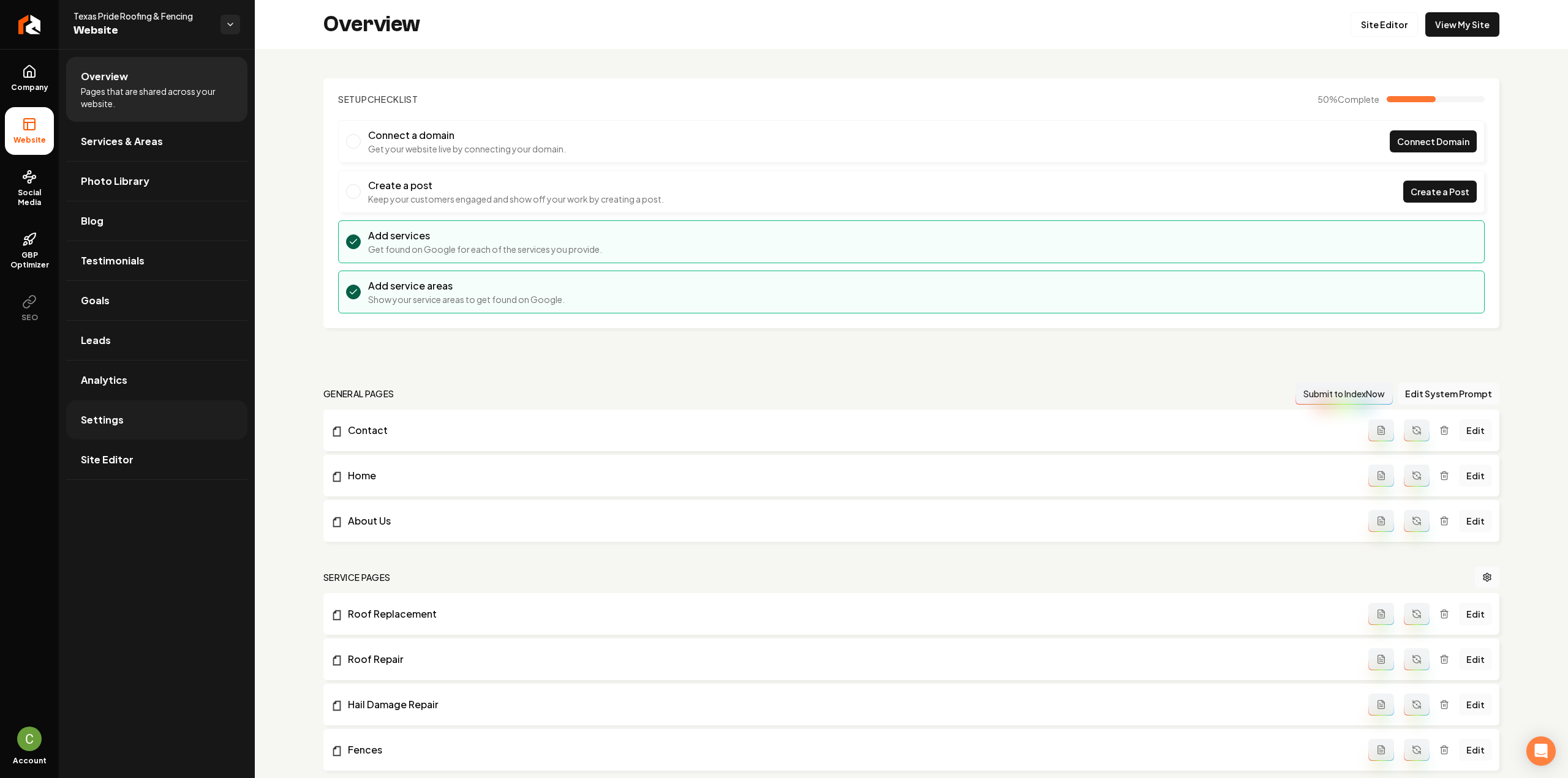 click on "Settings" at bounding box center (157, 420) 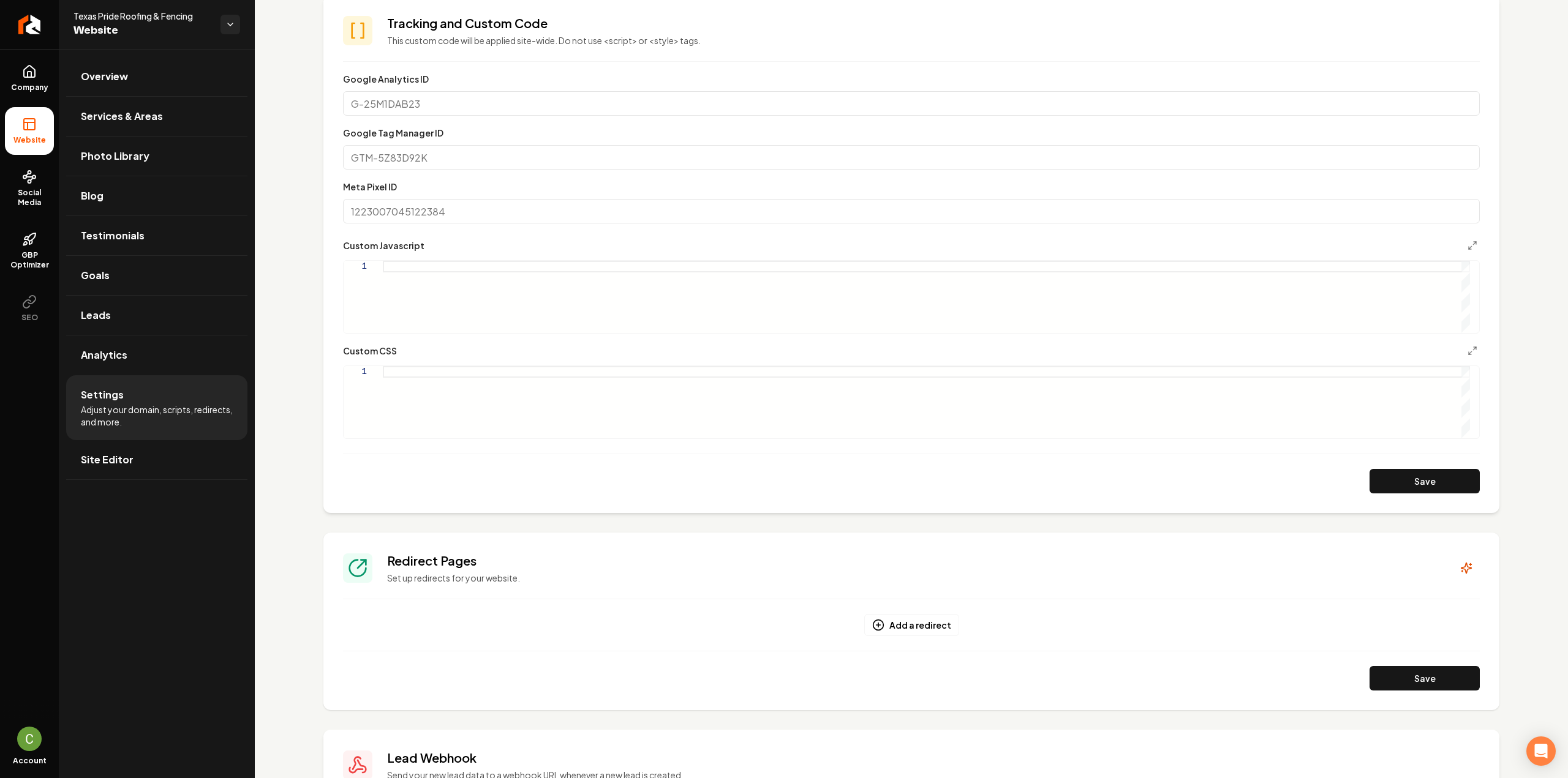 scroll, scrollTop: 490, scrollLeft: 0, axis: vertical 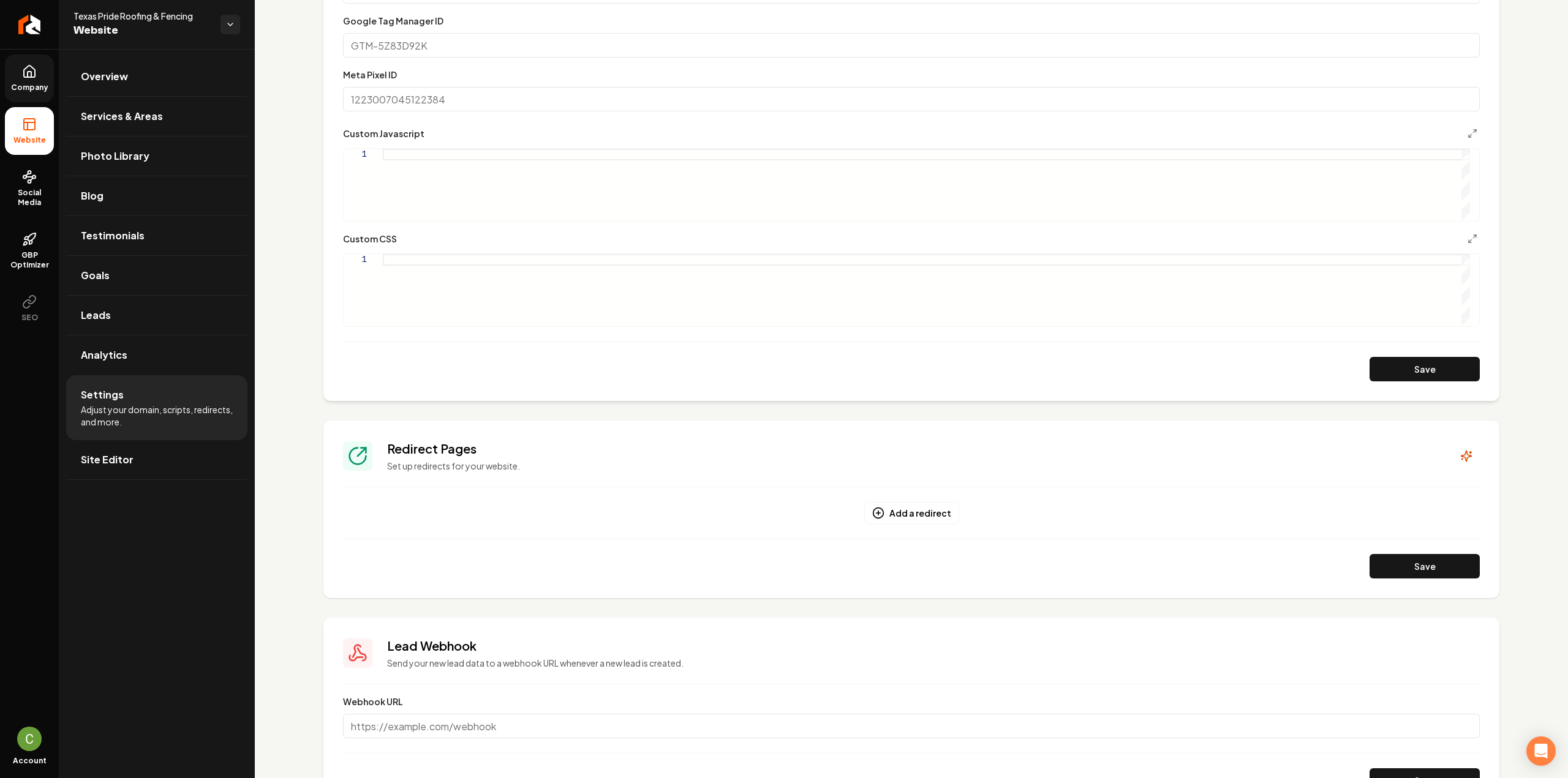 click 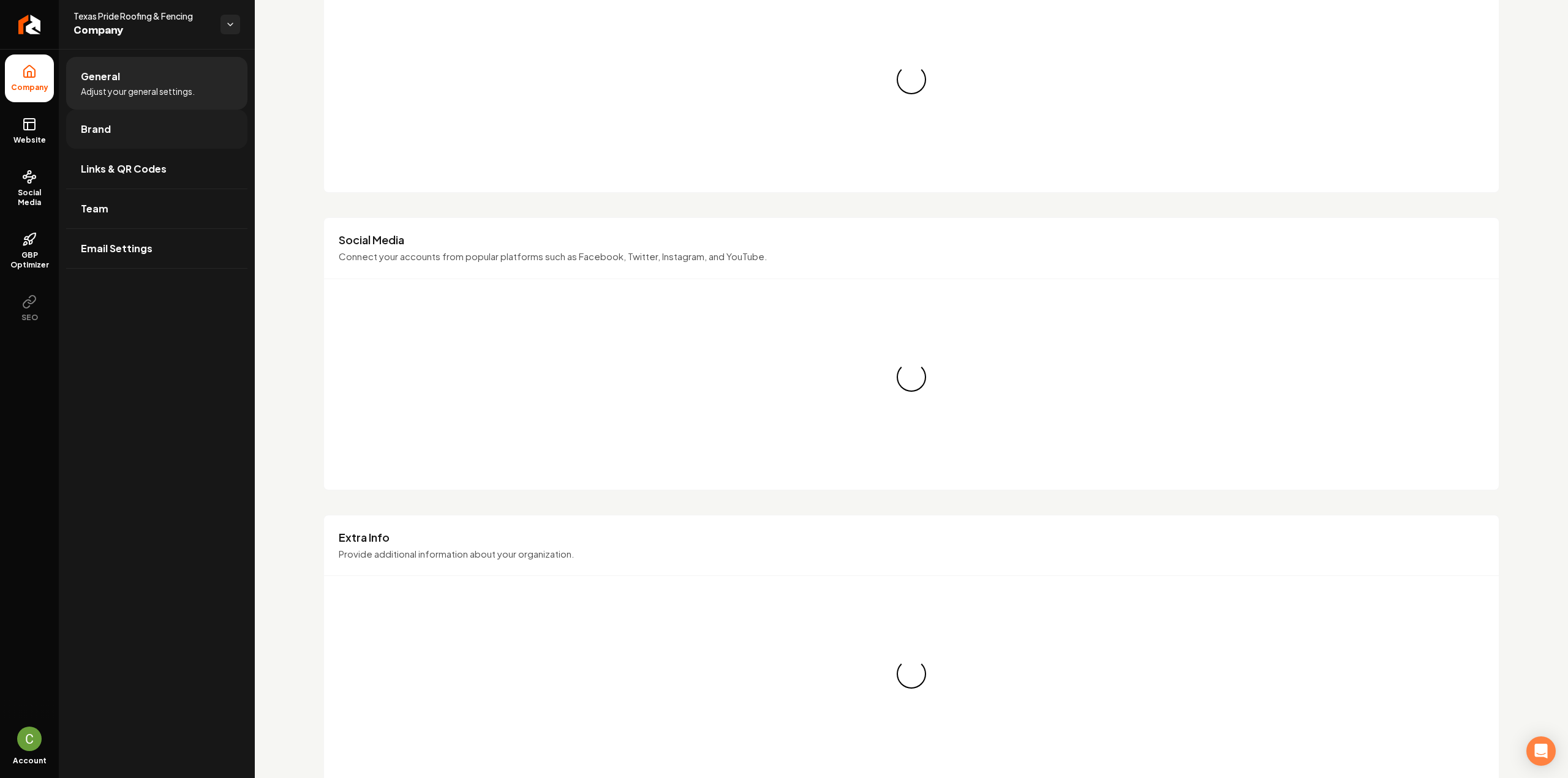 click on "Brand" at bounding box center (157, 129) 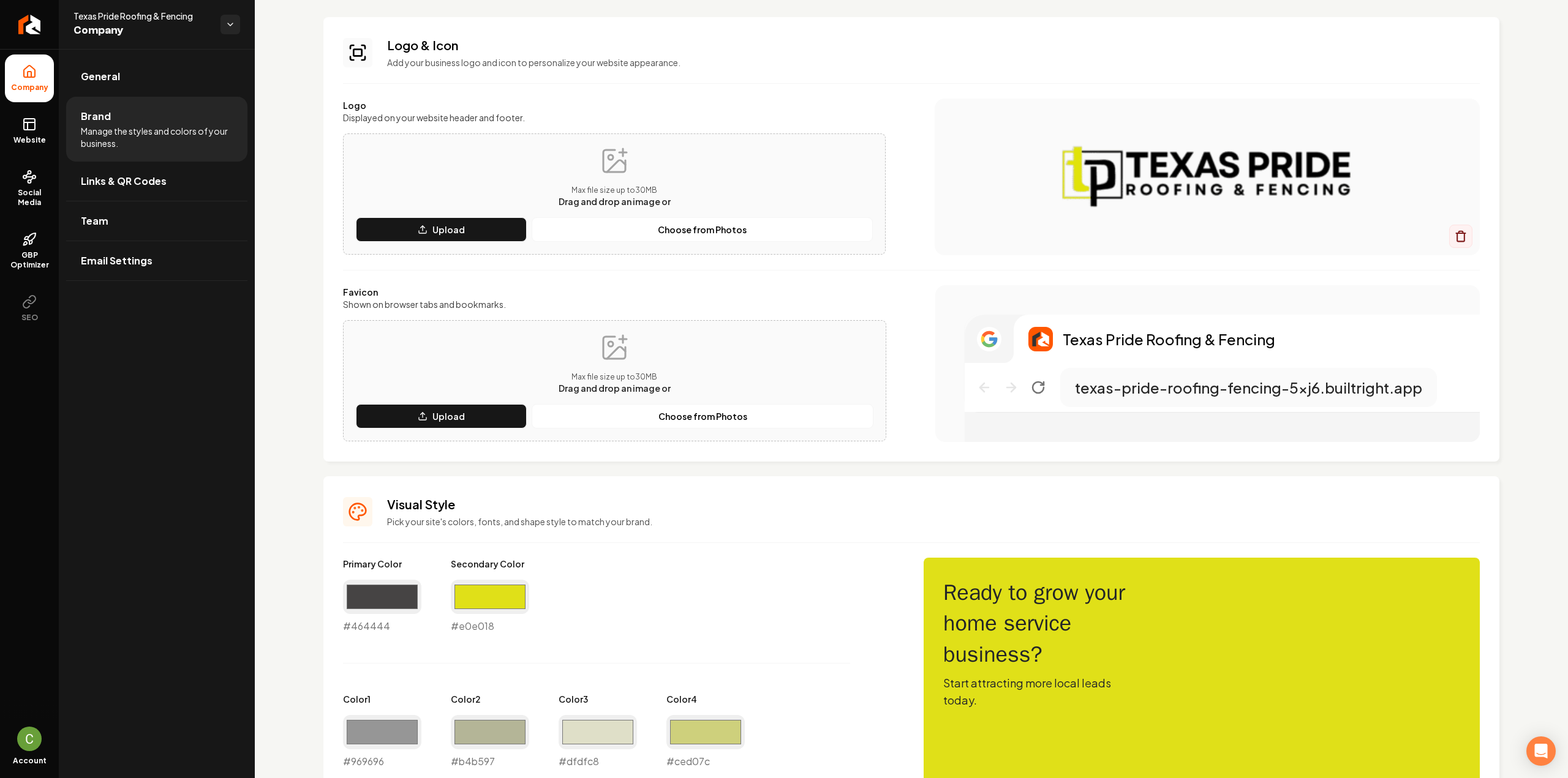 scroll, scrollTop: 306, scrollLeft: 0, axis: vertical 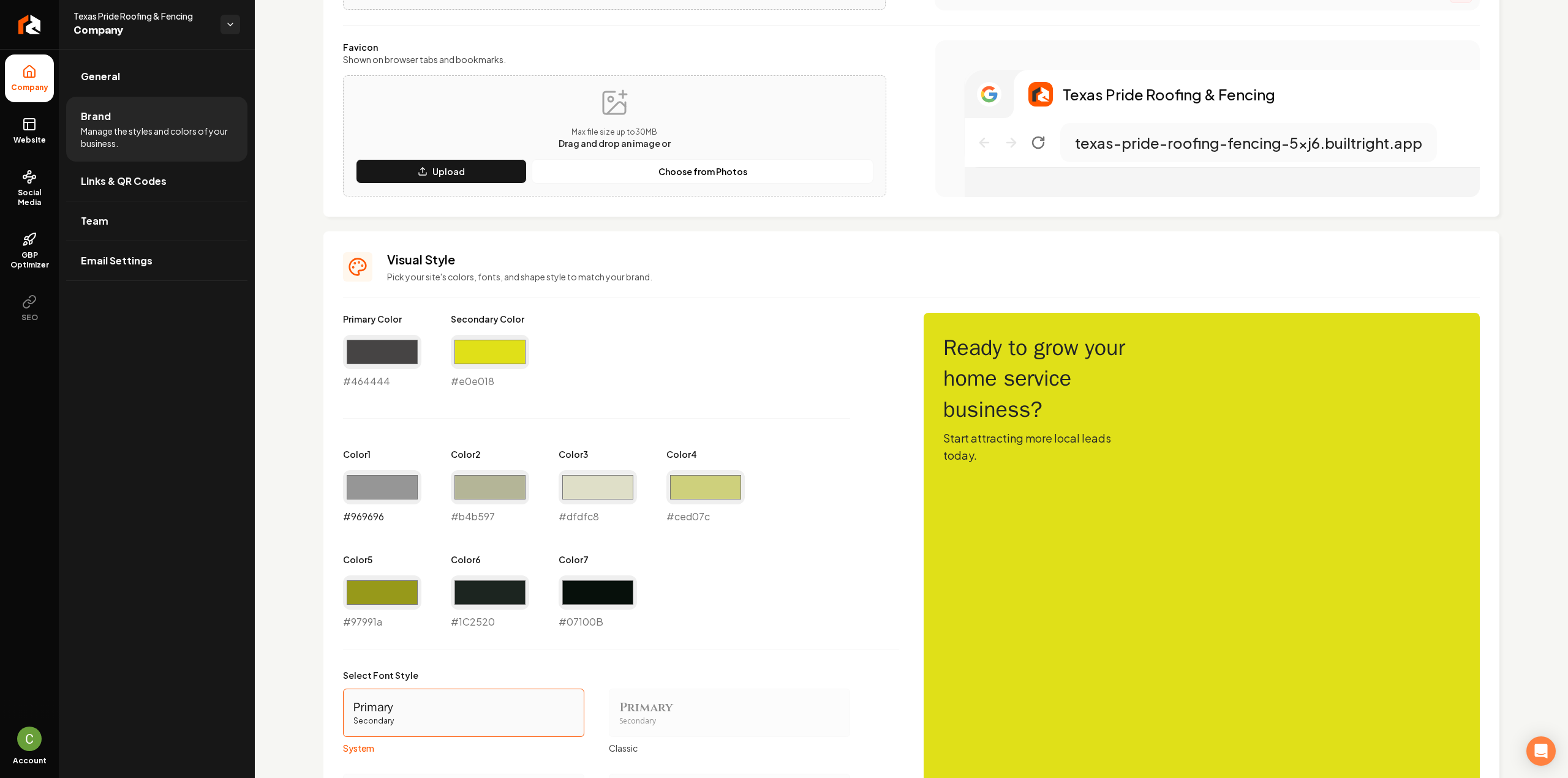 click on "#969696" at bounding box center (382, 487) 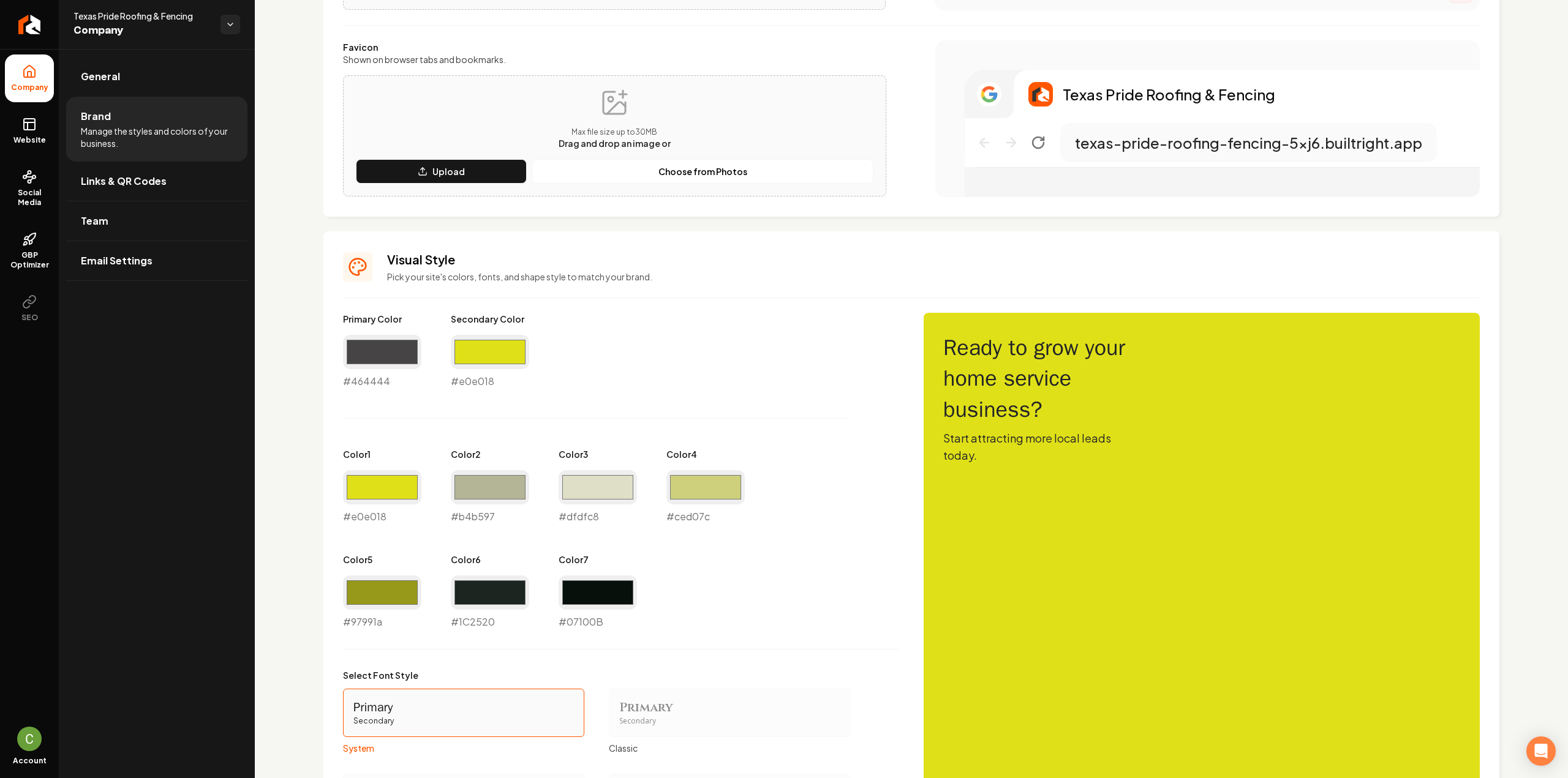 type on "#e0e018" 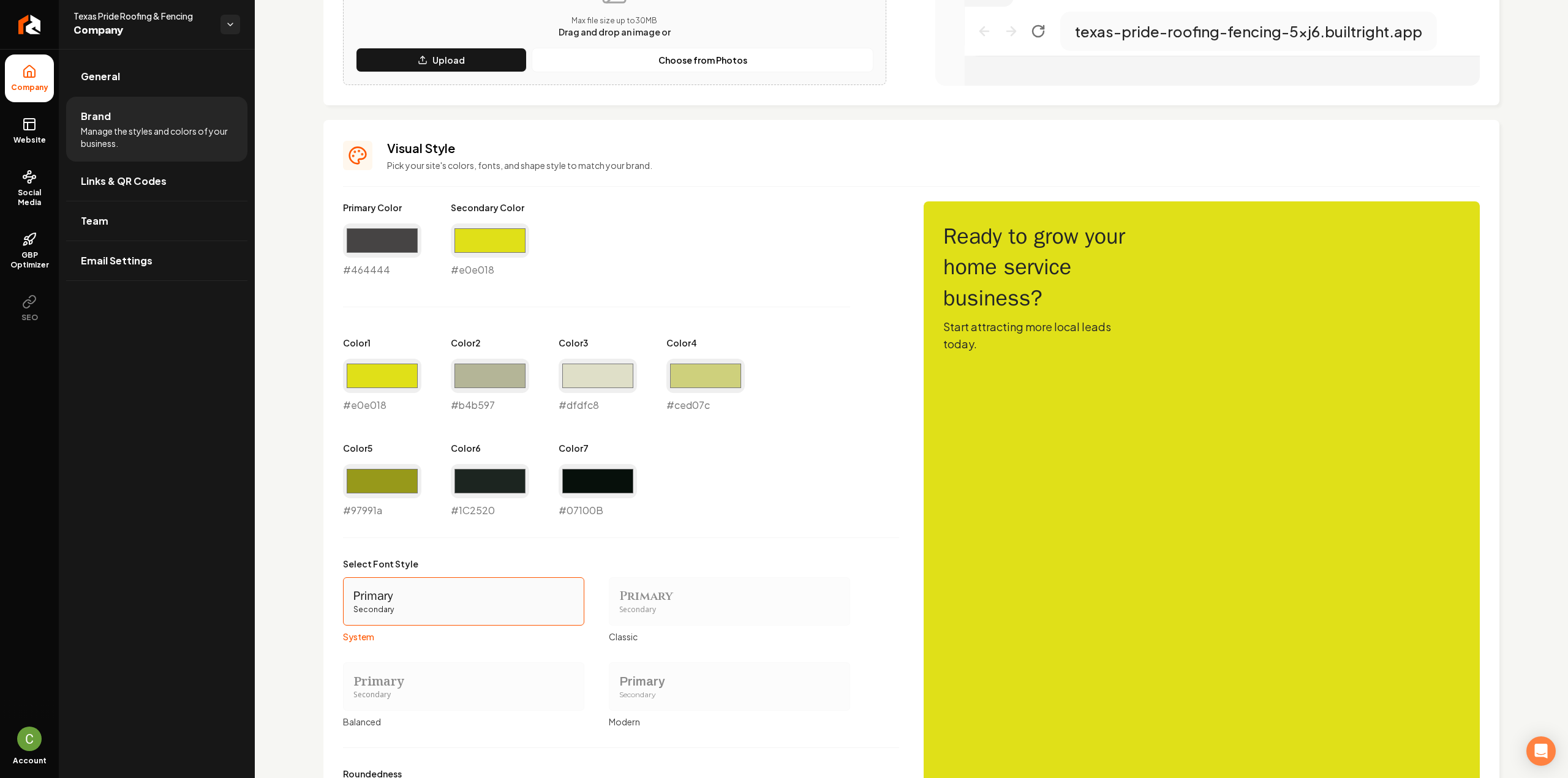 scroll, scrollTop: 577, scrollLeft: 0, axis: vertical 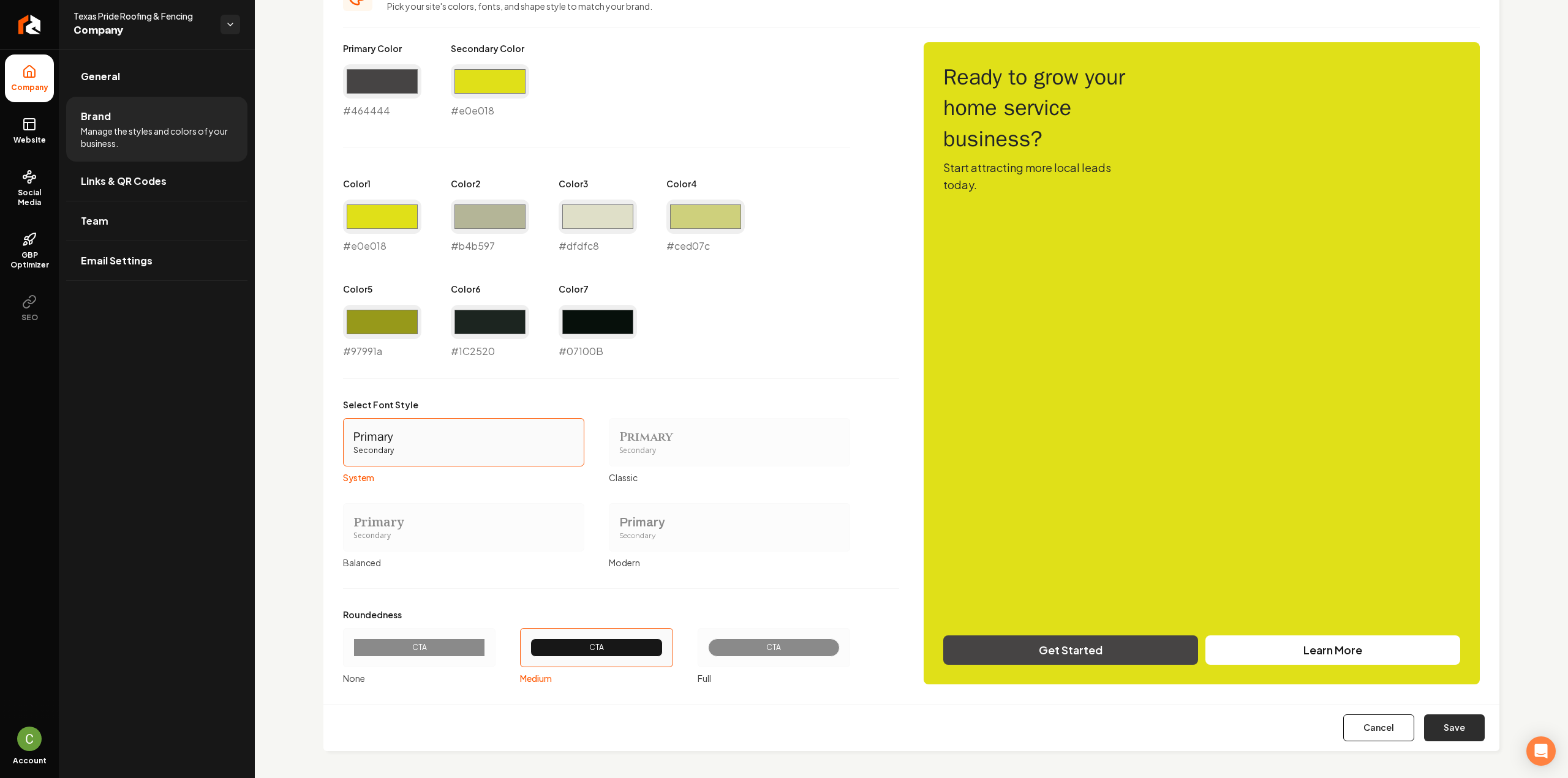 click on "Save" at bounding box center [1454, 728] 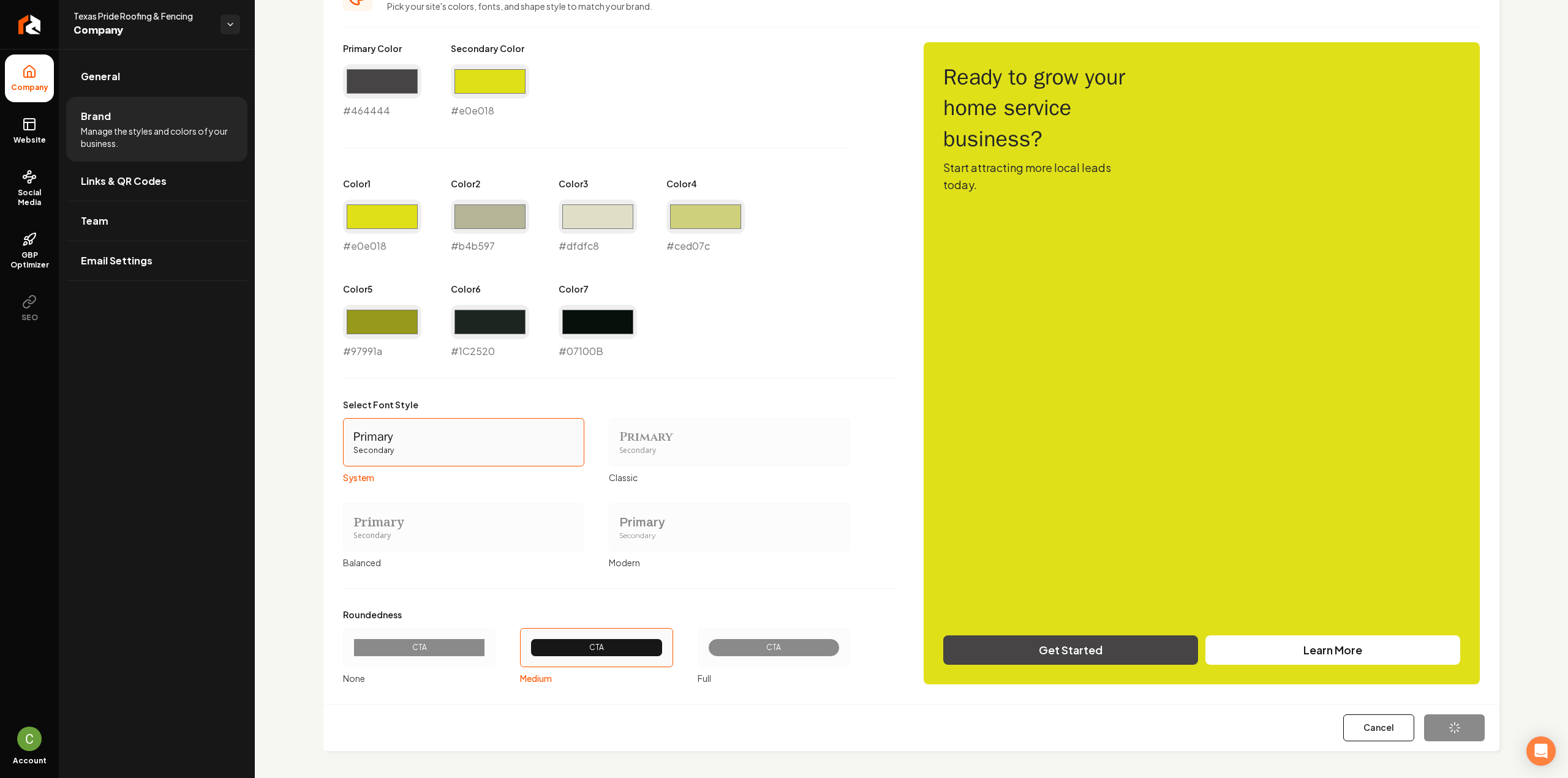 type on "#1c2520" 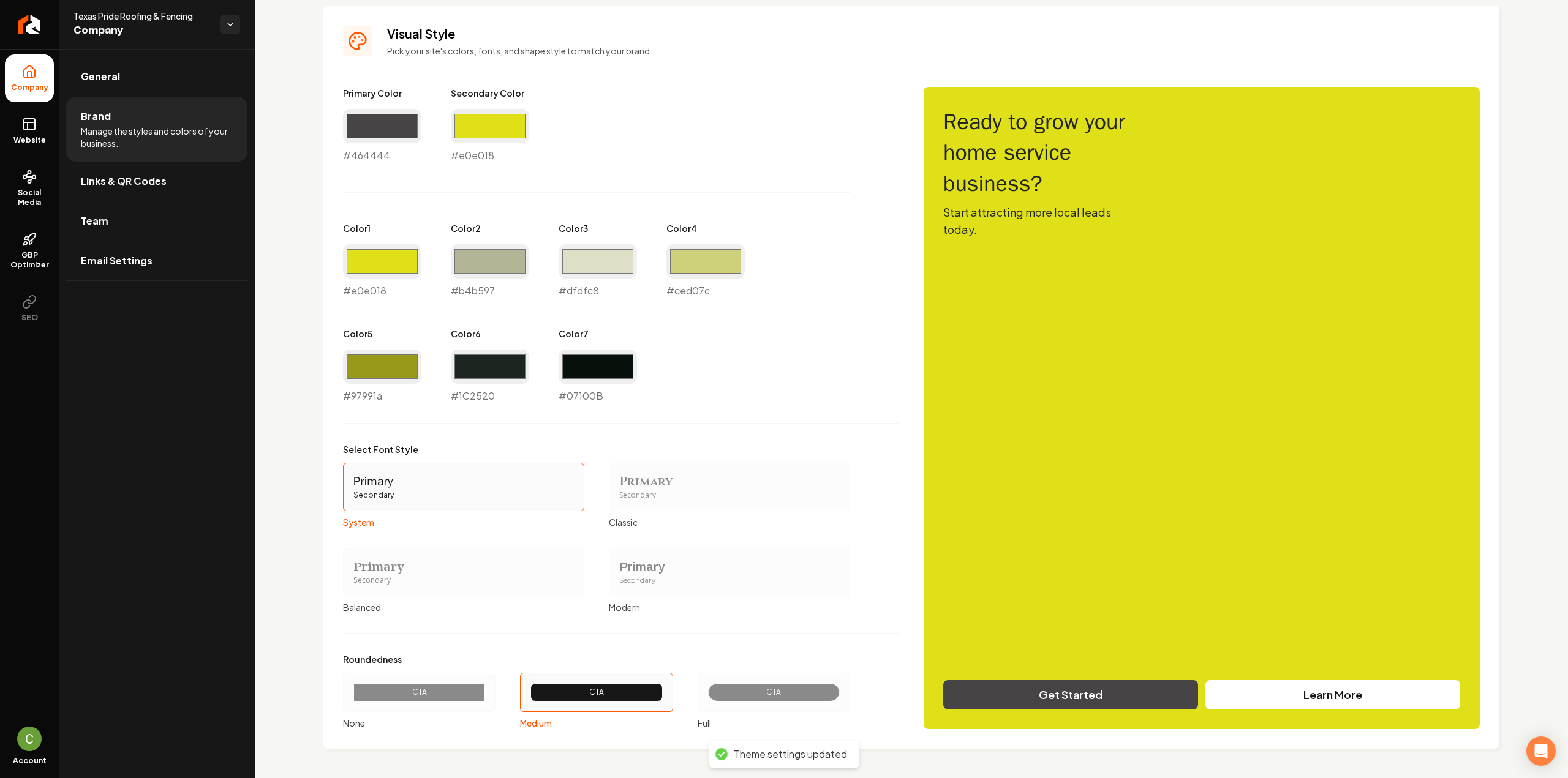 scroll, scrollTop: 529, scrollLeft: 0, axis: vertical 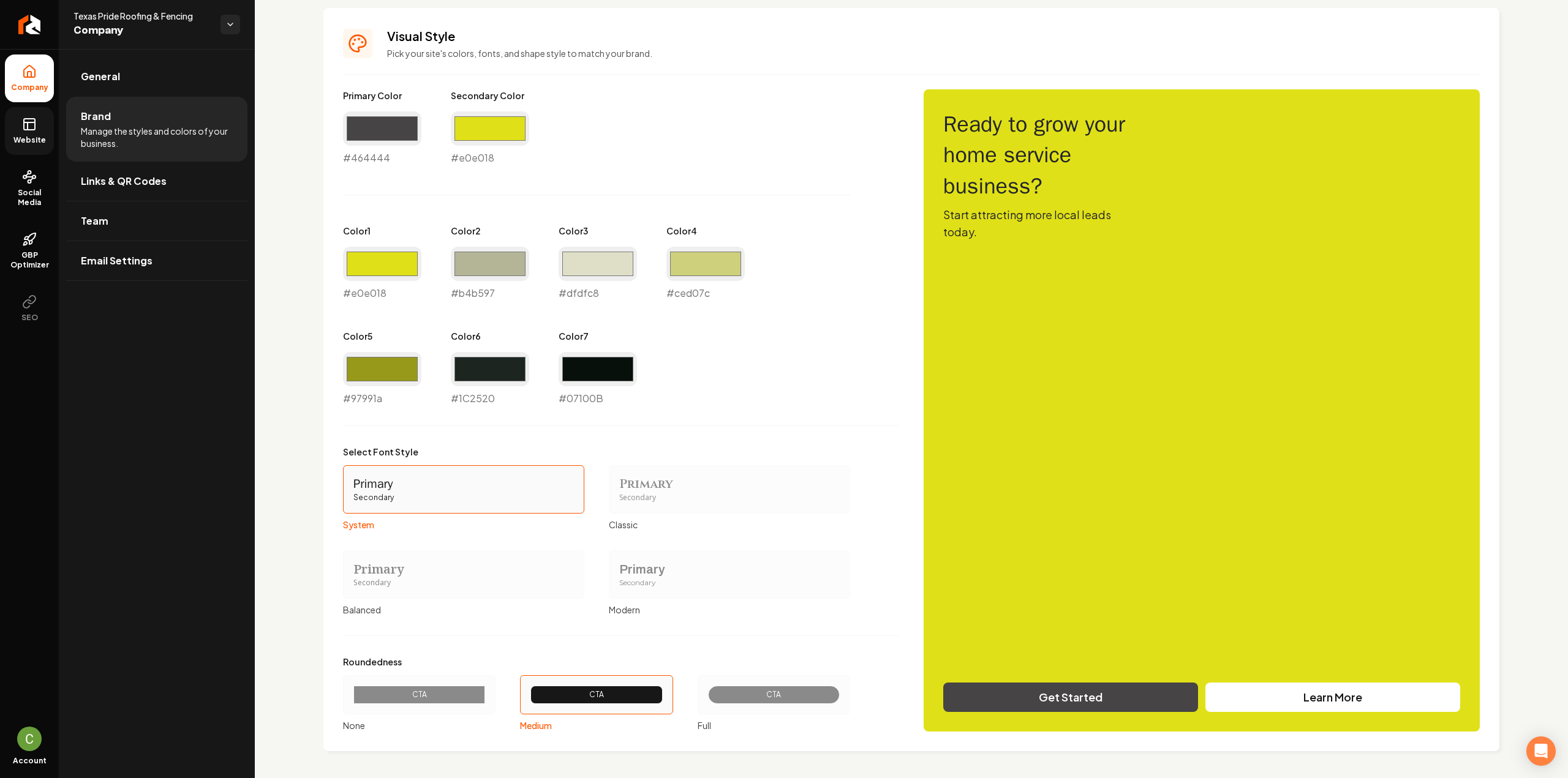click on "Website" at bounding box center (29, 131) 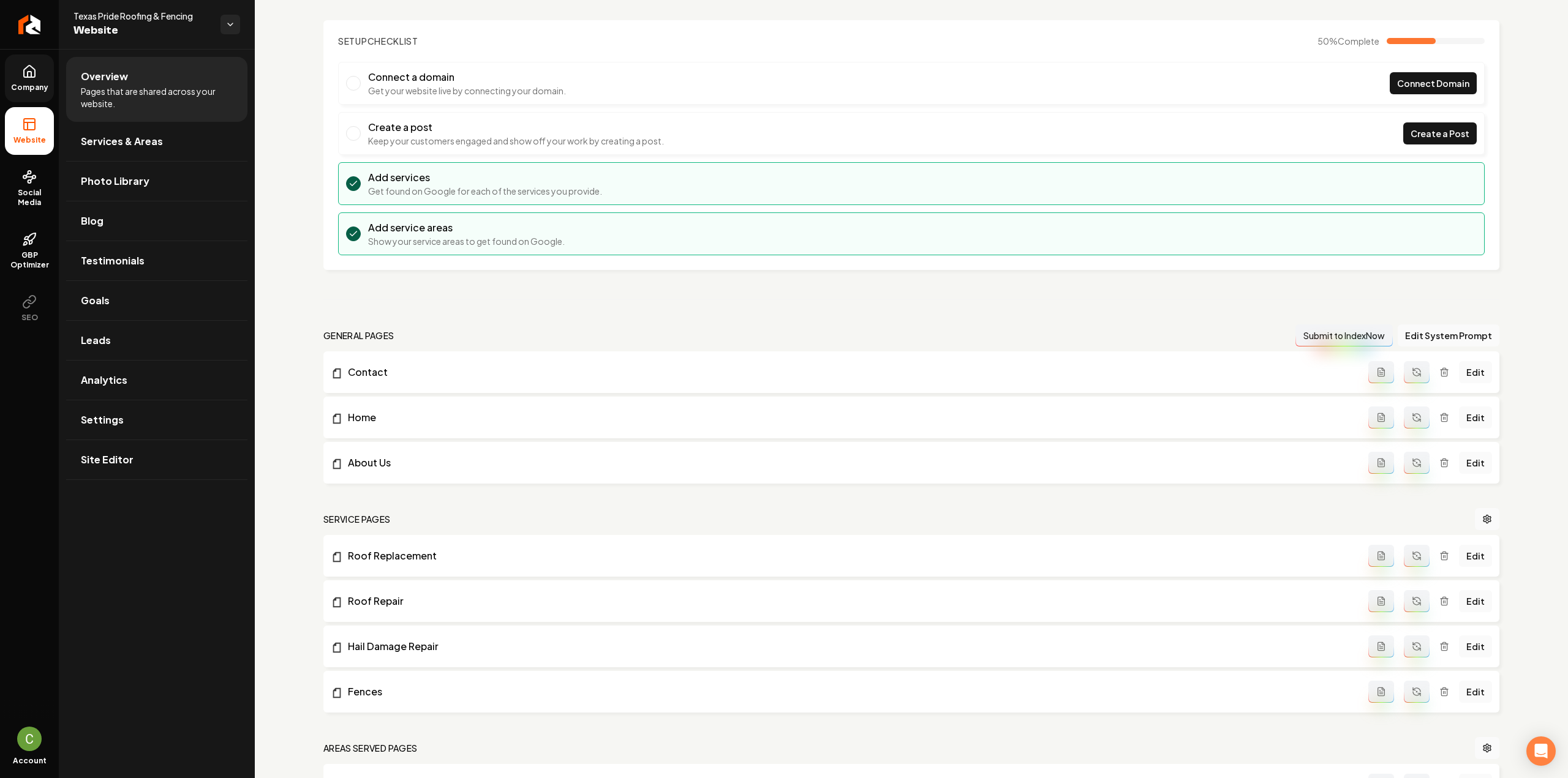 scroll, scrollTop: 0, scrollLeft: 0, axis: both 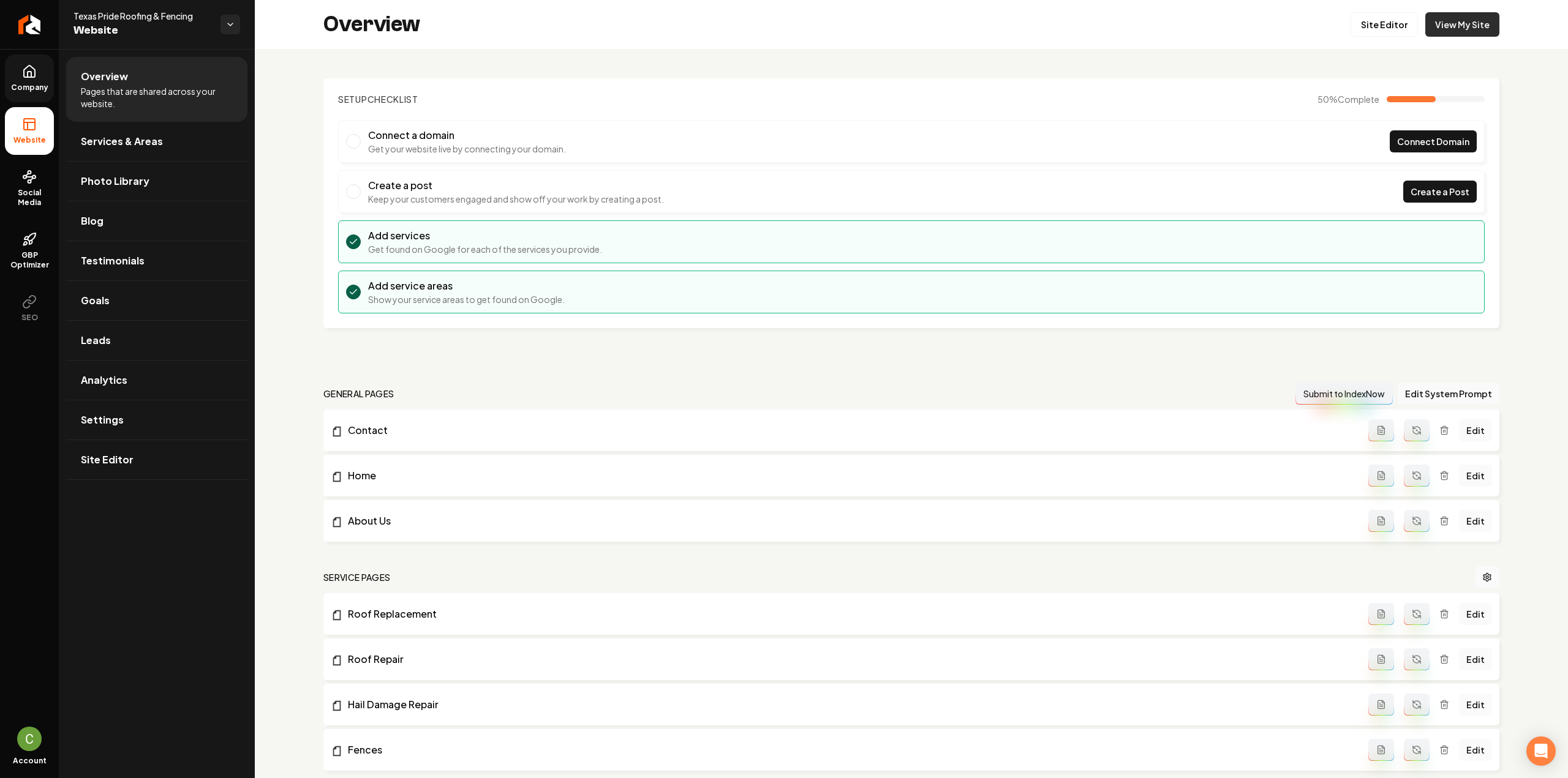 click on "View My Site" at bounding box center (1462, 24) 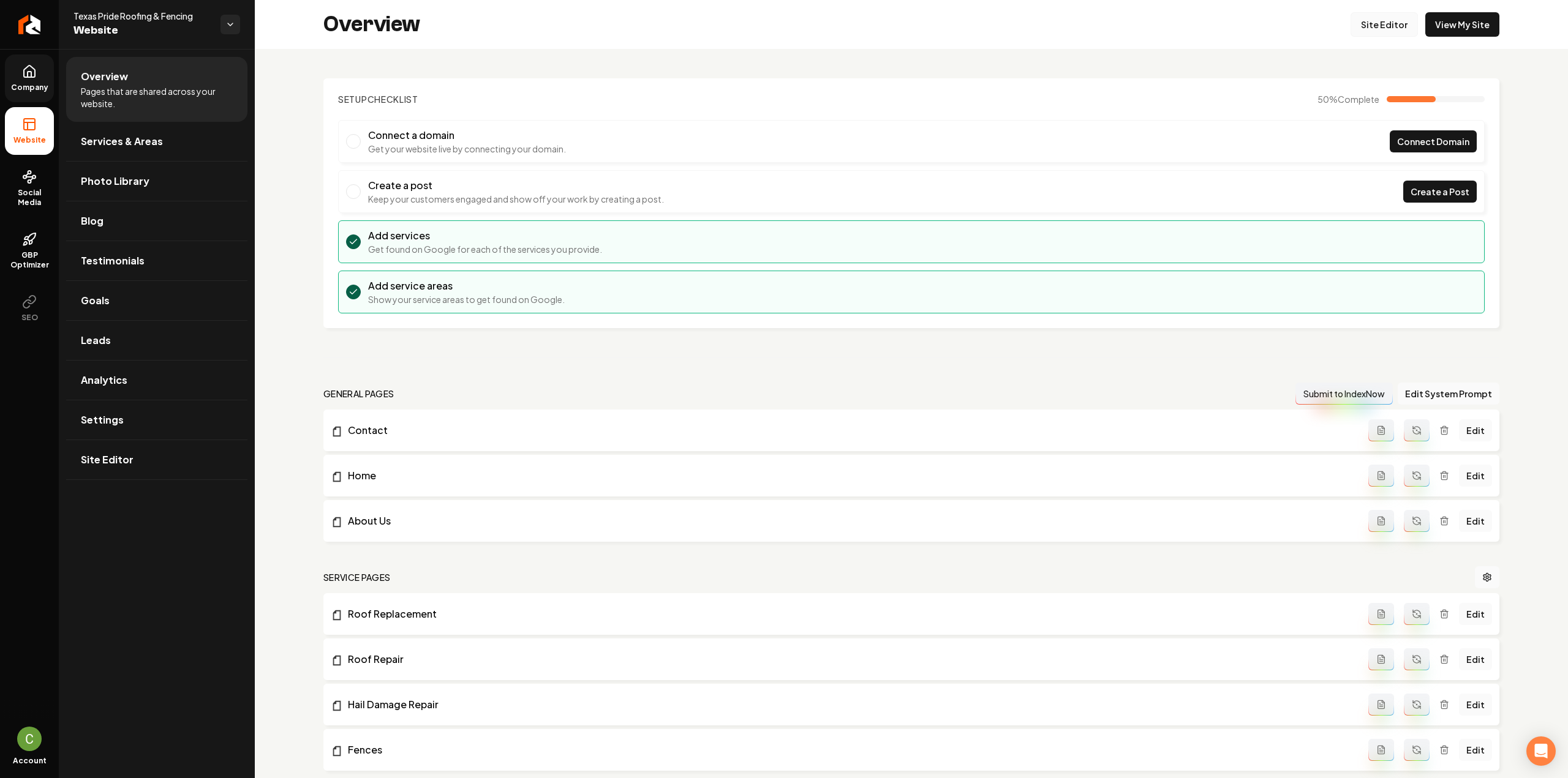 click on "Site Editor" at bounding box center [1384, 24] 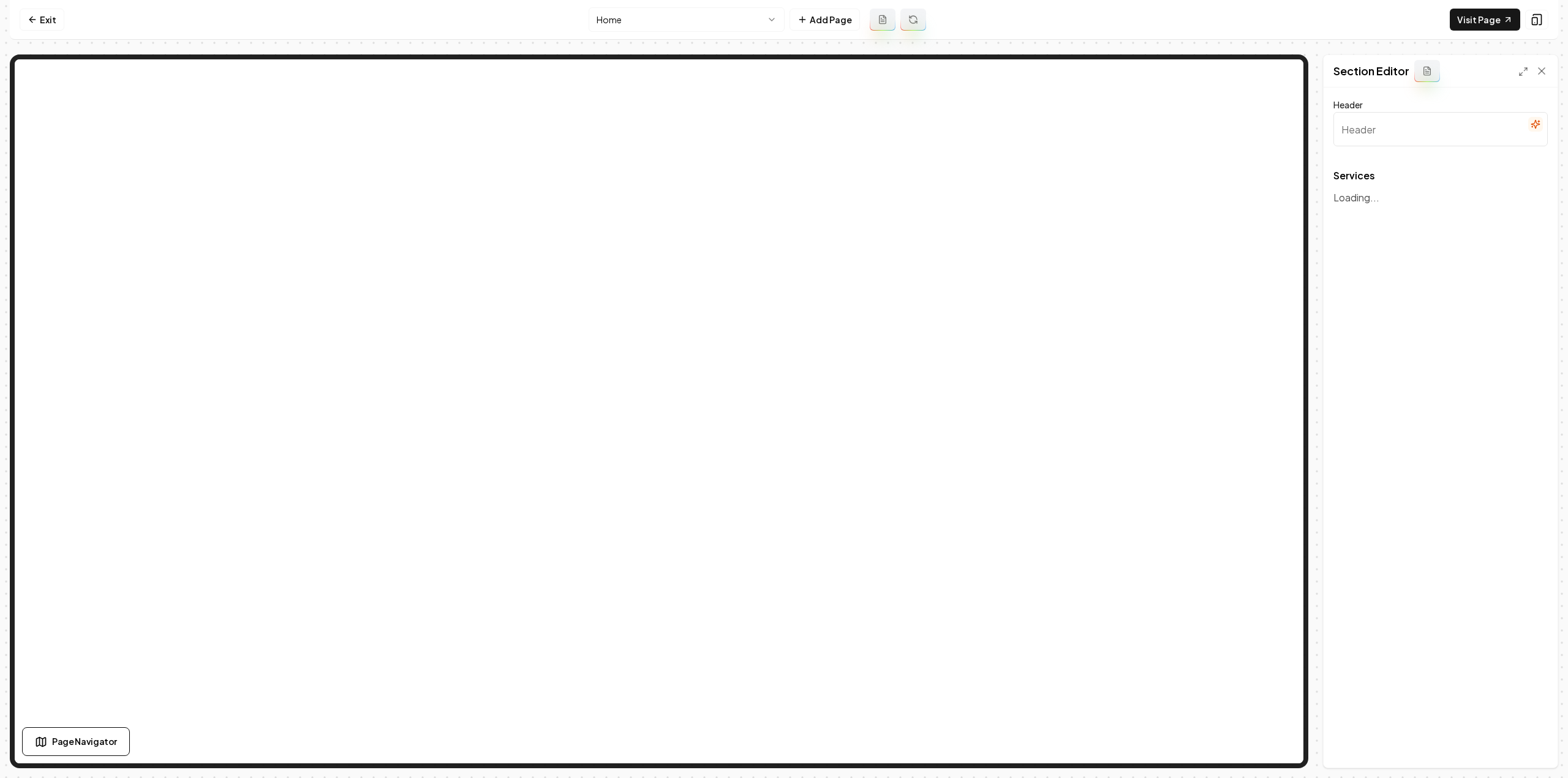 type on "Expert Roofing and Fencing Services" 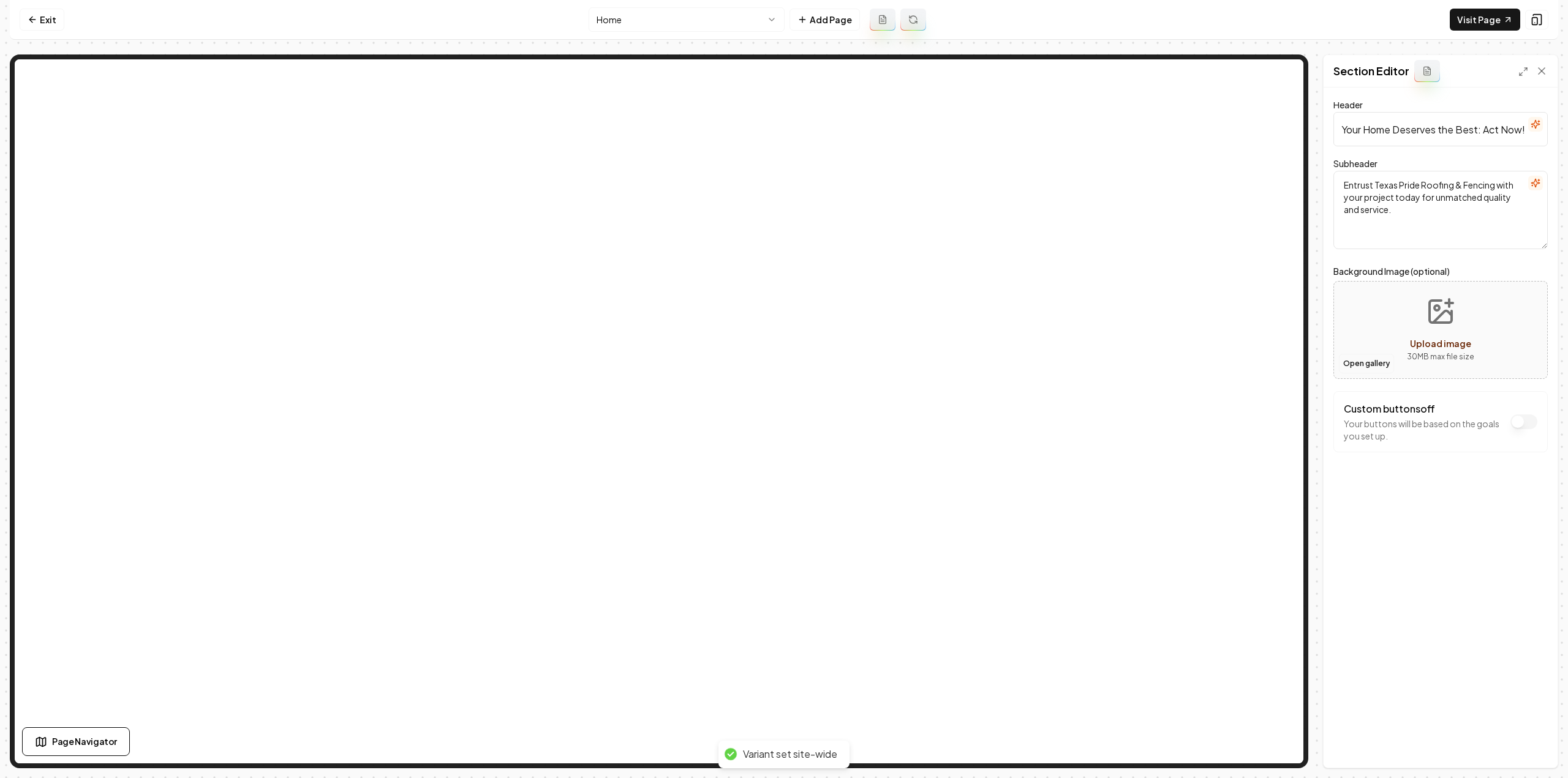 click on "Open gallery" at bounding box center (1366, 364) 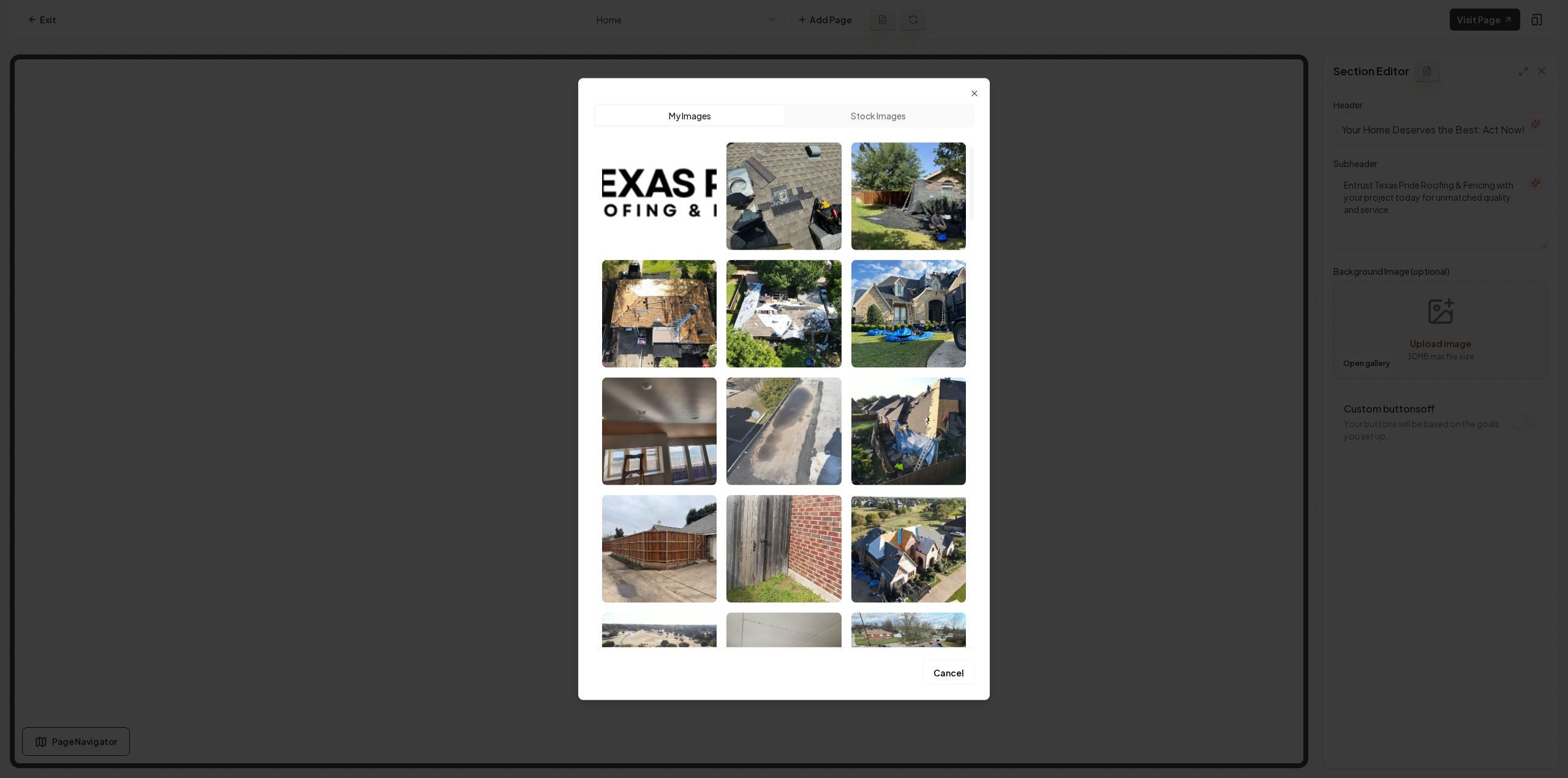 scroll, scrollTop: 367, scrollLeft: 0, axis: vertical 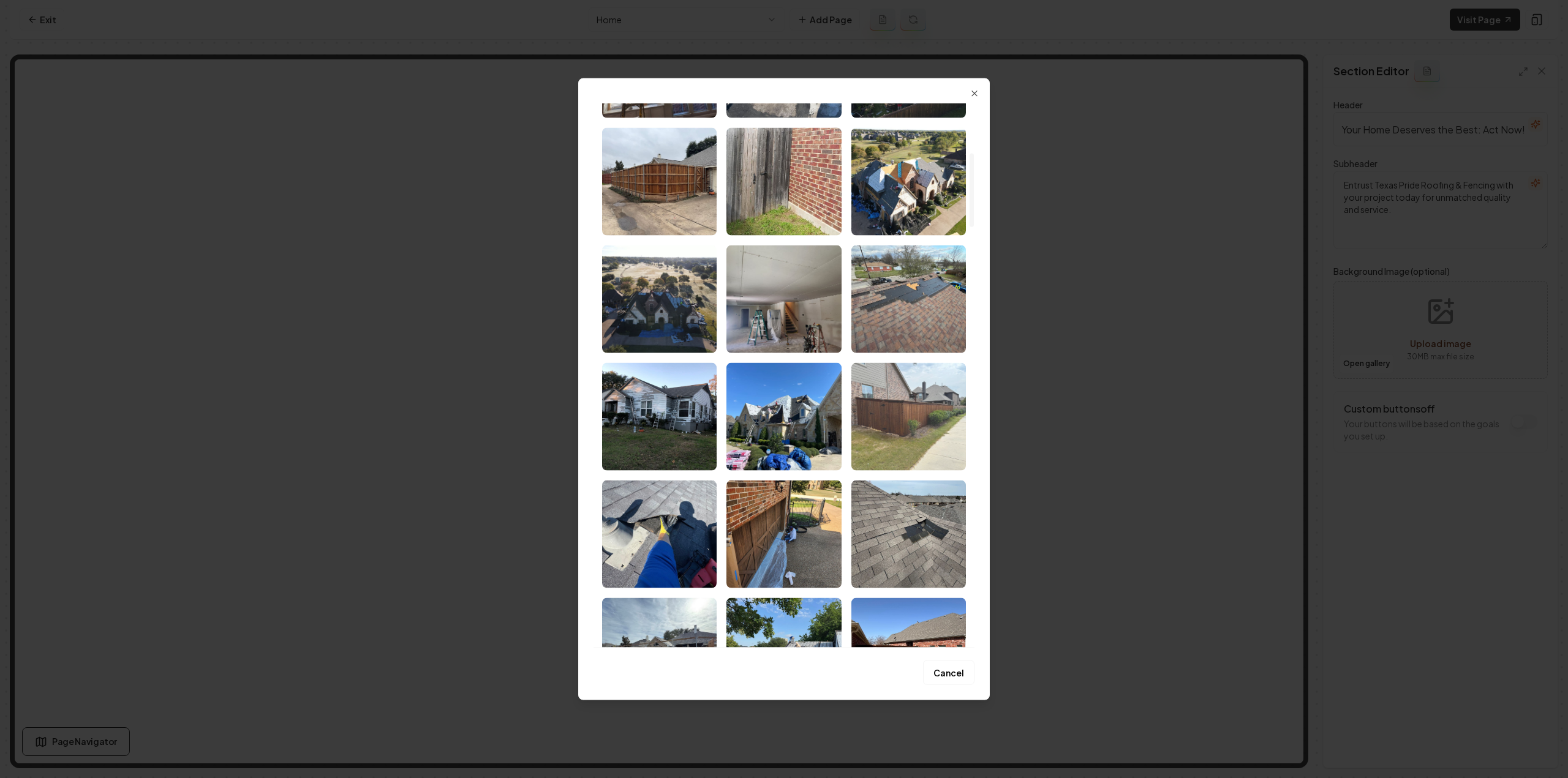 click at bounding box center (908, 416) 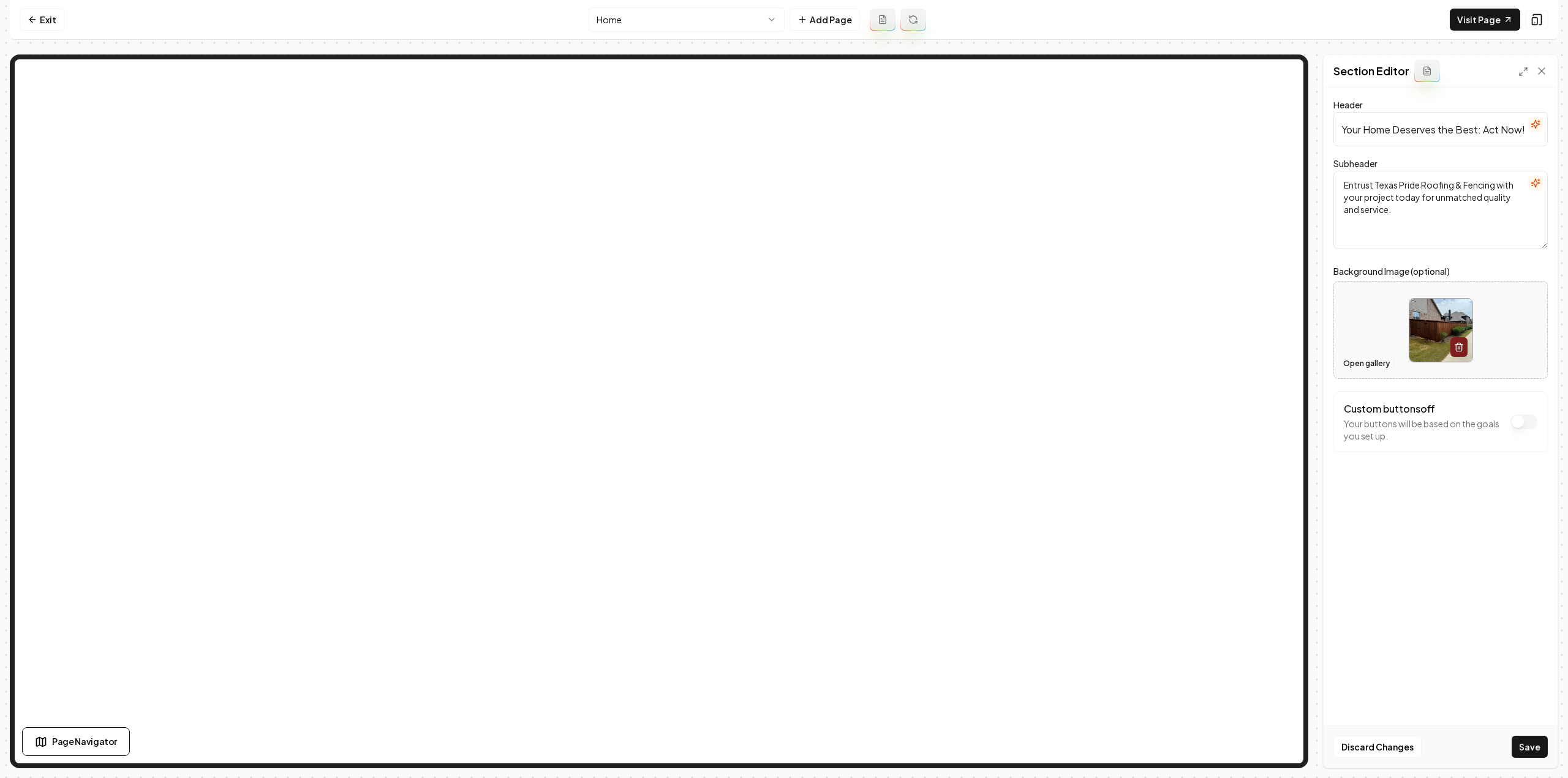 click on "Open gallery" at bounding box center [1366, 364] 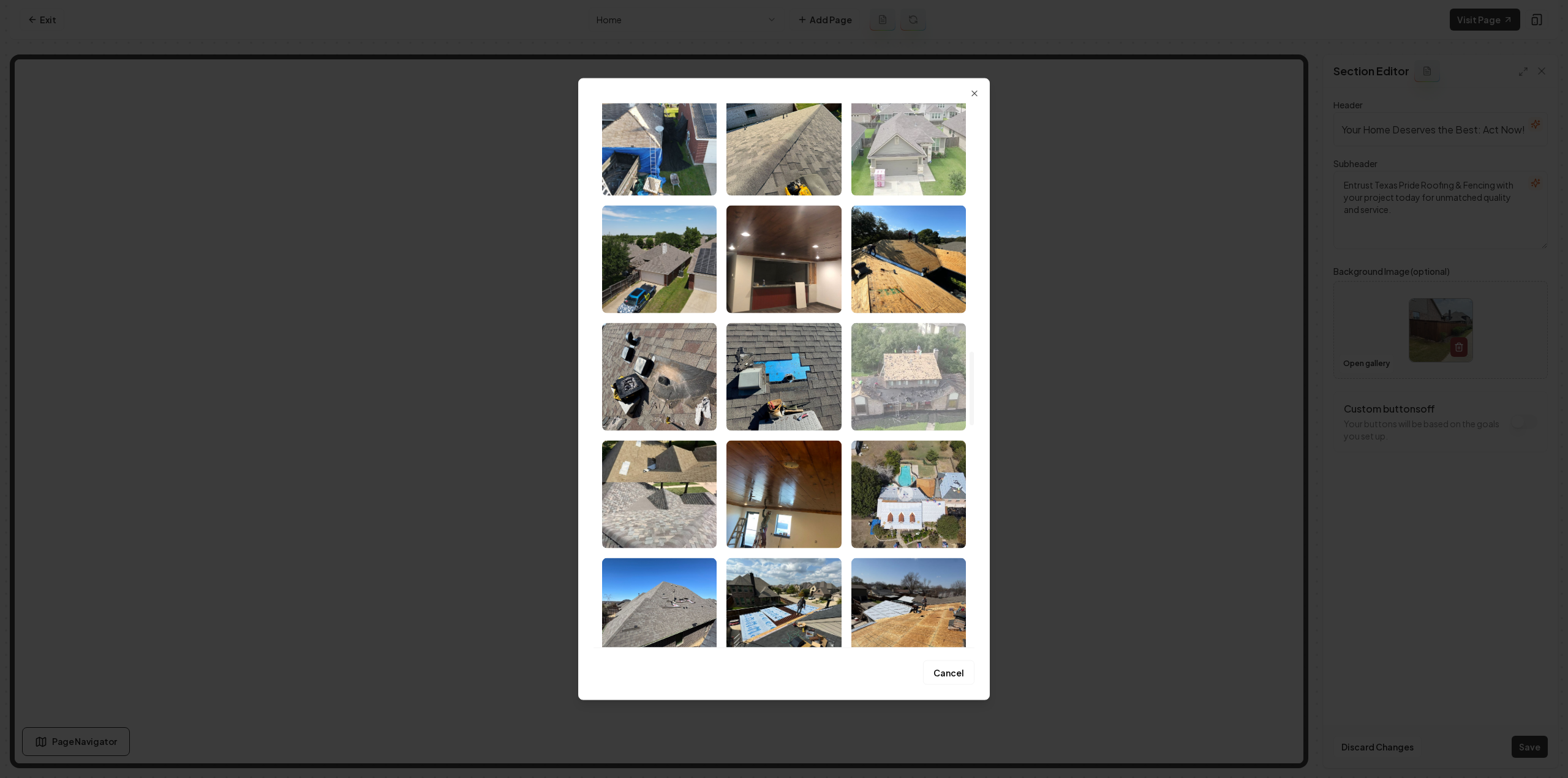 scroll, scrollTop: 1836, scrollLeft: 0, axis: vertical 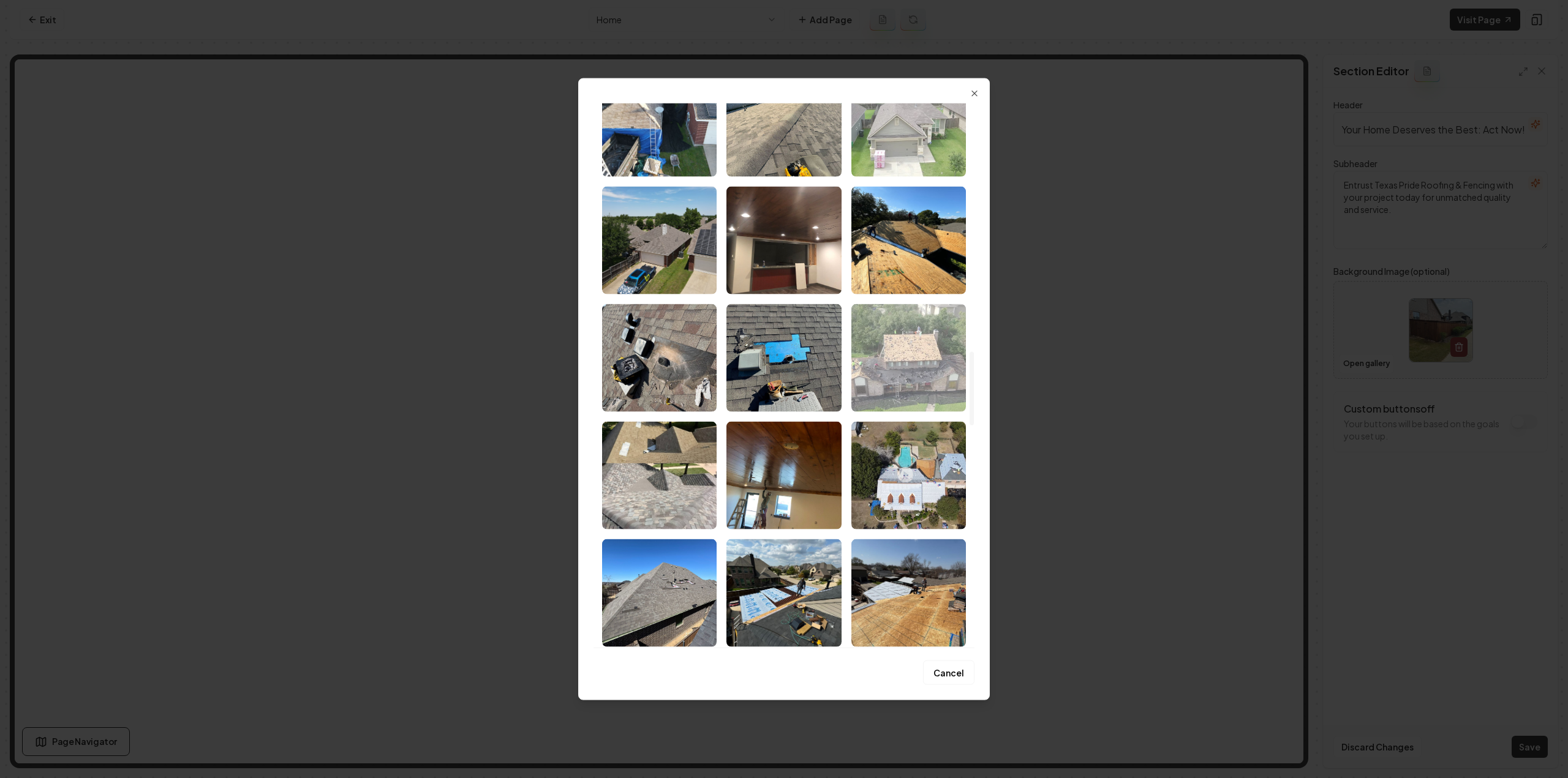 click at bounding box center (908, 357) 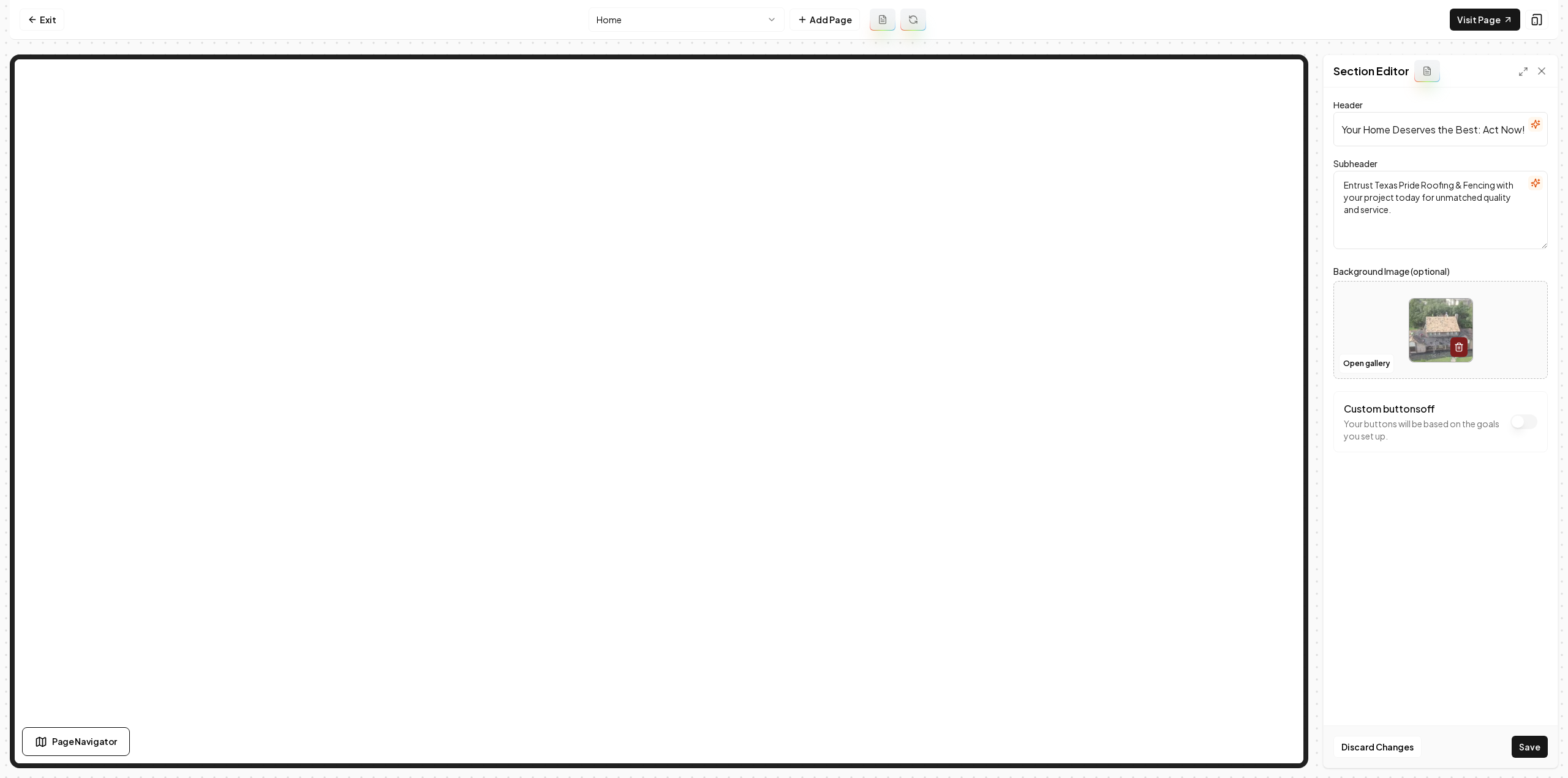 click on "Save" at bounding box center [1529, 747] 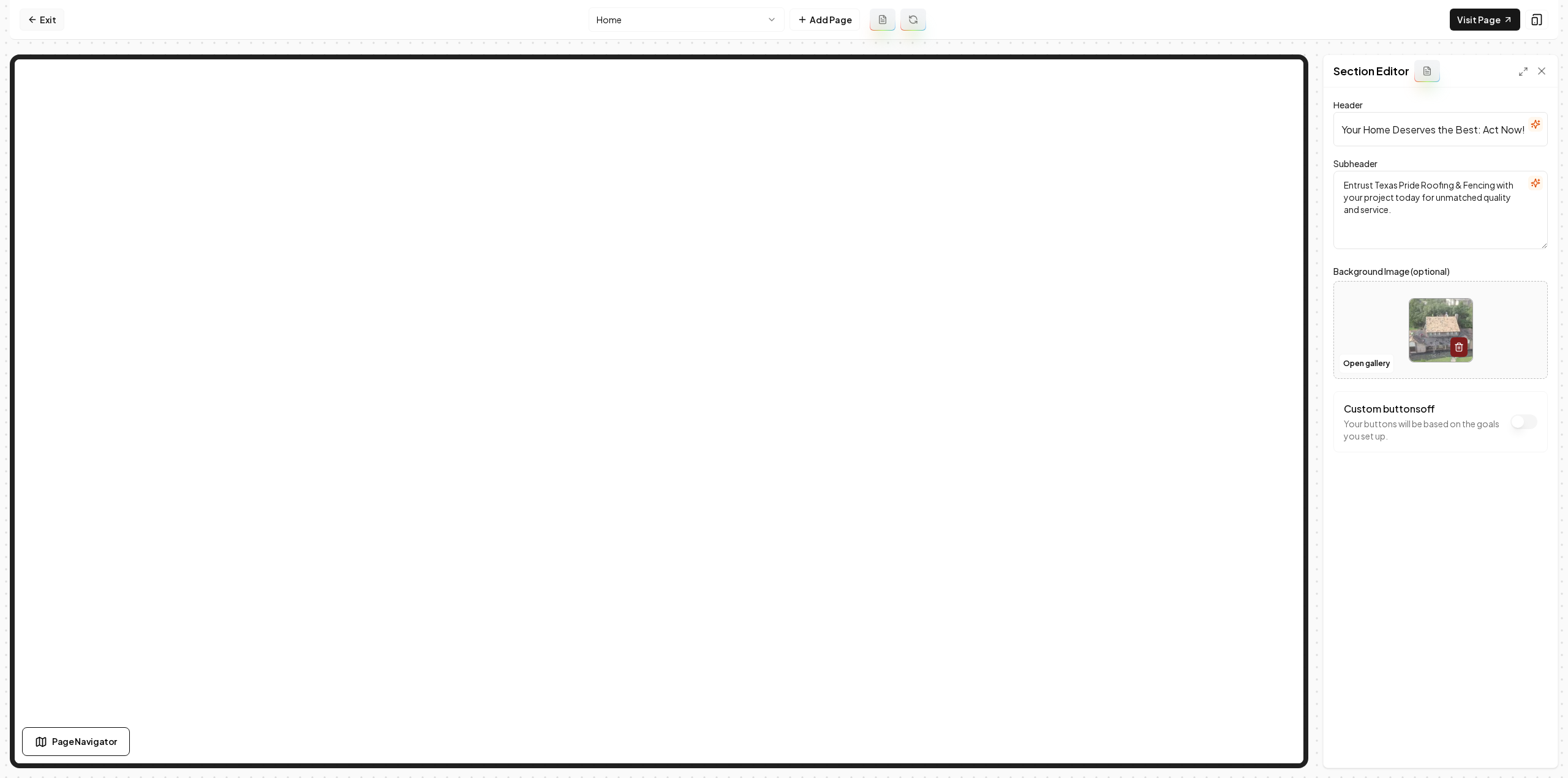click on "Exit" at bounding box center (42, 20) 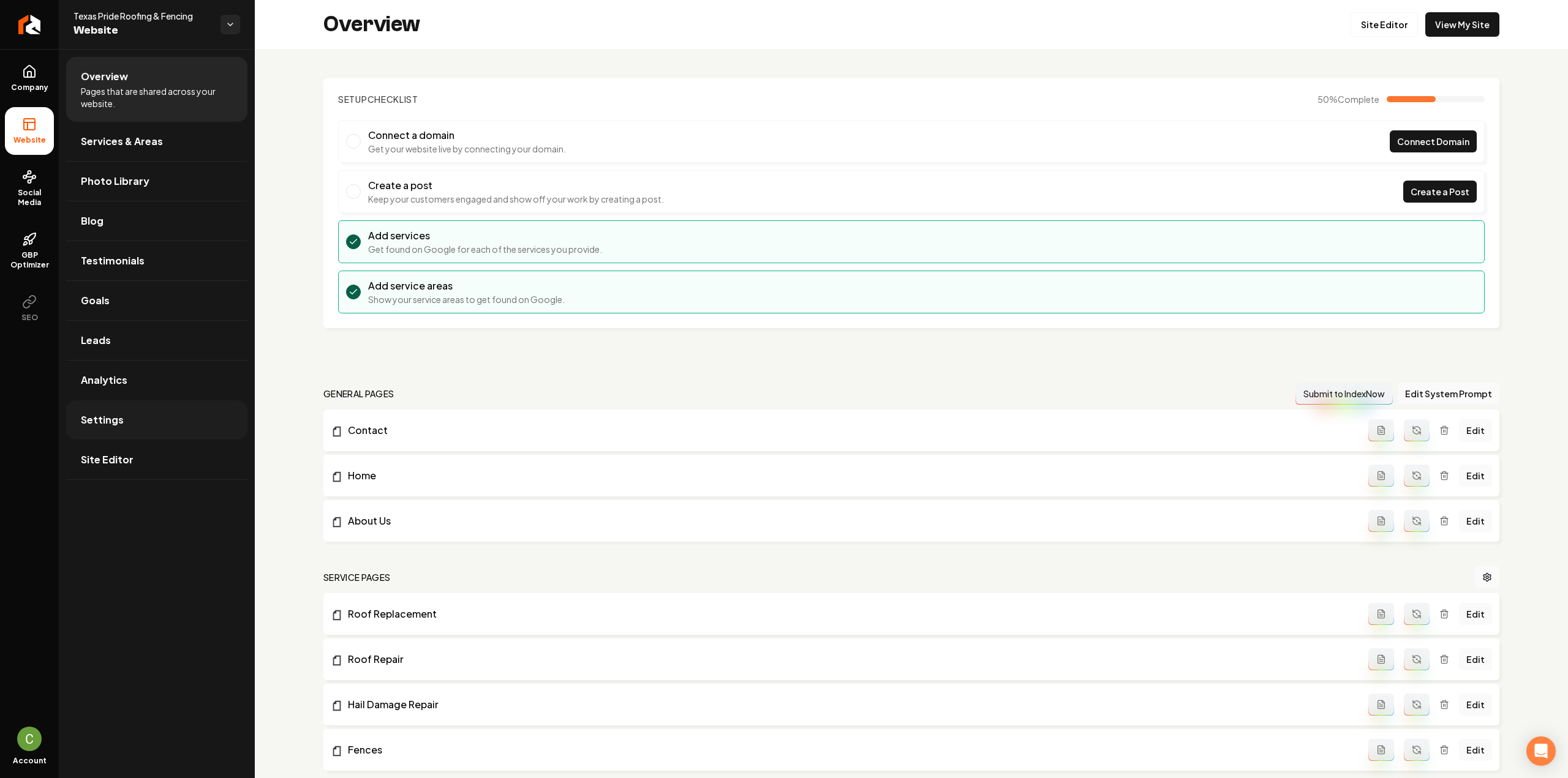 click on "Settings" at bounding box center (157, 420) 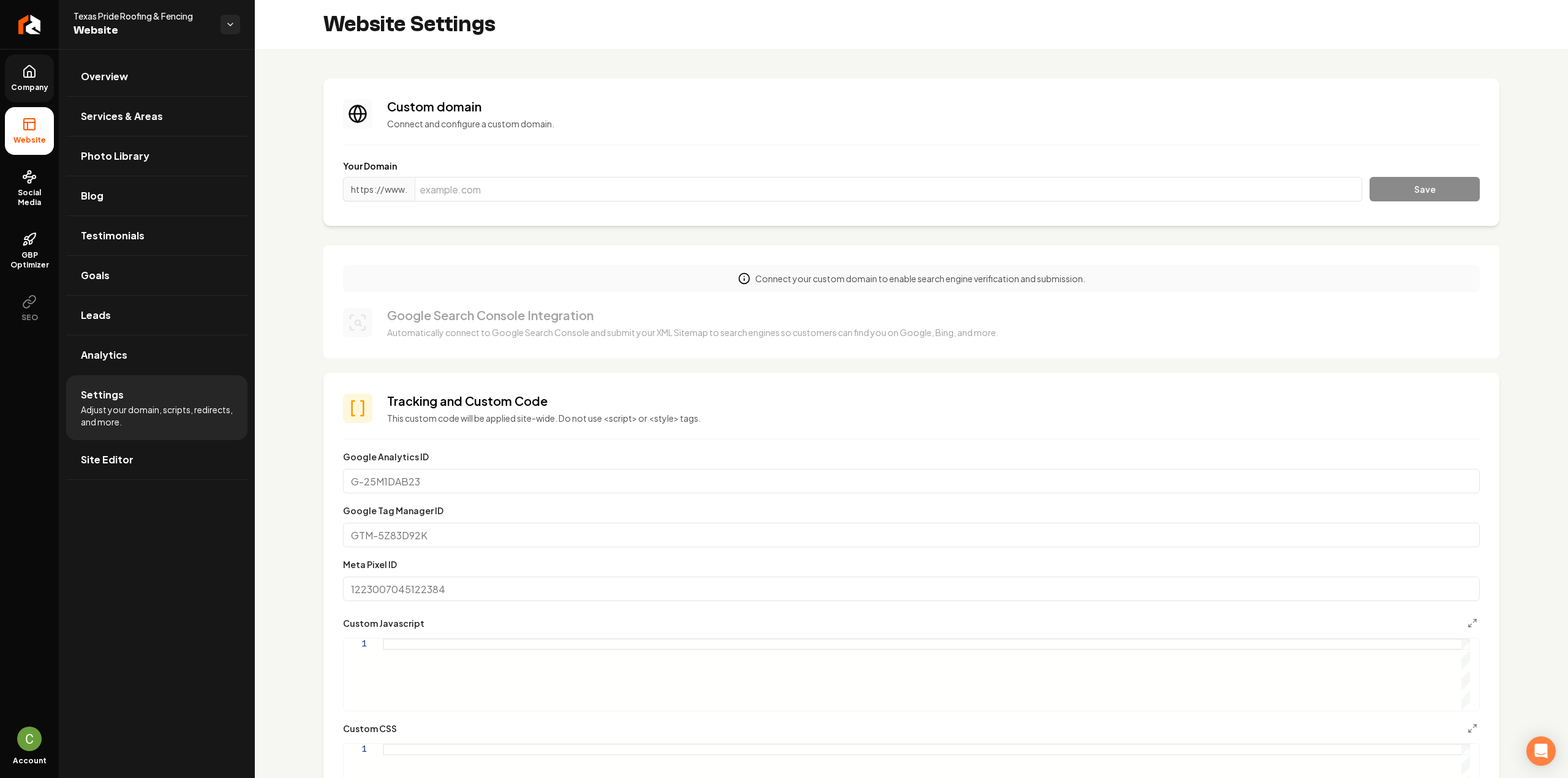click on "Company" at bounding box center [29, 78] 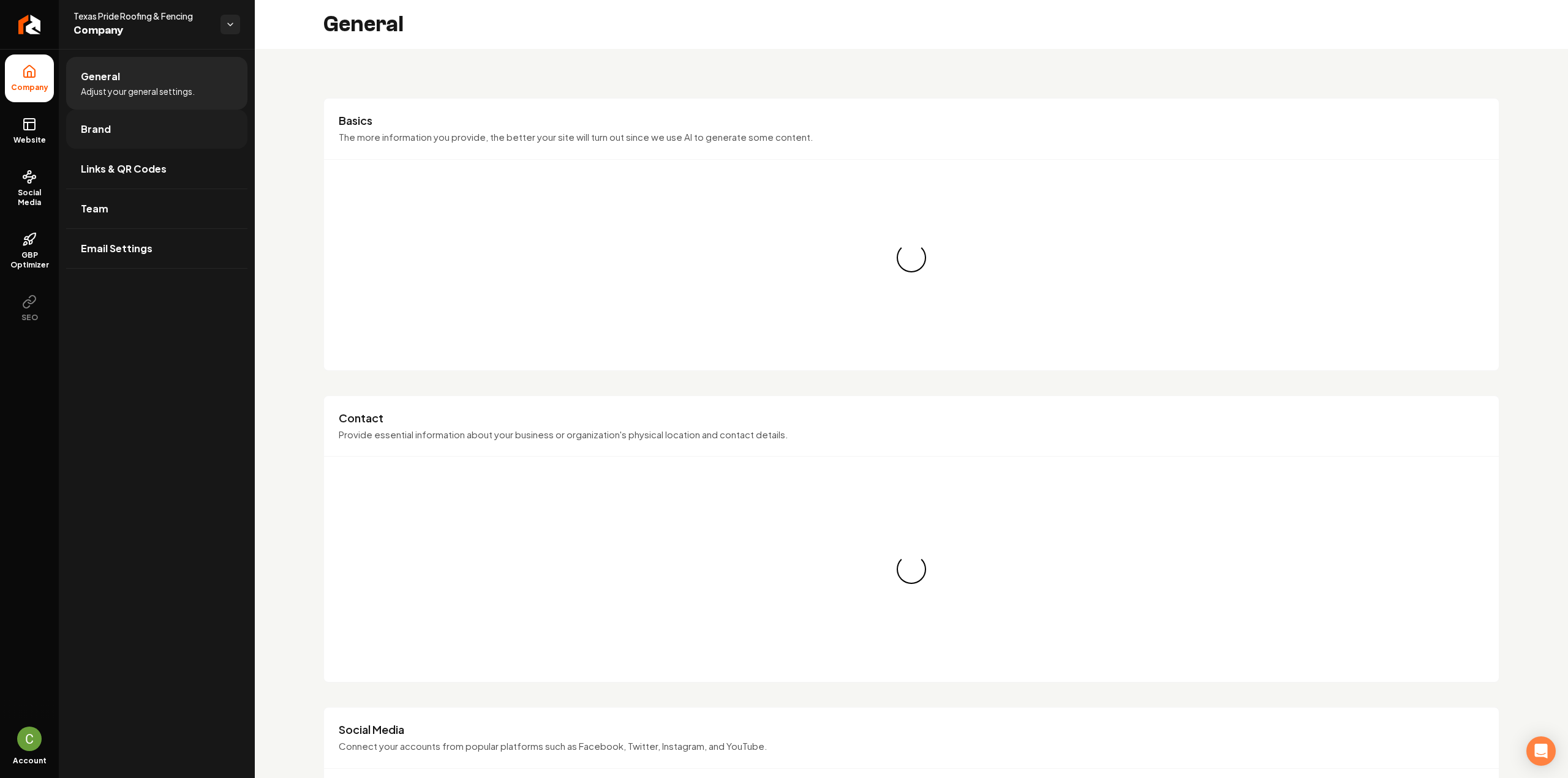 click on "Brand" at bounding box center [96, 129] 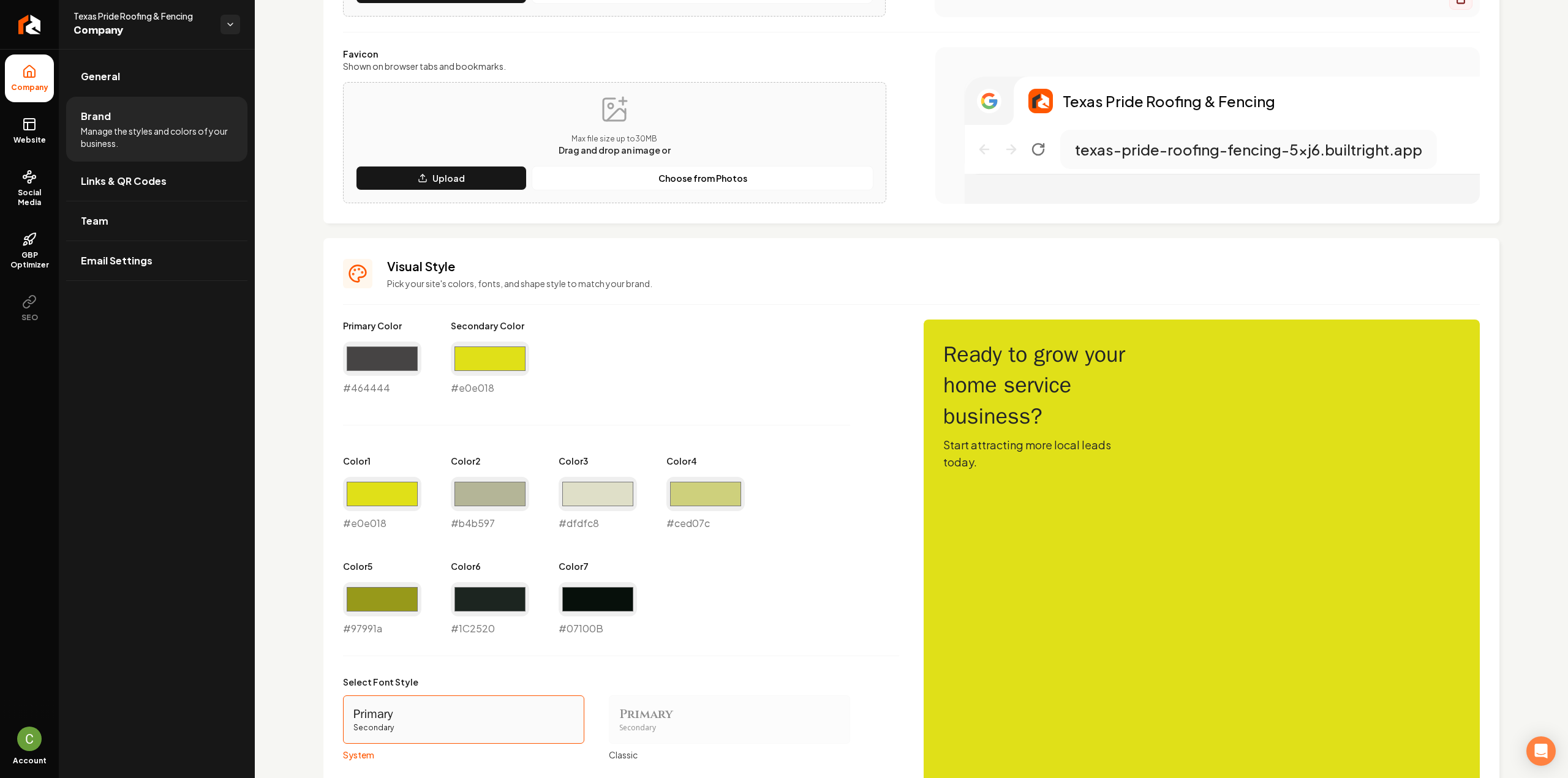 scroll, scrollTop: 428, scrollLeft: 0, axis: vertical 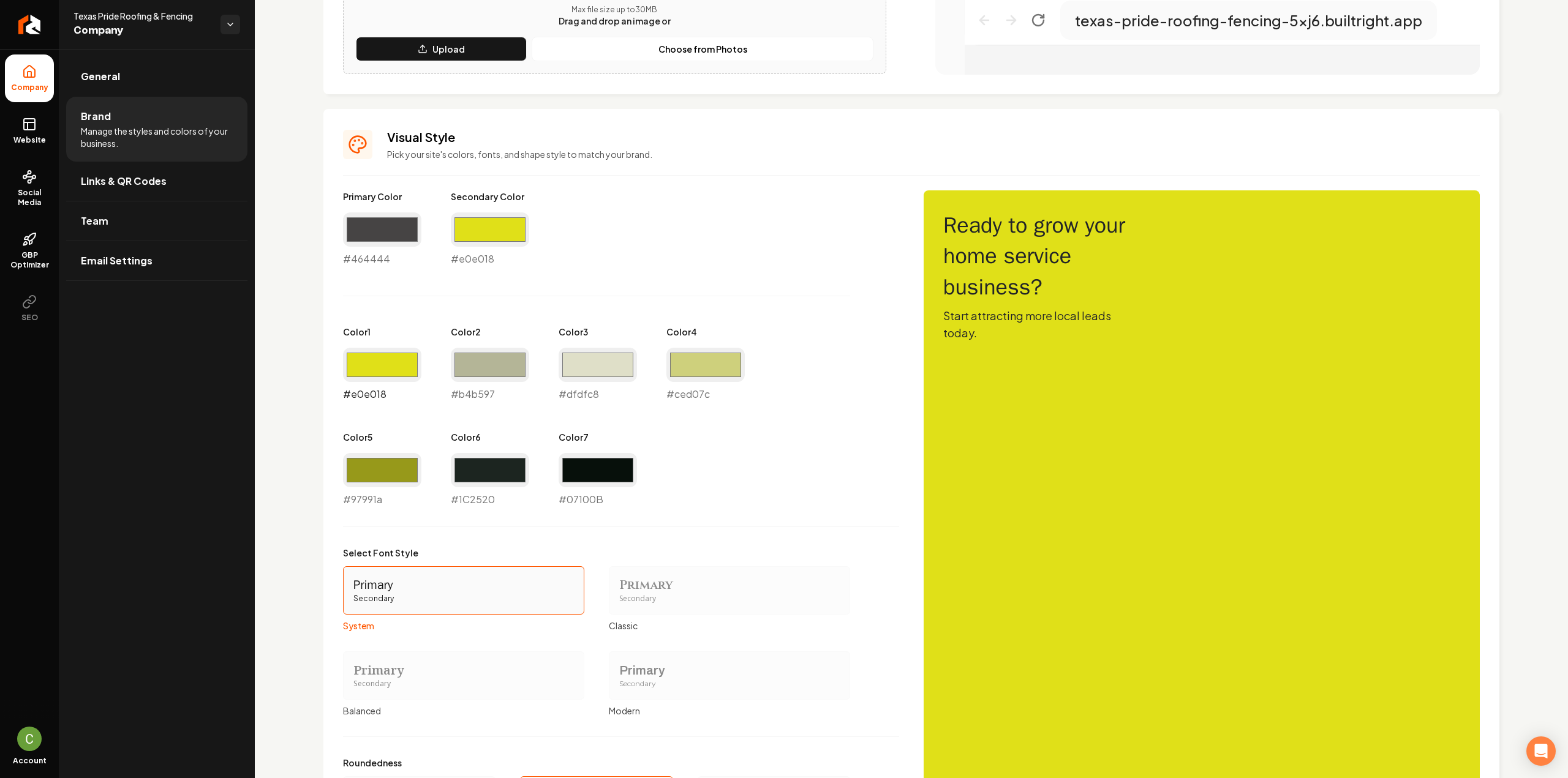 click on "#e0e018" at bounding box center (382, 365) 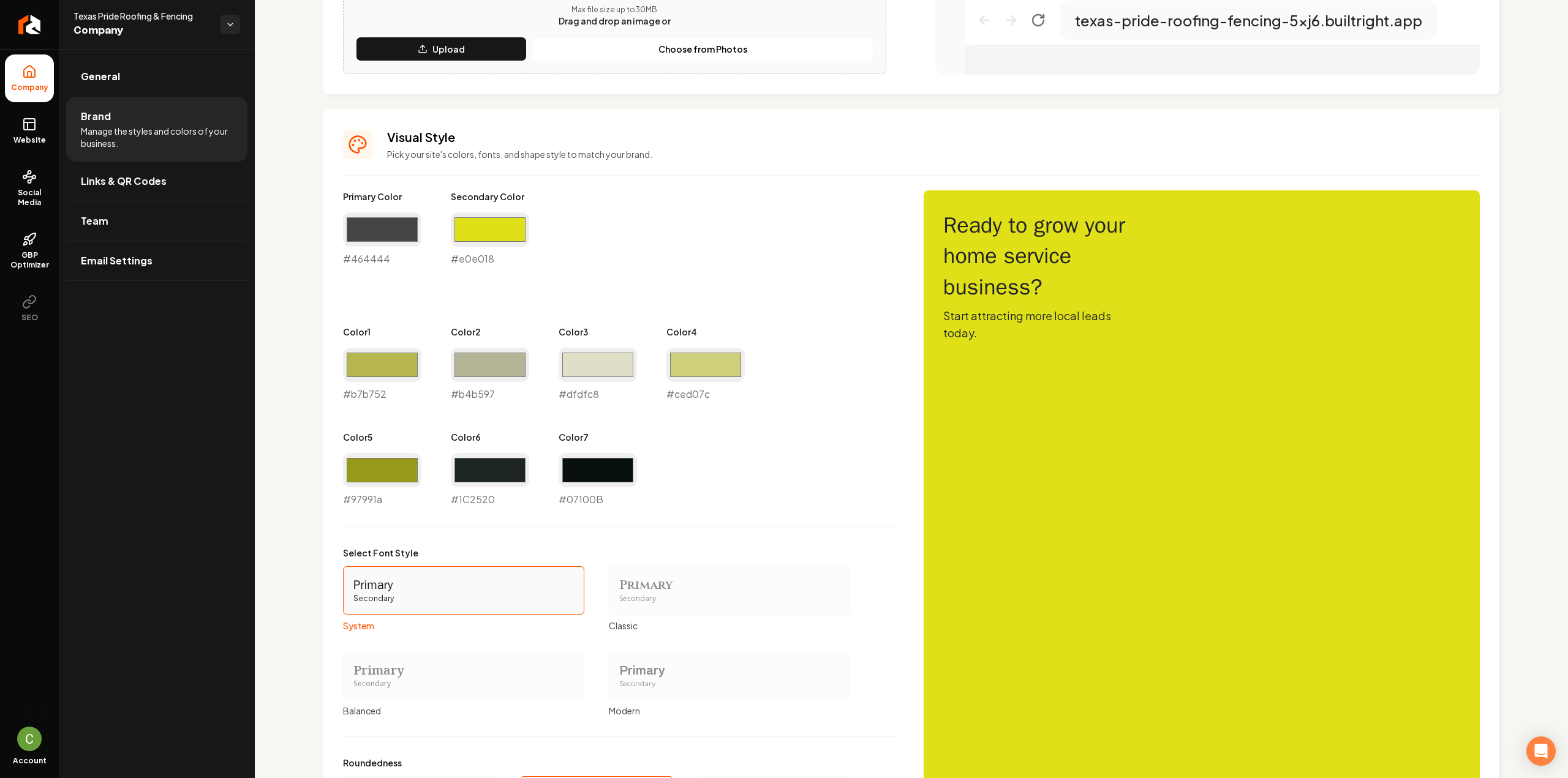 type on "#b7b752" 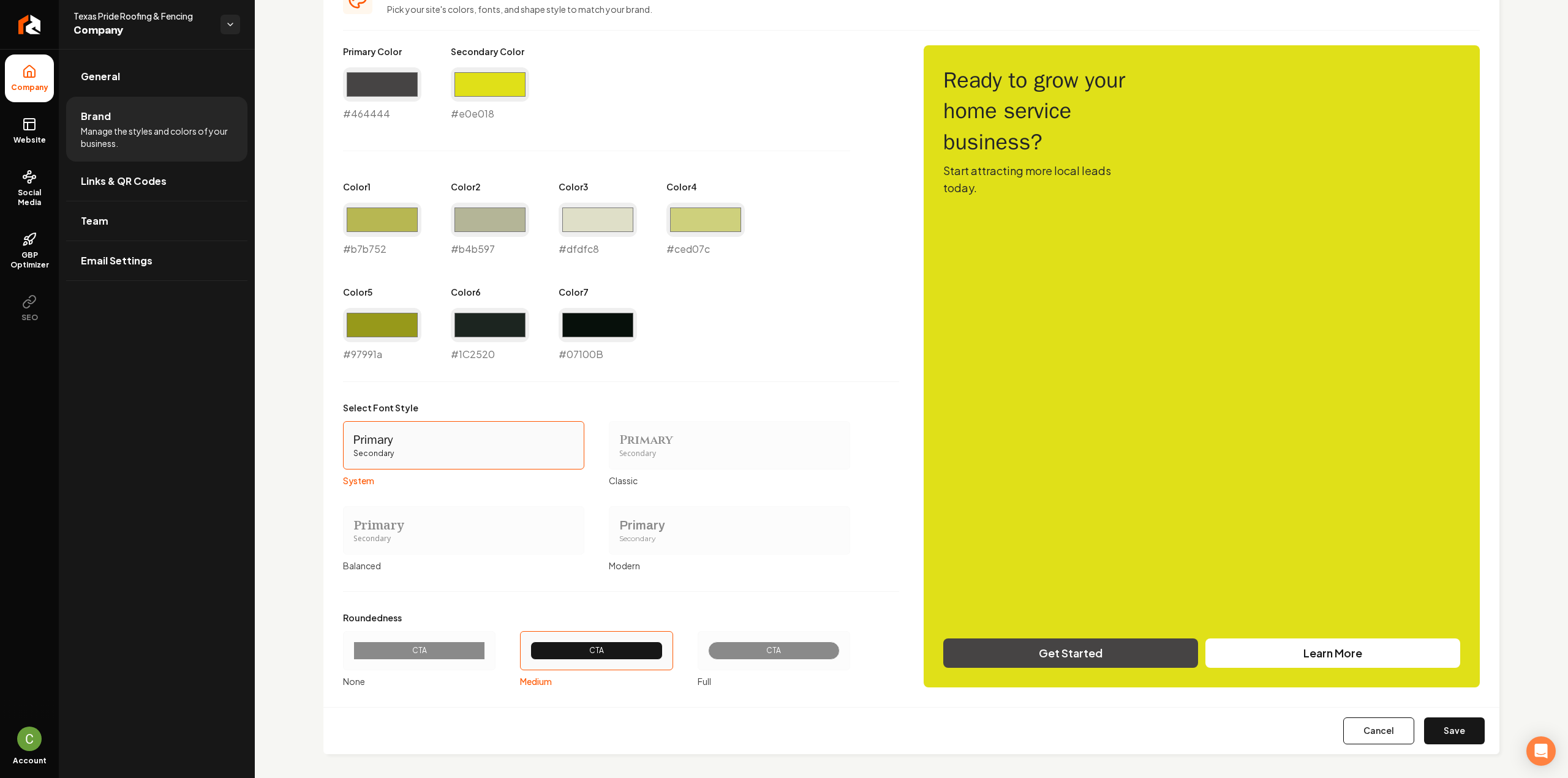 scroll, scrollTop: 577, scrollLeft: 0, axis: vertical 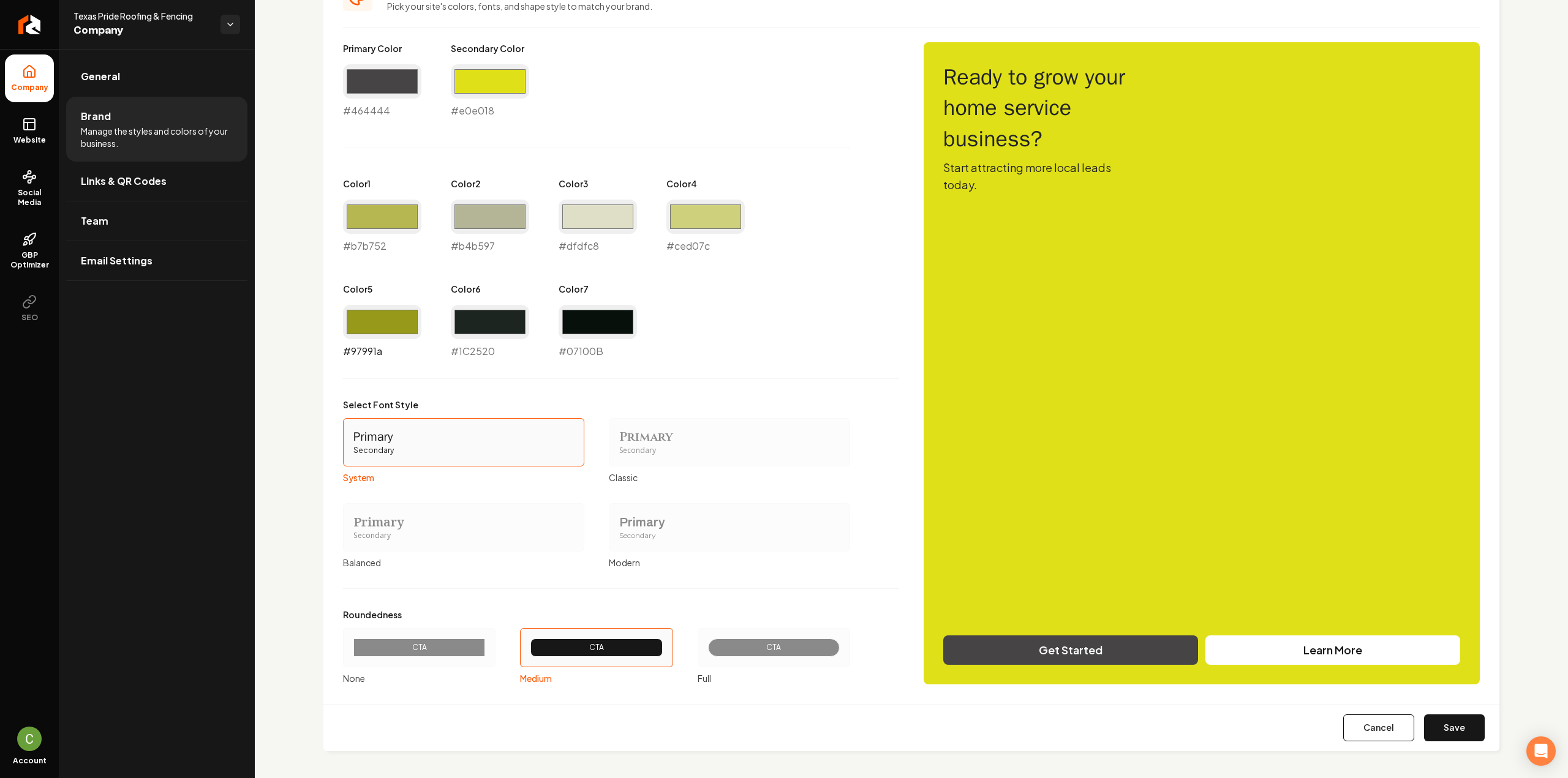 click on "#97991a" at bounding box center [382, 322] 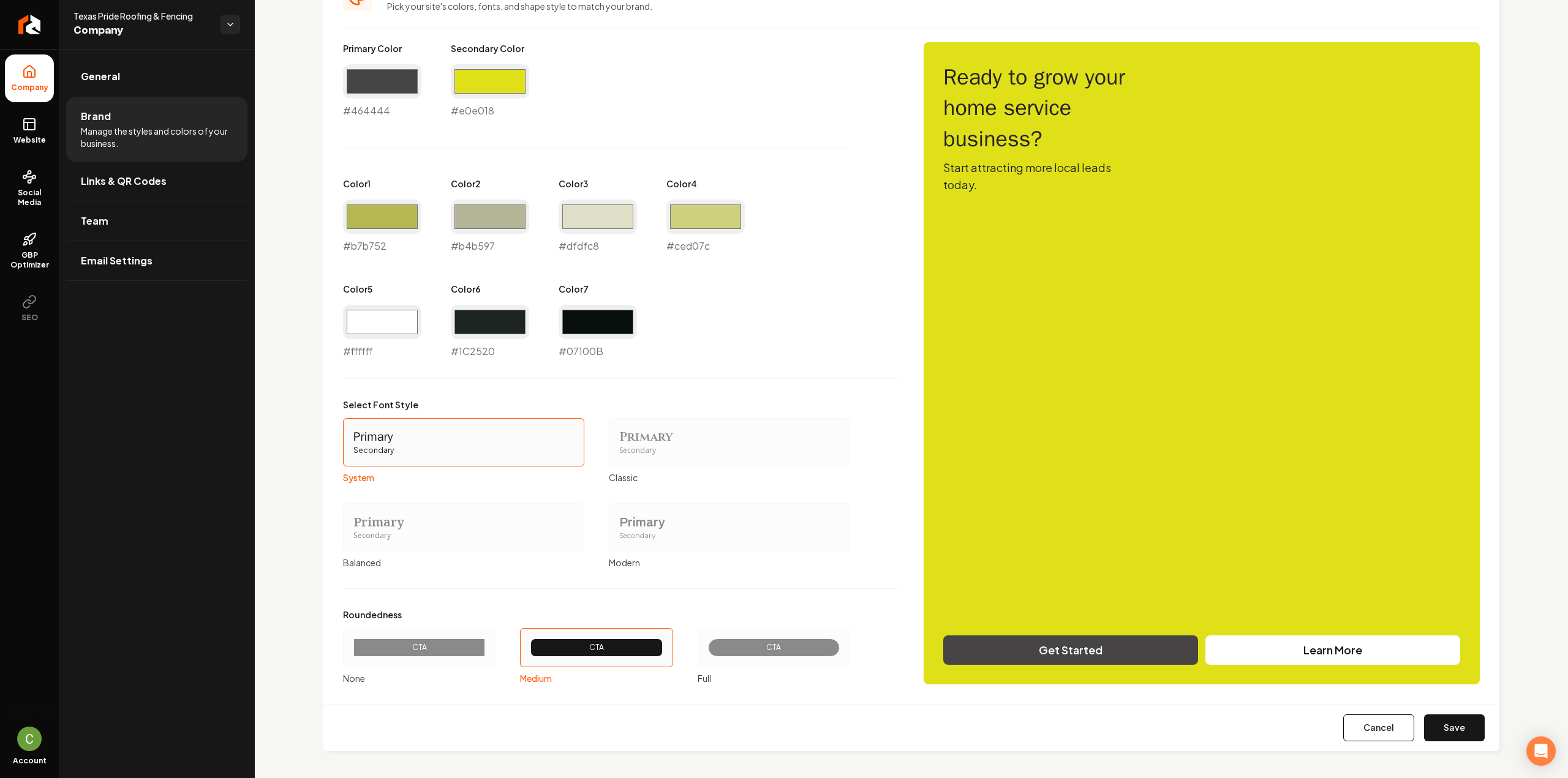 type on "#ffffff" 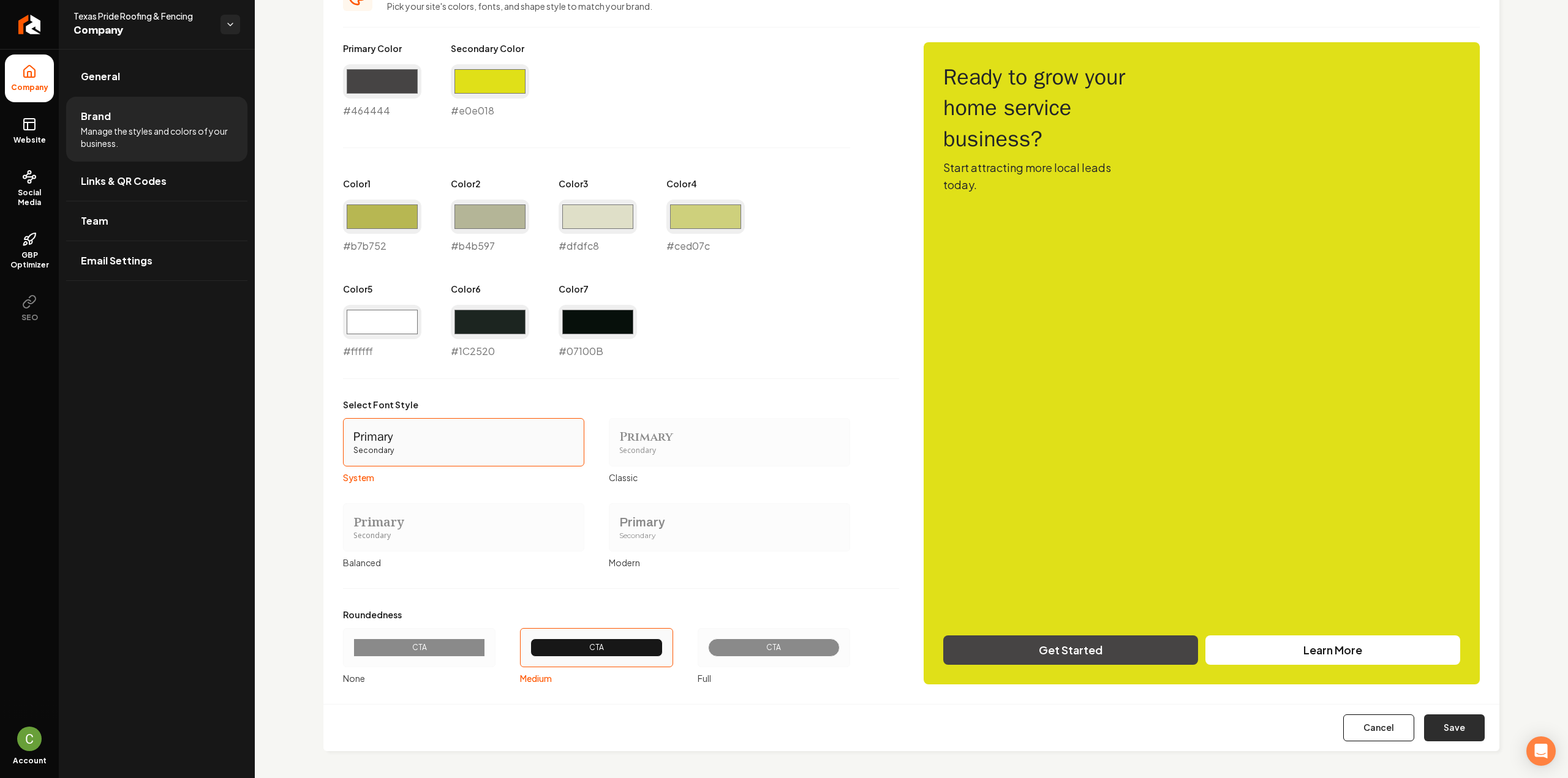 click on "Save" at bounding box center (1454, 728) 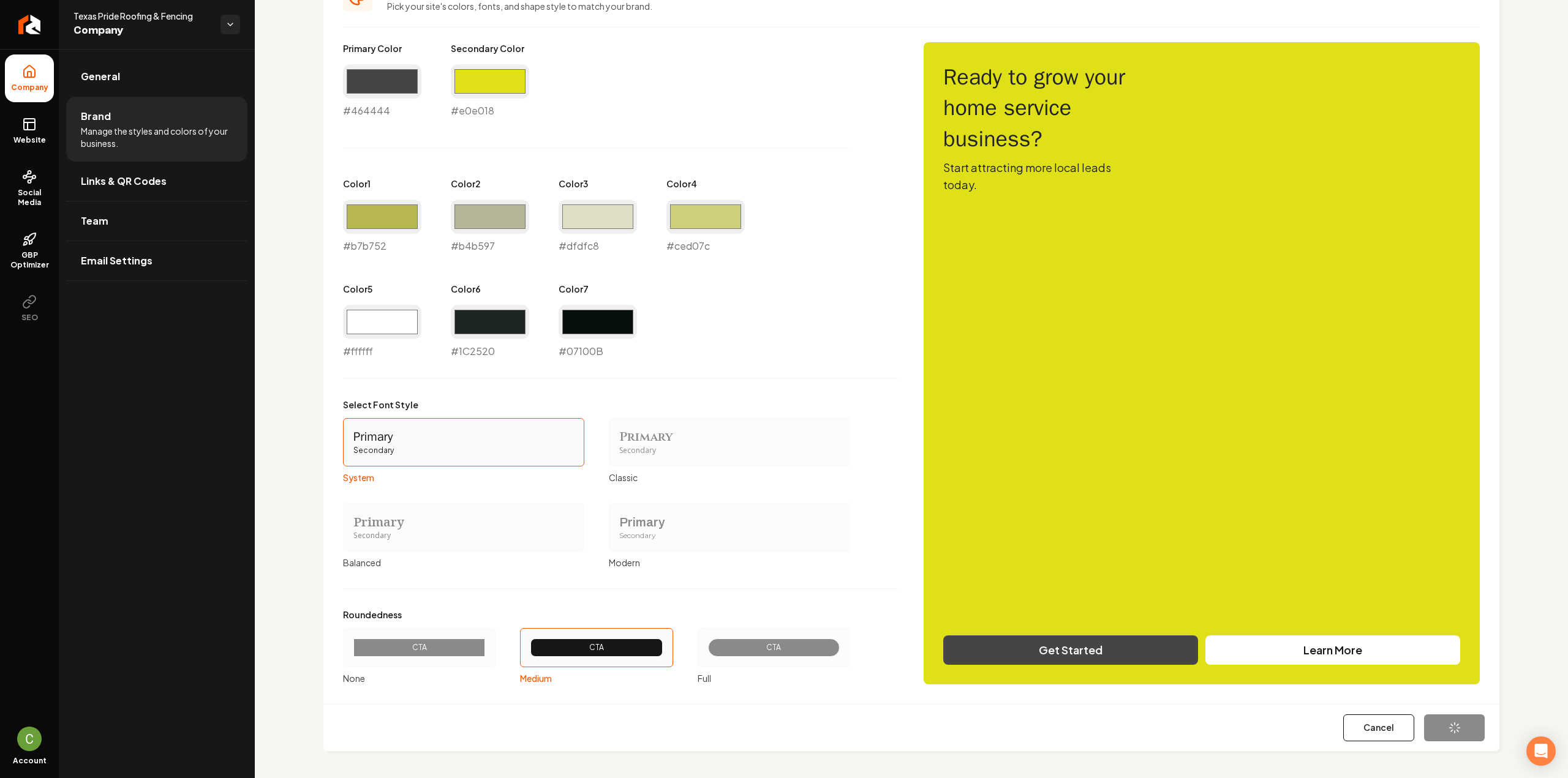 type on "#1c2520" 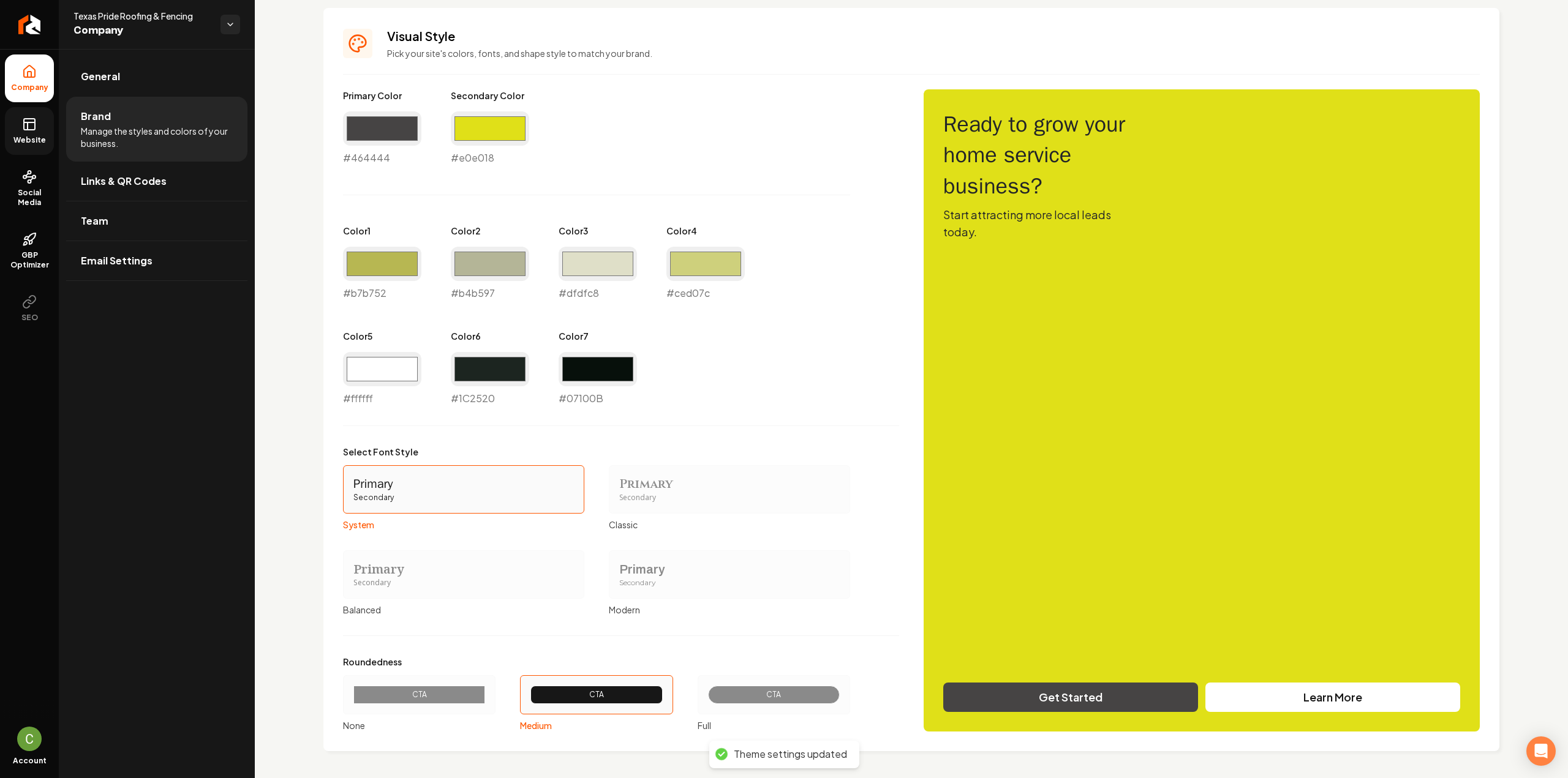 click 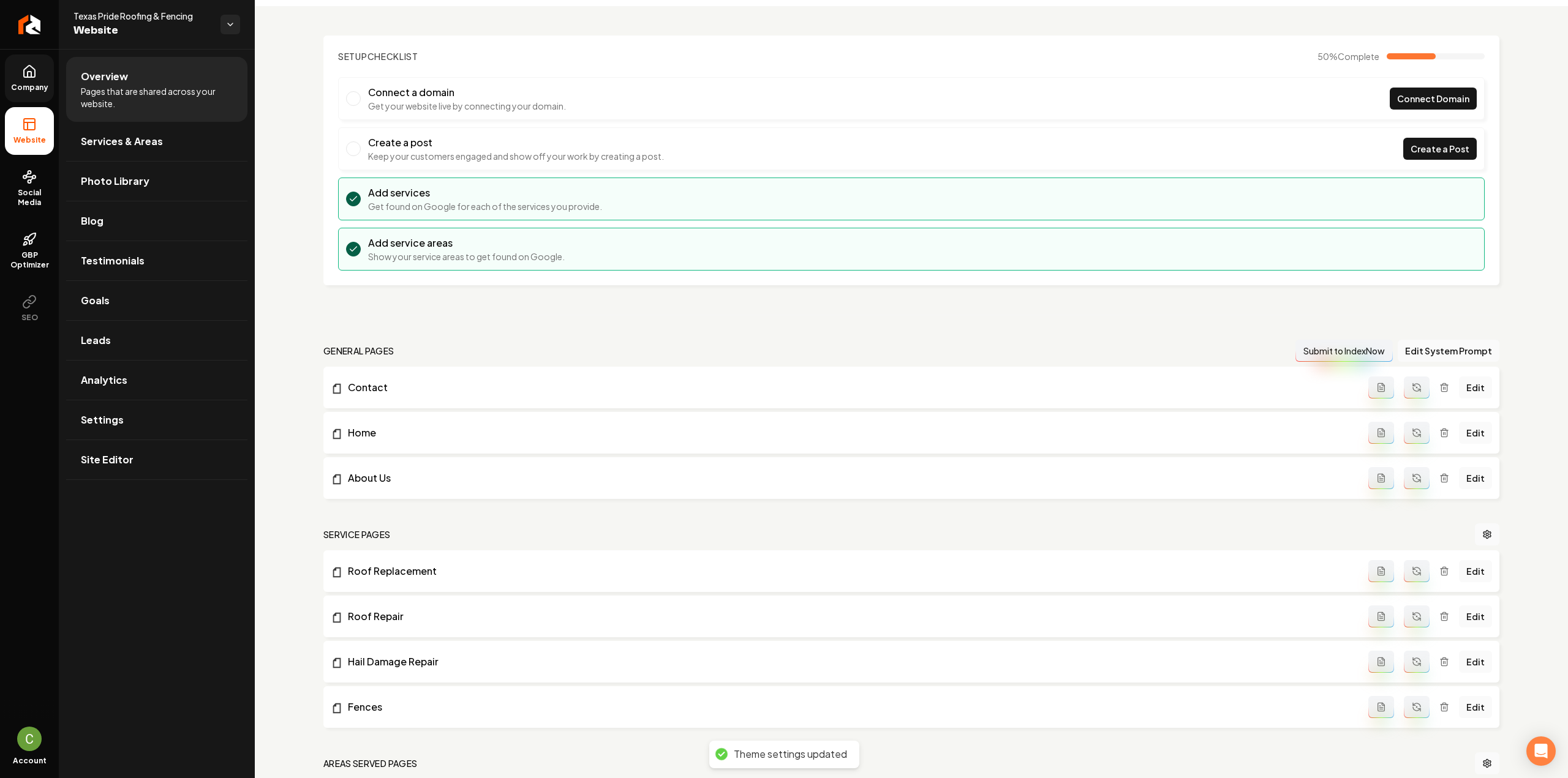 scroll, scrollTop: 0, scrollLeft: 0, axis: both 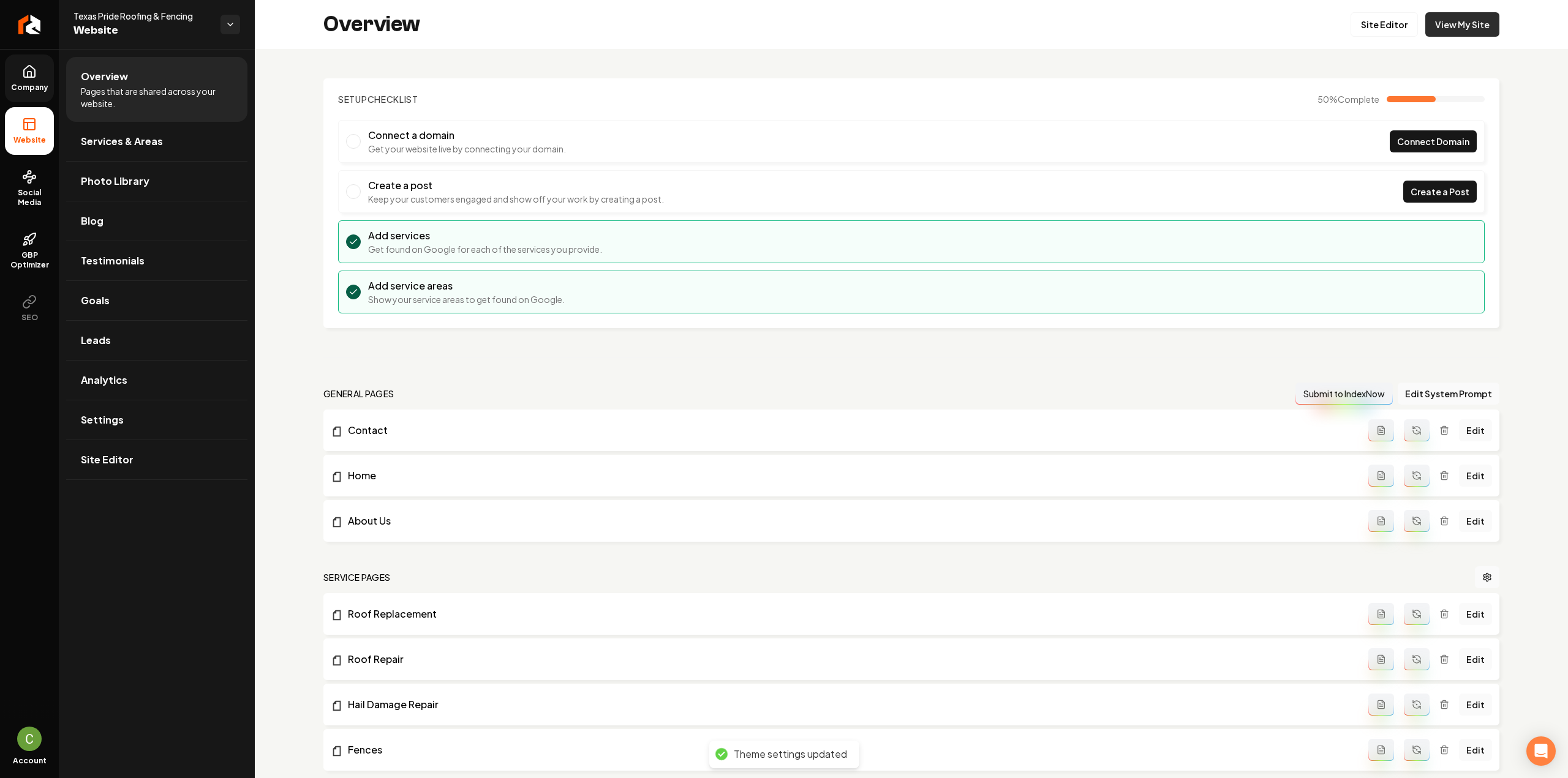 click on "View My Site" at bounding box center [1462, 24] 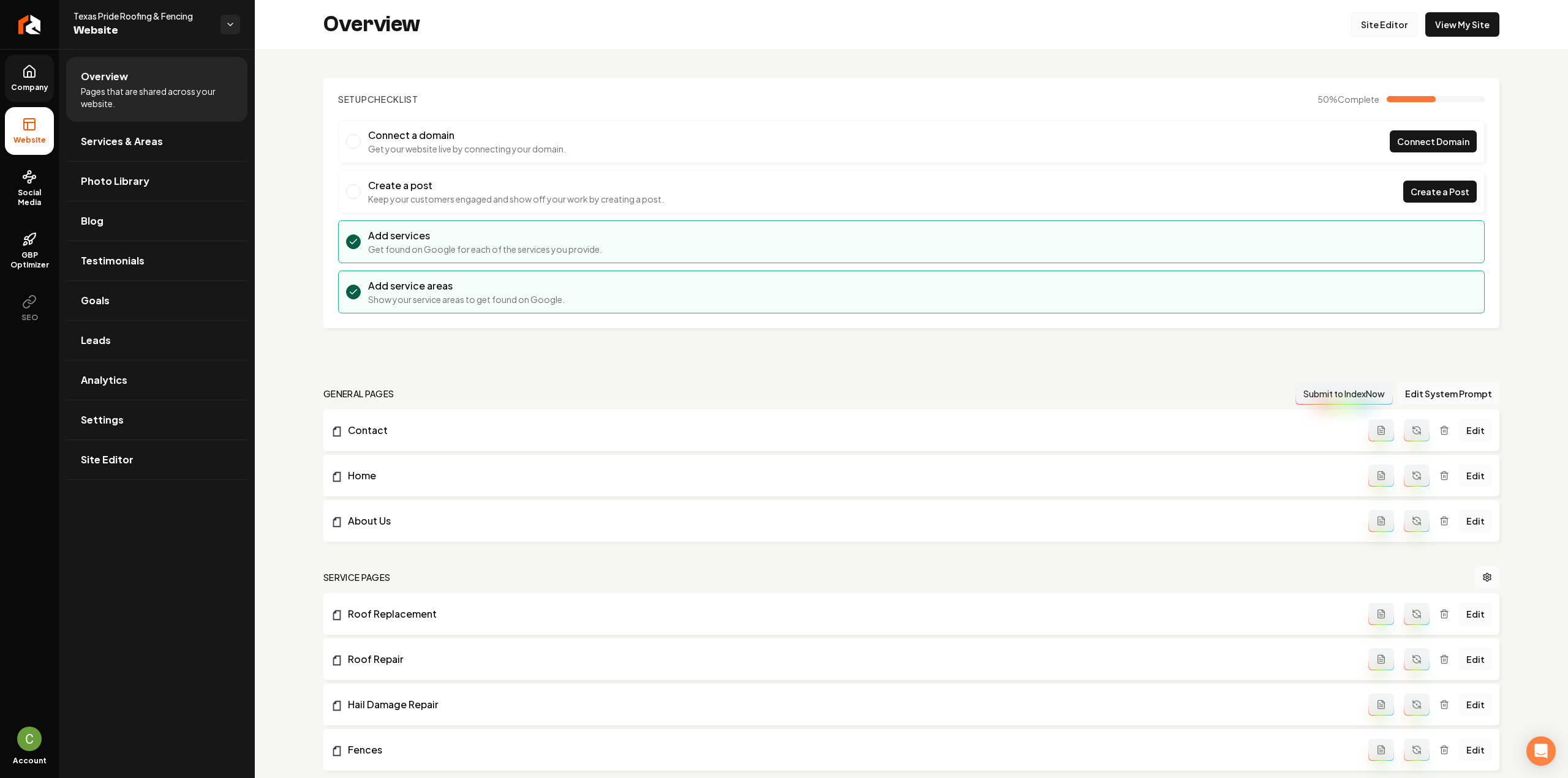 click on "Site Editor" at bounding box center (1384, 24) 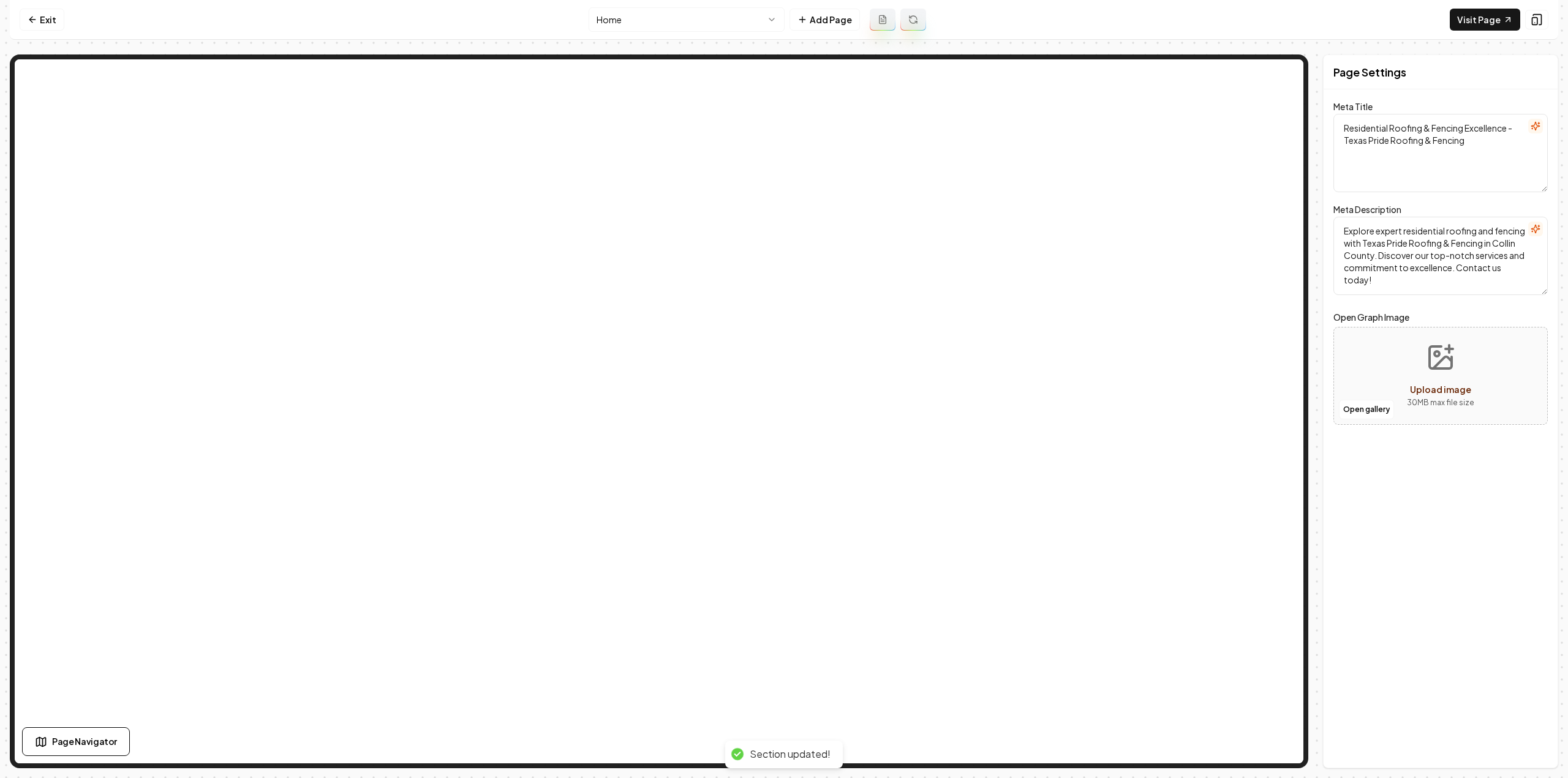 click on "Computer Required This feature is only available on a computer. Please switch to a computer to edit your site. Go back  Exit Home Add Page Visit Page  Page Navigator Page Settings Meta Title Residential Roofing & Fencing Excellence - Texas Pride Roofing & Fencing Meta Description Explore expert residential roofing and fencing with Texas Pride Roofing & Fencing in Collin County. Discover our top-notch services and commitment to excellence. Contact us today! Open Graph Image Open gallery Upload image 30  MB max file size Discard Changes Save Section Editor Unsupported section type Section updated! /dashboard/sites/93342439-864e-445d-a716-d0416d0d0cac/pages/3dd84273-5f37-4506-b5fb-7e4a50afba36" at bounding box center (784, 389) 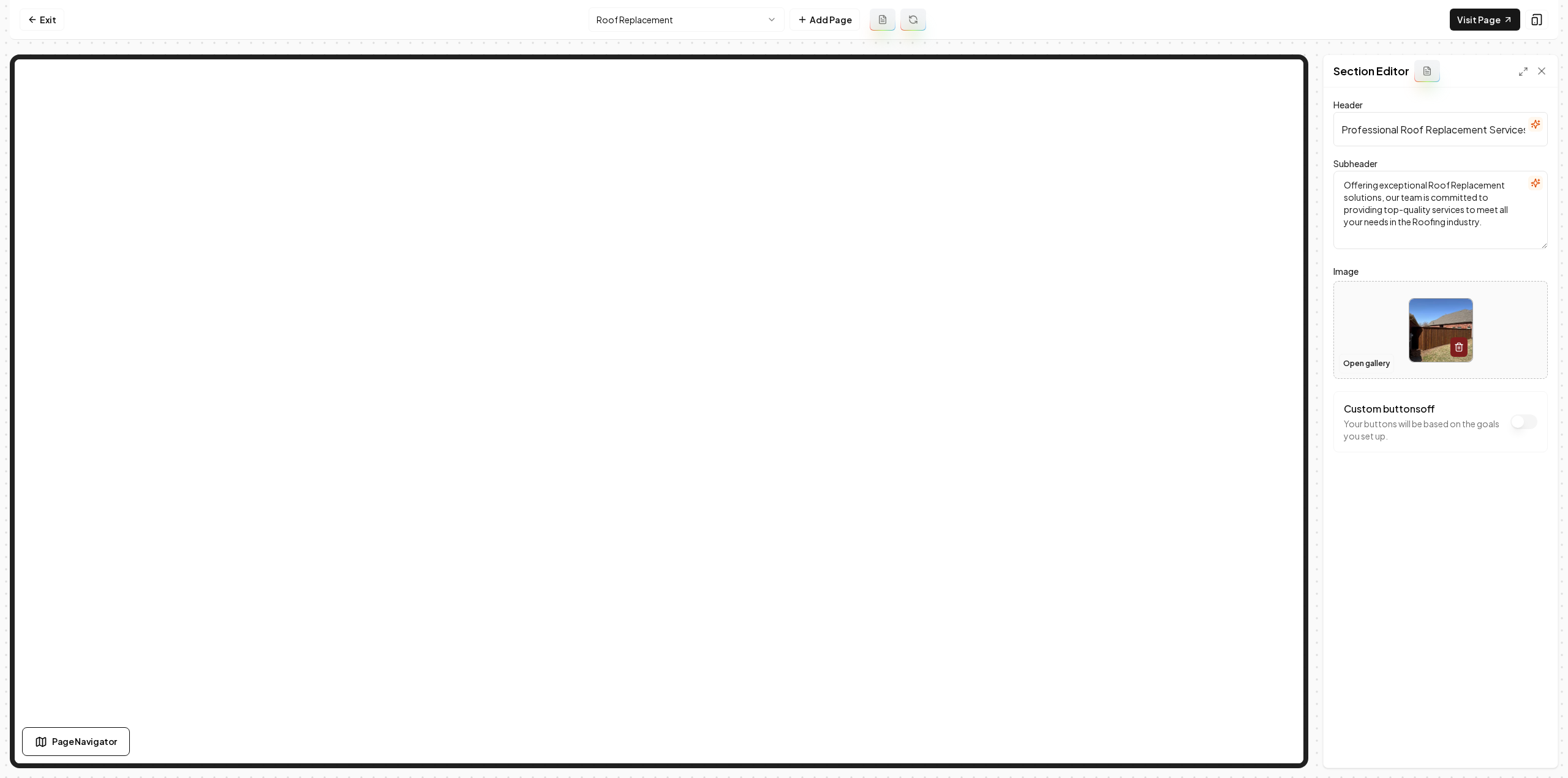 click on "Open gallery" at bounding box center (1366, 364) 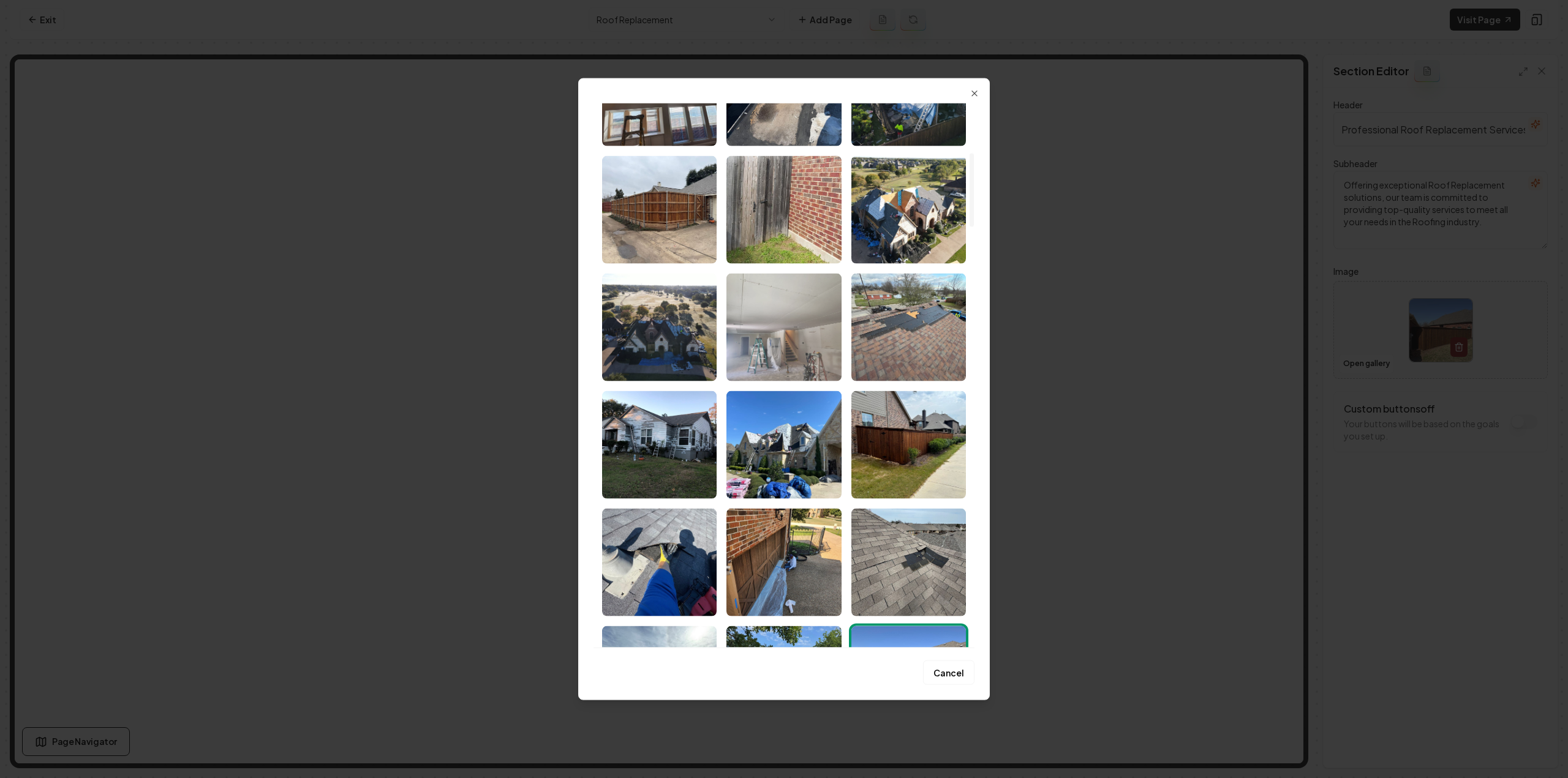 scroll, scrollTop: 367, scrollLeft: 0, axis: vertical 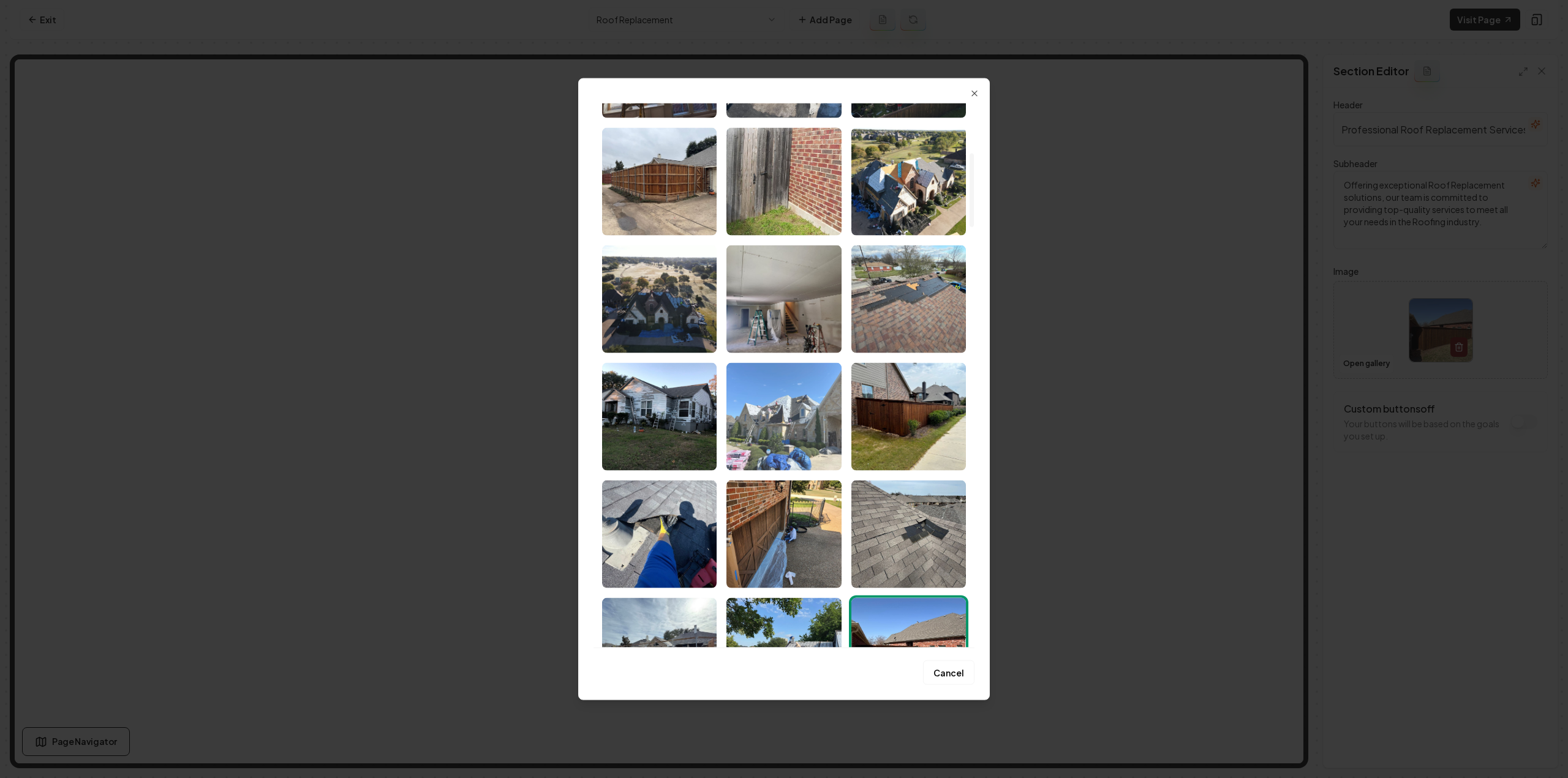 click at bounding box center (783, 416) 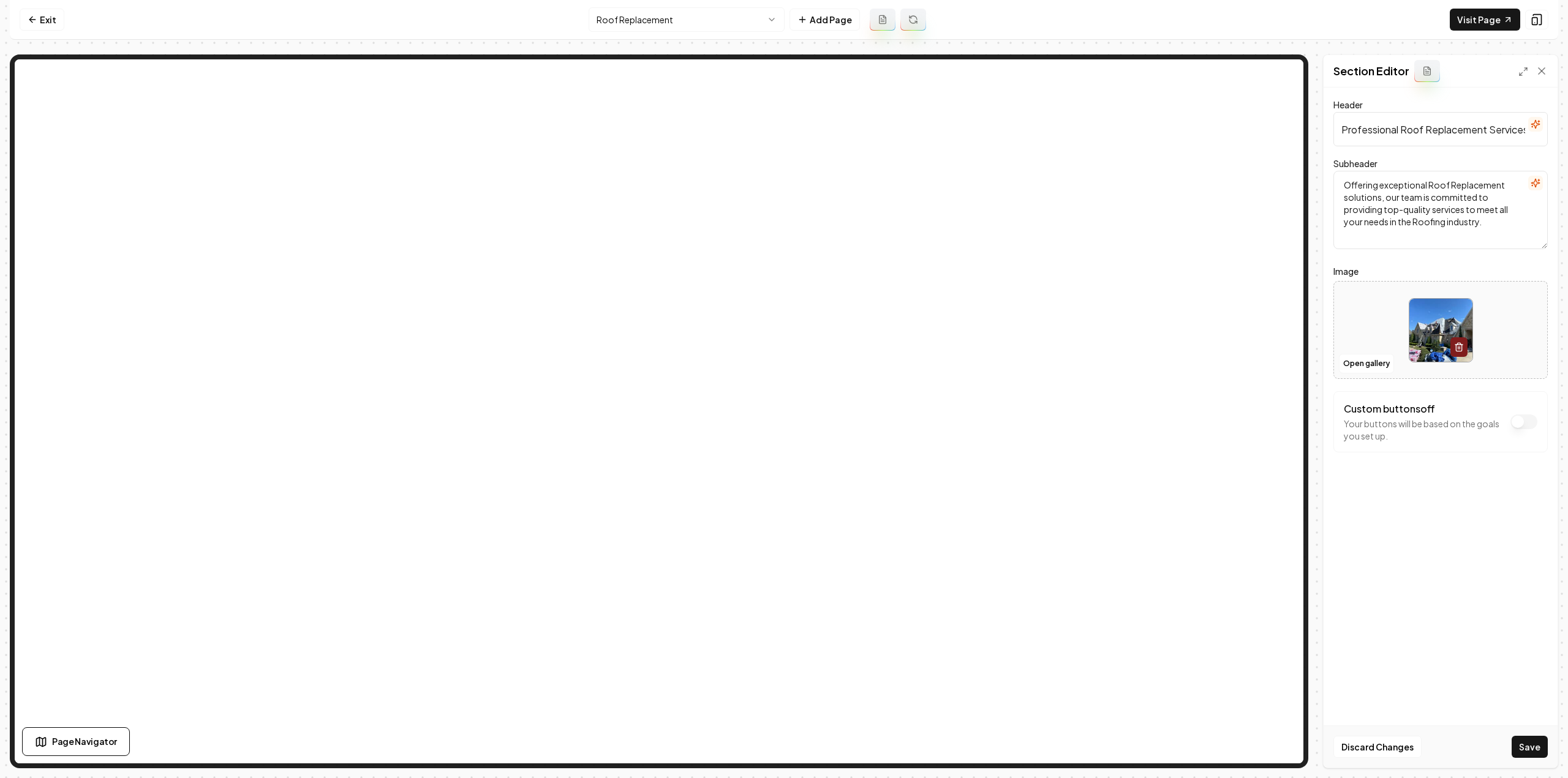 click on "Discard Changes Save" at bounding box center [1441, 746] 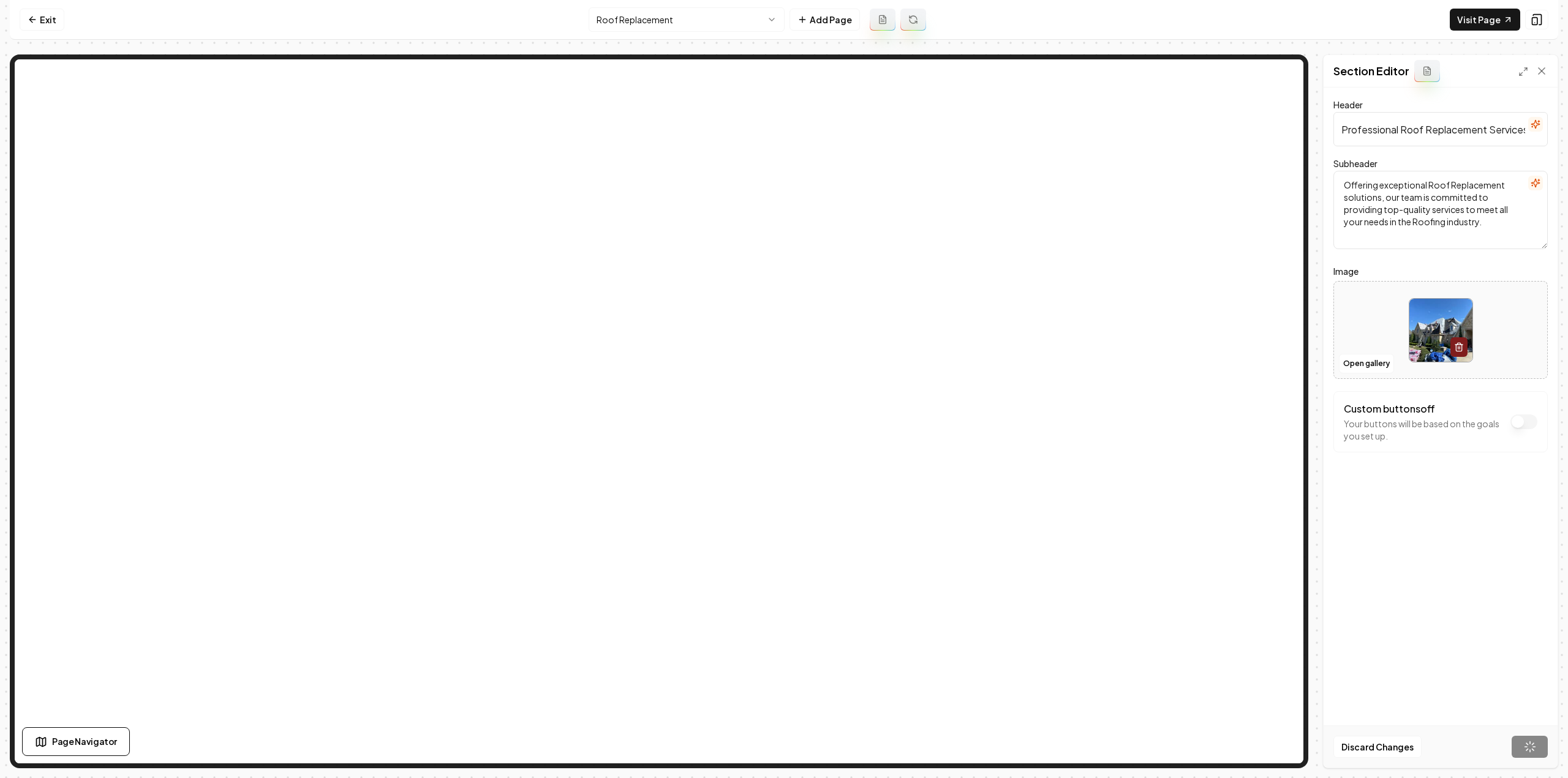 click on "Computer Required This feature is only available on a computer. Please switch to a computer to edit your site. Go back  Exit Roof Replacement Add Page Visit Page  Page Navigator Page Settings Section Editor Header Professional Roof Replacement Services Subheader Offering exceptional Roof Replacement solutions, our team is committed to providing top-quality services to meet all your needs in the Roofing industry. Image Open gallery Custom buttons  off Your buttons will be based on the goals you set up. Discard Changes Save /dashboard/sites/93342439-864e-445d-a716-d0416d0d0cac/pages/80742b8f-88e6-4d3f-b0e9-8eeea2ebb7dc" at bounding box center (784, 389) 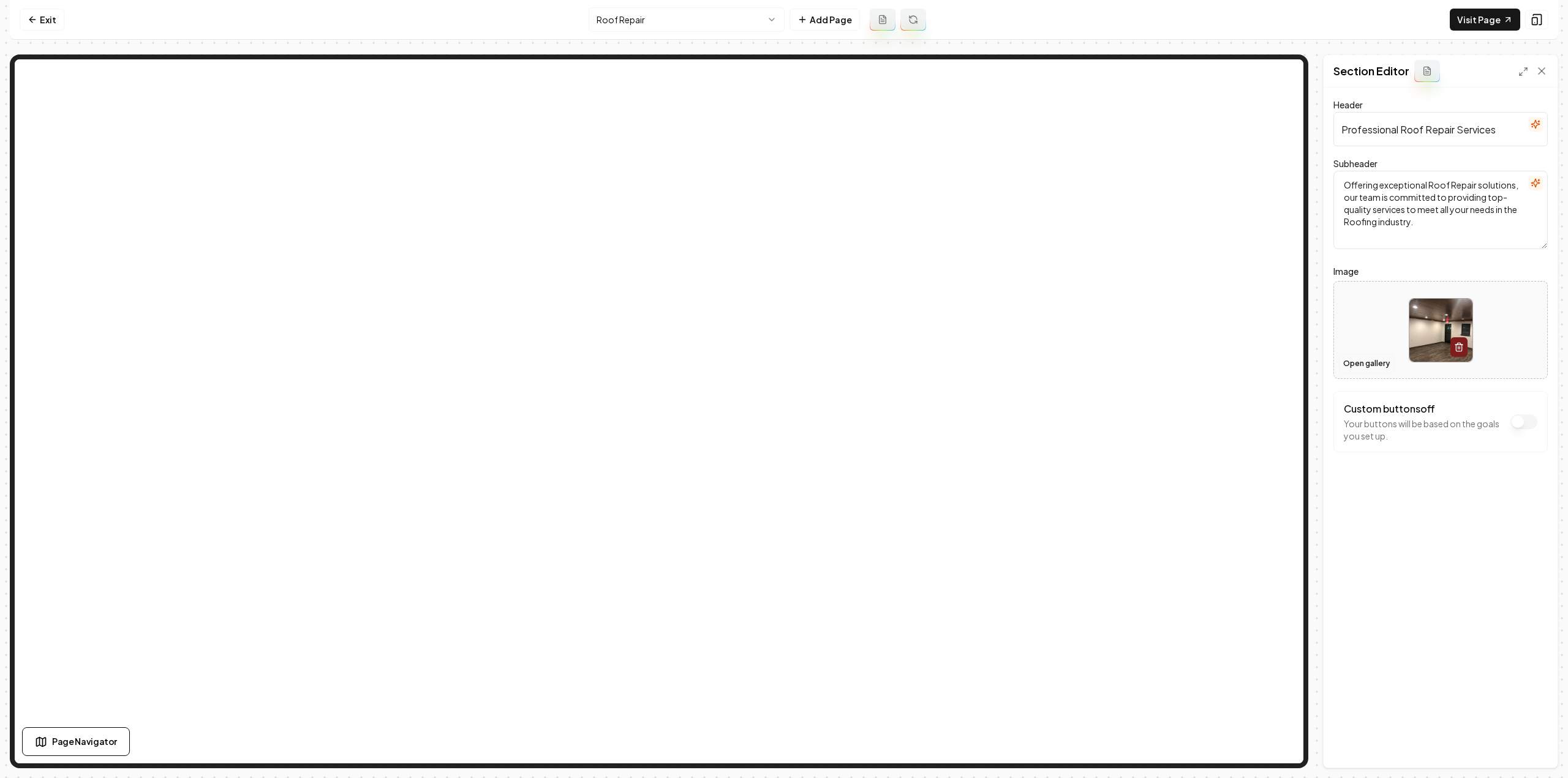 click on "Open gallery" at bounding box center [1366, 364] 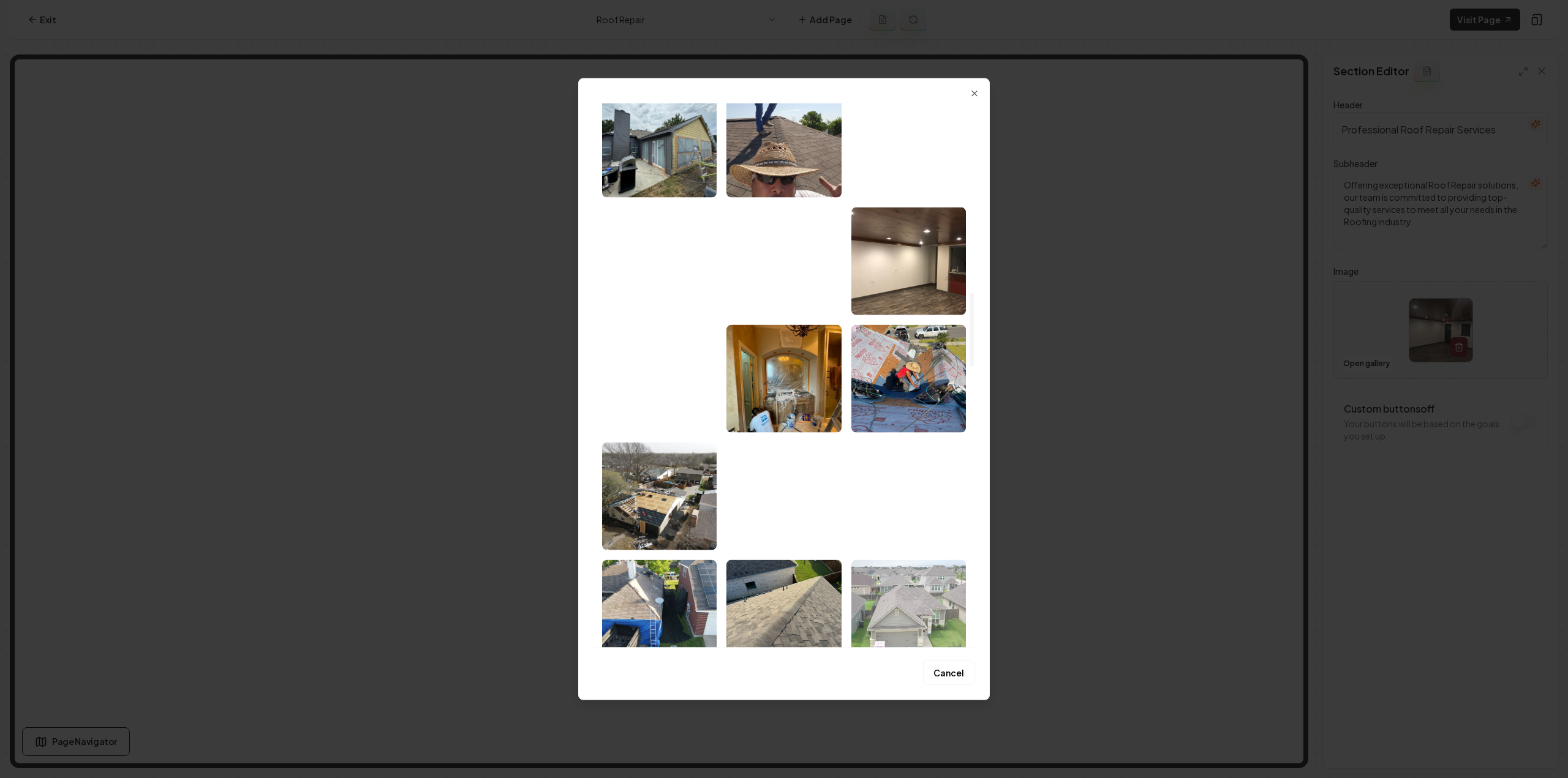 scroll, scrollTop: 1408, scrollLeft: 0, axis: vertical 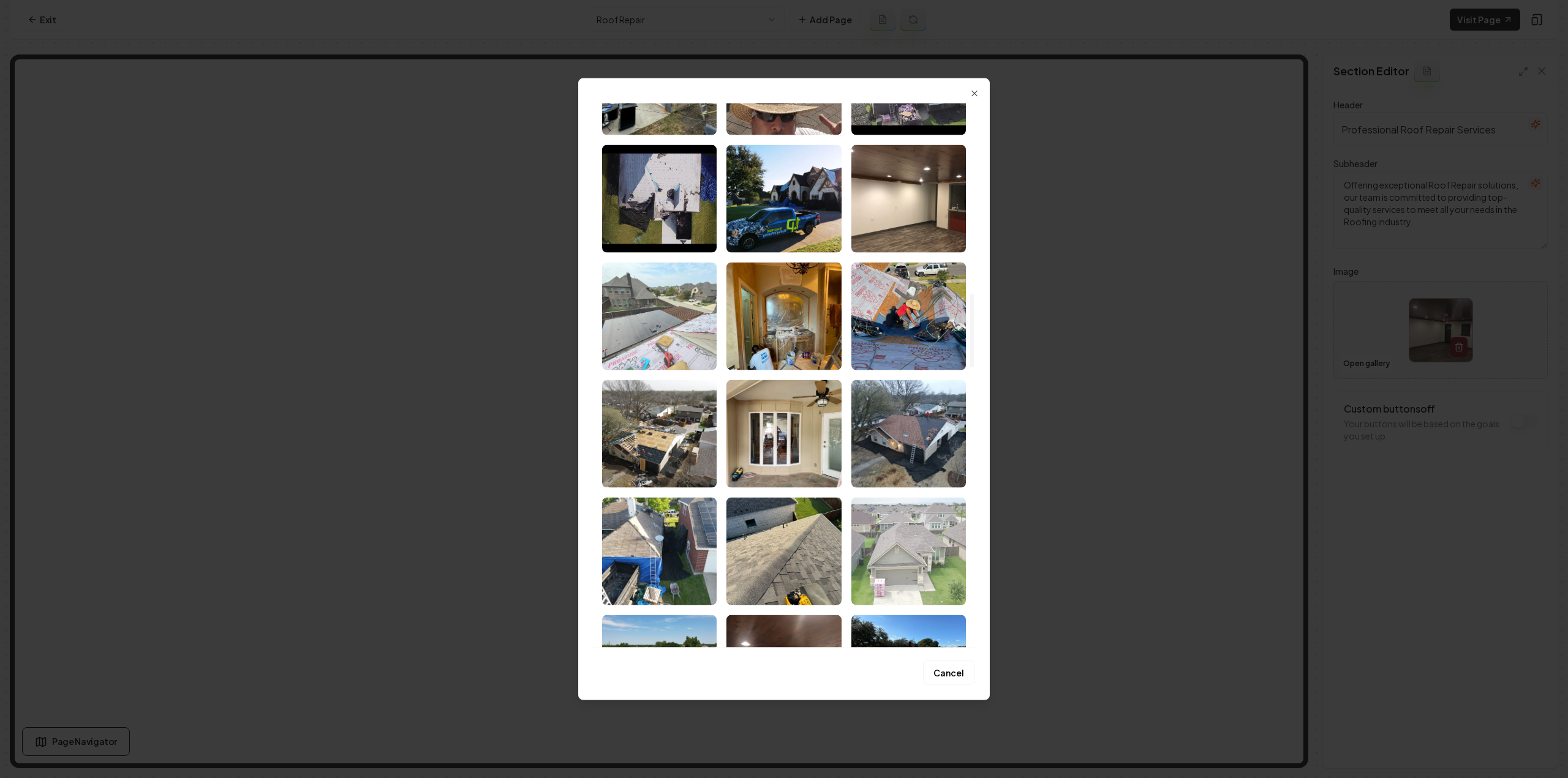click at bounding box center [659, 316] 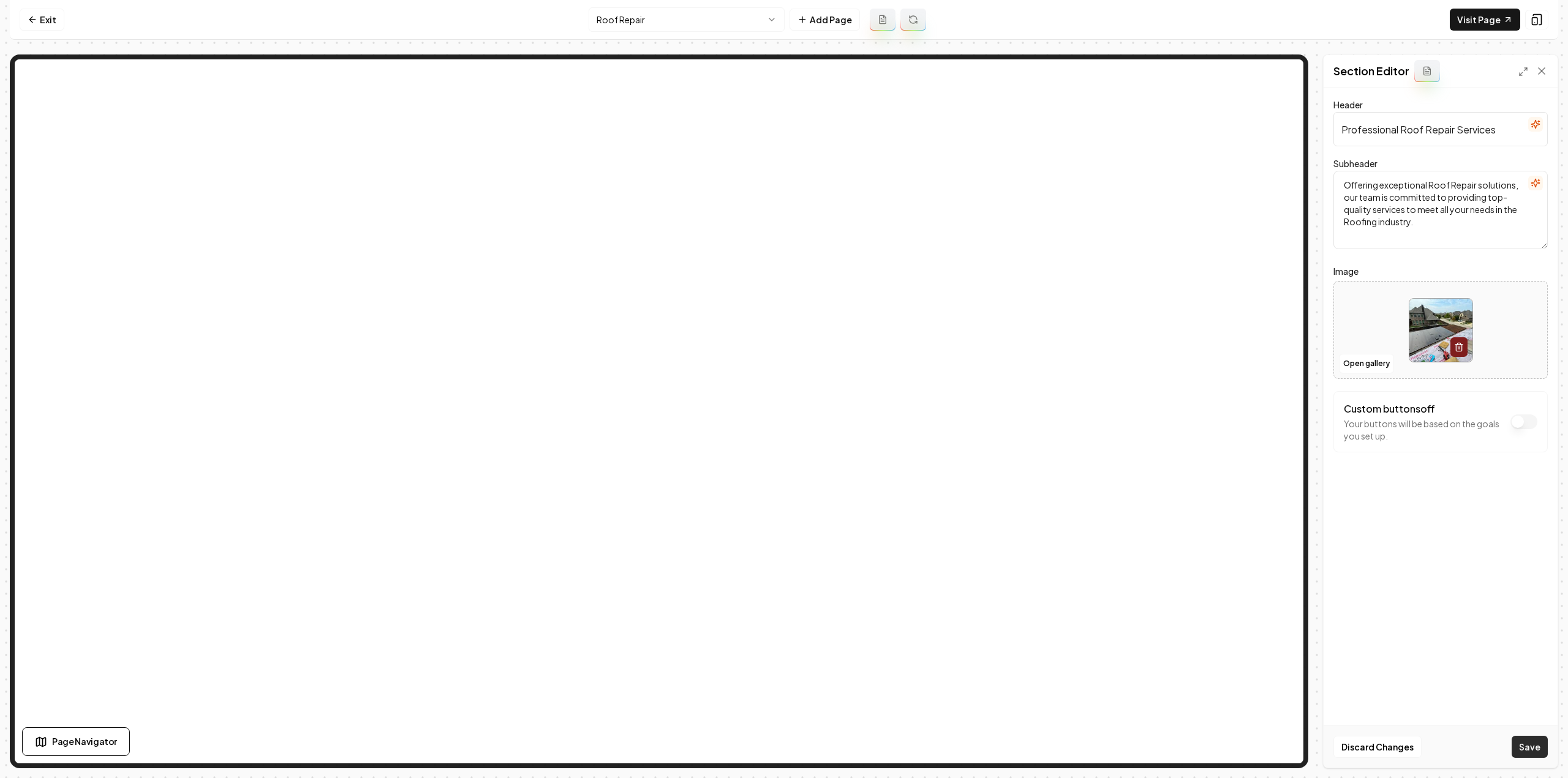 click on "Save" at bounding box center [1529, 747] 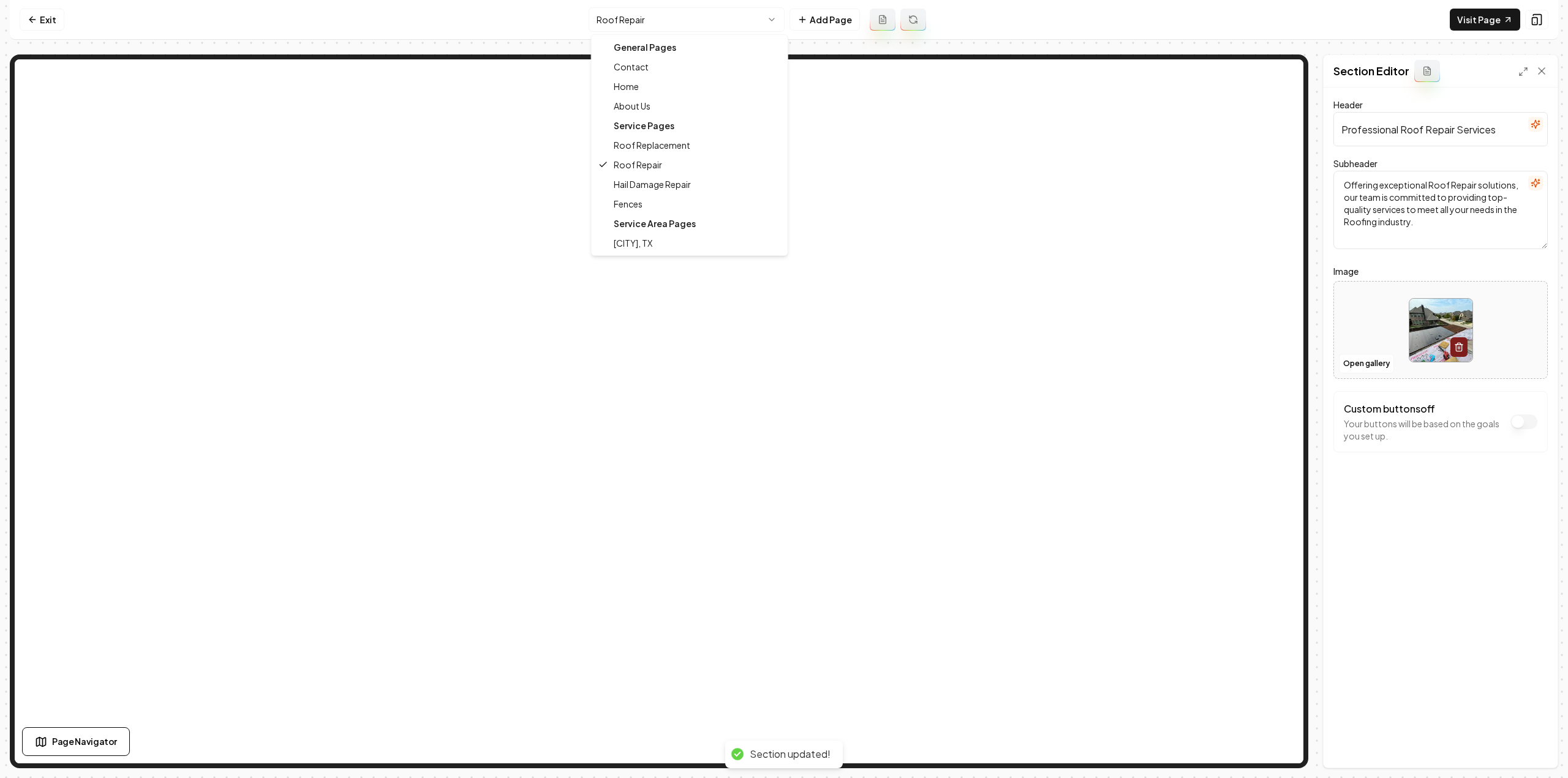 click on "Computer Required This feature is only available on a computer. Please switch to a computer to edit your site. Go back  Exit Roof Repair Add Page Visit Page  Page Navigator Page Settings Section Editor Header Professional Roof Repair Services Subheader Offering exceptional Roof Repair solutions, our team is committed to providing top-quality services to meet all your needs in the Roofing industry. Image Open gallery Custom buttons  off Your buttons will be based on the goals you set up. Discard Changes Save Section updated! /dashboard/sites/93342439-864e-445d-a716-d0416d0d0cac/pages/3e2e2cb4-d3ba-462d-8054-a1ed5ebfc574 General Pages Contact Home About Us Service Pages Roof Replacement Roof Repair Hail Damage Repair Fences Service Area Pages Prosper, TX" at bounding box center (784, 389) 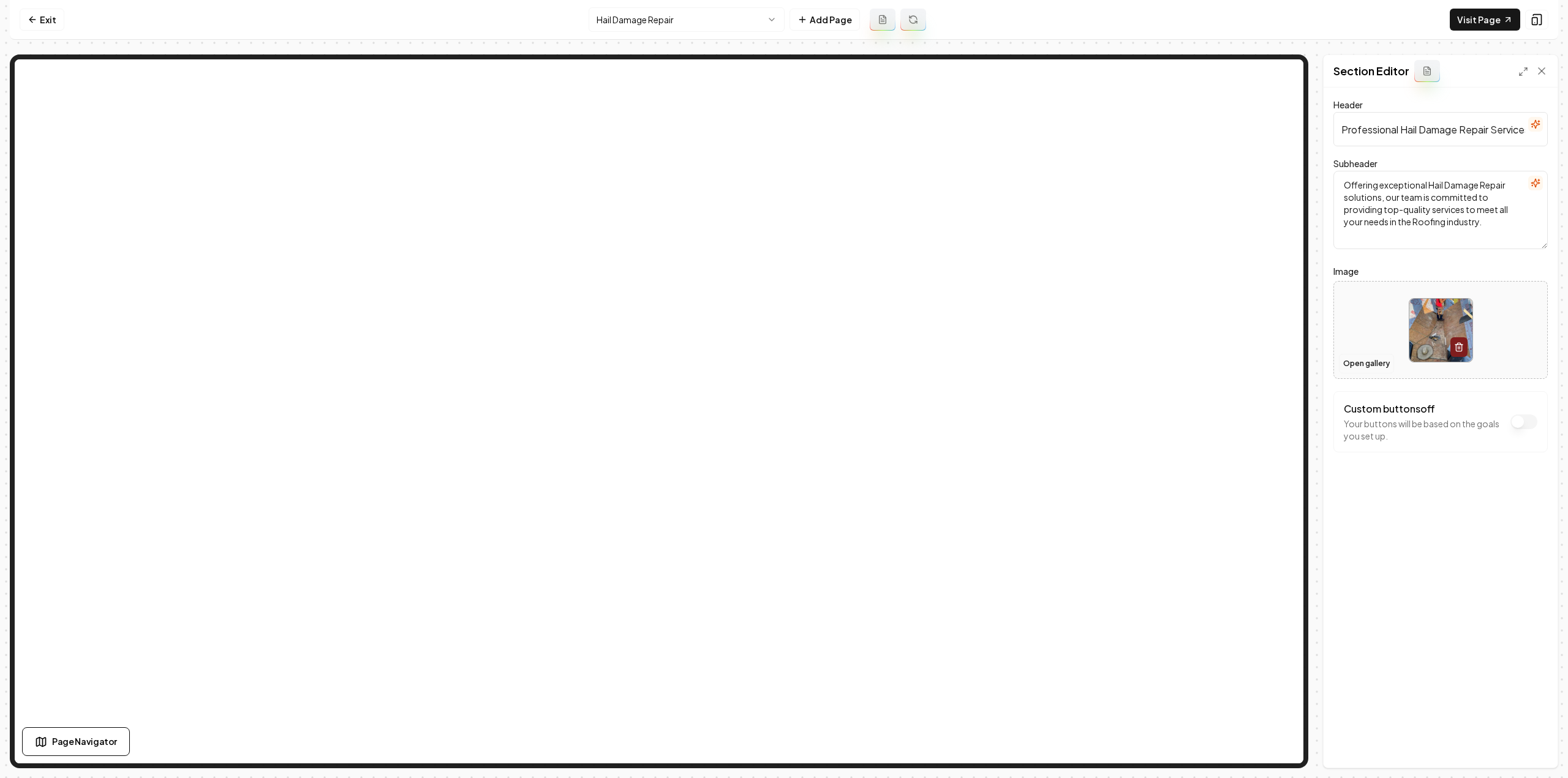 click on "Open gallery" at bounding box center [1366, 364] 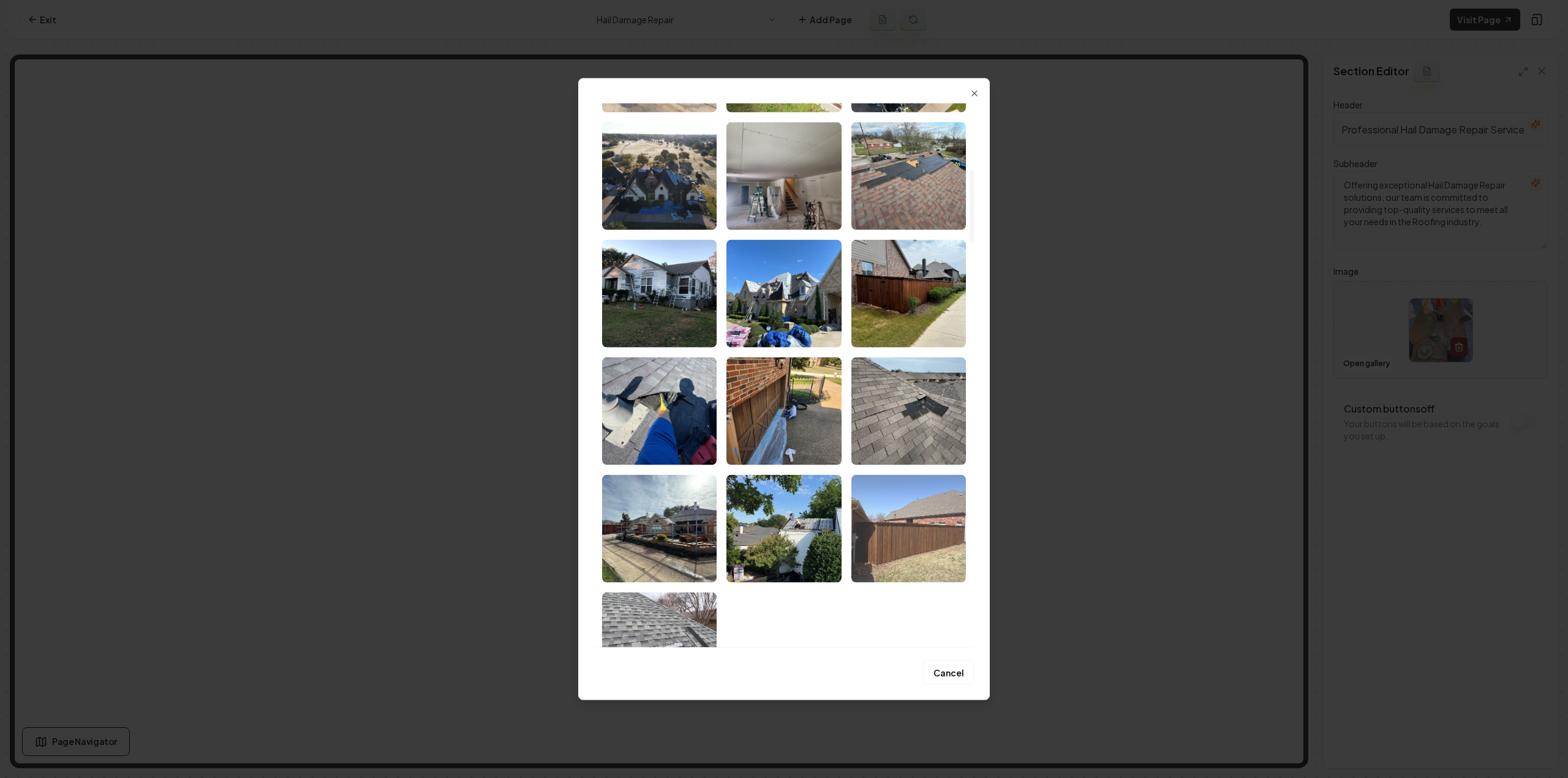scroll, scrollTop: 907, scrollLeft: 0, axis: vertical 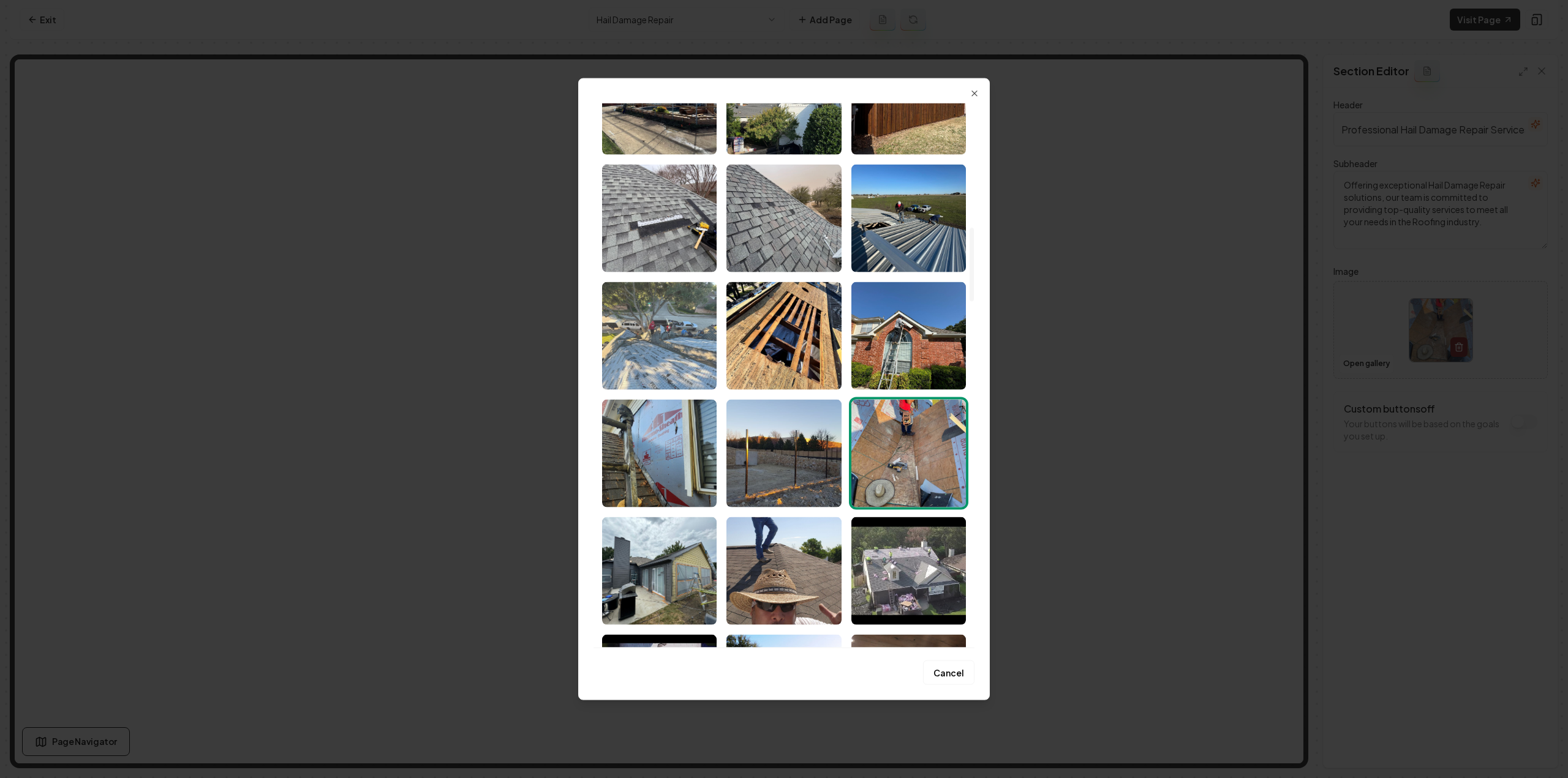 click at bounding box center (659, 335) 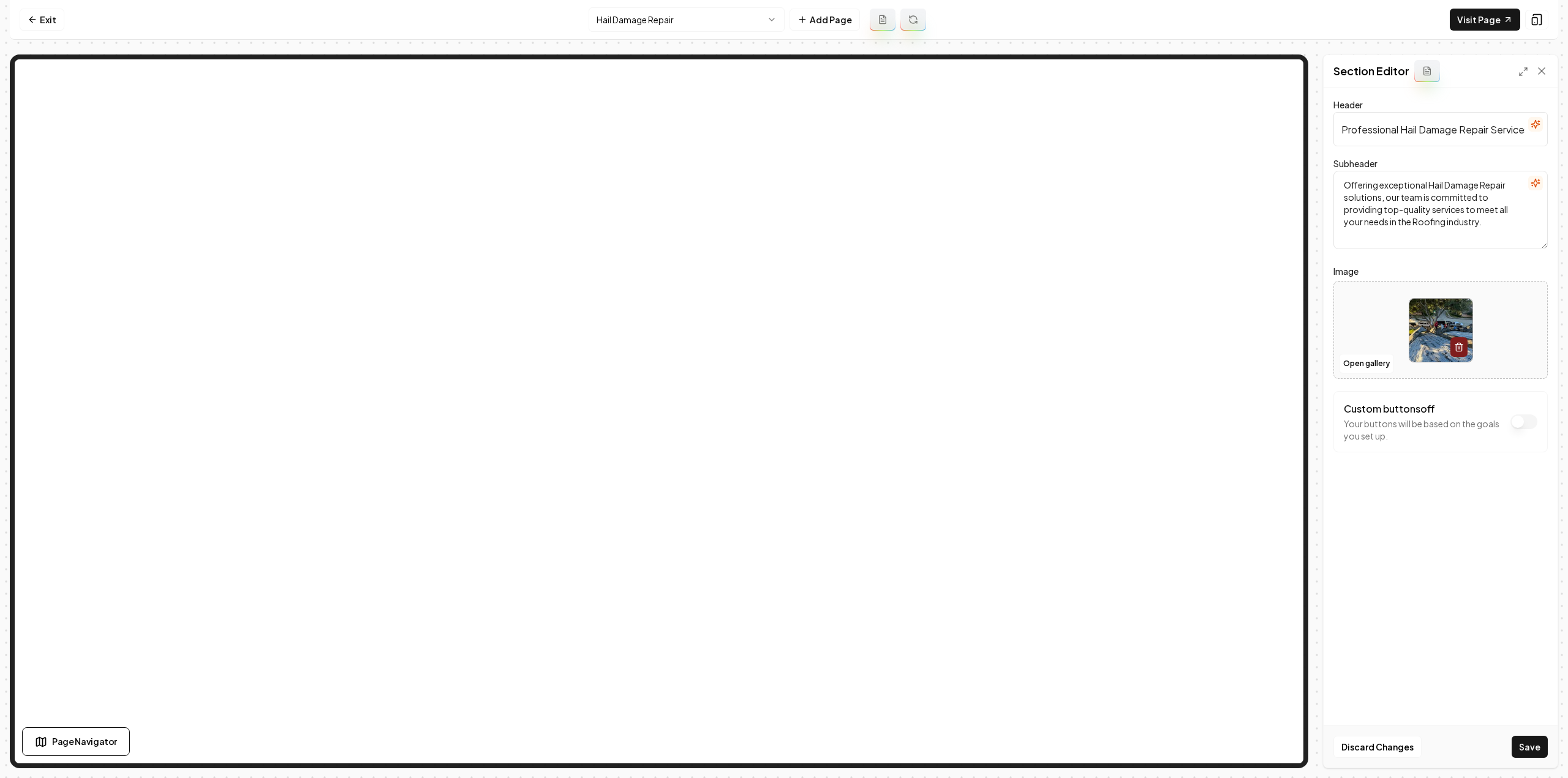click on "Save" at bounding box center (1529, 747) 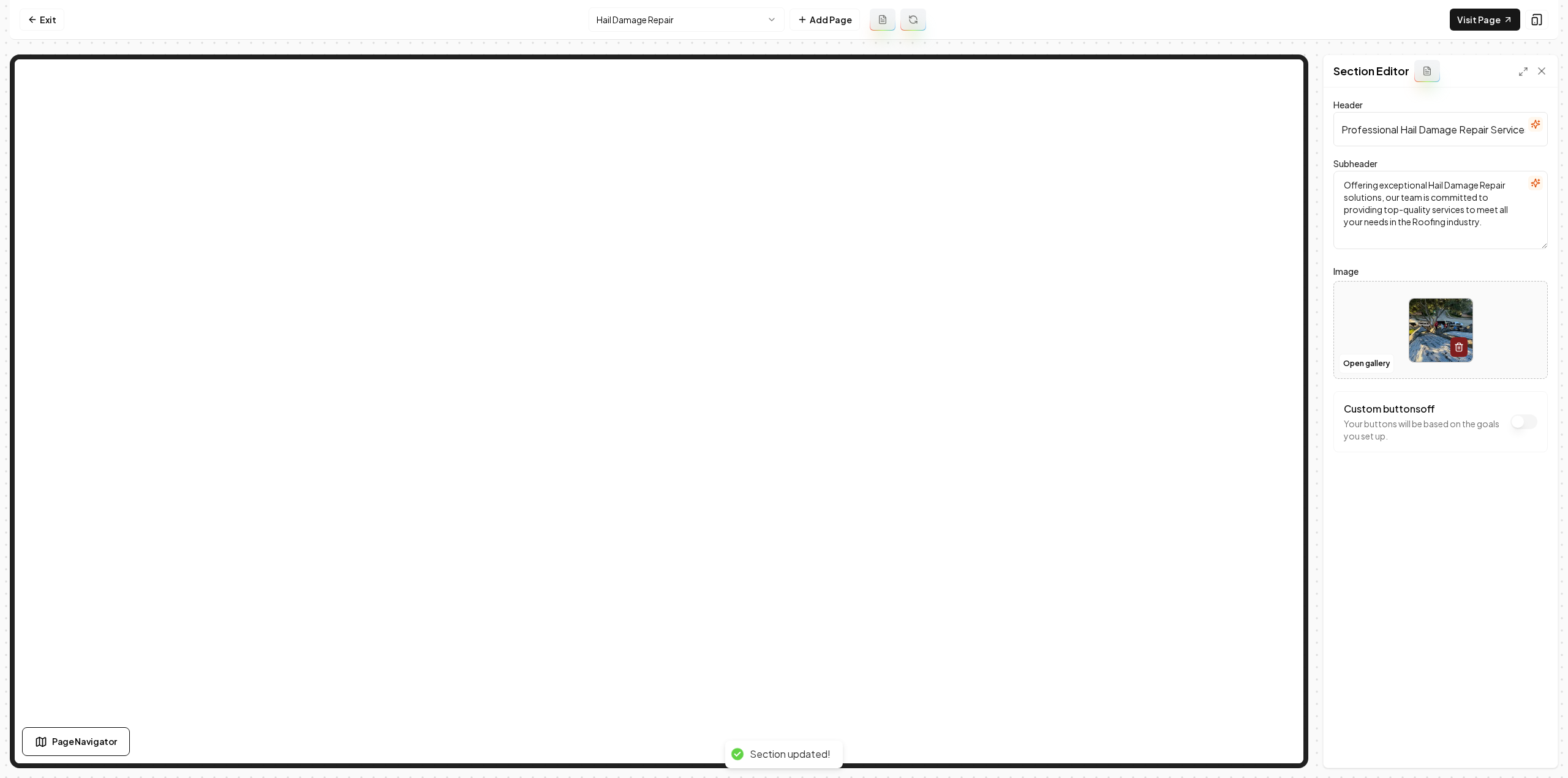 click on "Computer Required This feature is only available on a computer. Please switch to a computer to edit your site. Go back  Exit Hail Damage Repair Add Page Visit Page  Page Navigator Page Settings Section Editor Header Professional Hail Damage Repair Services Subheader Offering exceptional Hail Damage Repair solutions, our team is committed to providing top-quality services to meet all your needs in the Roofing industry. Image Open gallery Custom buttons  off Your buttons will be based on the goals you set up. Discard Changes Save Section updated! /dashboard/sites/93342439-864e-445d-a716-d0416d0d0cac/pages/7d8eed44-1feb-4551-8897-4480aa38c7d7" at bounding box center [784, 389] 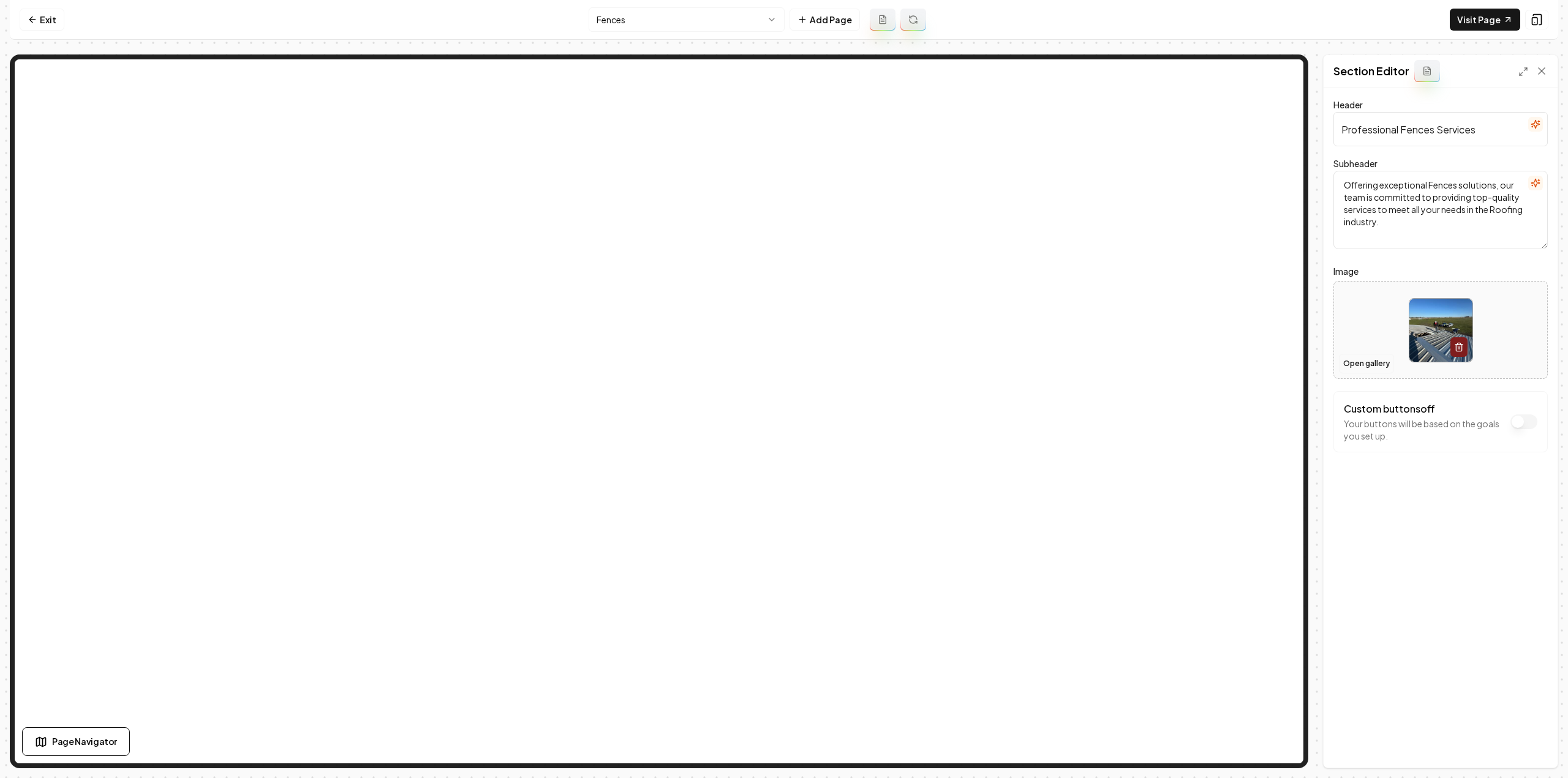 click on "Open gallery" at bounding box center [1366, 364] 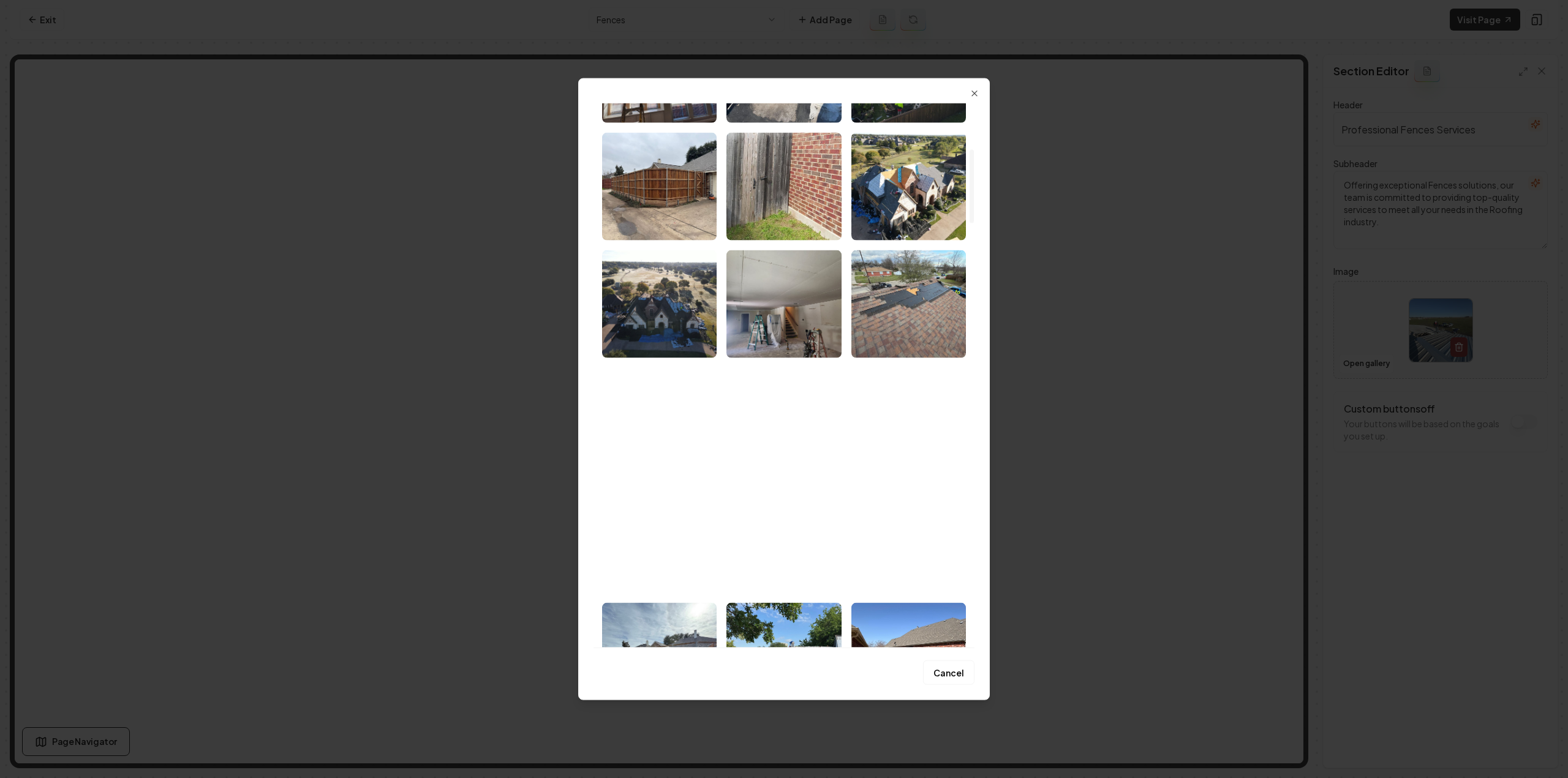 scroll, scrollTop: 240, scrollLeft: 0, axis: vertical 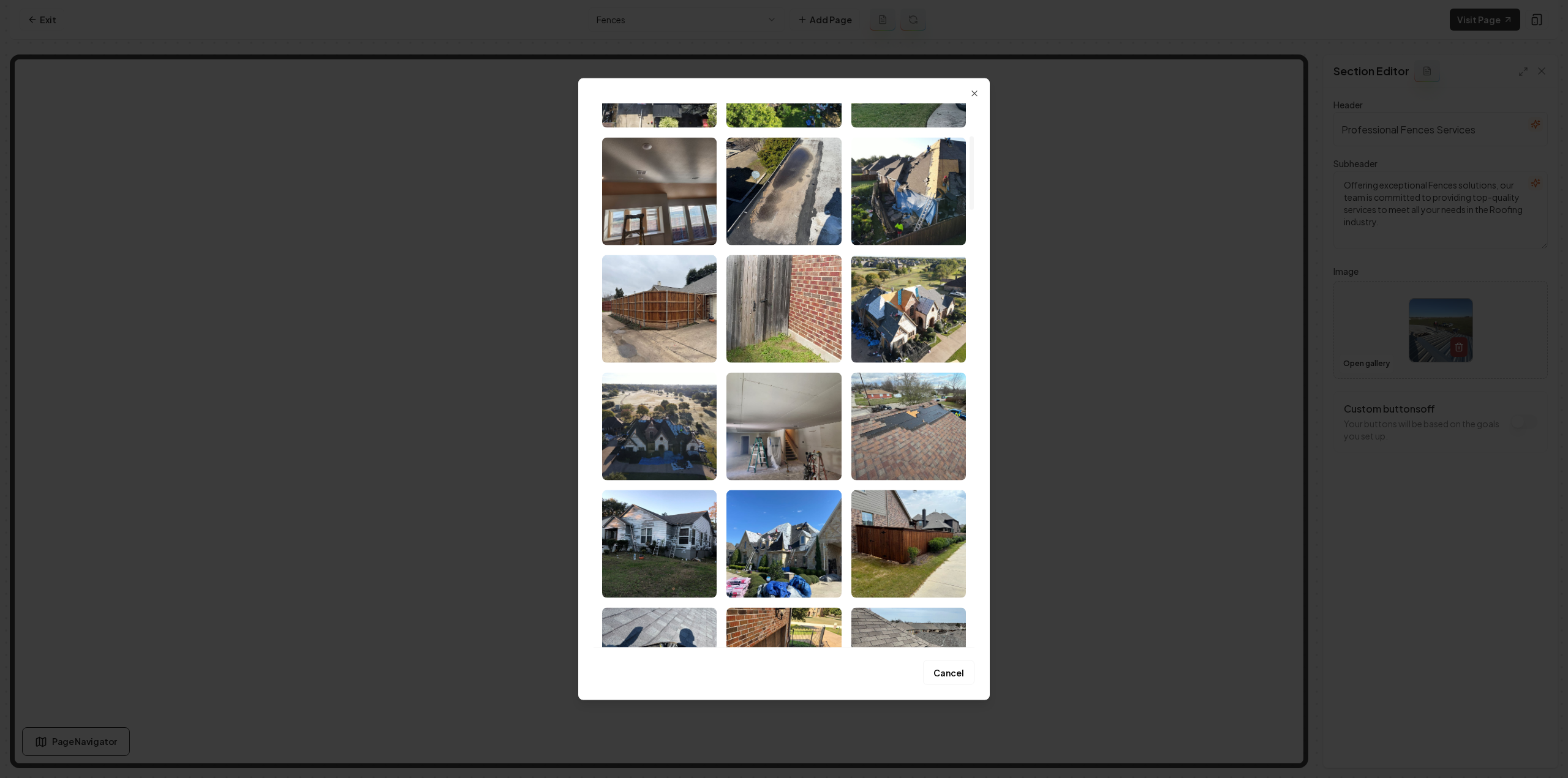 click at bounding box center (659, 309) 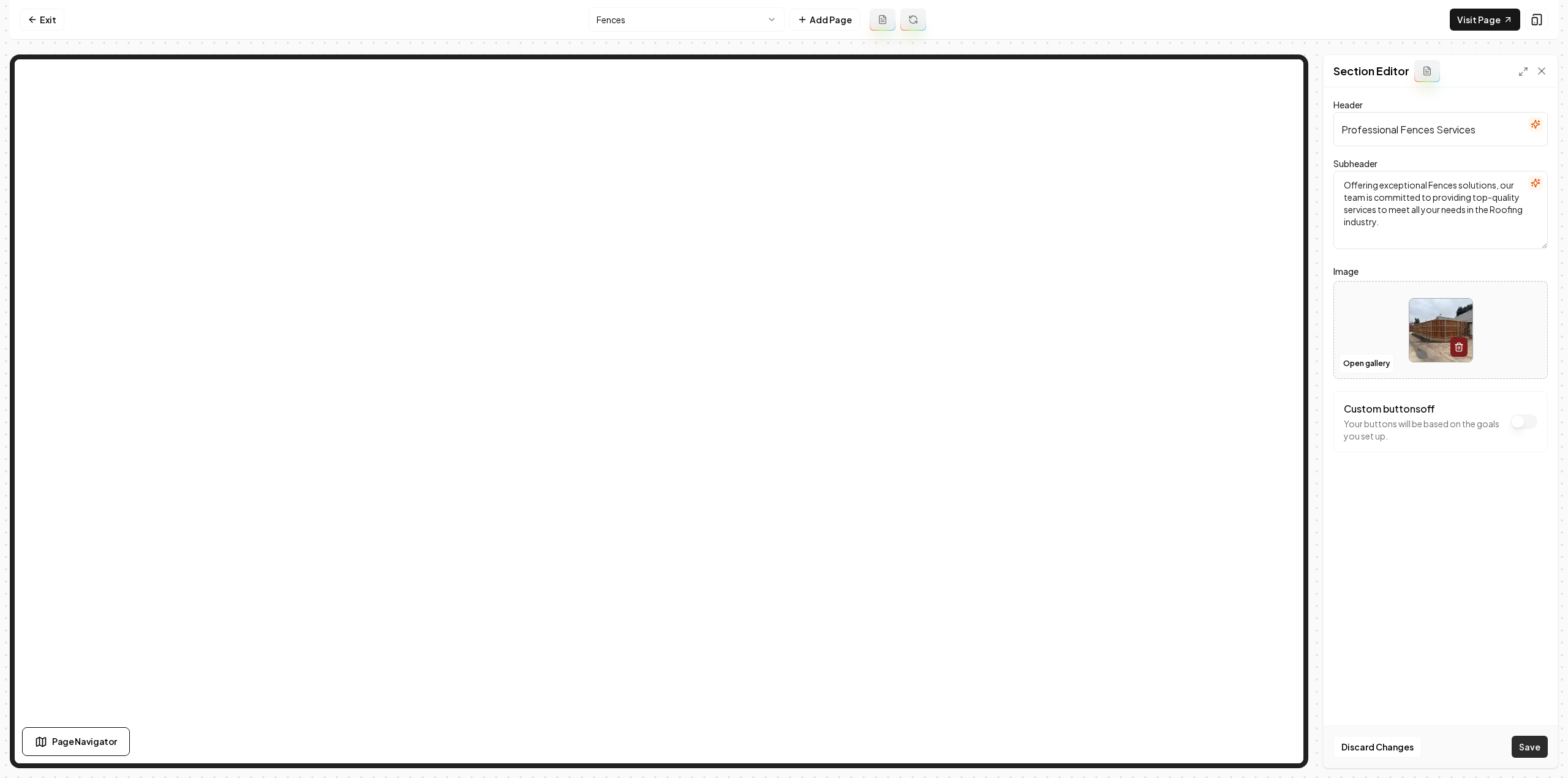 click on "Save" at bounding box center (1529, 747) 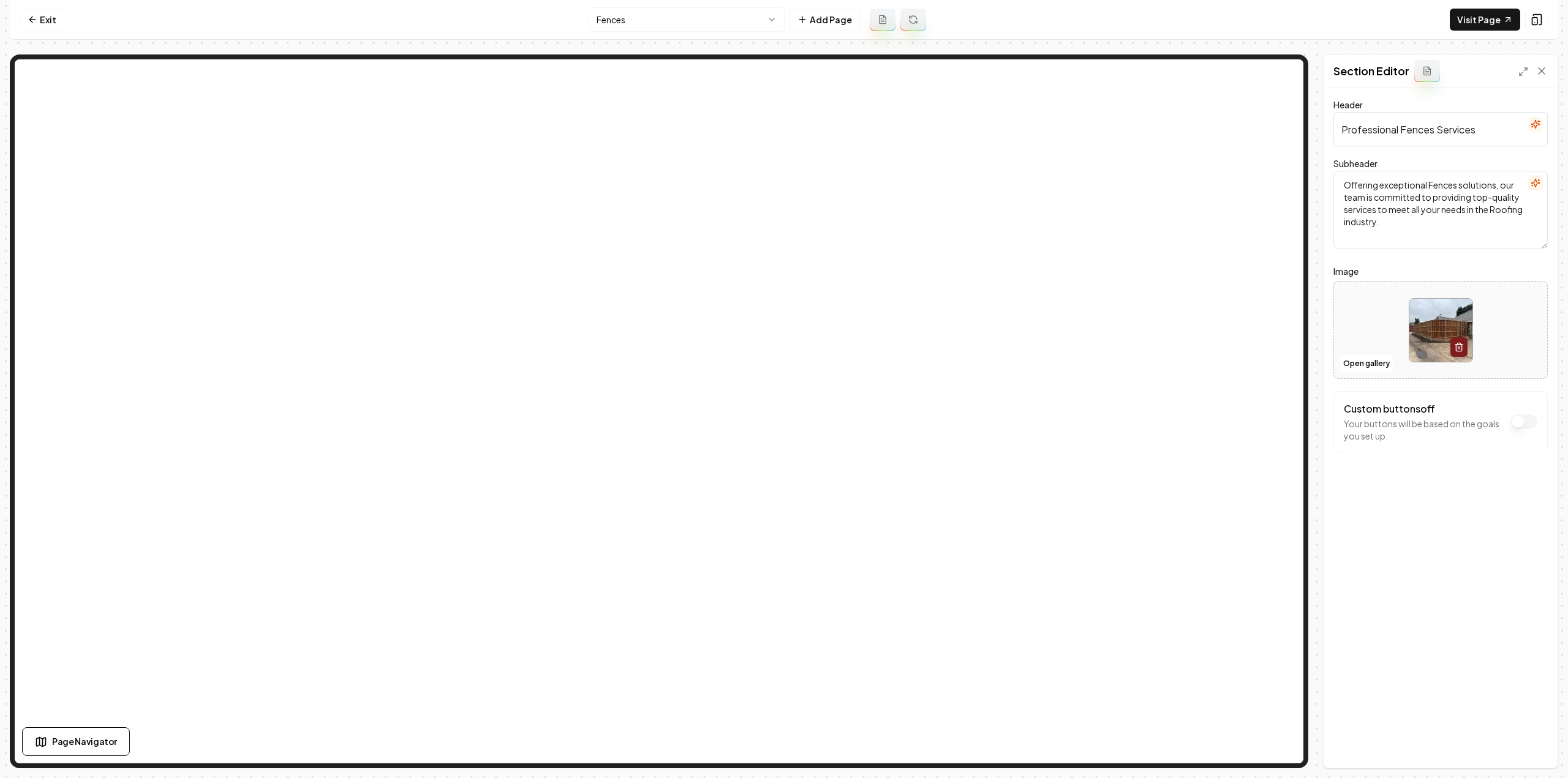 click on "Computer Required This feature is only available on a computer. Please switch to a computer to edit your site. Go back  Exit Fences Add Page Visit Page  Page Navigator Page Settings Section Editor Header Professional Fences Services Subheader Offering exceptional Fences solutions, our team is committed to providing top-quality services to meet all your needs in the Roofing industry. Image Open gallery Custom buttons  off Your buttons will be based on the goals you set up. Discard Changes Save /dashboard/sites/93342439-864e-445d-a716-d0416d0d0cac/pages/3b0e13a4-02c2-4a20-b01a-e5f6889a2914" at bounding box center [784, 389] 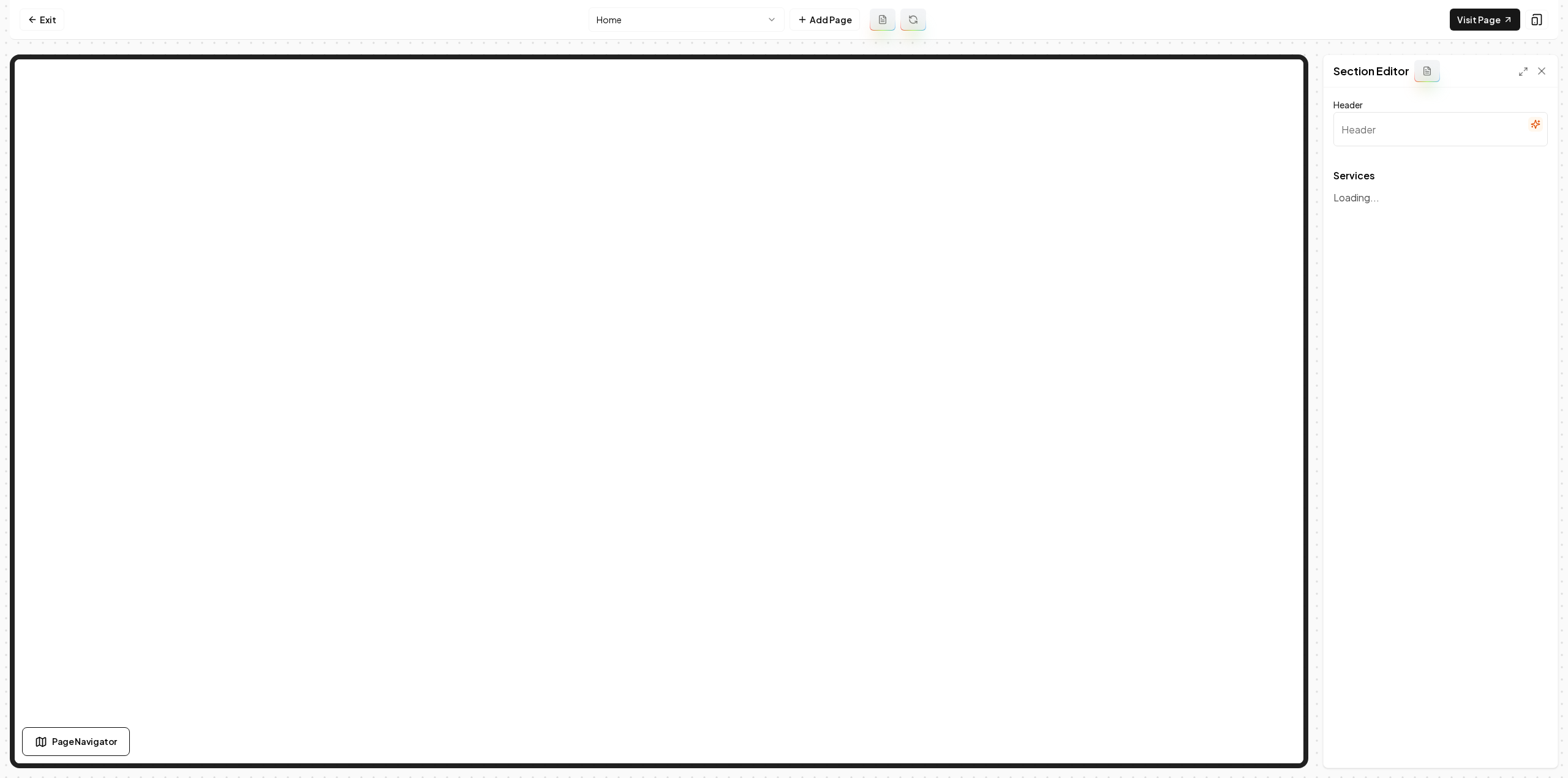 type on "Expert Roofing and Fencing Services" 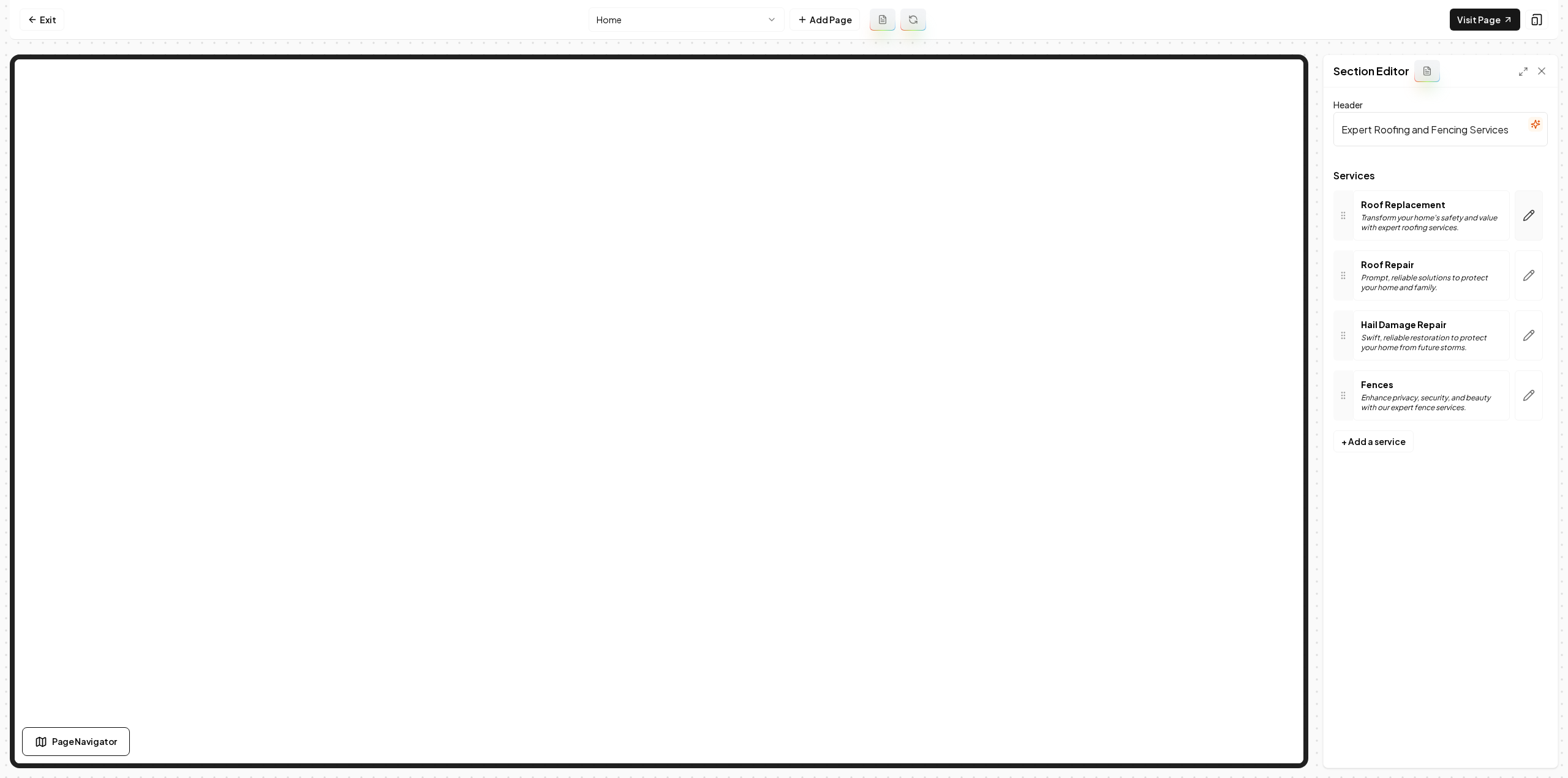 click 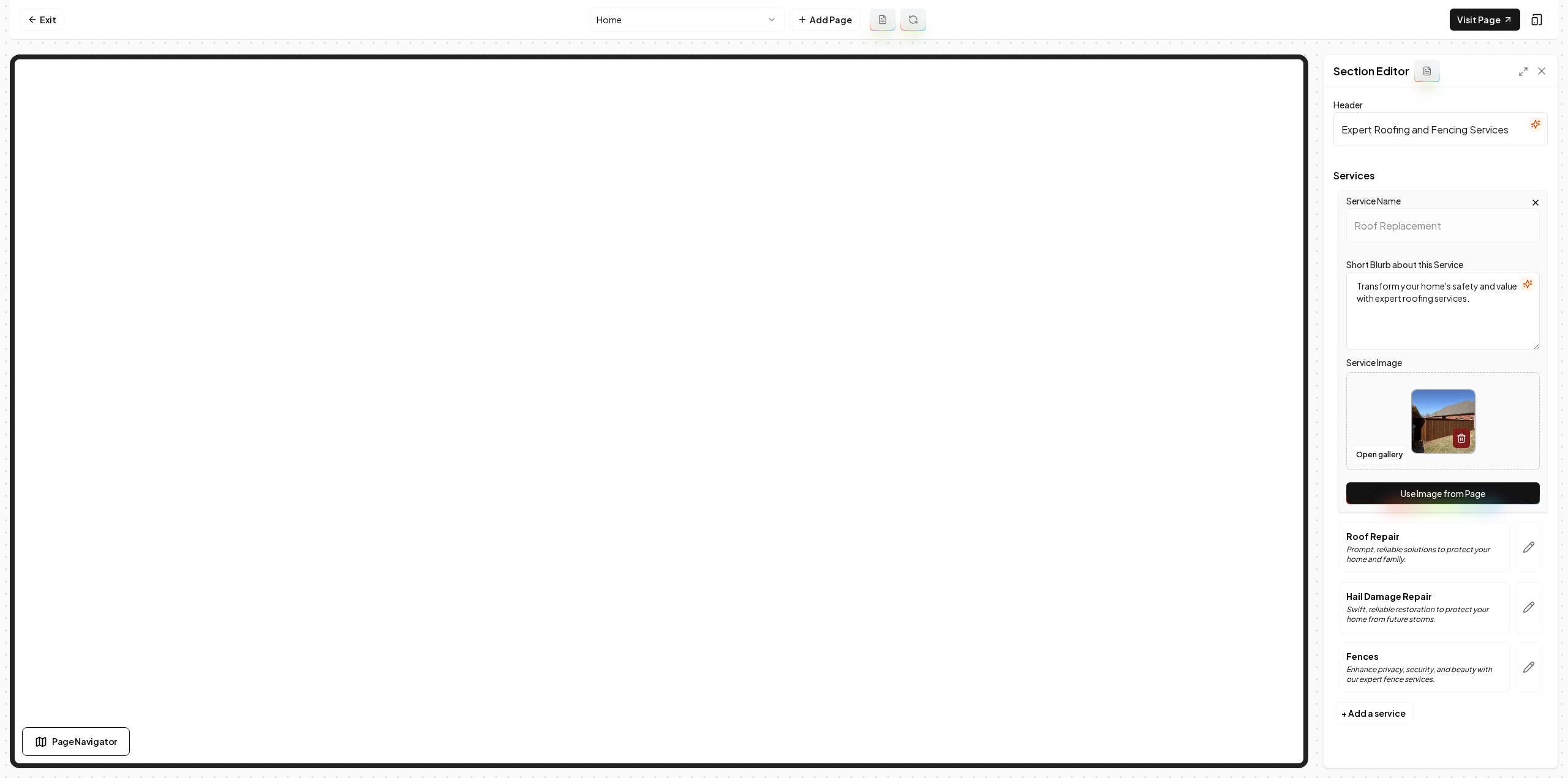 click on "Use Image from Page" at bounding box center [1443, 493] 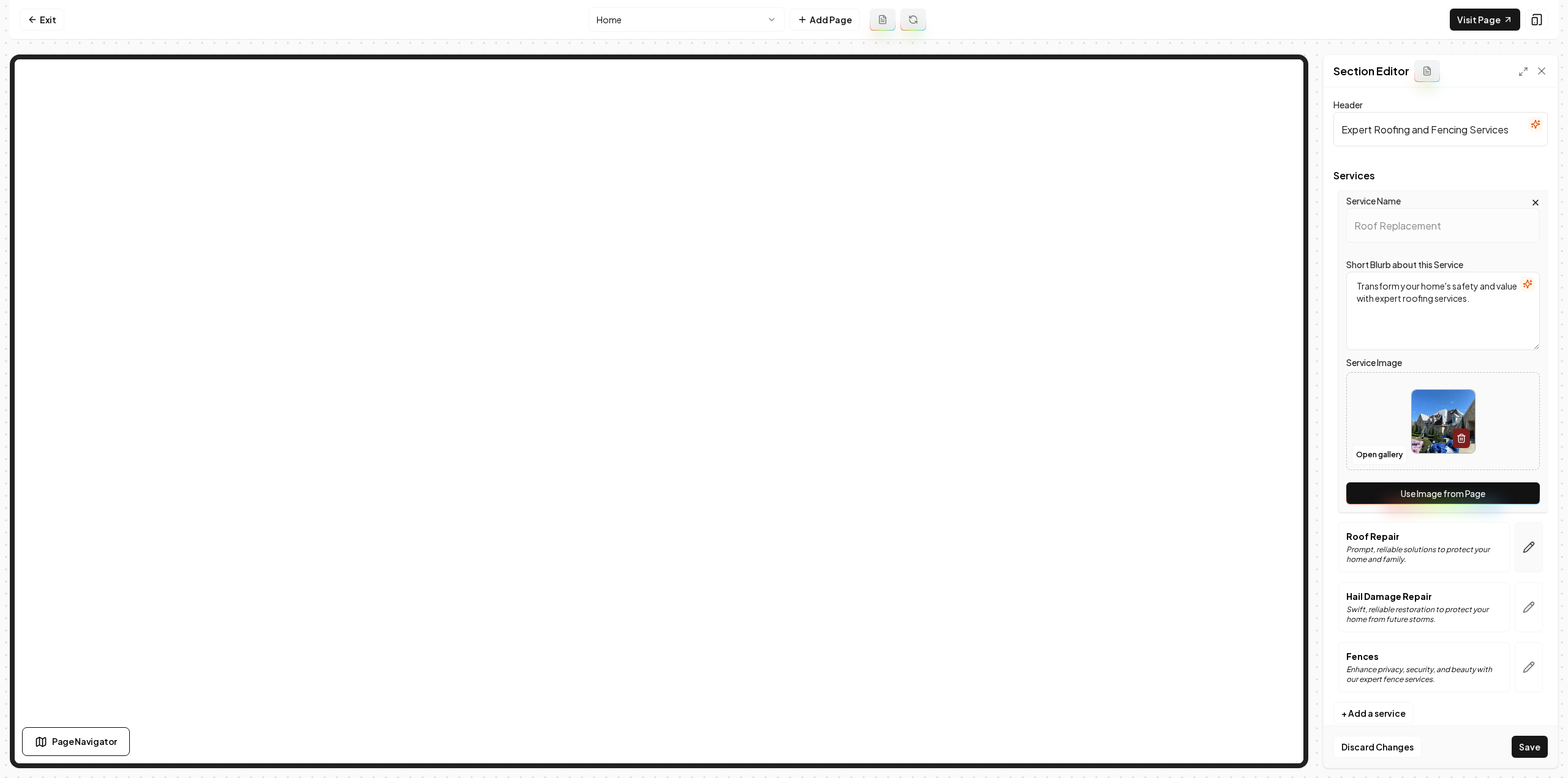 click 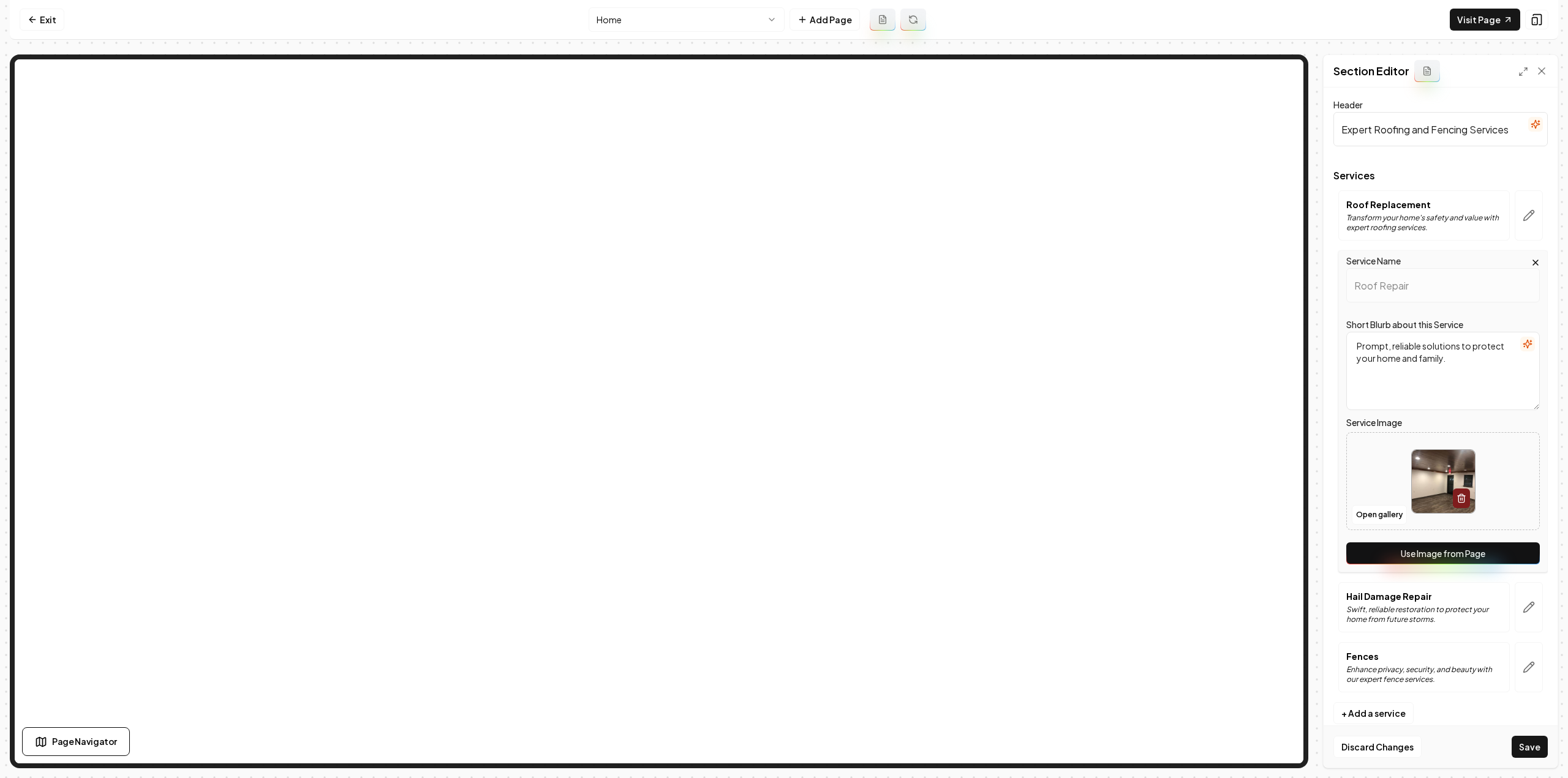 click on "Use Image from Page" at bounding box center (1443, 553) 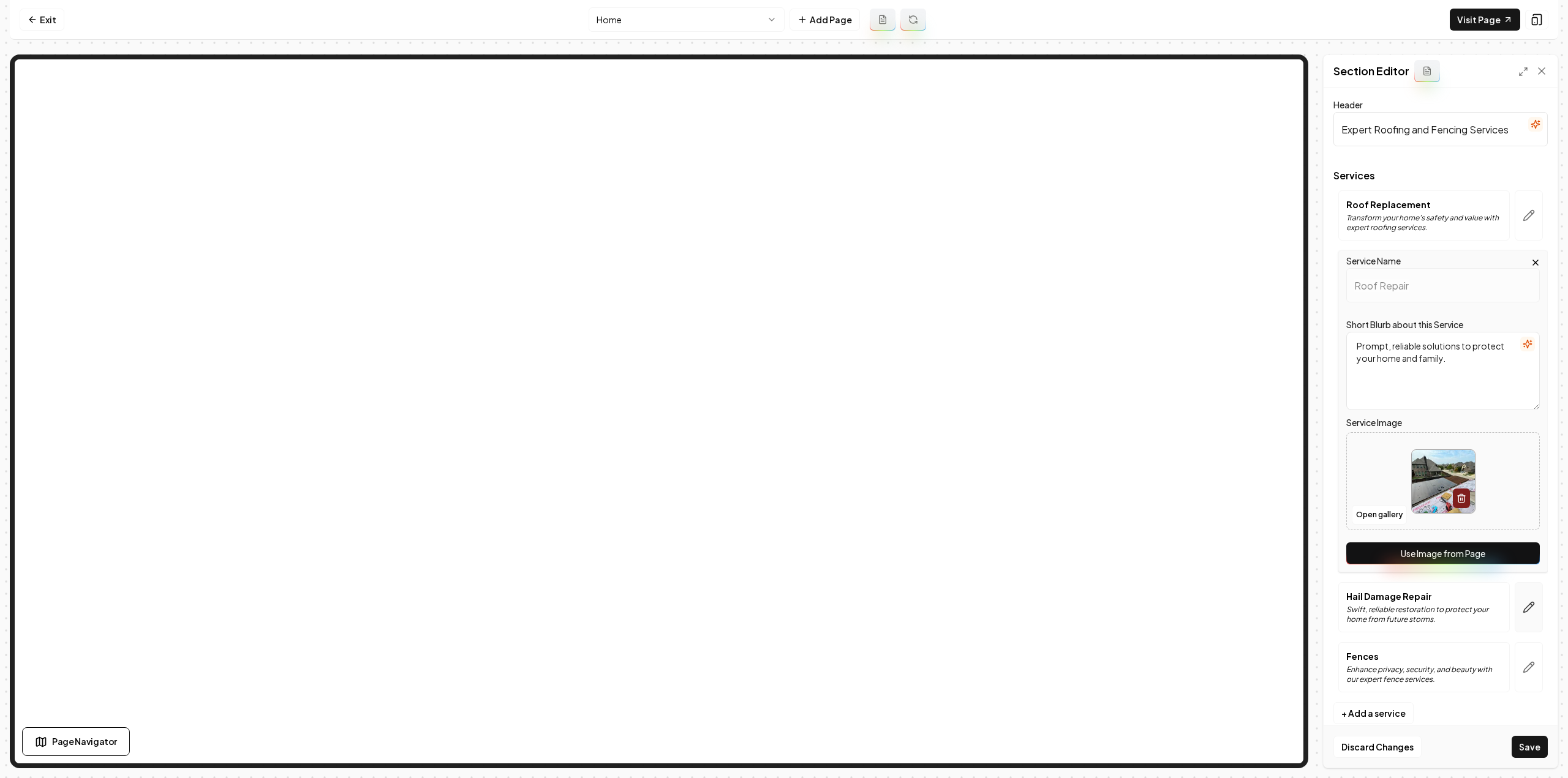 click 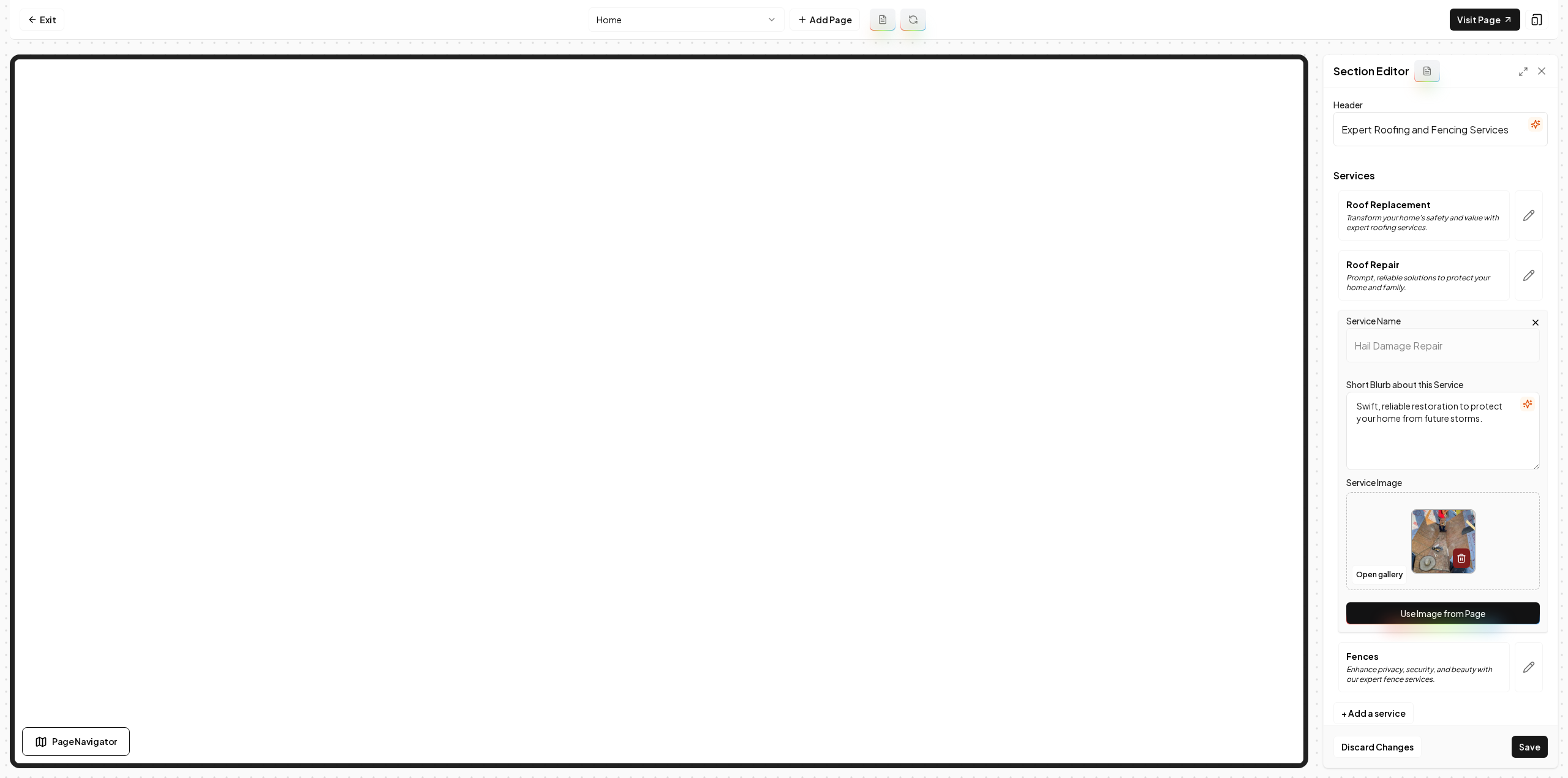click on "Use Image from Page" at bounding box center [1443, 613] 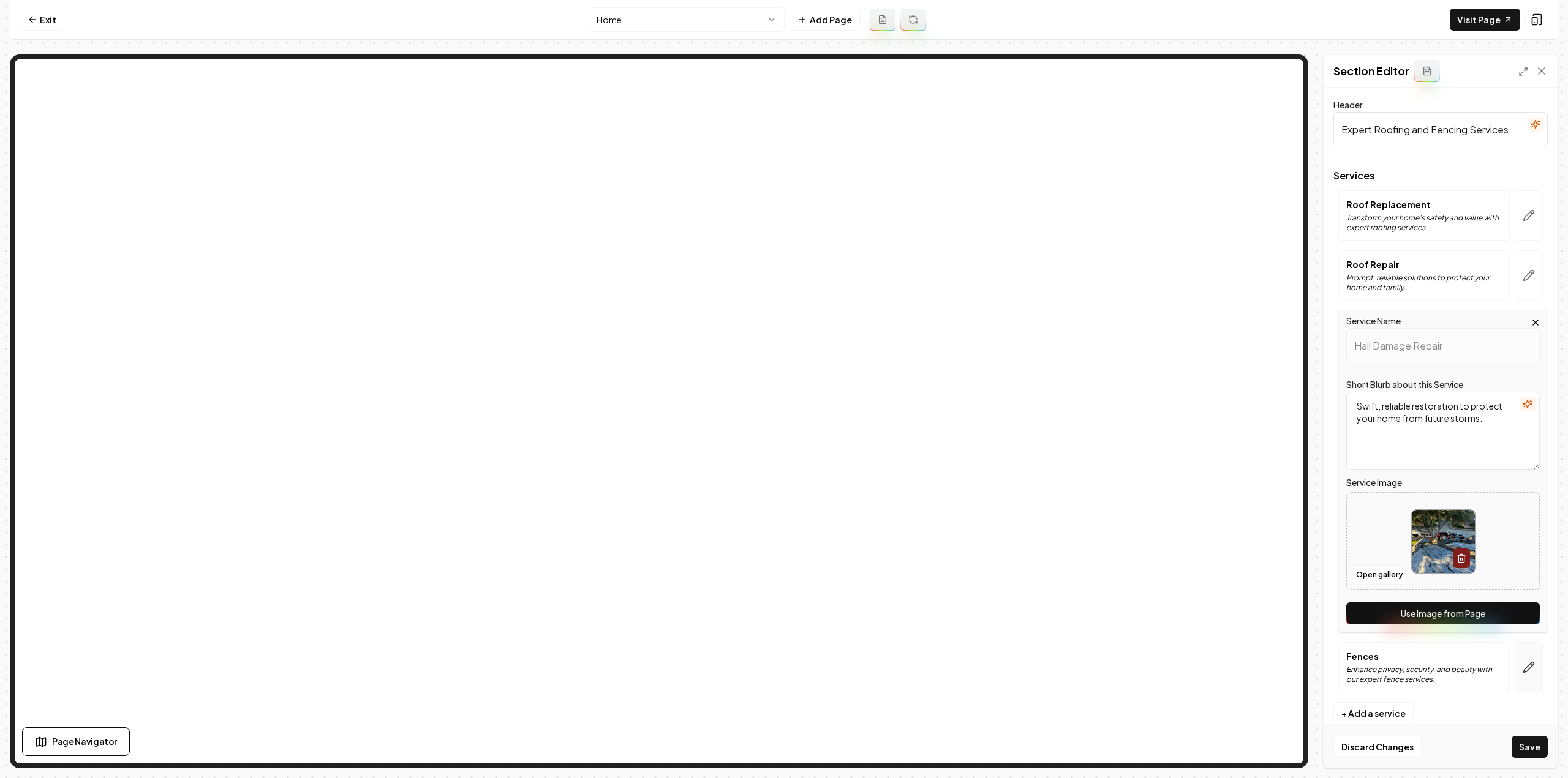 click at bounding box center (1529, 667) 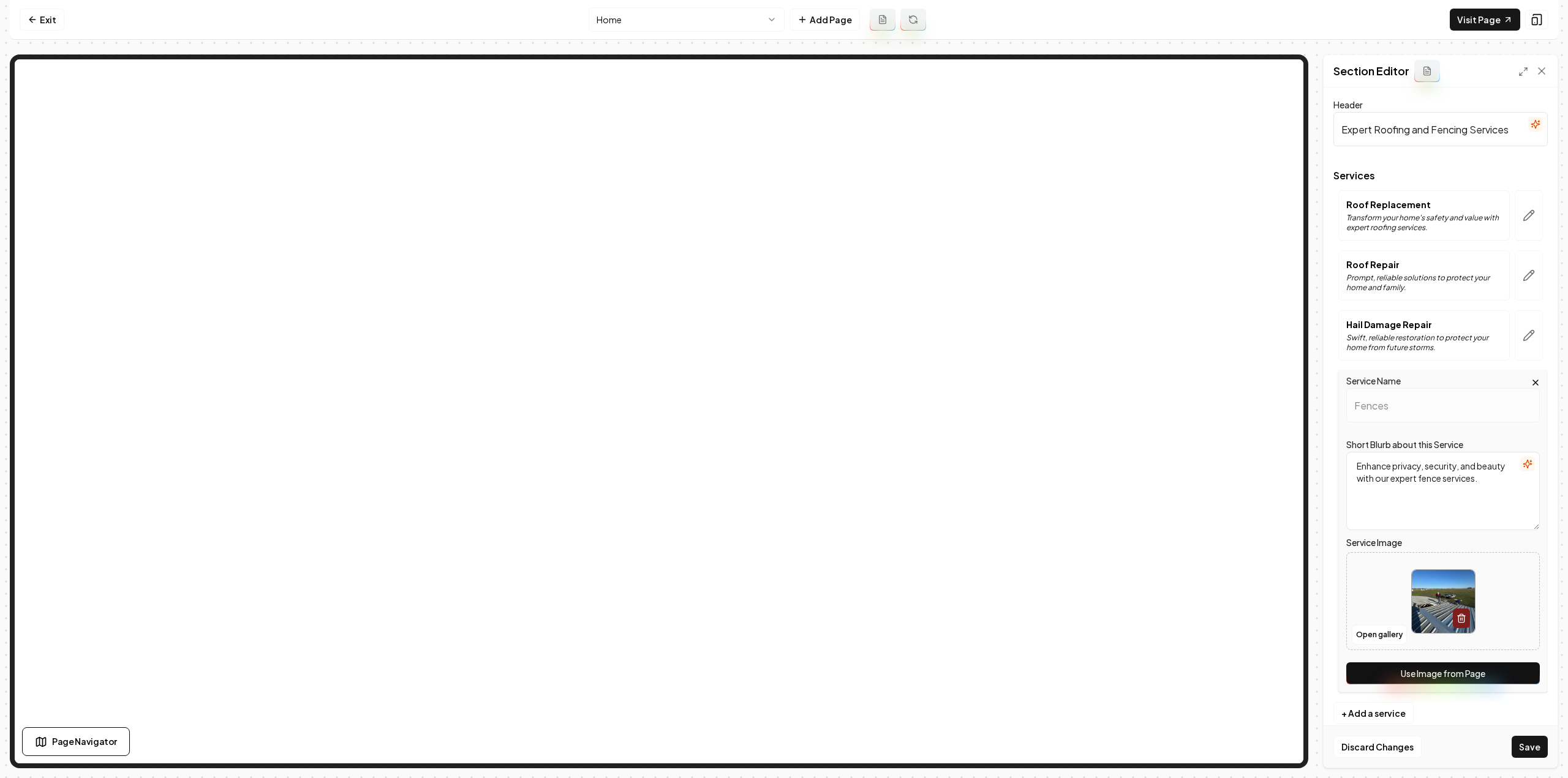 click on "Use Image from Page" at bounding box center (1443, 673) 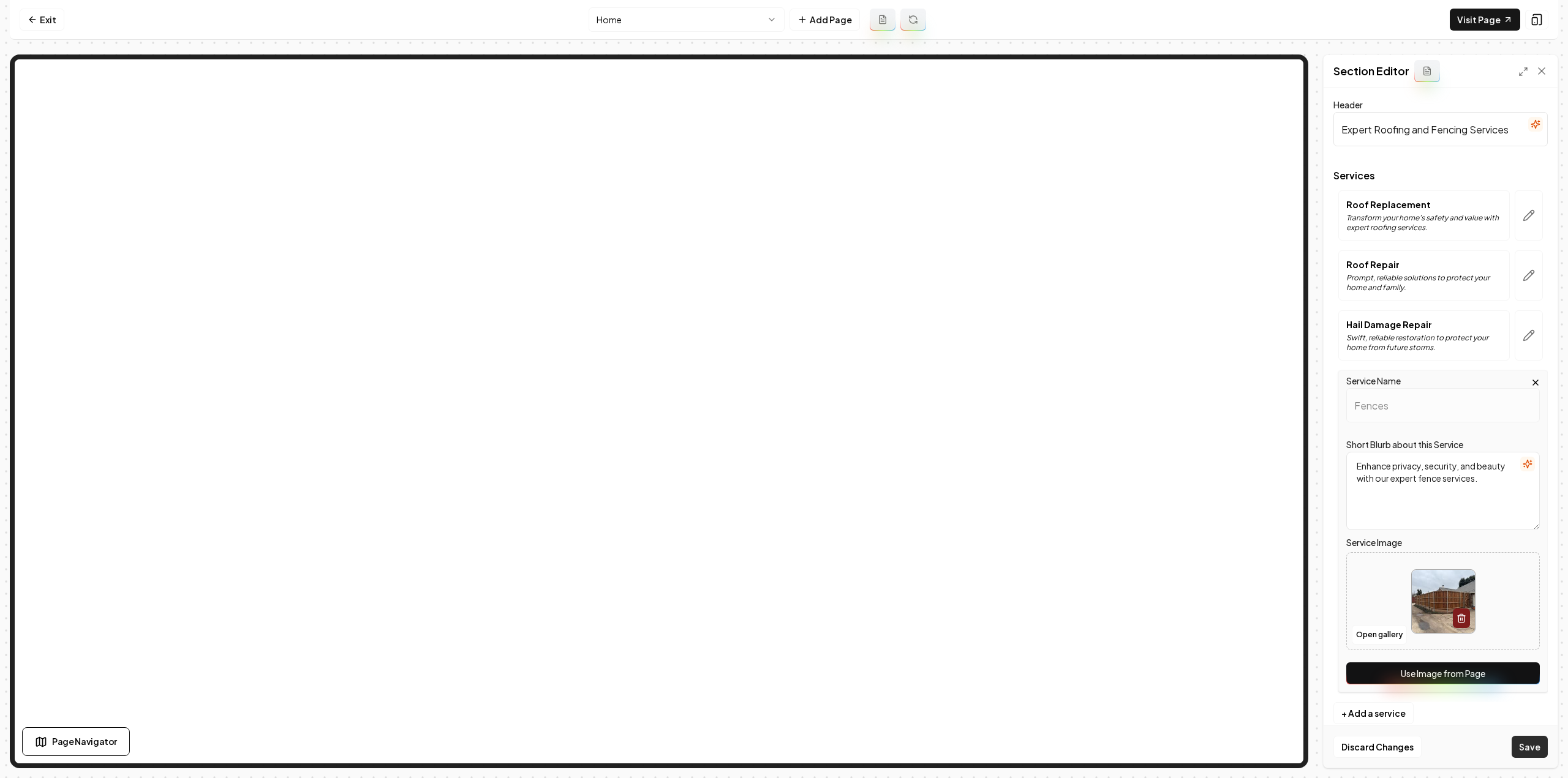click on "Save" at bounding box center [1529, 747] 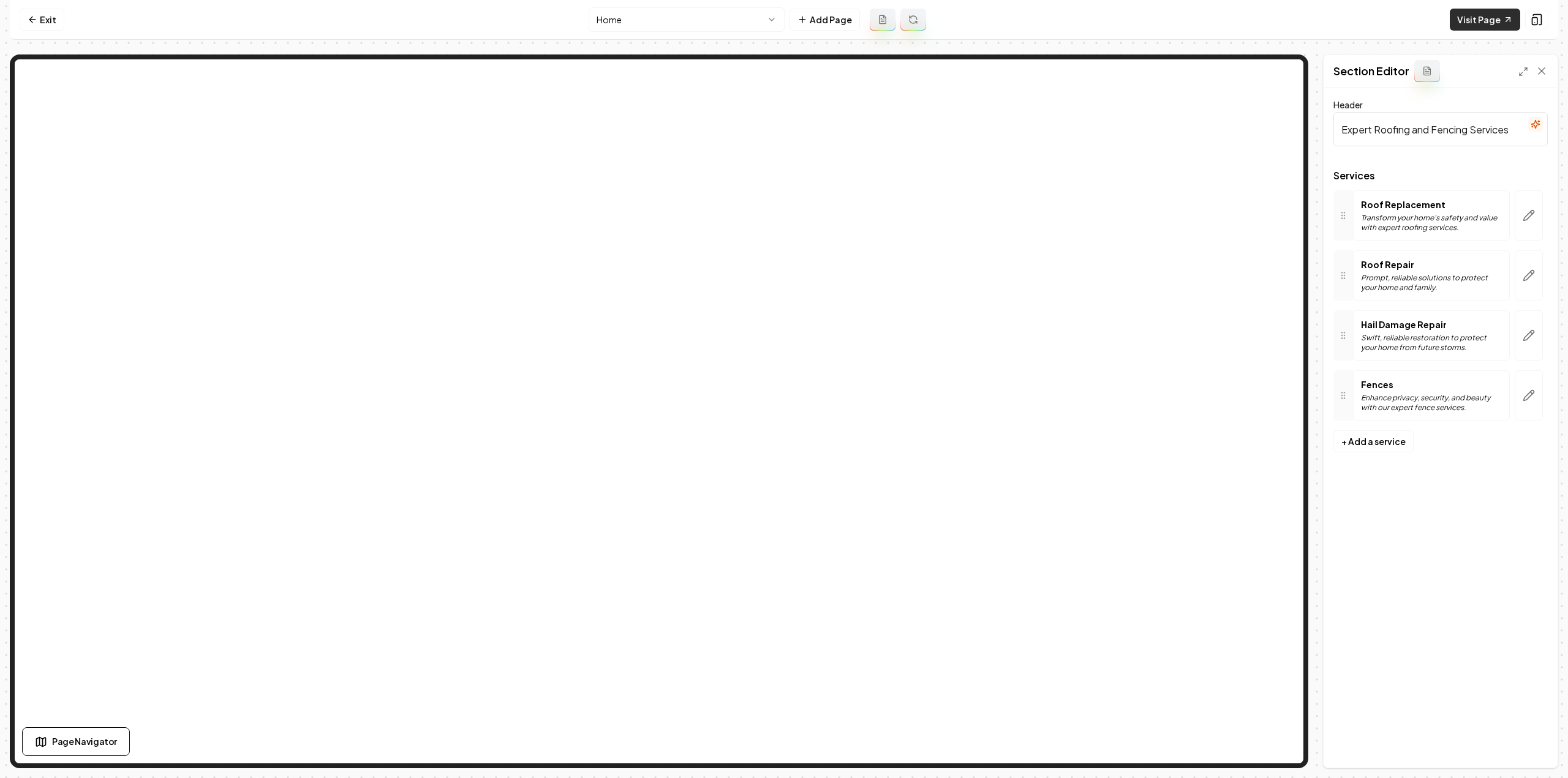 click on "Visit Page" at bounding box center [1485, 20] 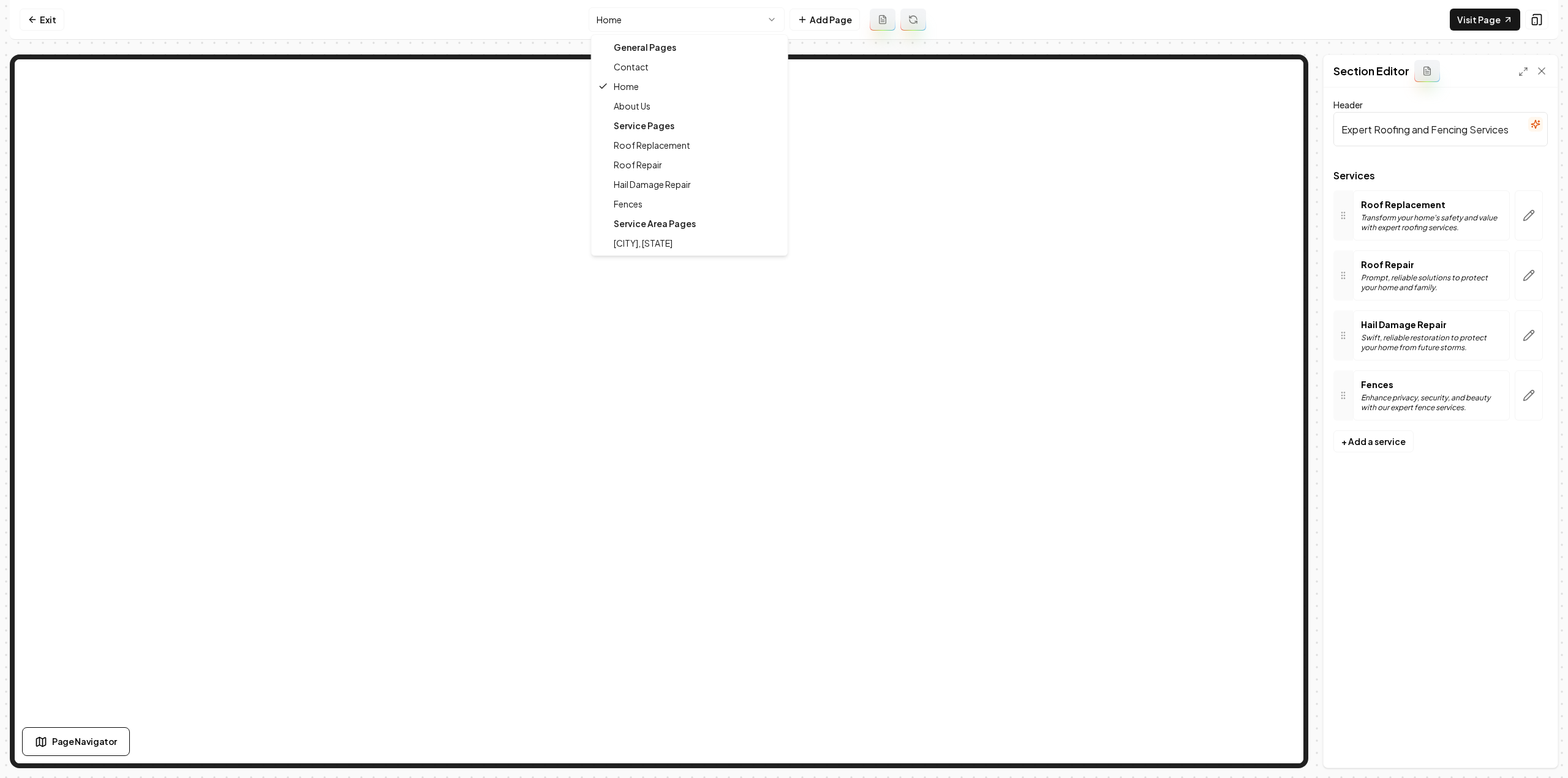 click on "Computer Required This feature is only available on a computer. Please switch to a computer to edit your site. Go back  Exit Home Add Page Visit Page  Page Navigator Page Settings Section Editor Header Expert Roofing and Fencing Services Services Roof Replacement Transform your home's safety and value with expert roofing services. Roof Repair Prompt, reliable solutions to protect your home and family. Hail Damage Repair Swift, reliable restoration to protect your home from future storms. Fences Enhance privacy, security, and beauty with our expert fence services.
To pick up a draggable item, press the space bar.
While dragging, use the arrow keys to move the item.
Press space again to drop the item in its new position, or press escape to cancel.
+ Add a service Discard Changes Save /dashboard/sites/93342439-864e-445d-a716-d0416d0d0cac/pages/3dd84273-5f37-4506-b5fb-7e4a50afba36 General Pages Contact Home About Us Service Pages Roof Replacement Roof Repair Hail Damage Repair Fences Prosper, TX" at bounding box center (784, 389) 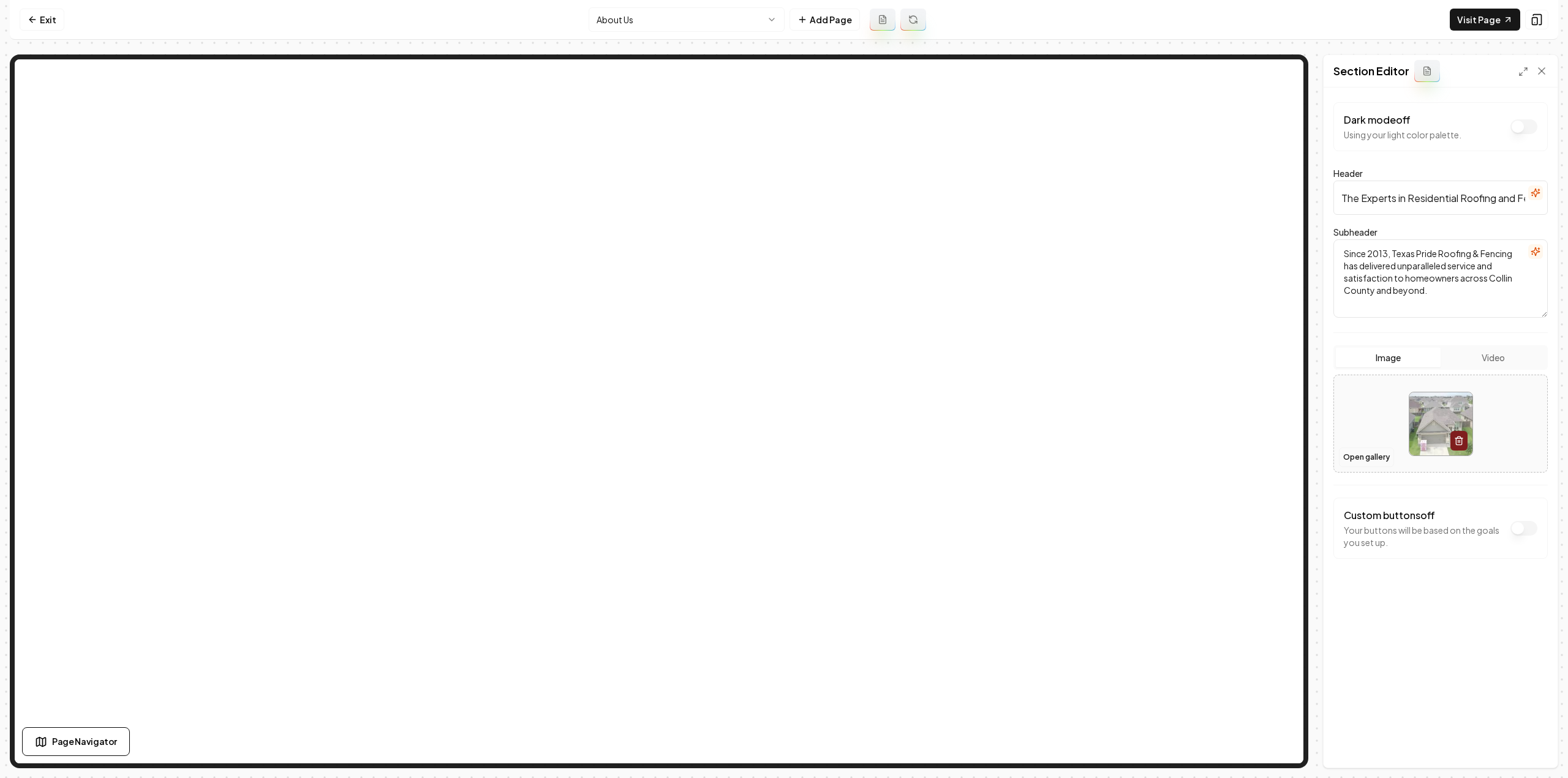 click on "Open gallery" at bounding box center [1366, 457] 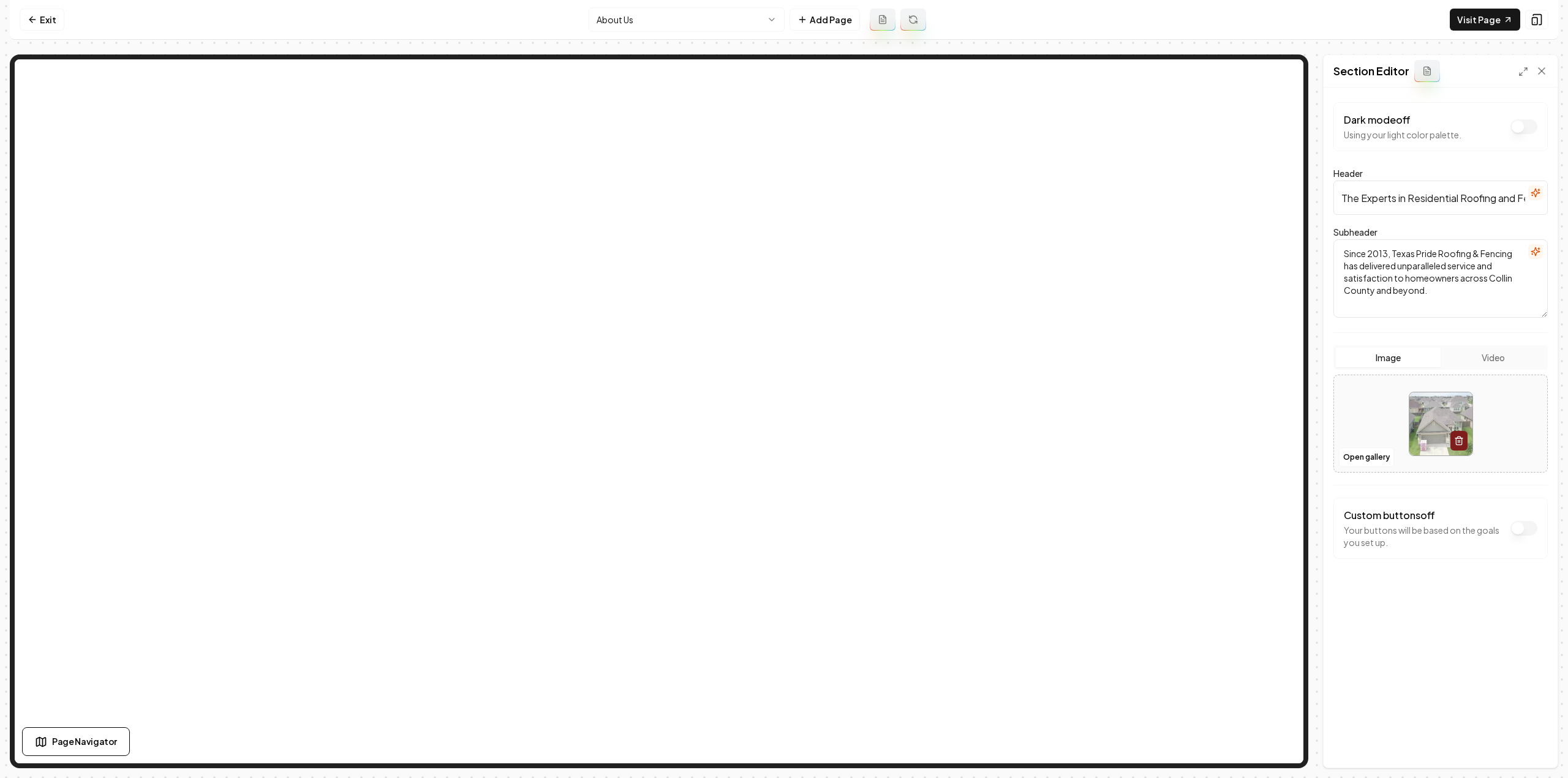 click on "Computer Required This feature is only available on a computer. Please switch to a computer to edit your site. Go back  Exit About Us Add Page Visit Page  Page Navigator Page Settings Section Editor Dark mode  off Using your light color palette. Header The Experts in Residential Roofing and Fencing Subheader Since 2013, Texas Pride Roofing & Fencing has delivered unparalleled service and satisfaction to homeowners across Collin County and beyond. Image Video Open gallery Custom buttons  off Your buttons will be based on the goals you set up. Discard Changes Save /dashboard/sites/93342439-864e-445d-a716-d0416d0d0cac/pages/6537a017-2fa1-4c07-a676-9dae0aa7cc92" at bounding box center [784, 389] 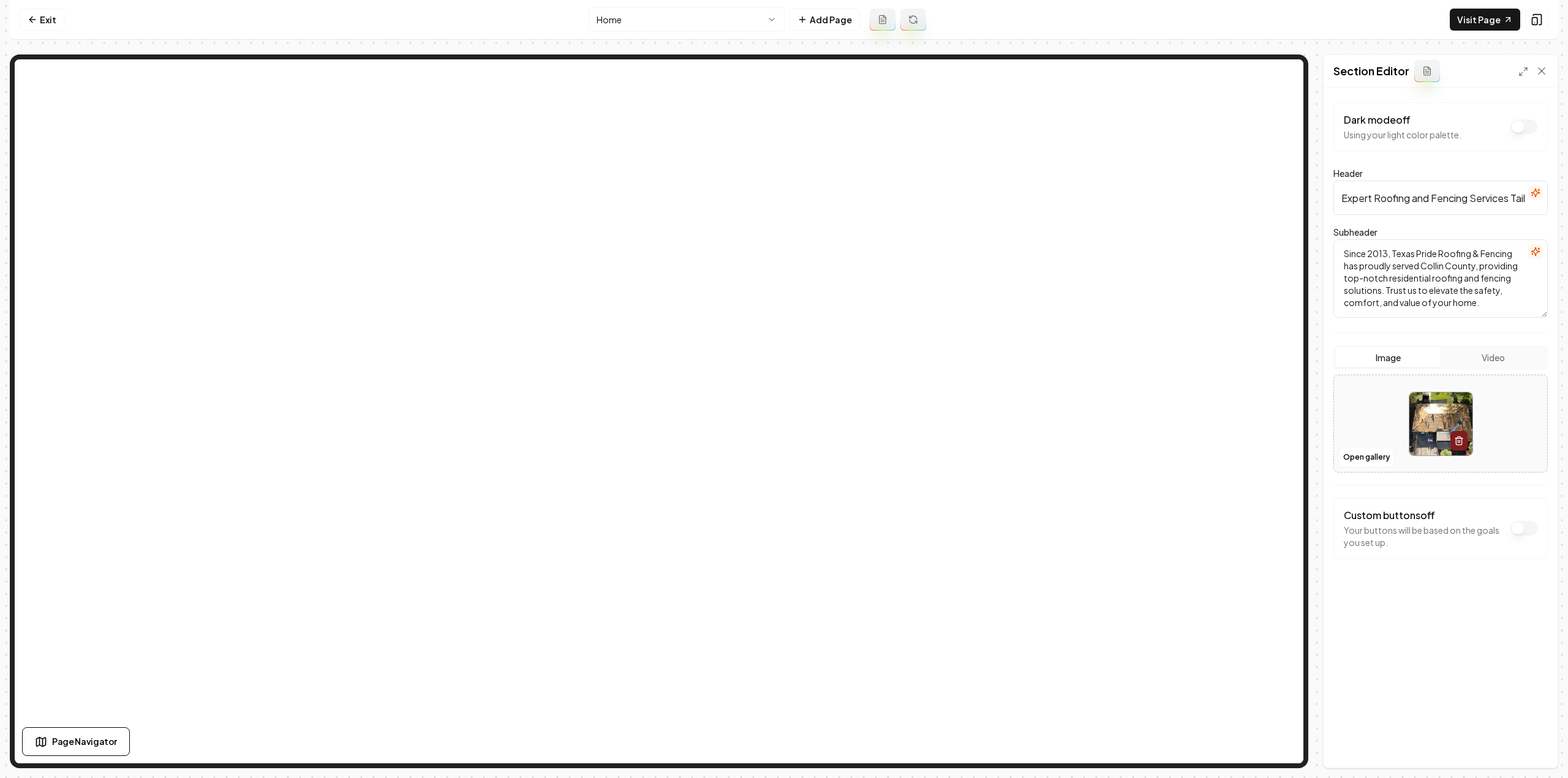 click on "Video" at bounding box center (1493, 357) 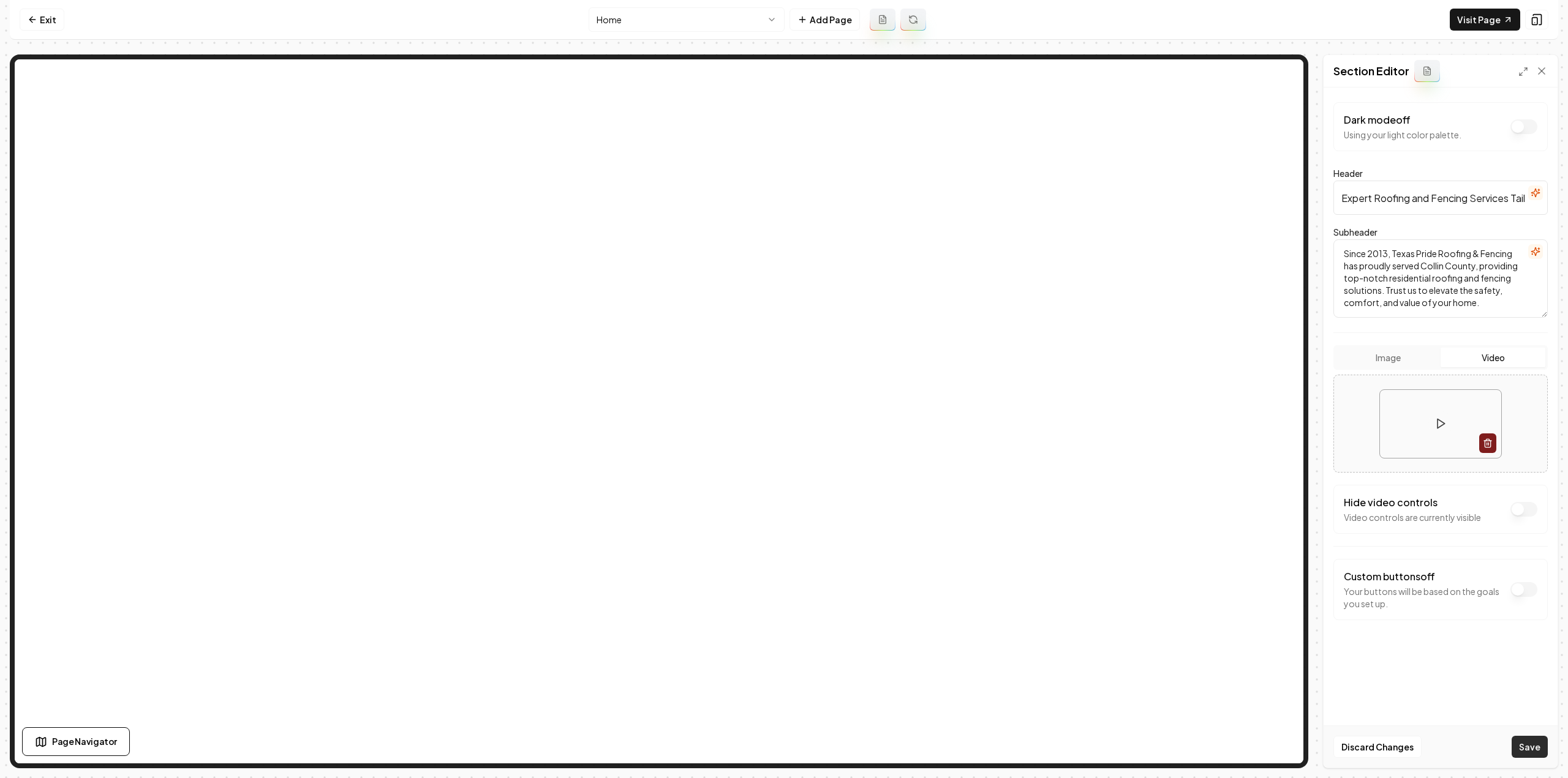 click on "Save" at bounding box center (1529, 747) 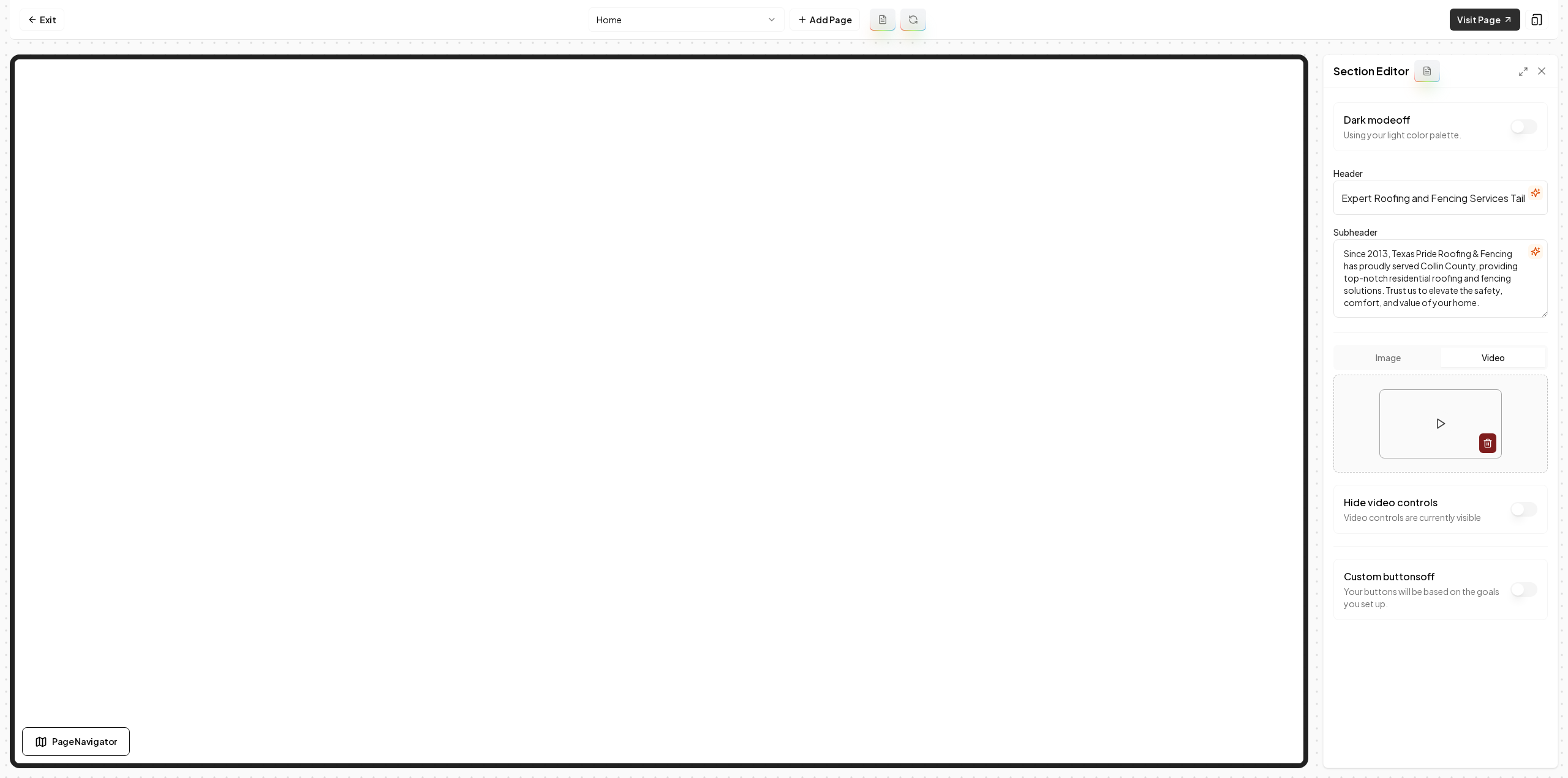click on "Visit Page" at bounding box center (1485, 20) 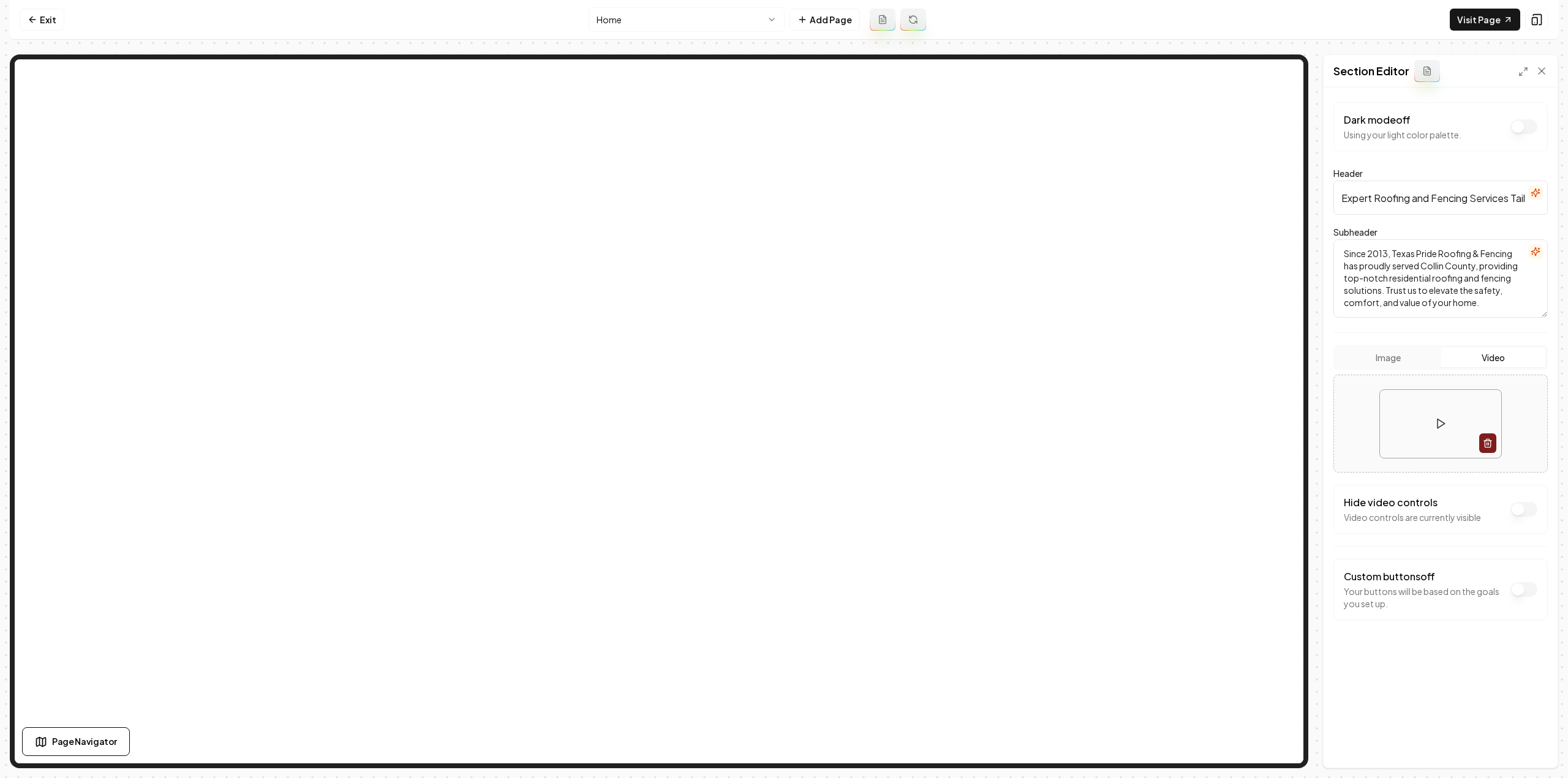 click on "Exit" at bounding box center (42, 20) 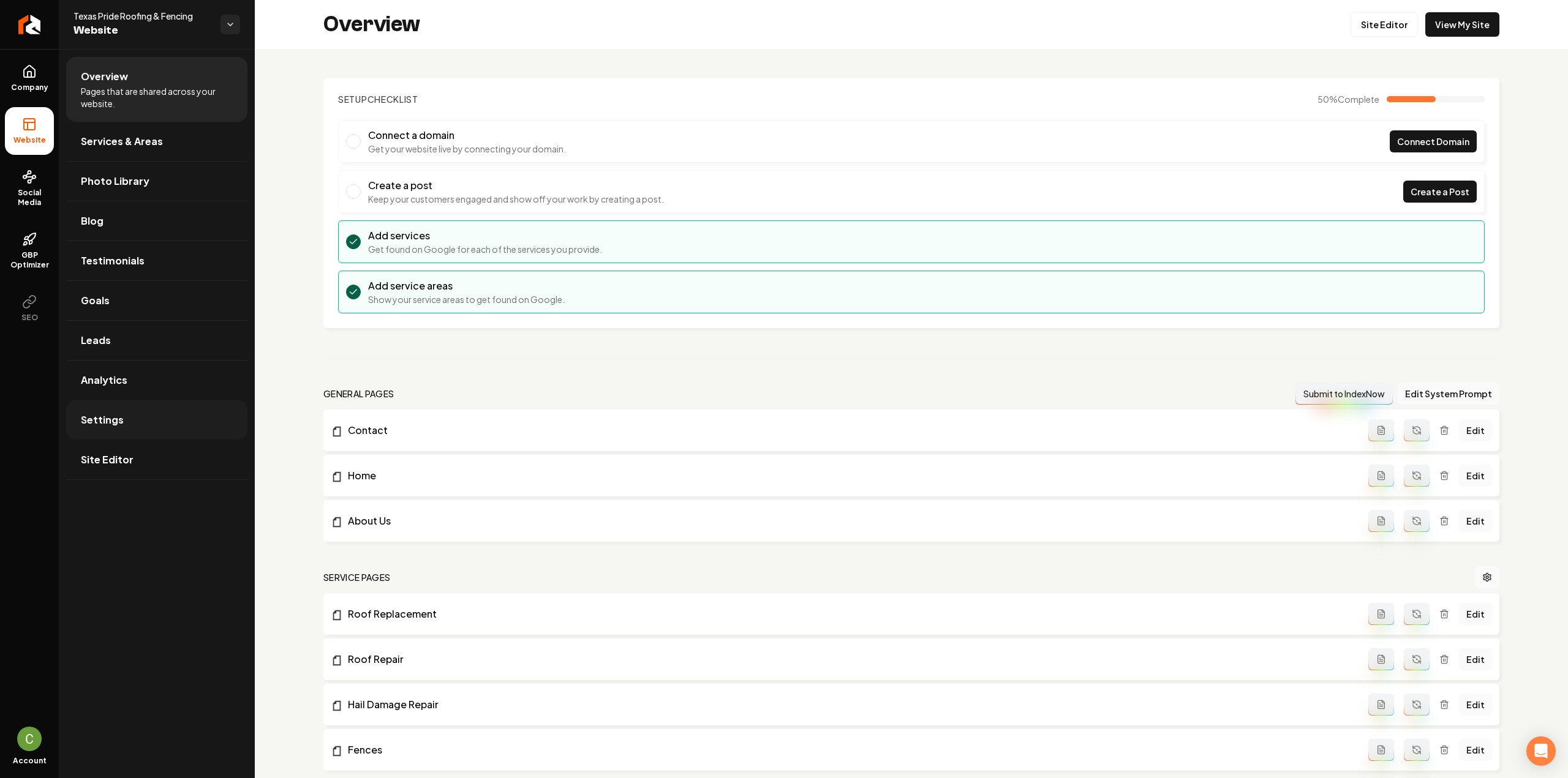 click on "Settings" at bounding box center [157, 420] 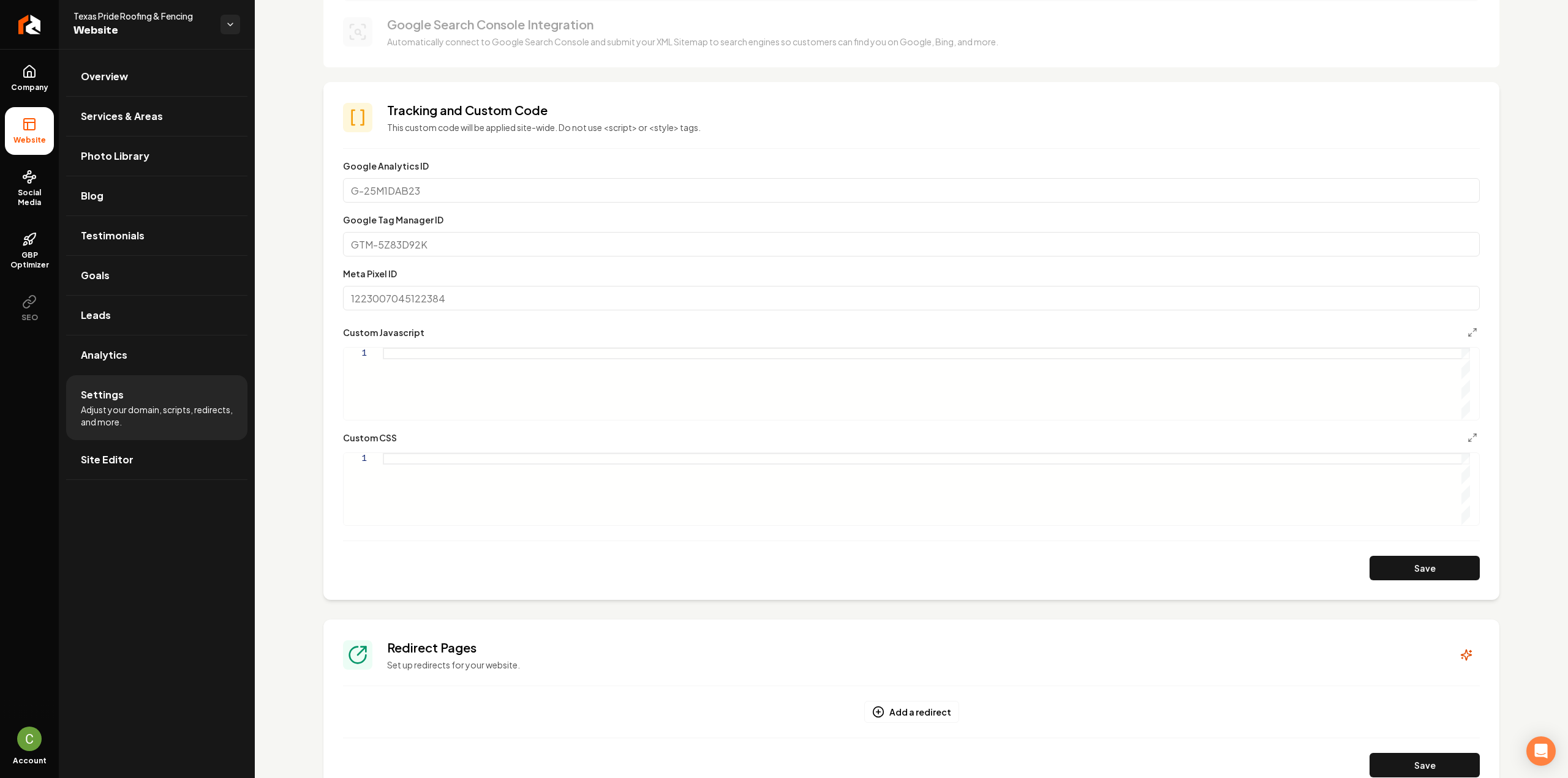scroll, scrollTop: 306, scrollLeft: 0, axis: vertical 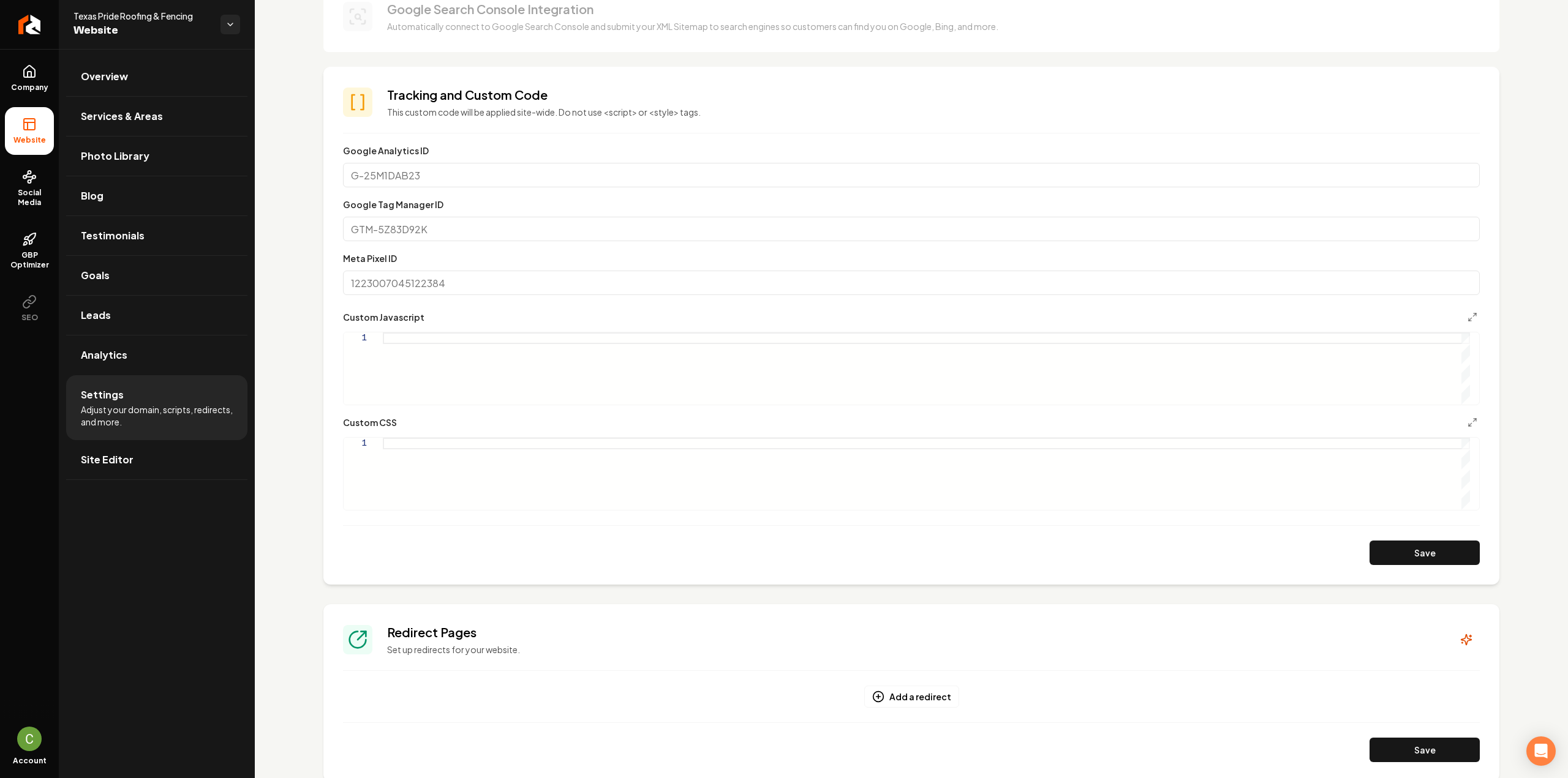 click at bounding box center (926, 474) 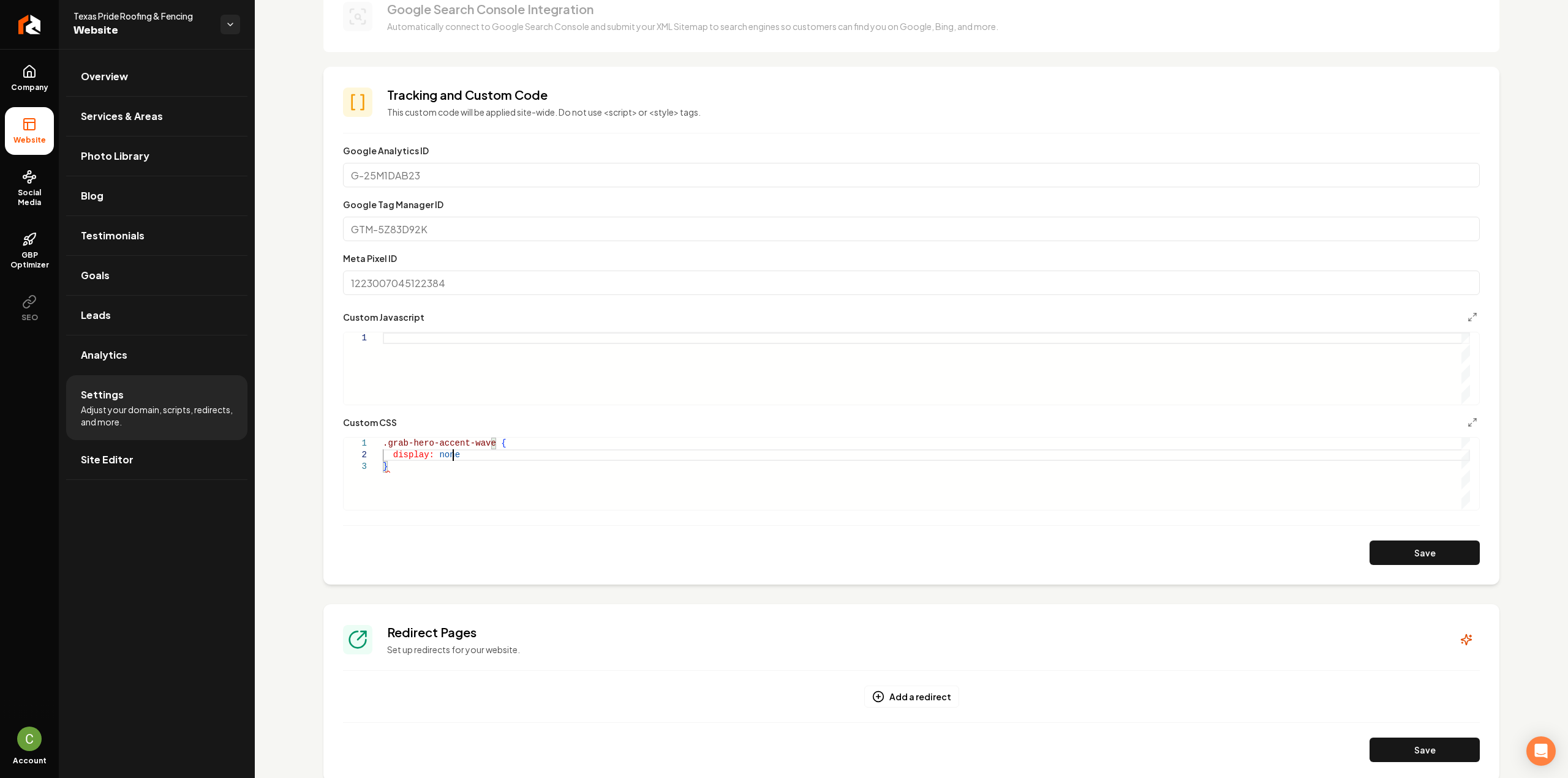 scroll, scrollTop: 12, scrollLeft: 79, axis: both 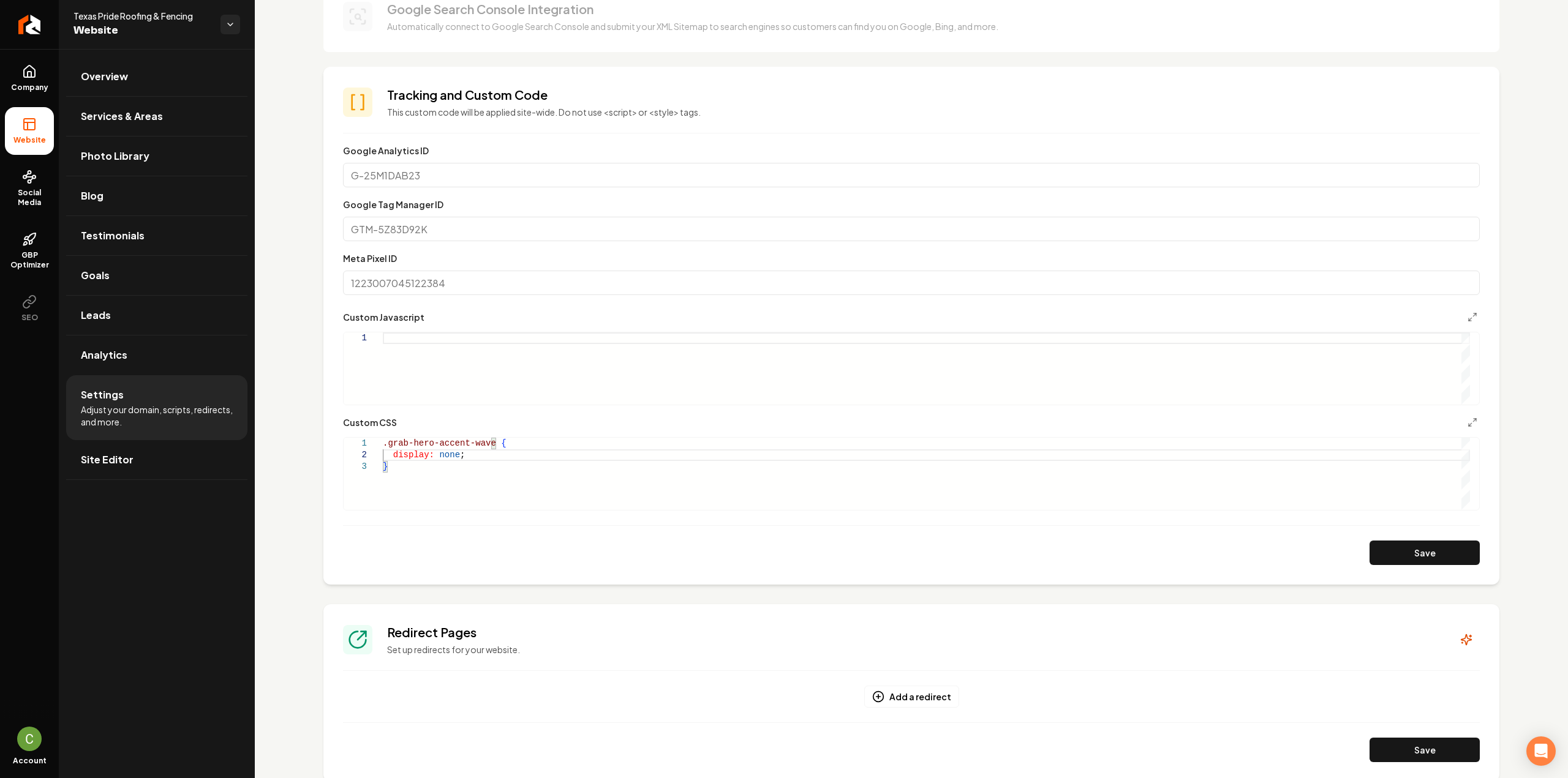 click on "Save" at bounding box center [1425, 553] 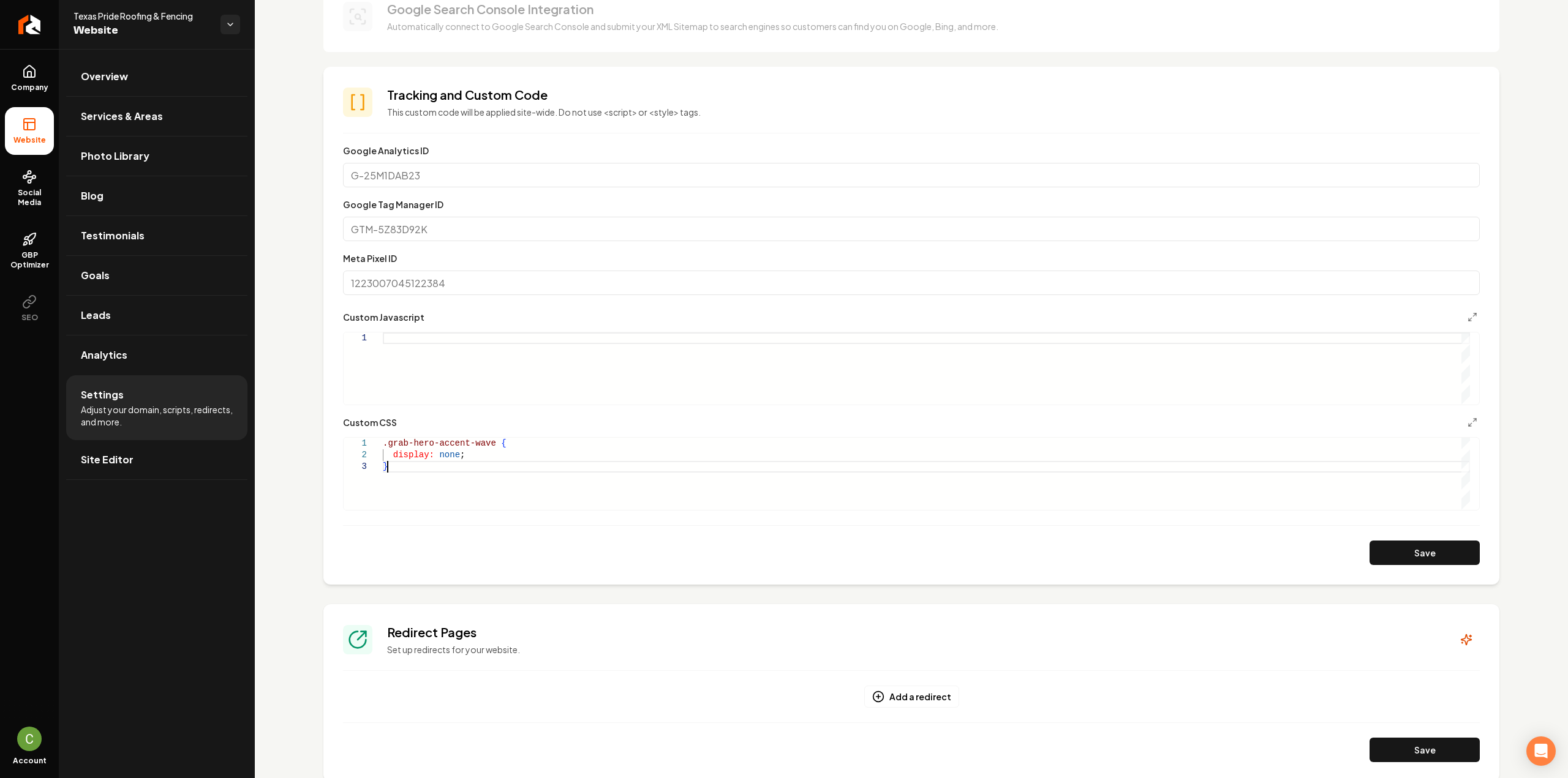 click on ".grab-hero-accent-wave   {    display:   none ; }" at bounding box center (926, 474) 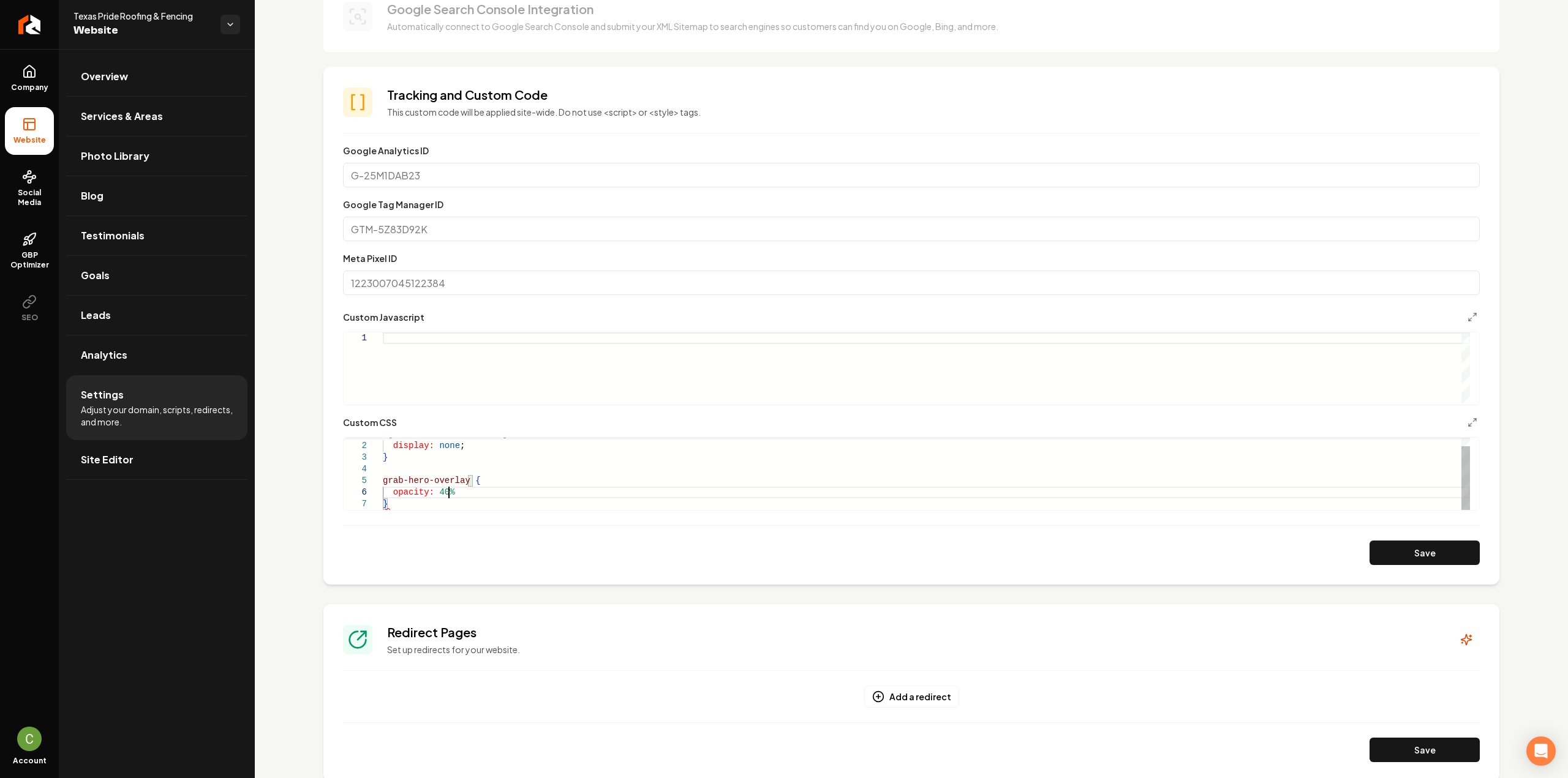 scroll, scrollTop: 59, scrollLeft: 70, axis: both 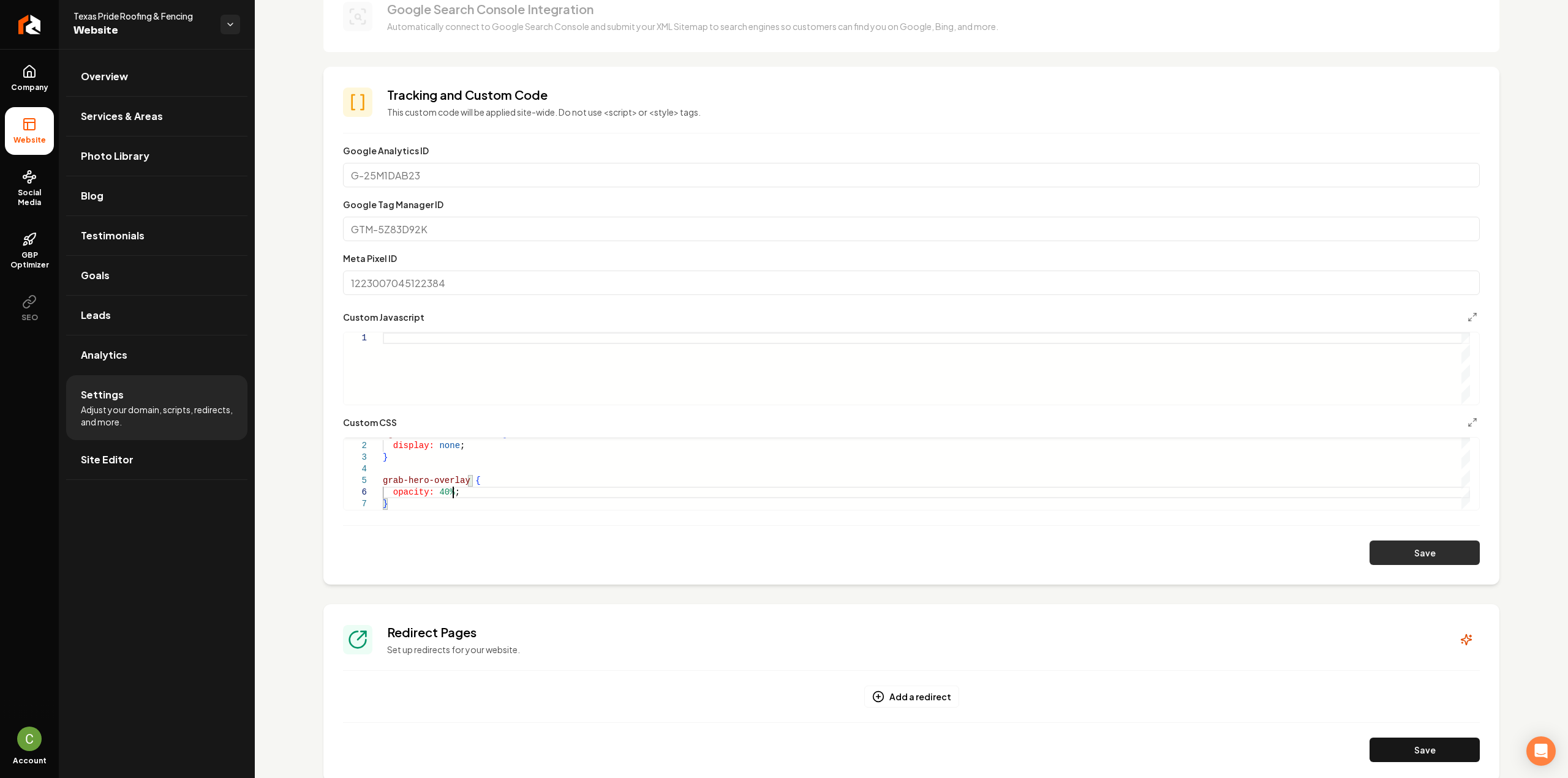 click on "Save" at bounding box center (1425, 553) 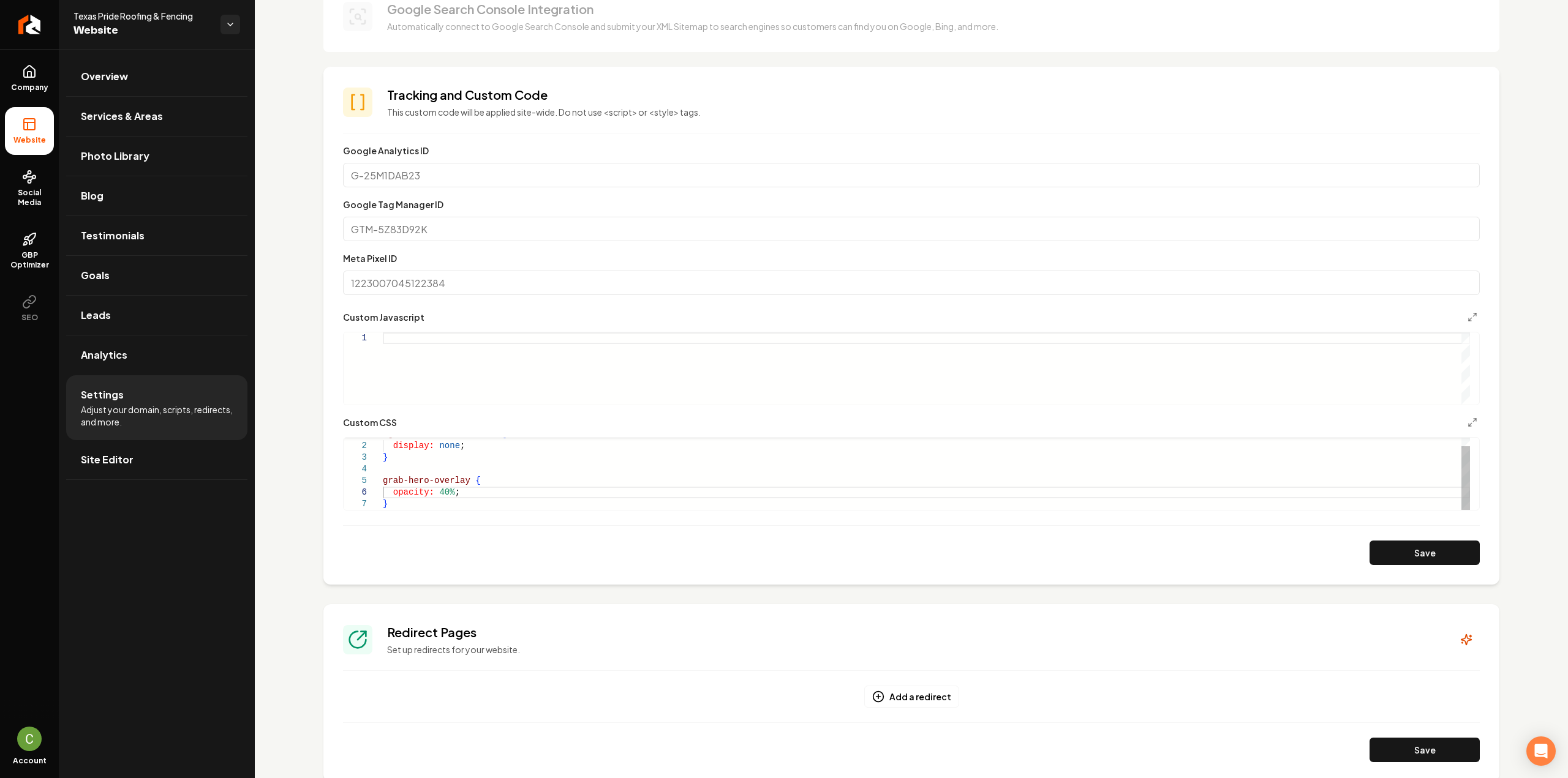 click on ".grab-hero-accent-wave   {    display:   none ; } grab-hero-overlay   {    opacity:   40% ; }" at bounding box center [926, 469] 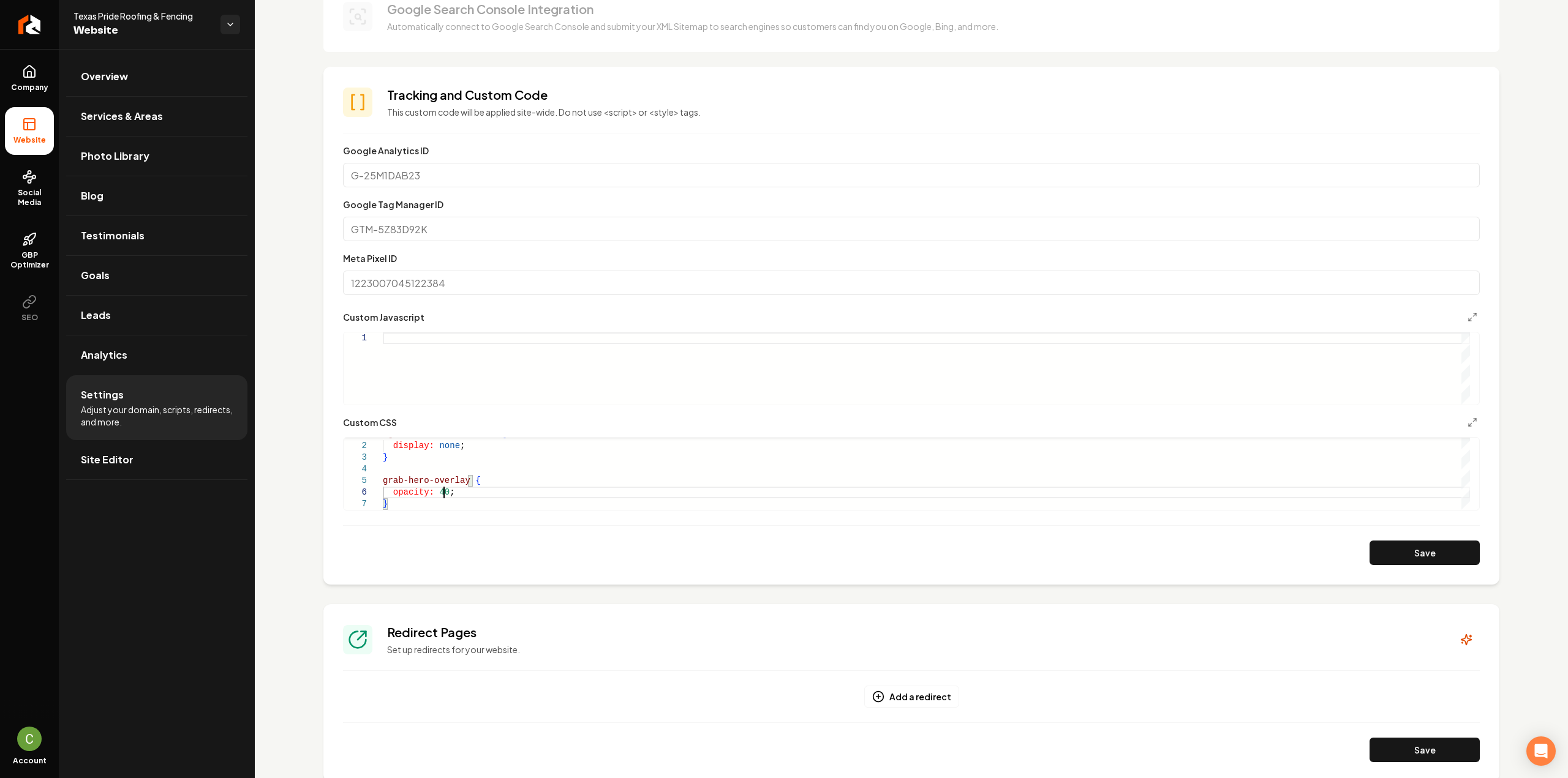 drag, startPoint x: 1415, startPoint y: 552, endPoint x: 1427, endPoint y: 586, distance: 36.055513 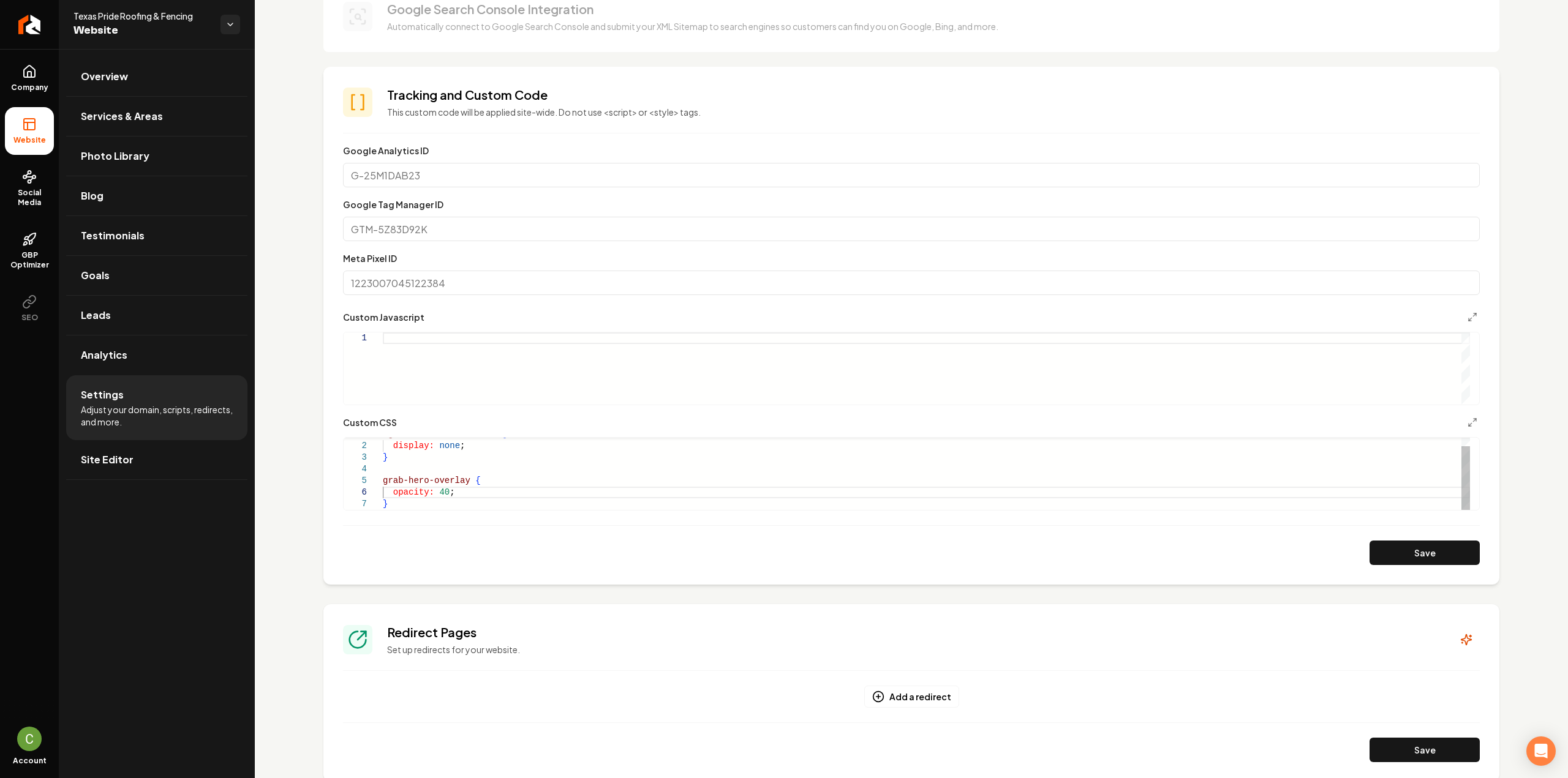 click on ".grab-hero-accent-wave   {    display:   none ; } grab-hero-overlay   {    opacity:   40 ; }" at bounding box center (926, 469) 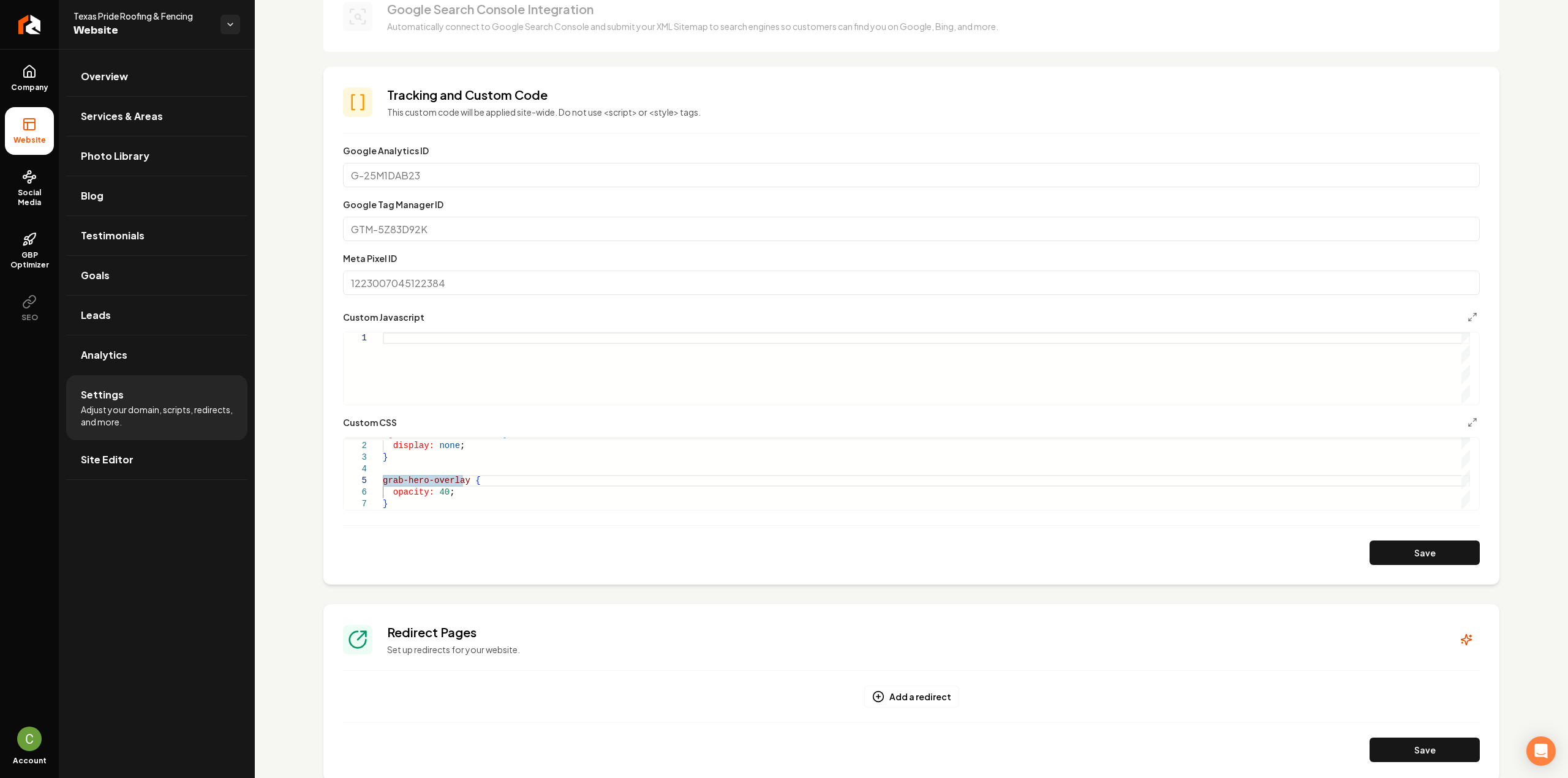 scroll, scrollTop: 56, scrollLeft: 5, axis: both 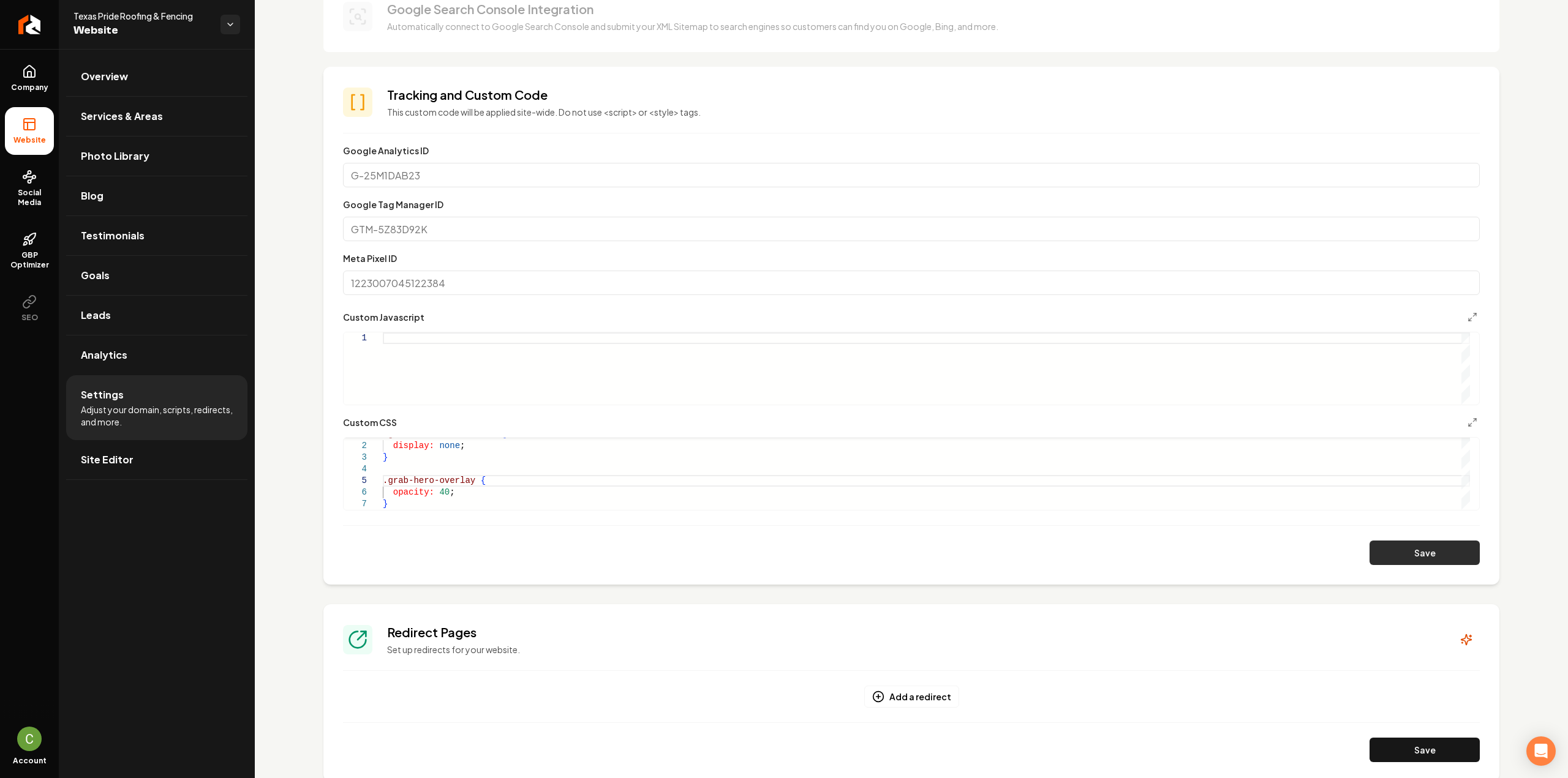 click on "Save" at bounding box center (1425, 553) 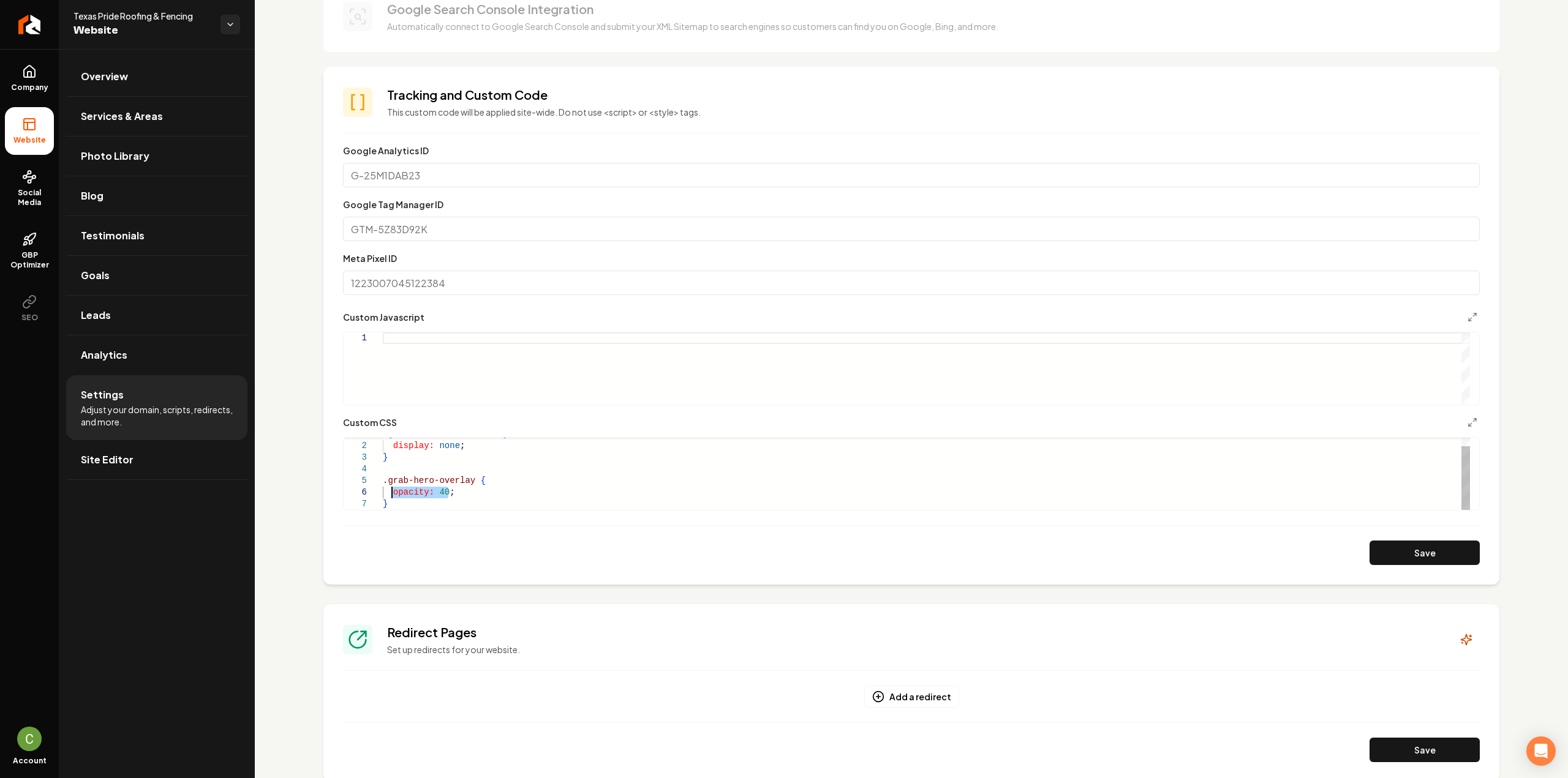 drag, startPoint x: 449, startPoint y: 490, endPoint x: 394, endPoint y: 488, distance: 55.036352 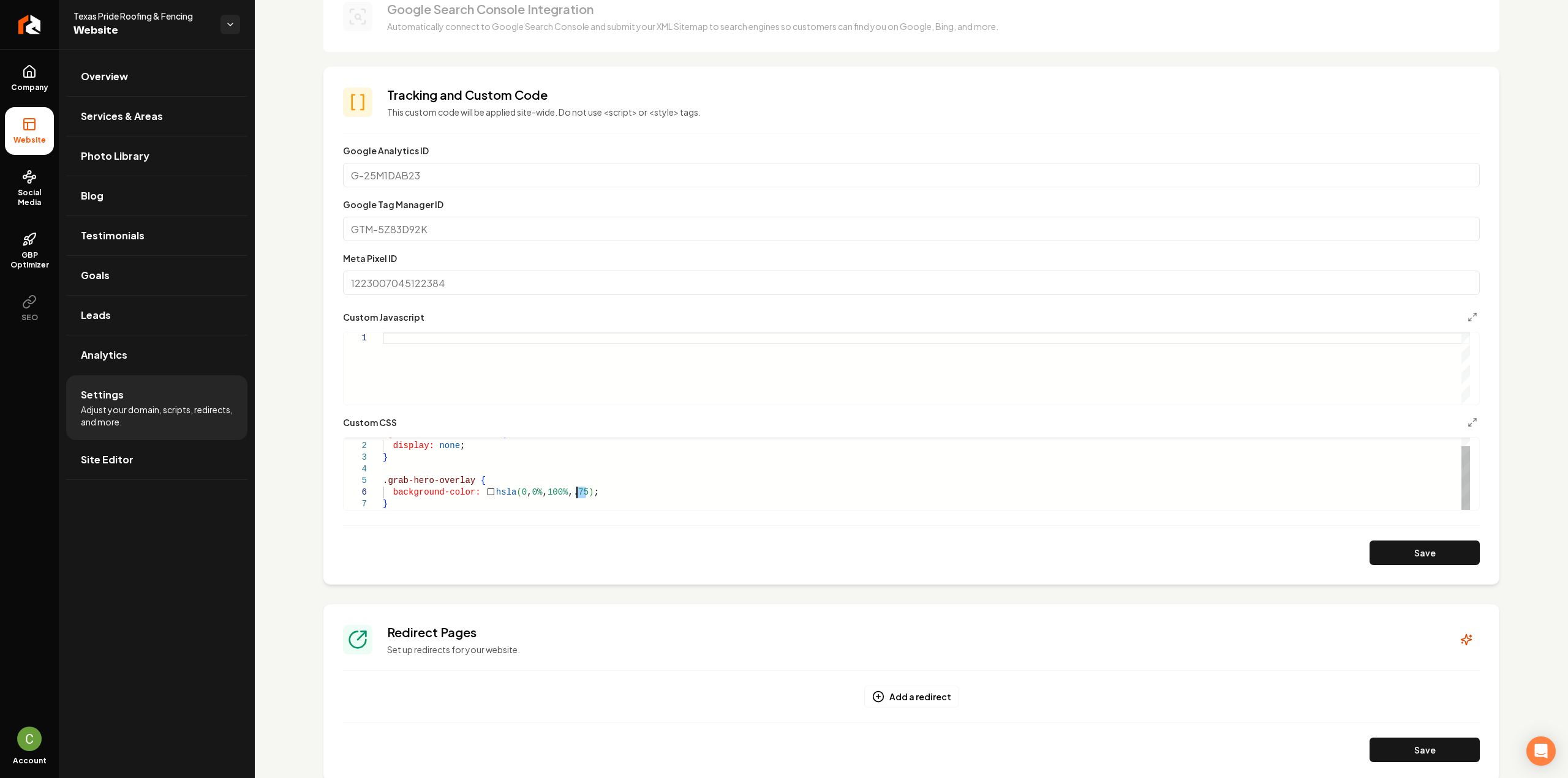 drag, startPoint x: 585, startPoint y: 495, endPoint x: 578, endPoint y: 493, distance: 7.28011 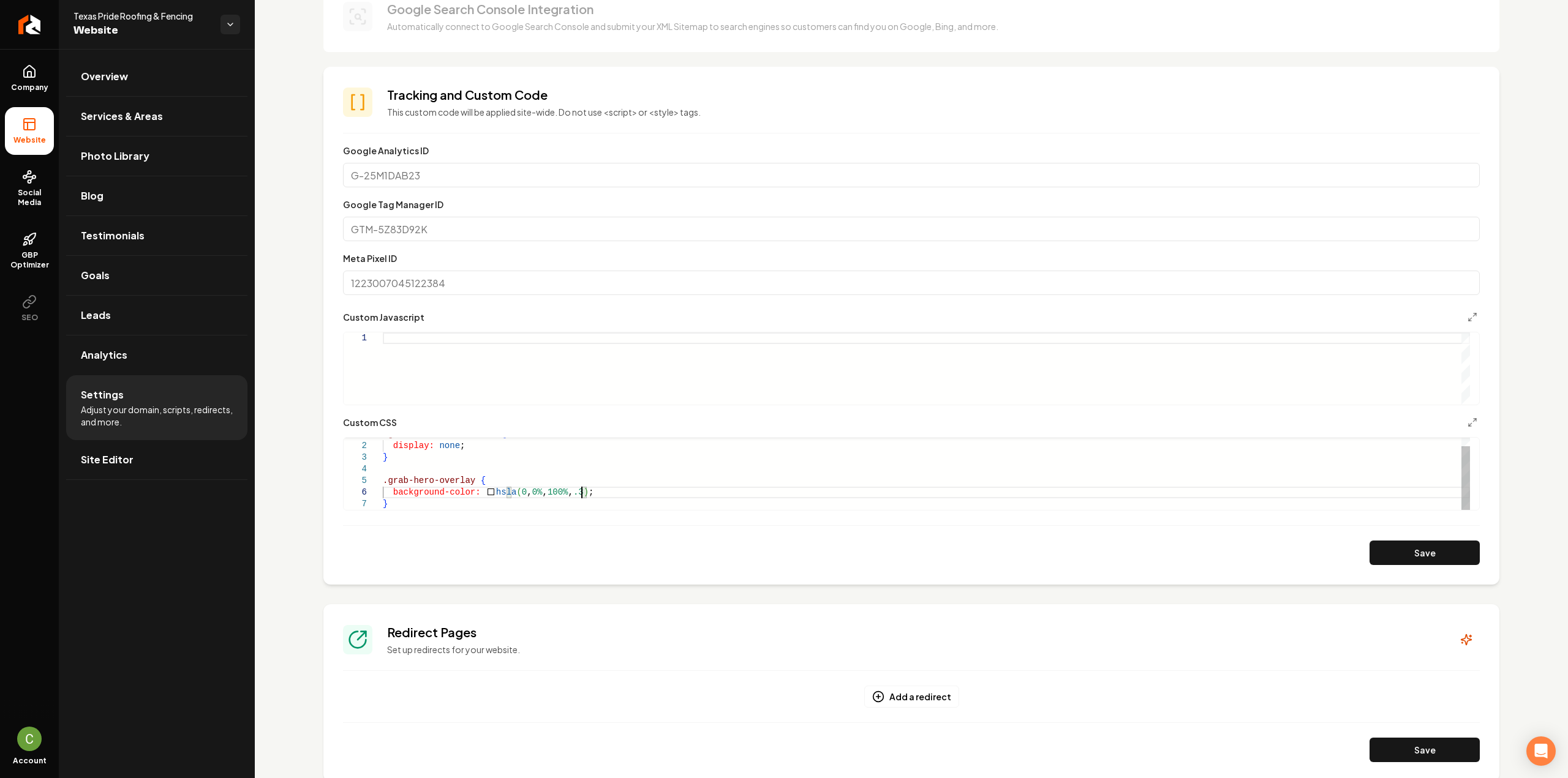 scroll, scrollTop: 59, scrollLeft: 193, axis: both 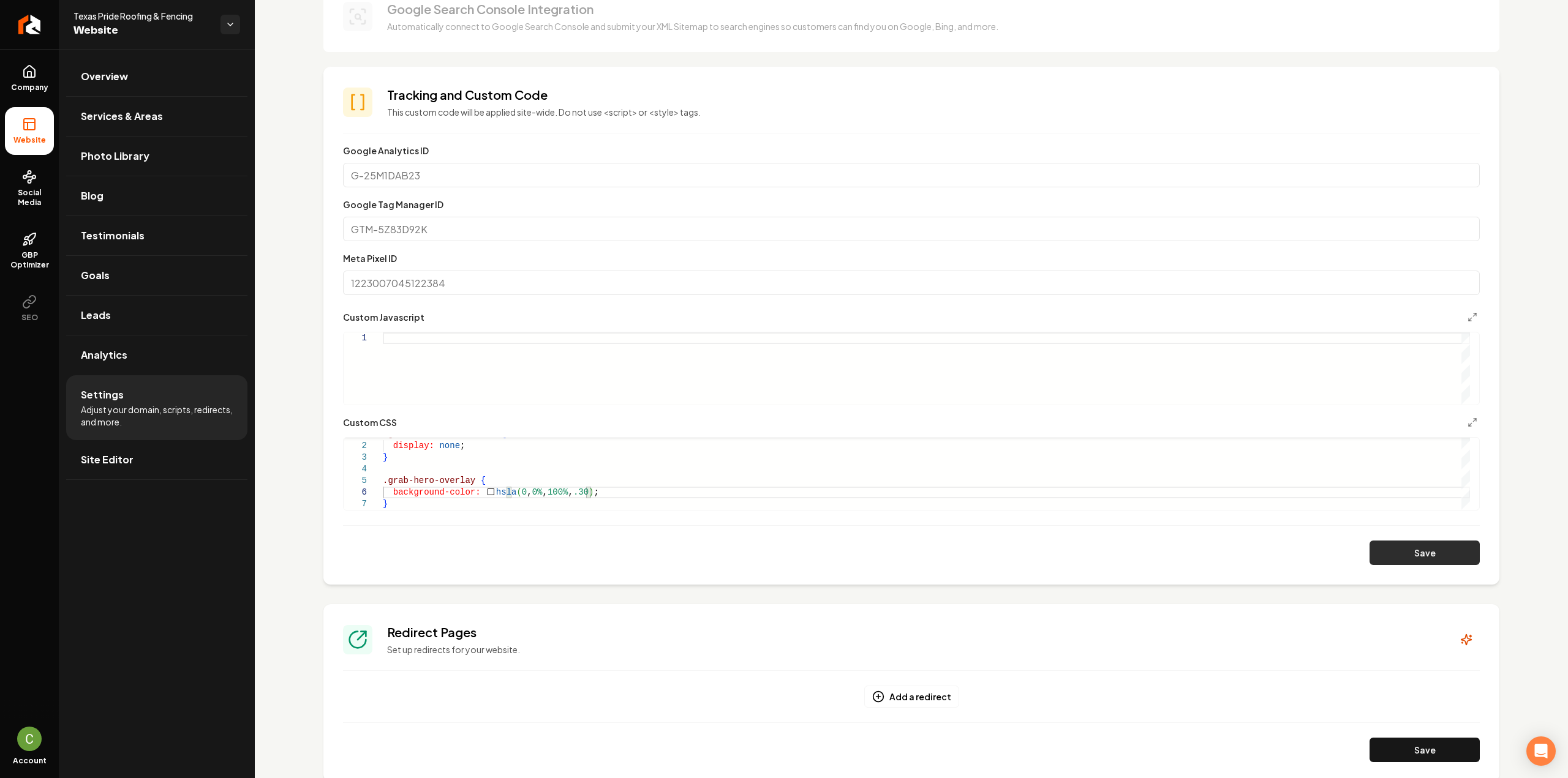click on "Save" at bounding box center (1425, 553) 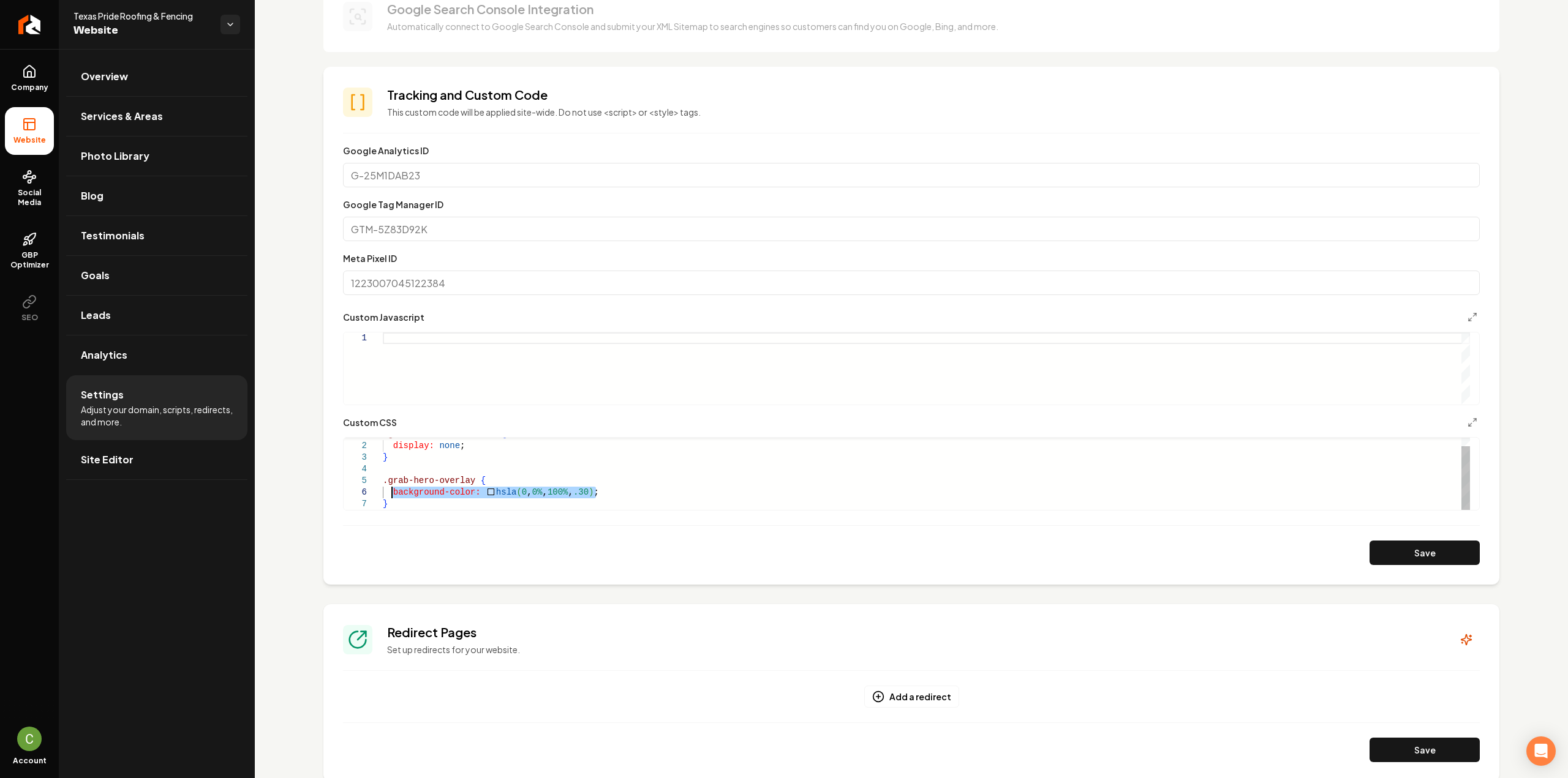 drag, startPoint x: 601, startPoint y: 492, endPoint x: 390, endPoint y: 495, distance: 211.02133 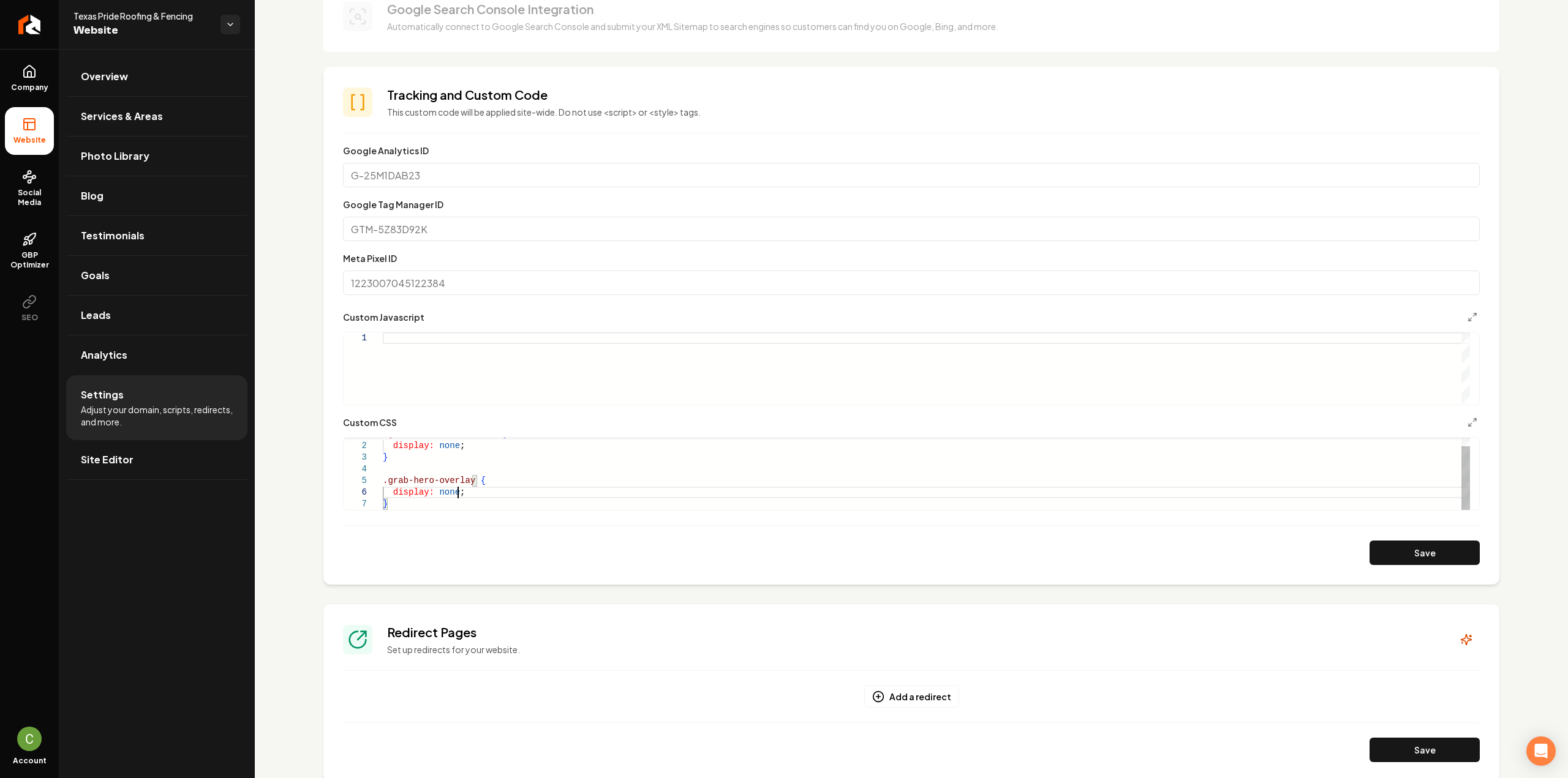 scroll, scrollTop: 59, scrollLeft: 75, axis: both 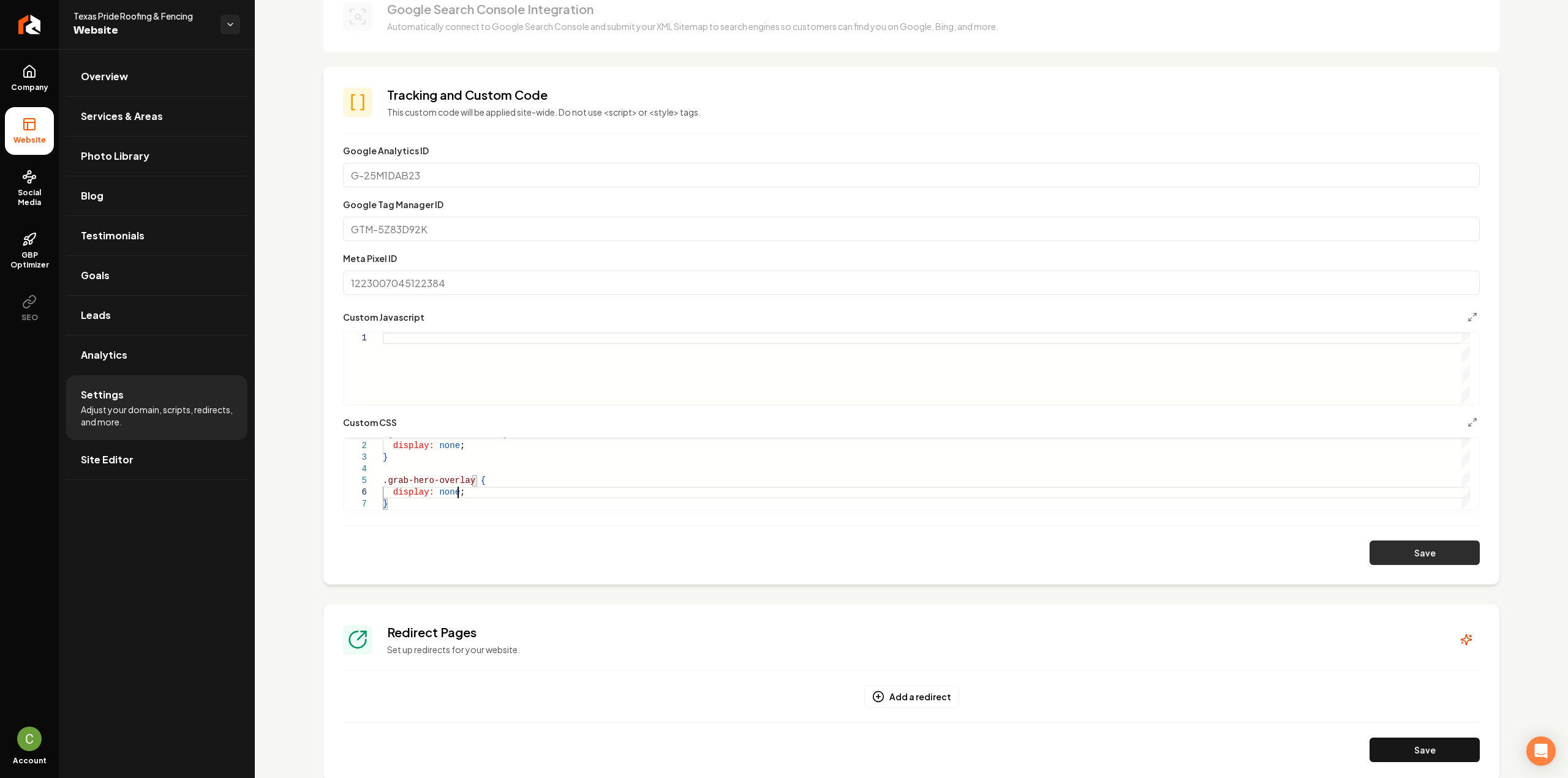 click on "Save" at bounding box center [1425, 553] 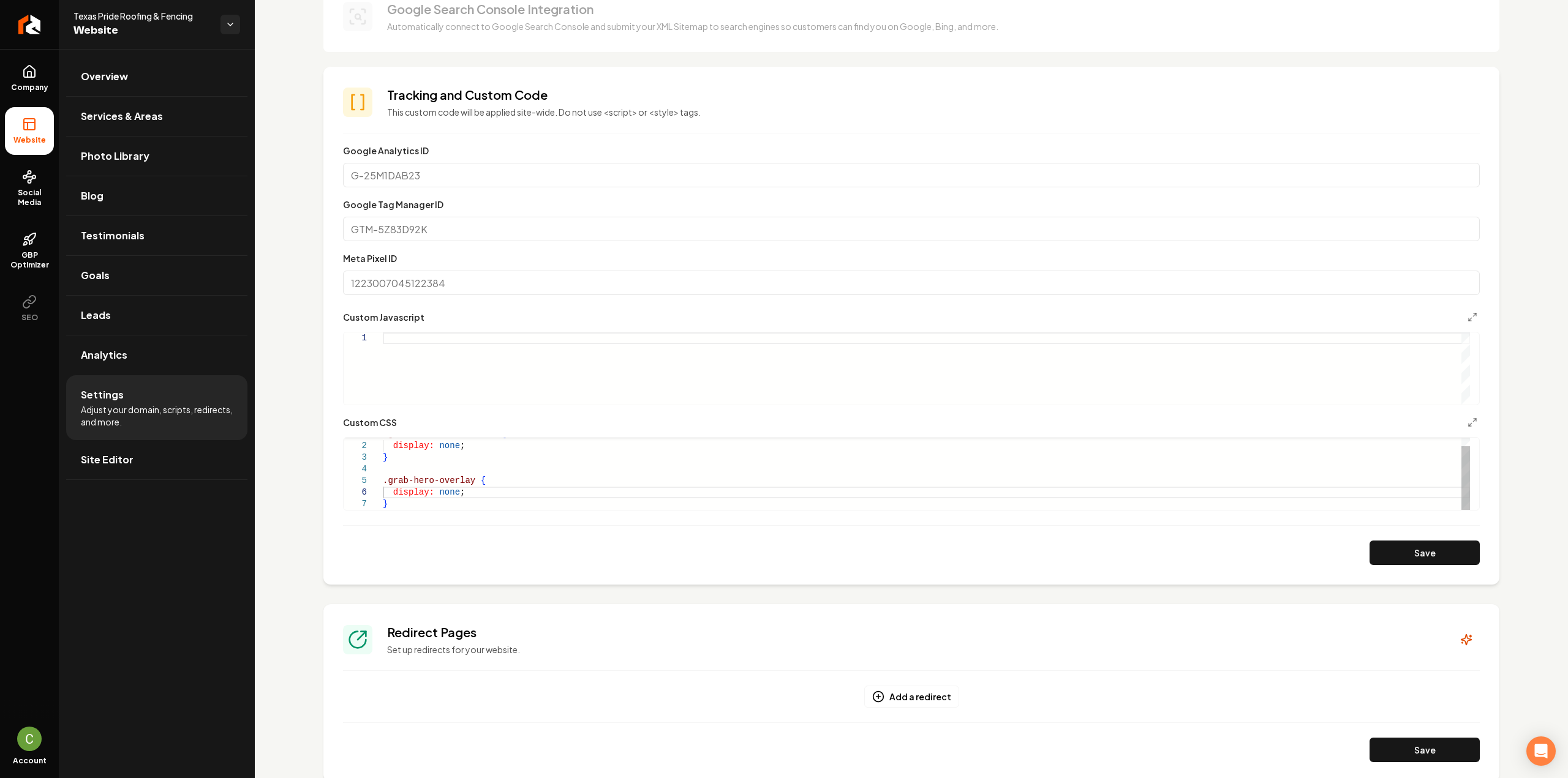 click on ".grab-hero-accent-wave   {    display:   none ; } .grab-hero-overlay   {    display:   none ; }" at bounding box center [926, 469] 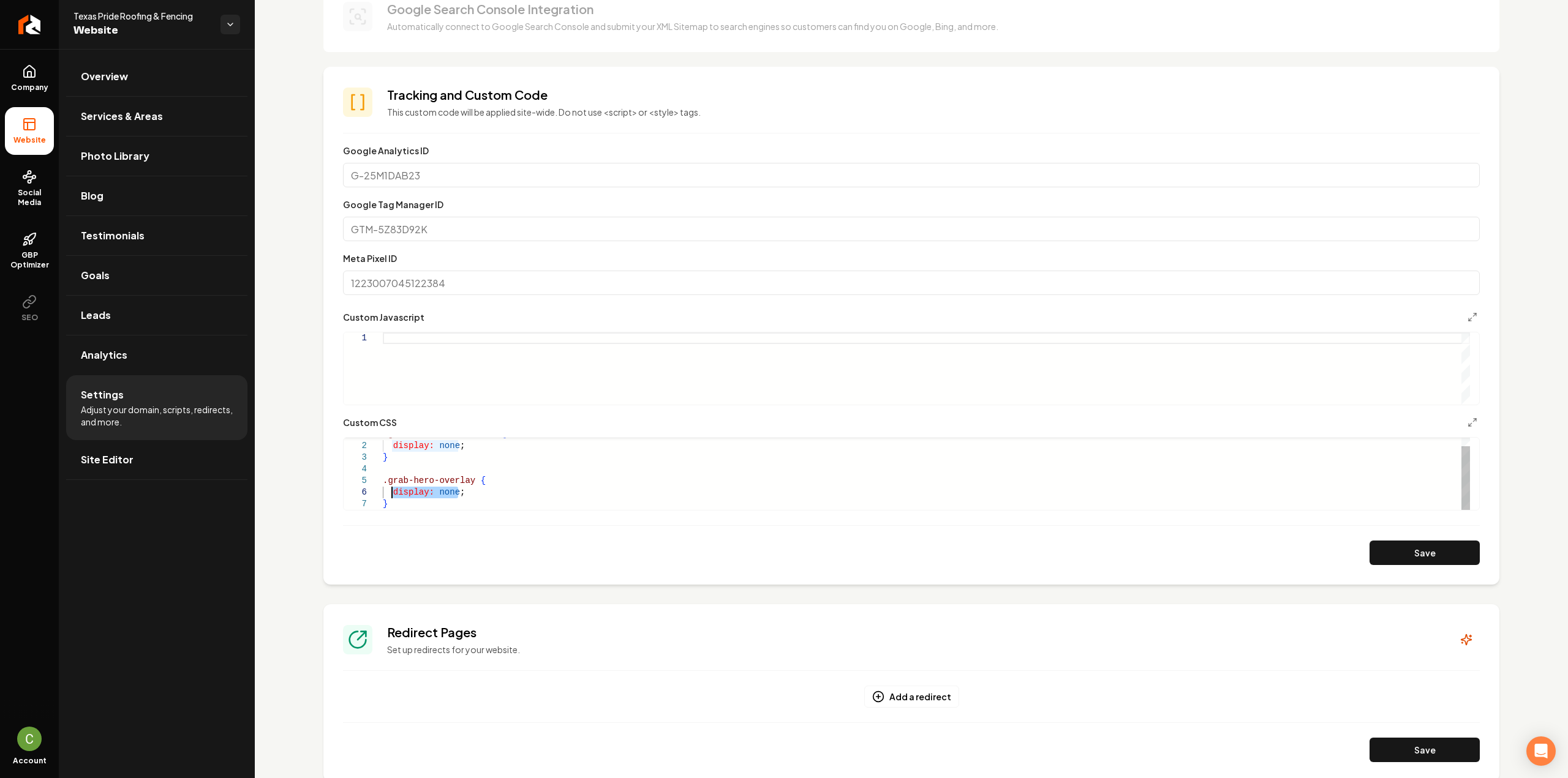 drag, startPoint x: 462, startPoint y: 493, endPoint x: 392, endPoint y: 494, distance: 70.00714 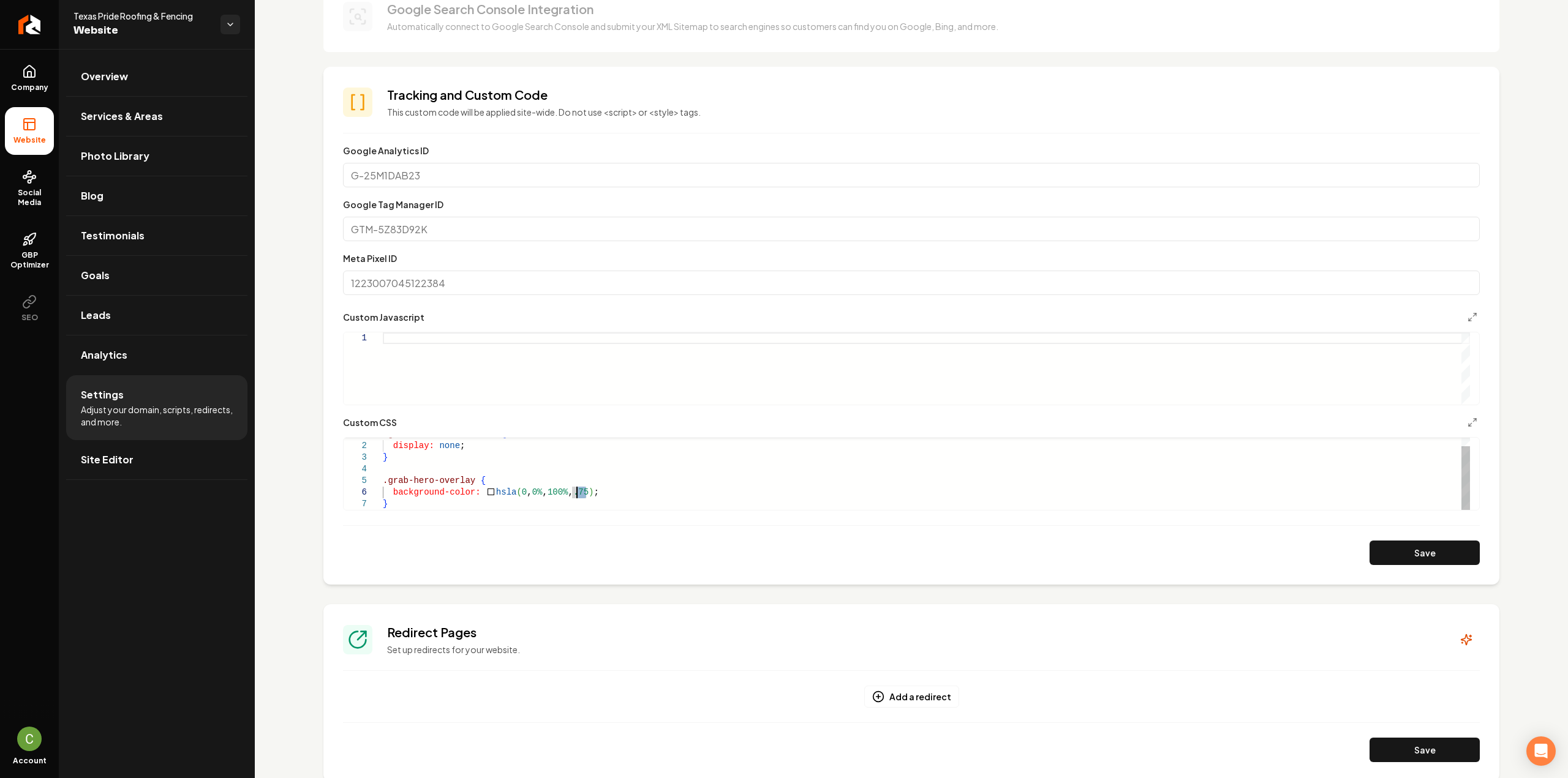 drag, startPoint x: 587, startPoint y: 490, endPoint x: 578, endPoint y: 489, distance: 9.055385 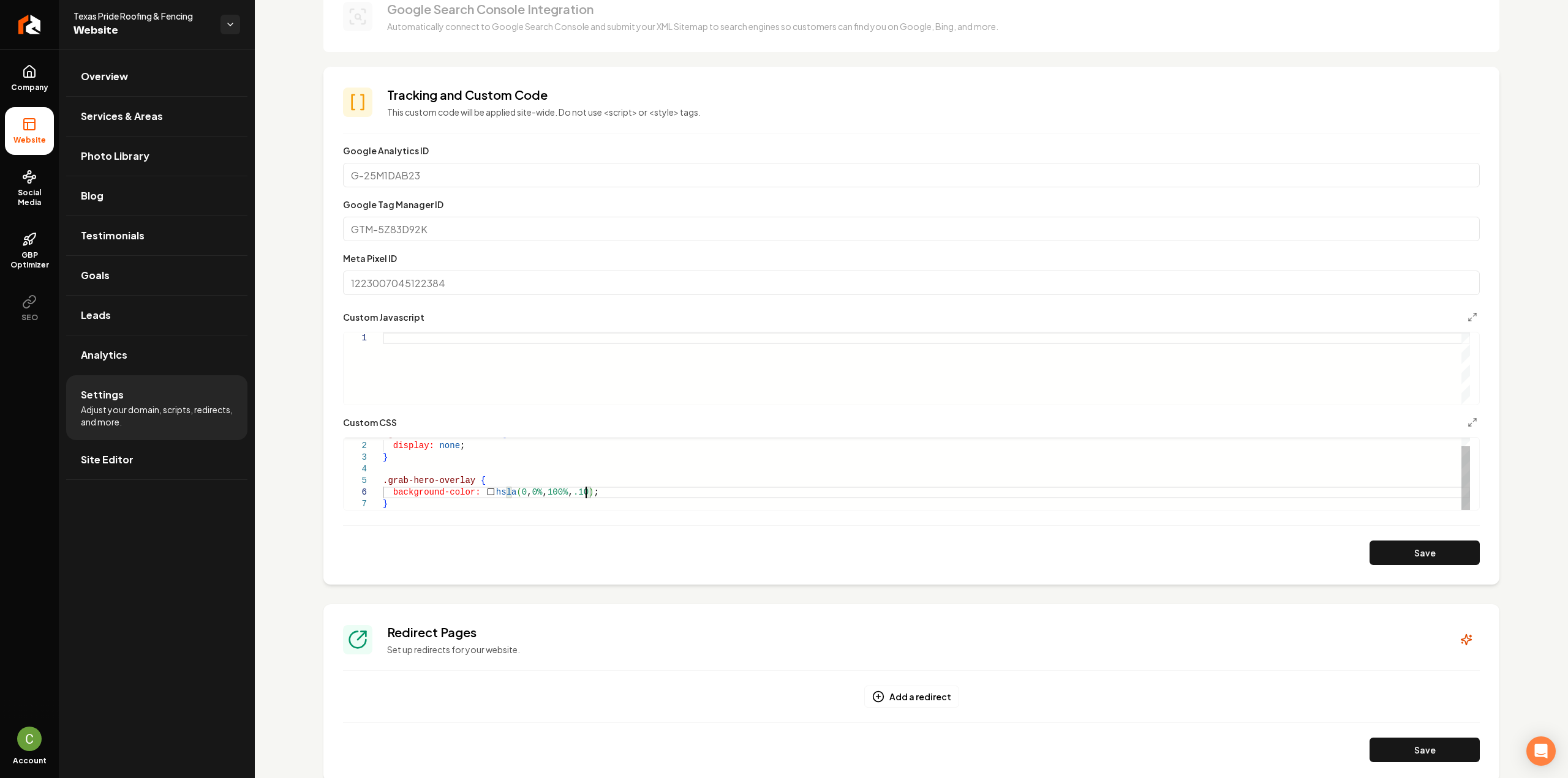scroll, scrollTop: 59, scrollLeft: 193, axis: both 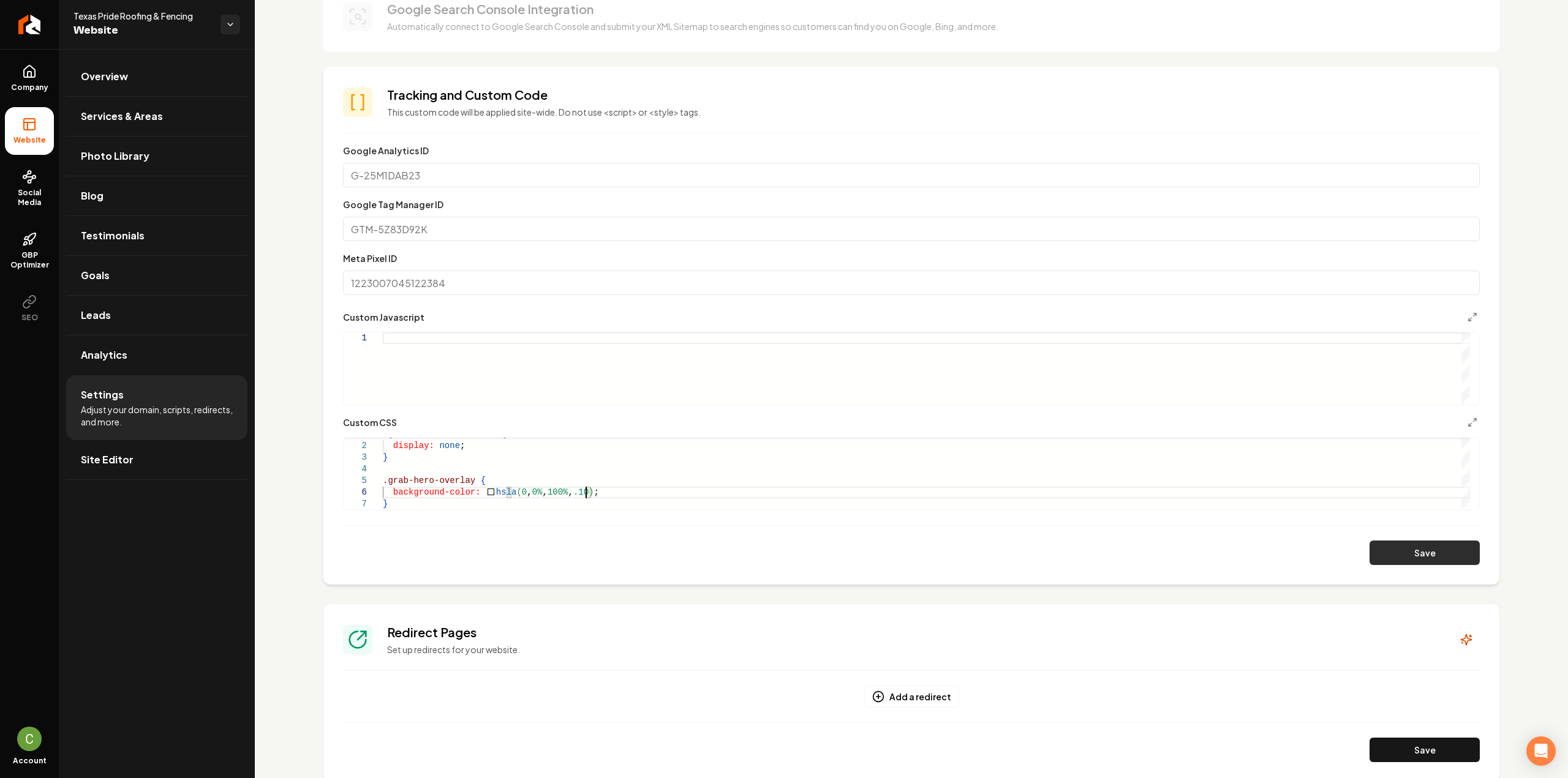 click on "Save" at bounding box center [1425, 553] 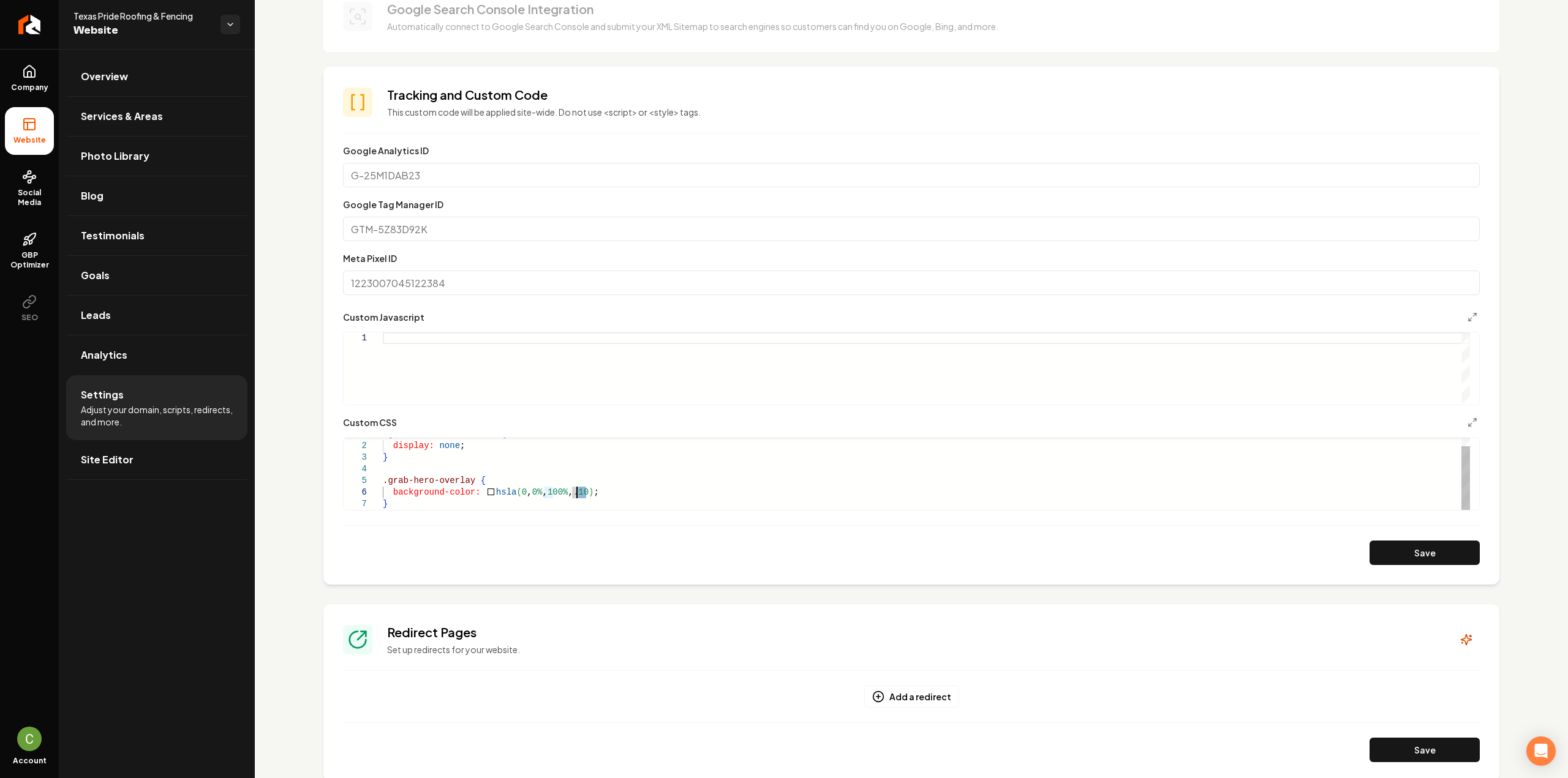 drag, startPoint x: 586, startPoint y: 491, endPoint x: 577, endPoint y: 489, distance: 9.2195445 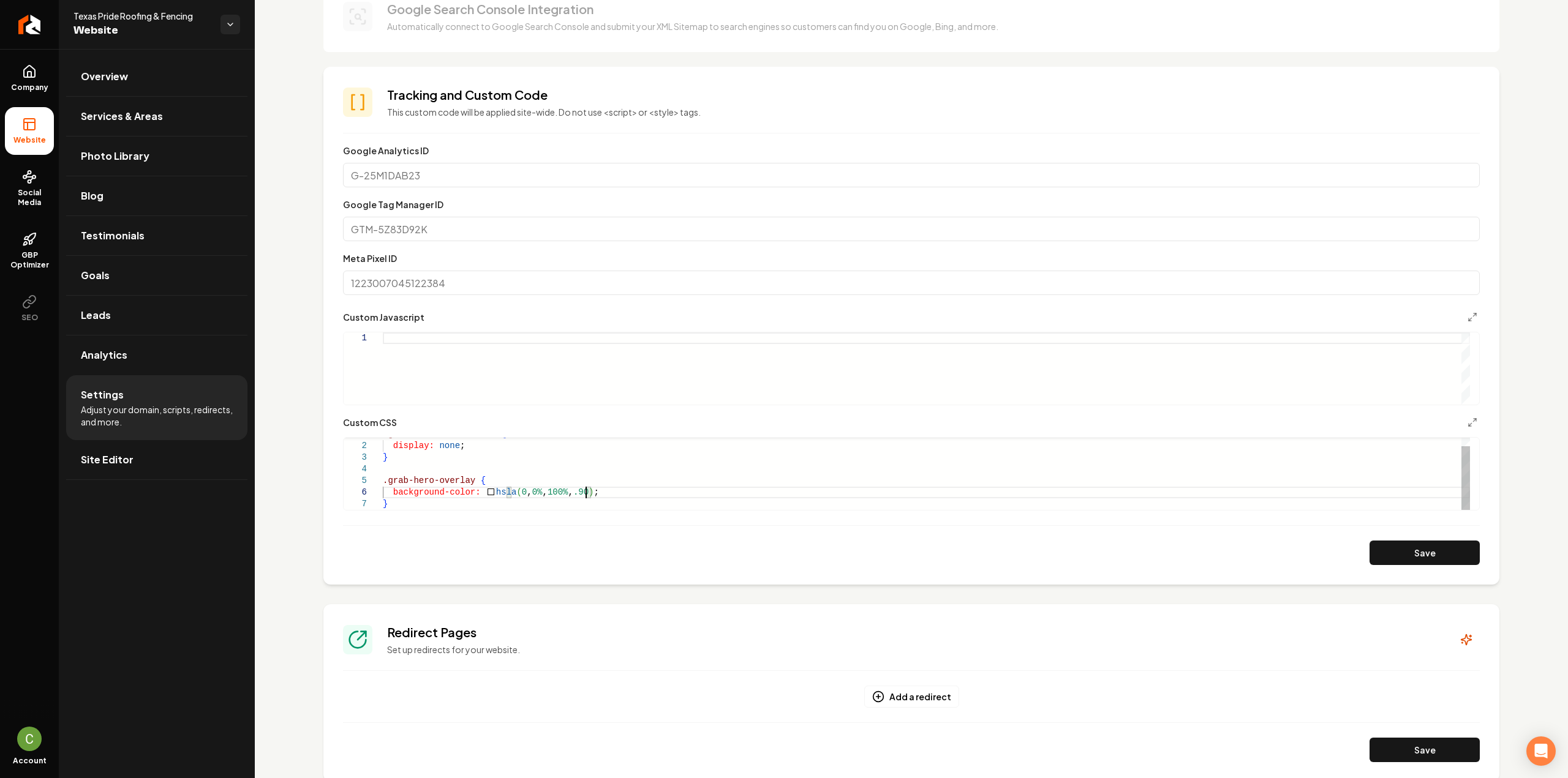 scroll, scrollTop: 59, scrollLeft: 193, axis: both 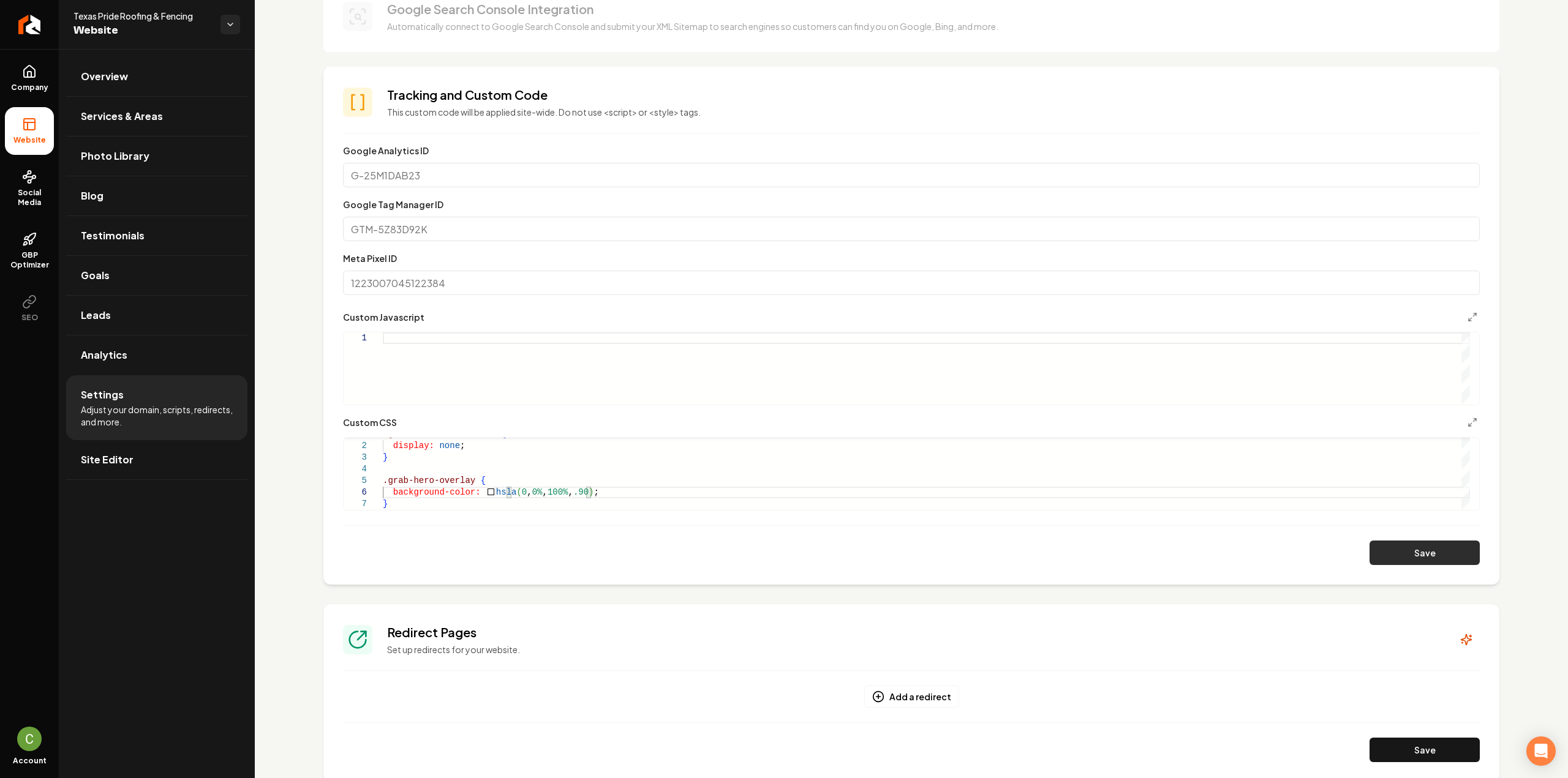 click on "Save" at bounding box center (1425, 553) 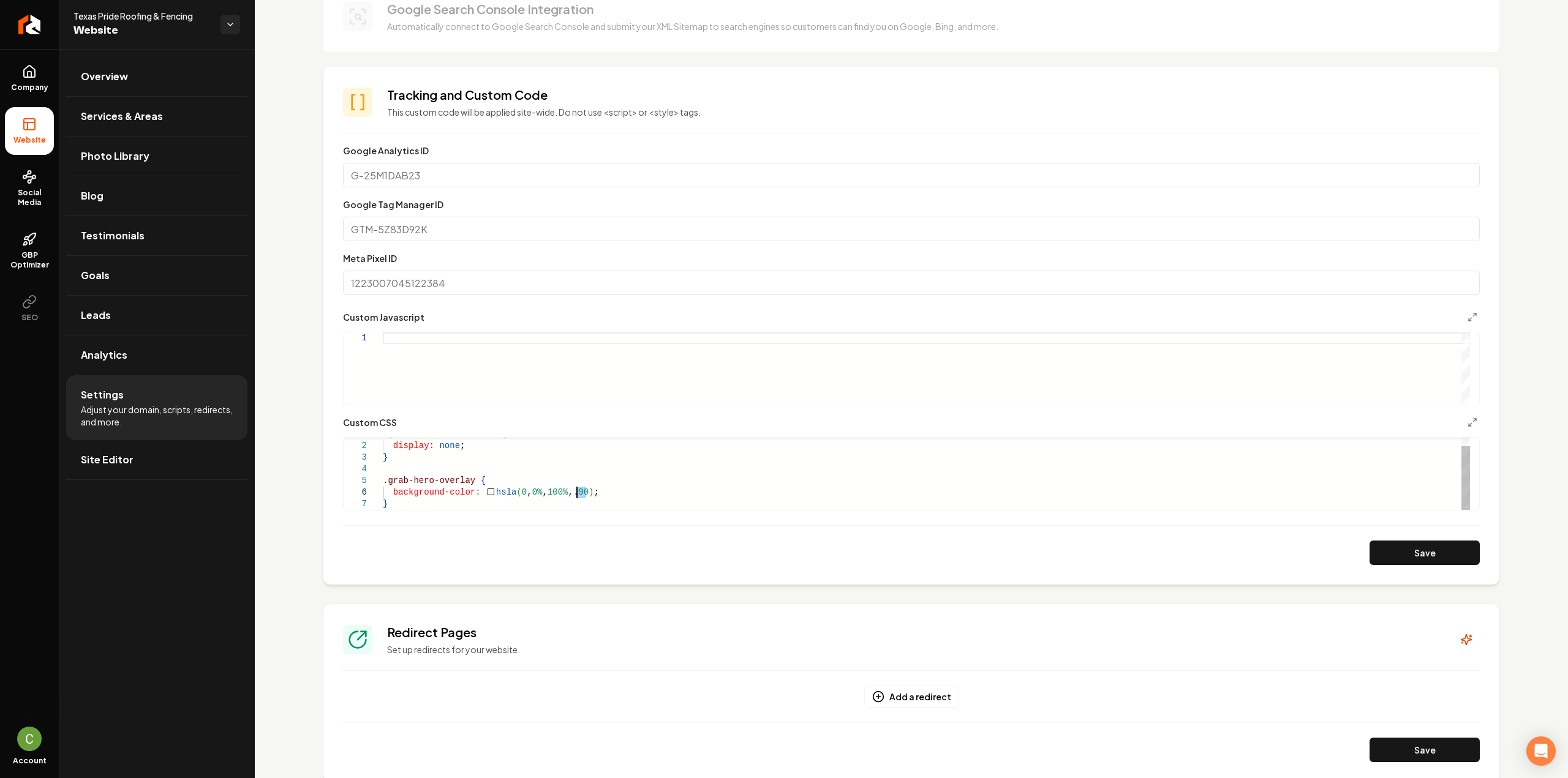 drag, startPoint x: 585, startPoint y: 489, endPoint x: 575, endPoint y: 488, distance: 10.049876 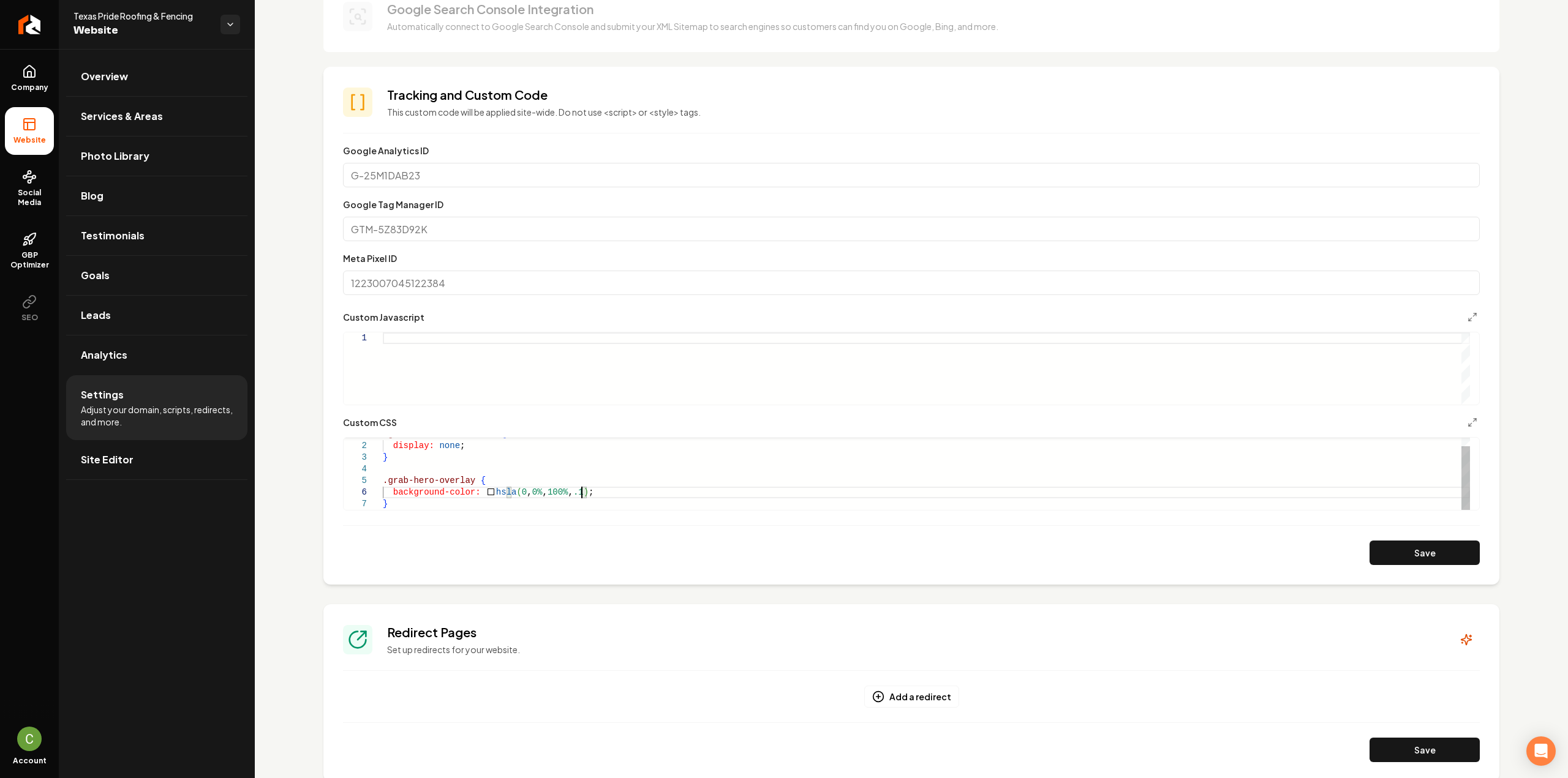 scroll, scrollTop: 59, scrollLeft: 193, axis: both 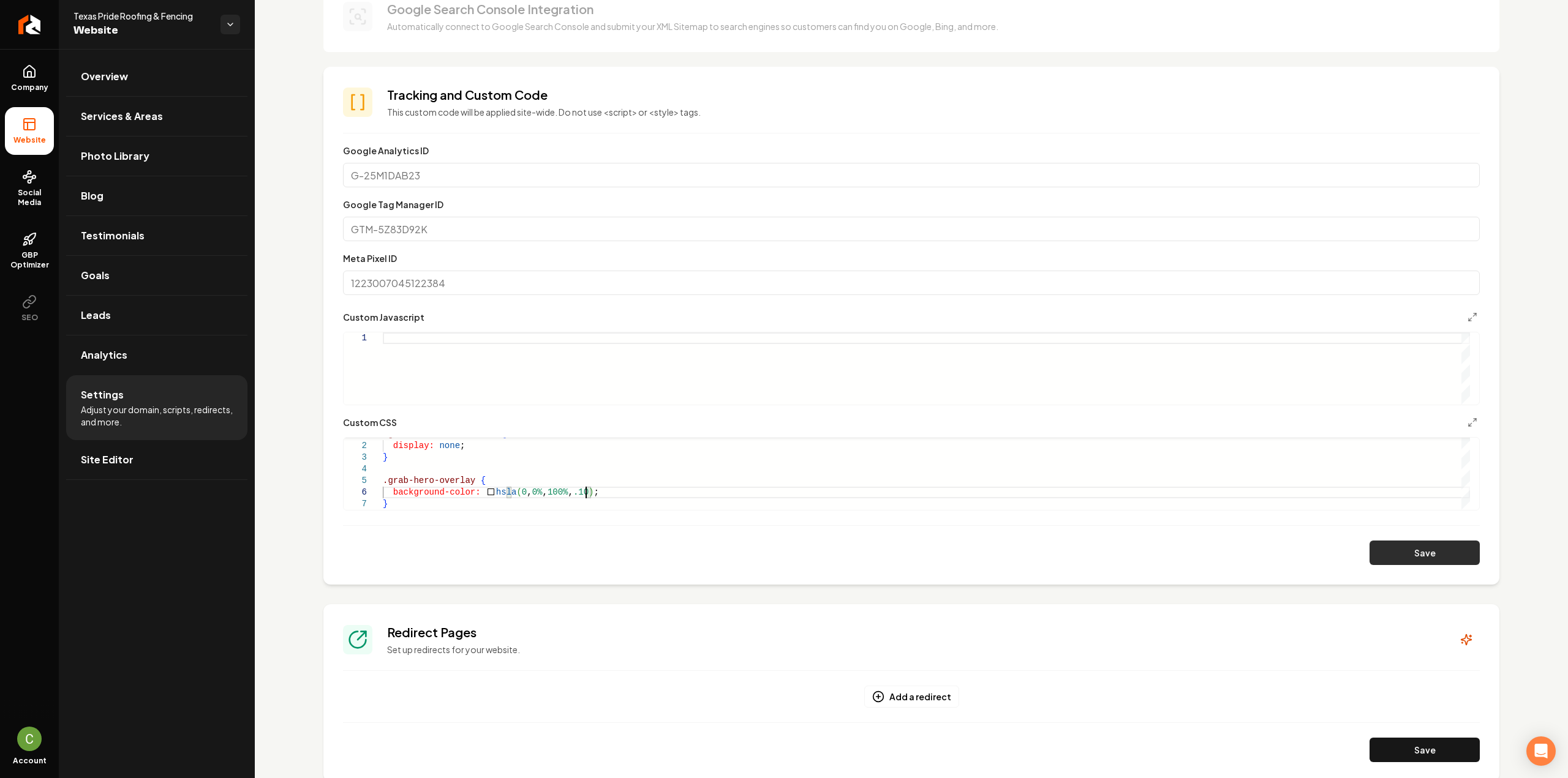 click on "Save" at bounding box center (1425, 553) 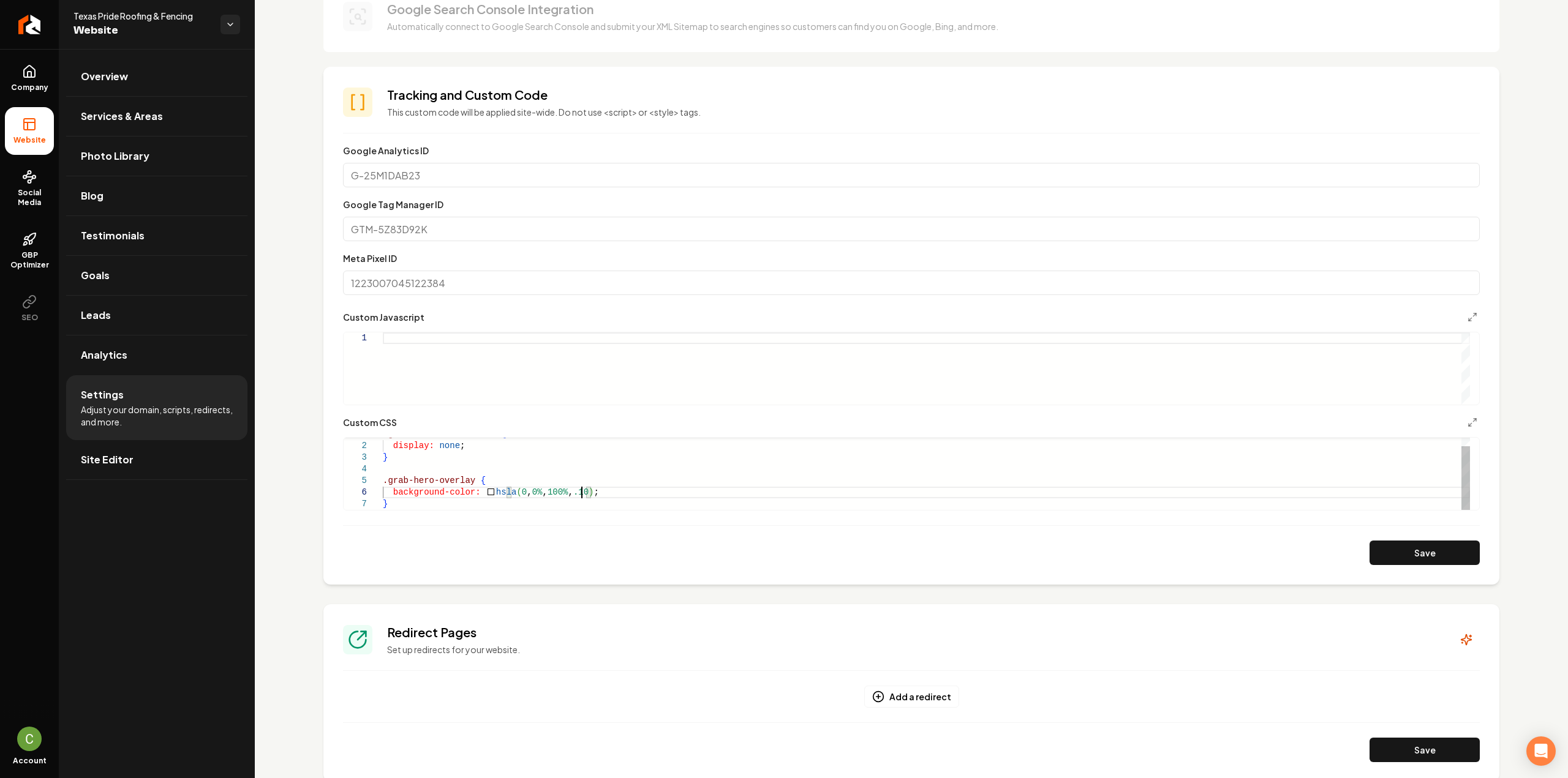 click on ".grab-hero-accent-wave   {    display:   none ; } .grab-hero-overlay   {    background-color:     hsla ( 0 ,  0% ,  100% ,  .10 ) ; }" at bounding box center (926, 469) 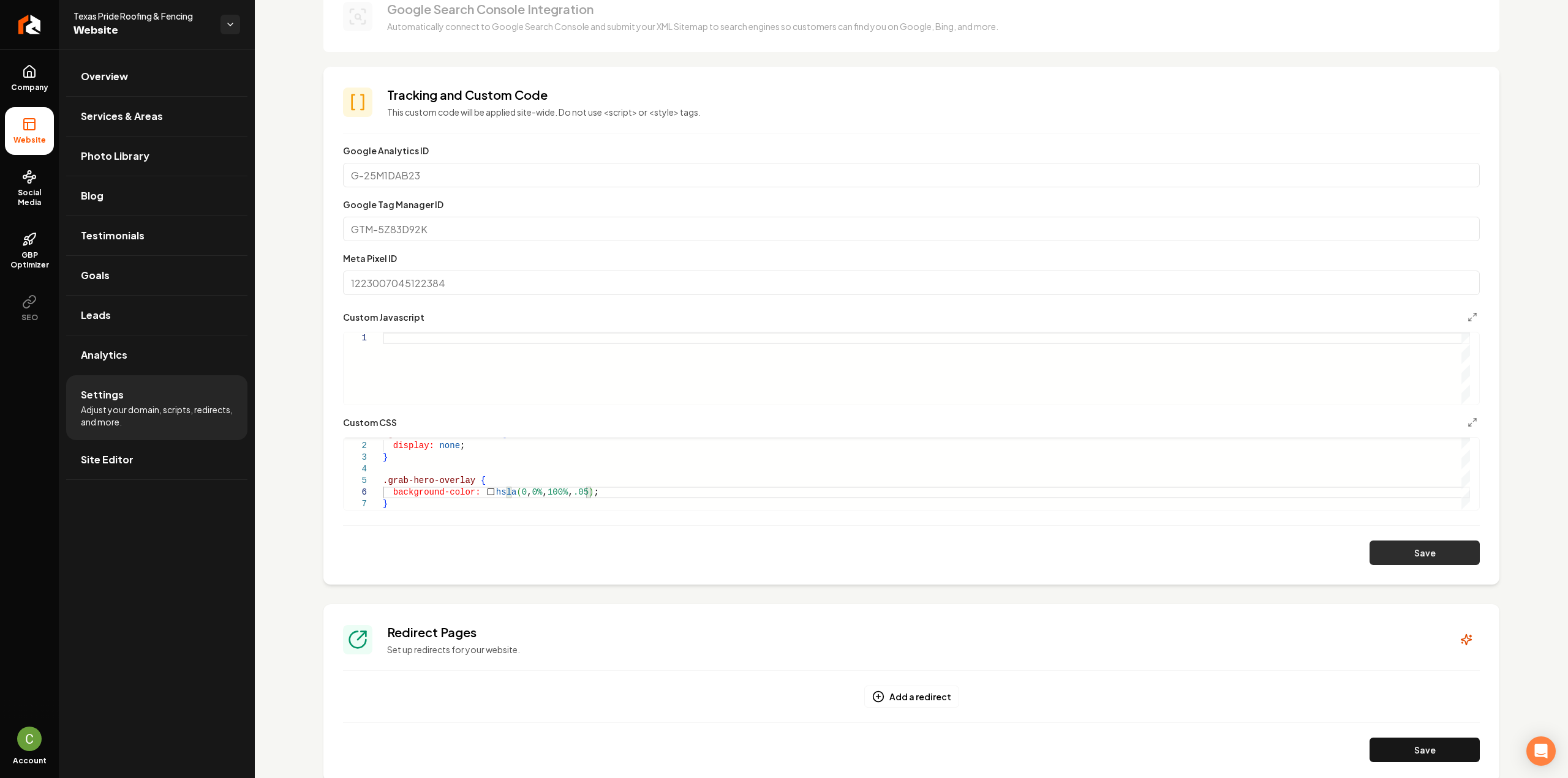 click on "Save" at bounding box center [1425, 553] 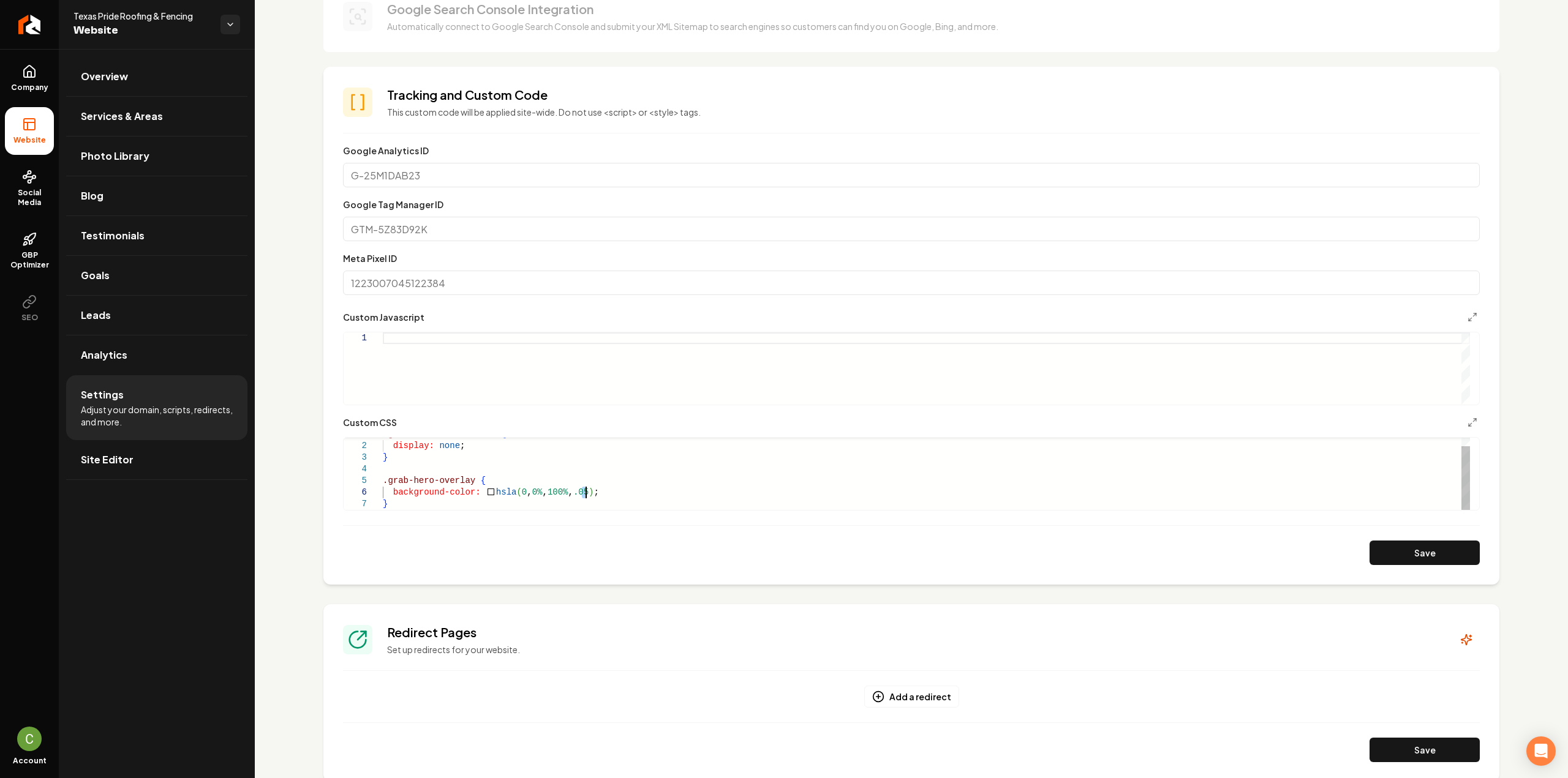 click on ".grab-hero-accent-wave   {    display:   none ; } .grab-hero-overlay   {    background-color:     hsla ( 0 ,  0% ,  100% ,  .05 ) ; }" at bounding box center (926, 469) 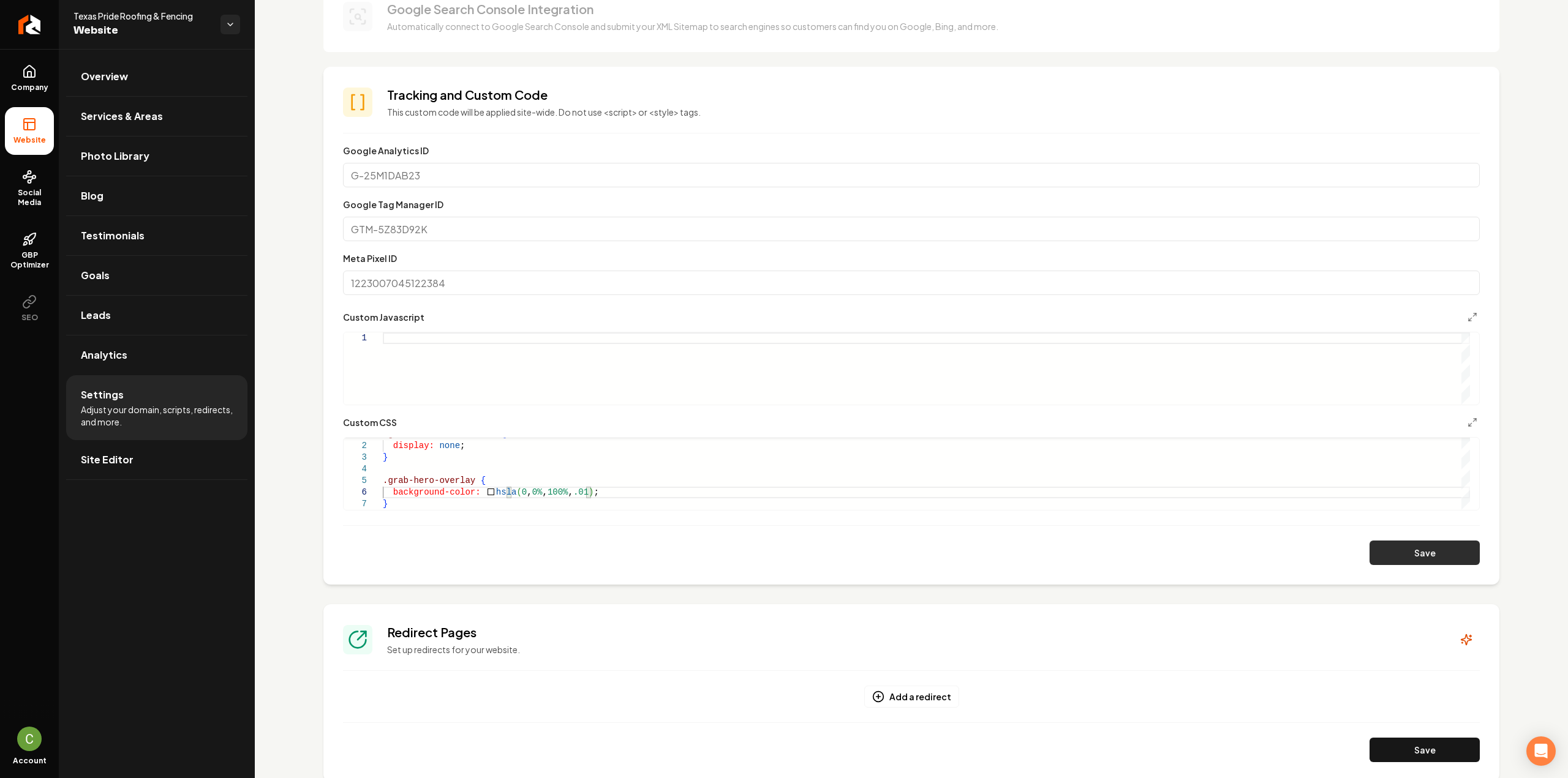 click on "Save" at bounding box center (1425, 553) 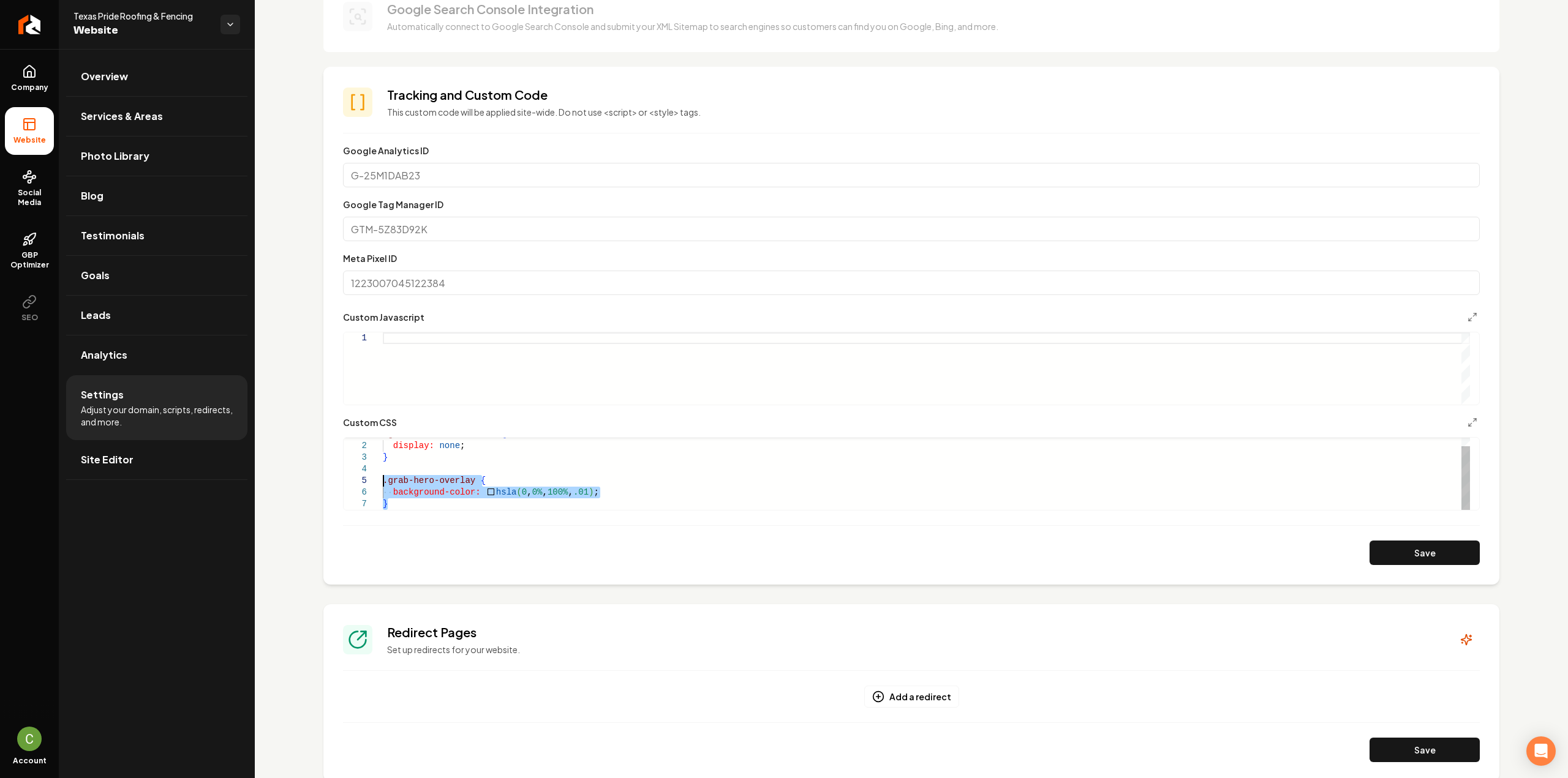 drag, startPoint x: 393, startPoint y: 501, endPoint x: 360, endPoint y: 481, distance: 38.587563 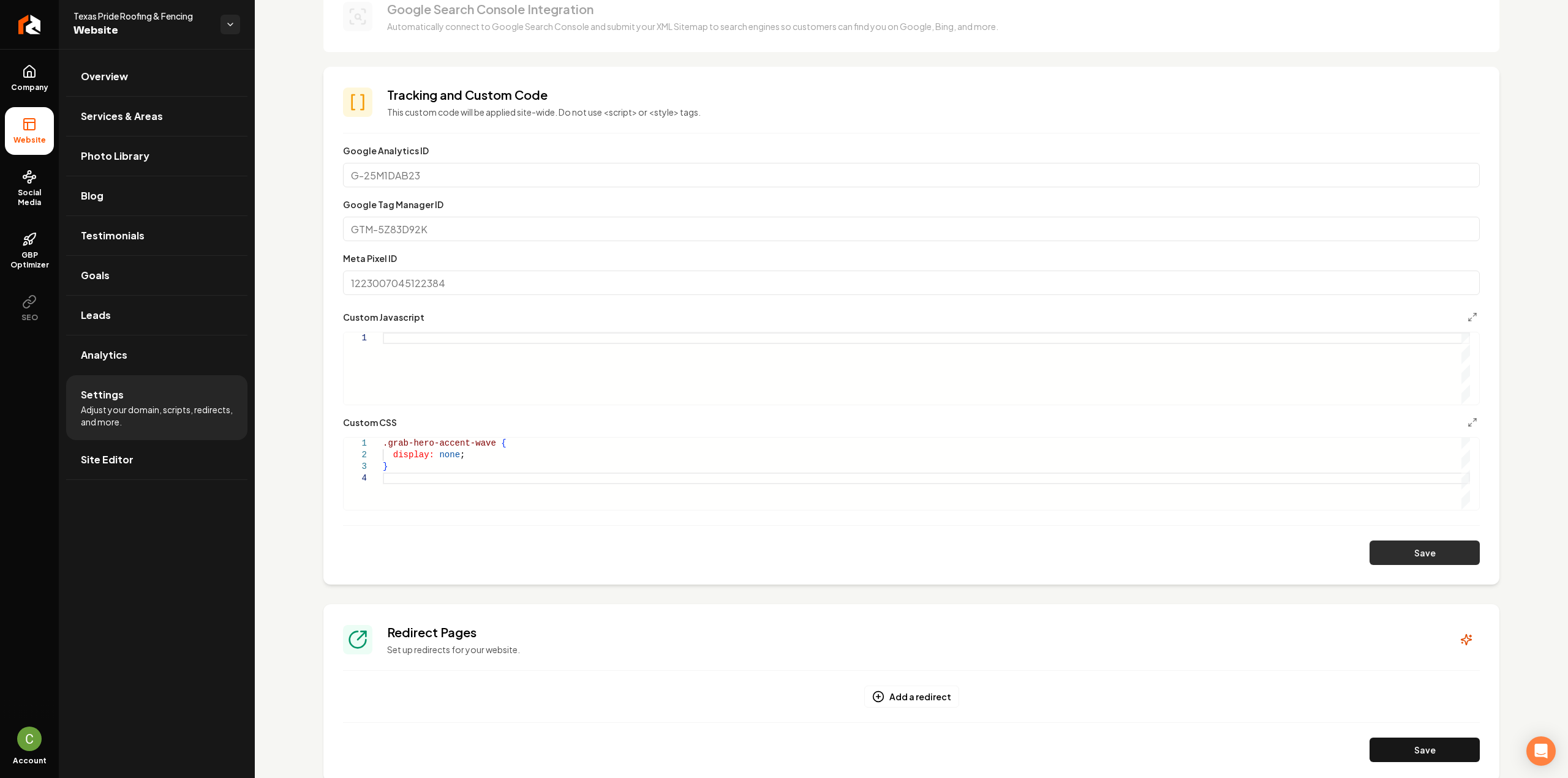 click on "Save" at bounding box center [1425, 553] 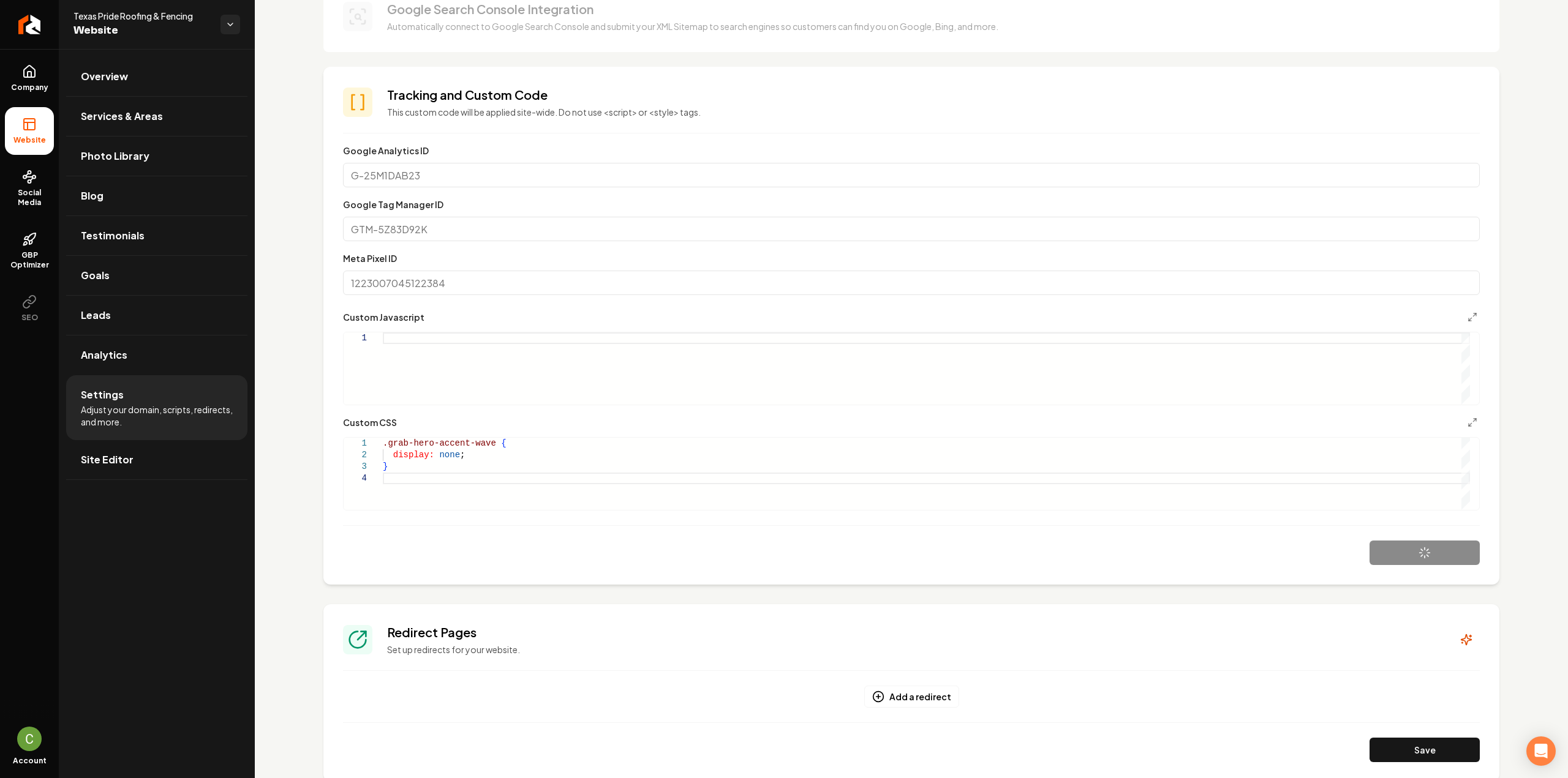 type on "**********" 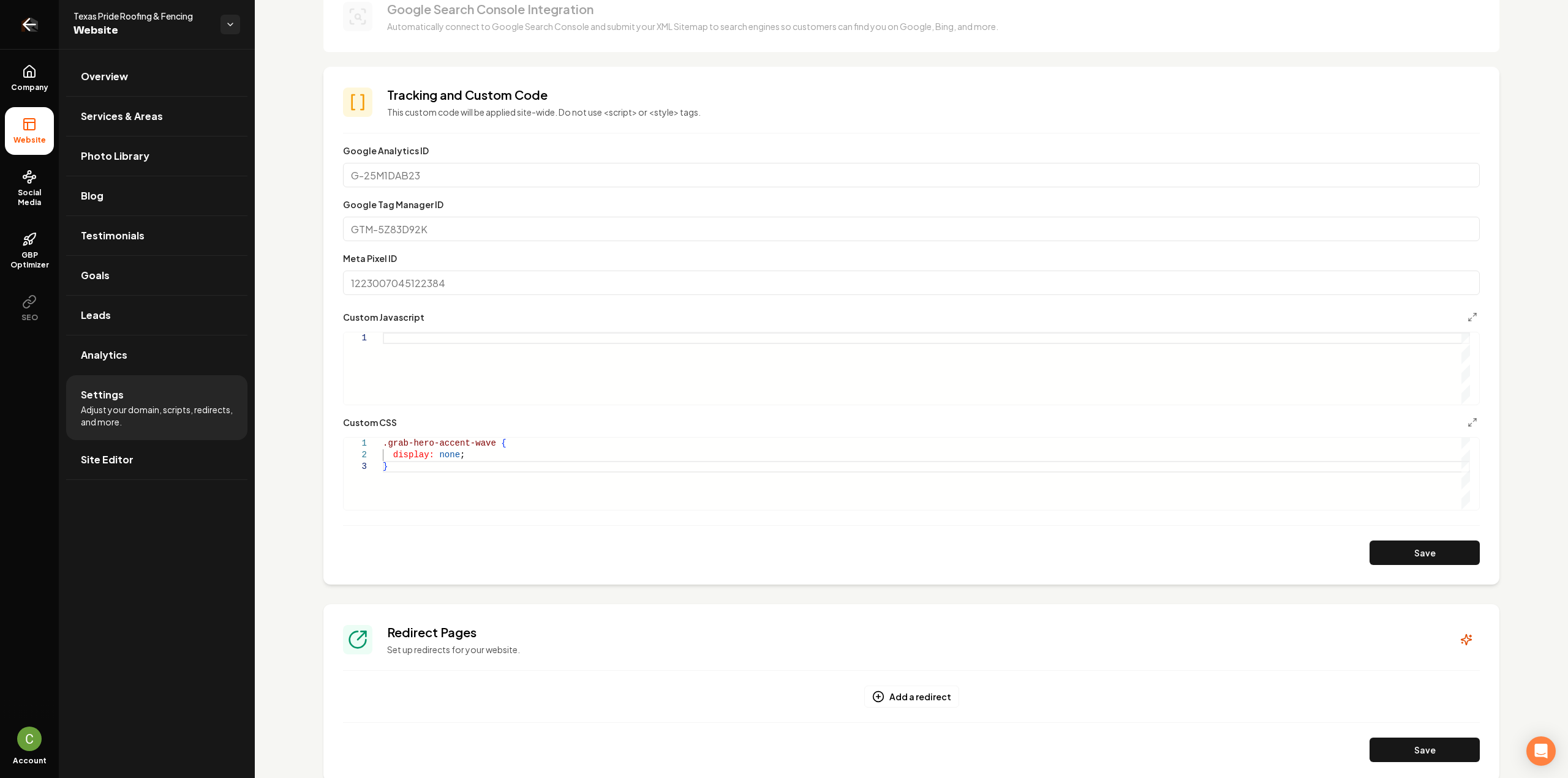 click at bounding box center (29, 24) 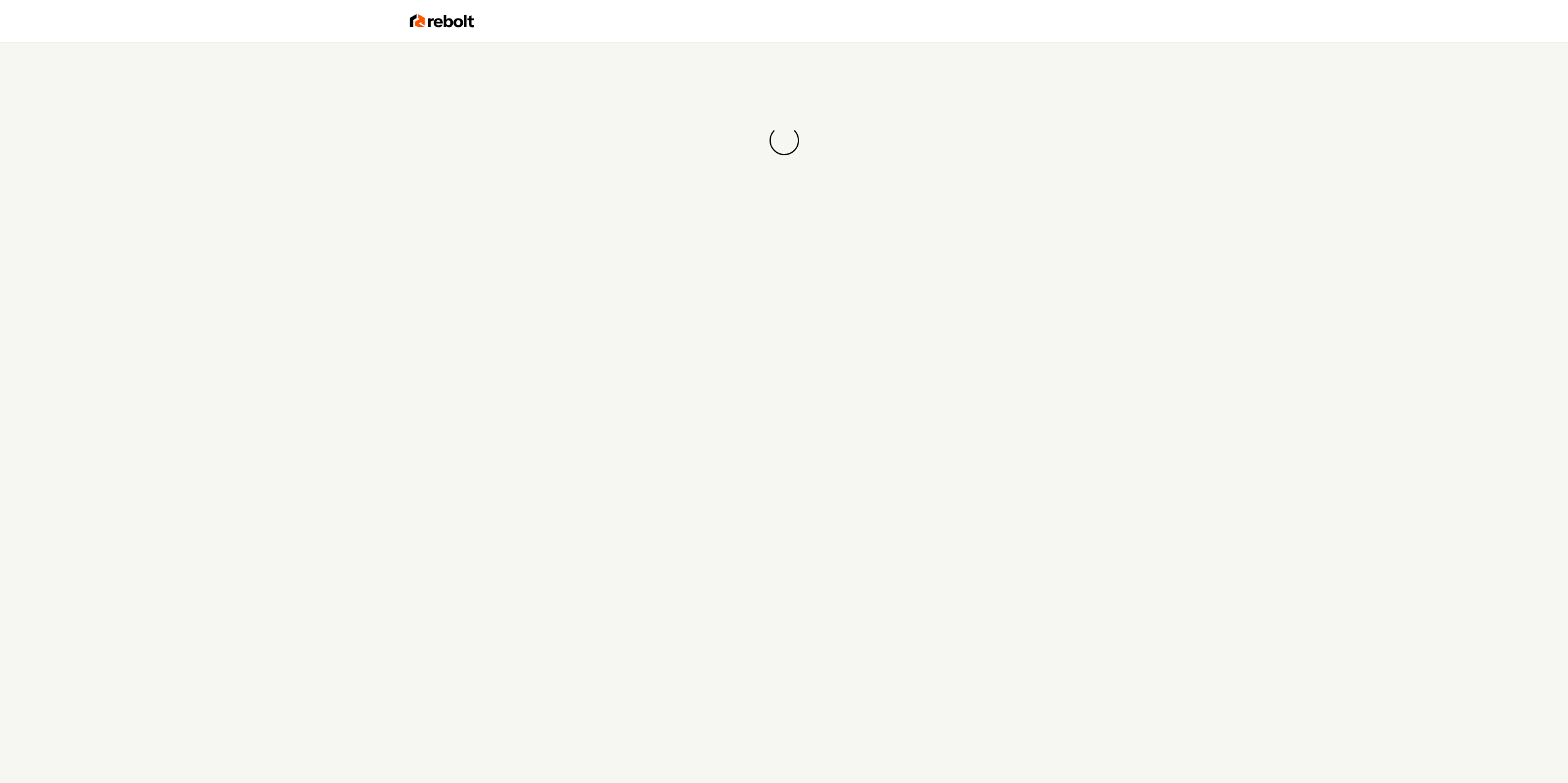 scroll, scrollTop: 0, scrollLeft: 0, axis: both 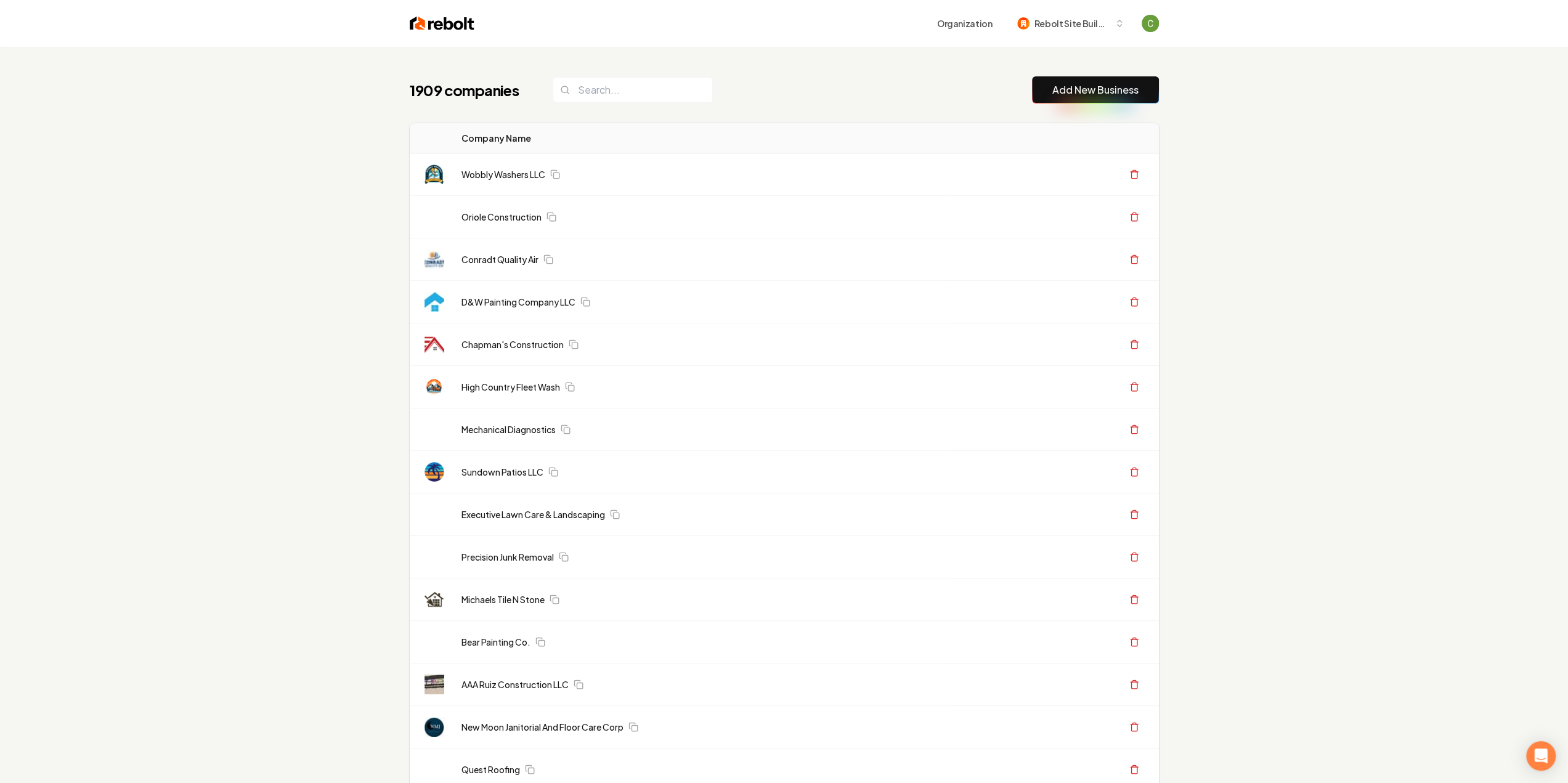 click on "Add New Business" at bounding box center (1095, 90) 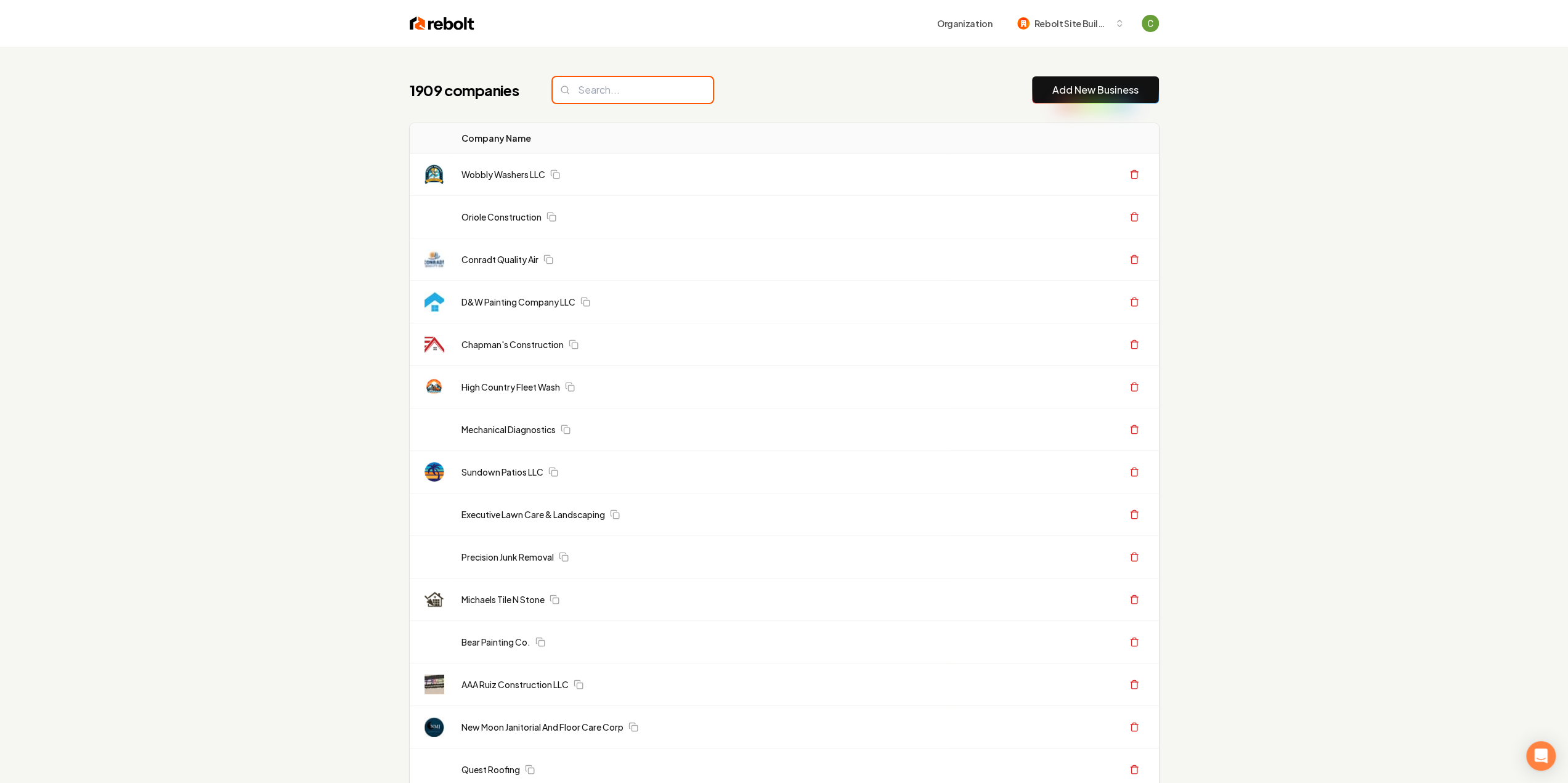 click at bounding box center [633, 90] 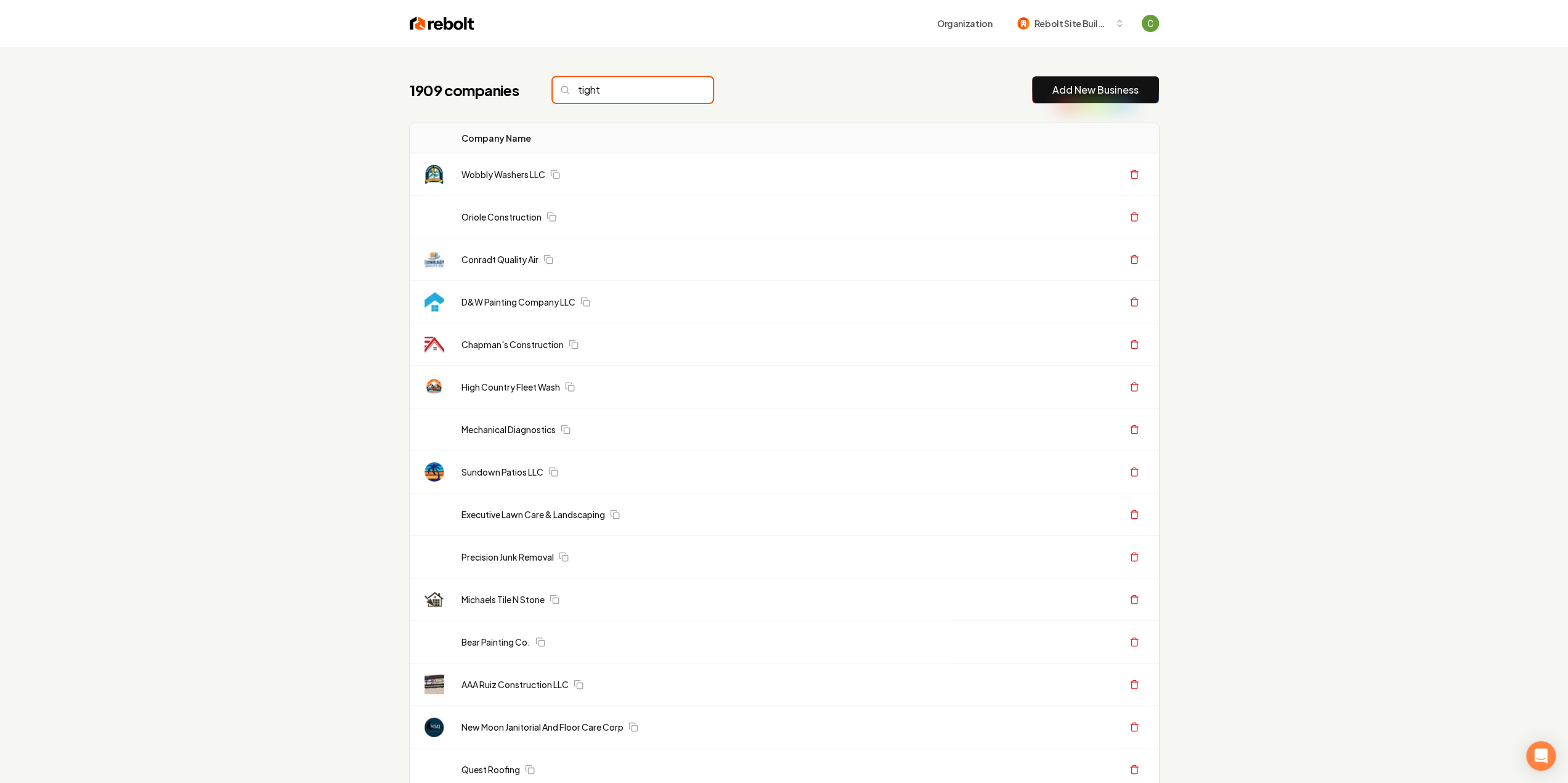 type on "tight" 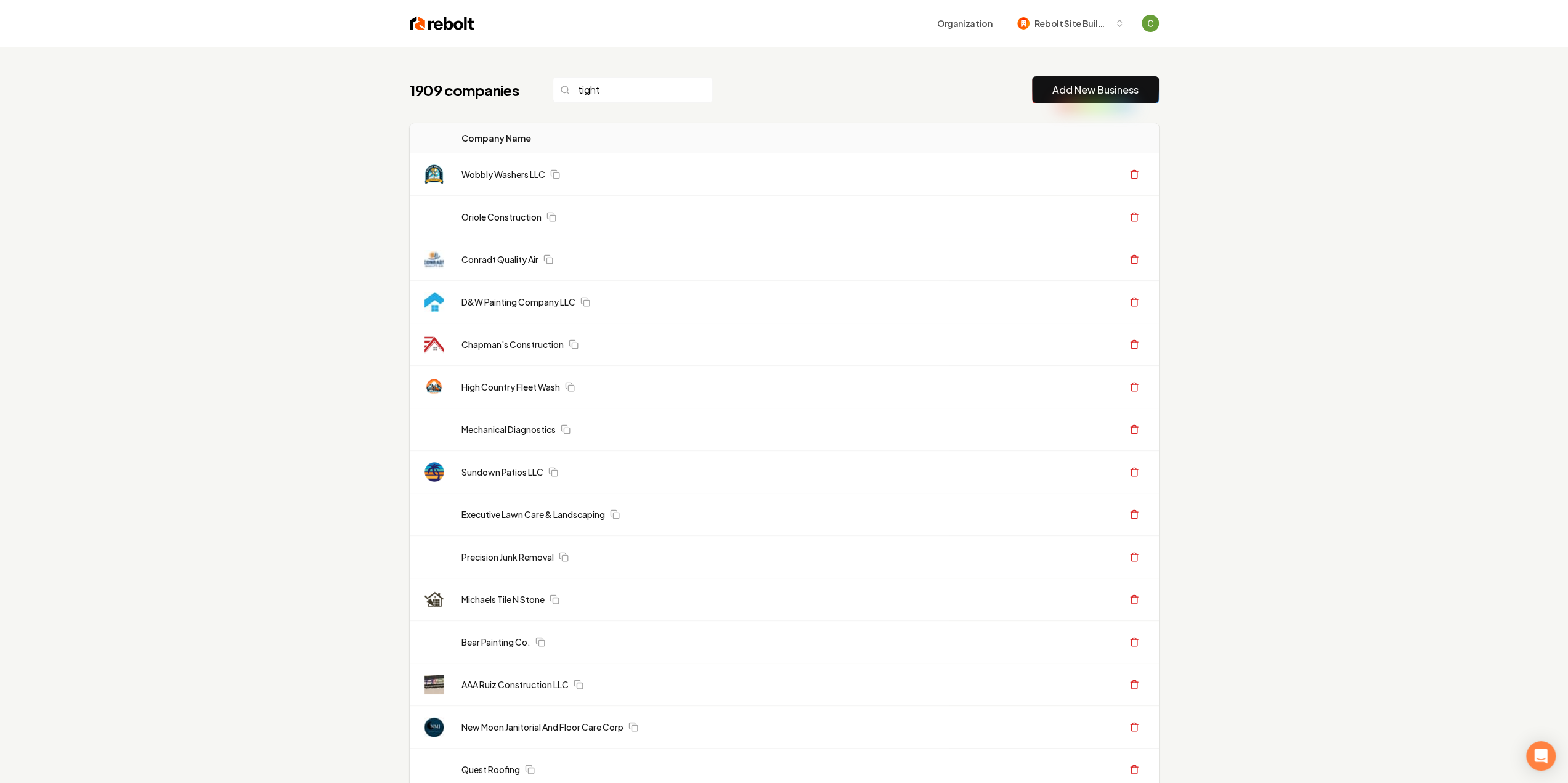 click on "Add New Business" at bounding box center [1095, 90] 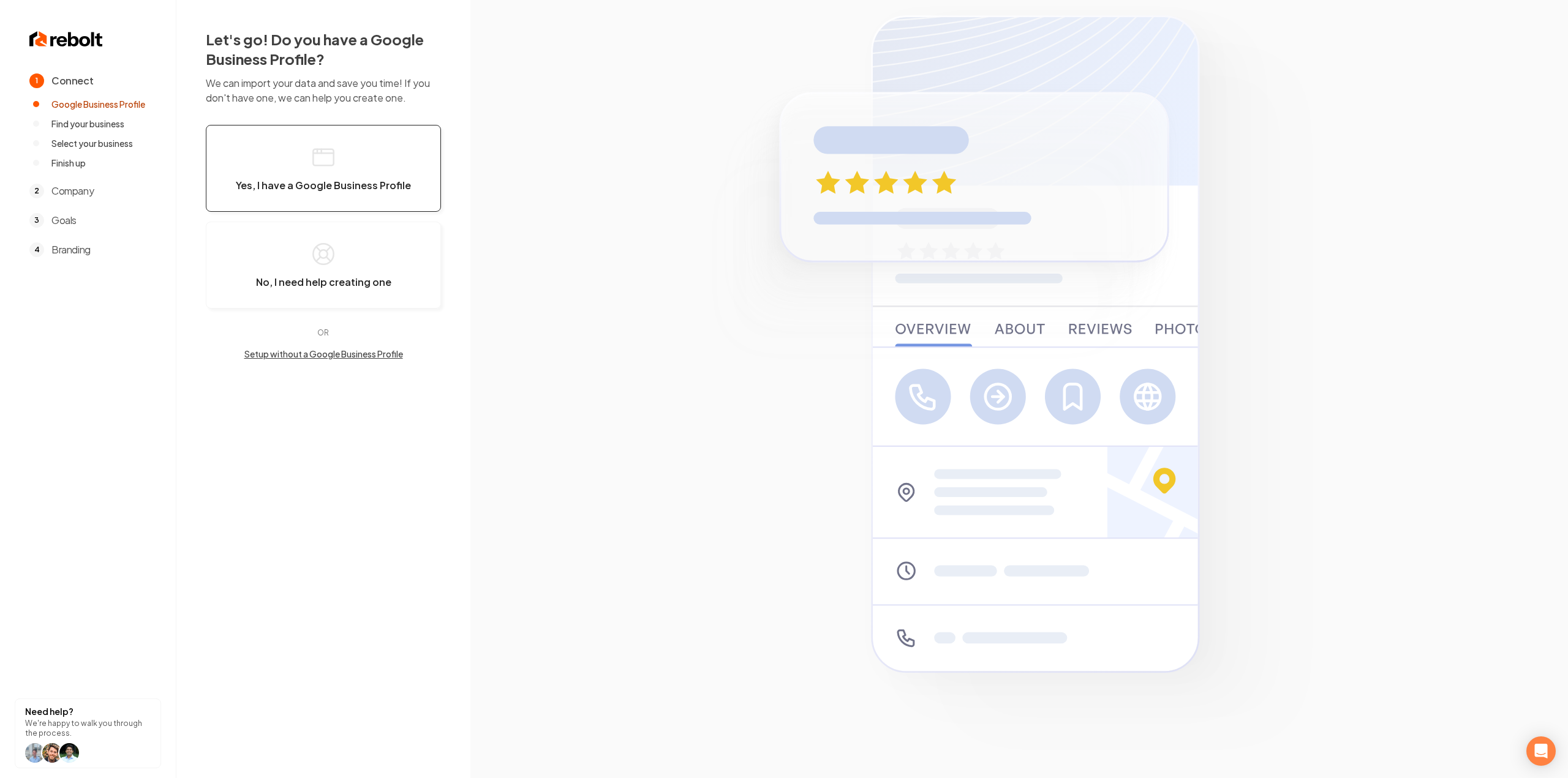 click on "Yes, I have a Google Business Profile" at bounding box center (323, 168) 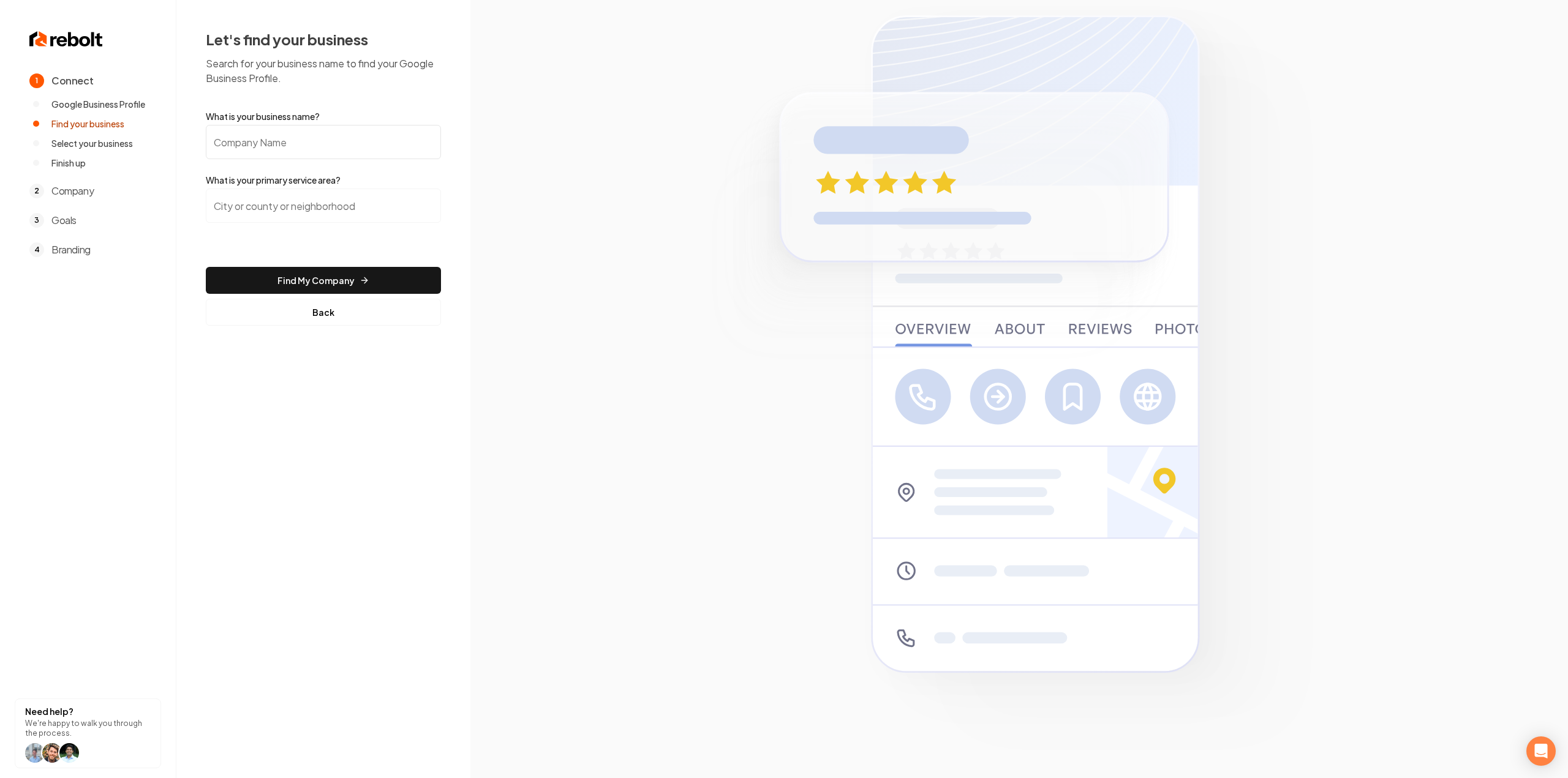 click on "What is your business name?" at bounding box center (323, 142) 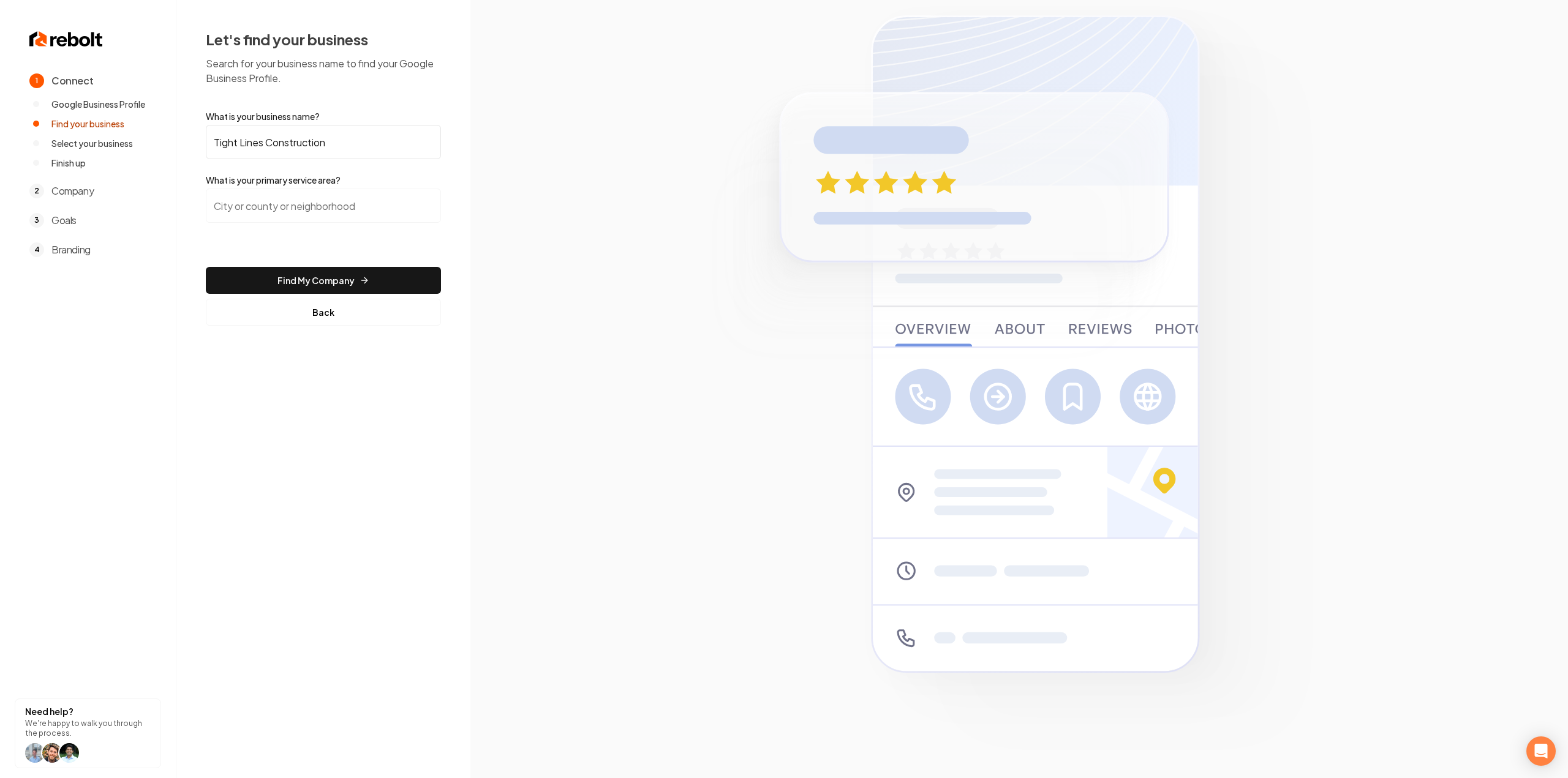 type on "Tight Lines Construction" 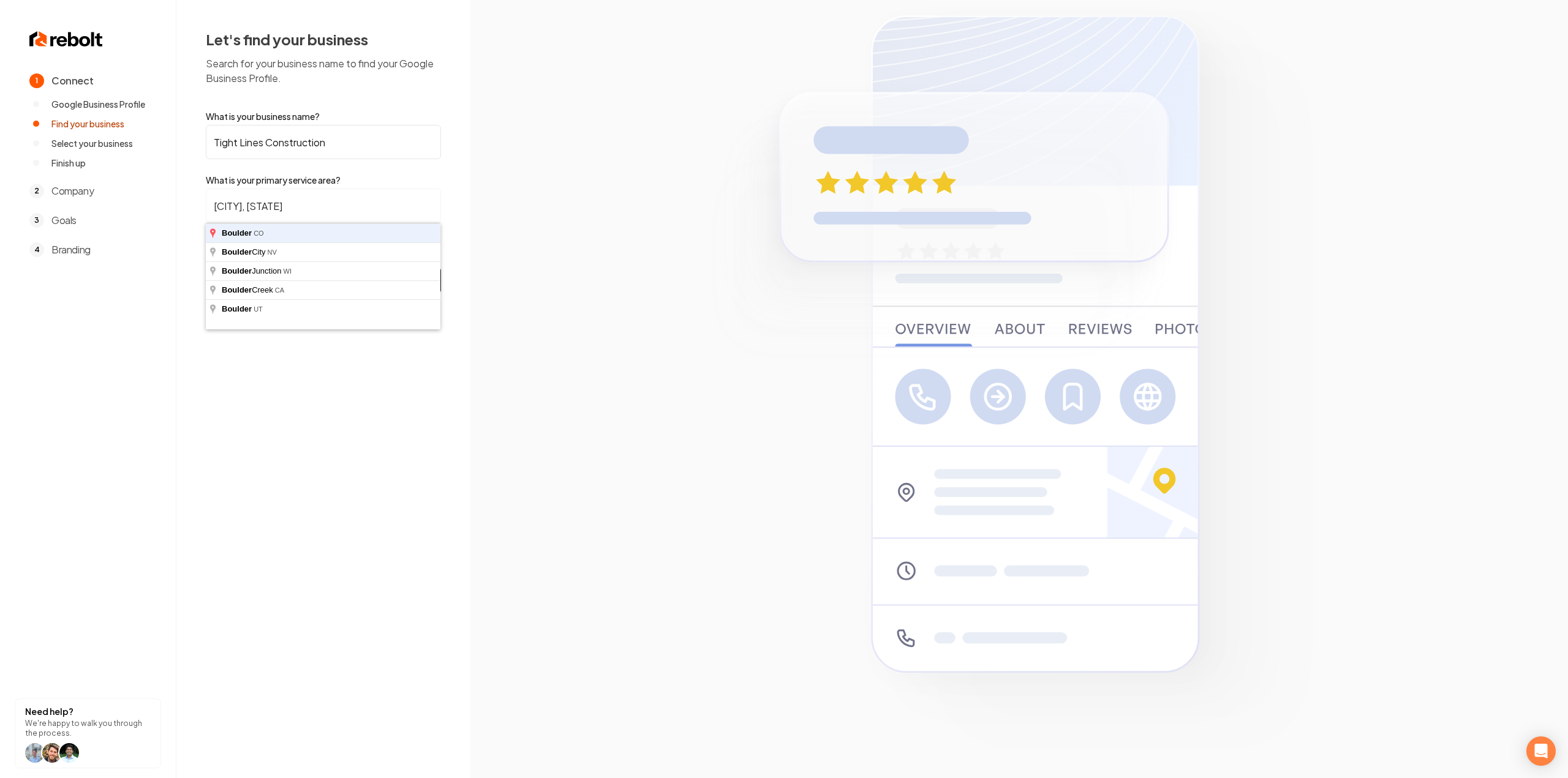 type on "Boulder, CO" 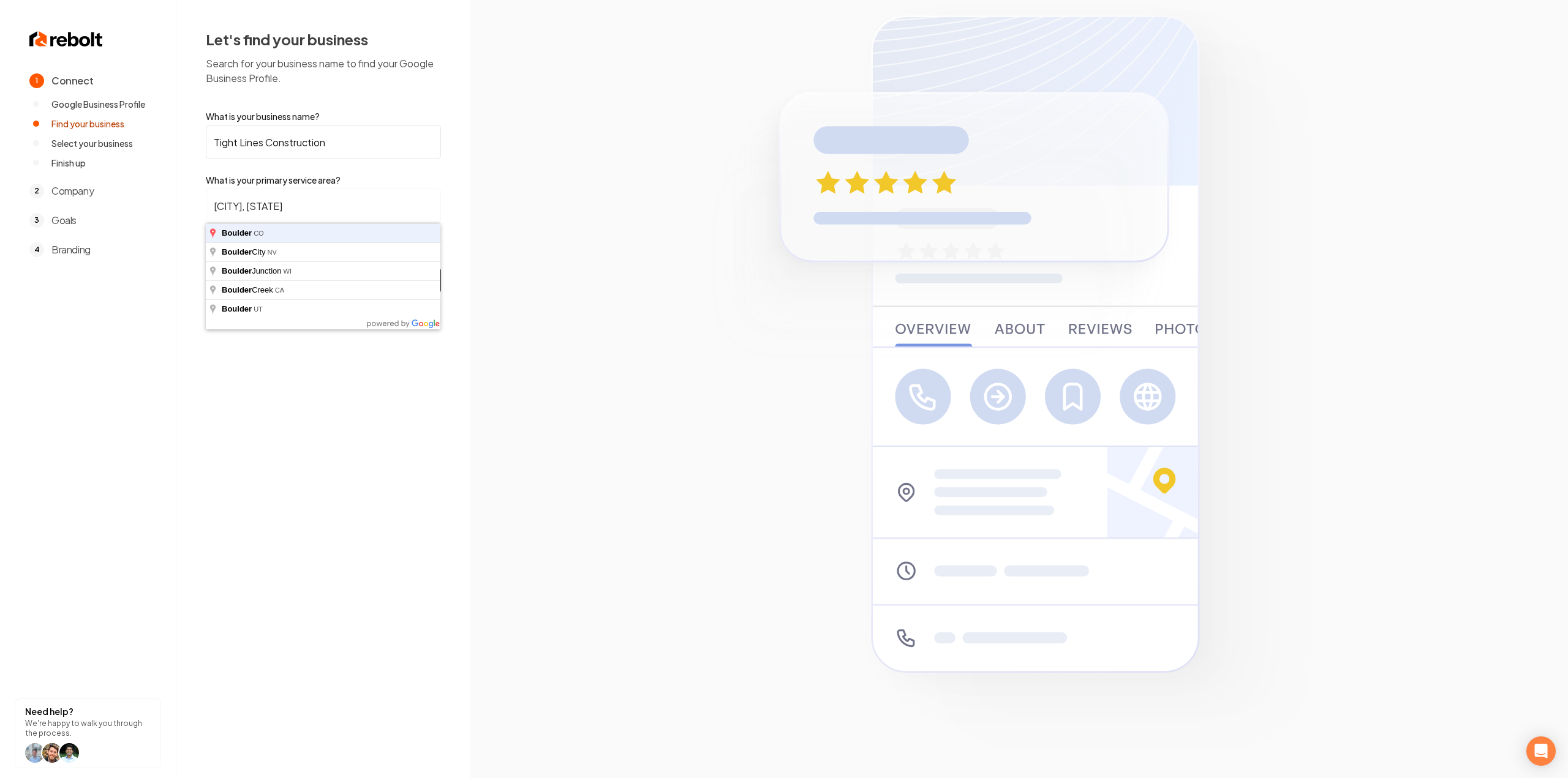 click on "Find My Company" at bounding box center [323, 280] 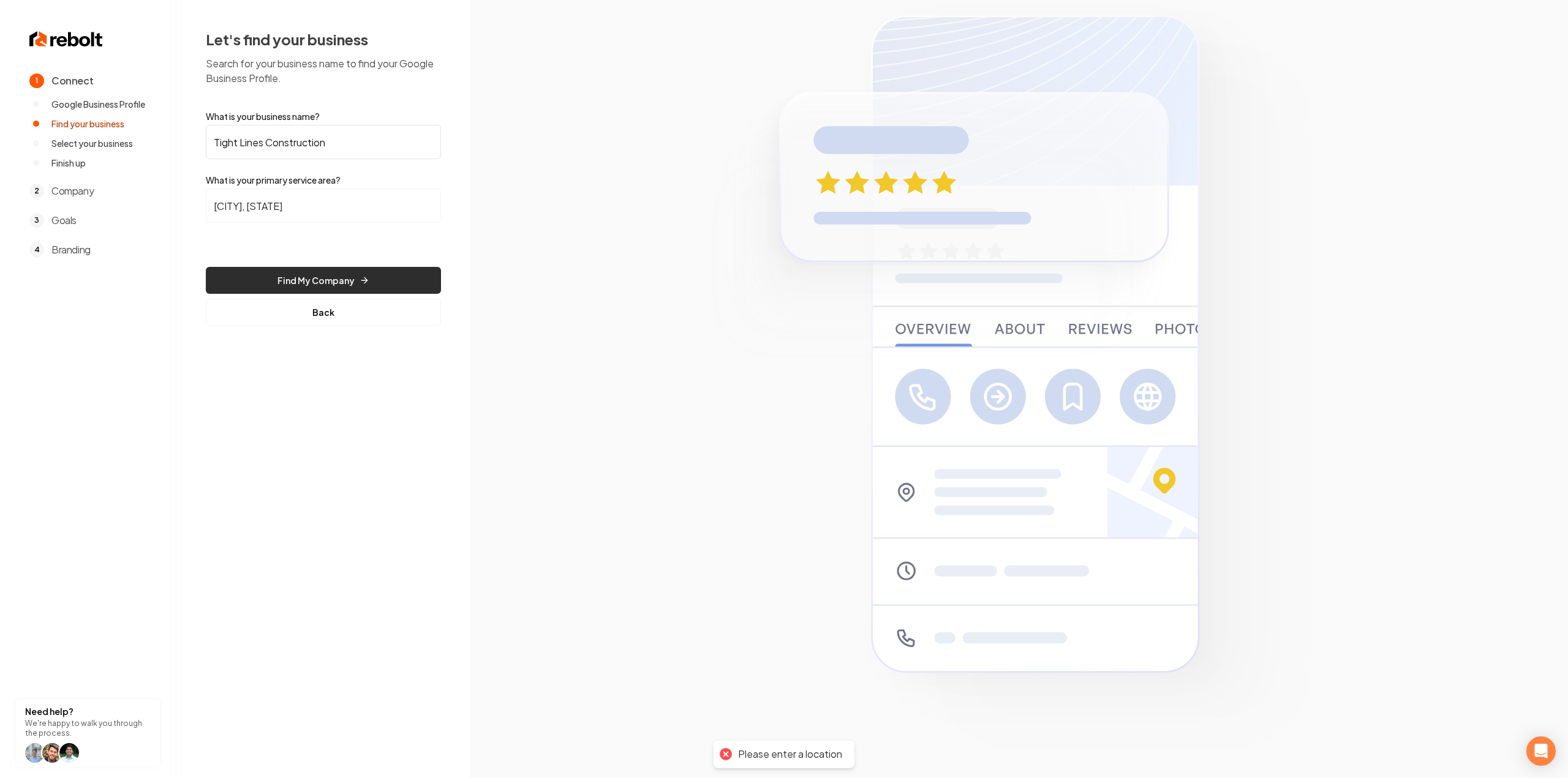 click on "Find My Company" at bounding box center [323, 280] 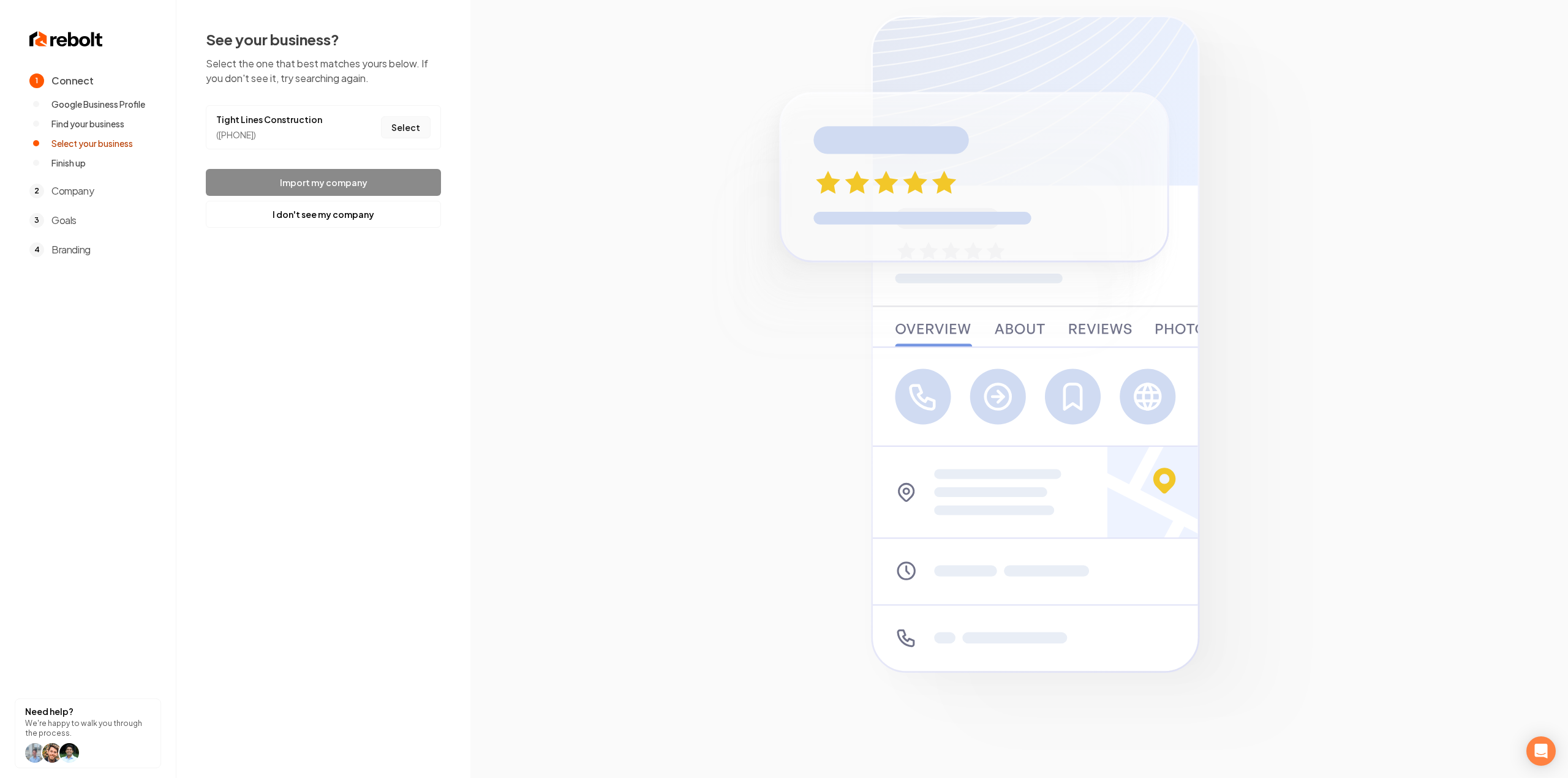 click on "Select" at bounding box center [405, 127] 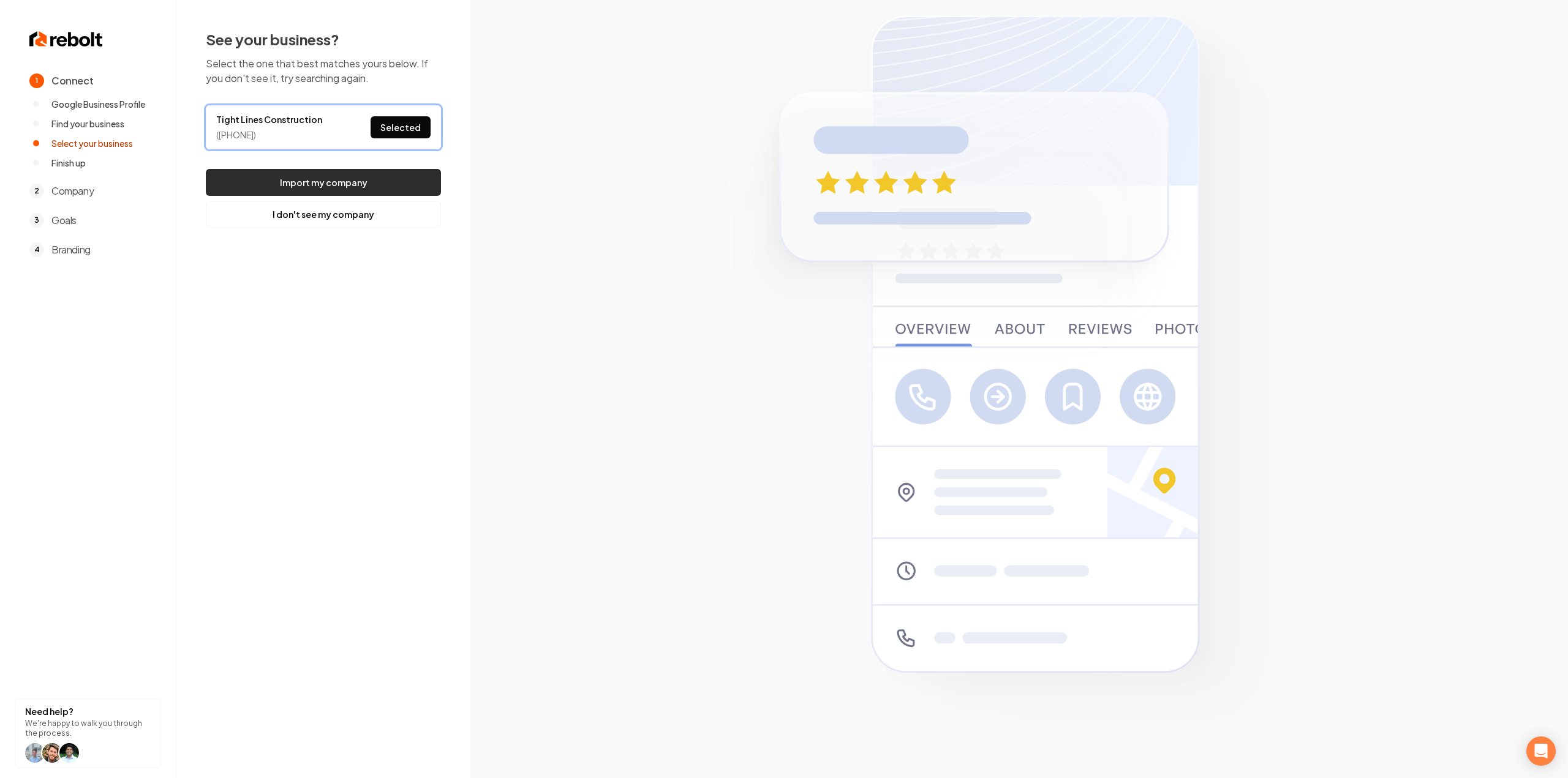 click on "Import my company" at bounding box center (323, 182) 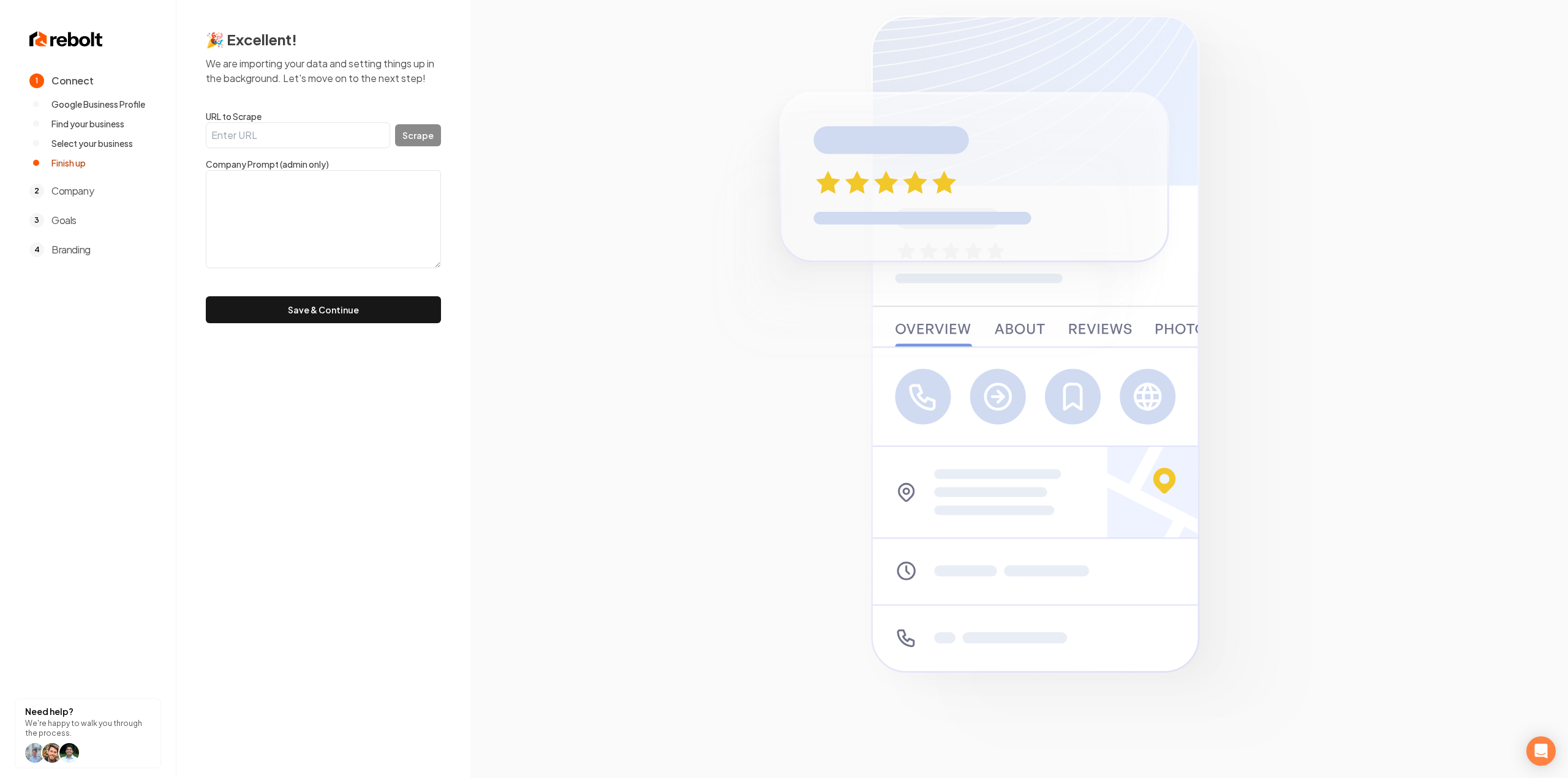 click on "URL to Scrape" at bounding box center [298, 135] 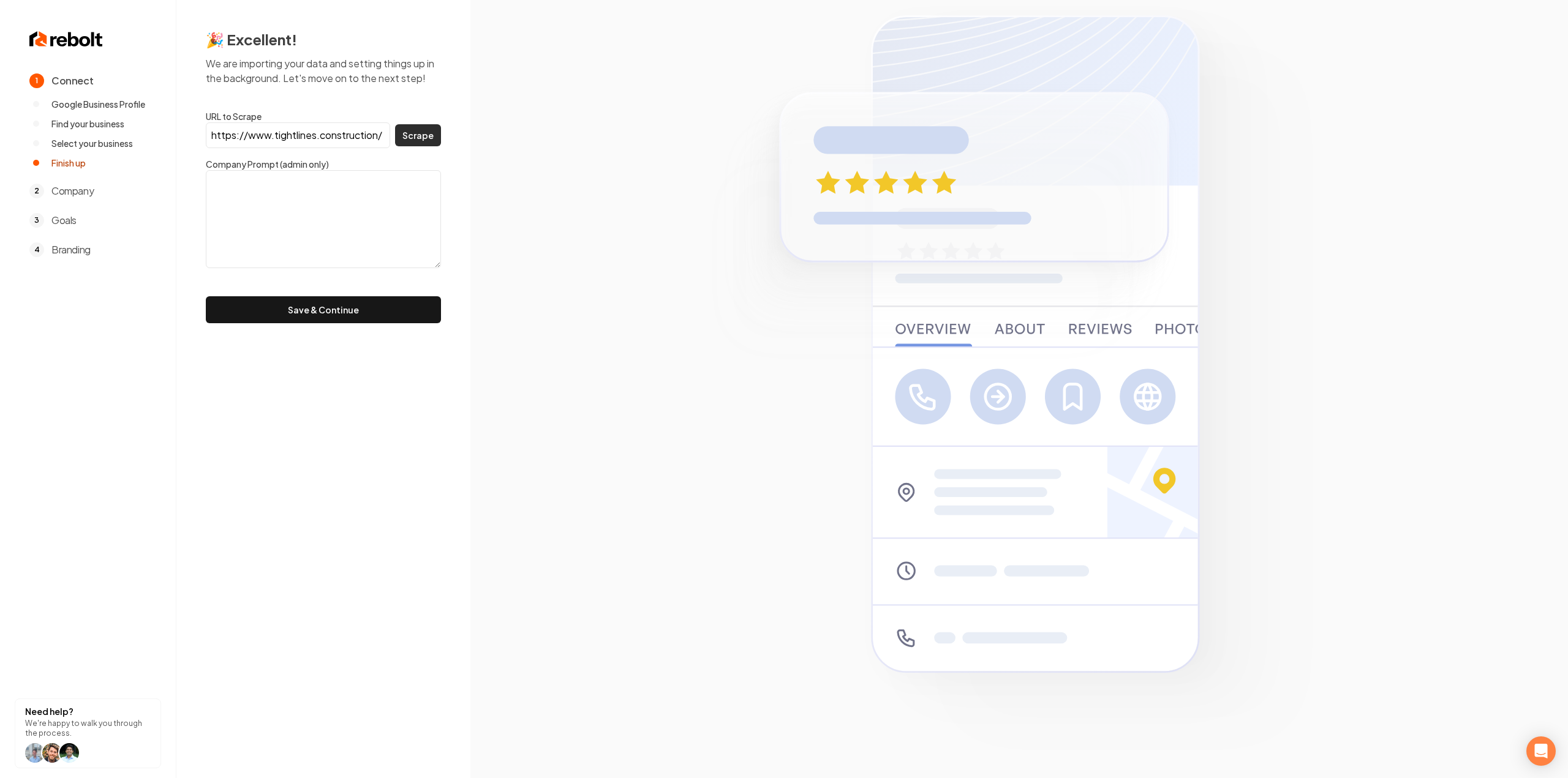 type on "https://www.tightlines.construction/" 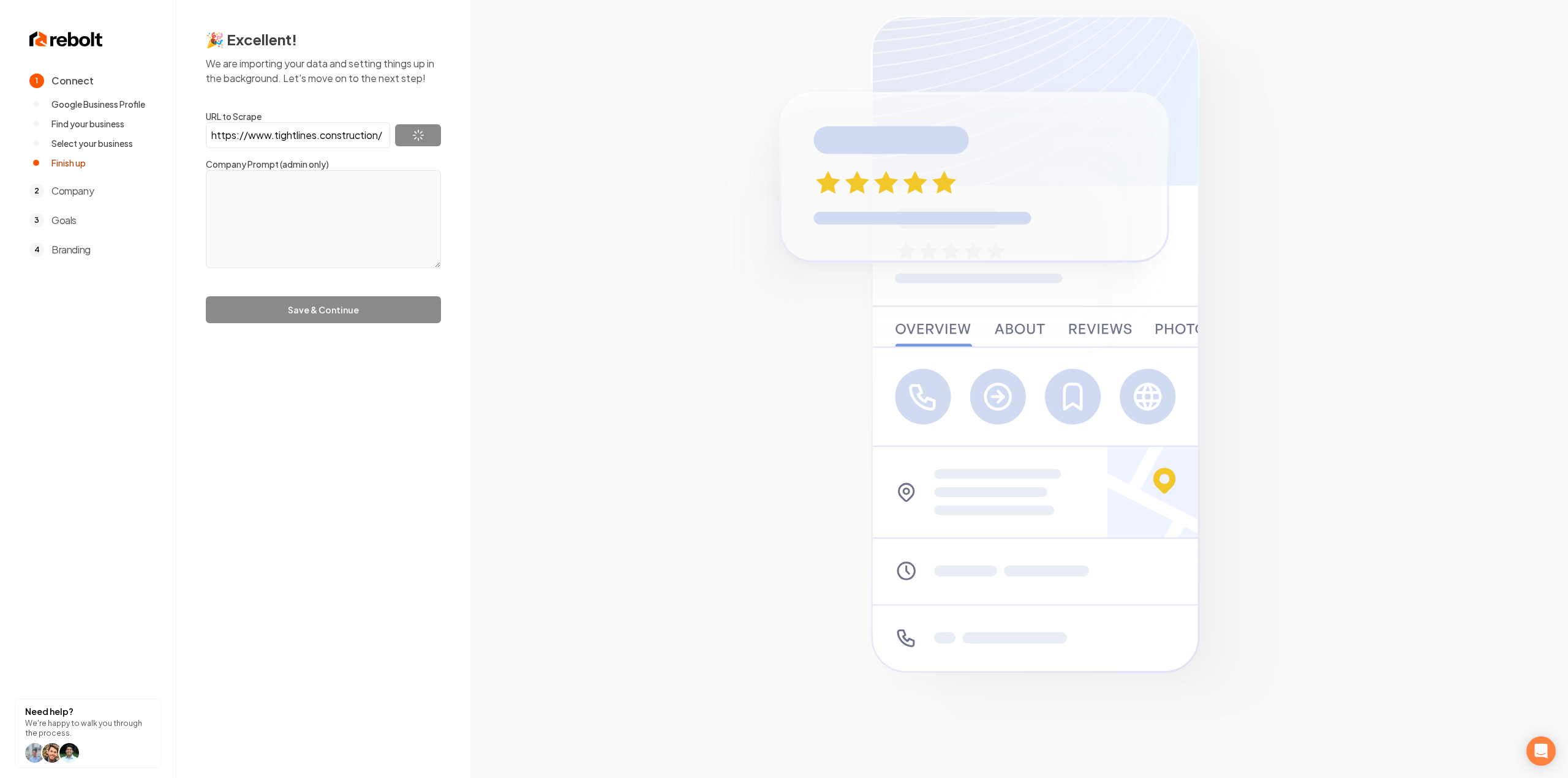 type on "At Tight Lines, we’re hyper-focused on helping our clients achieve their home remodel goals. We start by understanding your needs through an initial consultation and site review, followed by detailed estimates and outlines explaining costs and next steps. This structured approach ensures that all aspects are carefully considered, setting a strong foundation for the construction phase. We proudly serve a diverse range of clients, including families looking to expand, and individuals dreaming of an updated space. We also work with new or expanding businesses. We are dedicated to providing personalized solutions. Green building practices aligning with Boulder City Codes for eco-friendly homes are extremely important to our team. As a Colorado-based company, we prioritize sustainable construction methods that help protect and preserve our state's natural beauty. By integrating green building strategies, we aim to contribute to a cleaner, healthier Colorado for future generations. Our approach ensures exception..." 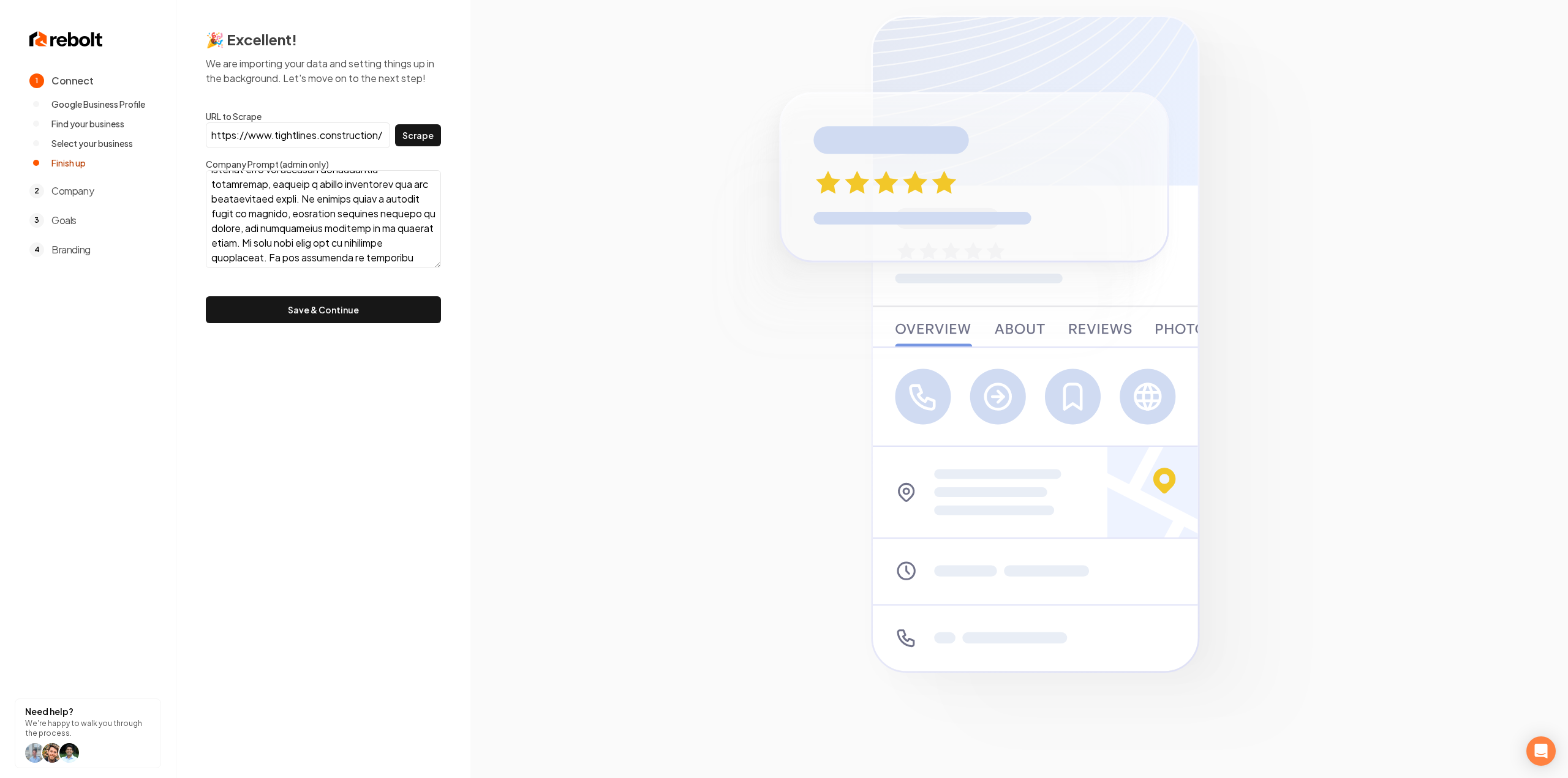 scroll, scrollTop: 309, scrollLeft: 0, axis: vertical 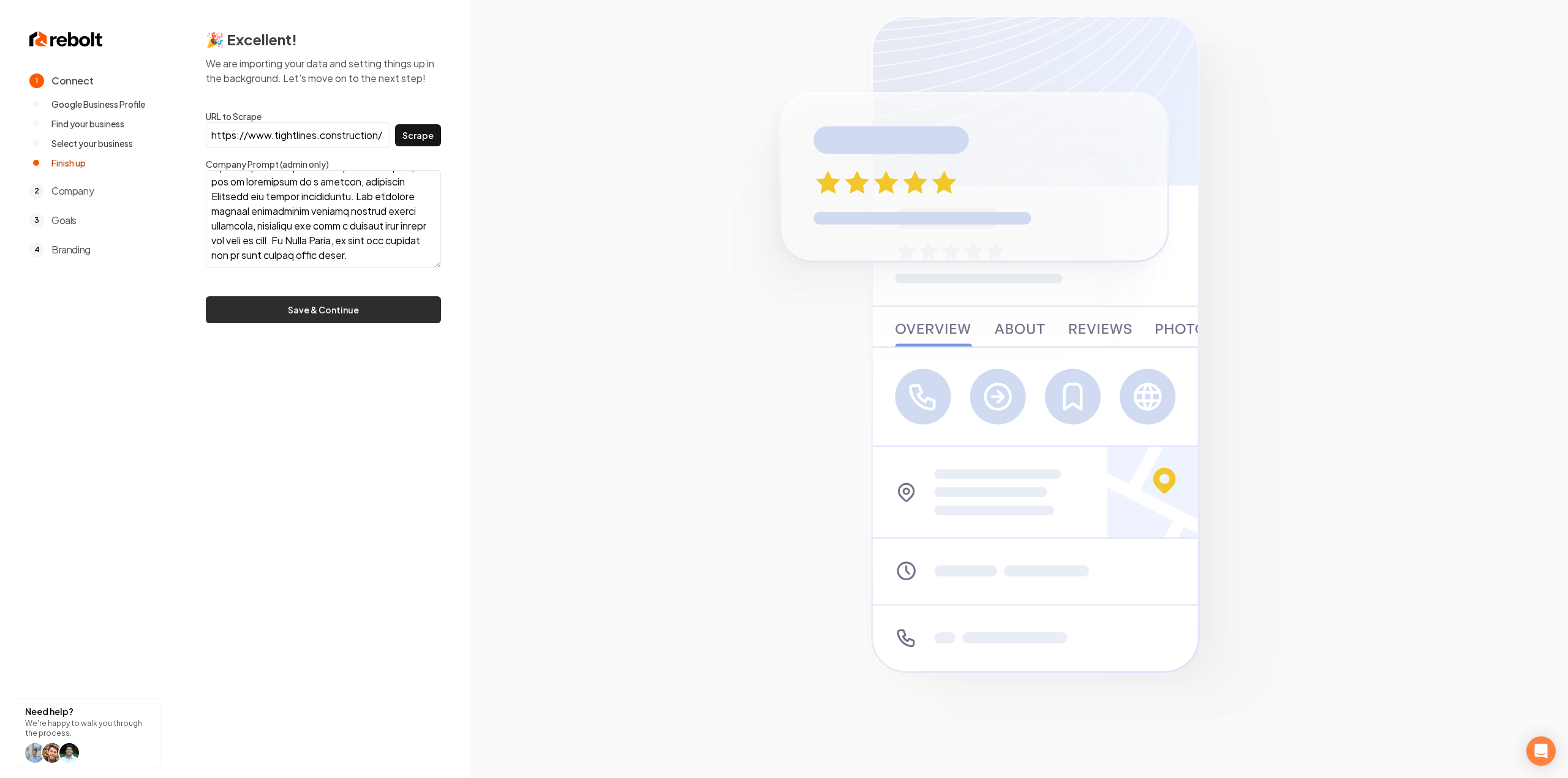 click on "Save & Continue" at bounding box center [323, 310] 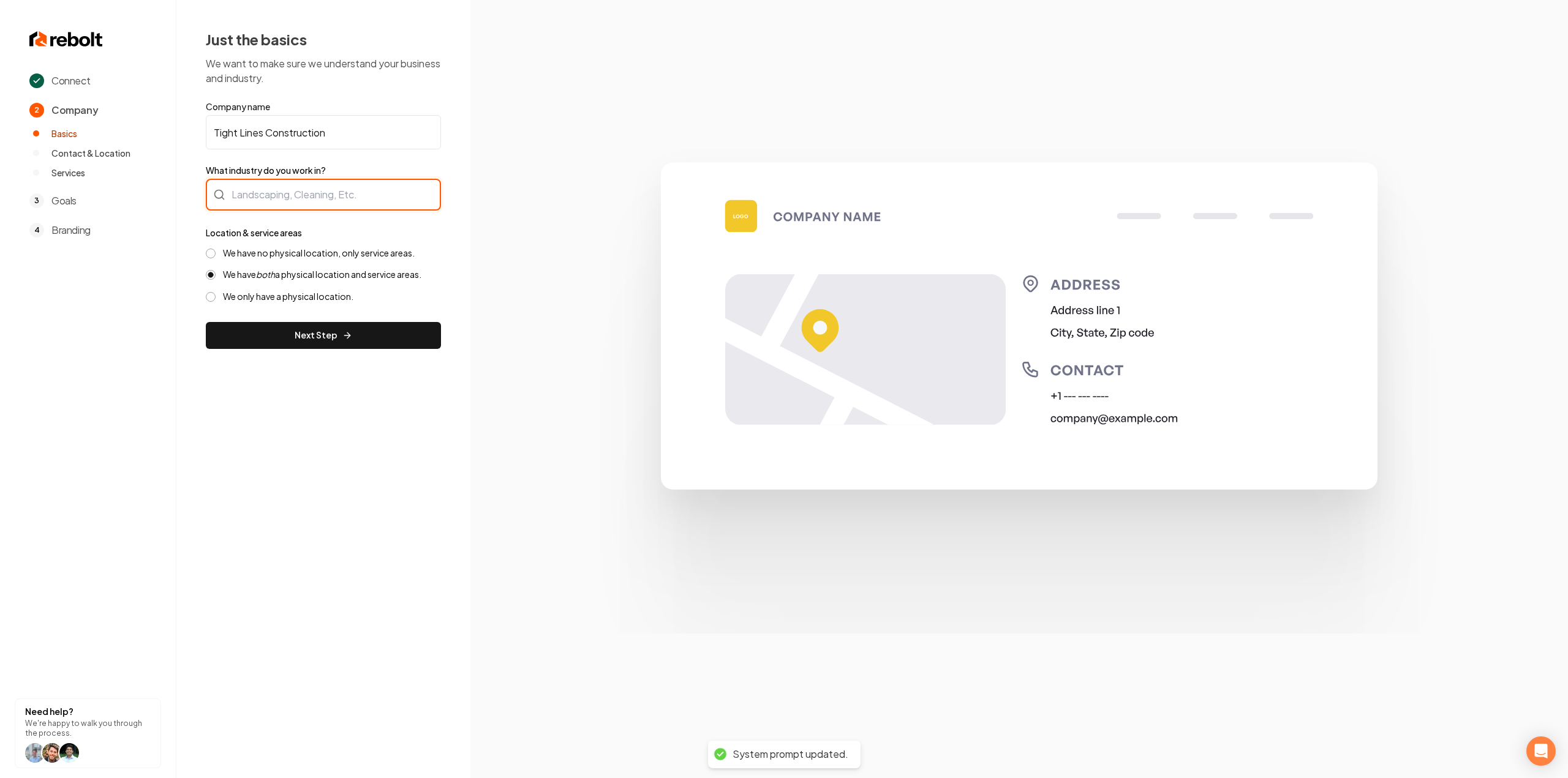 click at bounding box center [323, 195] 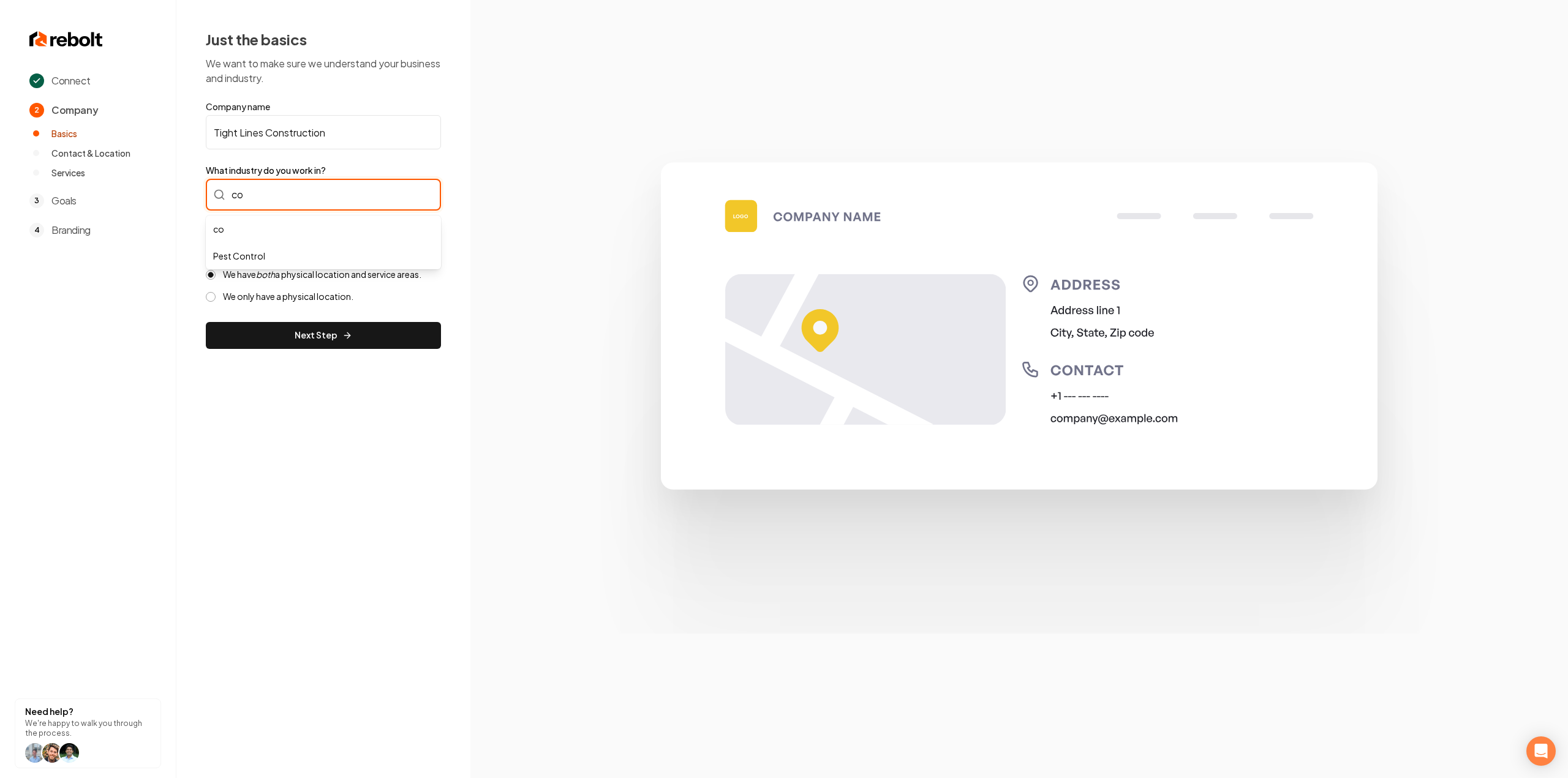 type on "c" 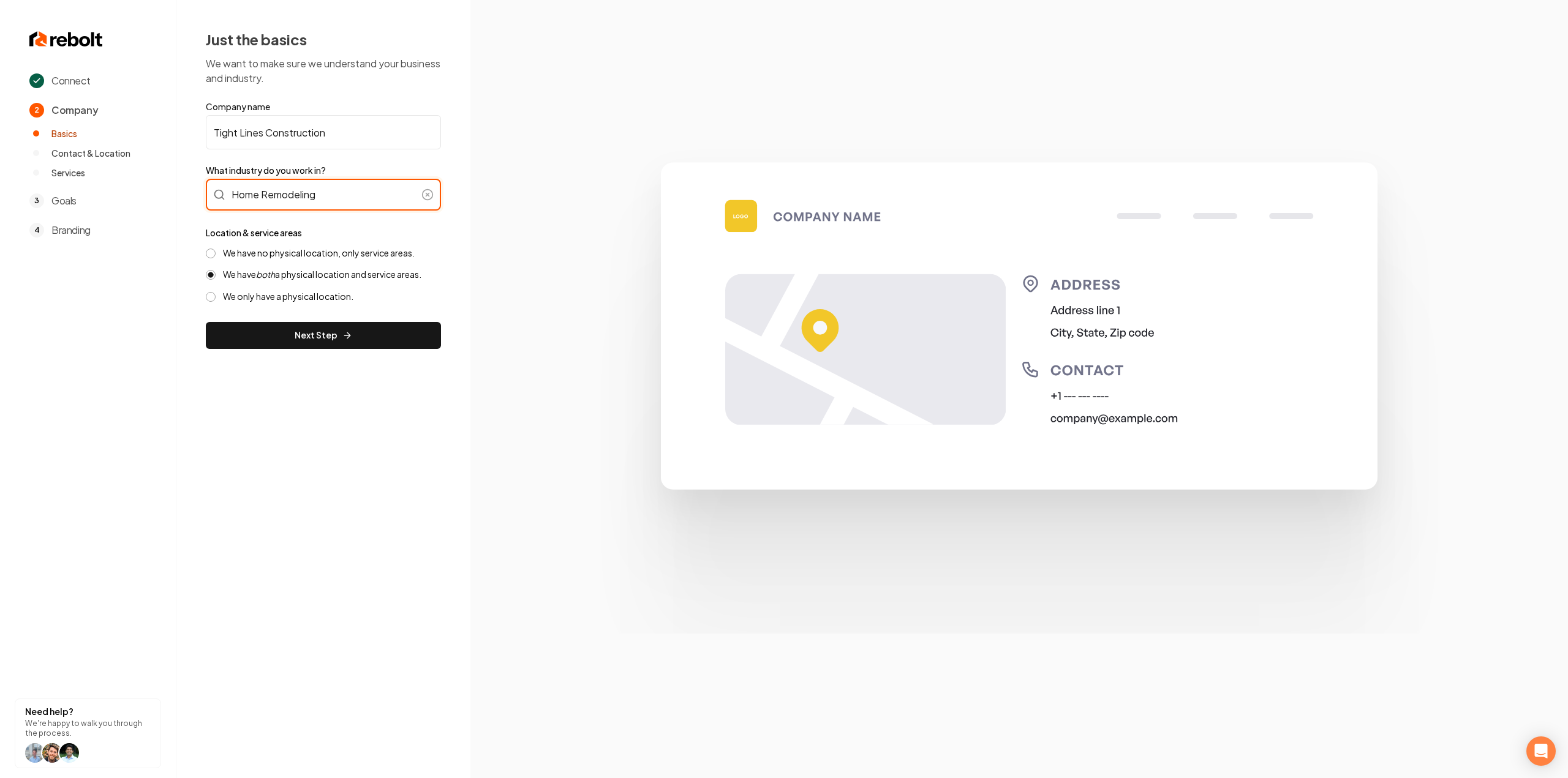 type on "Home Remodeling" 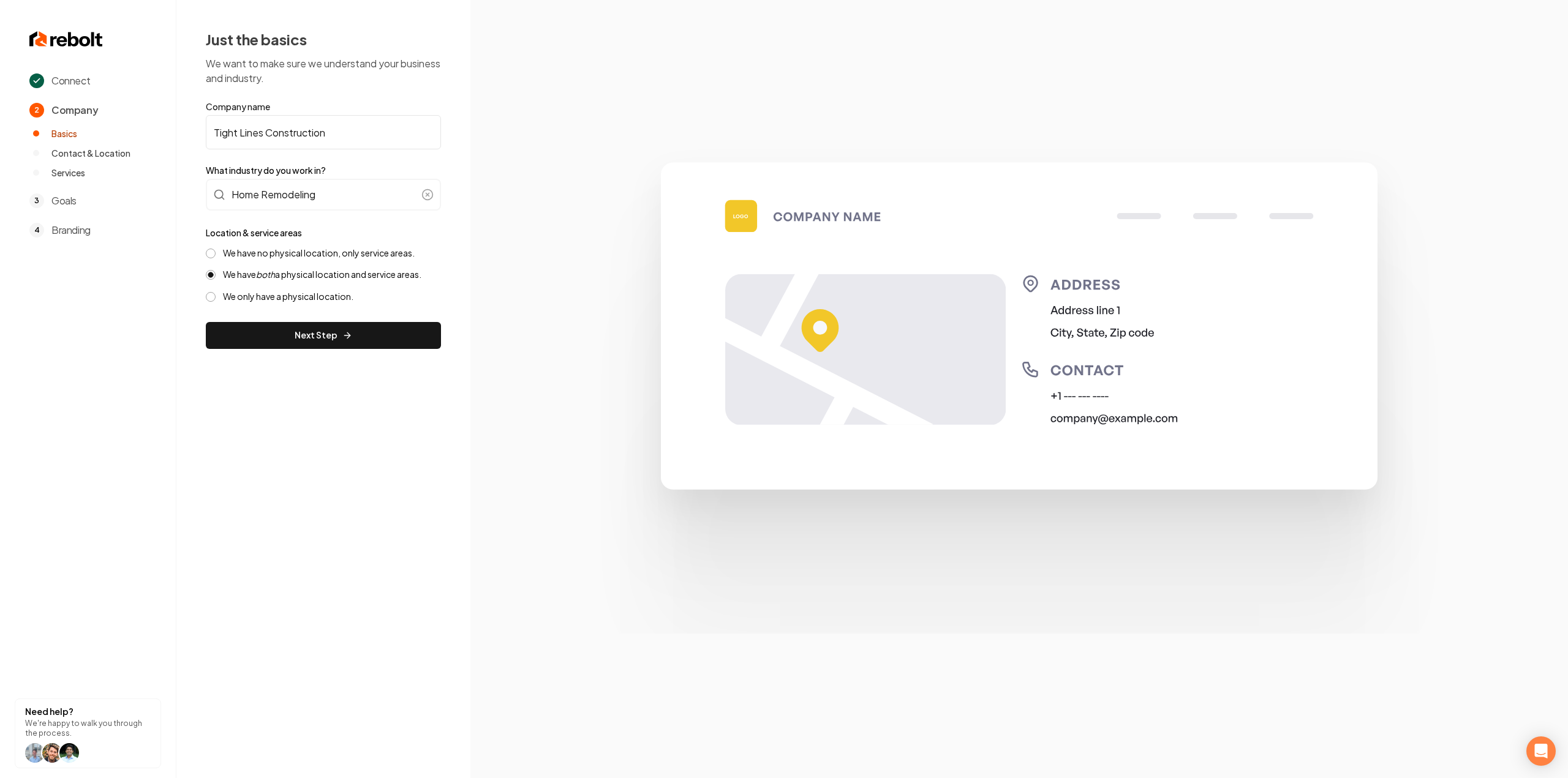 click on "Location & service areas We have no physical location, only service areas. We have  both  a physical location and service areas. We only have a physical location." at bounding box center [323, 264] 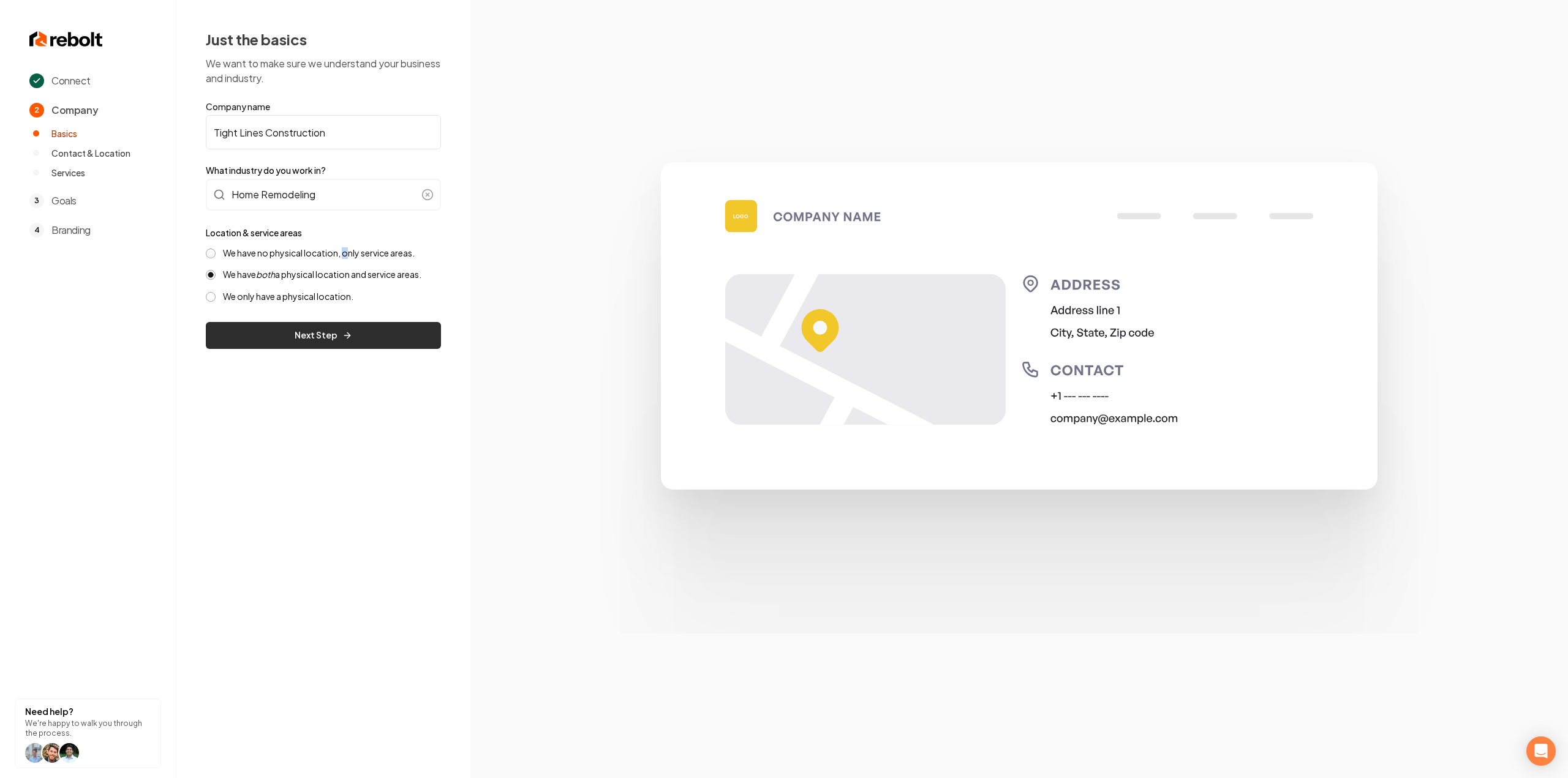drag, startPoint x: 345, startPoint y: 253, endPoint x: 350, endPoint y: 327, distance: 74.16873 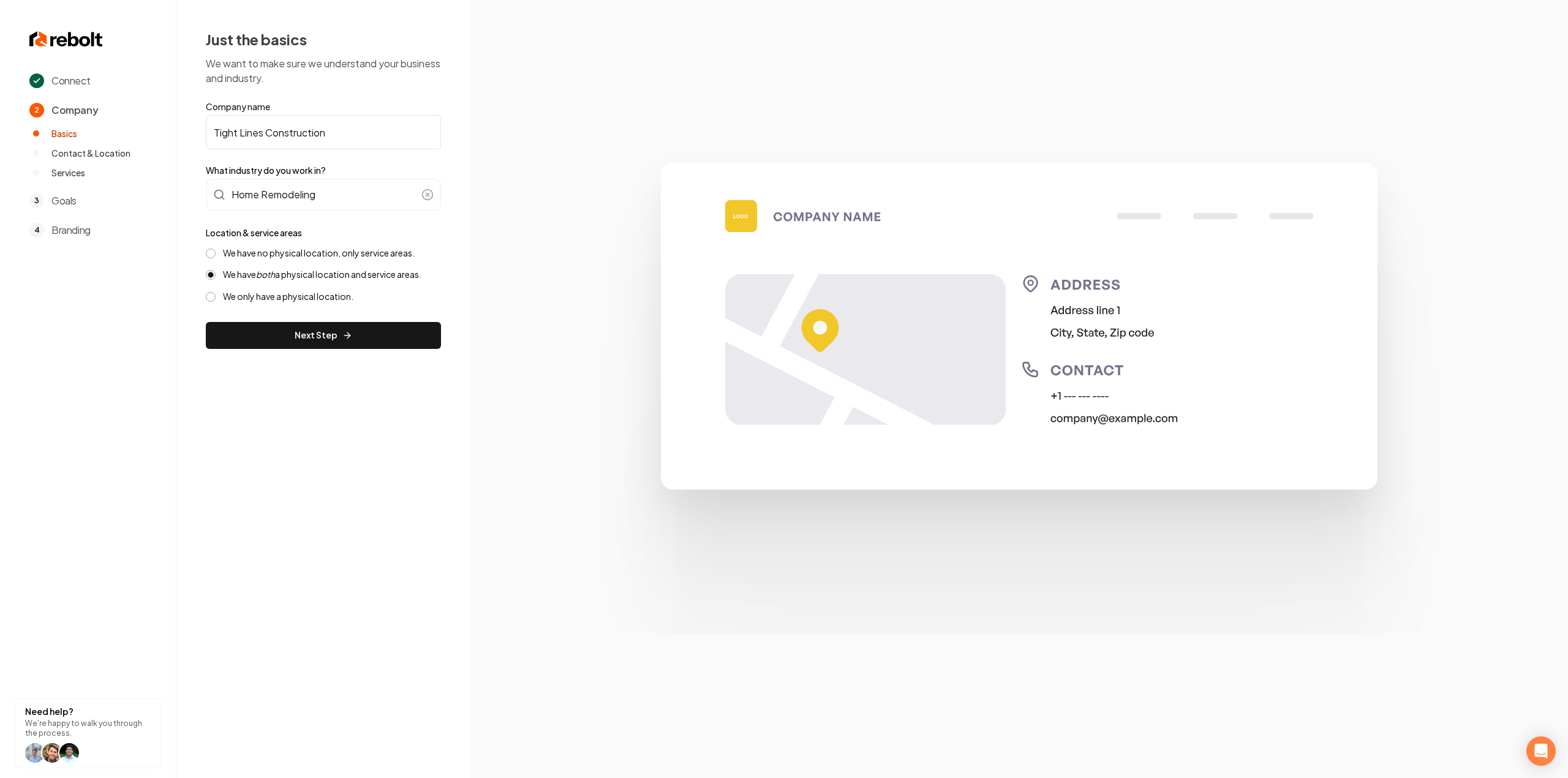 click on "We have no physical location, only service areas." at bounding box center (318, 253) 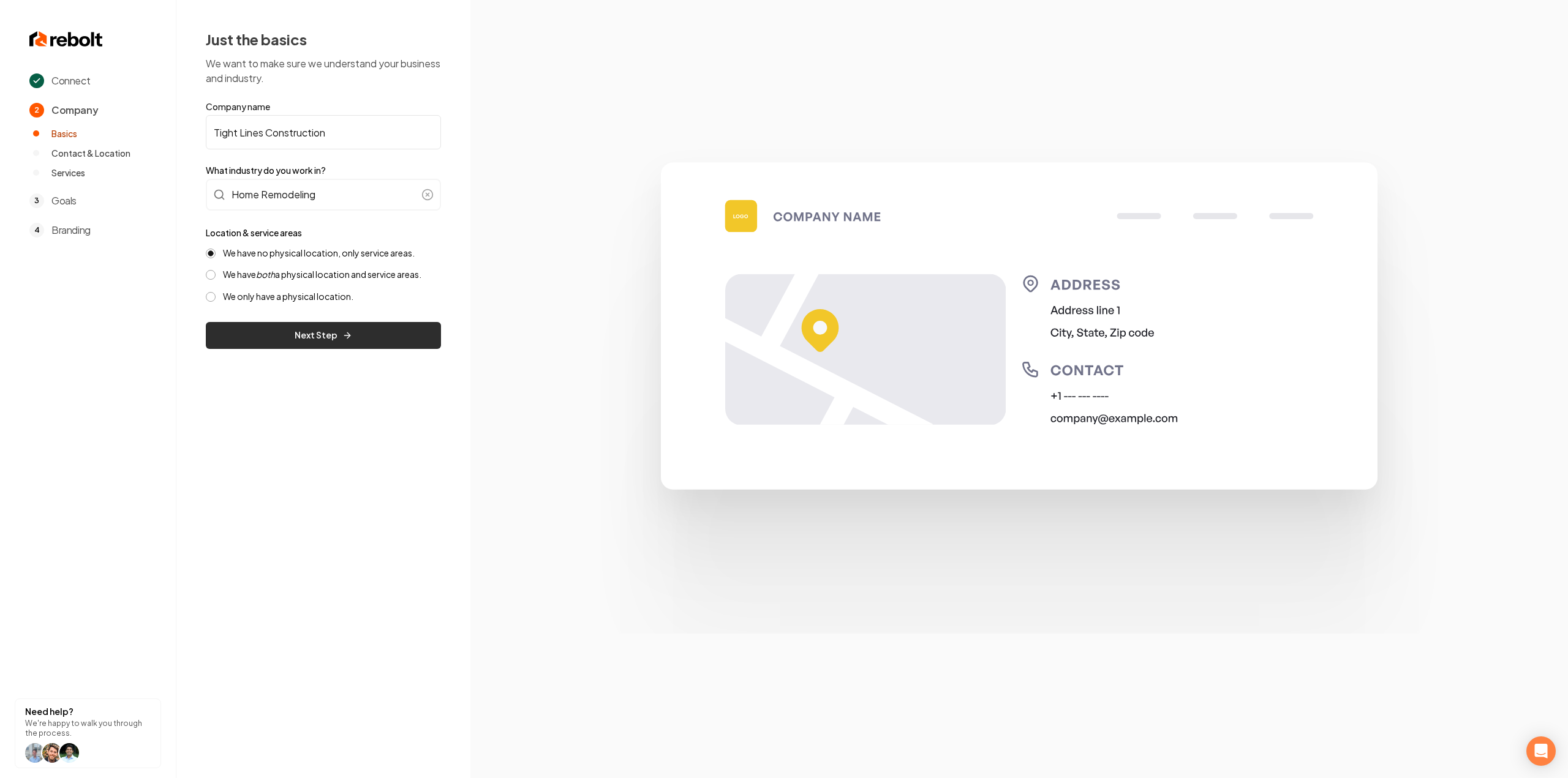 click on "Next Step" at bounding box center [323, 335] 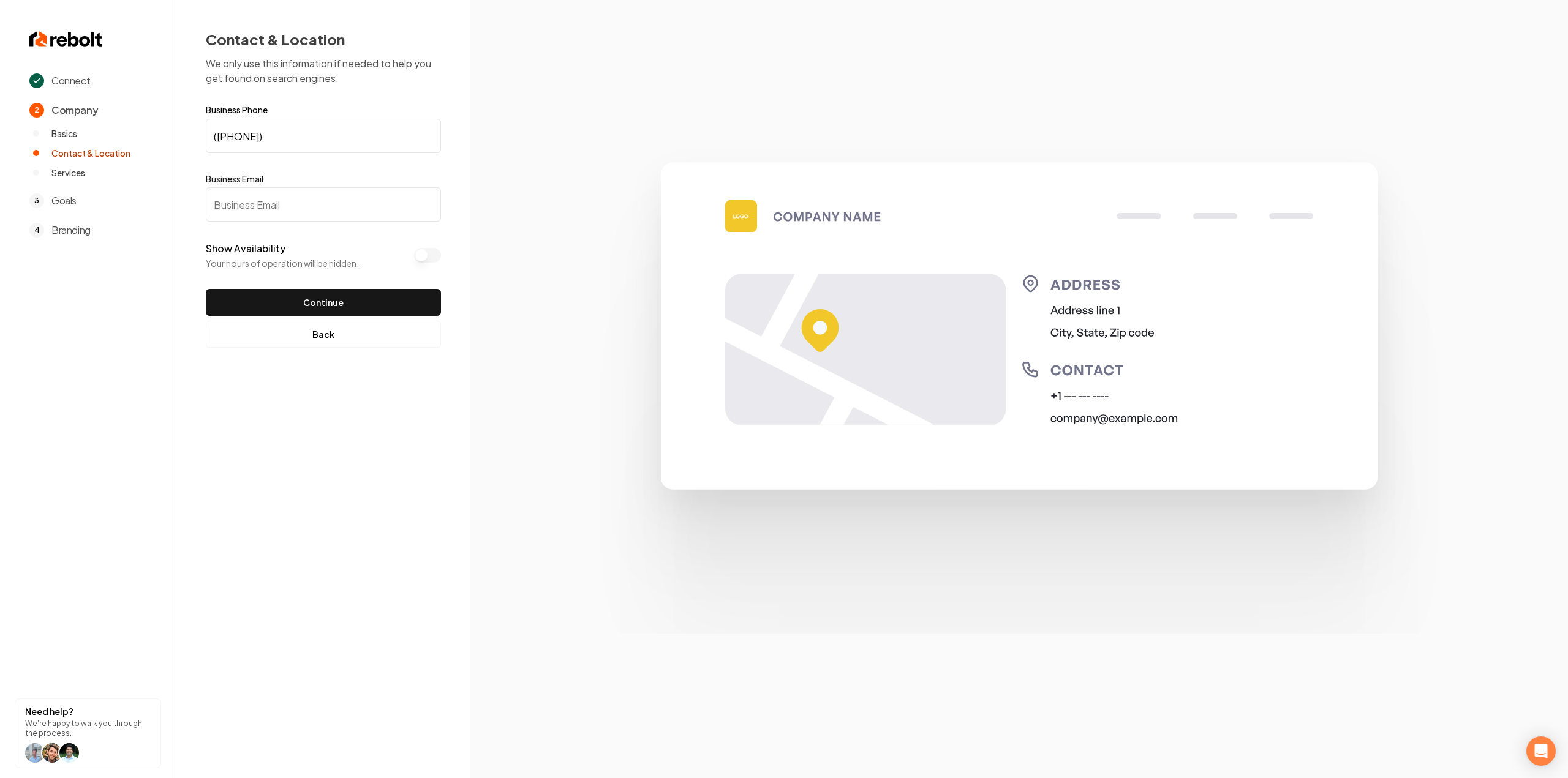 drag, startPoint x: 338, startPoint y: 206, endPoint x: 430, endPoint y: 111, distance: 132.24598 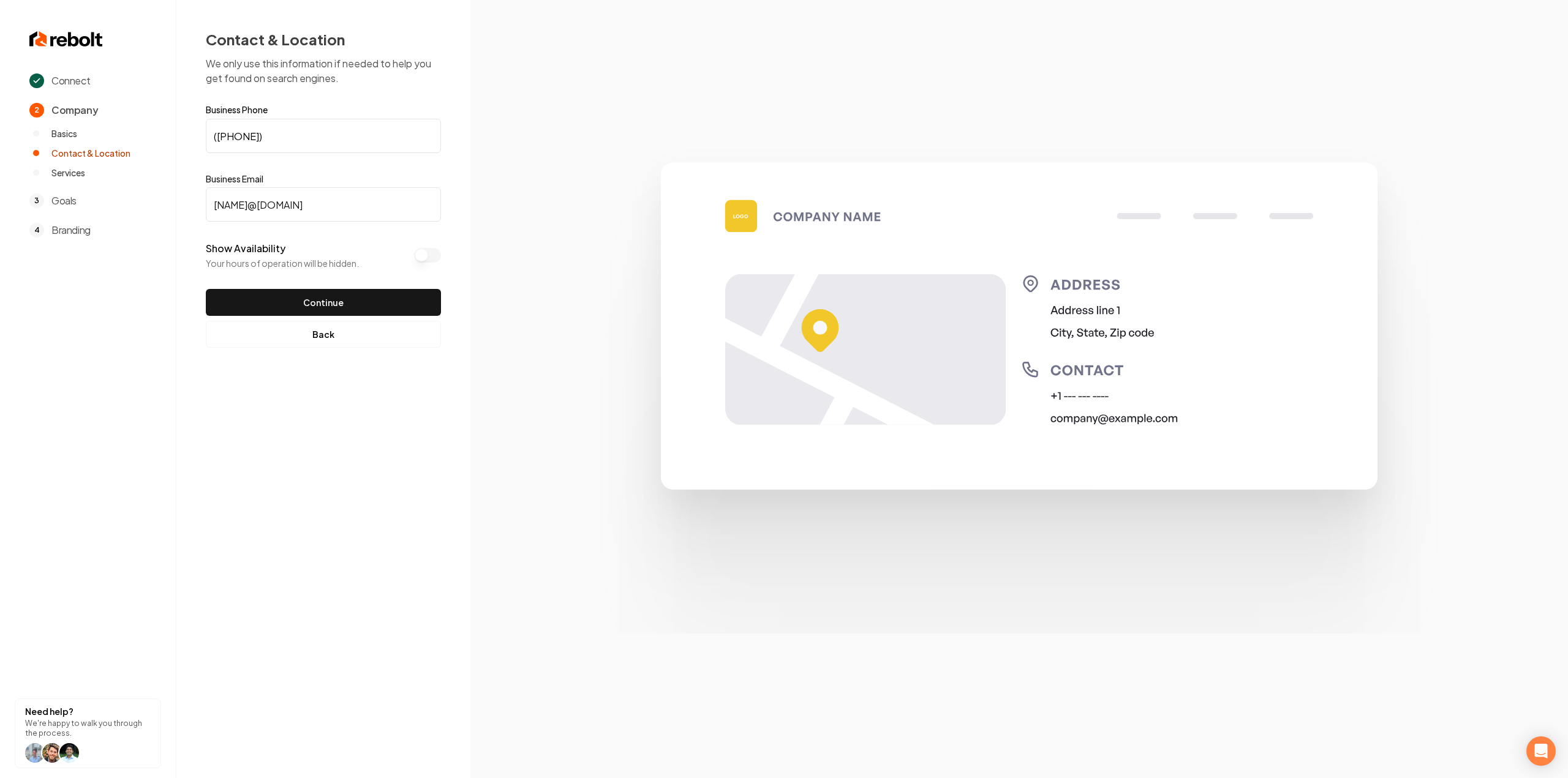 type on "landon@tightlines.construction" 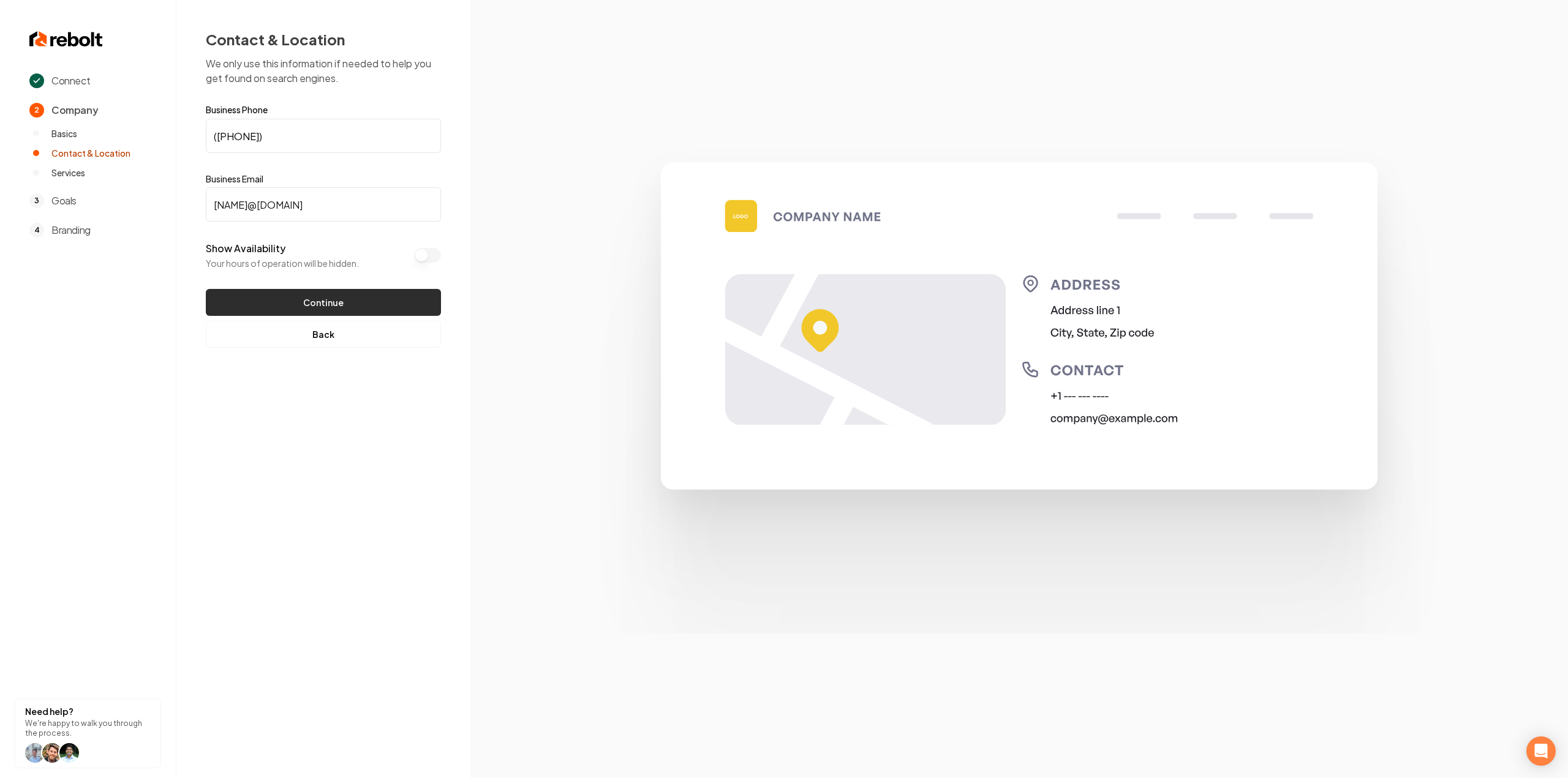 click on "Continue" at bounding box center [323, 302] 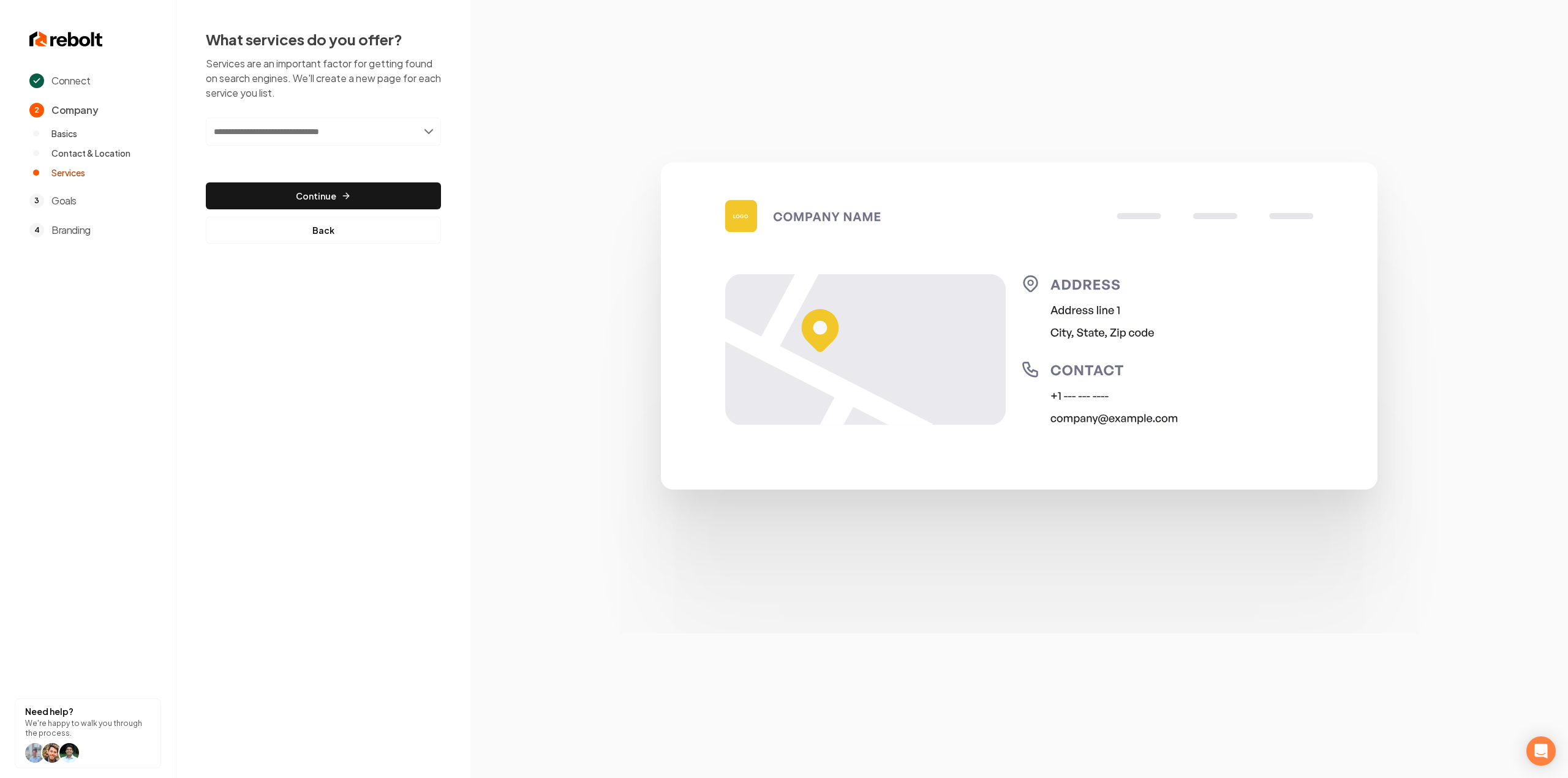 click at bounding box center (323, 132) 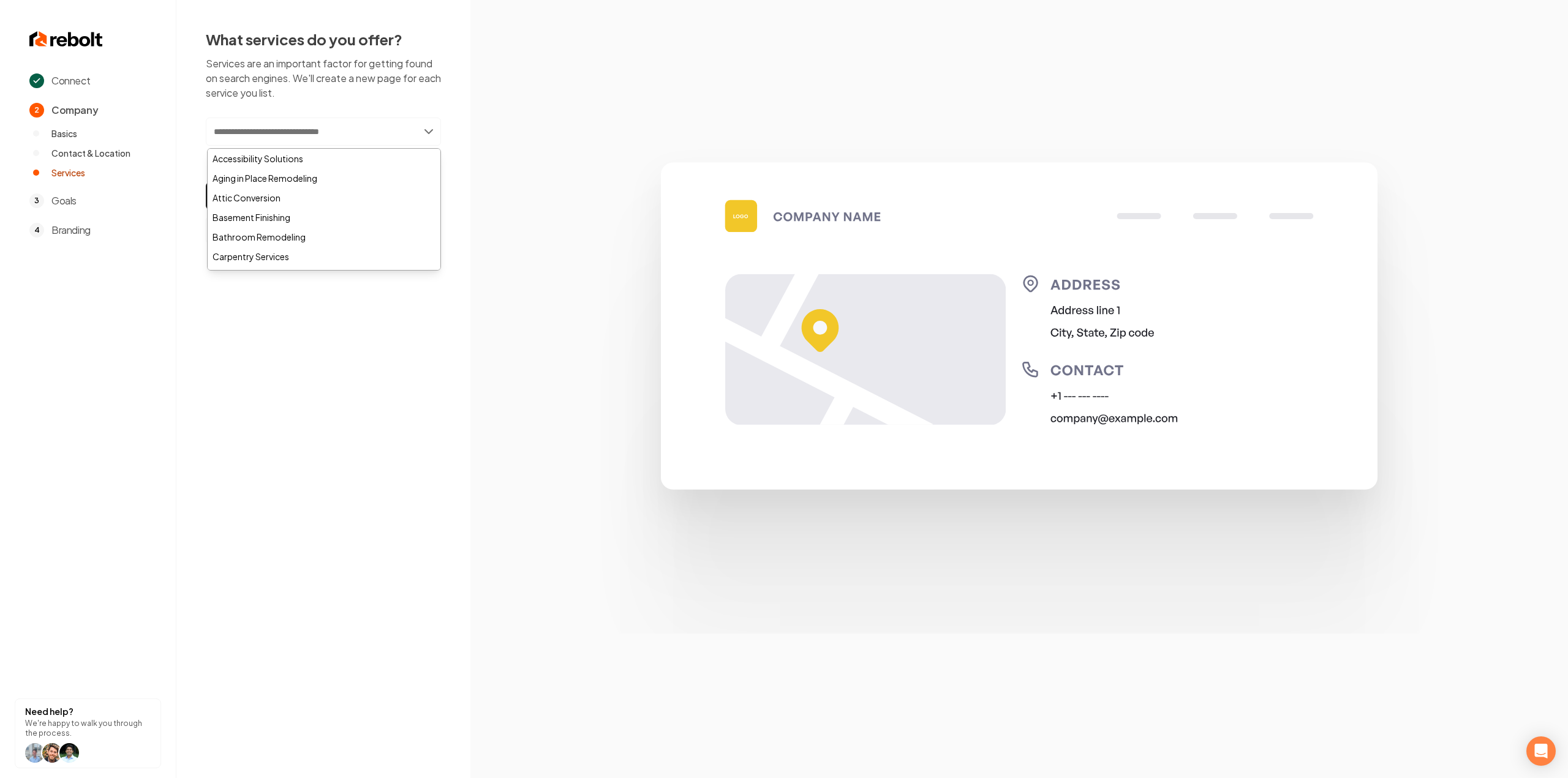 paste on "**********" 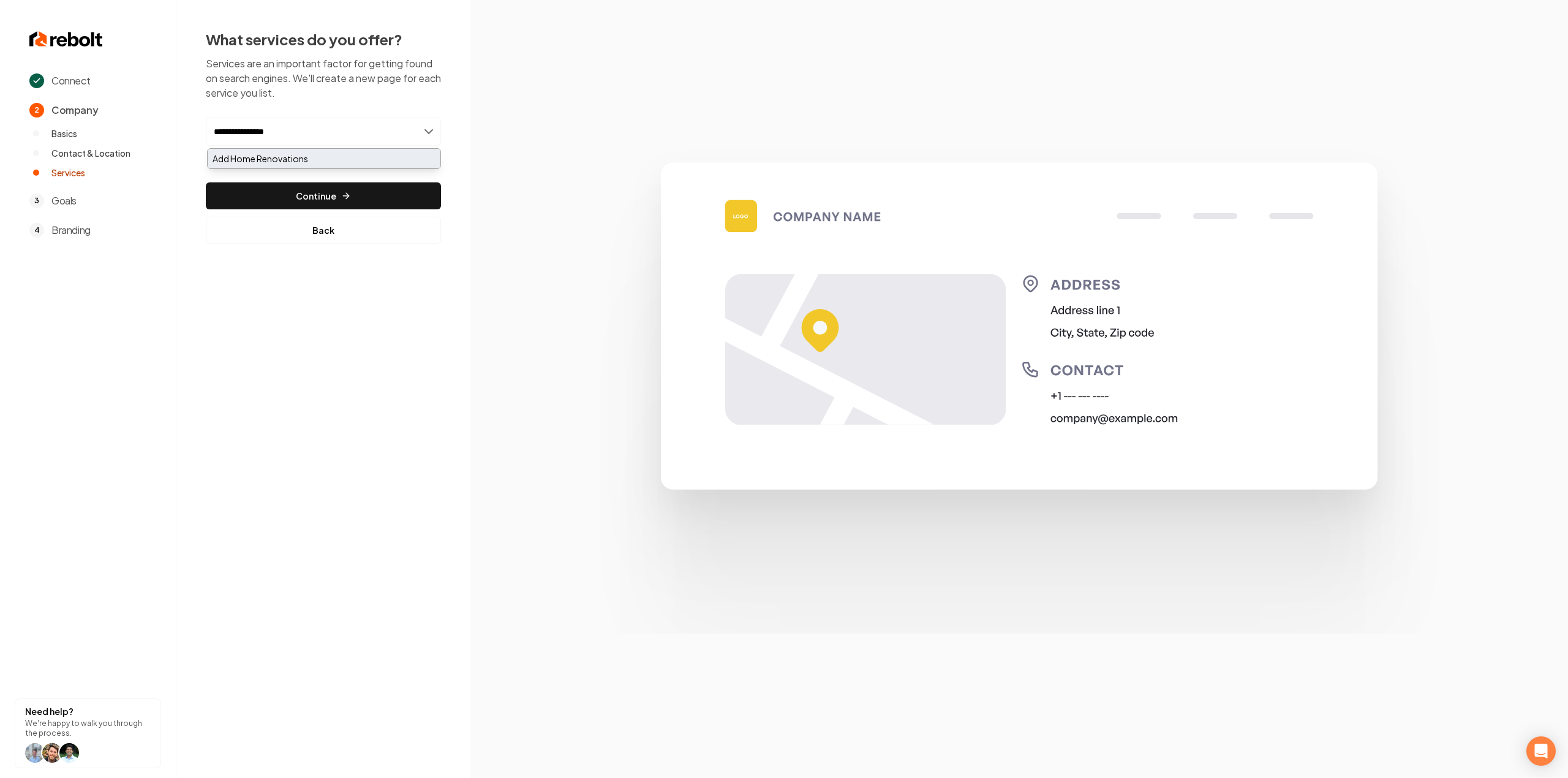 type on "**********" 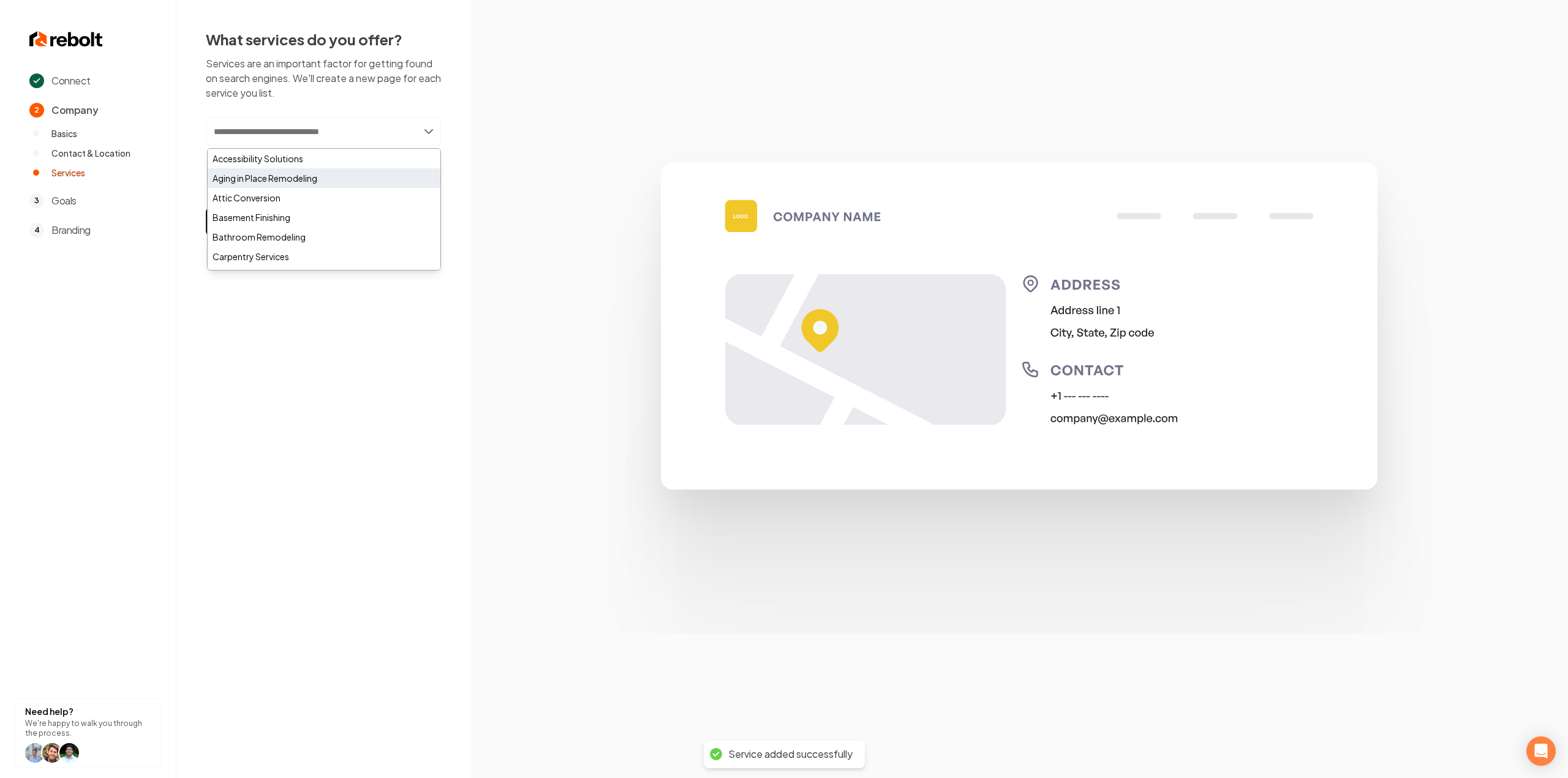 paste on "**********" 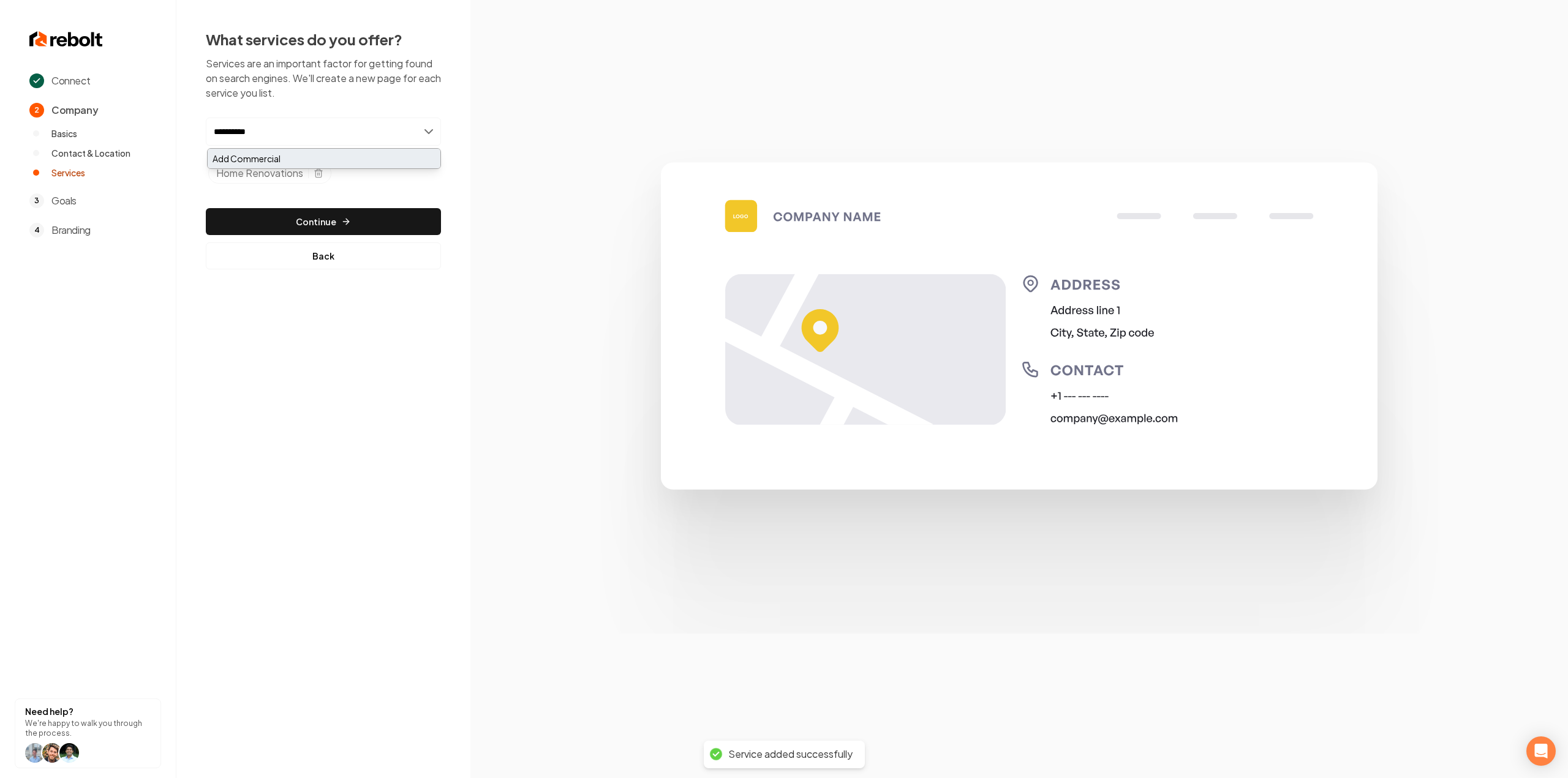 type on "**********" 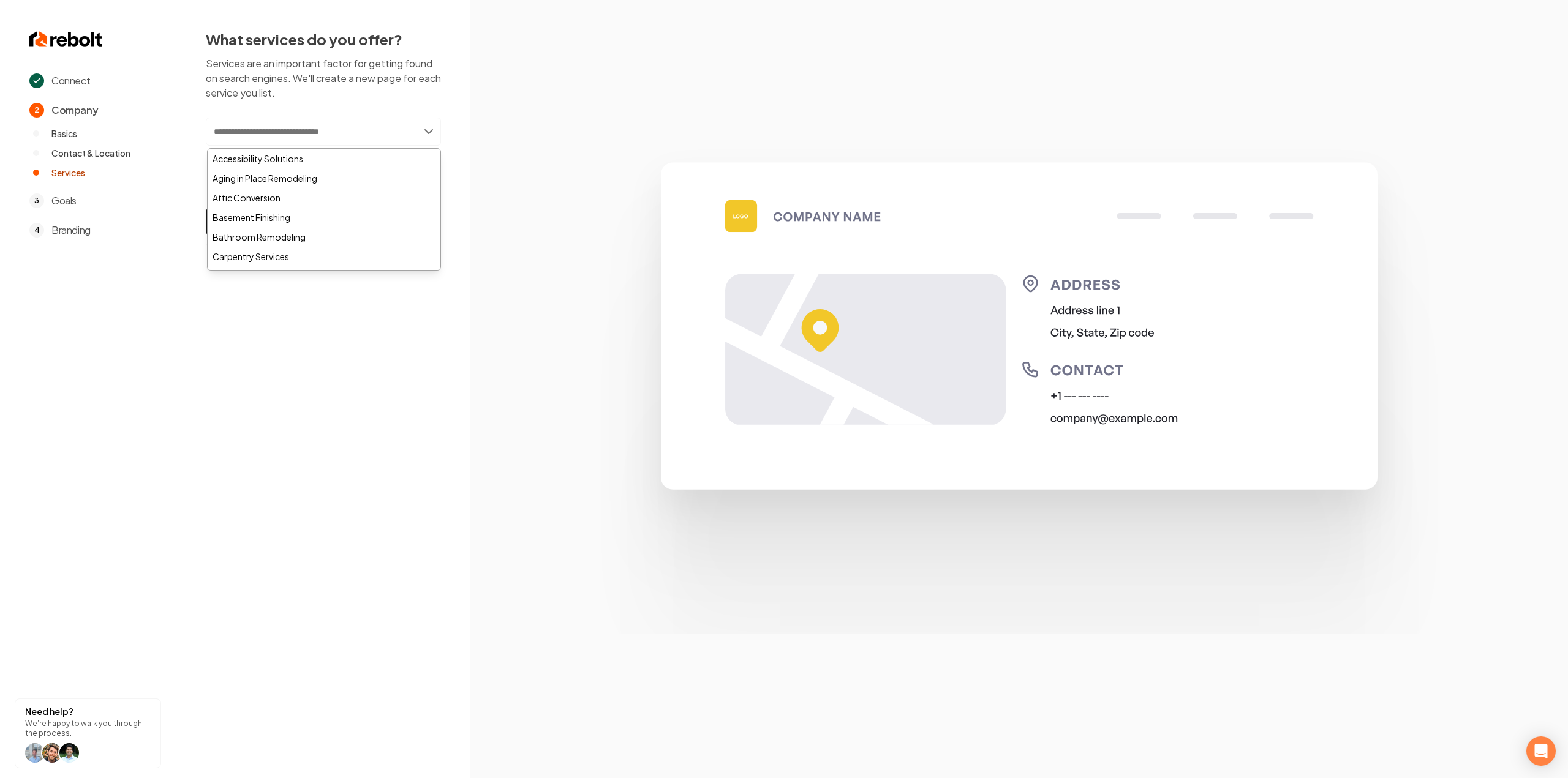 click at bounding box center (1019, 389) 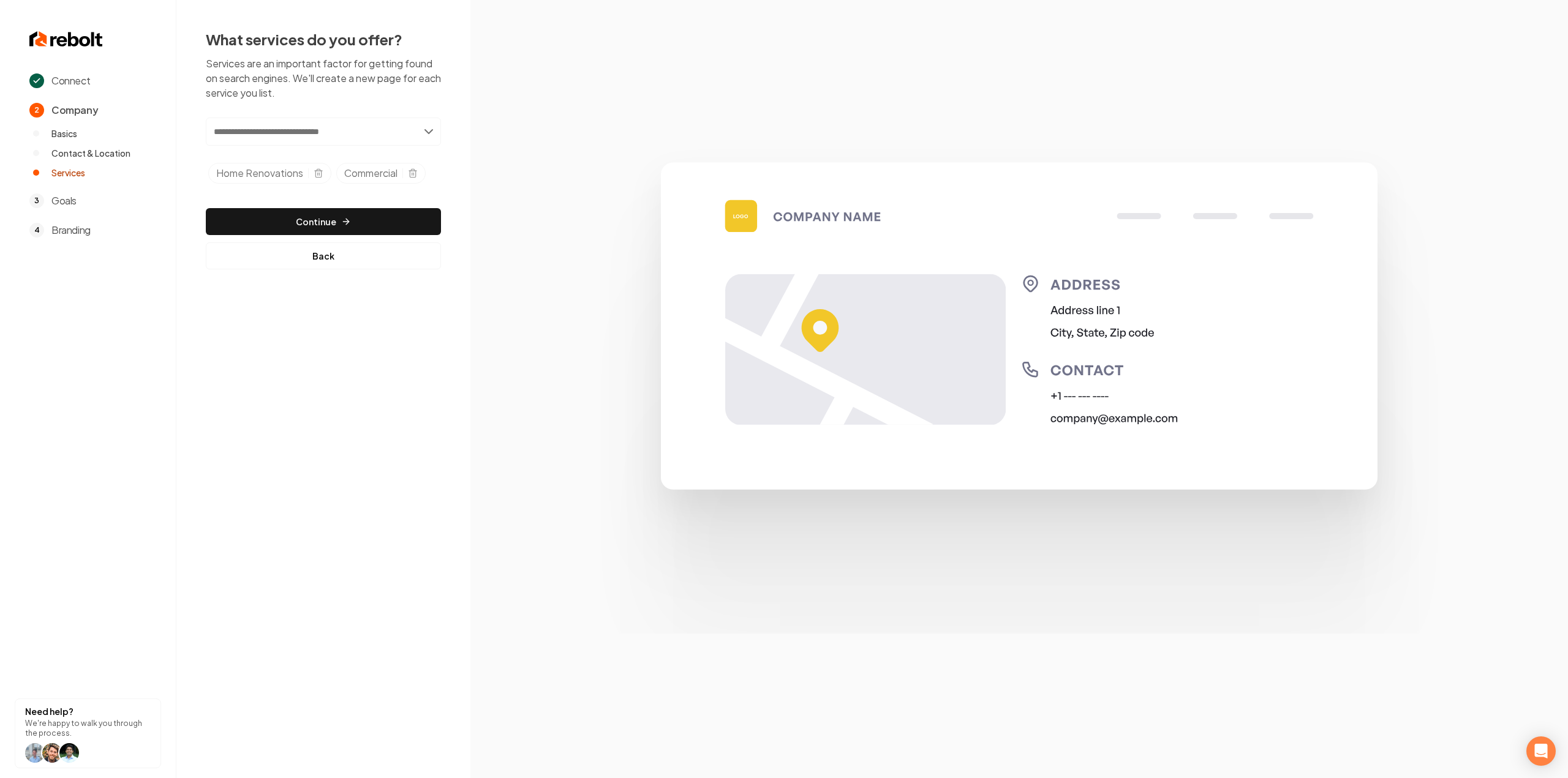 click at bounding box center [323, 132] 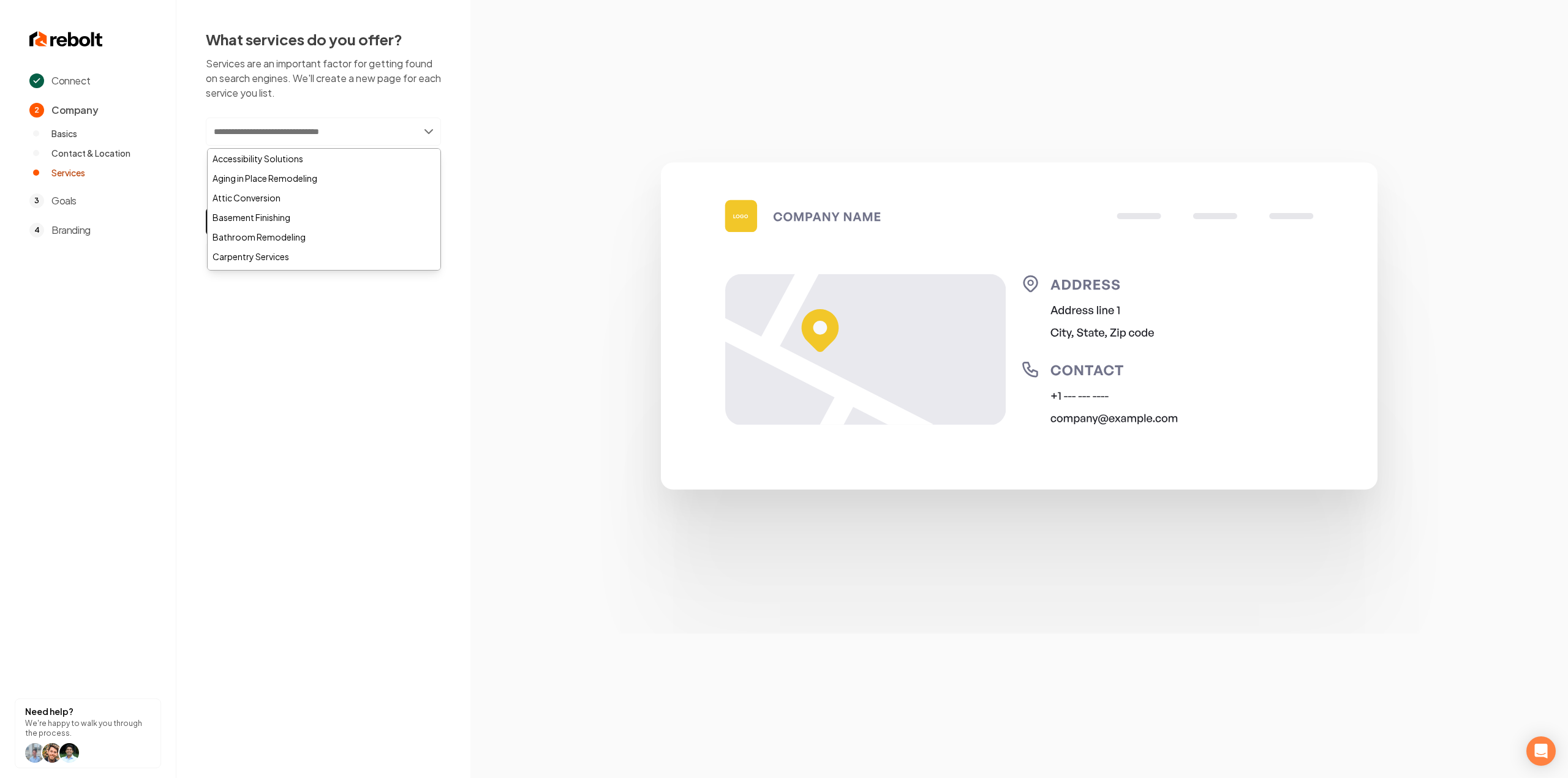 paste on "*********" 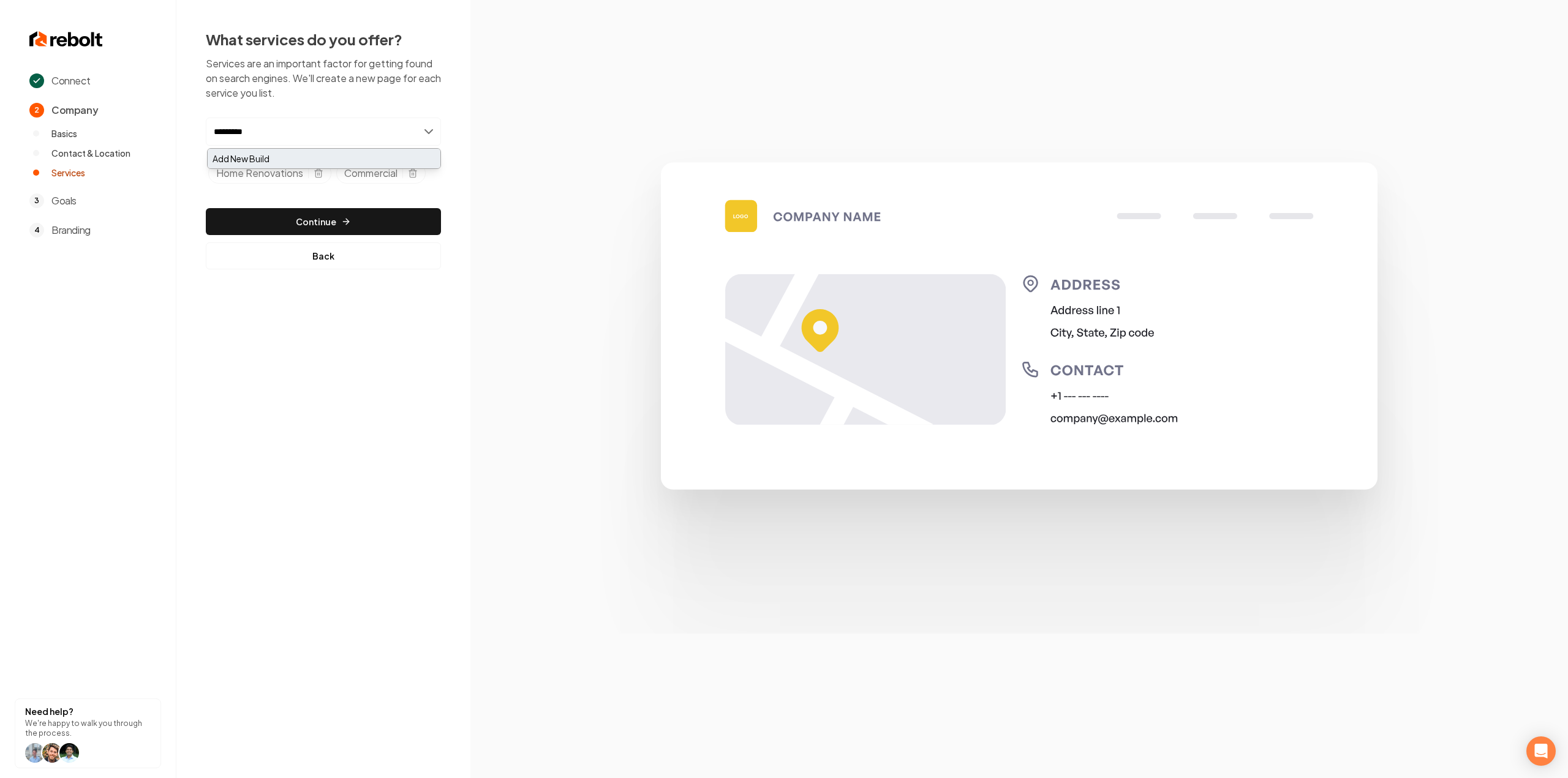 type on "*********" 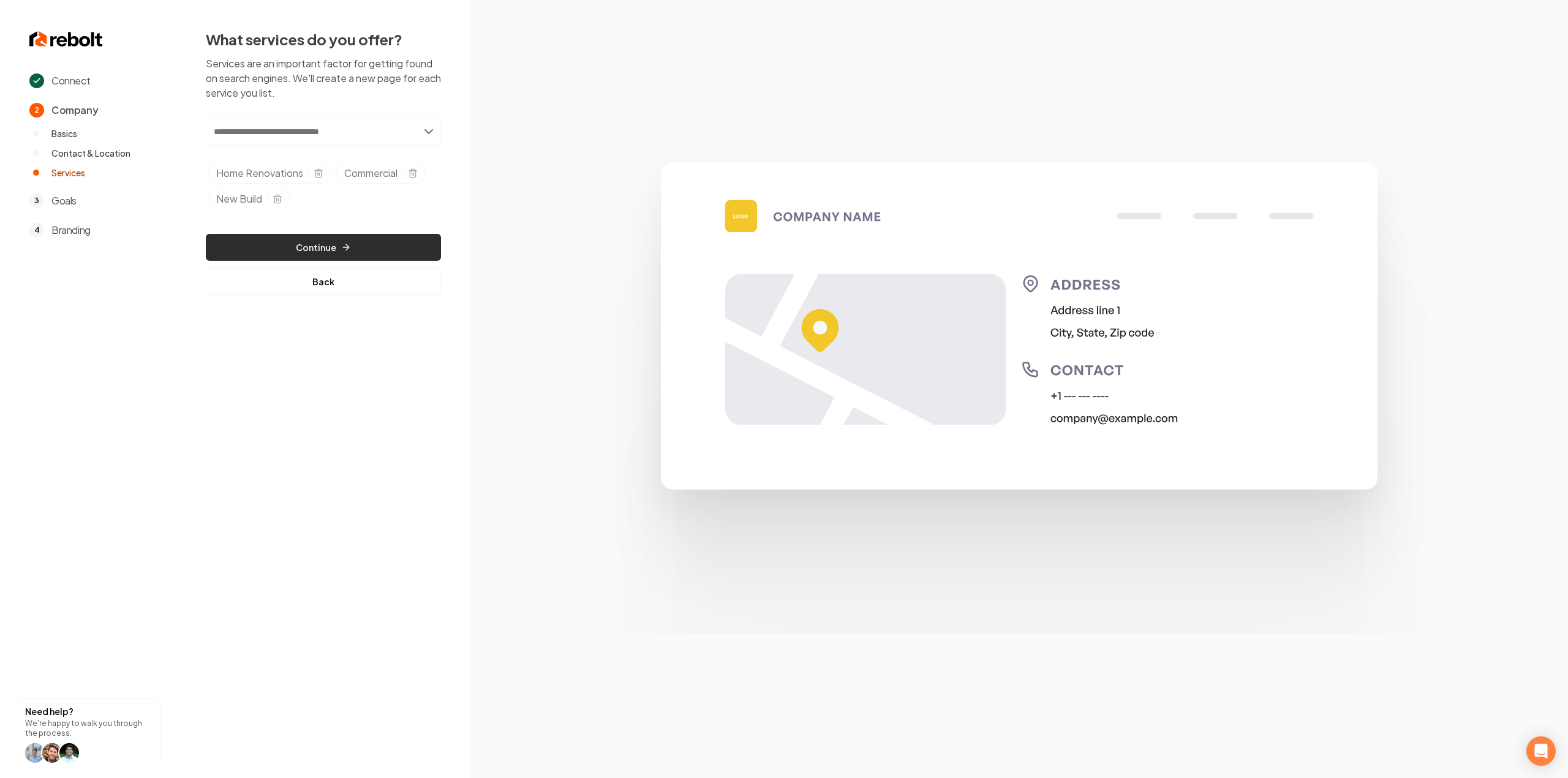 click on "Continue" at bounding box center [323, 247] 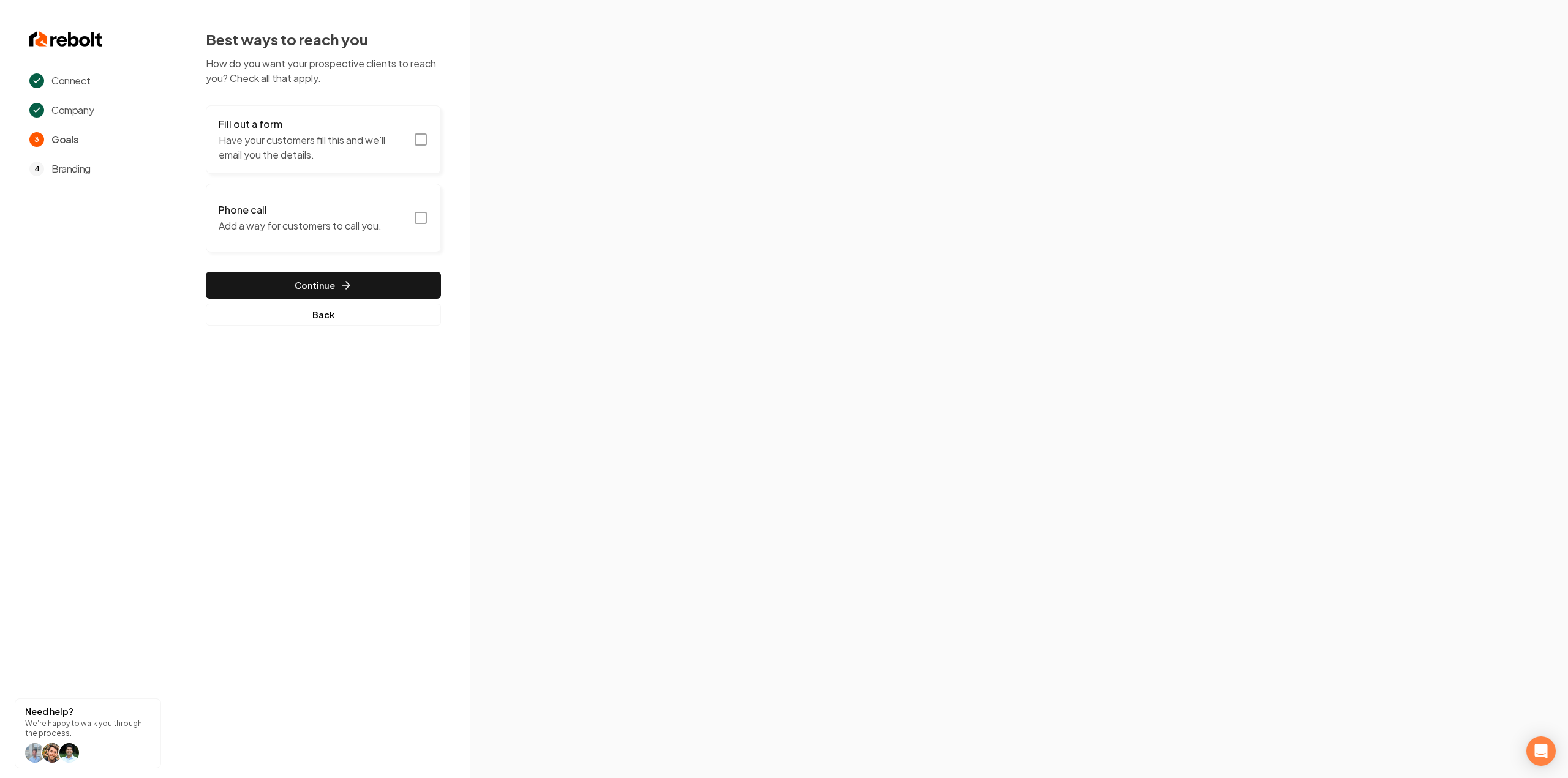 click on "Have your customers fill this and we'll email you the details." at bounding box center [312, 148] 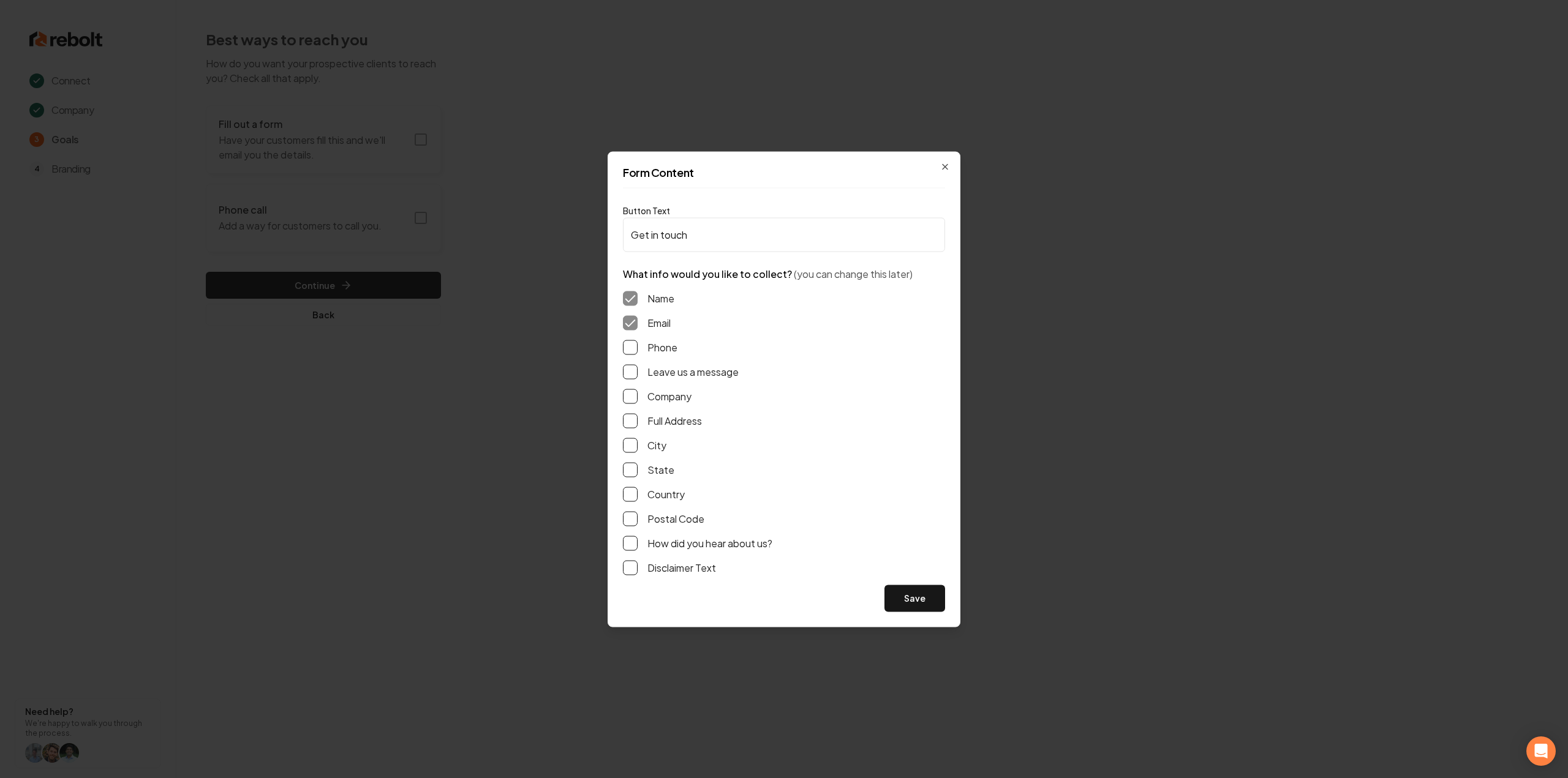 click on "Leave us a message" at bounding box center [630, 372] 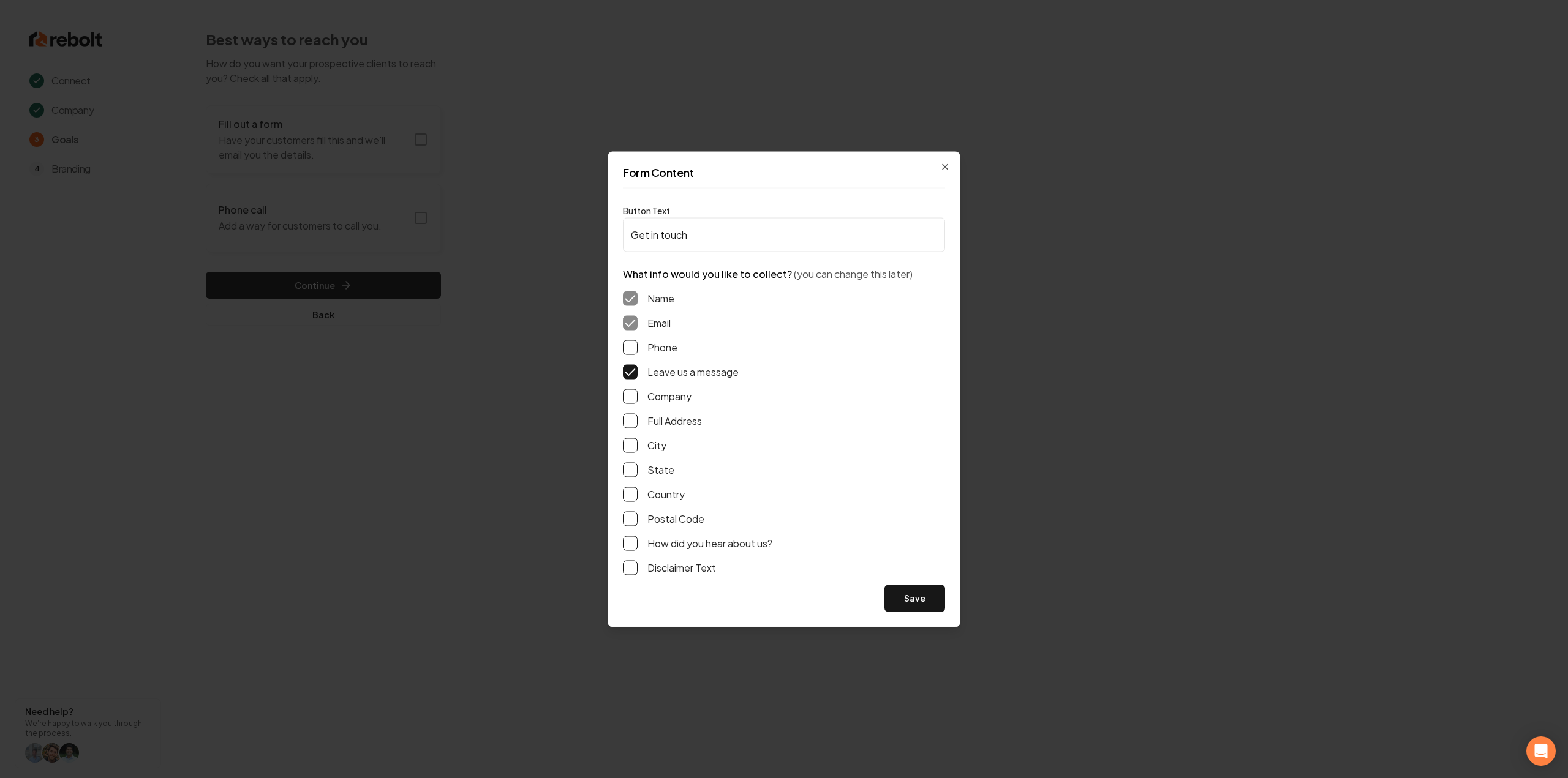 click on "Leave us a message" at bounding box center [630, 372] 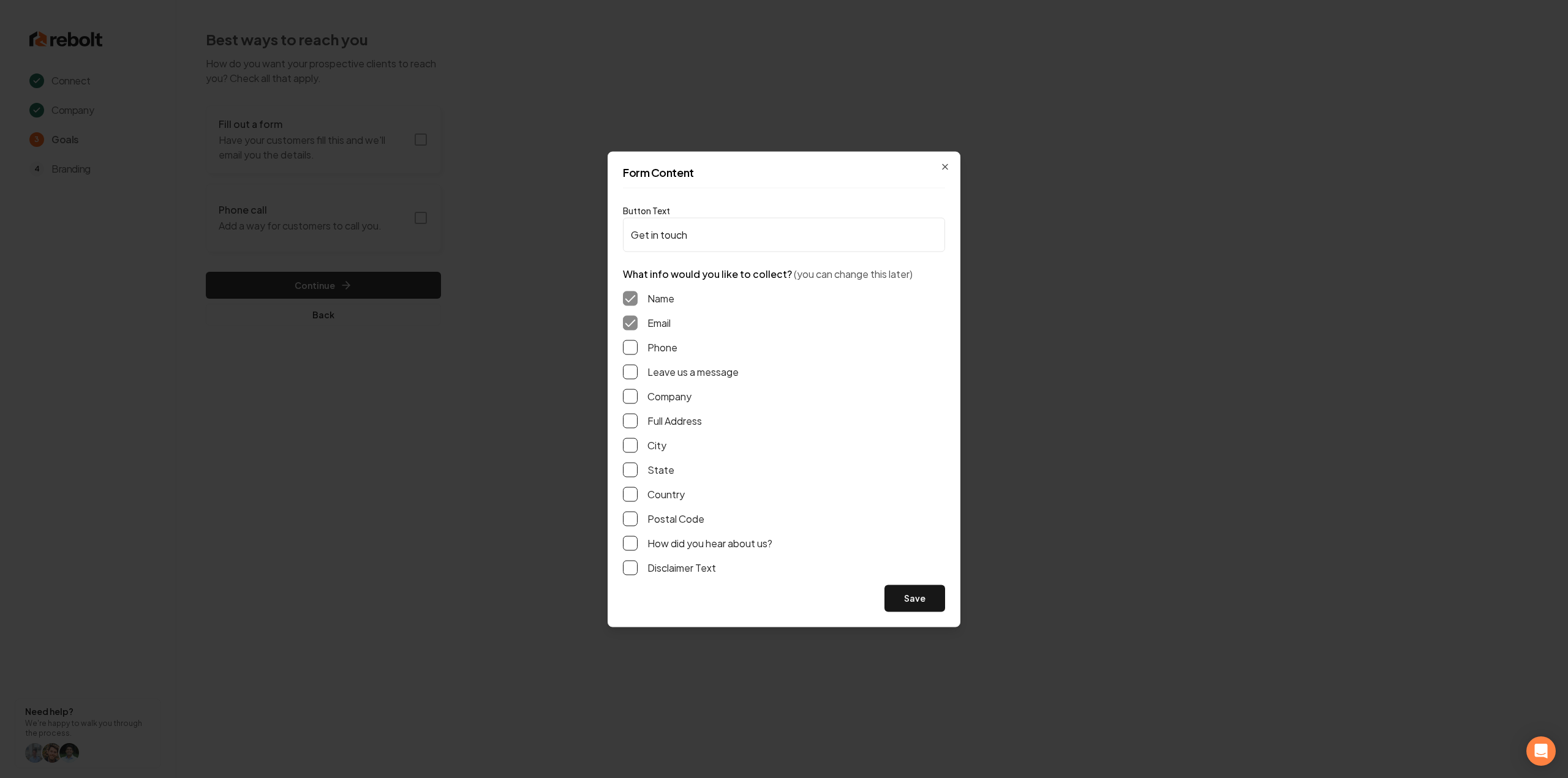 click on "Phone" at bounding box center (630, 347) 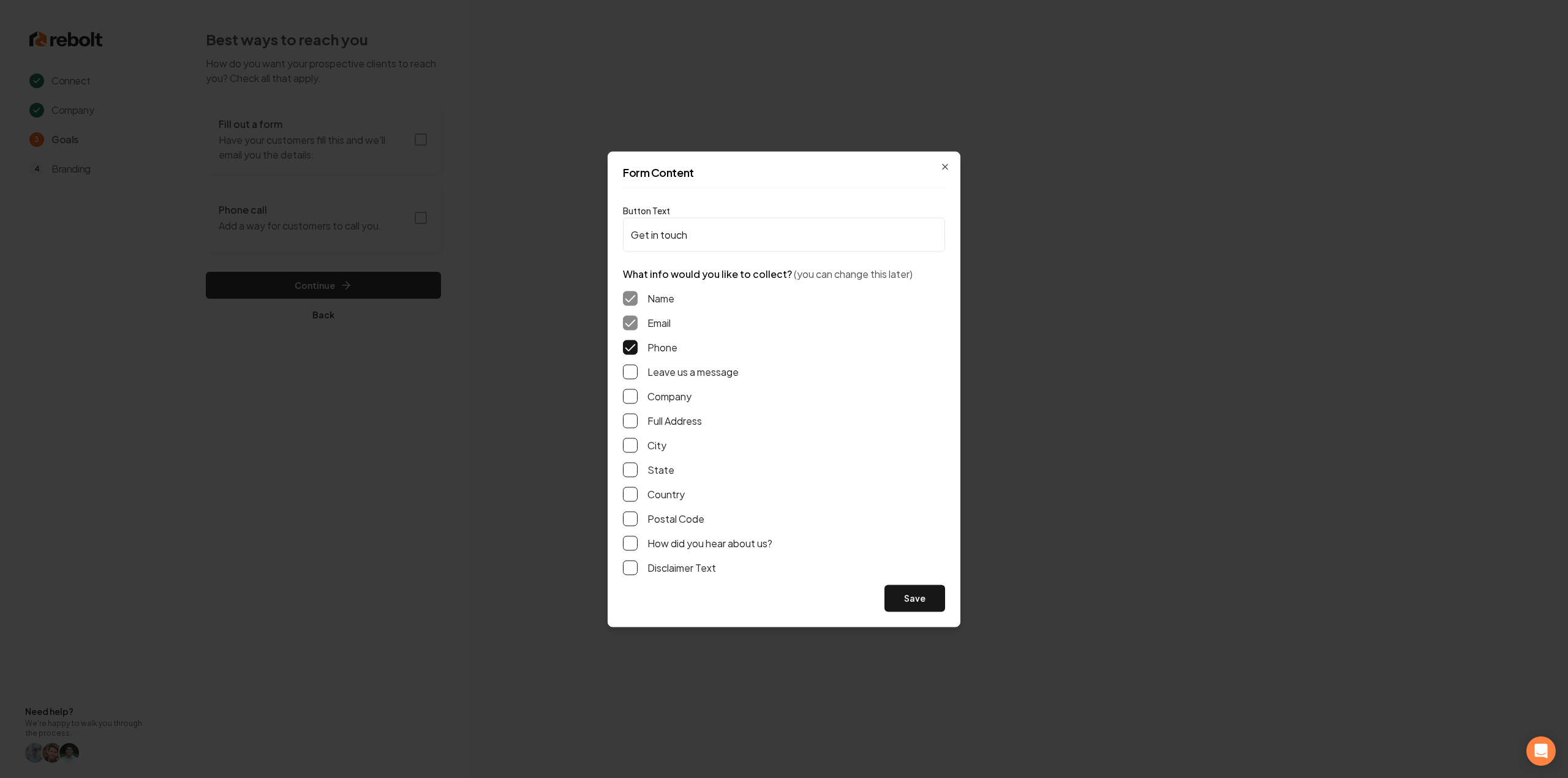 click on "Leave us a message" at bounding box center [630, 372] 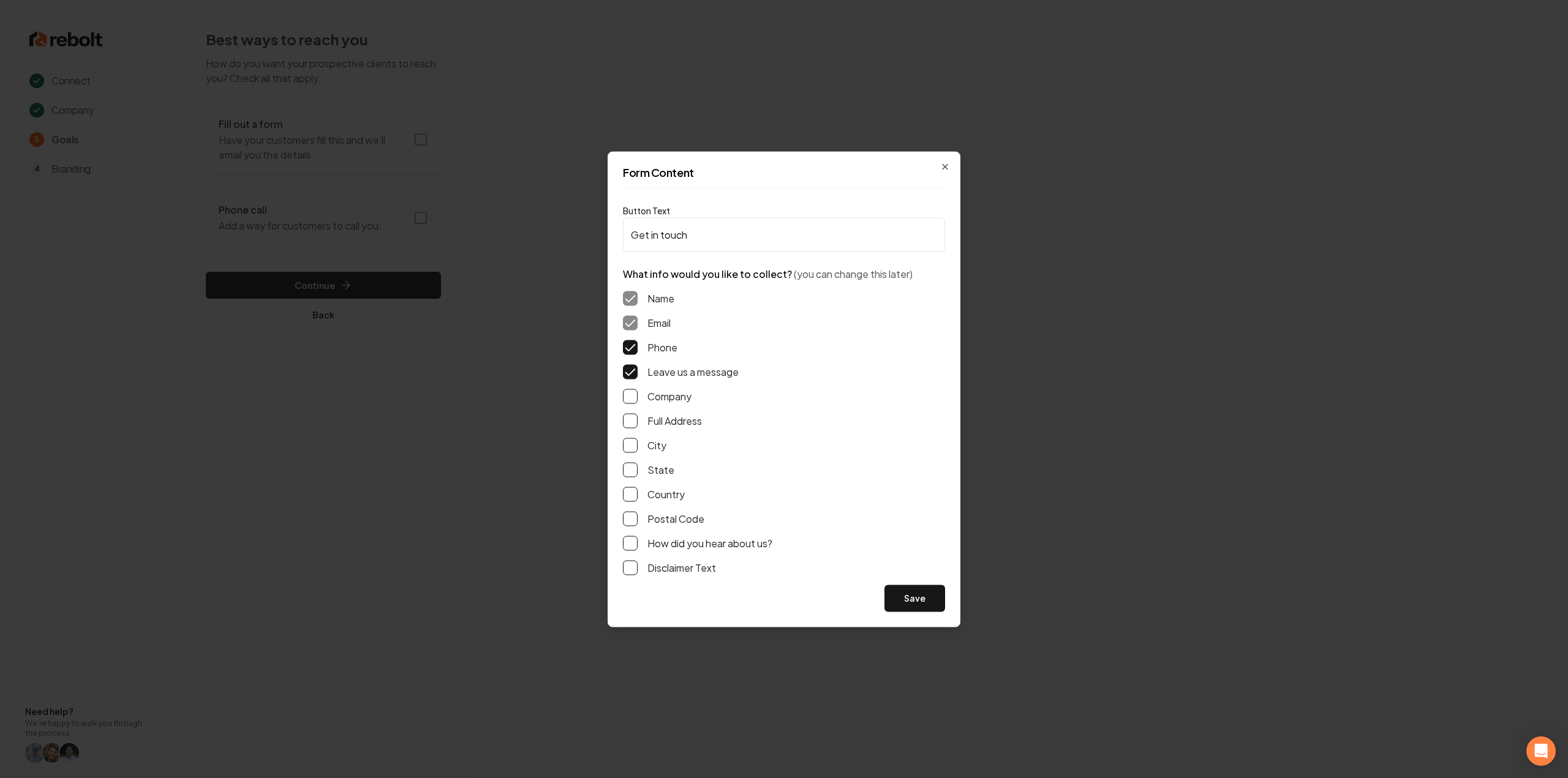 click on "Full Address" at bounding box center [630, 421] 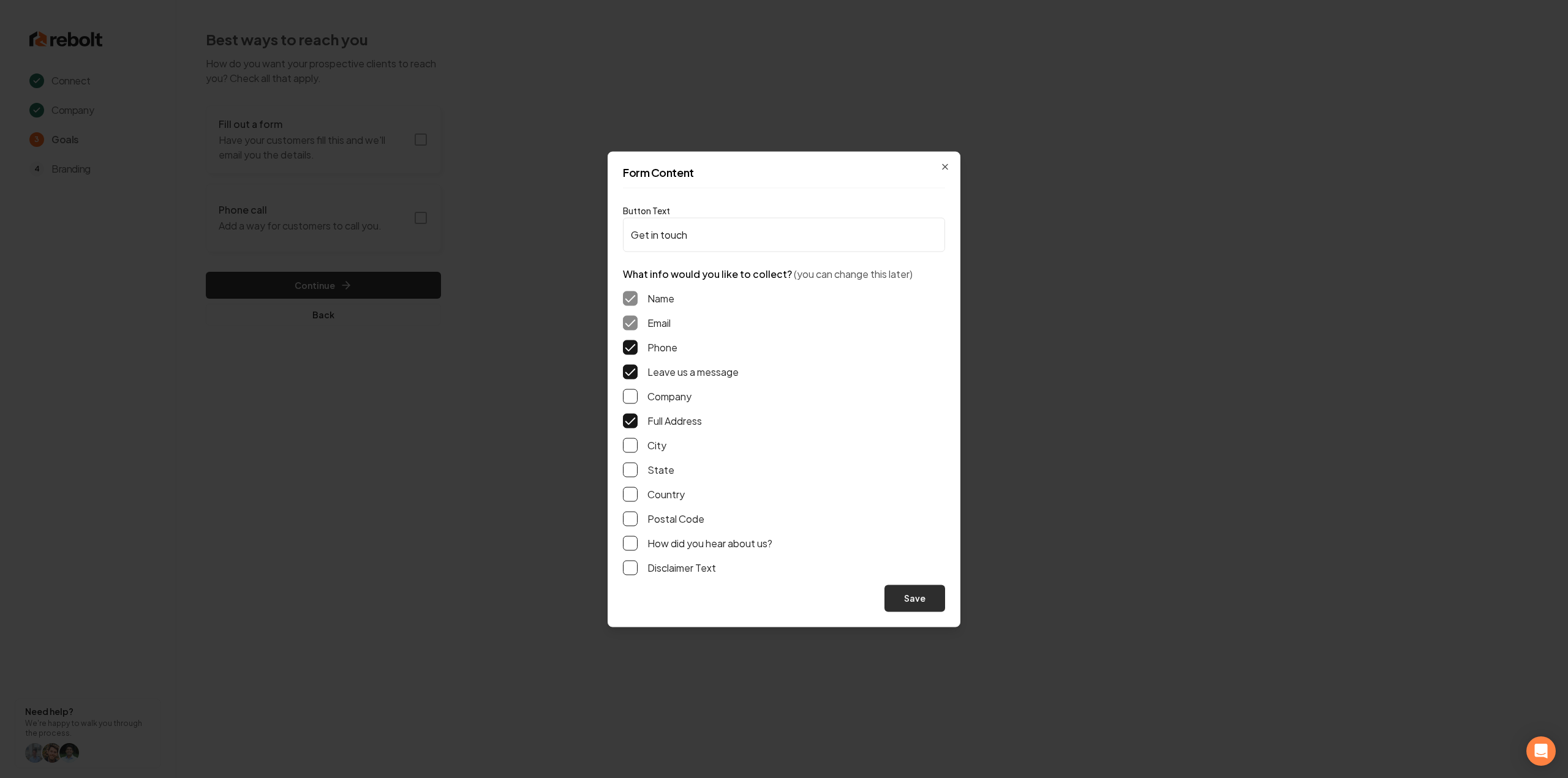 click on "Save" at bounding box center [914, 598] 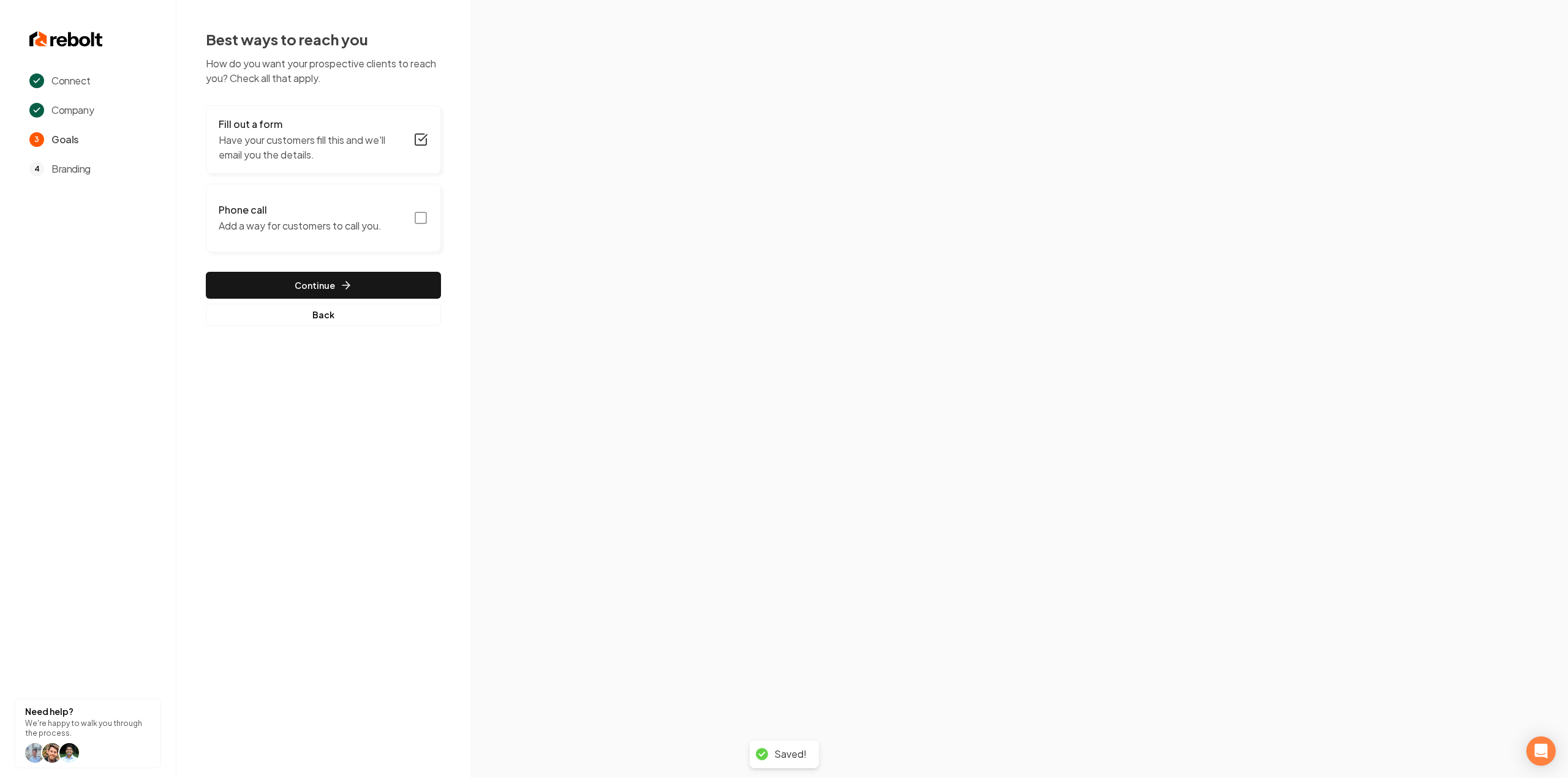 click 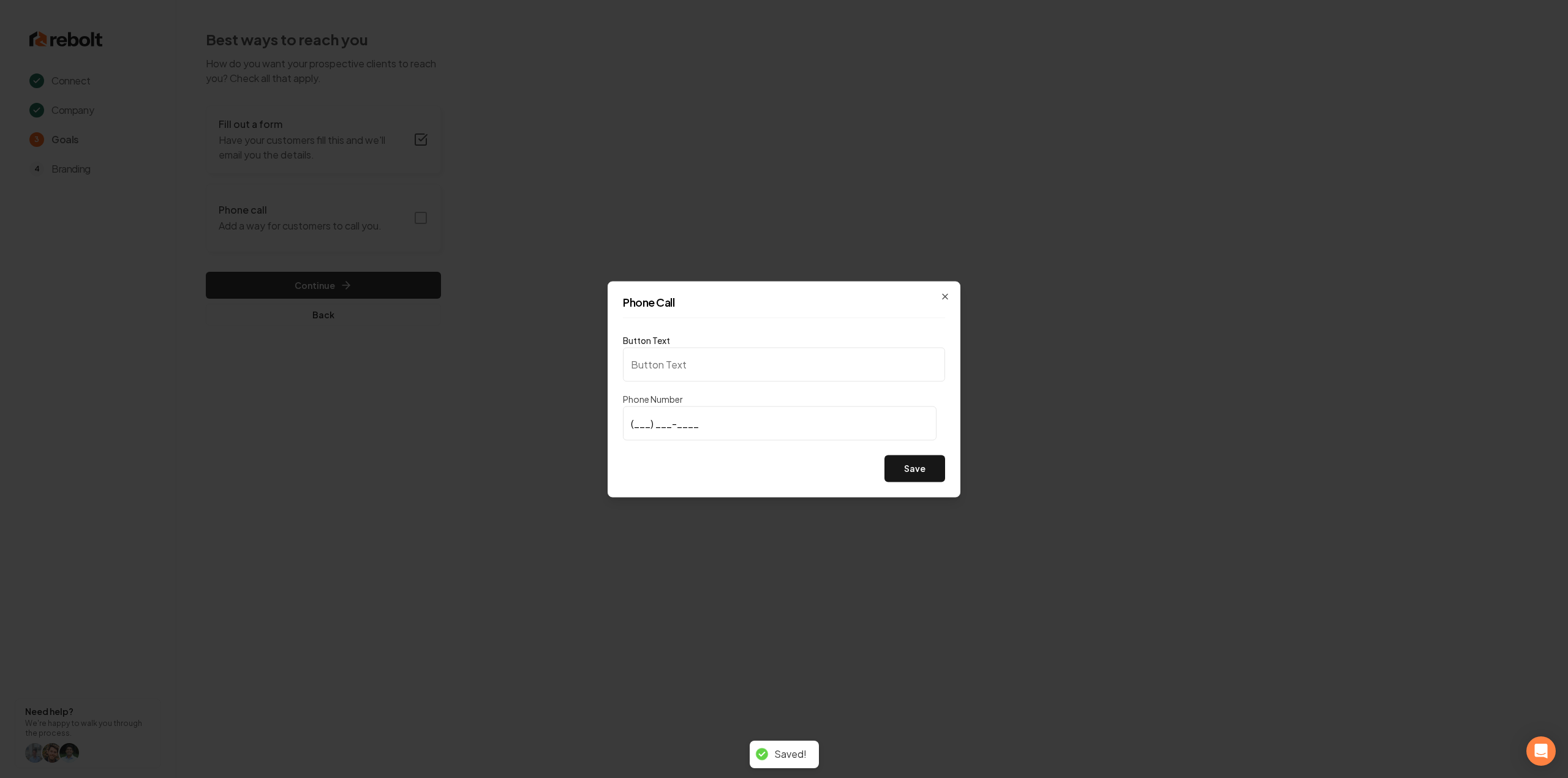 type on "Call us" 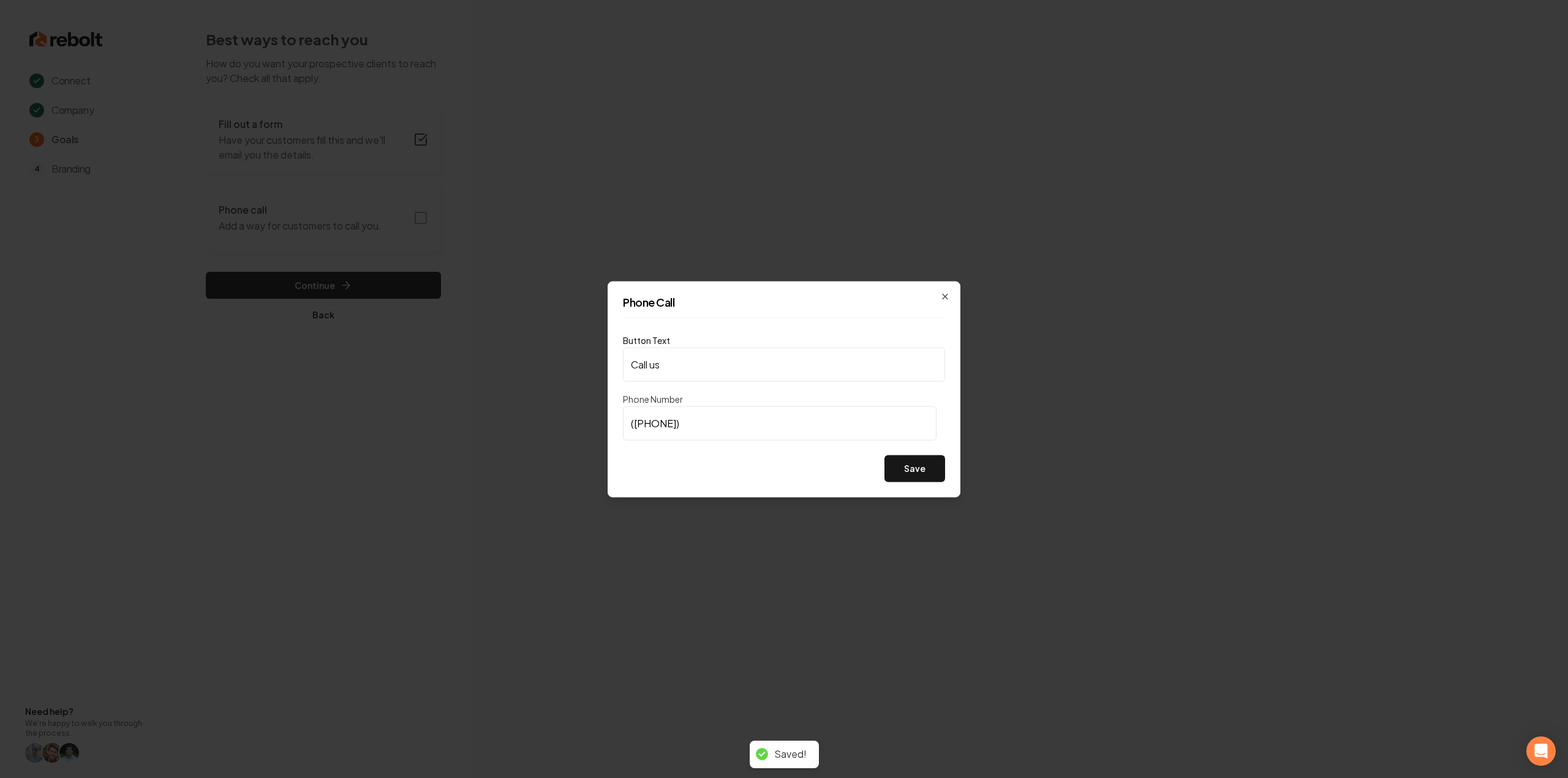 click on "Save" at bounding box center (914, 468) 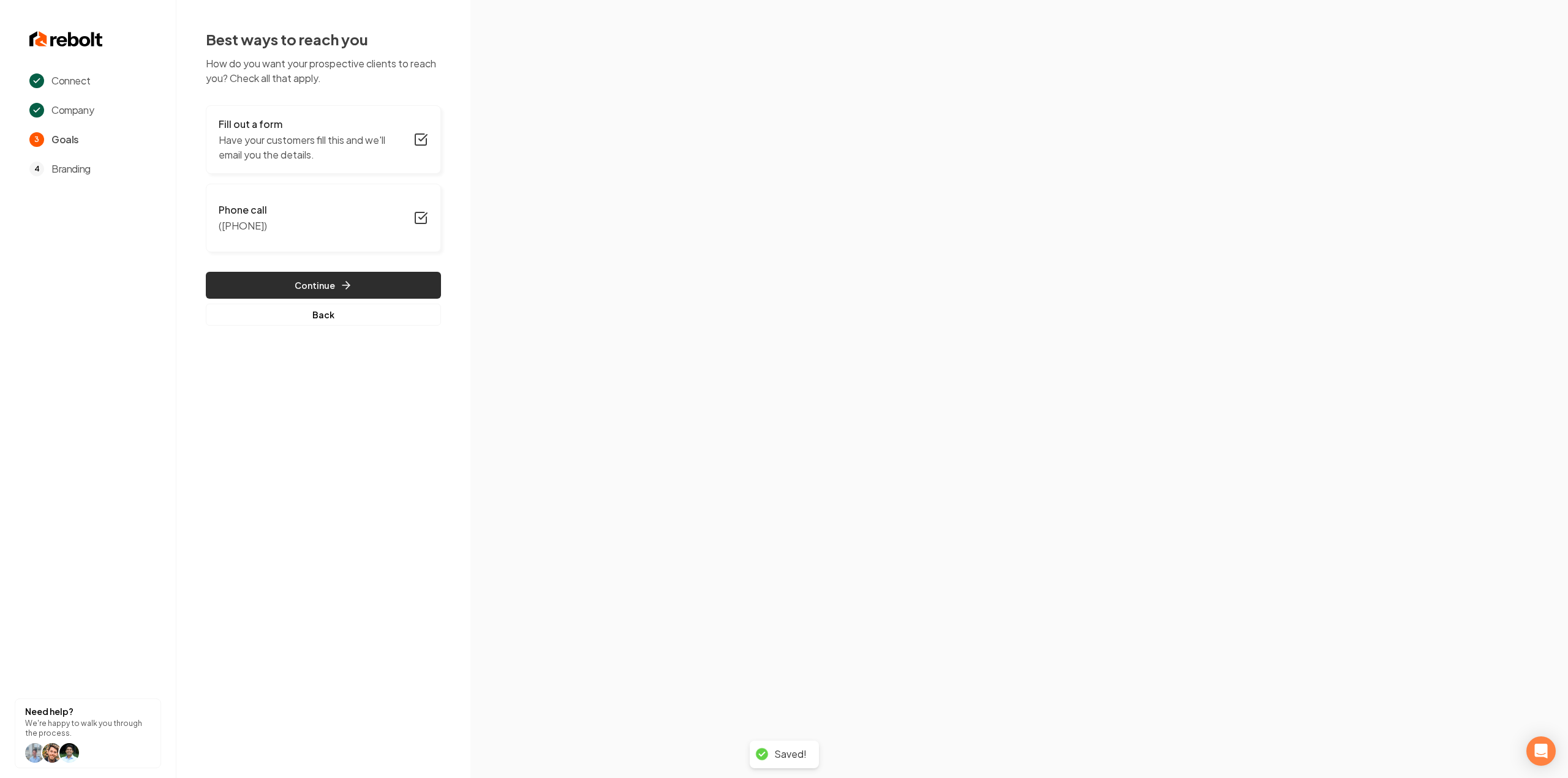 click on "Continue" at bounding box center (323, 285) 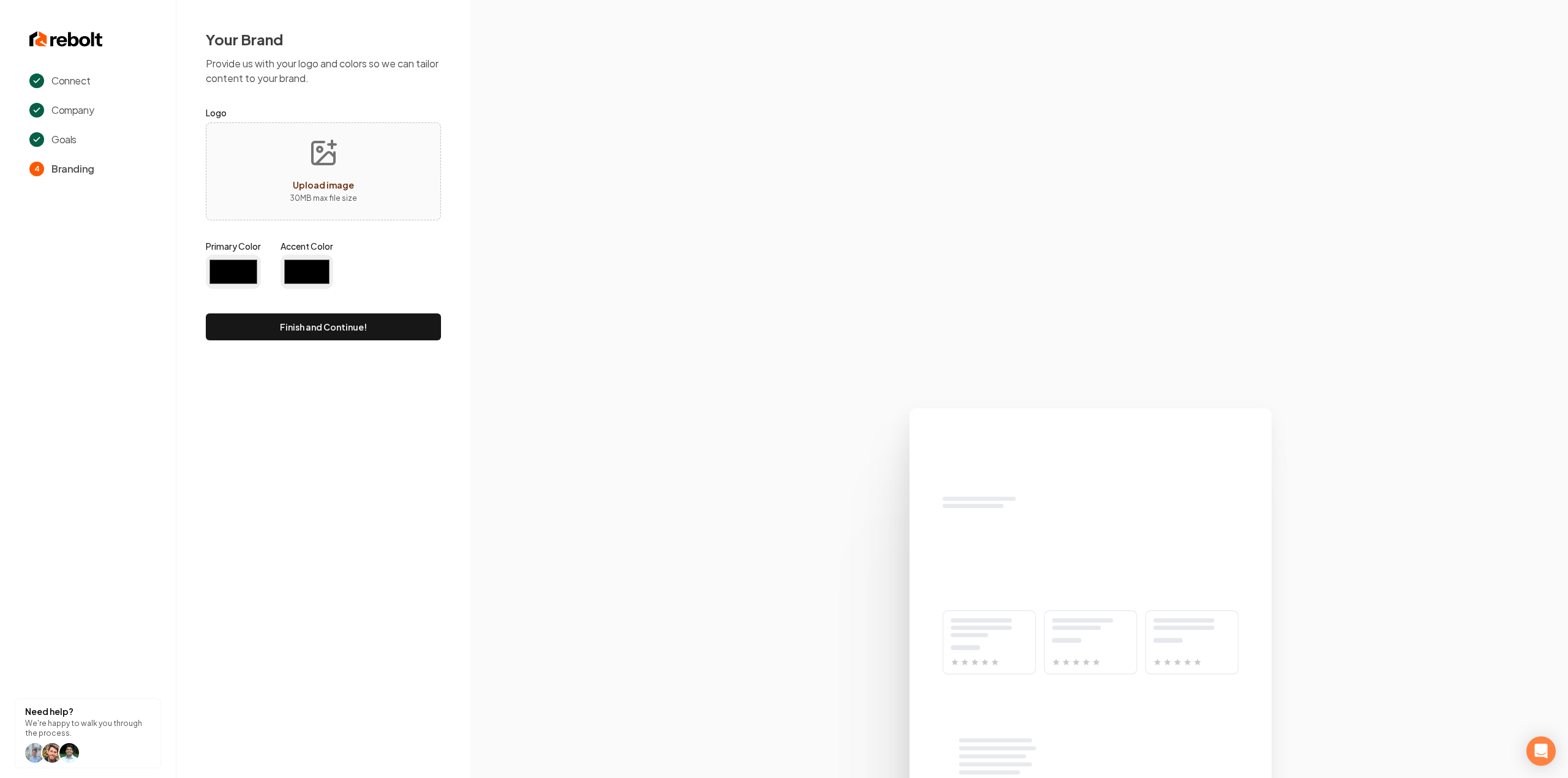 type on "#194d33" 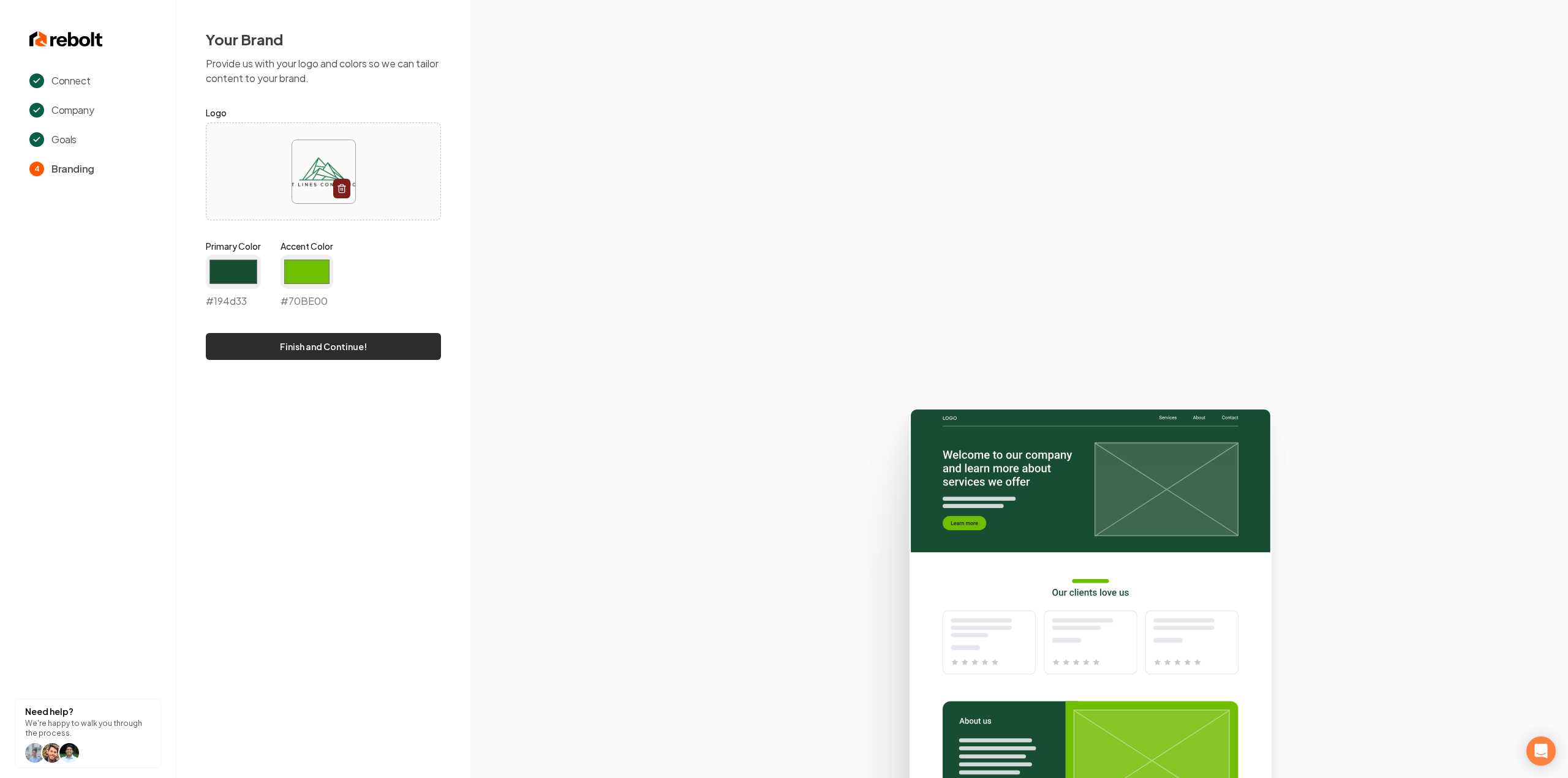 click on "Finish and Continue!" at bounding box center (323, 346) 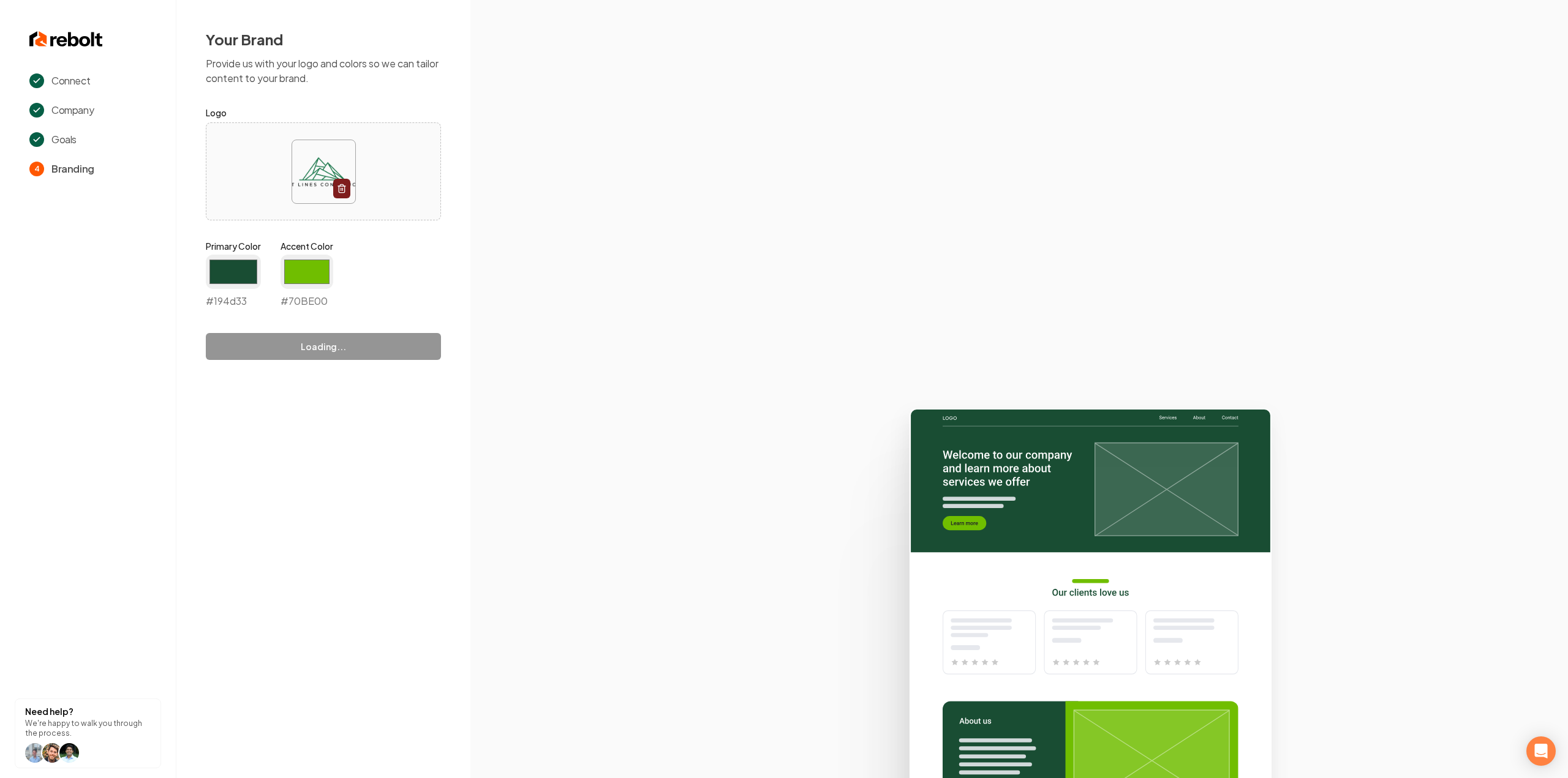 type on "#70be00" 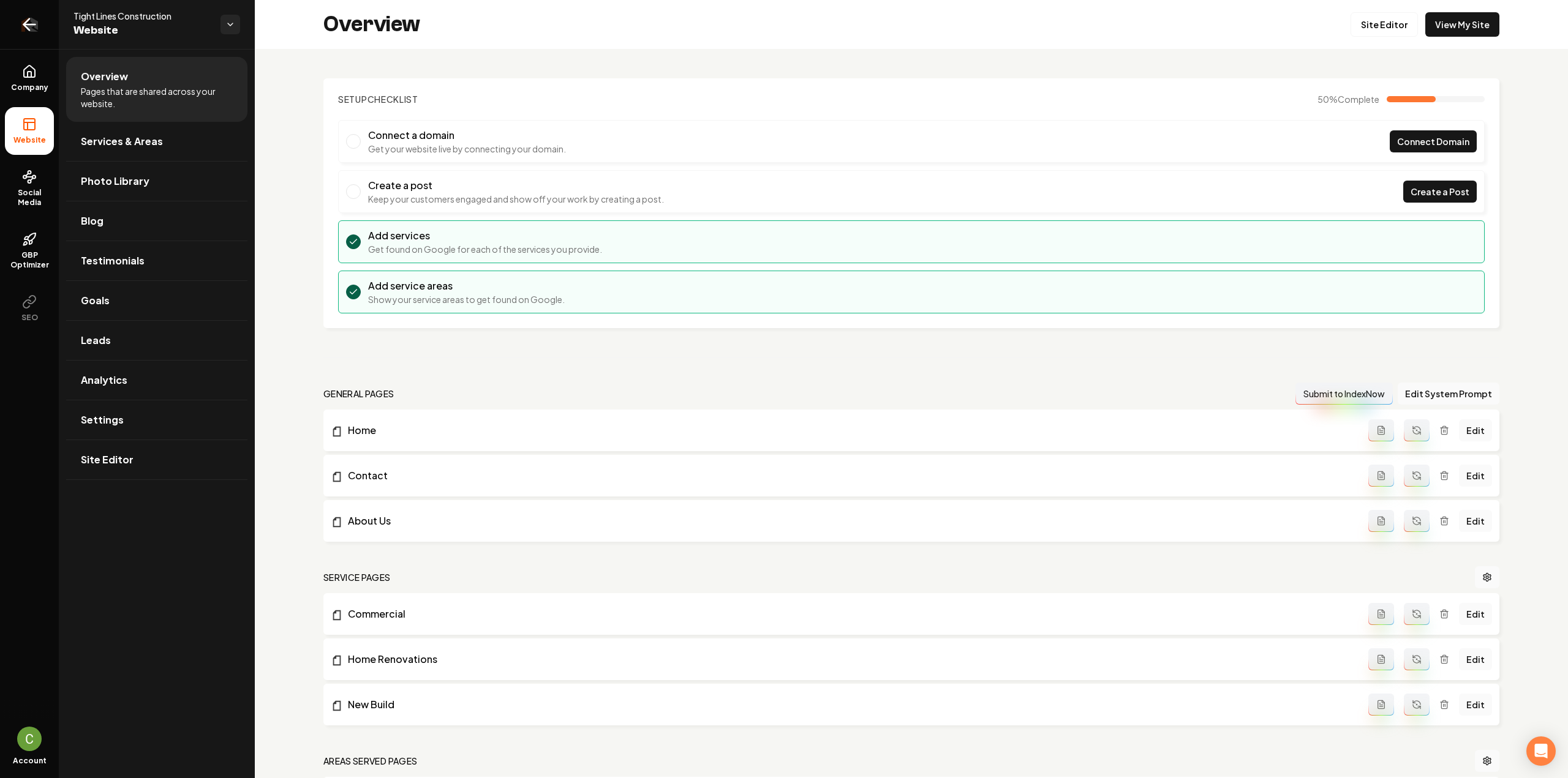 click at bounding box center (29, 24) 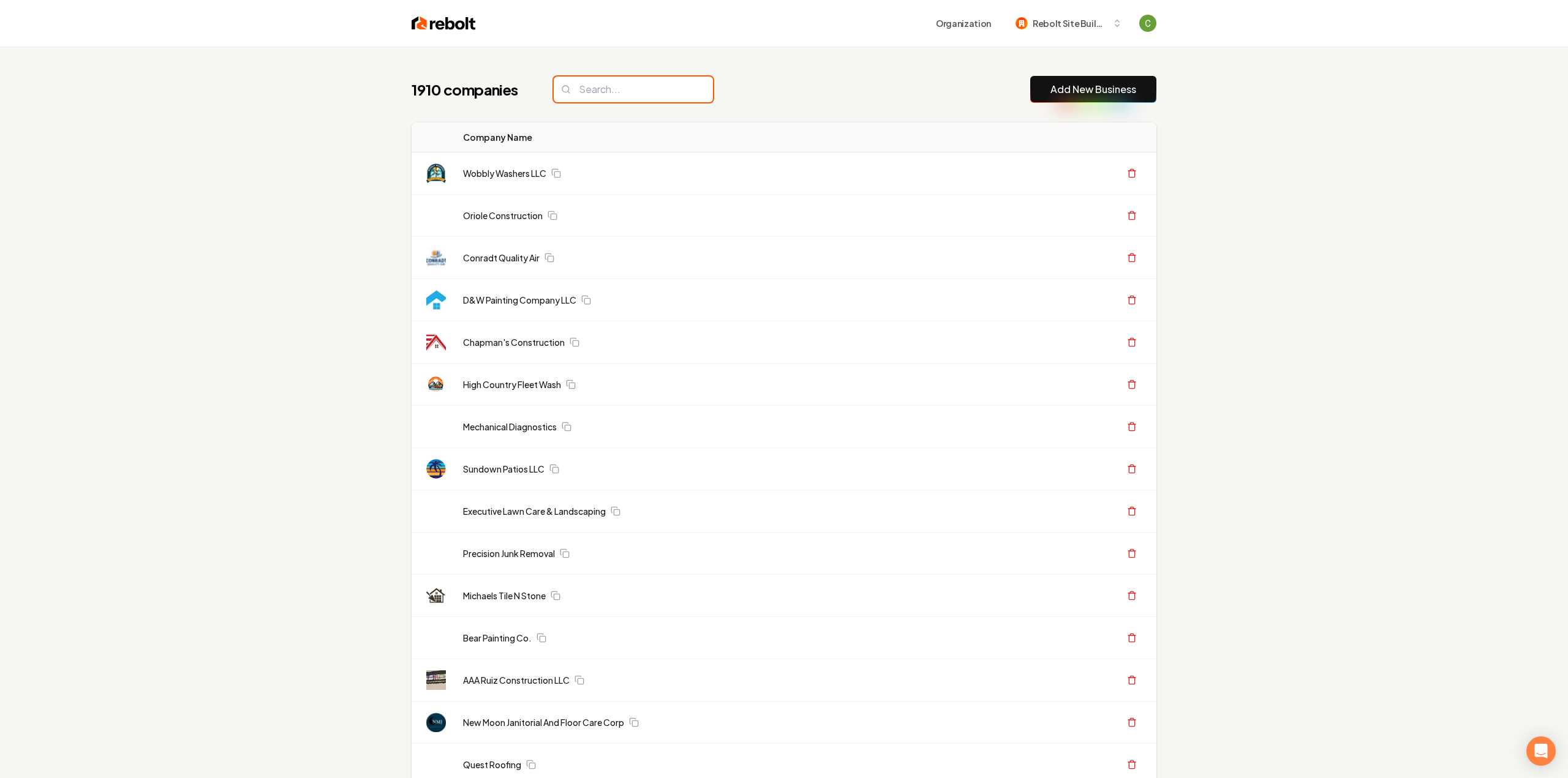 click at bounding box center [633, 89] 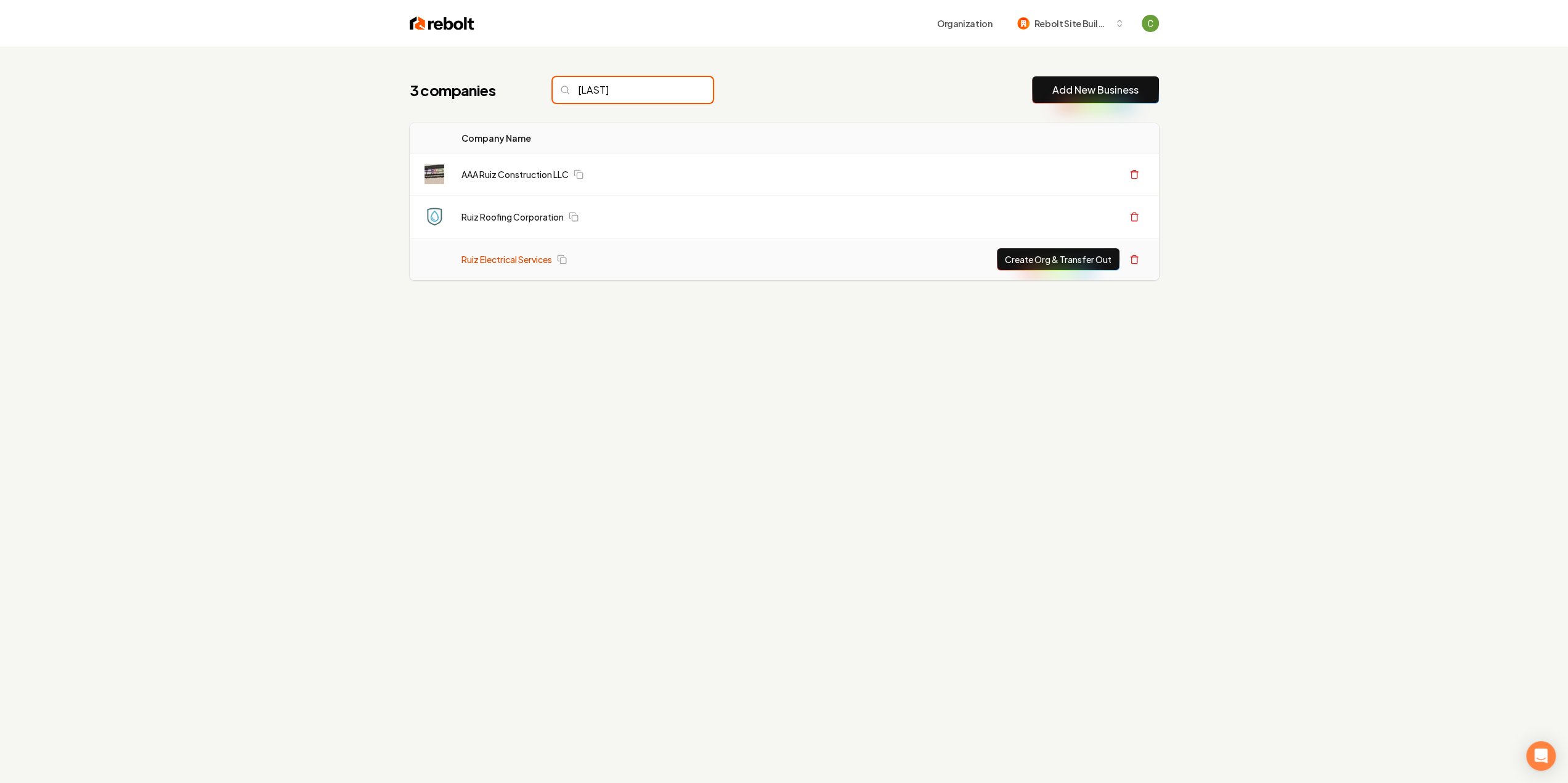type on "ruiz" 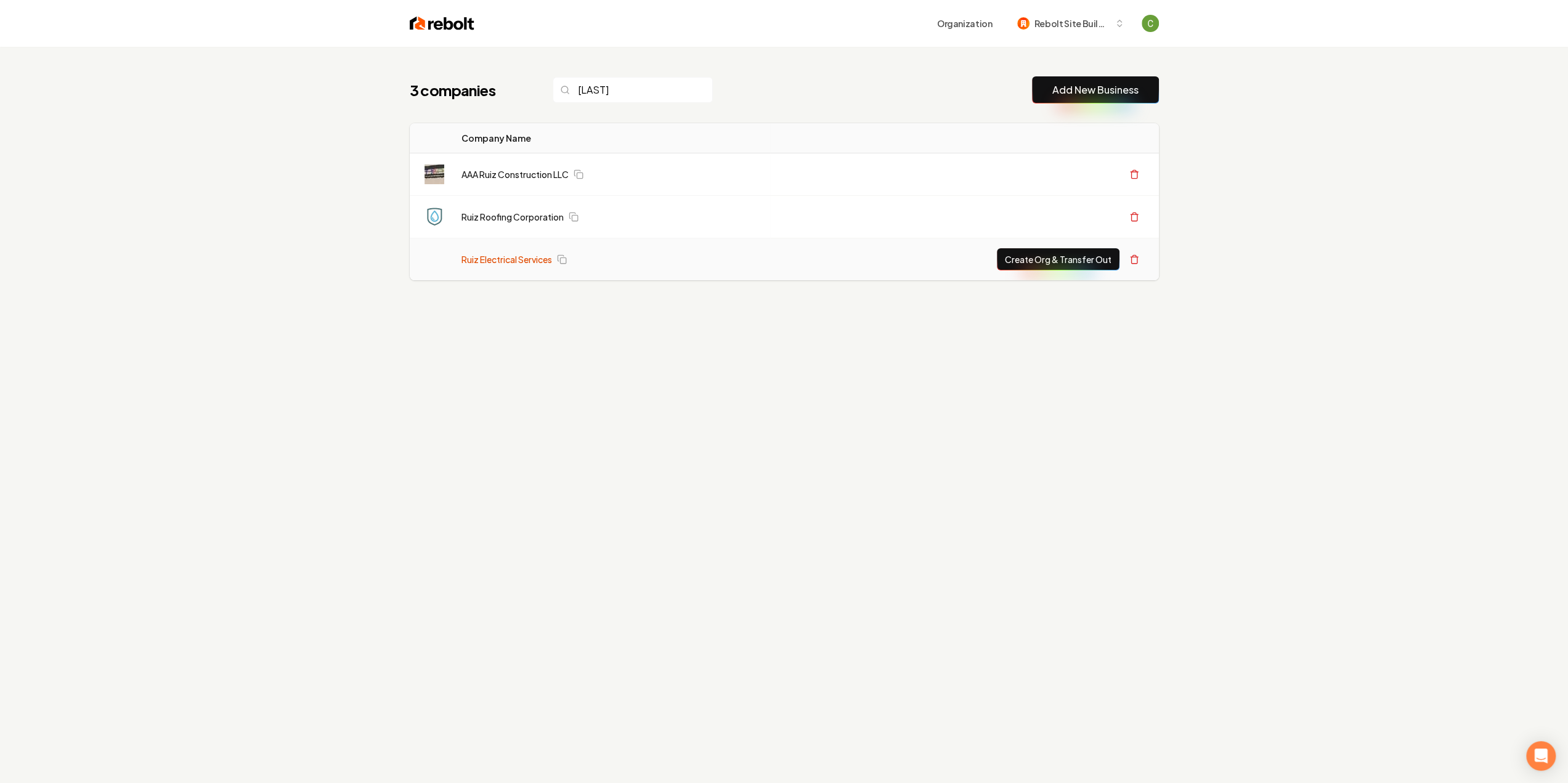 click on "Ruiz Electrical Services" at bounding box center (506, 259) 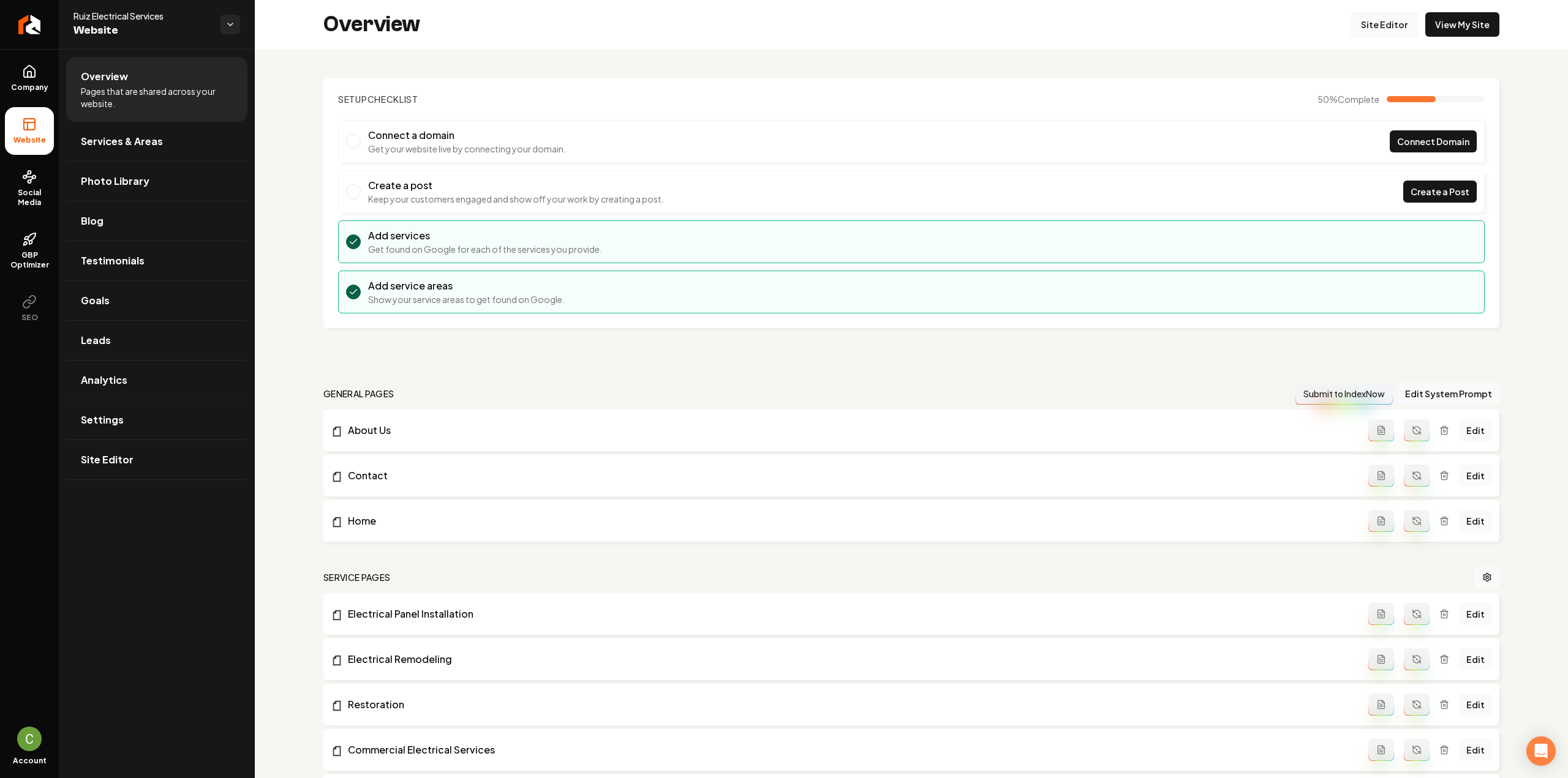 click on "Site Editor" at bounding box center (1384, 24) 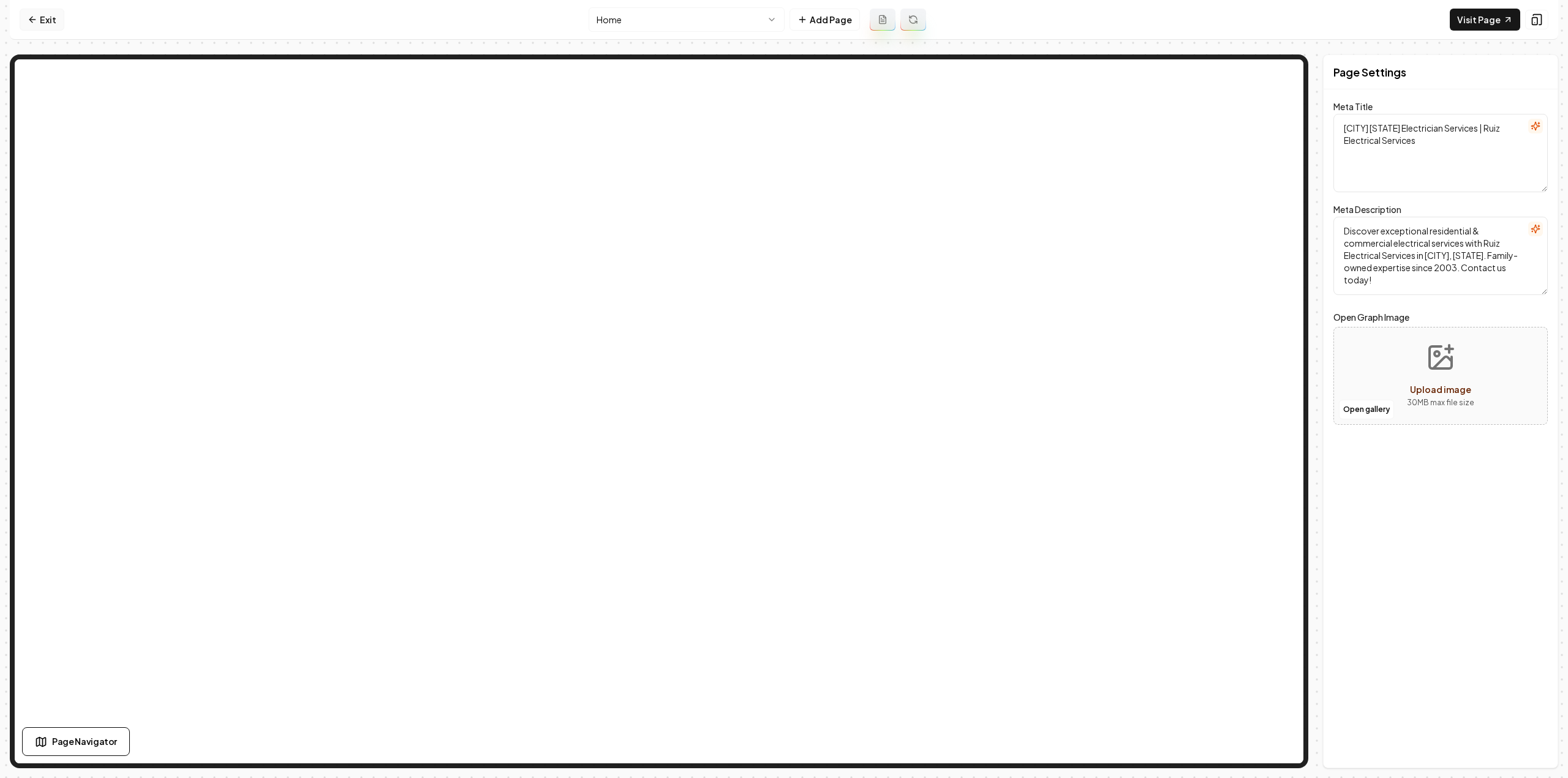 click on "Exit" at bounding box center [42, 20] 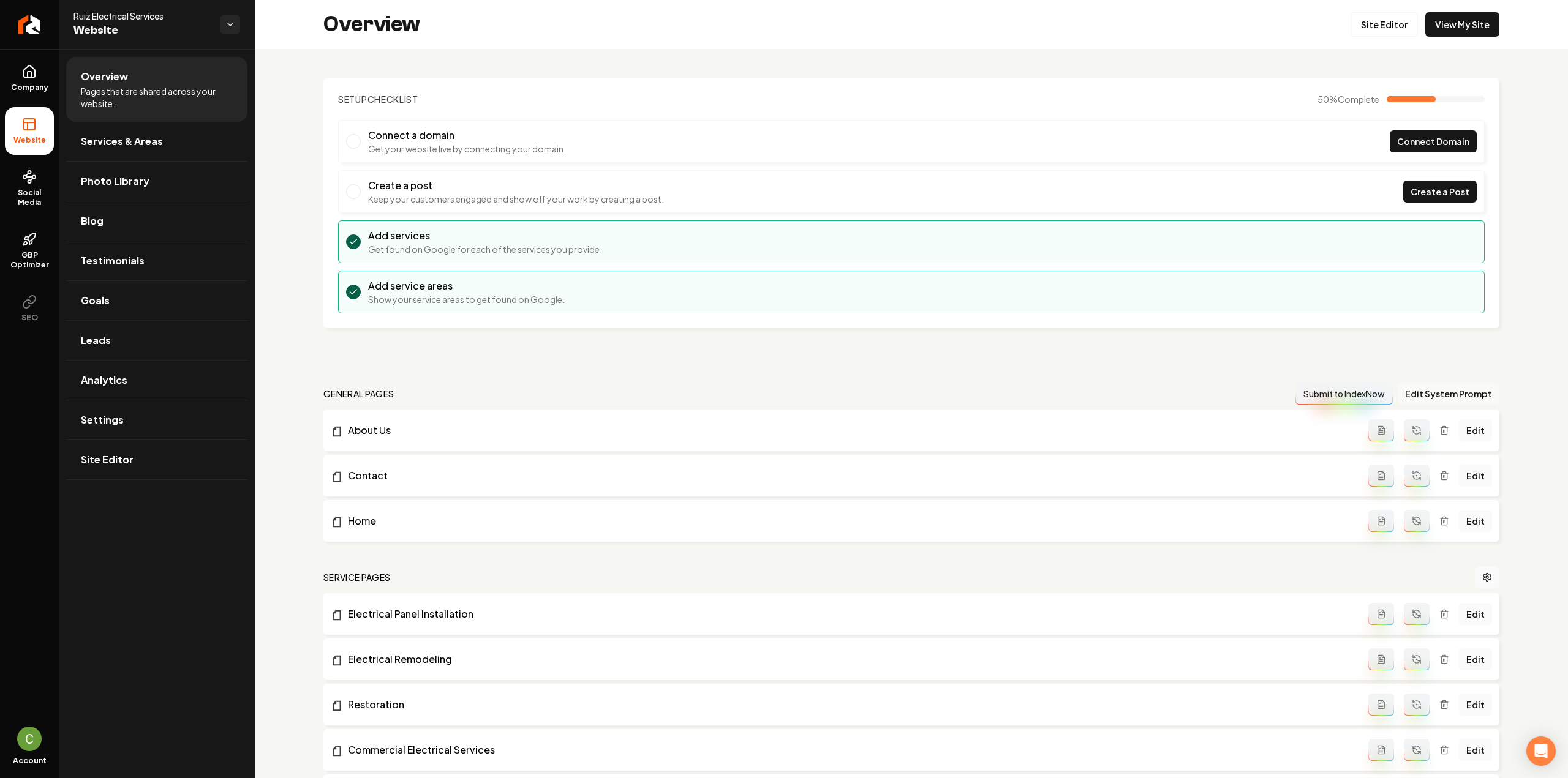 click on "Edit System Prompt" at bounding box center (1449, 394) 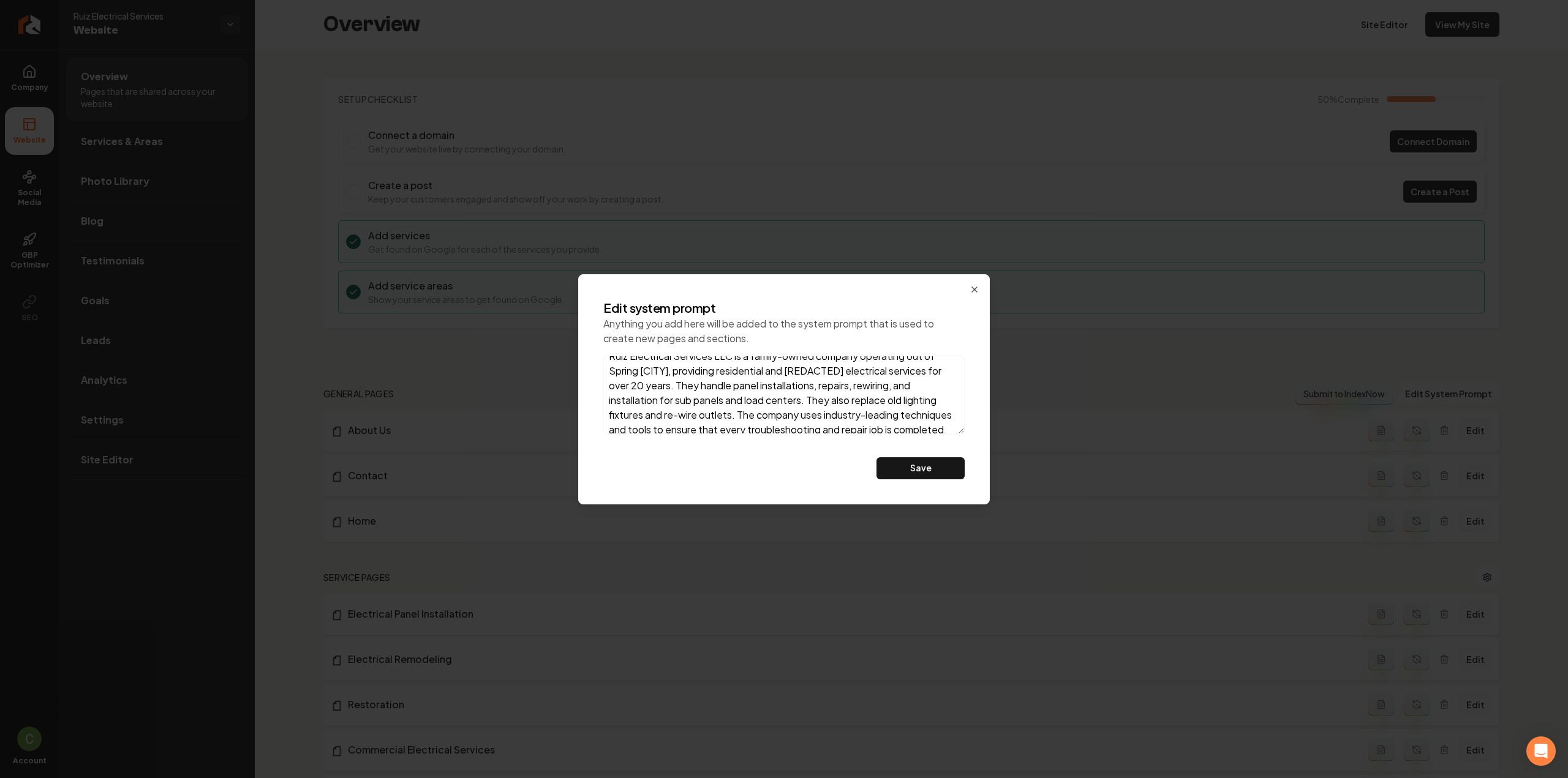 scroll, scrollTop: 0, scrollLeft: 0, axis: both 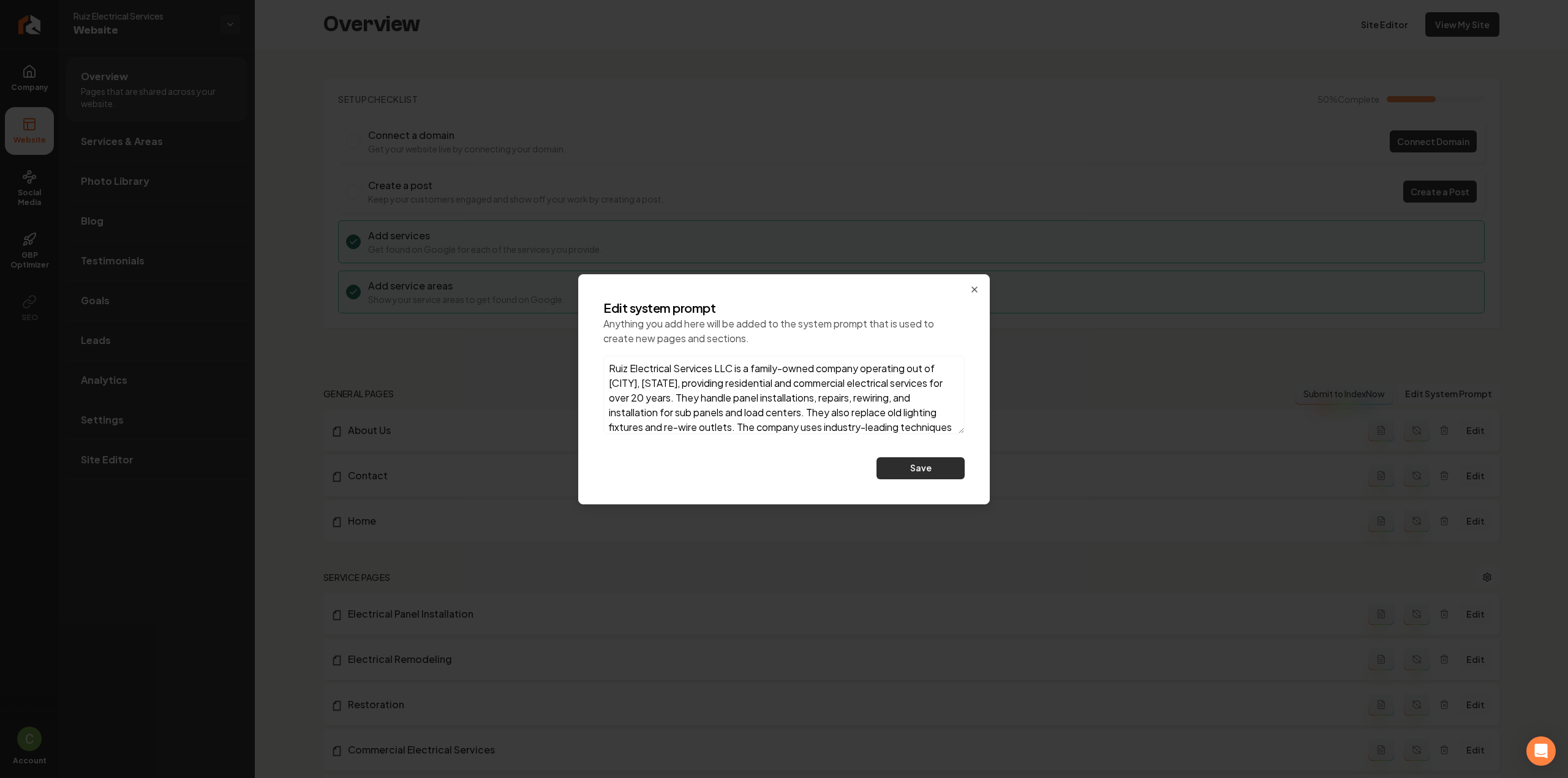 type on "THIS SHOULD NOT MENTION COMMERCIAL SERVICES AT ALL. EVER.
Ruiz Electrical Services LLC is a family-owned company operating out of Spring Texas, providing residential and commercial electrical services for over 20 years. They handle panel installations, repairs, rewiring, and installation for sub panels and load centers. They also replace old lighting fixtures and re-wire outlets. The company uses industry-leading techniques and tools to ensure that every troubleshooting and repair job is completed swiftly and safely." 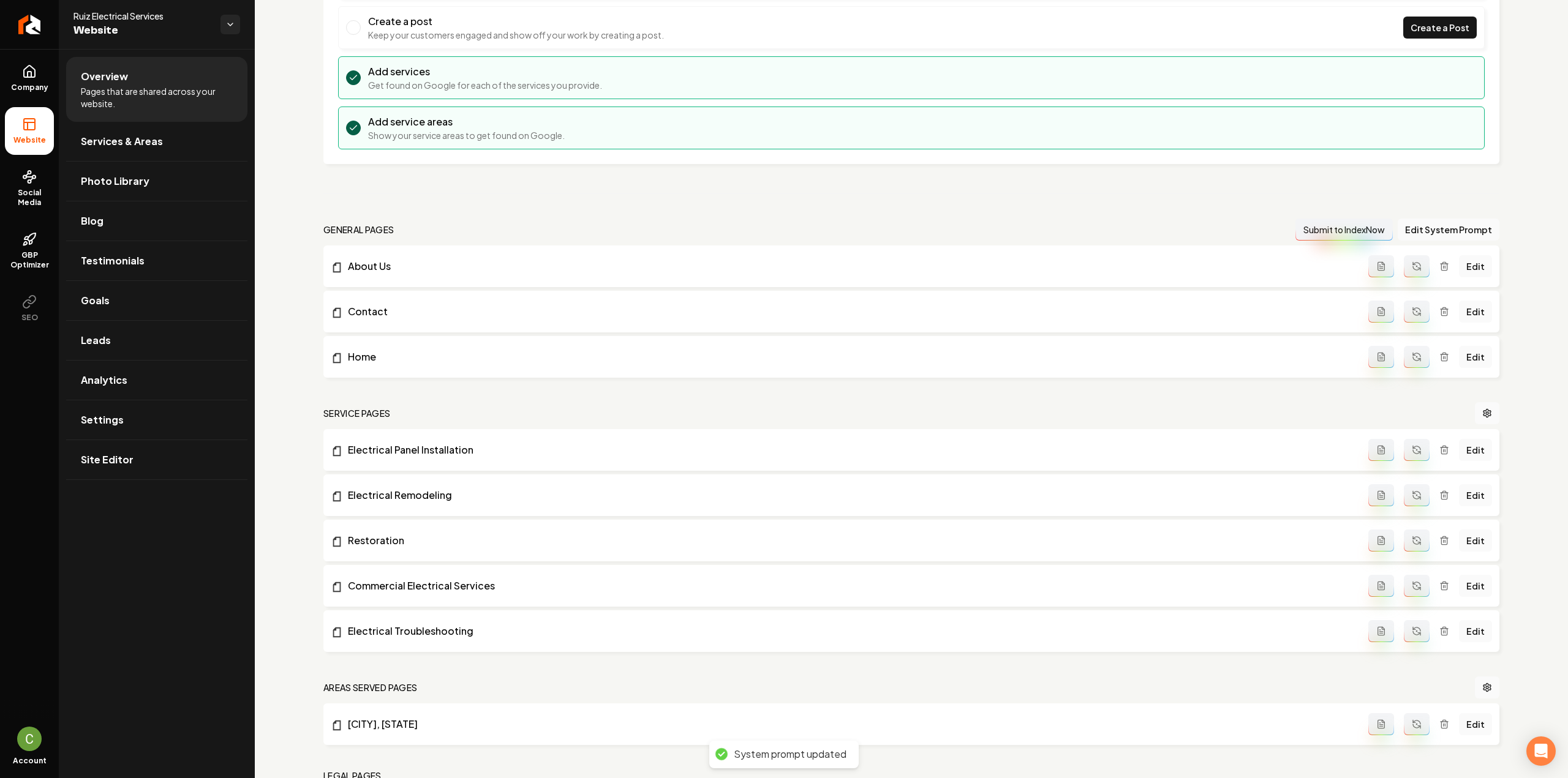 scroll, scrollTop: 184, scrollLeft: 0, axis: vertical 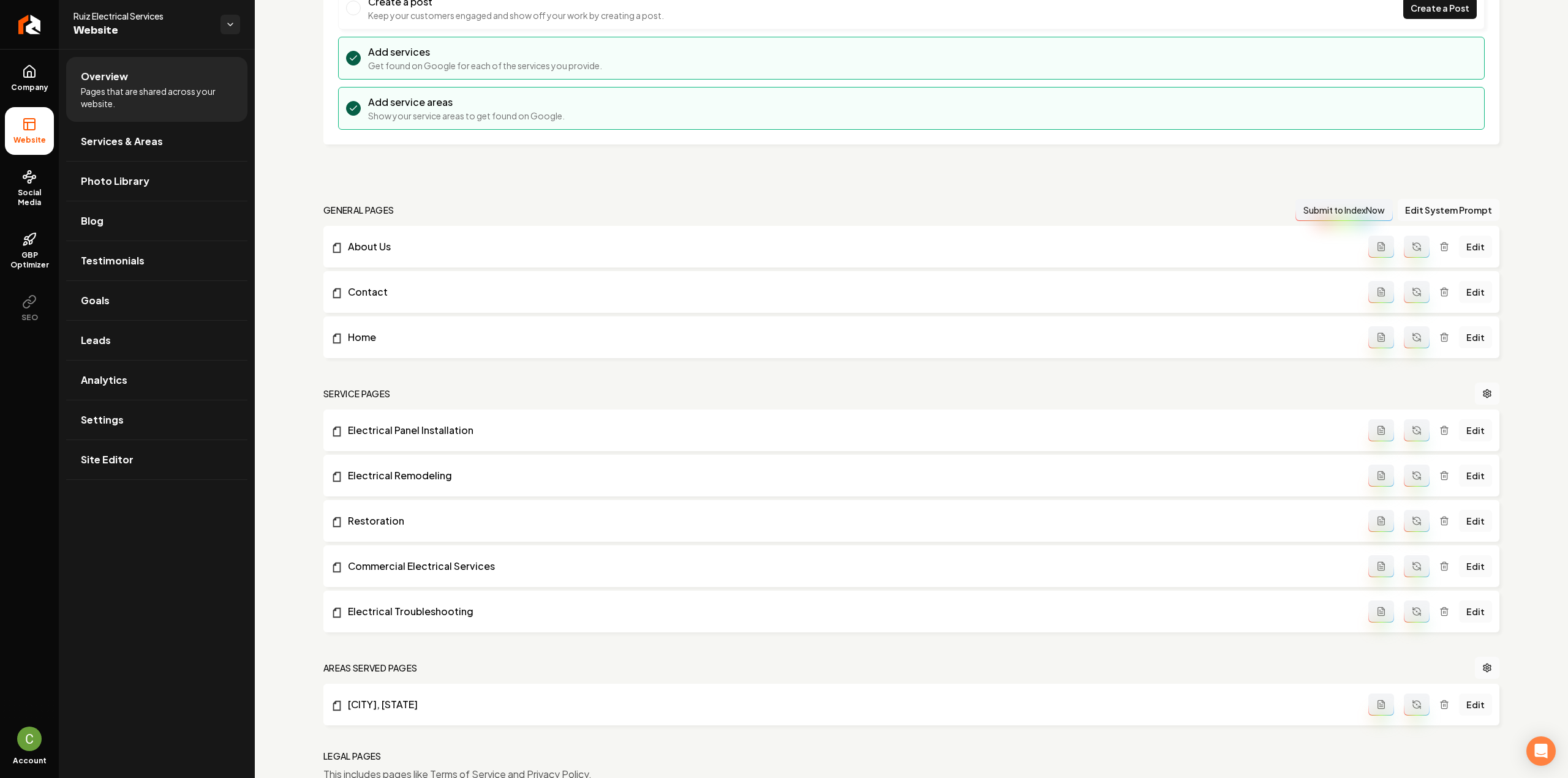 click 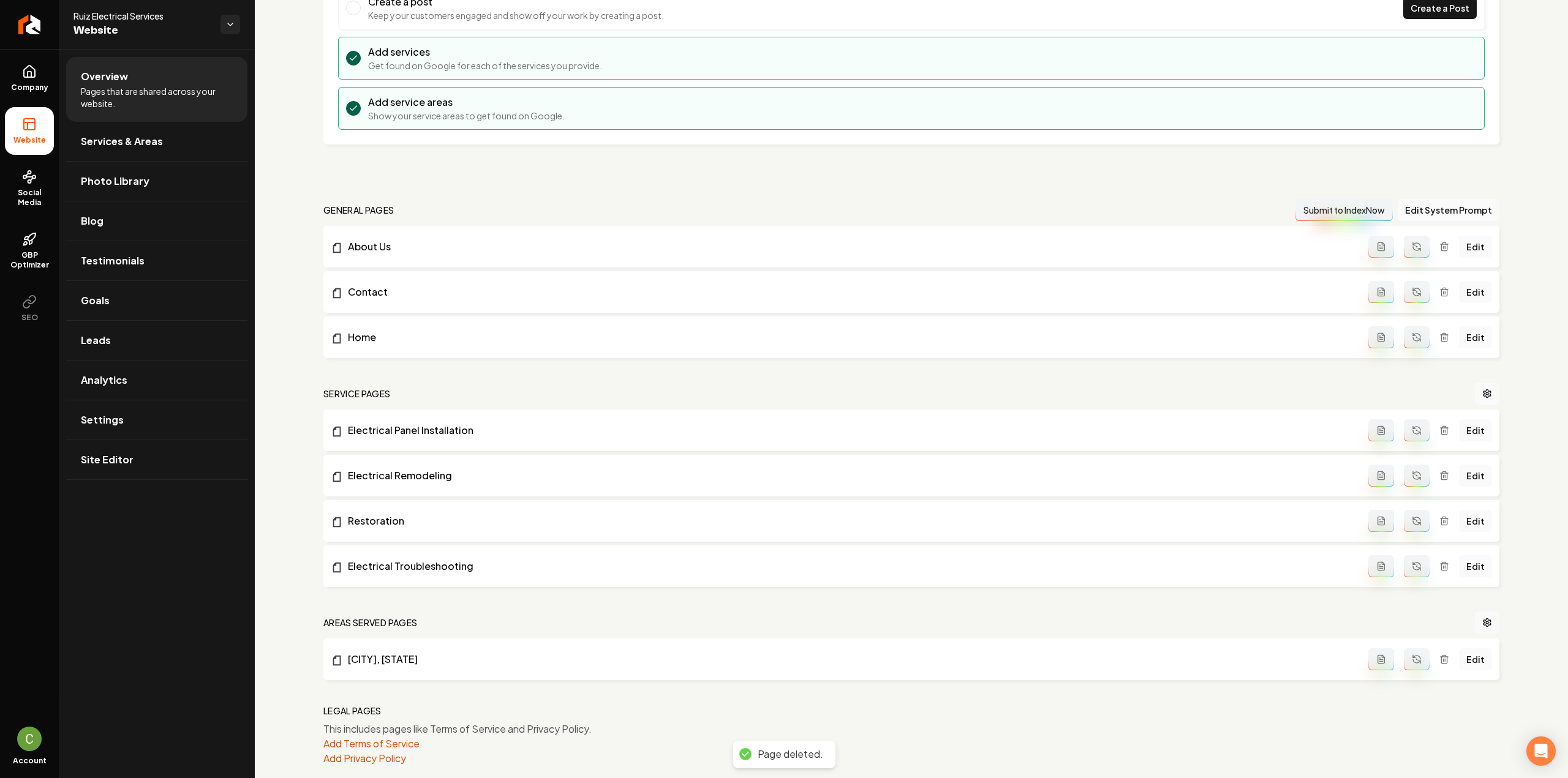 click 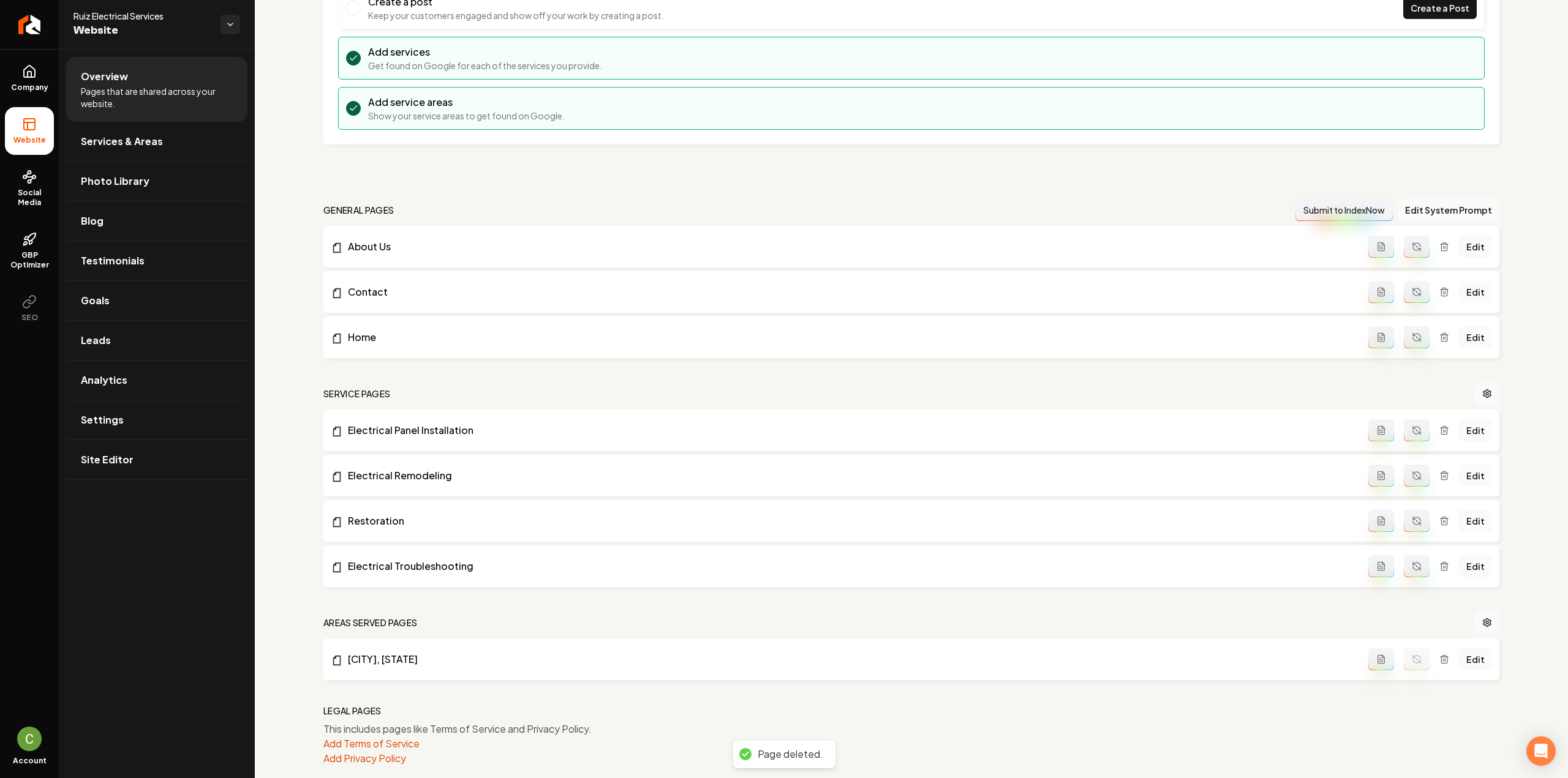 drag, startPoint x: 1404, startPoint y: 244, endPoint x: 1410, endPoint y: 267, distance: 23.769729 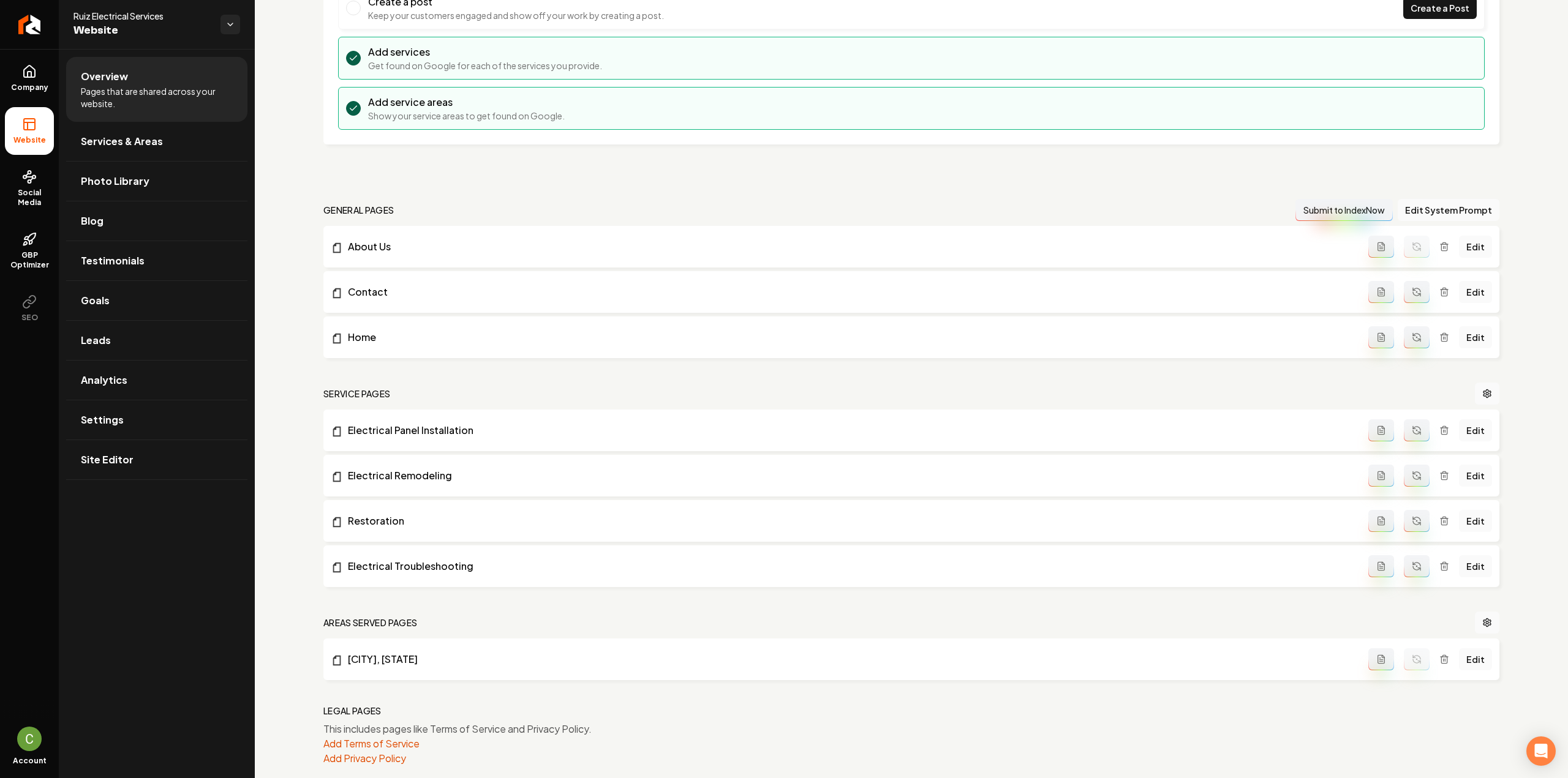click 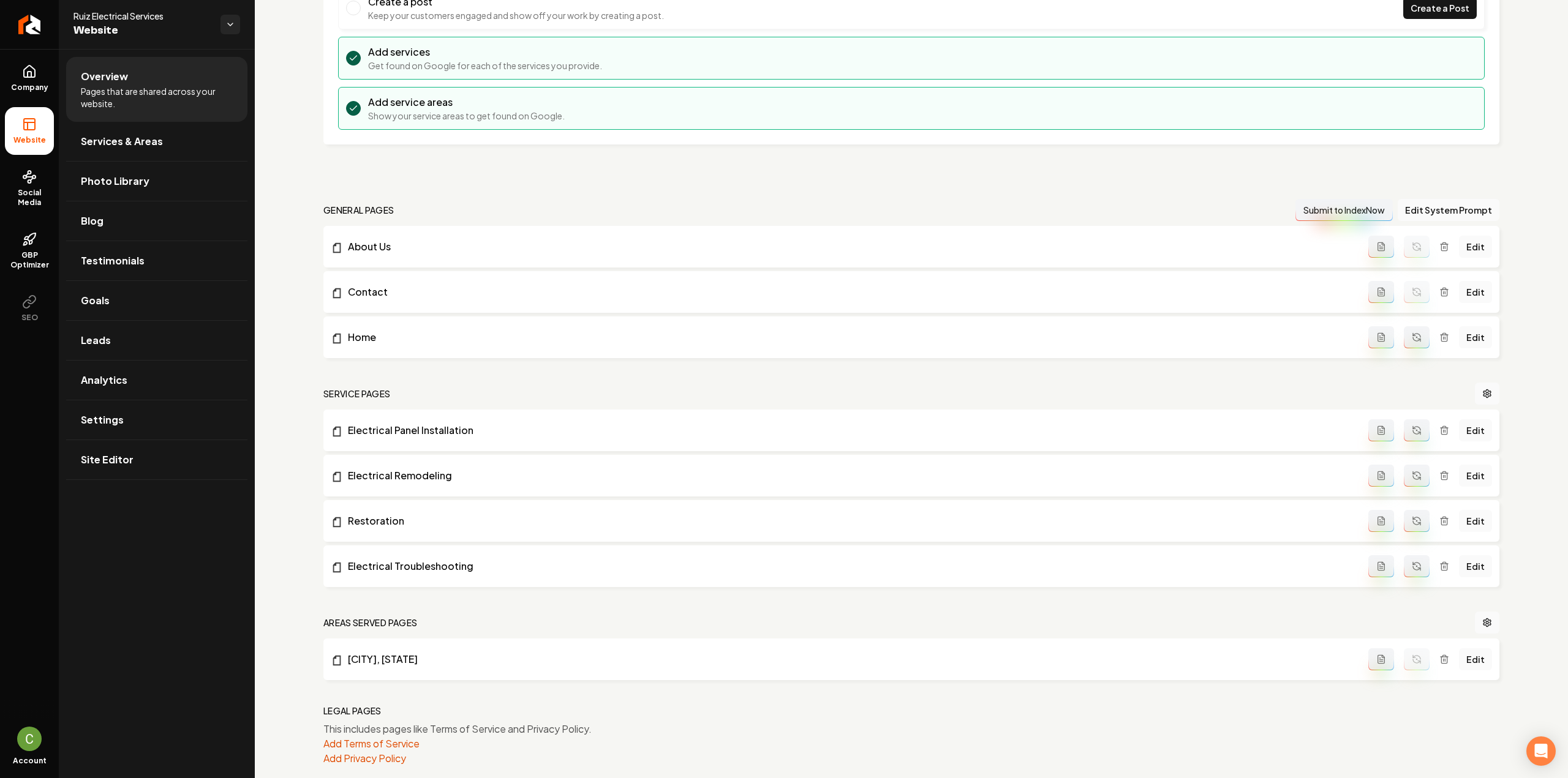 click at bounding box center (1417, 337) 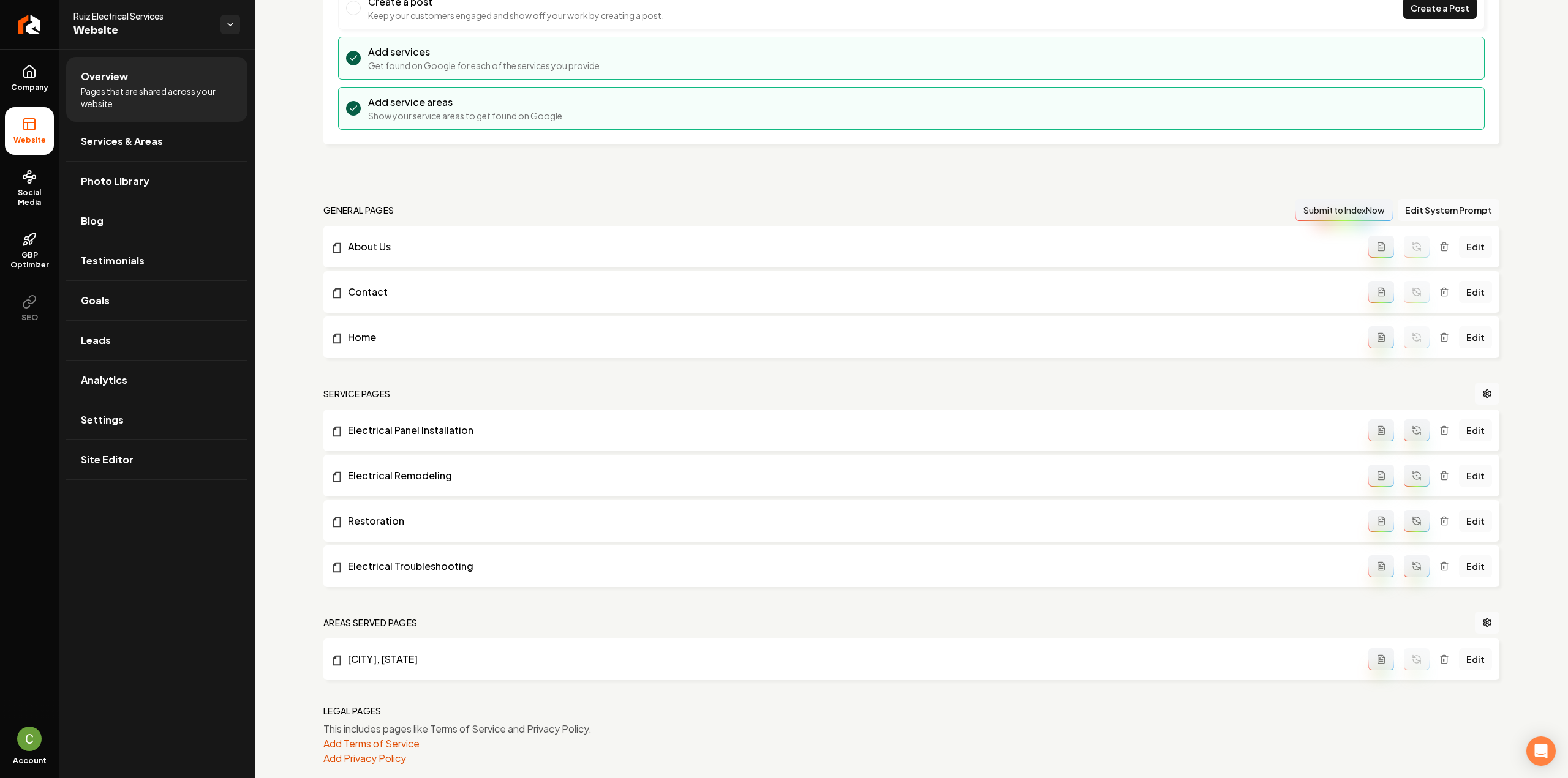 click at bounding box center [1417, 430] 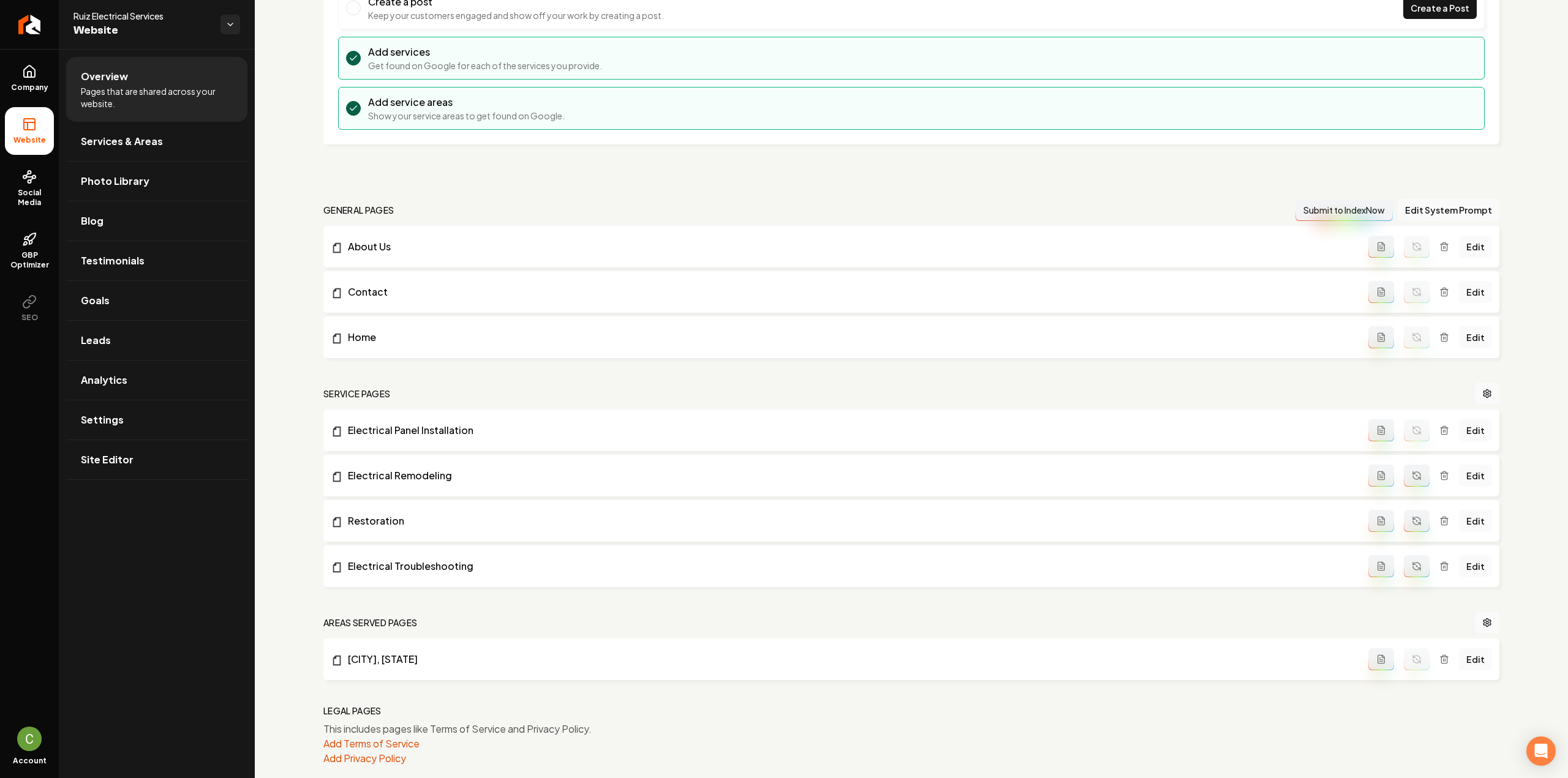 drag, startPoint x: 1408, startPoint y: 475, endPoint x: 1409, endPoint y: 483, distance: 8.062258 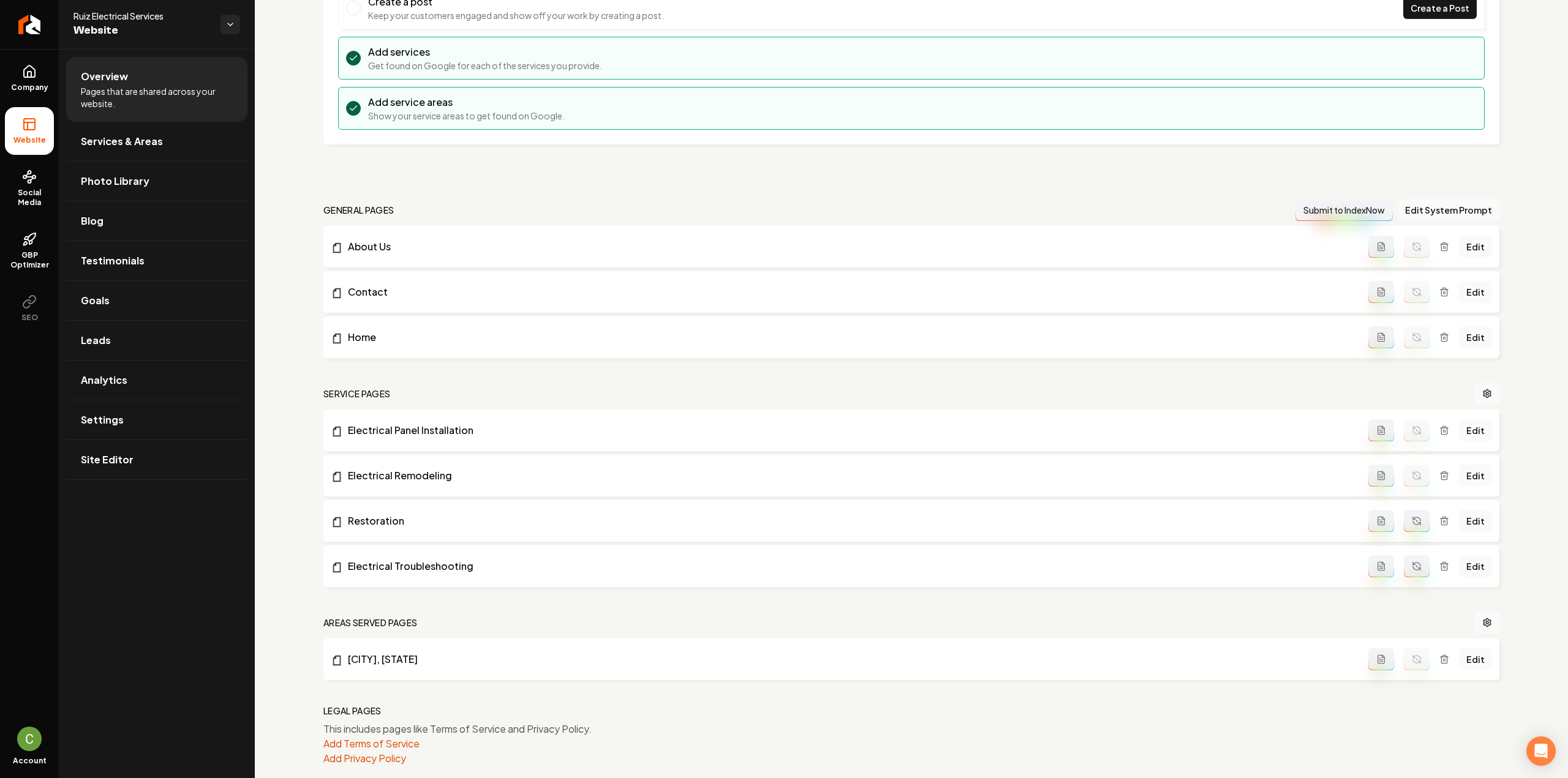 drag, startPoint x: 1414, startPoint y: 527, endPoint x: 1416, endPoint y: 550, distance: 23.08679 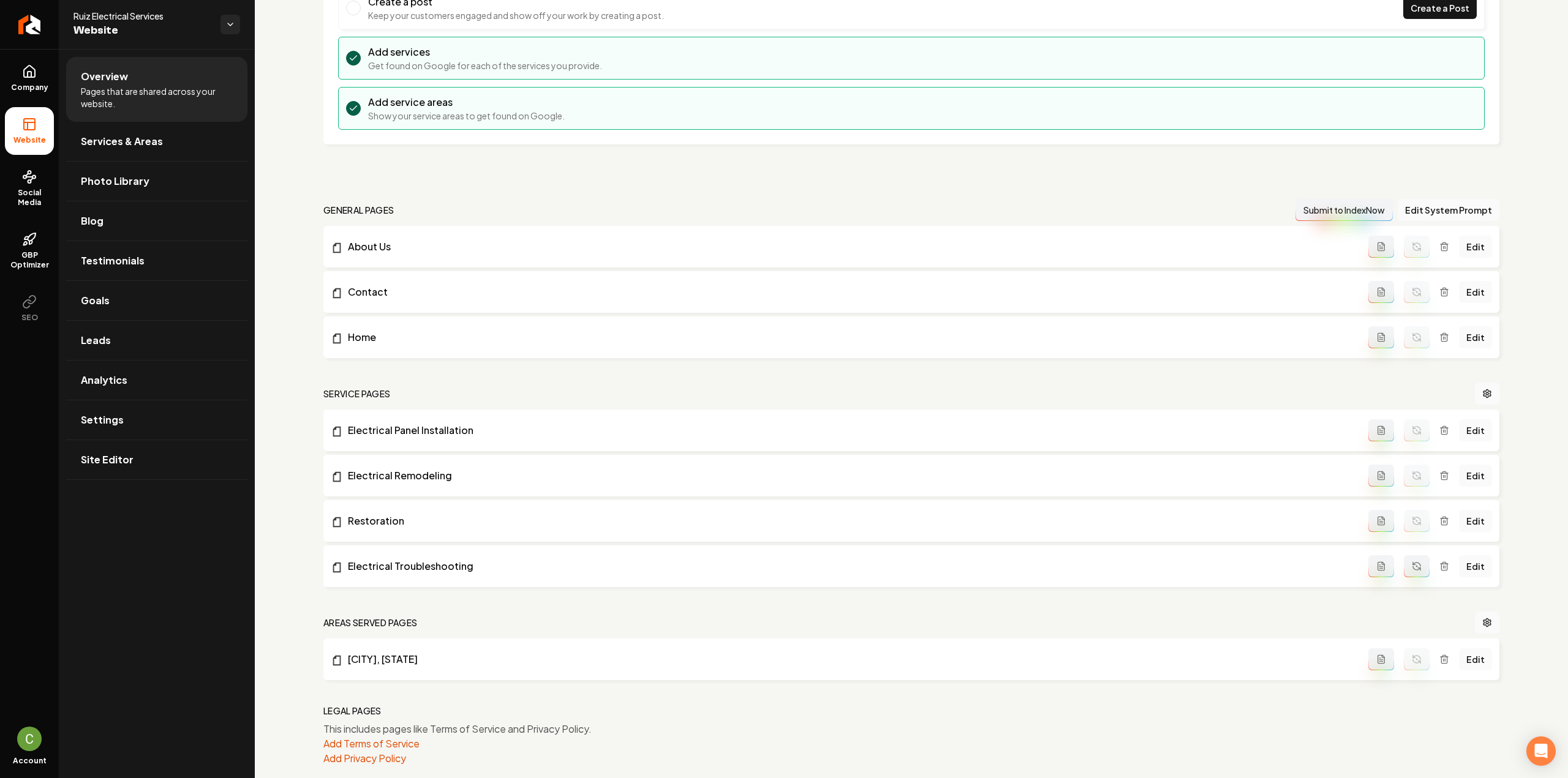 click at bounding box center [1417, 566] 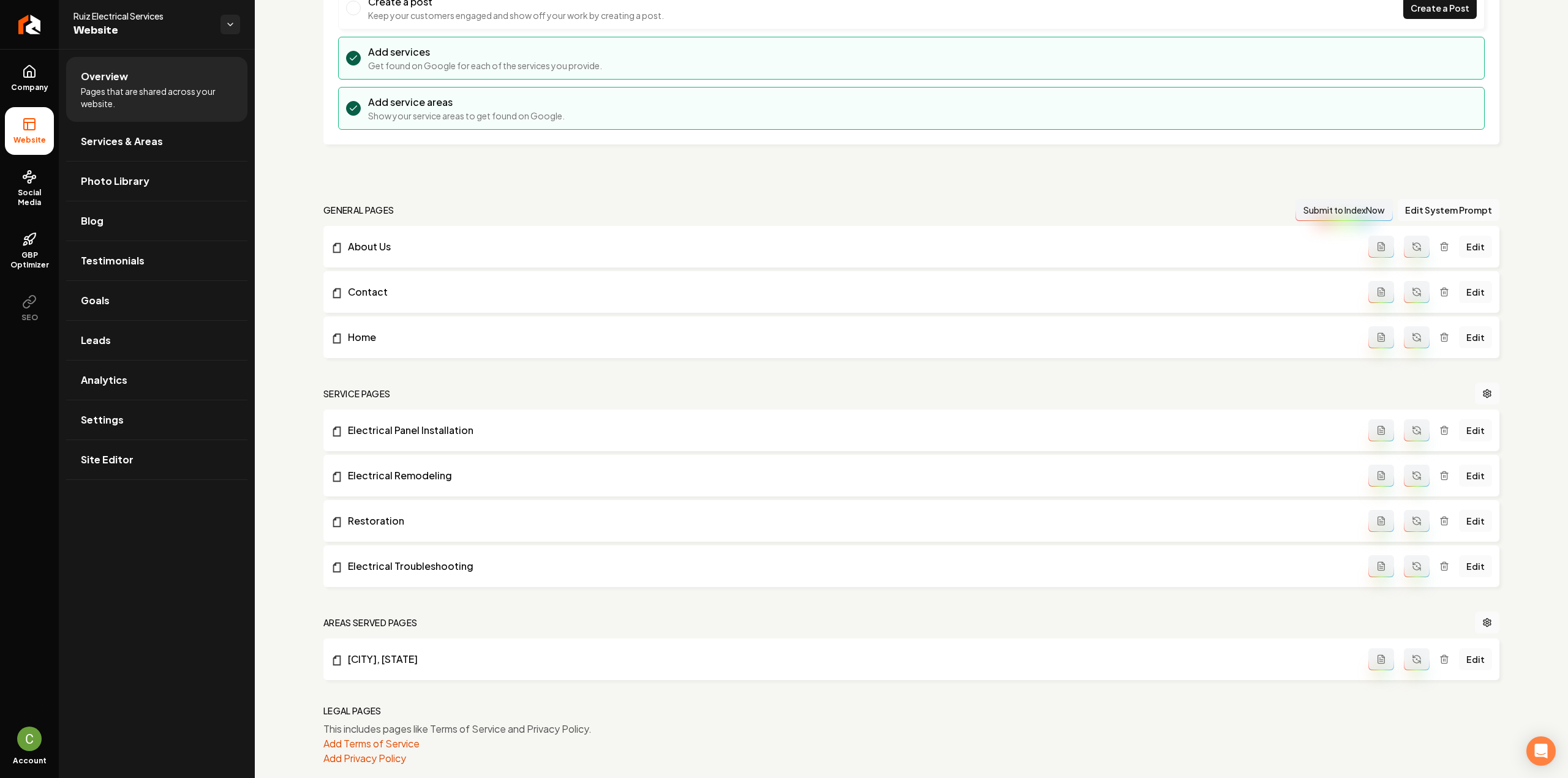 scroll, scrollTop: 0, scrollLeft: 0, axis: both 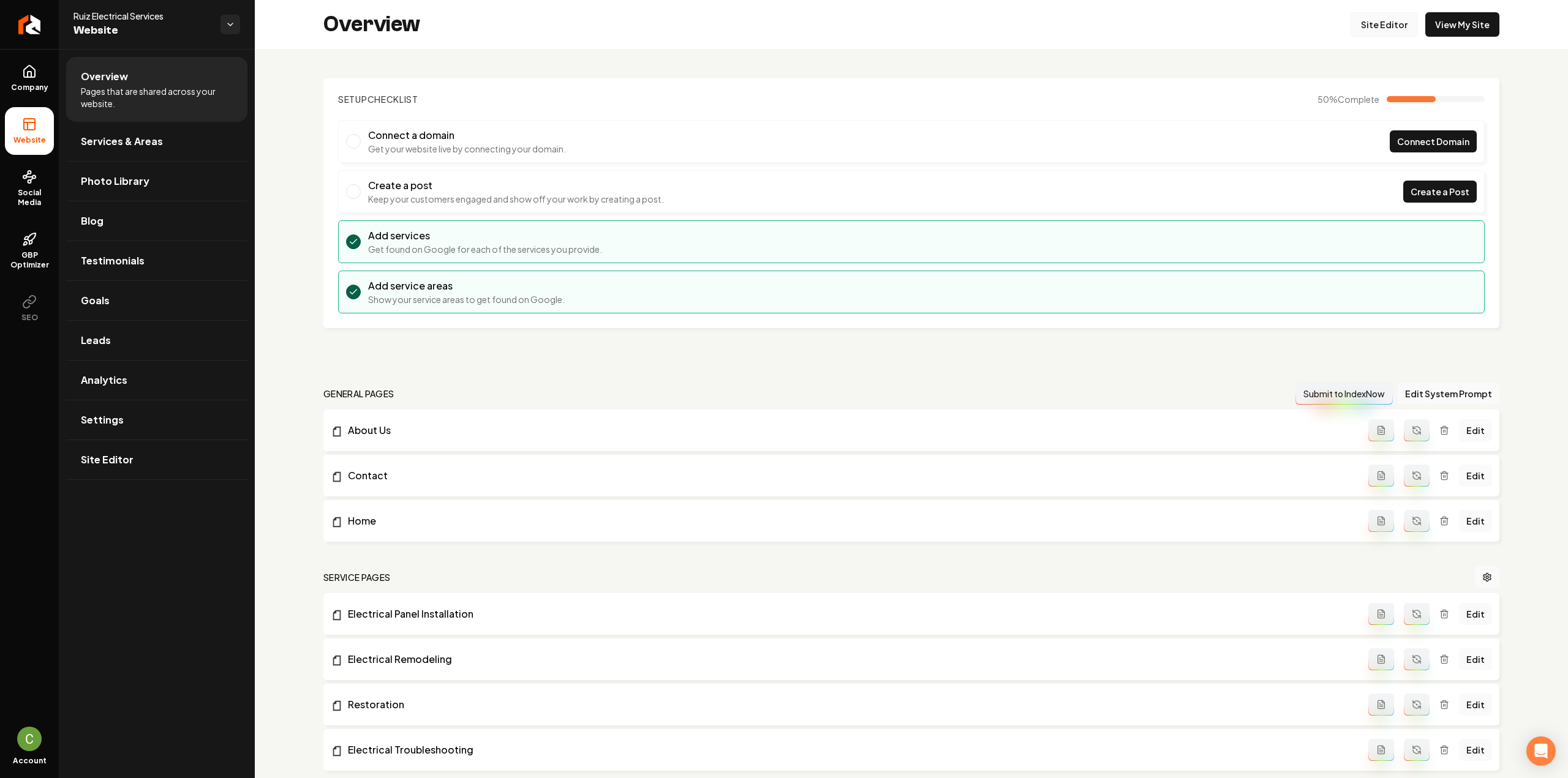 drag, startPoint x: 1365, startPoint y: 37, endPoint x: 1363, endPoint y: 26, distance: 11.18034 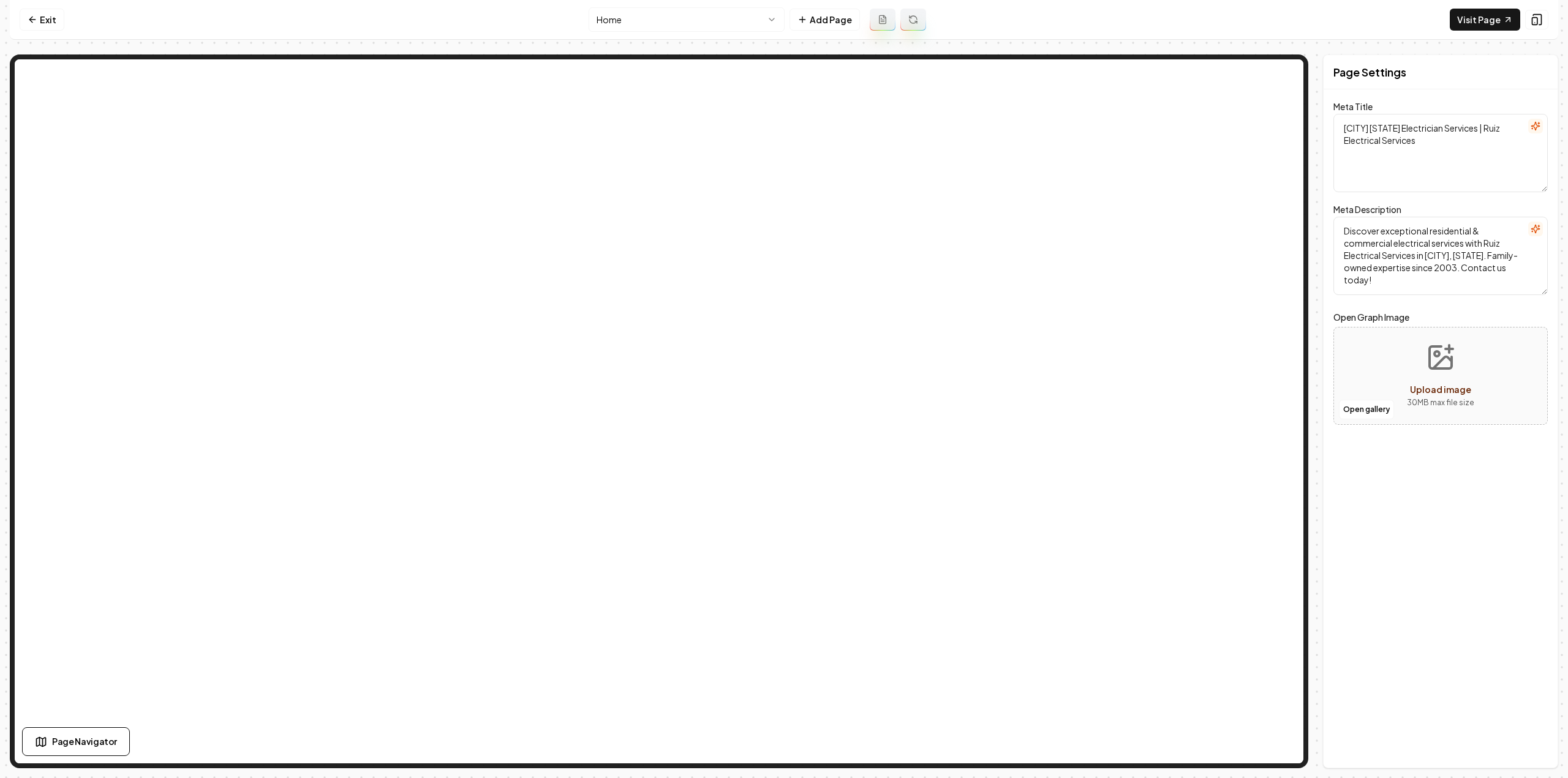 type on "Electrician Services in Spring TX - Trusted & Family-Owned | Ruiz" 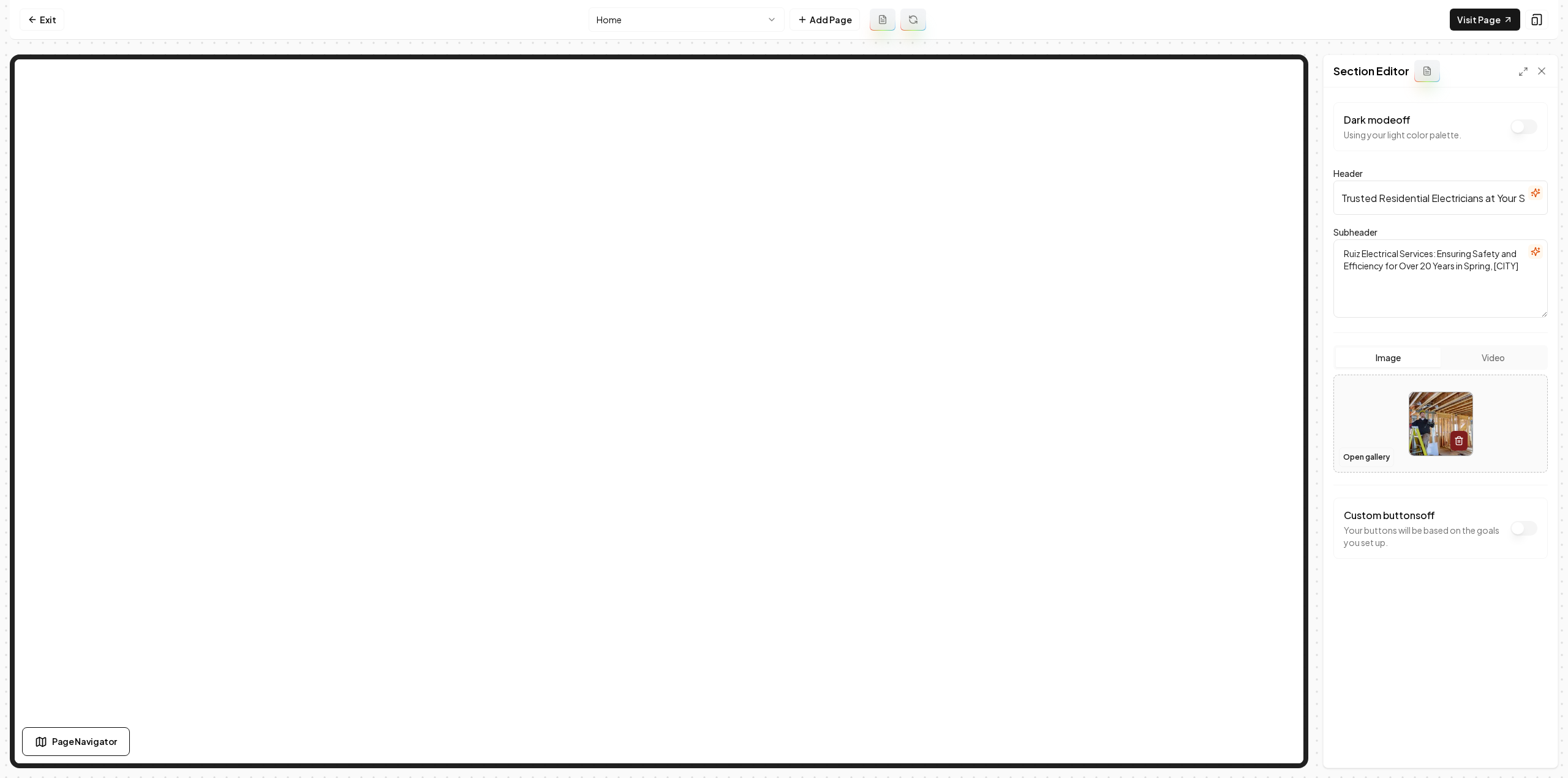 click on "Open gallery" at bounding box center [1366, 457] 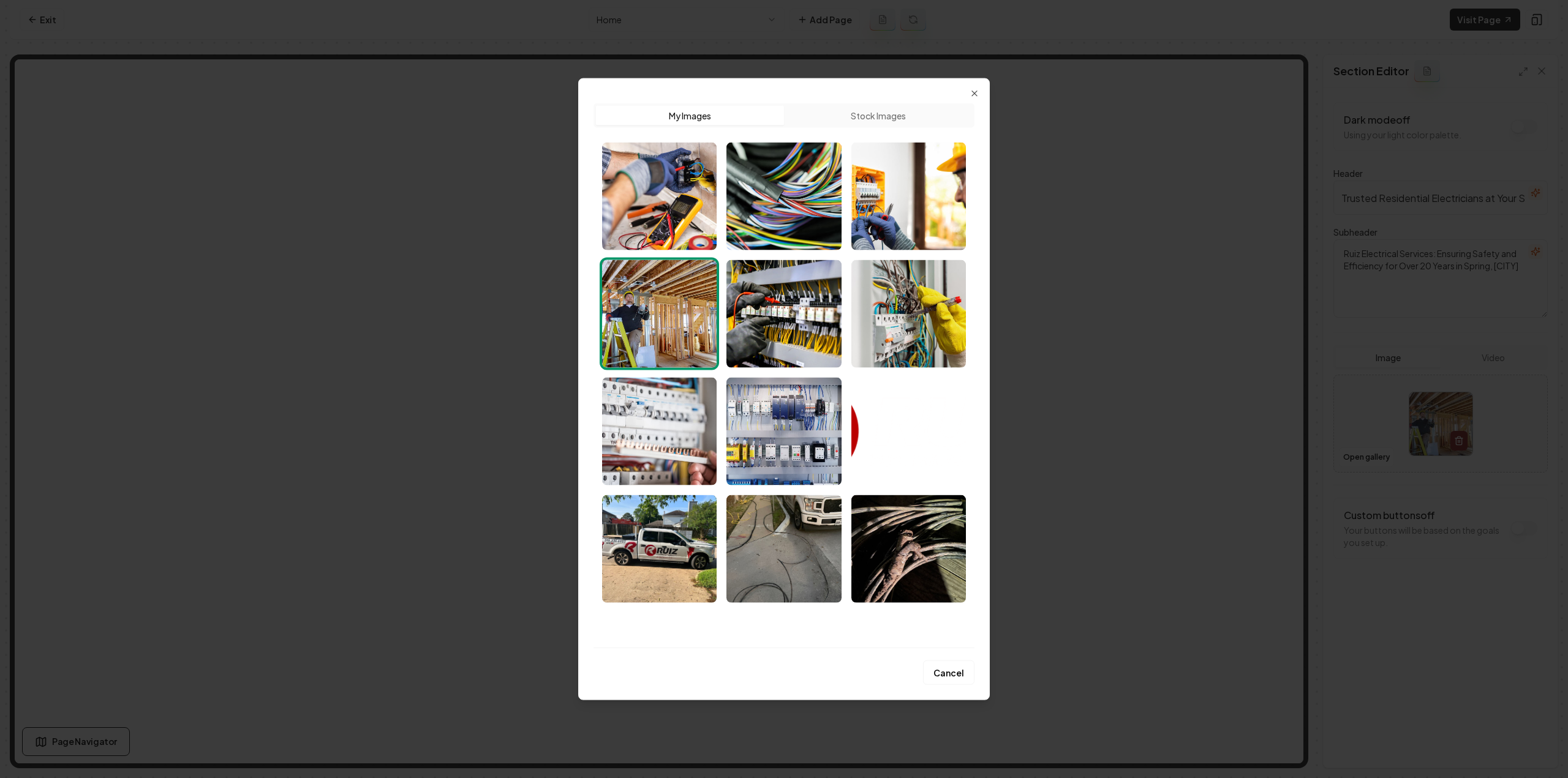 click at bounding box center [659, 196] 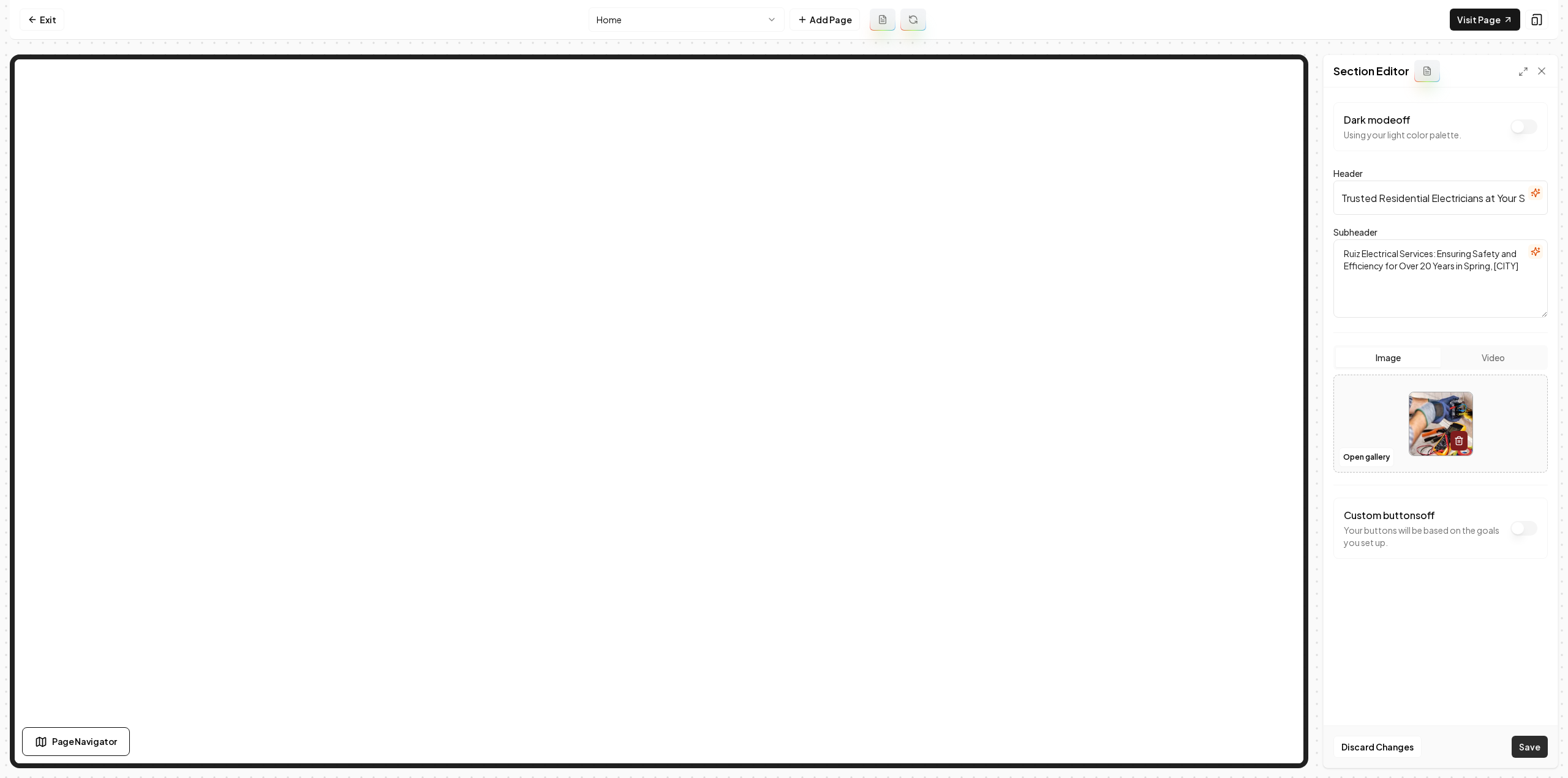 click on "Save" at bounding box center [1529, 747] 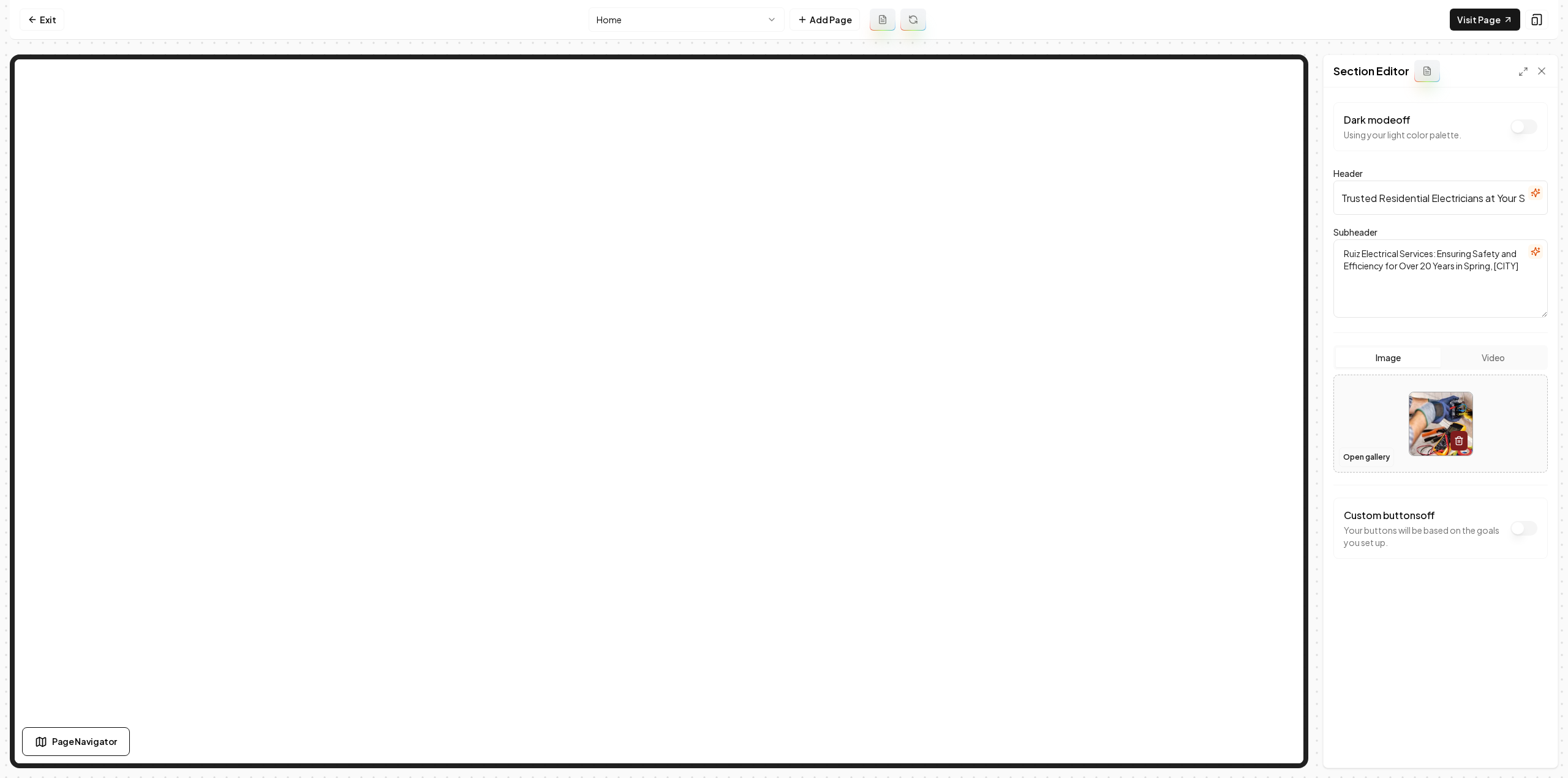 click on "Open gallery" at bounding box center [1366, 457] 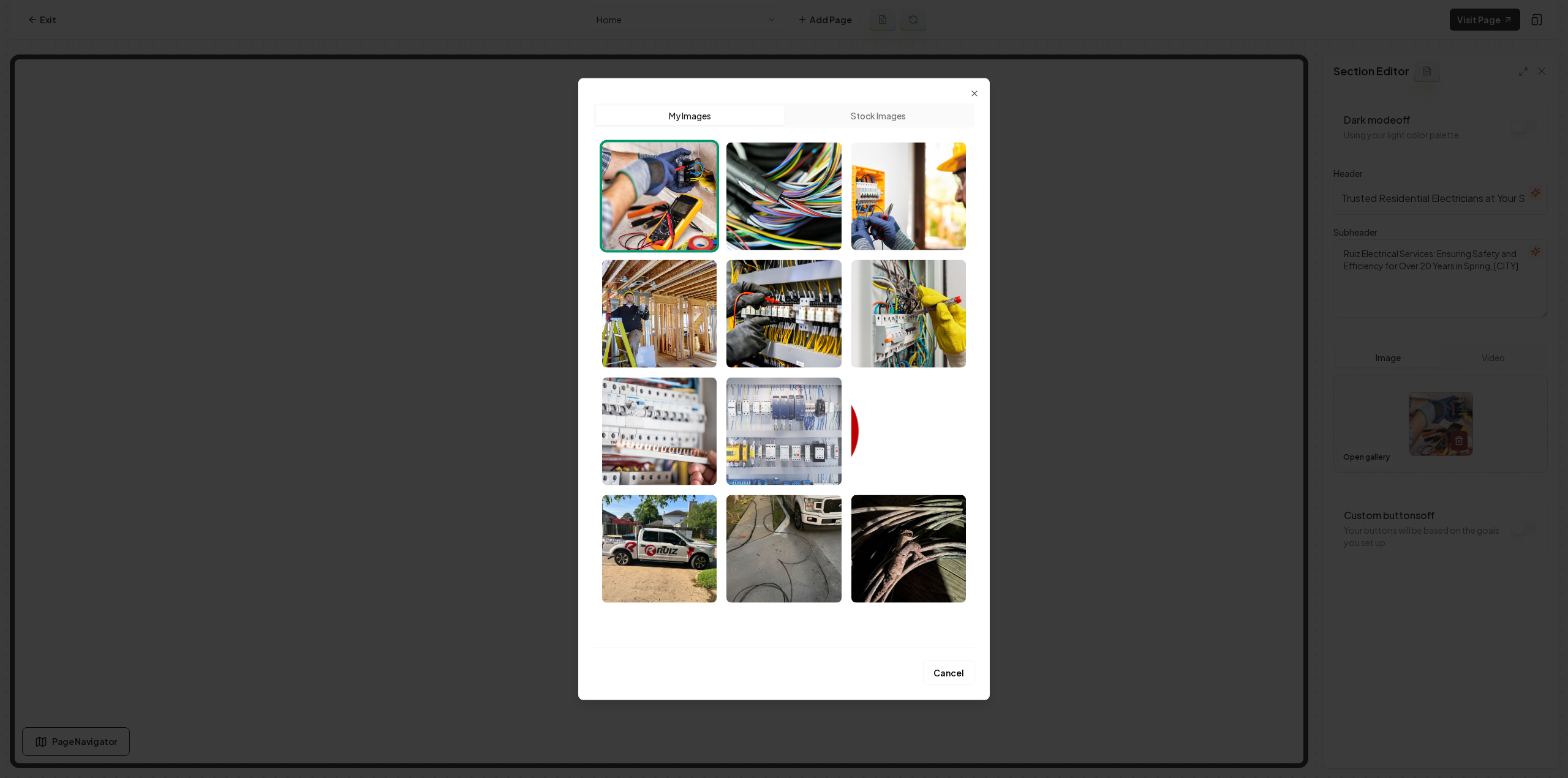 click at bounding box center (783, 431) 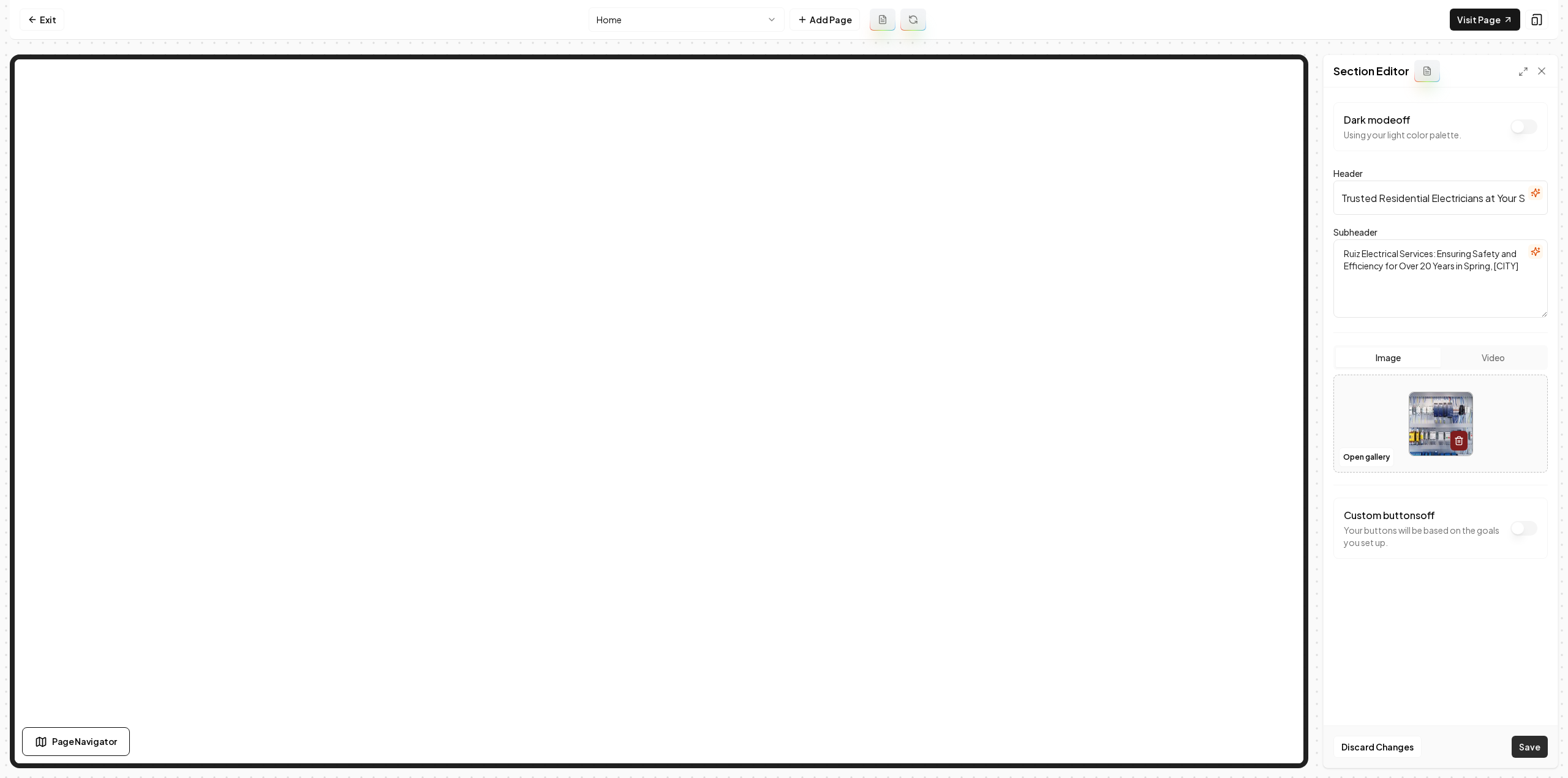 click on "Save" at bounding box center (1529, 747) 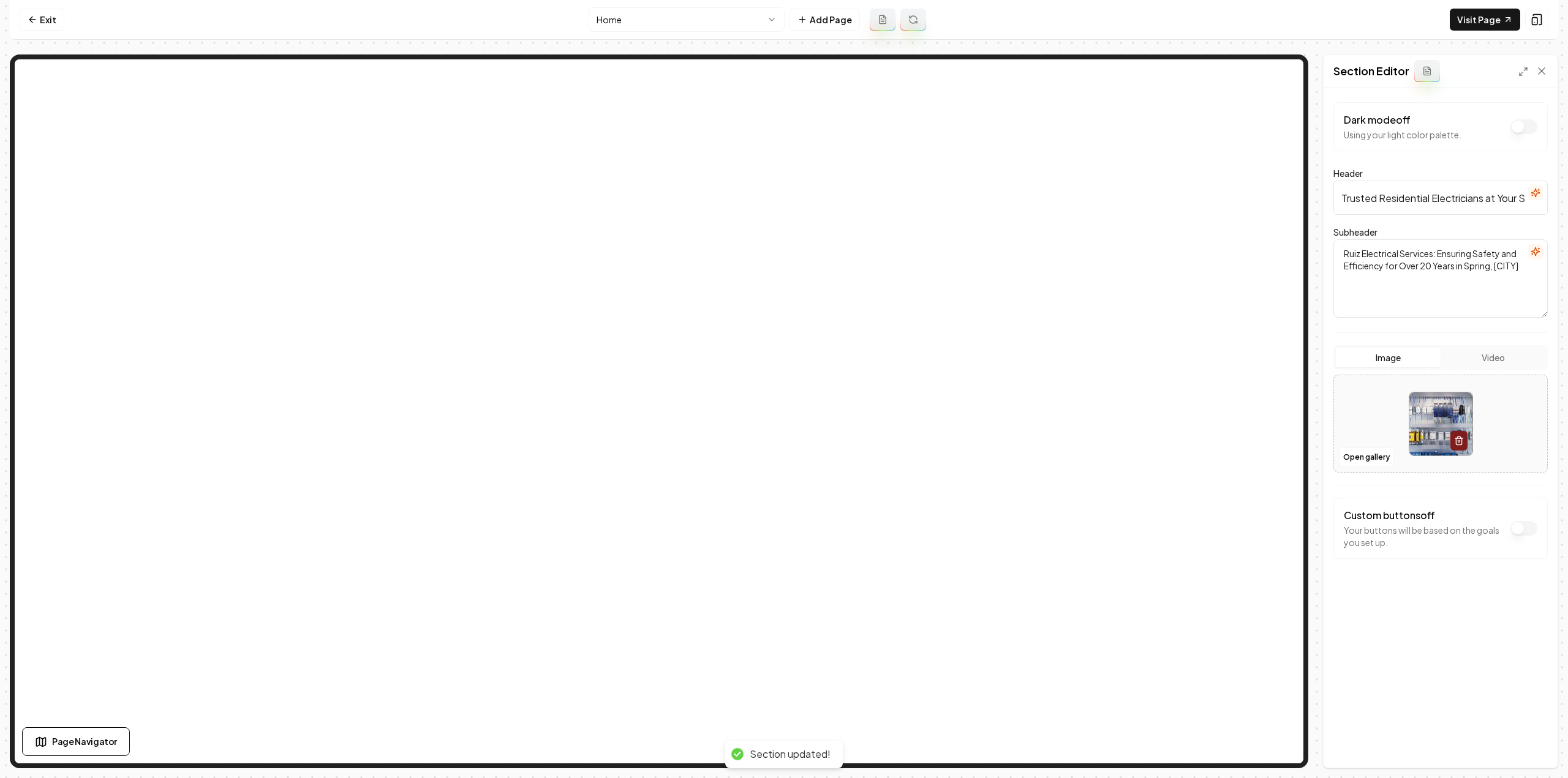 click on "Computer Required This feature is only available on a computer. Please switch to a computer to edit your site. Go back  Exit Home Add Page Visit Page  Page Navigator Page Settings Section Editor Dark mode  off Using your light color palette. Header Trusted Residential Electricians at Your Service Subheader Ruiz Electrical Services: Ensuring Safety and Efficiency for Over 20 Years in Spring, Texas Image Video Open gallery Custom buttons  off Your buttons will be based on the goals you set up. Discard Changes Save Section updated! /dashboard/sites/10ef169f-a6fe-4a82-9f06-34b8d3ac0291/pages/ad8cfe9b-39cf-4bb2-9e4e-9723e9a35697" at bounding box center (784, 389) 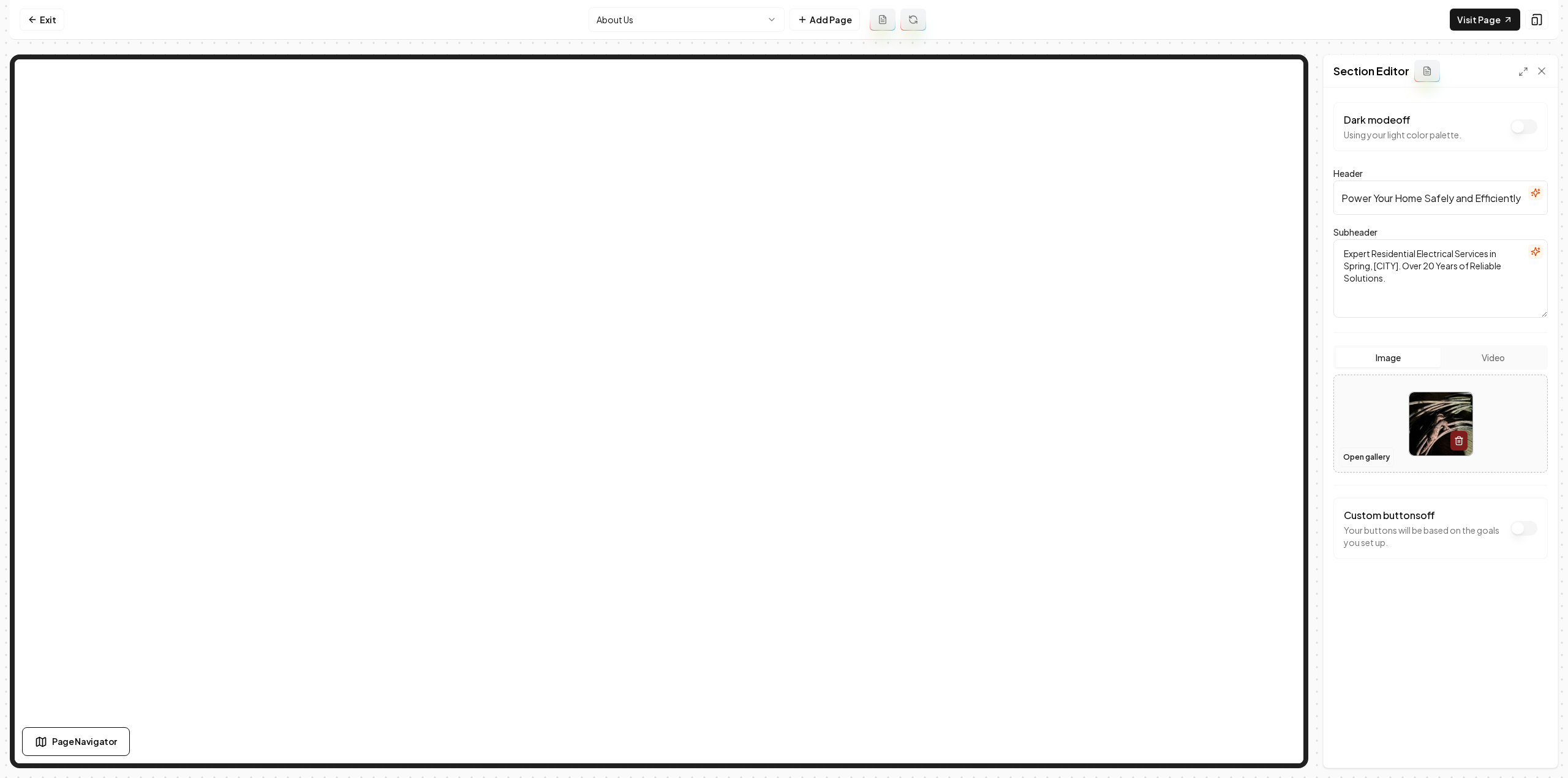 click on "Open gallery" at bounding box center (1366, 457) 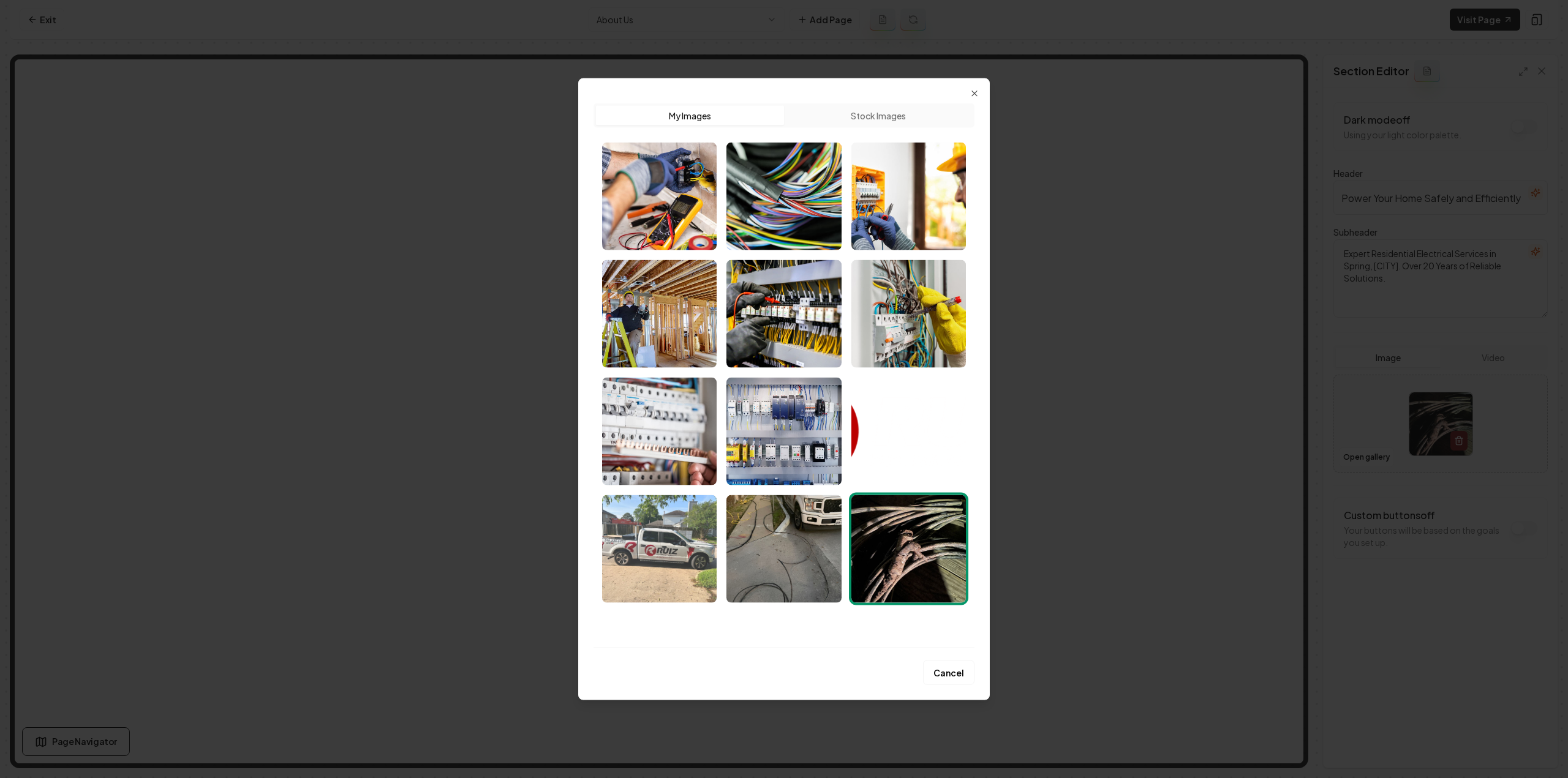 click at bounding box center (659, 548) 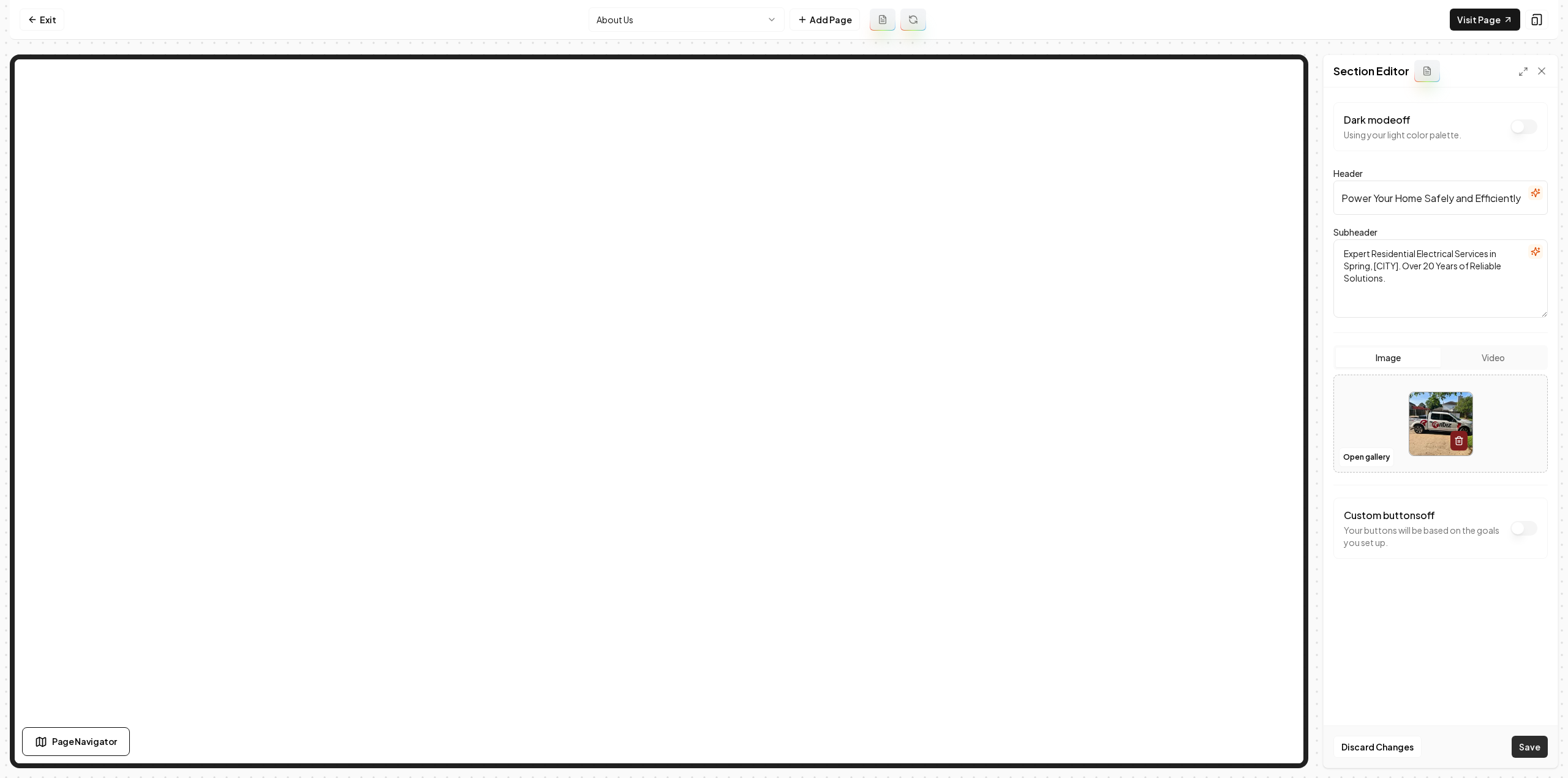 click on "Save" at bounding box center (1529, 747) 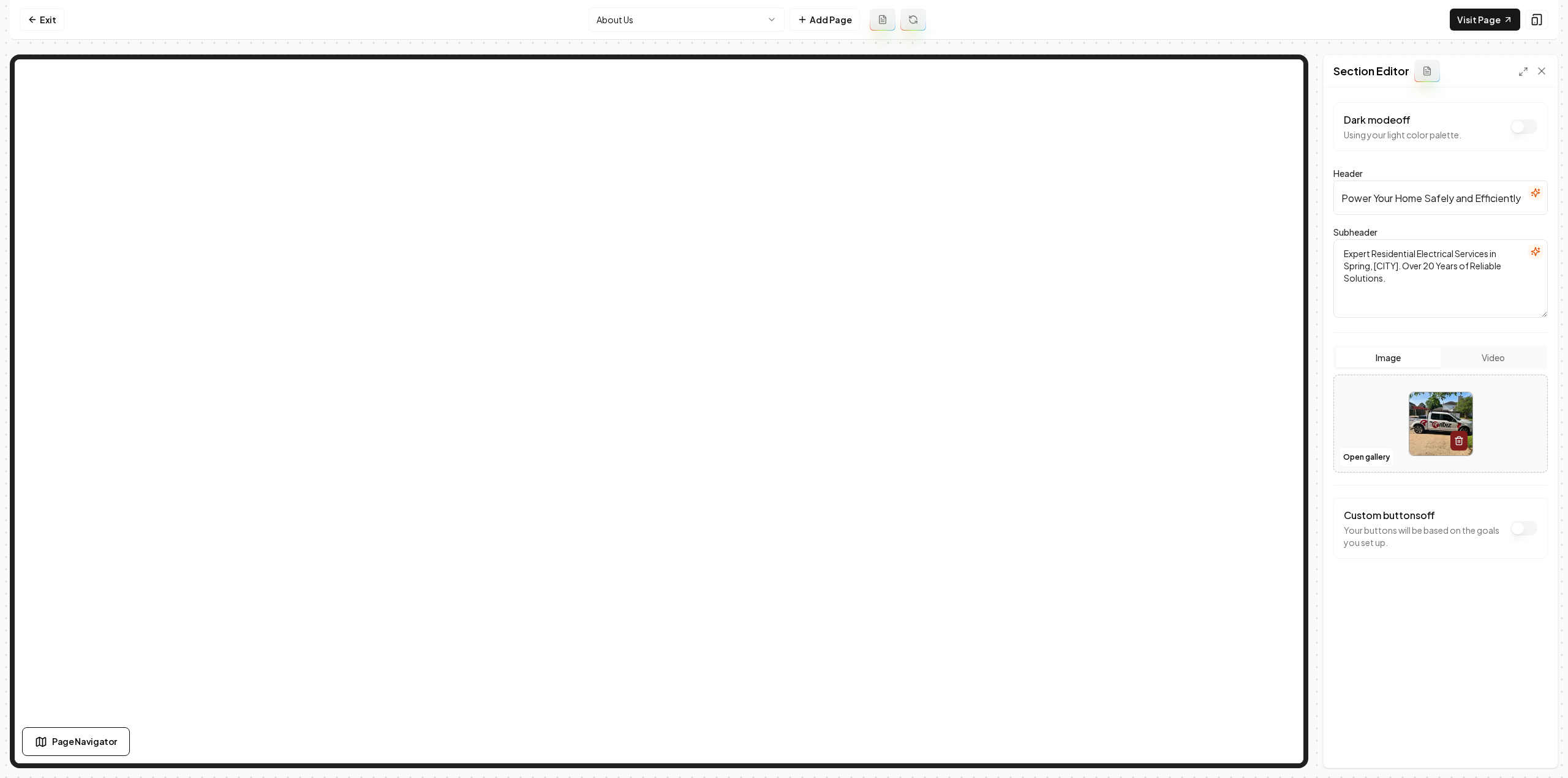 click on "Computer Required This feature is only available on a computer. Please switch to a computer to edit your site. Go back  Exit About Us Add Page Visit Page  Page Navigator Page Settings Section Editor Dark mode  off Using your light color palette. Header Power Your Home Safely and Efficiently Subheader Expert Residential Electrical Services in Spring, Texas. Over 20 Years of Reliable Solutions. Image Video Open gallery Custom buttons  off Your buttons will be based on the goals you set up. Discard Changes Save /dashboard/sites/10ef169f-a6fe-4a82-9f06-34b8d3ac0291/pages/a8b28cc4-59af-459a-9147-6f8bc598cc4d" at bounding box center [784, 389] 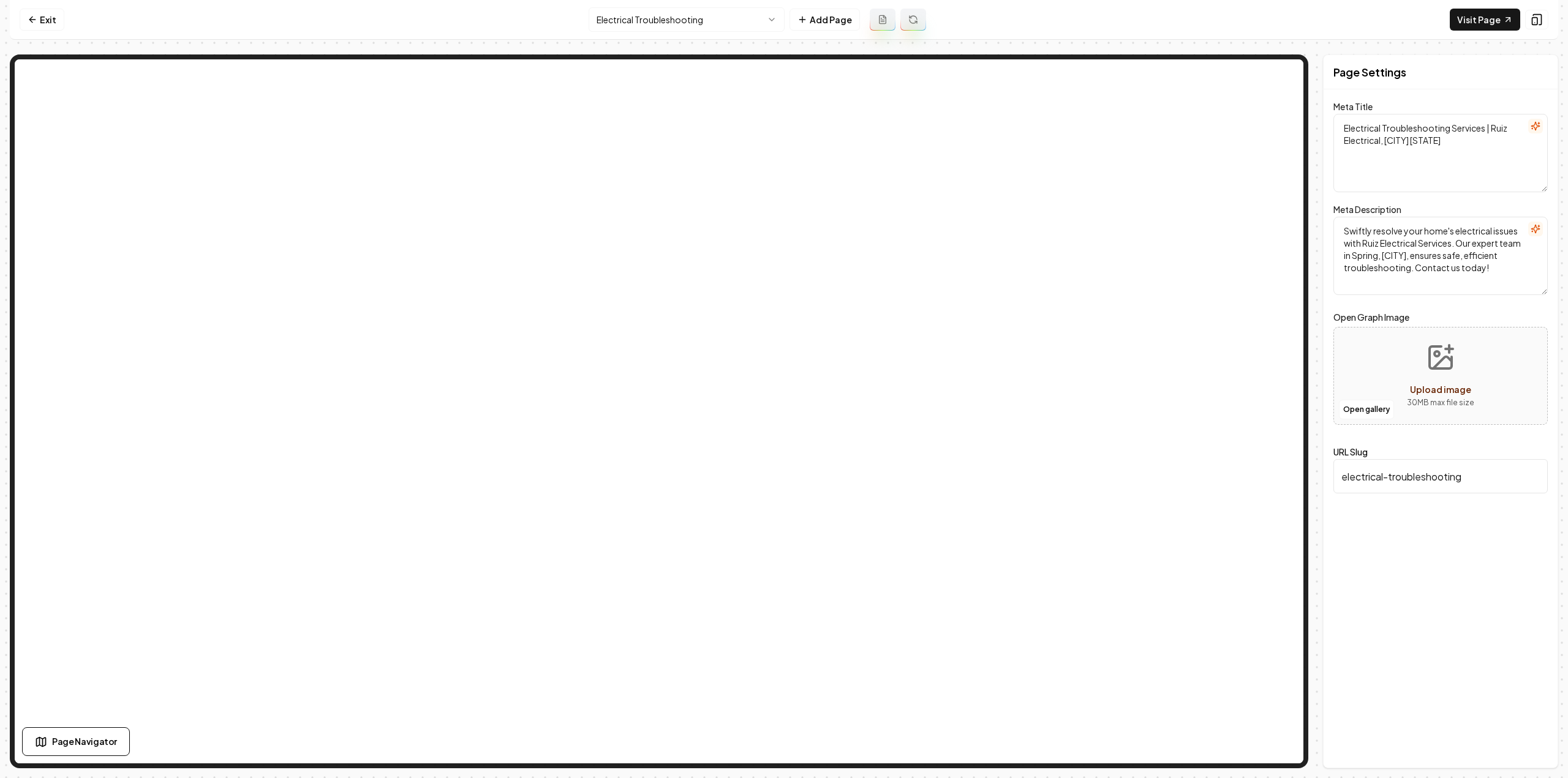 click on "Computer Required This feature is only available on a computer. Please switch to a computer to edit your site. Go back  Exit Electrical Troubleshooting Add Page Visit Page  Page Navigator Page Settings Meta Title Electrical Troubleshooting Services | Ruiz Electrical, Spring TX Meta Description Swiftly resolve your home's electrical issues with Ruiz Electrical Services. Our expert team in Spring, Texas, ensures safe, efficient troubleshooting. Contact us today! Open Graph Image Open gallery Upload image 30  MB max file size URL Slug electrical-troubleshooting Discard Changes Save Section Editor Unsupported section type /dashboard/sites/10ef169f-a6fe-4a82-9f06-34b8d3ac0291/pages/040ccb3c-eb16-4eaa-b23b-3b509370f253" at bounding box center (784, 389) 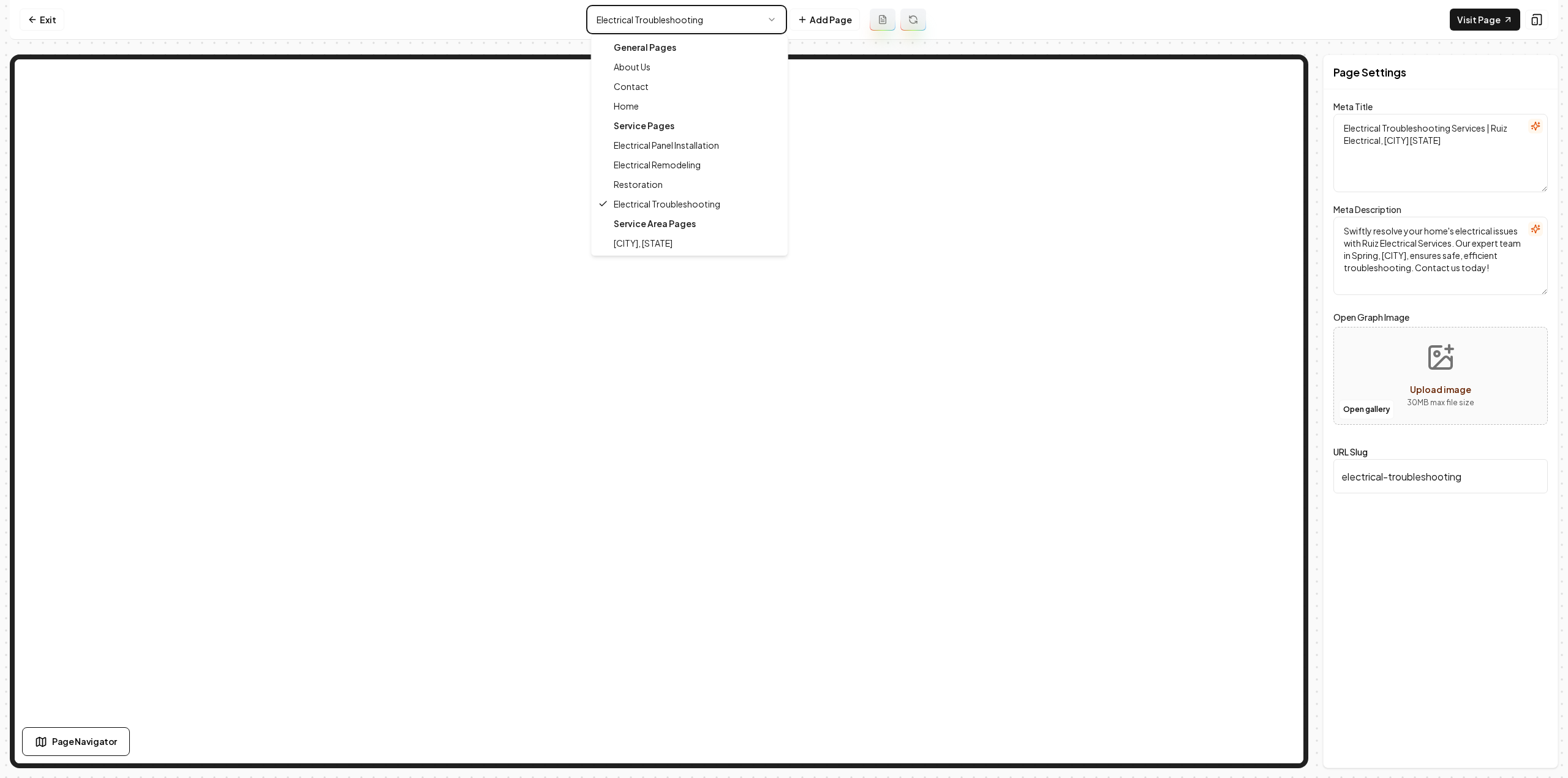 type on "Electrician Services in Spring TX - Trusted & Family-Owned | Ruiz" 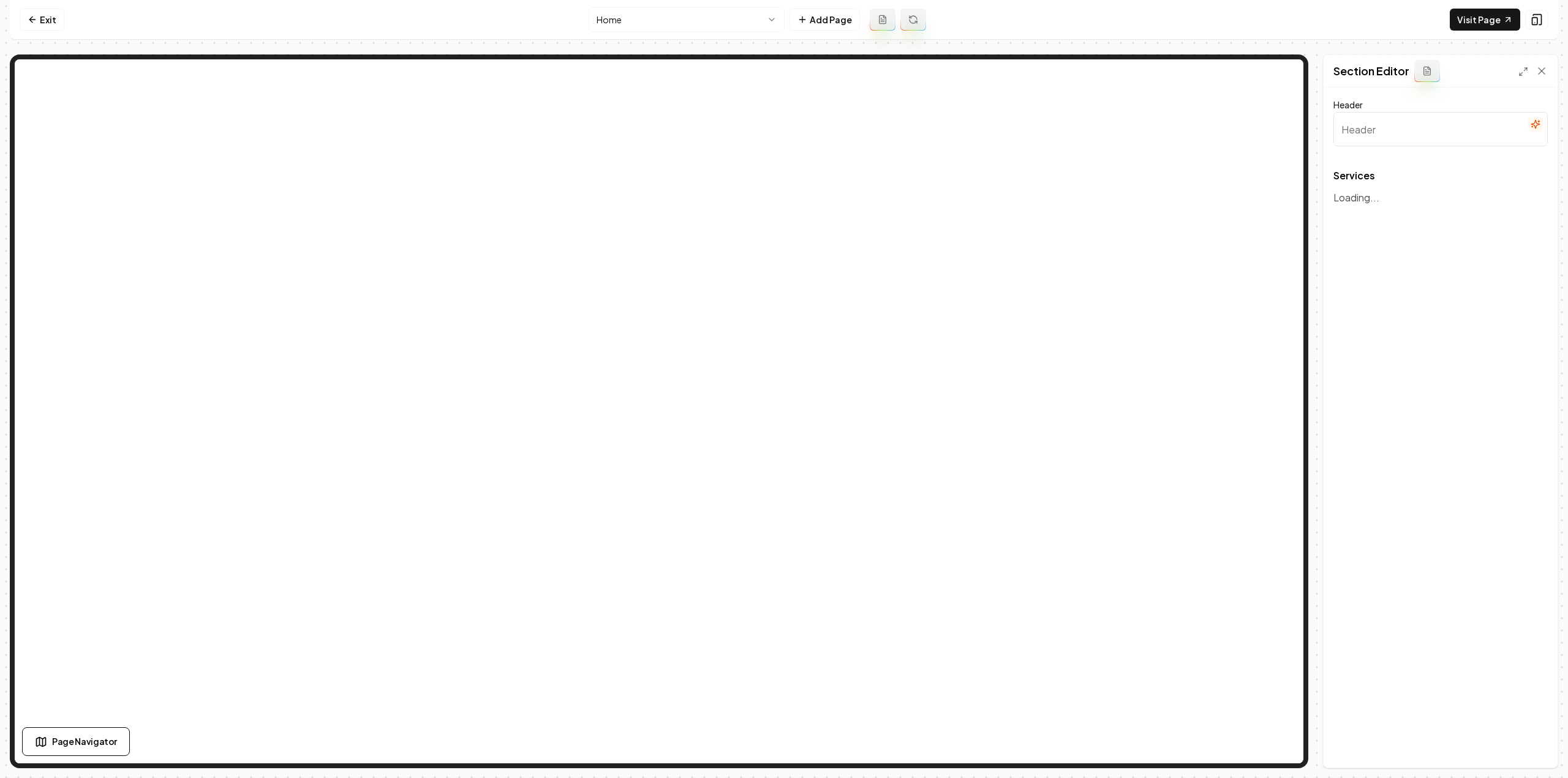 type on "Expert Residential Electrical Services" 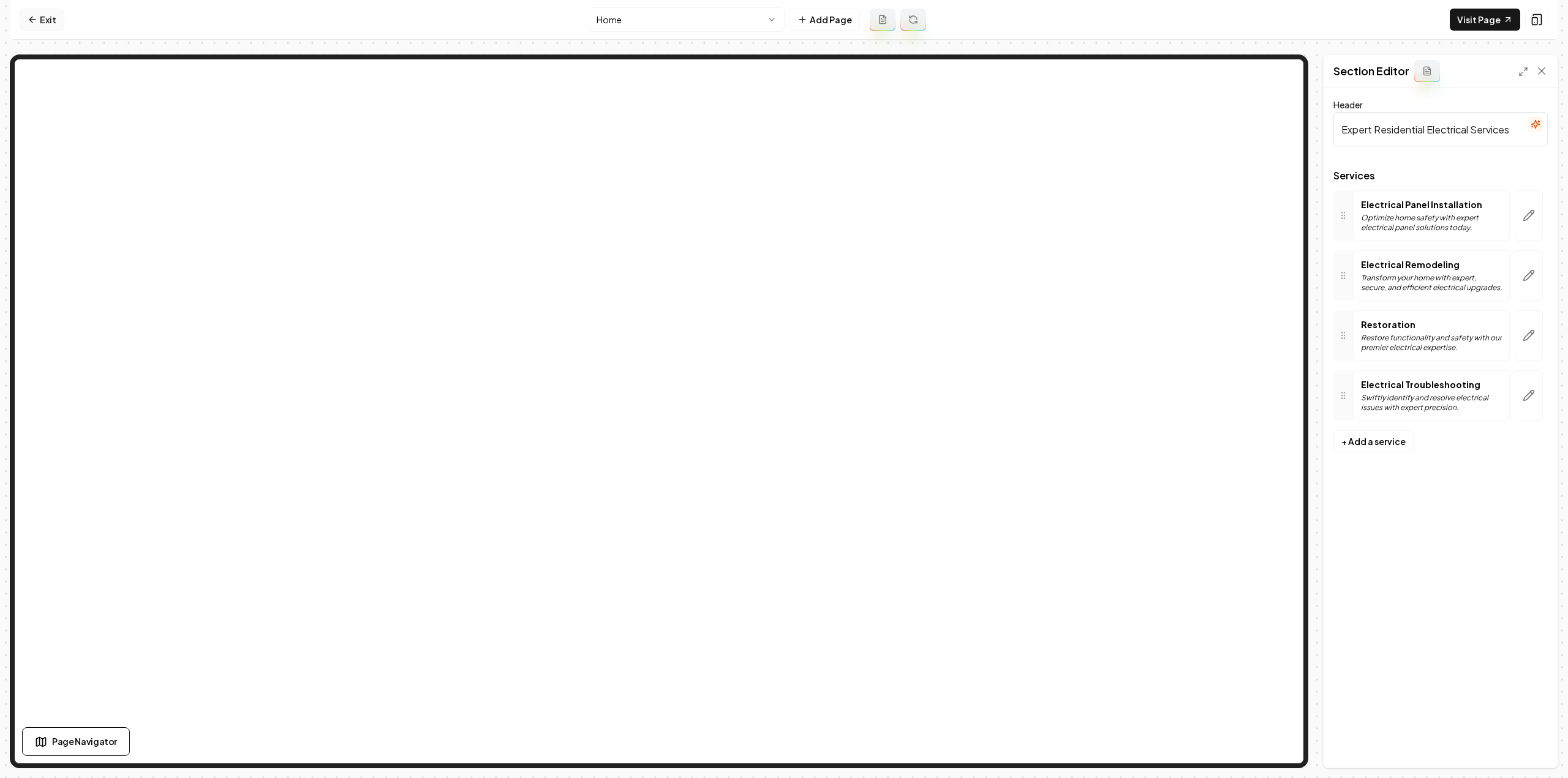 click on "Exit" at bounding box center (42, 20) 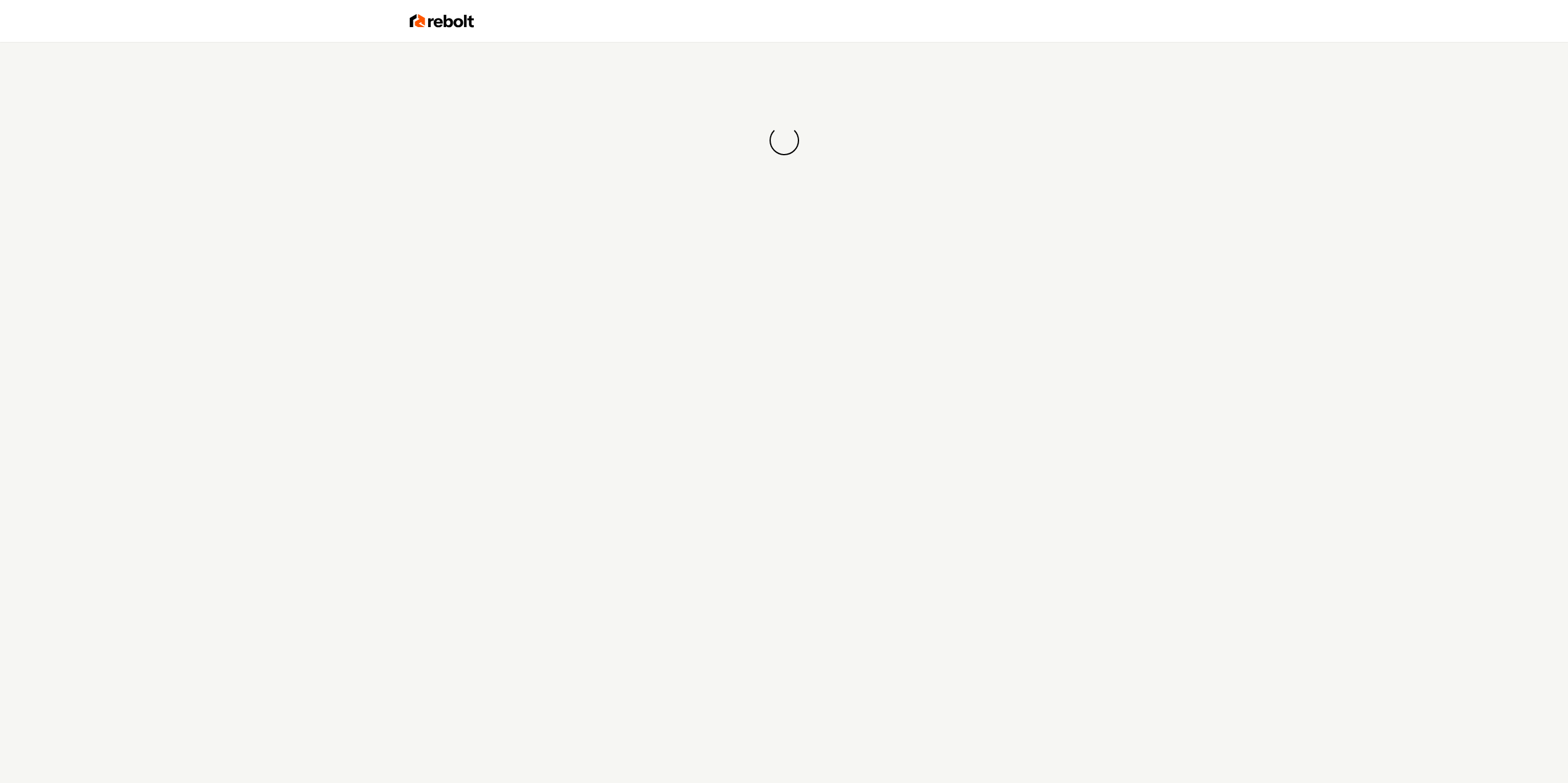 scroll, scrollTop: 0, scrollLeft: 0, axis: both 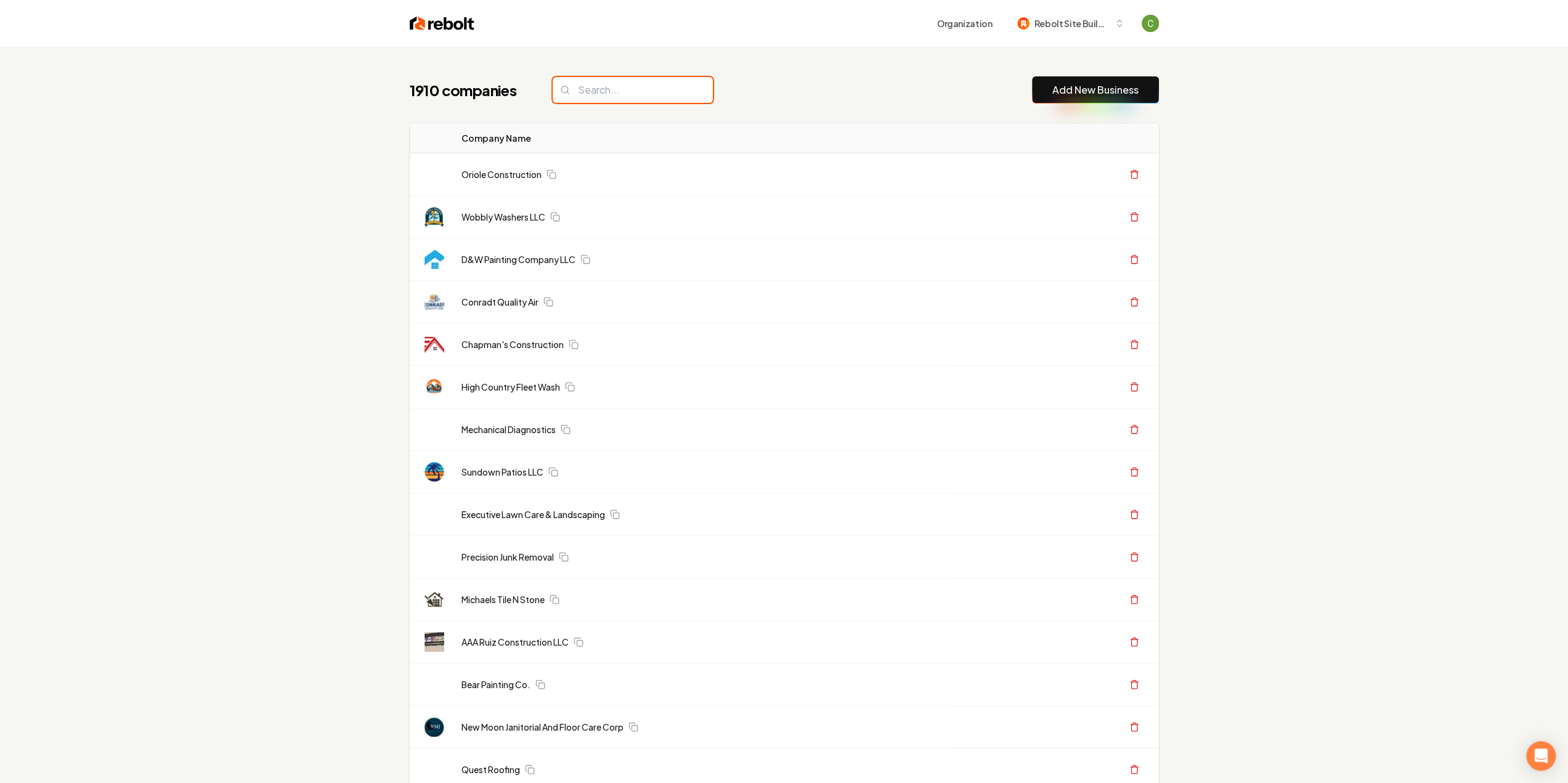 click at bounding box center [633, 90] 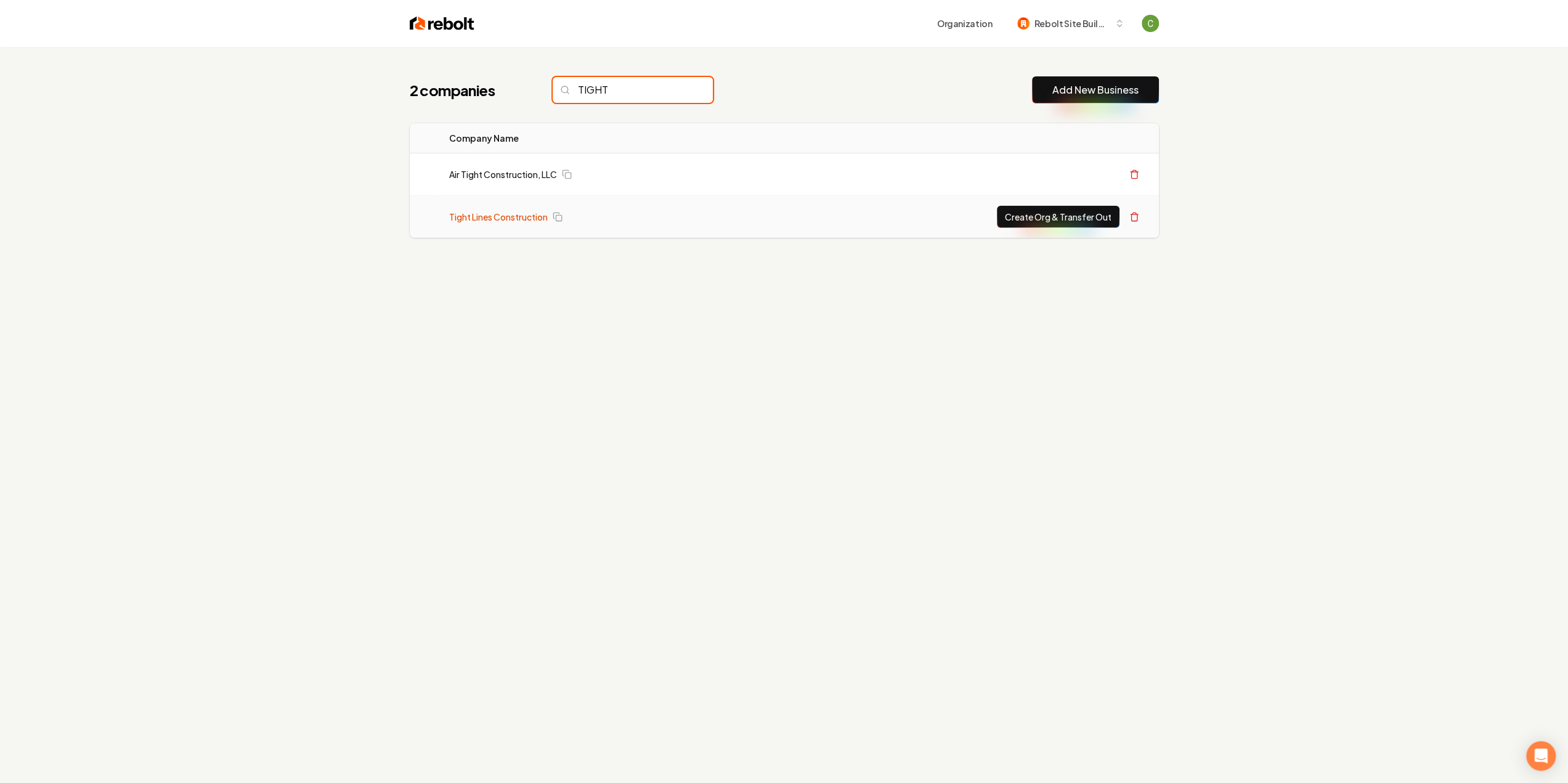 type on "TIGHT" 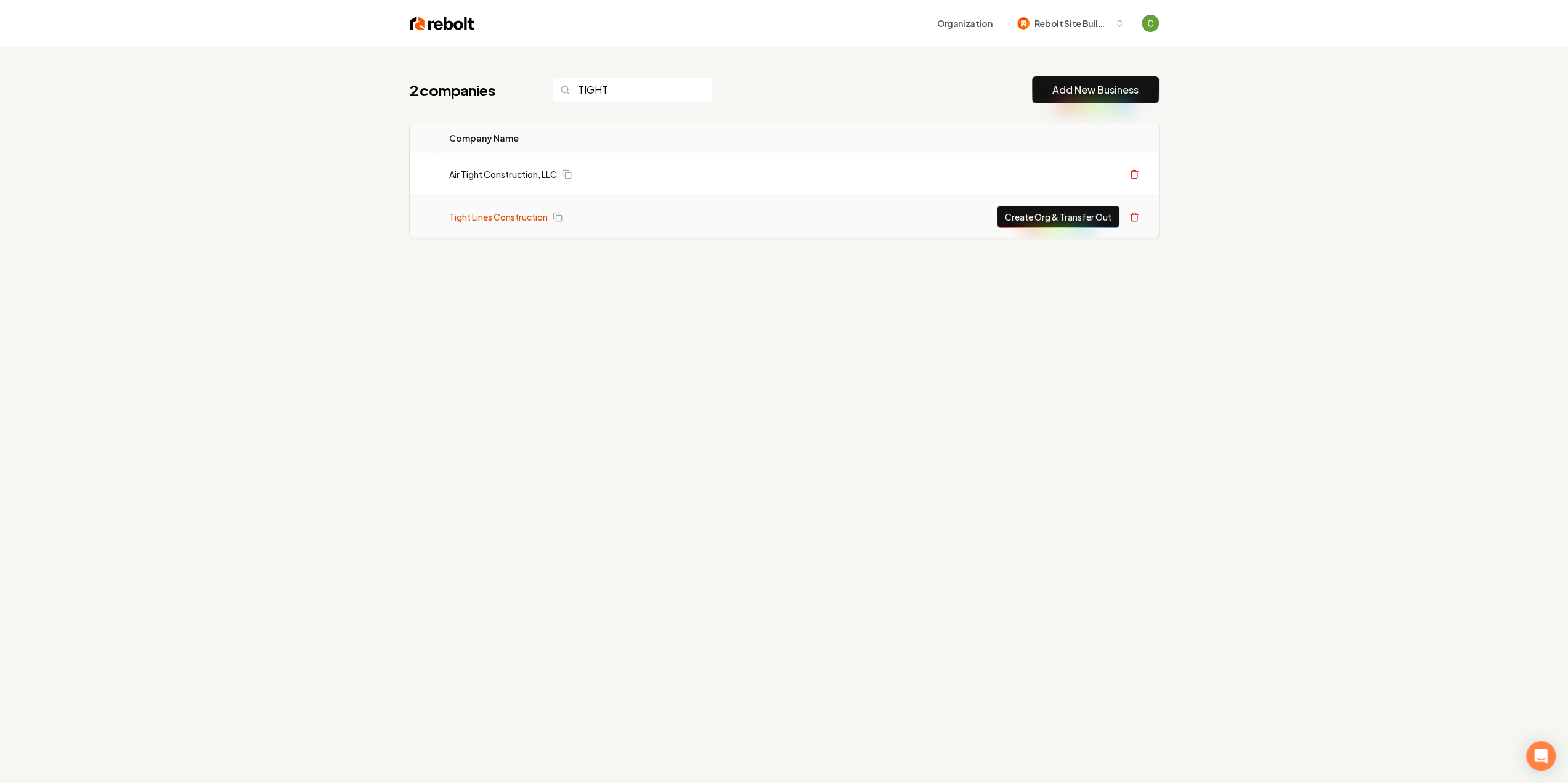 click on "Tight Lines Construction" at bounding box center [498, 217] 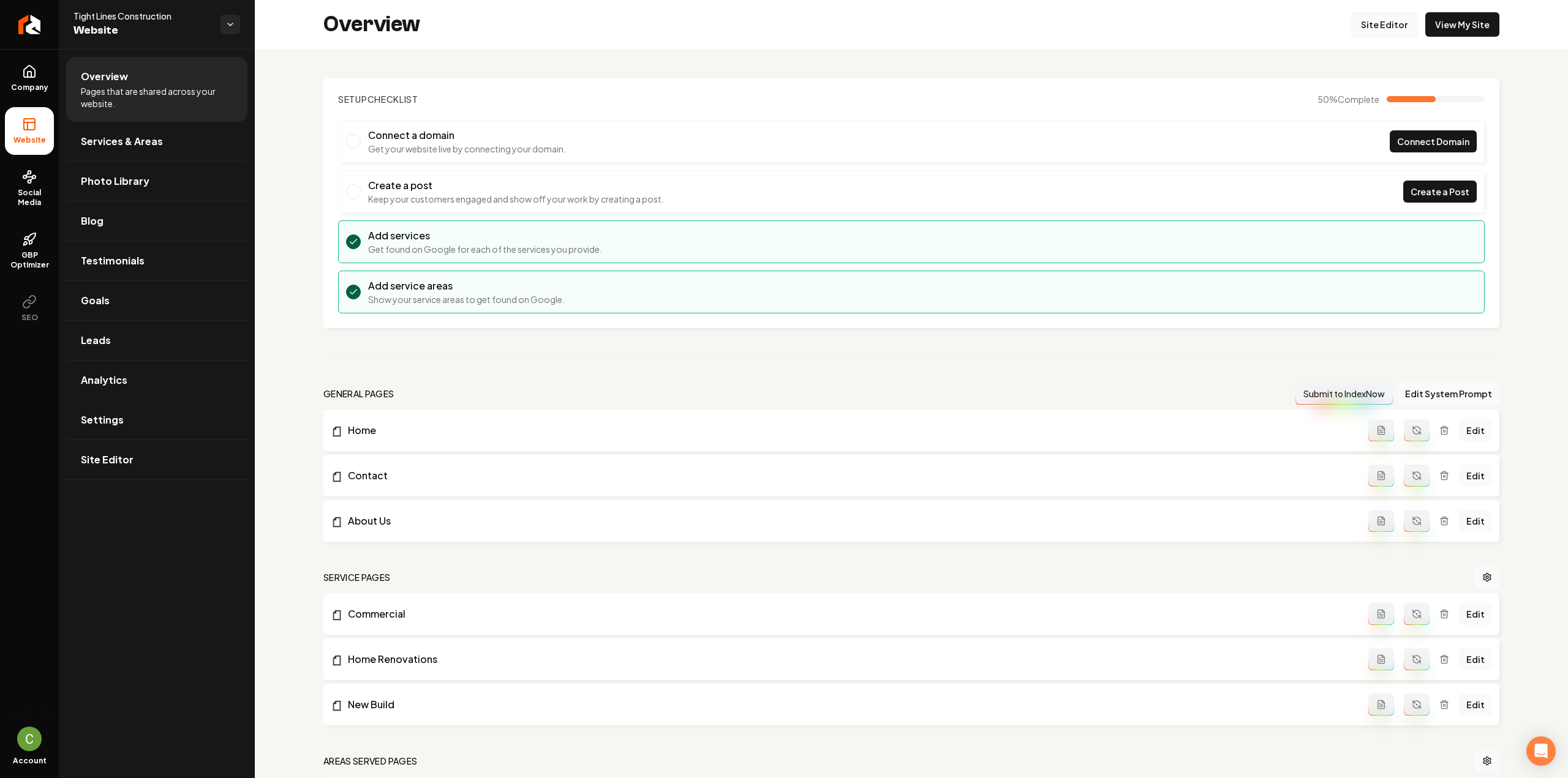 click on "Site Editor" at bounding box center [1384, 24] 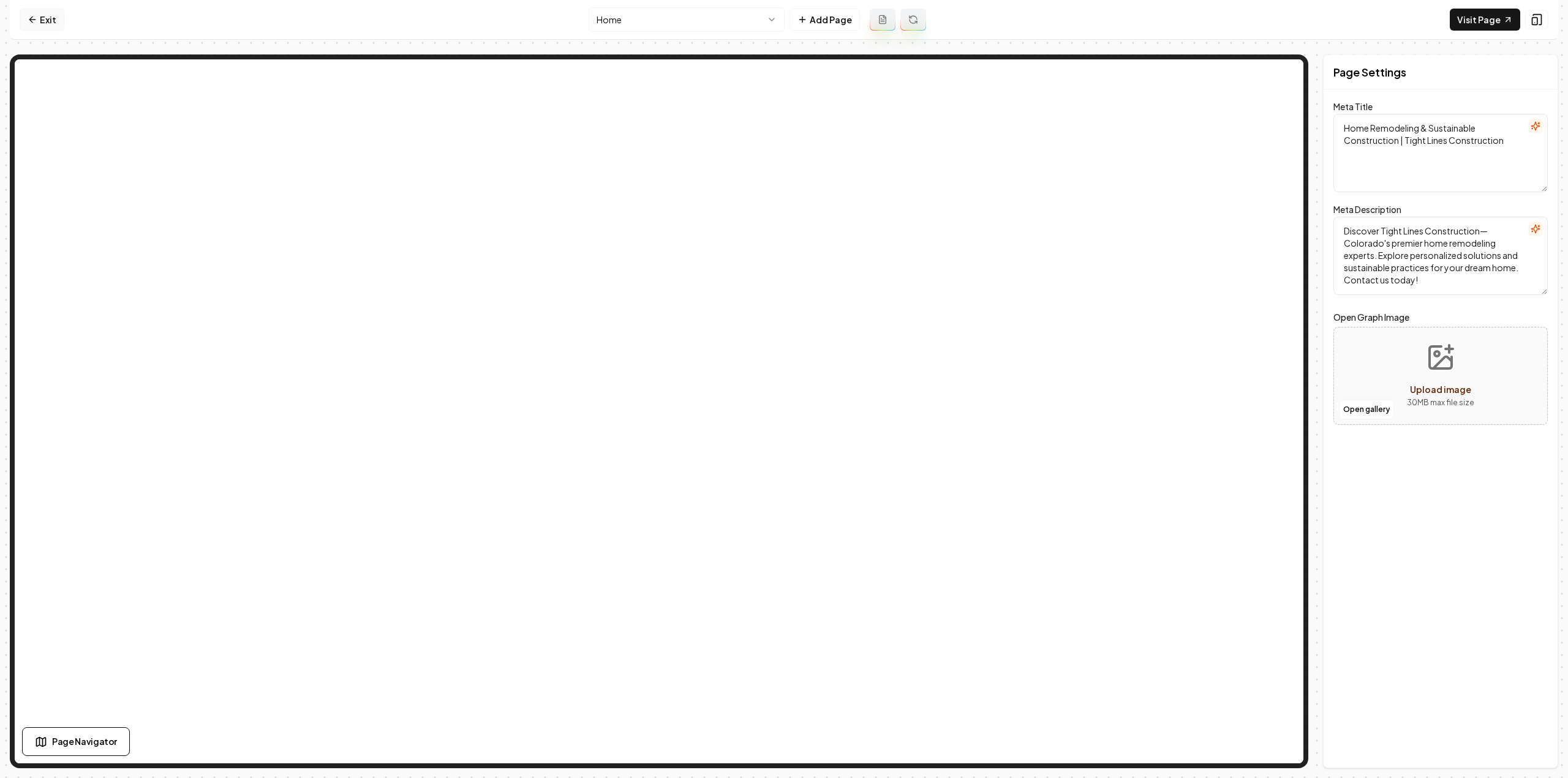 click on "Exit" at bounding box center [42, 20] 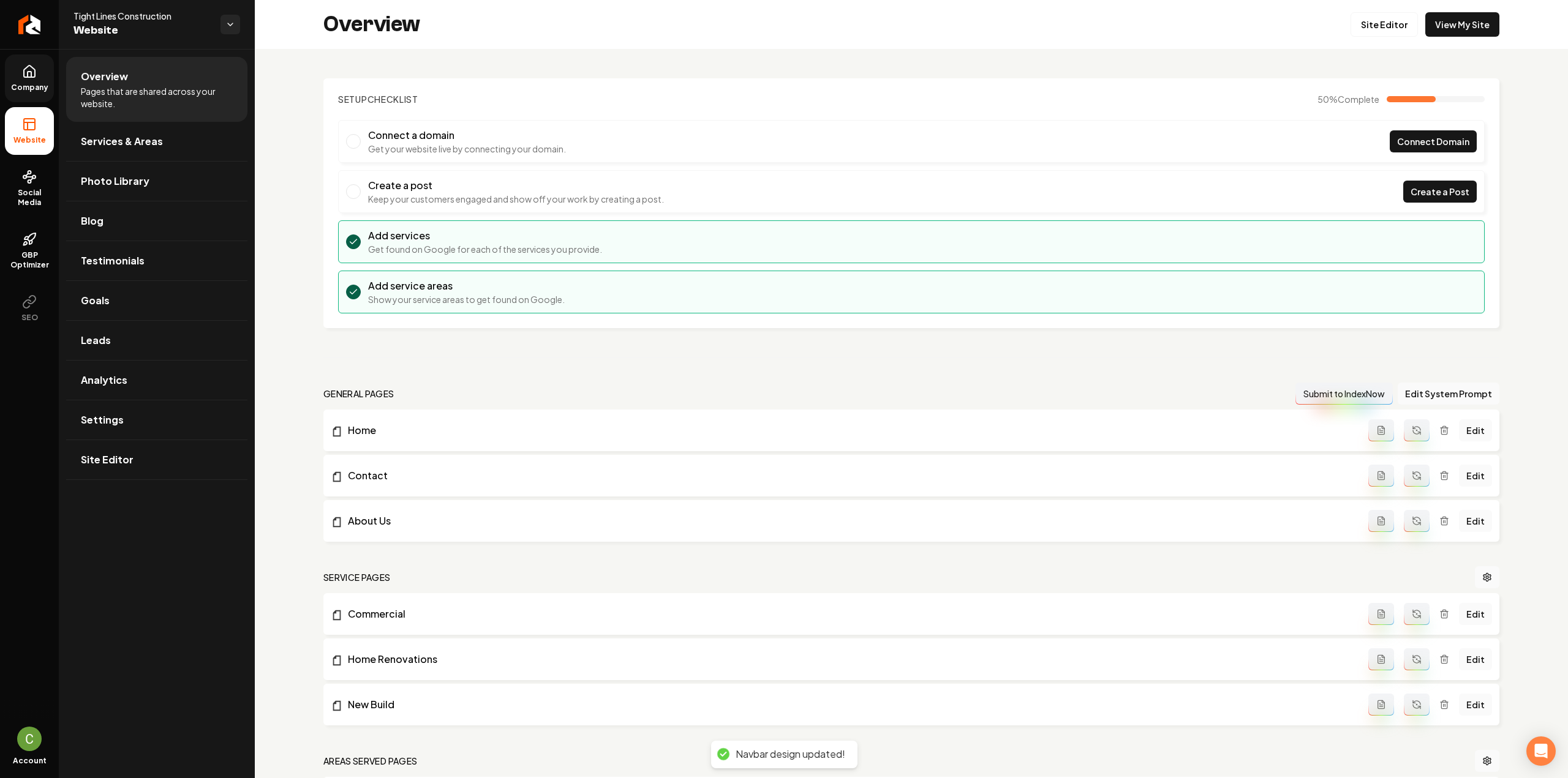 click on "Company" at bounding box center (29, 78) 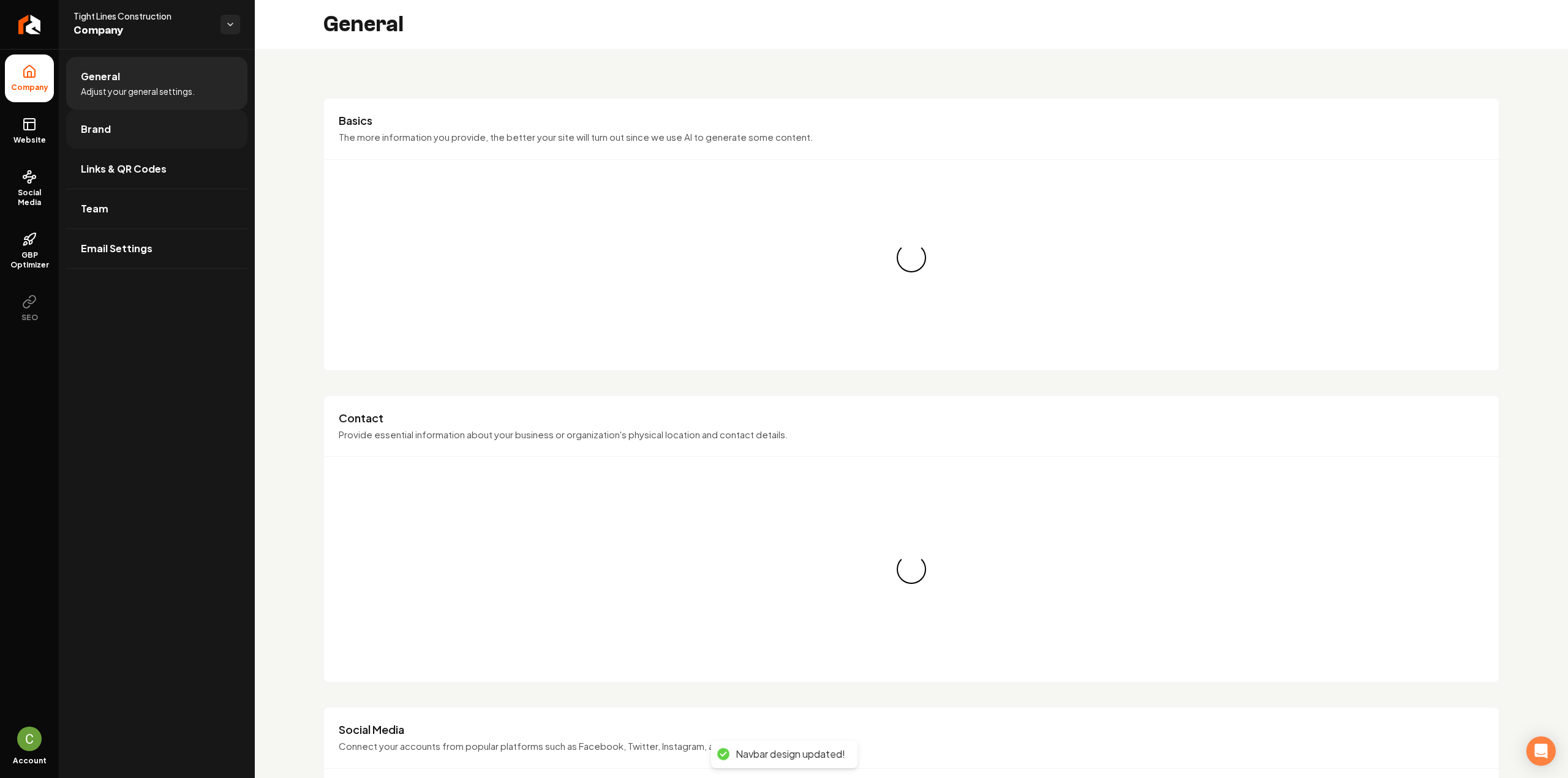 click on "Brand" at bounding box center [157, 129] 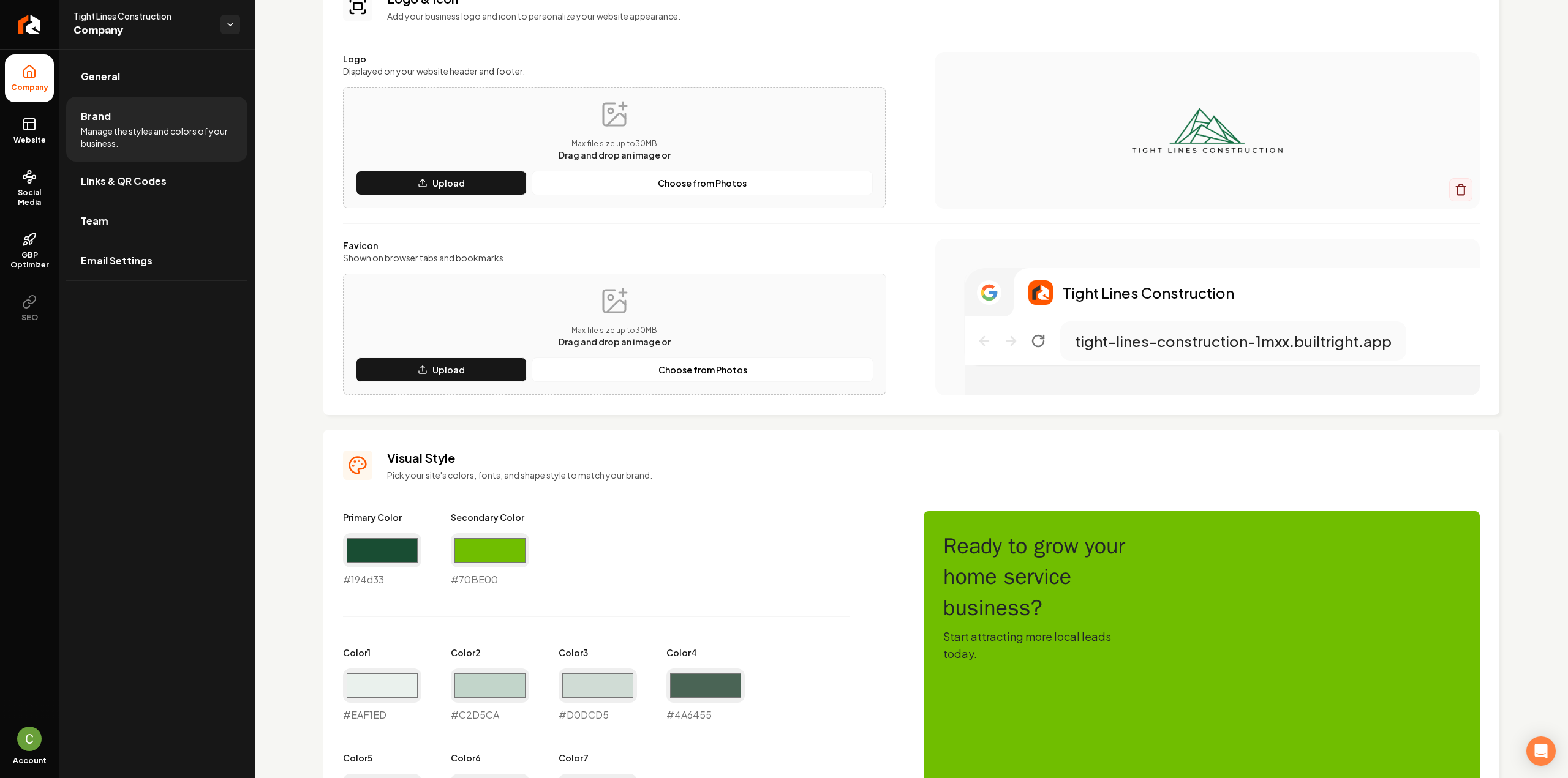scroll, scrollTop: 184, scrollLeft: 0, axis: vertical 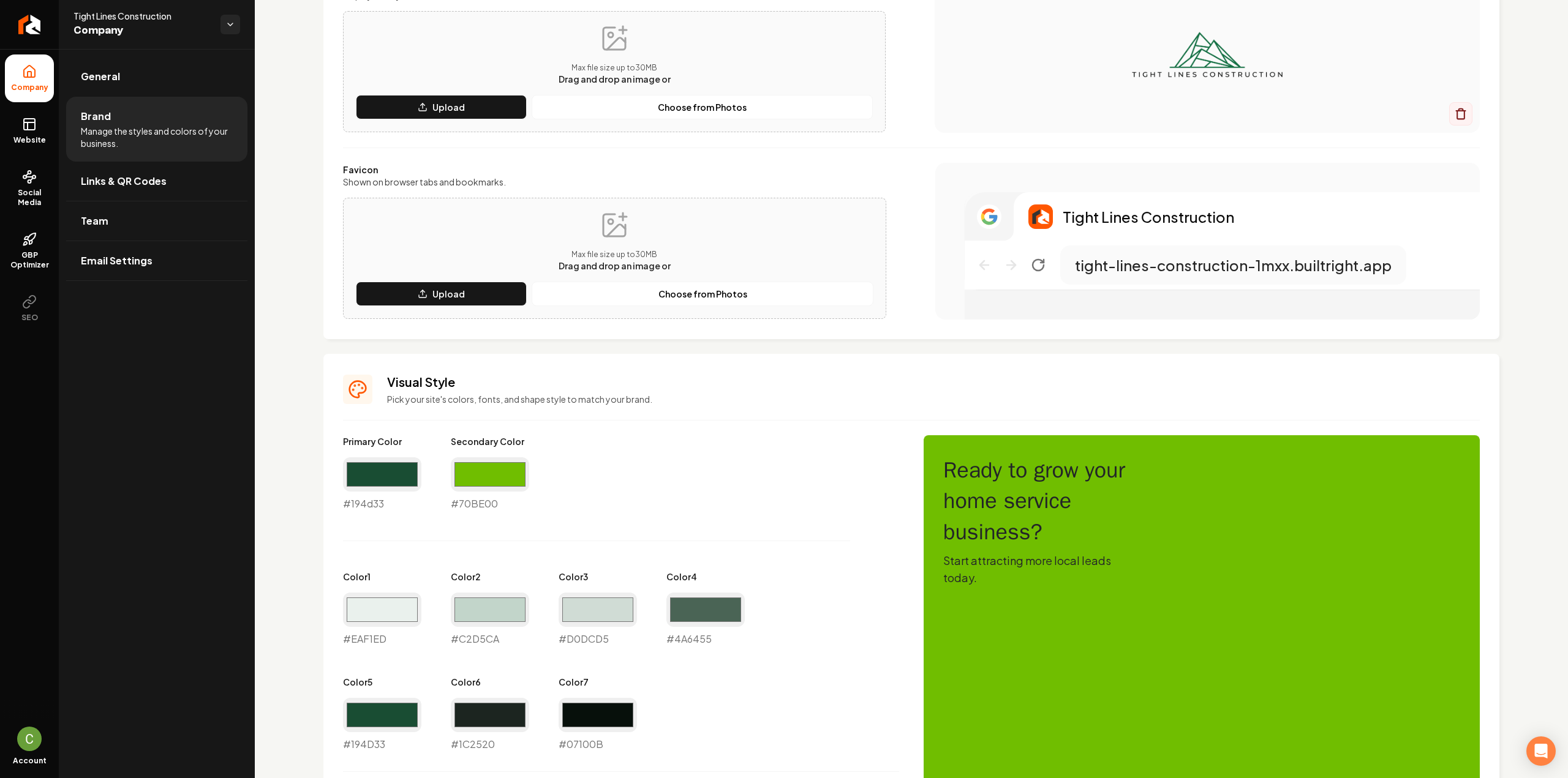 click on "#194d33 #194d33" at bounding box center [382, 484] 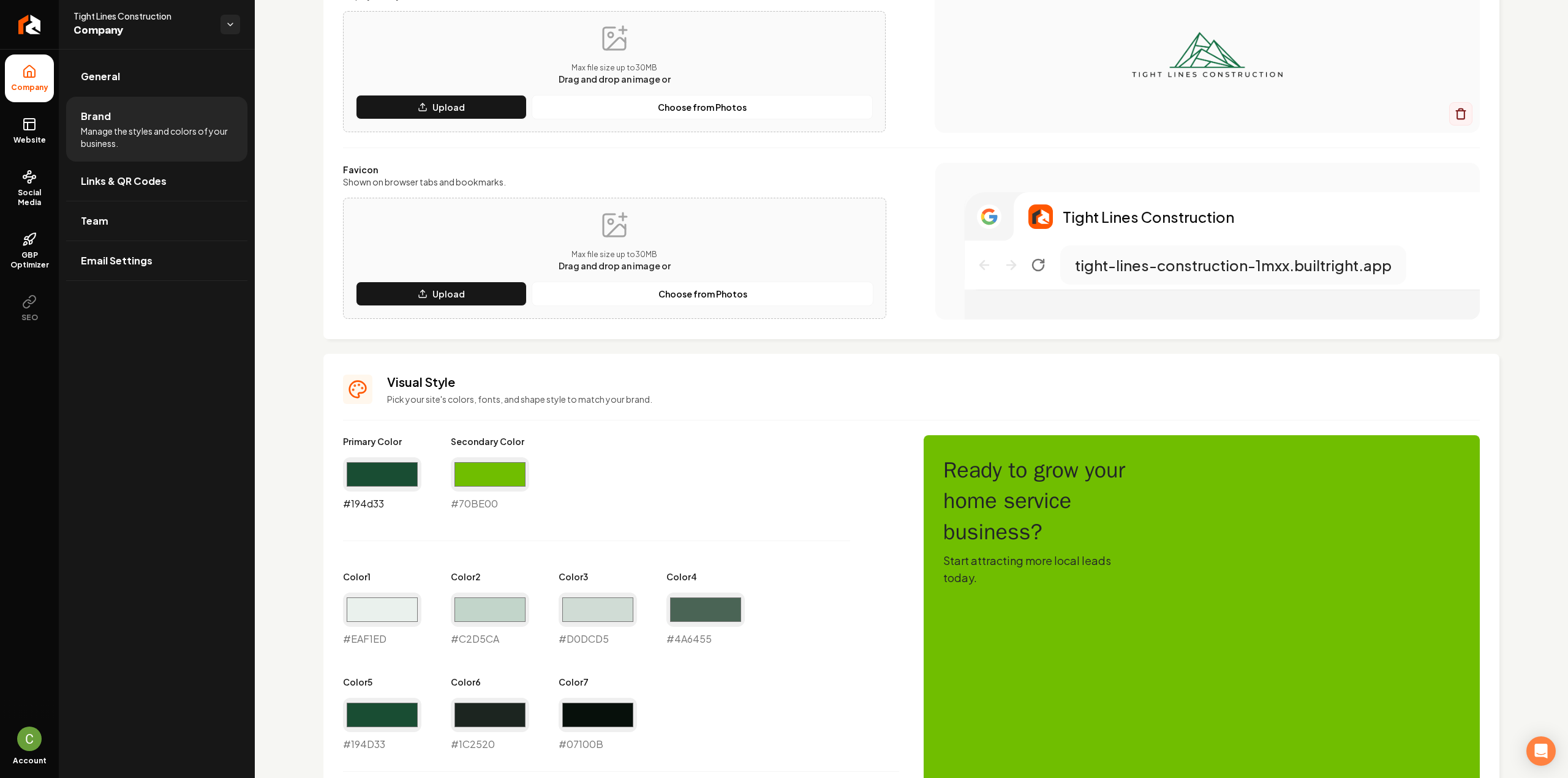 click on "#194d33" at bounding box center [382, 474] 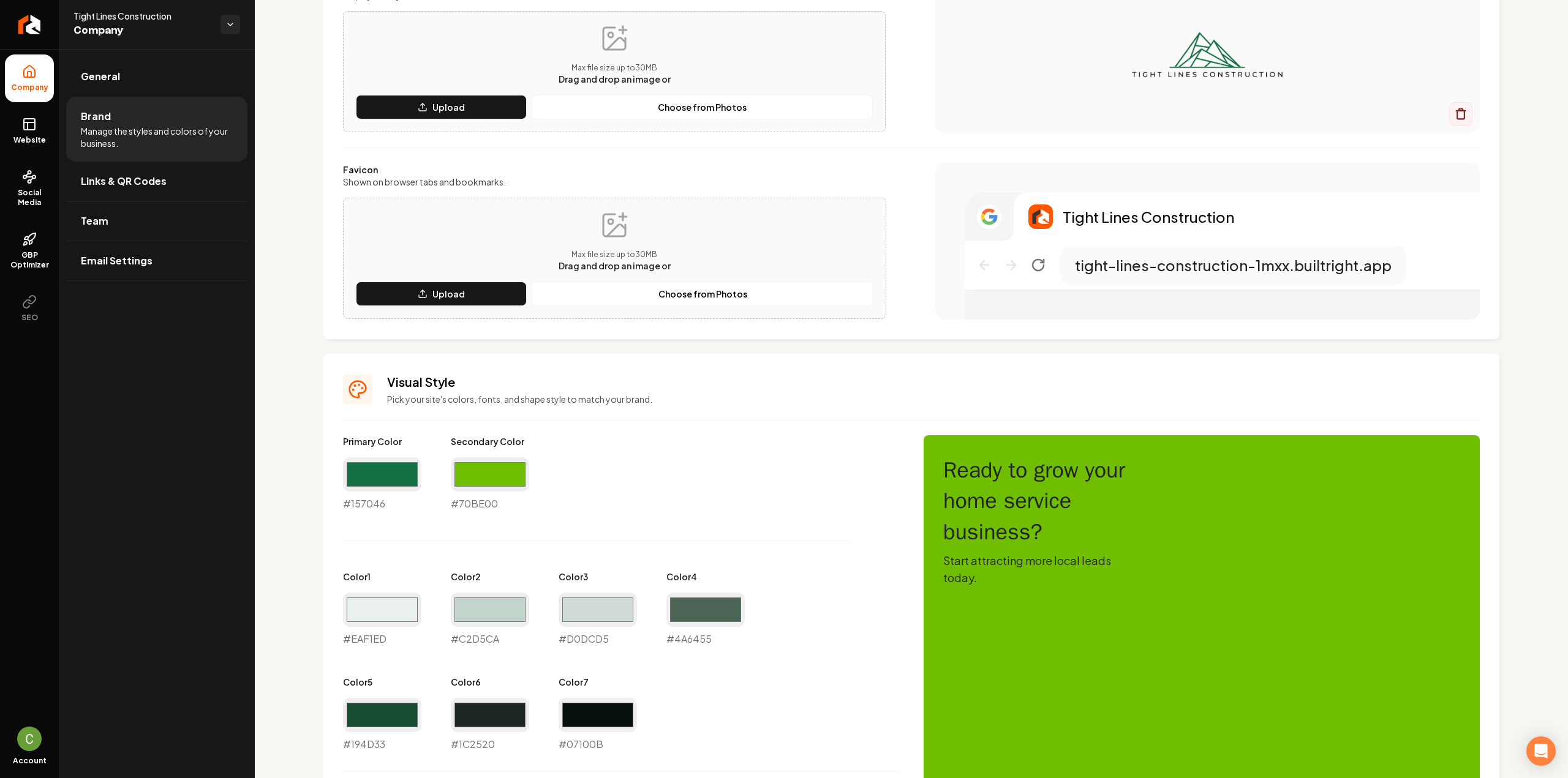 type on "#157046" 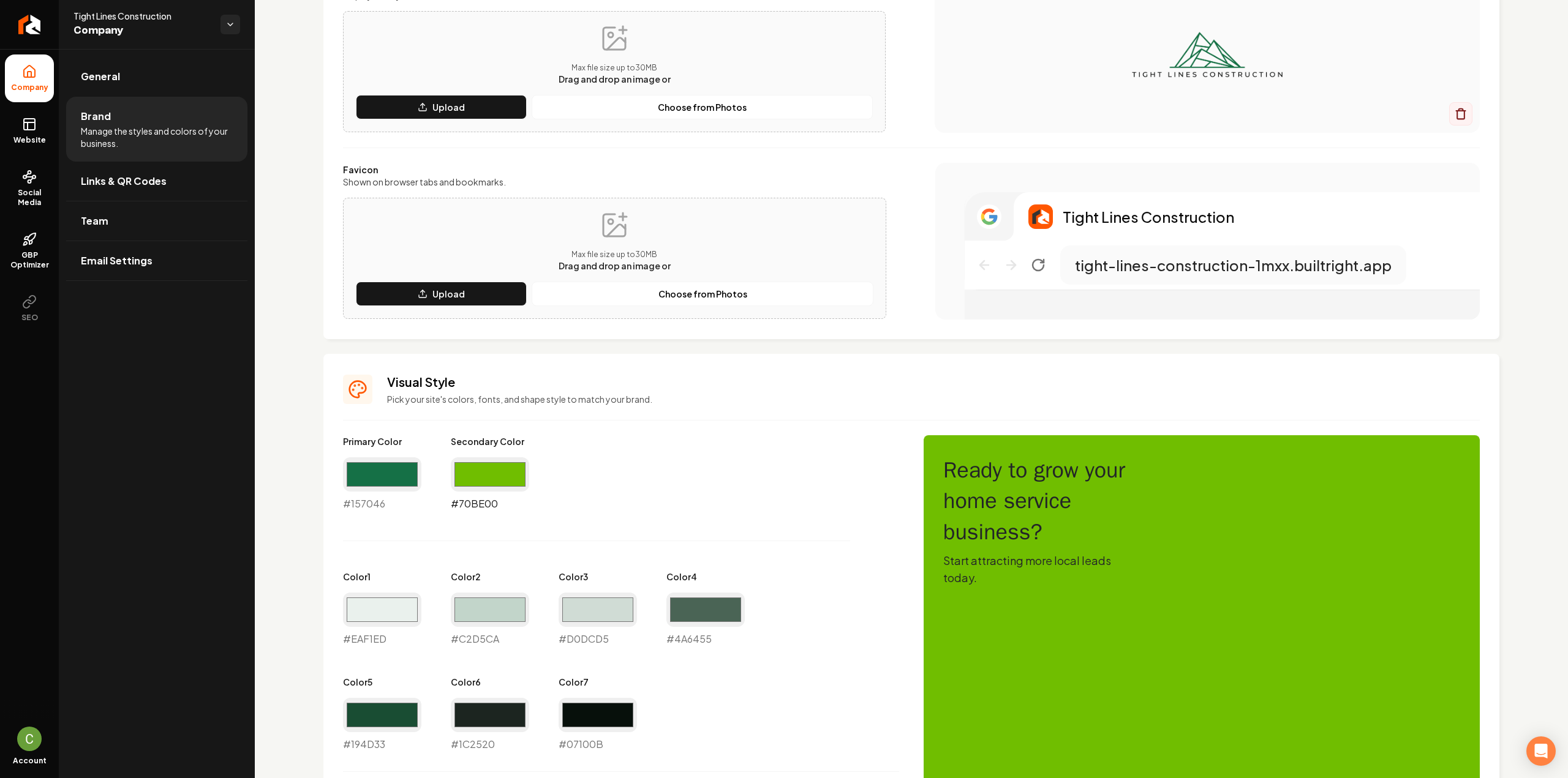 click on "#70be00" at bounding box center [490, 474] 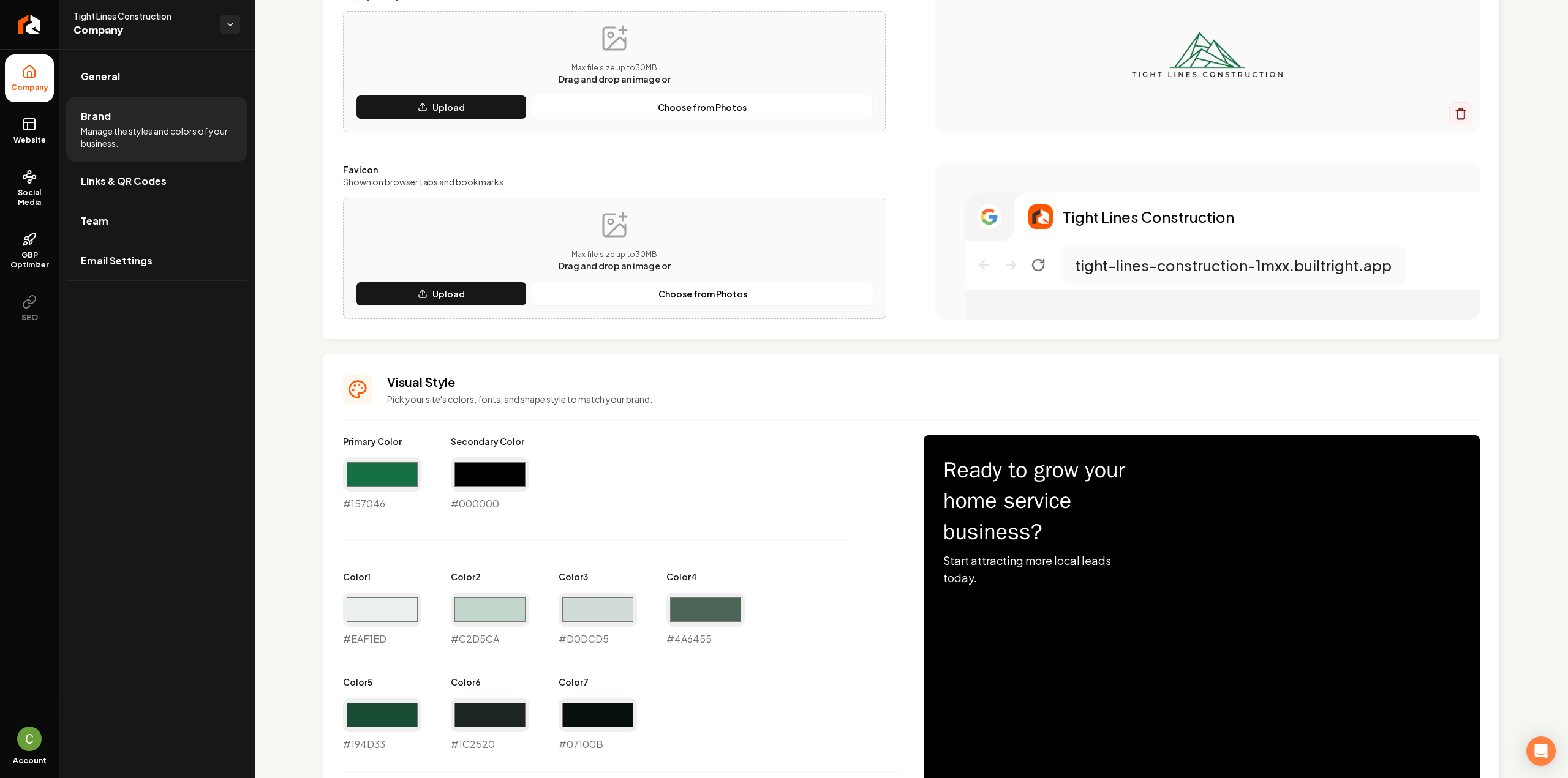 type on "#000000" 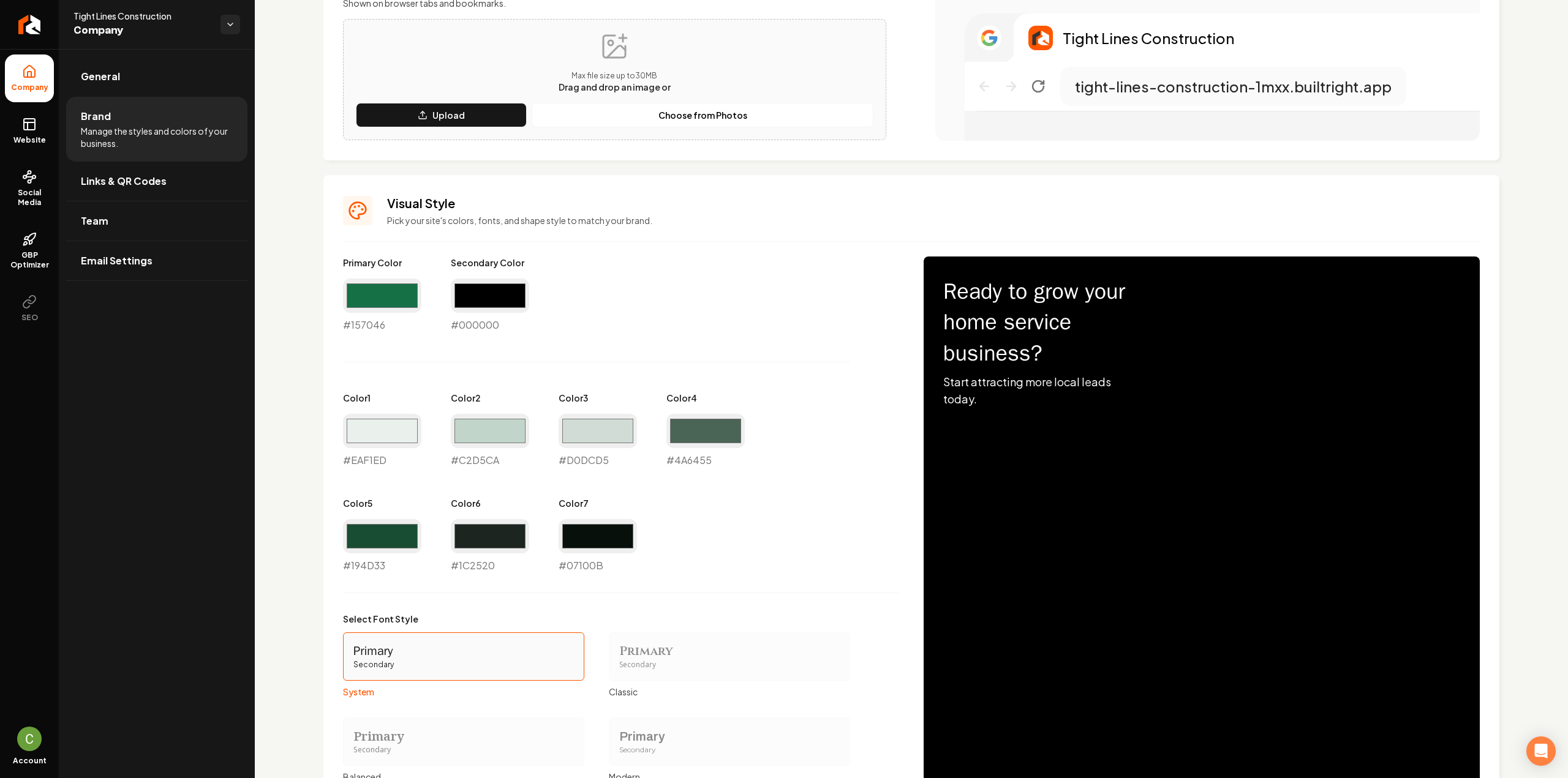 scroll, scrollTop: 577, scrollLeft: 0, axis: vertical 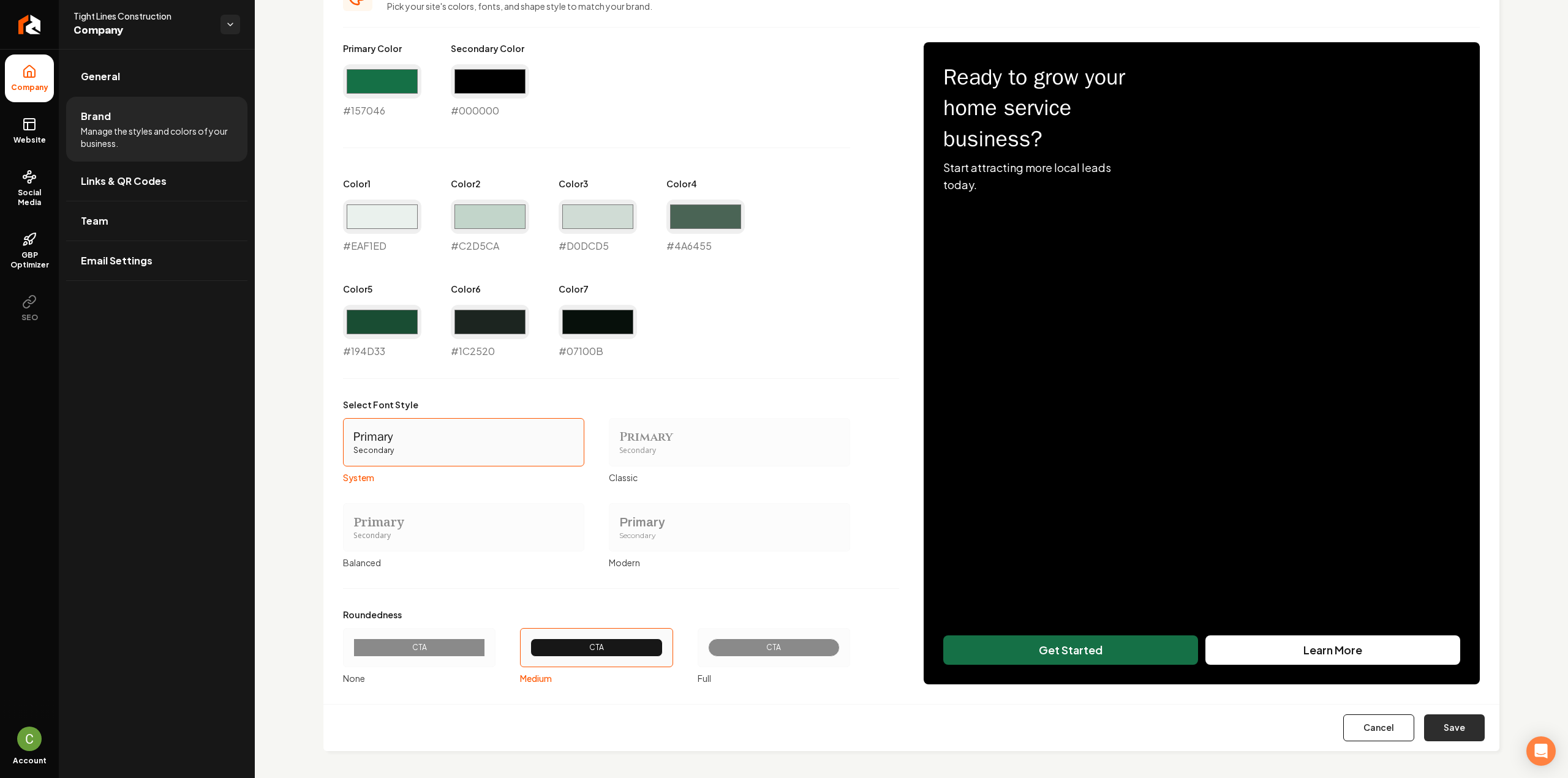 click on "Save" at bounding box center [1454, 728] 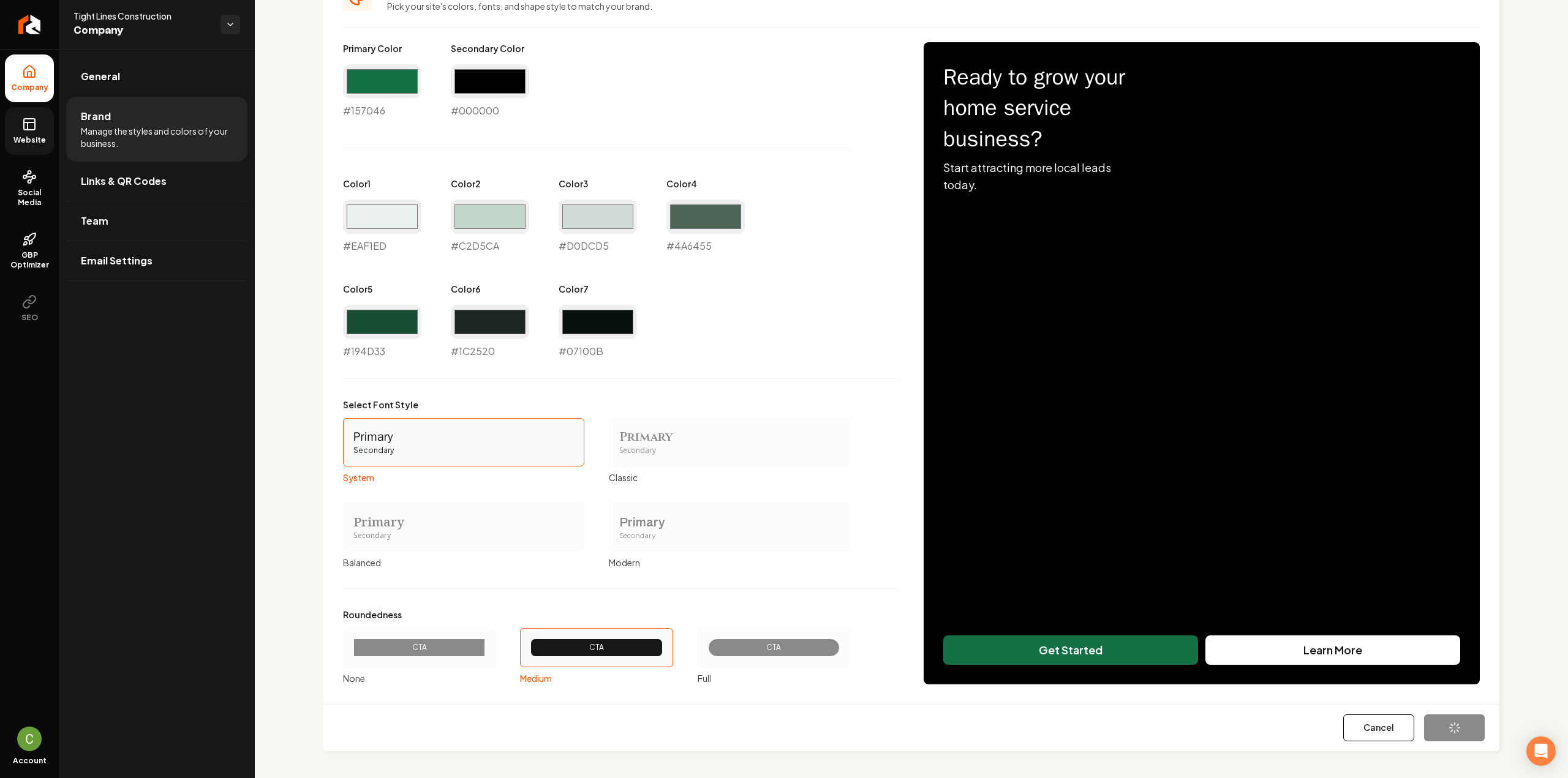 type on "#eaf1ed" 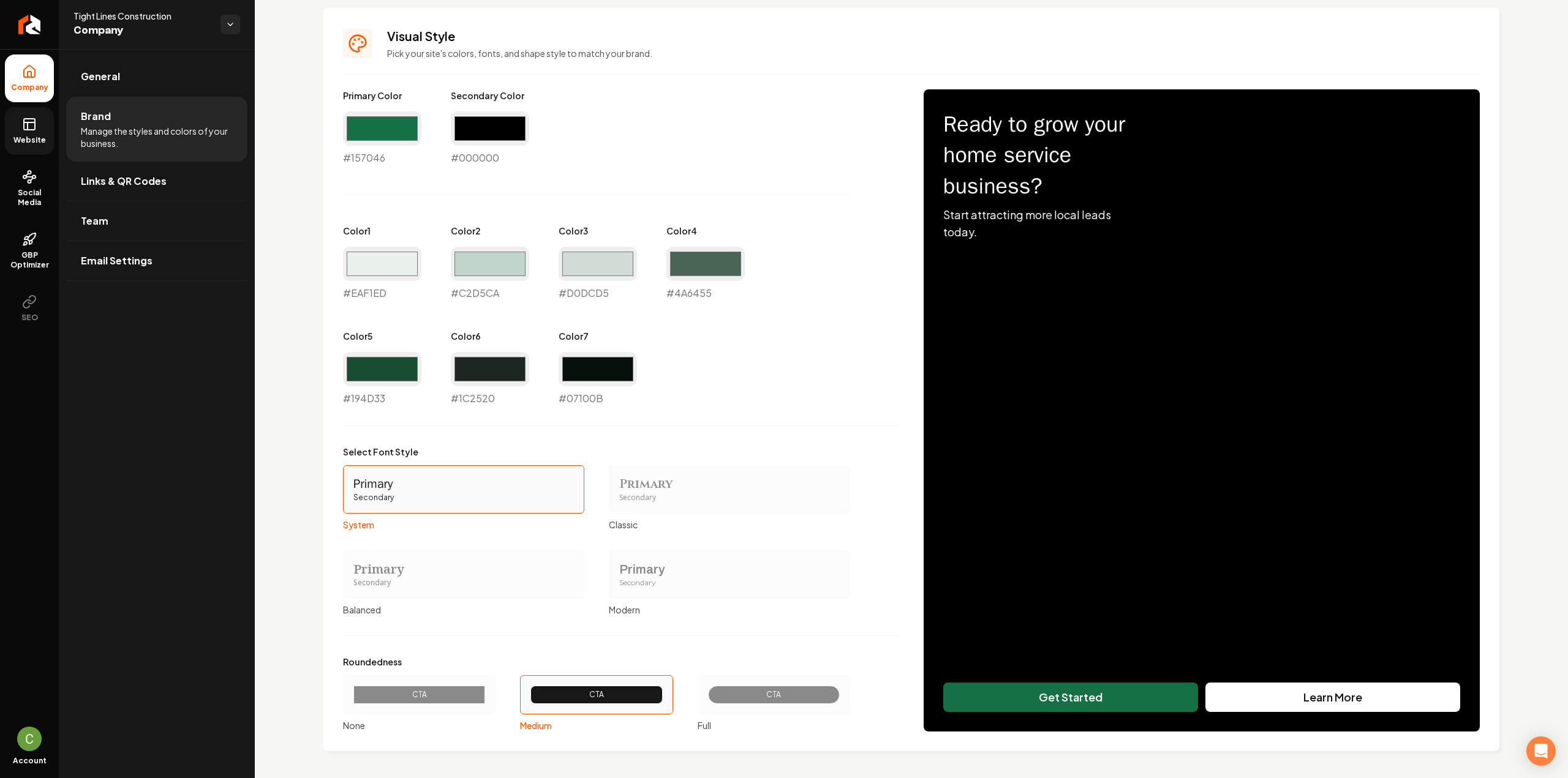 drag, startPoint x: 31, startPoint y: 131, endPoint x: 42, endPoint y: 136, distance: 12.083046 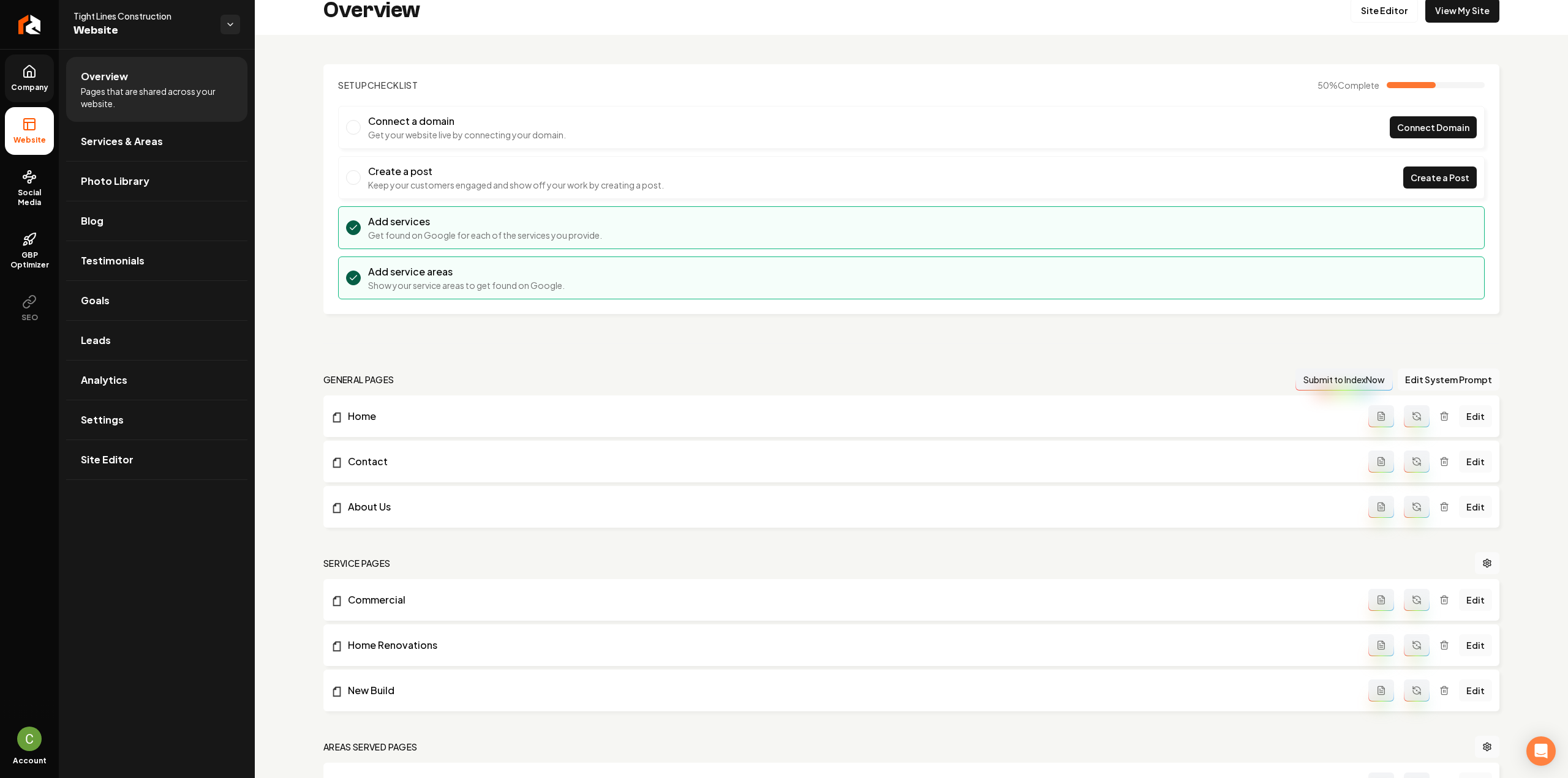 scroll, scrollTop: 0, scrollLeft: 0, axis: both 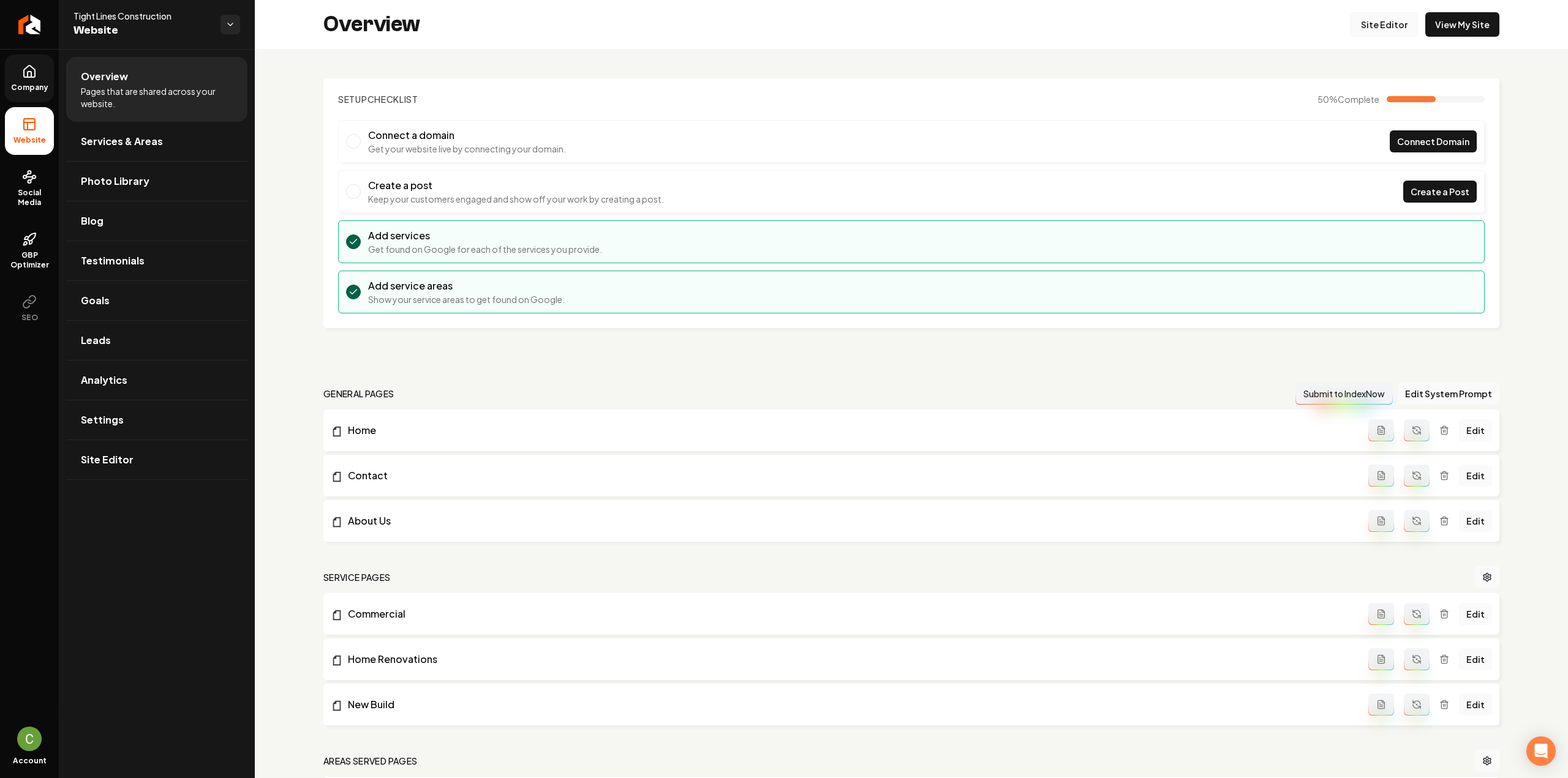 click on "Site Editor" at bounding box center [1384, 24] 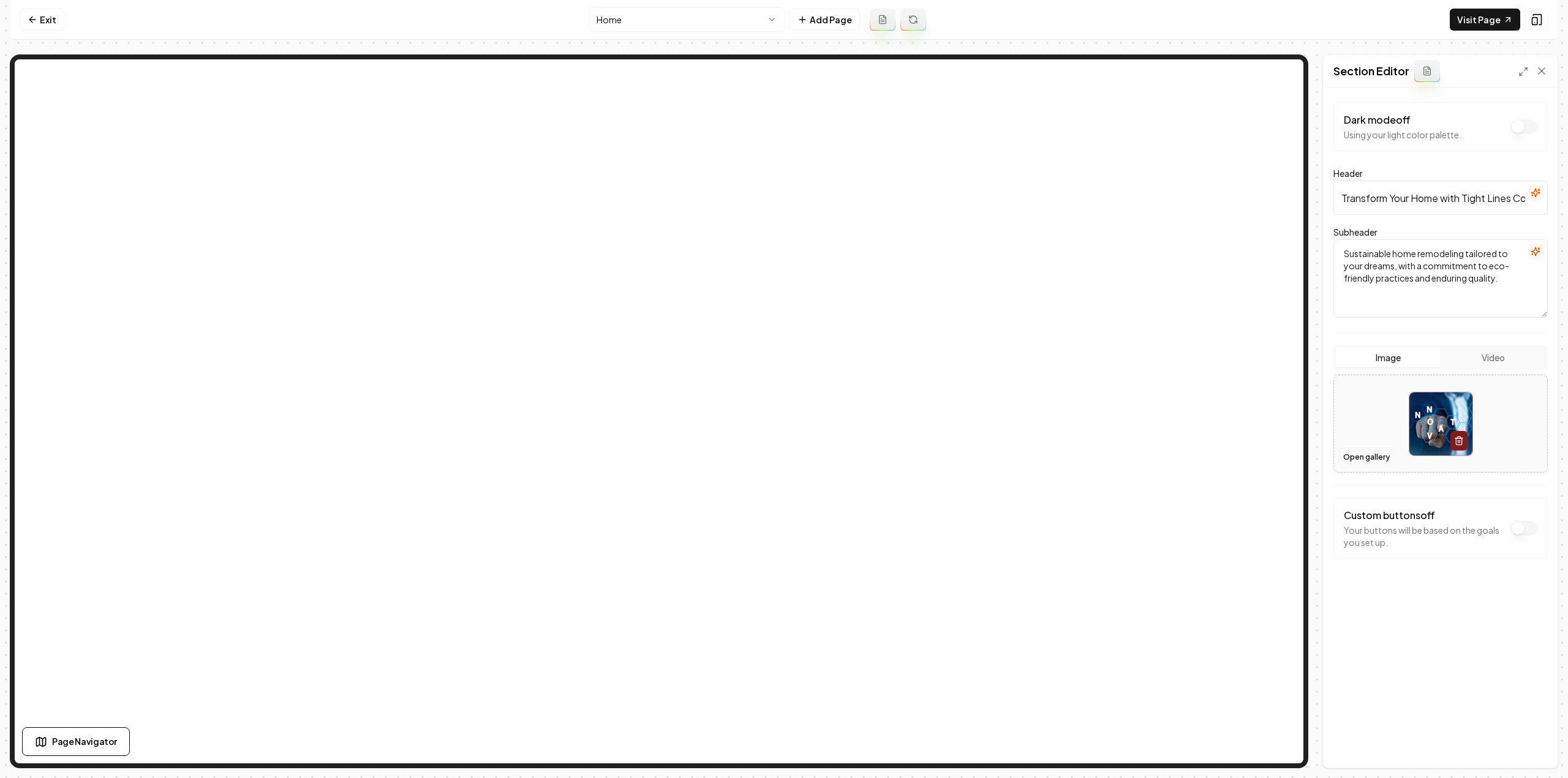 click on "Open gallery" at bounding box center (1366, 457) 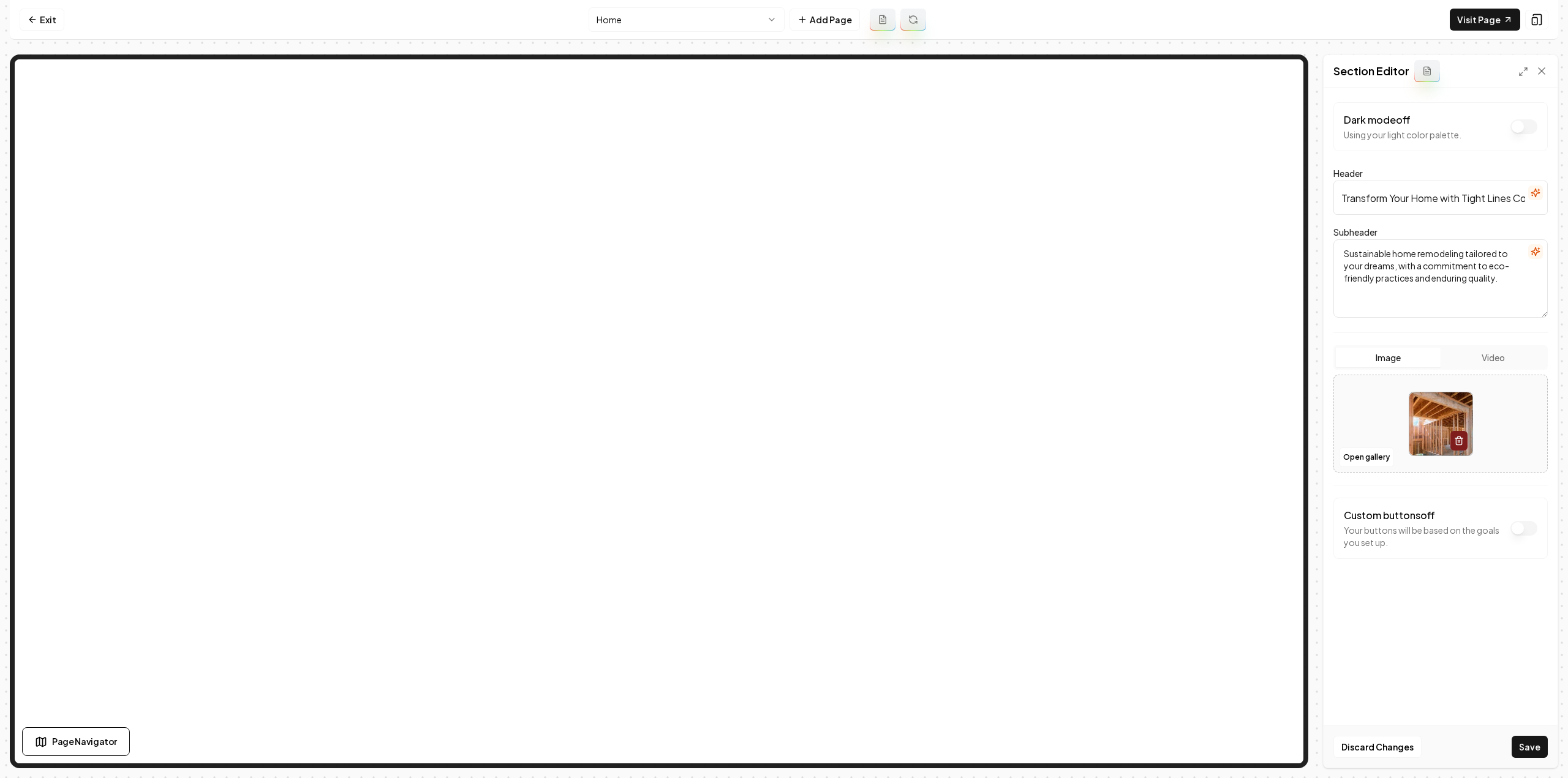 click on "Save" at bounding box center [1529, 747] 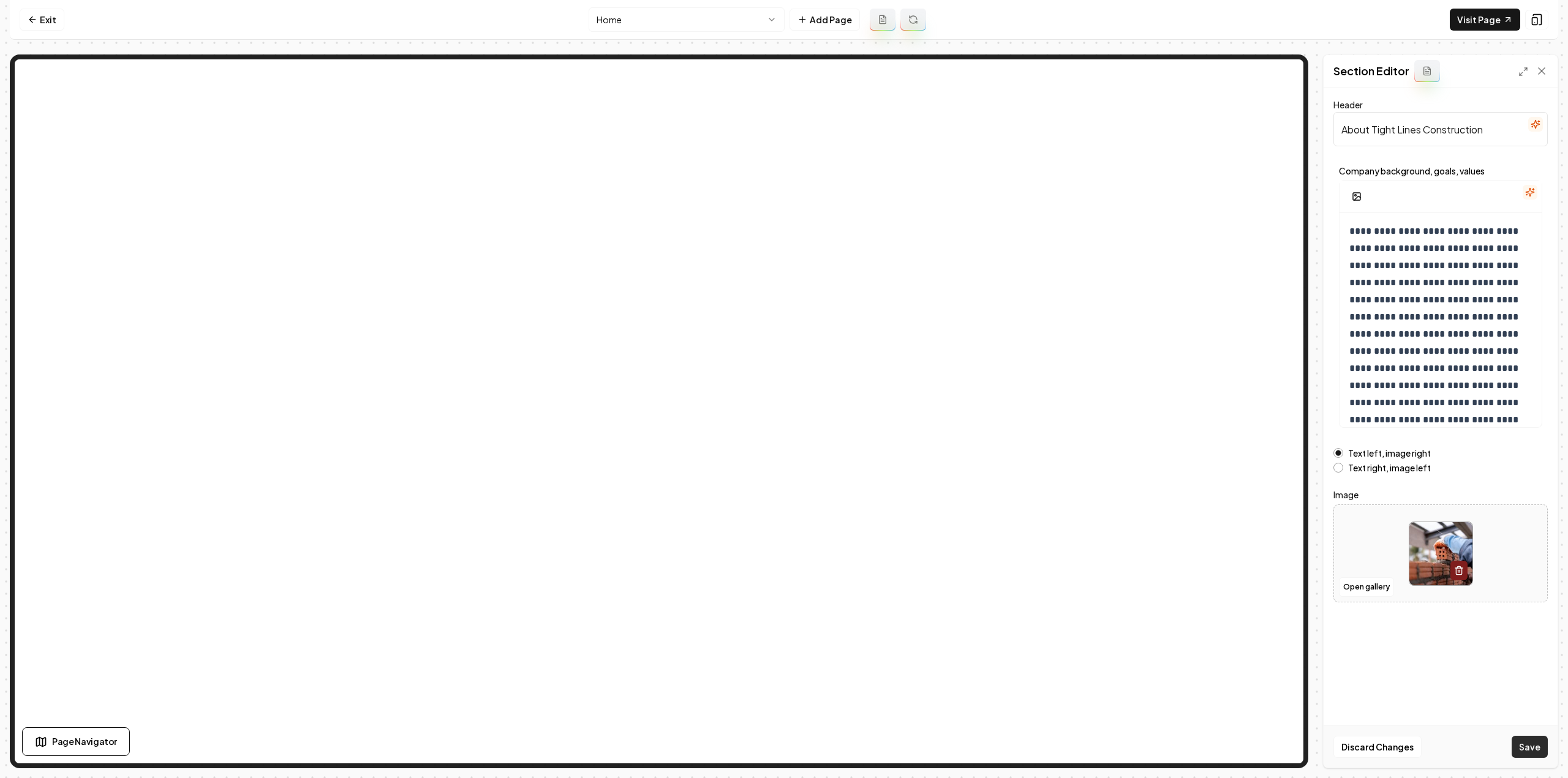 click on "Save" at bounding box center [1529, 747] 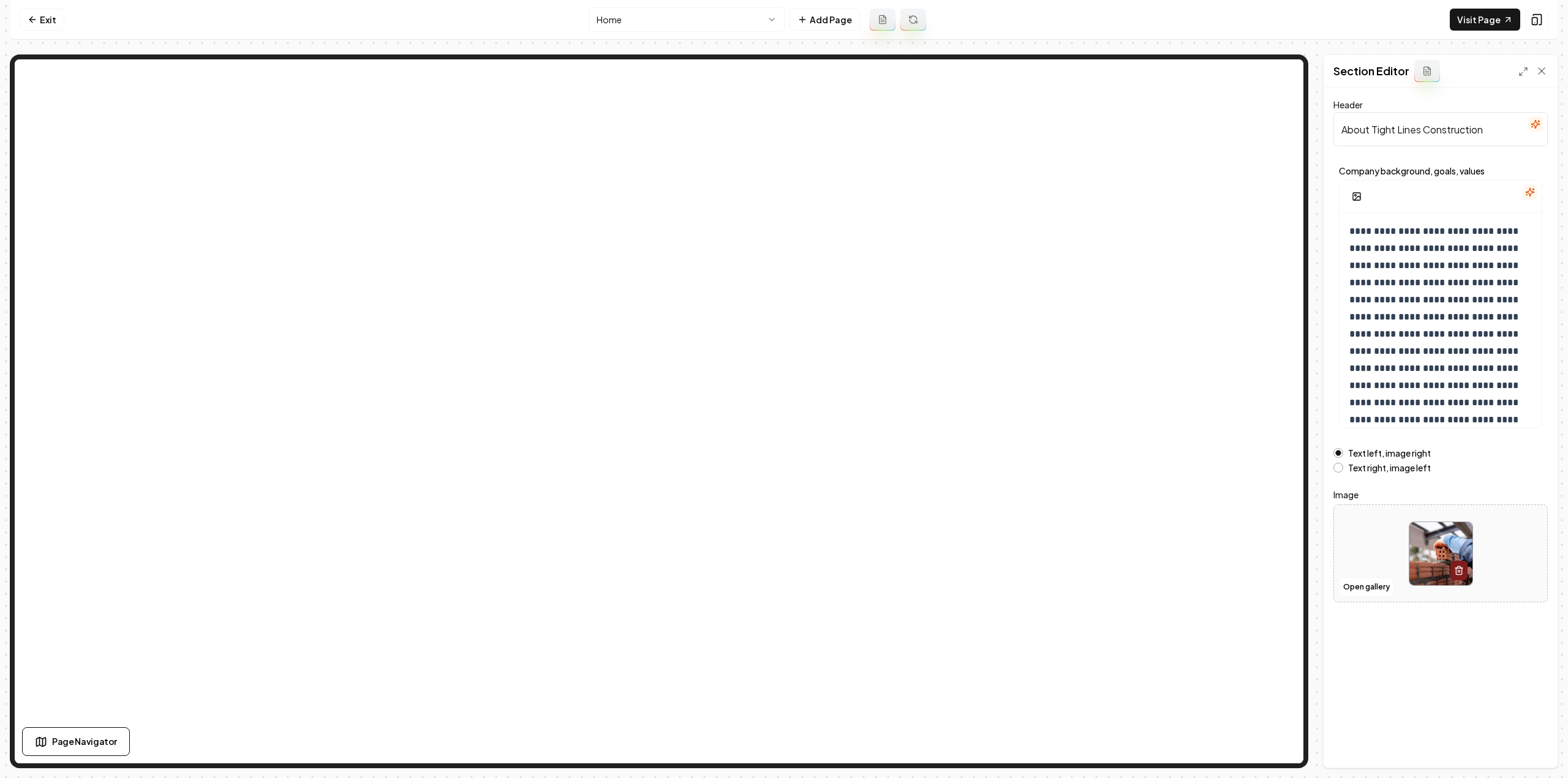 click on "**********" at bounding box center (784, 389) 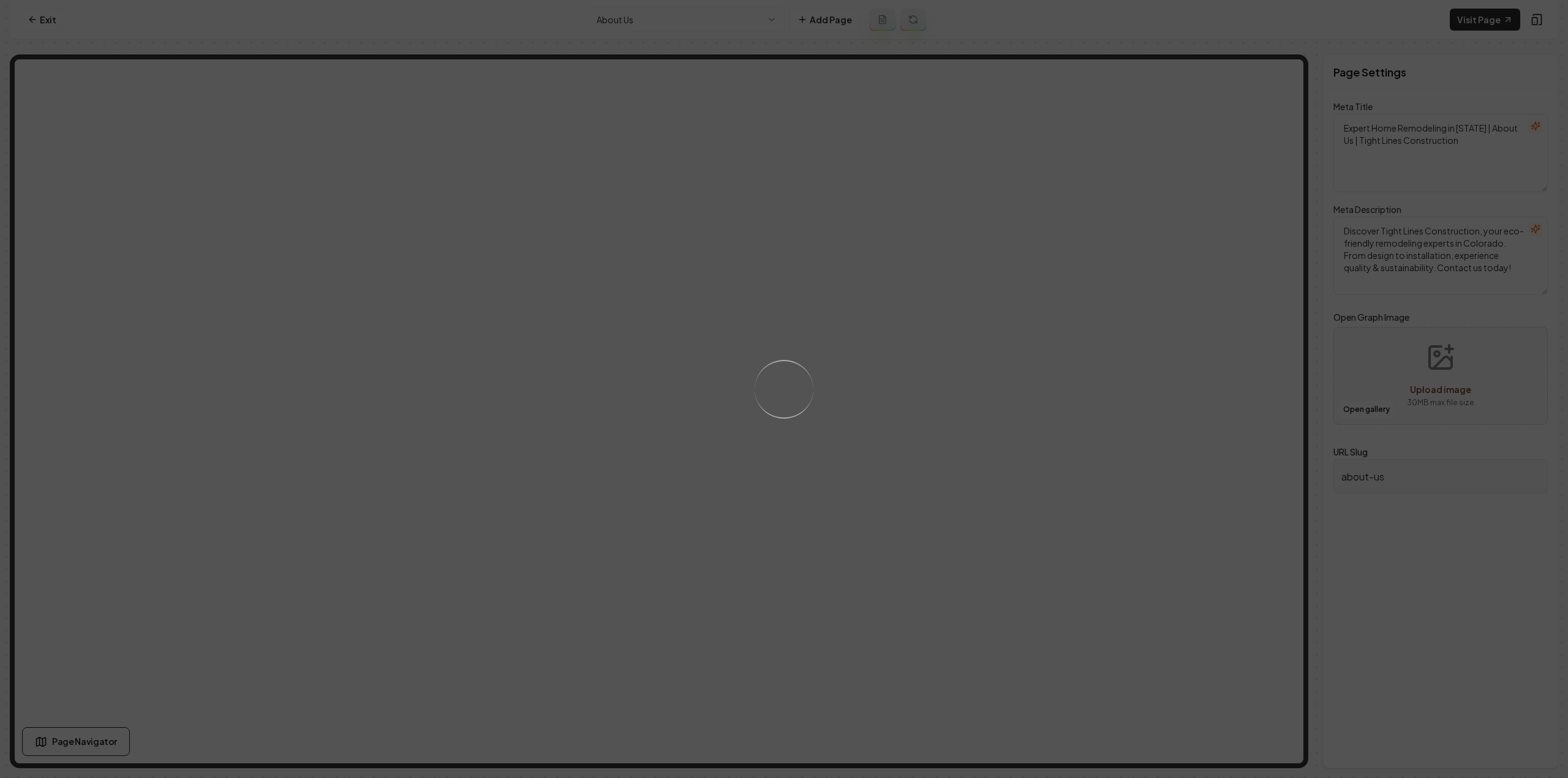 click on "Loading..." at bounding box center (784, 389) 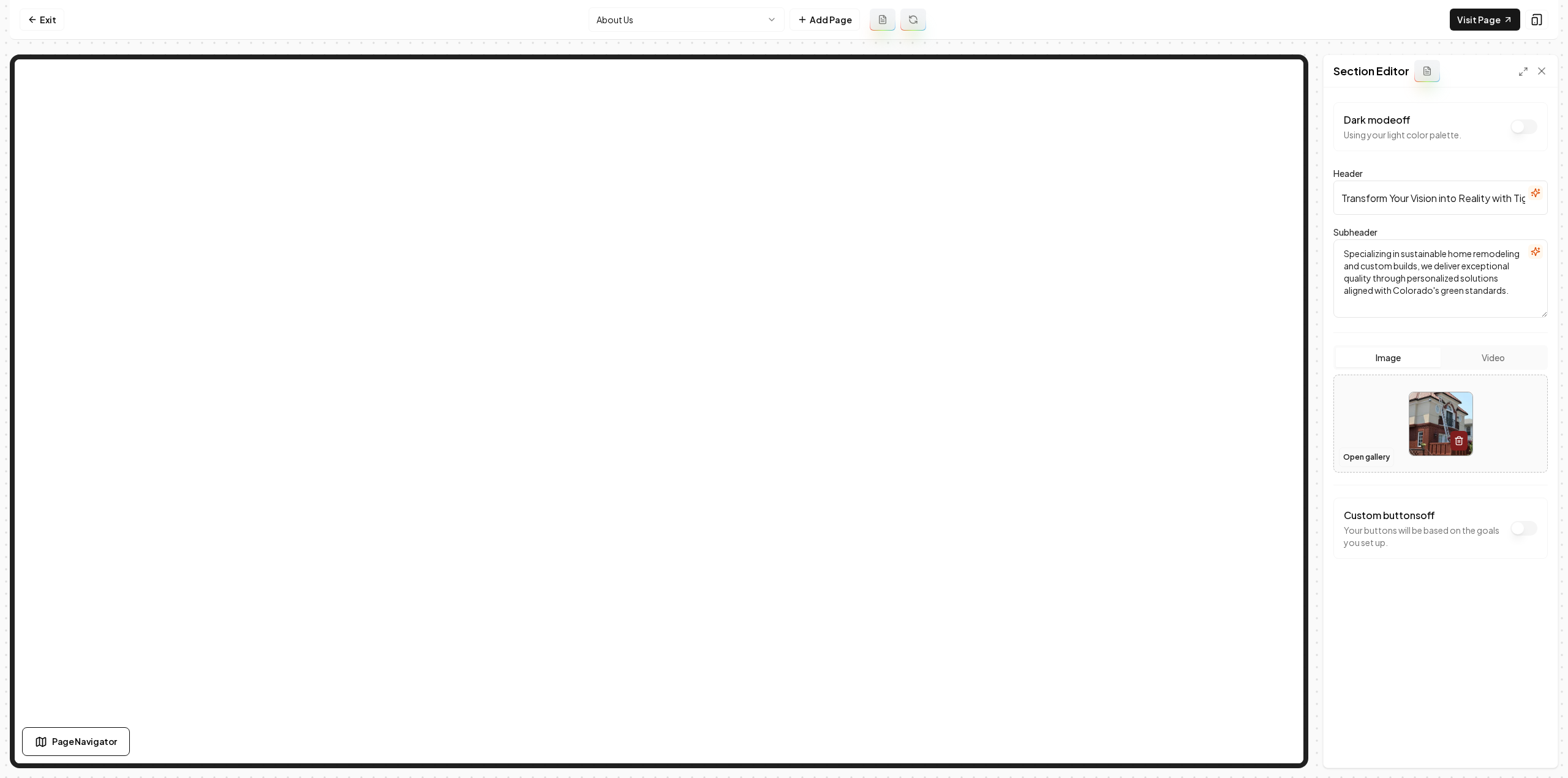 click on "Open gallery" at bounding box center (1366, 457) 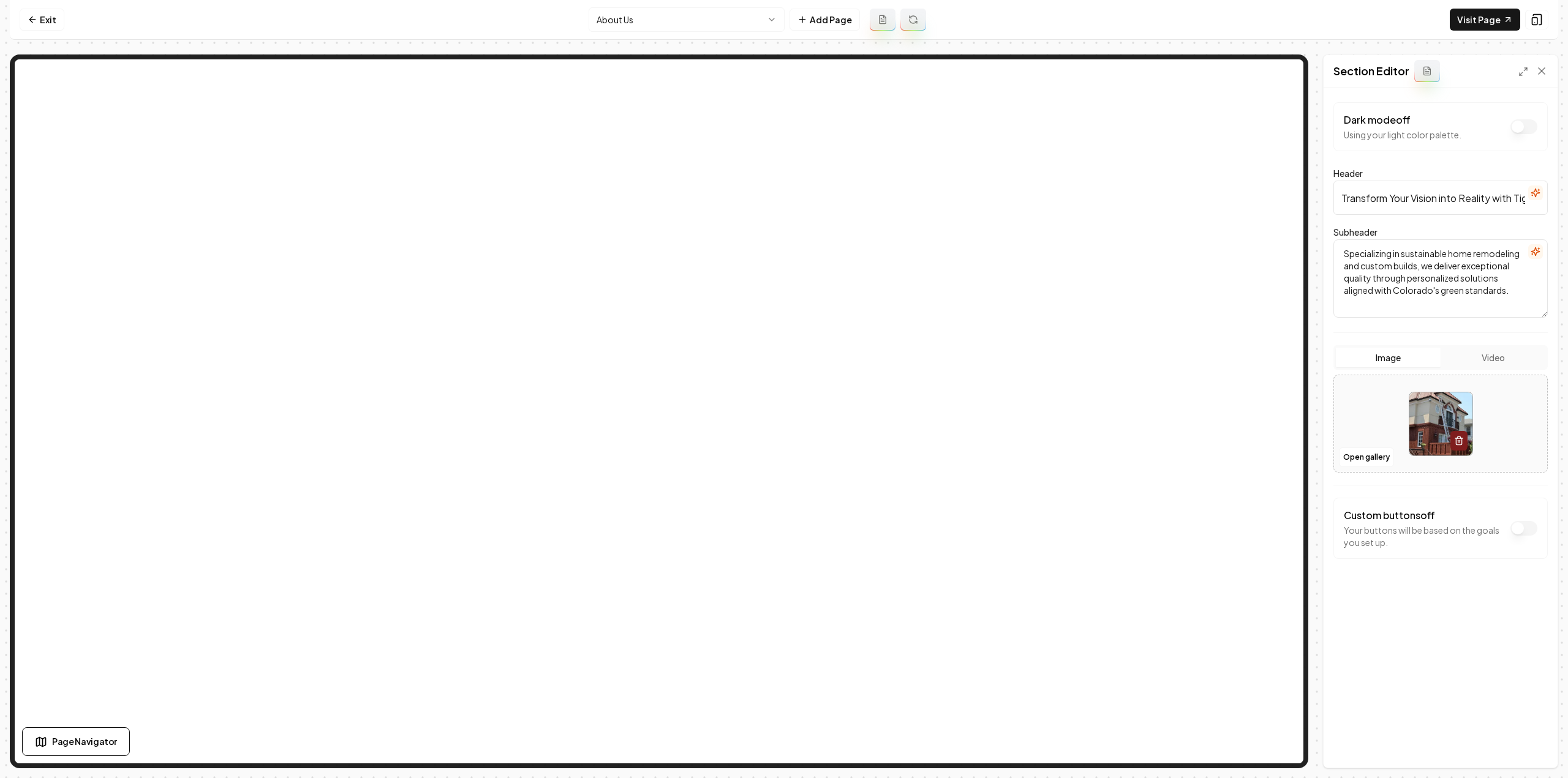 click on "Computer Required This feature is only available on a computer. Please switch to a computer to edit your site. Go back  Exit About Us Add Page Visit Page  Page Navigator Page Settings Section Editor Dark mode  off Using your light color palette. Header Transform Your Vision into Reality with Tight Lines Construction Subheader Specializing in sustainable home remodeling and custom builds, we deliver exceptional quality through personalized solutions aligned with Colorado's green standards. Image Video Open gallery Custom buttons  off Your buttons will be based on the goals you set up. Discard Changes Save /dashboard/sites/9c466726-269f-416b-be24-cf8387ae6a8c/pages/8678392f-cb41-4f9a-a85a-4c30a4aa913b" at bounding box center (784, 389) 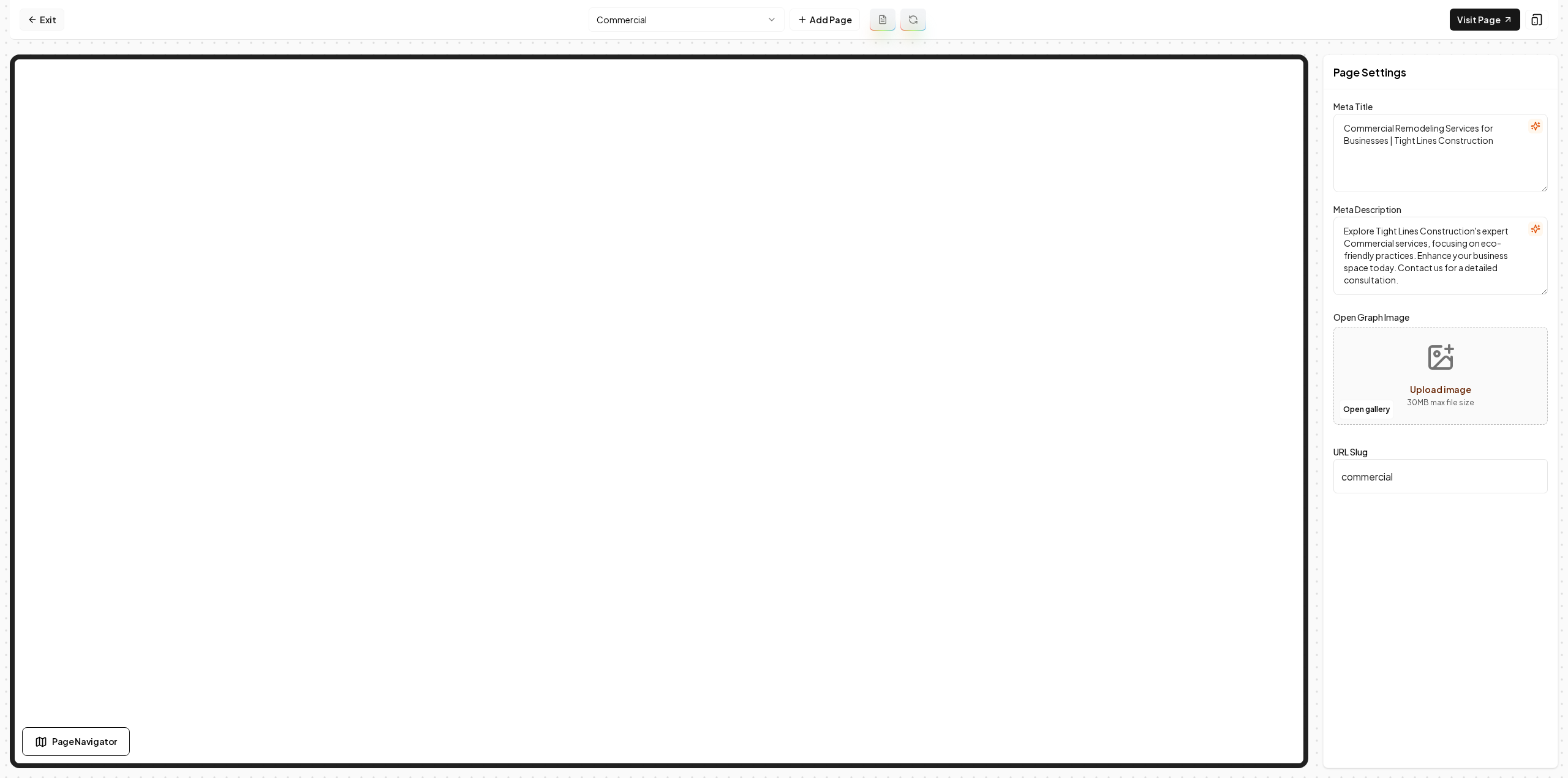 click on "Exit" at bounding box center (42, 20) 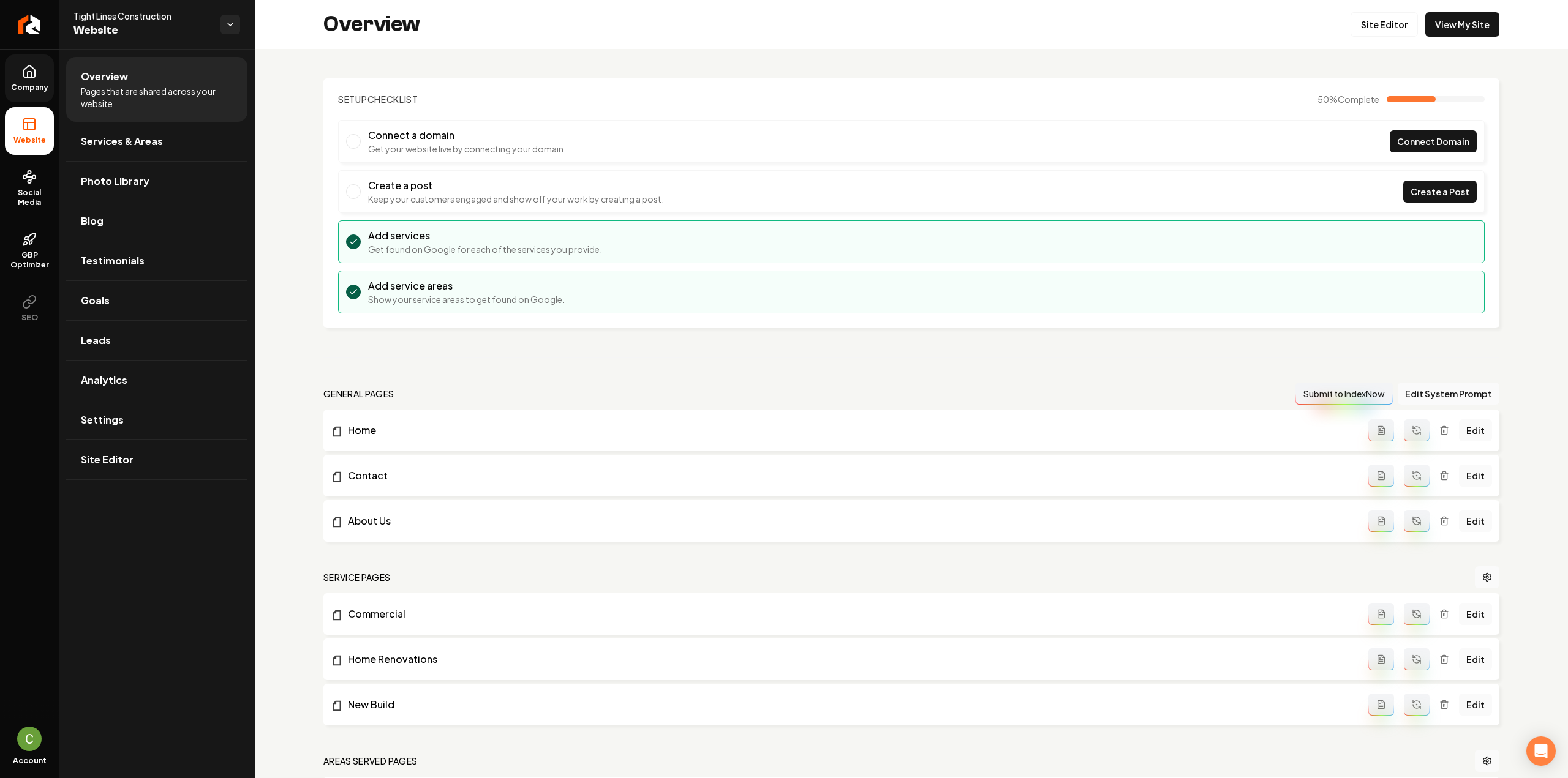 click on "Company" at bounding box center (29, 78) 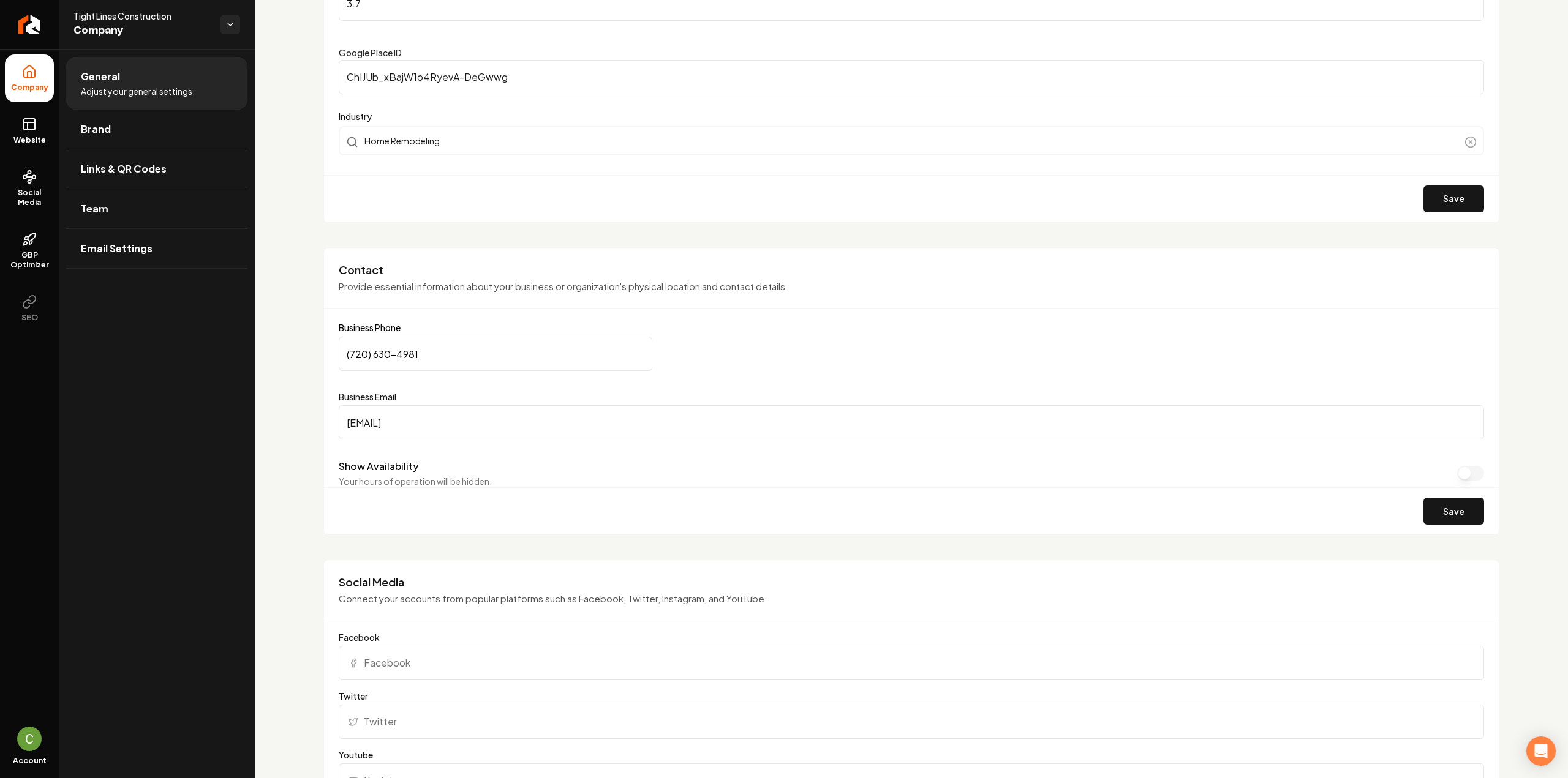 scroll, scrollTop: 490, scrollLeft: 0, axis: vertical 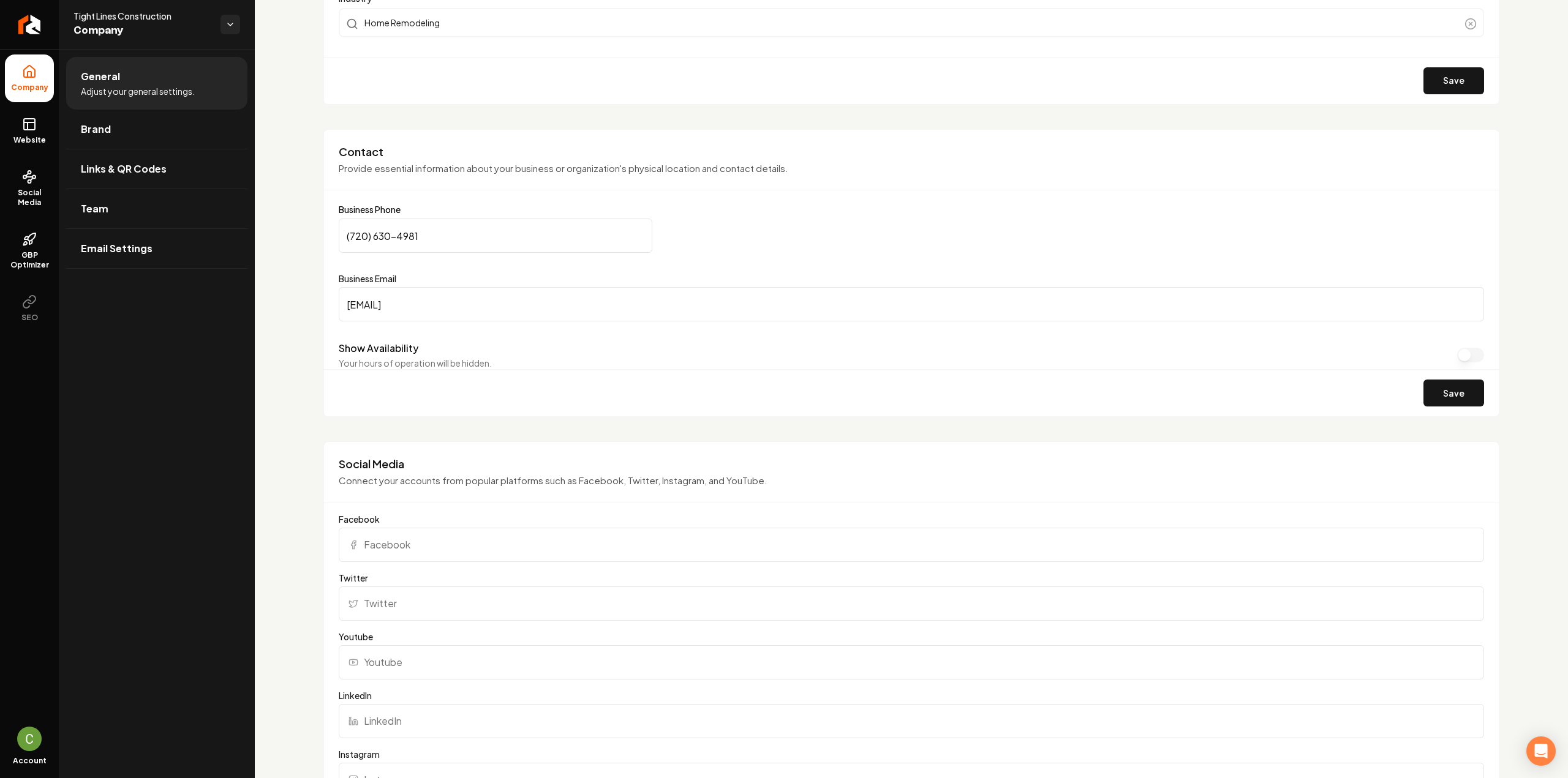 click on "Facebook" at bounding box center (911, 545) 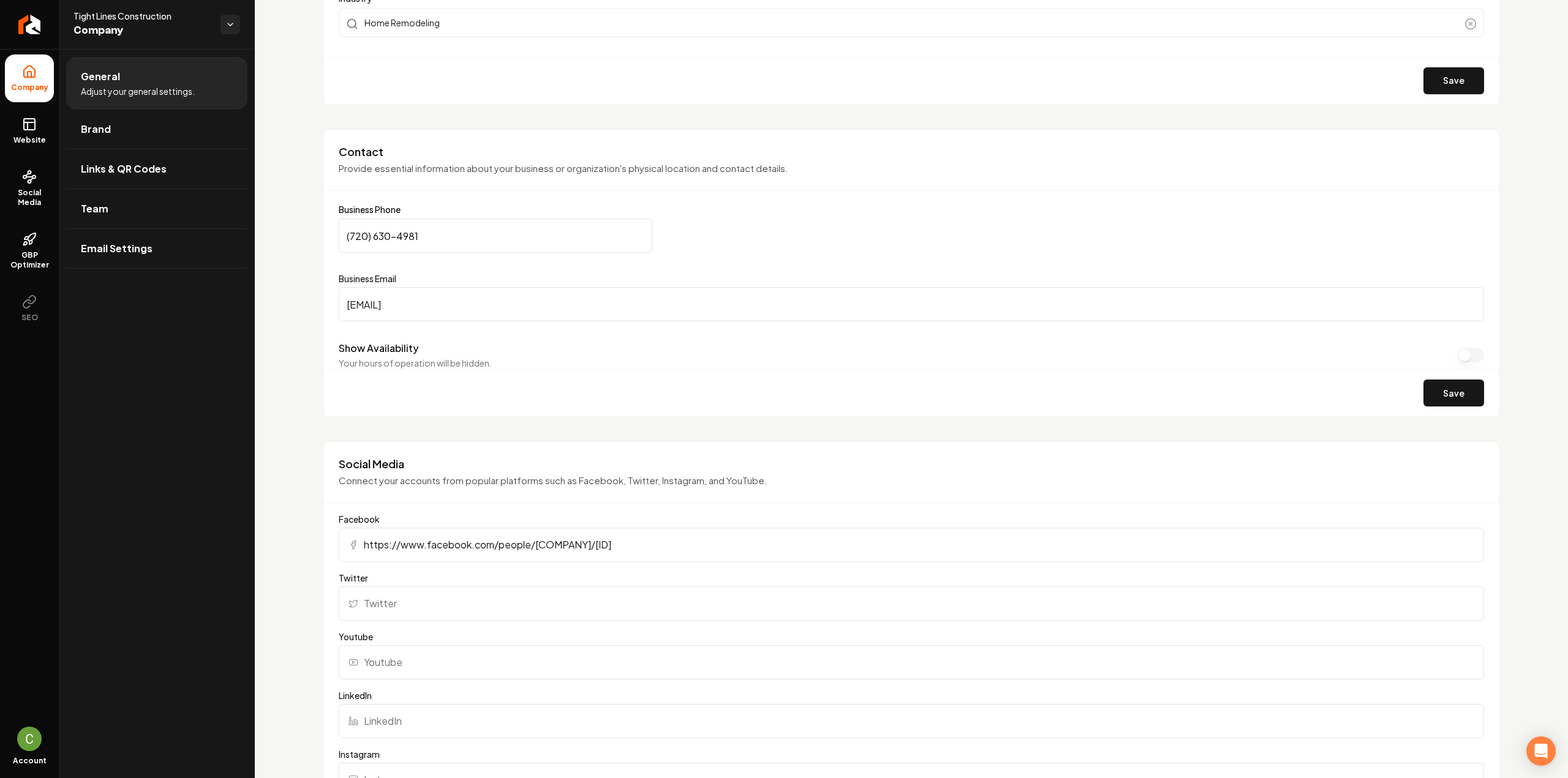 type on "https://www.facebook.com/people/Tight-Lines-Construction/61565615173743/" 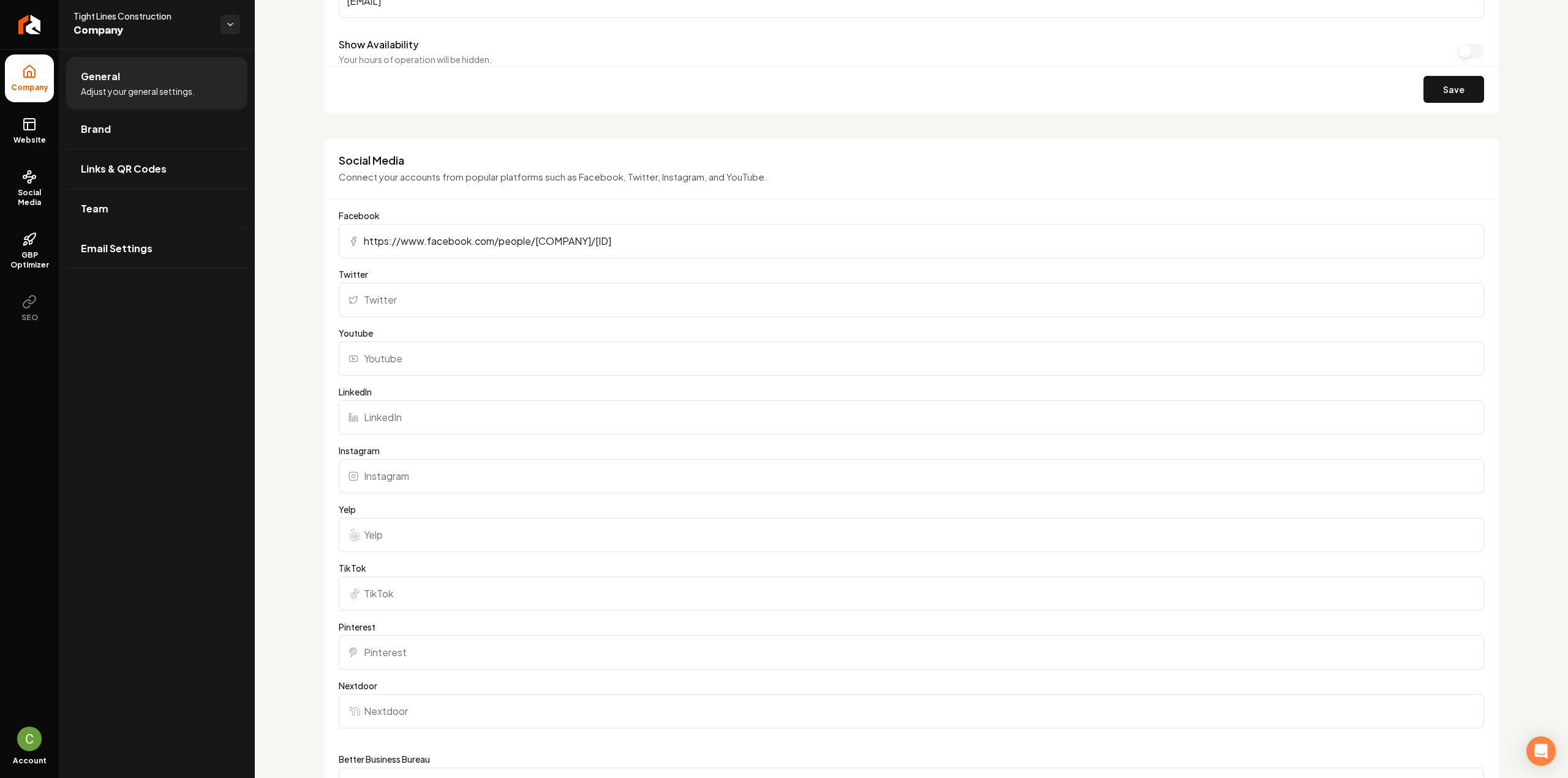 scroll, scrollTop: 857, scrollLeft: 0, axis: vertical 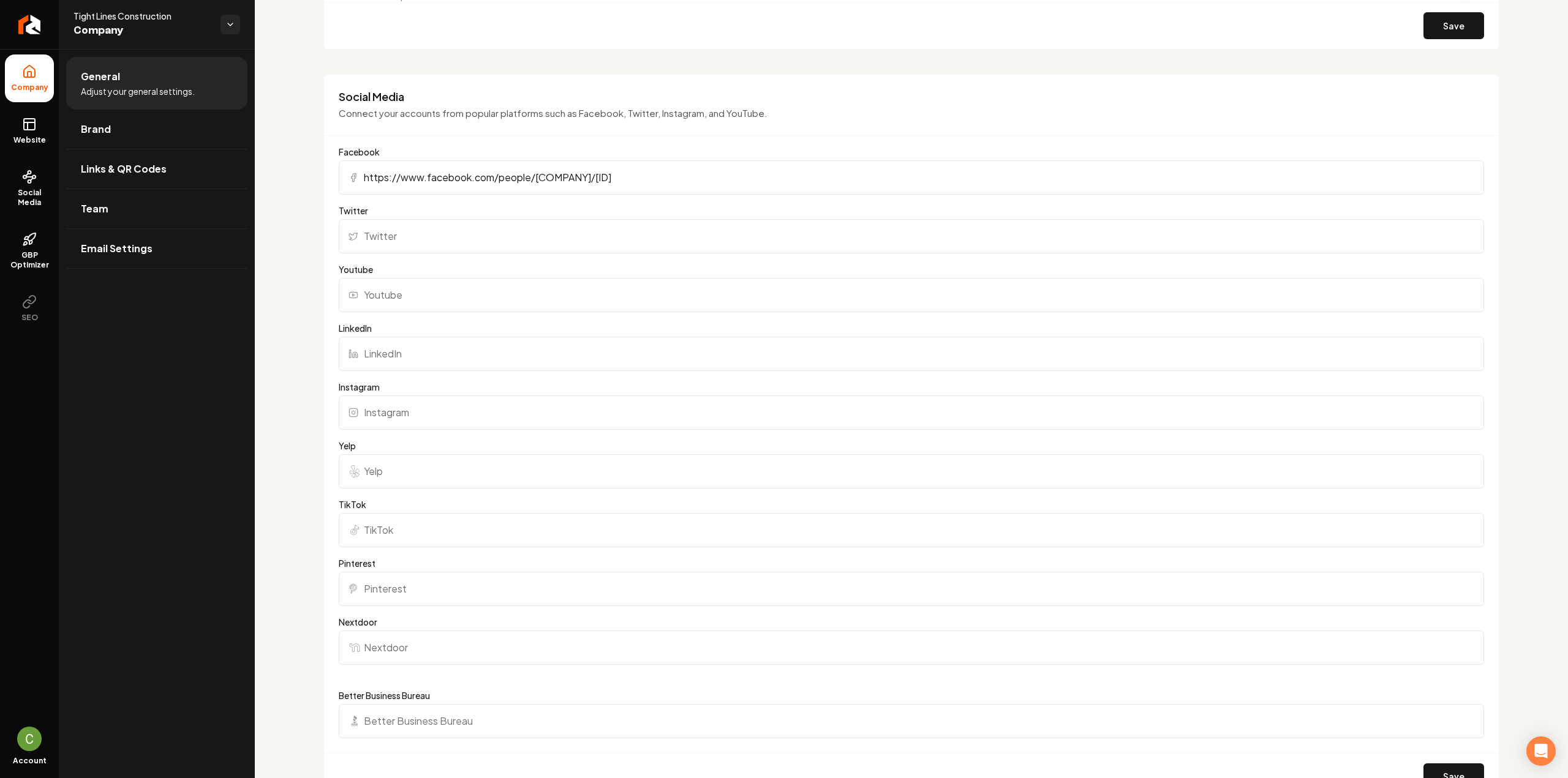 click on "Instagram" at bounding box center [911, 413] 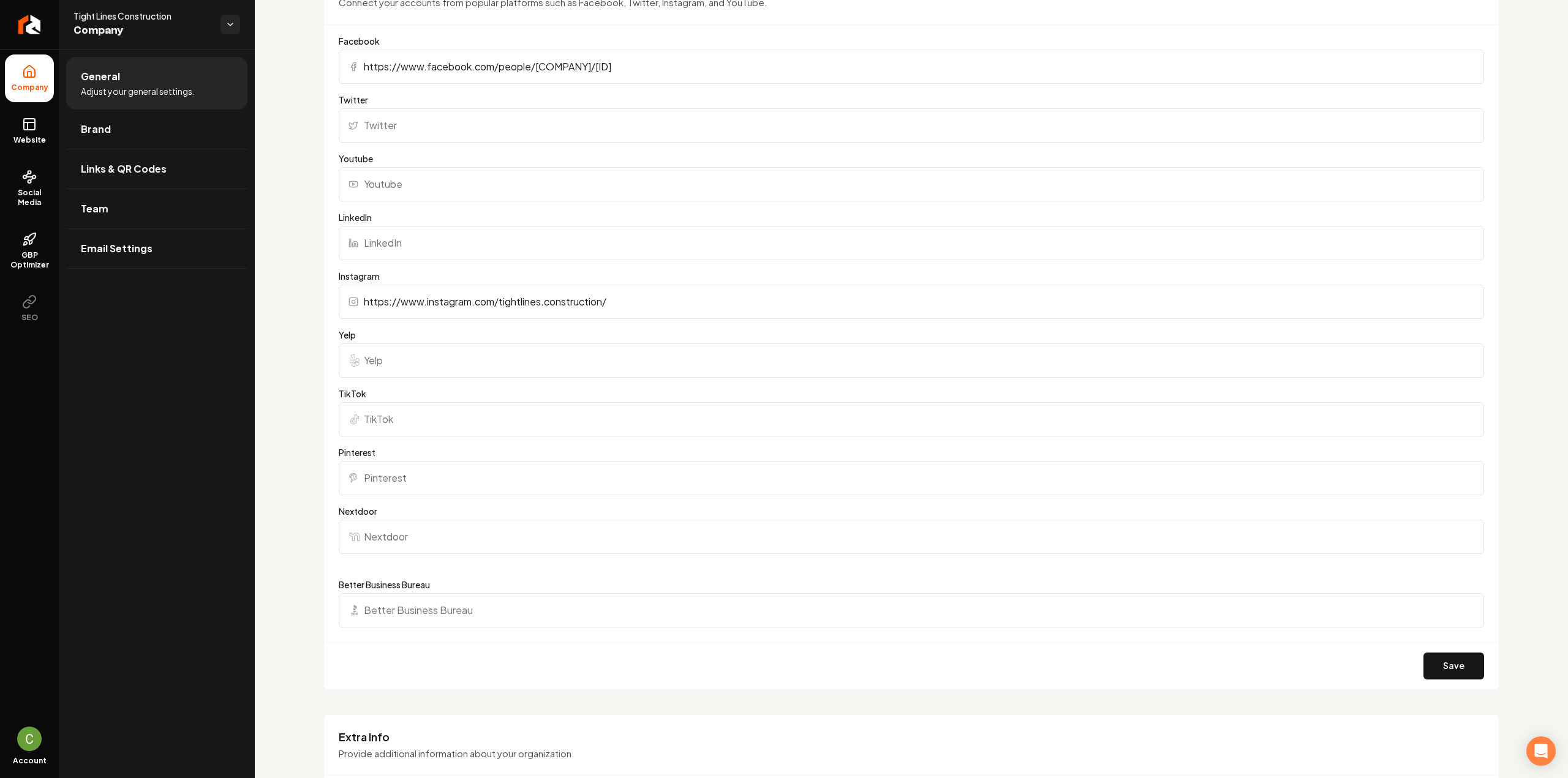 scroll, scrollTop: 979, scrollLeft: 0, axis: vertical 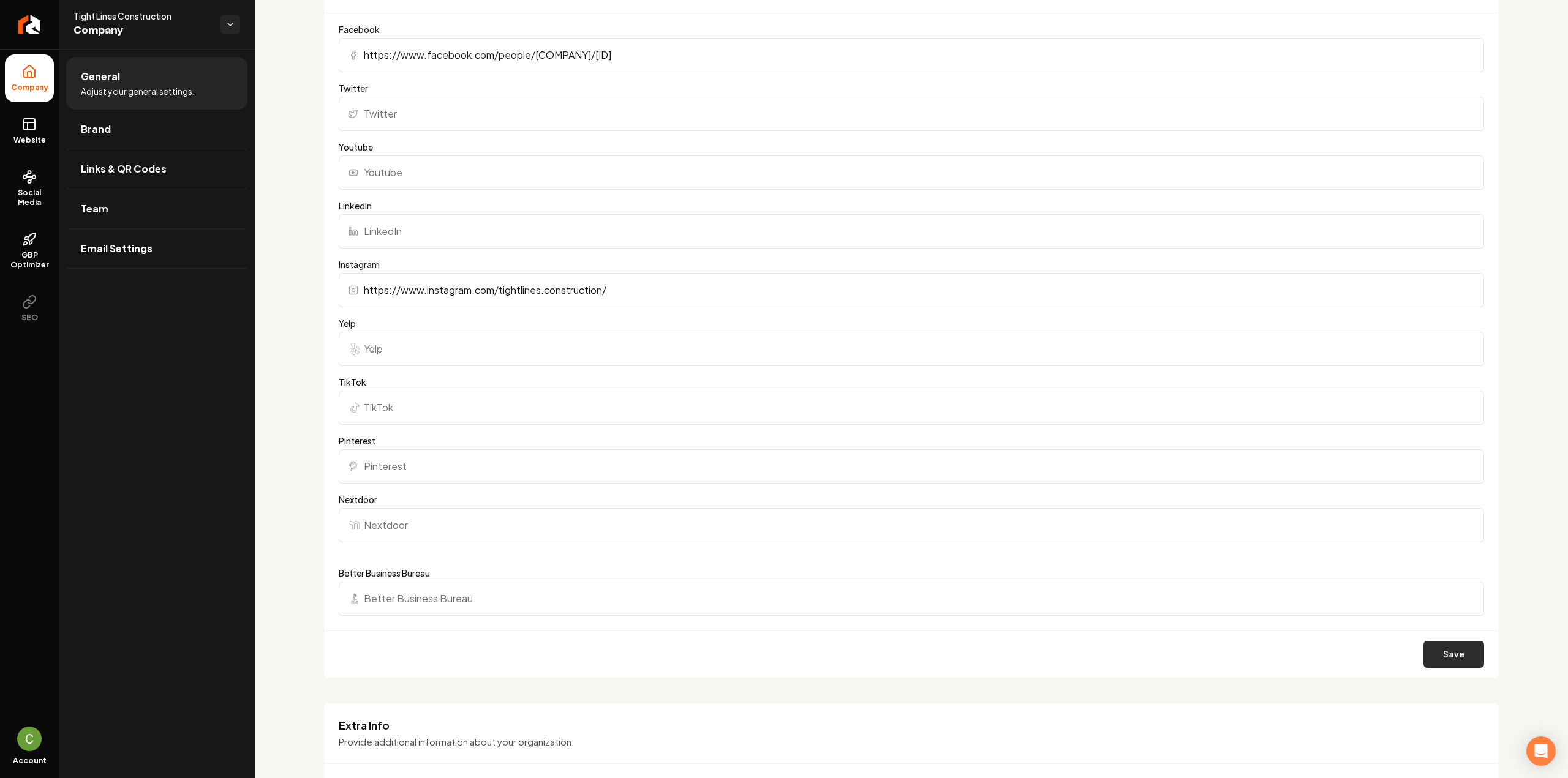 type on "https://www.instagram.com/tightlines.construction/" 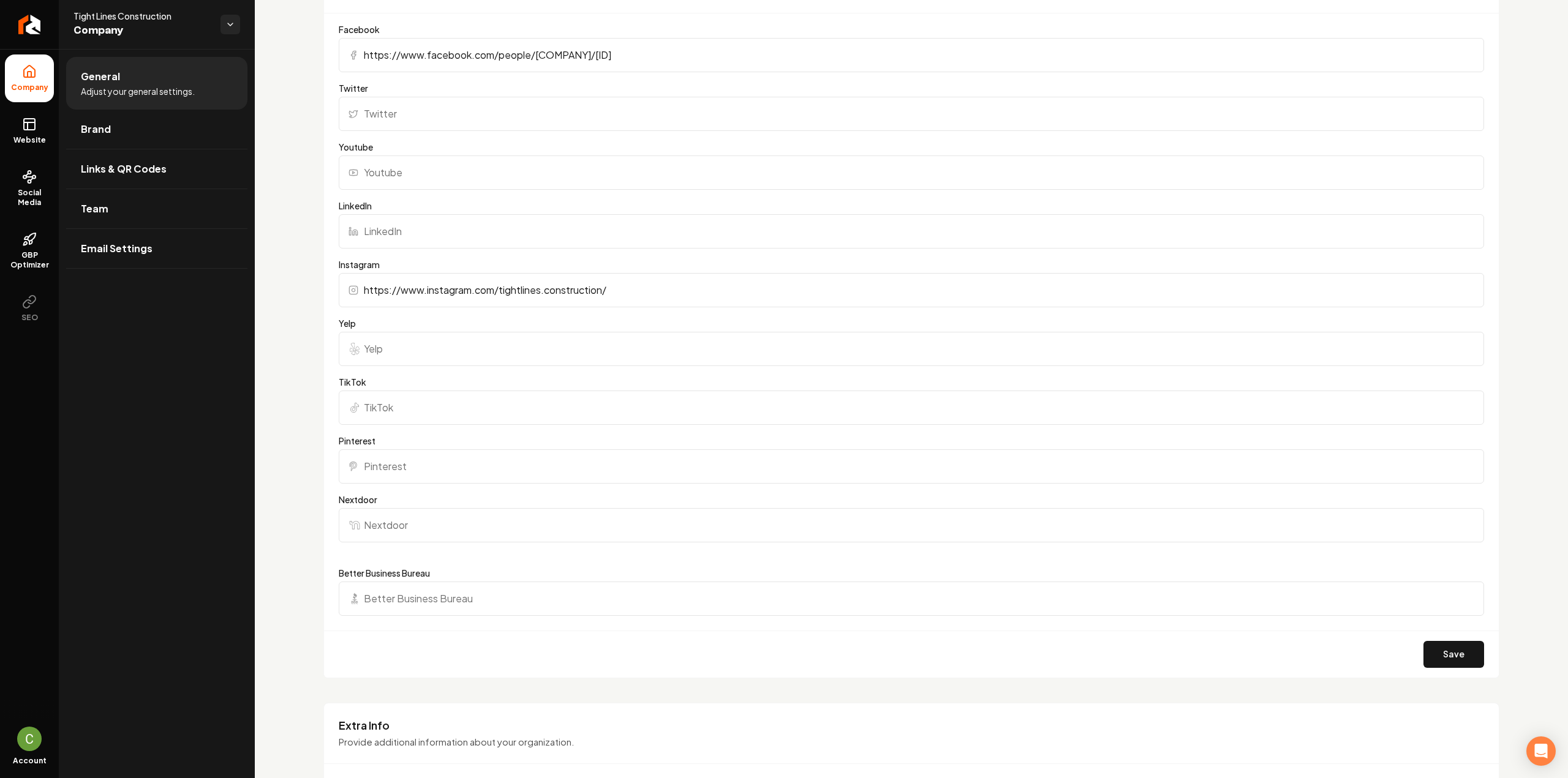 click on "Save" at bounding box center [1453, 654] 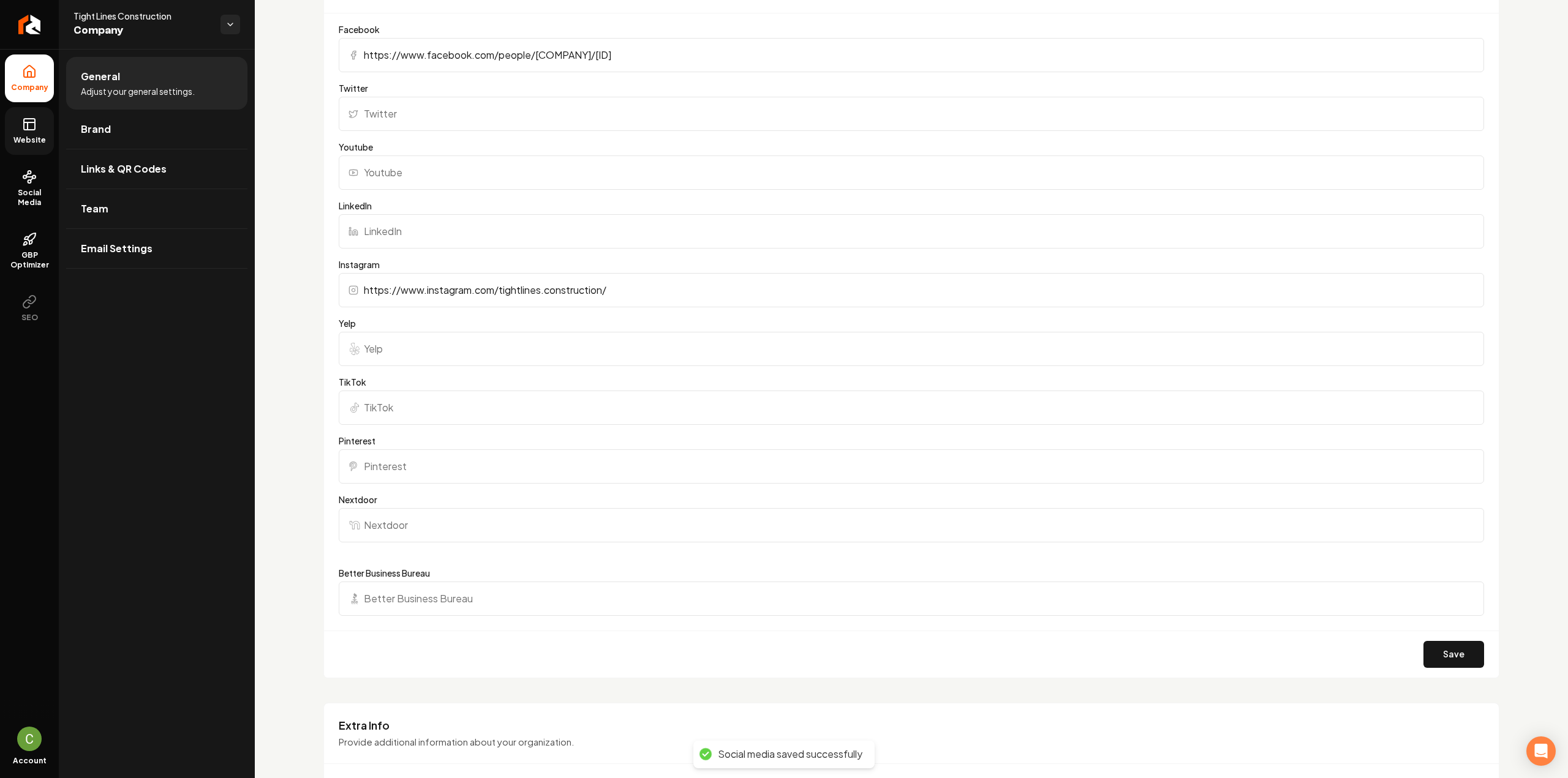click on "Website" at bounding box center [29, 140] 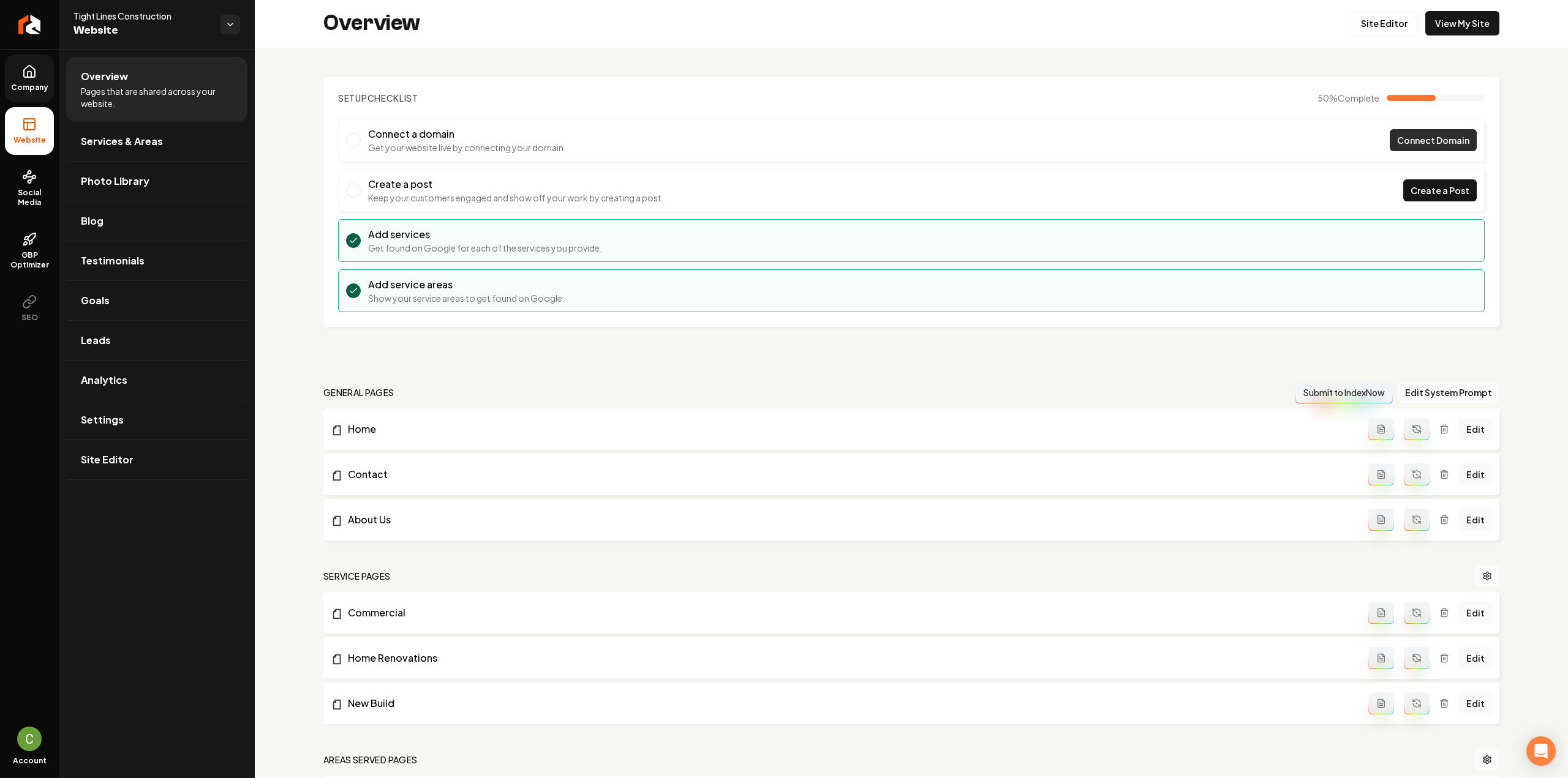 scroll, scrollTop: 0, scrollLeft: 0, axis: both 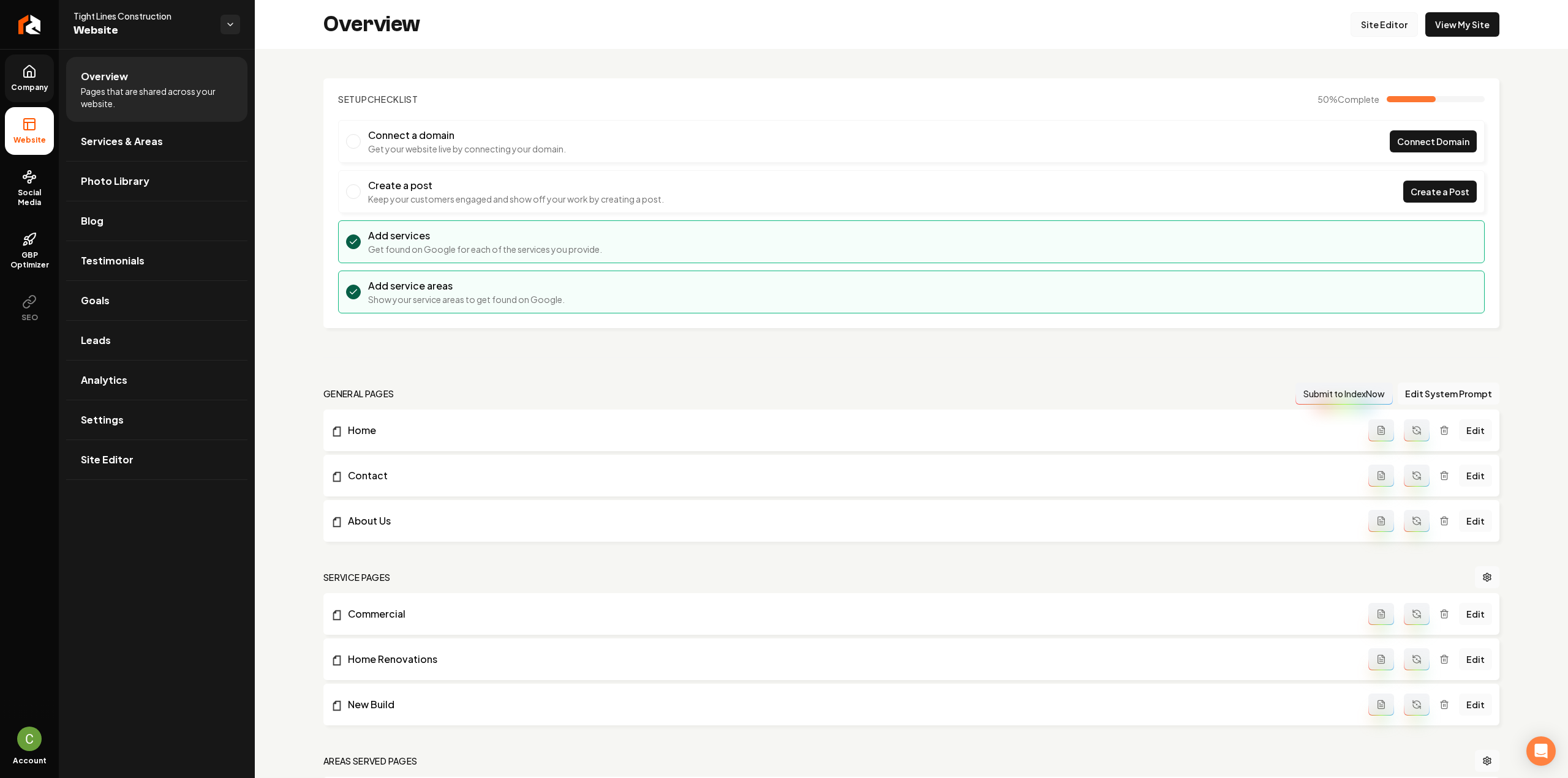 click on "Site Editor" at bounding box center (1384, 24) 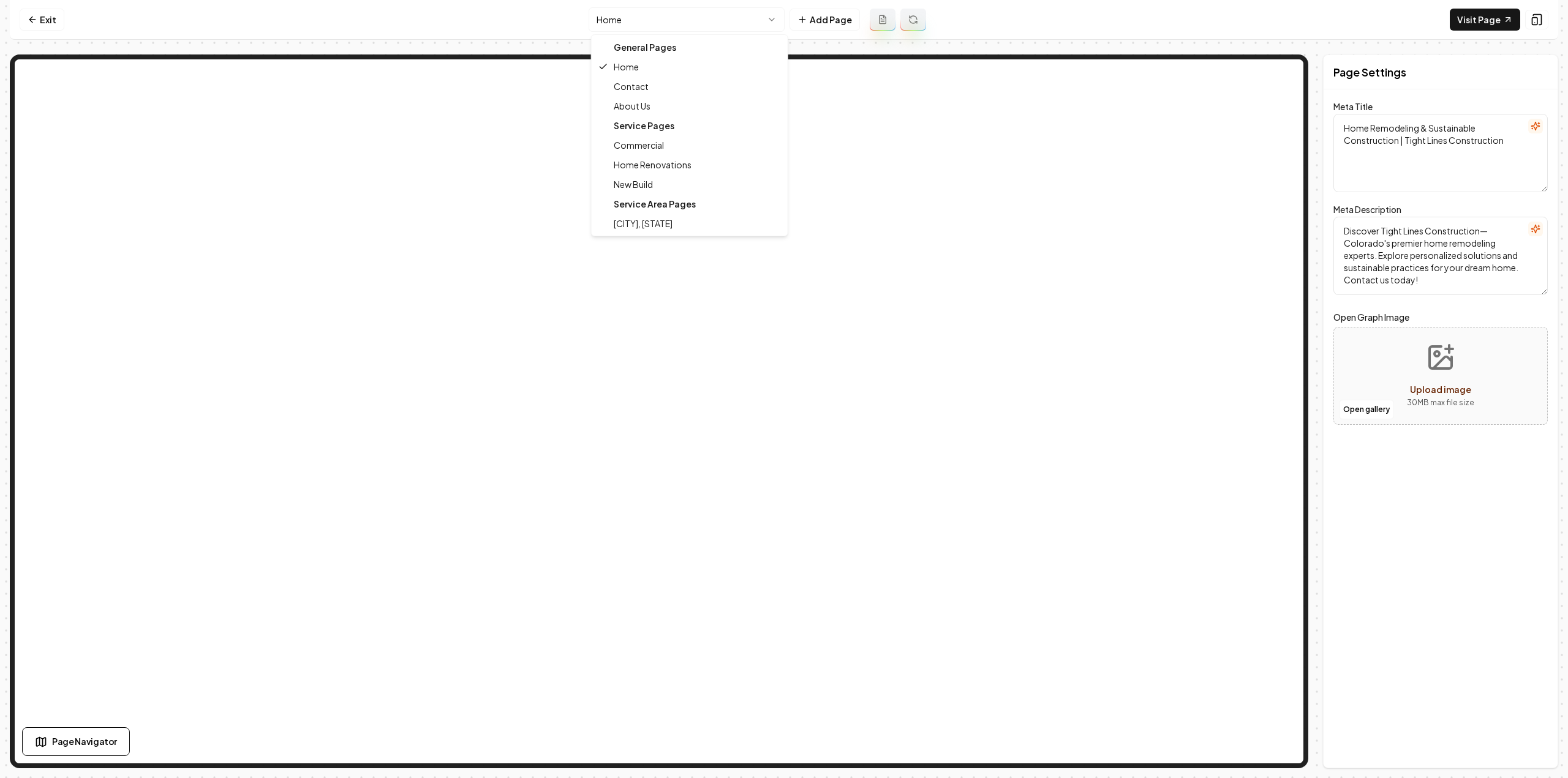 click on "Computer Required This feature is only available on a computer. Please switch to a computer to edit your site. Go back  Exit Home Add Page Visit Page  Page Navigator Page Settings Meta Title Home Remodeling & Sustainable Construction | Tight Lines Construction Meta Description Discover Tight Lines Construction—Colorado's premier home remodeling experts. Explore personalized solutions and sustainable practices for your dream home. Contact us today! Open Graph Image Open gallery Upload image 30  MB max file size Discard Changes Save Section Editor Unsupported section type /dashboard/sites/9c466726-269f-416b-be24-cf8387ae6a8c/pages/82d3a927-bfd8-4a6f-8985-137e303e4d31 General Pages Home Contact About Us Service Pages Commercial Home Renovations New Build Service Area Pages Boulder, CO" at bounding box center [784, 389] 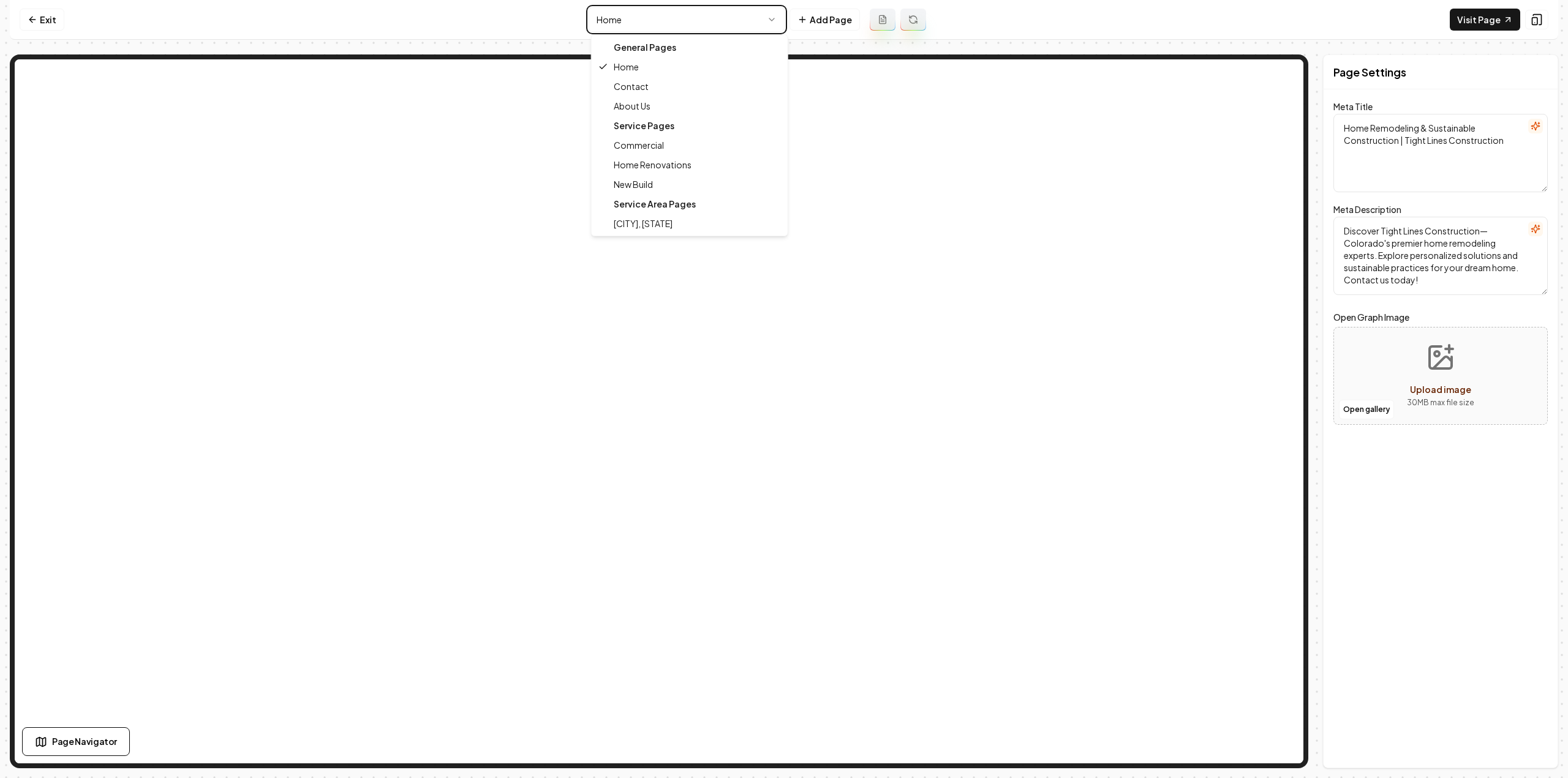 type on "Commercial Remodeling Services for Businesses | Tight Lines Construction" 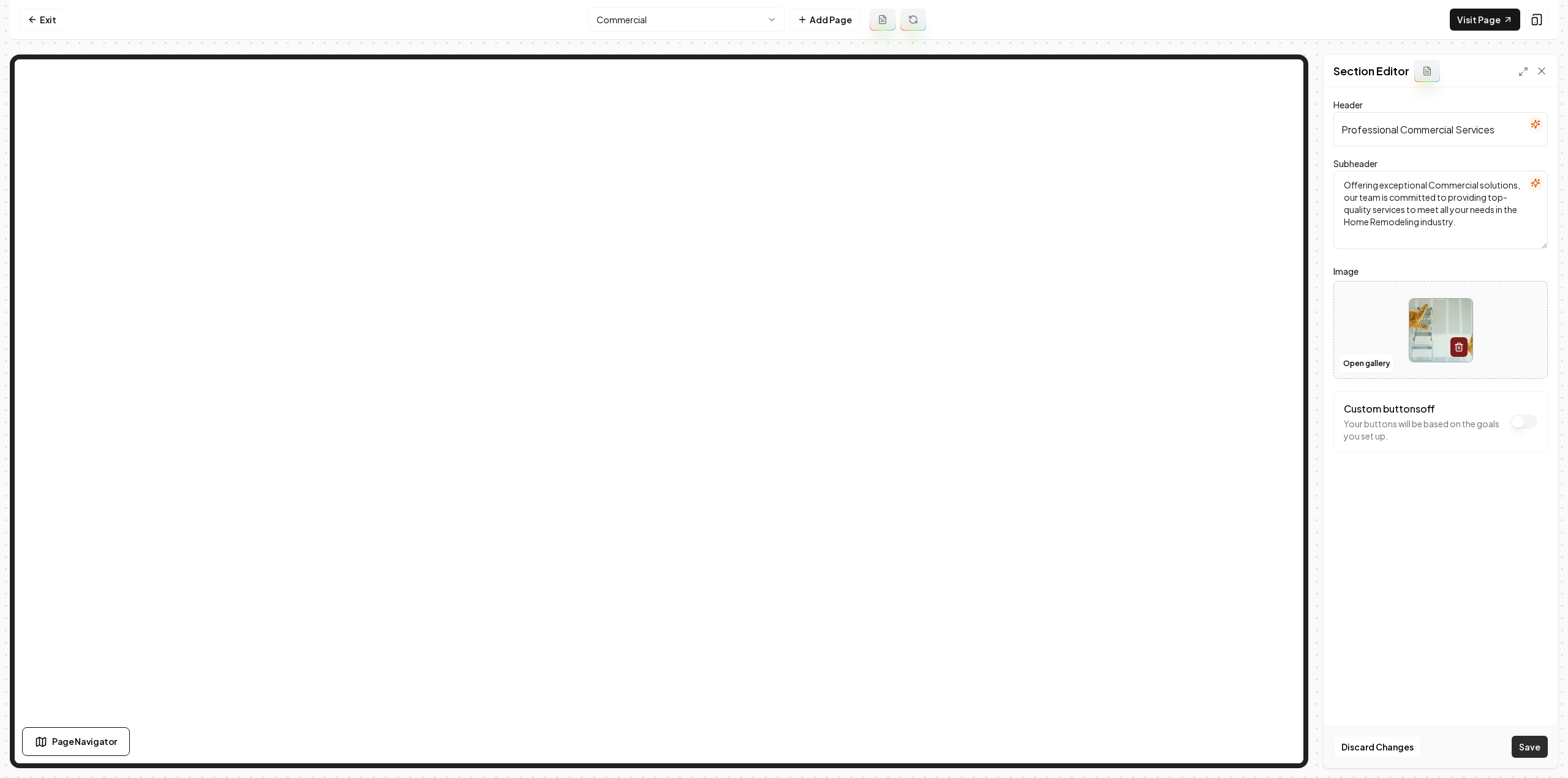 click on "Save" at bounding box center [1529, 747] 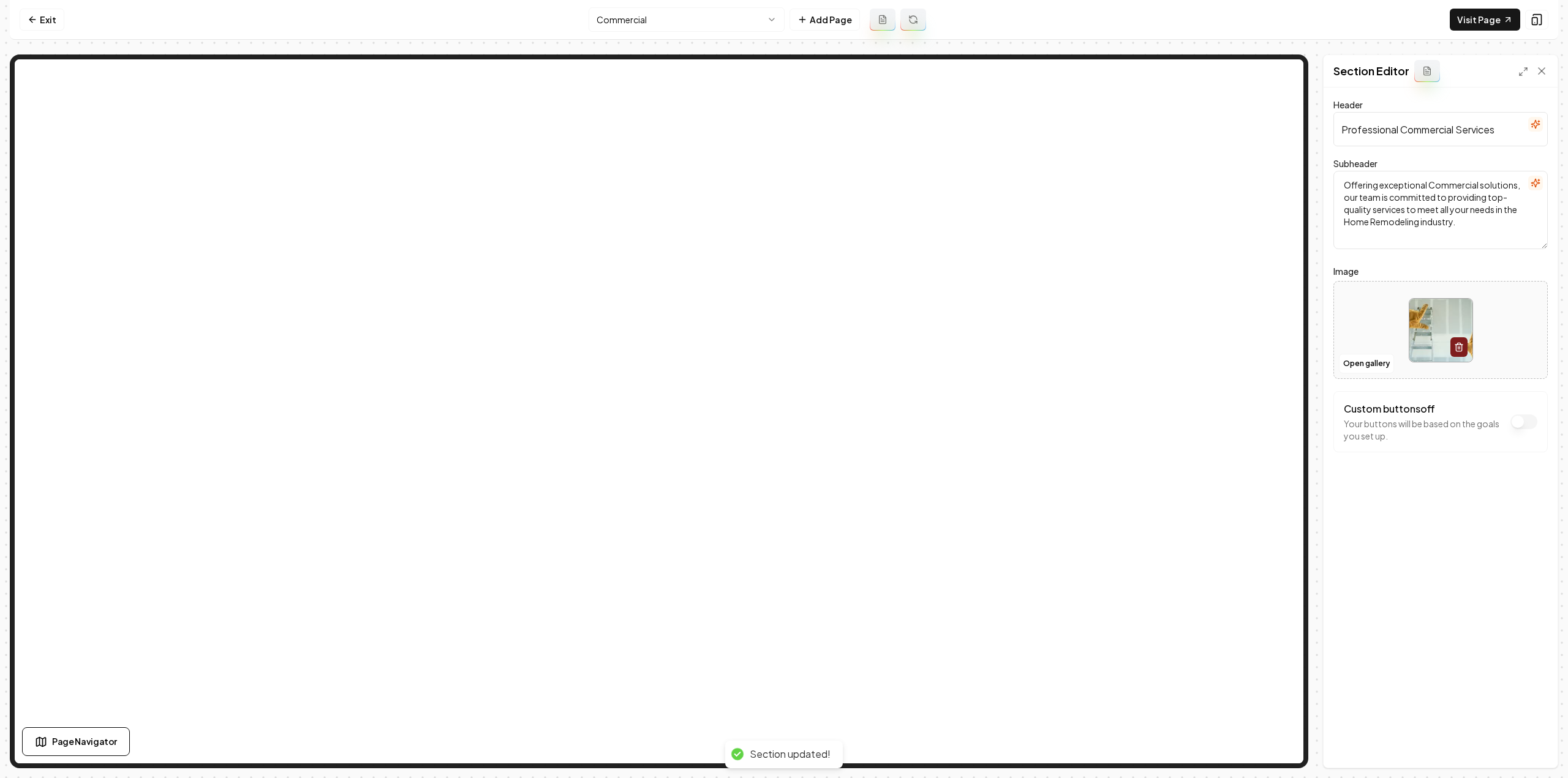 click on "Computer Required This feature is only available on a computer. Please switch to a computer to edit your site. Go back  Exit Commercial Add Page Visit Page  Page Navigator Page Settings Section Editor Header Professional Commercial Services Subheader Offering exceptional Commercial solutions, our team is committed to providing top-quality services to meet all your needs in the Home Remodeling industry. Image Open gallery Custom buttons  off Your buttons will be based on the goals you set up. Discard Changes Save Section updated! /dashboard/sites/9c466726-269f-416b-be24-cf8387ae6a8c/pages/2f02e421-b34a-4476-a9d6-3c0a947d20a3" at bounding box center [784, 389] 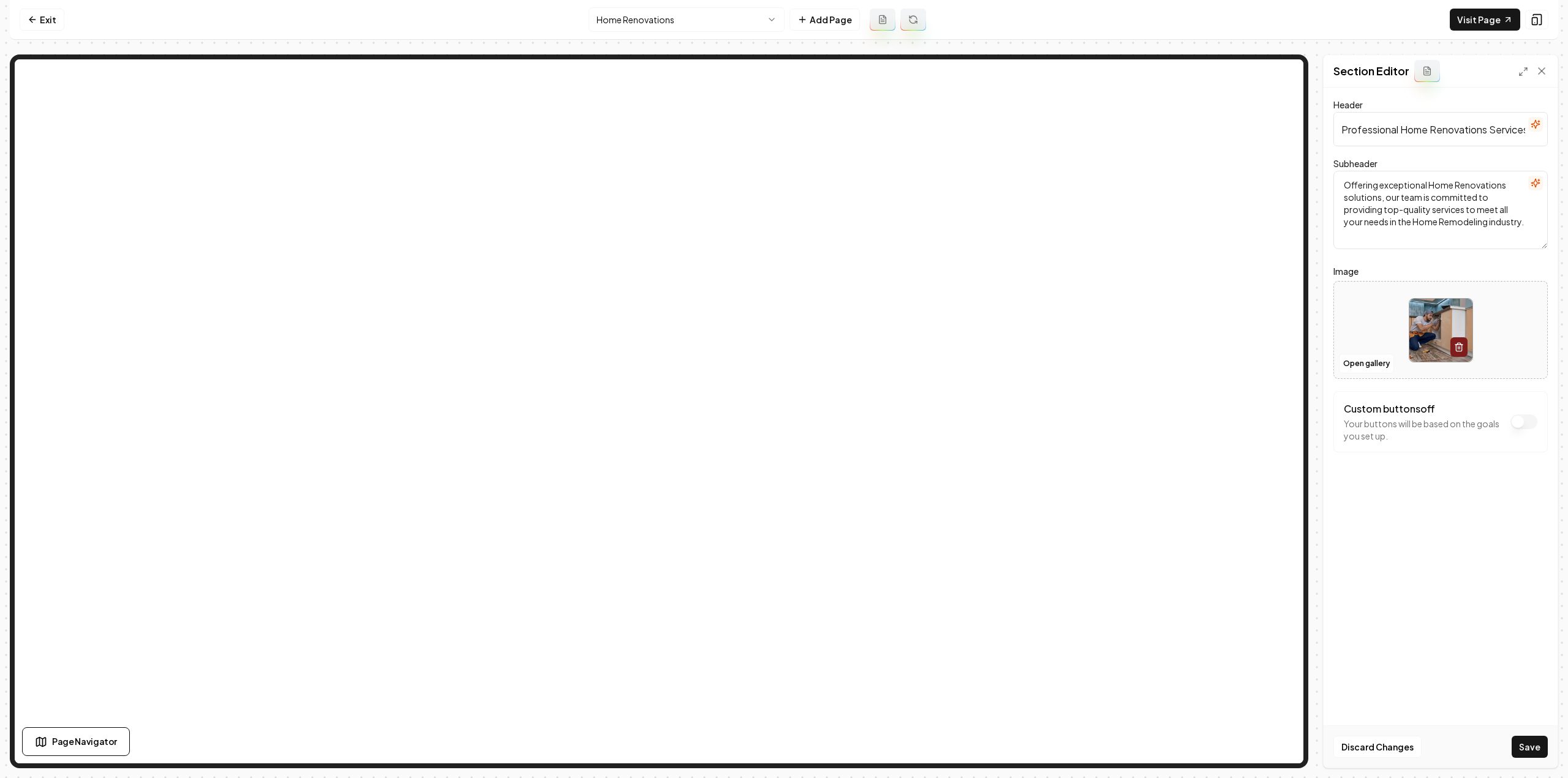 click on "Header Professional Home Renovations Services Subheader Offering exceptional Home Renovations solutions, our team is committed to providing top-quality services to meet all your needs in the Home Remodeling industry. Image Open gallery Custom buttons  off Your buttons will be based on the goals you set up. Discard Changes Save" at bounding box center (1441, 427) 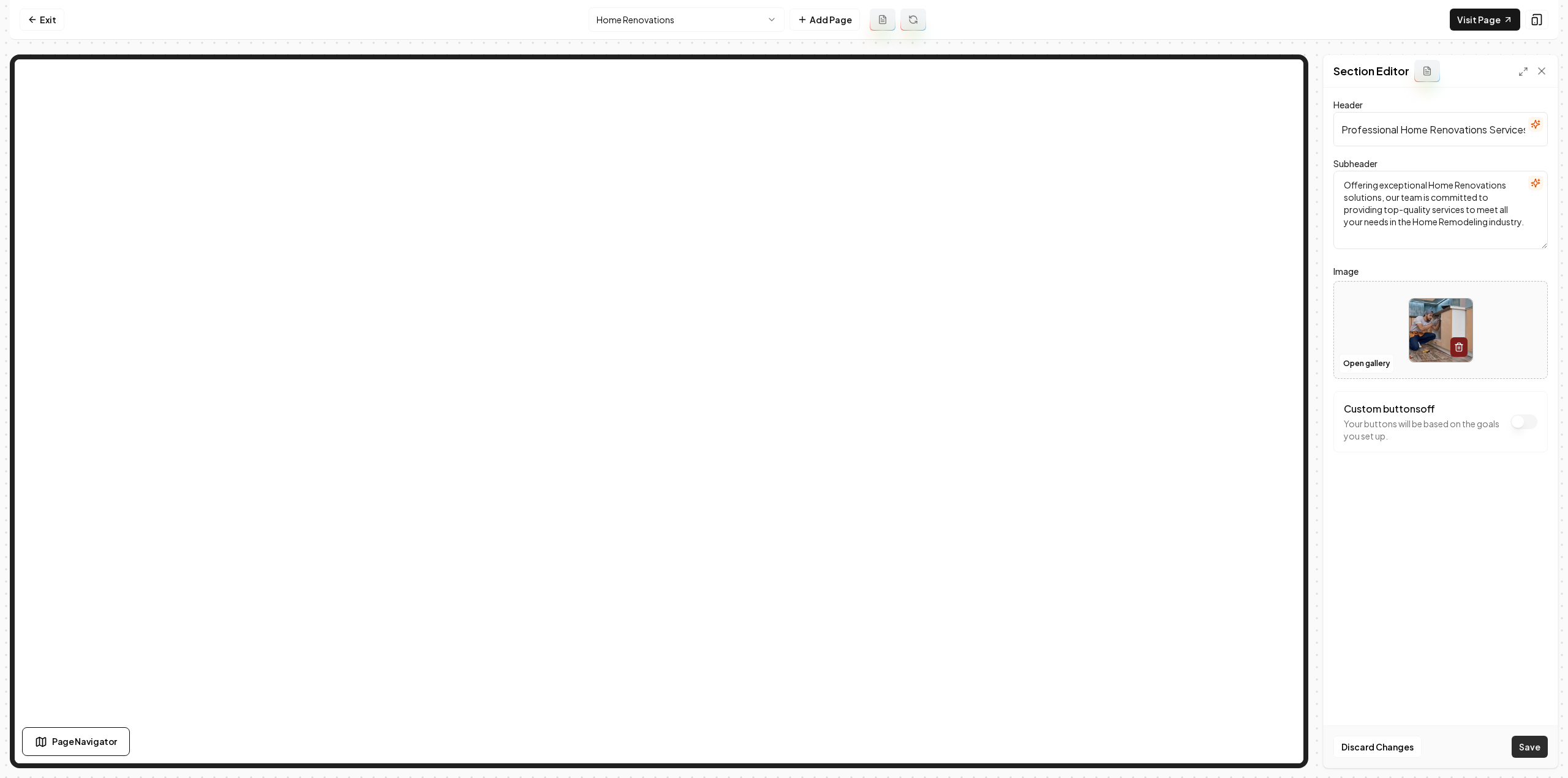 click on "Save" at bounding box center [1529, 747] 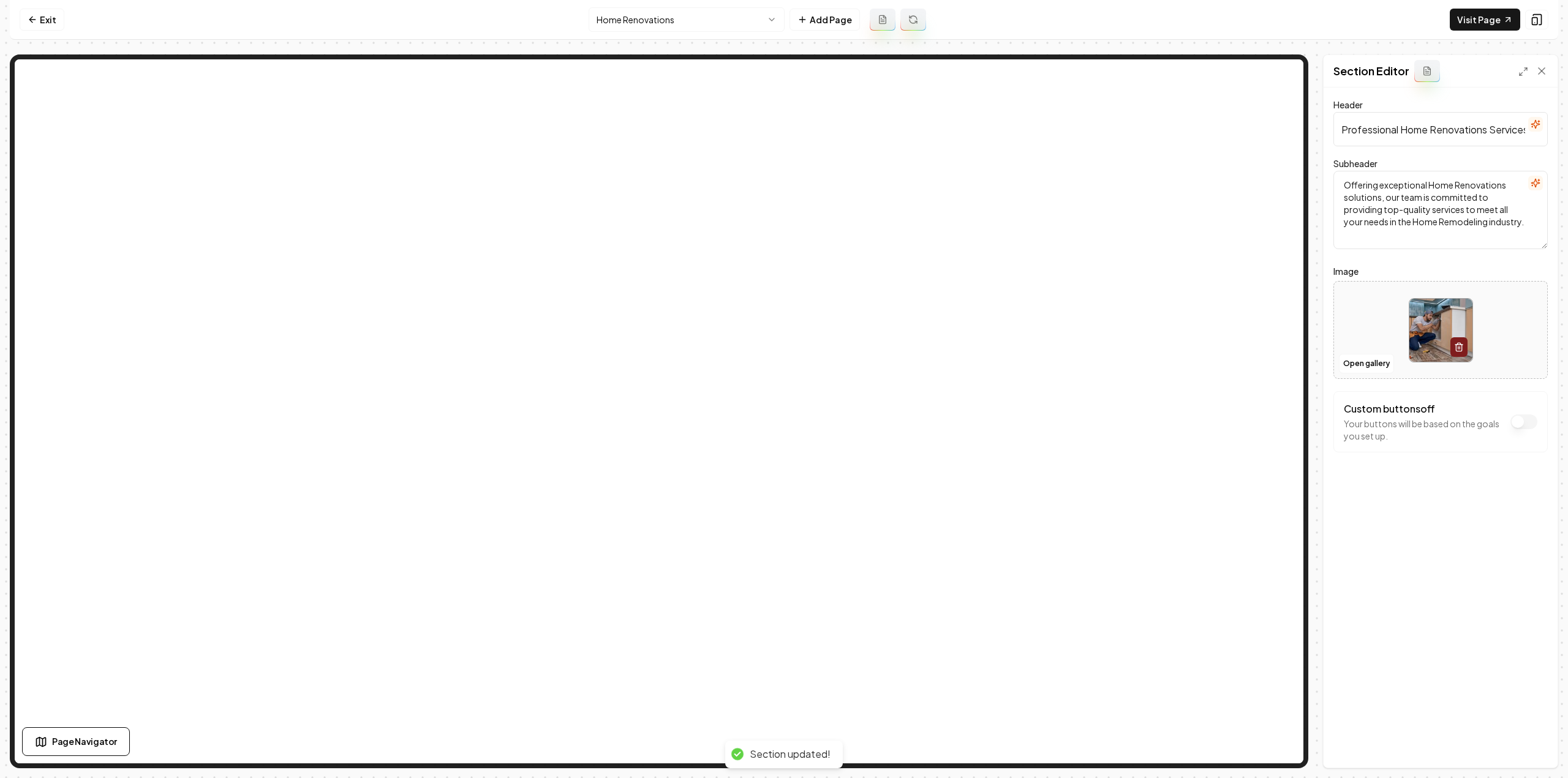 click on "Computer Required This feature is only available on a computer. Please switch to a computer to edit your site. Go back  Exit Home Renovations Add Page Visit Page  Page Navigator Page Settings Section Editor Header Professional Home Renovations Services Subheader Offering exceptional Home Renovations solutions, our team is committed to providing top-quality services to meet all your needs in the Home Remodeling industry. Image Open gallery Custom buttons  off Your buttons will be based on the goals you set up. Discard Changes Save Section updated! /dashboard/sites/9c466726-269f-416b-be24-cf8387ae6a8c/pages/3d702220-0f46-4e4a-987b-4d4f0328b2f9" at bounding box center [784, 389] 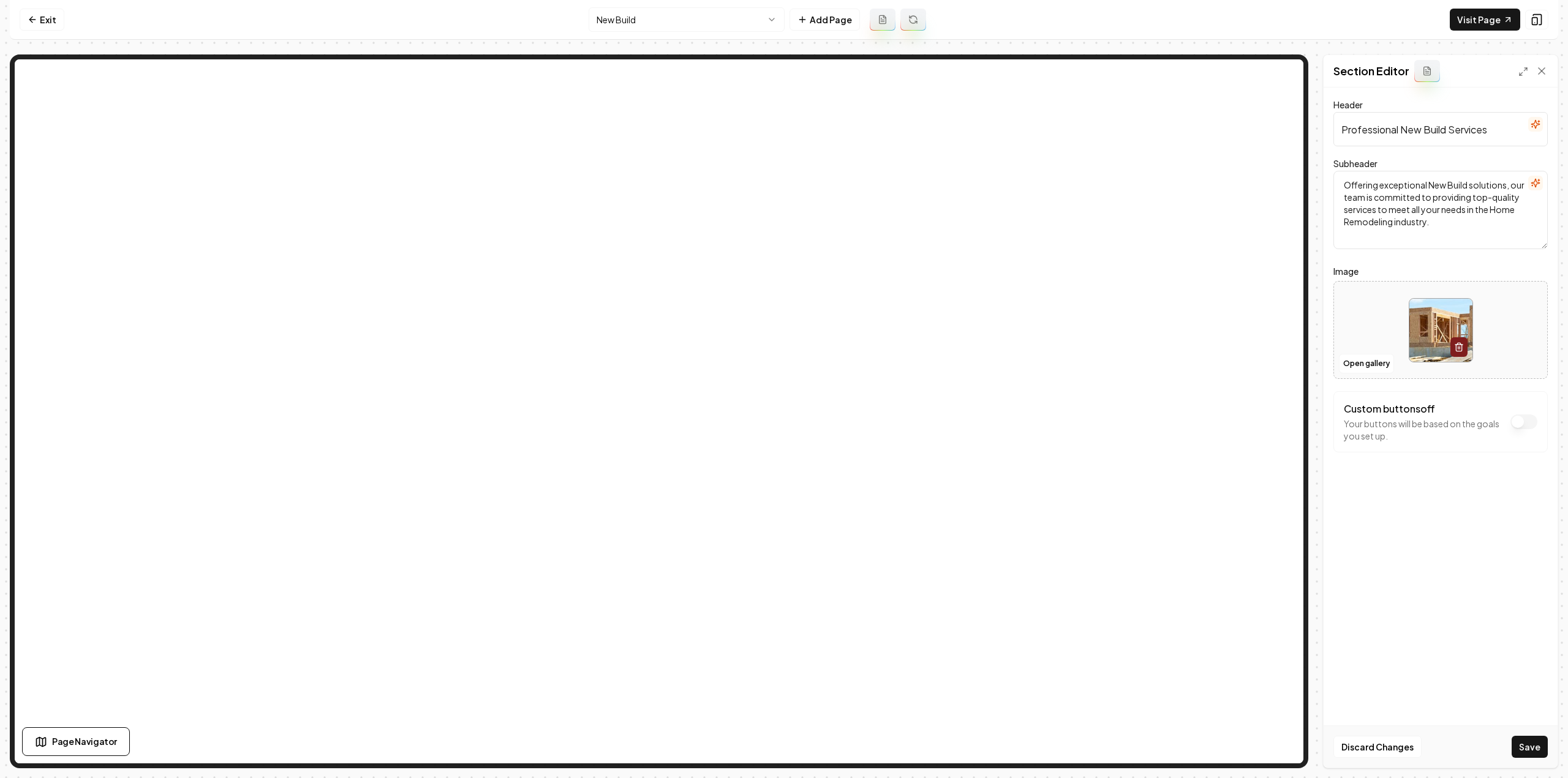 click on "Save" at bounding box center (1529, 747) 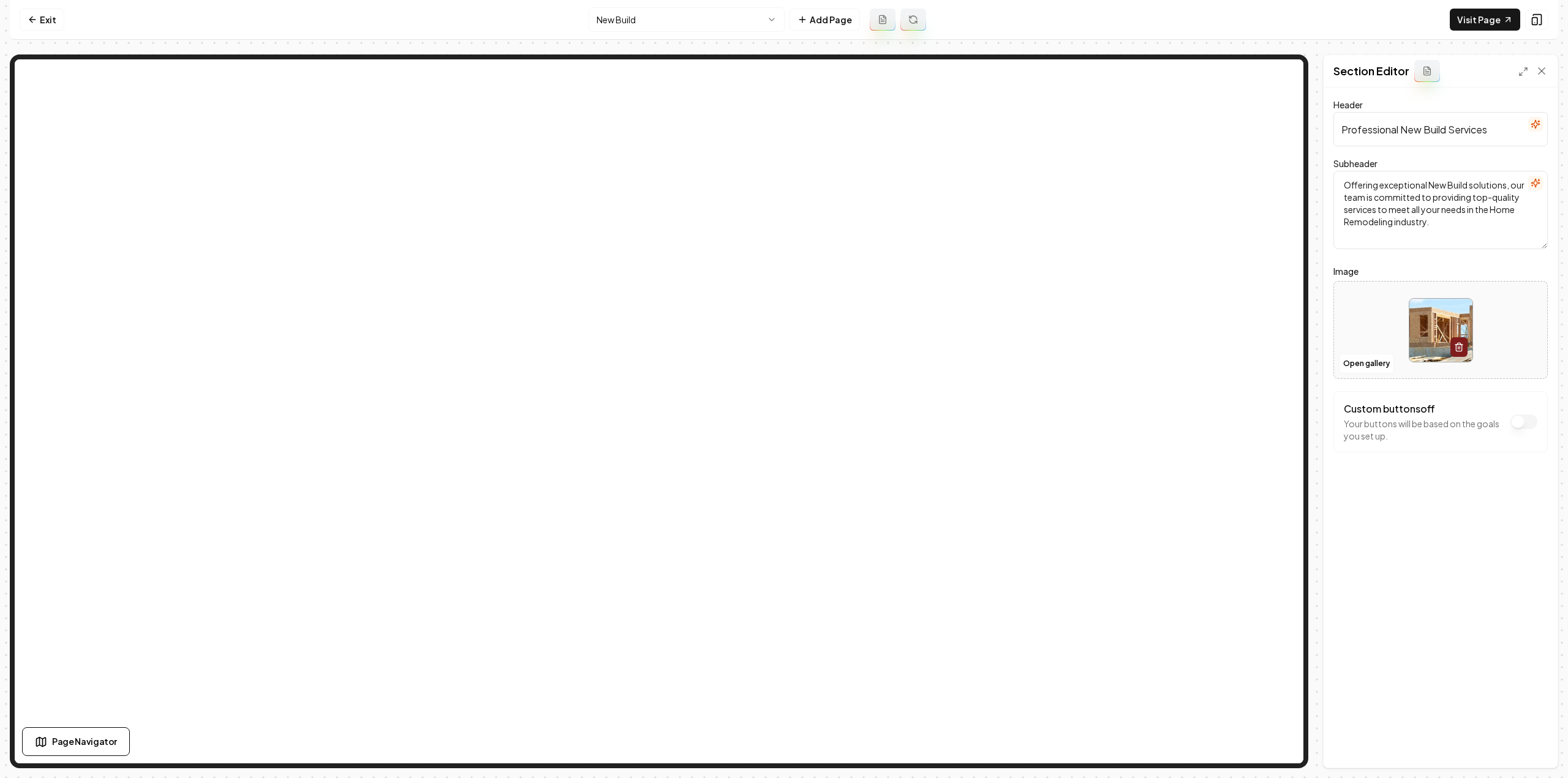 click on "Computer Required This feature is only available on a computer. Please switch to a computer to edit your site. Go back  Exit New Build Add Page Visit Page  Page Navigator Page Settings Section Editor Header Professional New Build Services Subheader Offering exceptional New Build solutions, our team is committed to providing top-quality services to meet all your needs in the Home Remodeling industry. Image Open gallery Custom buttons  off Your buttons will be based on the goals you set up. Discard Changes Save /dashboard/sites/9c466726-269f-416b-be24-cf8387ae6a8c/pages/1bd9da5c-9afb-45d5-a957-20067bded26e" at bounding box center (784, 389) 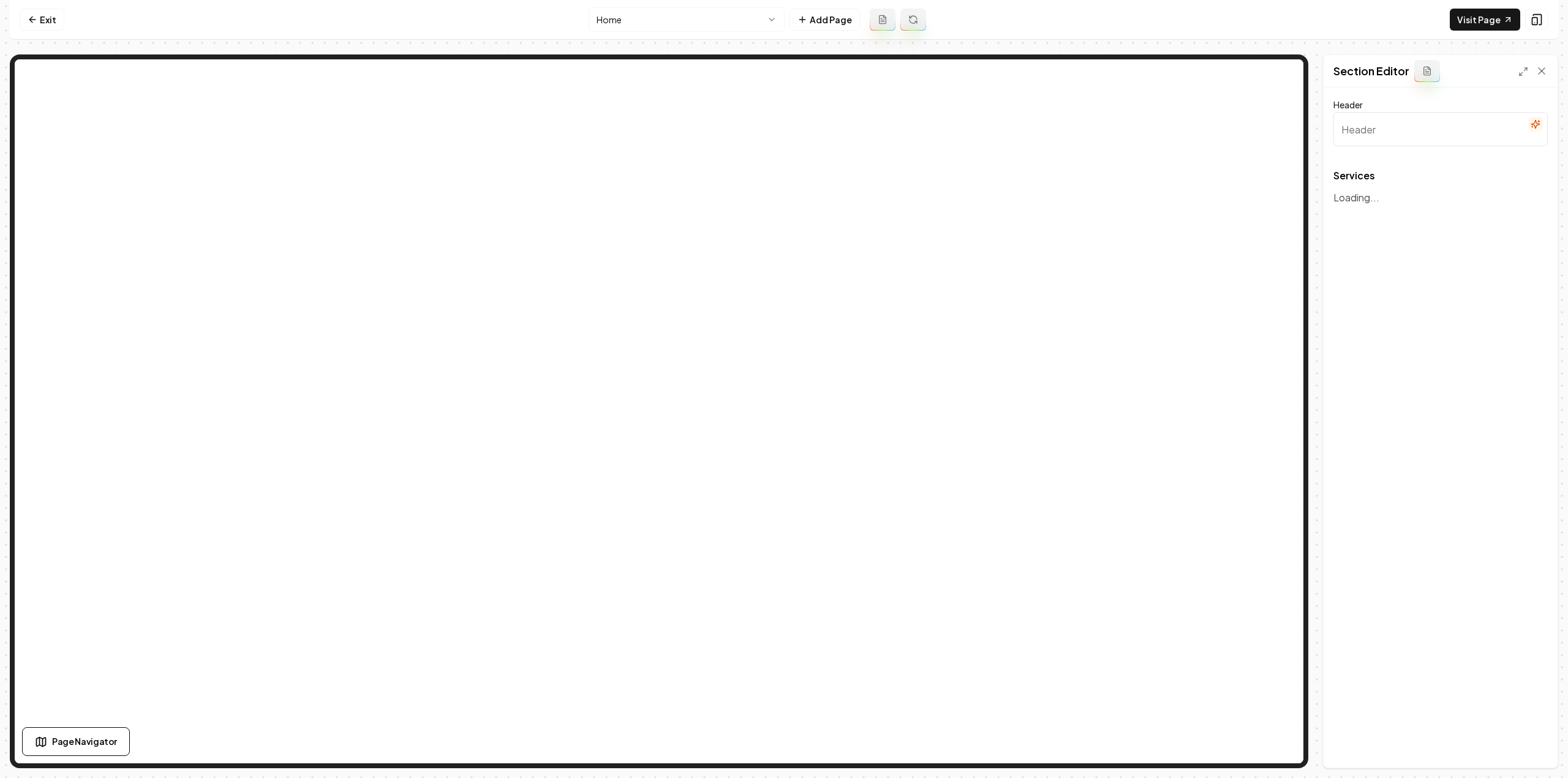 type on "Our Expert Remodeling Services" 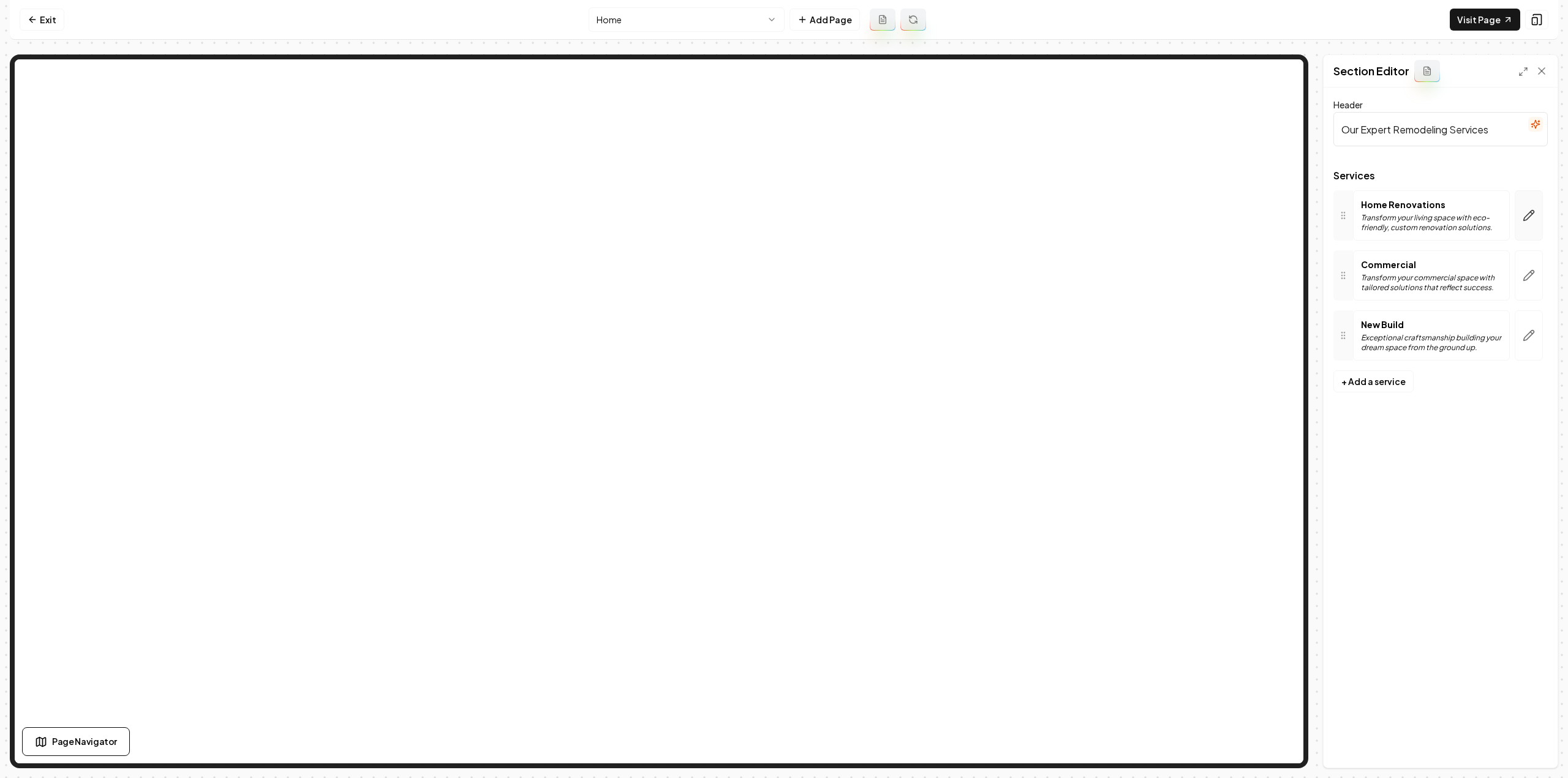 click at bounding box center (1529, 215) 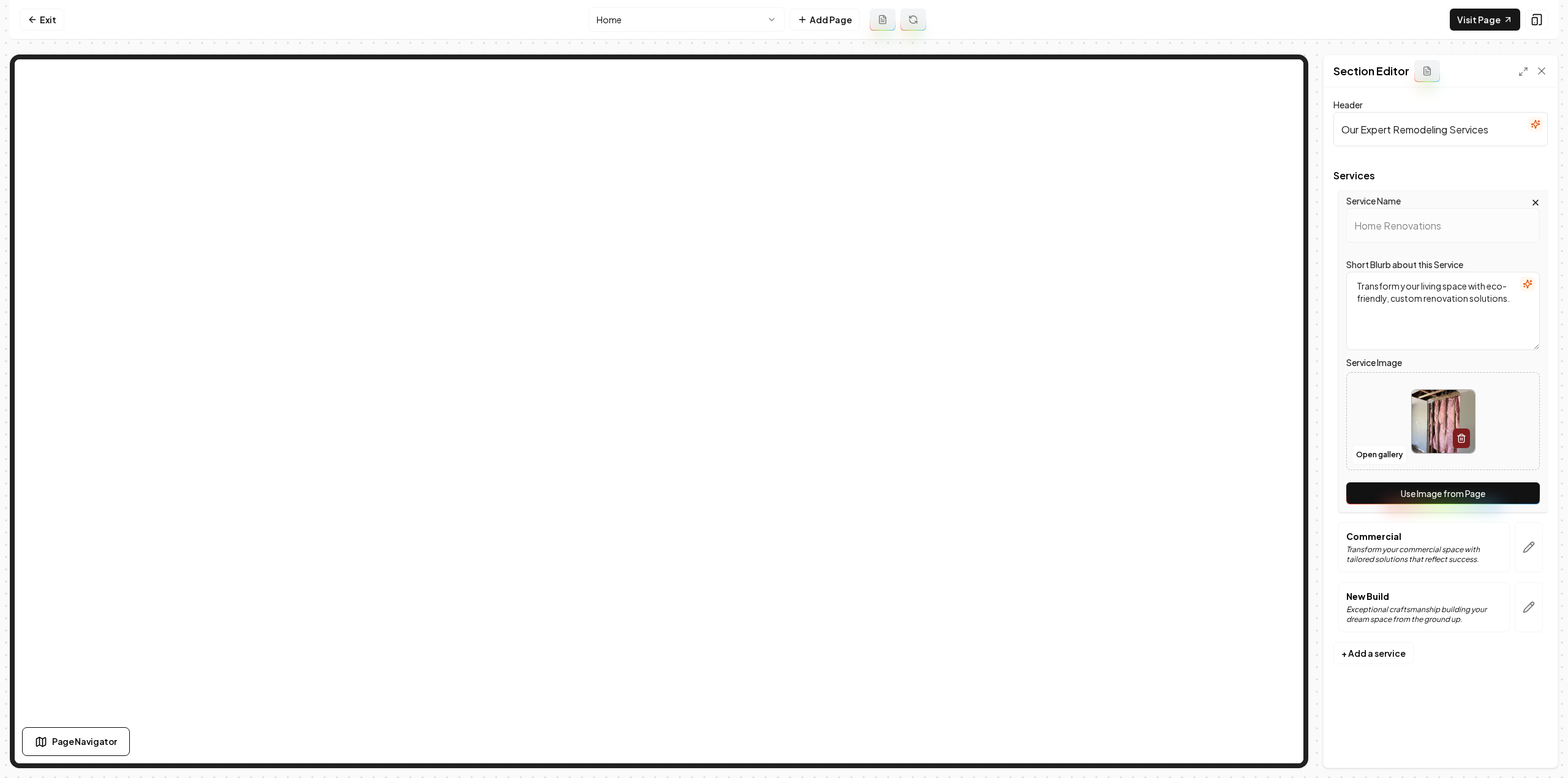 click on "Use Image from Page" at bounding box center (1443, 493) 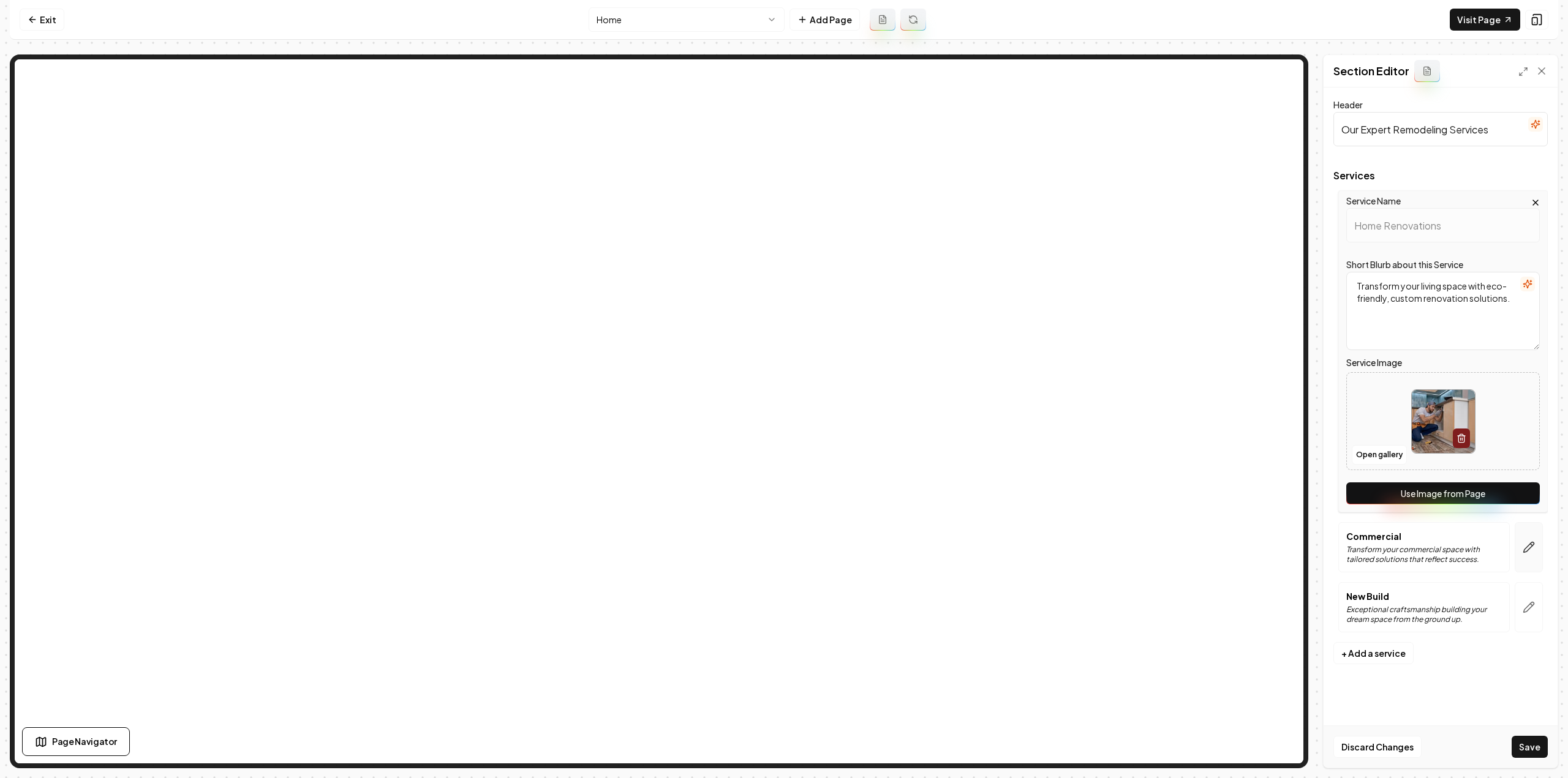 click 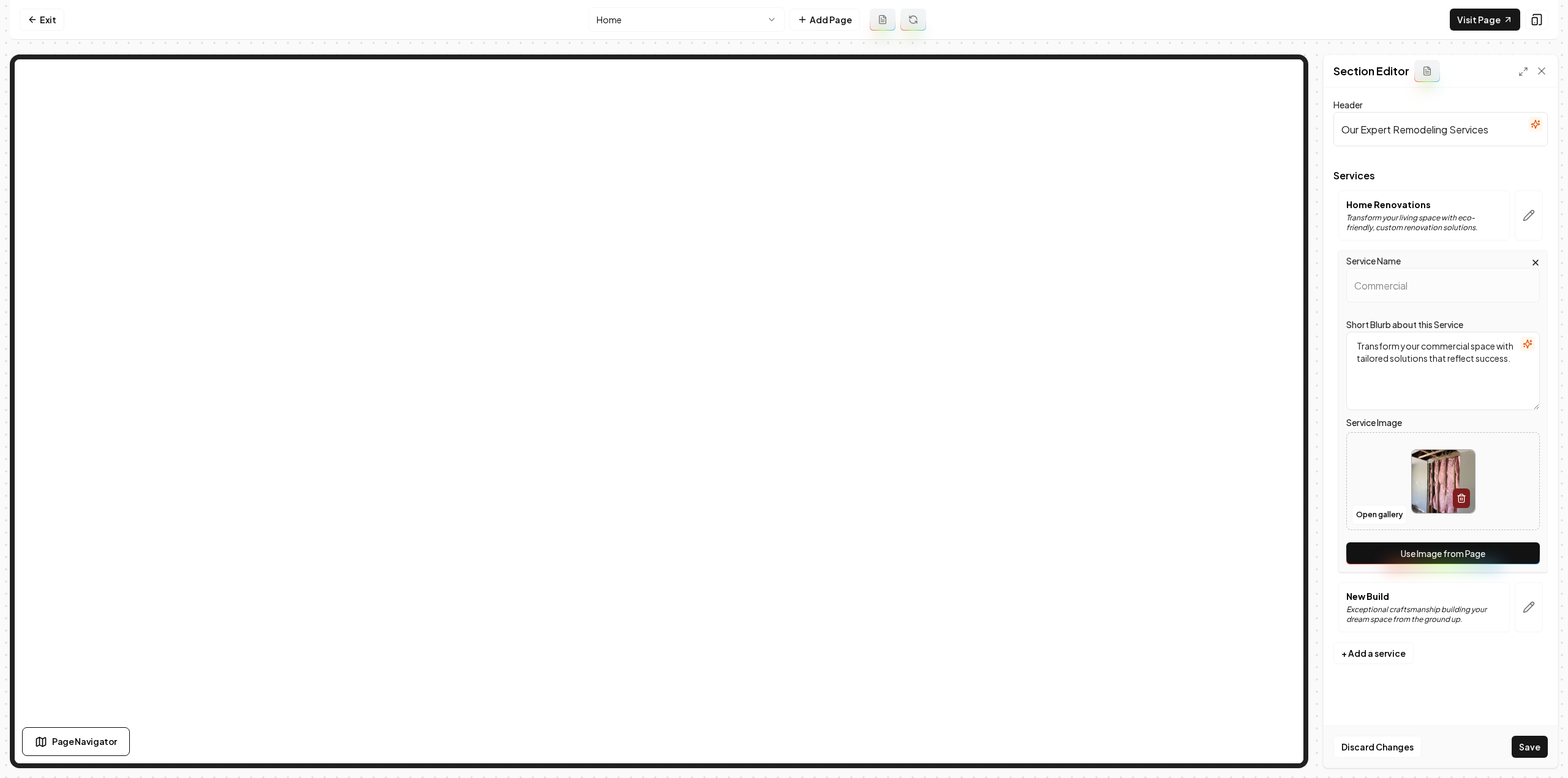 click on "Use Image from Page" at bounding box center [1443, 553] 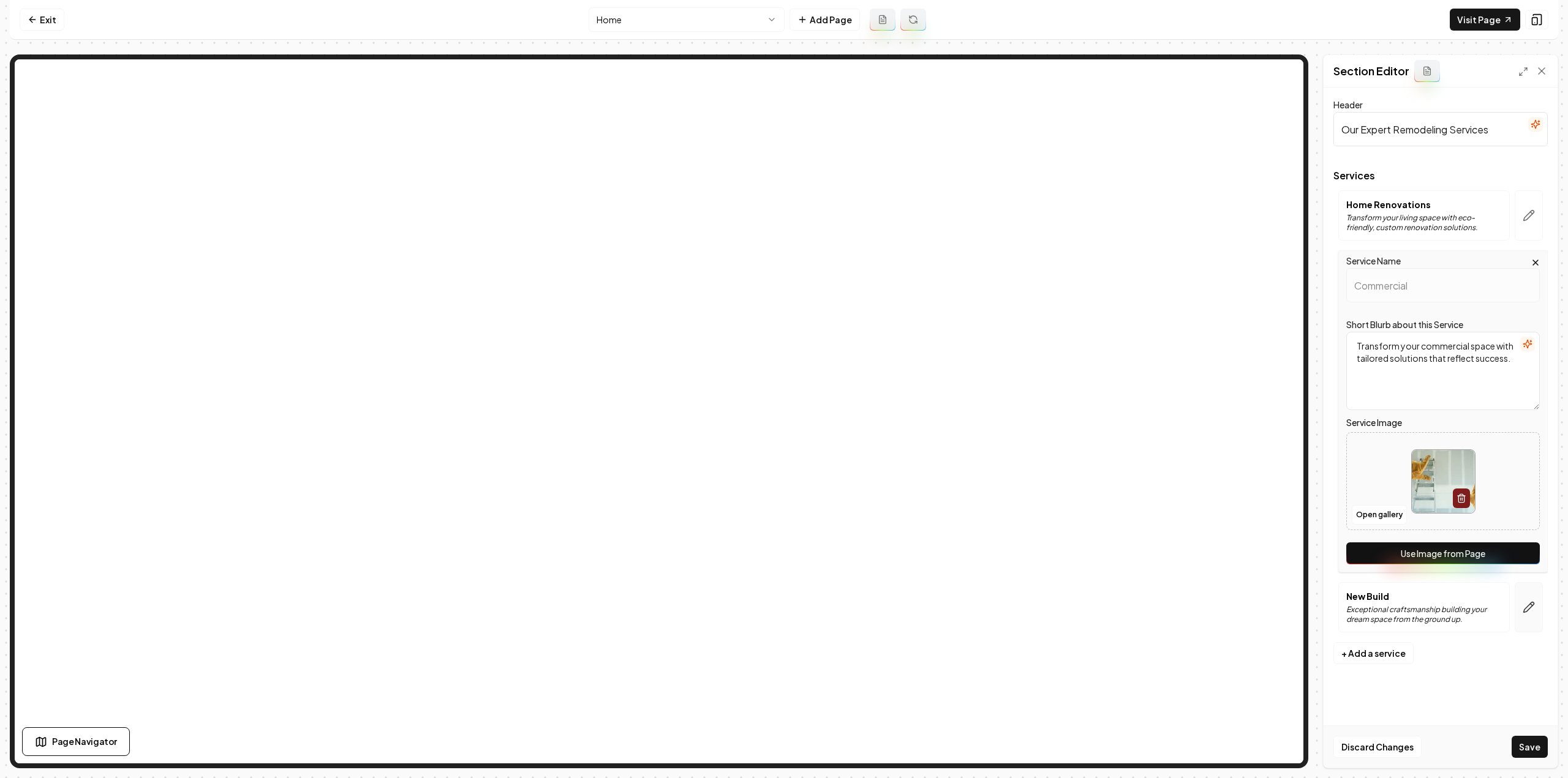 click 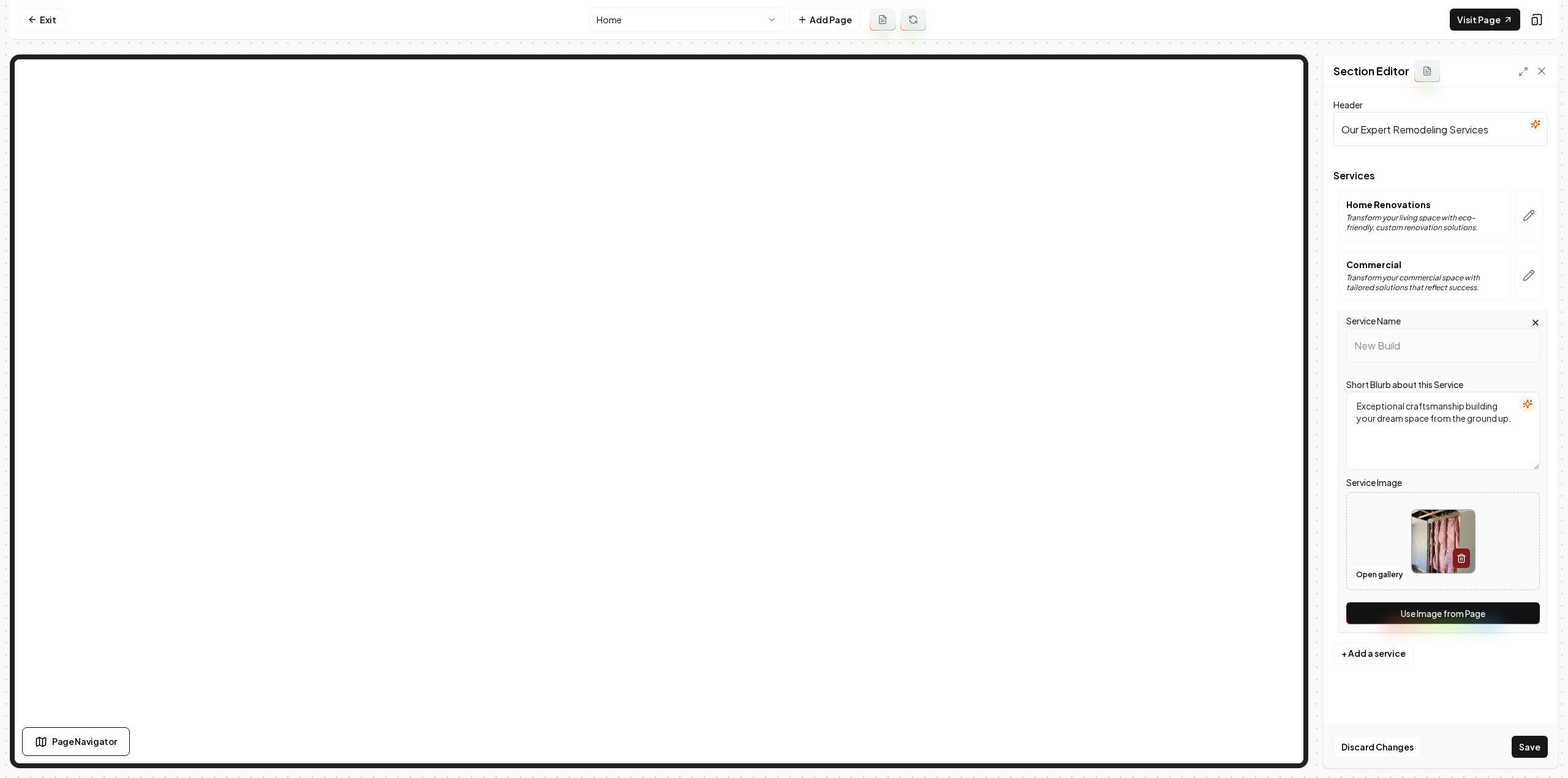 click on "Use Image from Page" at bounding box center [1443, 613] 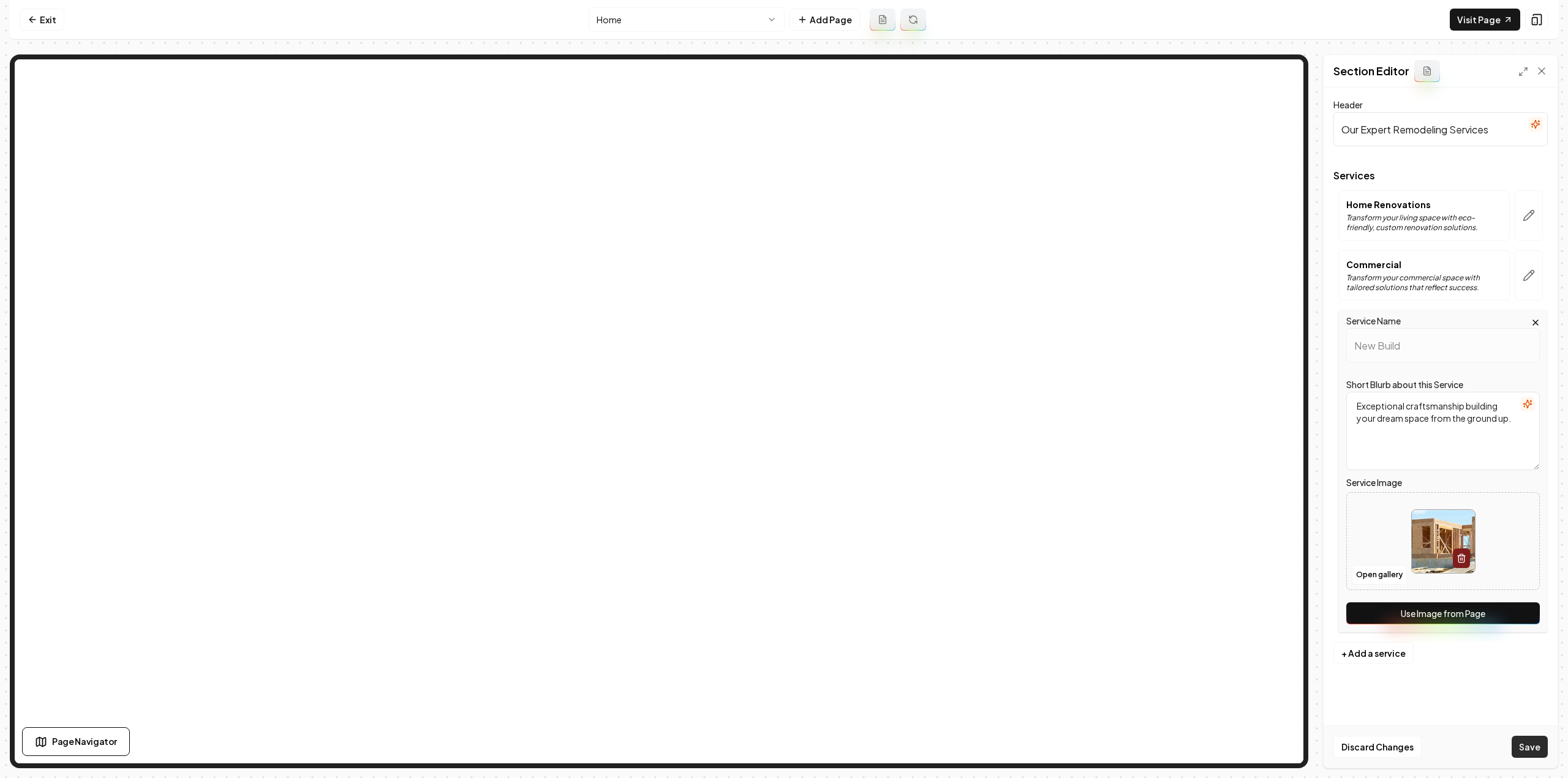 click on "Save" at bounding box center (1529, 747) 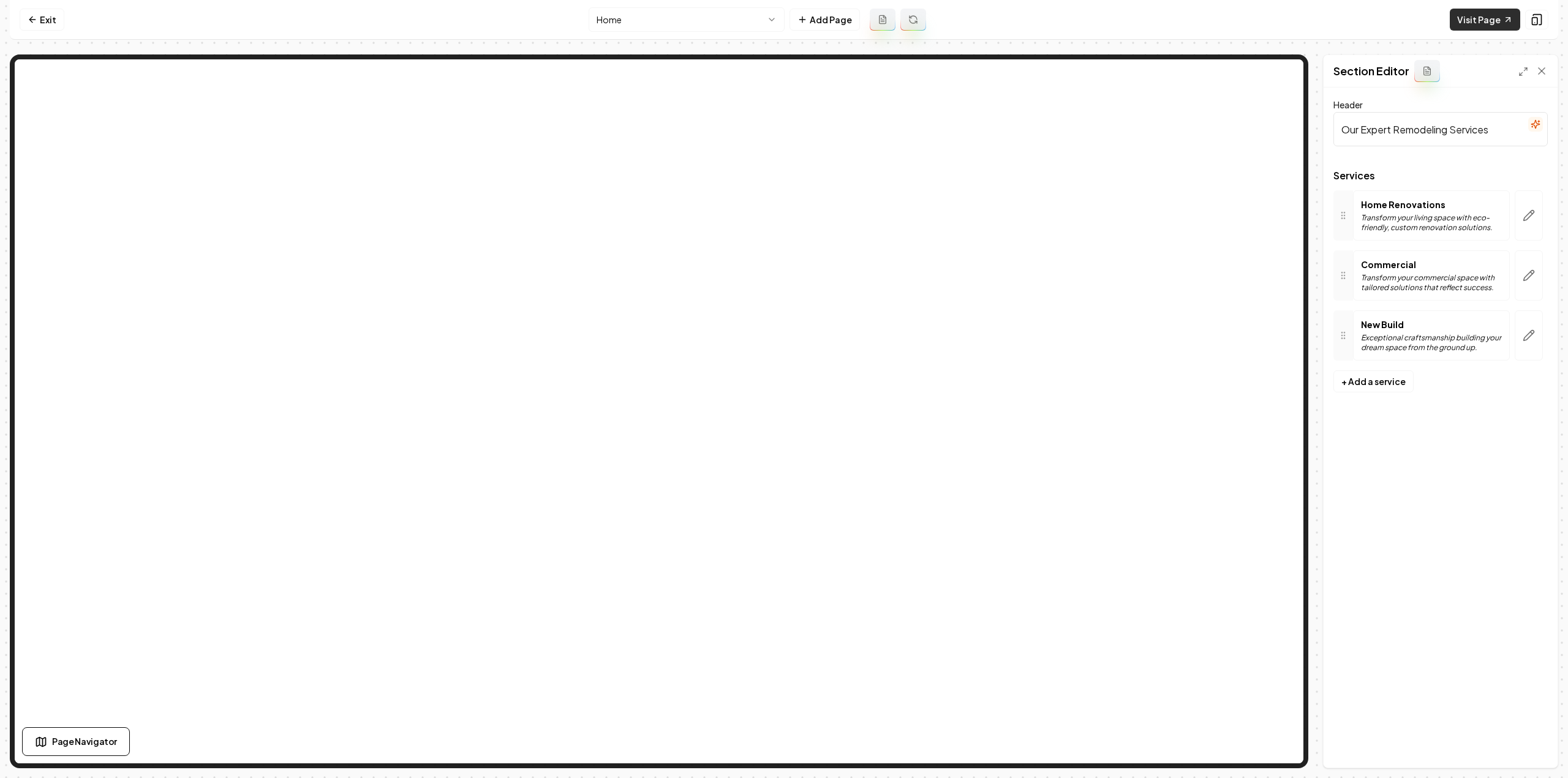click on "Visit Page" at bounding box center (1485, 20) 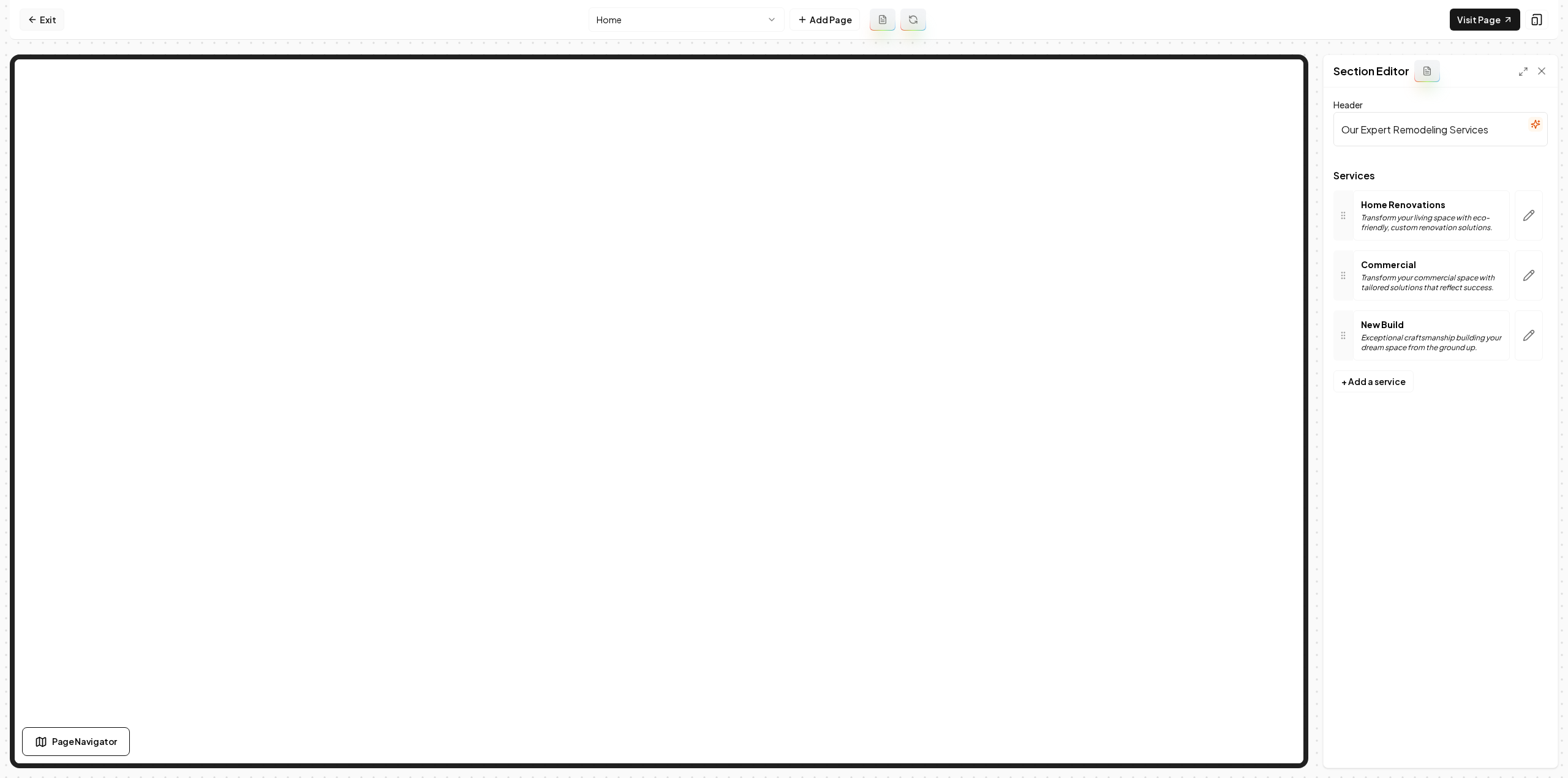 click 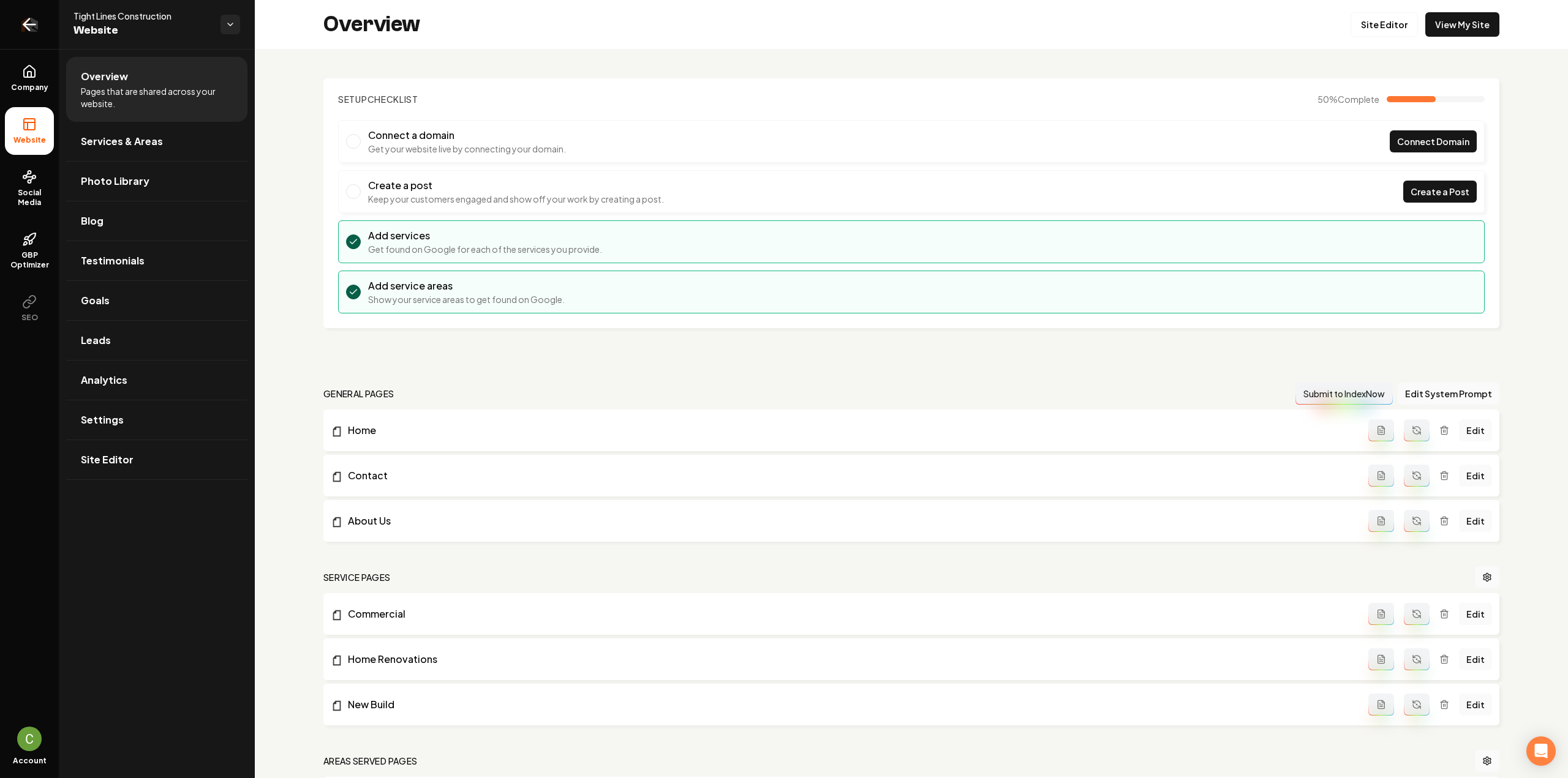 click at bounding box center [29, 24] 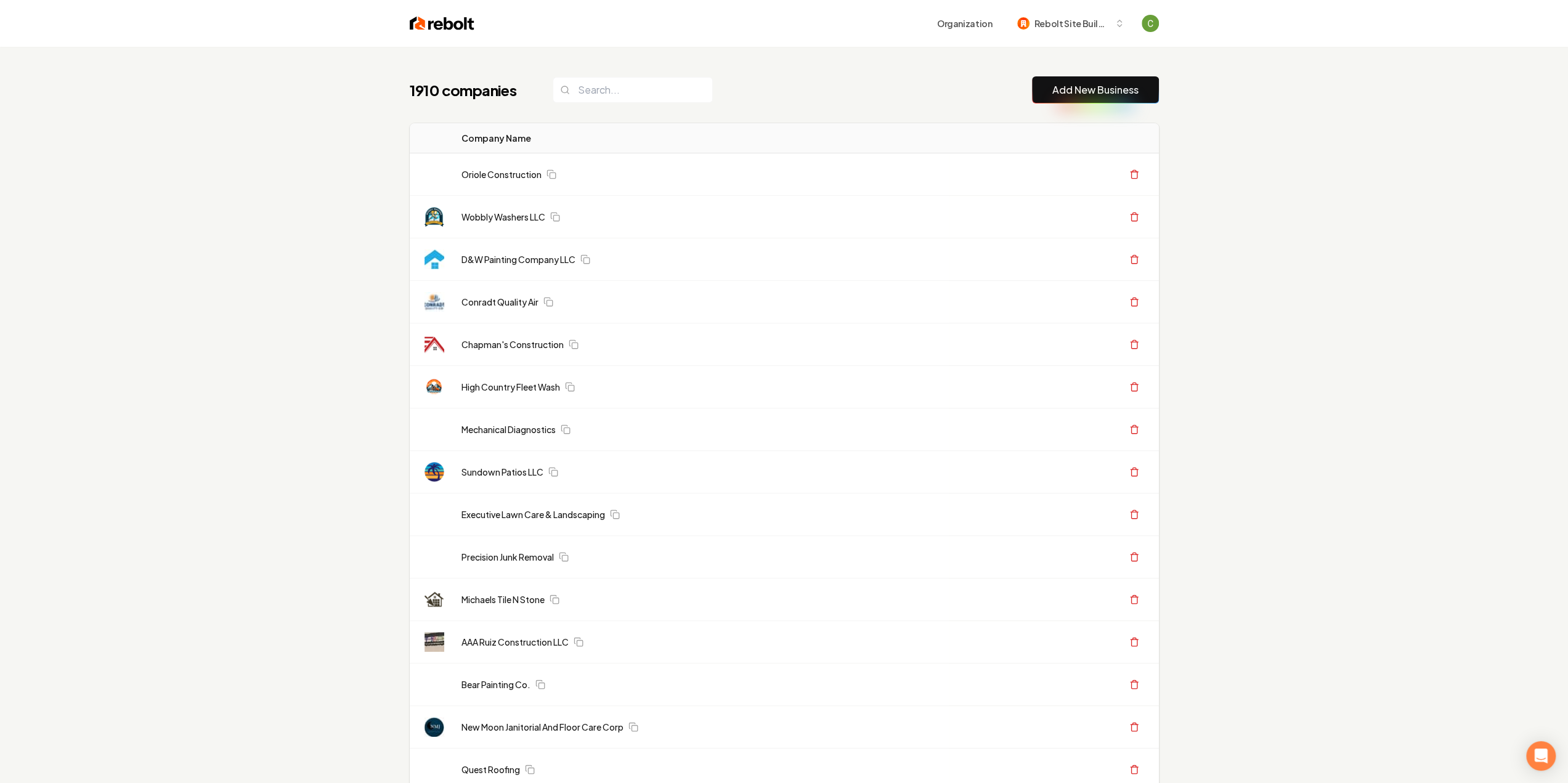 click on "Add New Business" at bounding box center (1095, 90) 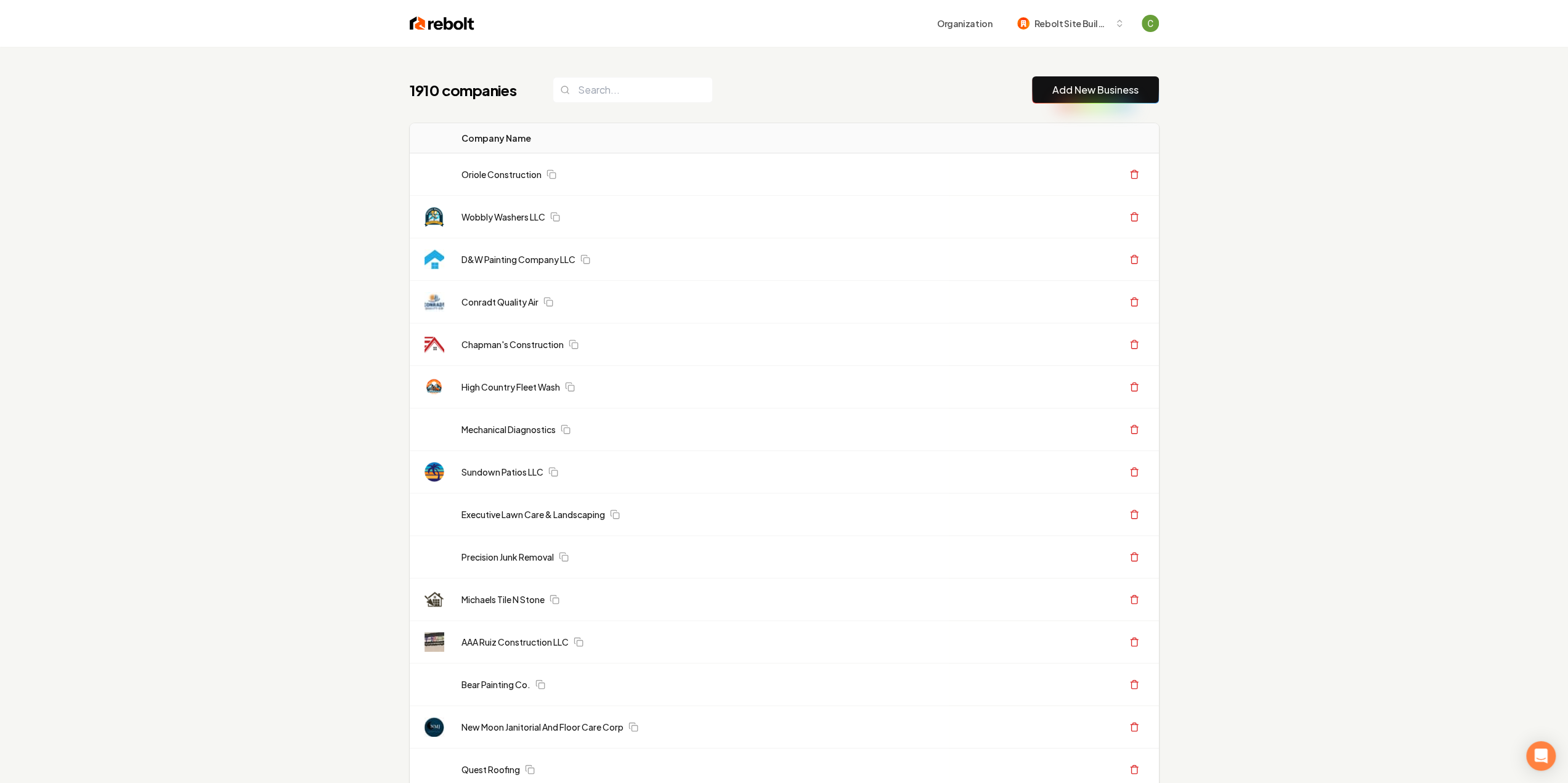 click on "Add New Business" at bounding box center (1095, 90) 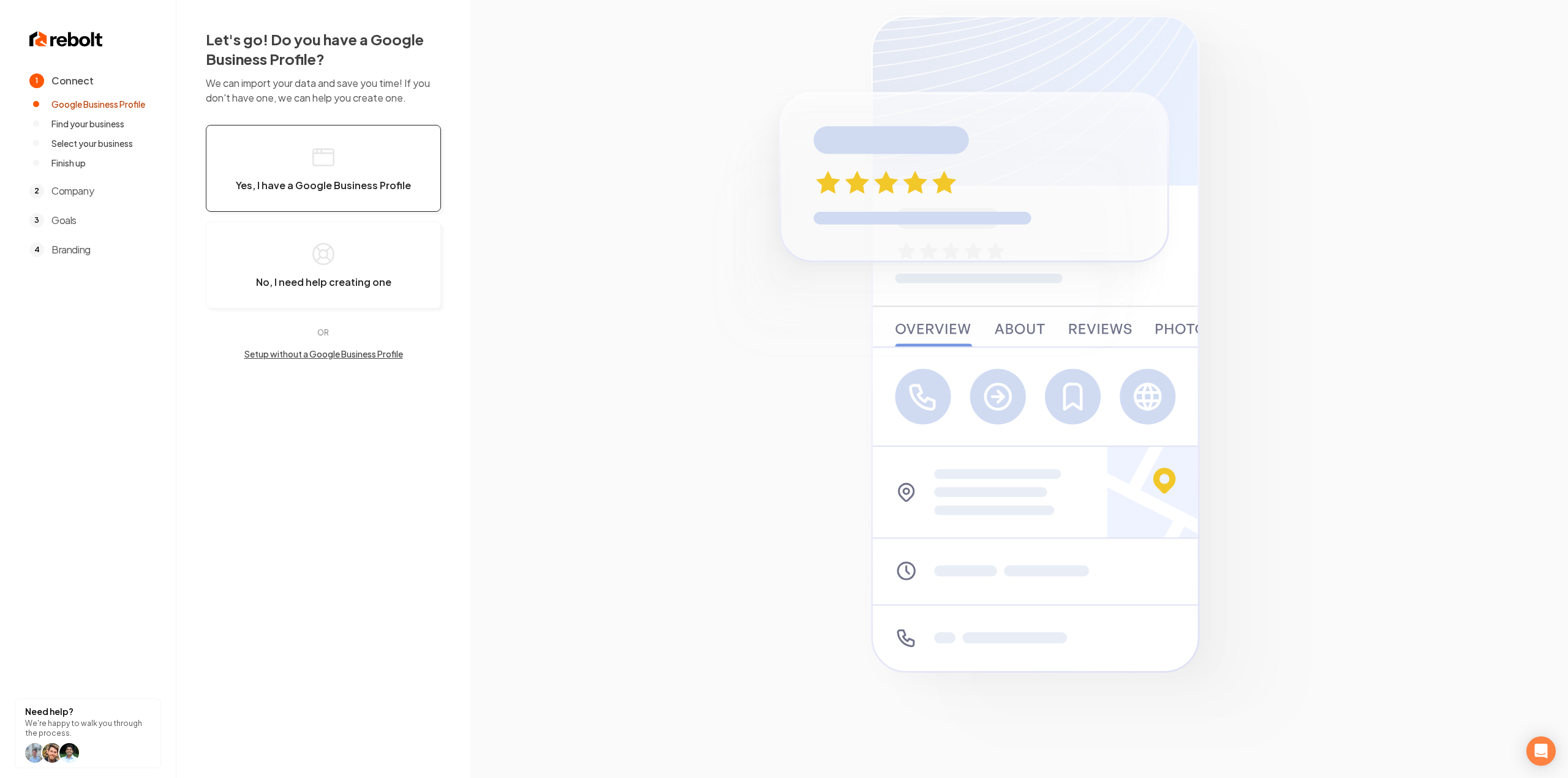 click on "Yes, I have a Google Business Profile" at bounding box center [323, 168] 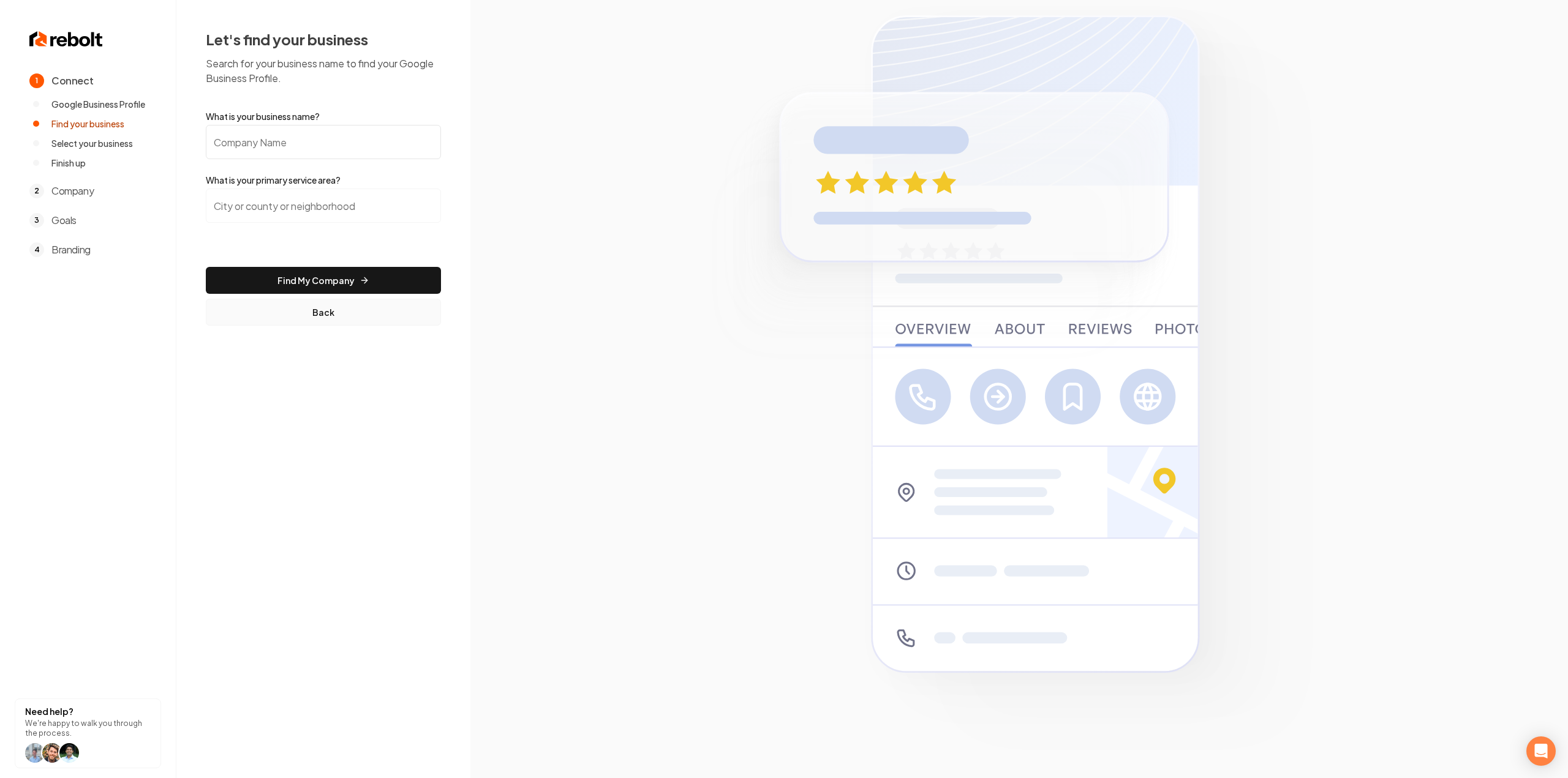 click on "Back" at bounding box center (323, 312) 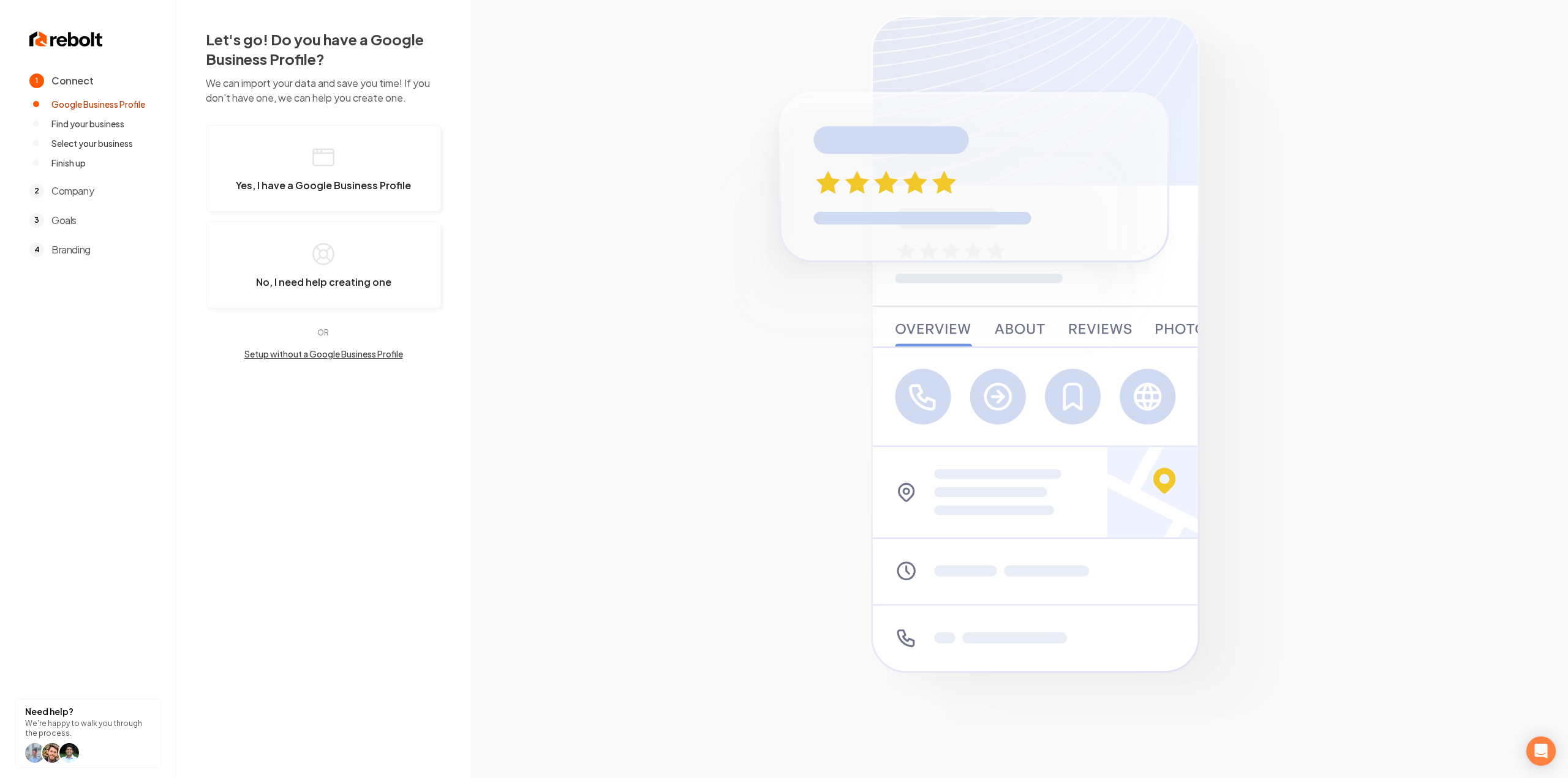 click on "Setup without a Google Business Profile" at bounding box center (323, 354) 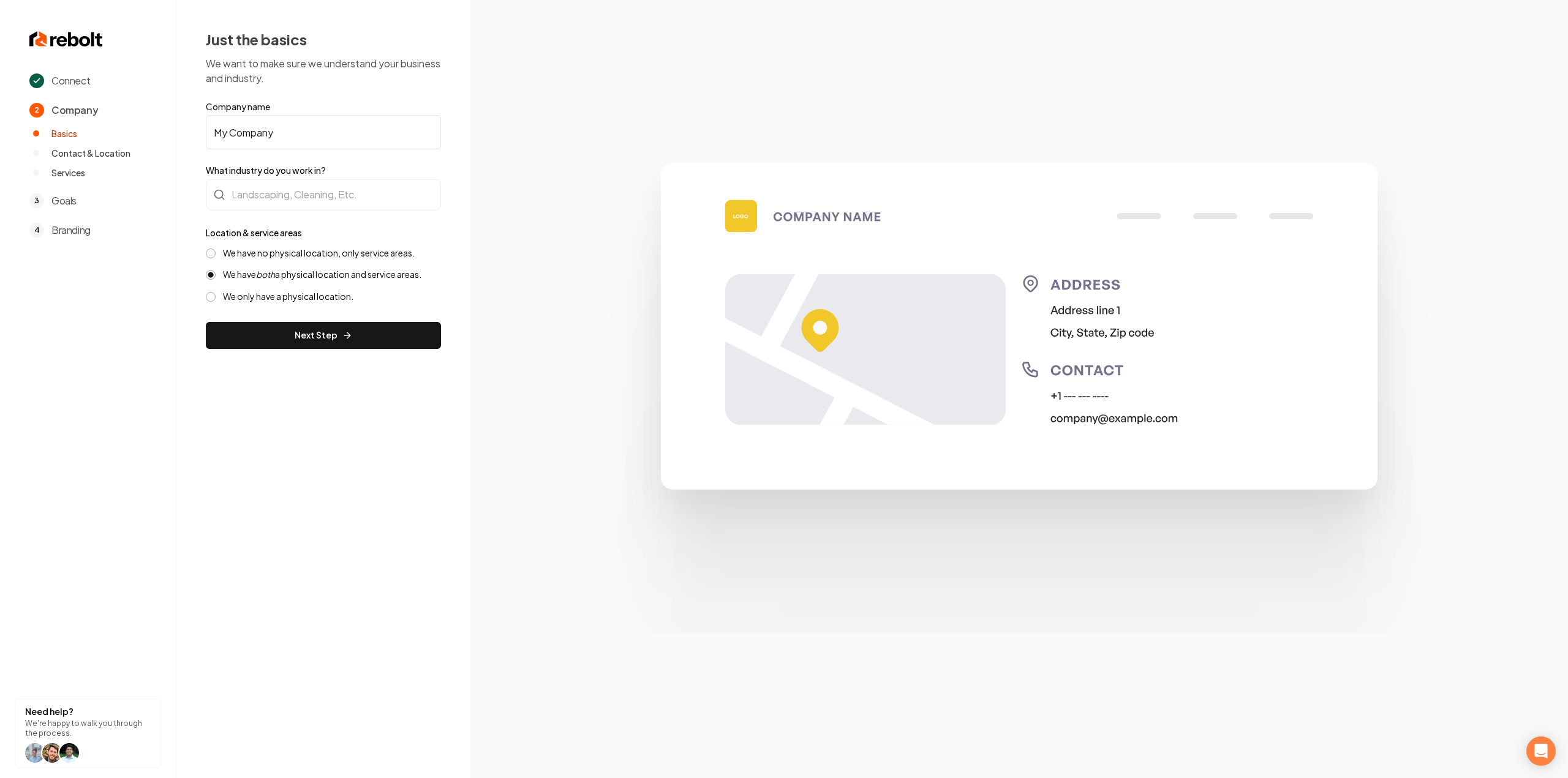 click on "My Company" at bounding box center [323, 132] 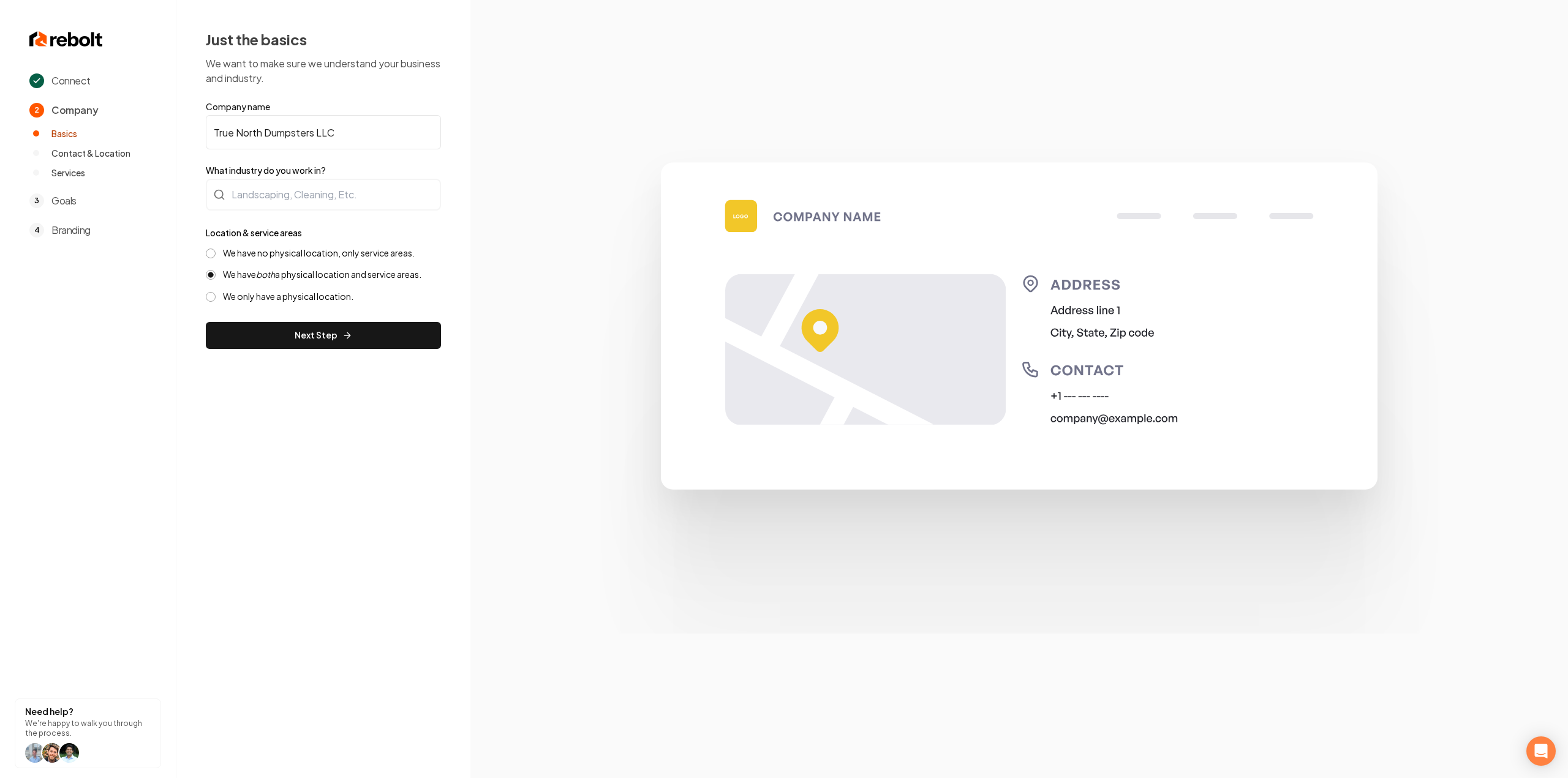 type on "True North Dumpsters LLC" 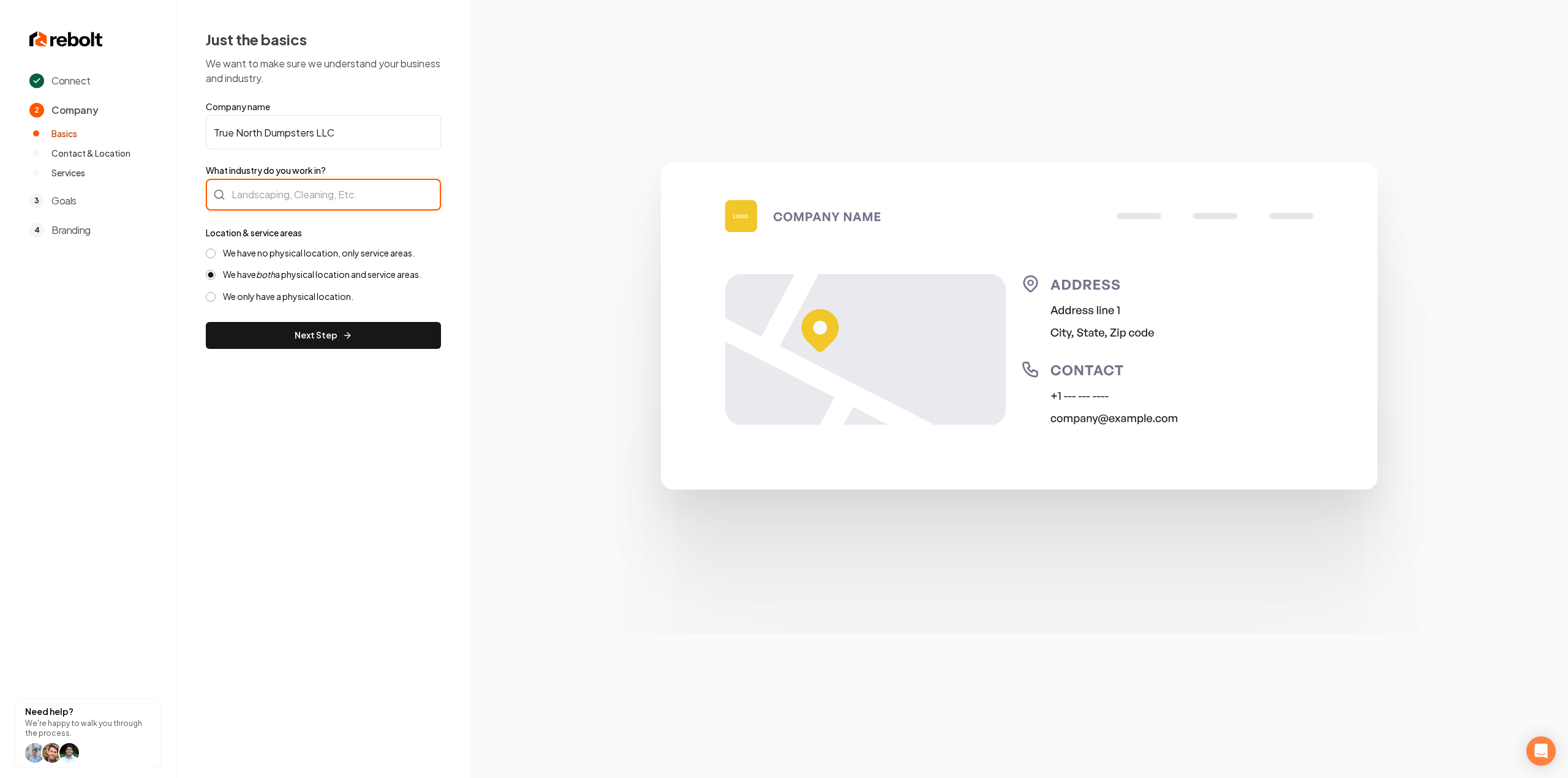 click at bounding box center (323, 195) 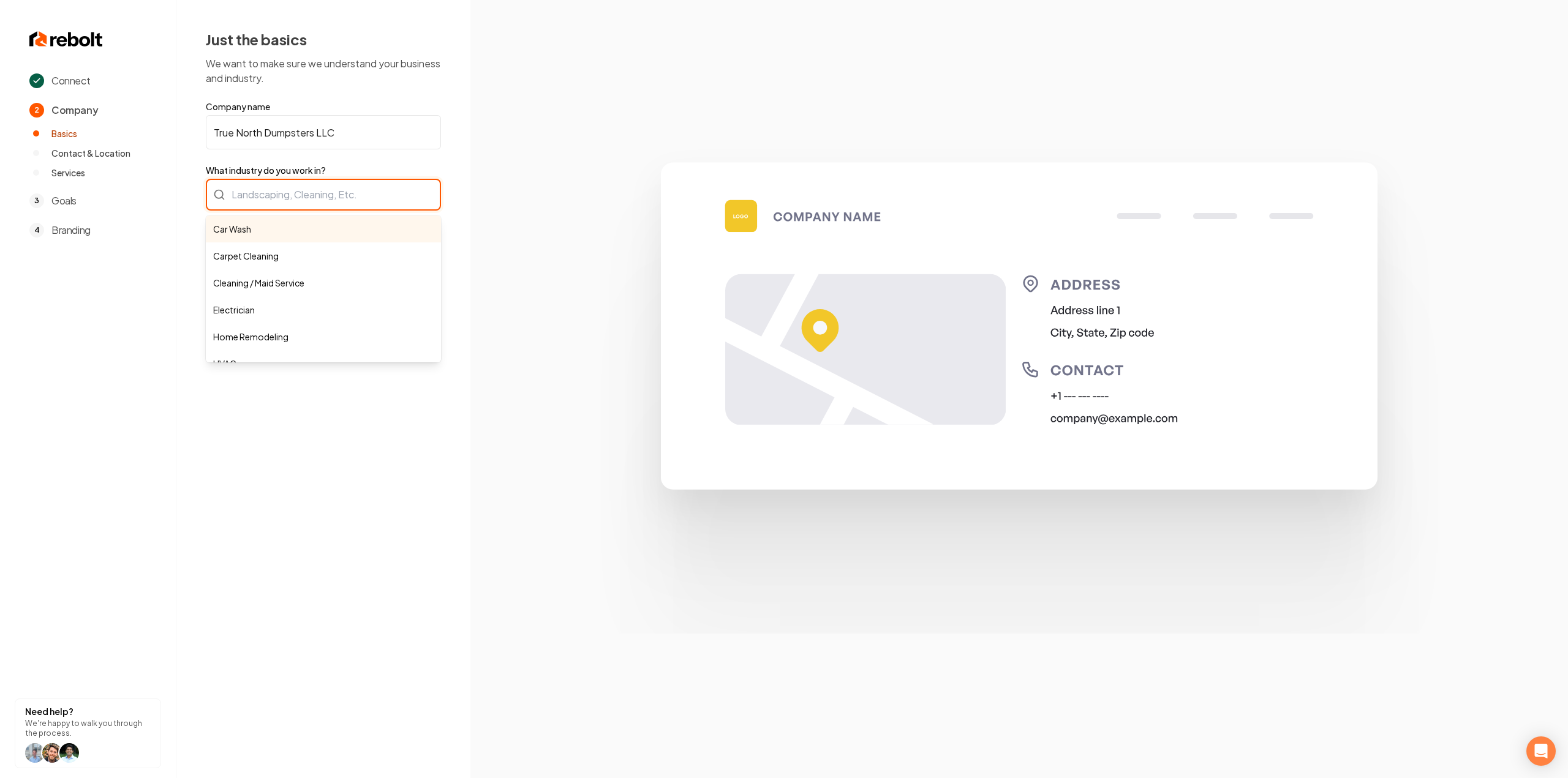 click on "What industry do you work in?" at bounding box center [323, 195] 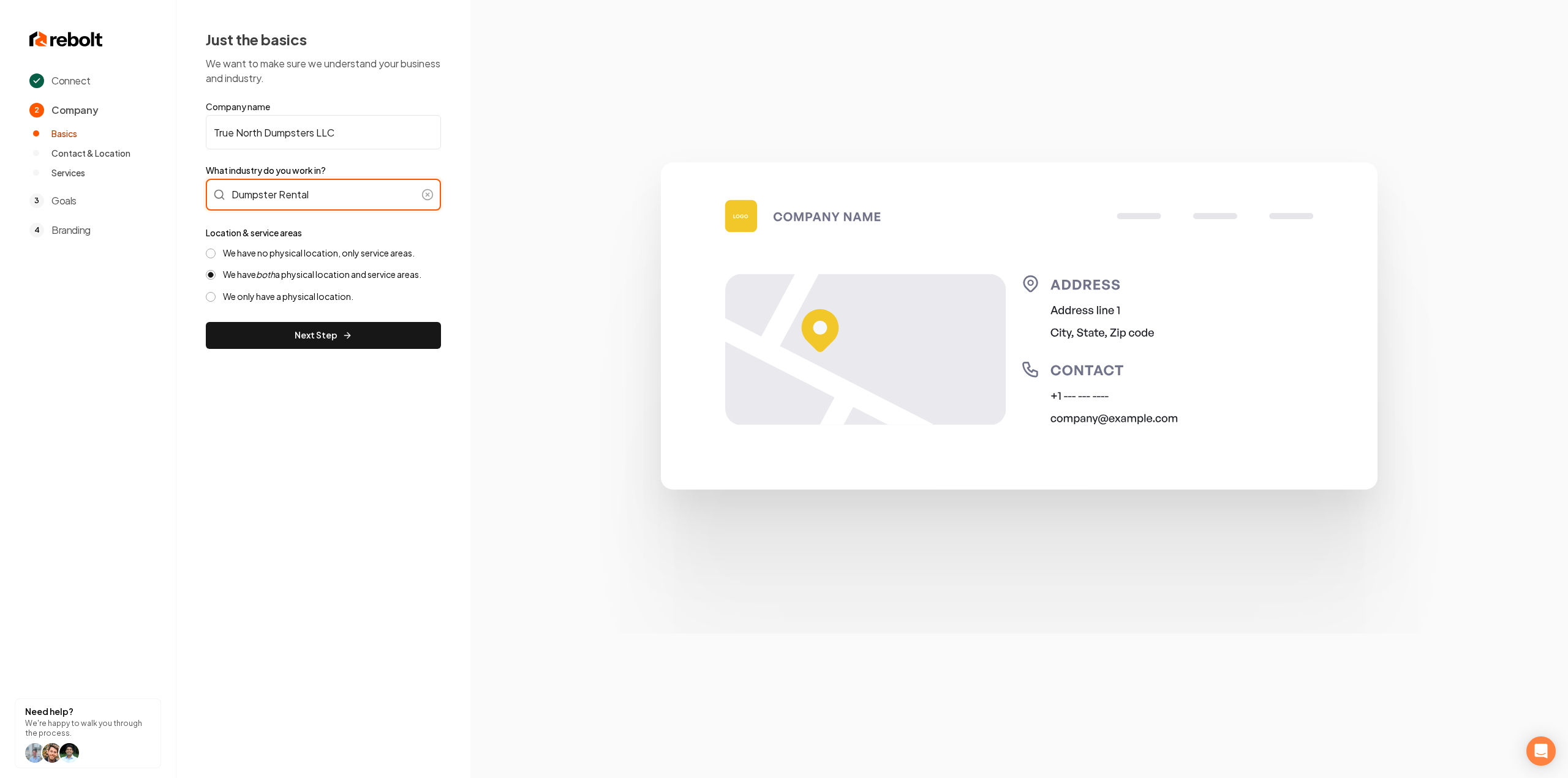 drag, startPoint x: 284, startPoint y: 219, endPoint x: 274, endPoint y: 254, distance: 36.400549 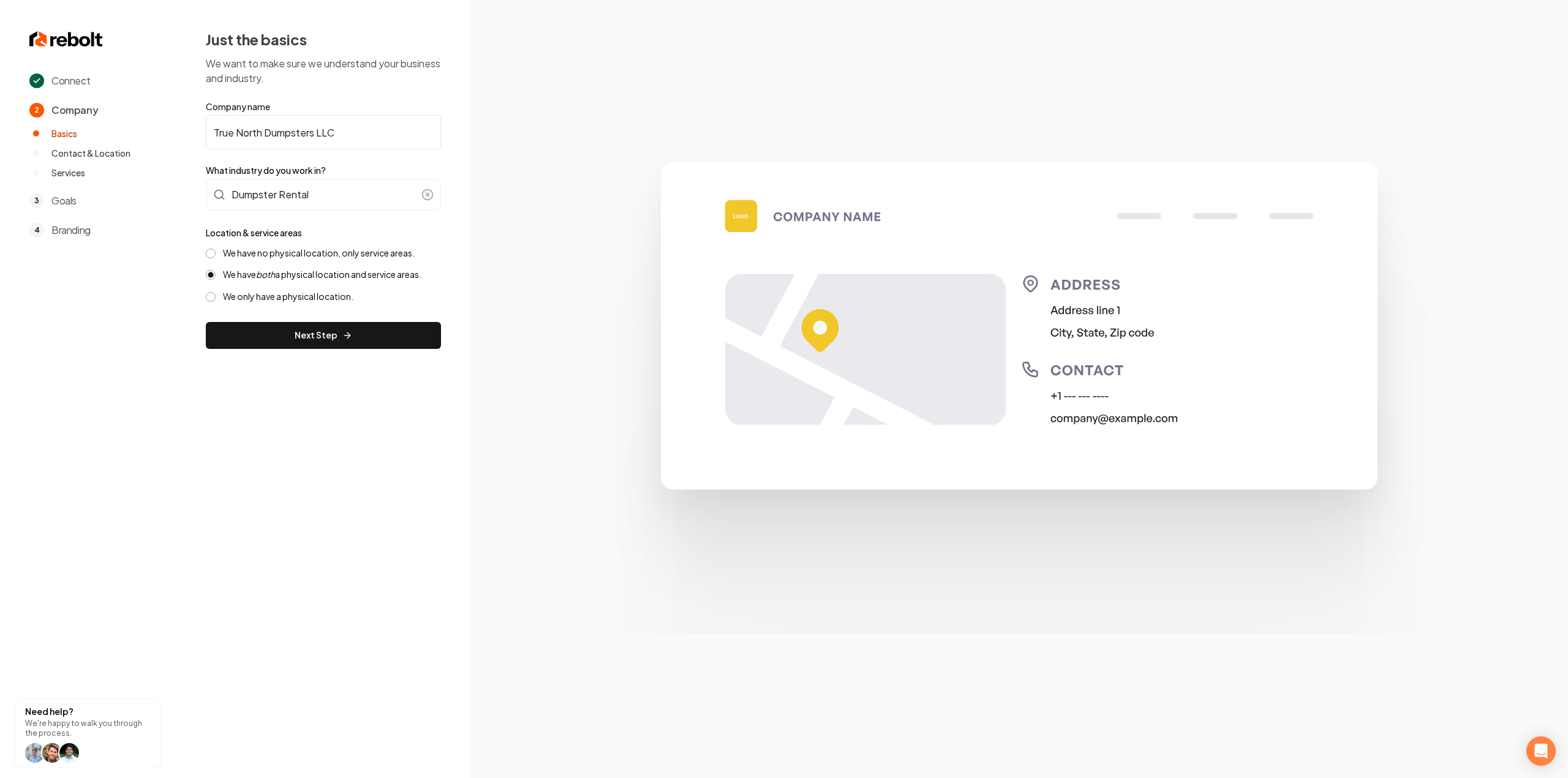 drag, startPoint x: 274, startPoint y: 255, endPoint x: 274, endPoint y: 266, distance: 11 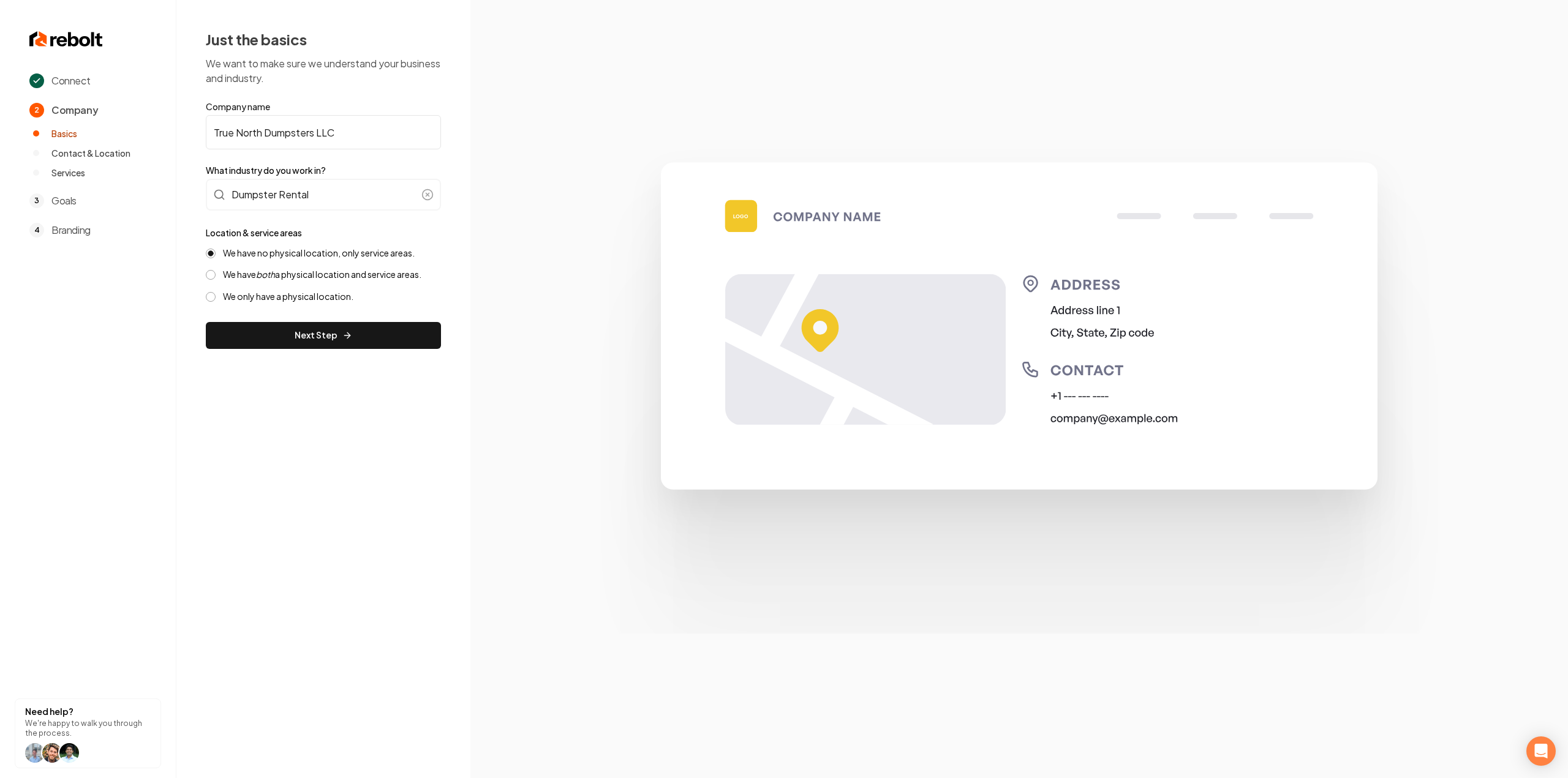 click on "Company name True North Dumpsters LLC What industry do you work in? Dumpster Rental Location & service areas We have no physical location, only service areas. We have  both  a physical location and service areas. We only have a physical location. Next Step" at bounding box center (323, 225) 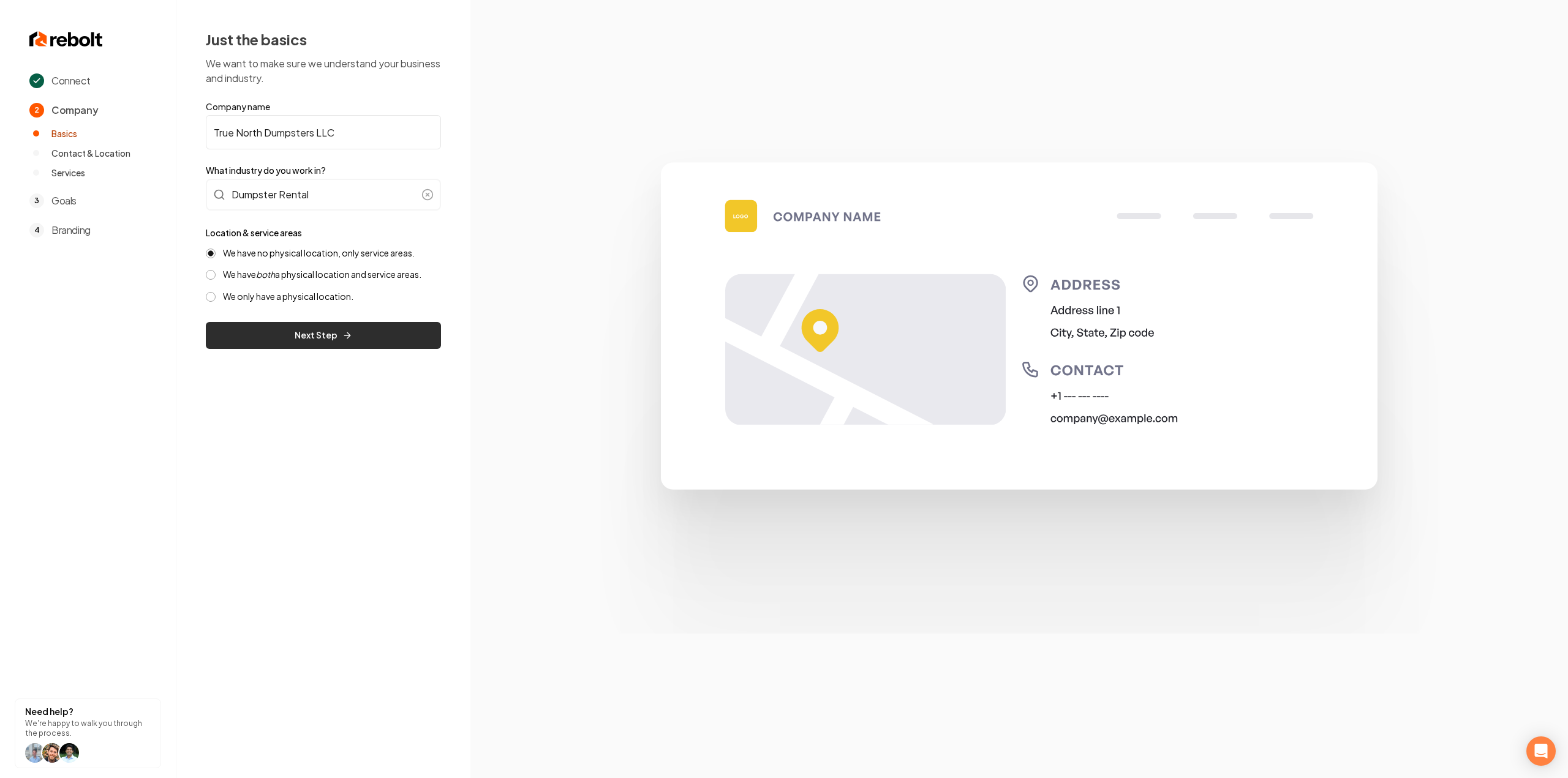 click on "Next Step" at bounding box center [323, 335] 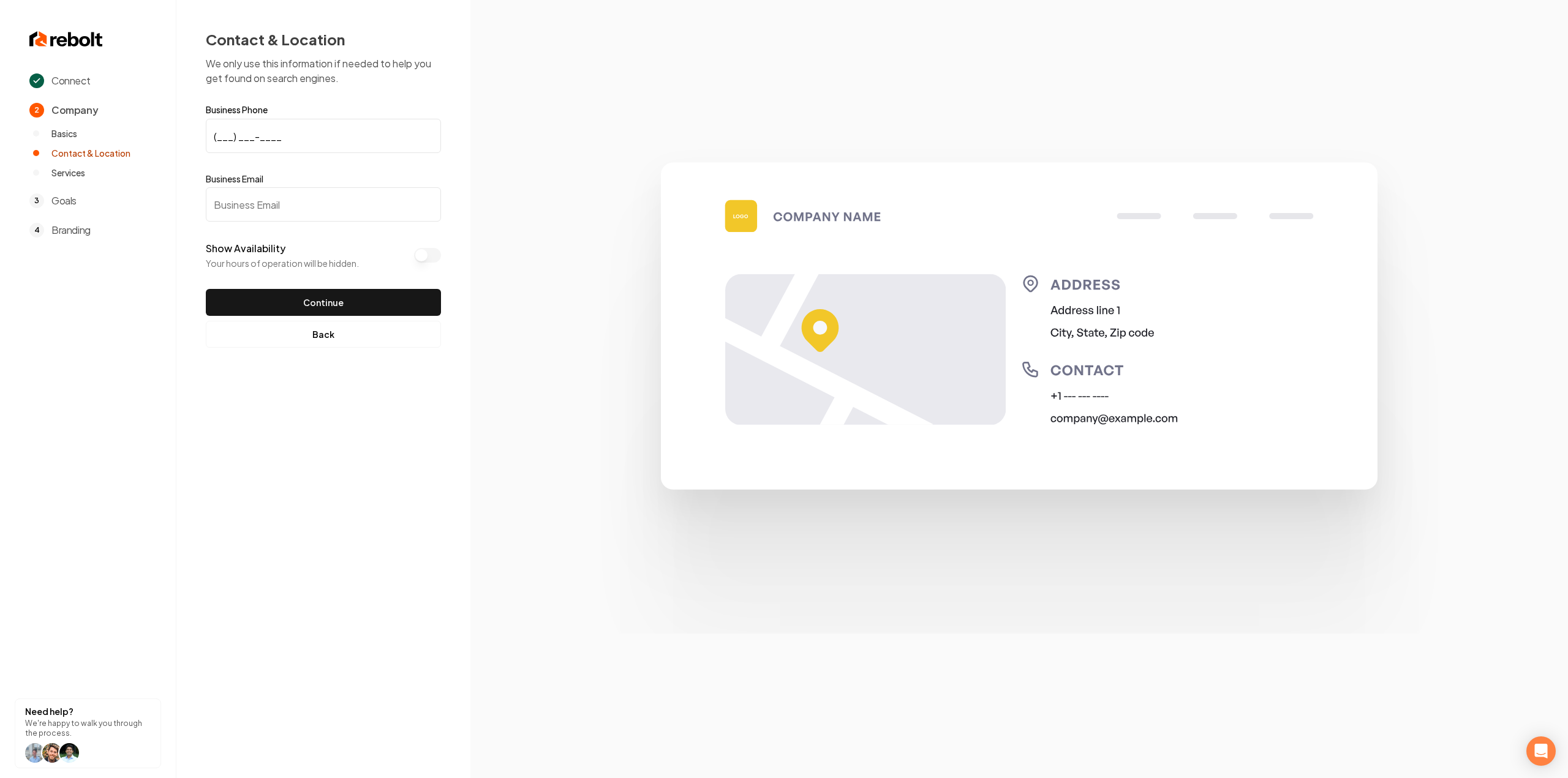 click on "Business Email" at bounding box center [323, 204] 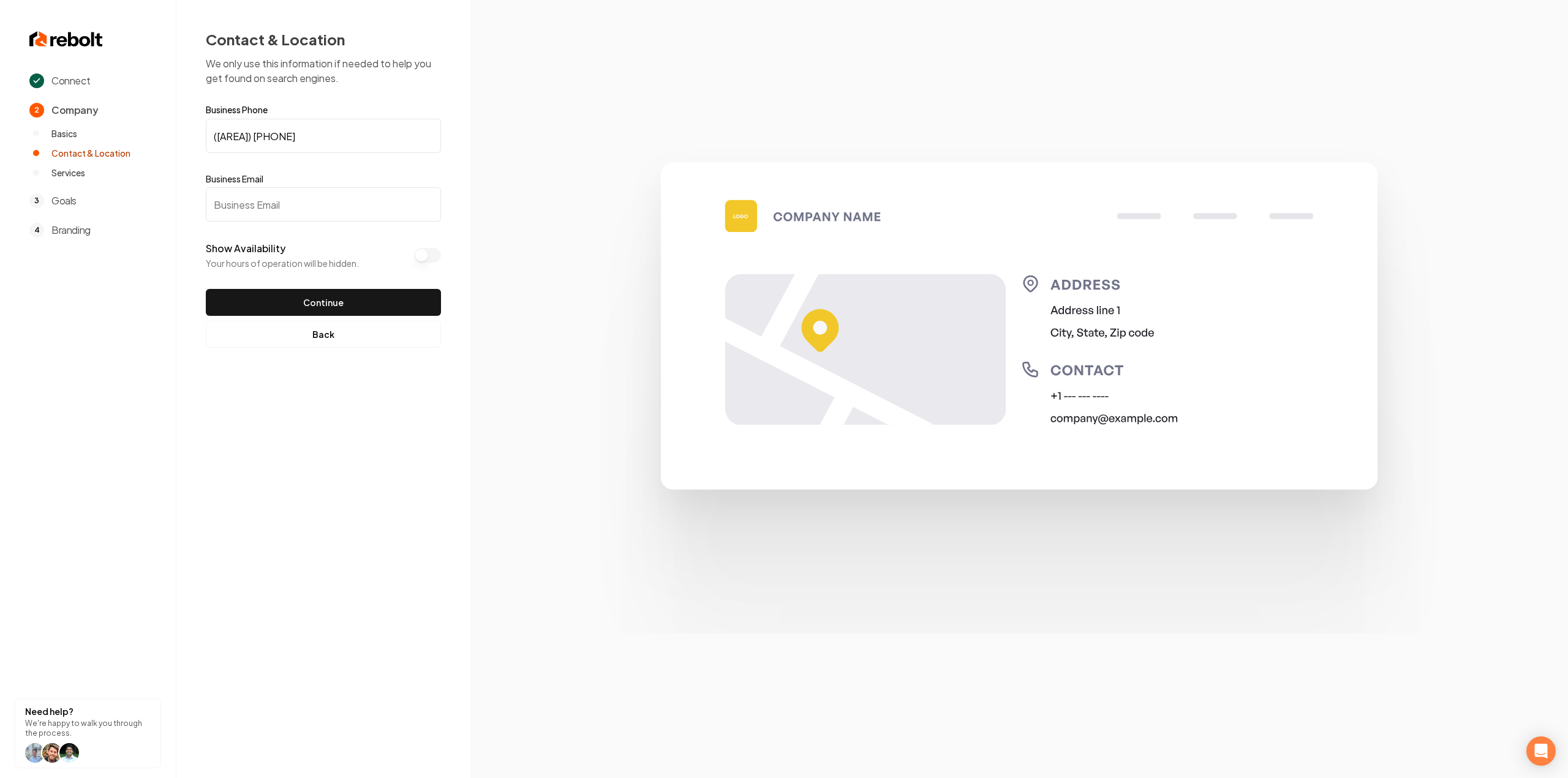 type on "(920) 257-9360" 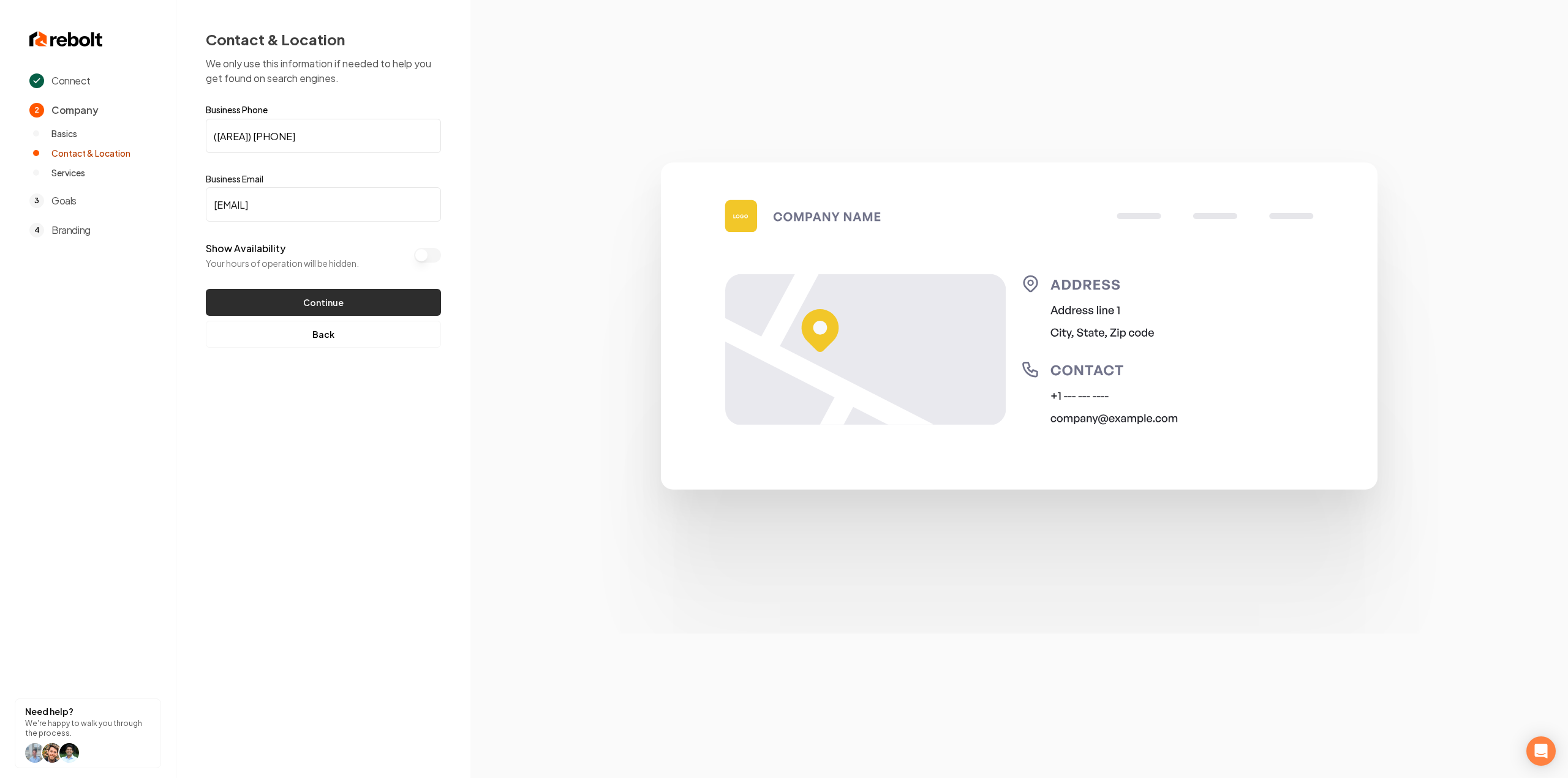 type on "emily@truenorthdumpsters.com" 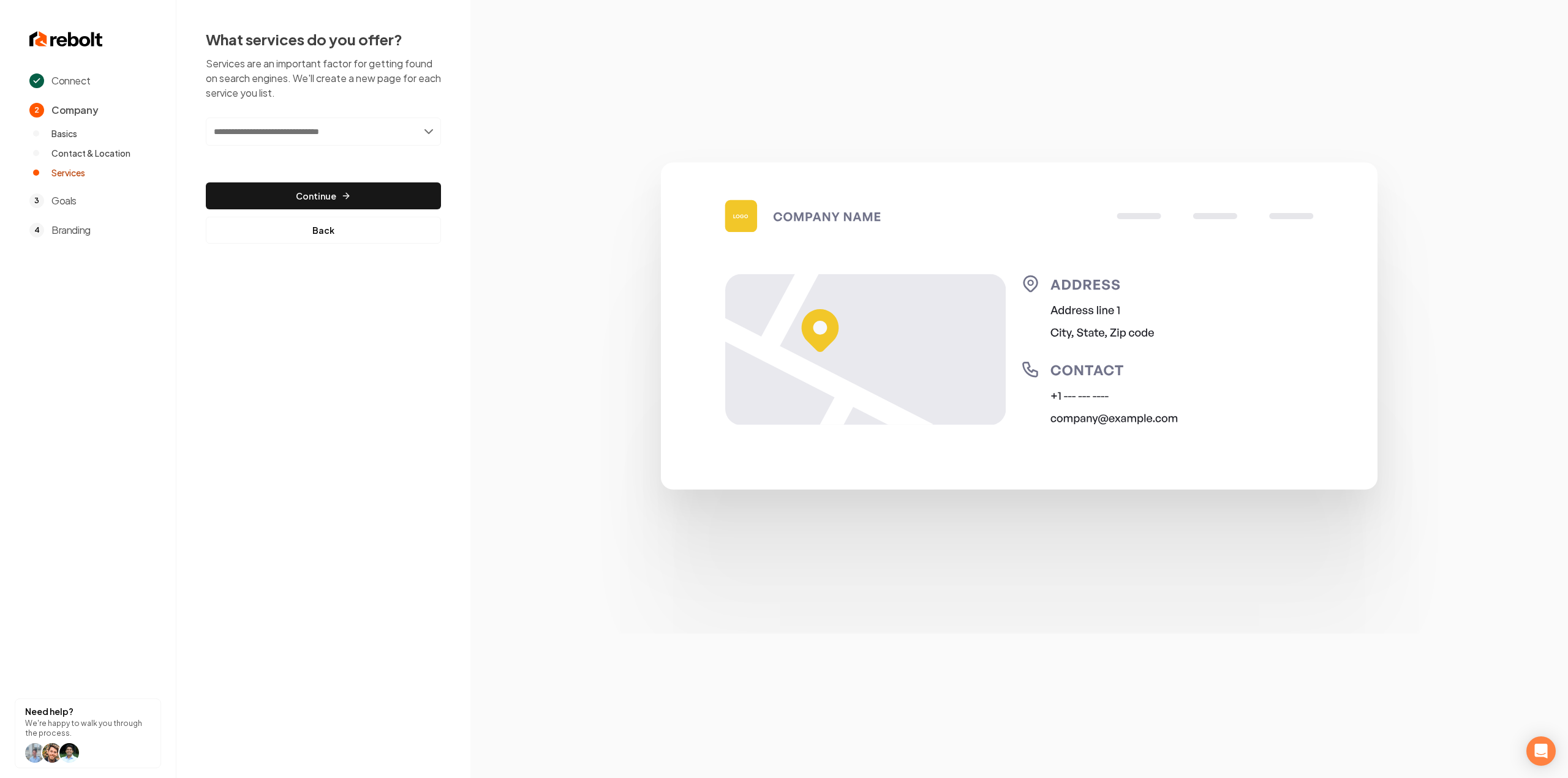 click at bounding box center (323, 132) 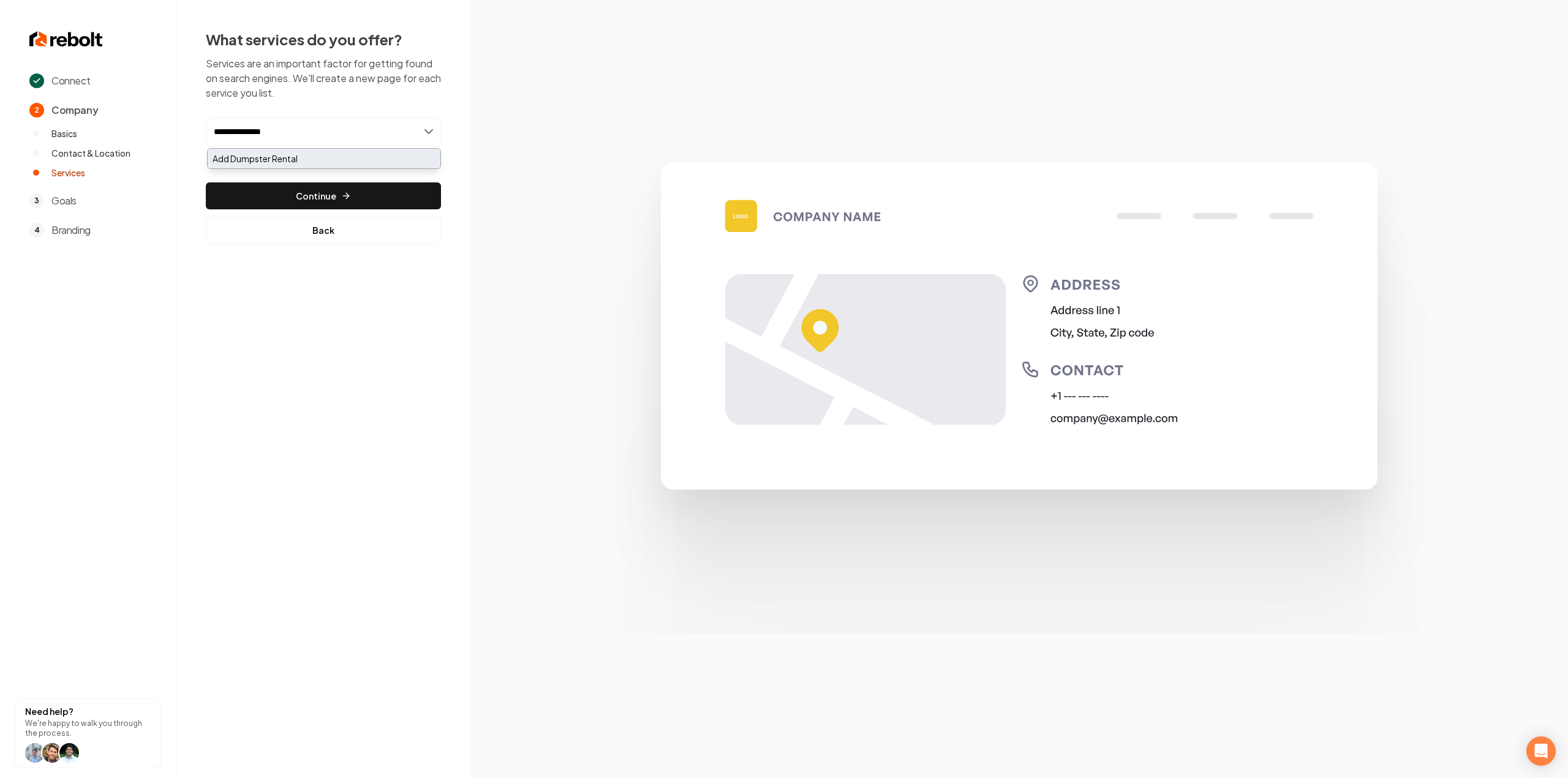 type on "**********" 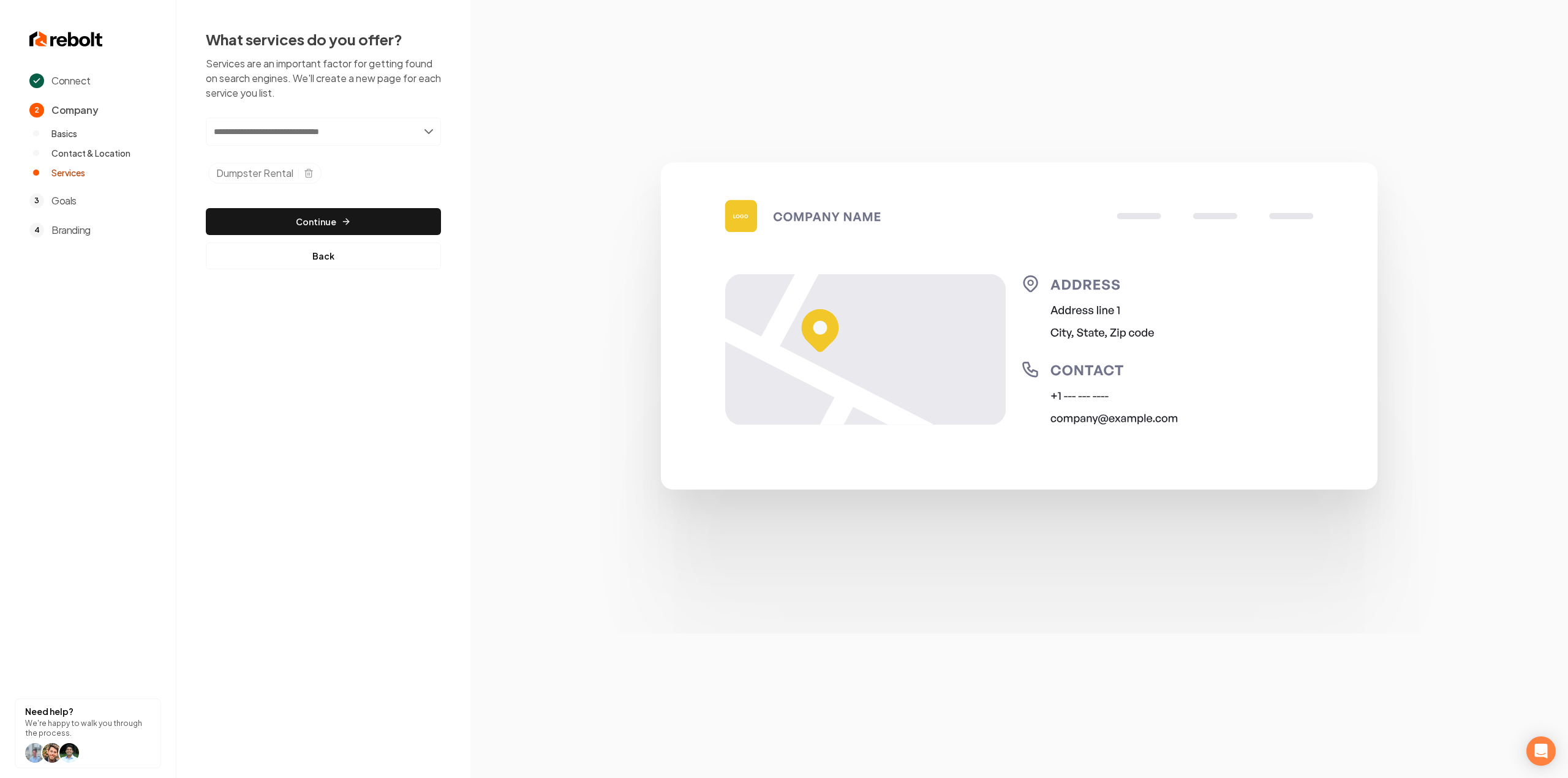 click on "What services do you offer? Services are an important factor for getting found on search engines. We'll create a new page for each service you list. Add new or select from suggestions Select a service Dumpster Rental Added tag Dumpster Rental
Added tag Dumpster Rental
Removed tag Dumpster Rental Continue    Back" at bounding box center (323, 149) 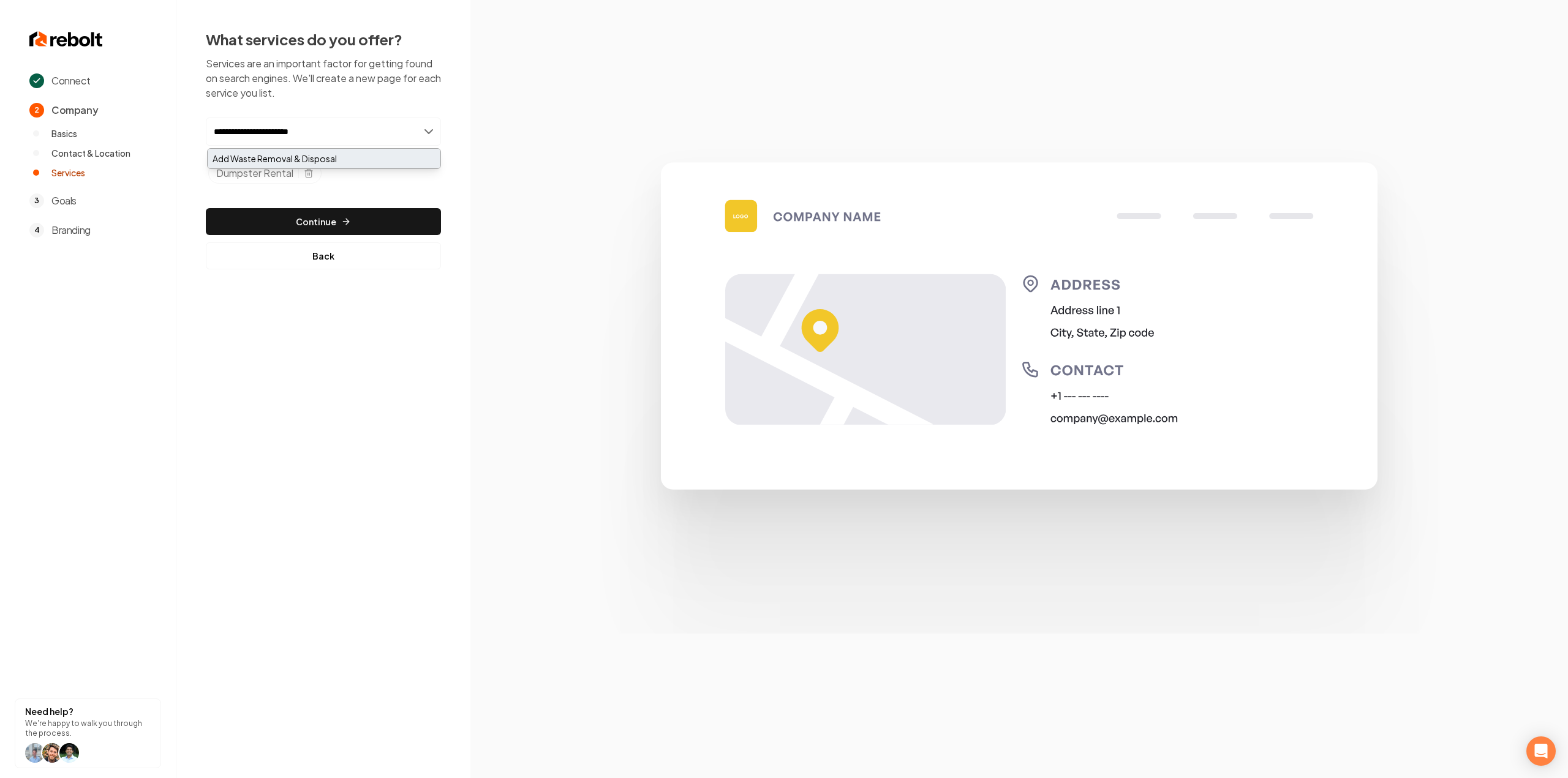 type on "**********" 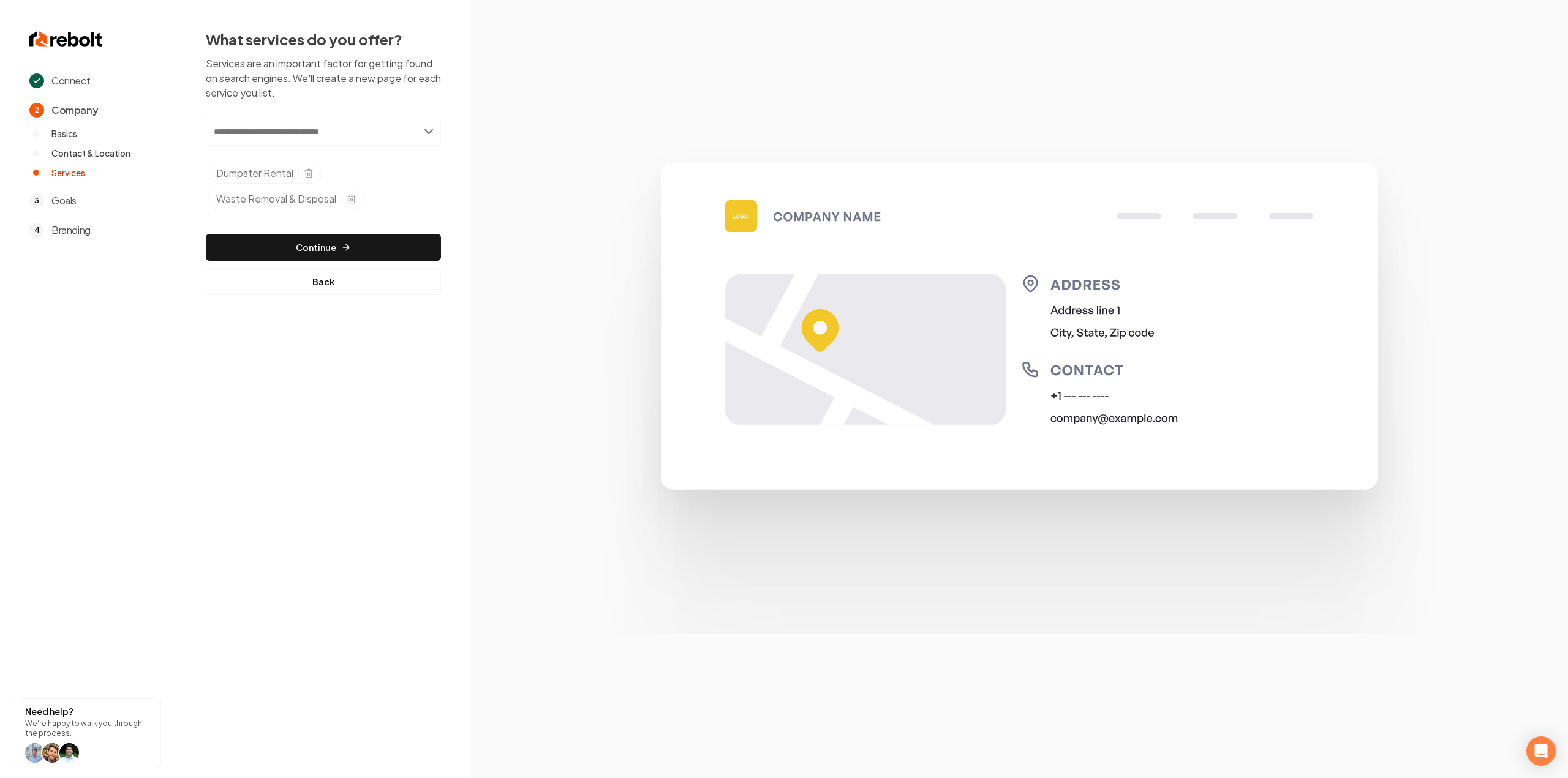 click at bounding box center [323, 132] 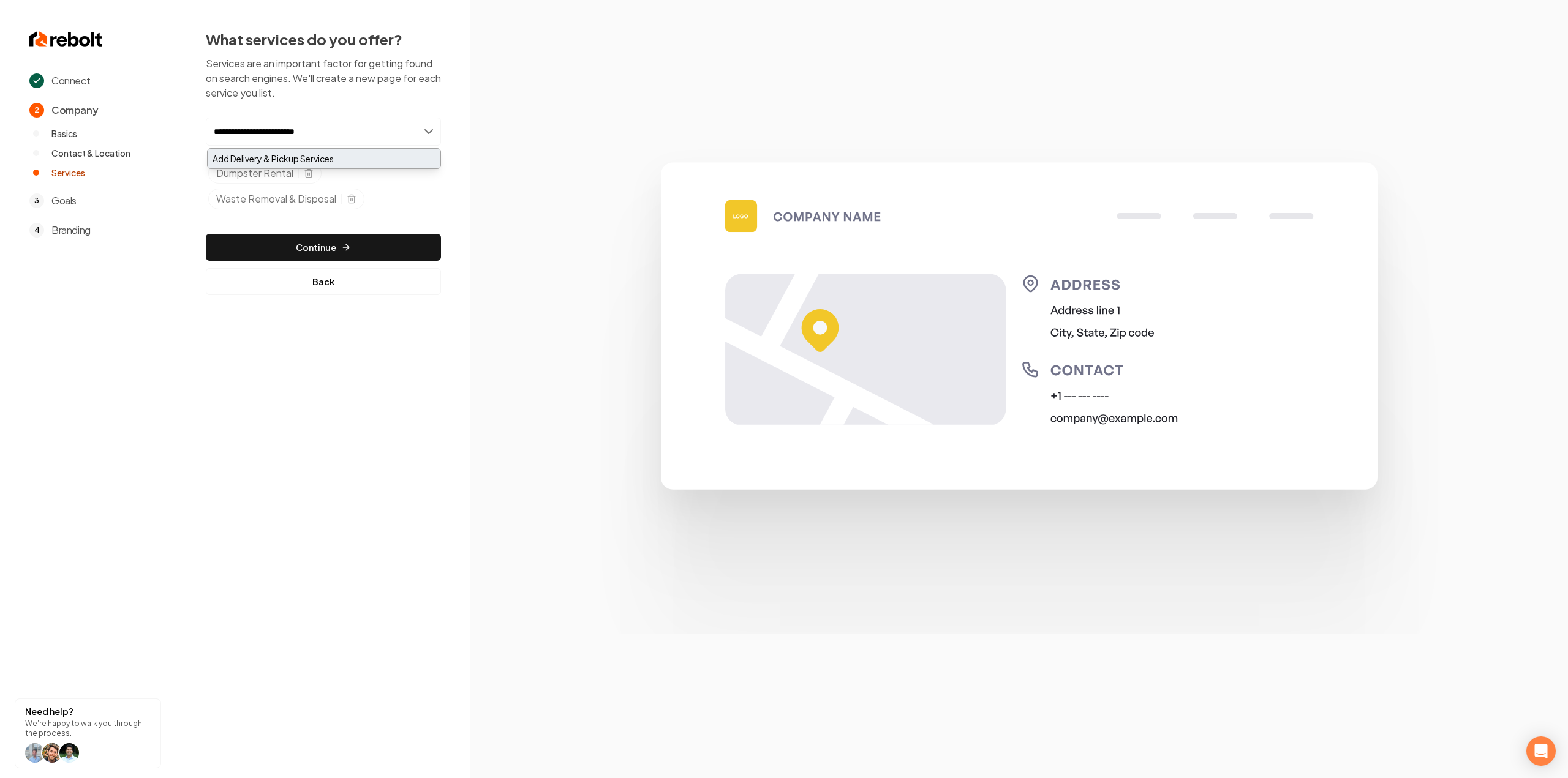 type on "**********" 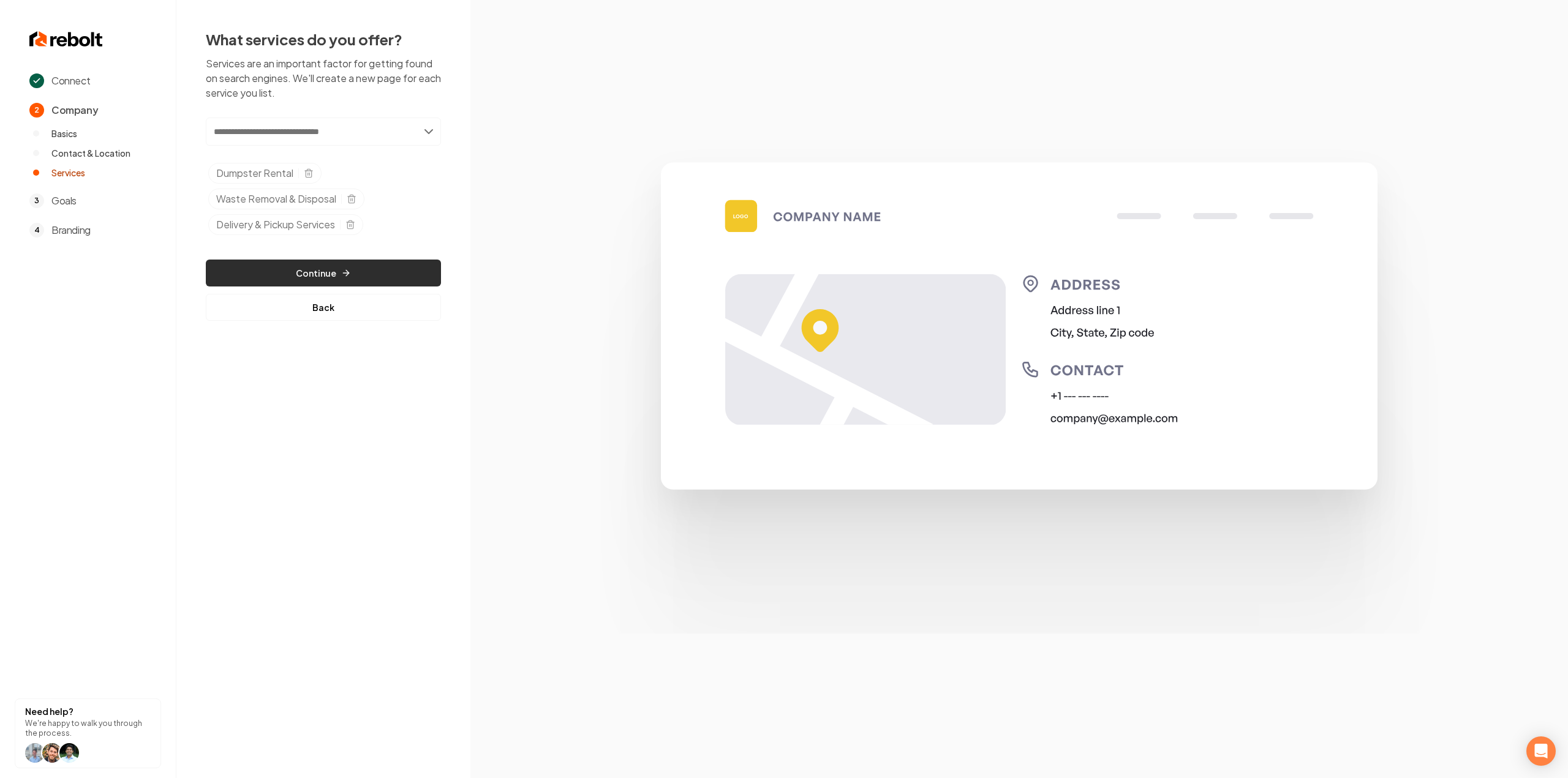 click on "Continue" at bounding box center (323, 273) 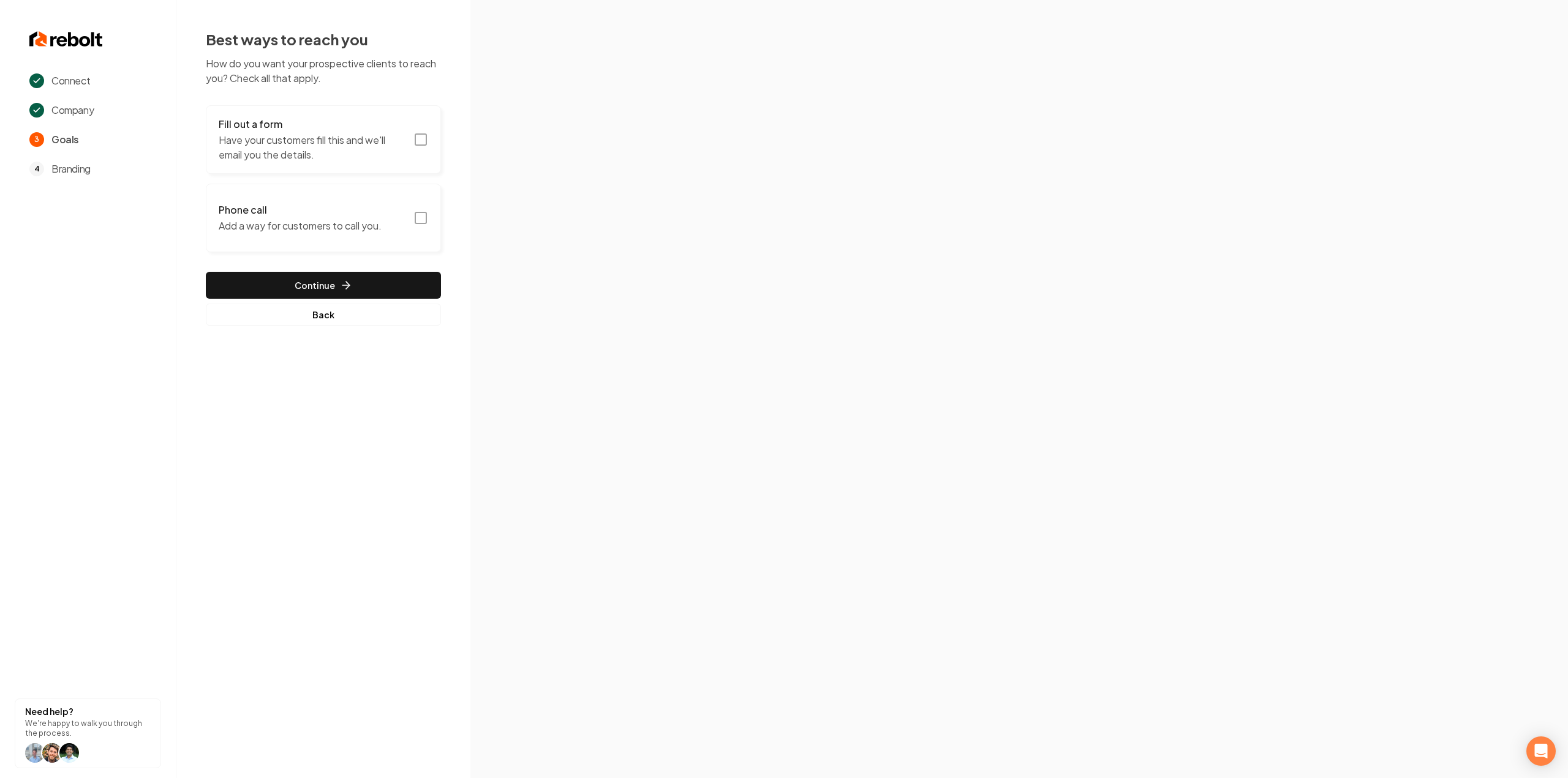 click on "Have your customers fill this and we'll email you the details." at bounding box center [312, 148] 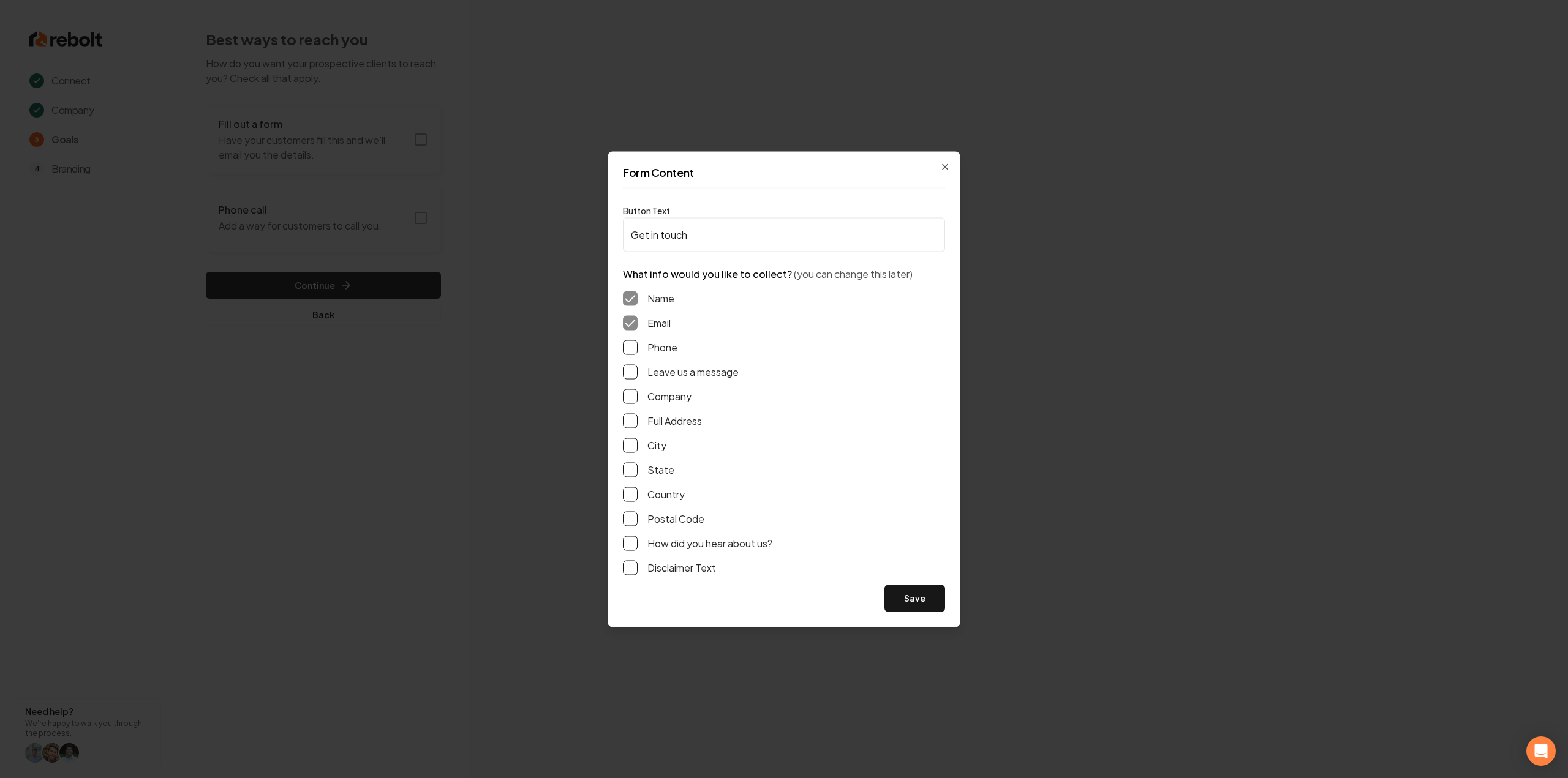 click on "Form Content Button Text Get in touch What info would you like to collect?   (you can change this later) Name Email Phone Leave us a message Company Full Address City State Country Postal Code How did you hear about us? Disclaimer Text Save Close" at bounding box center [784, 389] 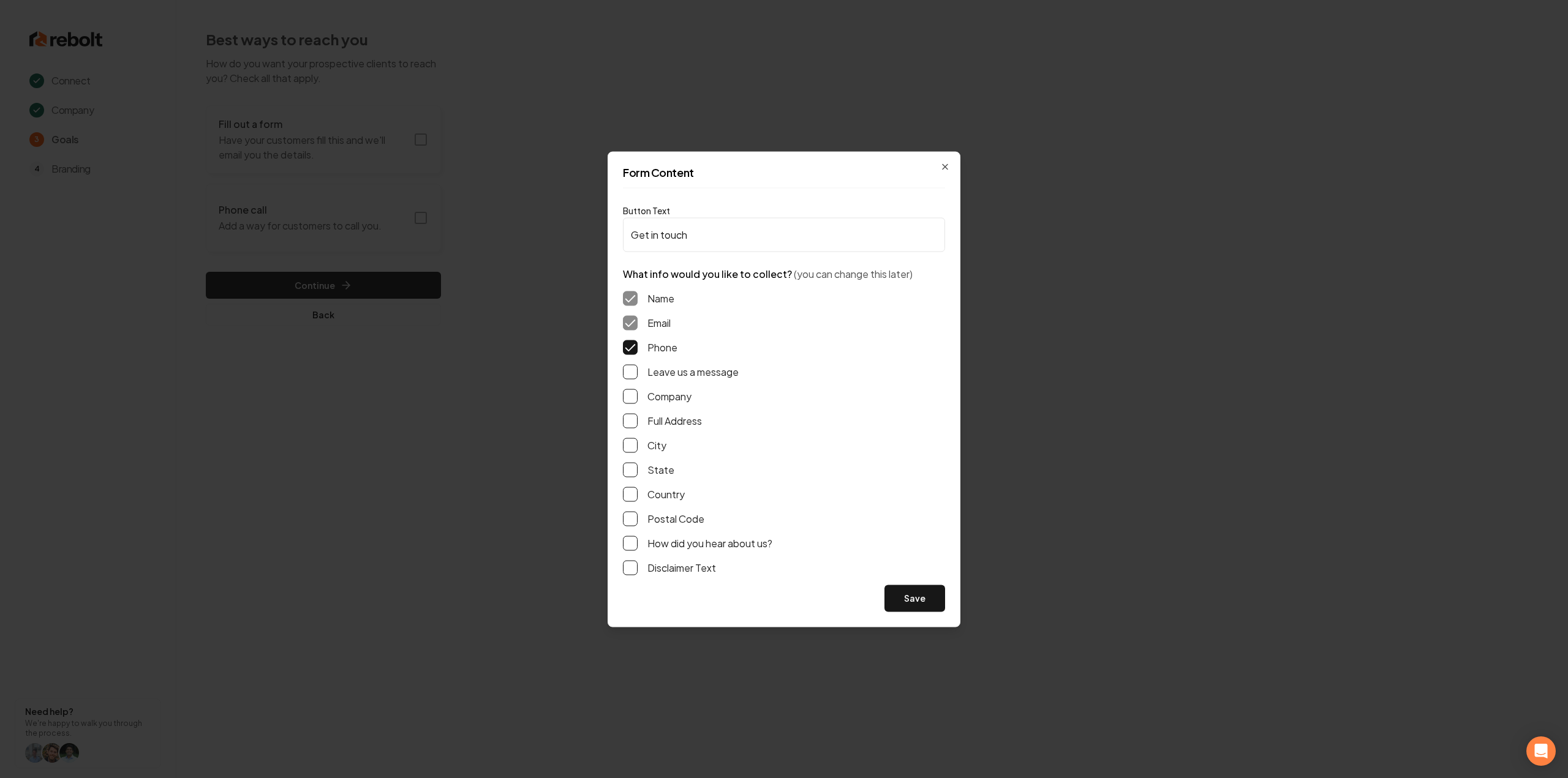 click on "Leave us a message" at bounding box center [630, 372] 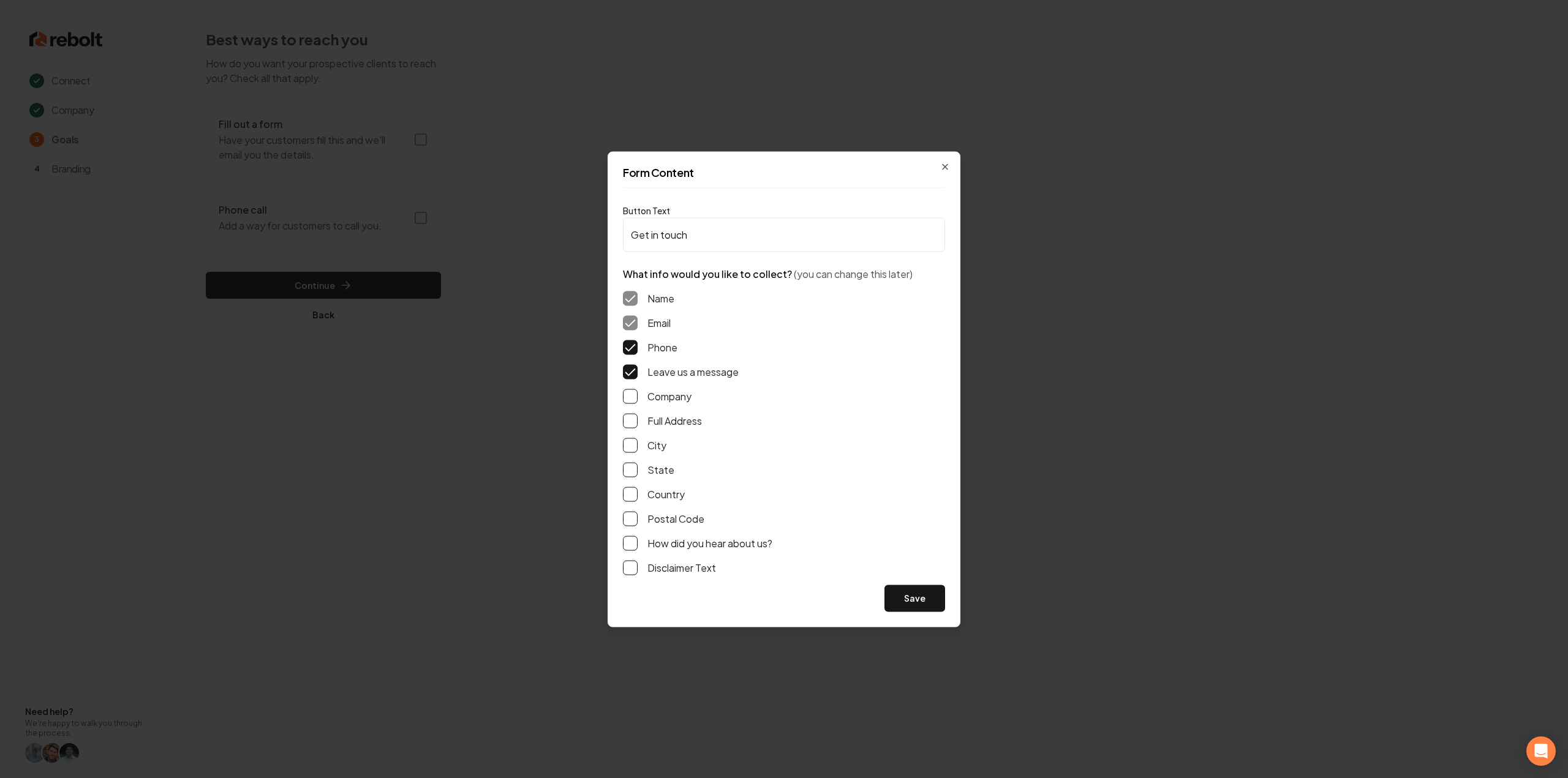 click on "Full Address" at bounding box center [630, 421] 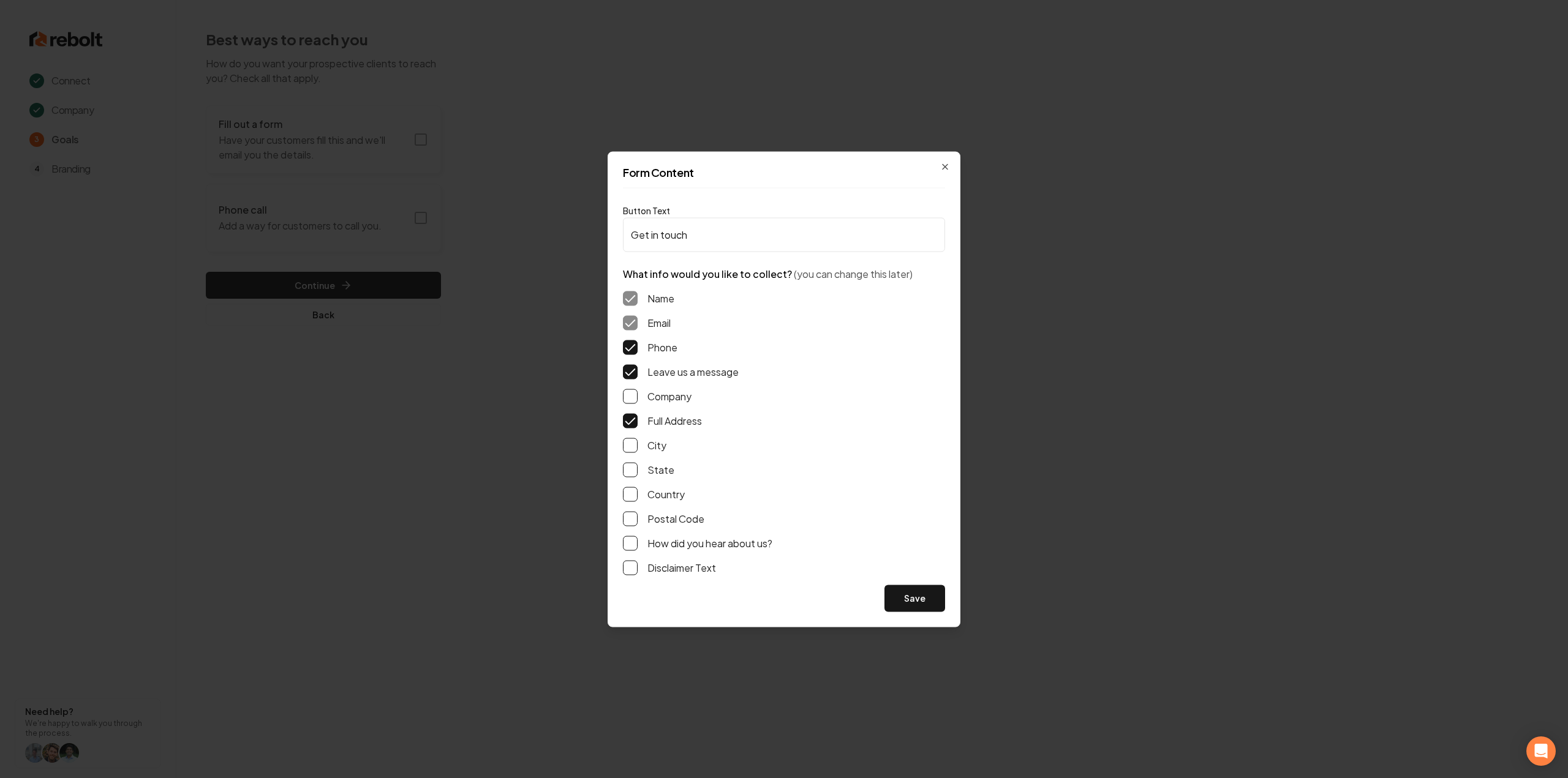 click on "Save" at bounding box center (914, 598) 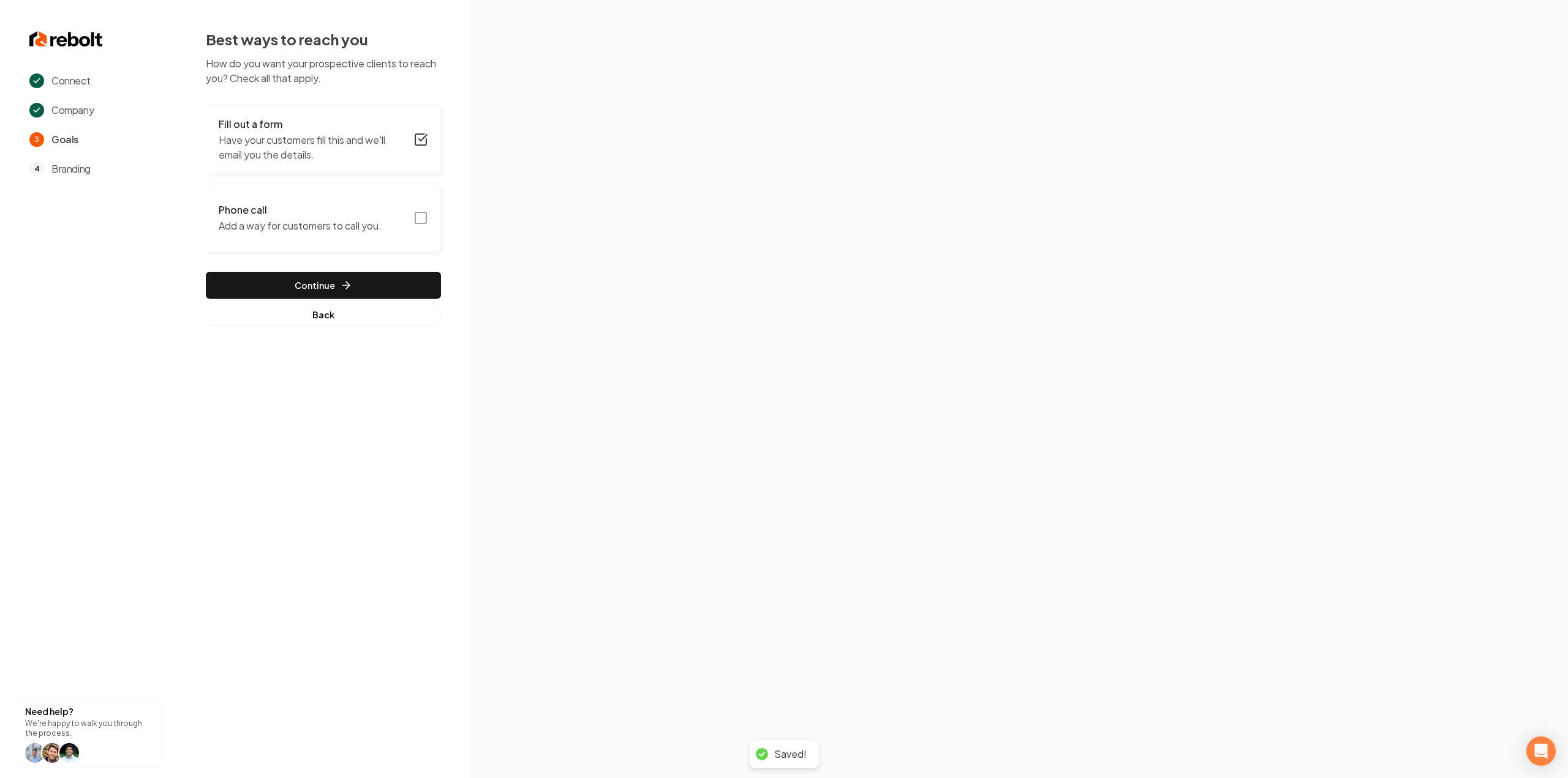 click 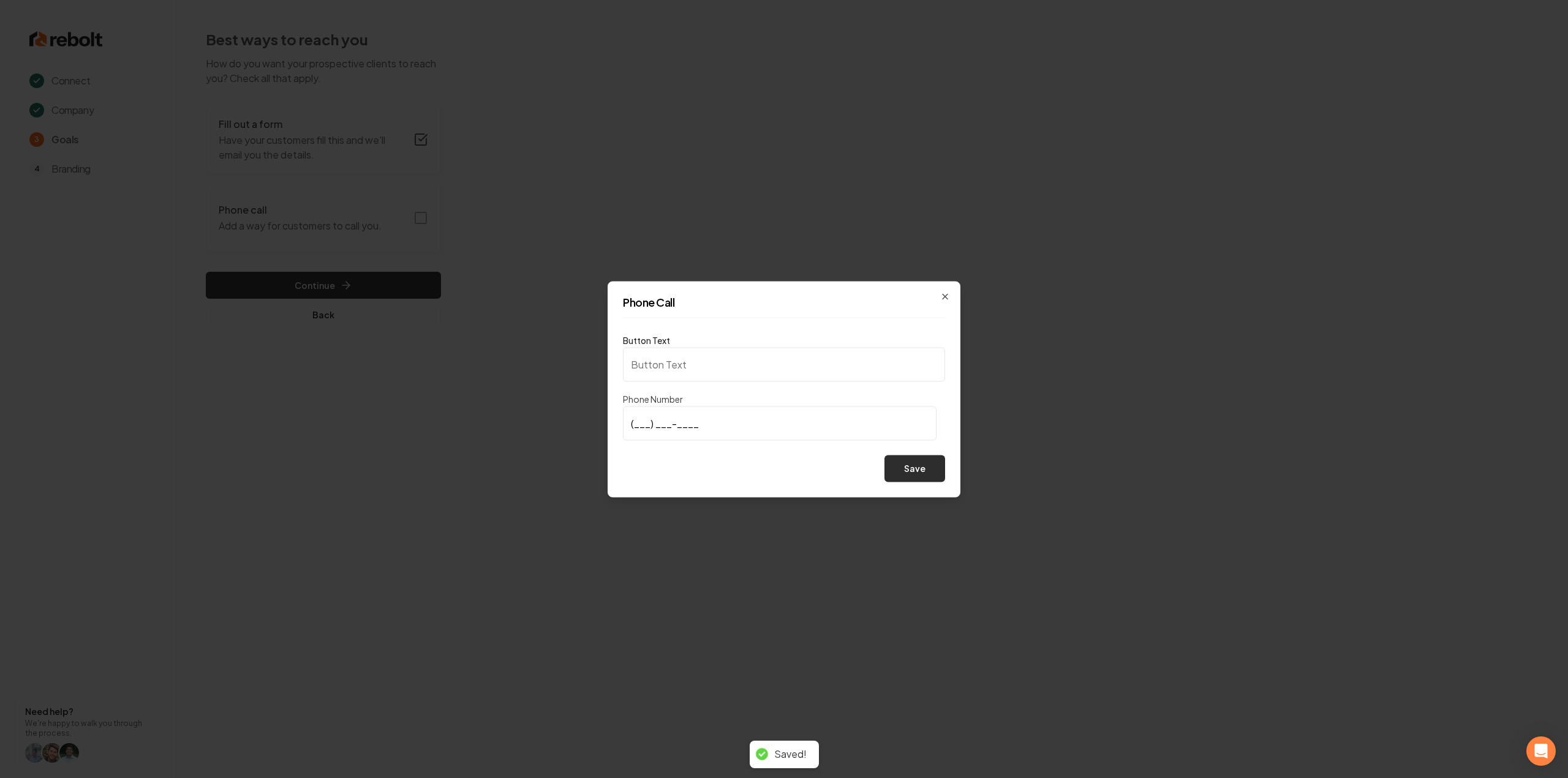 type on "Call us" 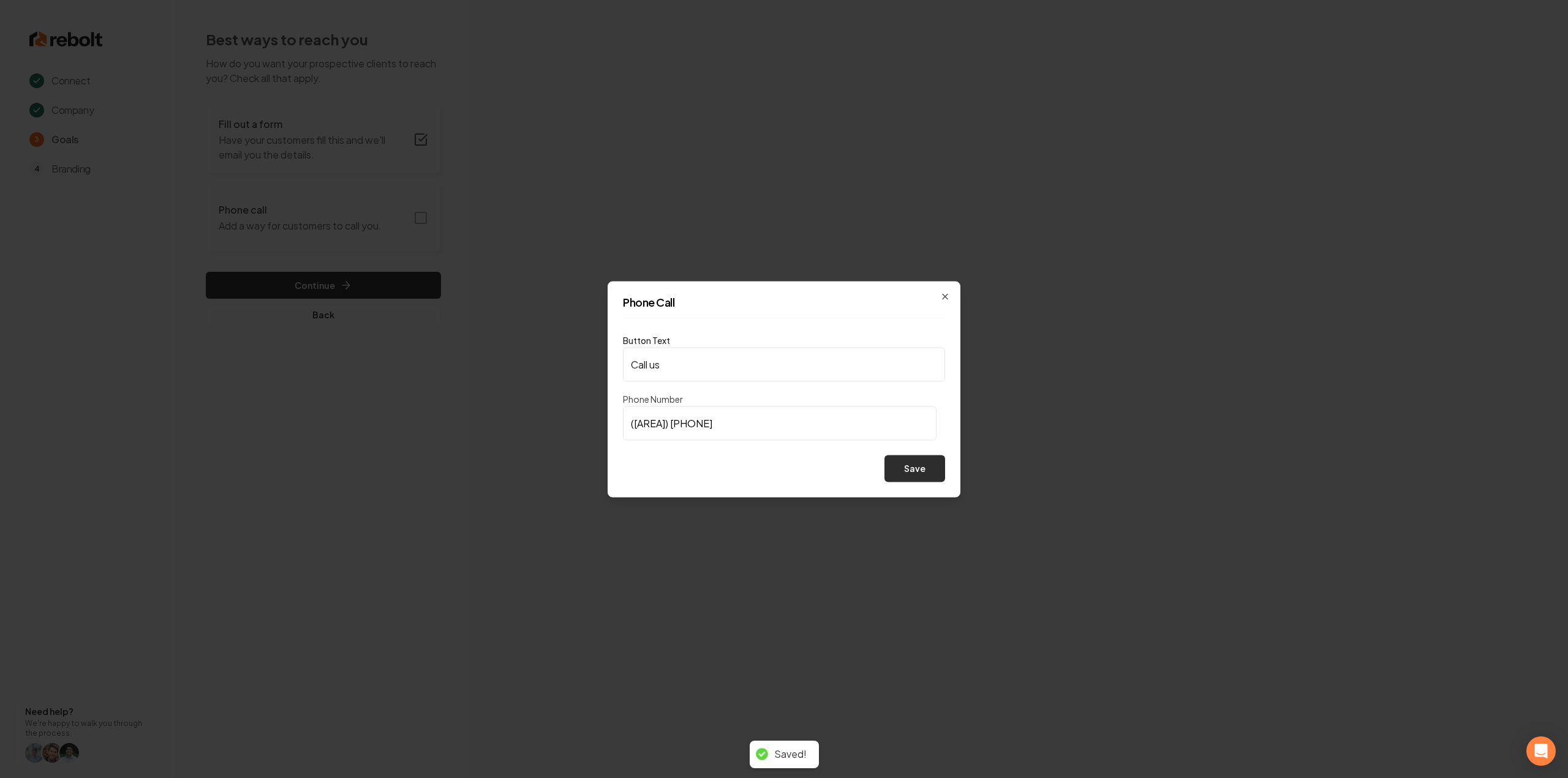 click on "Save" at bounding box center [914, 468] 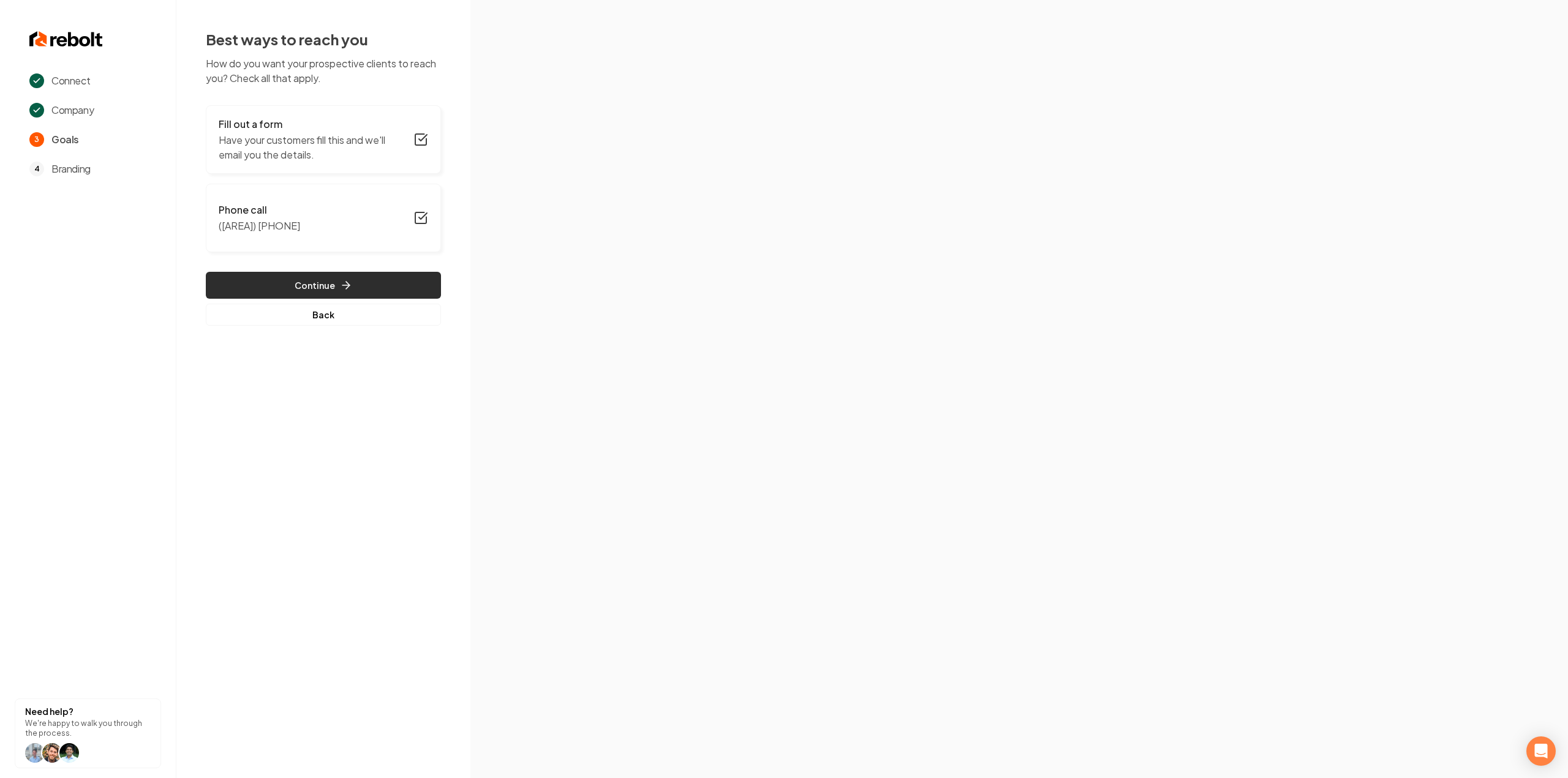 click on "Continue" at bounding box center (323, 285) 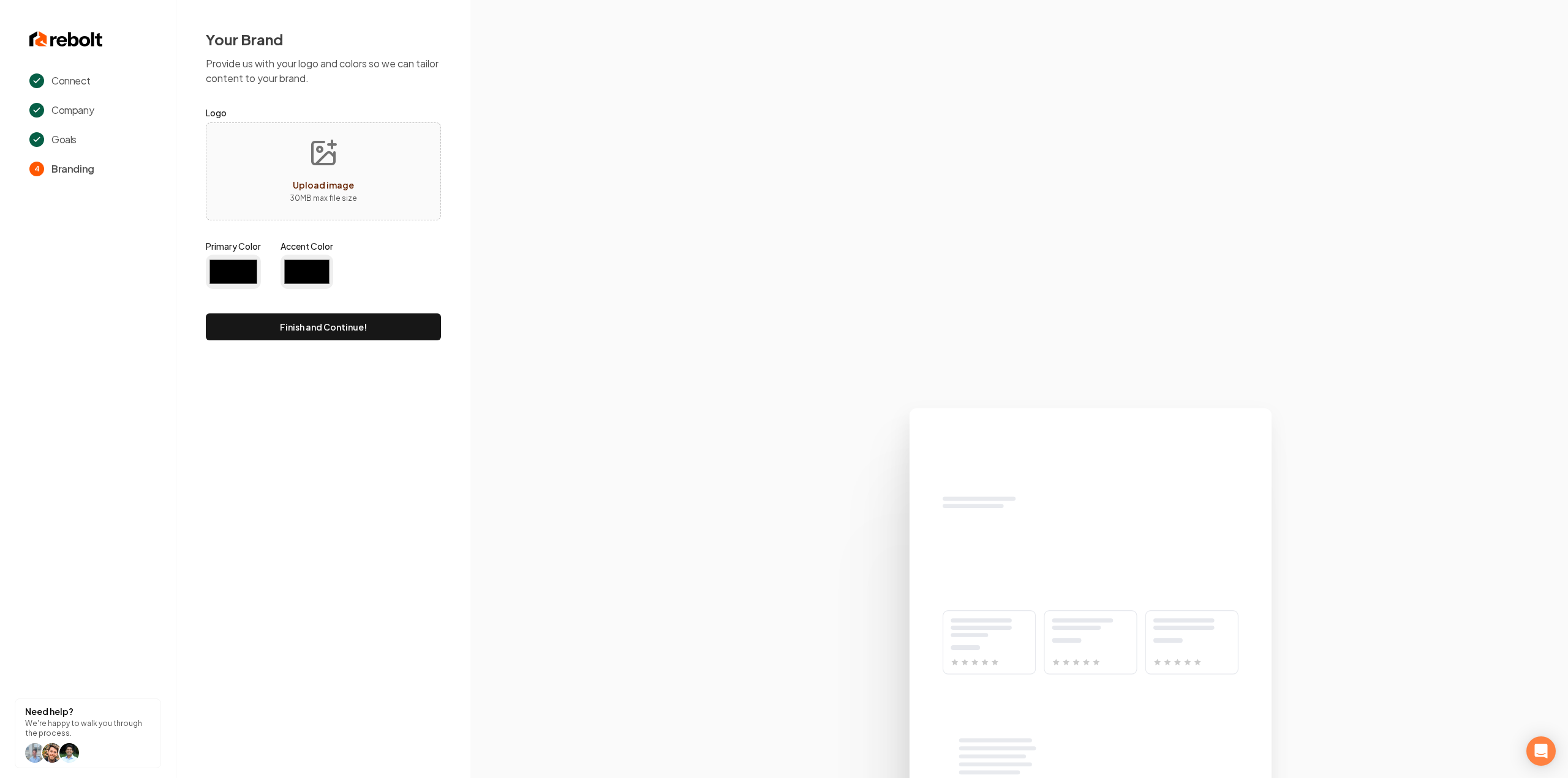 type on "#194d33" 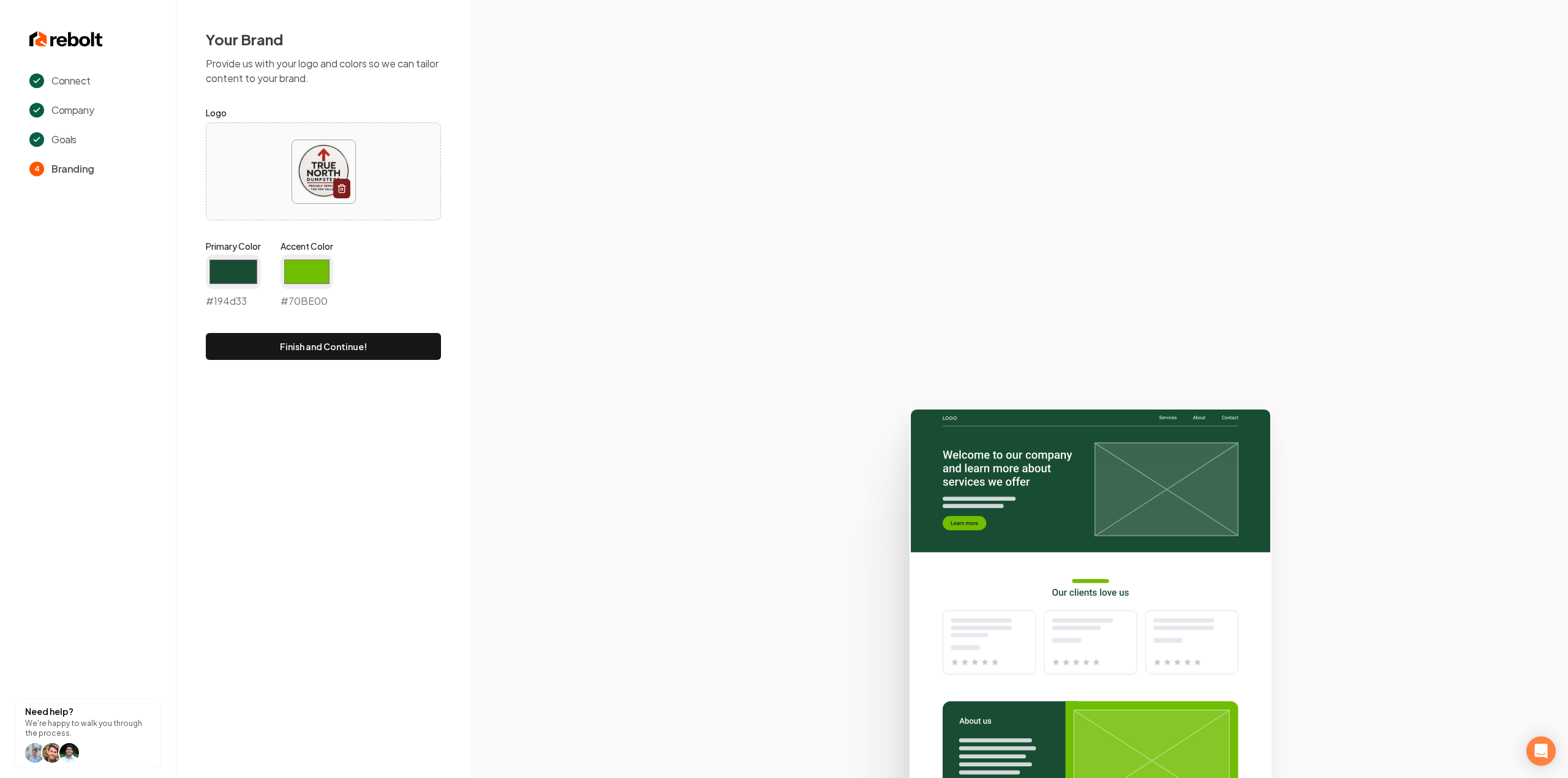 click on "Primary Color #194d33 #194d33 Accent Color #70be00 #70BE00" at bounding box center (323, 277) 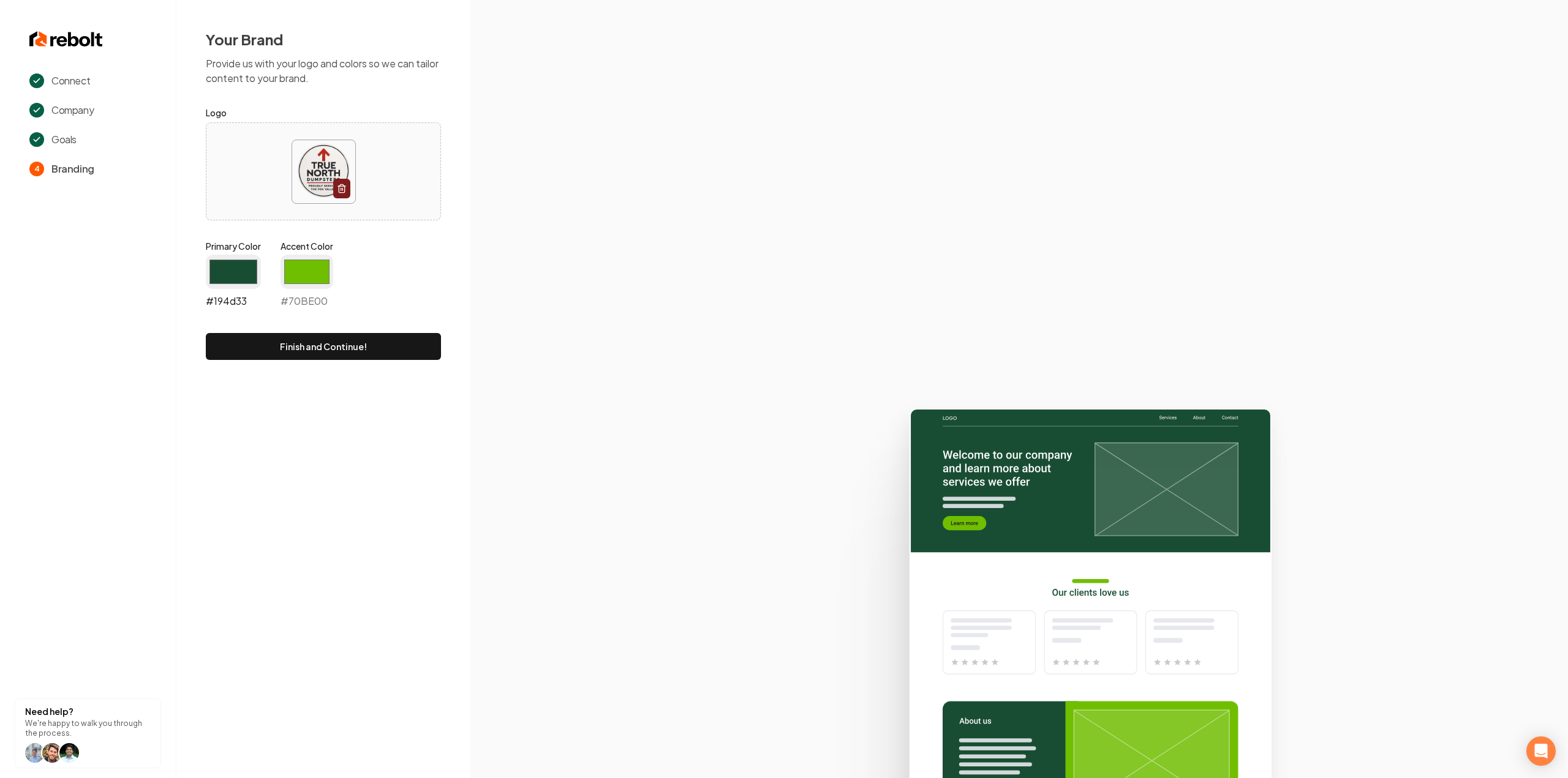 click on "#194d33" at bounding box center (233, 272) 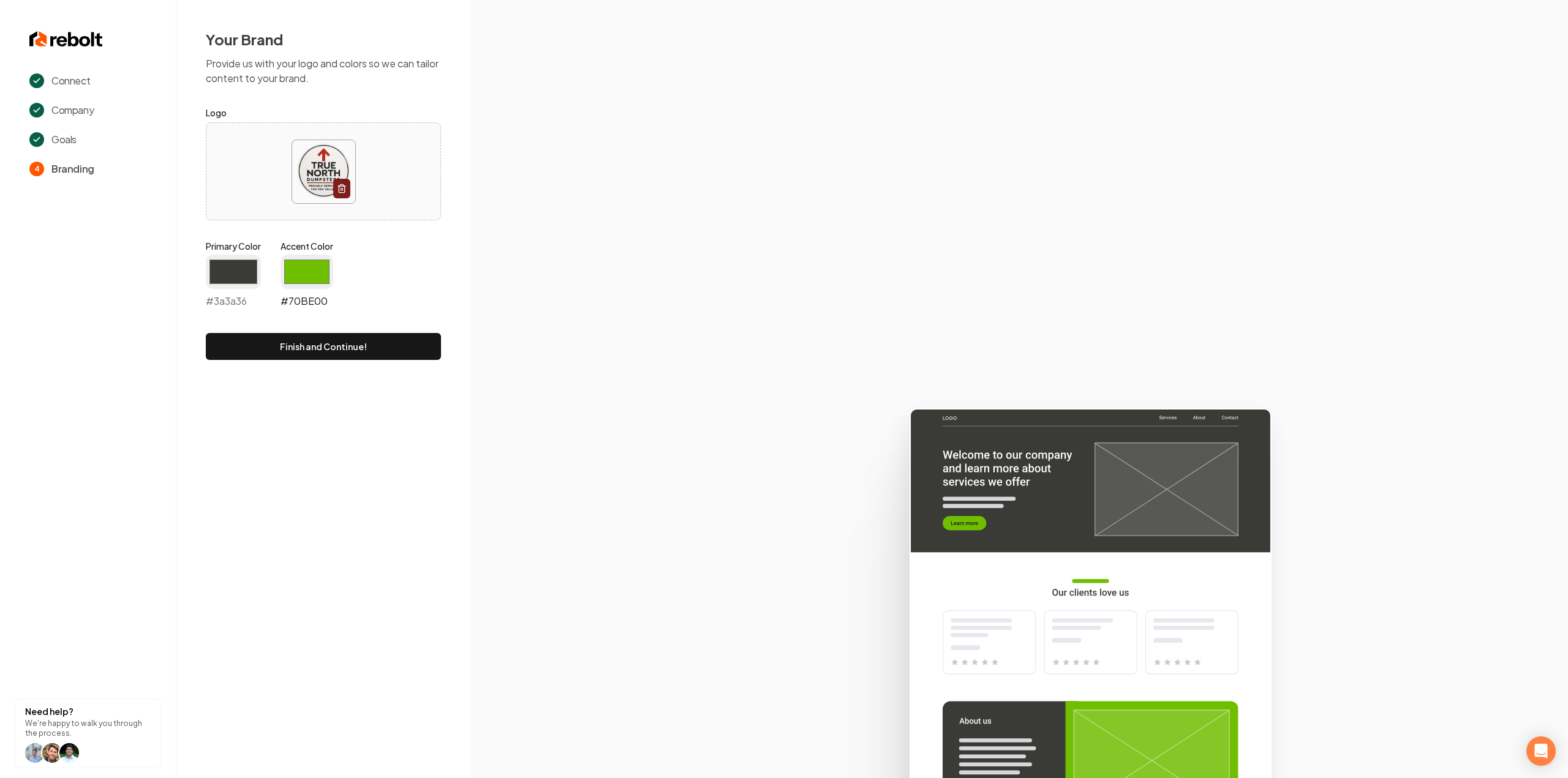 type on "#3a3a36" 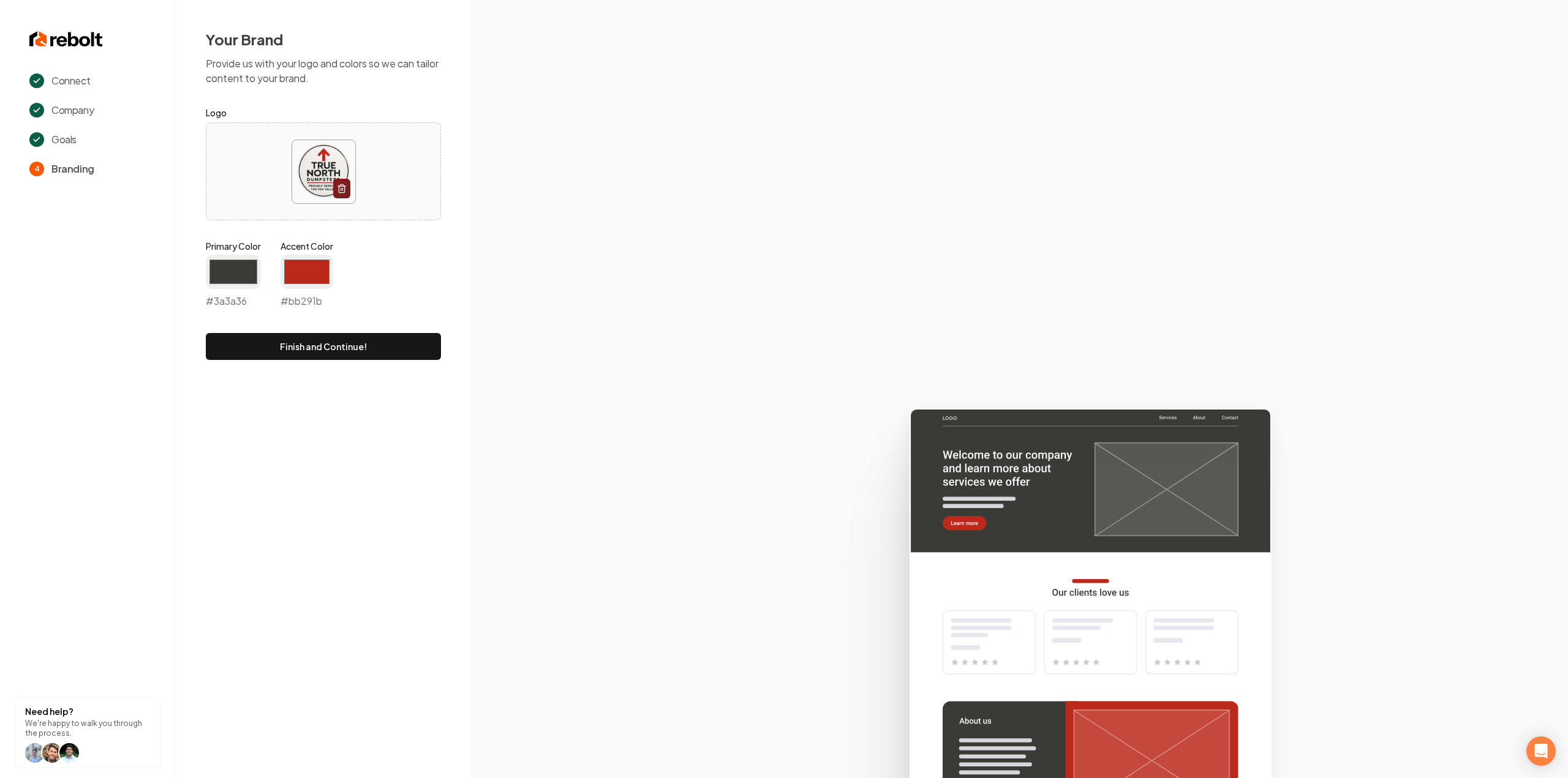 type on "#bb291b" 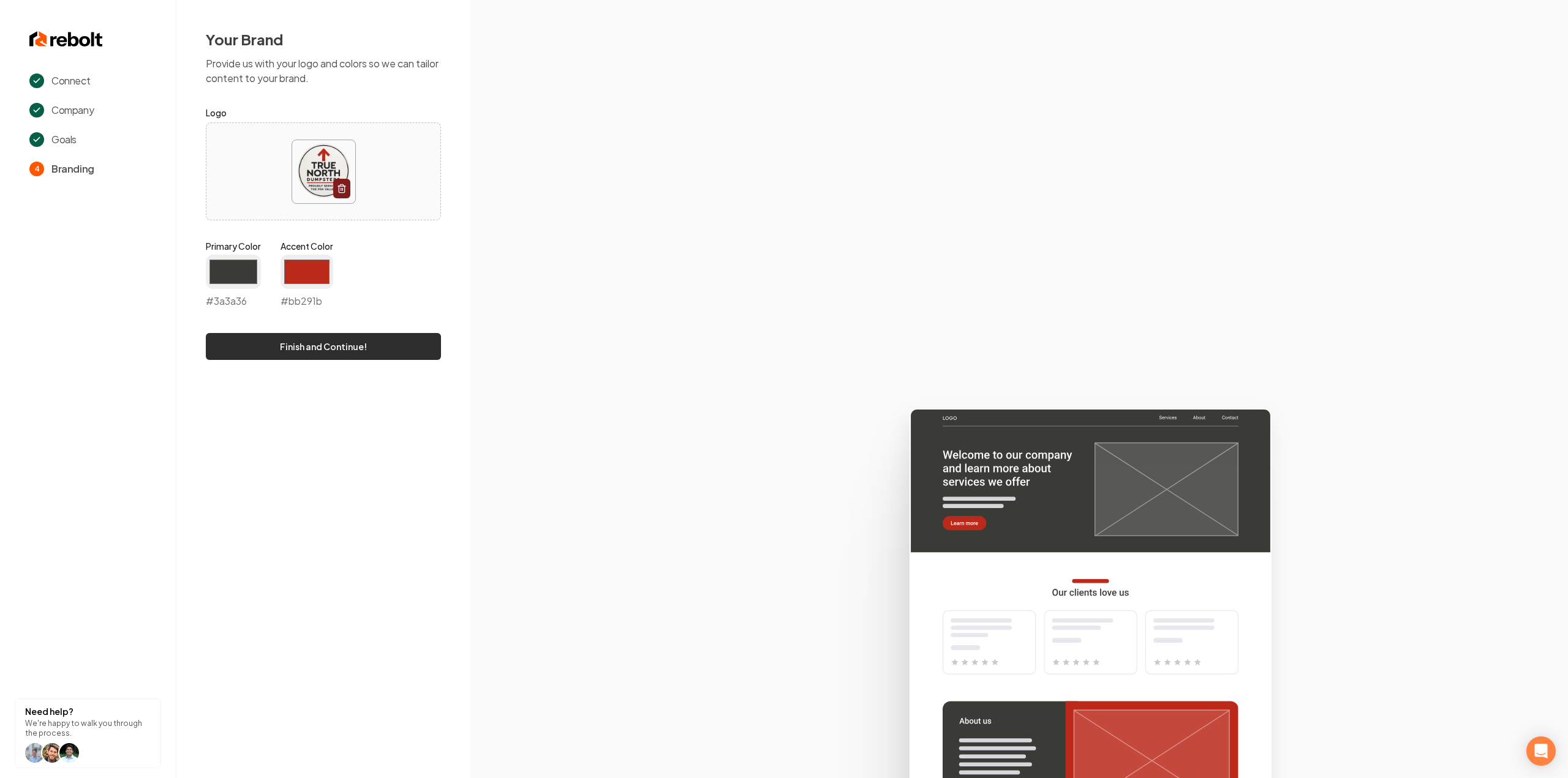 click on "Finish and Continue!" at bounding box center (323, 346) 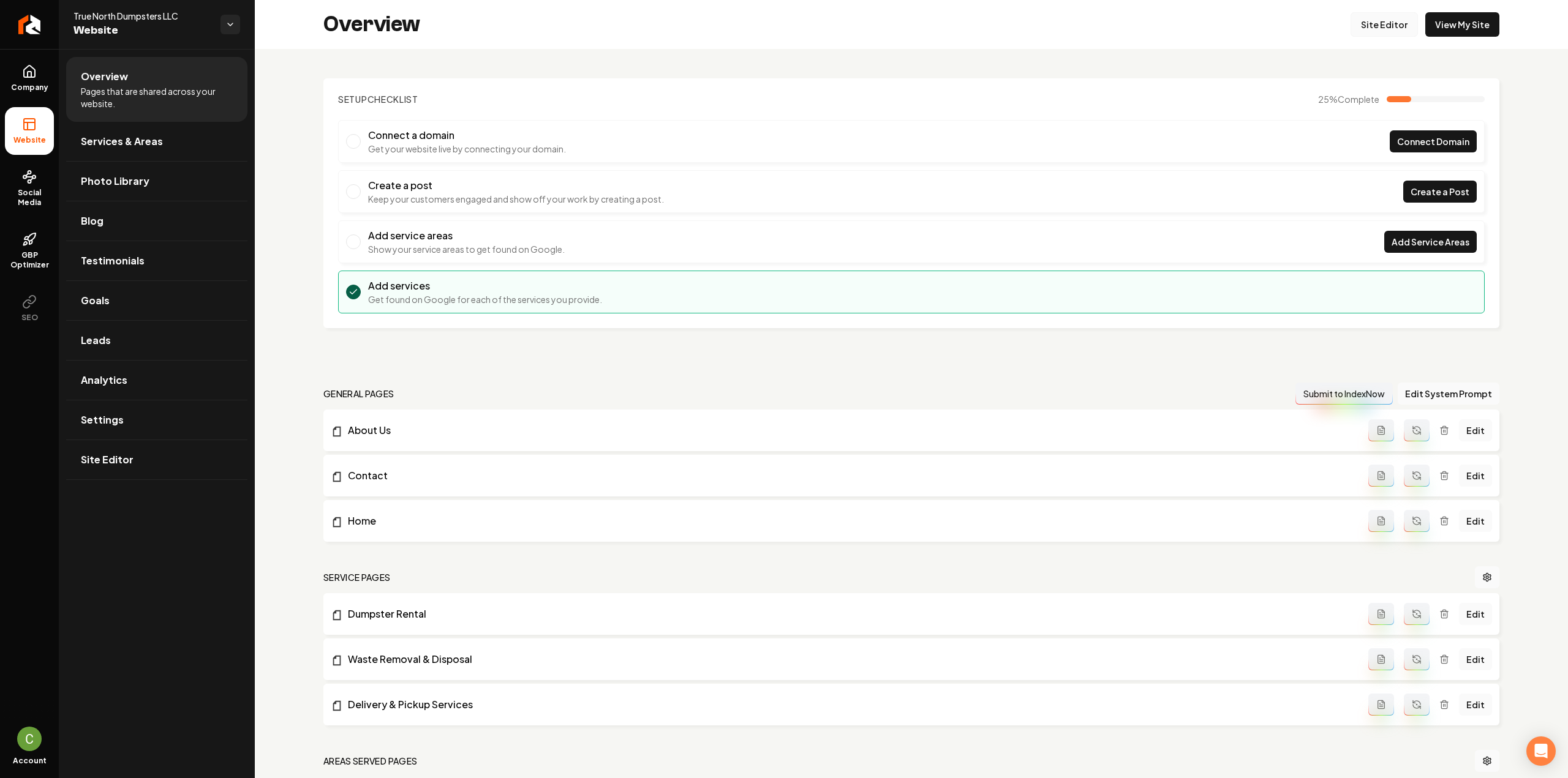 click on "Site Editor" at bounding box center (1384, 24) 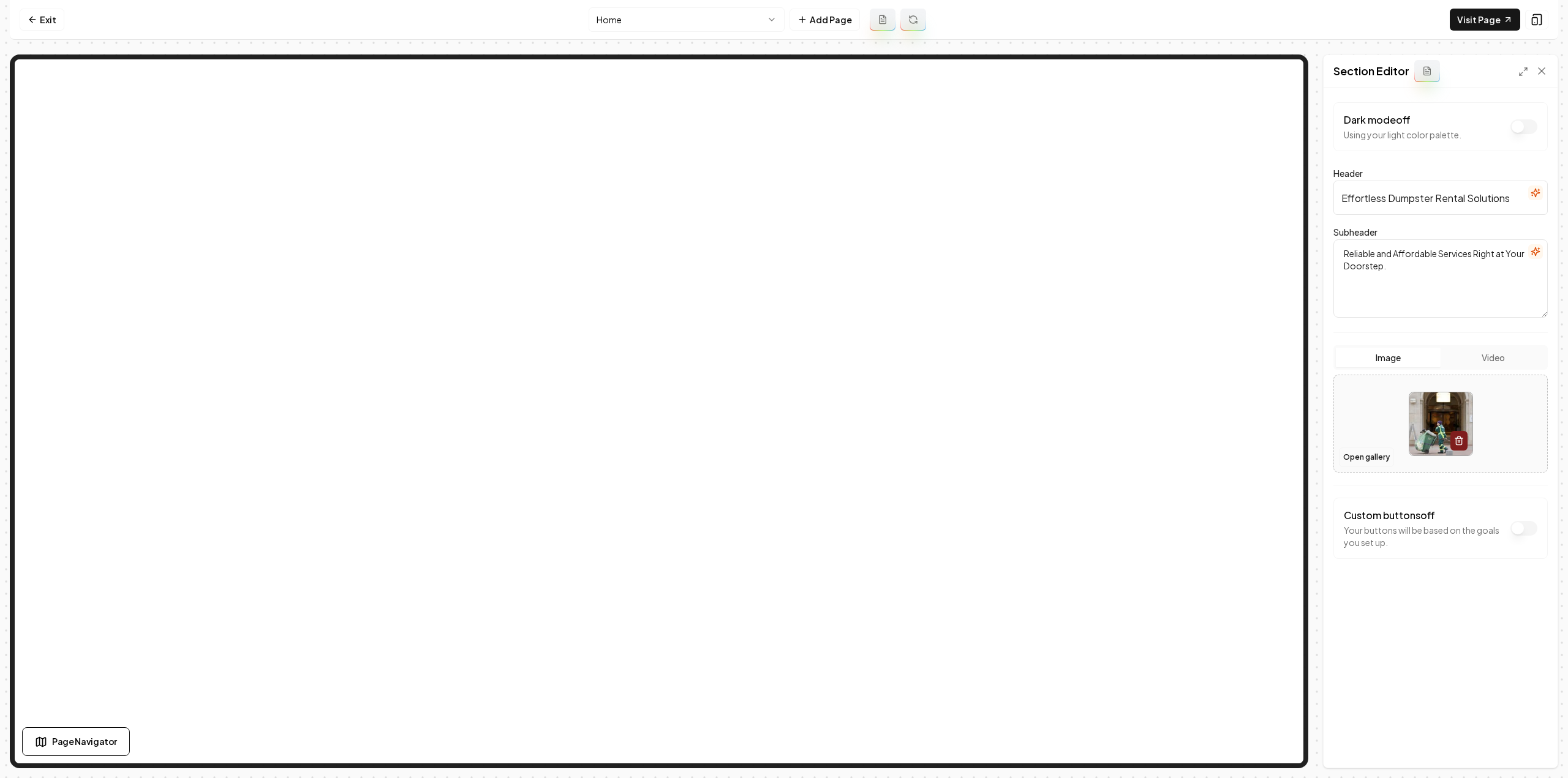 click on "Open gallery" at bounding box center (1366, 457) 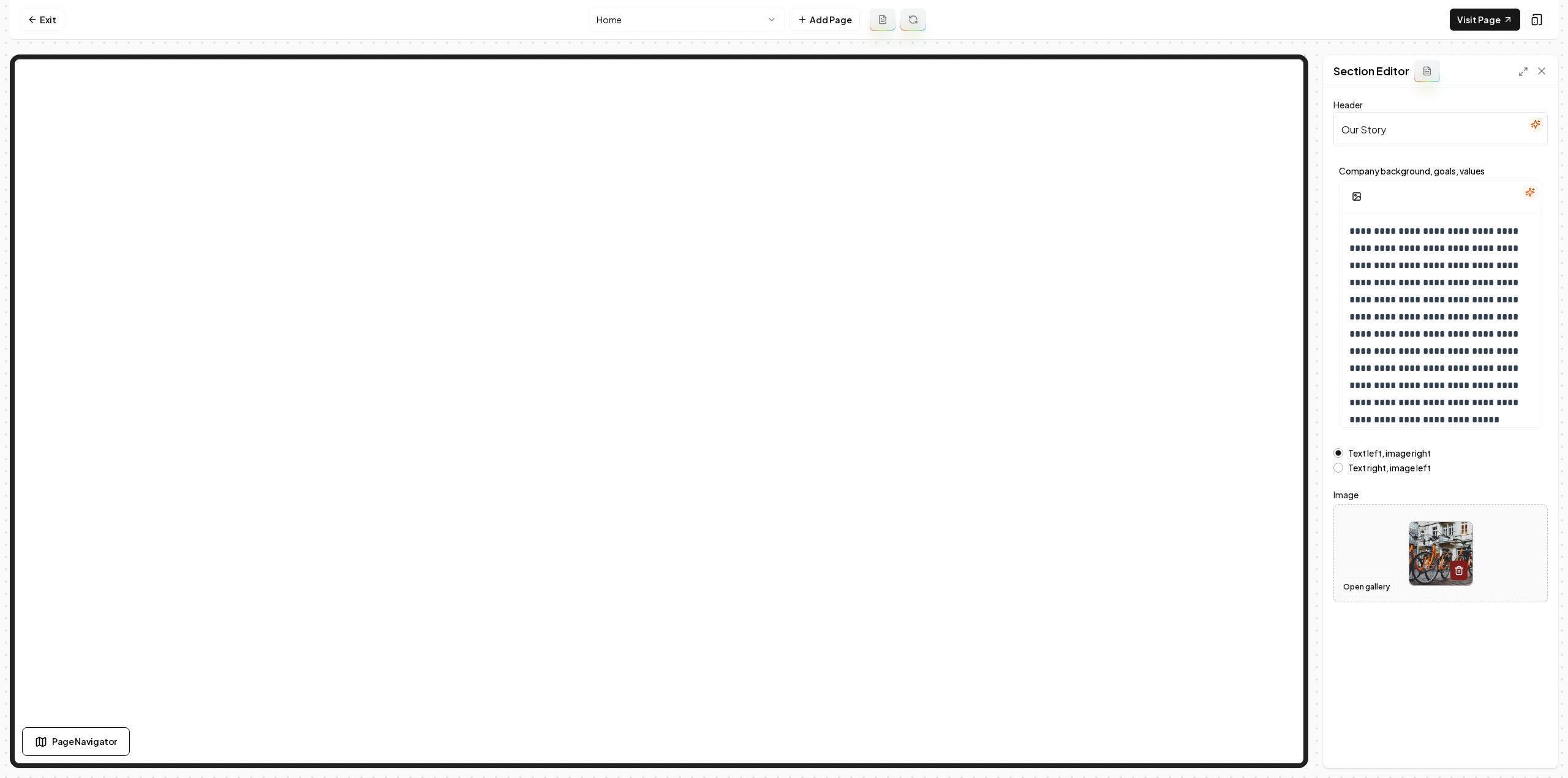 click on "Open gallery" at bounding box center (1366, 587) 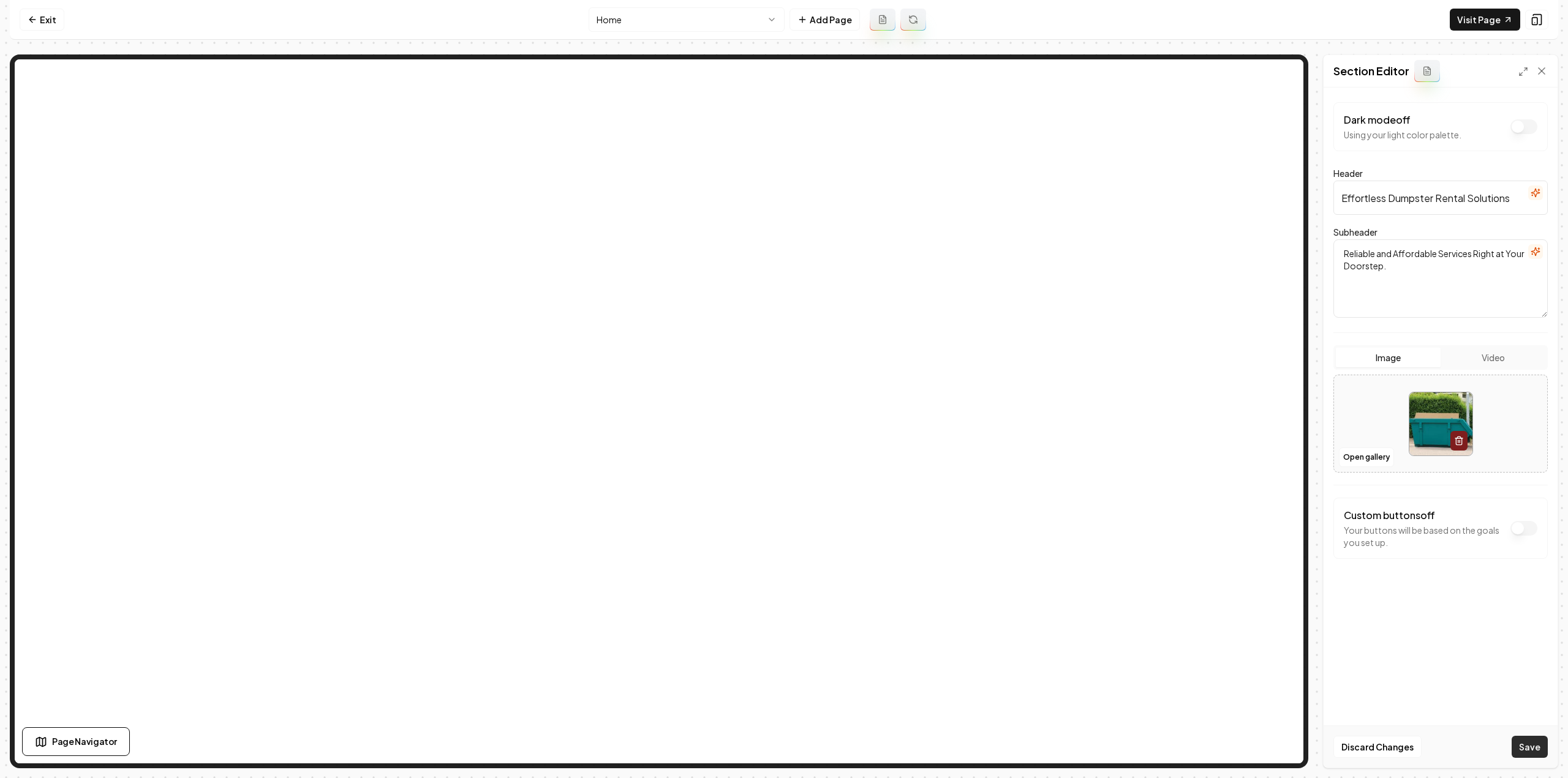 click on "Save" at bounding box center [1529, 747] 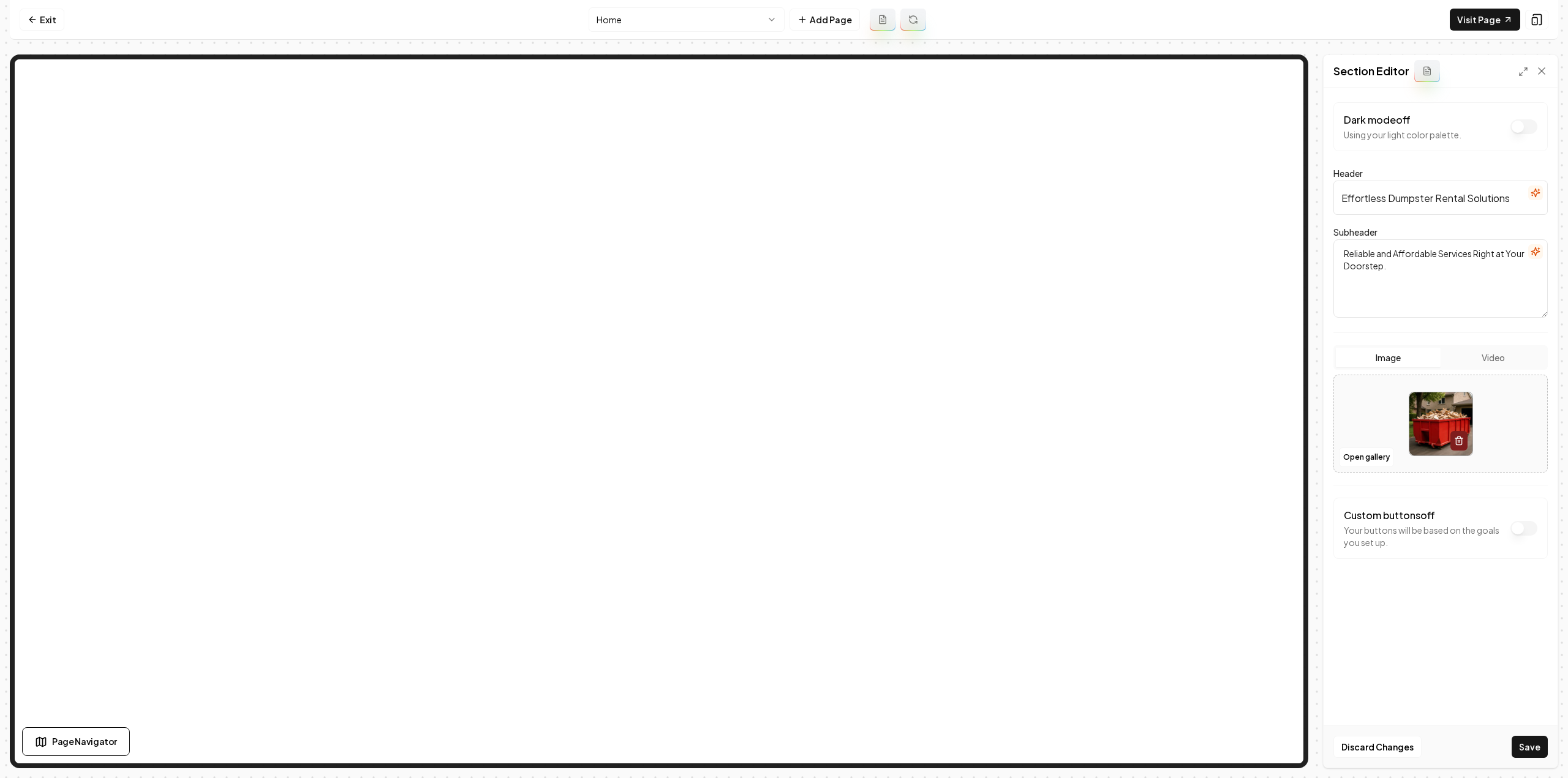 click on "Save" at bounding box center (1529, 747) 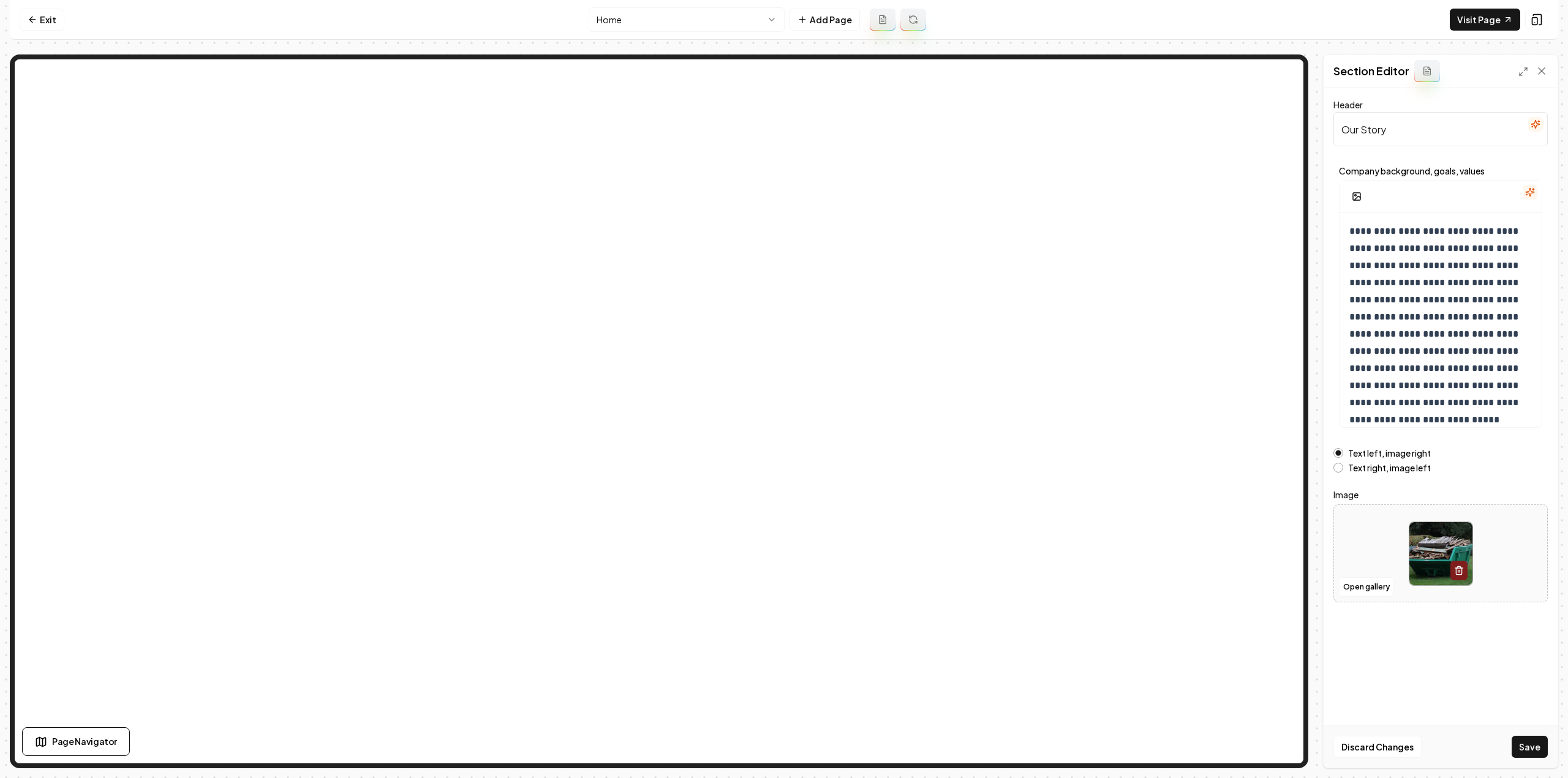 click on "Save" at bounding box center (1529, 747) 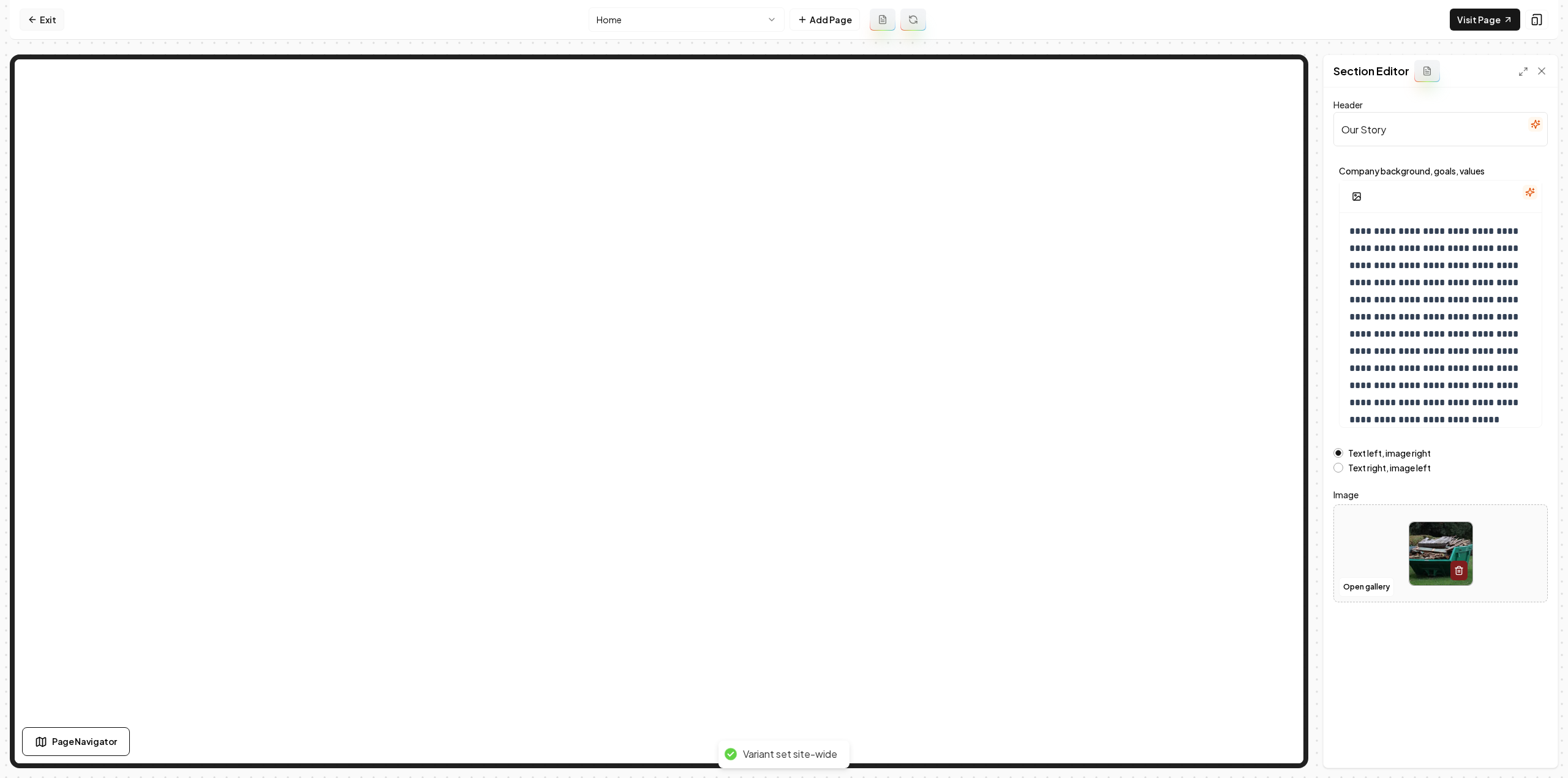 click on "Exit" at bounding box center [42, 20] 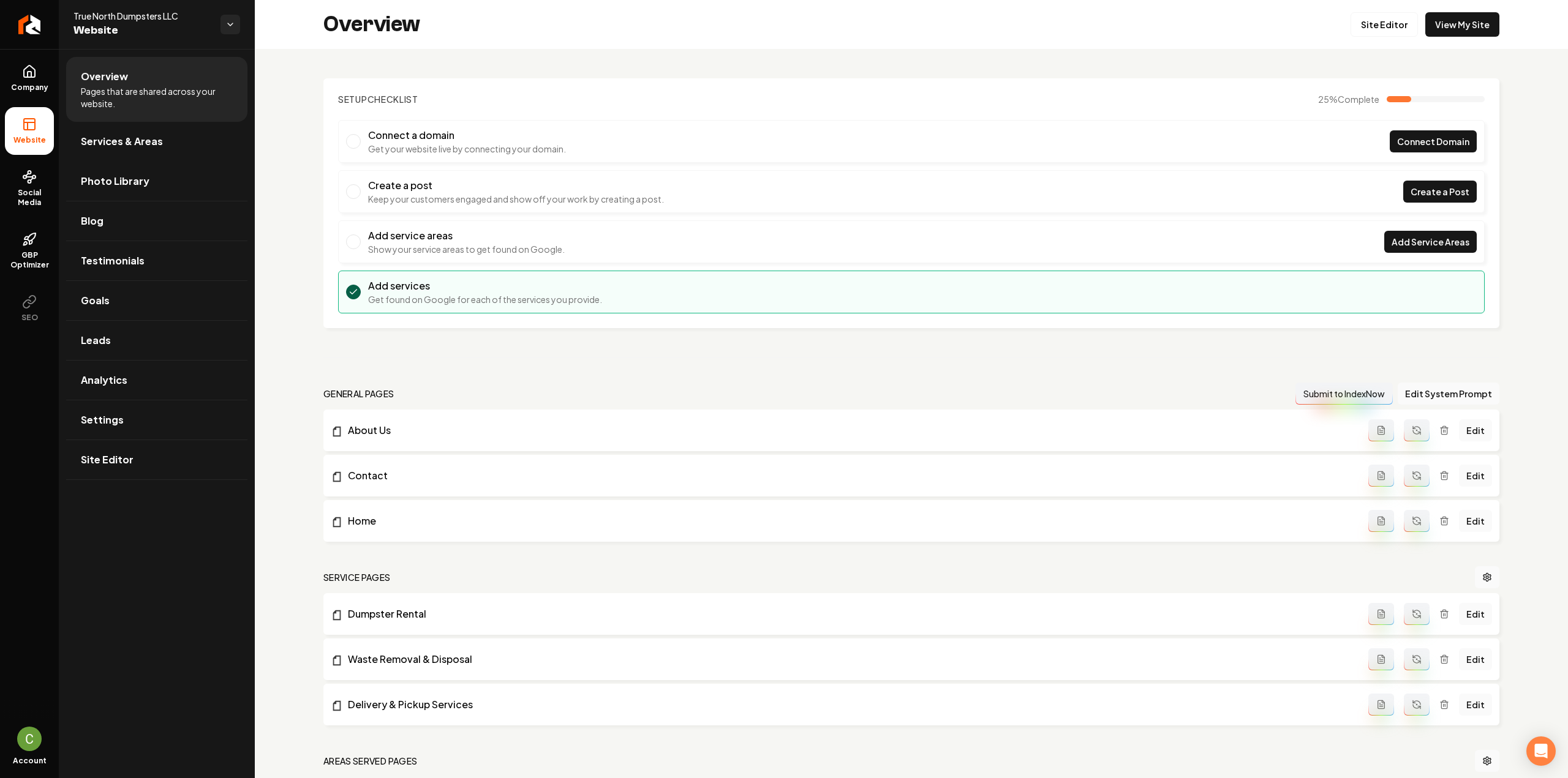 click on "Services & Areas" at bounding box center (157, 141) 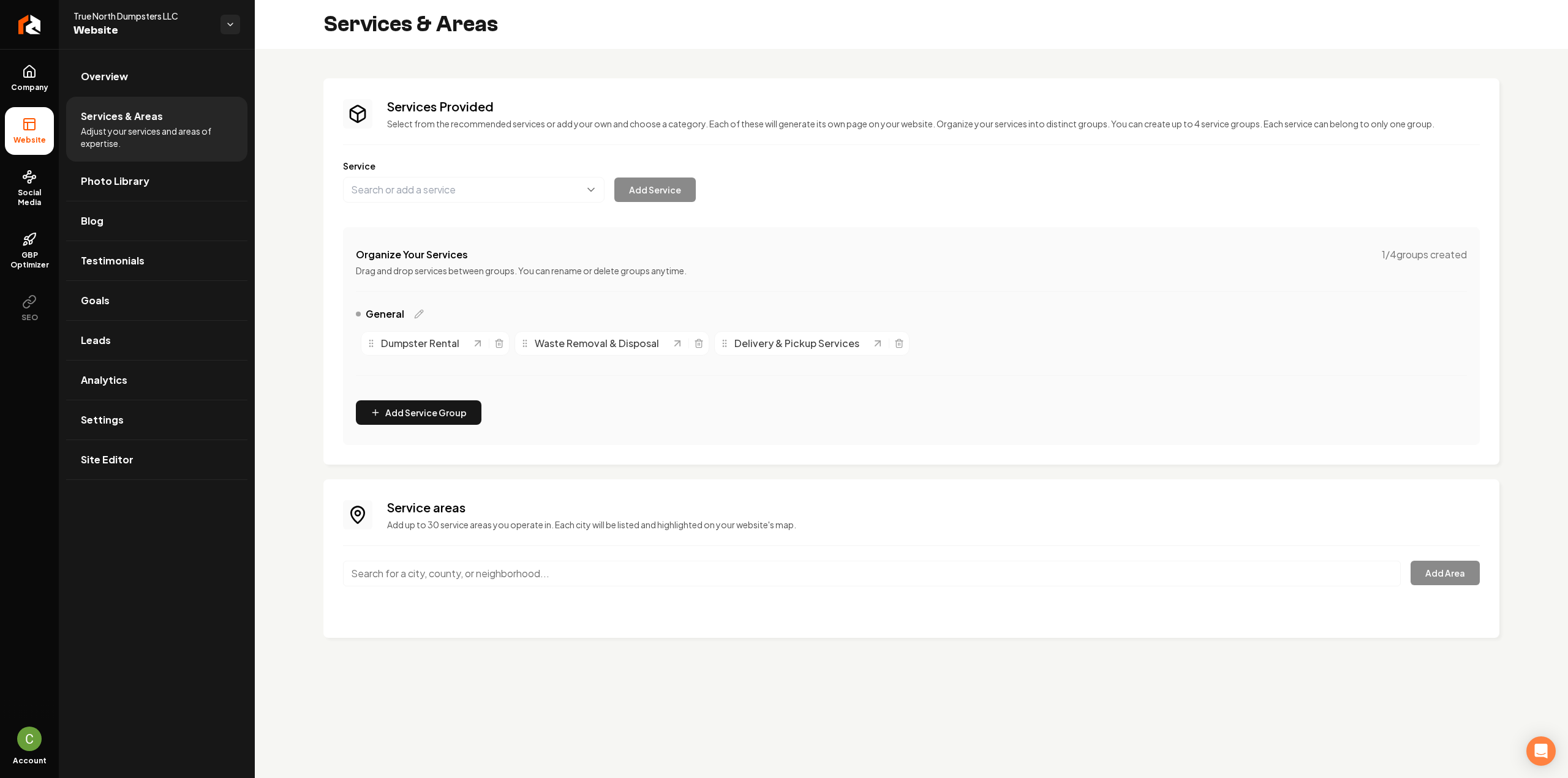 click at bounding box center (872, 574) 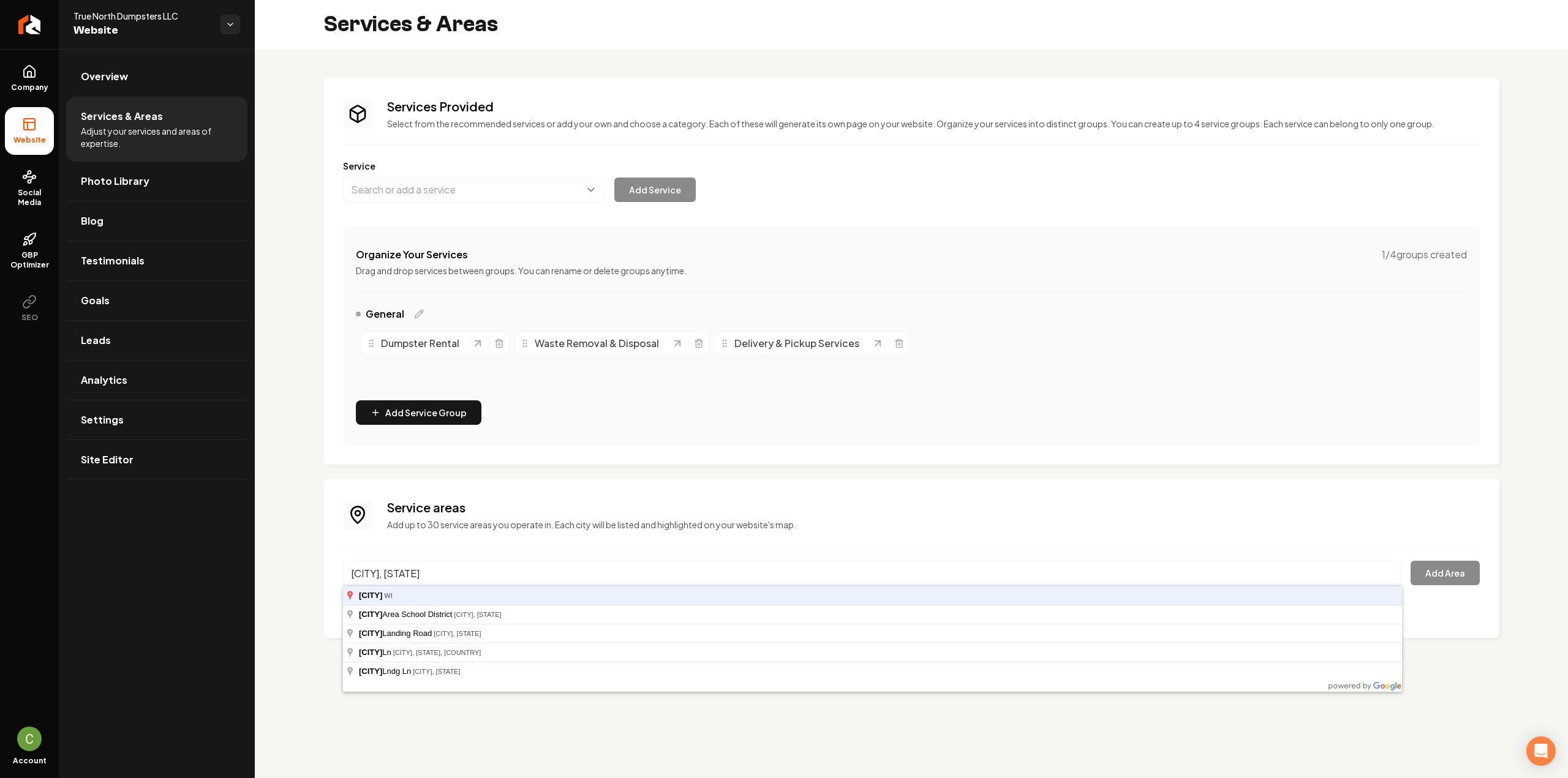 type on "Little Chute, WI" 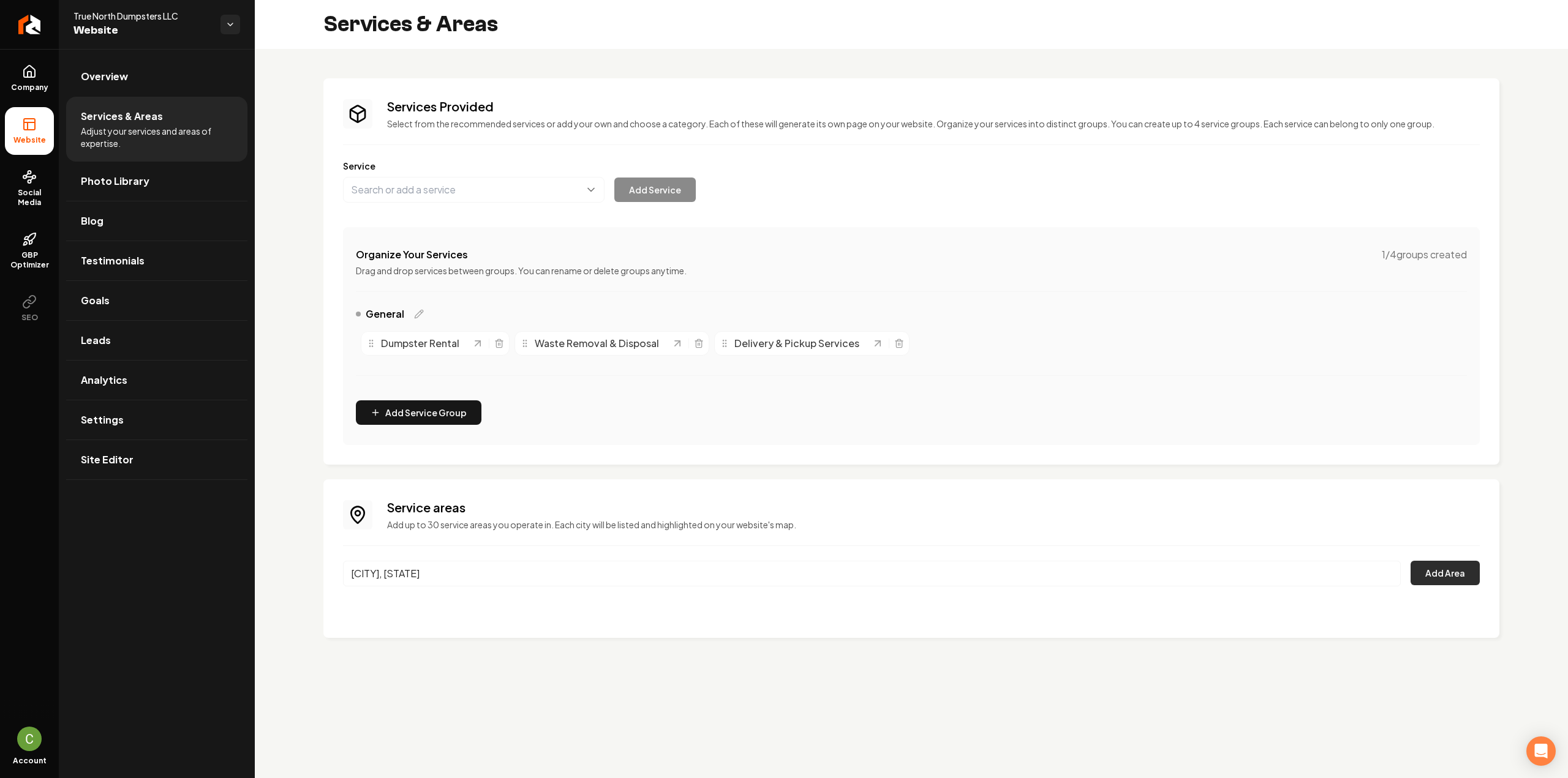 click on "Add Area" at bounding box center [1445, 573] 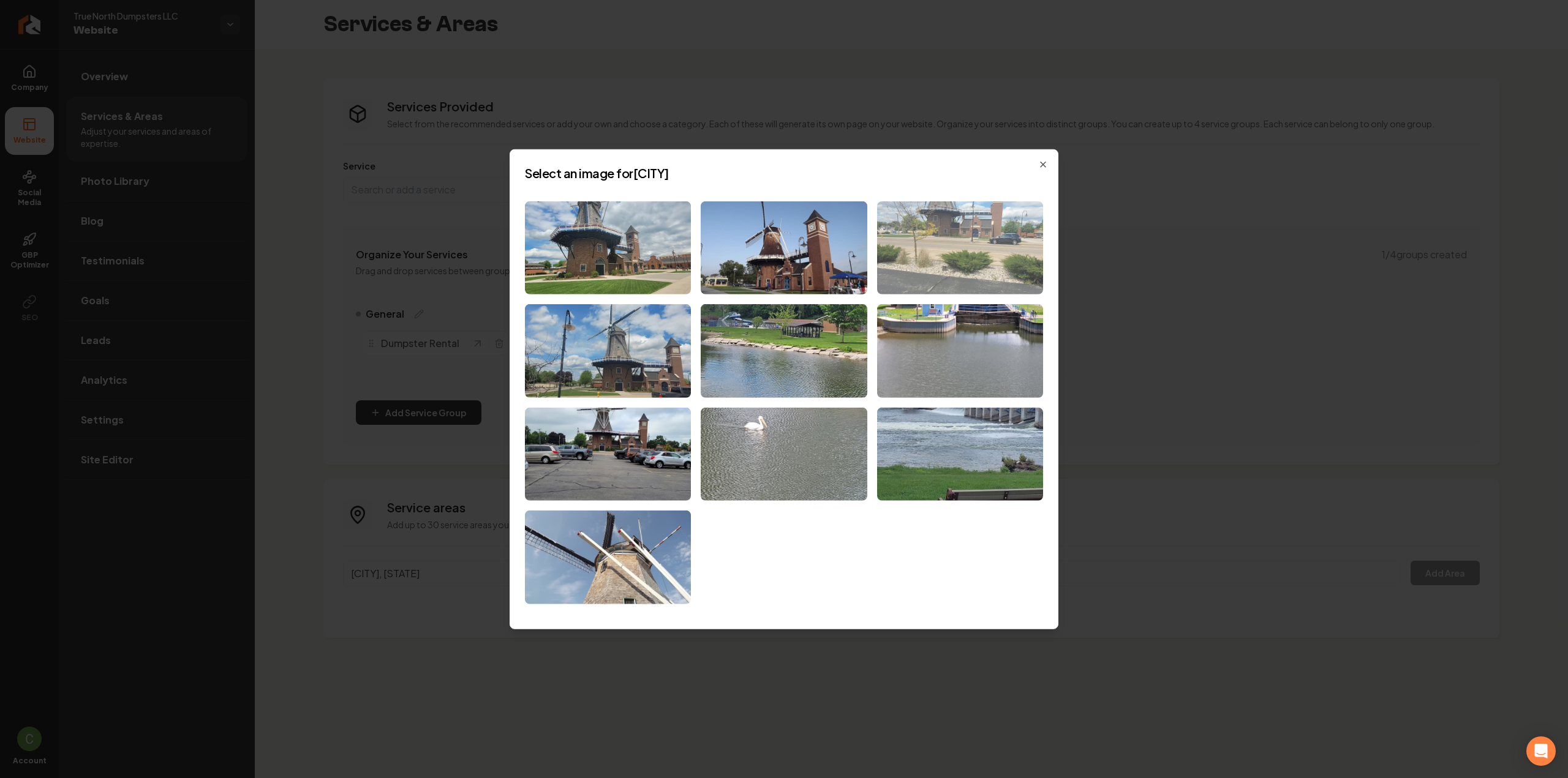 click at bounding box center [960, 247] 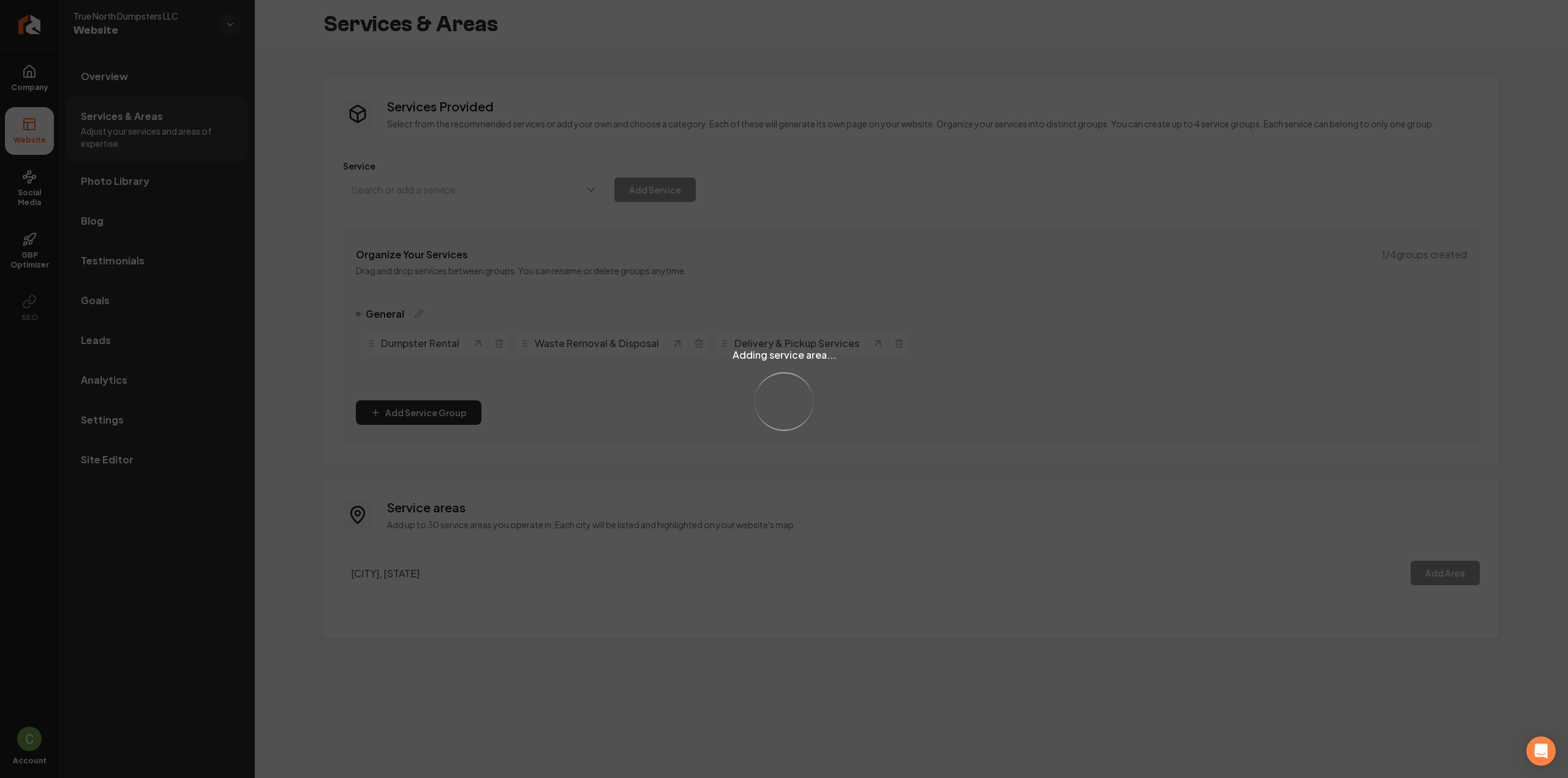 type 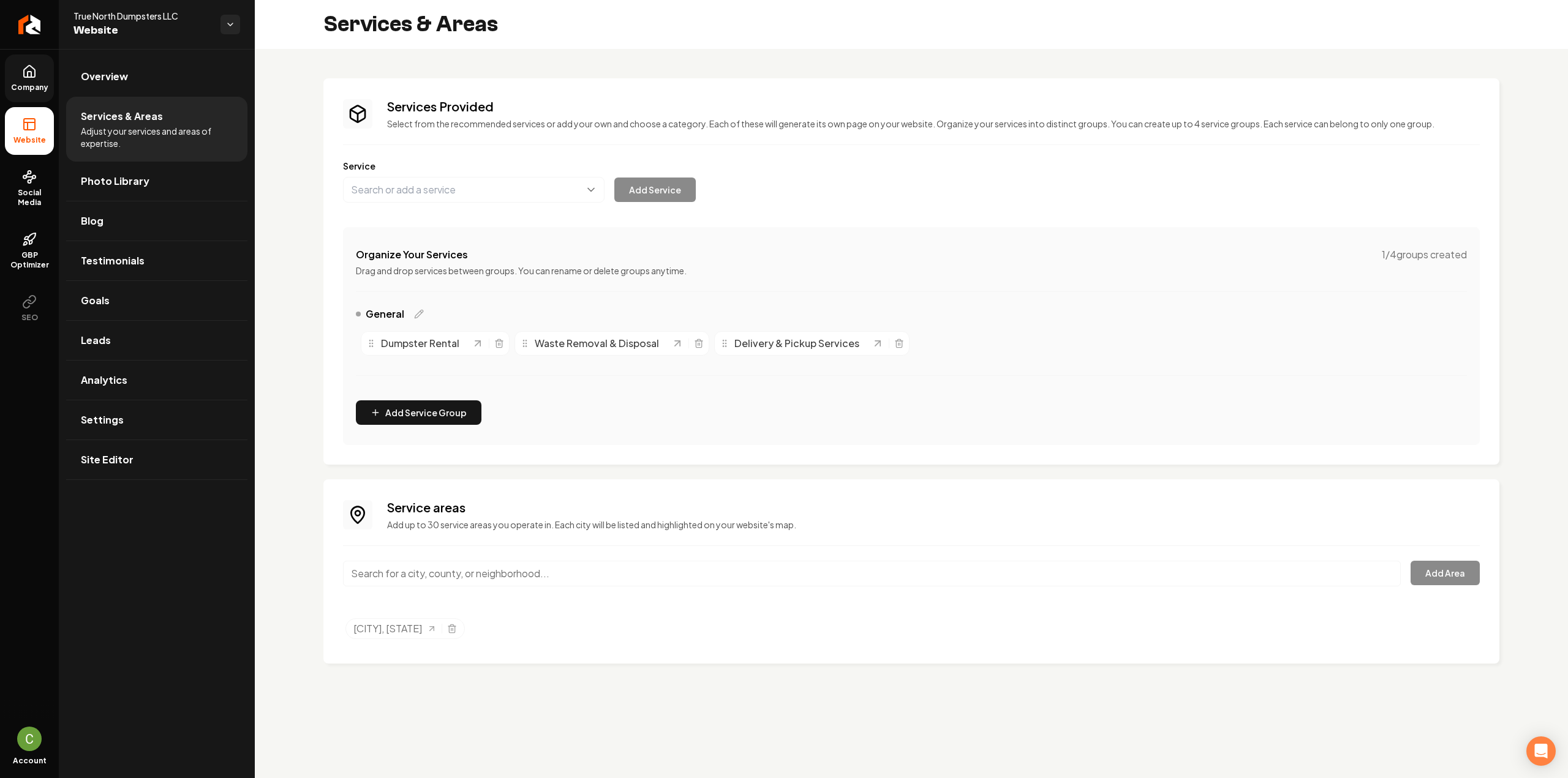 click on "Company" at bounding box center (29, 88) 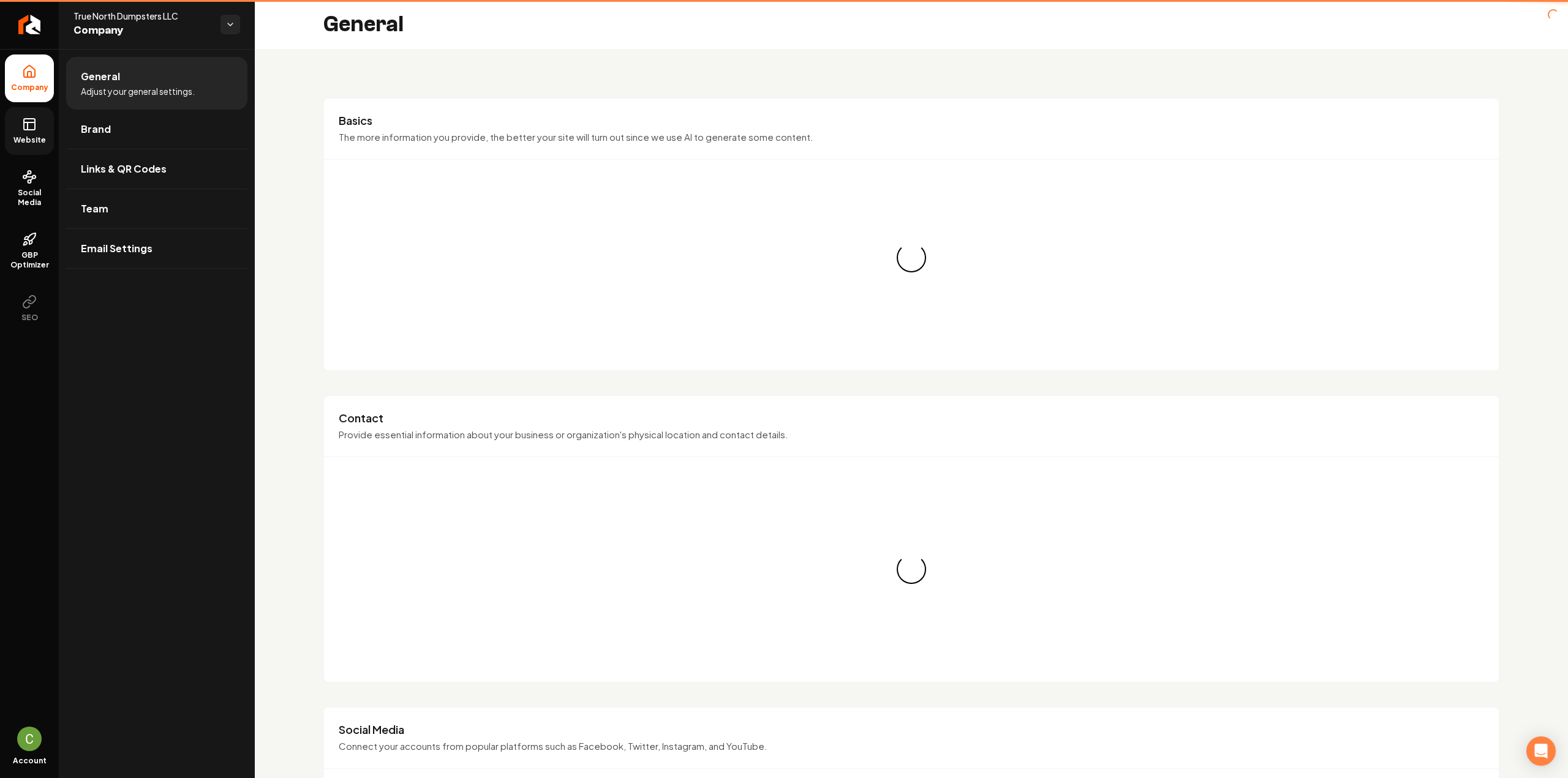 click 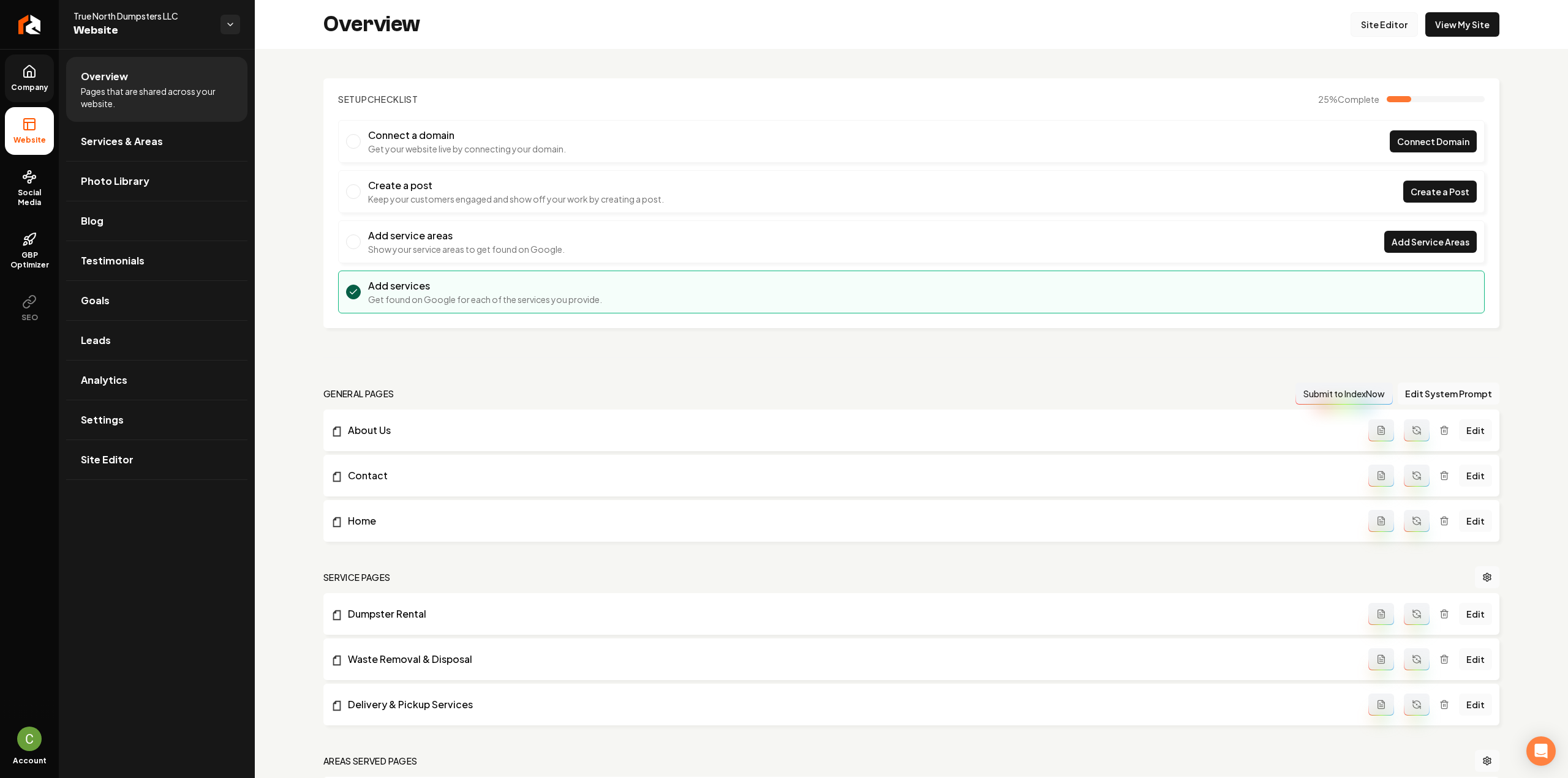 click on "Site Editor" at bounding box center [1384, 24] 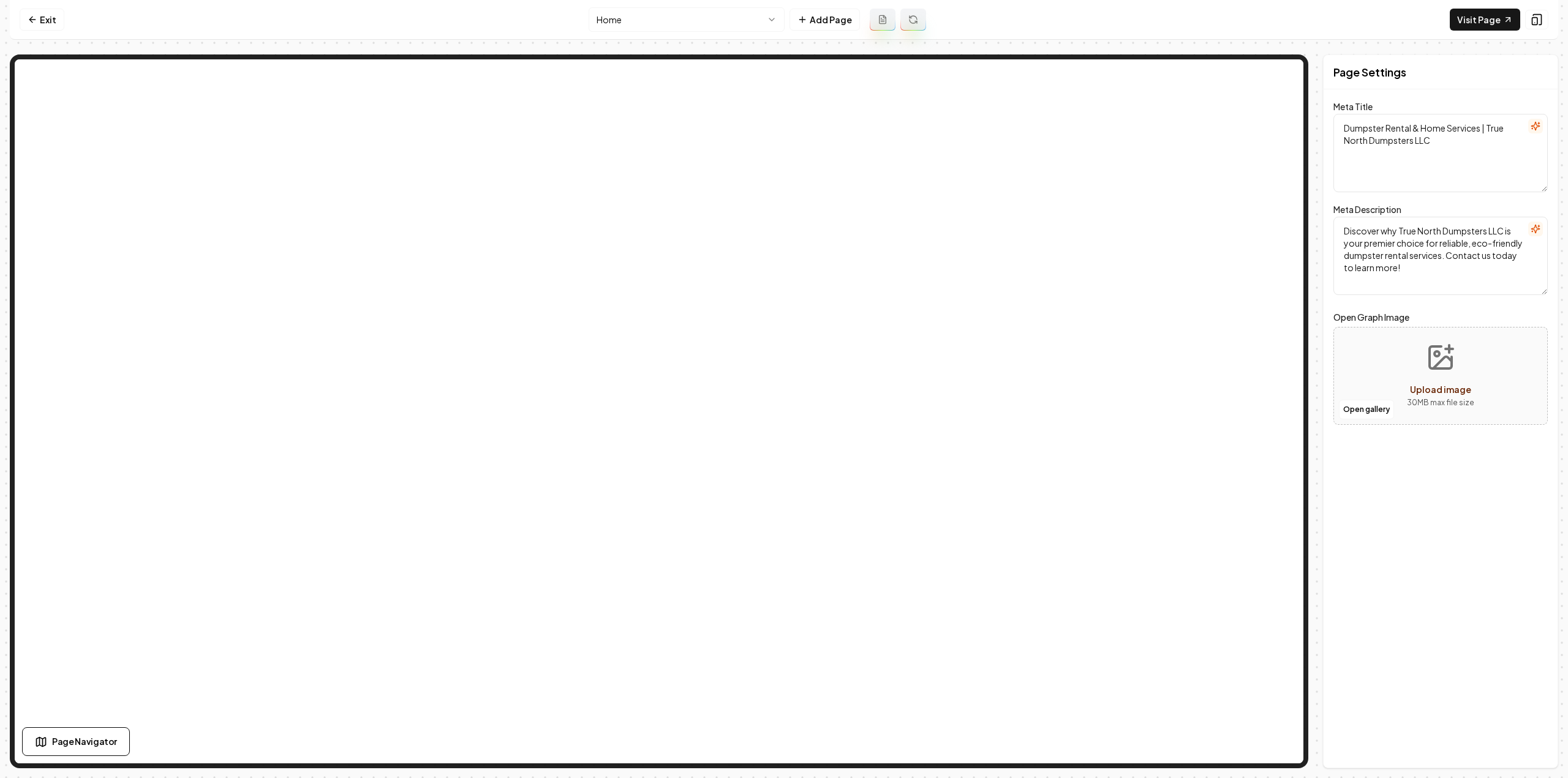 click on "Computer Required This feature is only available on a computer. Please switch to a computer to edit your site. Go back  Exit Home Add Page Visit Page  Page Navigator Page Settings Meta Title Dumpster Rental & Home Services | True North Dumpsters LLC Meta Description Discover why True North Dumpsters LLC is your premier choice for reliable, eco-friendly dumpster rental services. Contact us today to learn more! Open Graph Image Open gallery Upload image 30  MB max file size Discard Changes Save Section Editor Unsupported section type /dashboard/sites/31bb8a3b-6222-4ede-b6c1-3c66cf93f851/pages/3c78e507-8205-4110-912e-feb6f3c91e43" at bounding box center (784, 389) 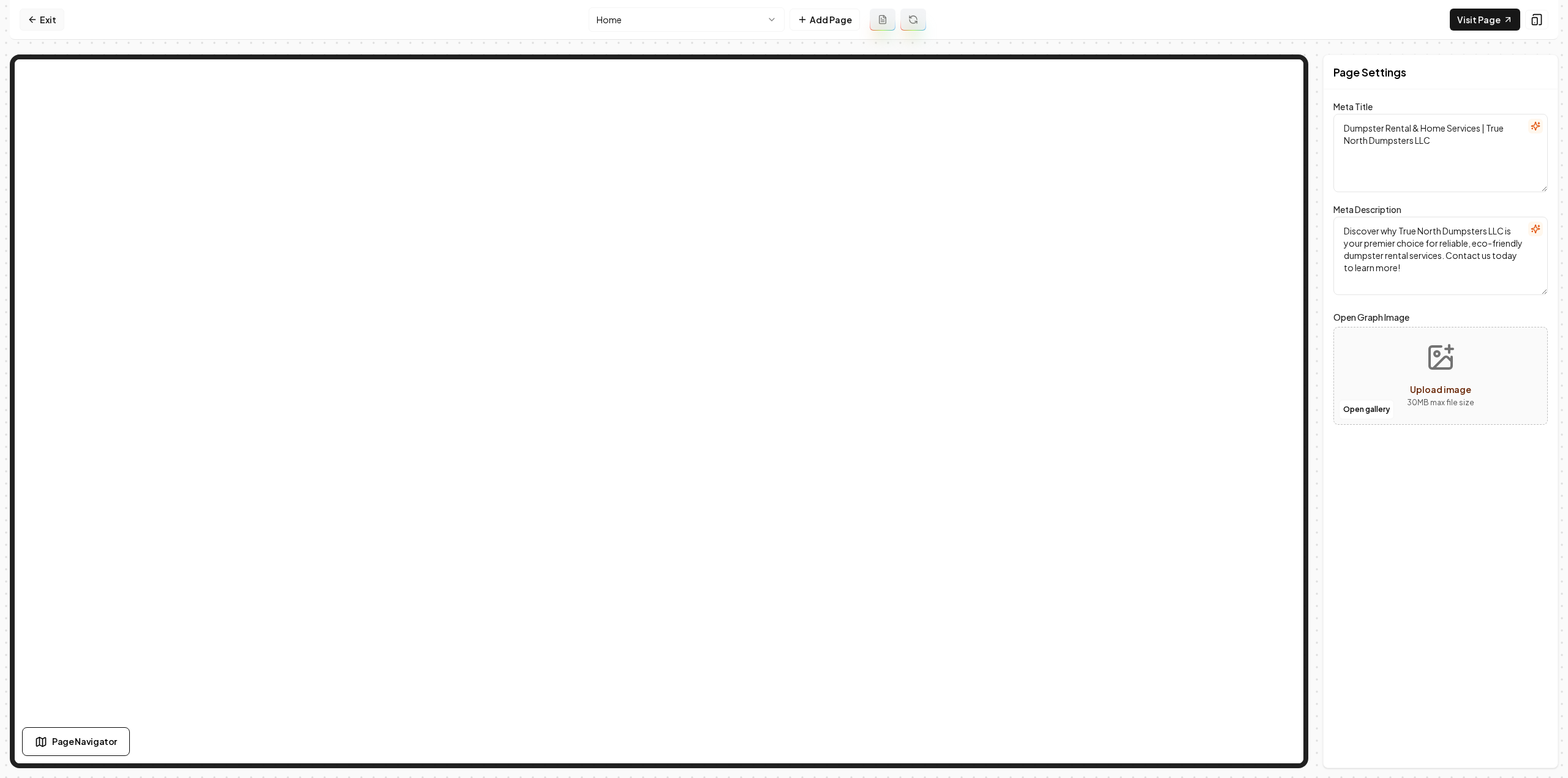 click 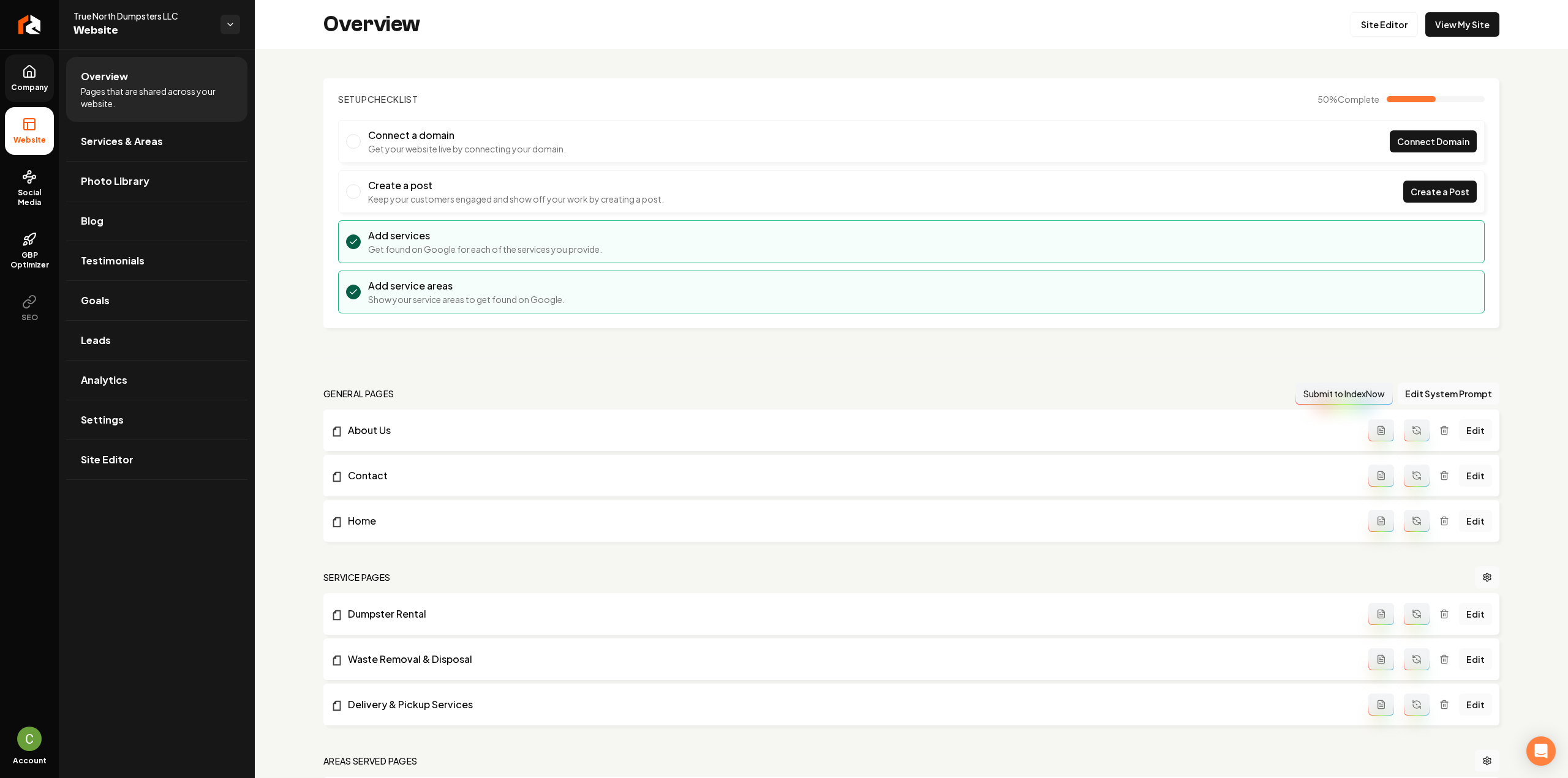 click on "Company" at bounding box center [29, 88] 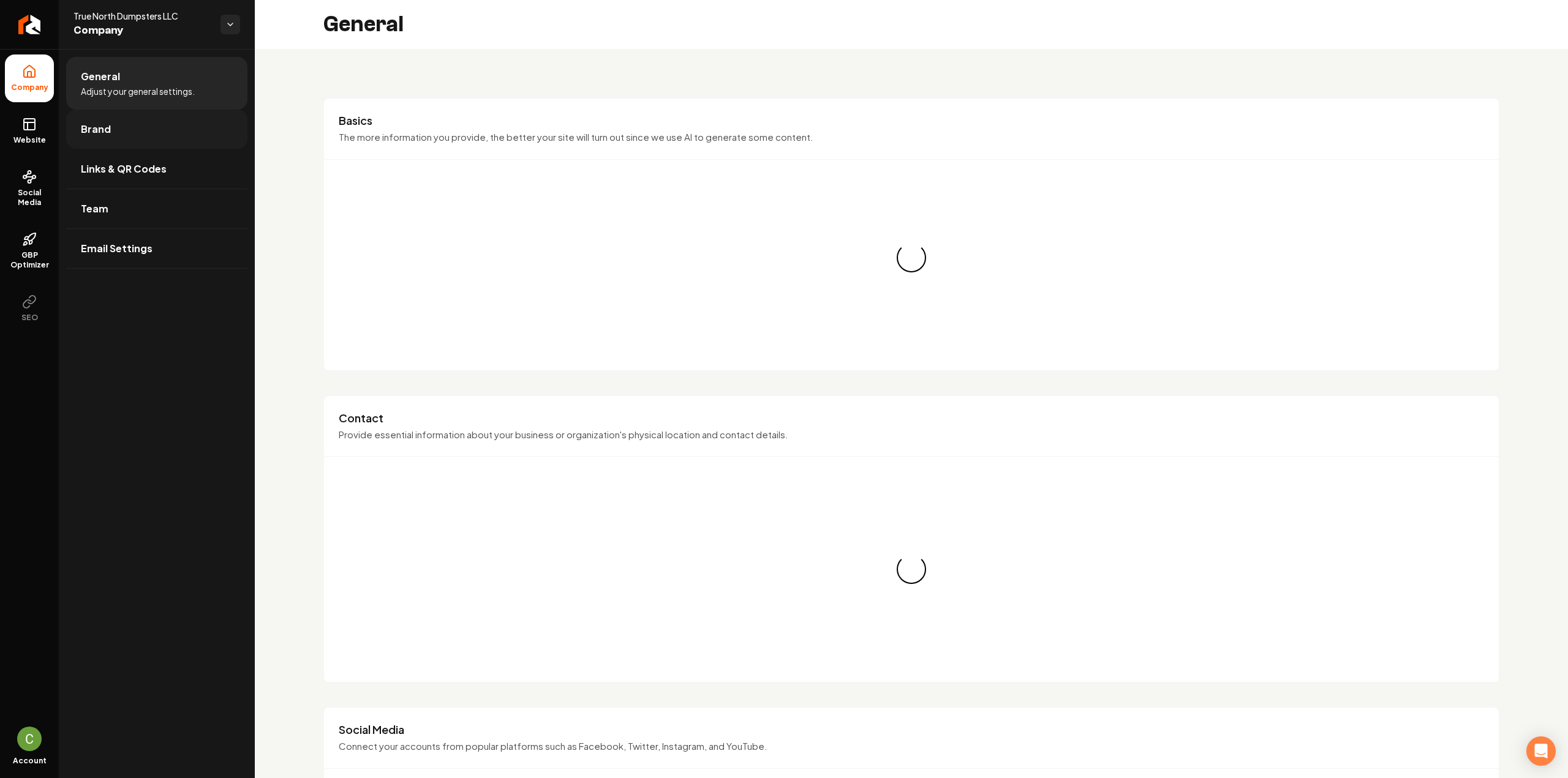click on "Brand" at bounding box center [96, 129] 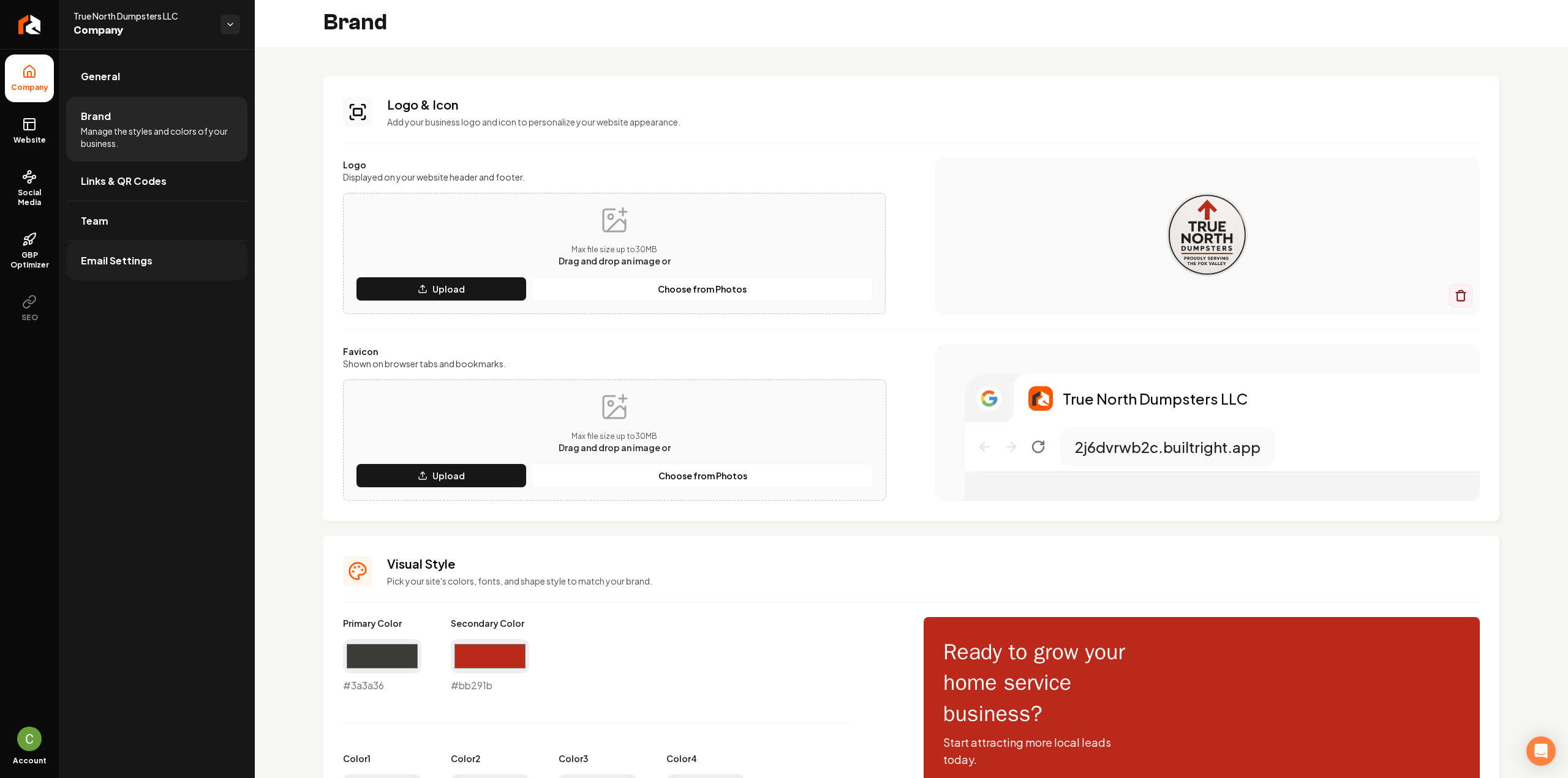 scroll, scrollTop: 0, scrollLeft: 0, axis: both 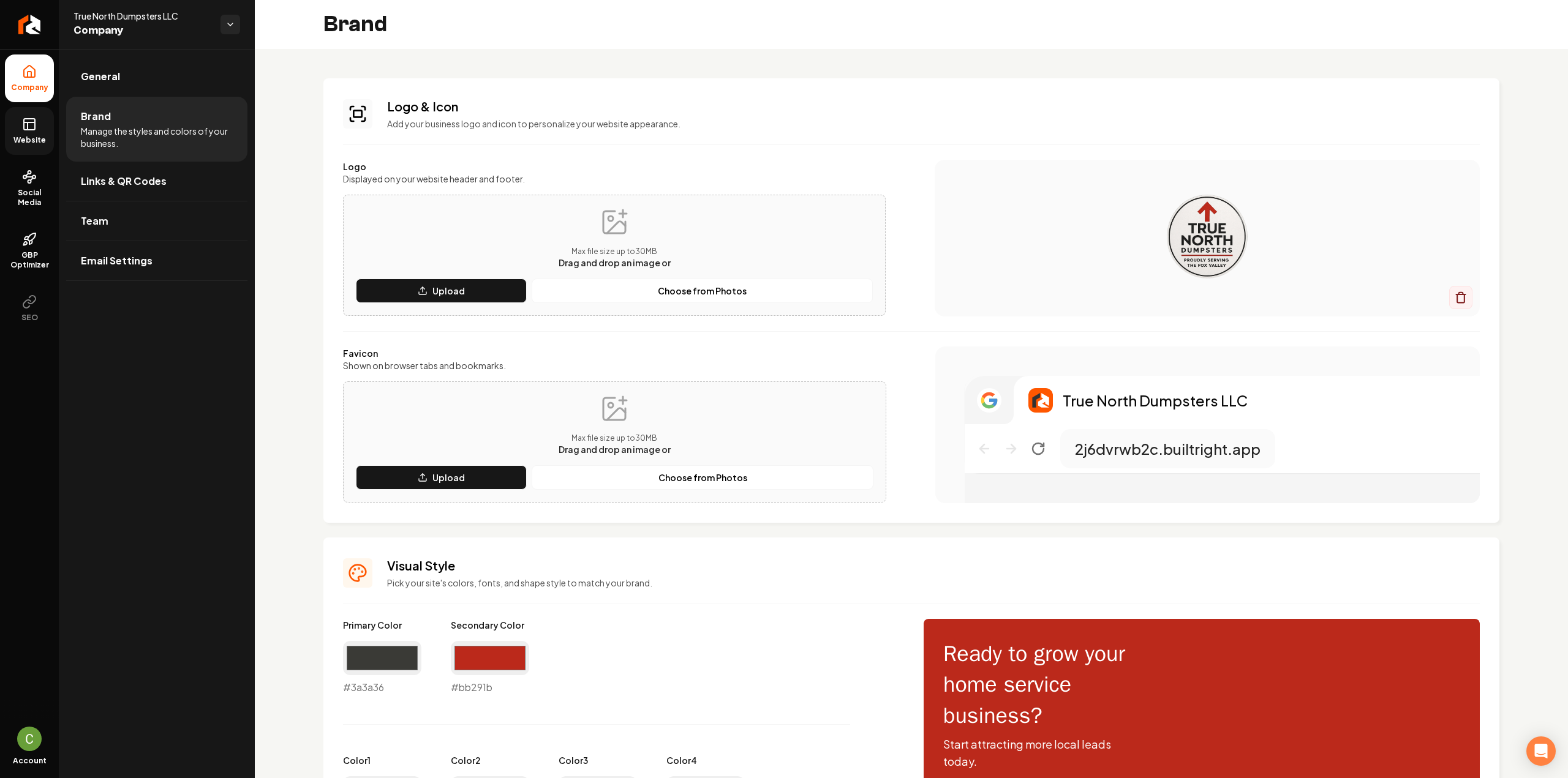 click on "Website" at bounding box center [29, 140] 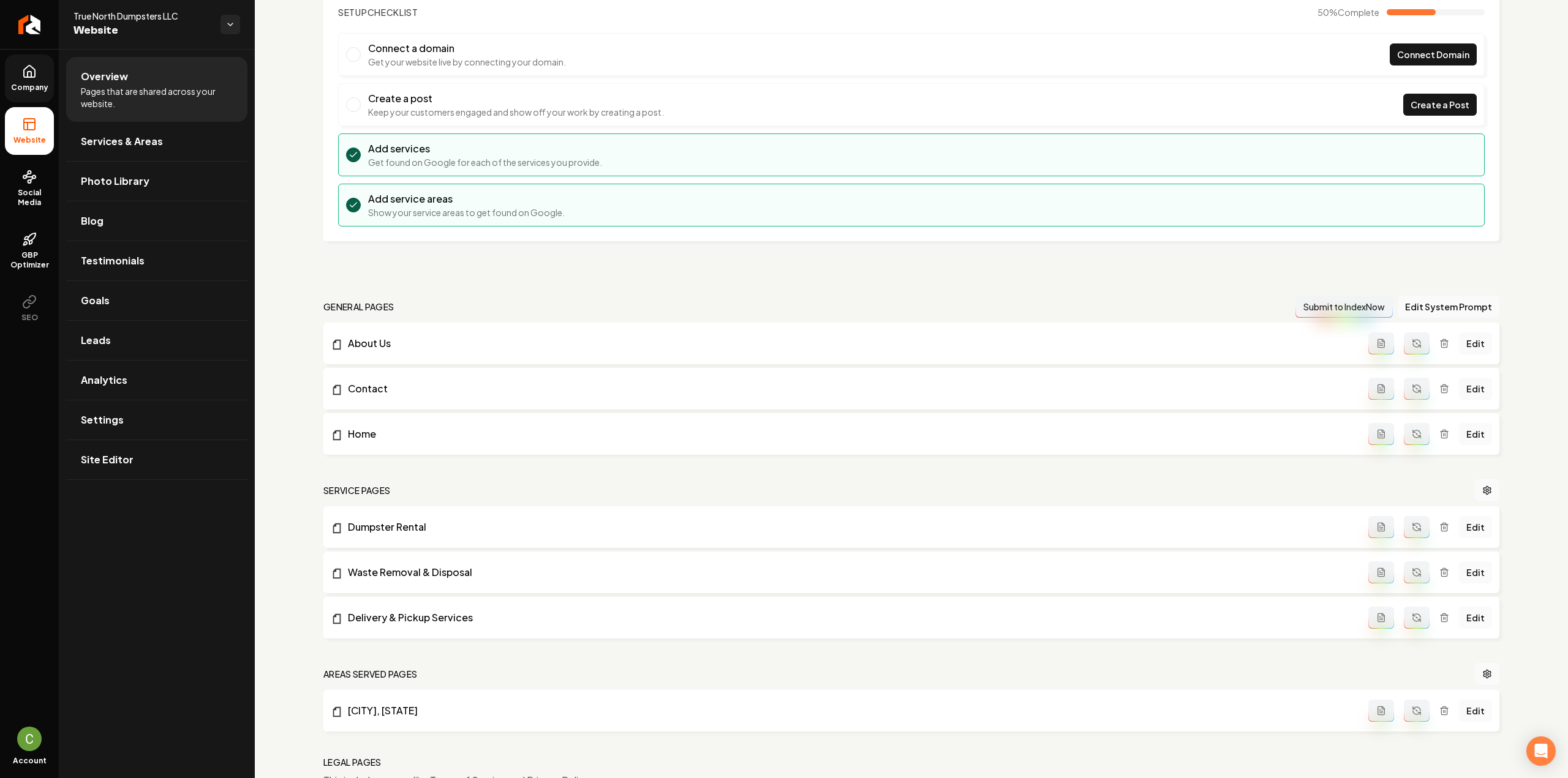 scroll, scrollTop: 153, scrollLeft: 0, axis: vertical 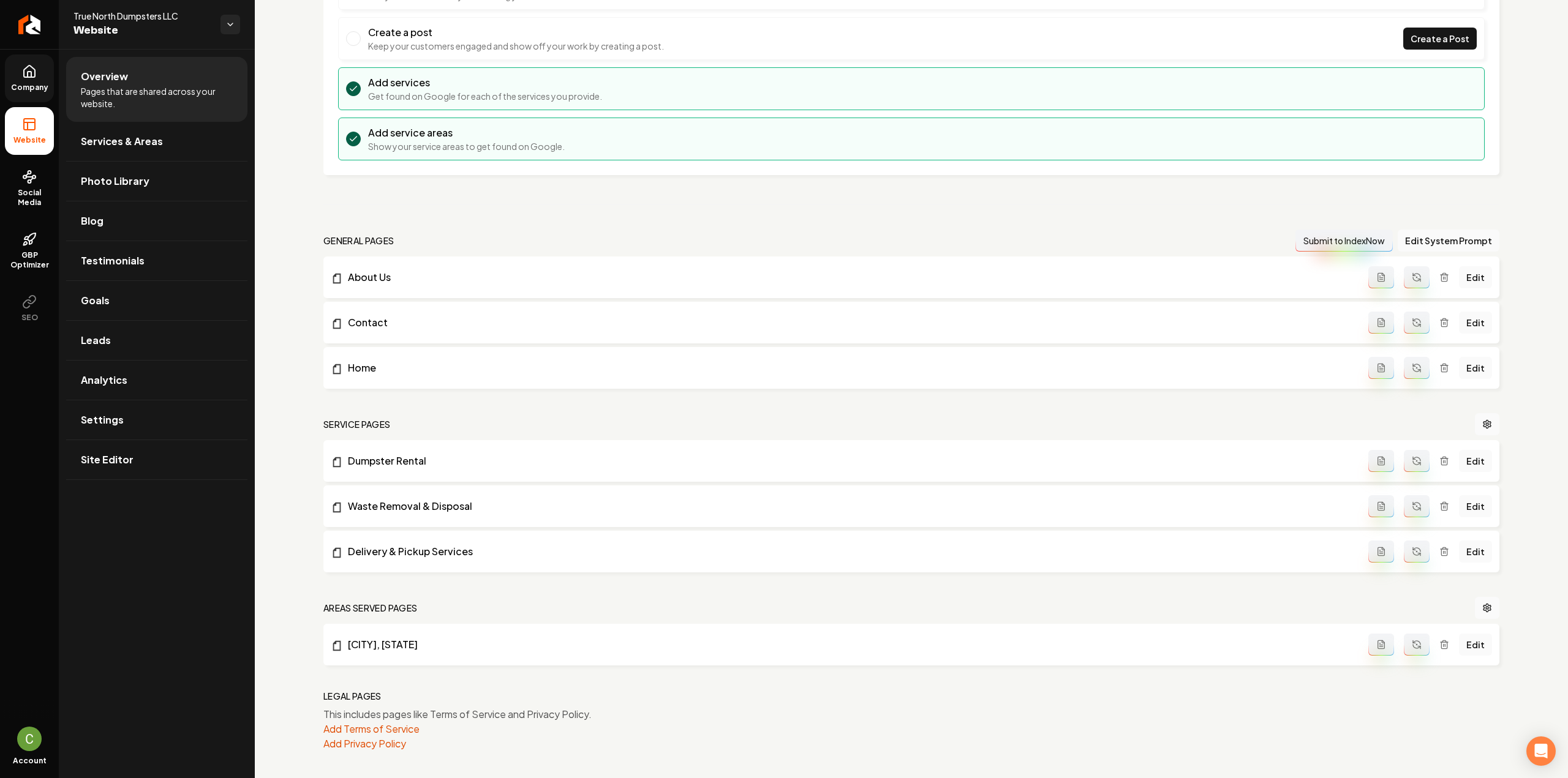 click 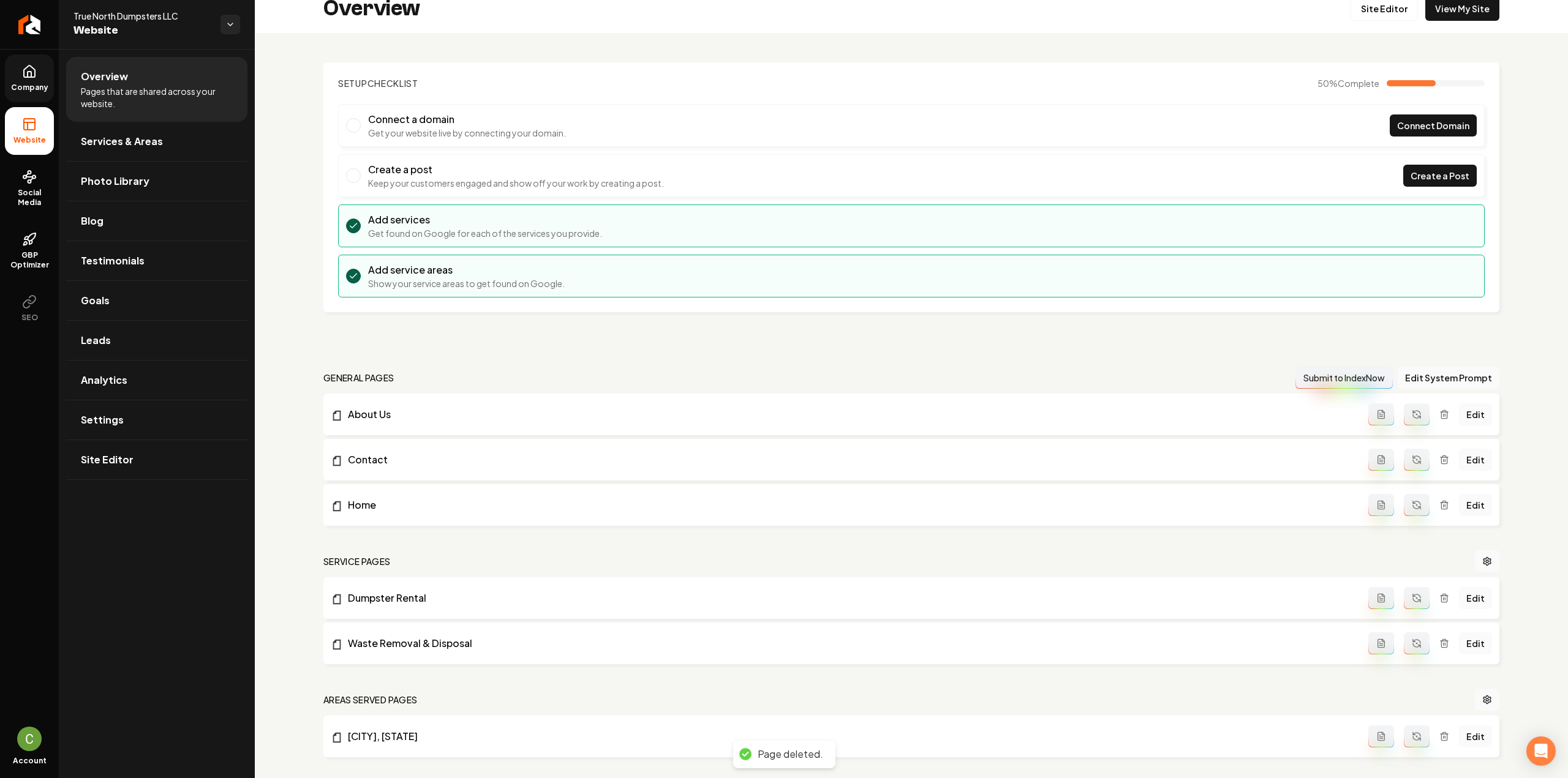 scroll, scrollTop: 0, scrollLeft: 0, axis: both 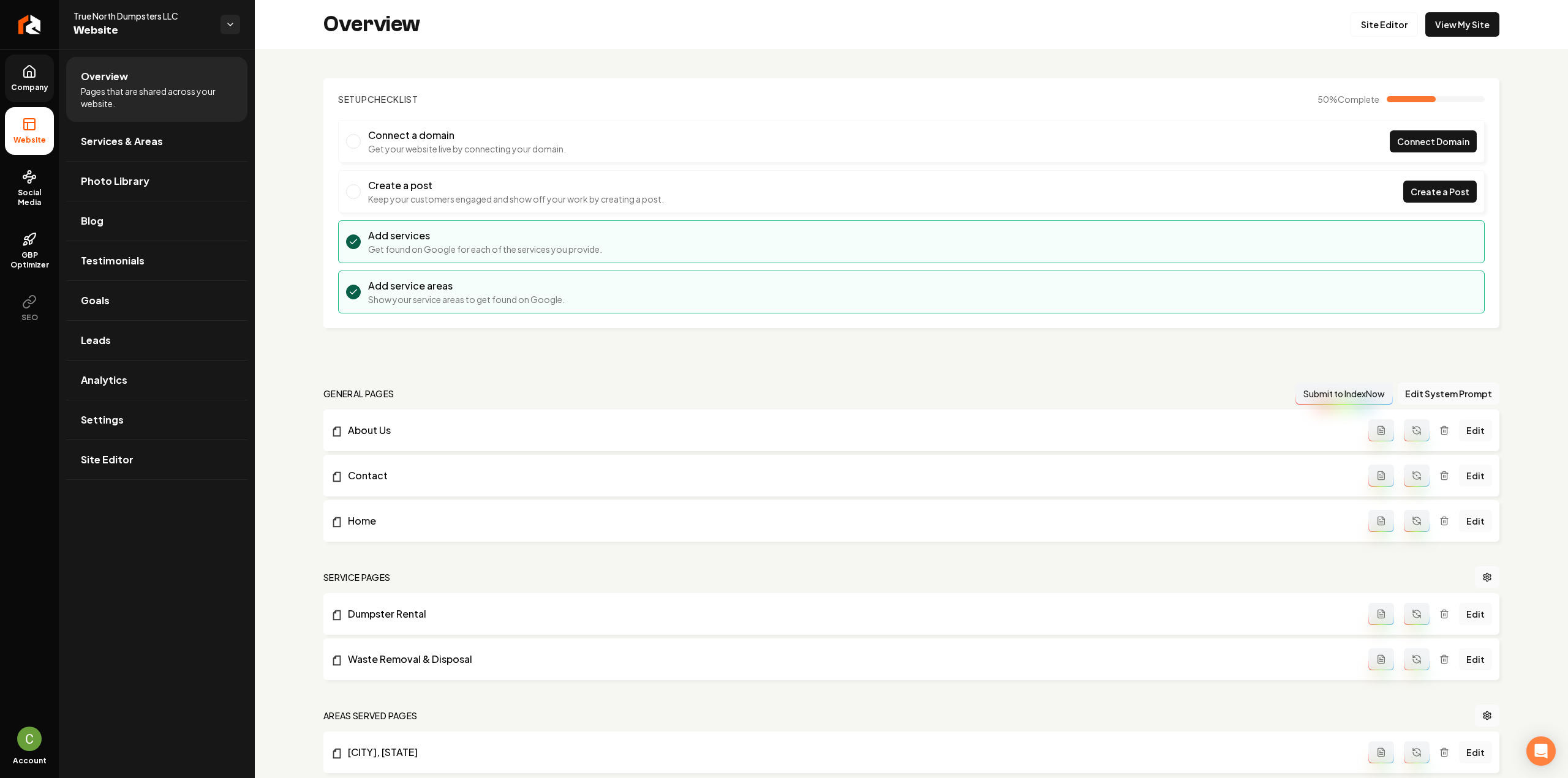 click on "Overview Site Editor View My Site" at bounding box center (911, 24) 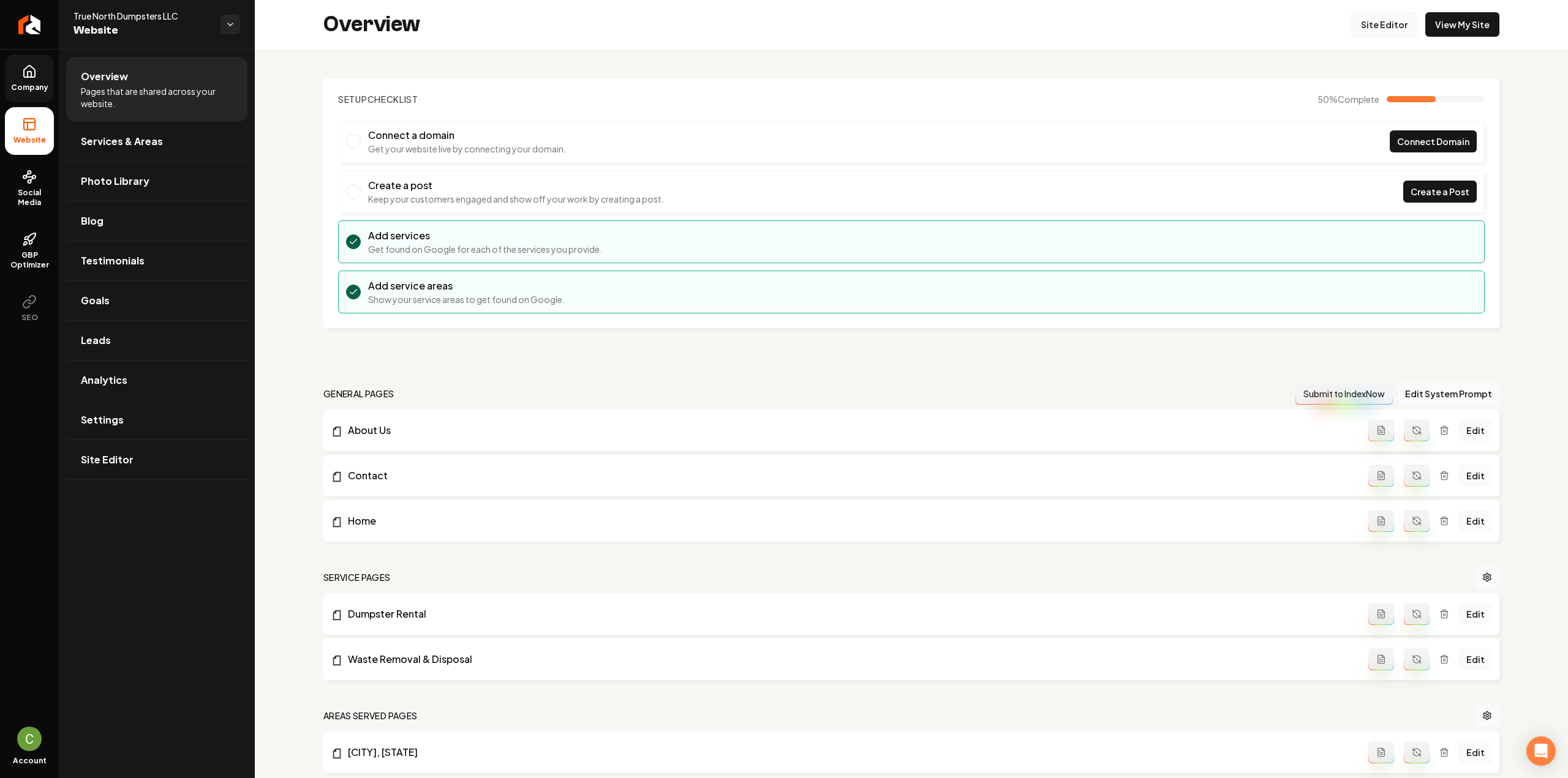 click on "Site Editor" at bounding box center (1384, 24) 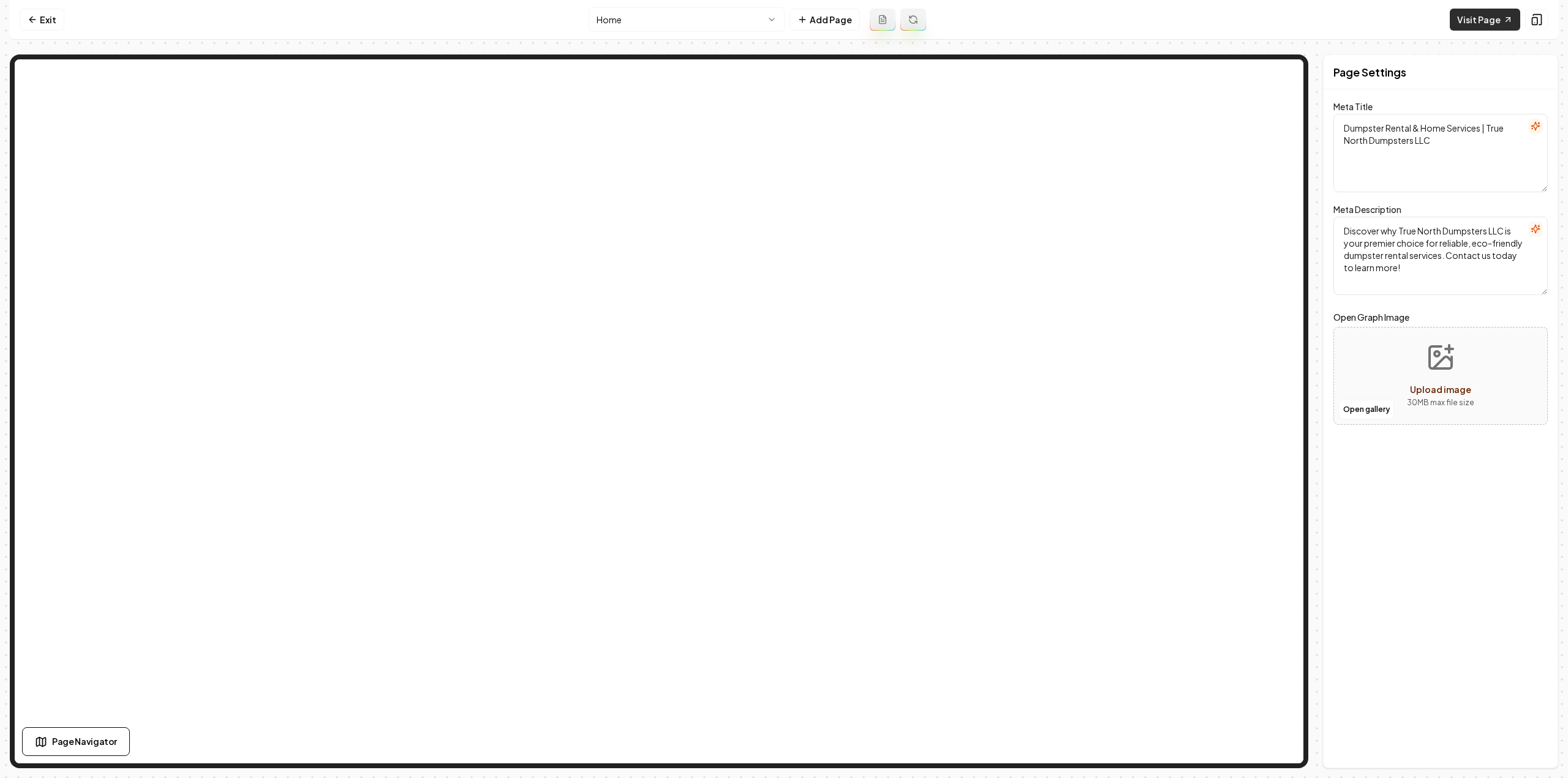 click on "Visit Page" at bounding box center (1485, 20) 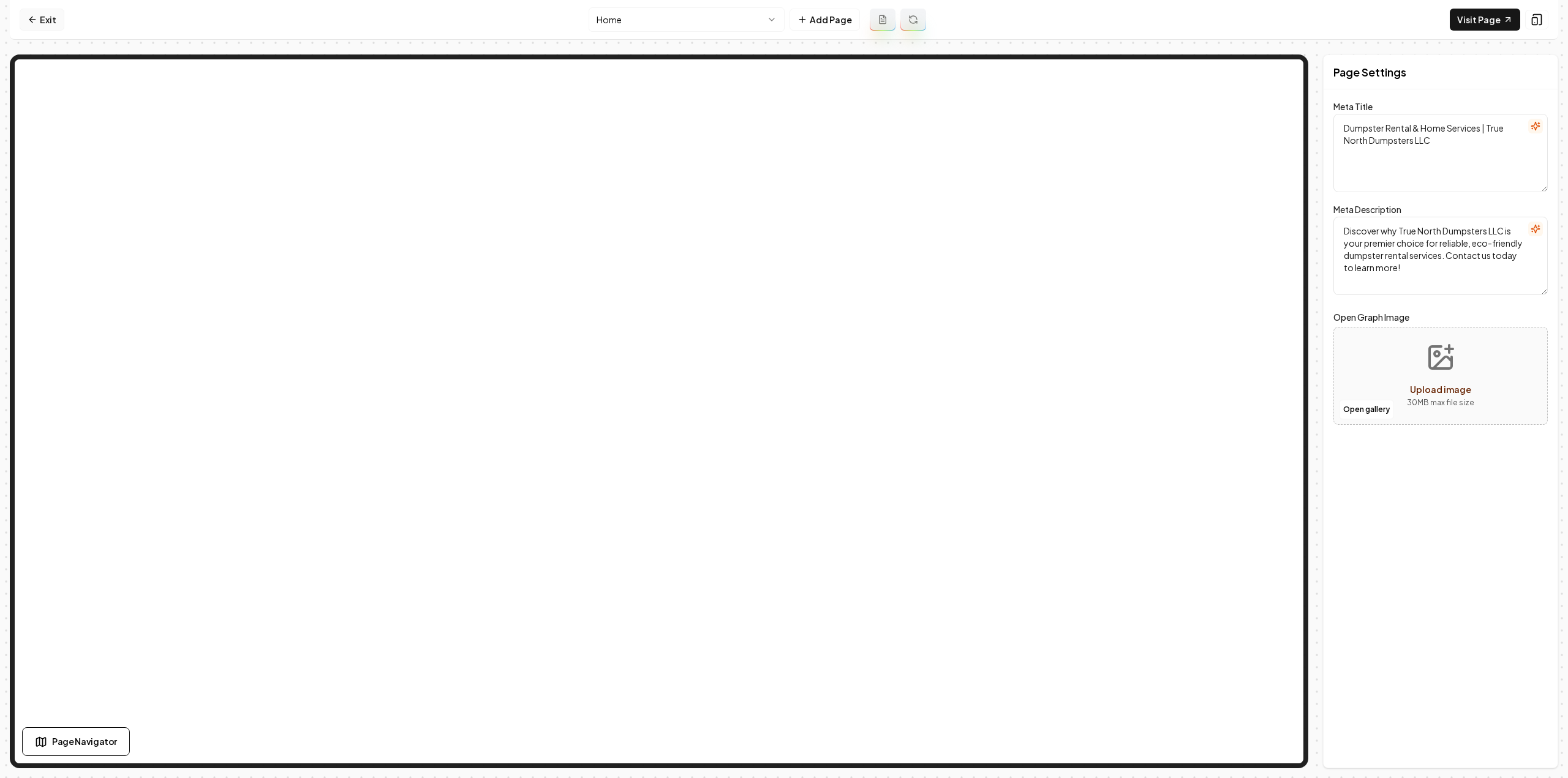 click on "Exit" at bounding box center (42, 20) 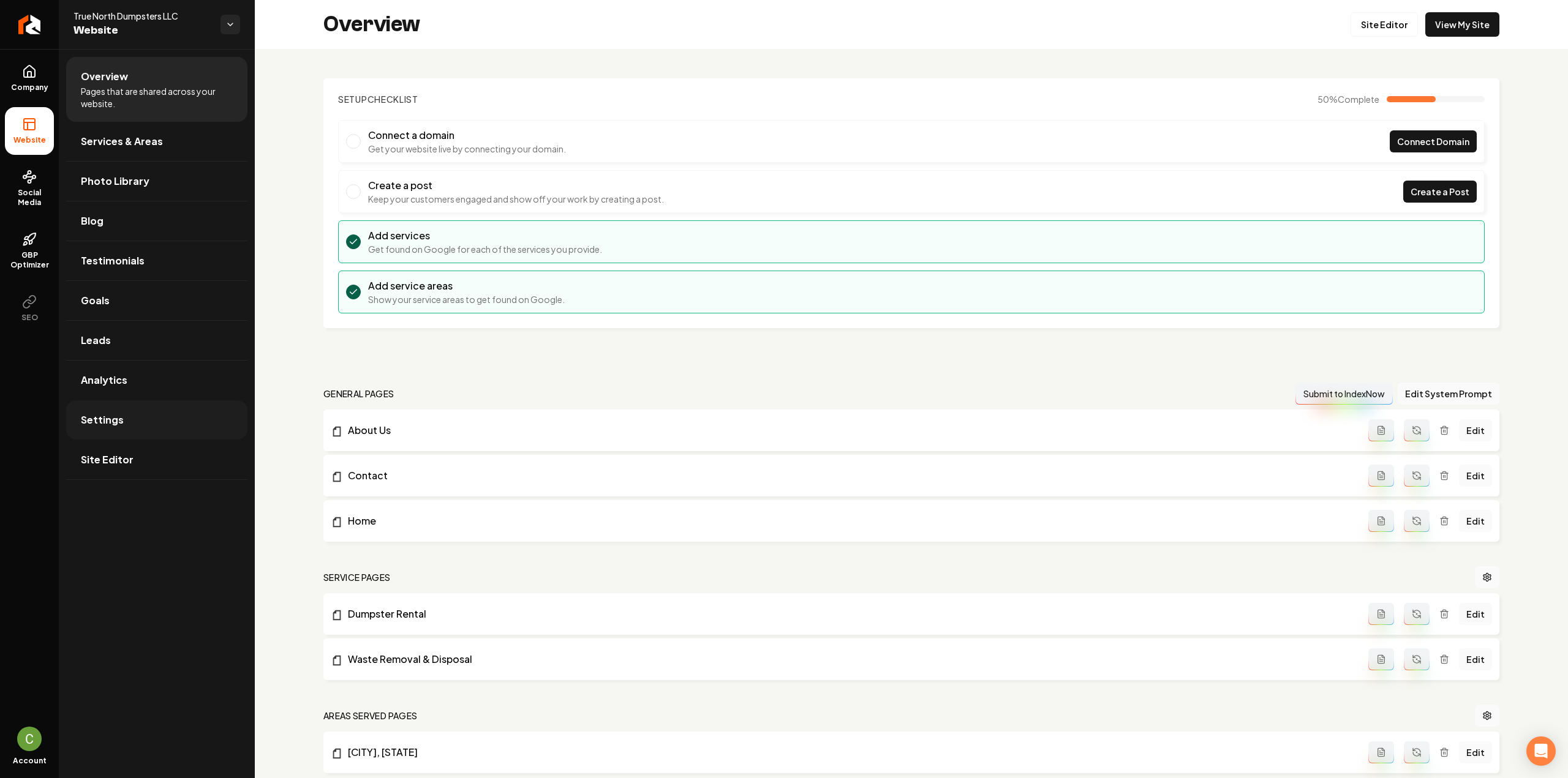 click on "Settings" at bounding box center [157, 420] 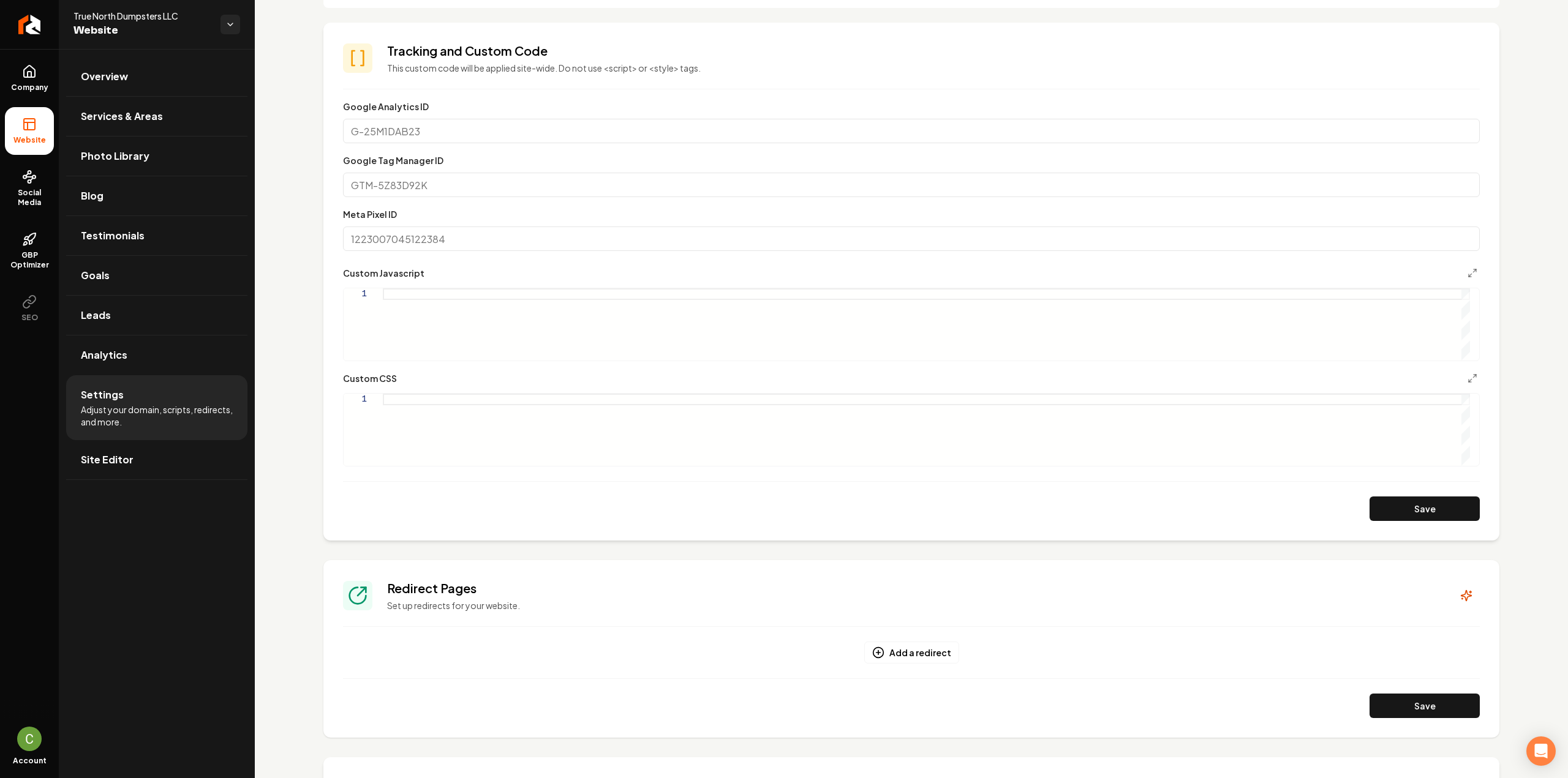 scroll, scrollTop: 367, scrollLeft: 0, axis: vertical 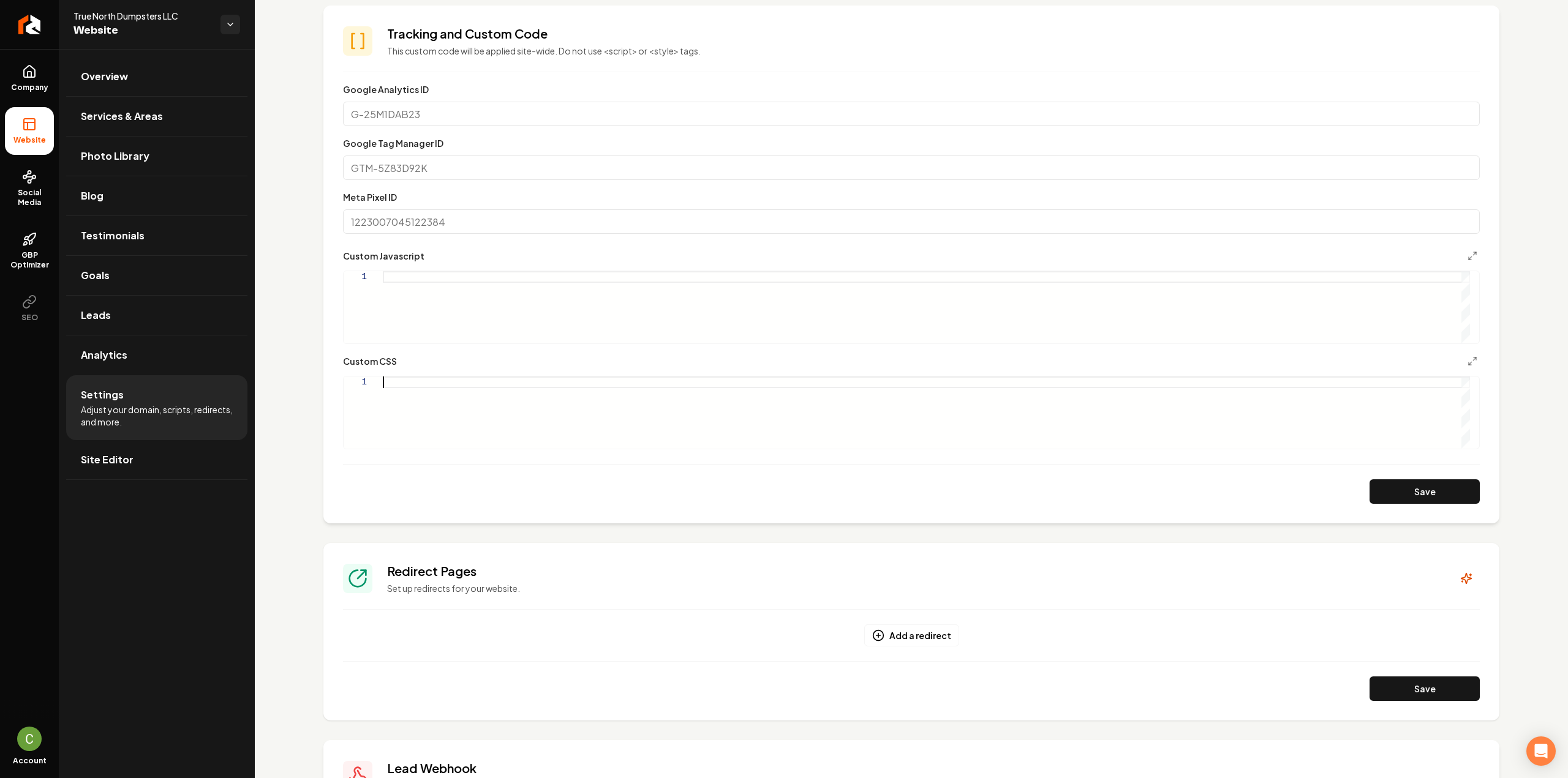 click at bounding box center (926, 413) 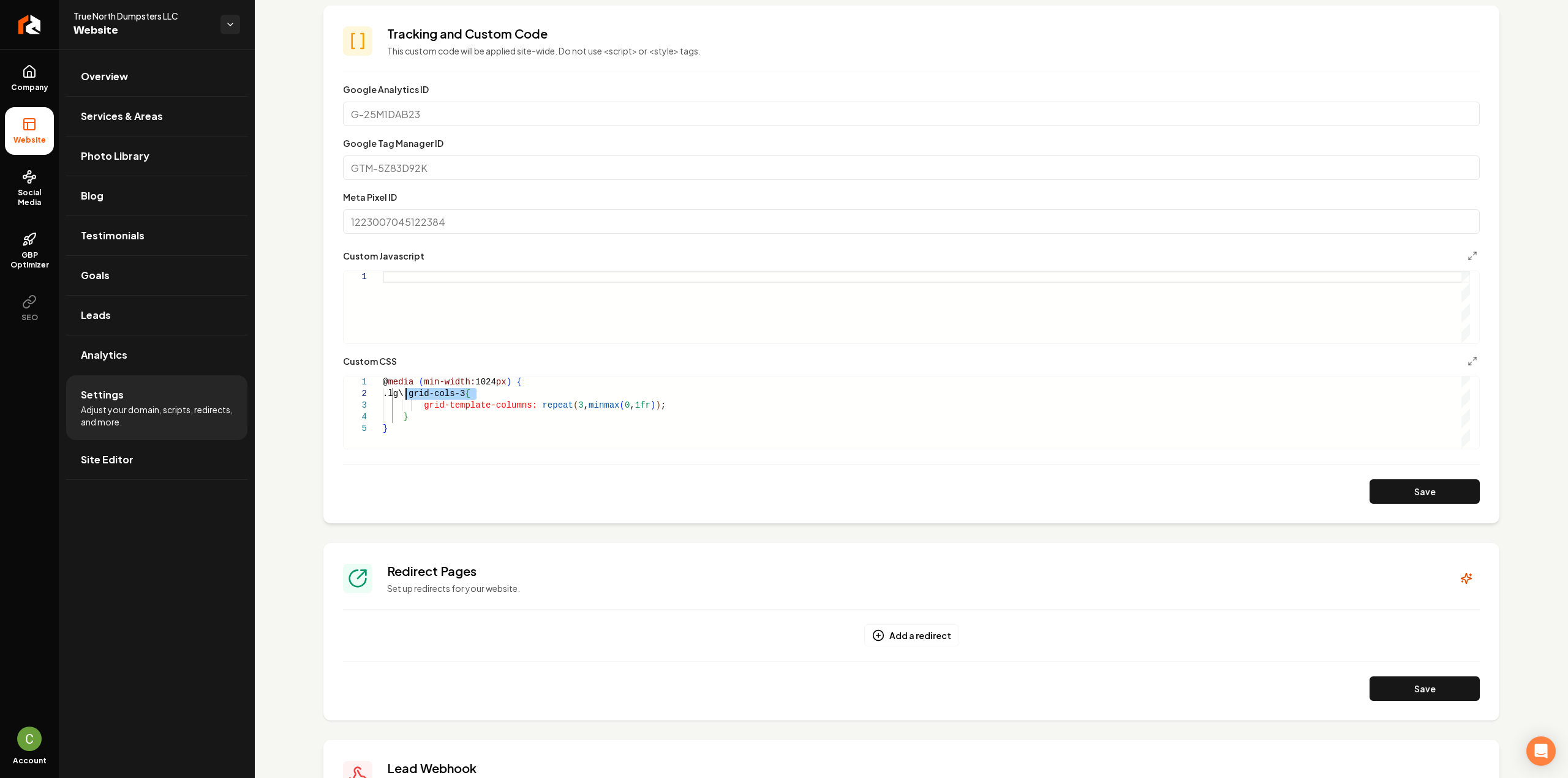 drag, startPoint x: 477, startPoint y: 393, endPoint x: 408, endPoint y: 392, distance: 69.00725 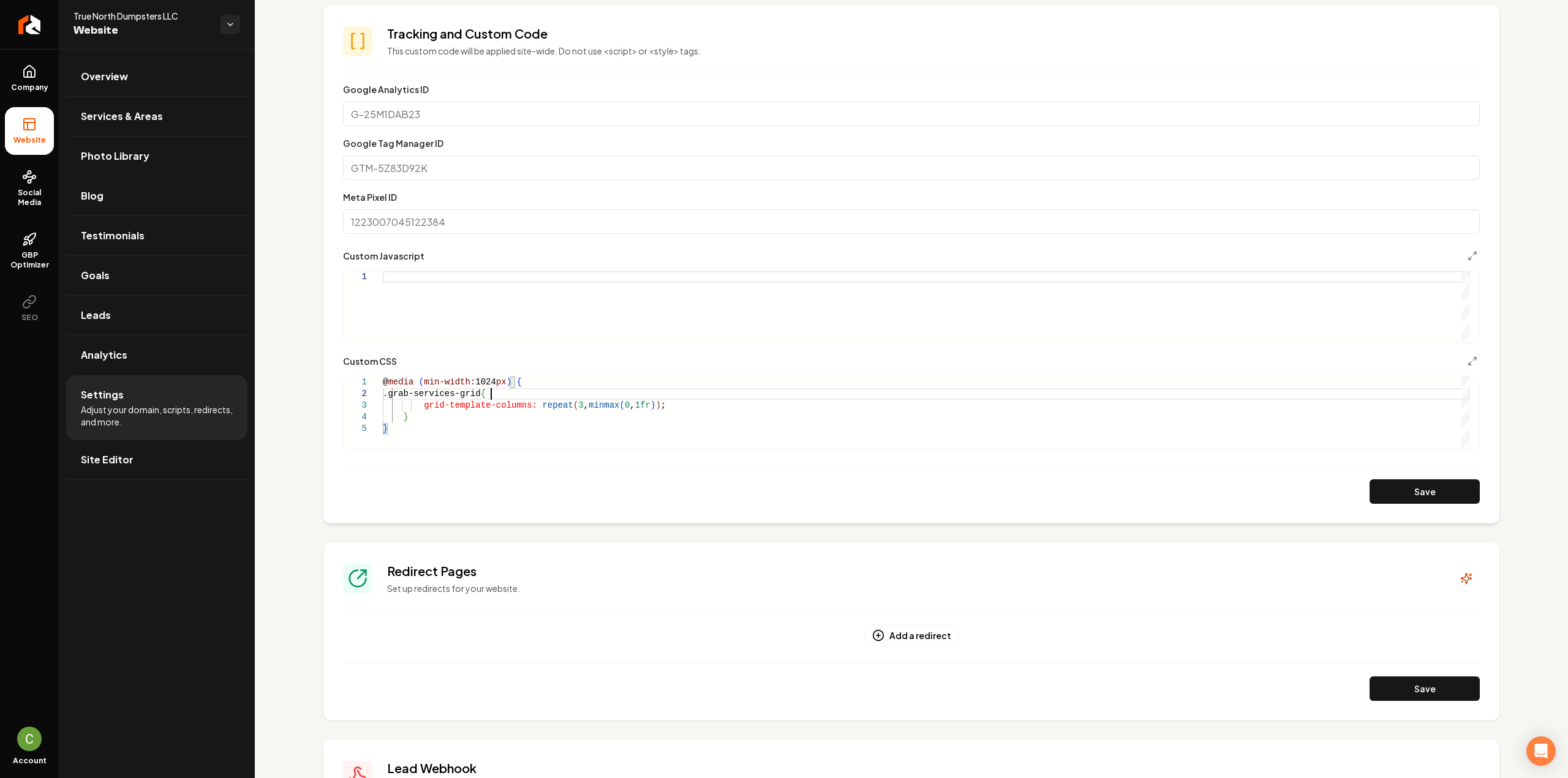 scroll, scrollTop: 12, scrollLeft: 108, axis: both 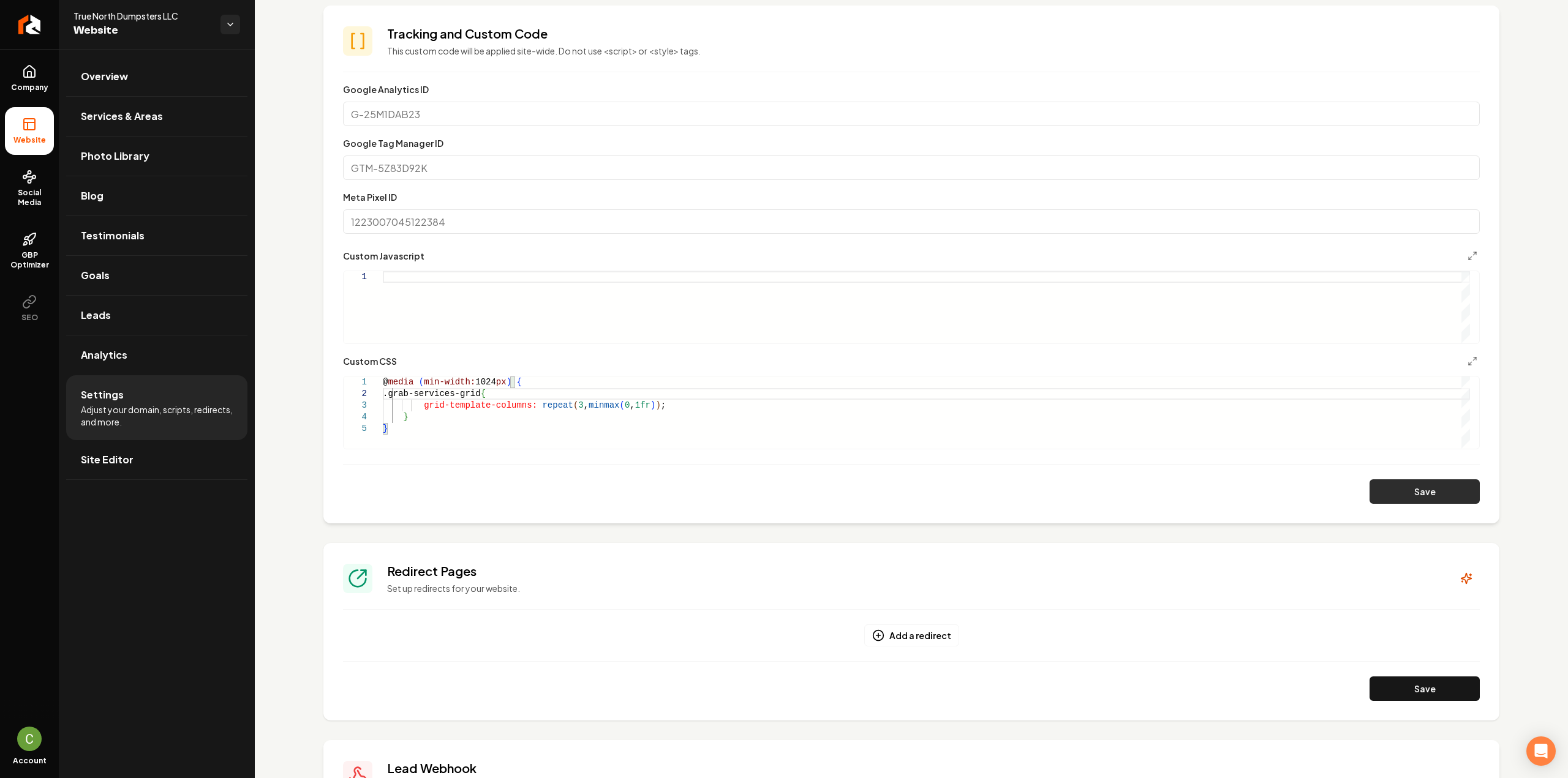 click on "Save" at bounding box center (1425, 492) 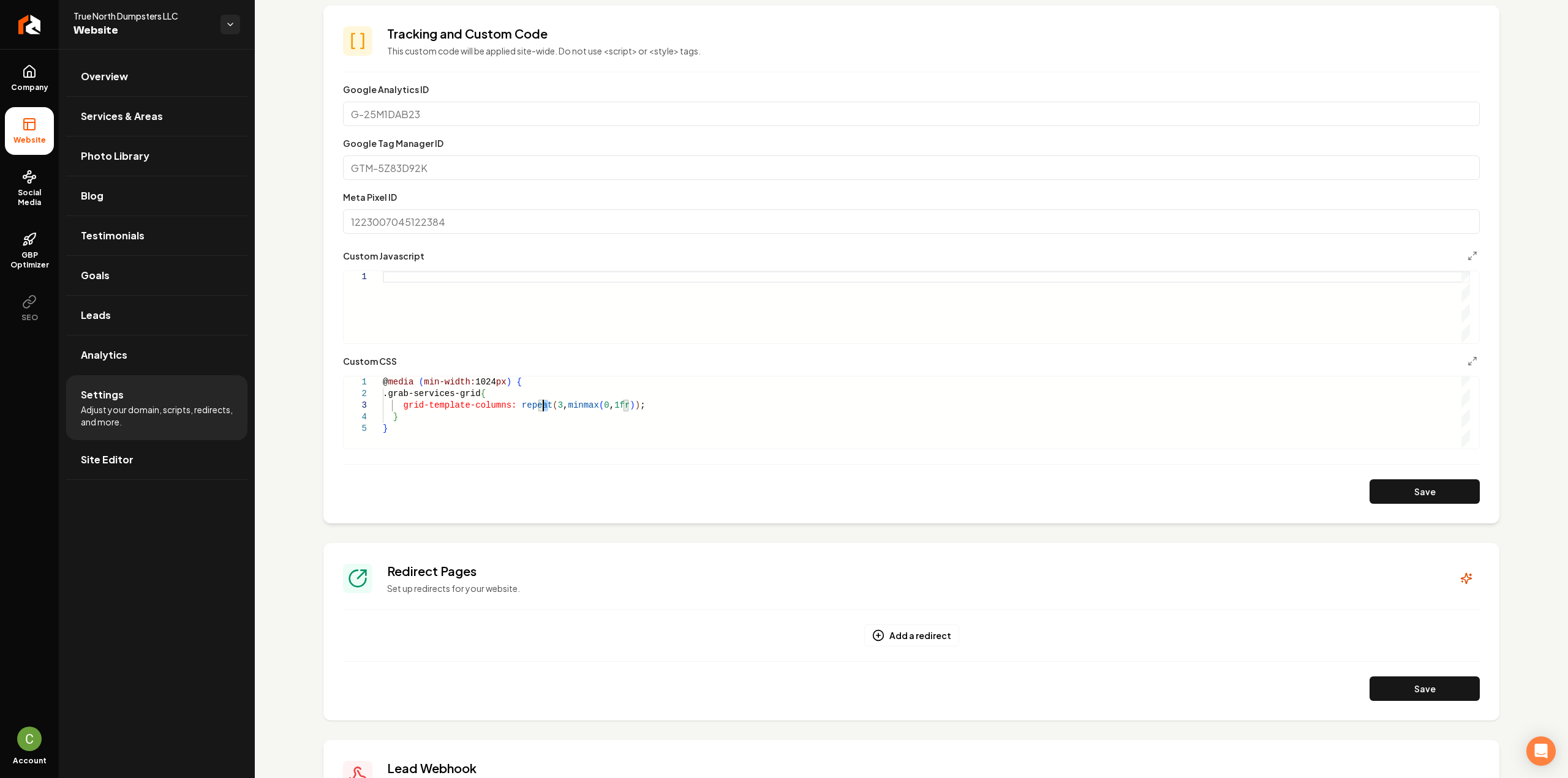 click on "@ media   ( min-width:  1024 px )   {   .grab-services-grid  {      grid-template-columns:   repeat ( 3 ,  minmax ( 0 ,  1fr ) ) ;    } }" at bounding box center (926, 413) 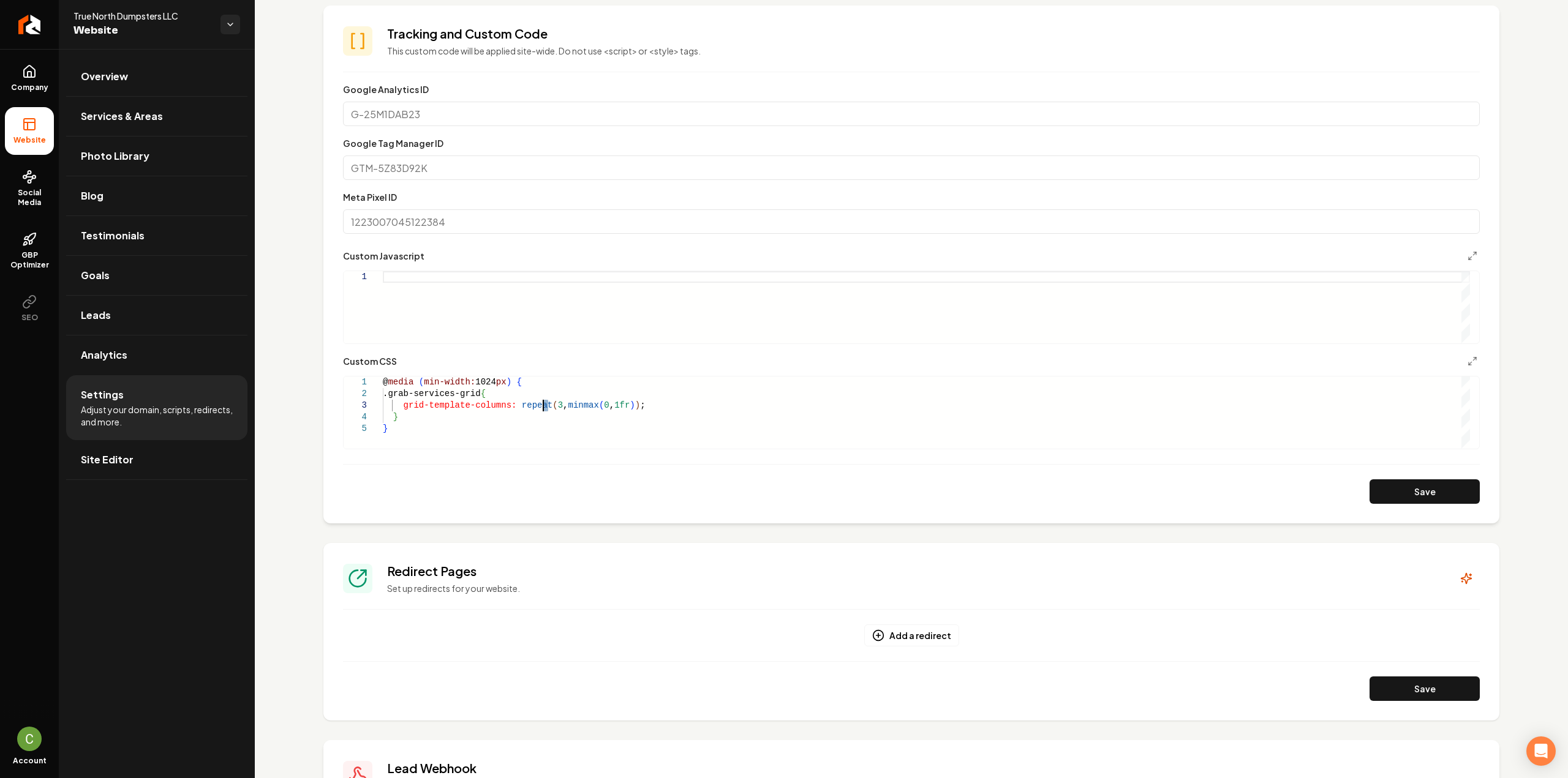 scroll, scrollTop: 24, scrollLeft: 164, axis: both 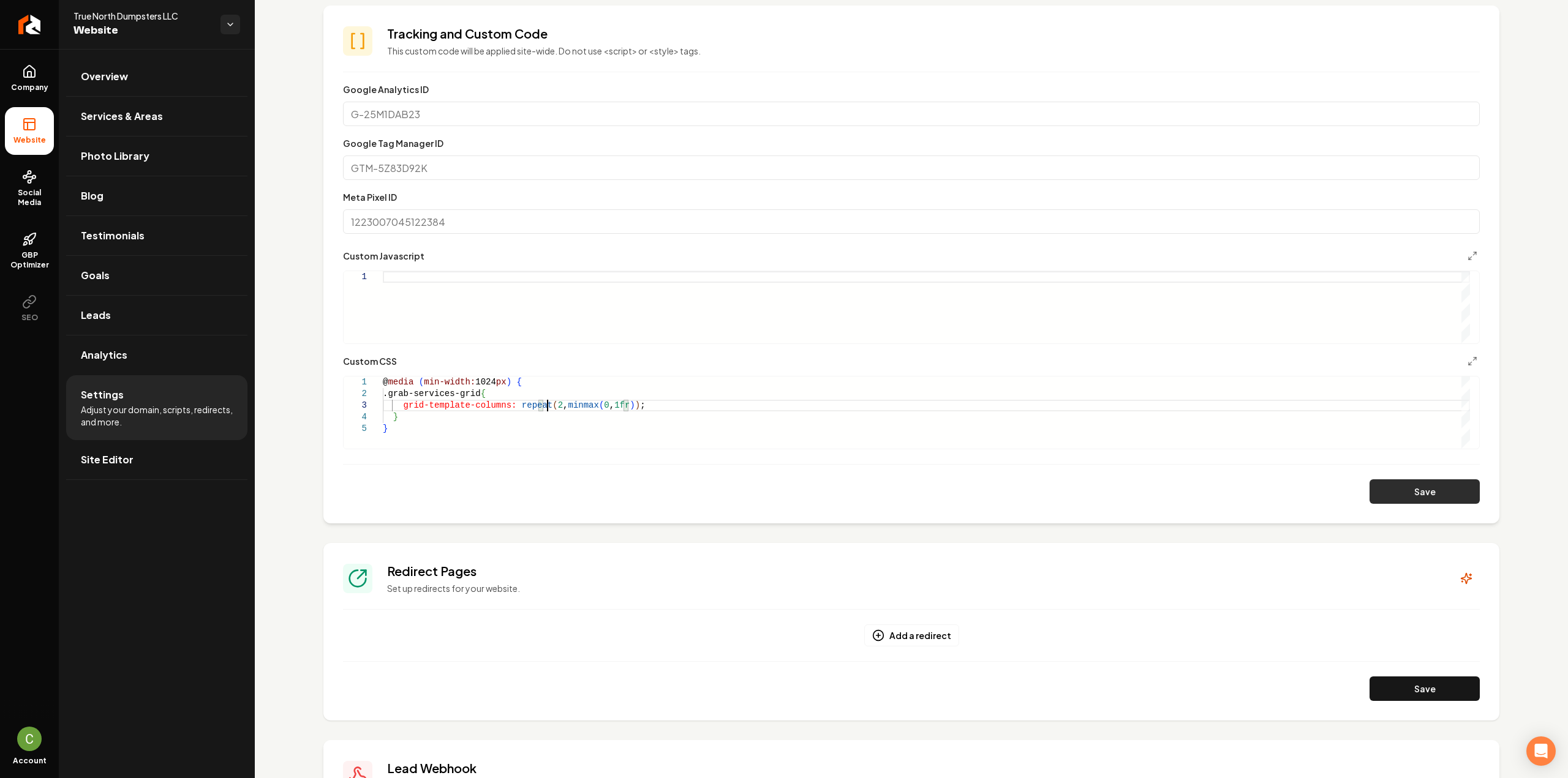 click on "Save" at bounding box center [1425, 492] 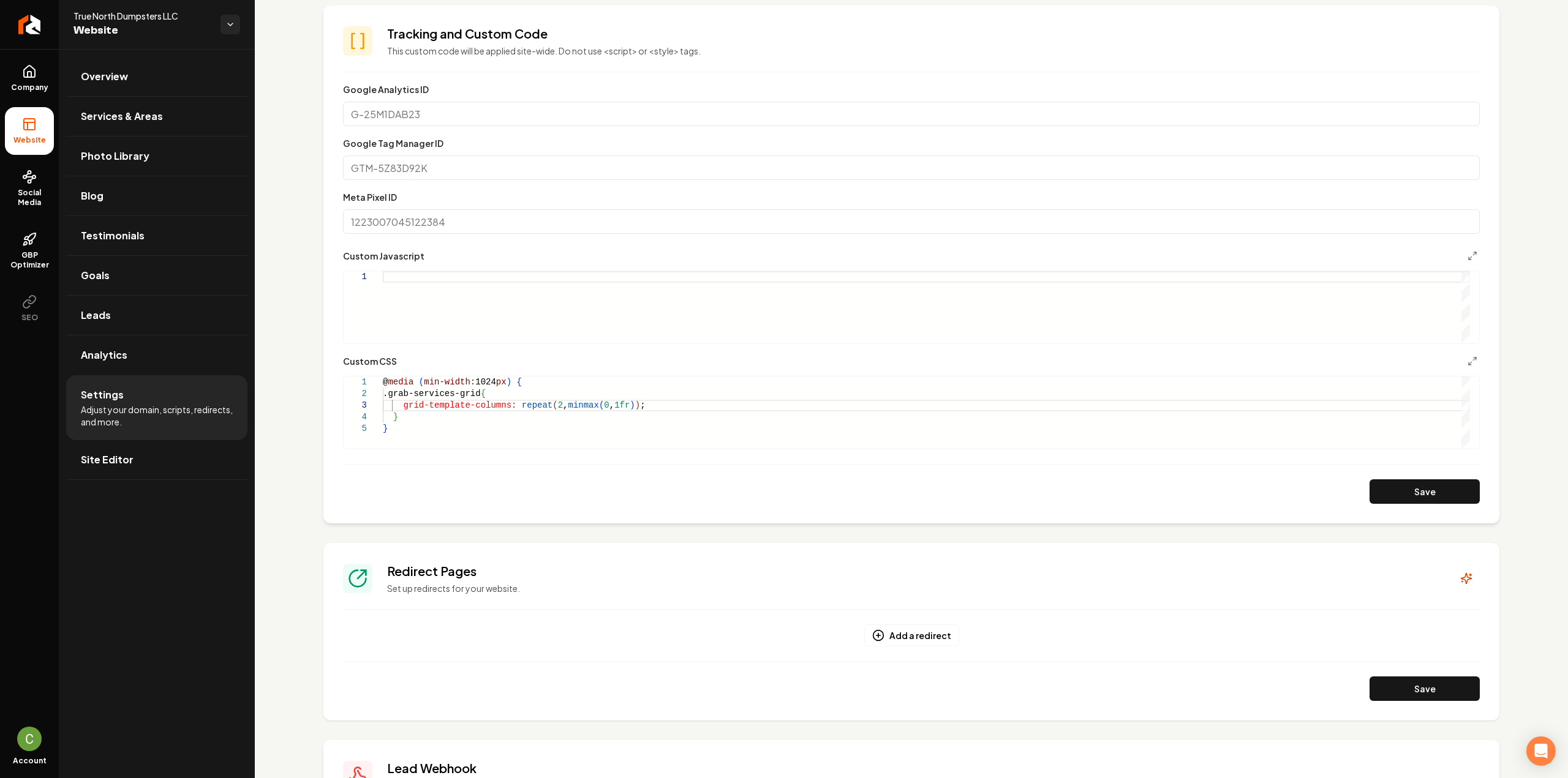 click on "@ media   ( min-width:  1024 px )   {   .grab-services-grid  {      grid-template-columns:   repeat ( 2 ,  minmax ( 0 ,  1fr ) ) ;    } }" at bounding box center [926, 413] 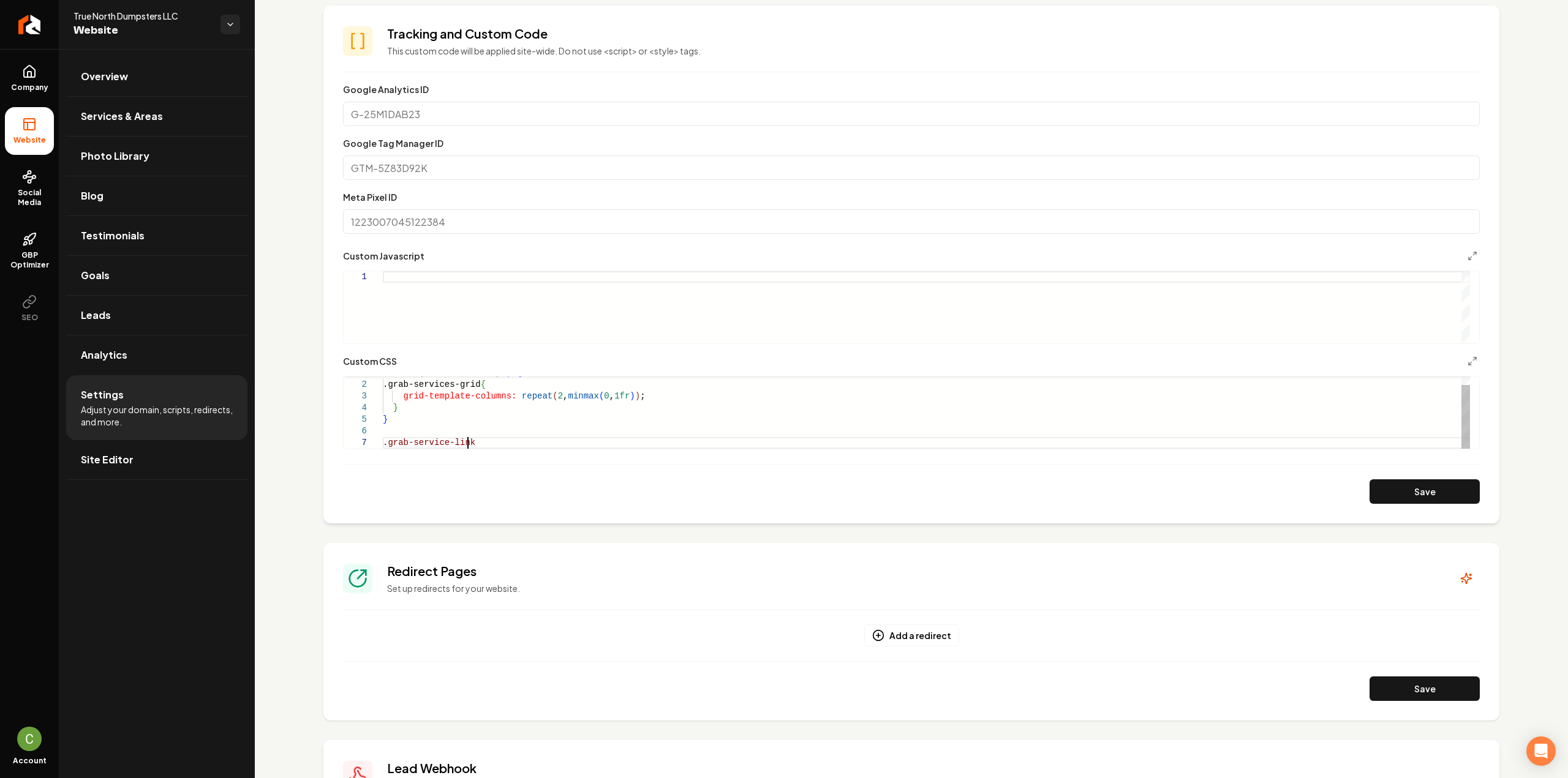 scroll, scrollTop: 70, scrollLeft: 88, axis: both 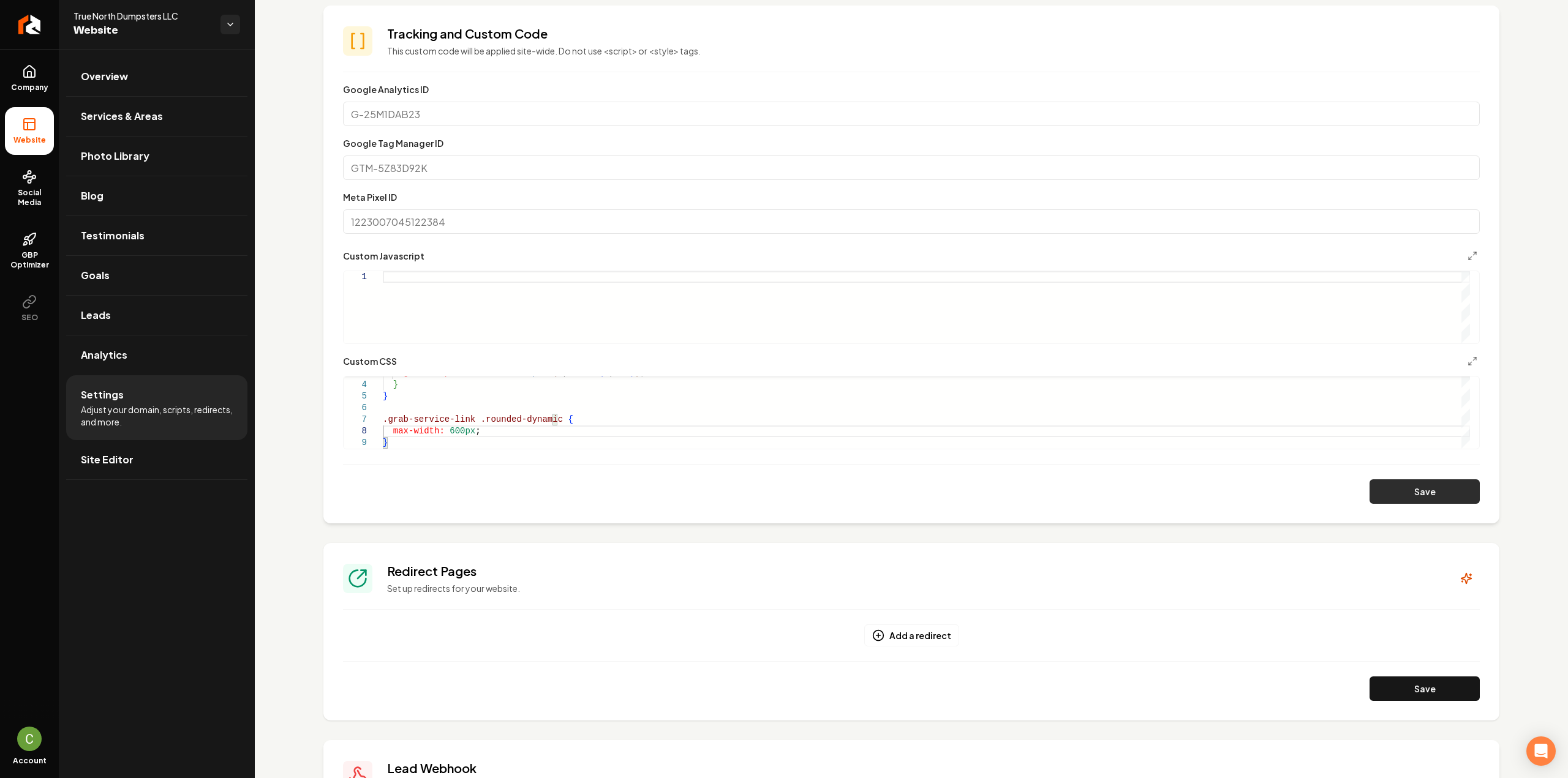 type on "**********" 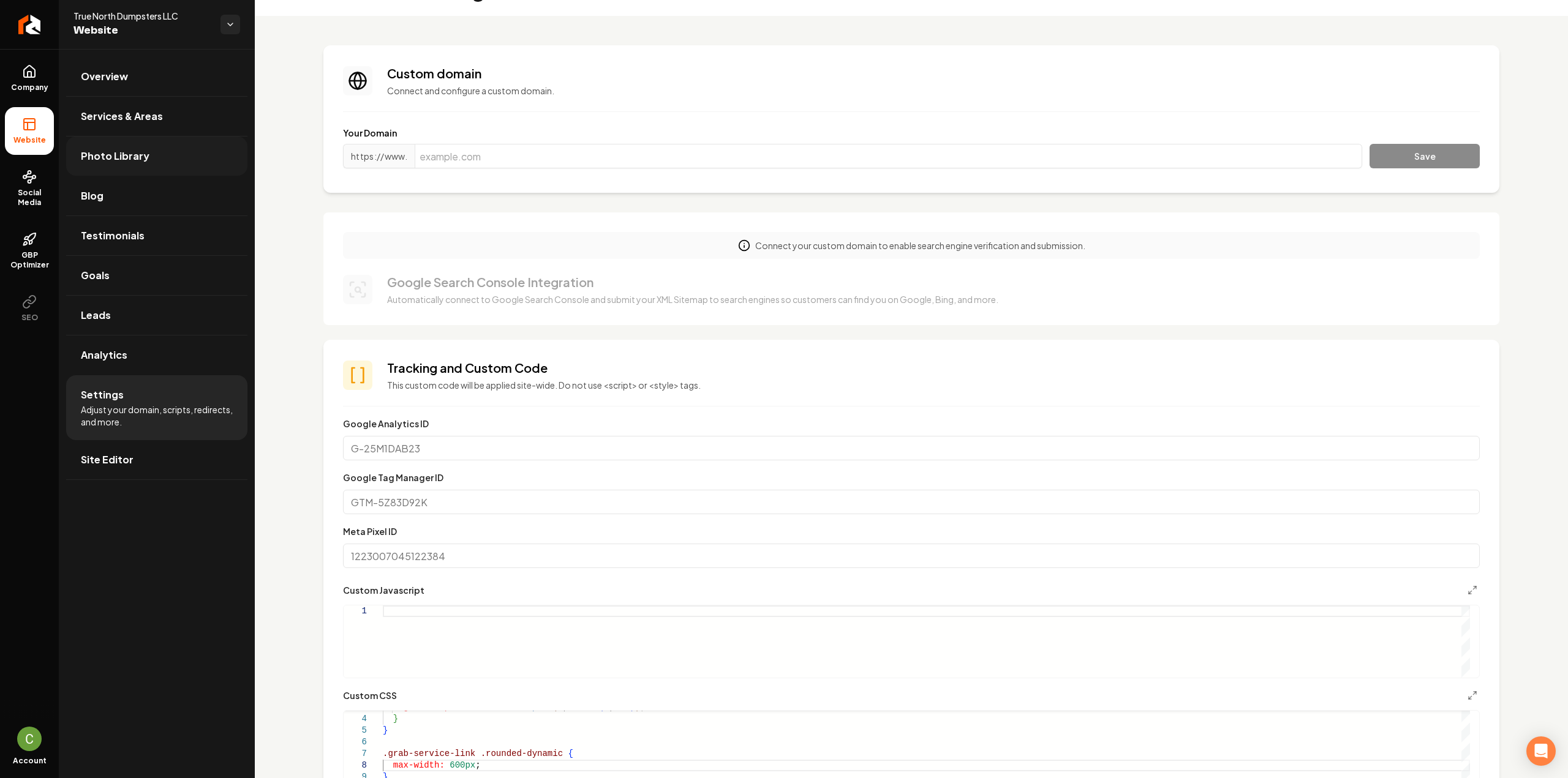 scroll, scrollTop: 0, scrollLeft: 0, axis: both 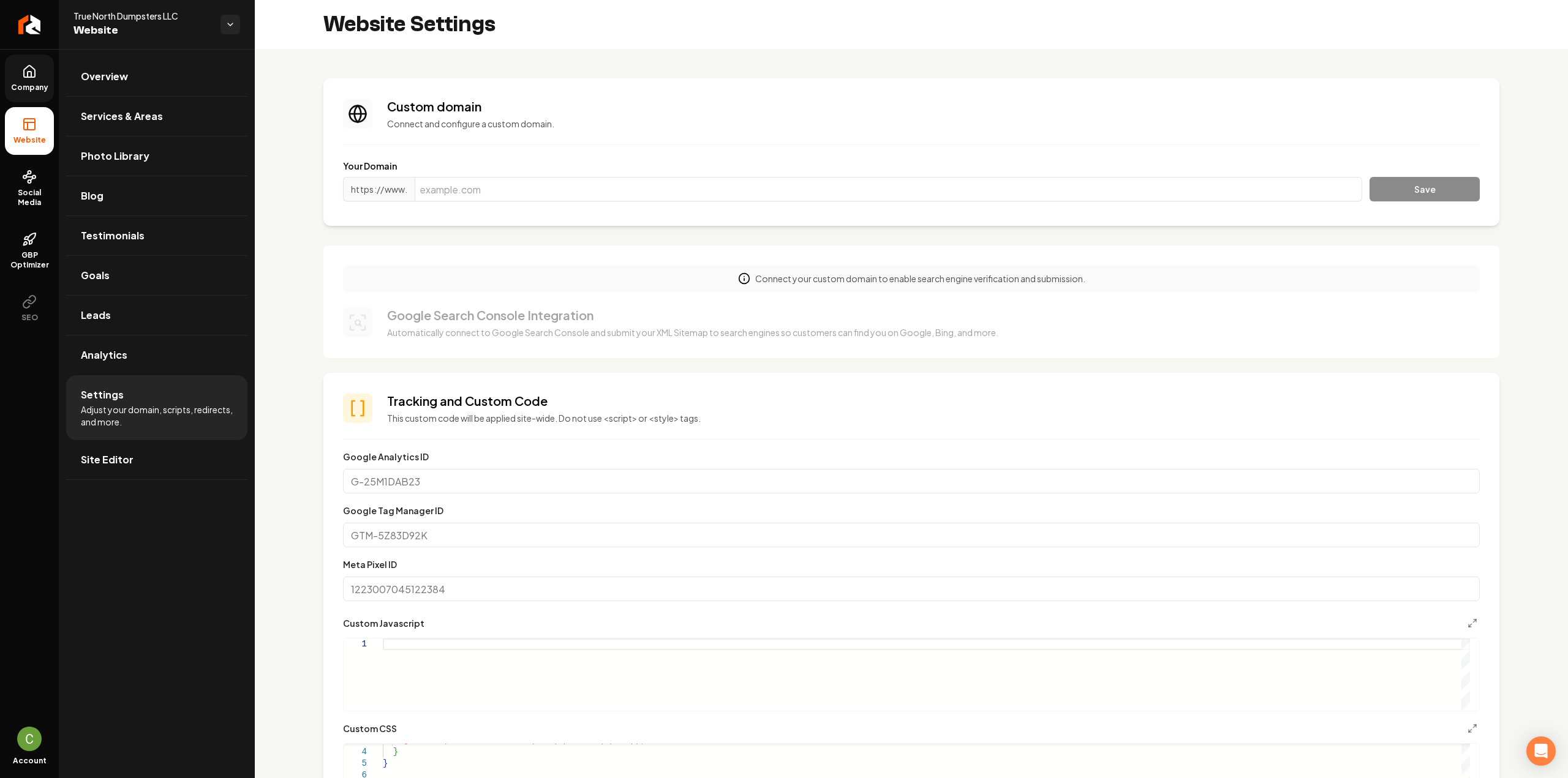 click on "Company" at bounding box center (29, 78) 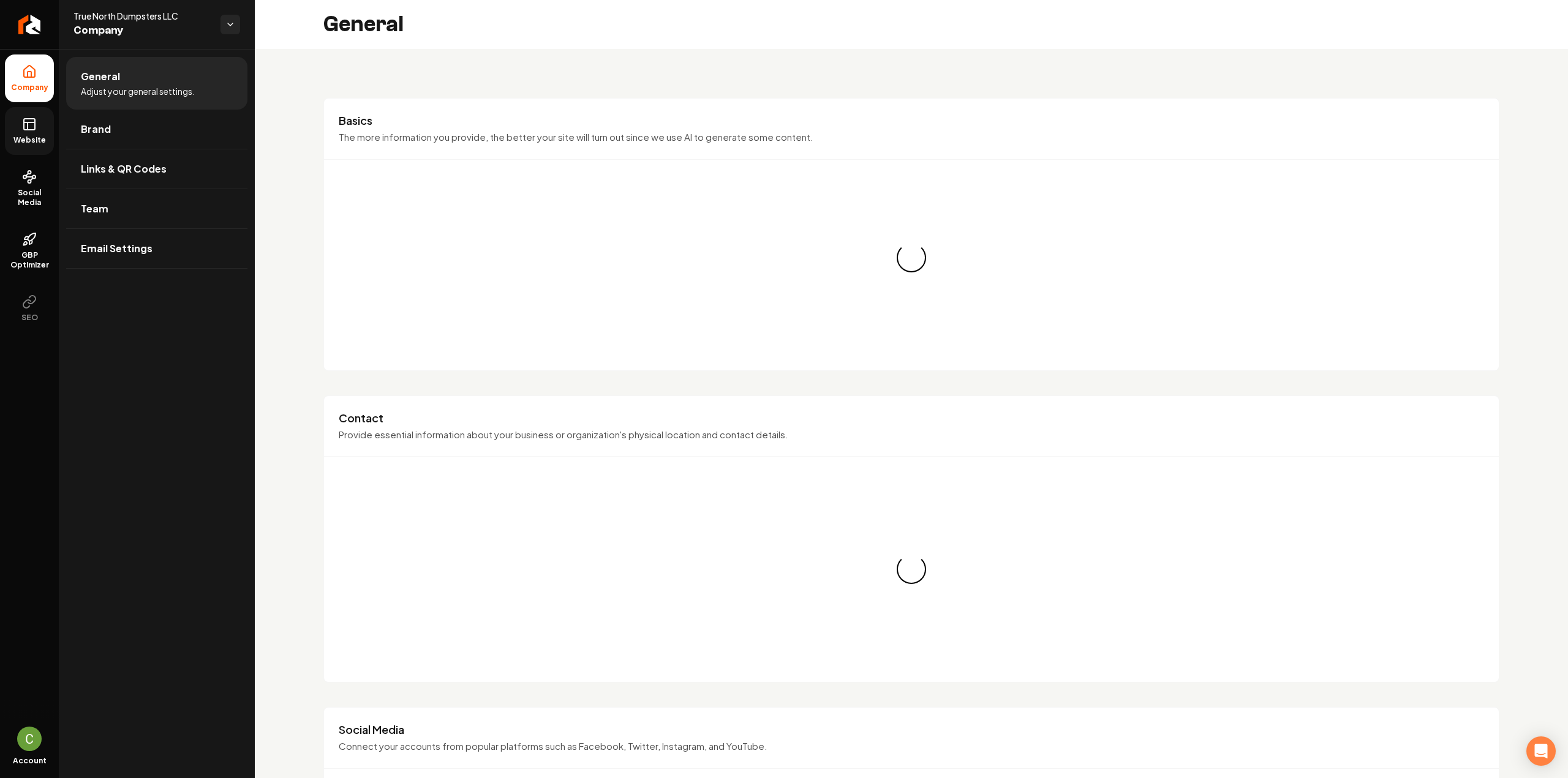 click on "Website" at bounding box center (29, 131) 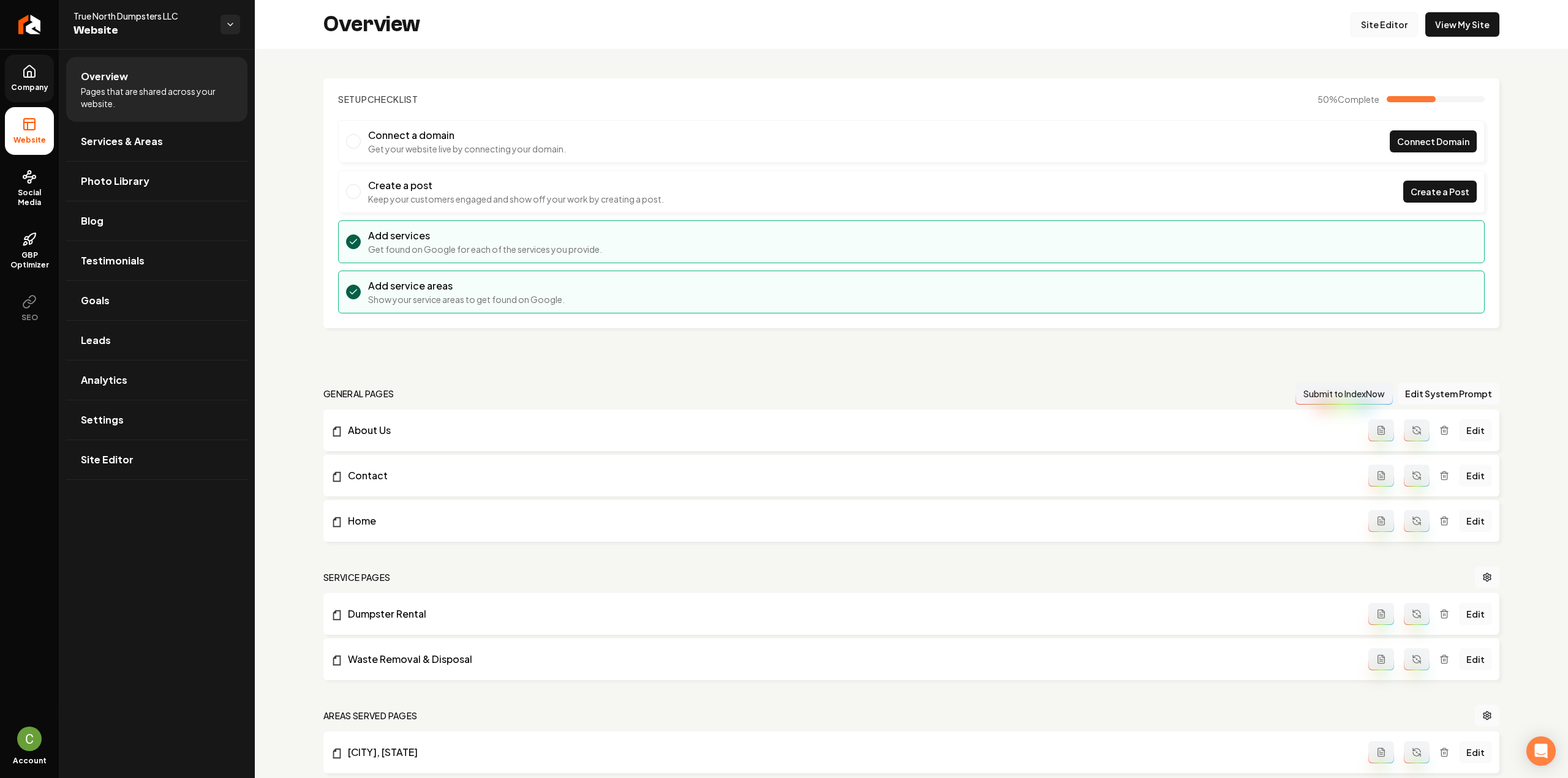 click on "Site Editor" at bounding box center [1384, 24] 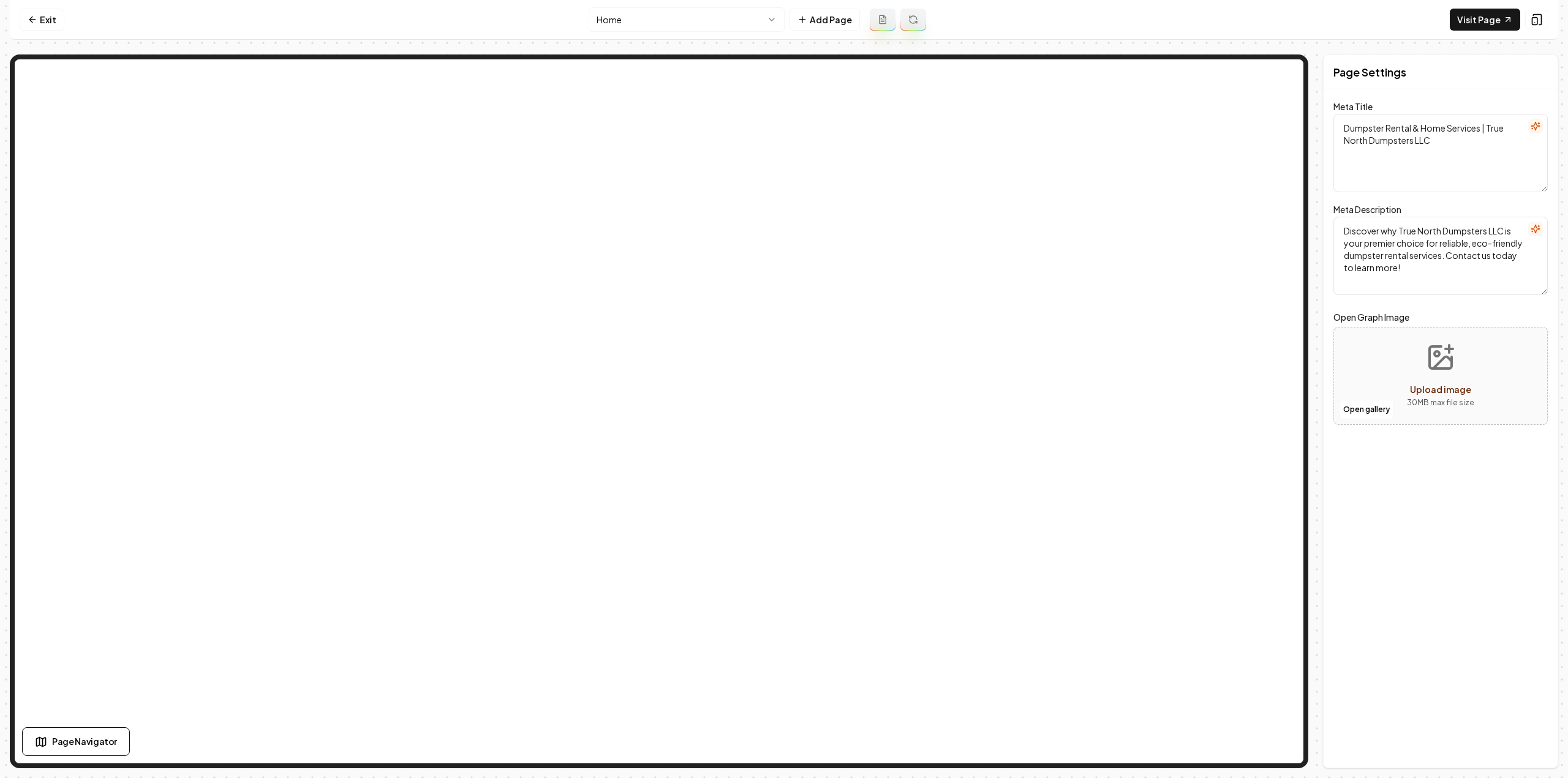 click on "Computer Required This feature is only available on a computer. Please switch to a computer to edit your site. Go back  Exit Home Add Page Visit Page  Page Navigator Page Settings Meta Title Dumpster Rental & Home Services | True North Dumpsters LLC Meta Description Discover why True North Dumpsters LLC is your premier choice for reliable, eco-friendly dumpster rental services. Contact us today to learn more! Open Graph Image Open gallery Upload image 30  MB max file size Discard Changes Save Section Editor Unsupported section type /dashboard/sites/31bb8a3b-6222-4ede-b6c1-3c66cf93f851/pages/3c78e507-8205-4110-912e-feb6f3c91e43 Made 4 formatting edits between lines 2 and 4" at bounding box center (784, 389) 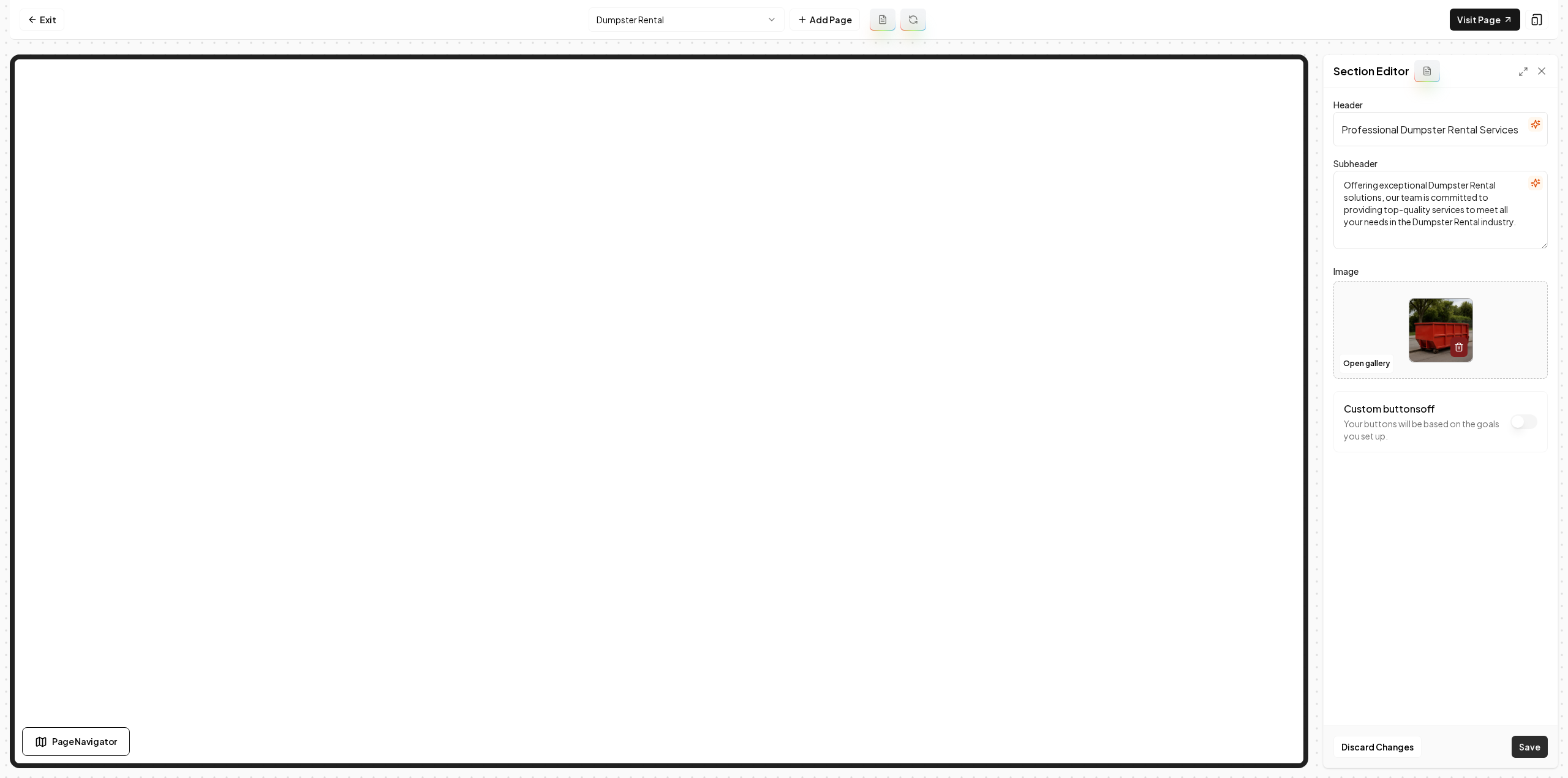 click on "Save" at bounding box center (1529, 747) 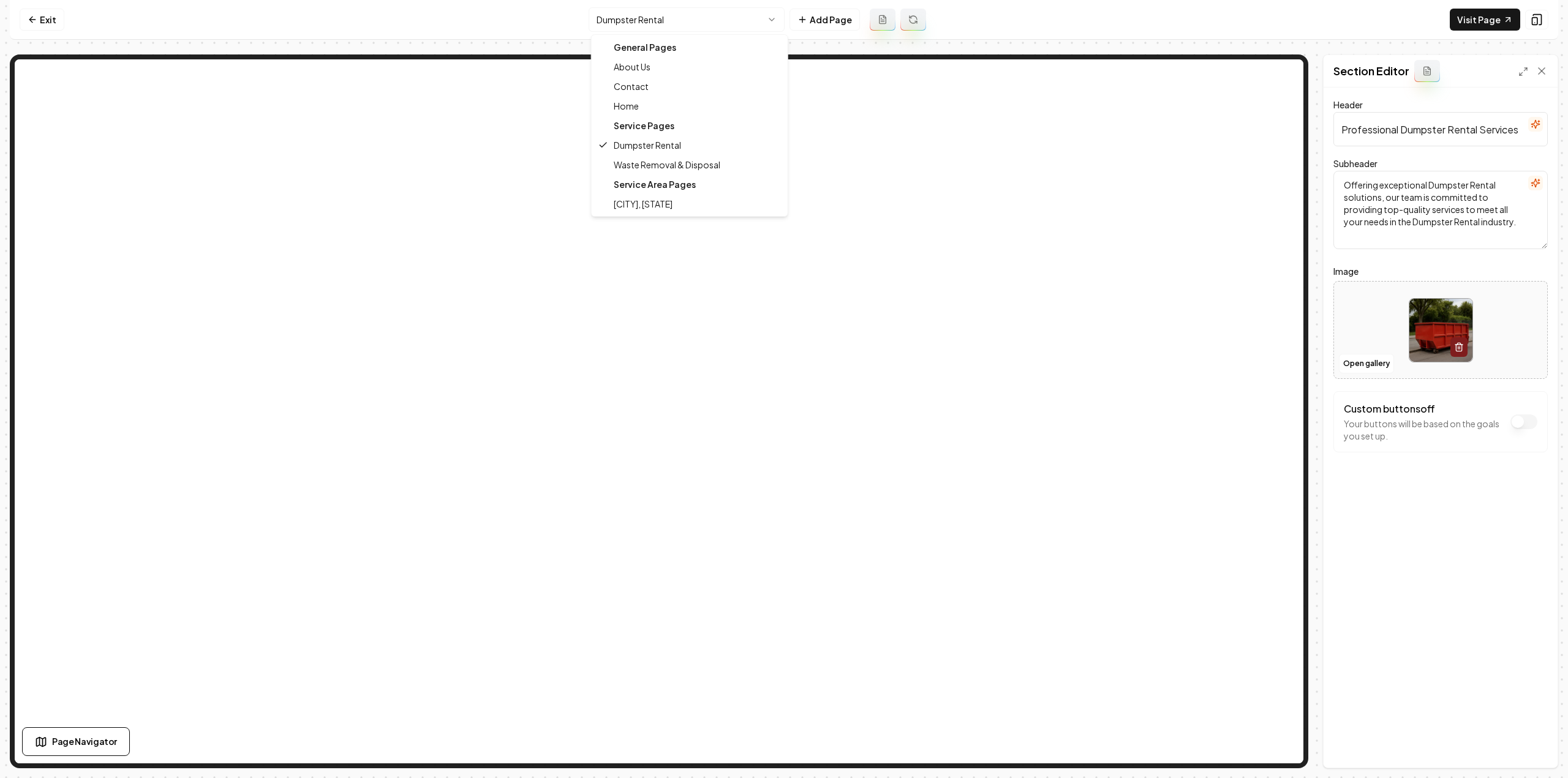 click on "Computer Required This feature is only available on a computer. Please switch to a computer to edit your site. Go back  Exit Dumpster Rental Add Page Visit Page  Page Navigator Page Settings Section Editor Header Professional Dumpster Rental Services Subheader Offering exceptional Dumpster Rental solutions, our team is committed to providing top-quality services to meet all your needs in the Dumpster Rental industry. Image Open gallery Custom buttons  off Your buttons will be based on the goals you set up. Discard Changes Save Section updated! /dashboard/sites/31bb8a3b-6222-4ede-b6c1-3c66cf93f851/pages/3eab38d1-5e47-43e1-9bc3-e071cd916cad Made 4 formatting edits between lines 2 and 4 General Pages About Us Contact Home Service Pages Dumpster Rental Waste Removal & Disposal Service Area Pages Little Chute, WI" at bounding box center (784, 389) 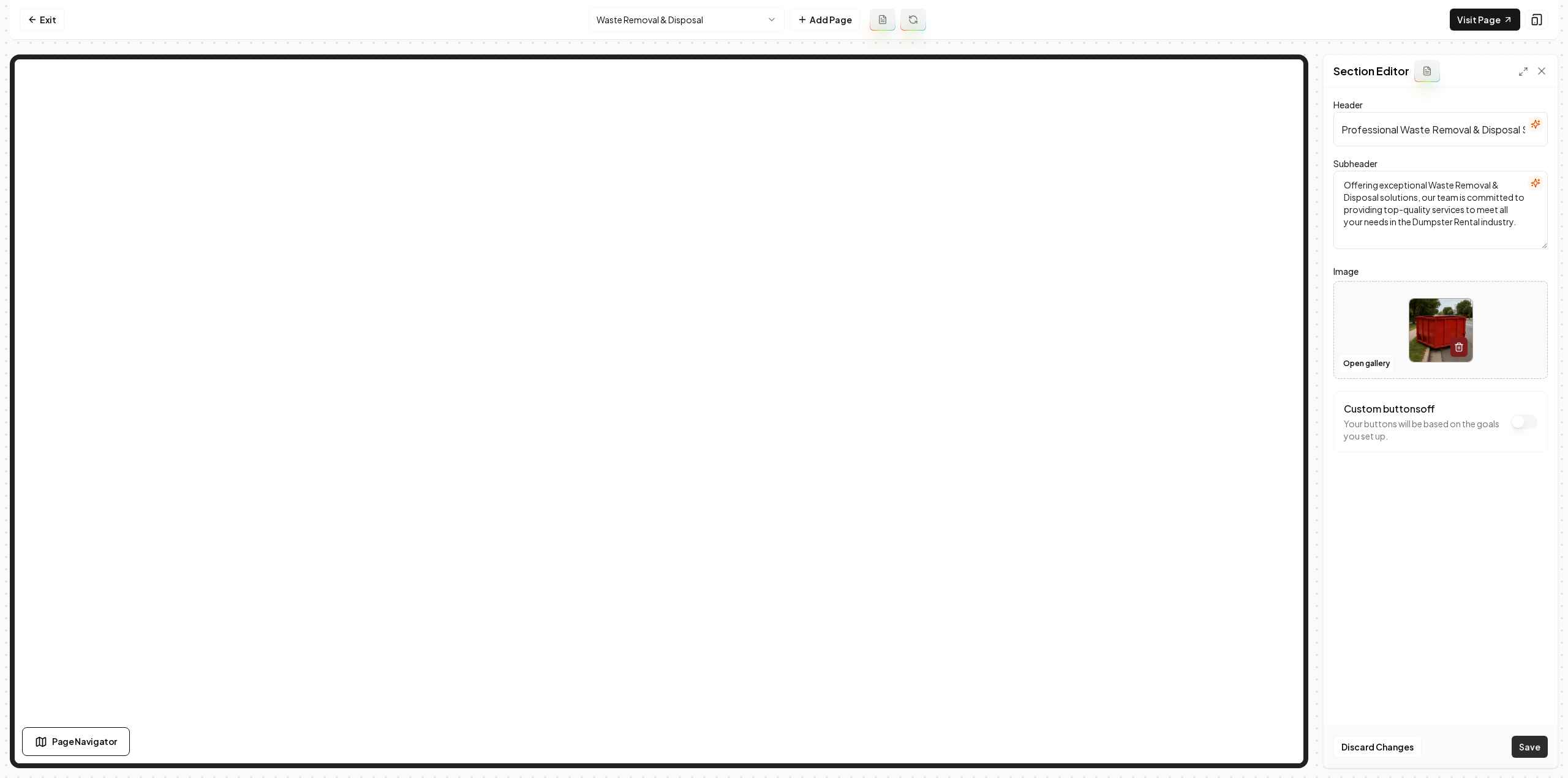 click on "Save" at bounding box center [1529, 747] 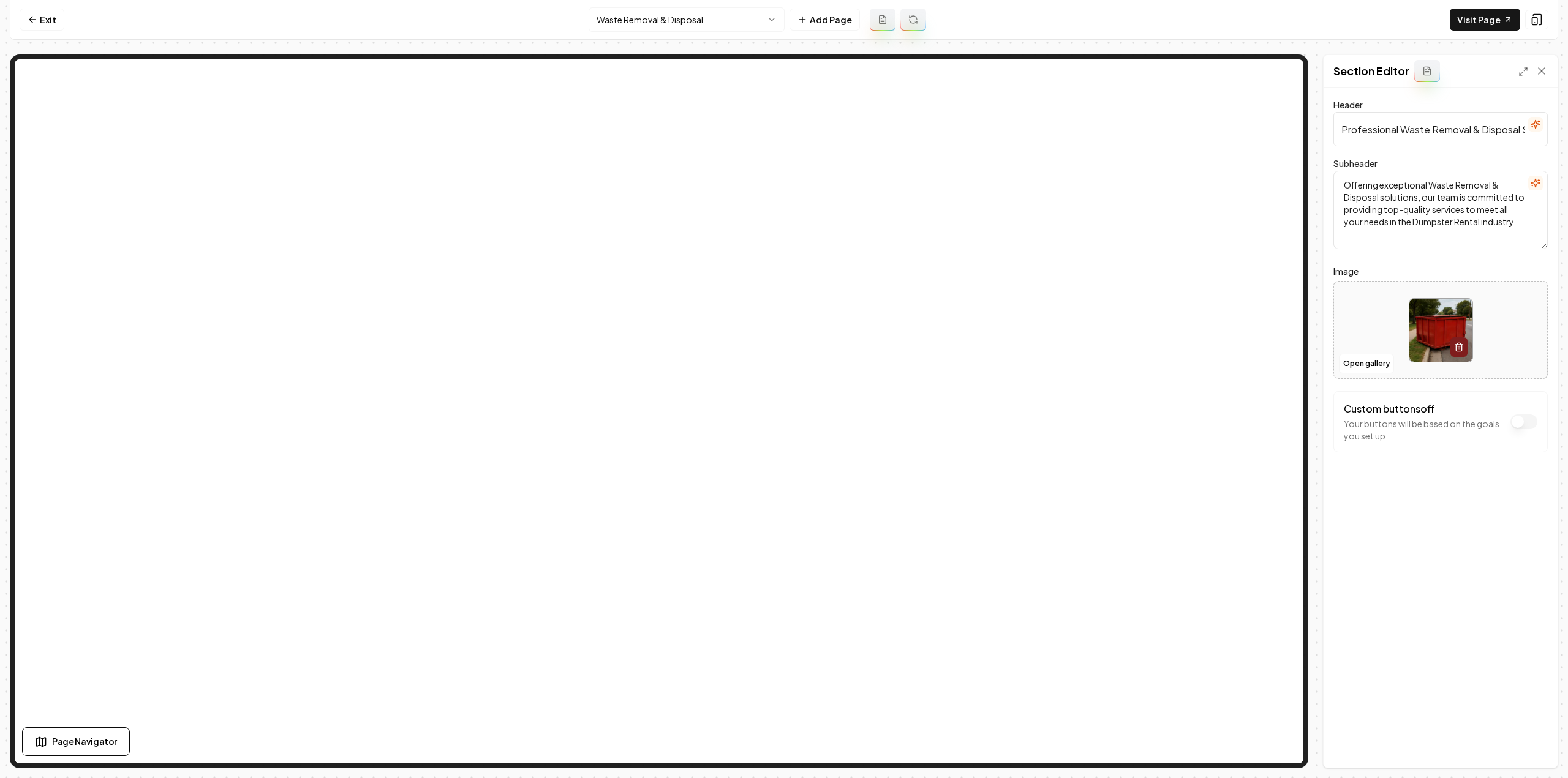 click on "Computer Required This feature is only available on a computer. Please switch to a computer to edit your site. Go back  Exit Waste Removal & Disposal Add Page Visit Page  Page Navigator Page Settings Section Editor Header Professional Waste Removal & Disposal Services Subheader Offering exceptional Waste Removal & Disposal solutions, our team is committed to providing top-quality services to meet all your needs in the Dumpster Rental industry. Image Open gallery Custom buttons  off Your buttons will be based on the goals you set up. Discard Changes Save /dashboard/sites/31bb8a3b-6222-4ede-b6c1-3c66cf93f851/pages/c633dea5-4450-478a-8bad-903299676da2 Made 4 formatting edits between lines 2 and 4" at bounding box center (784, 389) 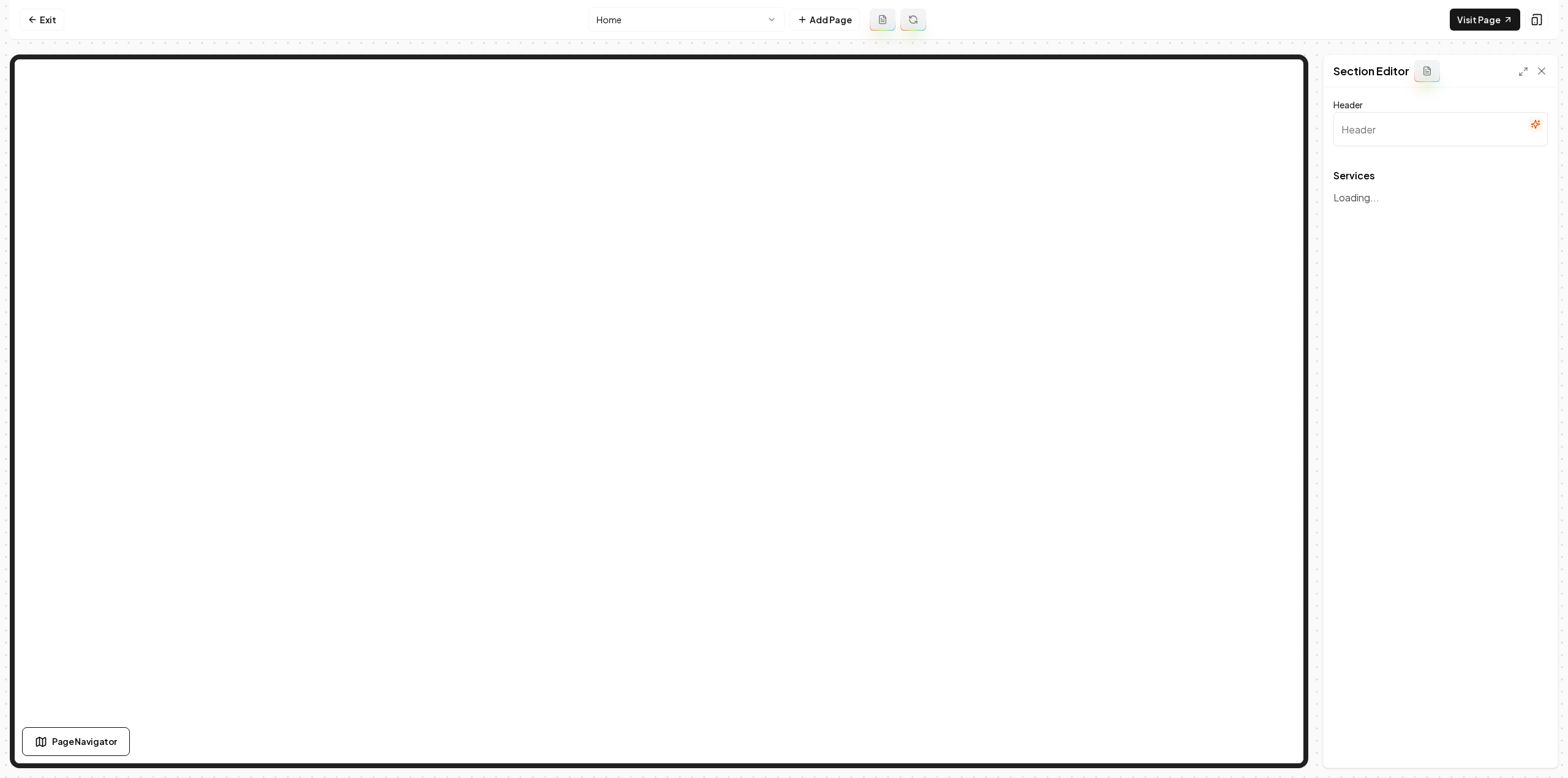 type on "Comprehensive Dumpster Rental Solutions" 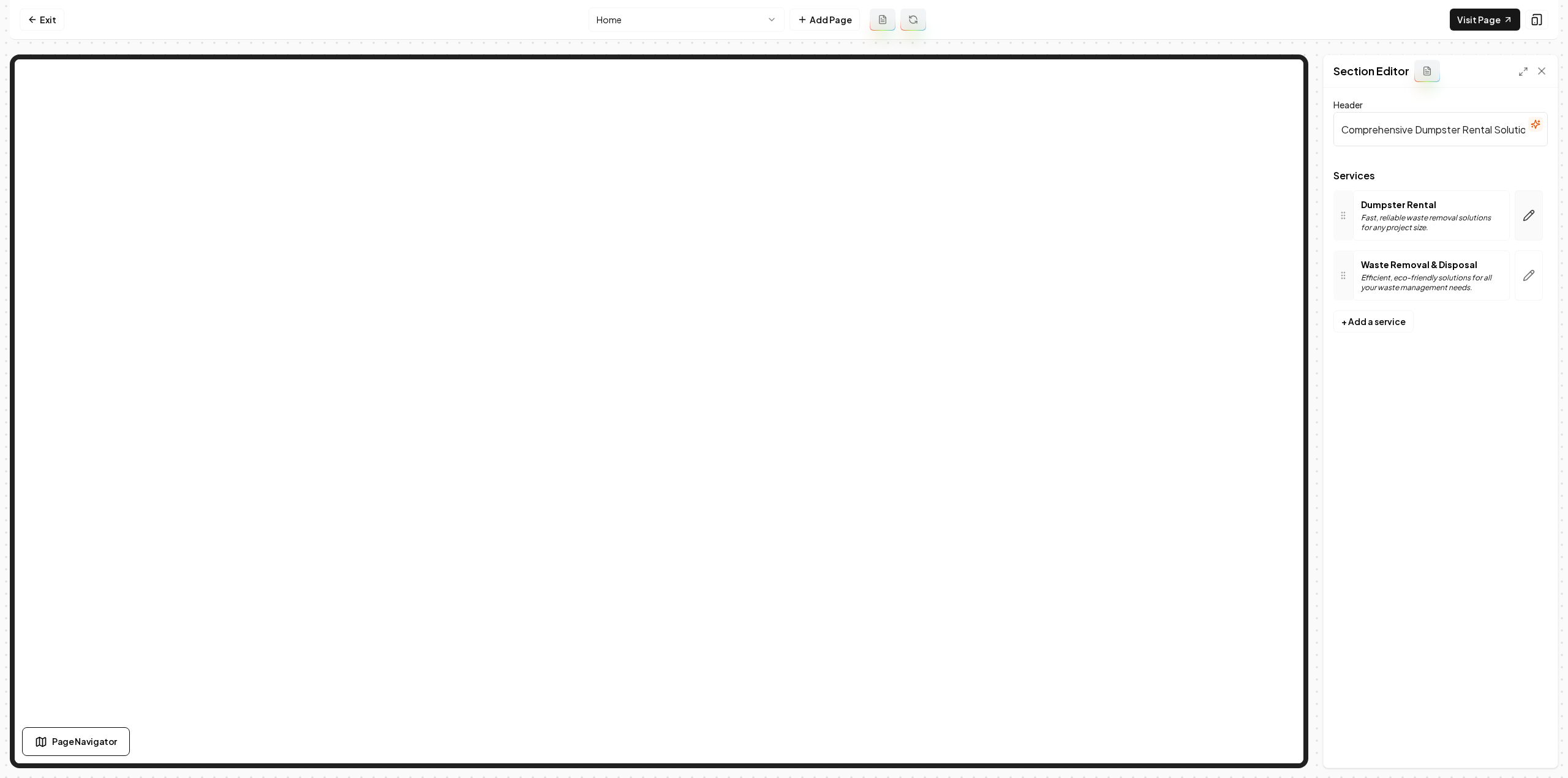 click at bounding box center (1529, 215) 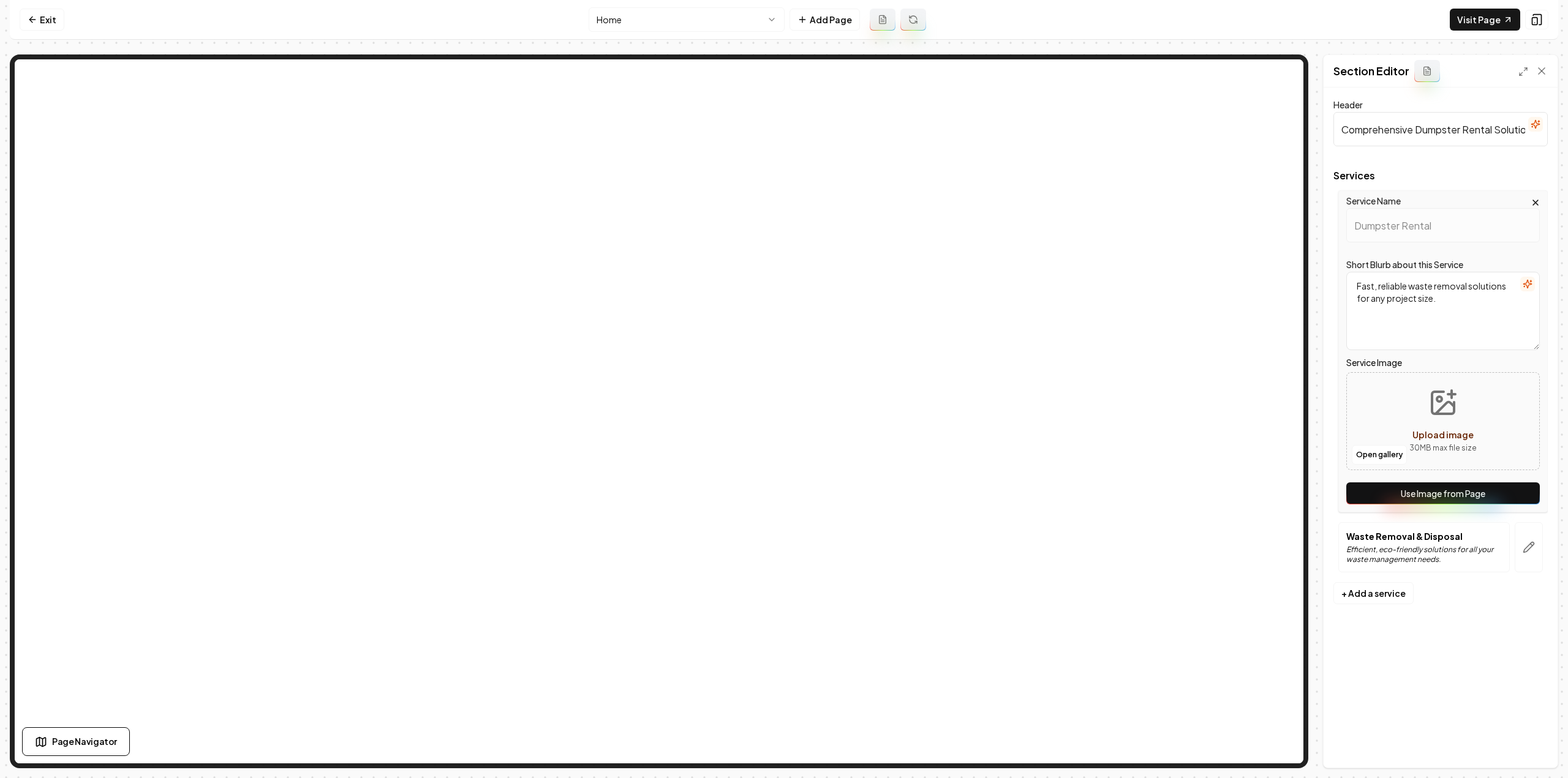 click on "Use Image from Page" at bounding box center (1443, 493) 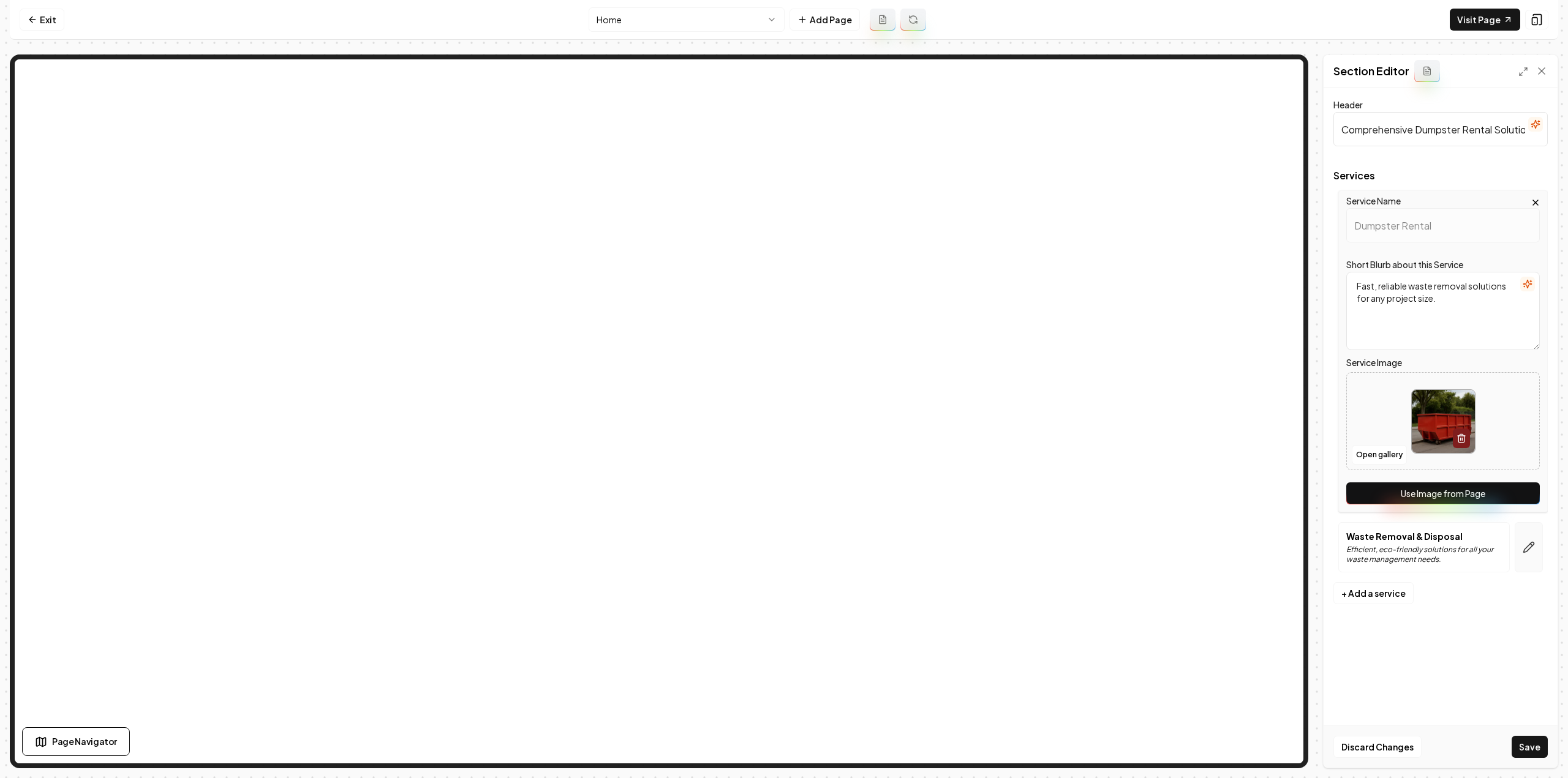 click at bounding box center [1529, 547] 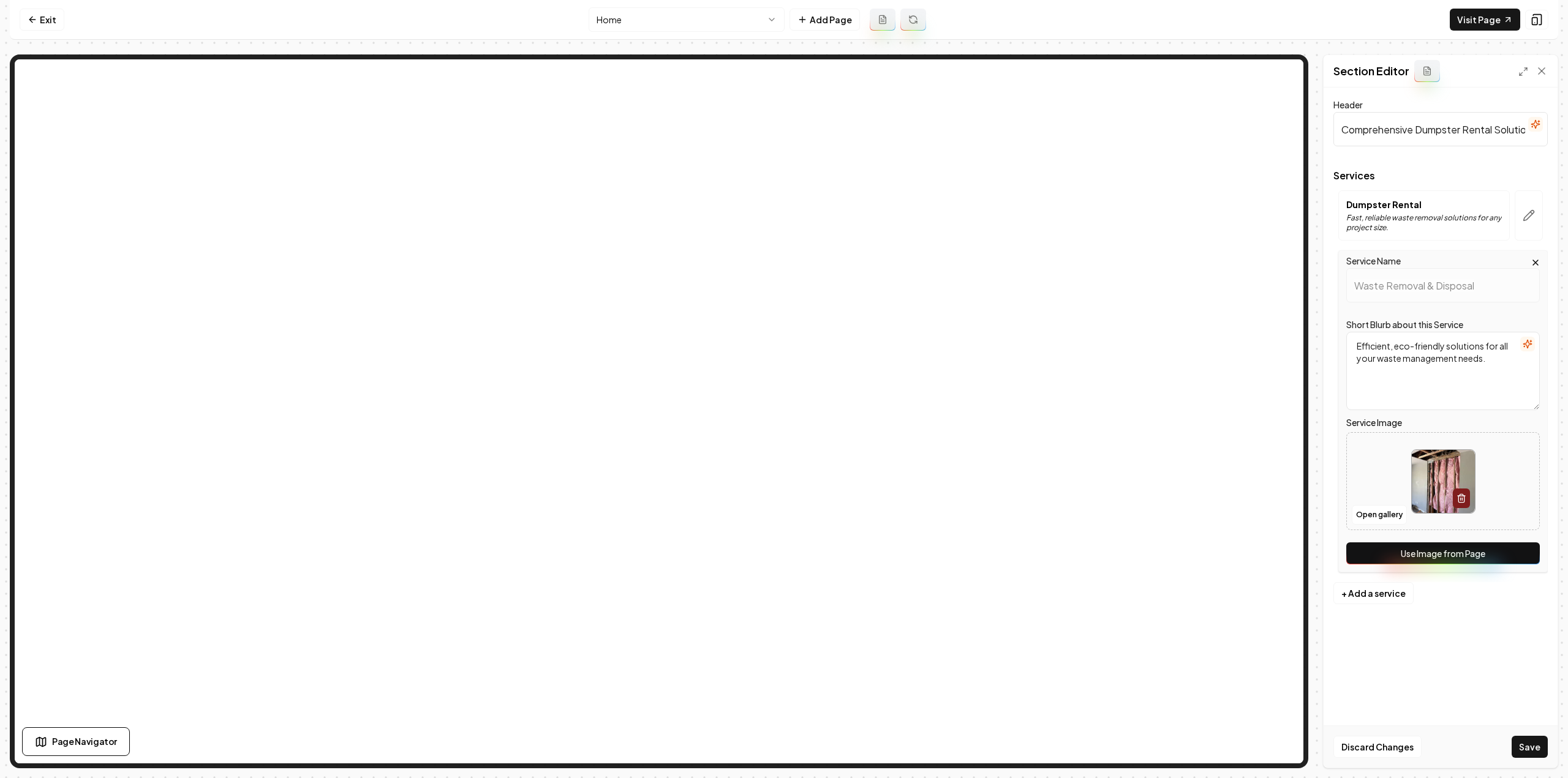 drag, startPoint x: 1523, startPoint y: 539, endPoint x: 1508, endPoint y: 556, distance: 22.671568 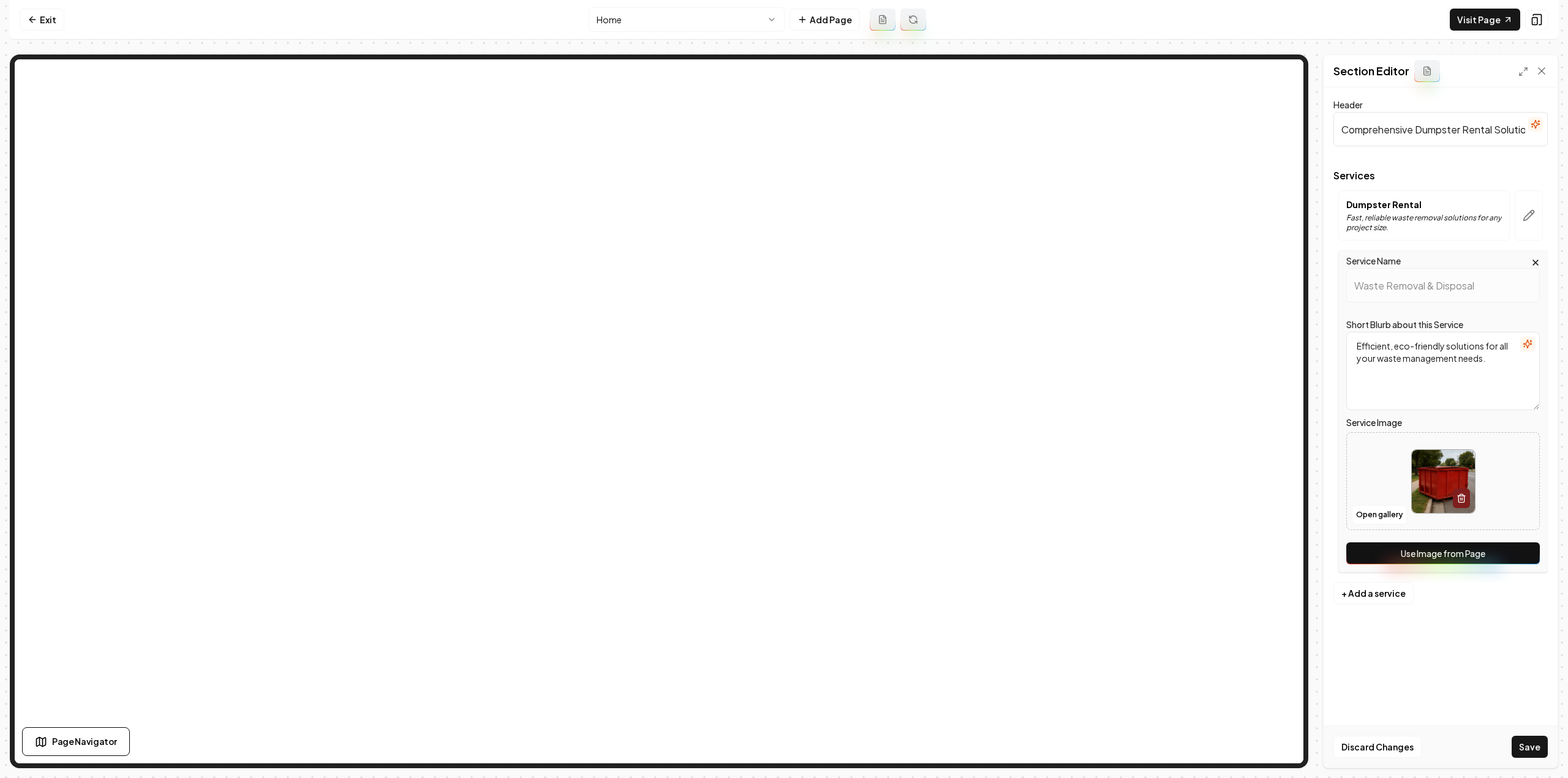 drag, startPoint x: 1530, startPoint y: 755, endPoint x: 1525, endPoint y: 749, distance: 7.81025 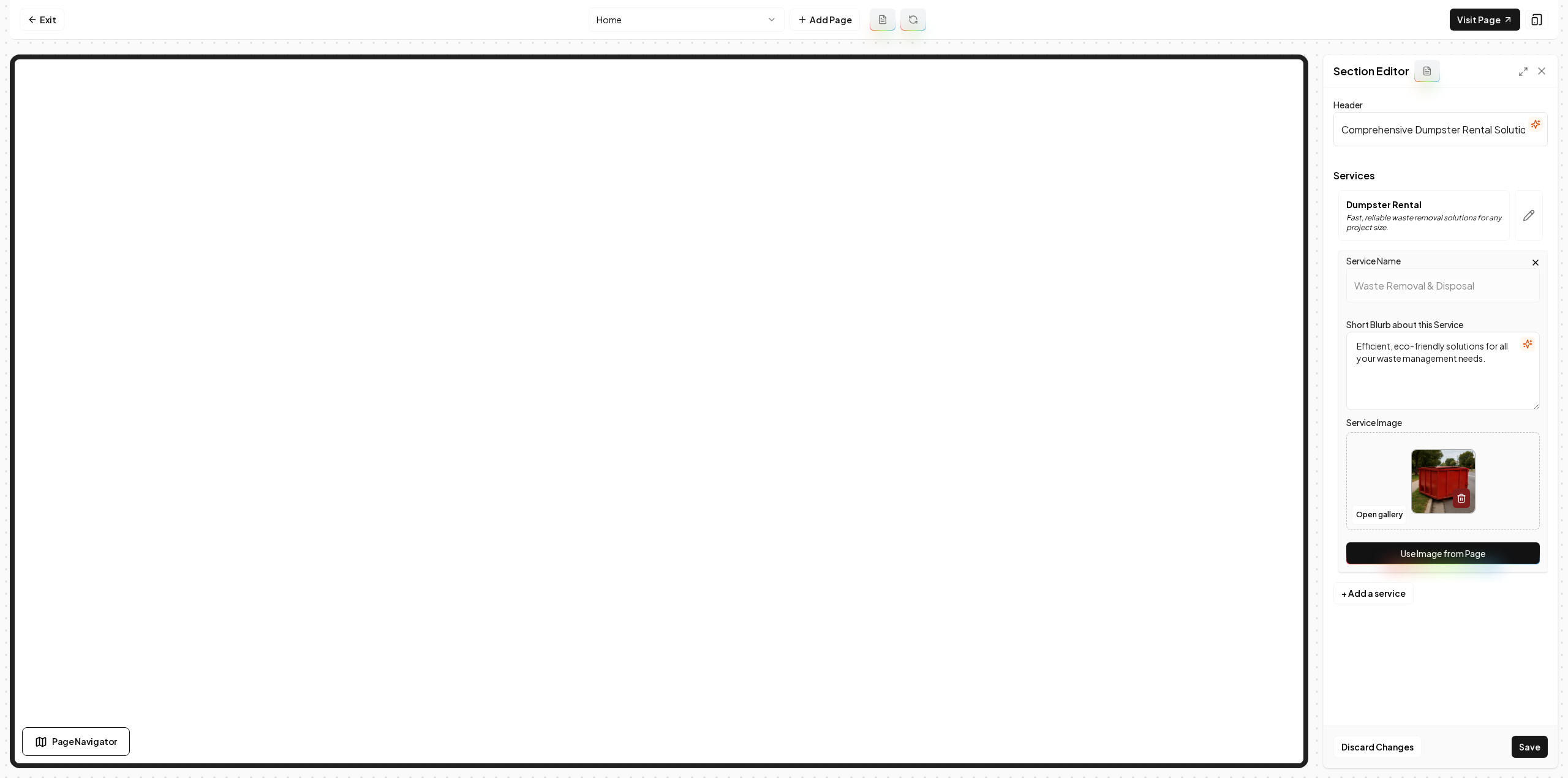 click on "Save" at bounding box center (1529, 747) 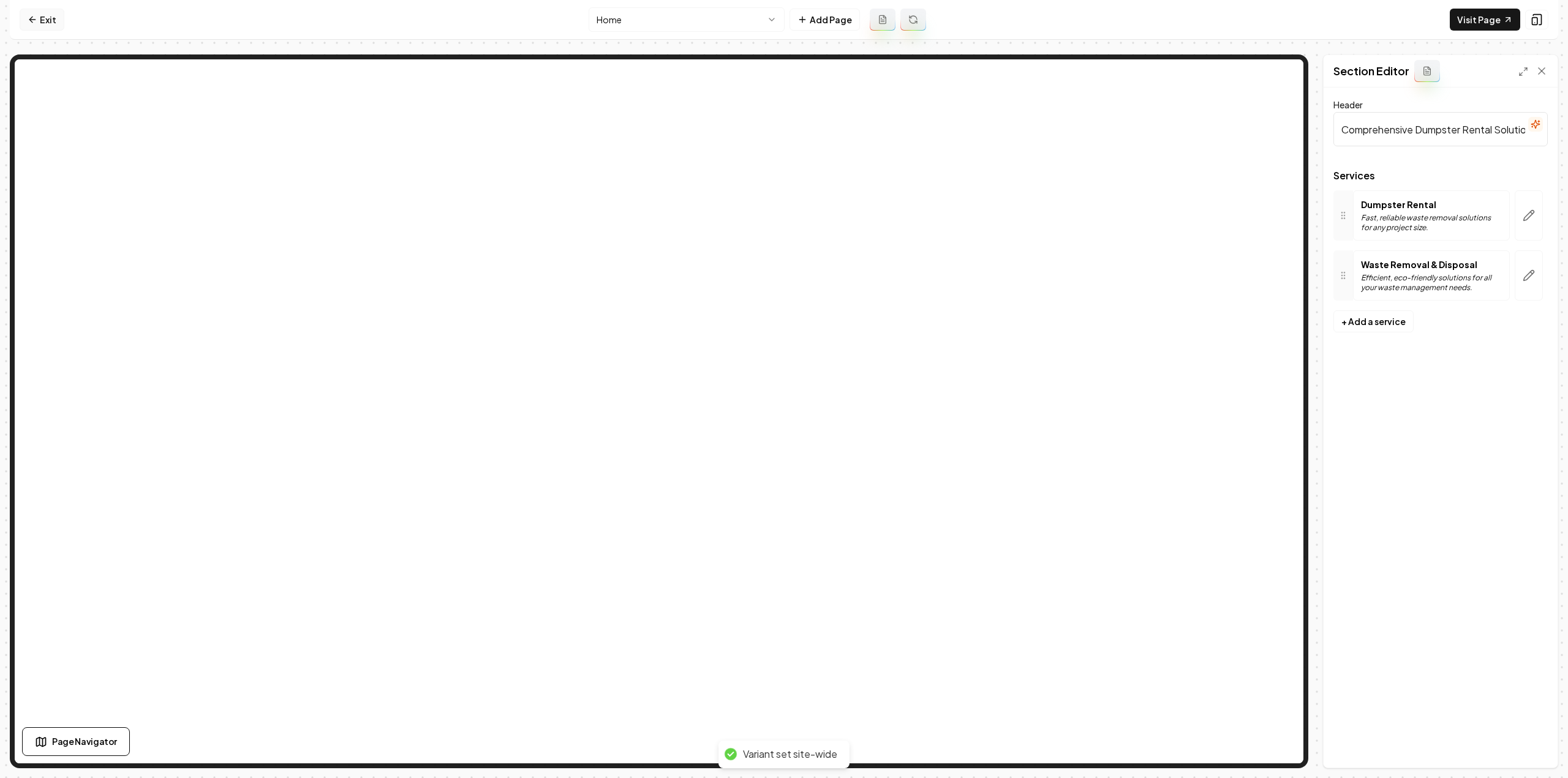 click on "Exit" at bounding box center (42, 20) 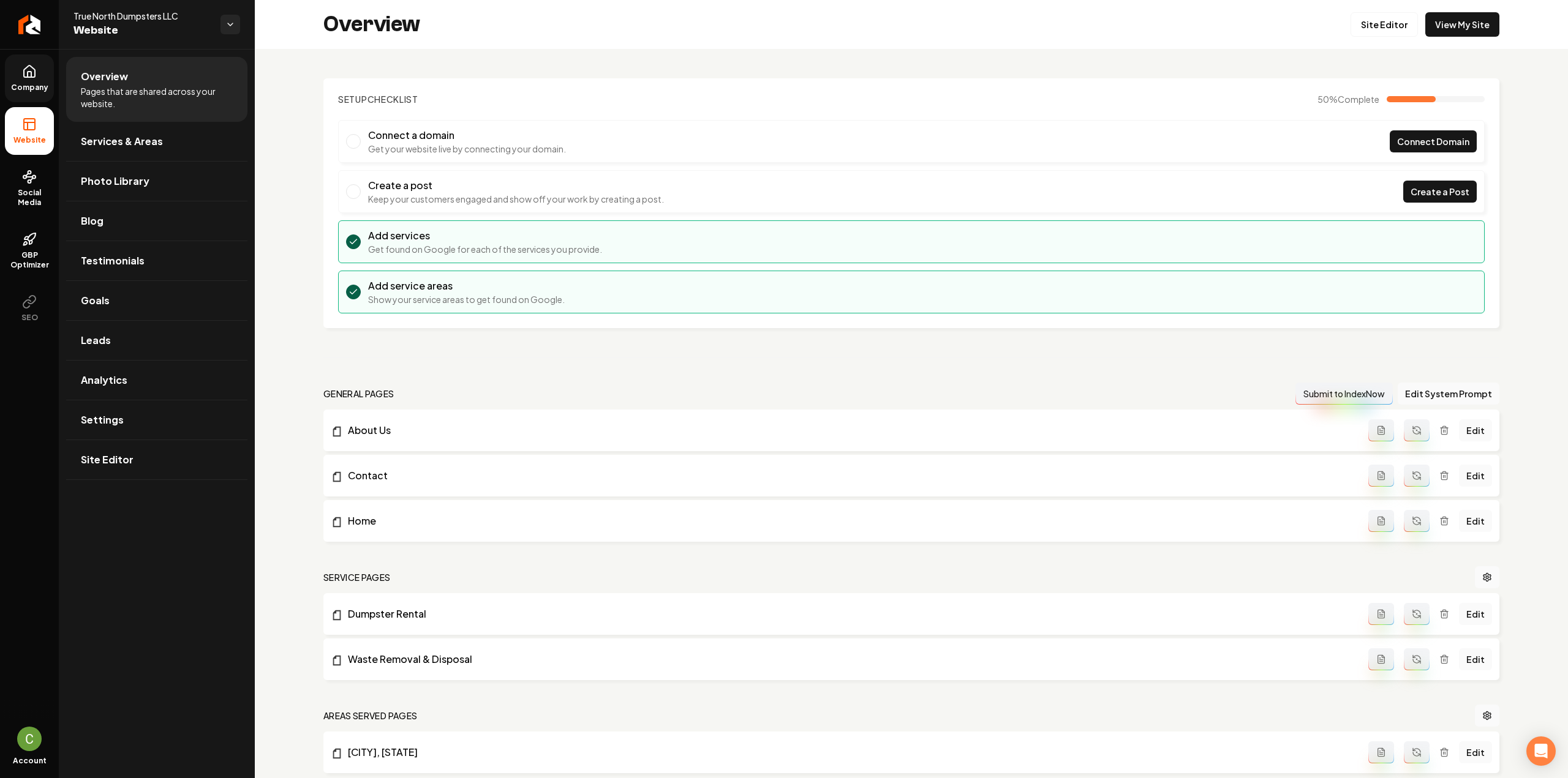 click 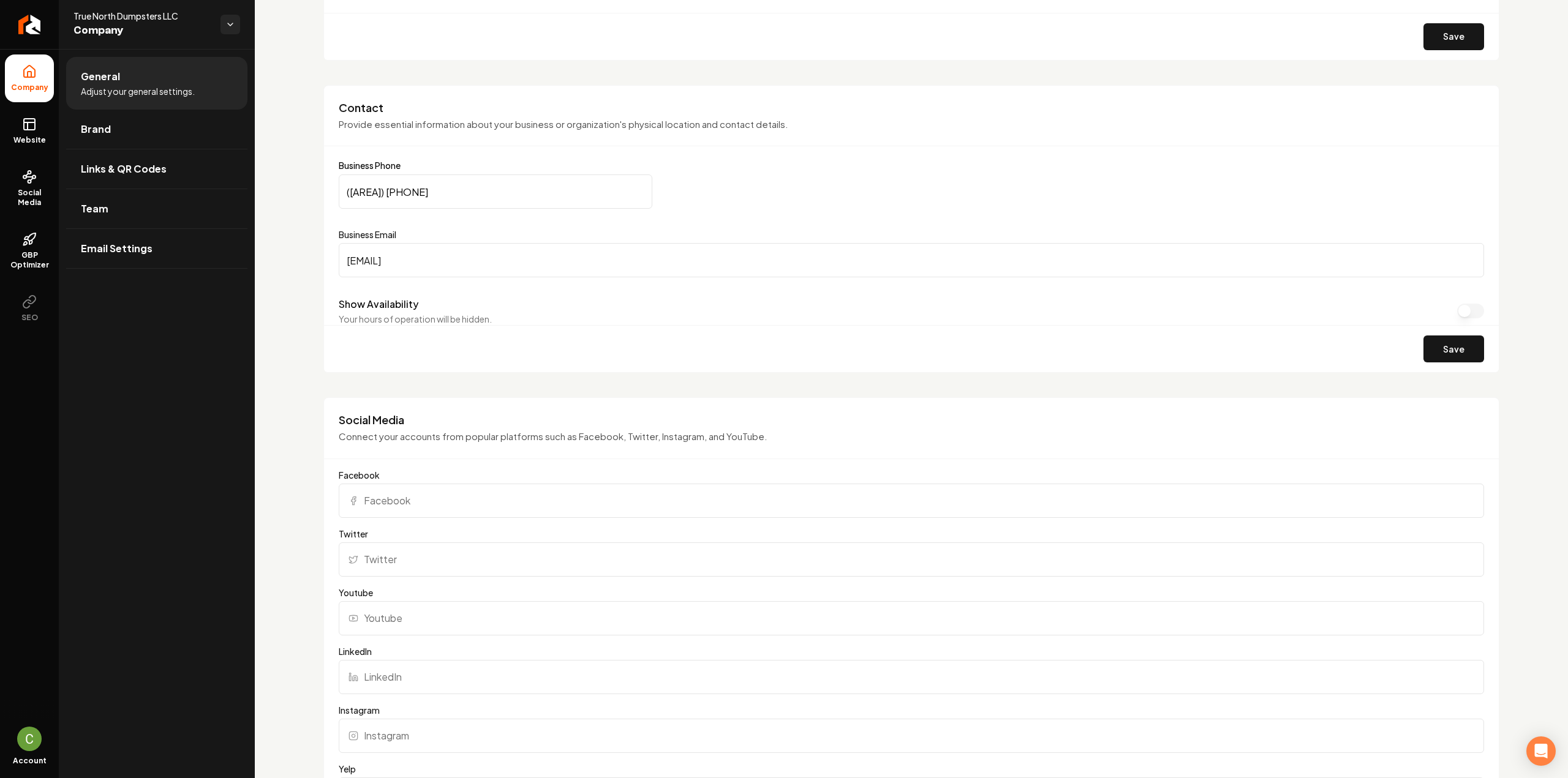scroll, scrollTop: 673, scrollLeft: 0, axis: vertical 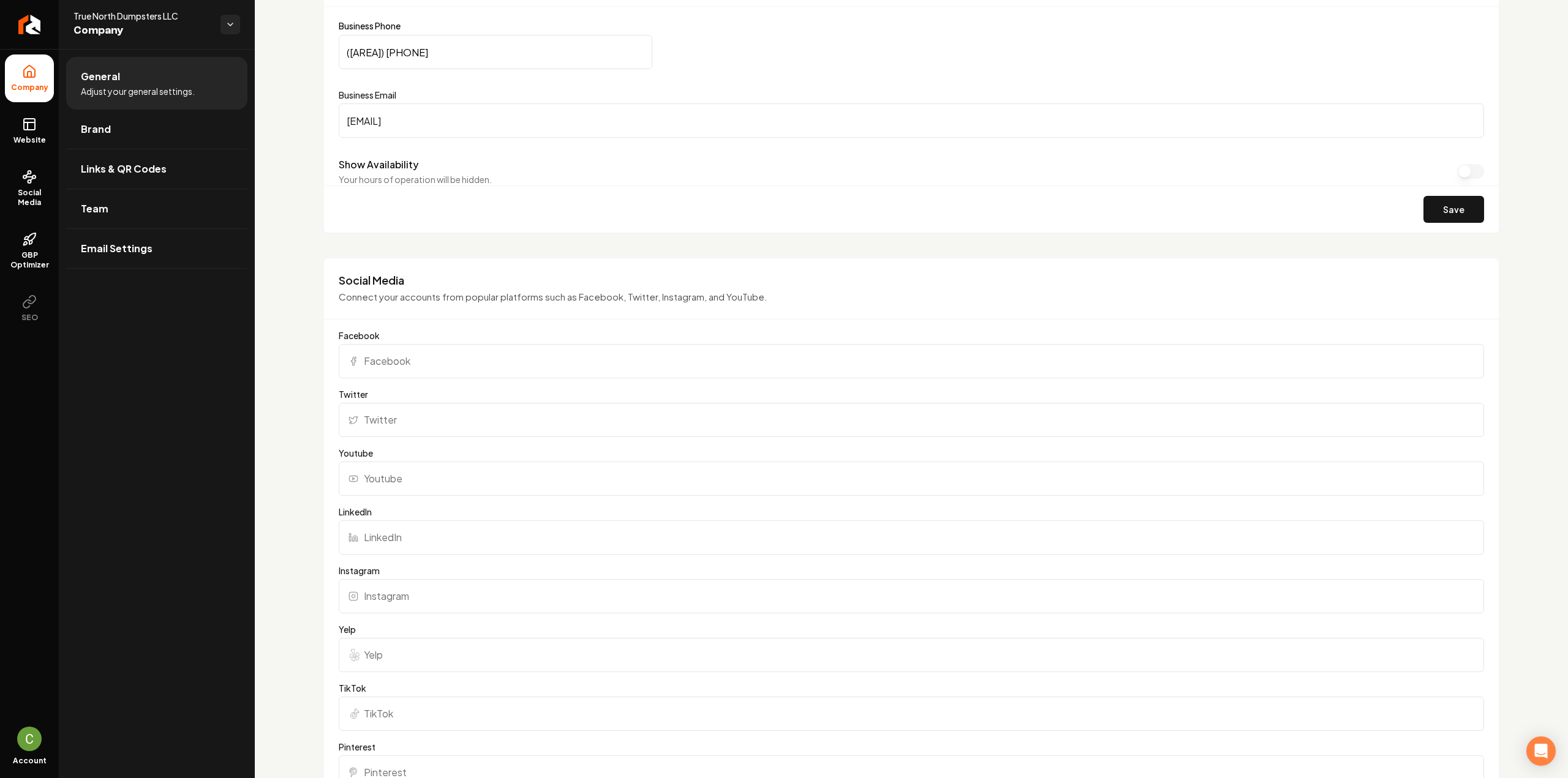 click on "Facebook" at bounding box center (911, 361) 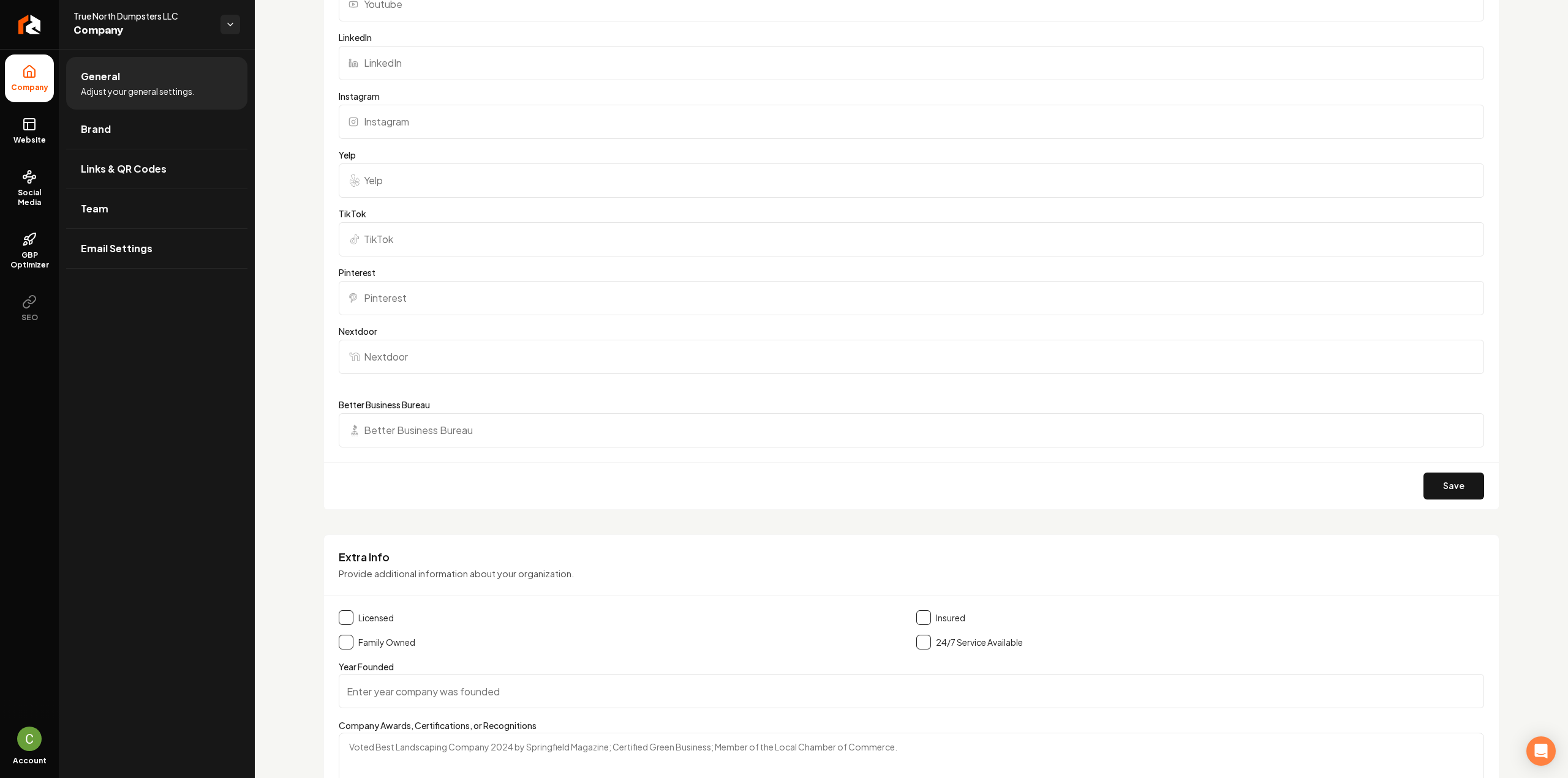 scroll, scrollTop: 1163, scrollLeft: 0, axis: vertical 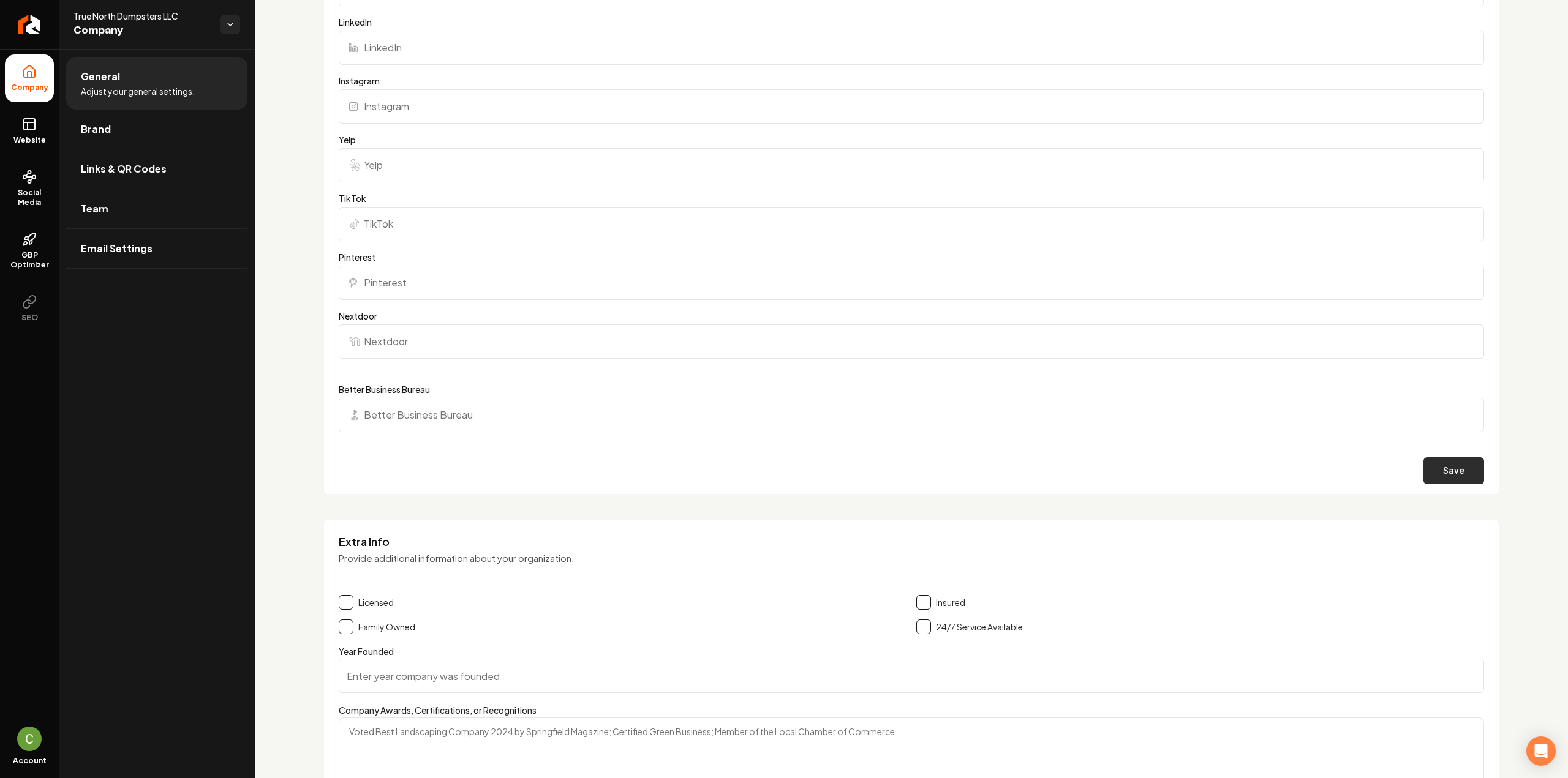 type on "https://www.facebook.com/people/True-North-Dumpster-Services/61578924010481/#" 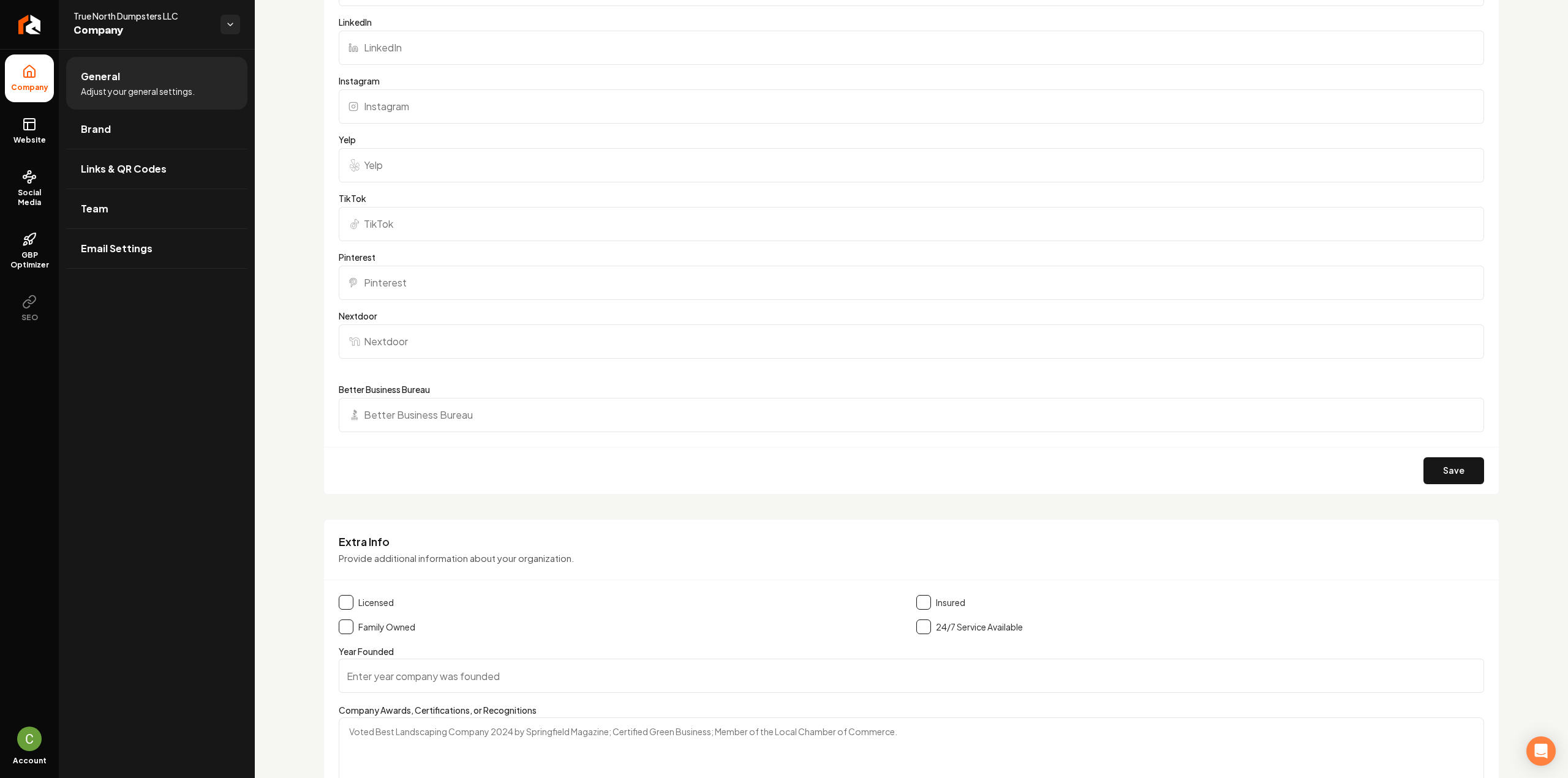 click on "Save" at bounding box center (1453, 471) 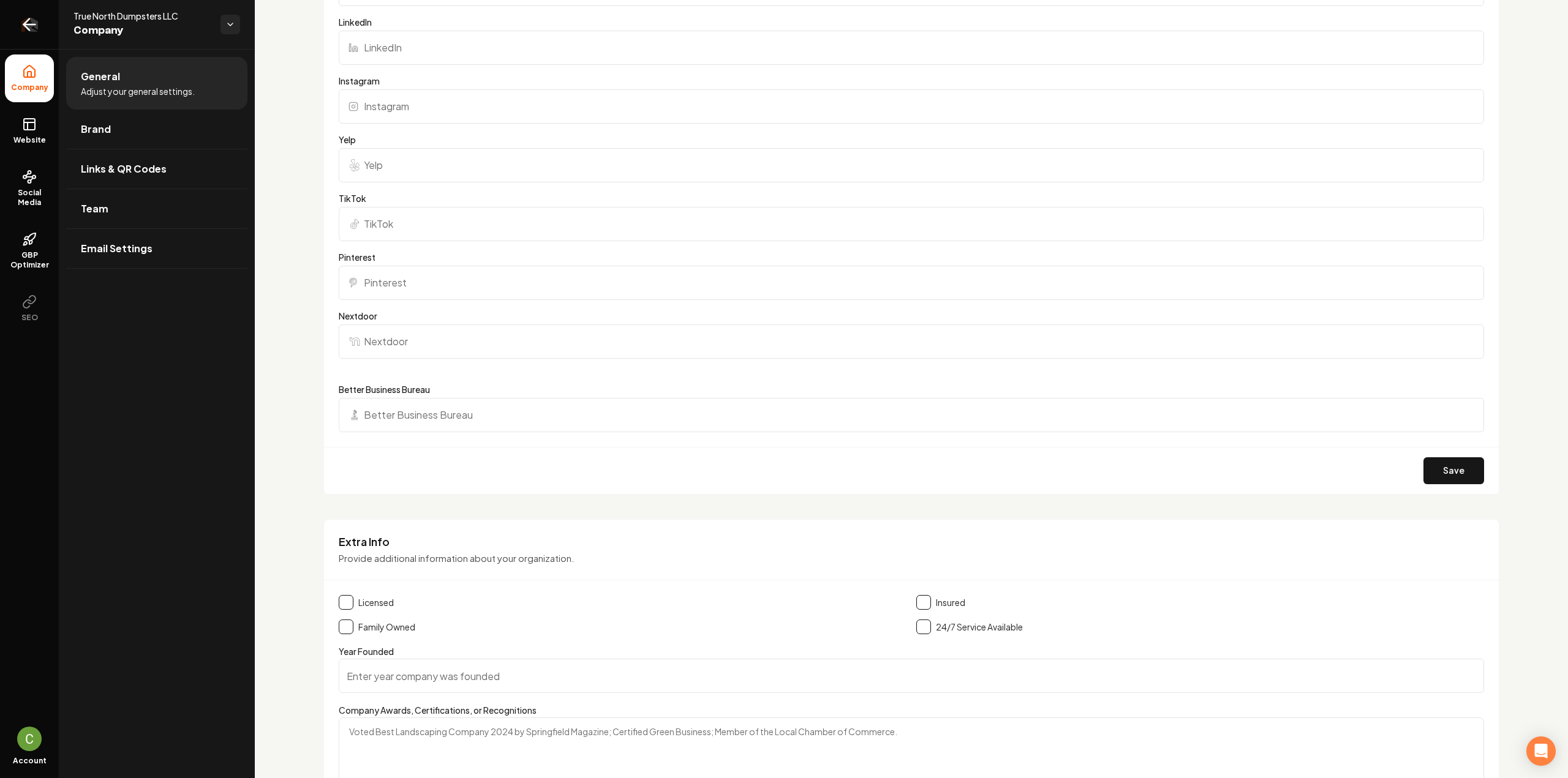 click 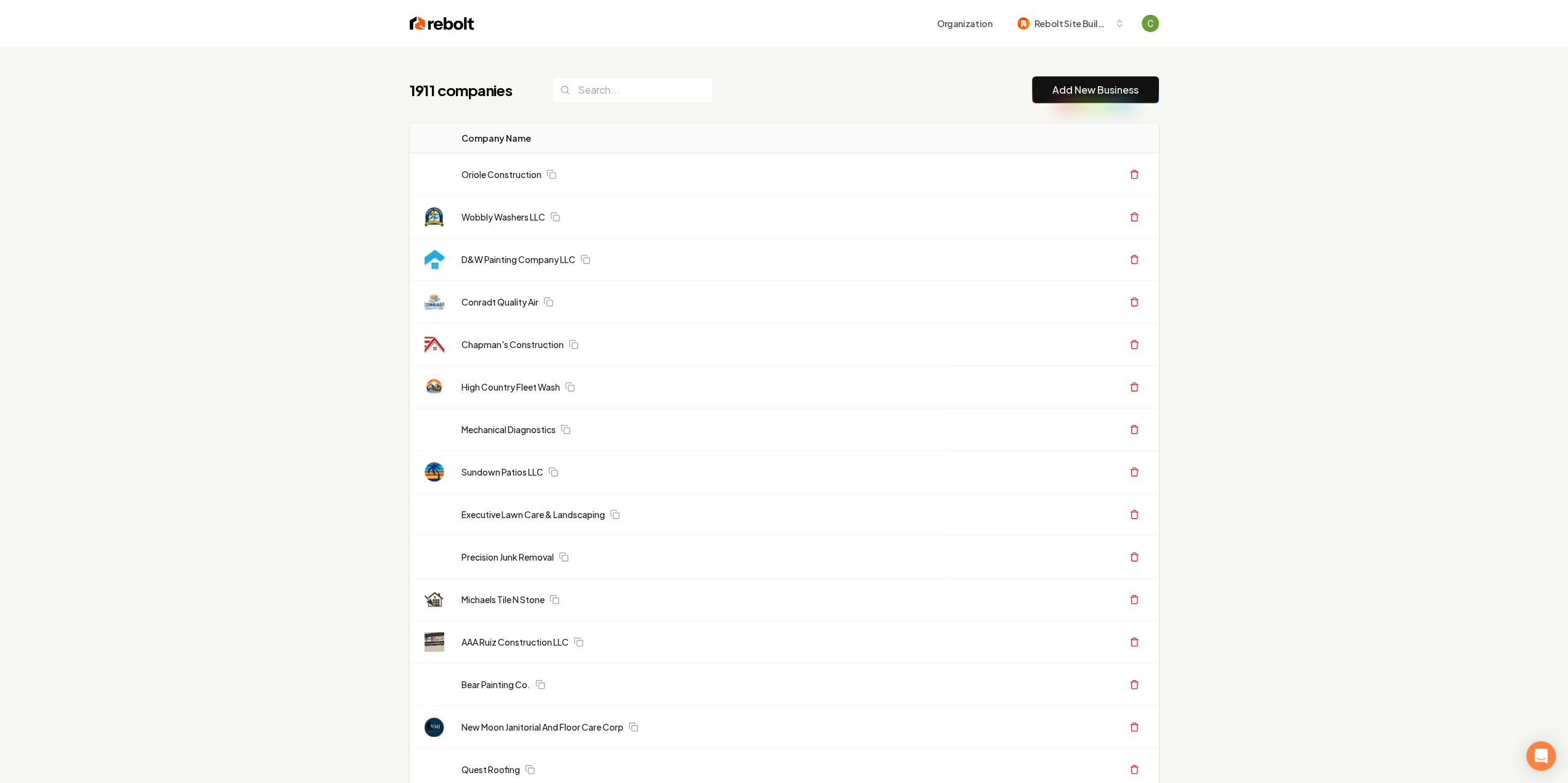 click on "Add New Business" at bounding box center (1095, 90) 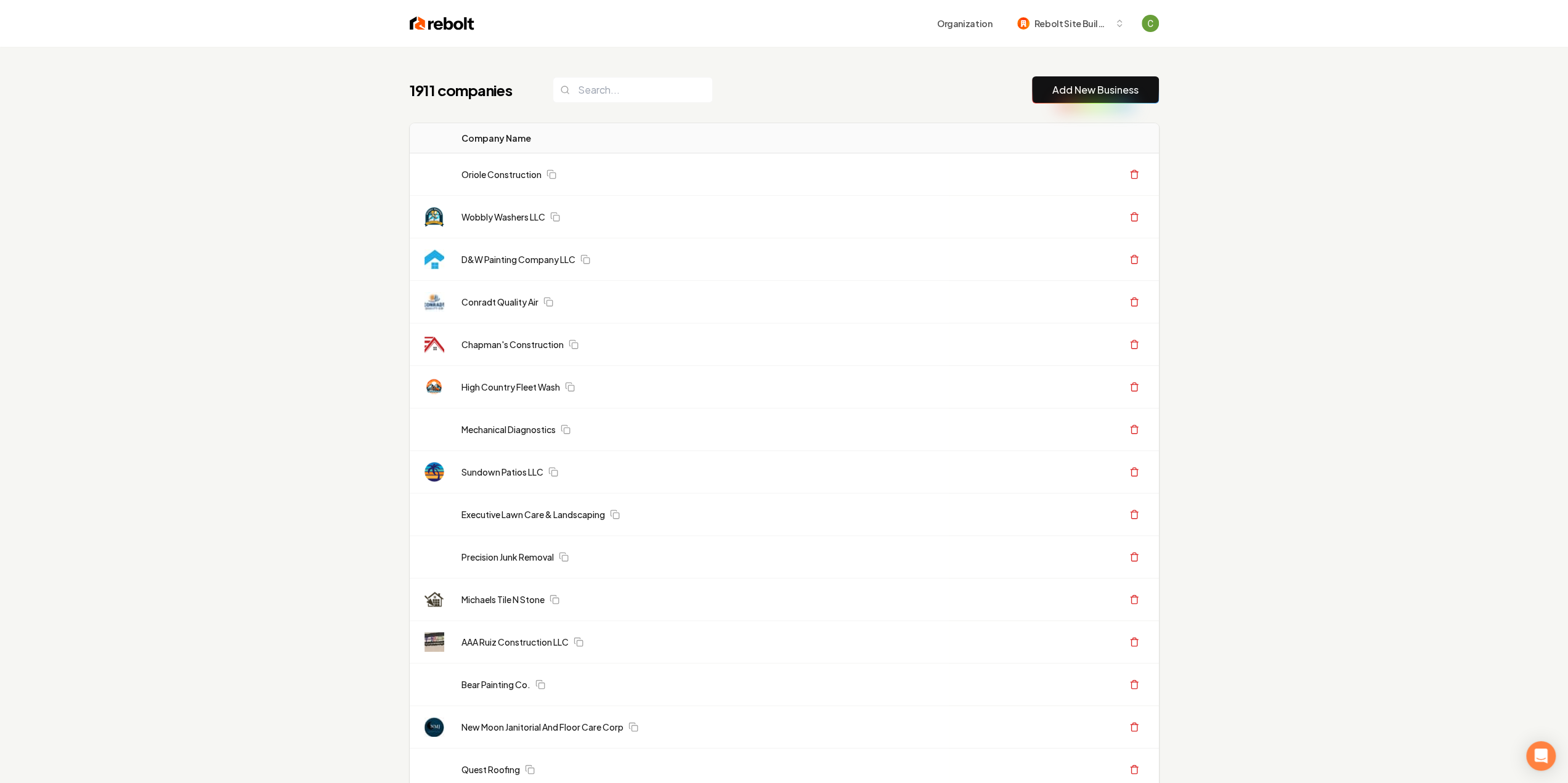 click on "Add New Business" at bounding box center [1095, 90] 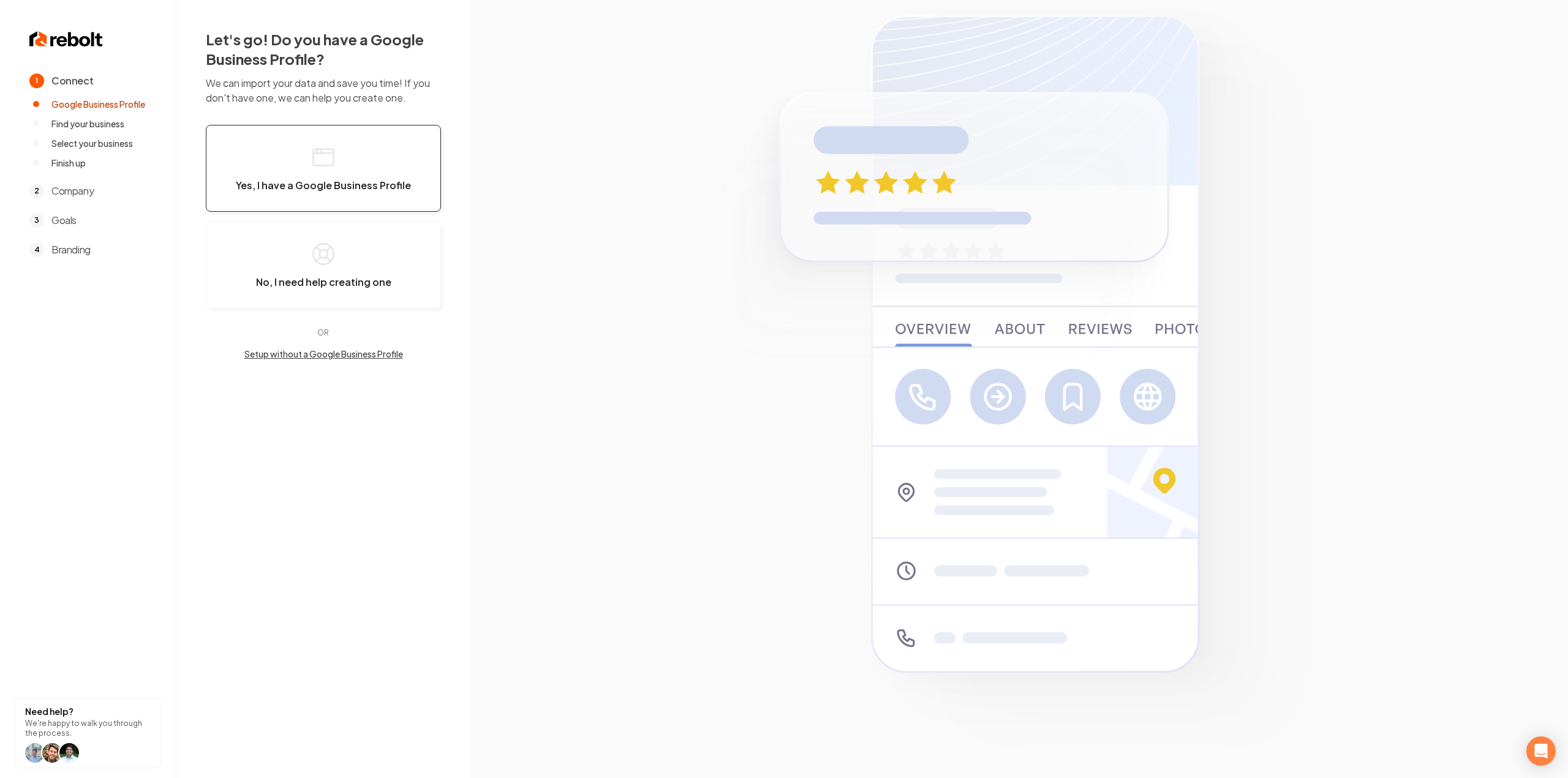 click on "Yes, I have a Google Business Profile" at bounding box center [323, 168] 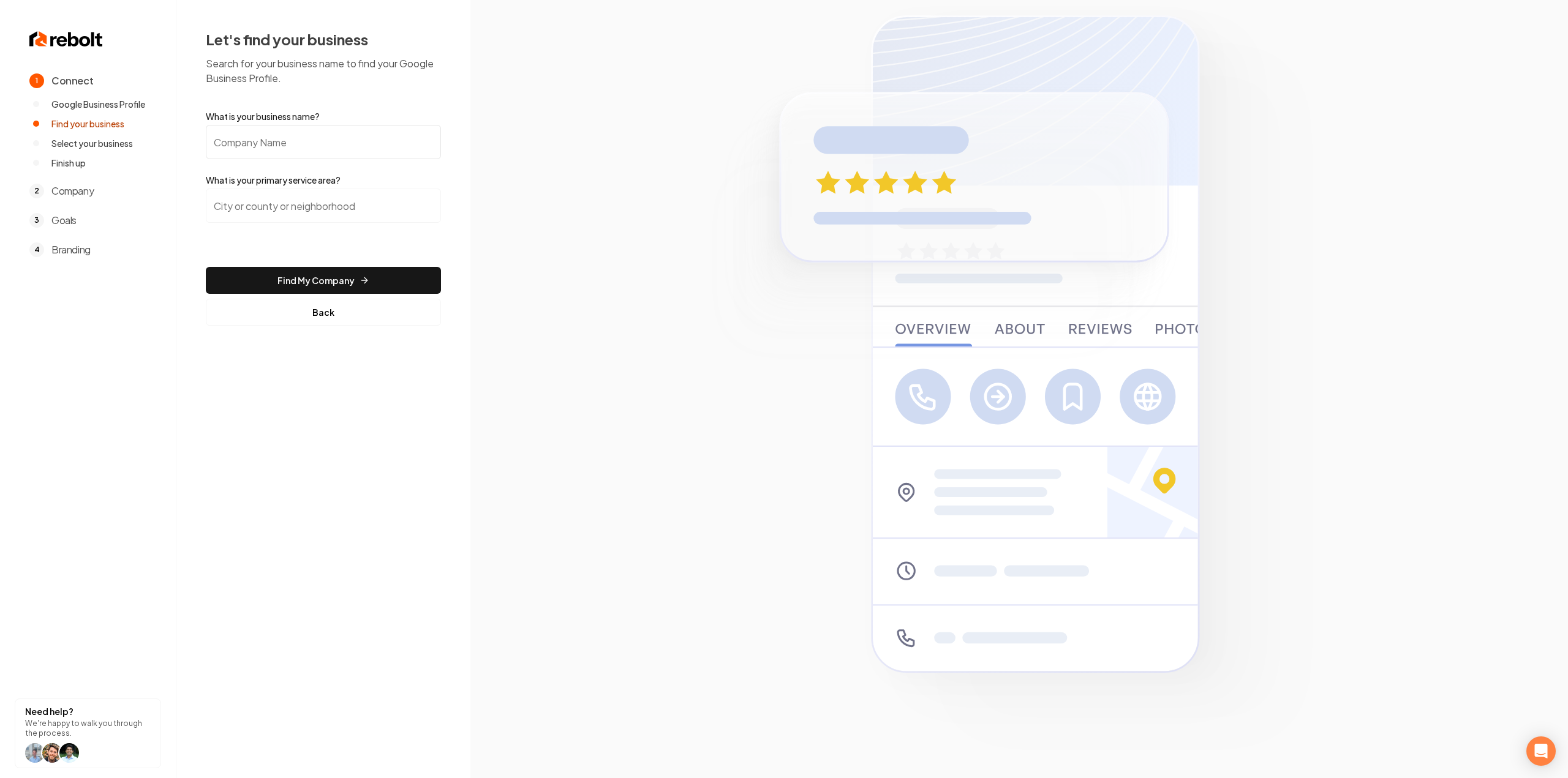 click on "What is your business name?" at bounding box center (323, 142) 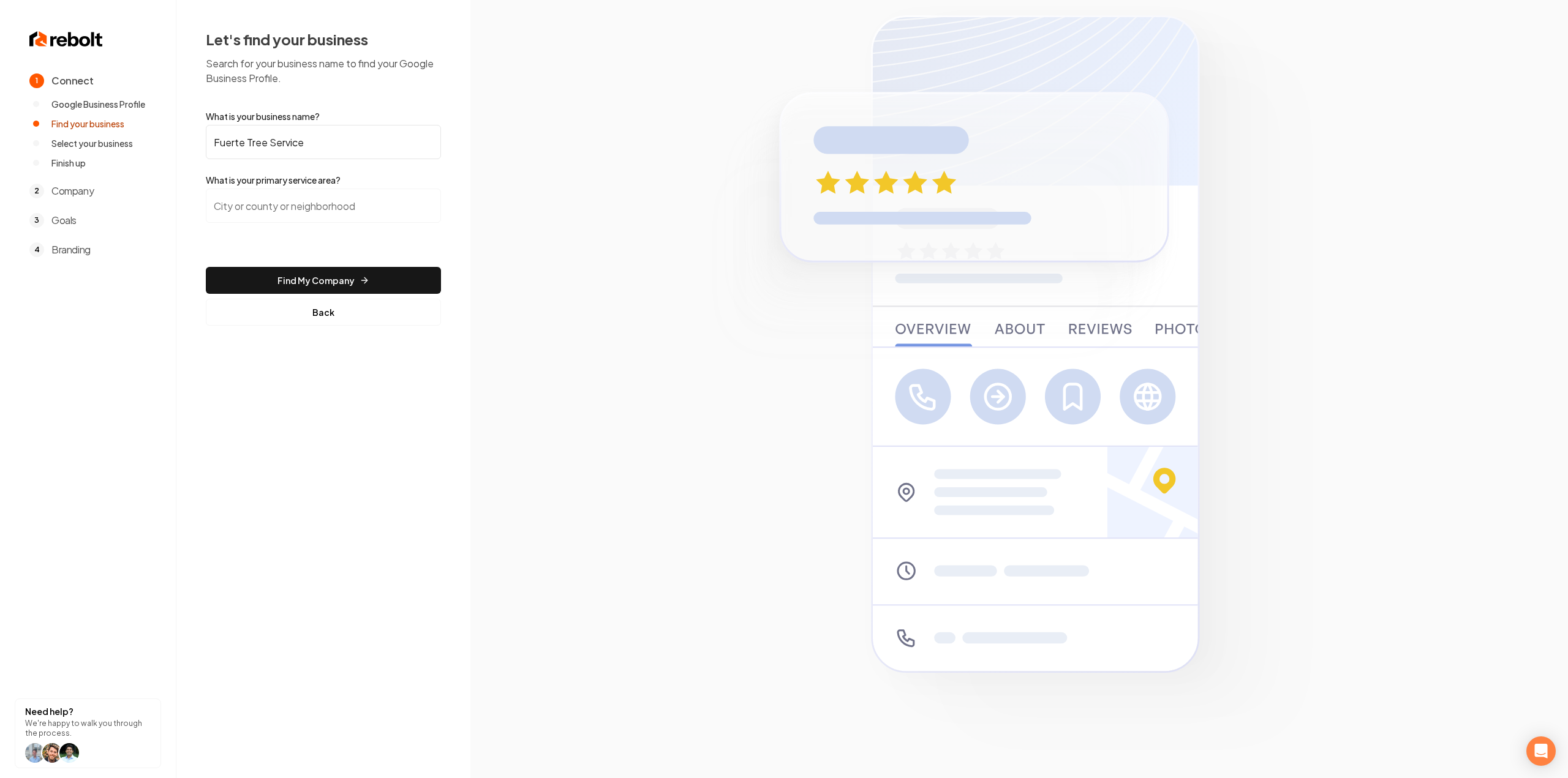type on "Fuerte Tree Service" 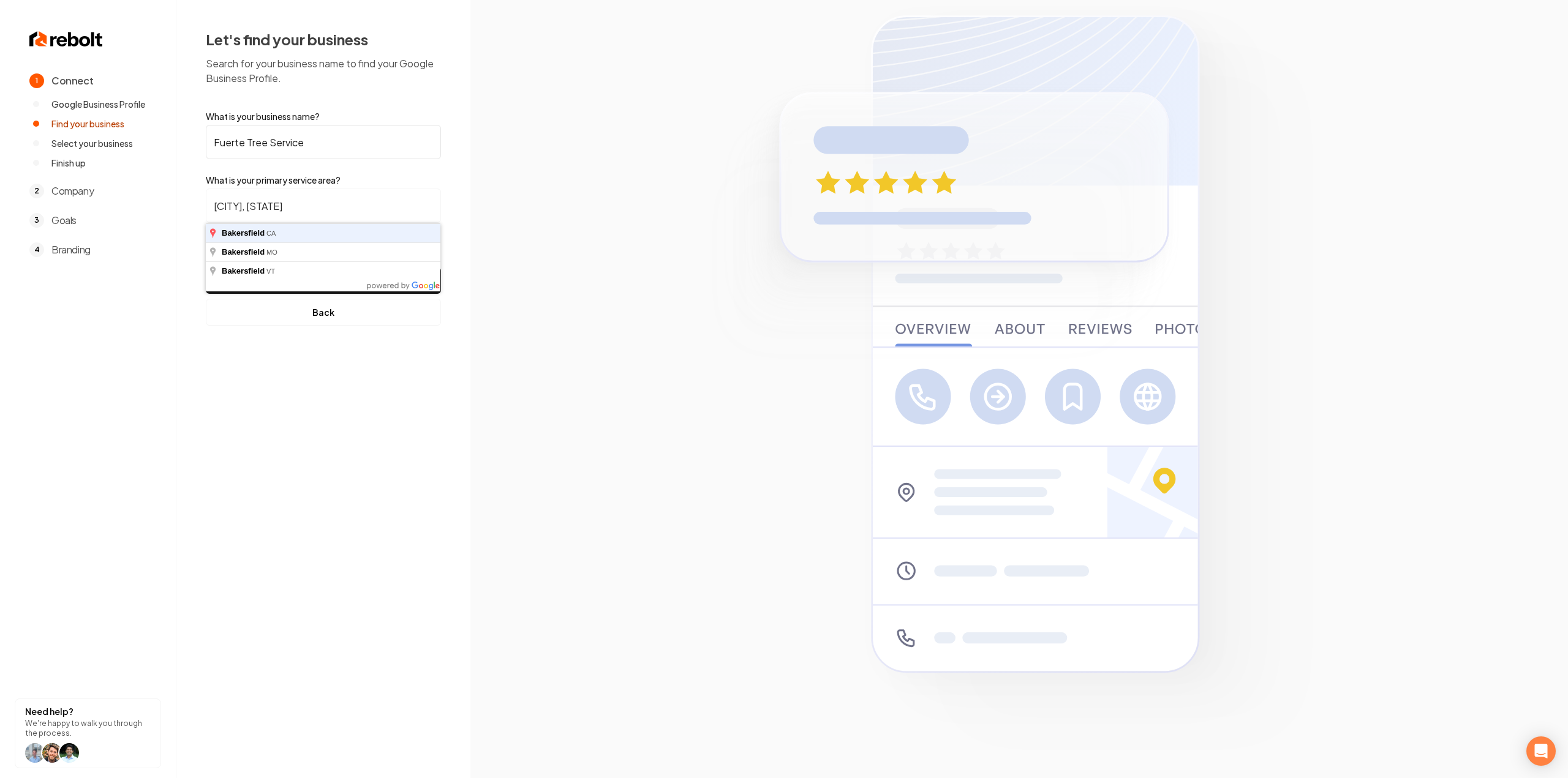 type on "Bakersfield, CA" 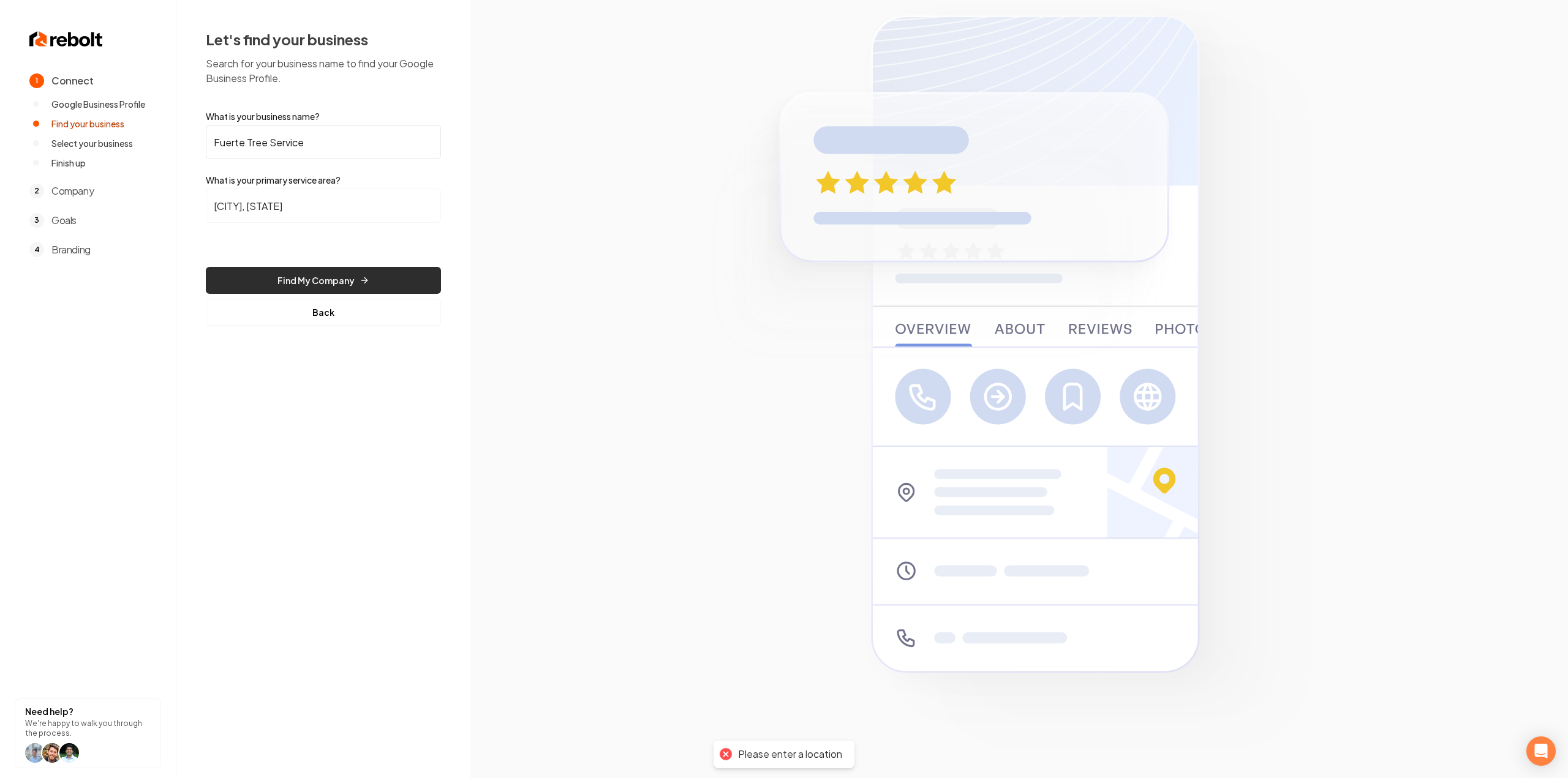 click on "Find My Company" at bounding box center [323, 280] 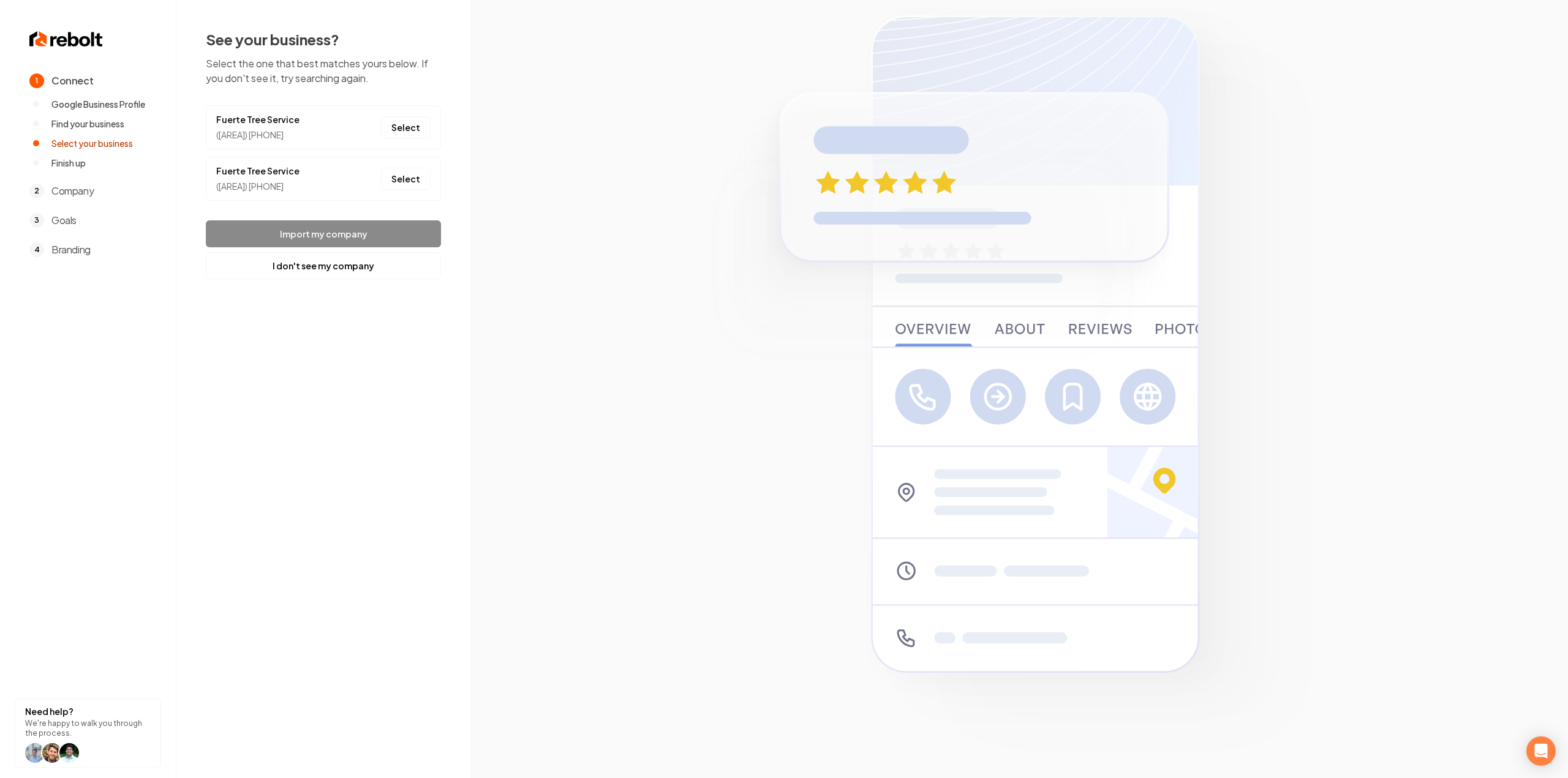 click on "Select" at bounding box center (405, 127) 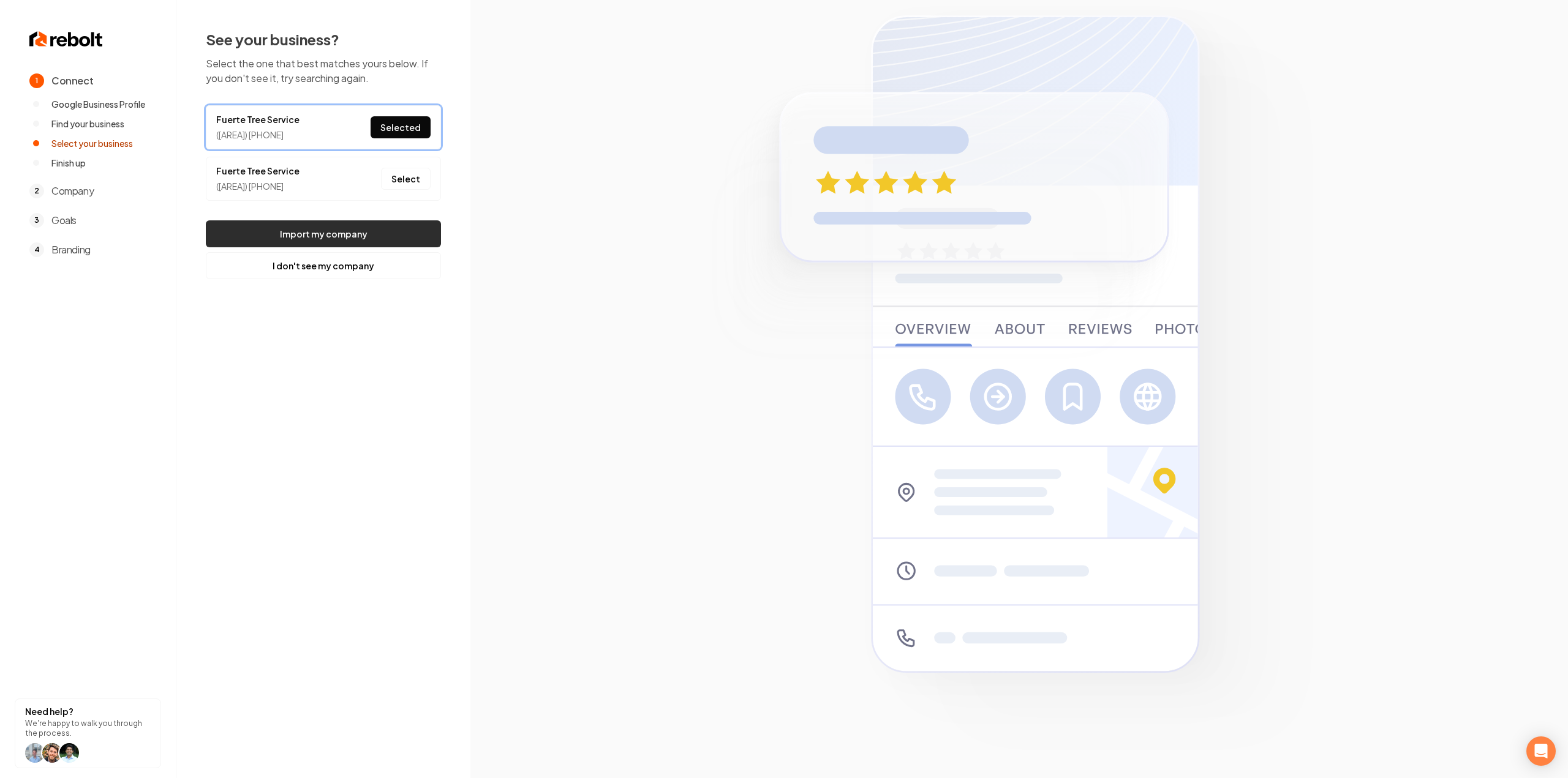click on "Import my company" at bounding box center [323, 234] 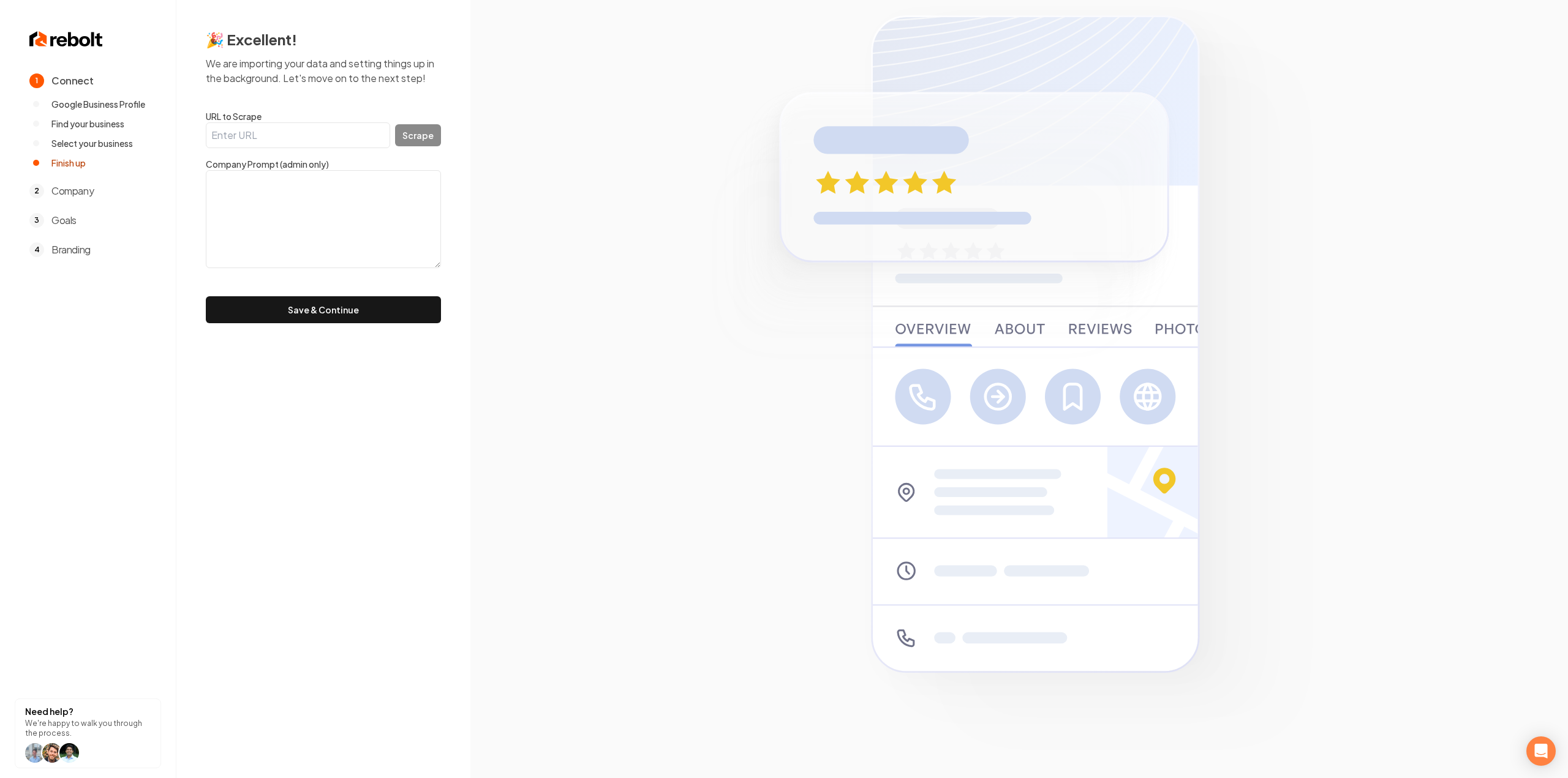 click on "URL to Scrape" at bounding box center (298, 135) 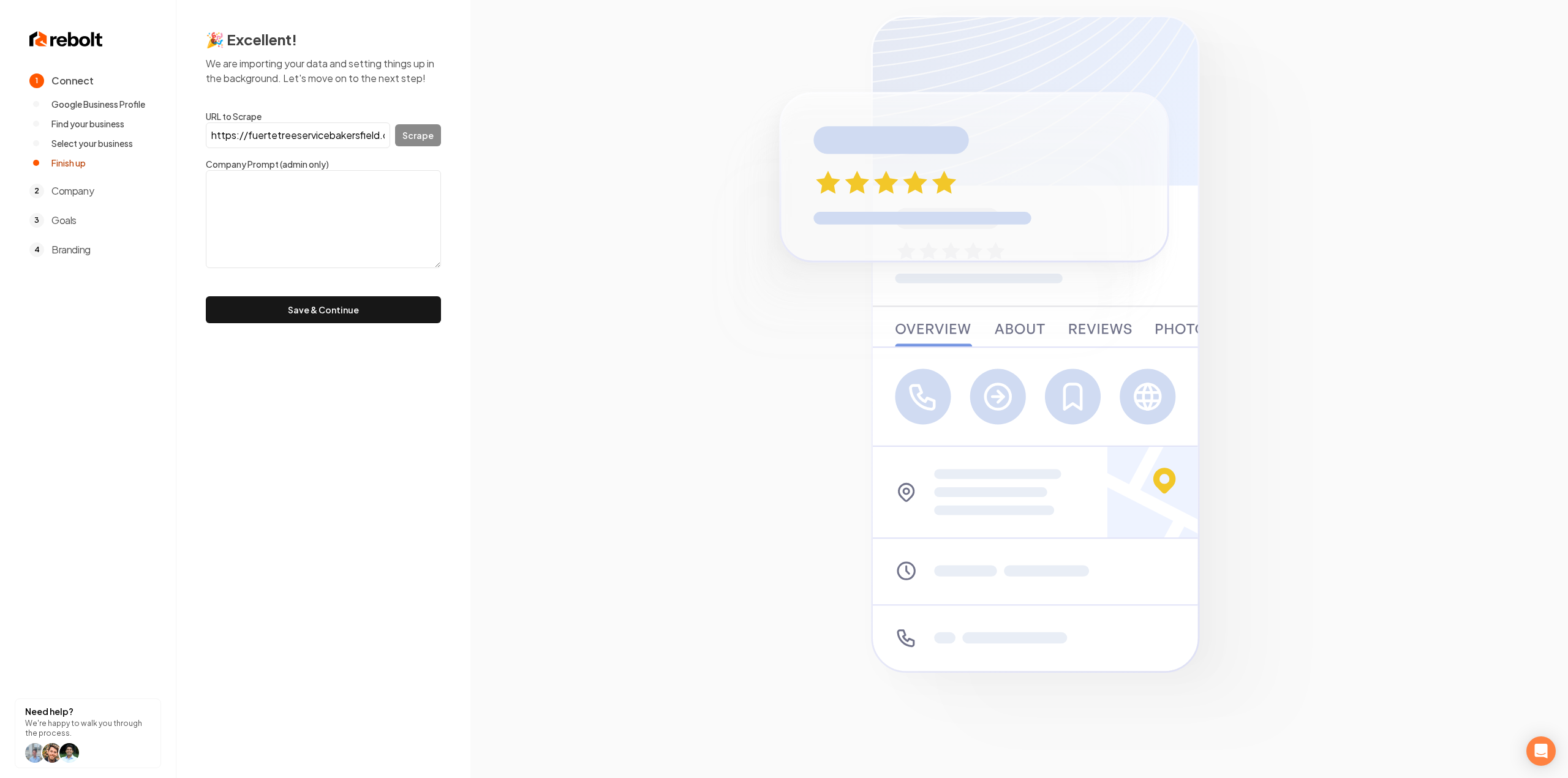 scroll, scrollTop: 0, scrollLeft: 22, axis: horizontal 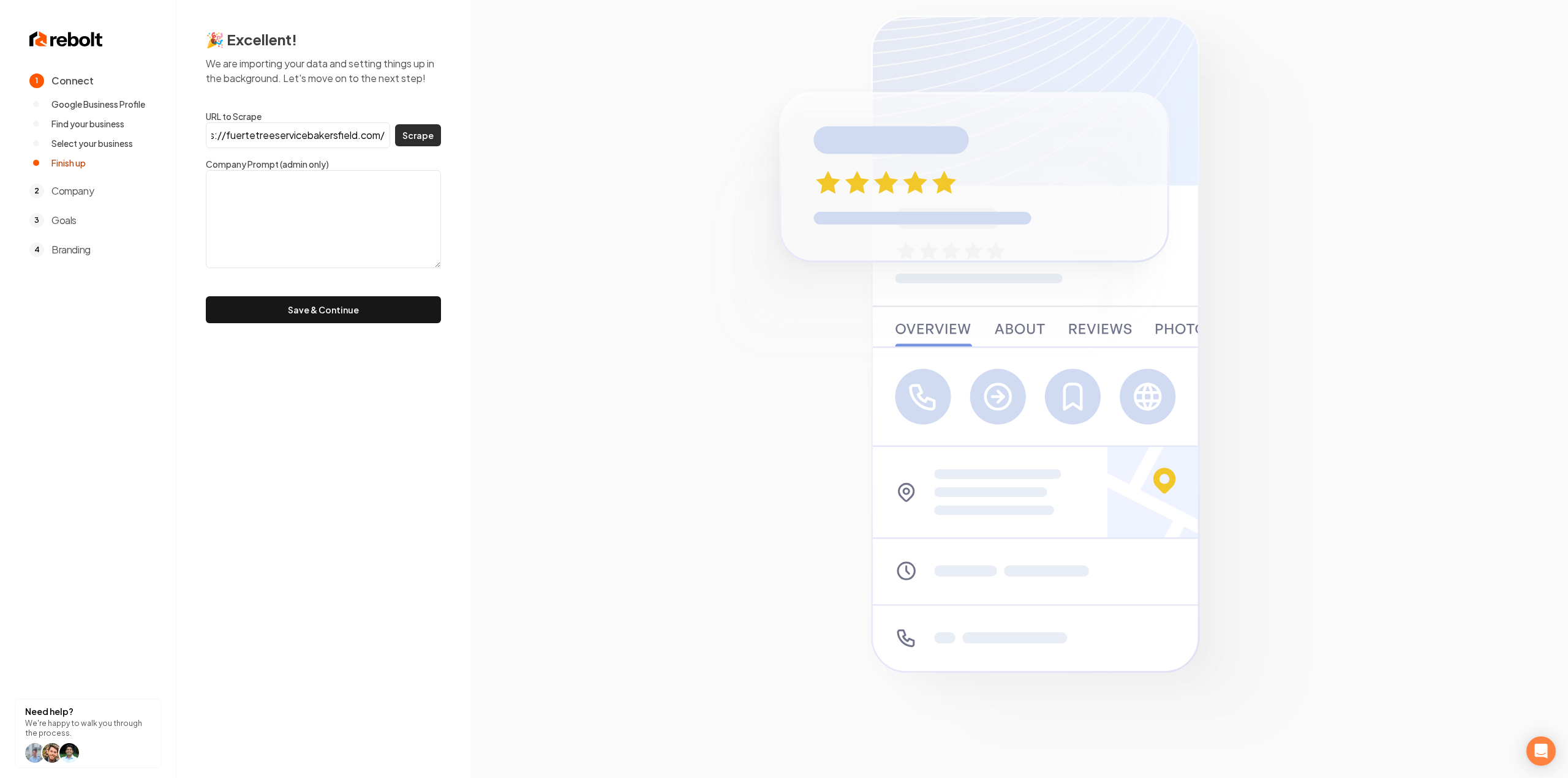 type on "https://fuertetreeservicebakersfield.com/" 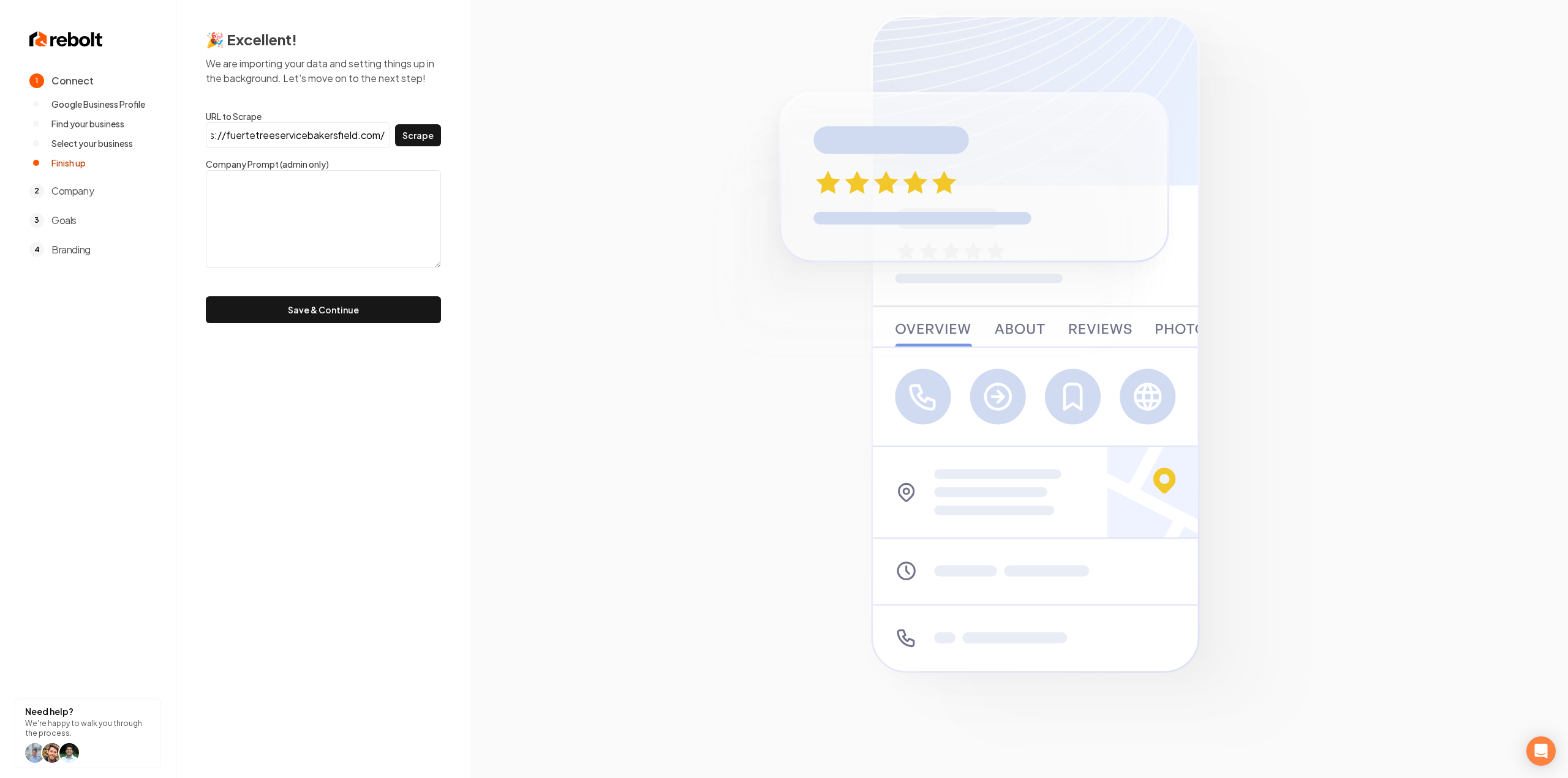 click on "Scrape" at bounding box center [418, 135] 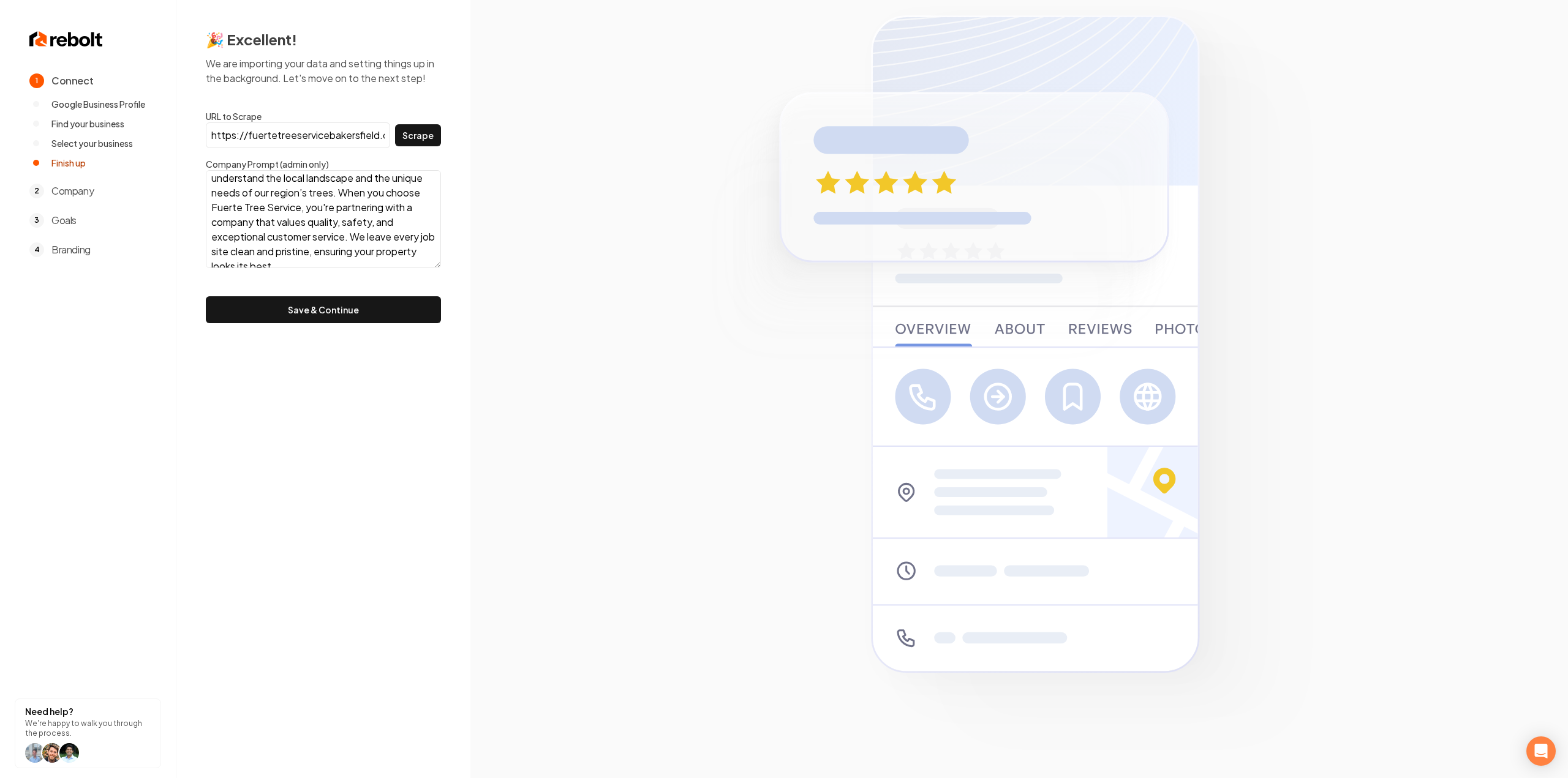 scroll, scrollTop: 177, scrollLeft: 0, axis: vertical 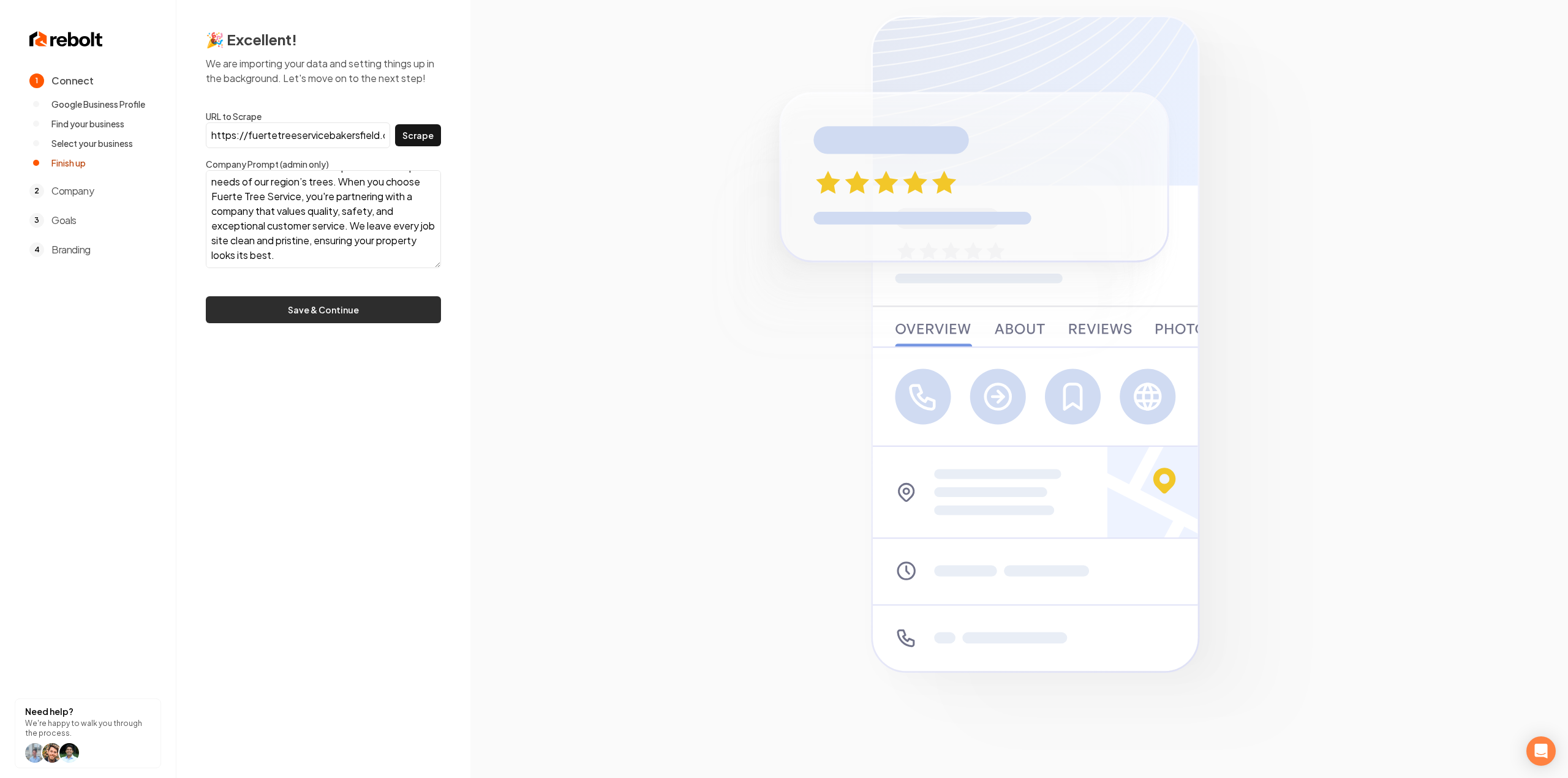 click on "Save & Continue" at bounding box center (323, 310) 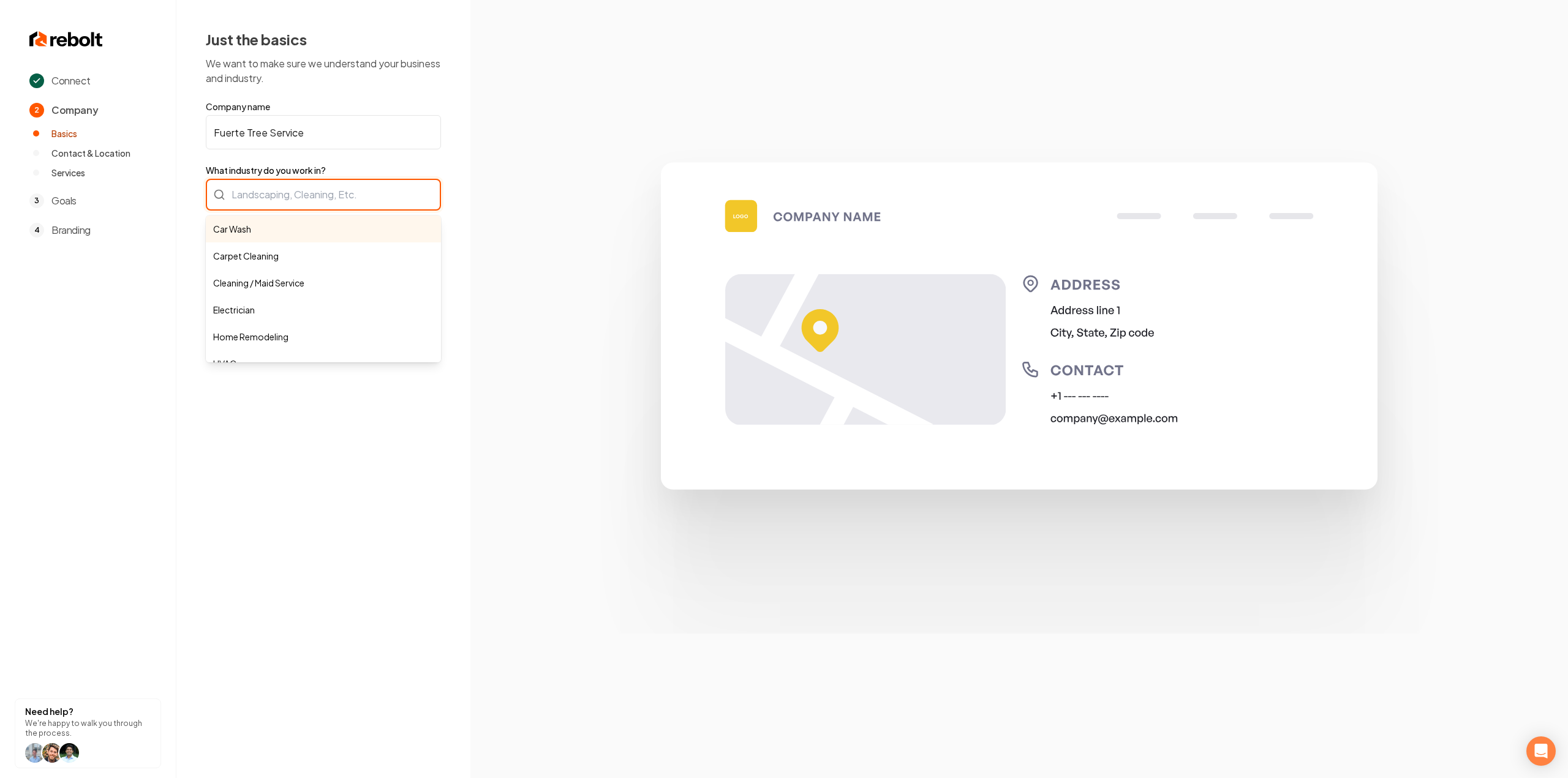 click on "Car Wash Carpet Cleaning Cleaning / Maid Service Electrician Home Remodeling HVAC Junk Removal Landscaping Moving Painting Personal Trainer Pest Control Plumbing Pool Cleaning Pressure Washing Roofing Tree Services Window Cleaning" at bounding box center [323, 195] 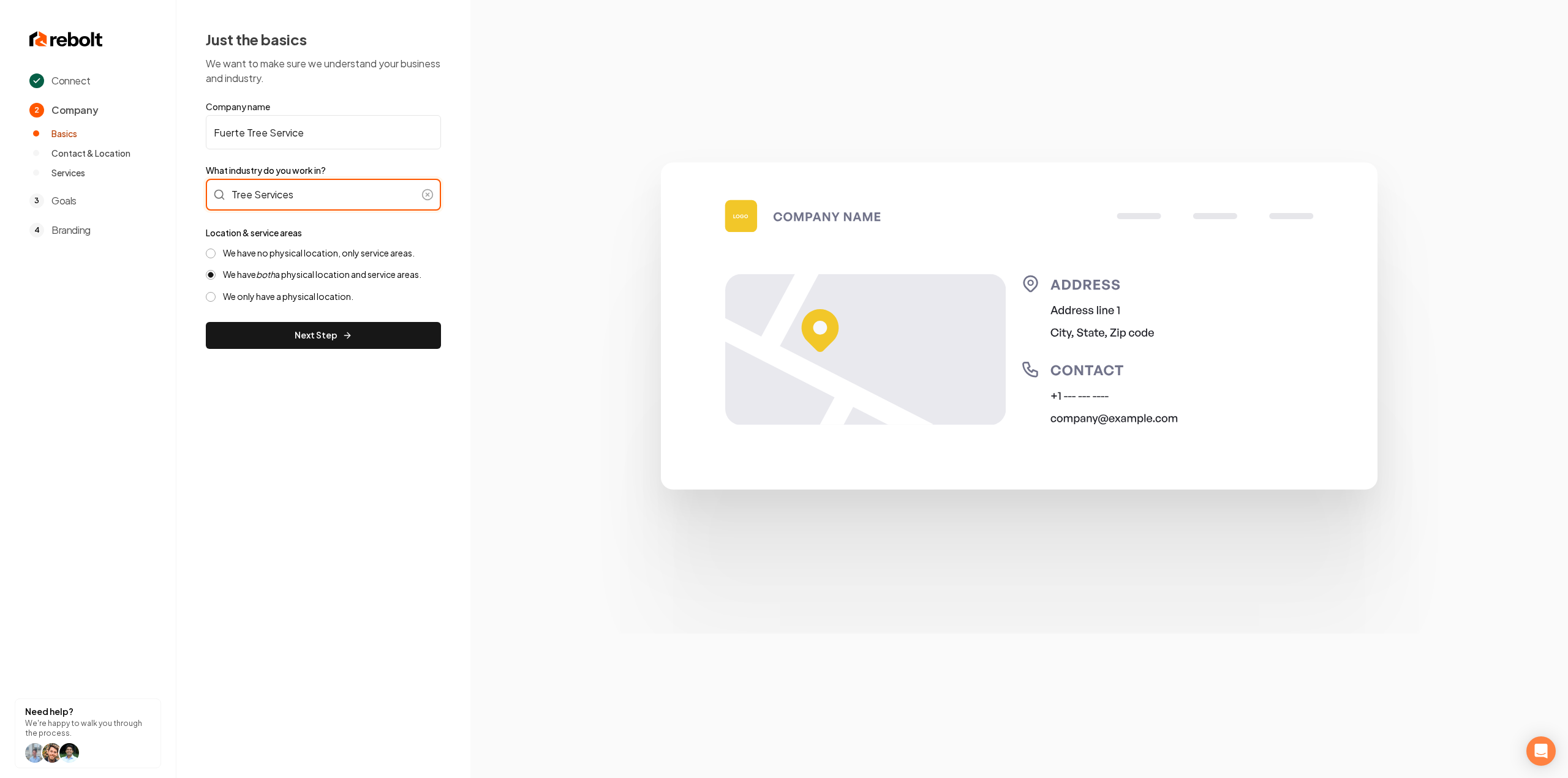 type on "Tree Services" 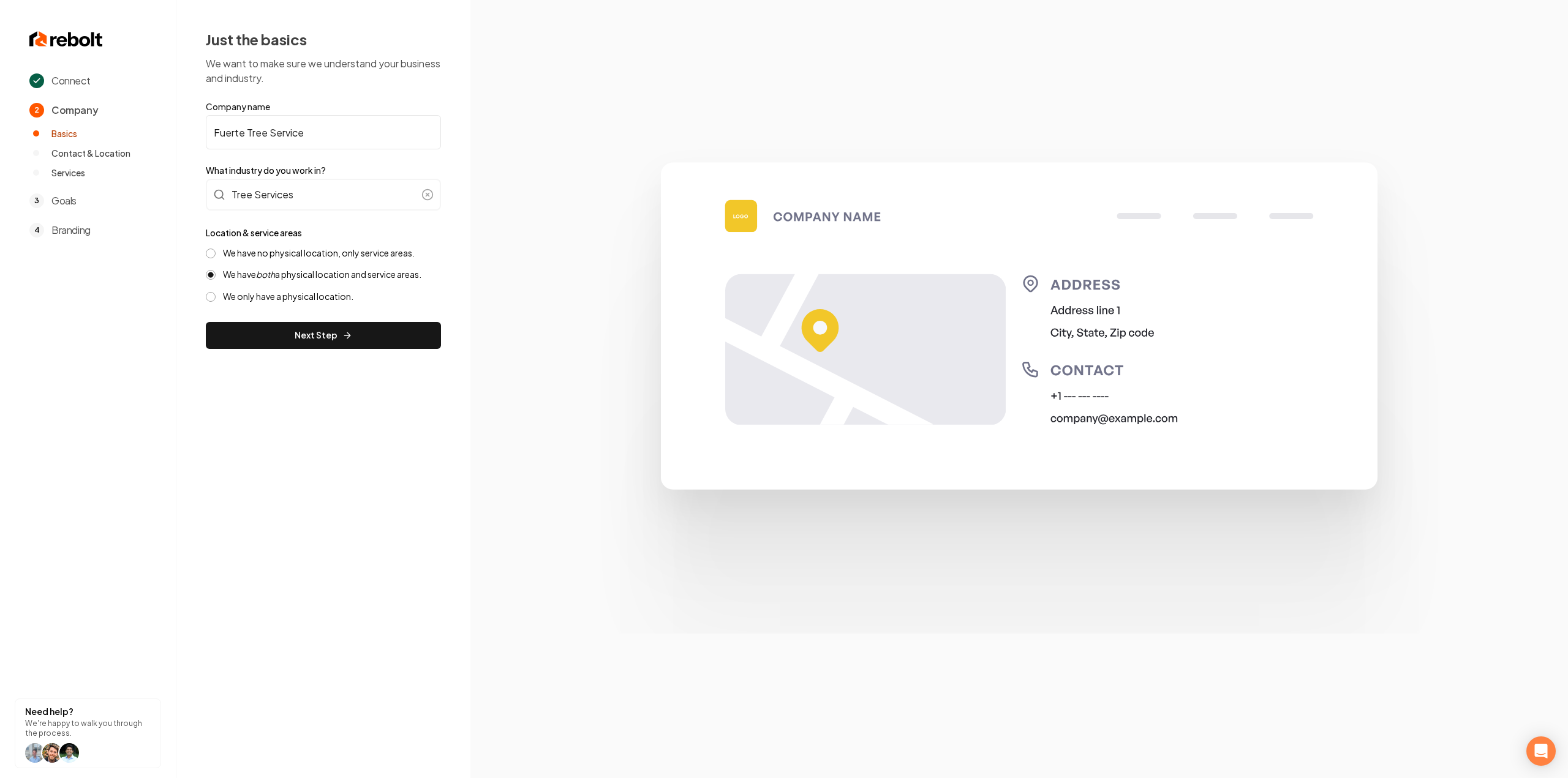 click on "We have no physical location, only service areas." at bounding box center [318, 253] 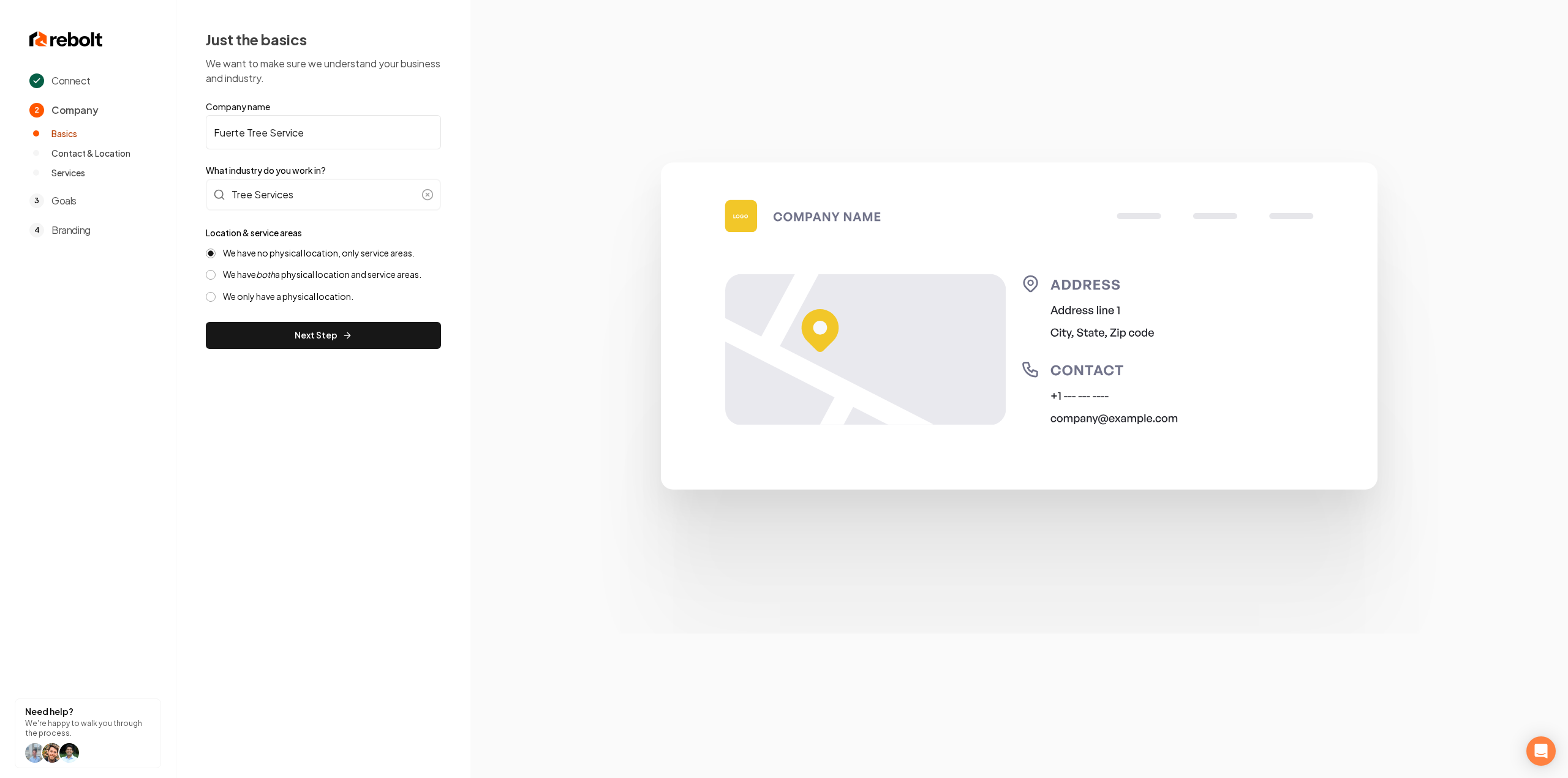 click on "Just the basics We want to make sure we understand your business and industry. Company name Fuerte Tree Service What industry do you work in? Tree Services Location & service areas We have no physical location, only service areas. We have  both  a physical location and service areas. We only have a physical location. Next Step" at bounding box center (323, 189) 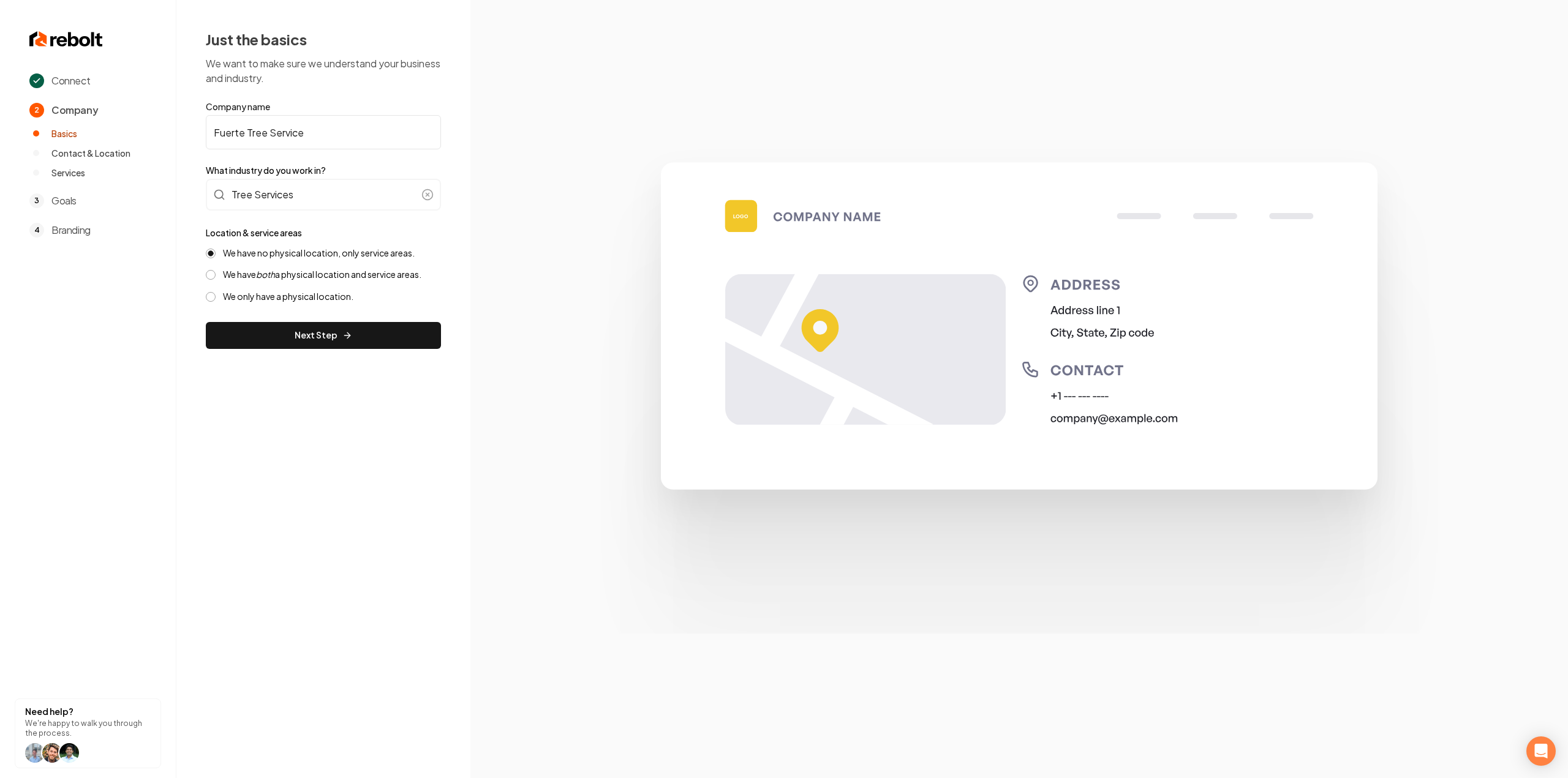 drag, startPoint x: 339, startPoint y: 338, endPoint x: 383, endPoint y: 272, distance: 79.32213 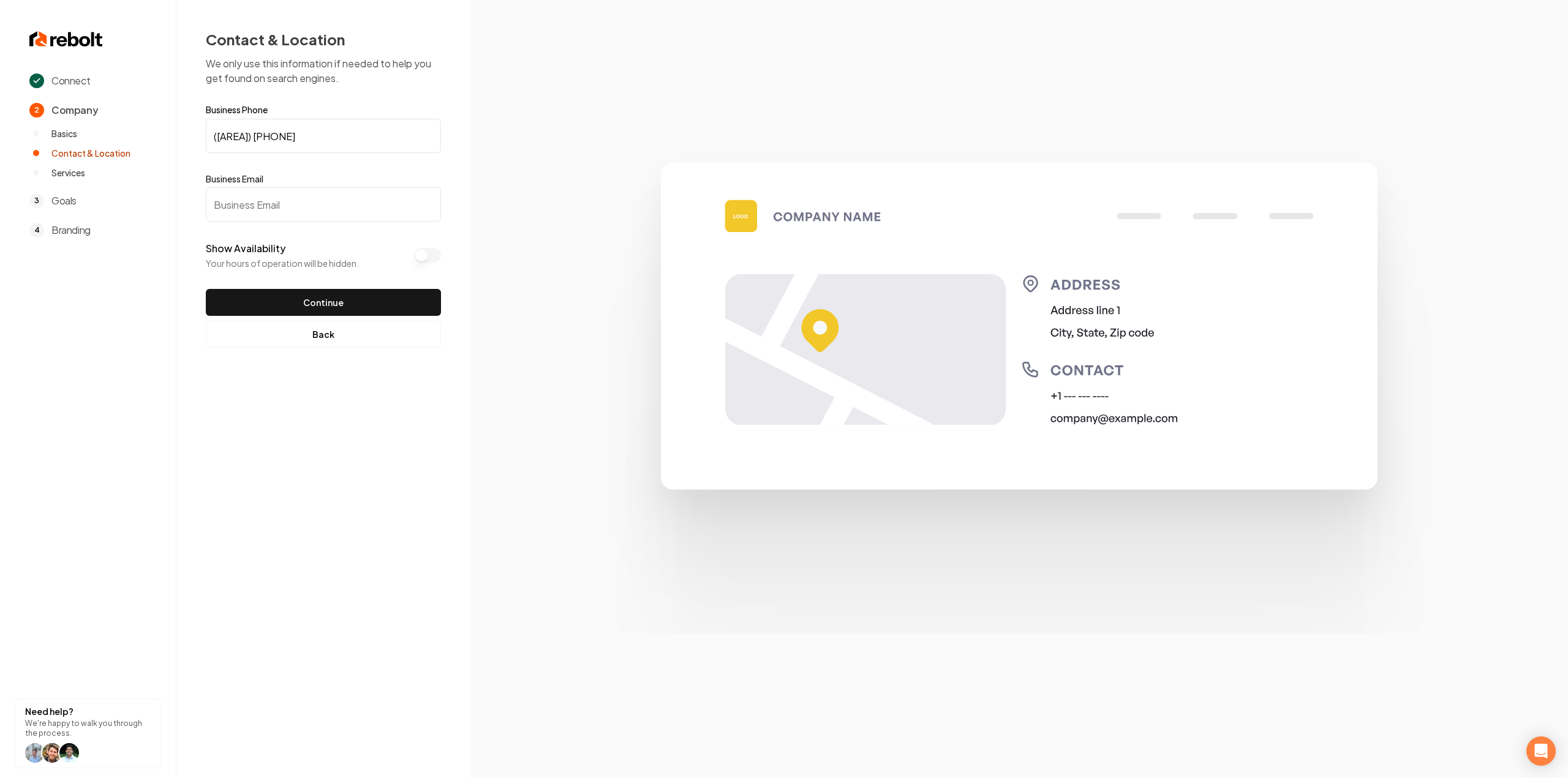 click on "Business Email" at bounding box center (323, 204) 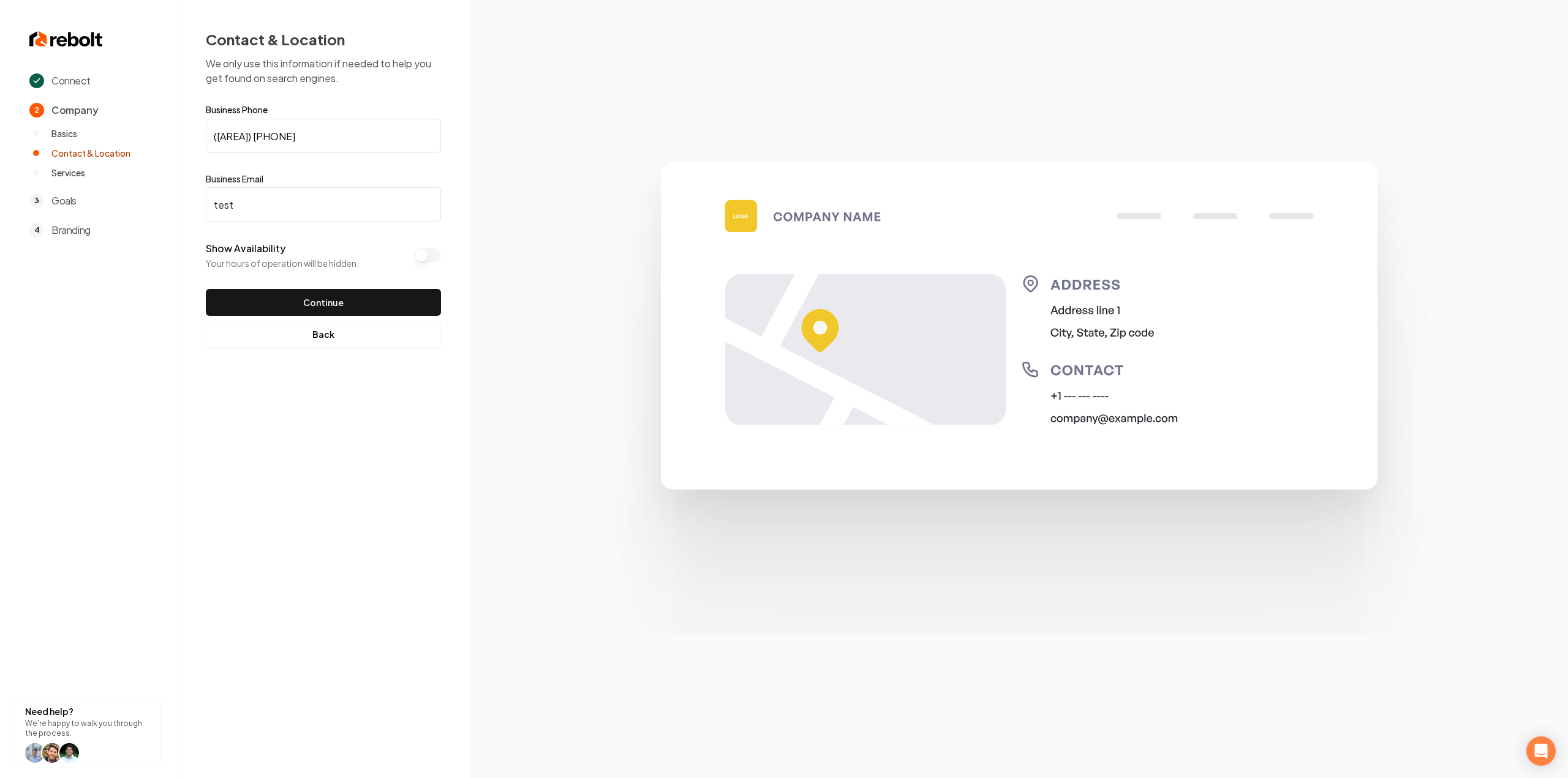 click on "test" at bounding box center (323, 204) 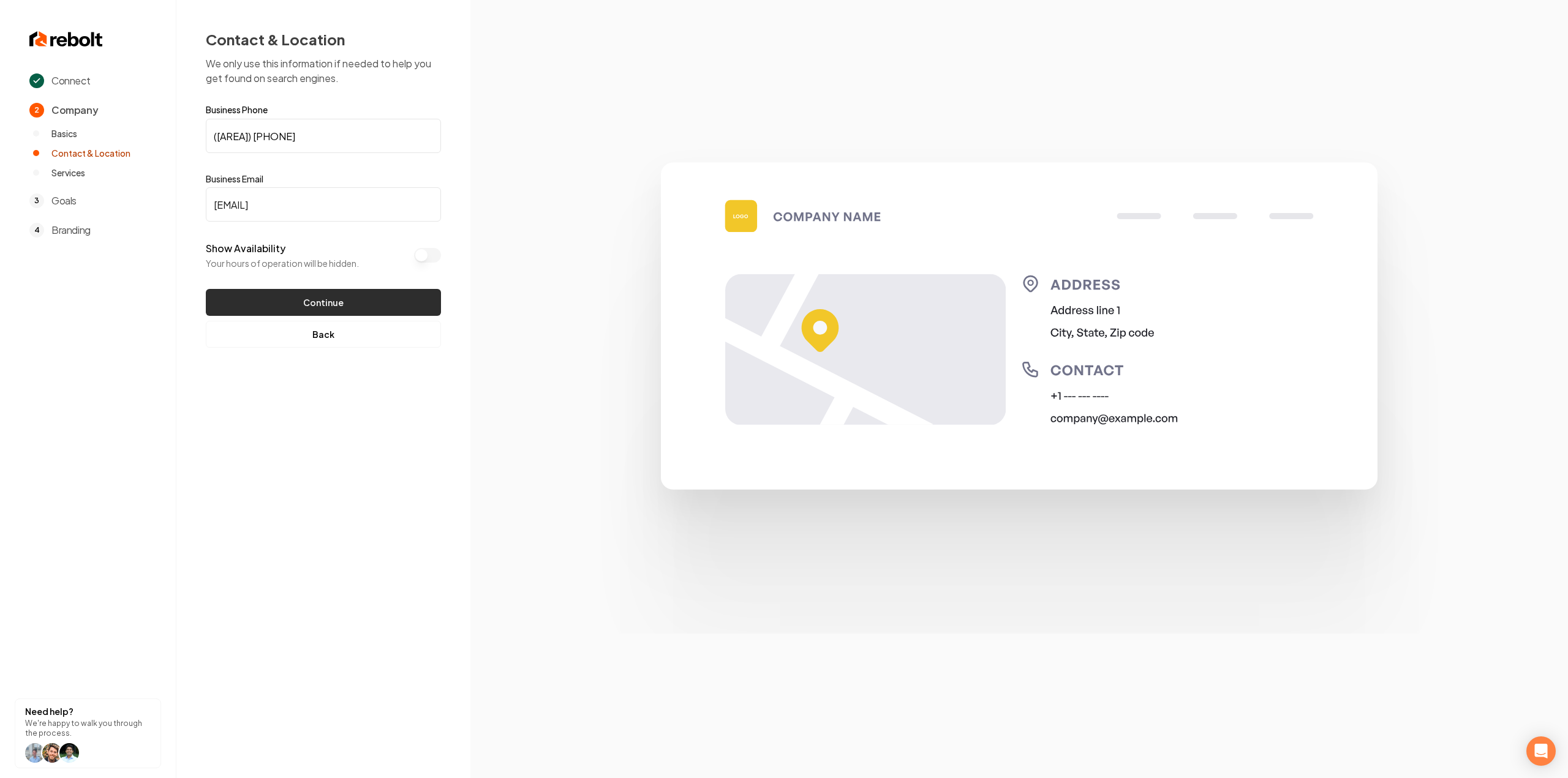 type on "fuertetreeservice@gmail.com" 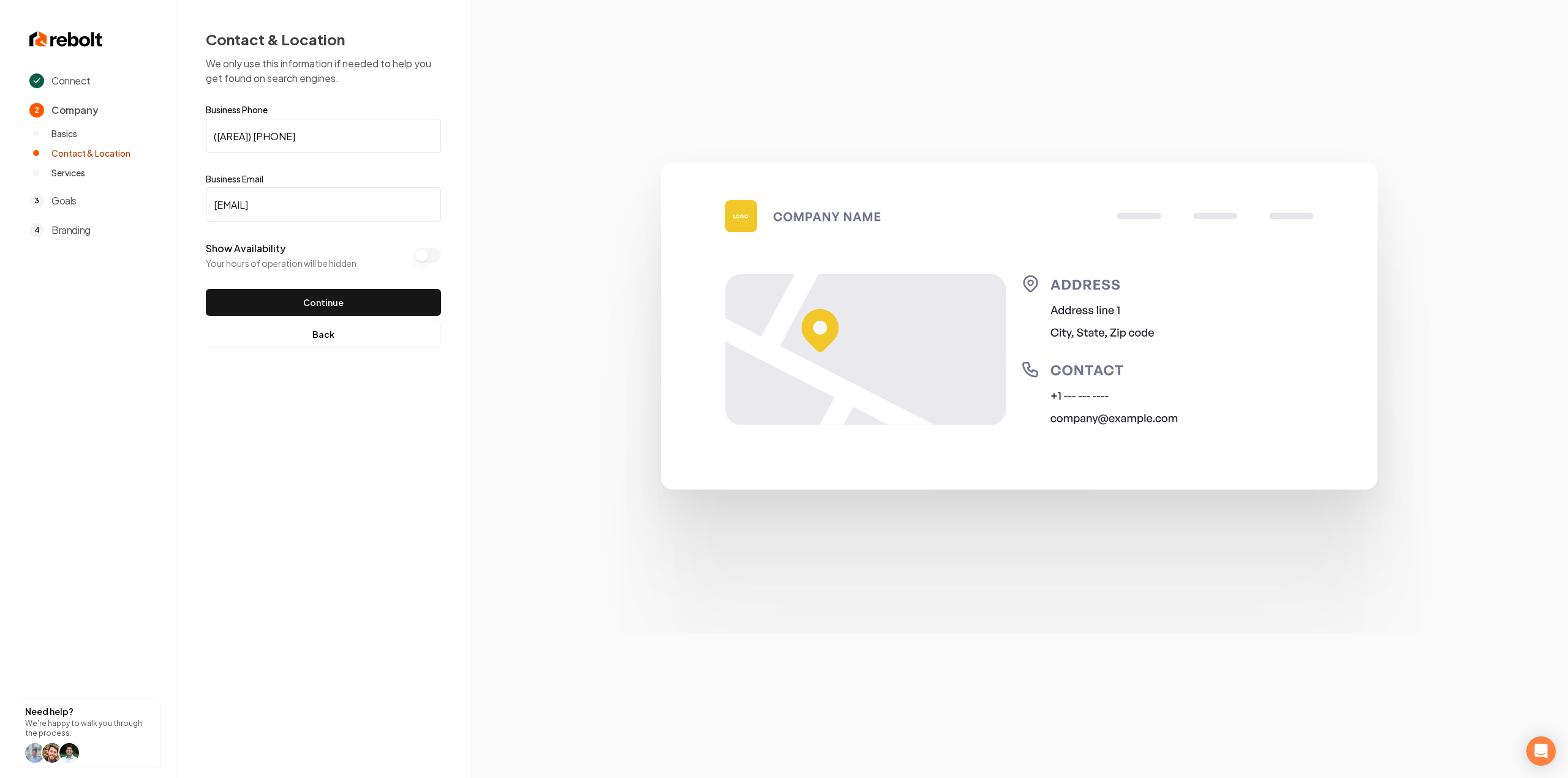 click on "Continue" at bounding box center (323, 302) 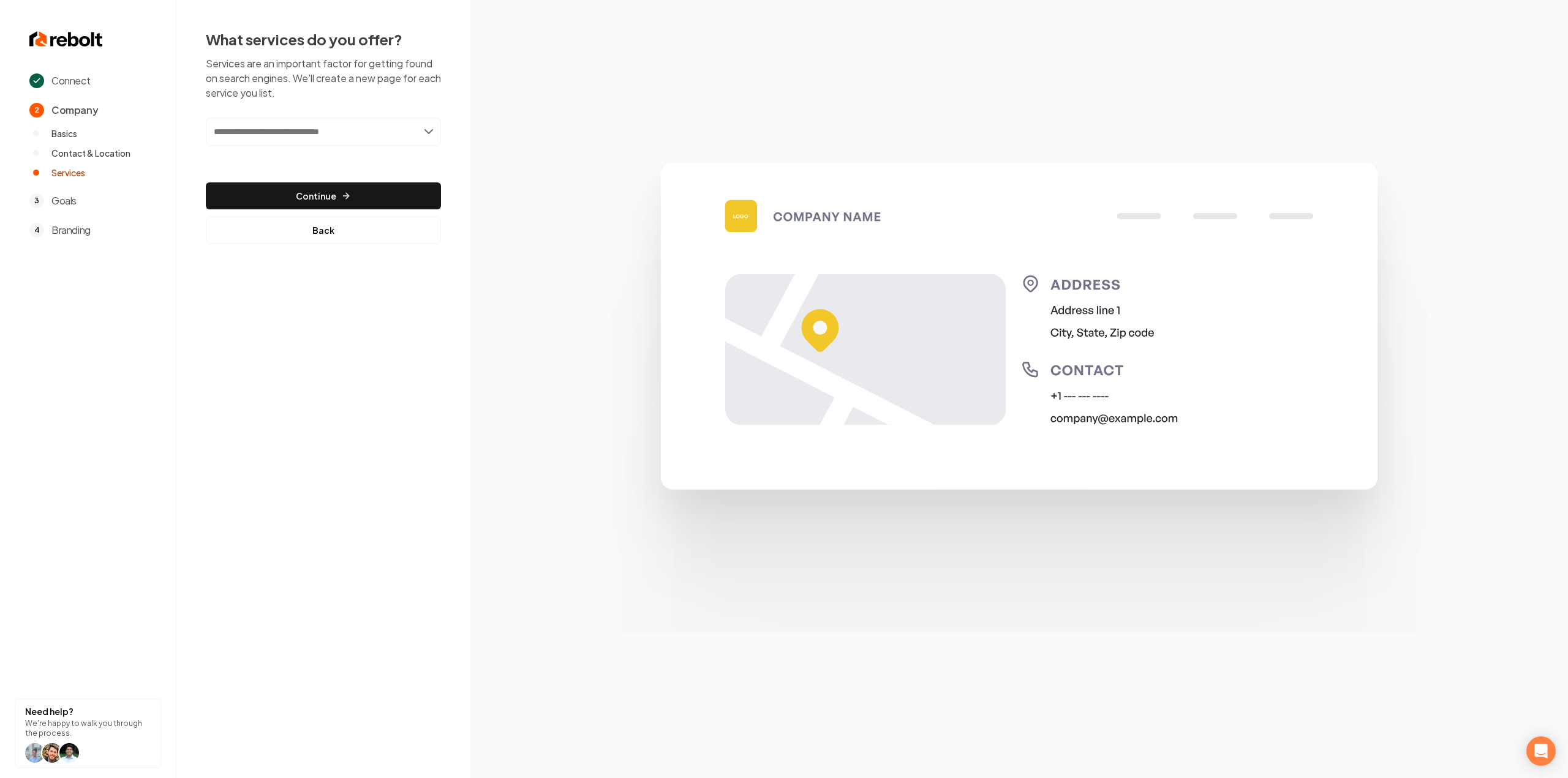 click at bounding box center (323, 132) 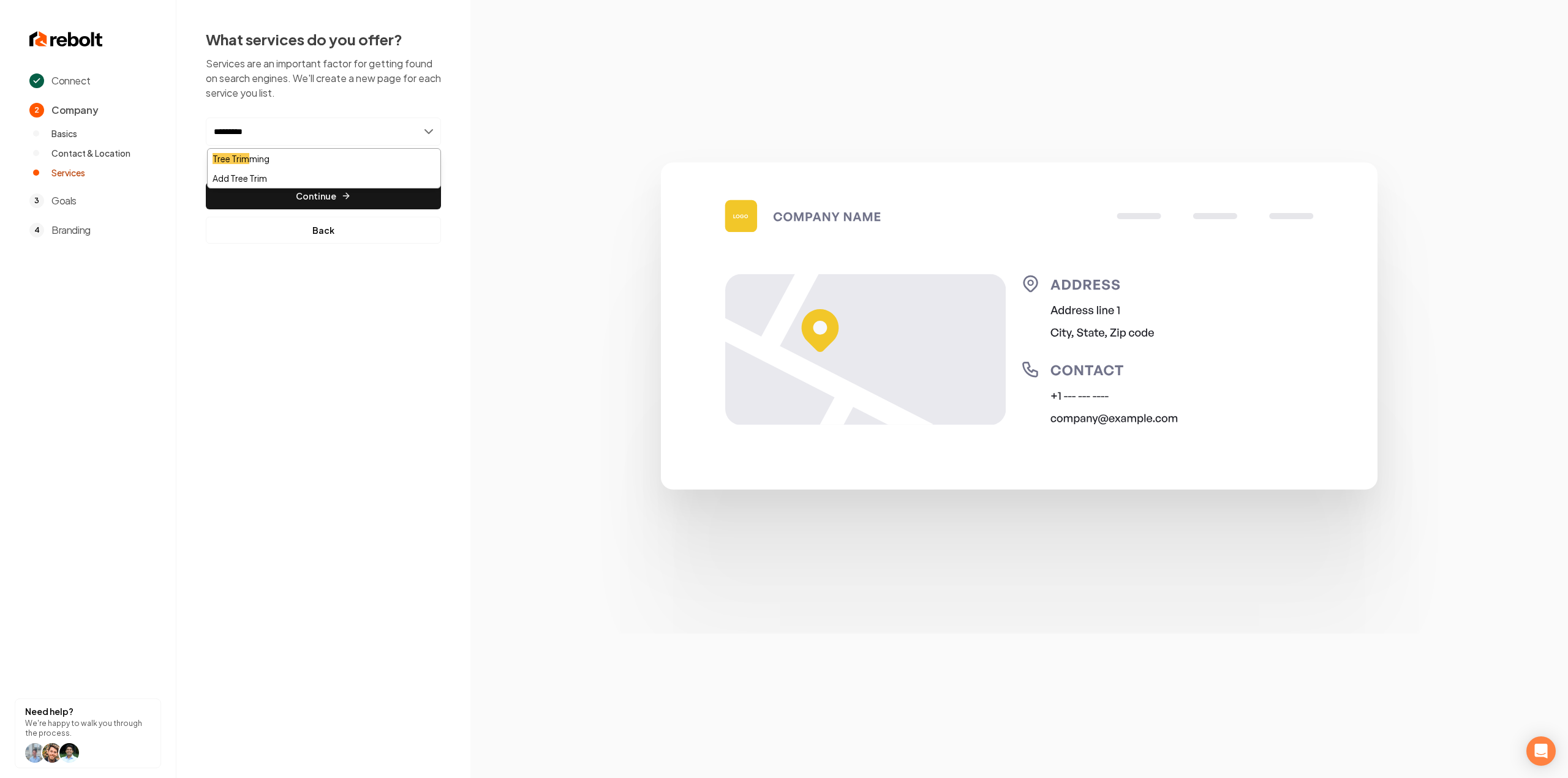 type on "**********" 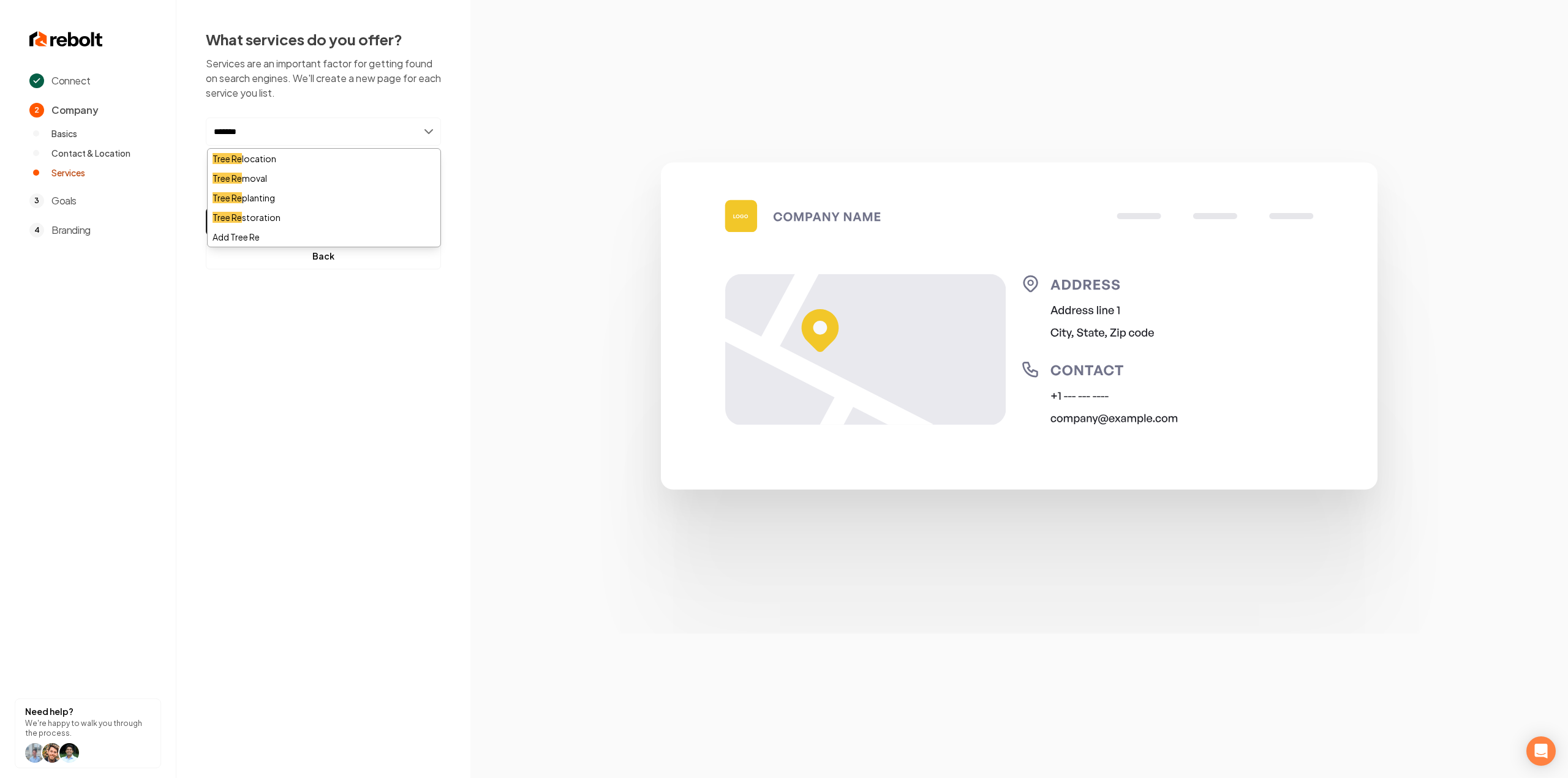 type on "********" 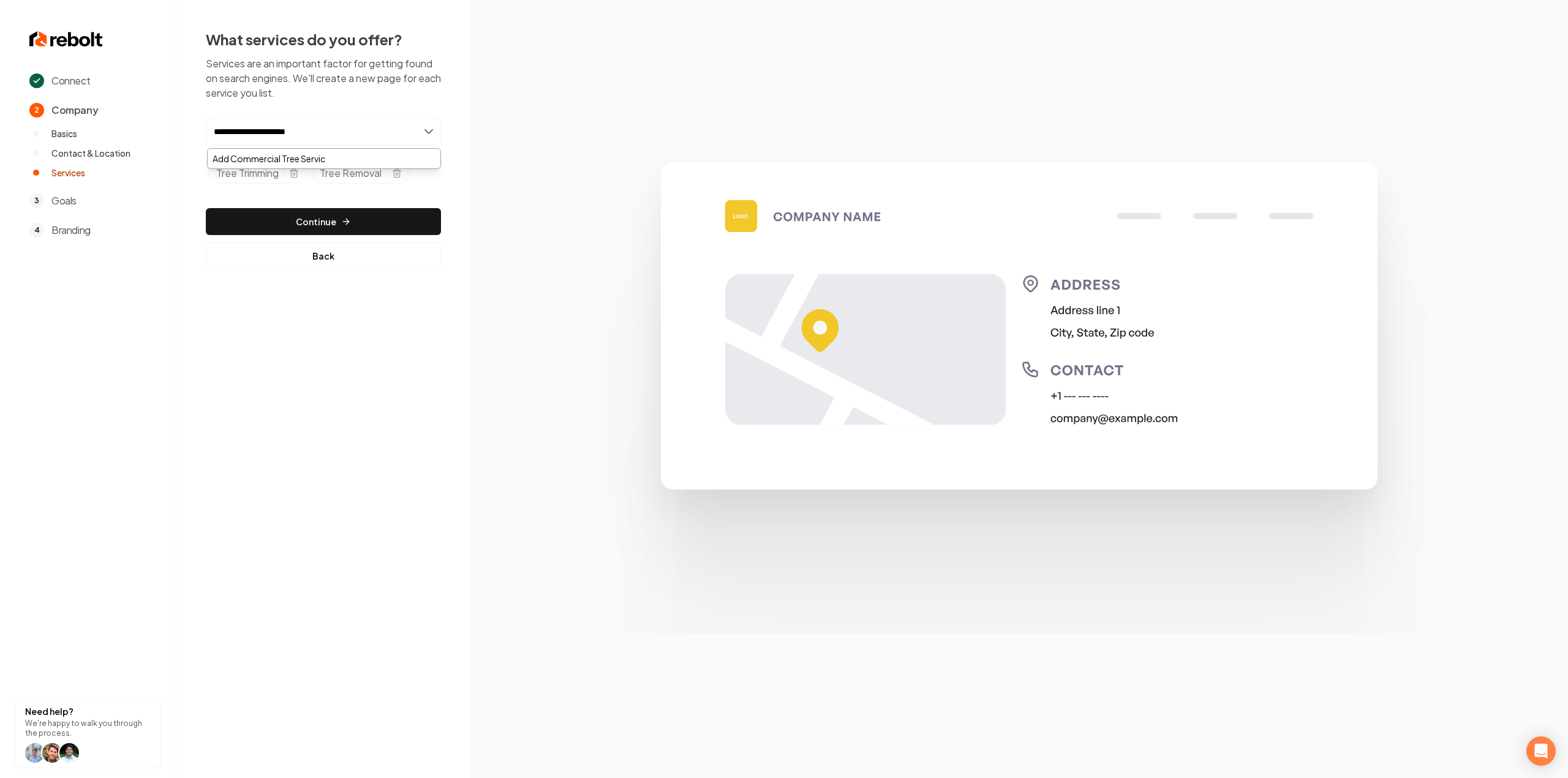 type on "**********" 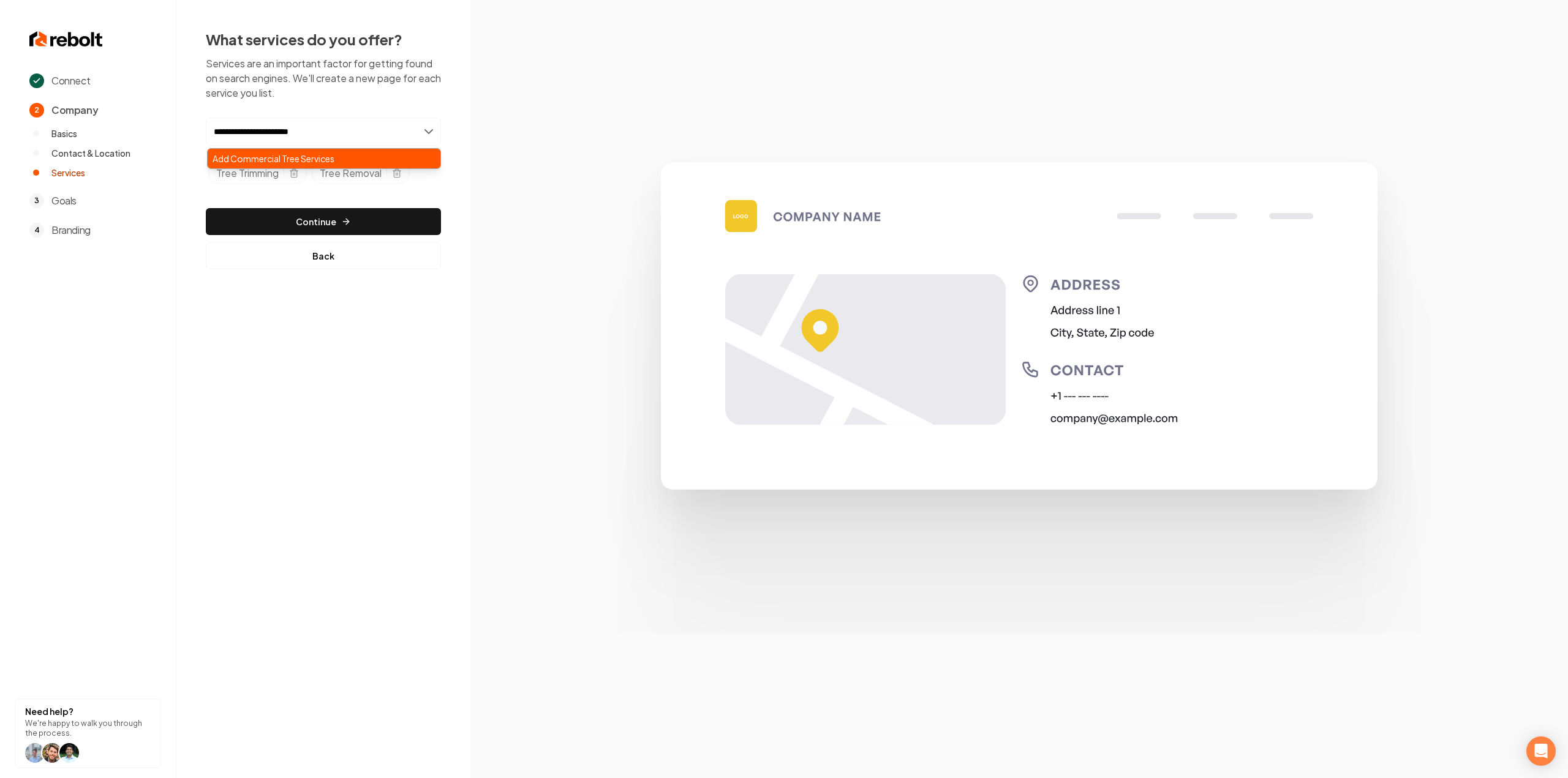type 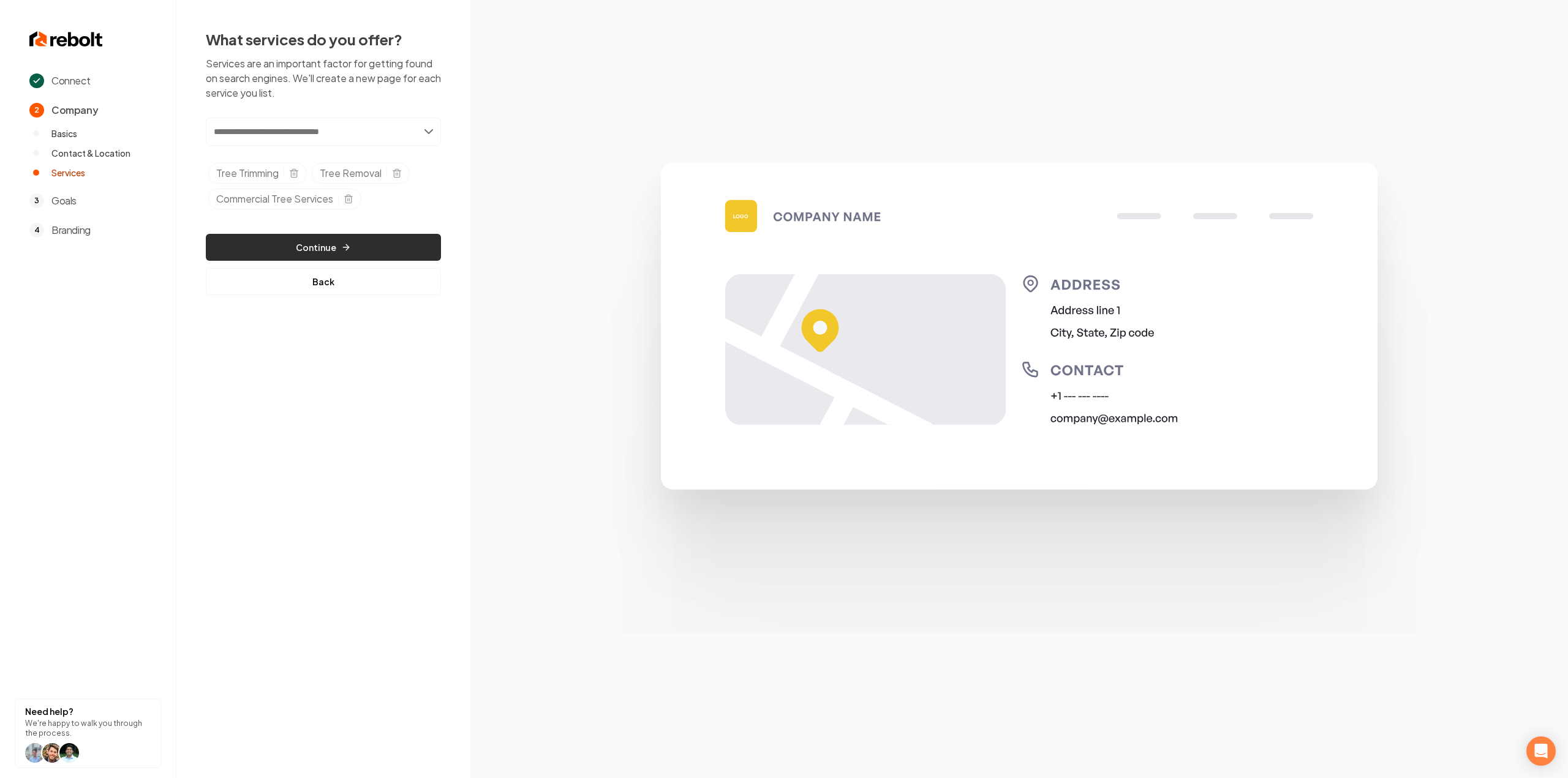 click on "Continue" at bounding box center (323, 247) 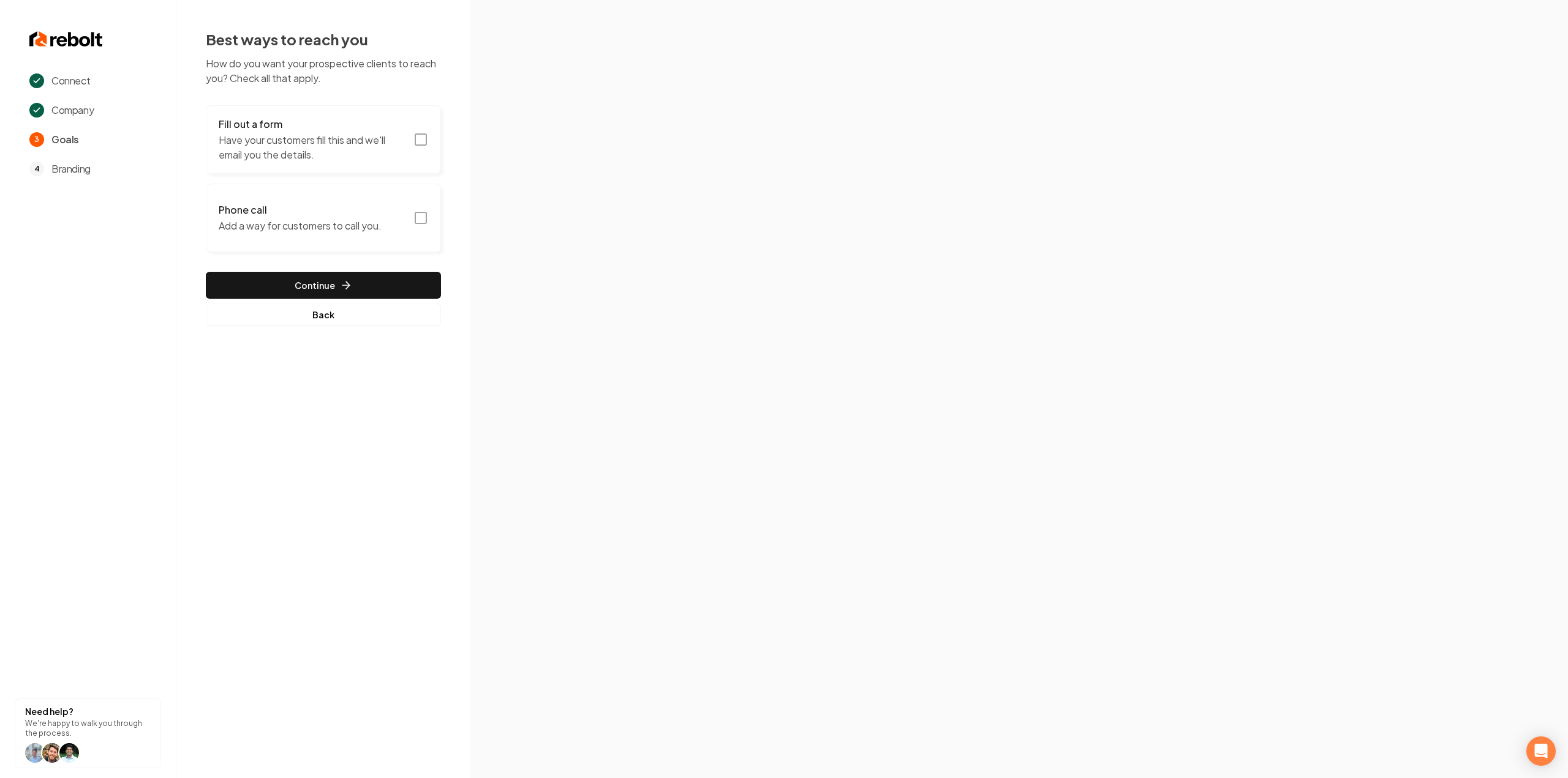click on "Fill out a form Have your customers fill this and we'll email you the details." at bounding box center [323, 140] 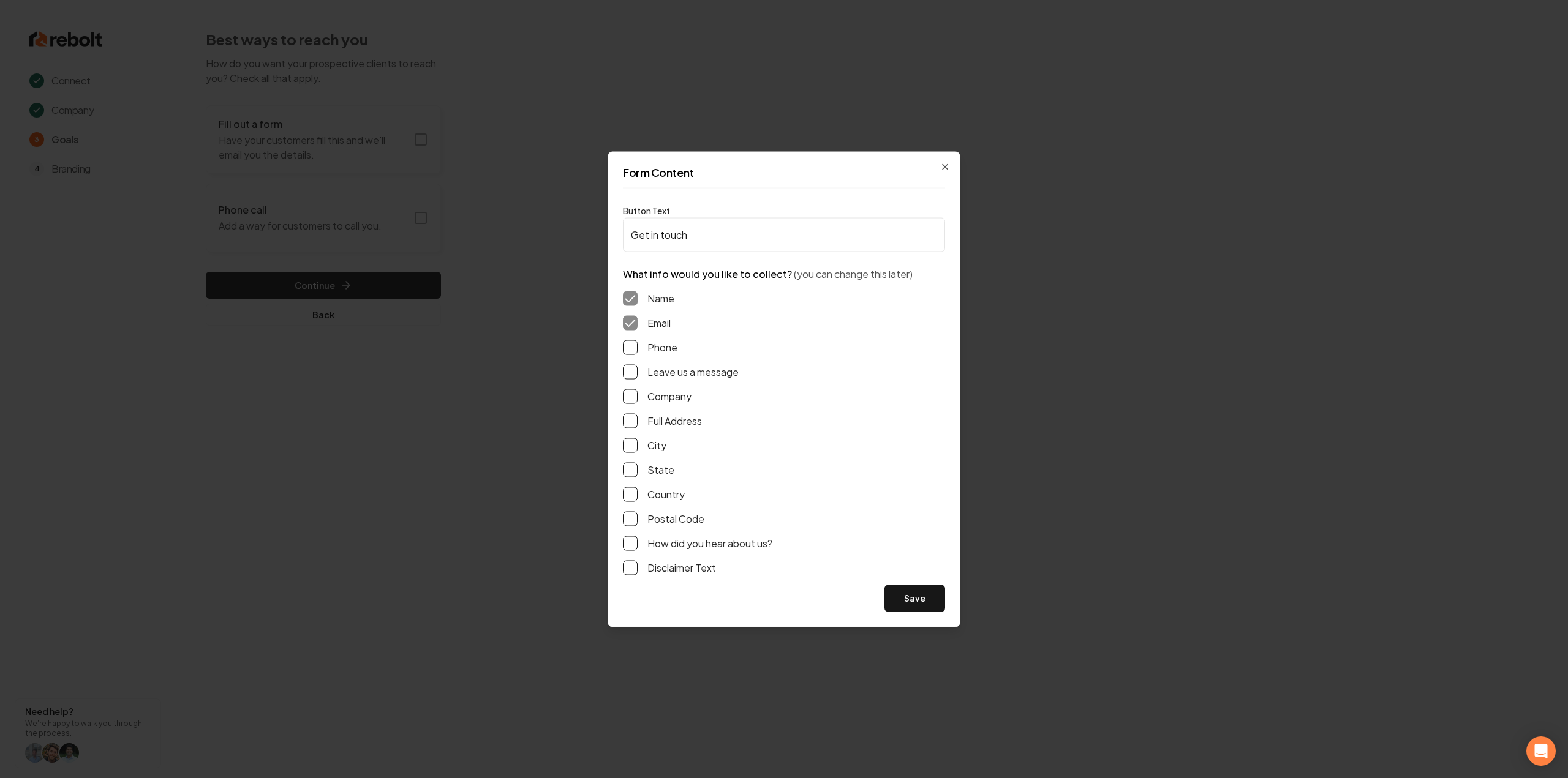click on "Phone" at bounding box center [630, 347] 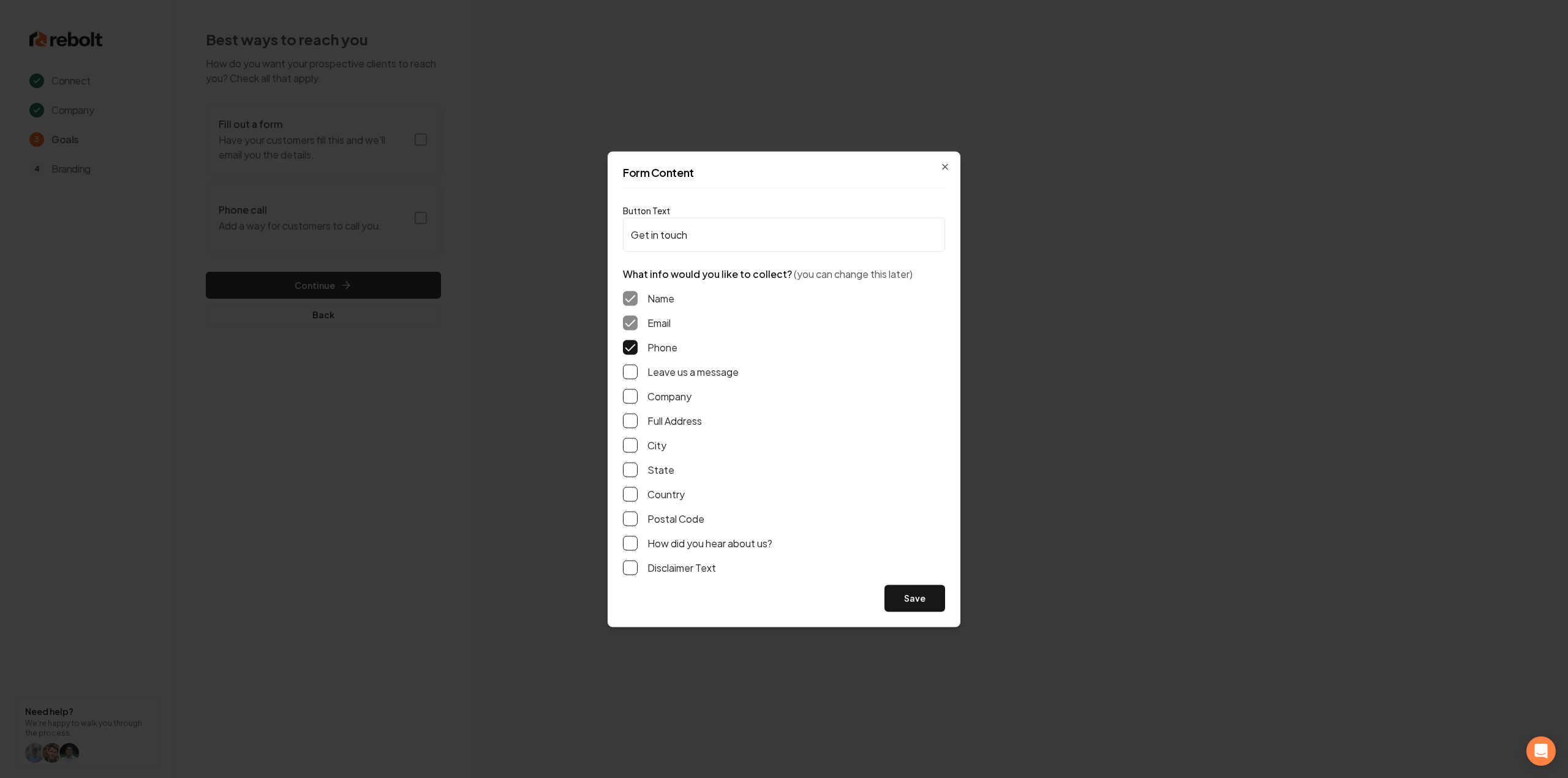 click on "Leave us a message" at bounding box center (630, 372) 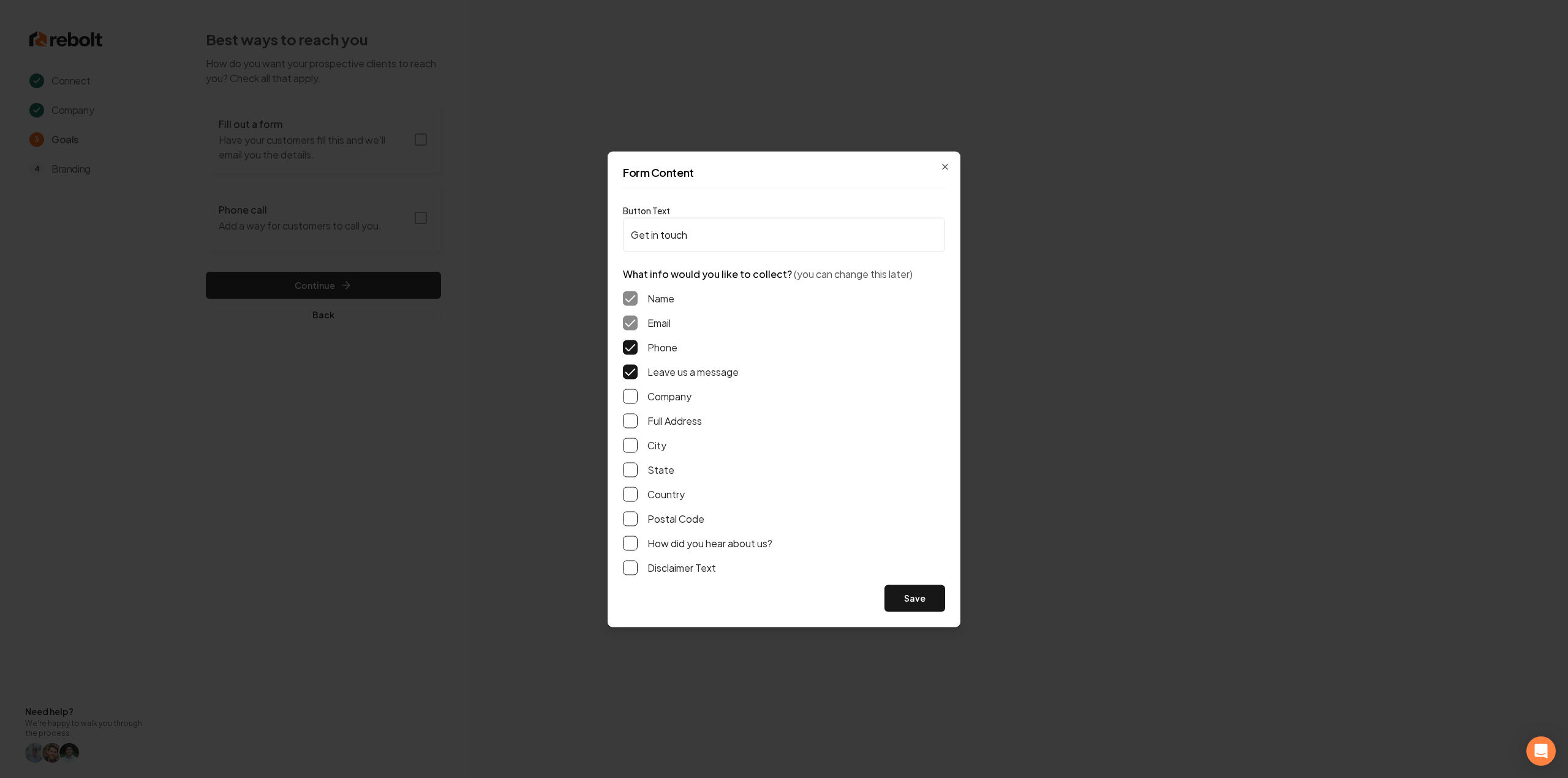 click on "Full Address" at bounding box center [630, 421] 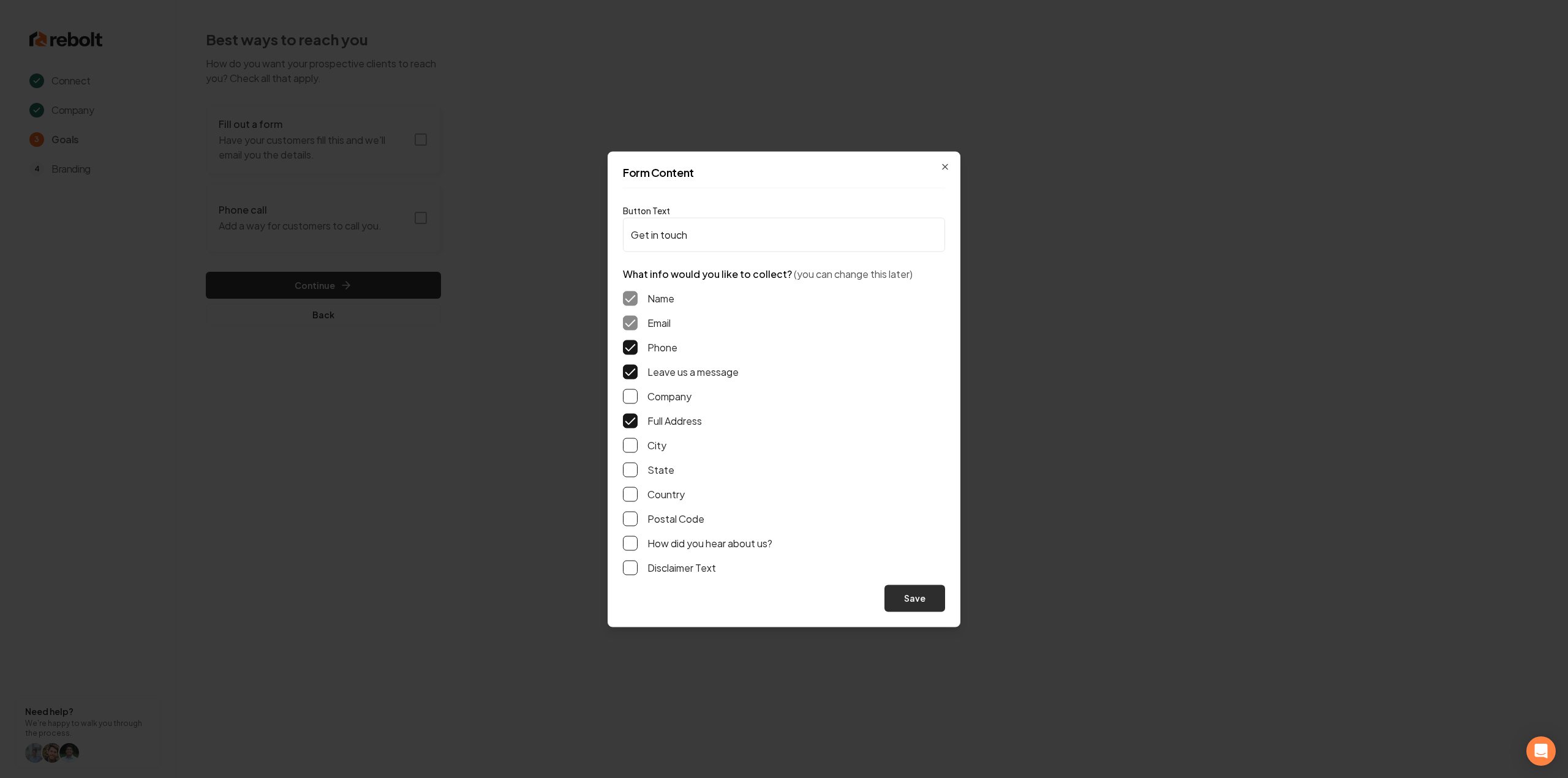 click on "Save" at bounding box center [914, 598] 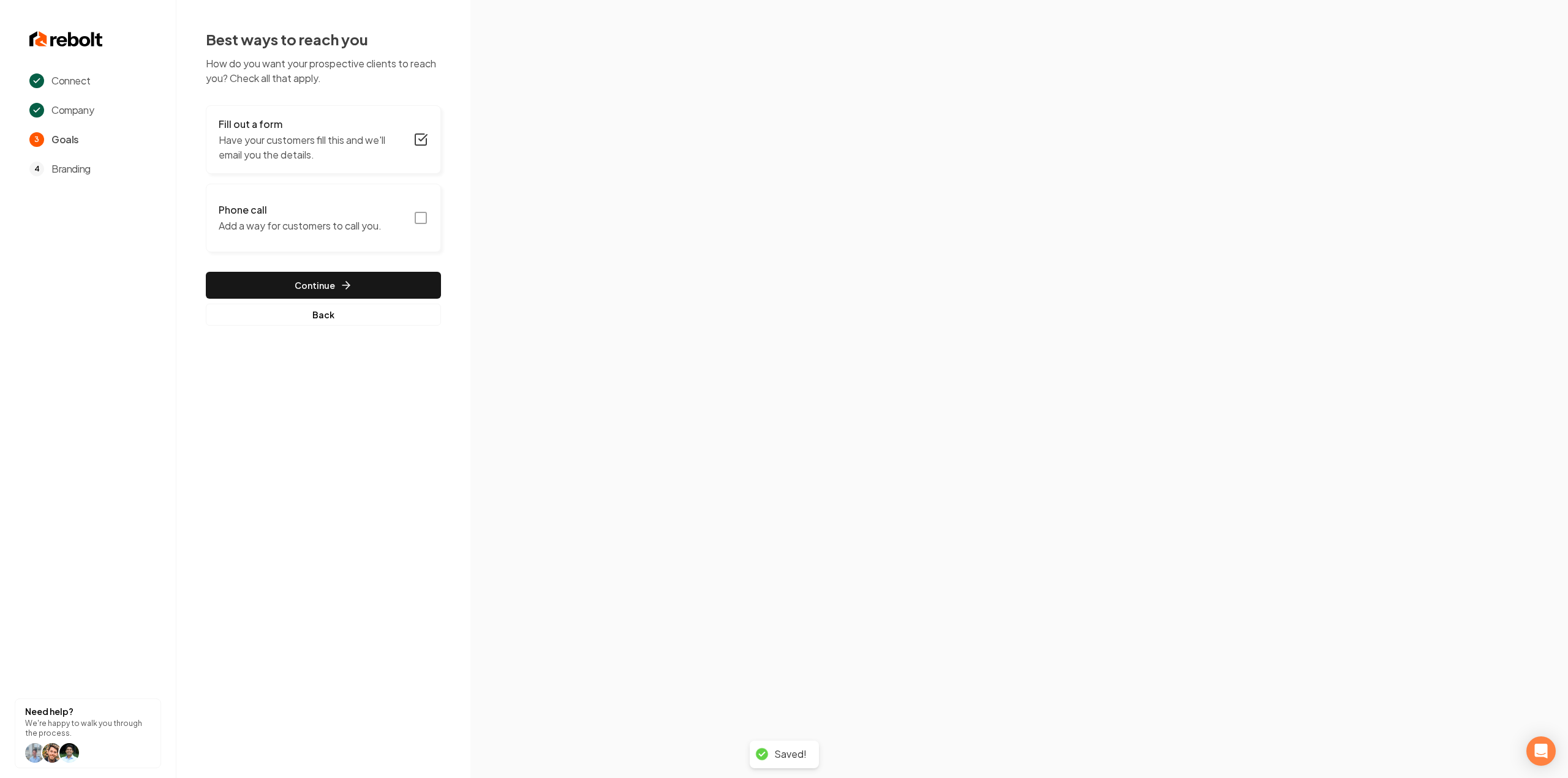 click on "Phone call Add a way for customers to call you." at bounding box center (323, 218) 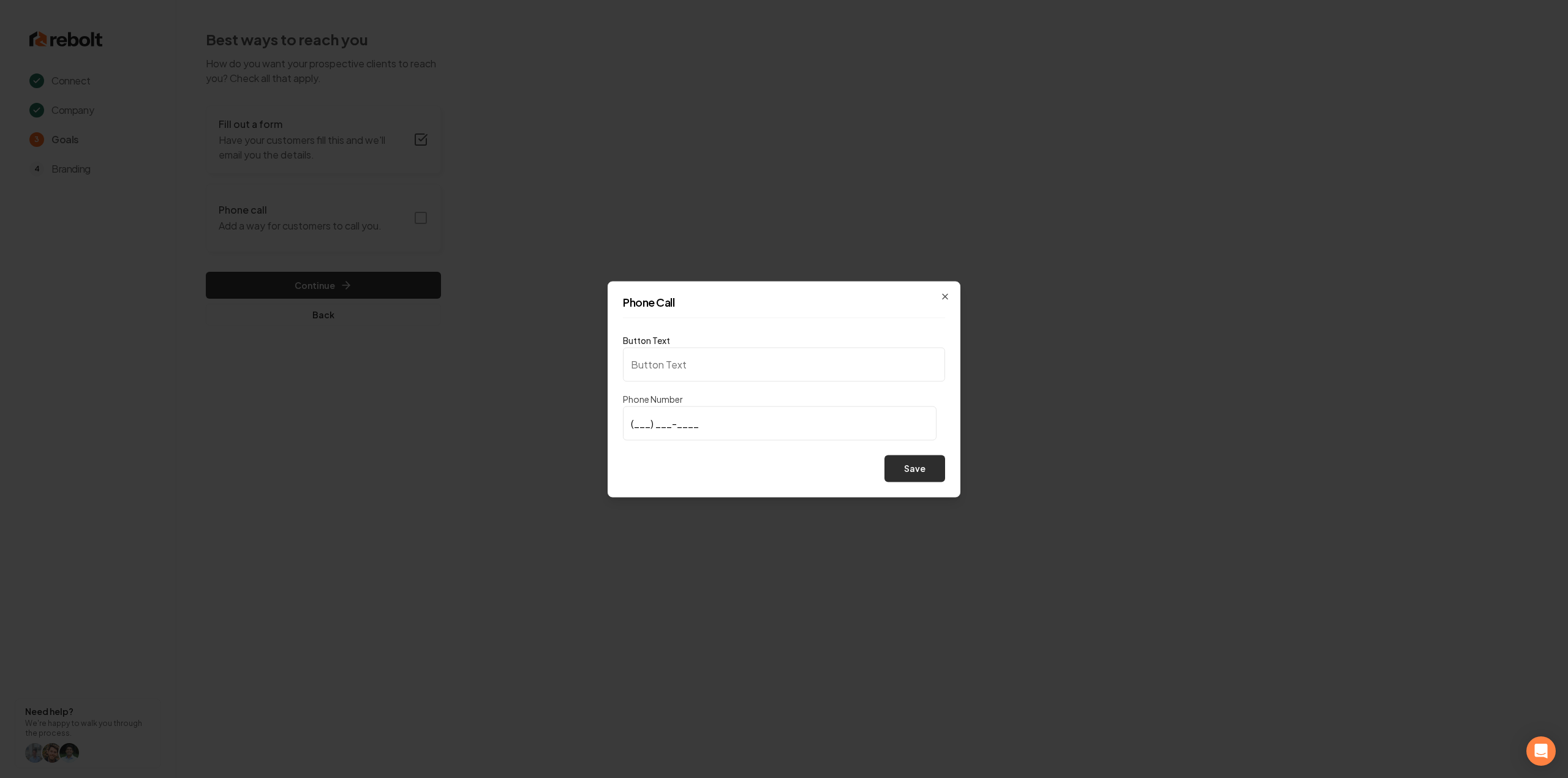 type on "Call us" 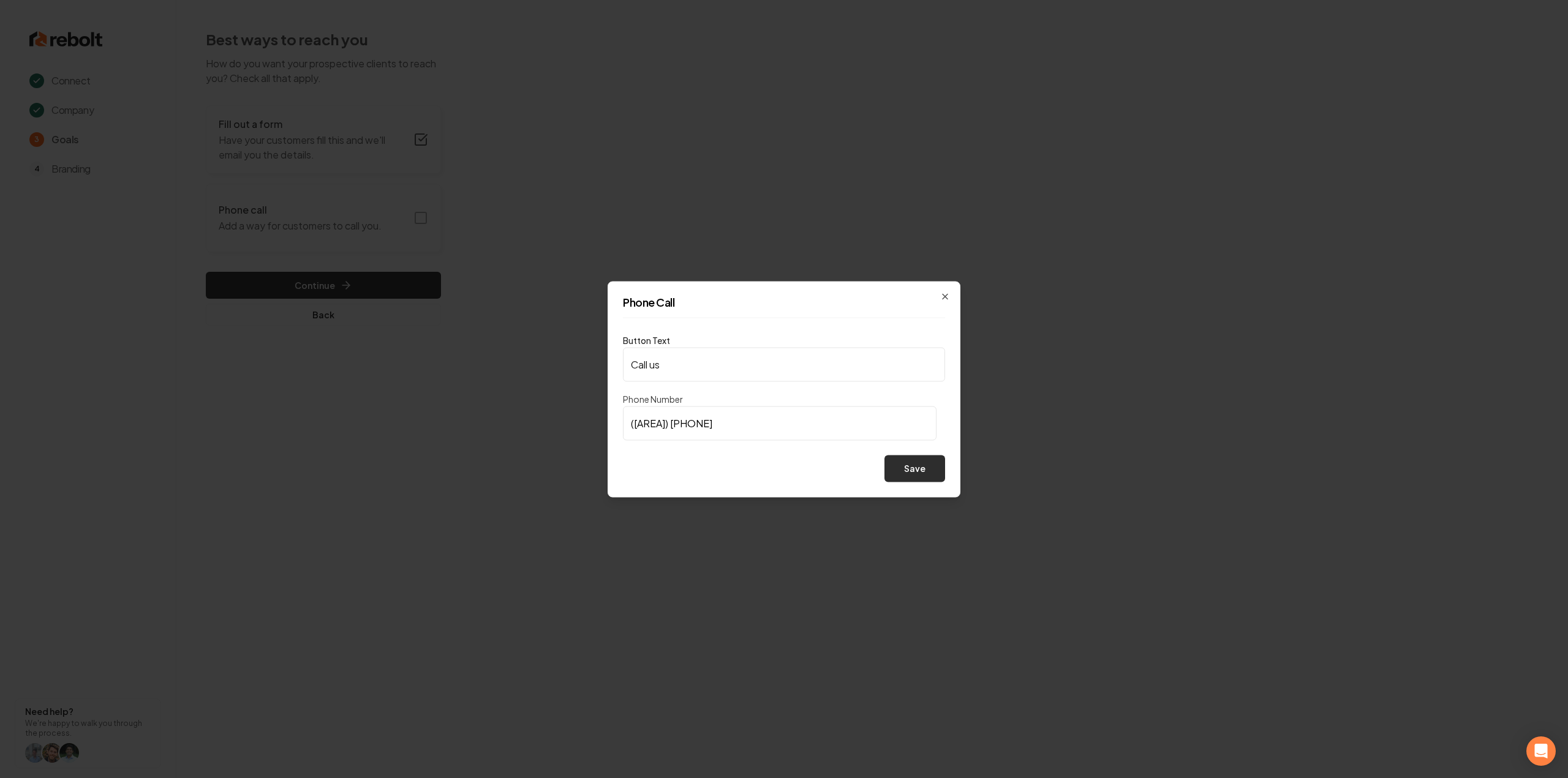 click on "Save" at bounding box center [914, 468] 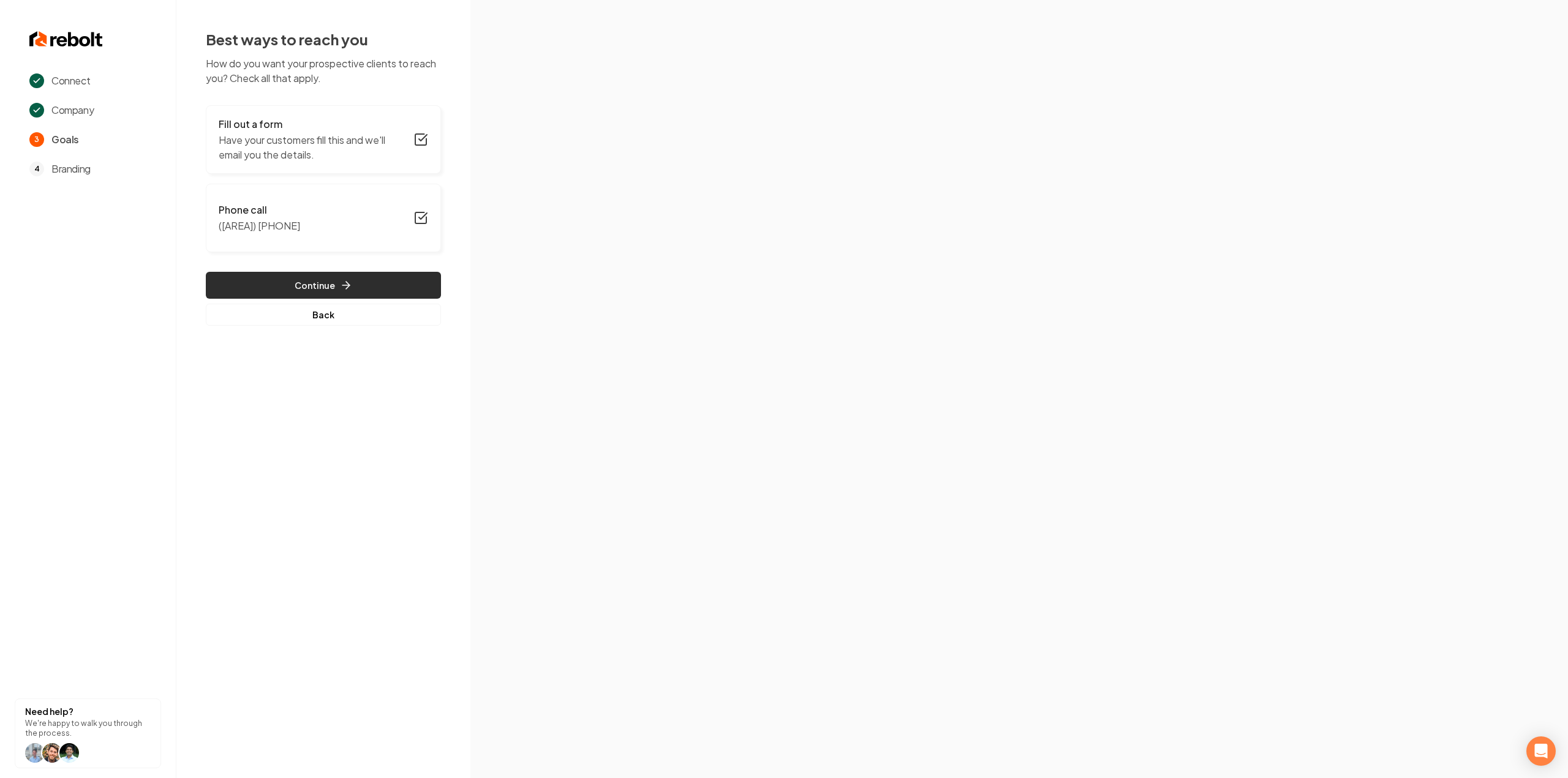 click on "Continue" at bounding box center (323, 285) 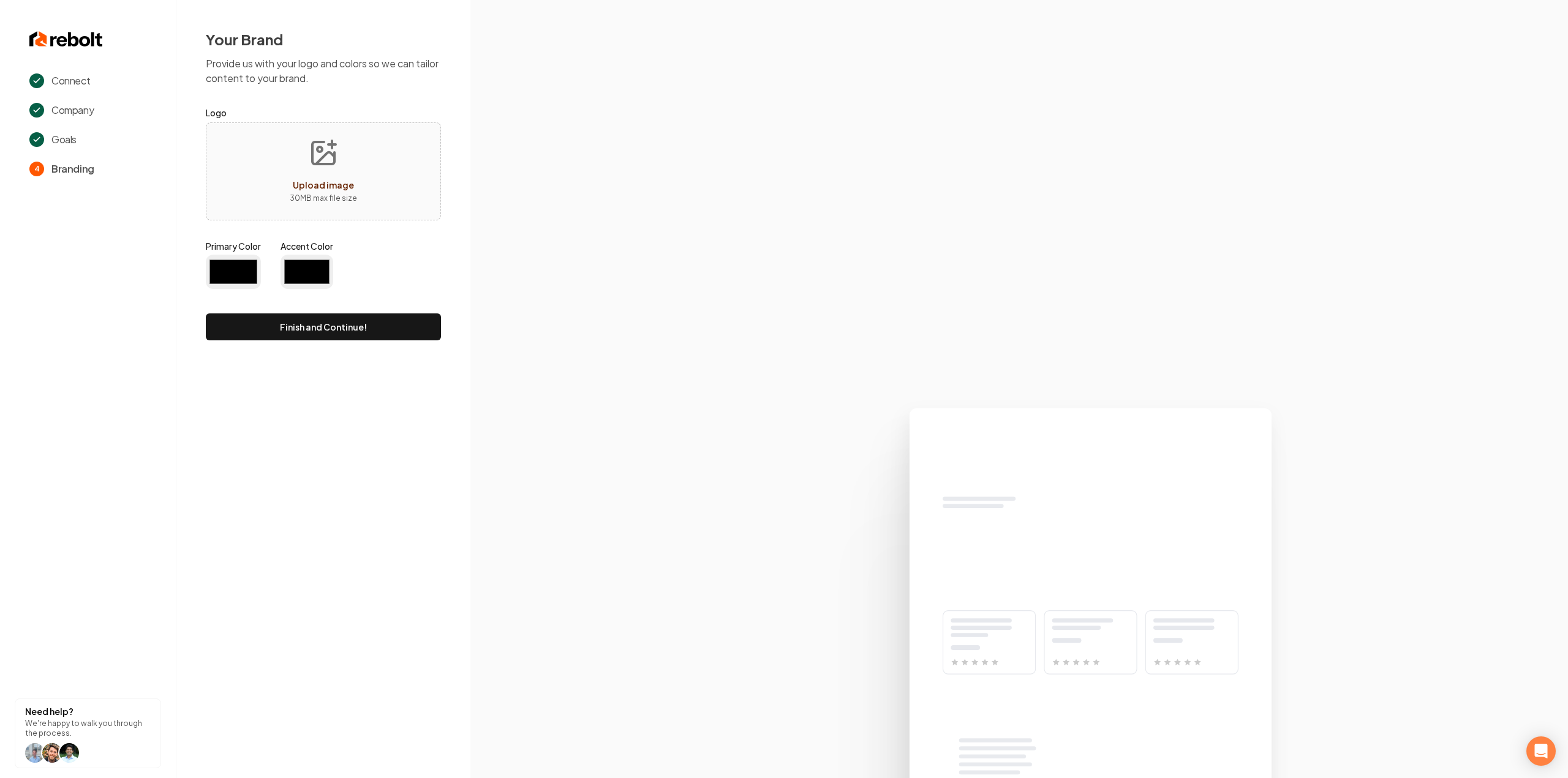 type on "#194d33" 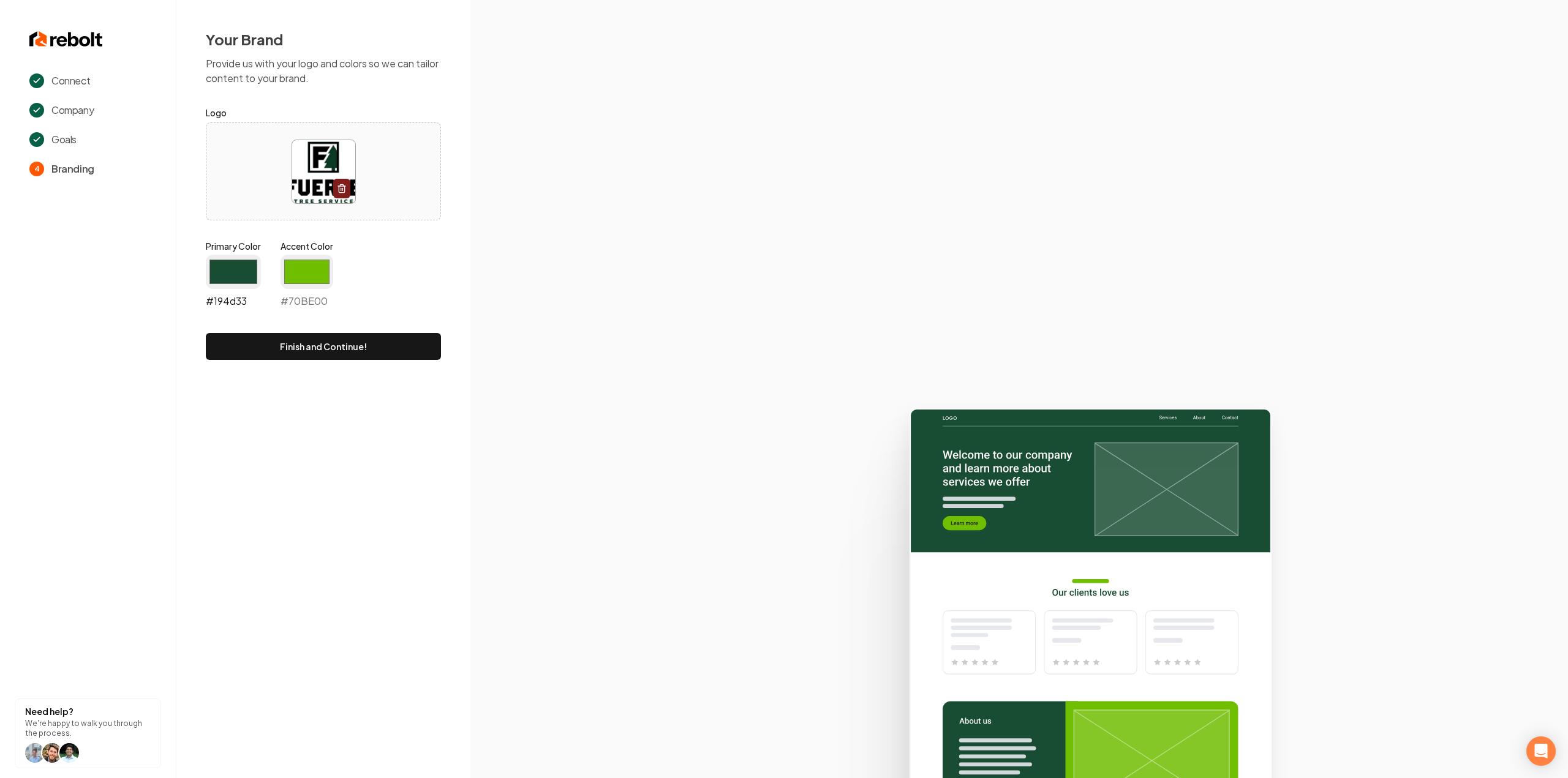 click on "#194d33" at bounding box center [233, 272] 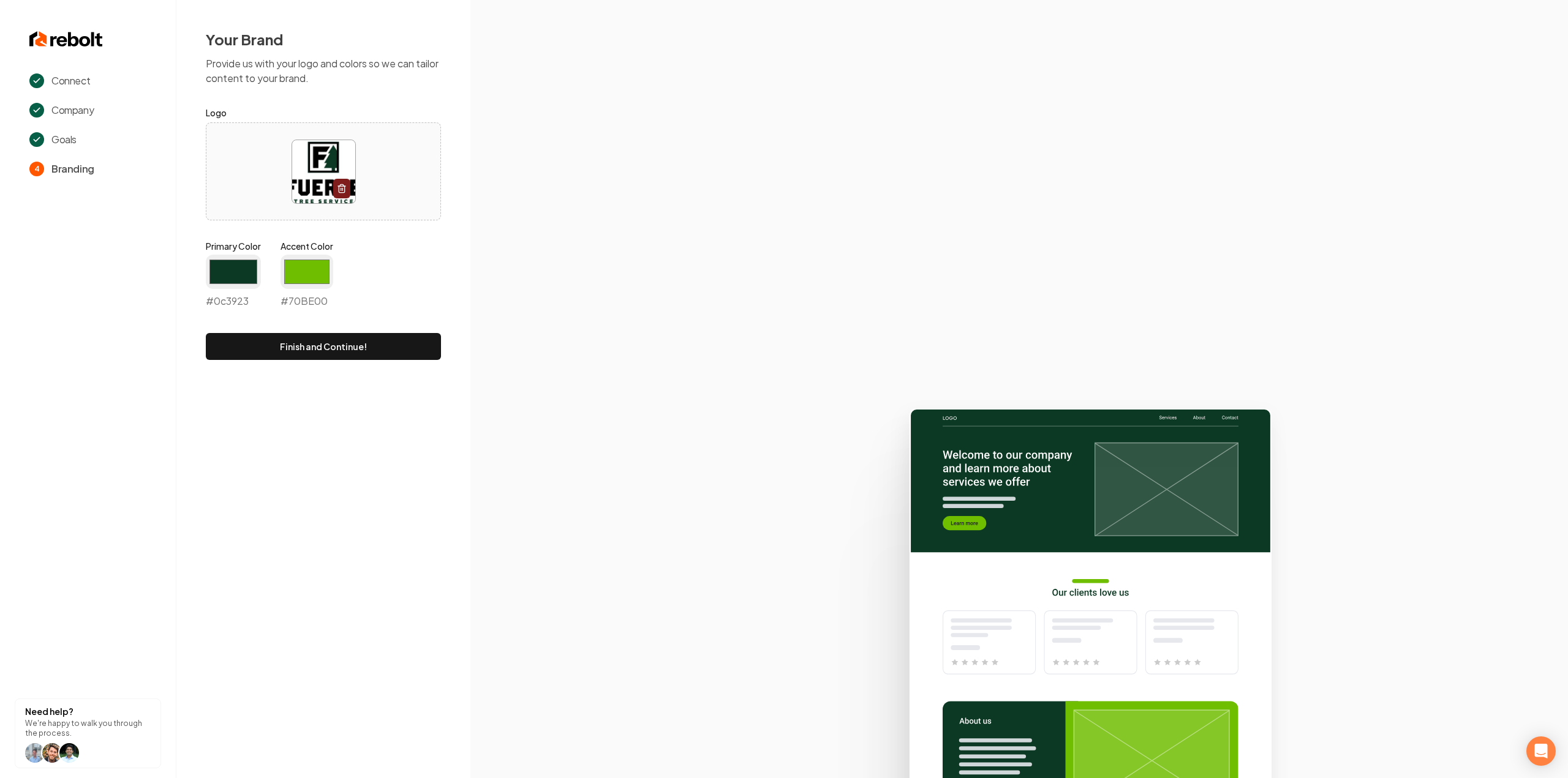 type on "#0c3923" 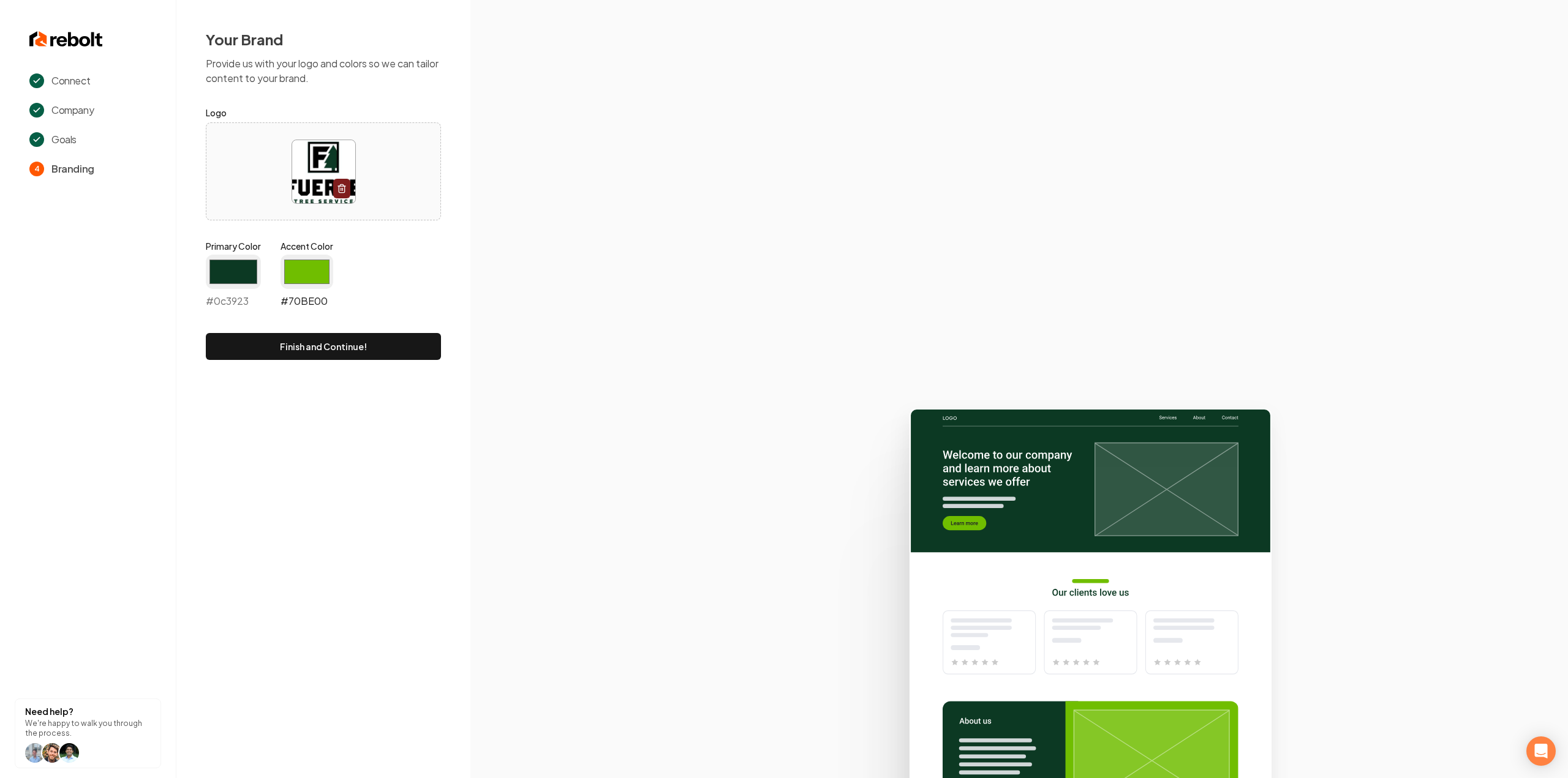 click on "#70be00" at bounding box center (307, 272) 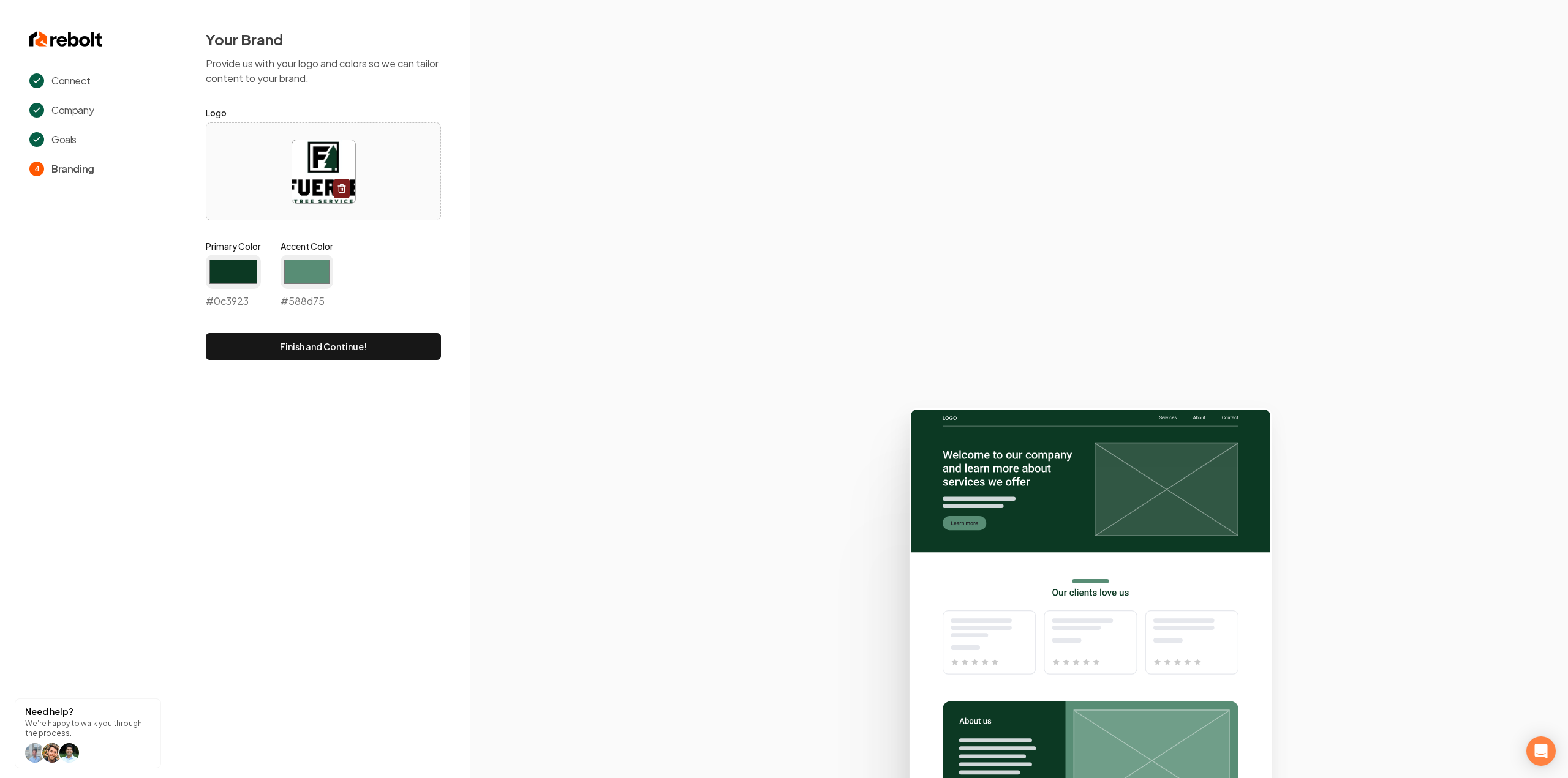 type on "#588d75" 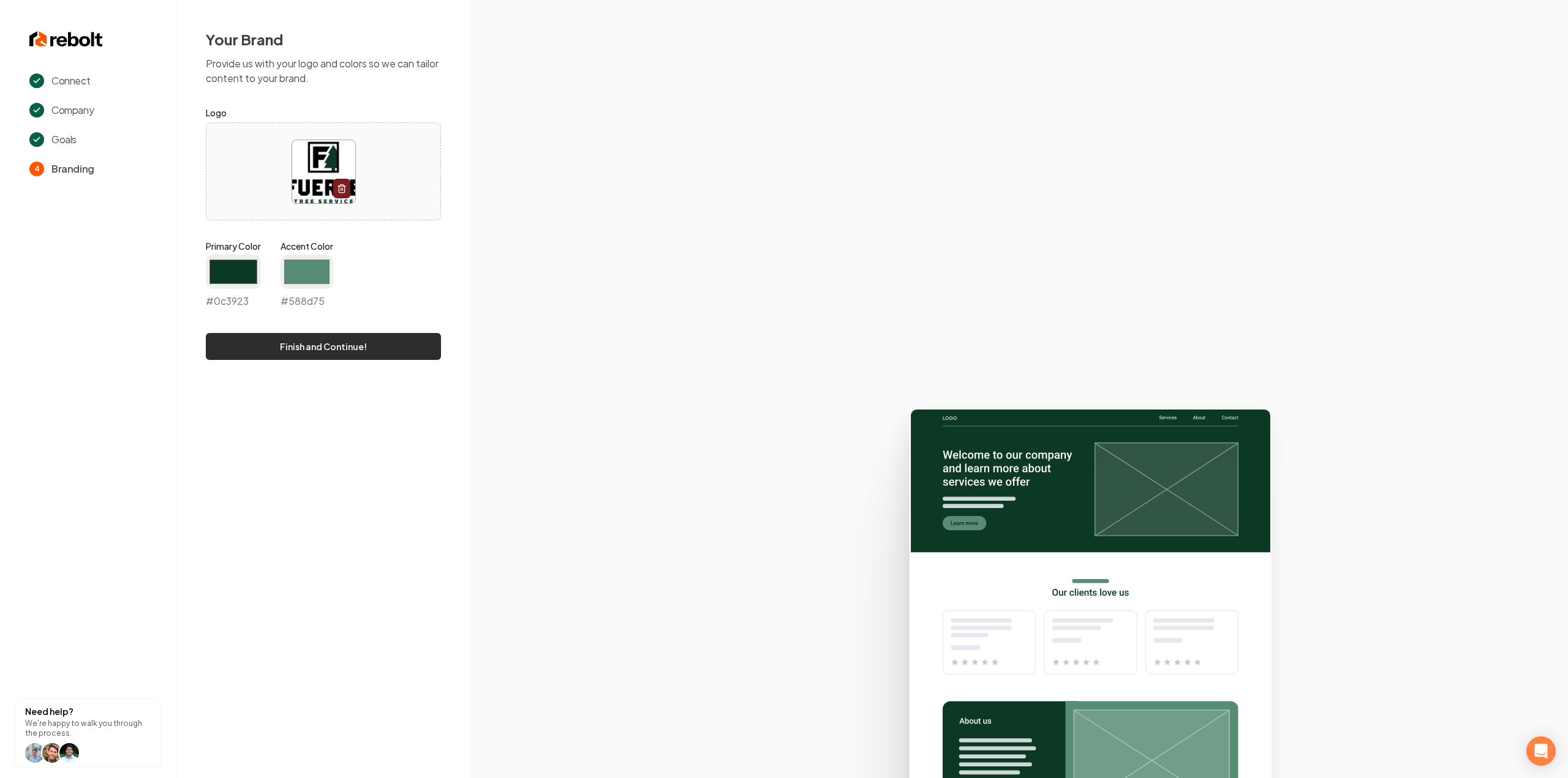 click on "Finish and Continue!" at bounding box center (323, 346) 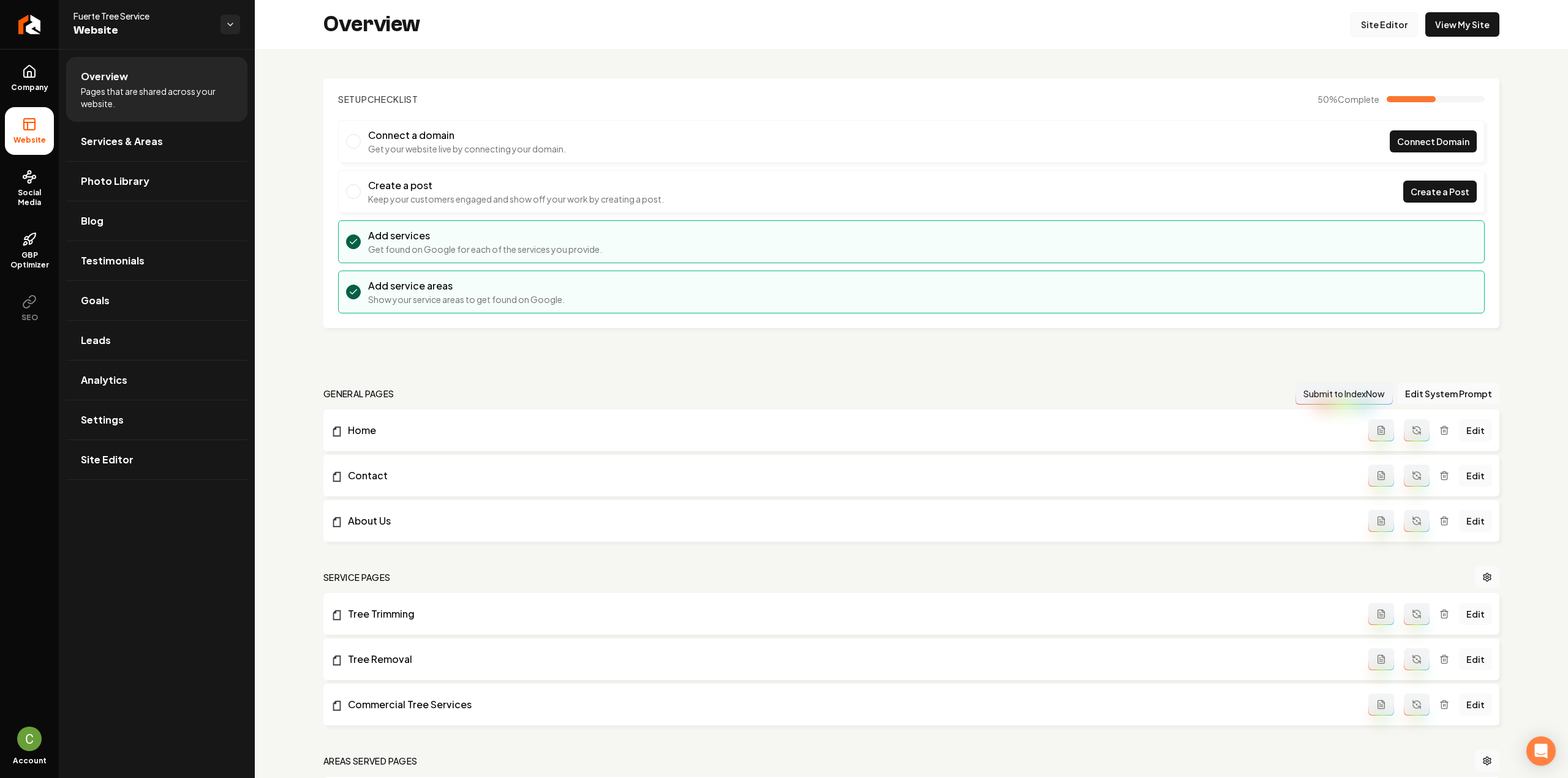 click on "Site Editor" at bounding box center (1384, 24) 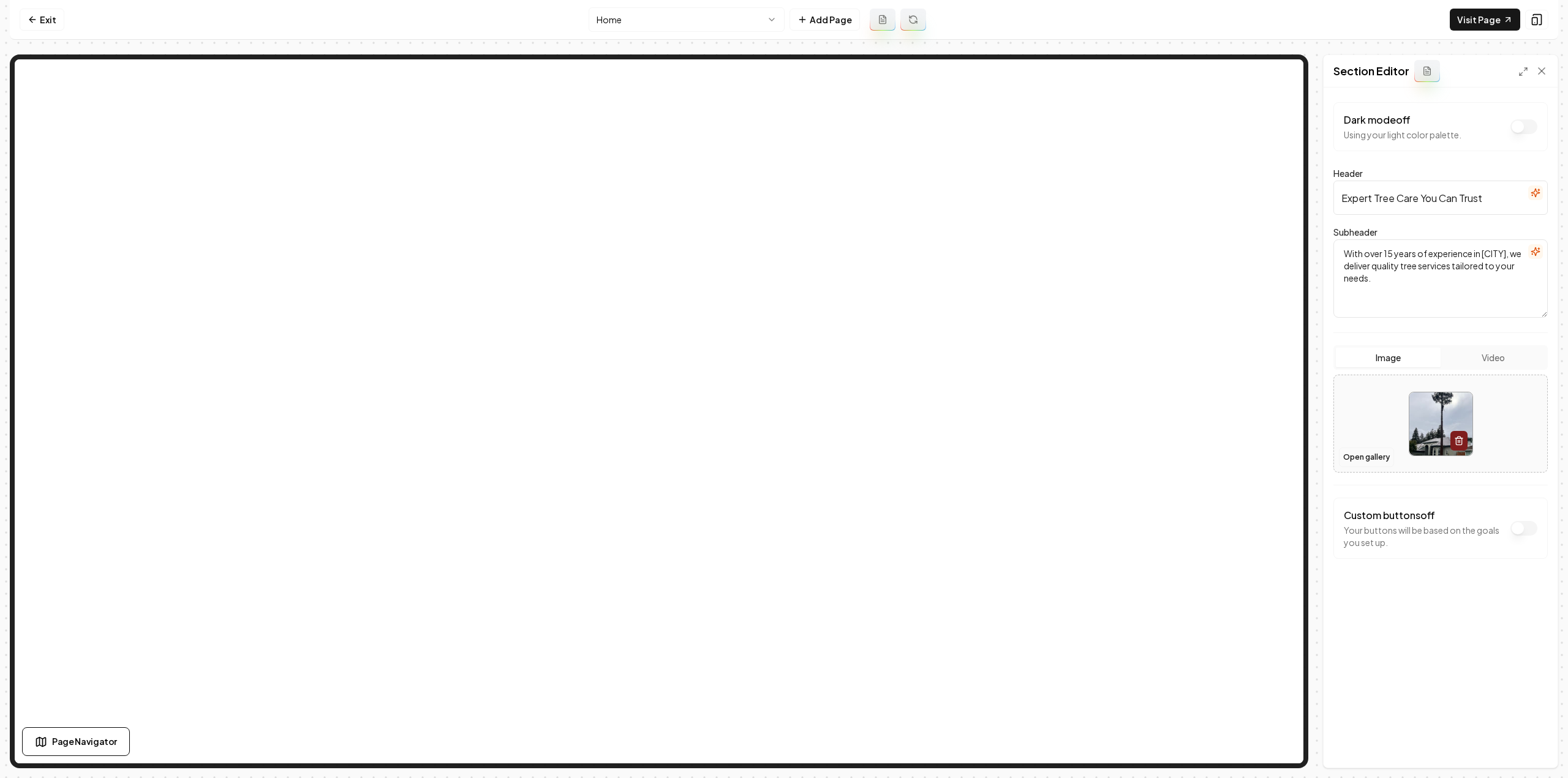 click on "Open gallery" at bounding box center (1366, 457) 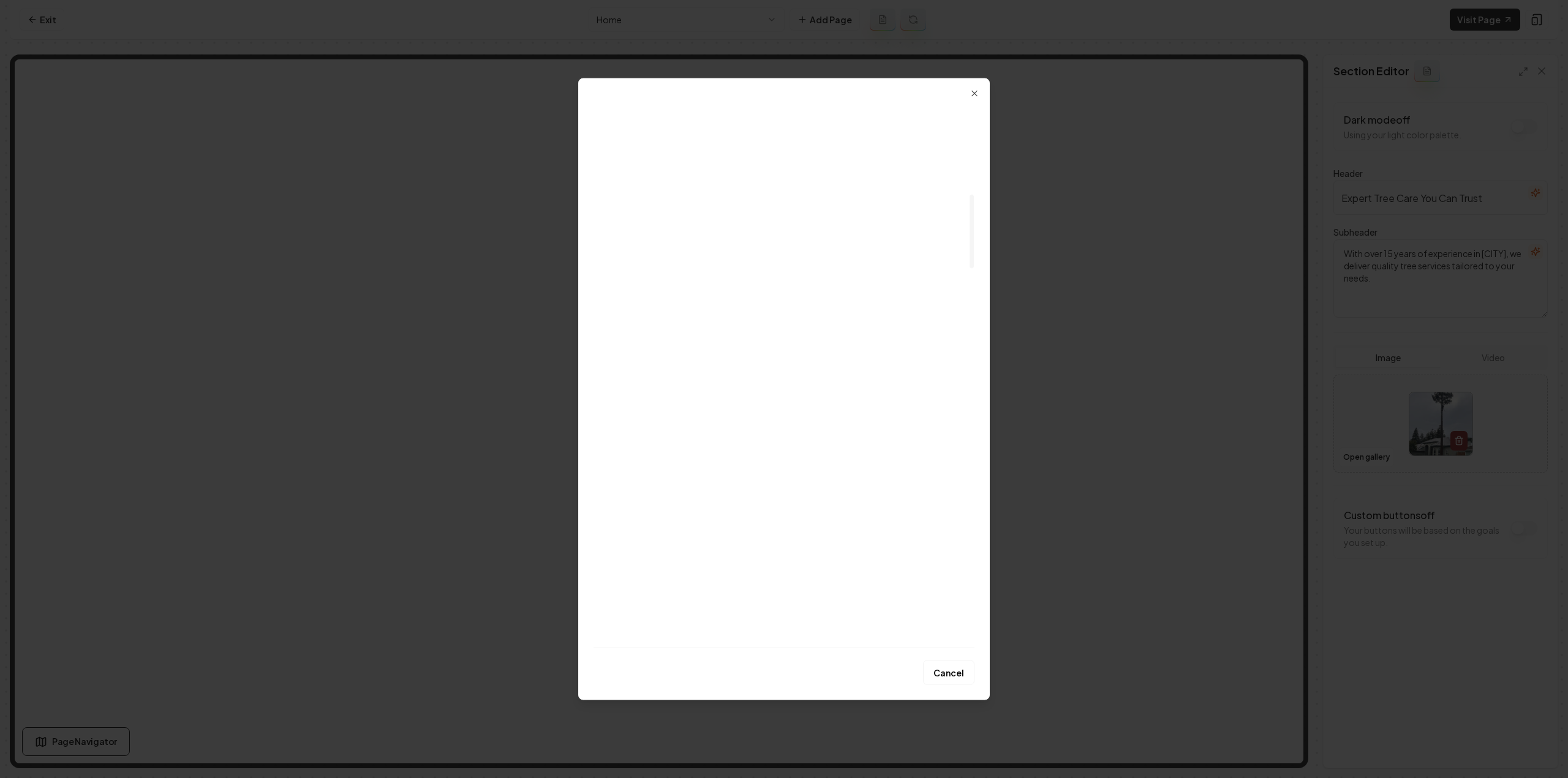 scroll, scrollTop: 673, scrollLeft: 0, axis: vertical 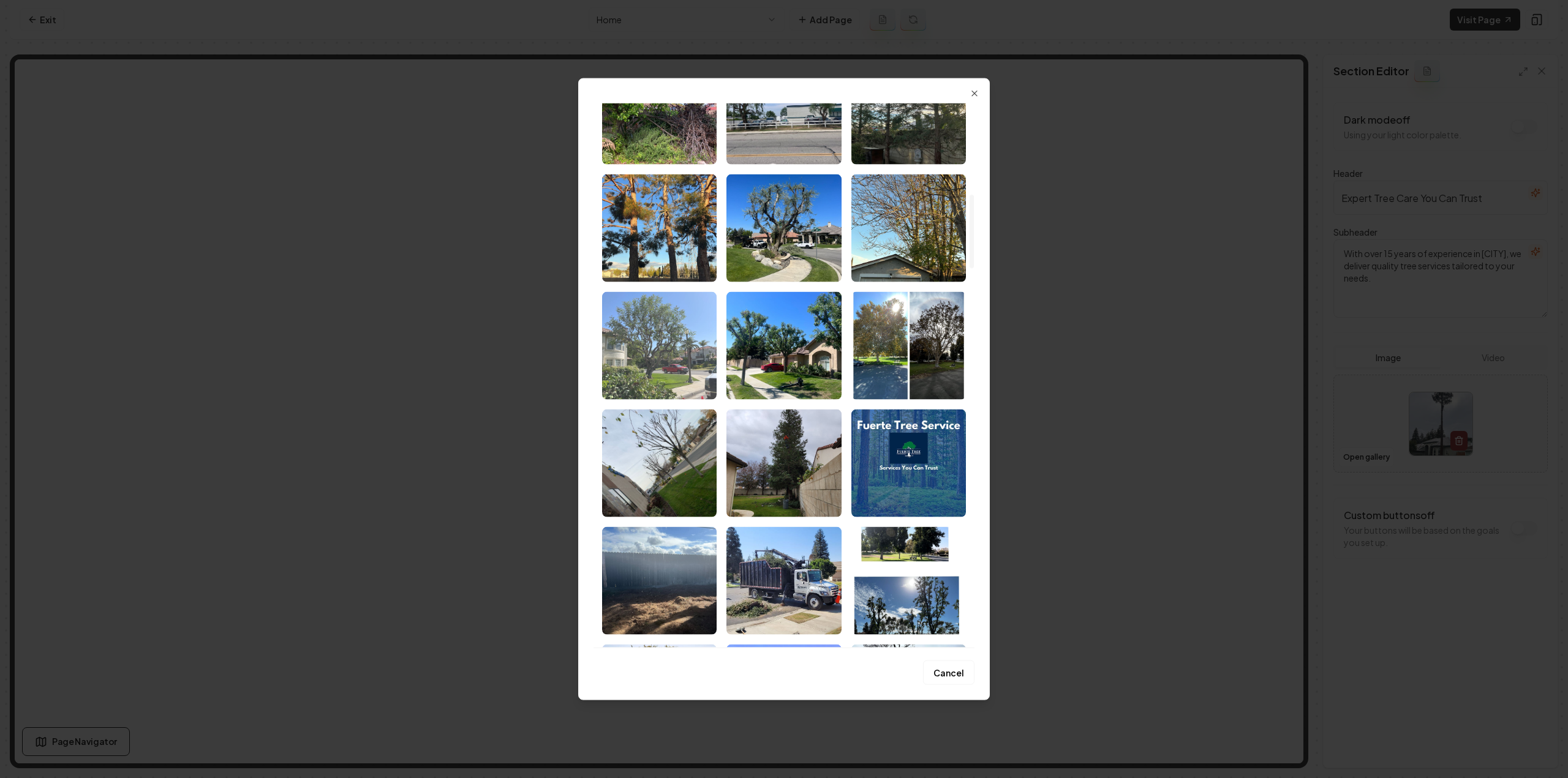 click at bounding box center [659, 345] 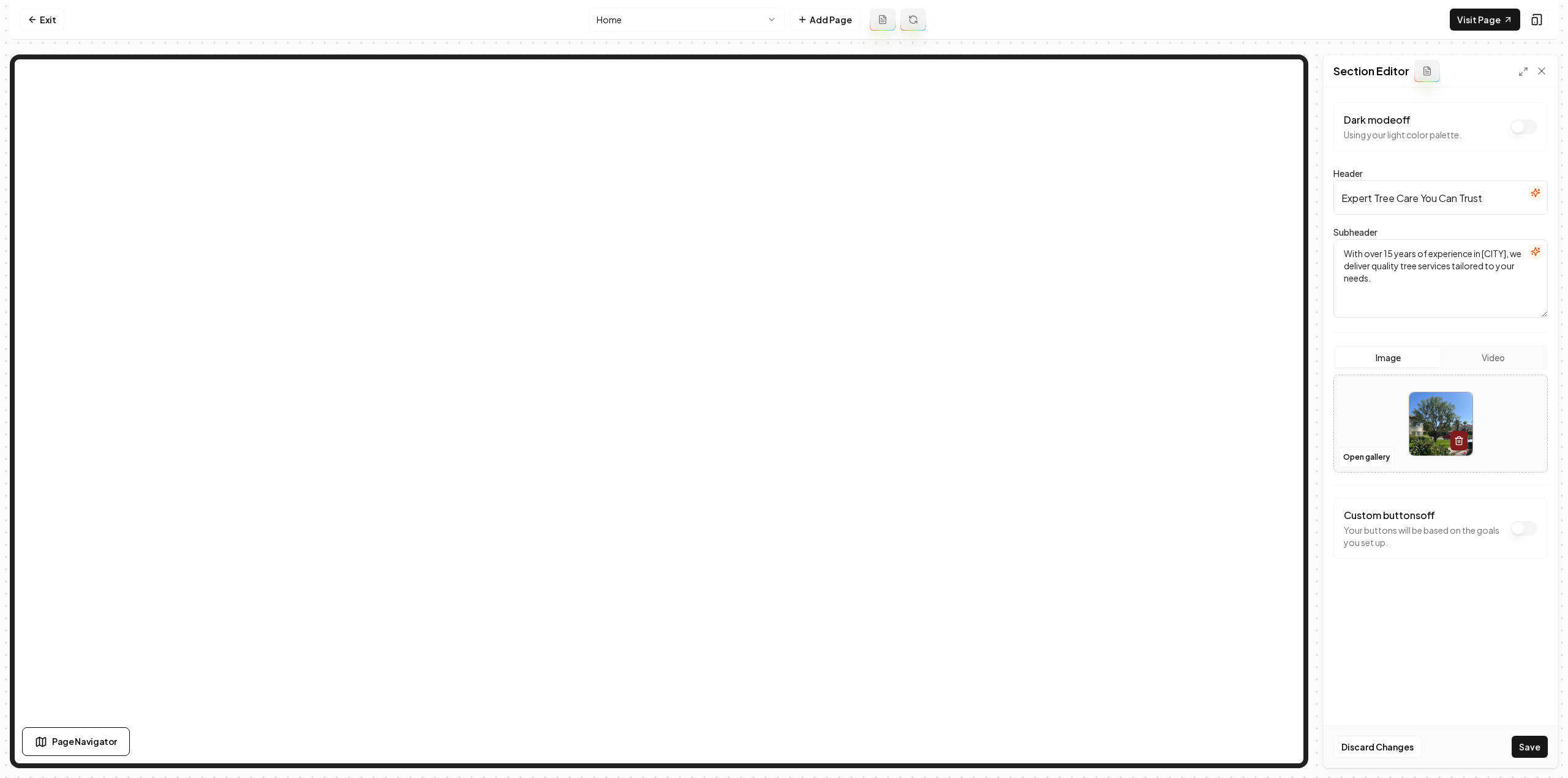 click on "Save" at bounding box center (1529, 747) 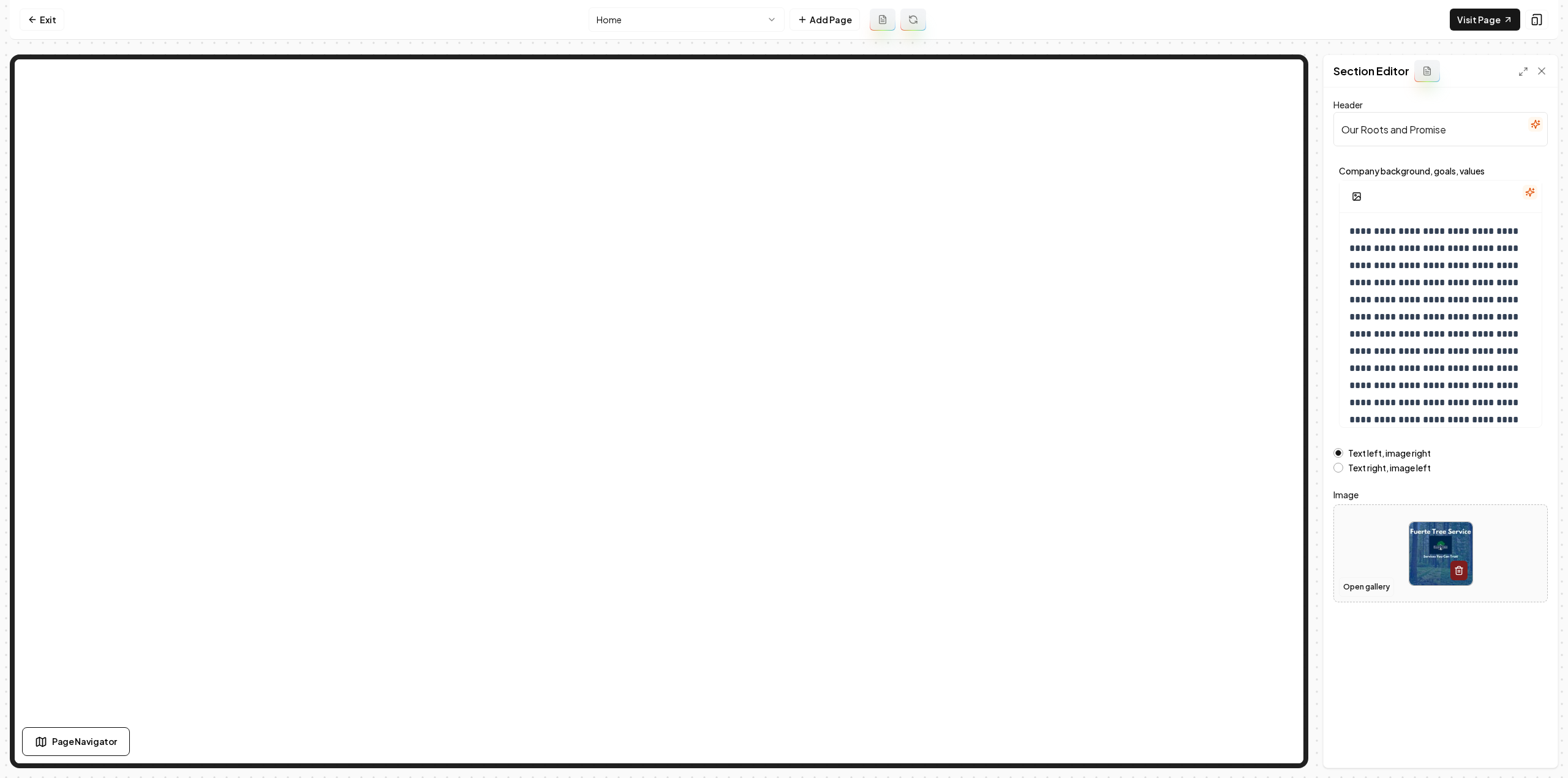 click on "Open gallery" at bounding box center (1366, 587) 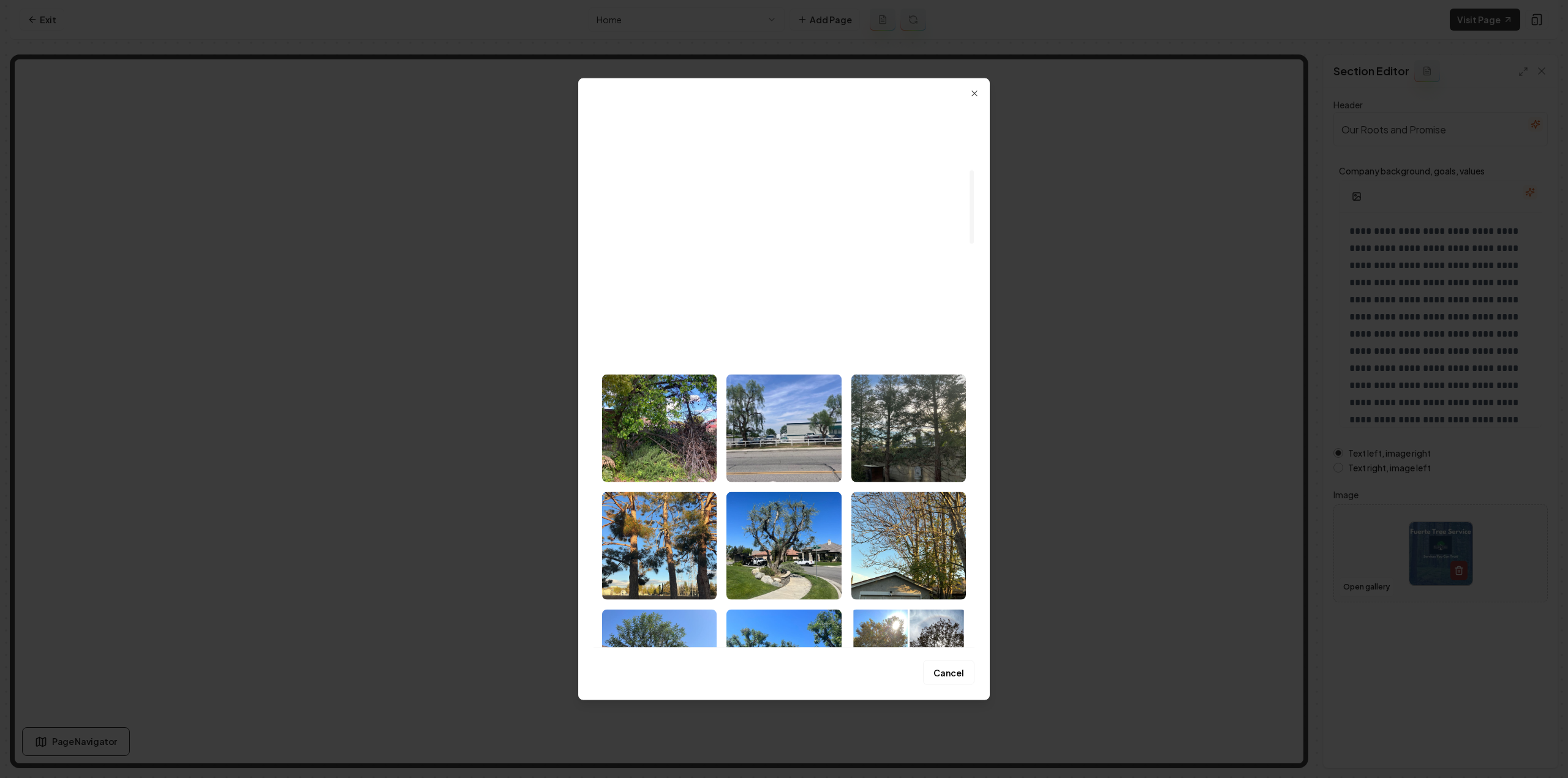 scroll, scrollTop: 306, scrollLeft: 0, axis: vertical 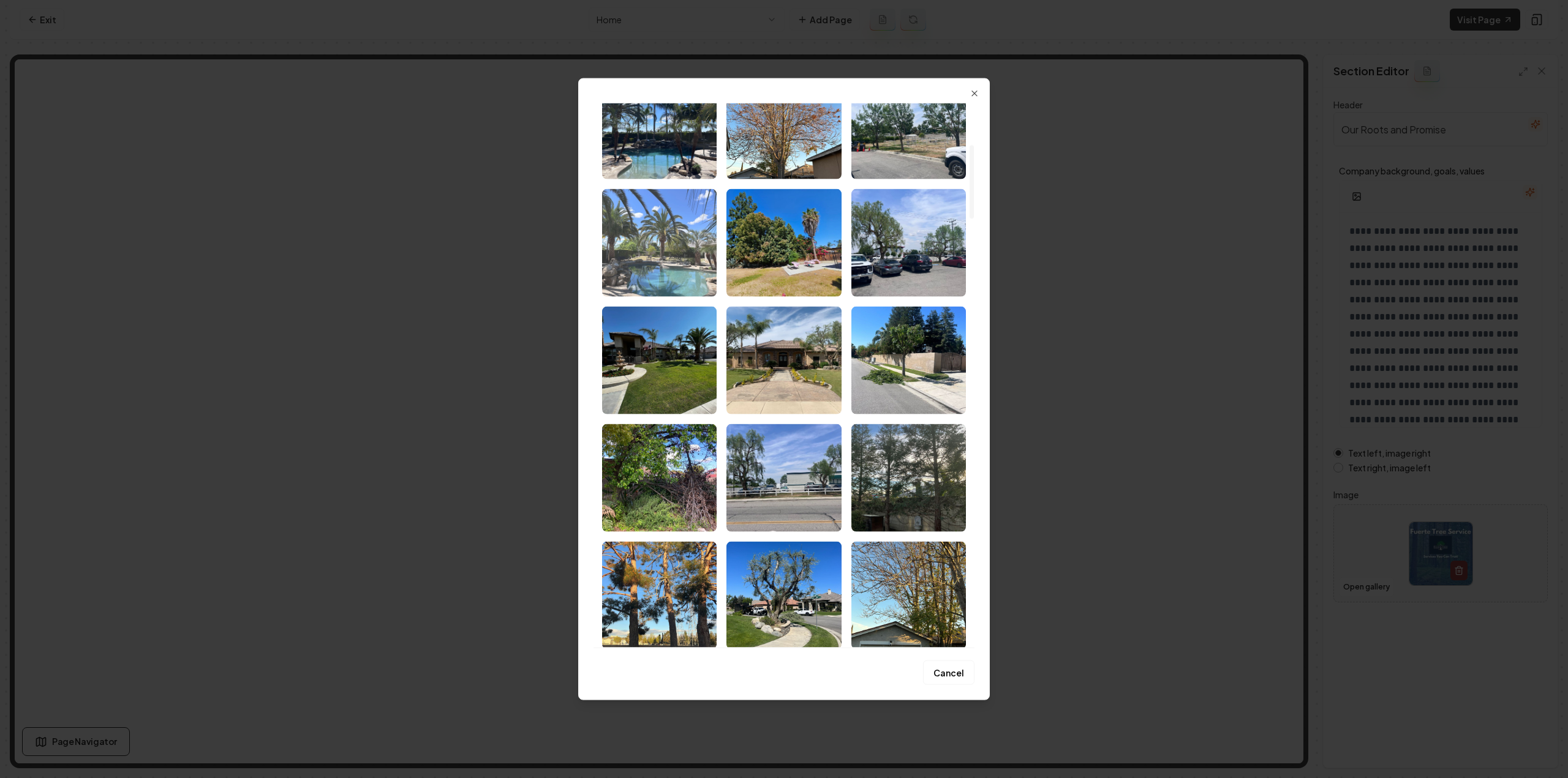 click at bounding box center [659, 242] 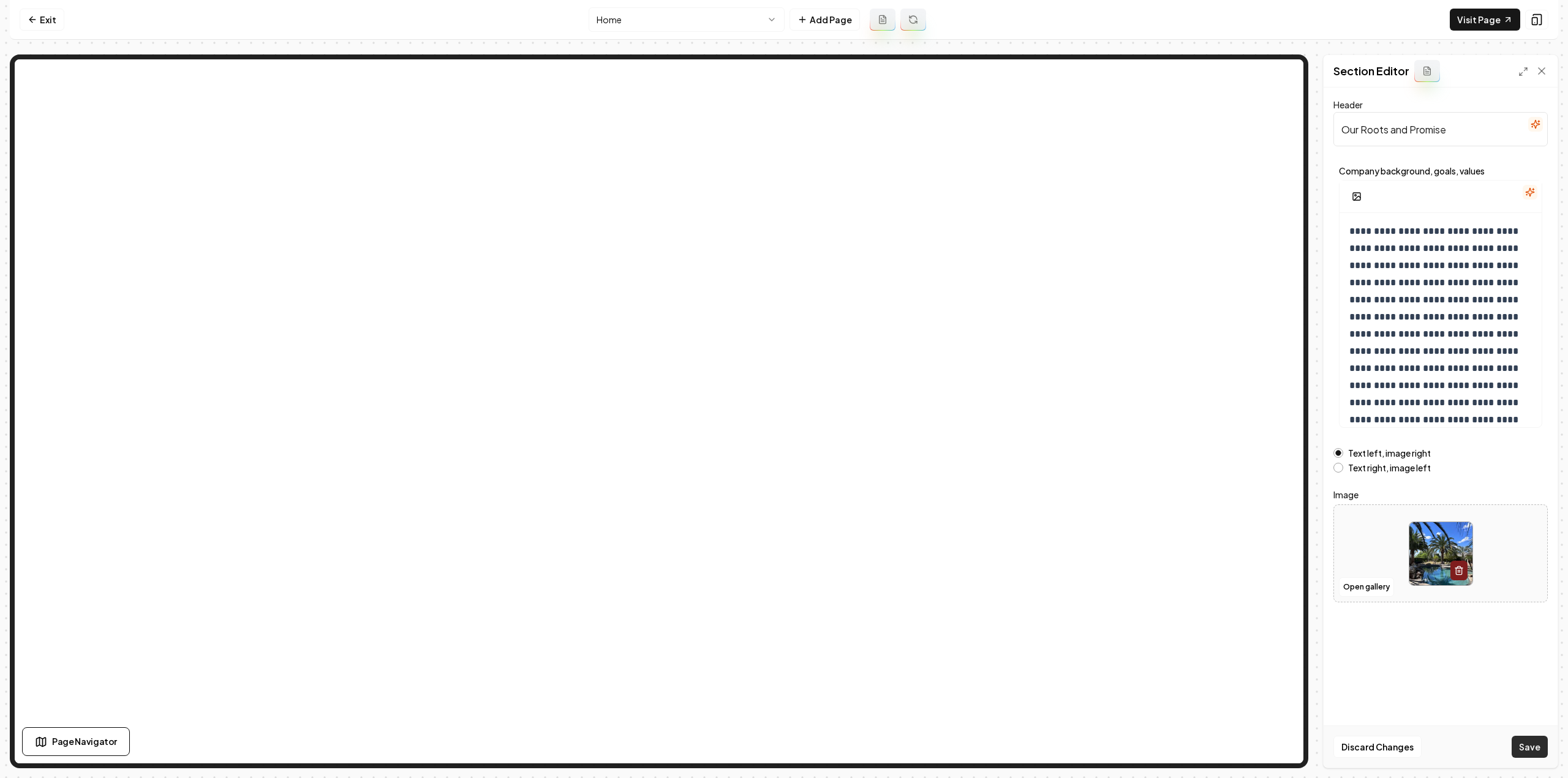 click on "Save" at bounding box center (1529, 747) 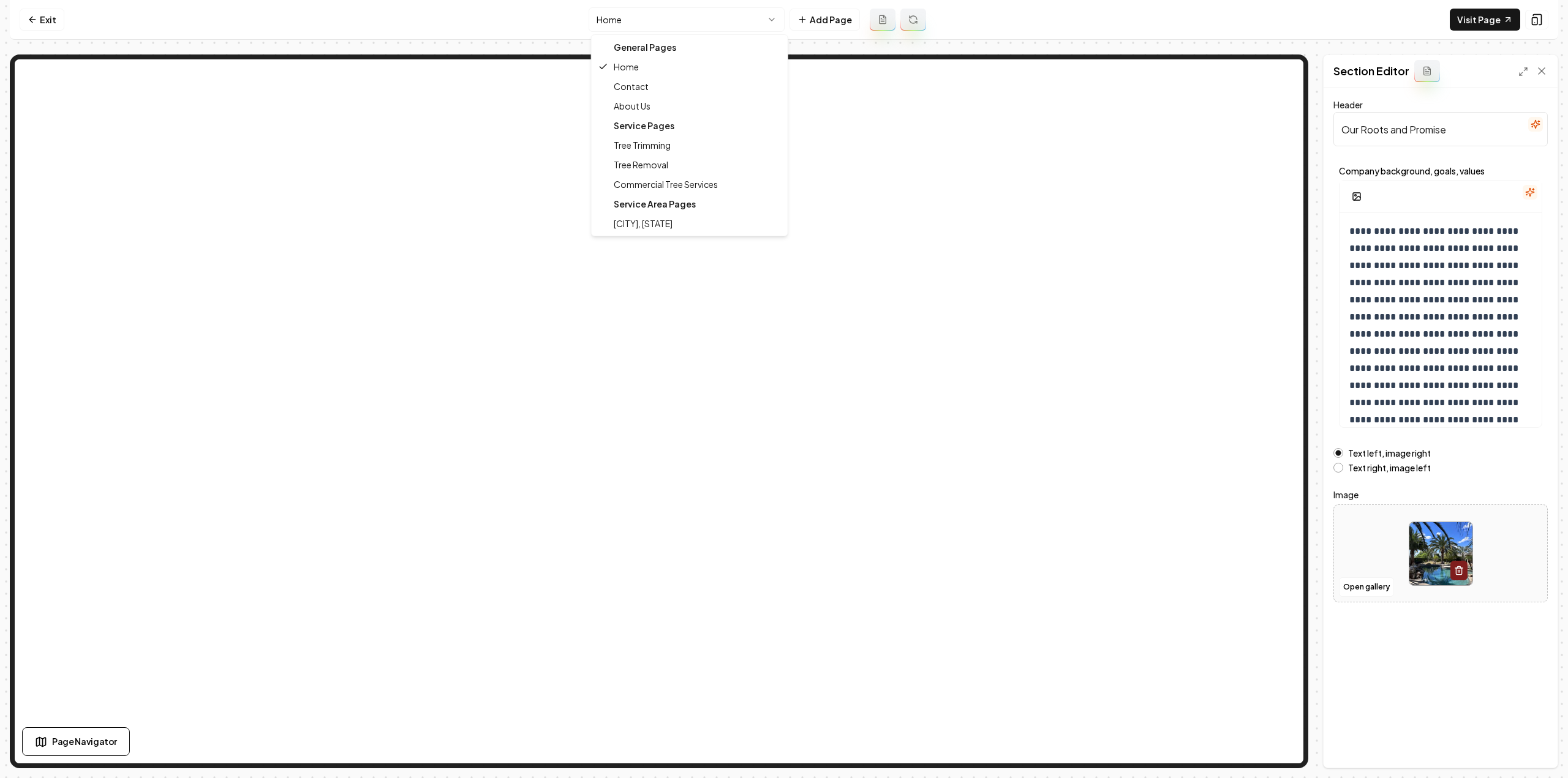 click on "**********" at bounding box center [784, 389] 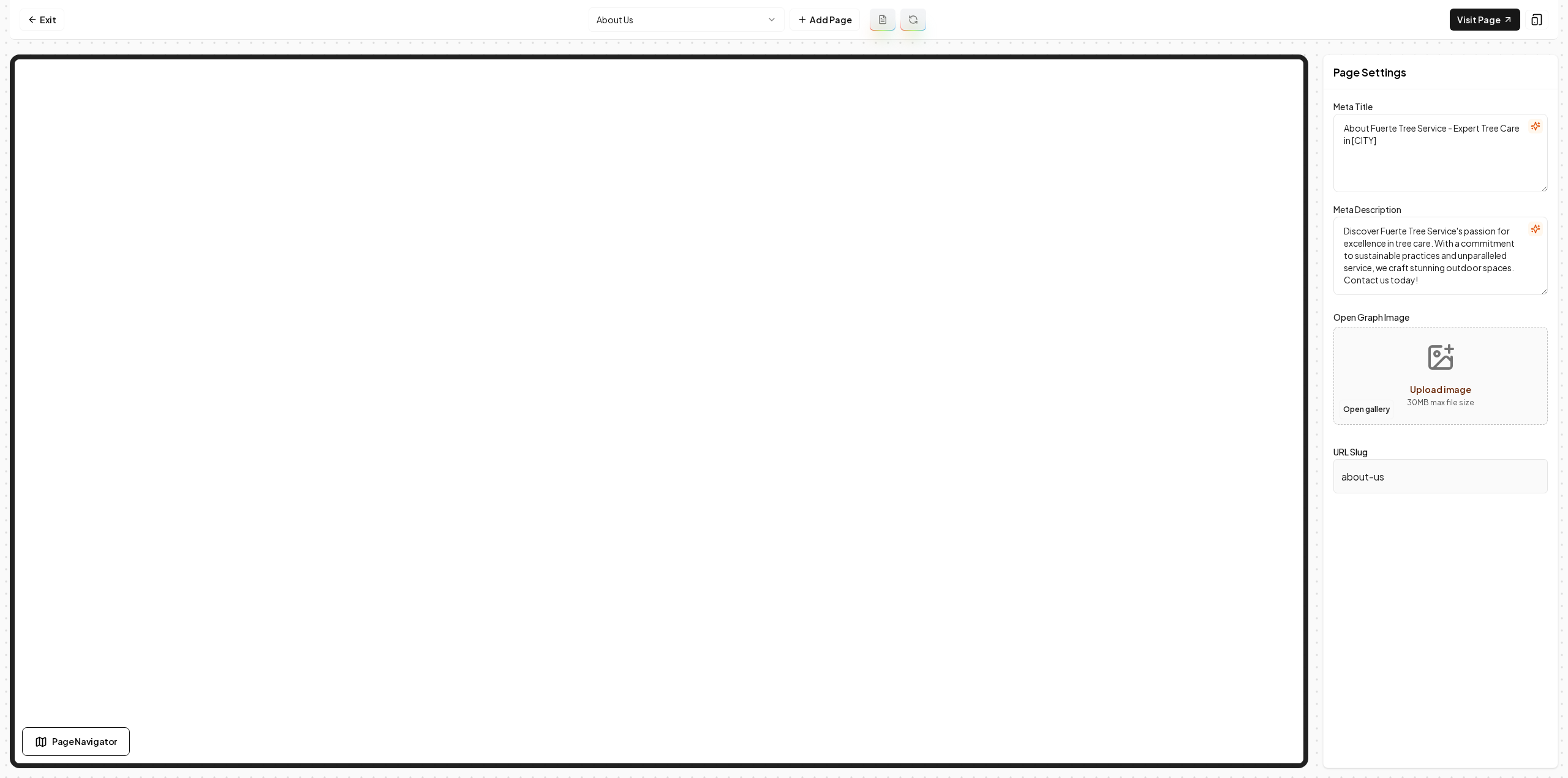 click on "Open gallery" at bounding box center (1366, 410) 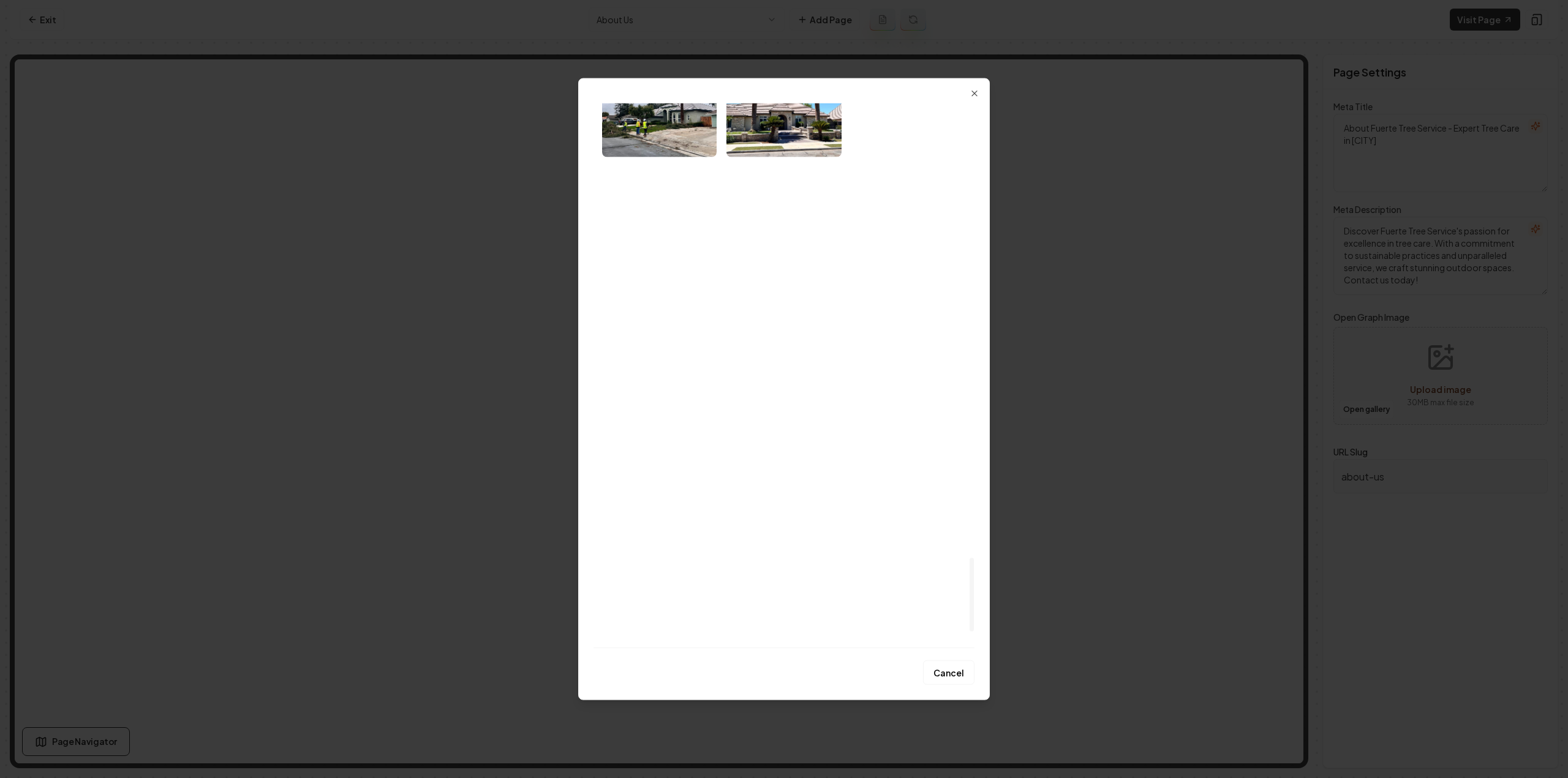 scroll, scrollTop: 3362, scrollLeft: 0, axis: vertical 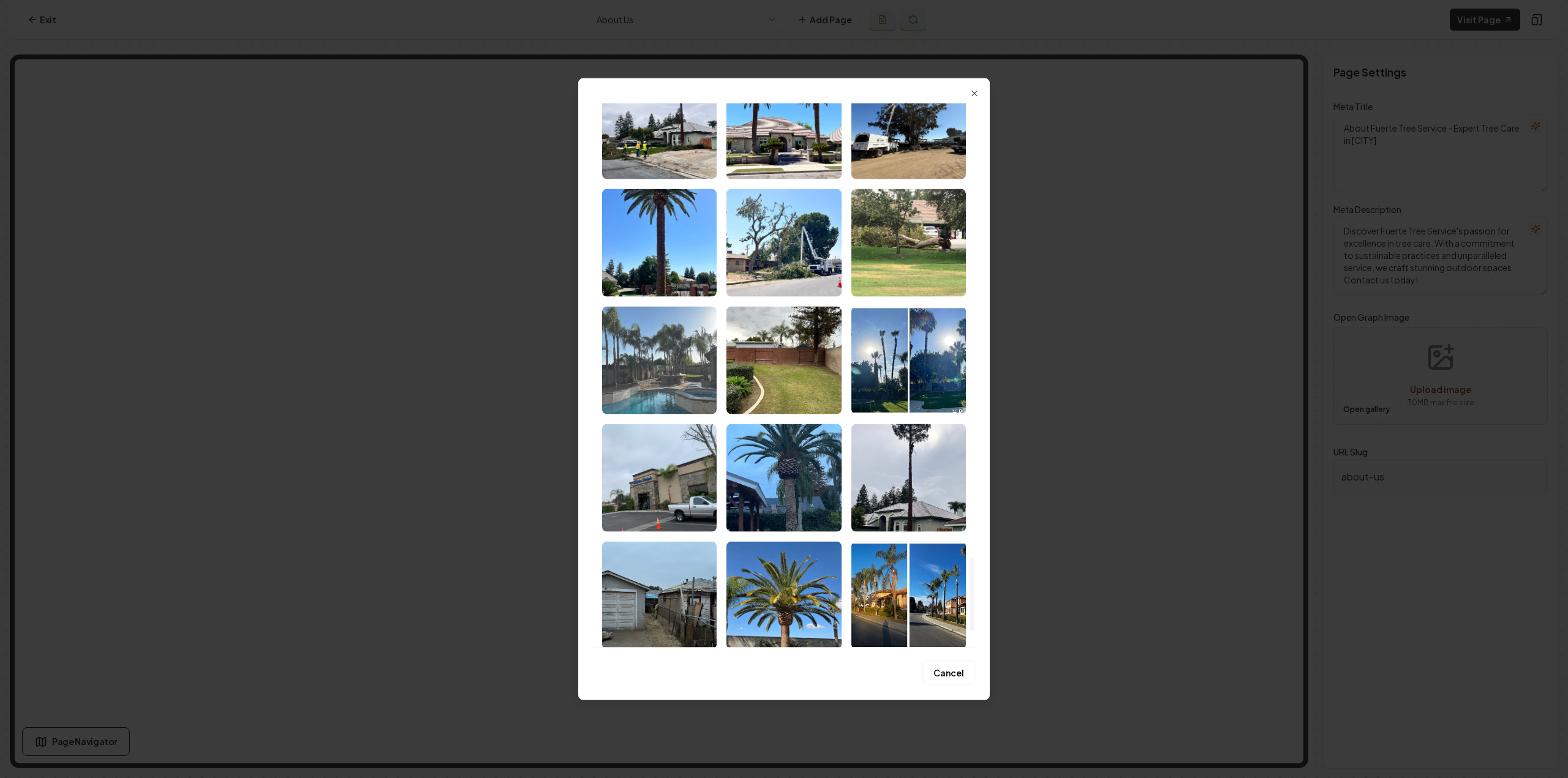 click at bounding box center [659, 360] 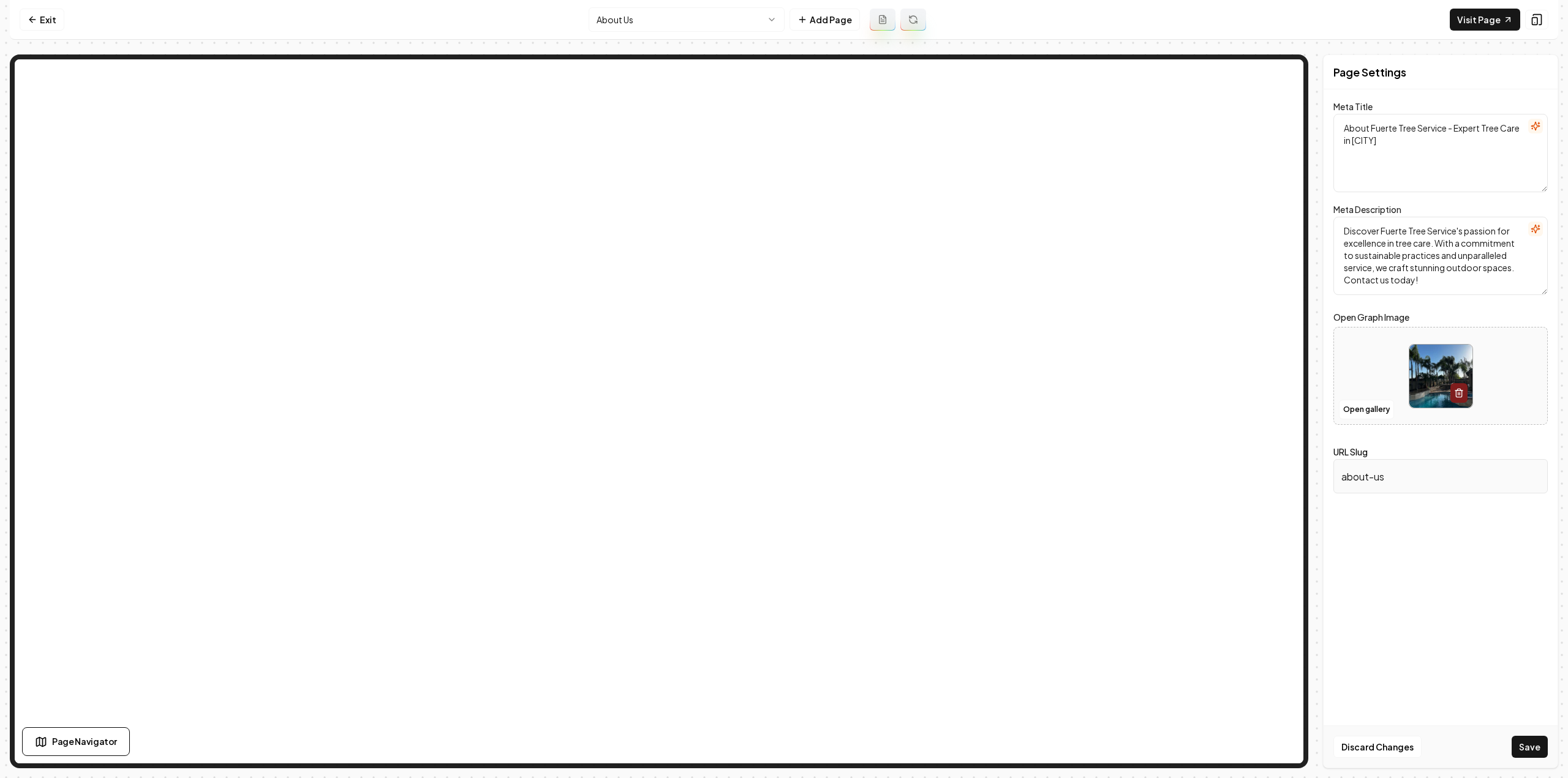 click on "Discard Changes Save" at bounding box center (1441, 746) 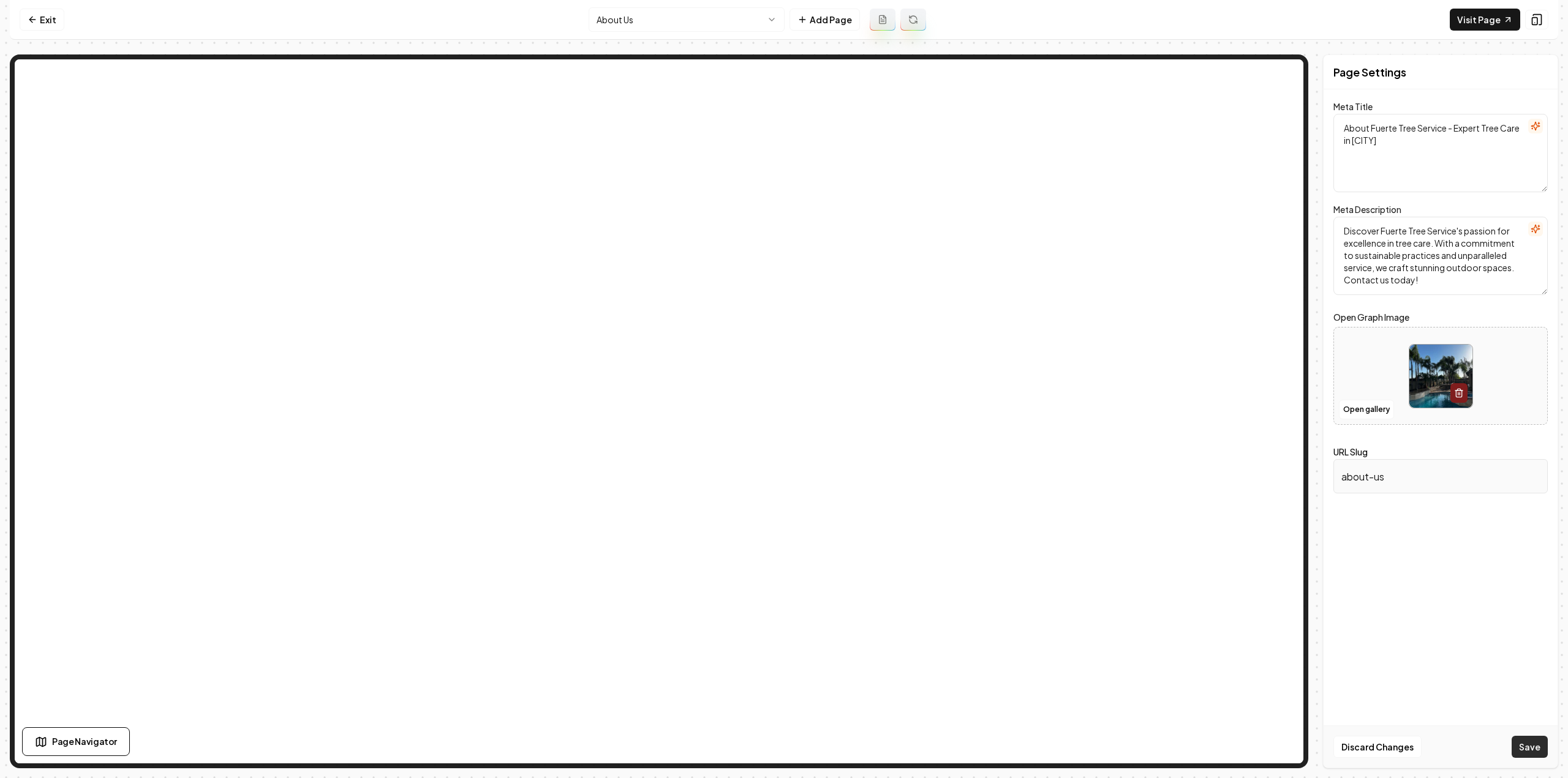 click on "Save" at bounding box center (1529, 747) 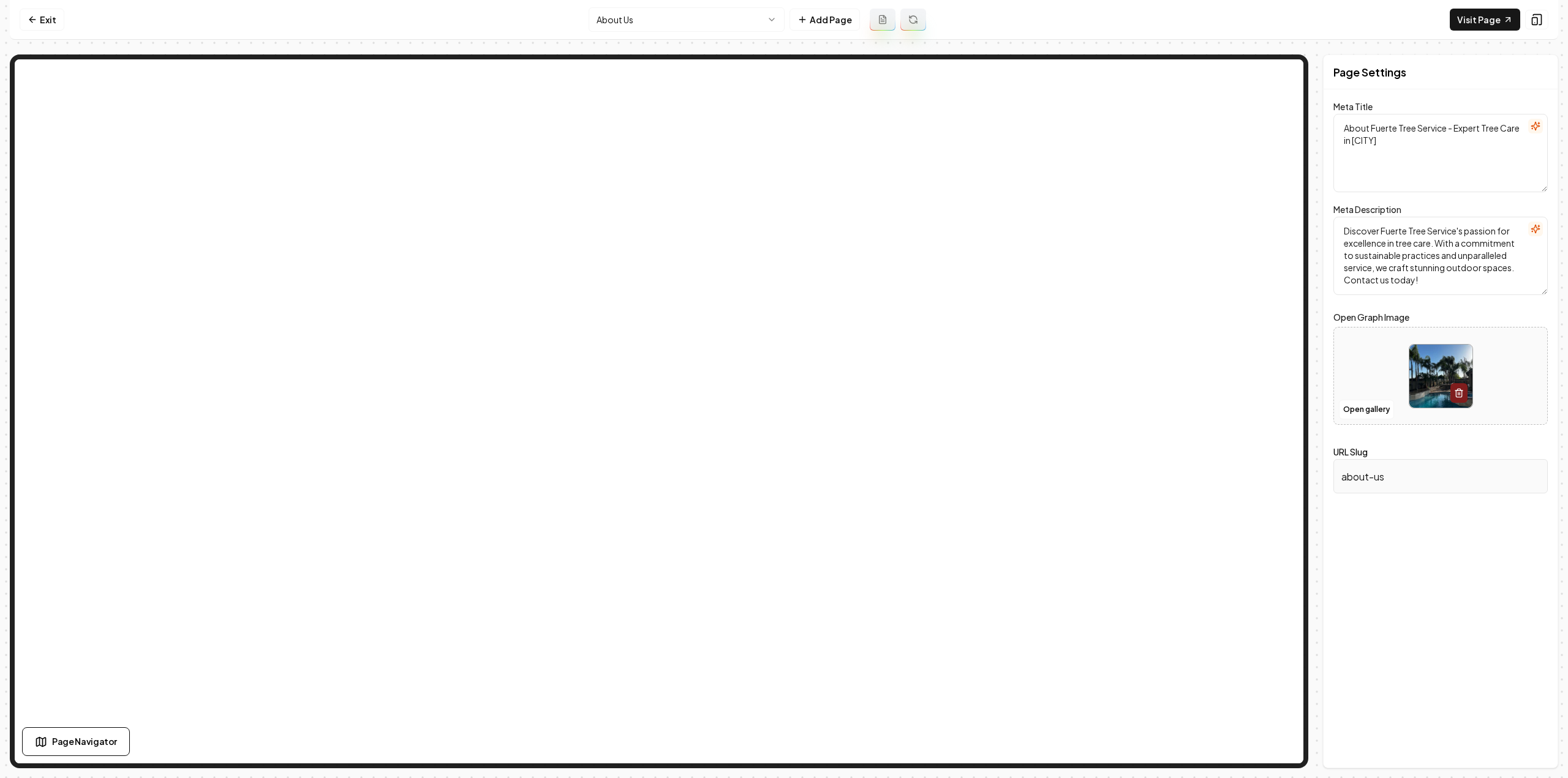 click on "Computer Required This feature is only available on a computer. Please switch to a computer to edit your site. Go back  Exit About Us Add Page Visit Page  Page Navigator Page Settings Meta Title About Fuerte Tree Service - Expert Tree Care in Bakersfield Meta Description Discover Fuerte Tree Service's passion for excellence in tree care. With a commitment to sustainable practices and unparalleled service, we craft stunning outdoor spaces. Contact us today! Open Graph Image Open gallery URL Slug about-us Discard Changes Save Section Editor Unsupported section type /dashboard/sites/069e2331-000e-4819-8efd-e23590373f58/pages/4c6fde47-9c90-466a-a564-e01fd5a5309b Made 4 formatting edits between lines 2 and 4" at bounding box center [784, 389] 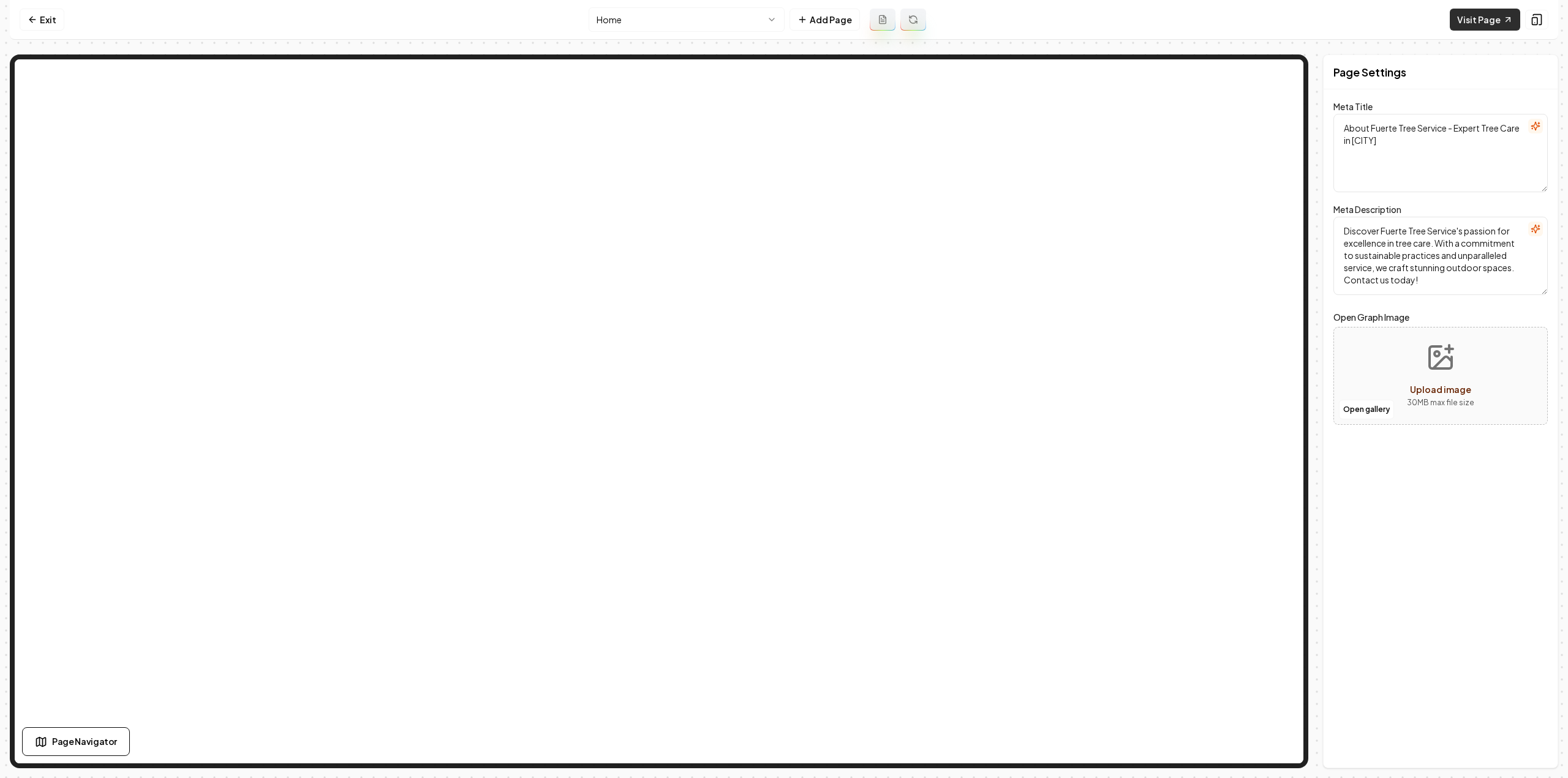 click on "Visit Page" at bounding box center [1485, 20] 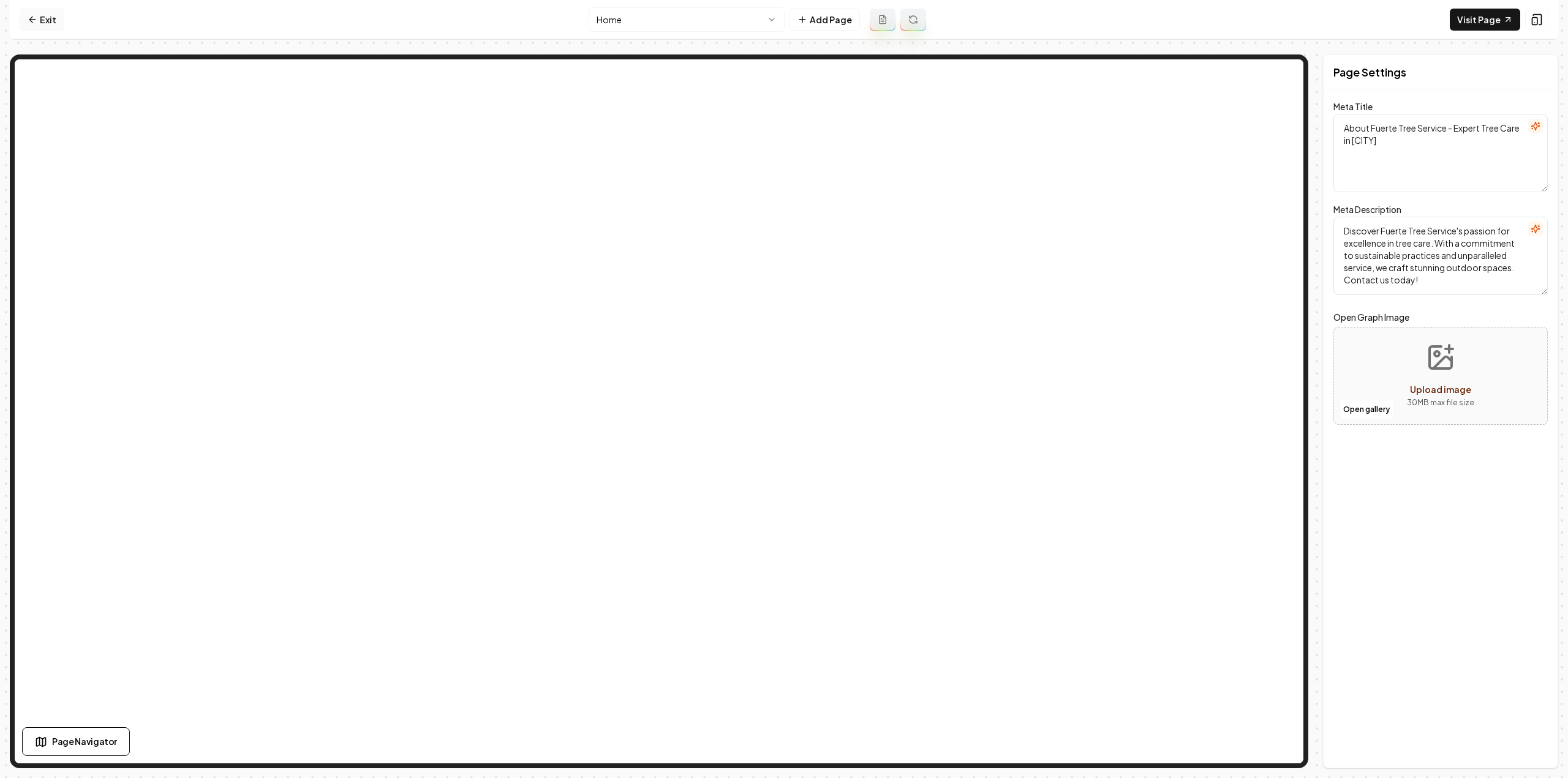 click on "Exit" at bounding box center (42, 20) 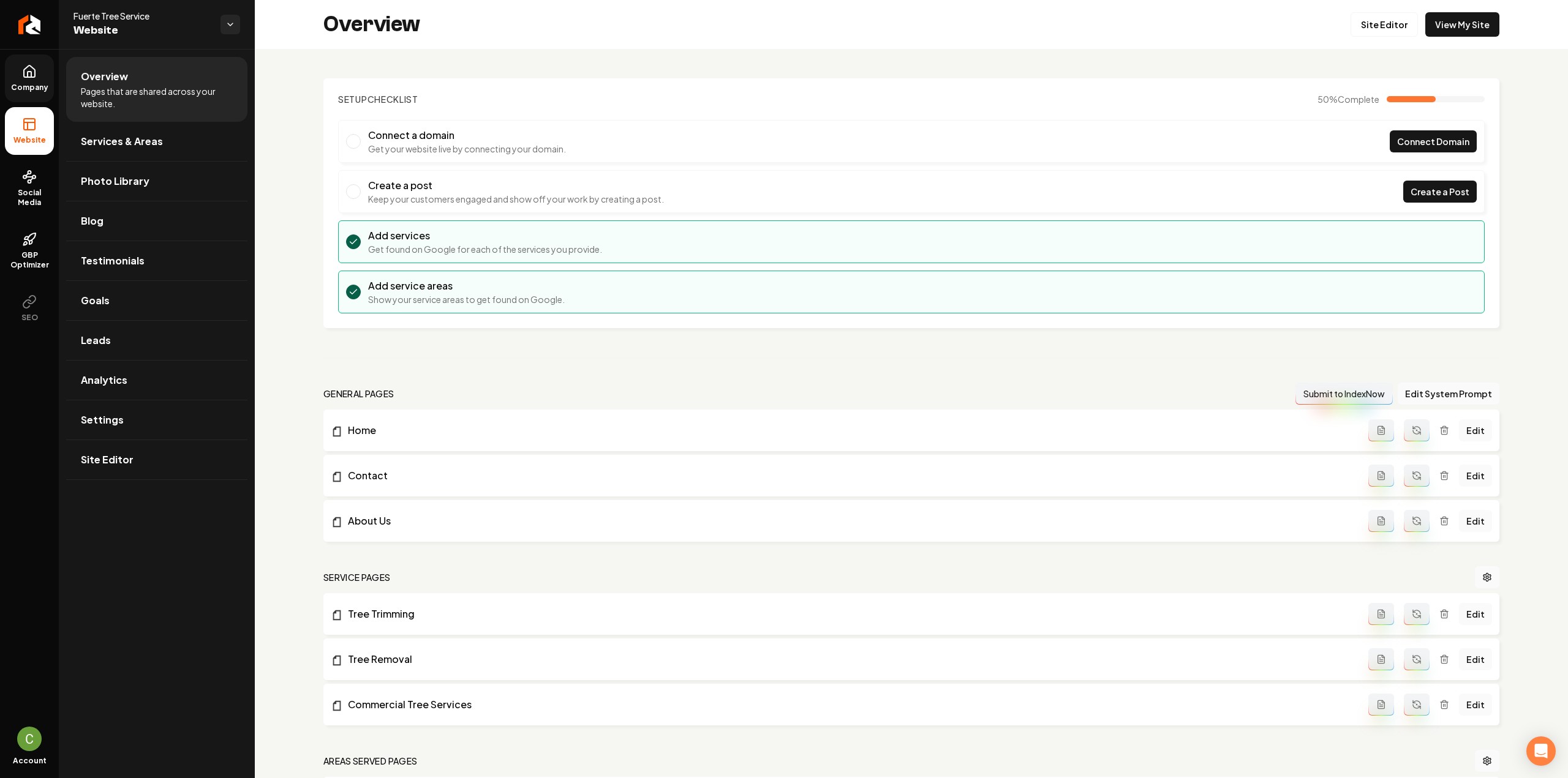 click 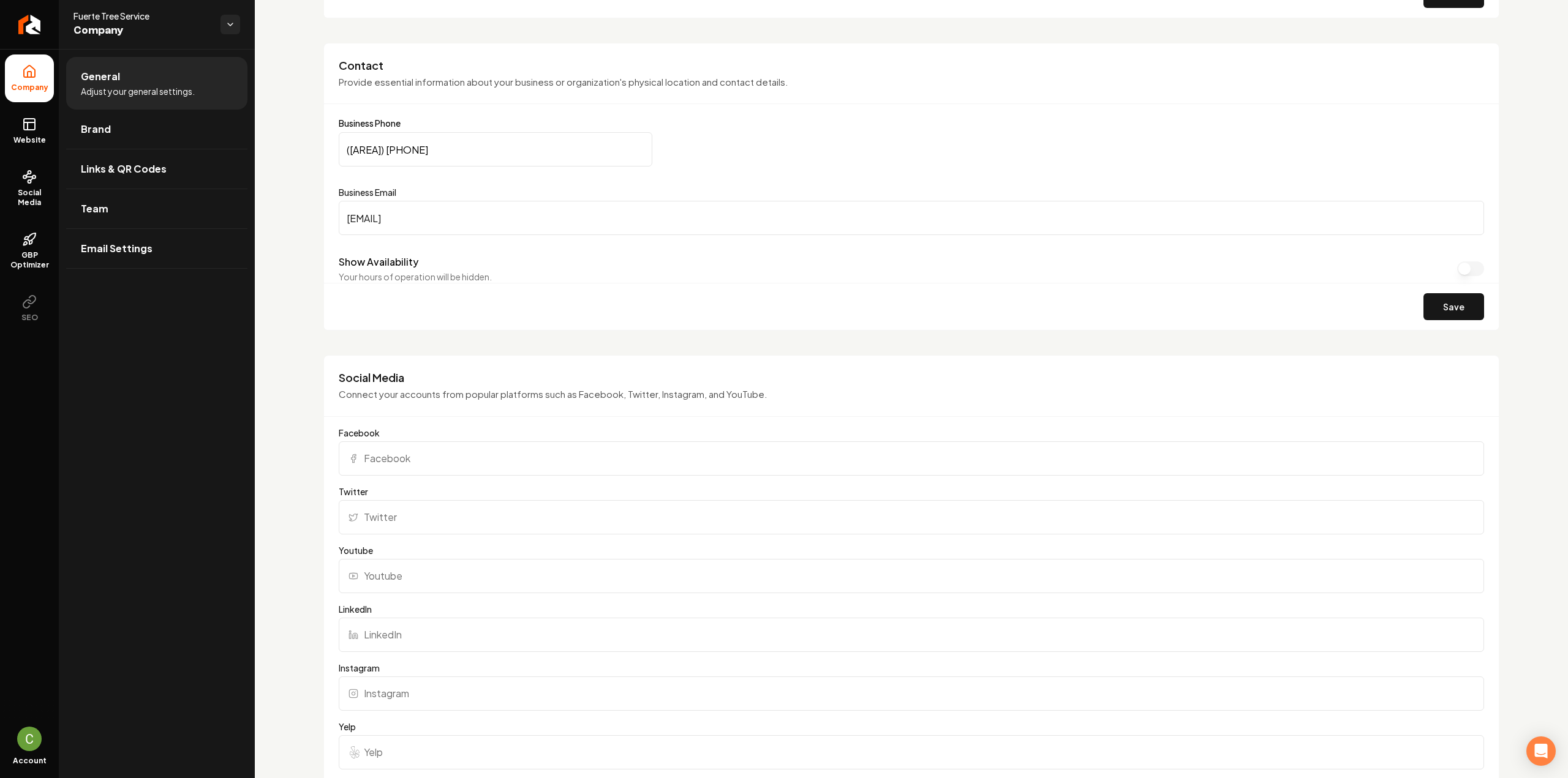 scroll, scrollTop: 673, scrollLeft: 0, axis: vertical 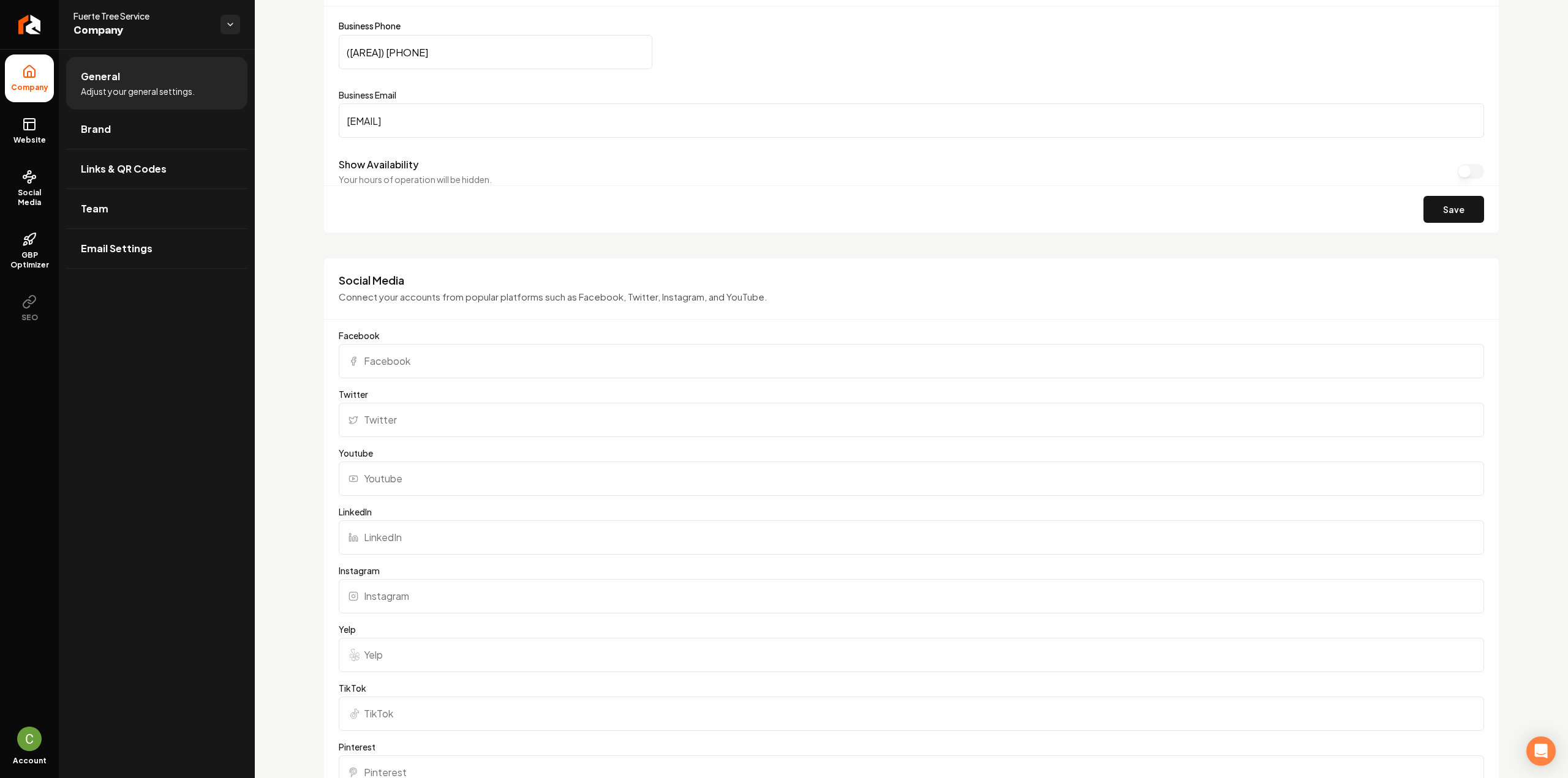 click on "Facebook" at bounding box center (911, 361) 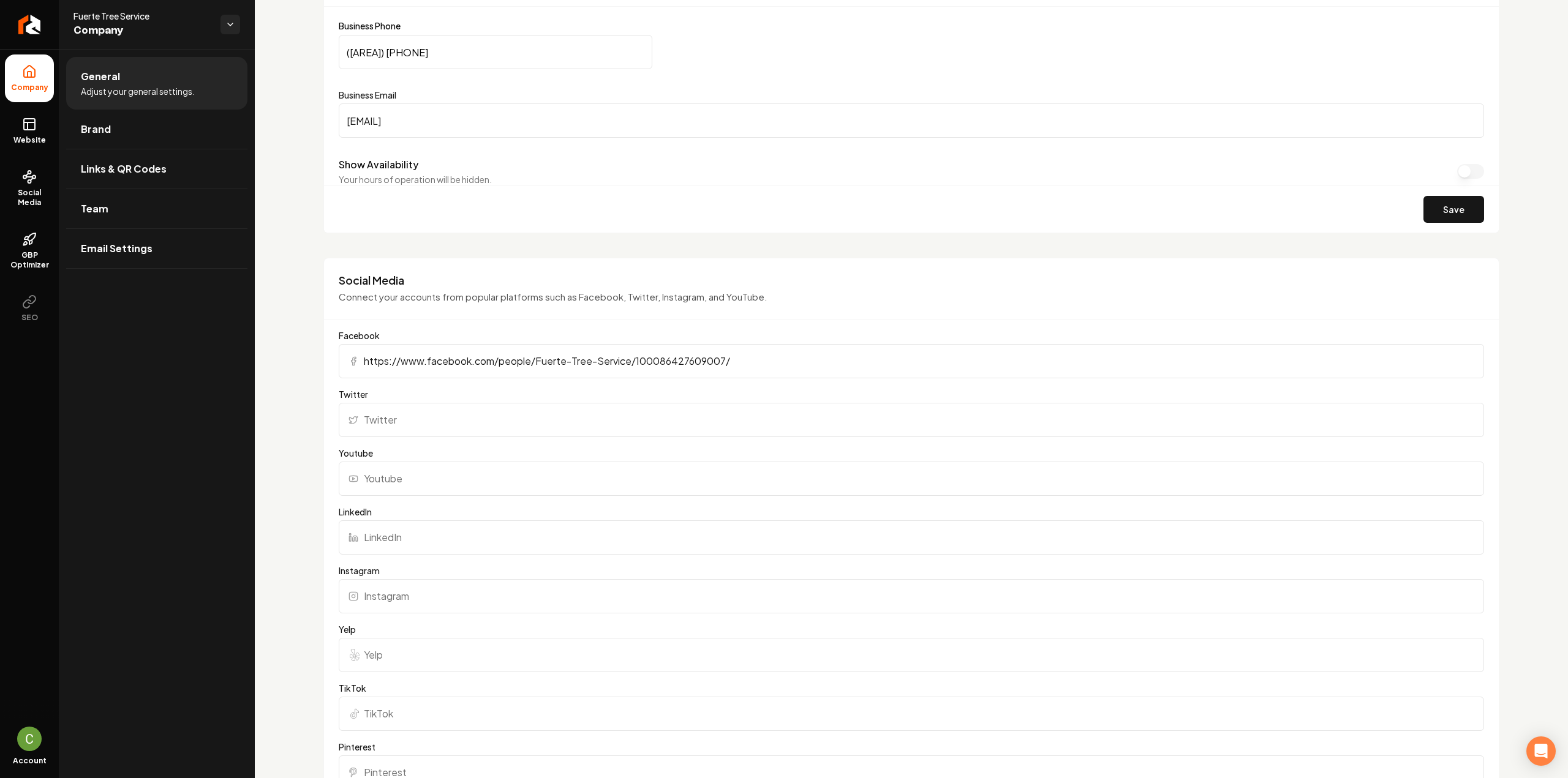 type on "https://www.facebook.com/people/Fuerte-Tree-Service/100086427609007/" 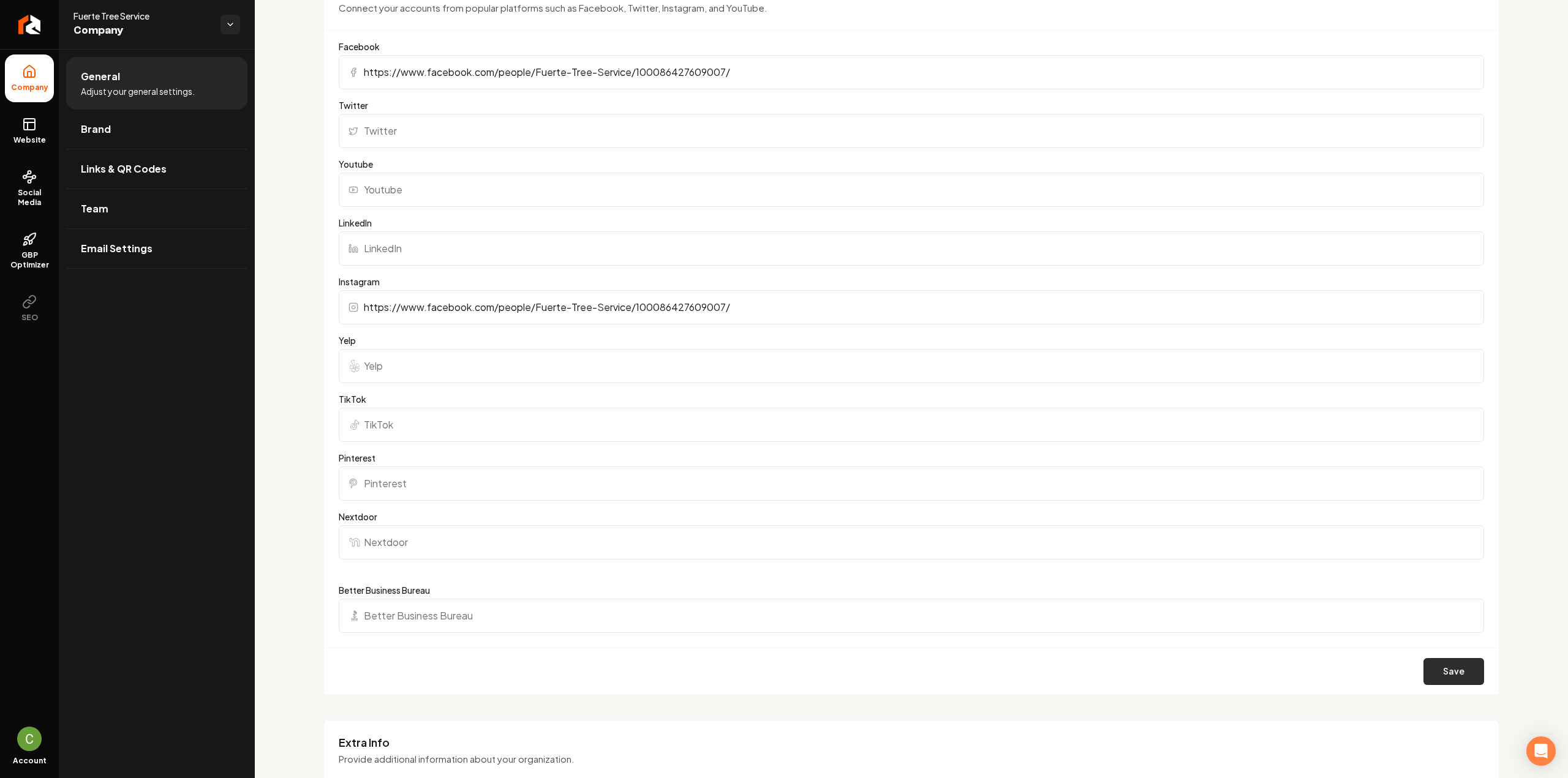 scroll, scrollTop: 1041, scrollLeft: 0, axis: vertical 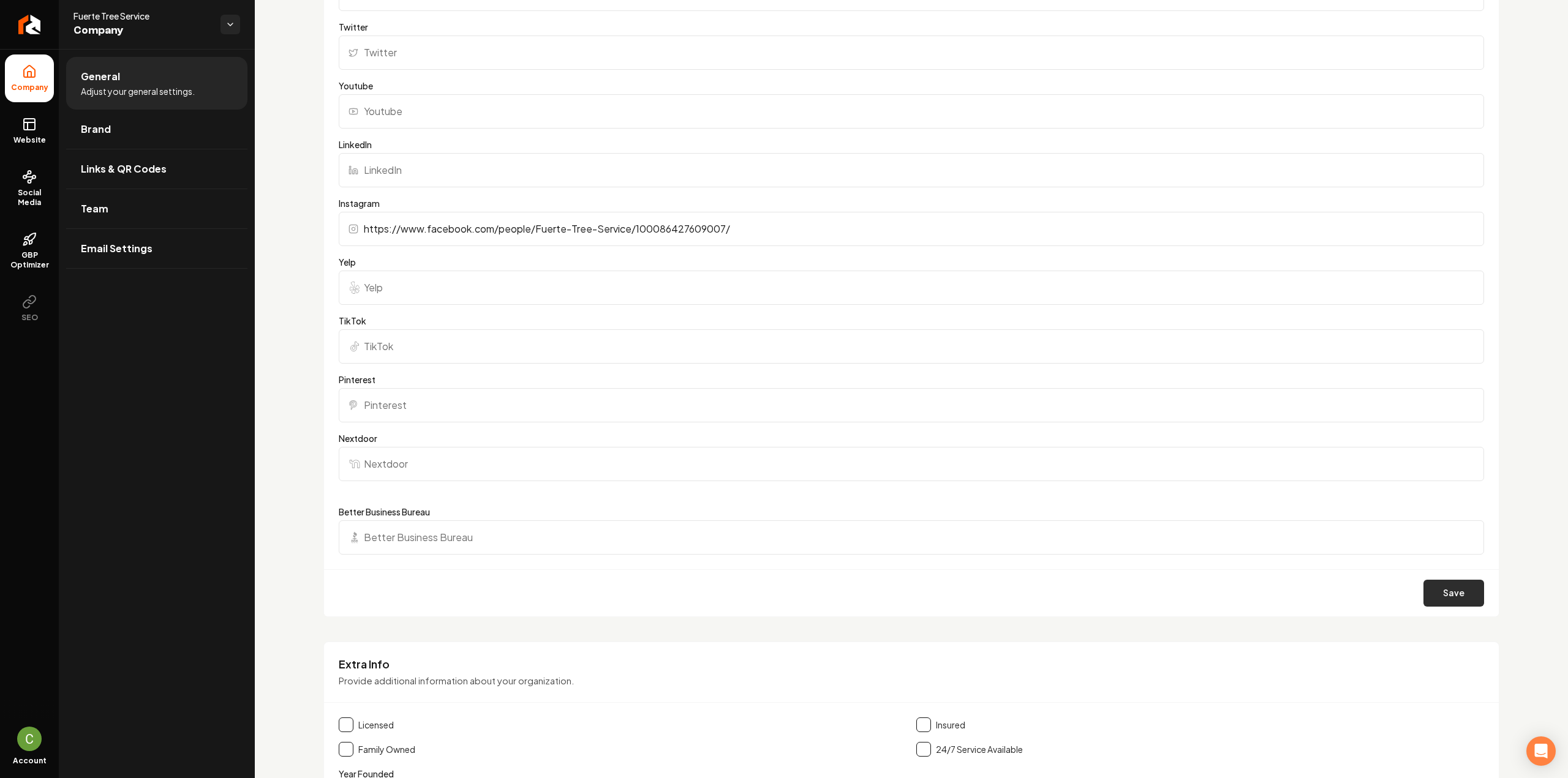 type on "https://www.facebook.com/people/Fuerte-Tree-Service/100086427609007/" 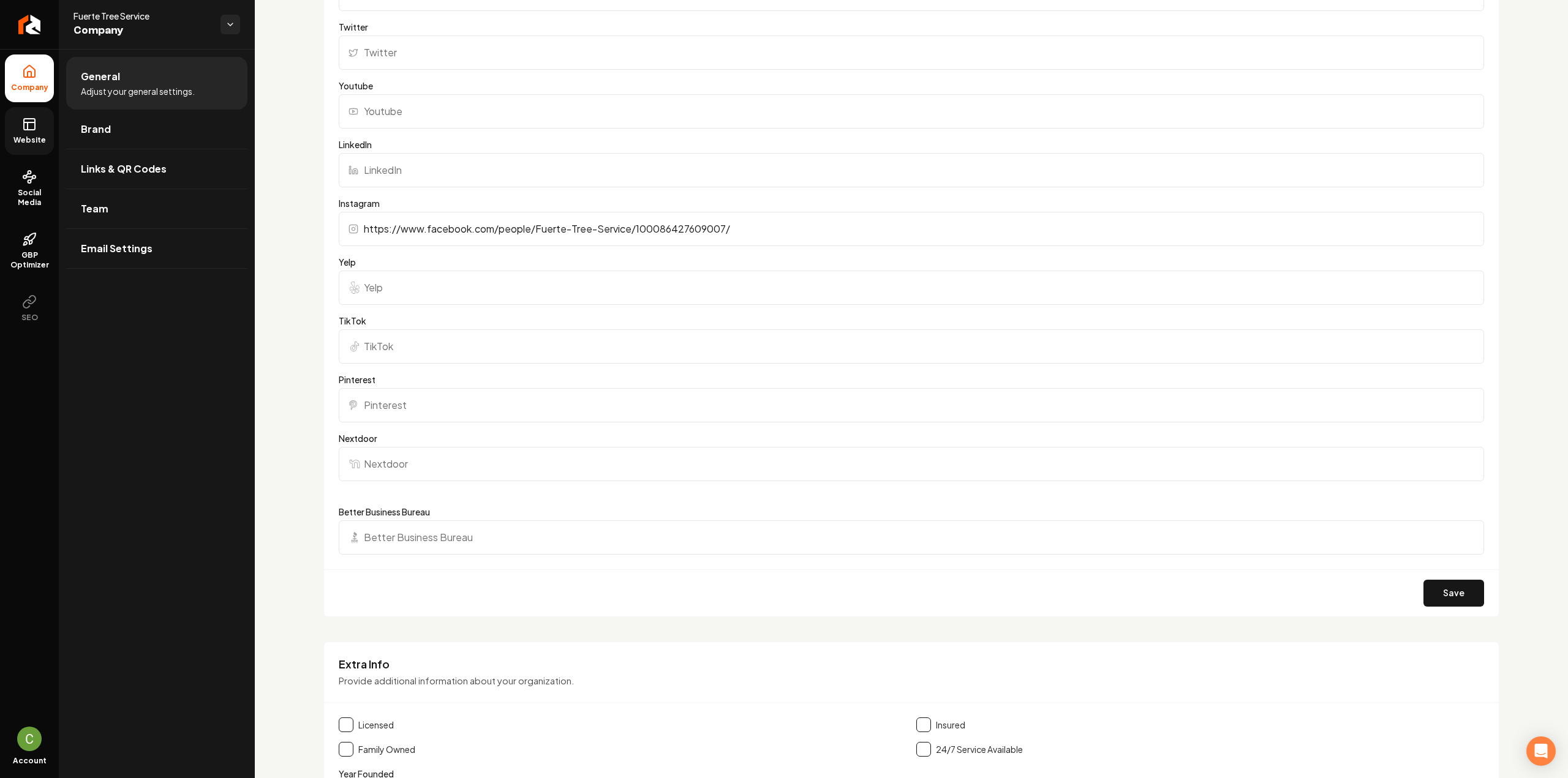 click 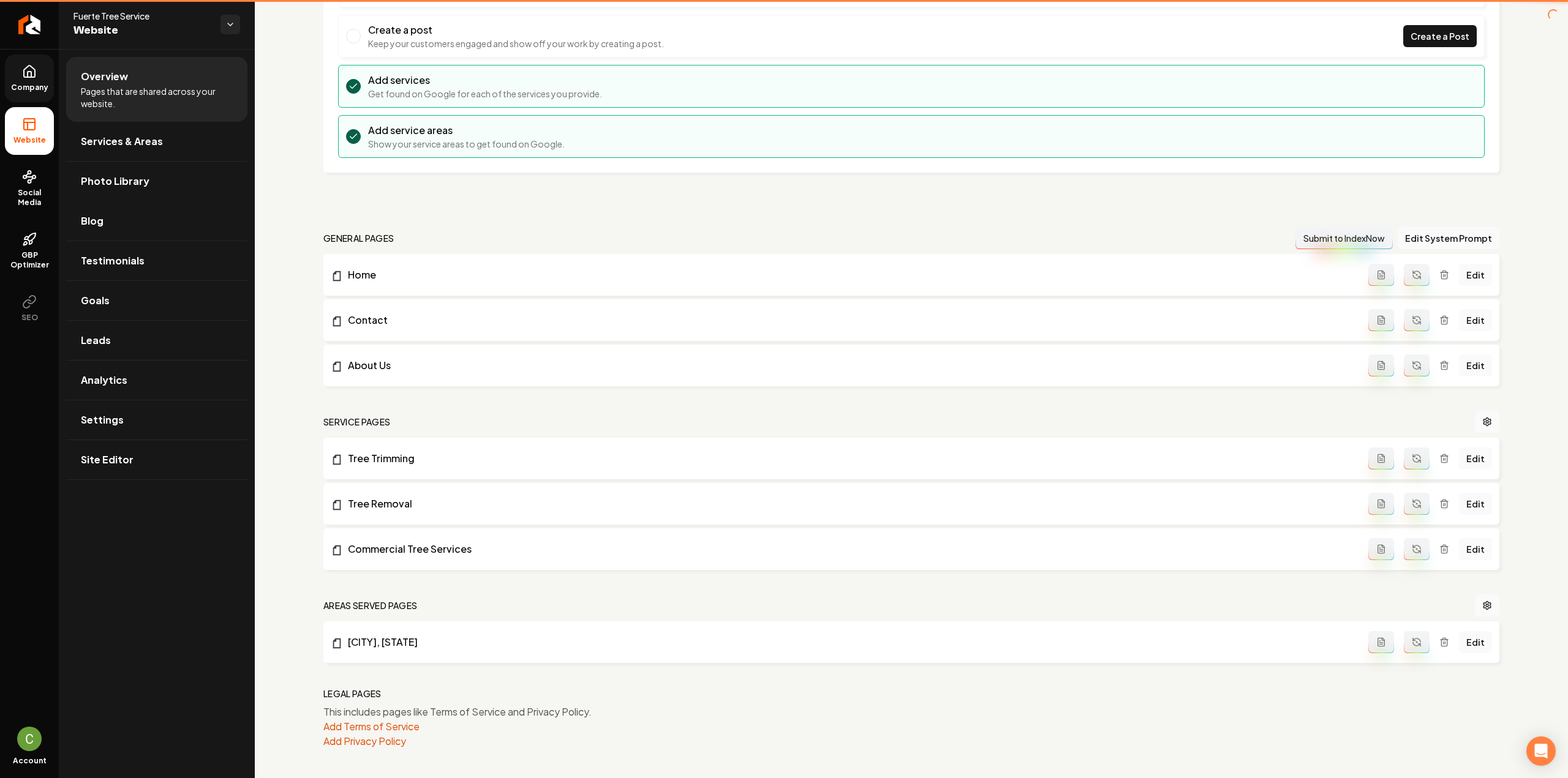 scroll, scrollTop: 153, scrollLeft: 0, axis: vertical 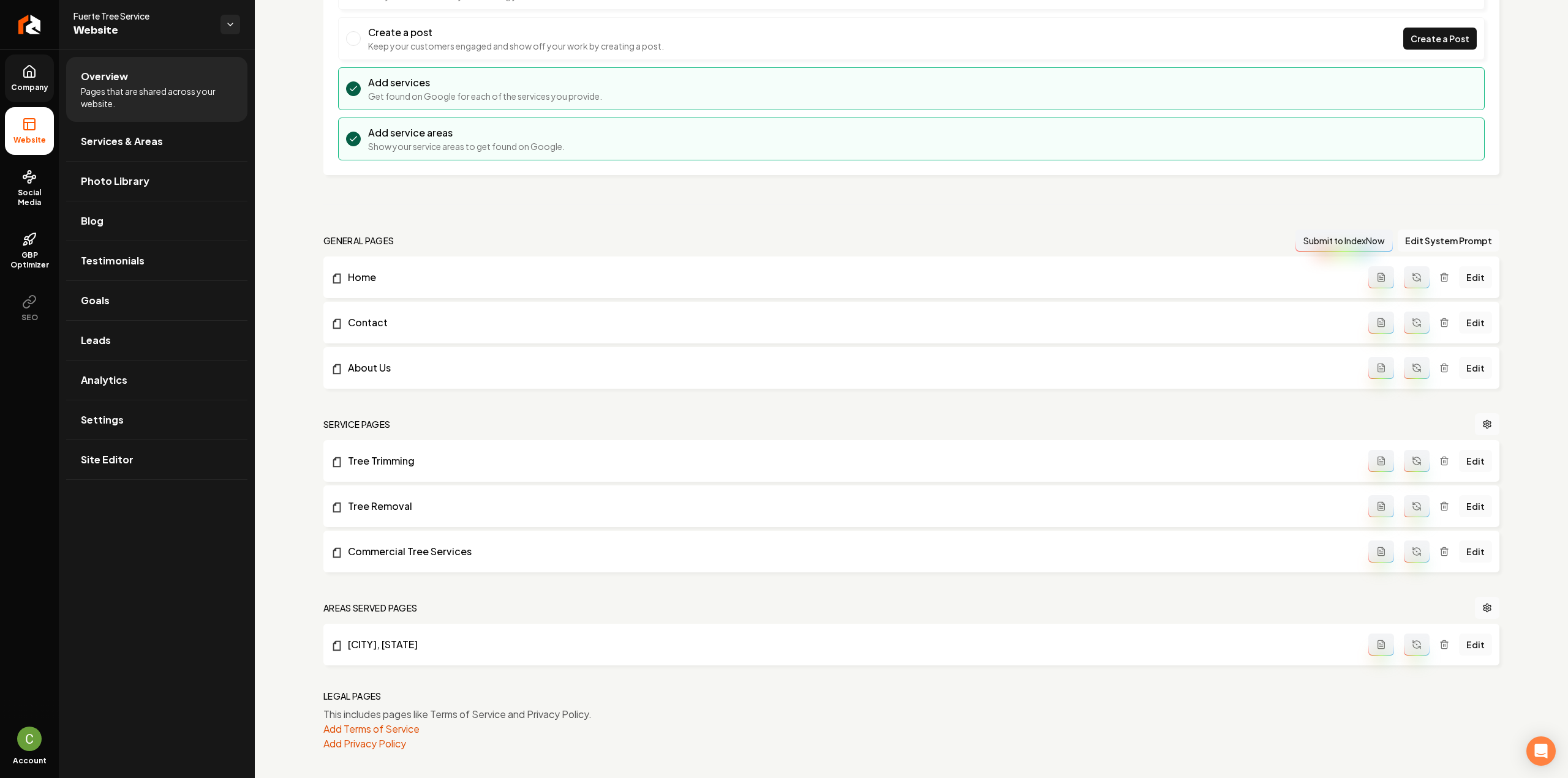 click on "Company" at bounding box center [29, 88] 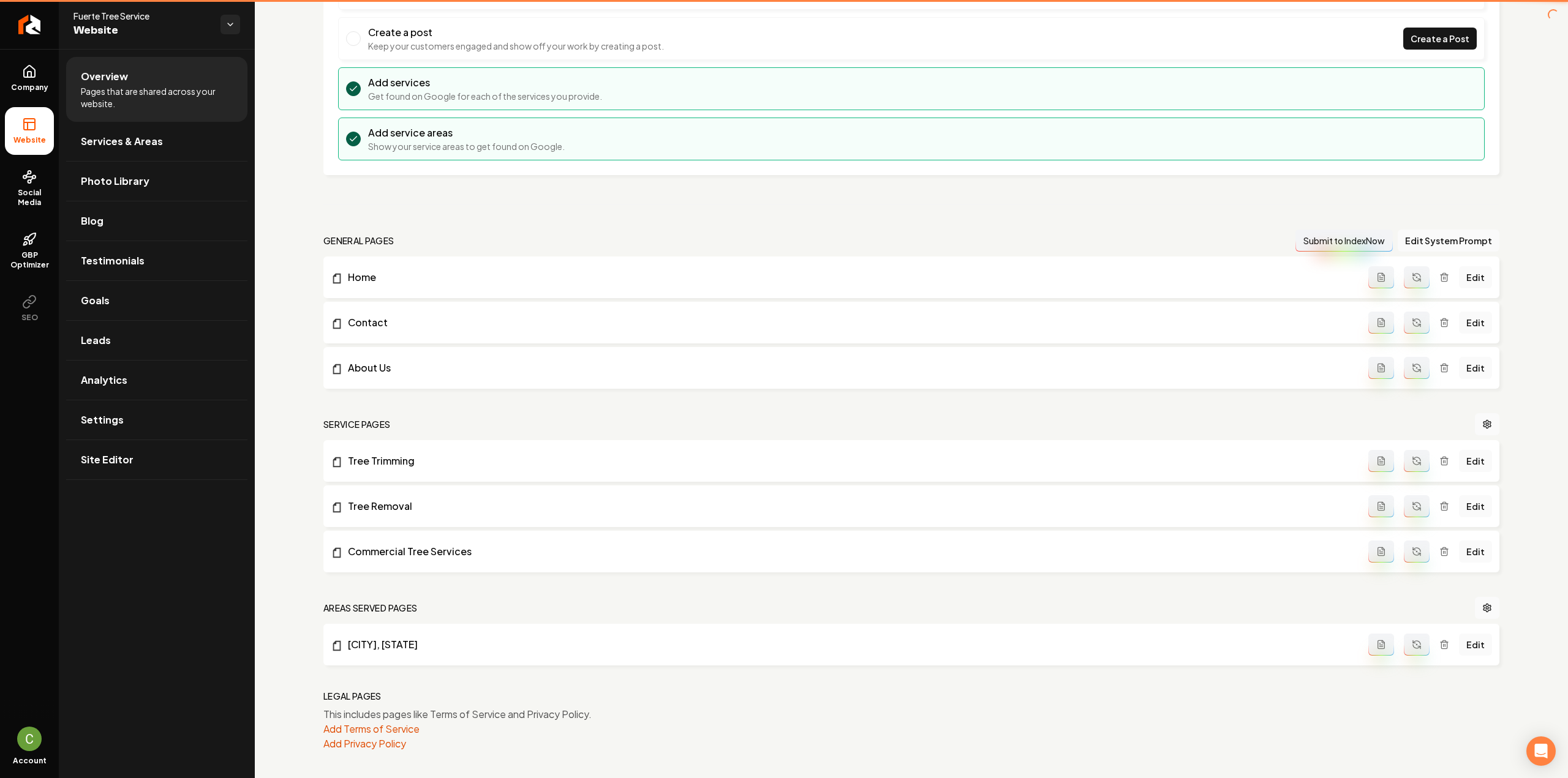 scroll, scrollTop: 545, scrollLeft: 0, axis: vertical 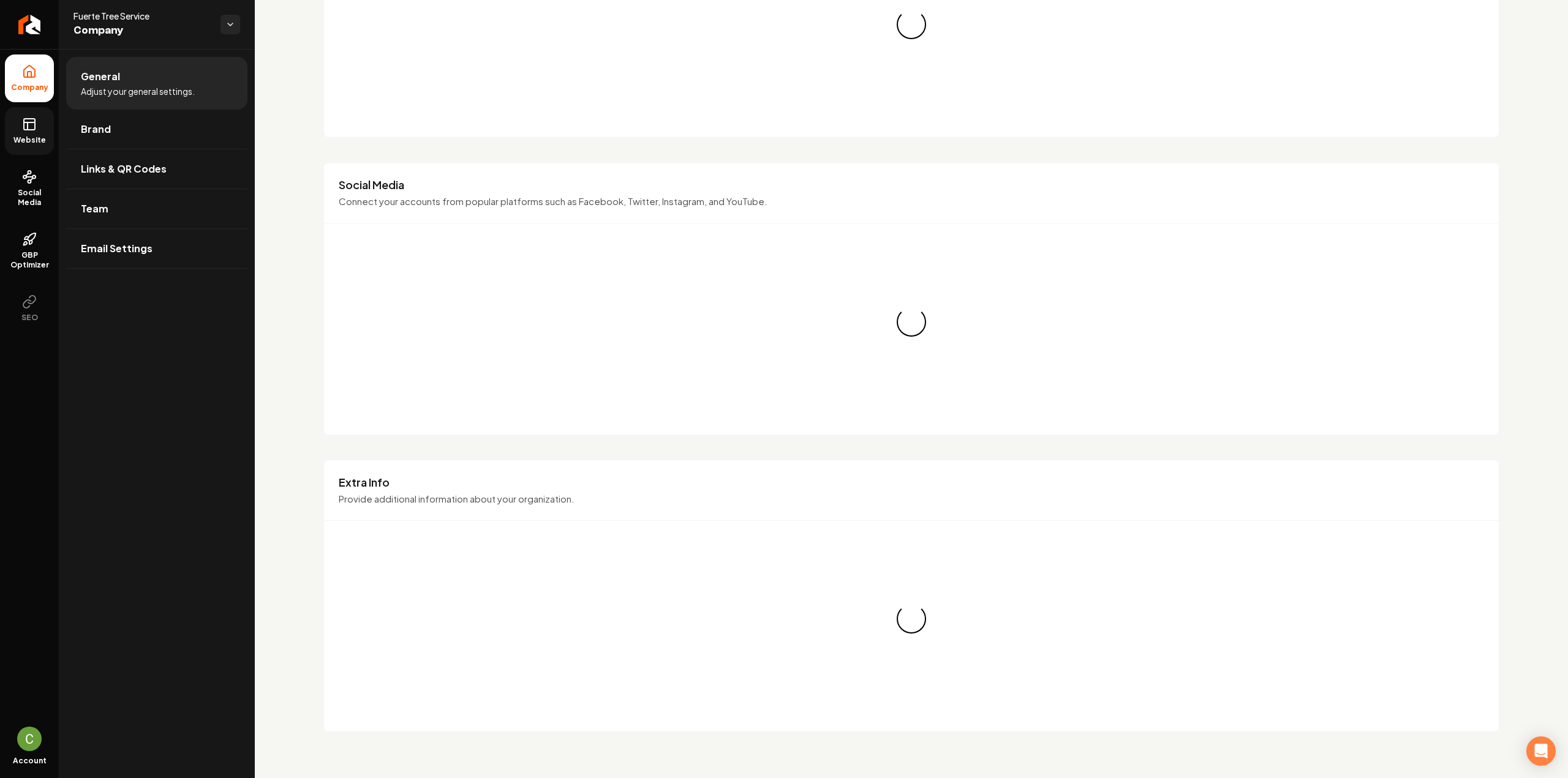 click on "Brand" at bounding box center [96, 129] 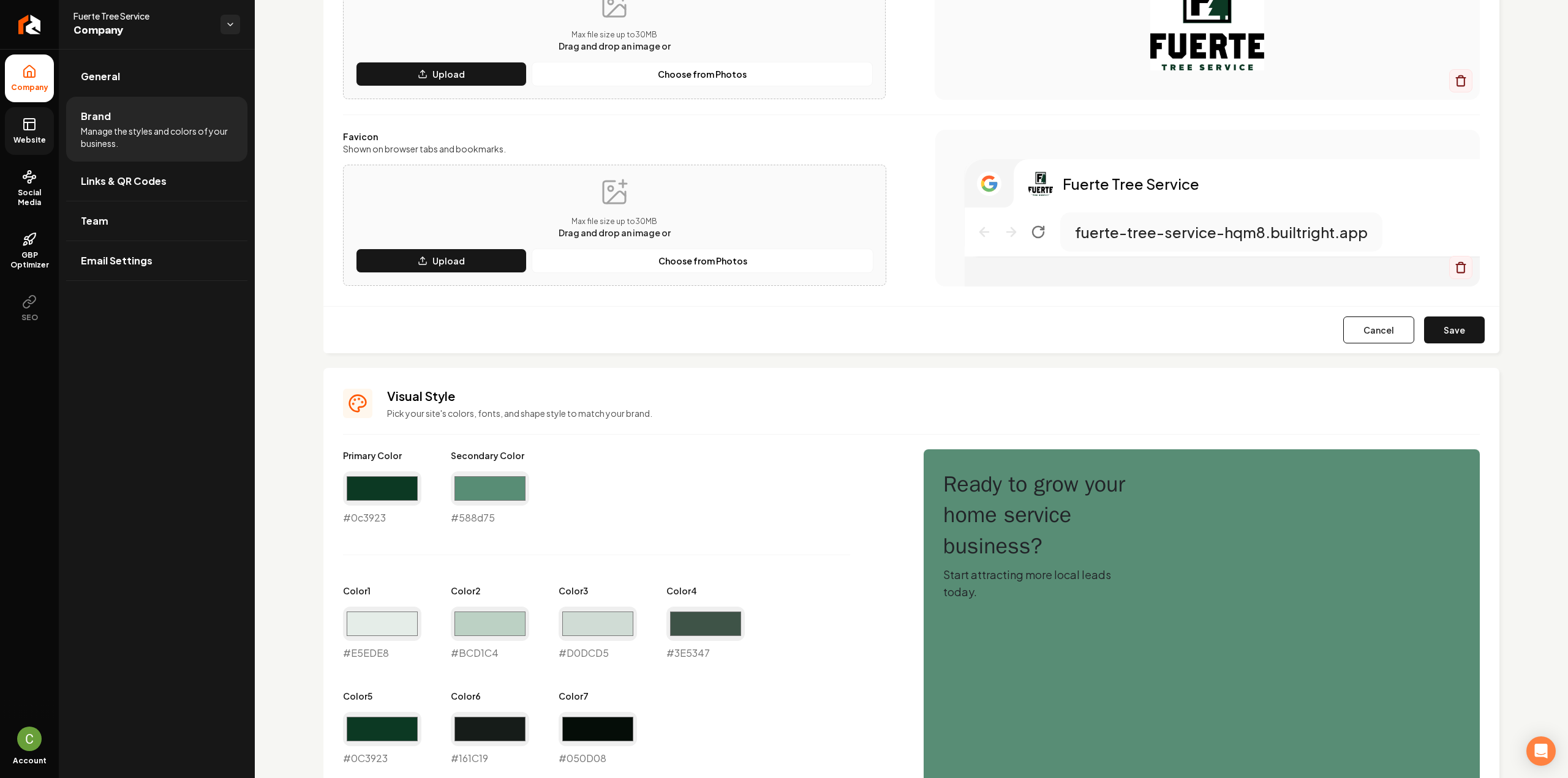 scroll, scrollTop: 209, scrollLeft: 0, axis: vertical 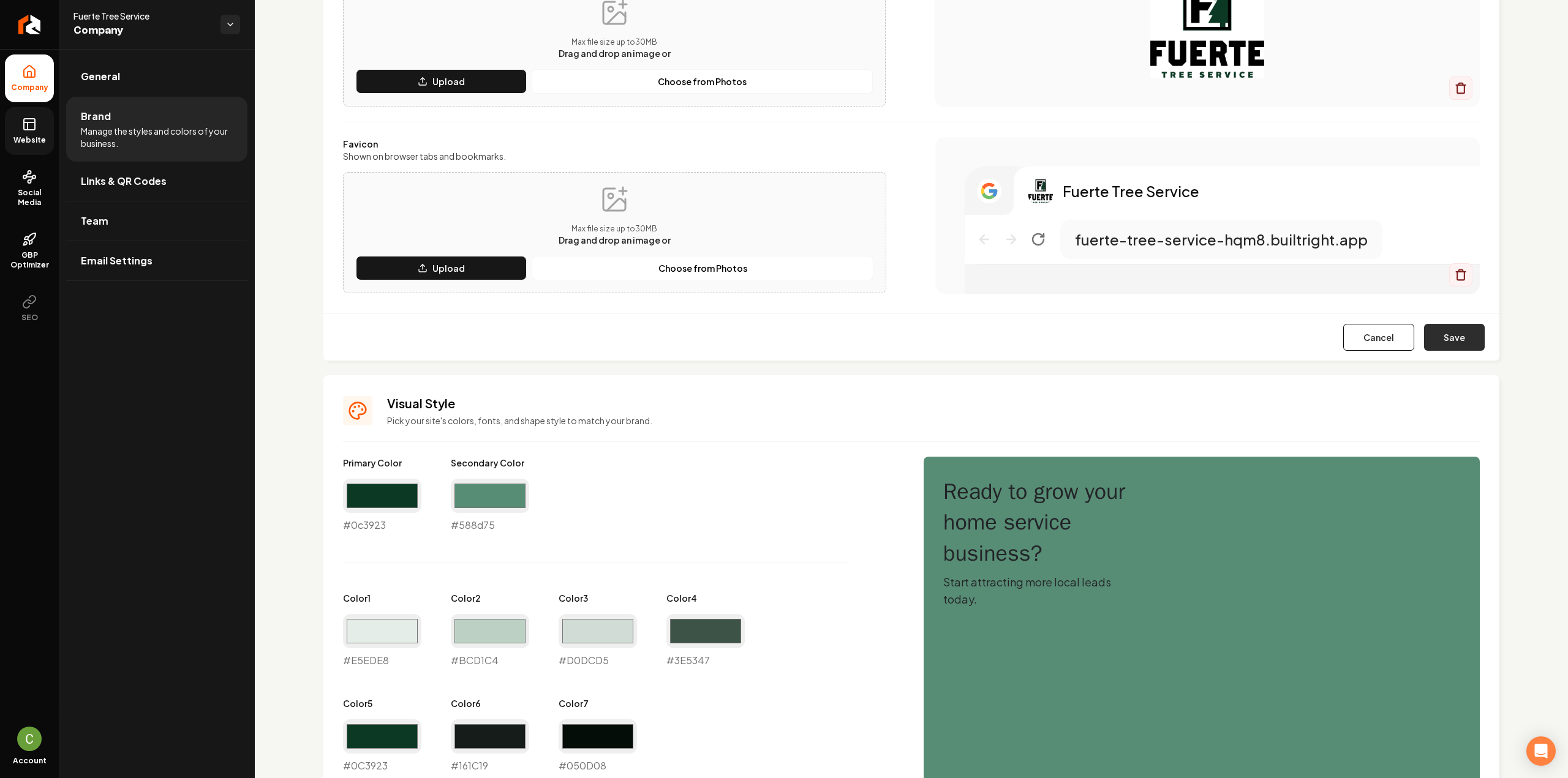click on "Save" at bounding box center (1454, 337) 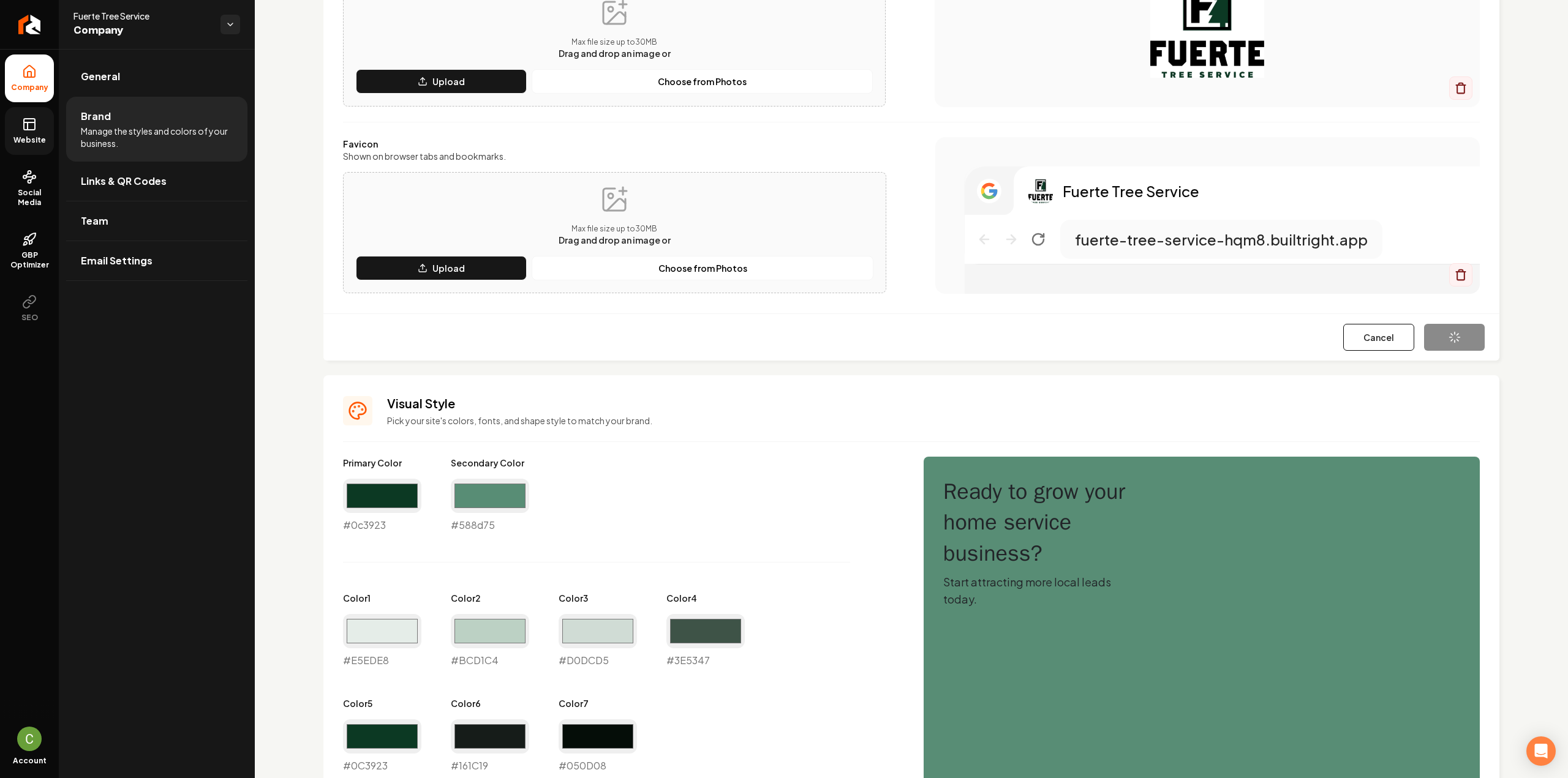 scroll, scrollTop: 0, scrollLeft: 0, axis: both 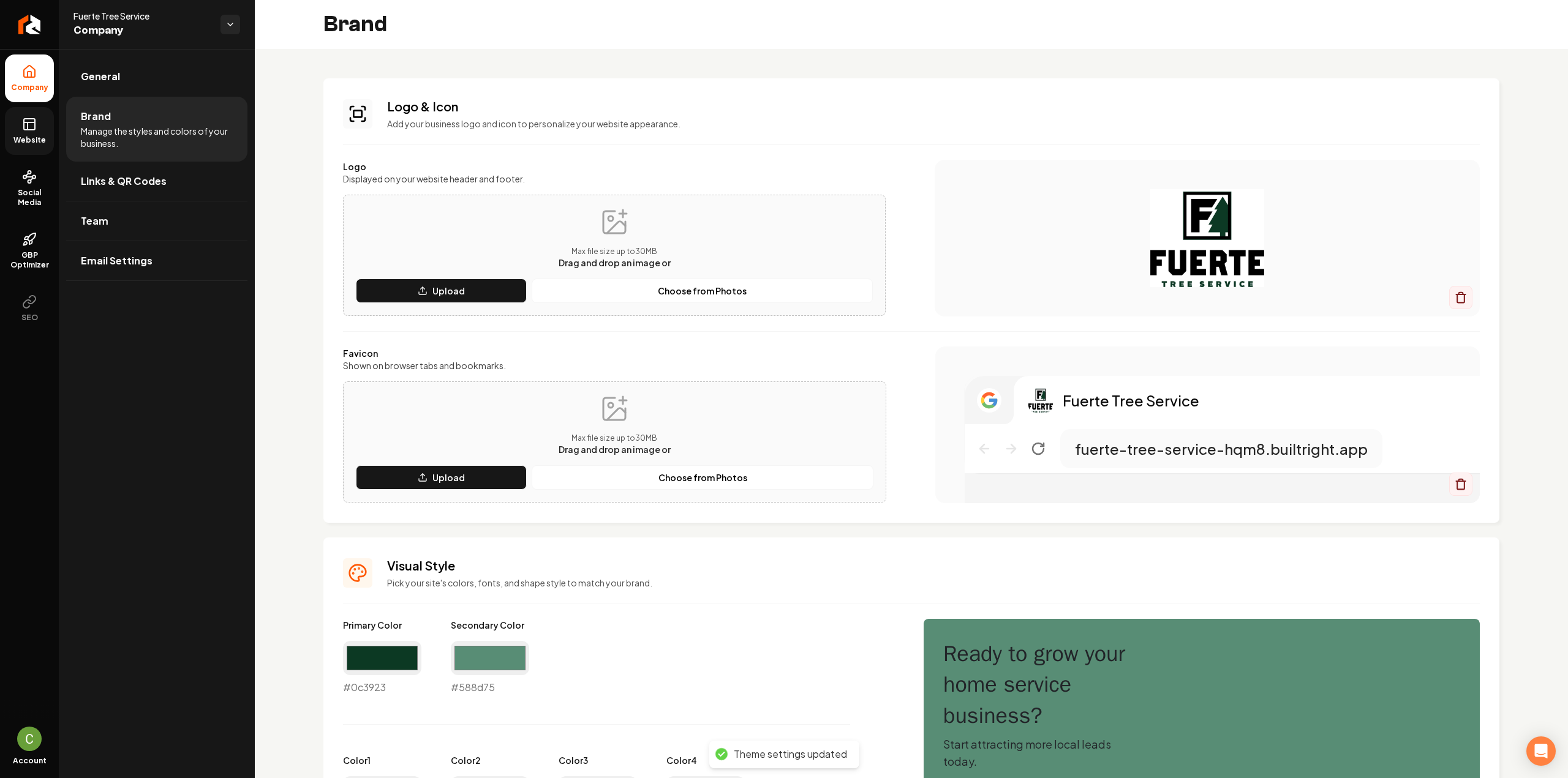 click on "Website" at bounding box center [29, 131] 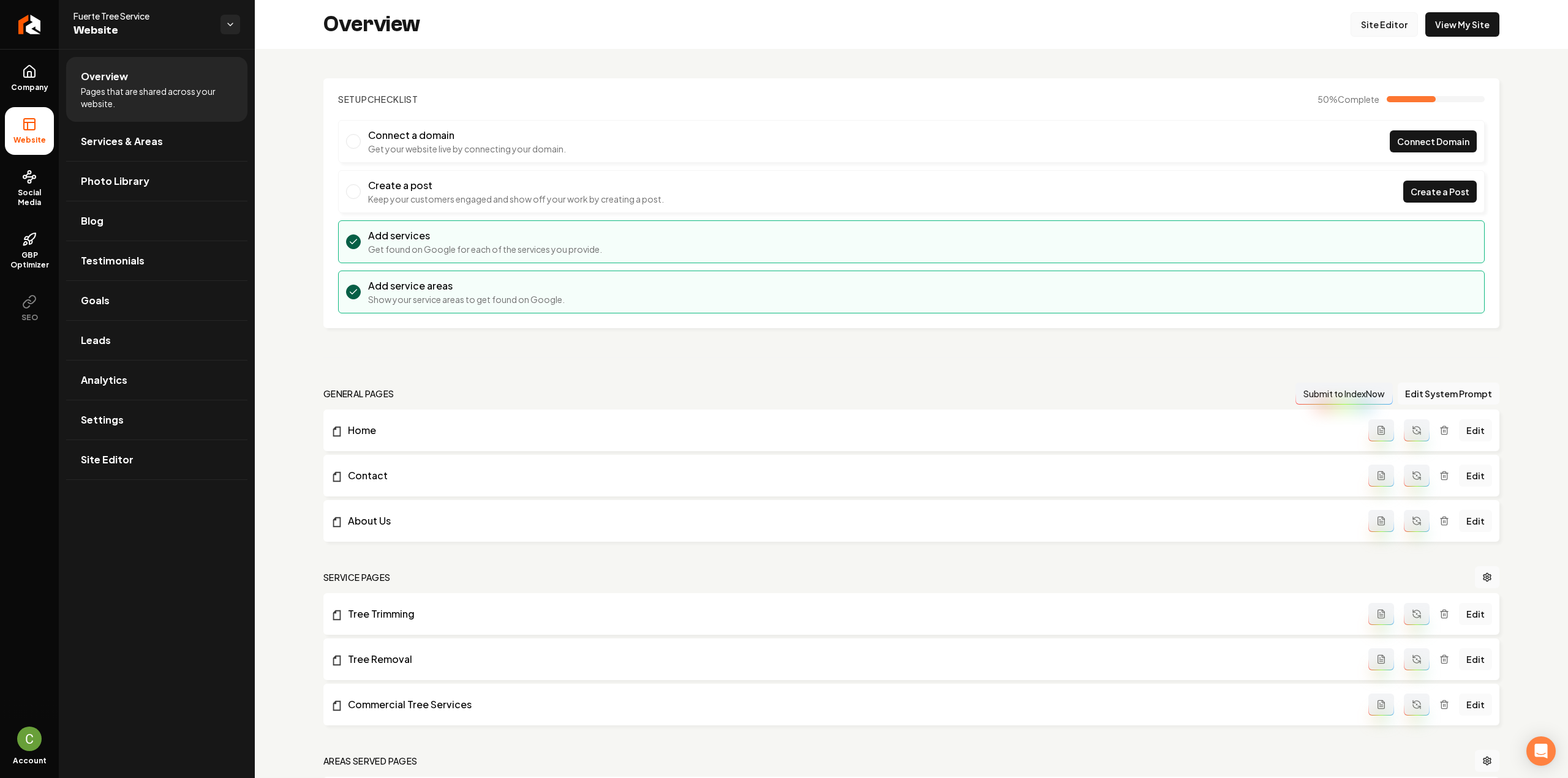 click on "Site Editor" at bounding box center (1384, 24) 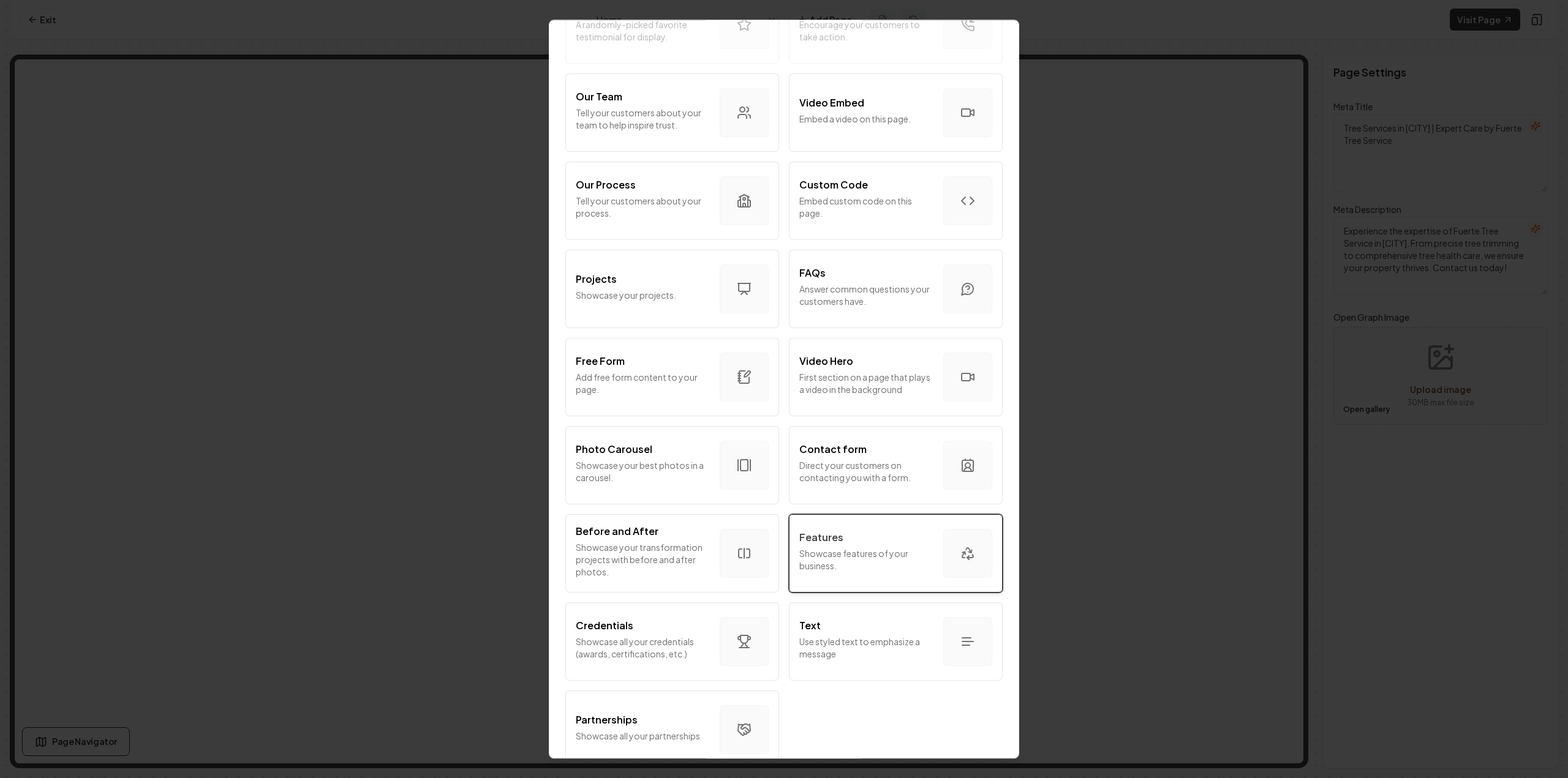 scroll, scrollTop: 414, scrollLeft: 0, axis: vertical 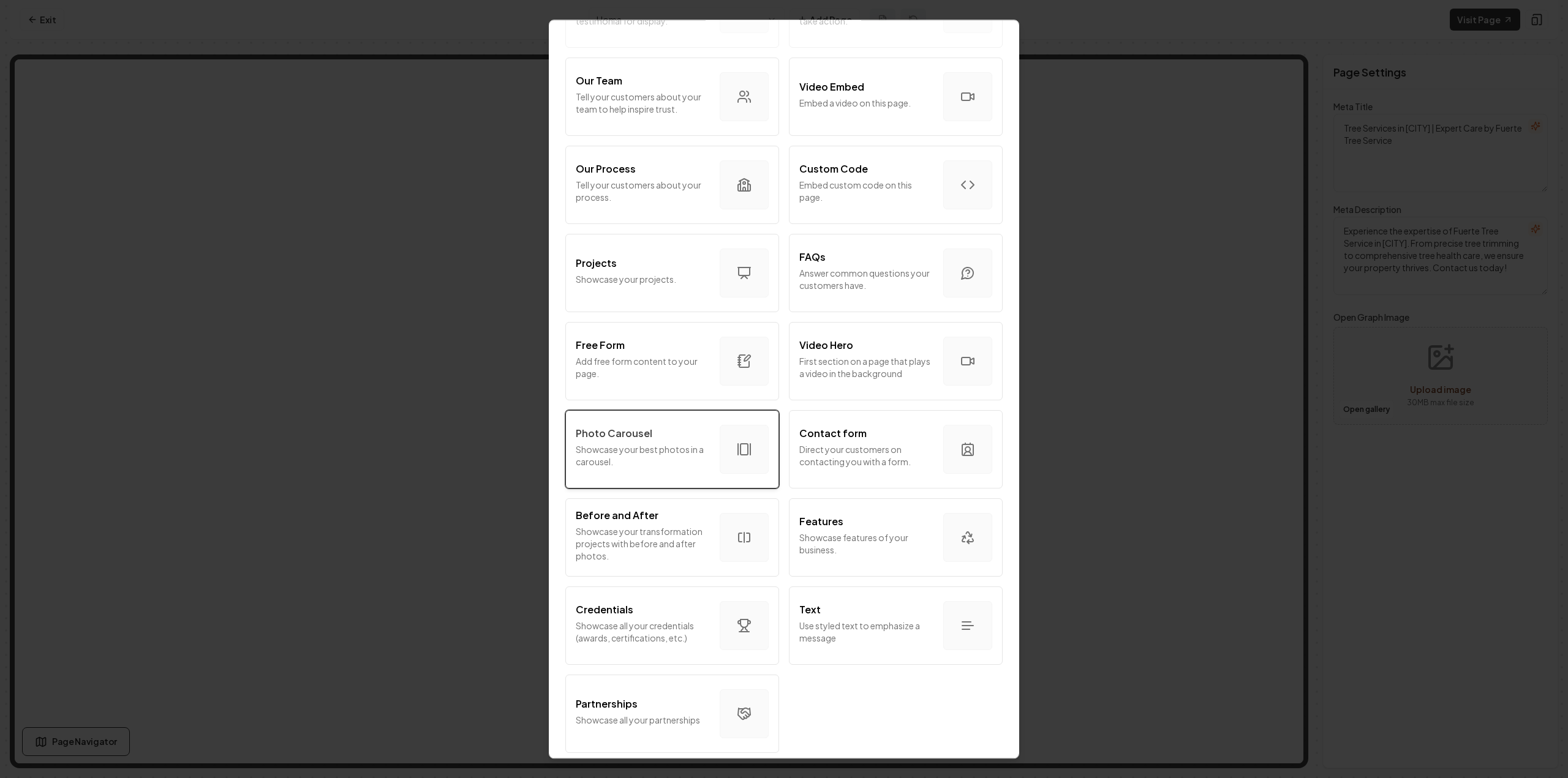 click on "Showcase your best photos in a carousel." at bounding box center (643, 455) 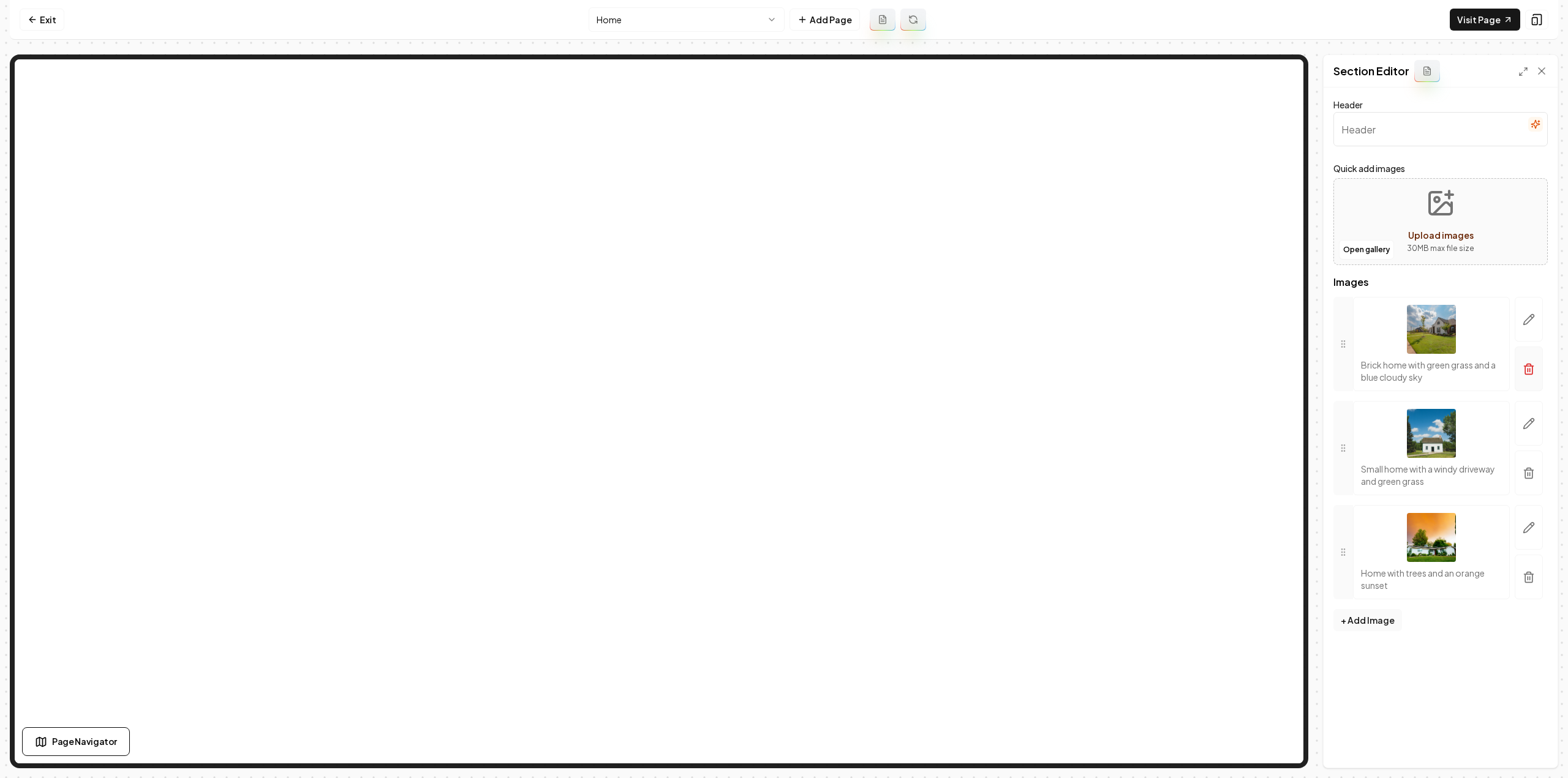 click 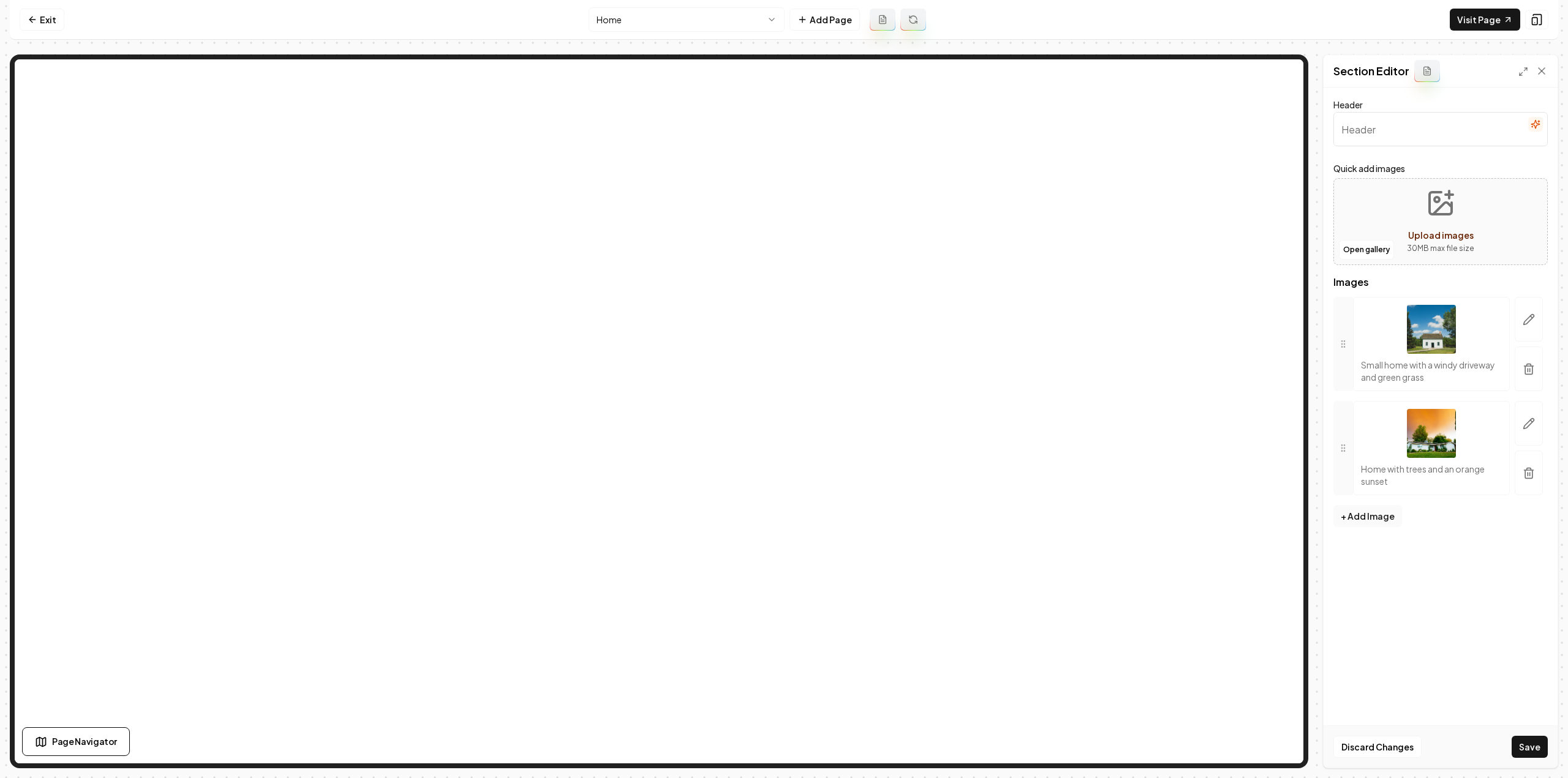 click 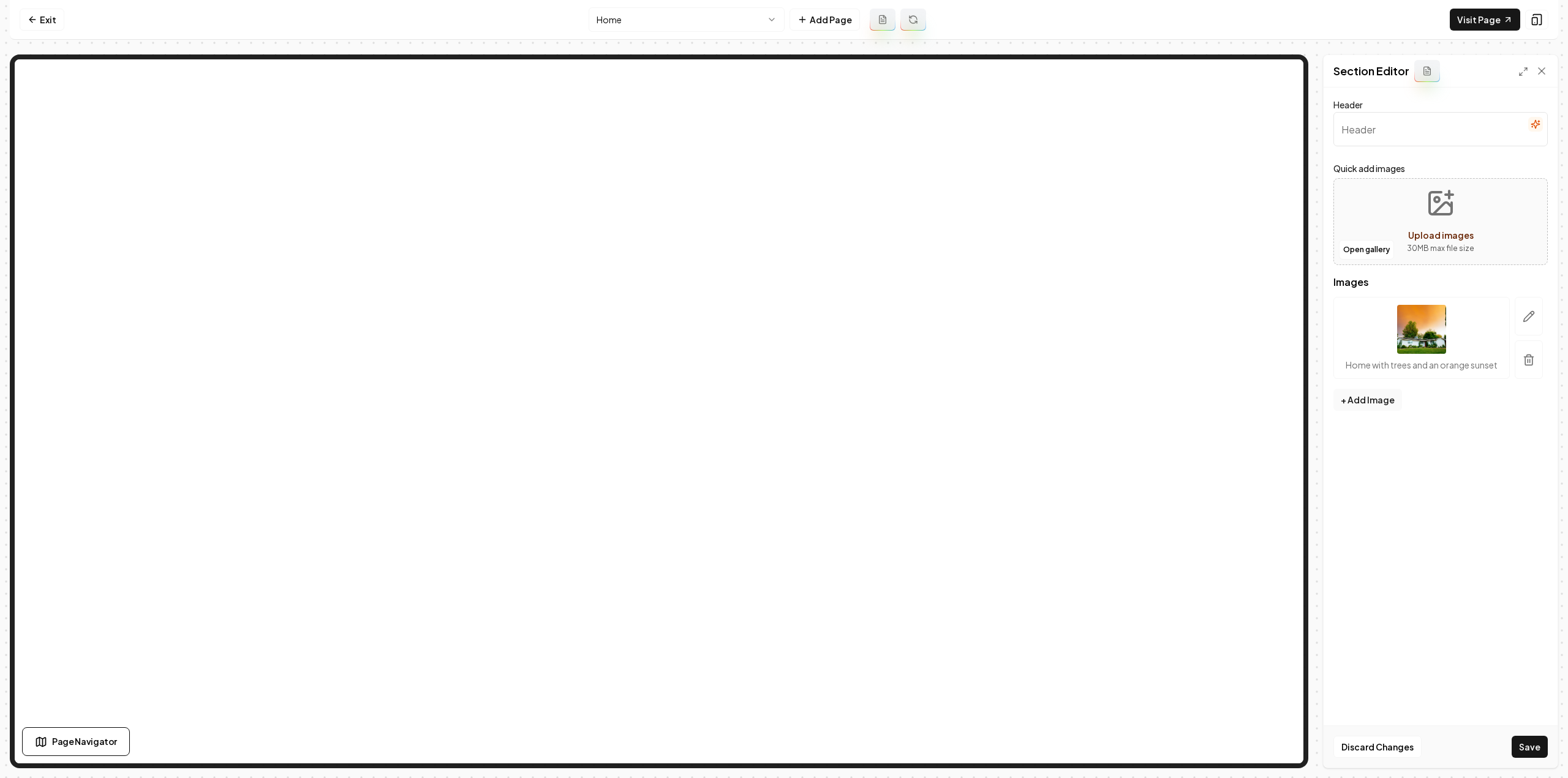 click at bounding box center [1529, 359] 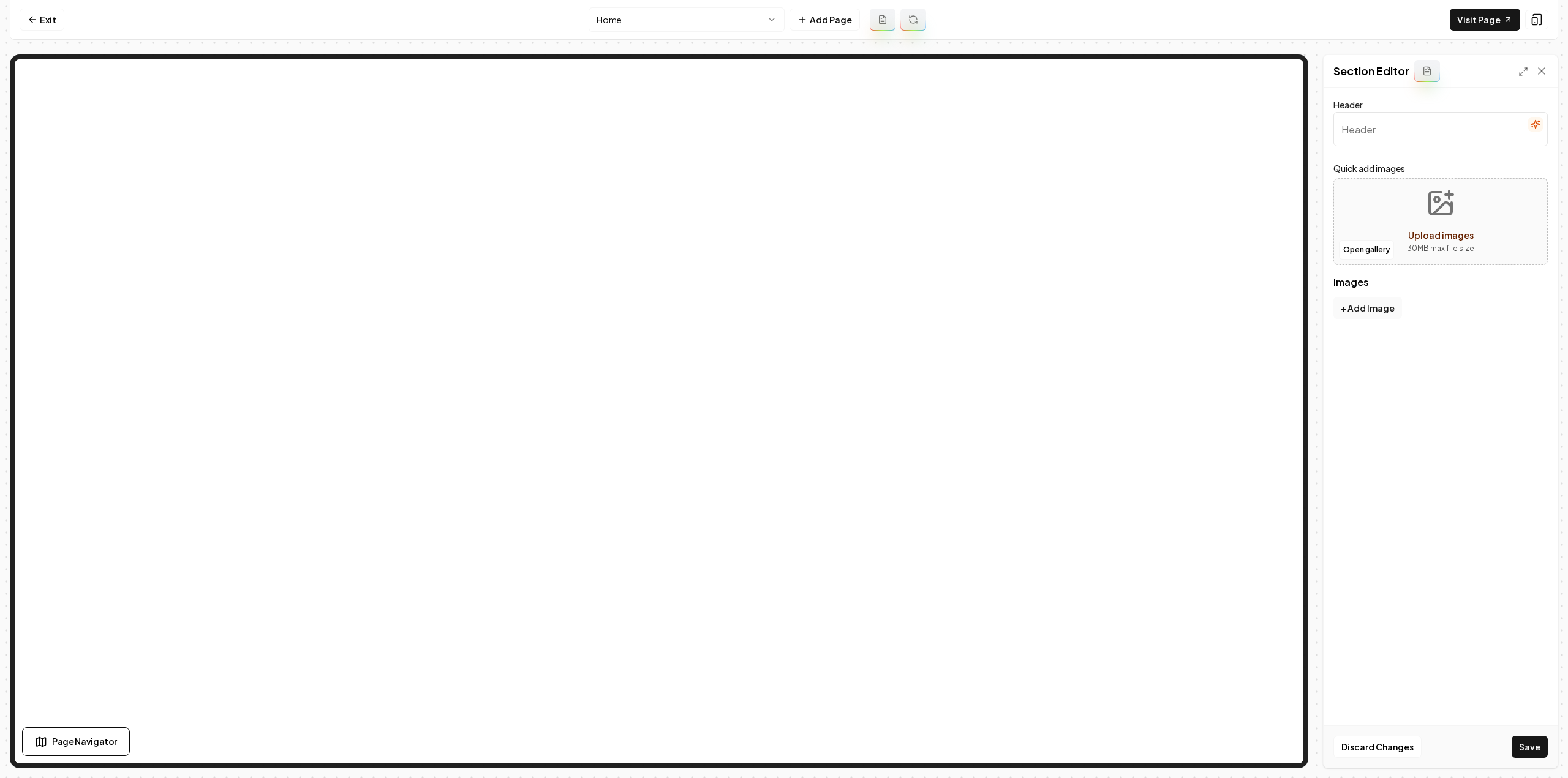 click 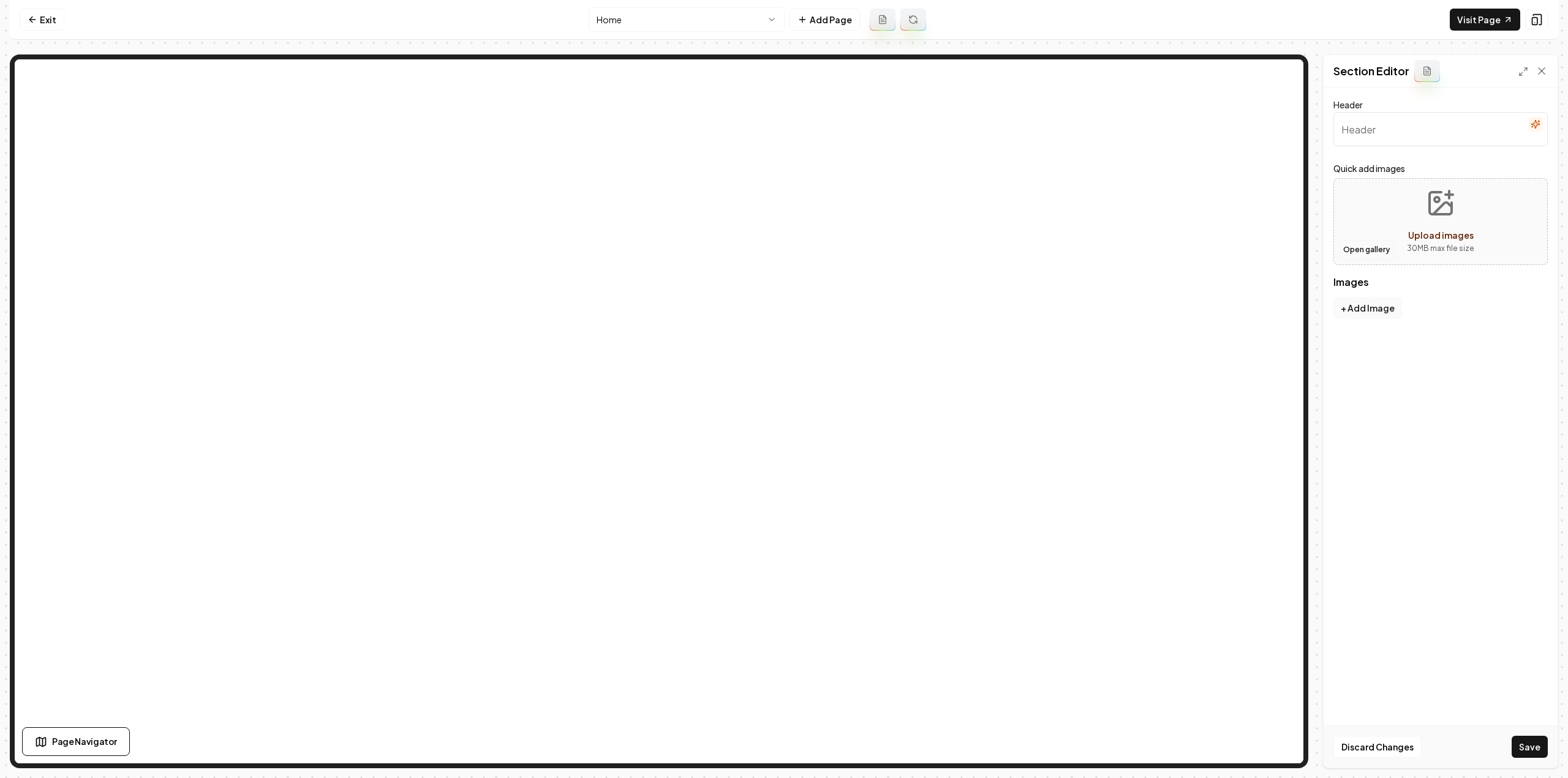 click on "Open gallery" at bounding box center [1366, 250] 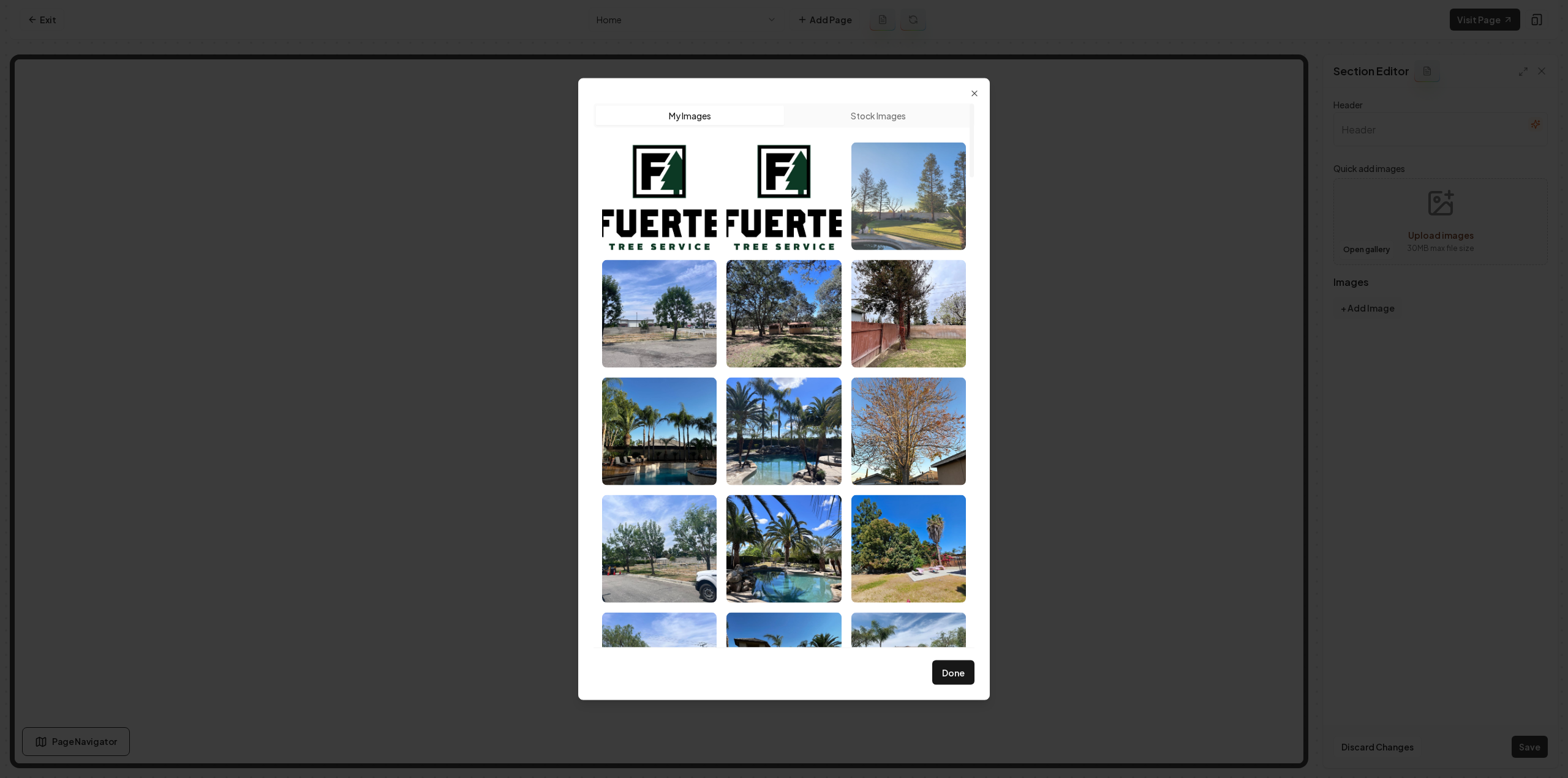 click at bounding box center [908, 196] 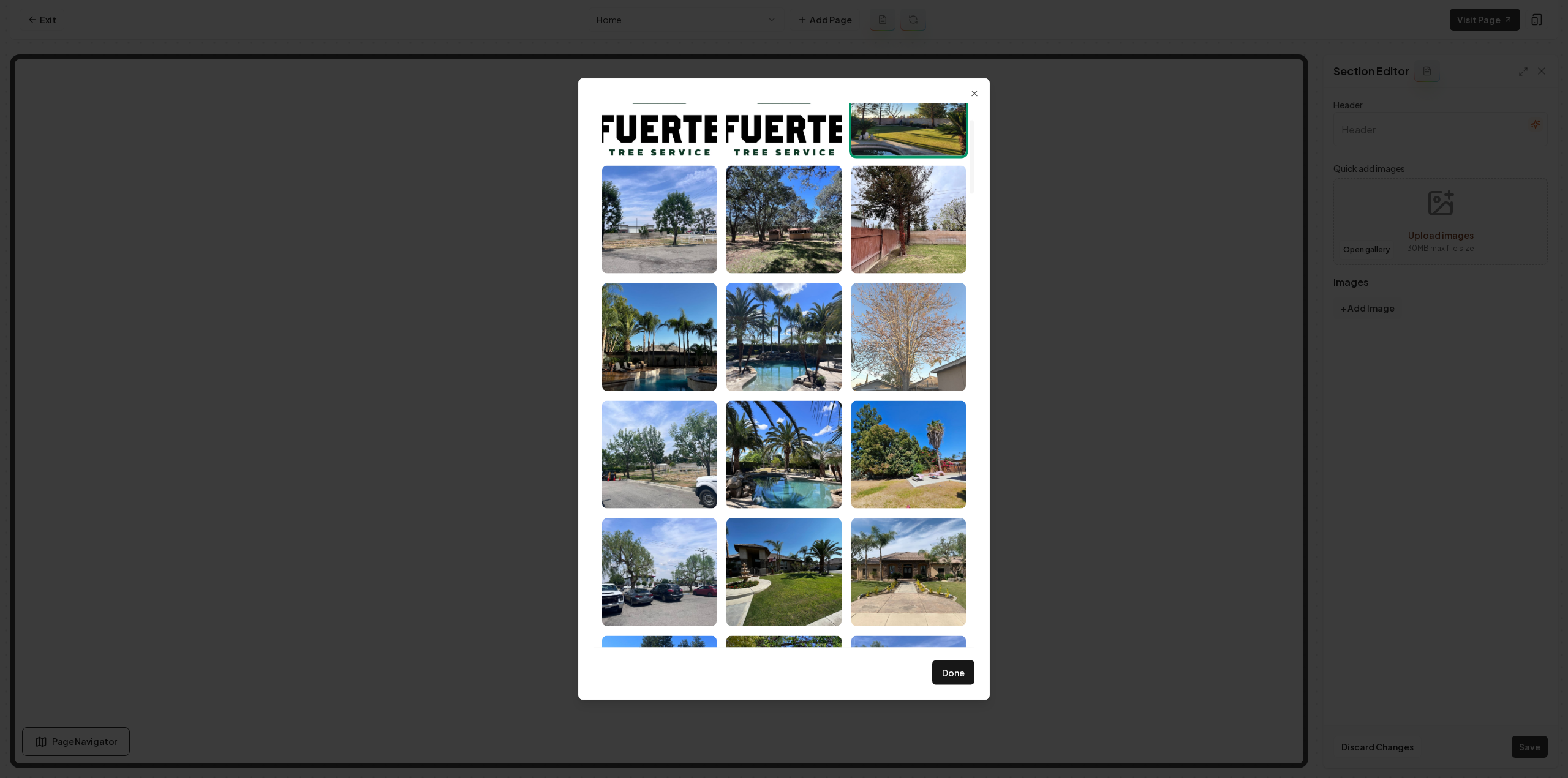 scroll, scrollTop: 184, scrollLeft: 0, axis: vertical 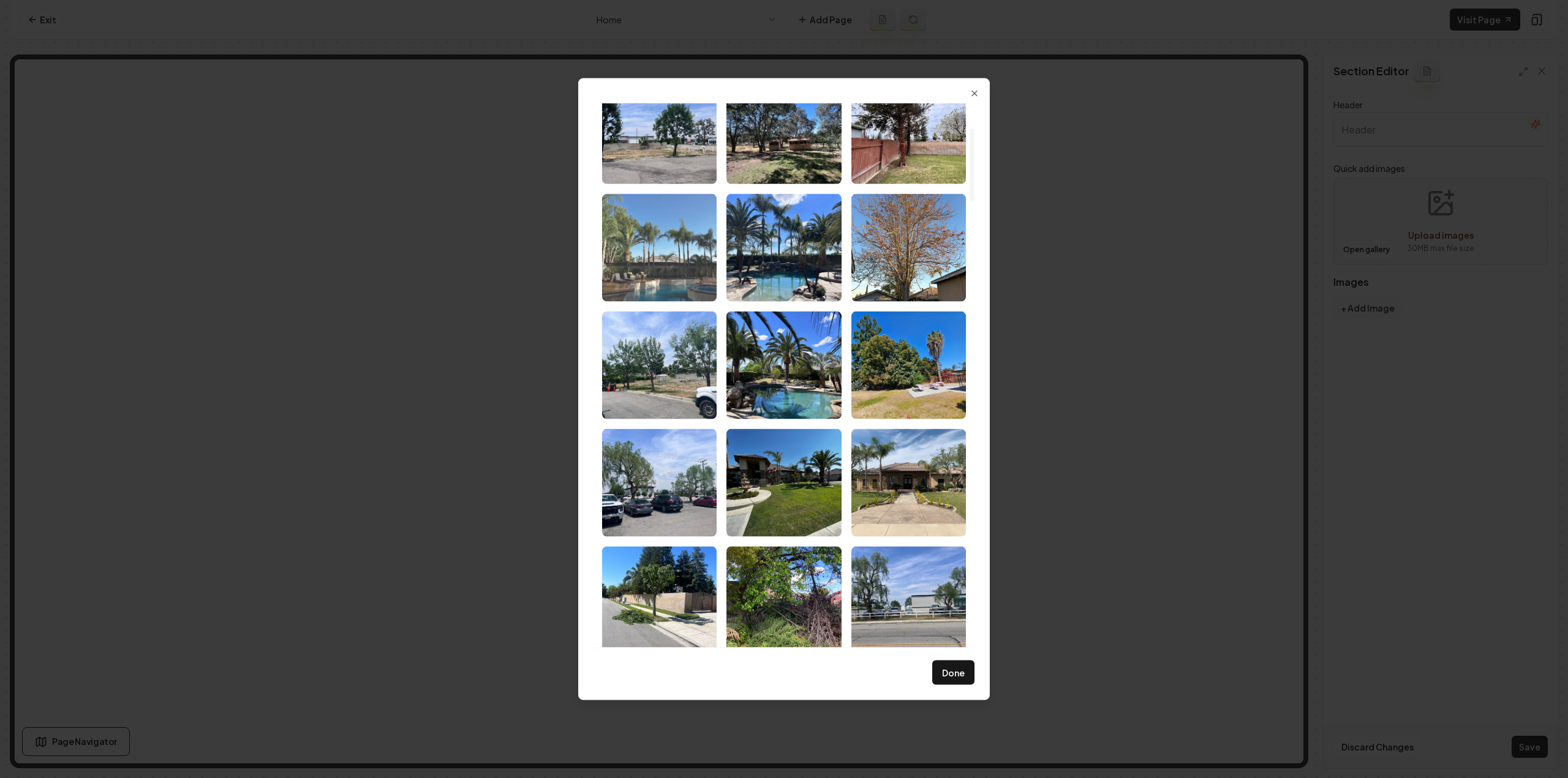 drag, startPoint x: 637, startPoint y: 258, endPoint x: 705, endPoint y: 263, distance: 68.18358 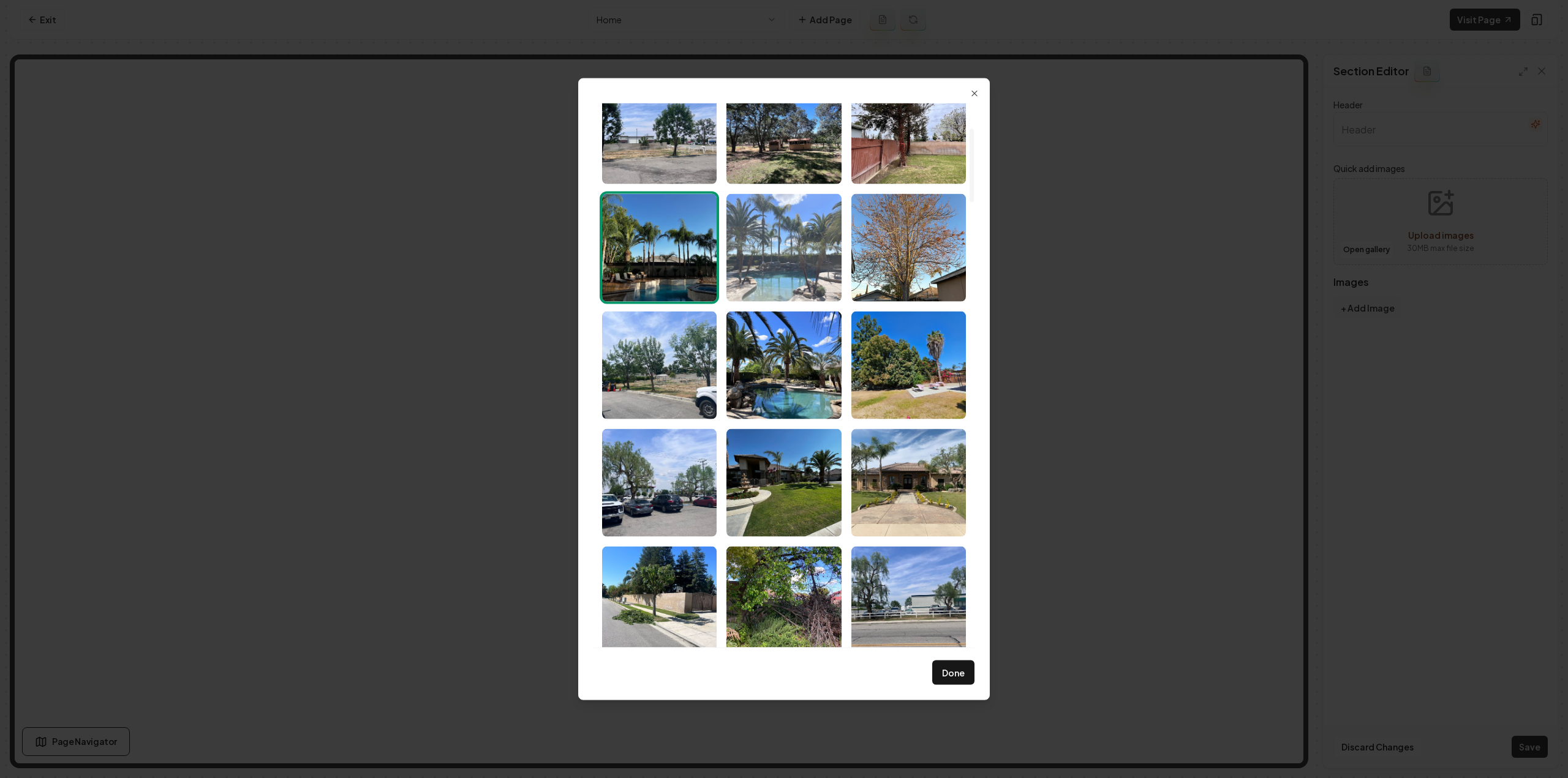 click at bounding box center (783, 247) 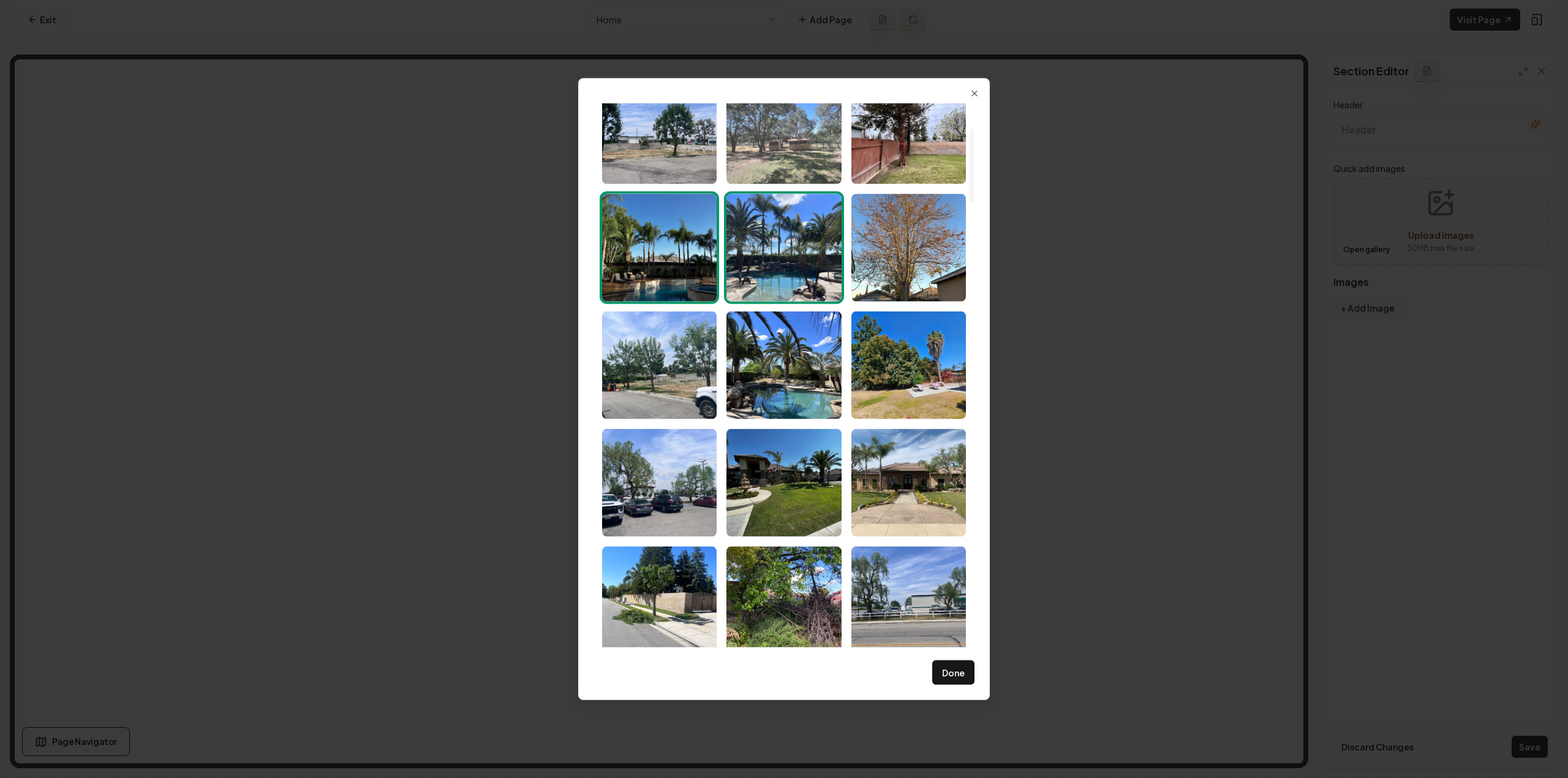 scroll, scrollTop: 0, scrollLeft: 0, axis: both 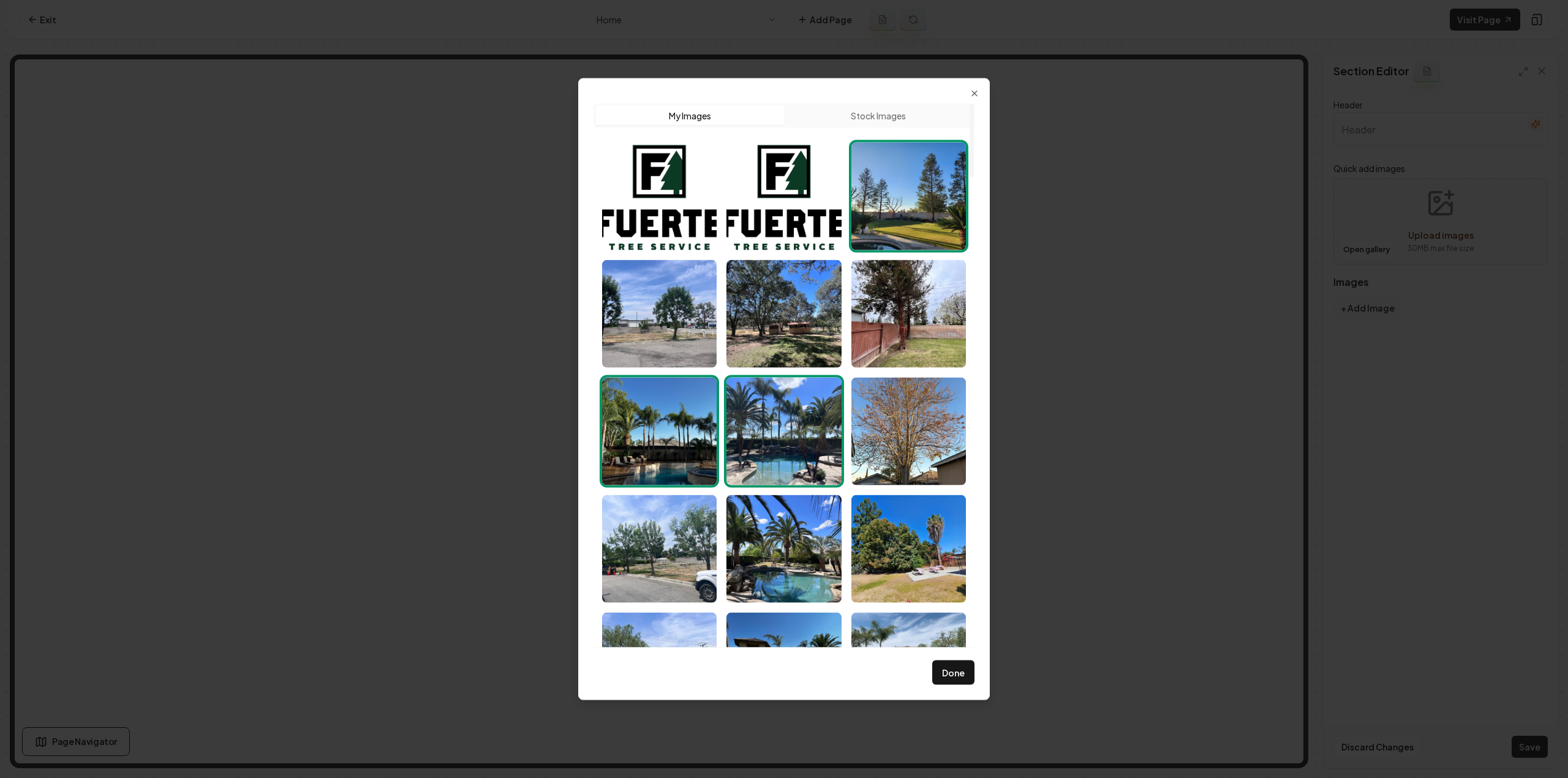 click at bounding box center [908, 196] 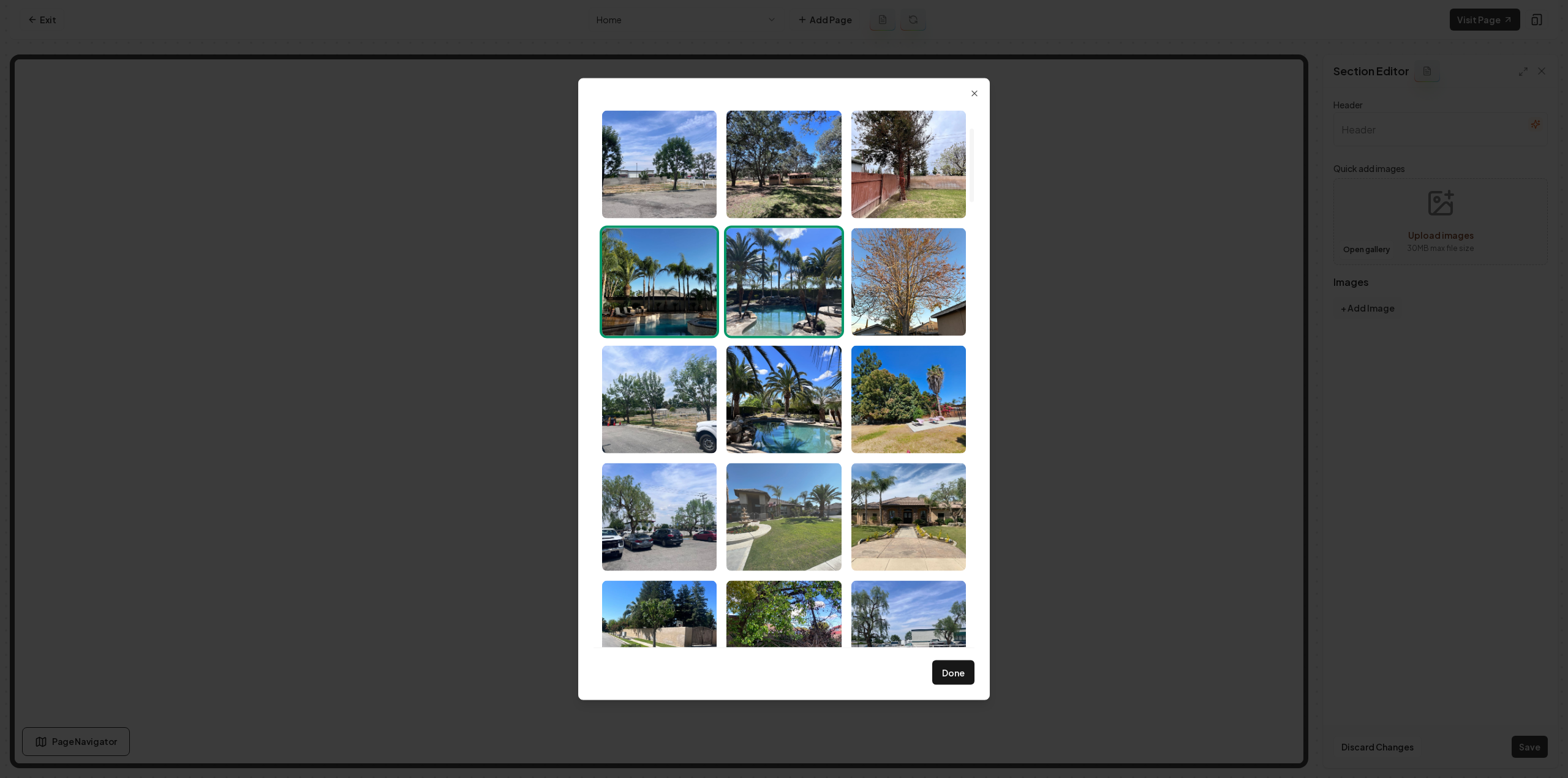 scroll, scrollTop: 184, scrollLeft: 0, axis: vertical 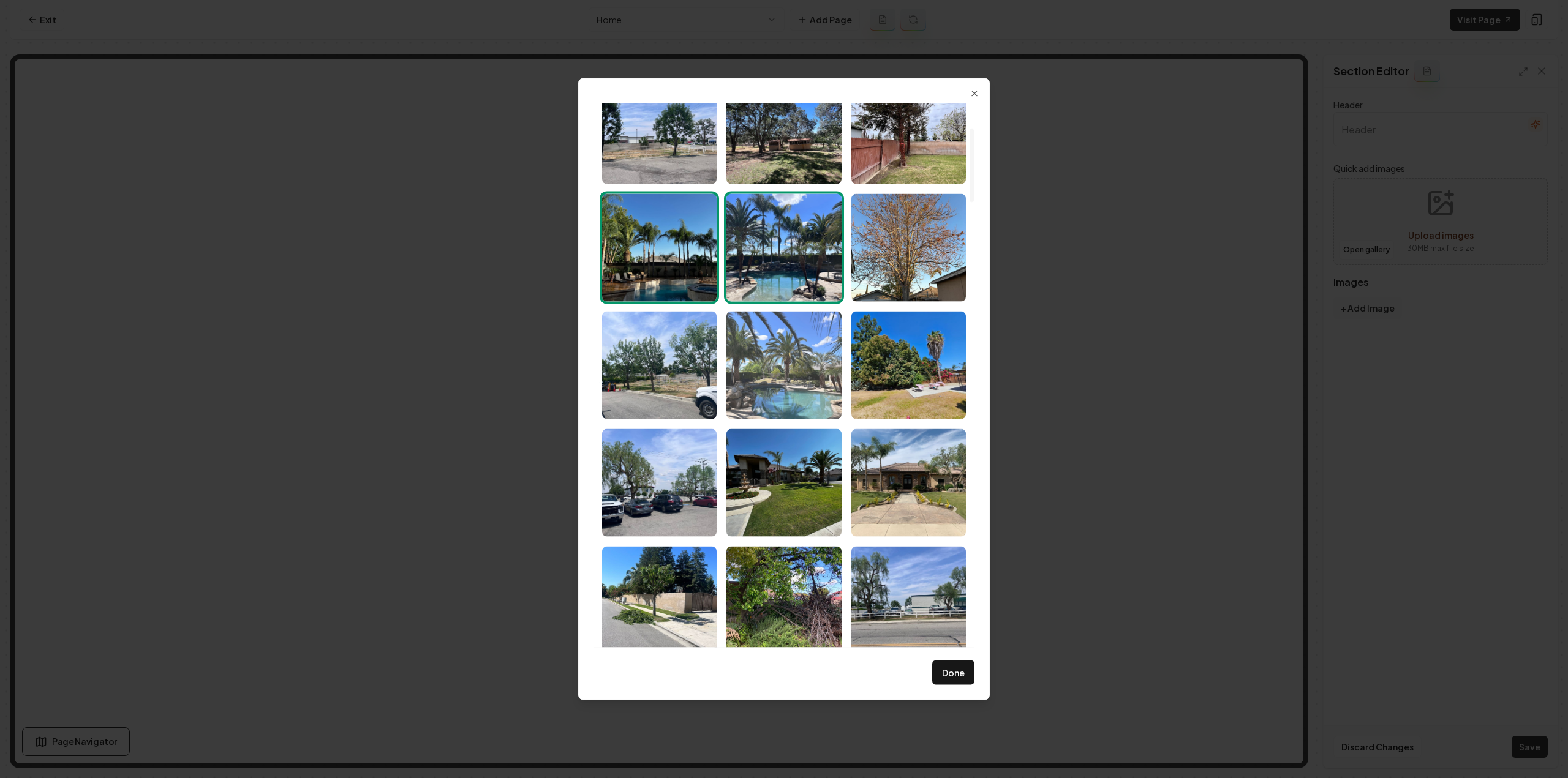 click at bounding box center [783, 365] 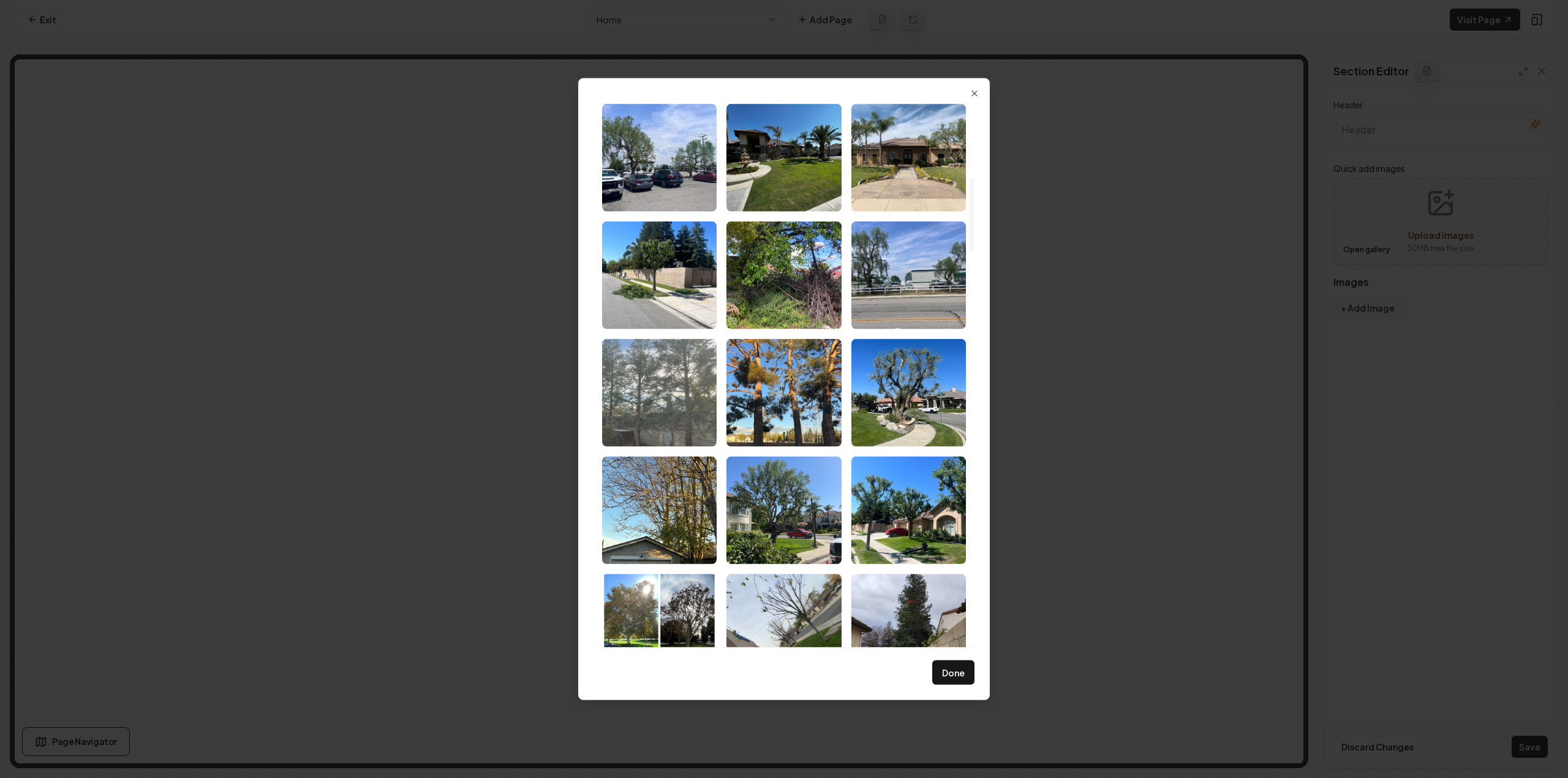 scroll, scrollTop: 551, scrollLeft: 0, axis: vertical 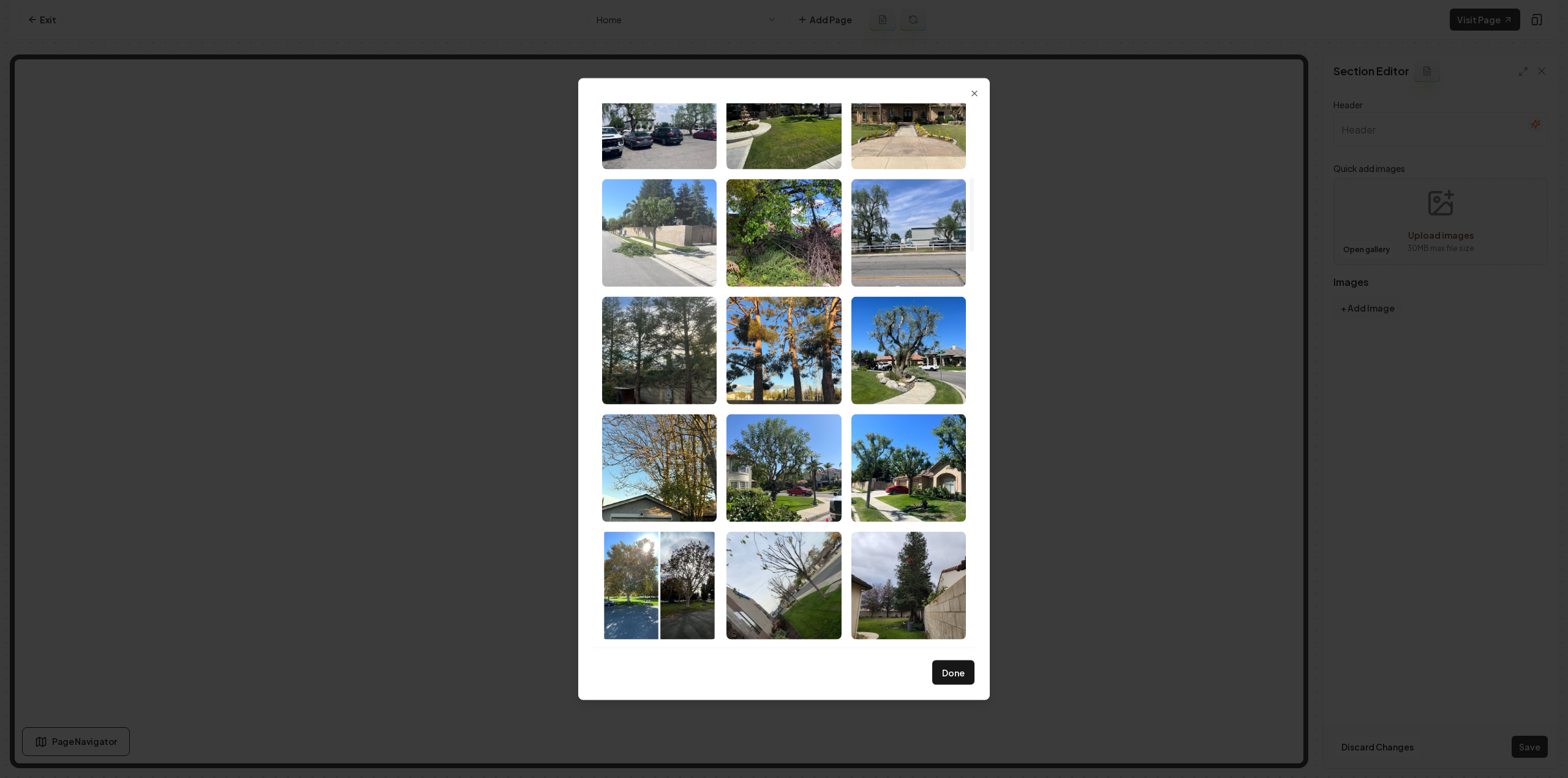 click at bounding box center [659, 233] 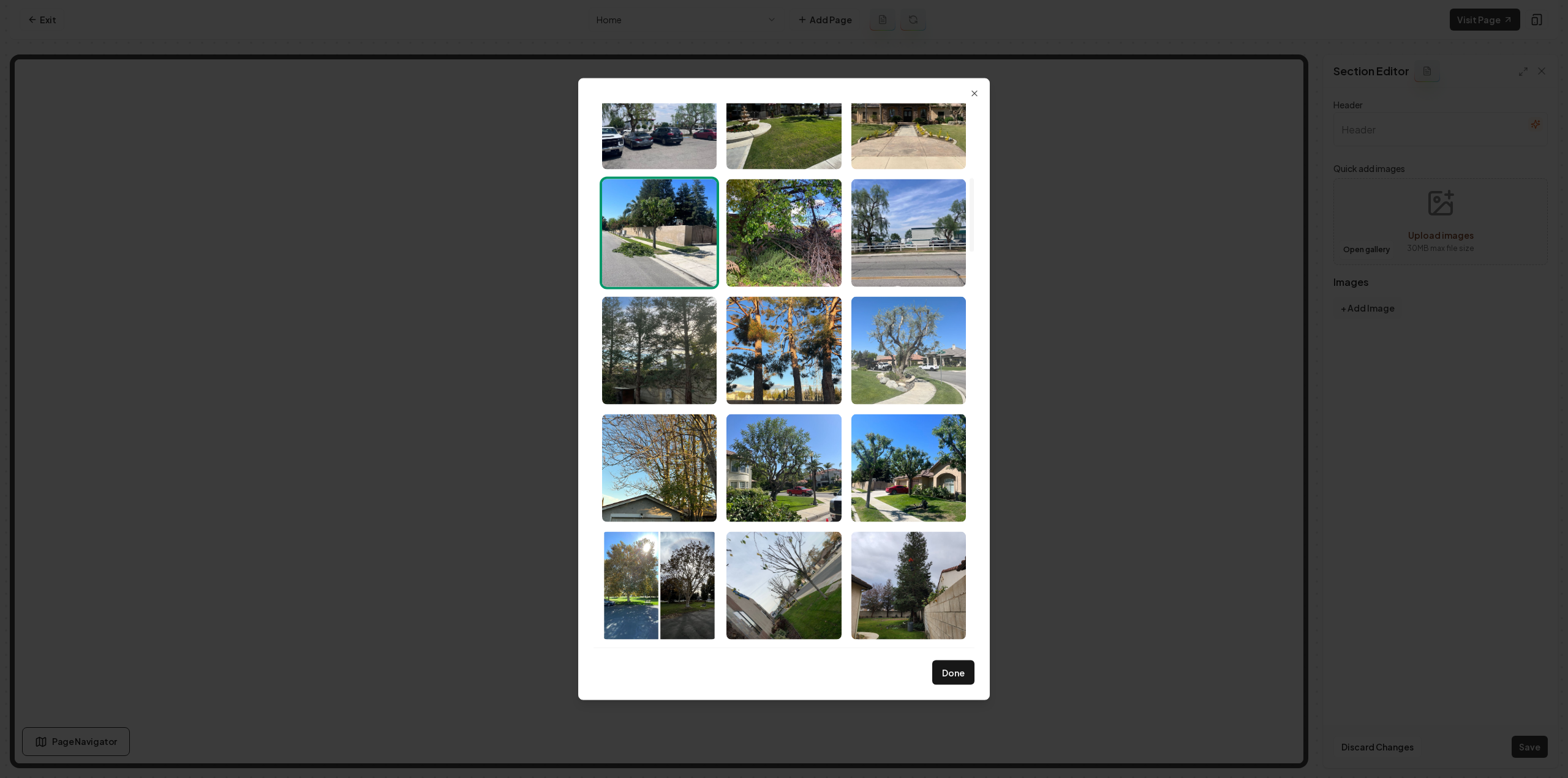 click at bounding box center (908, 350) 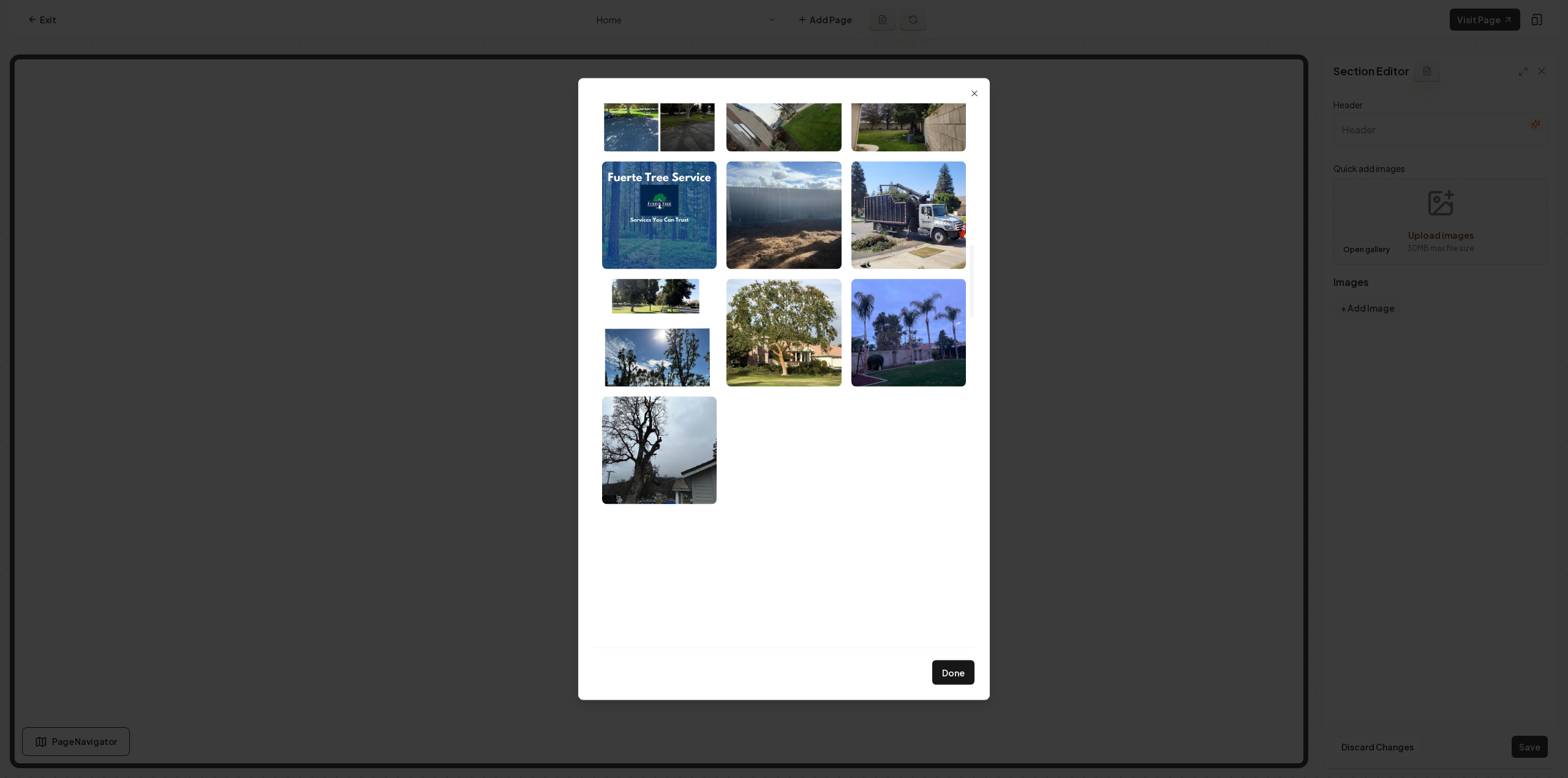scroll, scrollTop: 1041, scrollLeft: 0, axis: vertical 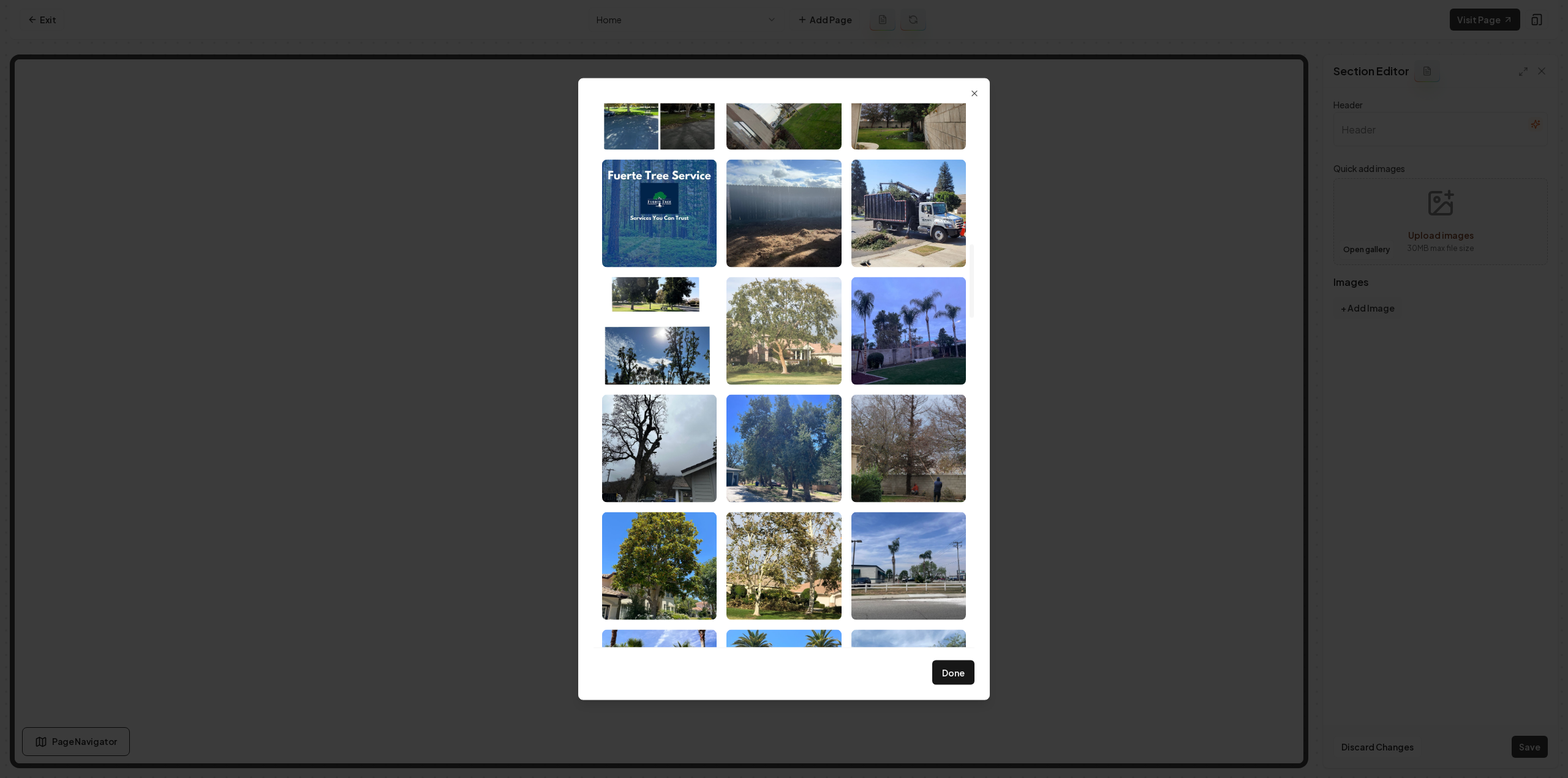 drag, startPoint x: 776, startPoint y: 353, endPoint x: 779, endPoint y: 369, distance: 16.27882 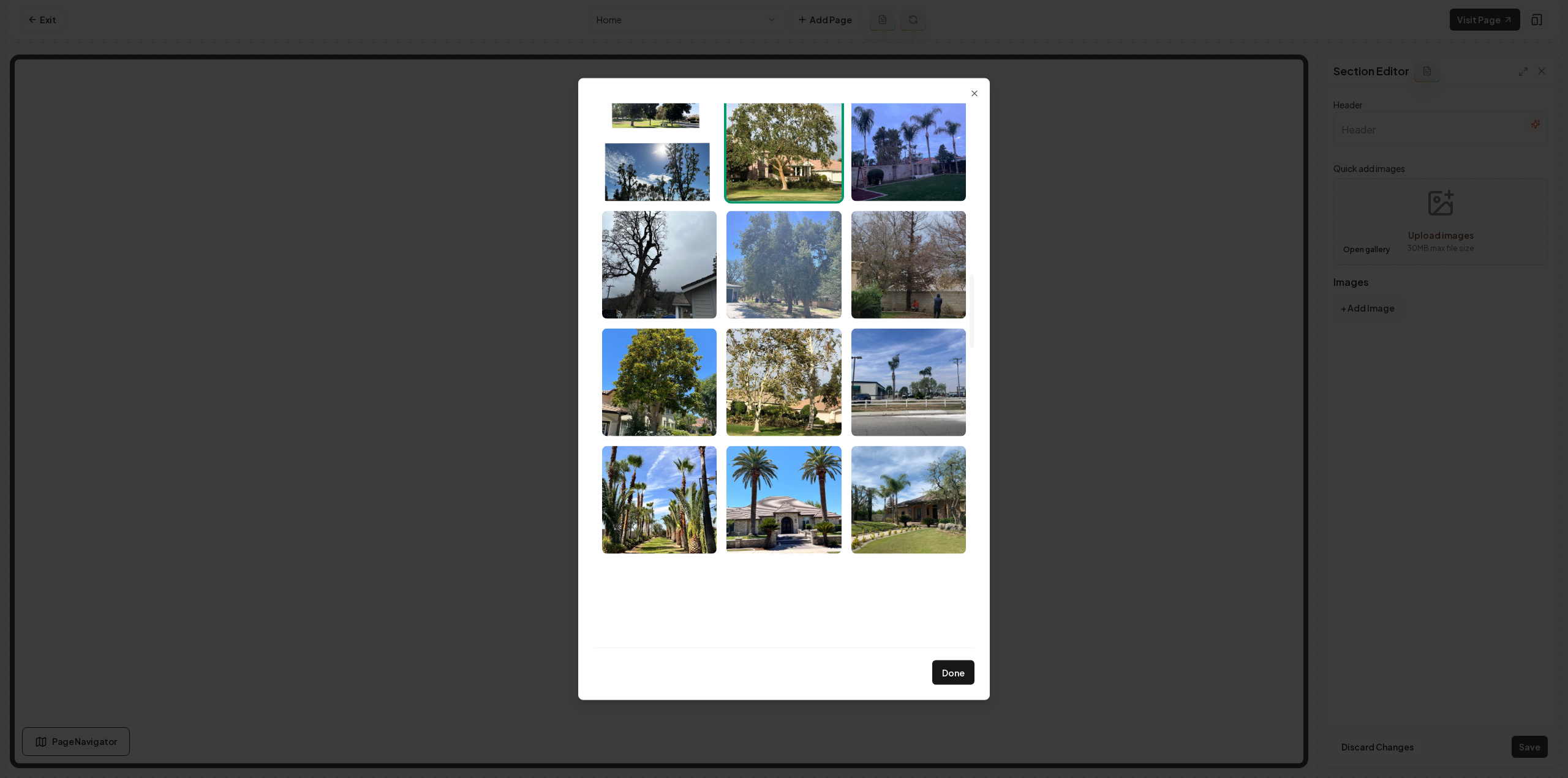 scroll, scrollTop: 1347, scrollLeft: 0, axis: vertical 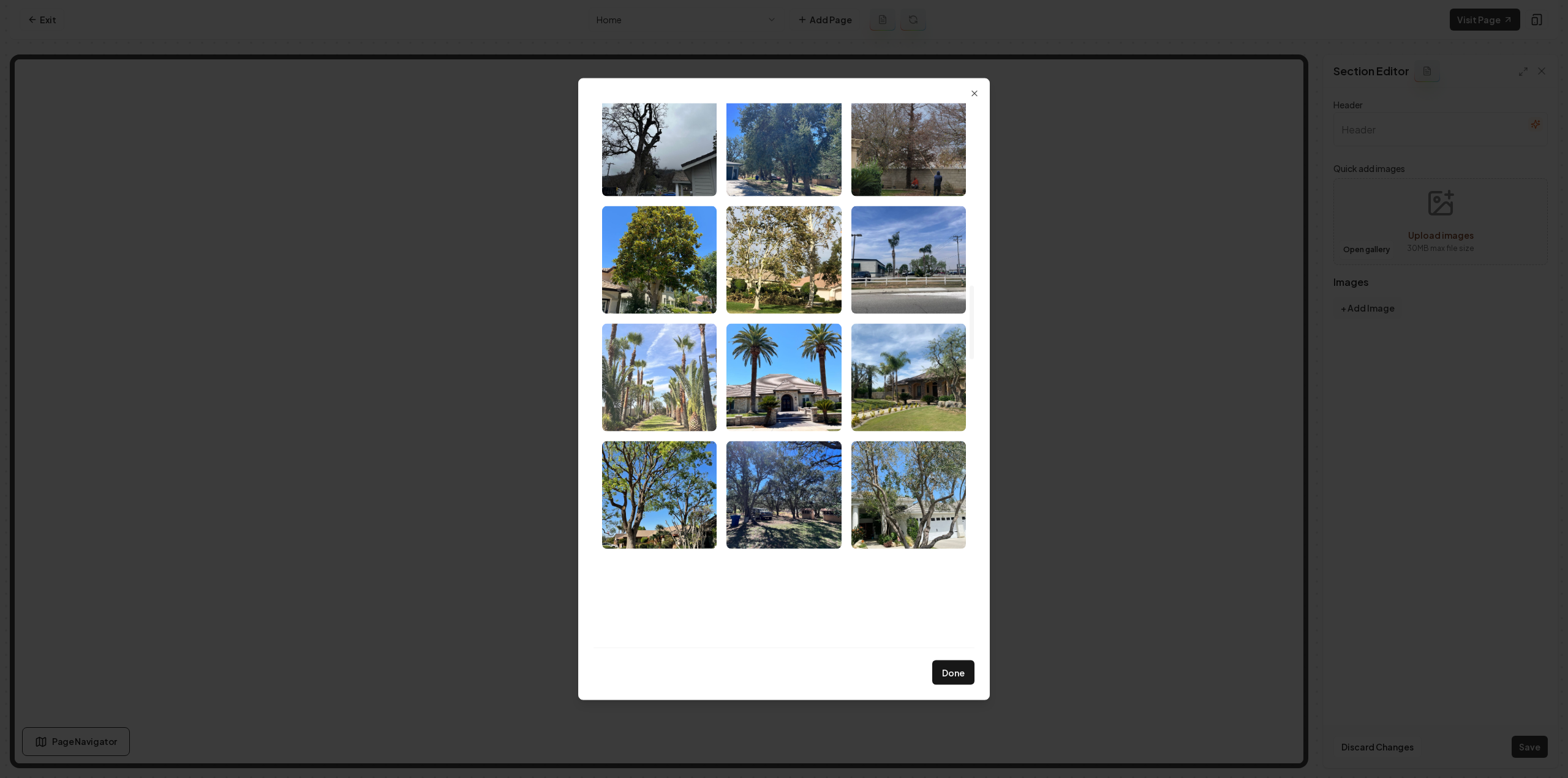 drag, startPoint x: 655, startPoint y: 367, endPoint x: 674, endPoint y: 402, distance: 39.82462 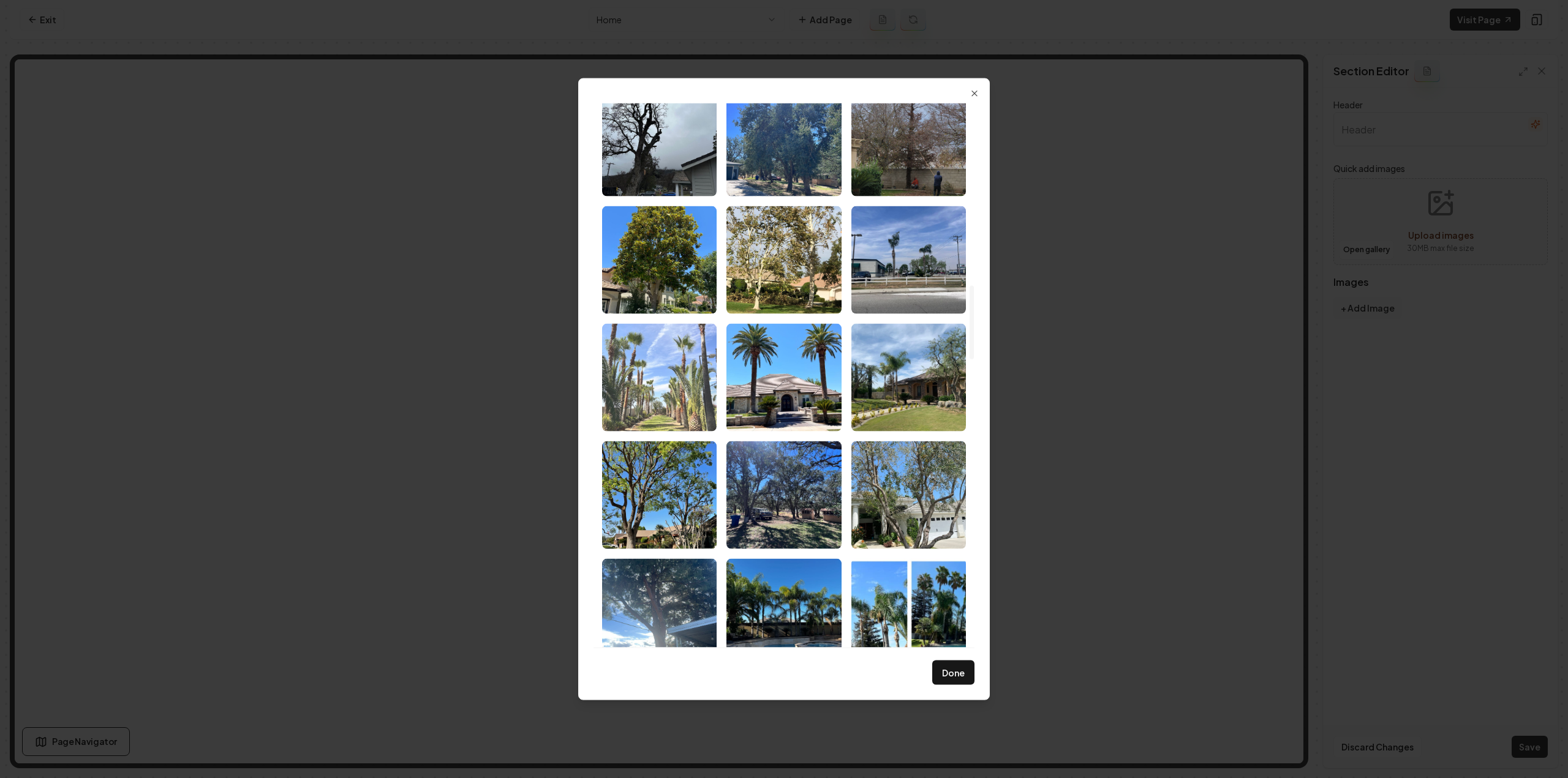 click at bounding box center [659, 377] 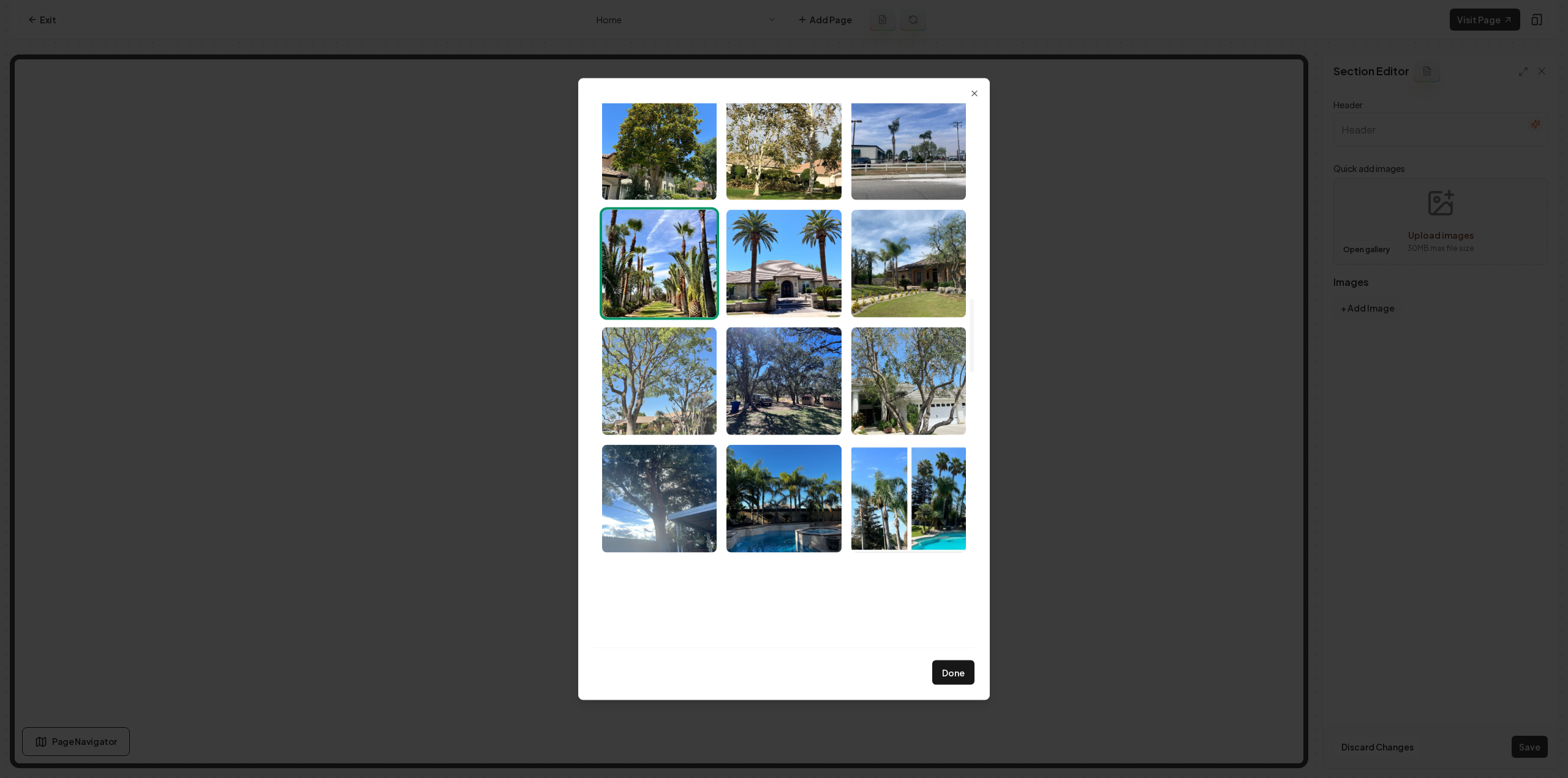 scroll, scrollTop: 1469, scrollLeft: 0, axis: vertical 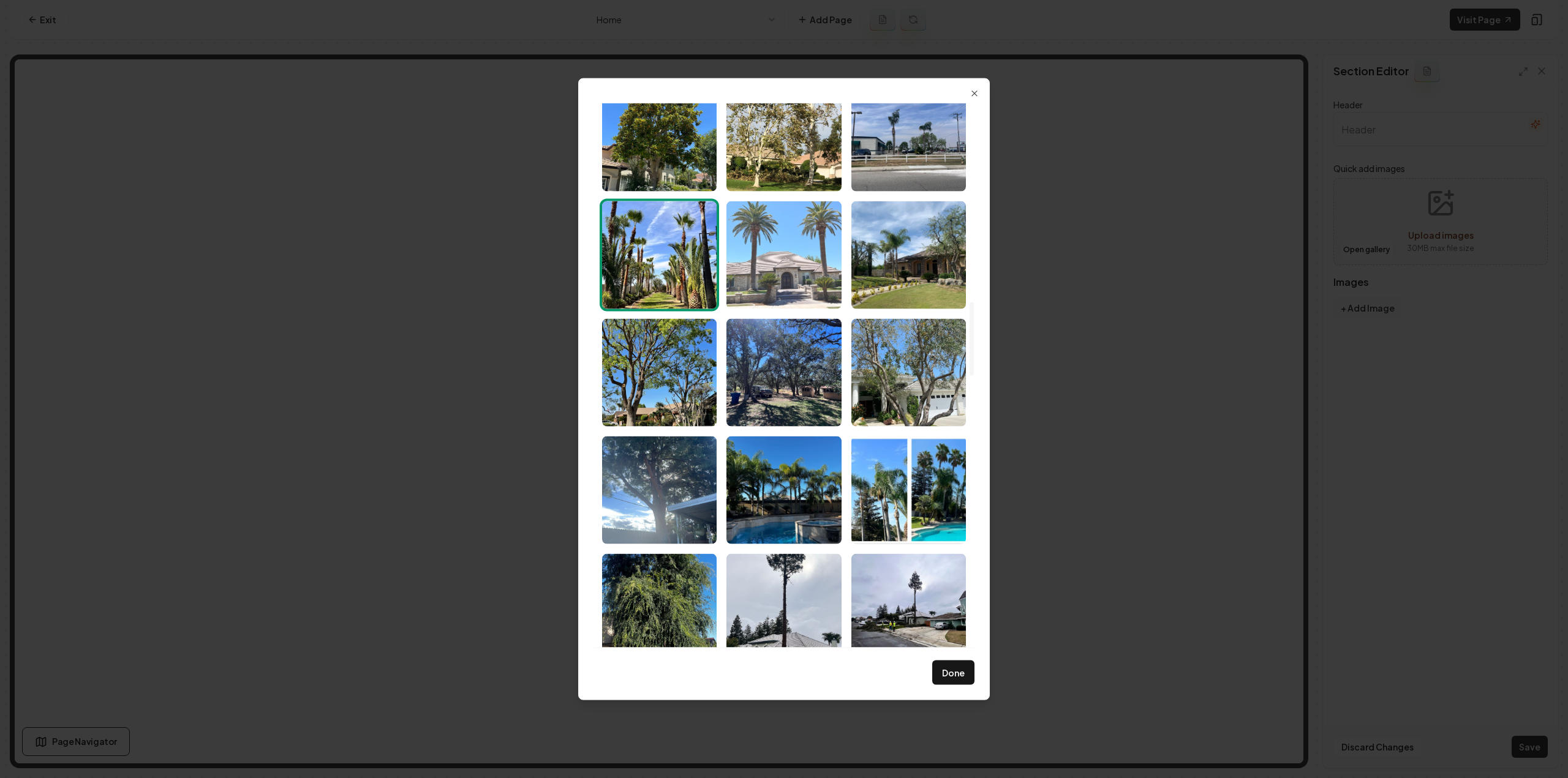 click at bounding box center (783, 255) 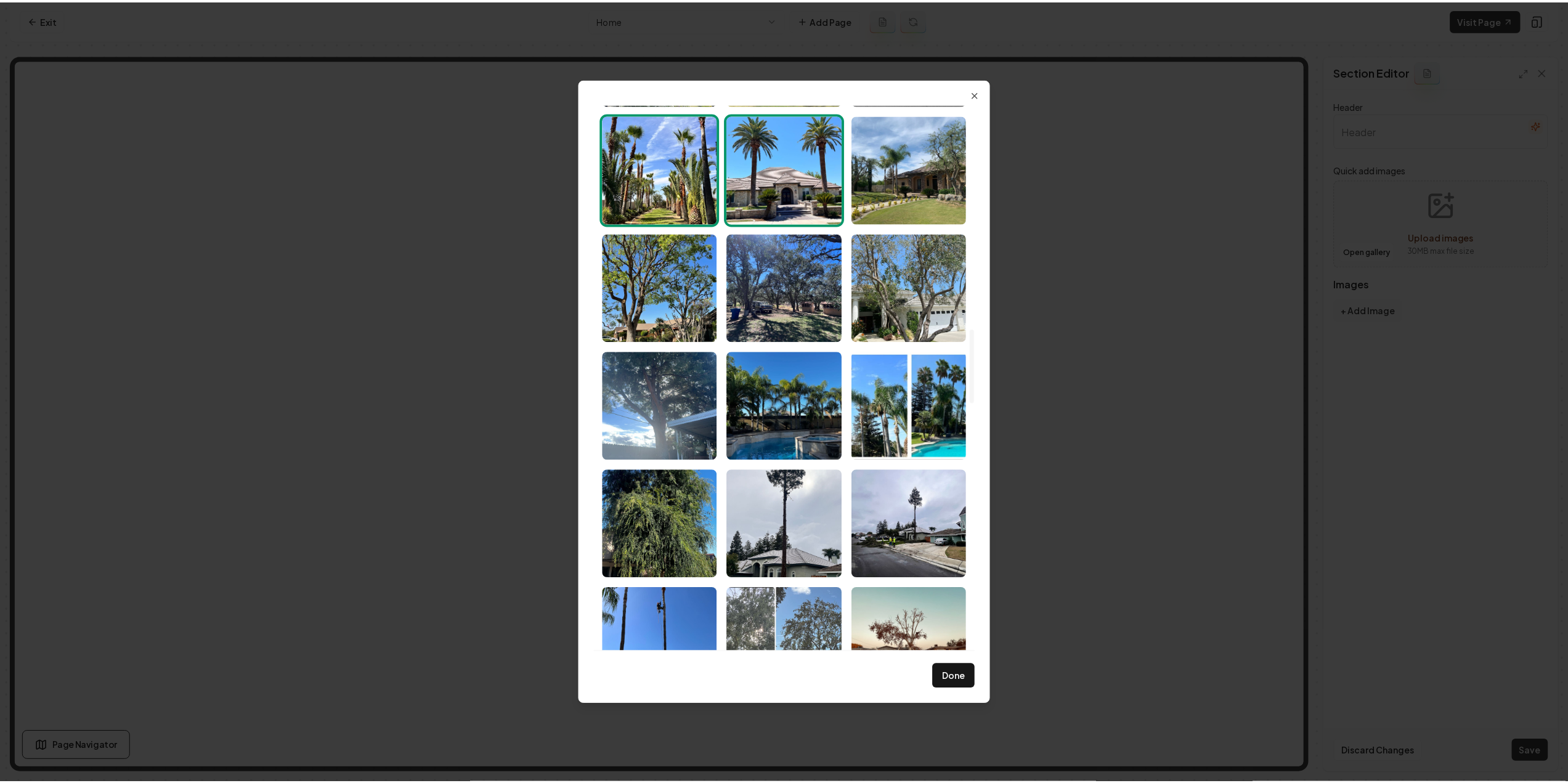 scroll, scrollTop: 1663, scrollLeft: 0, axis: vertical 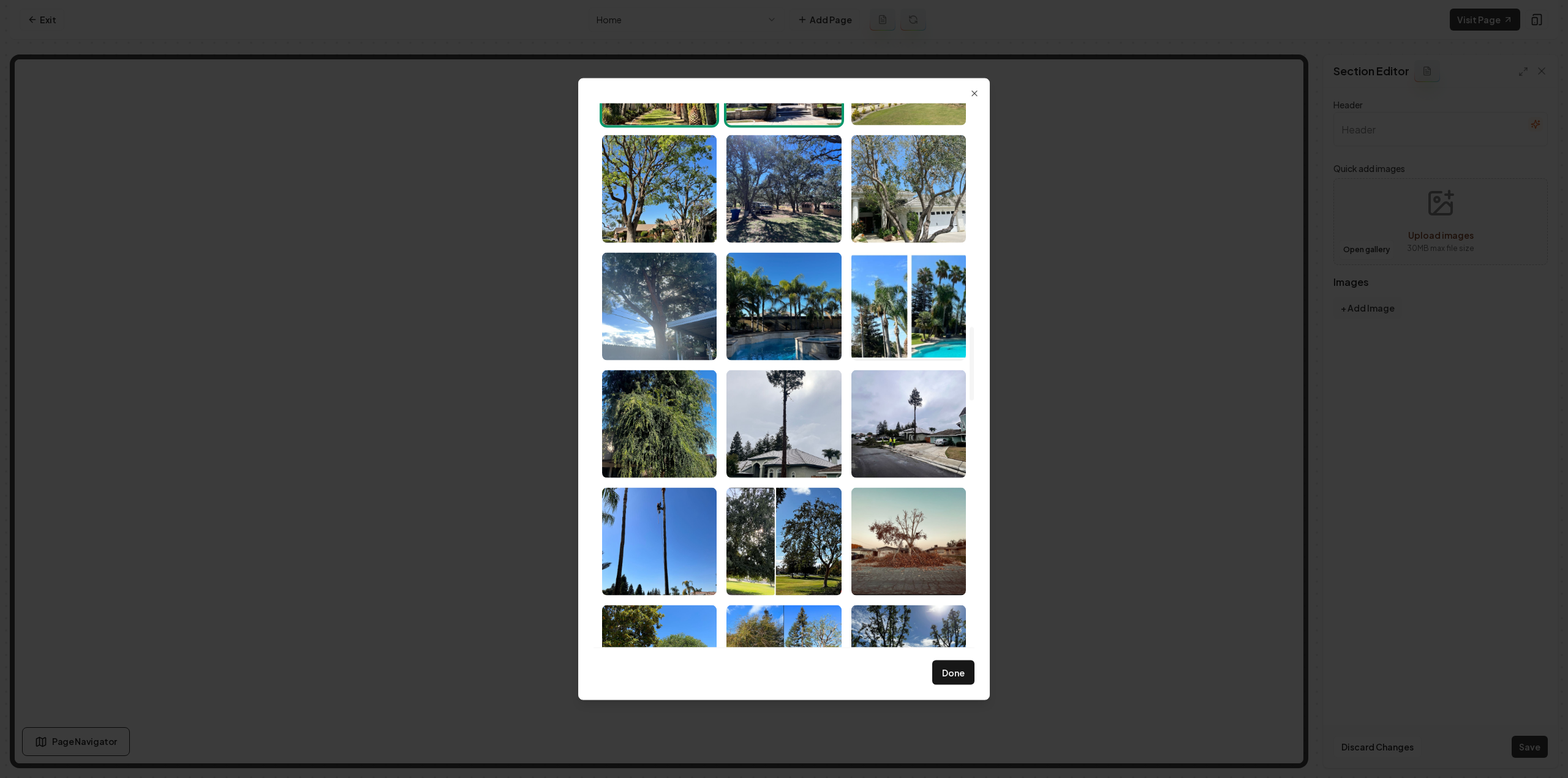 click on "Done" at bounding box center [953, 673] 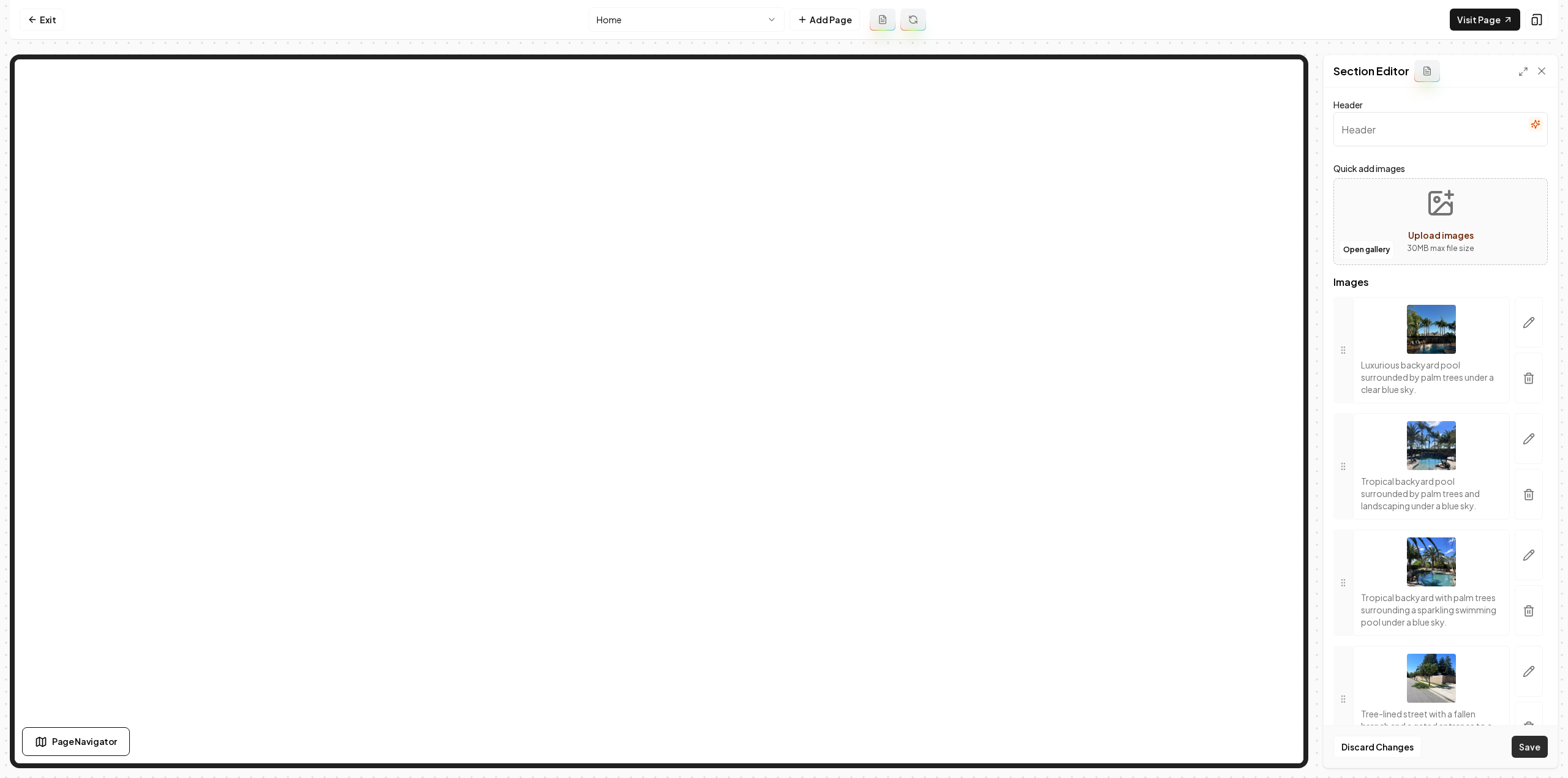 click on "Save" at bounding box center (1529, 747) 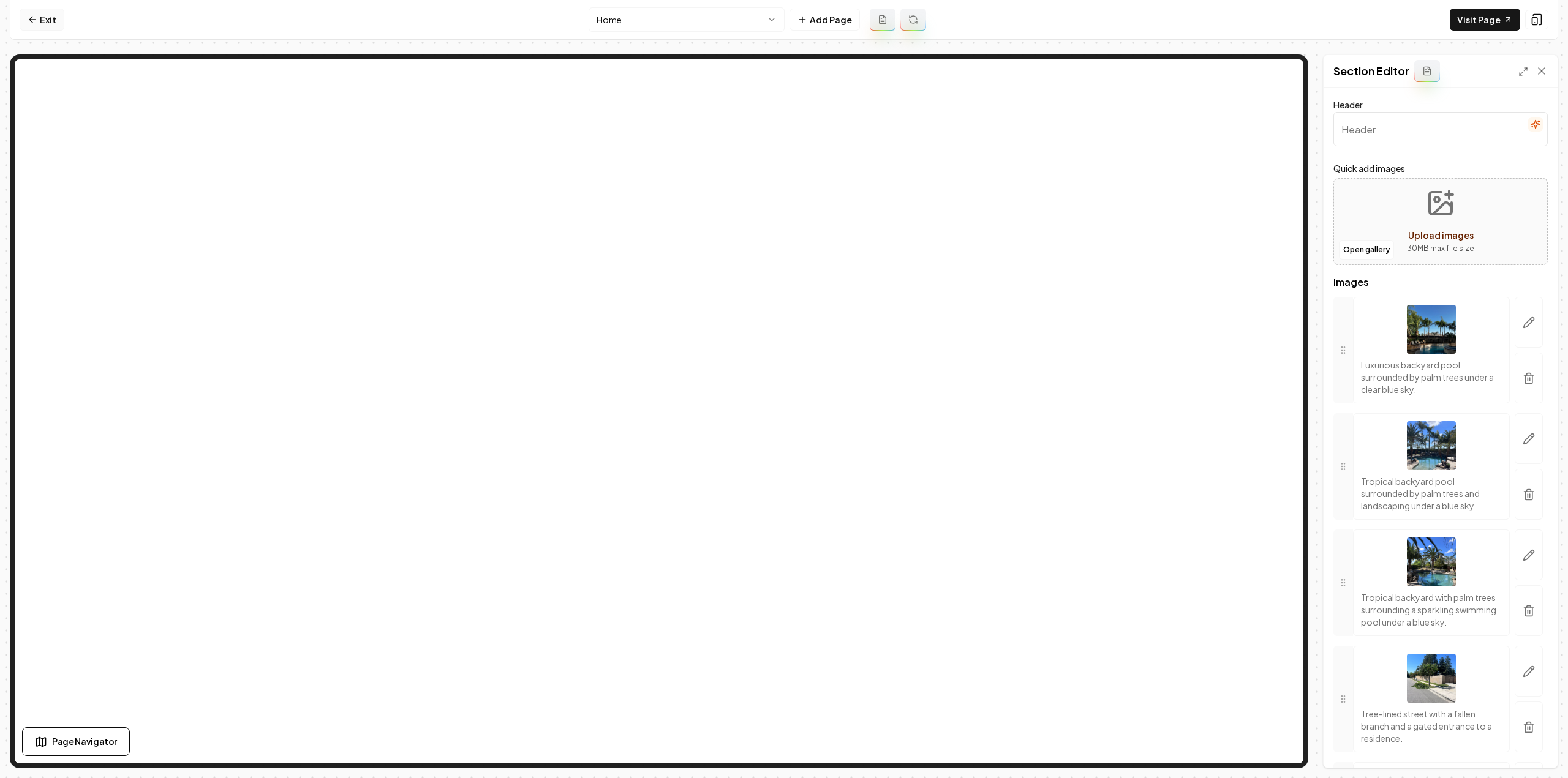 click 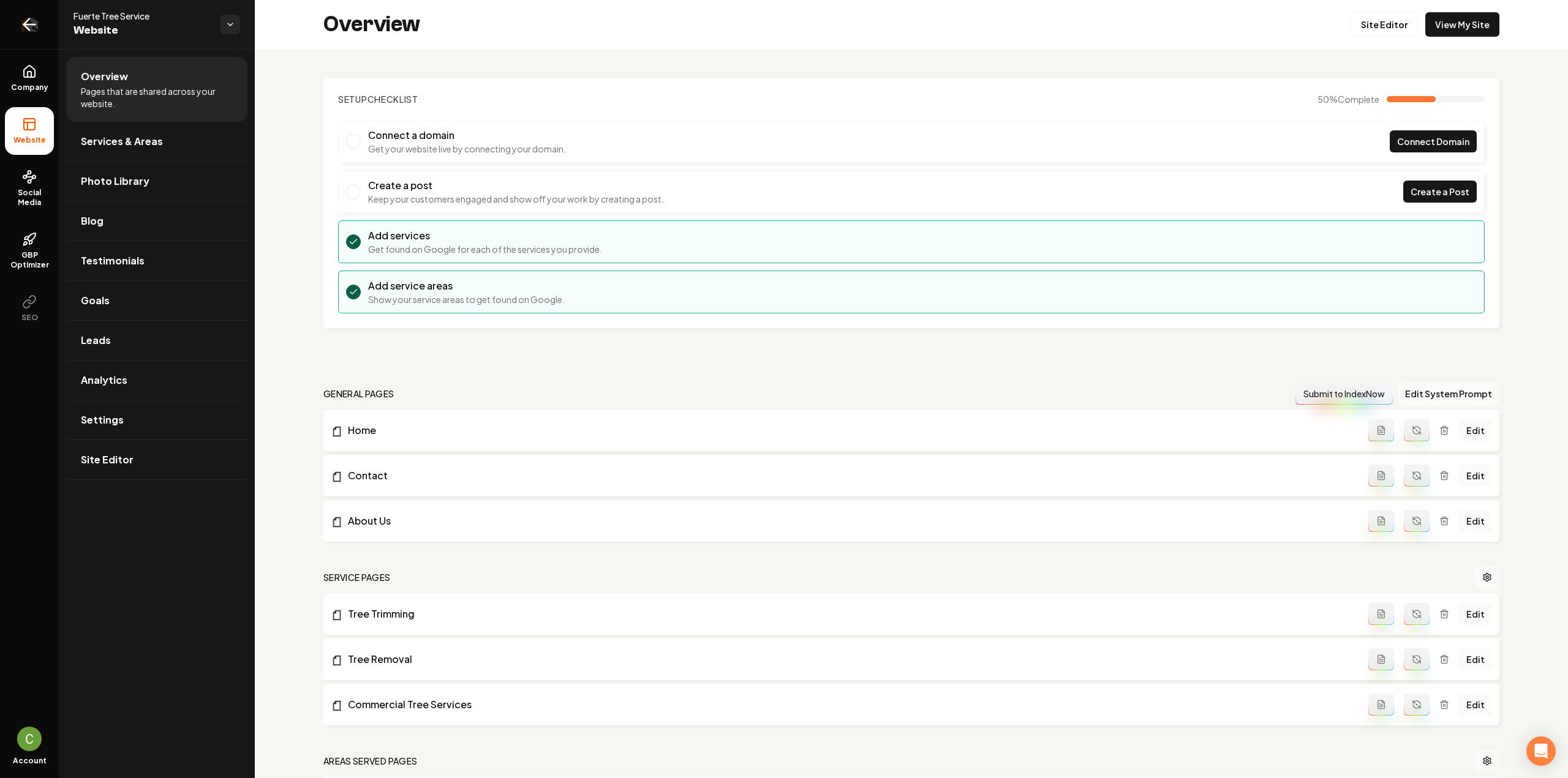 click 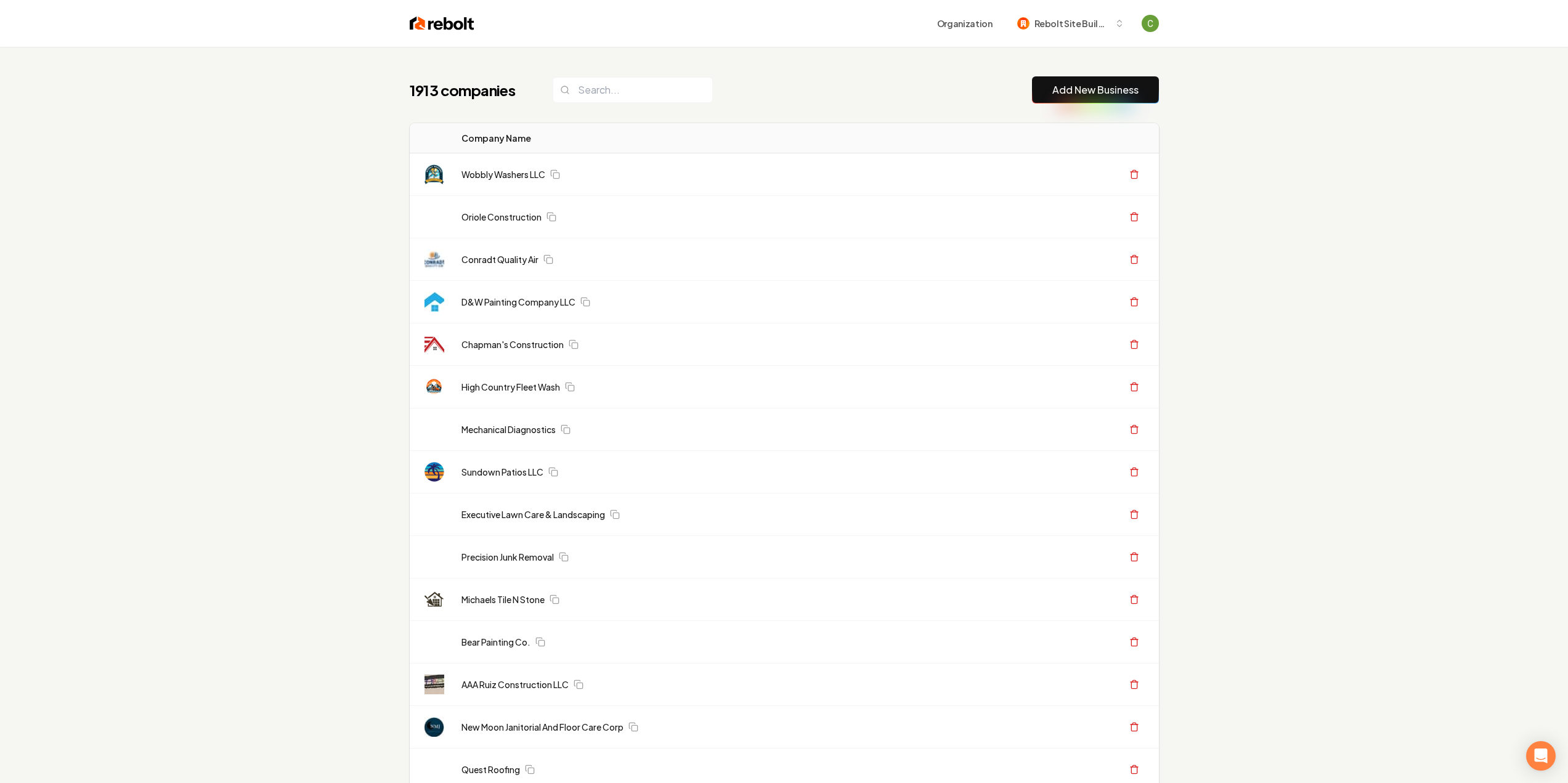 scroll, scrollTop: 0, scrollLeft: 0, axis: both 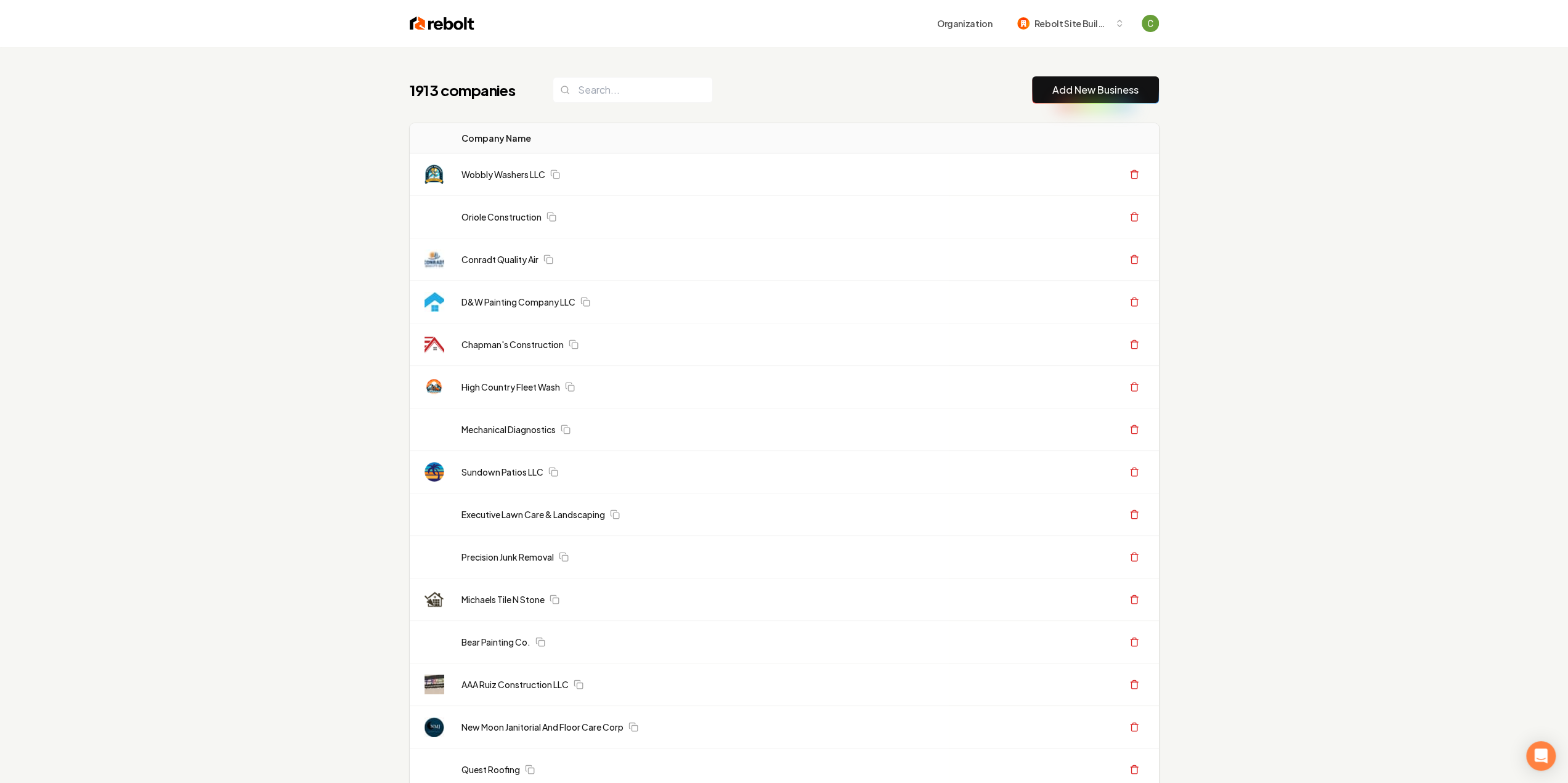 click on "Add New Business" at bounding box center (1095, 90) 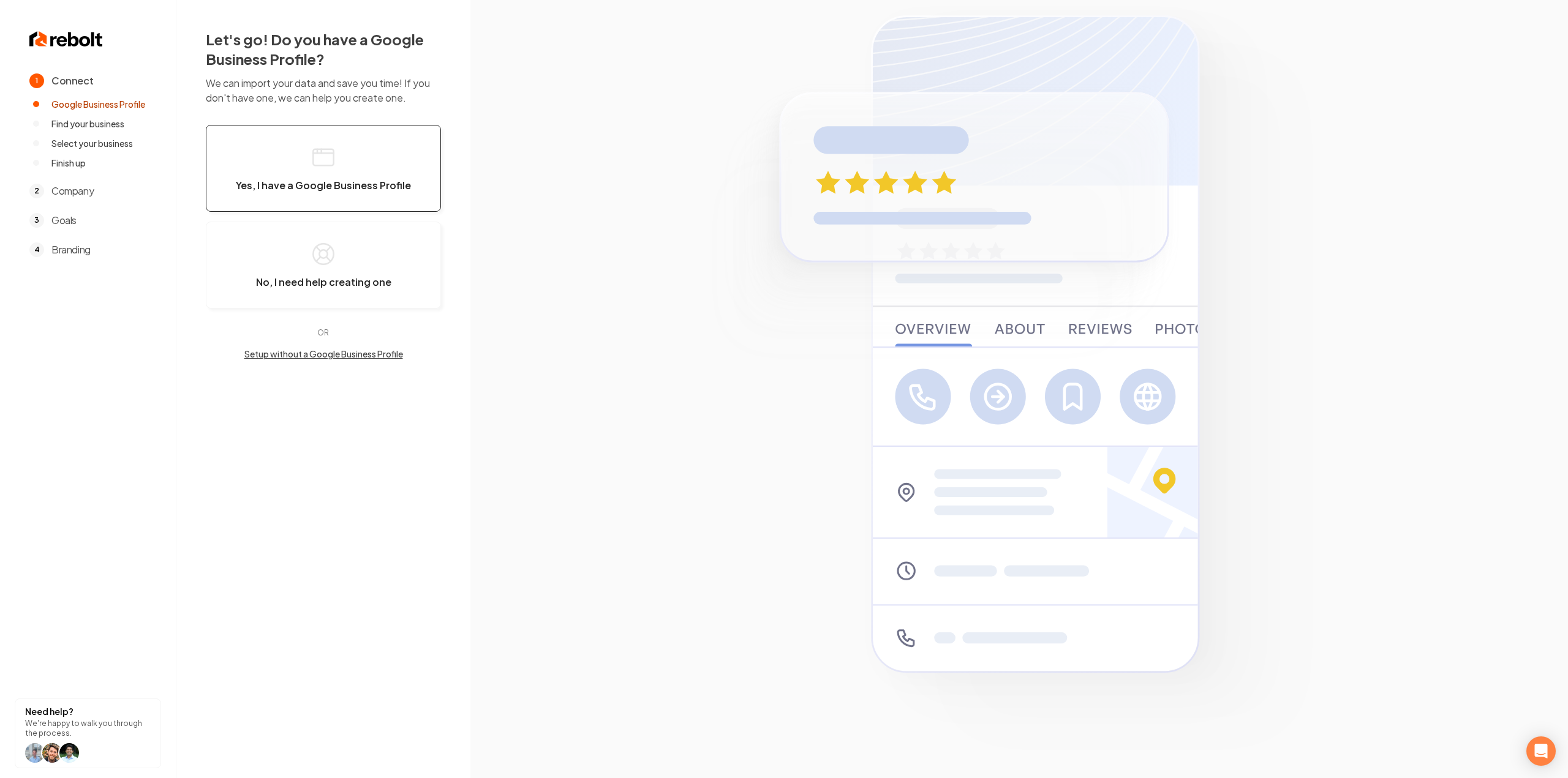 click on "Yes, I have a Google Business Profile" at bounding box center (323, 168) 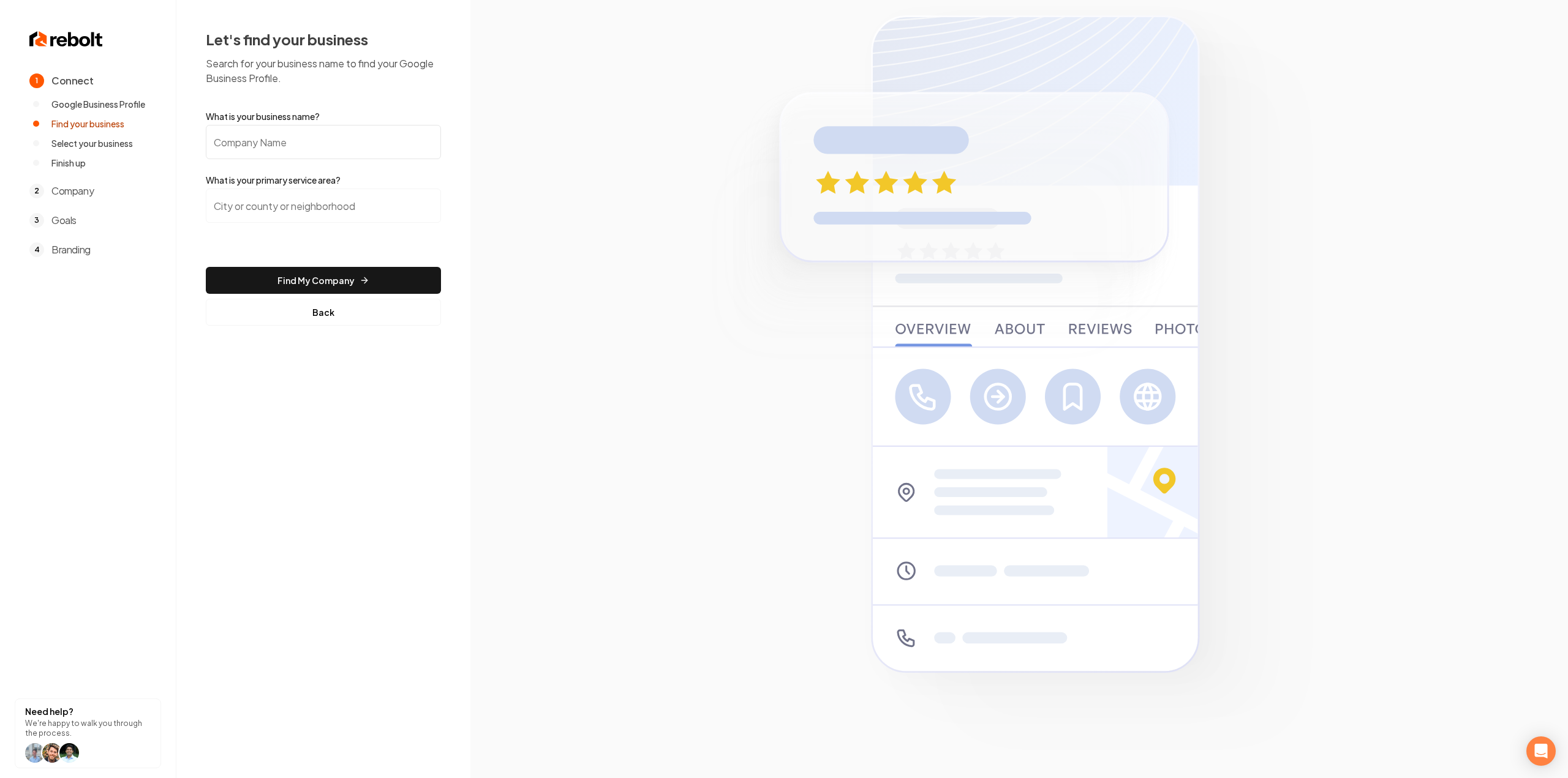 click on "What is your business name?" at bounding box center [323, 142] 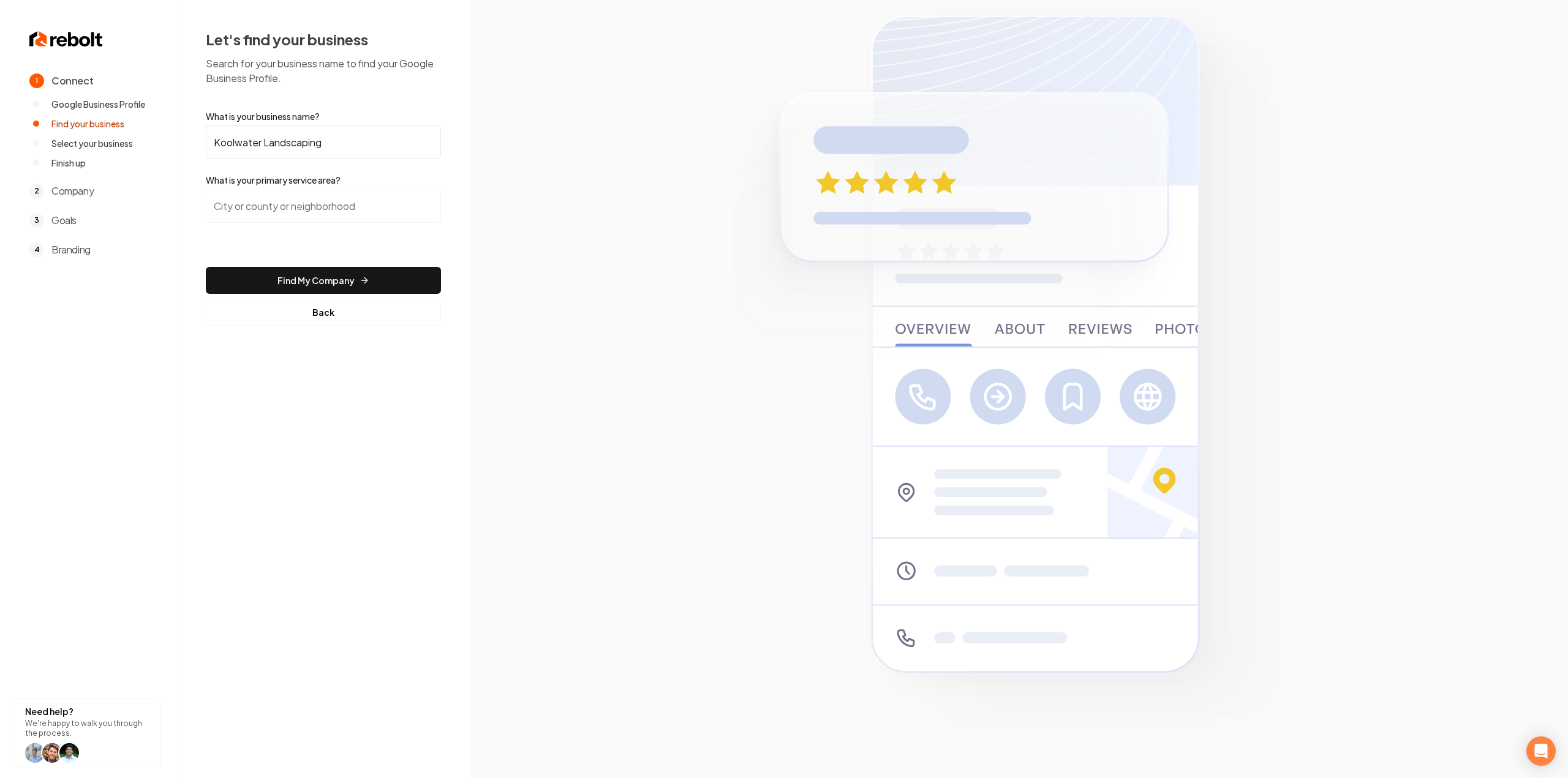 type on "Koolwater Landscaping" 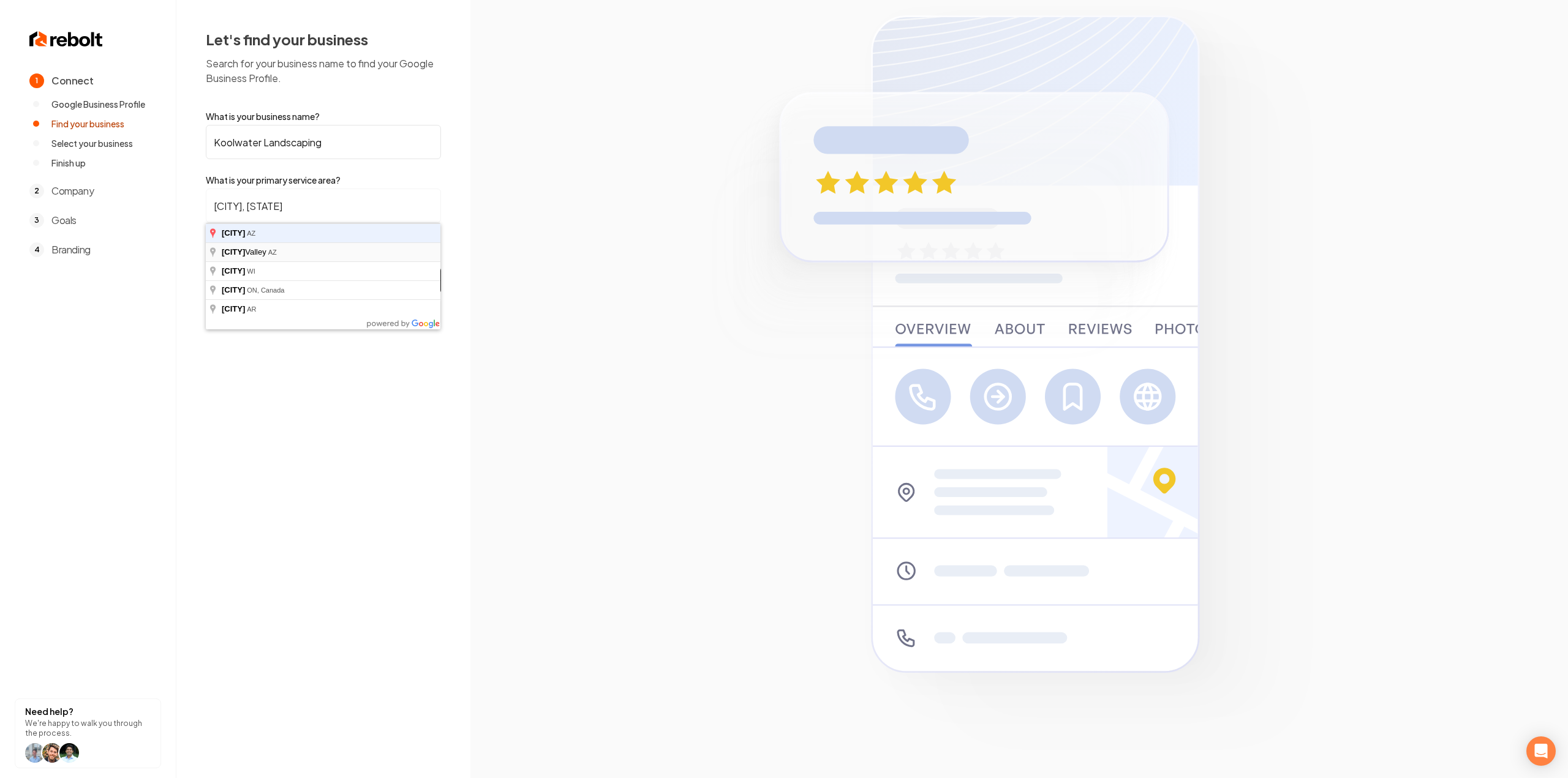 type on "Prescott Valley, AZ" 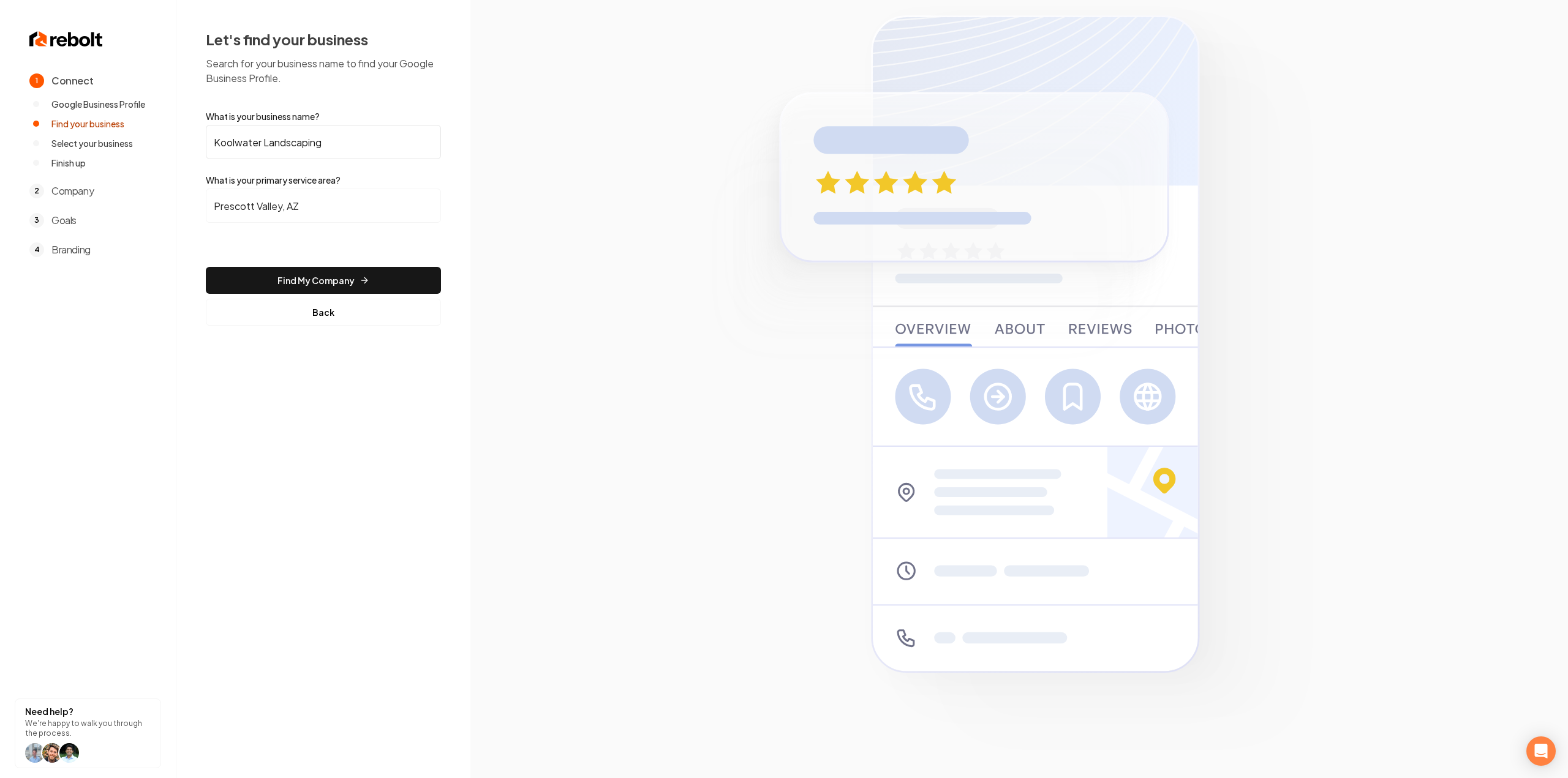click on "Find My Company" at bounding box center (323, 280) 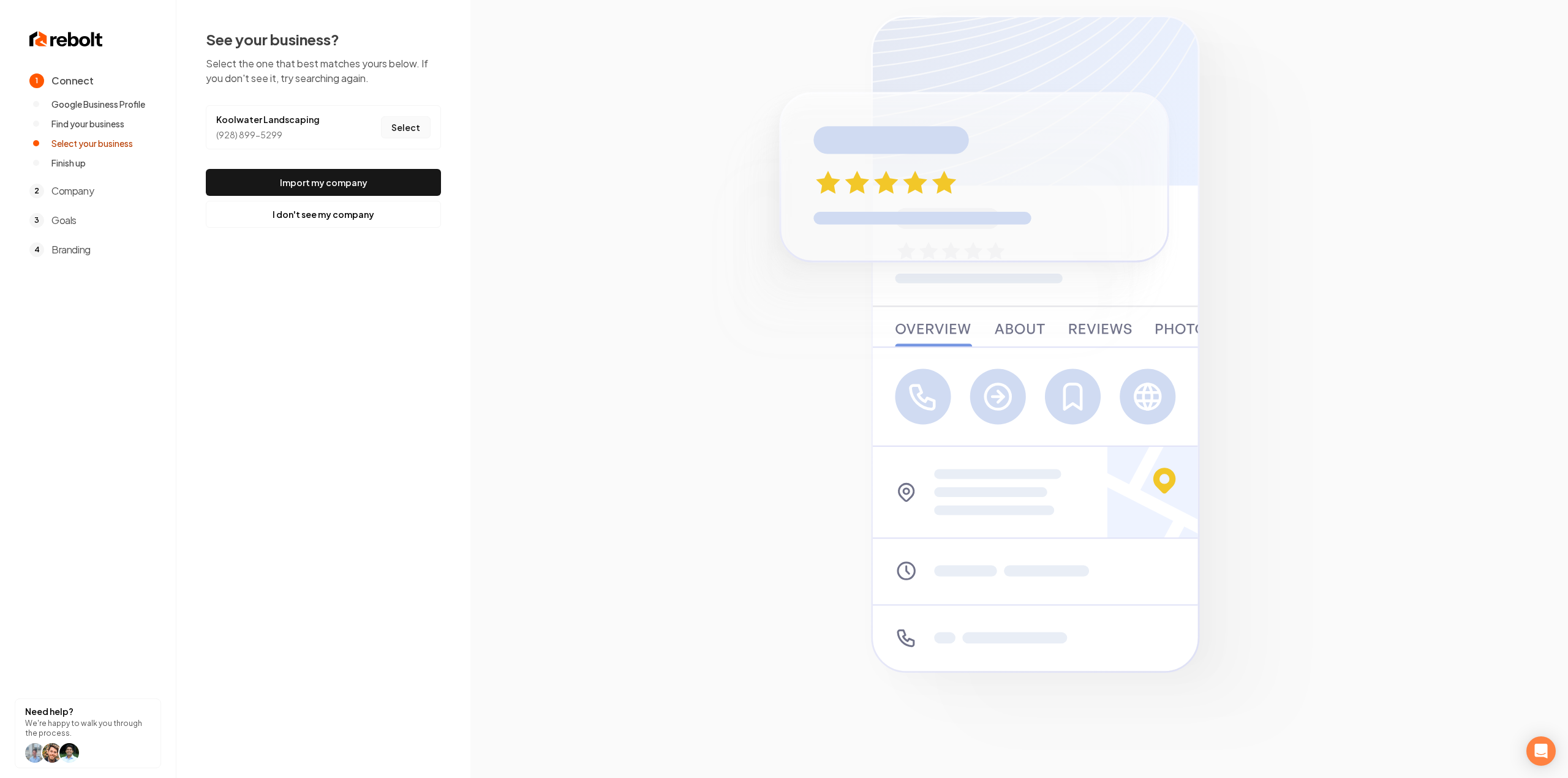 click on "Select" at bounding box center [405, 127] 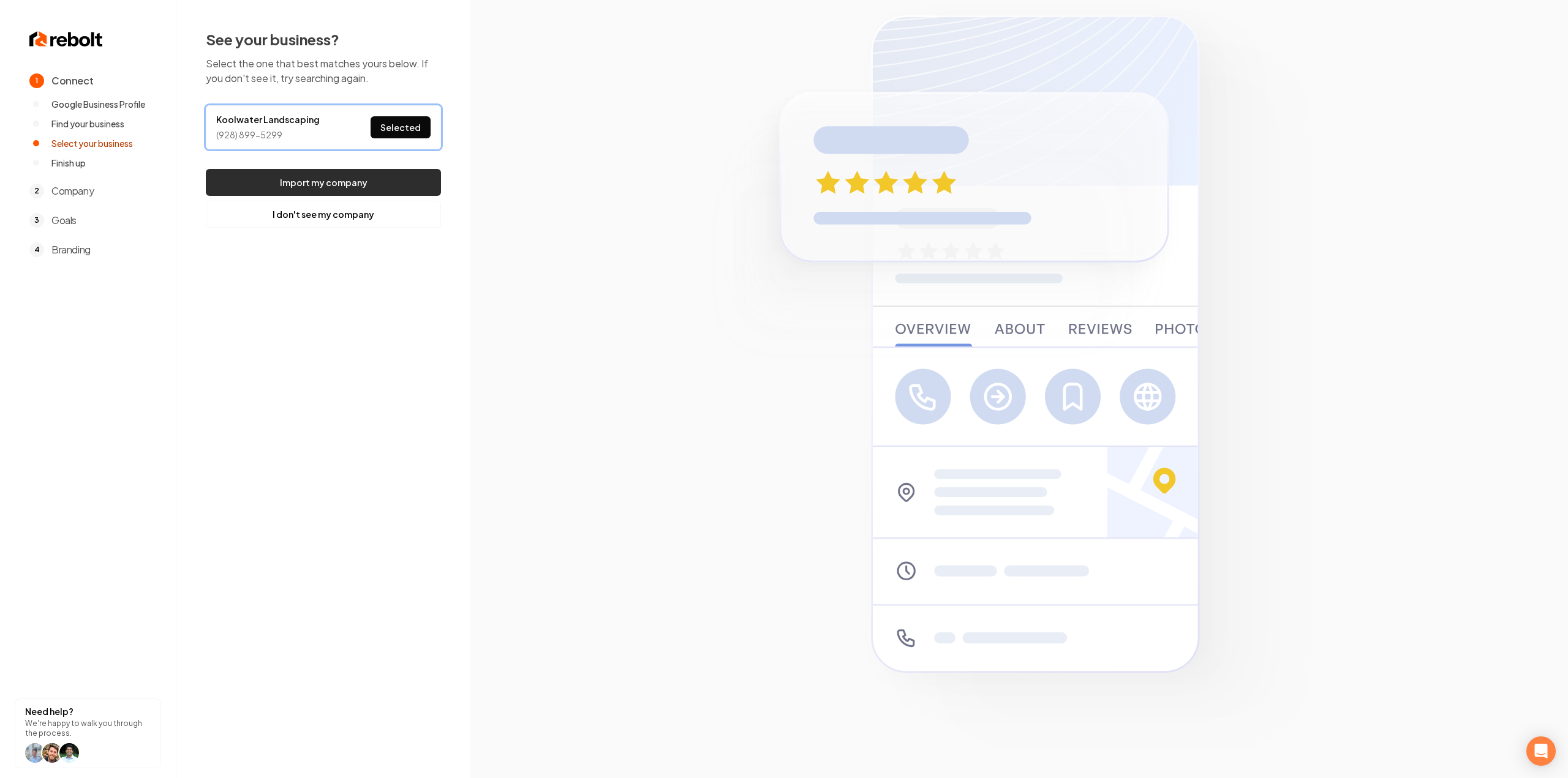 click on "Import my company" at bounding box center (323, 182) 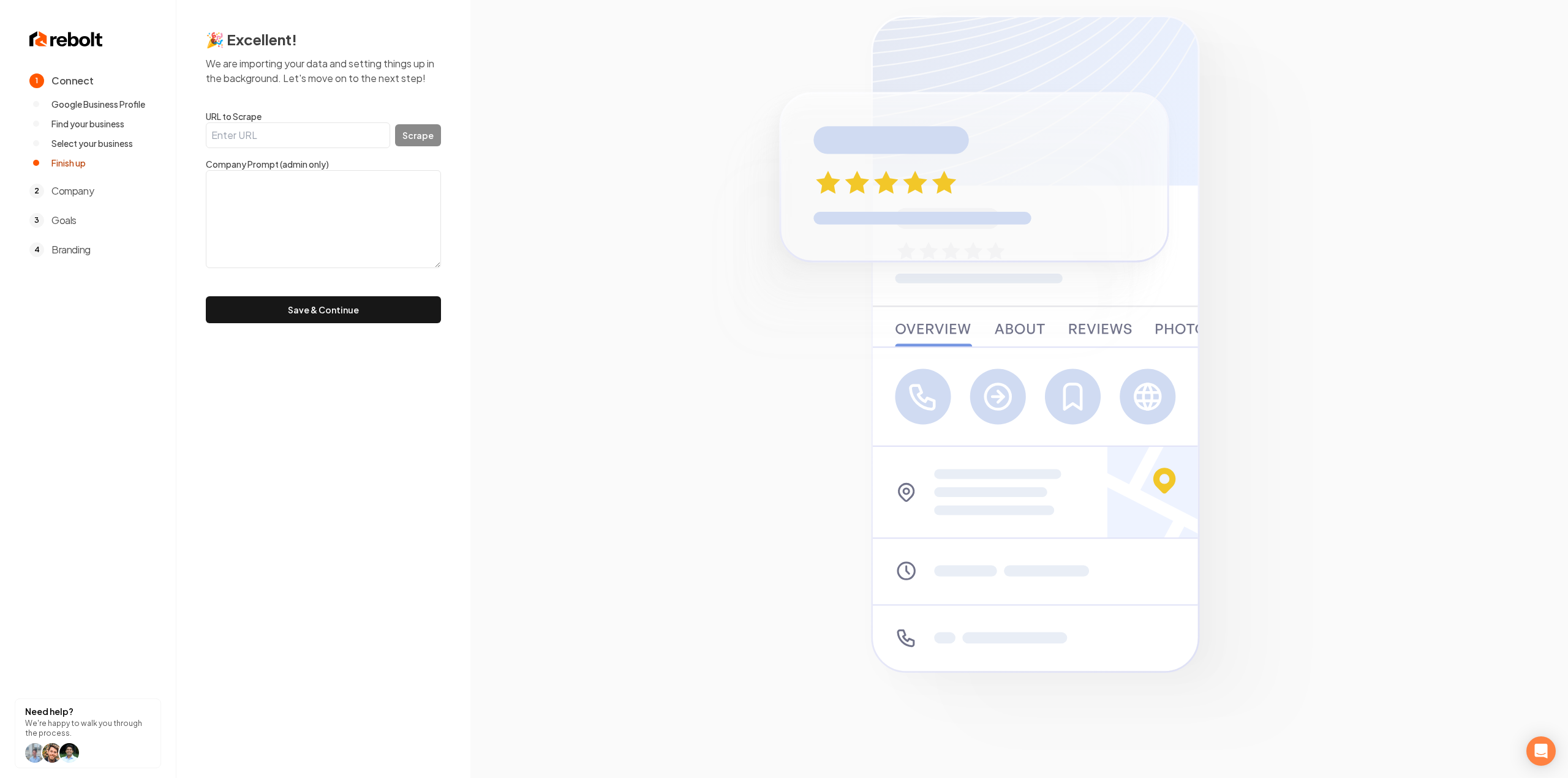 drag, startPoint x: 353, startPoint y: 136, endPoint x: 377, endPoint y: 132, distance: 24.33105 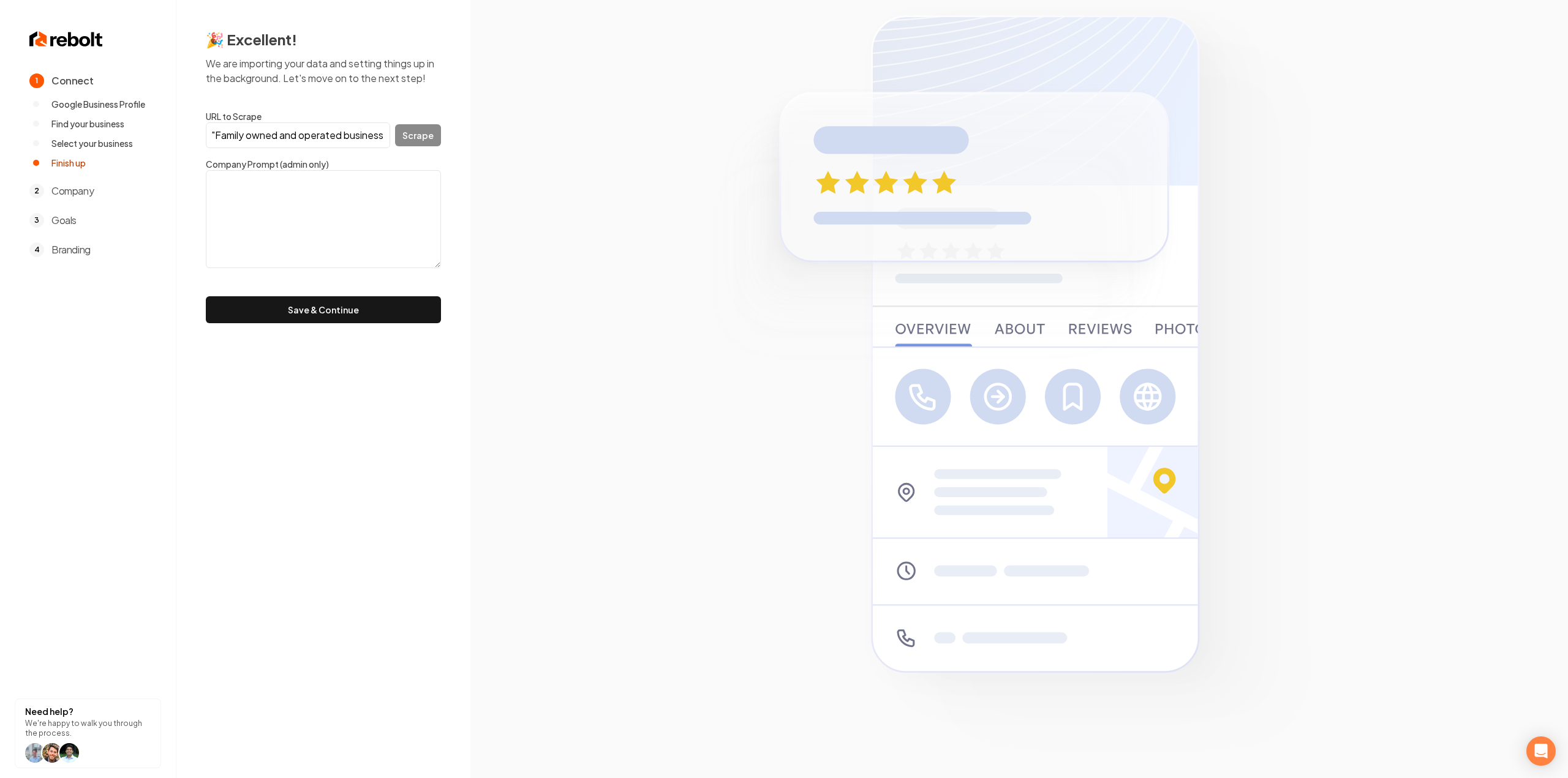 scroll, scrollTop: 0, scrollLeft: 434, axis: horizontal 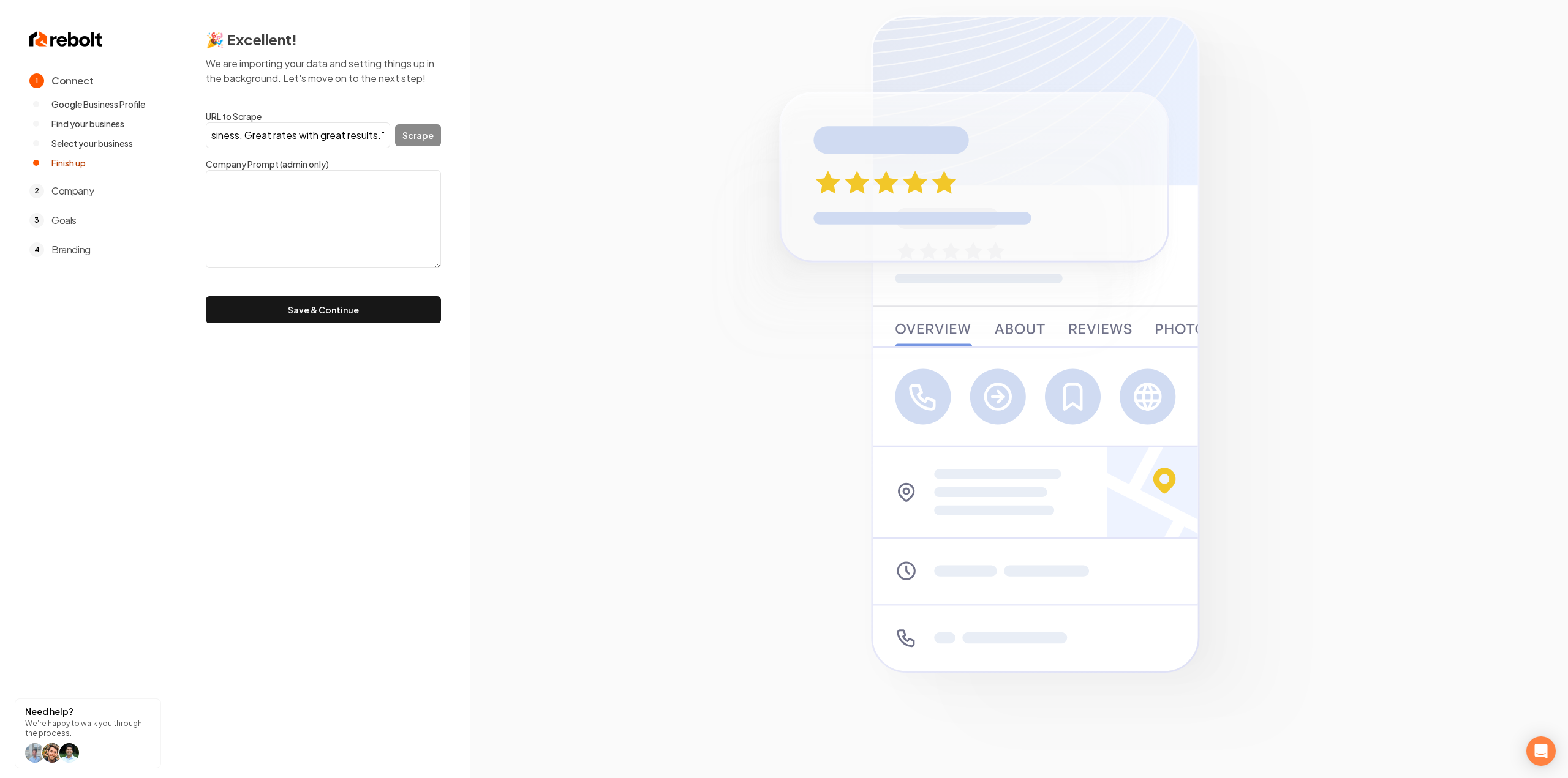 type 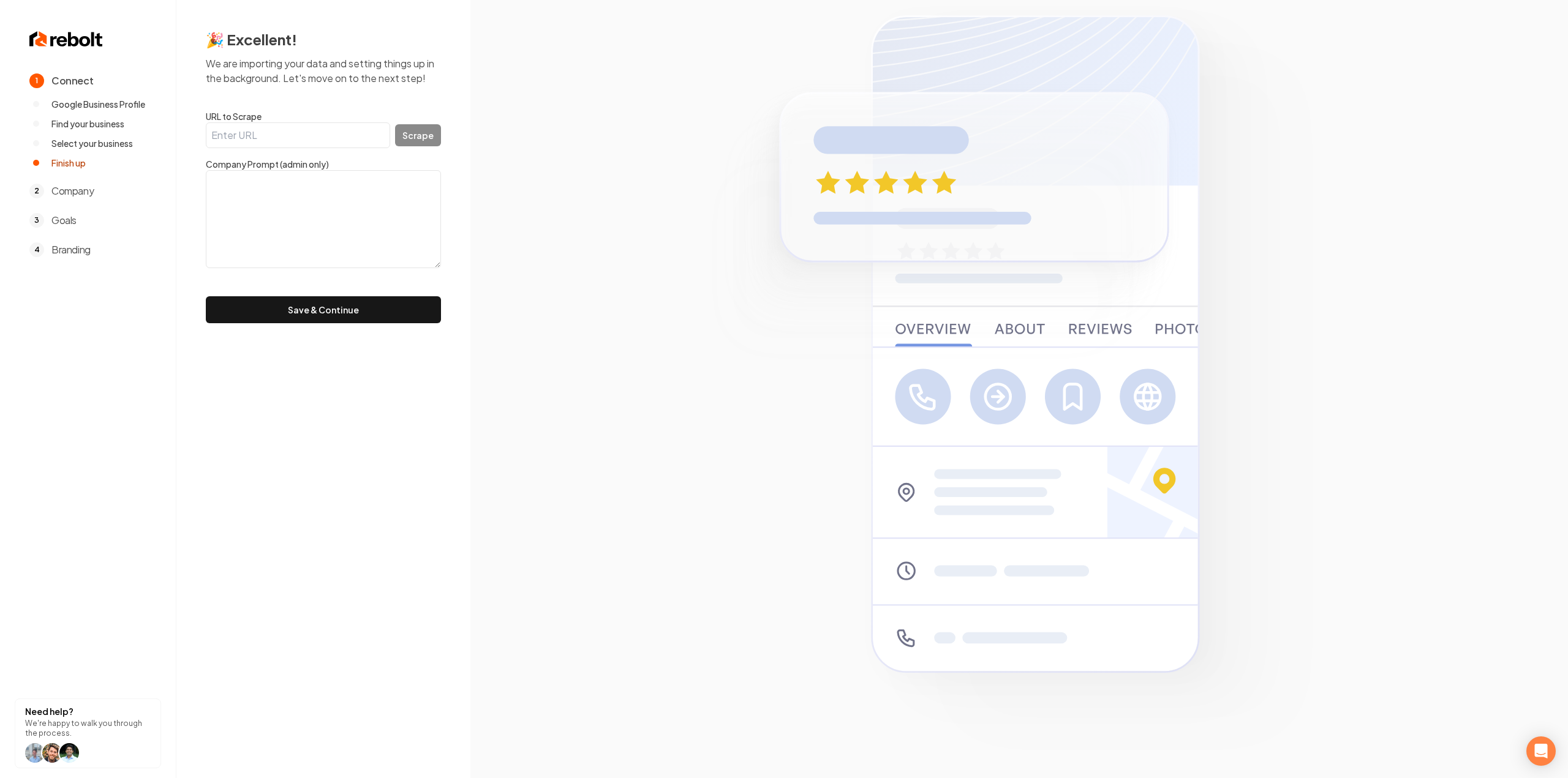 scroll, scrollTop: 0, scrollLeft: 0, axis: both 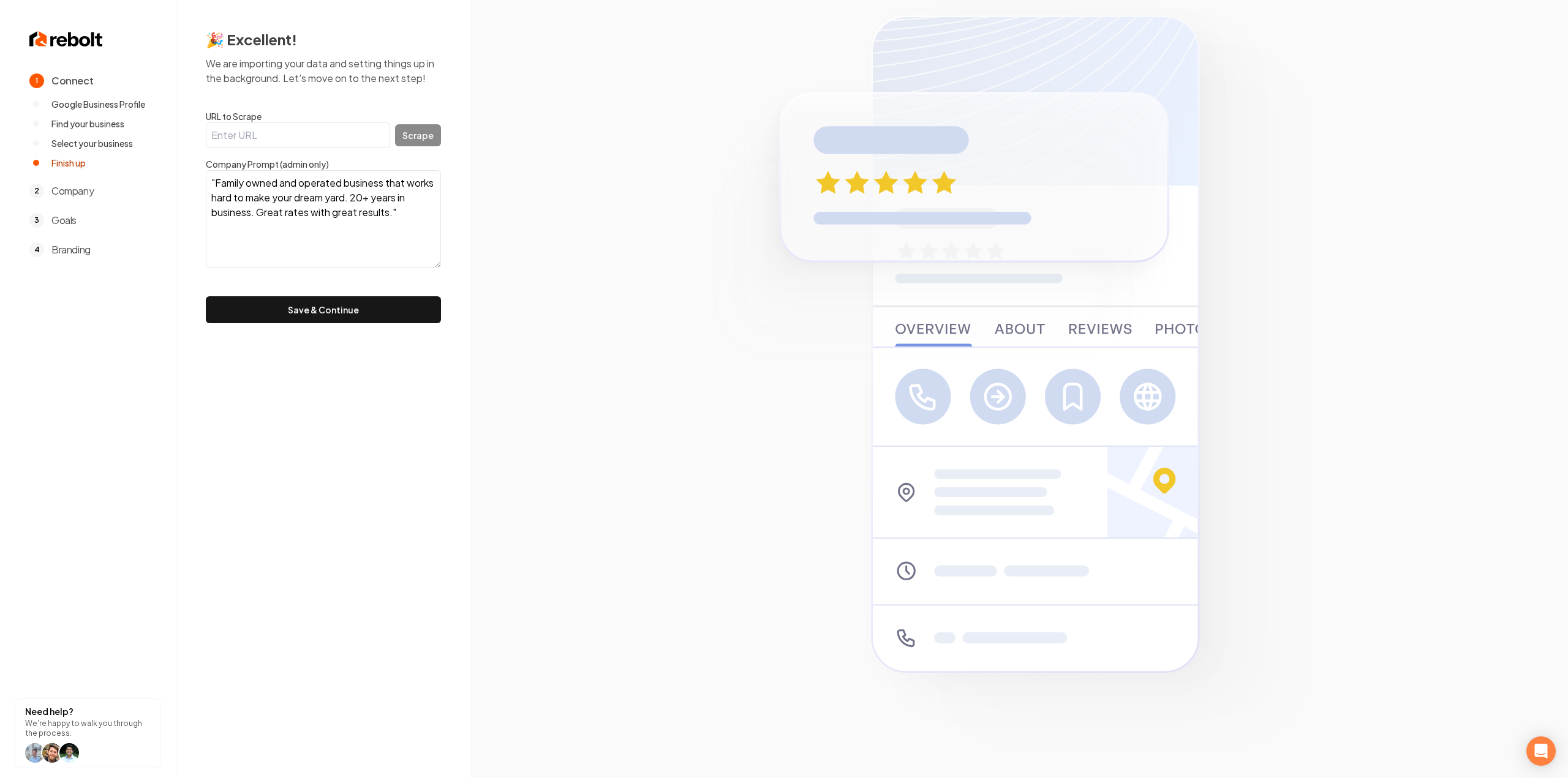 type on ""Family owned and operated business that works hard to make your dream yard. 20+ years in business. Great rates with great results."" 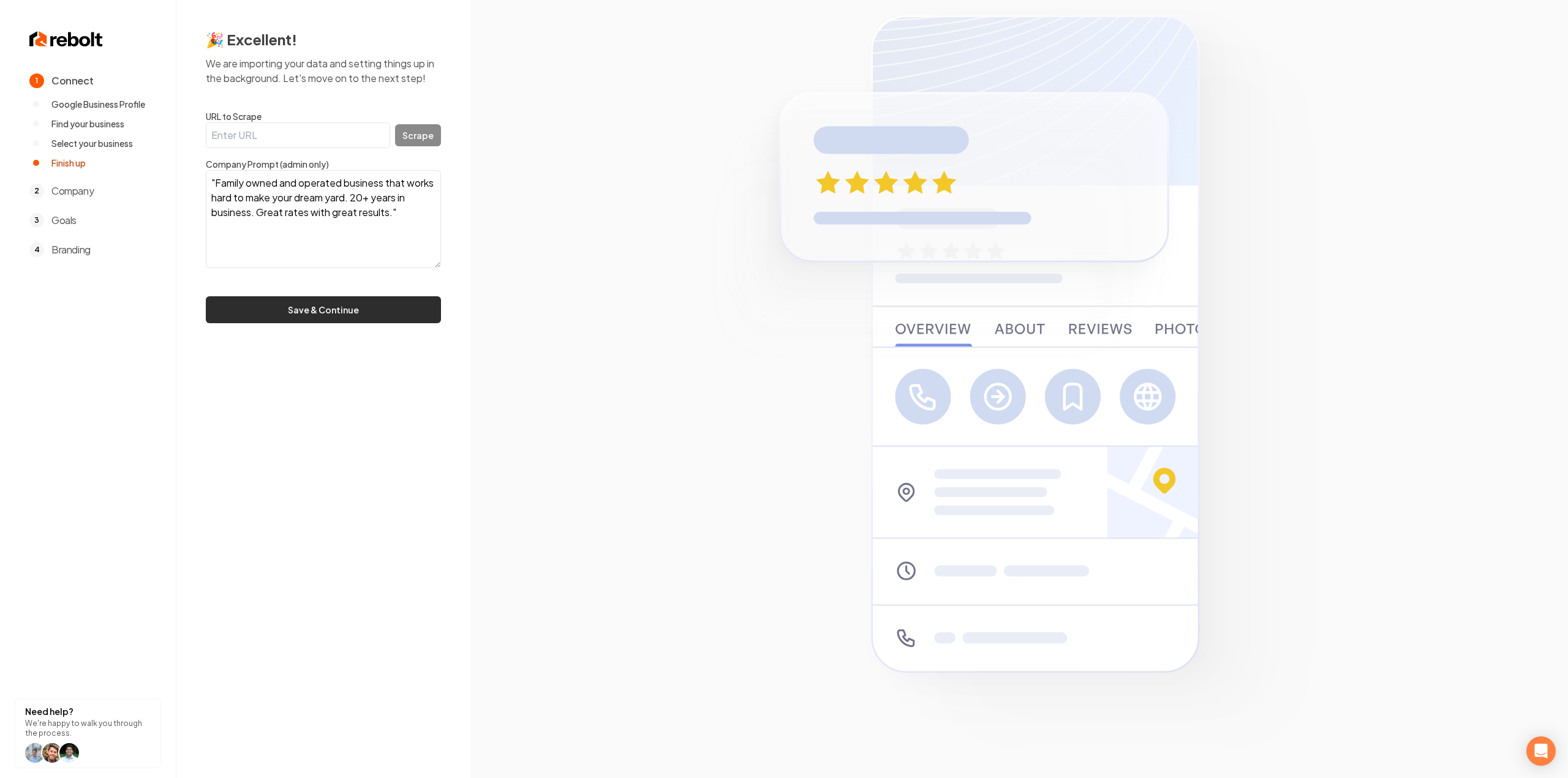 click on "Save & Continue" at bounding box center (323, 310) 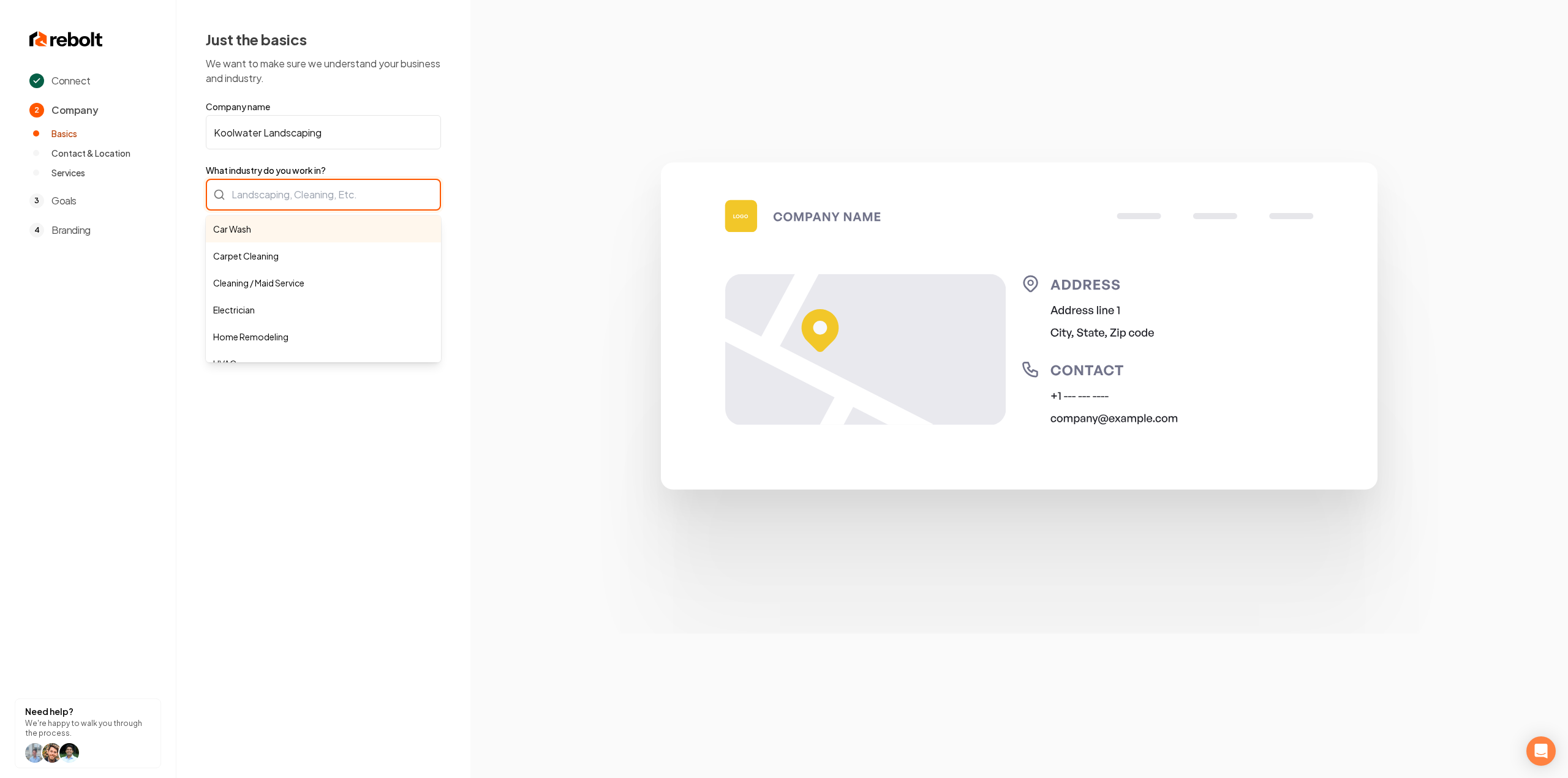 click on "Car Wash Carpet Cleaning Cleaning / Maid Service Electrician Home Remodeling HVAC Junk Removal Landscaping Moving Painting Personal Trainer Pest Control Plumbing Pool Cleaning Pressure Washing Roofing Tree Services Window Cleaning" at bounding box center [323, 195] 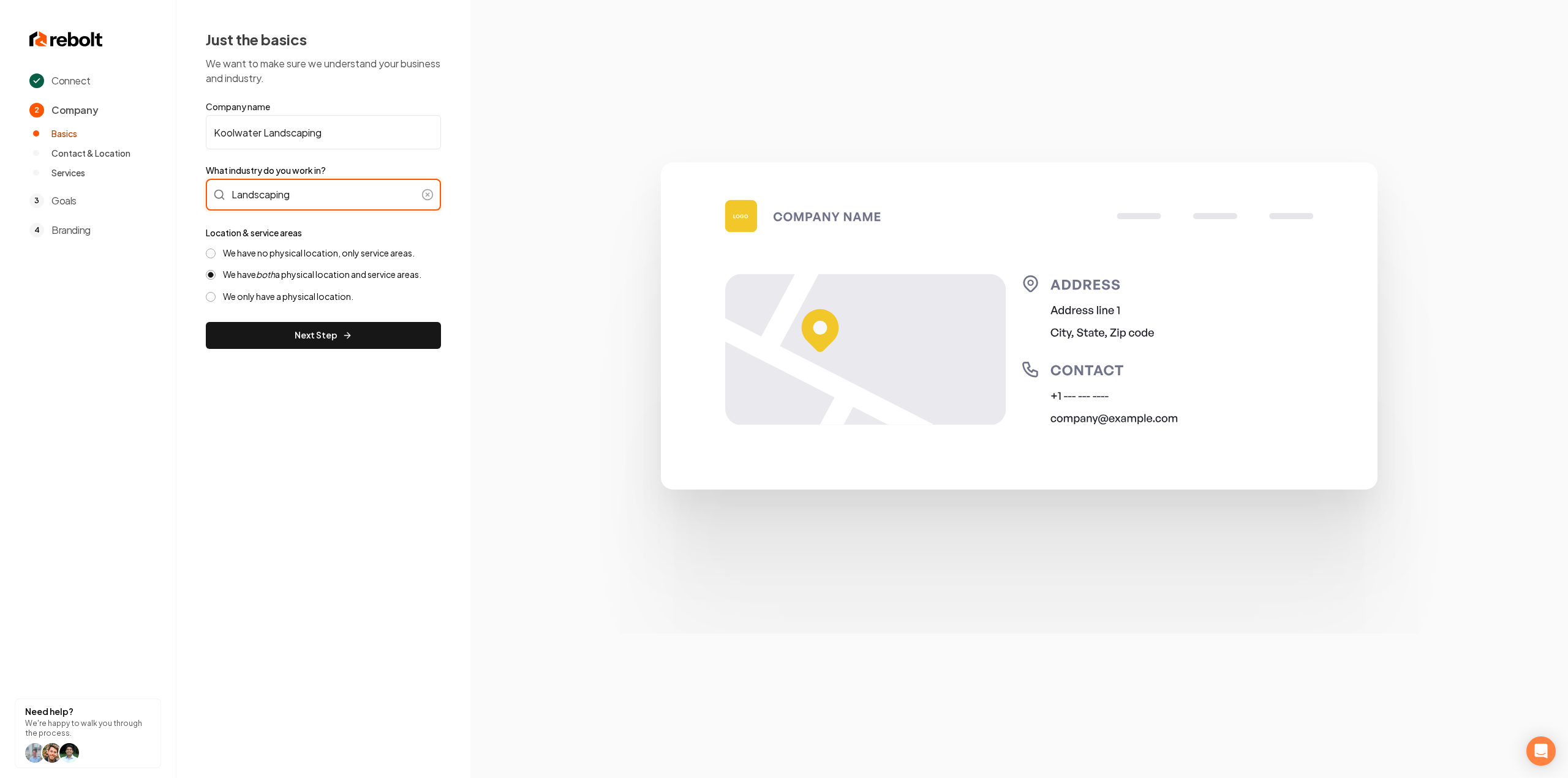 type on "Landscaping" 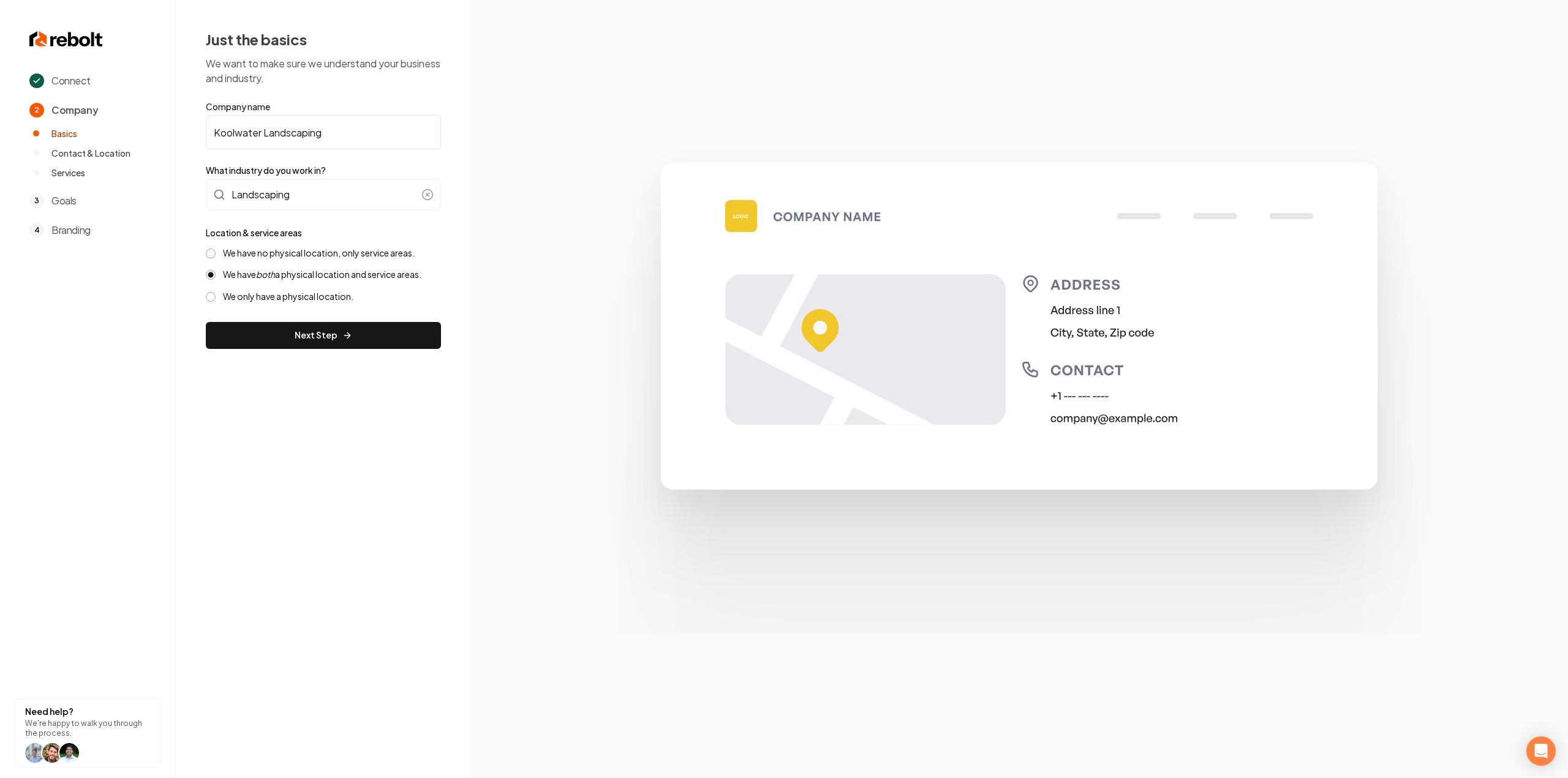 click on "We have no physical location, only service areas." at bounding box center (318, 253) 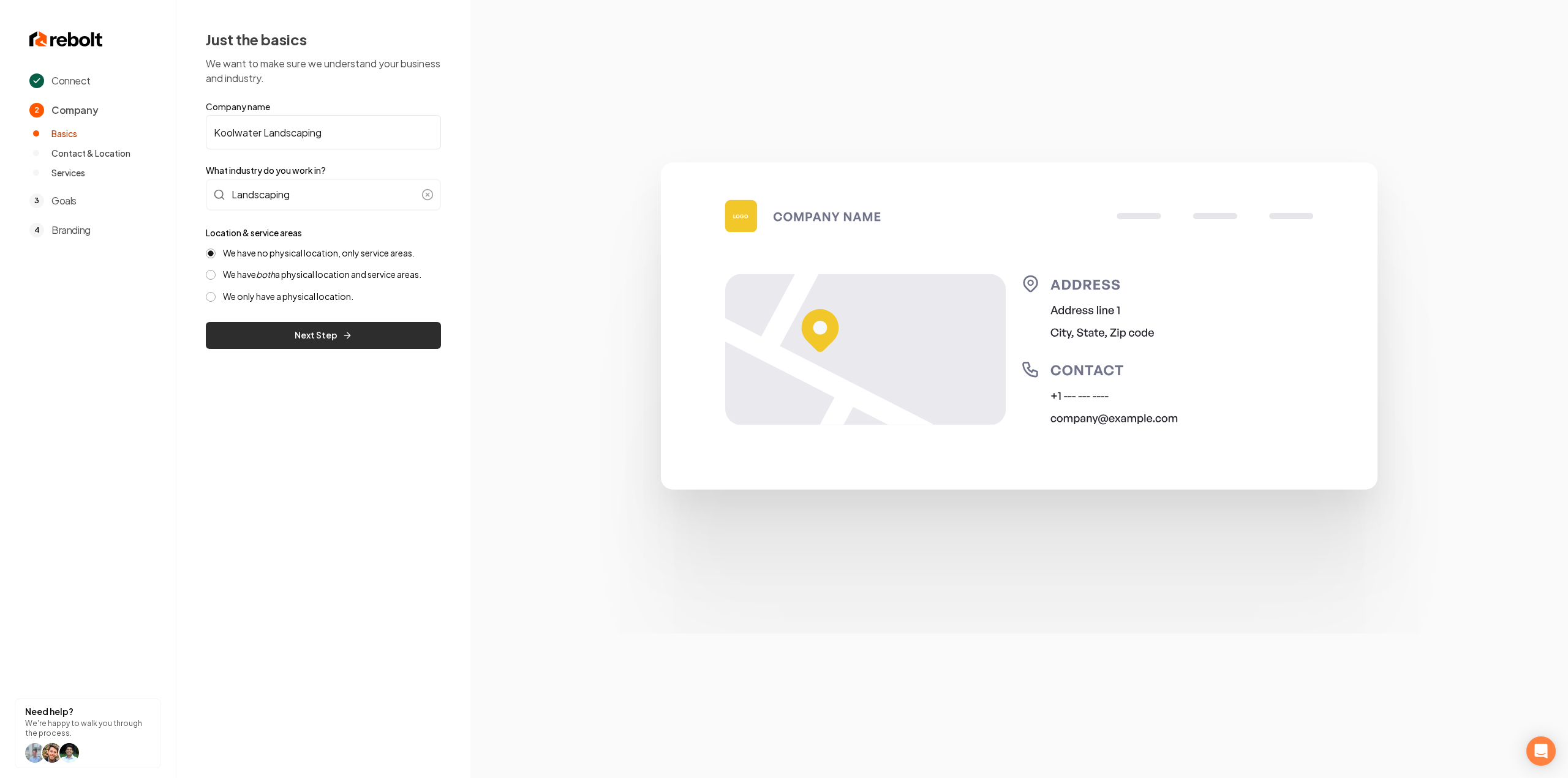 click on "Next Step" at bounding box center [323, 335] 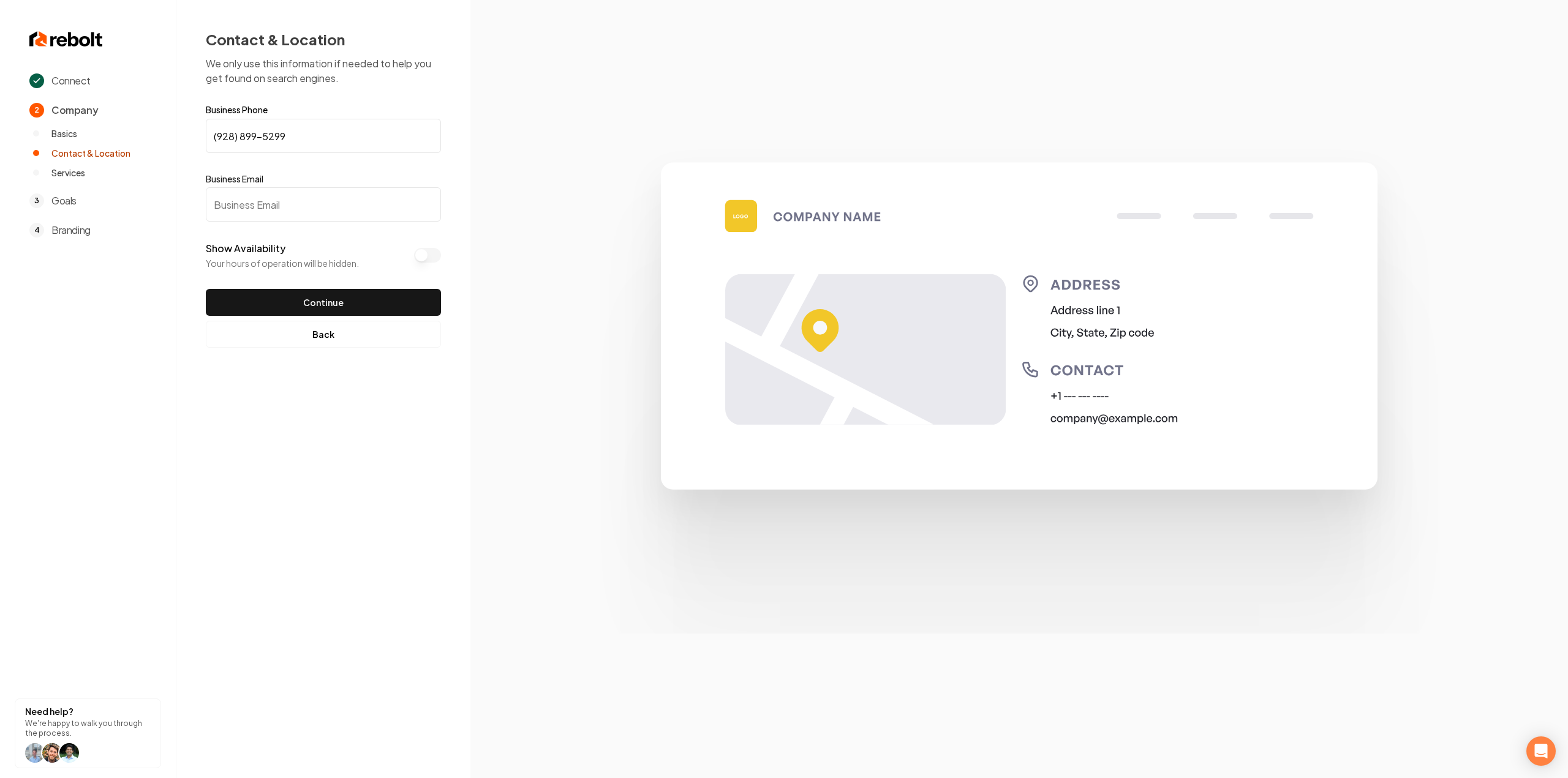 click on "Business Email" at bounding box center (323, 204) 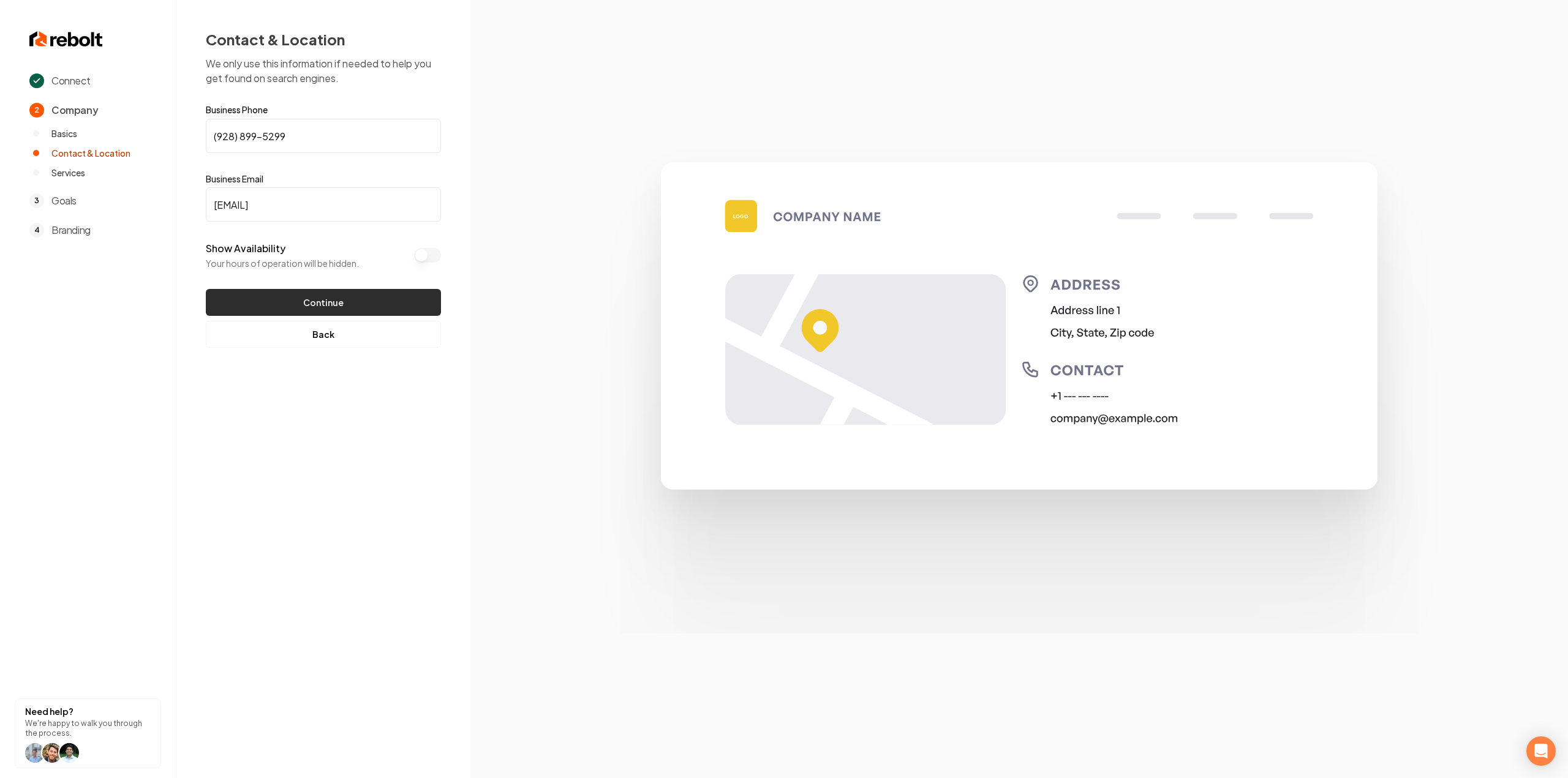 type on "zach.koolwater@gmail.com" 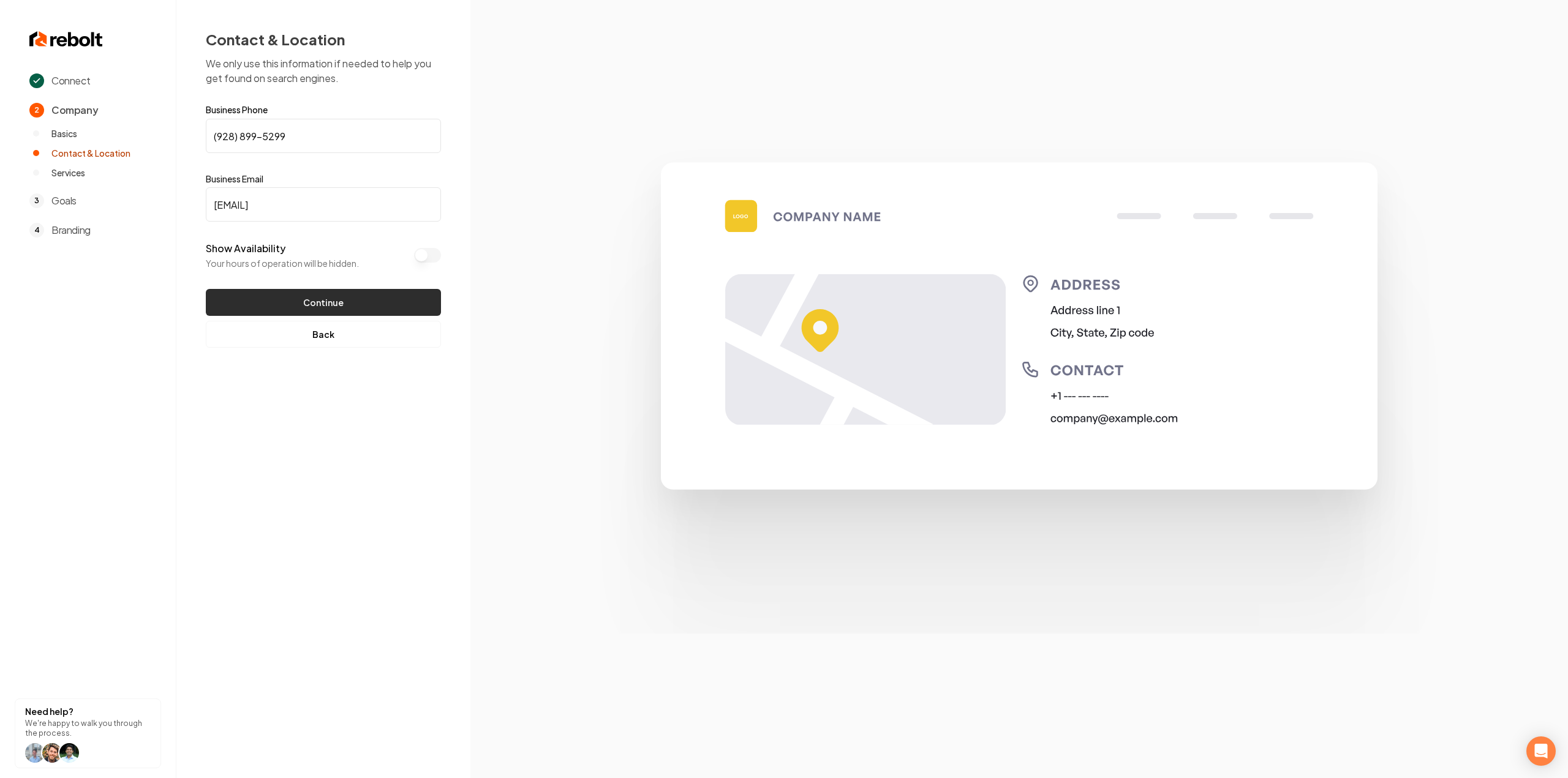 click on "Continue" at bounding box center [323, 302] 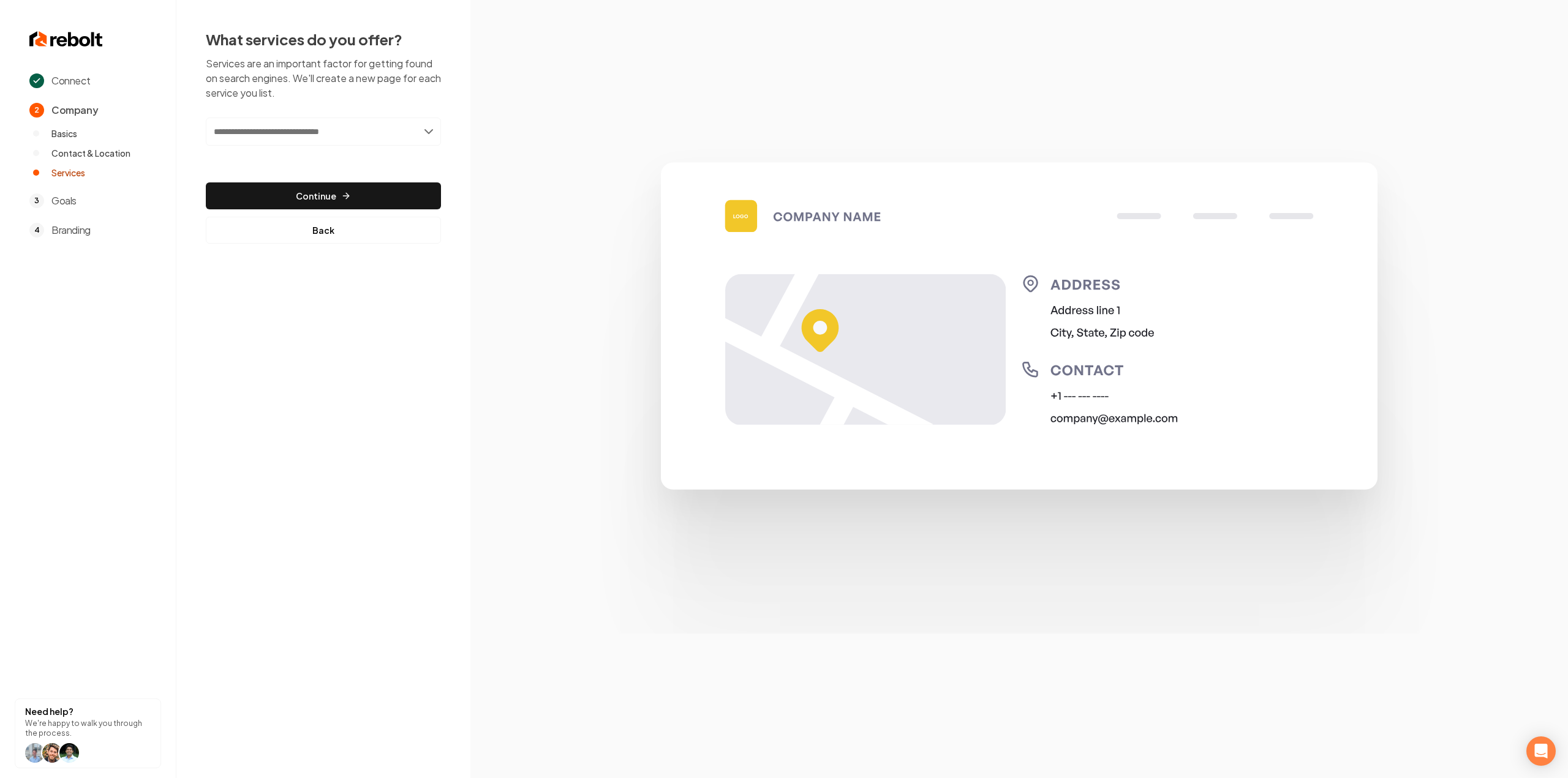 click at bounding box center [323, 132] 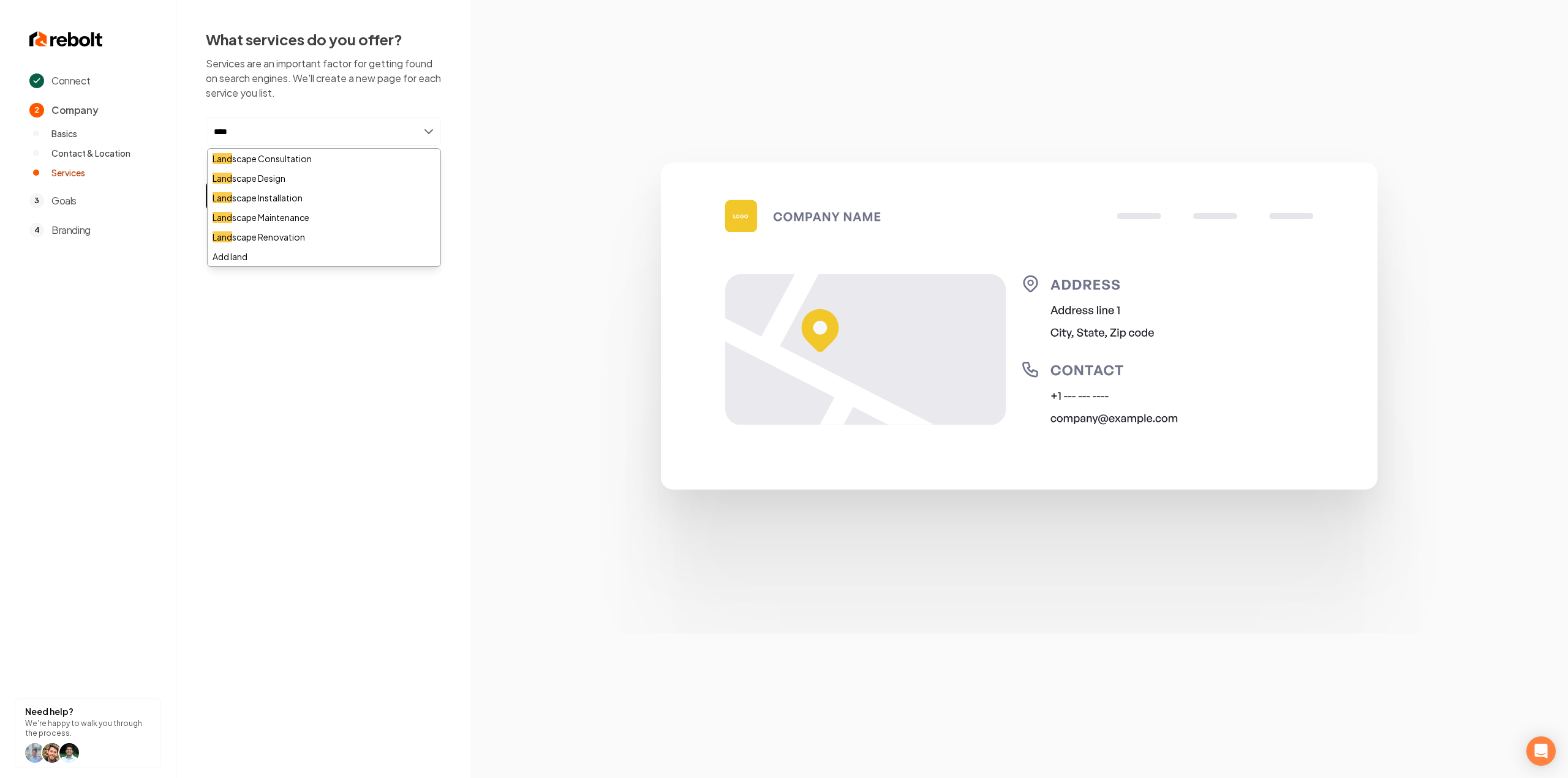 scroll, scrollTop: 0, scrollLeft: 0, axis: both 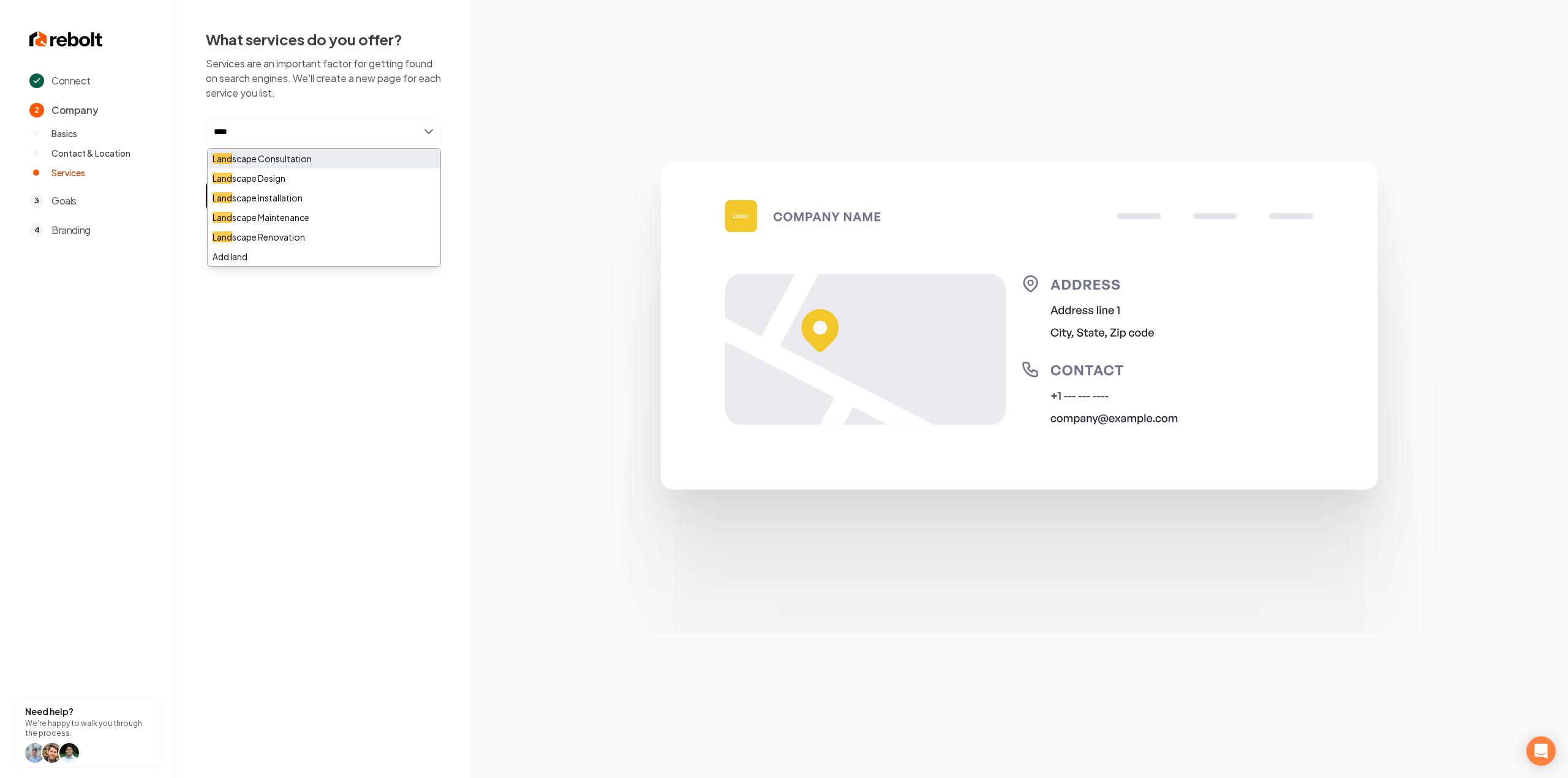 type on "****" 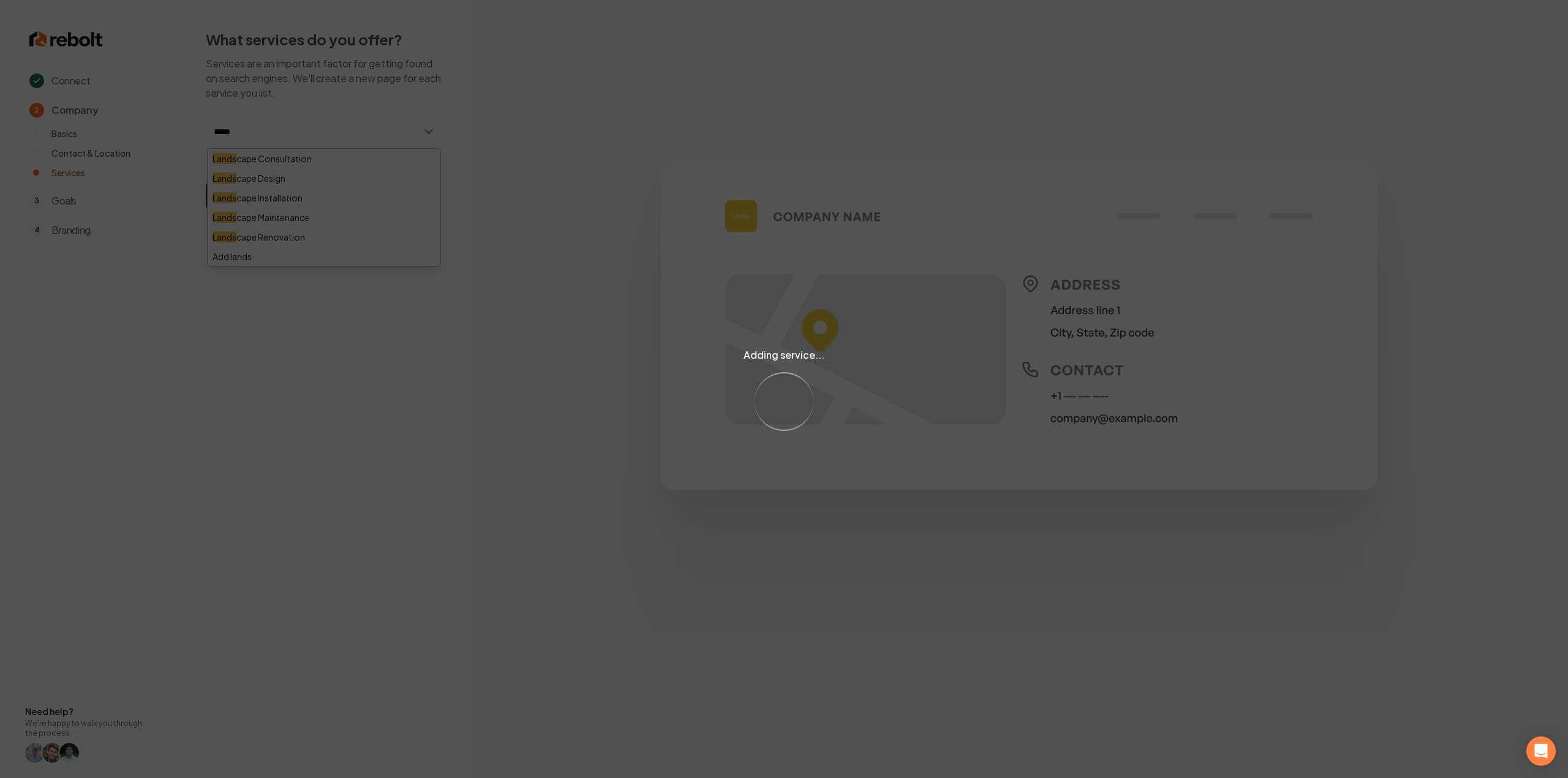 type on "******" 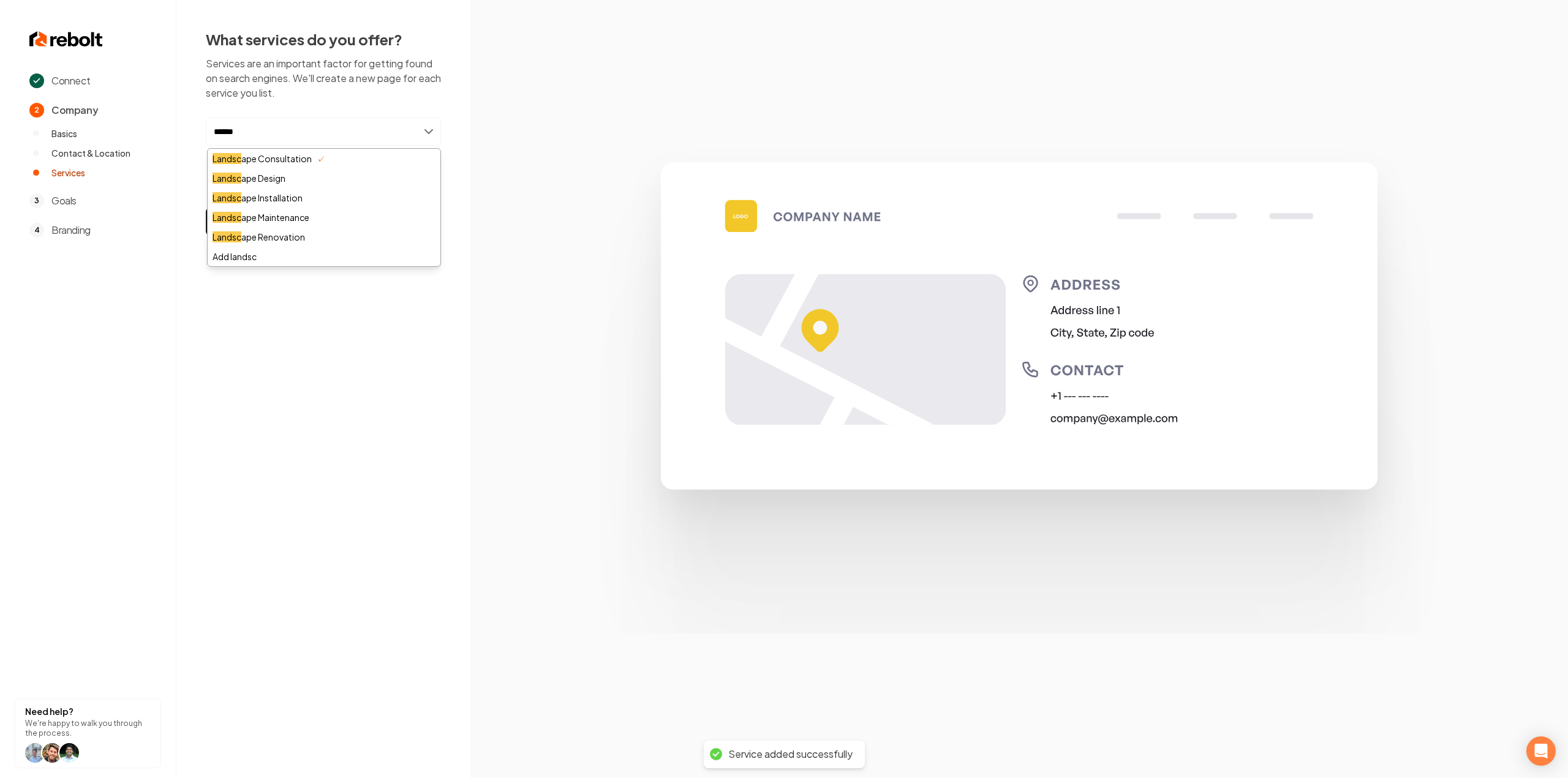 type on "*******" 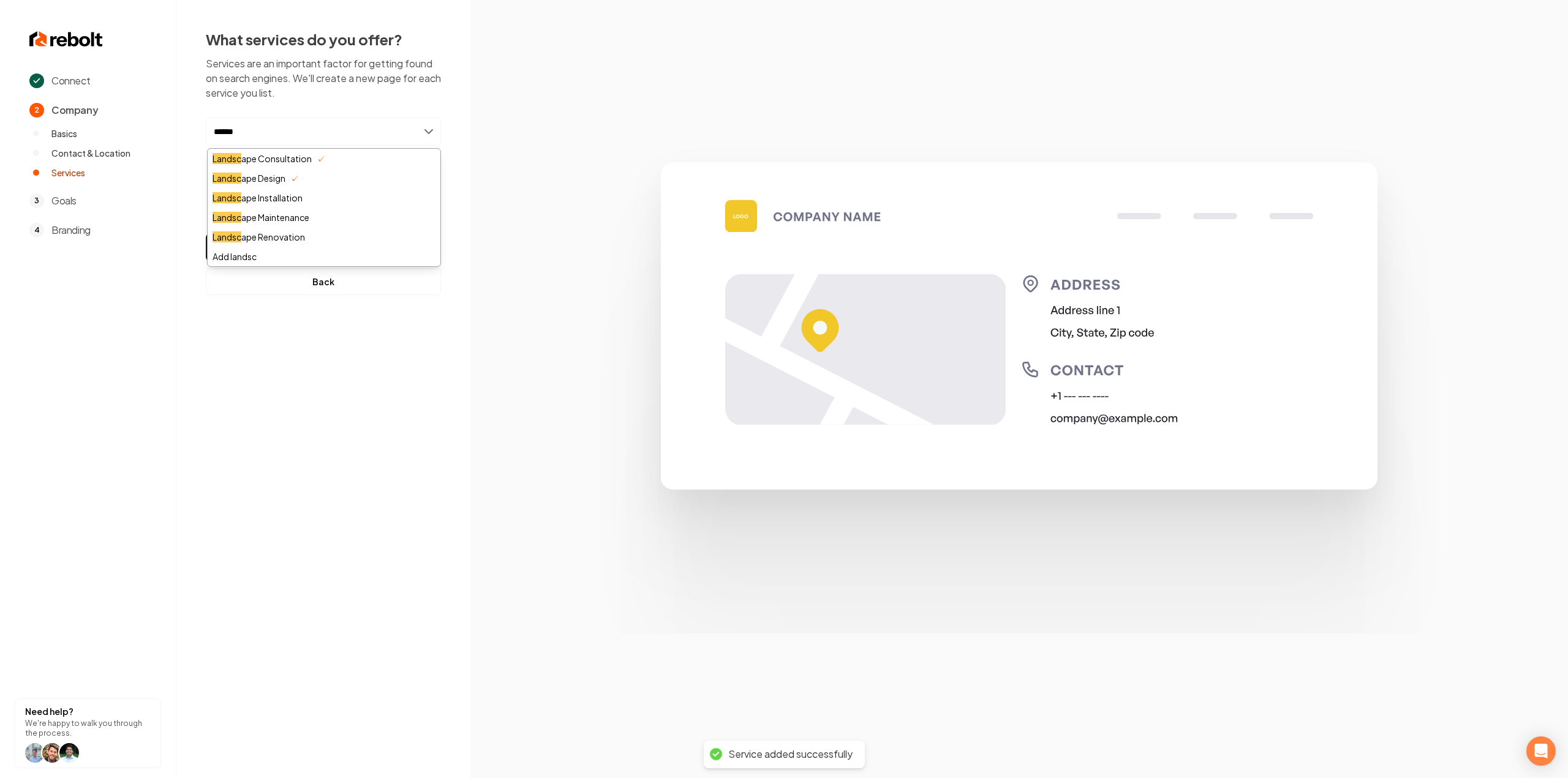 type on "*******" 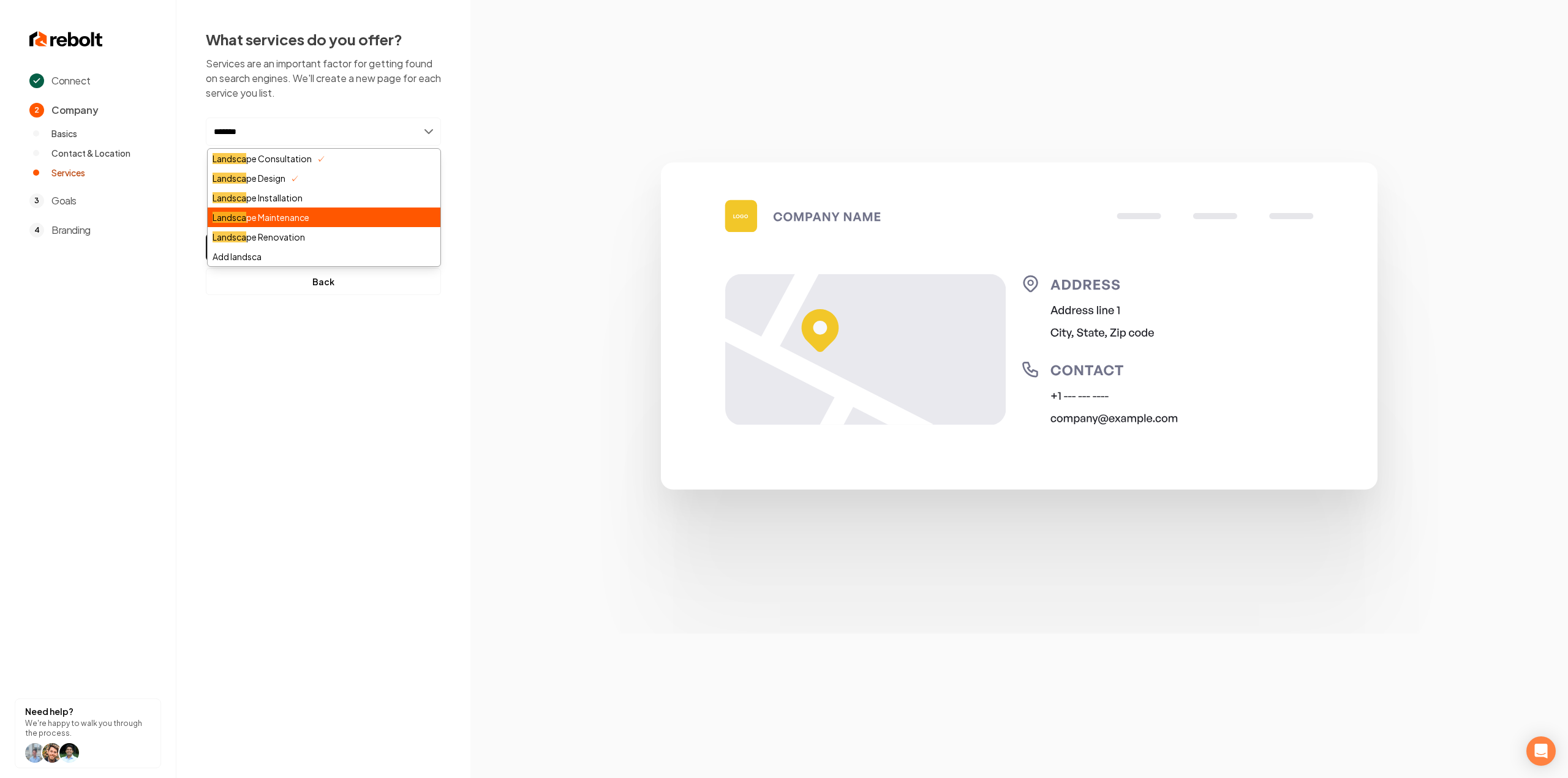 type 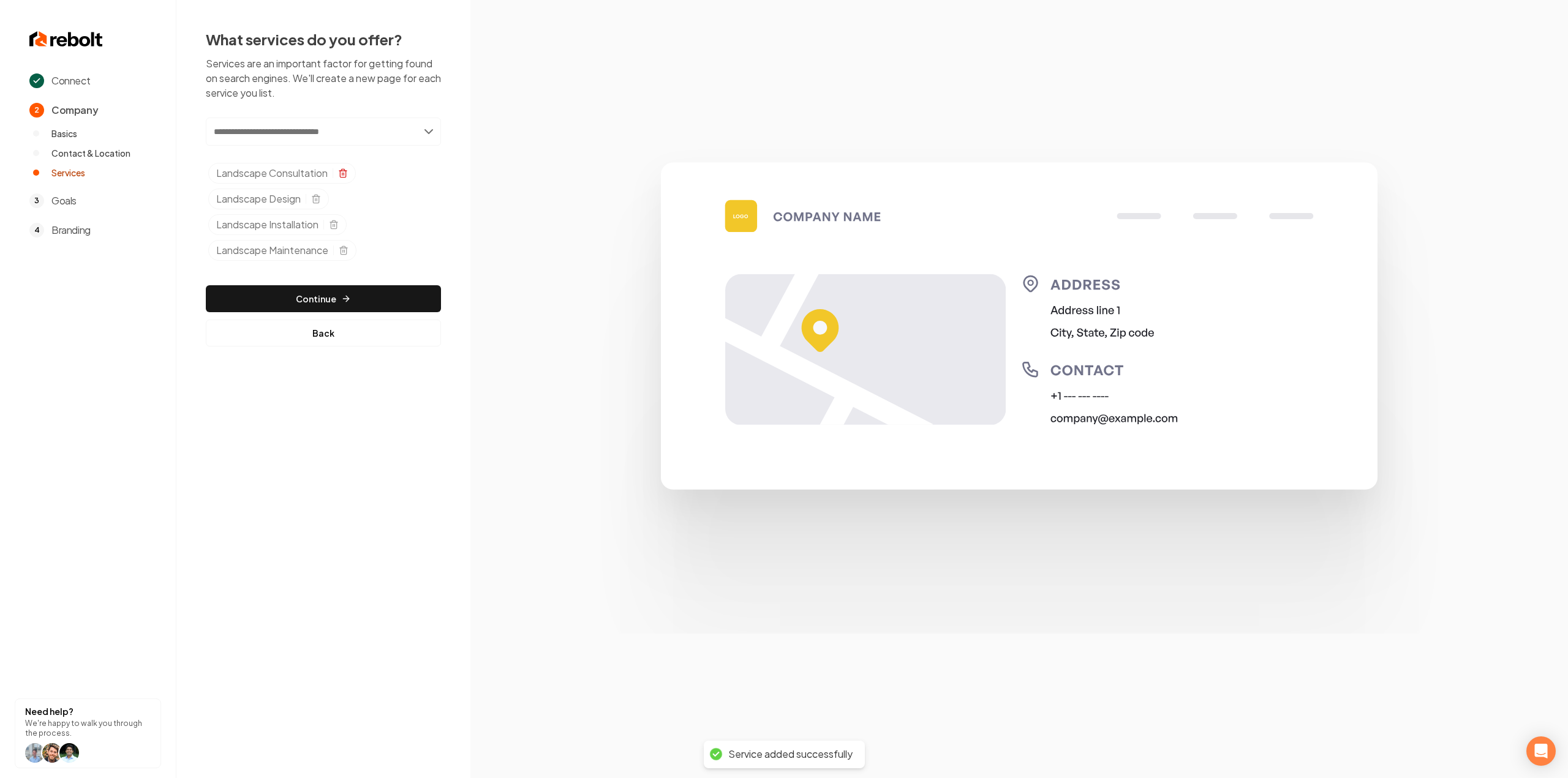 click 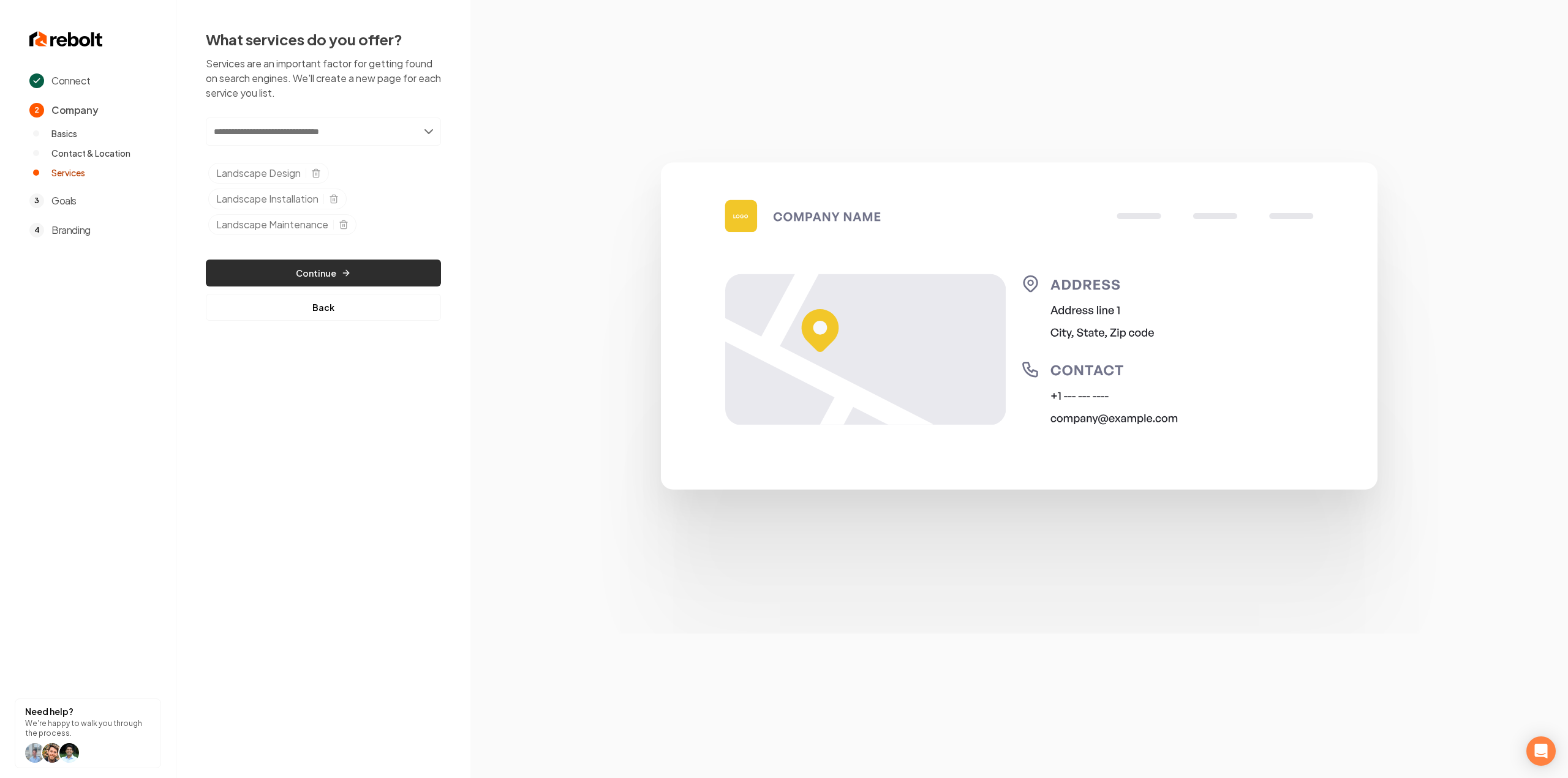 click on "Continue" at bounding box center (323, 273) 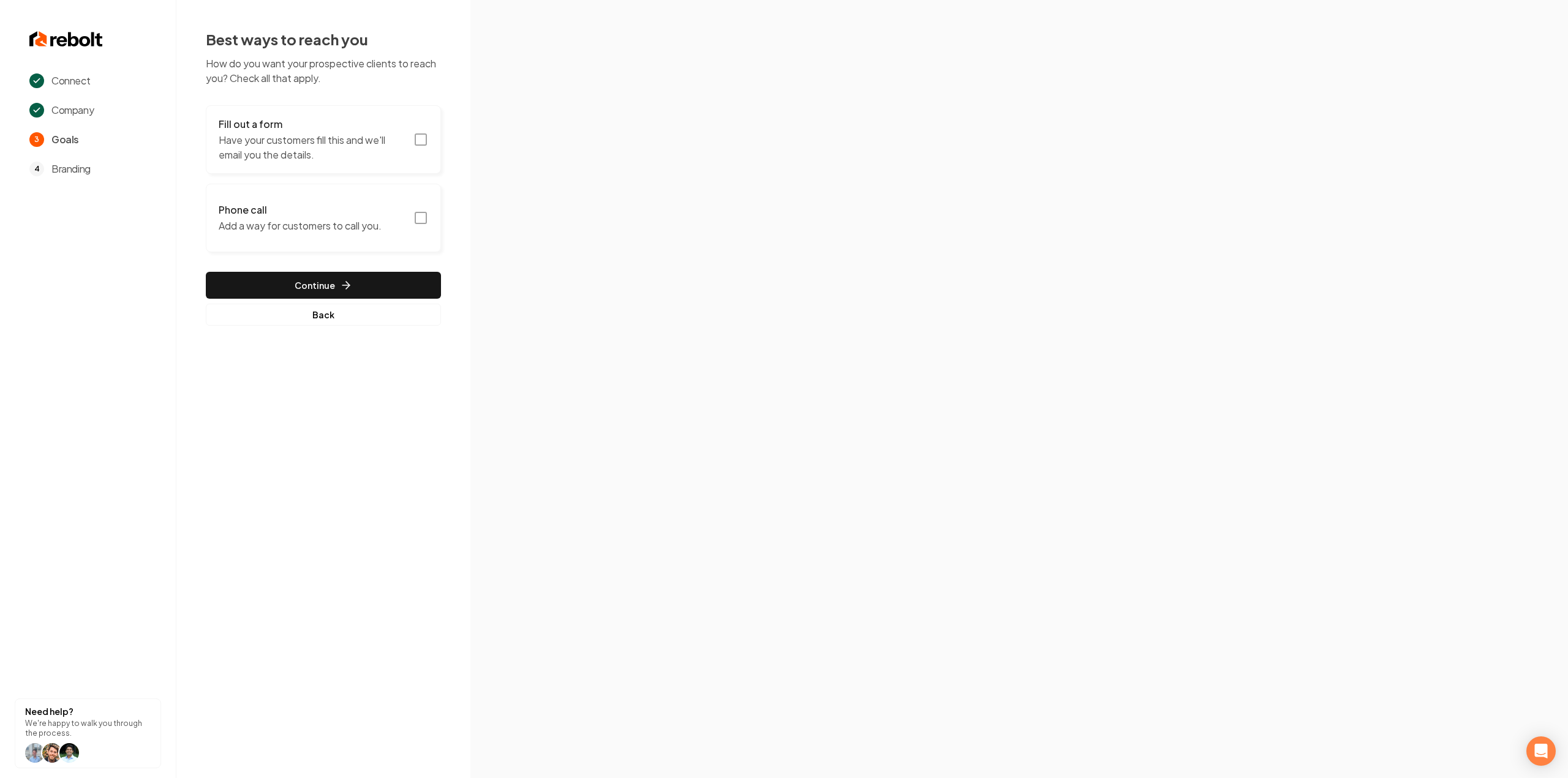click on "Best ways to reach you How do you want your prospective clients to reach you? Check all that apply. Fill out a form Have your customers fill this and we'll email you the details. Phone call Add a way for customers to call you. Continue  Back" at bounding box center [323, 178] 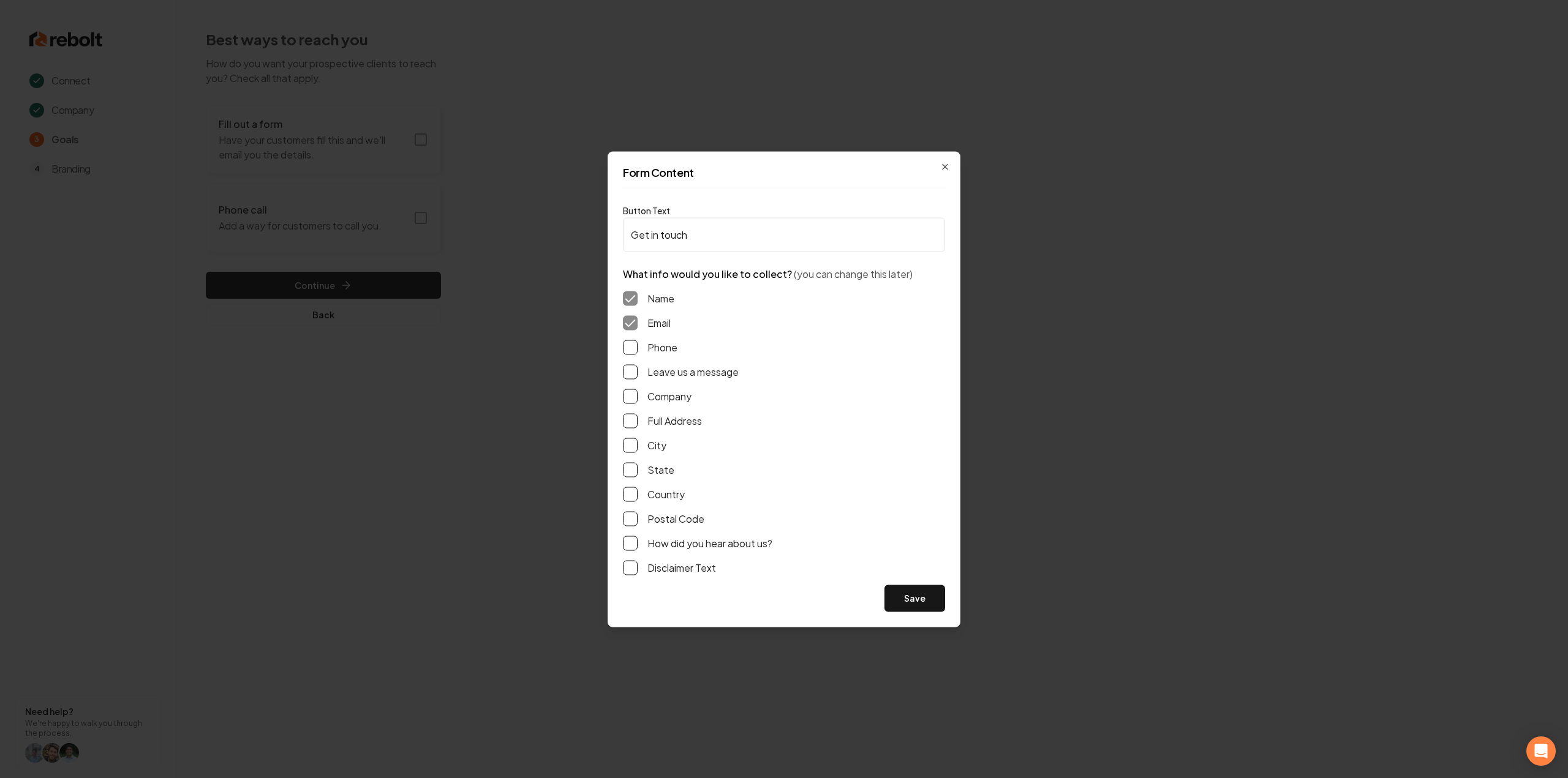 click on "Leave us a message" at bounding box center (630, 372) 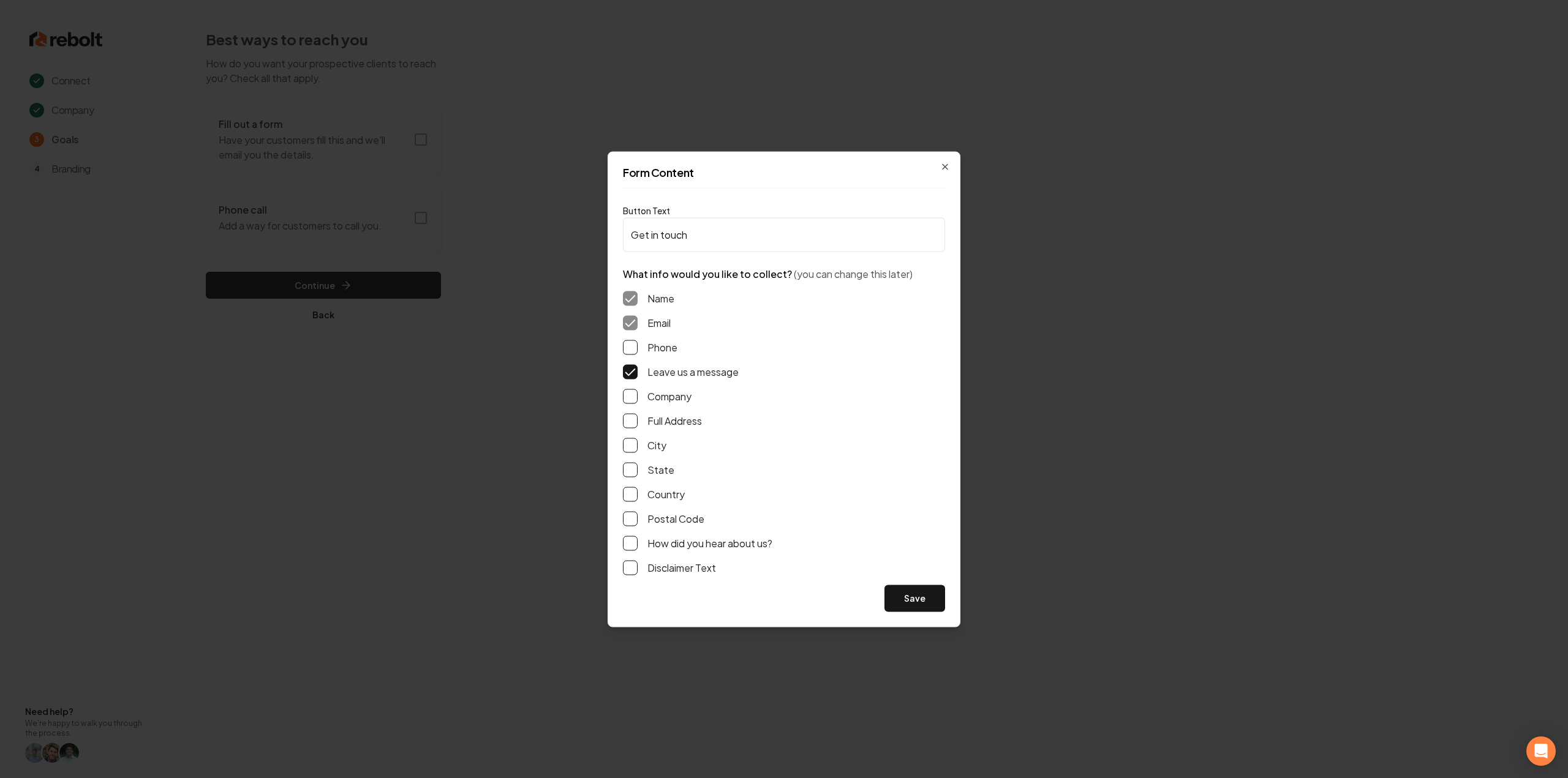 click on "Phone" at bounding box center (630, 347) 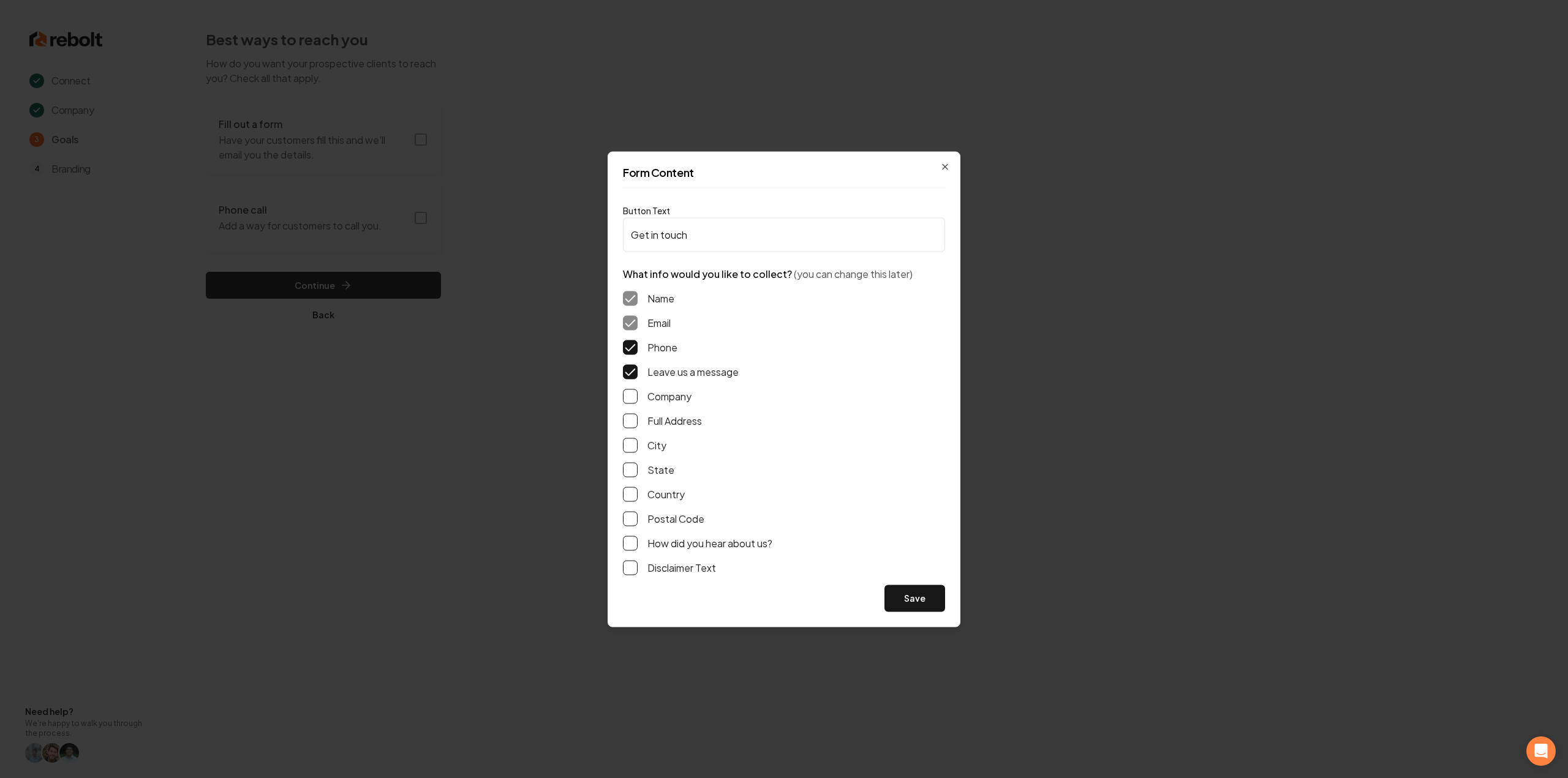 click on "Full Address" at bounding box center (630, 421) 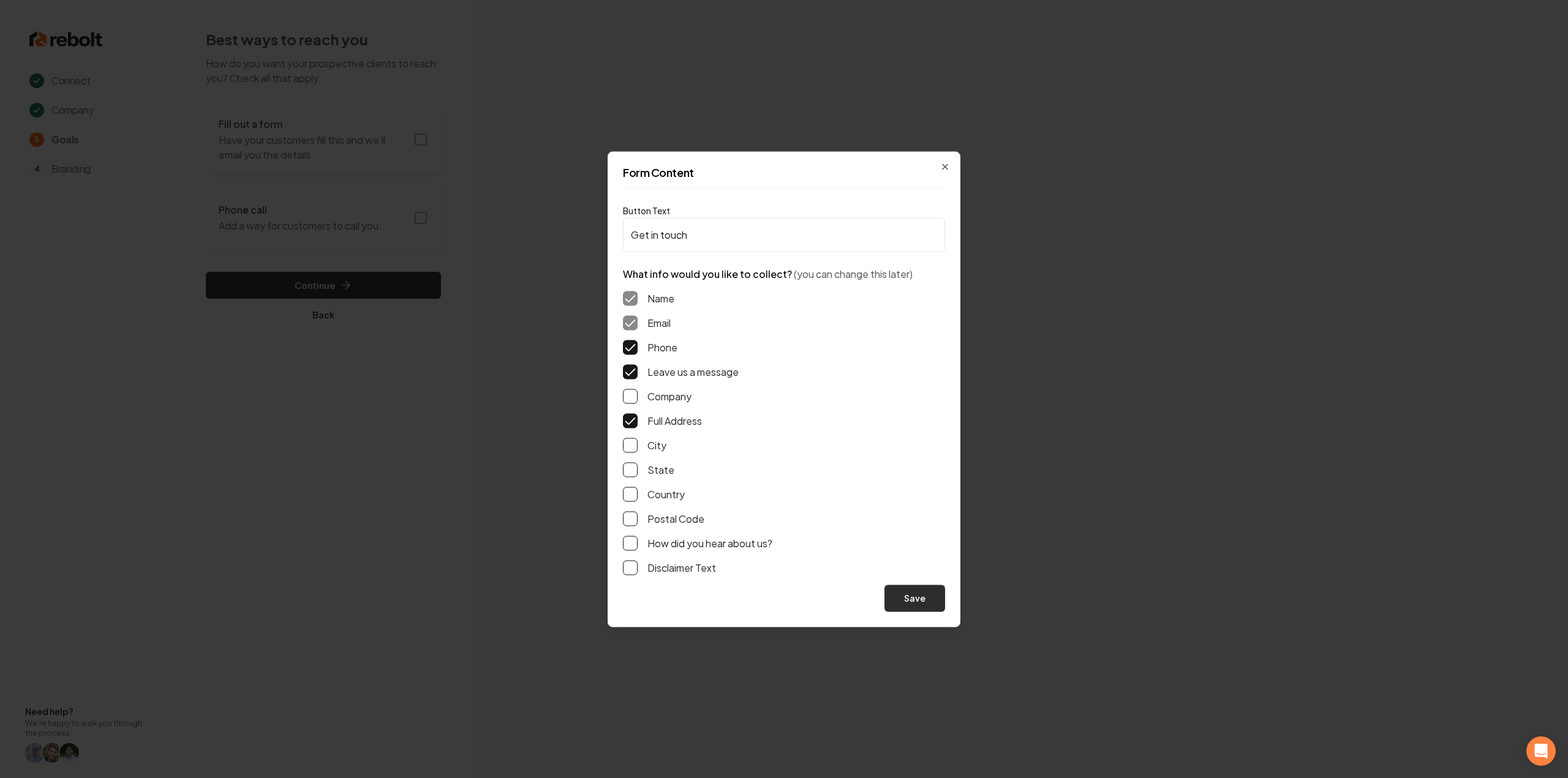 click on "Save" at bounding box center (914, 598) 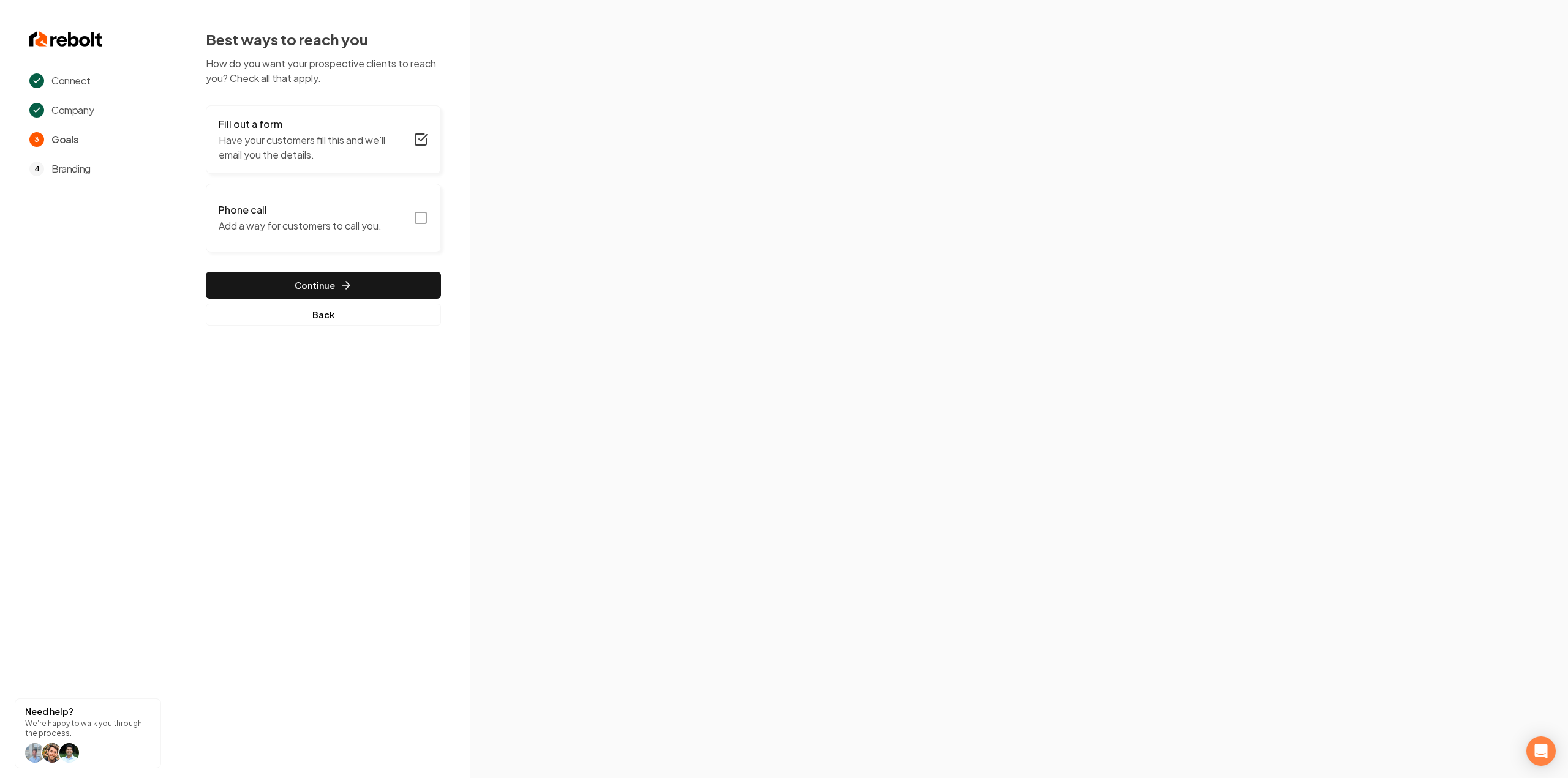 click 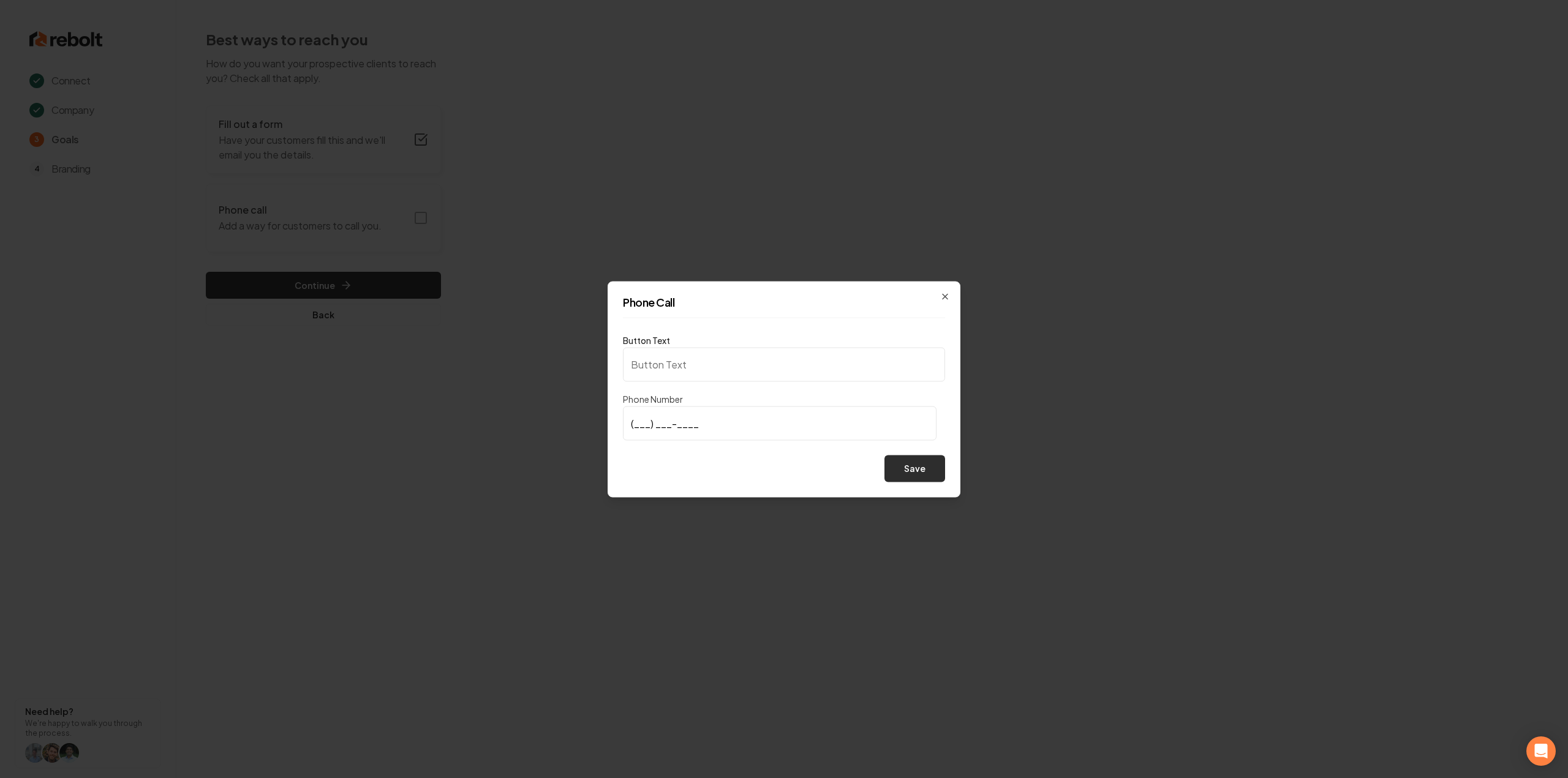 type on "Call us" 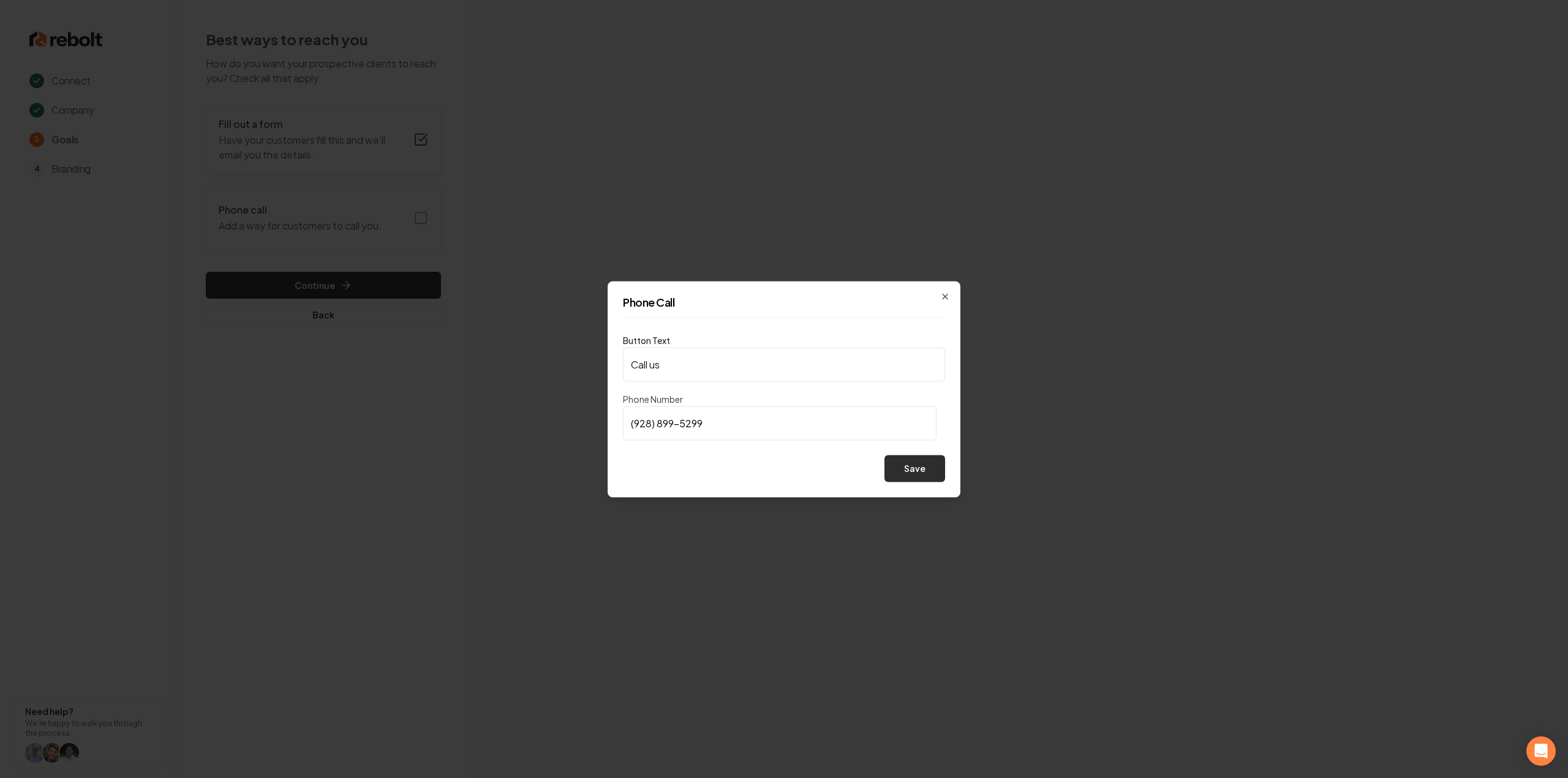 click on "Save" at bounding box center (914, 468) 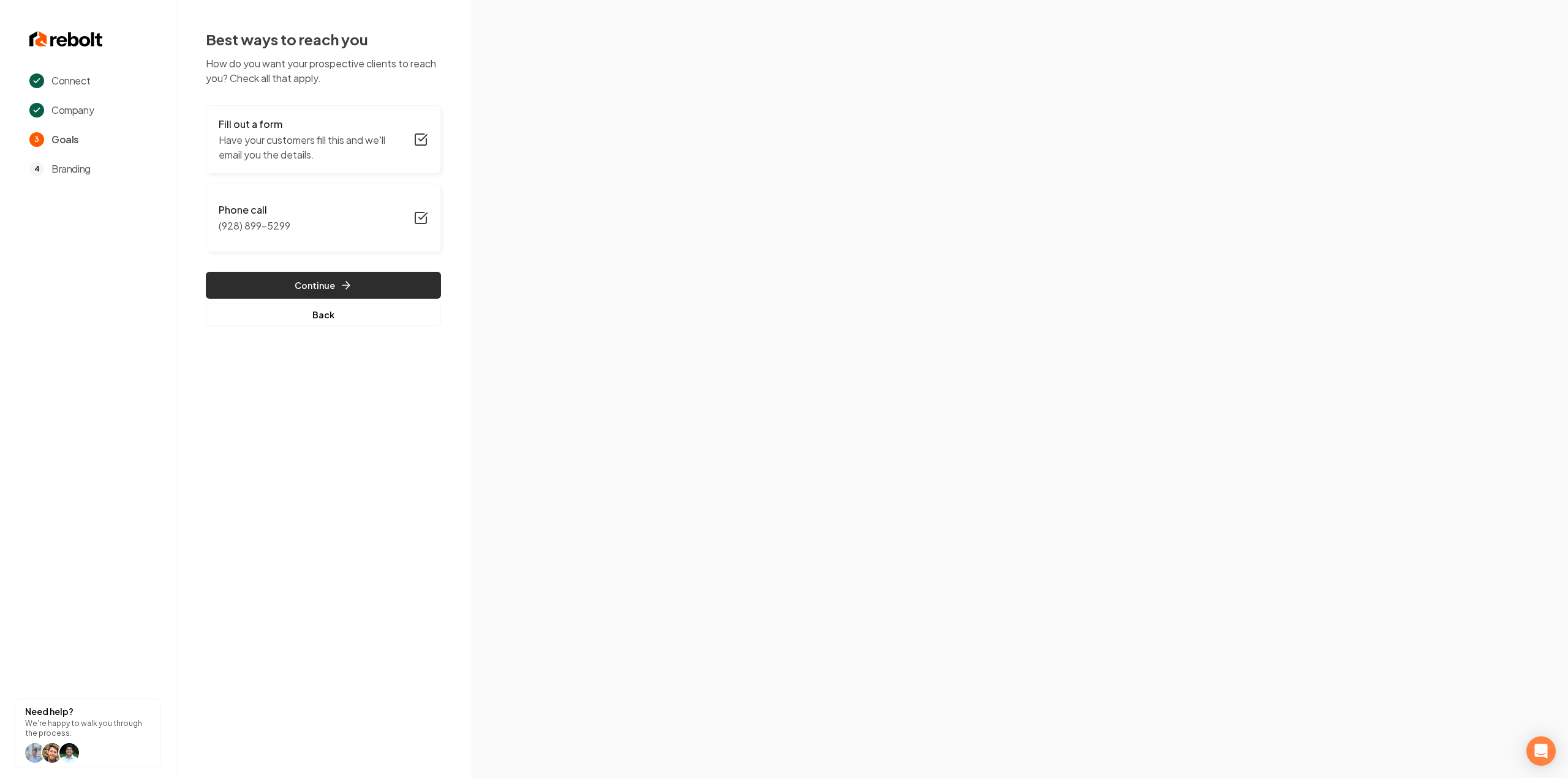 click 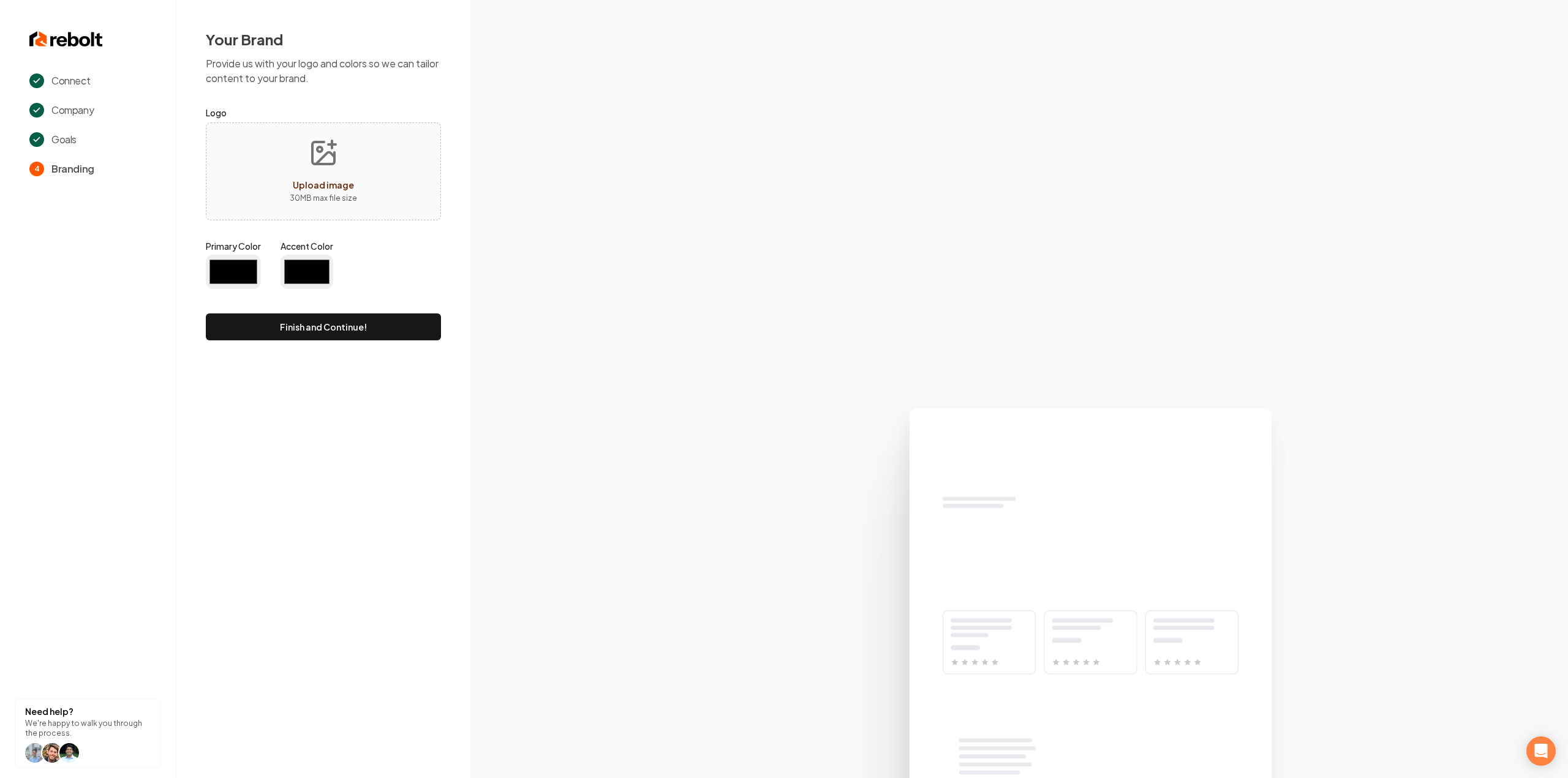 type on "#194d33" 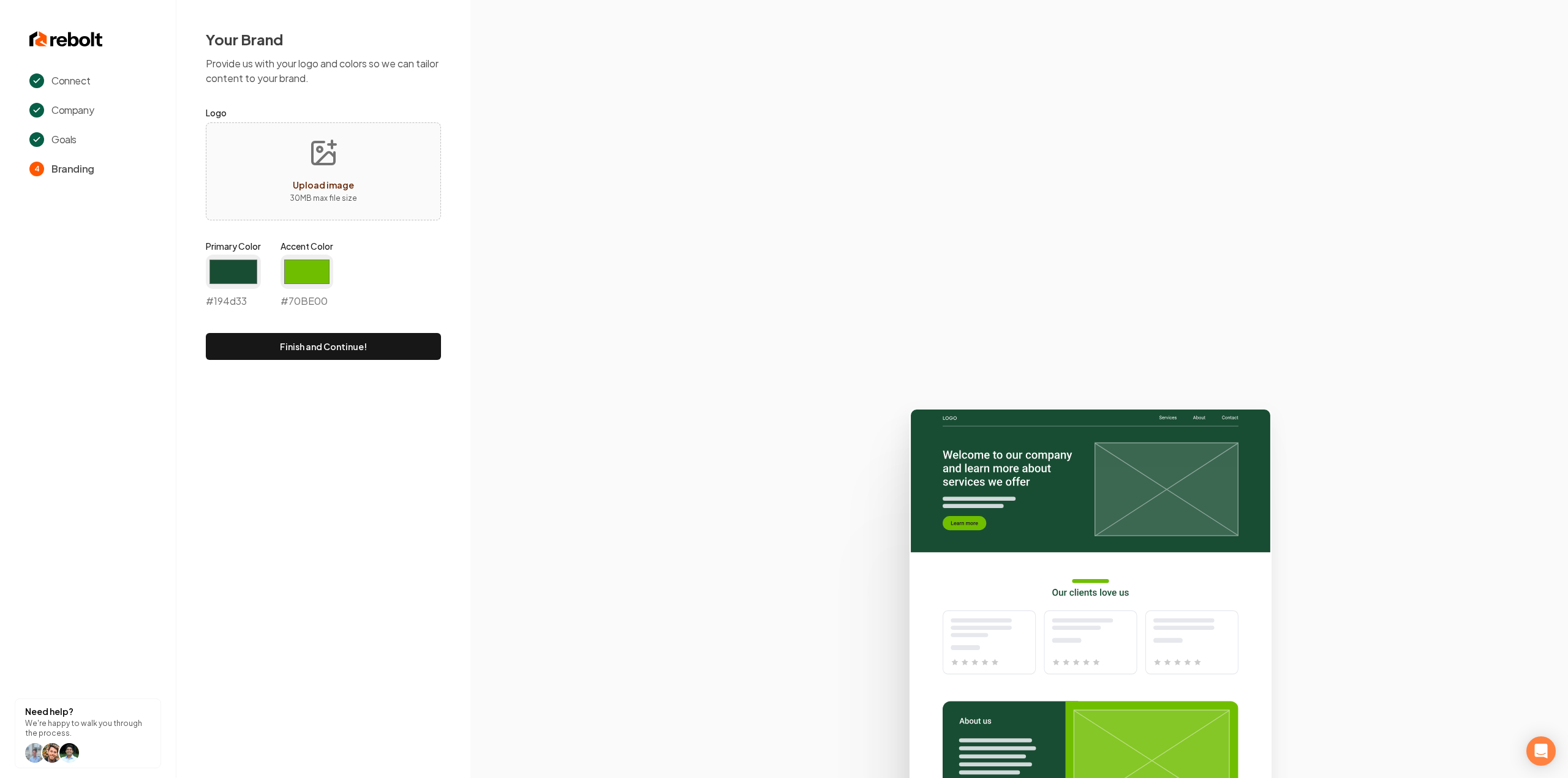 drag, startPoint x: 432, startPoint y: 48, endPoint x: 452, endPoint y: 6, distance: 46.51881 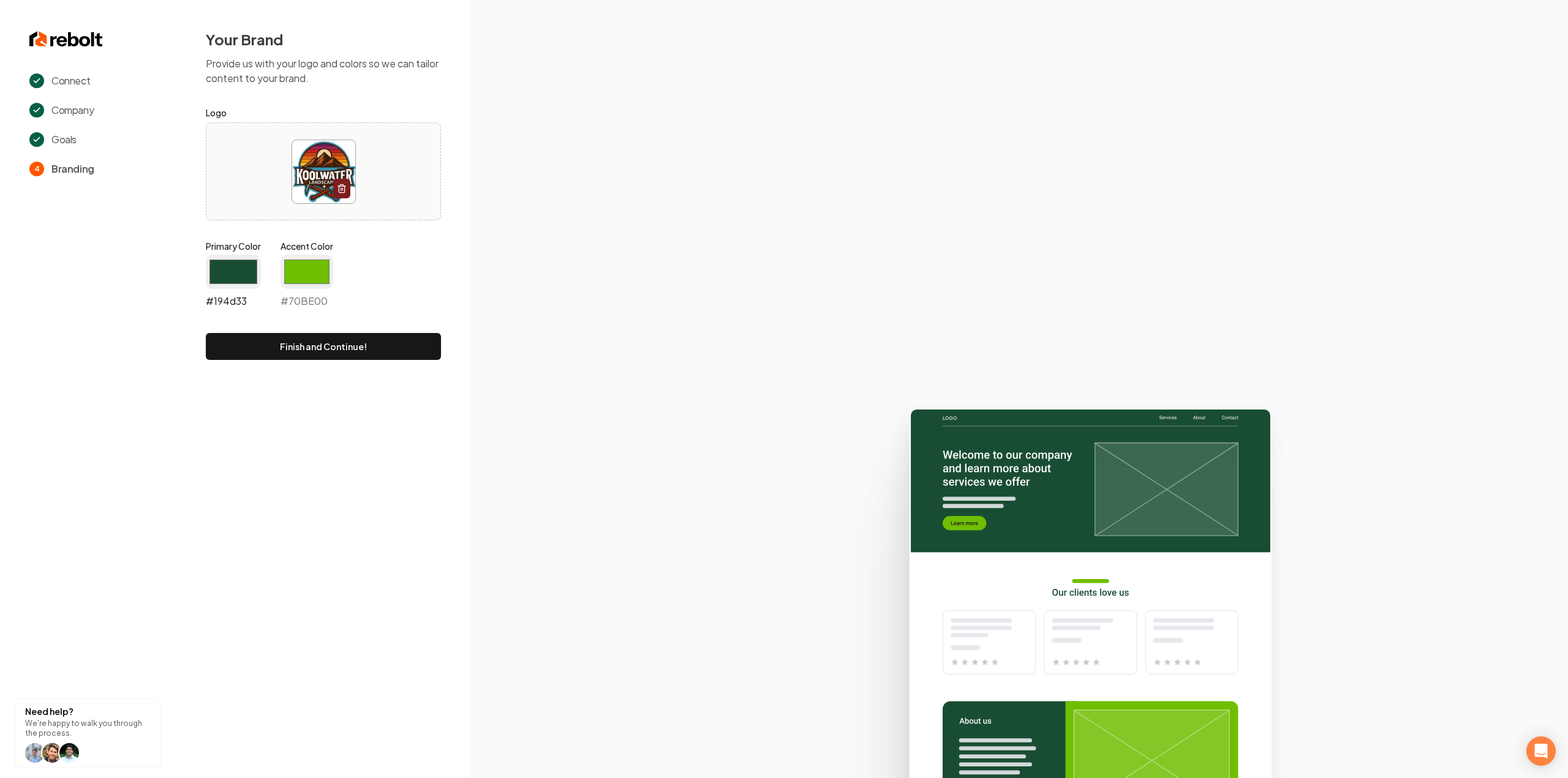 click on "#194d33" at bounding box center (233, 272) 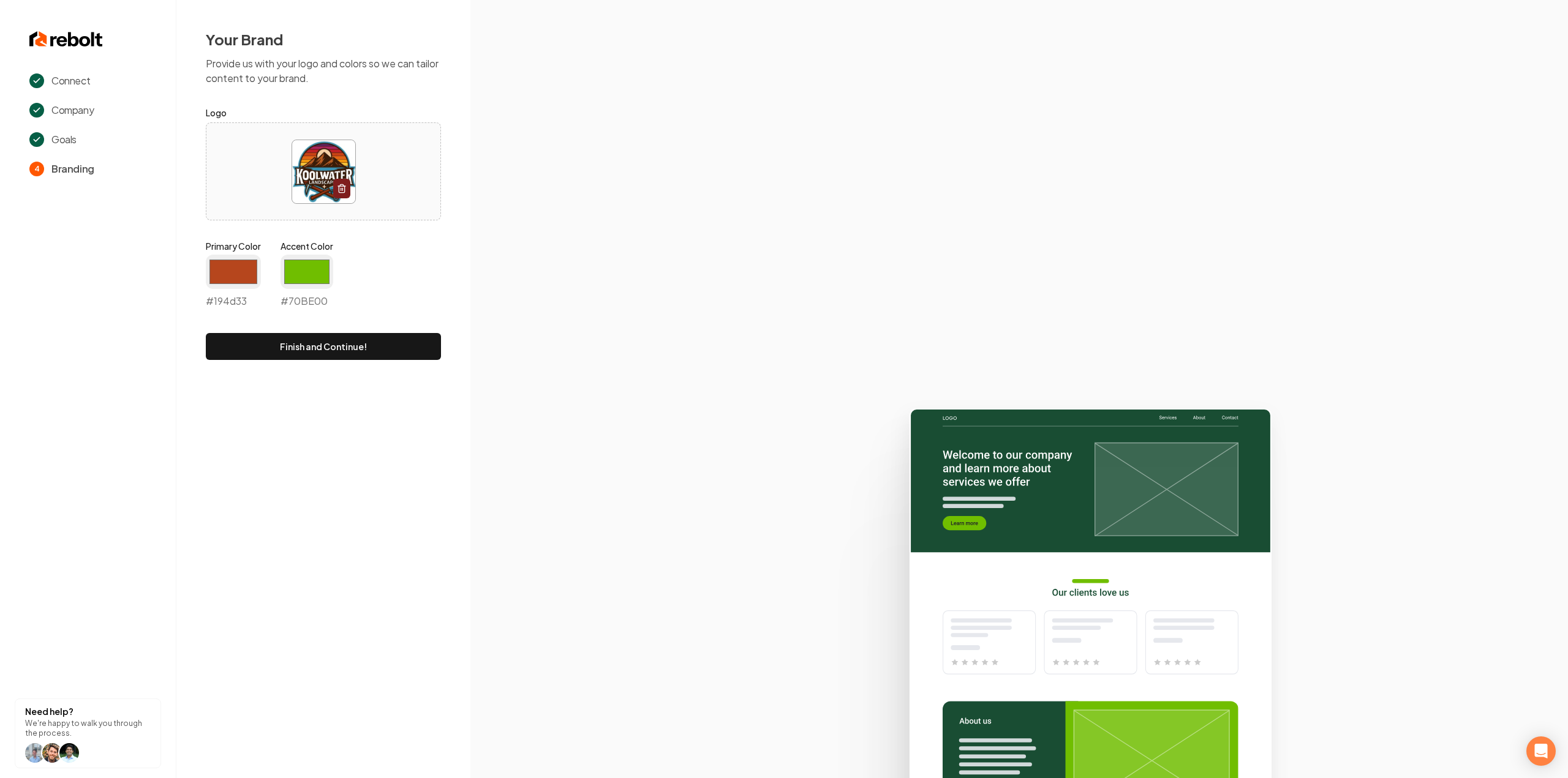 type on "#b6461d" 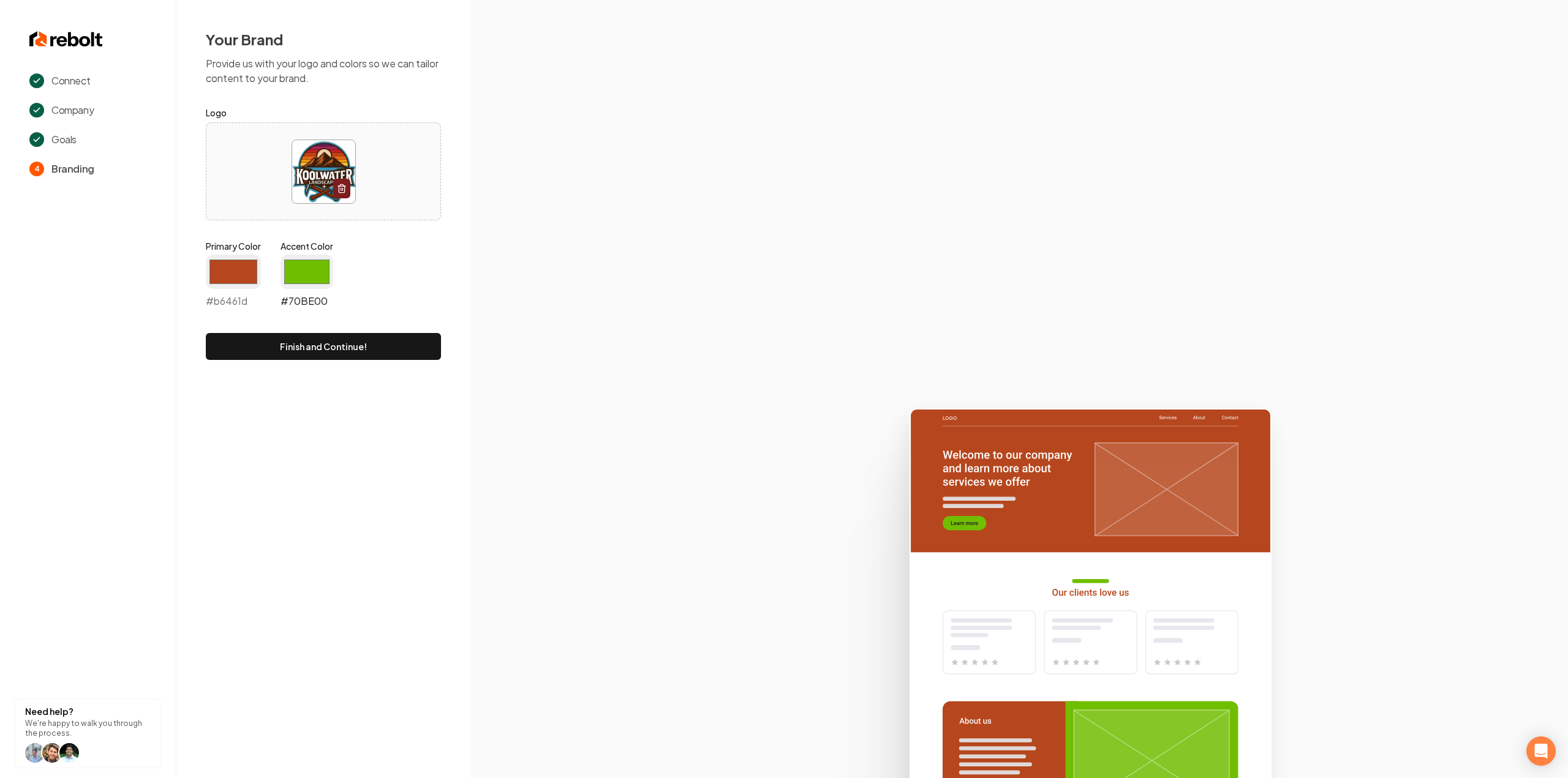 click on "#70be00" at bounding box center [307, 272] 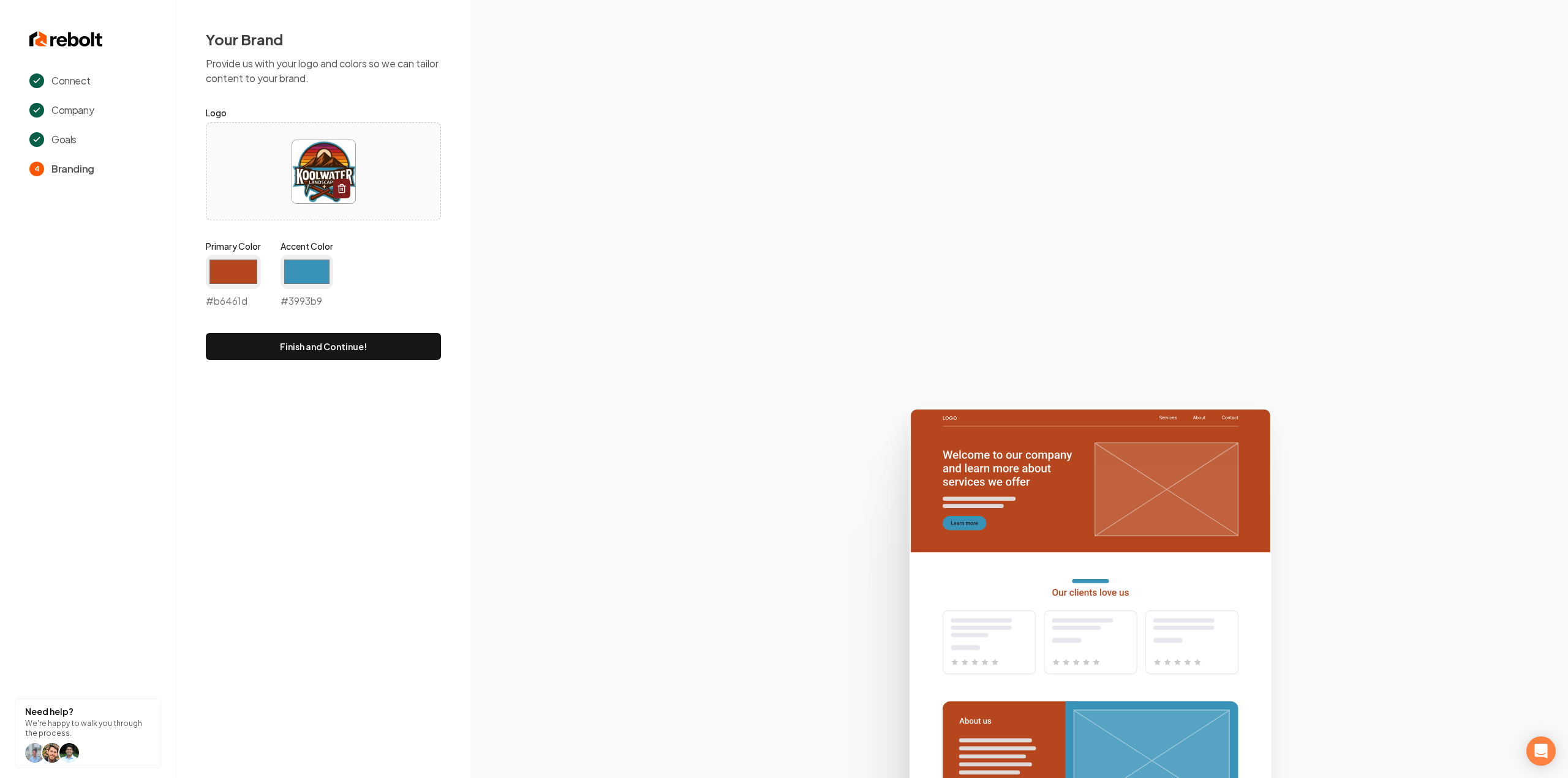 type on "#3993b9" 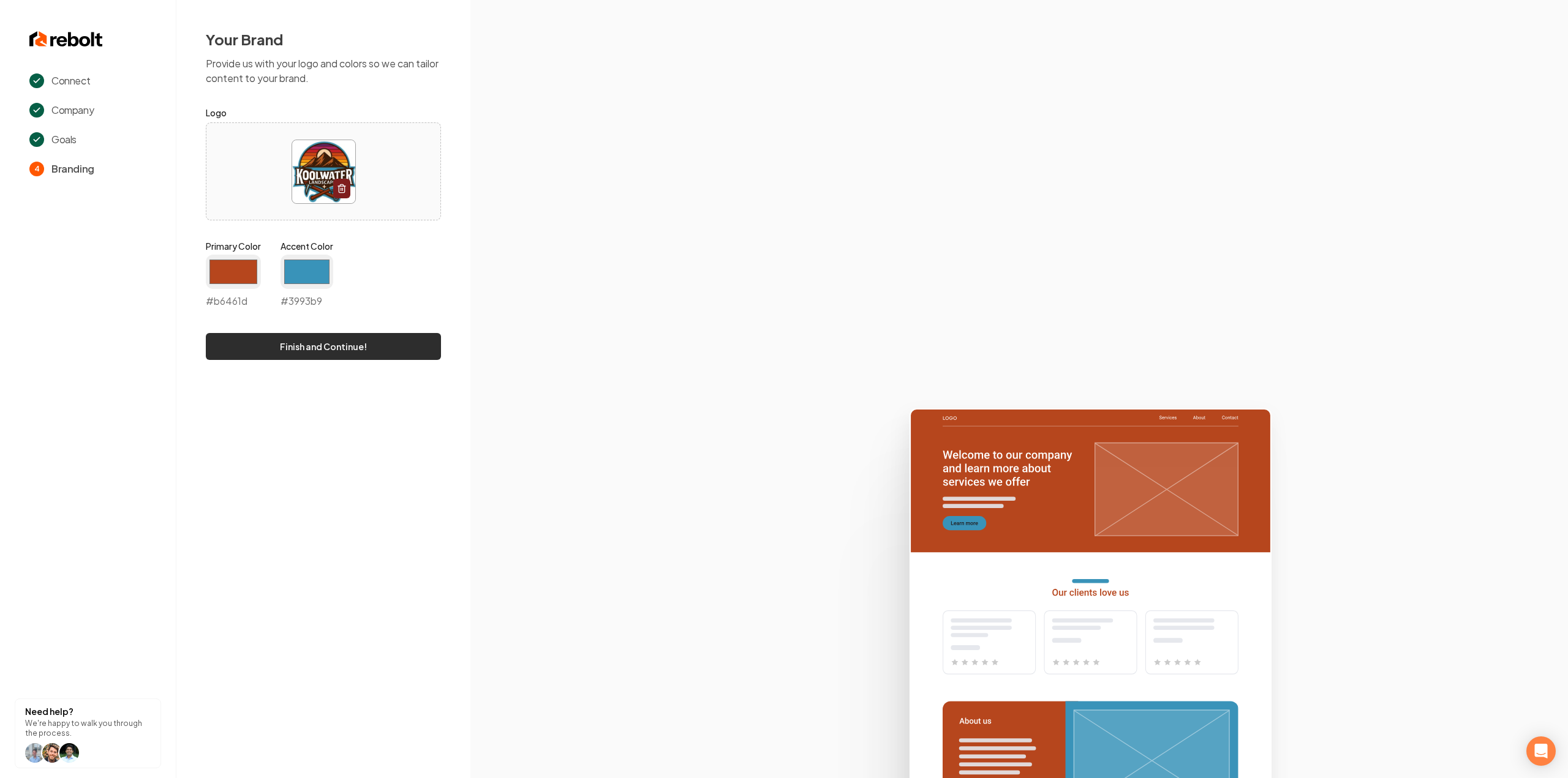 click on "Finish and Continue!" at bounding box center [323, 346] 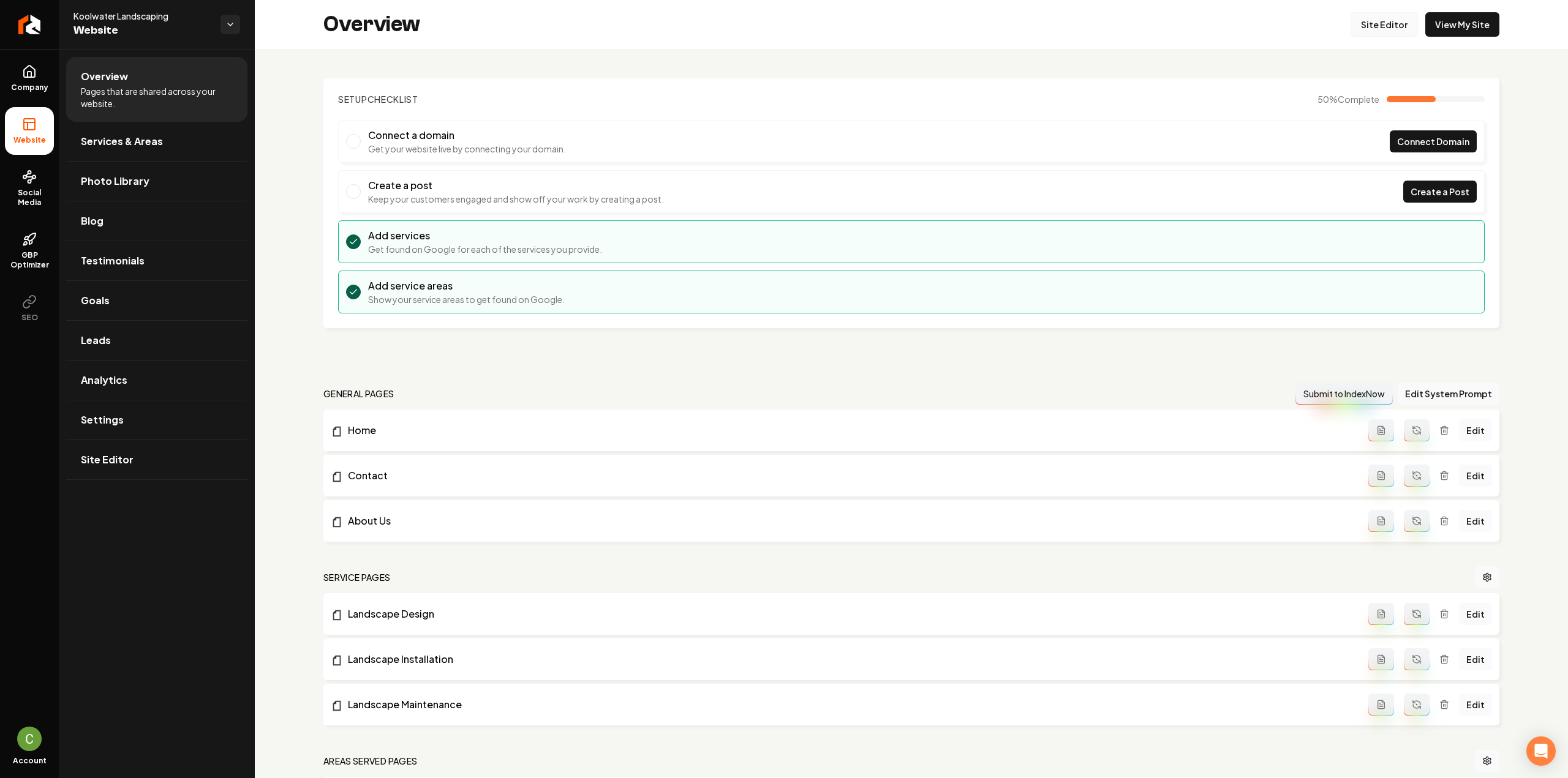 click on "Site Editor" at bounding box center (1384, 24) 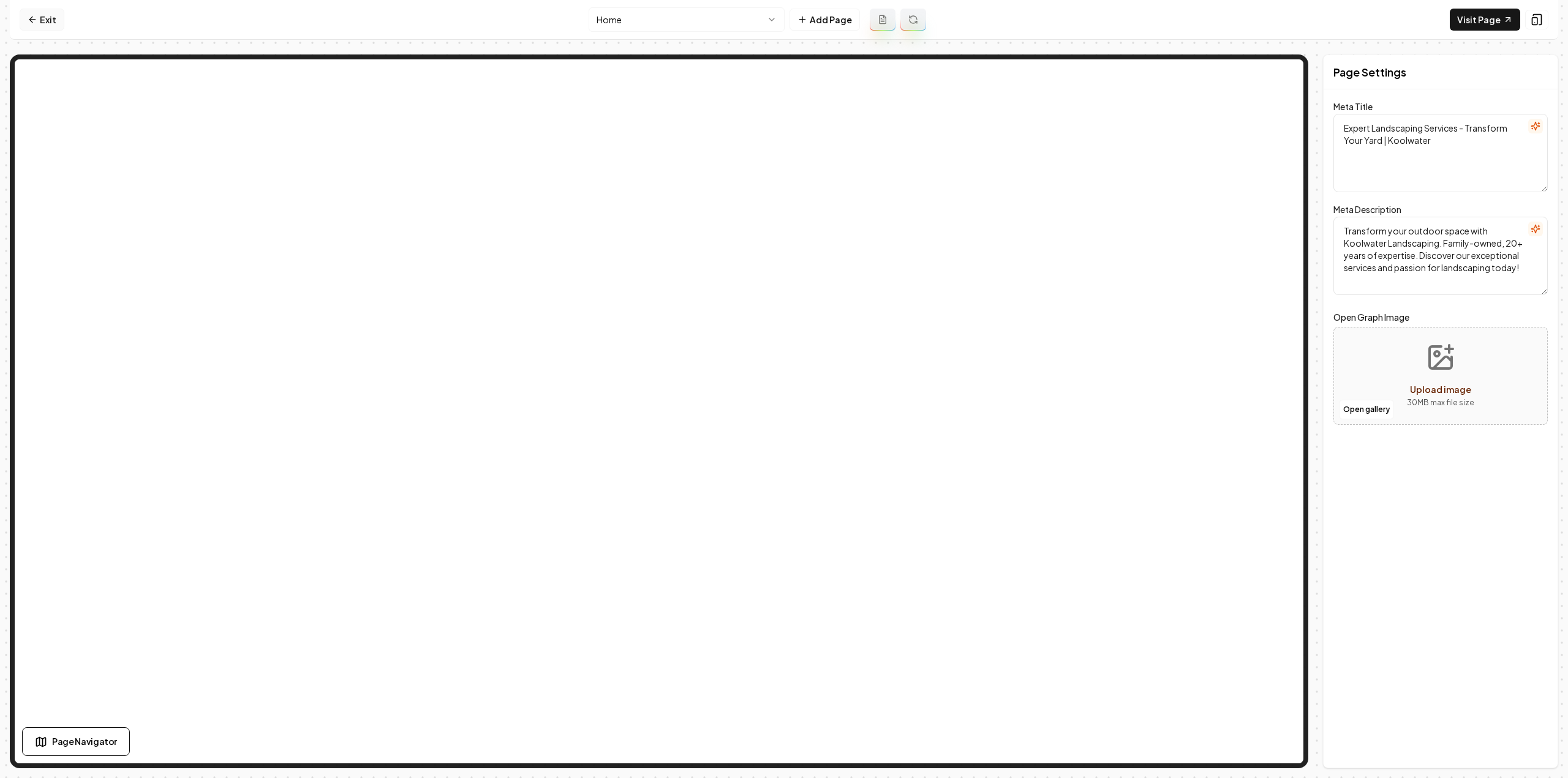 click on "Exit" at bounding box center [42, 20] 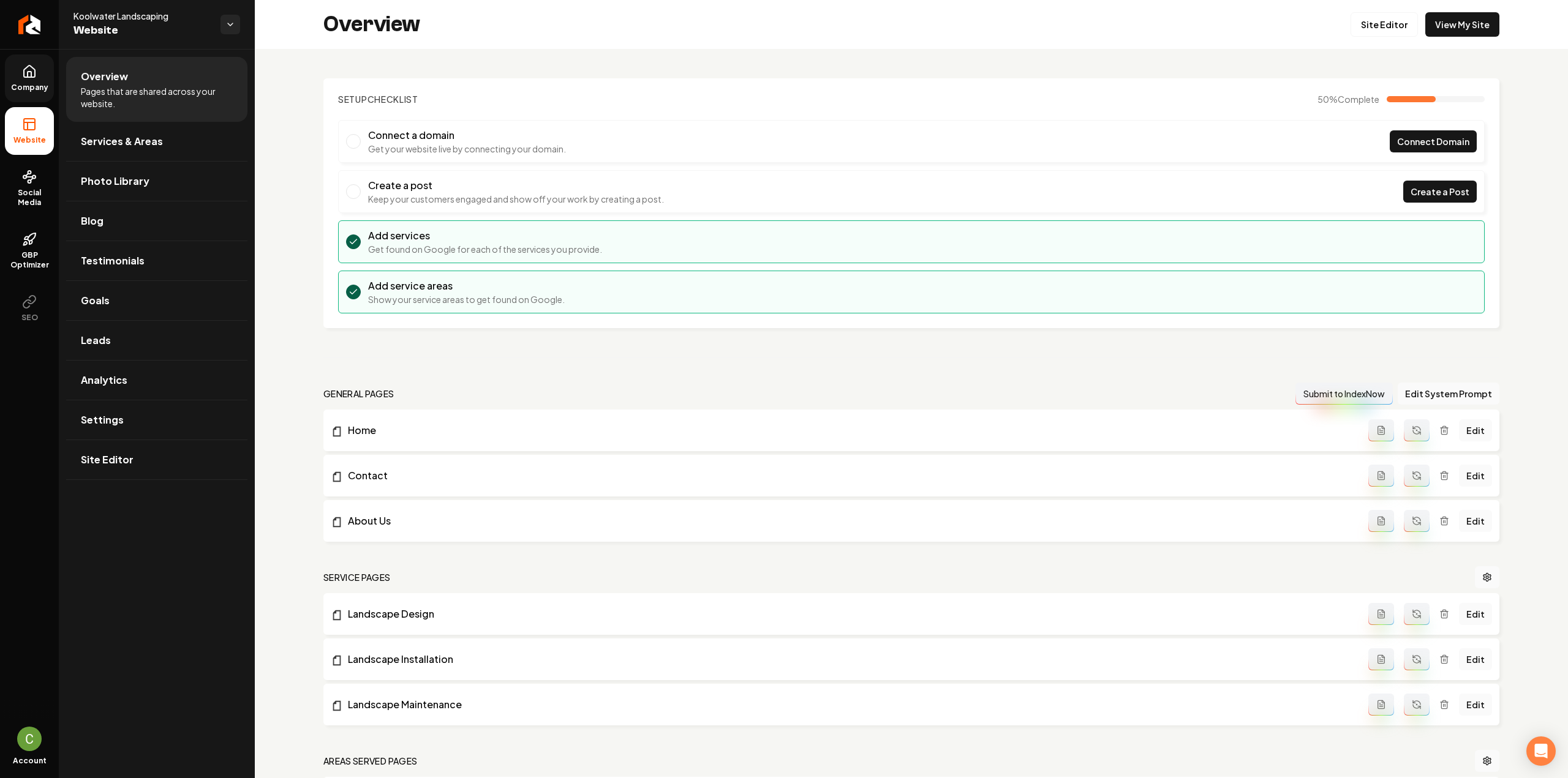 click 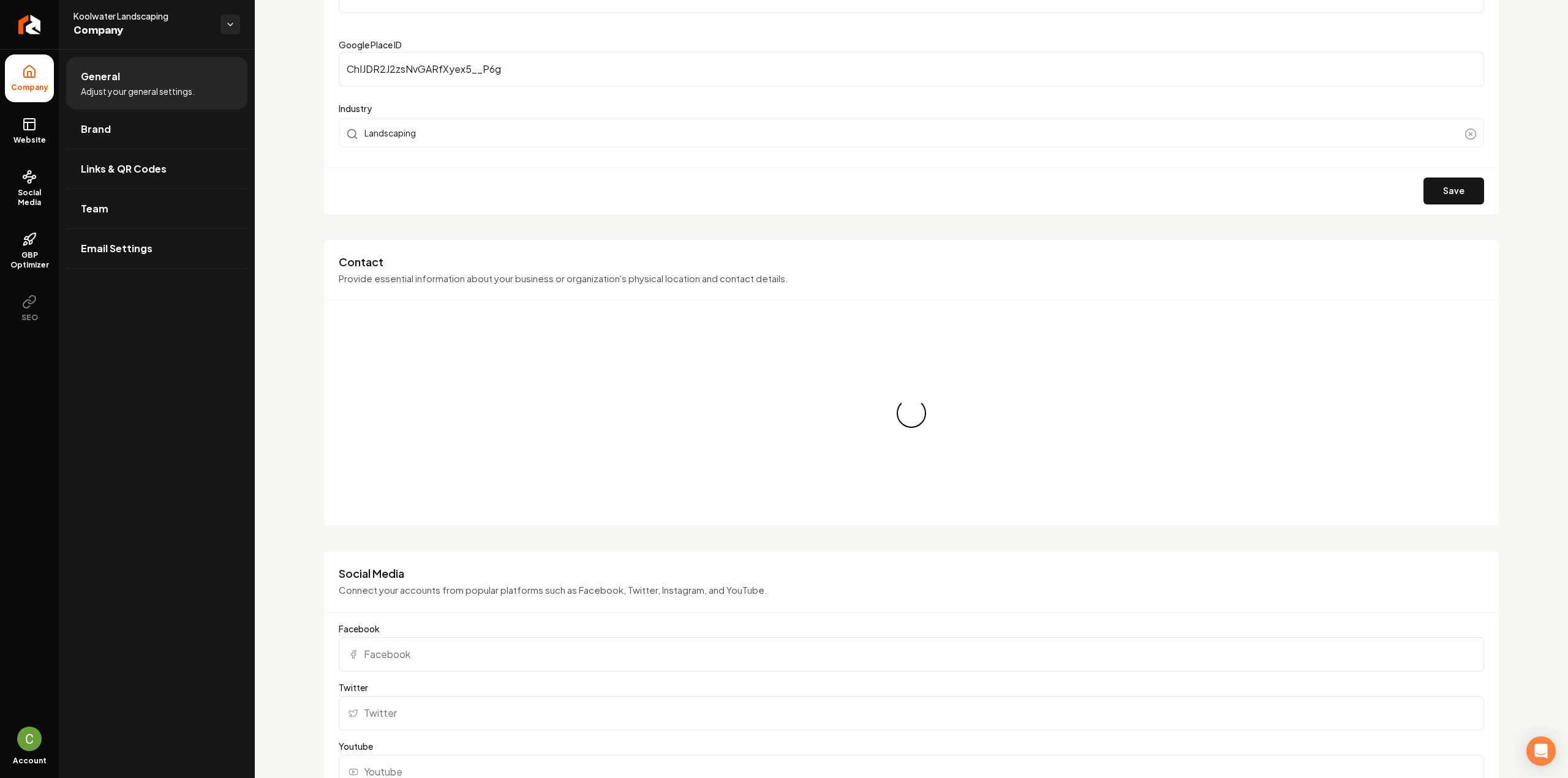 scroll, scrollTop: 428, scrollLeft: 0, axis: vertical 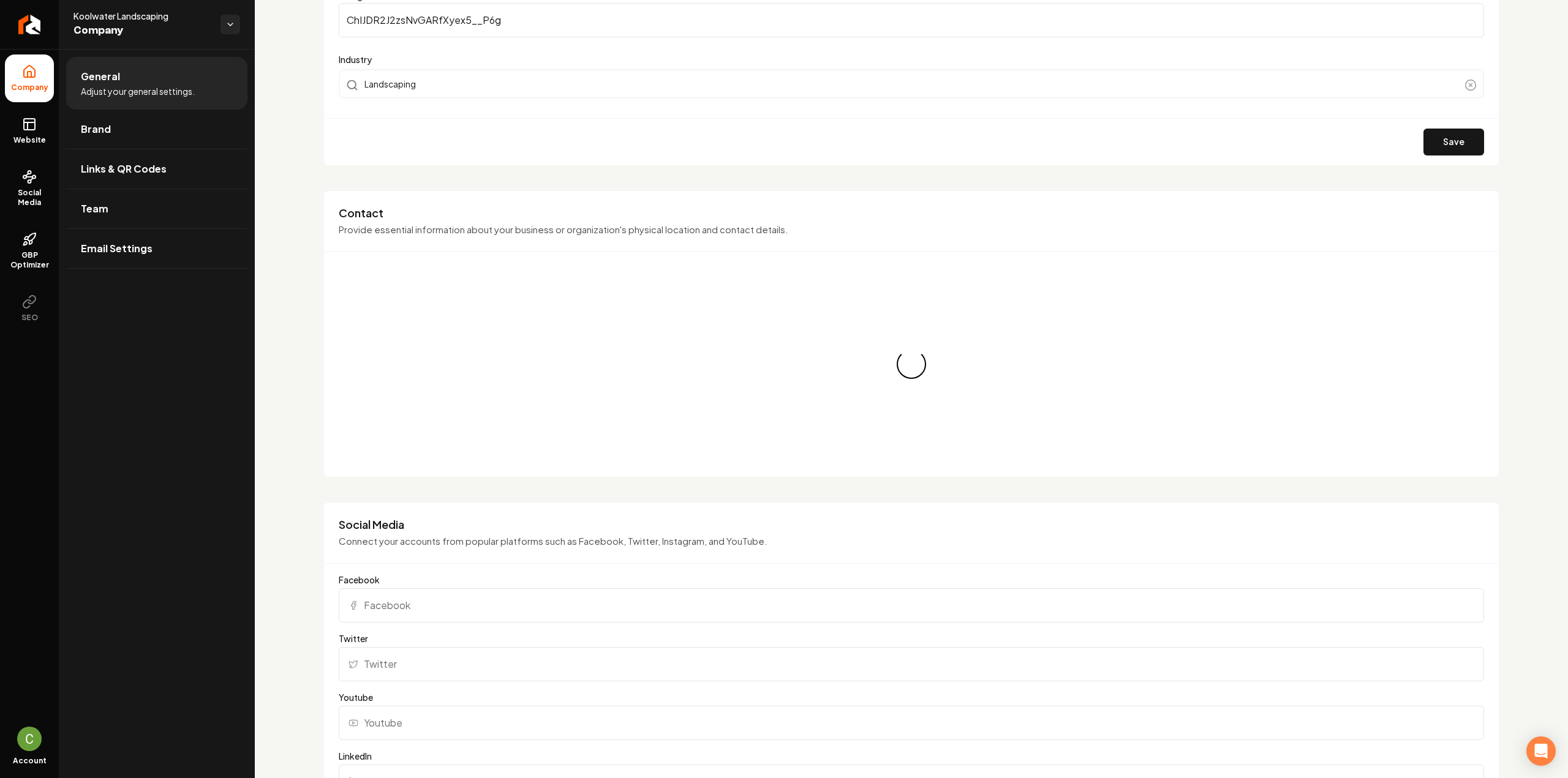 click on "Facebook" at bounding box center (911, 605) 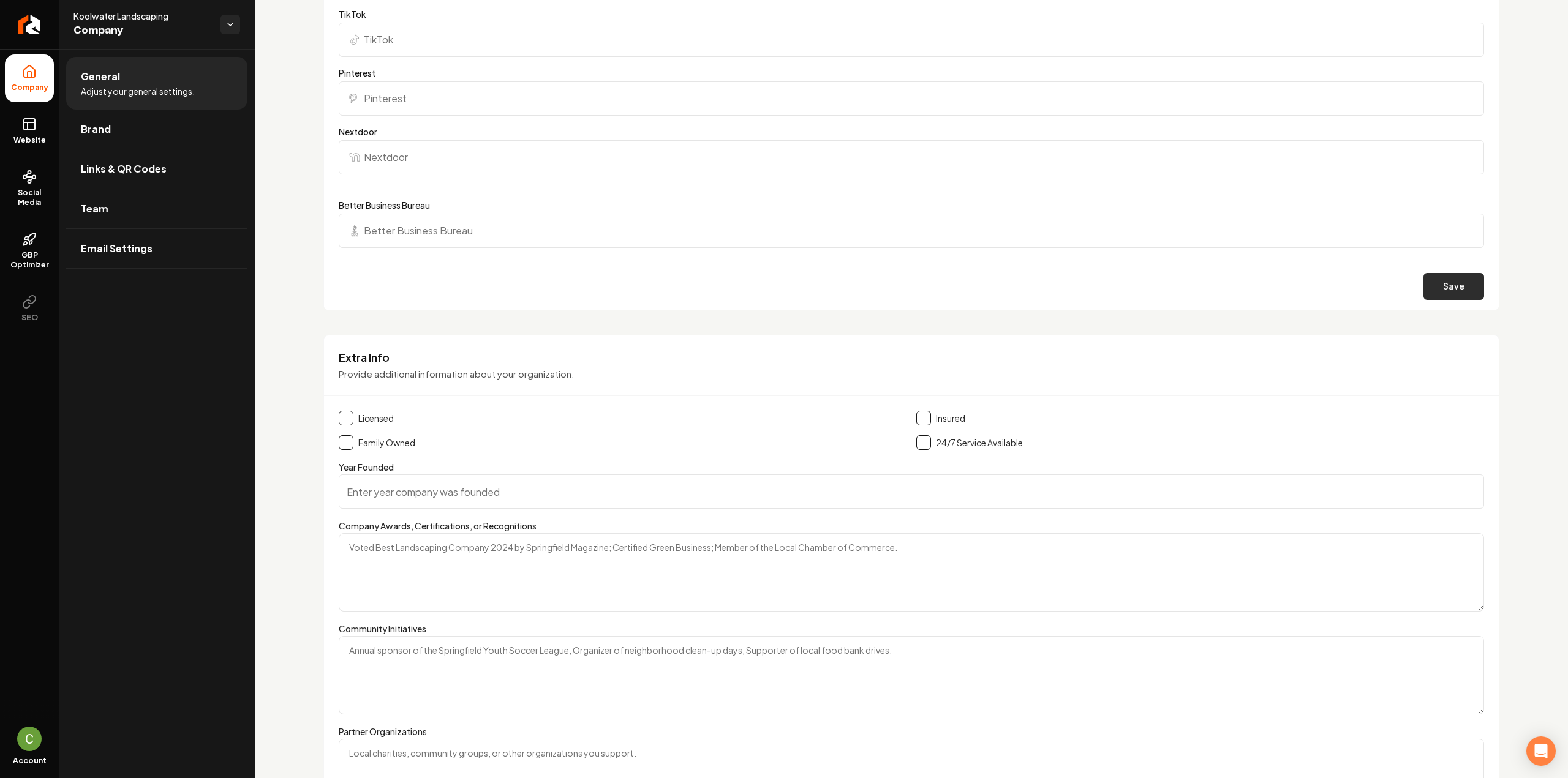 scroll, scrollTop: 1224, scrollLeft: 0, axis: vertical 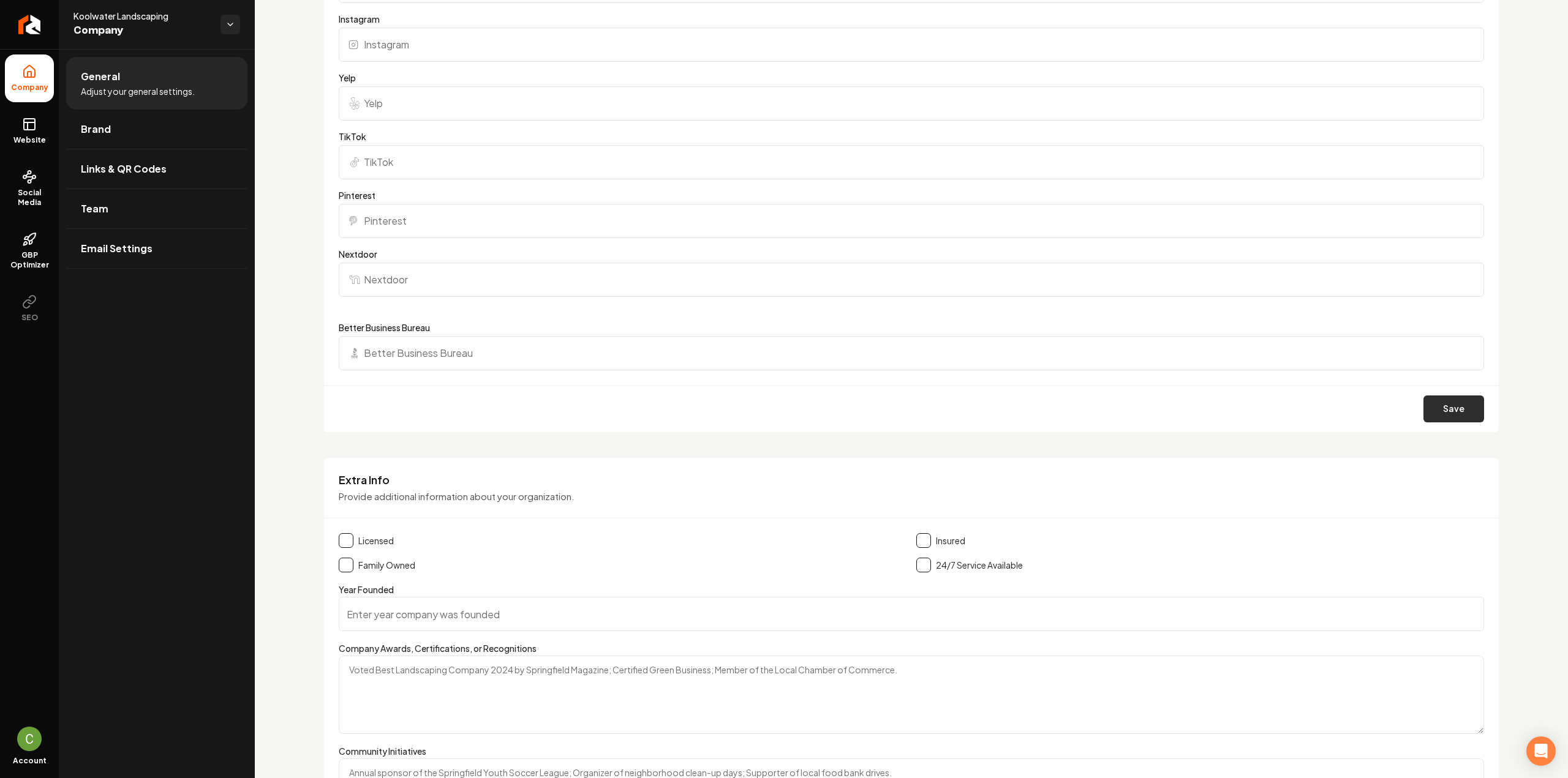 type on "https://www.facebook.com/p/Koolwater-Landscaping-100057657061715/" 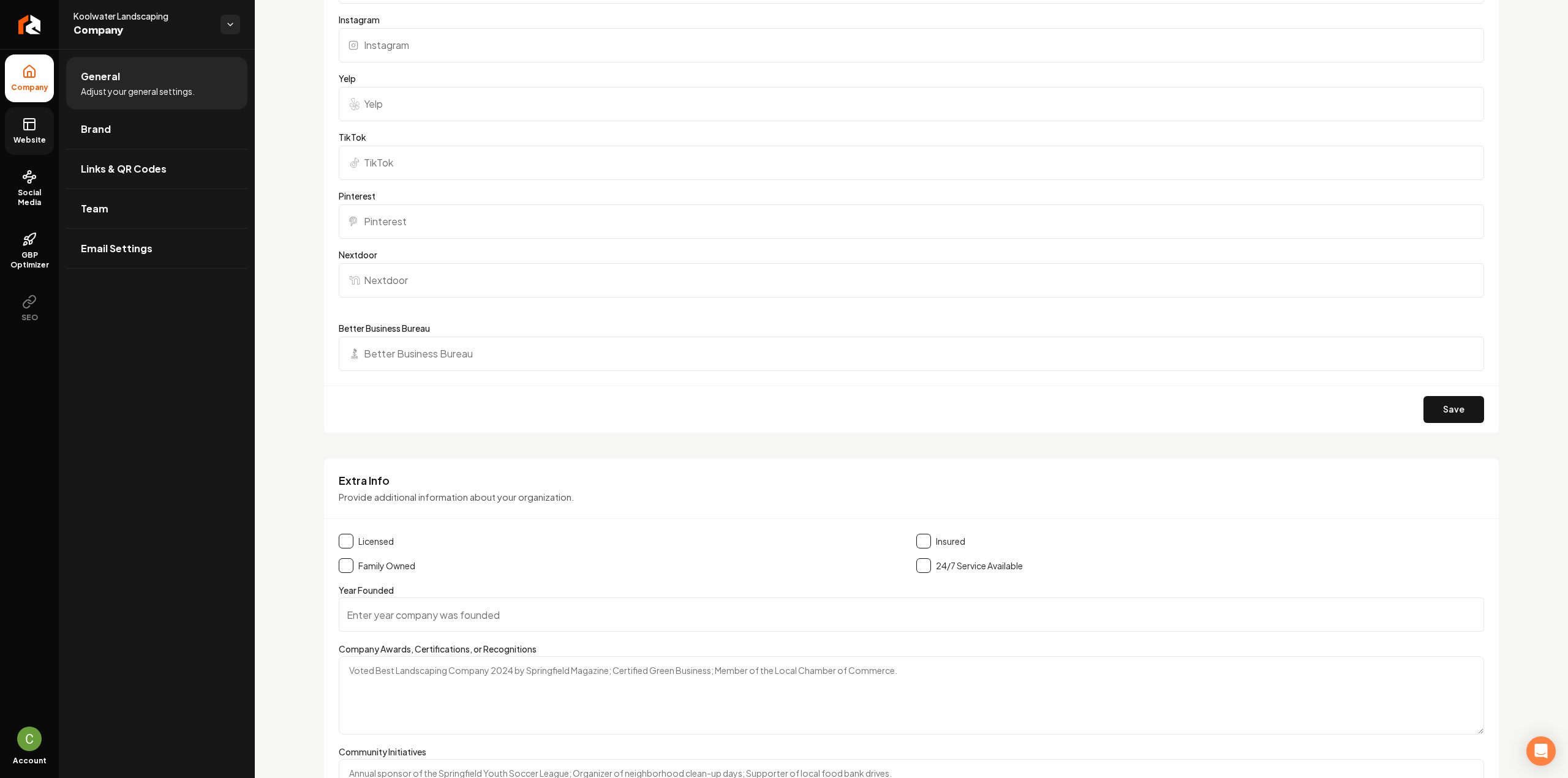 scroll, scrollTop: 1224, scrollLeft: 0, axis: vertical 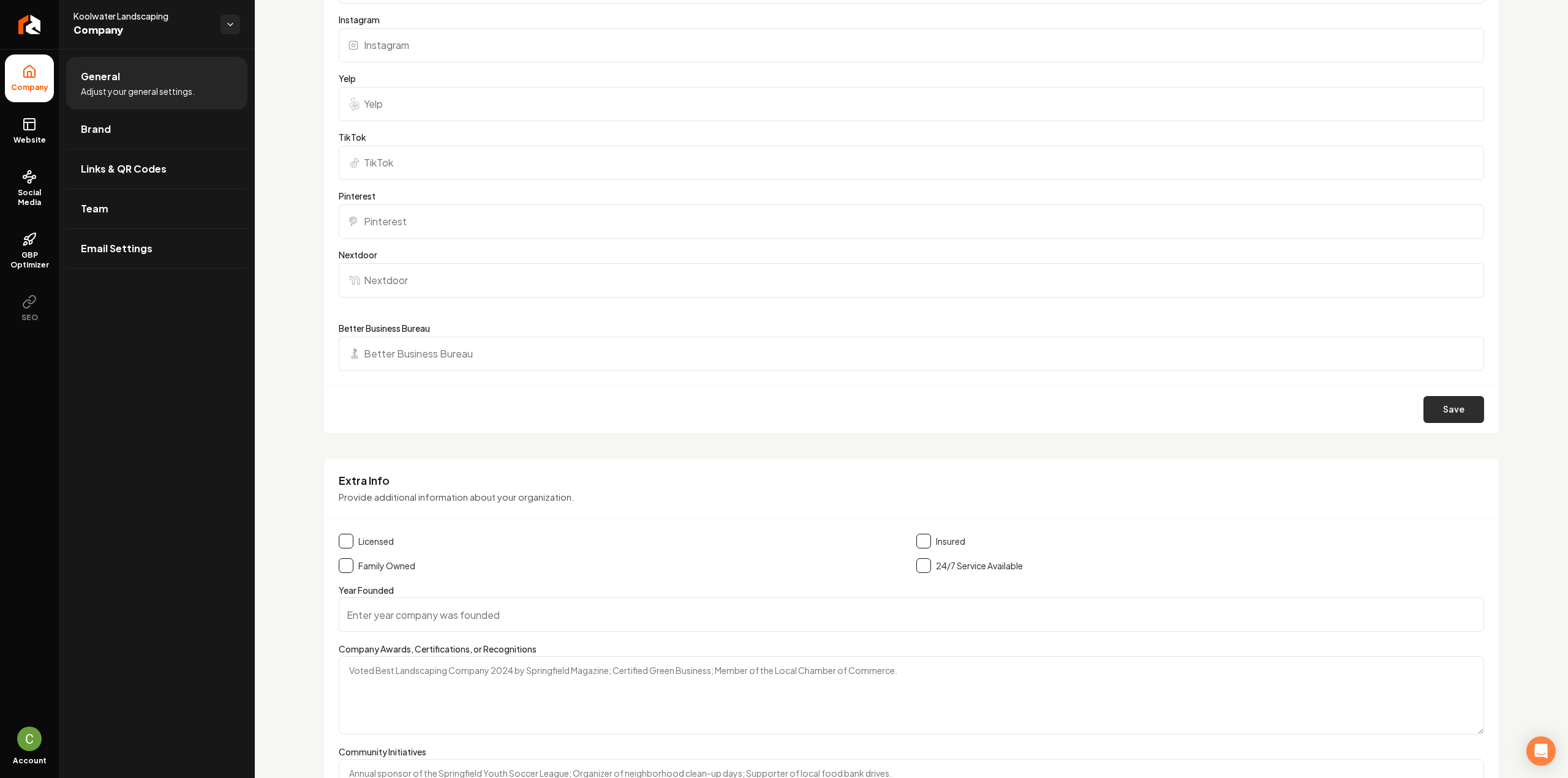 click on "Save" at bounding box center (1453, 410) 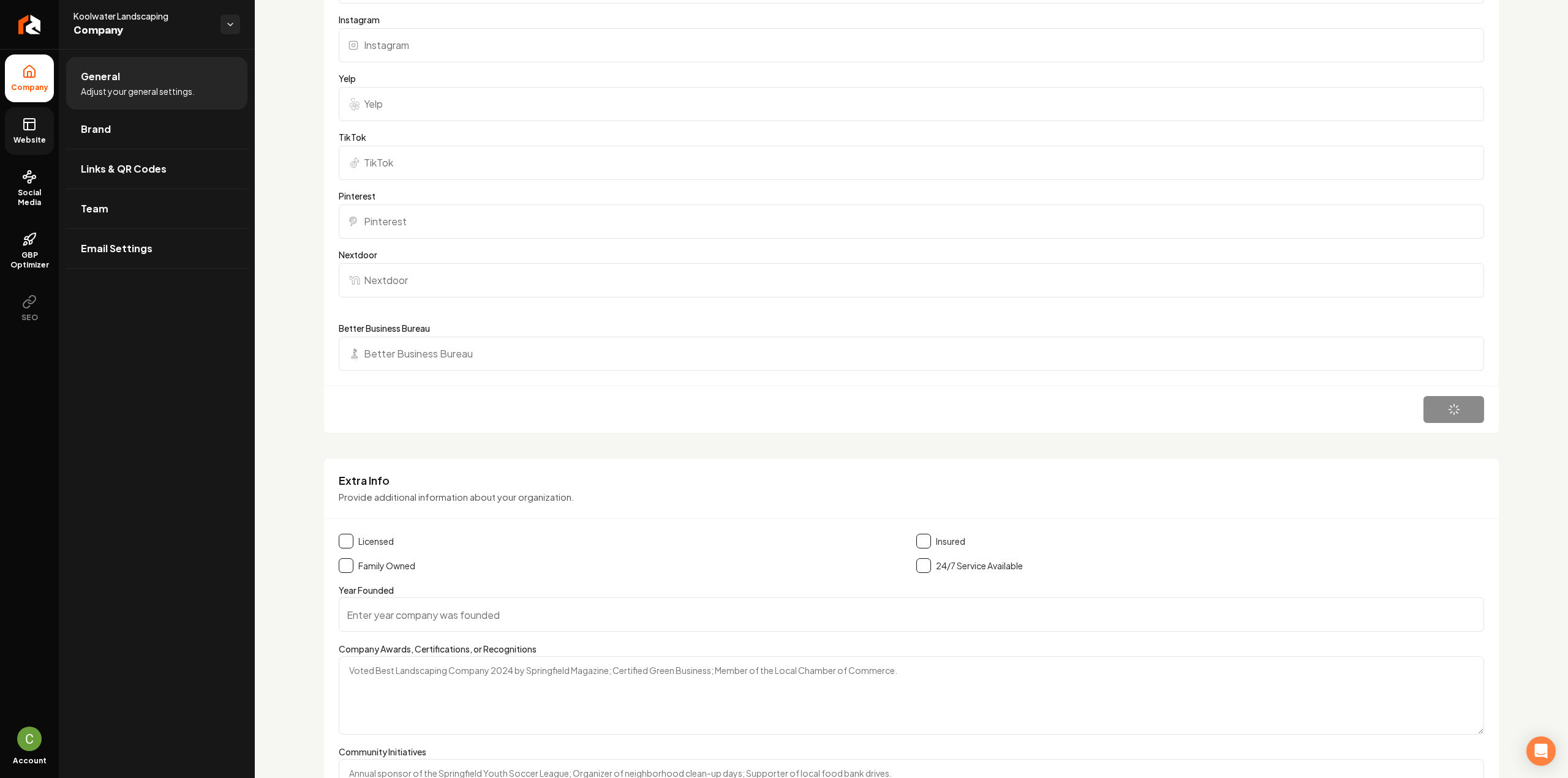 click on "Website" at bounding box center (29, 140) 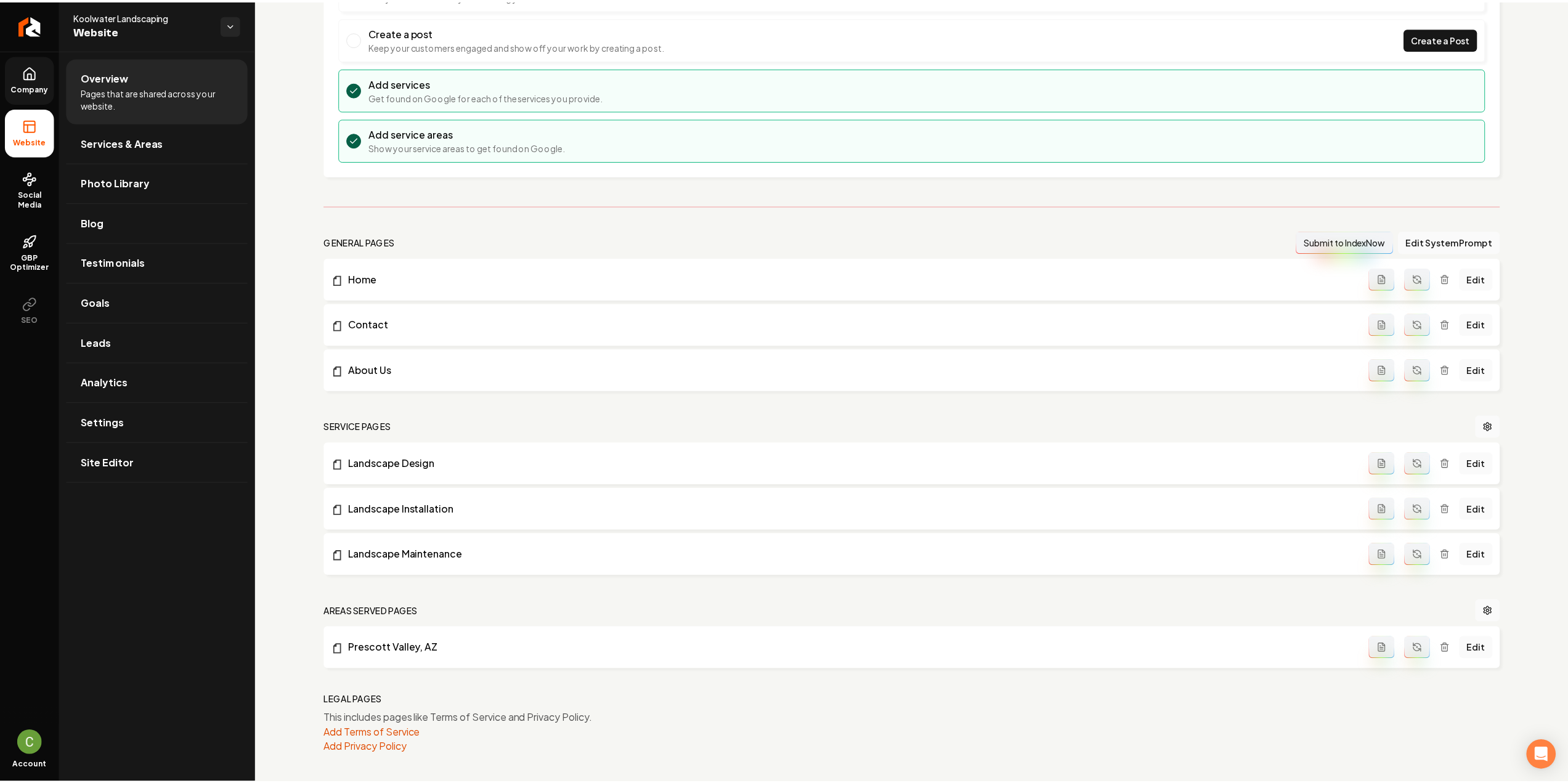 scroll, scrollTop: 0, scrollLeft: 0, axis: both 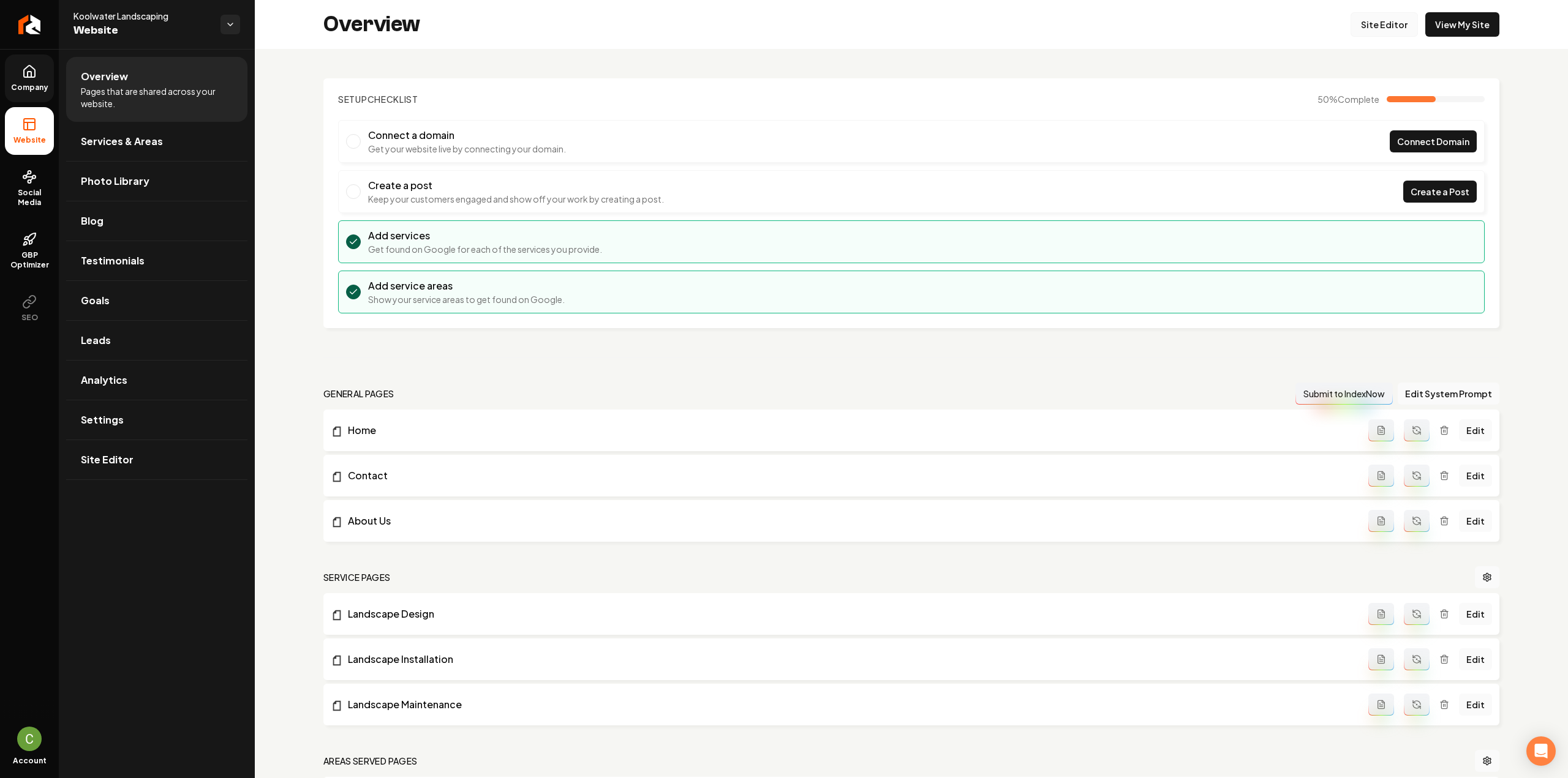 click on "Site Editor" at bounding box center [1384, 24] 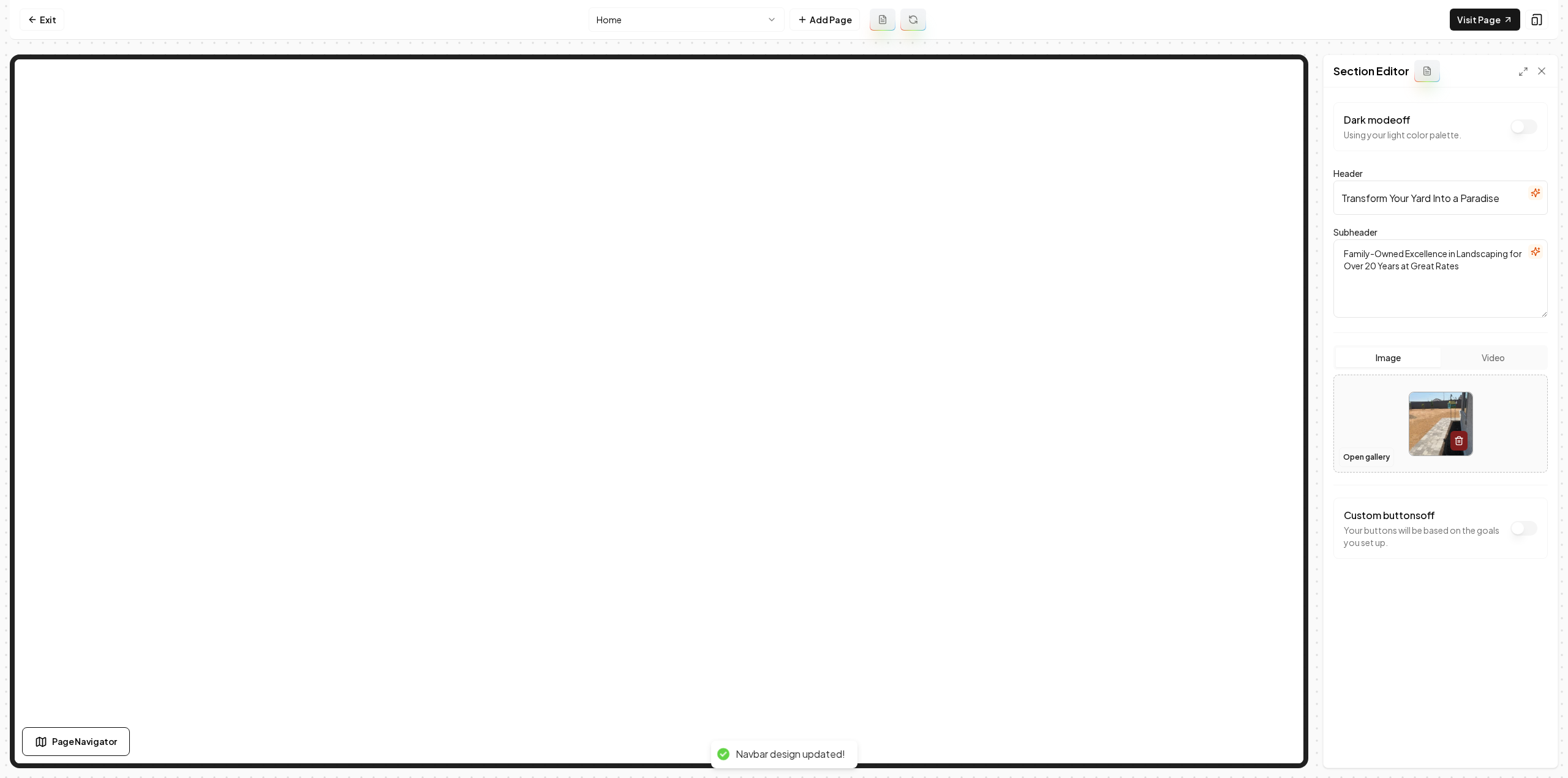 click on "Open gallery" at bounding box center (1366, 457) 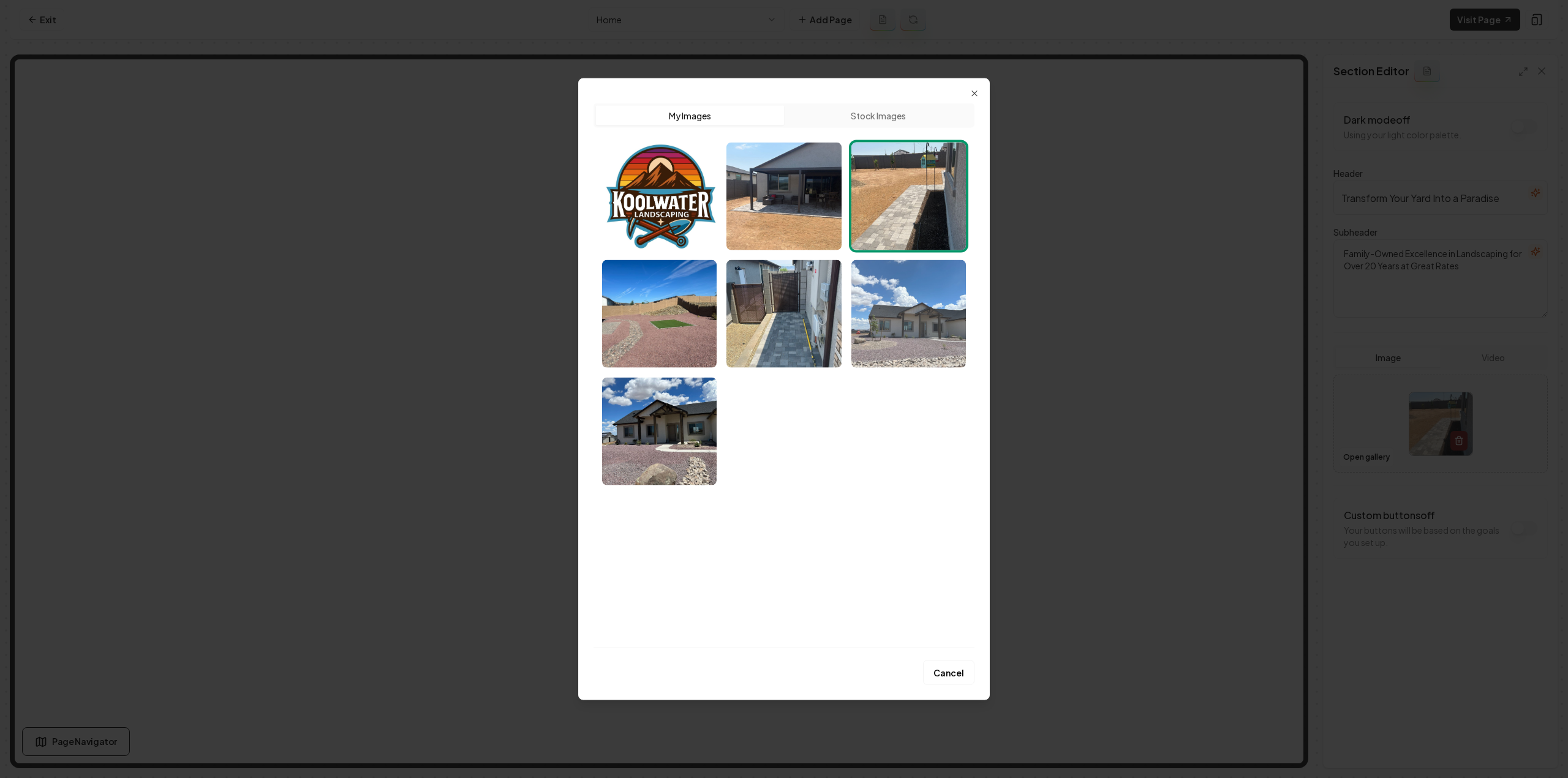 click at bounding box center (908, 313) 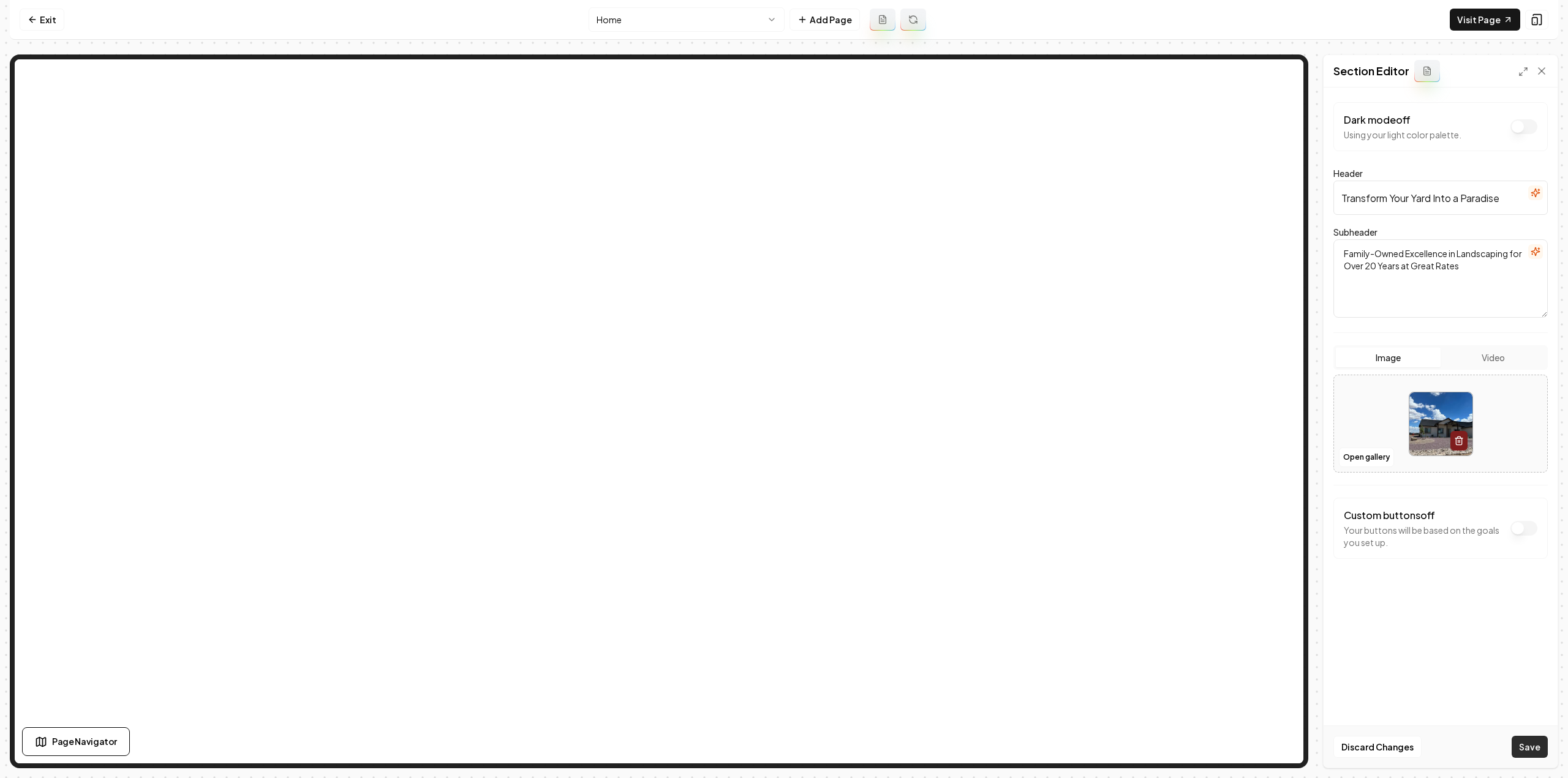 click on "Save" at bounding box center (1529, 747) 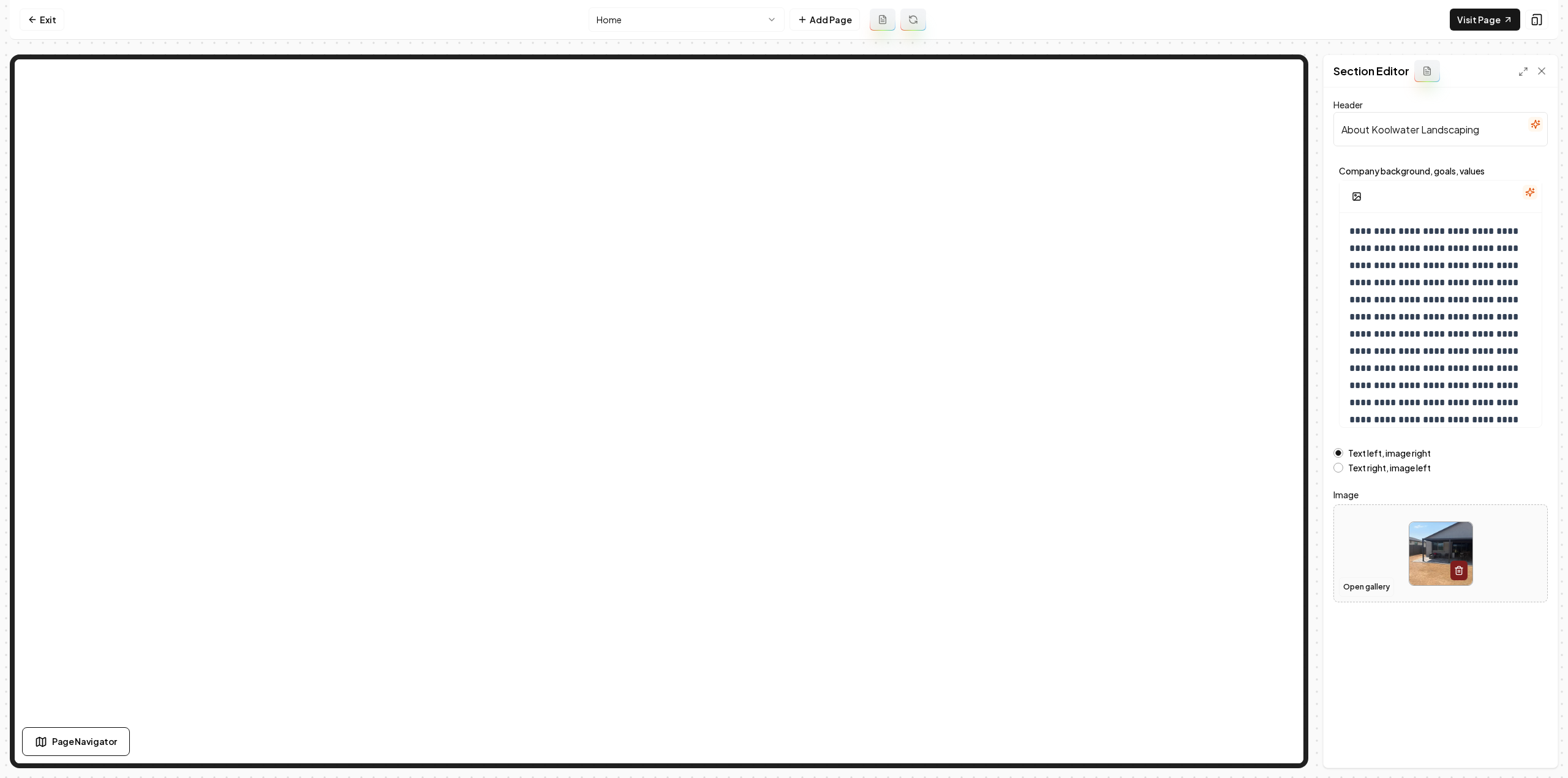 click on "Open gallery" at bounding box center [1366, 587] 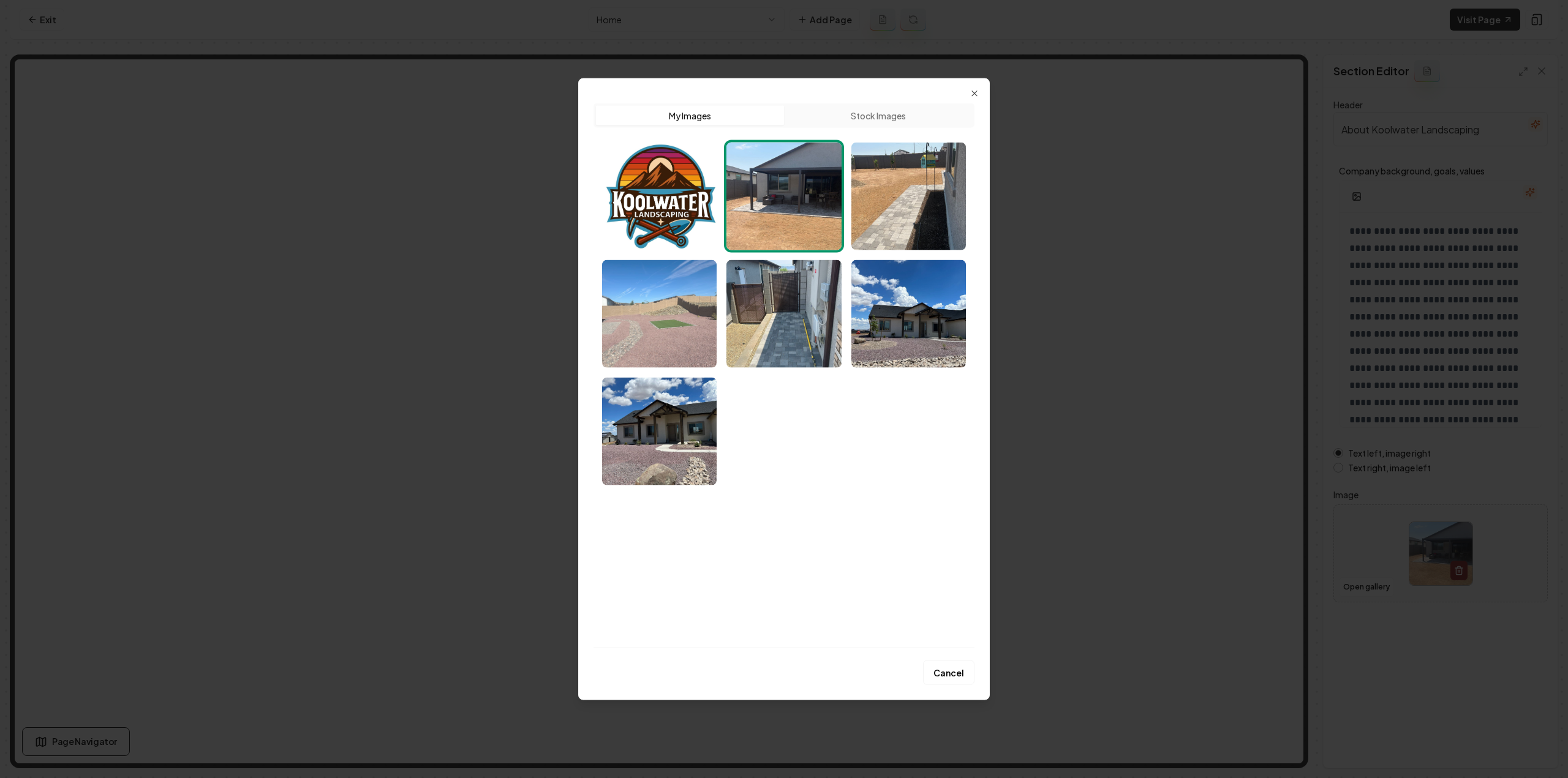 click at bounding box center (659, 313) 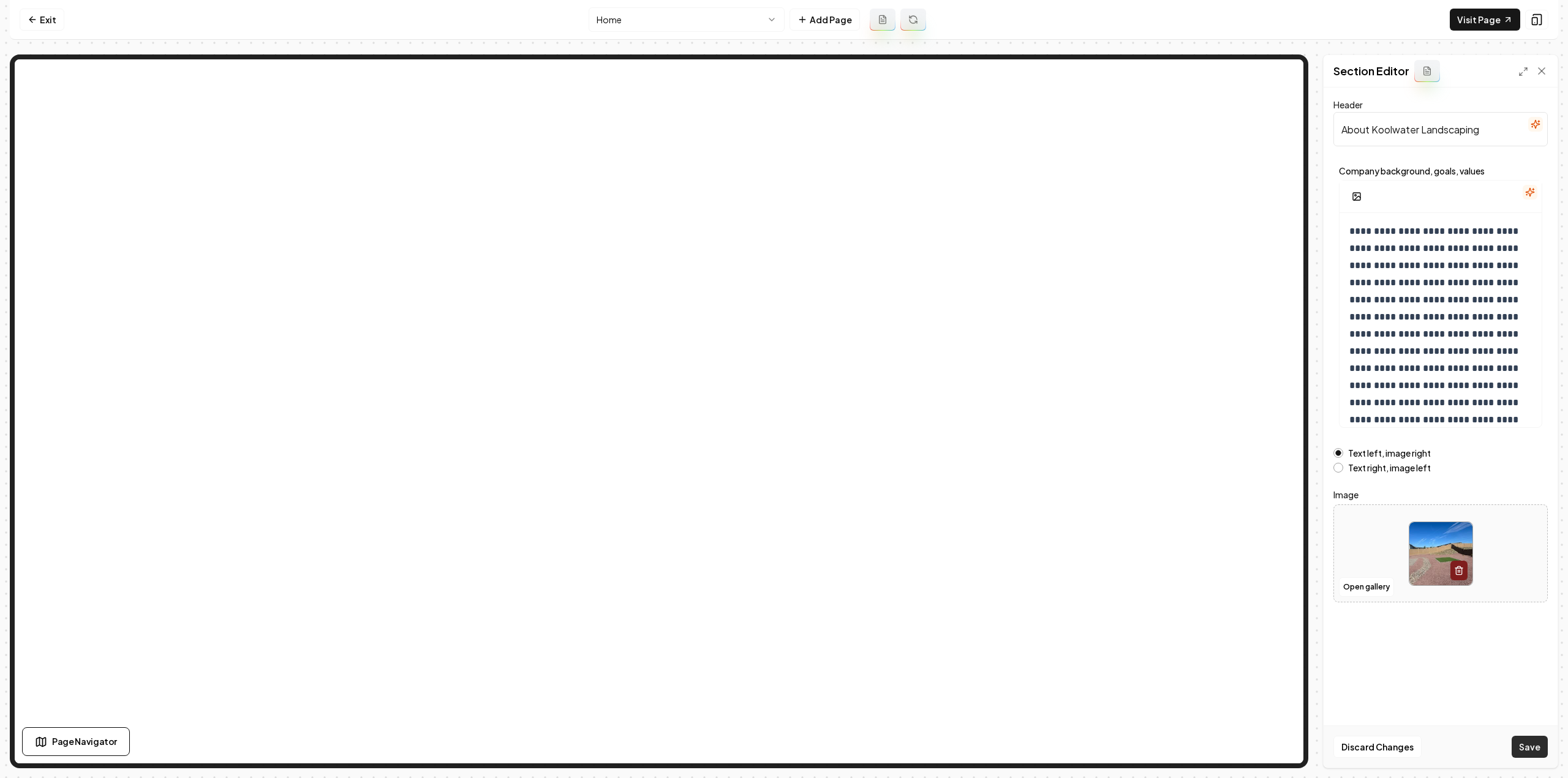 click on "Save" at bounding box center (1529, 747) 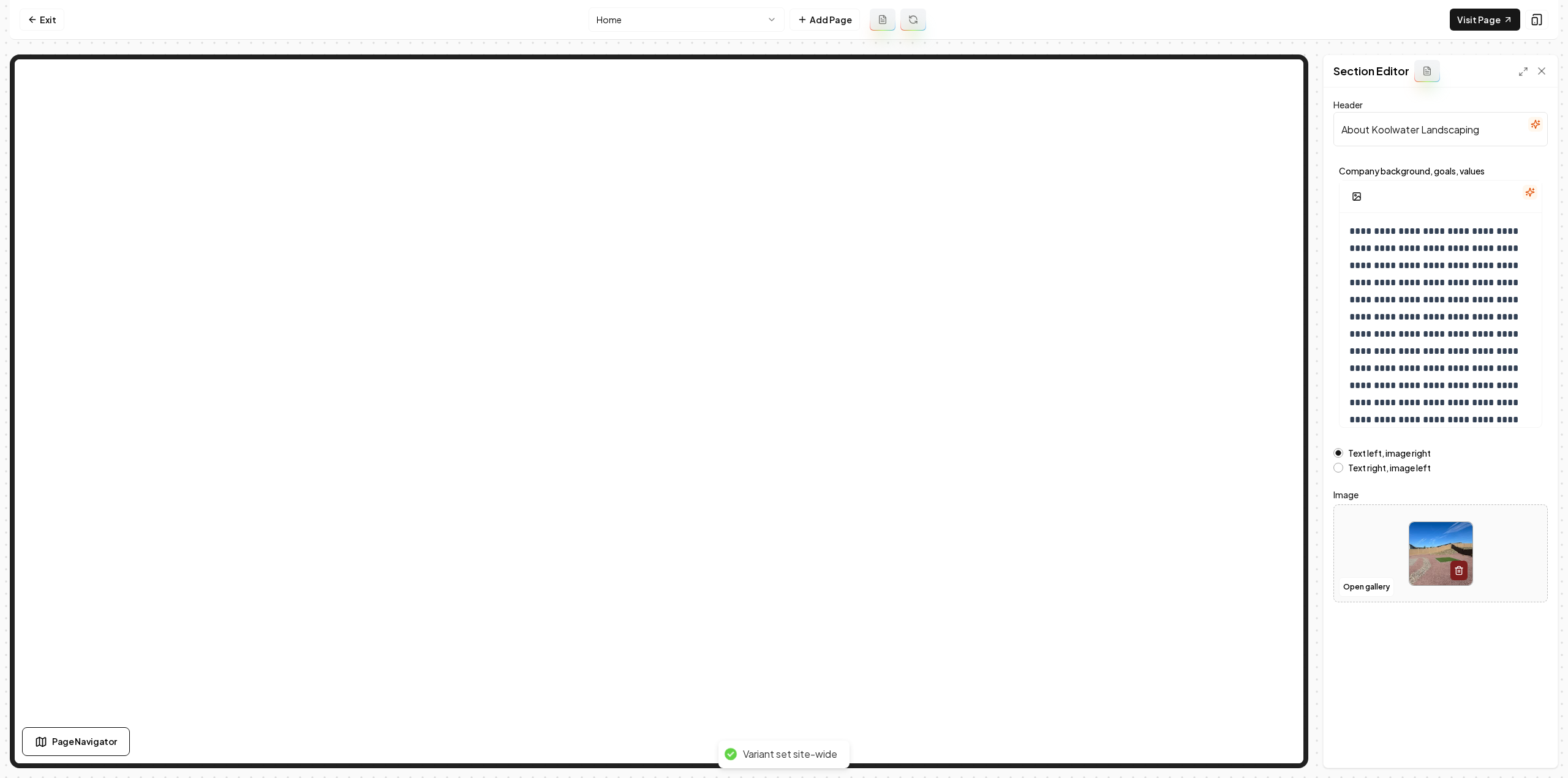 click on "**********" at bounding box center [784, 389] 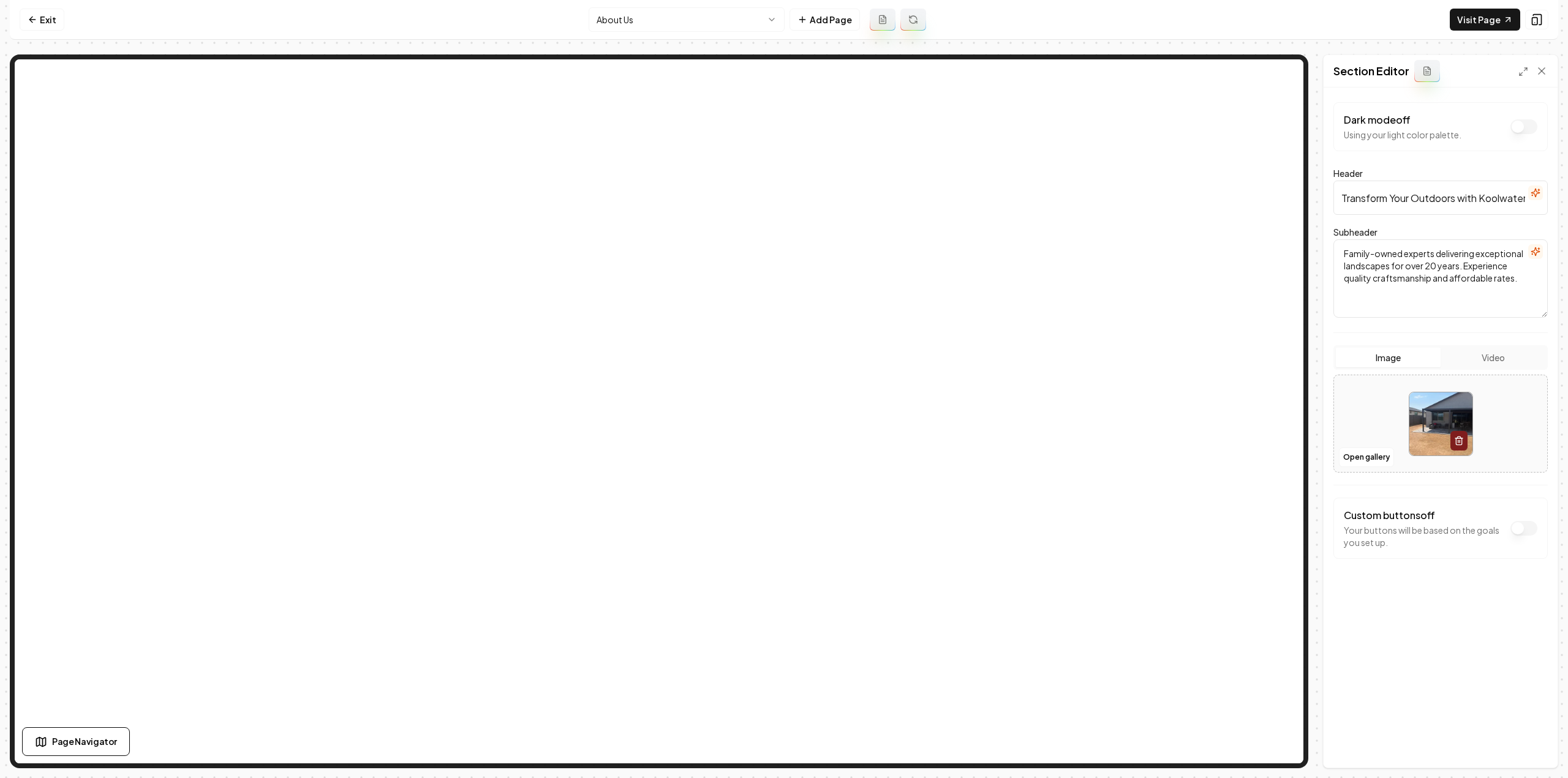 click on "Computer Required This feature is only available on a computer. Please switch to a computer to edit your site. Go back  Exit About Us Add Page Visit Page  Page Navigator Page Settings Section Editor Dark mode  off Using your light color palette. Header Transform Your Outdoors with Koolwater Landscaping Subheader Family-owned experts delivering exceptional landscapes for over 20 years. Experience quality craftsmanship and affordable rates. Image Video Open gallery Custom buttons  off Your buttons will be based on the goals you set up. Discard Changes Save /dashboard/sites/27f2fddf-191e-4341-9f2b-fbddb7c9f71a/pages/4d1c035c-9bfd-4c77-bd91-f9f561241d6d Made 4 formatting edits between lines 2 and 4" at bounding box center (784, 389) 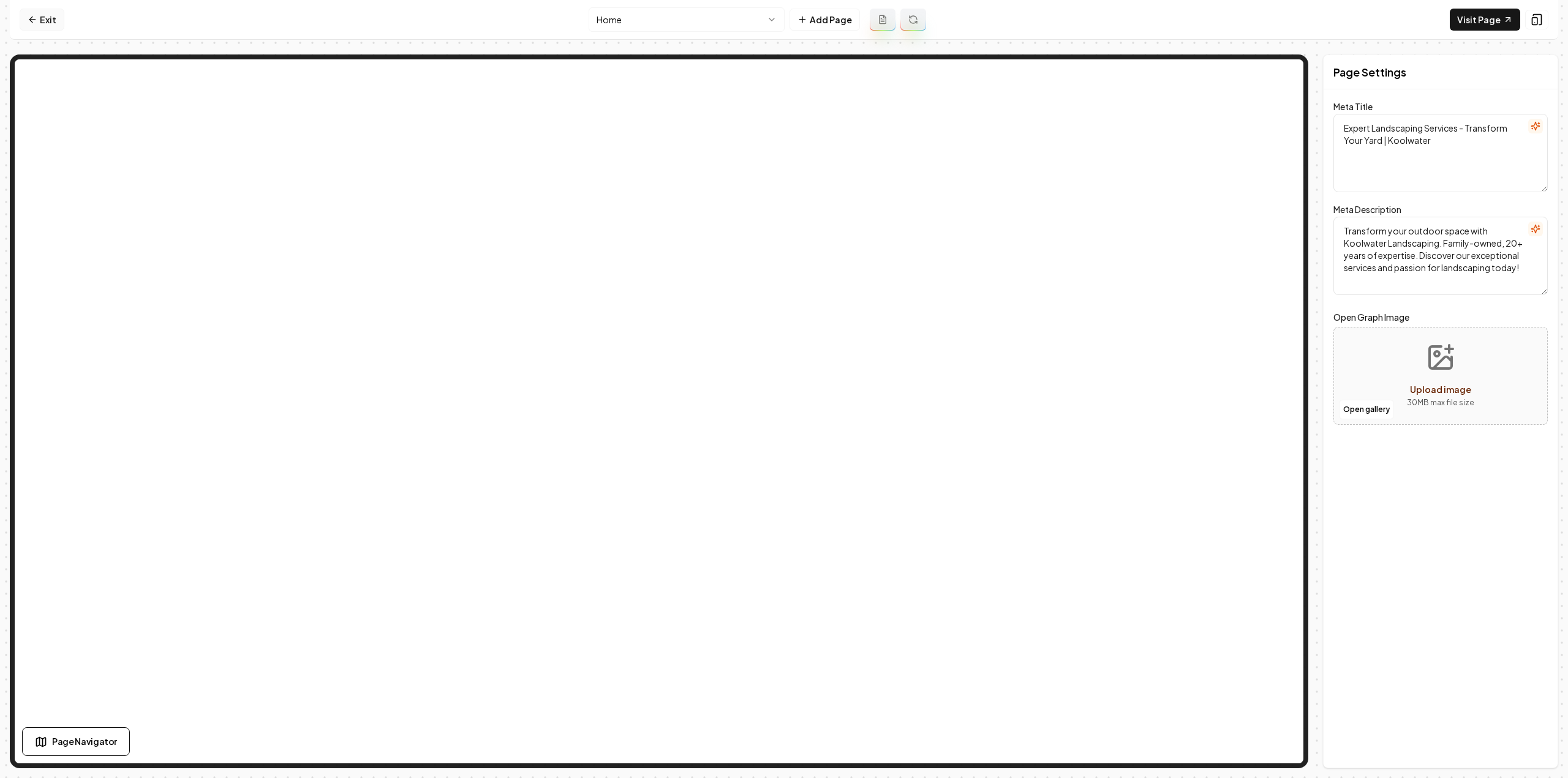 click on "Exit" at bounding box center (42, 20) 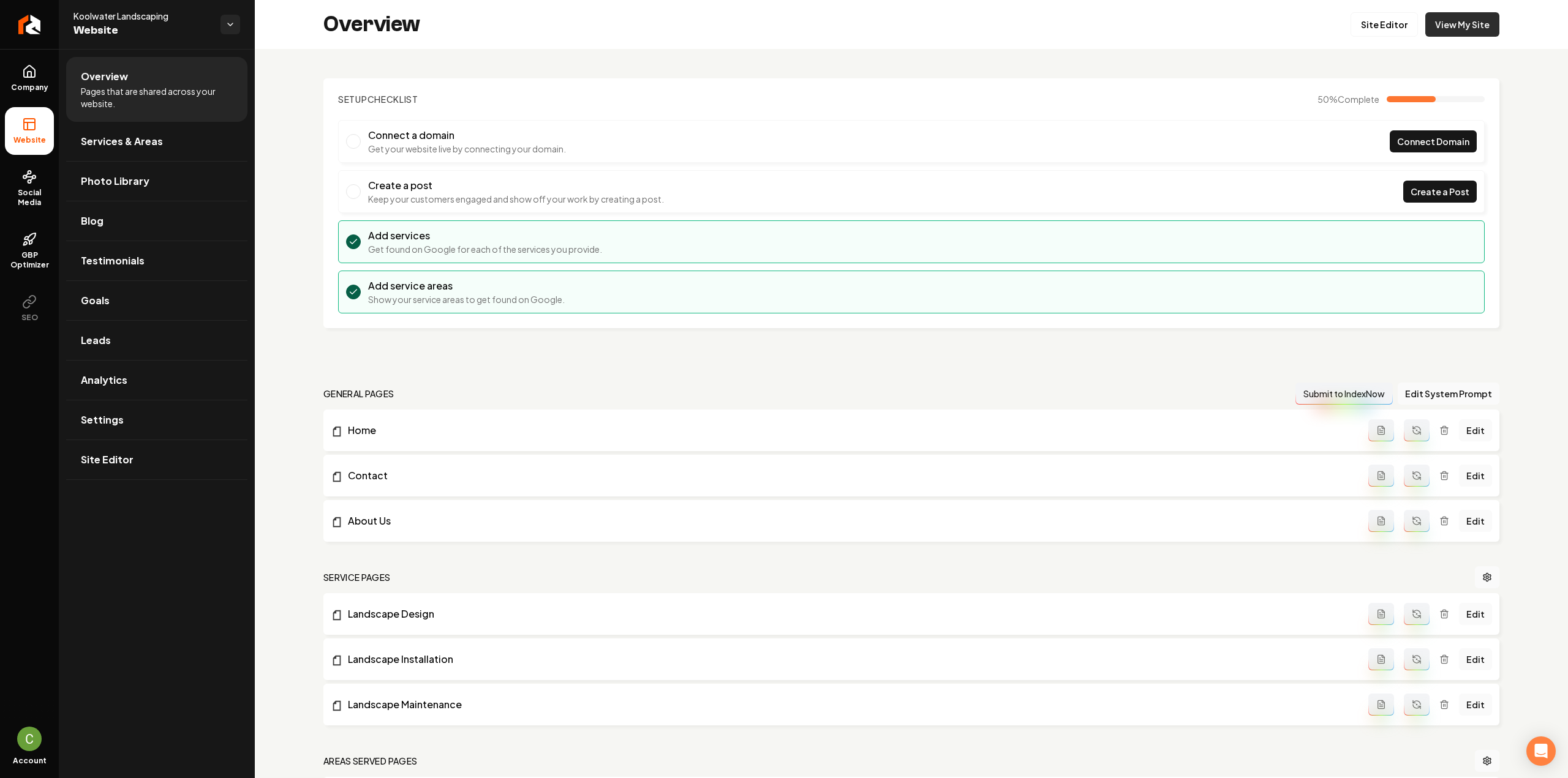 click on "View My Site" at bounding box center [1462, 24] 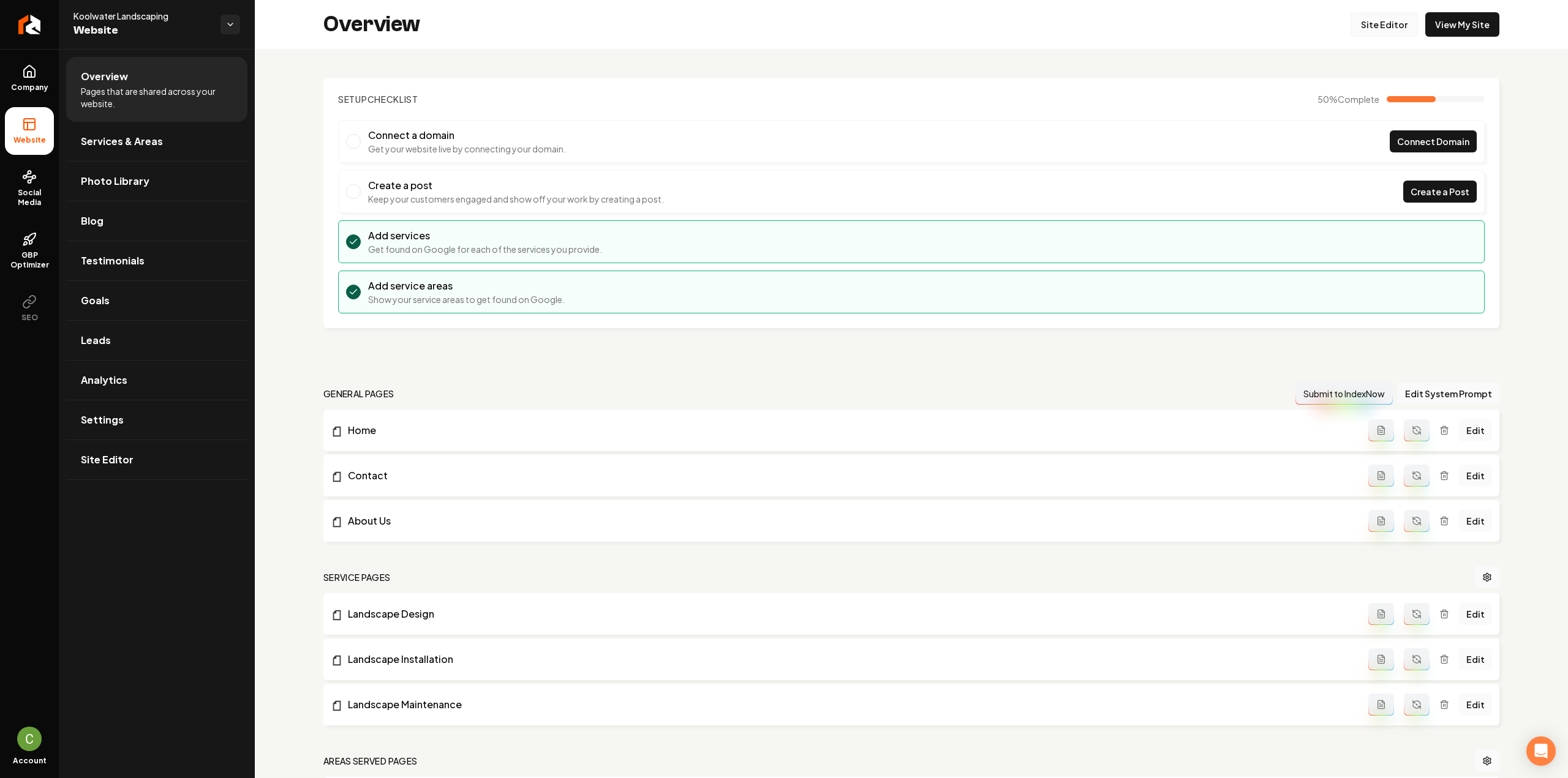 click on "Site Editor" at bounding box center [1384, 24] 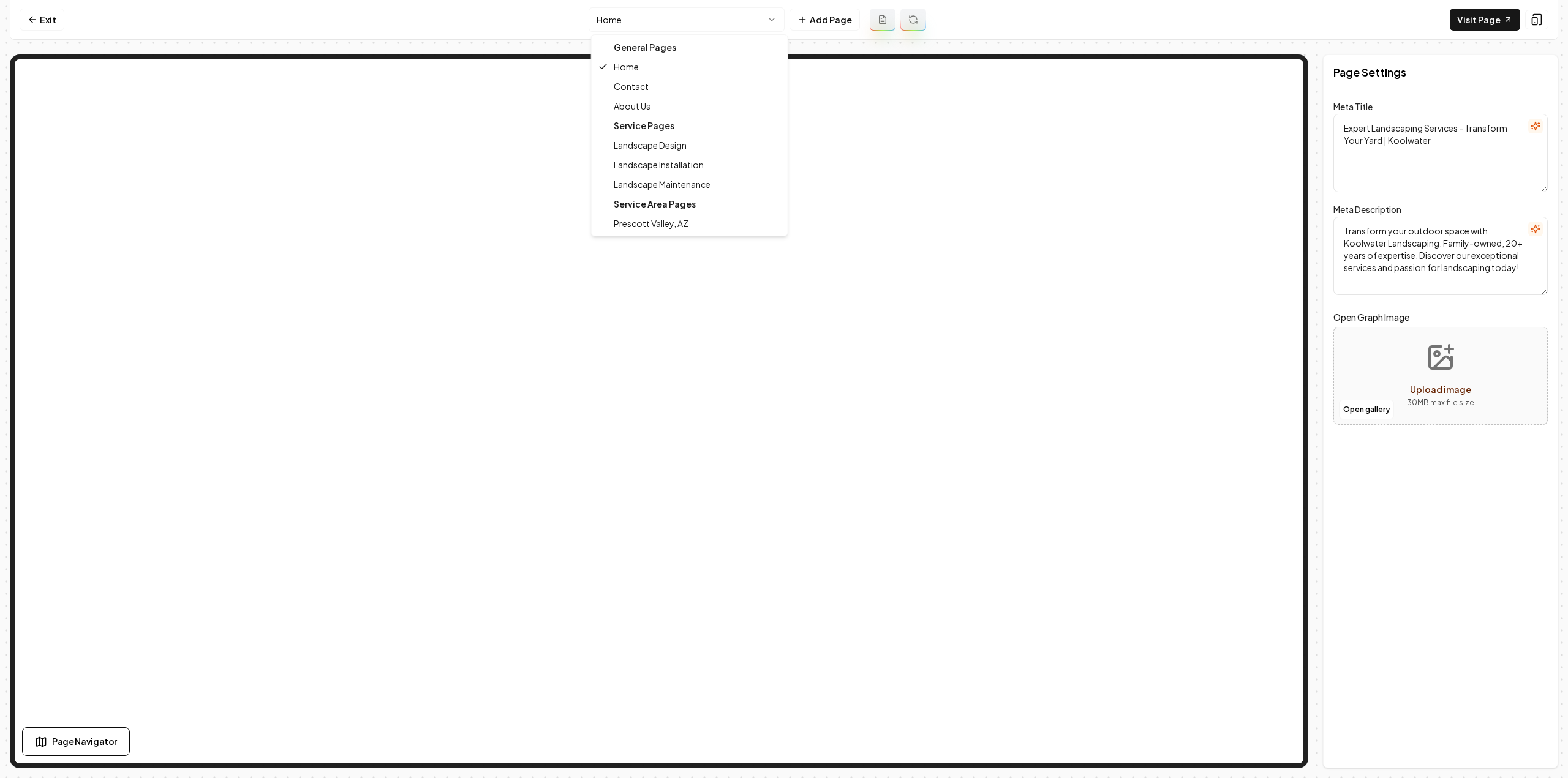 click on "Computer Required This feature is only available on a computer. Please switch to a computer to edit your site. Go back  Exit Home Add Page Visit Page  Page Navigator Page Settings Meta Title Expert Landscaping Services - Transform Your Yard | Koolwater Meta Description Transform your outdoor space with Koolwater Landscaping. Family-owned, 20+ years of expertise. Discover our exceptional services and passion for landscaping today! Open Graph Image Open gallery Upload image 30  MB max file size Discard Changes Save Section Editor Unsupported section type /dashboard/sites/27f2fddf-191e-4341-9f2b-fbddb7c9f71a/pages/38b2f2d1-77eb-495c-8b4e-8f8fb7c0ceed Made 4 formatting edits between lines 2 and 4 General Pages Home Contact About Us Service Pages Landscape Design Landscape Installation Landscape Maintenance Service Area Pages Prescott Valley, AZ" at bounding box center [784, 389] 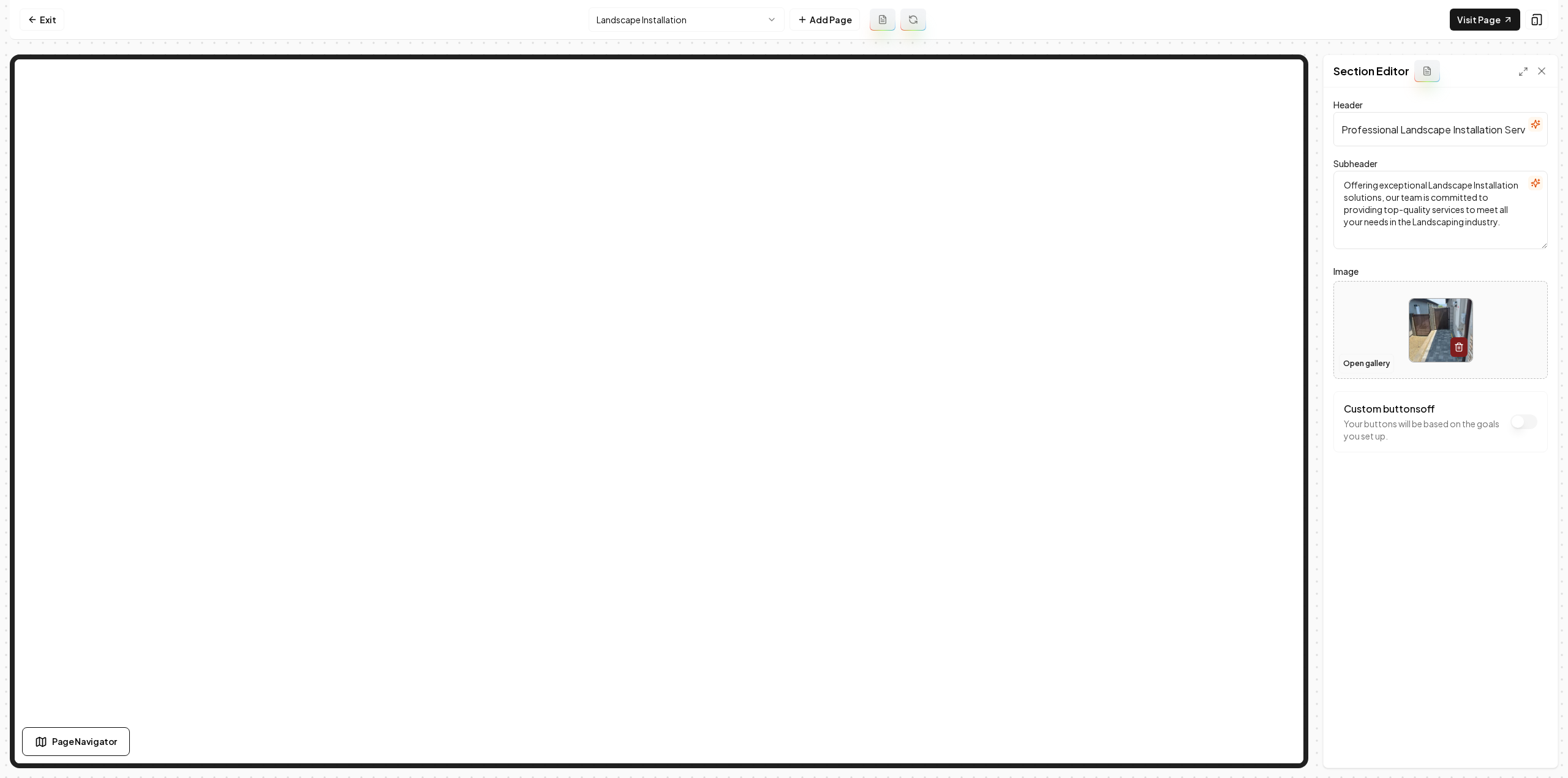 click on "Open gallery" at bounding box center (1366, 364) 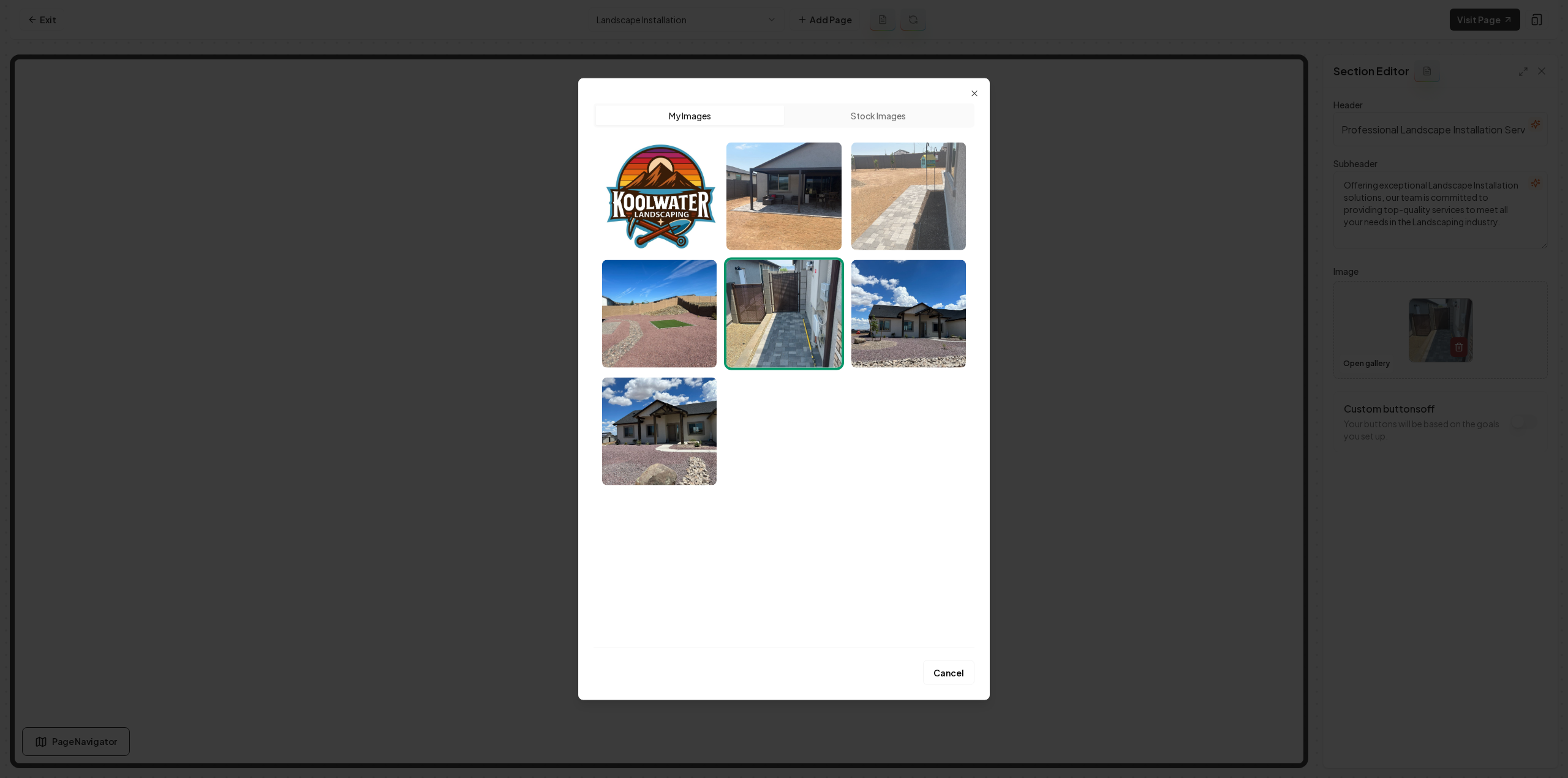 click at bounding box center [908, 196] 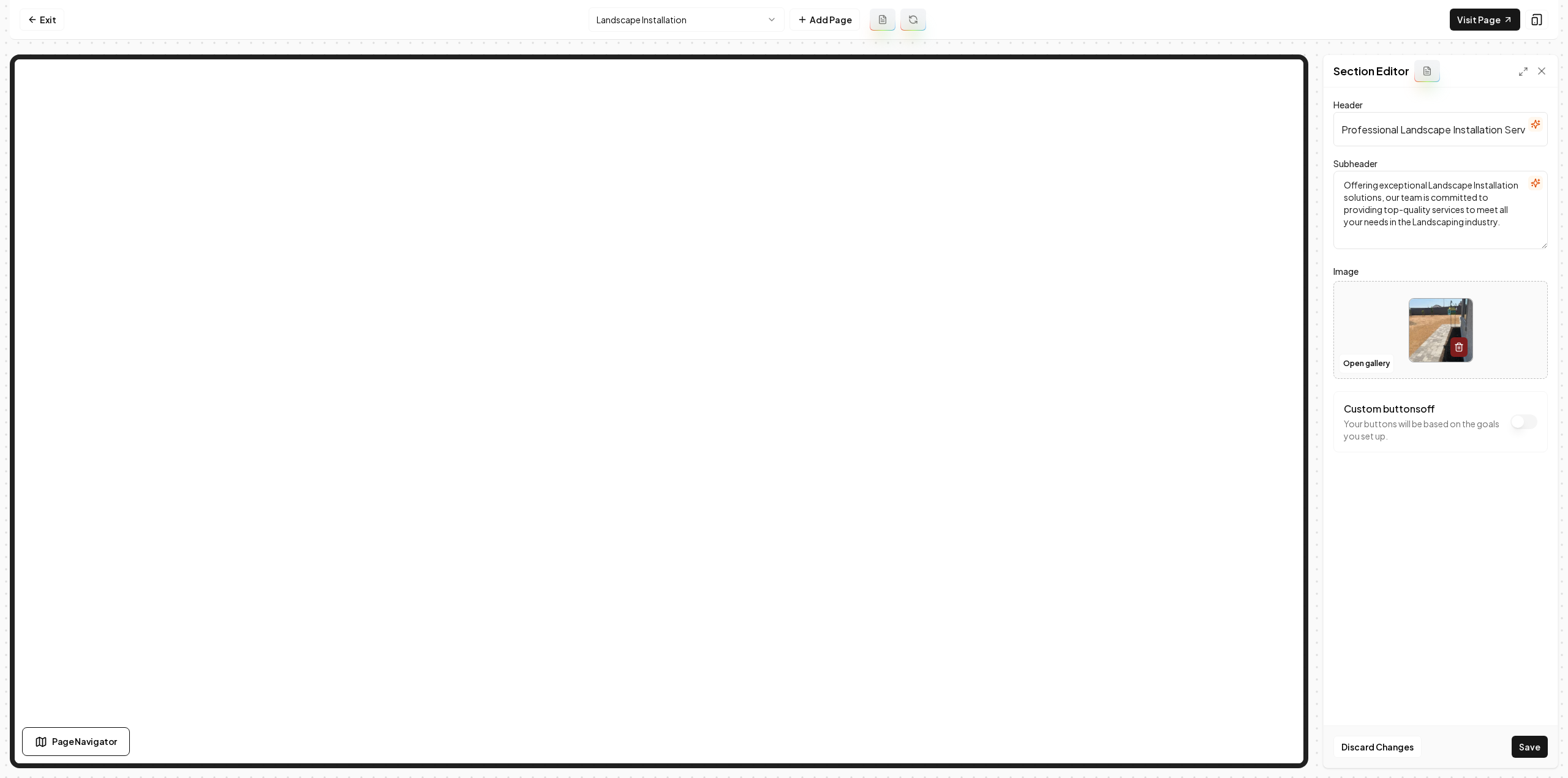 click on "Save" at bounding box center [1529, 747] 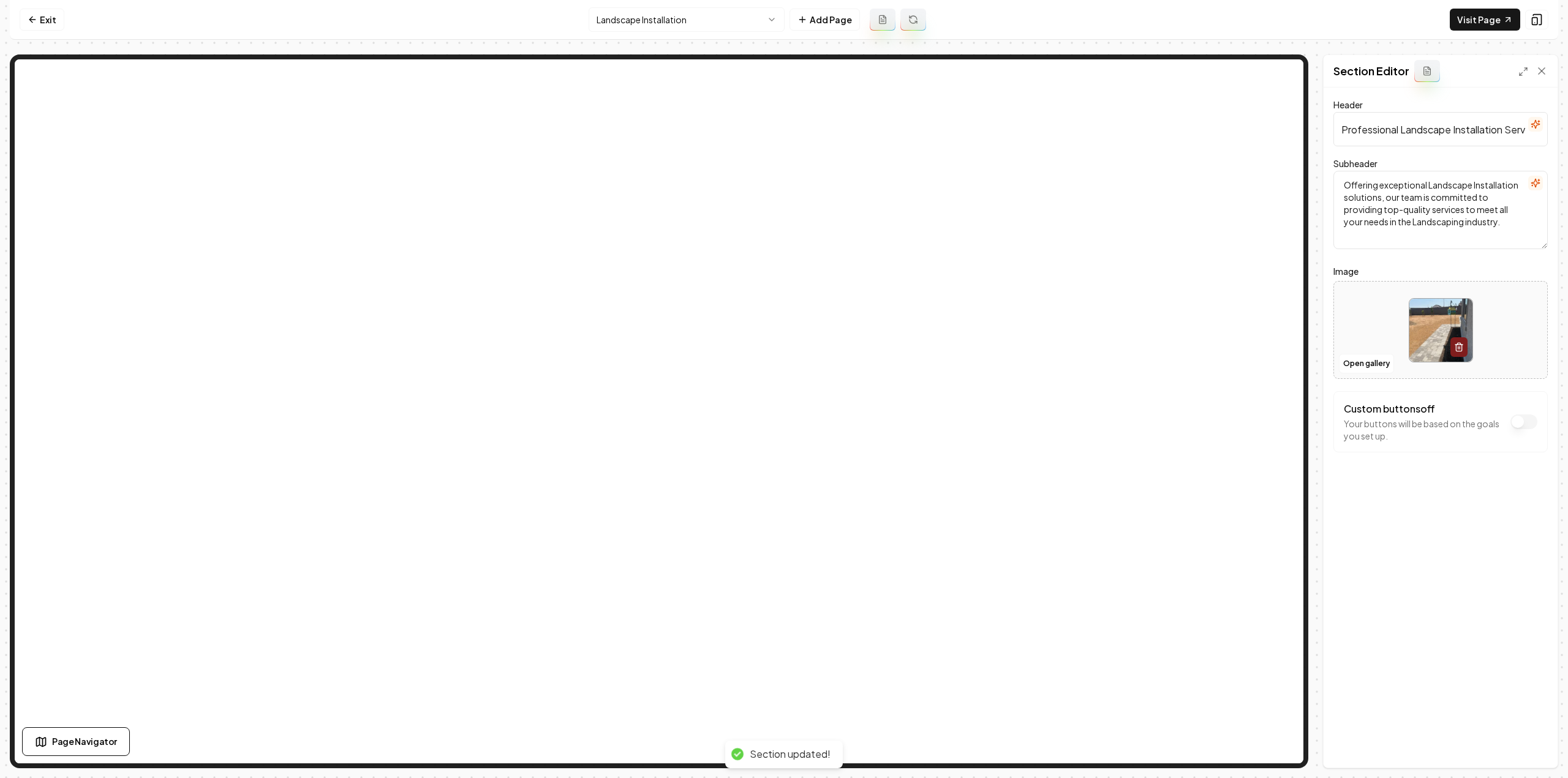 click on "Exit Landscape Installation Add Page Visit Page" at bounding box center (784, 20) 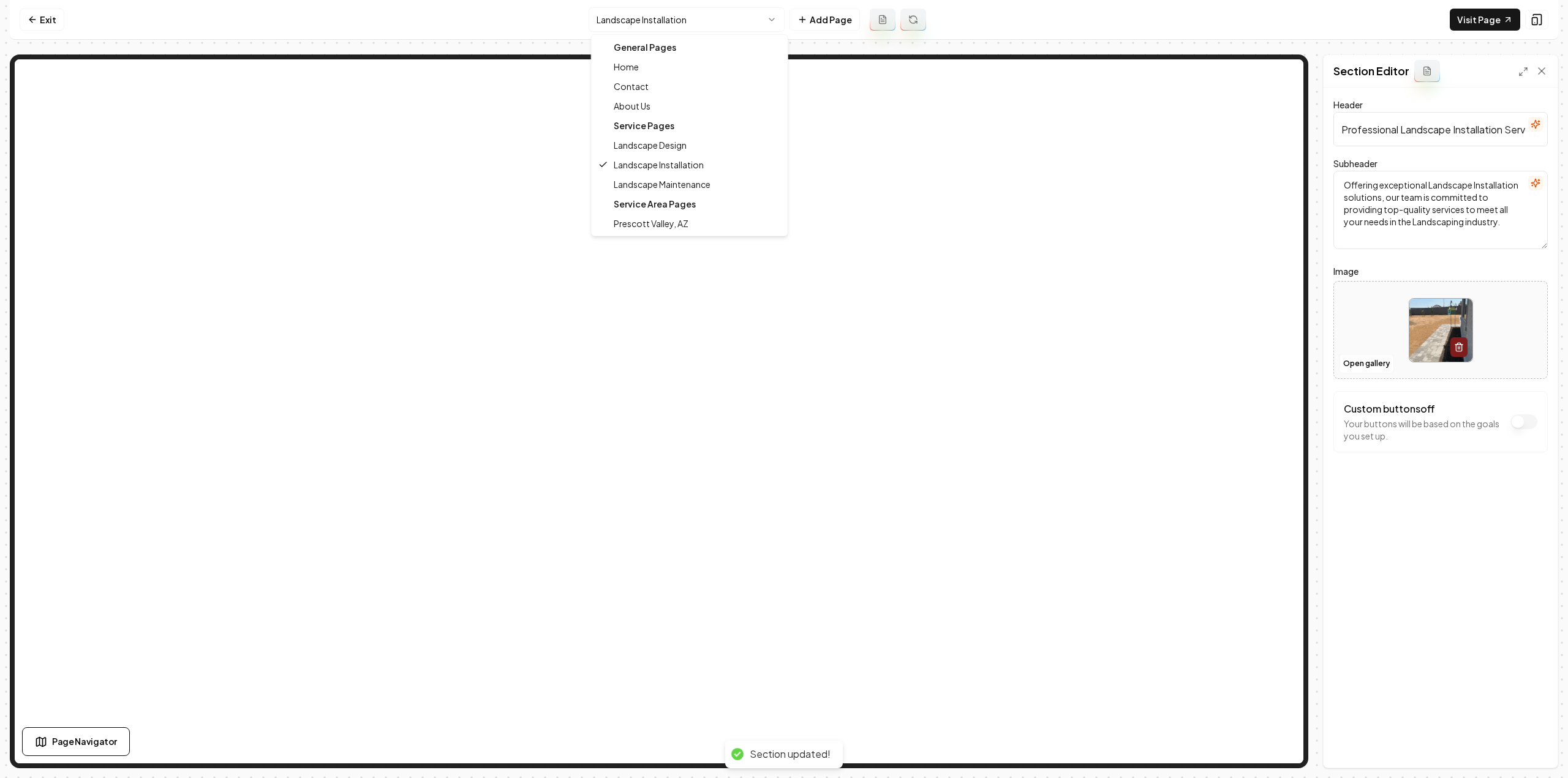 click on "Computer Required This feature is only available on a computer. Please switch to a computer to edit your site. Go back  Exit Landscape Installation Add Page Visit Page  Page Navigator Page Settings Section Editor Header Professional Landscape Installation Services Subheader Offering exceptional Landscape Installation solutions, our team is committed to providing top-quality services to meet all your needs in the Landscaping industry. Image Open gallery Custom buttons  off Your buttons will be based on the goals you set up. Discard Changes Save Section updated! /dashboard/sites/27f2fddf-191e-4341-9f2b-fbddb7c9f71a/pages/467ad34f-922d-4f8e-aacd-82f079ba1da1 Made 4 formatting edits between lines 2 and 4 General Pages Home Contact About Us Service Pages Landscape Design Landscape Installation Landscape Maintenance Service Area Pages Prescott Valley, AZ" at bounding box center (784, 389) 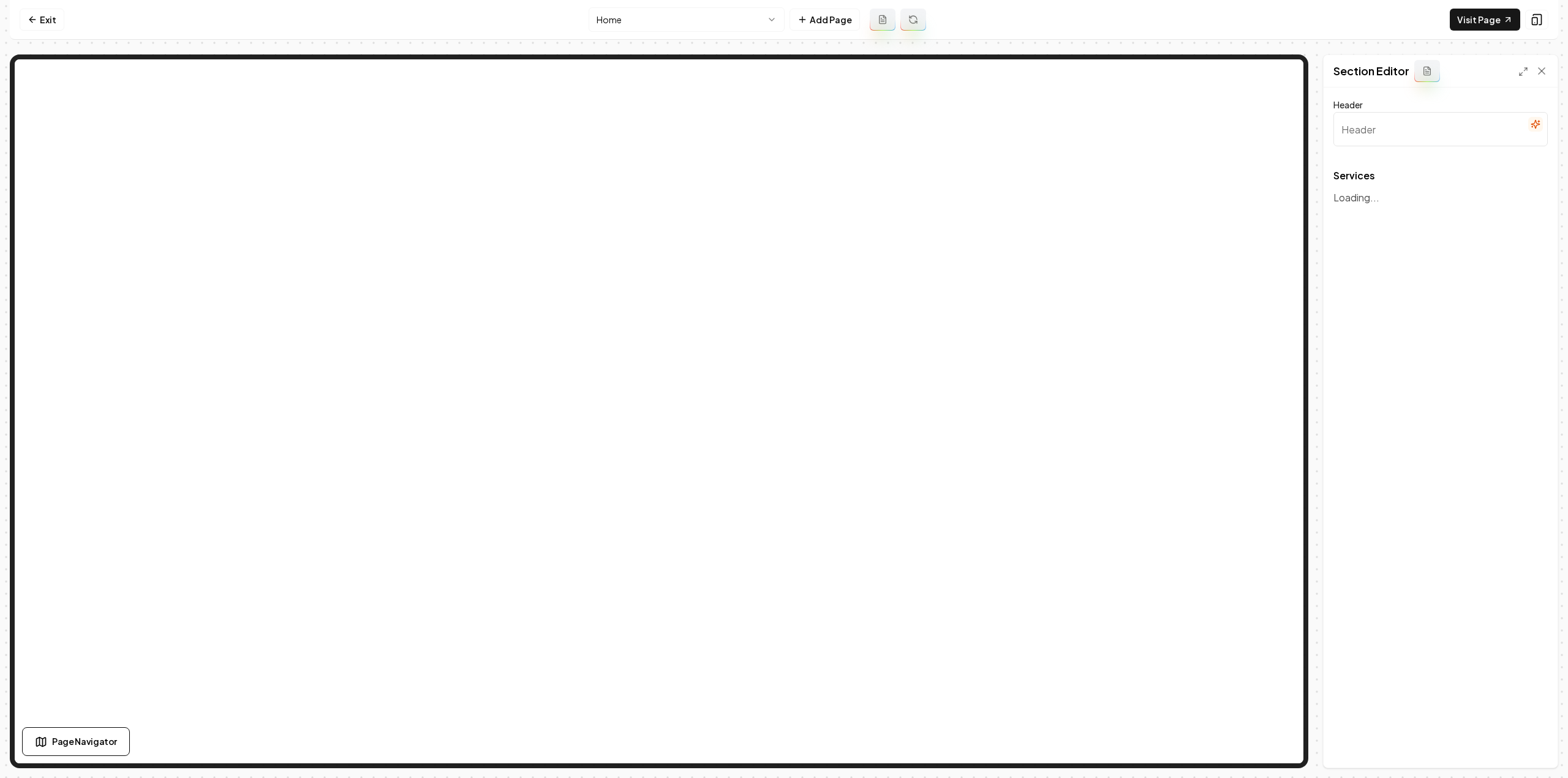 type on "Expert Landscaping Services" 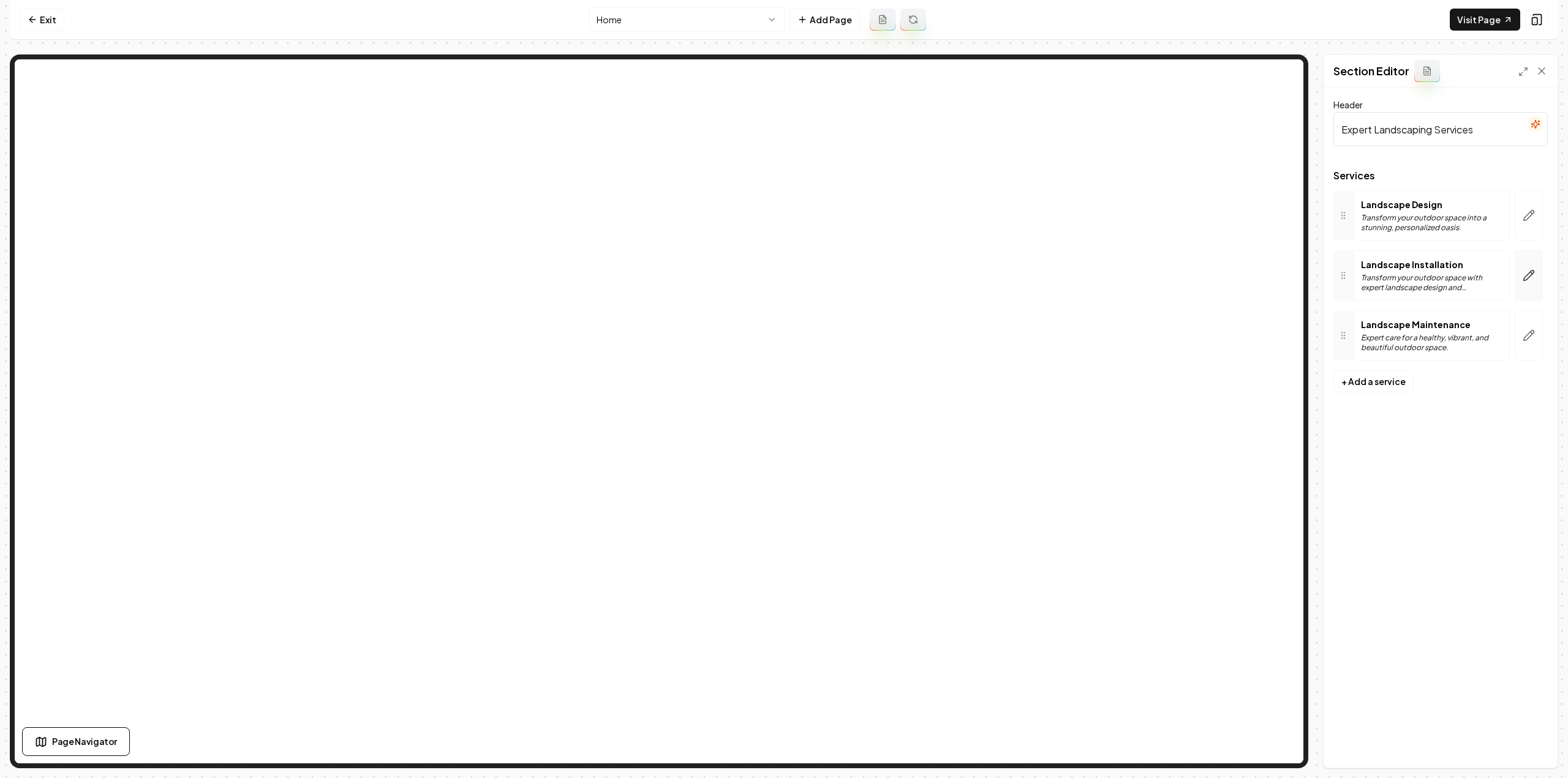 click 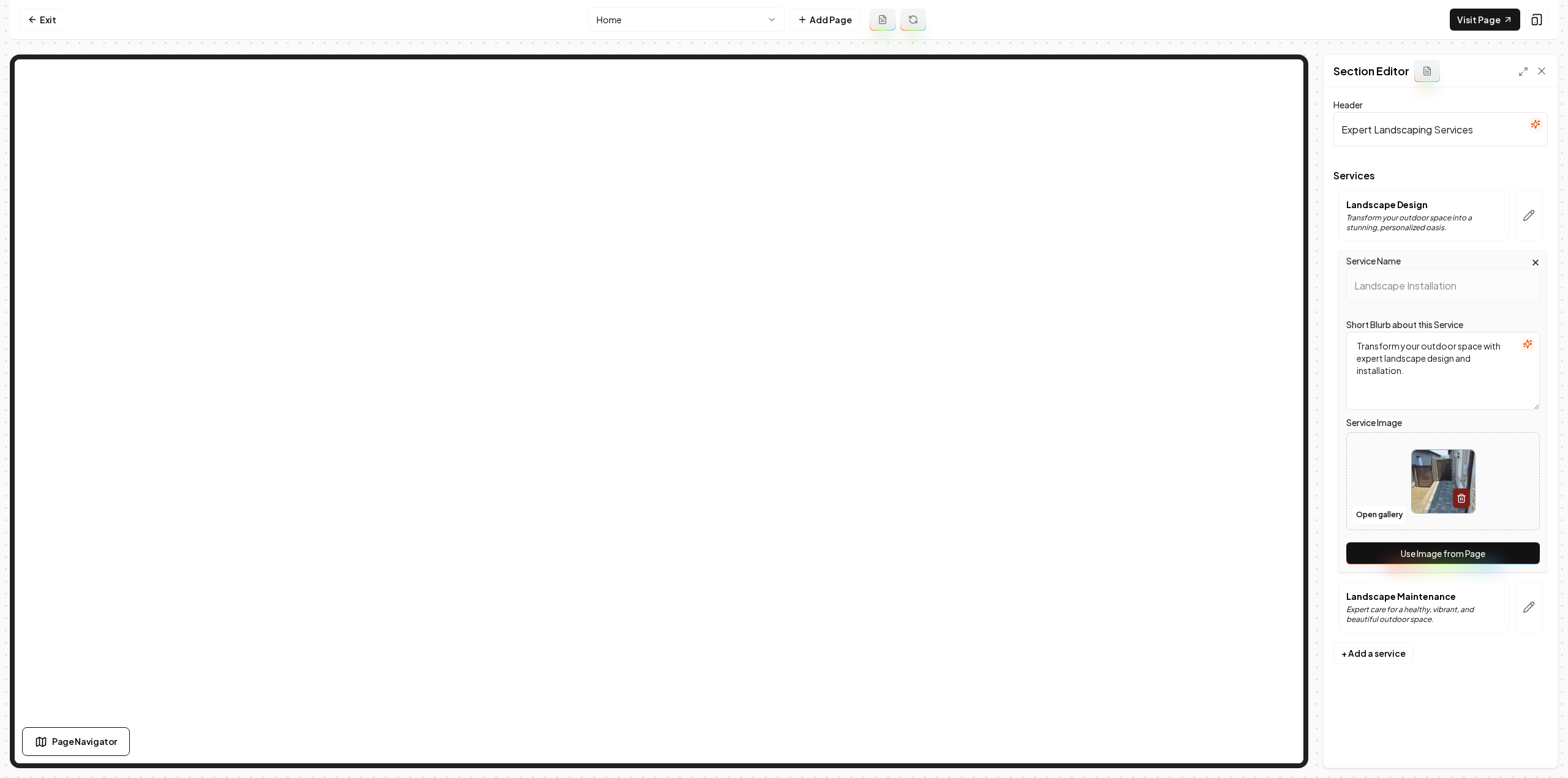 click on "Use Image from Page" at bounding box center [1443, 553] 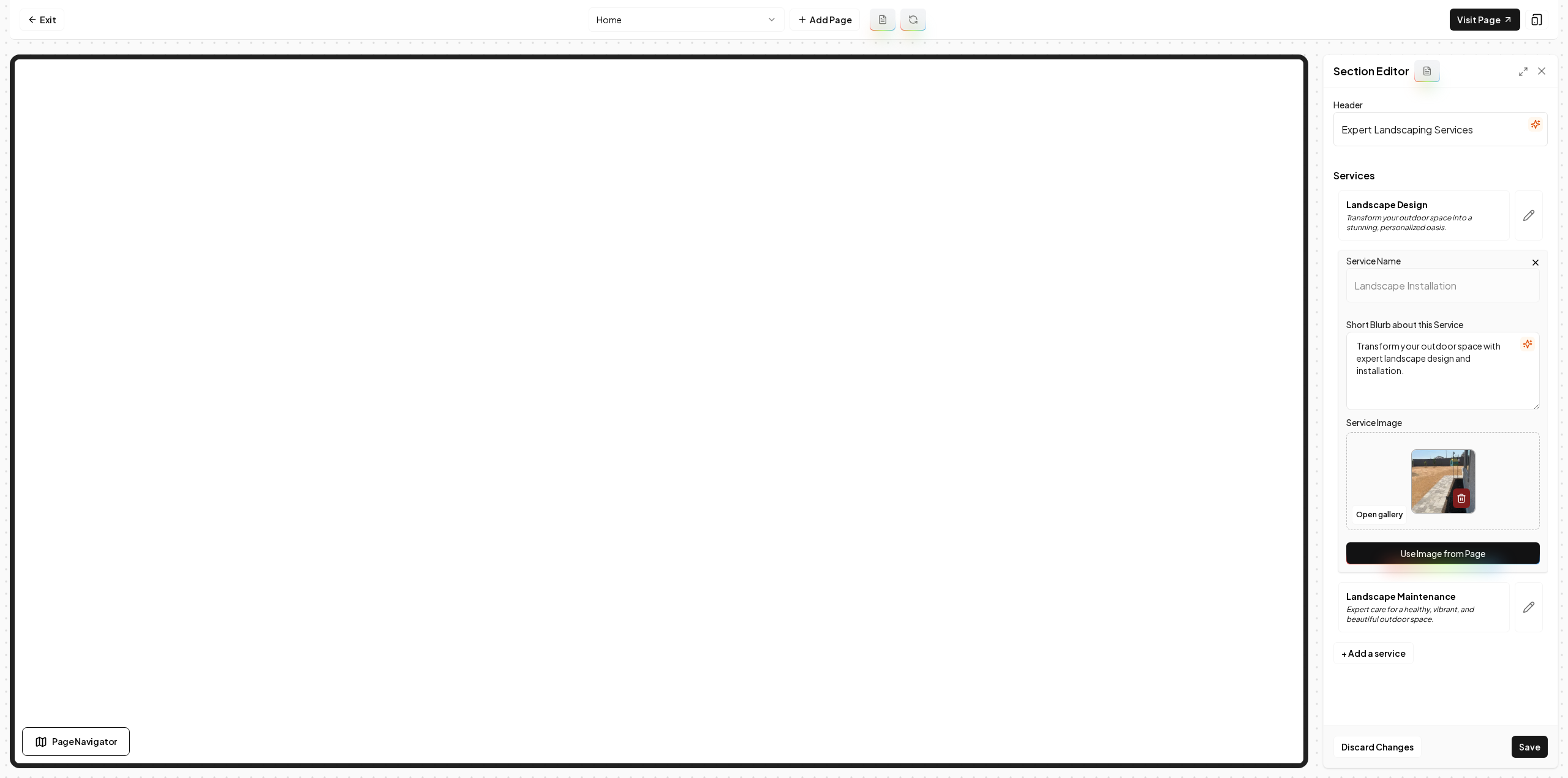 click on "Save" at bounding box center (1529, 747) 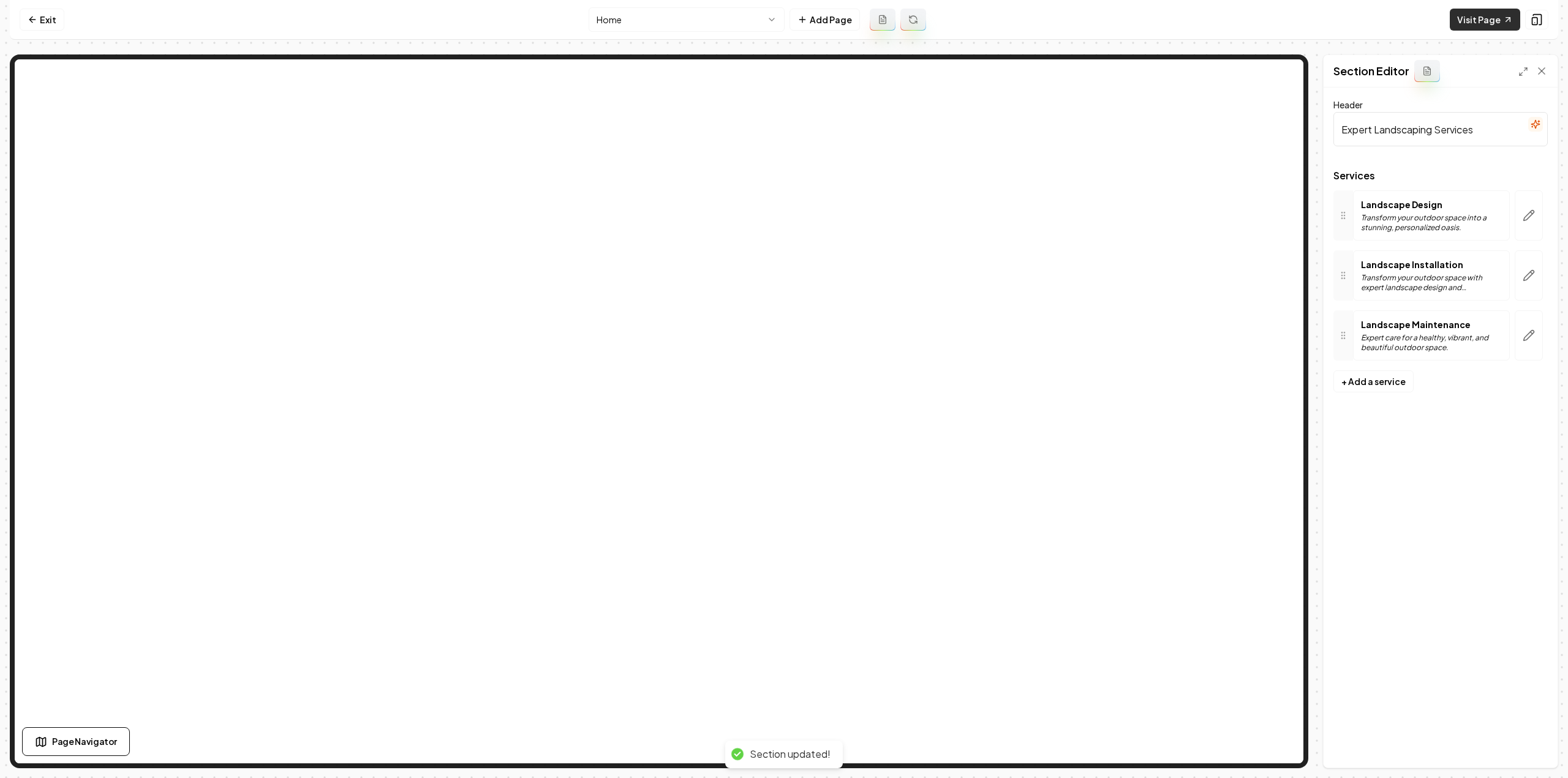 click on "Visit Page" at bounding box center (1485, 20) 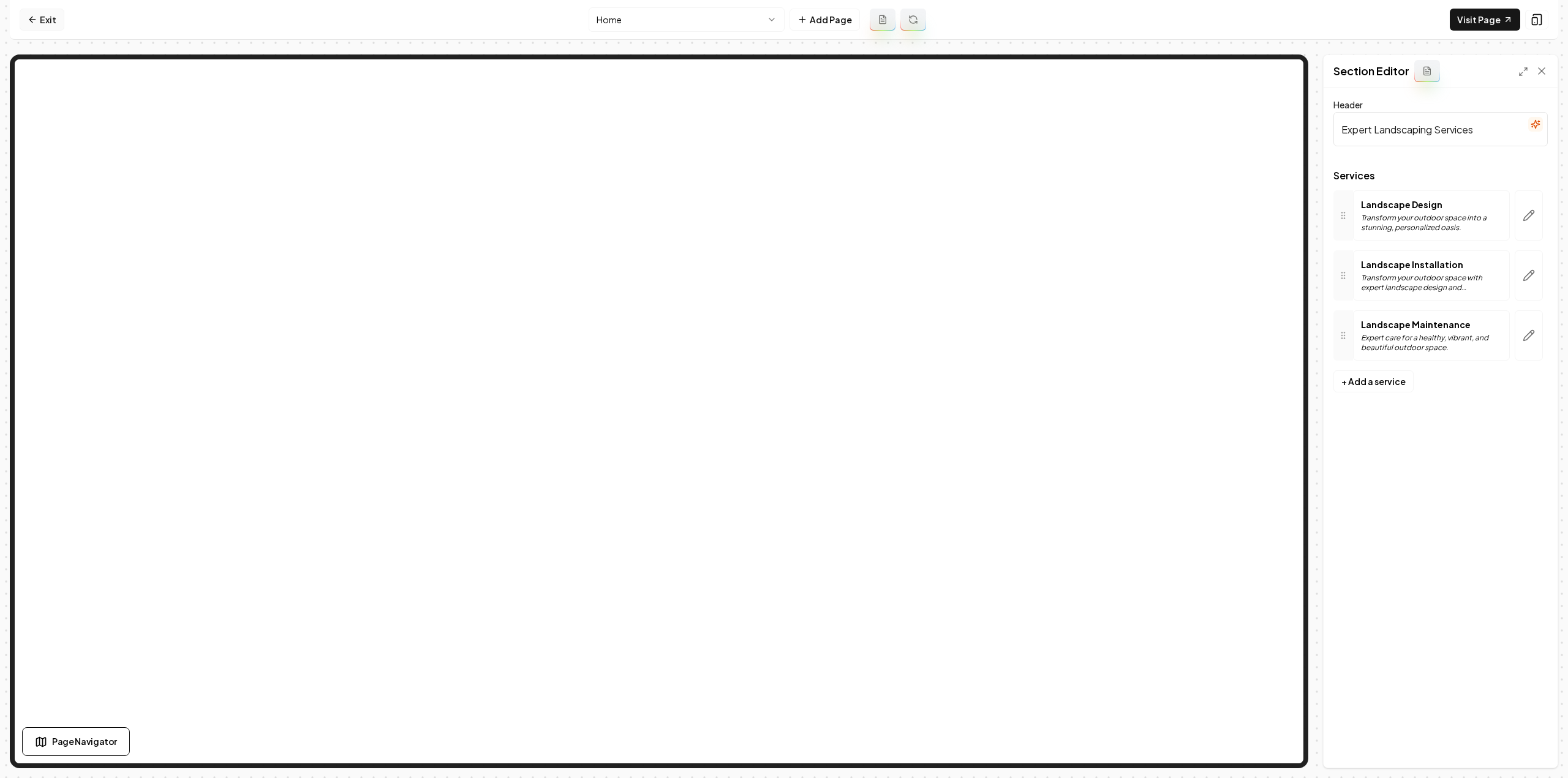 click on "Exit" at bounding box center (42, 20) 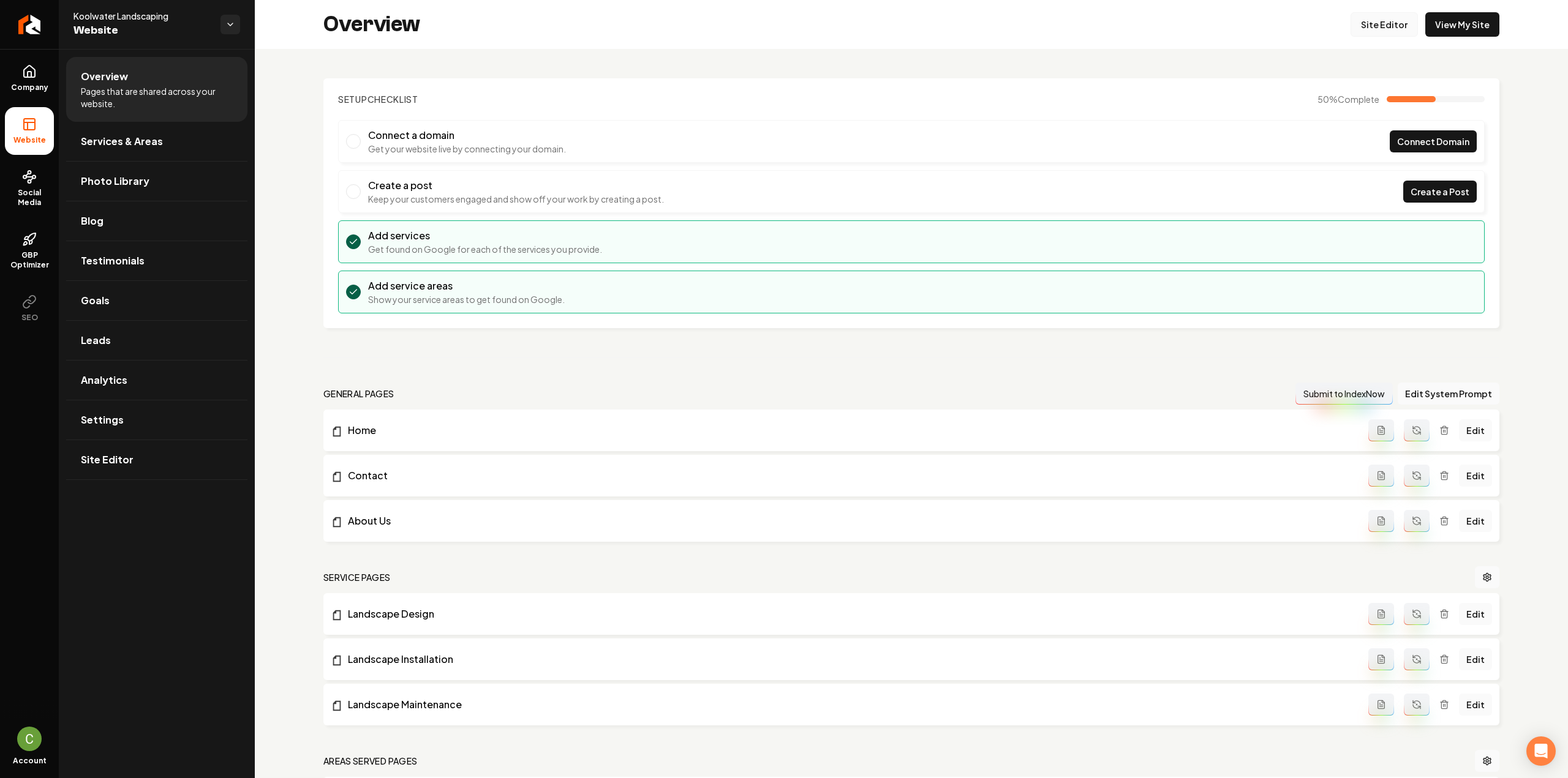 click on "Site Editor" at bounding box center [1384, 24] 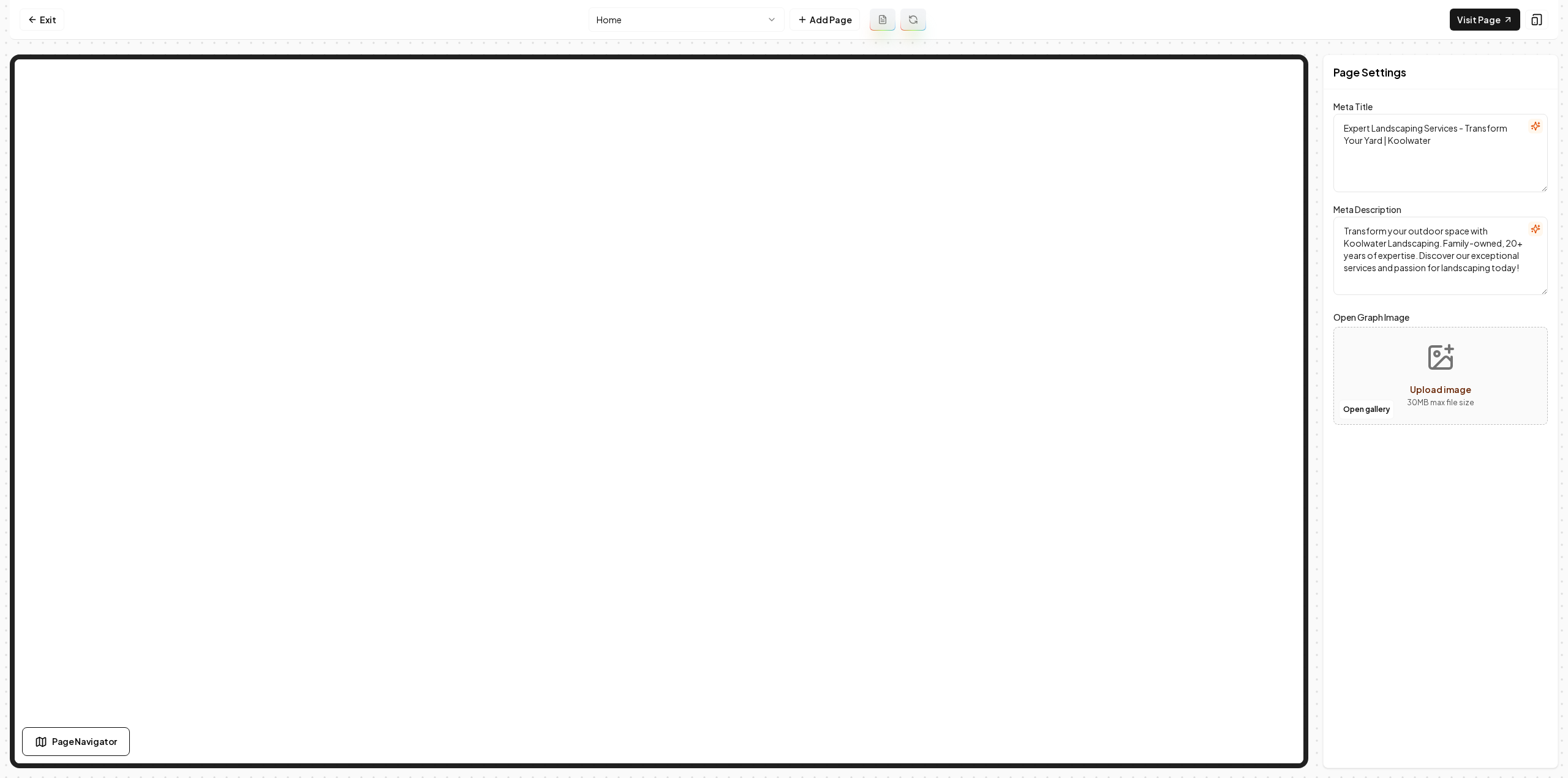 click on "Exit Home Add Page Visit Page" at bounding box center [784, 20] 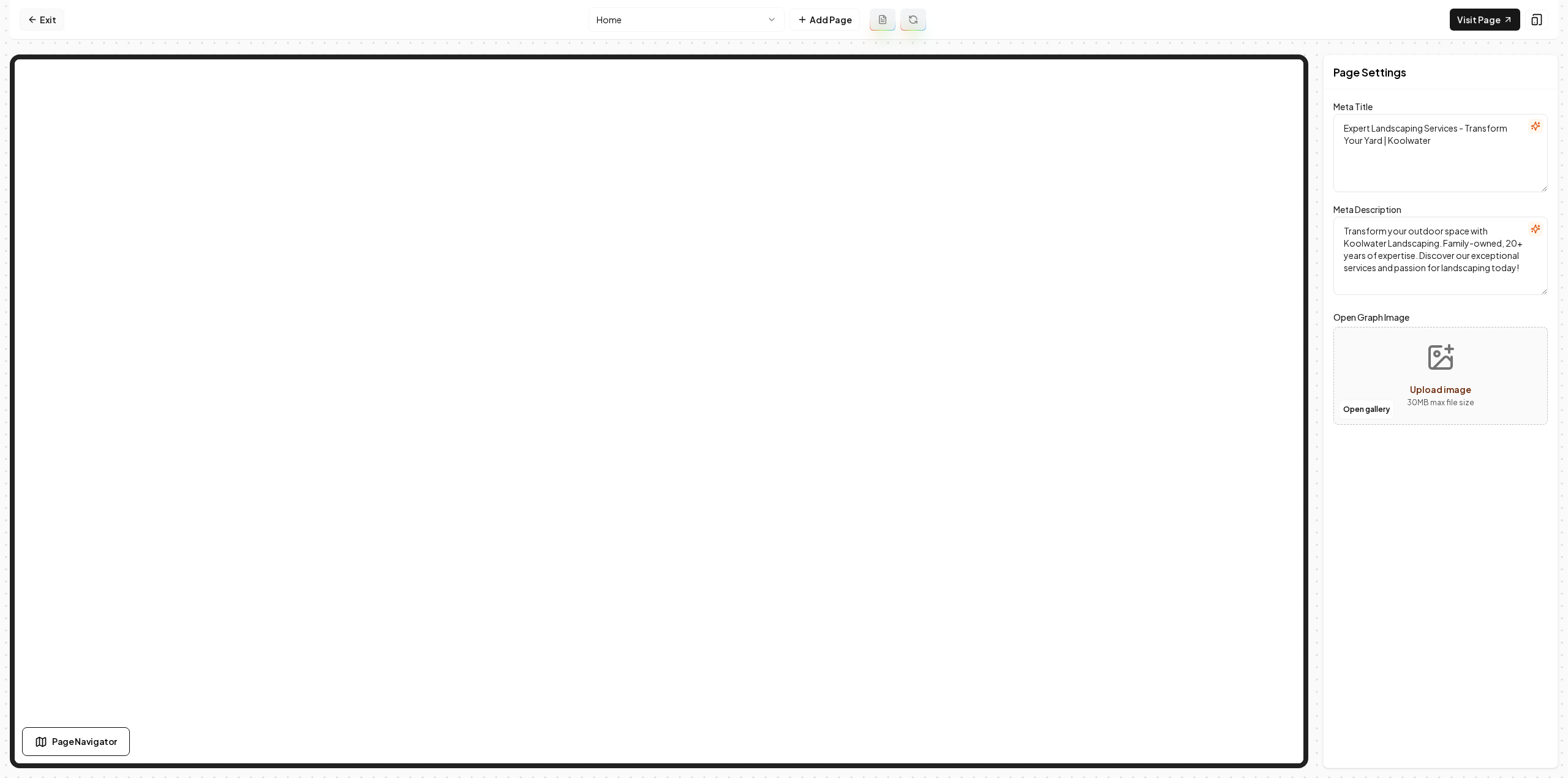 click on "Exit" at bounding box center [42, 20] 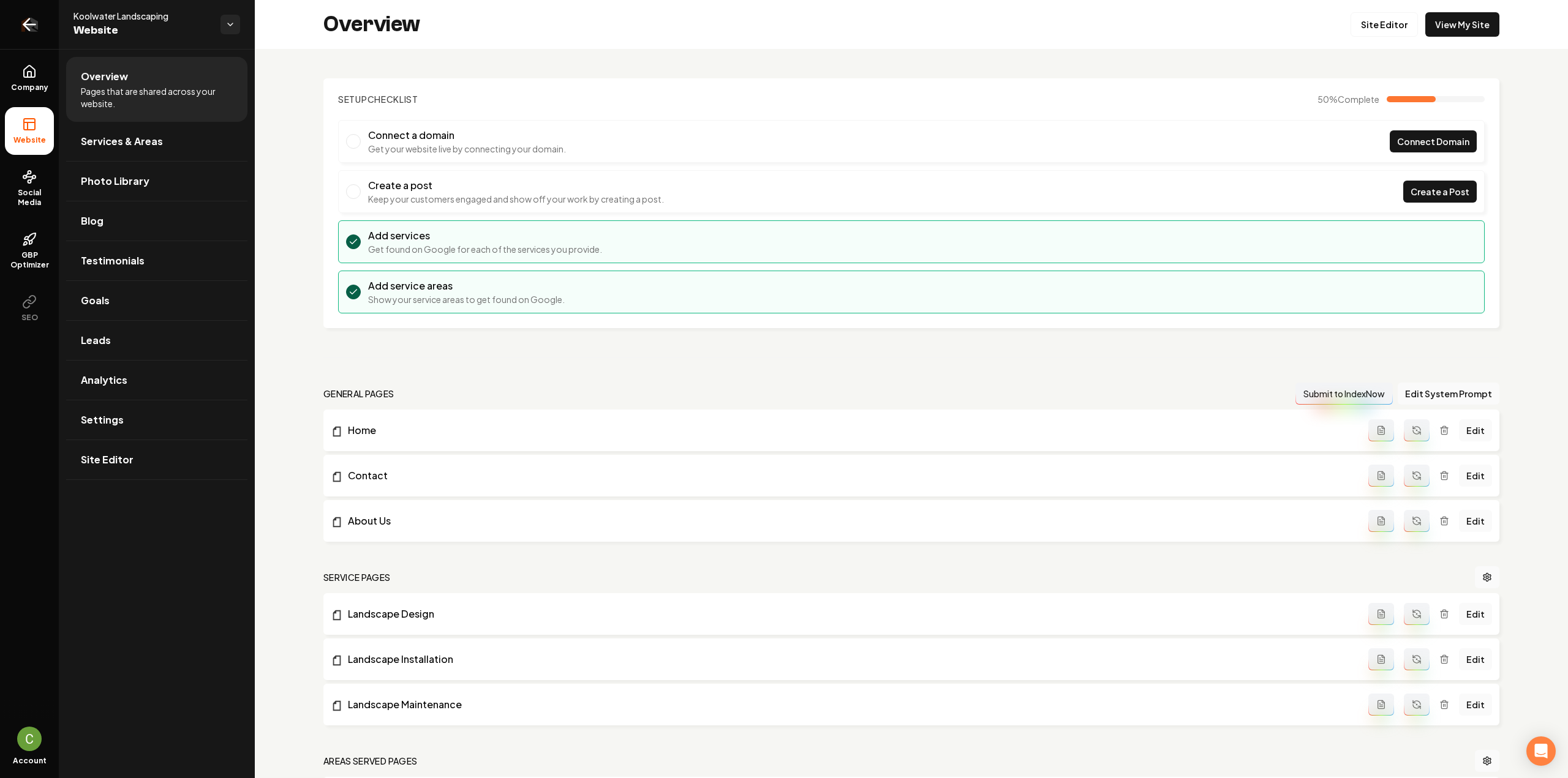 click at bounding box center [29, 24] 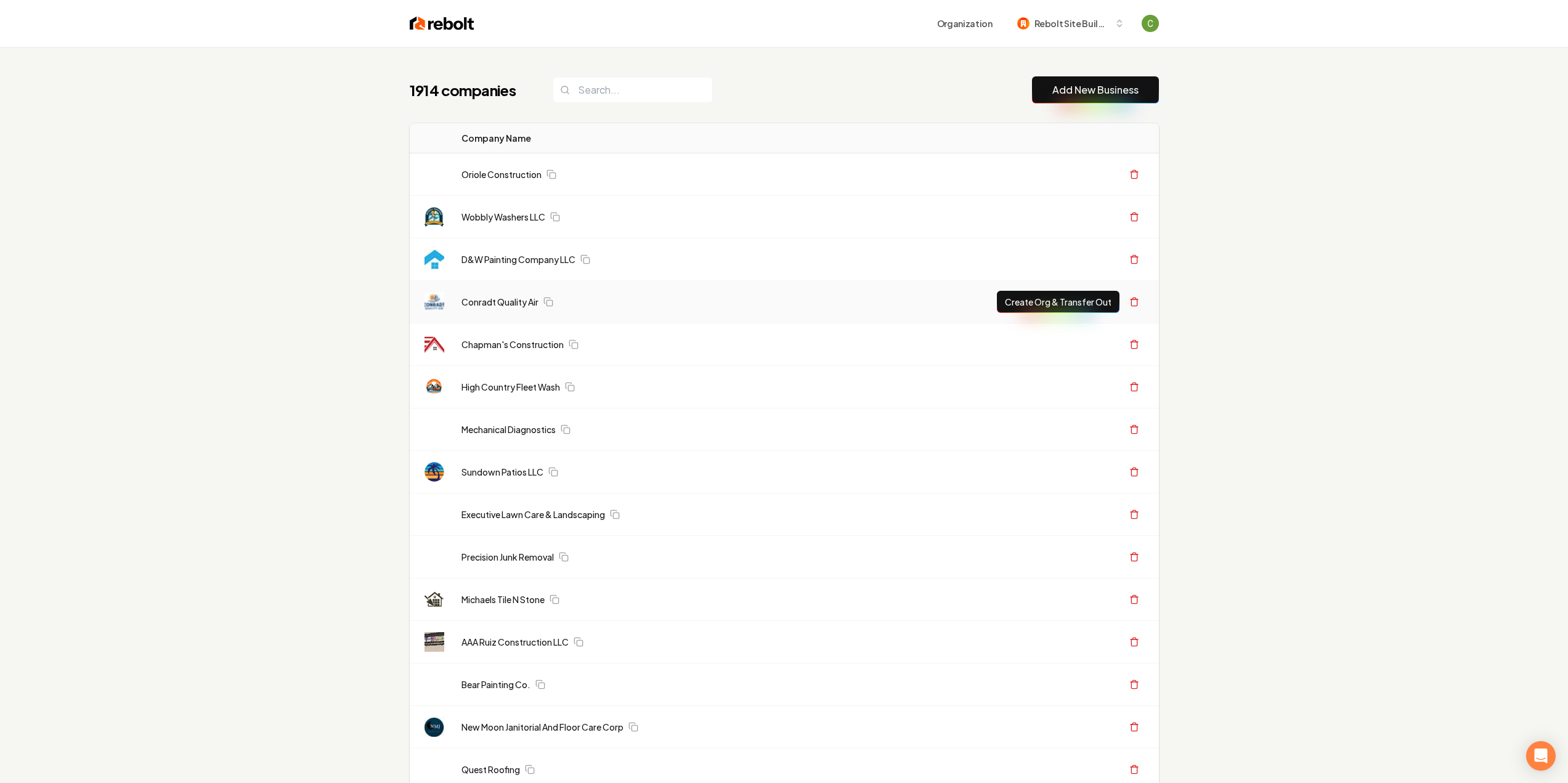 scroll, scrollTop: 0, scrollLeft: 0, axis: both 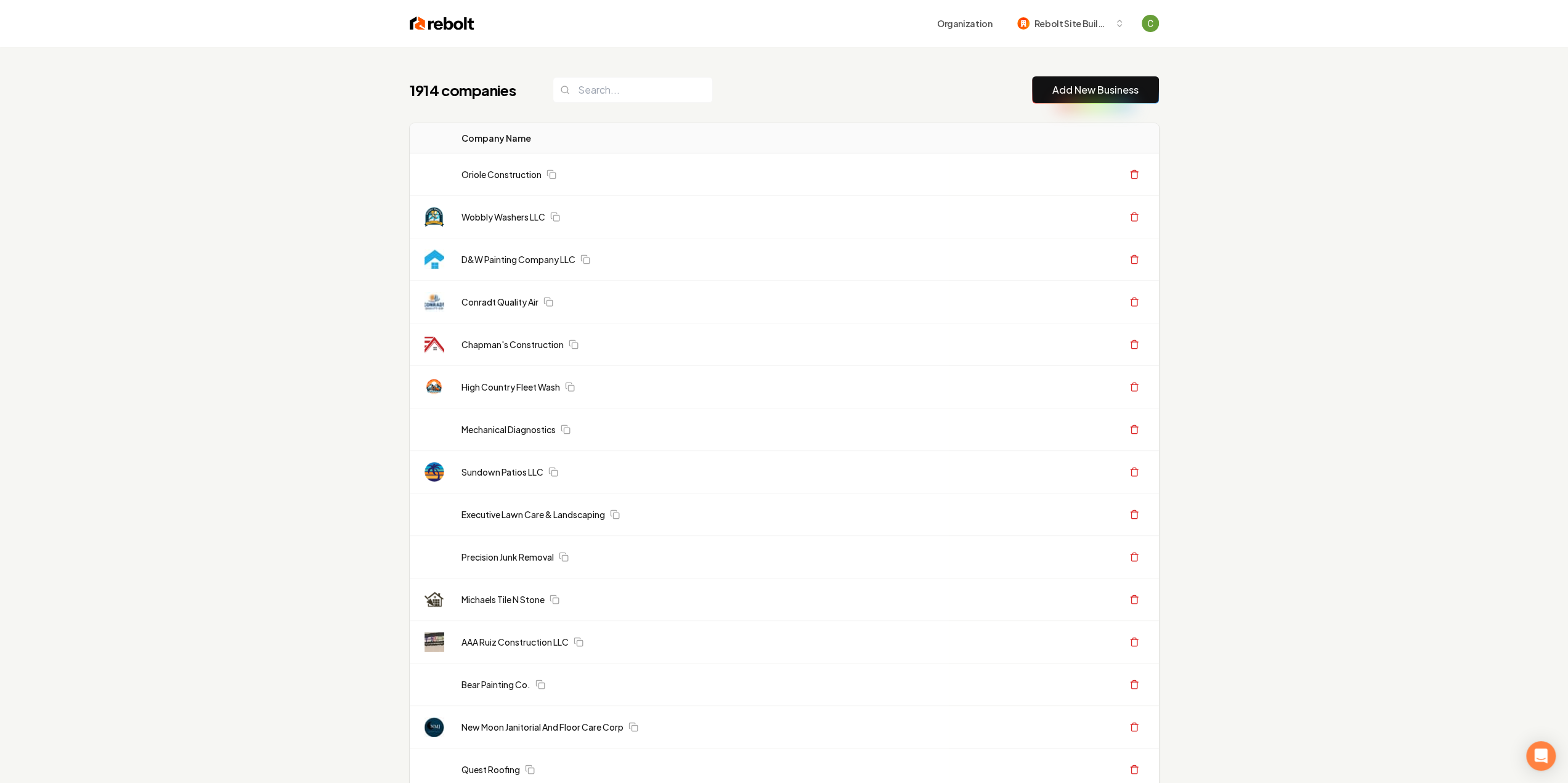 click on "Add New Business" at bounding box center (1095, 90) 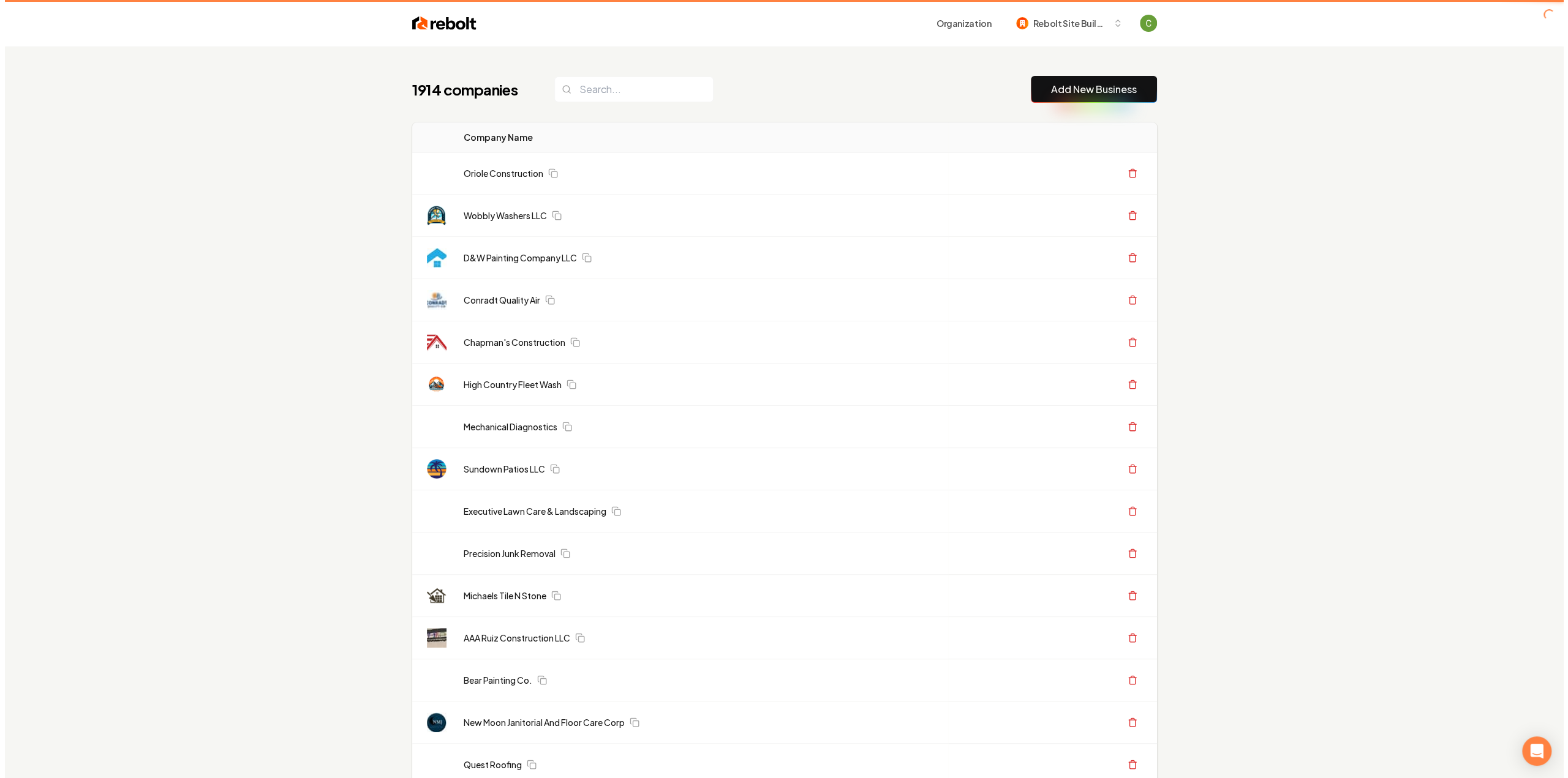 scroll, scrollTop: 0, scrollLeft: 0, axis: both 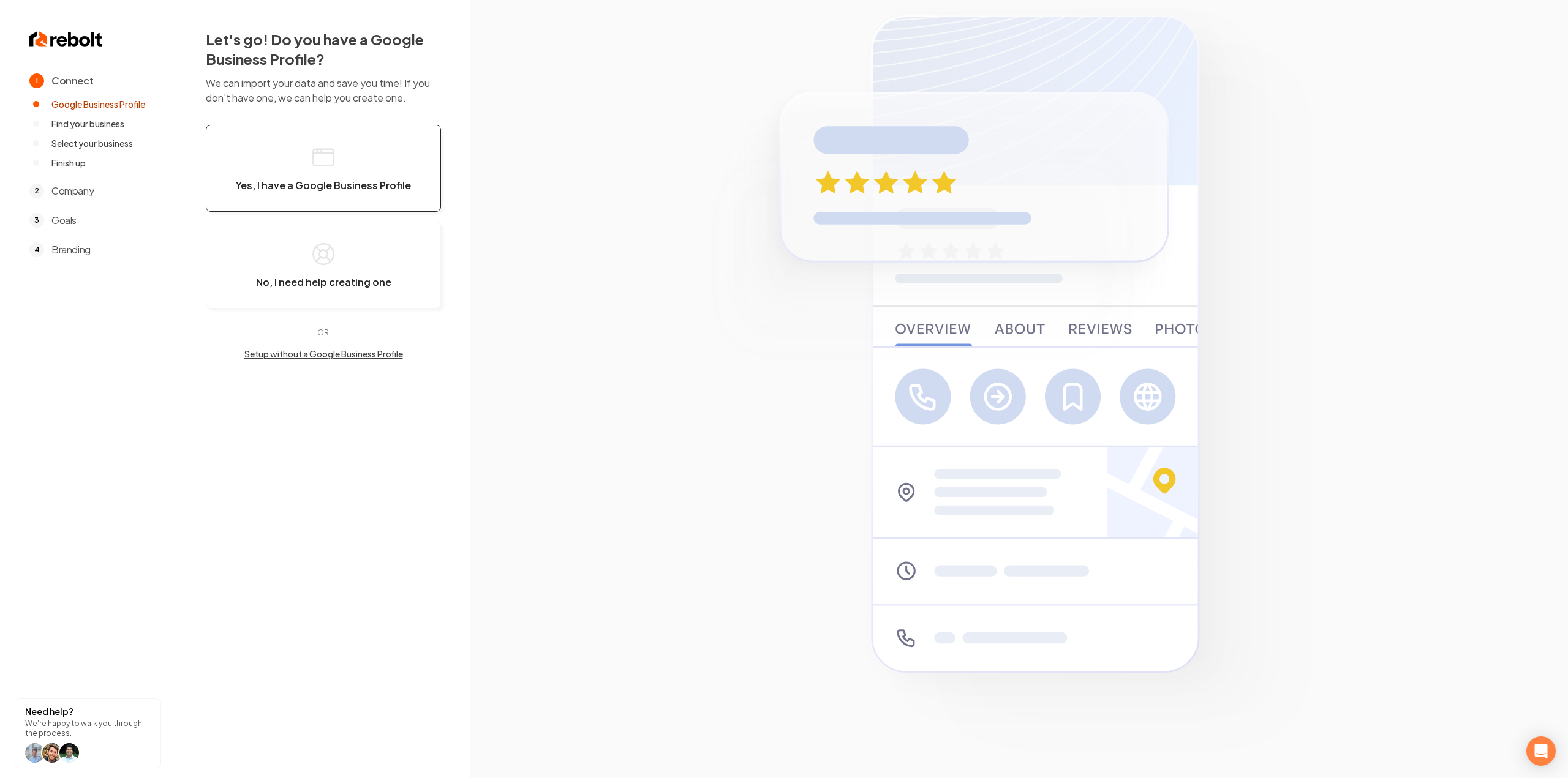 click on "Yes, I have a Google Business Profile" at bounding box center (323, 185) 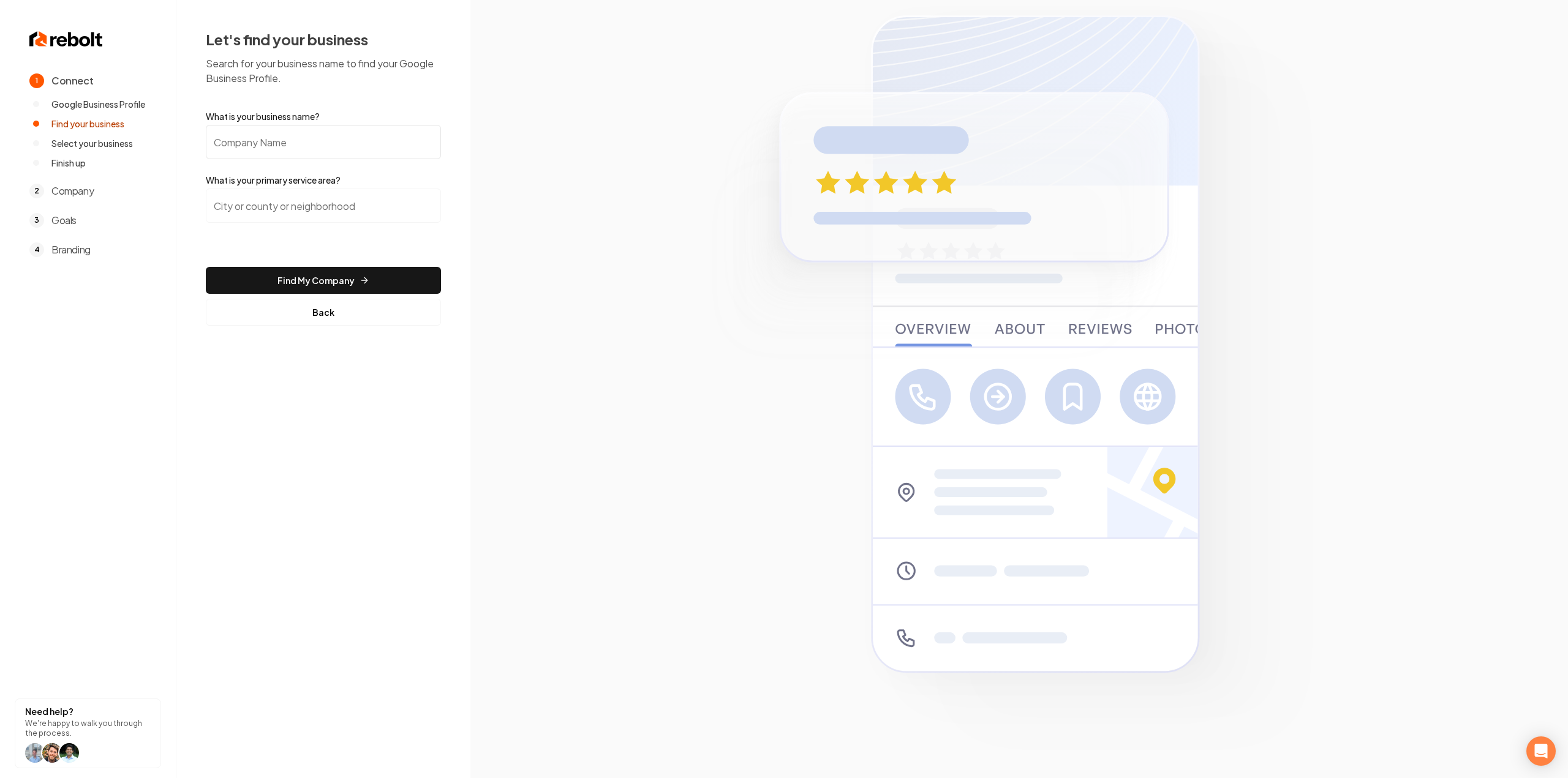 click on "What is your business name?" at bounding box center (323, 142) 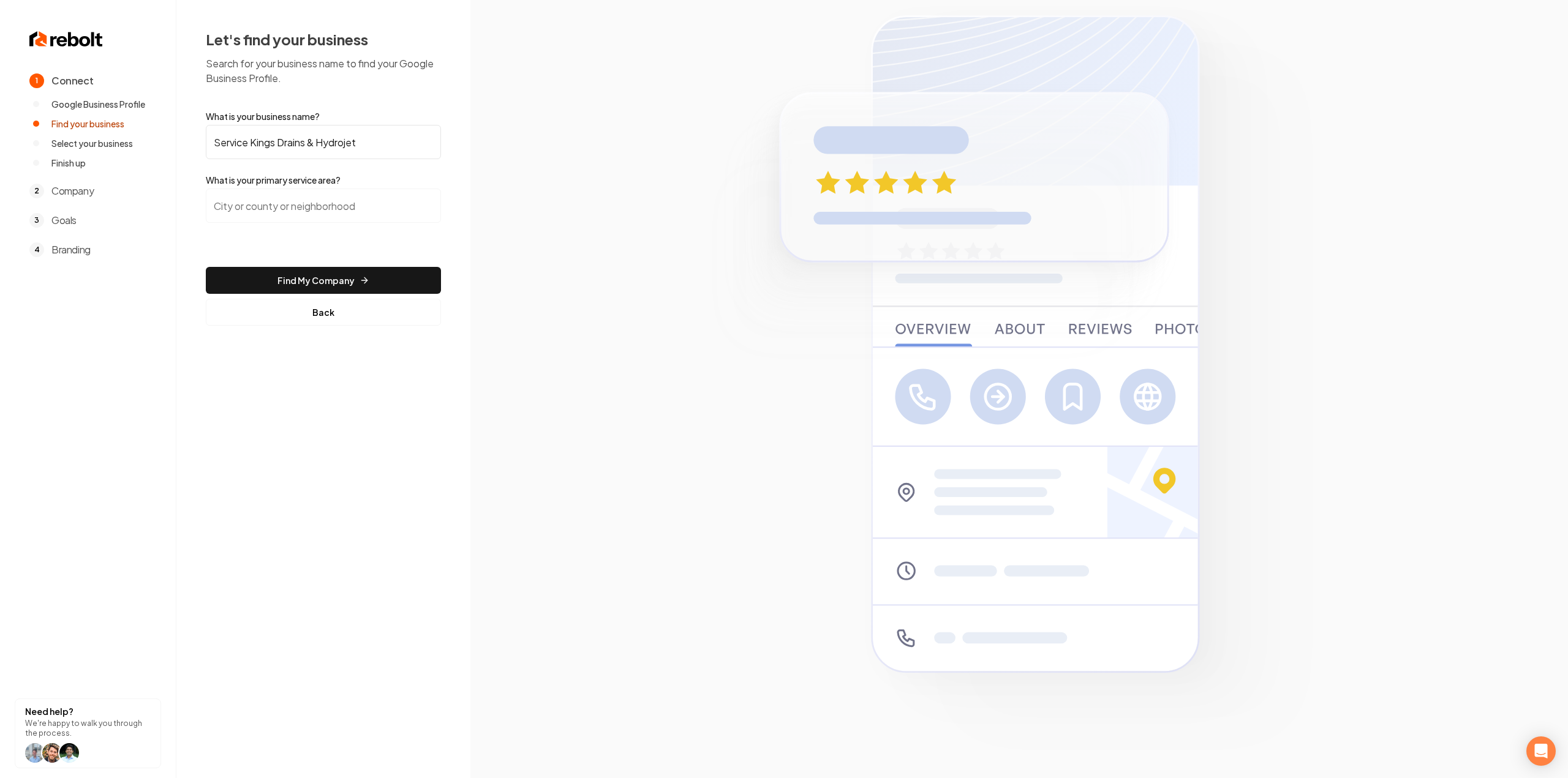 type on "Service Kings Drains & Hydrojet" 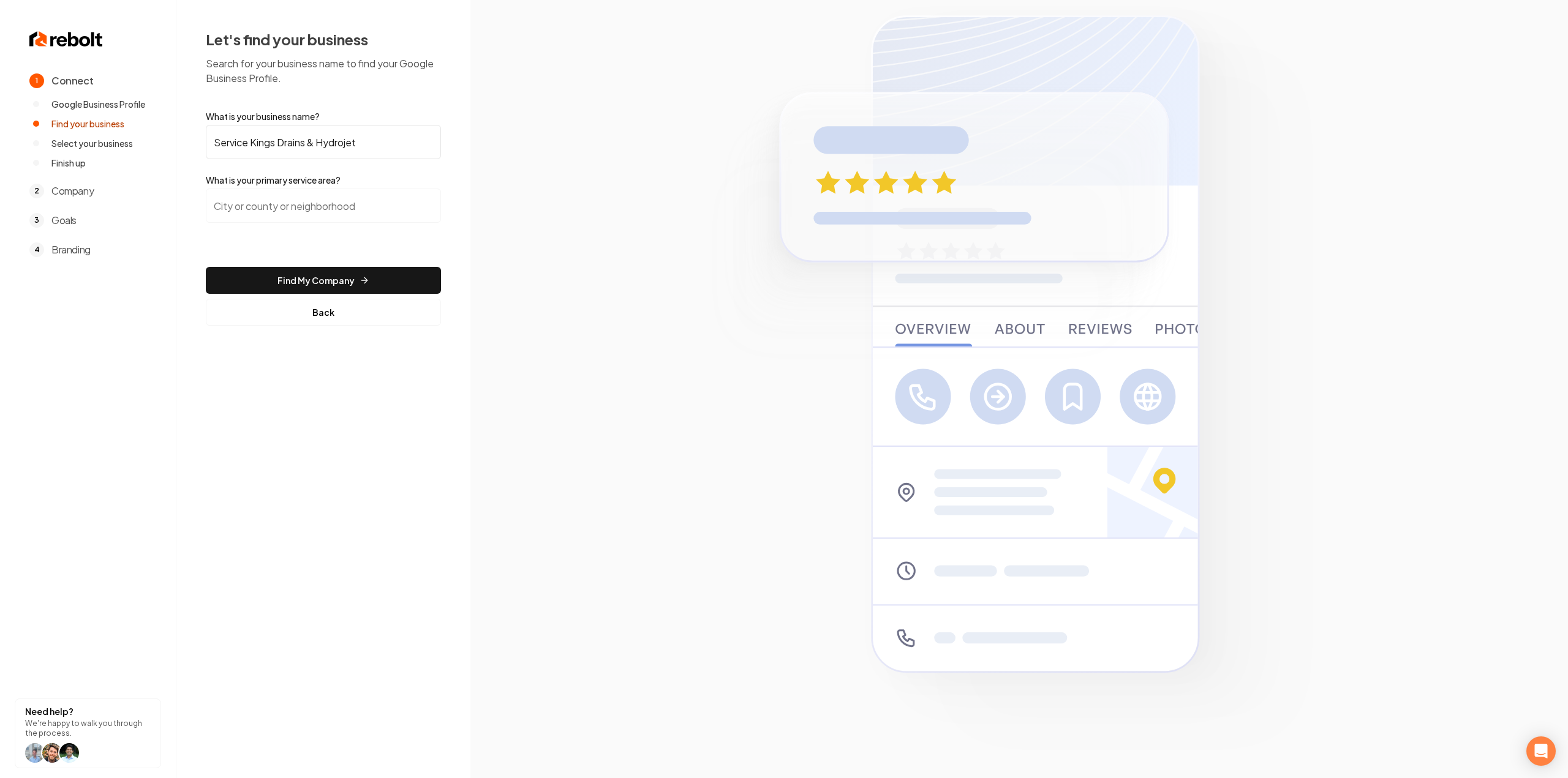 type on "h" 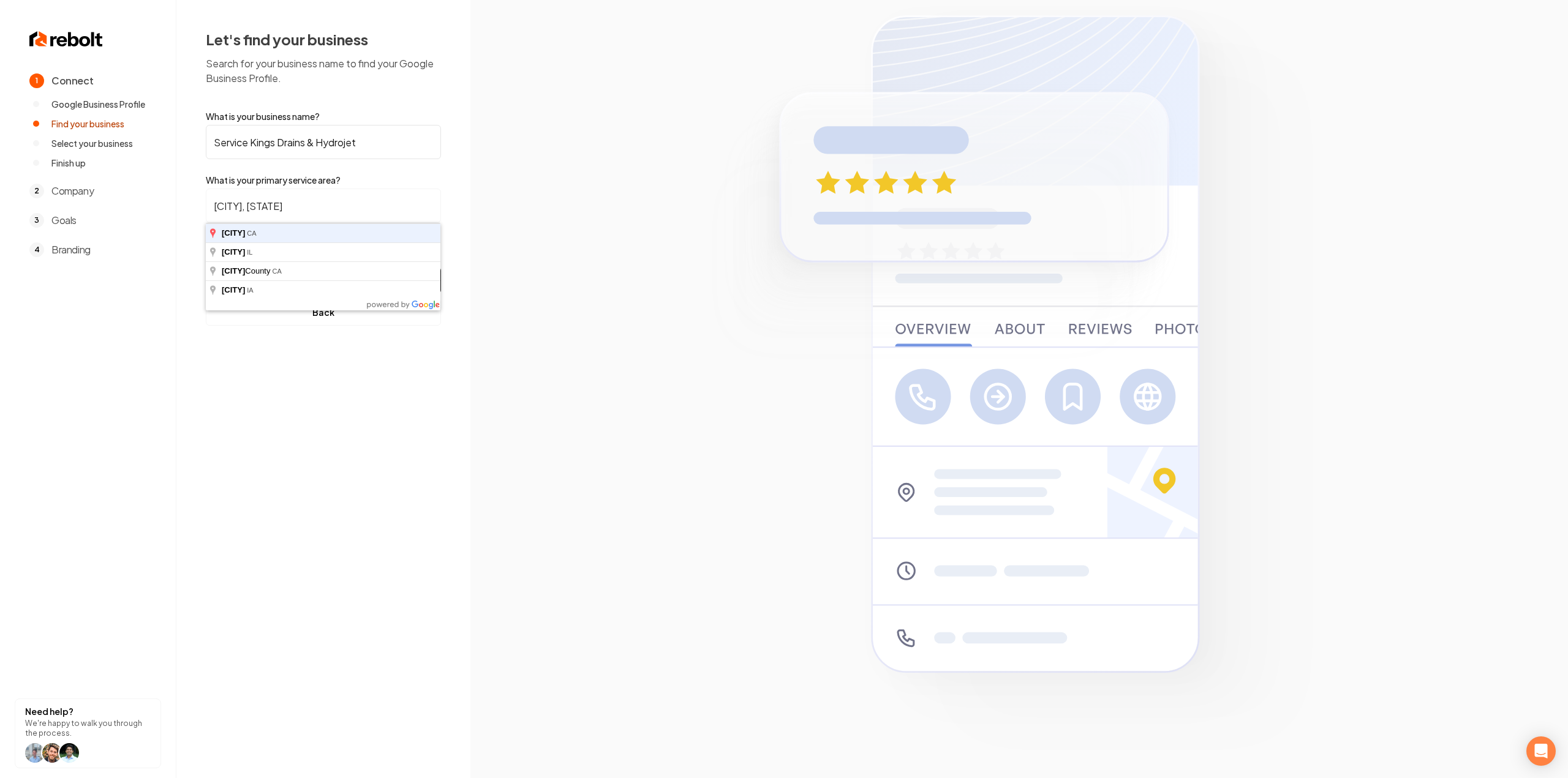 type on "[CITY], [STATE]" 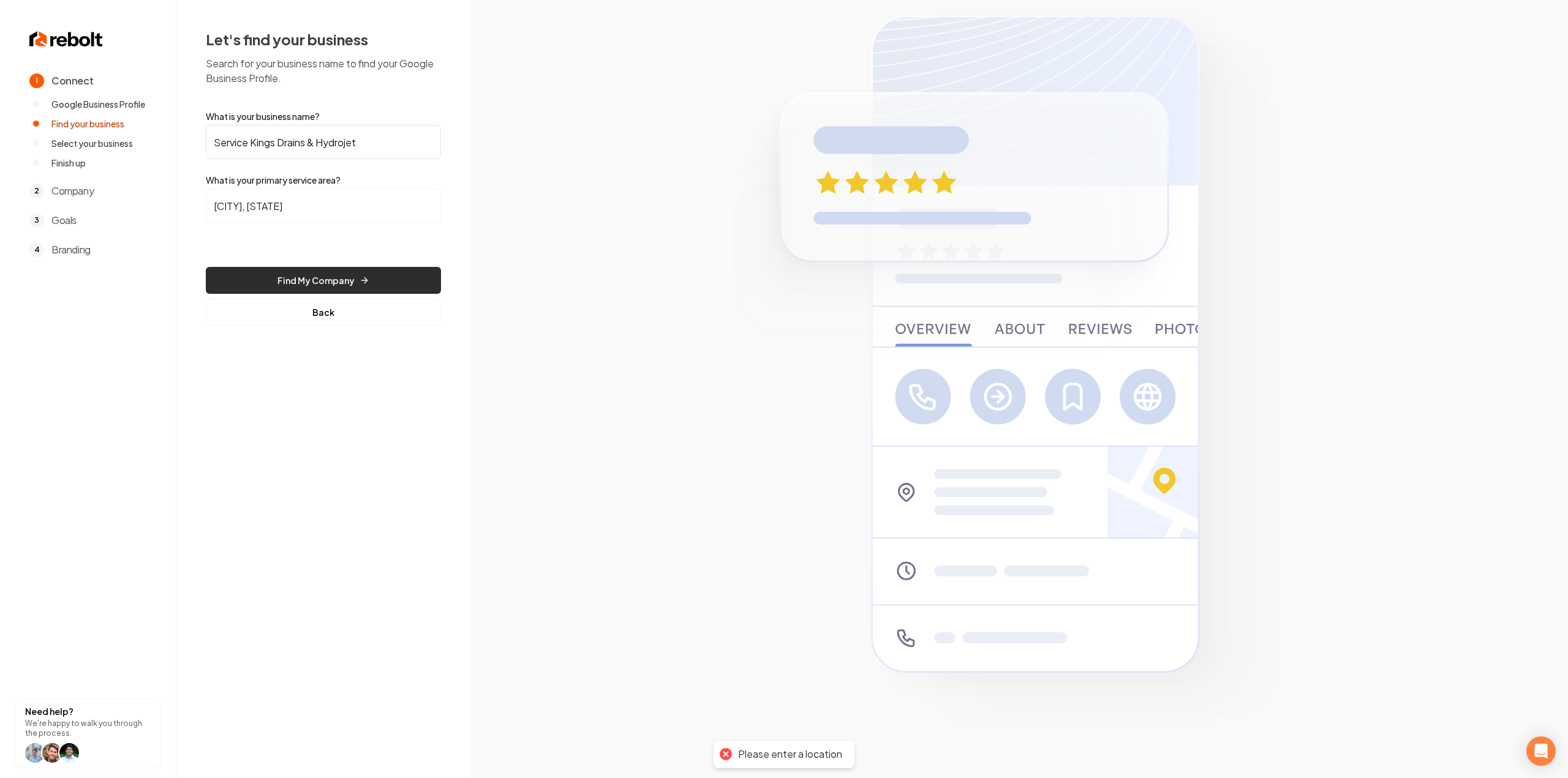 click on "Find My Company" at bounding box center [323, 280] 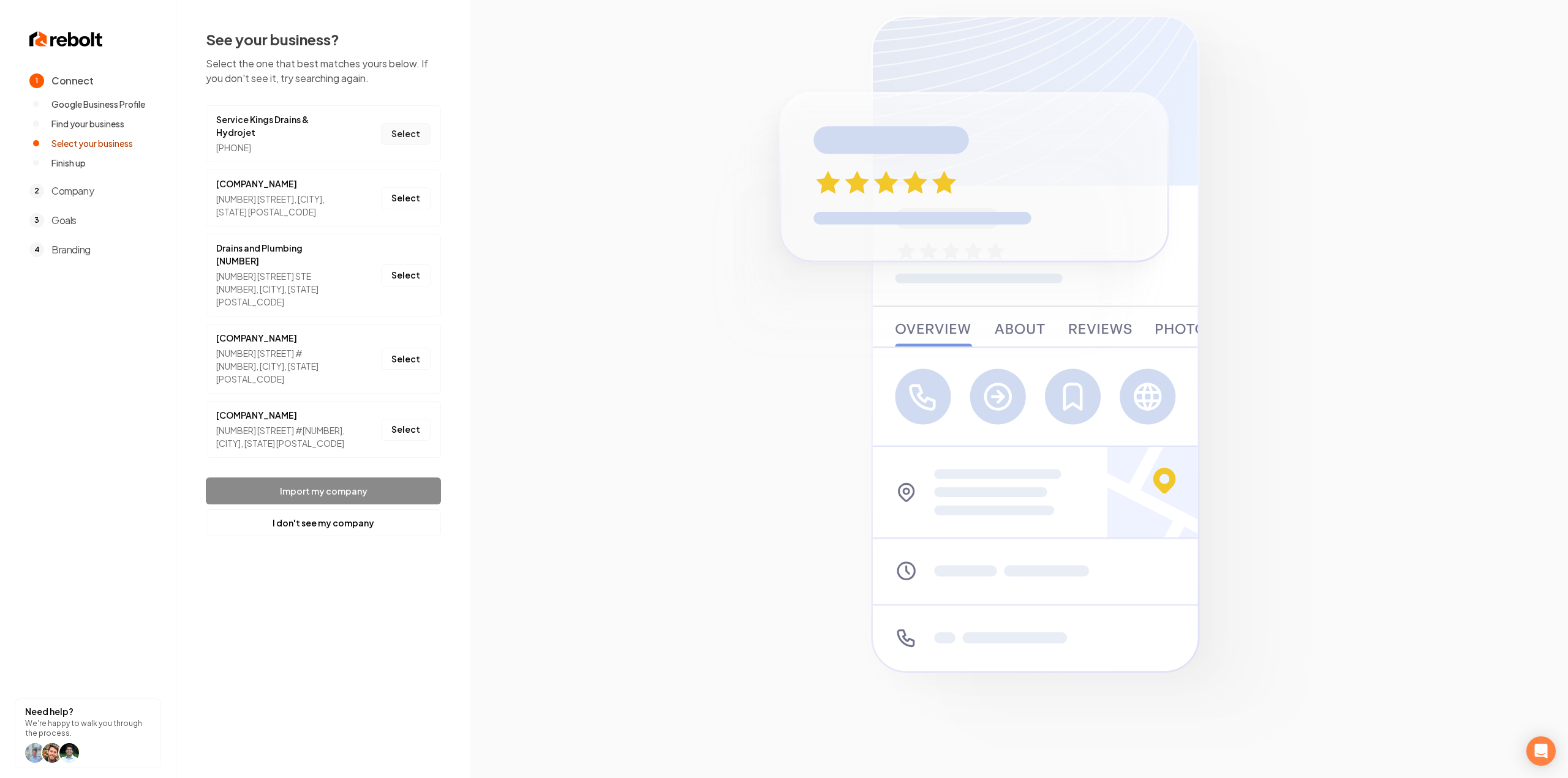 click on "Select" at bounding box center (405, 134) 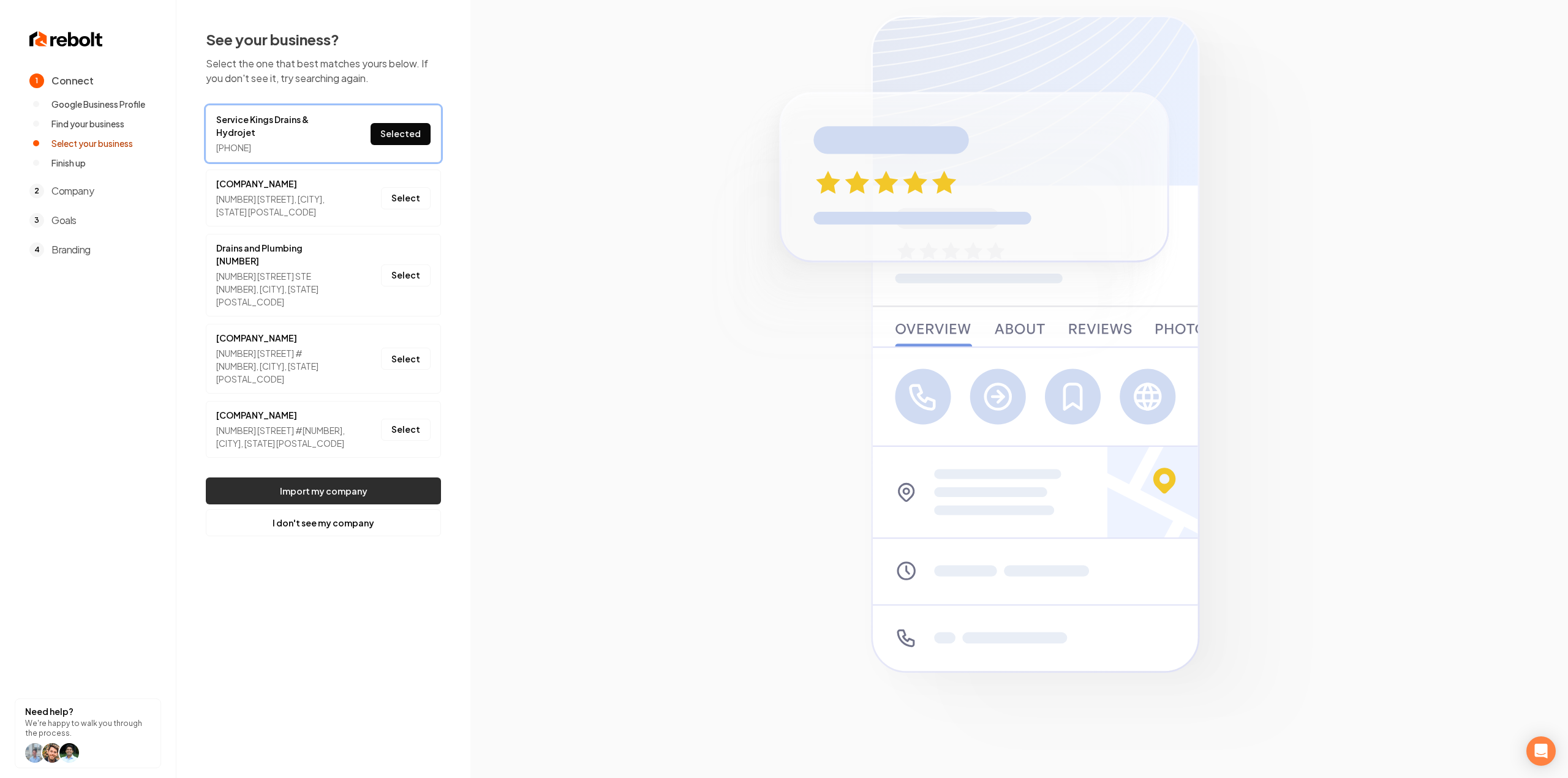click on "Import my company" at bounding box center (323, 491) 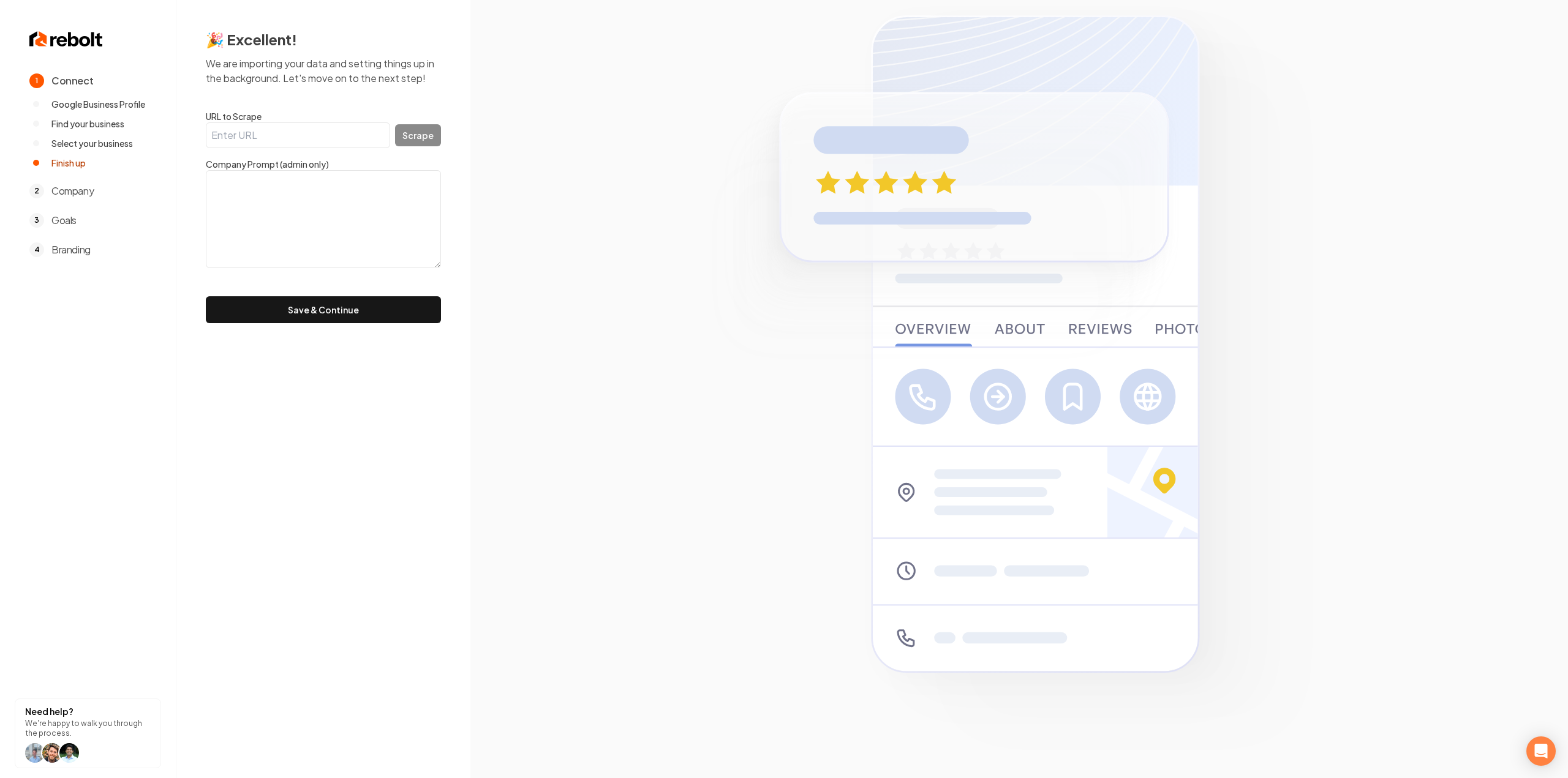 click at bounding box center (323, 219) 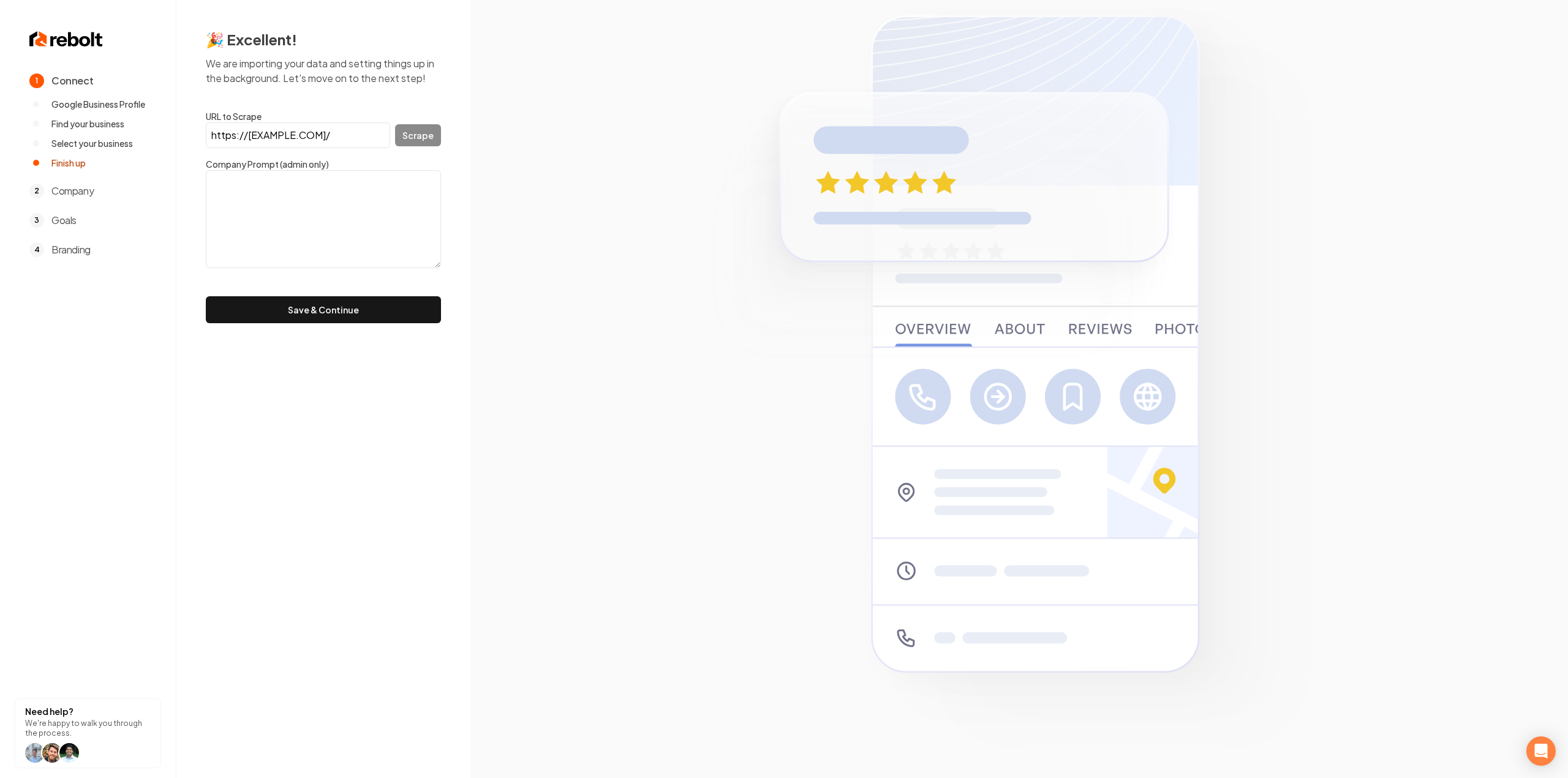 scroll, scrollTop: 0, scrollLeft: 15, axis: horizontal 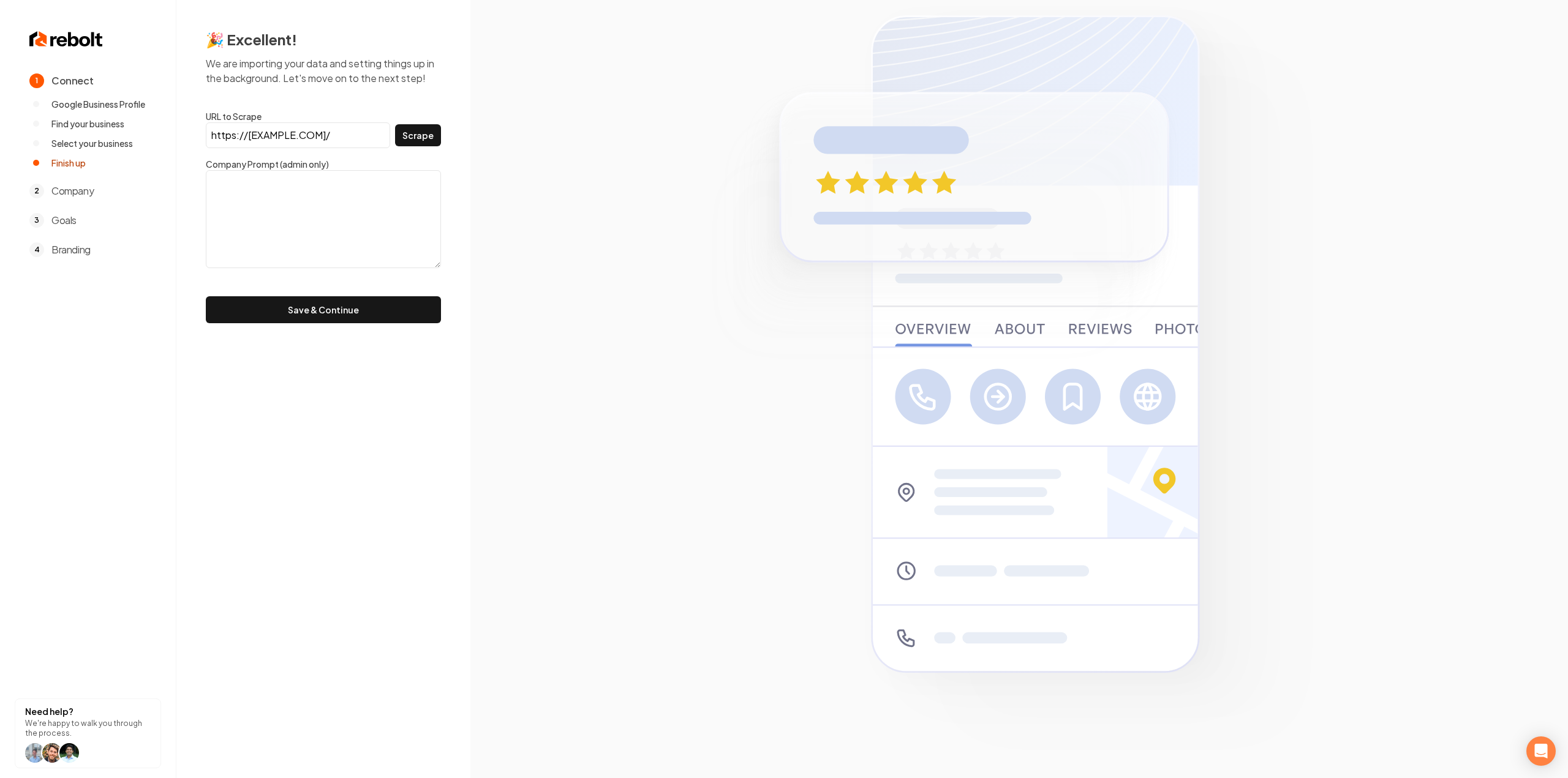 type on "https://[EXAMPLE.COM]/" 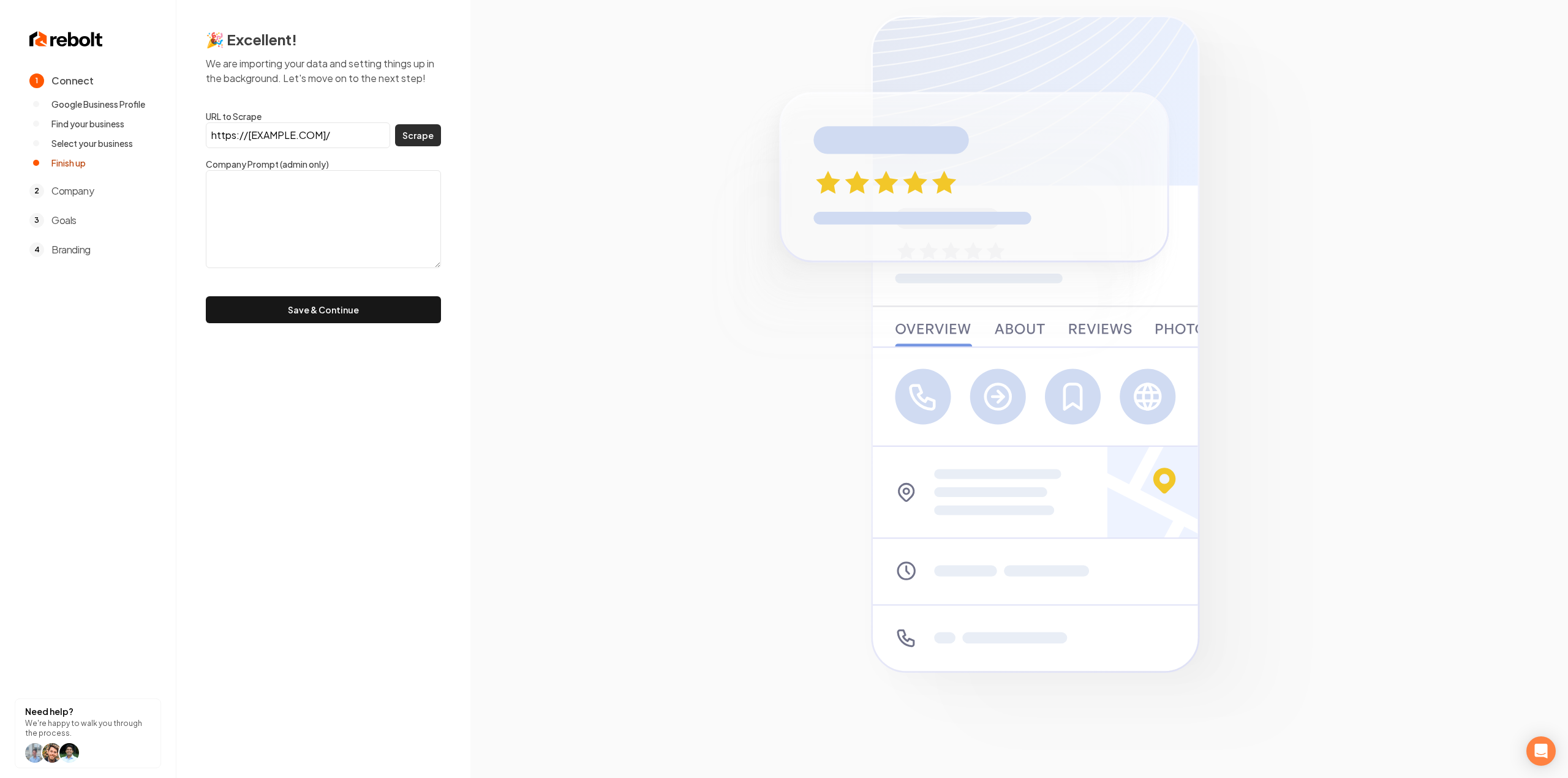 click on "Scrape" at bounding box center (418, 135) 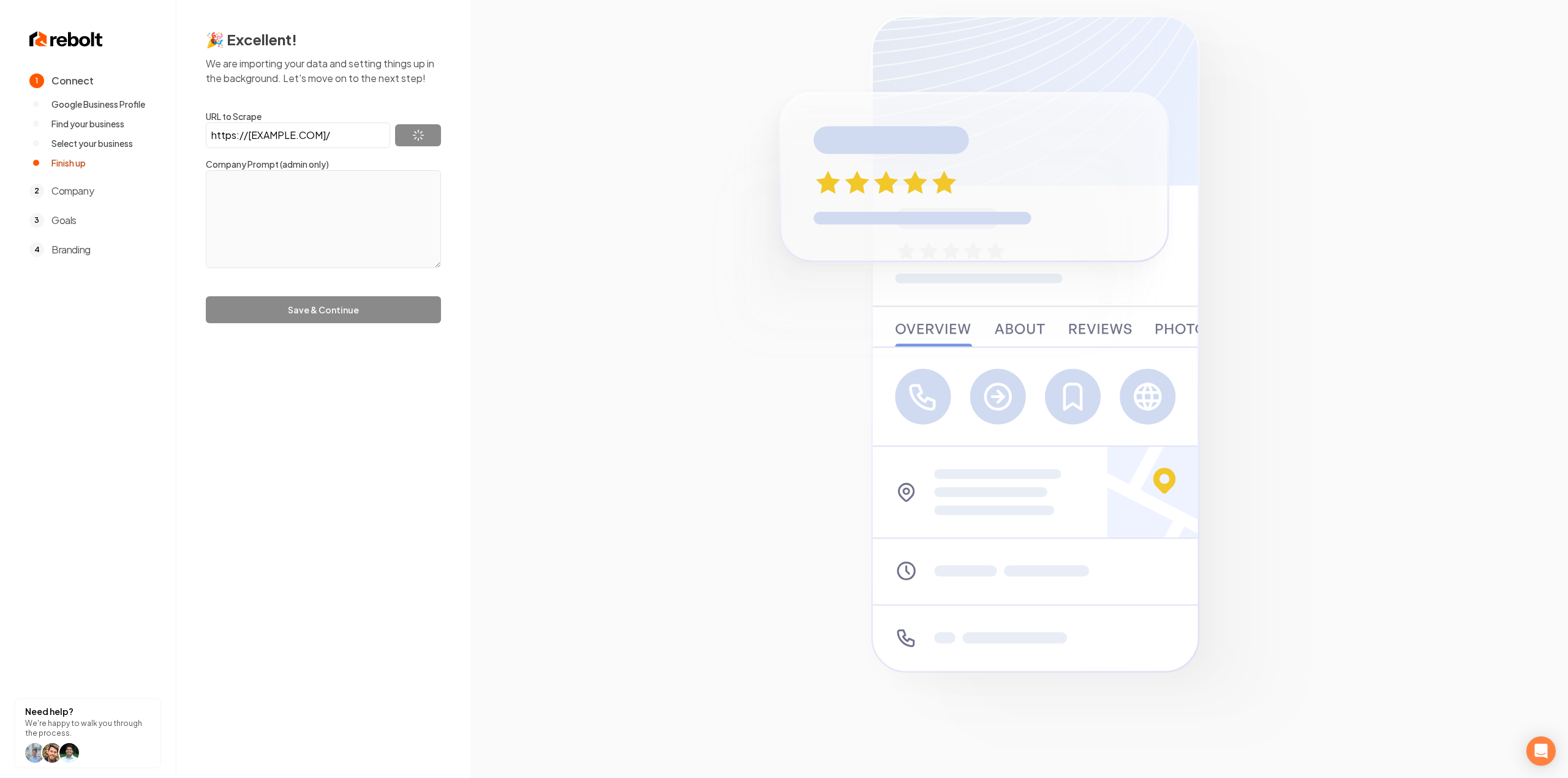 type on "Service Kings Drains & Hydrojet is a fully equipped, local family-owned plumbing company located in [CITY] who's ultimate goal is to earn the opportunity to be your trusted plumber for life. As a customer centric business, we pride ourselves on always making sure our customers are satisfied with our end work, which is why we are fully licensed and bonded insured. When you hire us, you are not just hiring a group of contractors that come in, do the job as fast as possible, and leaves you picking up the pieces. No, you are hiring a team of highly skilled contractors who's top priority is your satisfaction with our work. We take pride in providing the highest quality of service for each project we take on and hope that we are the first name that pops up whenever you need plumbing services. We specialize in hydro jetting, but are a full service plumbing company, which means you can trust us with all your plumbing needs; whatever they are." 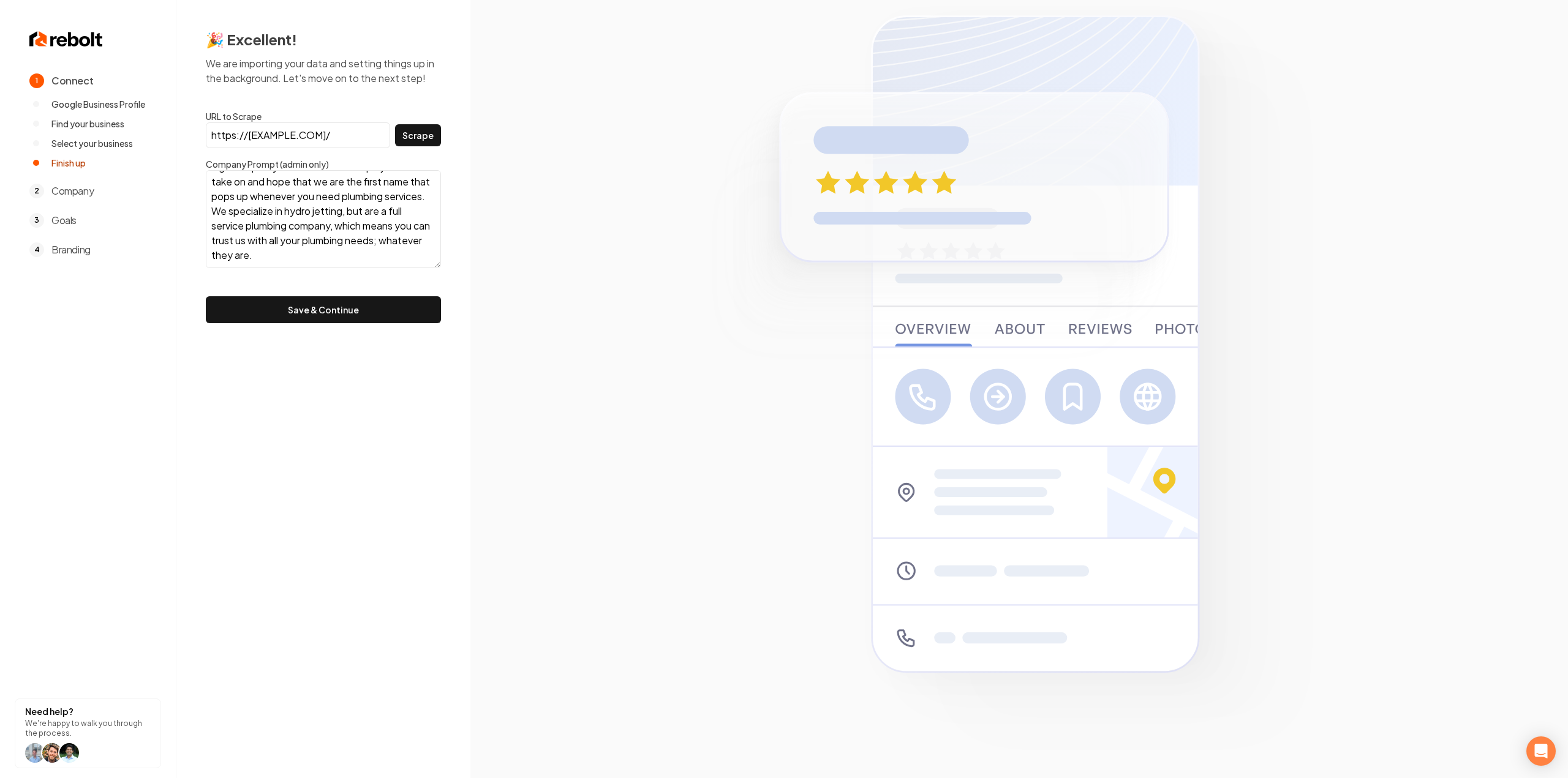 scroll, scrollTop: 236, scrollLeft: 0, axis: vertical 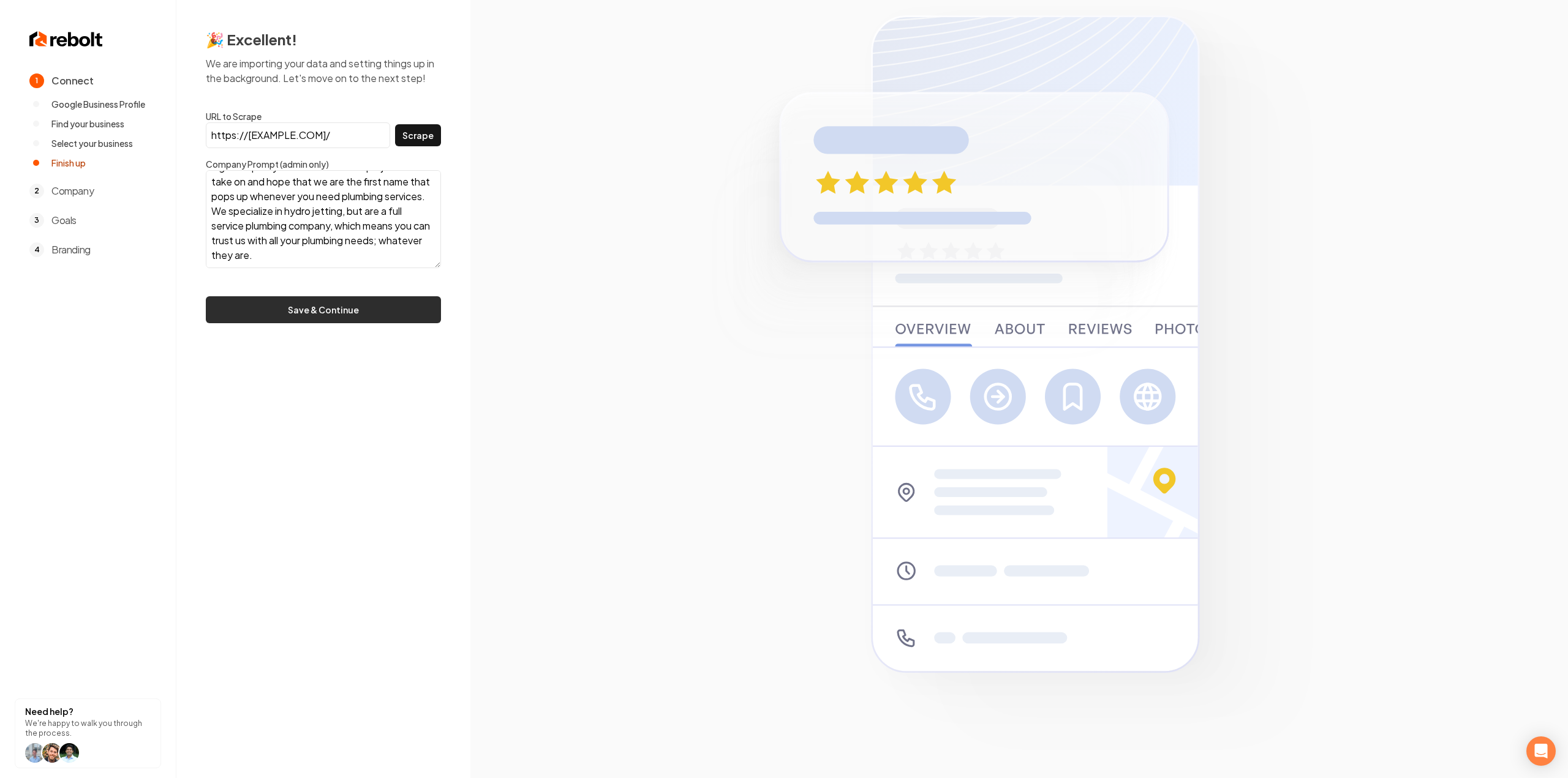 click on "Save & Continue" at bounding box center [323, 310] 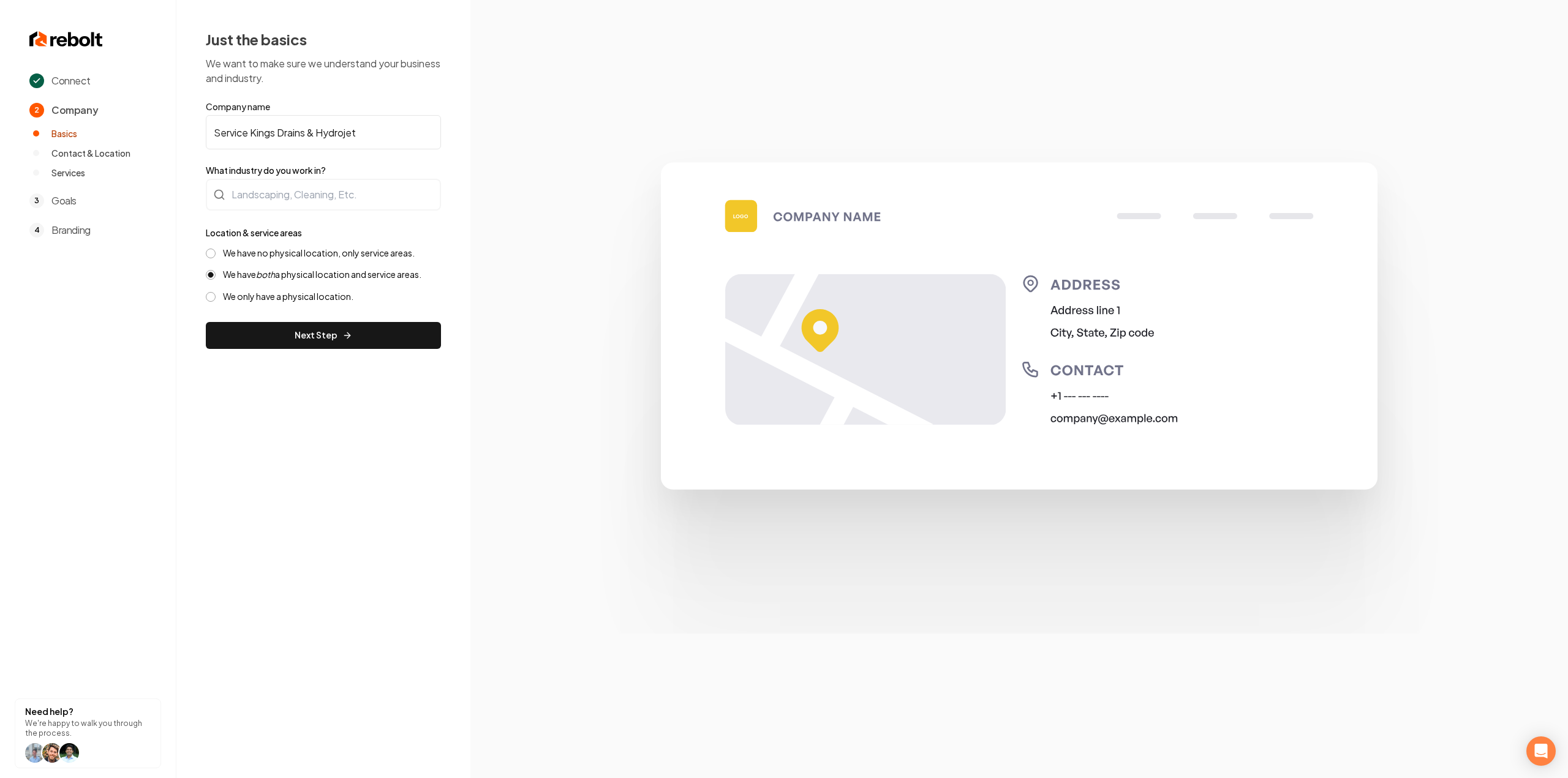 click on "We have no physical location, only service areas." at bounding box center [318, 253] 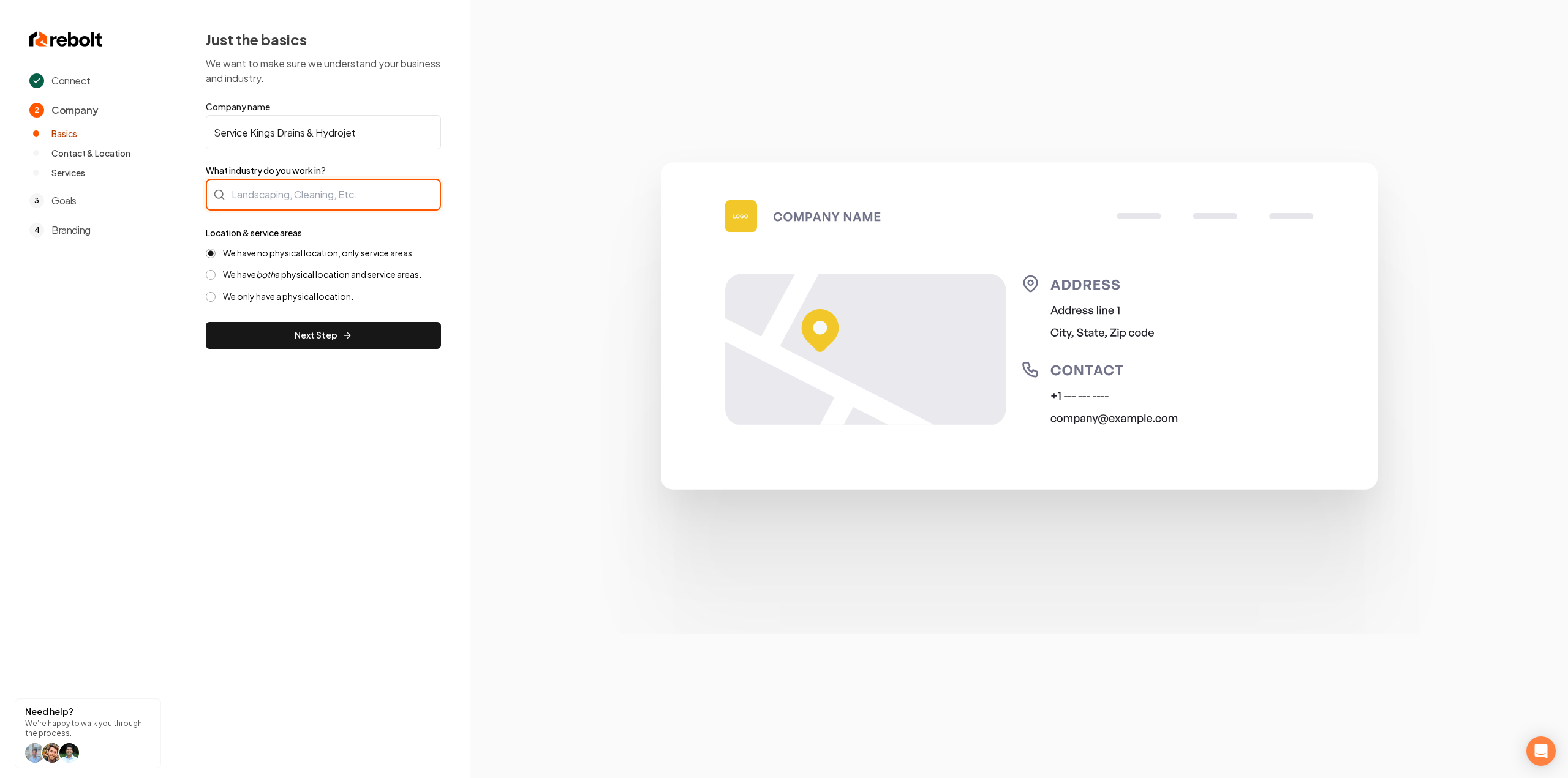 click at bounding box center [323, 195] 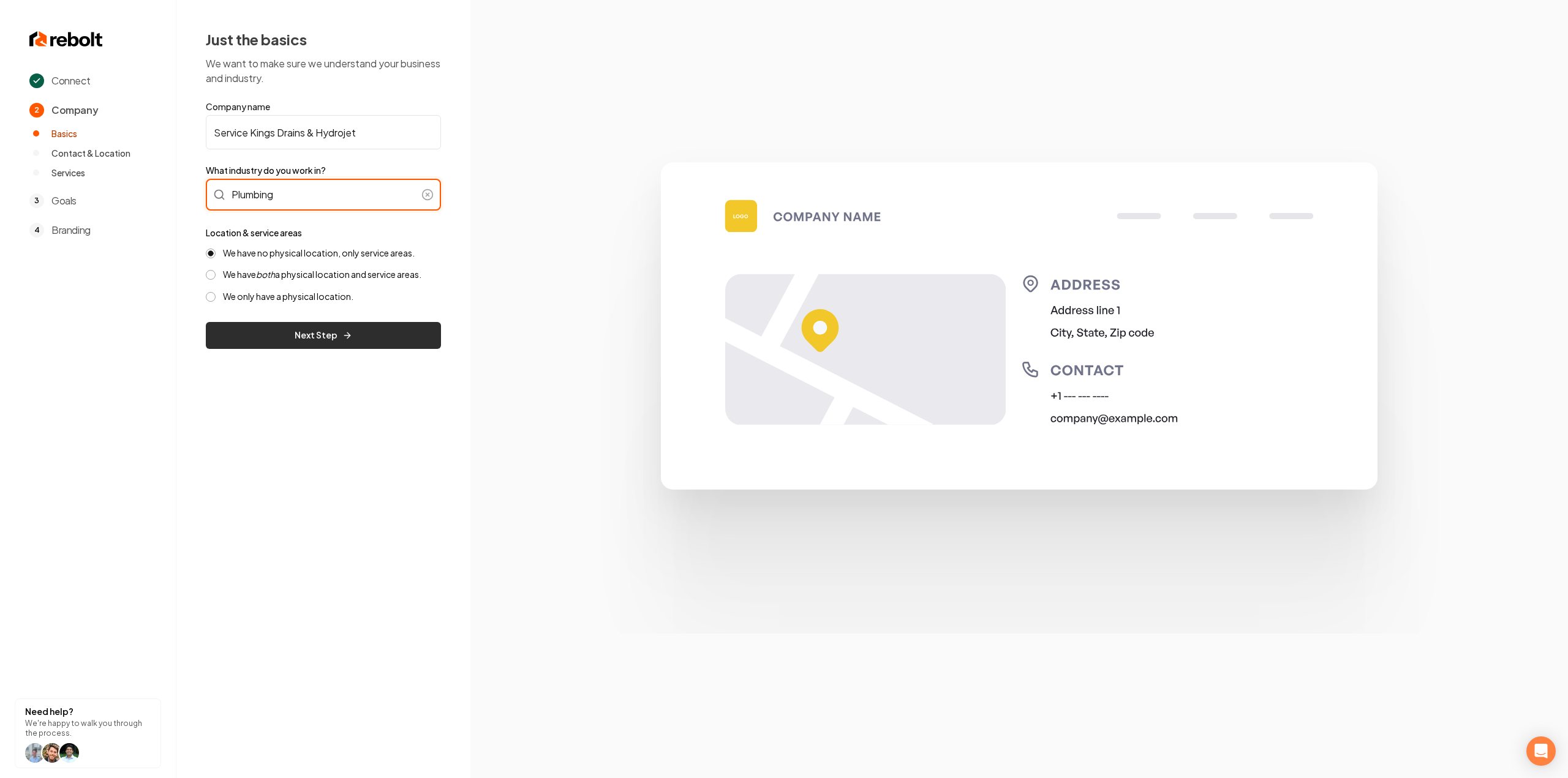 type on "Plumbing" 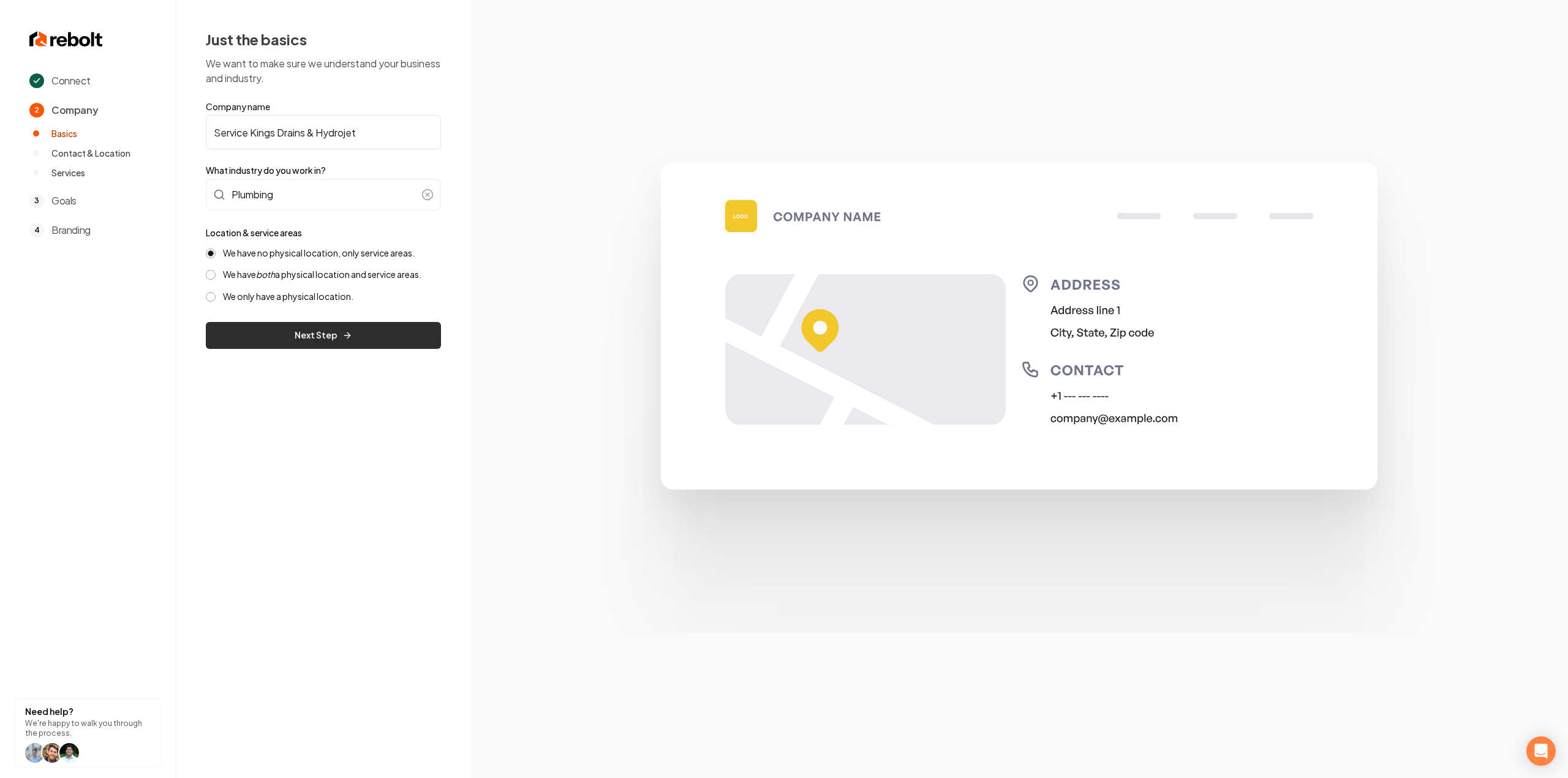 click on "Next Step" at bounding box center (323, 335) 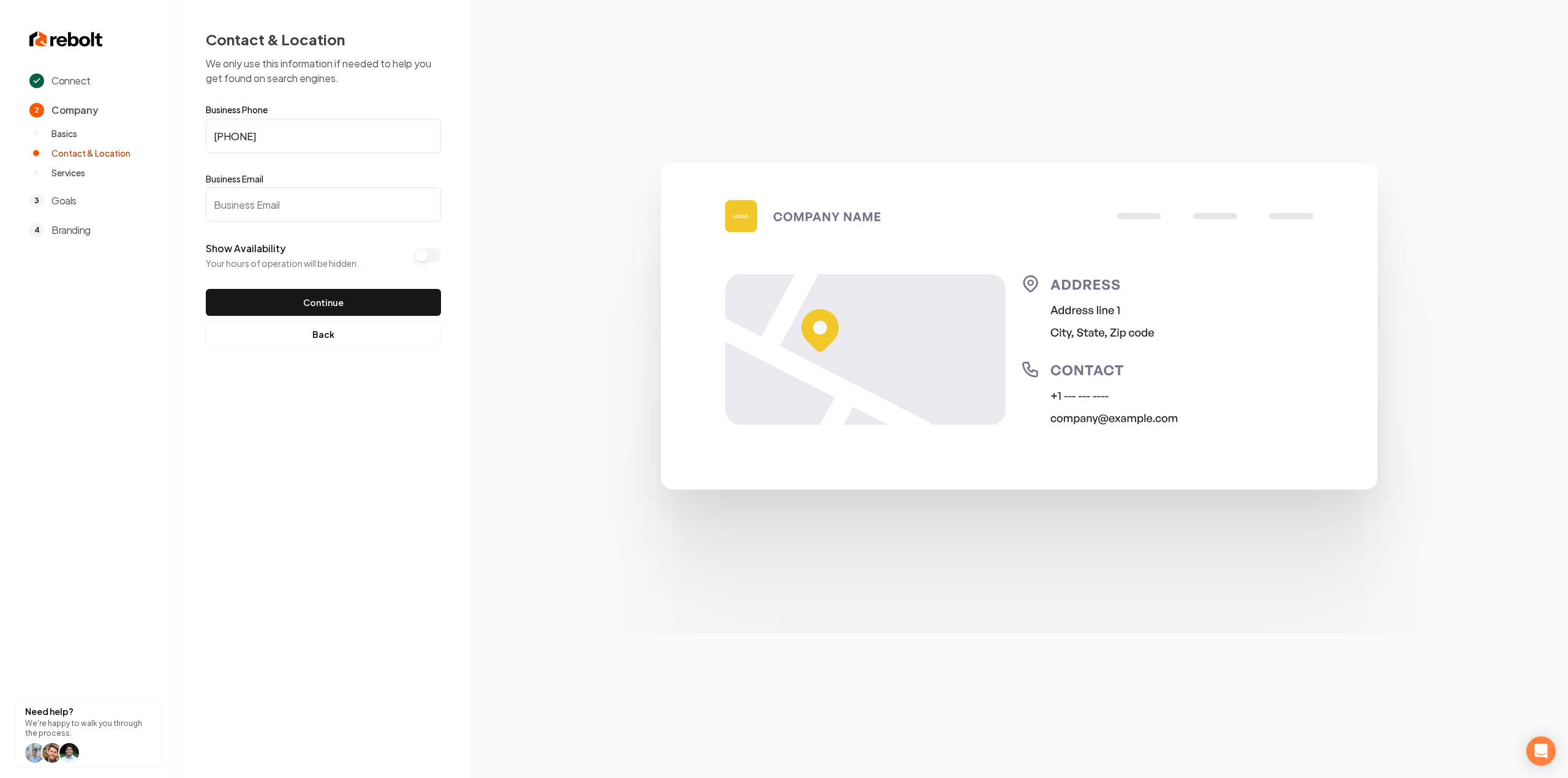 click on "Business Email" at bounding box center (323, 204) 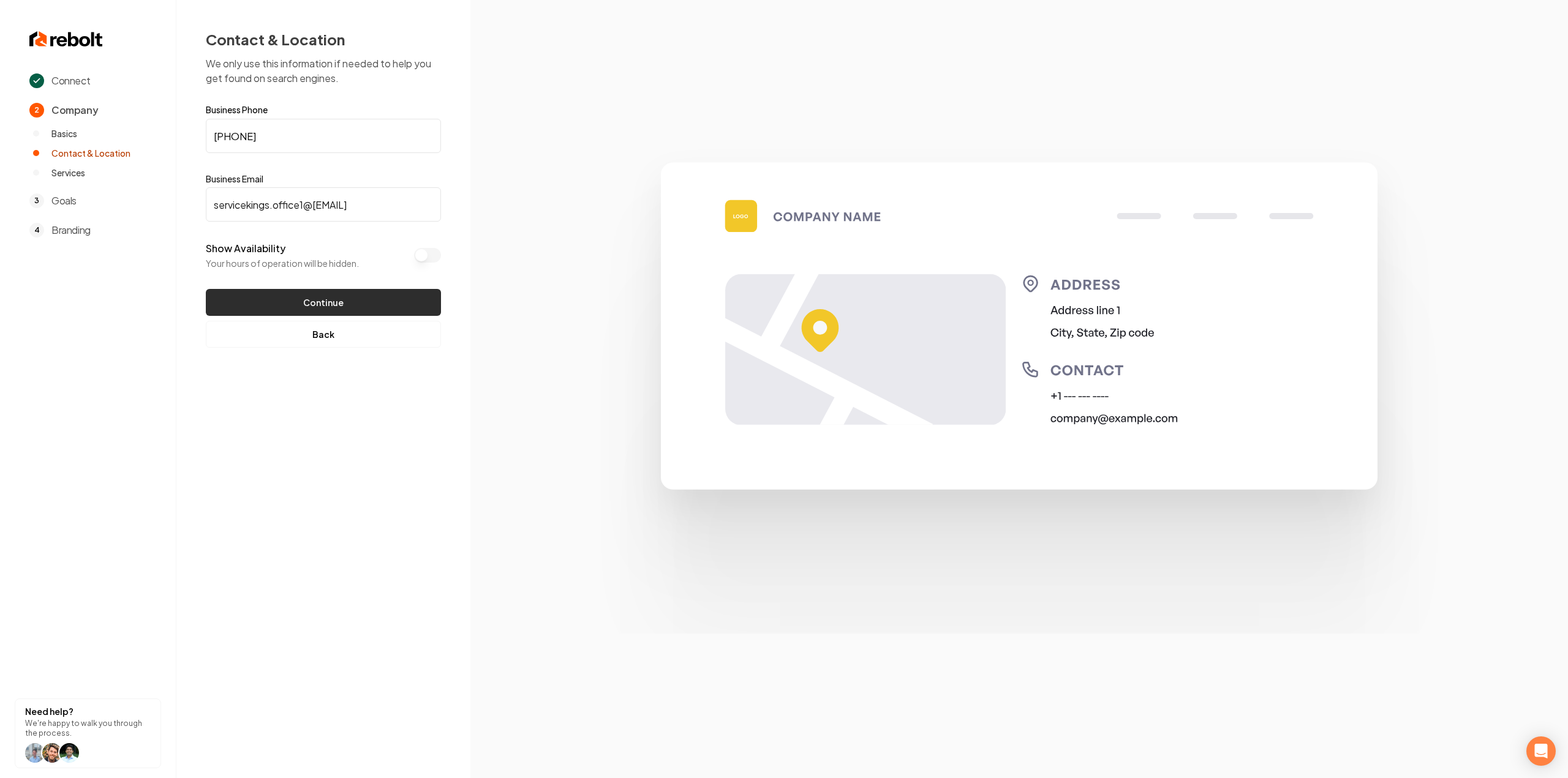type on "servicekings.office1@[EMAIL]" 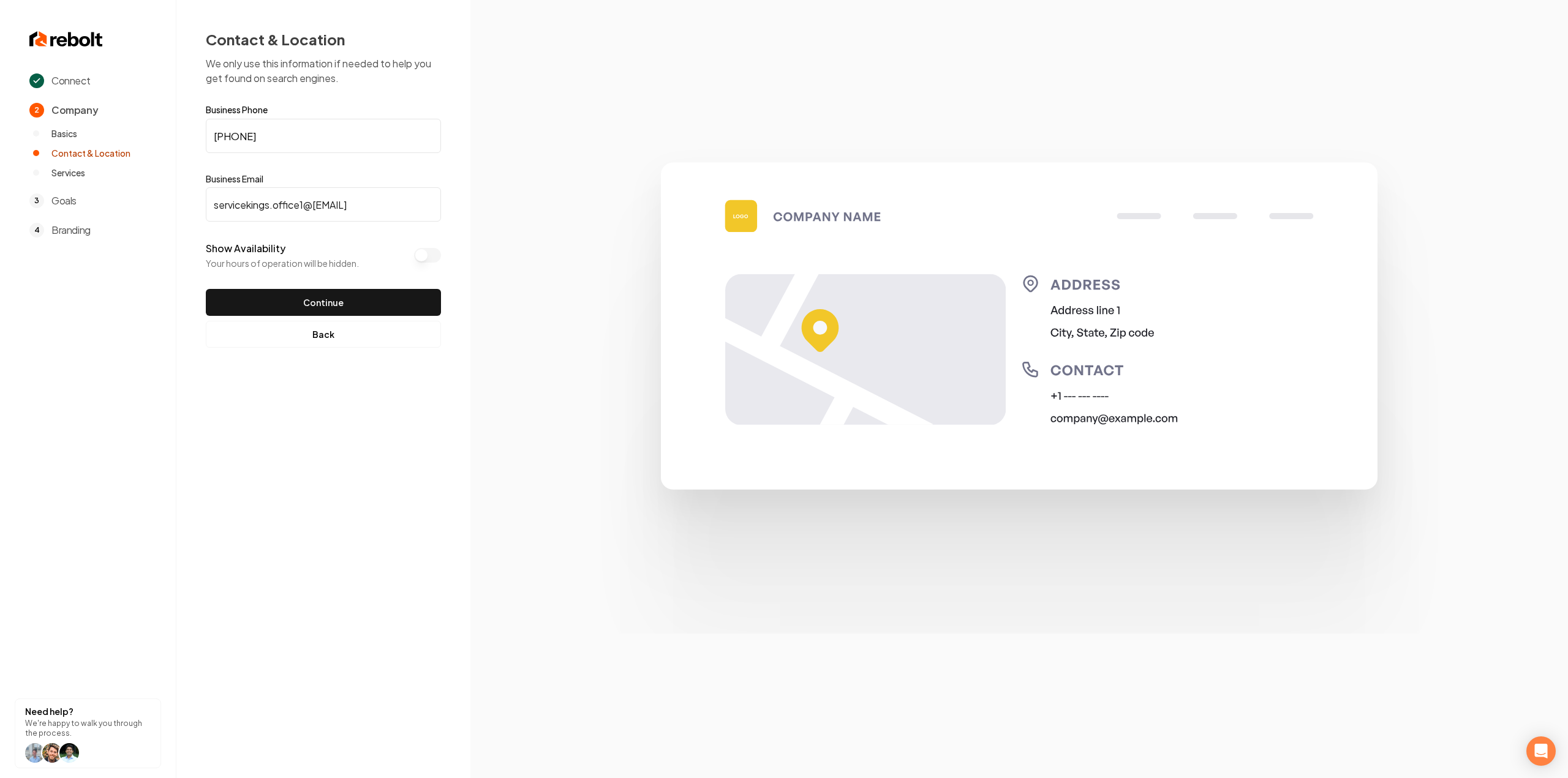 click on "Continue" at bounding box center (323, 302) 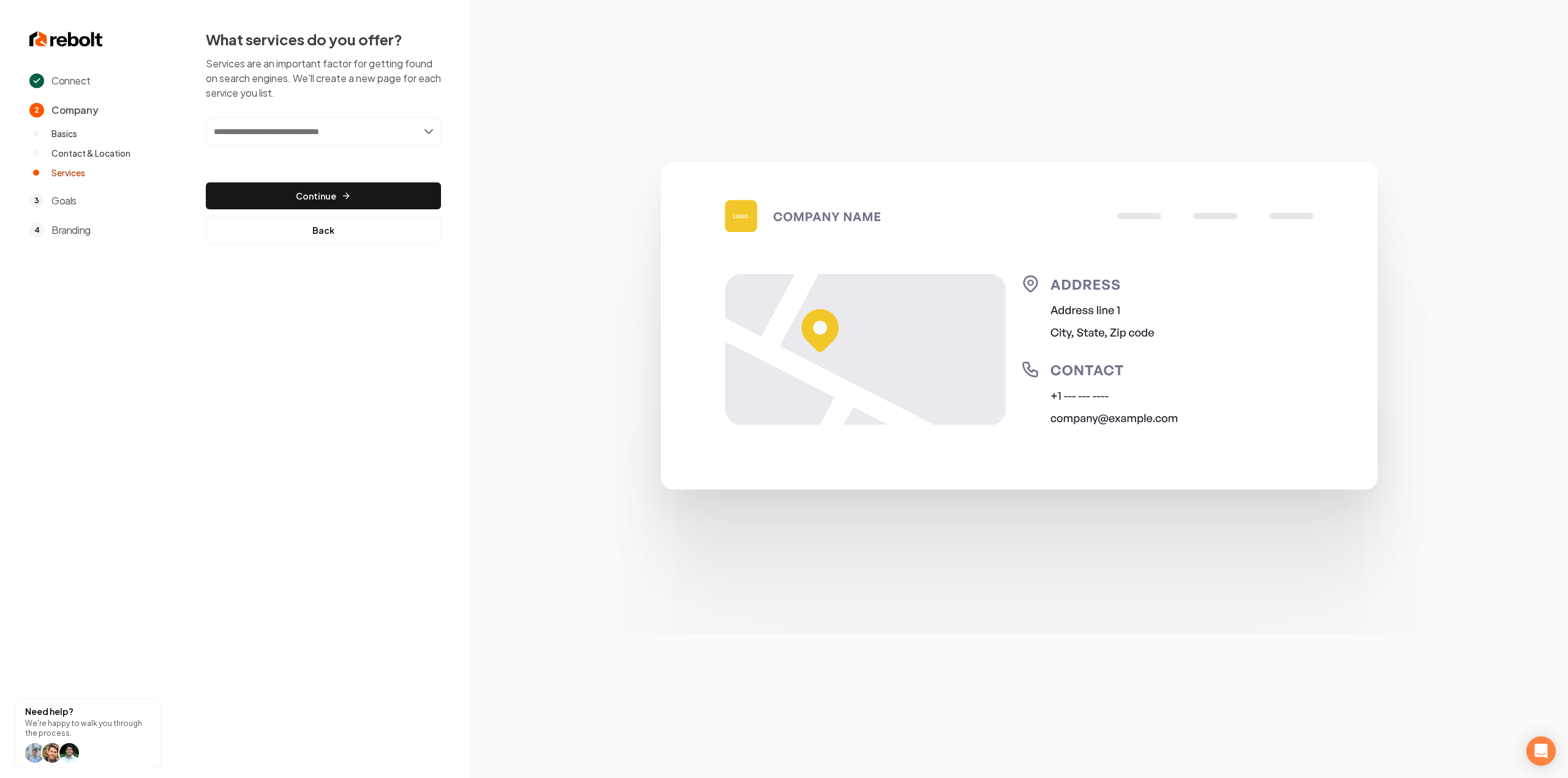 click at bounding box center [323, 132] 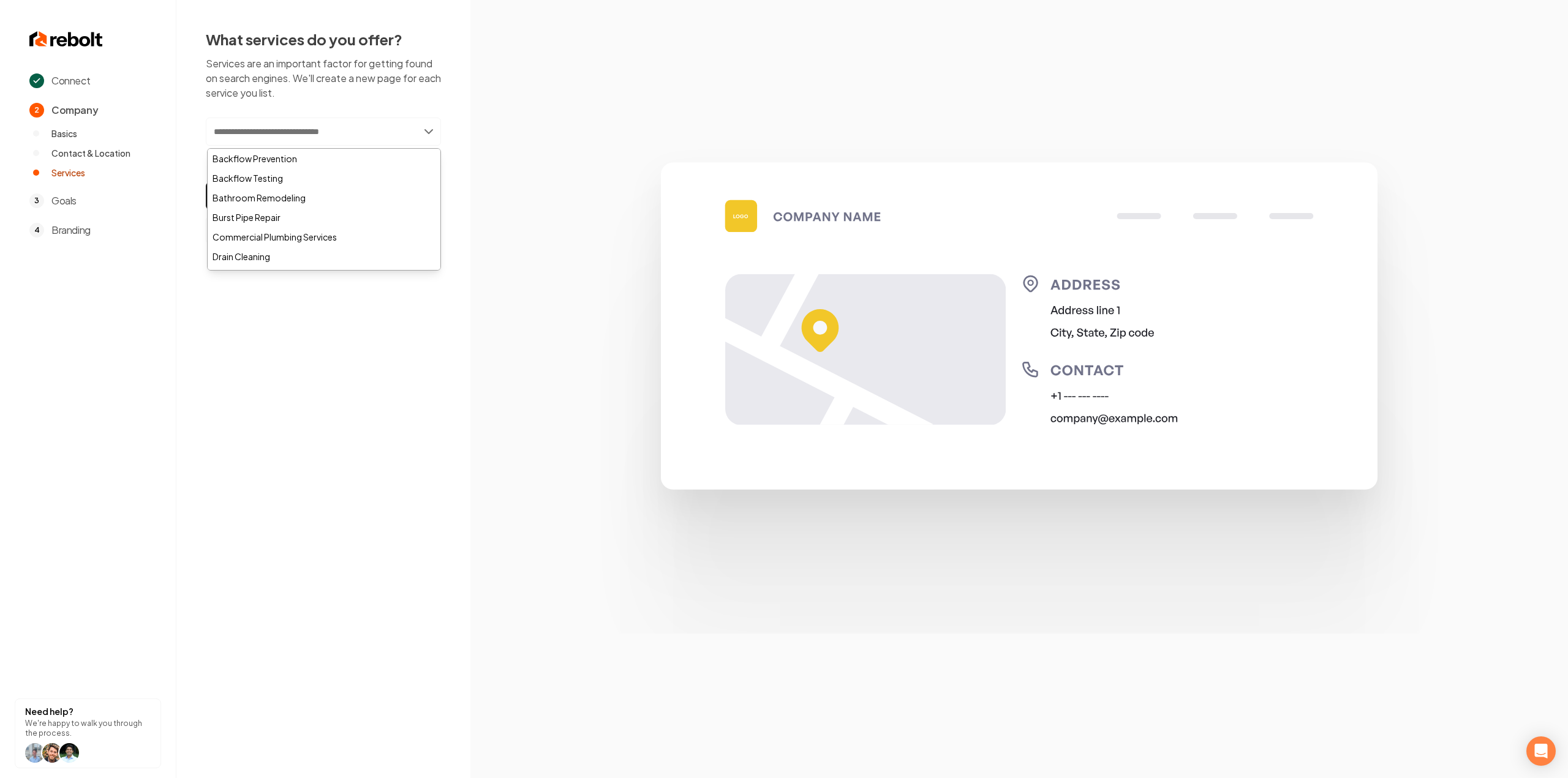 paste on "**********" 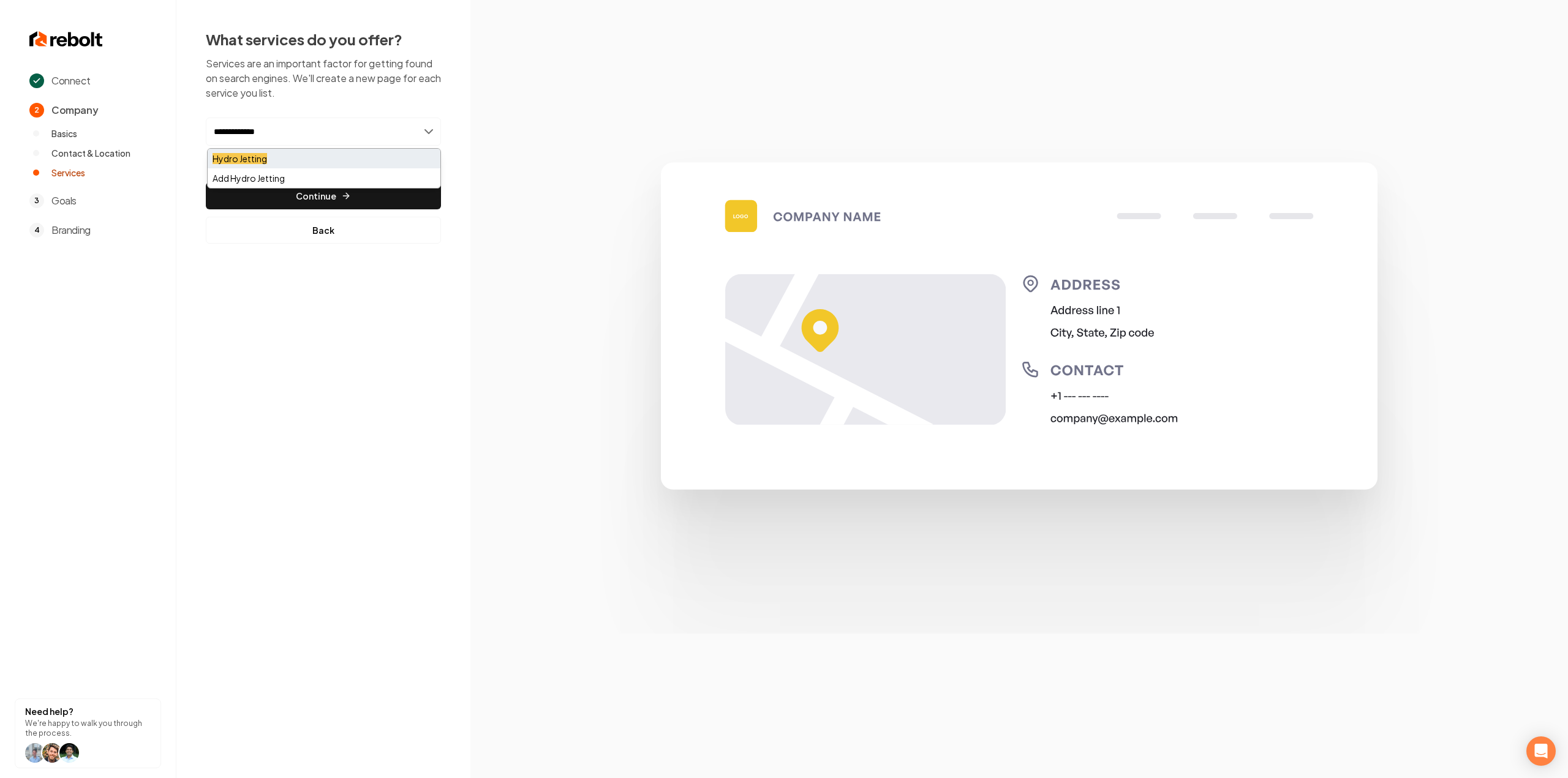 type on "**********" 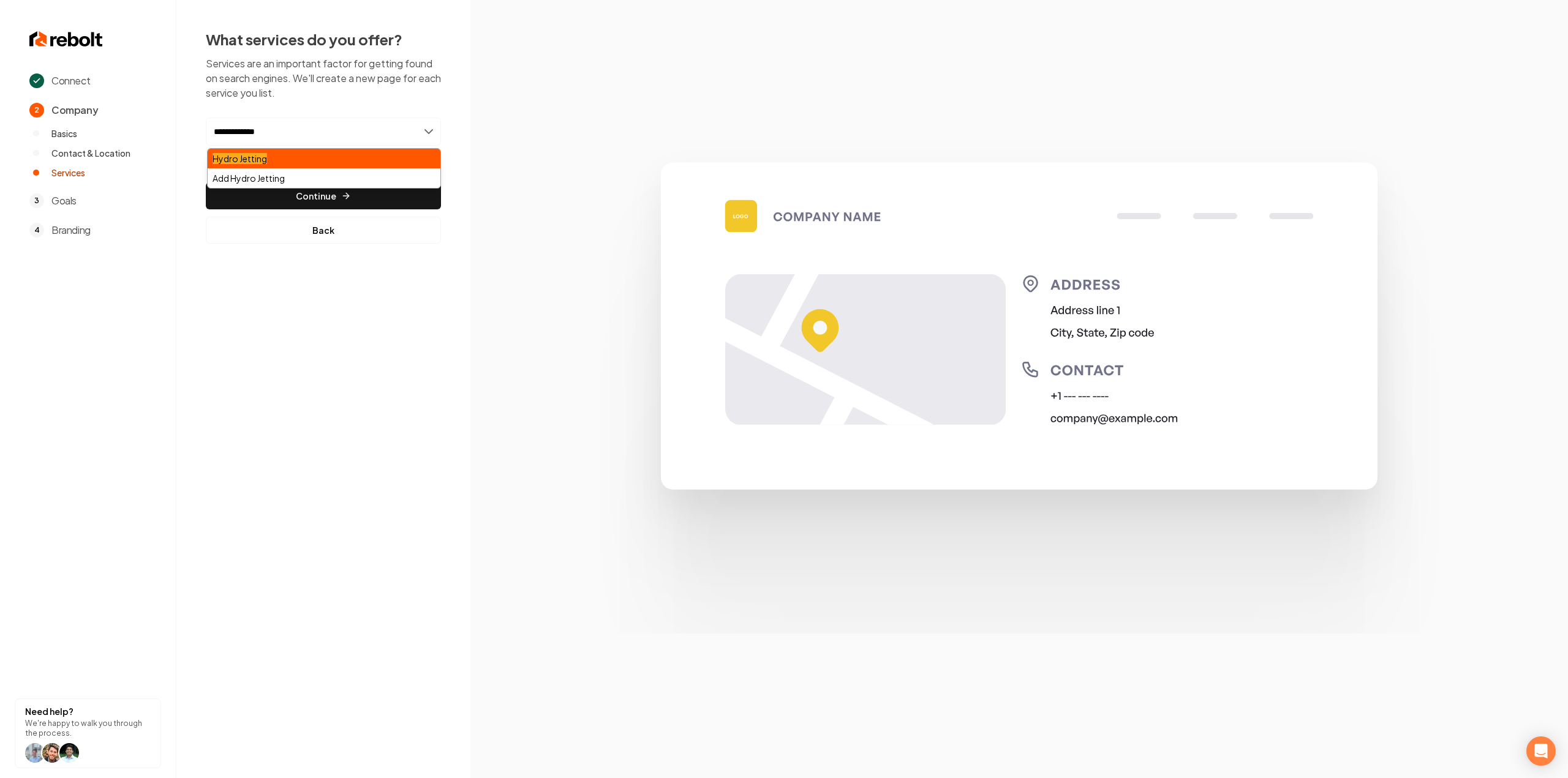 click on "Hydro Jetting" at bounding box center (324, 159) 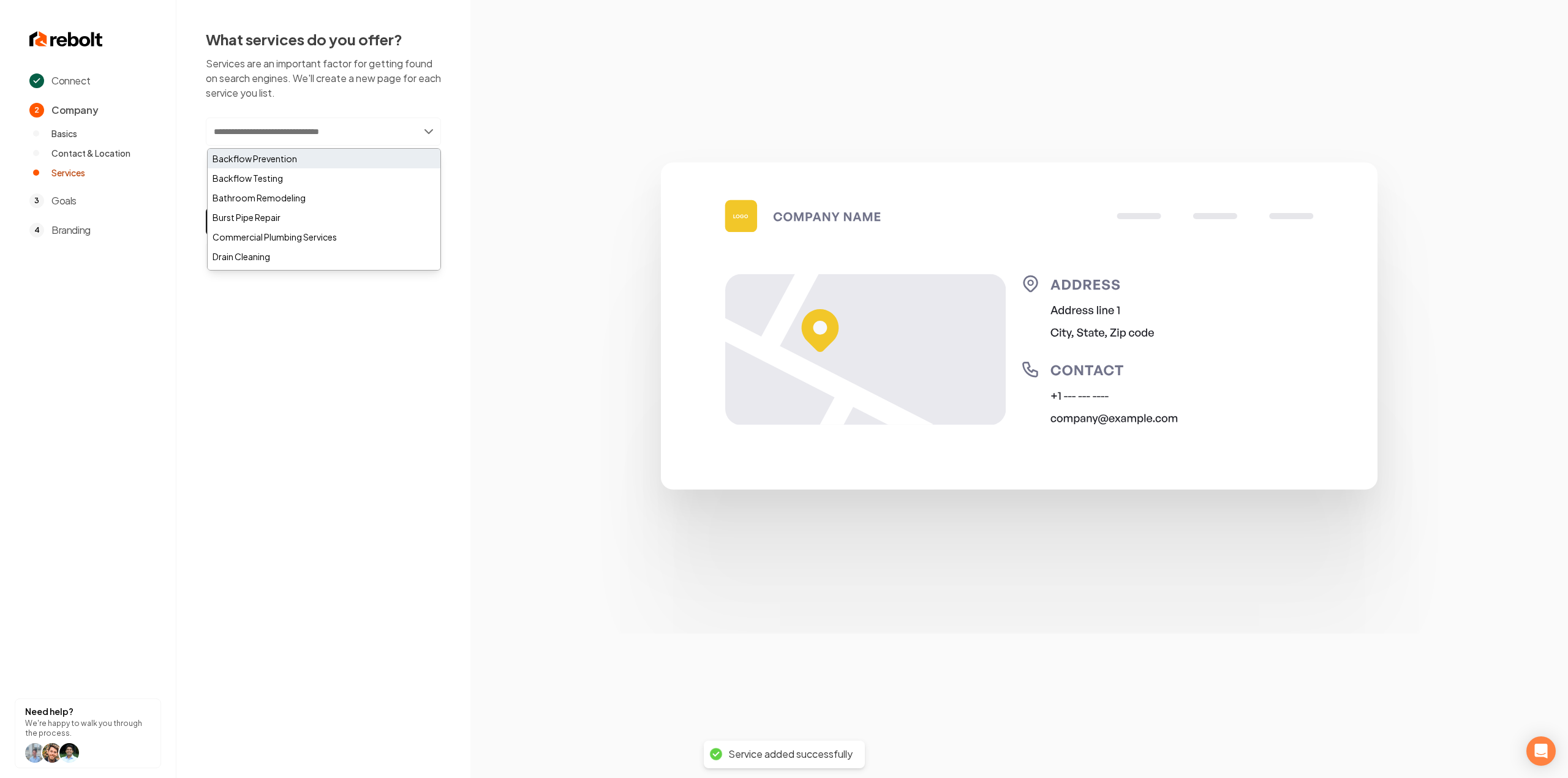 paste on "**********" 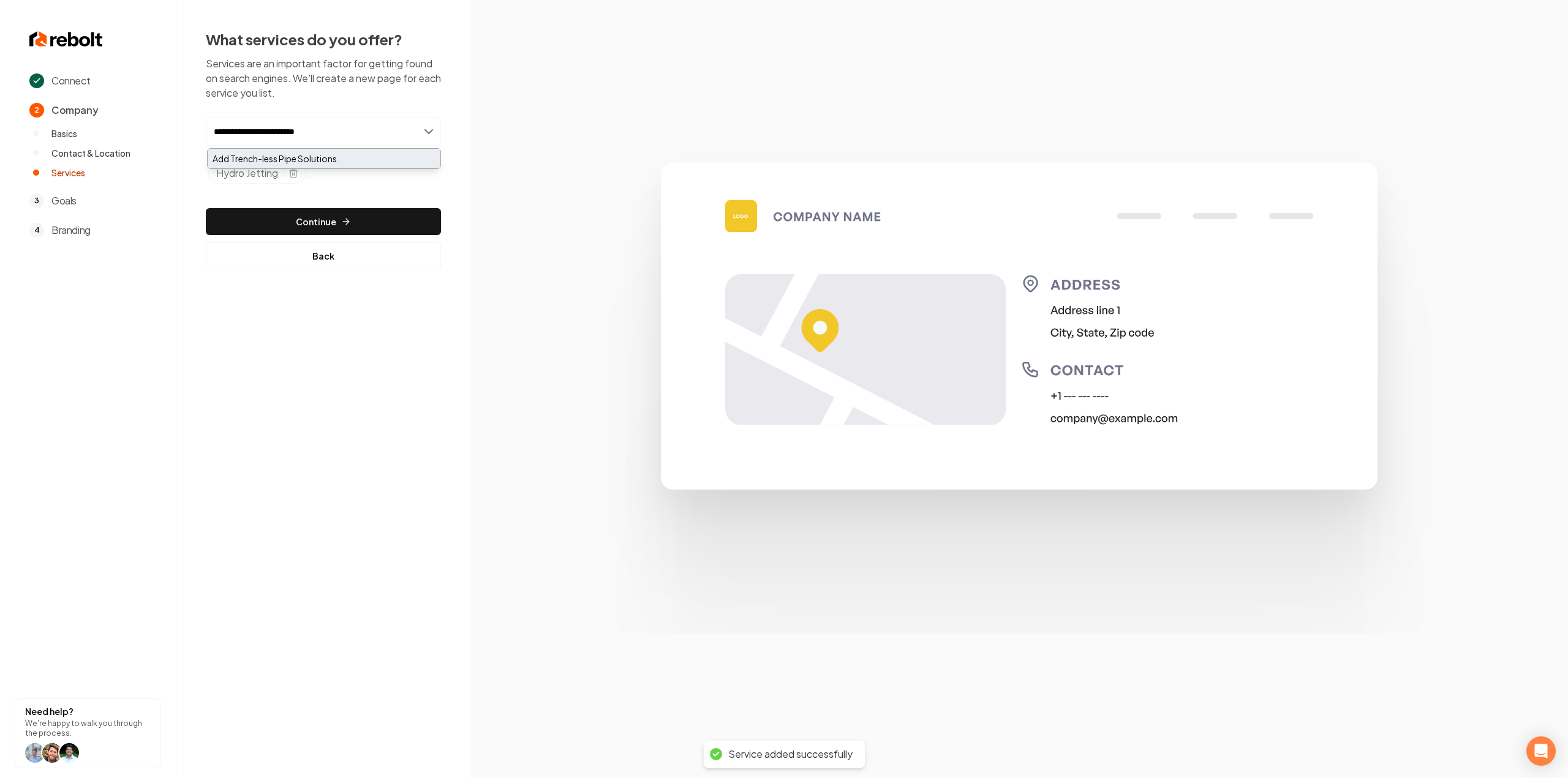 type on "**********" 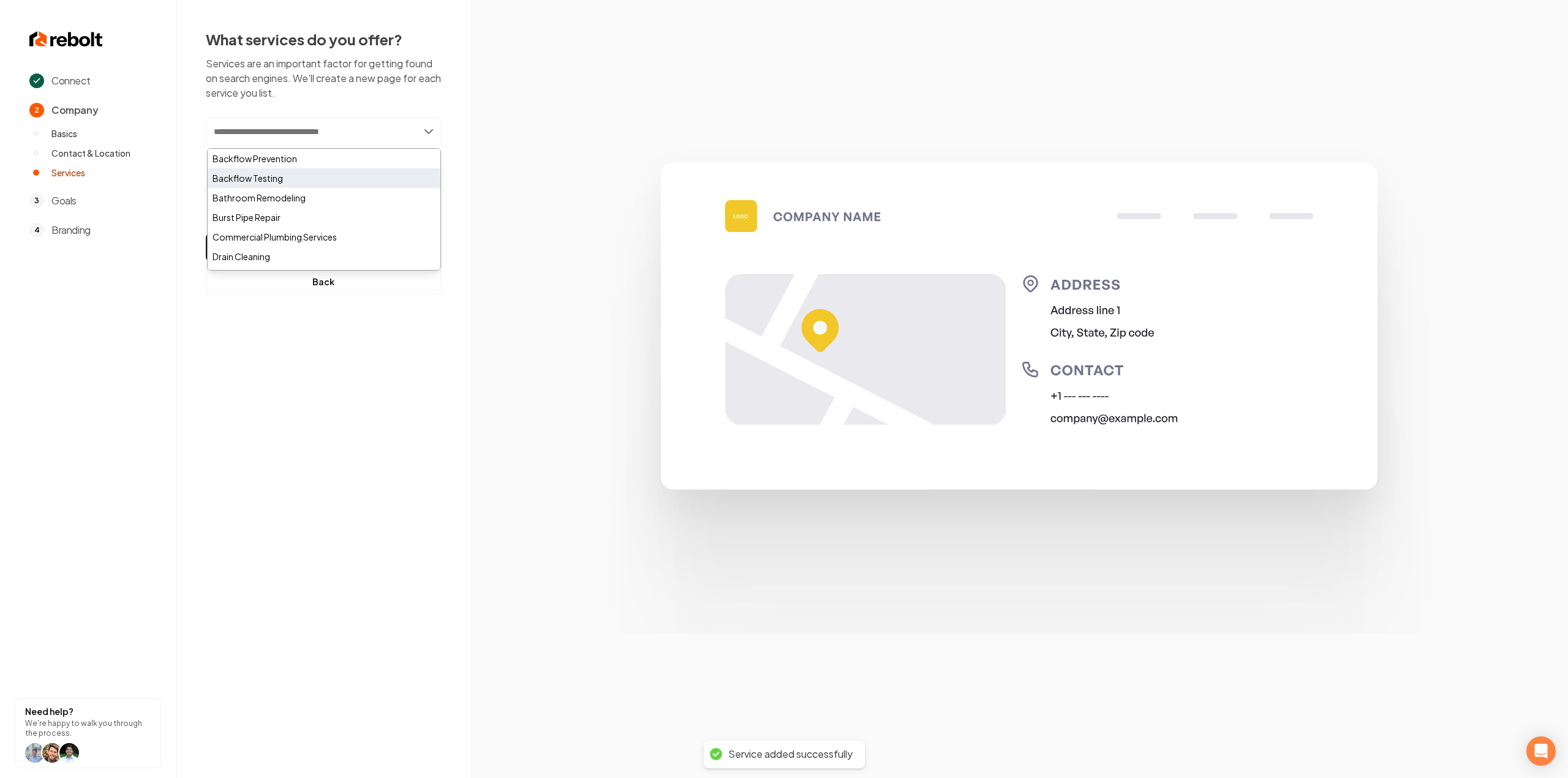 paste on "**********" 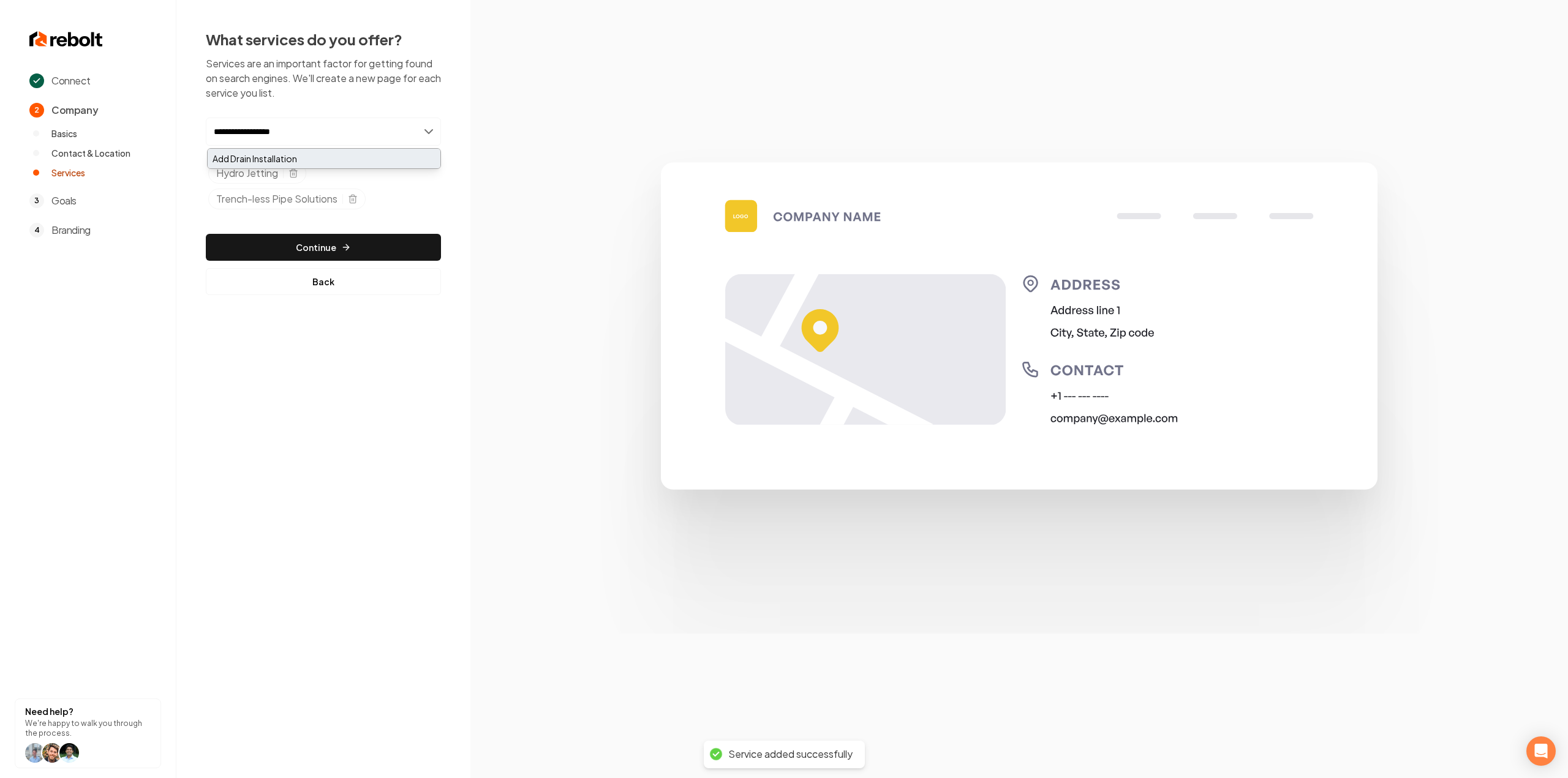 type on "**********" 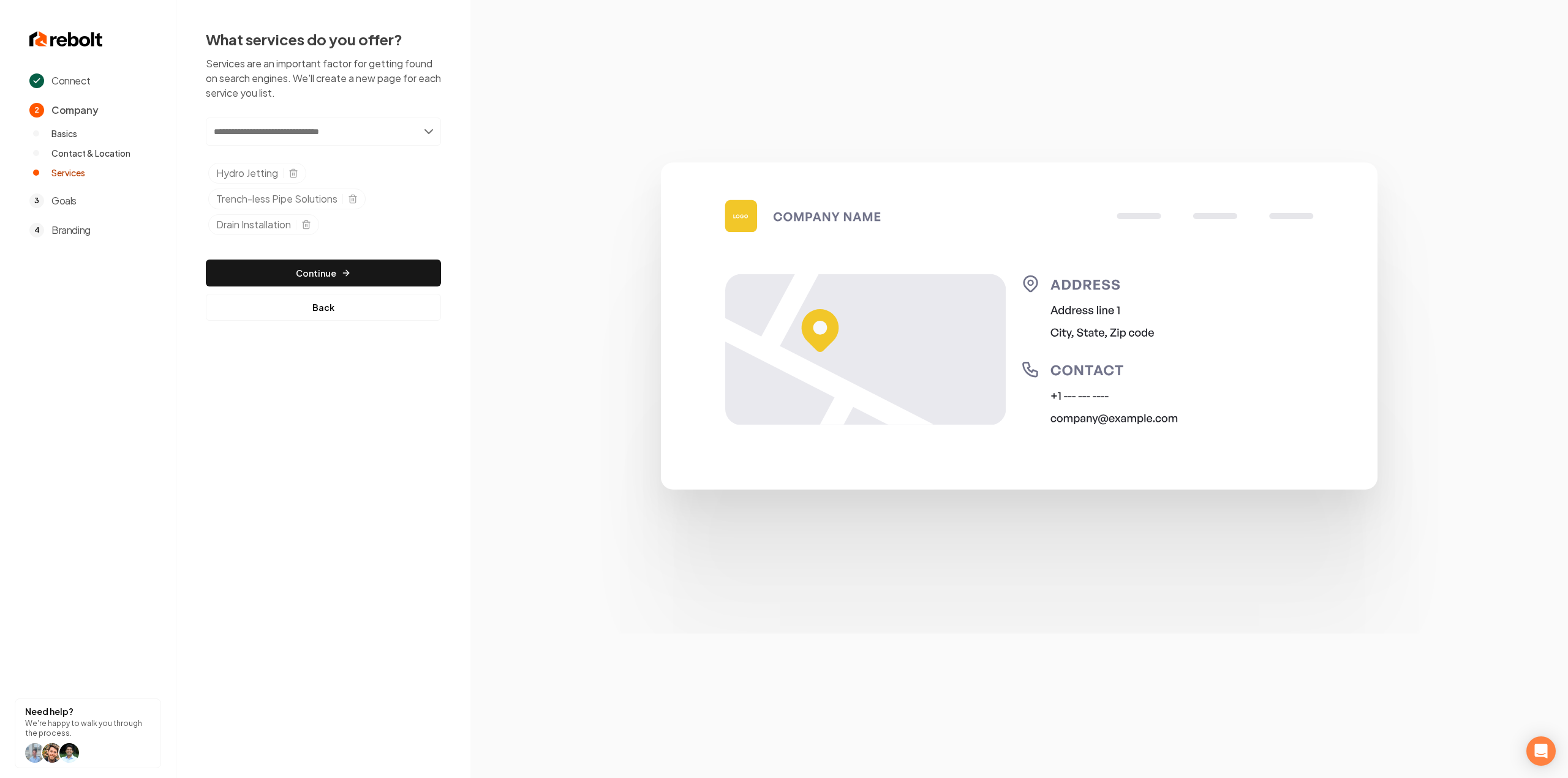 click on "Add new or select from suggestions Select a service Hydro Jetting Trench-less Pipe Solutions Drain Installation Continue    Back" at bounding box center (323, 219) 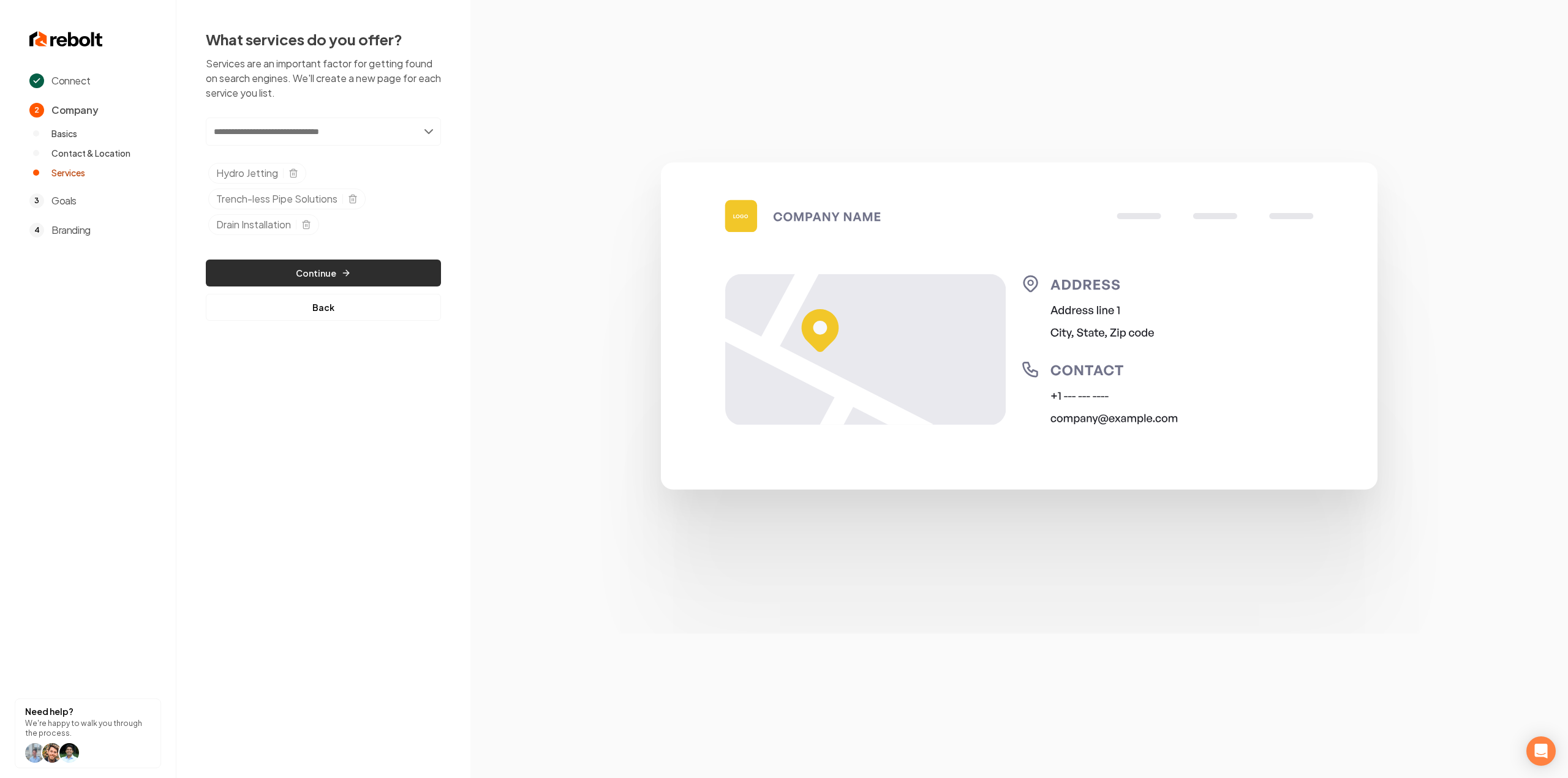 click on "Continue" at bounding box center [323, 273] 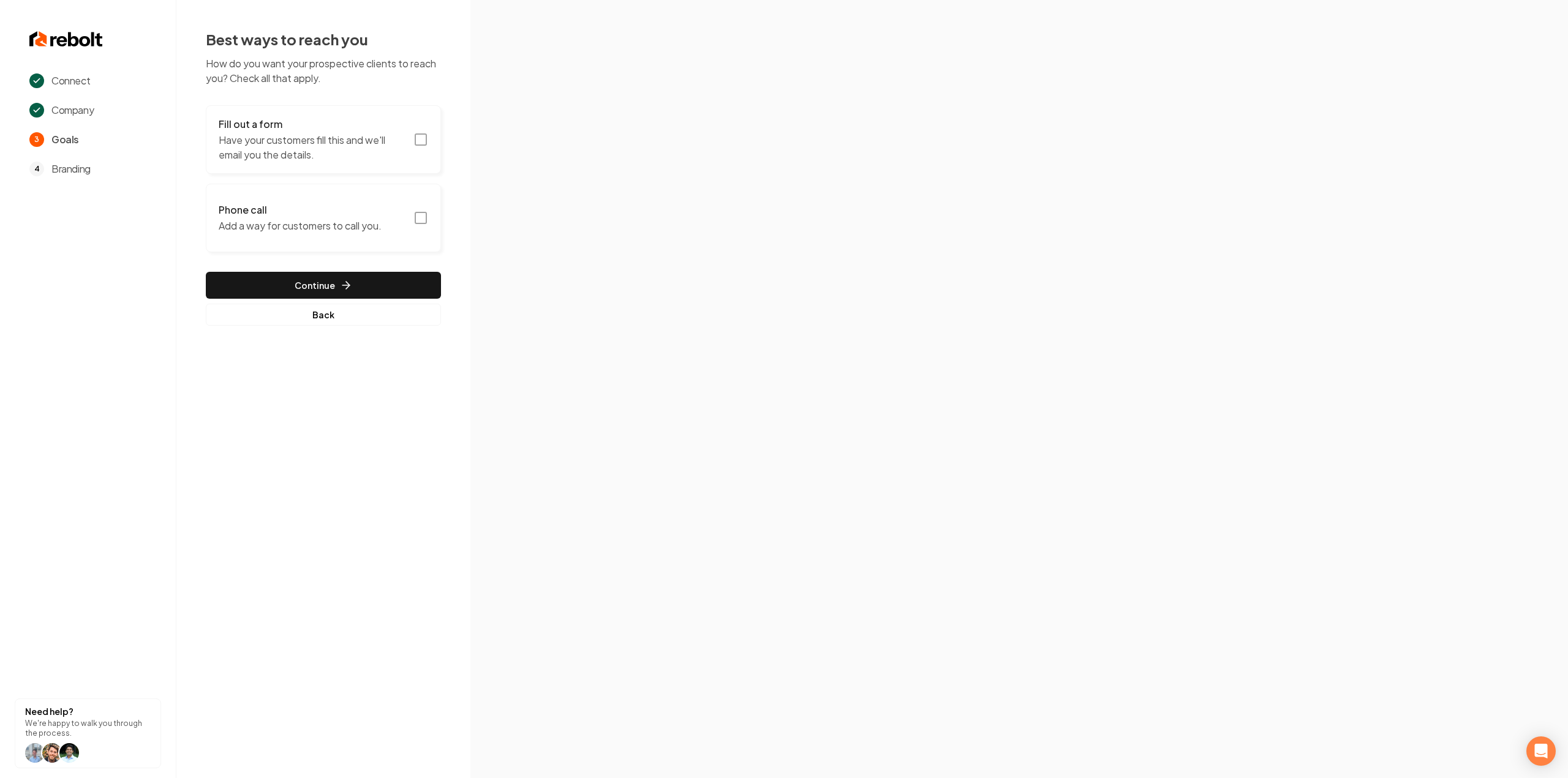 click on "Have your customers fill this and we'll email you the details." at bounding box center [312, 148] 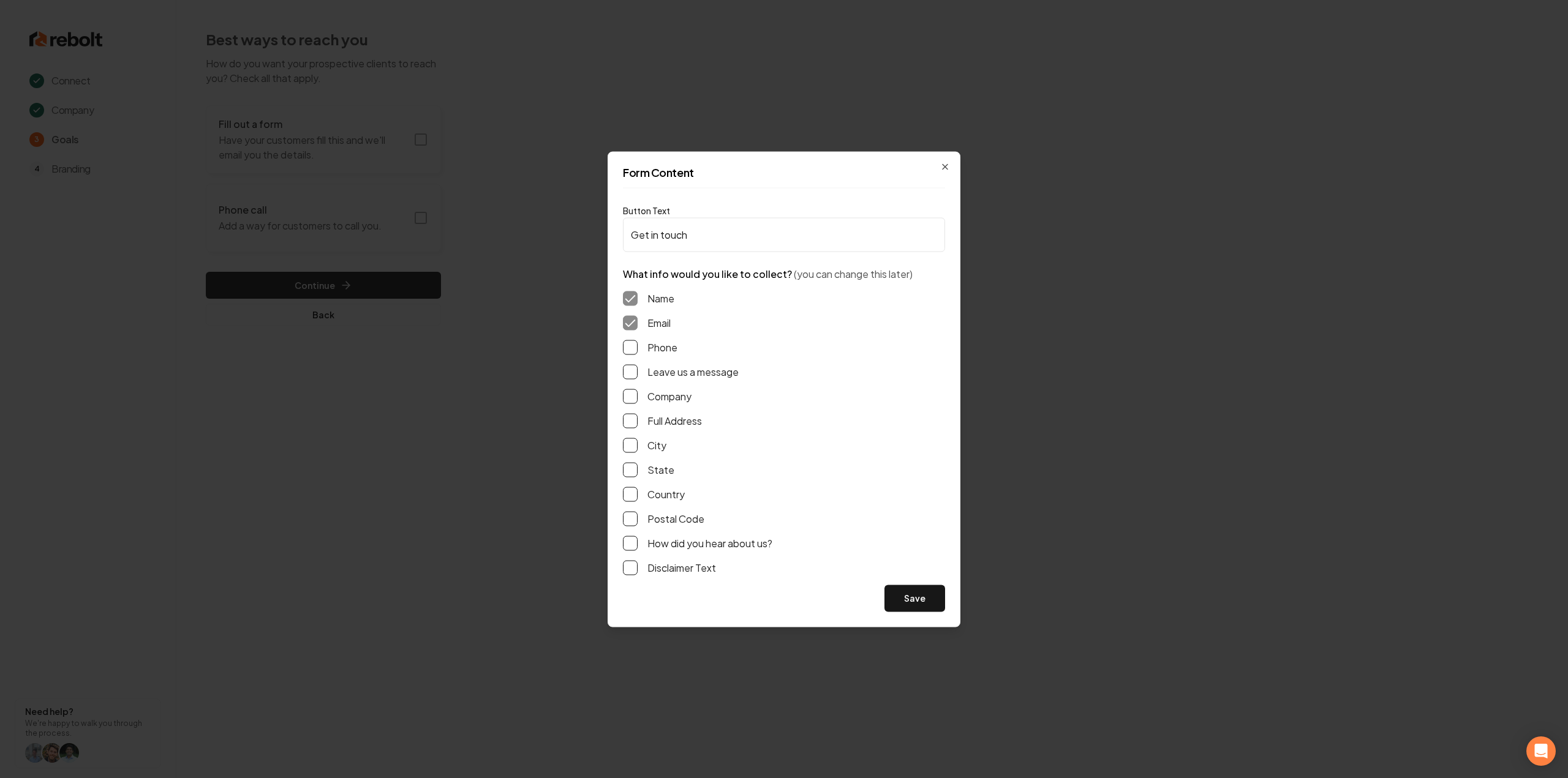 click on "Phone" at bounding box center (630, 347) 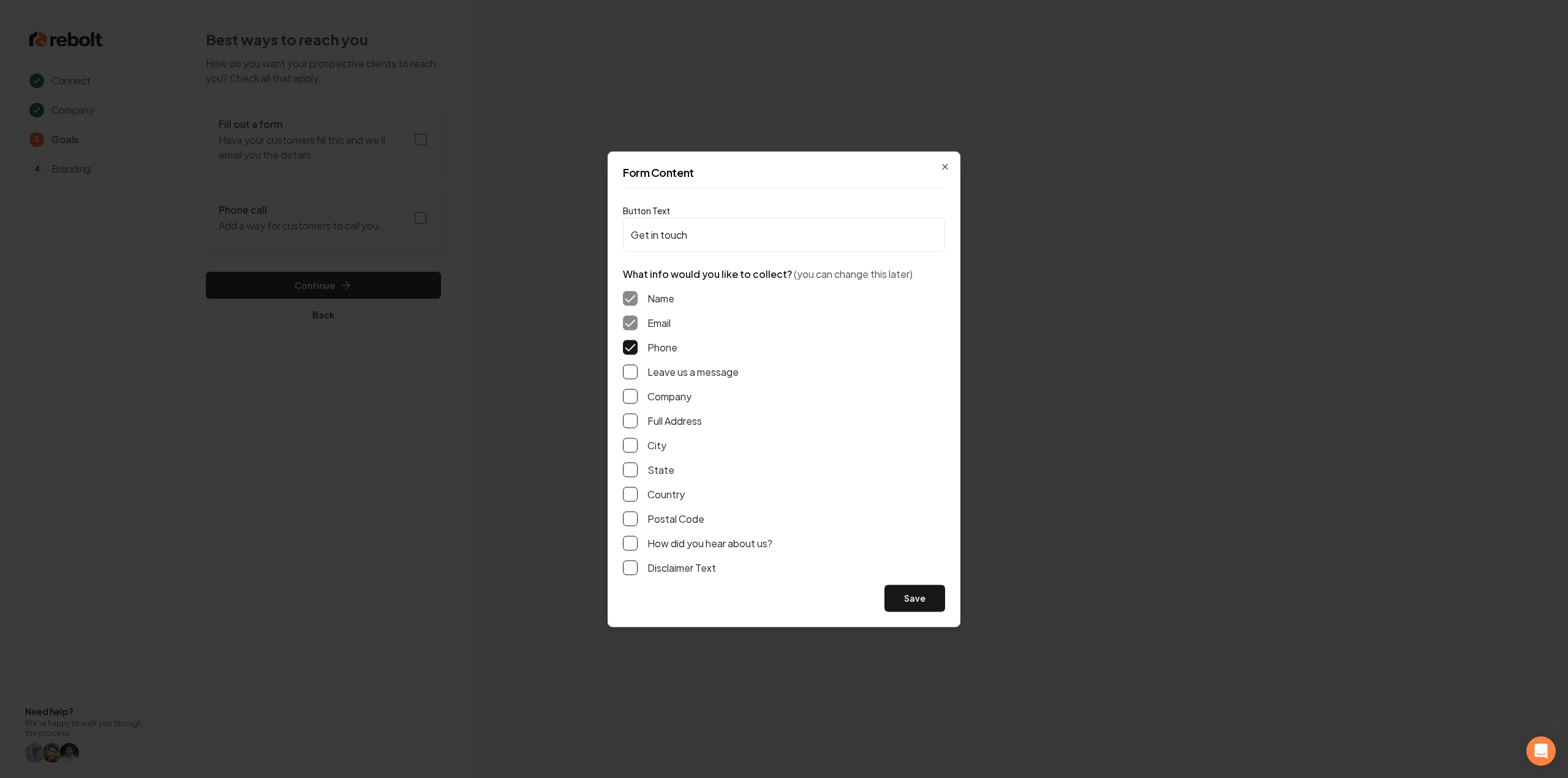 drag, startPoint x: 617, startPoint y: 385, endPoint x: 624, endPoint y: 385, distance: 7 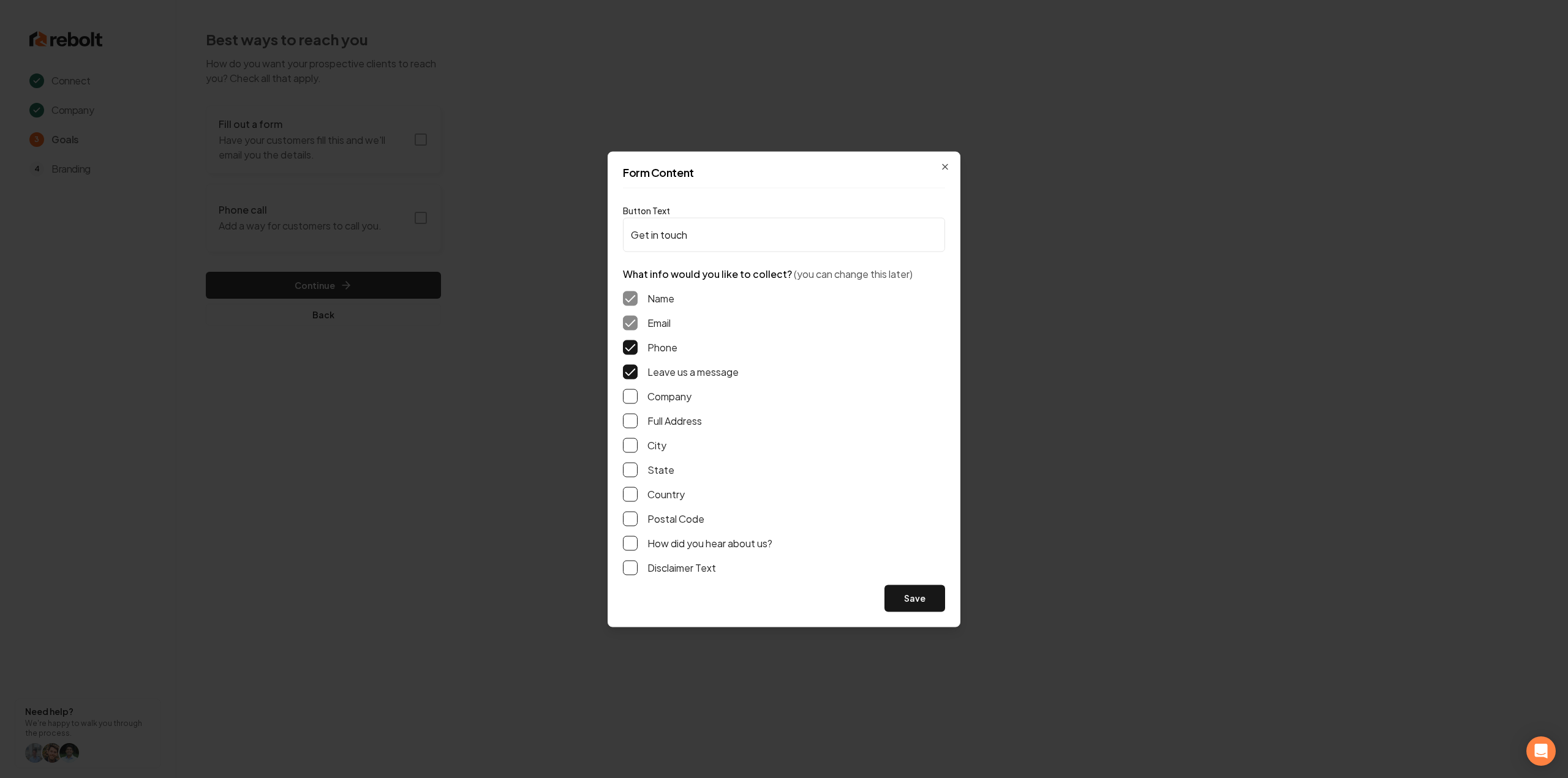 click on "Full Address" at bounding box center (630, 421) 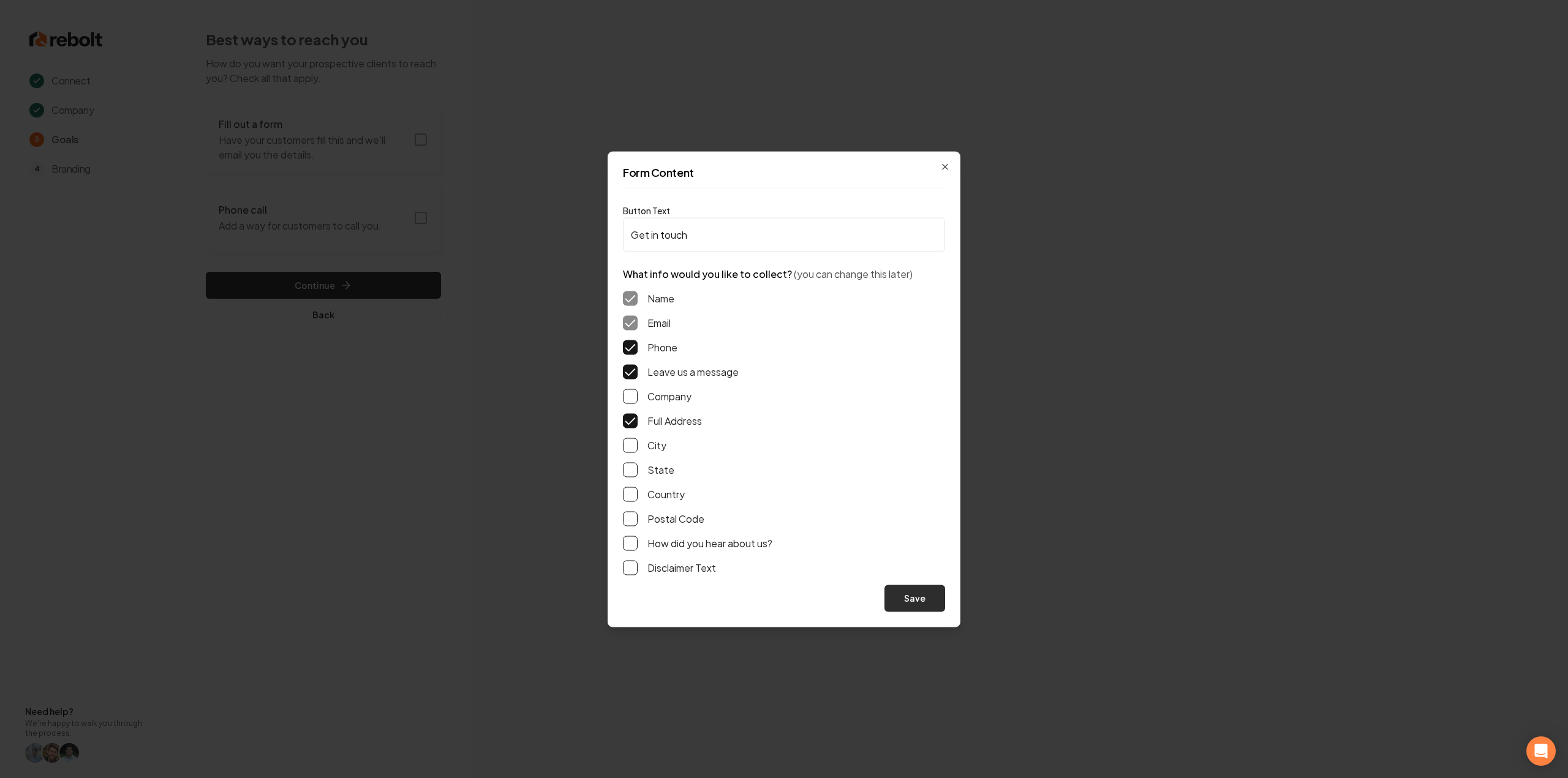 click on "Save" at bounding box center [914, 598] 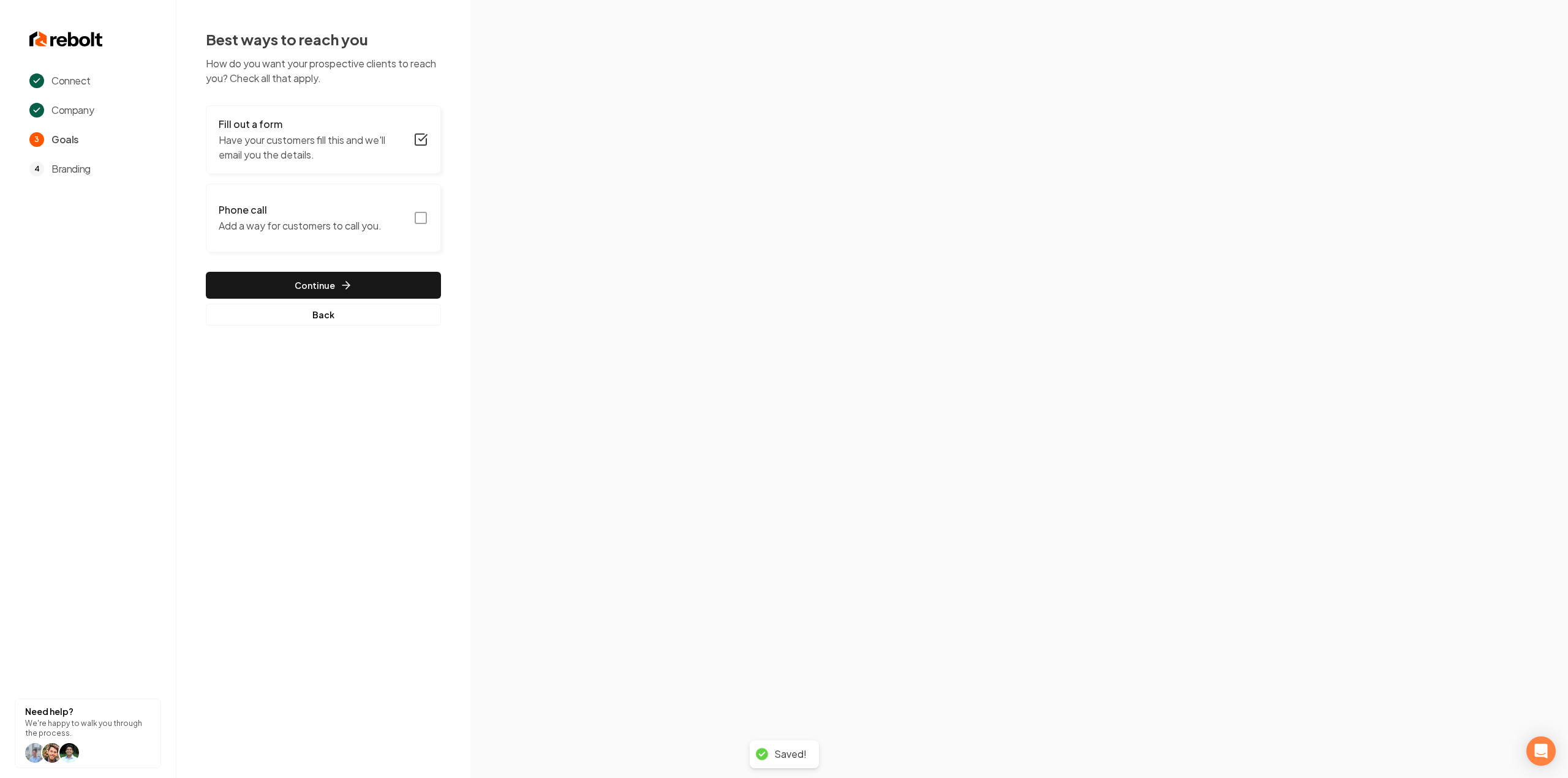 click 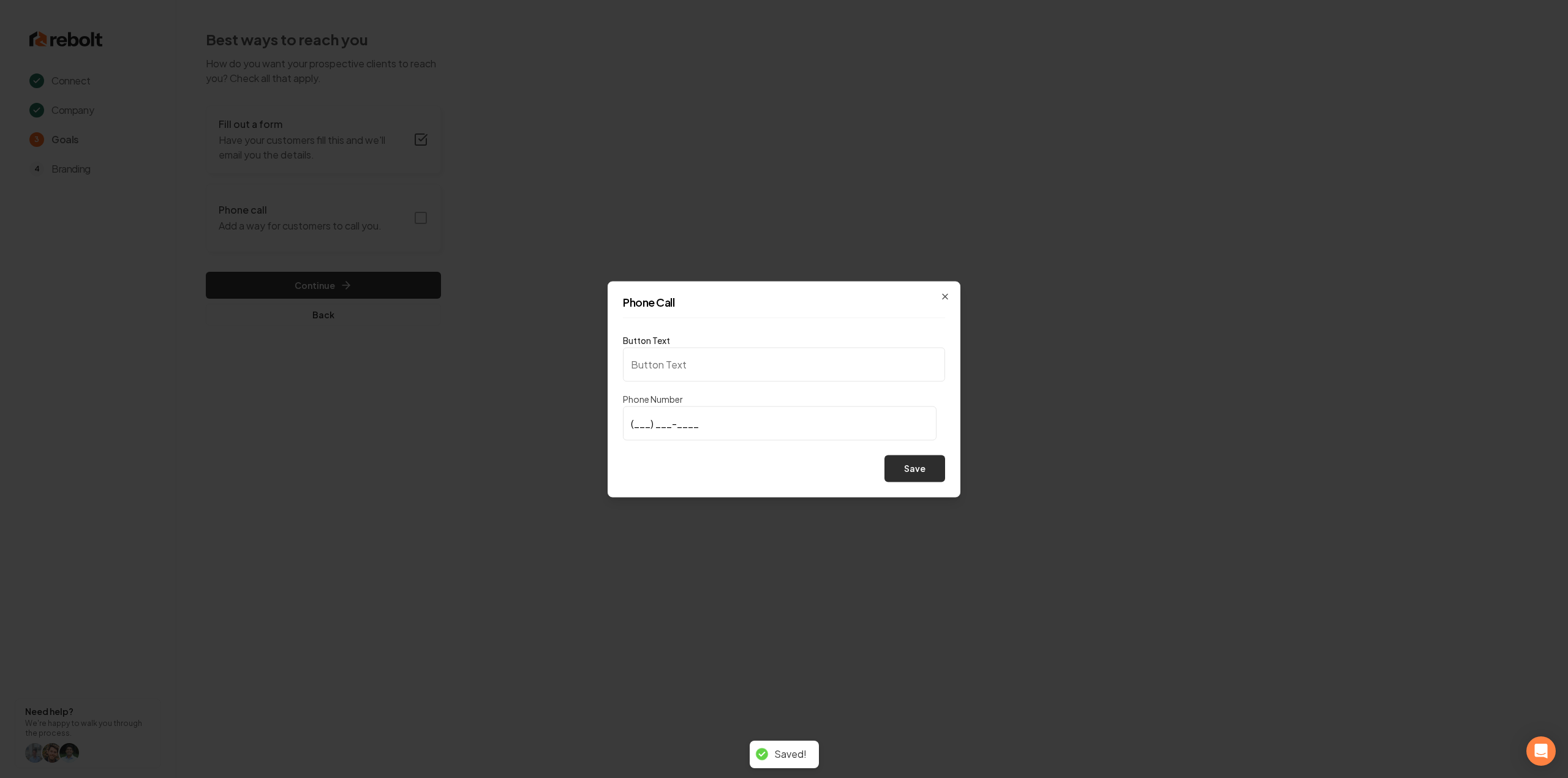 type on "Call us" 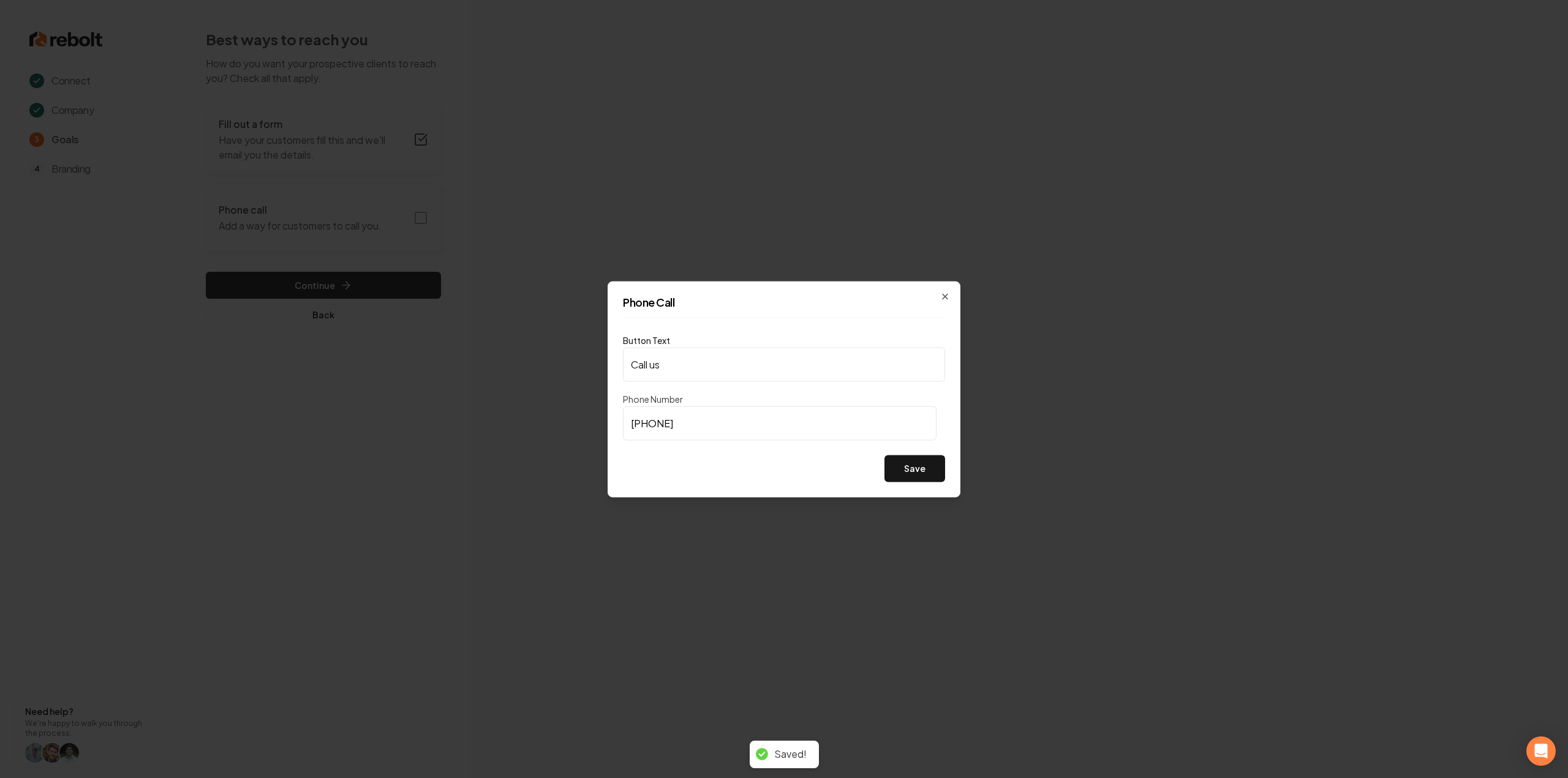 click on "Save" at bounding box center (914, 468) 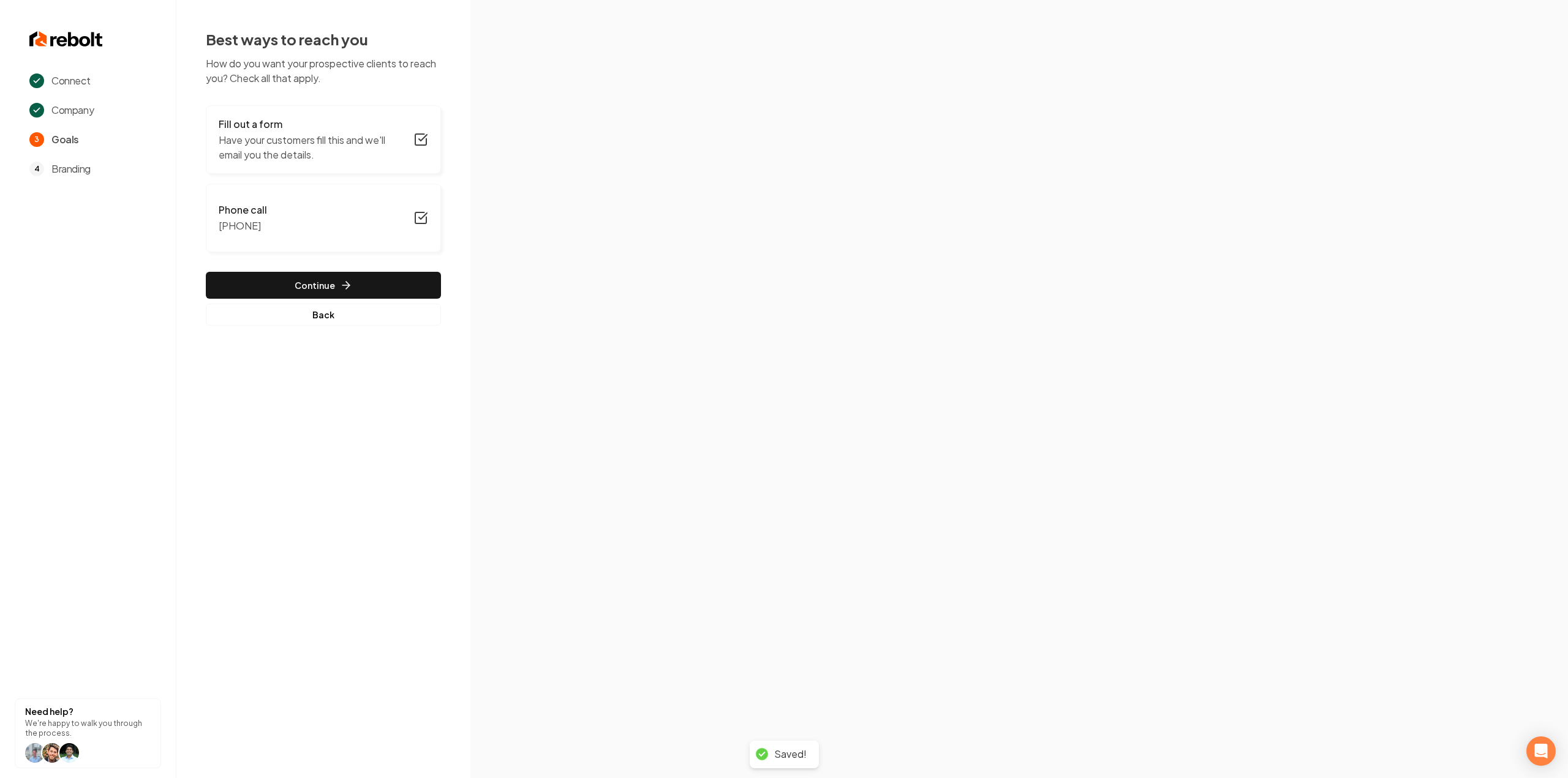 drag, startPoint x: 383, startPoint y: 285, endPoint x: 394, endPoint y: 255, distance: 31.95309 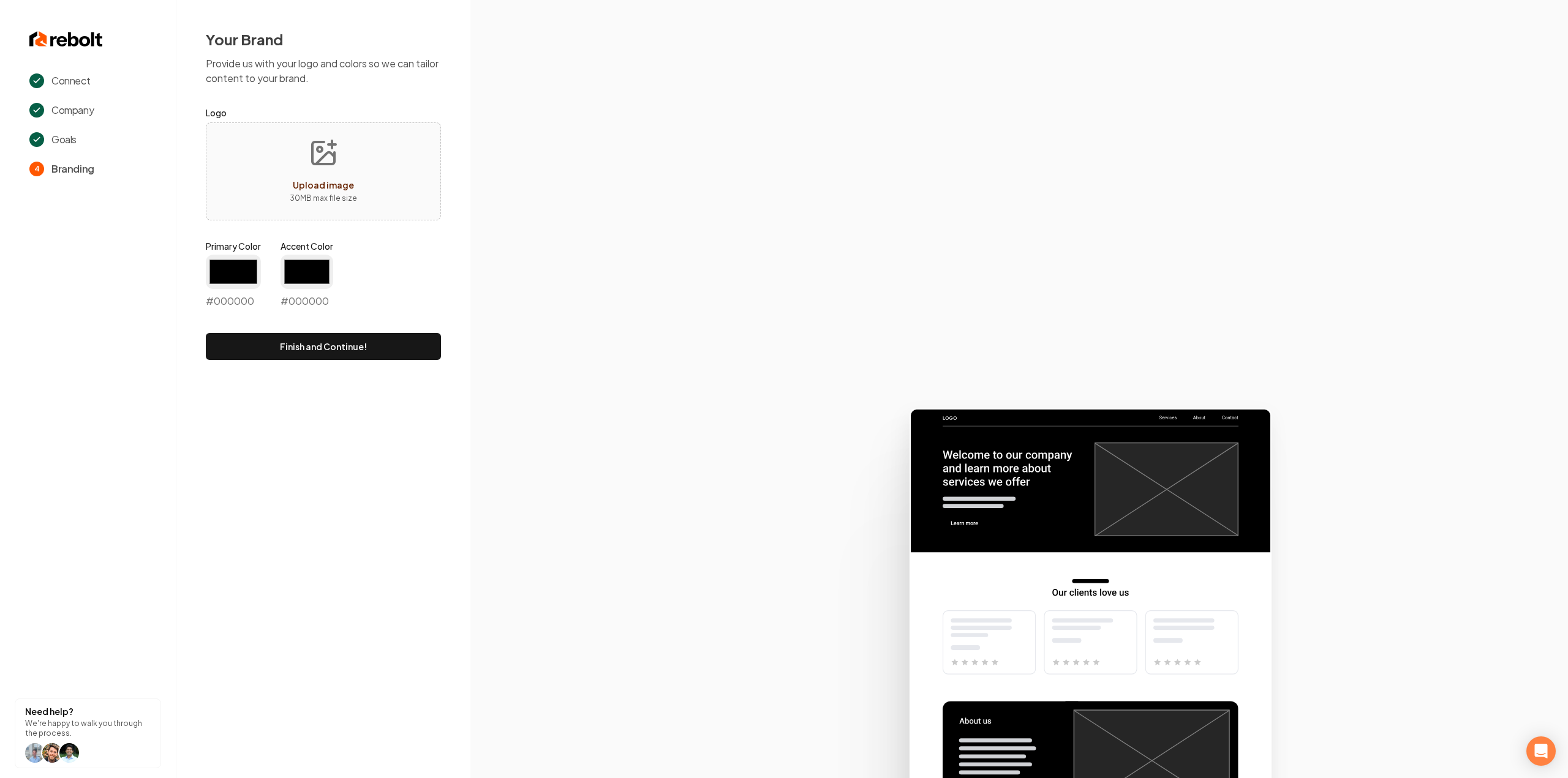 type on "#194d33" 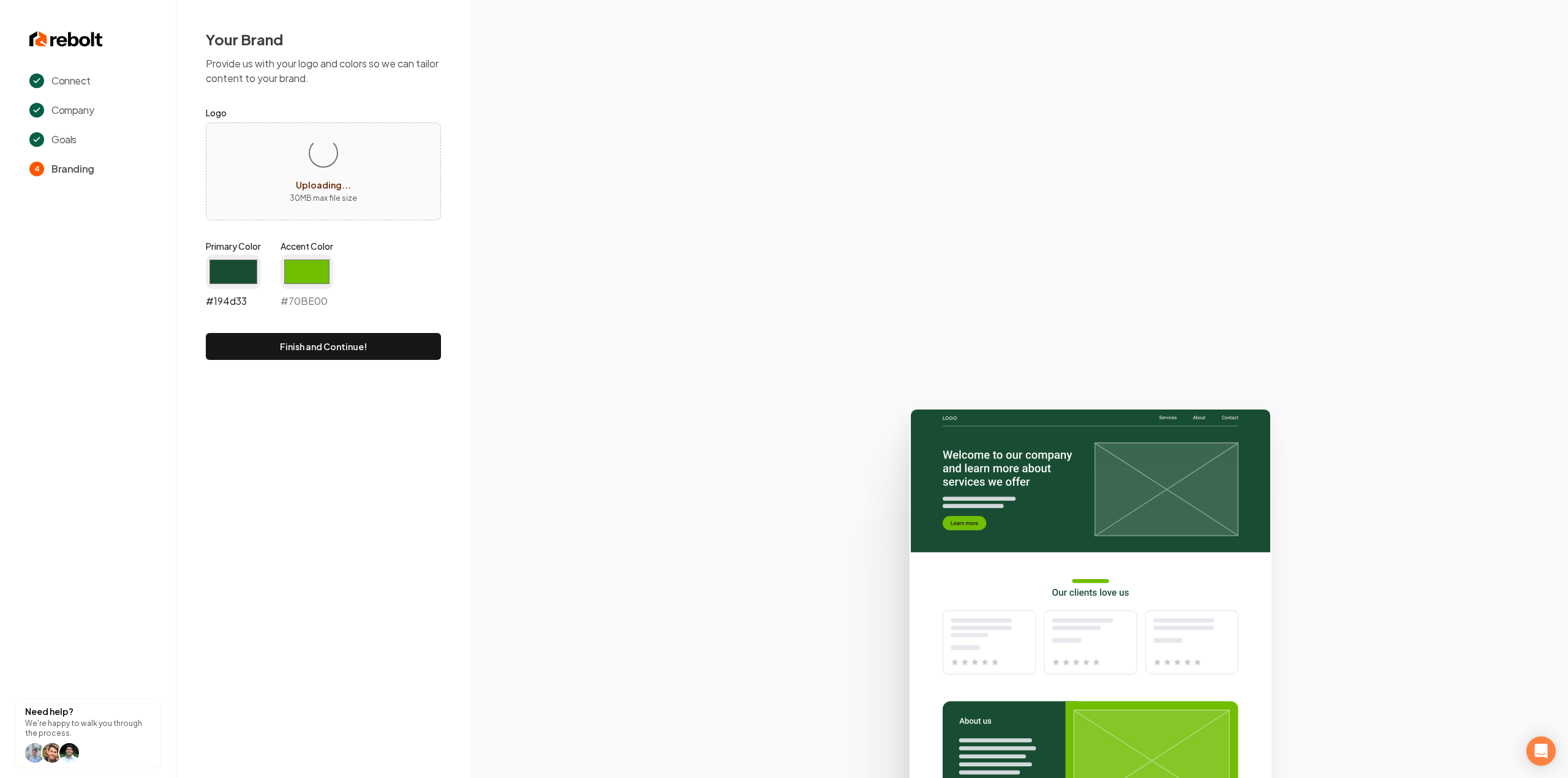click on "#194d33" at bounding box center (233, 272) 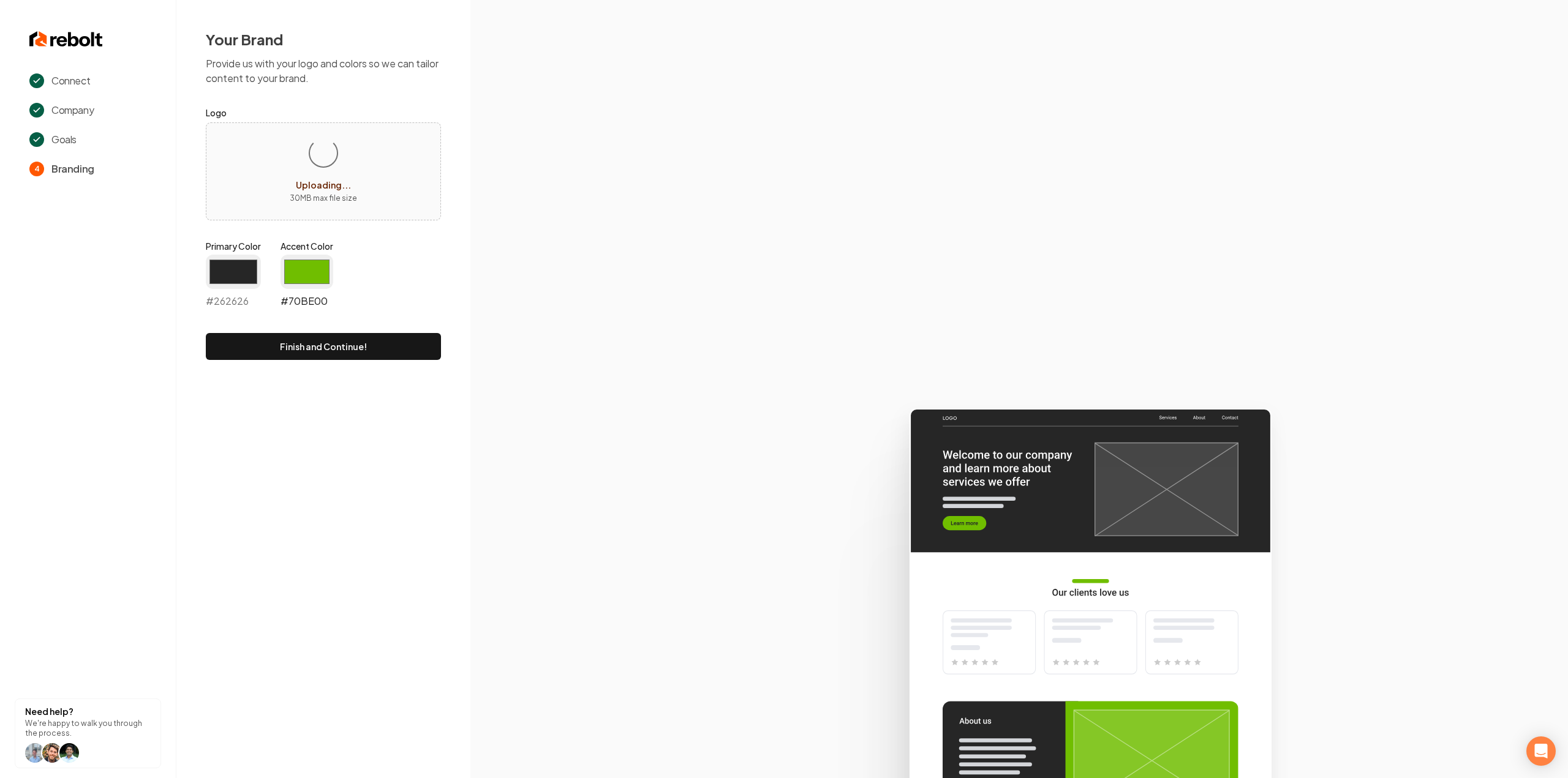 type on "#262626" 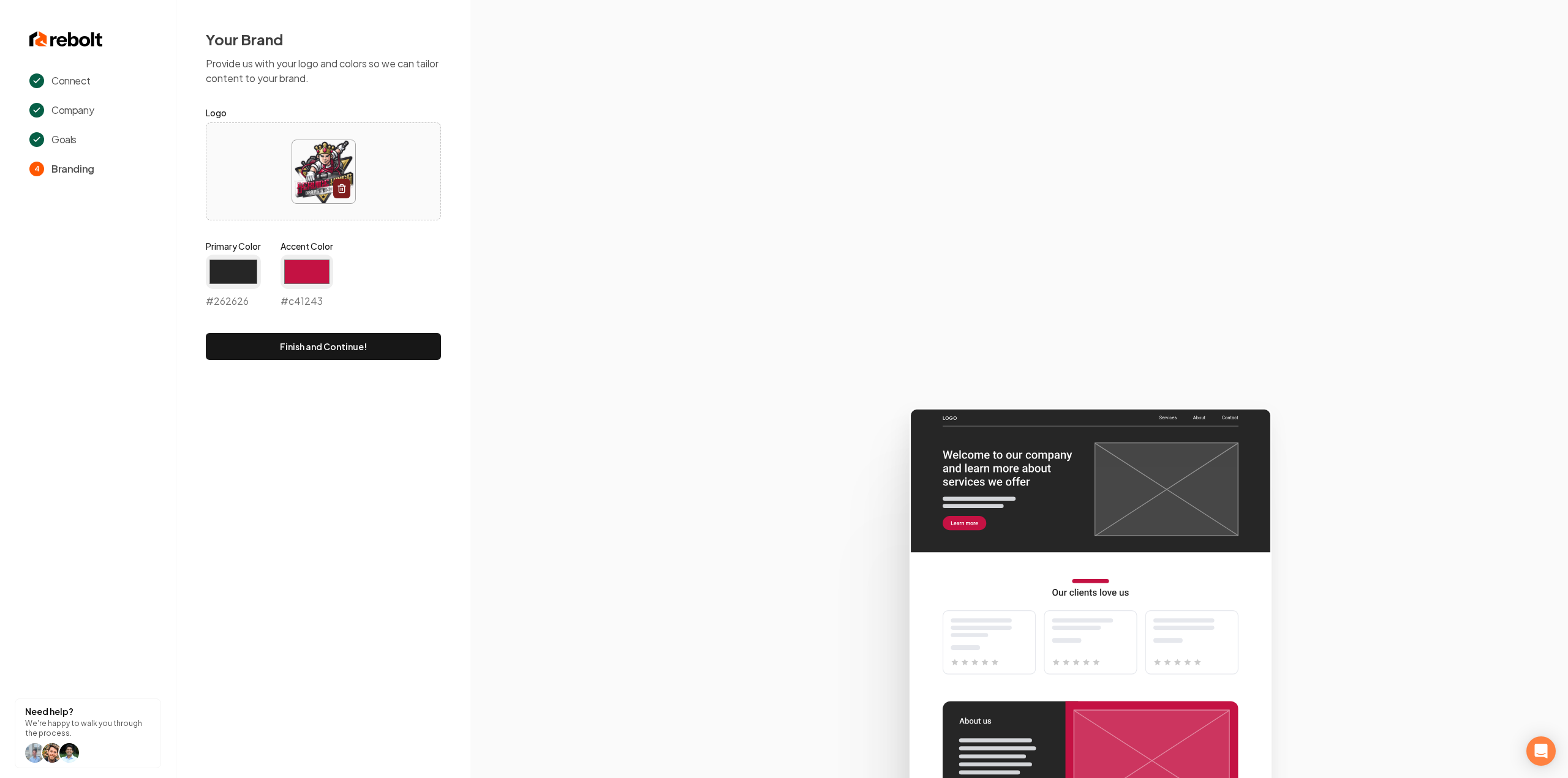 type on "#c41243" 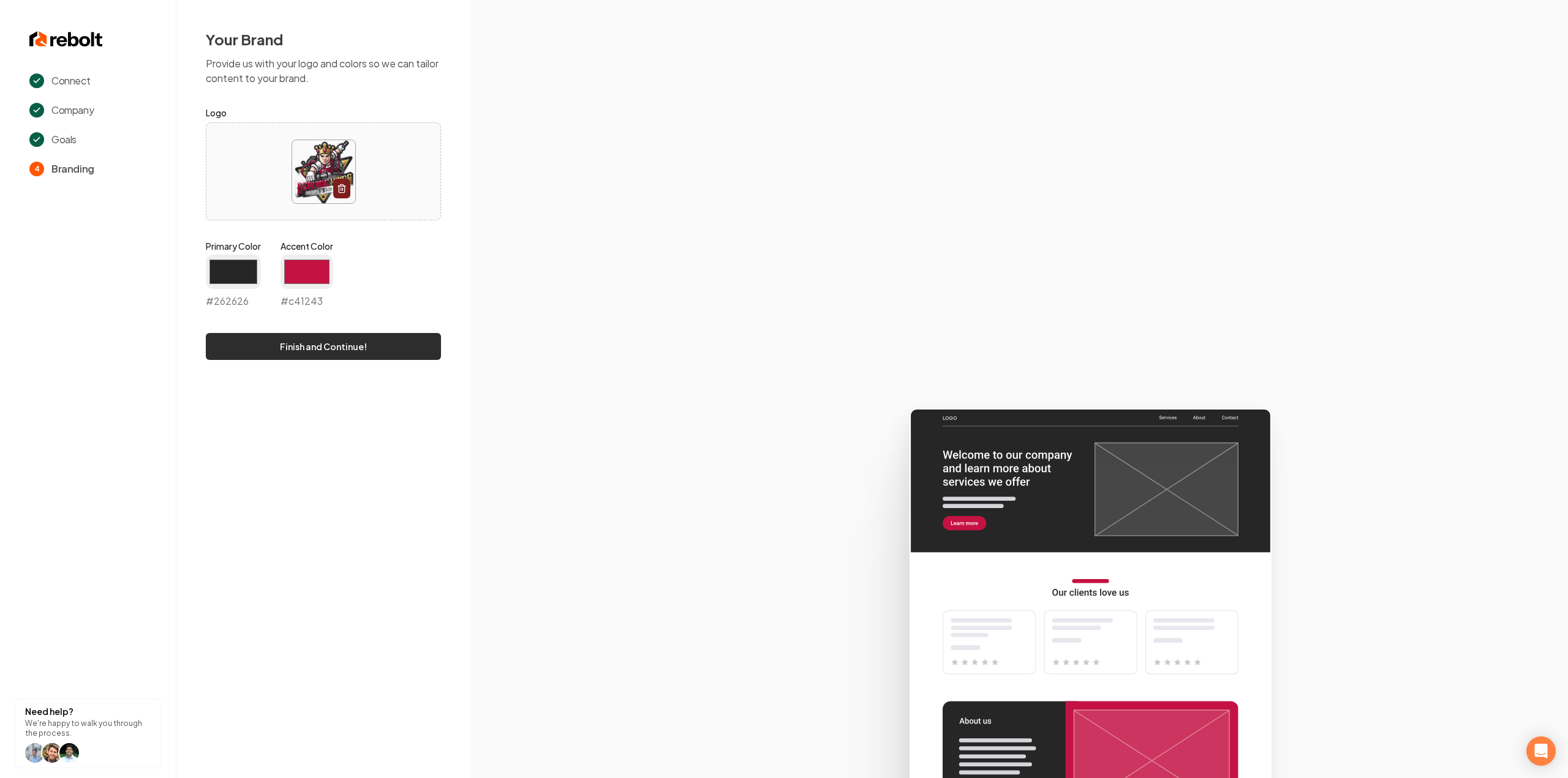 click on "Finish and Continue!" at bounding box center [323, 346] 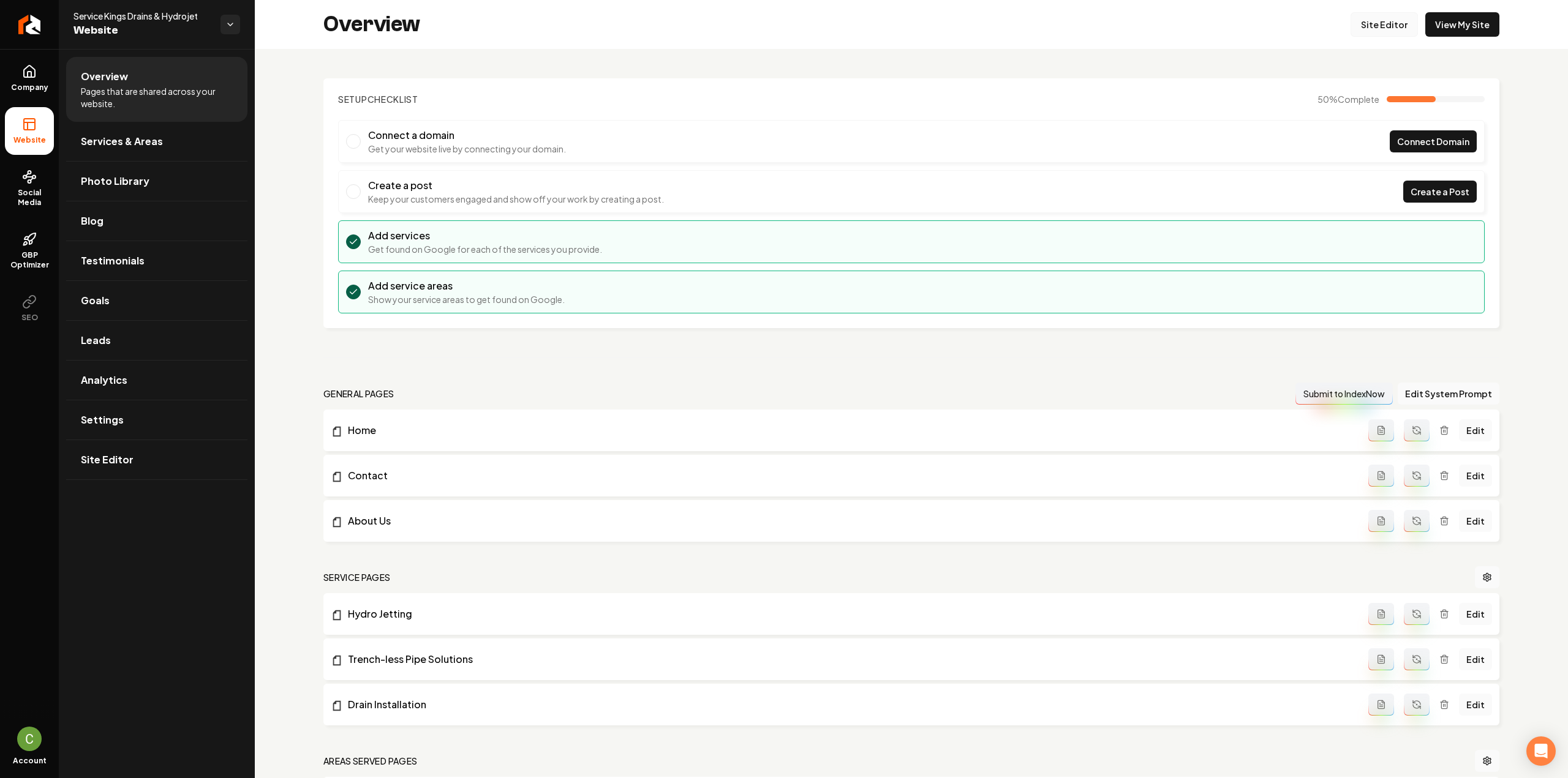 click on "Site Editor" at bounding box center (1384, 24) 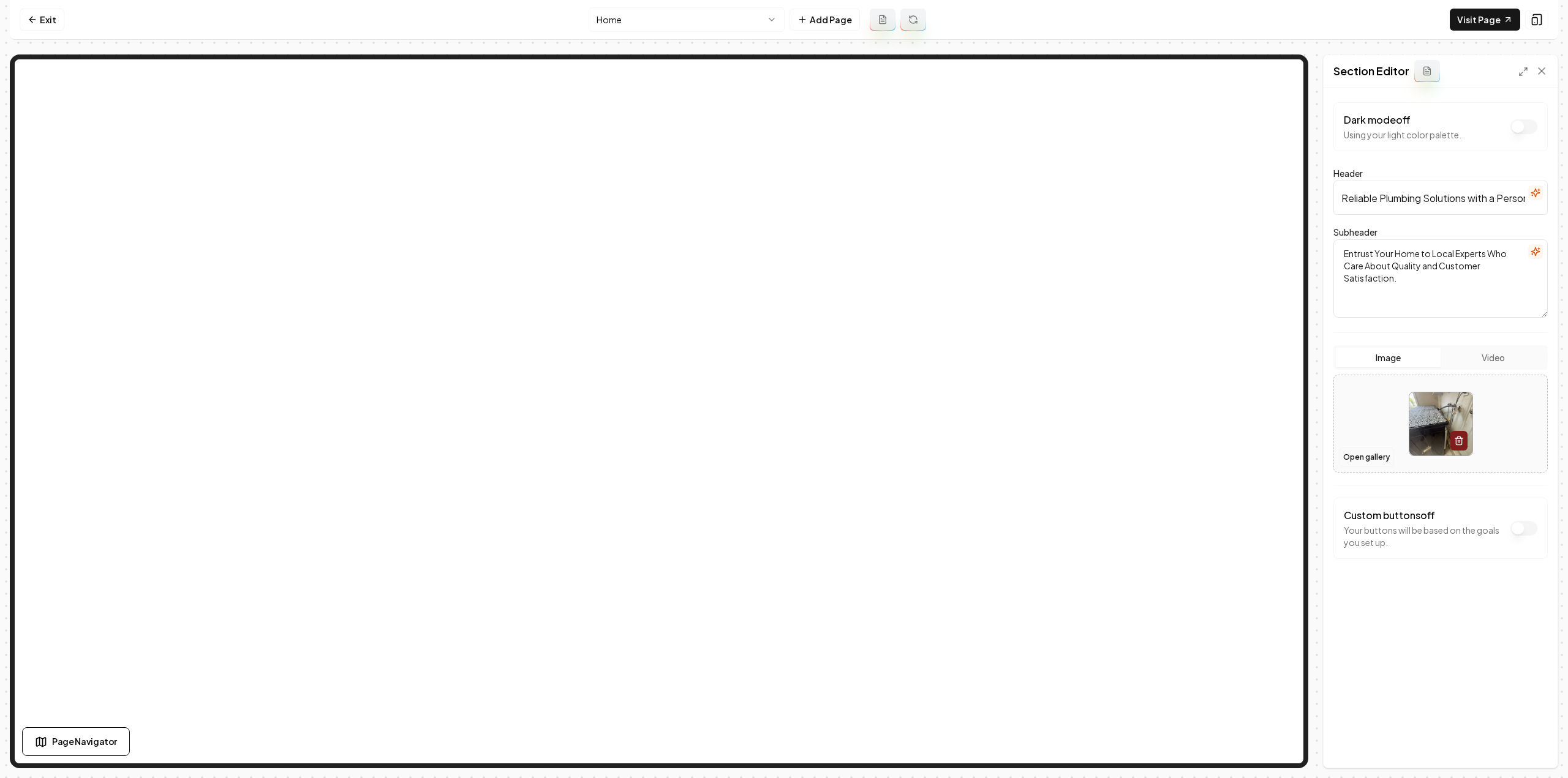 click on "Open gallery" at bounding box center (1366, 457) 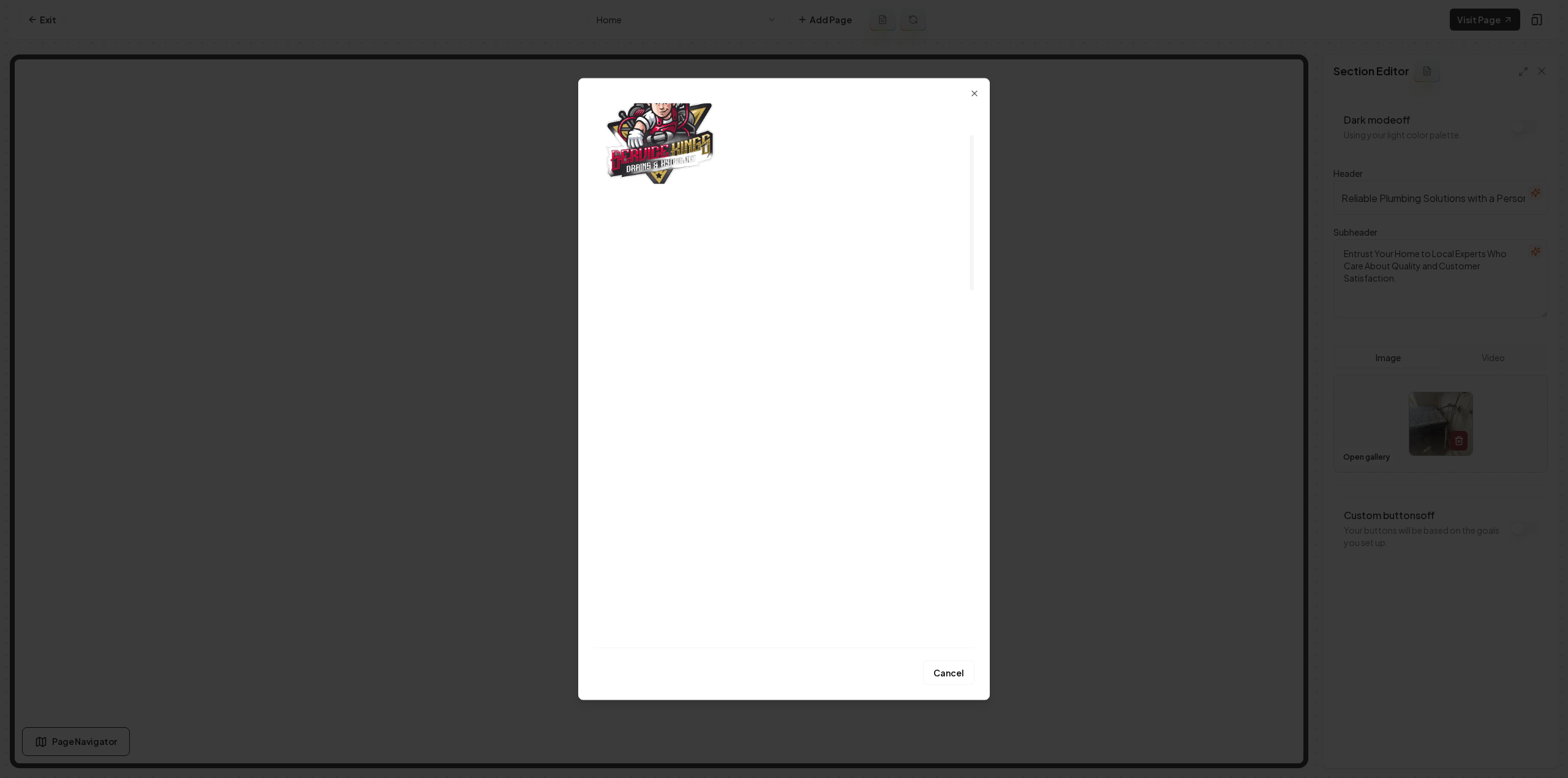 scroll, scrollTop: 61, scrollLeft: 0, axis: vertical 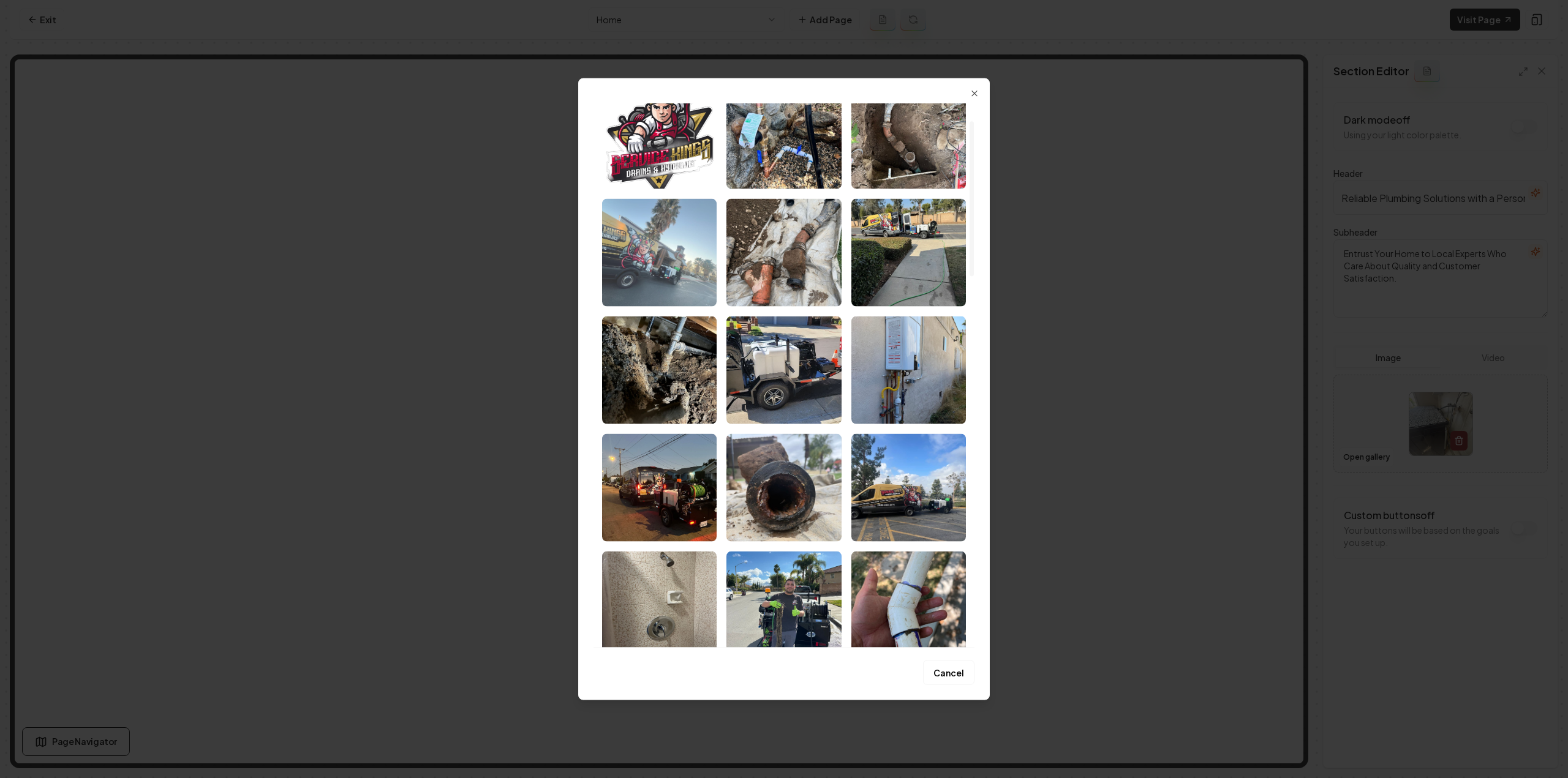click at bounding box center [659, 252] 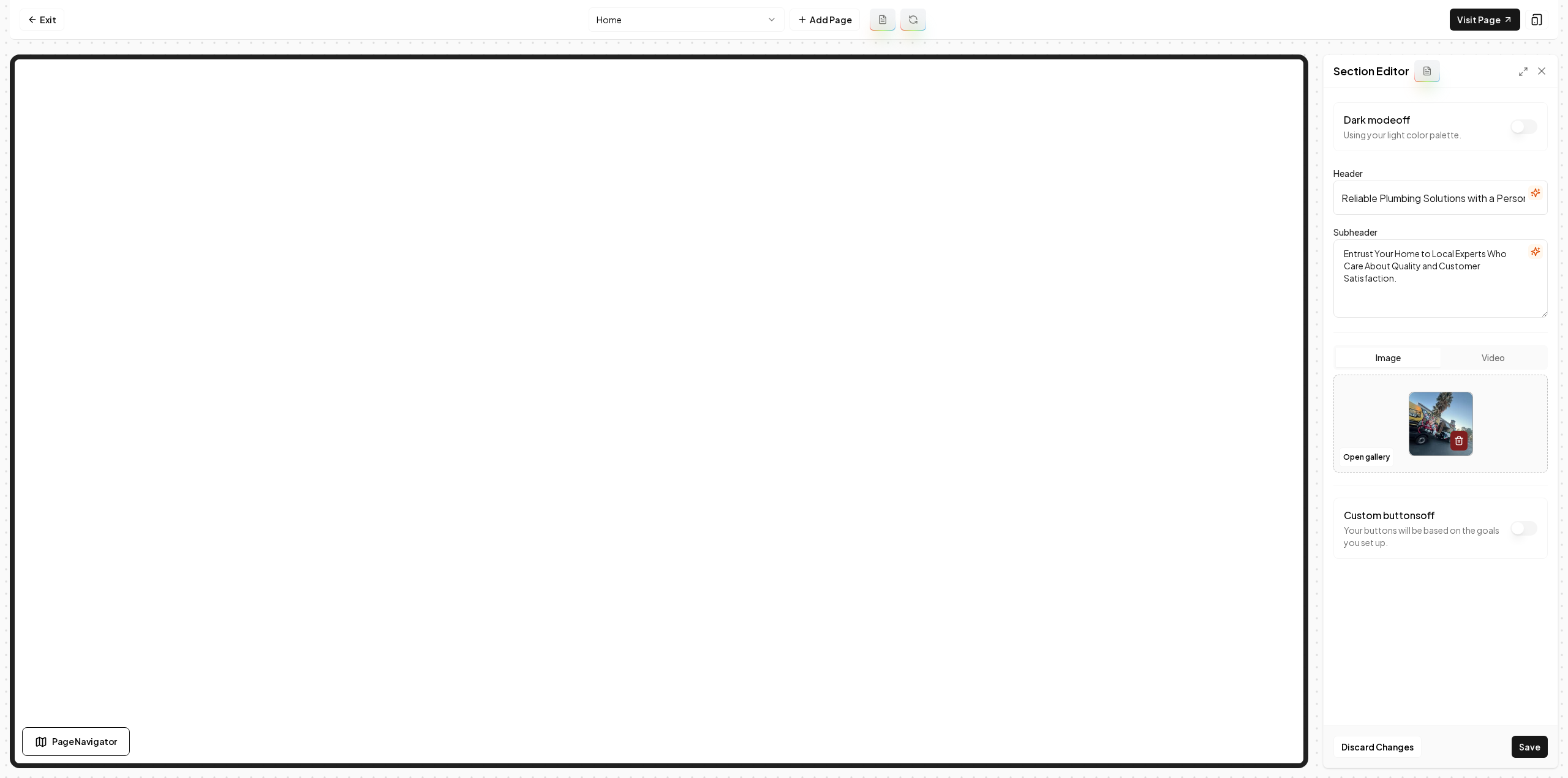 click on "Save" at bounding box center (1529, 747) 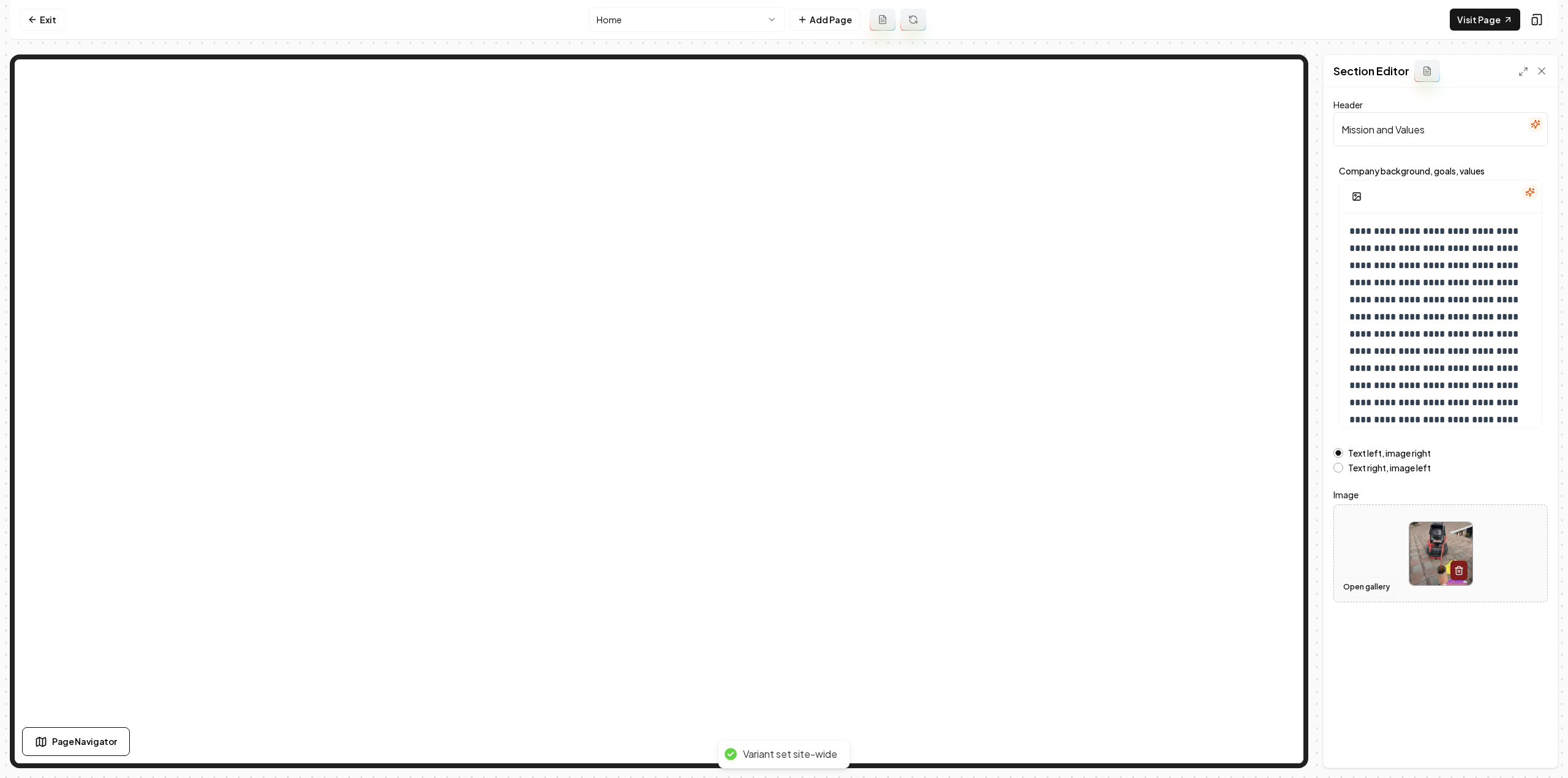 click on "Open gallery" at bounding box center (1366, 587) 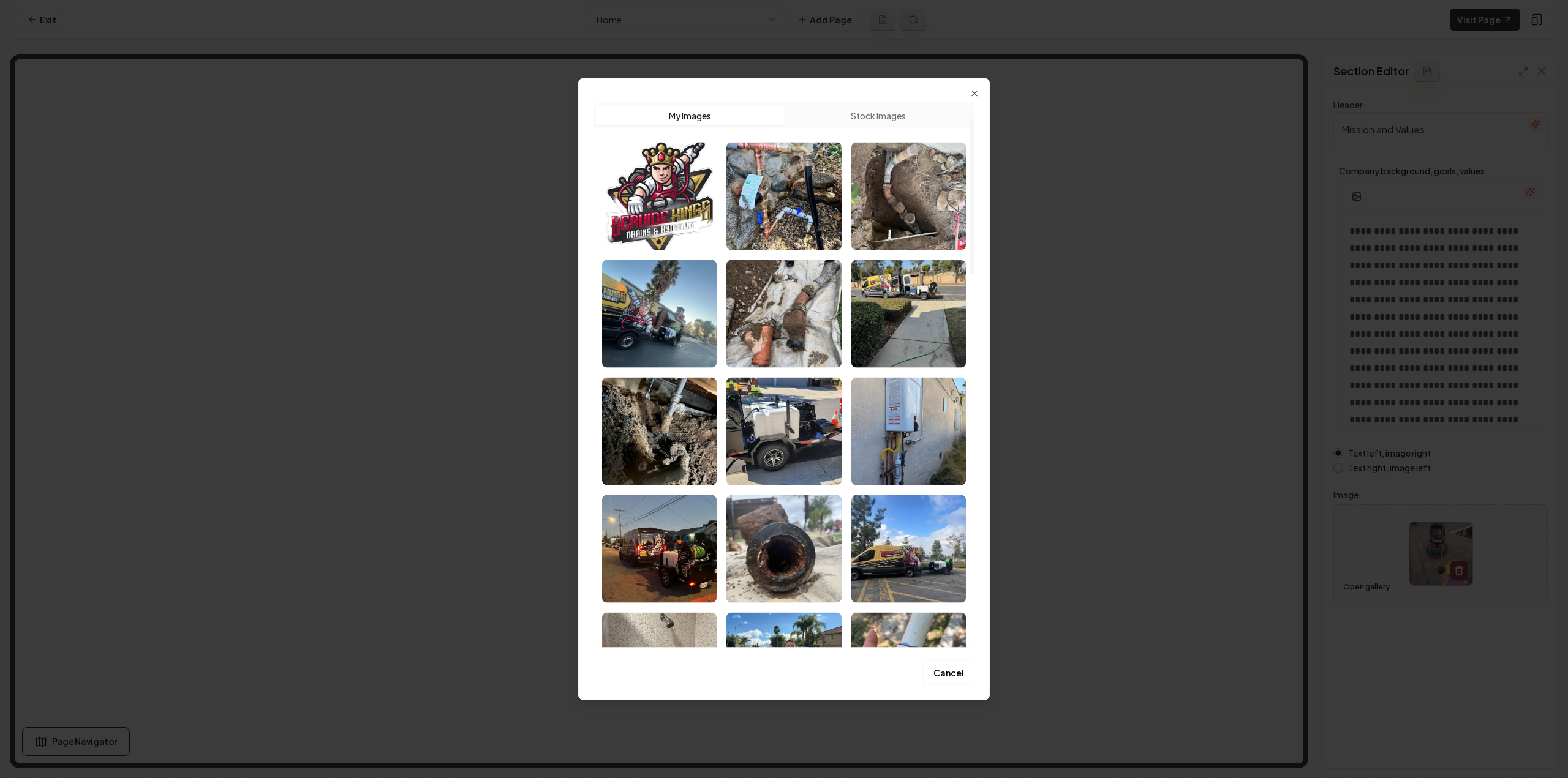 scroll, scrollTop: 184, scrollLeft: 0, axis: vertical 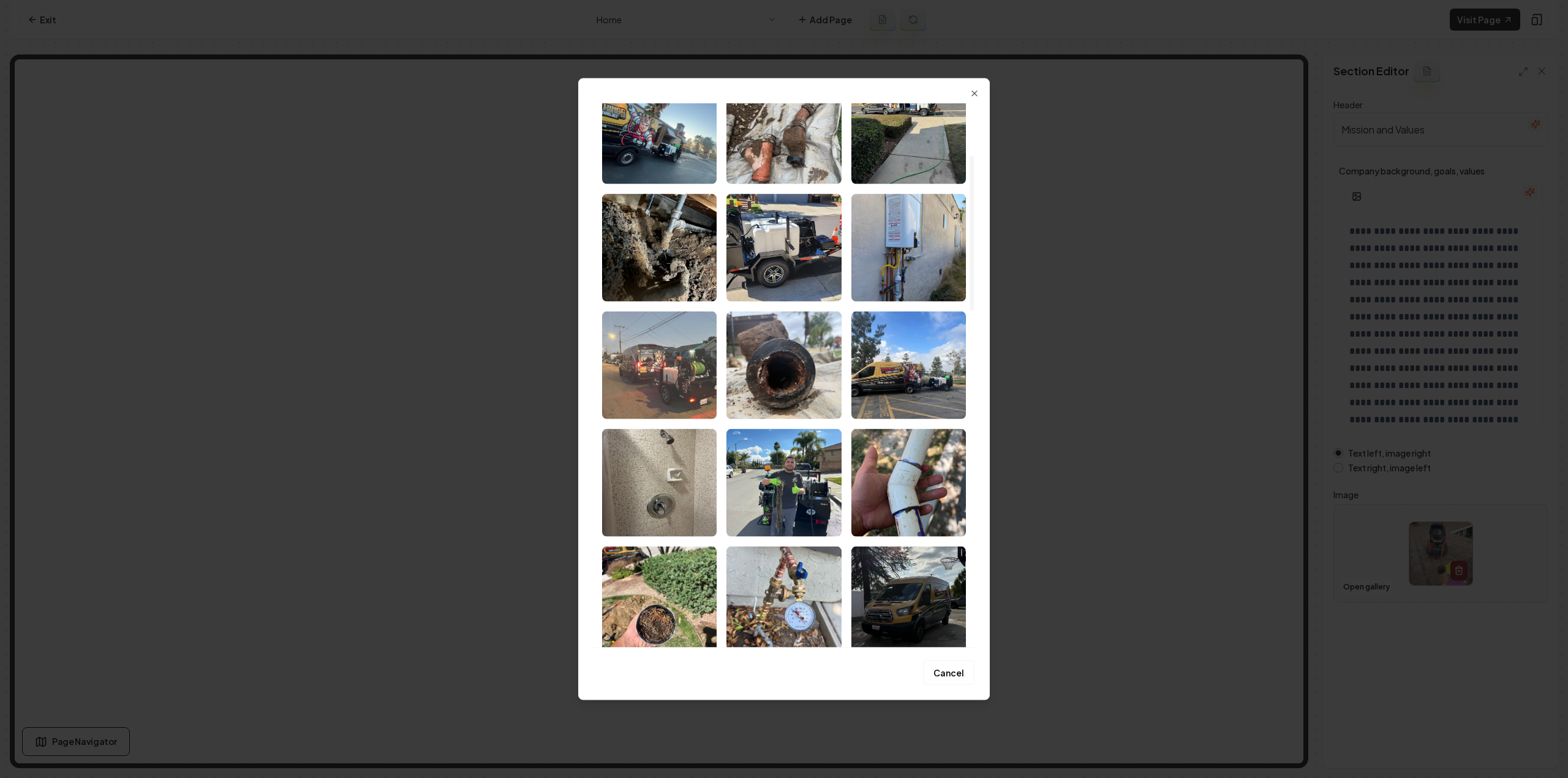 click at bounding box center (659, 365) 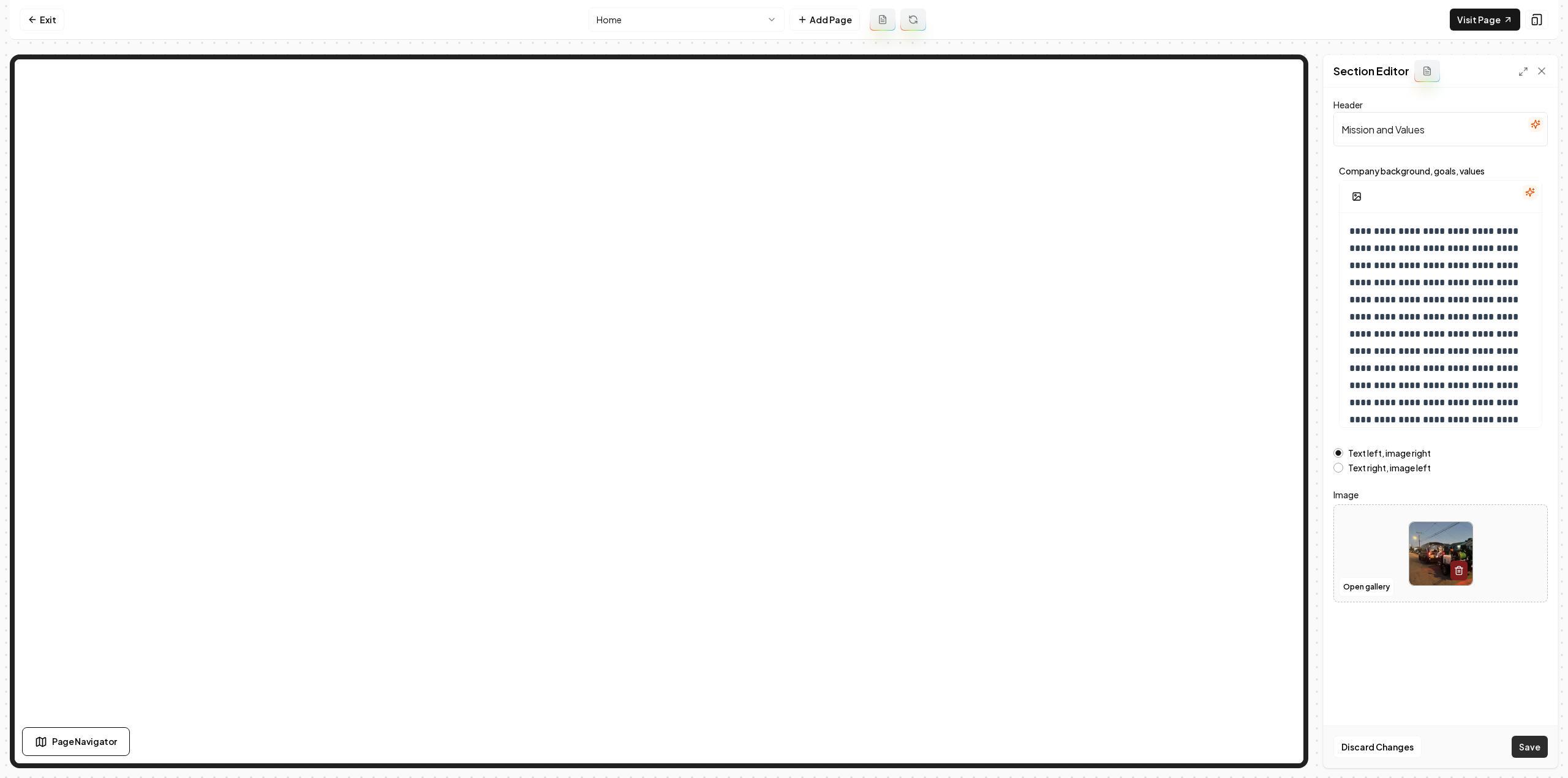click on "Save" at bounding box center (1529, 747) 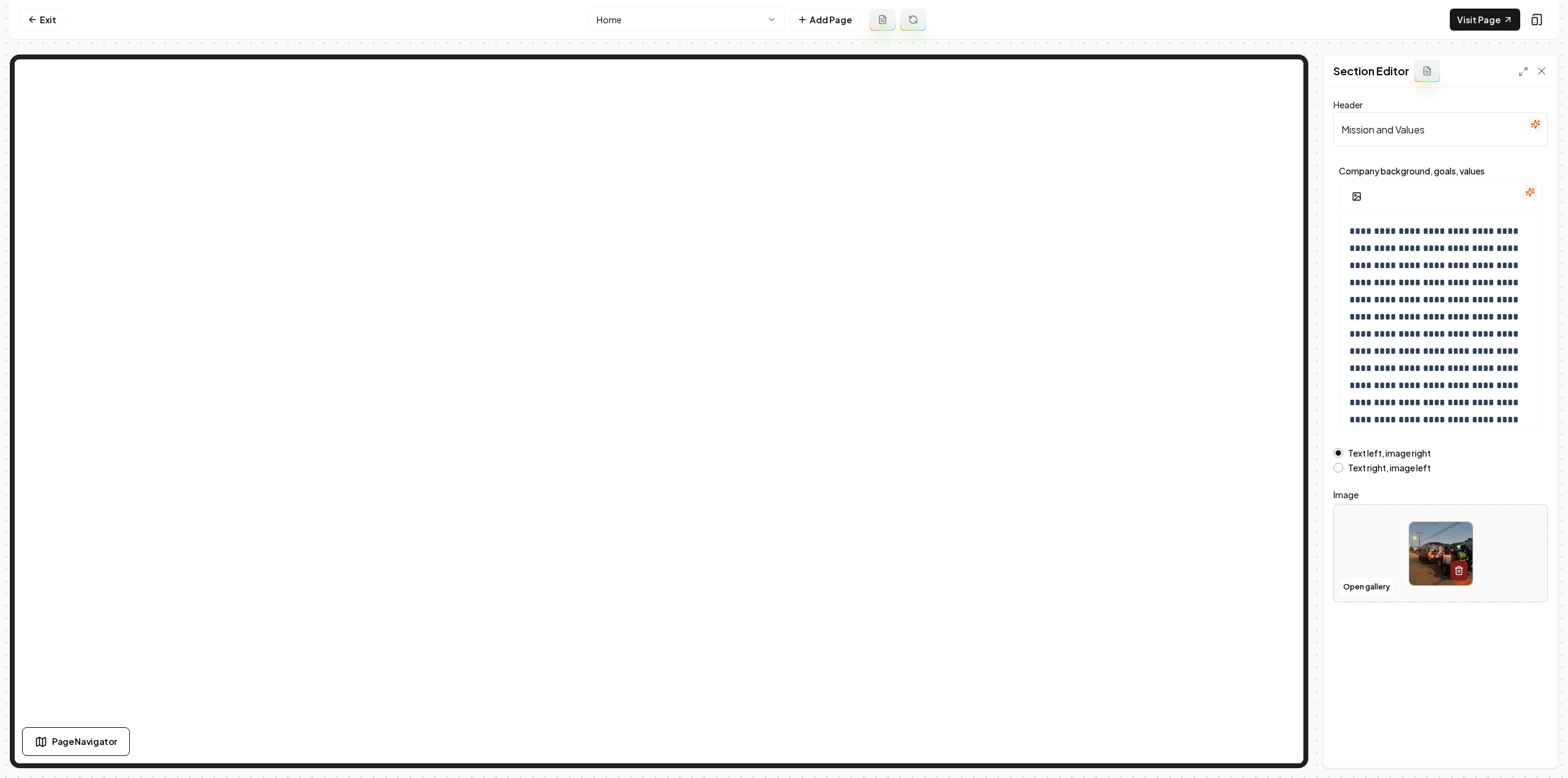 click on "Exit Home Add Page Visit Page" at bounding box center [784, 20] 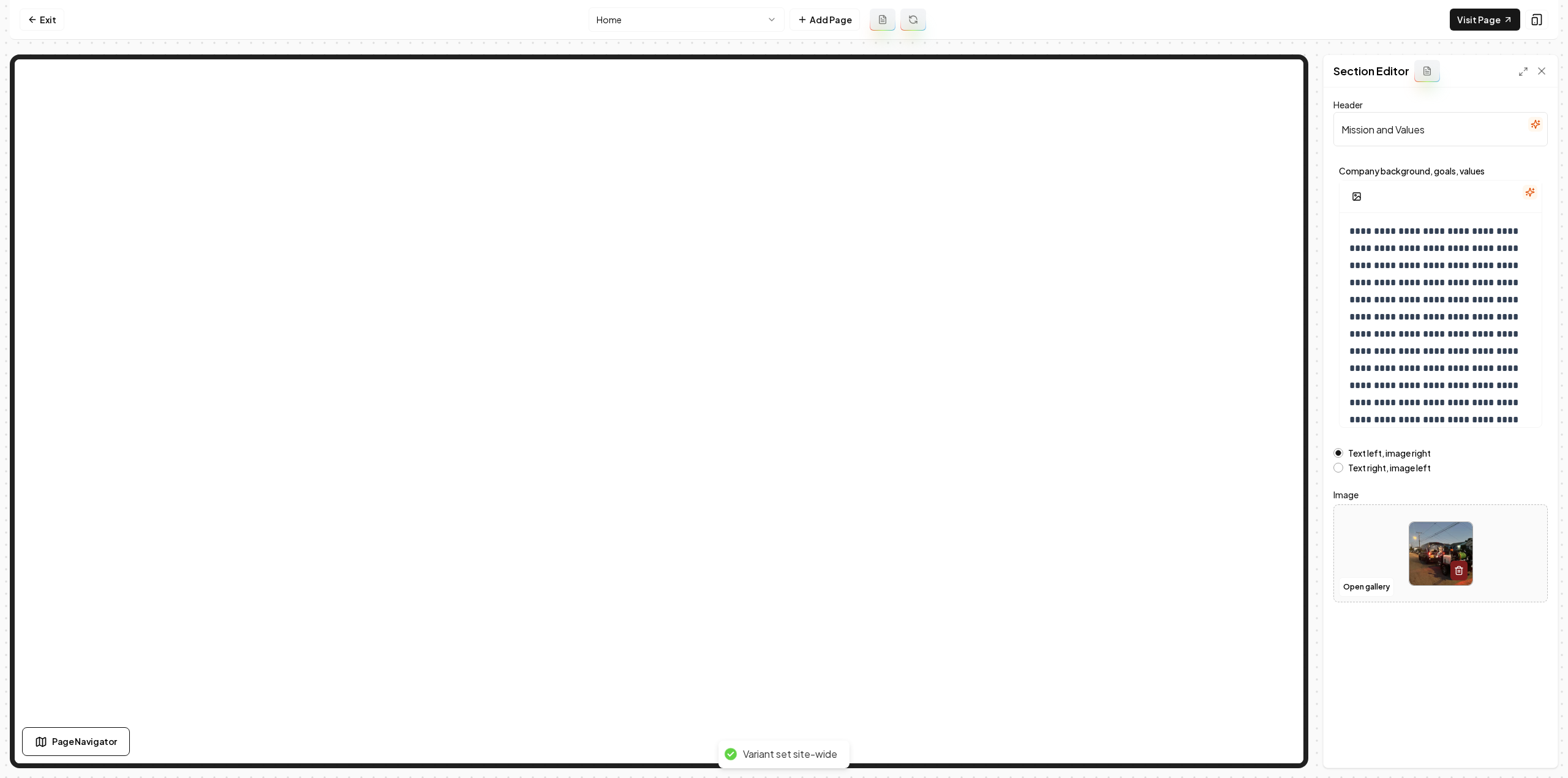 click on "**********" at bounding box center (784, 389) 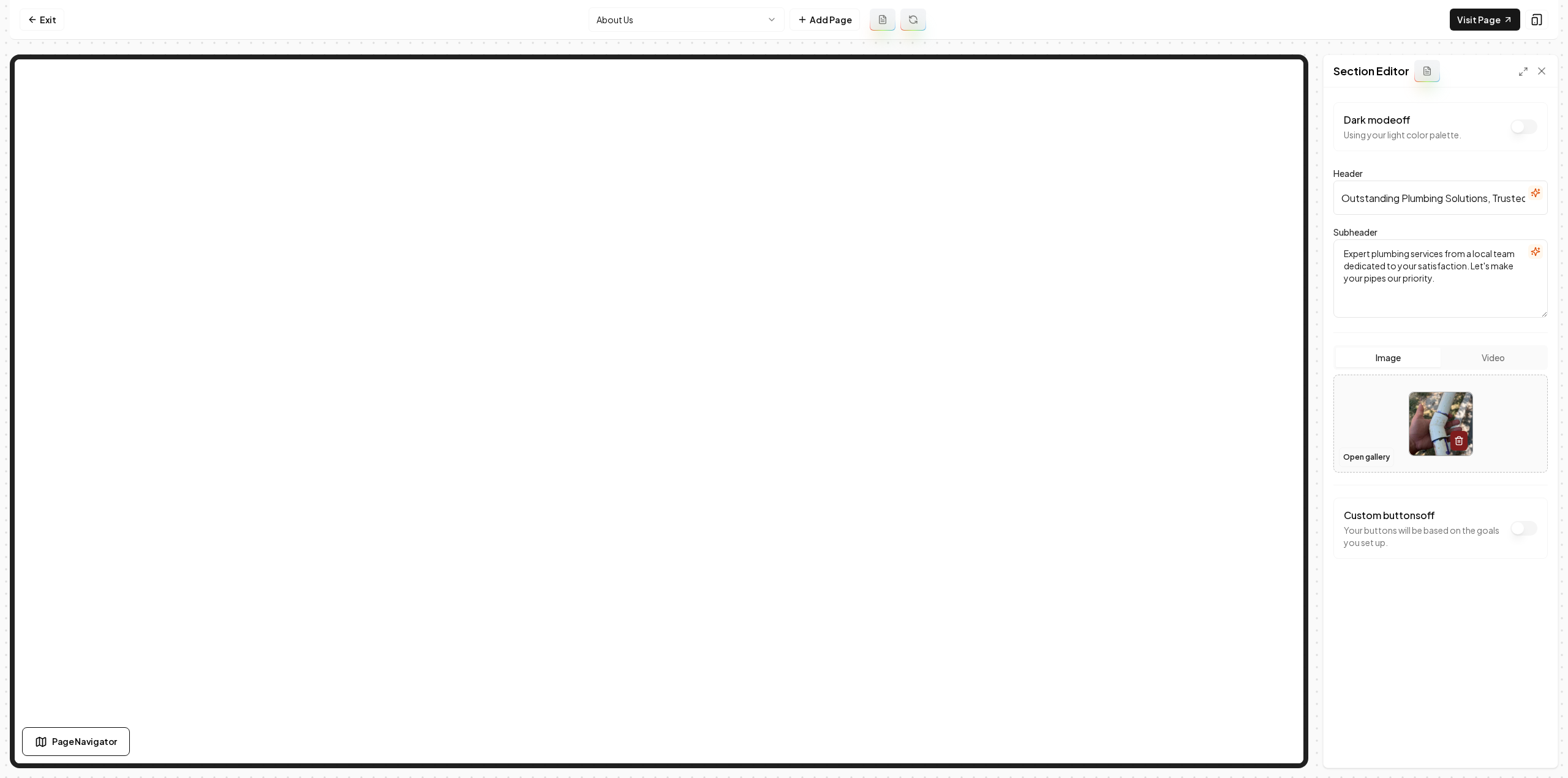 click on "Open gallery" at bounding box center [1366, 457] 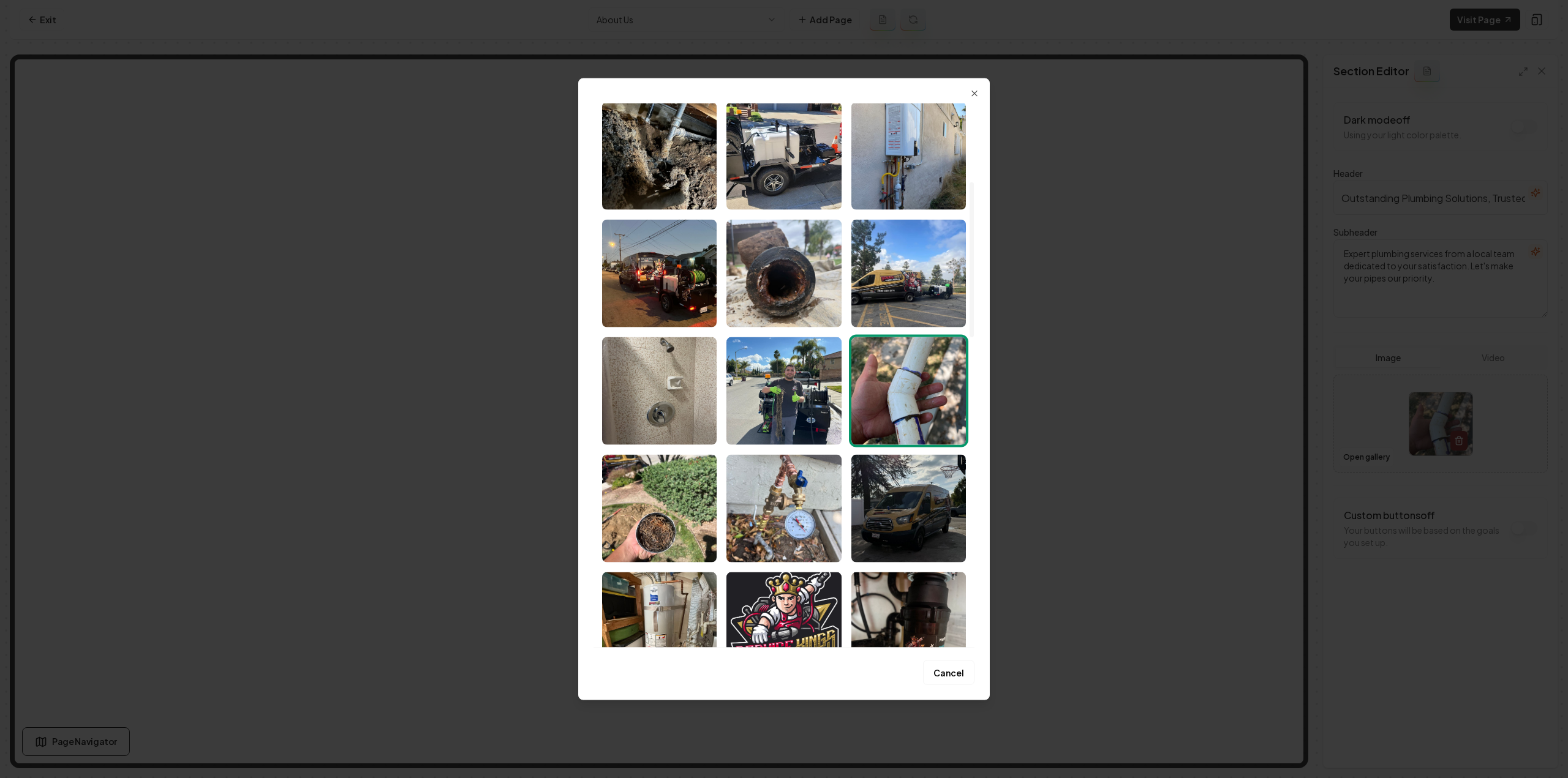 scroll, scrollTop: 306, scrollLeft: 0, axis: vertical 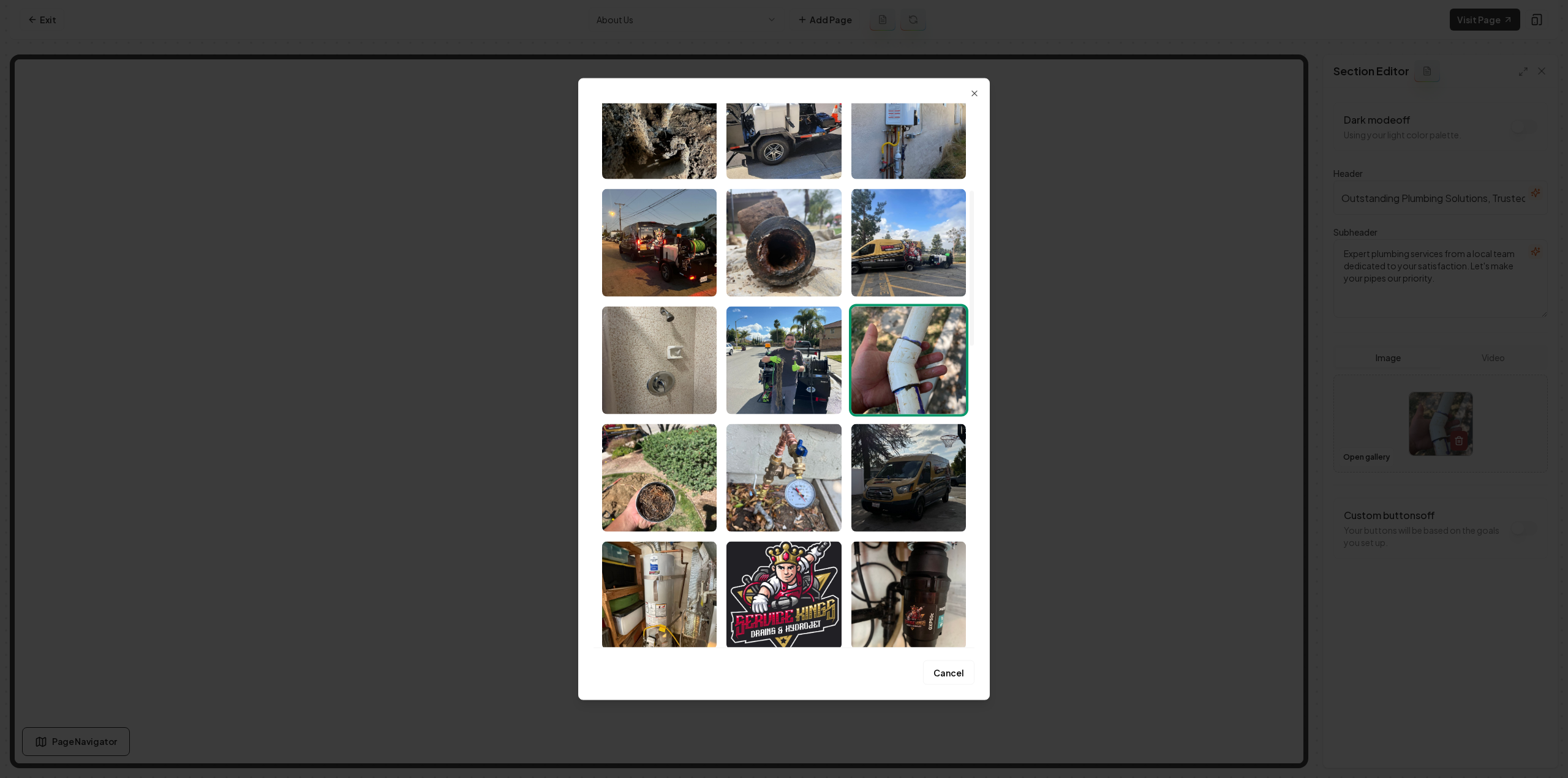 click at bounding box center (659, 242) 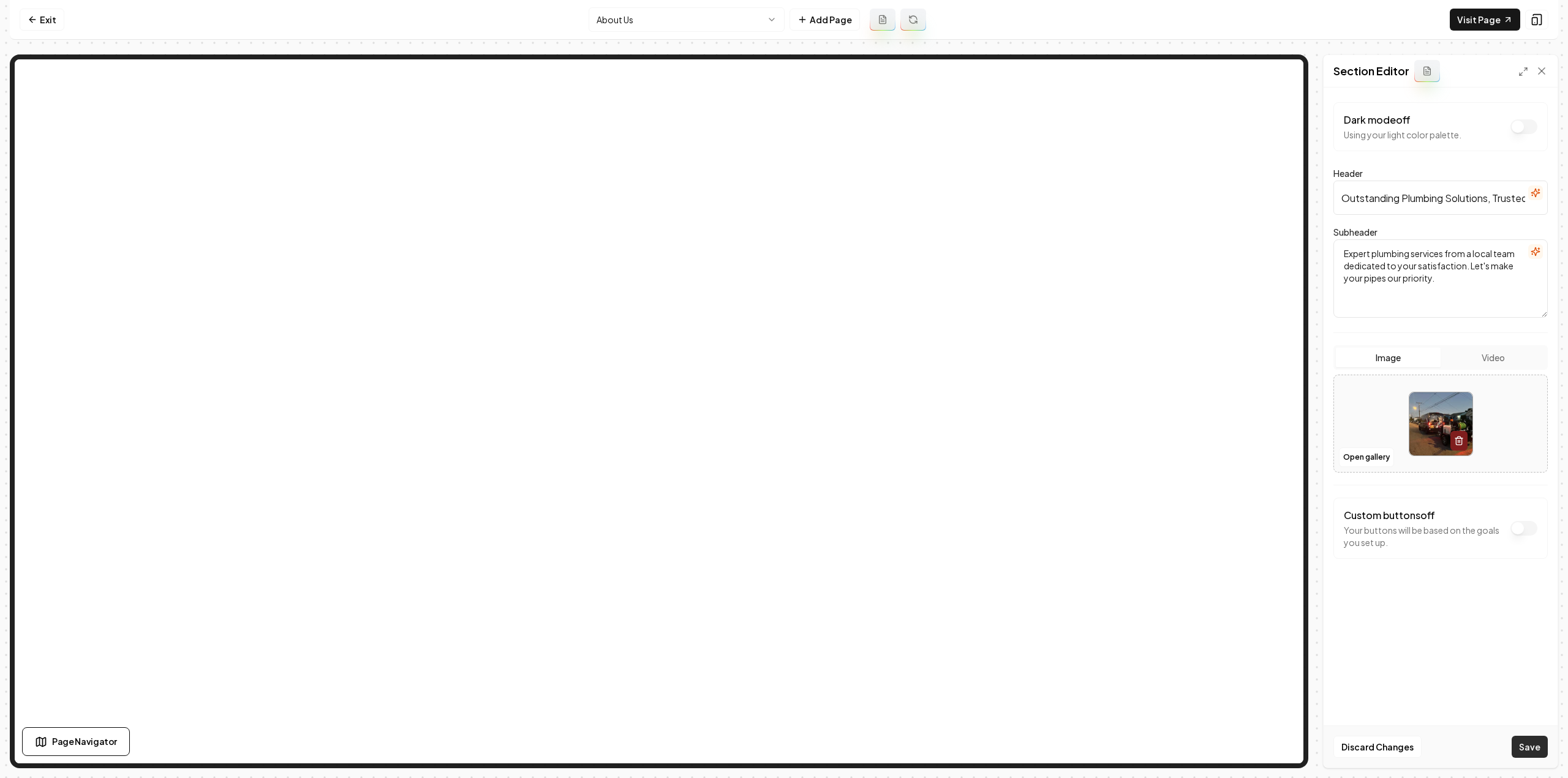 click on "Save" at bounding box center (1529, 747) 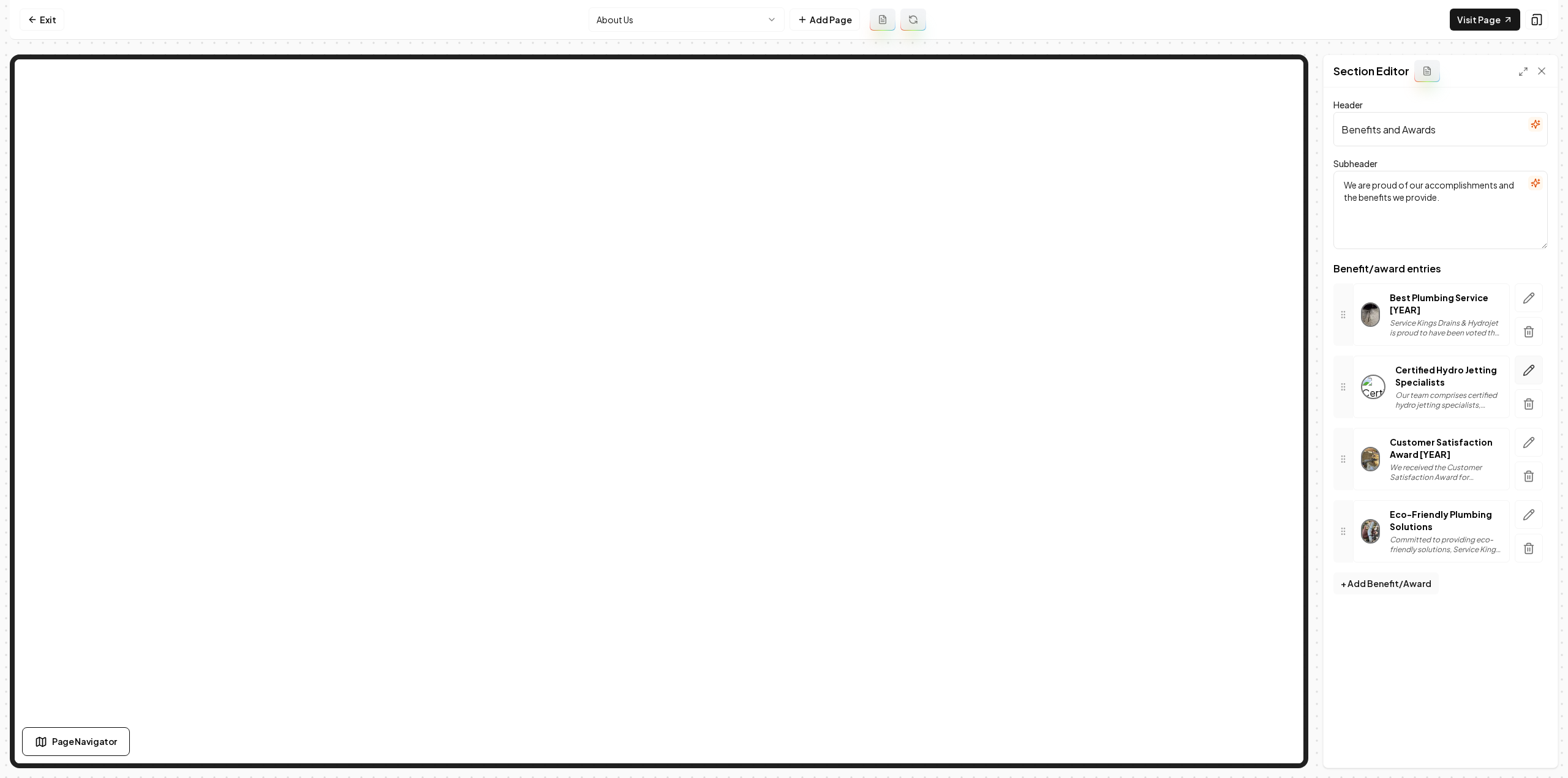 click 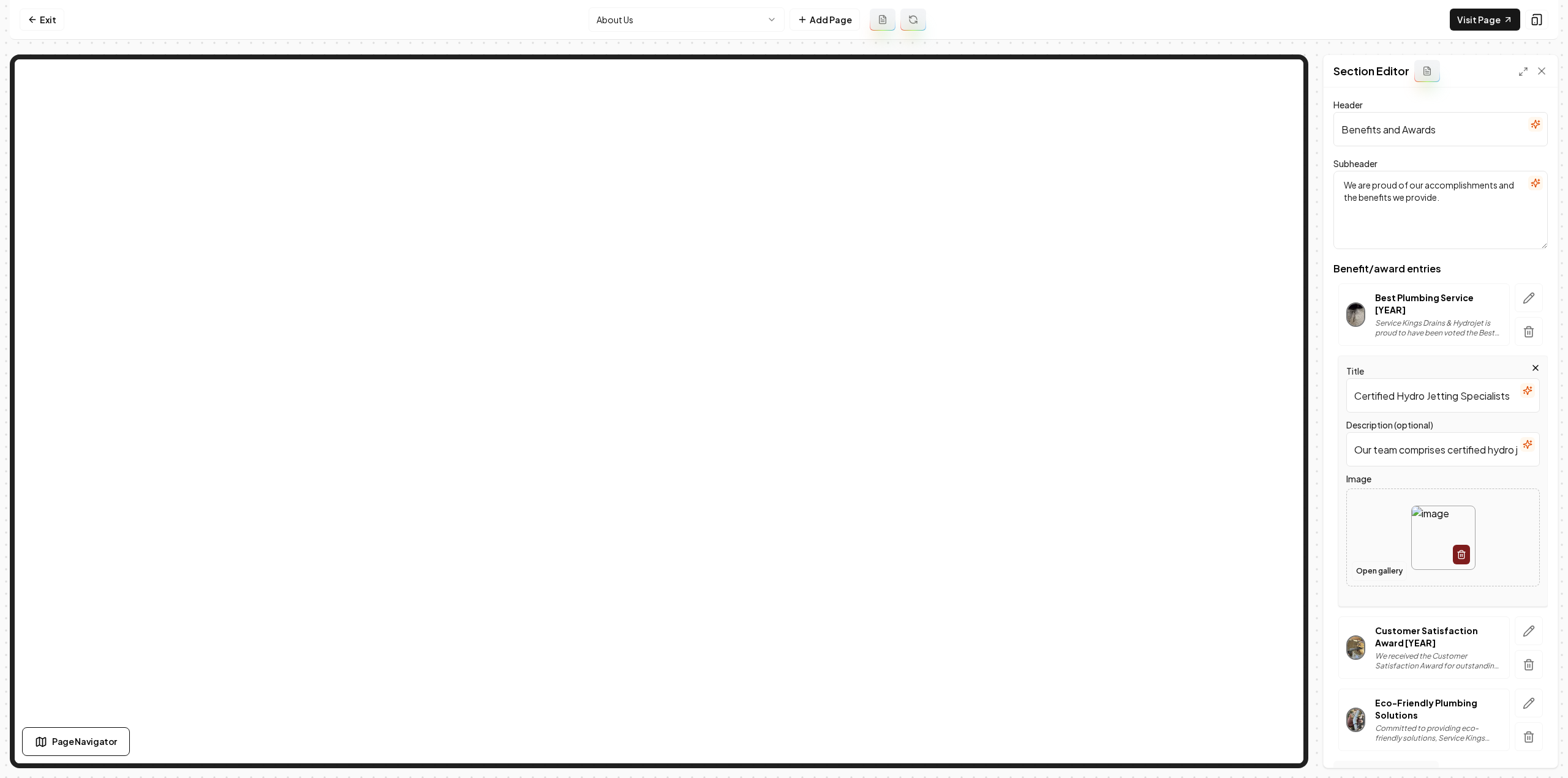 click on "Open gallery" at bounding box center (1379, 571) 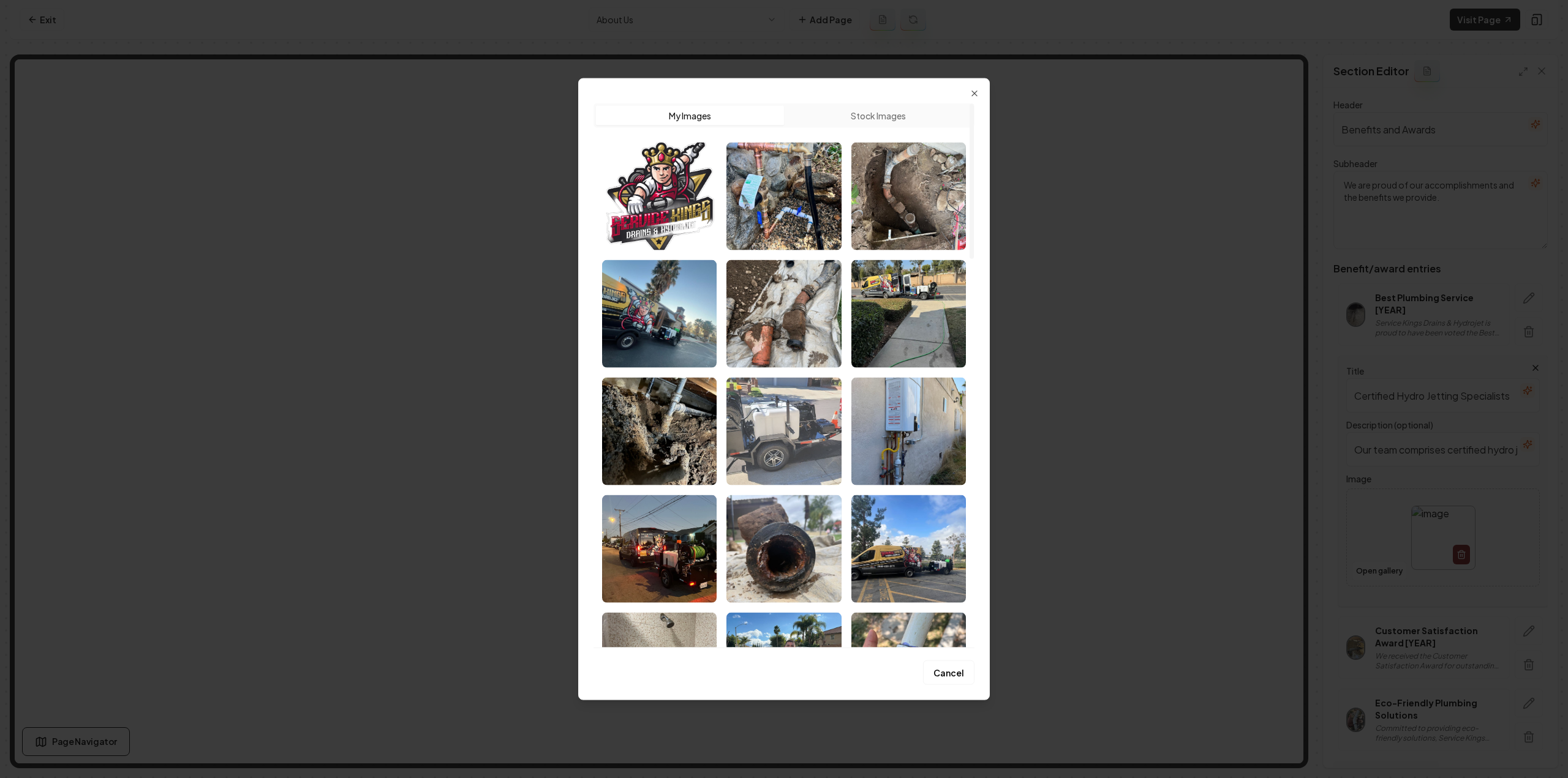 click at bounding box center (783, 431) 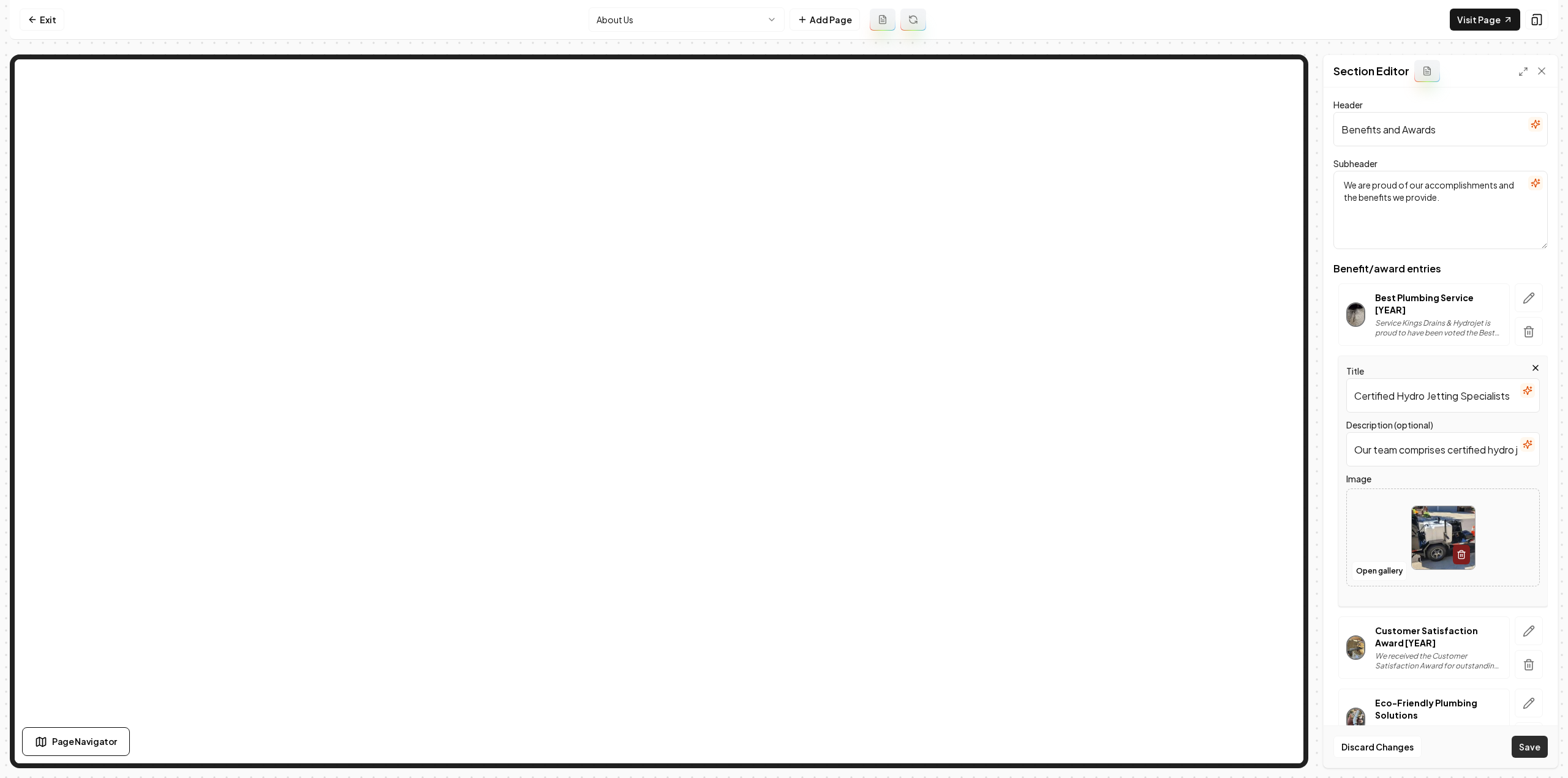 click on "Save" at bounding box center [1529, 747] 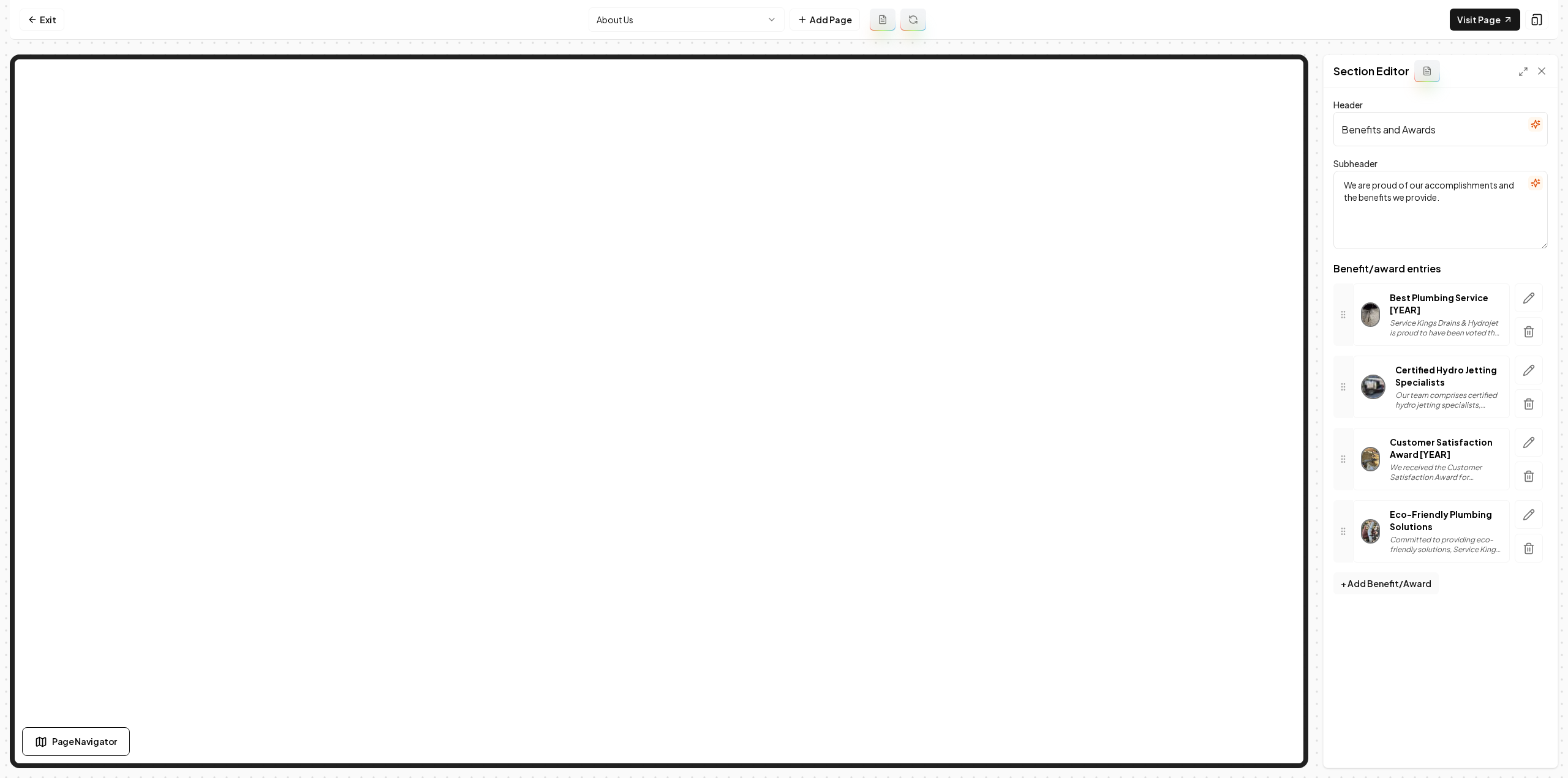 click on "Computer Required This feature is only available on a computer. Please switch to a computer to edit your site. Go back Exit About Us Add Page Visit Page Page Navigator Page Settings Section Editor Header Benefits and Awards Subheader We are proud of our accomplishments and the benefits we provide. Benefit/award entries Best Plumbing Service [YEAR] Service Kings Drains & Hydrojet is proud to have been voted the Best Plumbing Service of [YEAR] in [CITY] due to our unwavering commitment to customer satisfaction and high-quality service. Certified Hydro Jetting Specialists Our team comprises certified hydro jetting specialists, ensuring that every job is done with expertise and precision. Trust us to effectively handle your toughest clogs and clean your drains thoroughly. Customer Satisfaction Award [YEAR] Eco-Friendly Plumbing Solutions + Add Benefit/Award Discard Changes Save" at bounding box center [784, 389] 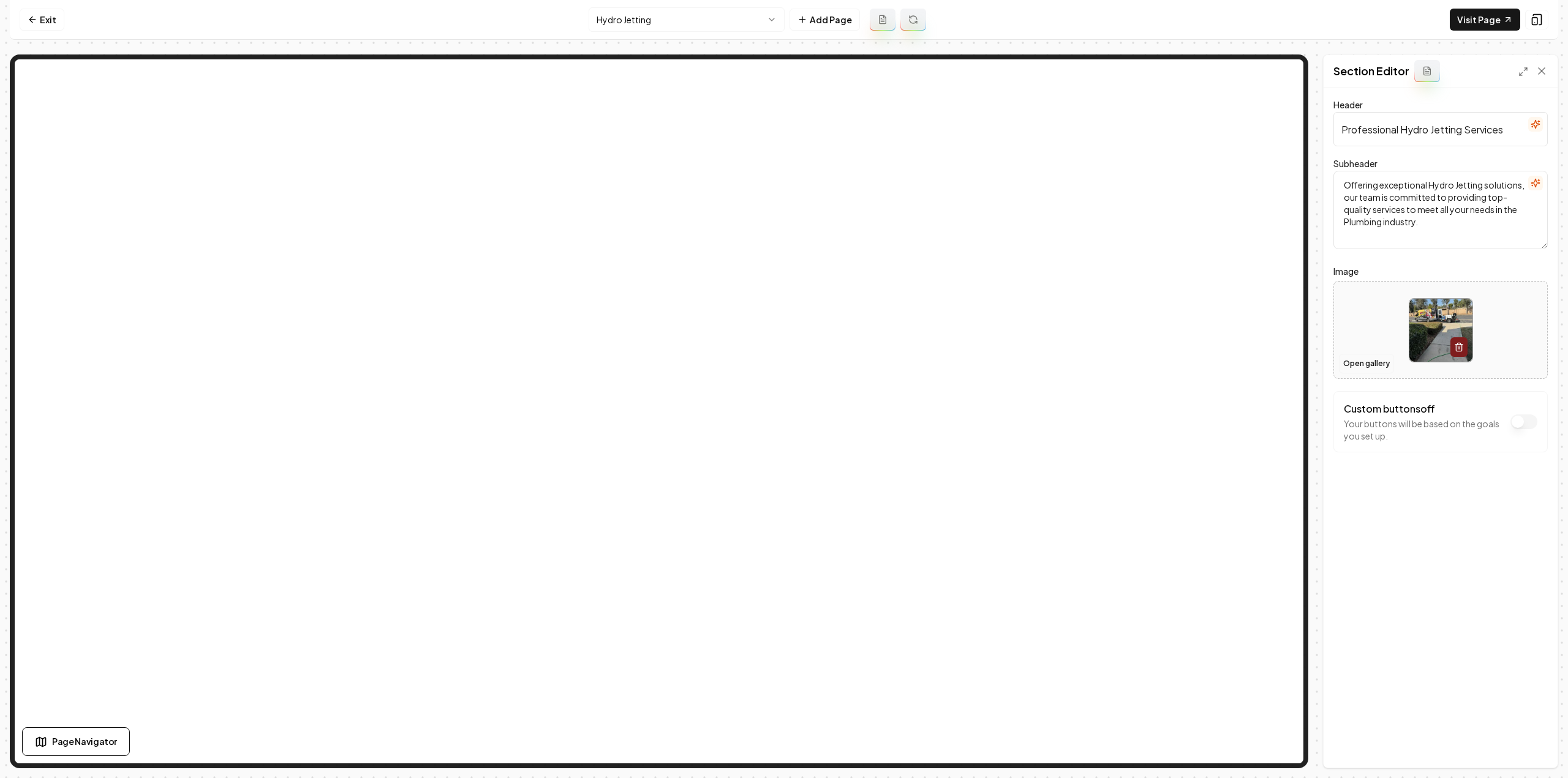 click on "Open gallery" at bounding box center [1366, 364] 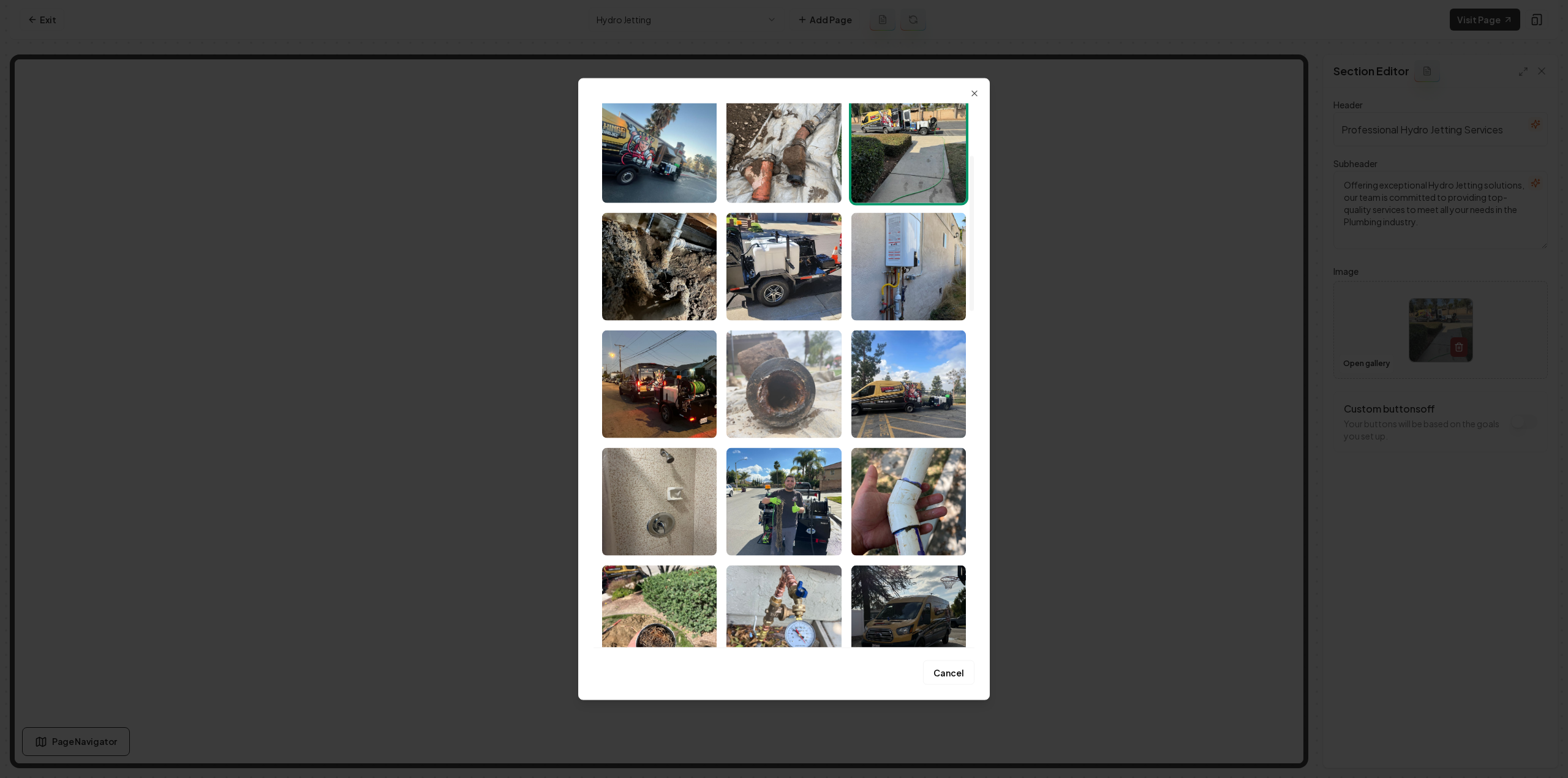 scroll, scrollTop: 184, scrollLeft: 0, axis: vertical 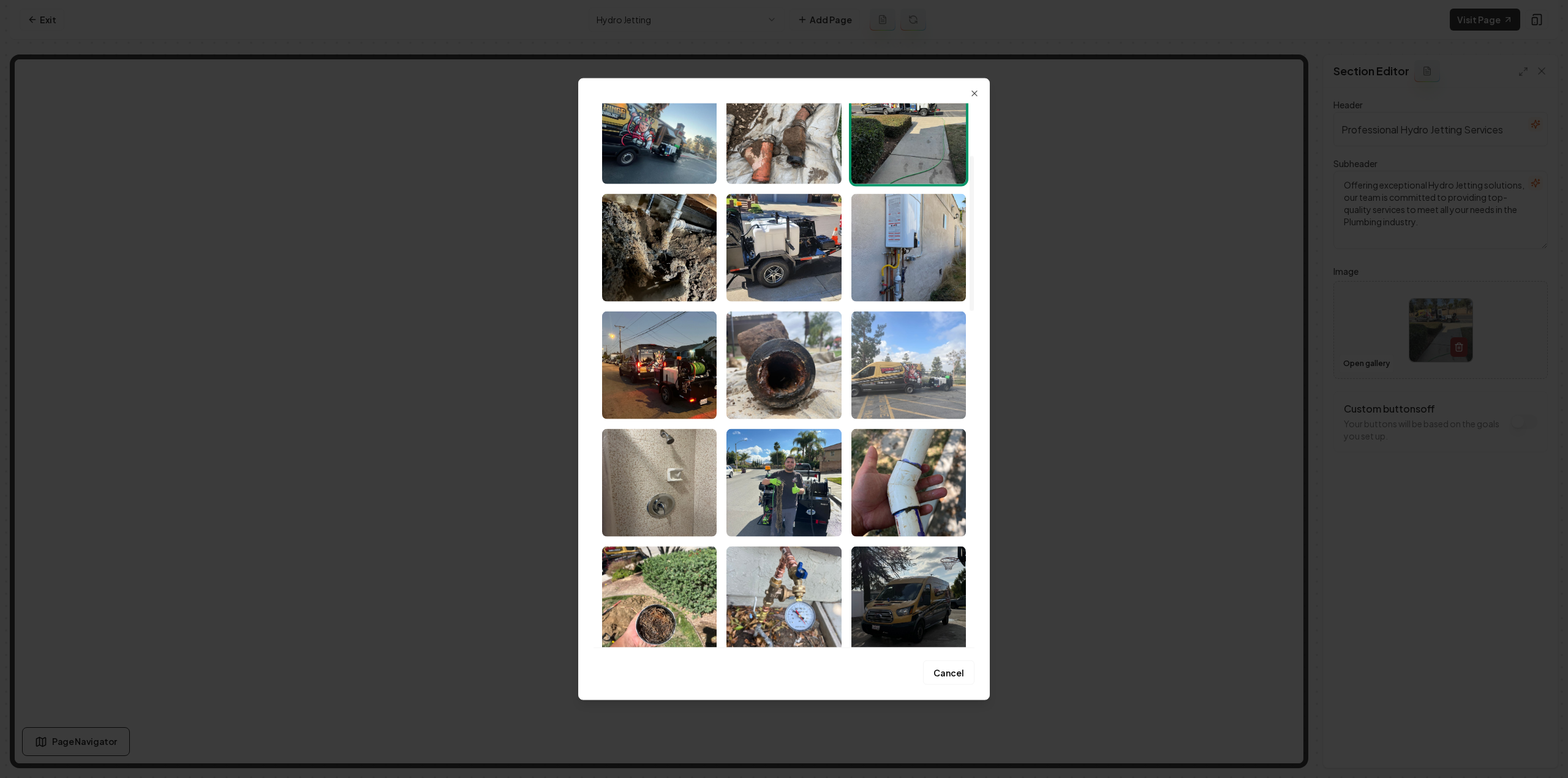 click at bounding box center [908, 365] 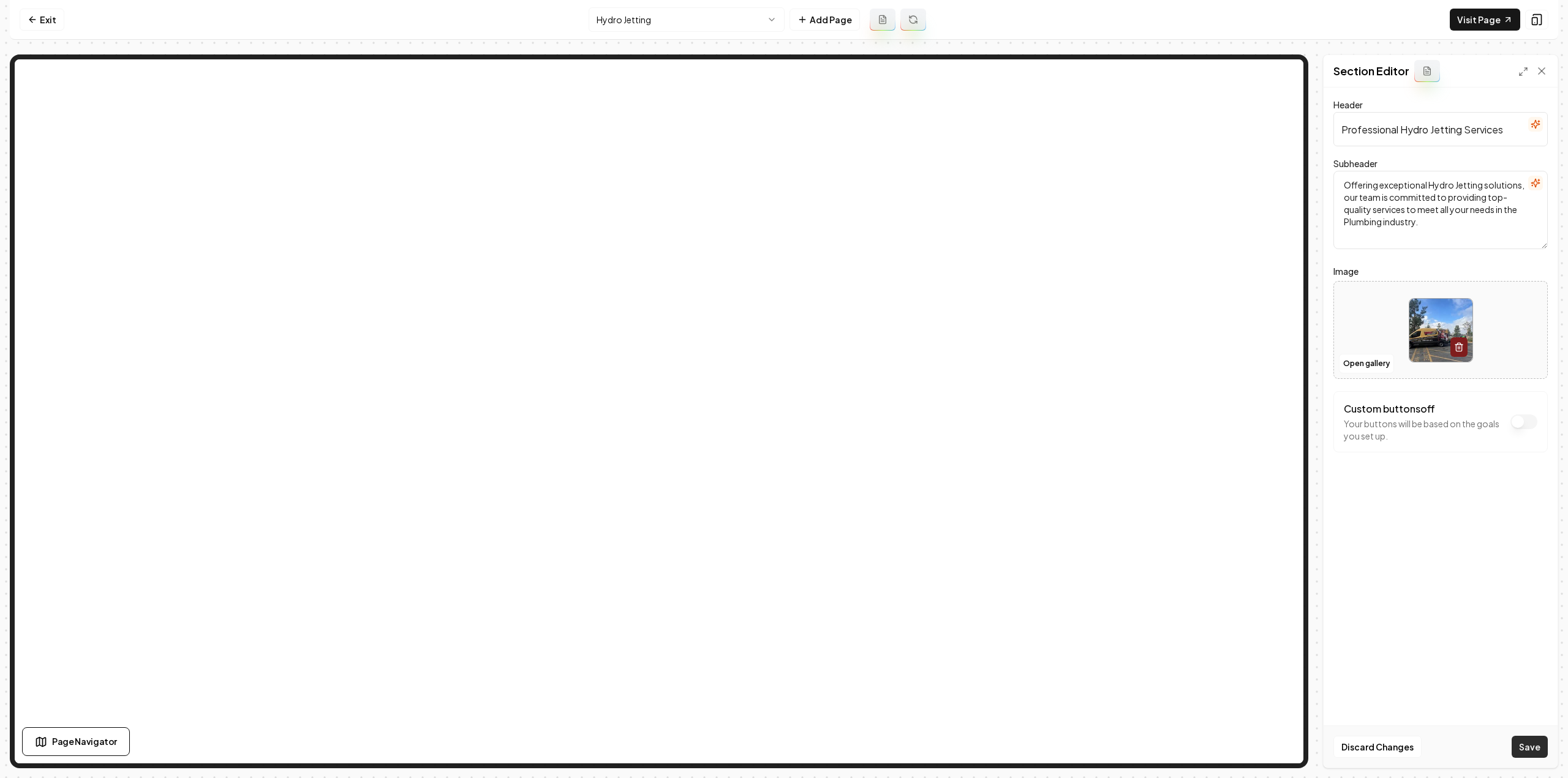 click on "Save" at bounding box center [1529, 747] 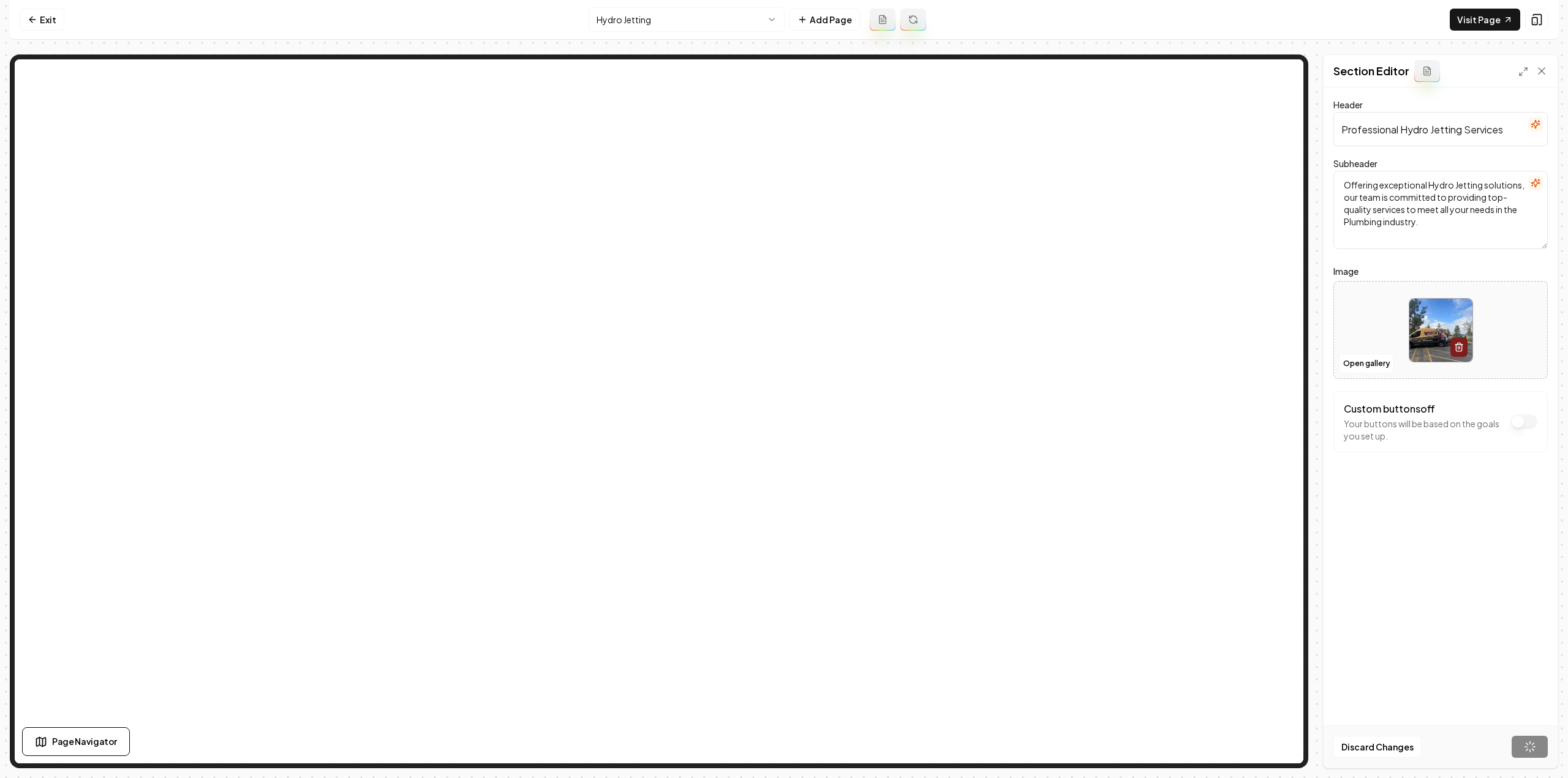 click on "Computer Required This feature is only available on a computer. Please switch to a computer to edit your site. Go back Exit Hydro Jetting Add Page Visit Page Page Navigator Page Settings Section Editor Header Professional Hydro Jetting Services Subheader Offering exceptional Hydro Jetting solutions, our team is committed to providing top-quality services to meet all your needs in the Plumbing industry. Image Open gallery Custom buttons off Your buttons will be based on the goals you set up. Discard Changes Save" at bounding box center (784, 389) 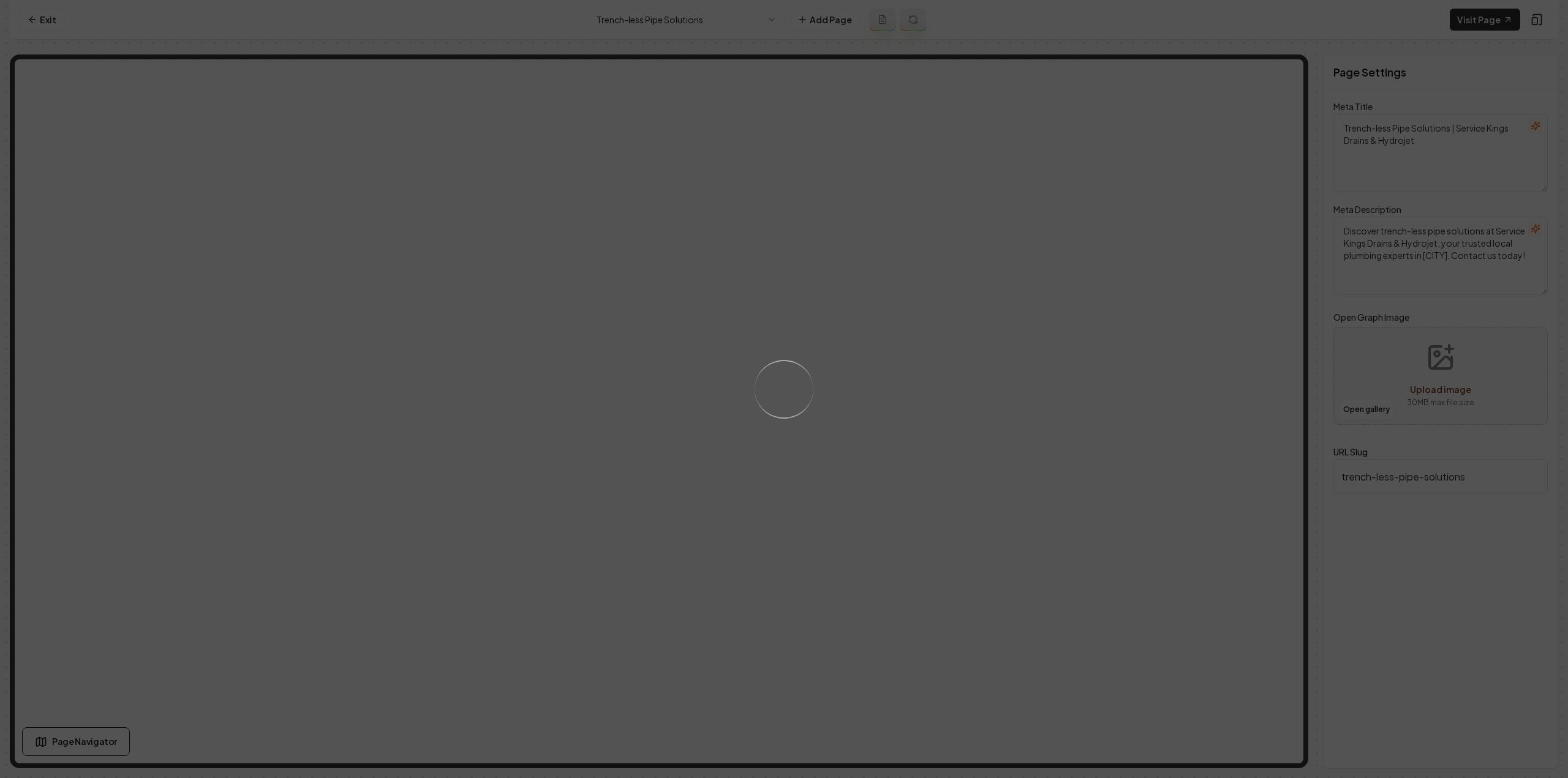 drag, startPoint x: 1065, startPoint y: 433, endPoint x: 1073, endPoint y: 434, distance: 8.062258 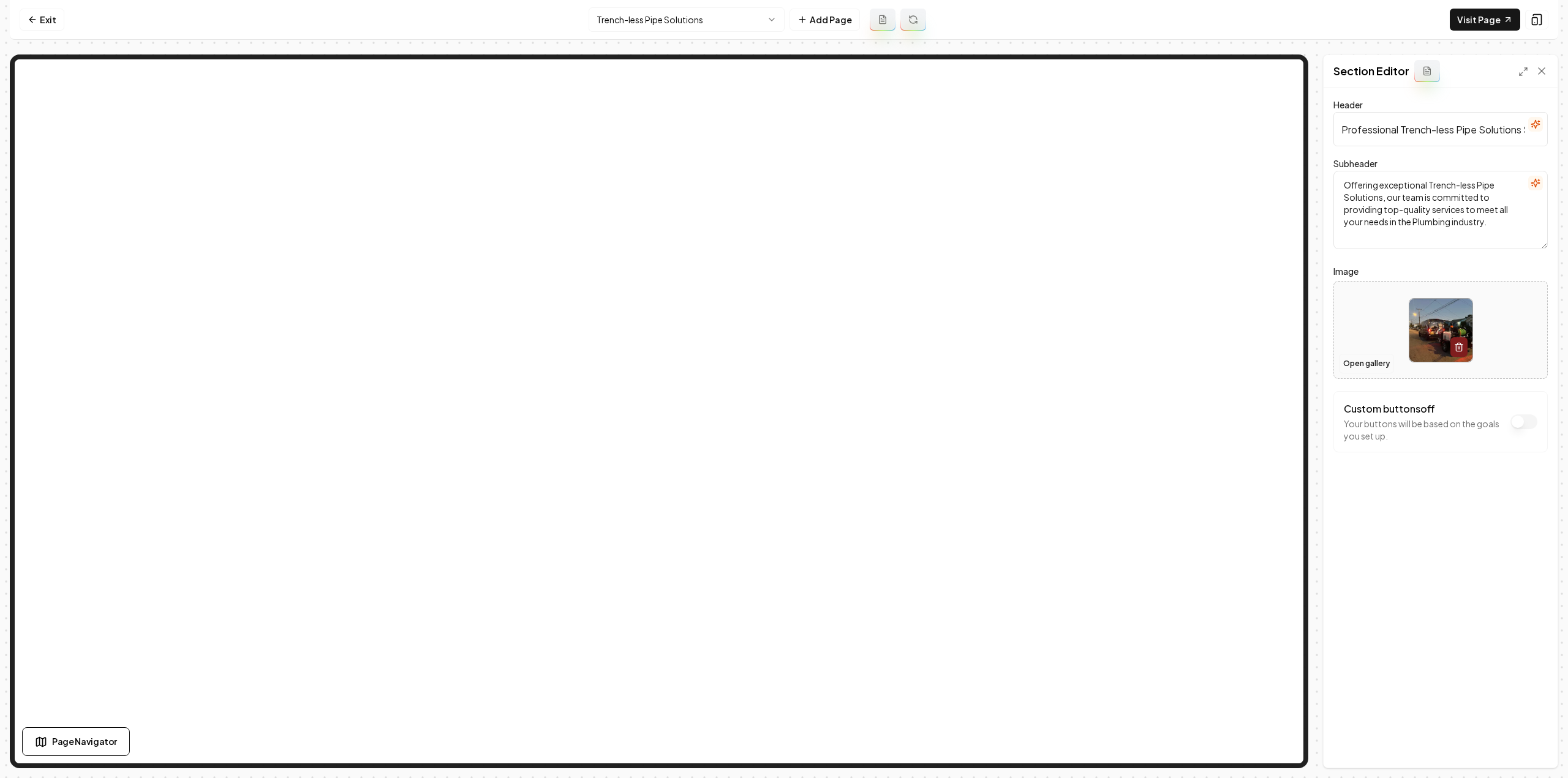 click on "Open gallery" at bounding box center [1366, 364] 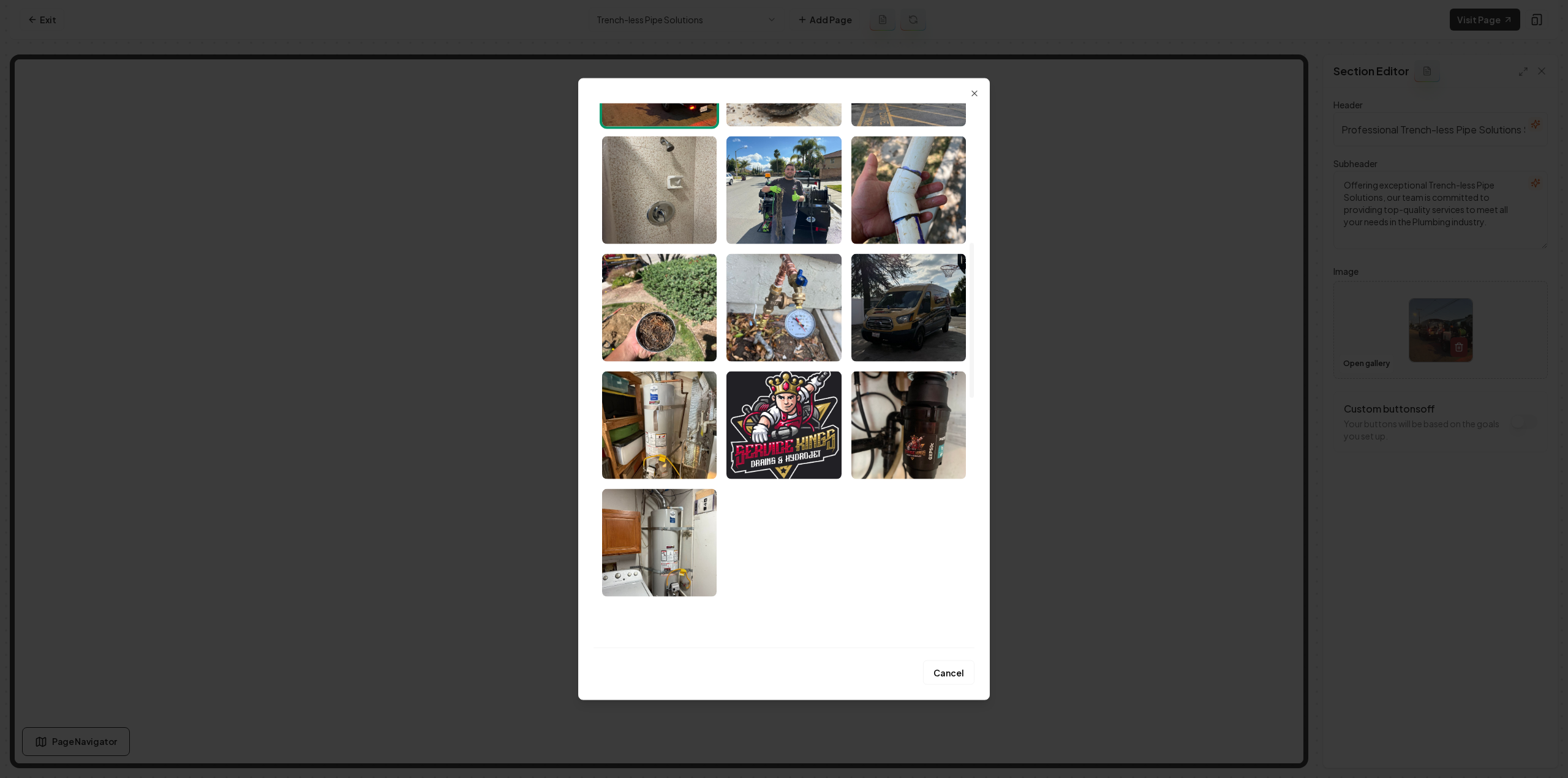 scroll, scrollTop: 490, scrollLeft: 0, axis: vertical 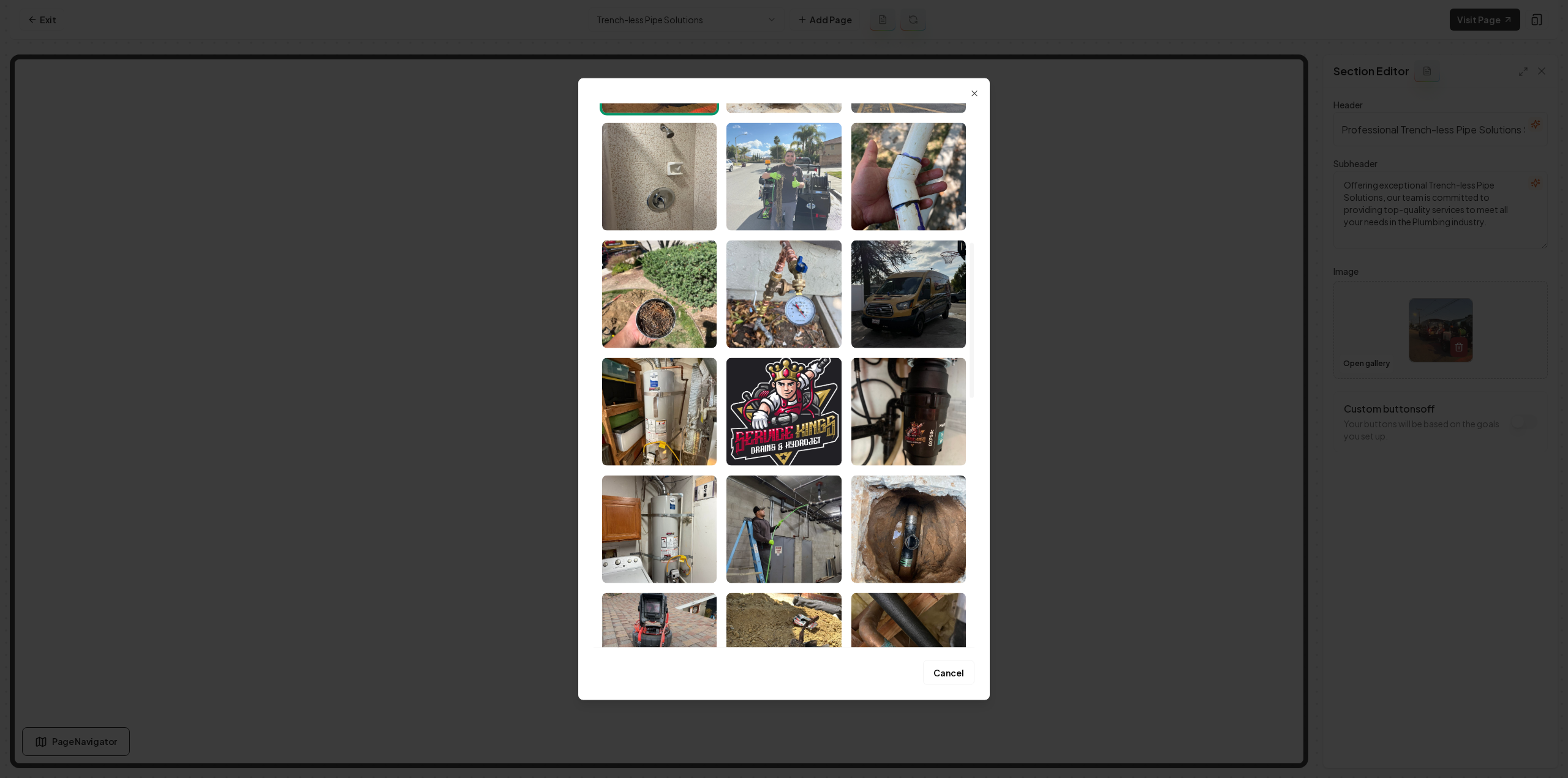 click at bounding box center [783, 176] 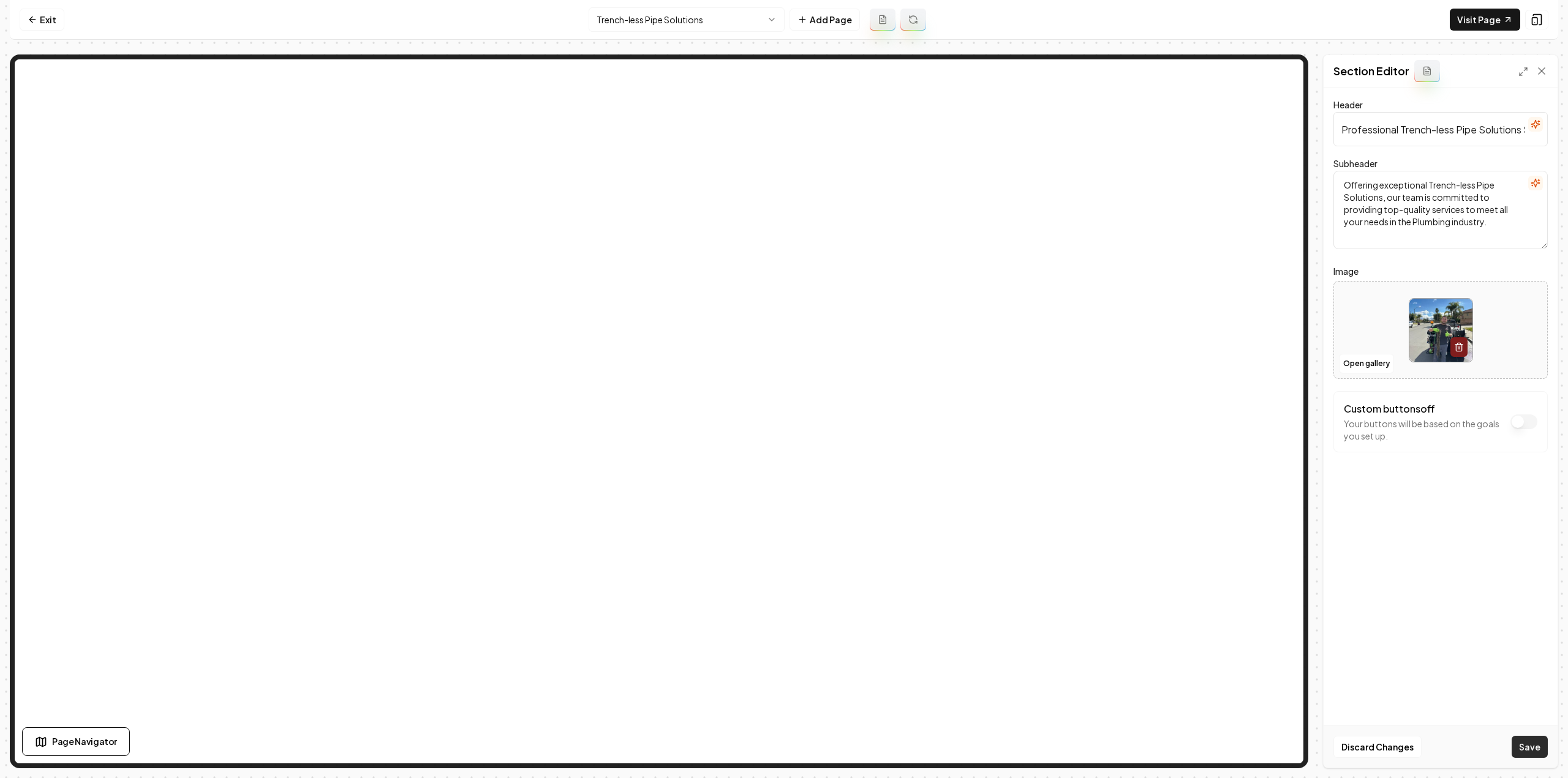 click on "Save" at bounding box center [1529, 747] 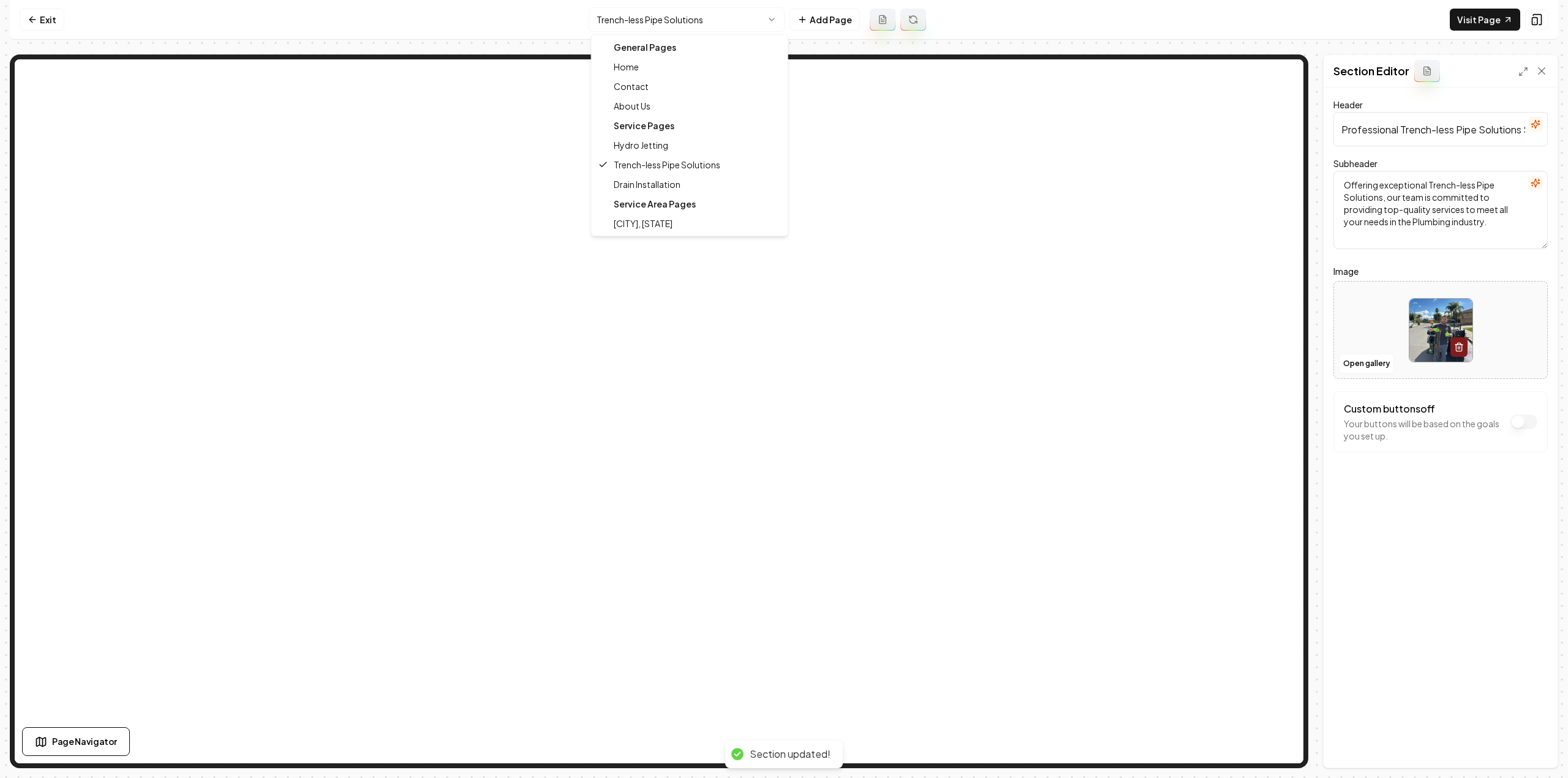 click on "Computer Required This feature is only available on a computer. Please switch to a computer to edit your site. Go back Exit Trench-less Pipe Solutions Add Page Visit Page Page Navigator Page Settings Section Editor Header Professional Trench-less Pipe Solutions Services Subheader Offering exceptional Trench-less Pipe Solutions, our team is committed to providing top-quality services to meet all your needs in the Plumbing industry. Image Open gallery Custom buttons off Your buttons will be based on the goals you set up. Discard Changes Save Section updated! General Pages Home Contact About Us Service Pages Hydro Jetting Trench-less Pipe Solutions Drain Installation Service Area Pages [CITY], [STATE]" at bounding box center (784, 389) 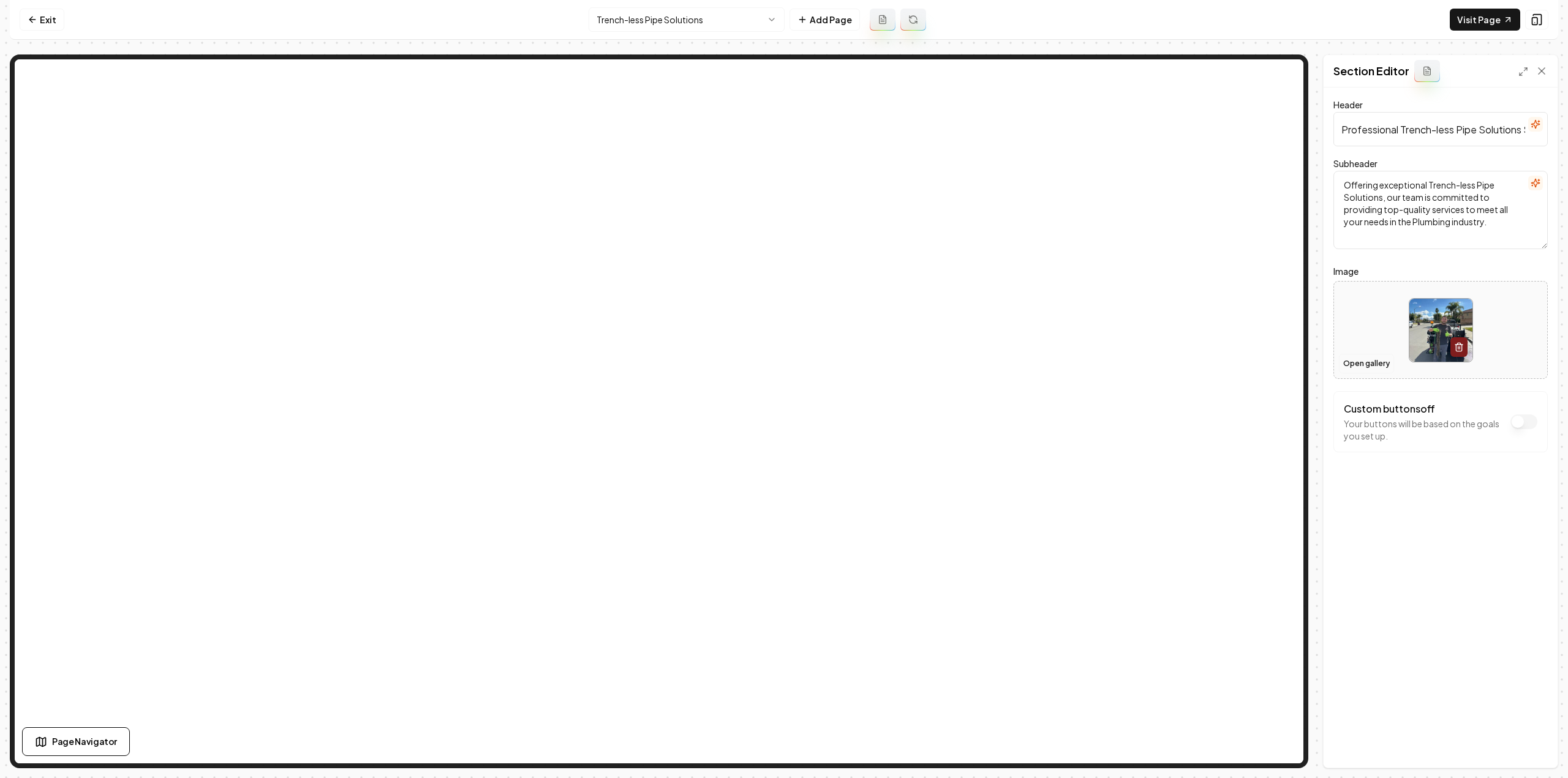click on "Open gallery" at bounding box center (1366, 364) 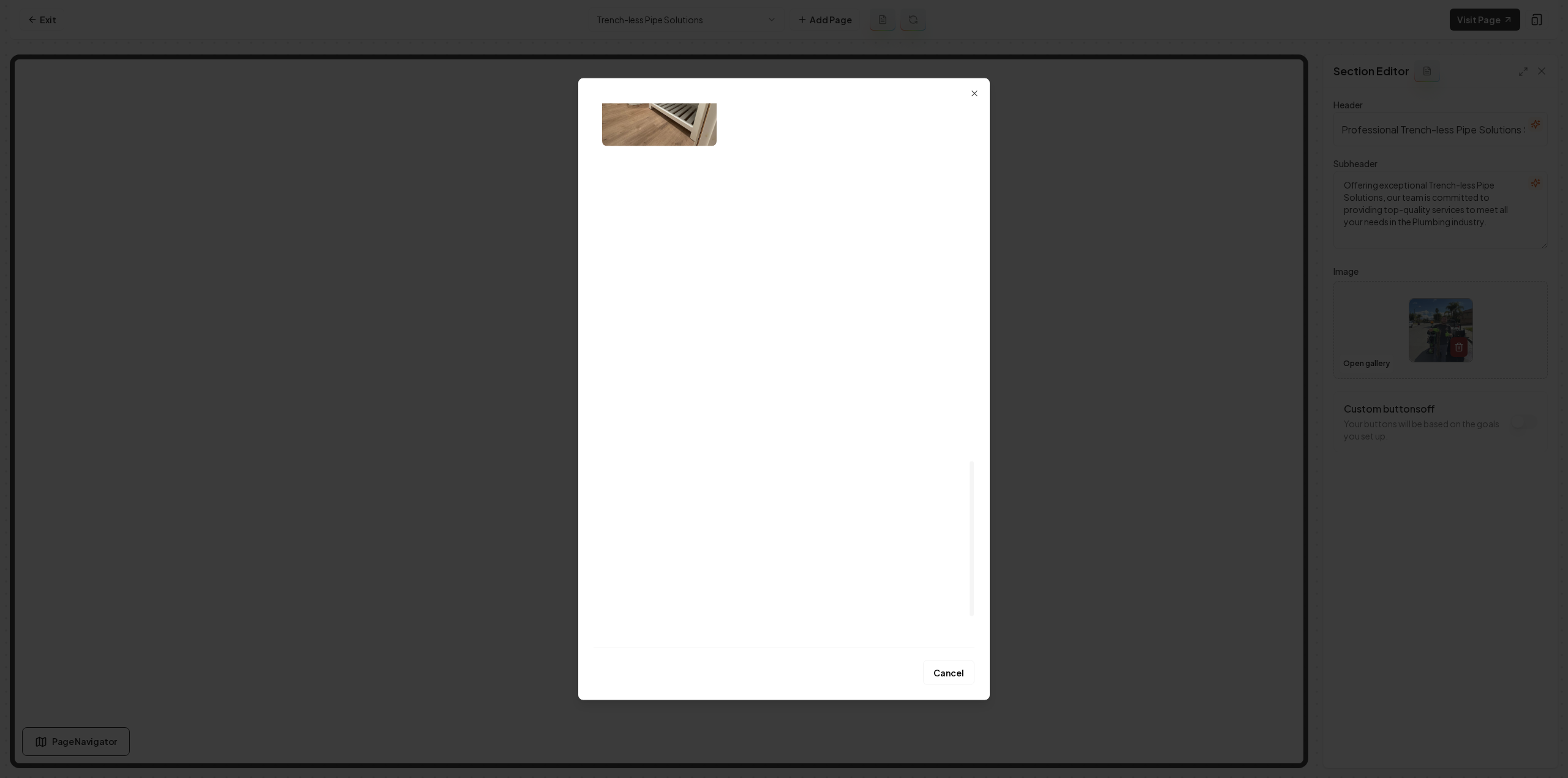 scroll, scrollTop: 1285, scrollLeft: 0, axis: vertical 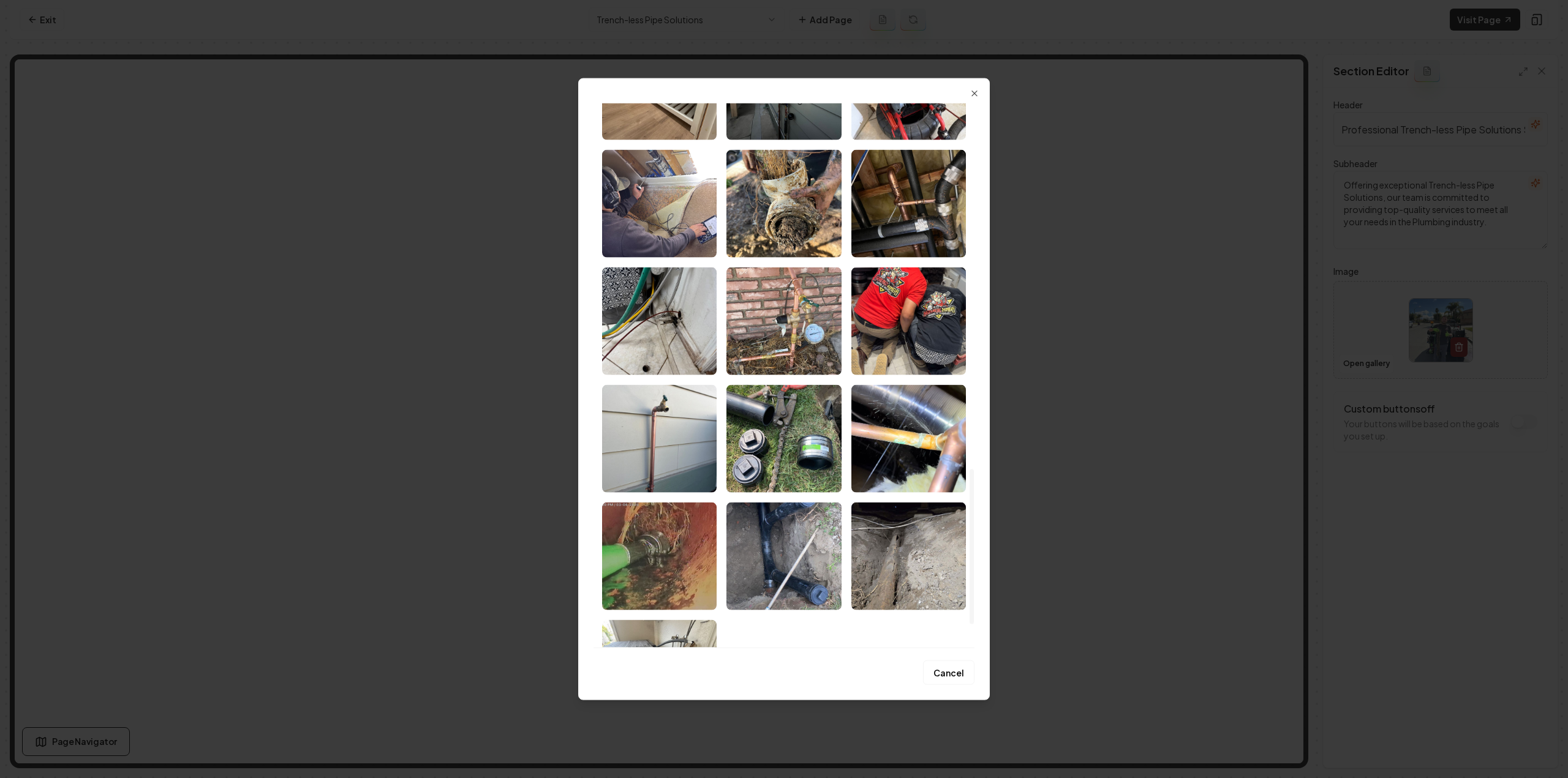 click at bounding box center (783, 321) 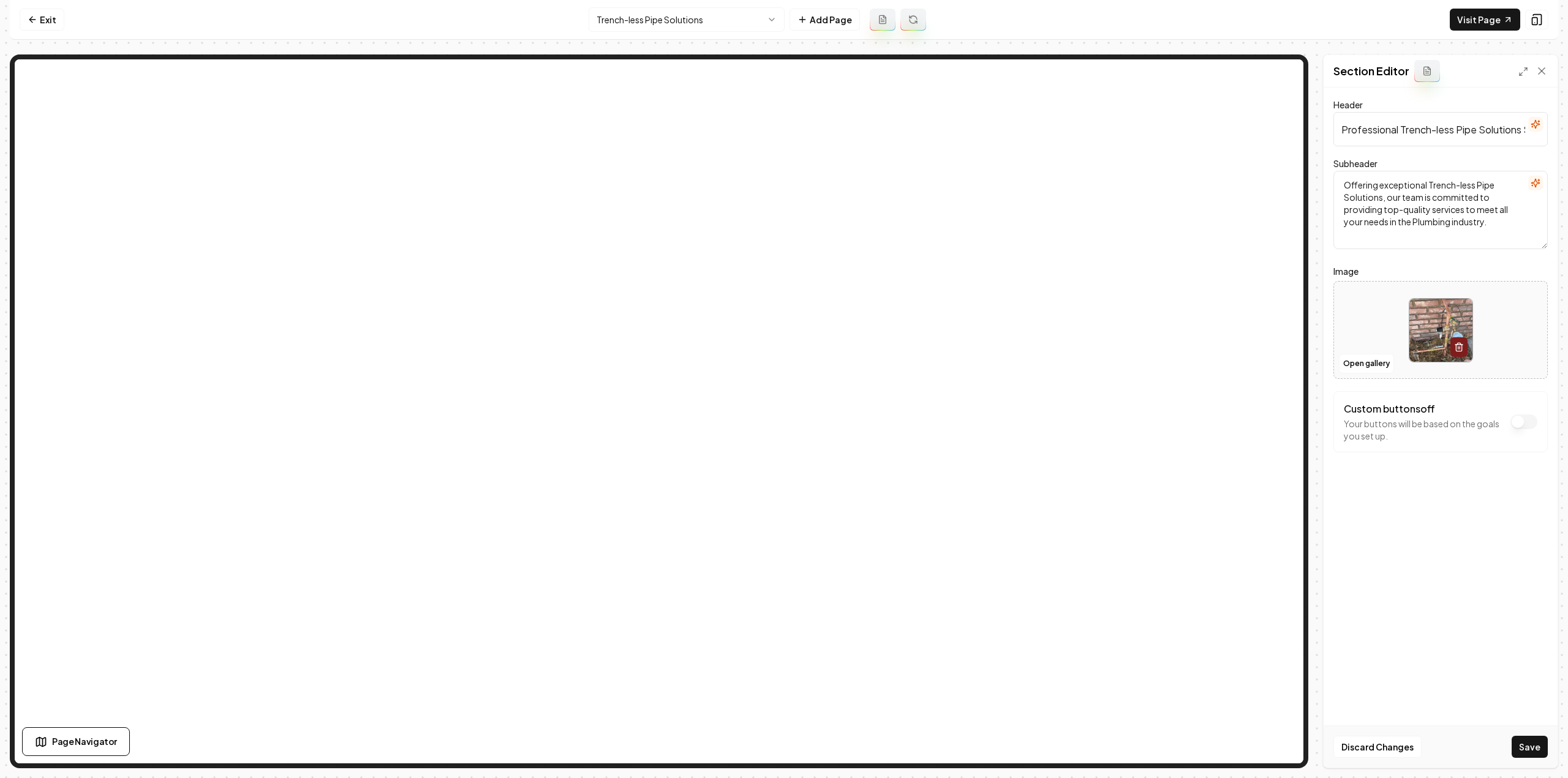 drag, startPoint x: 1530, startPoint y: 747, endPoint x: 1513, endPoint y: 725, distance: 27.802878 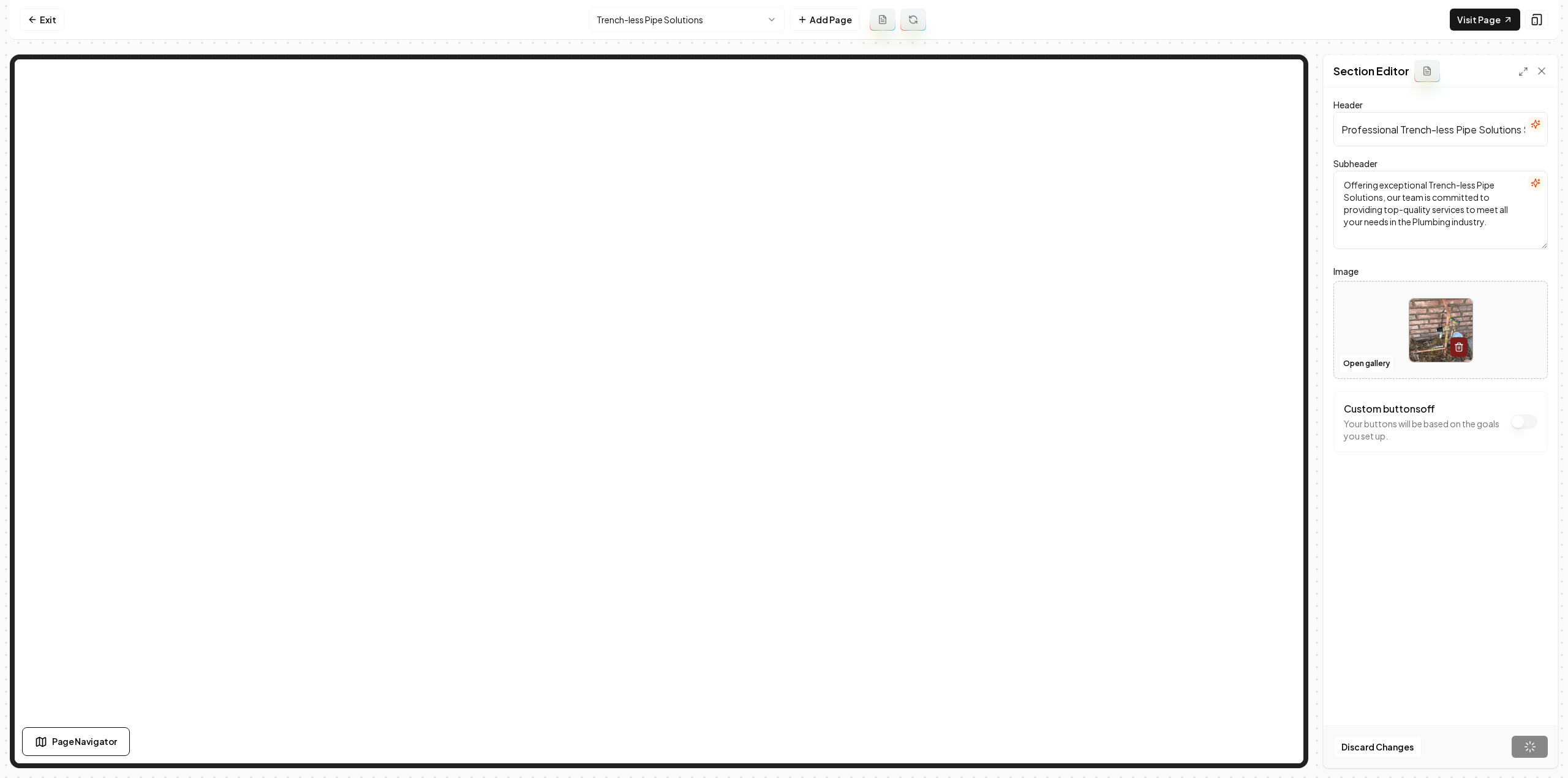 click on "Computer Required This feature is only available on a computer. Please switch to a computer to edit your site. Go back Exit Trench-less Pipe Solutions Add Page Visit Page Page Navigator Page Settings Section Editor Header Professional Trench-less Pipe Solutions Services Subheader Offering exceptional Trench-less Pipe Solutions, our team is committed to providing top-quality services to meet all your needs in the Plumbing industry. Image Open gallery Custom buttons off Your buttons will be based on the goals you set up. Discard Changes Save /[URL]/sites/[URL]/pages/[URL]" at bounding box center [784, 389] 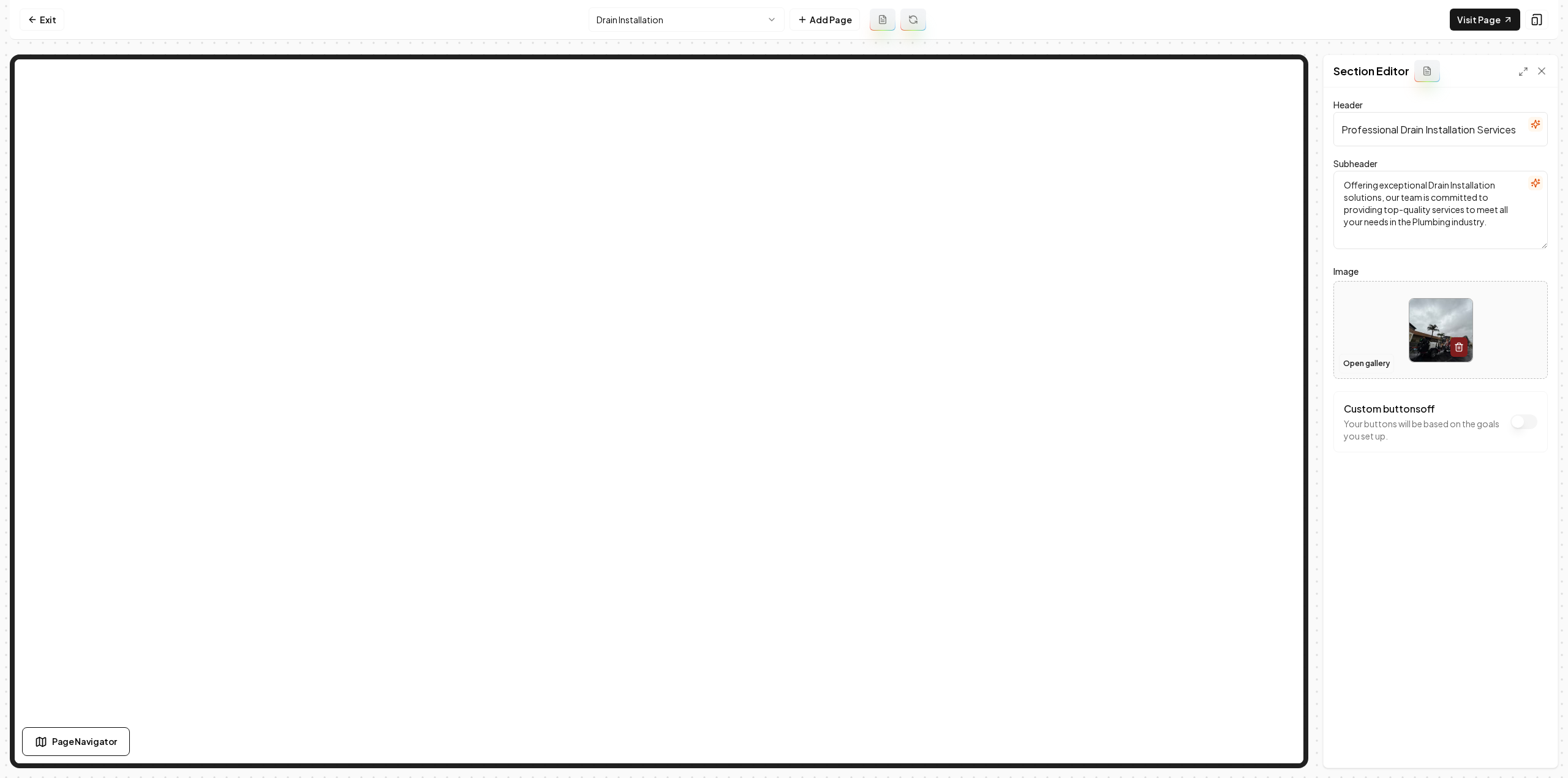 click on "Open gallery" at bounding box center (1366, 364) 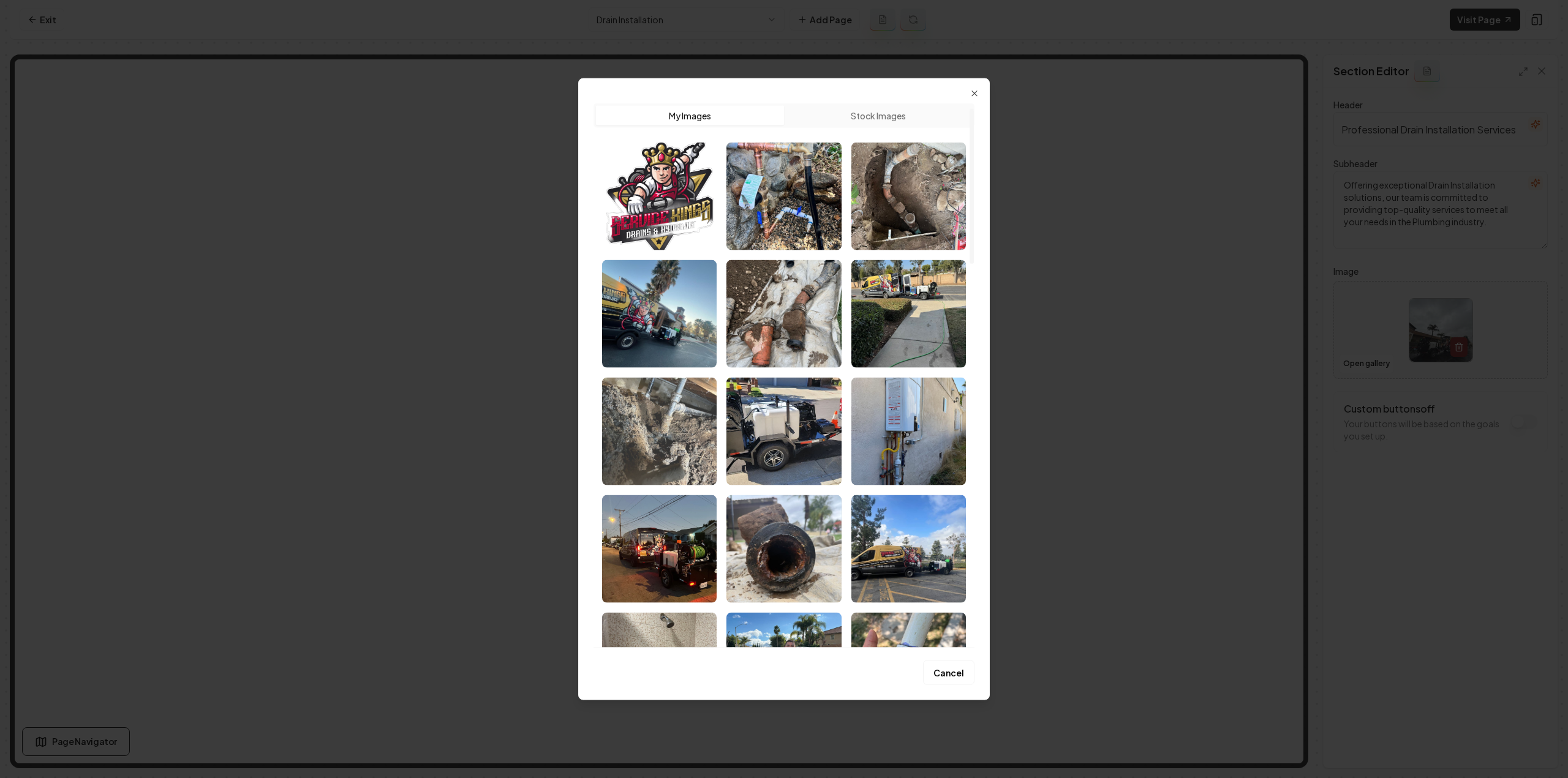 scroll, scrollTop: 61, scrollLeft: 0, axis: vertical 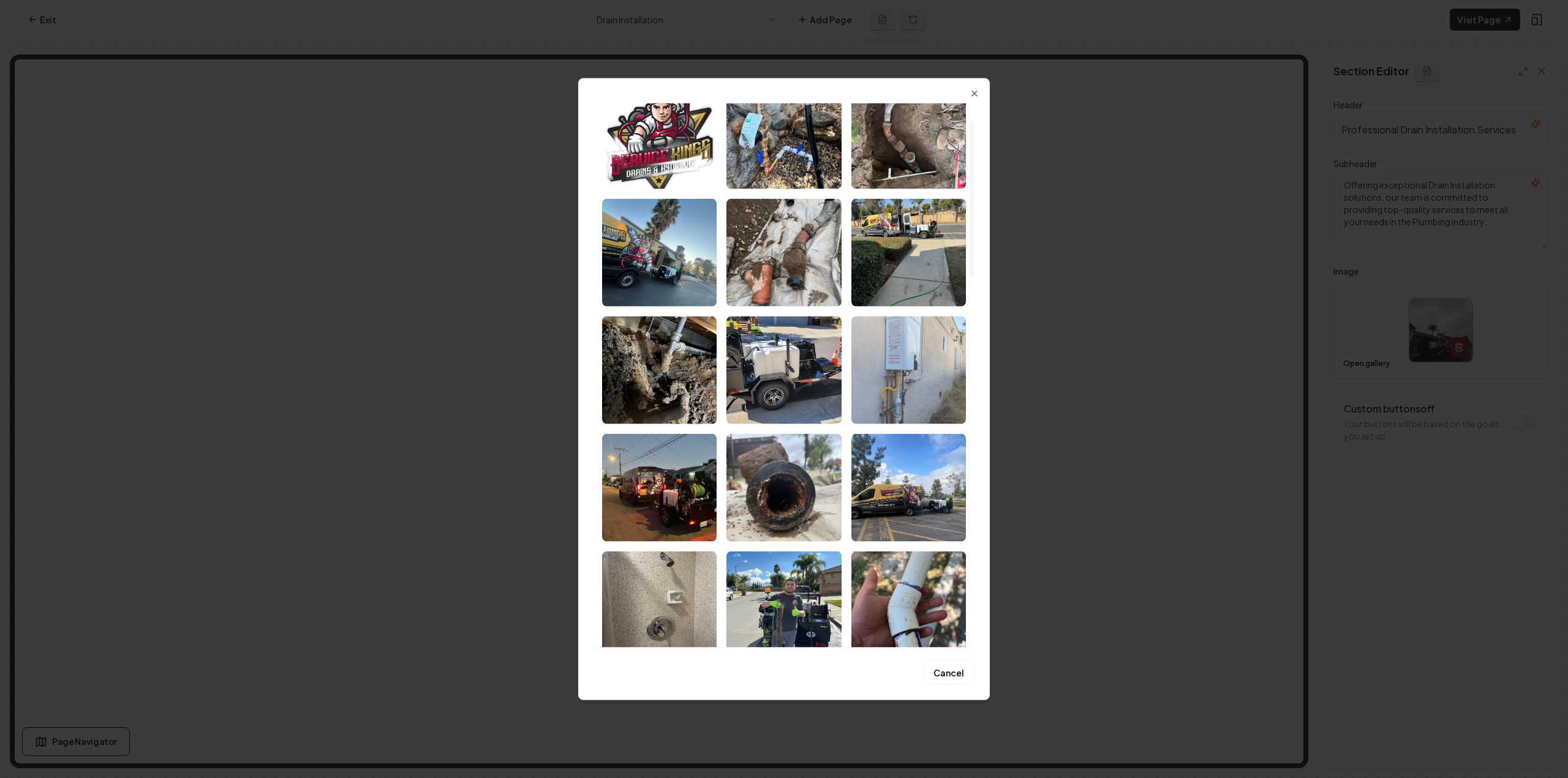 click at bounding box center [908, 370] 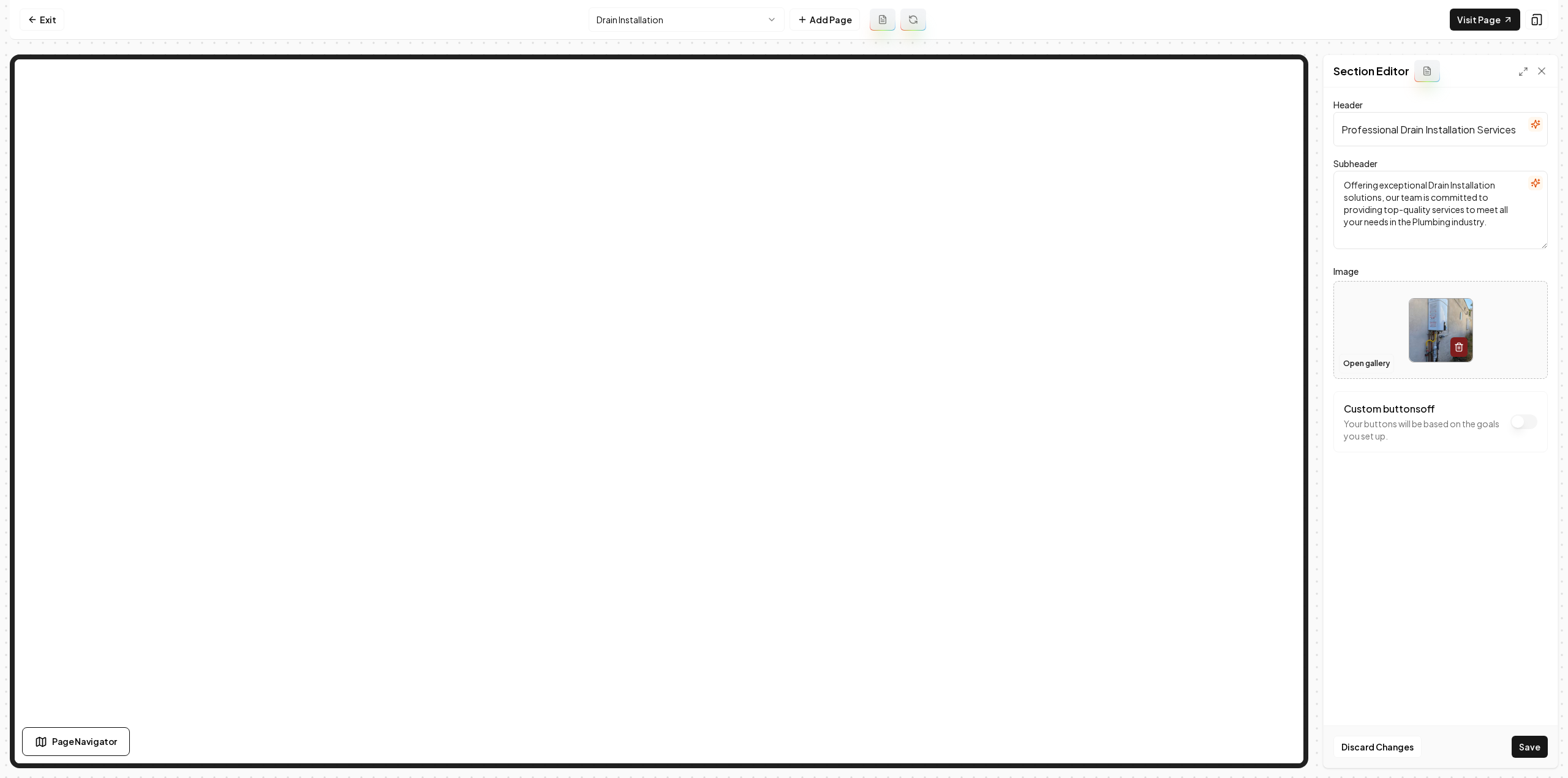 click on "Open gallery" at bounding box center (1366, 364) 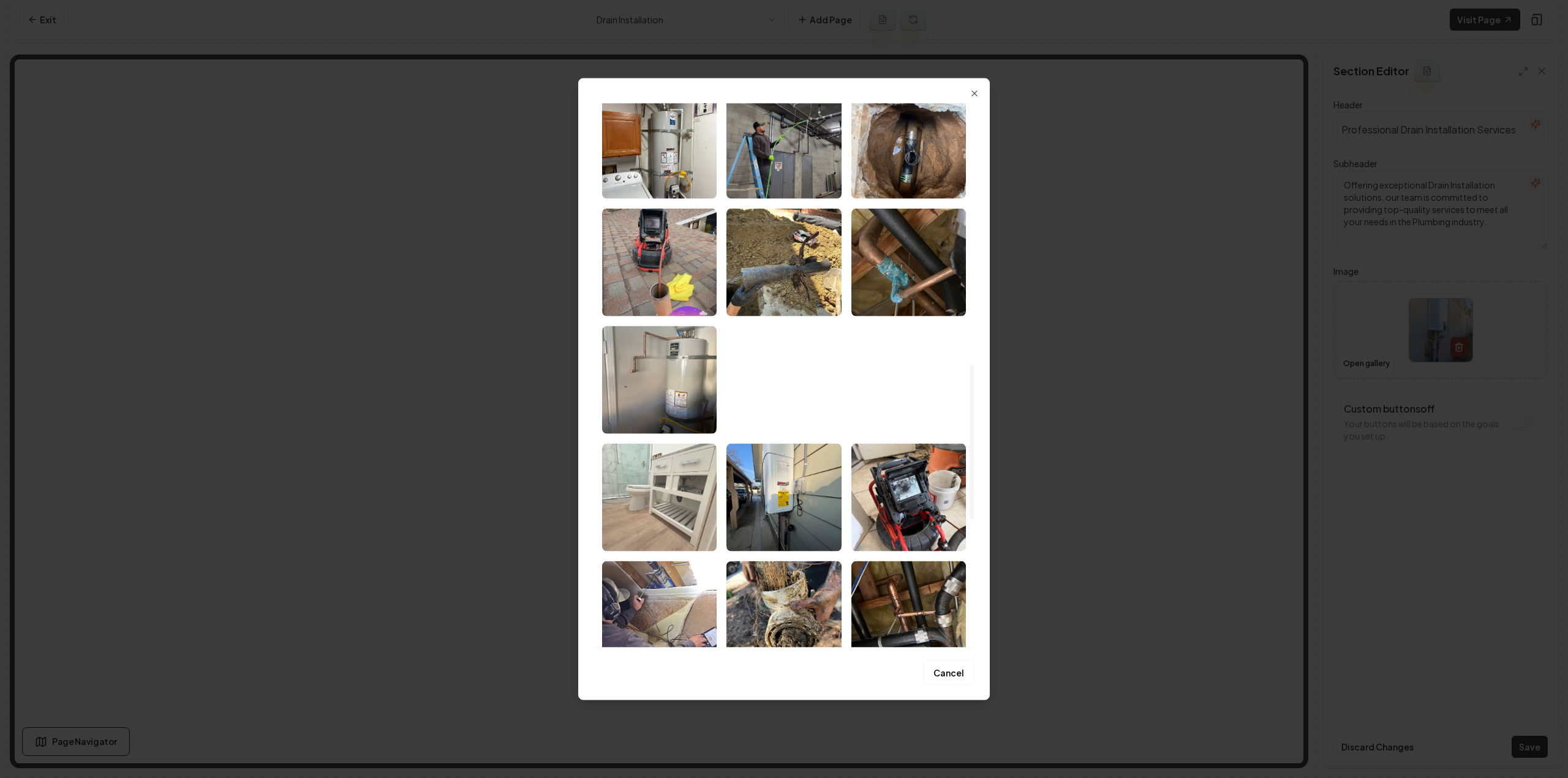 scroll, scrollTop: 918, scrollLeft: 0, axis: vertical 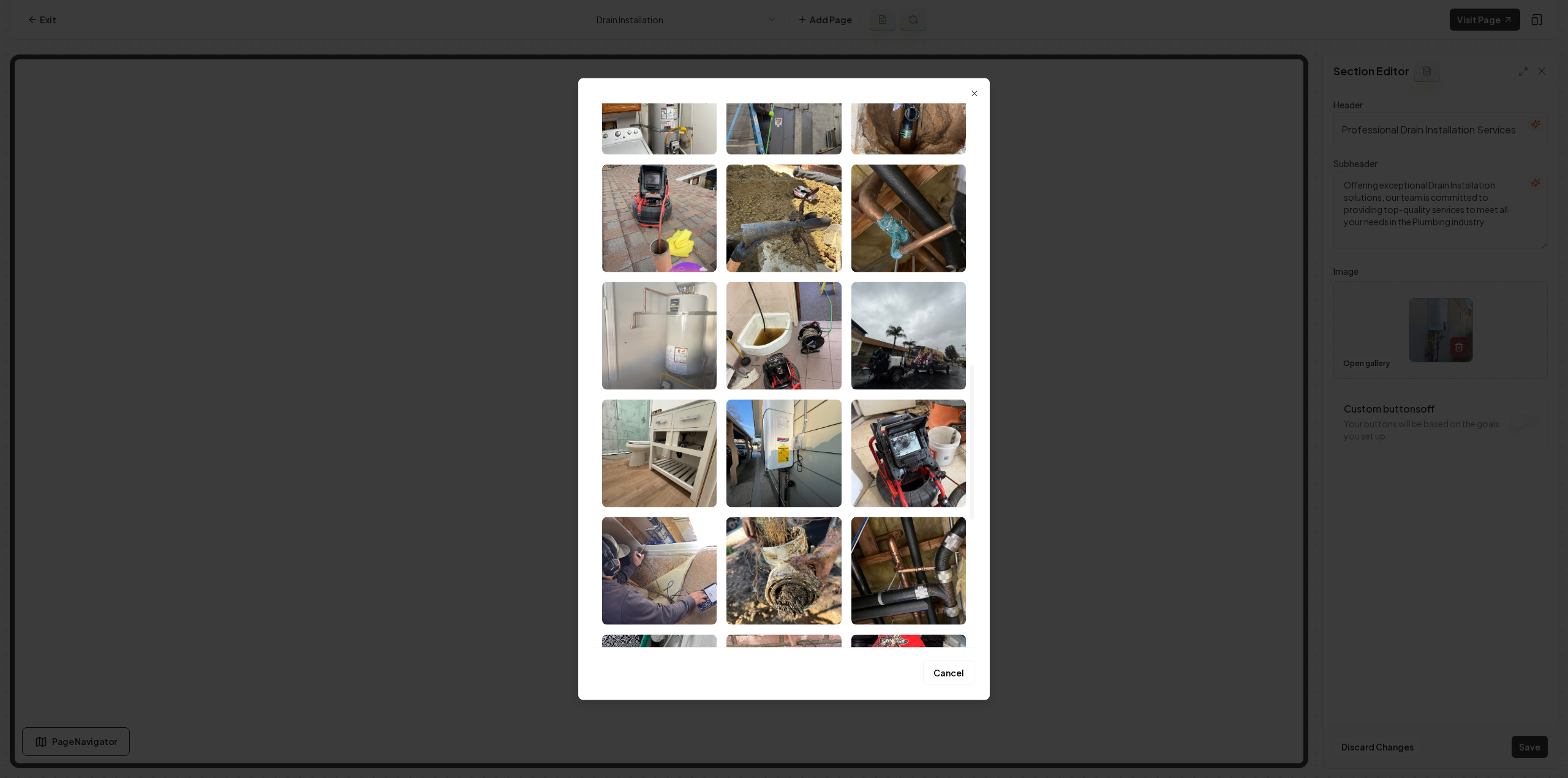 click at bounding box center (659, 335) 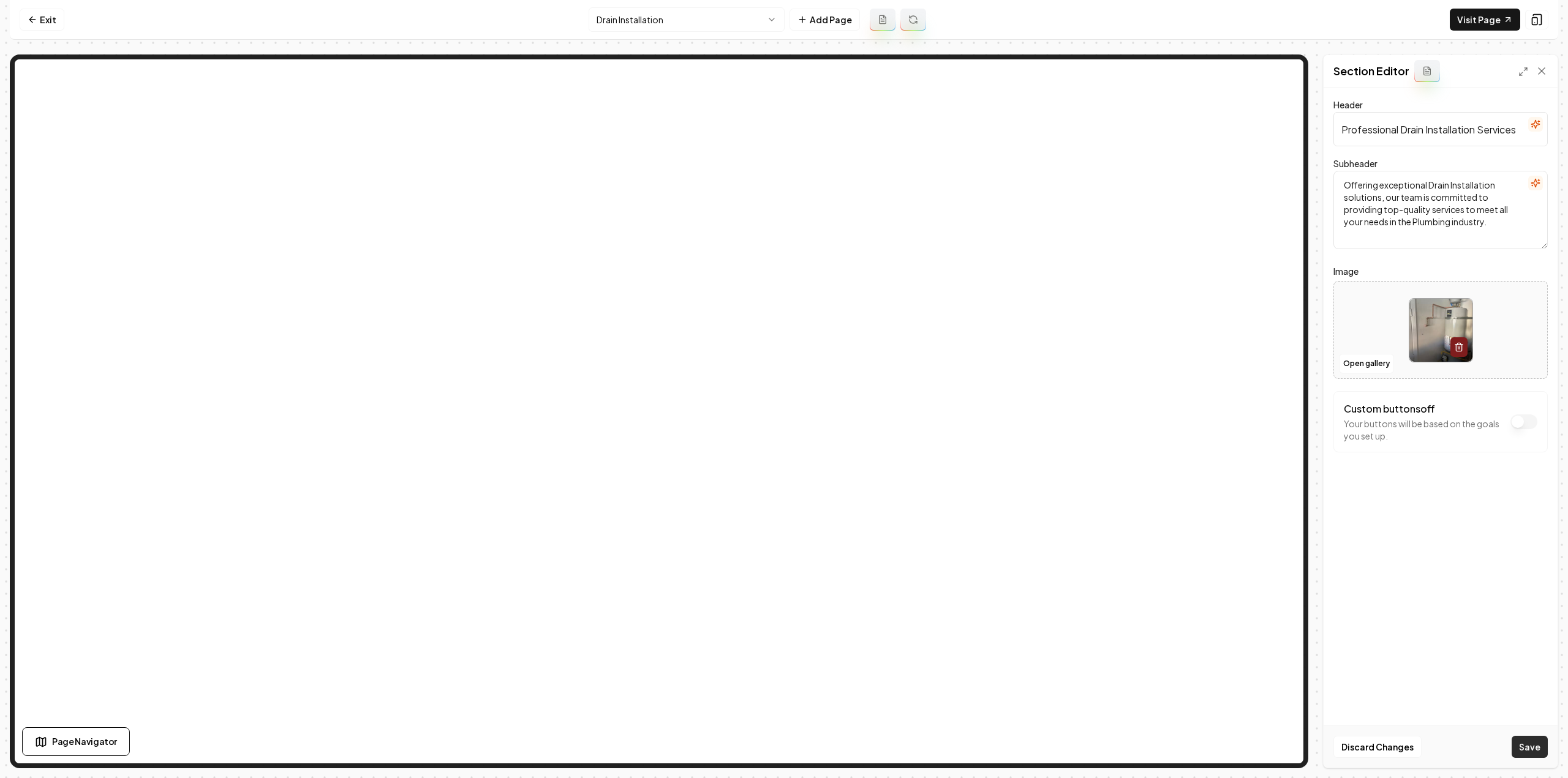 click on "Save" at bounding box center [1529, 747] 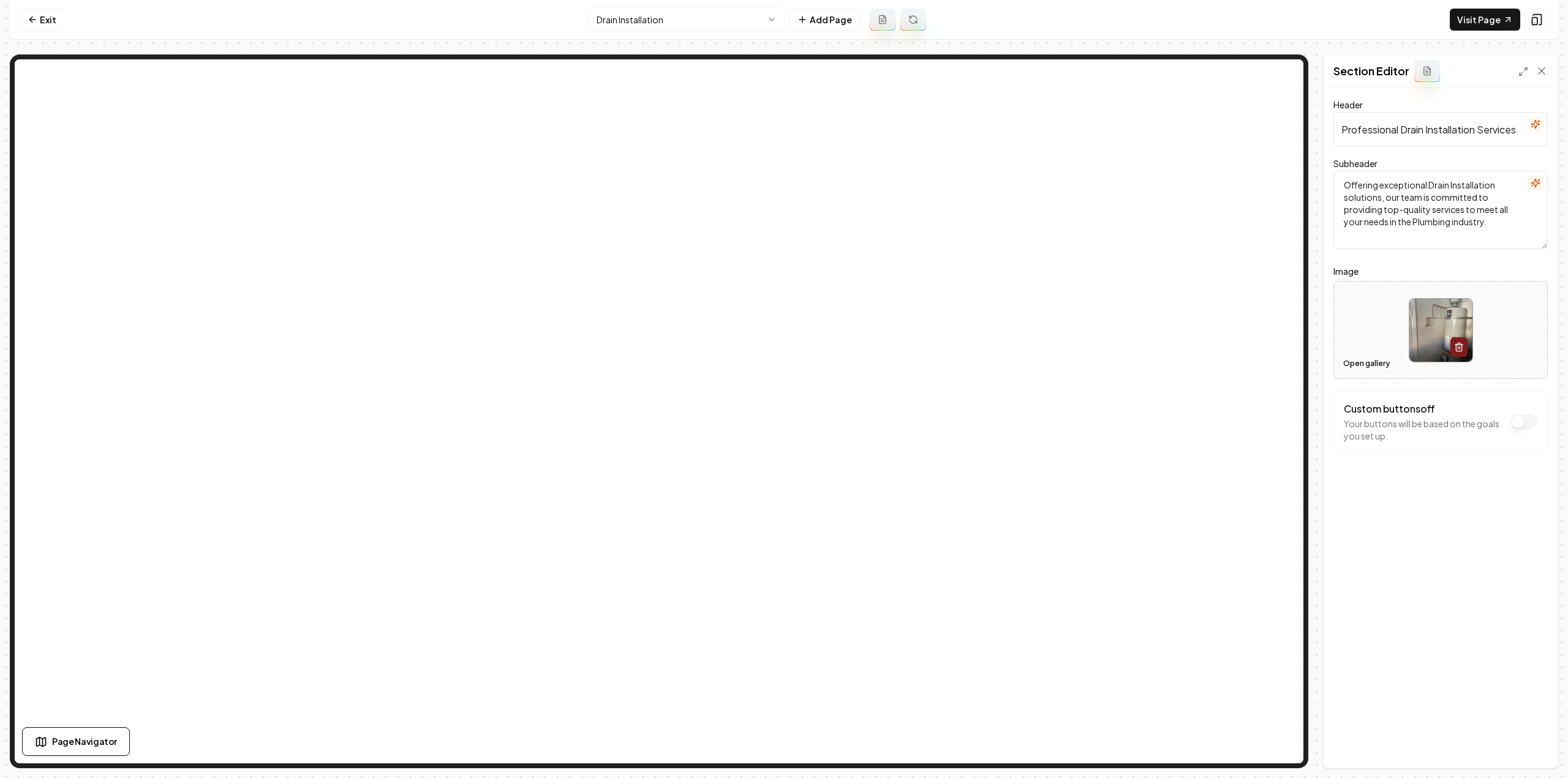 click on "Open gallery" at bounding box center [1366, 364] 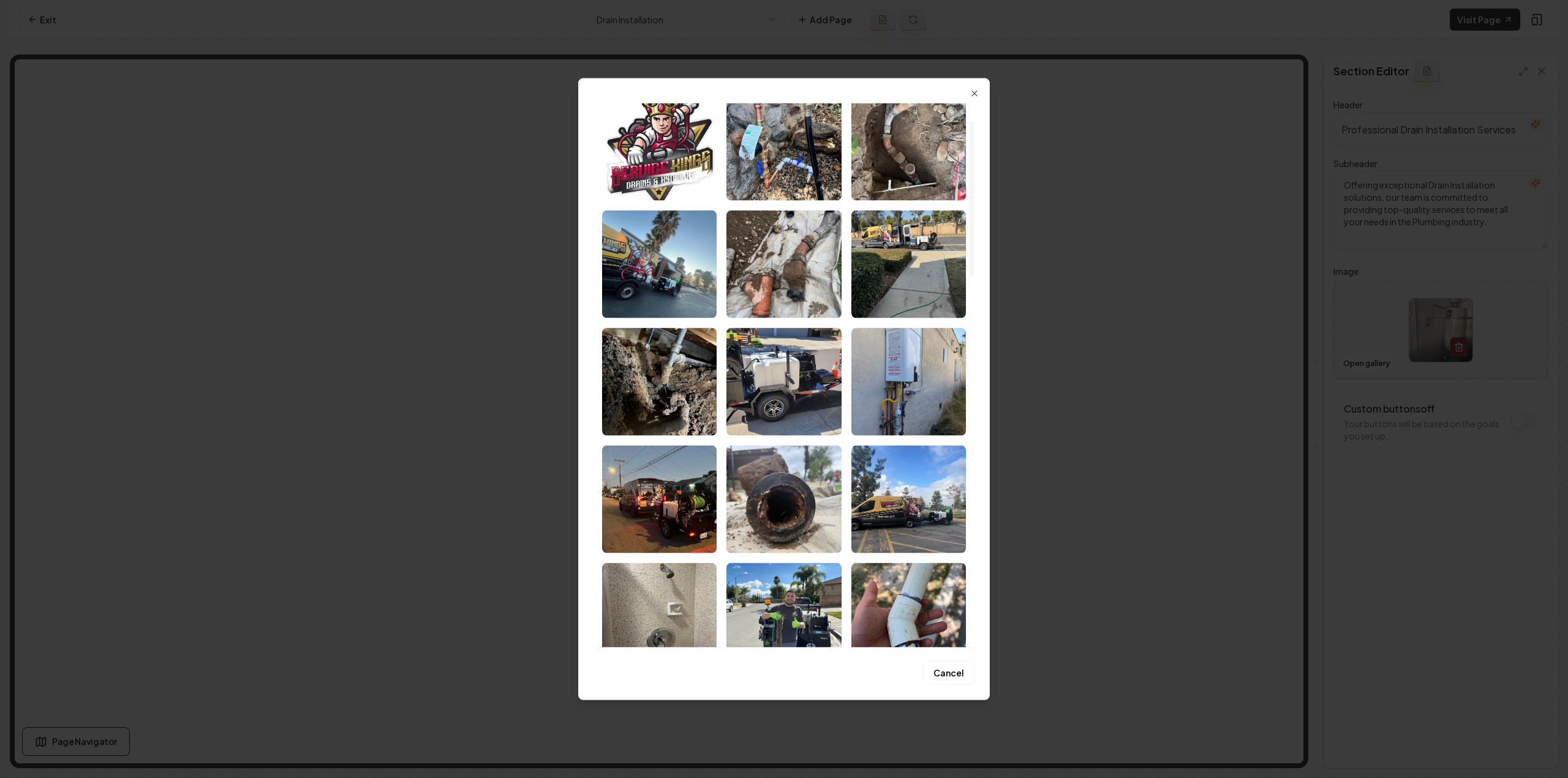 scroll, scrollTop: 61, scrollLeft: 0, axis: vertical 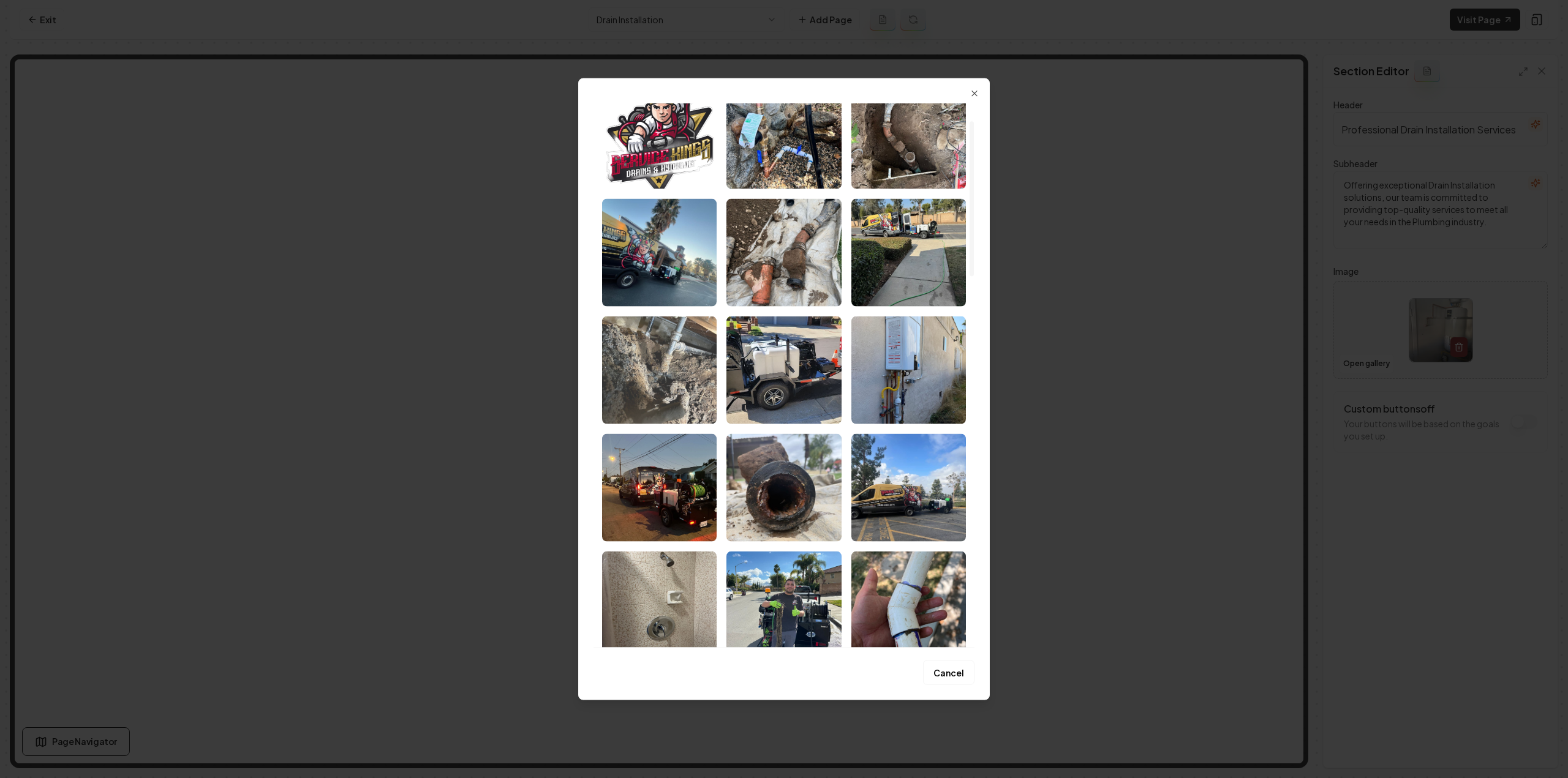 click at bounding box center [659, 370] 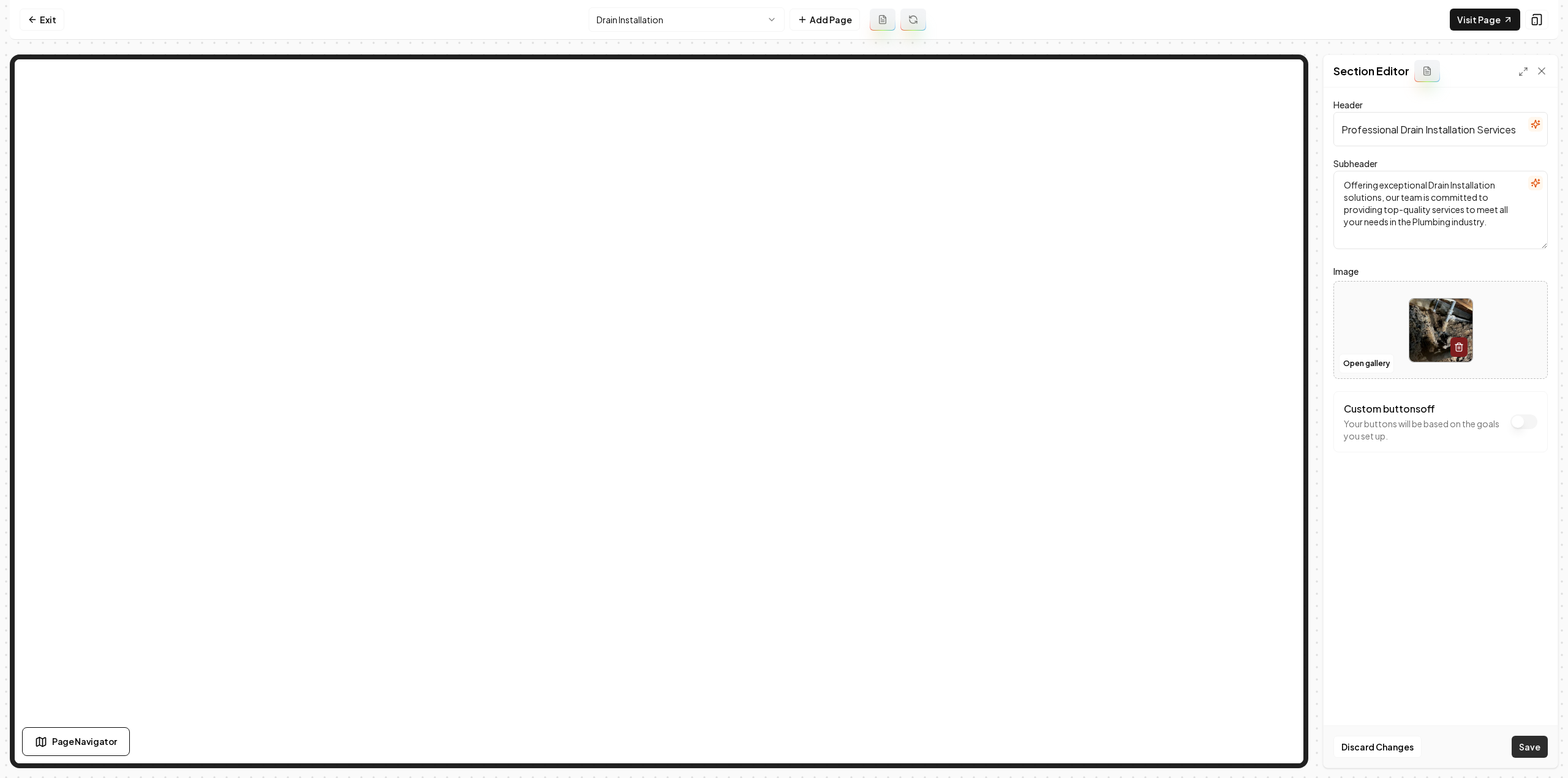 click on "Save" at bounding box center (1529, 747) 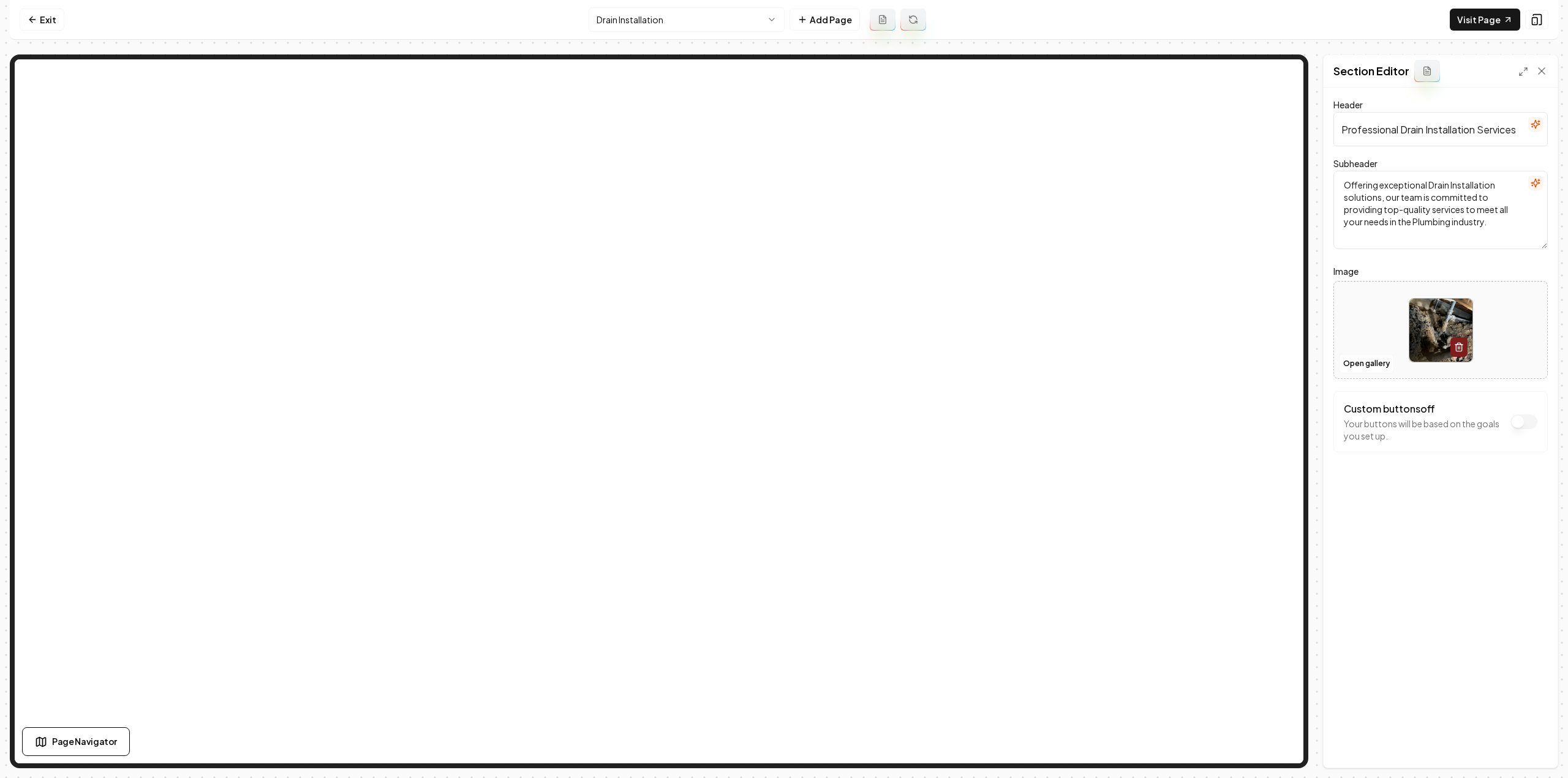 click on "Computer Required This feature is only available on a computer. Please switch to a computer to edit your site. Go back Exit Drain Installation Add Page Visit Page Page Navigator Page Settings Section Editor Header Professional Drain Installation Services Subheader Offering exceptional Drain Installation solutions, our team is committed to providing top-quality services to meet all your needs in the Plumbing industry. Image Open gallery Custom buttons off Your buttons will be based on the goals you set up. Discard Changes Save" at bounding box center (784, 389) 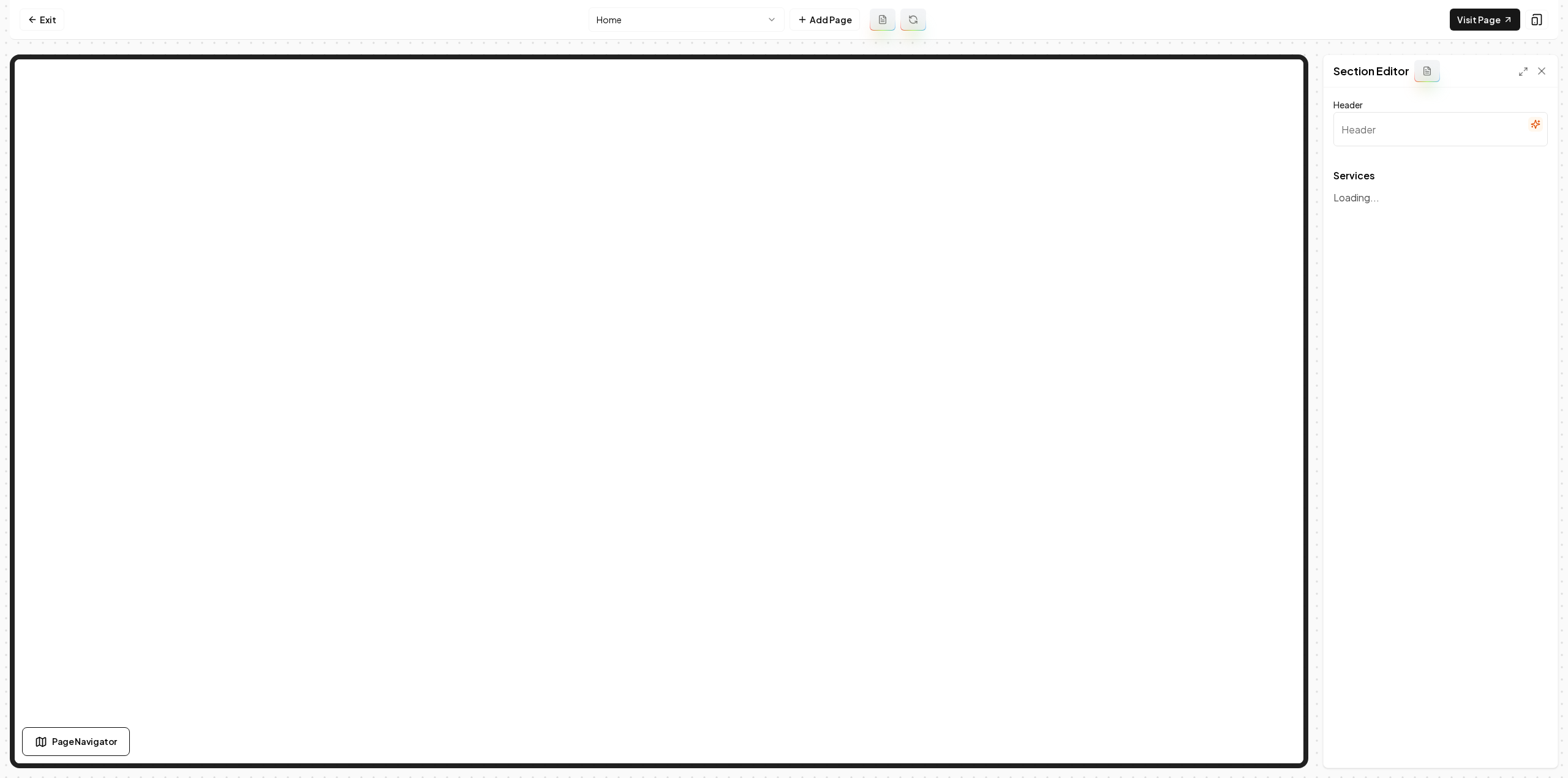type on "Our Expert Services" 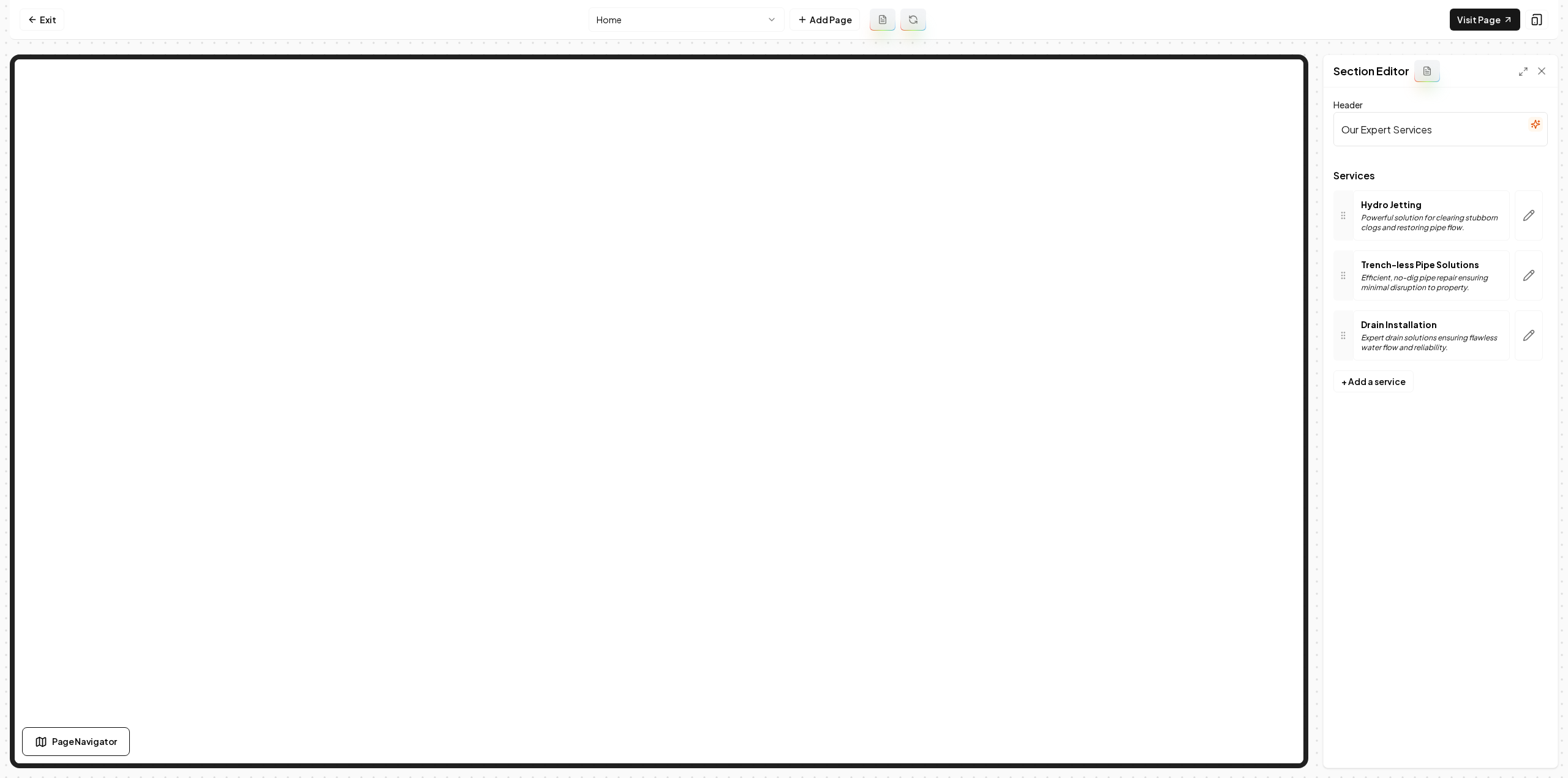 click at bounding box center [1529, 215] 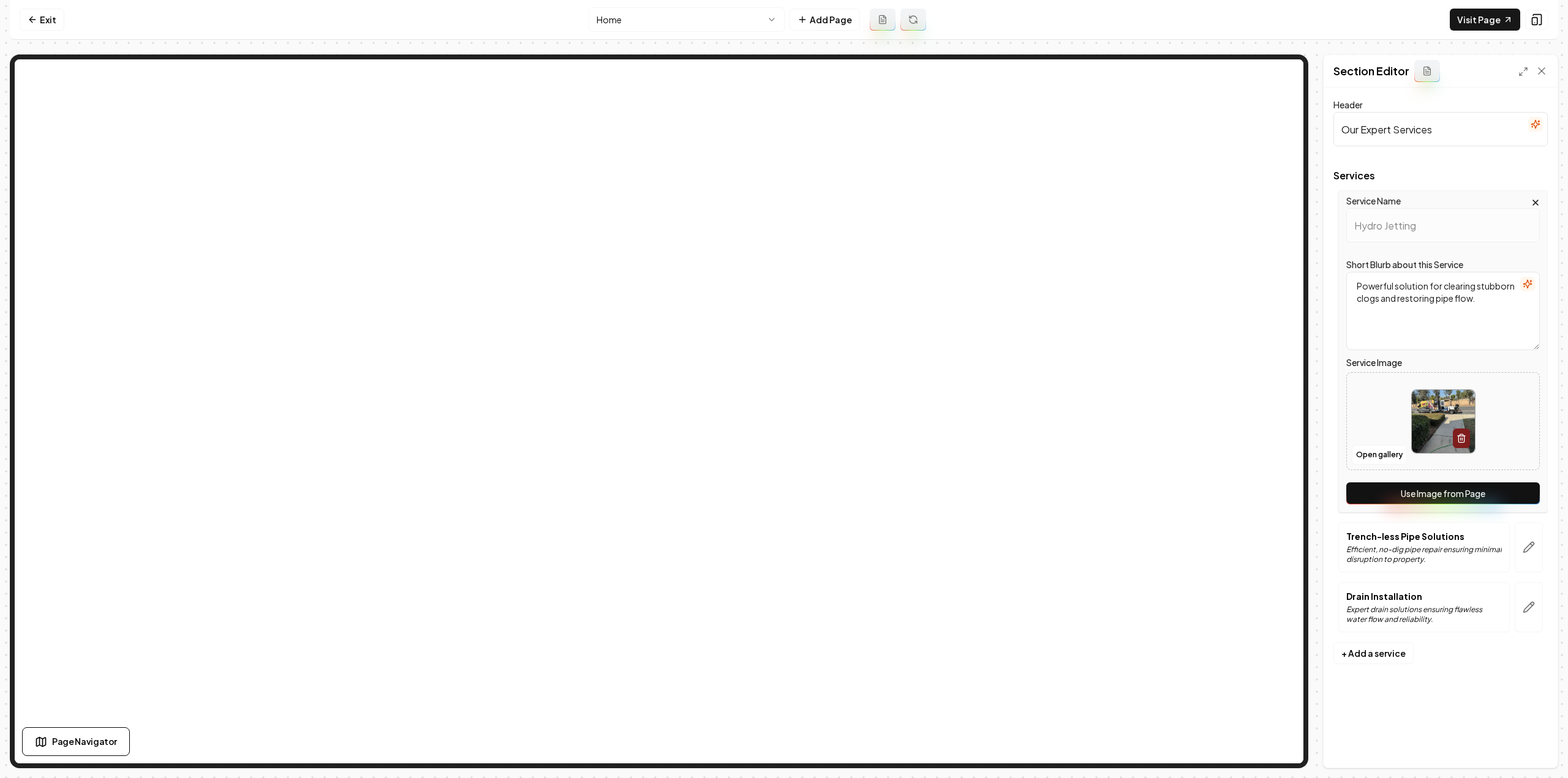 drag, startPoint x: 1427, startPoint y: 525, endPoint x: 1433, endPoint y: 500, distance: 25.70992 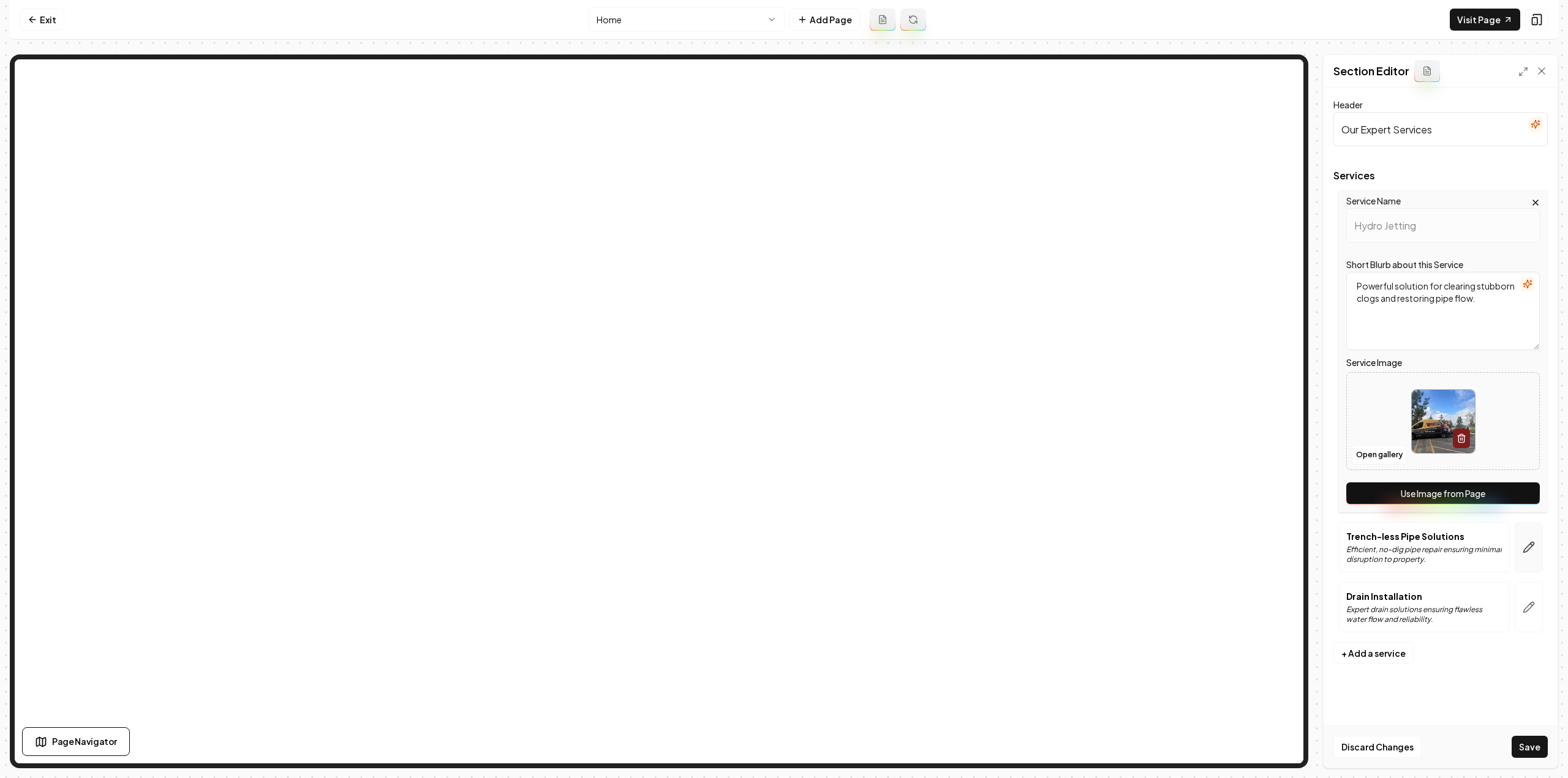 drag, startPoint x: 1512, startPoint y: 536, endPoint x: 1518, endPoint y: 536, distance: 6 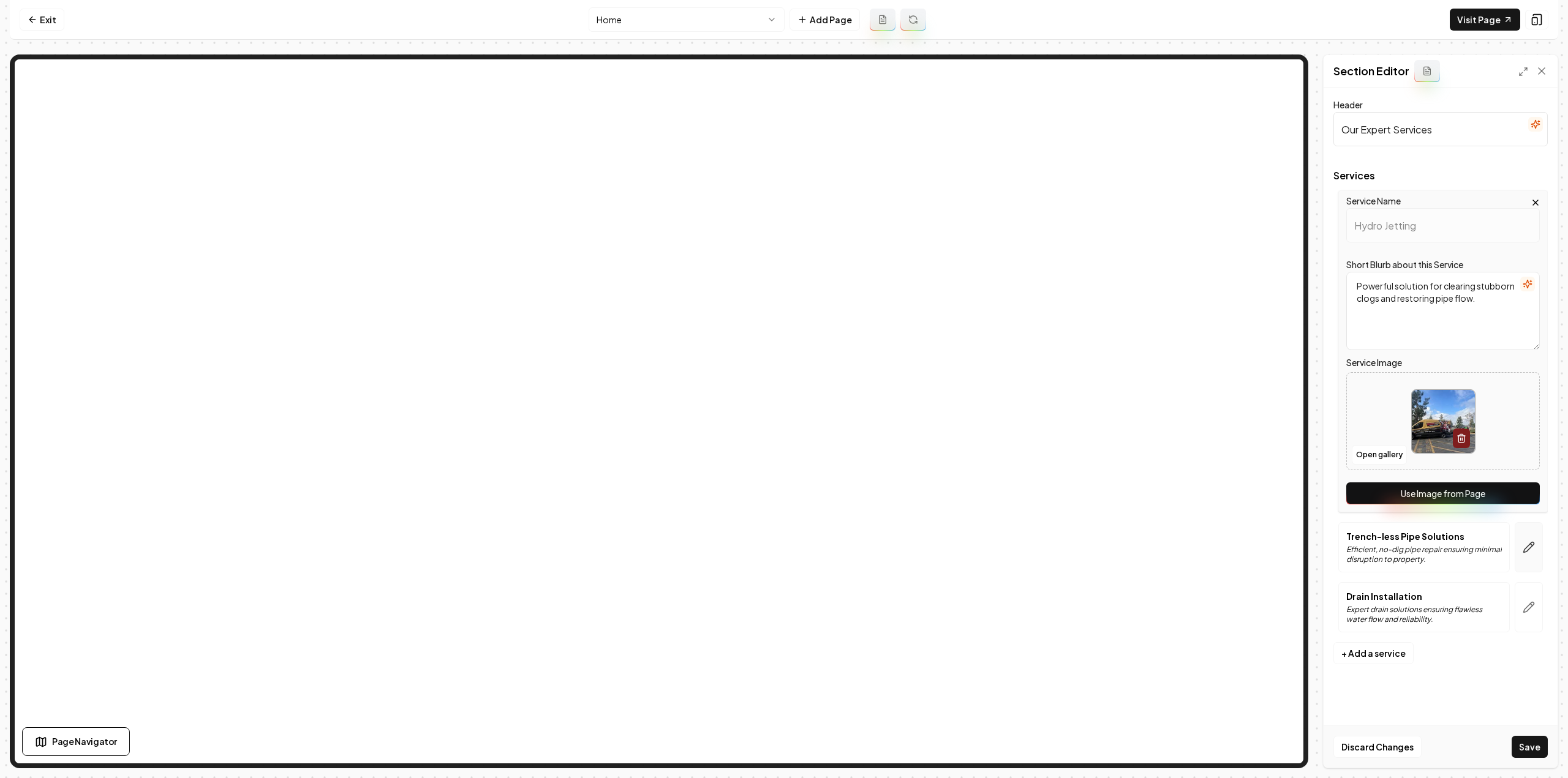 click at bounding box center (1529, 547) 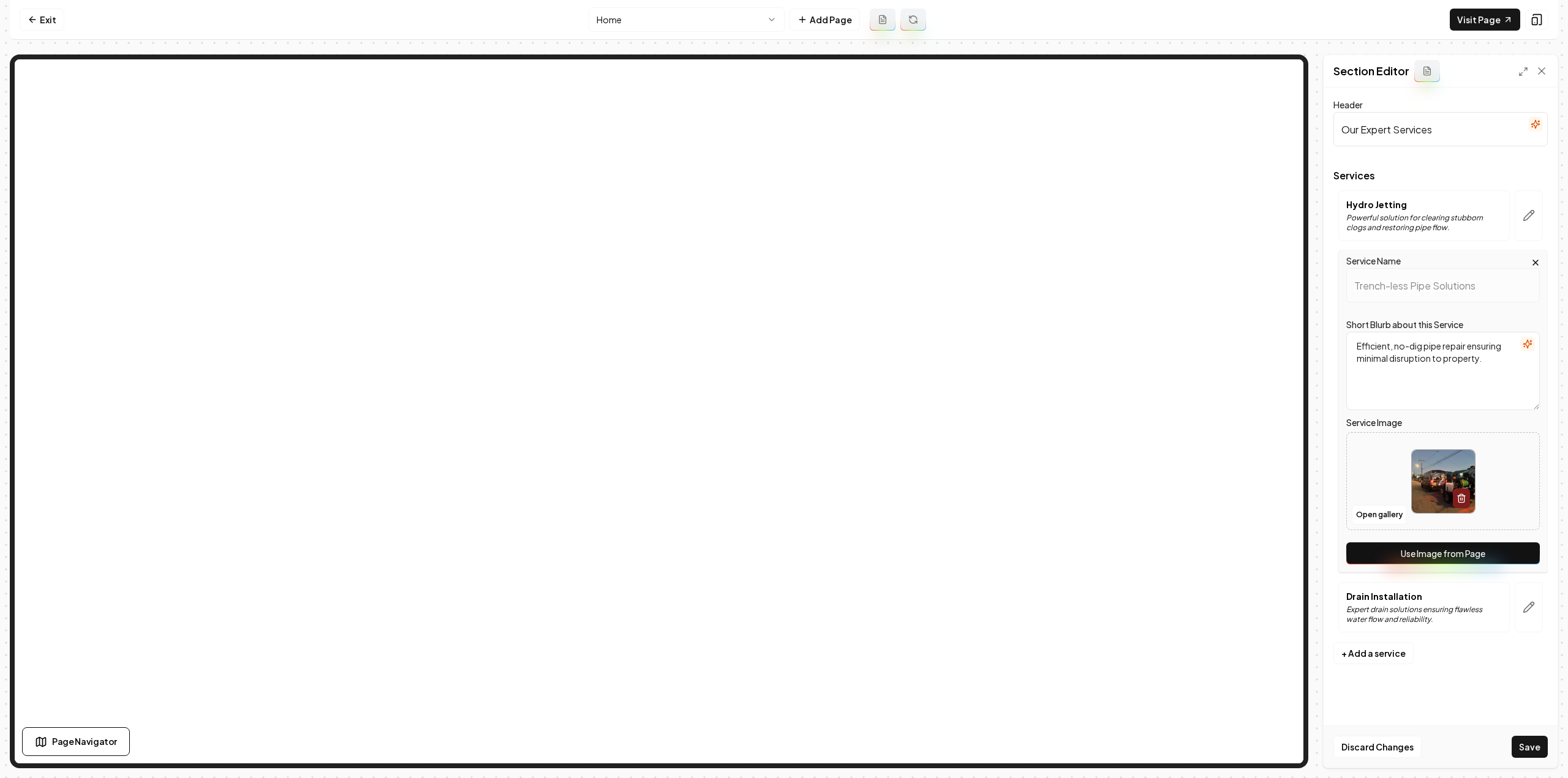 click on "Use Image from Page" at bounding box center (1443, 553) 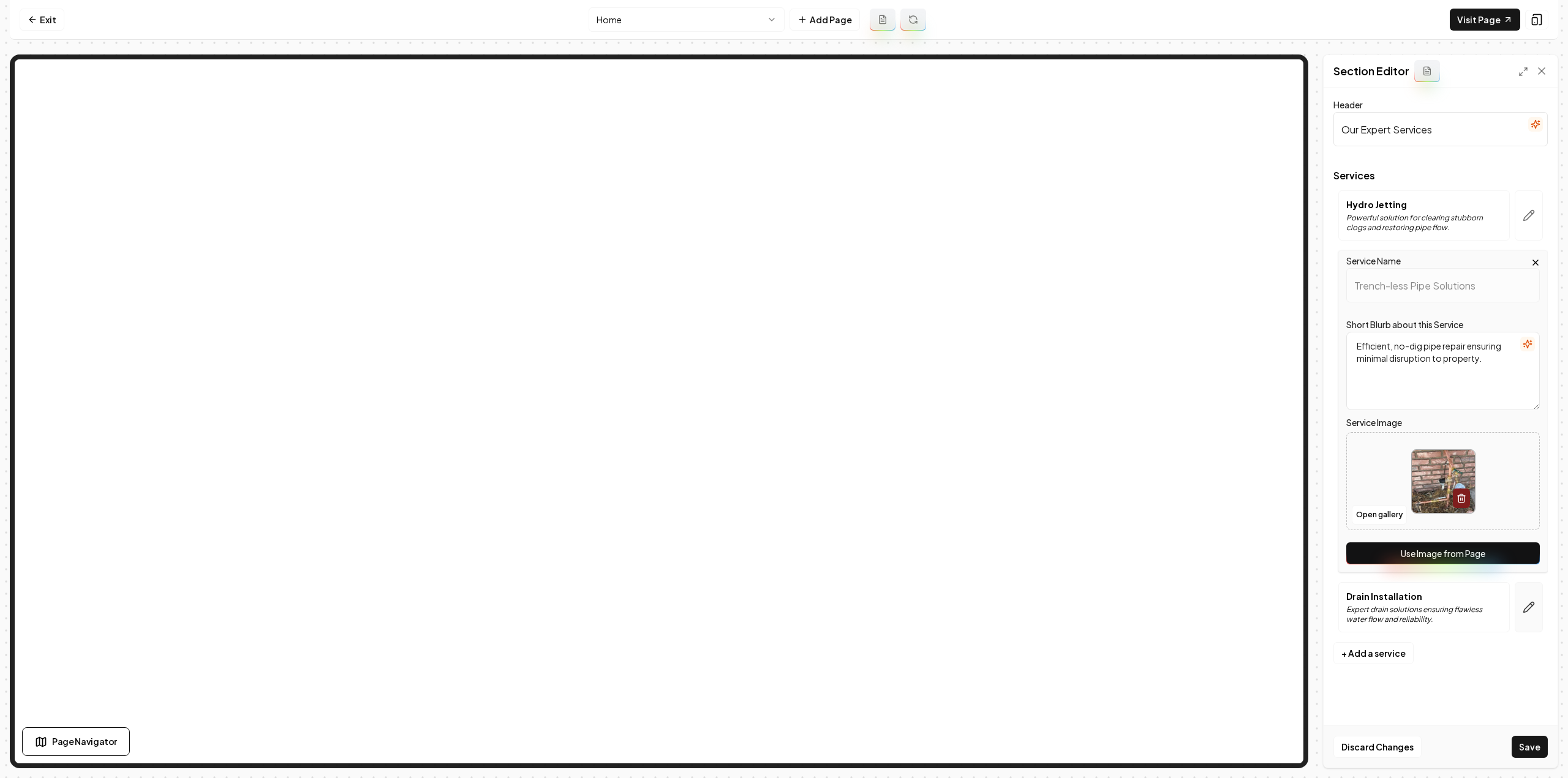 click 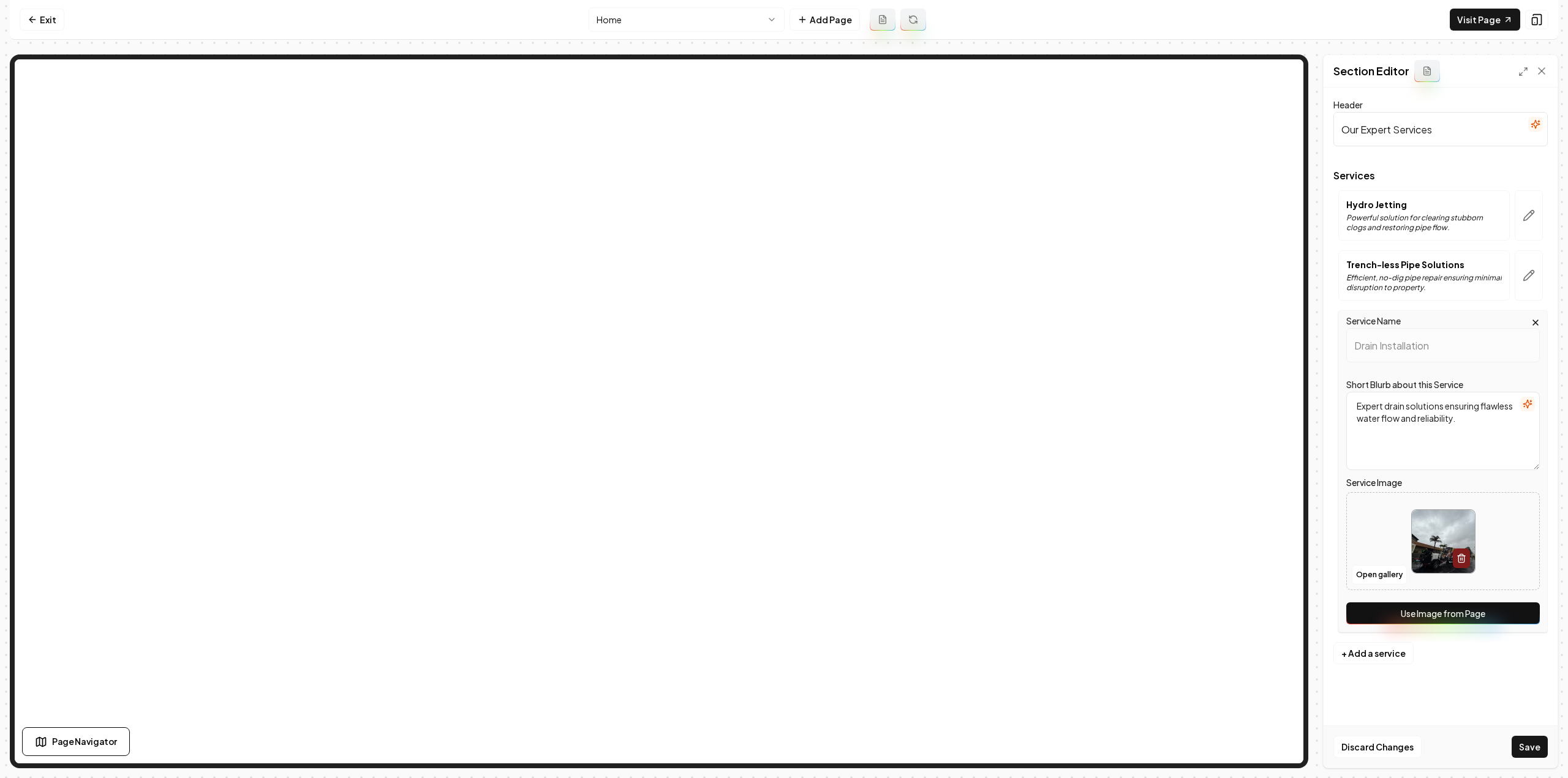 click on "Use Image from Page" at bounding box center [1443, 613] 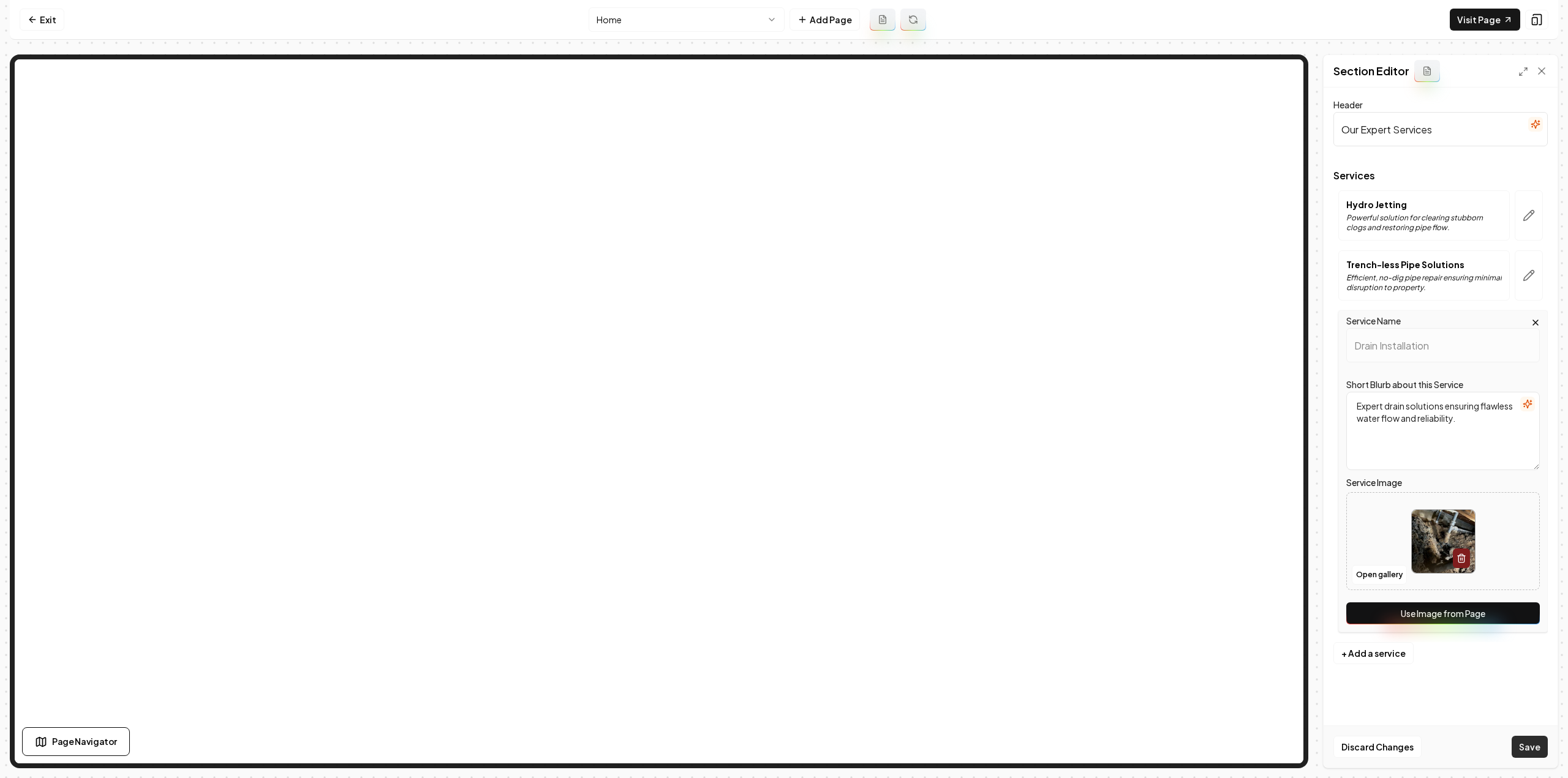 click on "Save" at bounding box center (1529, 747) 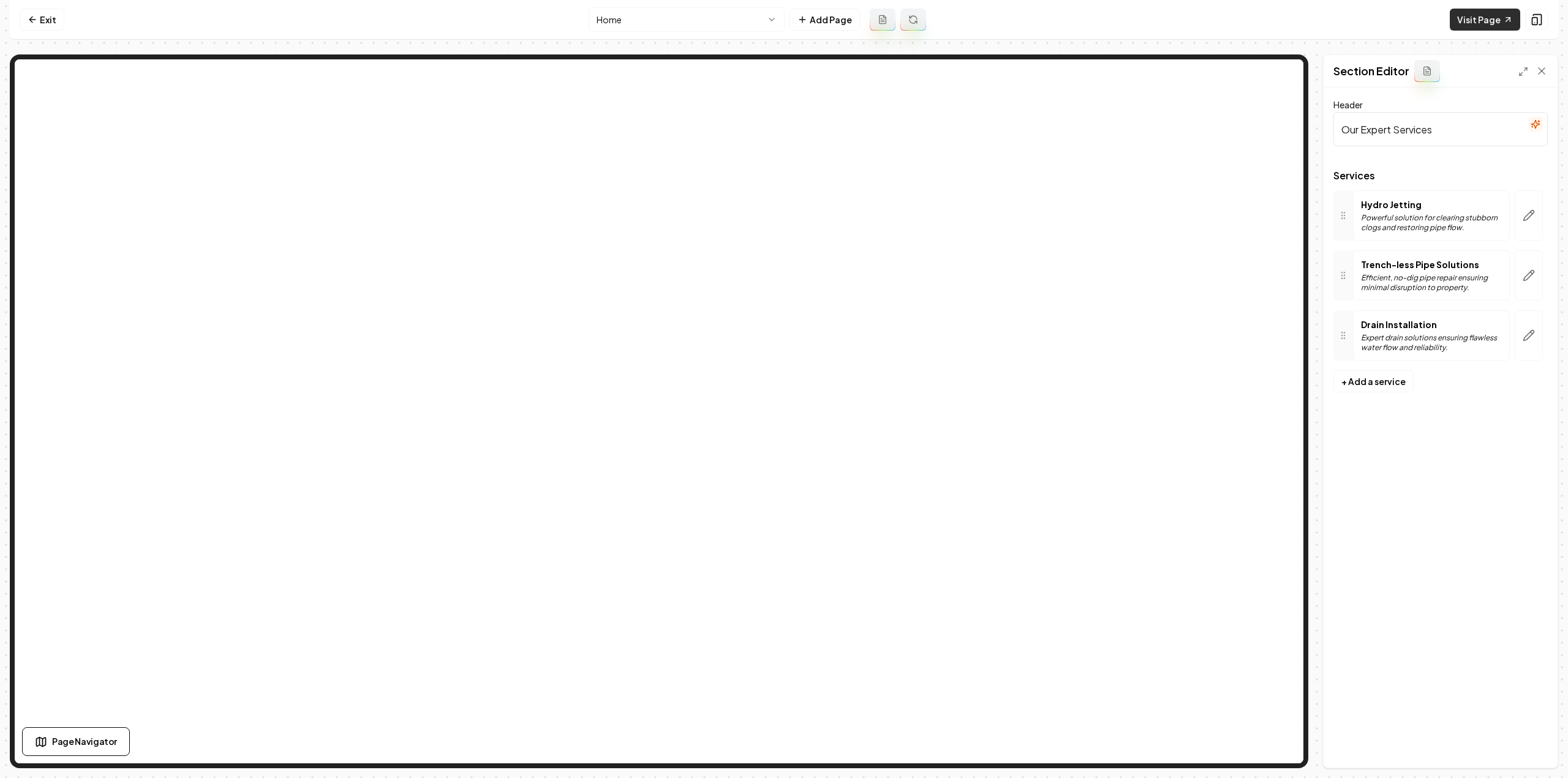 click on "Visit Page" at bounding box center (1485, 20) 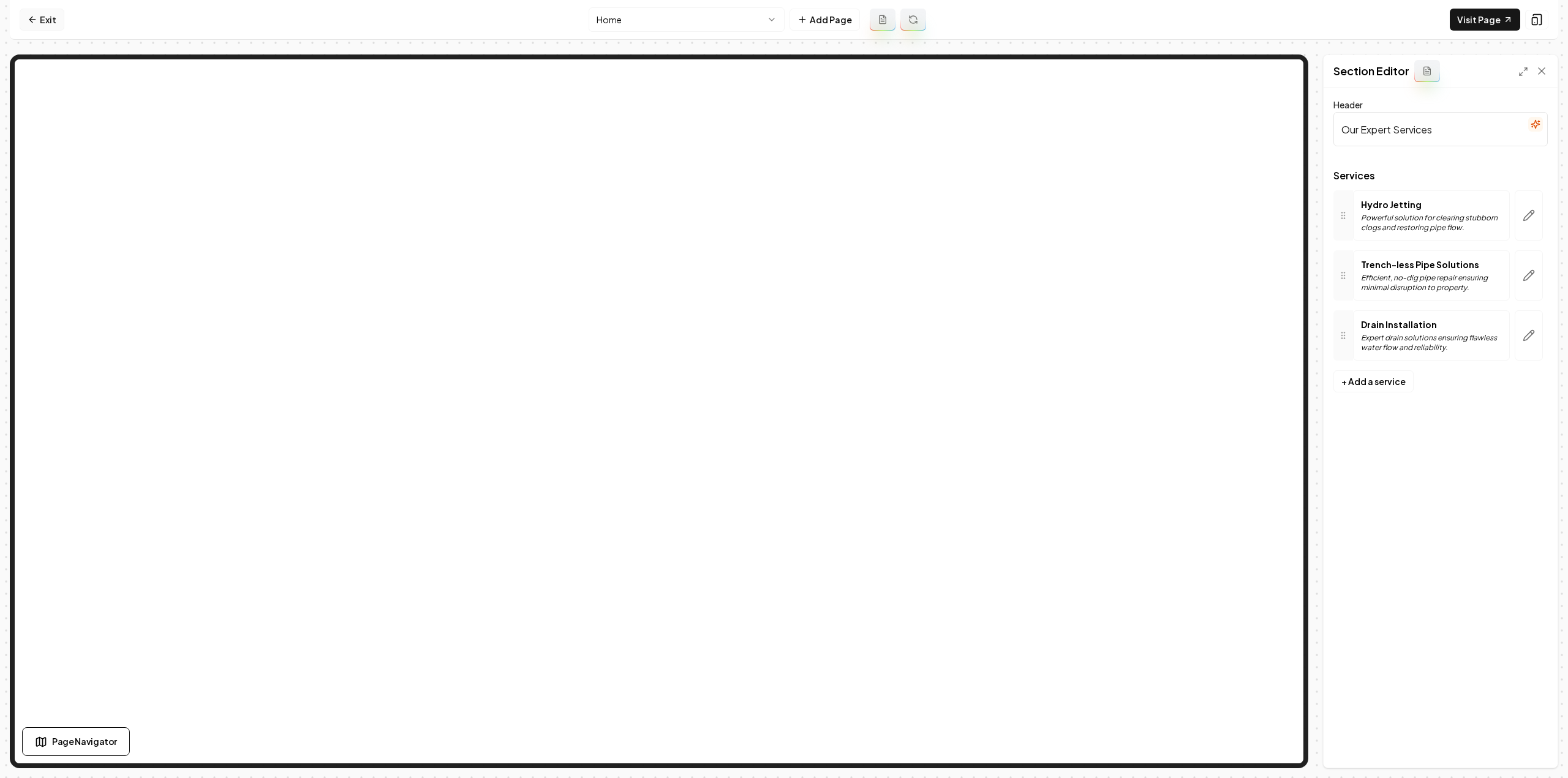 click on "Exit" at bounding box center (42, 20) 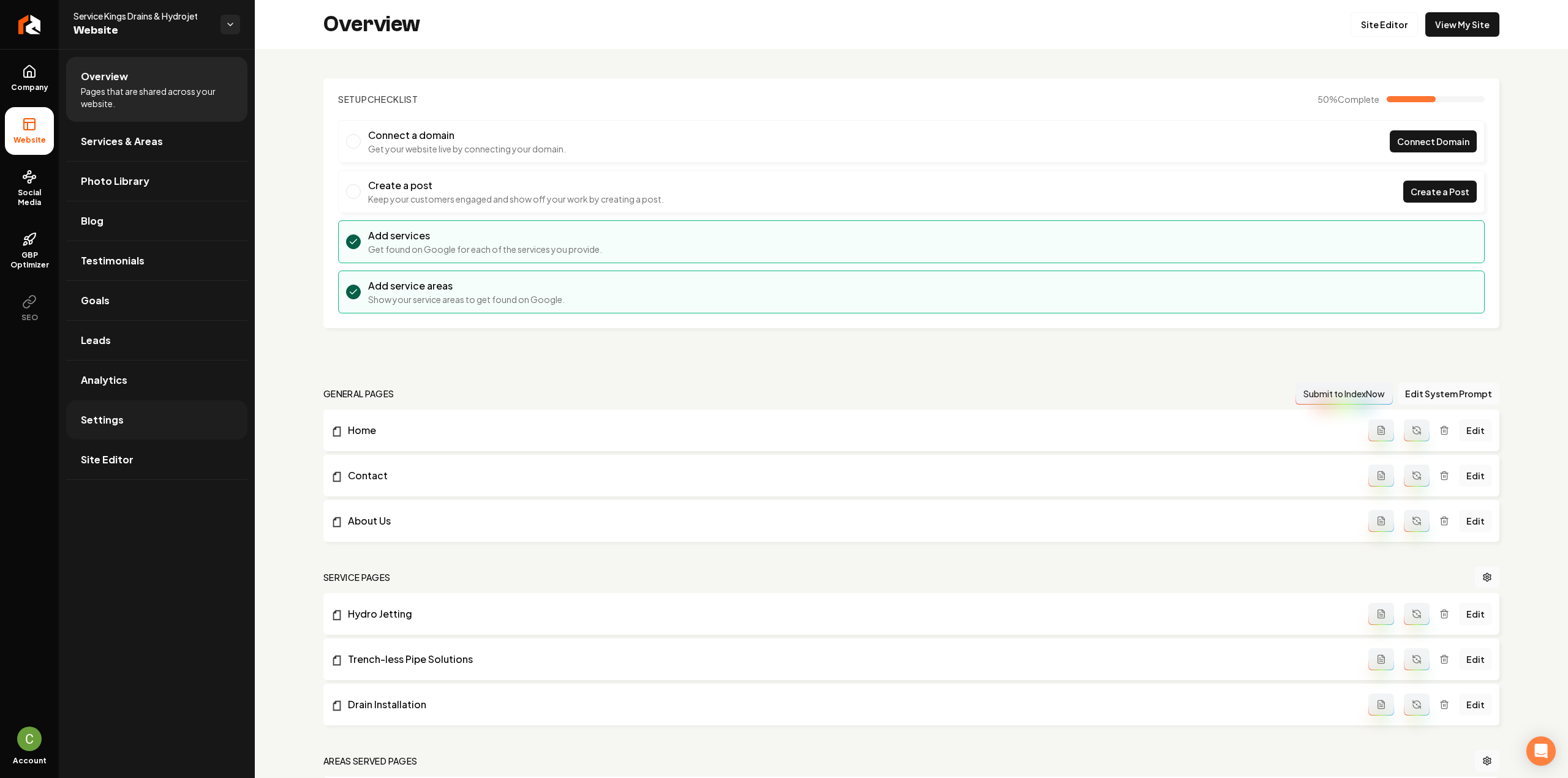 click on "Settings" at bounding box center [157, 420] 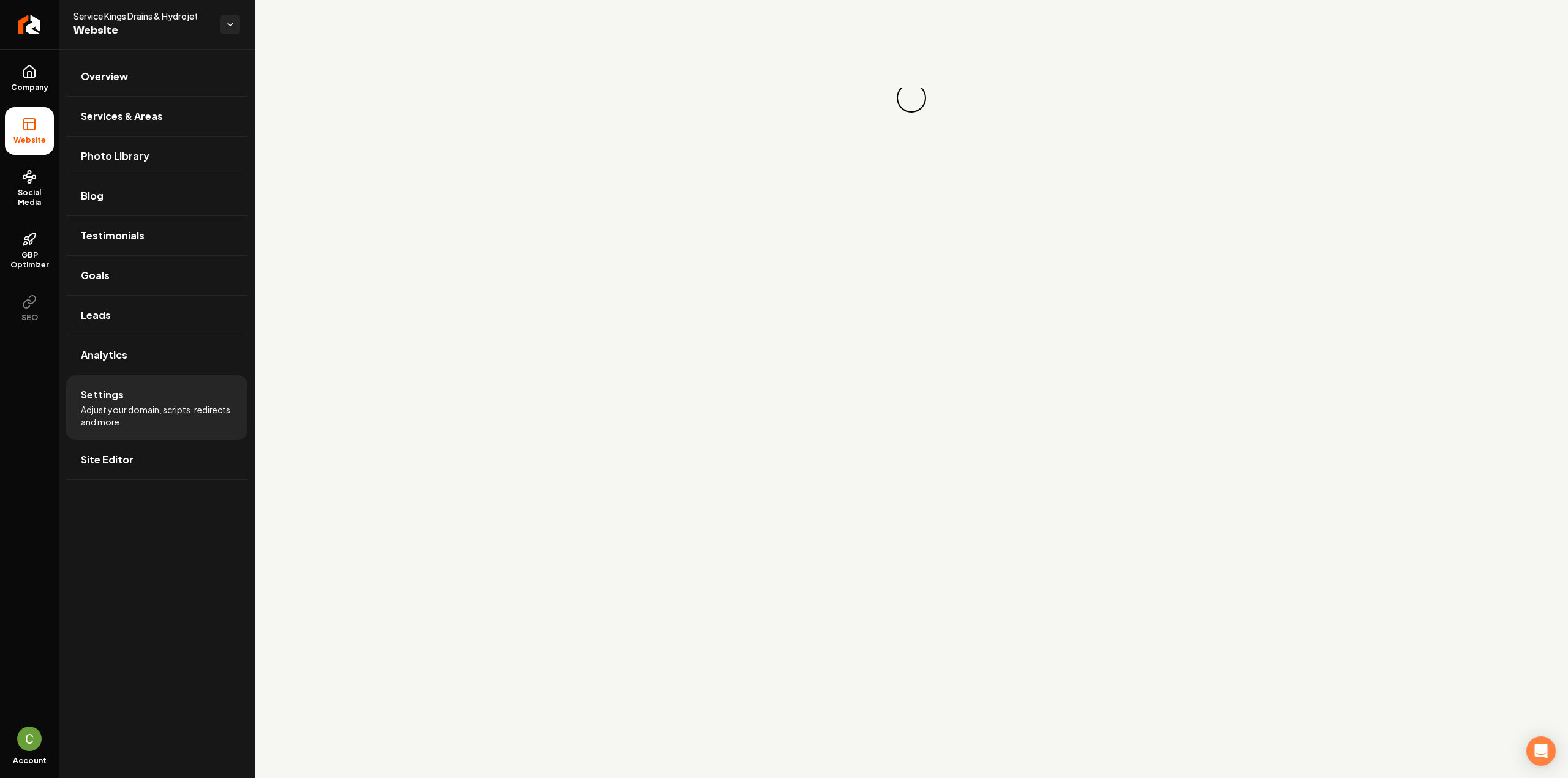 drag, startPoint x: 24, startPoint y: 65, endPoint x: 64, endPoint y: 95, distance: 50 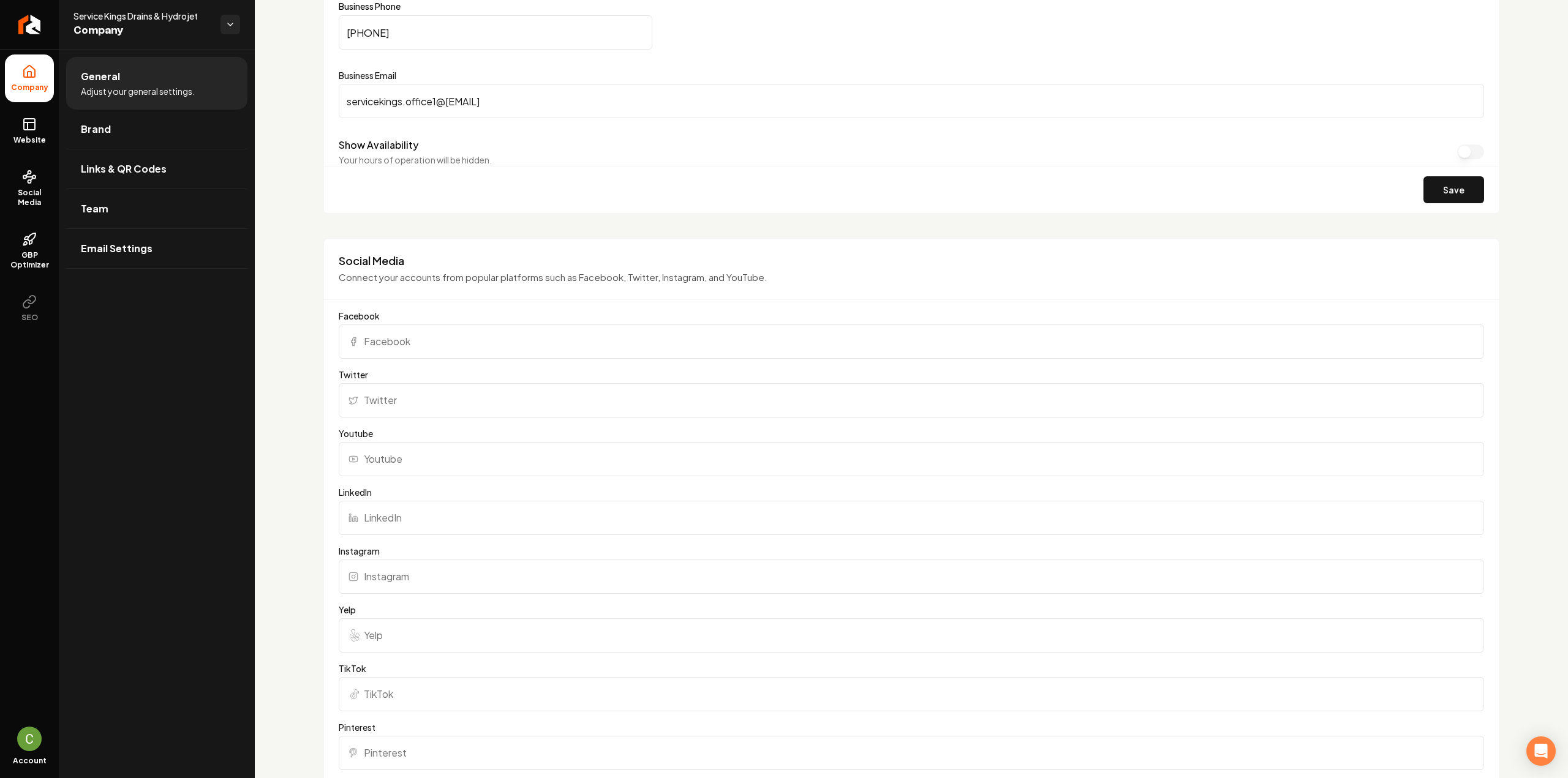 scroll, scrollTop: 735, scrollLeft: 0, axis: vertical 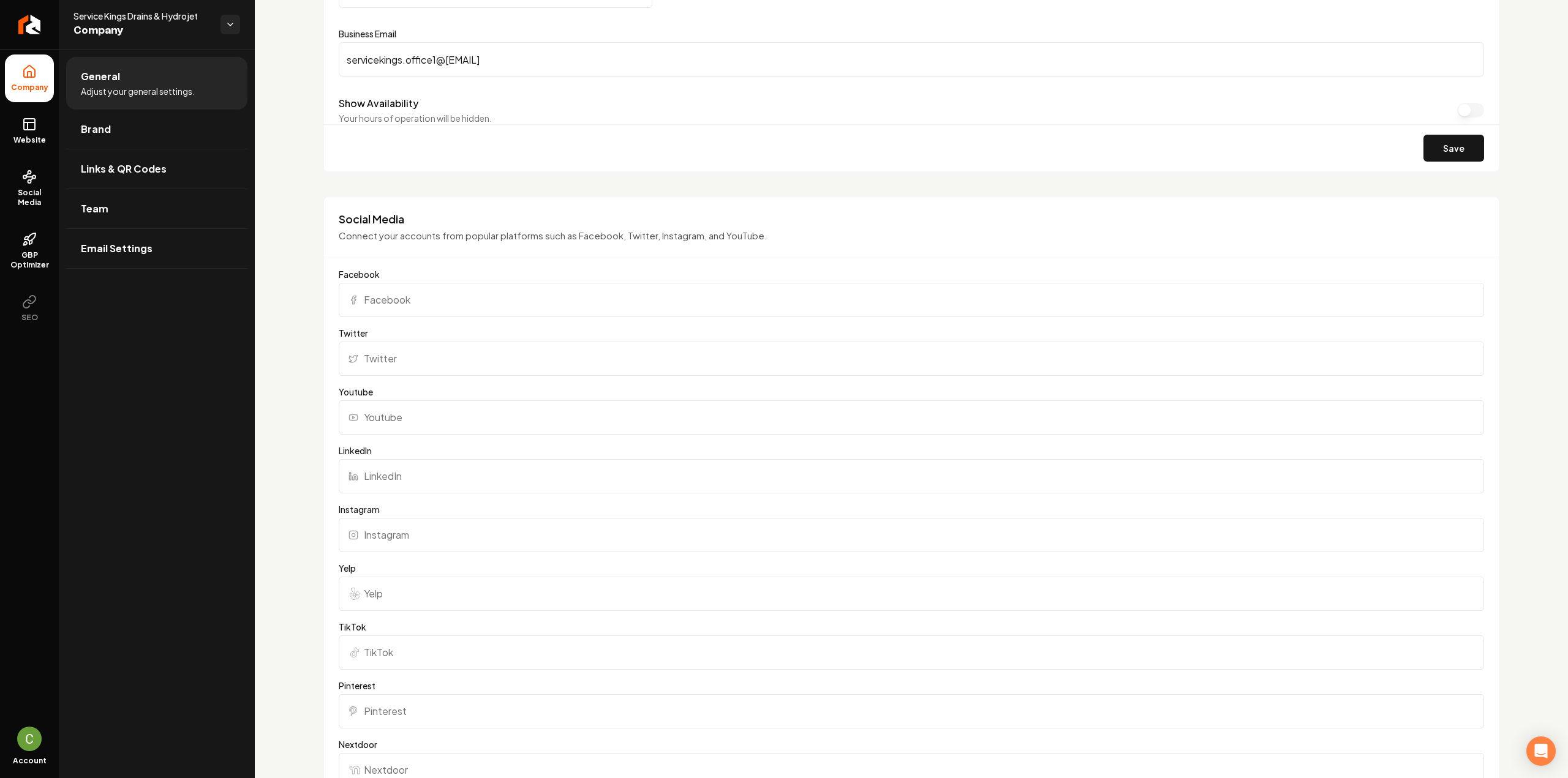 click on "Instagram" at bounding box center (911, 535) 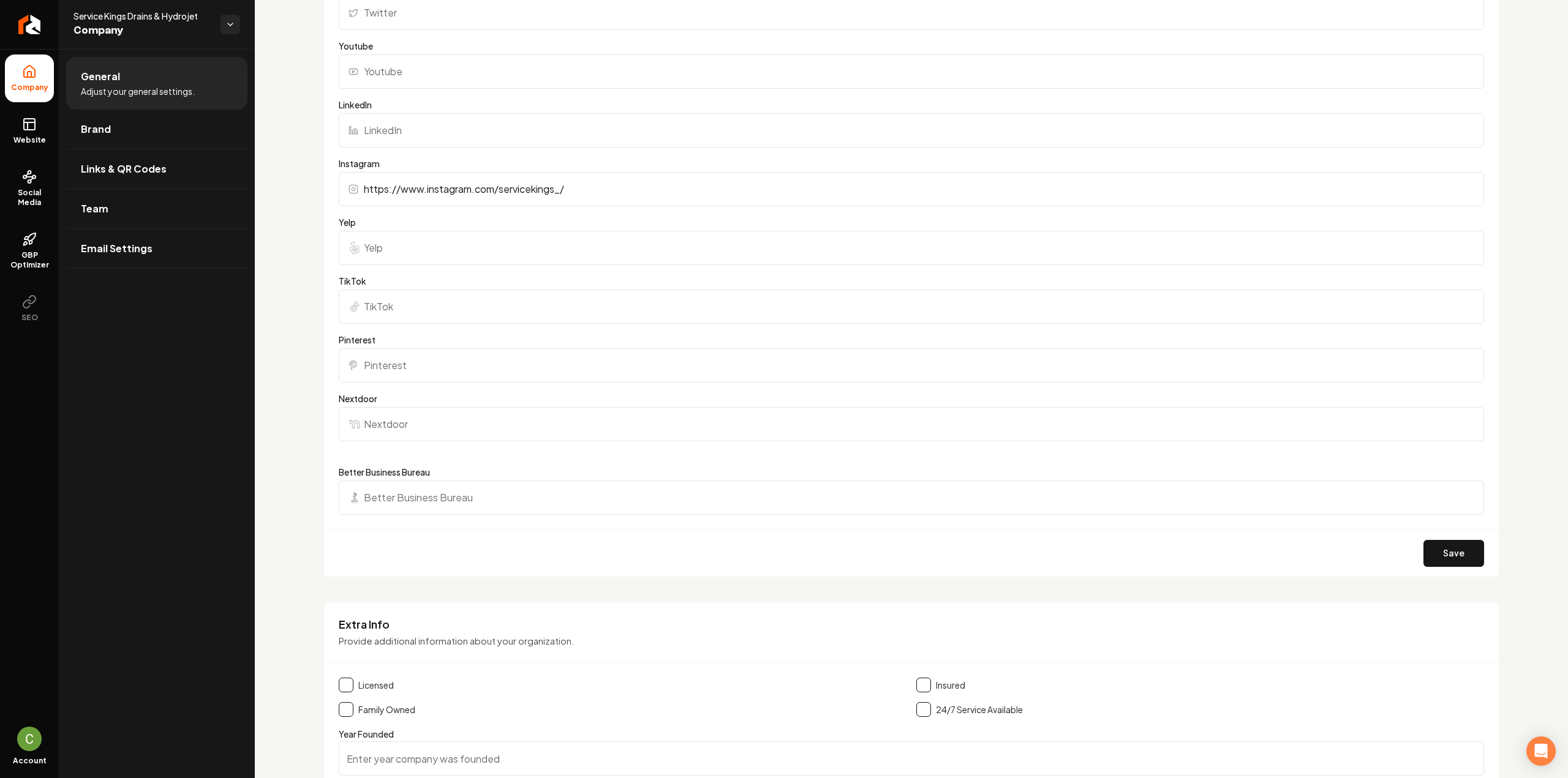 scroll, scrollTop: 1102, scrollLeft: 0, axis: vertical 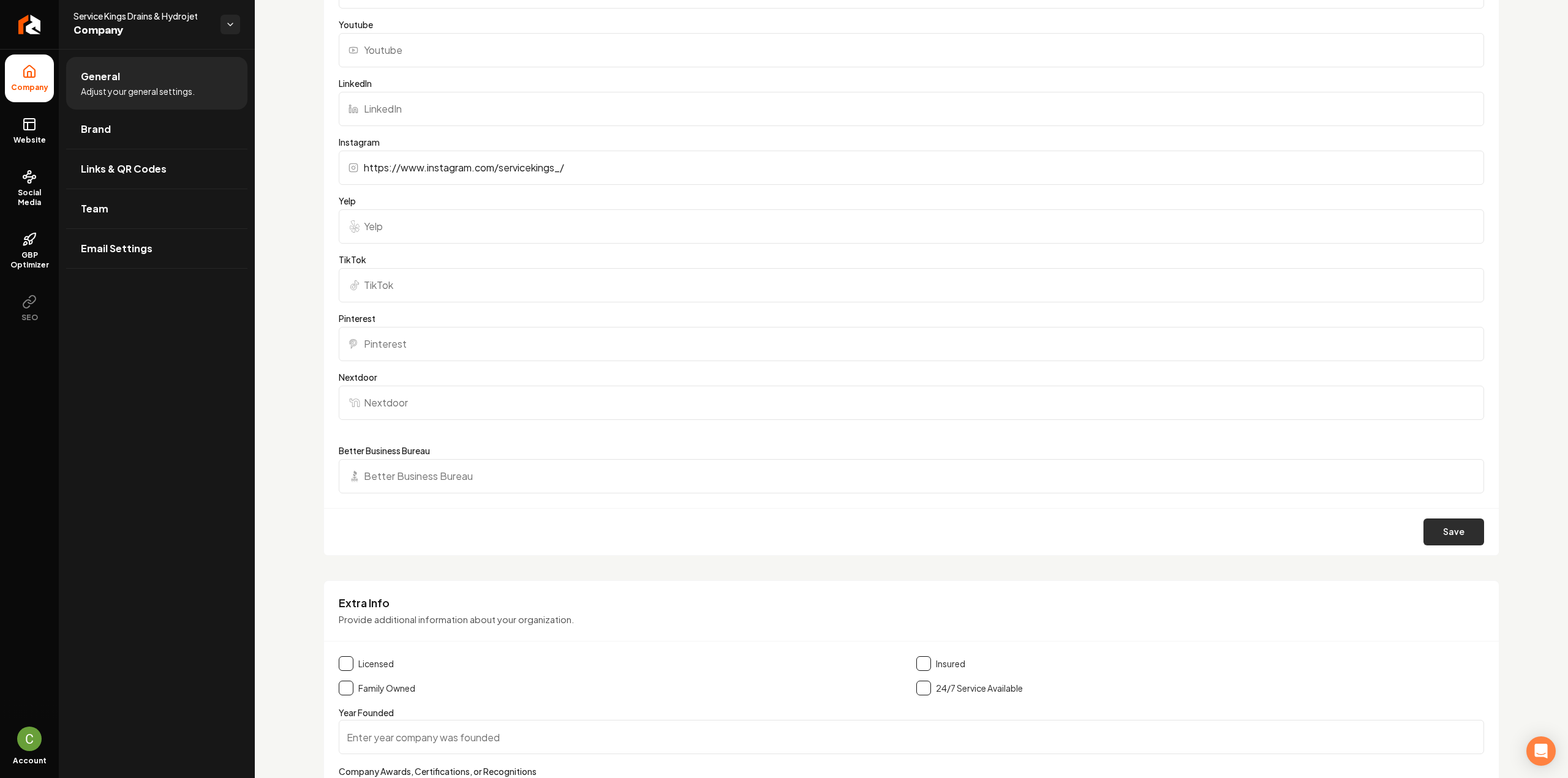 type on "https://www.instagram.com/servicekings_/" 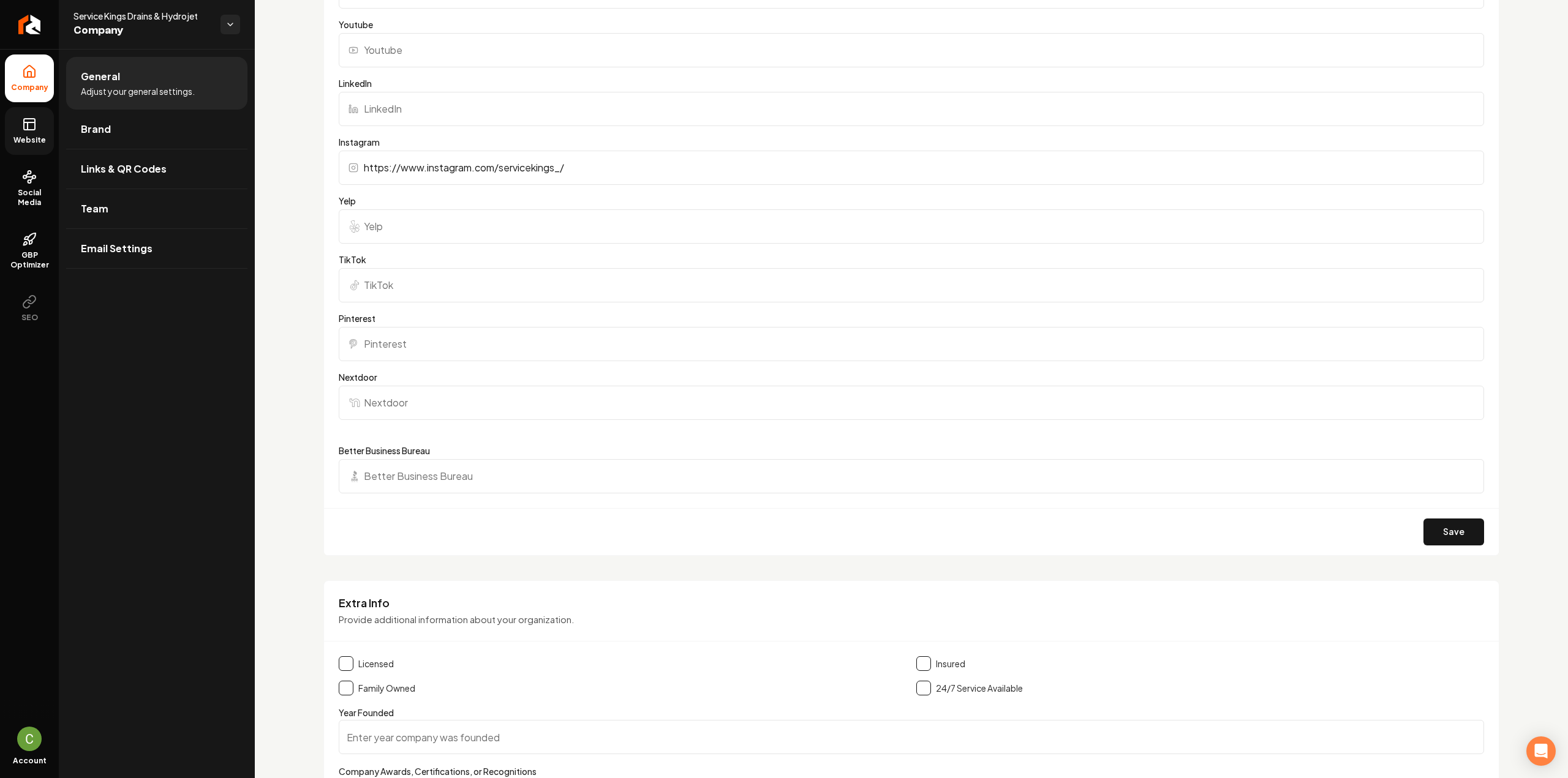 click on "Website" at bounding box center (29, 131) 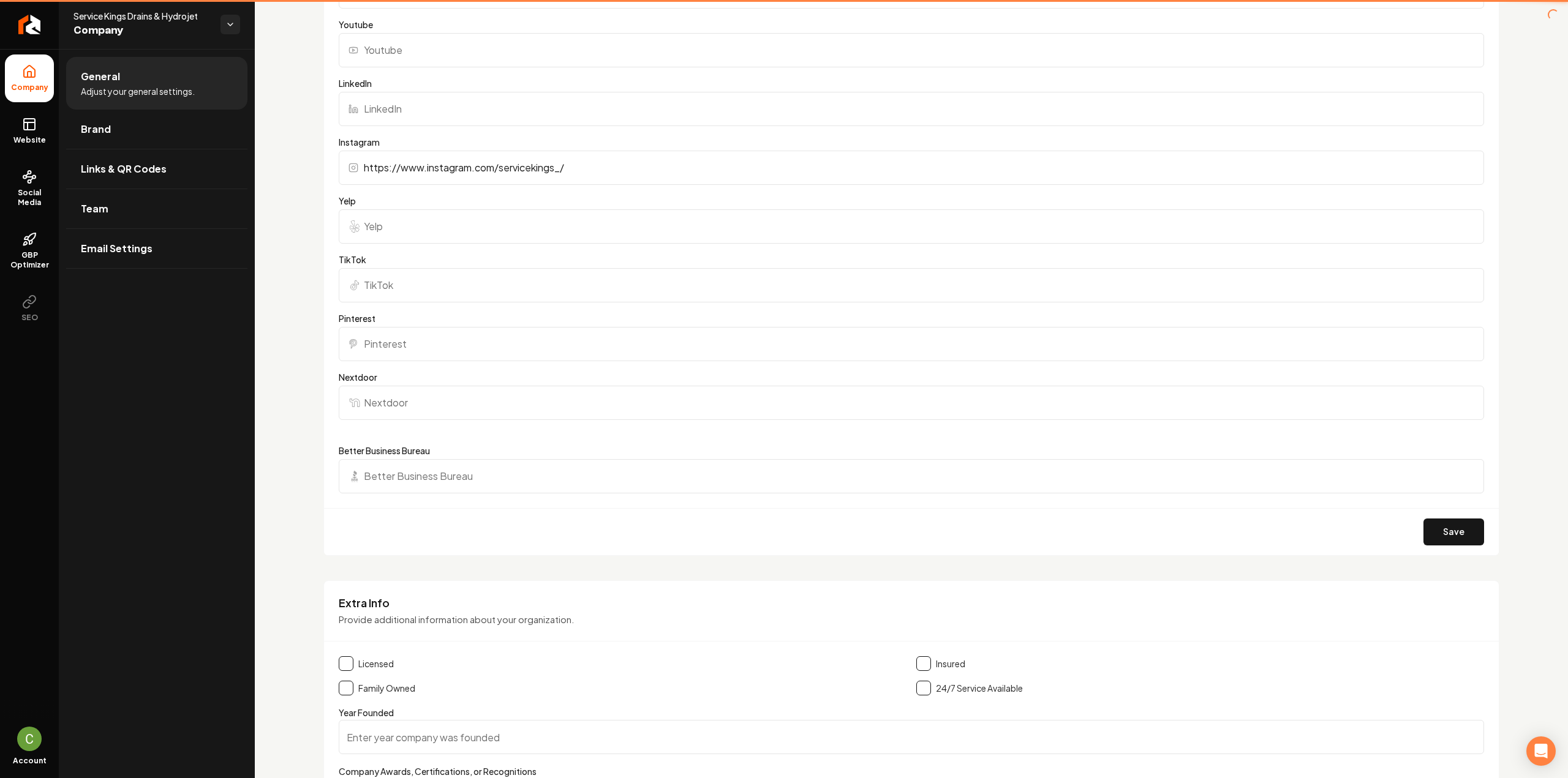 scroll, scrollTop: 153, scrollLeft: 0, axis: vertical 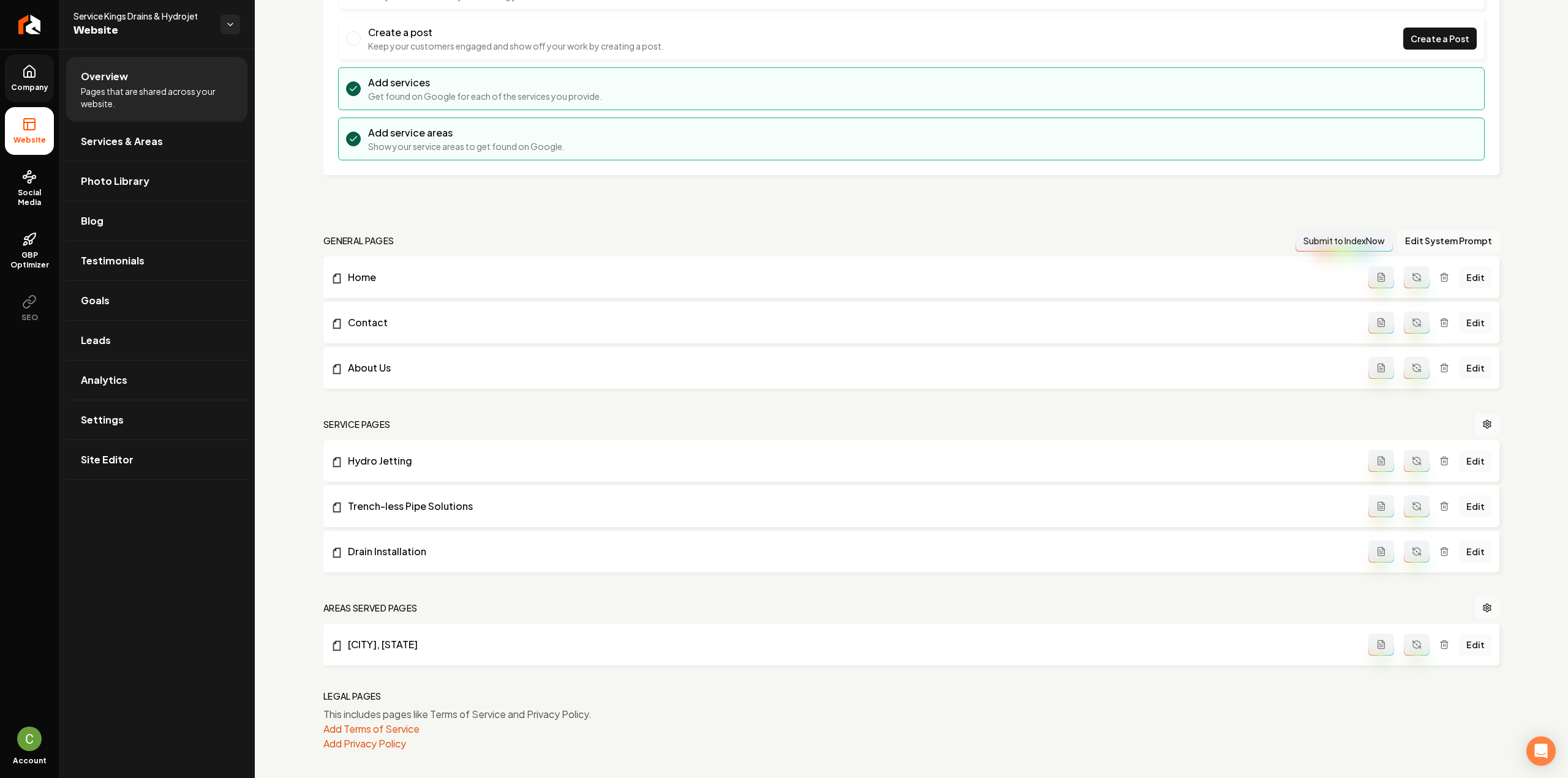 click 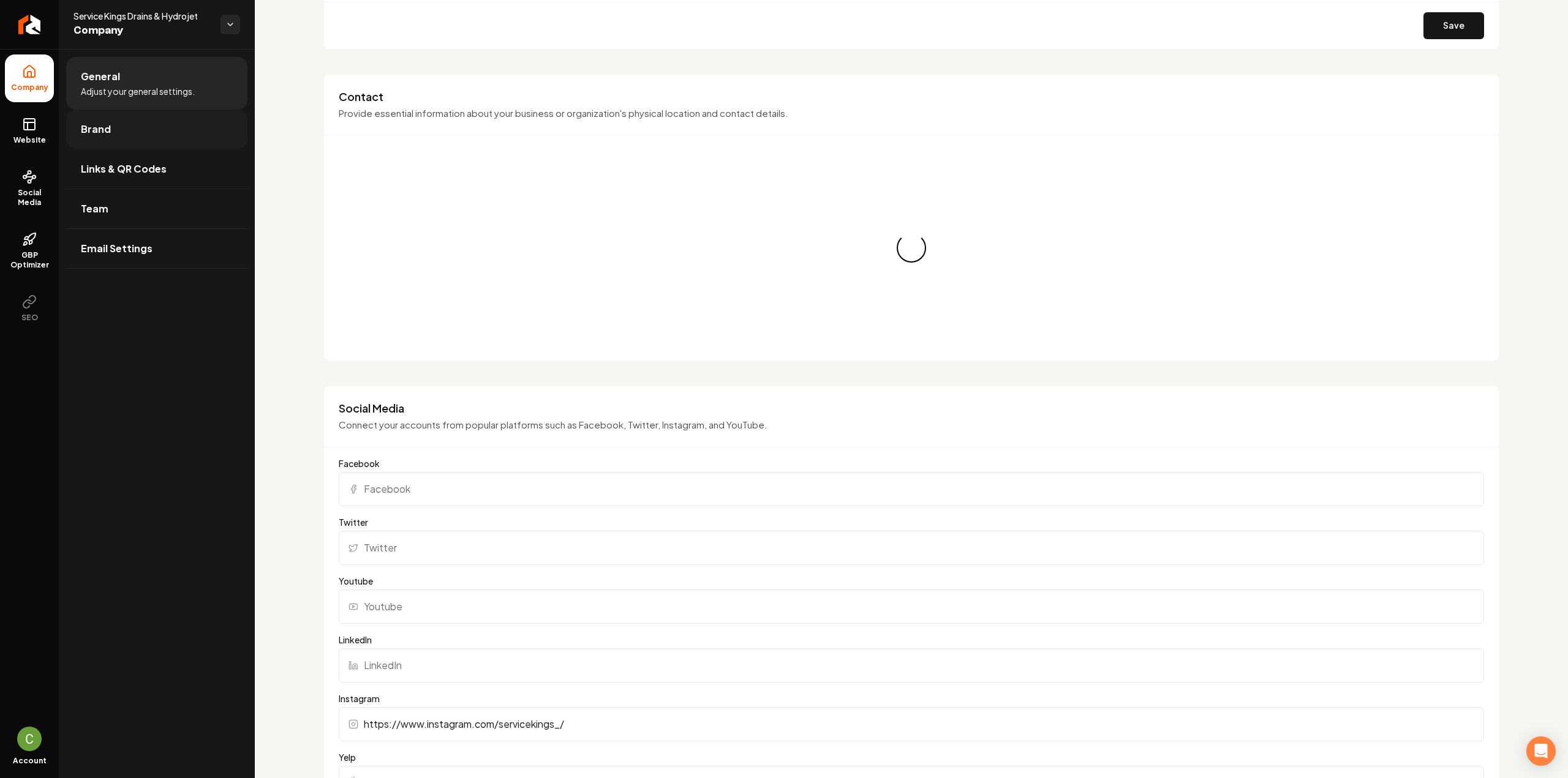 scroll, scrollTop: 1102, scrollLeft: 0, axis: vertical 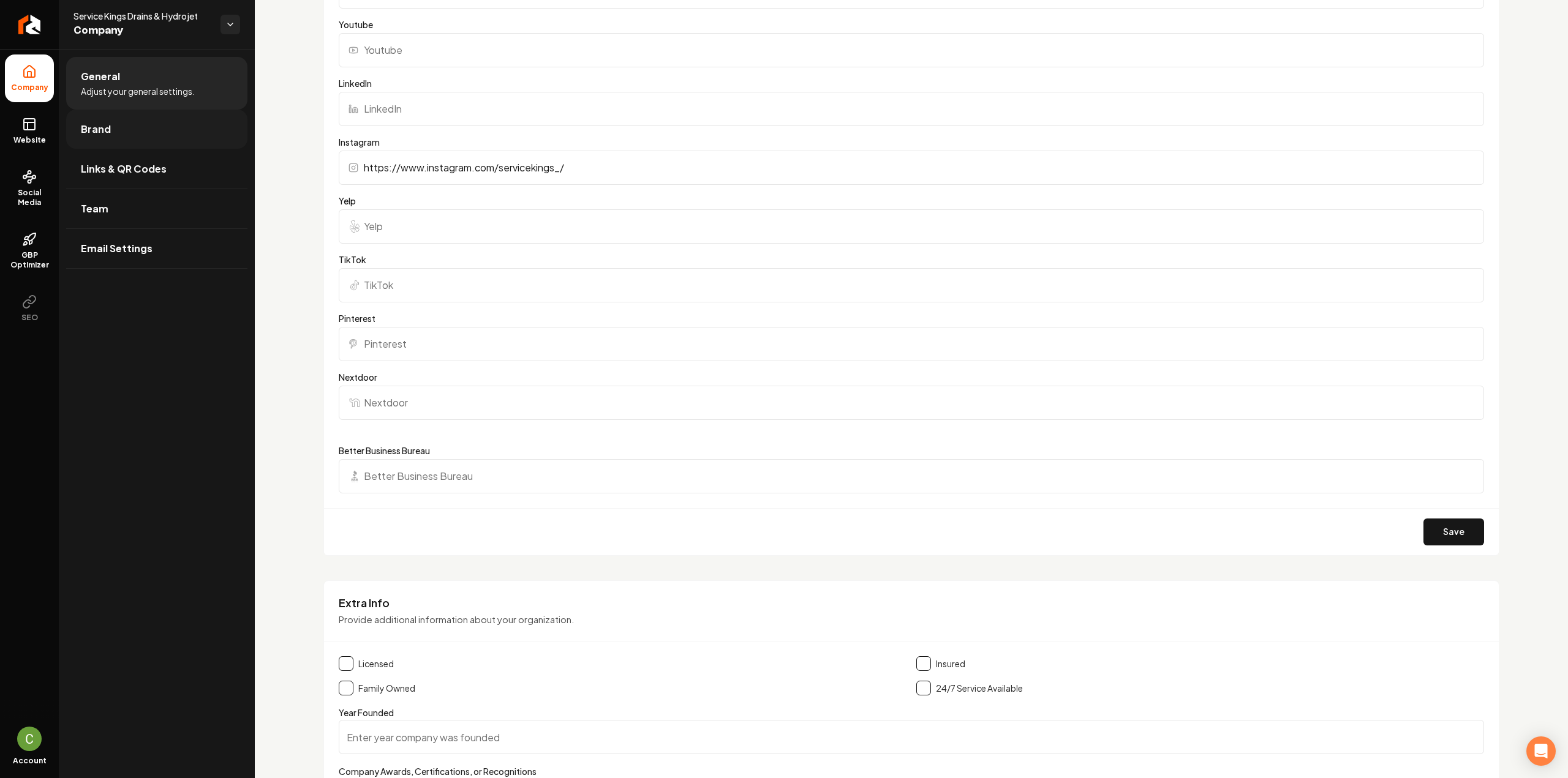 click on "Brand" at bounding box center [96, 129] 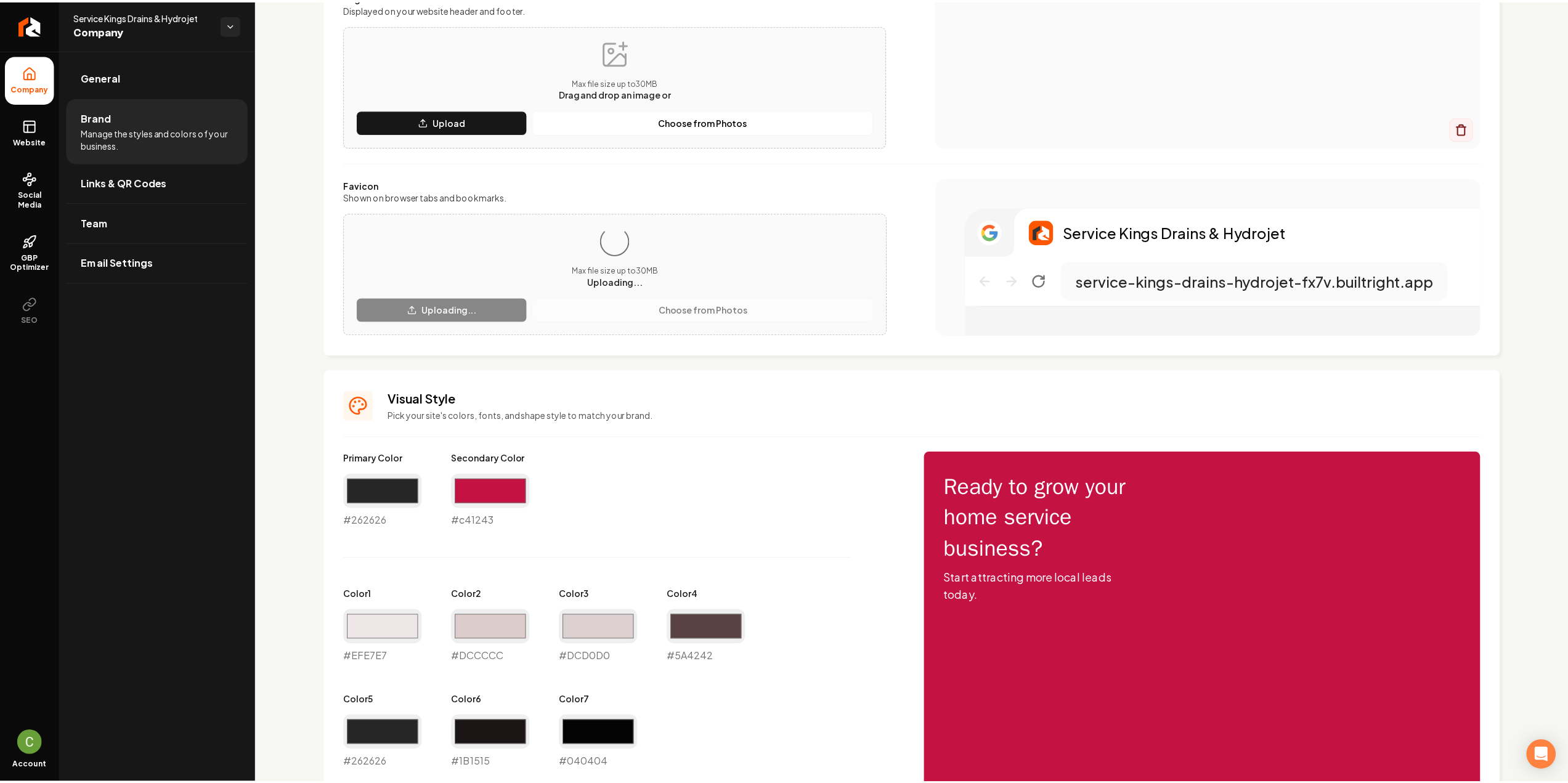 scroll, scrollTop: 246, scrollLeft: 0, axis: vertical 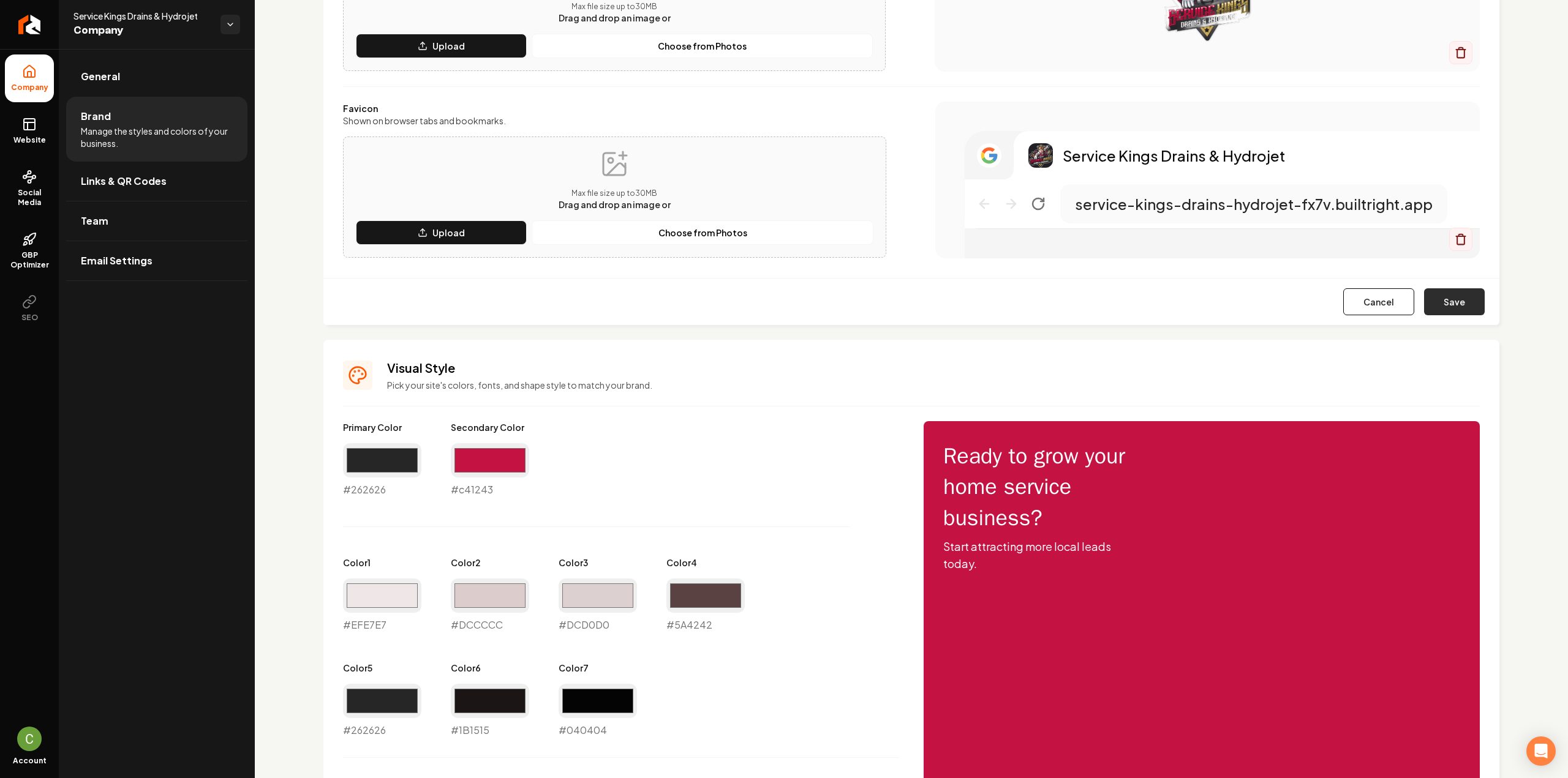 click on "Save" at bounding box center [1454, 302] 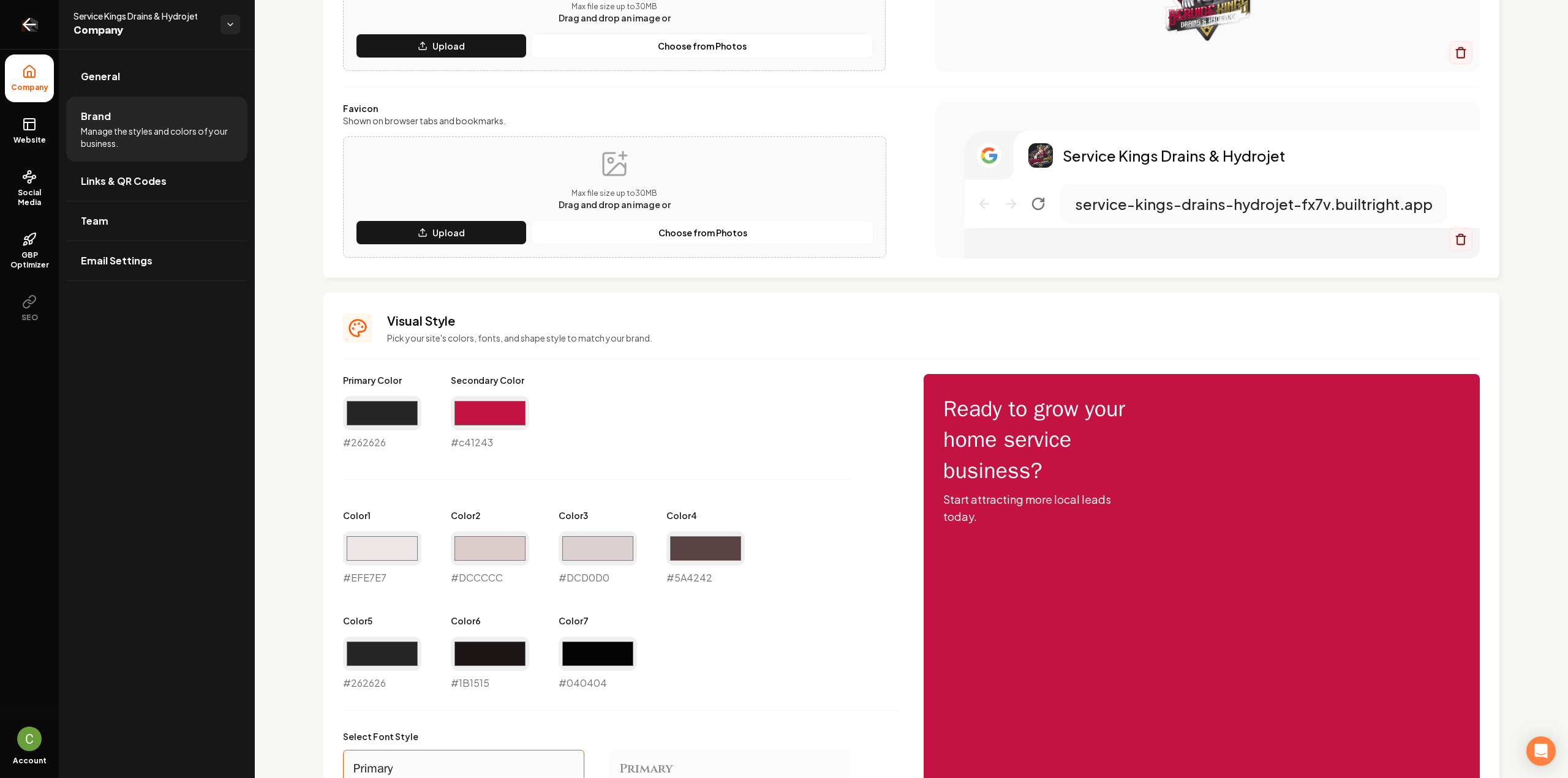 click at bounding box center [29, 24] 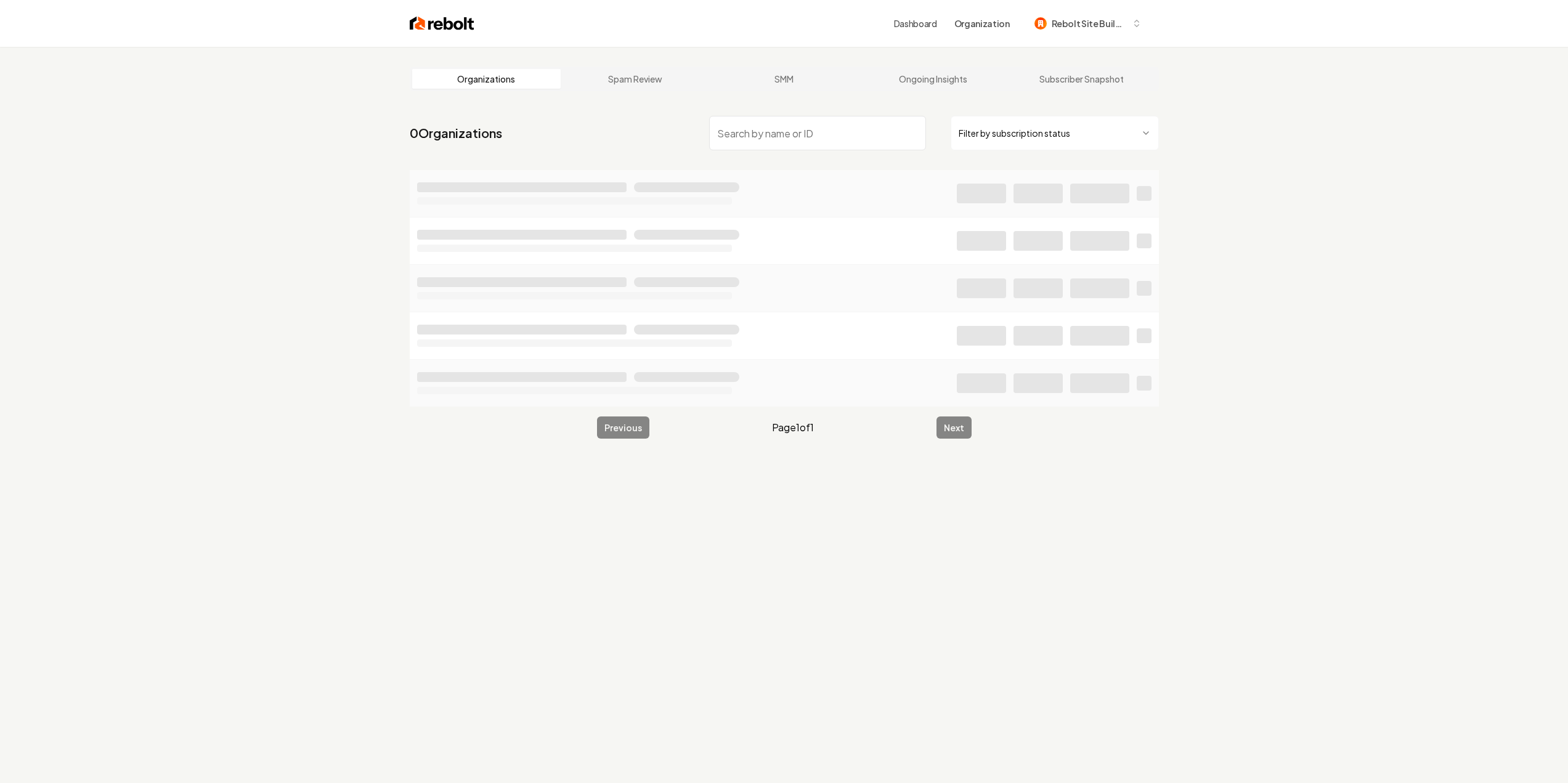 scroll, scrollTop: 0, scrollLeft: 0, axis: both 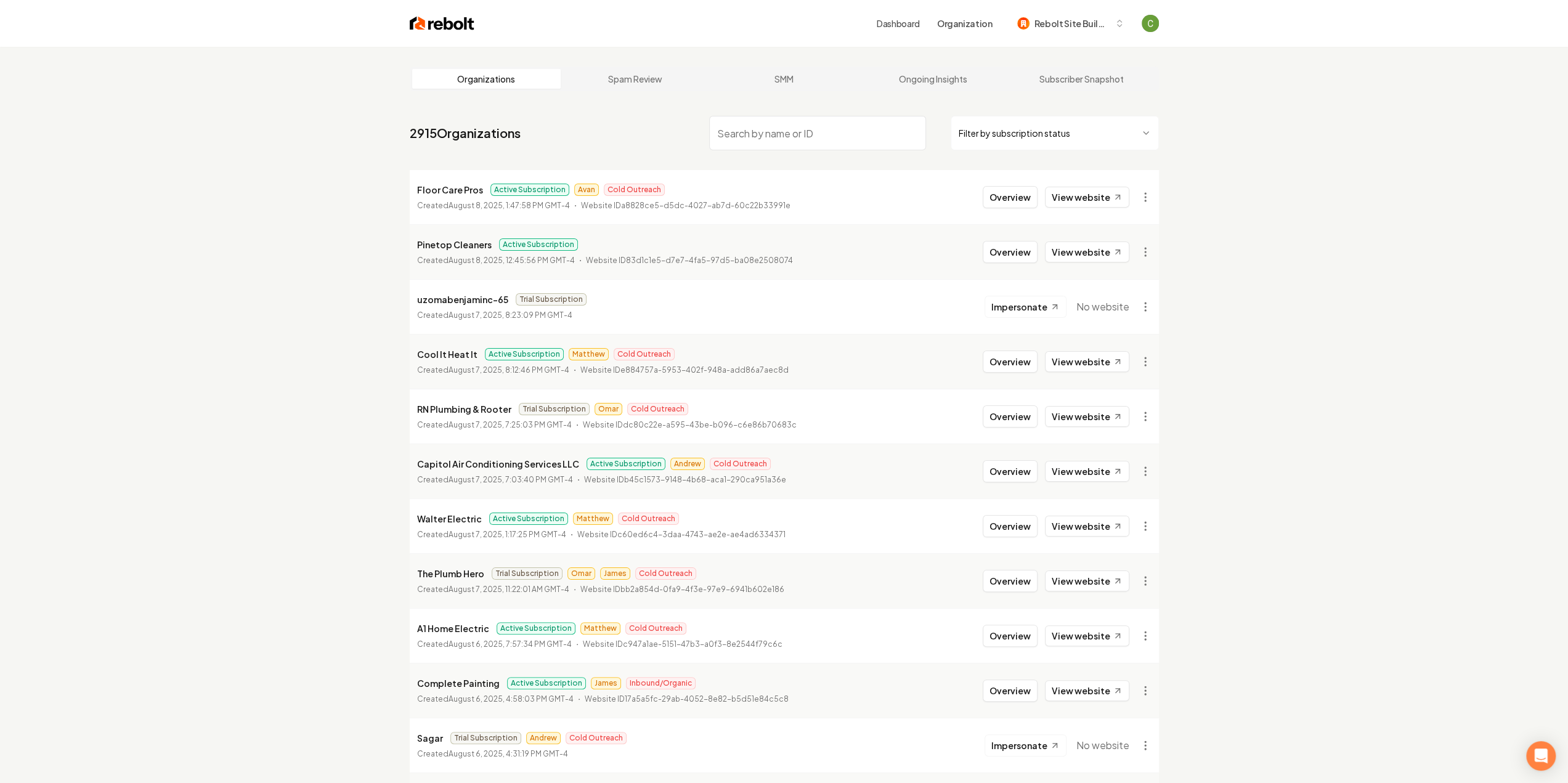 click at bounding box center (818, 133) 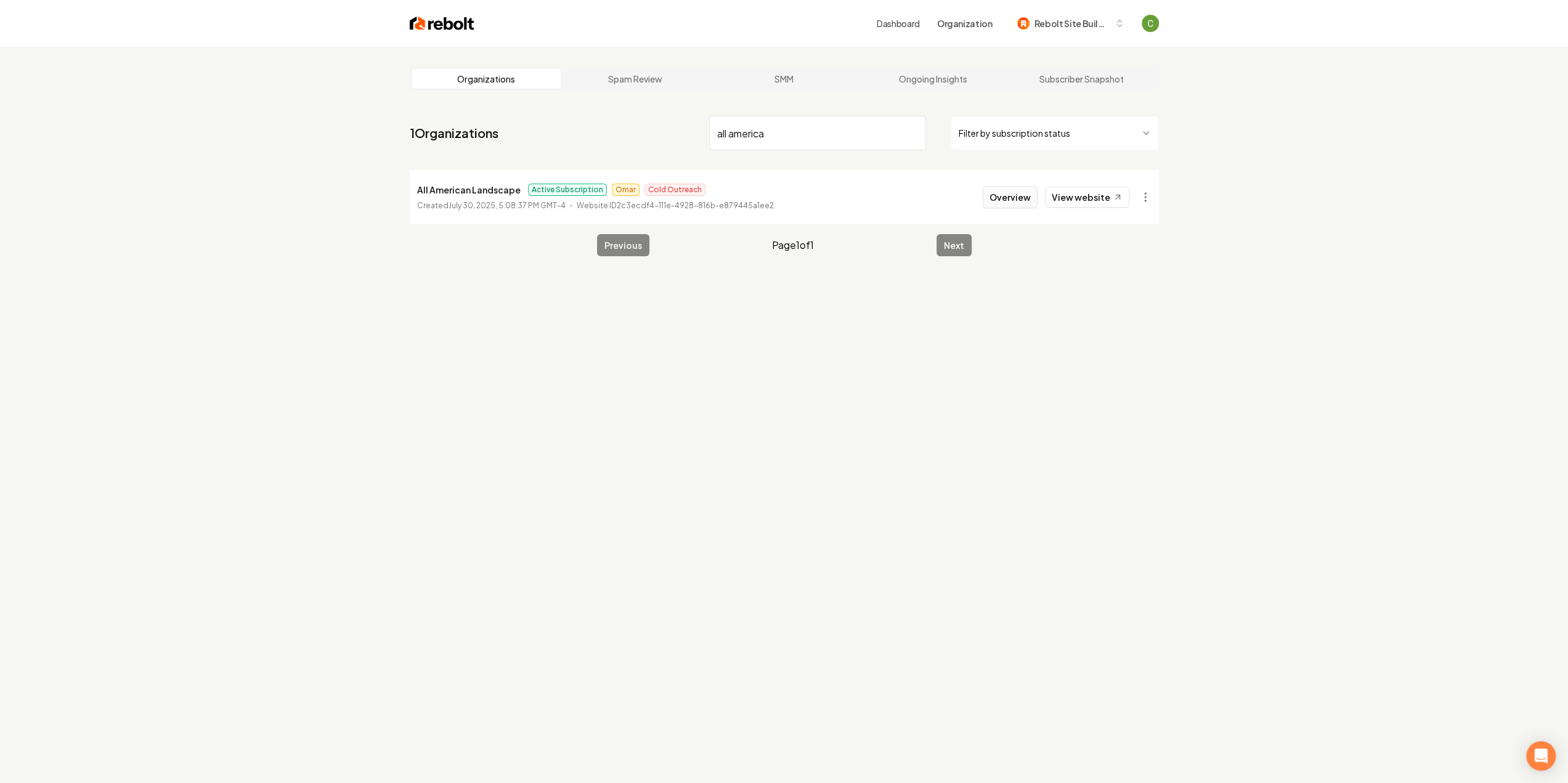 type on "all america" 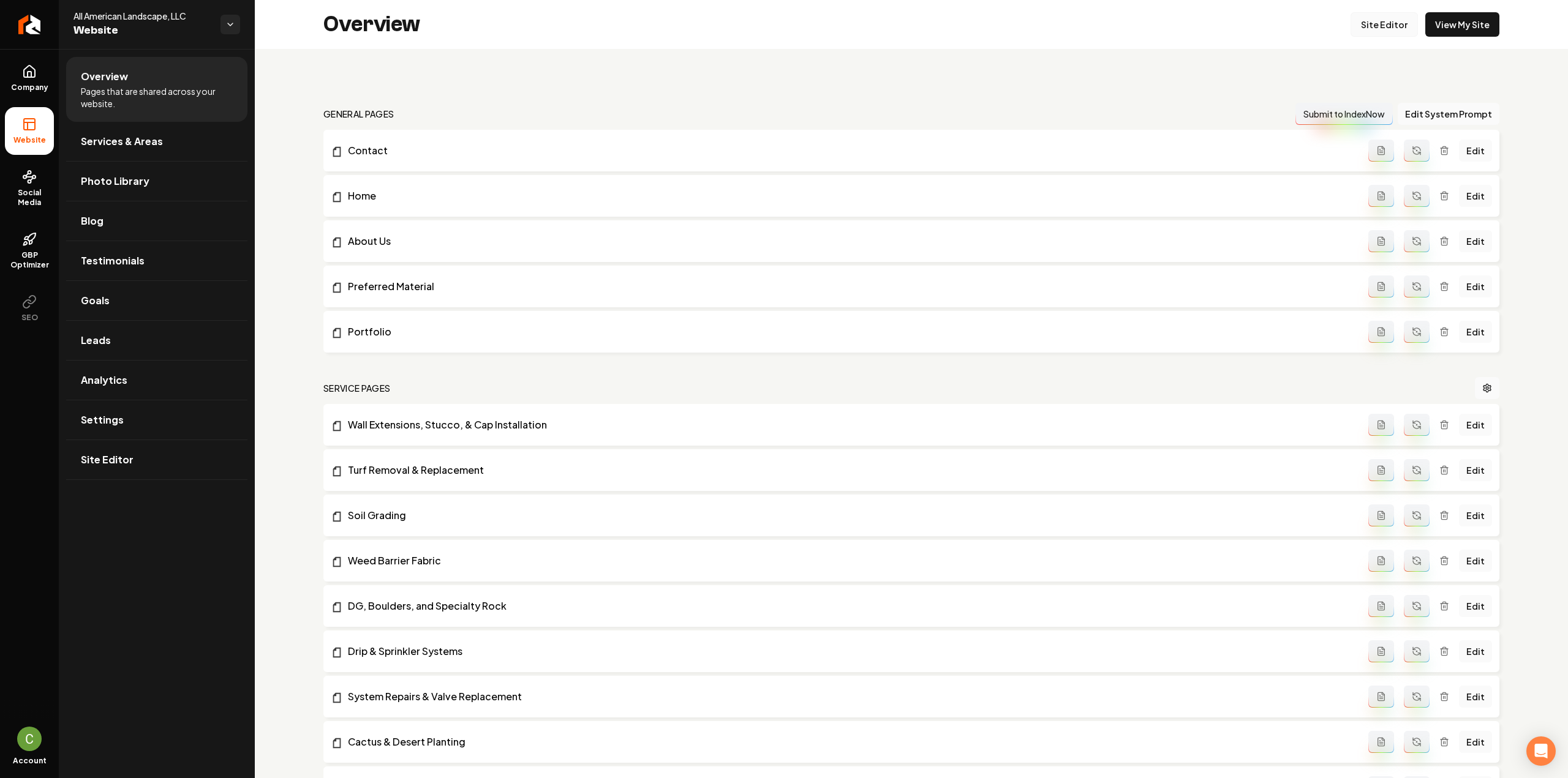 click on "Site Editor" at bounding box center [1384, 24] 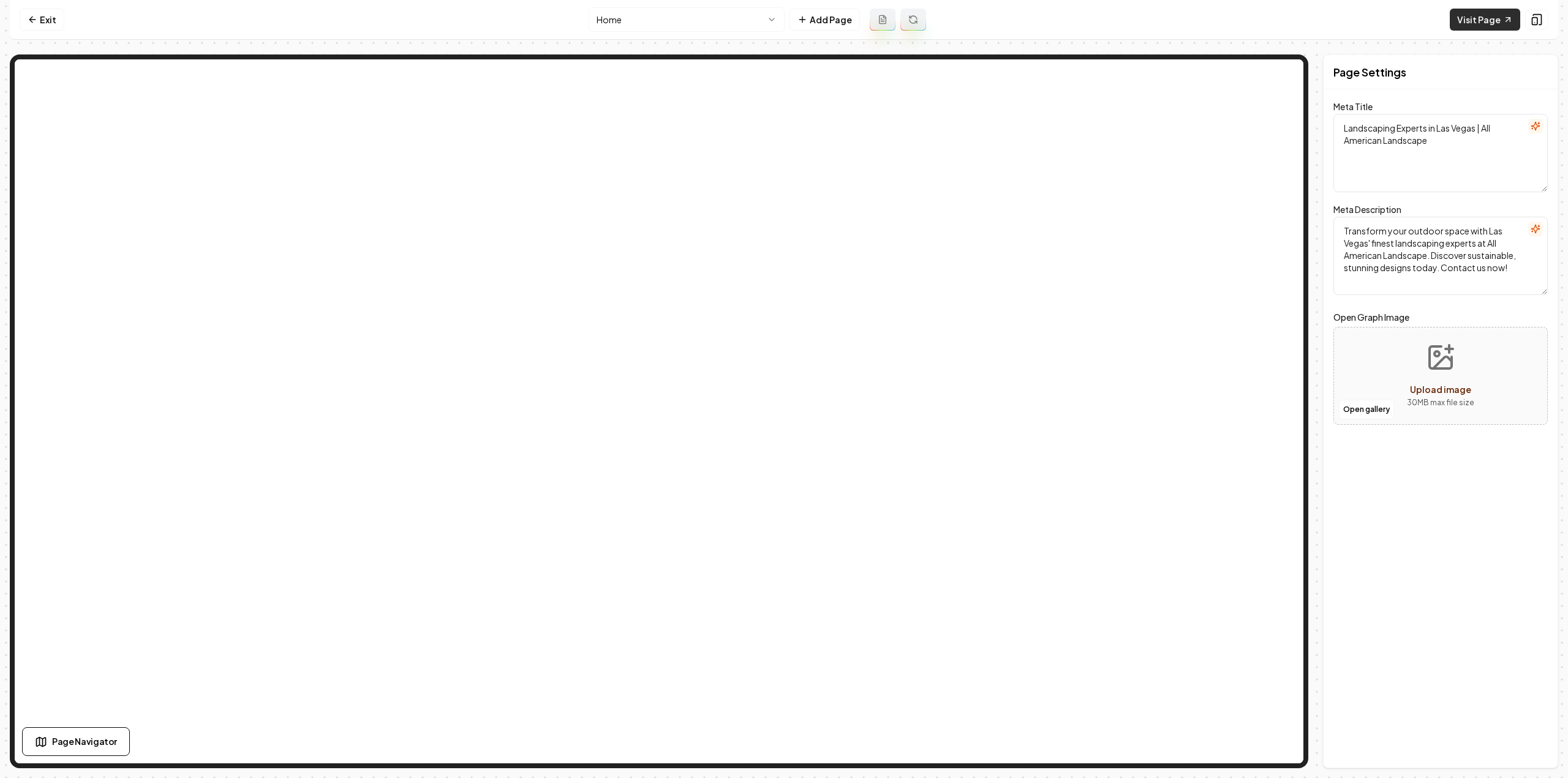 click on "Visit Page" at bounding box center (1485, 20) 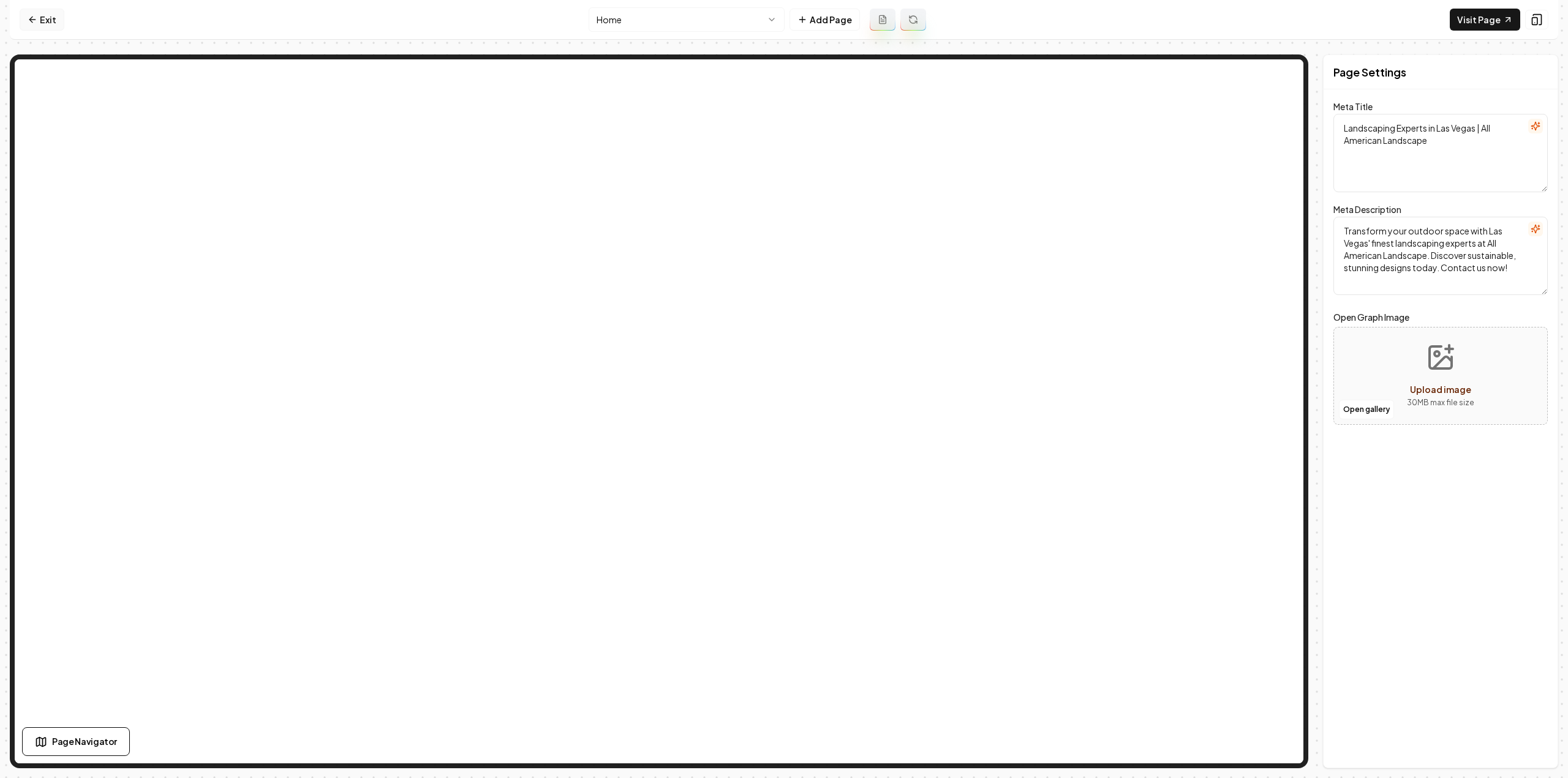 click on "Exit" at bounding box center (42, 20) 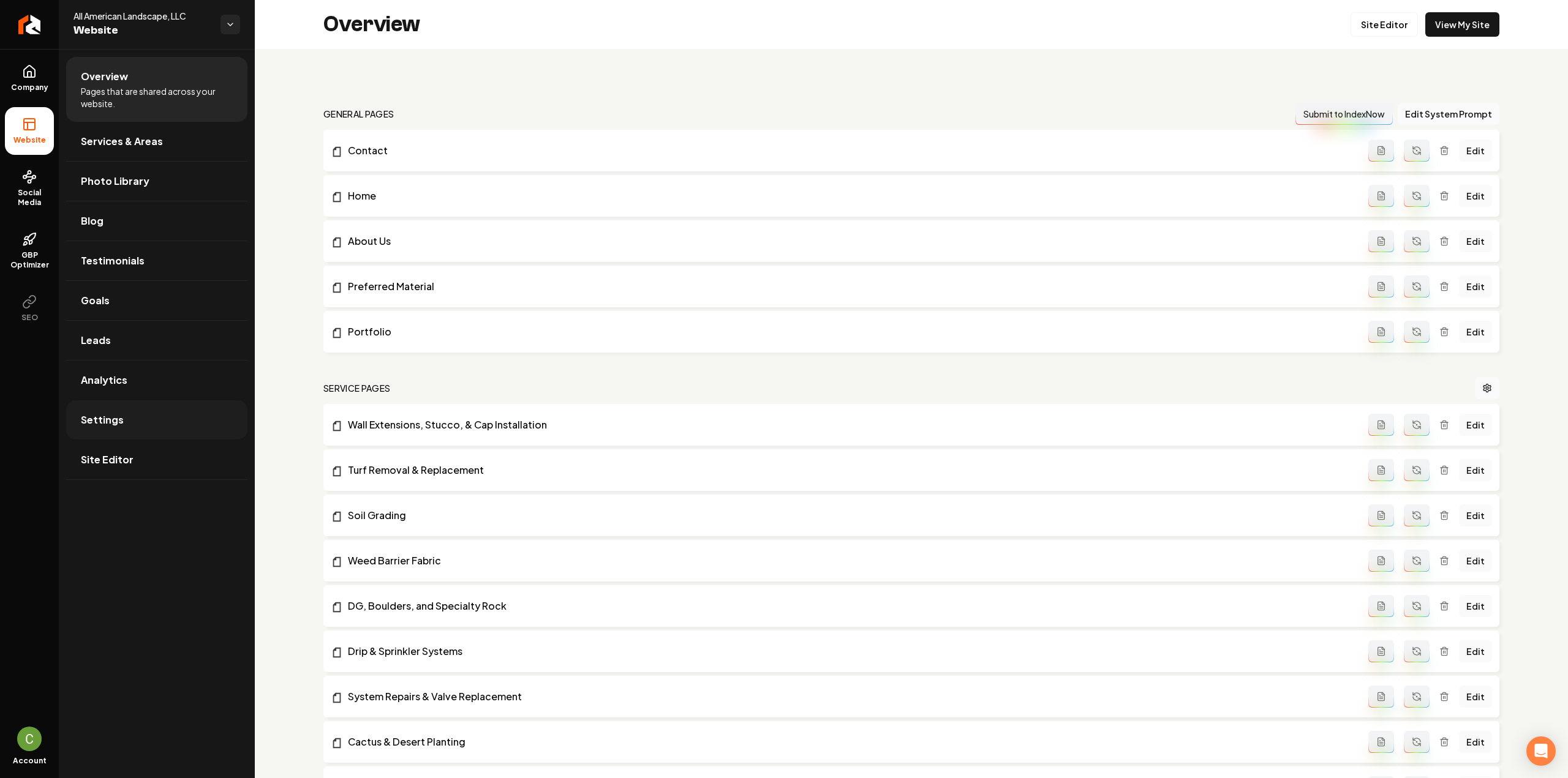 click on "Settings" at bounding box center (157, 420) 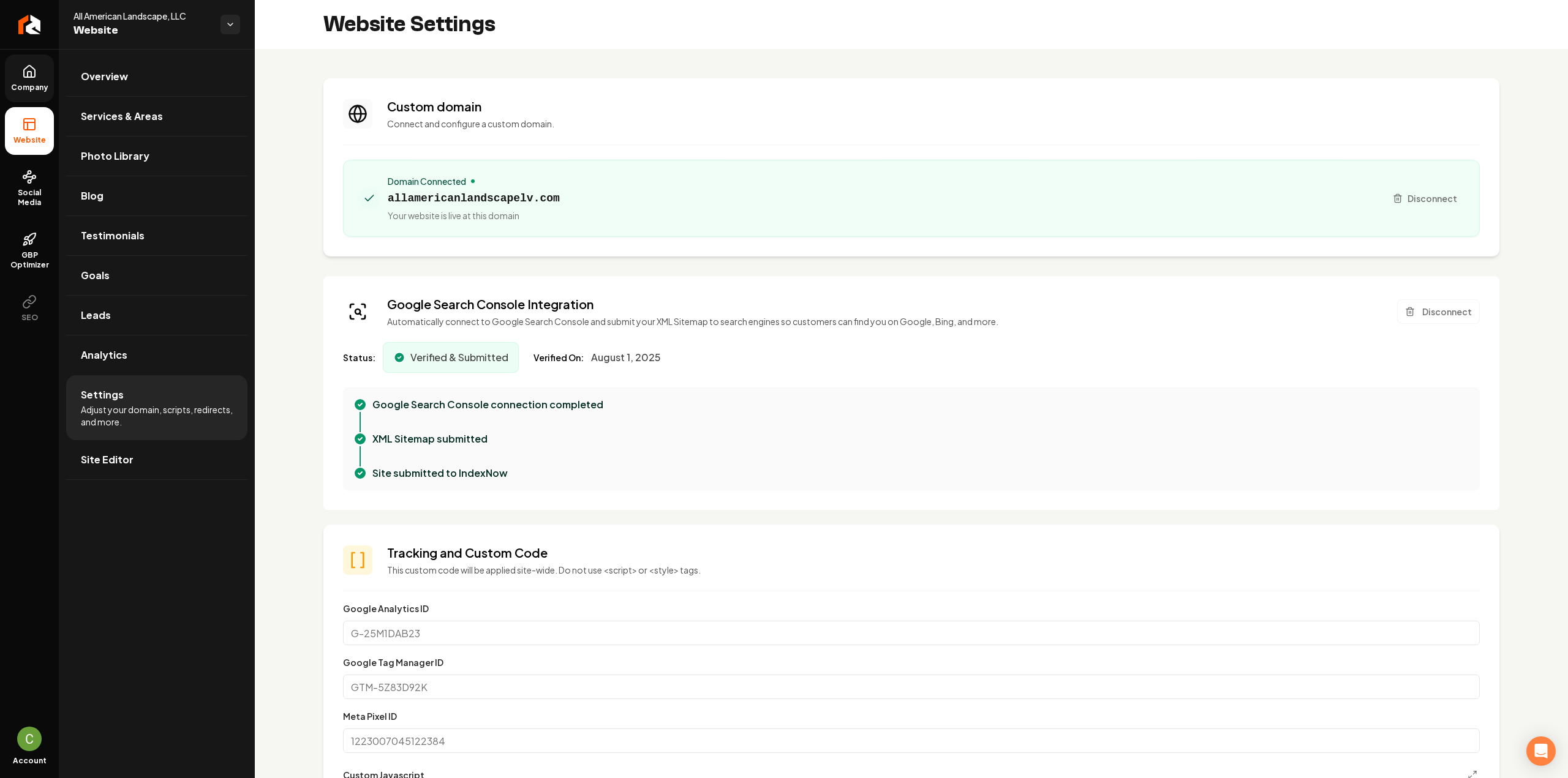 click on "Company" at bounding box center (29, 88) 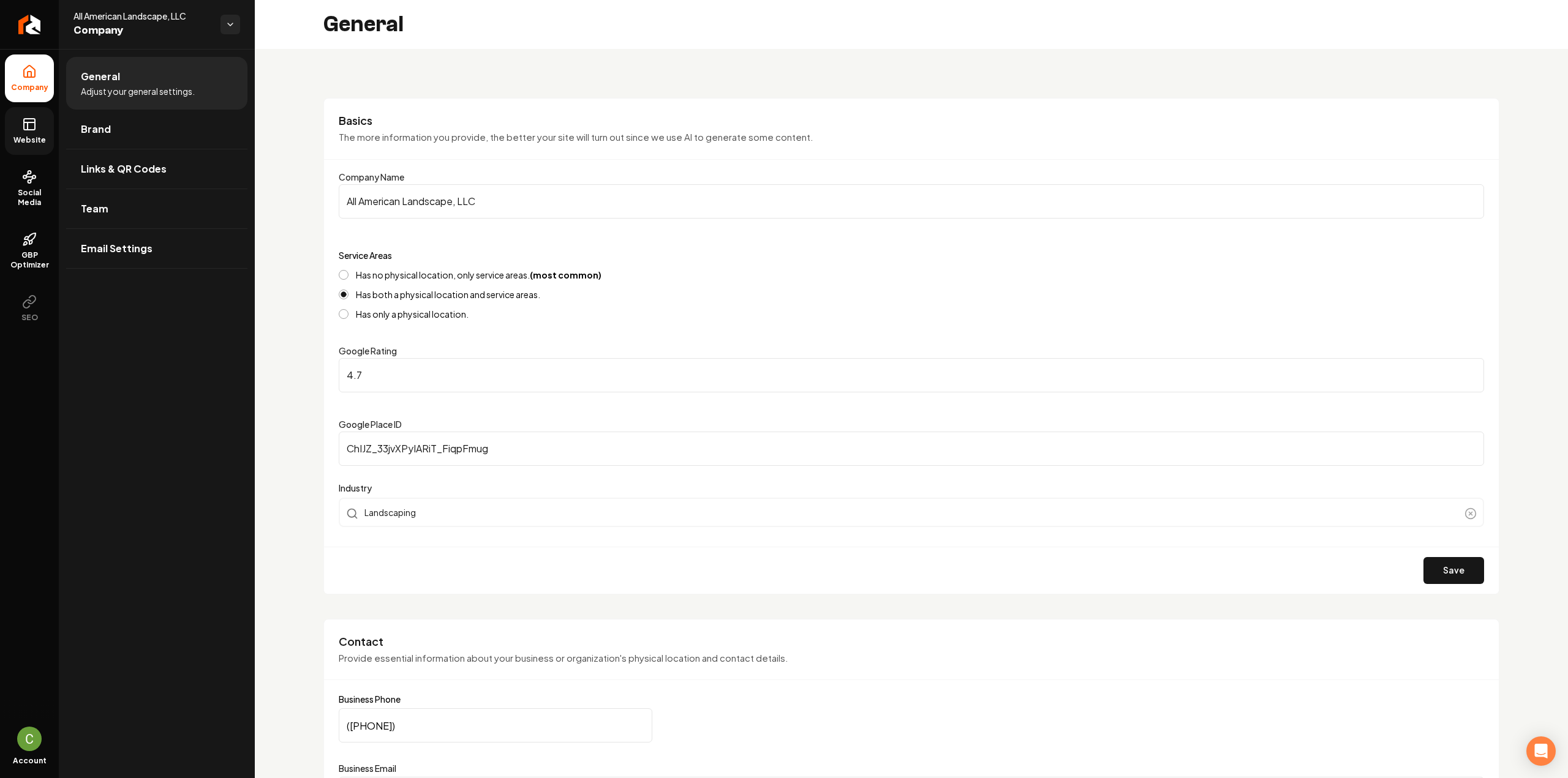 click 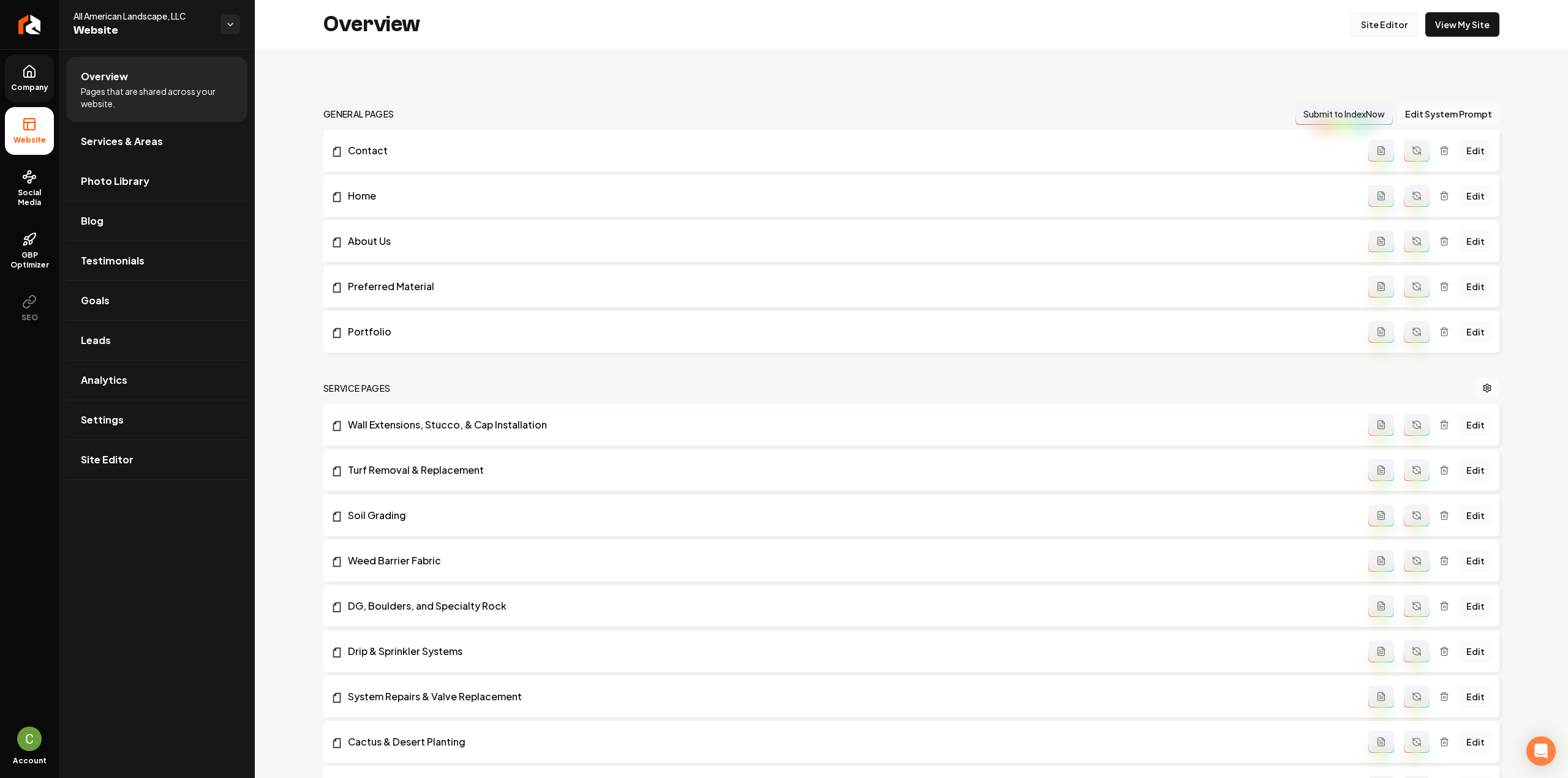 click on "Site Editor" at bounding box center (1384, 24) 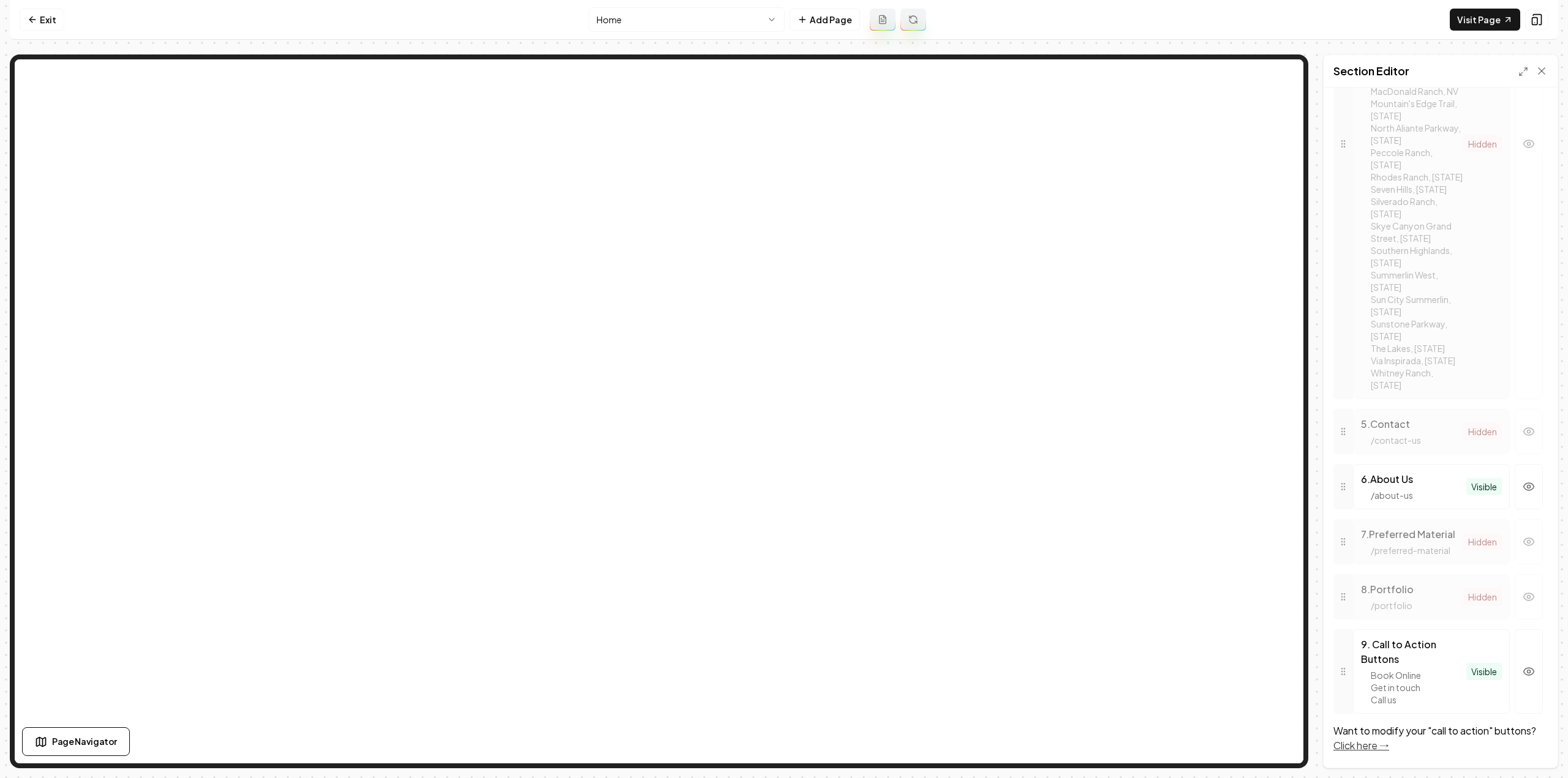 scroll, scrollTop: 1536, scrollLeft: 0, axis: vertical 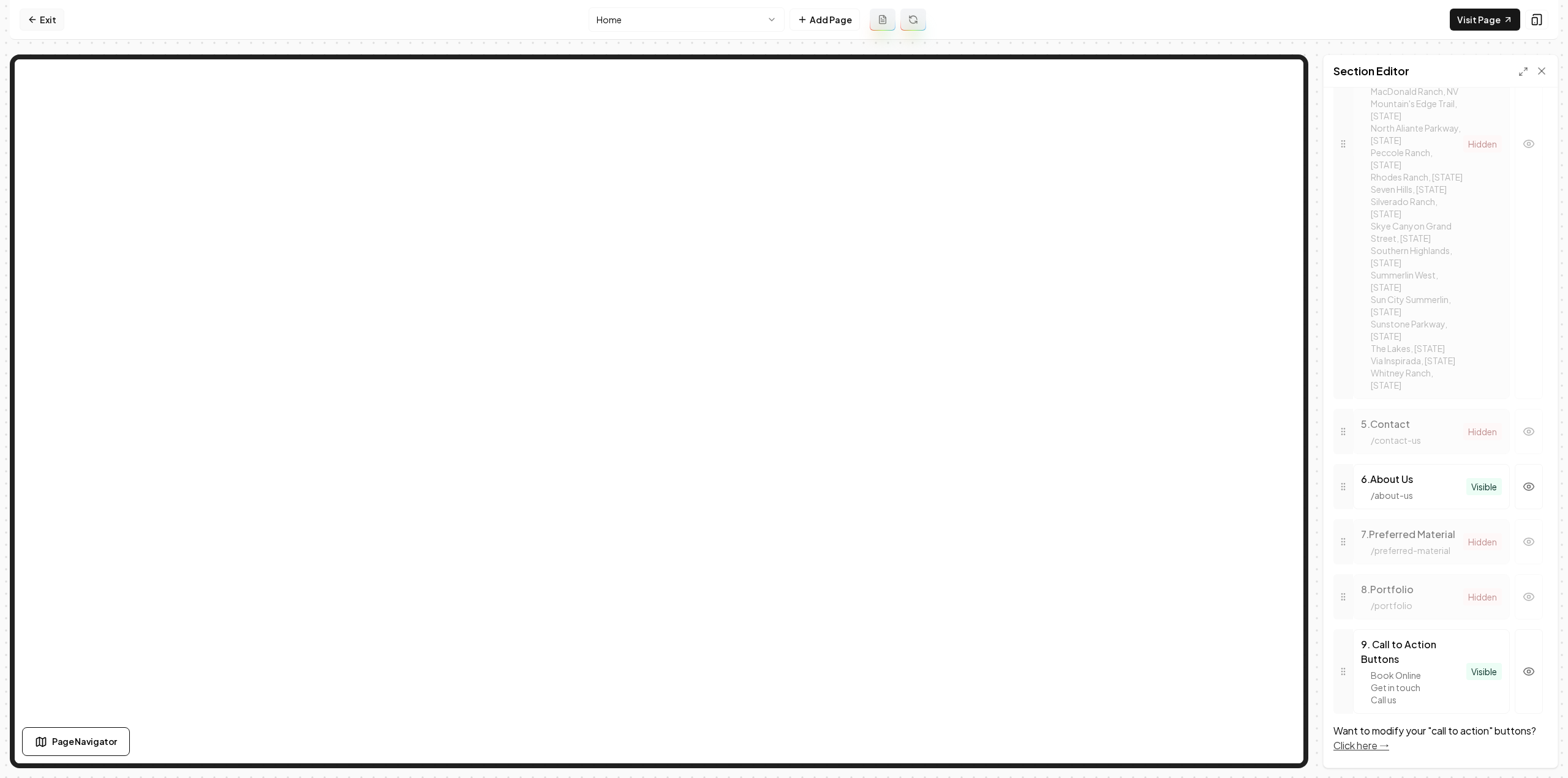 click 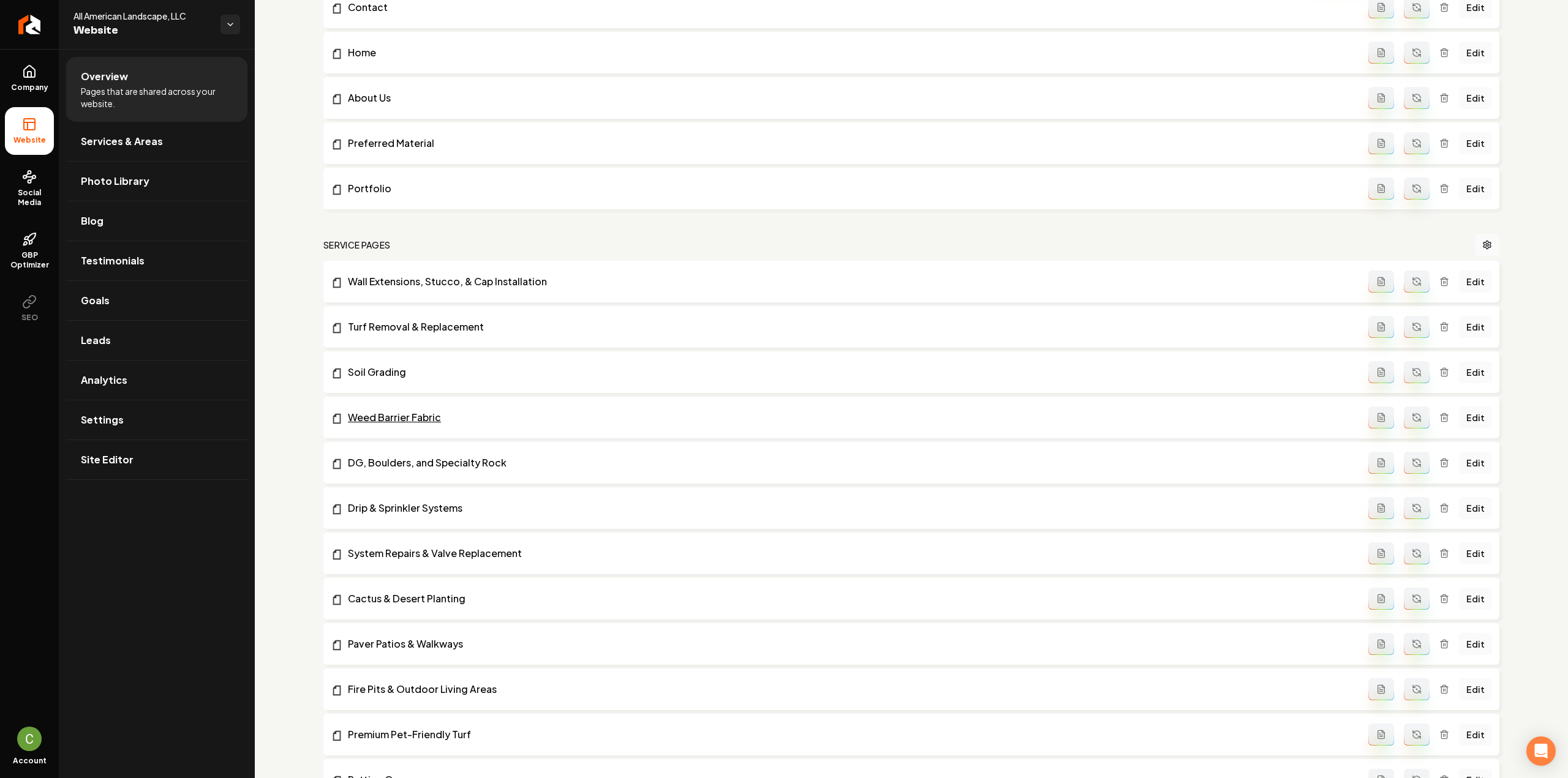 scroll, scrollTop: 245, scrollLeft: 0, axis: vertical 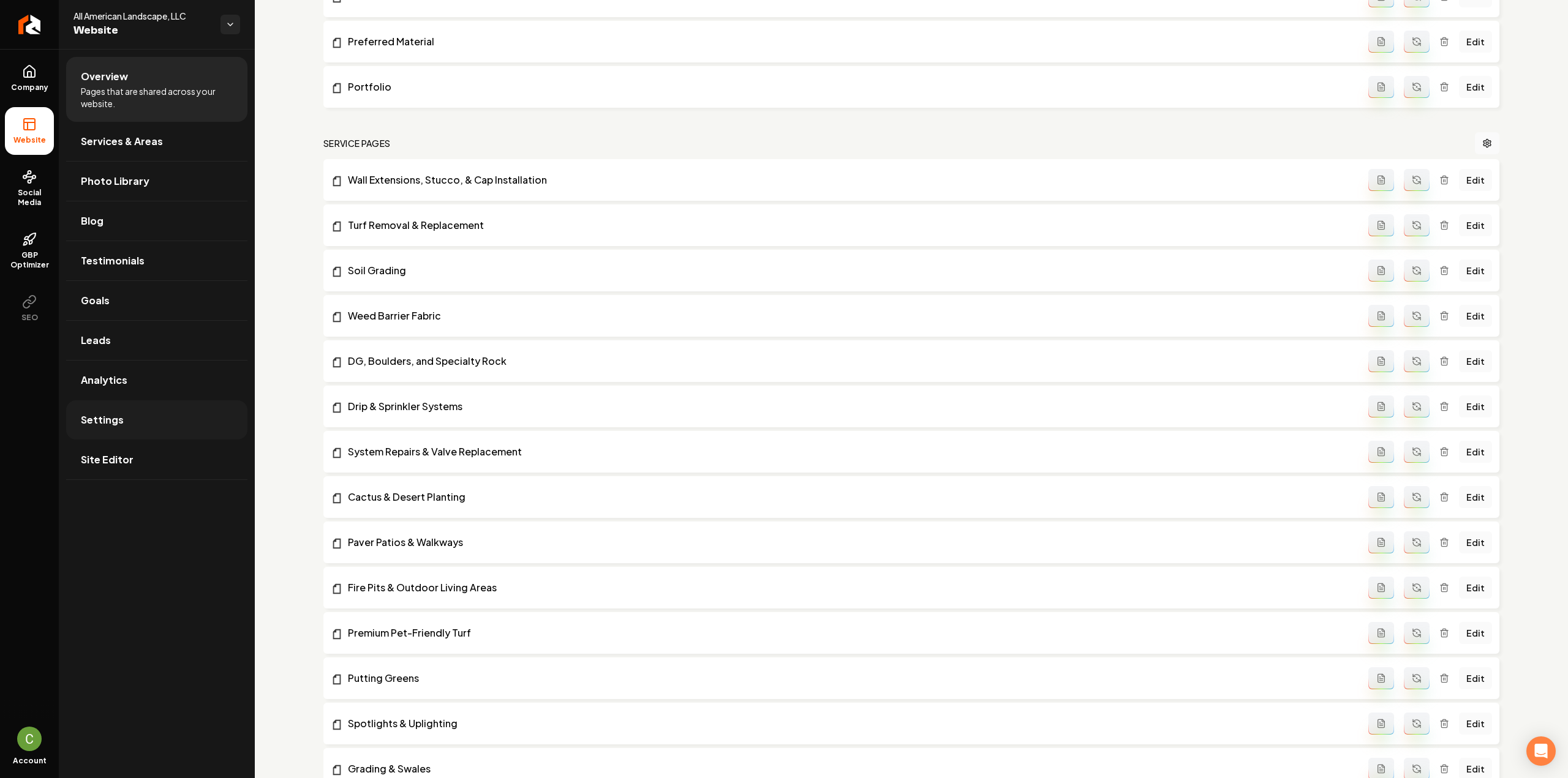 click on "Settings" at bounding box center (157, 420) 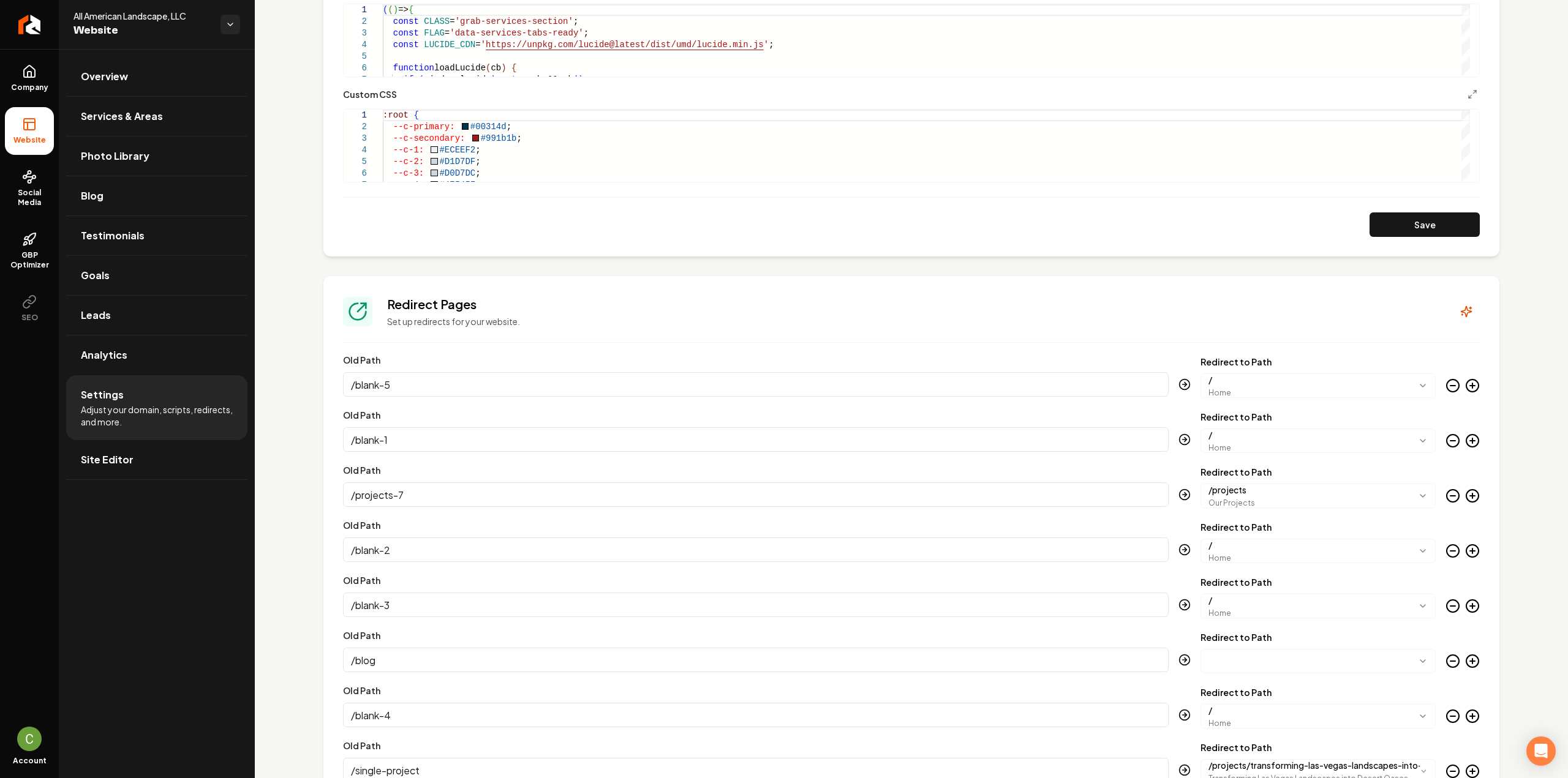scroll, scrollTop: 796, scrollLeft: 0, axis: vertical 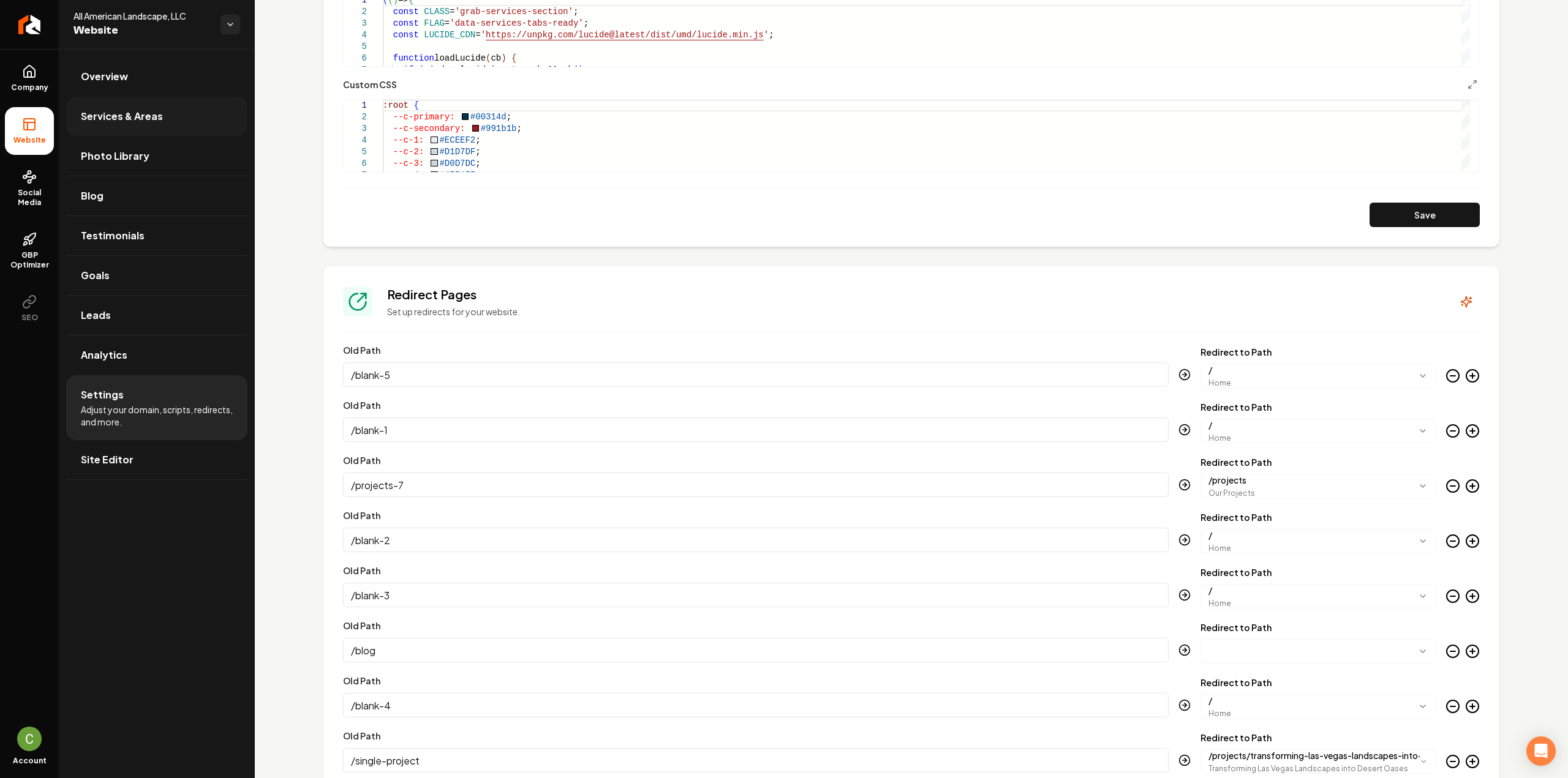click on "Services & Areas" at bounding box center (122, 116) 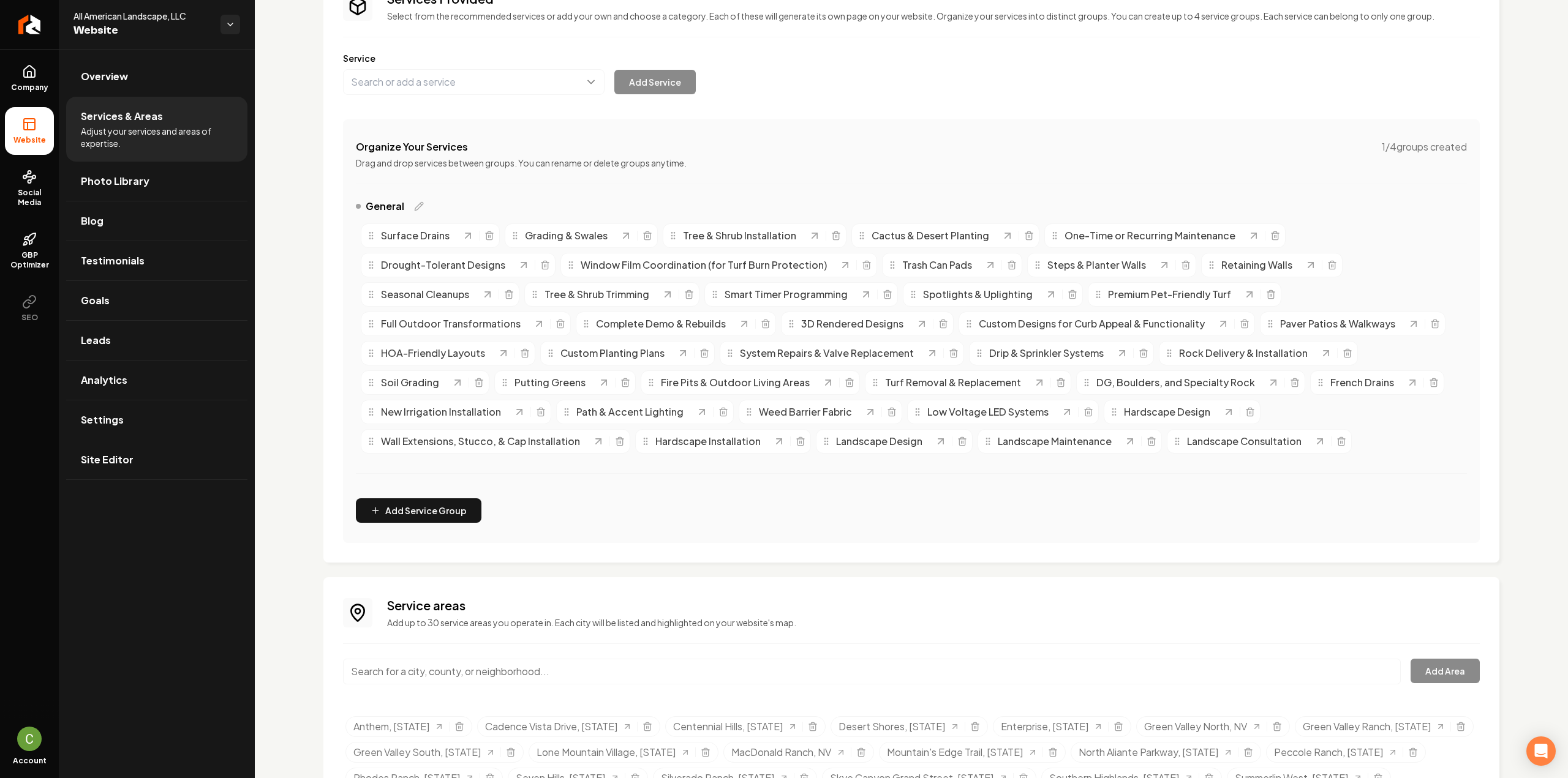 scroll, scrollTop: 195, scrollLeft: 0, axis: vertical 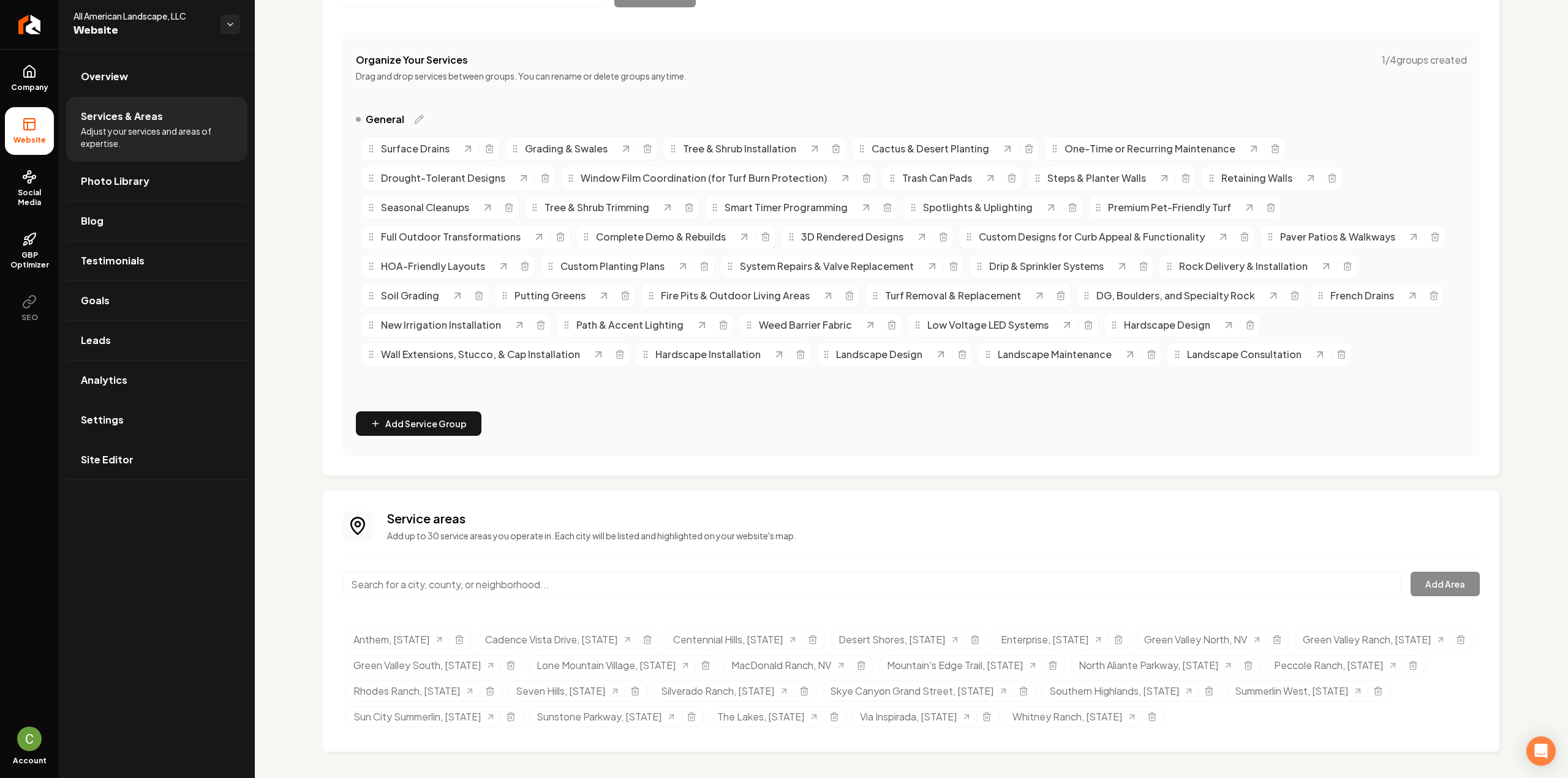 click at bounding box center (872, 592) 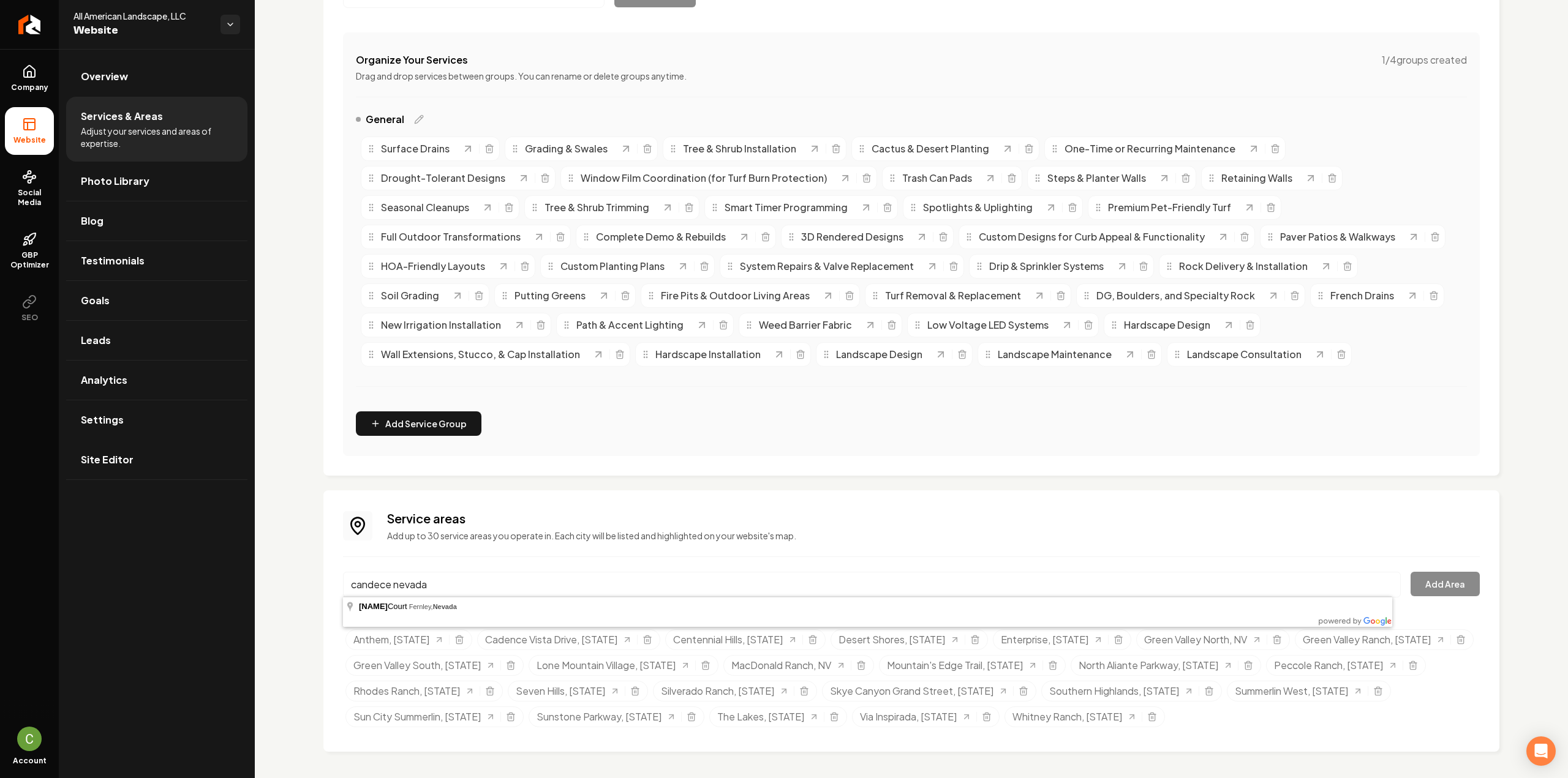 drag, startPoint x: 428, startPoint y: 583, endPoint x: 328, endPoint y: 581, distance: 100.02 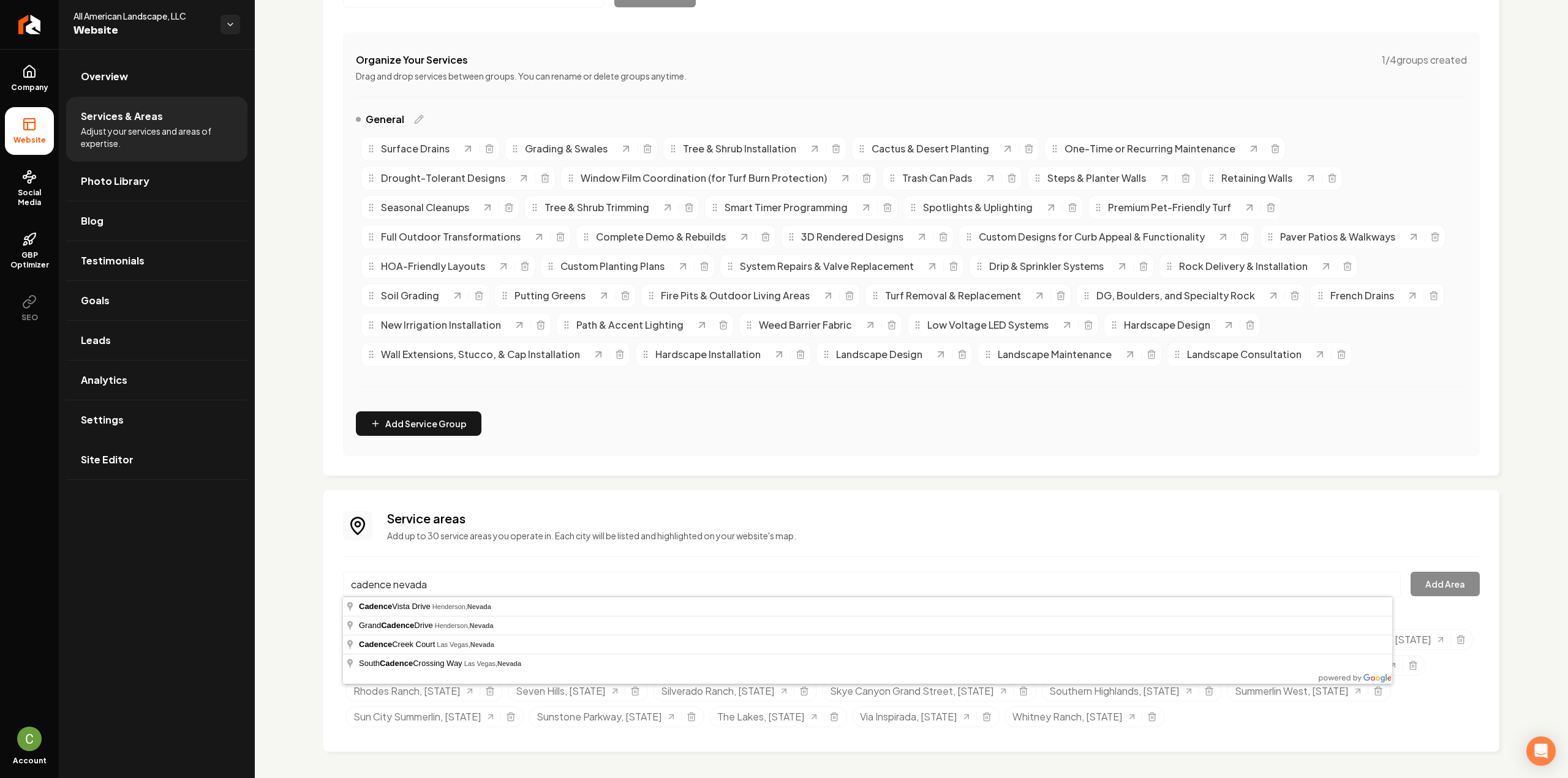 type on "cadence nevada" 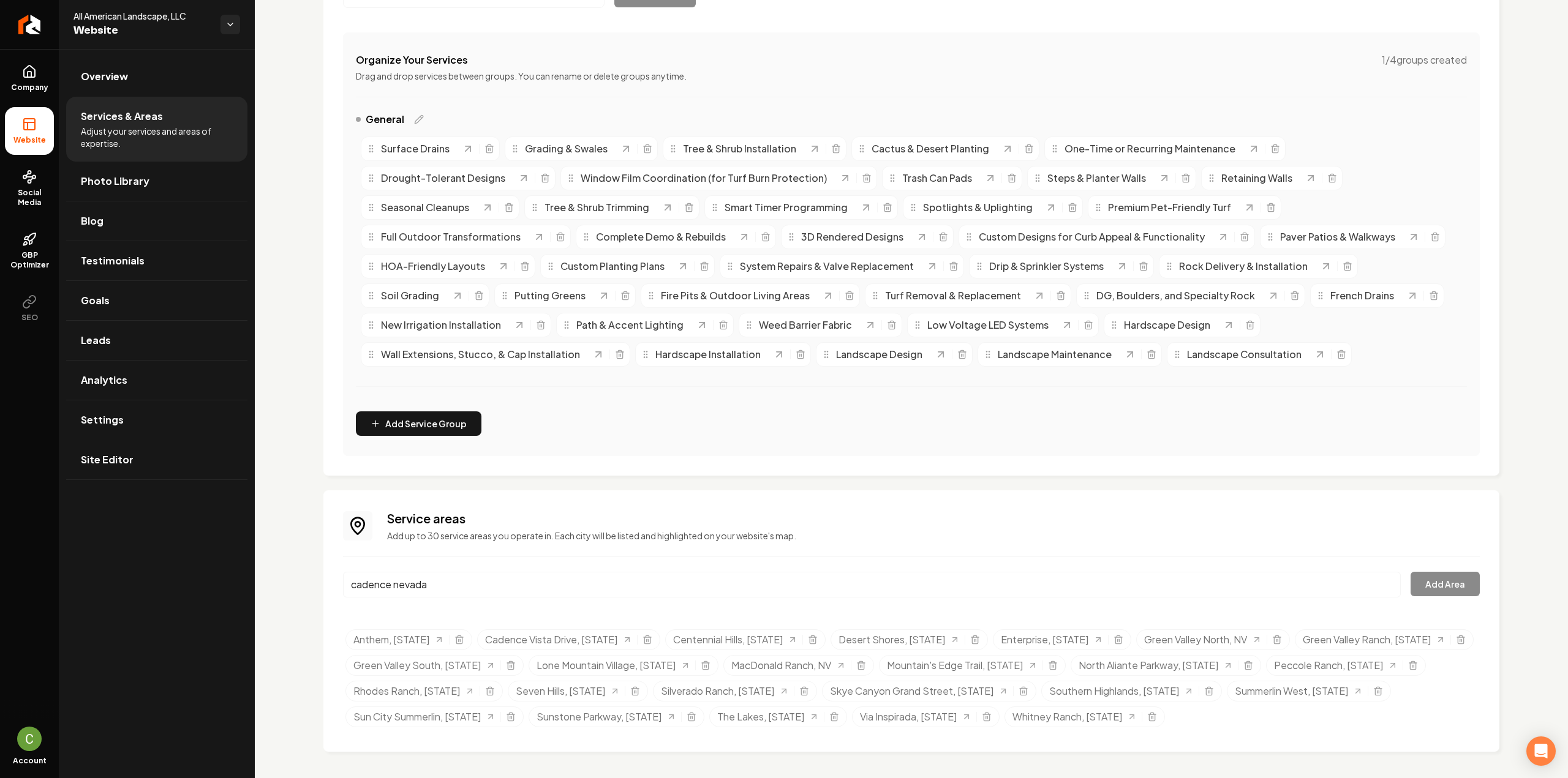 click on "cadence nevada" at bounding box center (872, 585) 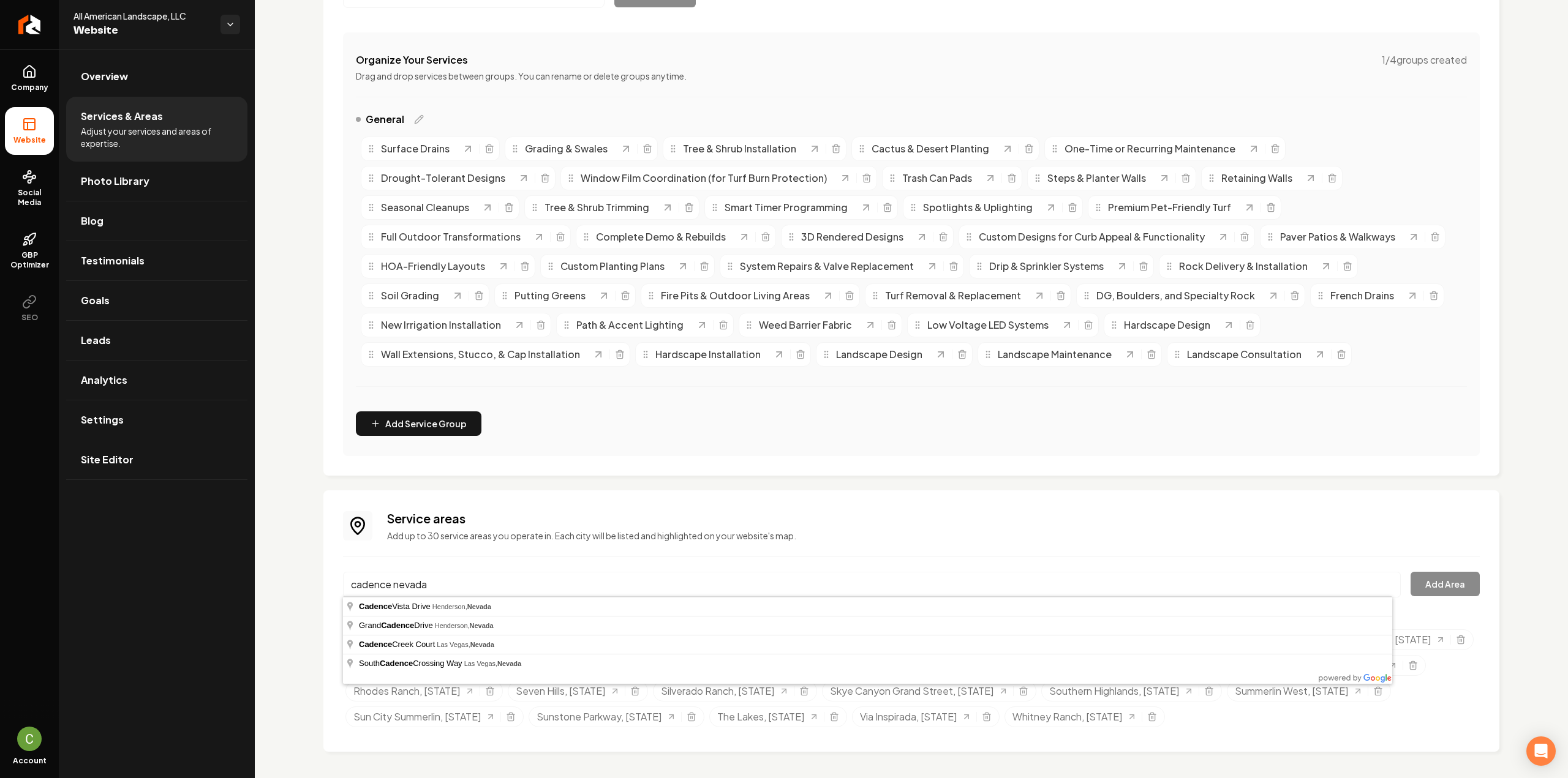click on "cadence nevada" at bounding box center (872, 585) 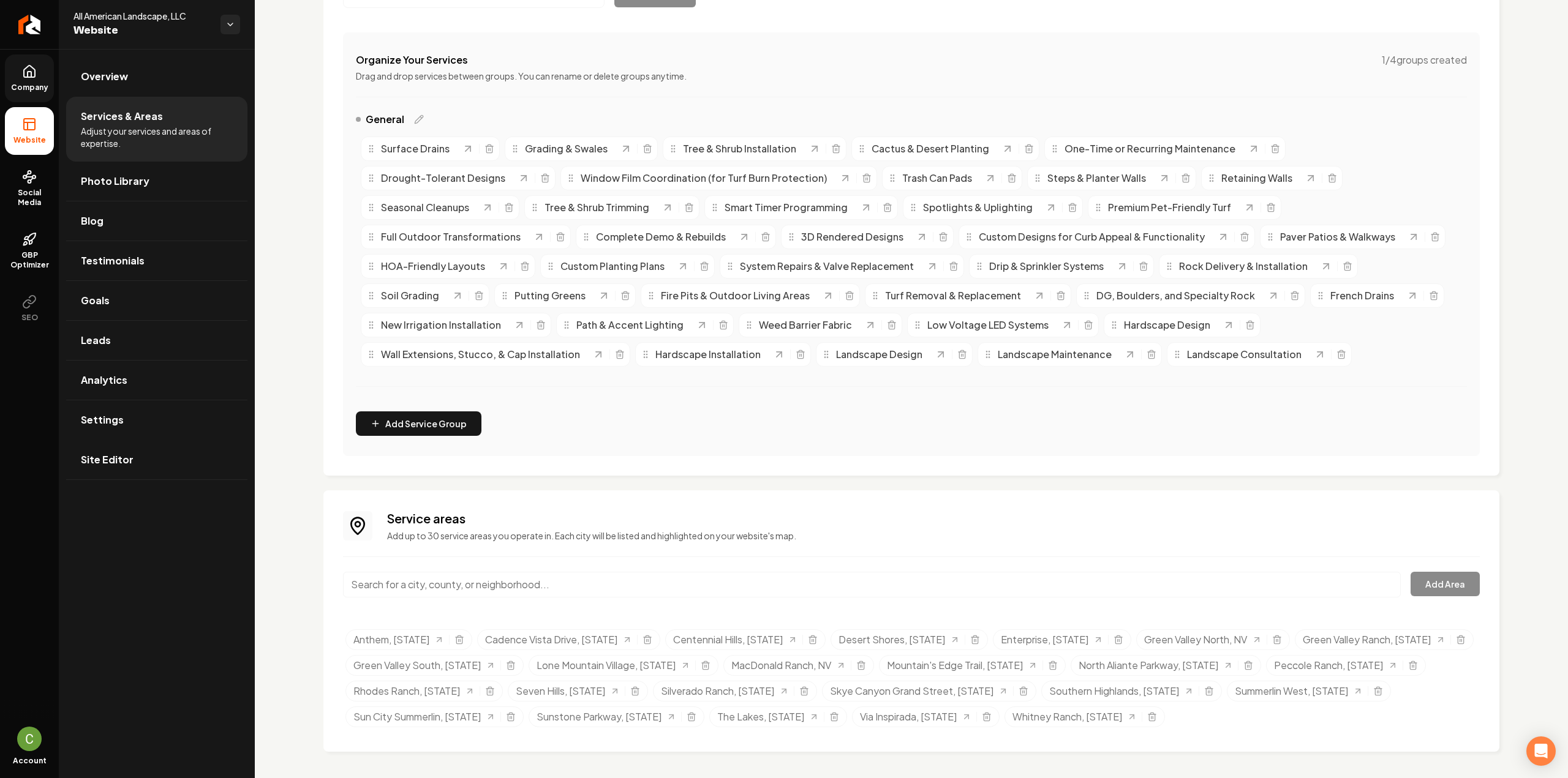 type 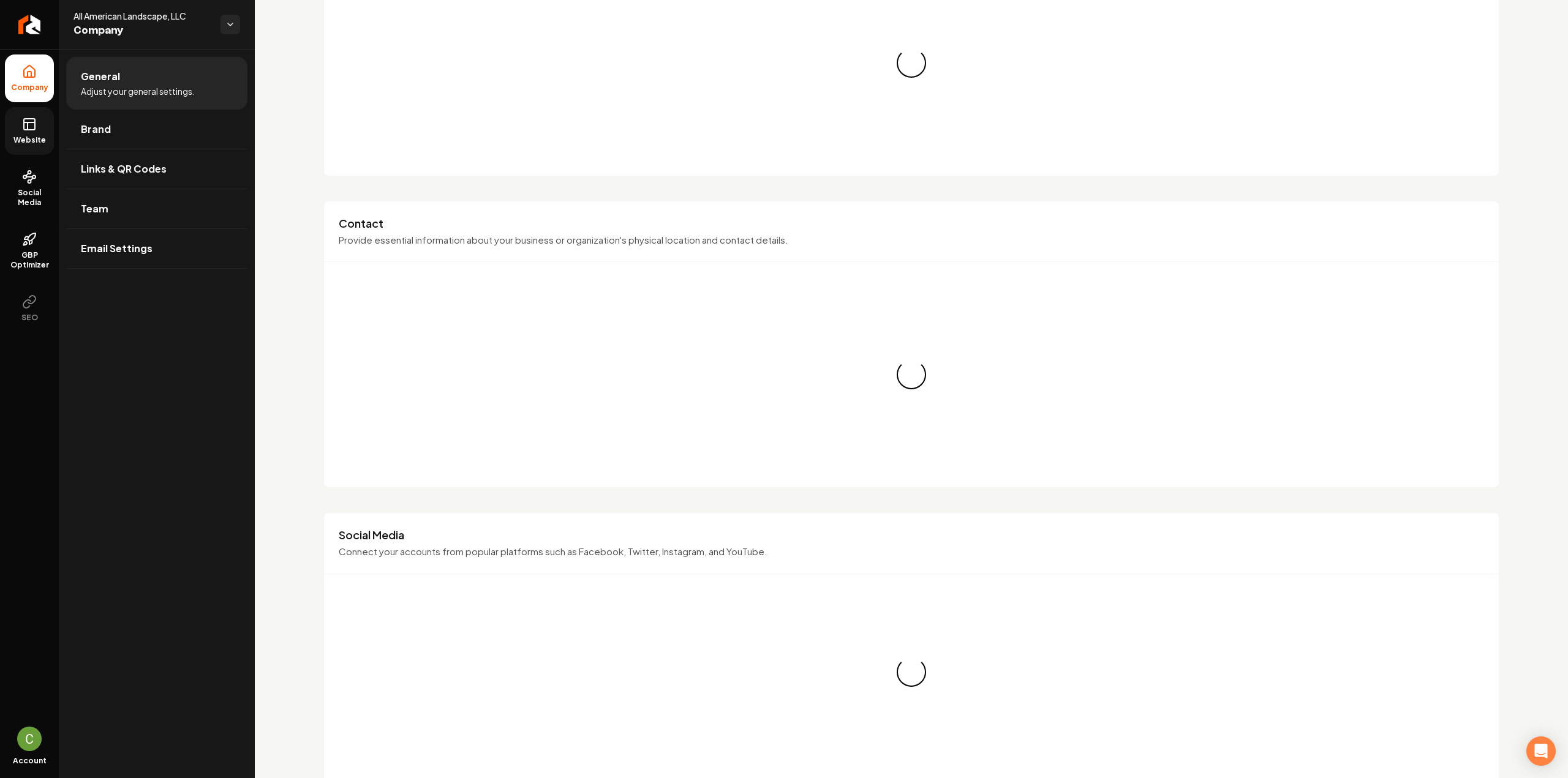 click 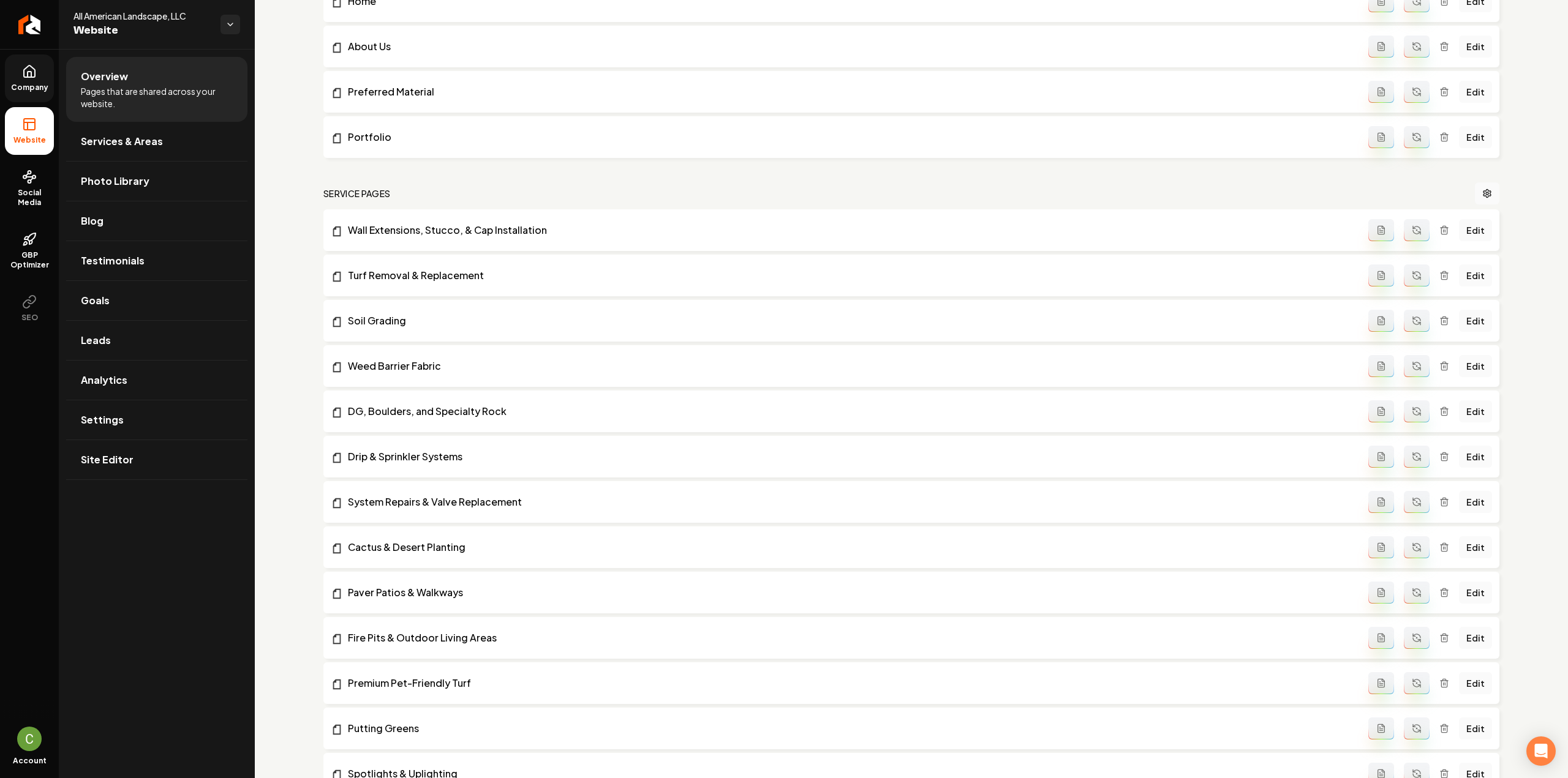 scroll, scrollTop: 0, scrollLeft: 0, axis: both 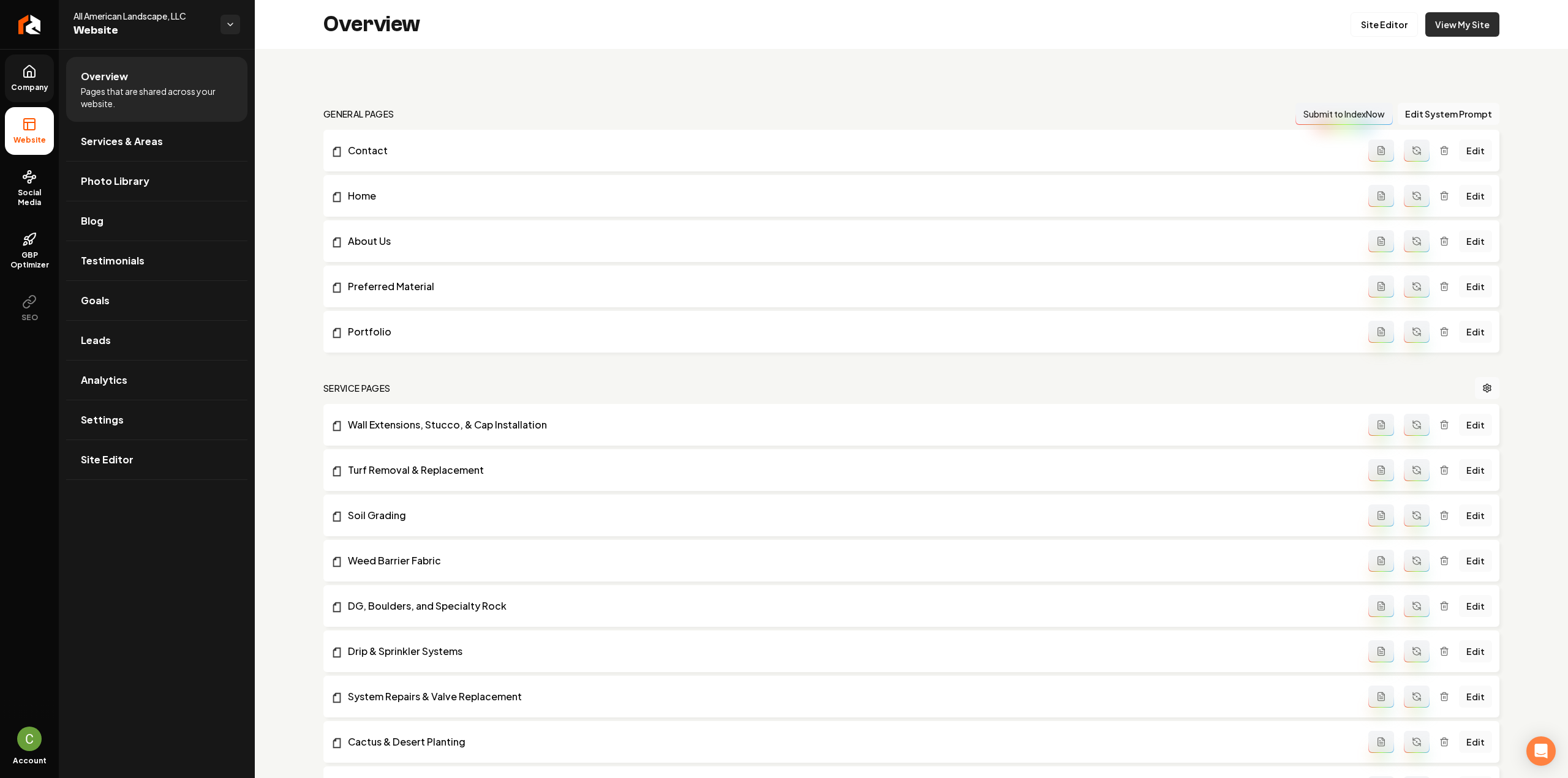 click on "View My Site" at bounding box center (1462, 24) 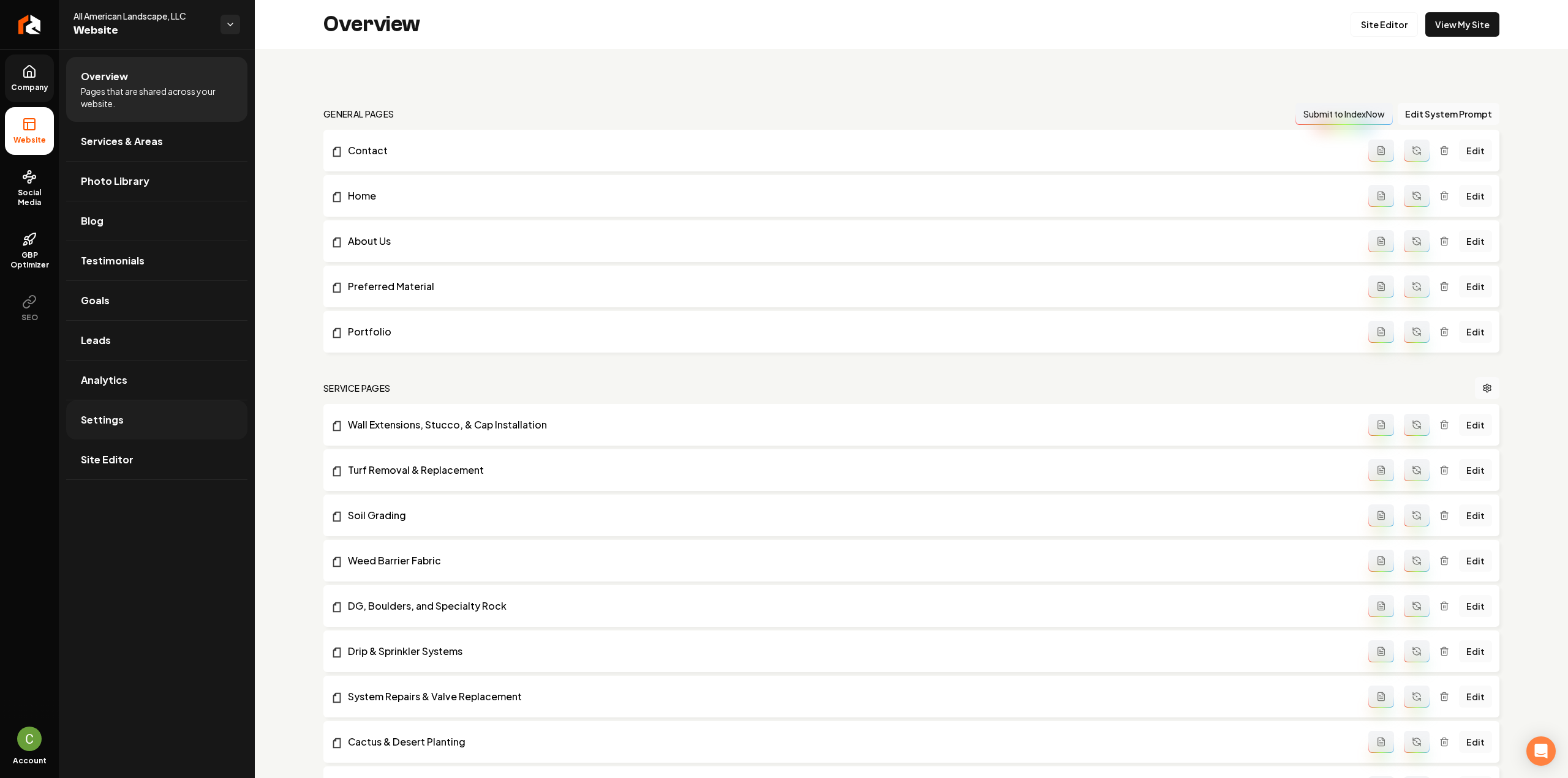 click on "Settings" at bounding box center [102, 420] 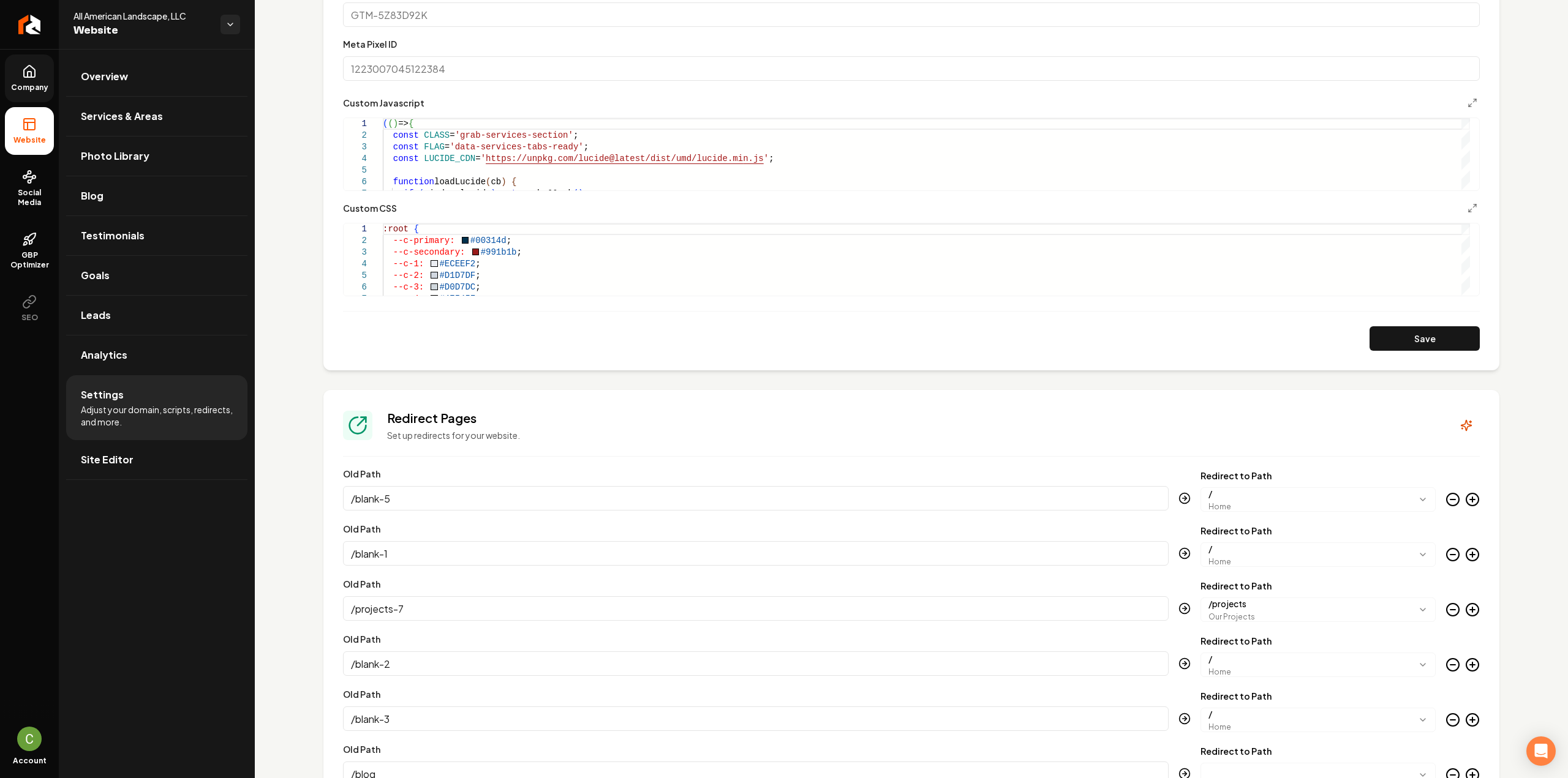 scroll, scrollTop: 673, scrollLeft: 0, axis: vertical 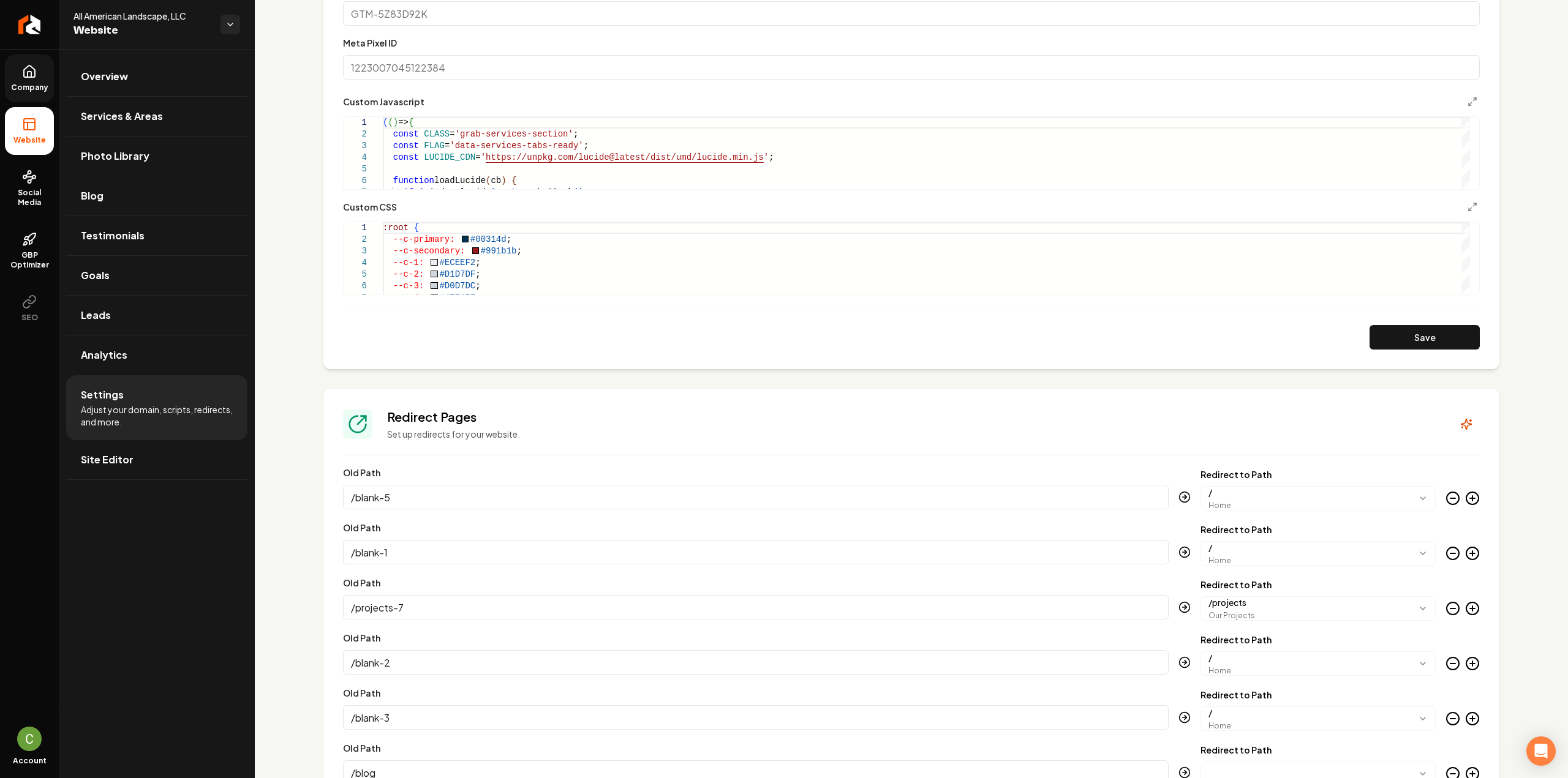 click on "**********" at bounding box center (911, 138) 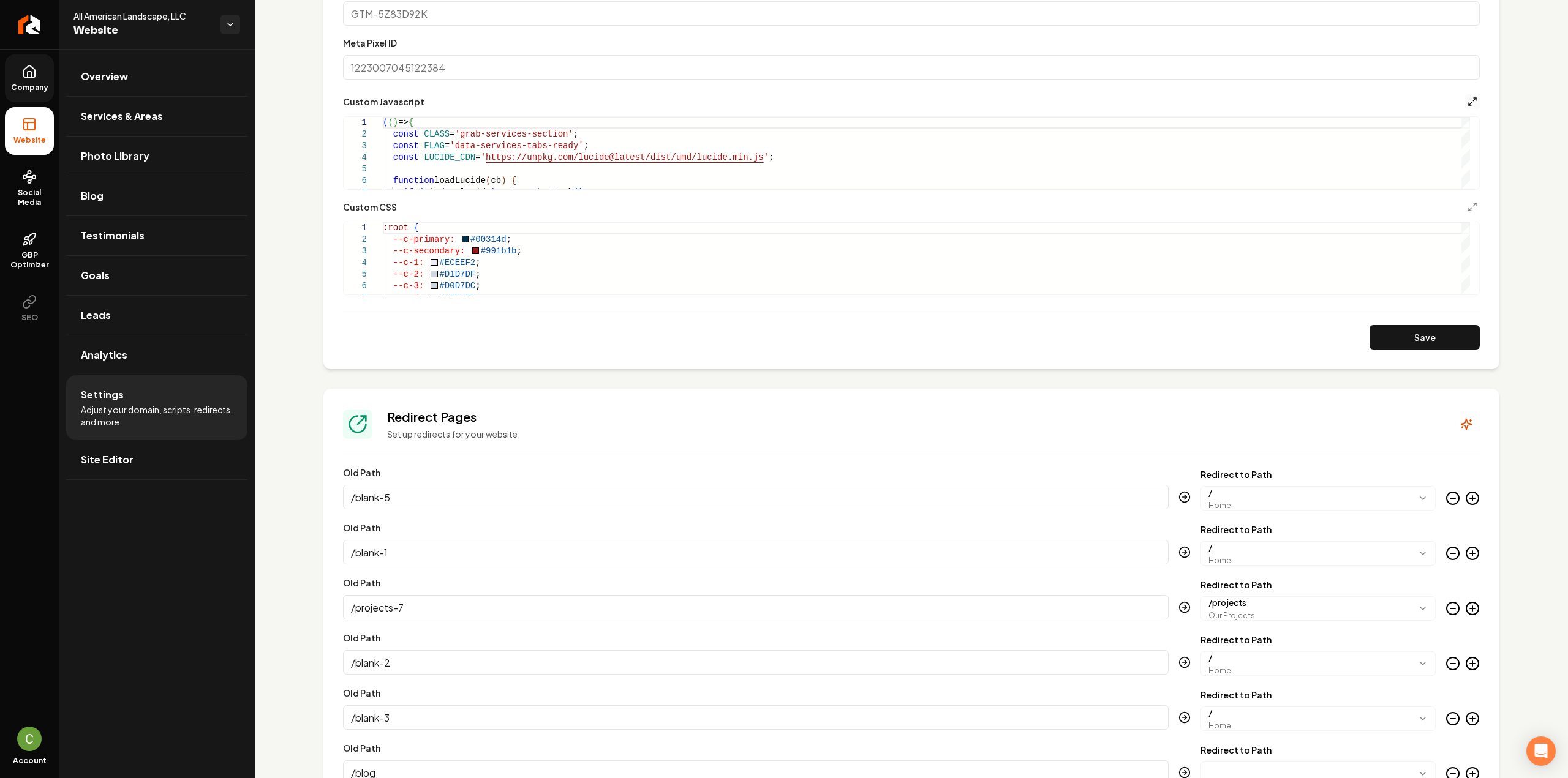click 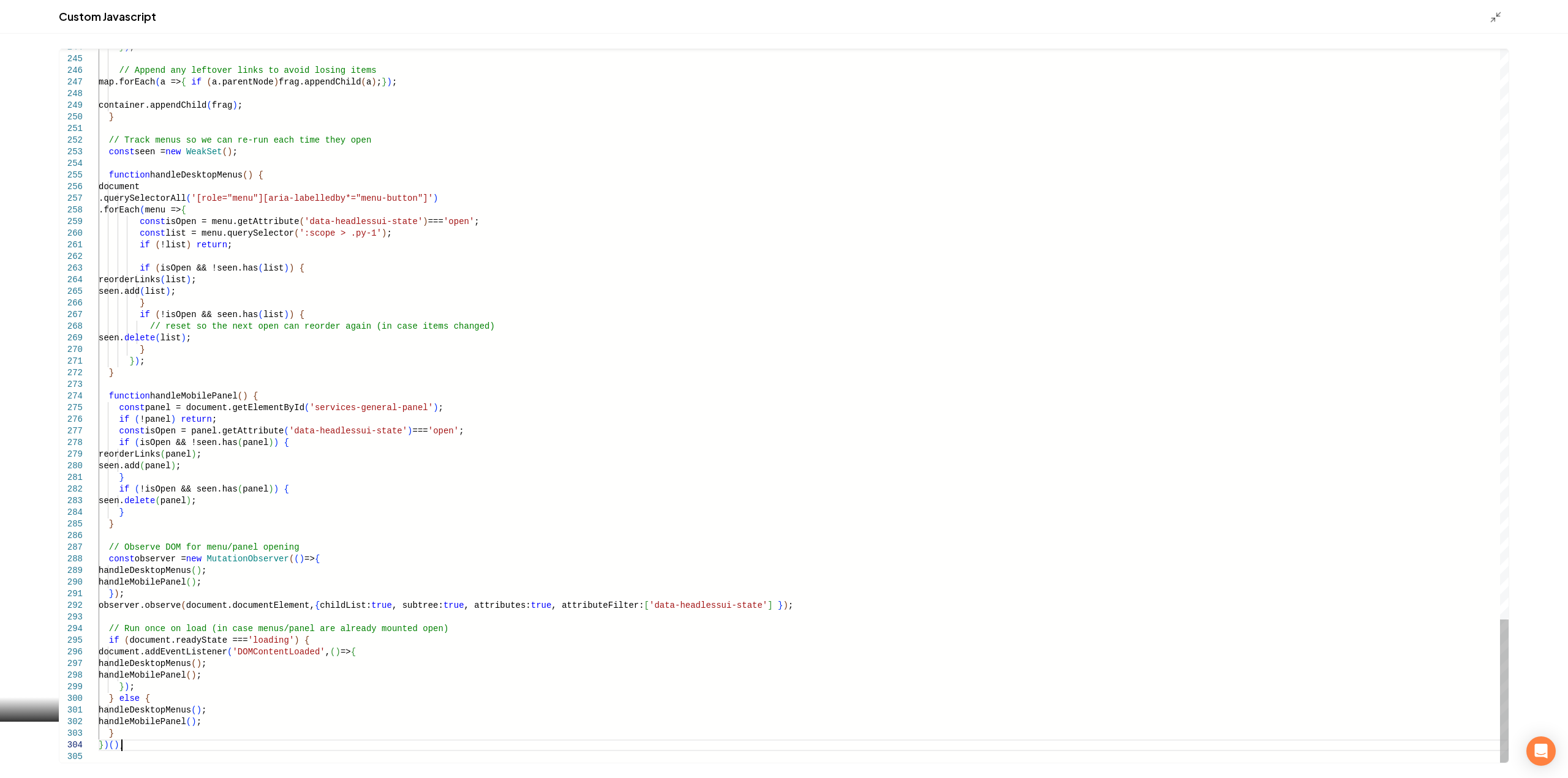 click on "} ) ;      // Append any leftover links to avoid losing items     map.forEach ( a =>  {   if   ( a.parentNode )  frag.appendChild ( a ) ;  } ) ;     container.appendChild ( frag ) ;    }    // Track menus so we can re-run each time they ope n    const  seen =  new   WeakSet ( ) ;    function  handleDesktopMenus ( )   {     document       .querySelectorAll ( '[role="menu"][aria-labelledby*="menu-button"]' )       .forEach ( menu =>  {          const  isOpen = menu.getAttribute ( 'data-headlessui-state' )  ===  'open' ;          const  list = menu.querySelector ( ':scope > .py-1' ) ;          if   ( !list )   return ;          if   ( isOpen && !seen.has ( list ) )   {           reorderLinks ( list ) ;           seen.add ( list ) ;          }          if   ( !isOpen && seen.has ( list ) )   {            se items changed) delete ( list ) ;" at bounding box center (804, -1011) 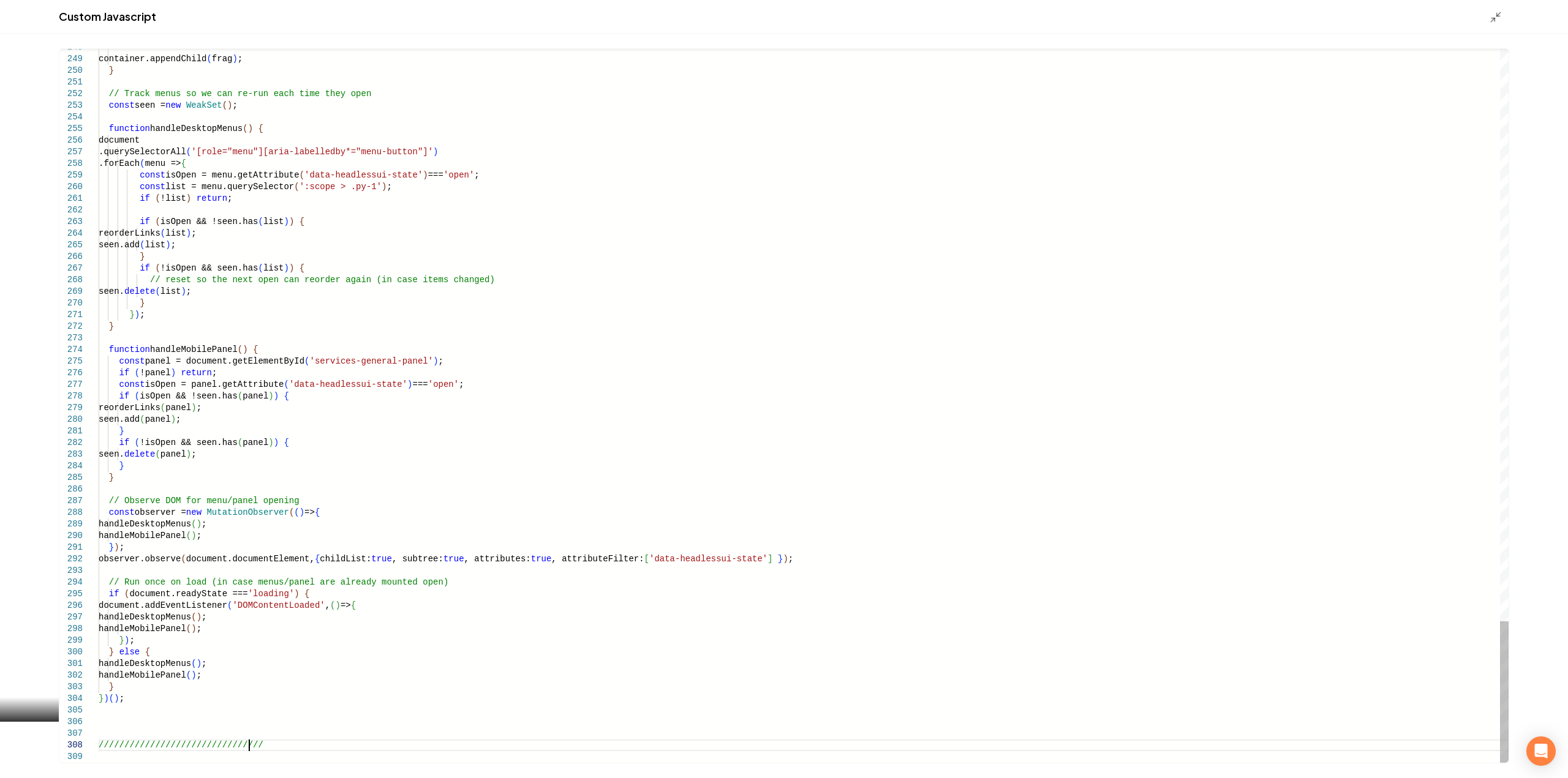 scroll, scrollTop: 82, scrollLeft: 197, axis: both 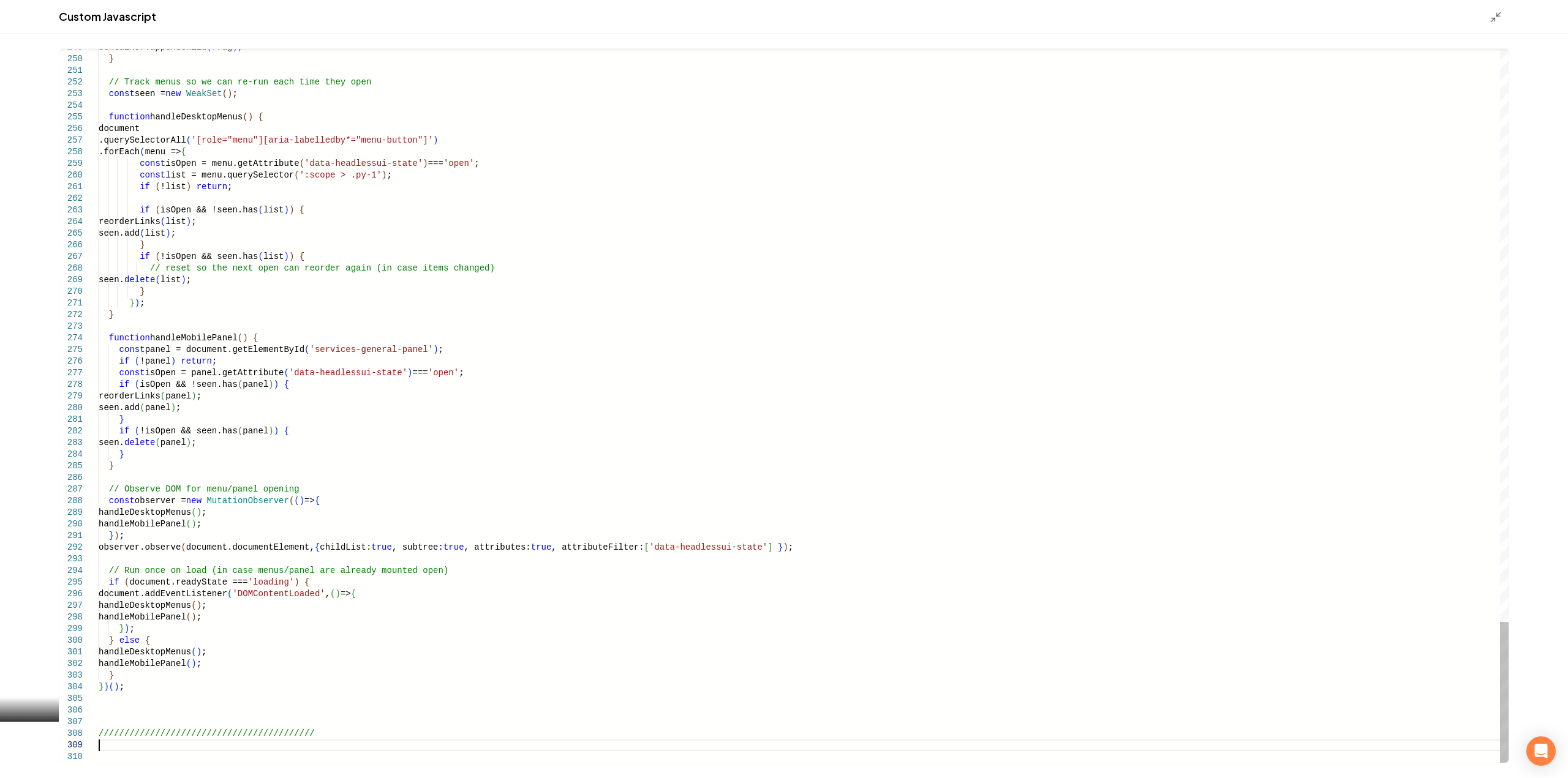 type on "**********" 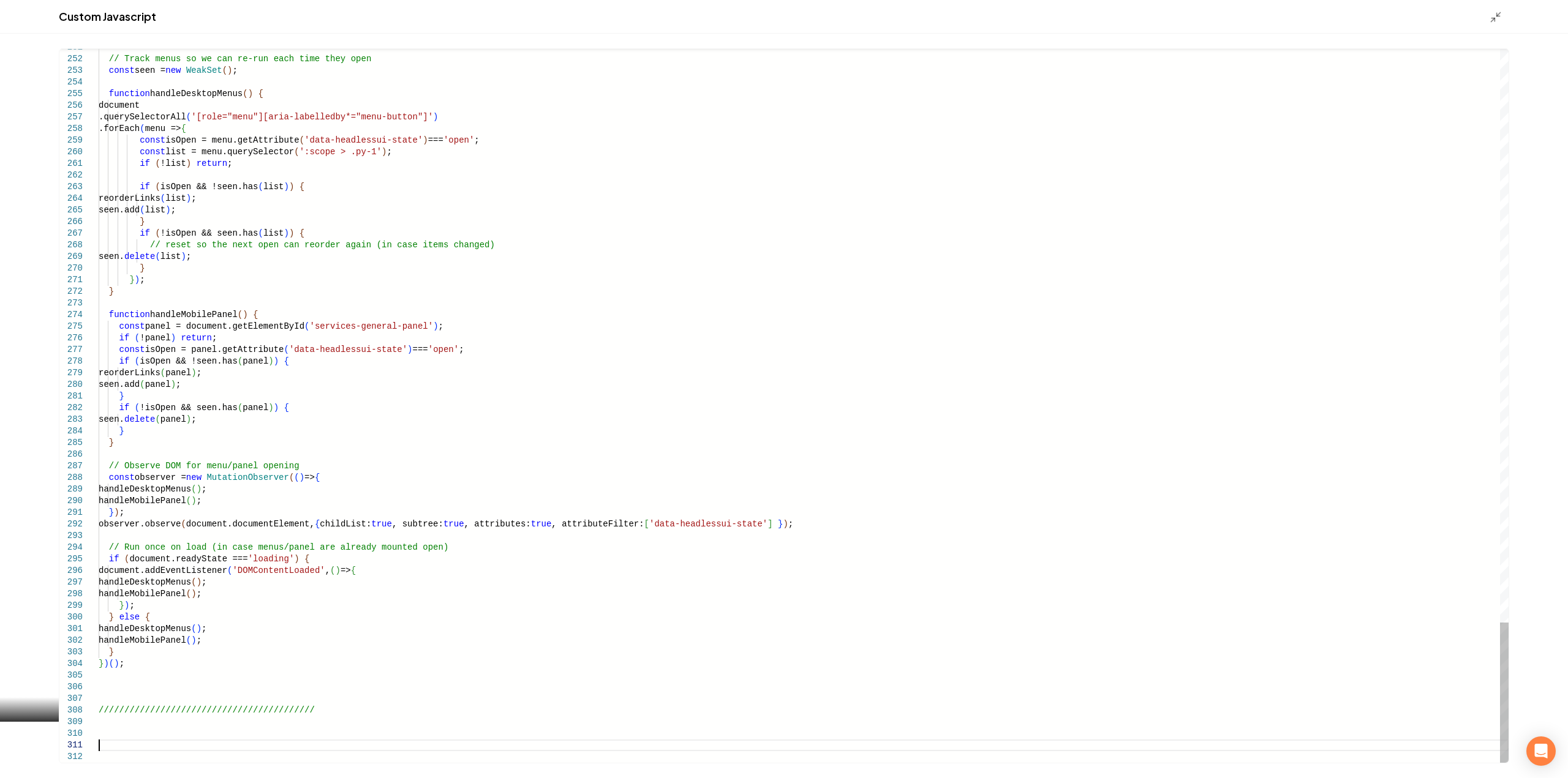 scroll, scrollTop: 10, scrollLeft: 0, axis: vertical 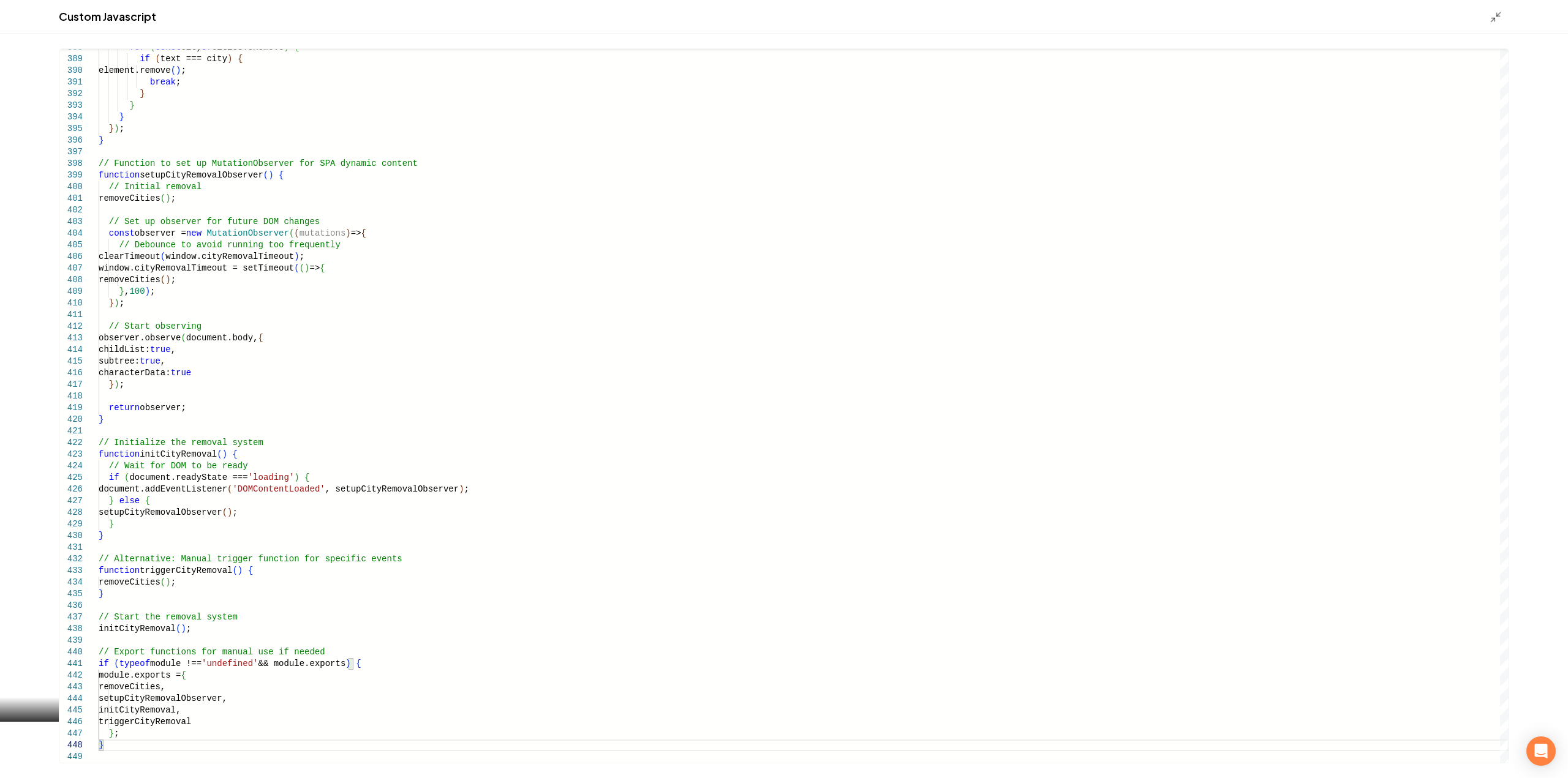 click 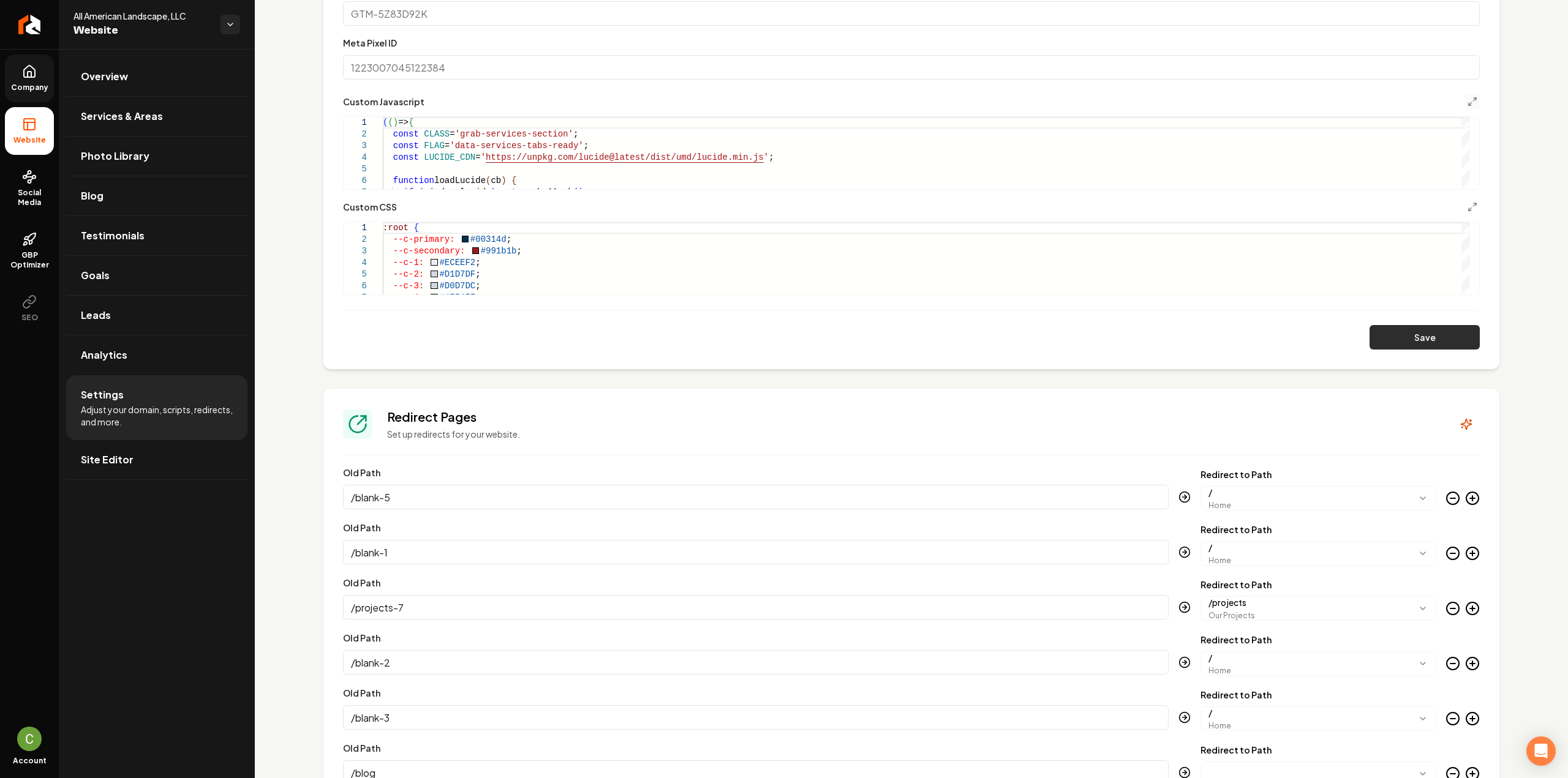 click on "Save" at bounding box center (1425, 337) 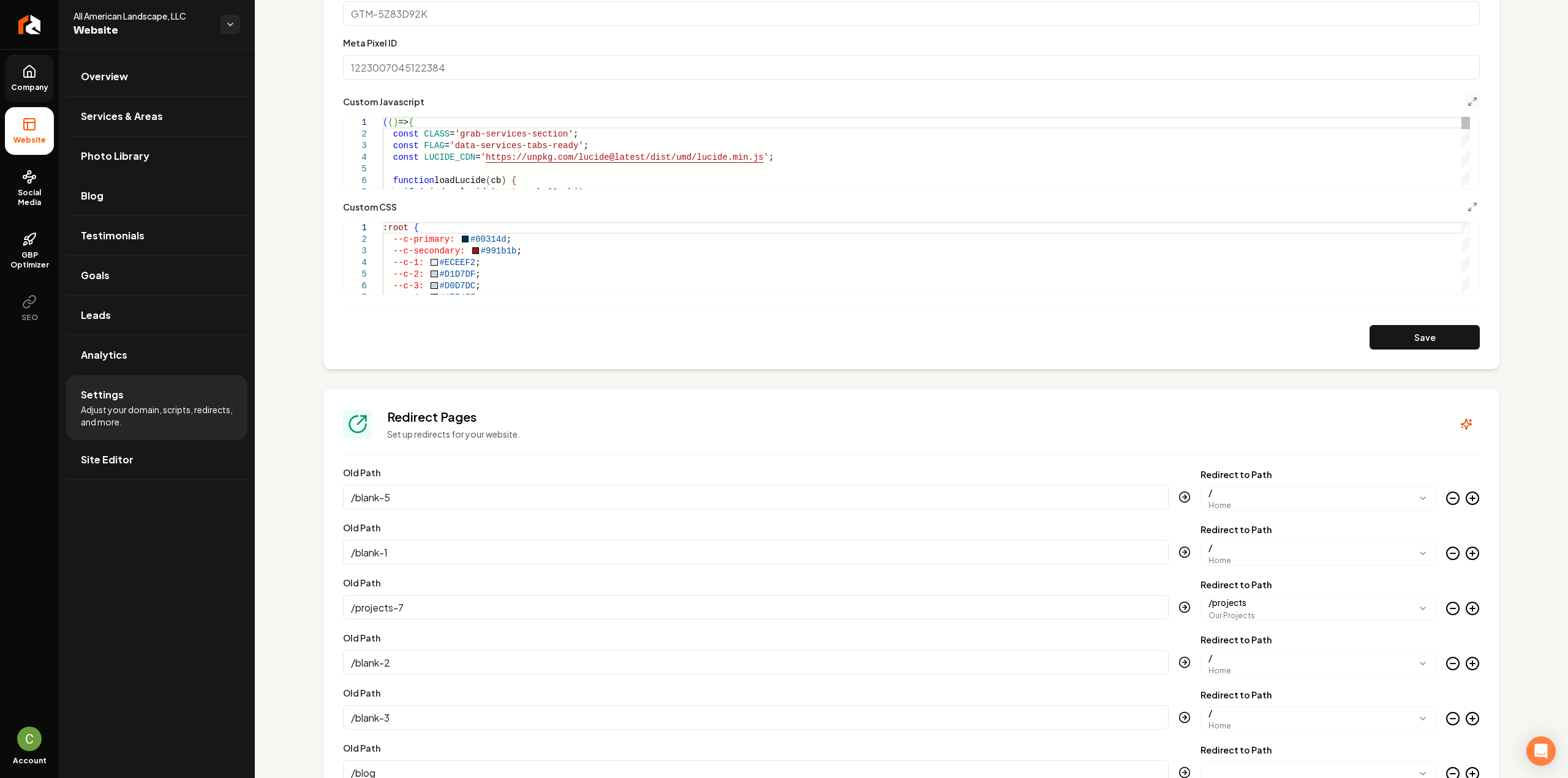 click at bounding box center (1472, 102) 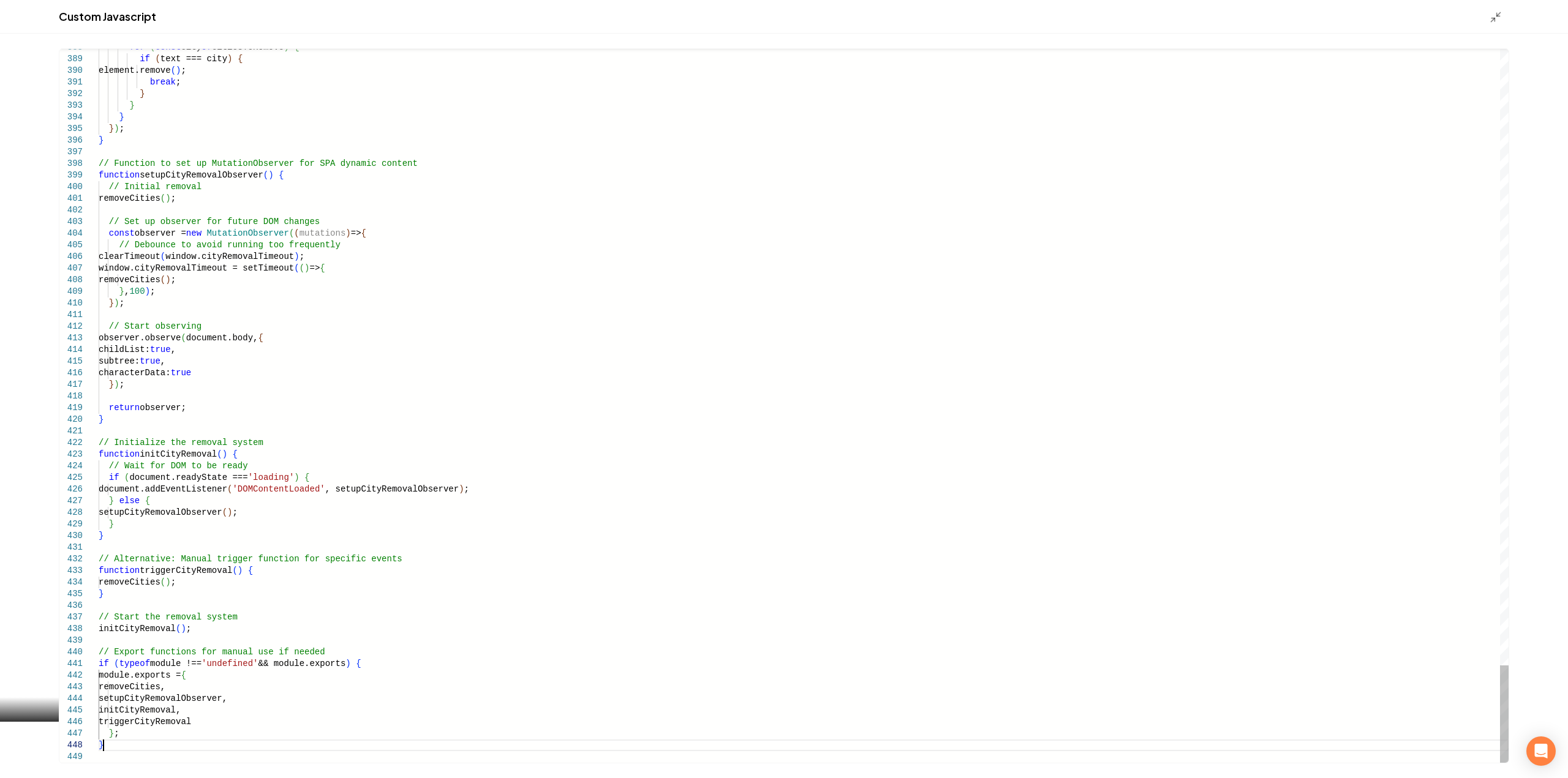 scroll, scrollTop: 0, scrollLeft: 0, axis: both 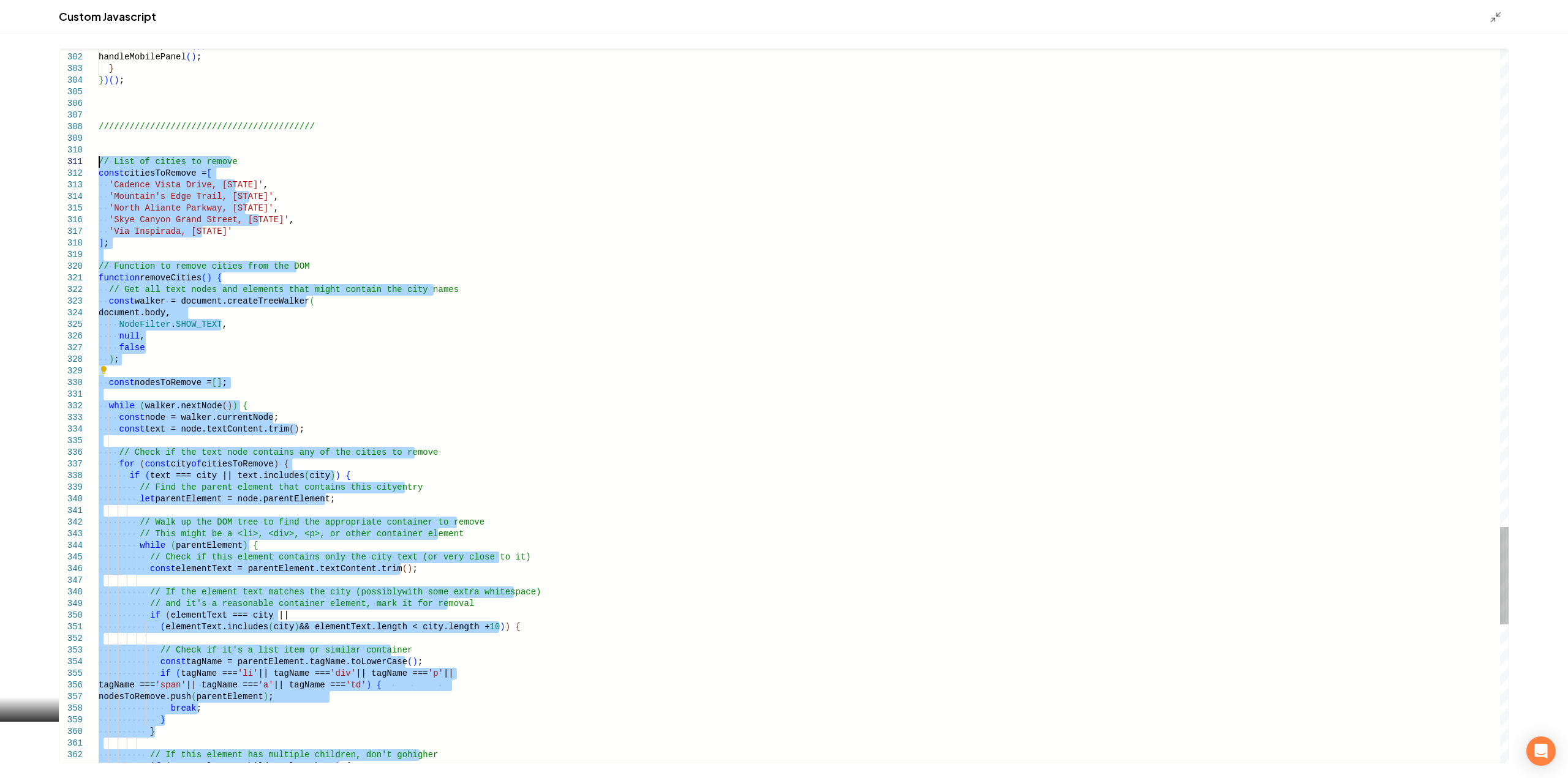drag, startPoint x: 107, startPoint y: 746, endPoint x: 75, endPoint y: 164, distance: 582.8791 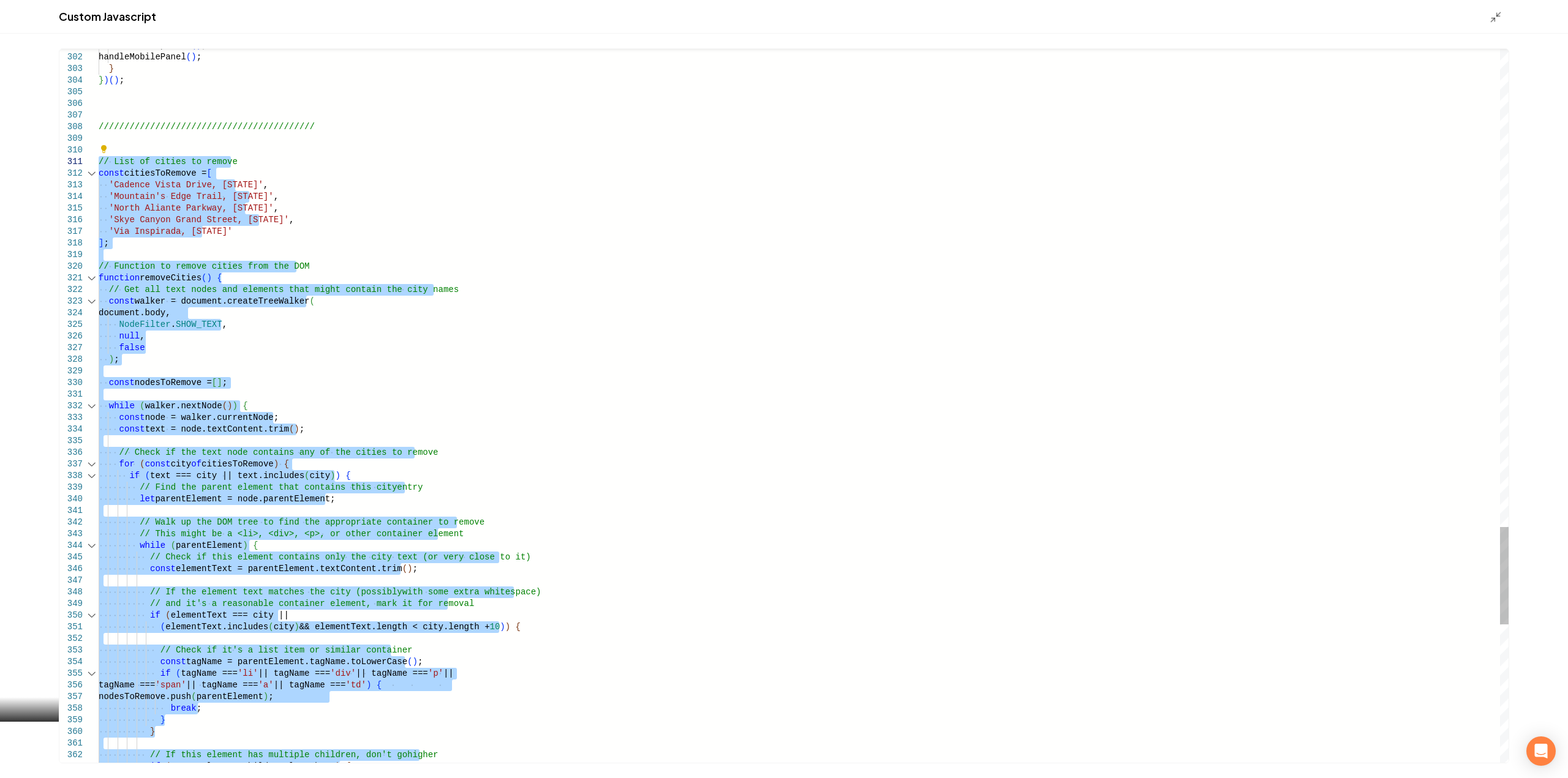 type on "**********" 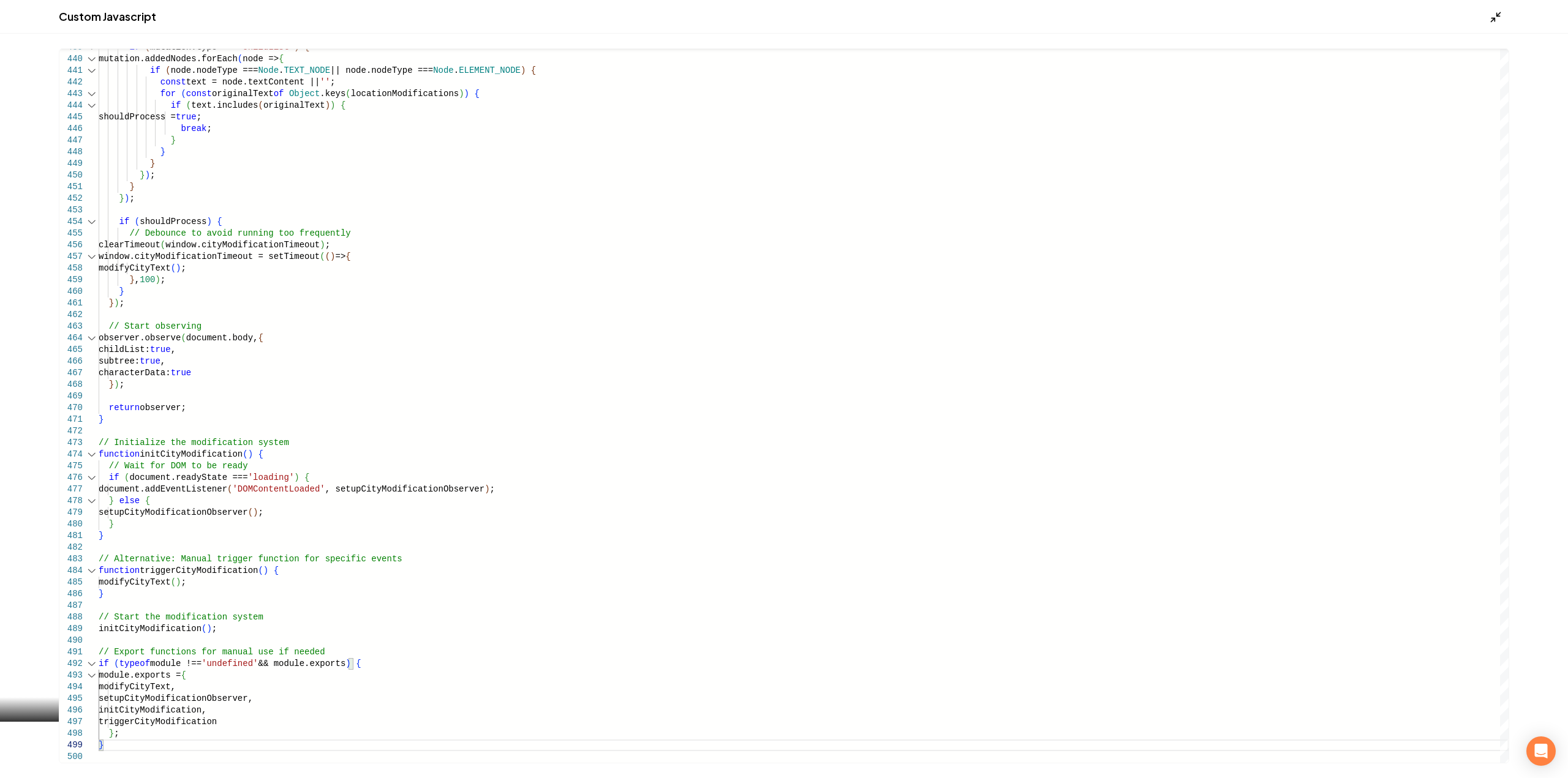 click 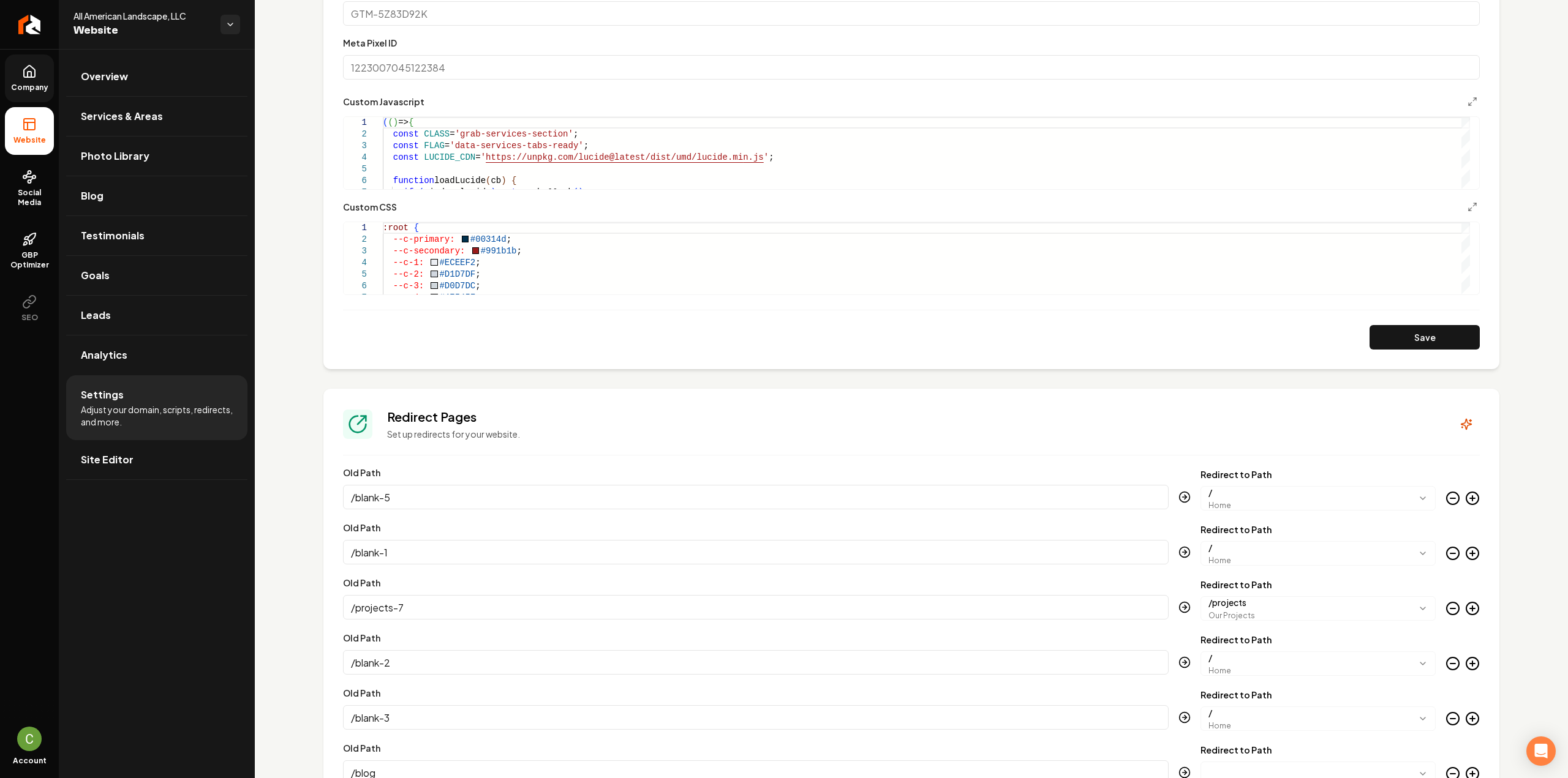 drag, startPoint x: 1408, startPoint y: 329, endPoint x: 1416, endPoint y: 345, distance: 17.888544 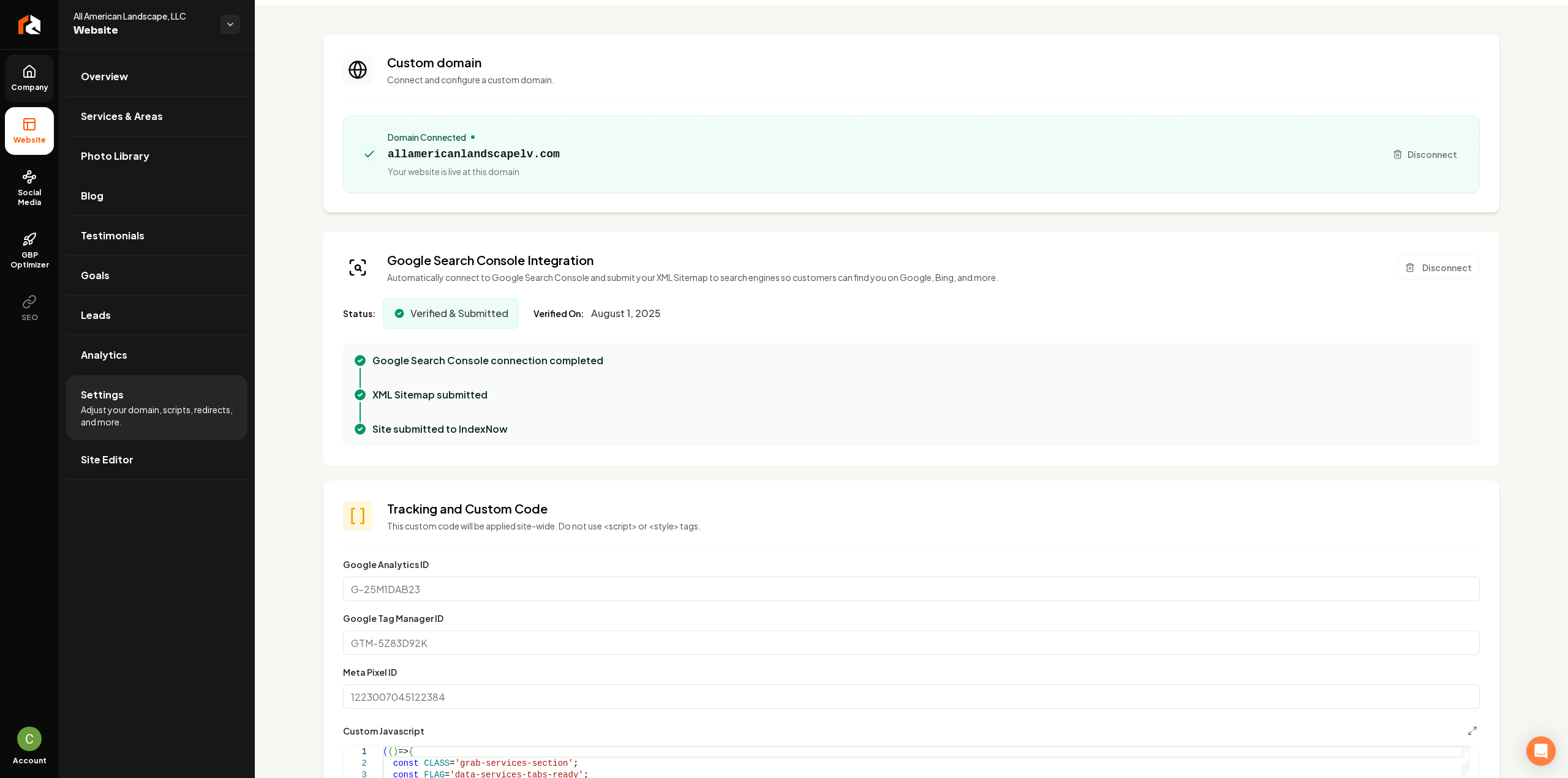 scroll, scrollTop: 0, scrollLeft: 0, axis: both 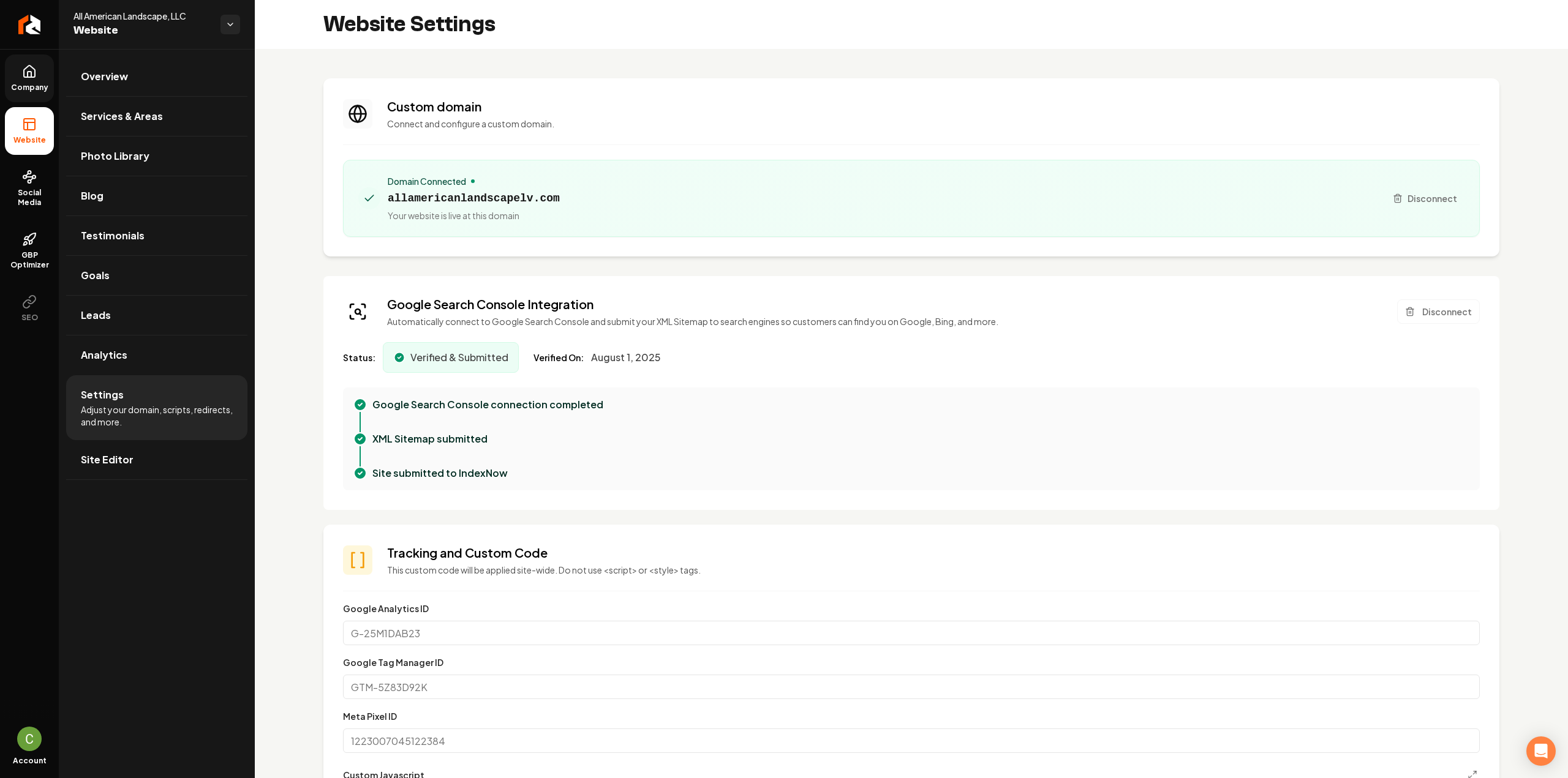 click on "Company" at bounding box center [29, 88] 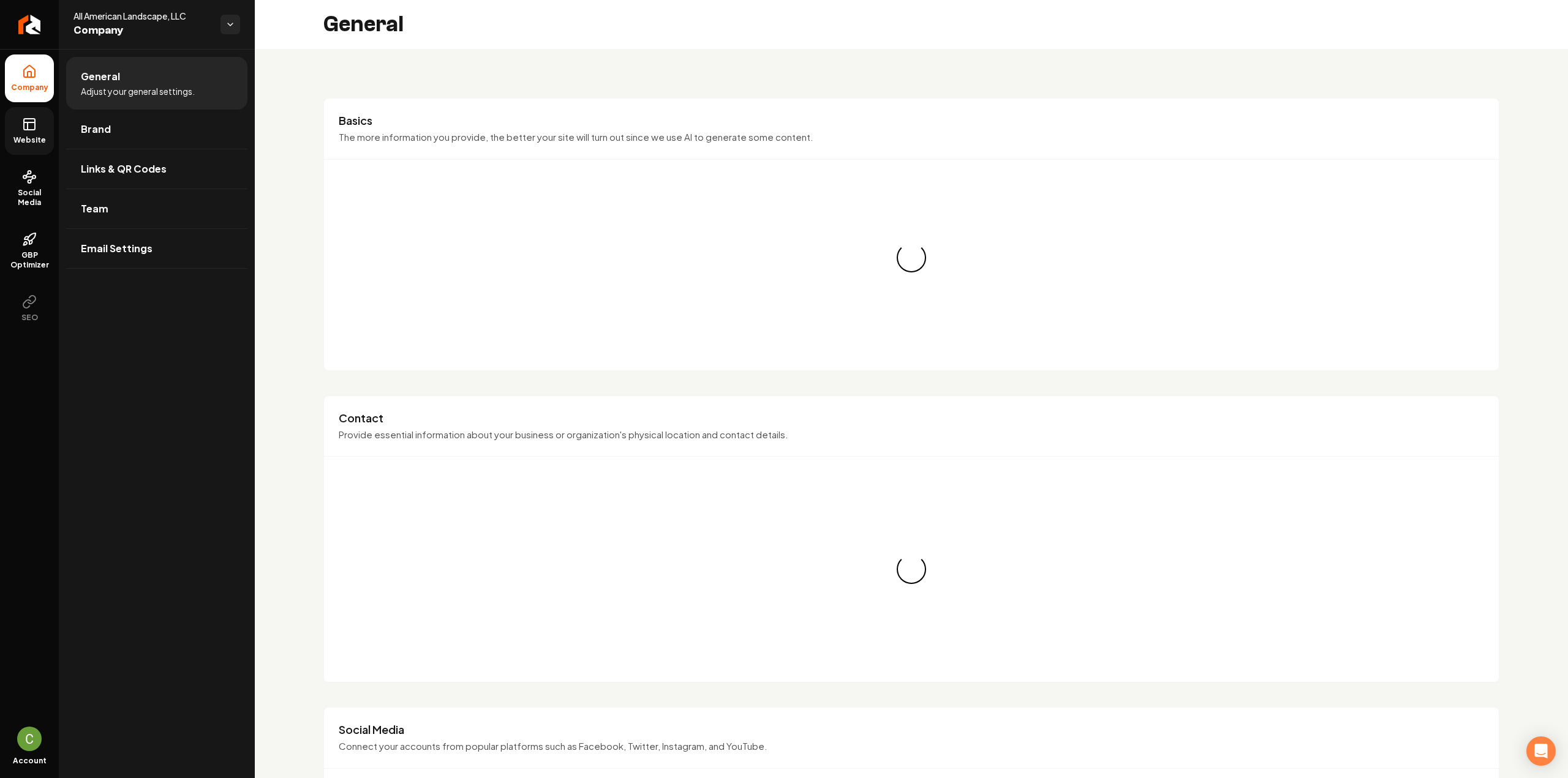 click 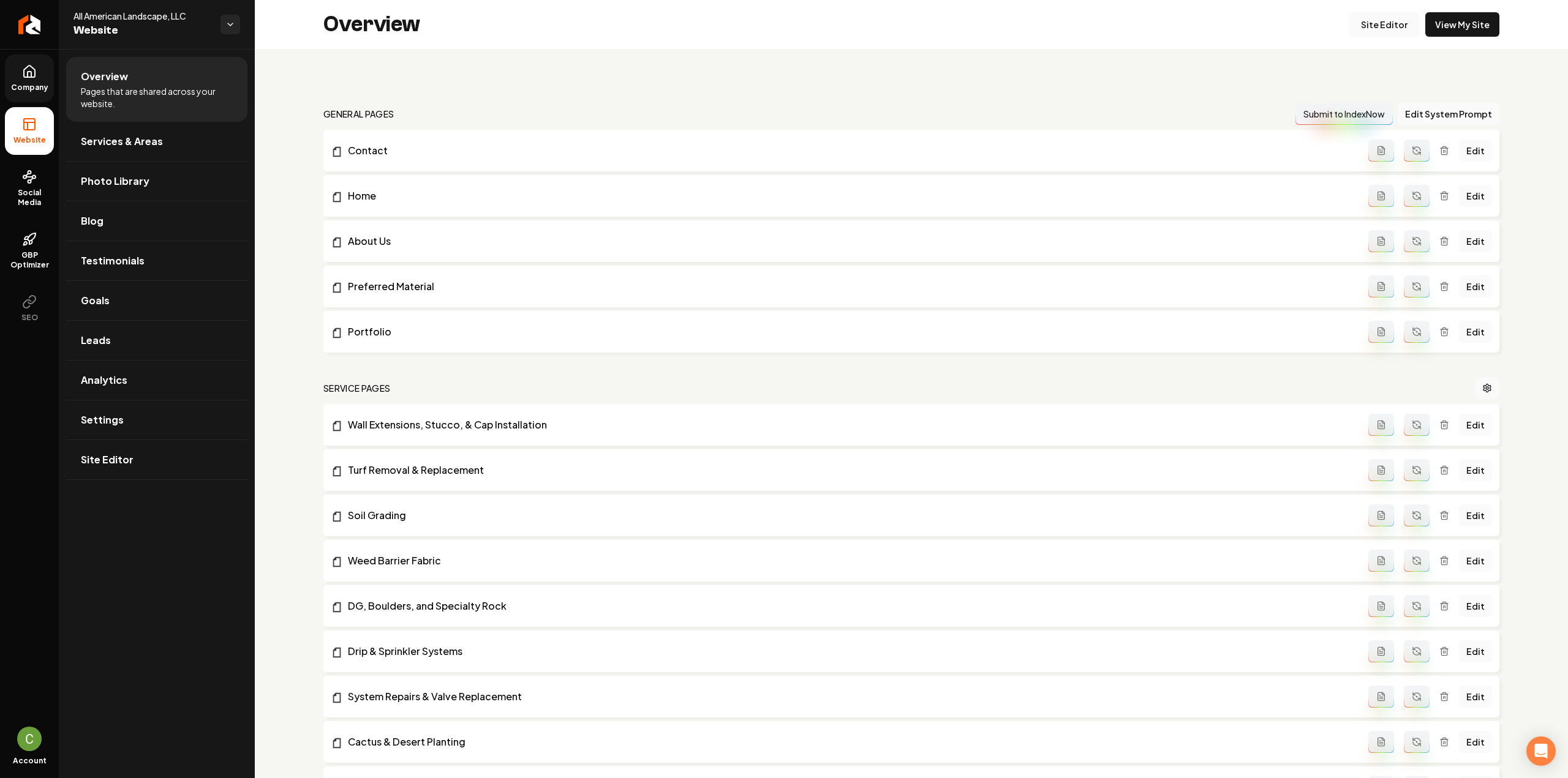 click on "Site Editor" at bounding box center [1384, 24] 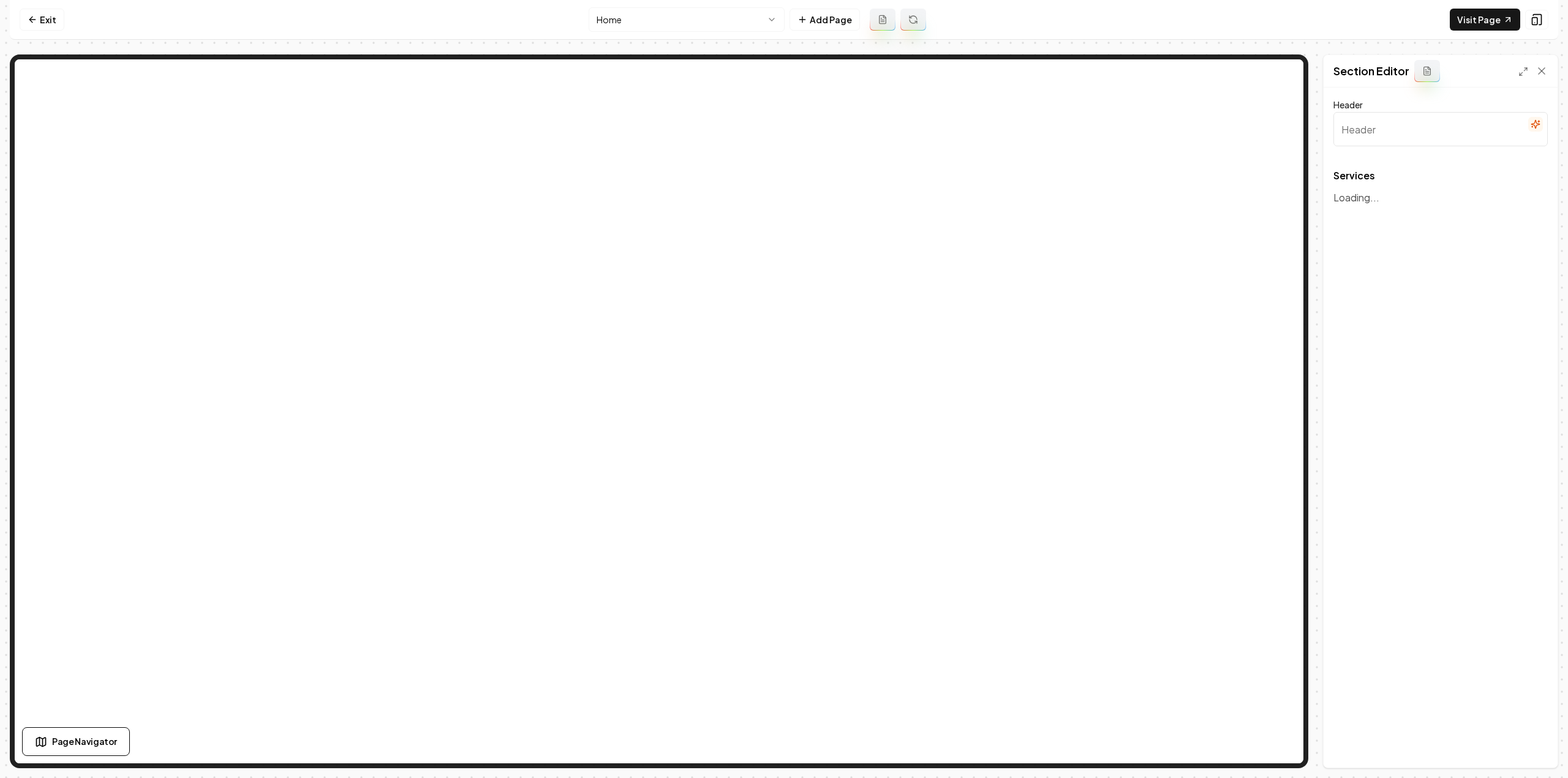 type on "Expert Landscaping Services" 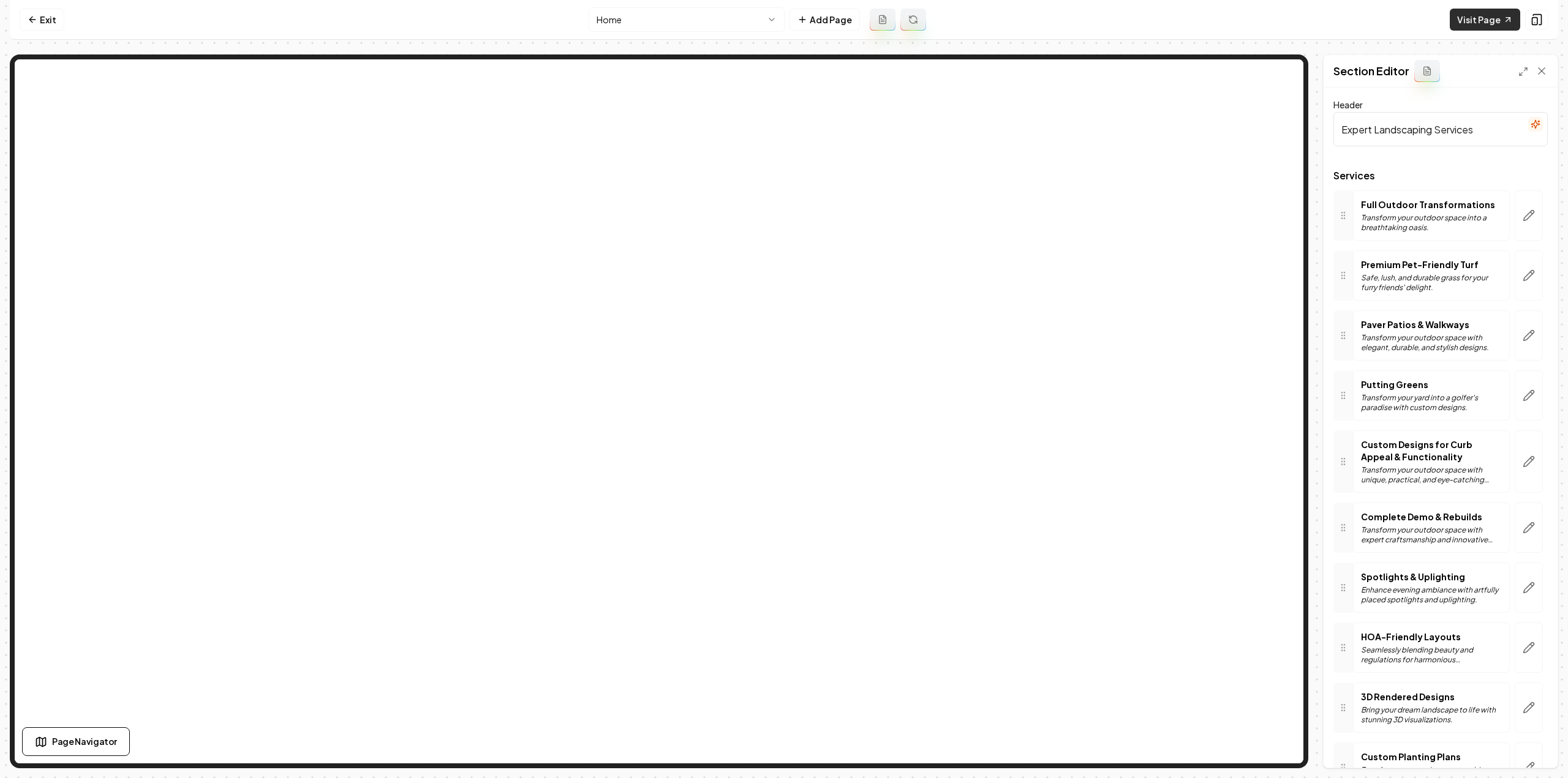 click on "Visit Page" at bounding box center [1485, 20] 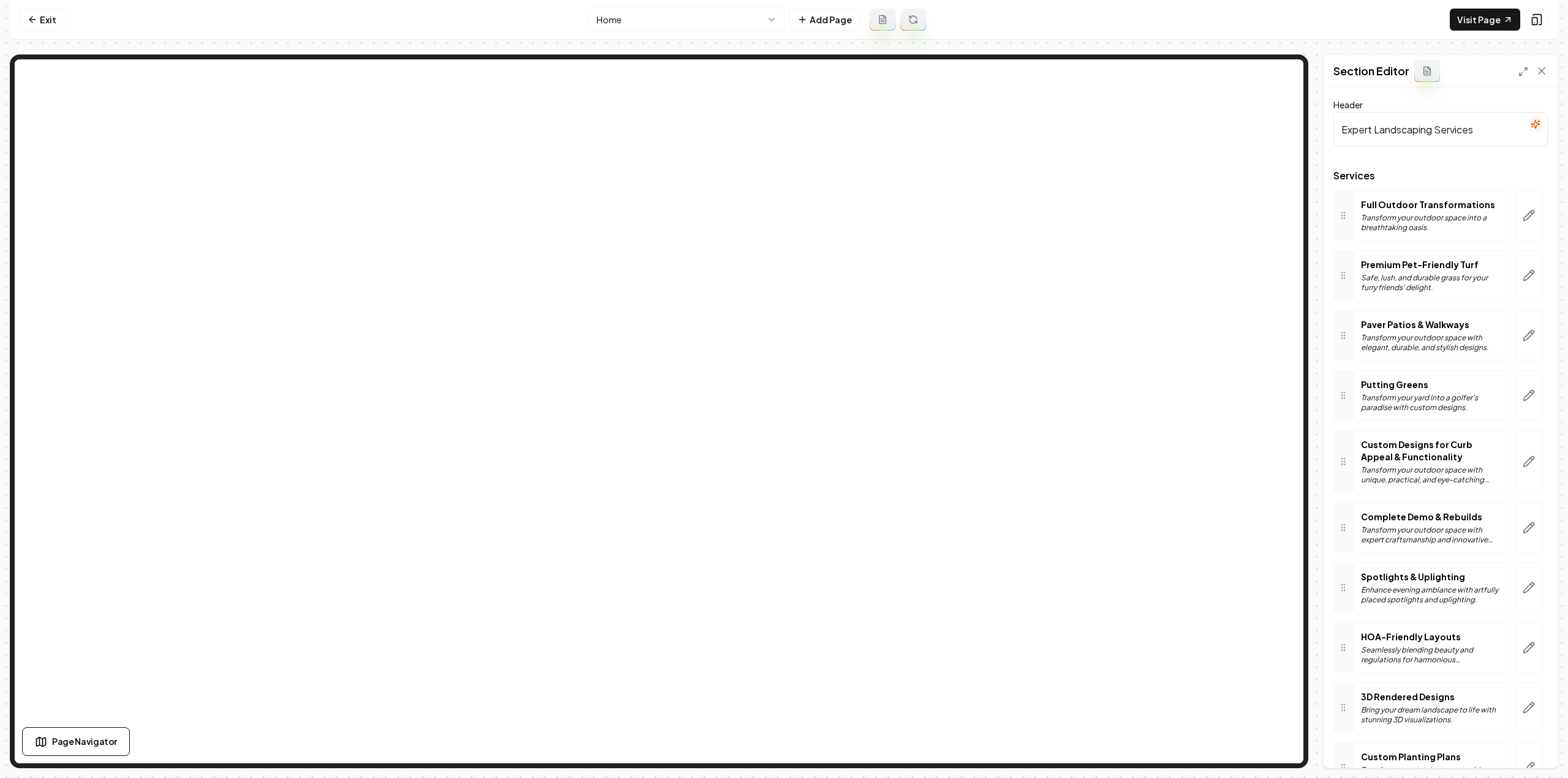 drag, startPoint x: 37, startPoint y: 18, endPoint x: 45, endPoint y: 51, distance: 33.95585 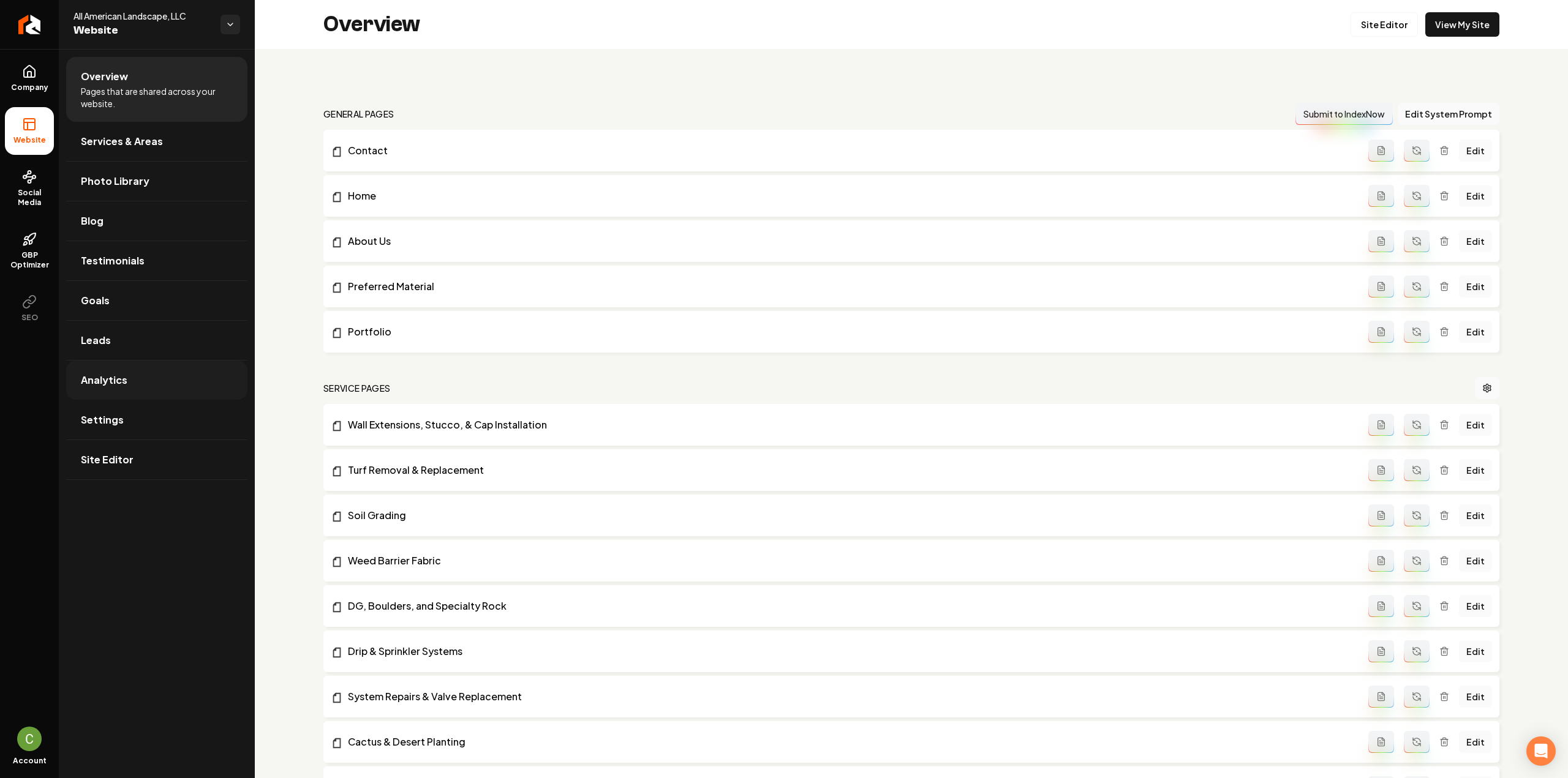 scroll, scrollTop: 61, scrollLeft: 0, axis: vertical 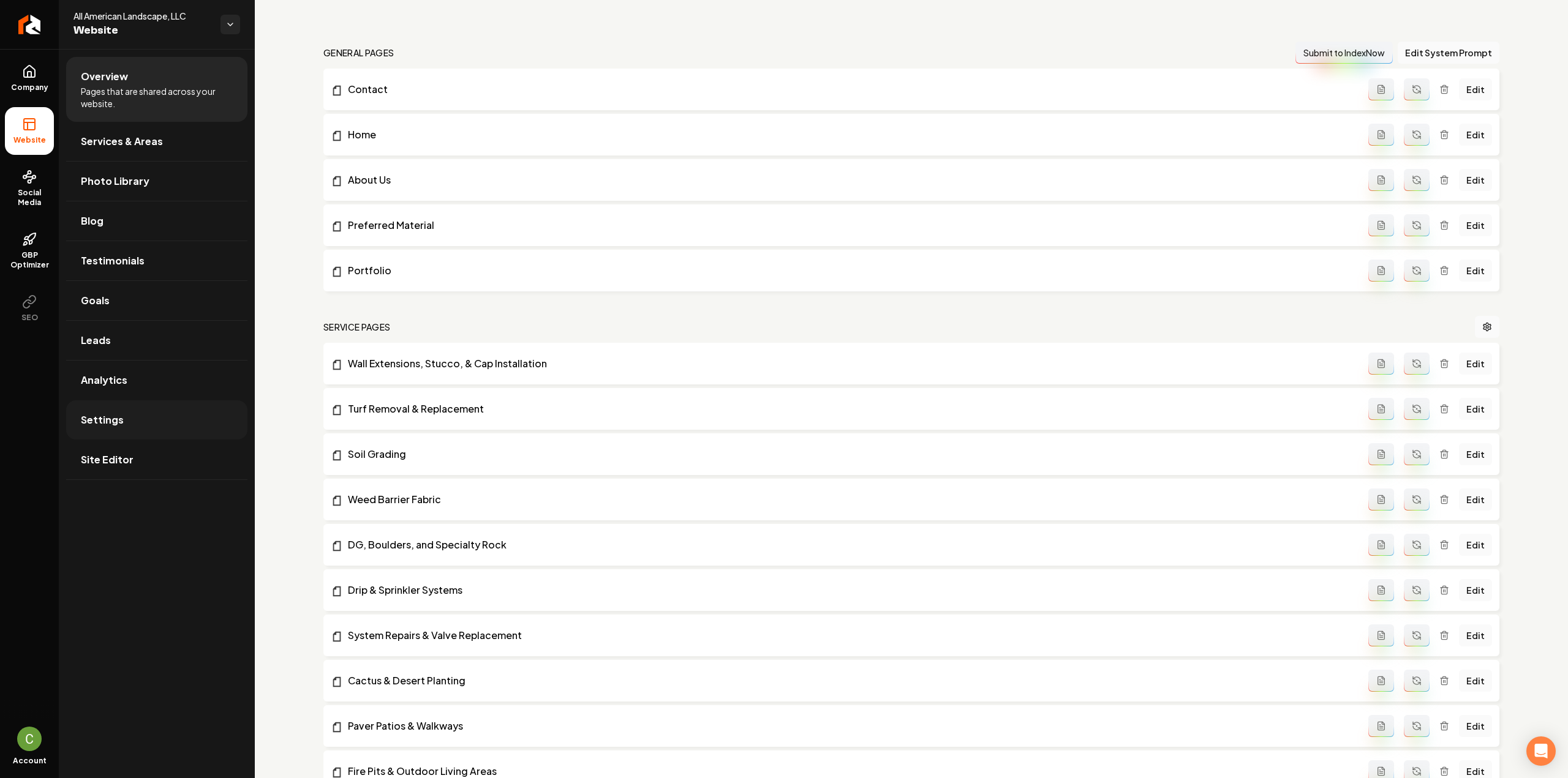 click on "Settings" at bounding box center [157, 420] 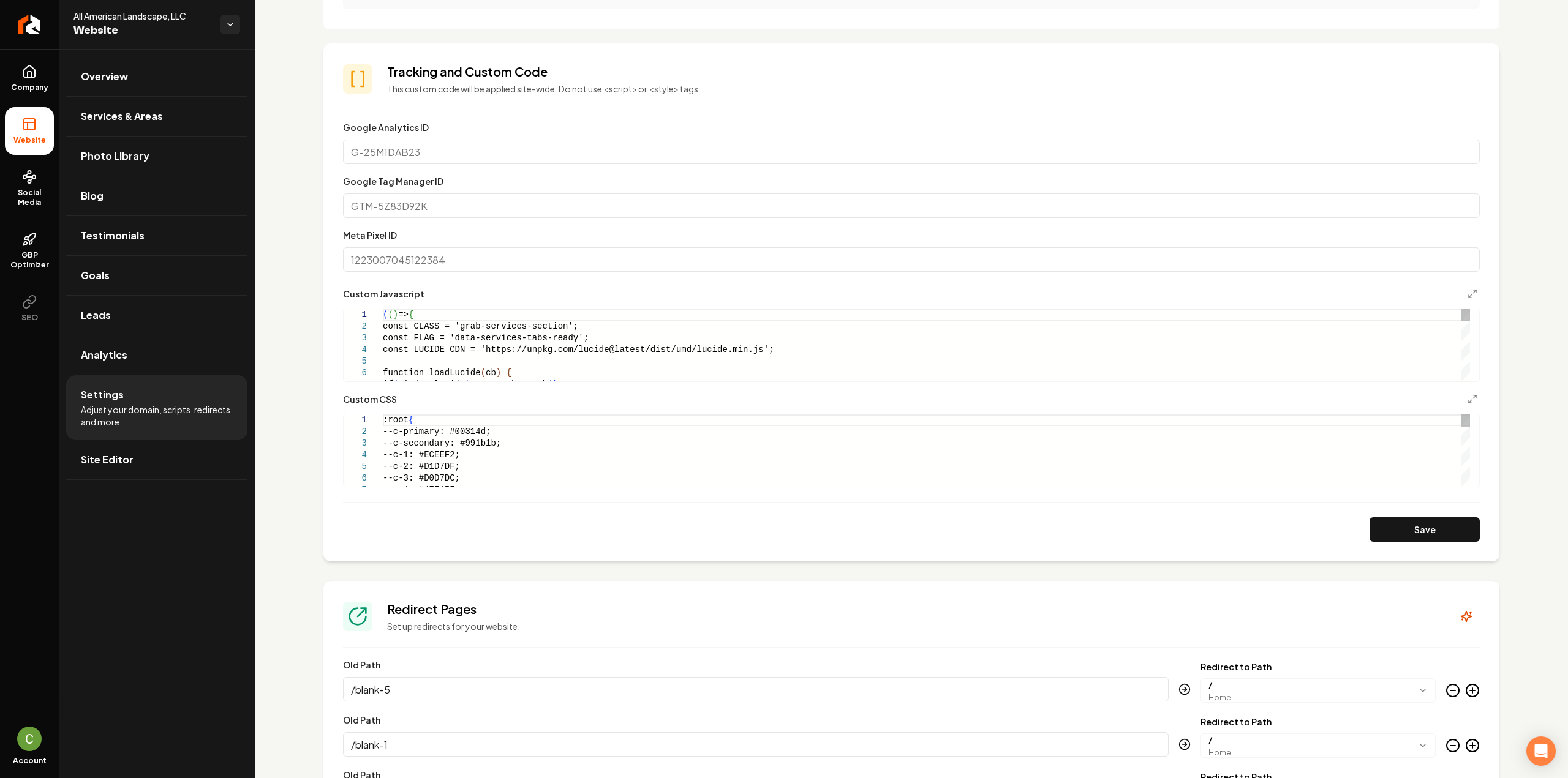 scroll, scrollTop: 490, scrollLeft: 0, axis: vertical 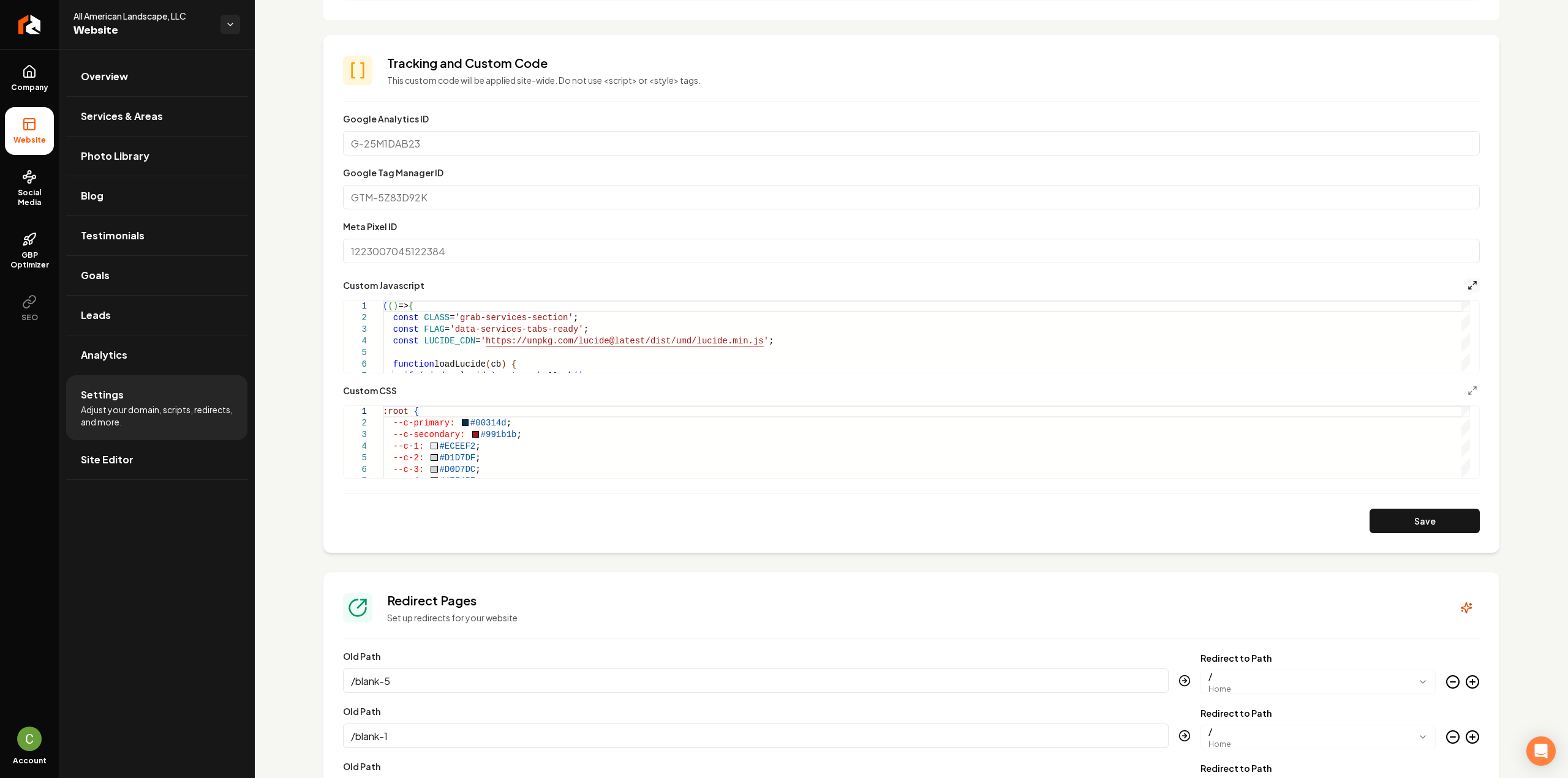 click 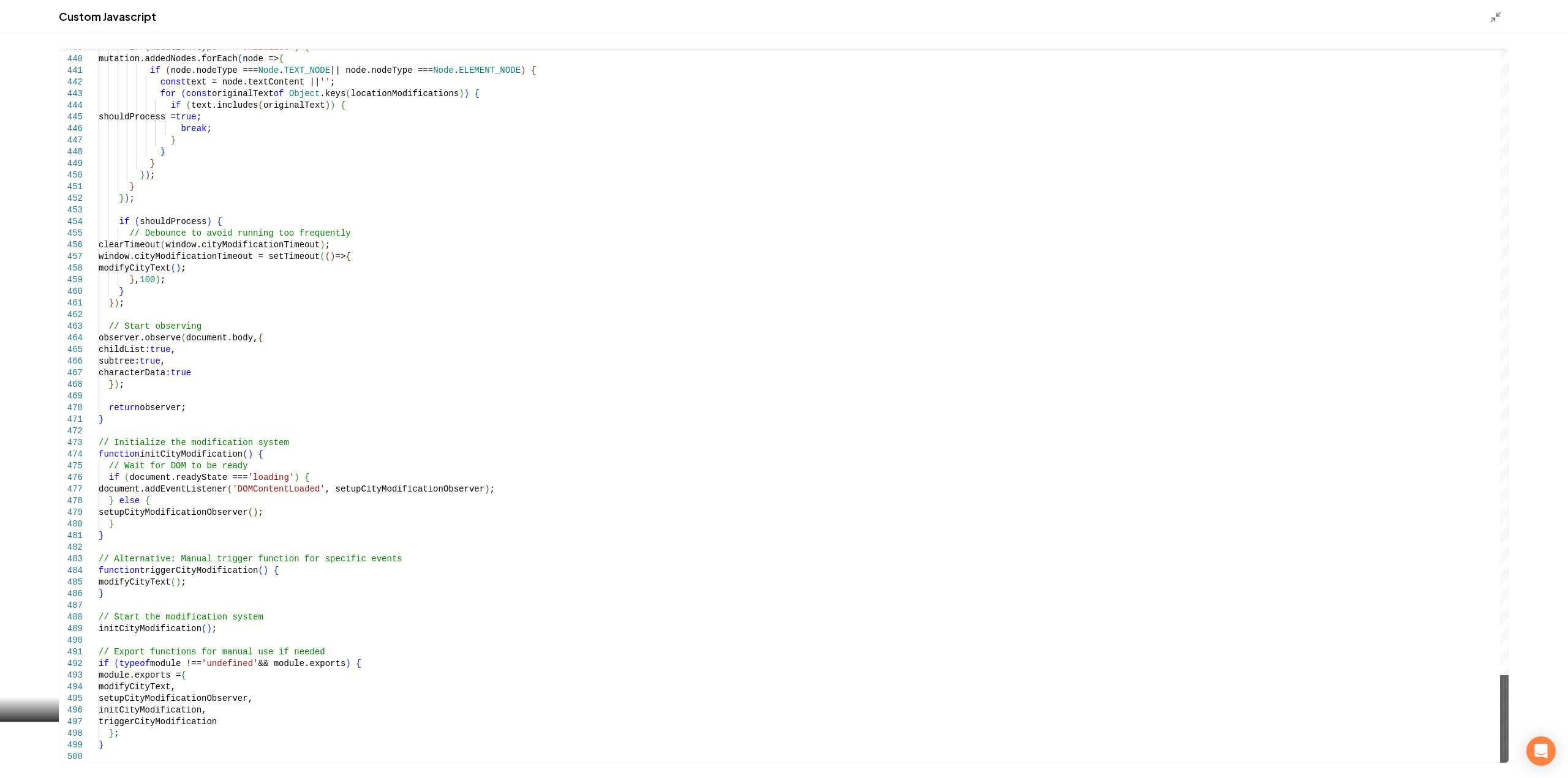 click at bounding box center (1504, 719) 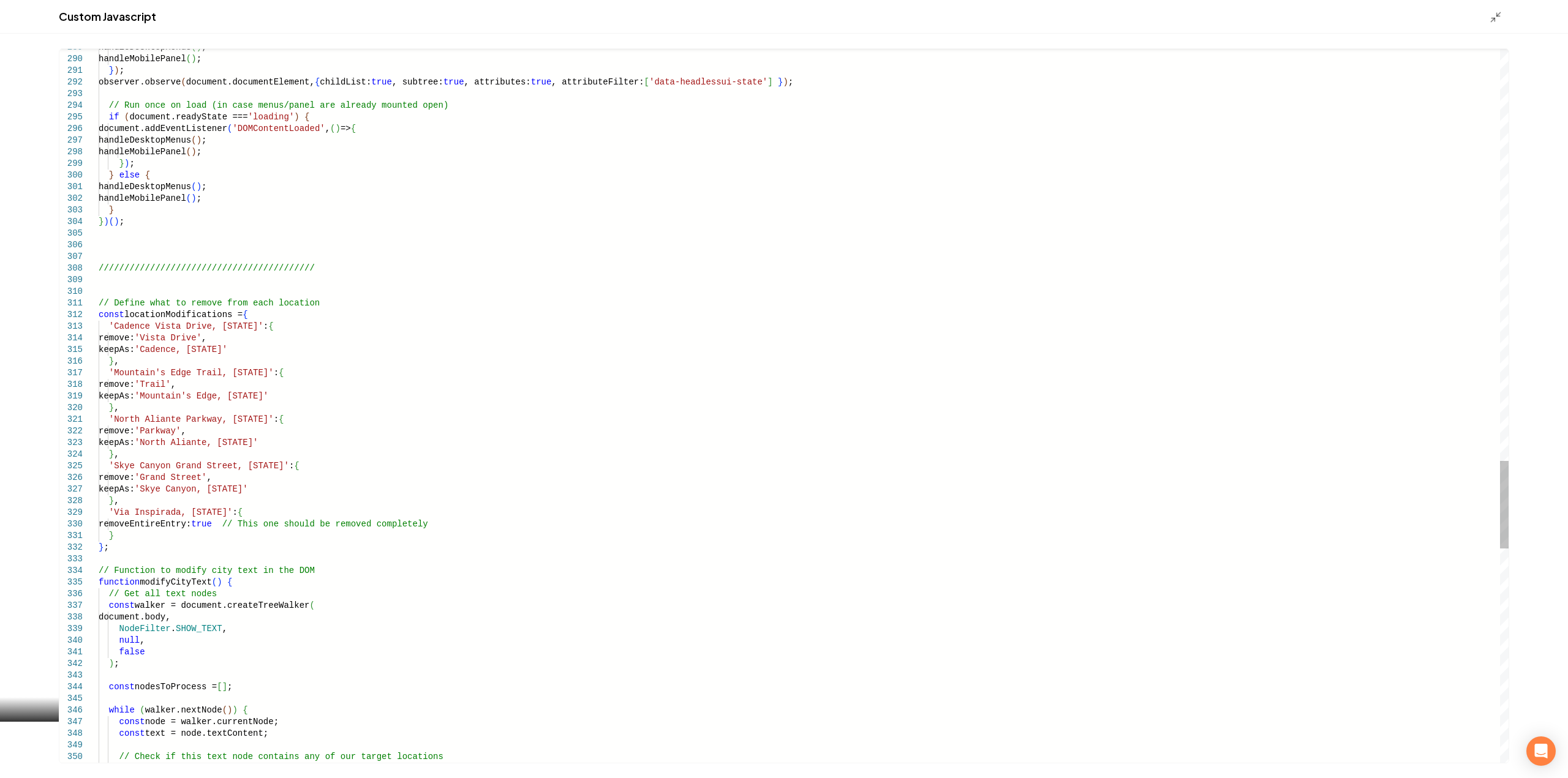 click on "'Via Inspirada, [STATE]'" at bounding box center (804, -400) 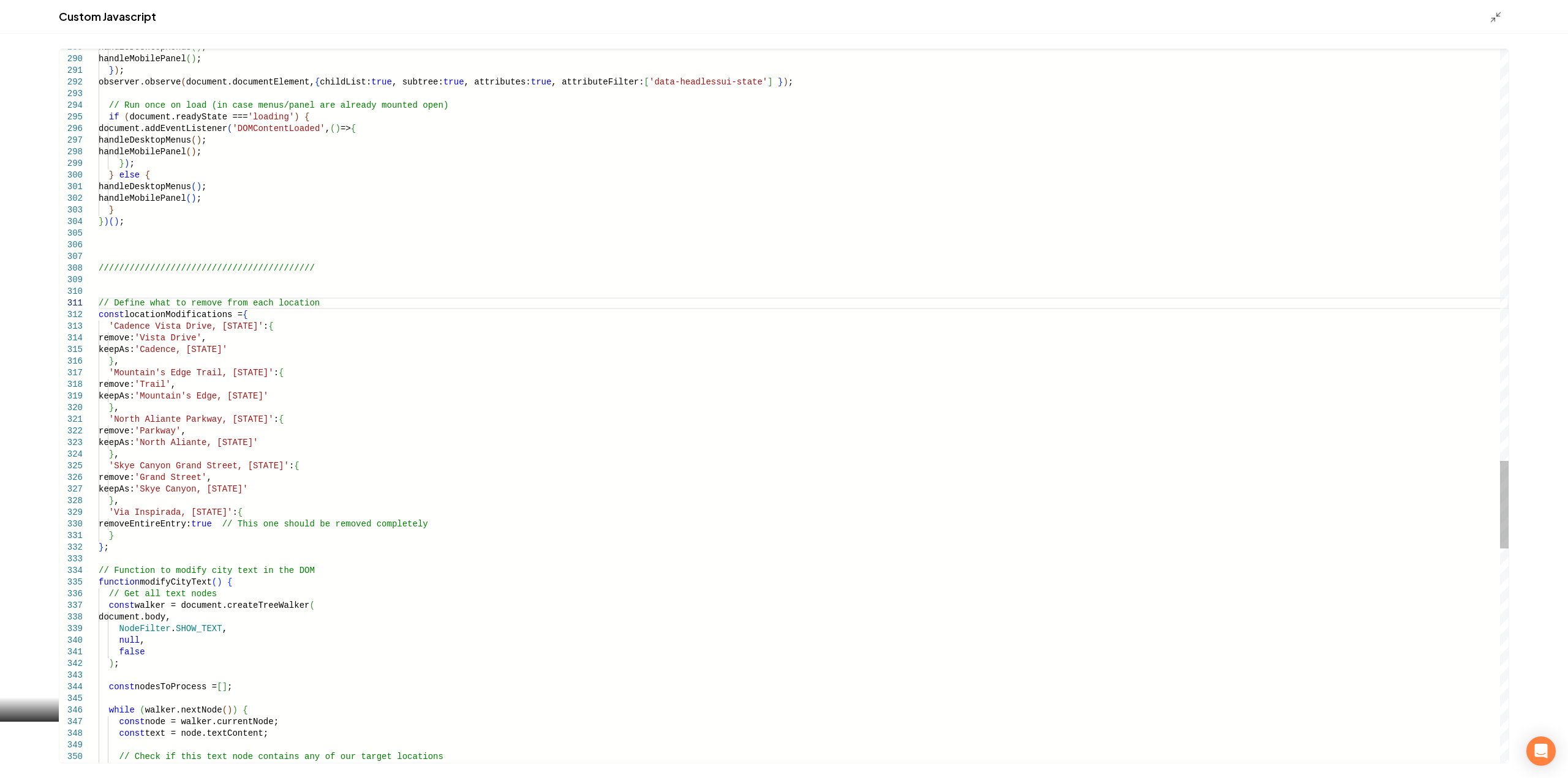 drag, startPoint x: 98, startPoint y: 303, endPoint x: 187, endPoint y: 498, distance: 214.35018 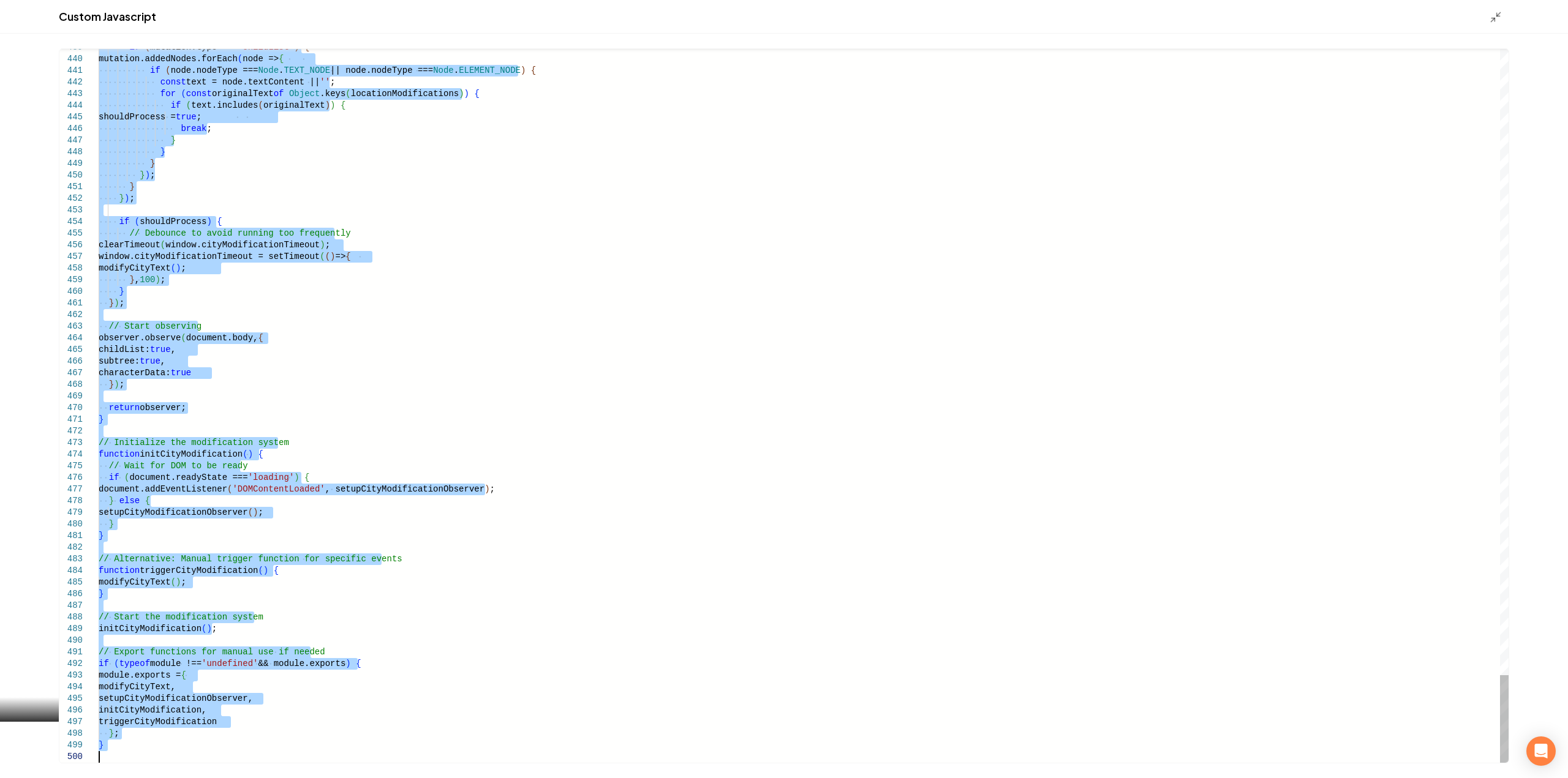 drag, startPoint x: 99, startPoint y: 301, endPoint x: 371, endPoint y: 807, distance: 574.47367 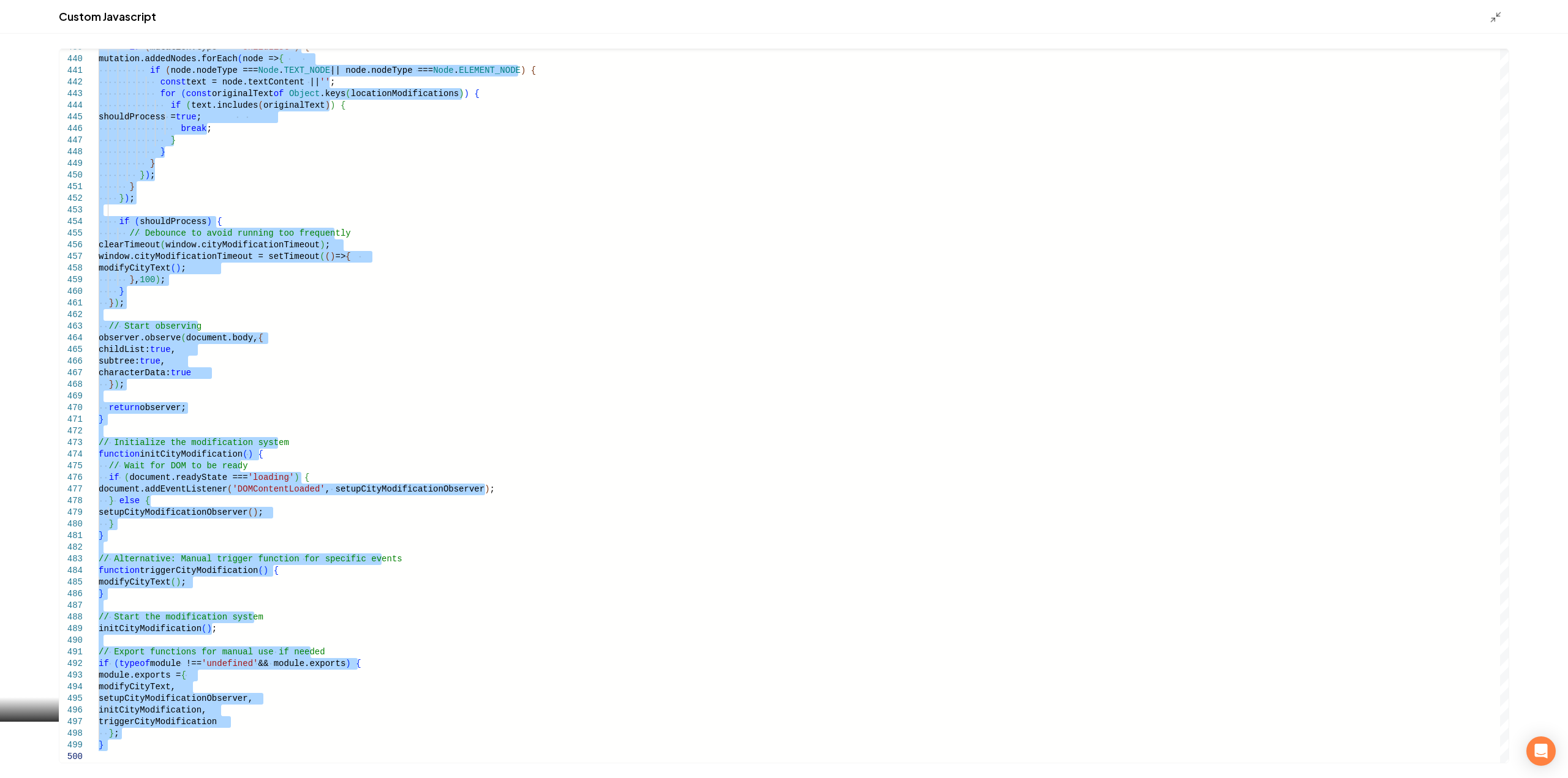 type on "**********" 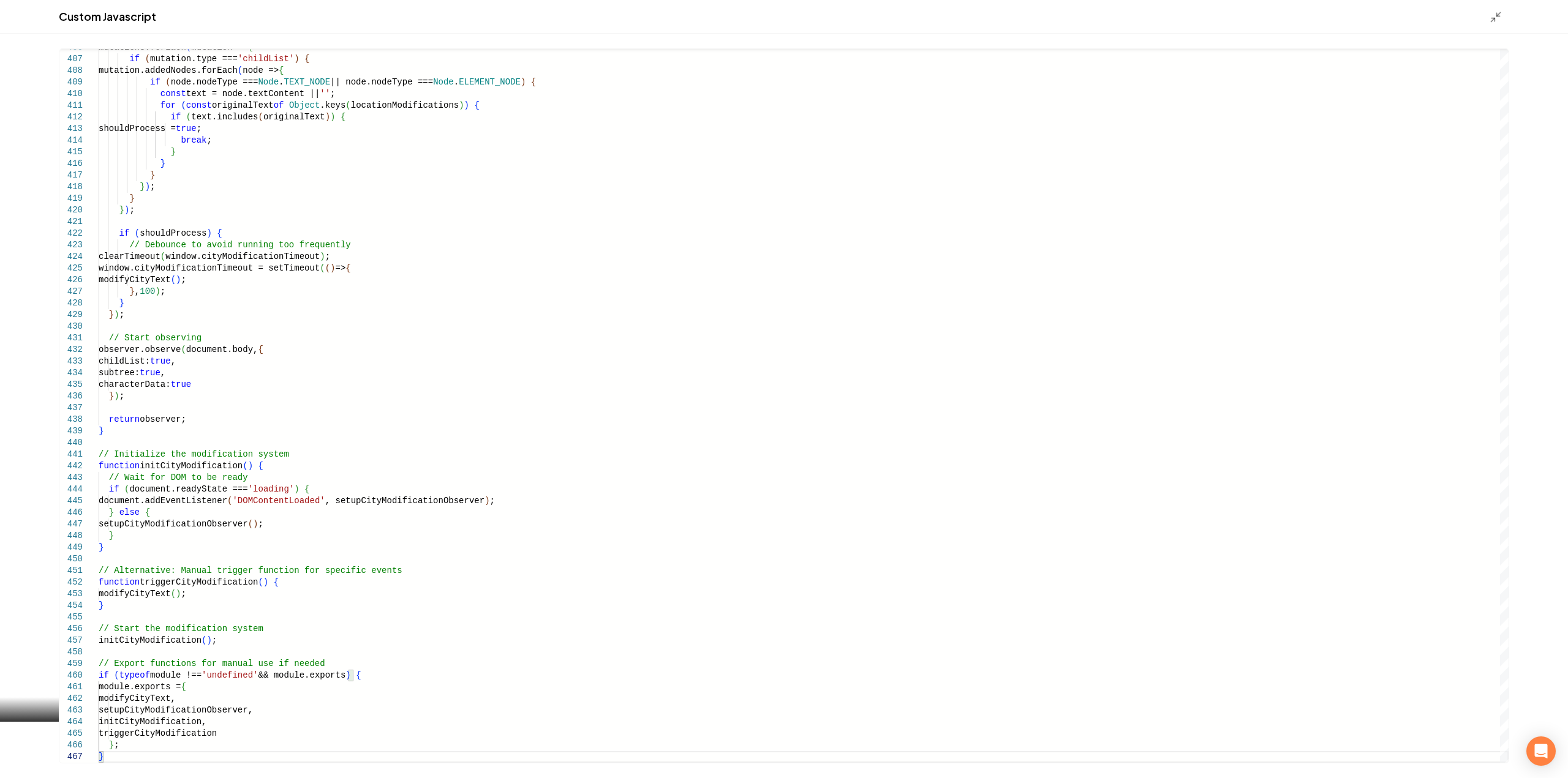 drag, startPoint x: 1494, startPoint y: 18, endPoint x: 1434, endPoint y: 245, distance: 234.79566 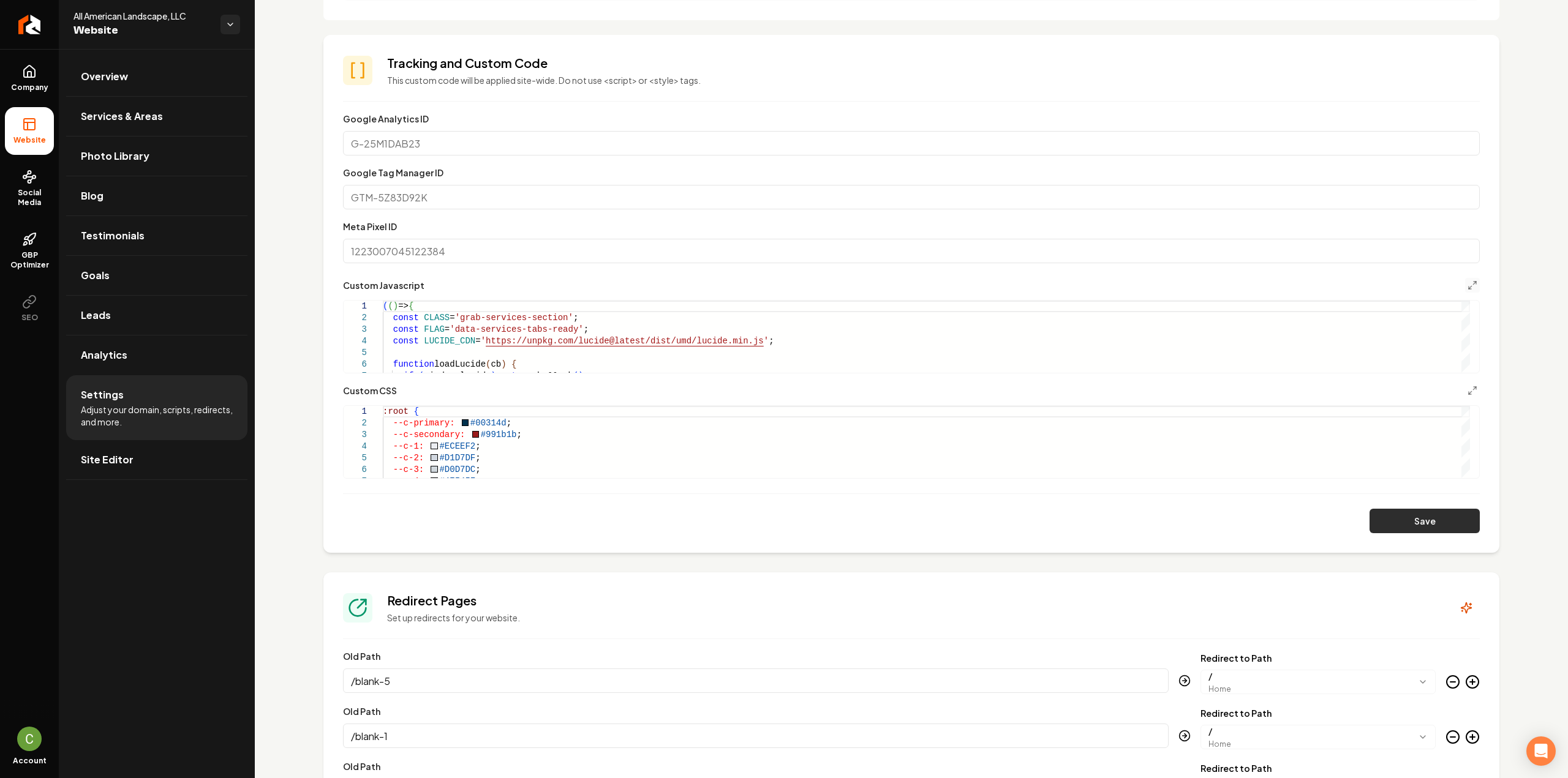 click on "Save" at bounding box center [1425, 521] 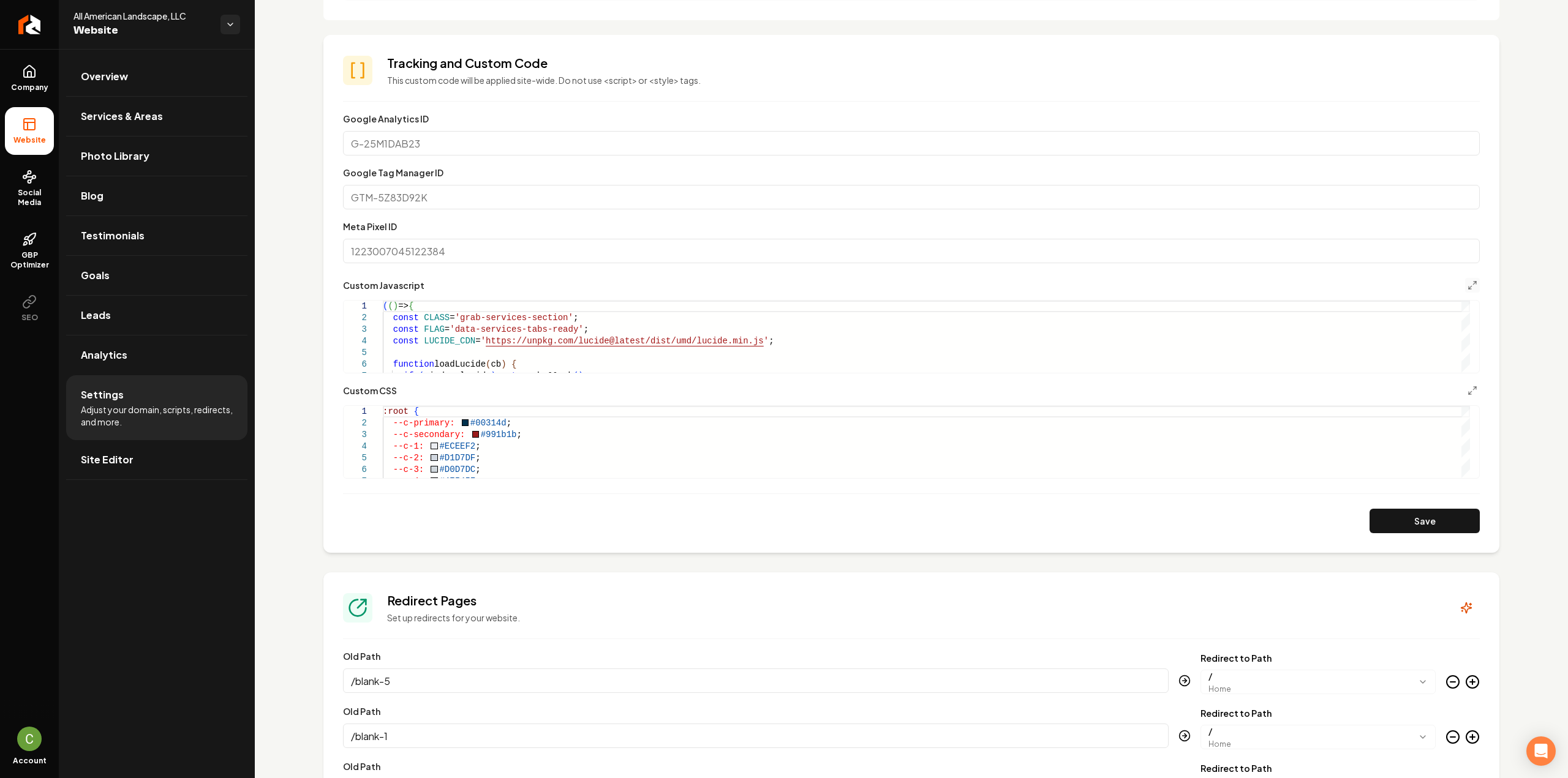 scroll, scrollTop: 673, scrollLeft: 0, axis: vertical 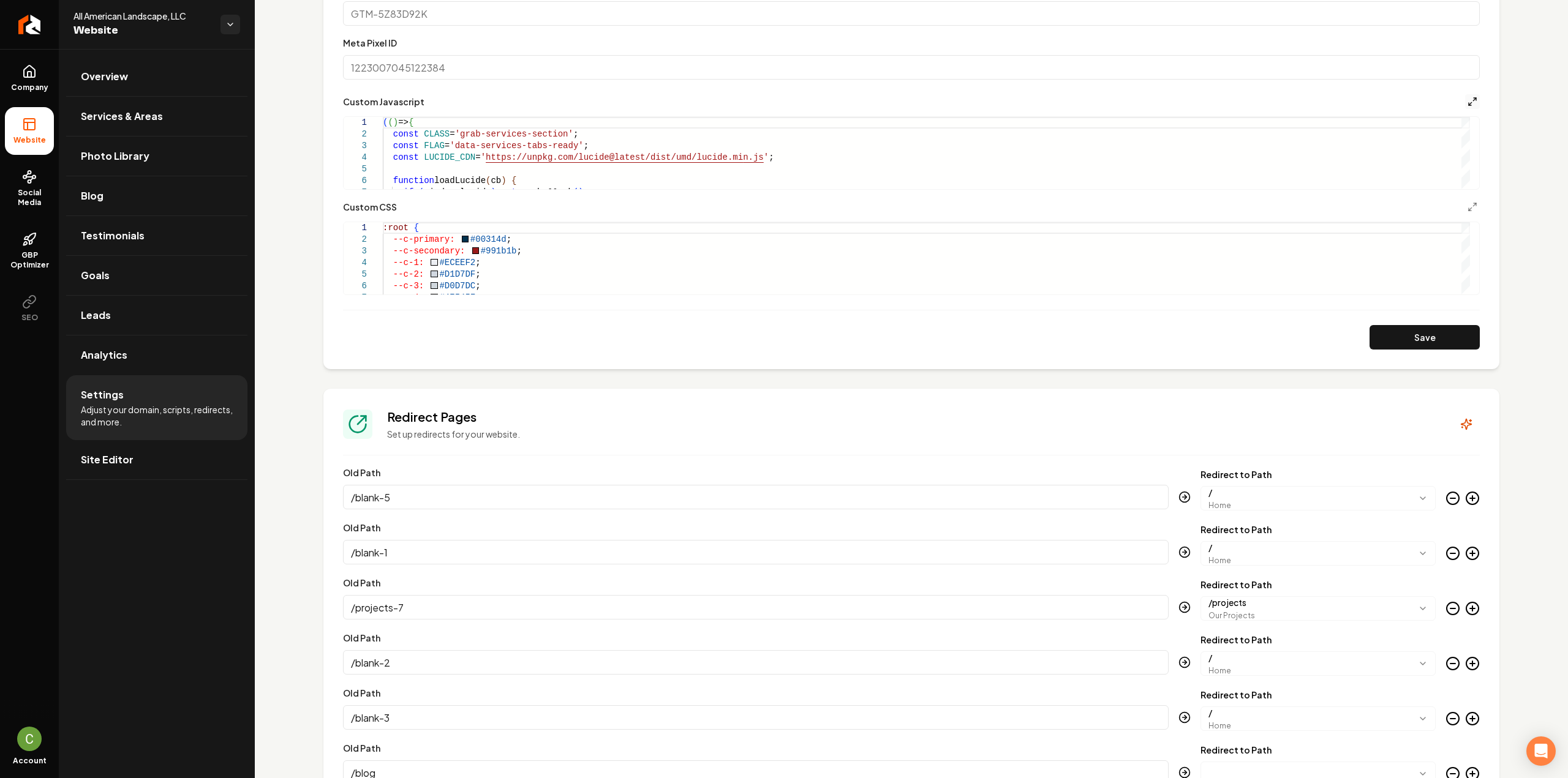 click 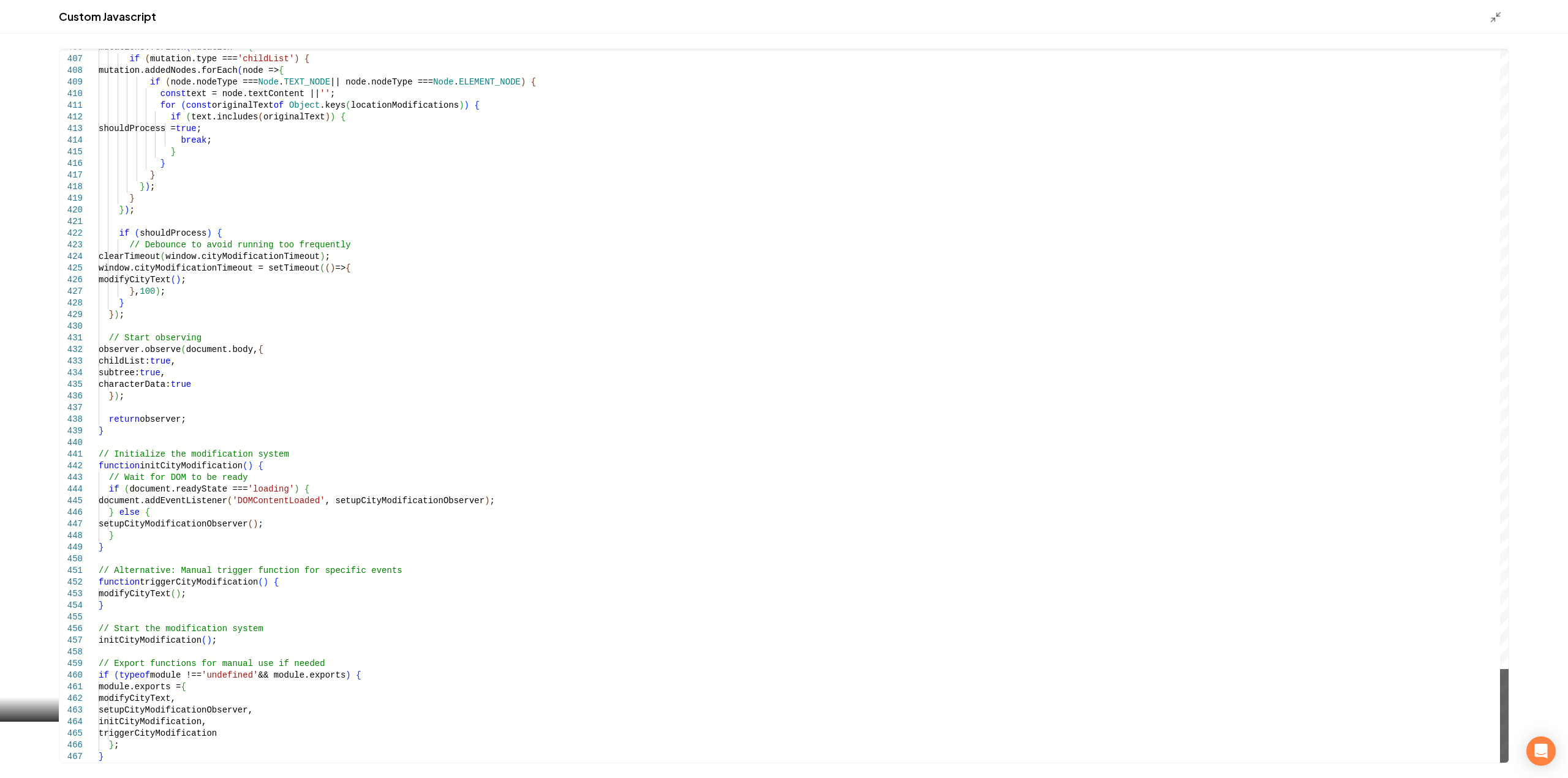 click at bounding box center [1504, 716] 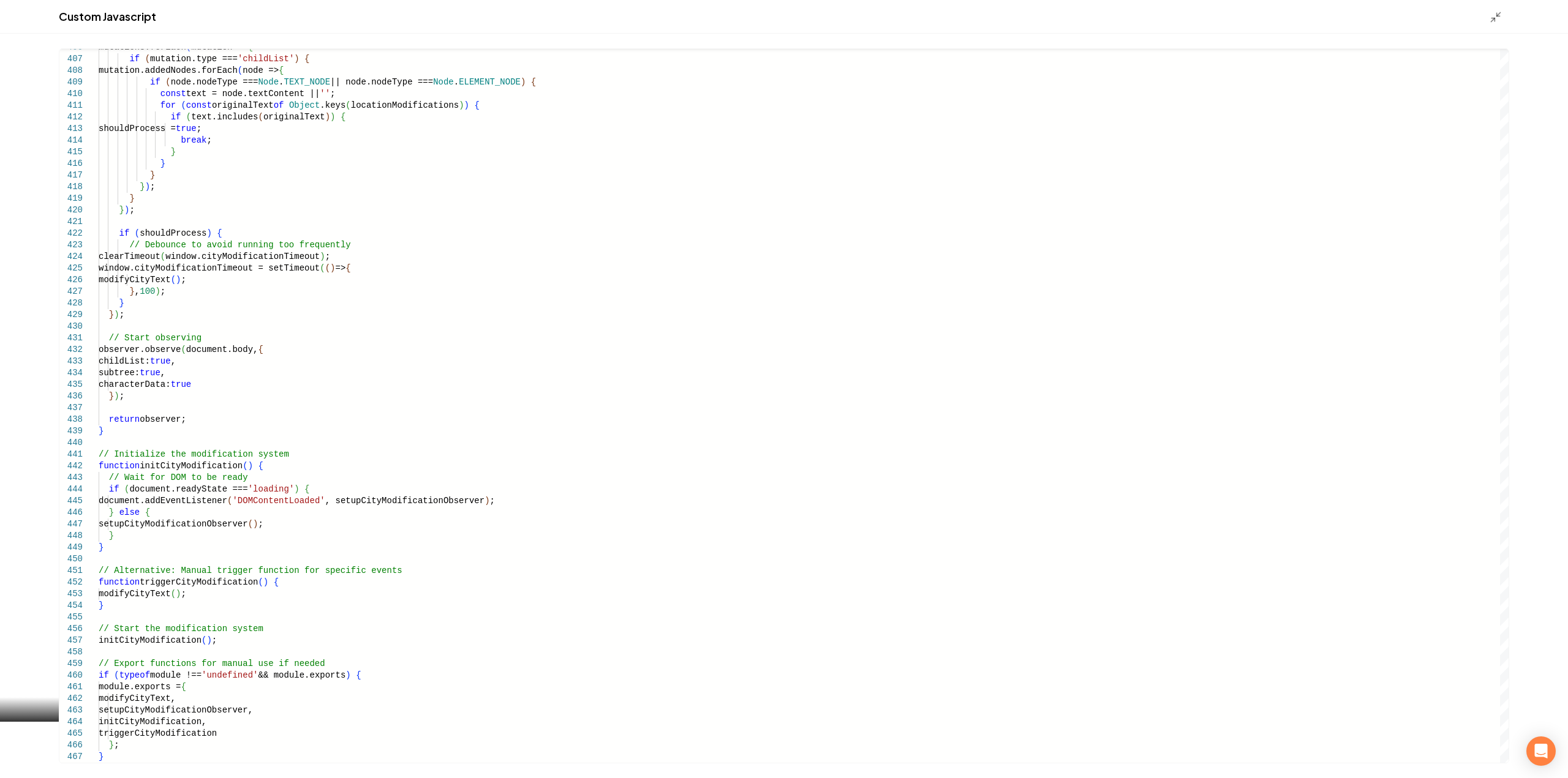 click on "406 407 408 409 410 411 412 413 414 415 416 417 418 419 420 421 422 423 424 425 426 427 428 429 430 431 432 433 434 435 436 437 438 439 440 441 442 443 444 445 446 447 448 449 450 451 452 453 454 455 456 457 458 459 460 461 462 463 464 465 466 467     mutations.forEach ( mutation =>  {        if   ( mutation.type ===  'childList' )   {         mutation.addedNodes.forEach ( node =>  {            if   ( node.nodeType ===  Node . TEXT_NODE  || node.nodeType ===  Node . ELEMENT_NODE )   {              const  text = node.textContent ||  '' ;              for   ( const  originalText  of   Object .keys ( locationModifications ) )   {                if   ( text.includes ( originalText ) )   {                 shouldProcess =  true ;                  break ;                }              }            }          } ) ;        }      } ) ; if" at bounding box center [784, 406] 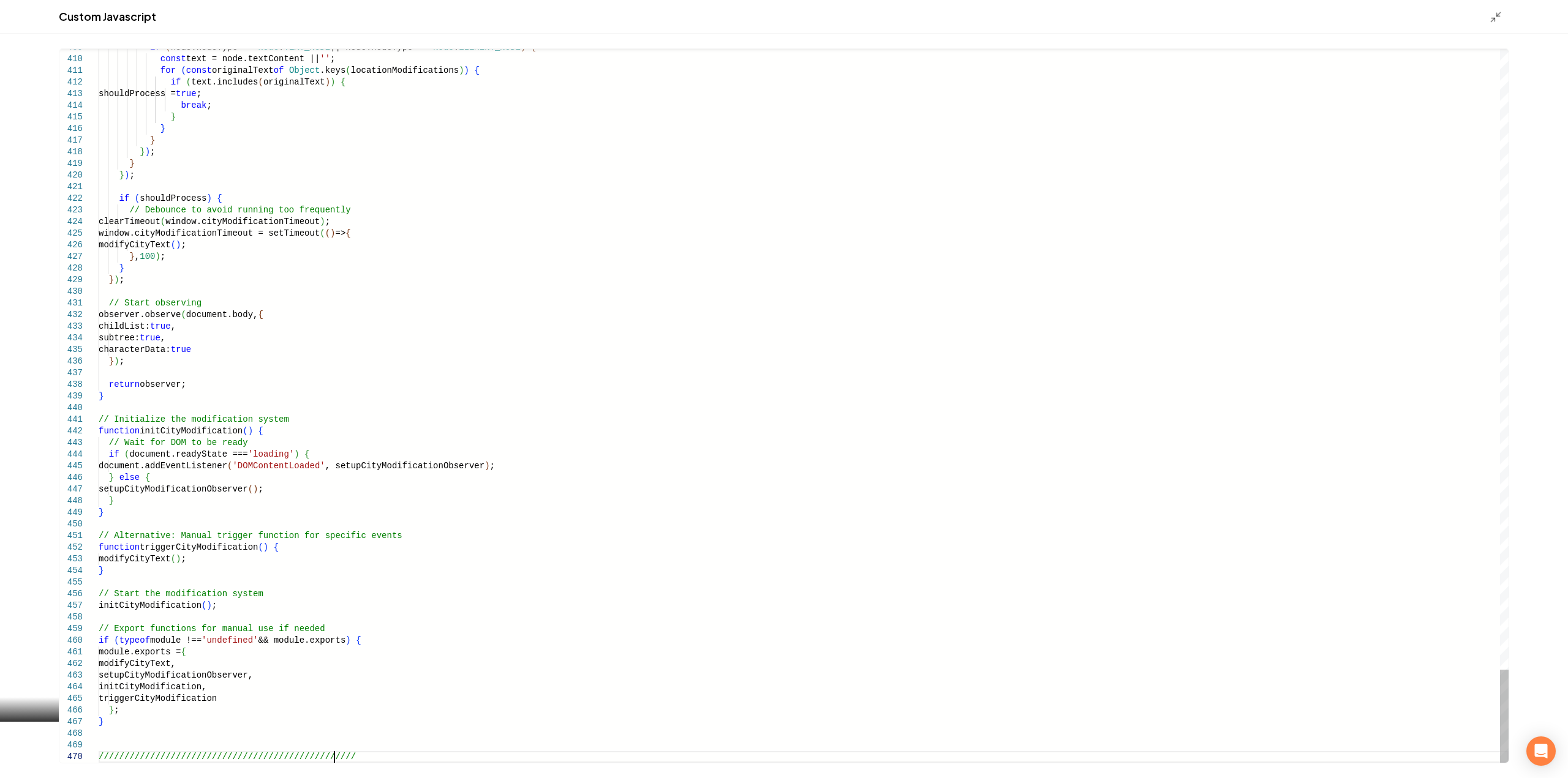 scroll, scrollTop: 105, scrollLeft: 249, axis: both 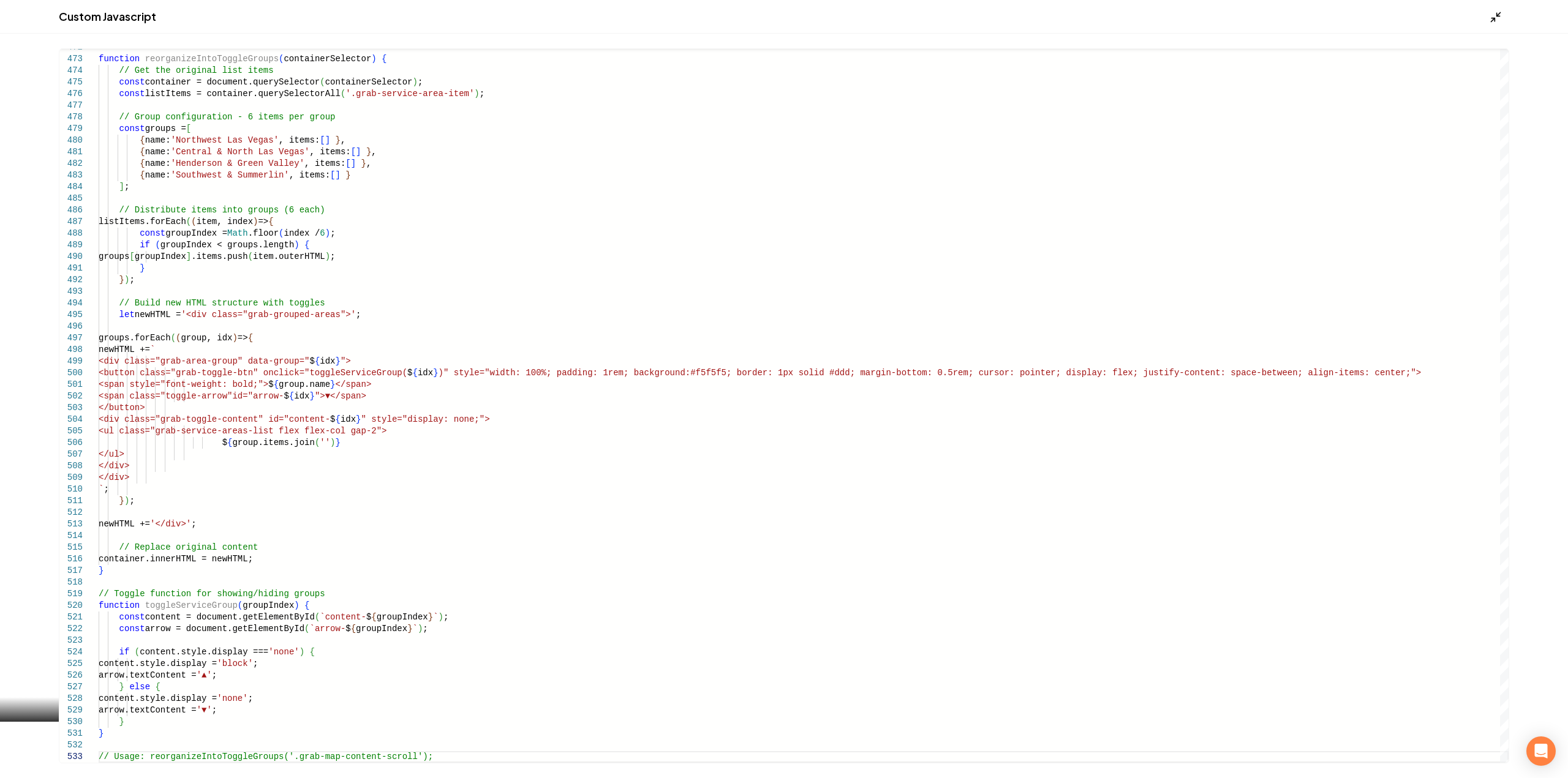 type on "**********" 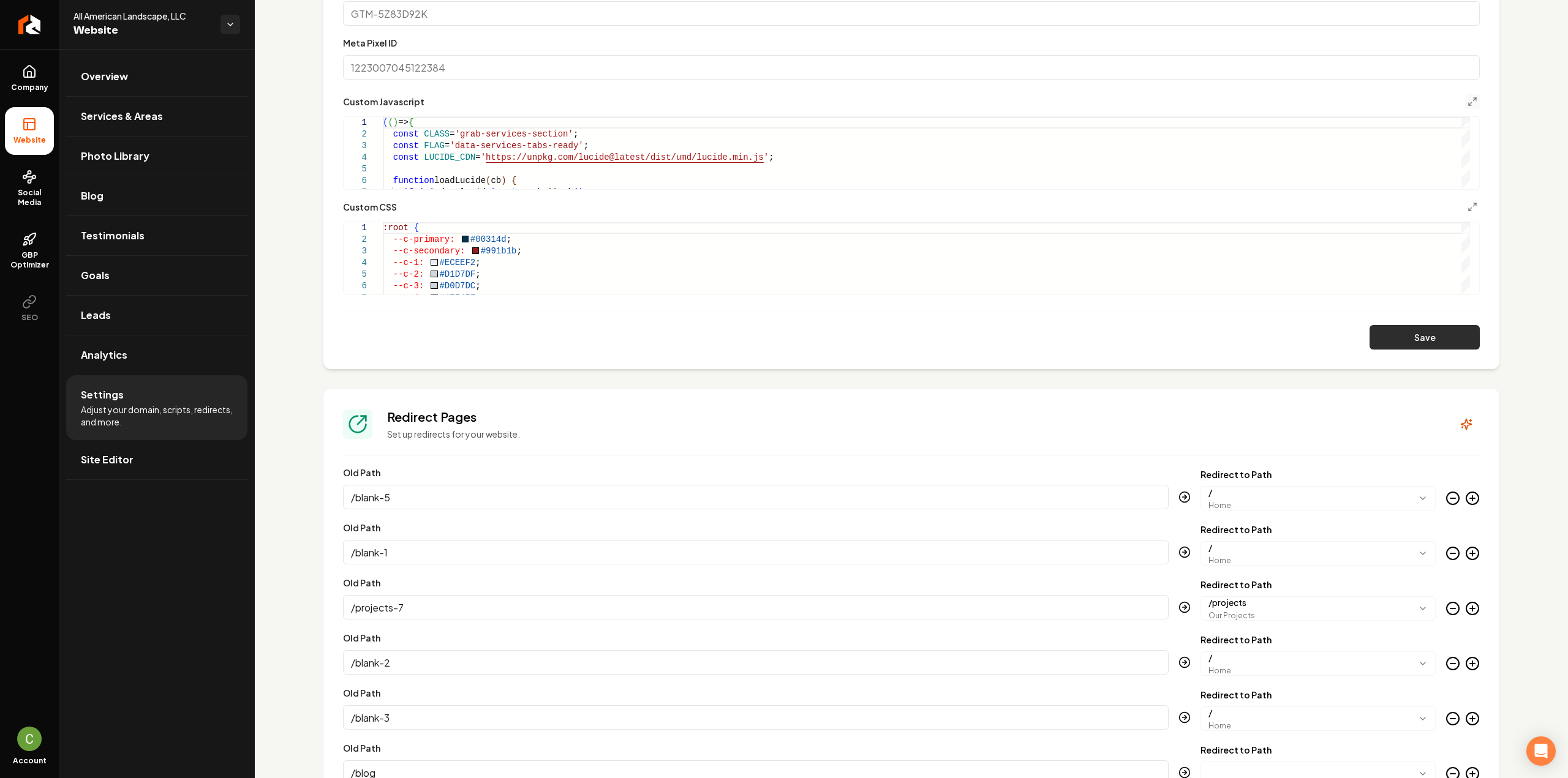 click on "Save" at bounding box center [1425, 337] 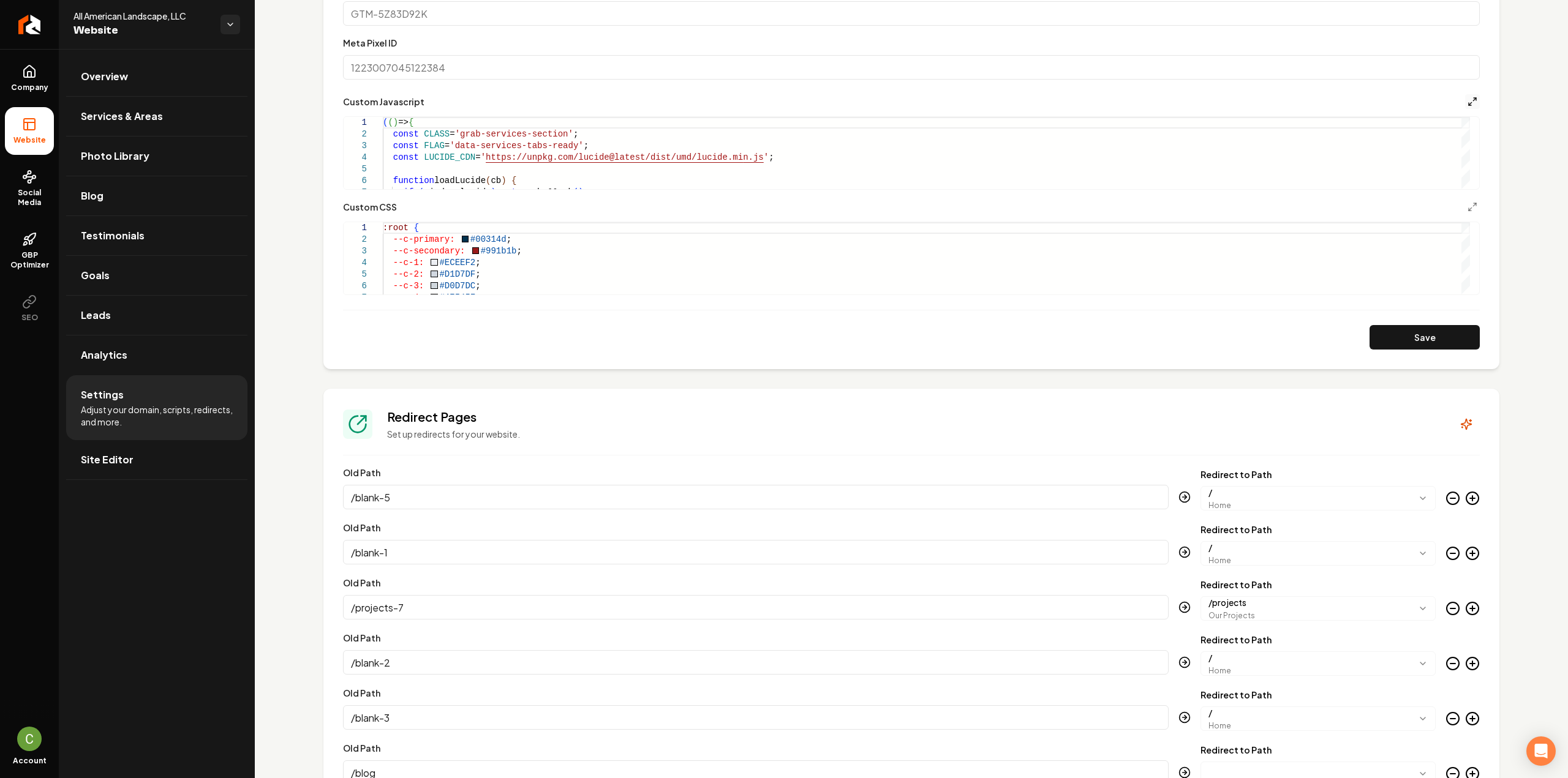 click 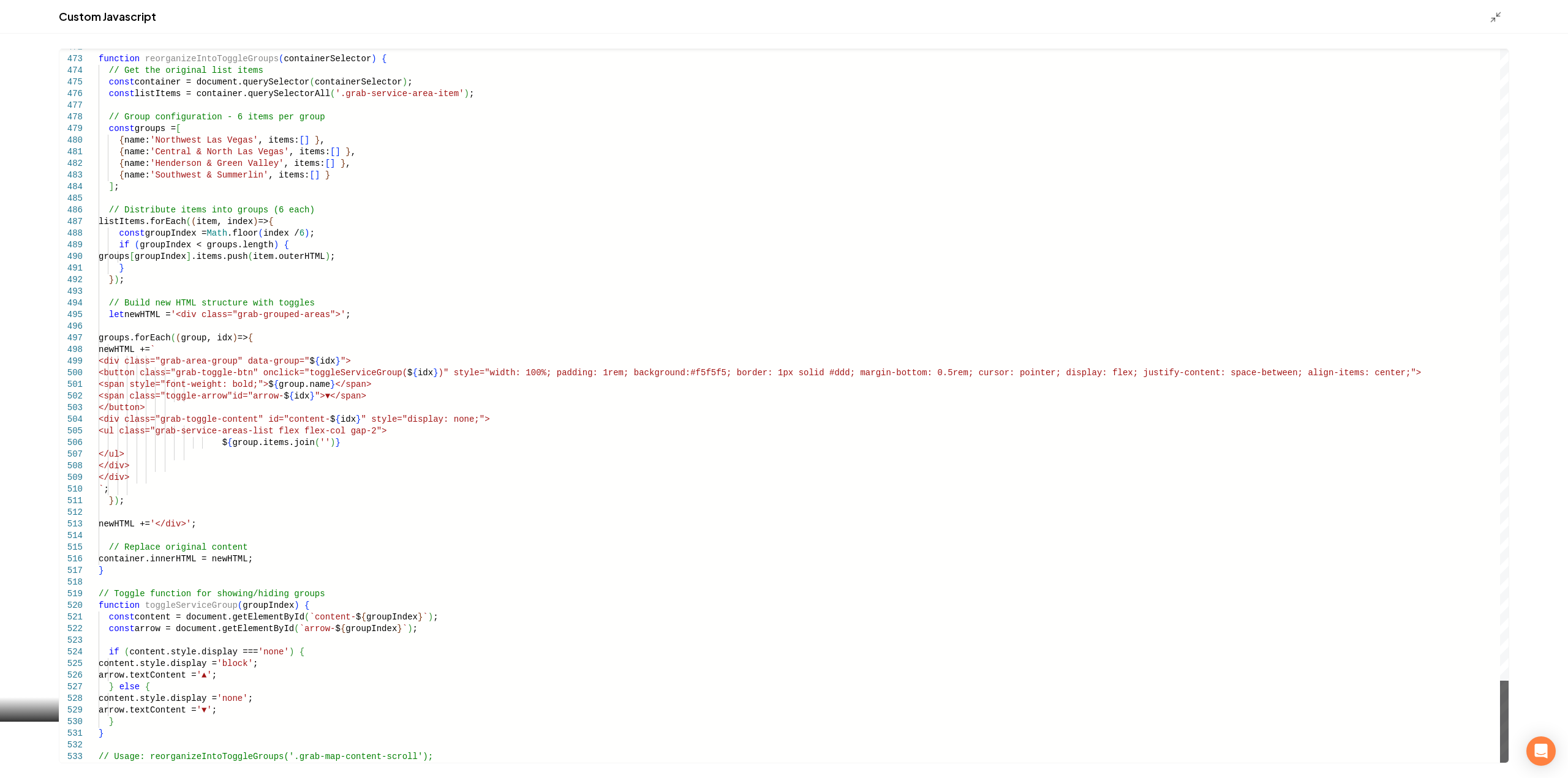 click at bounding box center [1504, 722] 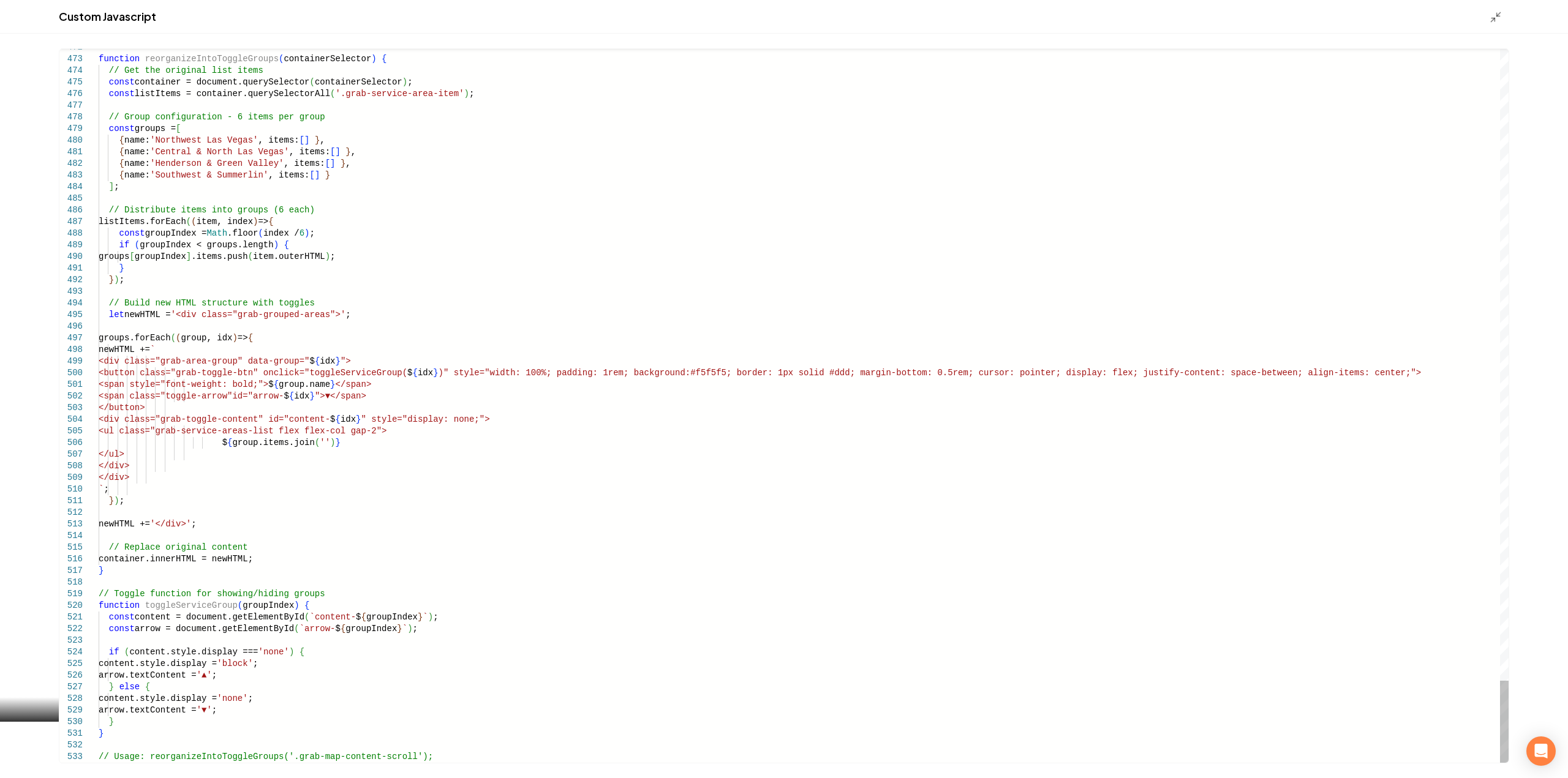 click on "Spindale, [STATE]" at bounding box center (804, -2337) 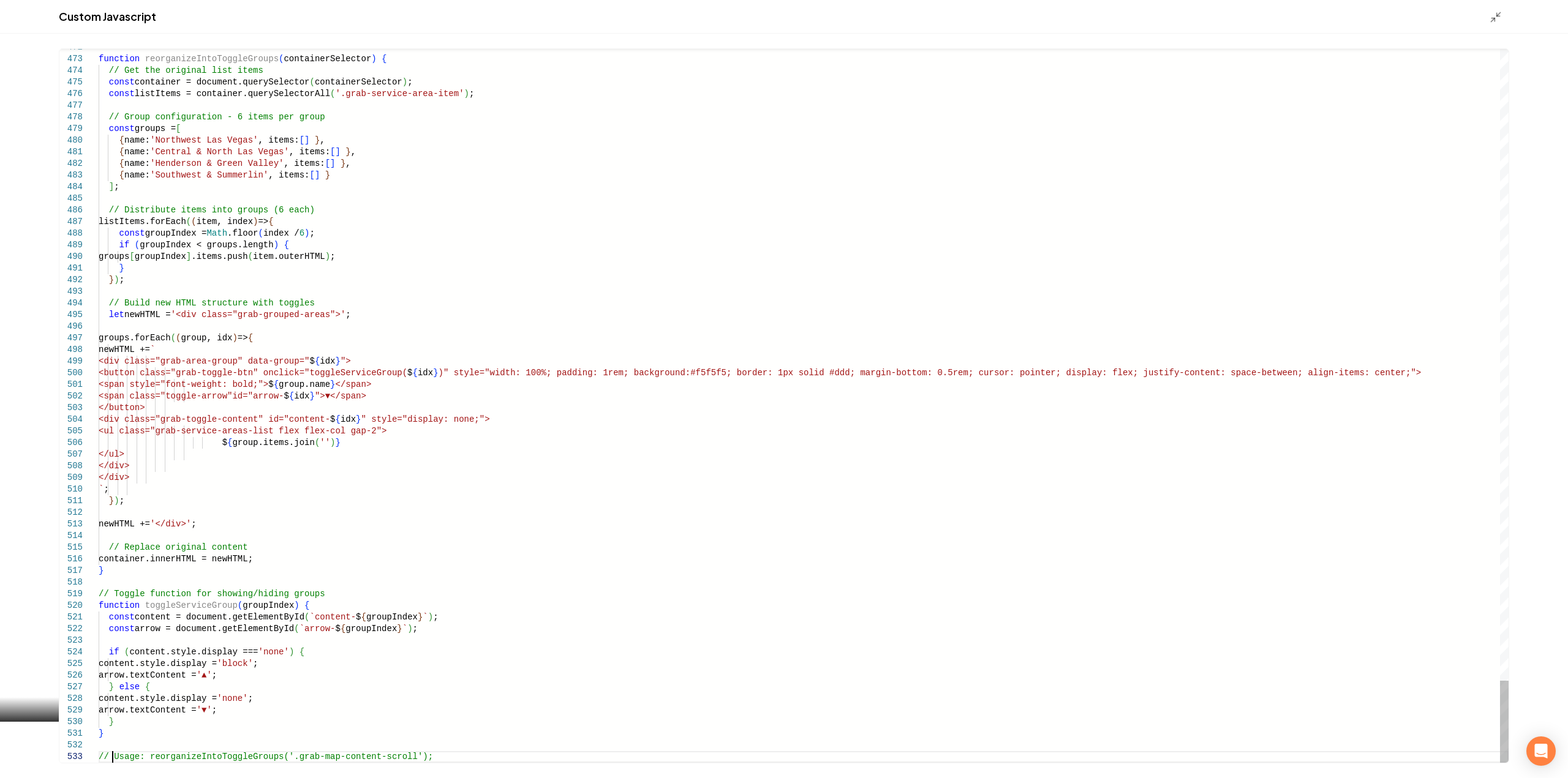 click on "Spindale, [STATE]" at bounding box center (804, -2337) 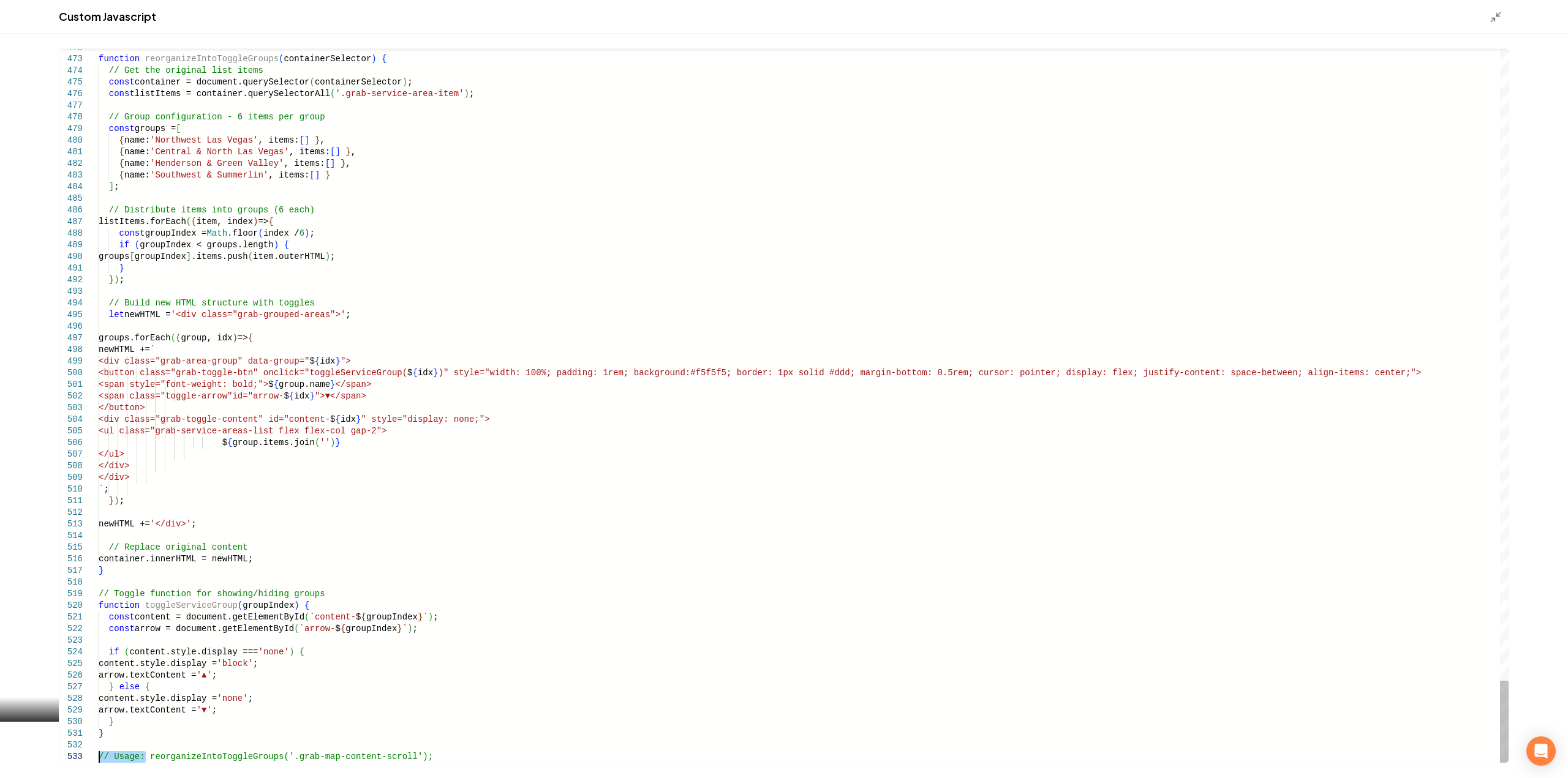 drag, startPoint x: 146, startPoint y: 758, endPoint x: 74, endPoint y: 758, distance: 72 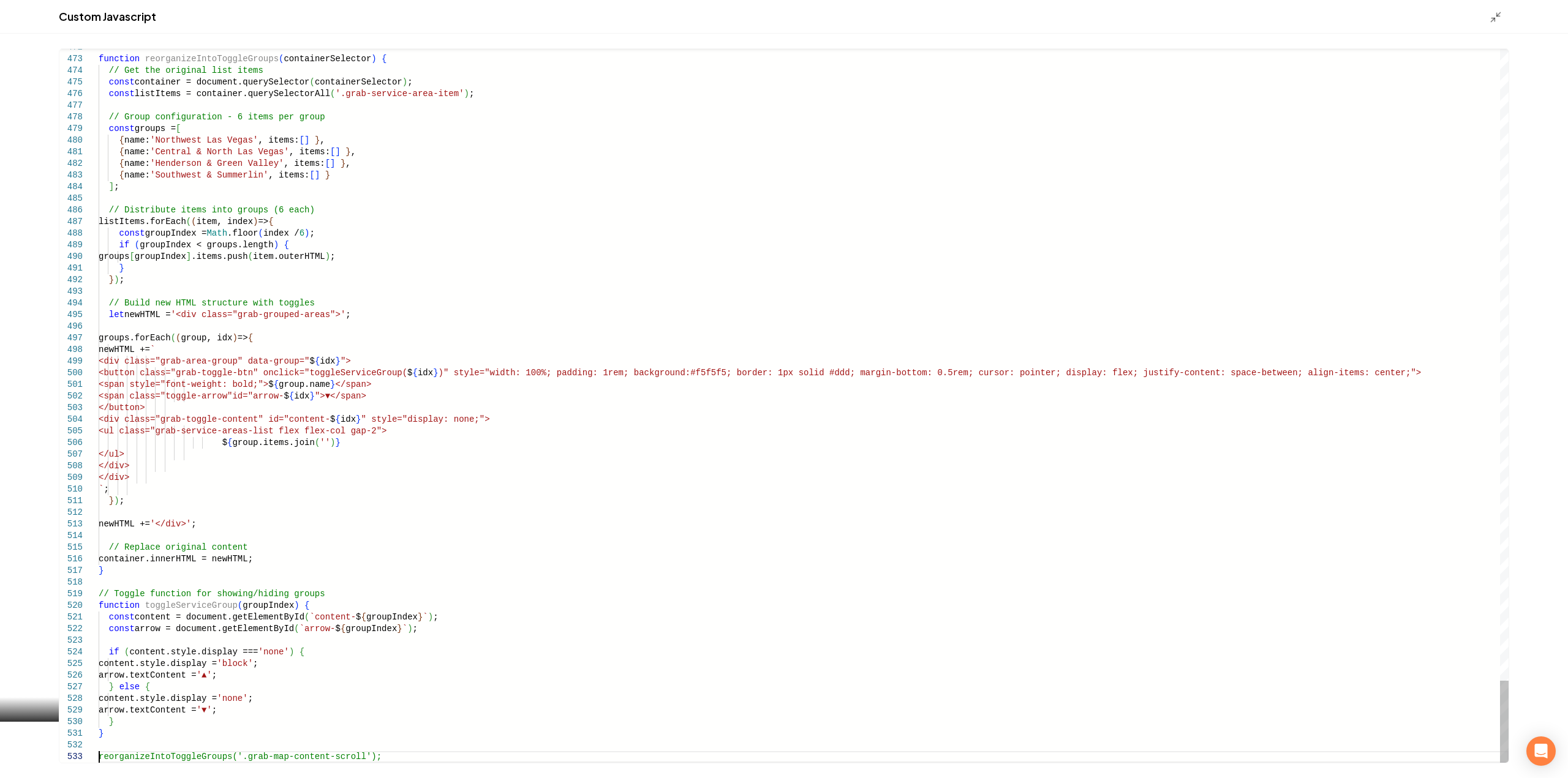 type on "**********" 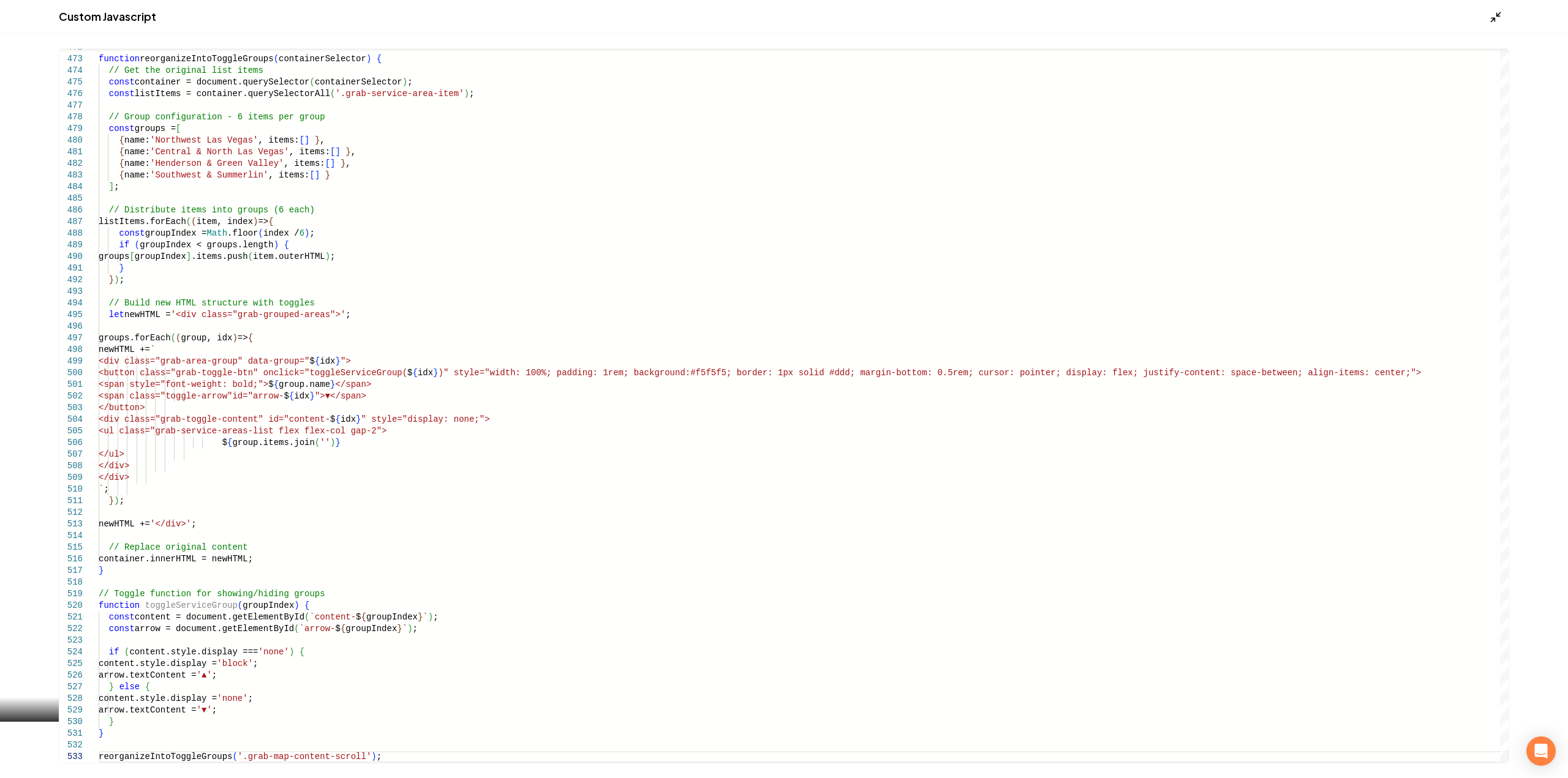 click 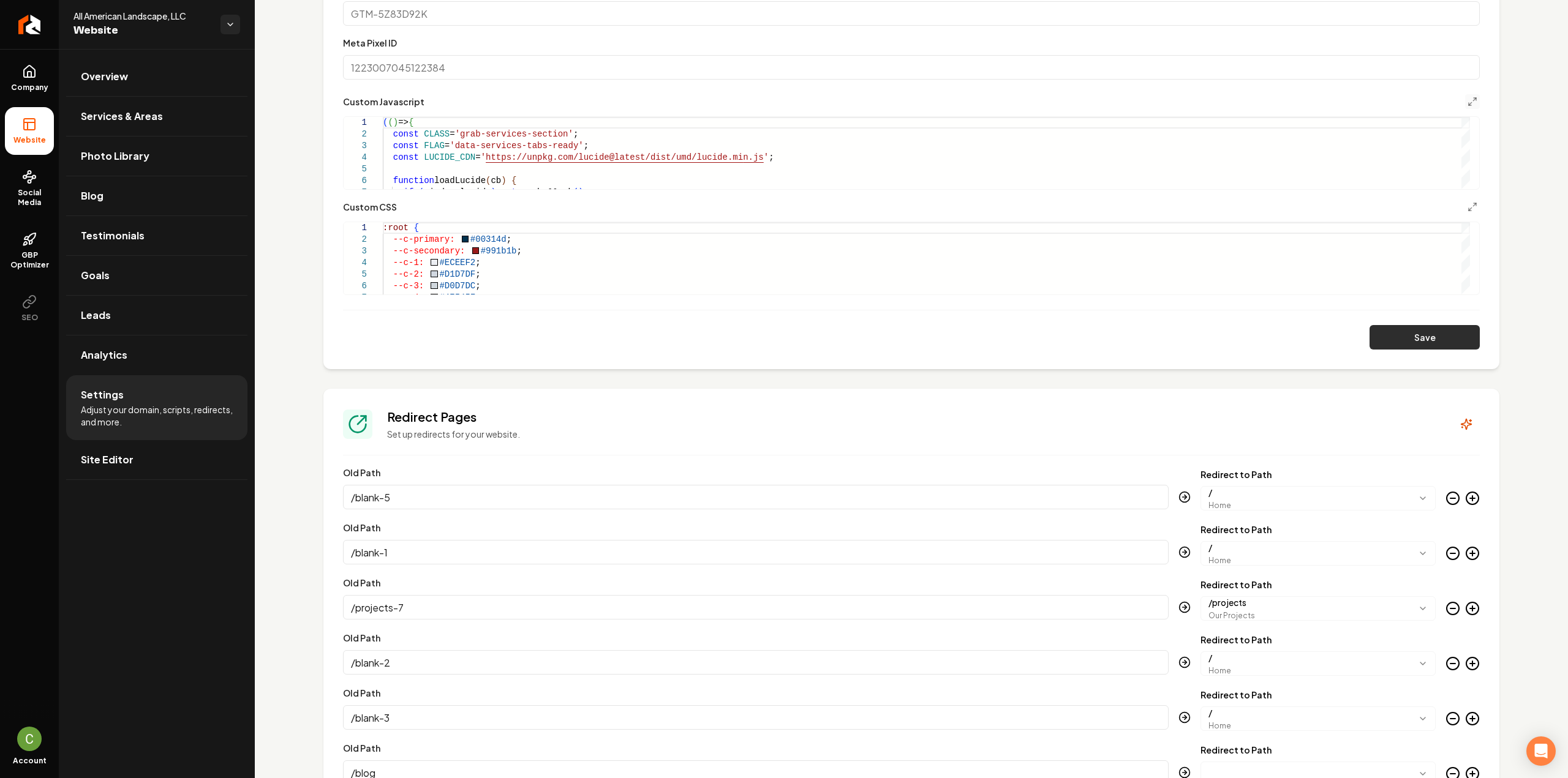 click on "Save" at bounding box center [1425, 337] 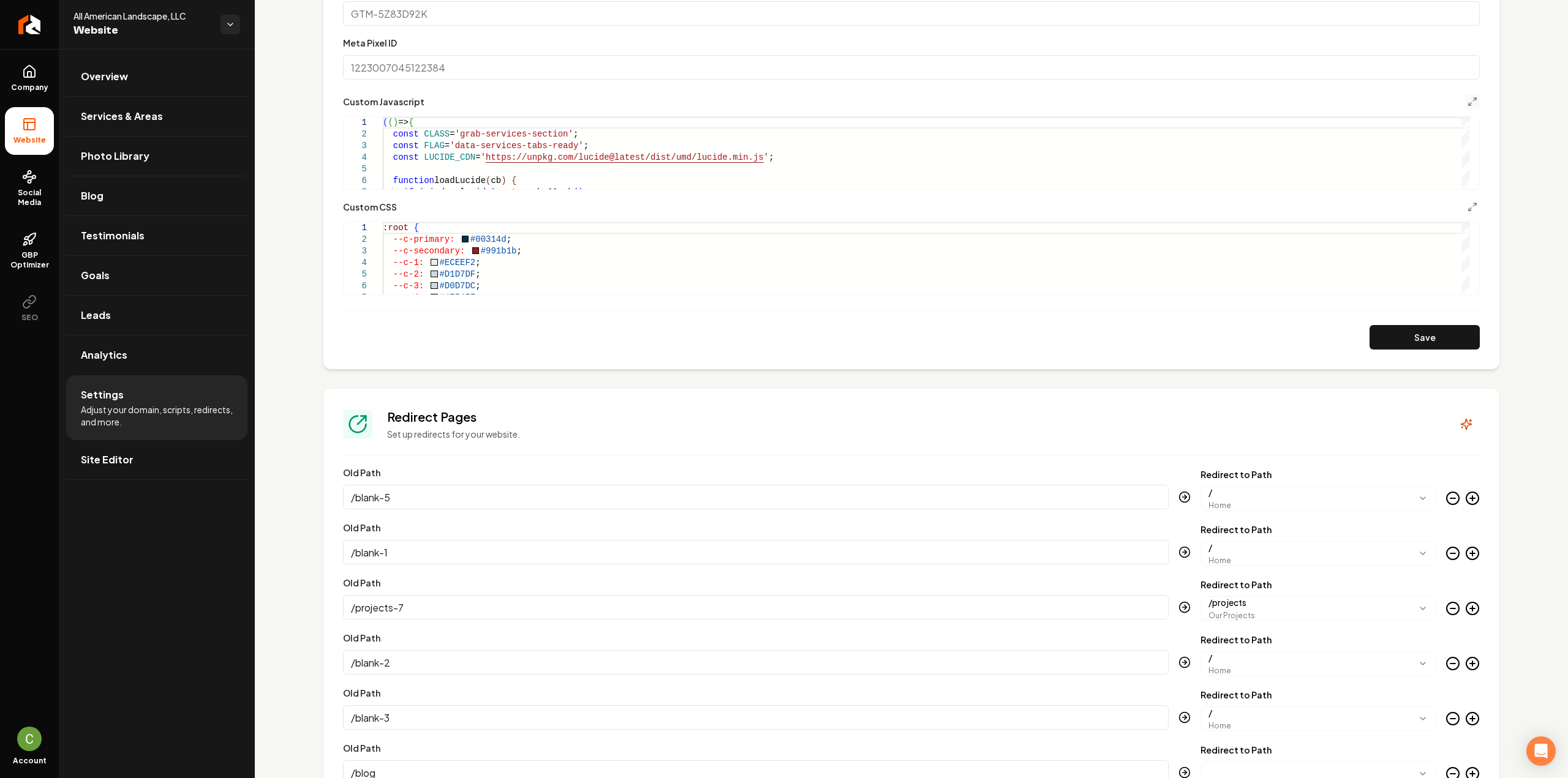 scroll, scrollTop: 735, scrollLeft: 0, axis: vertical 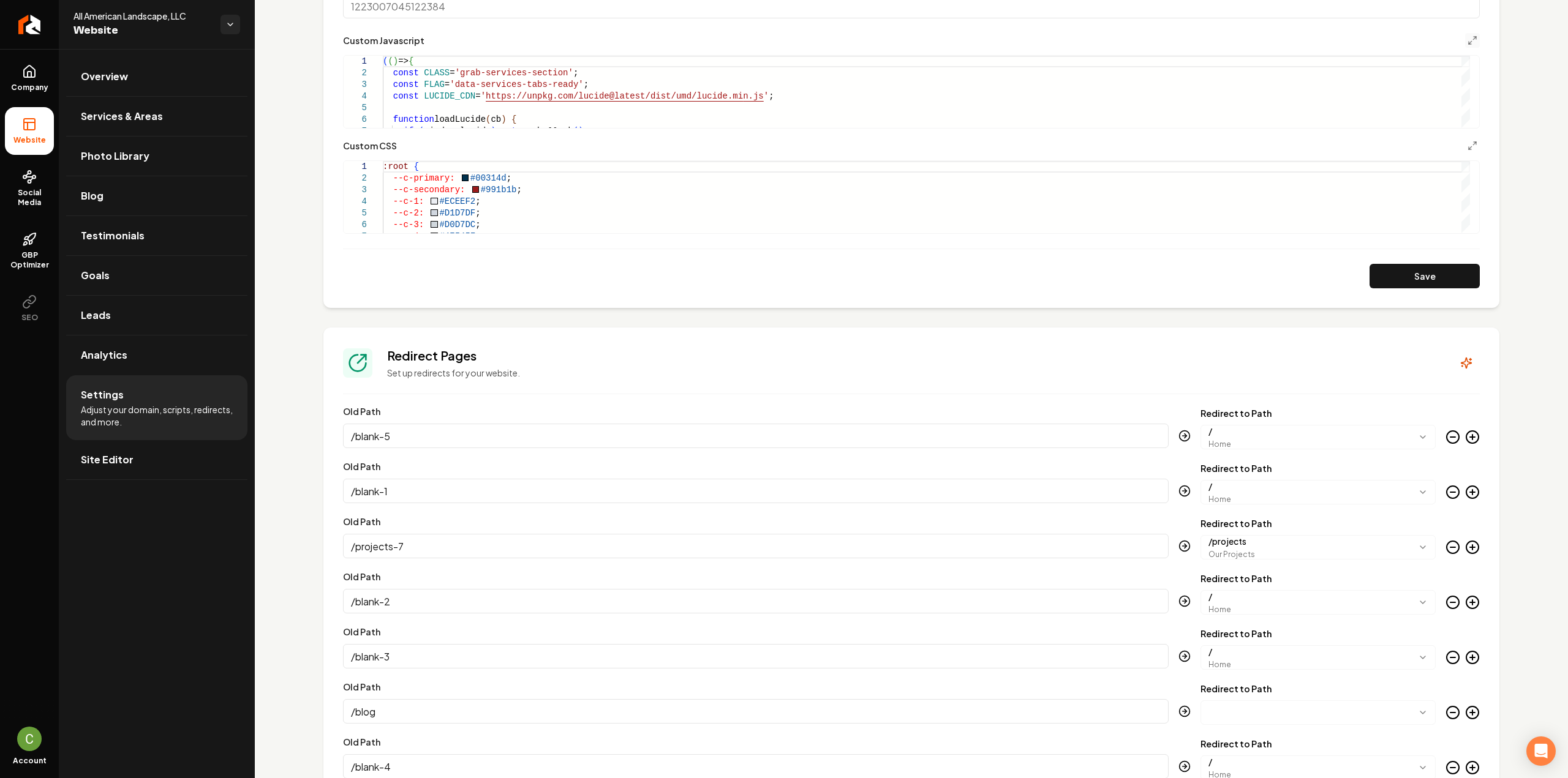 click at bounding box center [1472, 40] 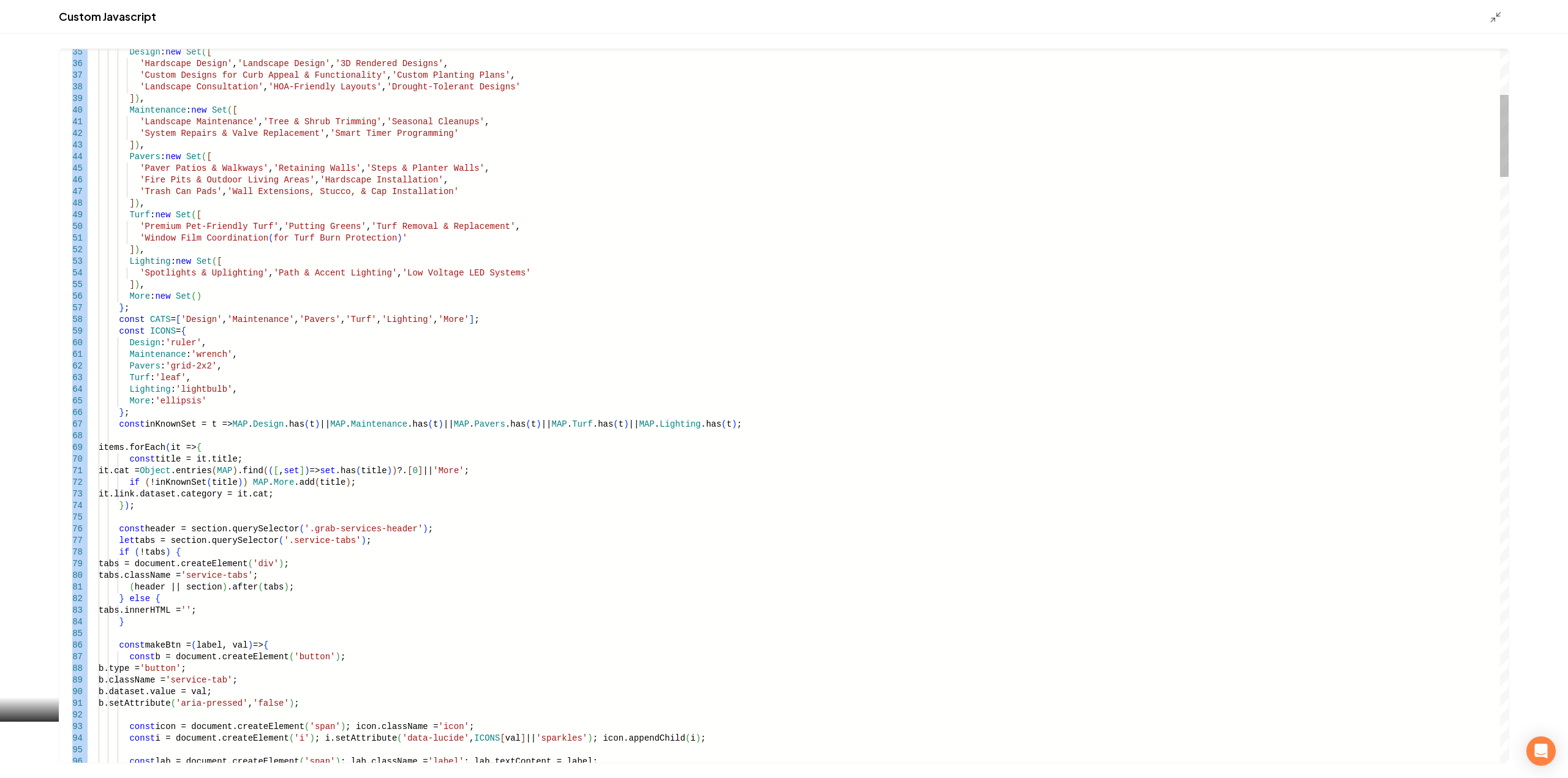 click on "Design :  new   Set ( [          'Hardscape Design' ,  'Landscape Design' ,  '3D Rendered Designs' ,          'Custom Designs for Curb Appeal & Functionality' ,  'Custom Planting Plans' ,          'Landscape Consultation' ,  'HOA-Friendly Layouts' ,  'Drought-Tolerant Designs'        ] ) ,        Maintenance :  new   Set ( [          'Landscape Maintenance' ,  'Tree & Shrub Trimming' ,  'Seasonal Cleanups' ,          'System Repairs & Valve Replacement' ,  'Smart Timer Programming'        ] ) ,        Pavers :  new   Set ( [          'Paver Patios & Walkways' ,  'Retaining Walls' ,  'Steps & Planter Walls' ,          'Fire Pits & Outdoor Living Areas' ,  'Hardscape Installation' ,          'Trash Can Pads' ,  'Wall Extensions, Stucco, & Cap Installation'        ] ) ,        Turf :  new   Set ( [          ,  'Putting Greens'" at bounding box center [804, 2750] 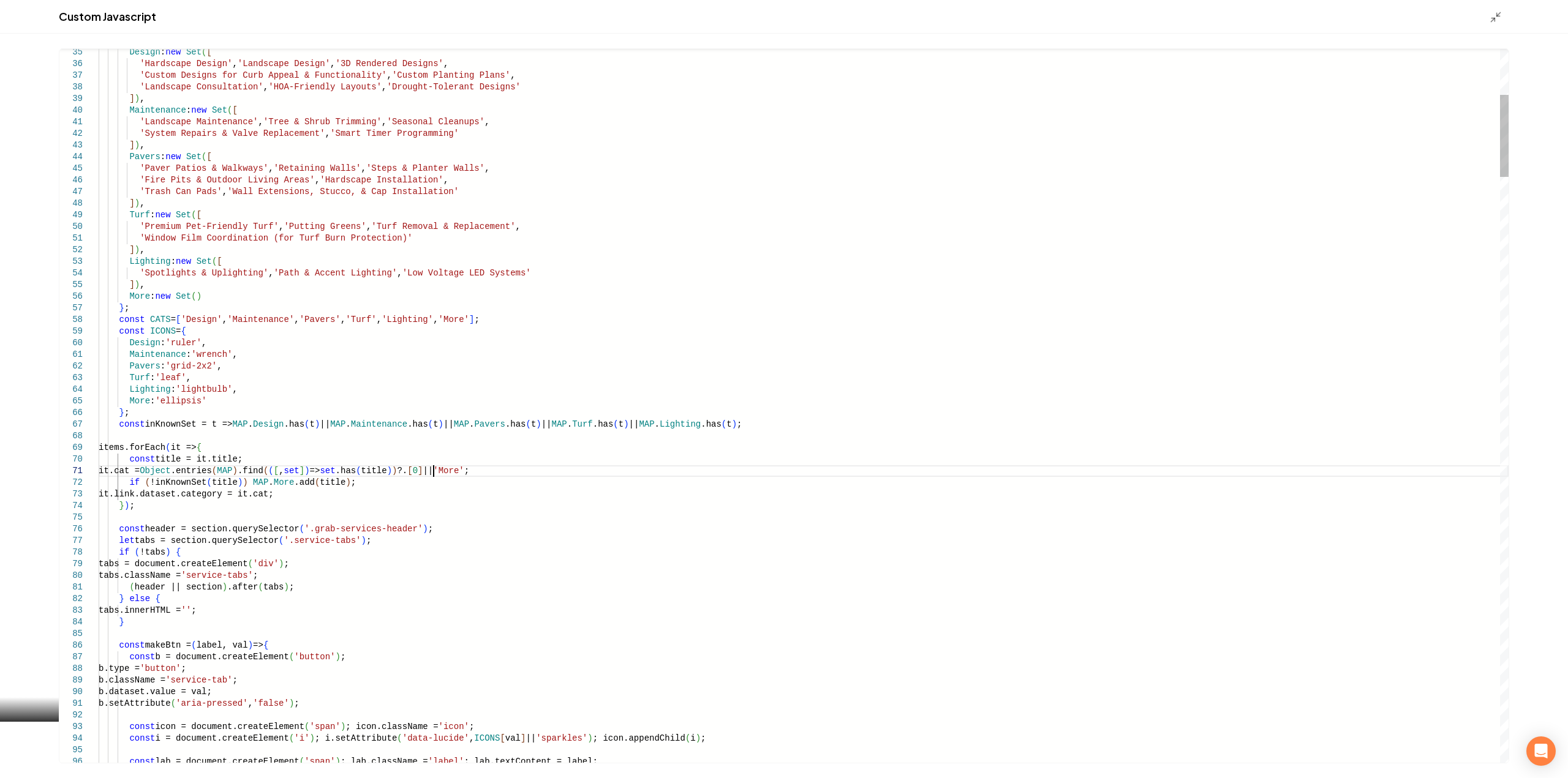 scroll, scrollTop: 0, scrollLeft: 0, axis: both 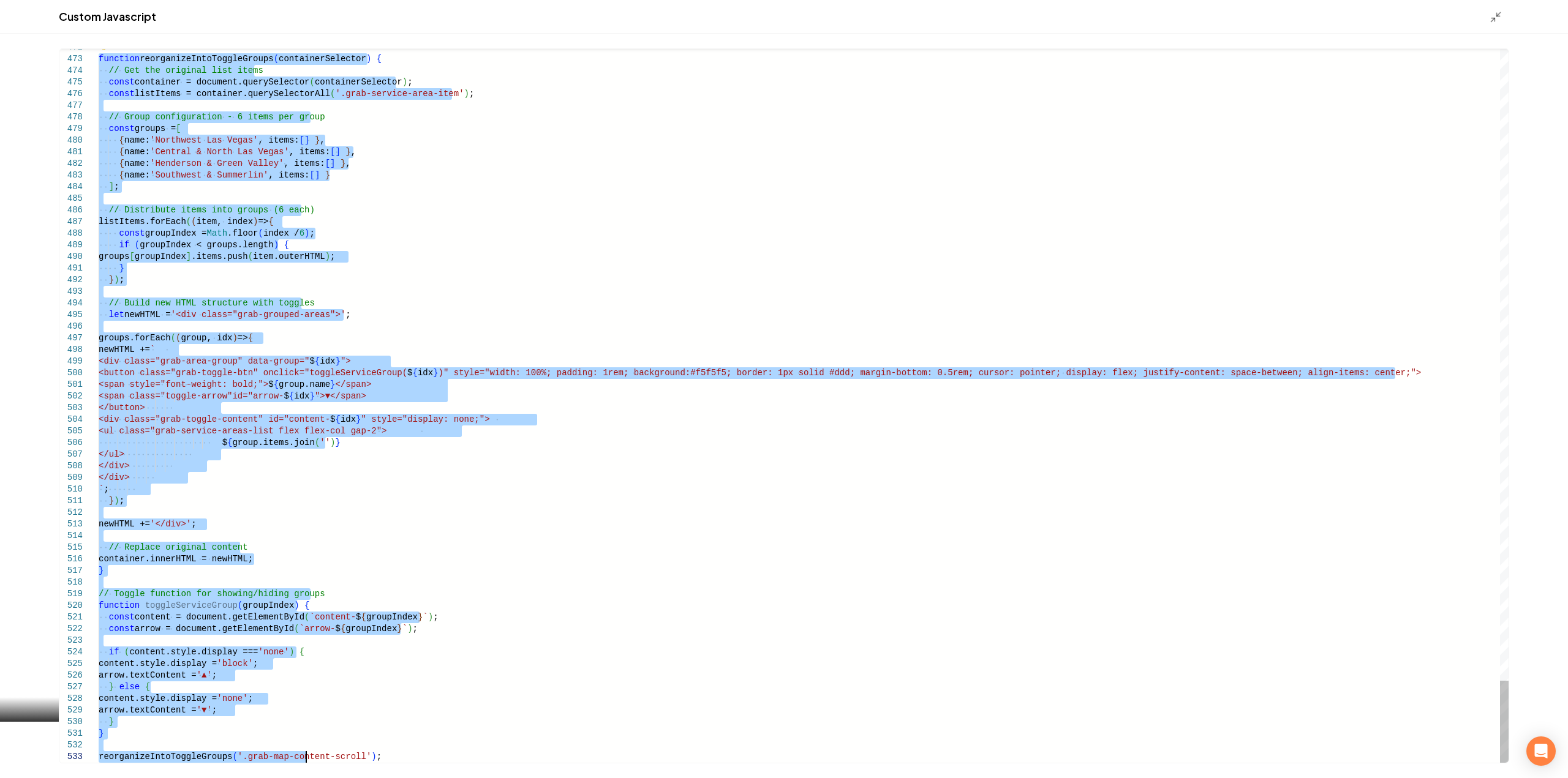 drag, startPoint x: 99, startPoint y: 89, endPoint x: 306, endPoint y: 807, distance: 747.2436 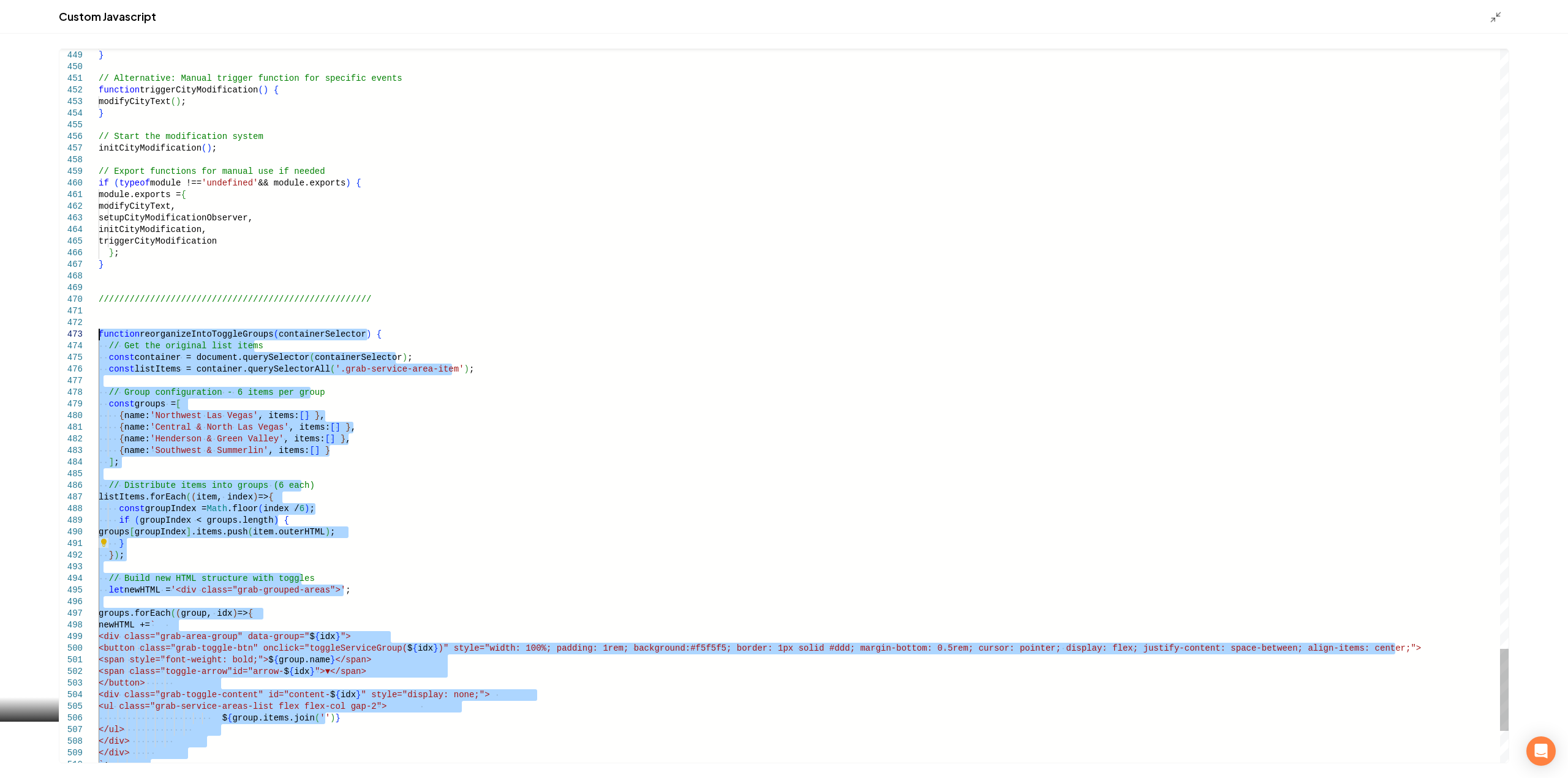 drag, startPoint x: 383, startPoint y: 758, endPoint x: 94, endPoint y: 337, distance: 510.64861 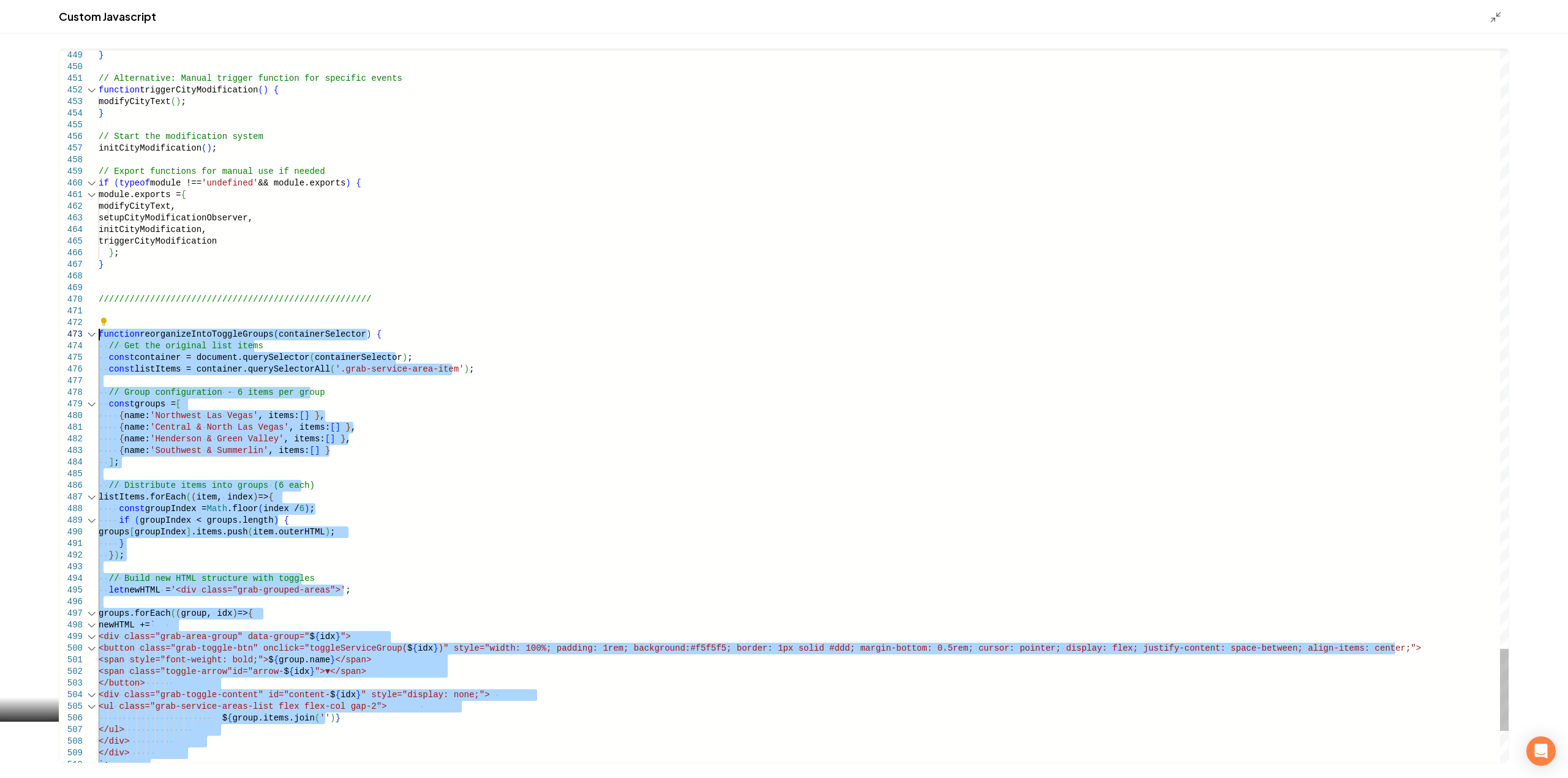 type on "**********" 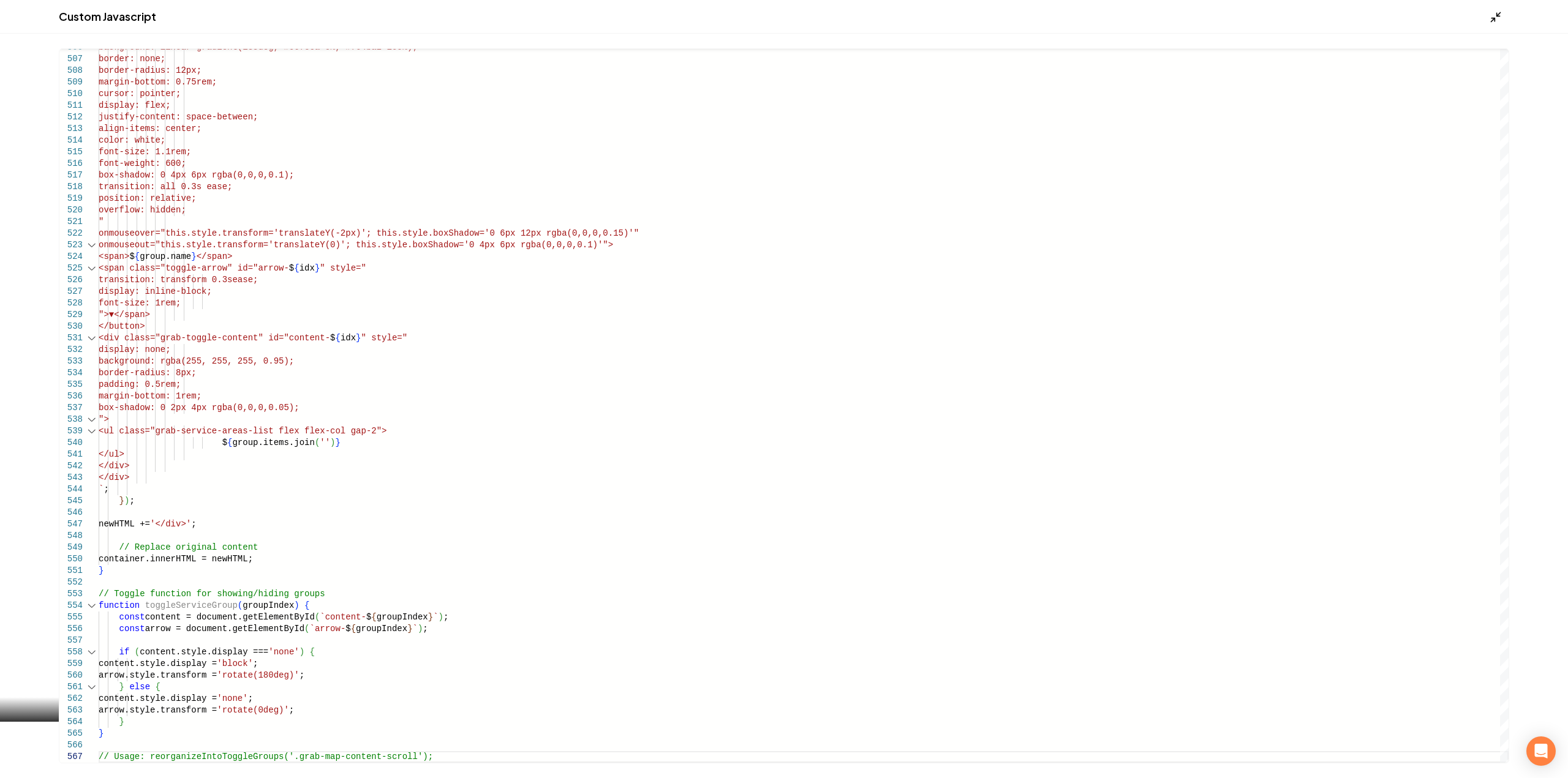 click 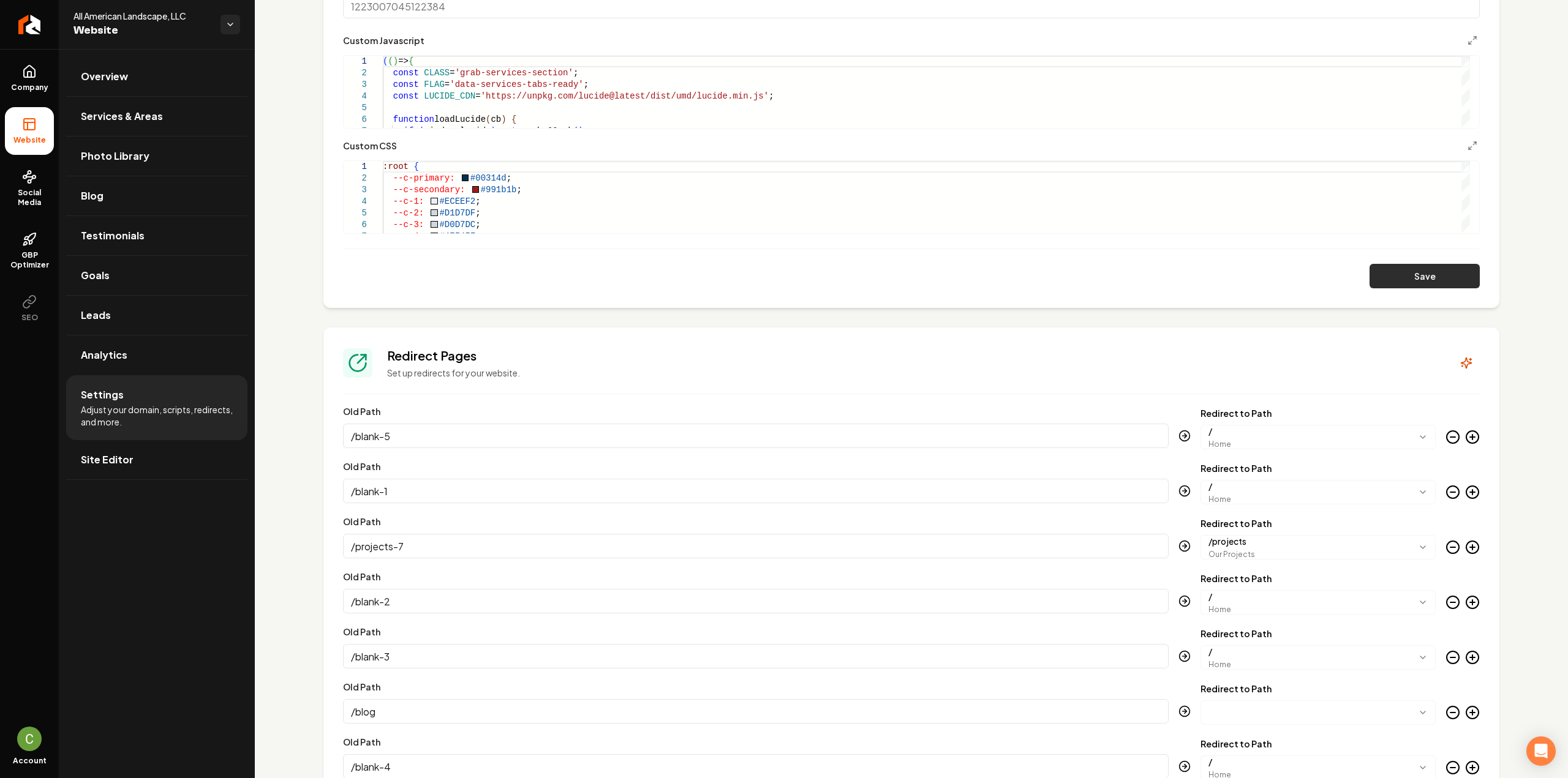 click on "Save" at bounding box center [1425, 276] 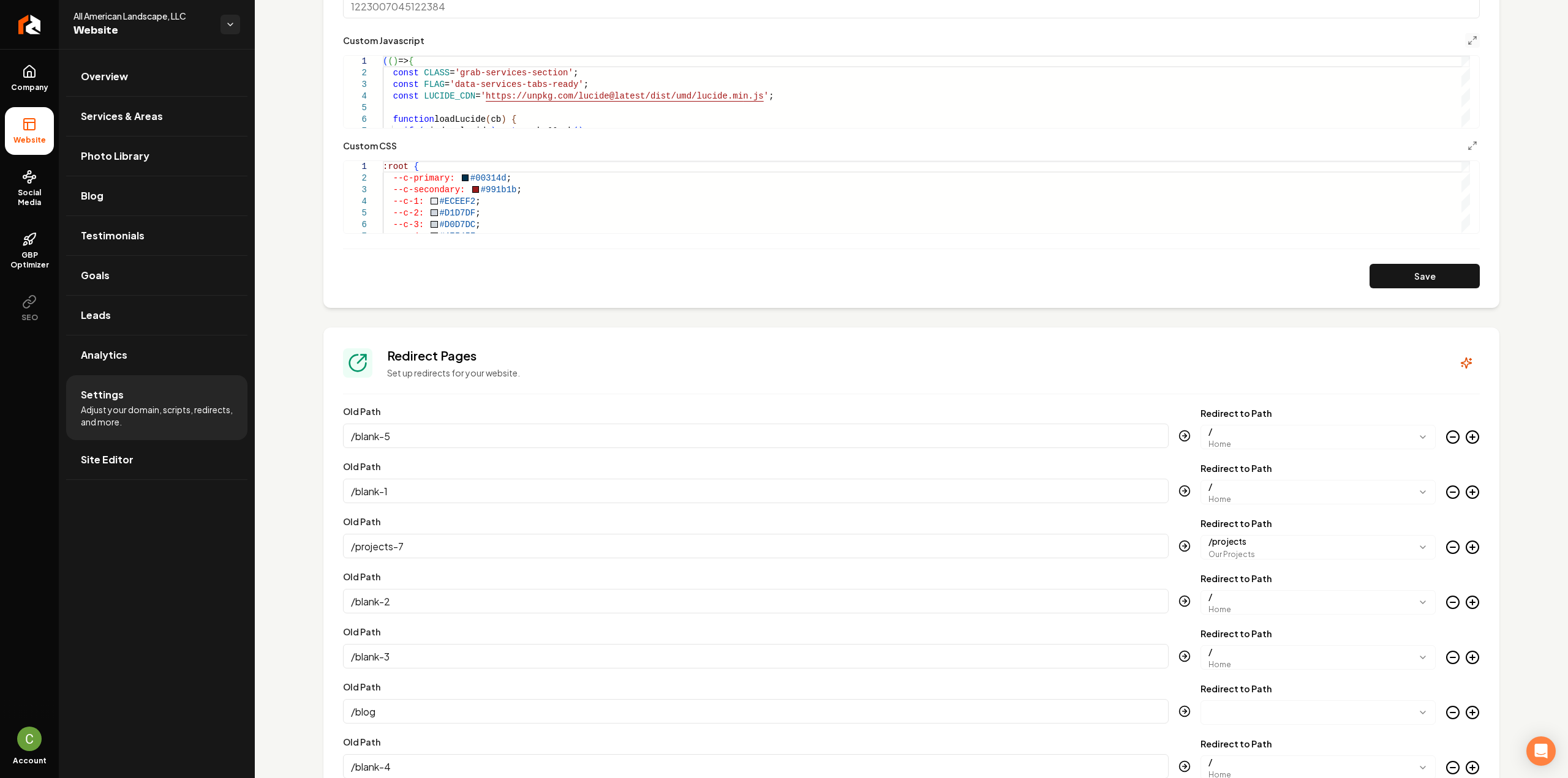 click at bounding box center [1472, 40] 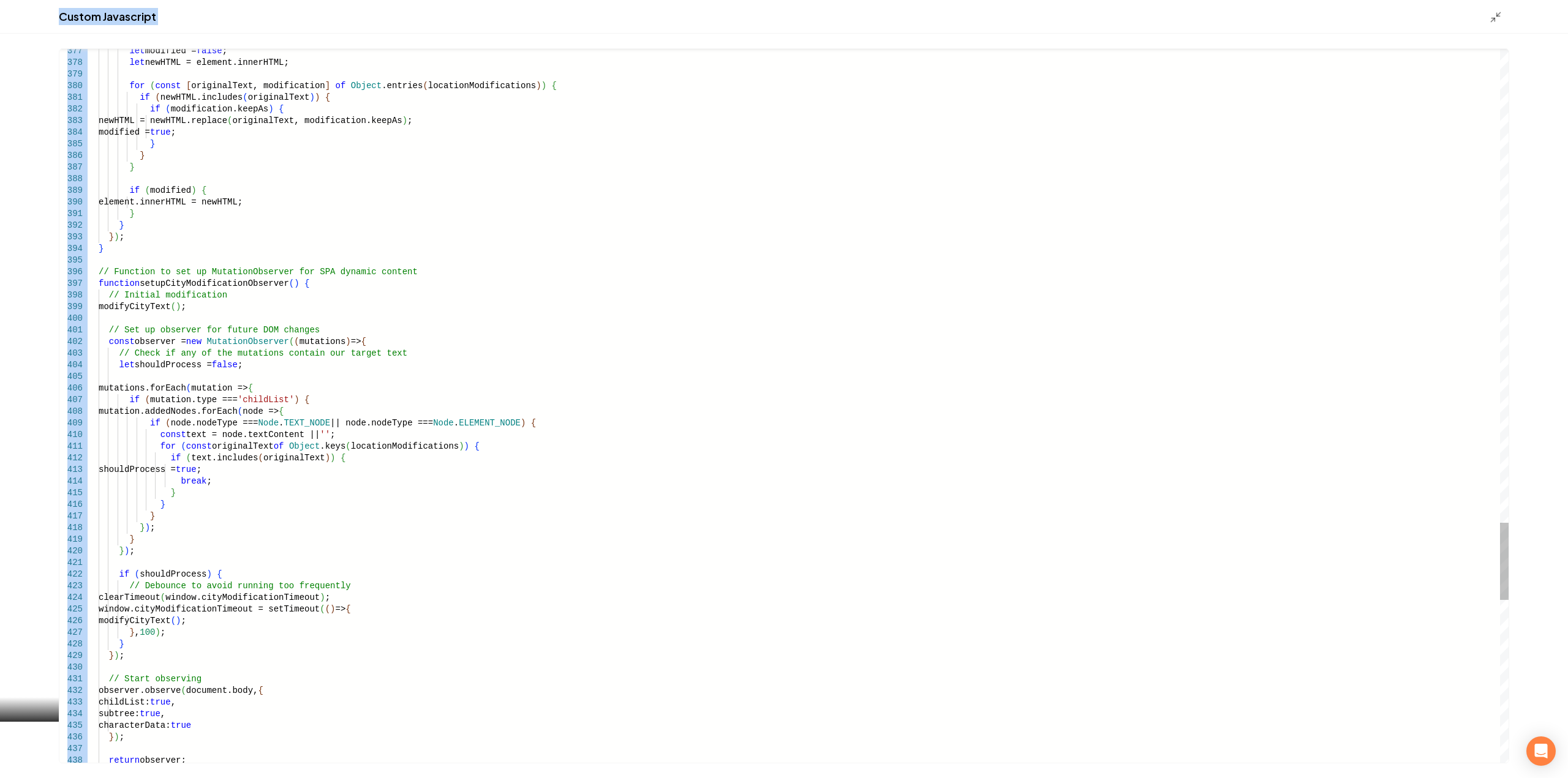 click on "let  modified =  false ;        let  newHTML = element.innerHTML;        for   ( const   [ originalText, modification ]   of   Object .entries ( locationModifications ) )   {          if   ( newHTML.includes ( originalText ) )   {            if   ( modification.keepAs )   {             newHTML = newHTML.replace ( originalText, modification.keepAs ) ;             modified =  true ;            }          }        }        if   ( modified )   {         element.innerHTML = newHTML;        }      }    } ) ; } // Function to set up MutationObserver for SPA dyn amic content function  setupCityModificationObserver ( )   {    // Initial modification   modifyCityText ( ) ;    // Set up observer for future DOM changes    const  observer =  new   MutationObserver ( ( mutations )  =>  {      t text      let  shouldProcess =  false ; ( {" at bounding box center (804, -1031) 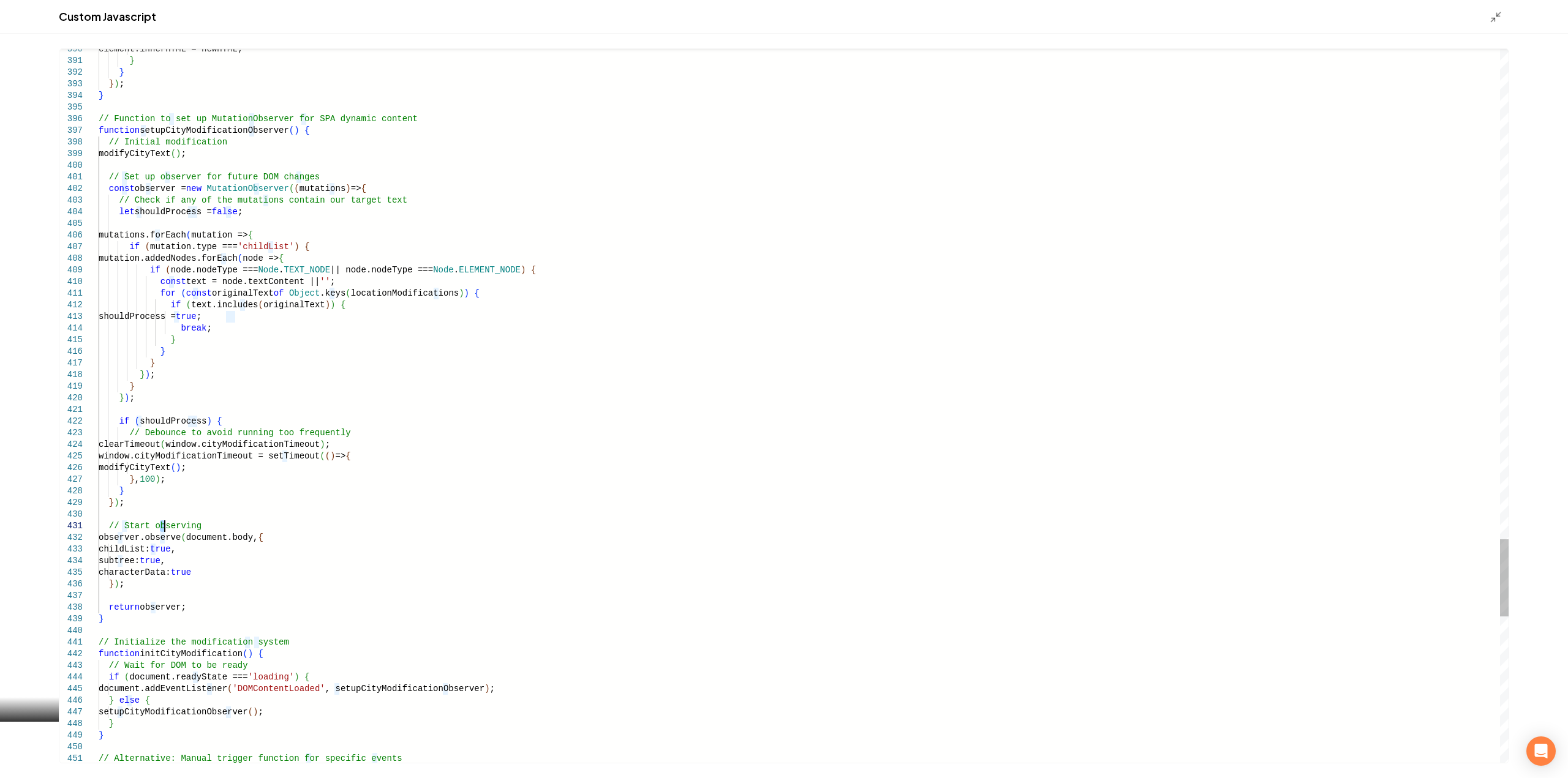 scroll, scrollTop: 0, scrollLeft: 0, axis: both 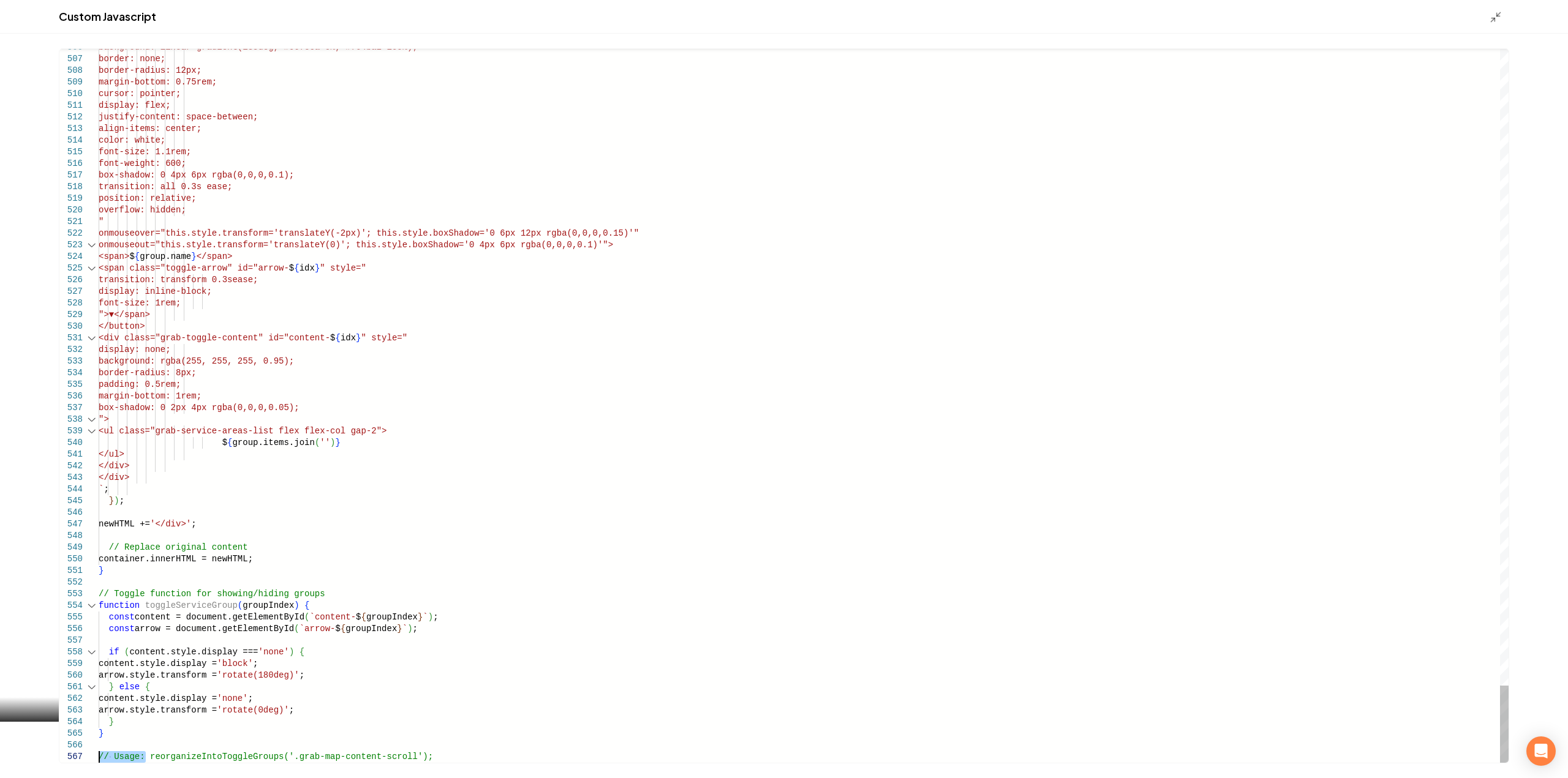 drag, startPoint x: 146, startPoint y: 758, endPoint x: 85, endPoint y: 755, distance: 61.07373 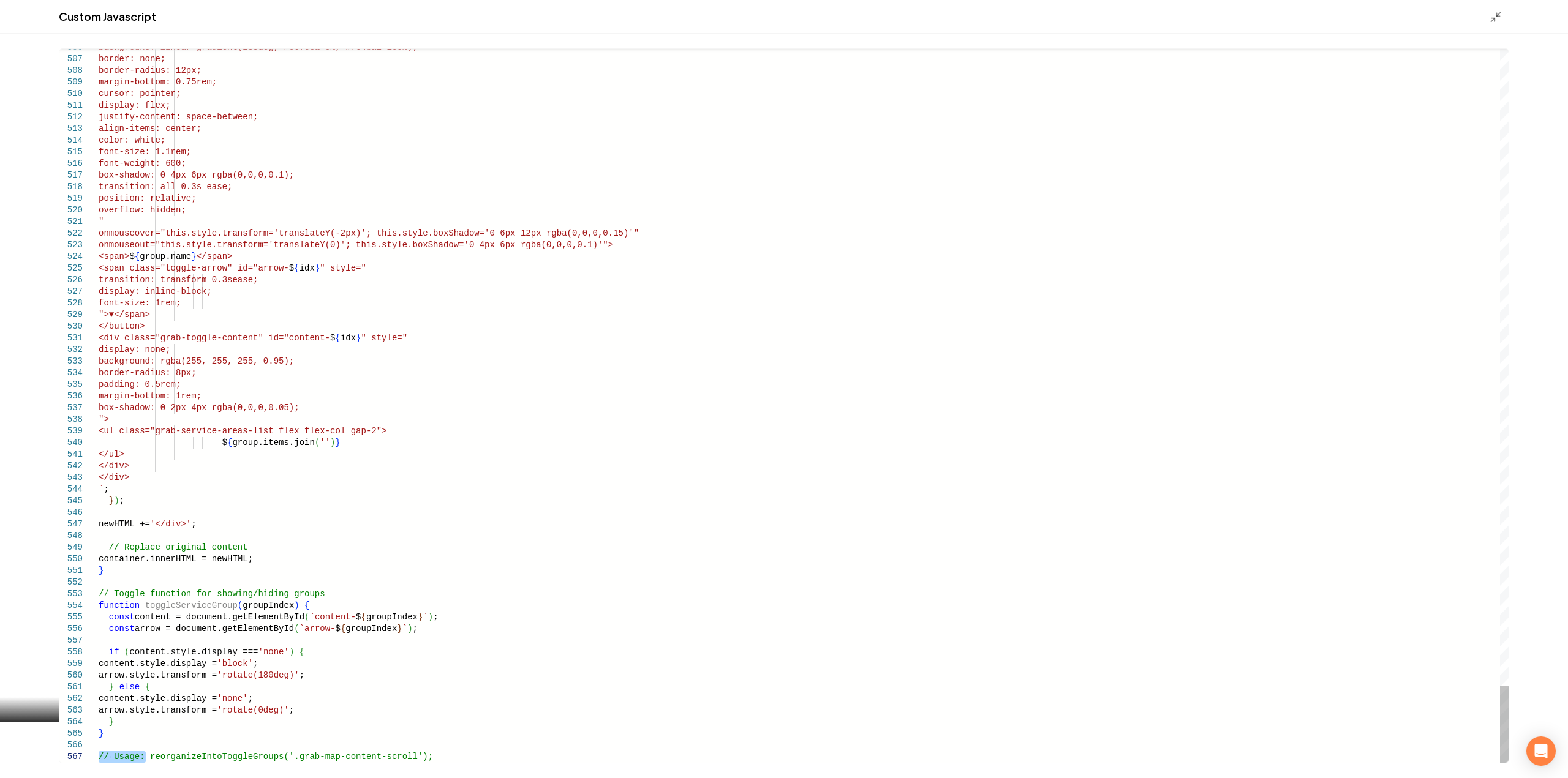 type on "**********" 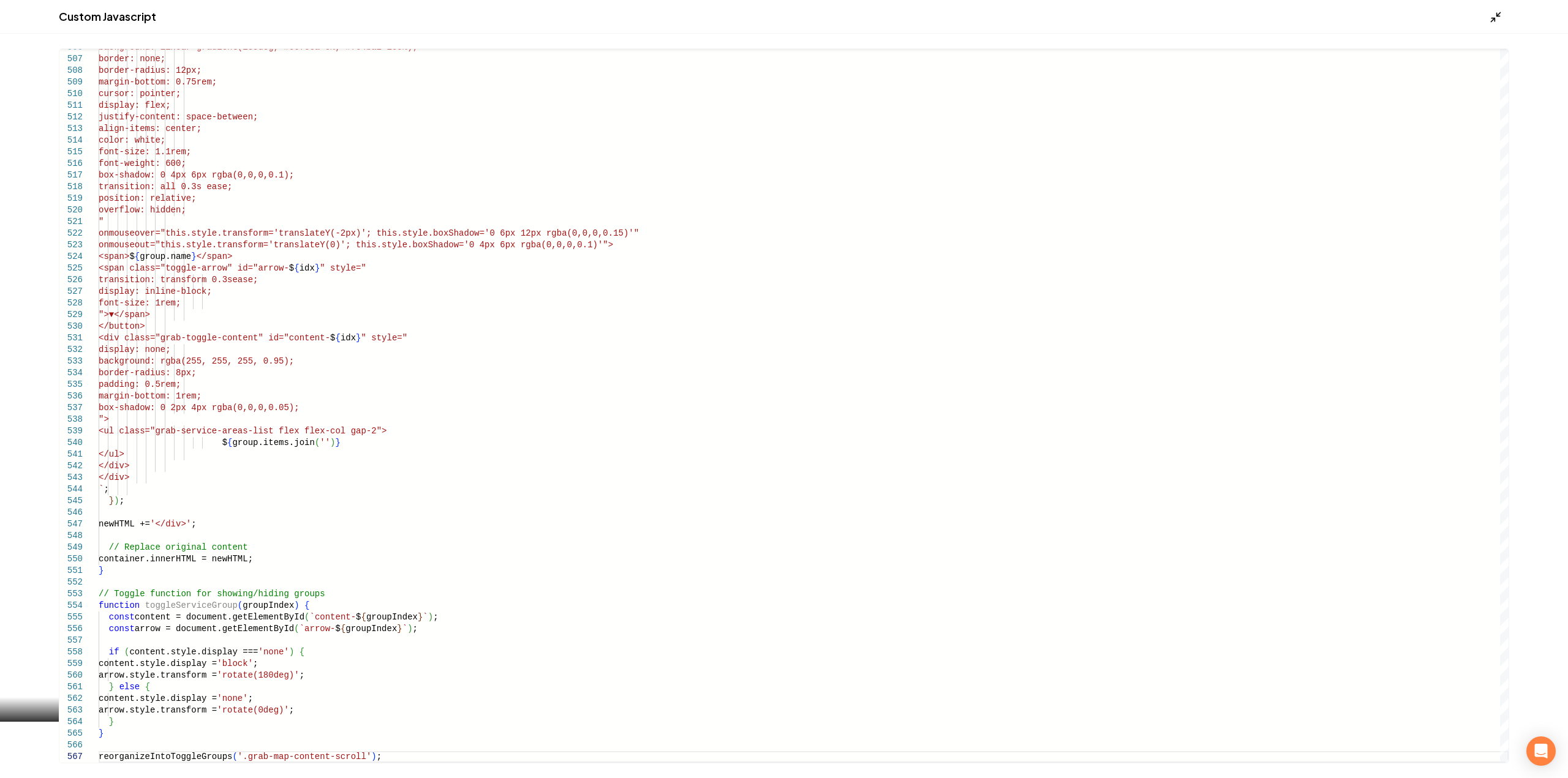 click 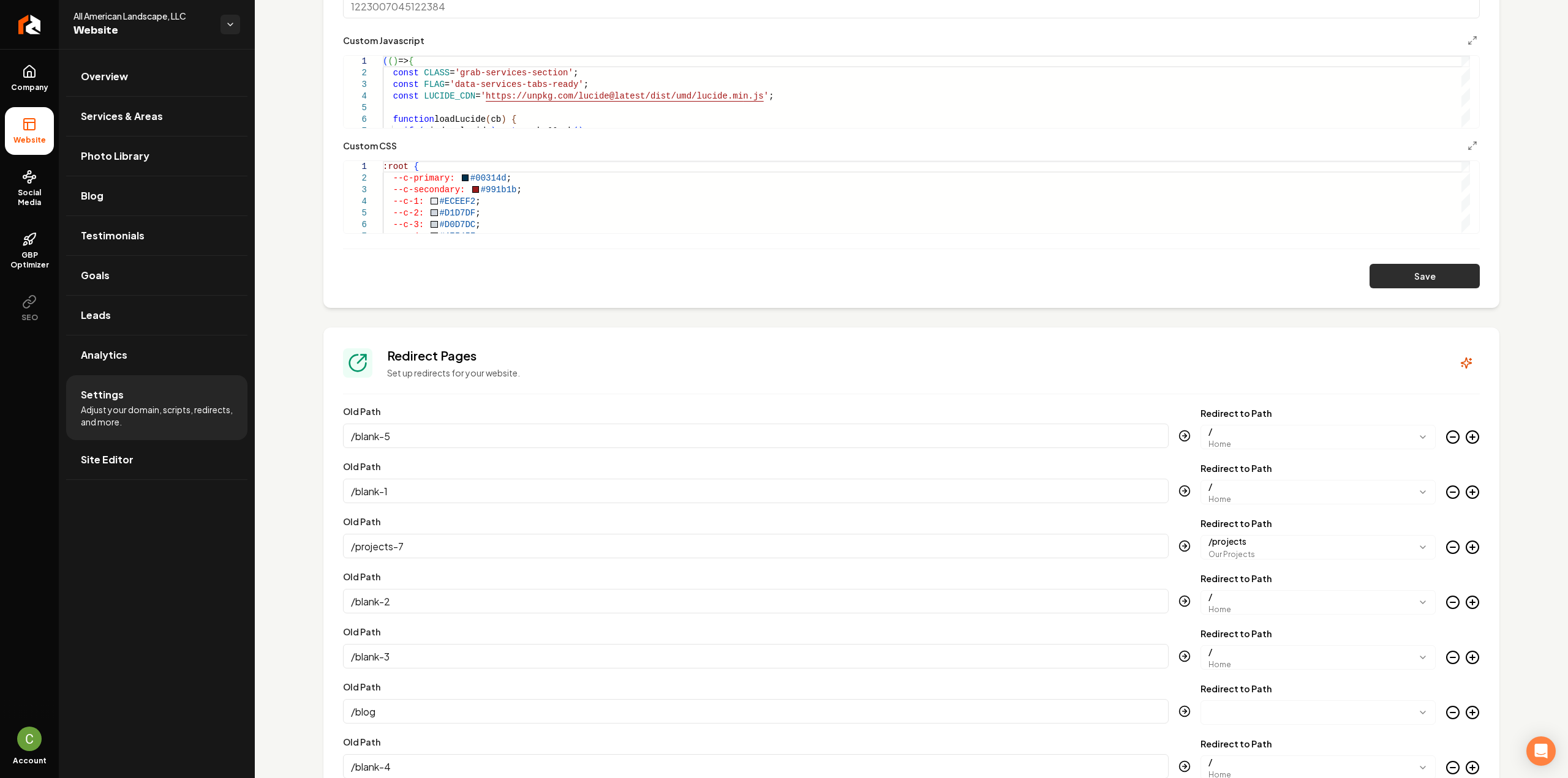 click on "Save" at bounding box center (1425, 276) 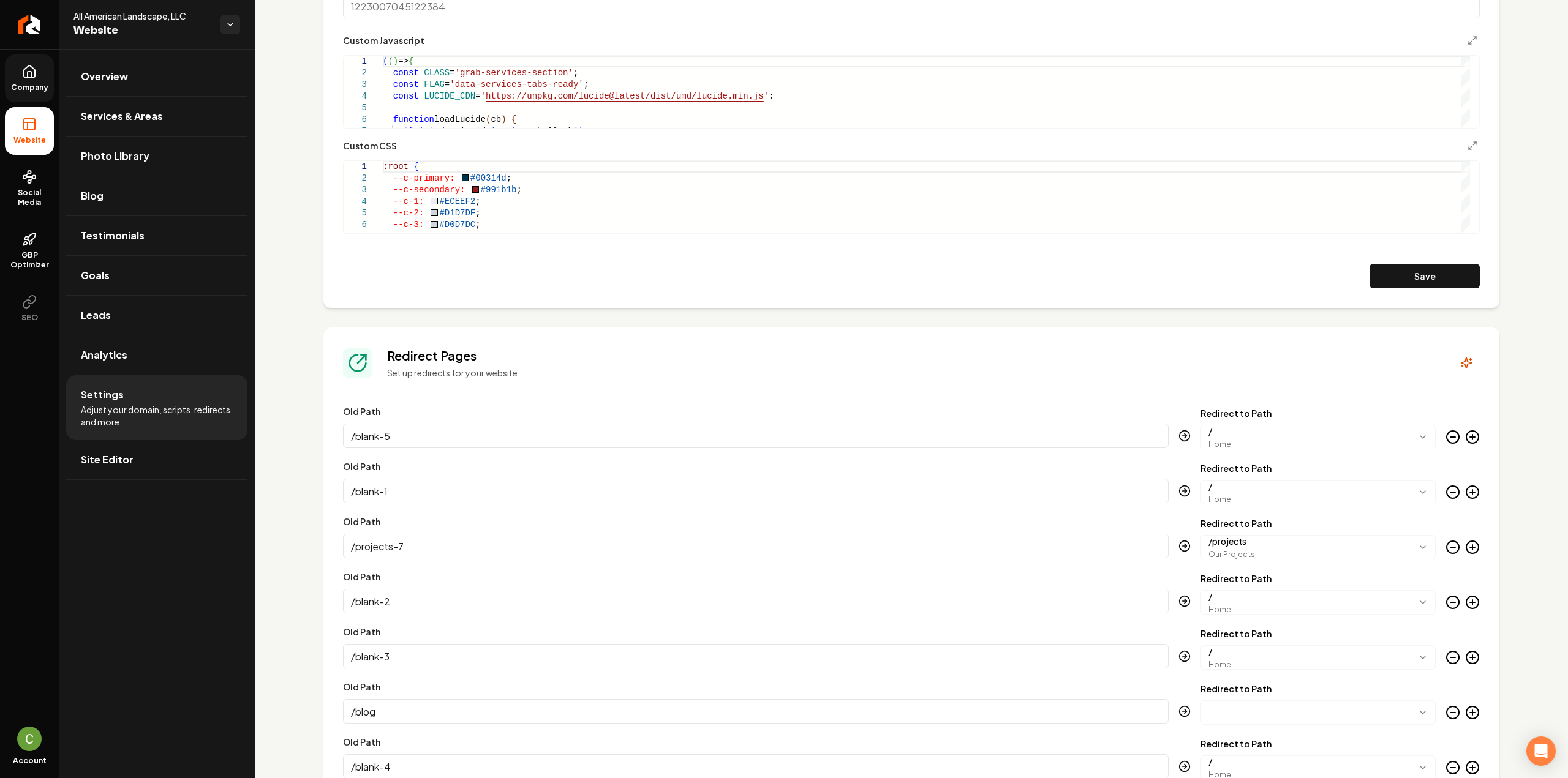click on "Company" at bounding box center (29, 88) 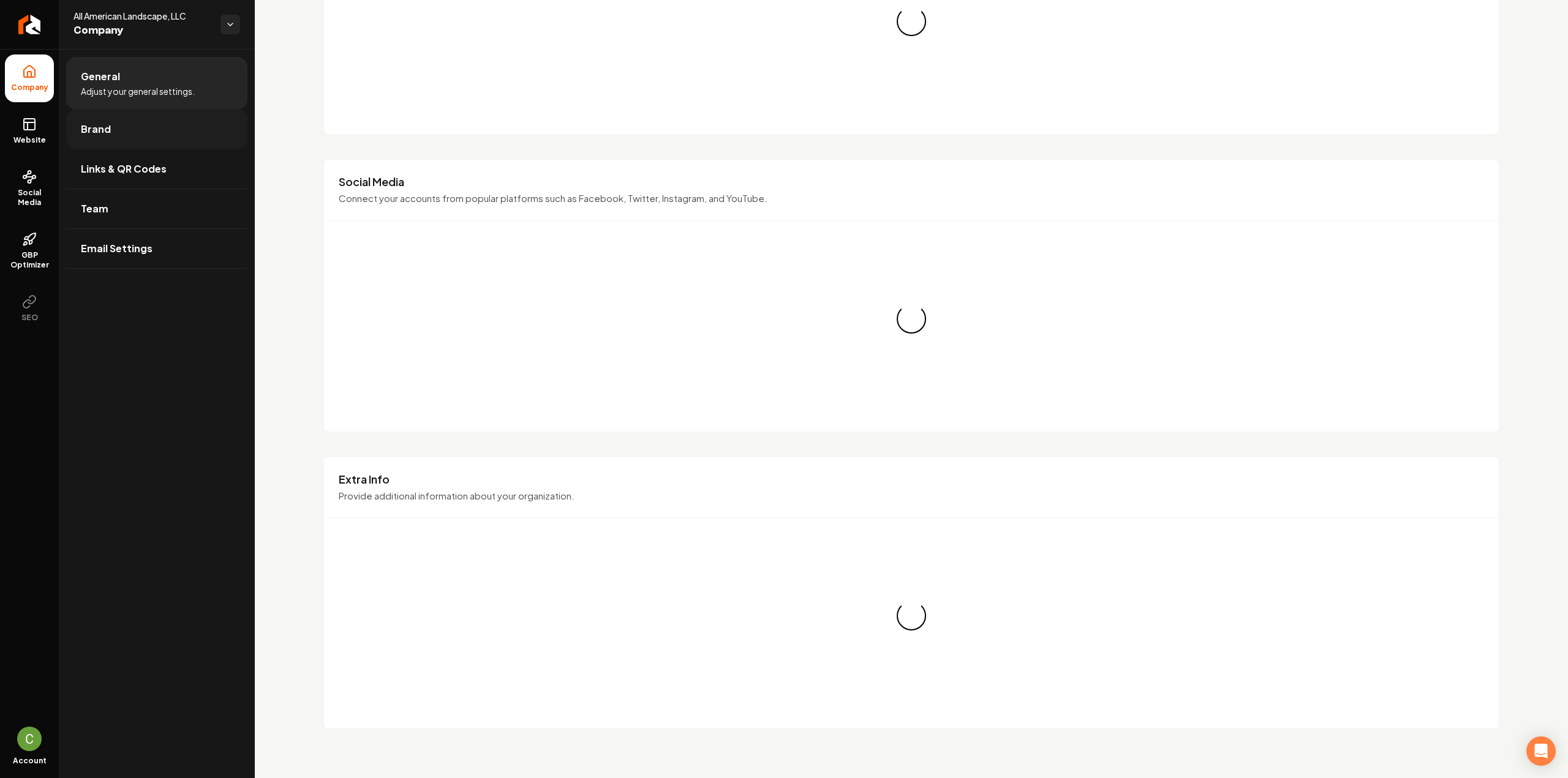 scroll, scrollTop: 545, scrollLeft: 0, axis: vertical 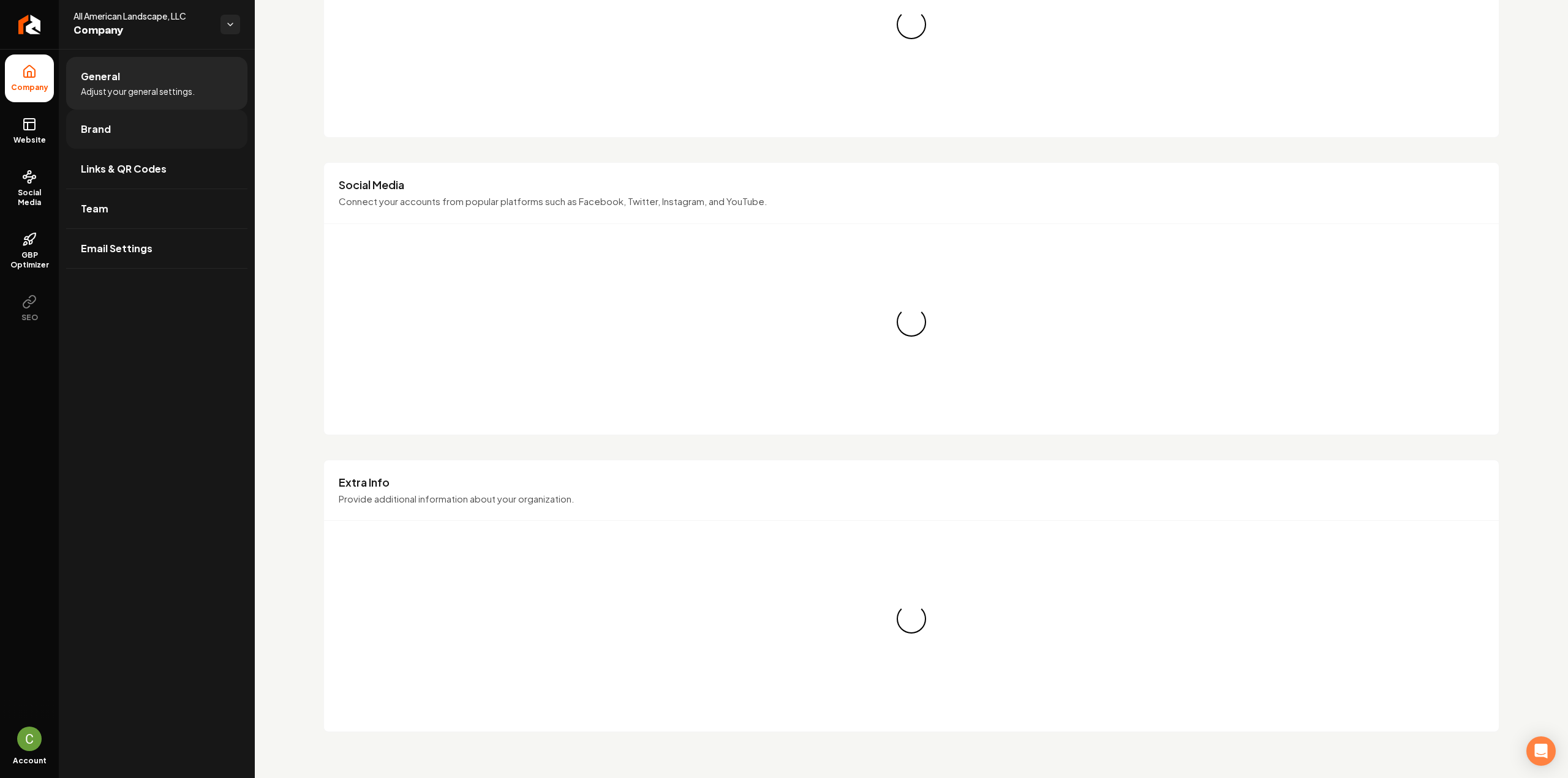 click on "Brand" at bounding box center (157, 129) 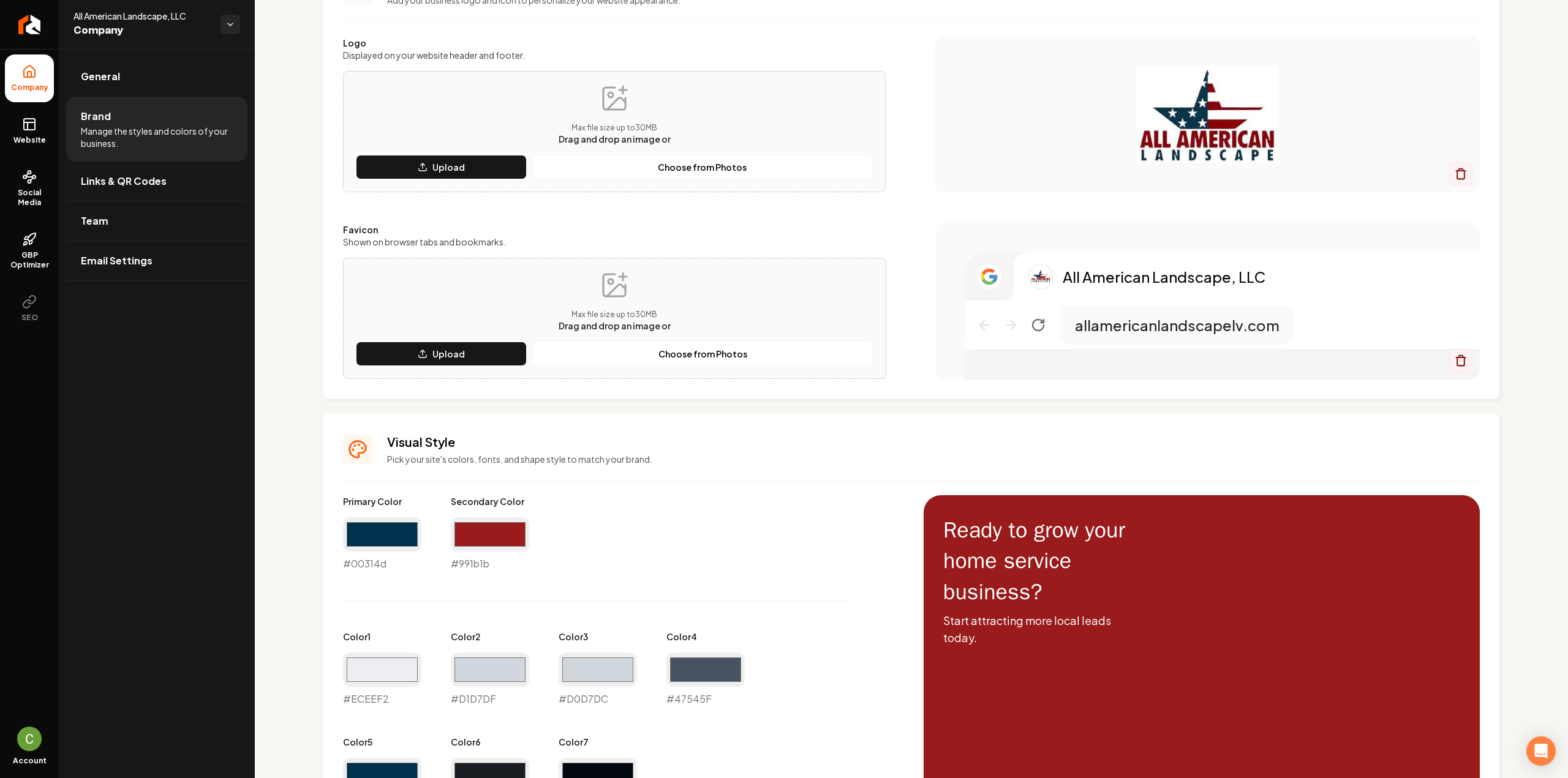 scroll, scrollTop: 184, scrollLeft: 0, axis: vertical 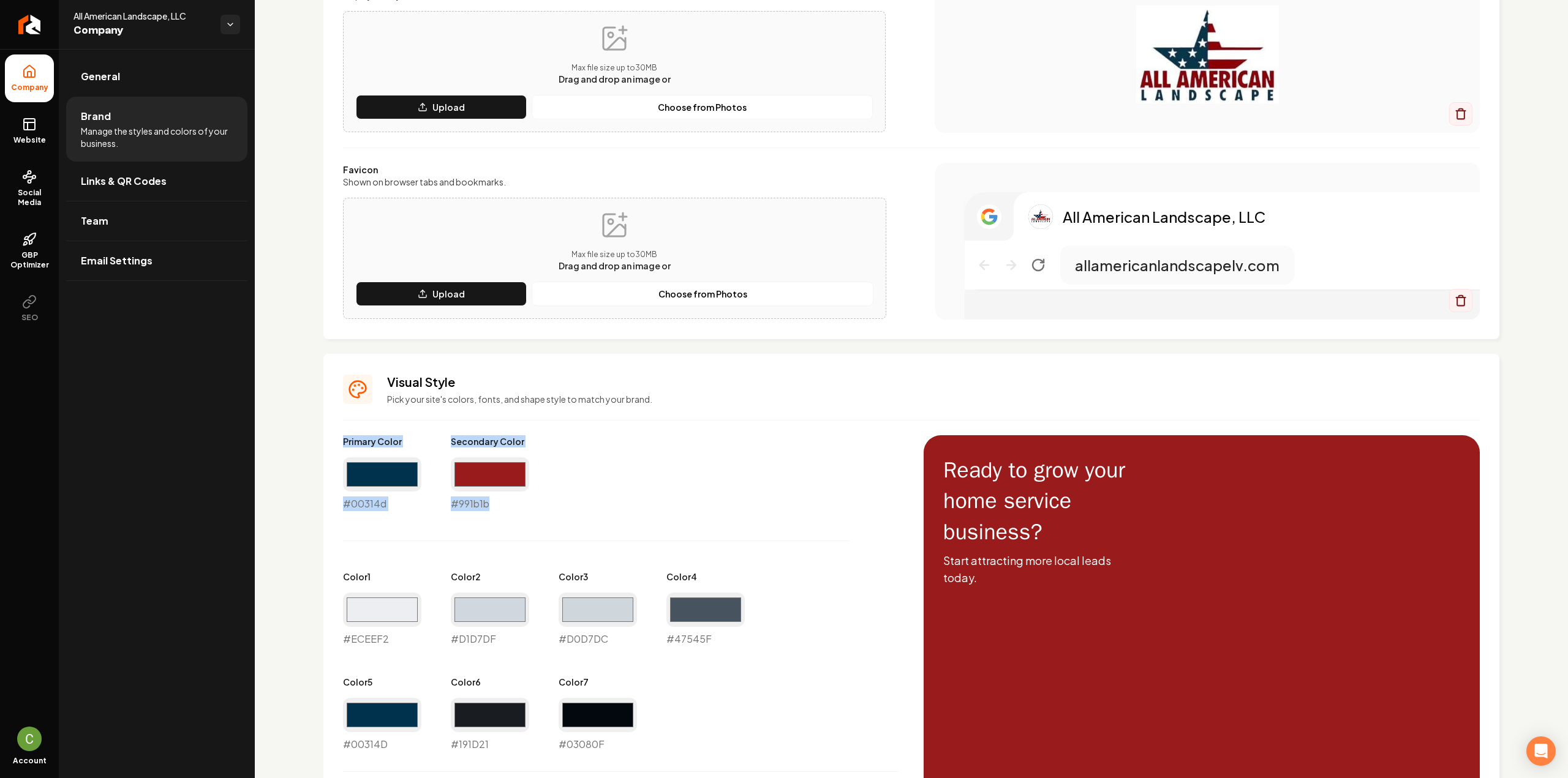 drag, startPoint x: 351, startPoint y: 451, endPoint x: 333, endPoint y: 441, distance: 21 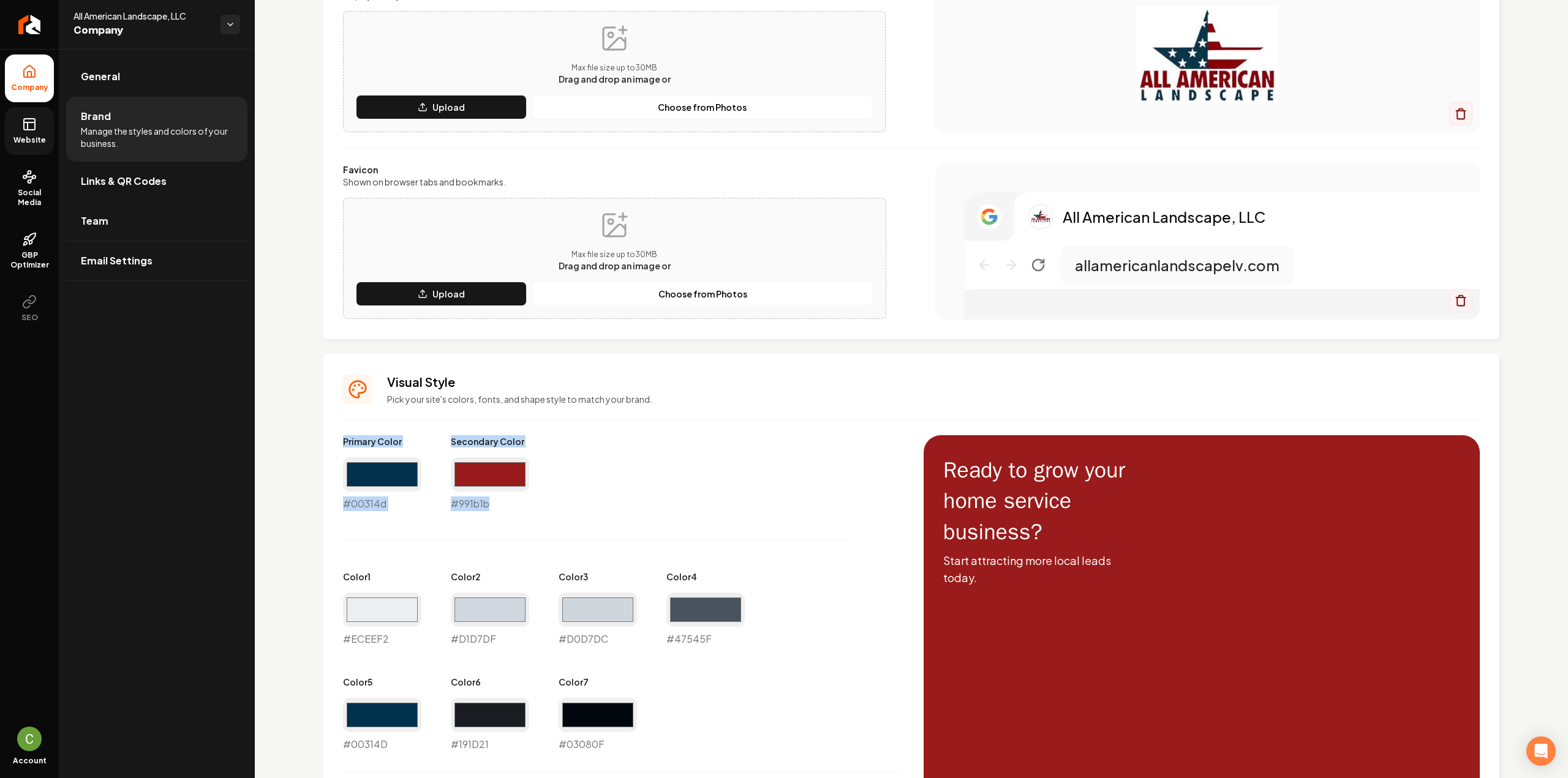 scroll, scrollTop: 245, scrollLeft: 0, axis: vertical 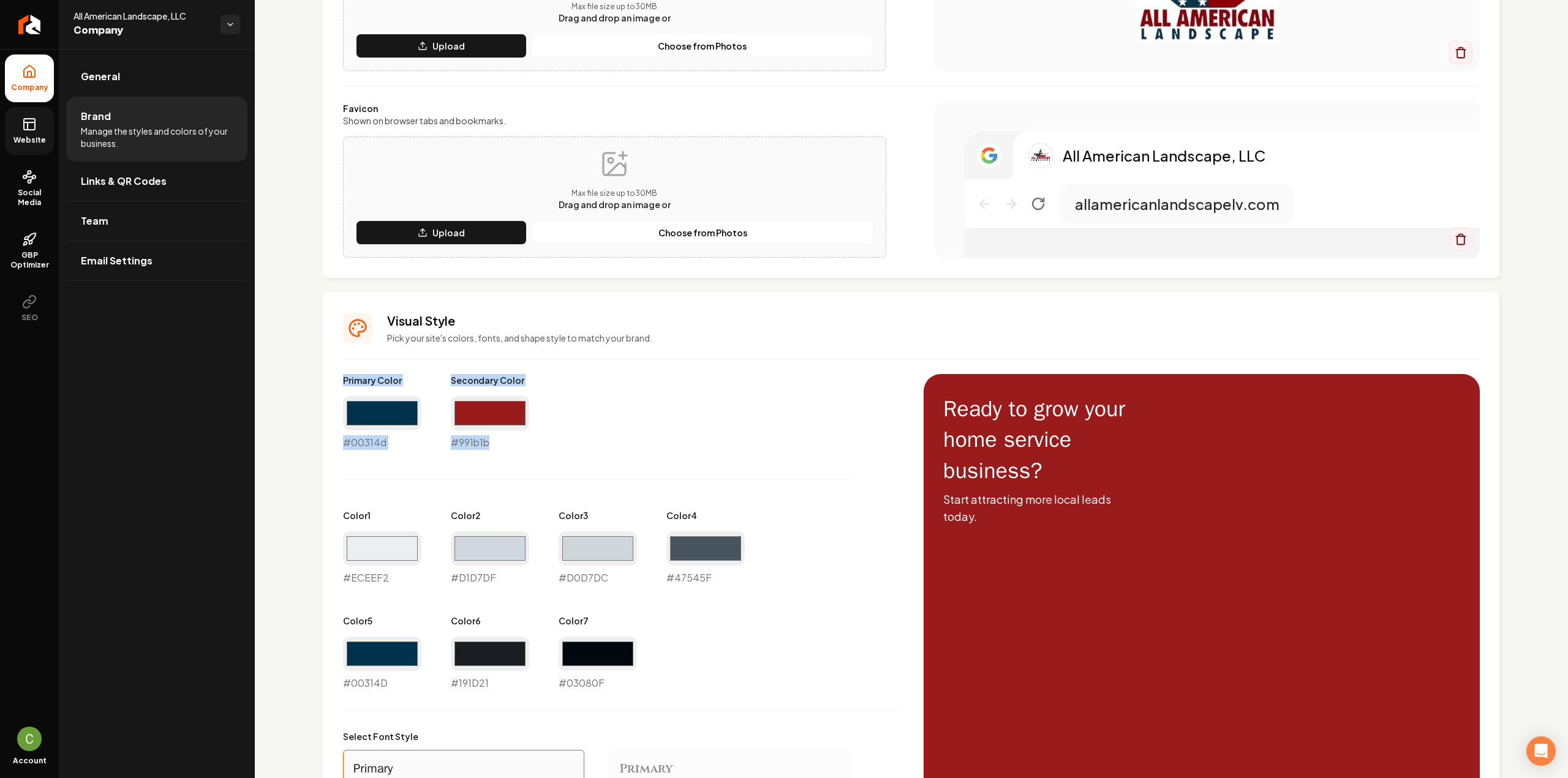 click on "Website" at bounding box center [29, 140] 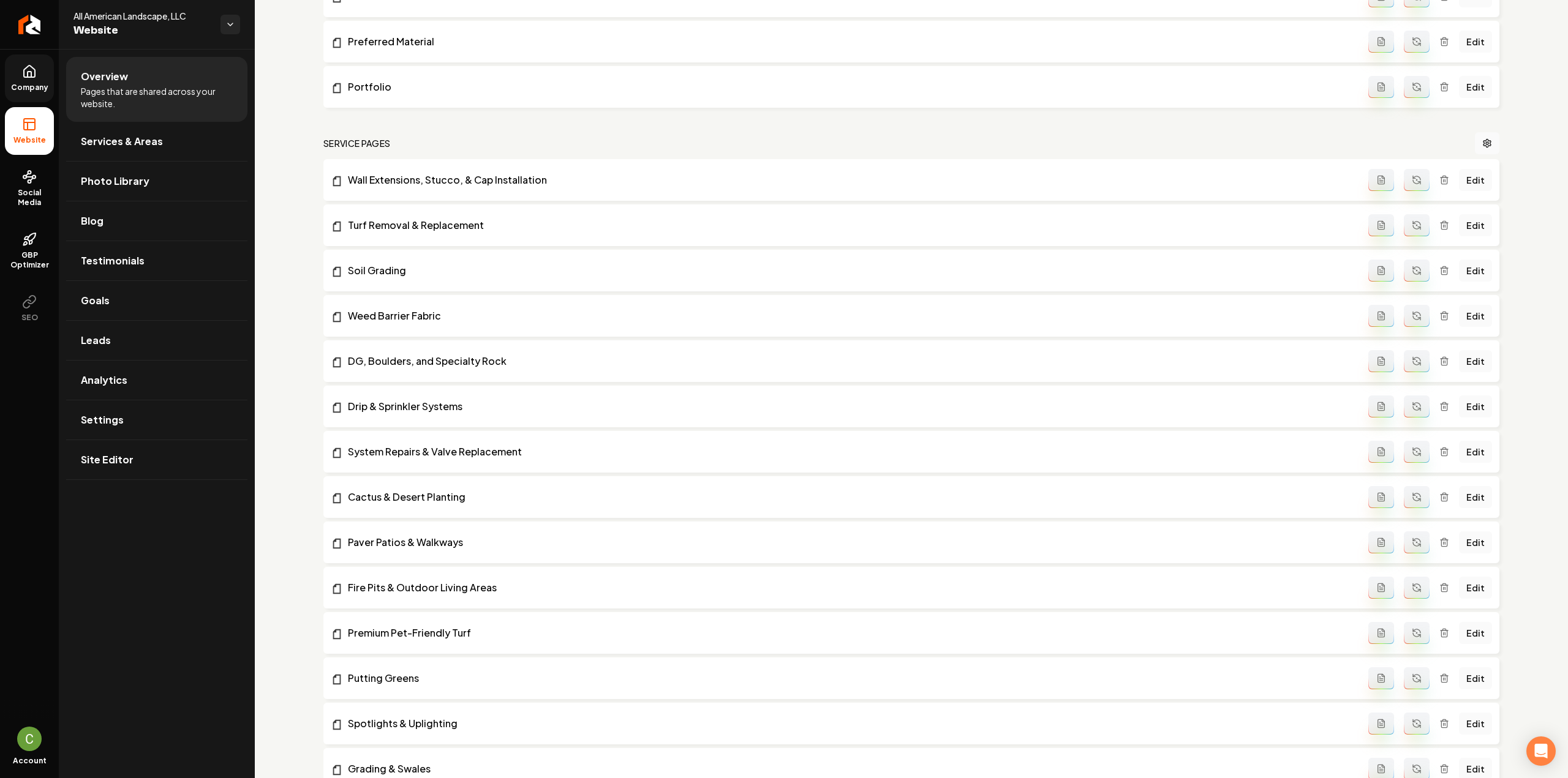 scroll, scrollTop: 0, scrollLeft: 0, axis: both 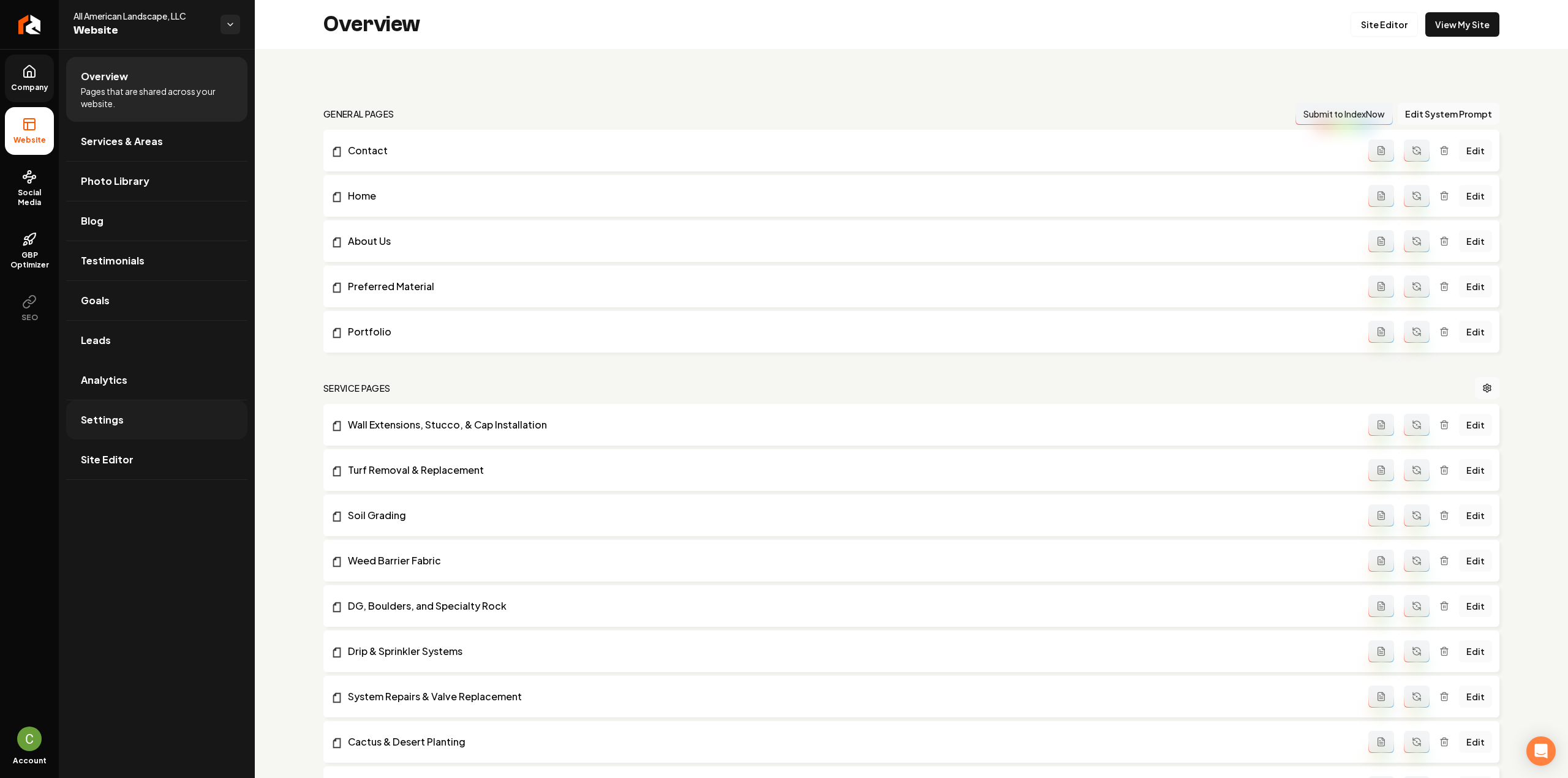 click on "Settings" at bounding box center (157, 420) 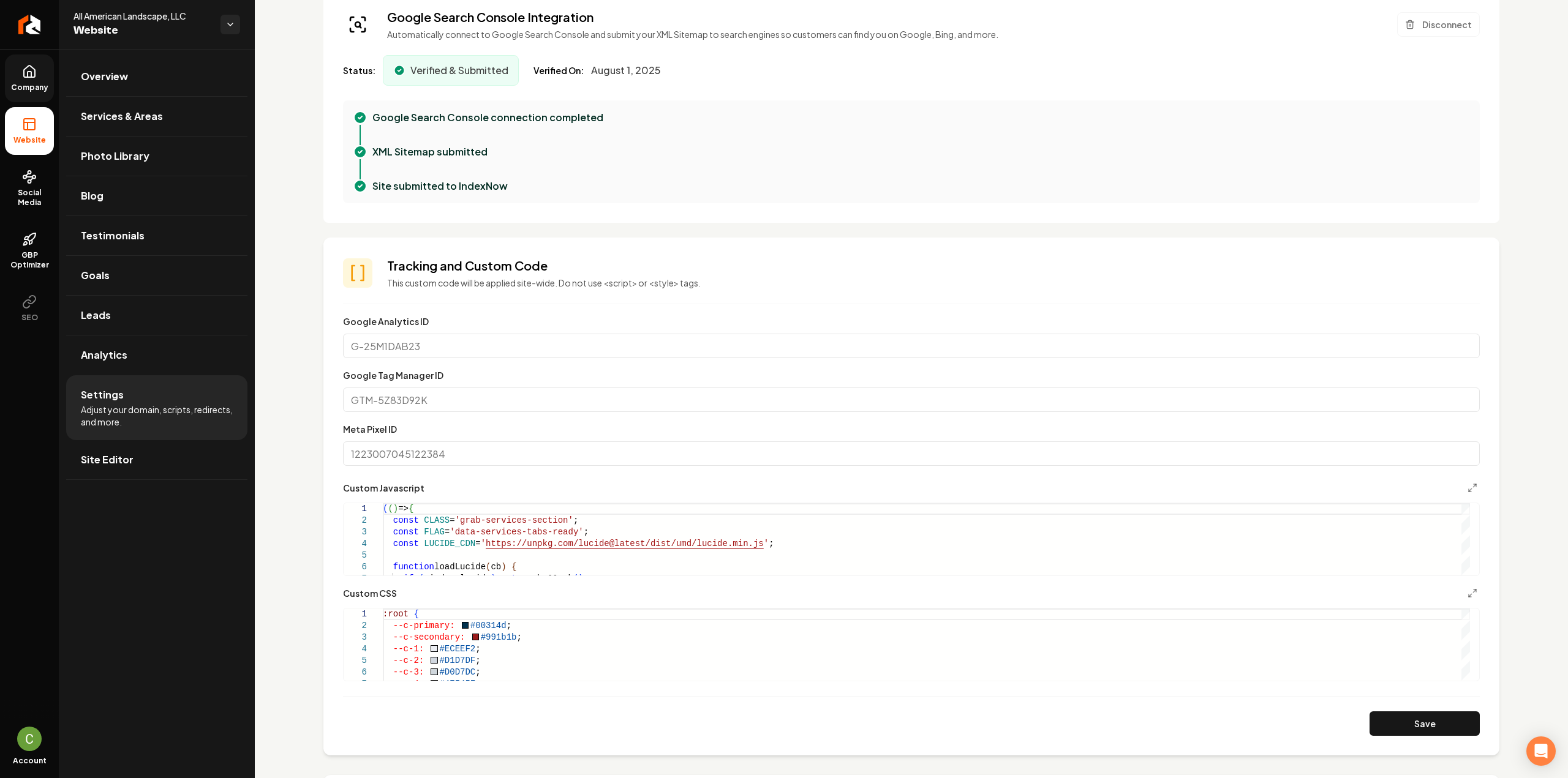 scroll, scrollTop: 306, scrollLeft: 0, axis: vertical 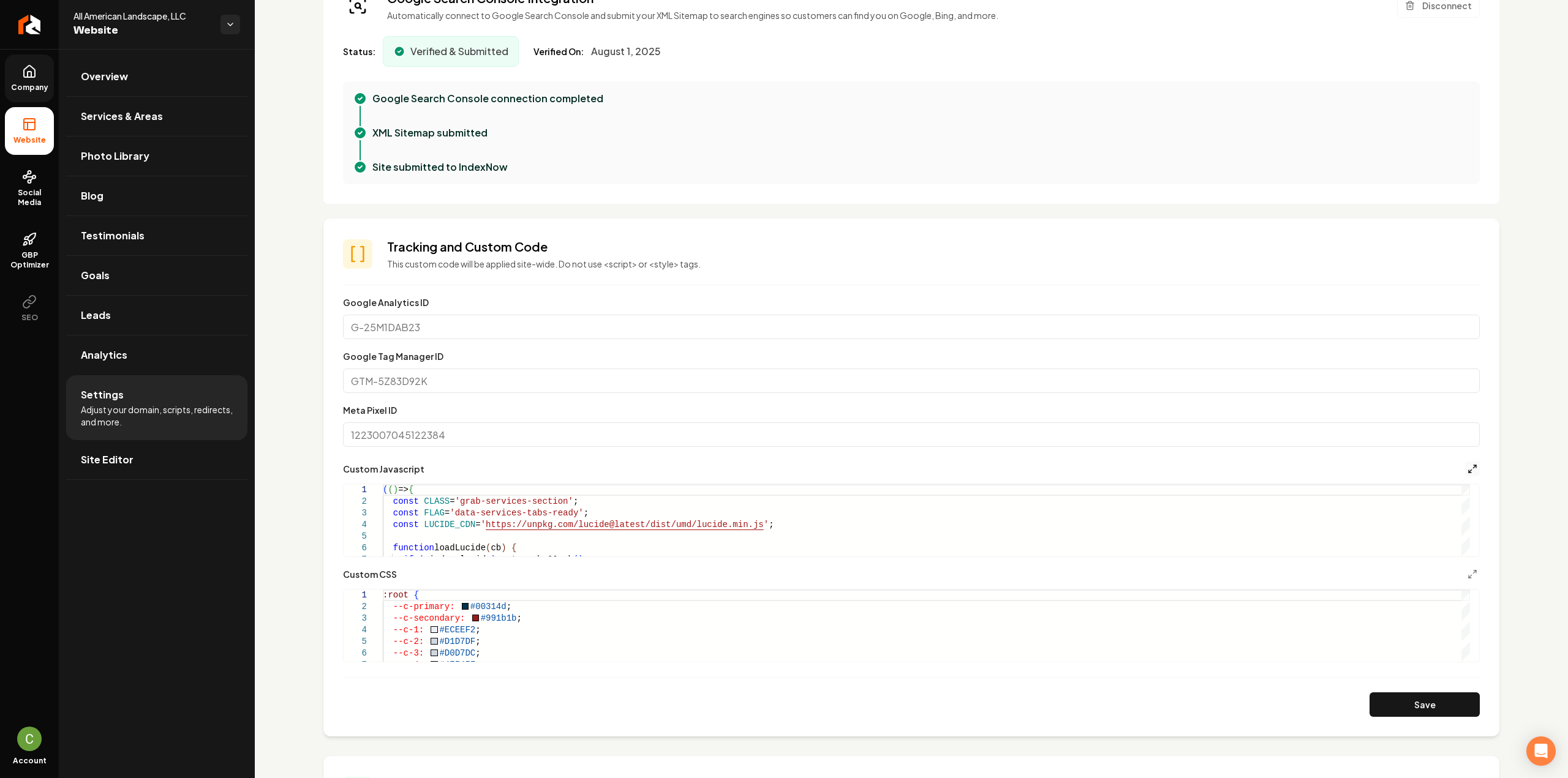 click 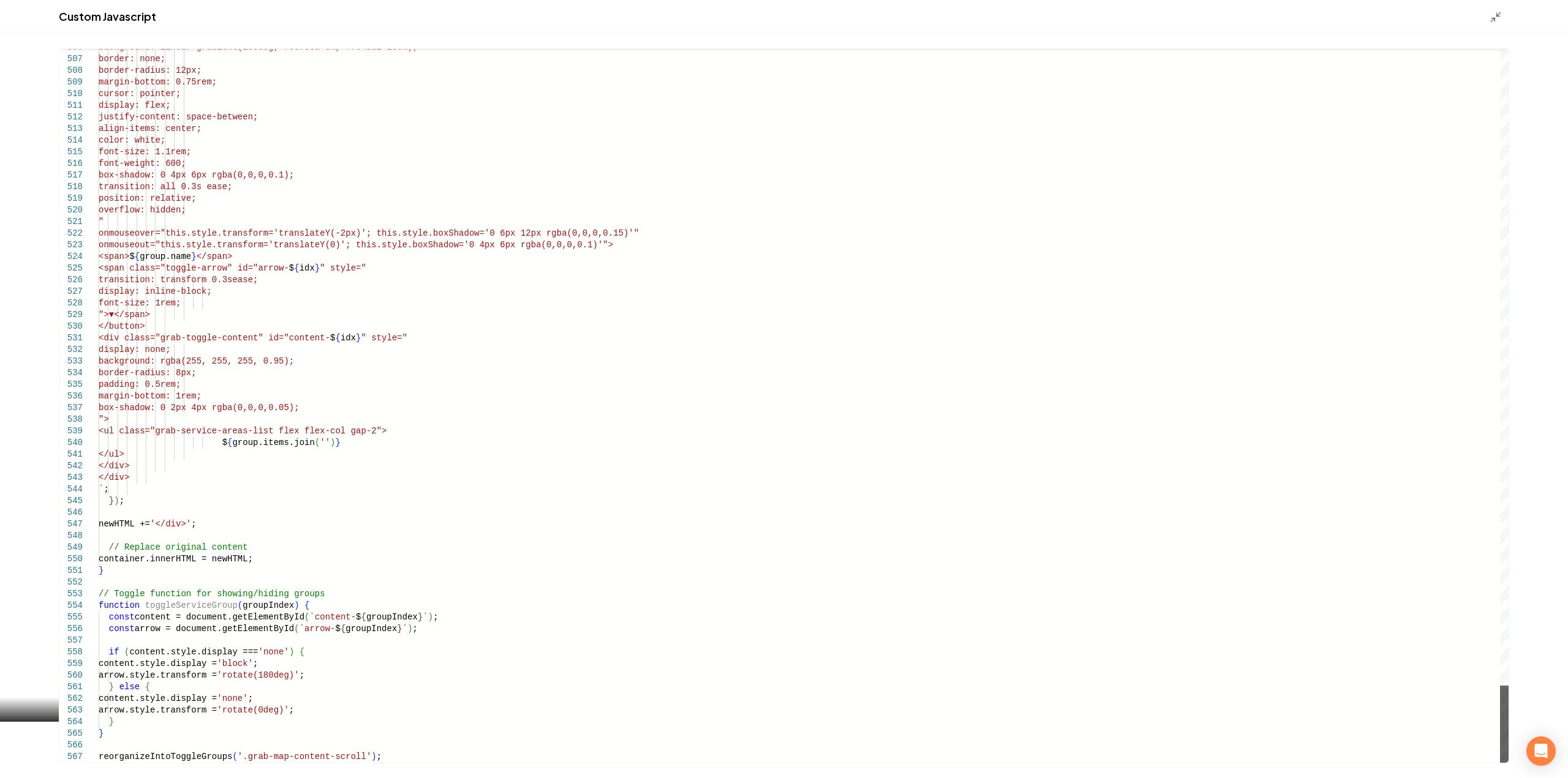 click at bounding box center [1504, 724] 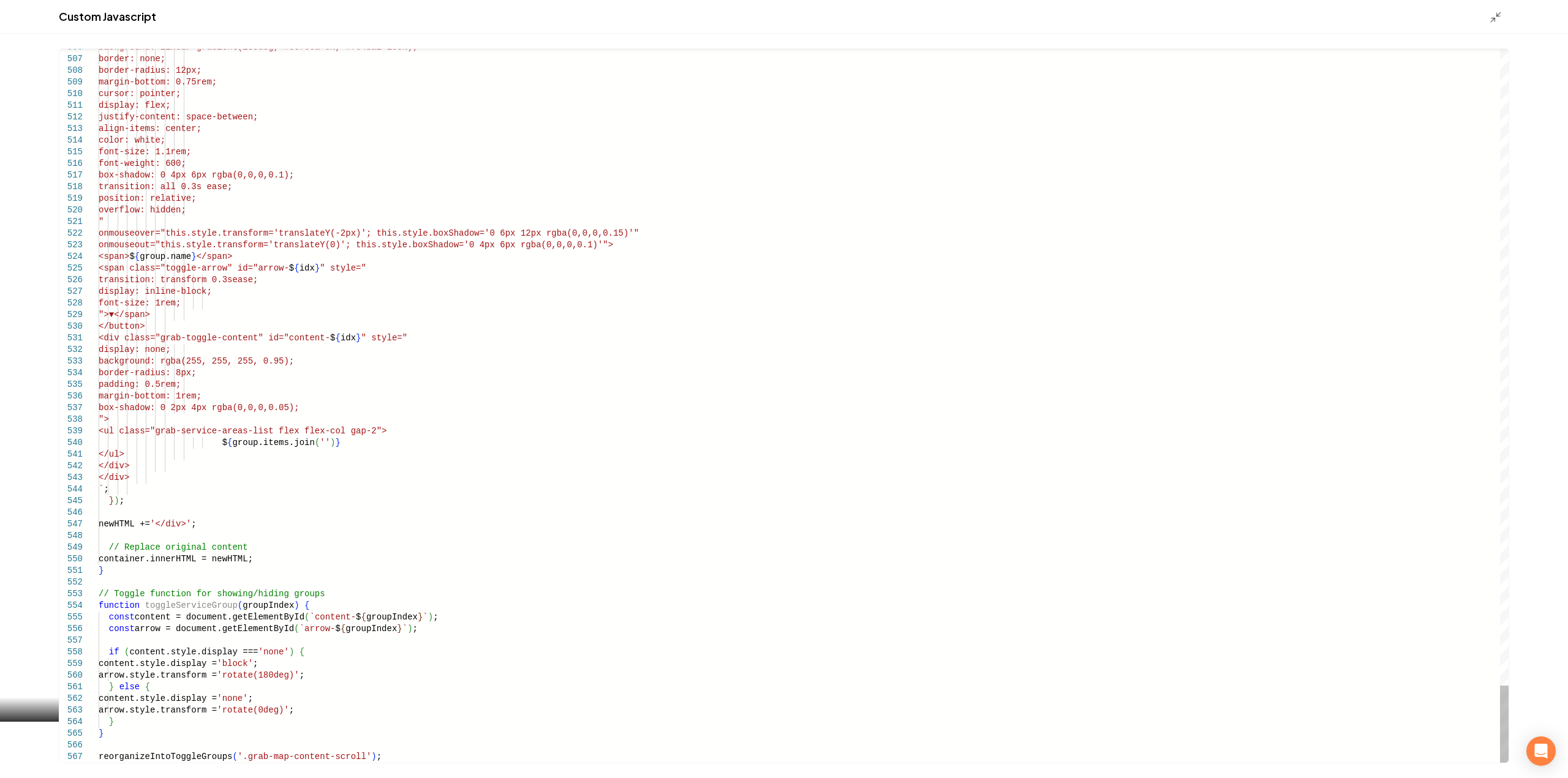 click on "background: linear-gradient(13 5deg, #667eea 0%, #764ba2 100%);                     border: none;                     border-radius: 12px;                     margin-bottom: 0.75rem;                      cursor: pointer;                      display: flex;                      justify-content: space-between ;                      align-items: center;                     color: white;                     font-size: 1.1rem;                     font-weight: 600;                     box-shadow: 0 4px 6px rgba(0,0 ,0,0.1);                     transition: all 0.3s ease;                     position: relative;                     overflow: hidden; px rgba(0,0,0,0.15)'" $ {" at bounding box center [804, -2535] 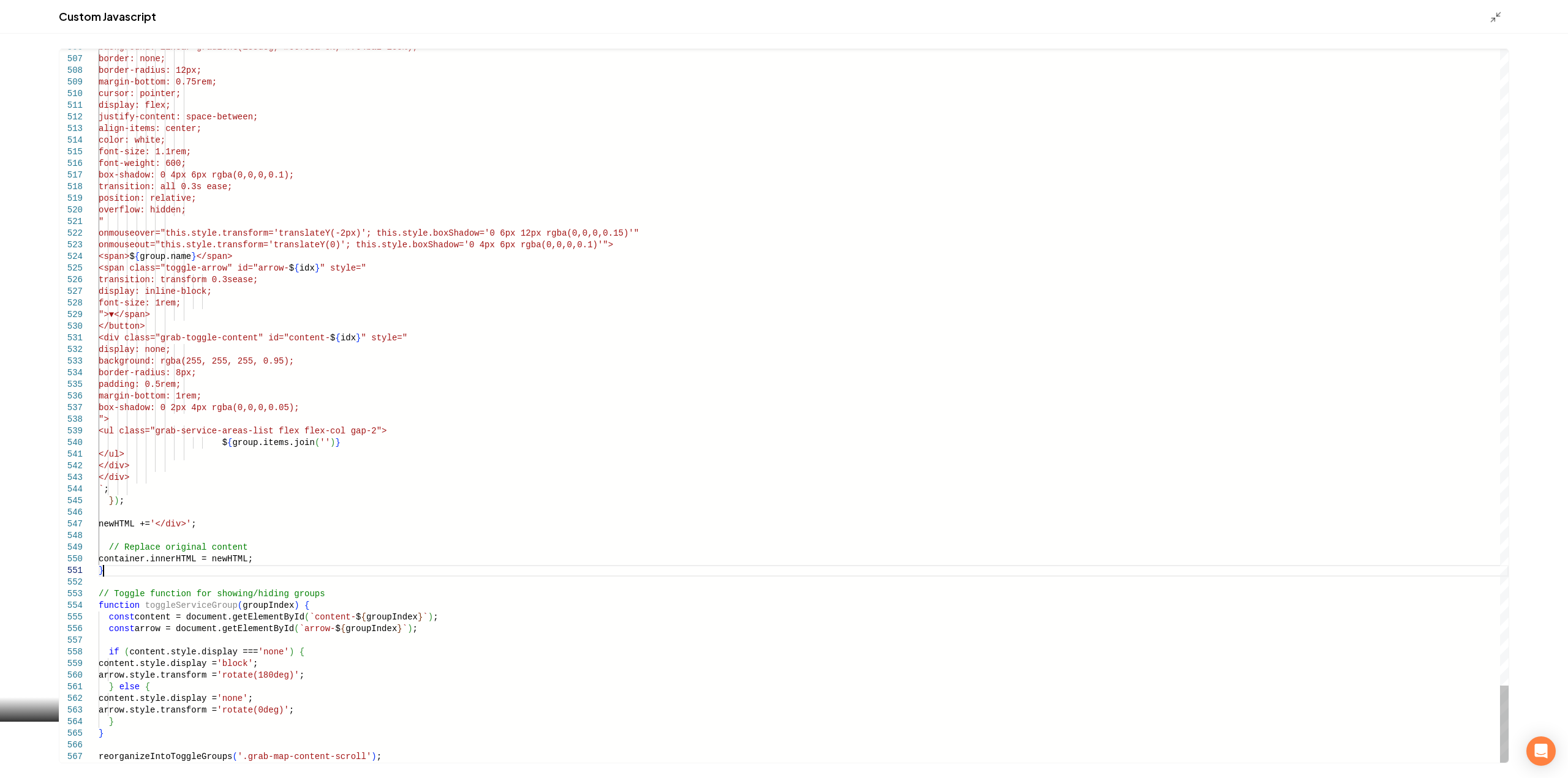 scroll, scrollTop: 0, scrollLeft: 0, axis: both 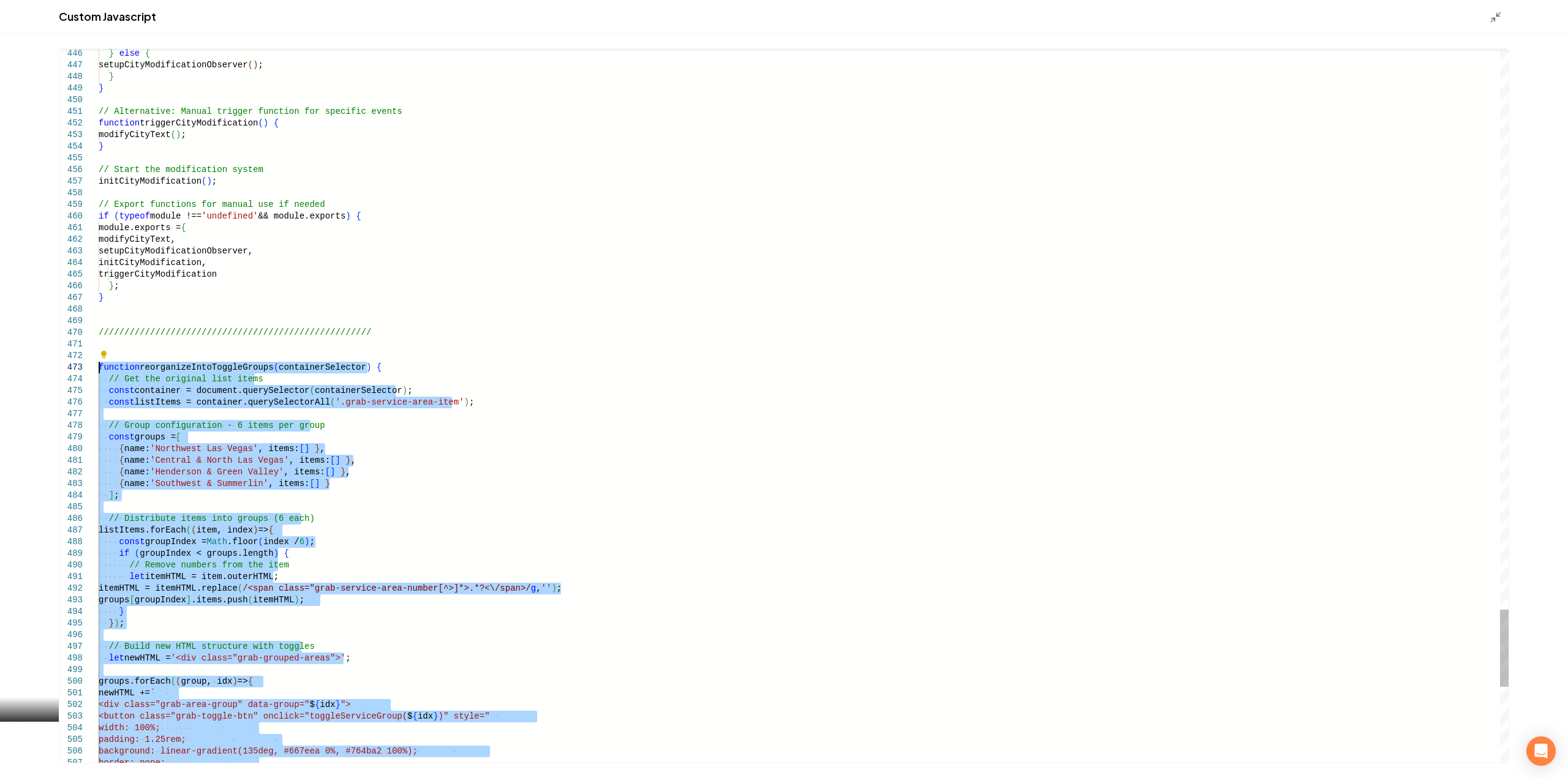 drag, startPoint x: 359, startPoint y: 756, endPoint x: 91, endPoint y: 365, distance: 474.0306 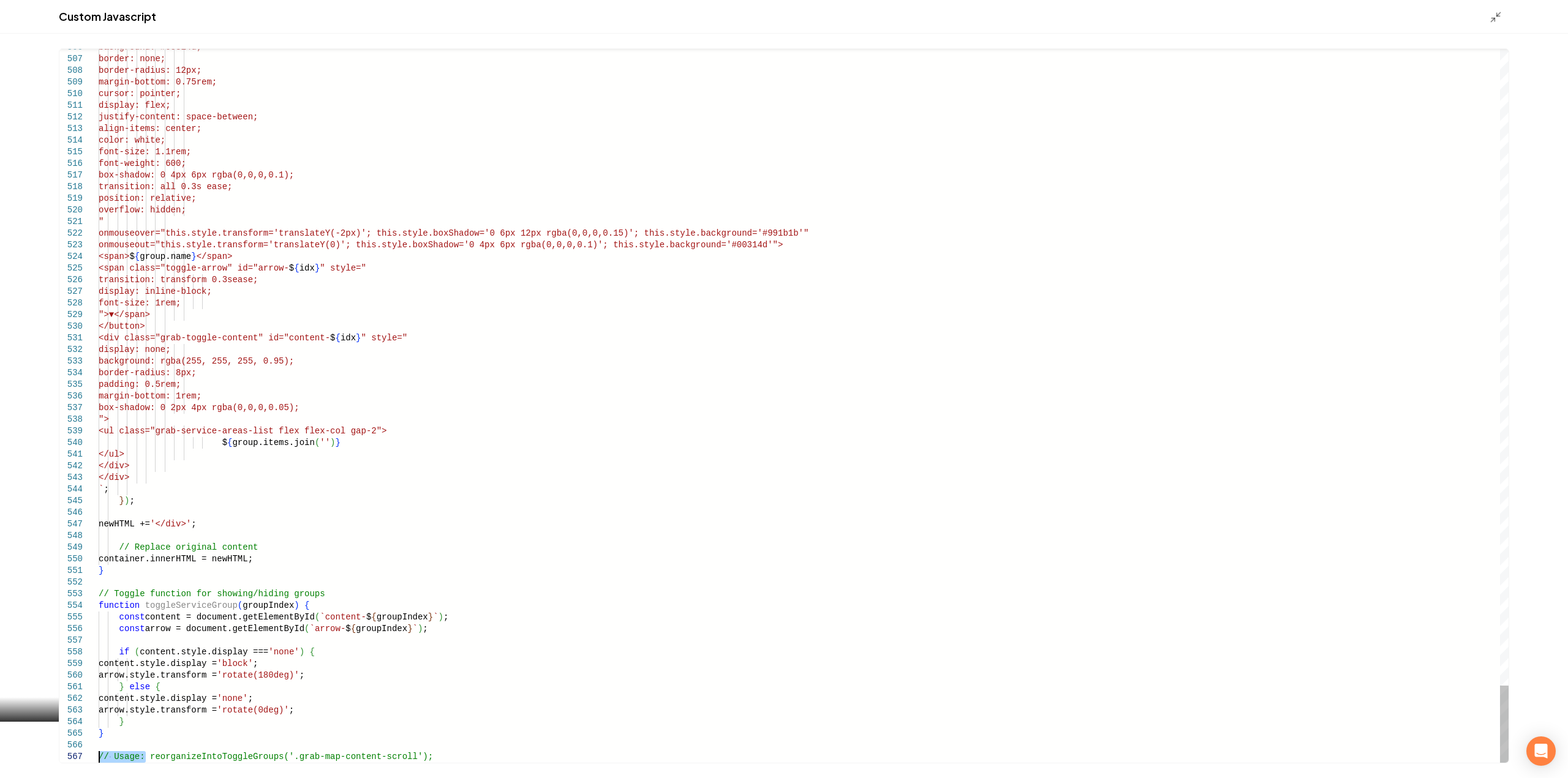 drag, startPoint x: 147, startPoint y: 754, endPoint x: 69, endPoint y: 757, distance: 78.057671 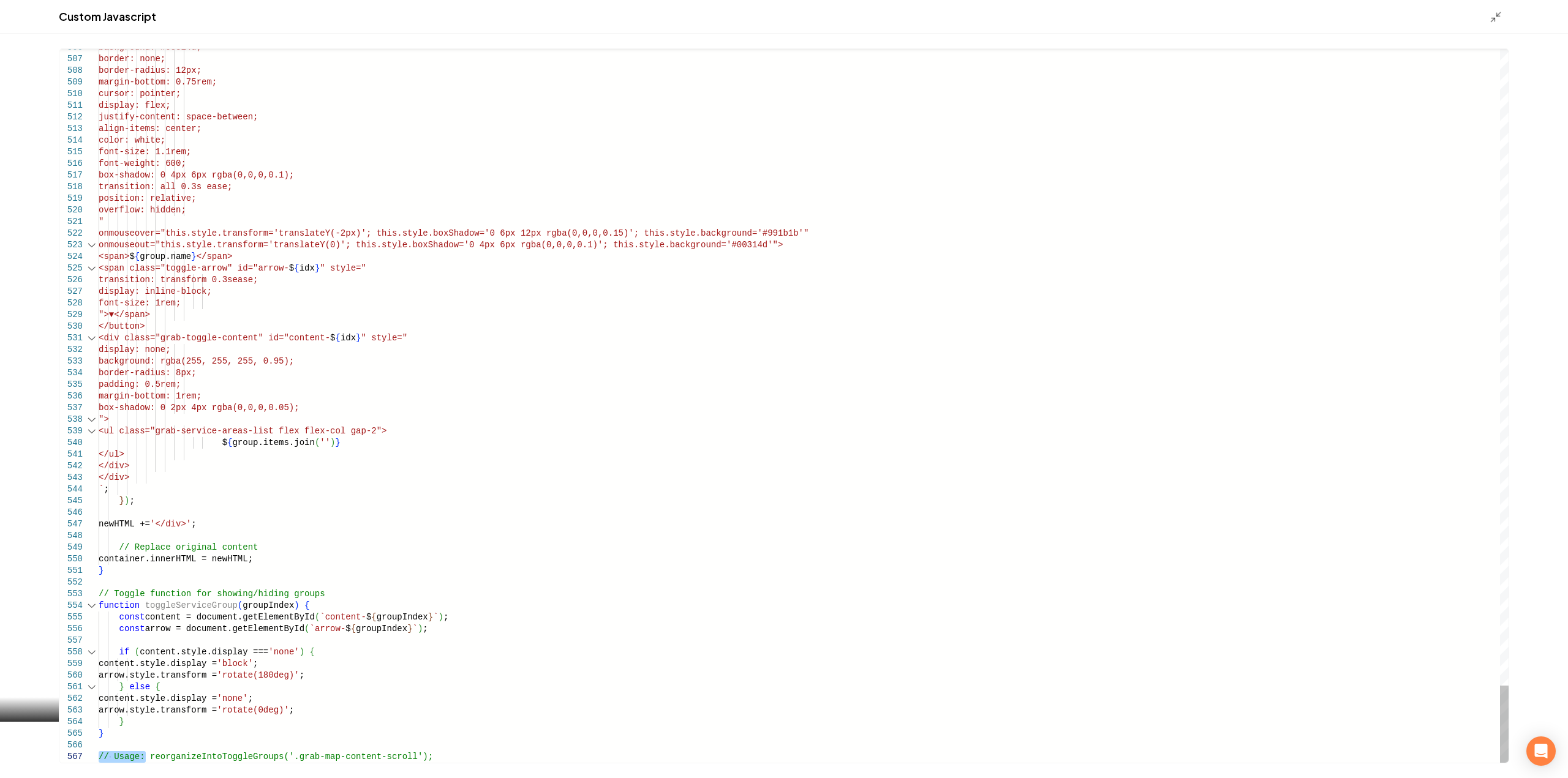 type on "**********" 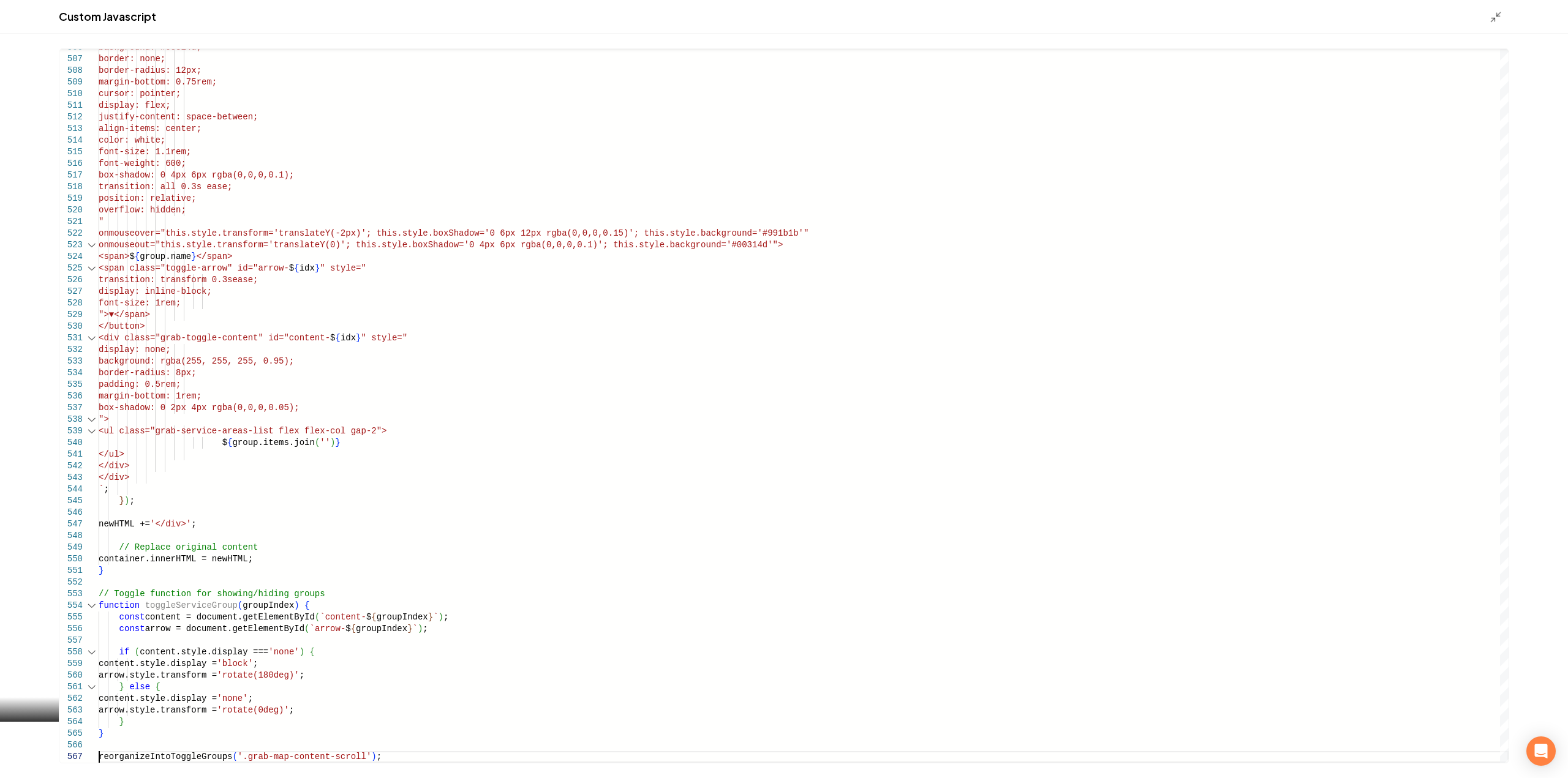 click on "Custom Javascript" at bounding box center (784, 17) 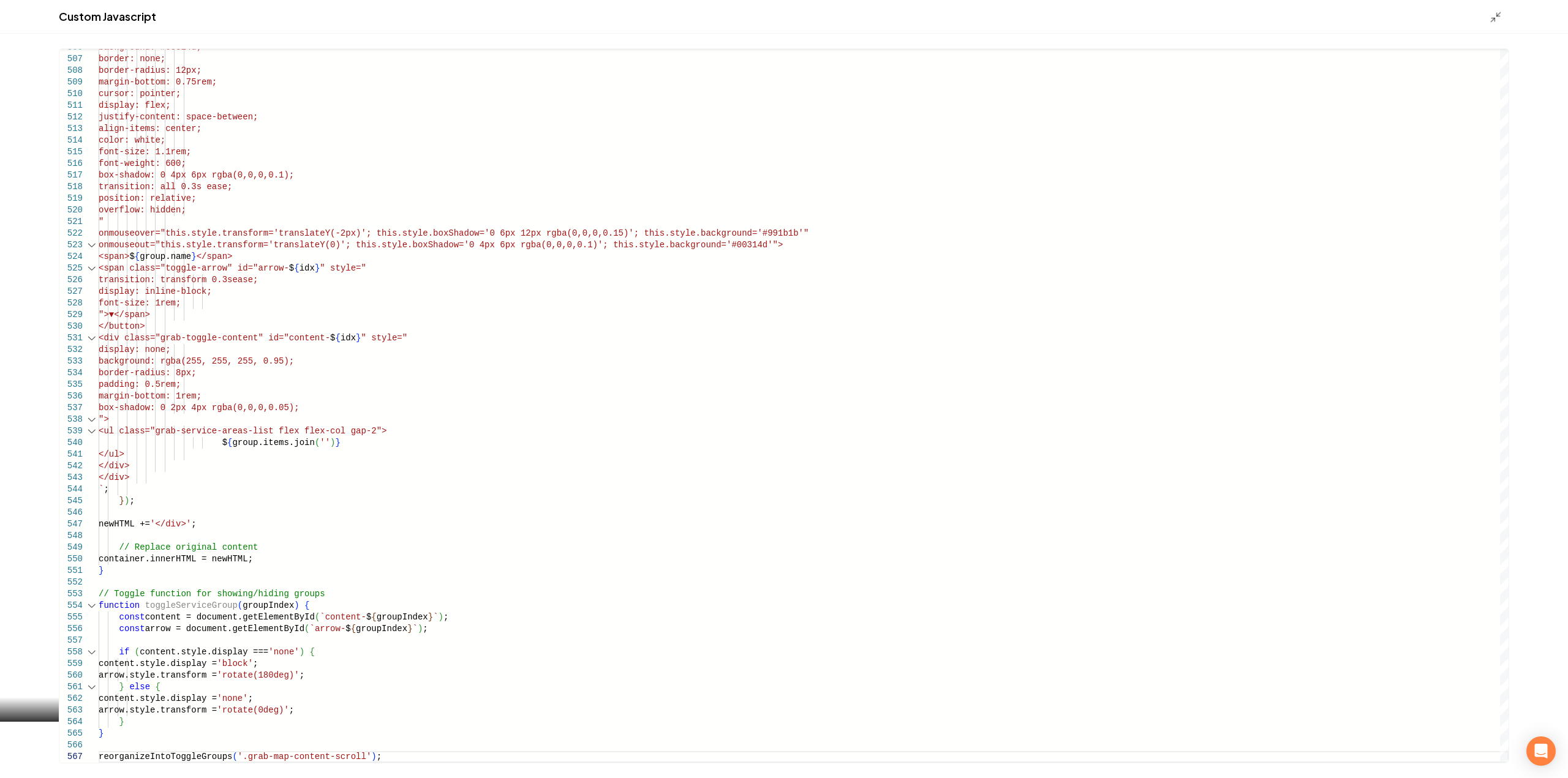 click 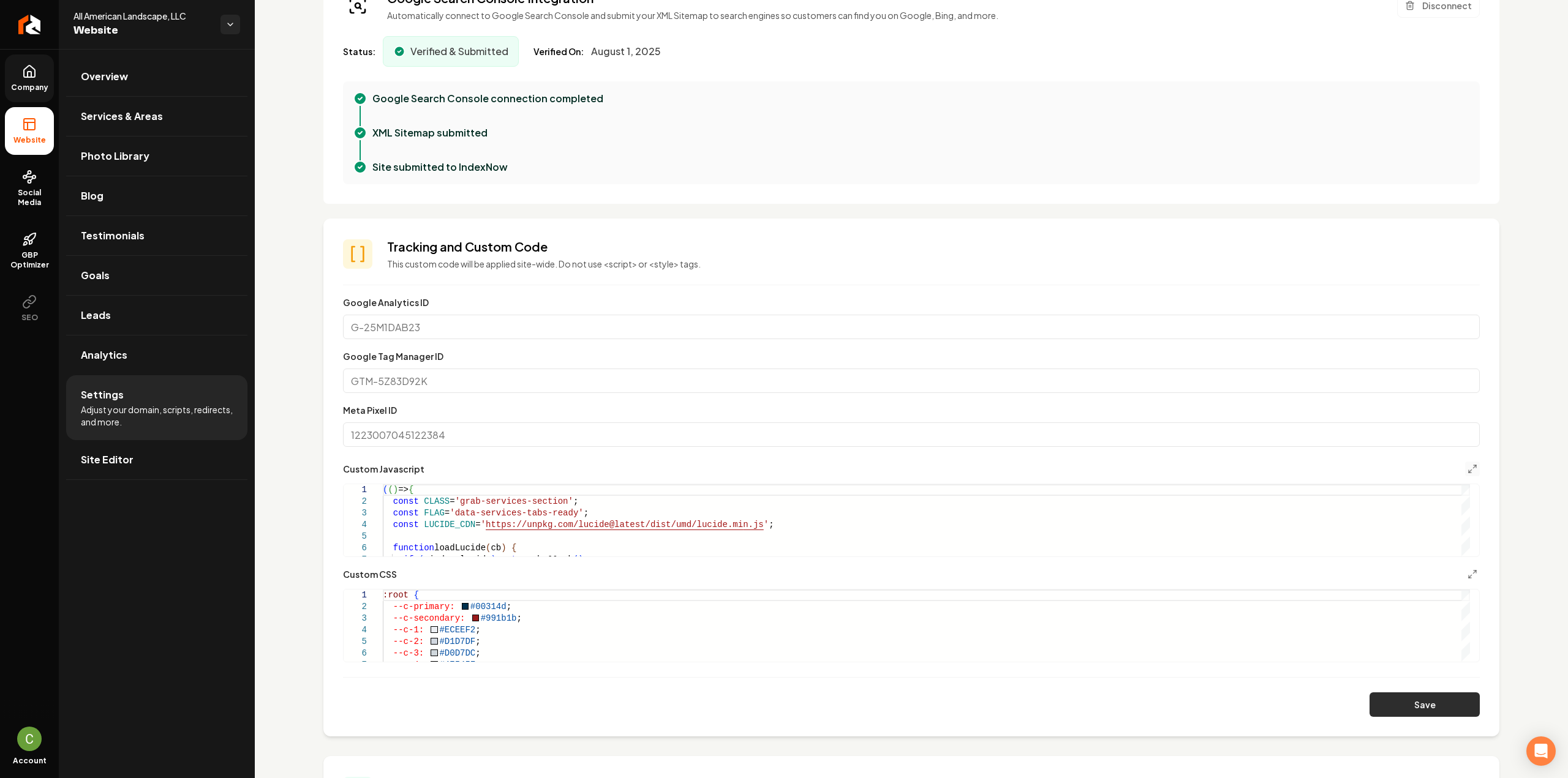 click on "Save" at bounding box center [1425, 705] 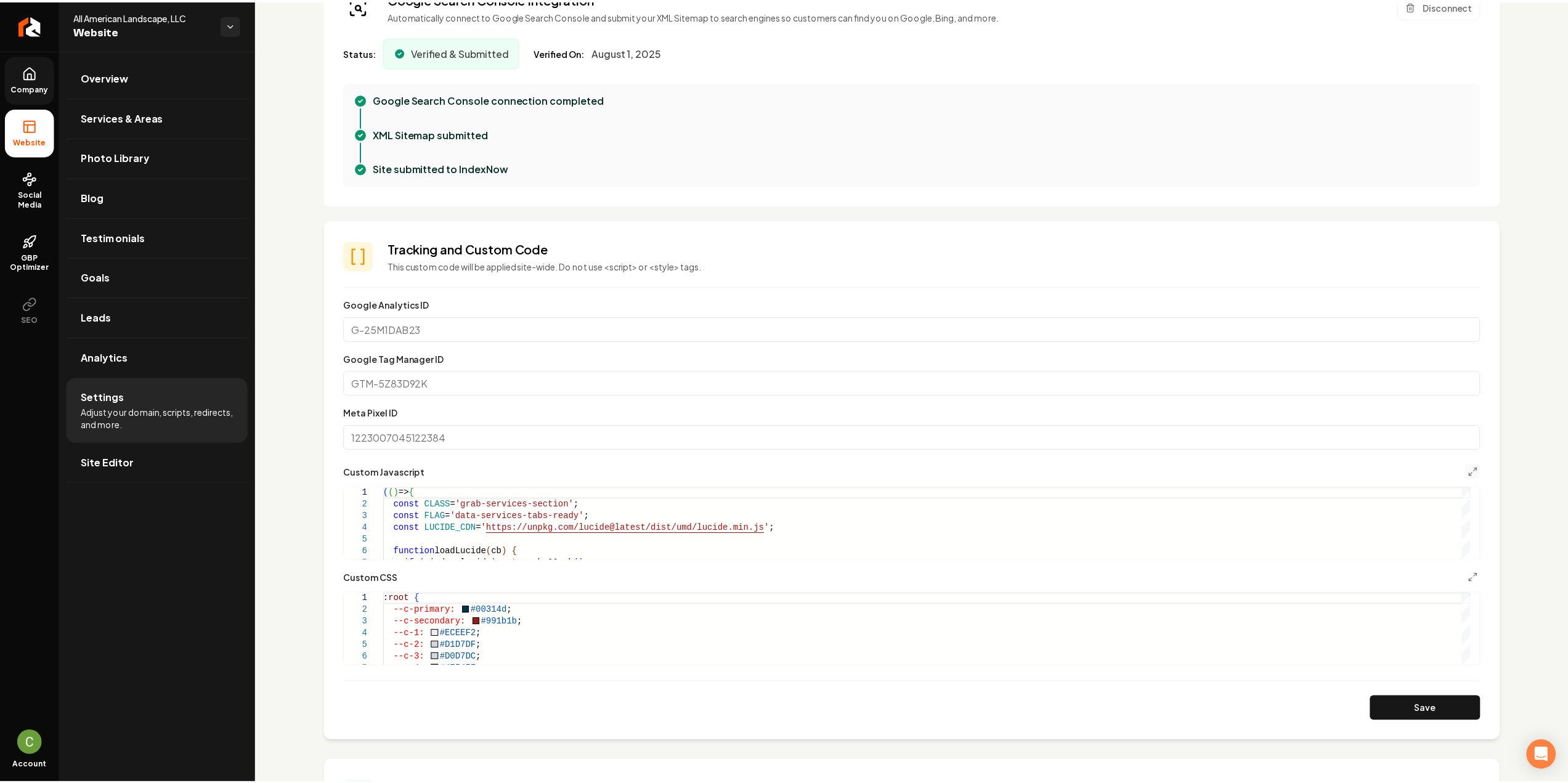 scroll, scrollTop: 308, scrollLeft: 0, axis: vertical 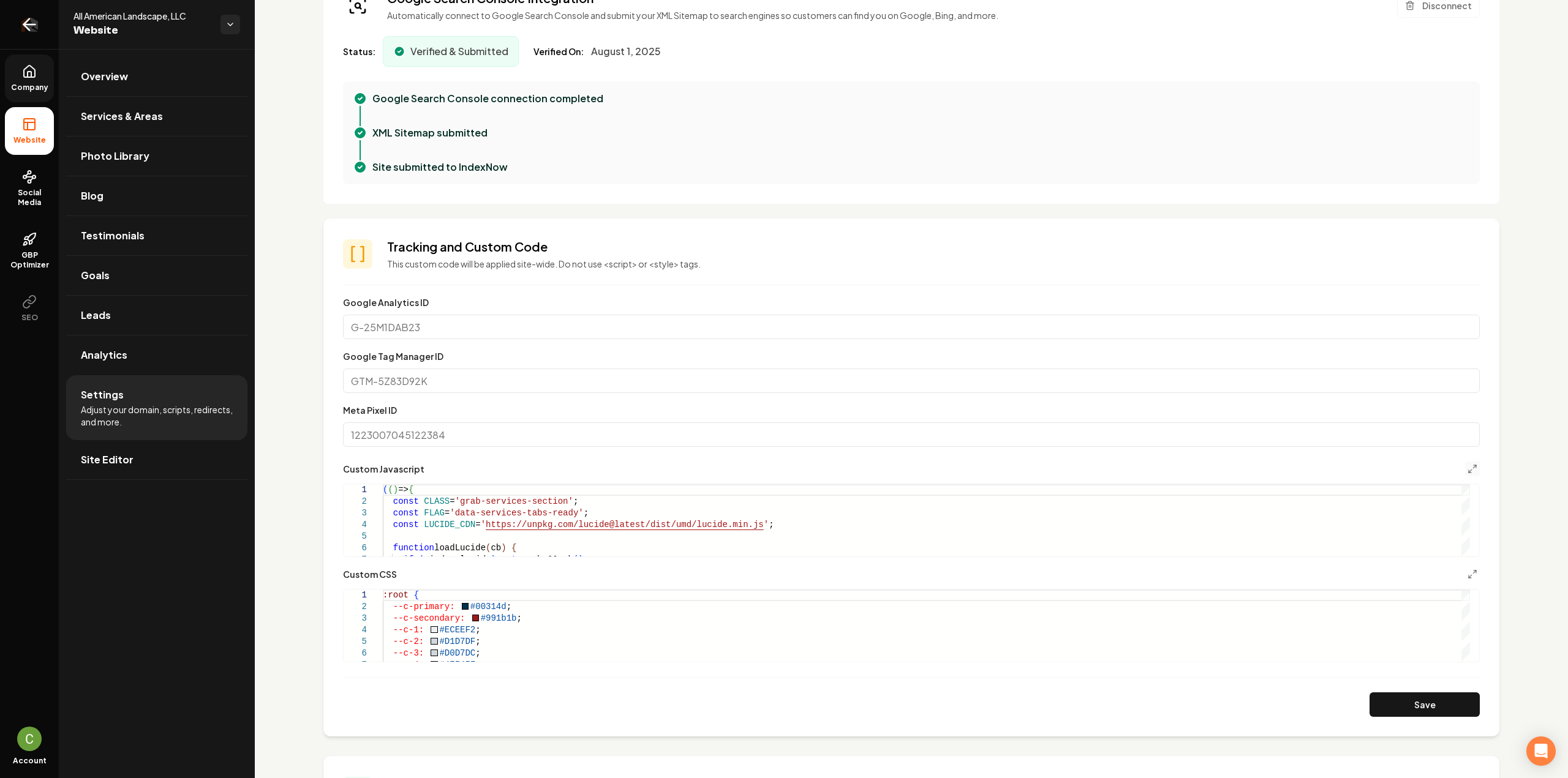 click at bounding box center (29, 24) 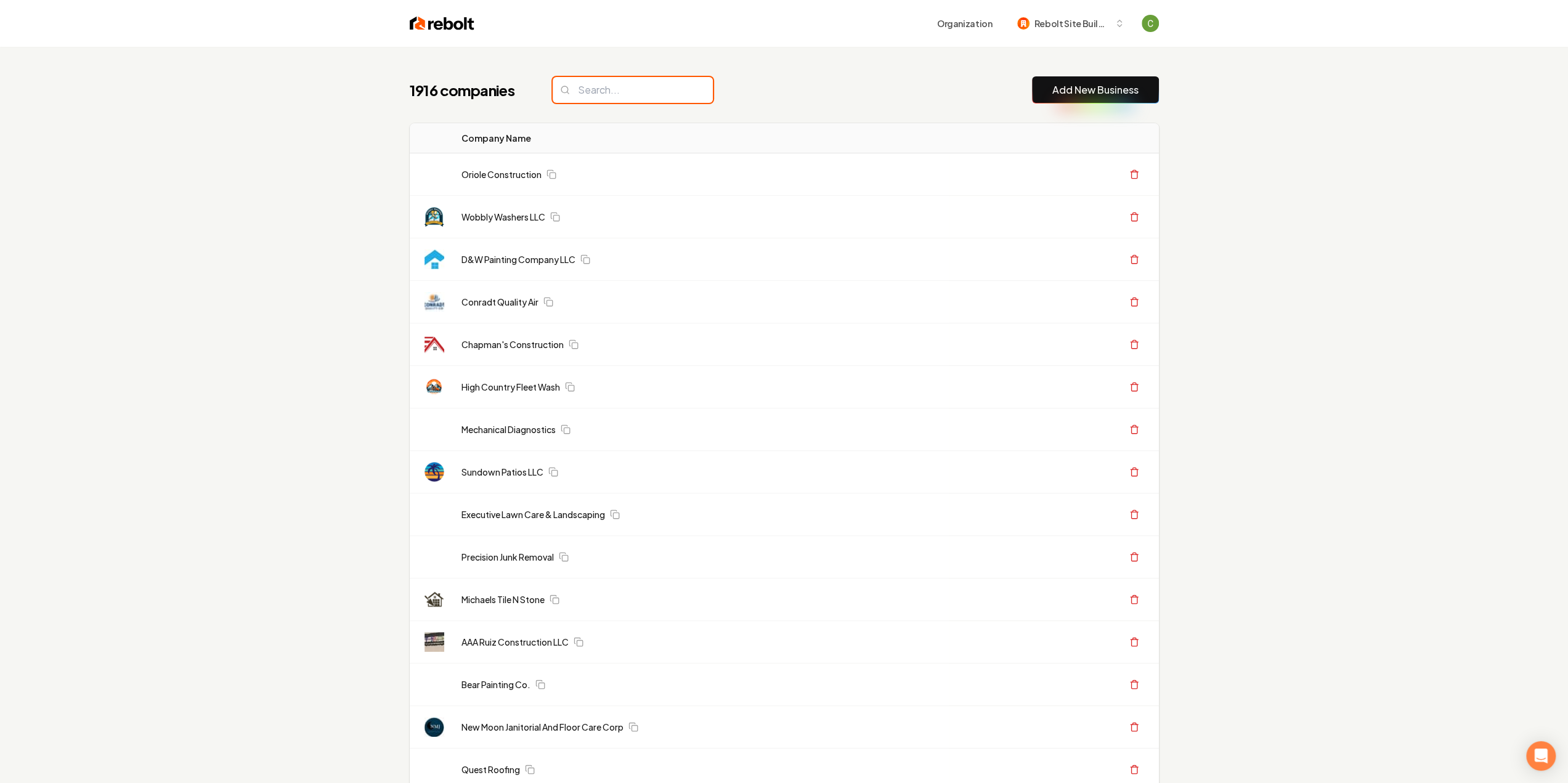 click at bounding box center (633, 90) 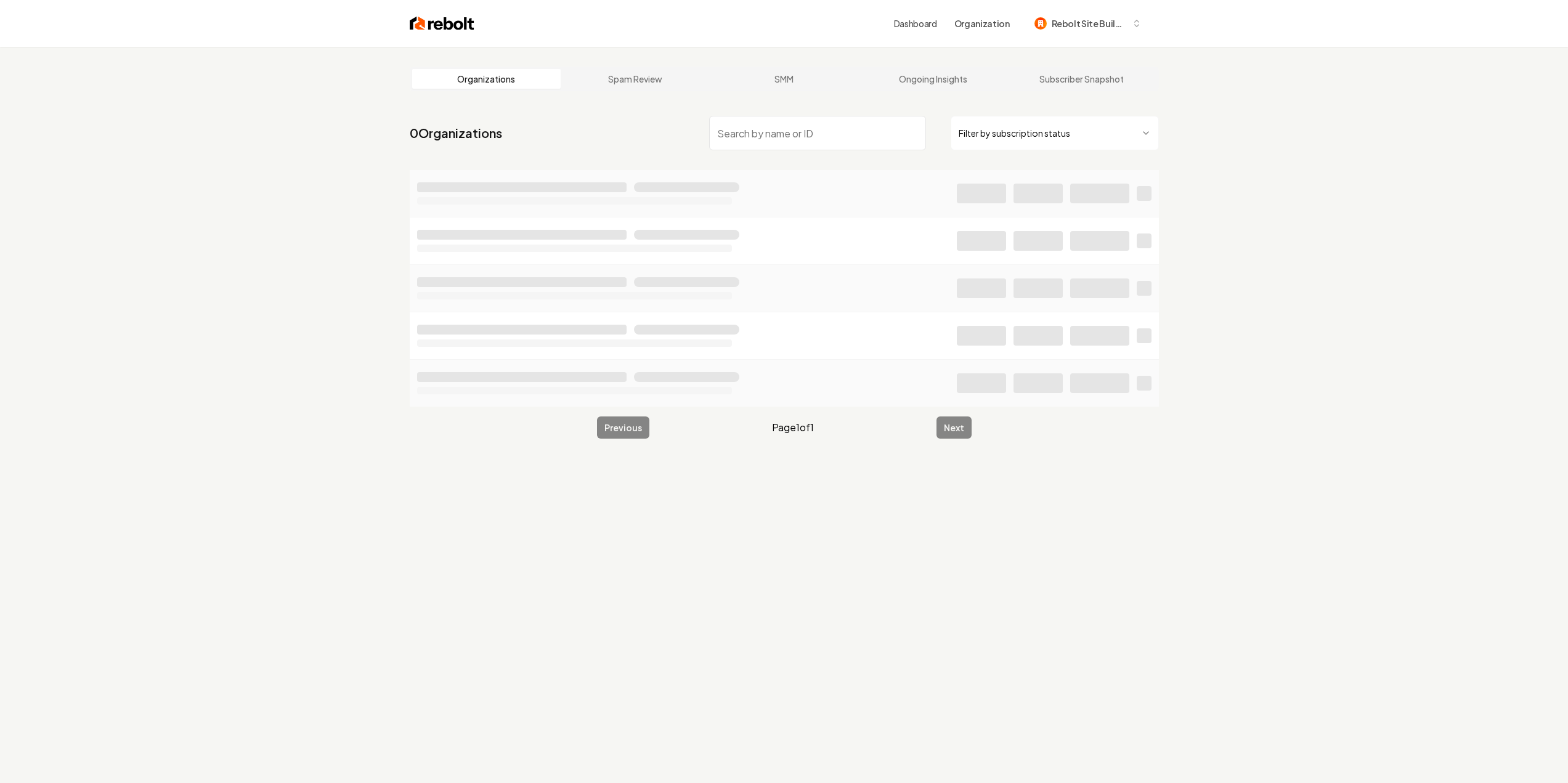 scroll, scrollTop: 0, scrollLeft: 0, axis: both 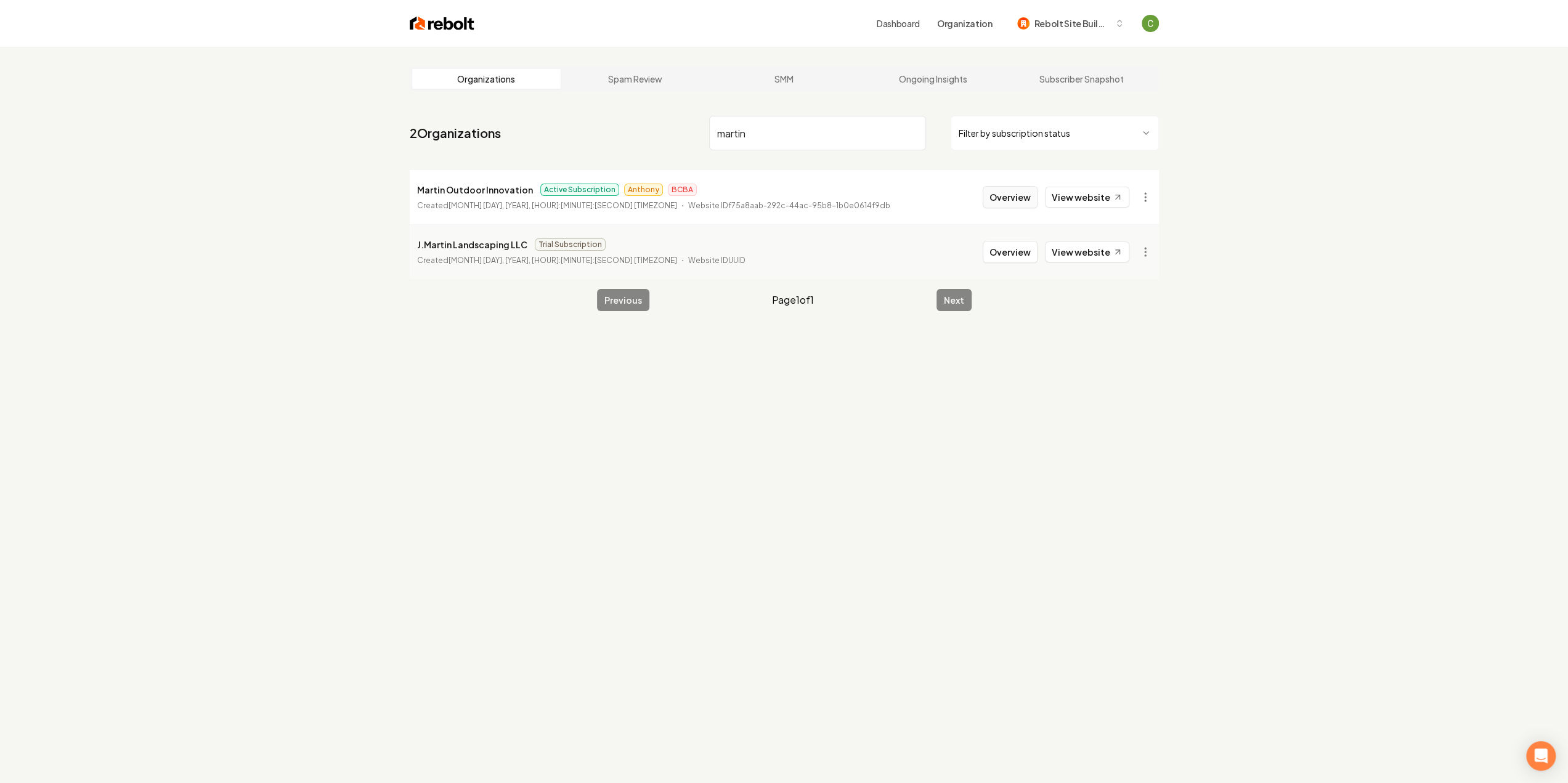 type on "martin" 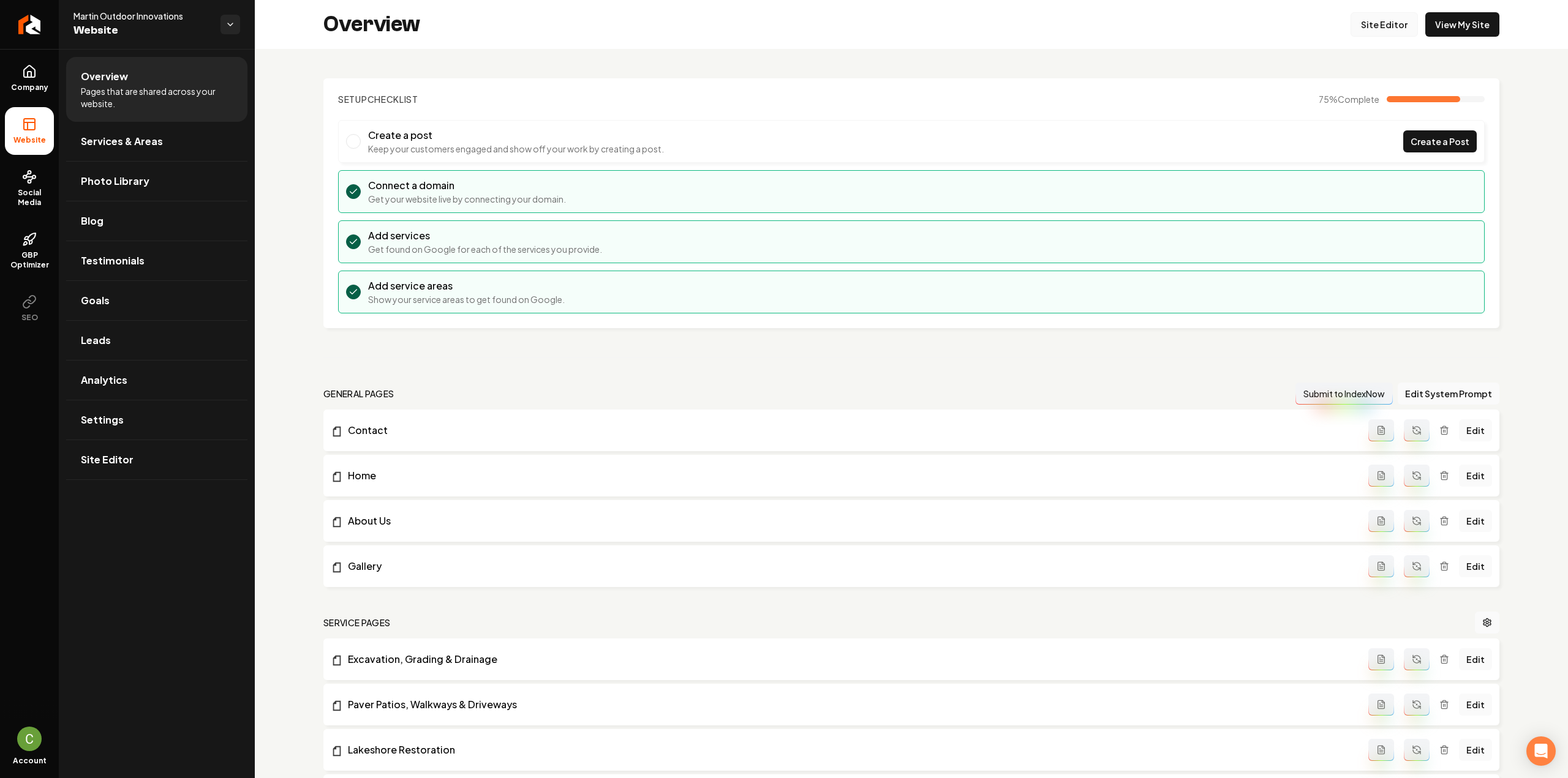 click on "Site Editor" at bounding box center (1384, 24) 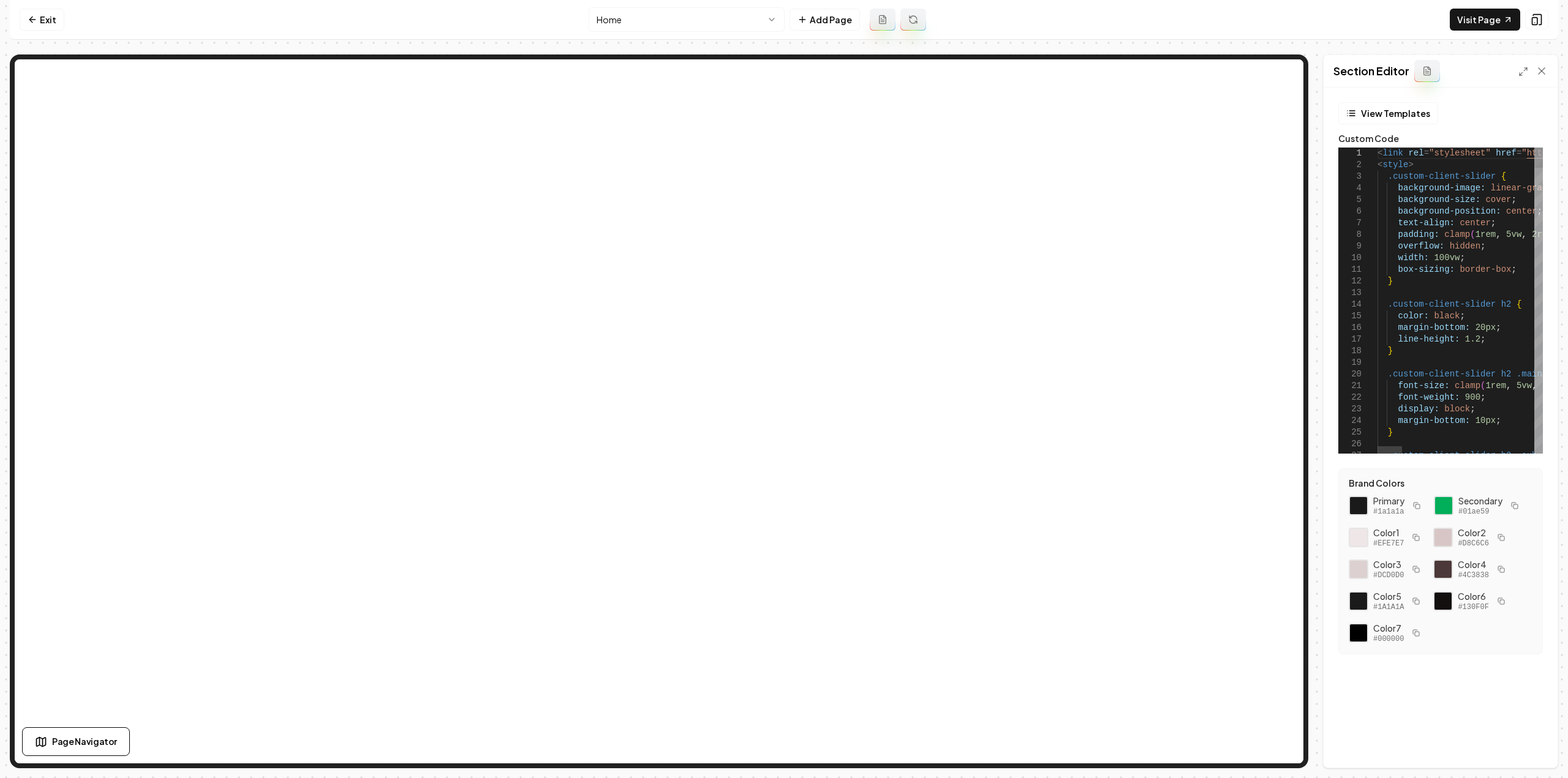 click on "link rel = stylesheet href = https://cdnjs.cloudflare.com/ajax/libs/font-awesom e/6.5.1/css/all.min.css style .custom-client-slider { background-image: linear-gradient ( rgba ( 0 , 0 , 0 , 0.5 ) , rgba ( 0 , 0 , 0 , 0.5 ) ) , url ( ' https://ik.imagekit.io/4wu305uo4/customized-sectio ns/Martin/ad4334_823668e2c857477f8682350e682bbaf7m v2.png?updatedAt=1741303489757 ' ) ; background-size: cover ; background-position: center ; text-align: center ; padding: clamp ( 1rem , 5vw , 2rem ) ; overflow: hidden ; width: 100vw ; box-sizing: border-box ; } .custom-client-slider h2 { color: black ; margin-bottom: 20px ; line-height: 1.2 ; } .custom-client-slider h2 .main-title { font-size: clamp ( 1rem , 5vw , 2rem ) ; font-weight: 900 ; display: block ; 10px" at bounding box center [1902, 2413] 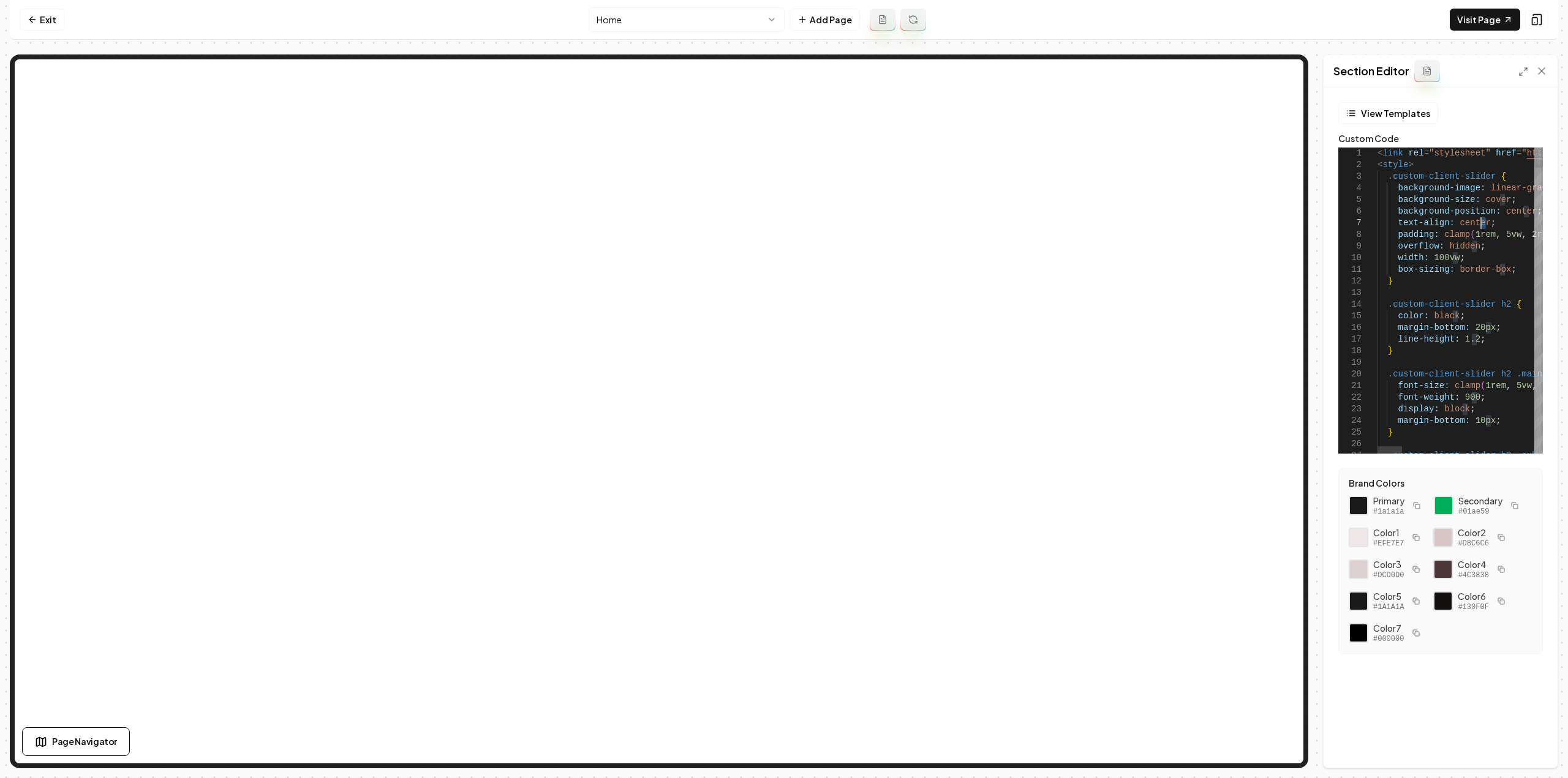 type on "**********" 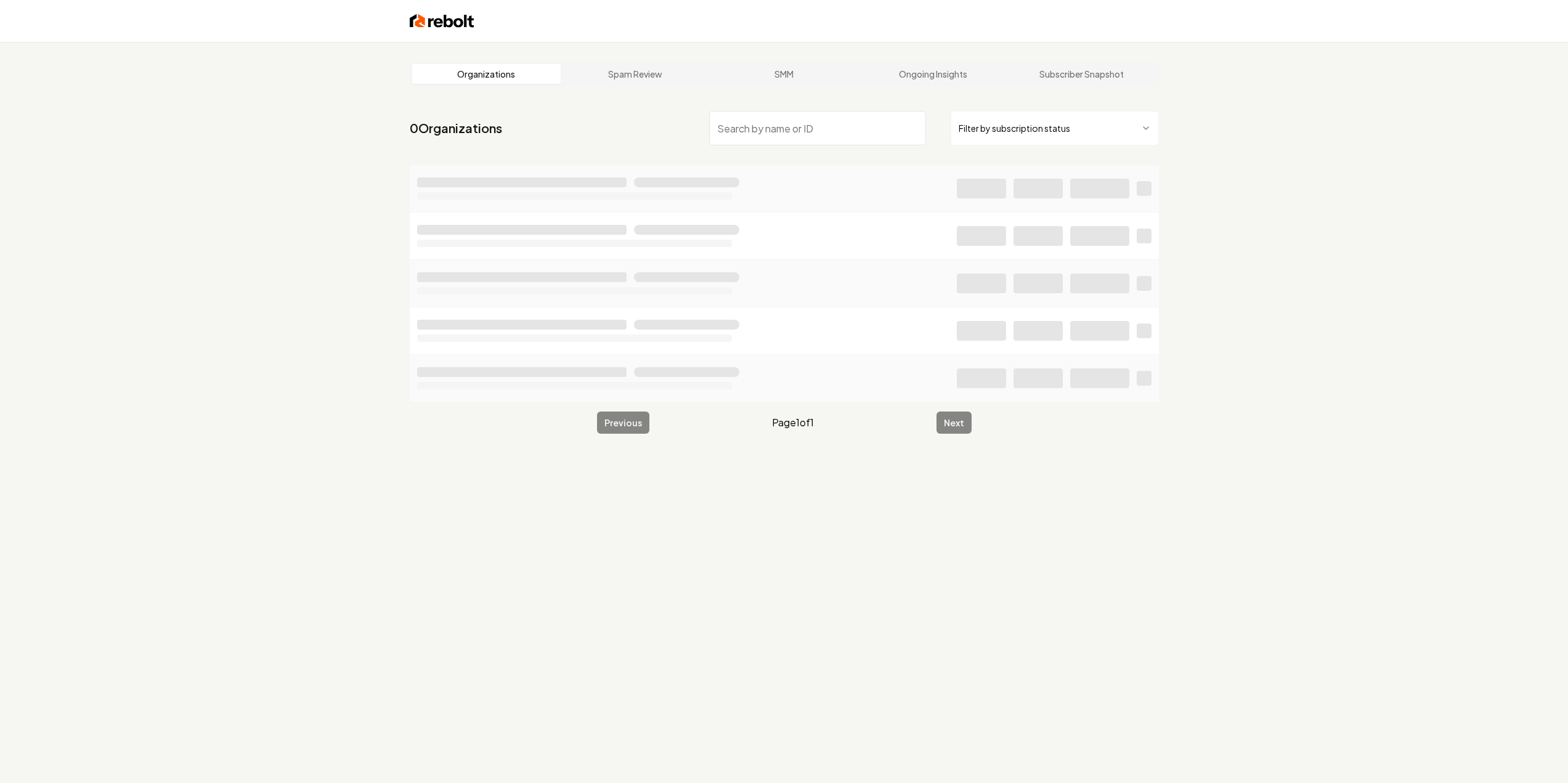 scroll, scrollTop: 0, scrollLeft: 0, axis: both 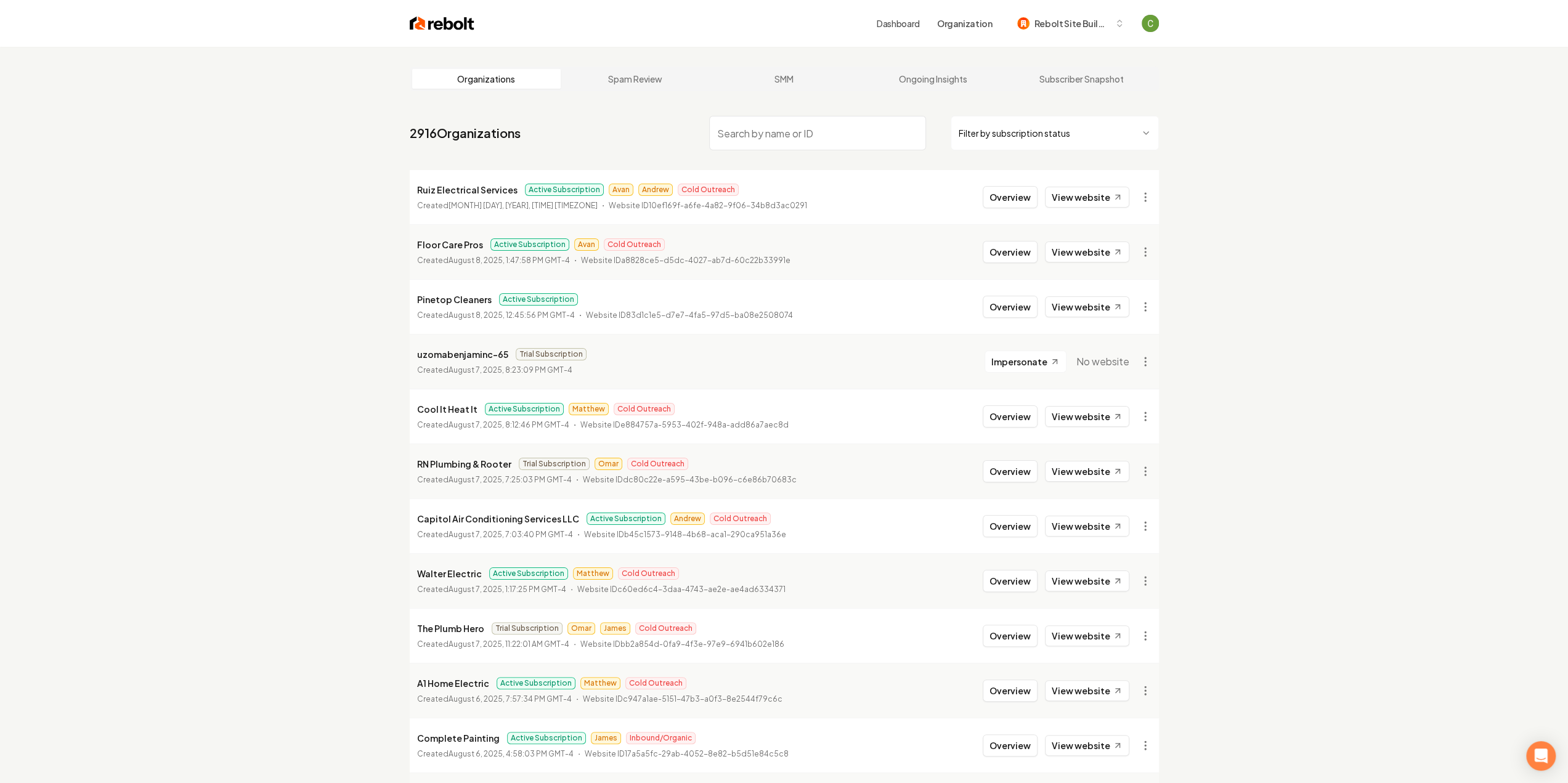 click at bounding box center [818, 133] 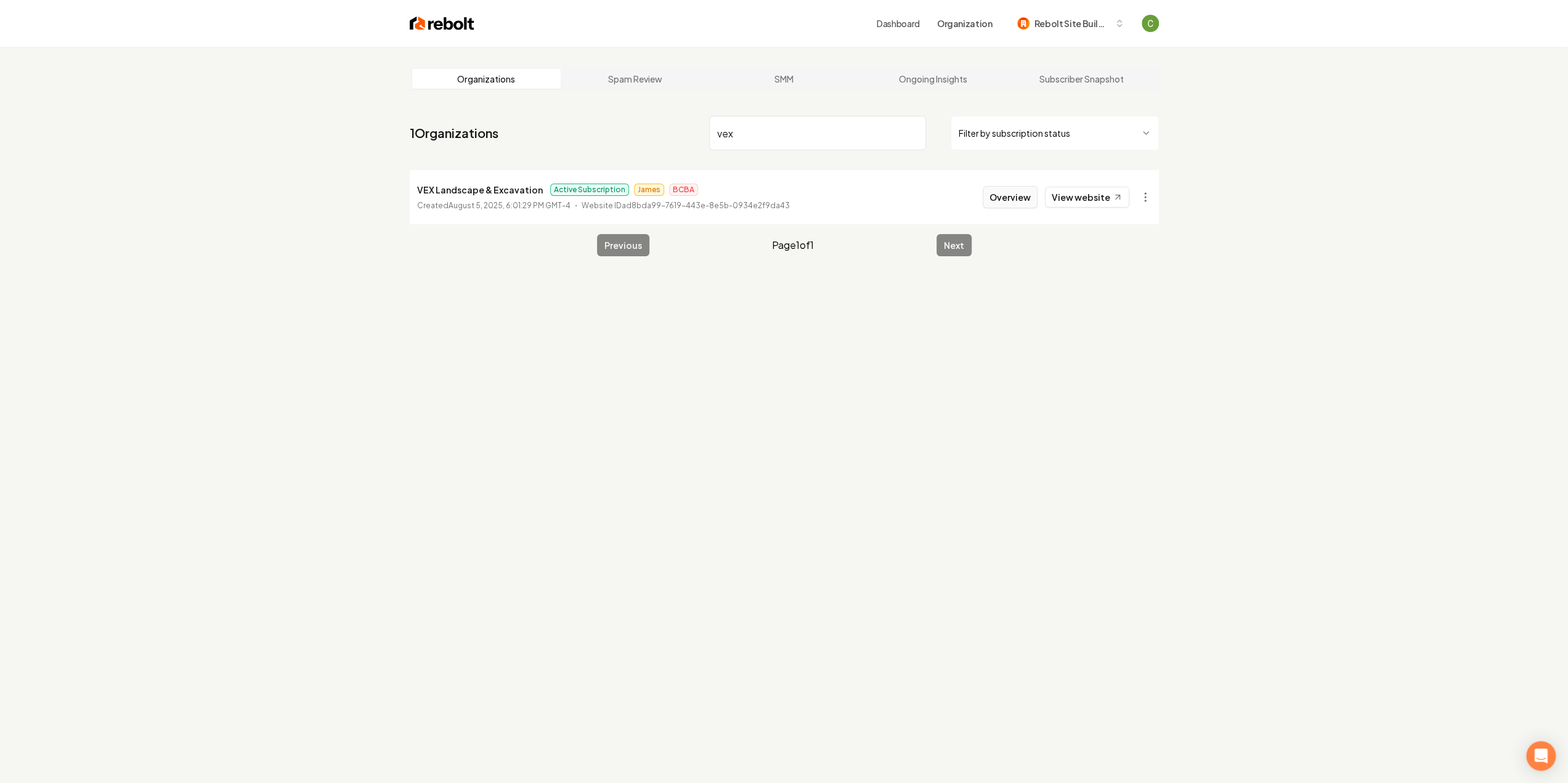 type on "vex" 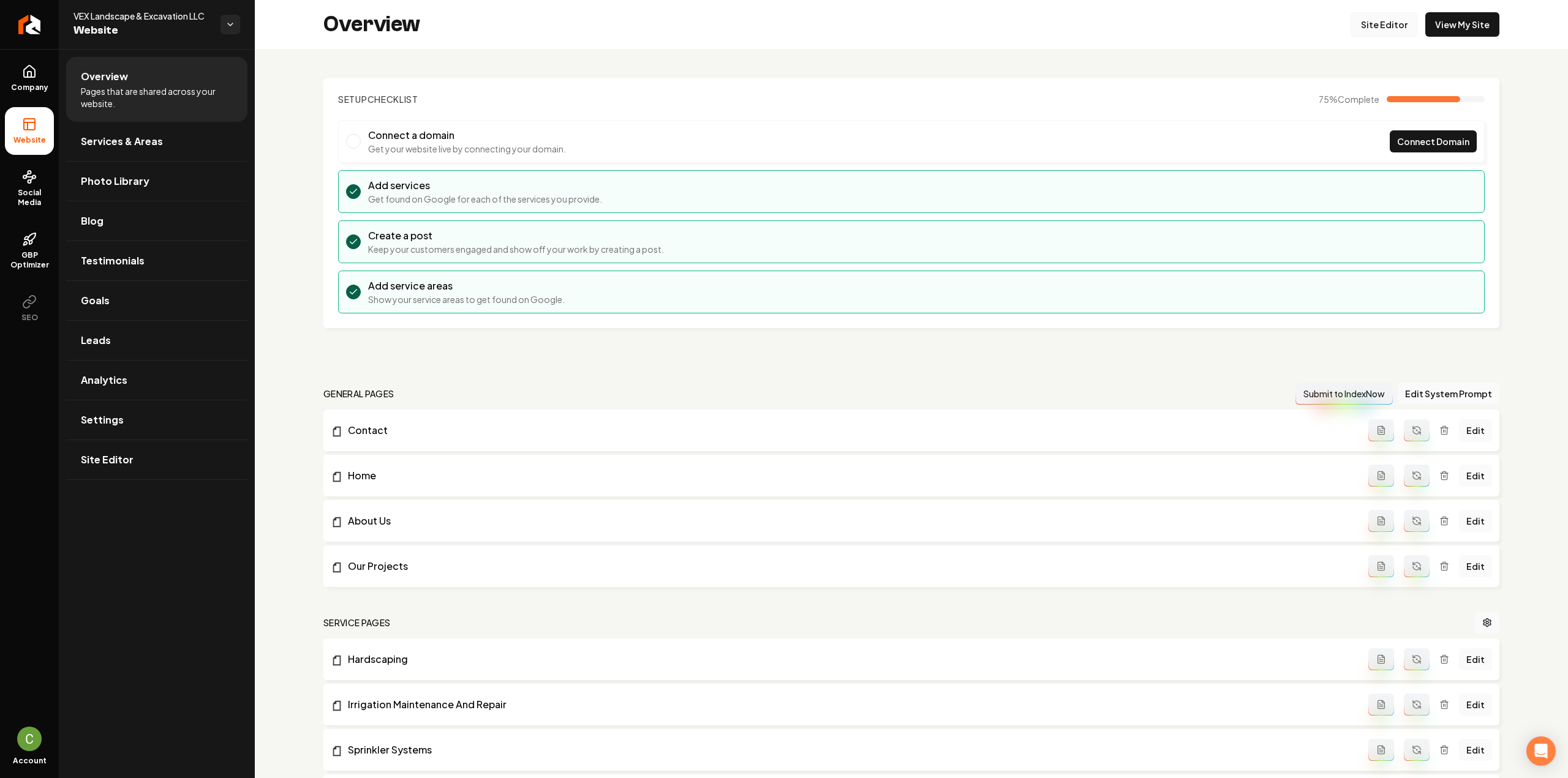click on "Site Editor" at bounding box center [1384, 24] 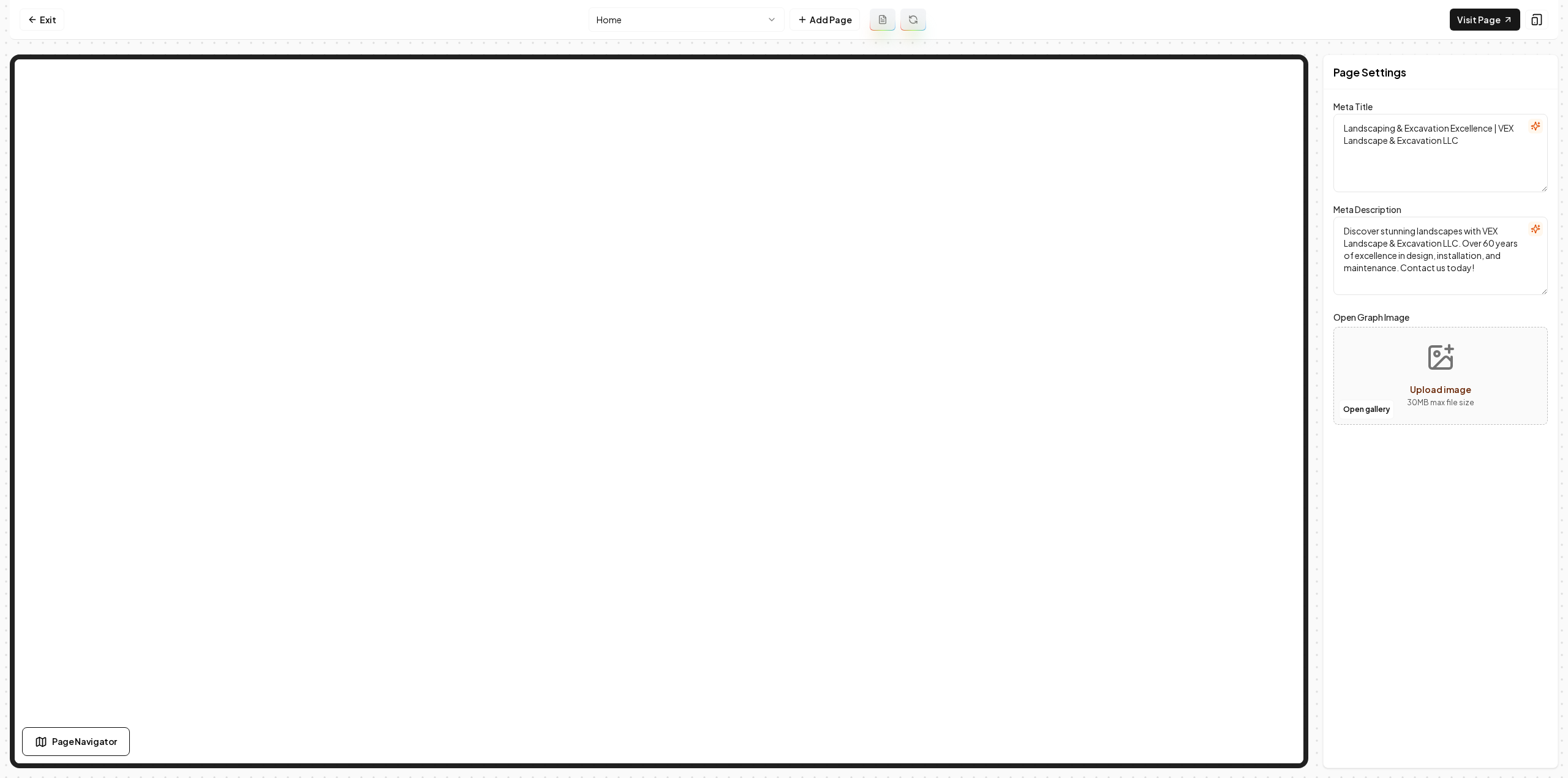 click on "Visit Page" at bounding box center [1485, 20] 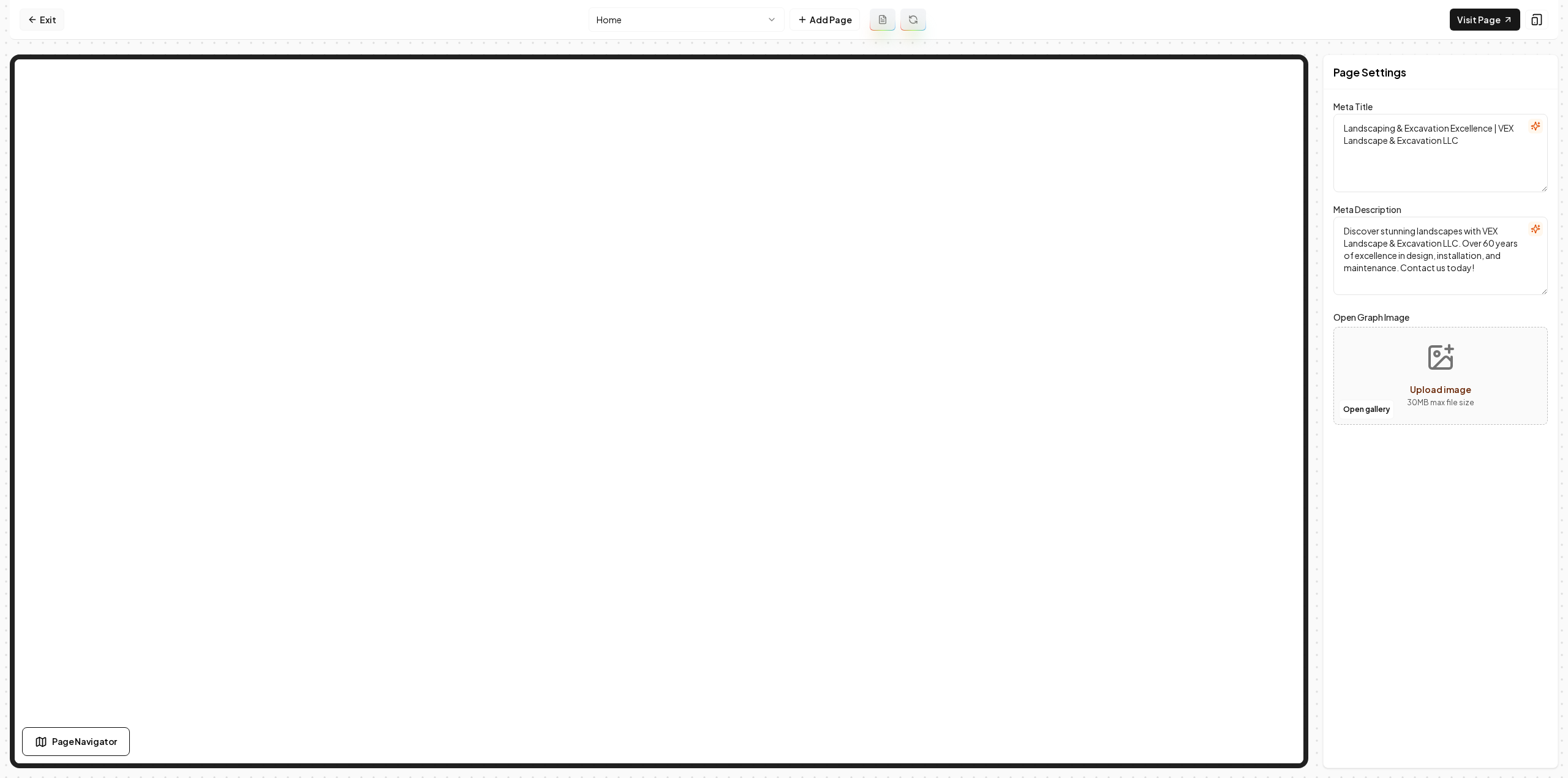 click 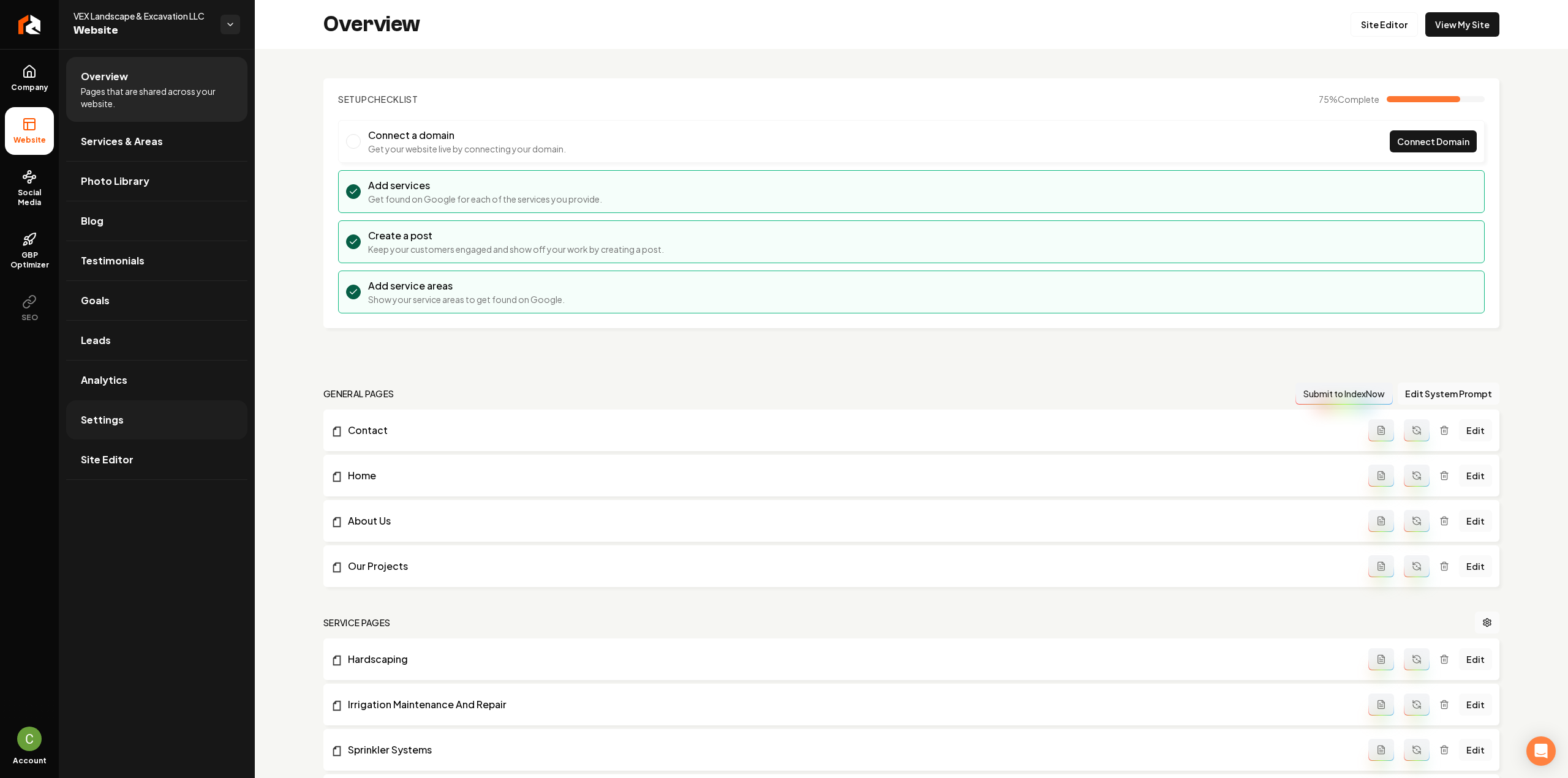 click on "Settings" at bounding box center (157, 420) 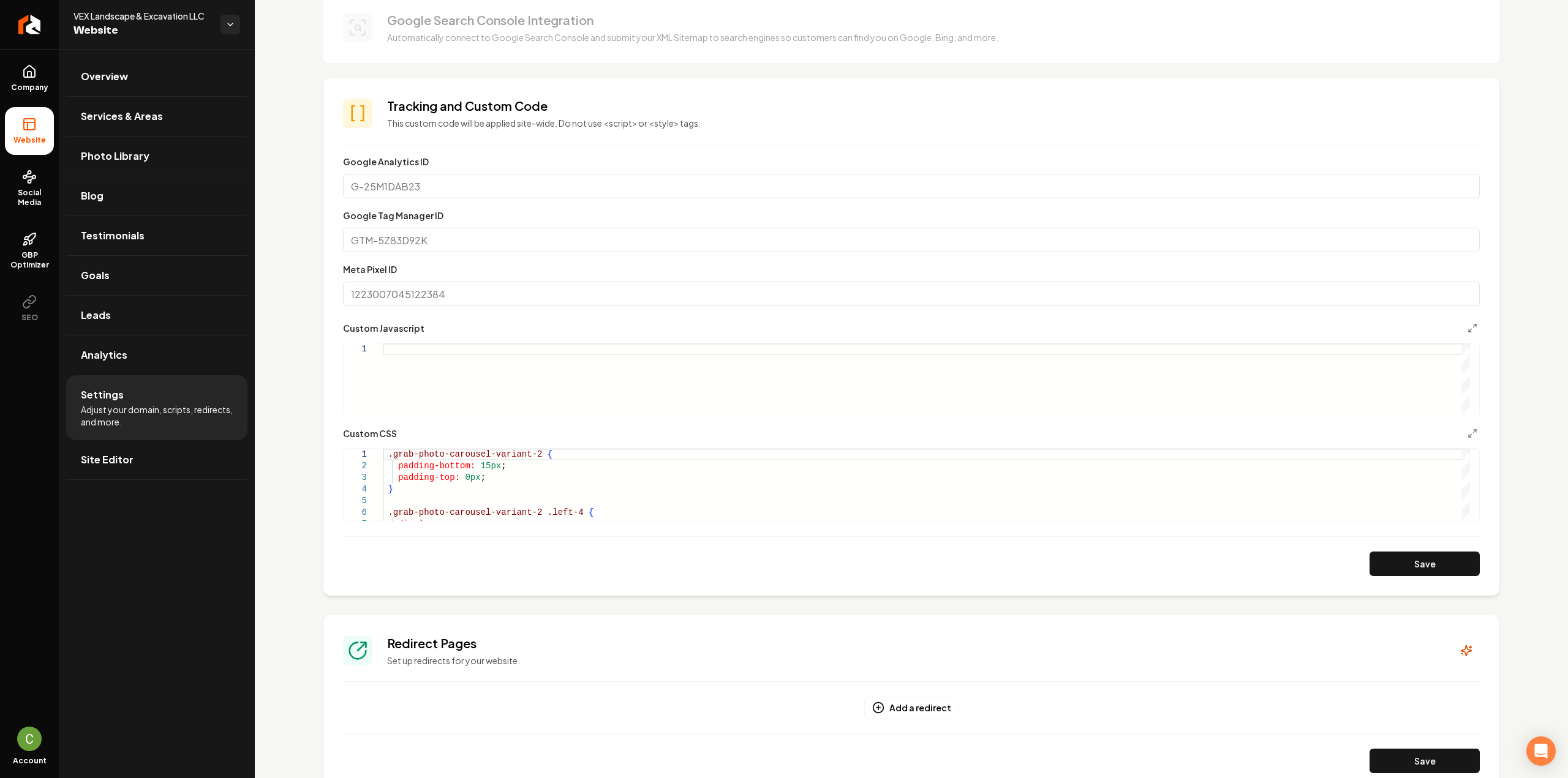 scroll, scrollTop: 306, scrollLeft: 0, axis: vertical 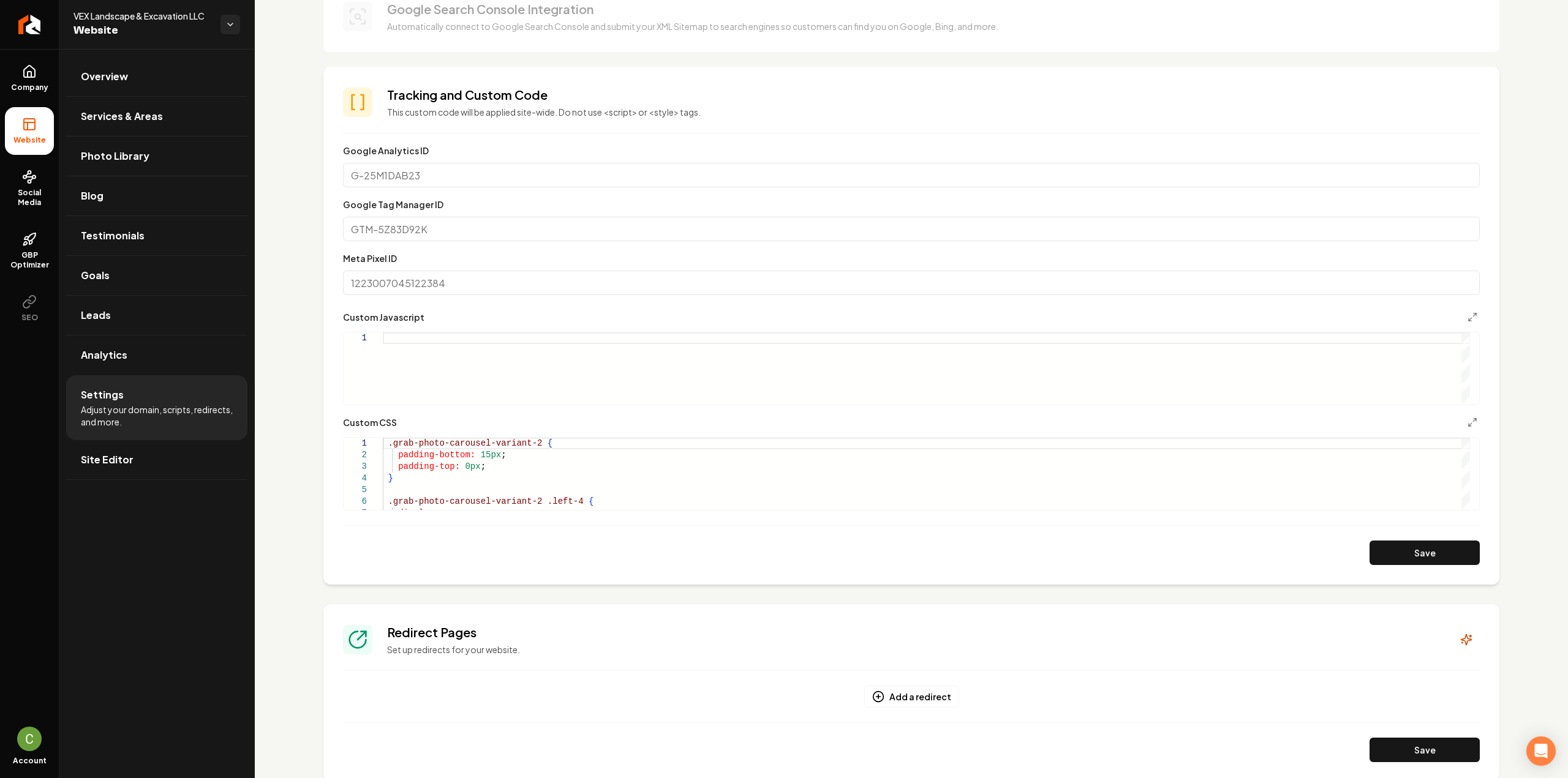 click at bounding box center [926, 368] 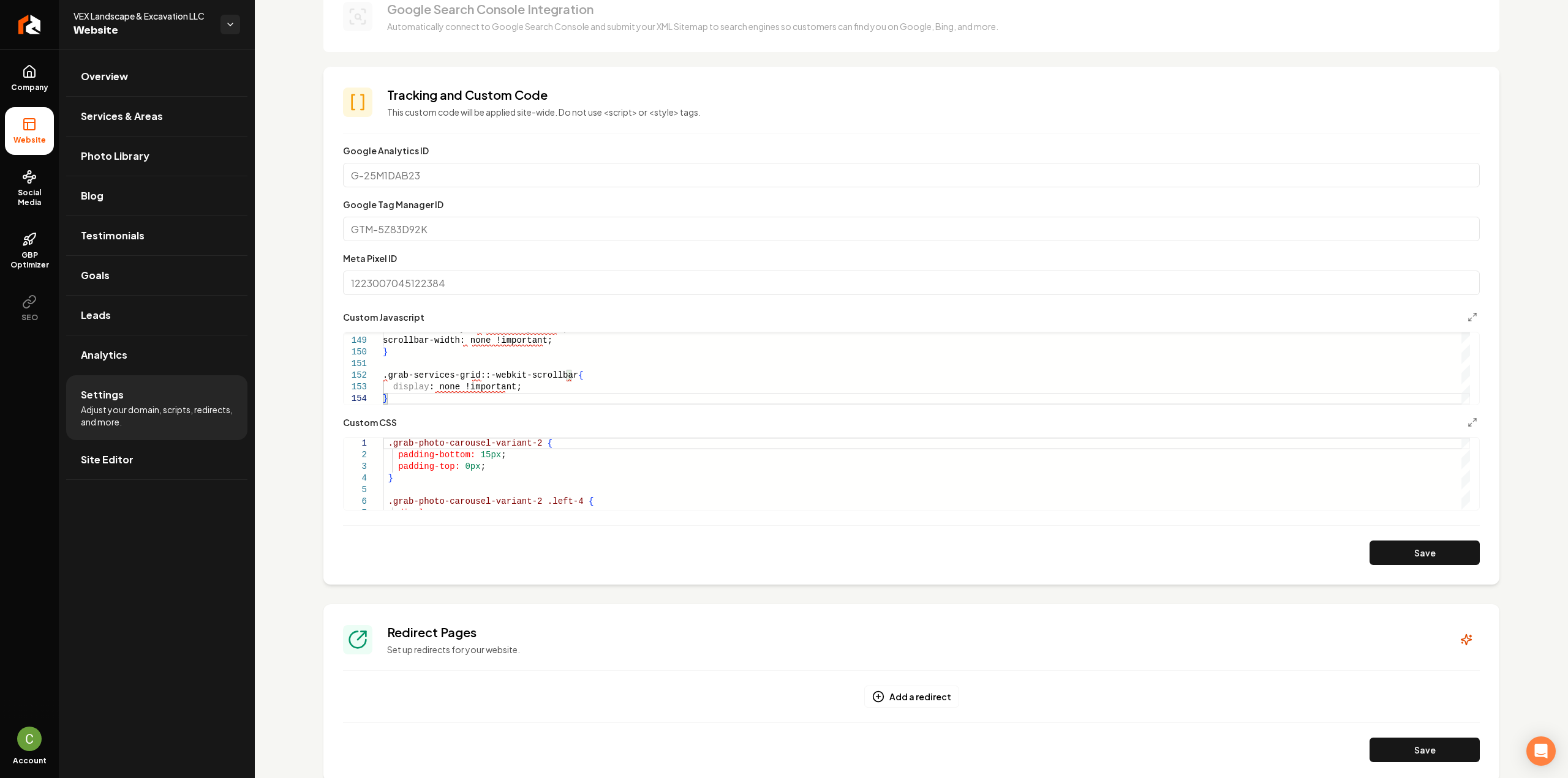 type 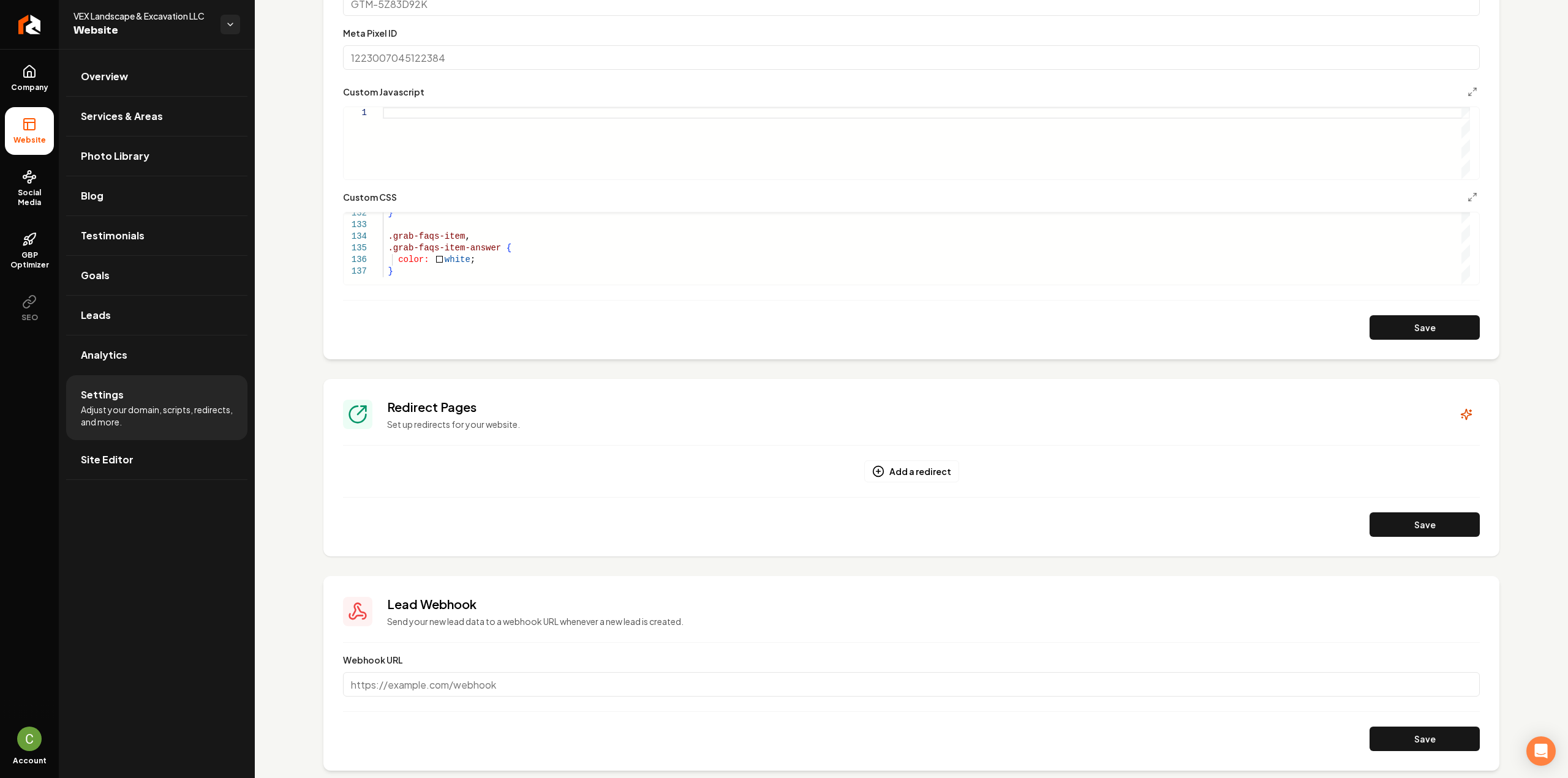 scroll, scrollTop: 552, scrollLeft: 0, axis: vertical 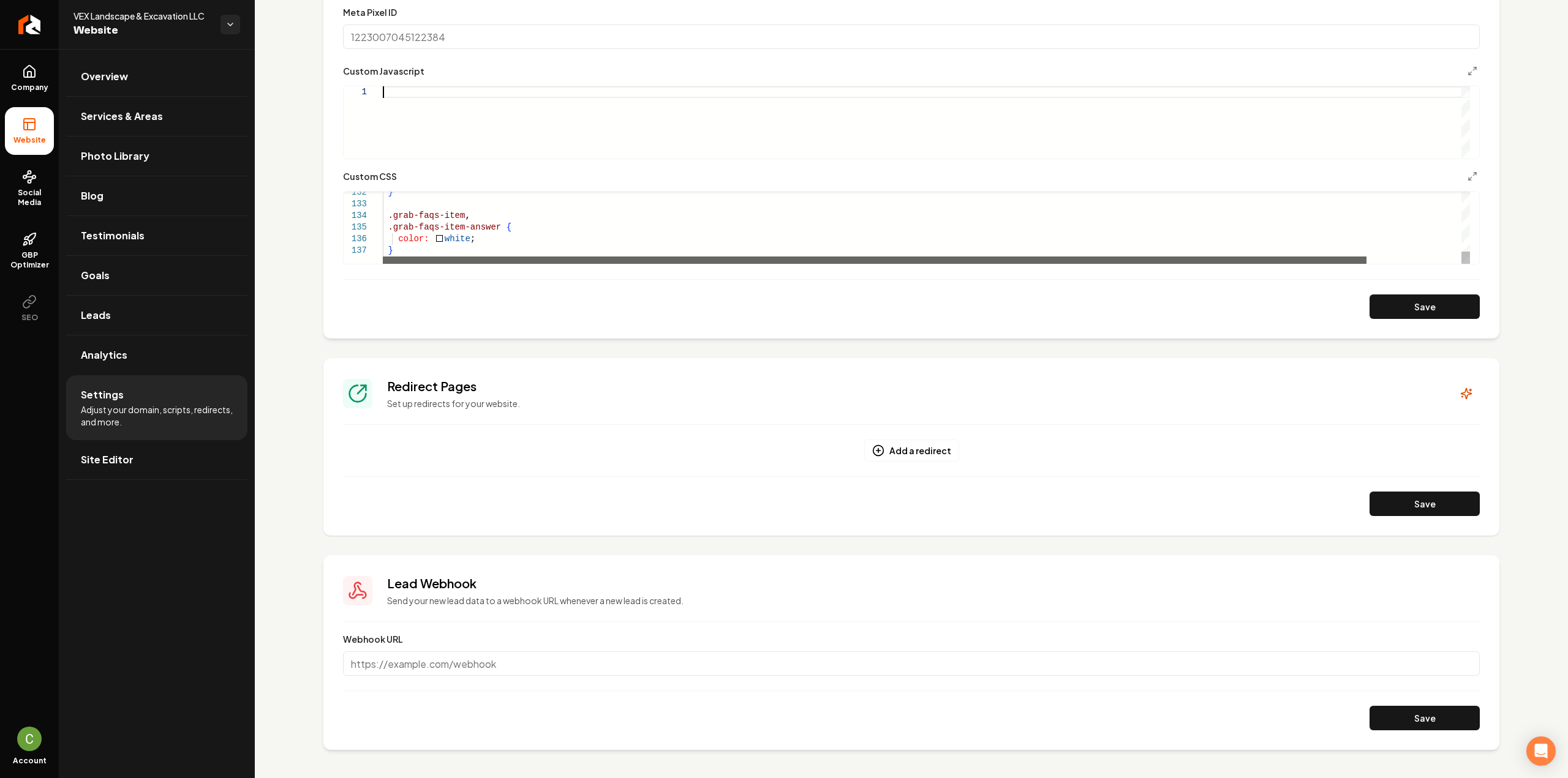 click at bounding box center [875, 260] 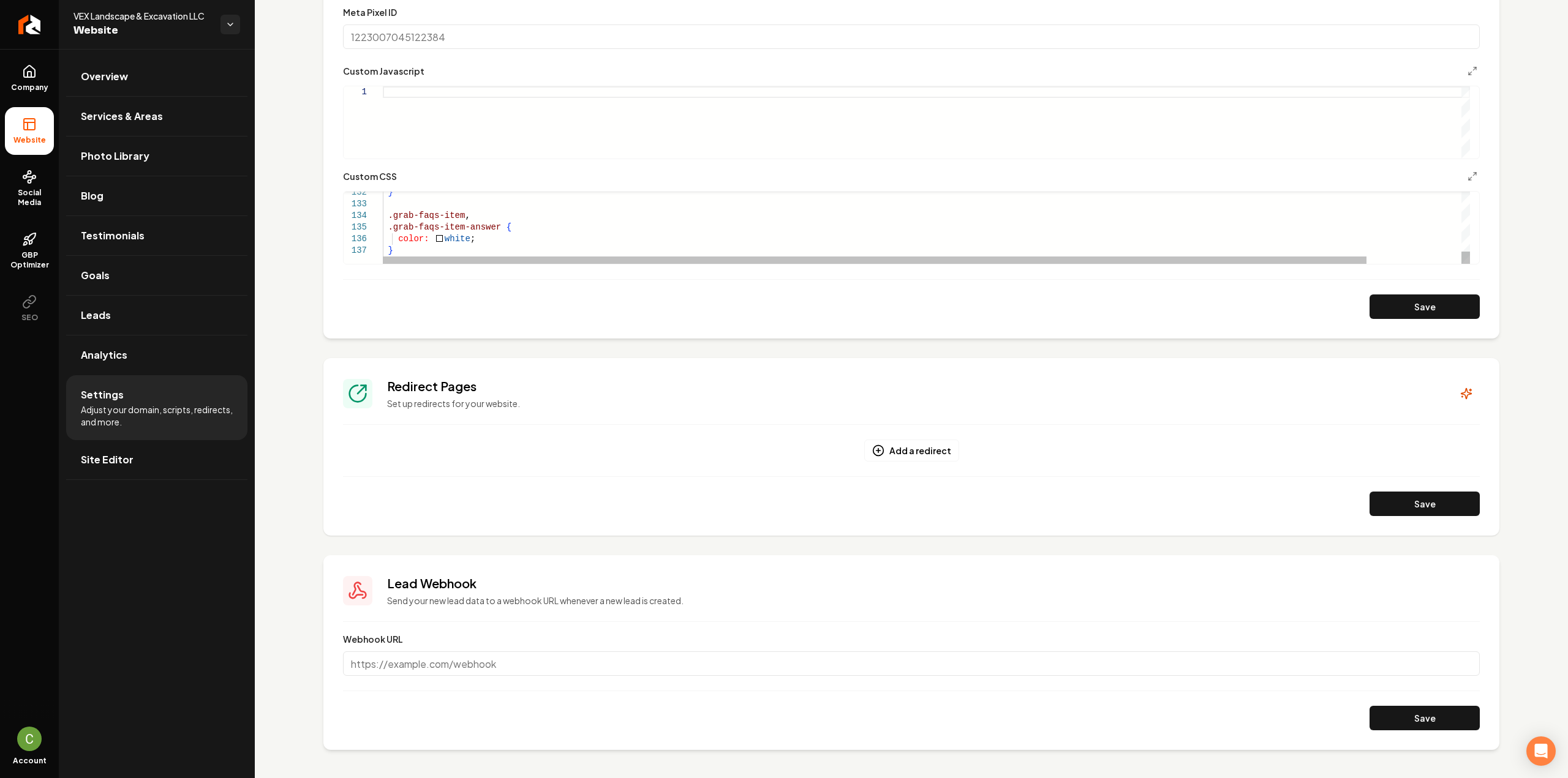 click on "}   .grab-faqs-item ,   .grab-faqs-item-answer   {     color:     white ;   }" at bounding box center (979, -537) 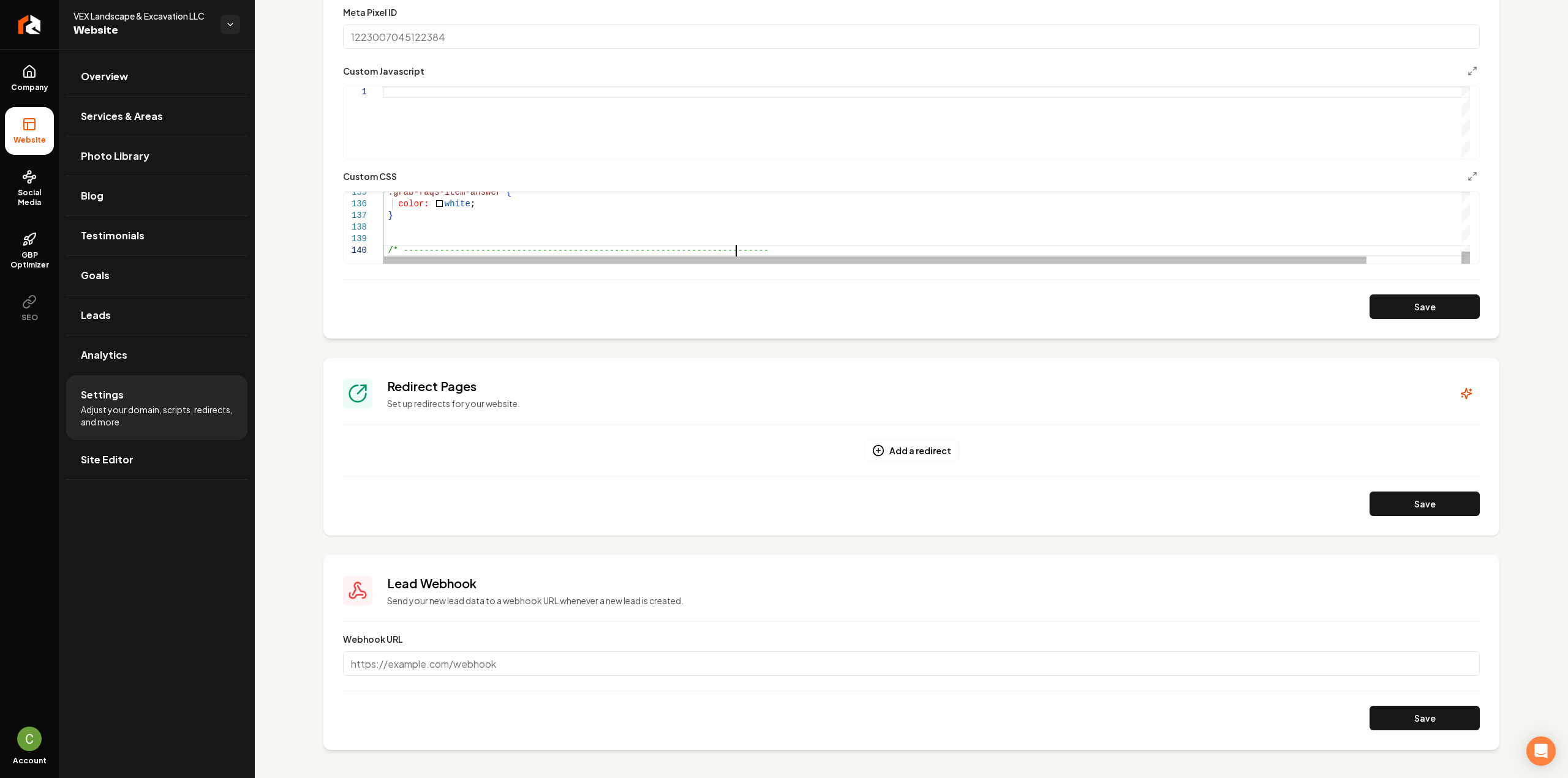 scroll, scrollTop: 105, scrollLeft: 390, axis: both 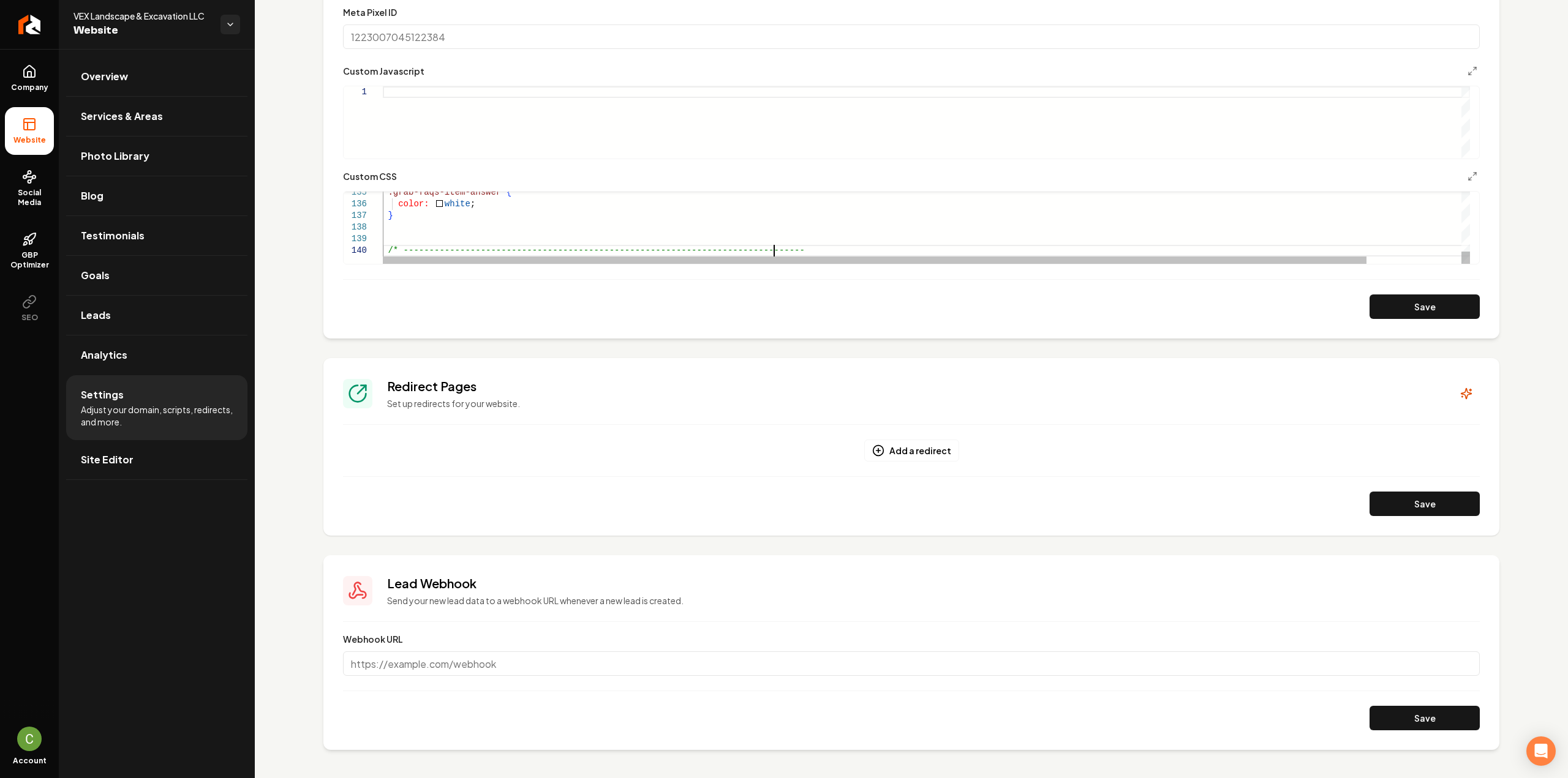 type on "**********" 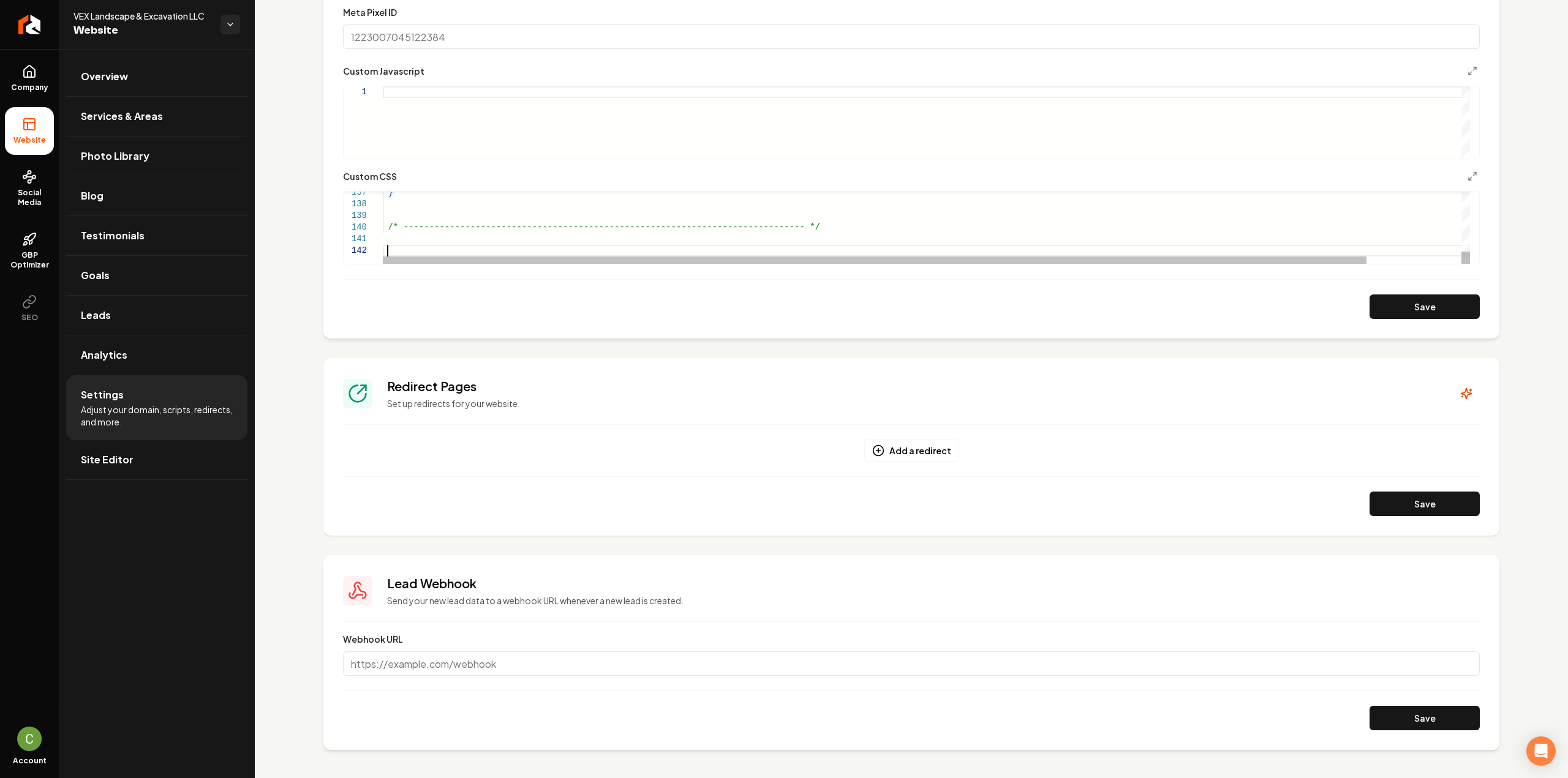 scroll, scrollTop: 24, scrollLeft: 4, axis: both 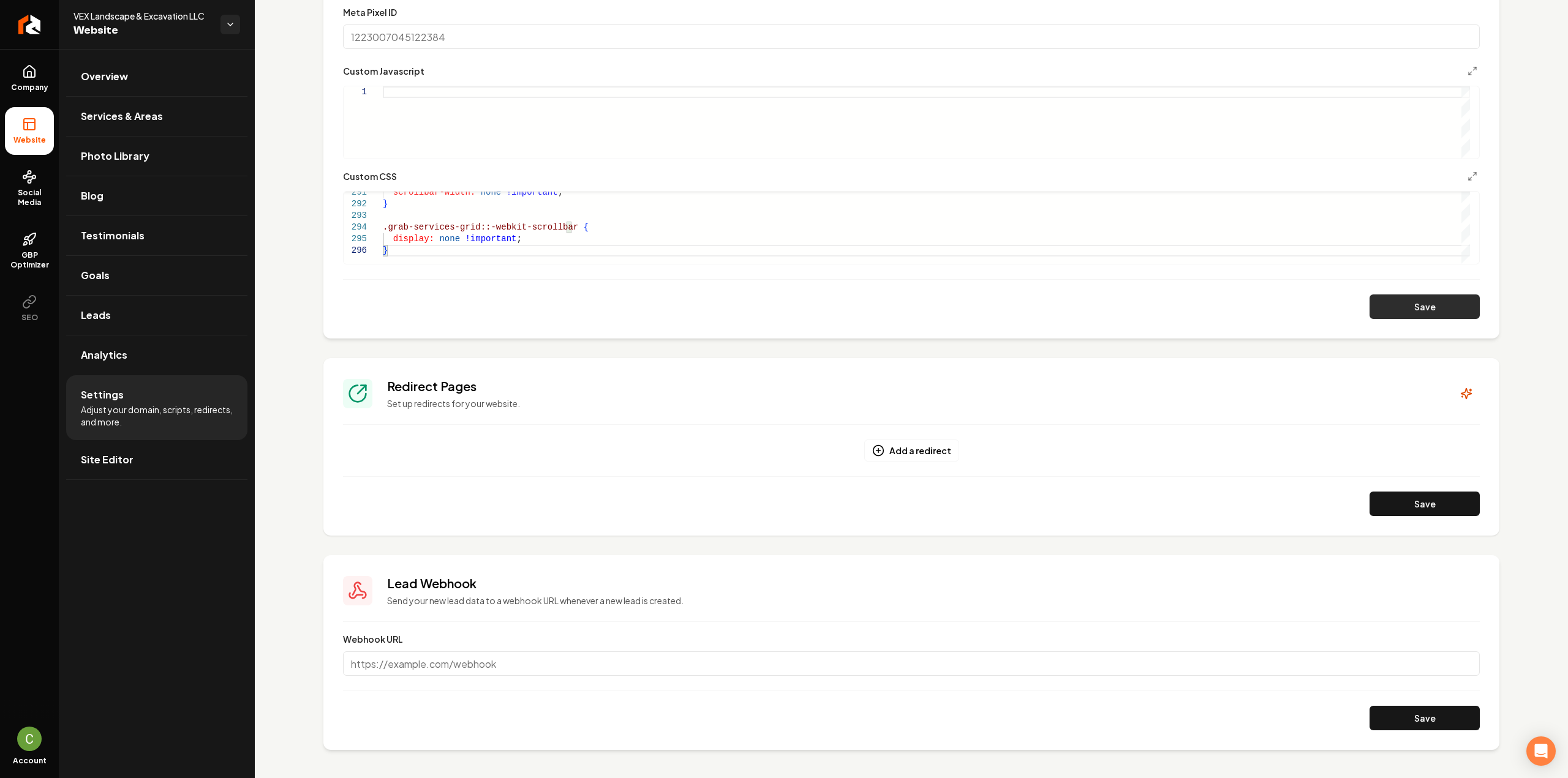 click on "Save" at bounding box center (1425, 307) 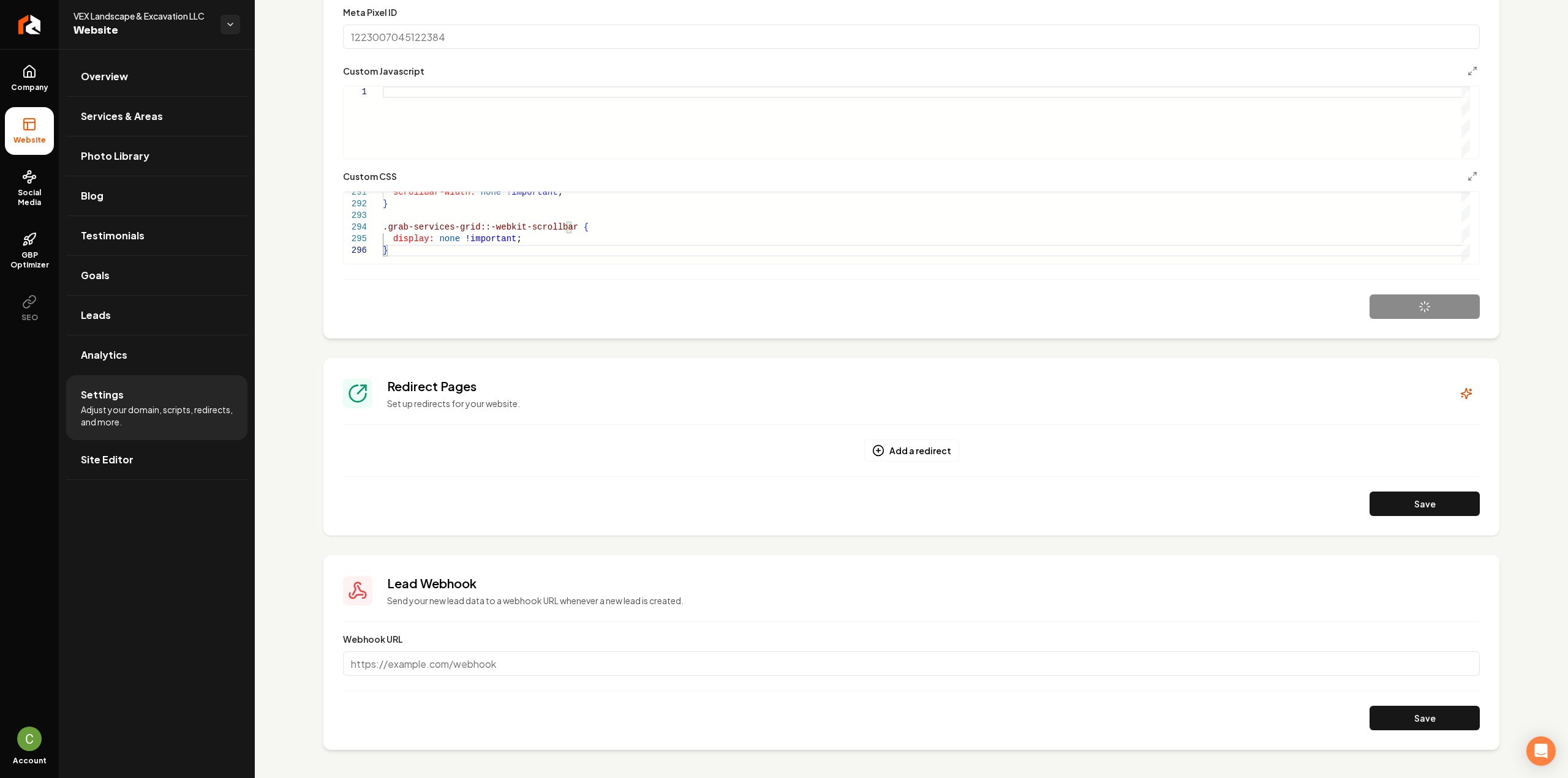 type on "**********" 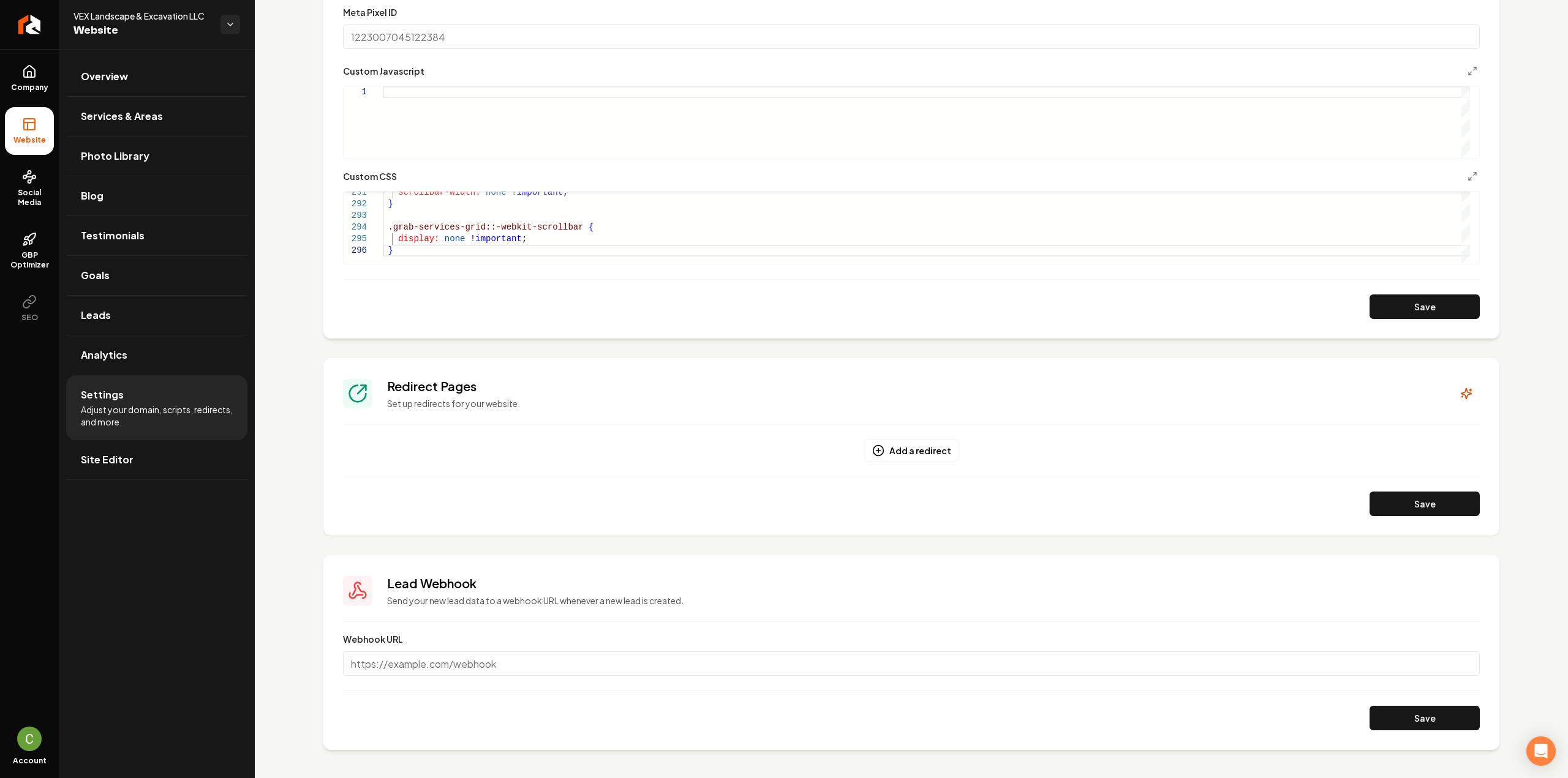 click at bounding box center (926, 122) 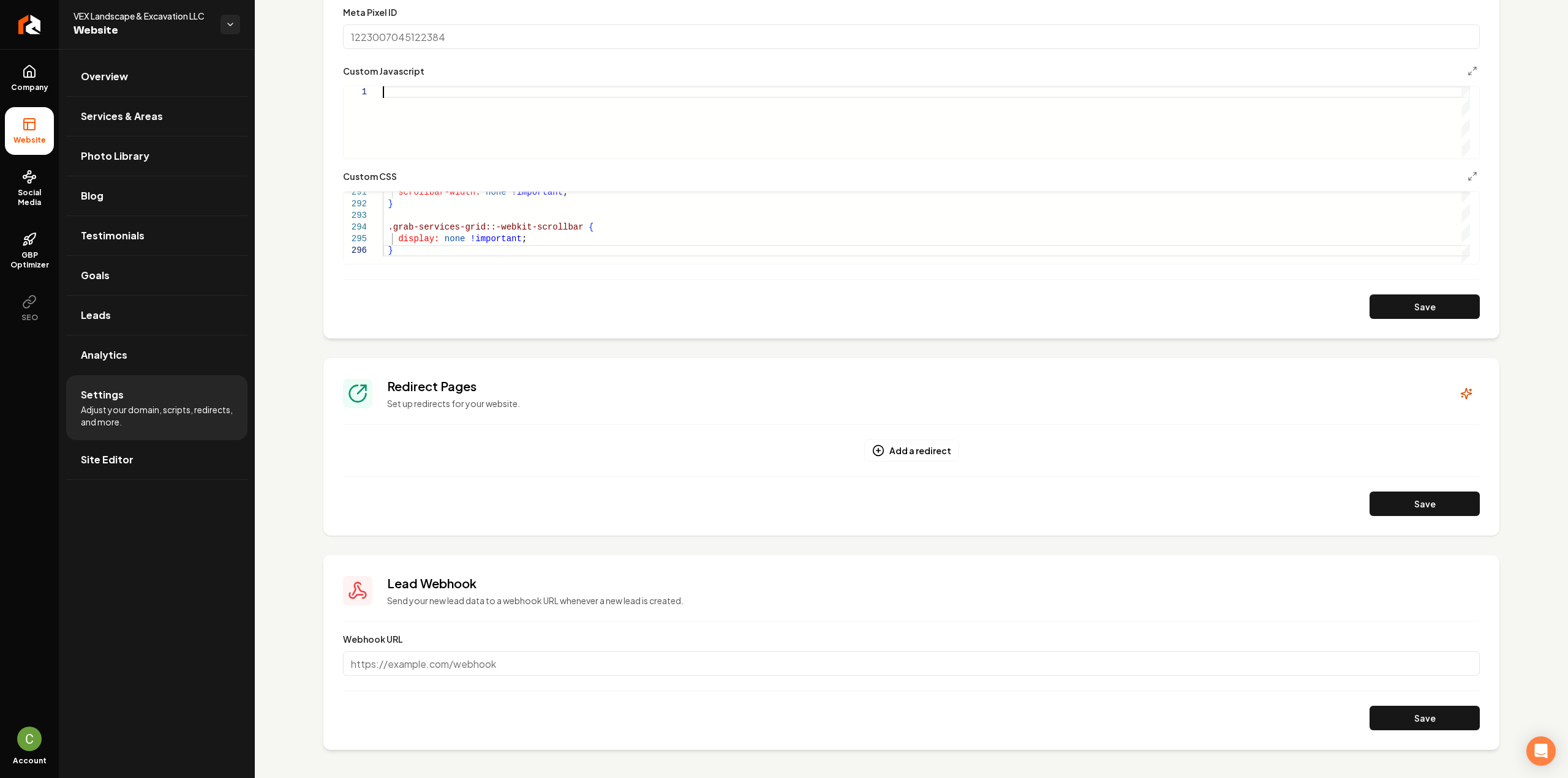 type on "**********" 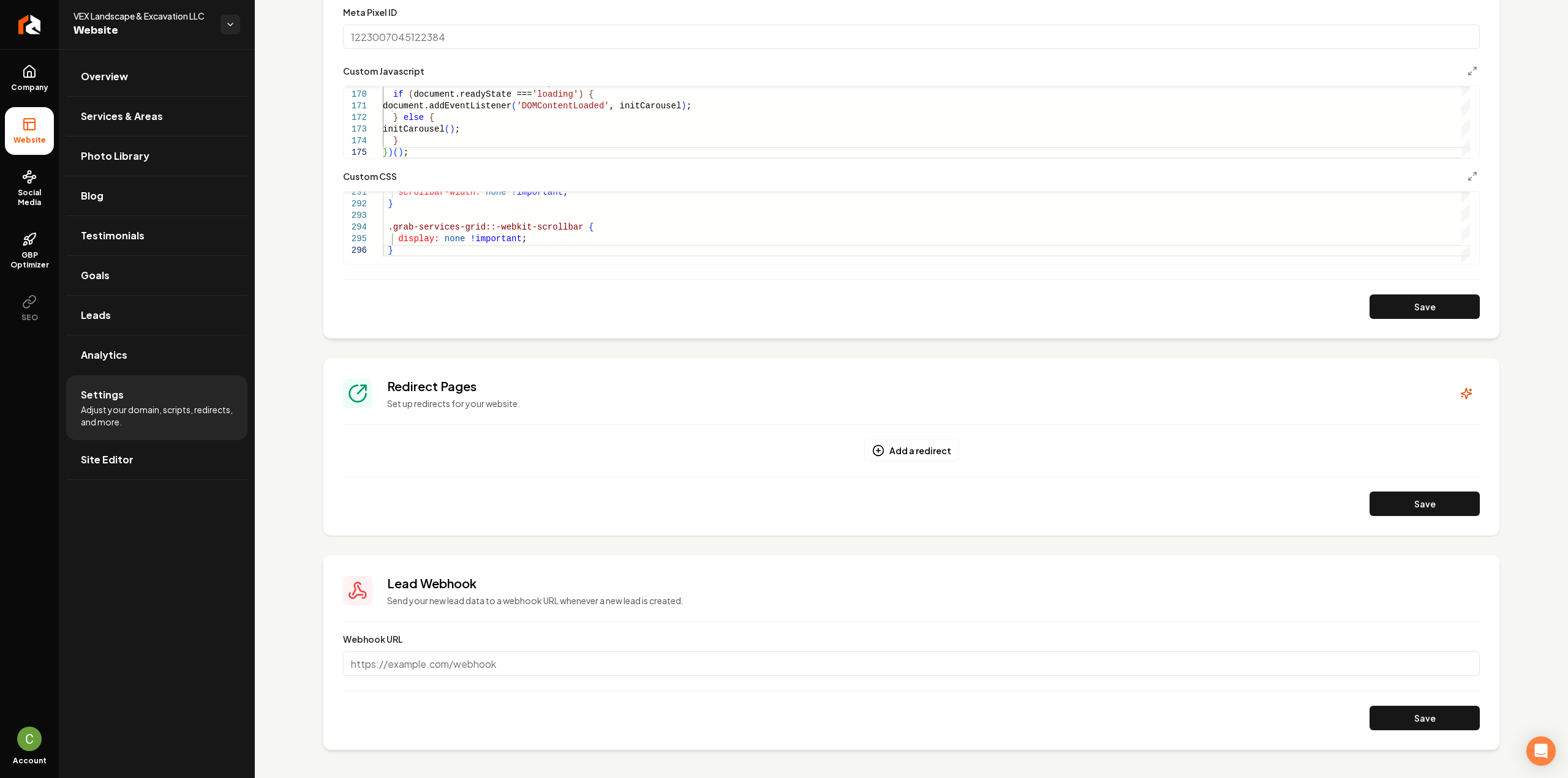 click on "**********" at bounding box center [911, 80] 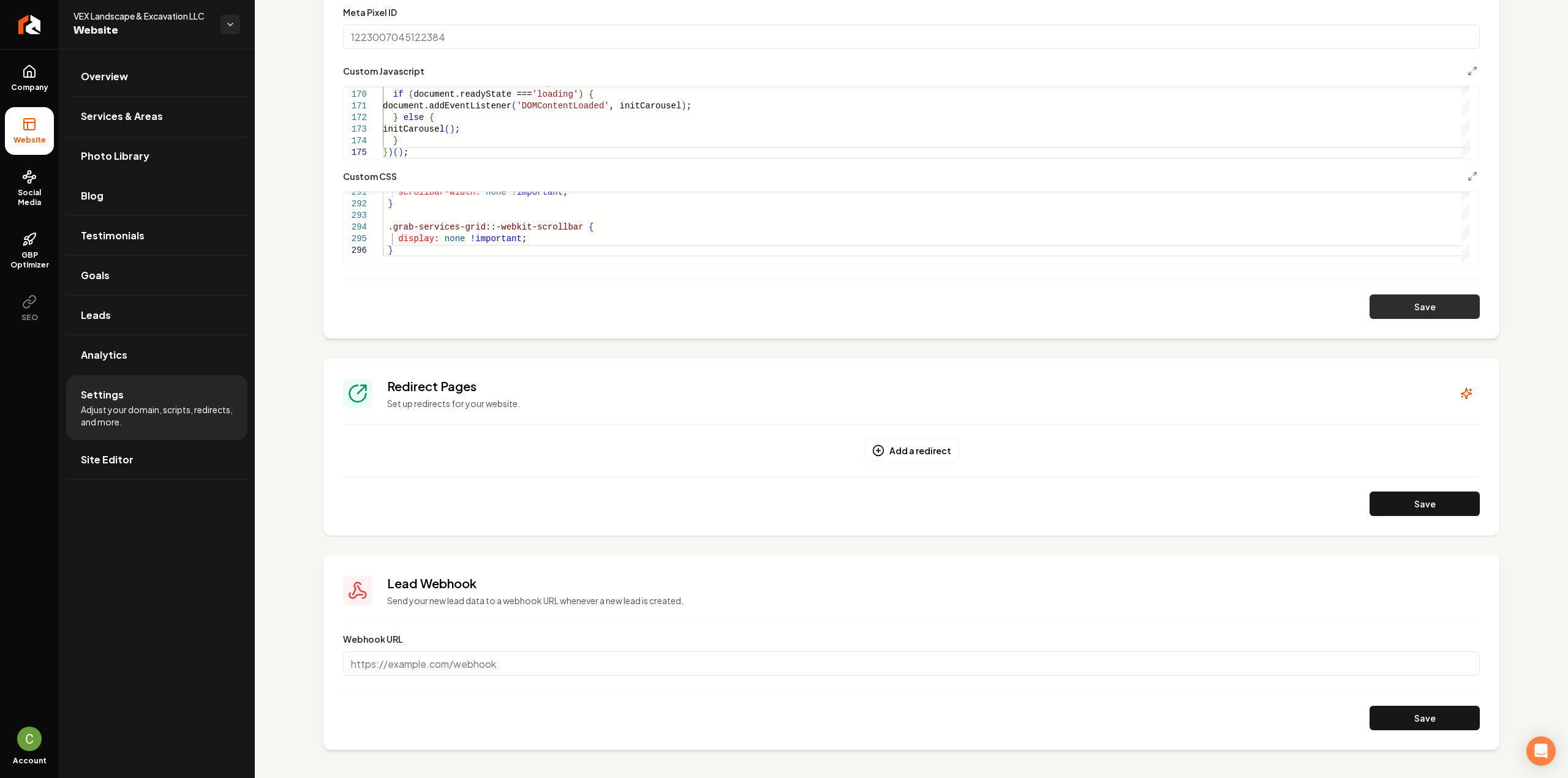 click on "Save" at bounding box center [1425, 307] 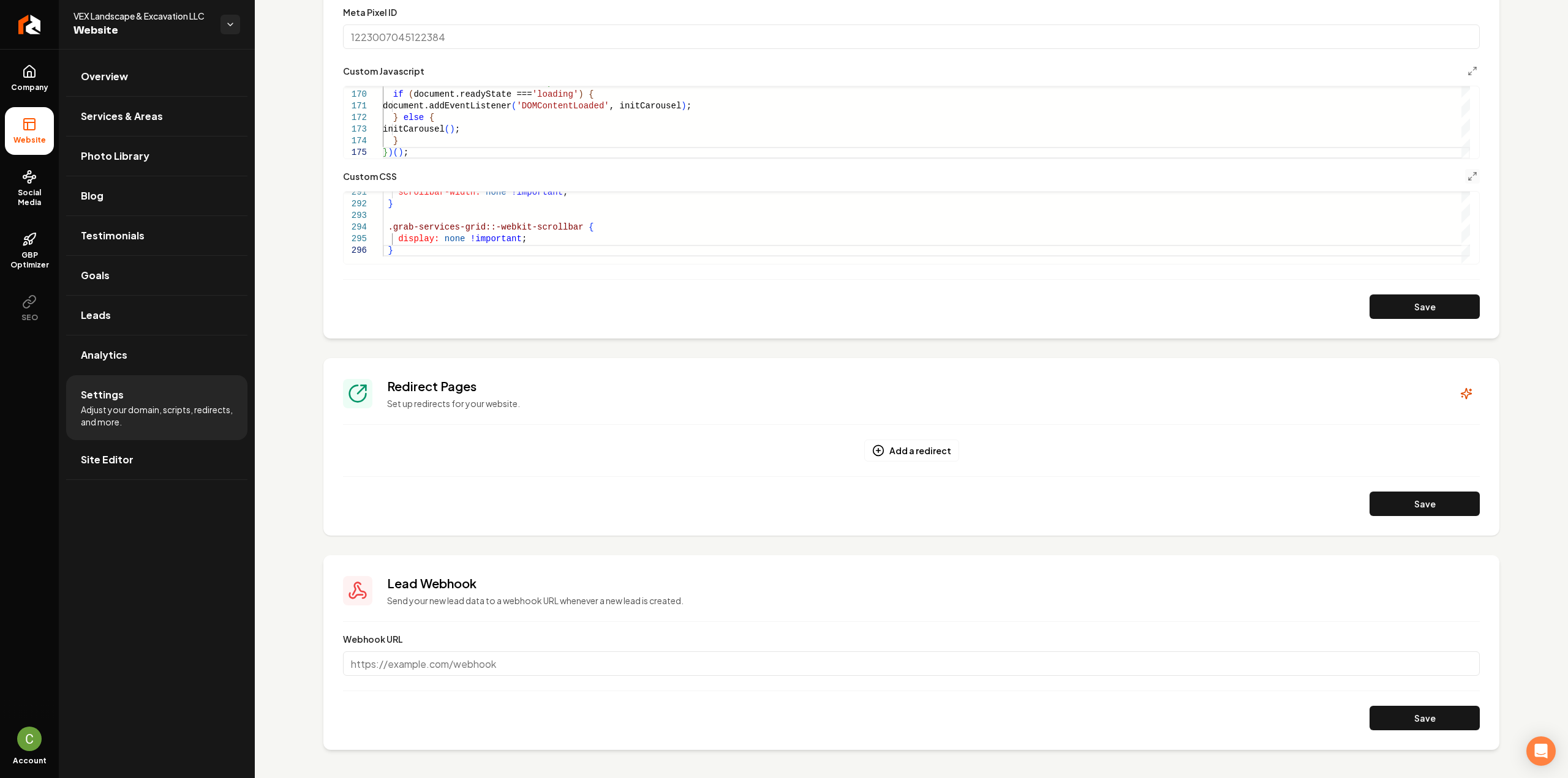 click at bounding box center [1472, 176] 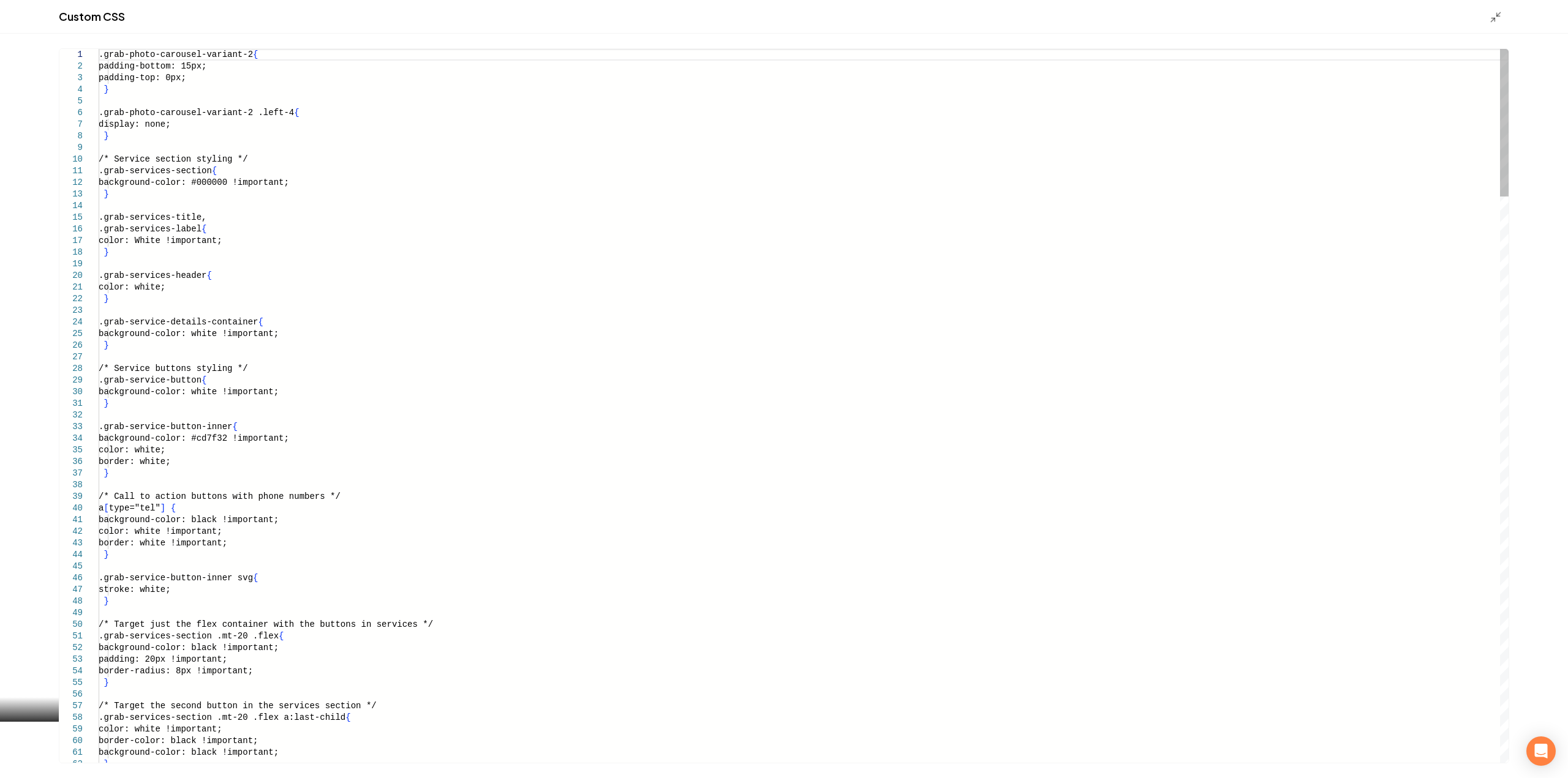scroll, scrollTop: 471, scrollLeft: 0, axis: vertical 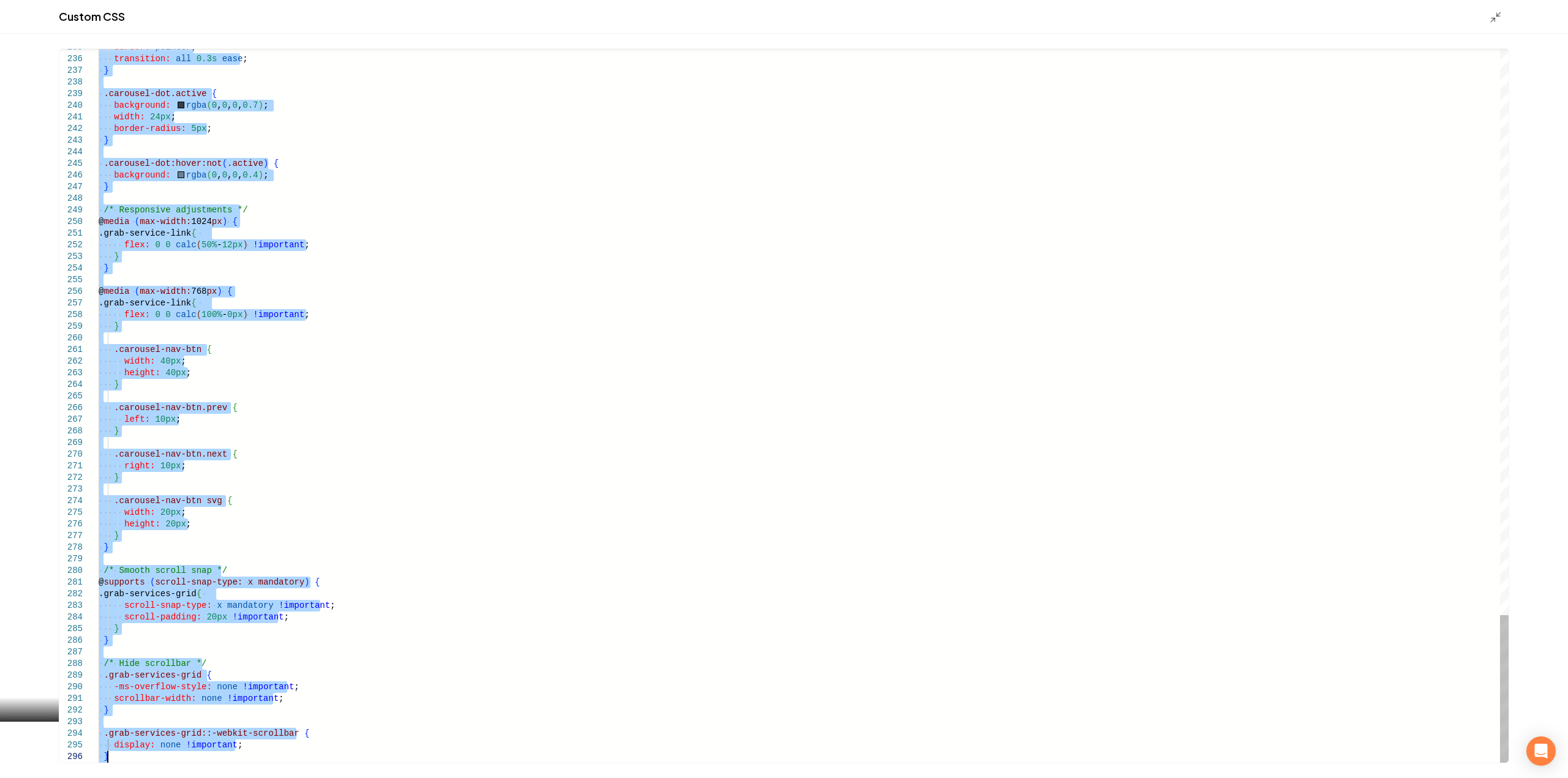 drag, startPoint x: 105, startPoint y: 332, endPoint x: 355, endPoint y: 807, distance: 536.7728 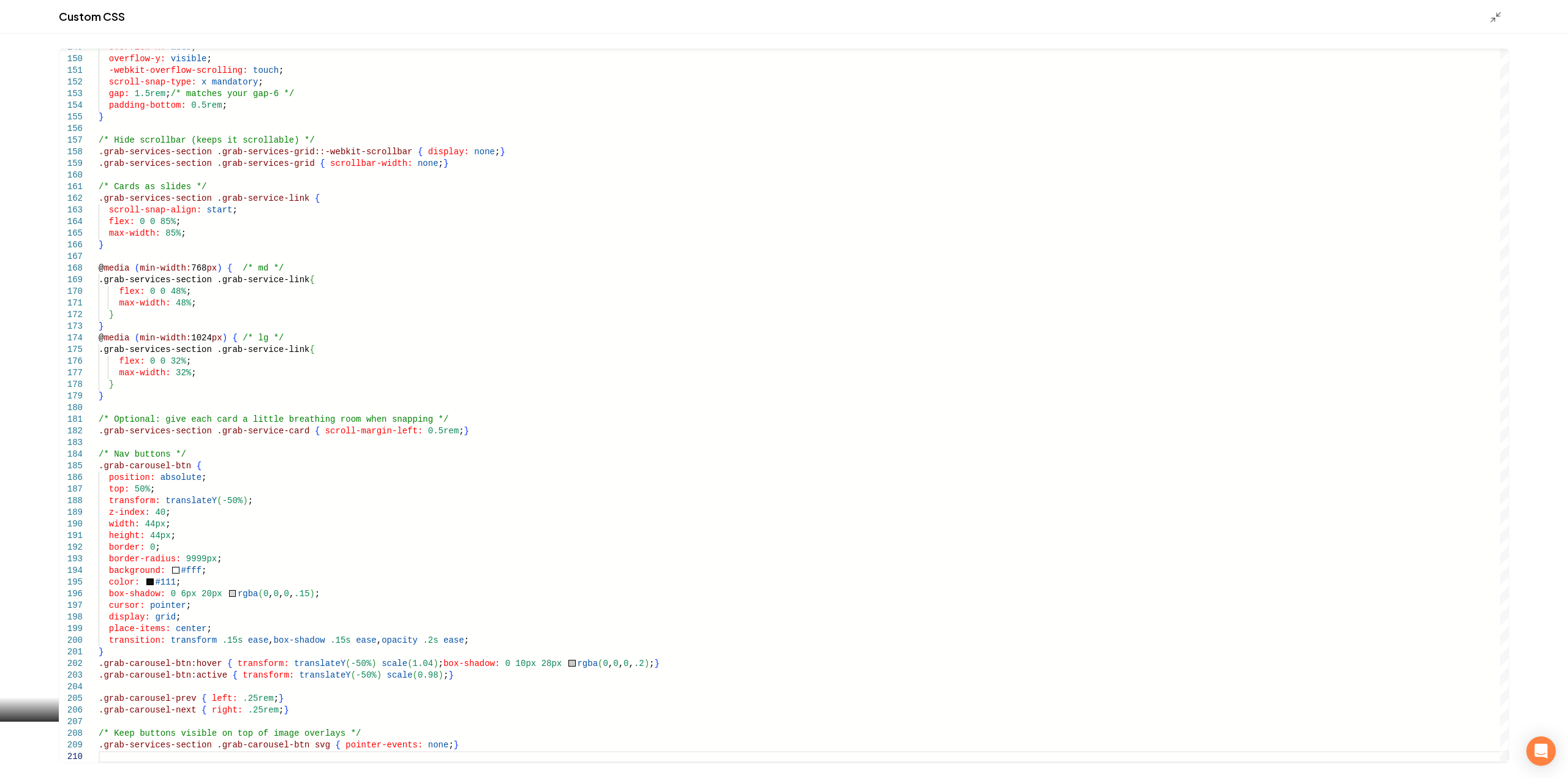click 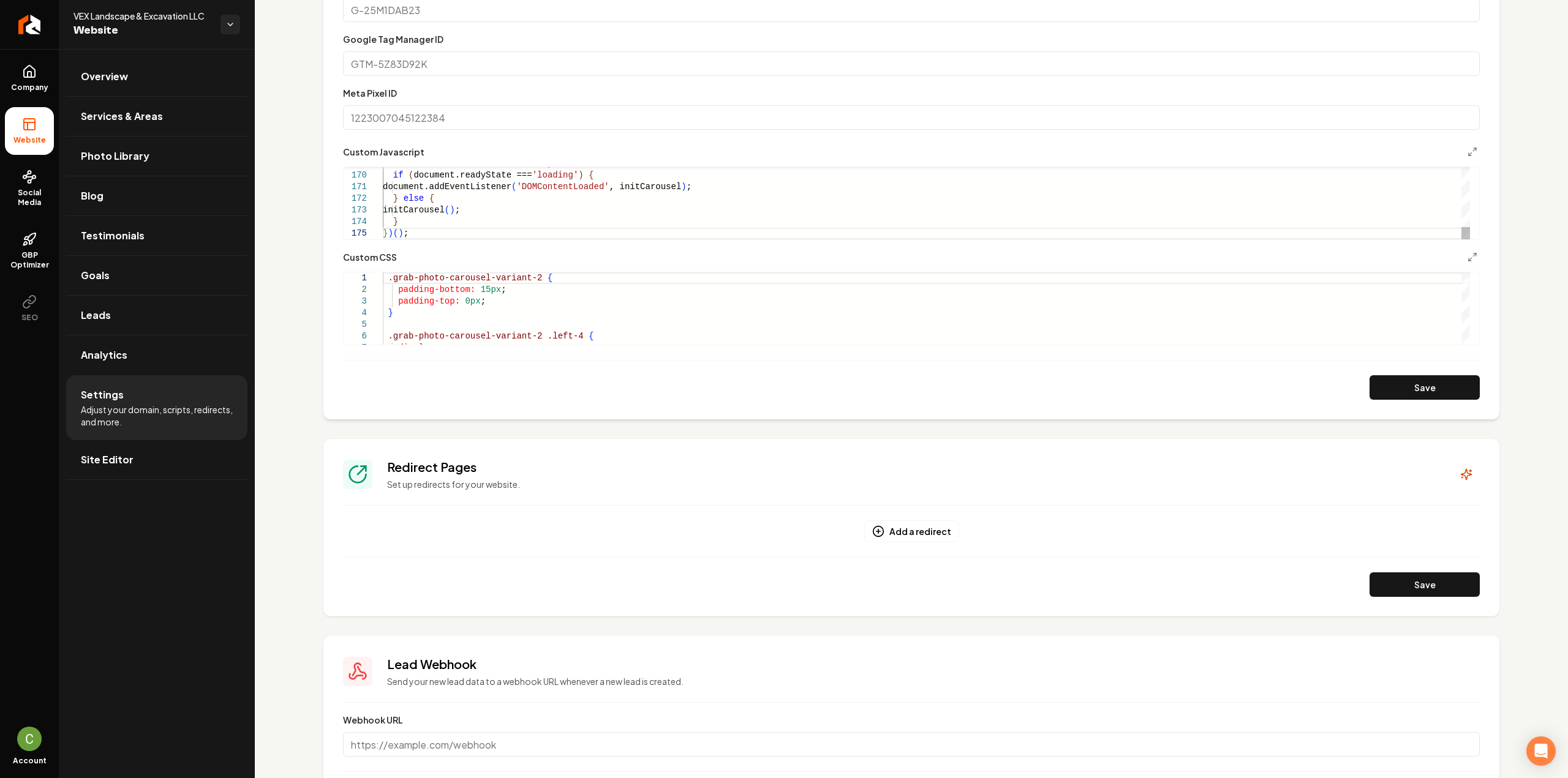 click on "// Initialize when DOM is ready    if   ( document.readyState ===  'loading' )   {     document.addEventListener ( 'DOMContentLoaded' , initCarousel ) ;    }   else   {     initCarousel ( ) ;    } } ) ( ) ;" at bounding box center [926, -779] 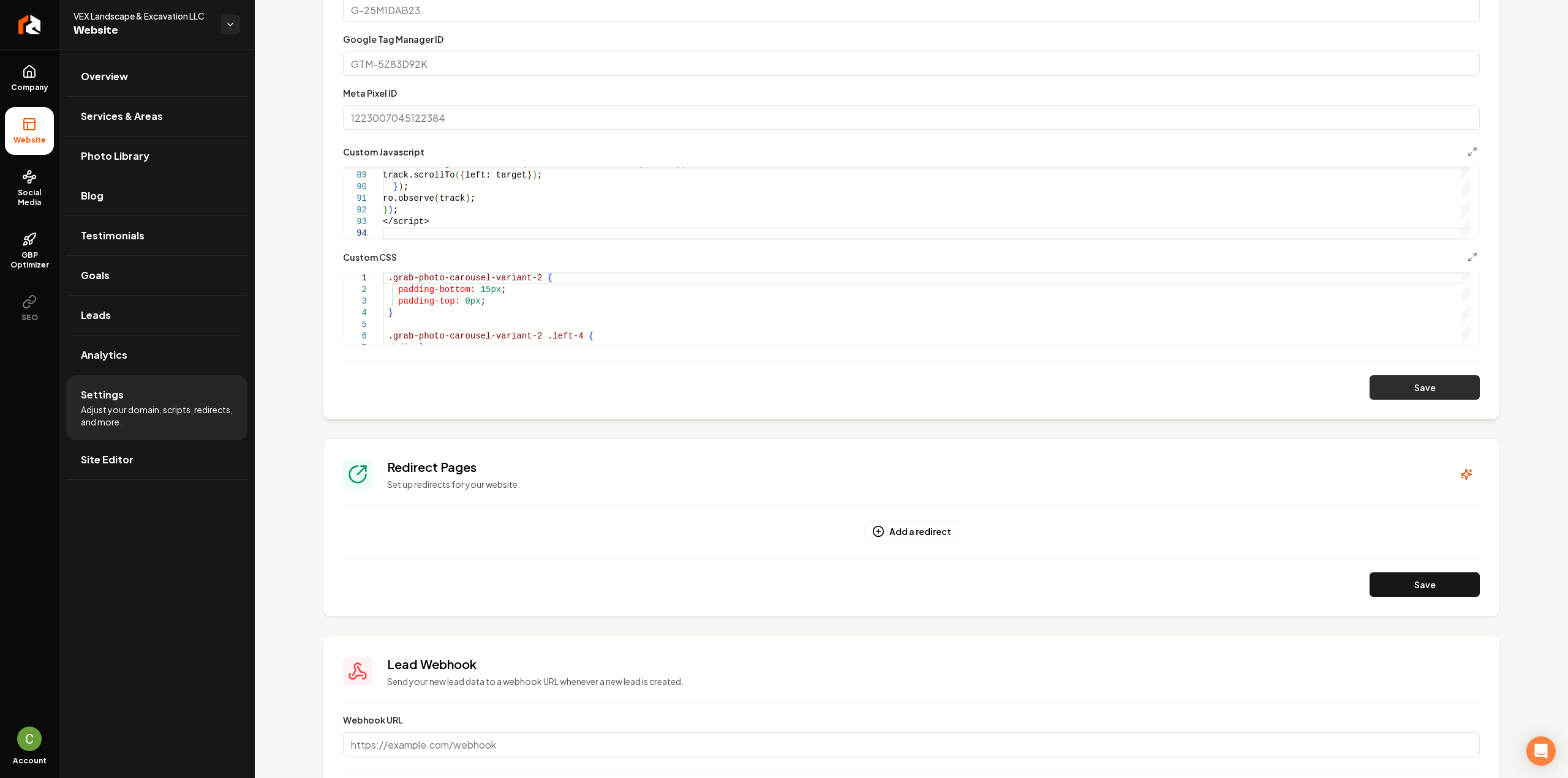 click on "Save" at bounding box center (1425, 387) 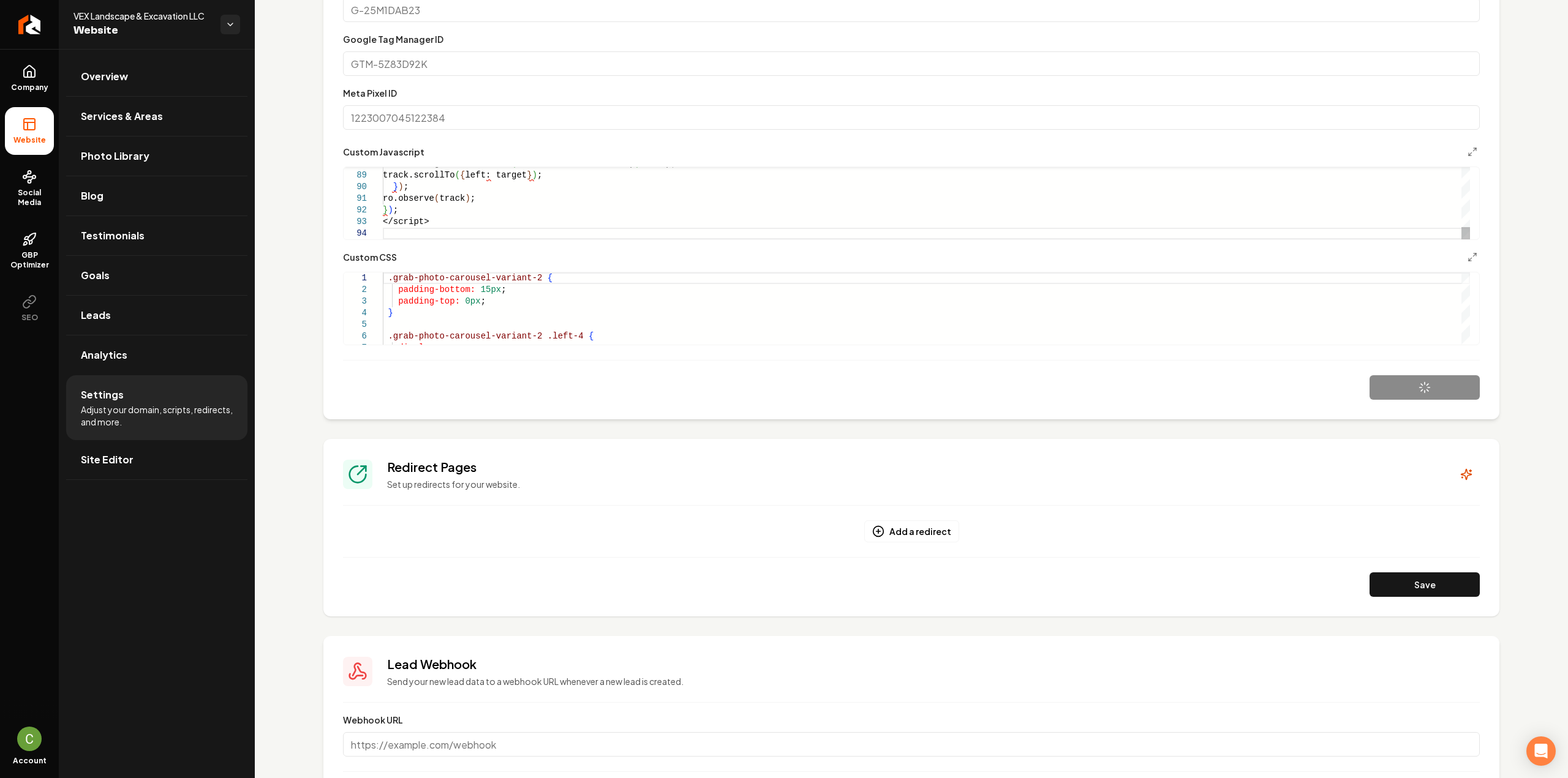 scroll, scrollTop: 0, scrollLeft: 0, axis: both 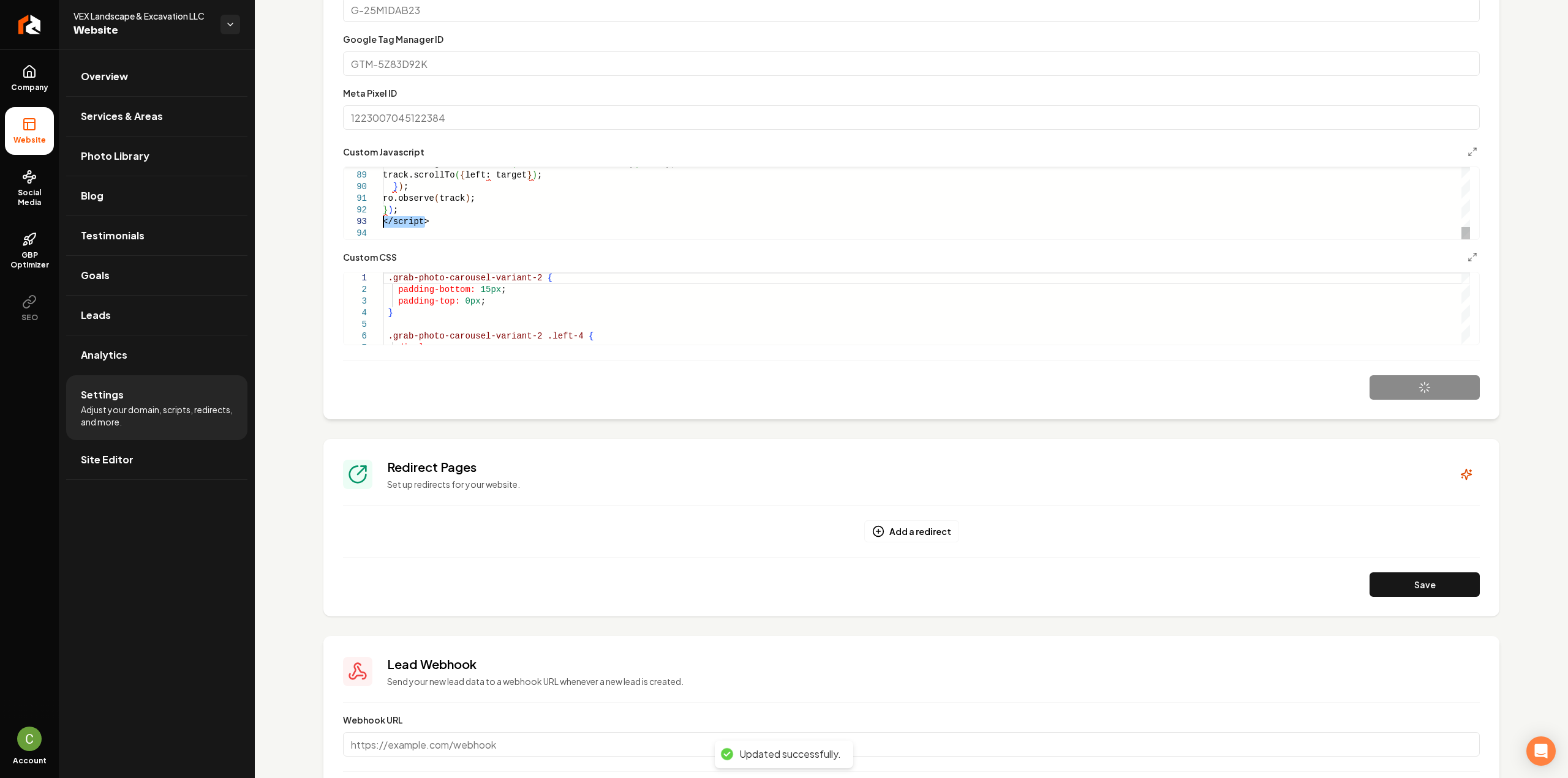 drag, startPoint x: 430, startPoint y: 223, endPoint x: 360, endPoint y: 222, distance: 70.00714 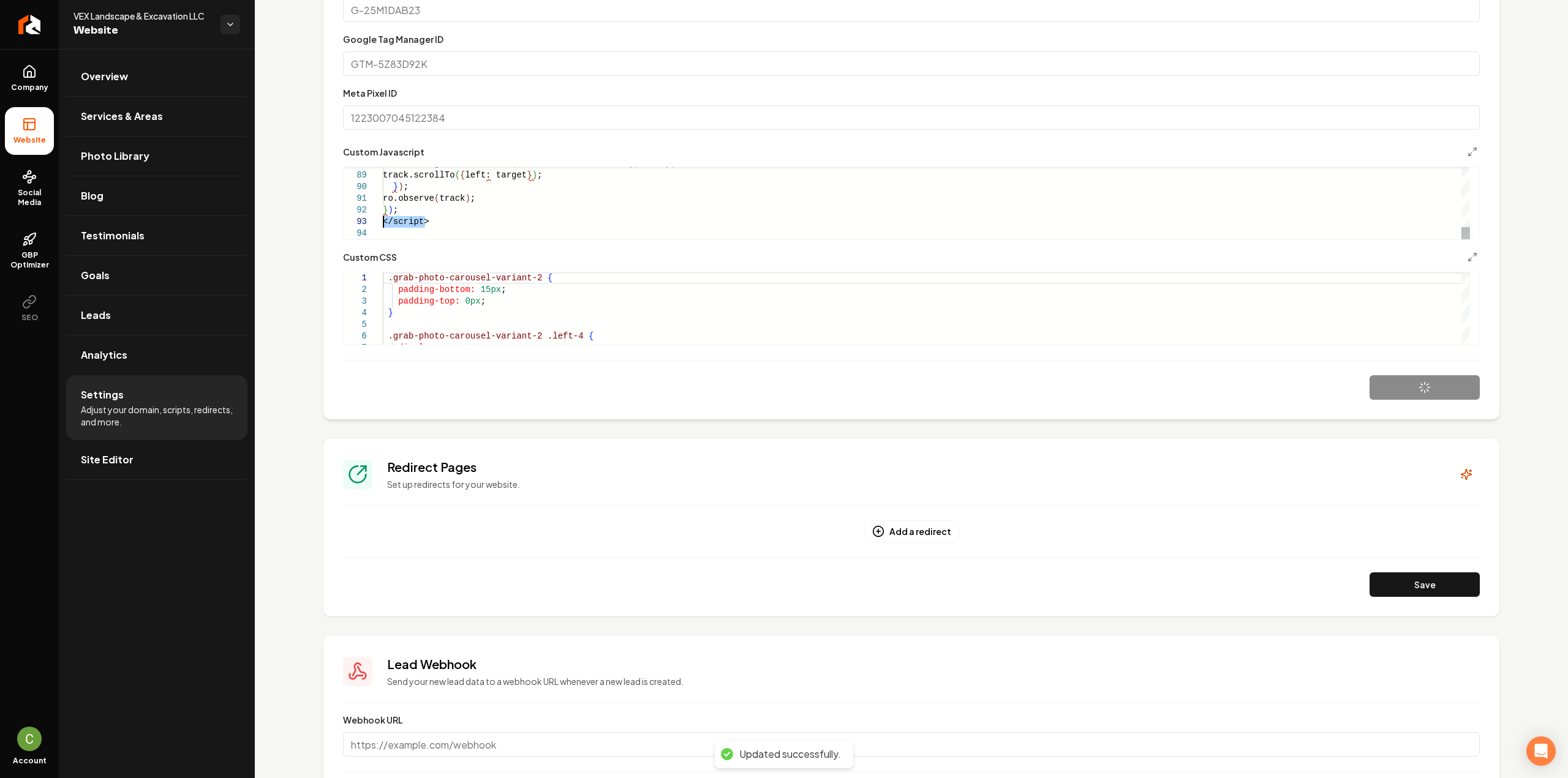click on "const  target =  Math .round ( track.scrollLeft / step )  * step;   track.scrollTo ( { left: target  } ) ;    } ) ;   ro.observe ( track ) ; } ) ; </script>" at bounding box center (926, -307) 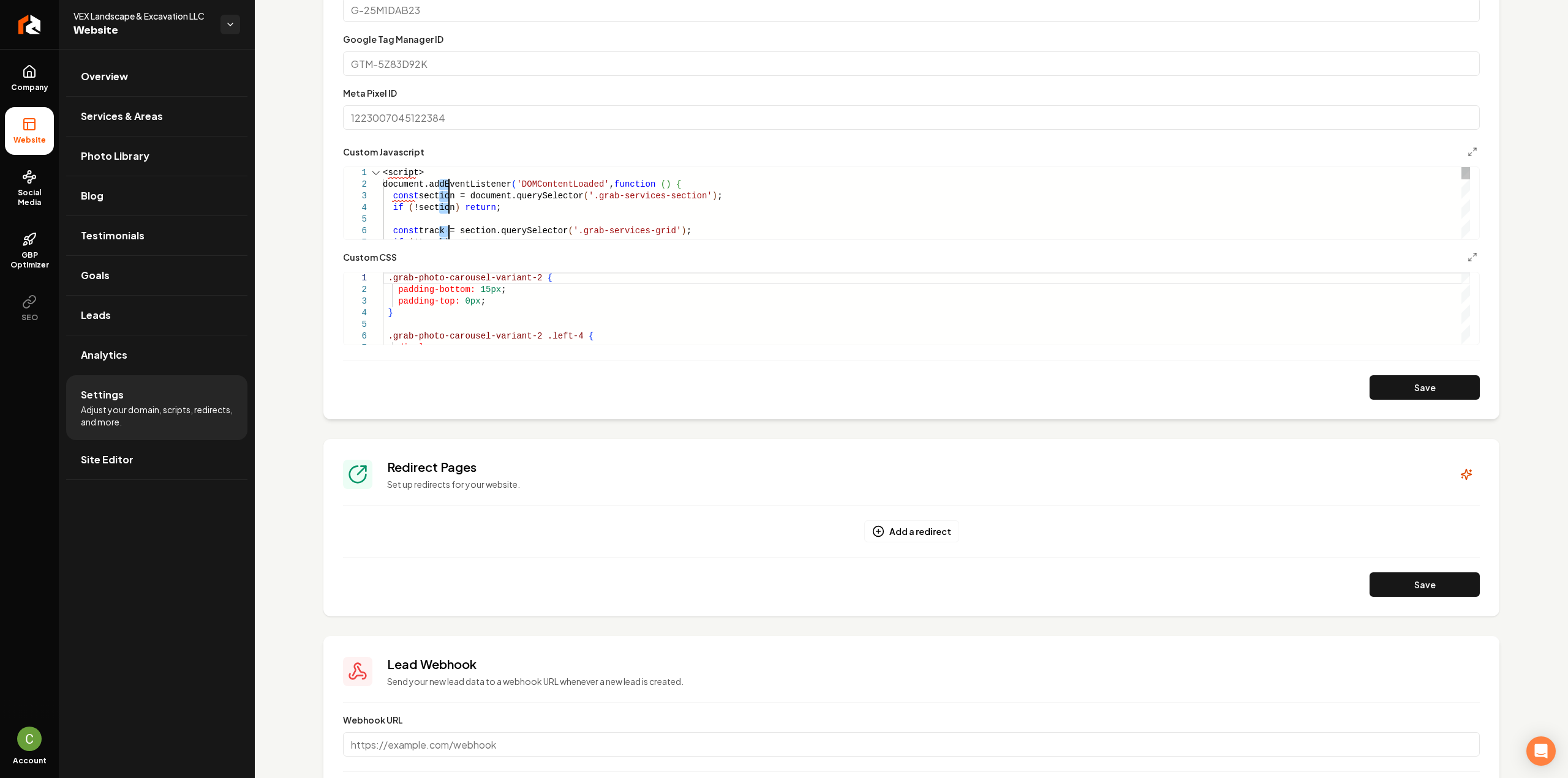 drag, startPoint x: 439, startPoint y: 213, endPoint x: 448, endPoint y: 144, distance: 69.58448 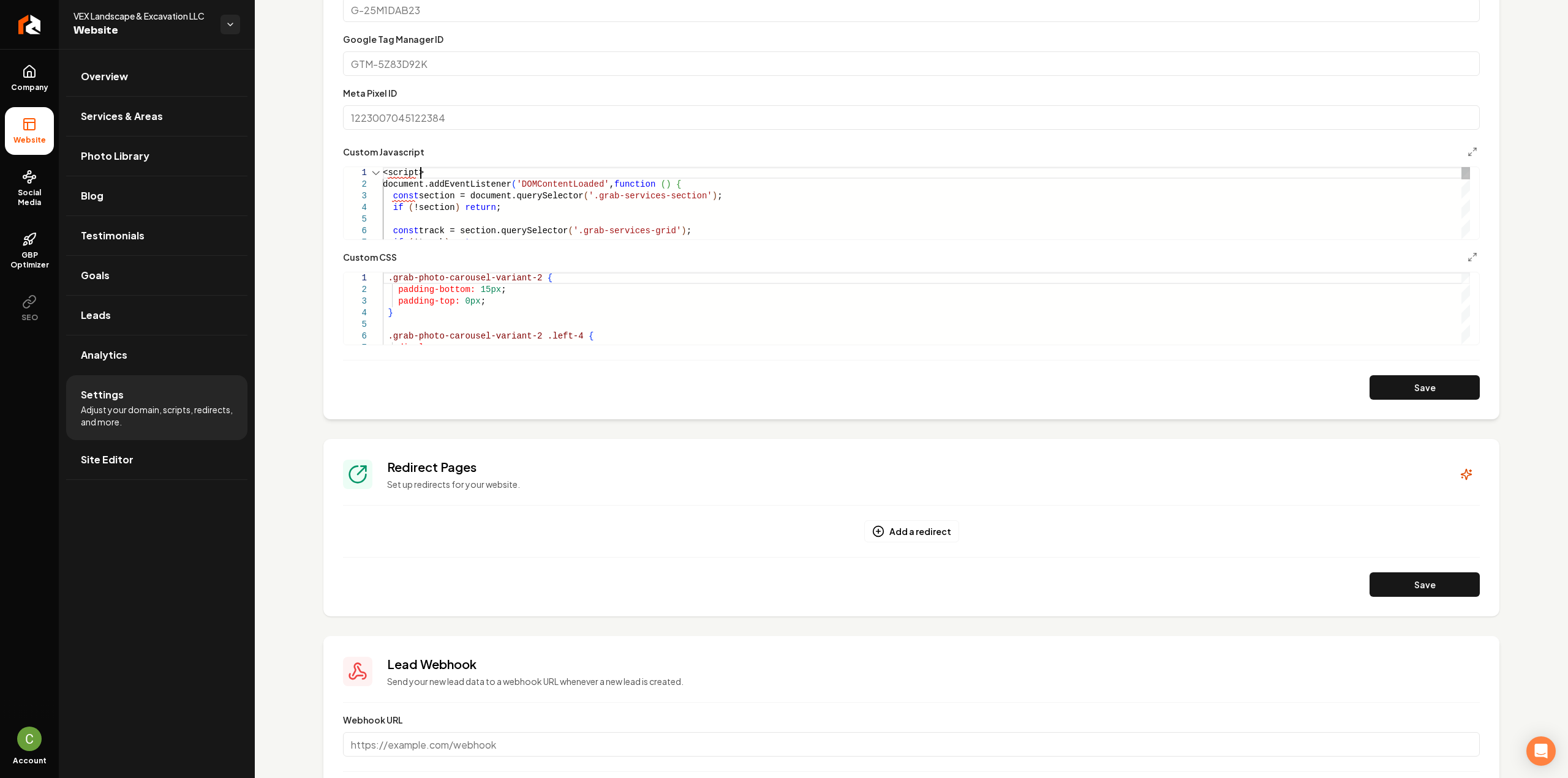 click on "const track = section.querySelector ( '.grab-services-grid' ) ;   if  ( !track )  return ;   const section = document.querySelector ( '.grab-services-section' ) ;   if  ( !section )  return ;   document.addEventListener ( 'DOMContentLoaded' ,  function  ( )  { <script>" at bounding box center (926, 714) 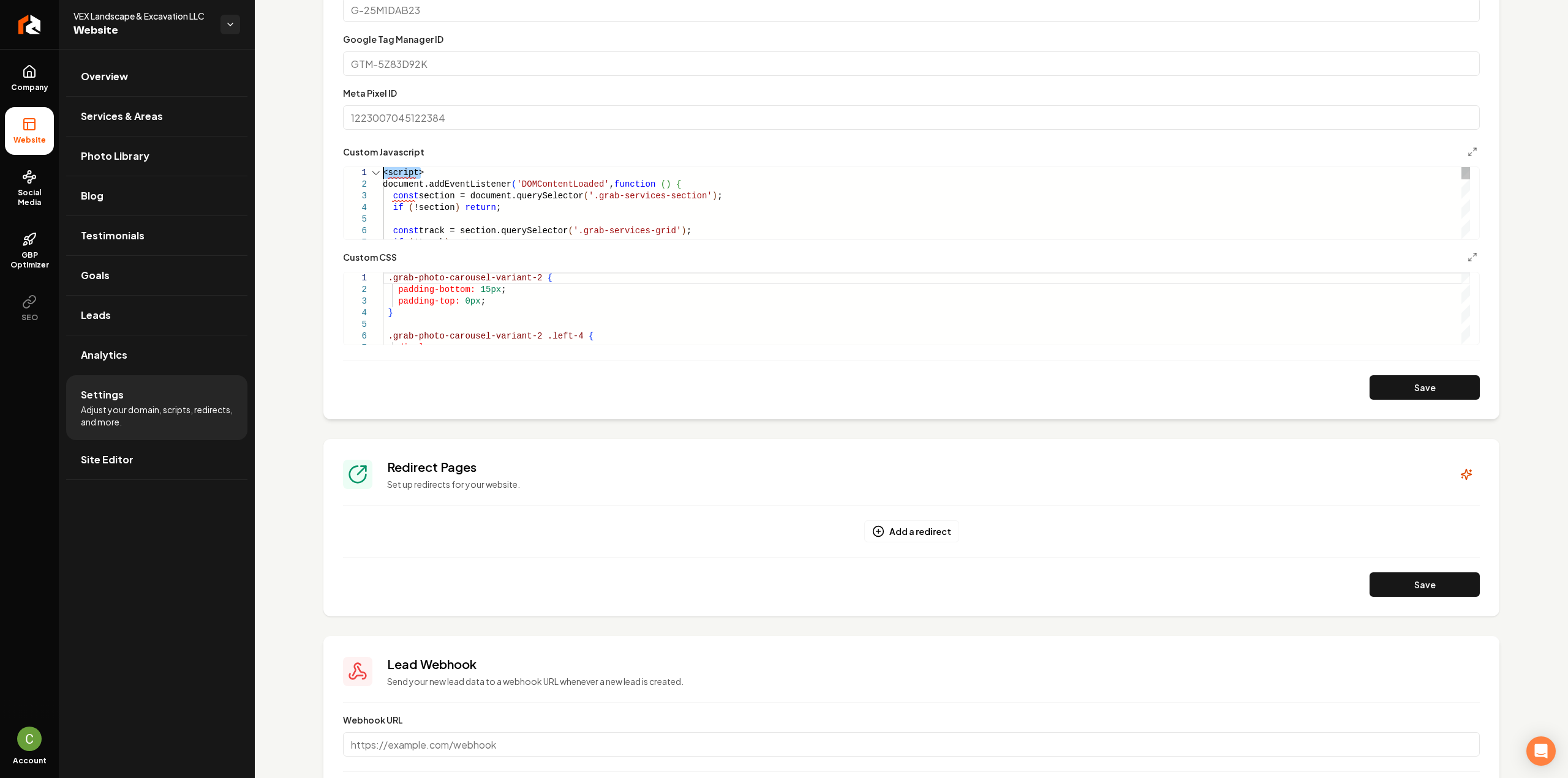 drag, startPoint x: 424, startPoint y: 171, endPoint x: 352, endPoint y: 171, distance: 72 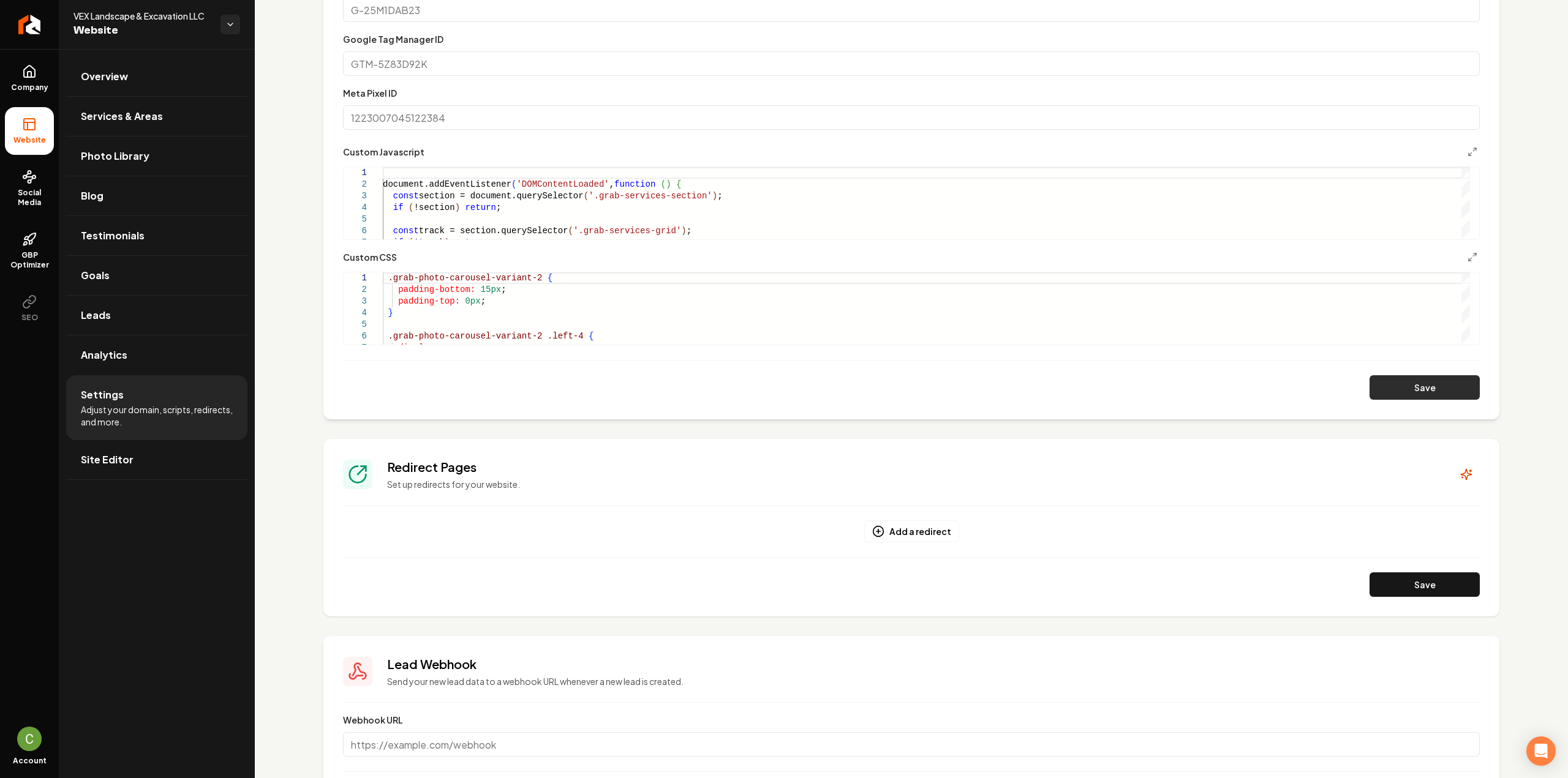 click on "Save" at bounding box center [1425, 387] 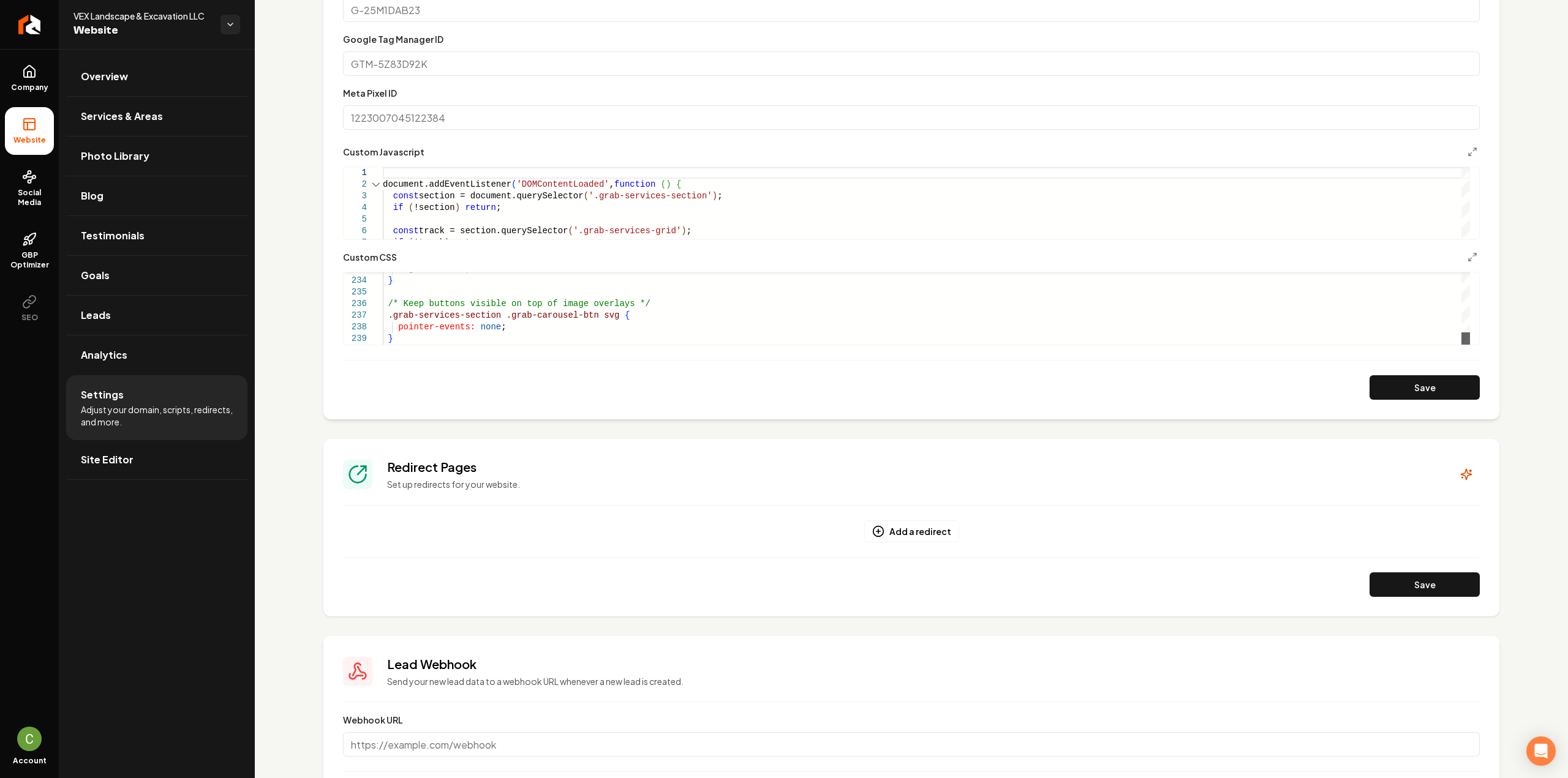 click at bounding box center [1466, 339] 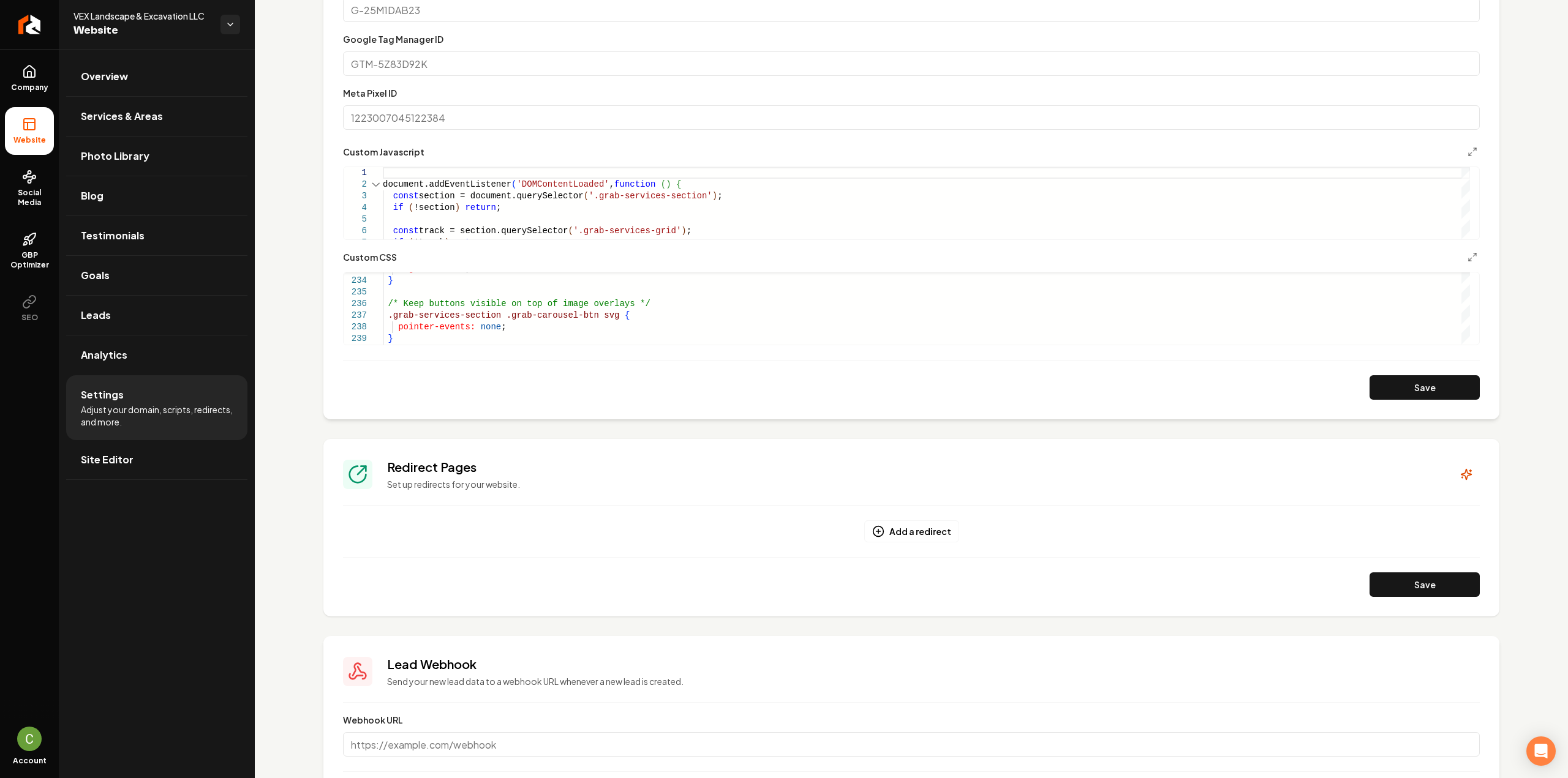 click on "**********" at bounding box center [911, 189] 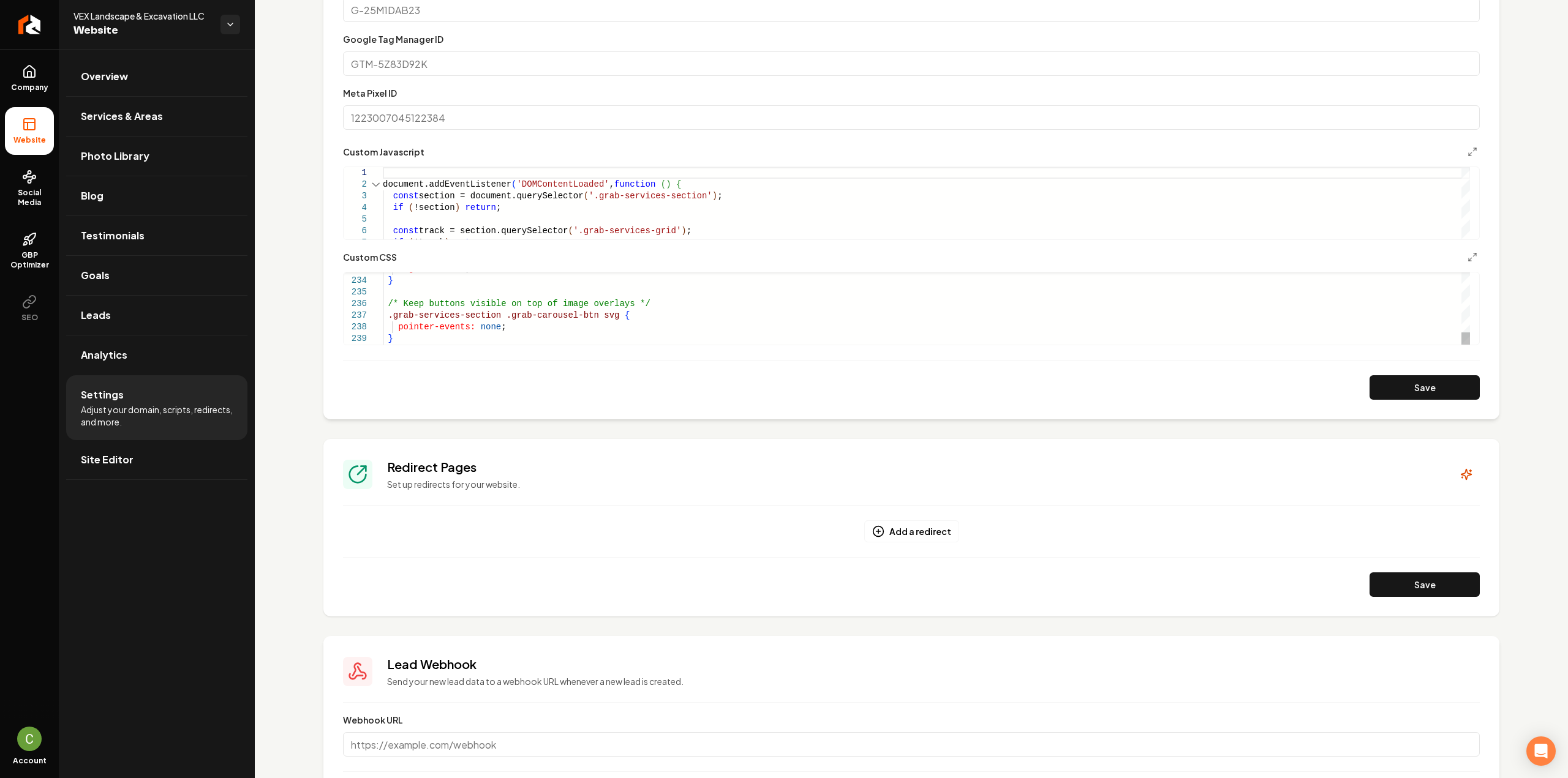 click on "right:   .25rem ;   }   /* Keep buttons visible on top of image overlays * /   .grab-services-section   .grab-carousel-btn   svg   {     pointer-events:   none ;   }" at bounding box center [926, -1045] 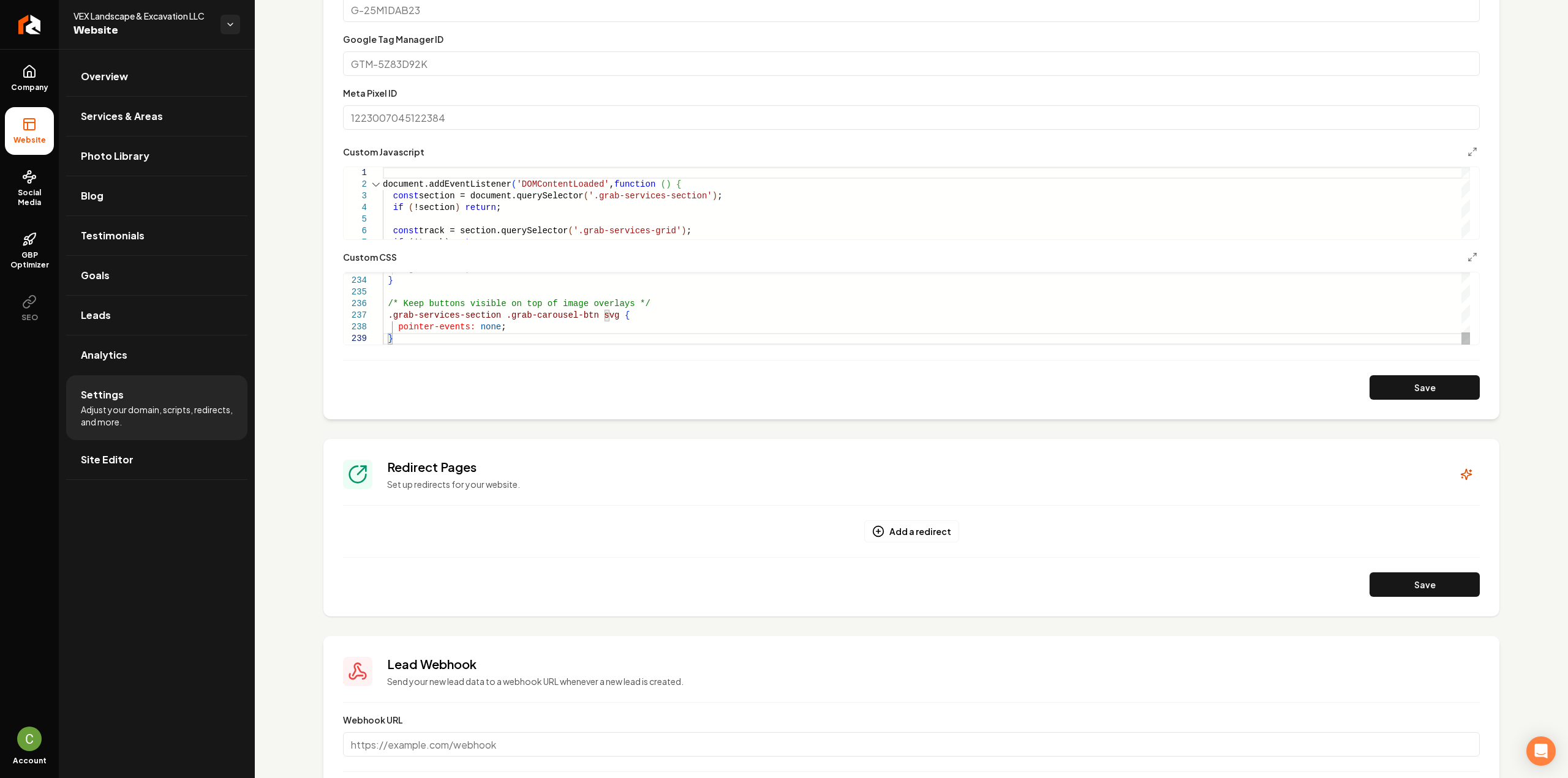 type on "**********" 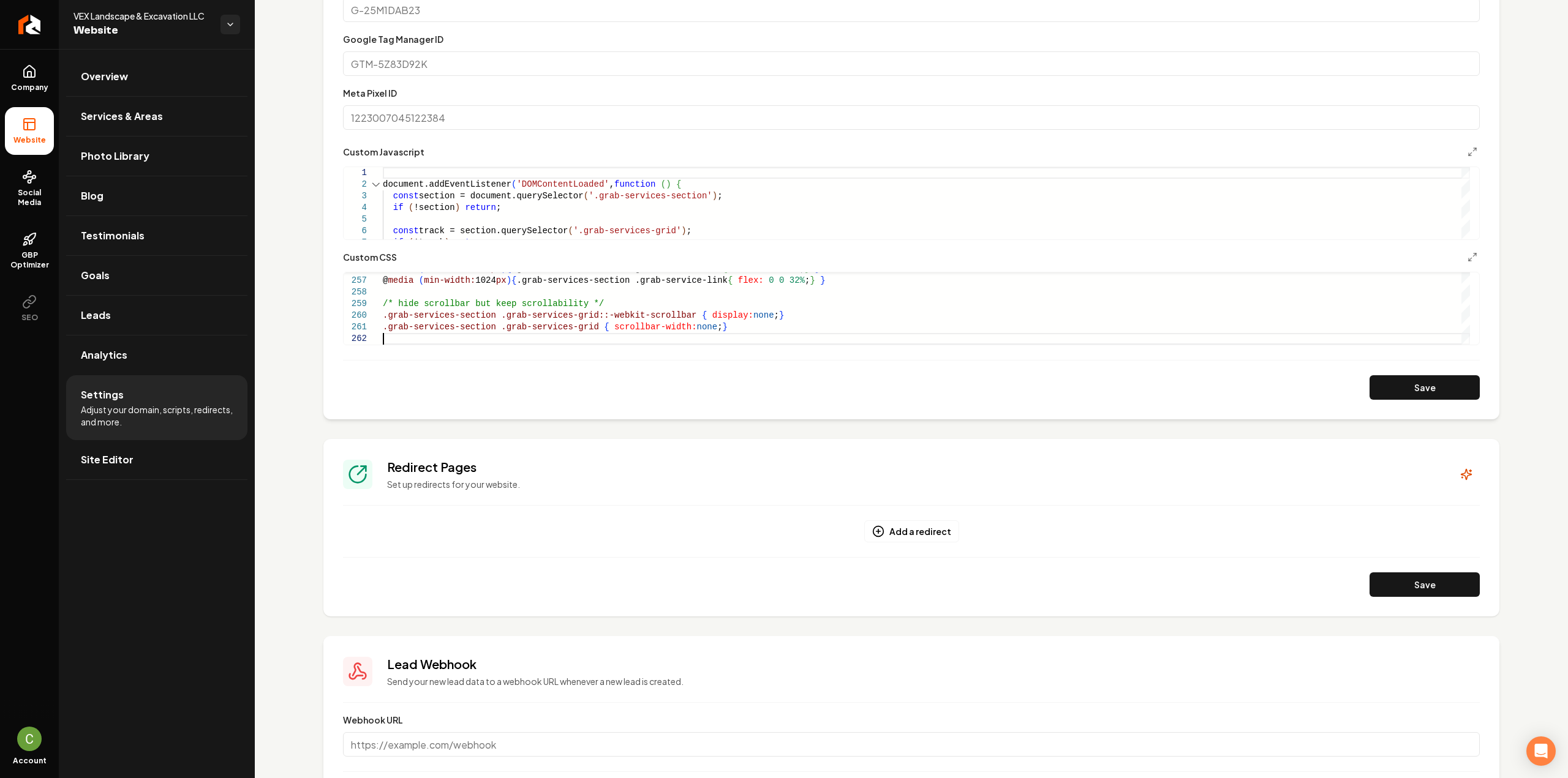 type on "**********" 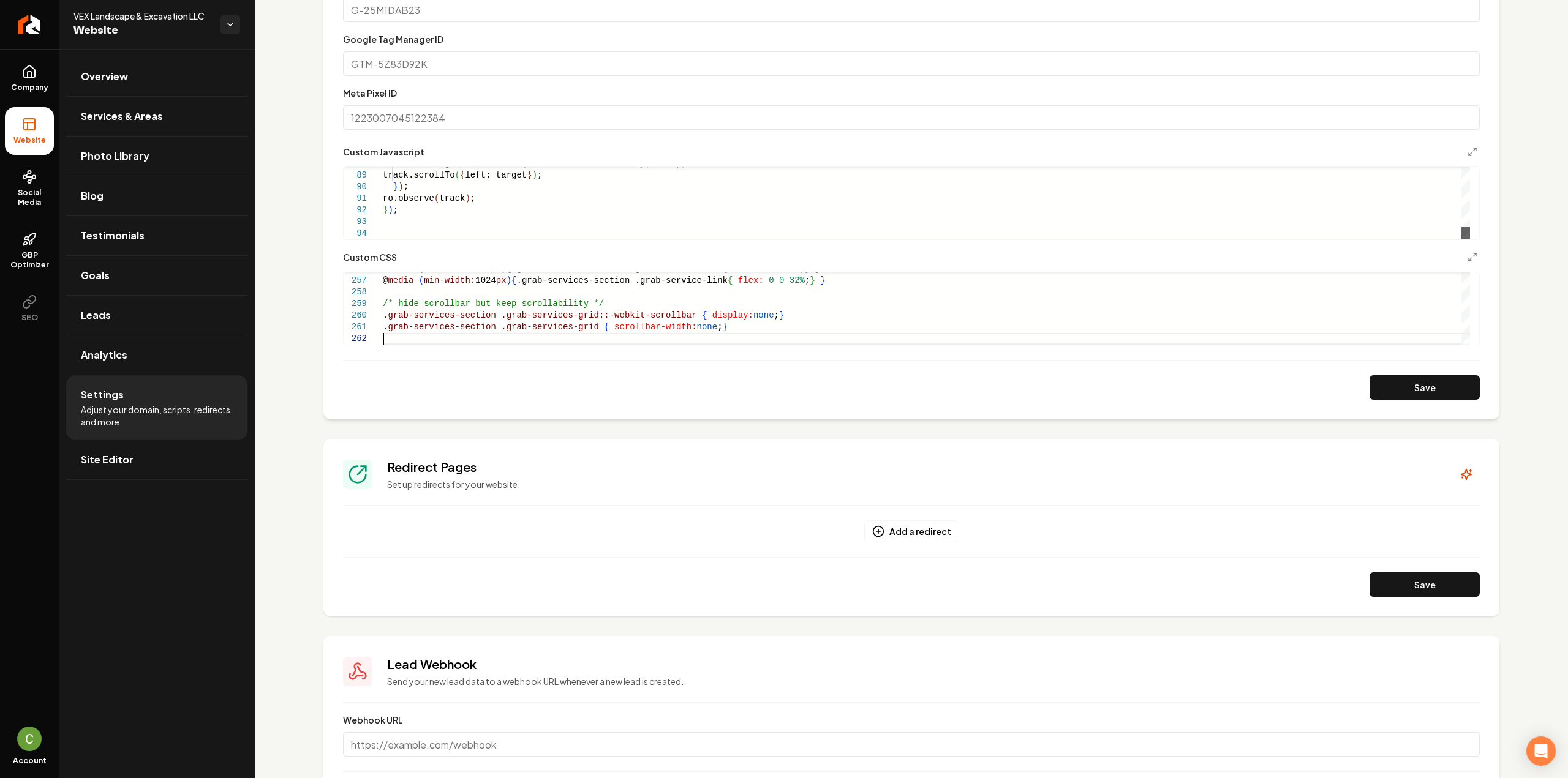 click at bounding box center (1466, 233) 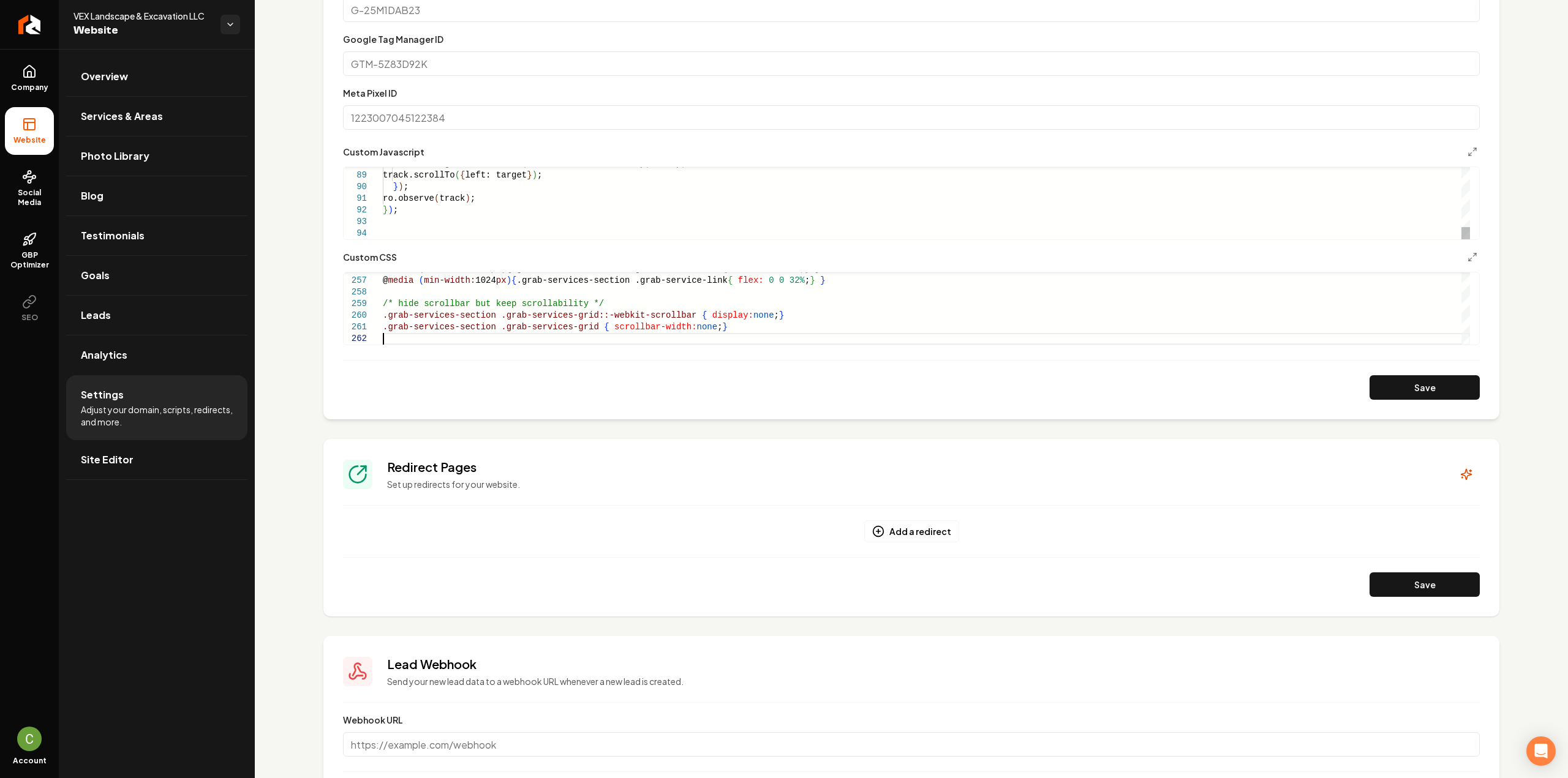 scroll, scrollTop: 0, scrollLeft: 0, axis: both 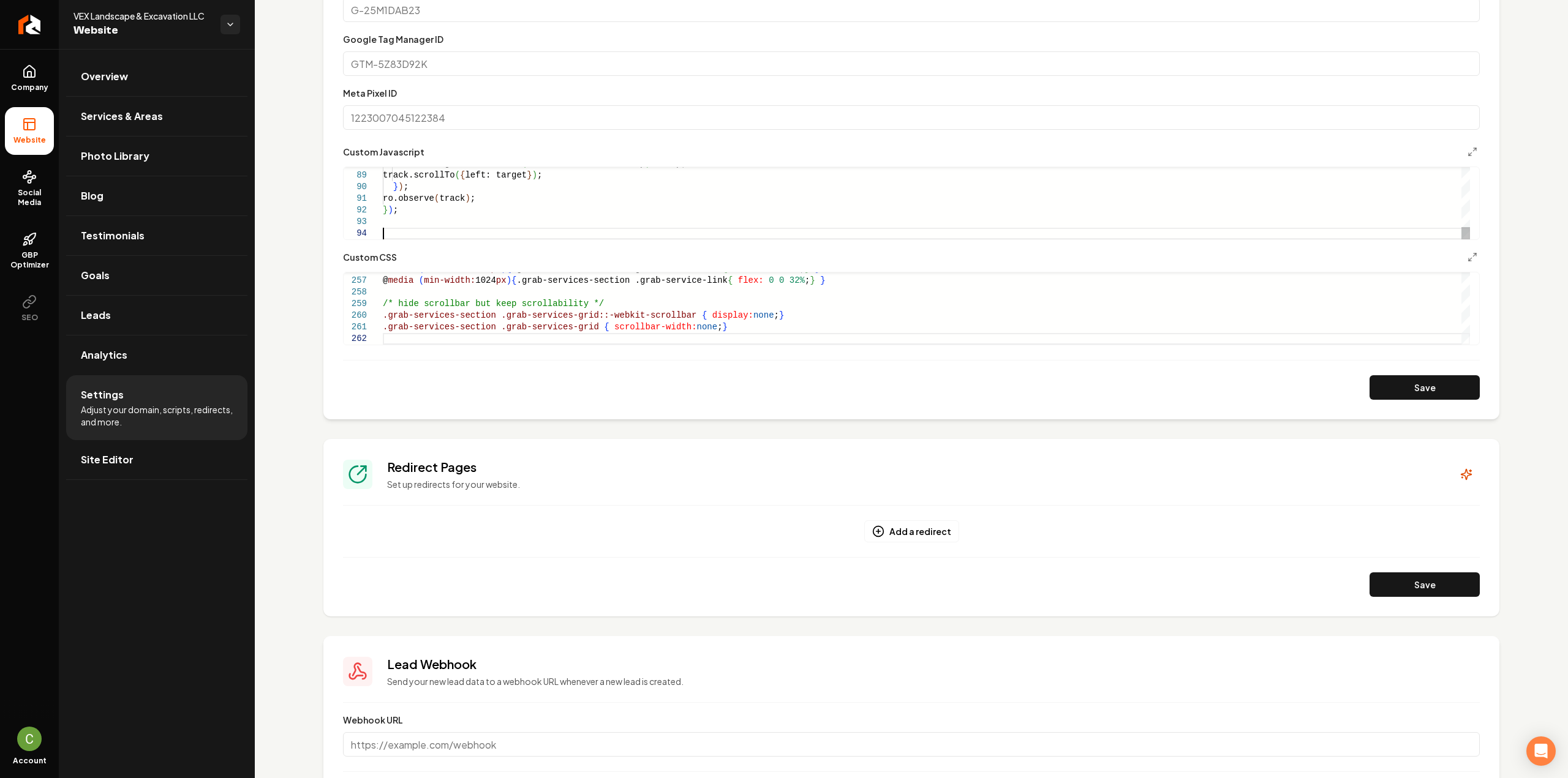 type on "***" 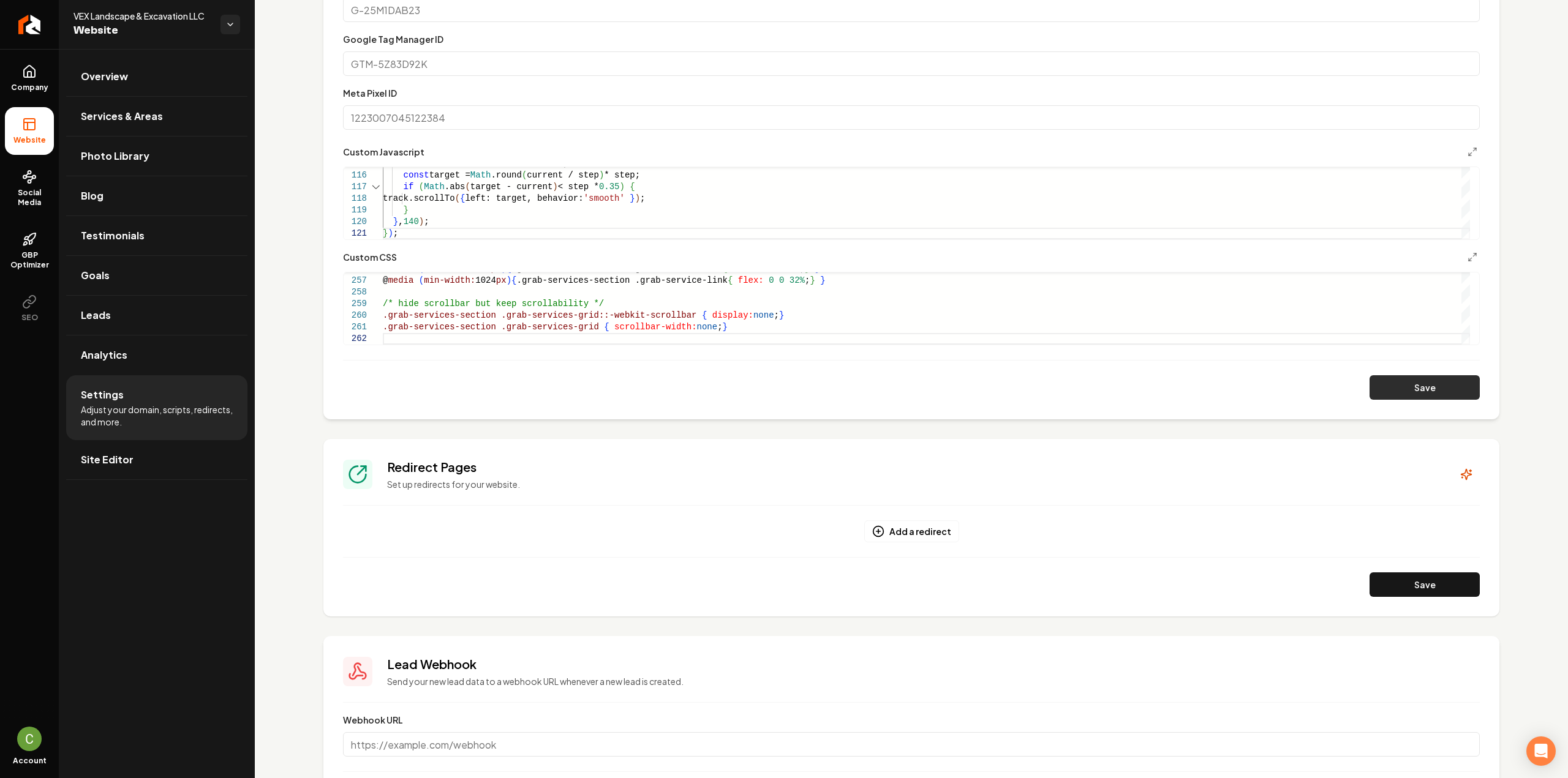 click on "Save" at bounding box center (1425, 387) 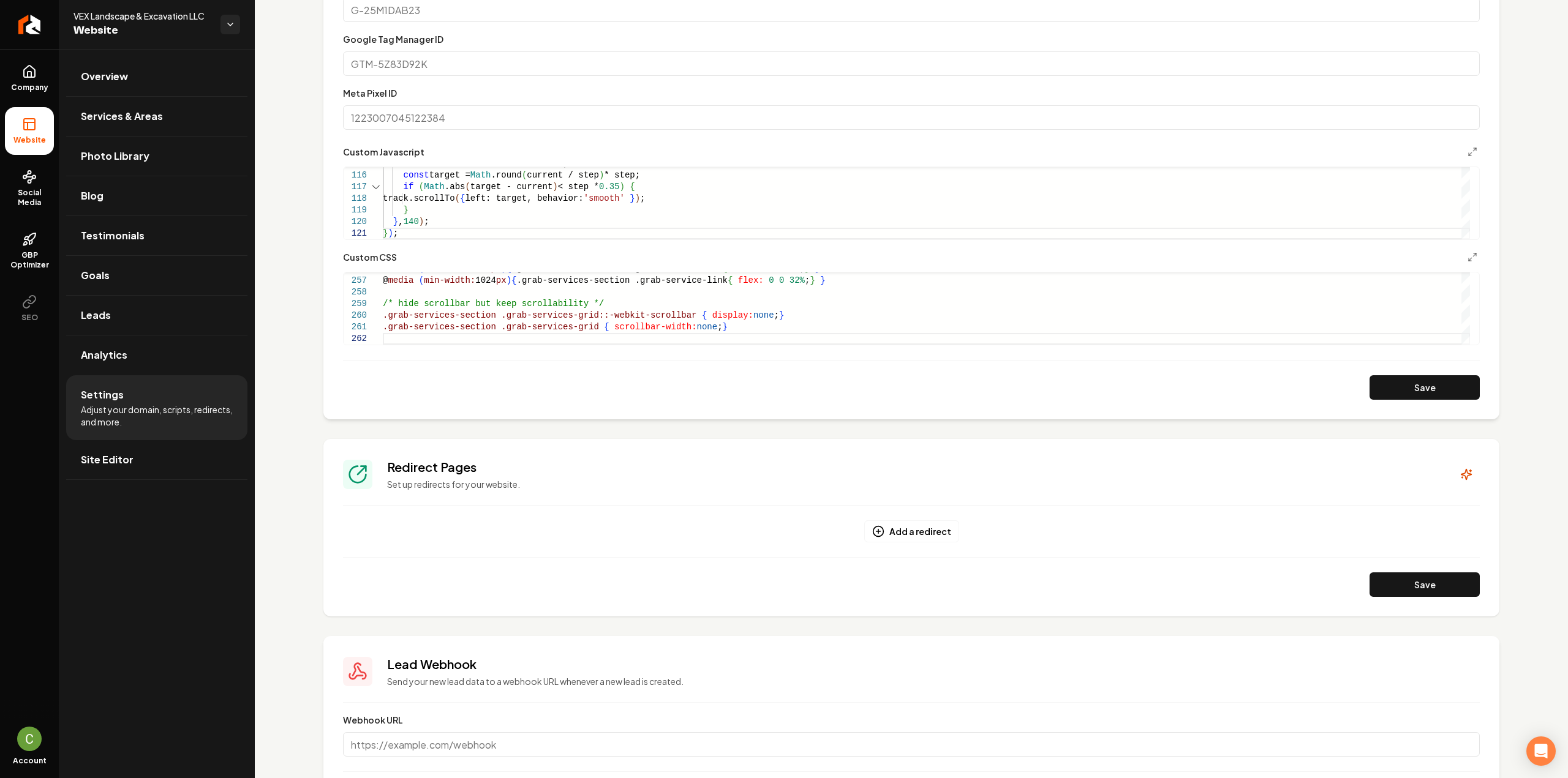 type on "**********" 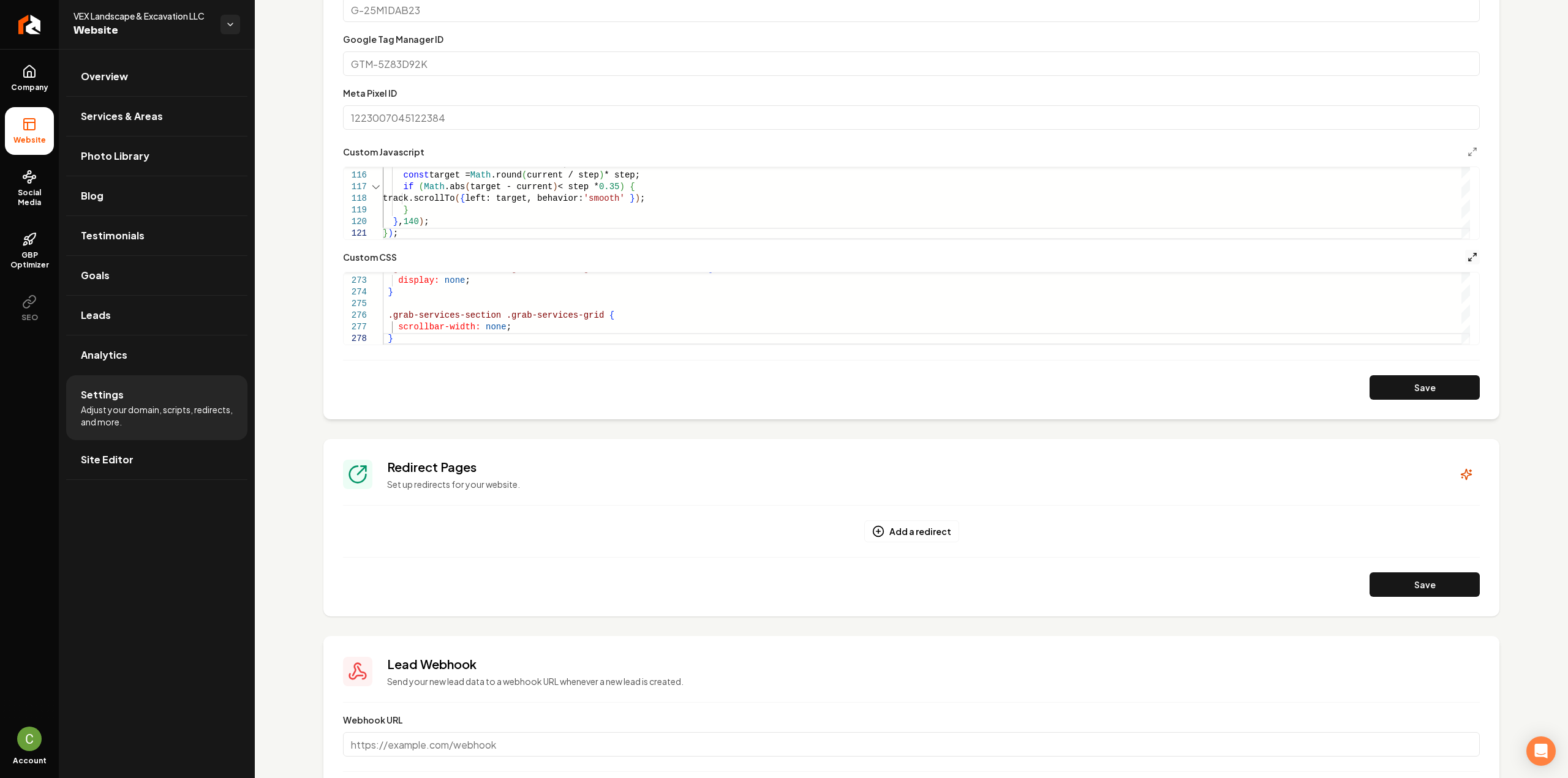 click 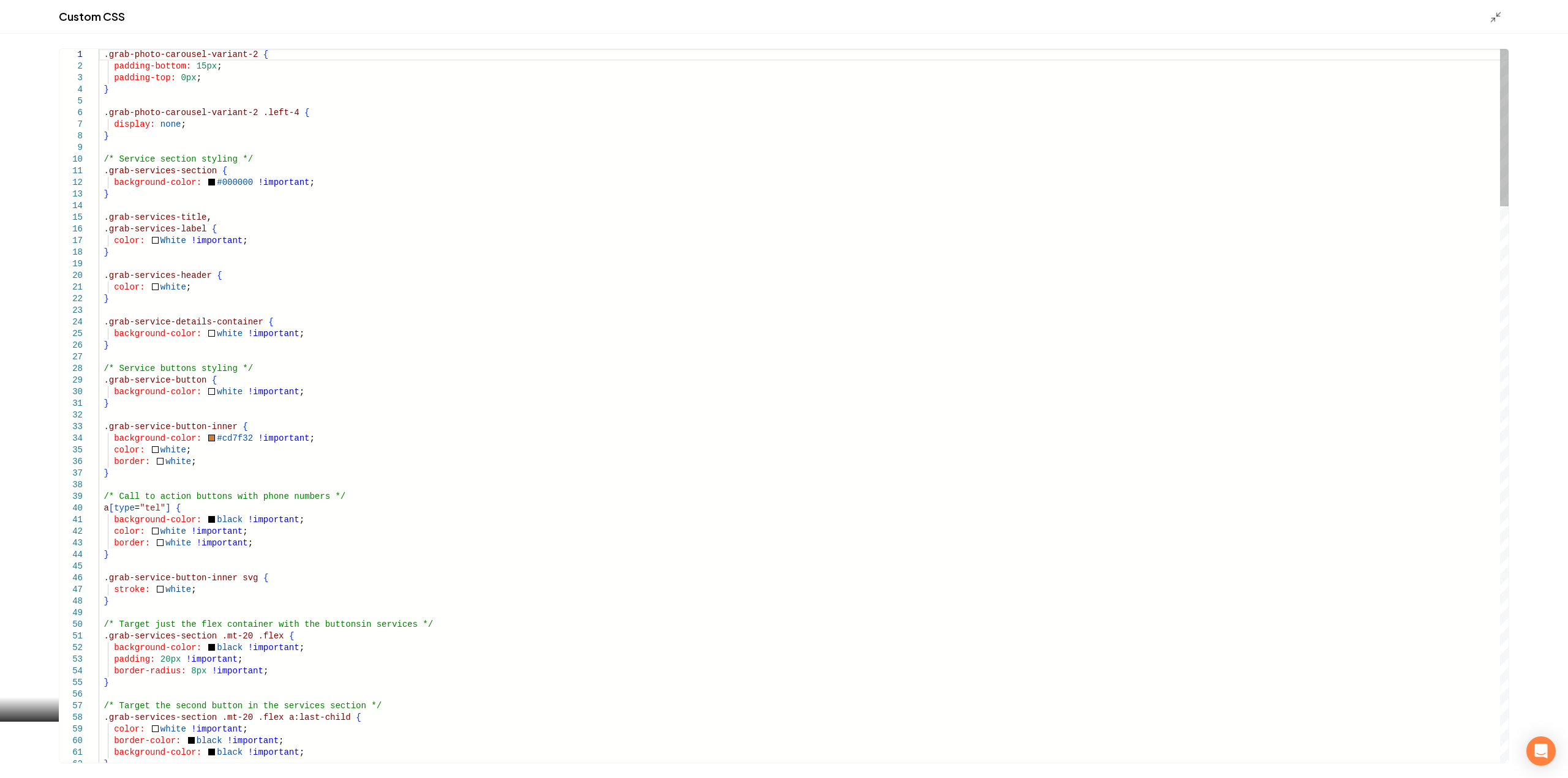 scroll, scrollTop: 0, scrollLeft: 0, axis: both 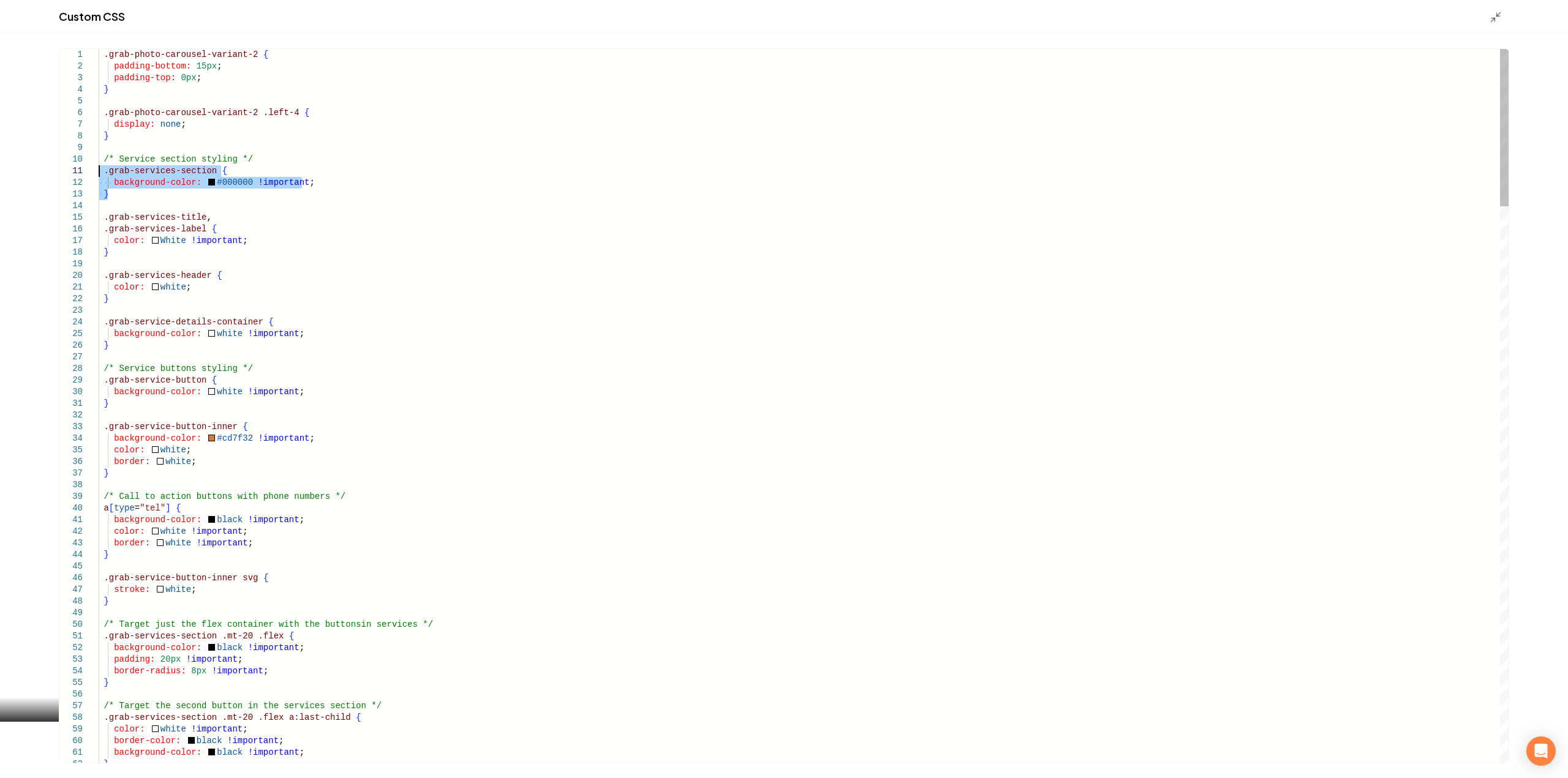 drag, startPoint x: 129, startPoint y: 193, endPoint x: 94, endPoint y: 172, distance: 40.81666 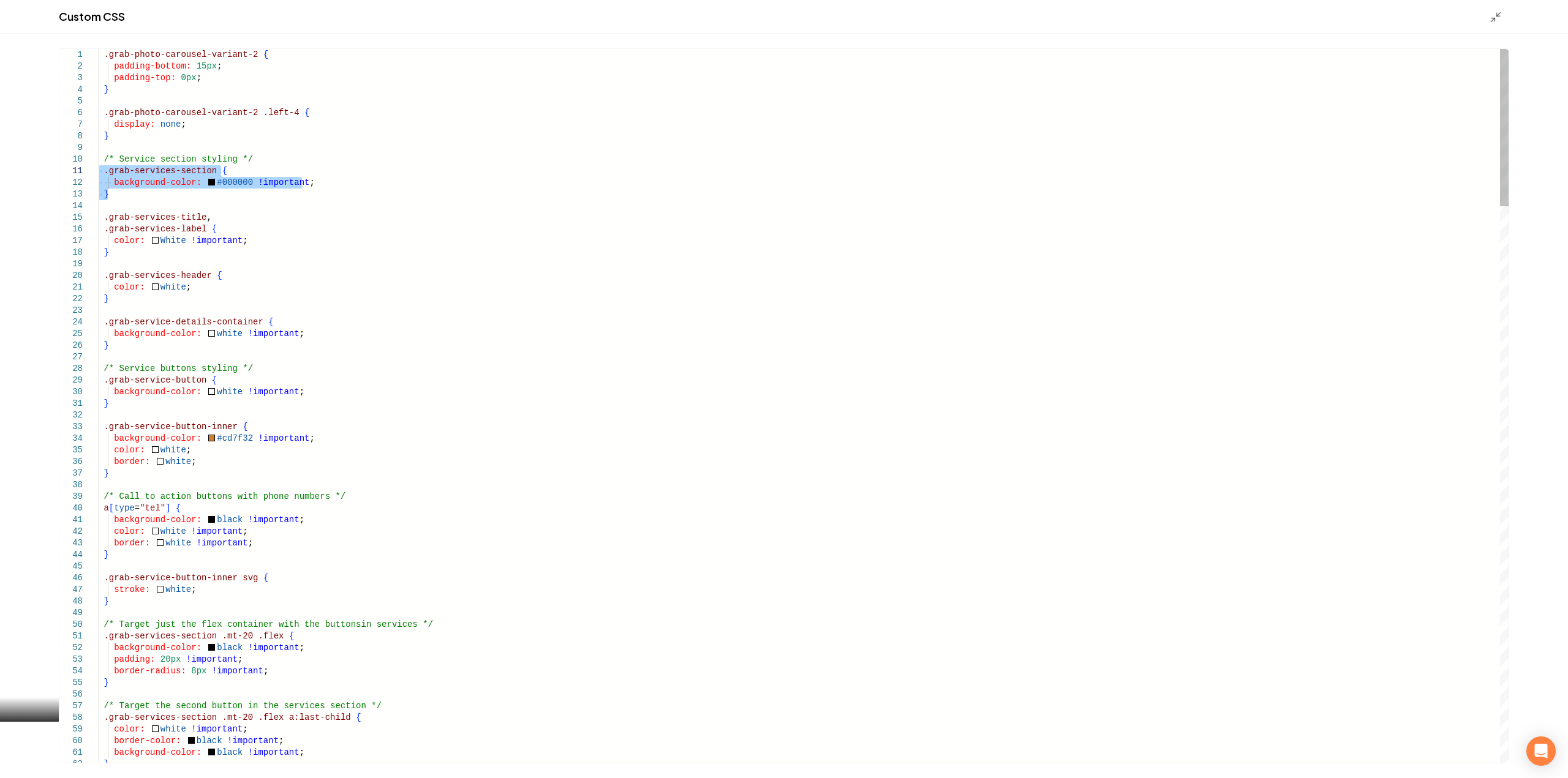 click on ".grab-photo-carousel-variant-2   {     padding-bottom:   15px ;     padding-top:   0px ;   }   .grab-photo-carousel-variant-2   .left-4   {     display:   none ;   }   /* Service section styling */   .grab-services-section   {     background-color:     #000000   !important ;   }   .grab-services-title ,   .grab-services-label   {     color:     White   !important ;   }   .grab-services-header   {     color:     white ;   }   .grab-service-details-container   {     background-color:     white   !important ;   }   /* Service buttons styling */   .grab-service-button   {     background-color:     white   !important ;   }   .grab-service-button-inner   {     background-color:     #cd7f32   !important ;     color:     white ;     border:     white ;   }   /* Call to action buttons with phone numbers */   a [ type = "tel" ]   {     background-color:     black   !important ;     color:     white   ;" at bounding box center [804, 1666] 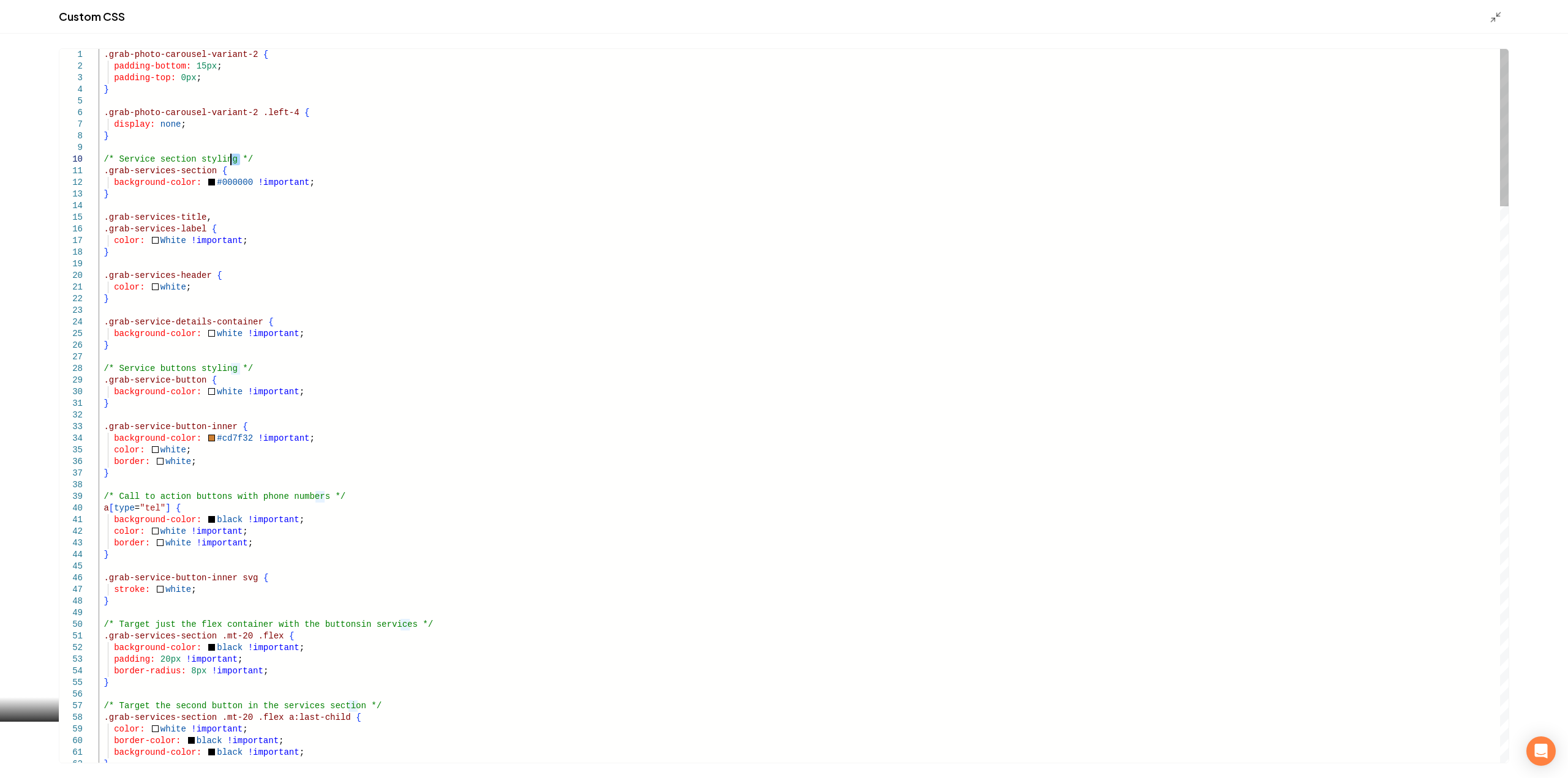 drag, startPoint x: 239, startPoint y: 161, endPoint x: 230, endPoint y: 161, distance: 9 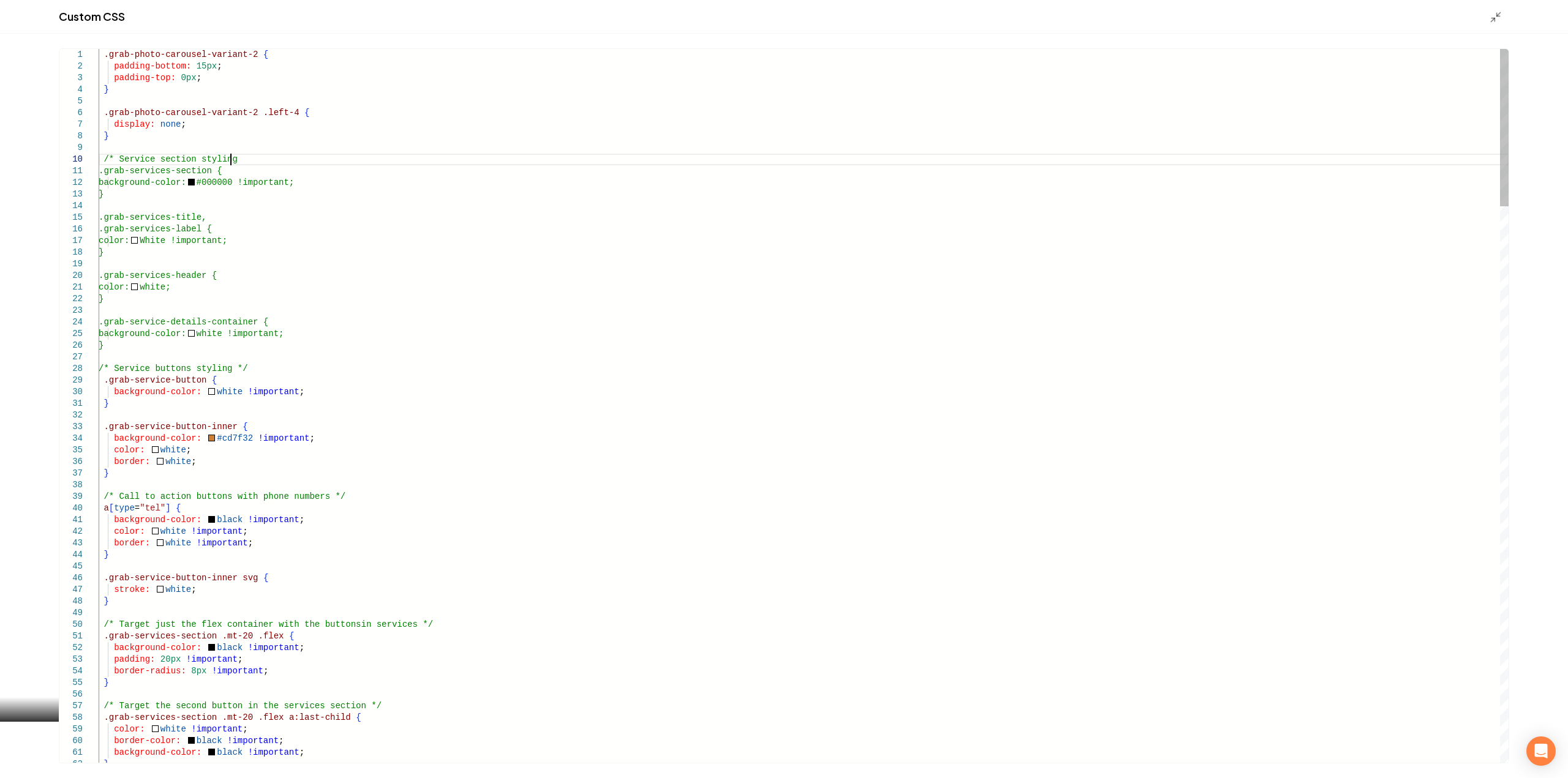 click on ".grab-photo-carousel-variant-2   {     padding-bottom:   15px ;     padding-top:   0px ;   }   .grab-photo-carousel-variant-2   .left-4   {     display:   none ;   }   /* Service section styling   .grab-services-section {    background-color:    #000000 !important;  }  .grab-services-title,  .grab-services-label {    color:    White !important;  }  .grab-services-header {    color:    white;  }  .grab-service-details-container {    background-color:    white !important;  }  /* Service buttons styling */   .grab-service-button   {     background-color:     white   !important ;   }   .grab-service-button-inner   {     background-color:     #cd7f32   !important ;     color:     white ;     border:     white ;   }   /* Call to action buttons with phone numbers */   a [ type = "tel" ]   {     background-color:     black   !important ;     color:     white   !important ;     border:     white ;" at bounding box center [804, 1666] 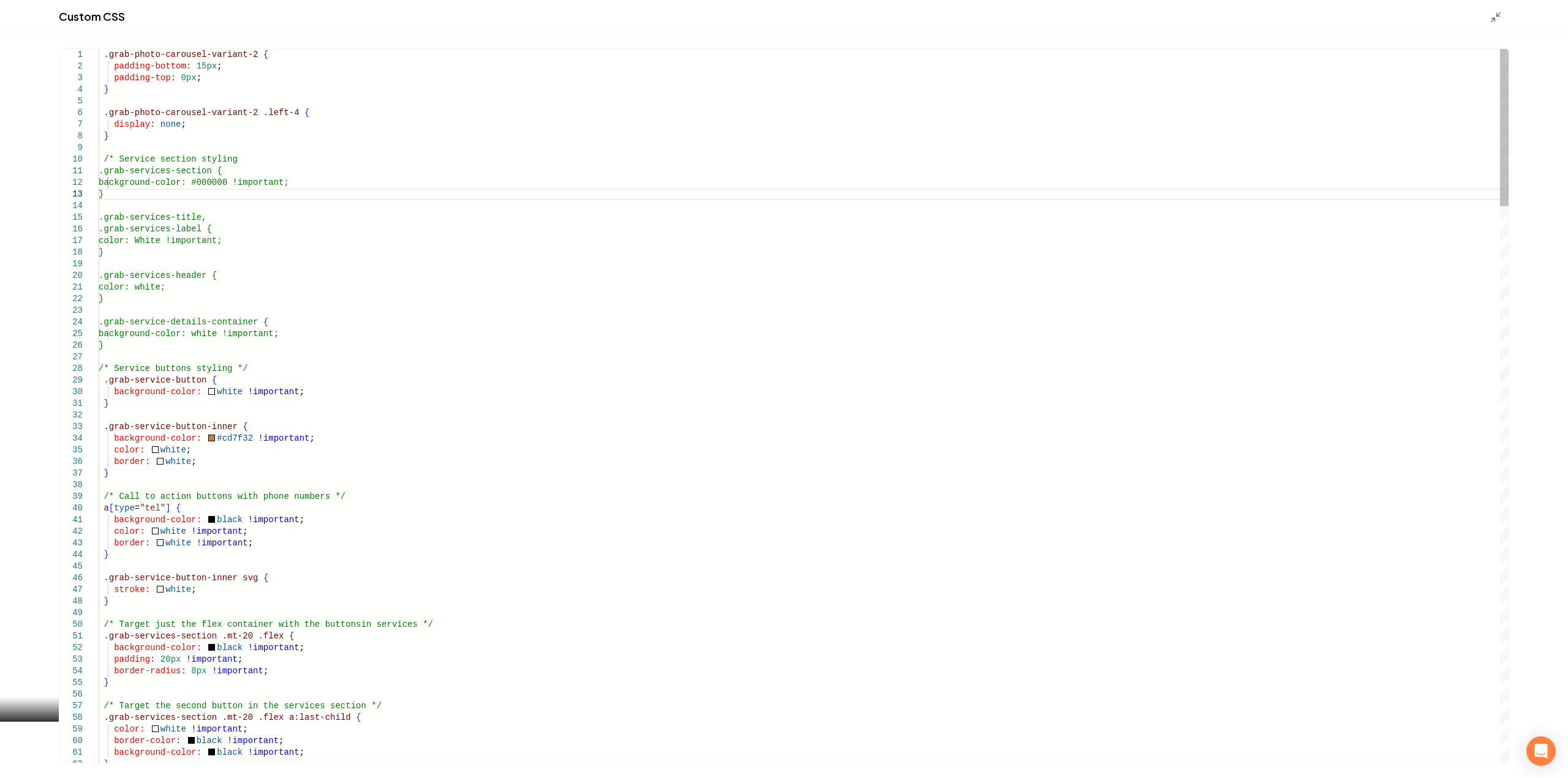 type on "**********" 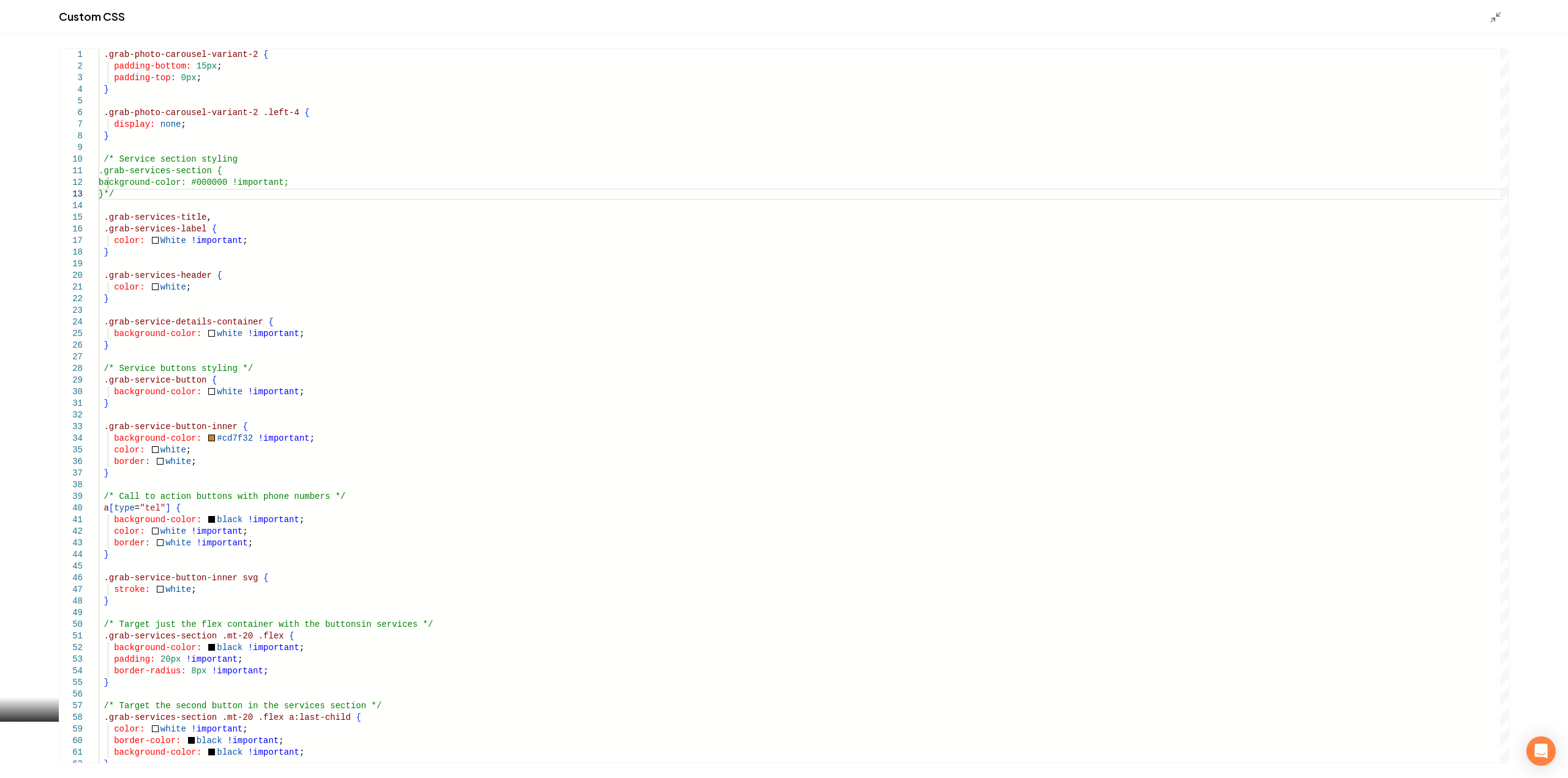 click 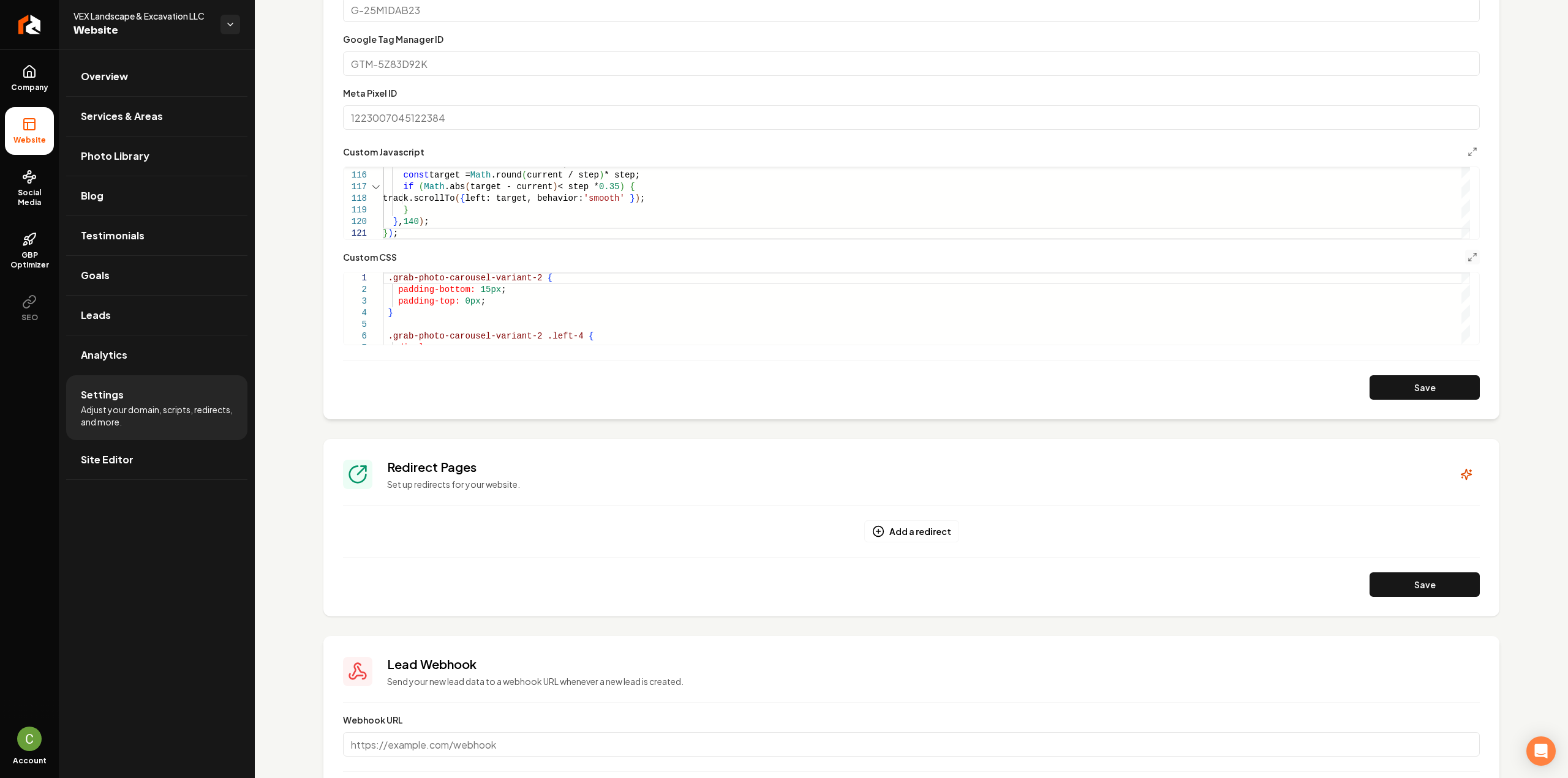 click on "**********" at bounding box center (911, 189) 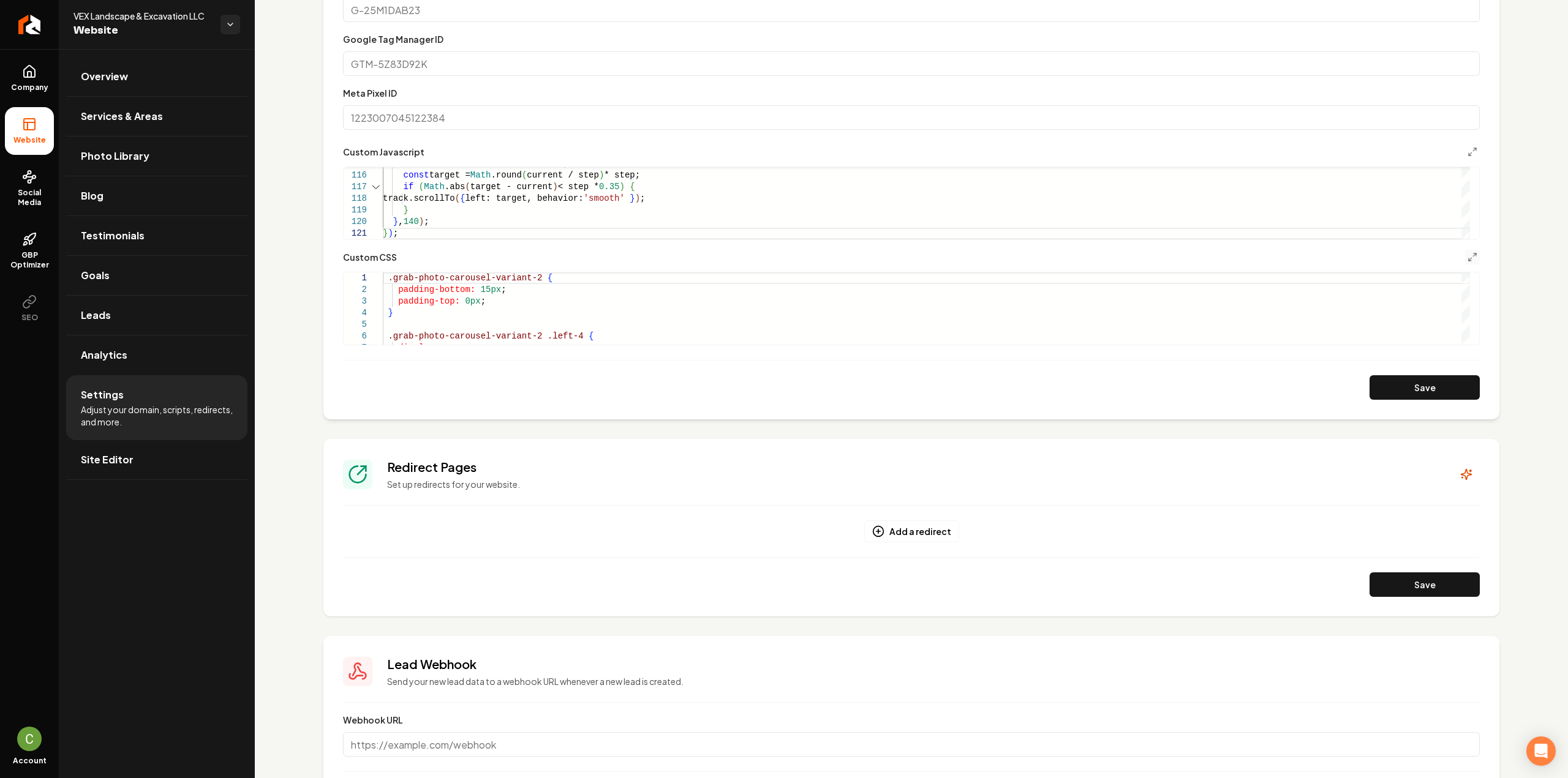 drag, startPoint x: 1406, startPoint y: 378, endPoint x: 1395, endPoint y: 375, distance: 11.401754 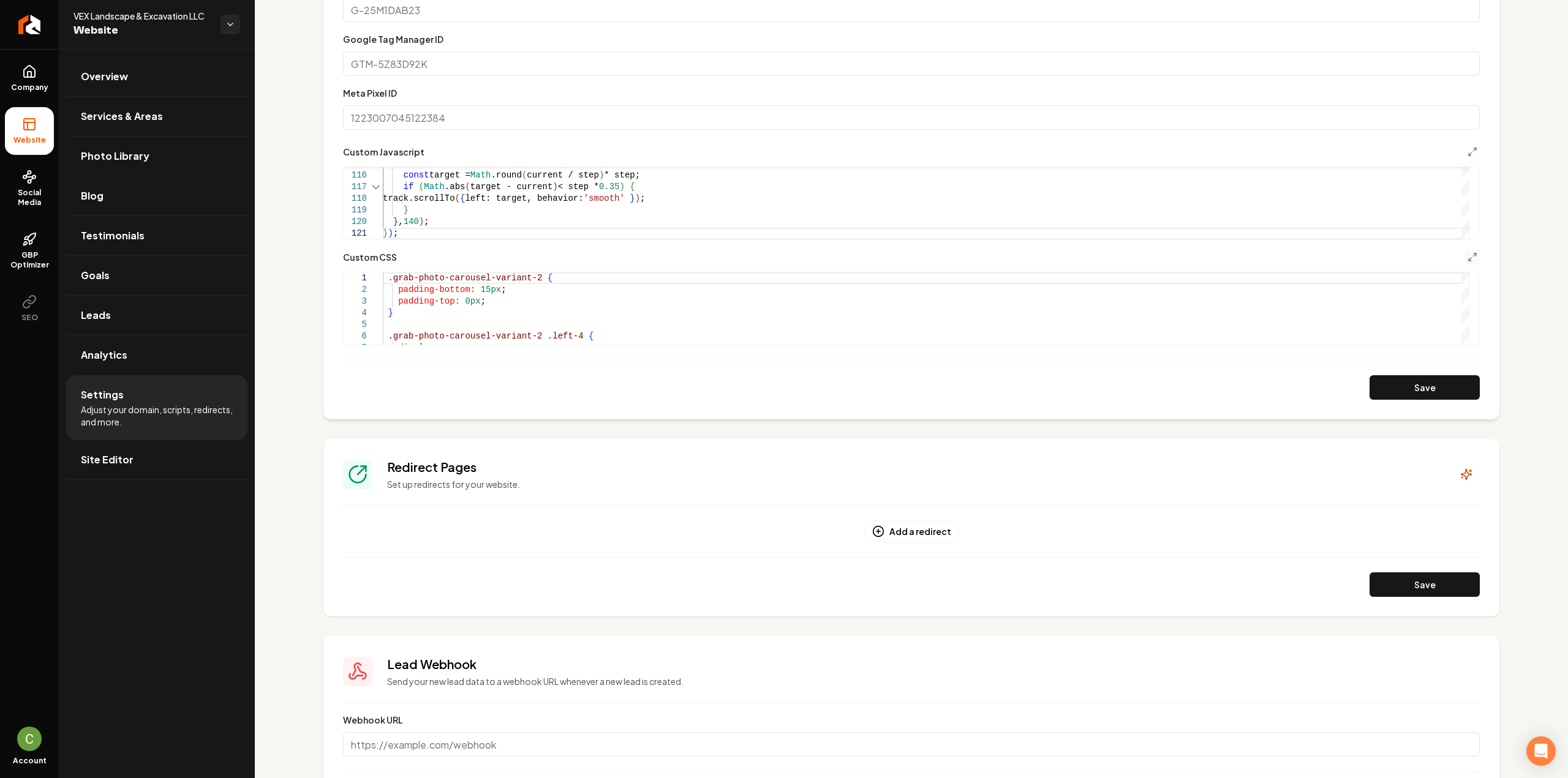 click on ".grab-photo-carousel-variant-2   {     padding-bottom:   15px ;     padding-top:   0px ;   }   .grab-photo-carousel-variant-2   .left-4   {     display:   none ;" at bounding box center [926, 1889] 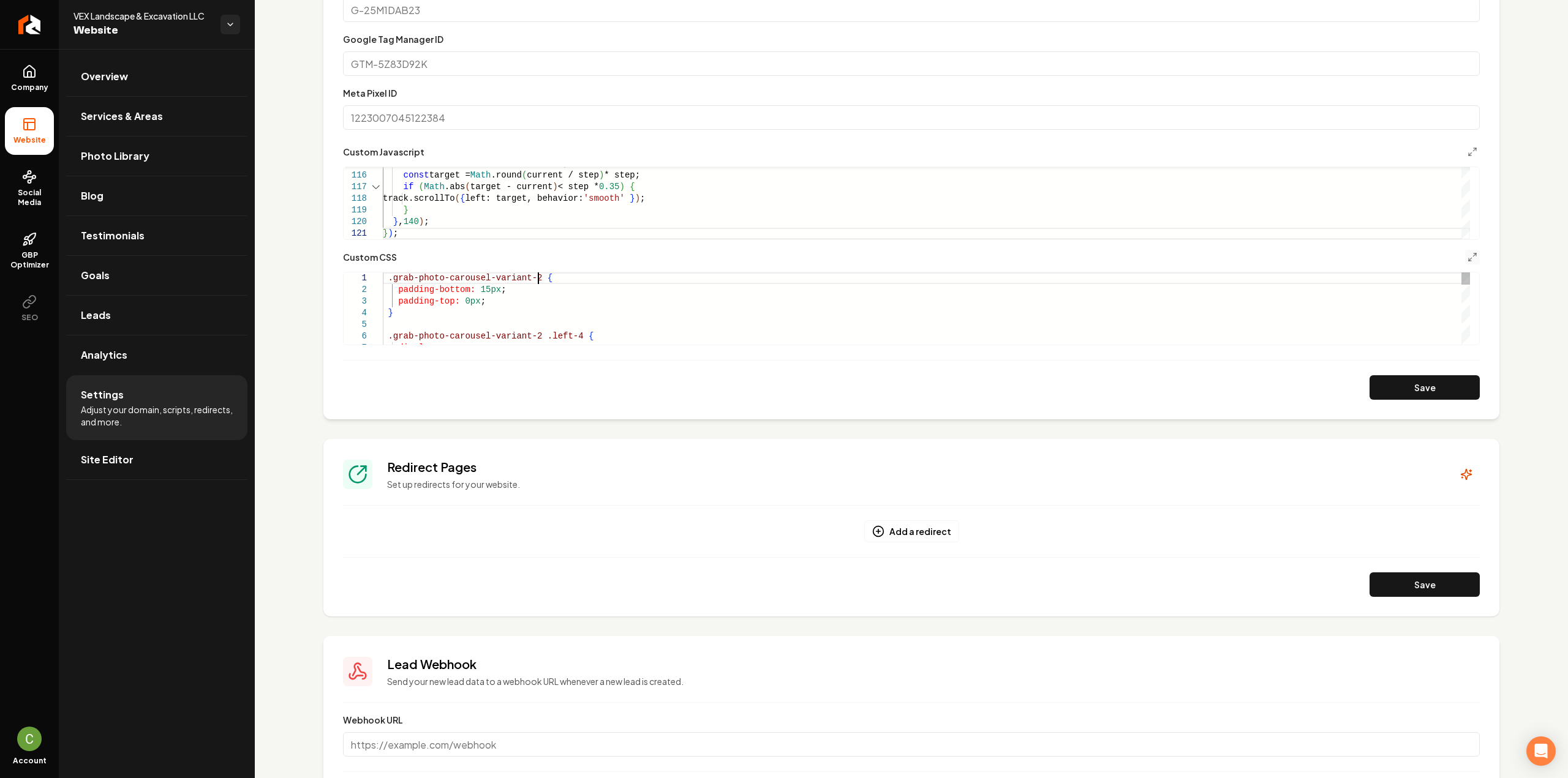 scroll, scrollTop: 0, scrollLeft: 0, axis: both 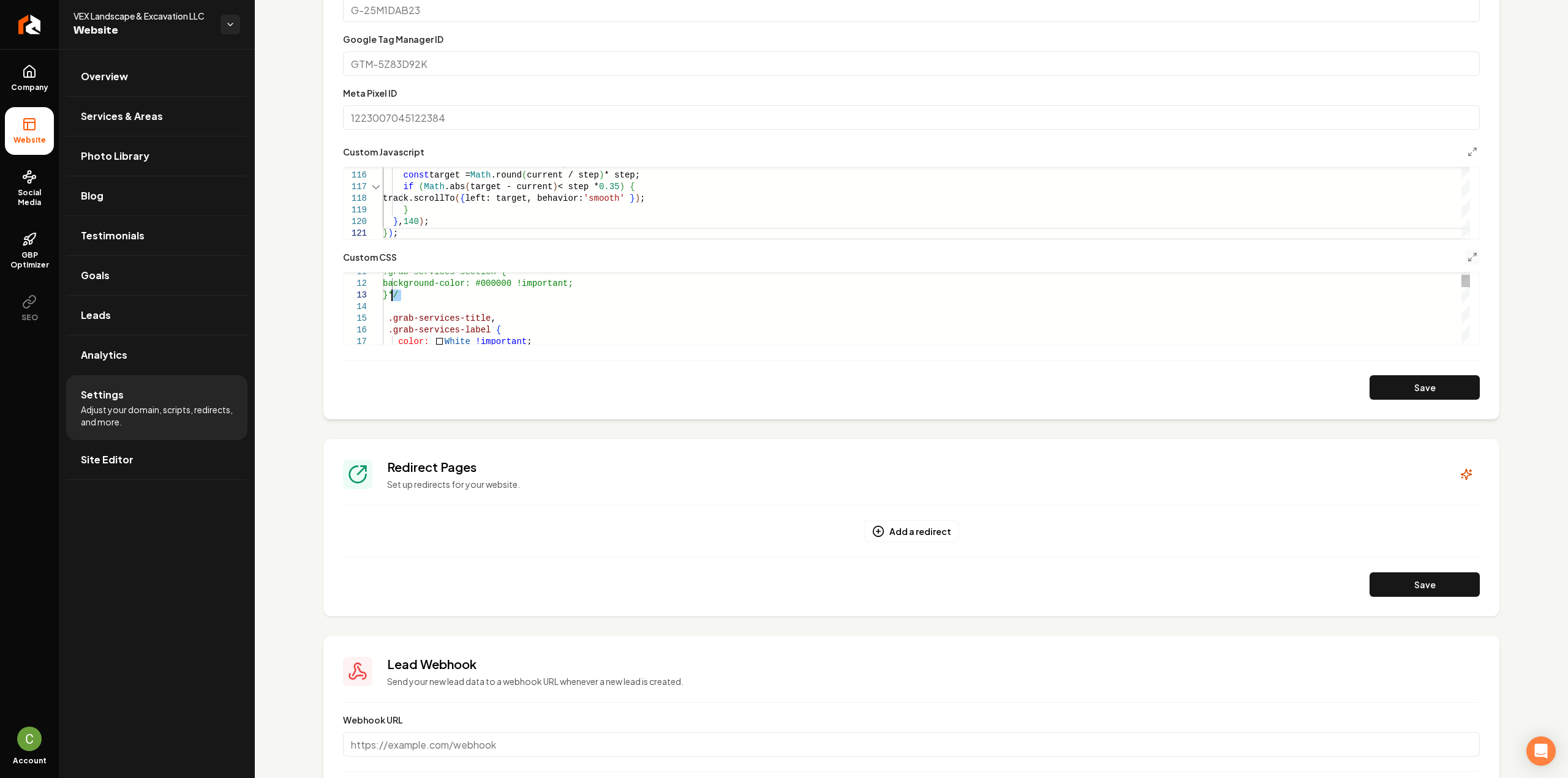 drag, startPoint x: 407, startPoint y: 297, endPoint x: 393, endPoint y: 294, distance: 14.317821 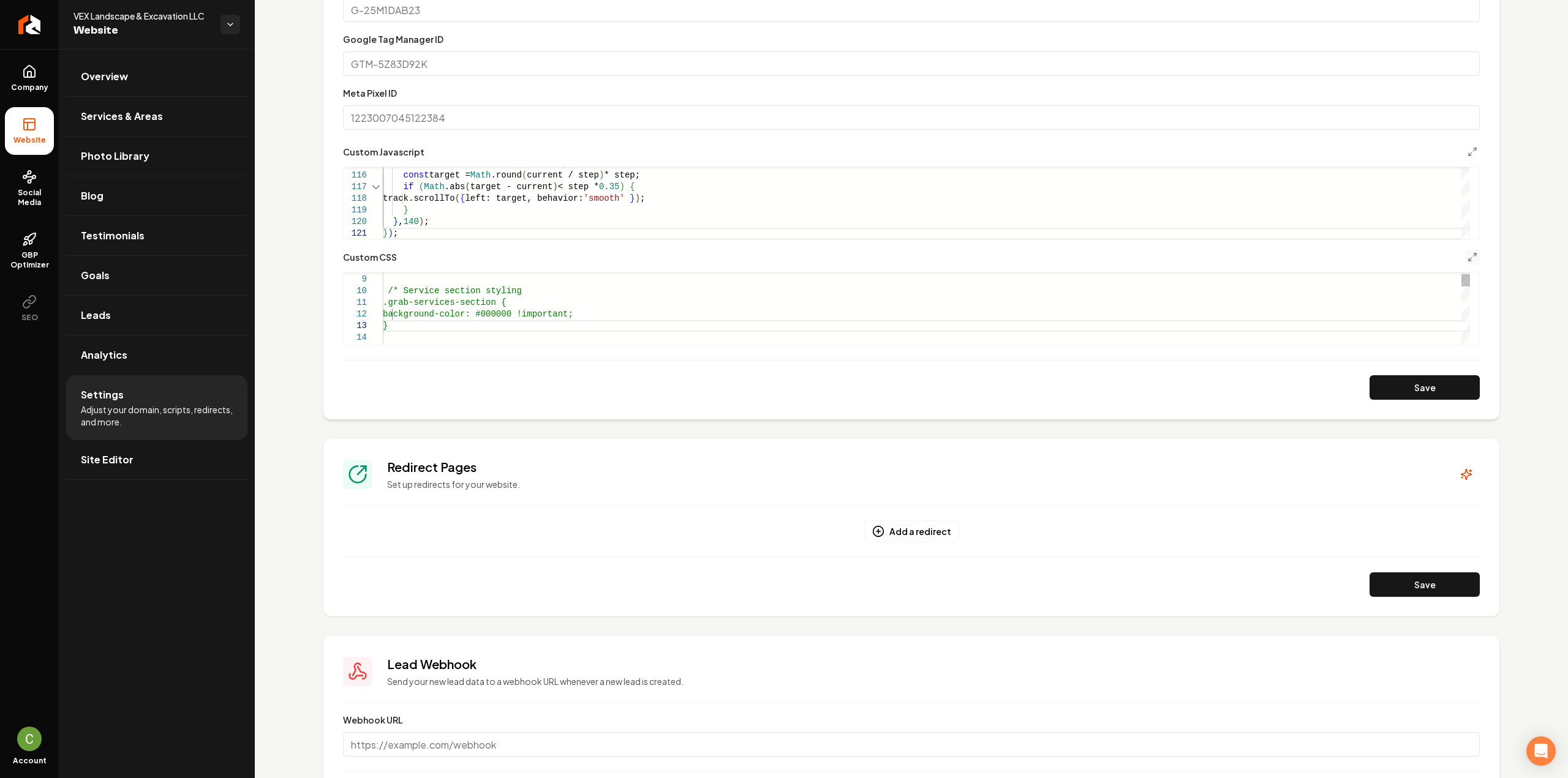 click on ".grab-services-section {    background-color: #000000 !important;  }  .grab-services-title,   }   /* Service section styling" at bounding box center (926, 1797) 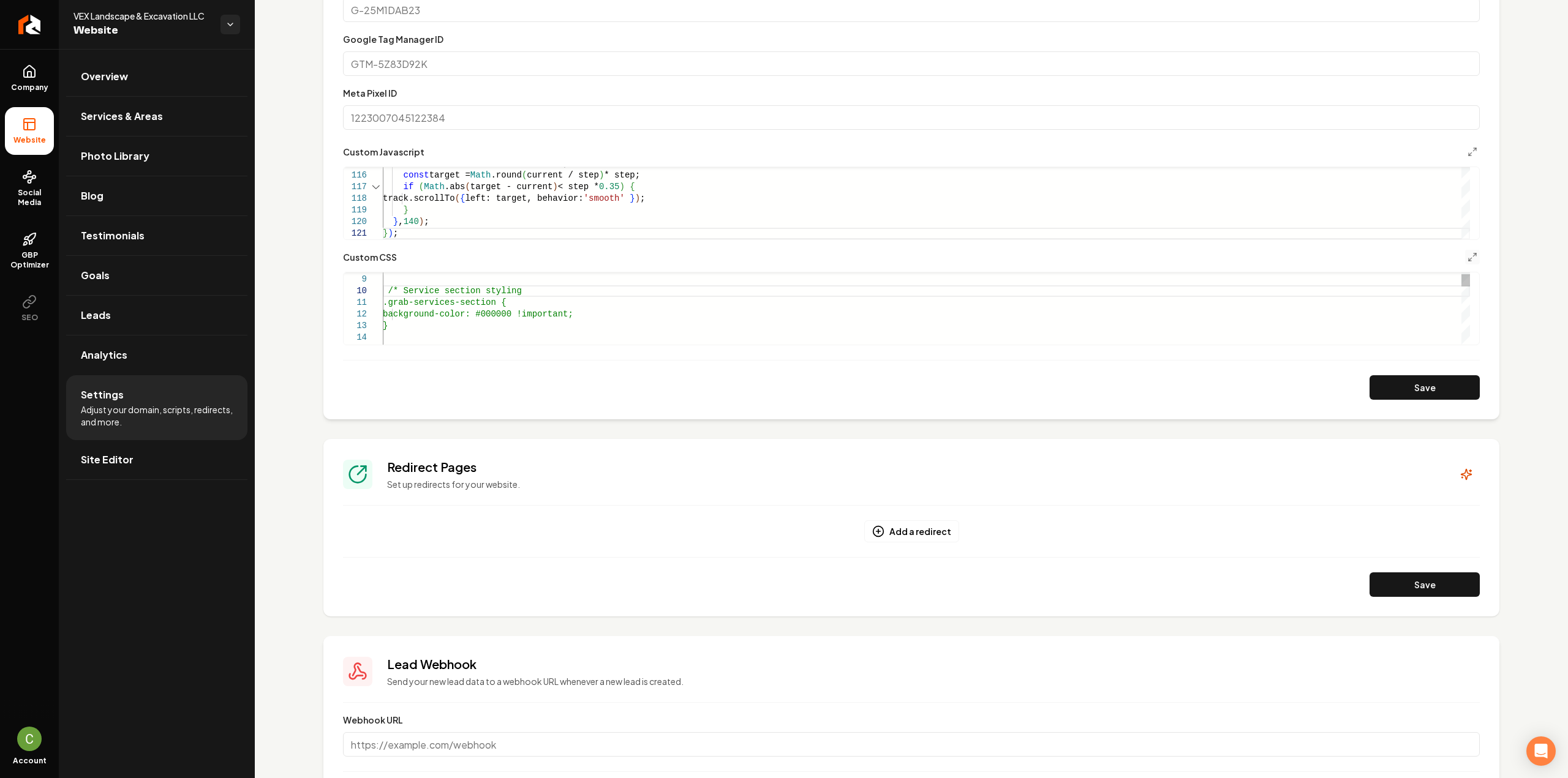 type on "**********" 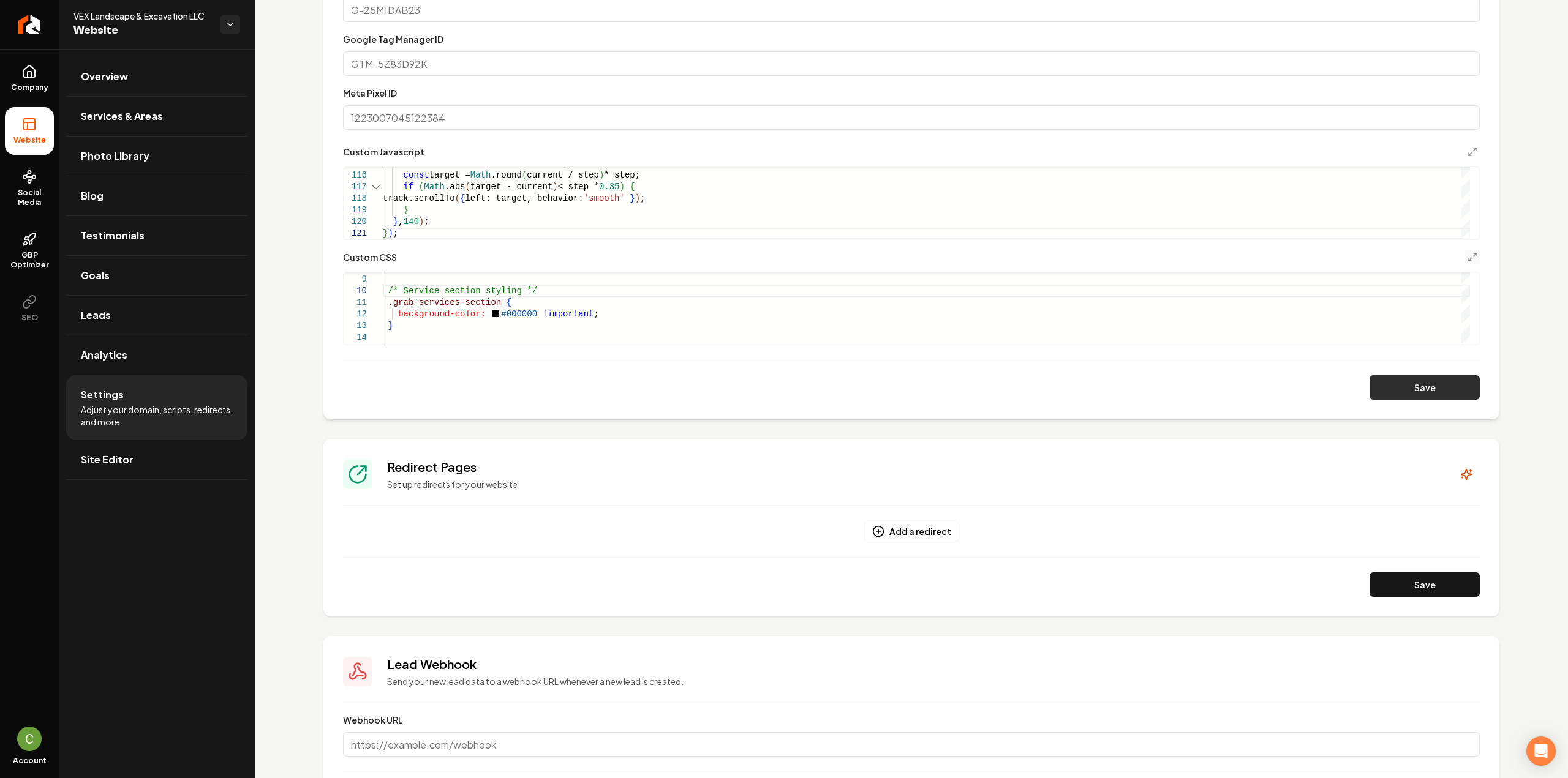 click on "Save" at bounding box center [1425, 387] 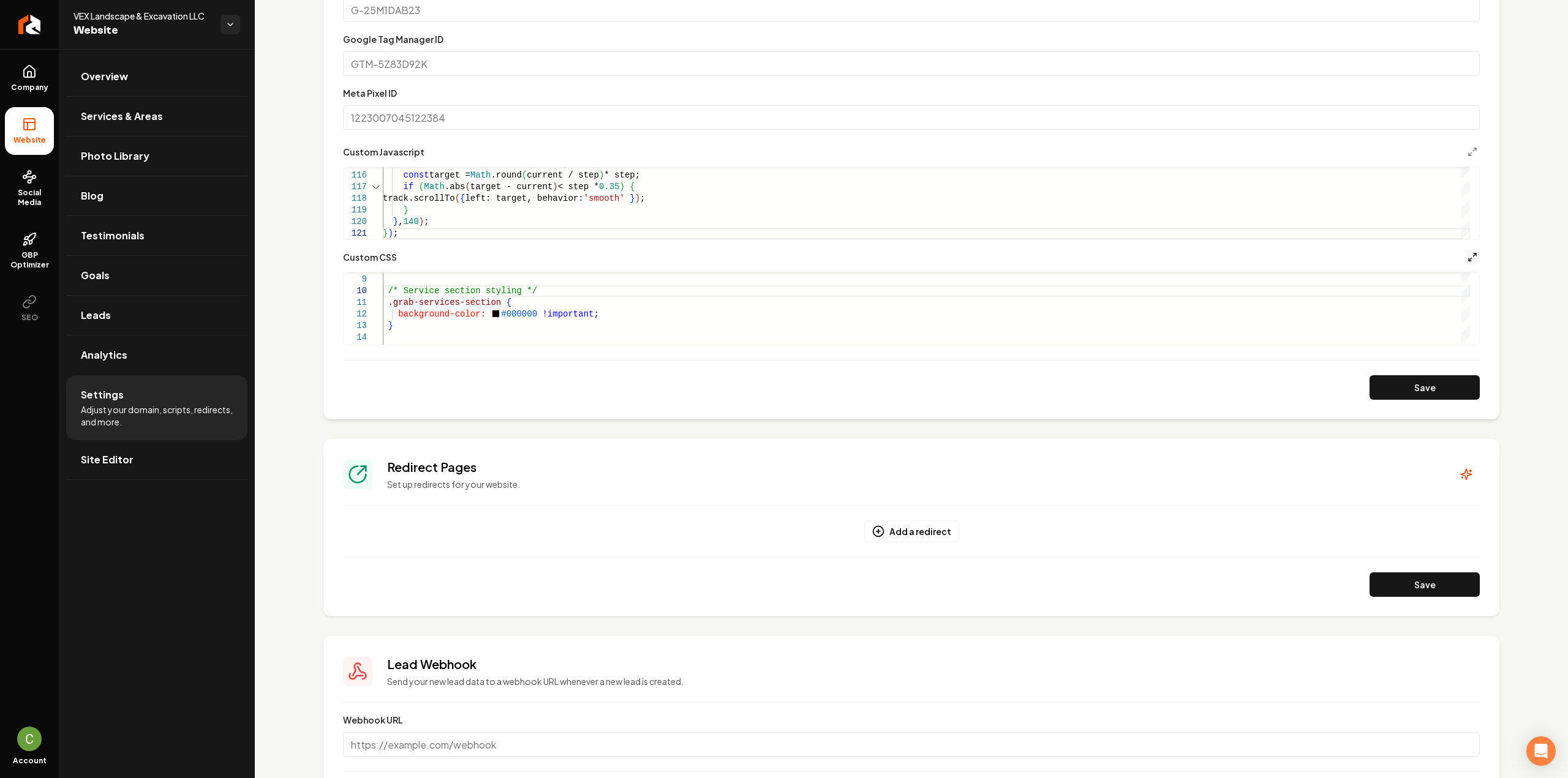 click 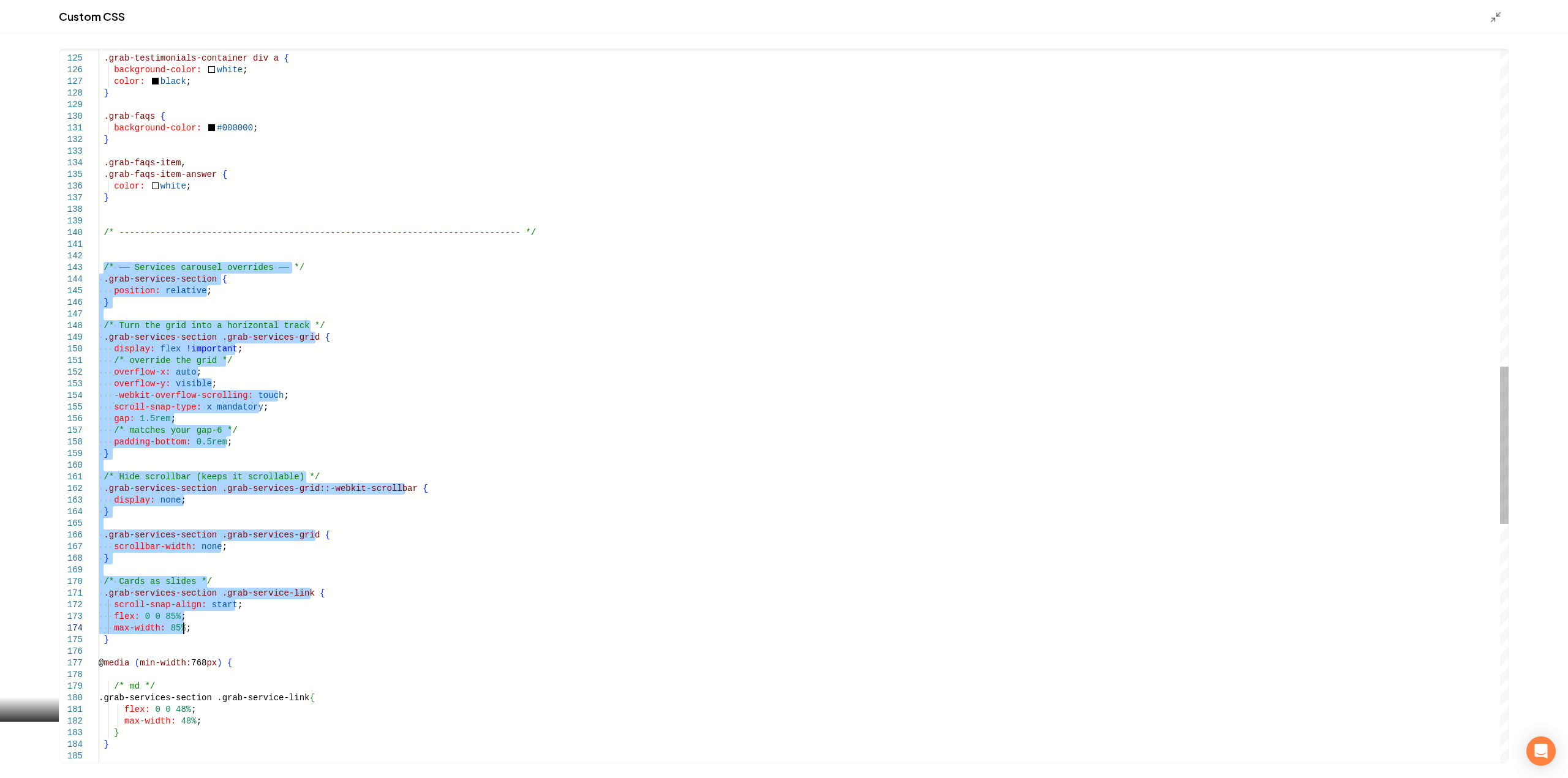 scroll, scrollTop: 0, scrollLeft: 0, axis: both 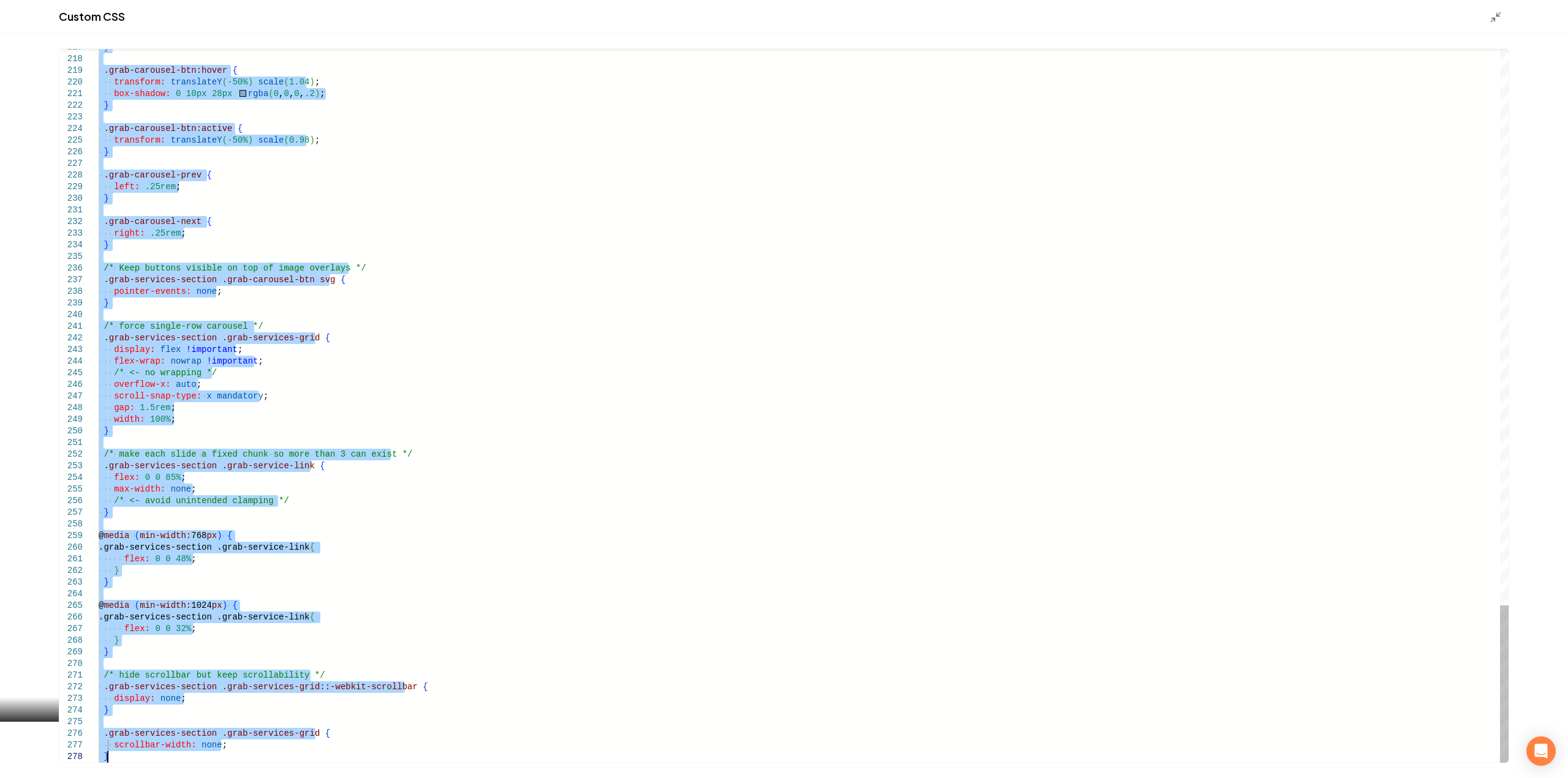 drag, startPoint x: 239, startPoint y: 624, endPoint x: 287, endPoint y: 807, distance: 189.19038 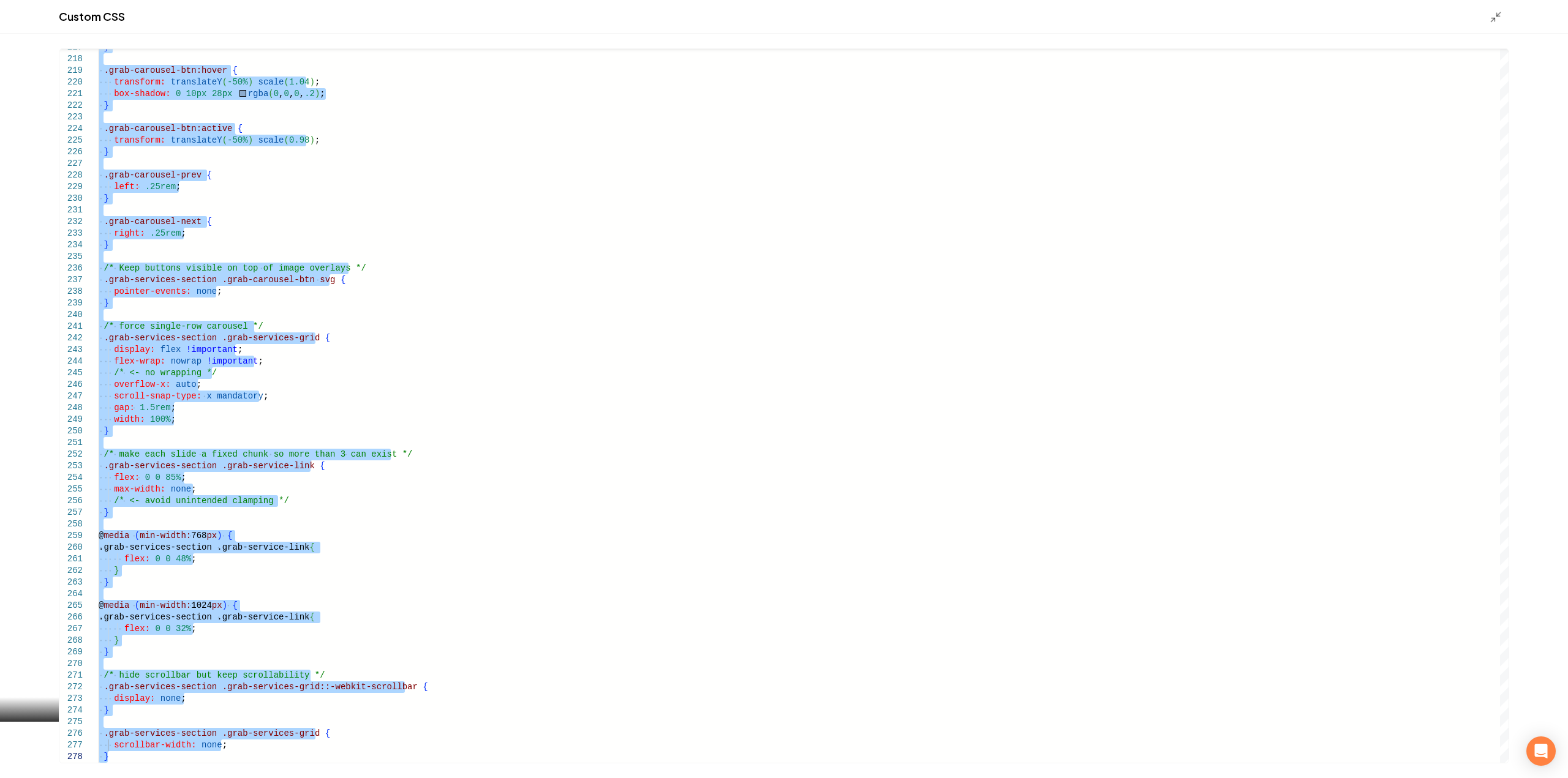 type on "**********" 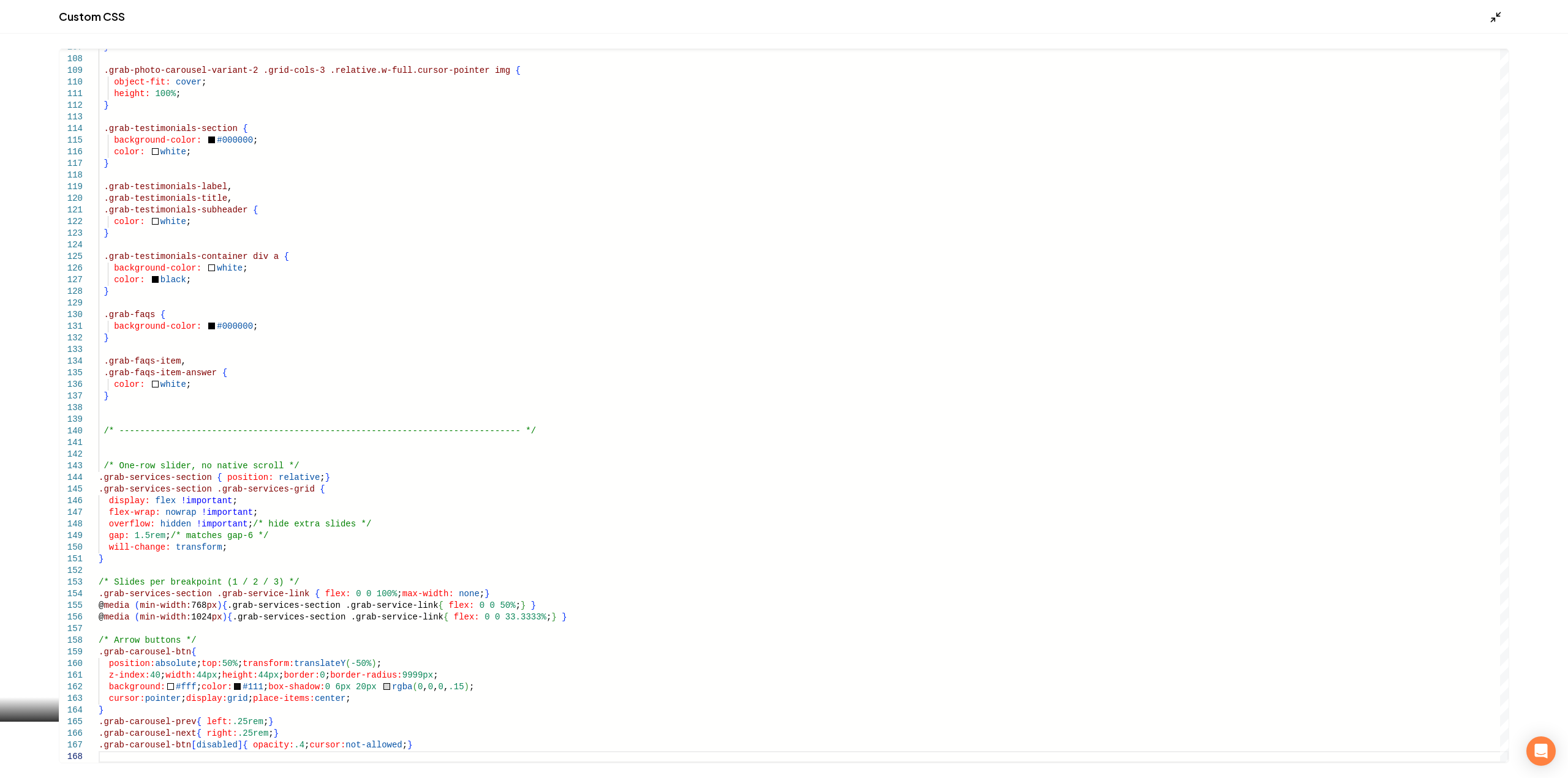 click 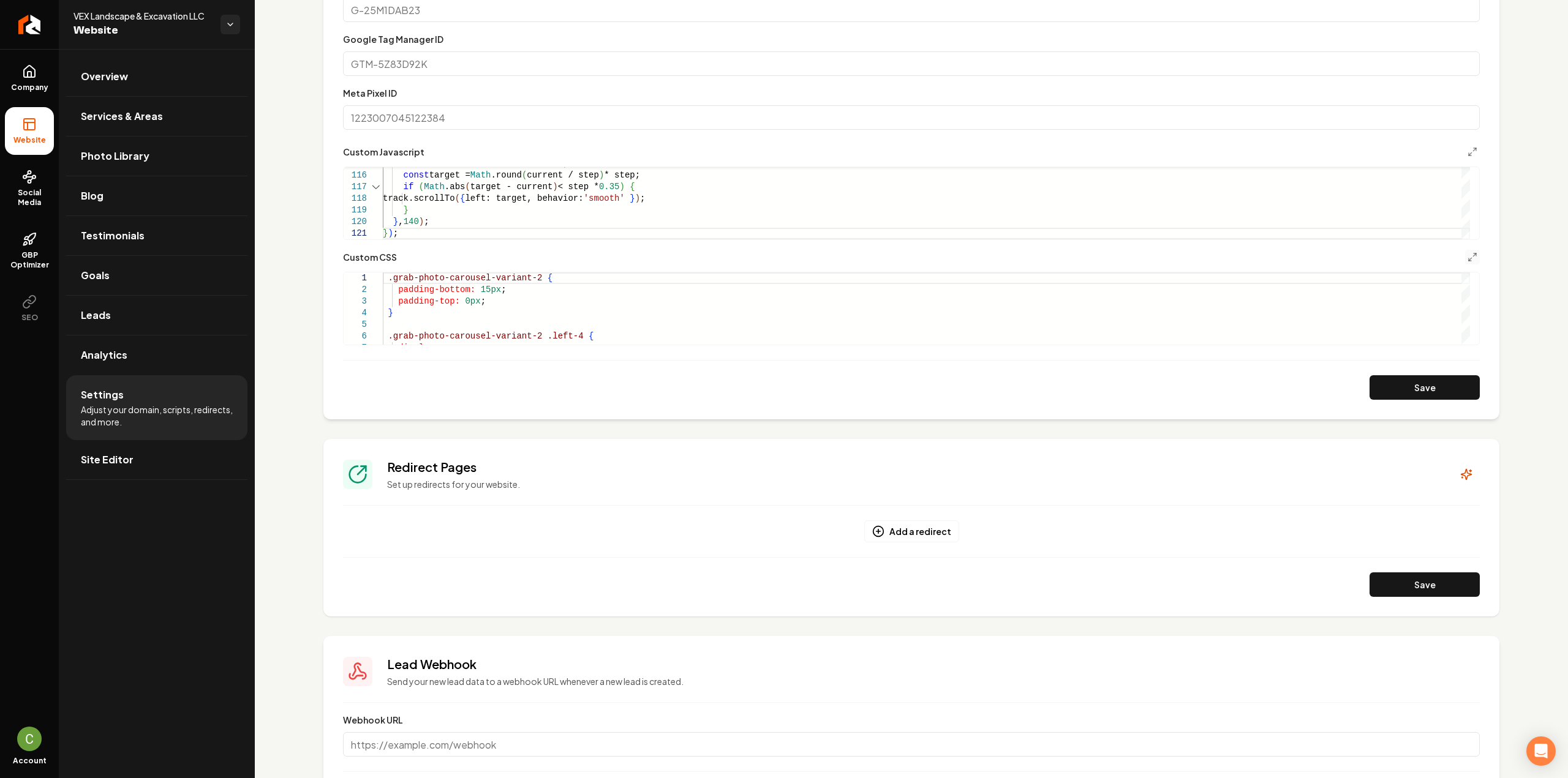 click on "Save" at bounding box center [1425, 387] 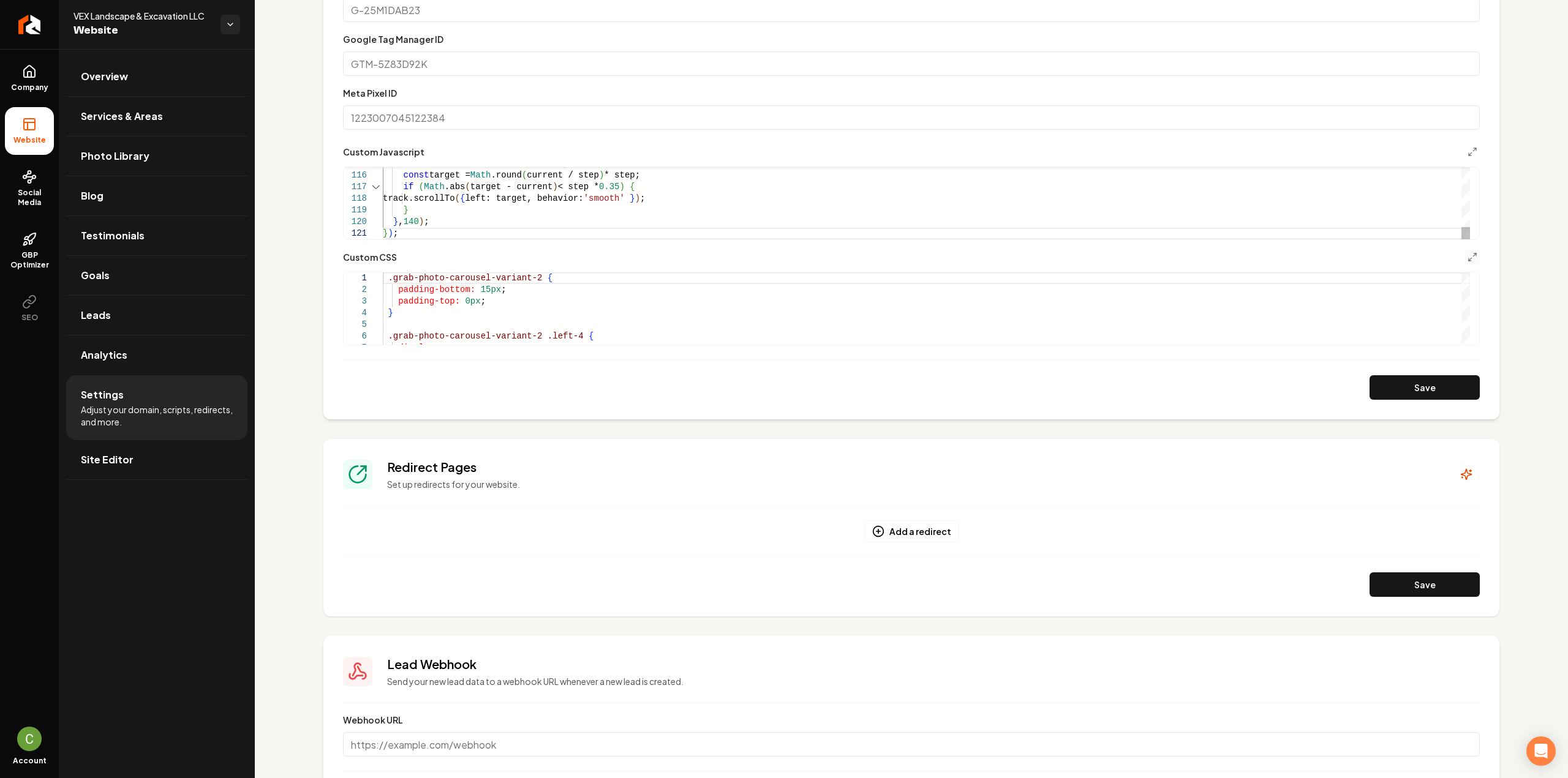 click on "const  current = track.scrollLeft;      const  target =  Math .round ( current / step )  * step;      if   ( Math .abs ( target - current )  < step *  0.35 )   {       track.scrollTo ( {  left: target, behavior:  'smooth'   } ) ;      }    } ,  140 ) ; } ) ;" at bounding box center [926, -465] 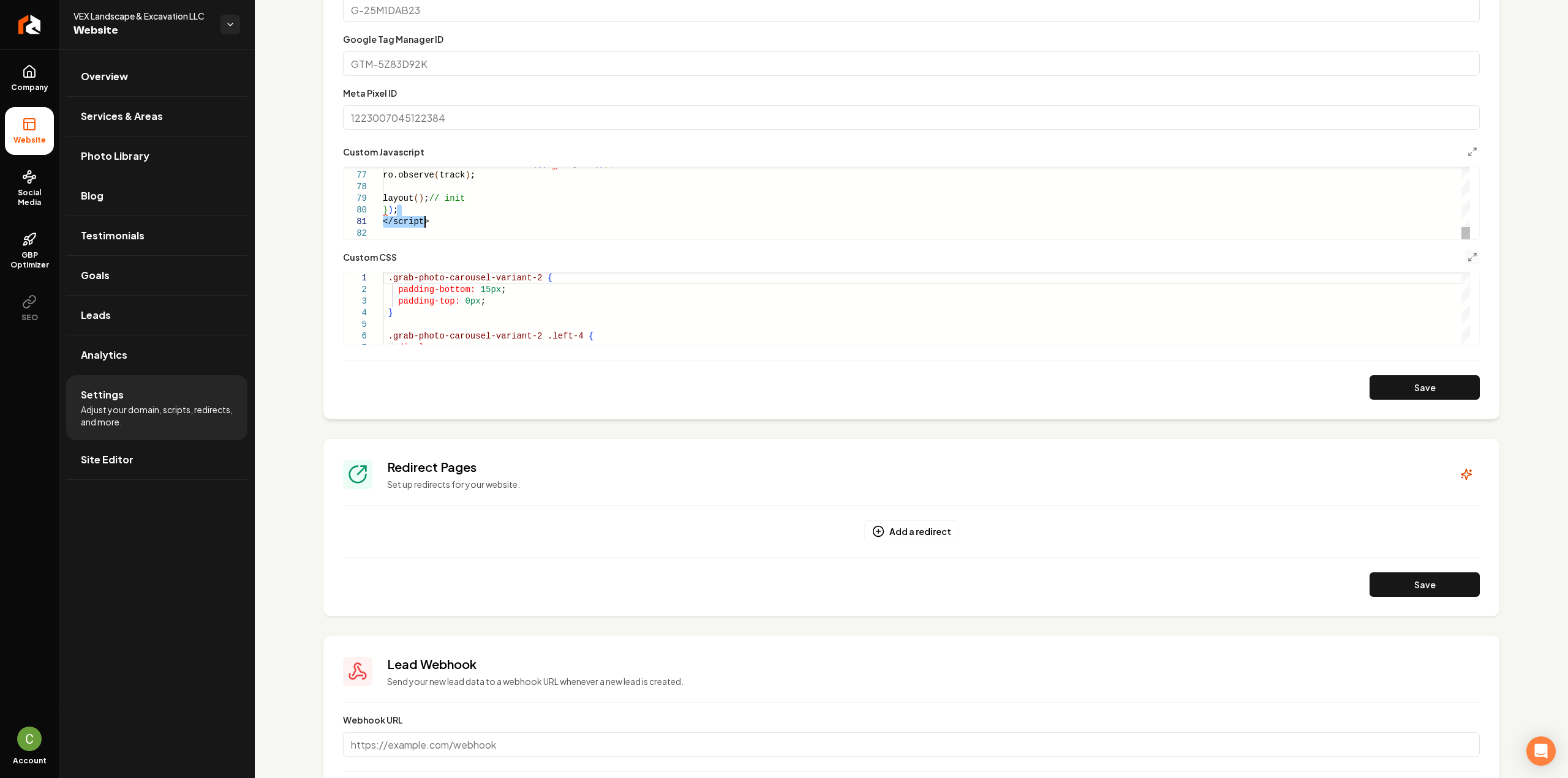 drag, startPoint x: 378, startPoint y: 220, endPoint x: 443, endPoint y: 223, distance: 65.06919 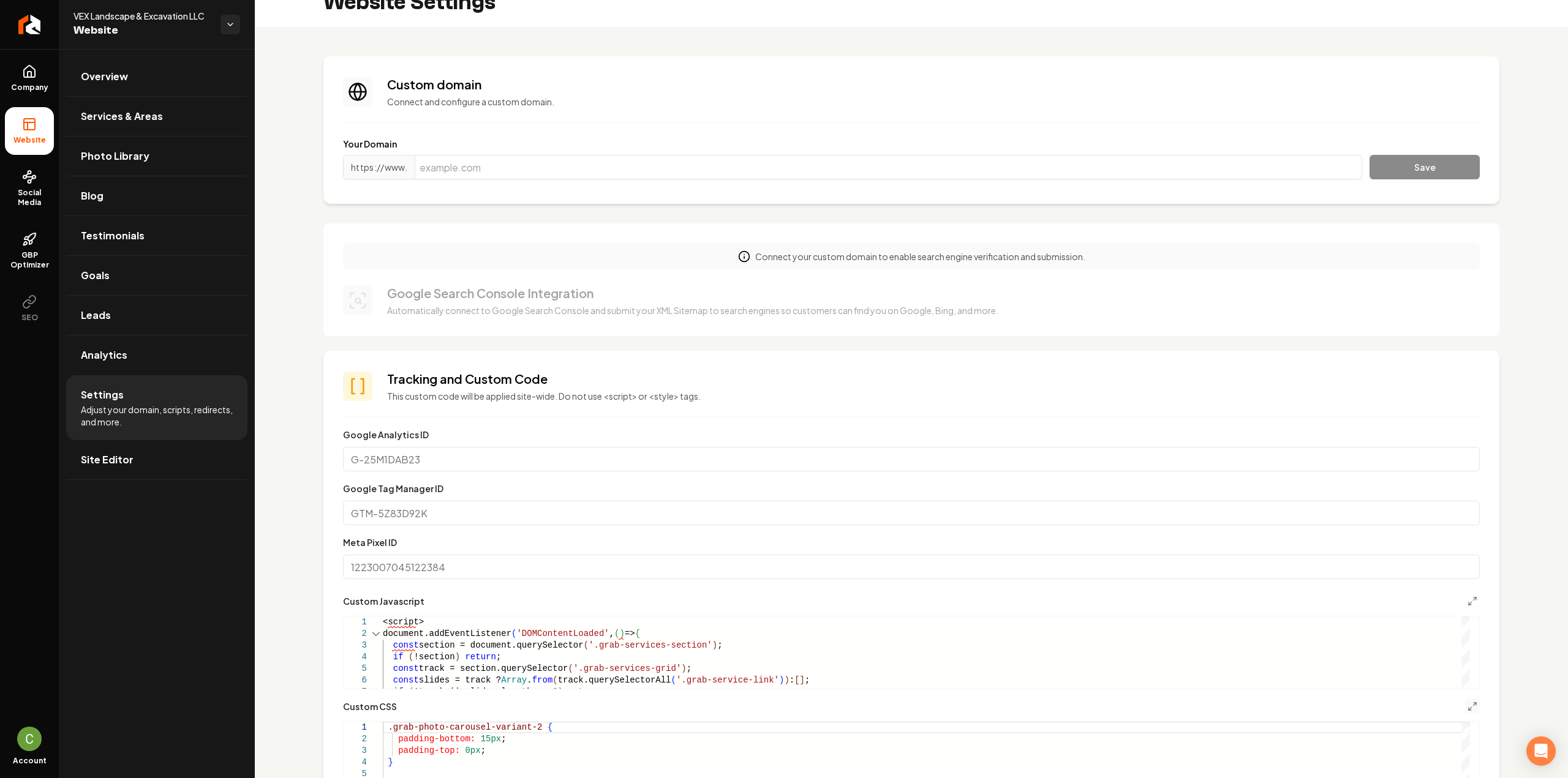 scroll, scrollTop: 0, scrollLeft: 0, axis: both 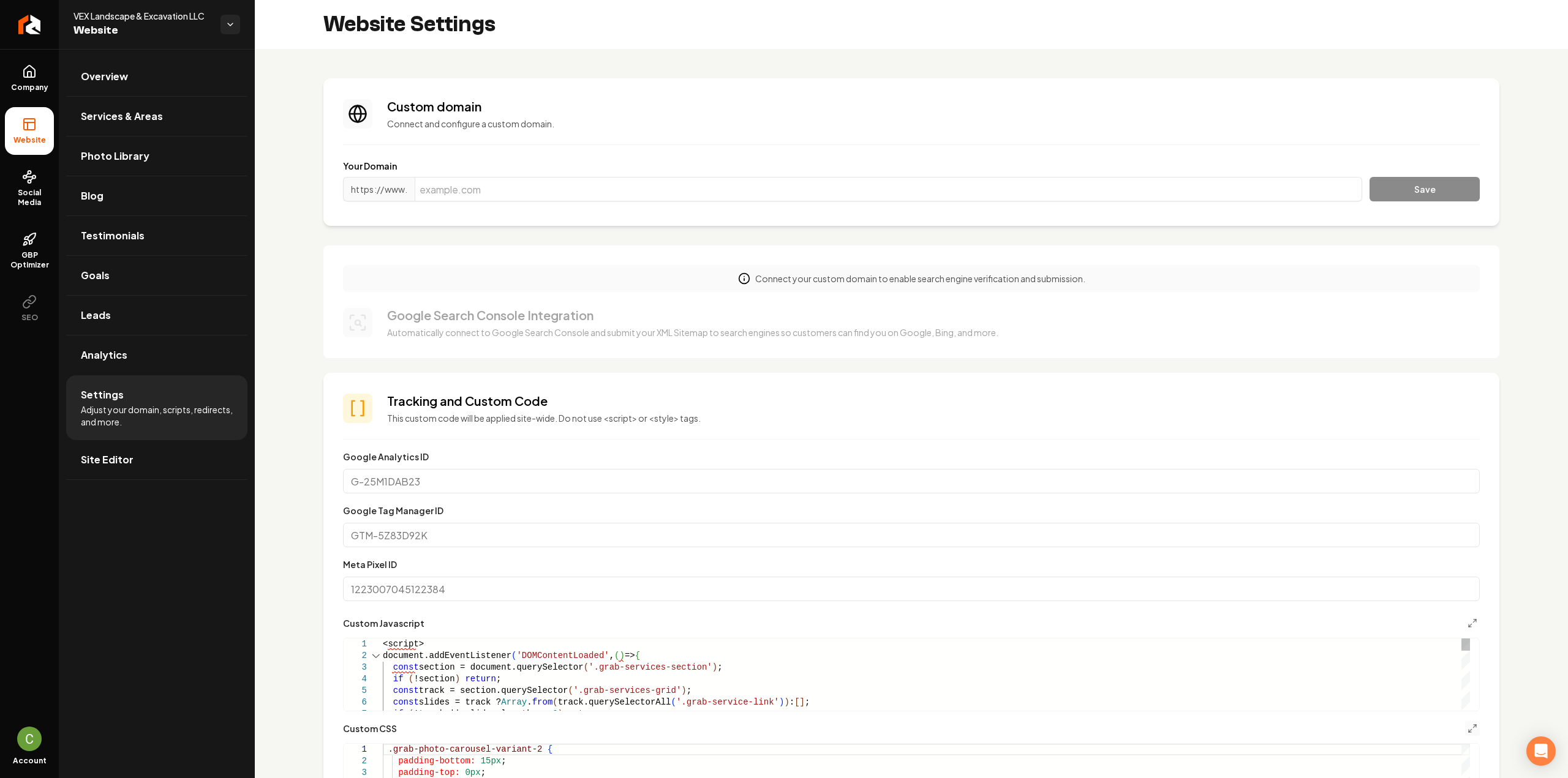 click on "if   ( !track || slides.length ===  0 )   return ;    const  slides = track ?  Array . from ( track.querySelectorAll ( '.grab-service-link' ) )  :  [ ] ;    const  section = document.querySelector ( '.grab-services-section' ) ;    if   ( !section )   return ;    const  track = section.querySelector ( '.grab-services-grid' ) ; <script> document.addEventListener ( 'DOMContentLoaded' ,  ( )  =>  {" at bounding box center (926, 1109) 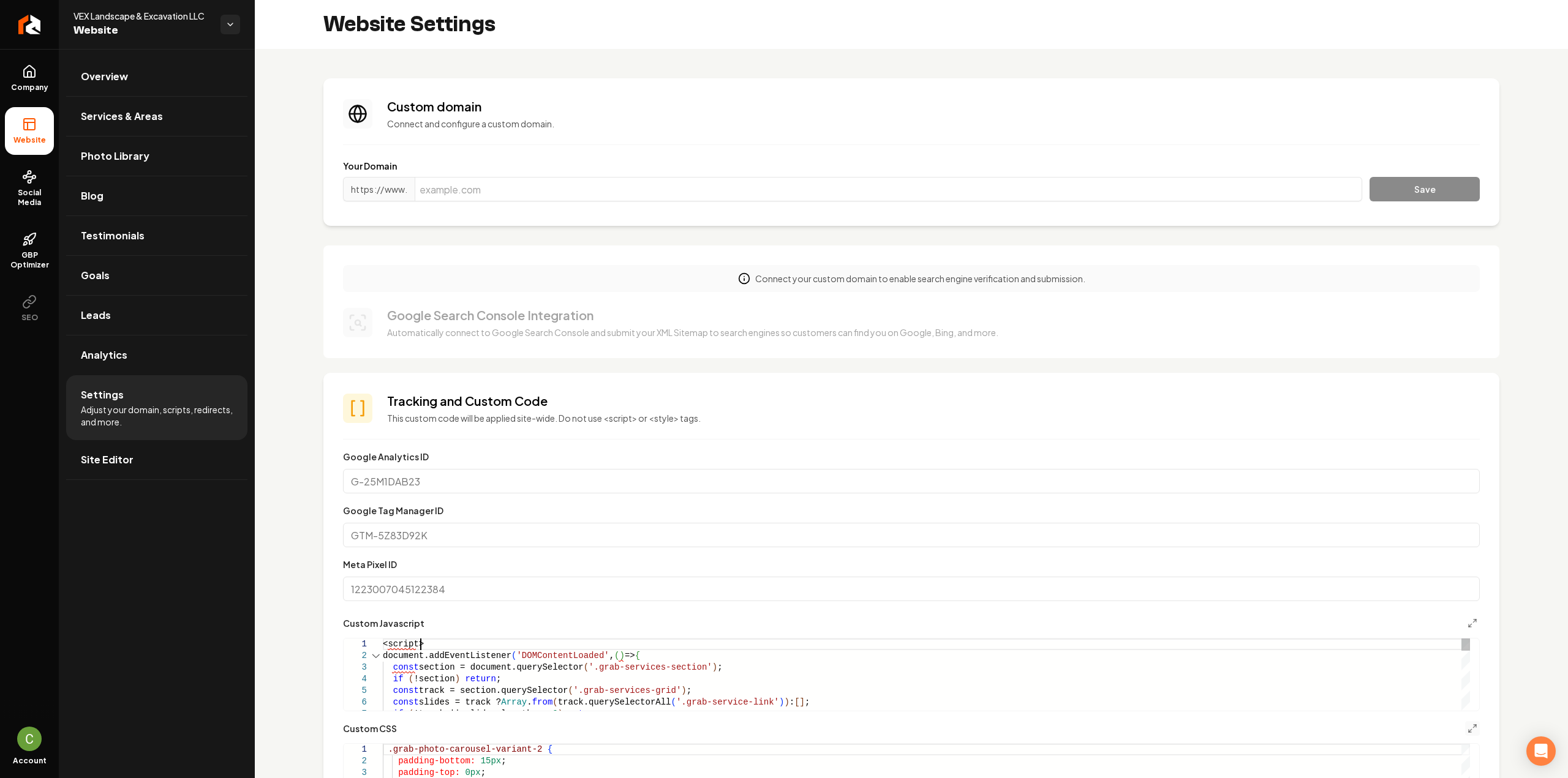 click on "if   ( !track || slides.length ===  0 )   return ;    const  slides = track ?  Array . from ( track.querySelectorAll ( '.grab-service-link' ) )  :  [ ] ;    const  section = document.querySelector ( '.grab-services-section' ) ;    if   ( !section )   return ;    const  track = section.querySelector ( '.grab-services-grid' ) ; <script> document.addEventListener ( 'DOMContentLoaded' ,  ( )  =>  {" at bounding box center [926, 1109] 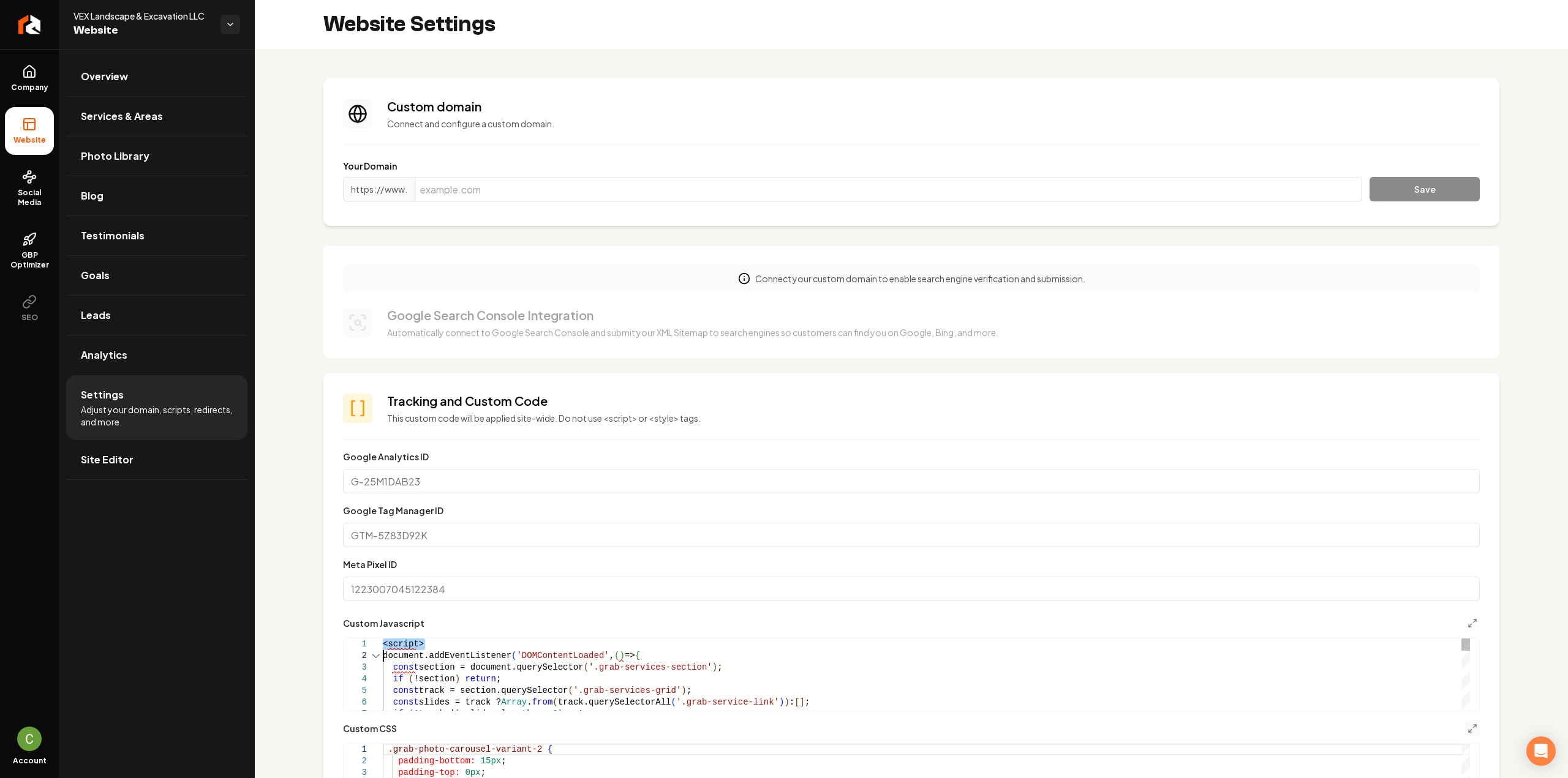 click on "if   ( !track || slides.length ===  0 )   return ;    const  slides = track ?  Array . from ( track.querySelectorAll ( '.grab-service-link' ) )  :  [ ] ;    const  section = document.querySelector ( '.grab-services-section' ) ;    if   ( !section )   return ;    const  track = section.querySelector ( '.grab-services-grid' ) ; <script> document.addEventListener ( 'DOMContentLoaded' ,  ( )  =>  {" at bounding box center (926, 1109) 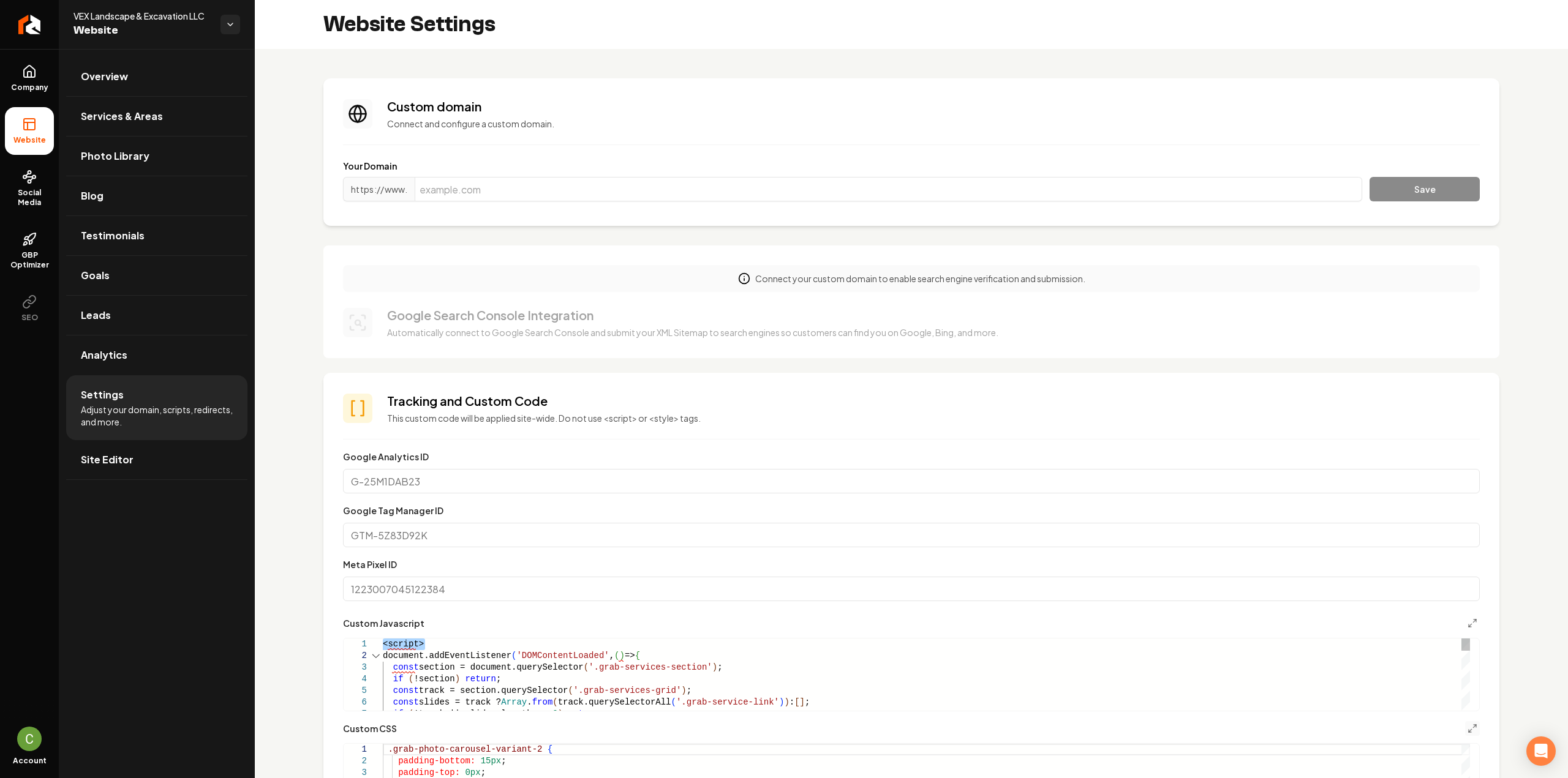 type on "**********" 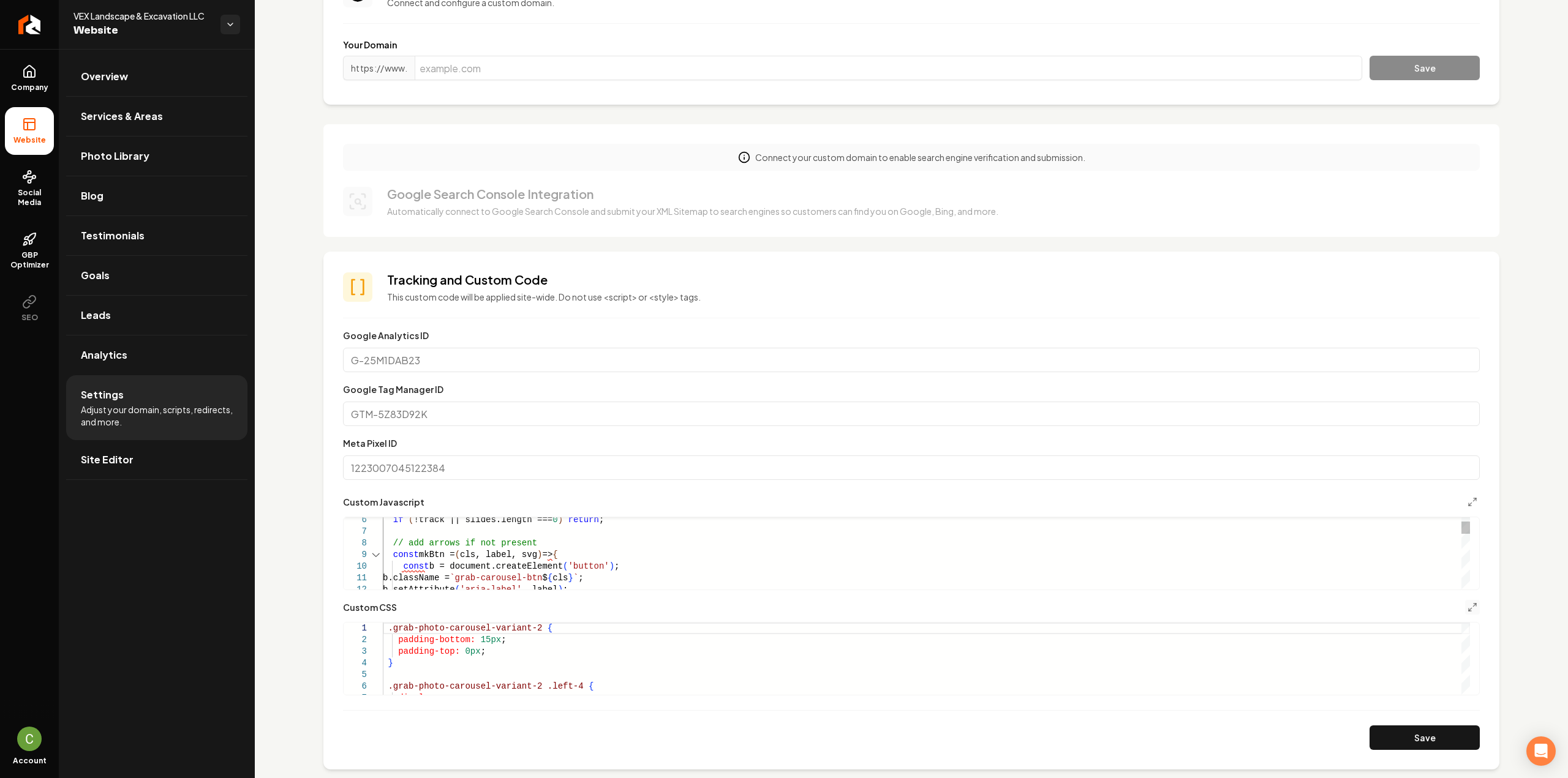 scroll, scrollTop: 367, scrollLeft: 0, axis: vertical 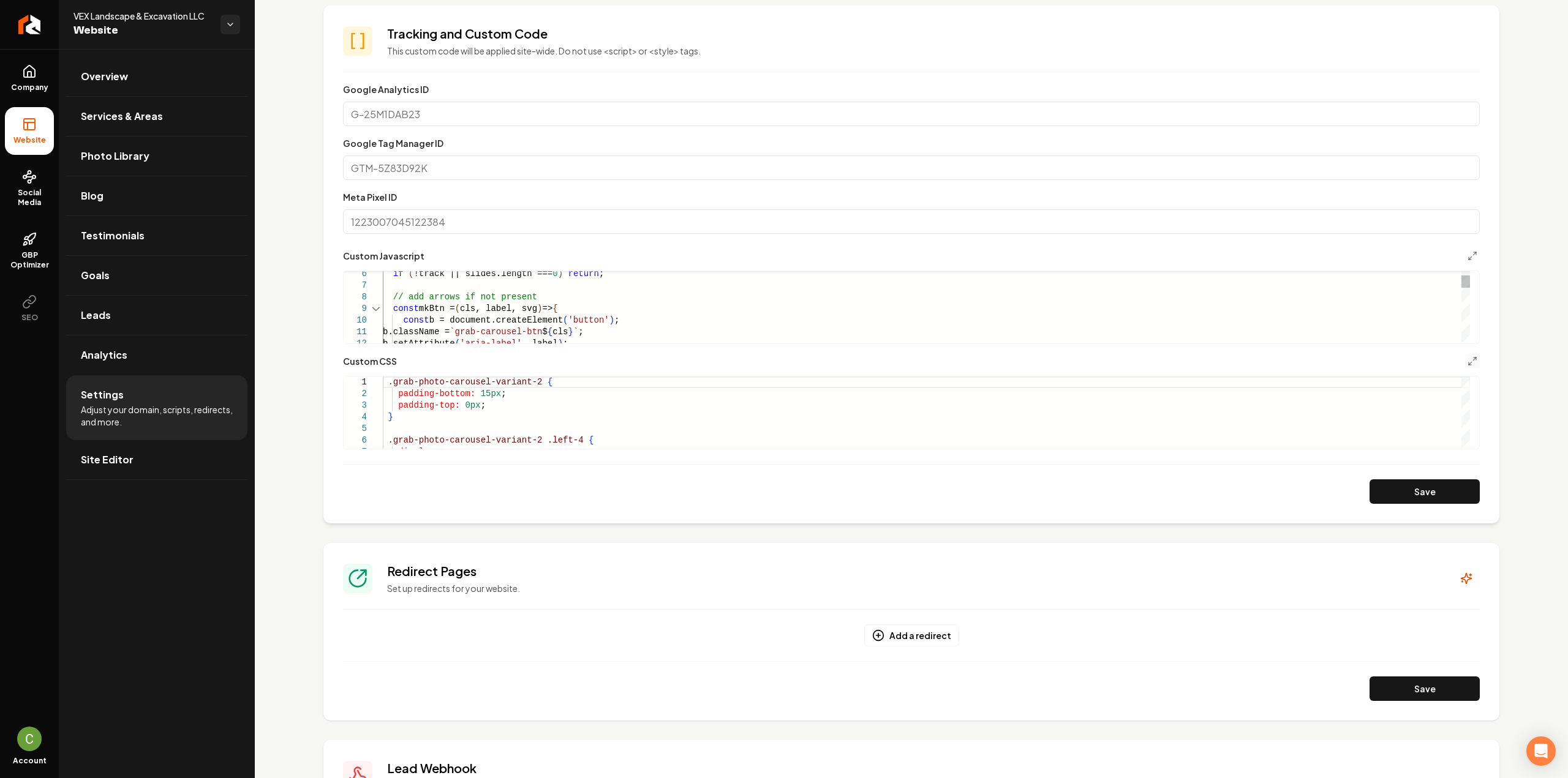 click on "Save" at bounding box center (1425, 492) 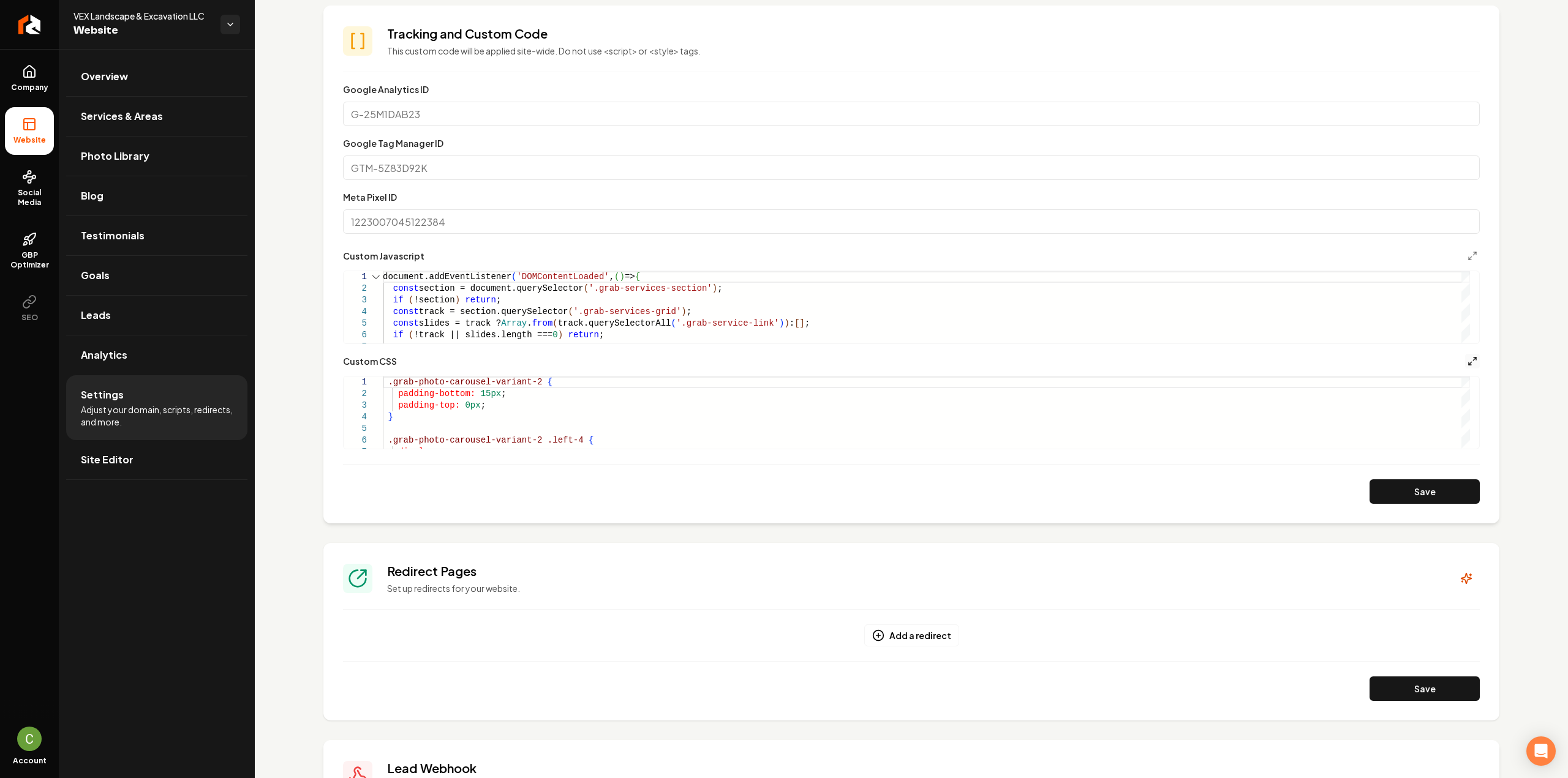 click 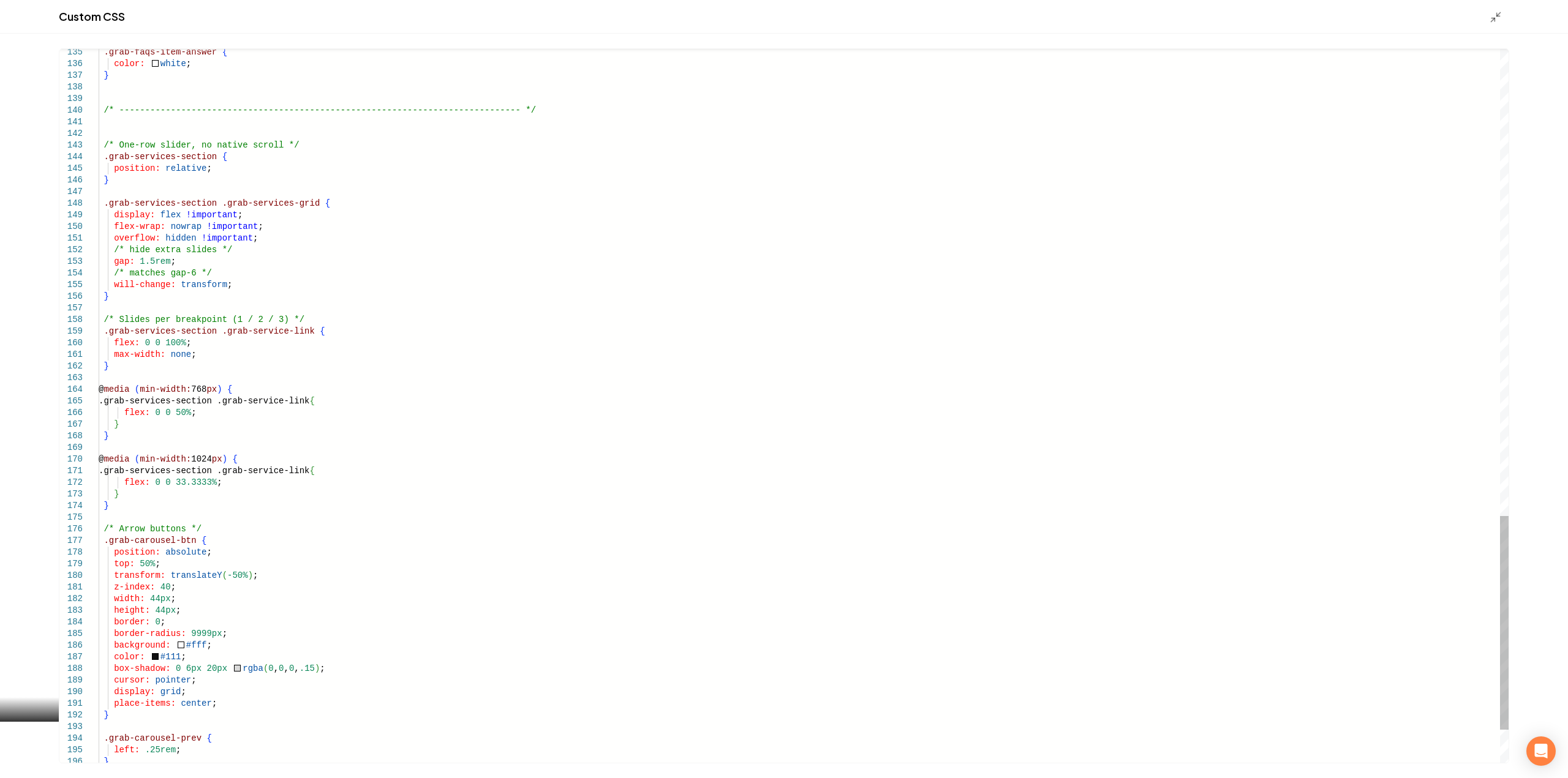 scroll, scrollTop: 0, scrollLeft: 0, axis: both 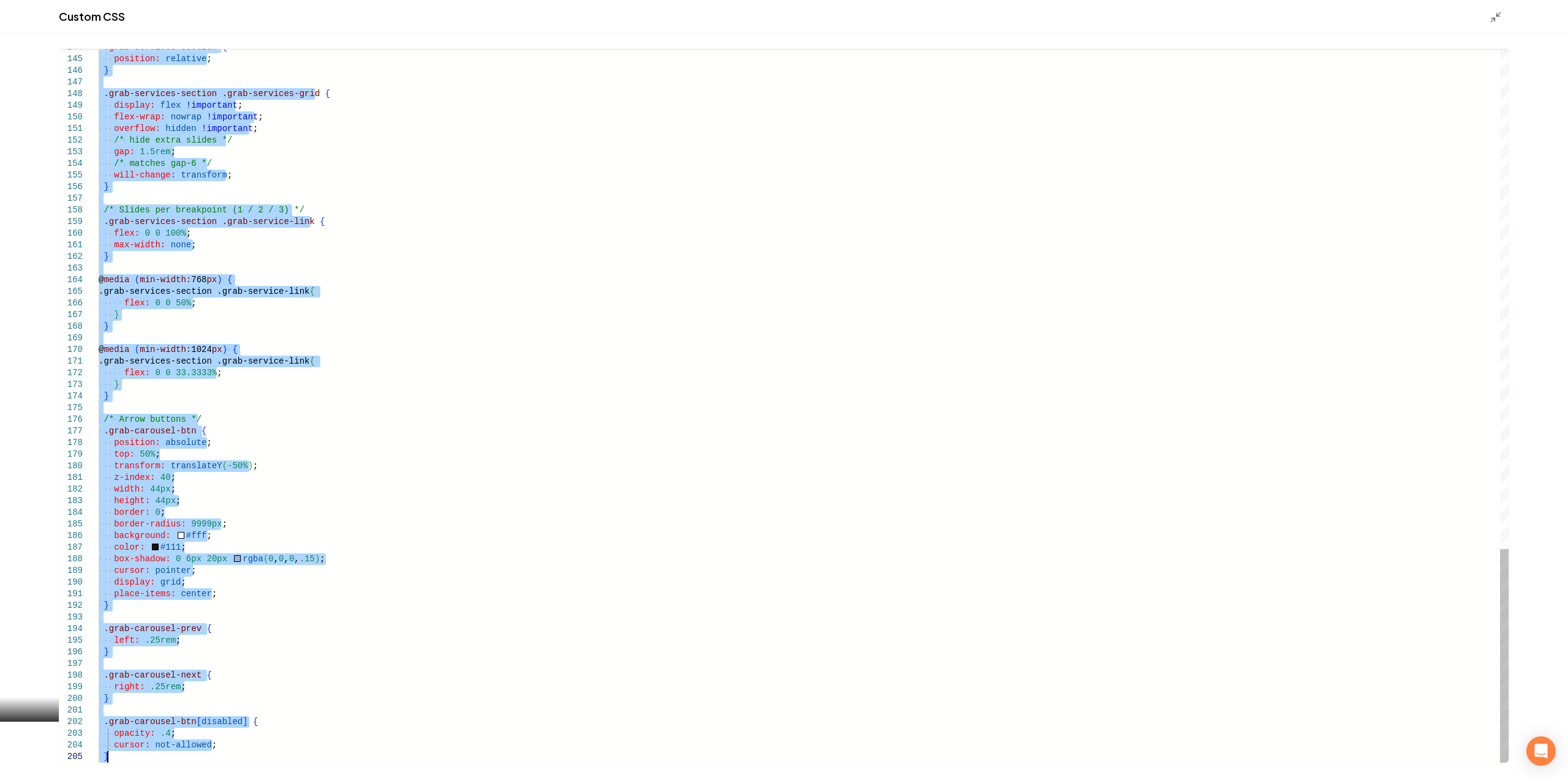 drag, startPoint x: 100, startPoint y: 126, endPoint x: 380, endPoint y: 807, distance: 736.316 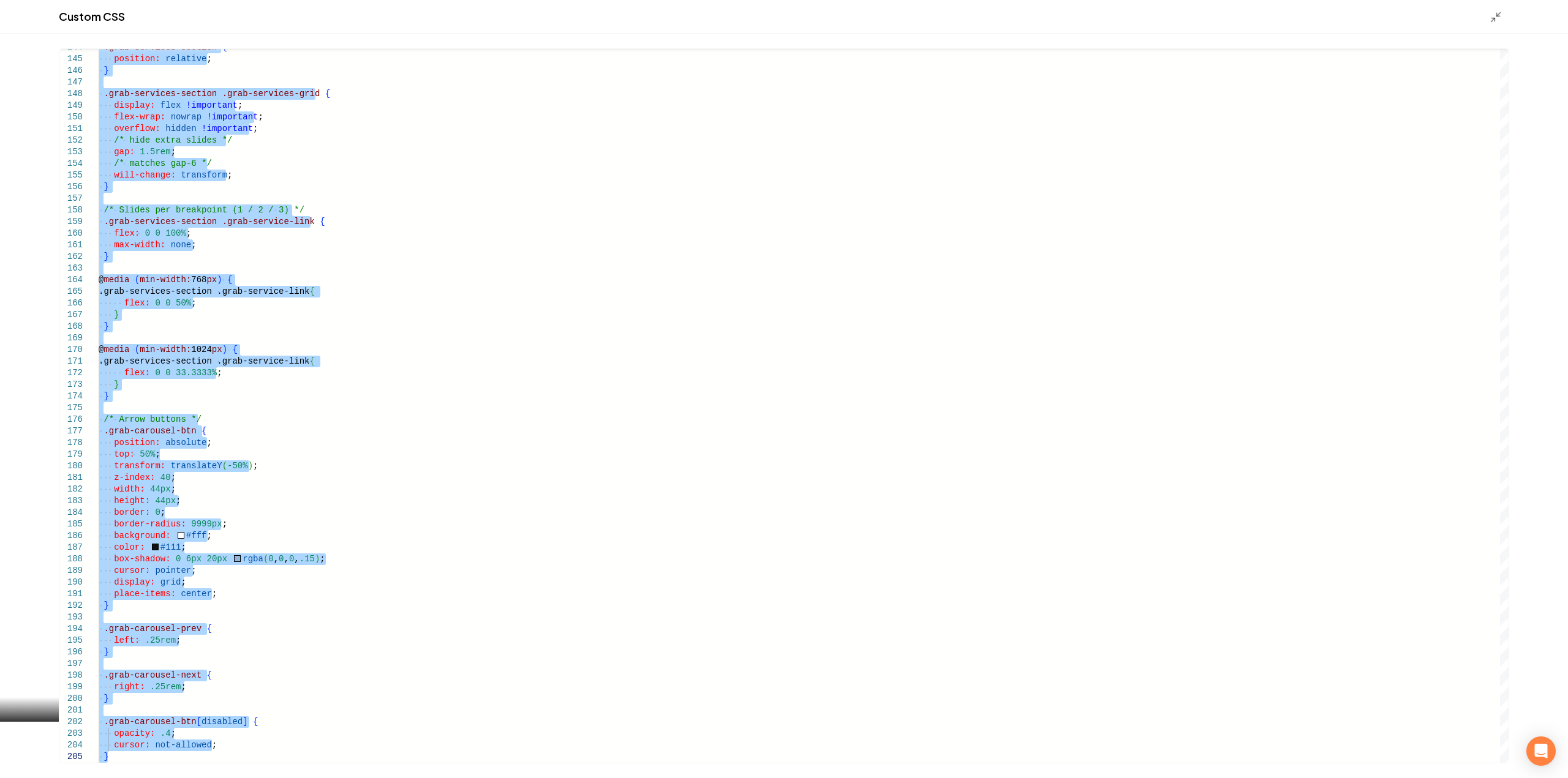 type on "**********" 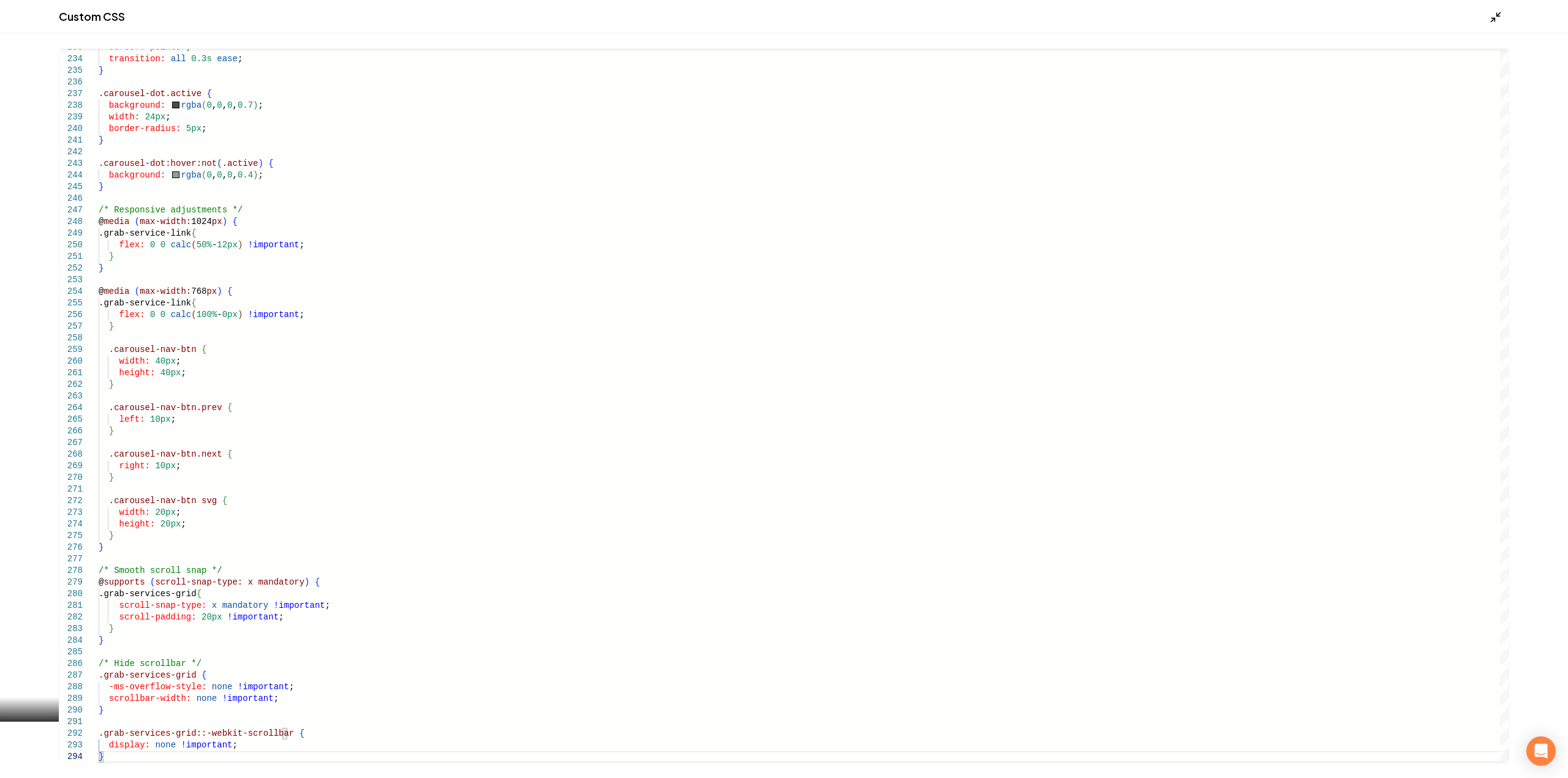 click 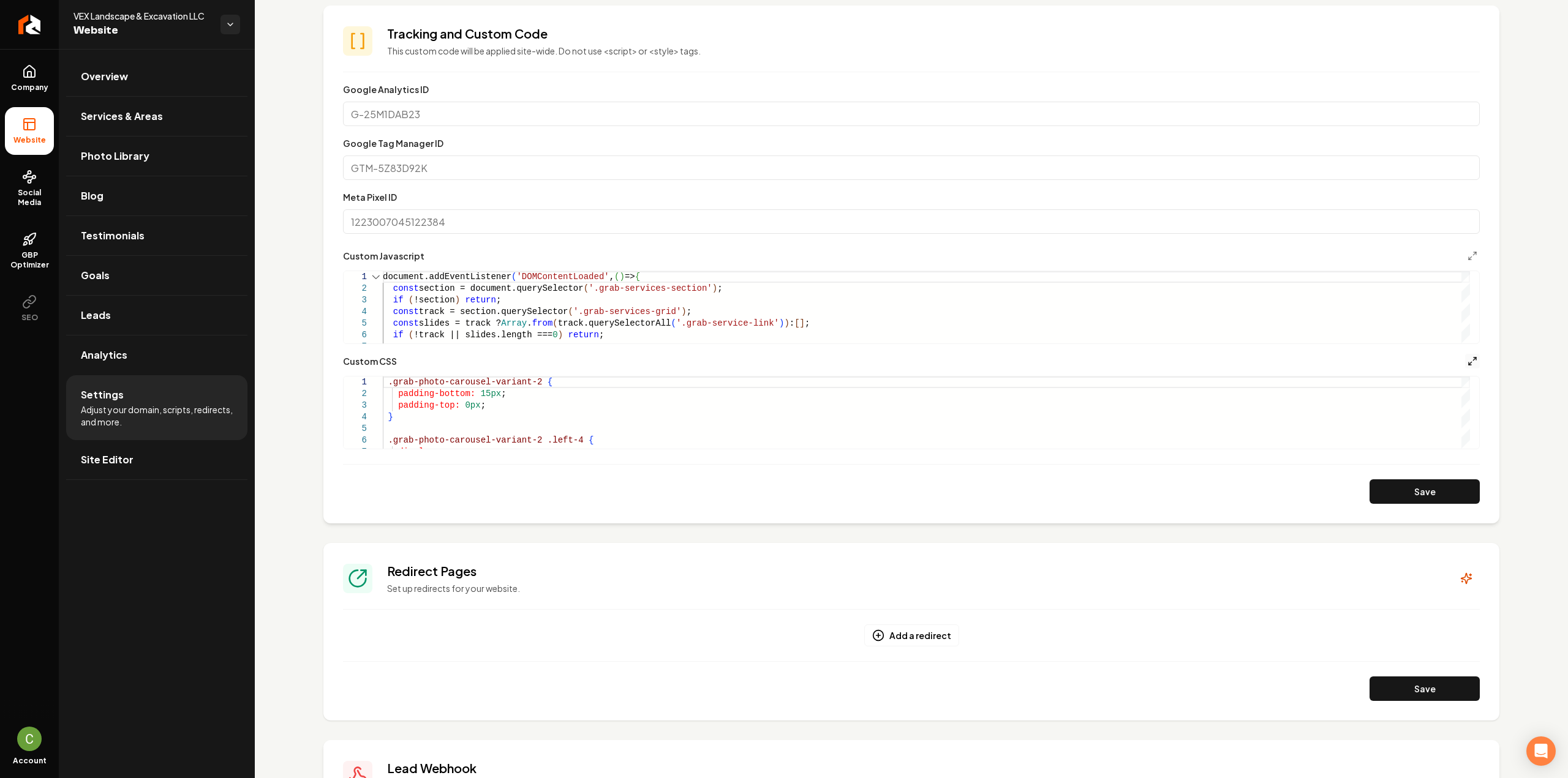 click 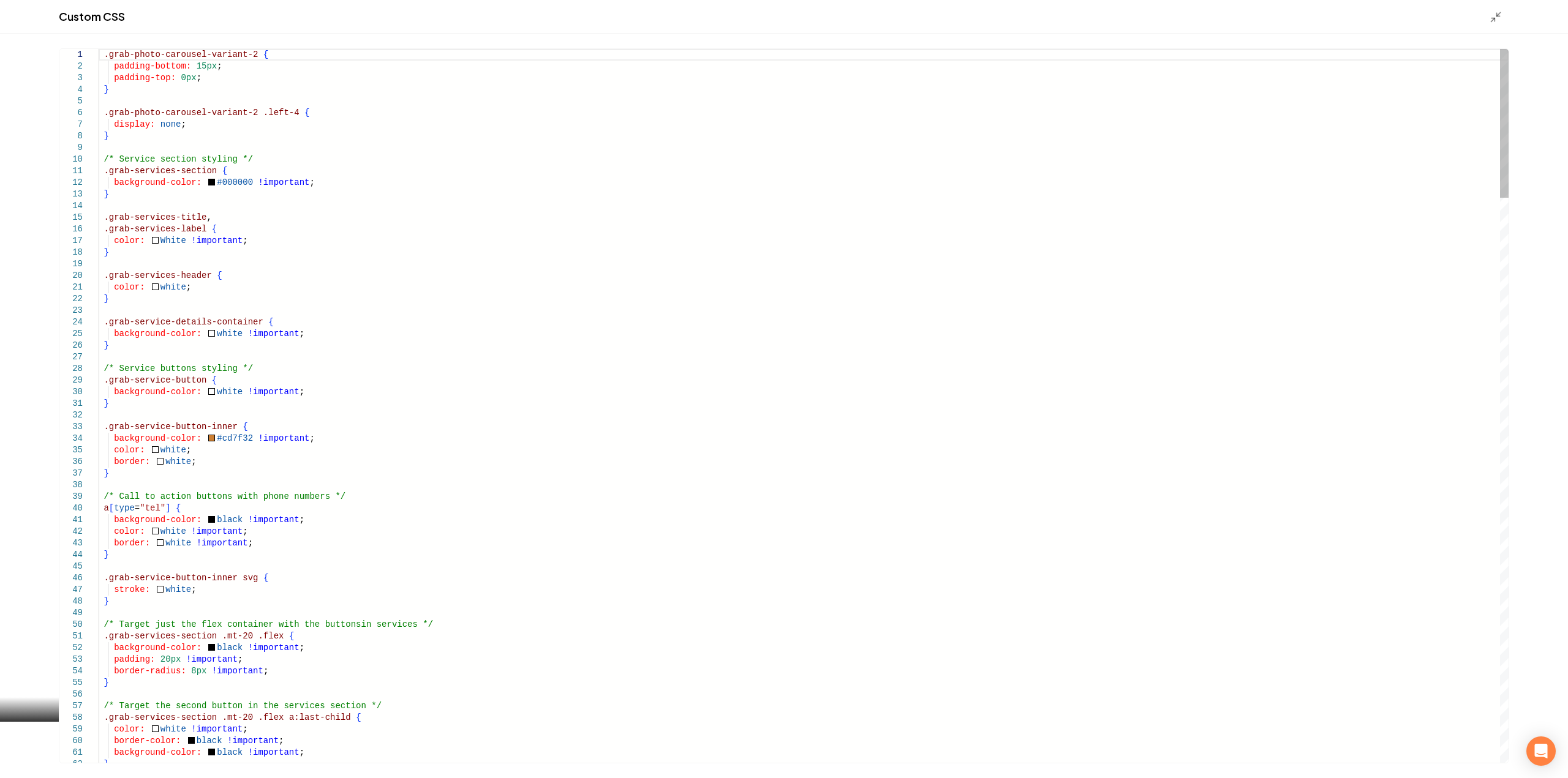 click on ".grab-photo-carousel-variant-2   {     padding-bottom:   15px ;     padding-top:   0px ;   }   .grab-photo-carousel-variant-2   .left-4   {     display:   none ;   }   /* Service section styling */   .grab-services-section   {     background-color:     #000000   !important ;   }   .grab-services-title ,   .grab-services-label   {     color:     White   !important ;   }   .grab-services-header   {     color:     white ;   }   .grab-service-details-container   {     background-color:     white   !important ;   }   /* Service buttons styling */   .grab-service-button   {     background-color:     white   !important ;   }   .grab-service-button-inner   {     background-color:     #cd7f32   !important ;     color:     white ;     border:     white ;   }   /* Call to action buttons with phone numbers */   a [ type = "tel" ]   {     background-color:     black   !important ;     color:     white   ;" at bounding box center (804, 1759) 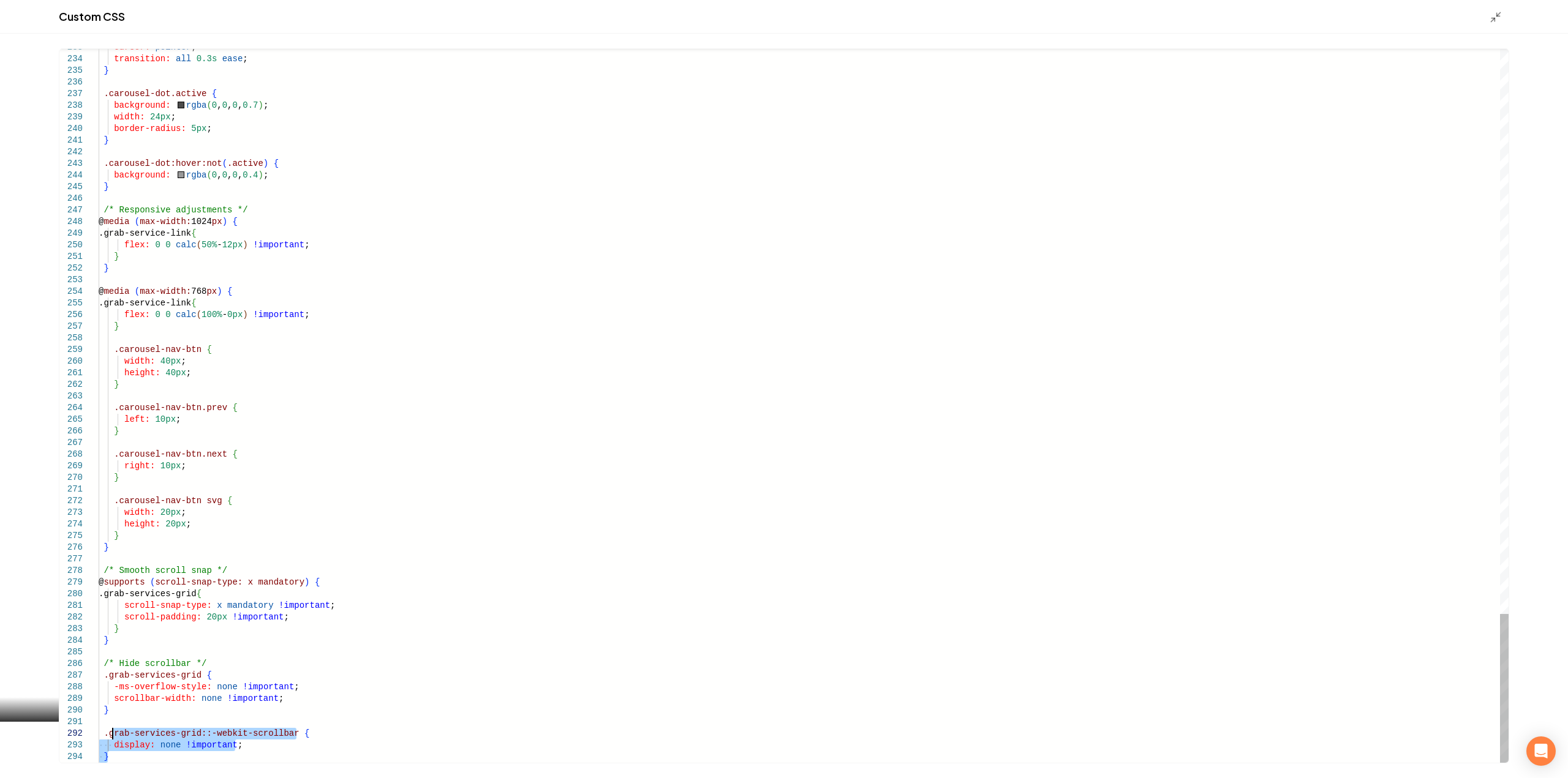 drag, startPoint x: 119, startPoint y: 757, endPoint x: 110, endPoint y: 726, distance: 32.280025 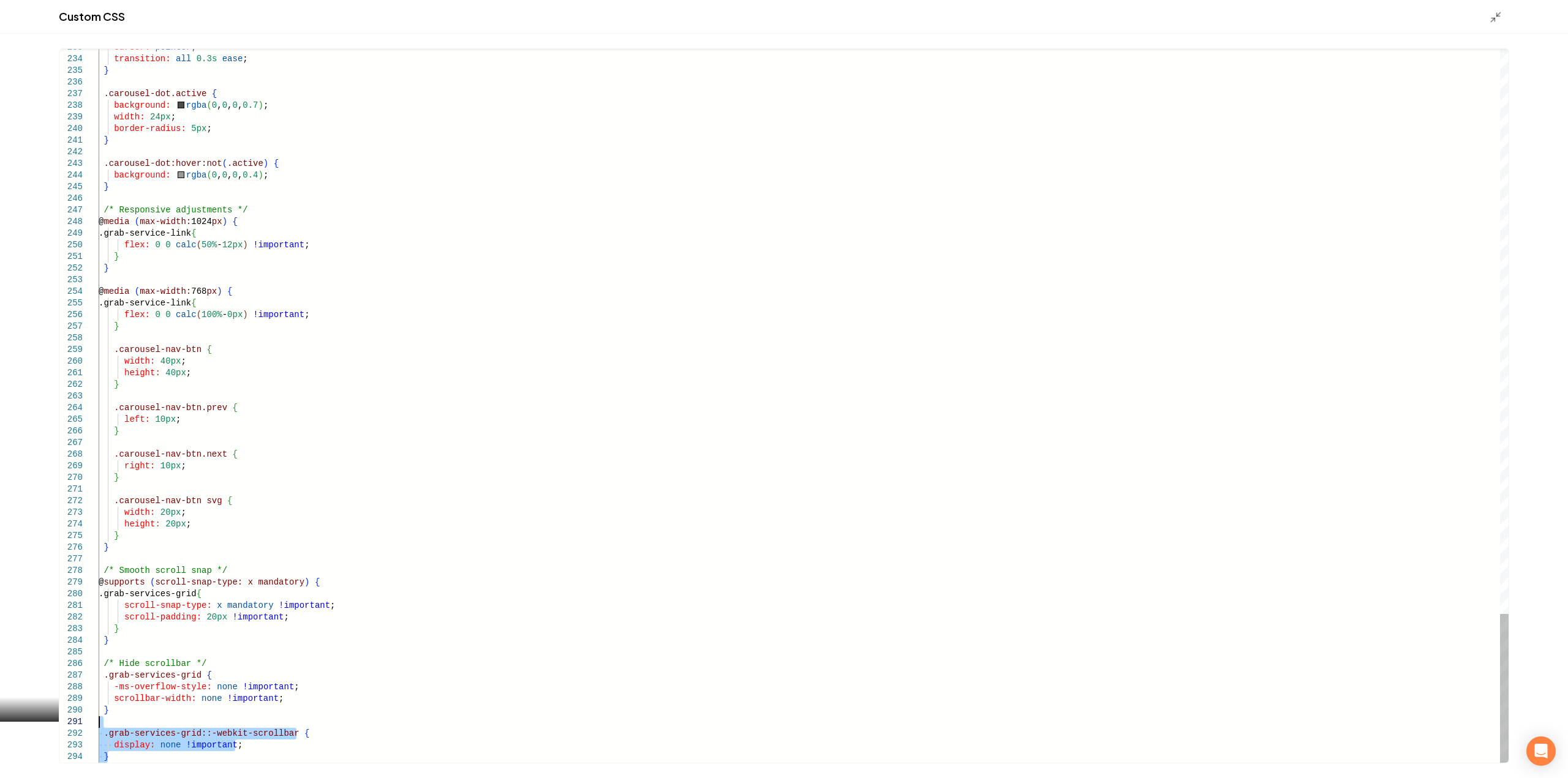 click on "cursor:   pointer ;     transition:   all   0.3s   ease ;   }   .carousel-dot.active   {     background:     rgba ( 0 ,  0 ,  0 ,  0.7 ) ;     width:   24px ;     border-radius:   5px ;   }   .carousel-dot:hover:not ( .active )   {     background:     rgba ( 0 ,  0 ,  0 ,  0.4 ) ;   }   /* Responsive adjustments */  @ media   ( max-width:  1024 px )   {    .grab-service-link  {       flex:   0   0   calc ( 50%  -  12px )   !important ;     }   }  @ media   ( max-width:  768 px )   {    .grab-service-link  {       flex:   0   0   calc ( 100%  -  0px )   !important ;     }     .carousel-nav-btn   {       width:   40px ;       height:   40px ;     }     .carousel-nav-btn.prev   {       left:   10px ;     }     .carousel-nav-btn.next   {       right:   10px ;     }     .carousel-nav-btn   svg   {       width:   20px ;       height:   20px ;     }   }" at bounding box center (804, -947) 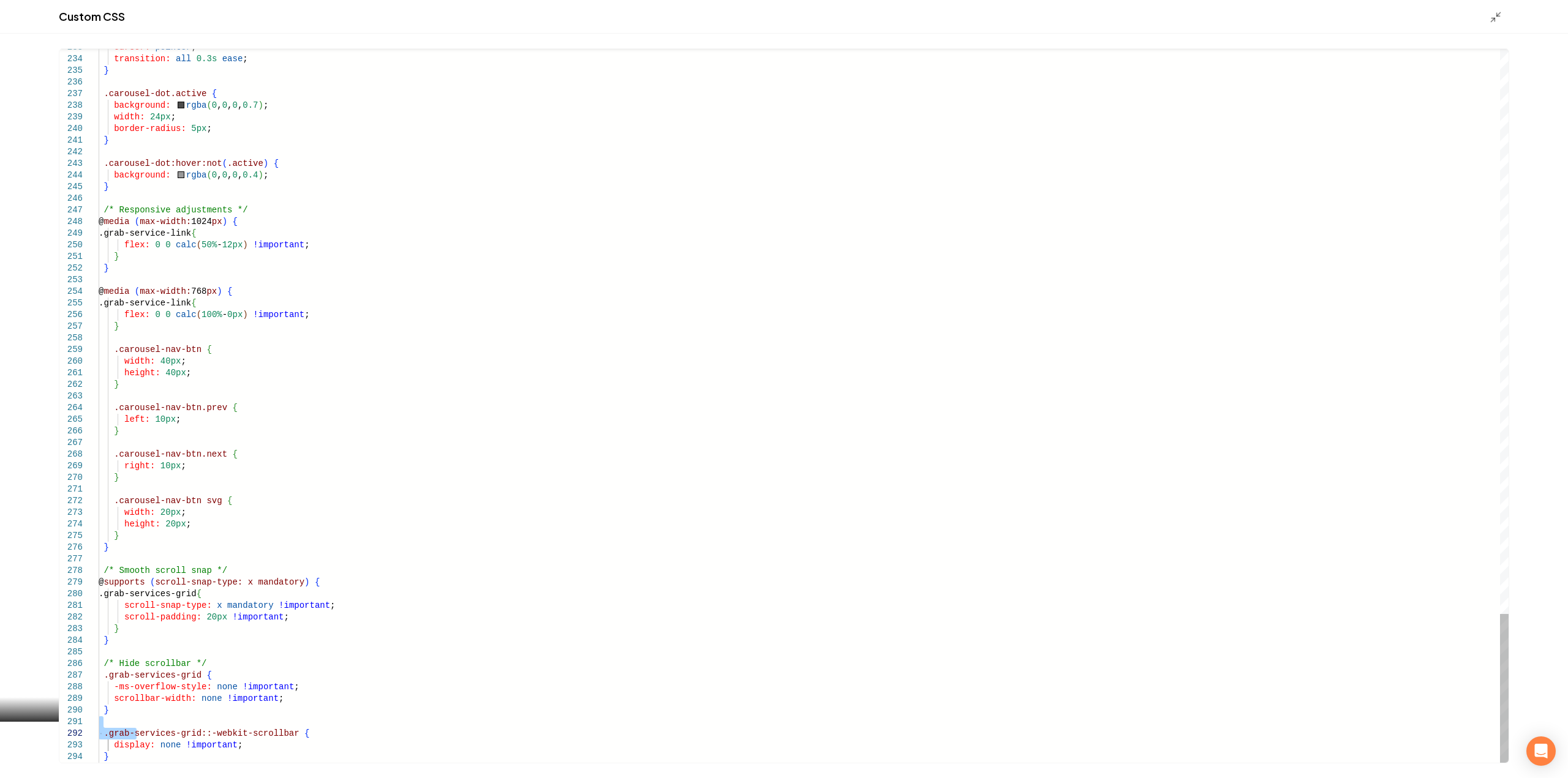click on "cursor:   pointer ;     transition:   all   0.3s   ease ;   }   .carousel-dot.active   {     background:     rgba ( 0 ,  0 ,  0 ,  0.7 ) ;     width:   24px ;     border-radius:   5px ;   }   .carousel-dot:hover:not ( .active )   {     background:     rgba ( 0 ,  0 ,  0 ,  0.4 ) ;   }   /* Responsive adjustments */  @ media   ( max-width:  1024 px )   {    .grab-service-link  {       flex:   0   0   calc ( 50%  -  12px )   !important ;     }   }  @ media   ( max-width:  768 px )   {    .grab-service-link  {       flex:   0   0   calc ( 100%  -  0px )   !important ;     }     .carousel-nav-btn   {       width:   40px ;       height:   40px ;     }     .carousel-nav-btn.prev   {       left:   10px ;     }     .carousel-nav-btn.next   {       right:   10px ;     }     .carousel-nav-btn   svg   {       width:   20px ;       height:   20px ;     }   }" at bounding box center [804, -947] 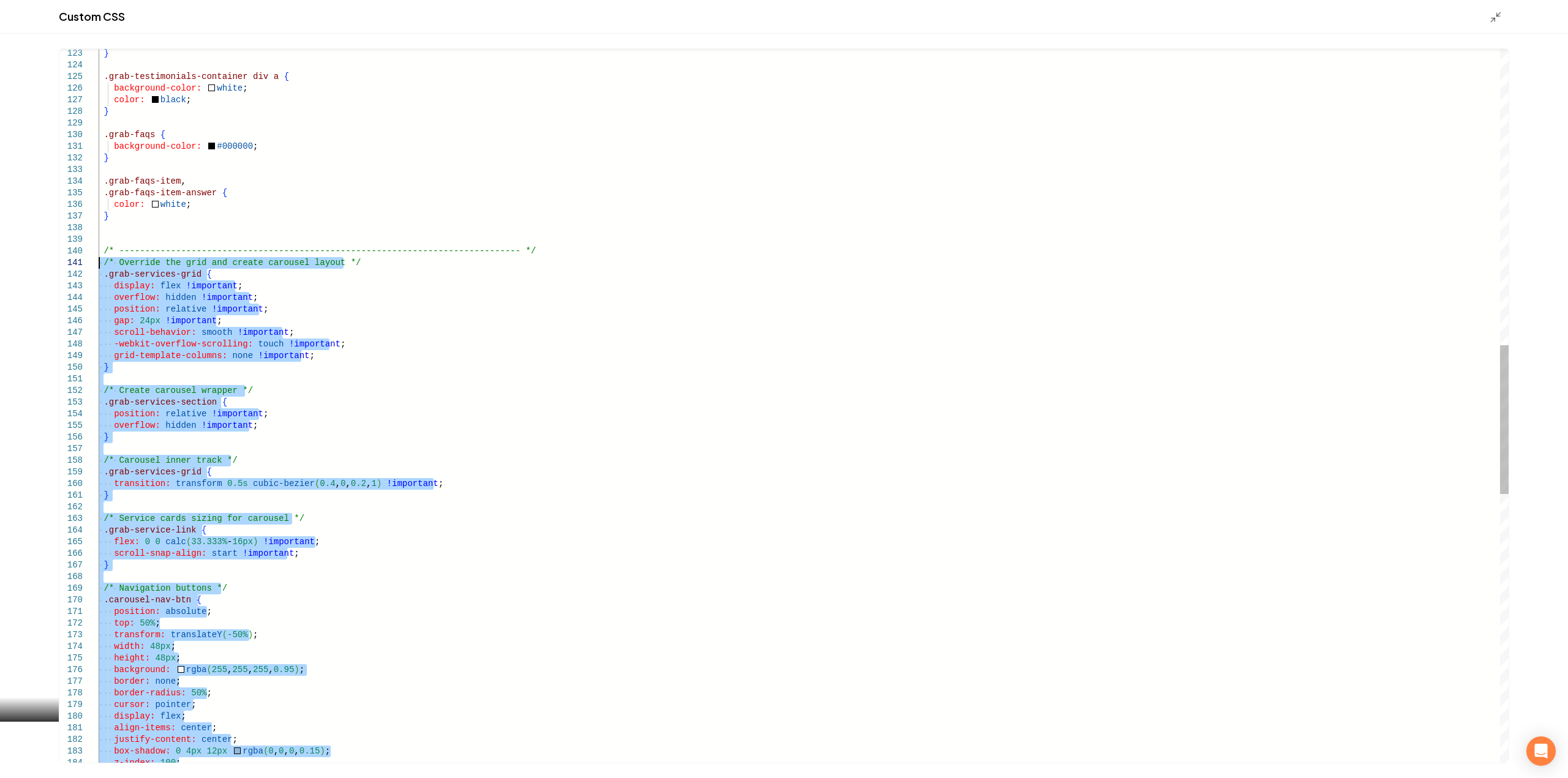 drag, startPoint x: 120, startPoint y: 756, endPoint x: 97, endPoint y: 265, distance: 491.5384 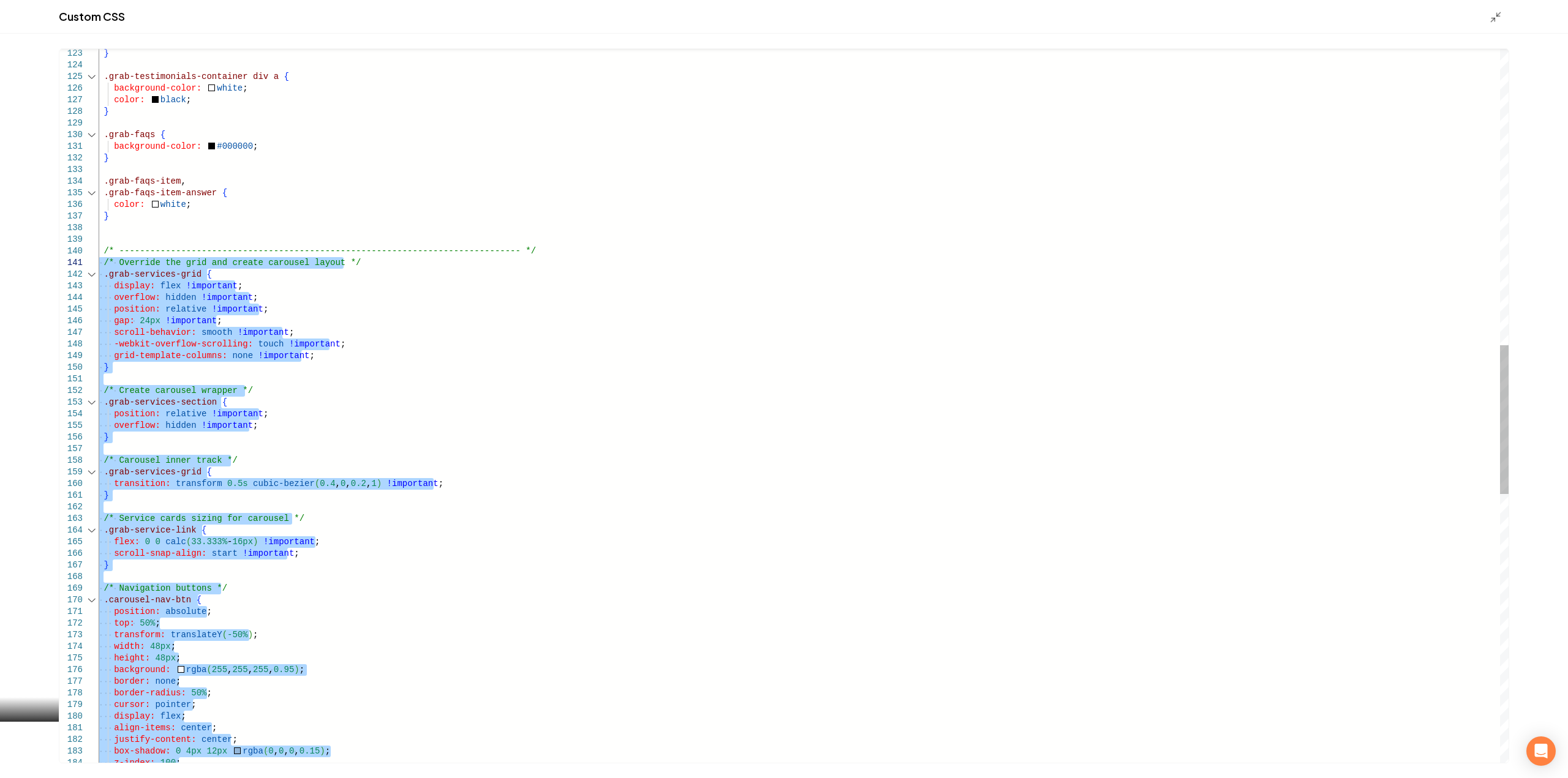 type on "**********" 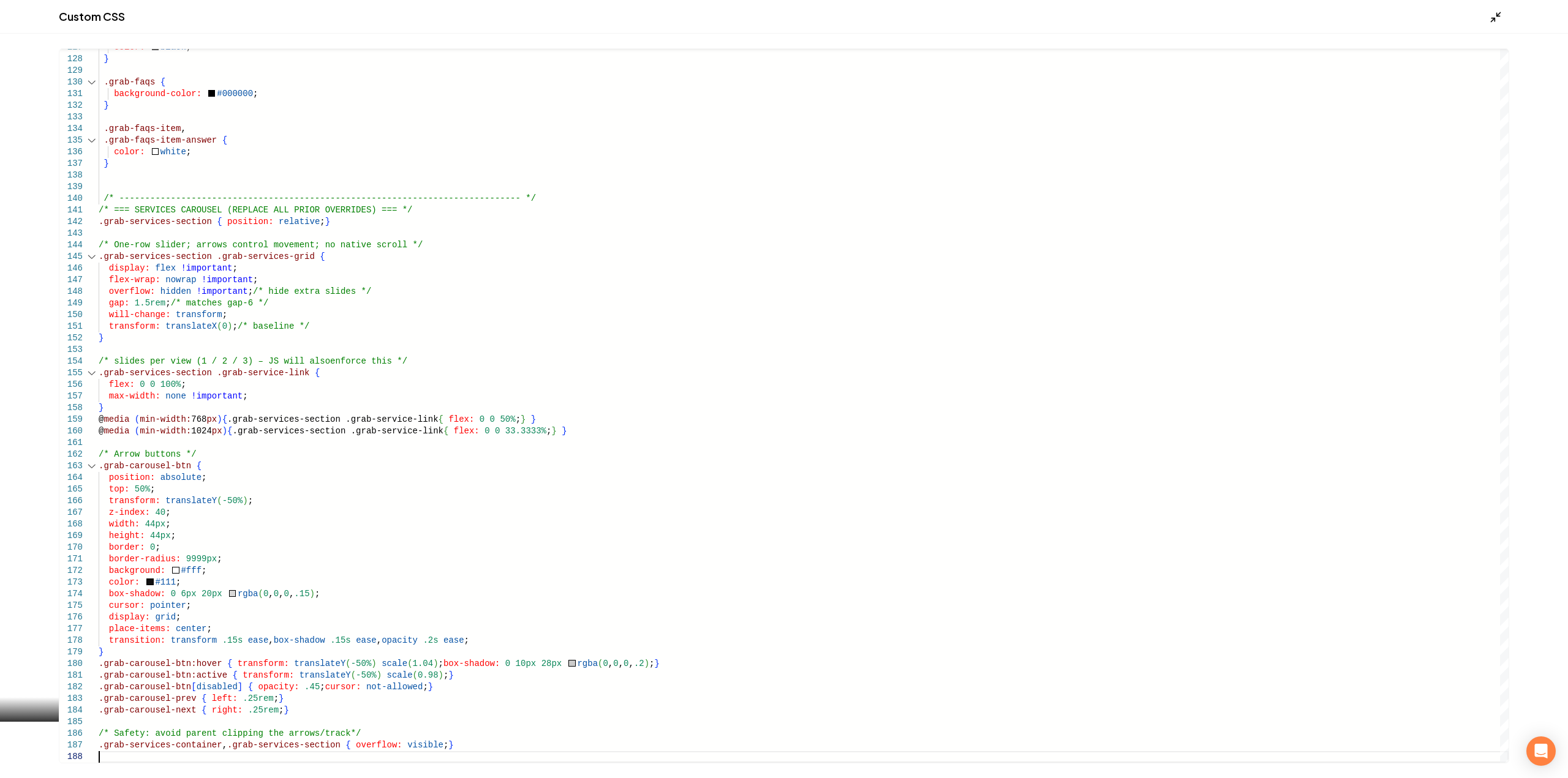 click 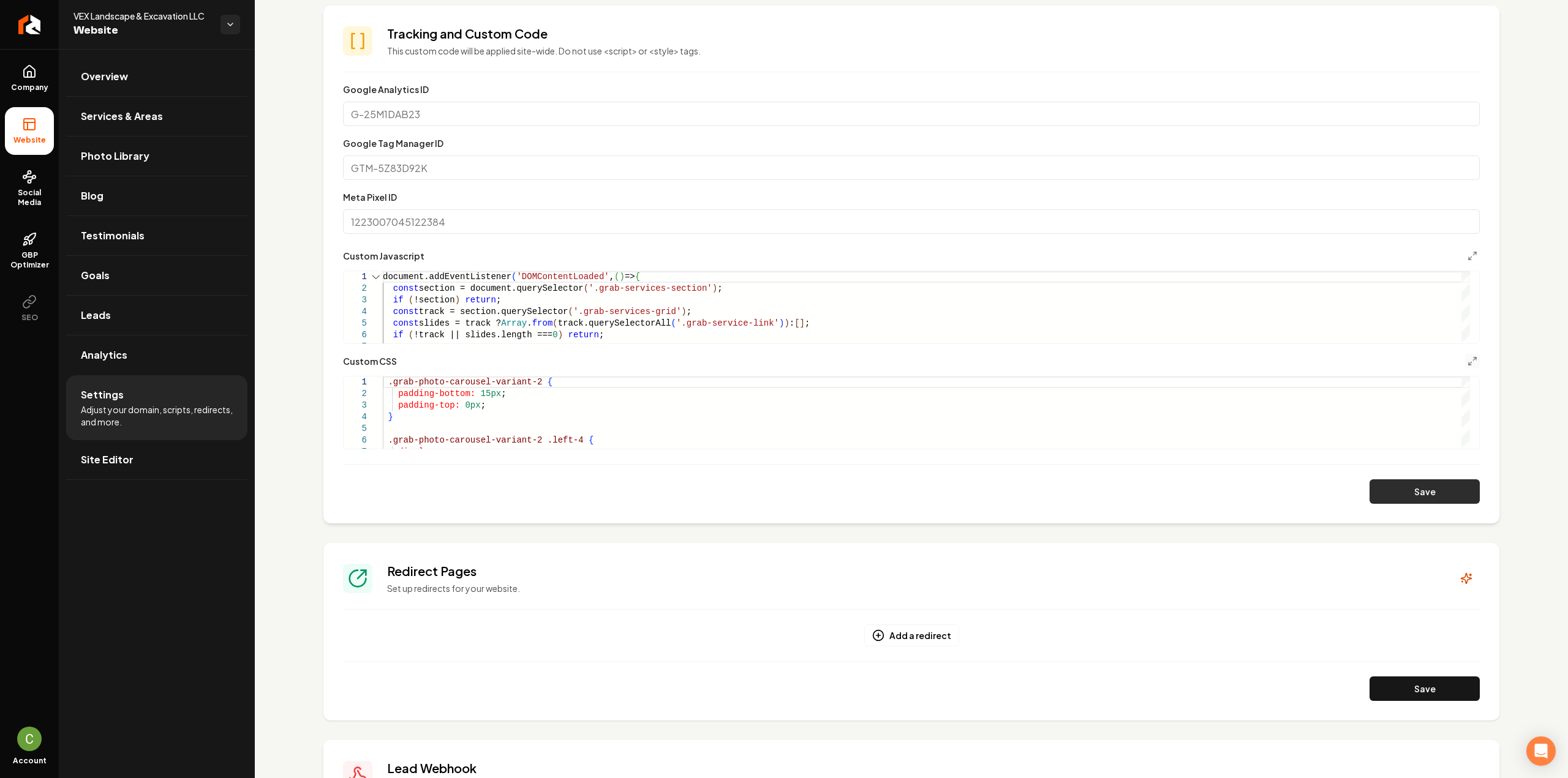 click on "Save" at bounding box center [1425, 492] 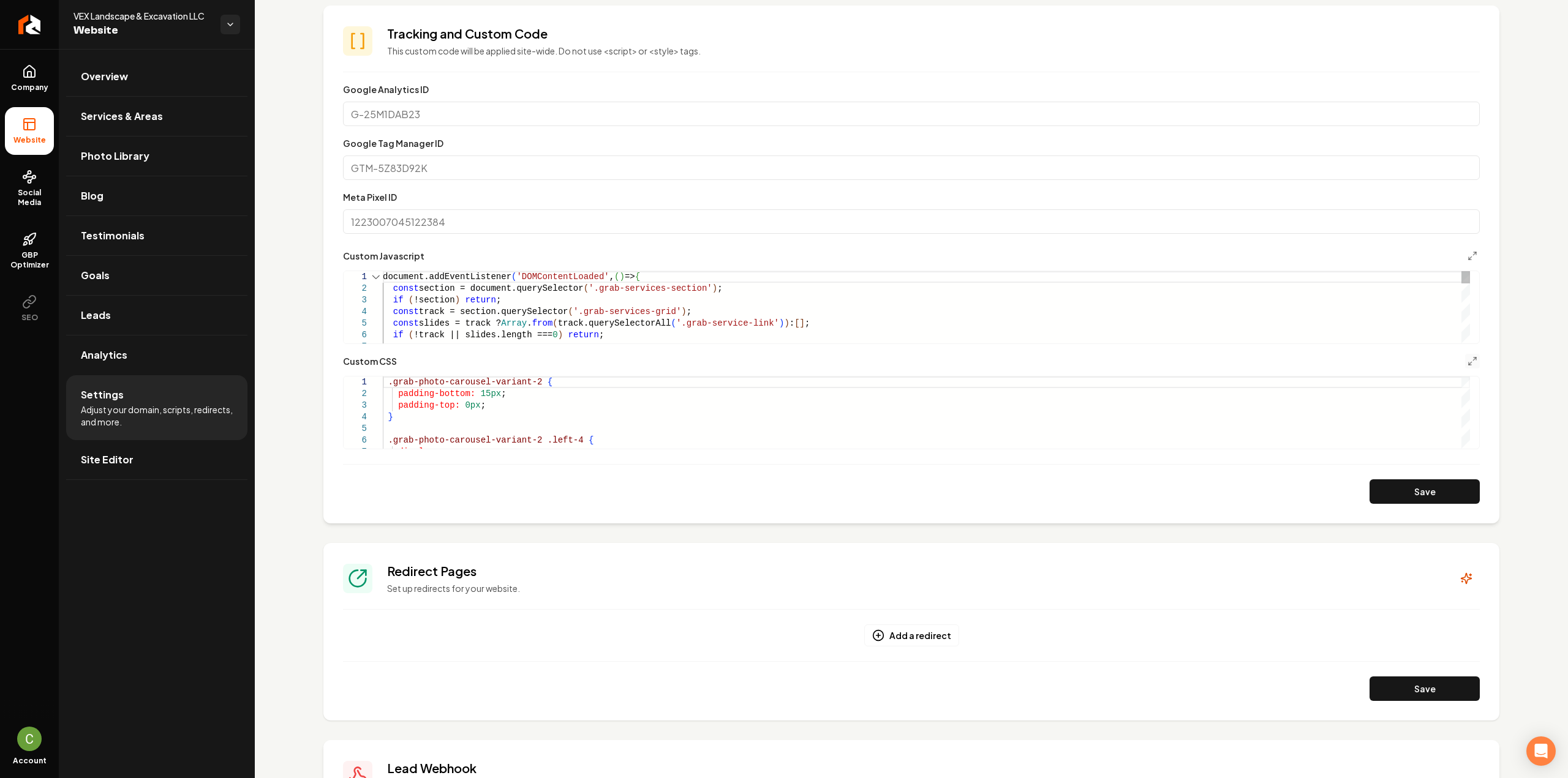 click on "if   ( !track || slides.length ===  0 )   return ; document.addEventListener ( 'DOMContentLoaded' ,  ( )  =>  {    const  section = document.querySelector ( '.grab-services-section' ) ;    if   ( !section )   return ;    const  track = section.querySelector ( '.grab-services-grid' ) ;    const  slides = track ?  Array . from ( track.querySelectorAll ( '.grab-service-link' ) )  :  [ ] ;" at bounding box center (926, 736) 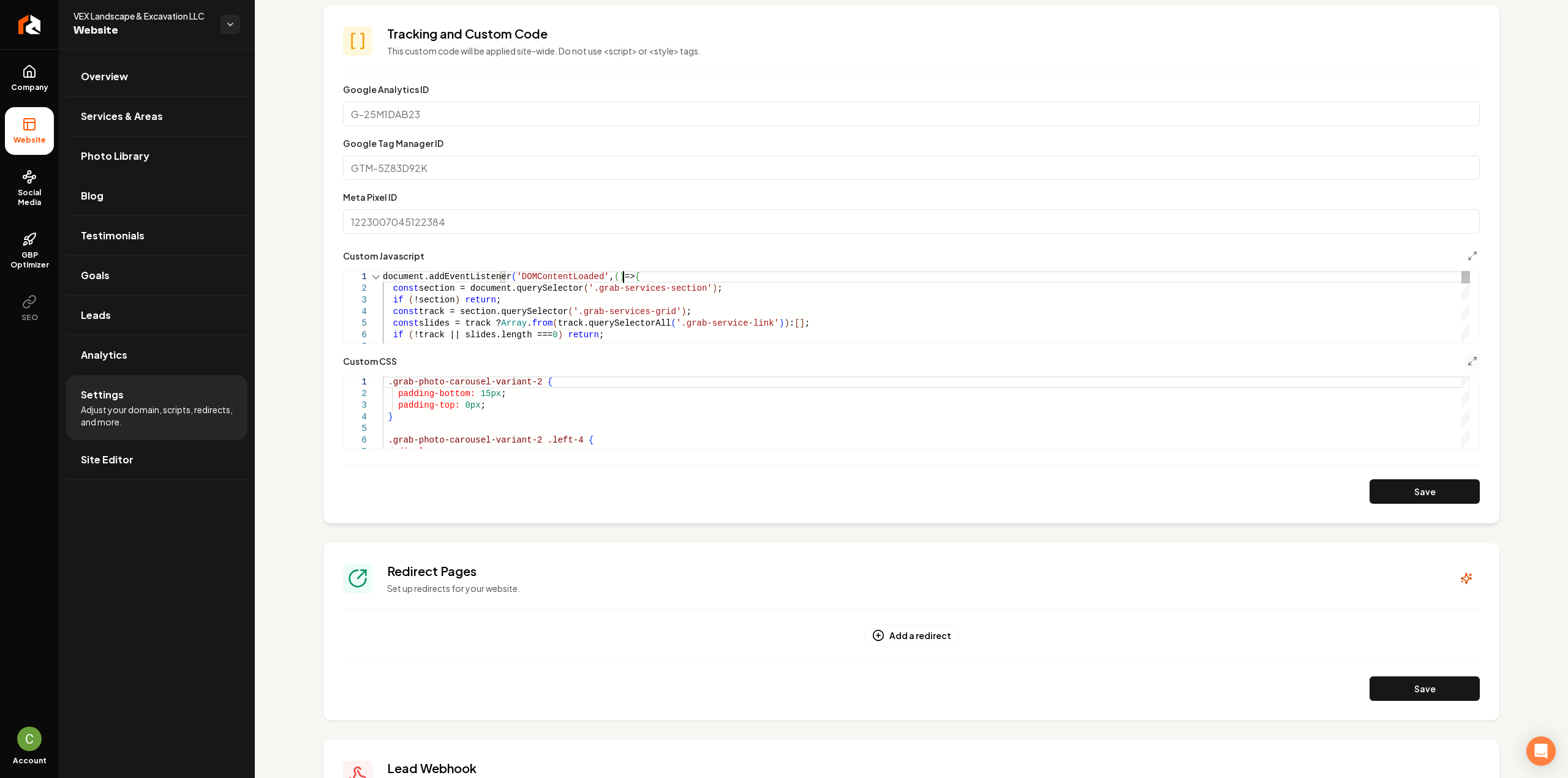 scroll, scrollTop: 0, scrollLeft: 0, axis: both 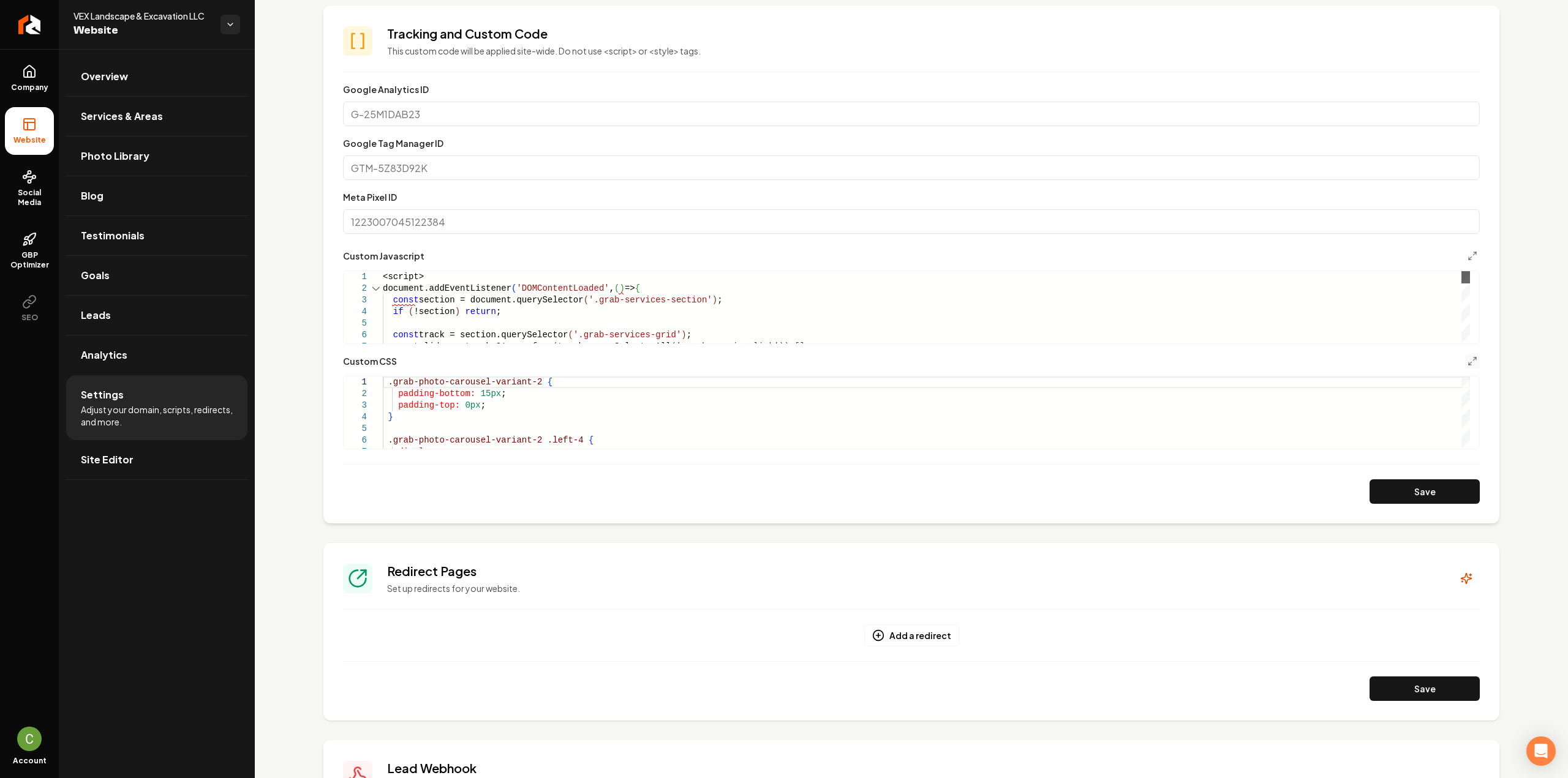 click at bounding box center (1466, 277) 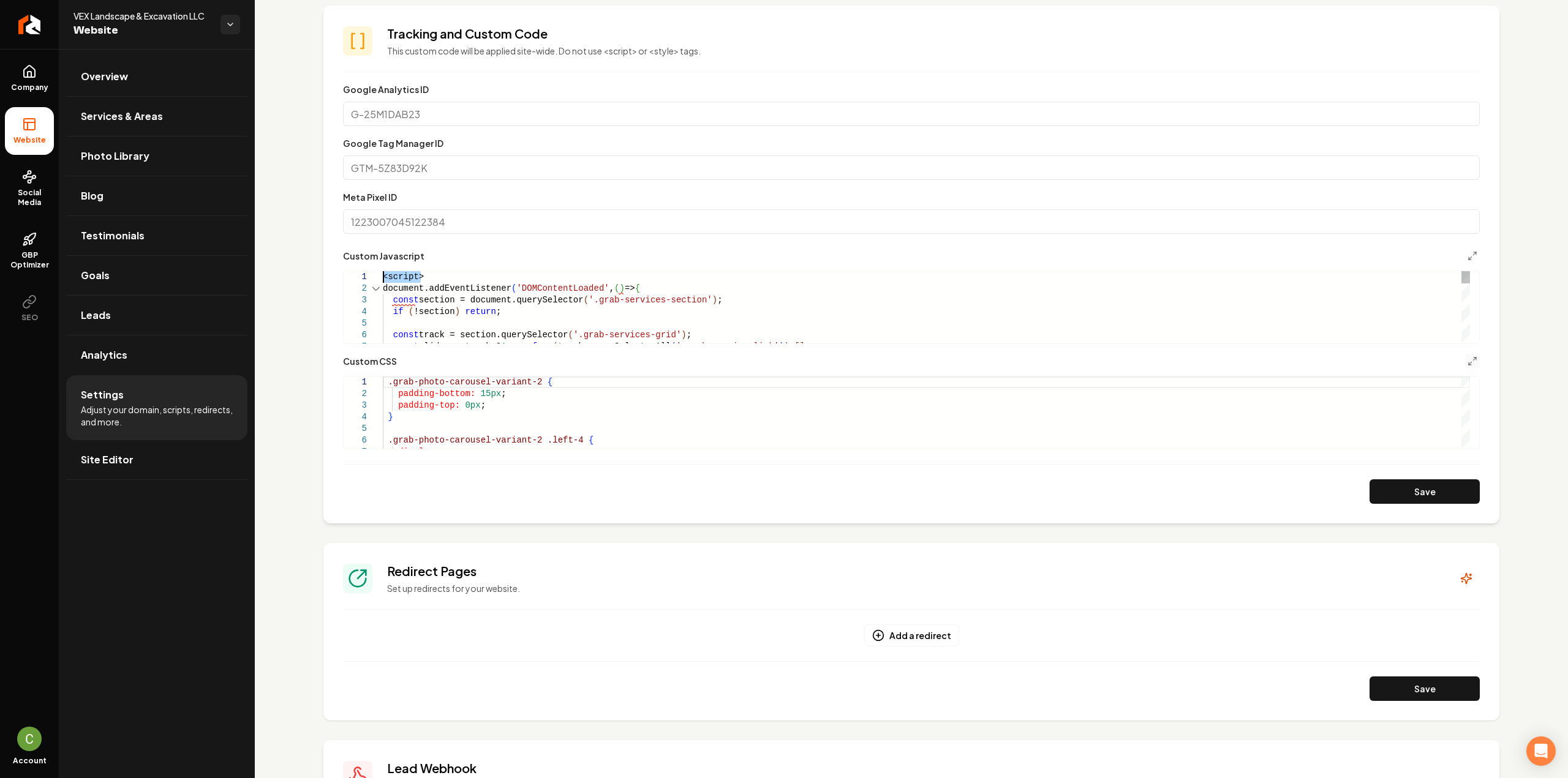 drag, startPoint x: 397, startPoint y: 275, endPoint x: 349, endPoint y: 272, distance: 48.093659 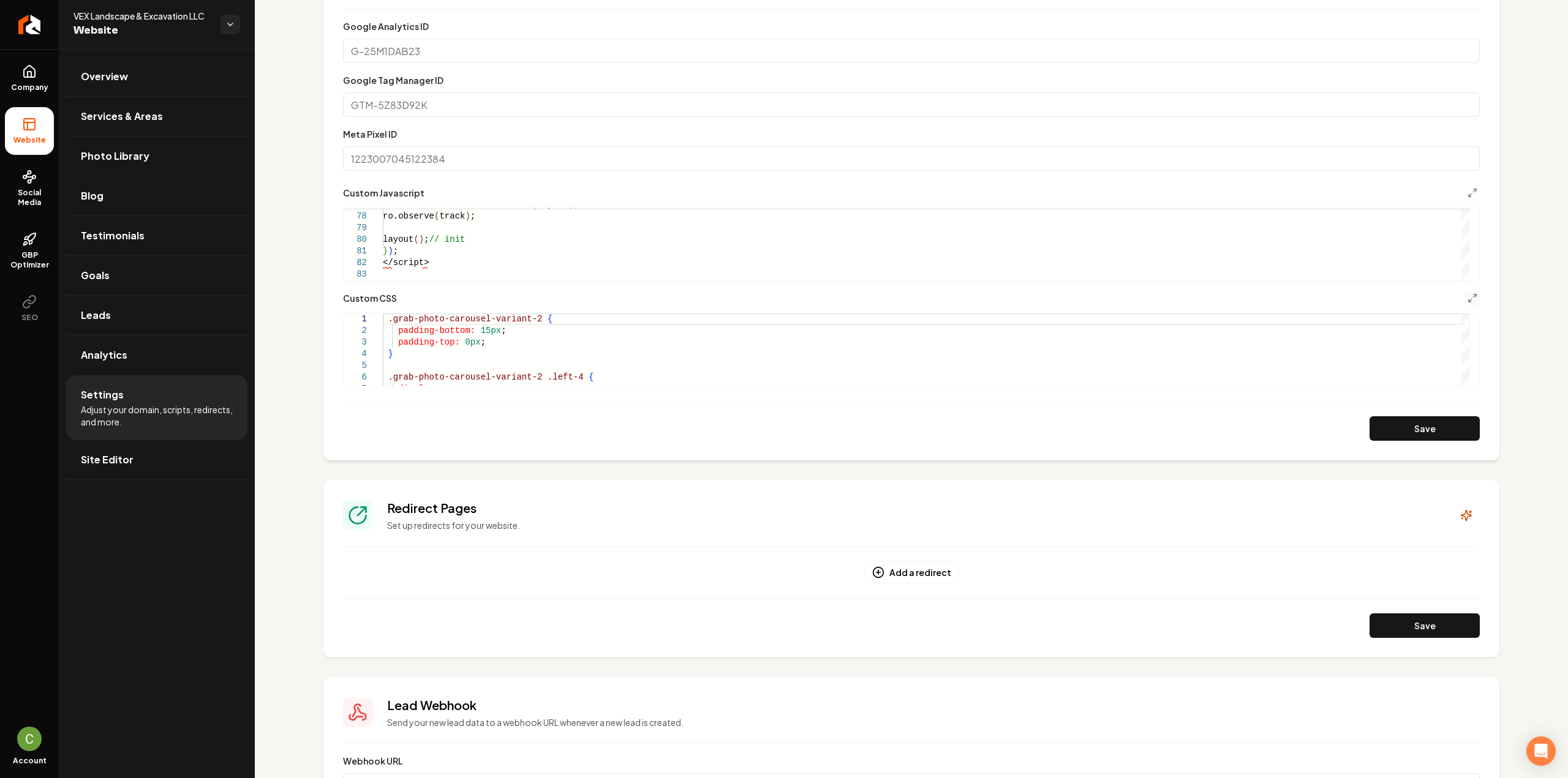 scroll, scrollTop: 430, scrollLeft: 0, axis: vertical 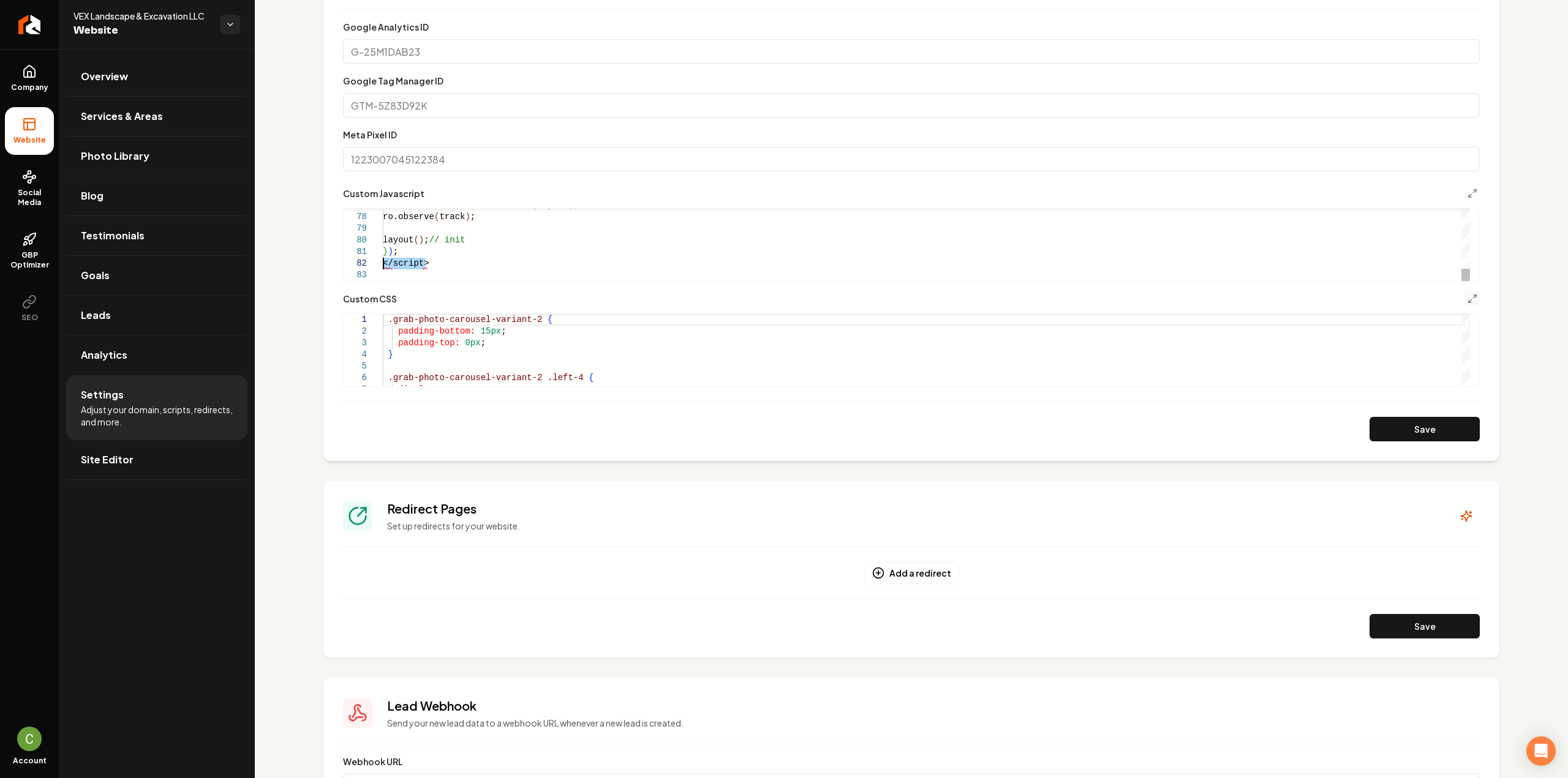 drag, startPoint x: 426, startPoint y: 263, endPoint x: 369, endPoint y: 265, distance: 57.03508 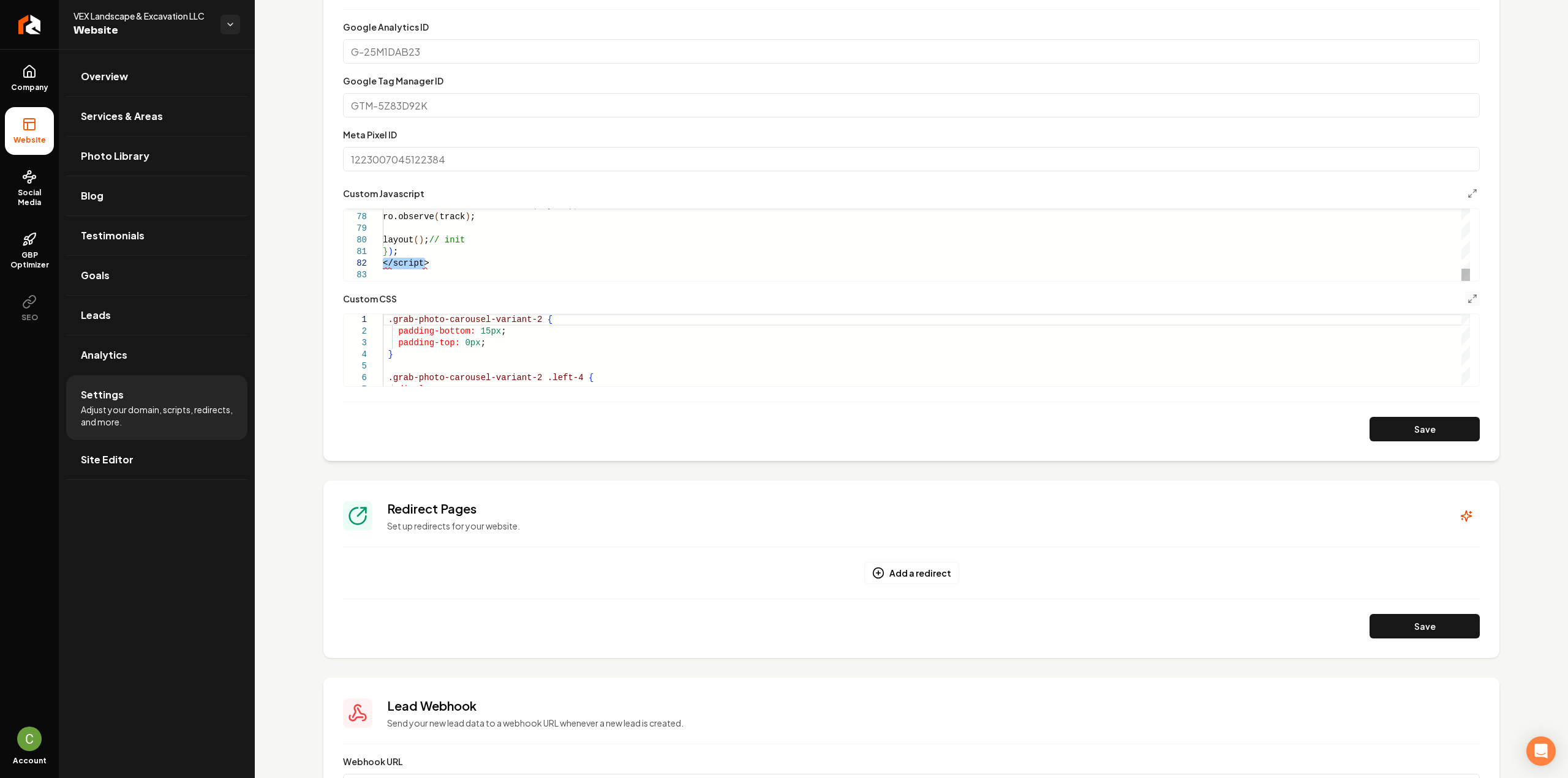 type on "***" 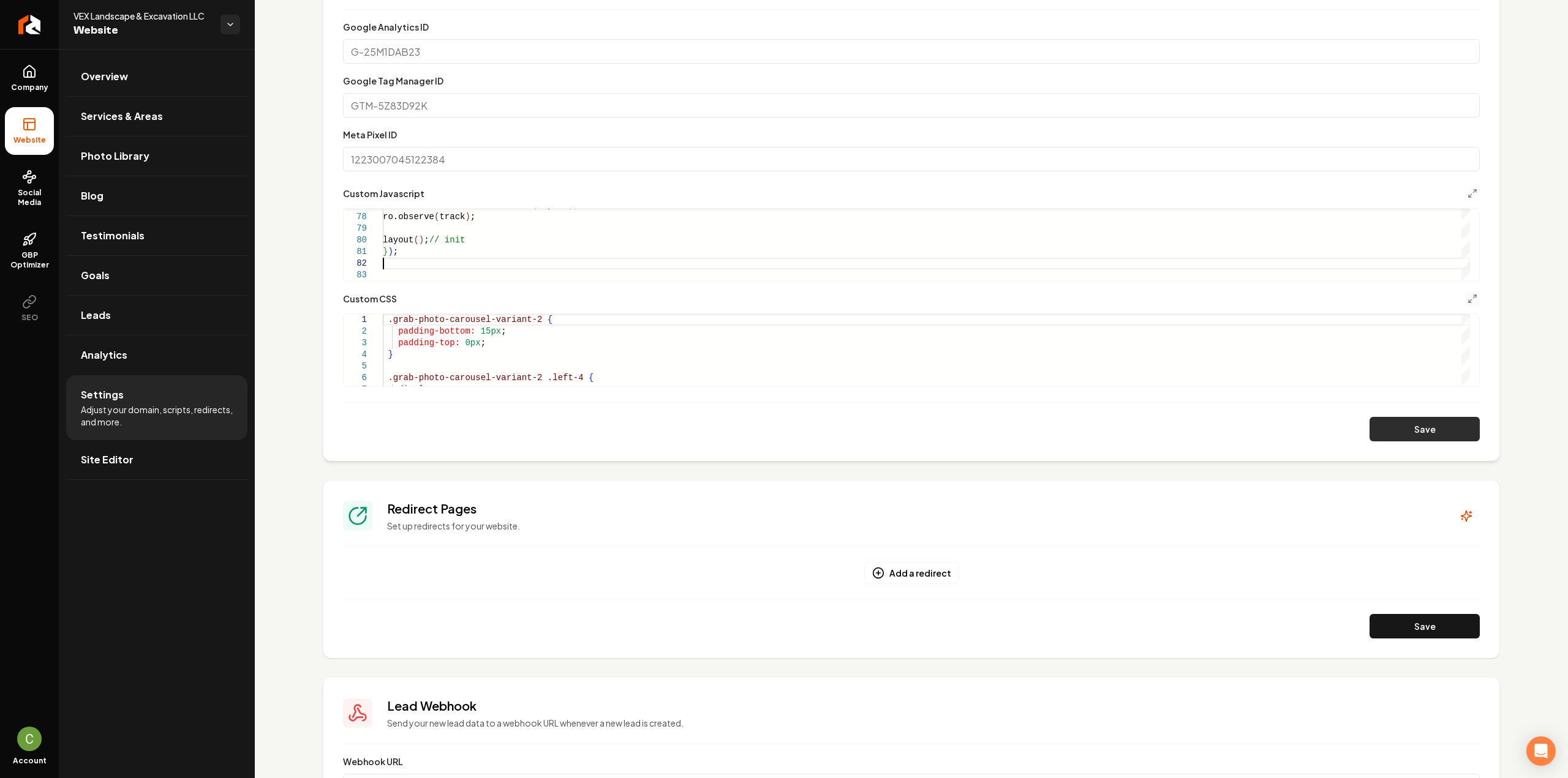 click on "Save" at bounding box center (1425, 429) 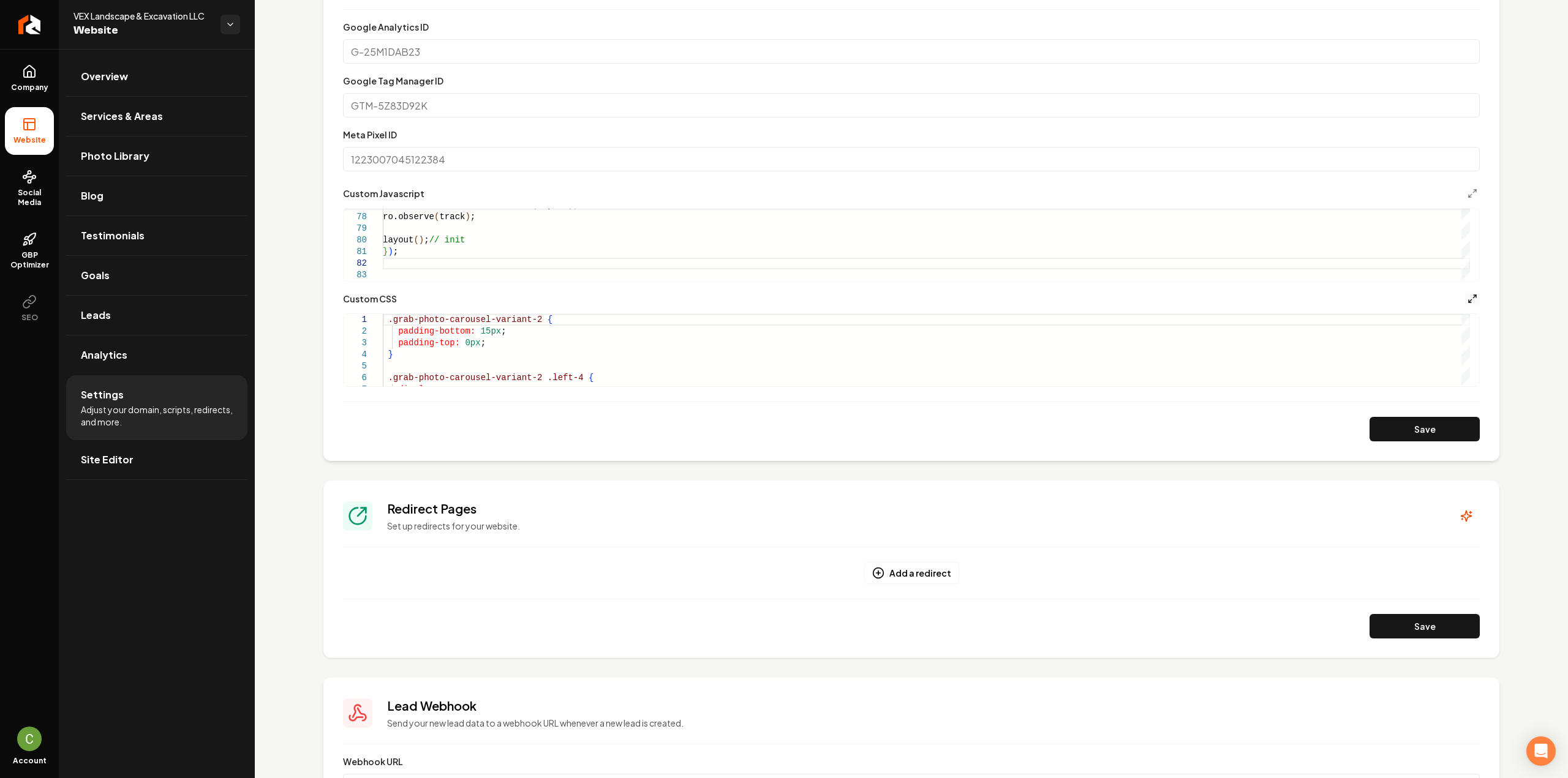click 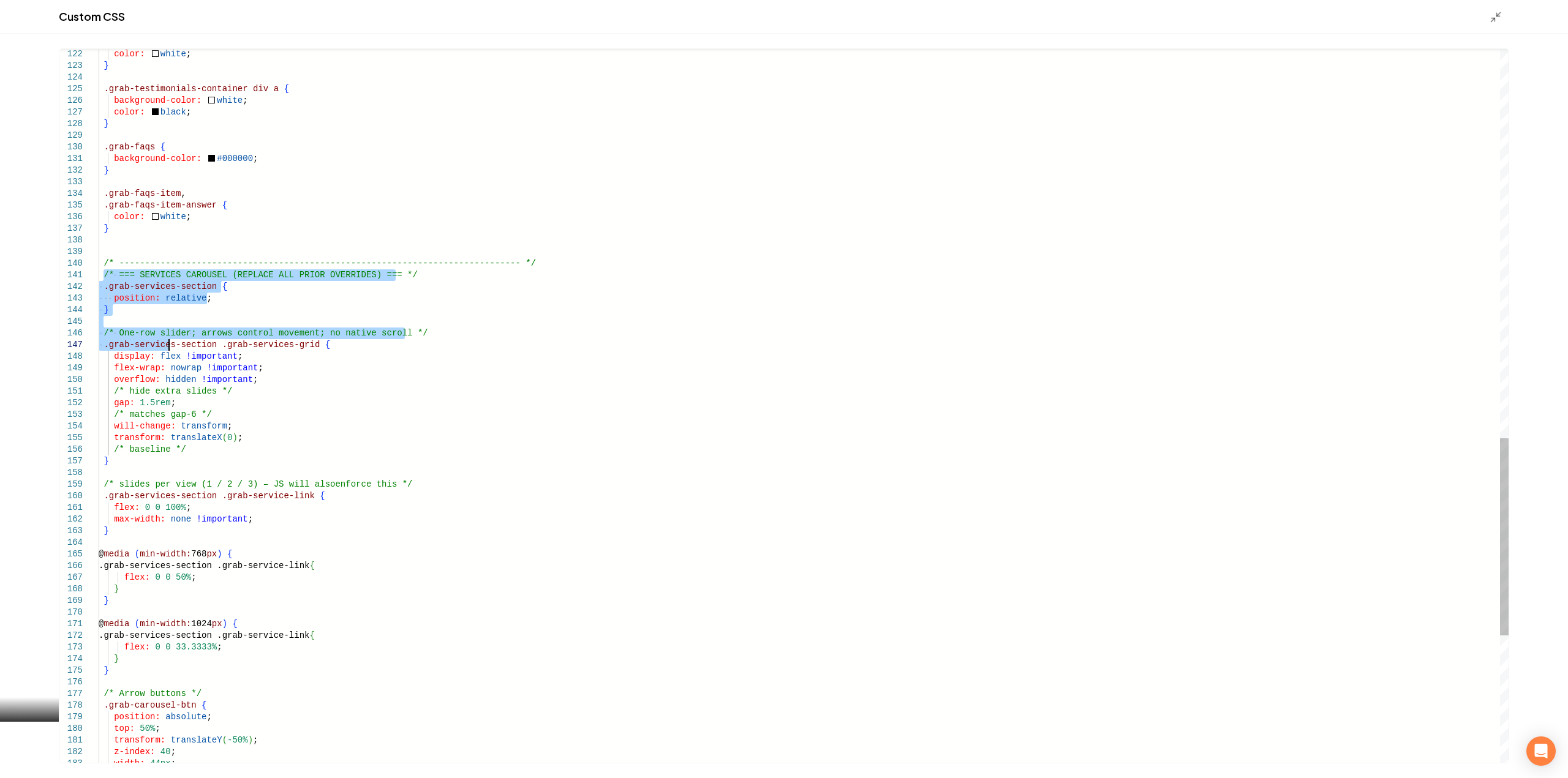 scroll, scrollTop: 0, scrollLeft: 0, axis: both 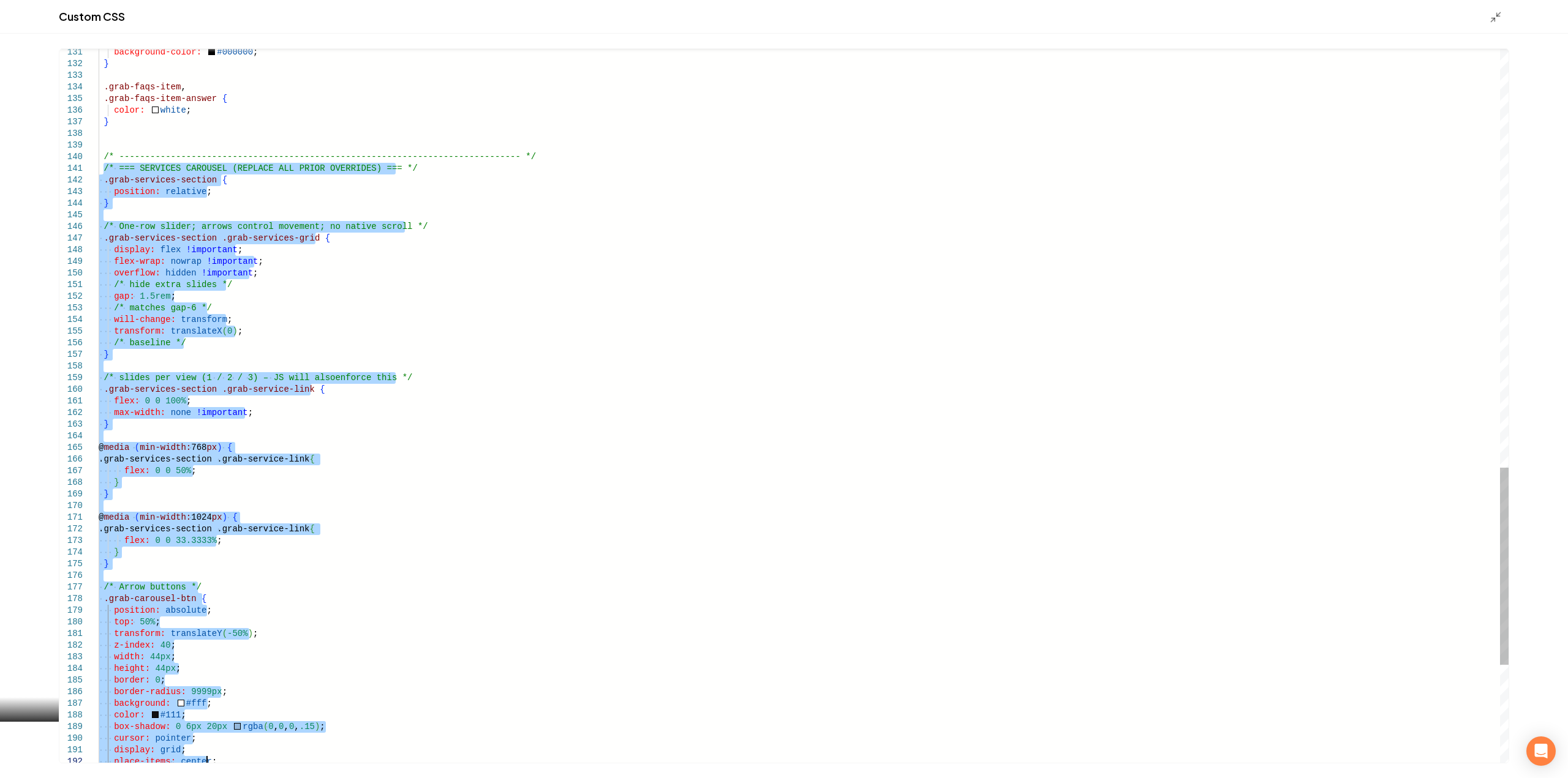 type on "**********" 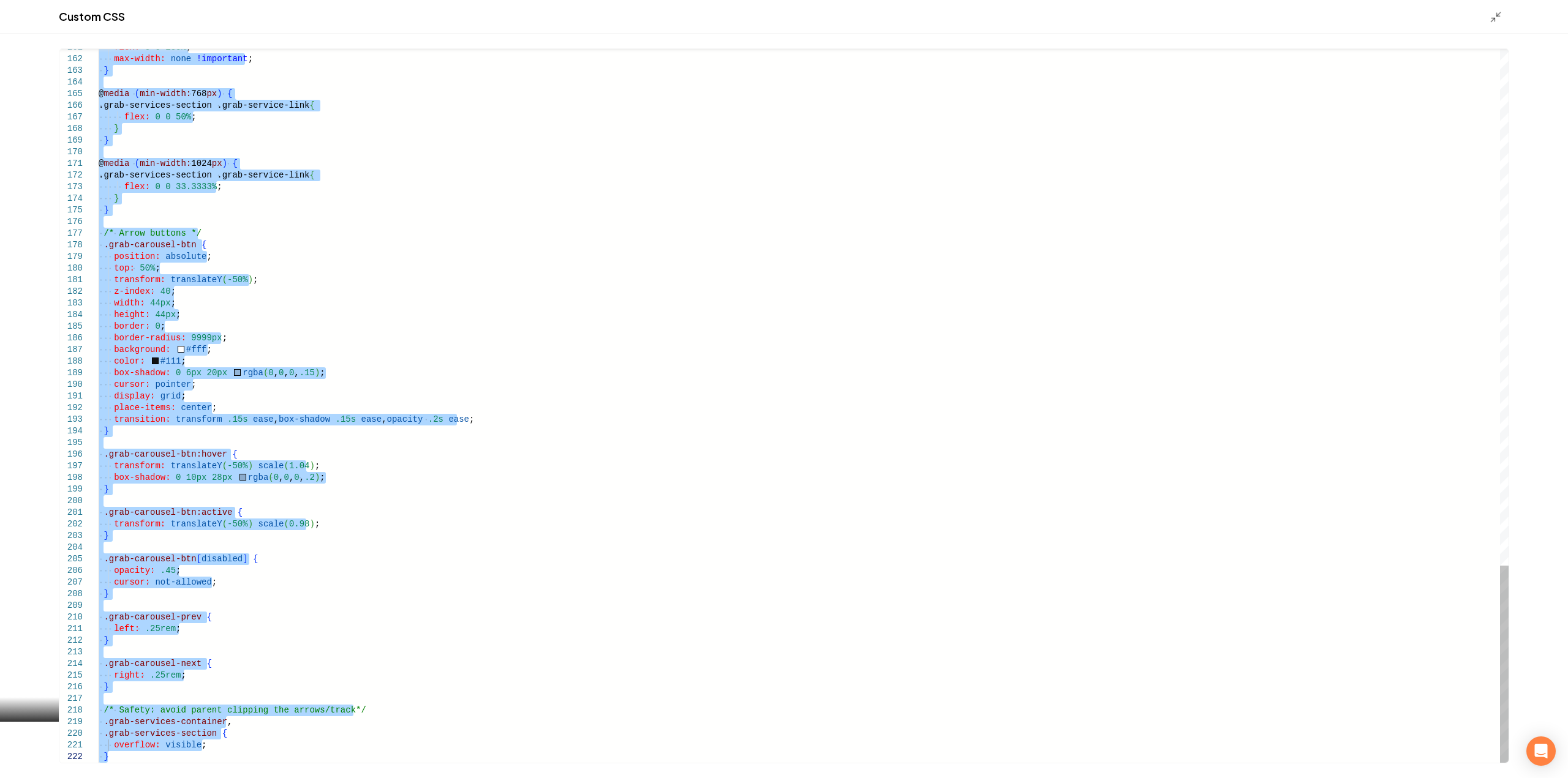 drag, startPoint x: 102, startPoint y: 274, endPoint x: 855, endPoint y: 807, distance: 922.5497 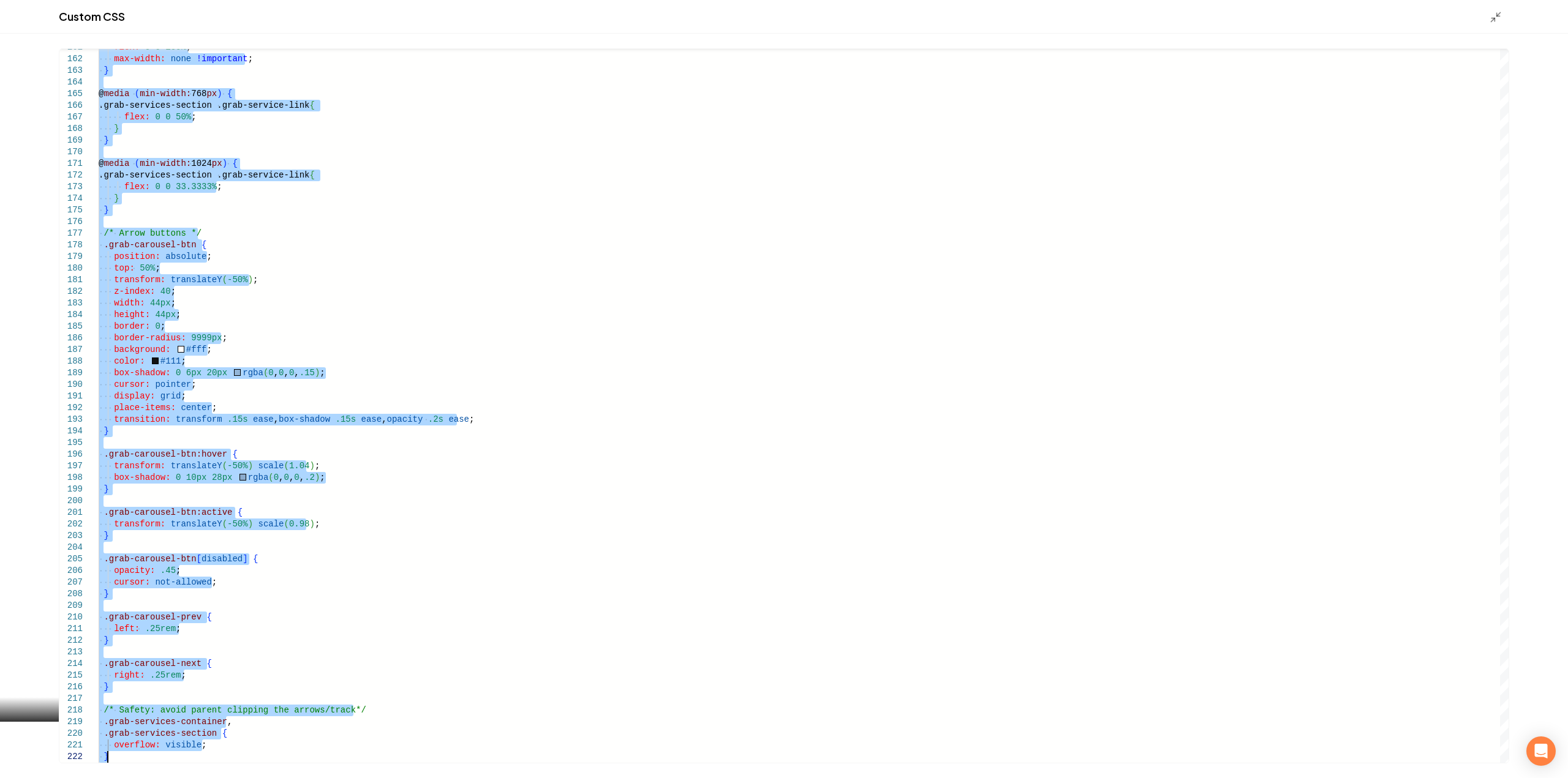 type 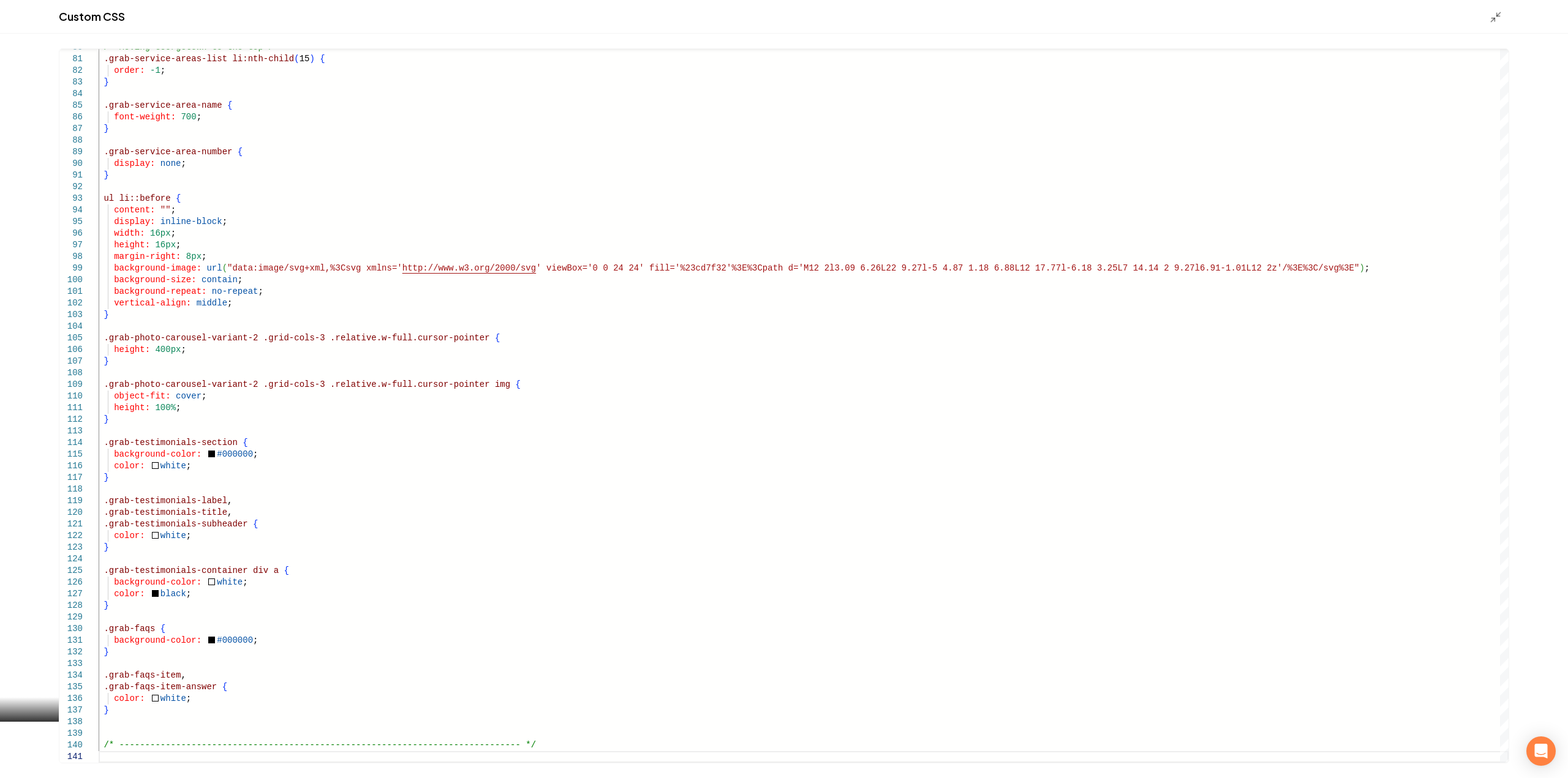 click on "Custom CSS" at bounding box center [784, 17] 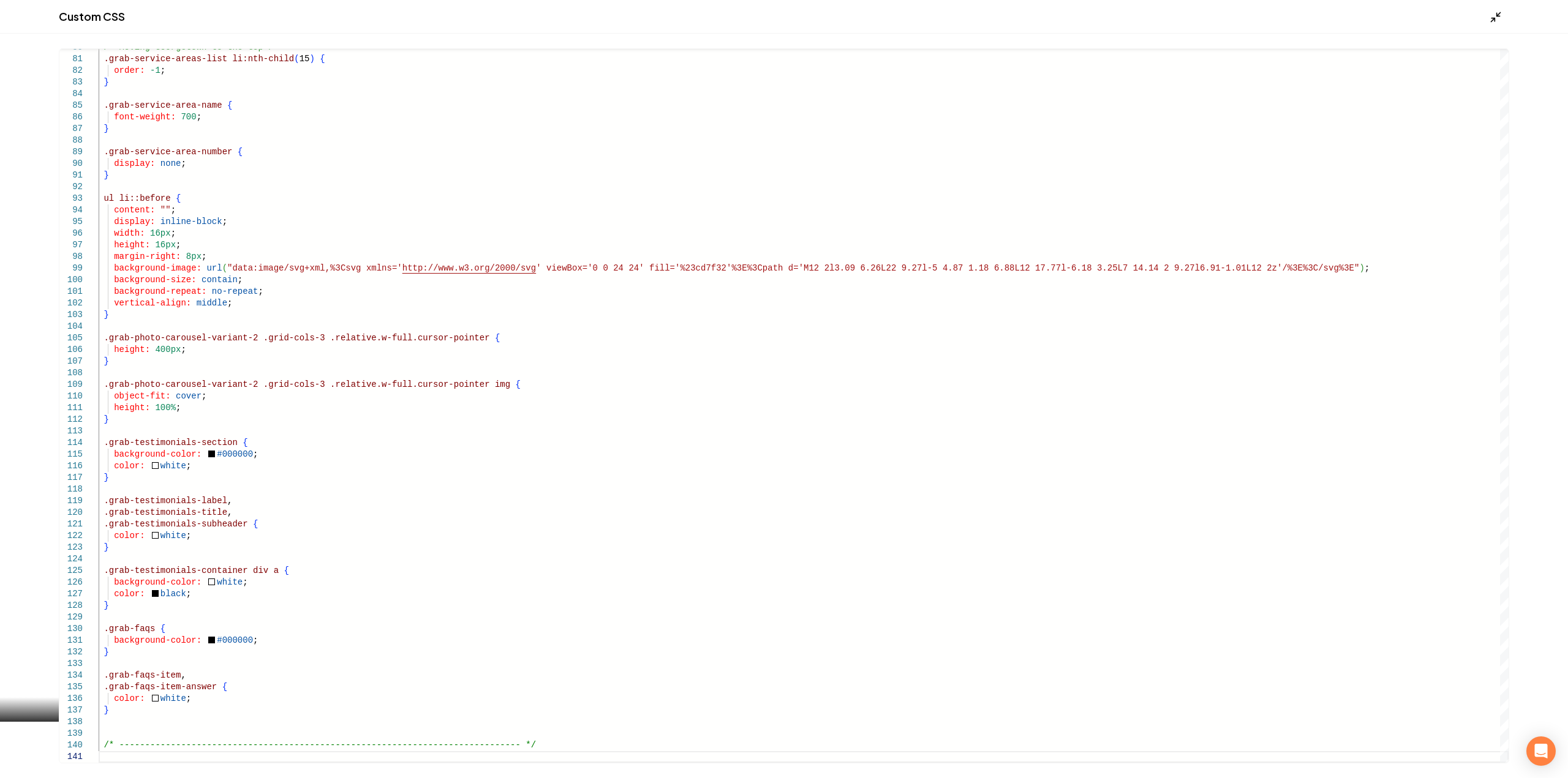 click 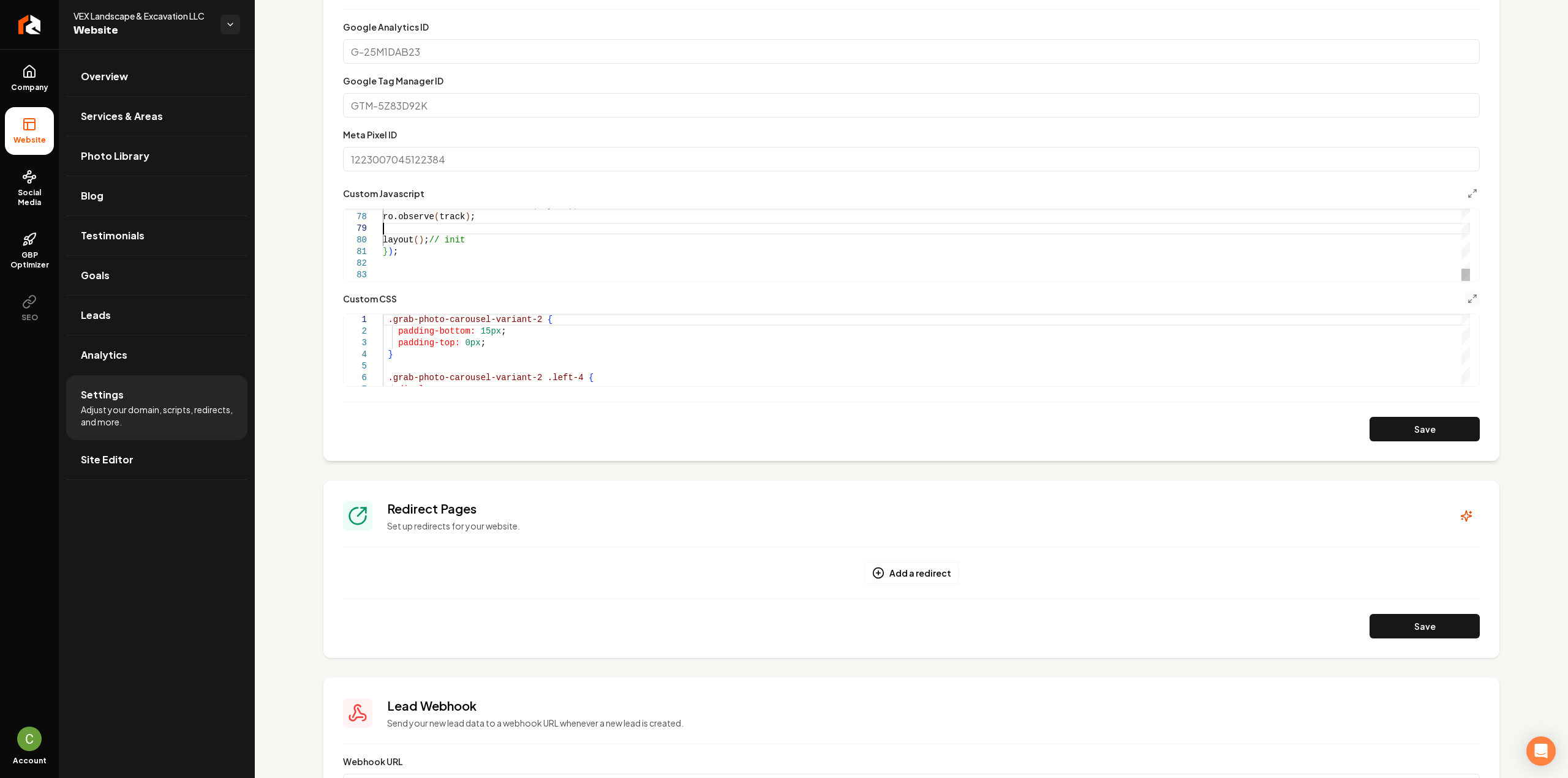 click on "const  ro =  new   ResizeObserver ( layout ) ;   ro.observe ( track ) ;   layout ( ) ;  // init } ) ;" at bounding box center [926, -202] 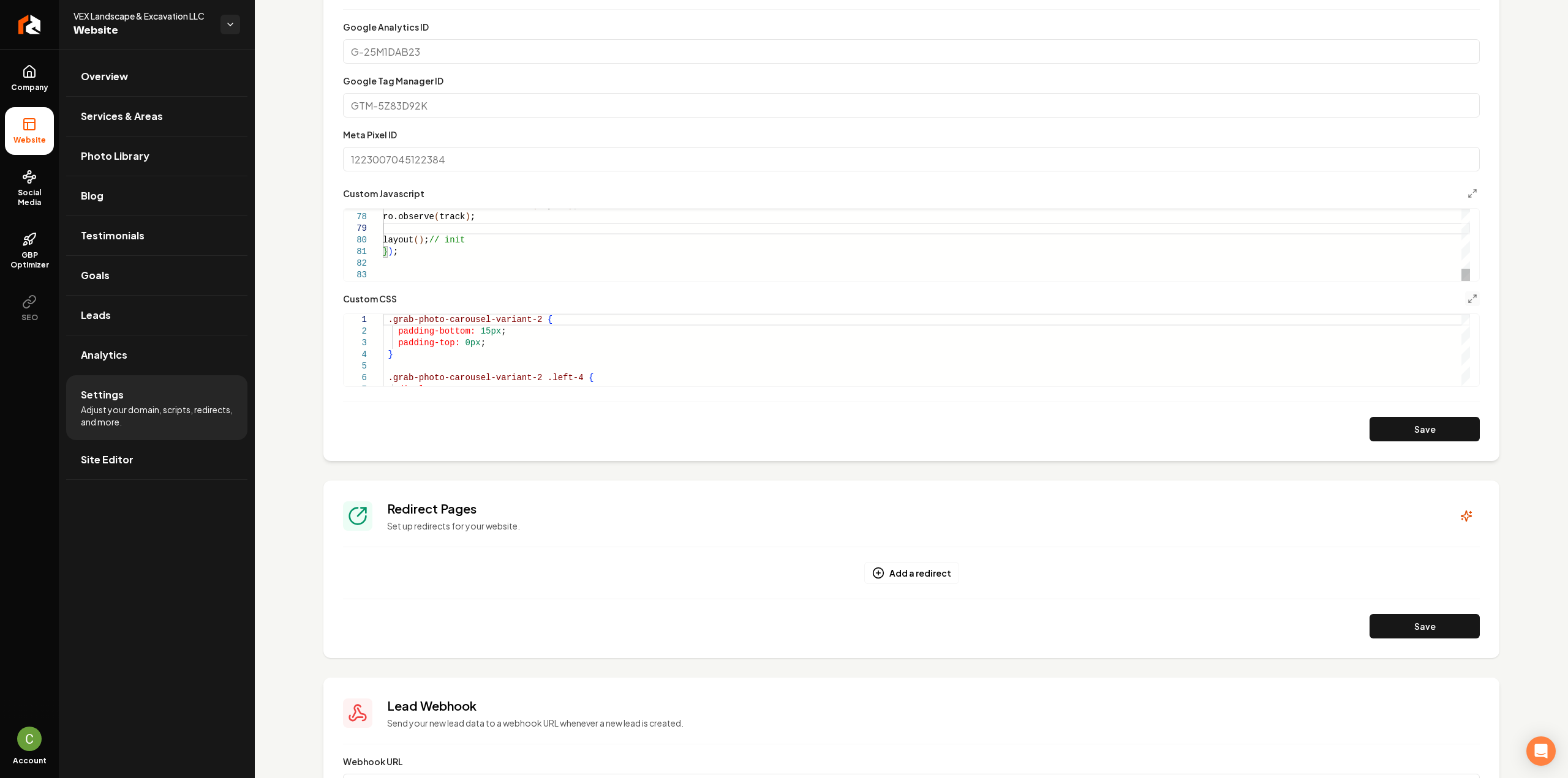 type on "**********" 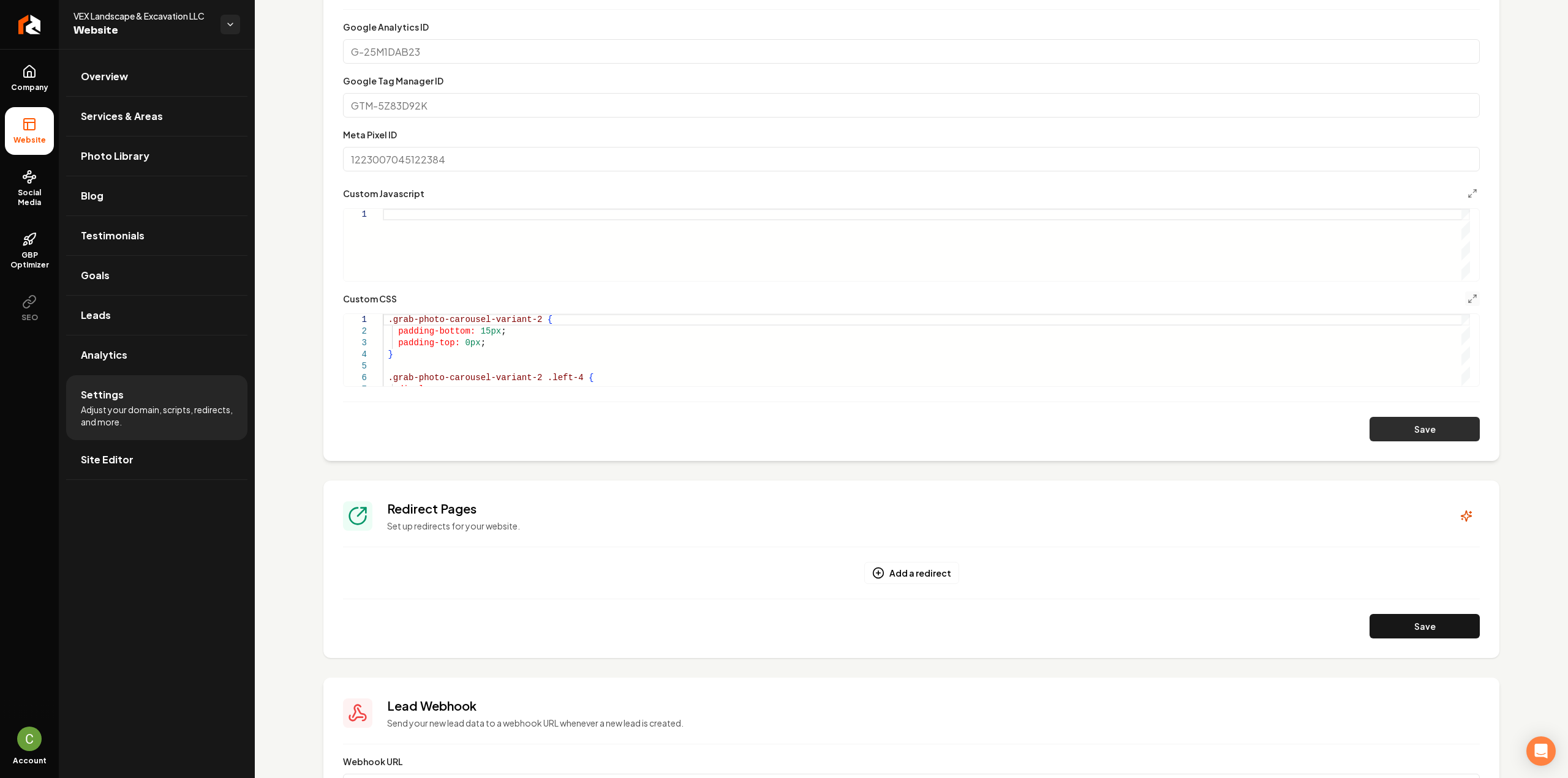 click on "Save" at bounding box center [1425, 429] 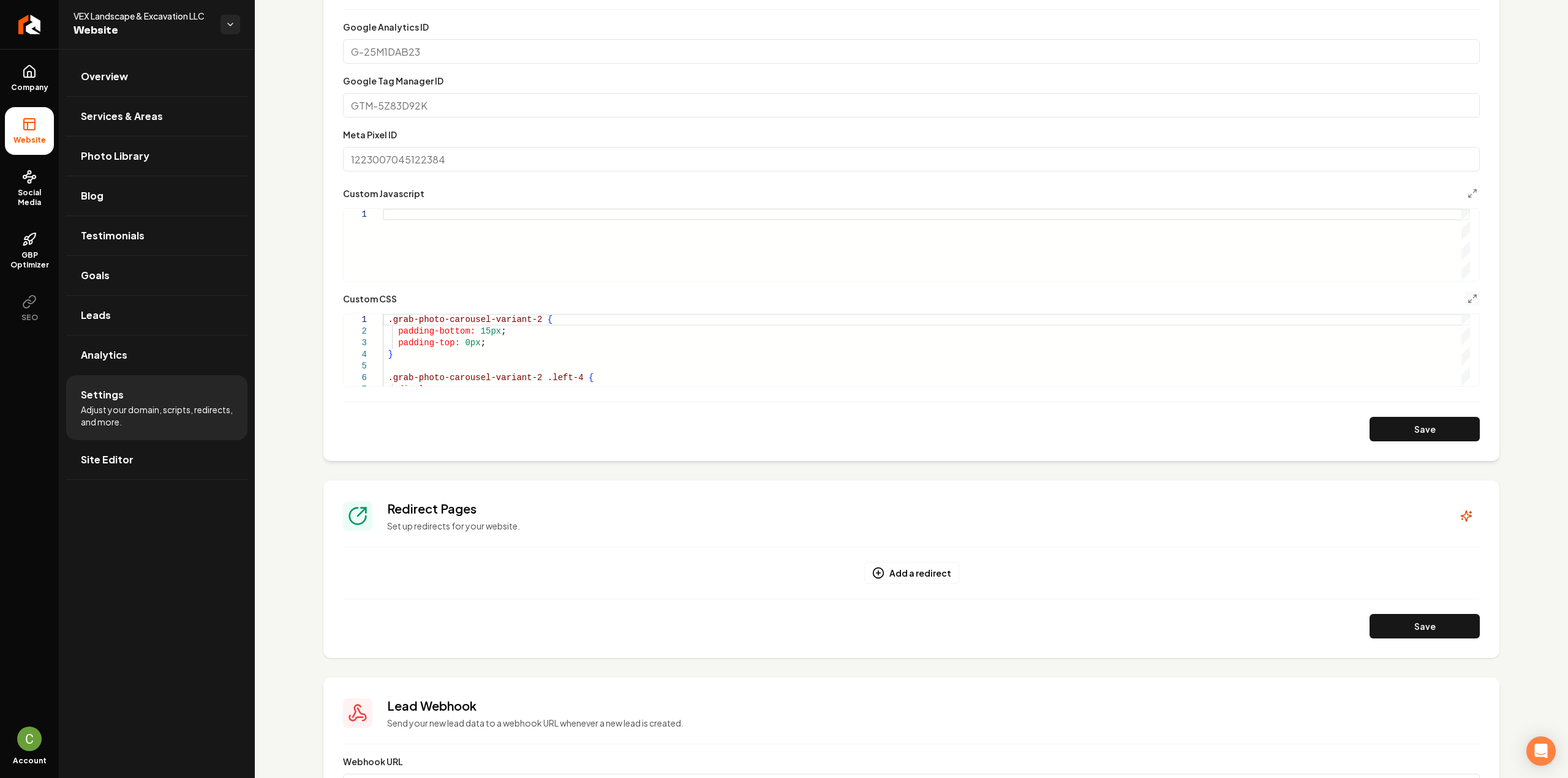 click at bounding box center [926, 245] 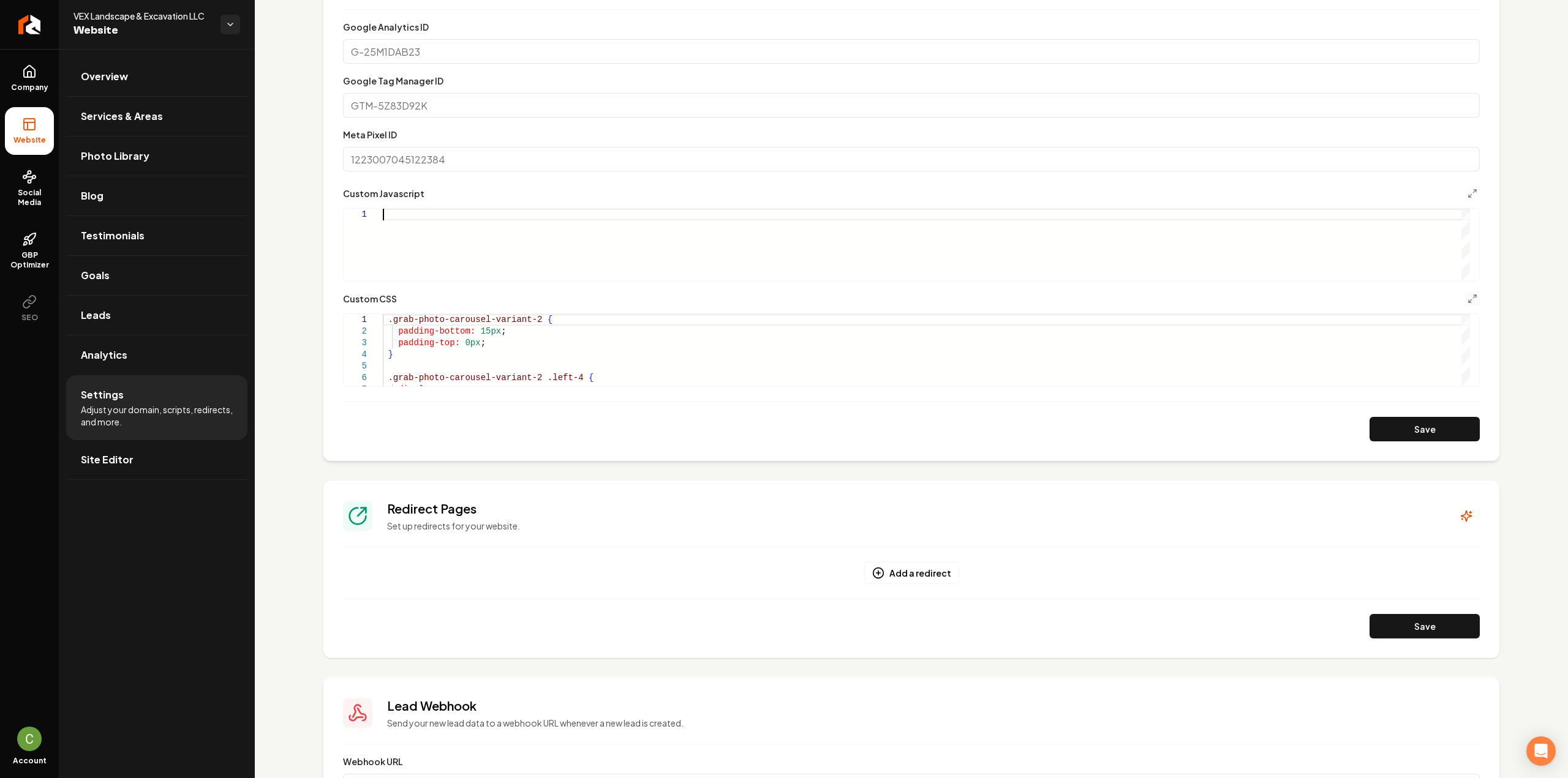 scroll, scrollTop: 0, scrollLeft: 0, axis: both 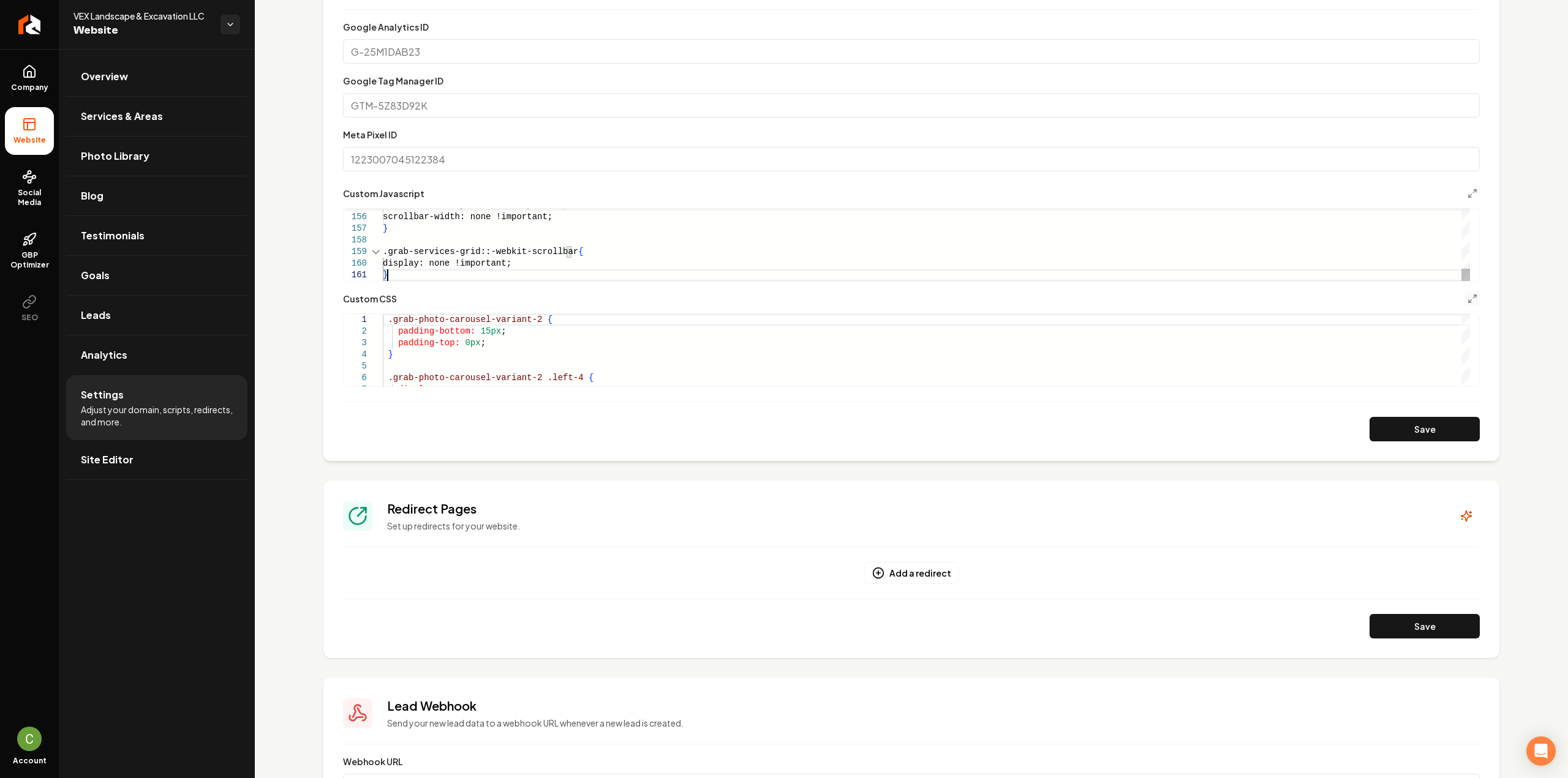 type 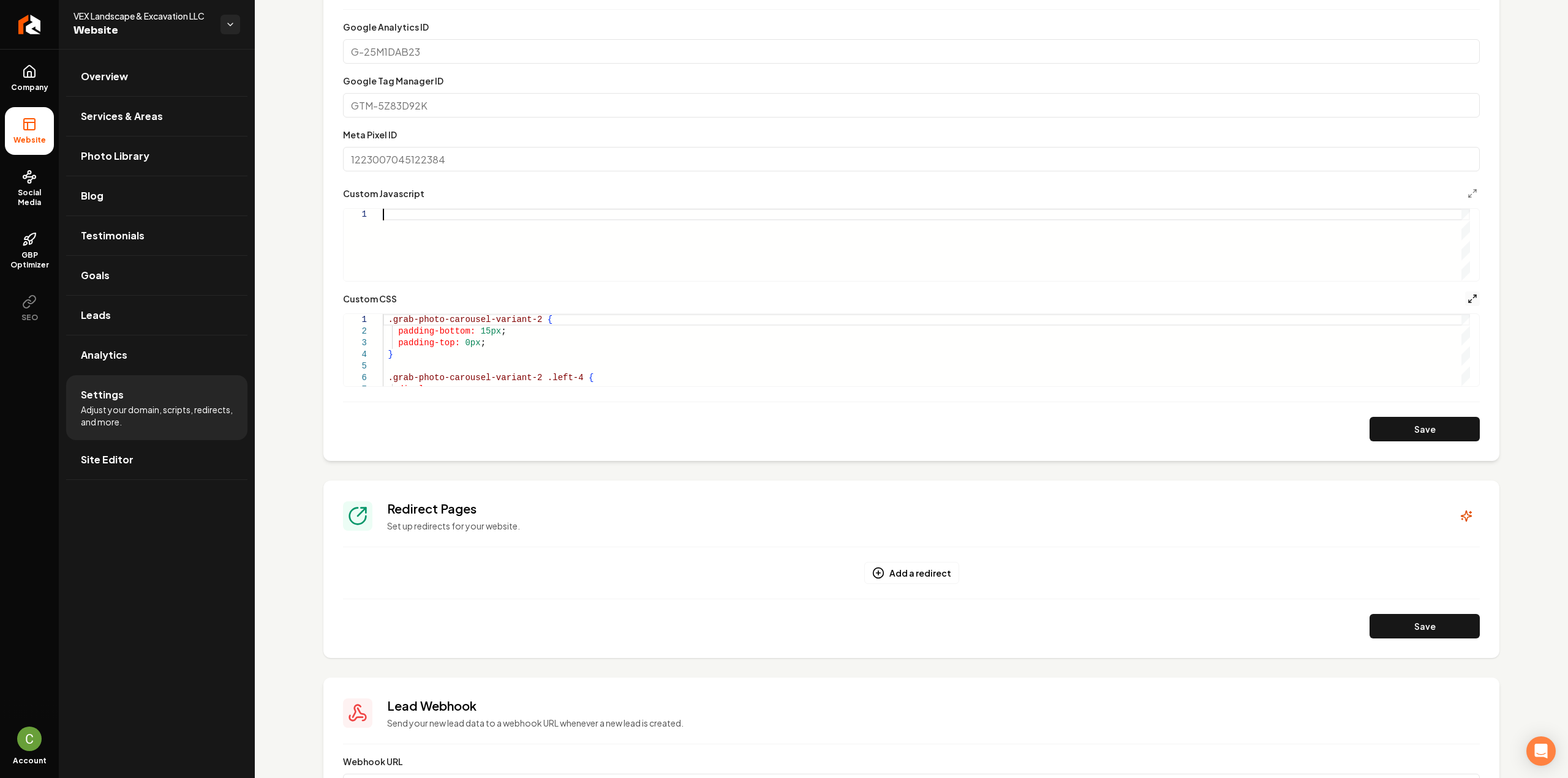 click 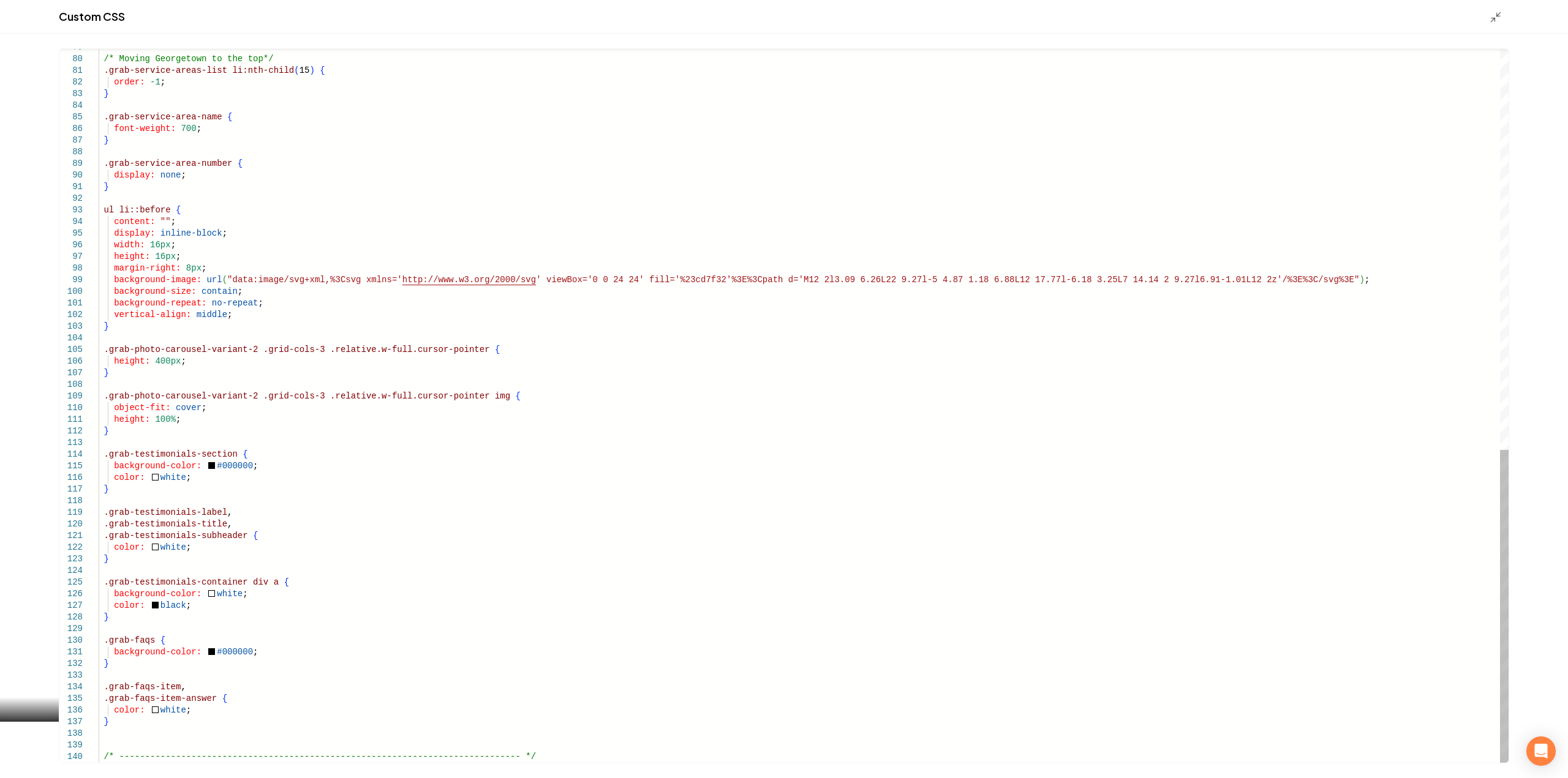 click on "/* Moving Georgetown to the top*/   .grab-service-areas-list   li:nth-child ( 15 )   {     order:   -1 ;   }   .grab-service-area-name   {     font-weight:   700 ;   }   .grab-service-area-number   {     display:   none ;   }   ul   li::before   {     content:   "" ;     display:   inline-block ;     width:   16px ;     height:   16px ;     margin-right:   8px ;     background-image:   url ( "data:image/svg+xml,%3Csvg xmlns=' http://www.w3.org/2000/svg ' viewBox='0 0 24 24' fill='%23cd7f32'%3E%3Cpath d ='M12 2l3.09 6.26L22 9.27l-5 4.87 1.18 6.88L12 17. 77l-6.18 3.25L7 14.14 2 9.27l6.91-1.01L12 2z'/%3E% 3C/svg%3E" ) ;     background-size:   contain ;     background-repeat:   no-repeat ;     vertical-align:   middle ;   }   .grab-photo-carousel-variant-2   .grid-cols-3   .relative.w-full.cursor-pointer   {     height:   400px ;   }   .grab-photo-carousel-variant-2   .grid-cols-3   .relative.w-full.cursor-pointer" at bounding box center [804, -51] 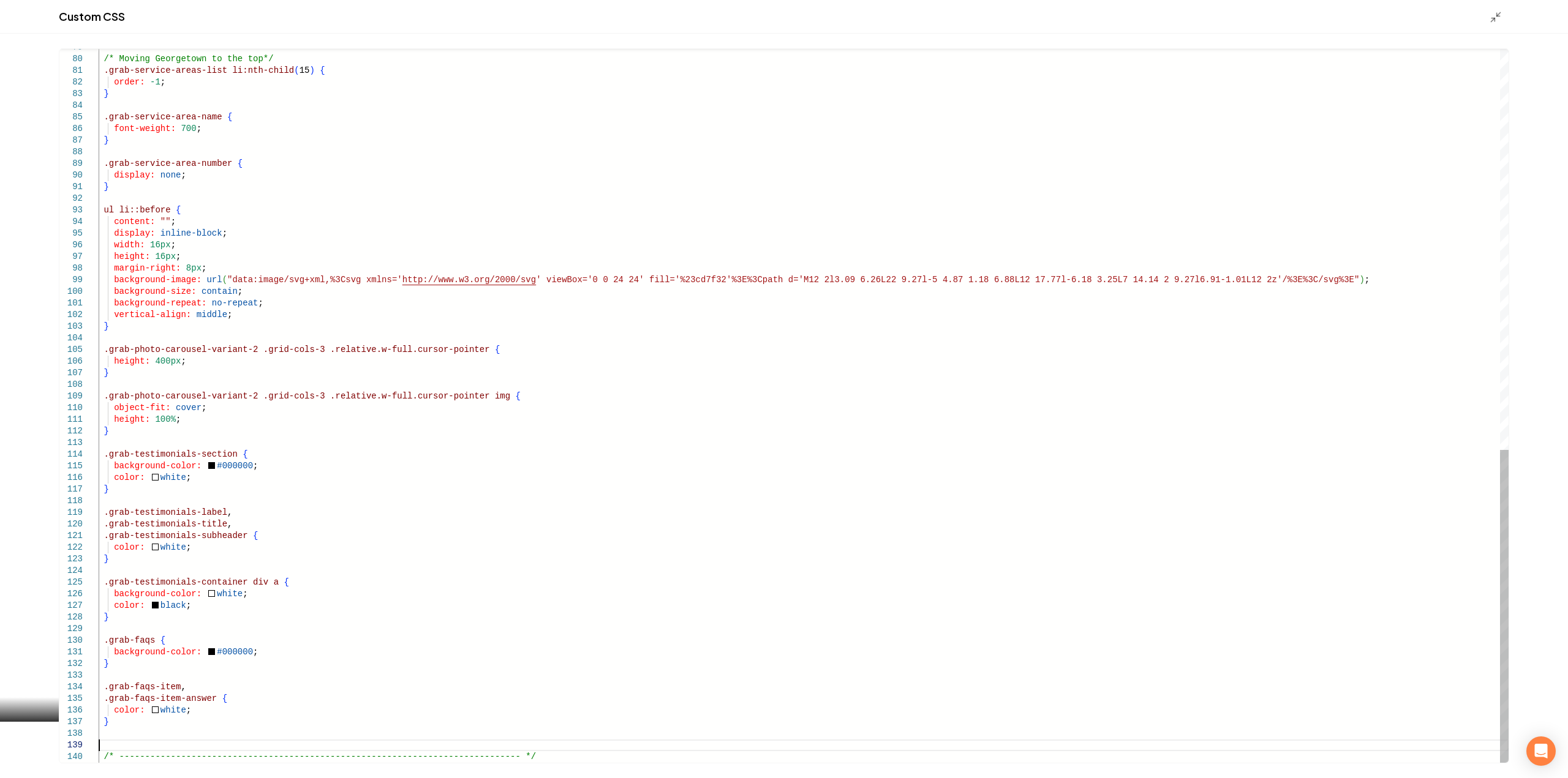 scroll, scrollTop: 0, scrollLeft: 0, axis: both 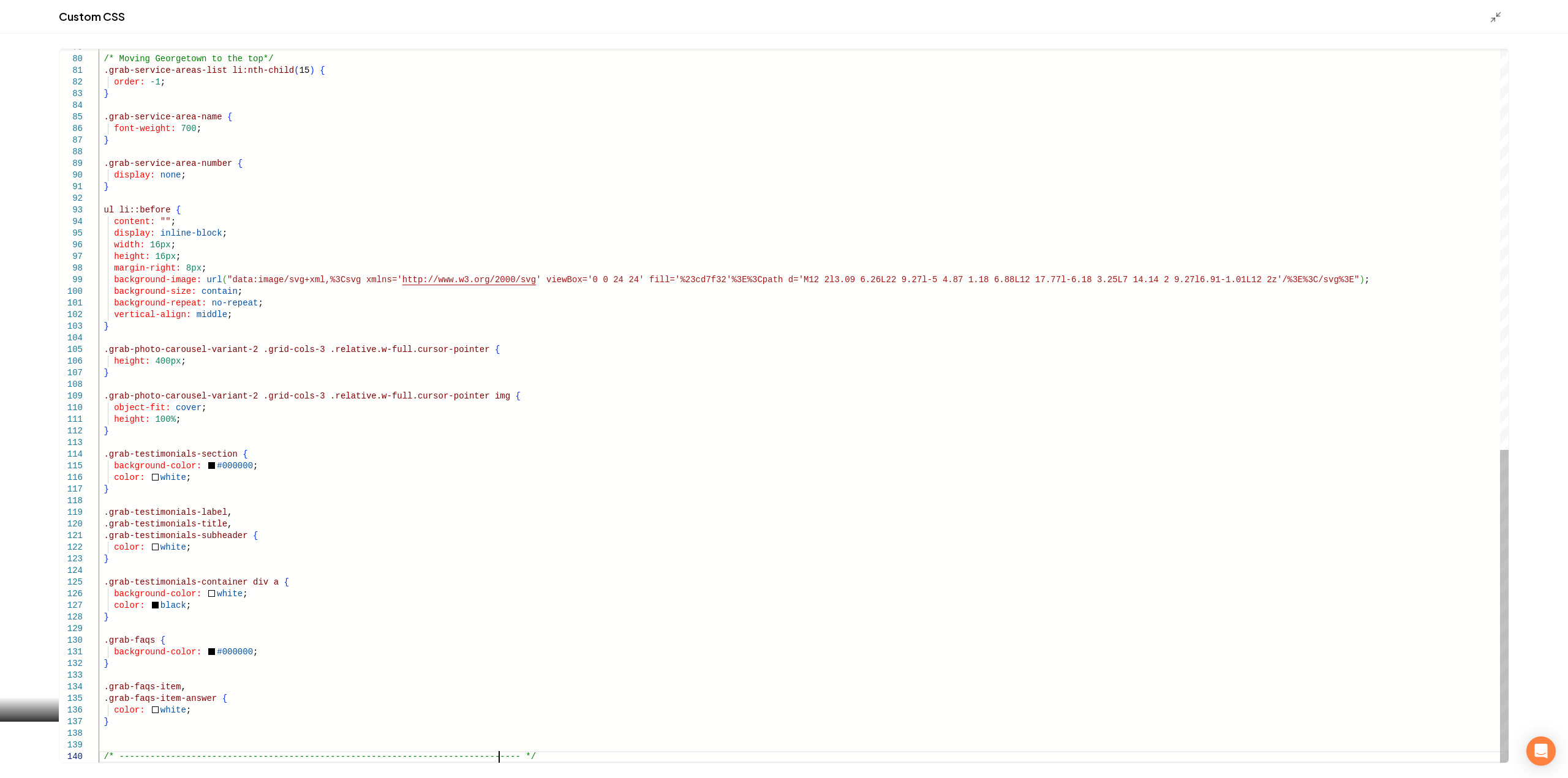 click on "/* Moving Georgetown to the top*/   .grab-service-areas-list   li:nth-child ( 15 )   {     order:   -1 ;   }   .grab-service-area-name   {     font-weight:   700 ;   }   .grab-service-area-number   {     display:   none ;   }   ul   li::before   {     content:   "" ;     display:   inline-block ;     width:   16px ;     height:   16px ;     margin-right:   8px ;     background-image:   url ( "data:image/svg+xml,%3Csvg xmlns=' http://www.w3.org/2000/svg ' viewBox='0 0 24 24' fill='%23cd7f32'%3E%3Cpath d ='M12 2l3.09 6.26L22 9.27l-5 4.87 1.18 6.88L12 17. 77l-6.18 3.25L7 14.14 2 9.27l6.91-1.01L12 2z'/%3E% 3C/svg%3E" ) ;     background-size:   contain ;     background-repeat:   no-repeat ;     vertical-align:   middle ;   }   .grab-photo-carousel-variant-2   .grid-cols-3   .relative.w-full.cursor-pointer   {     height:   400px ;   }   .grab-photo-carousel-variant-2   .grid-cols-3   .relative.w-full.cursor-pointer" at bounding box center (804, -51) 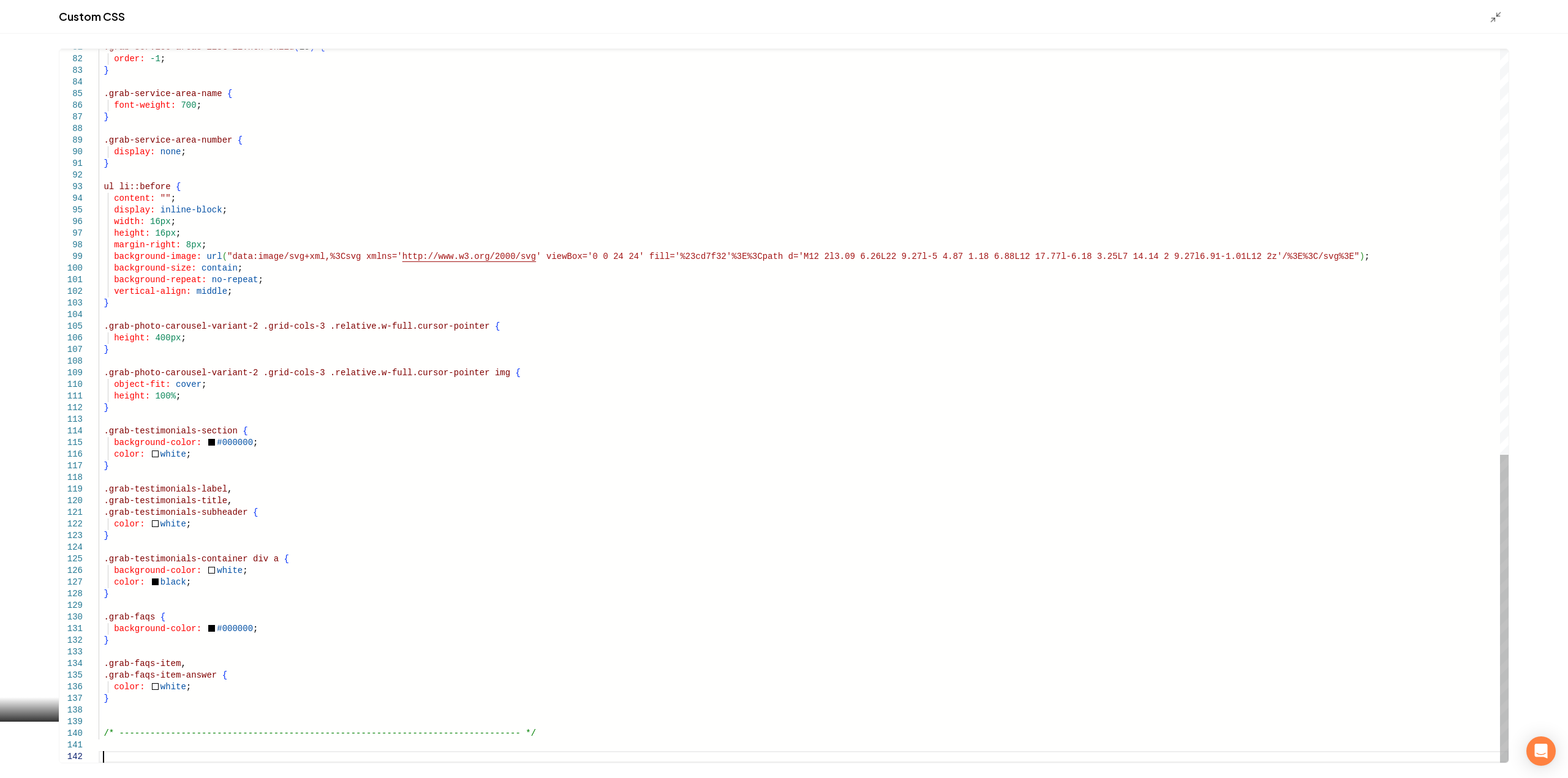scroll, scrollTop: 24, scrollLeft: 4, axis: both 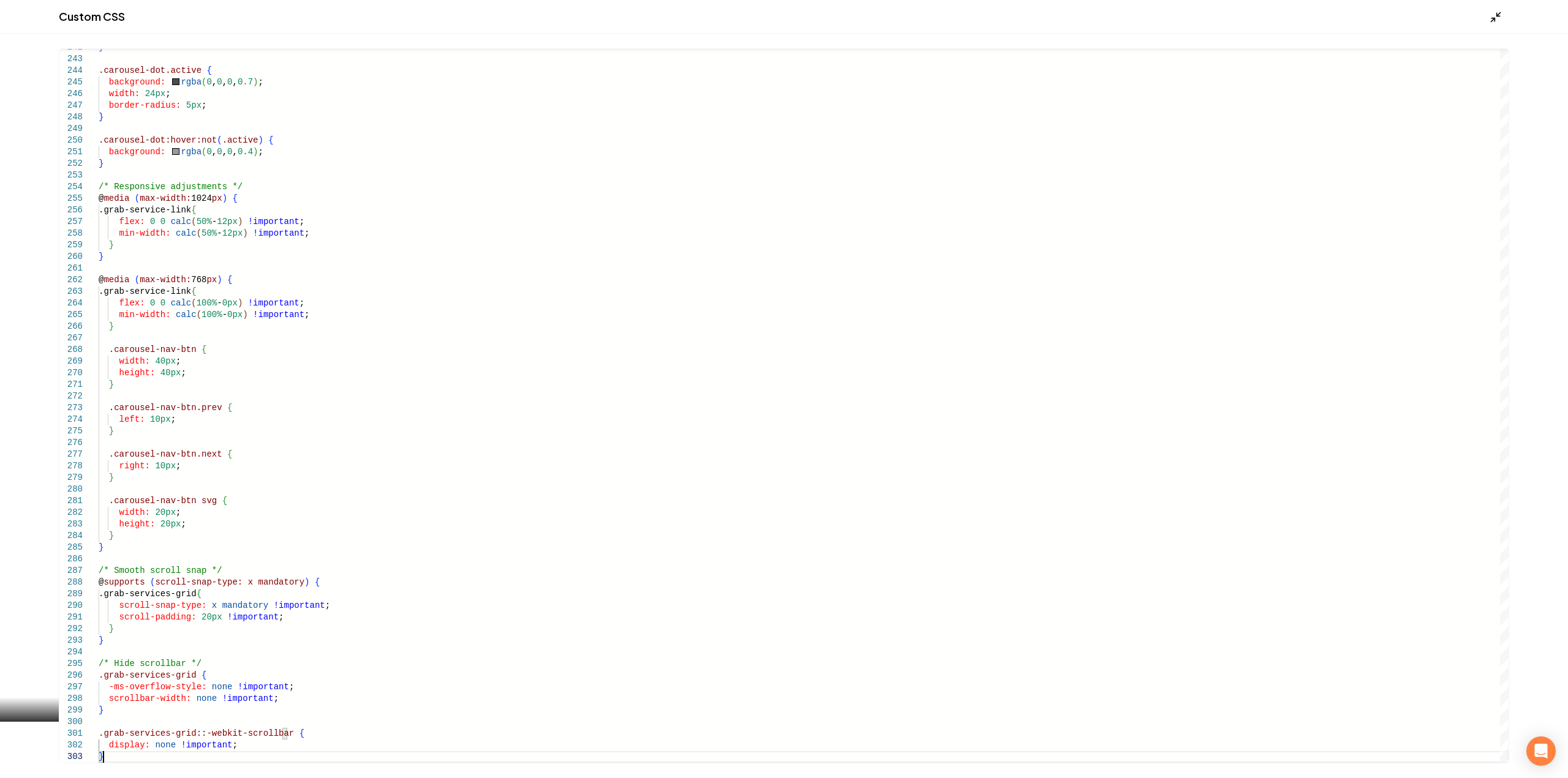 type on "**********" 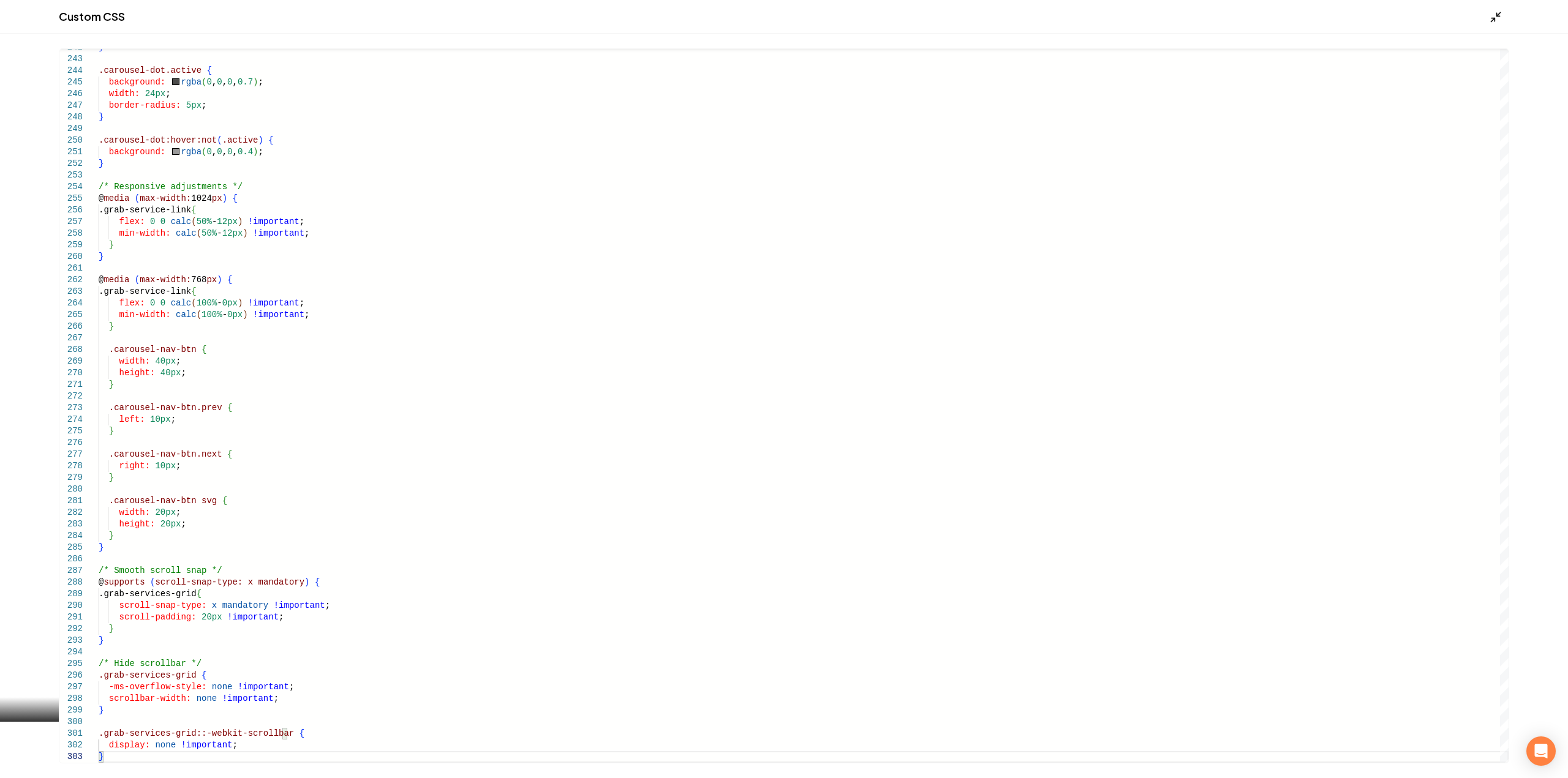 click 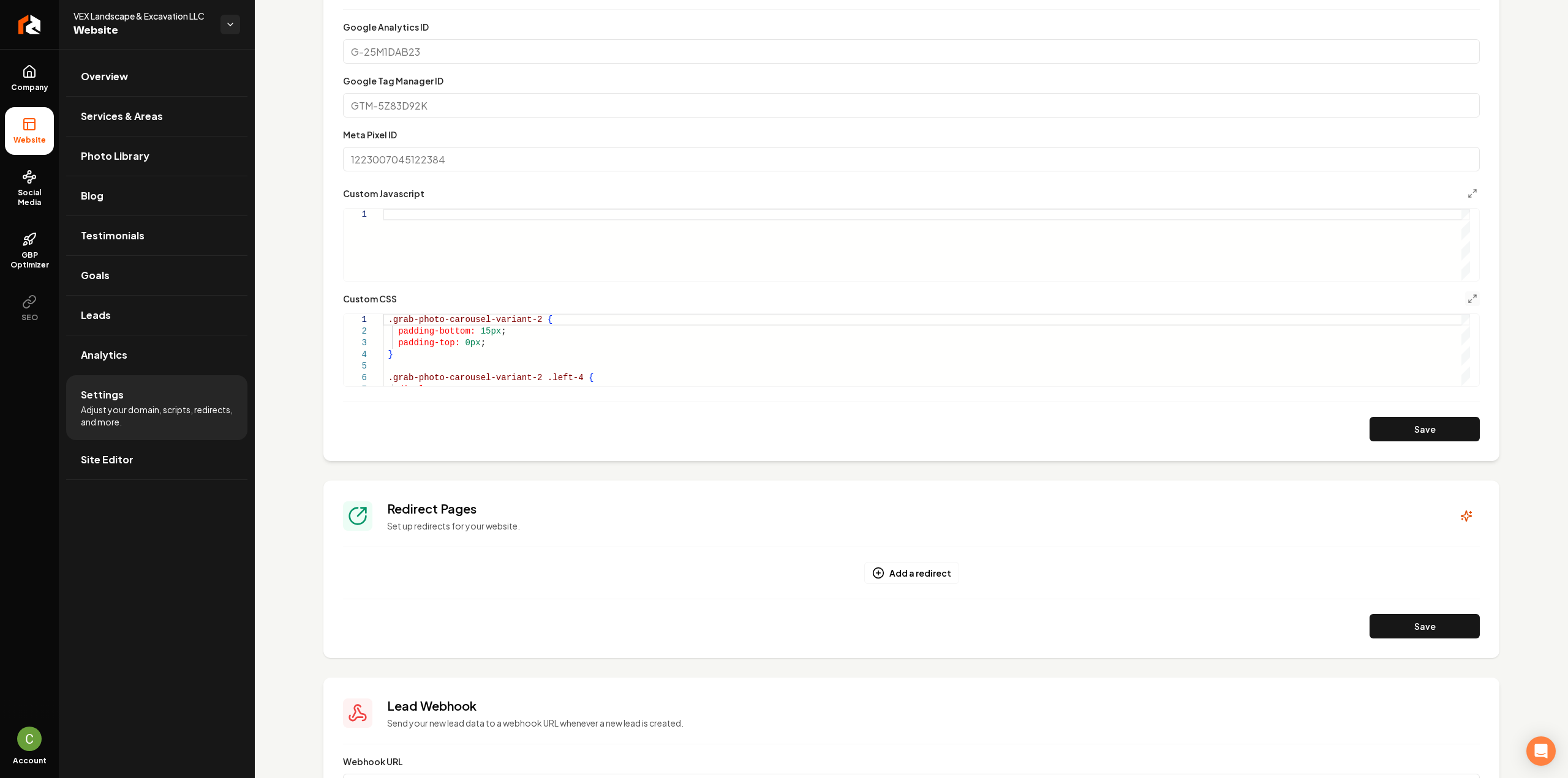 click at bounding box center [926, 245] 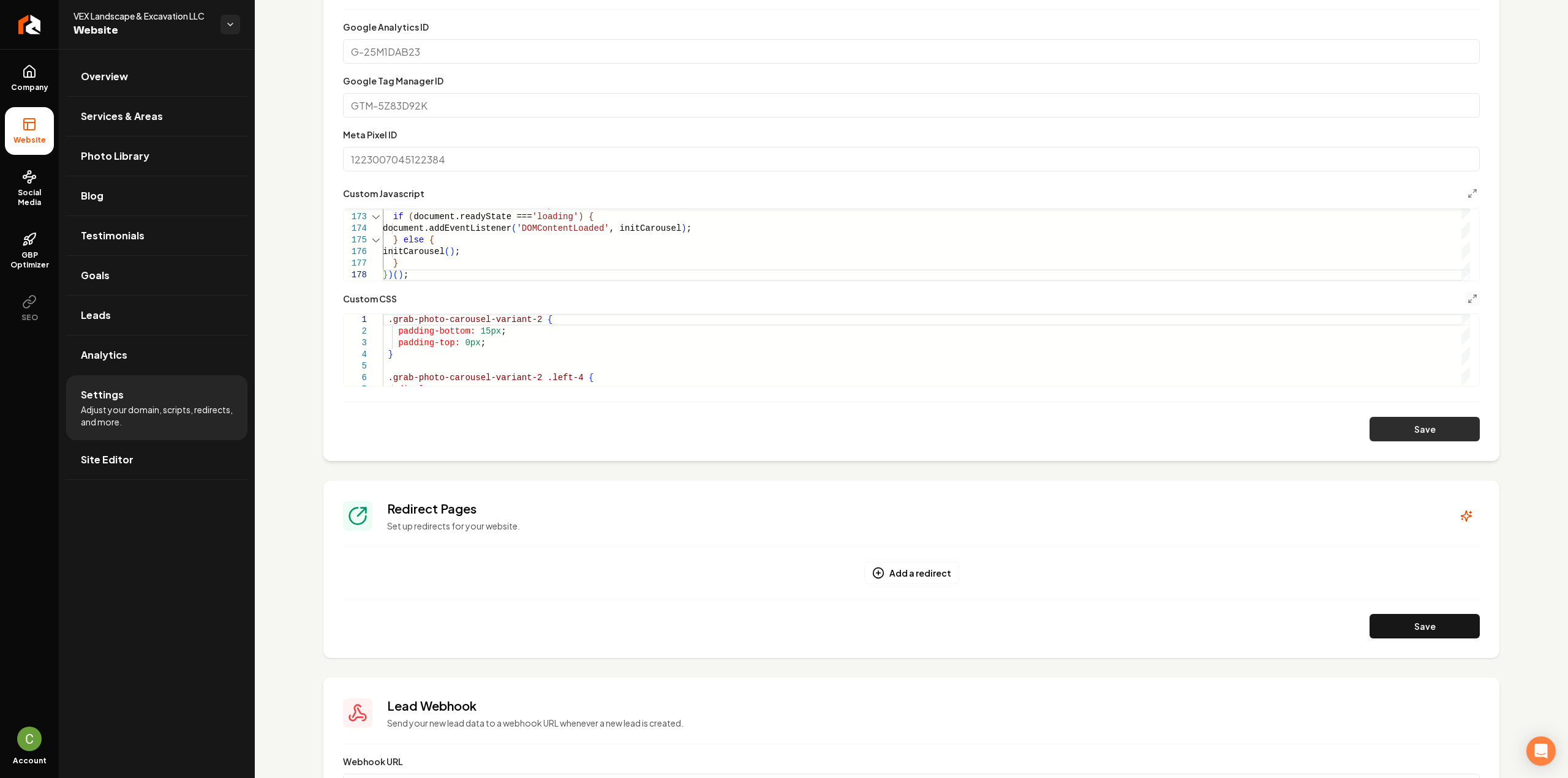 click on "Save" at bounding box center (1425, 429) 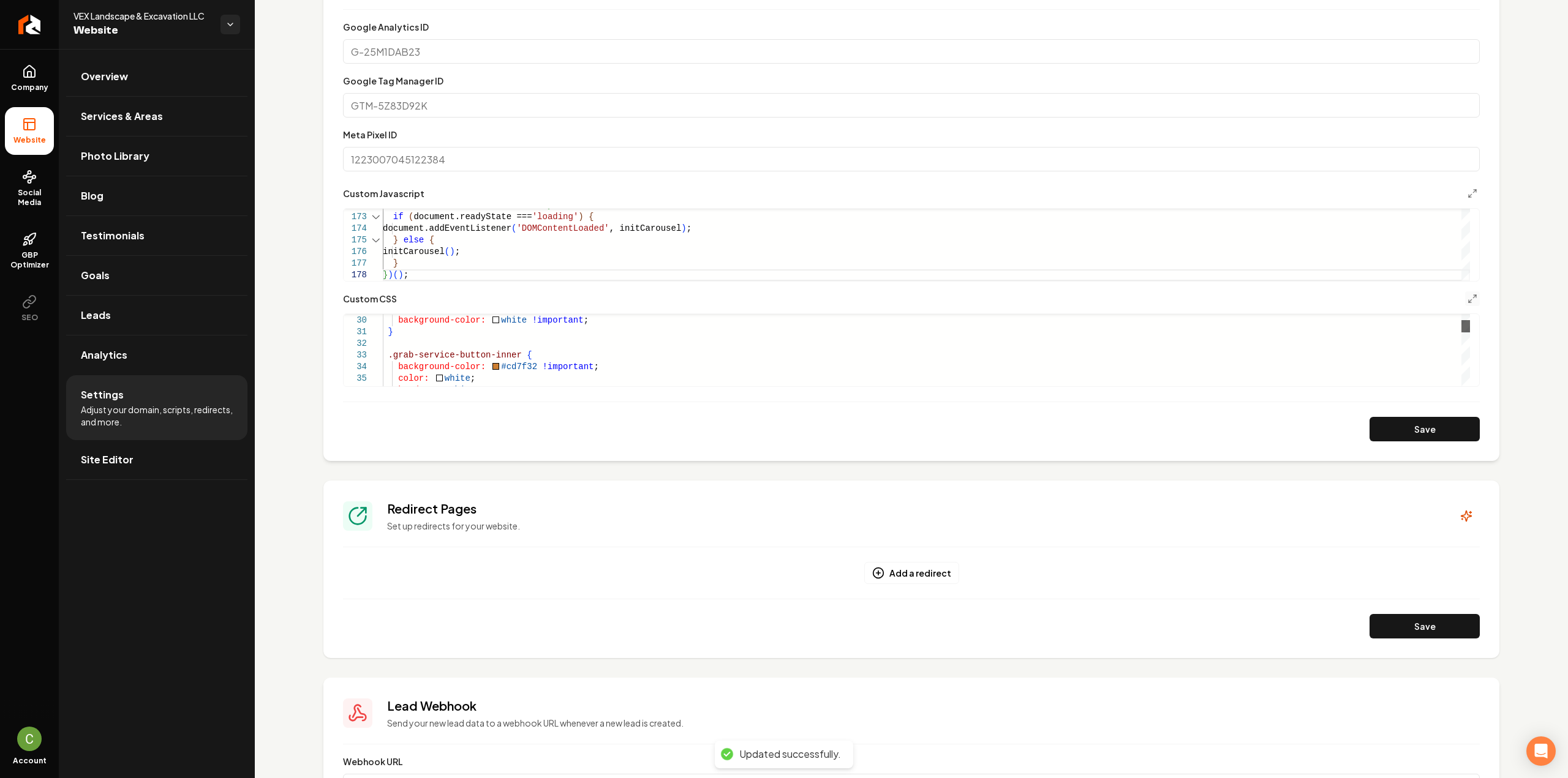 click at bounding box center [1466, 326] 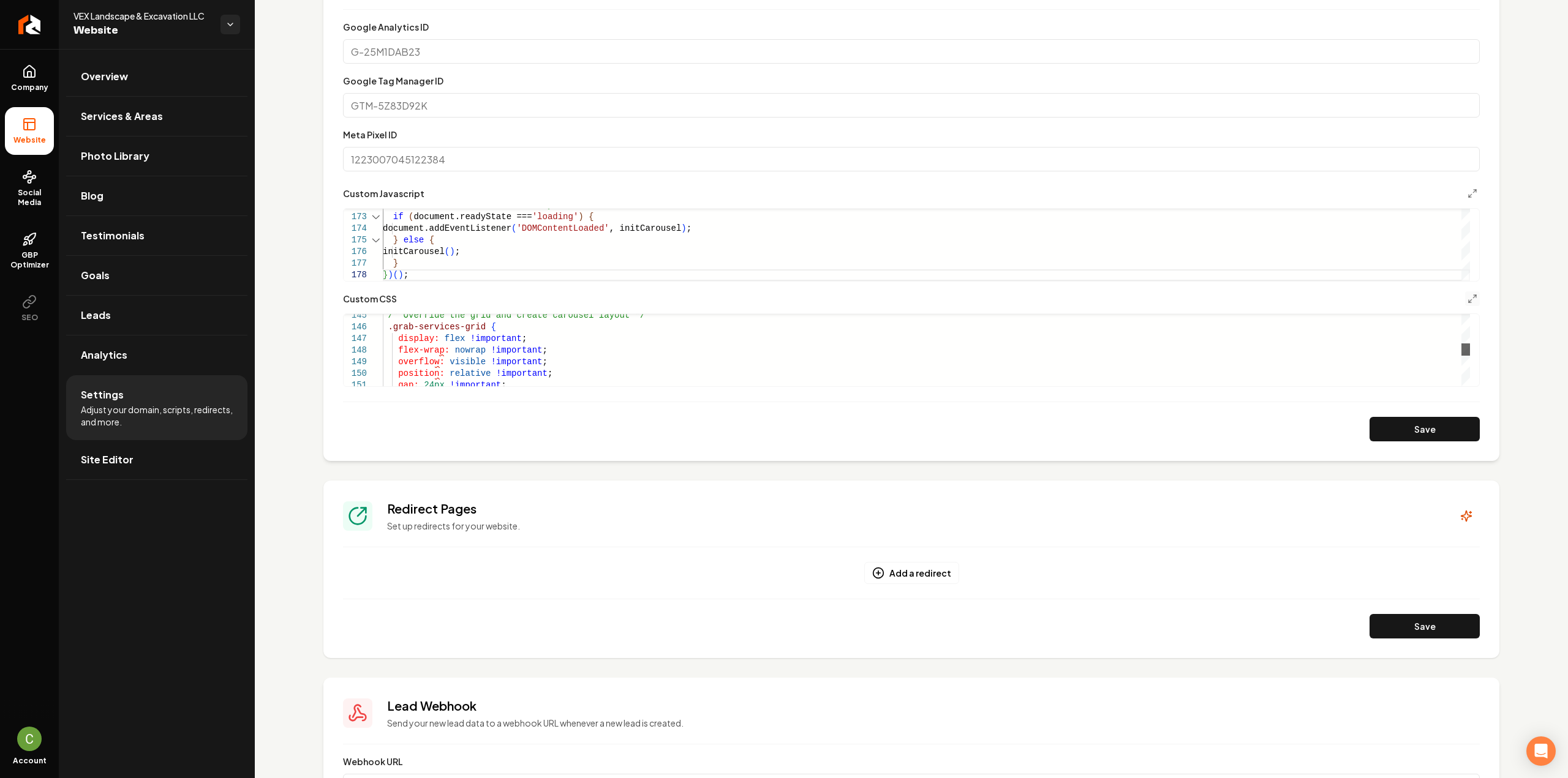 click at bounding box center (1466, 350) 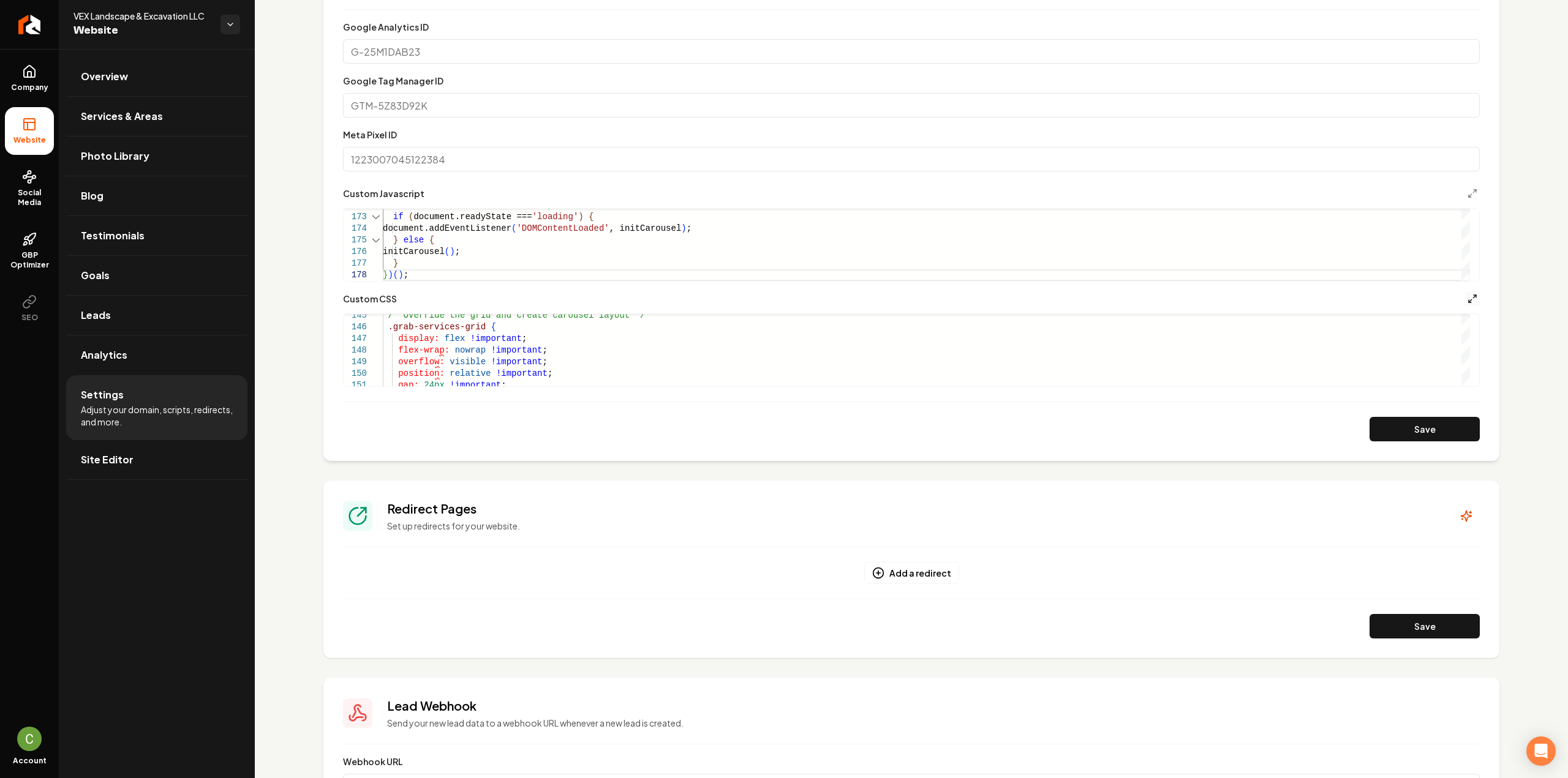 click 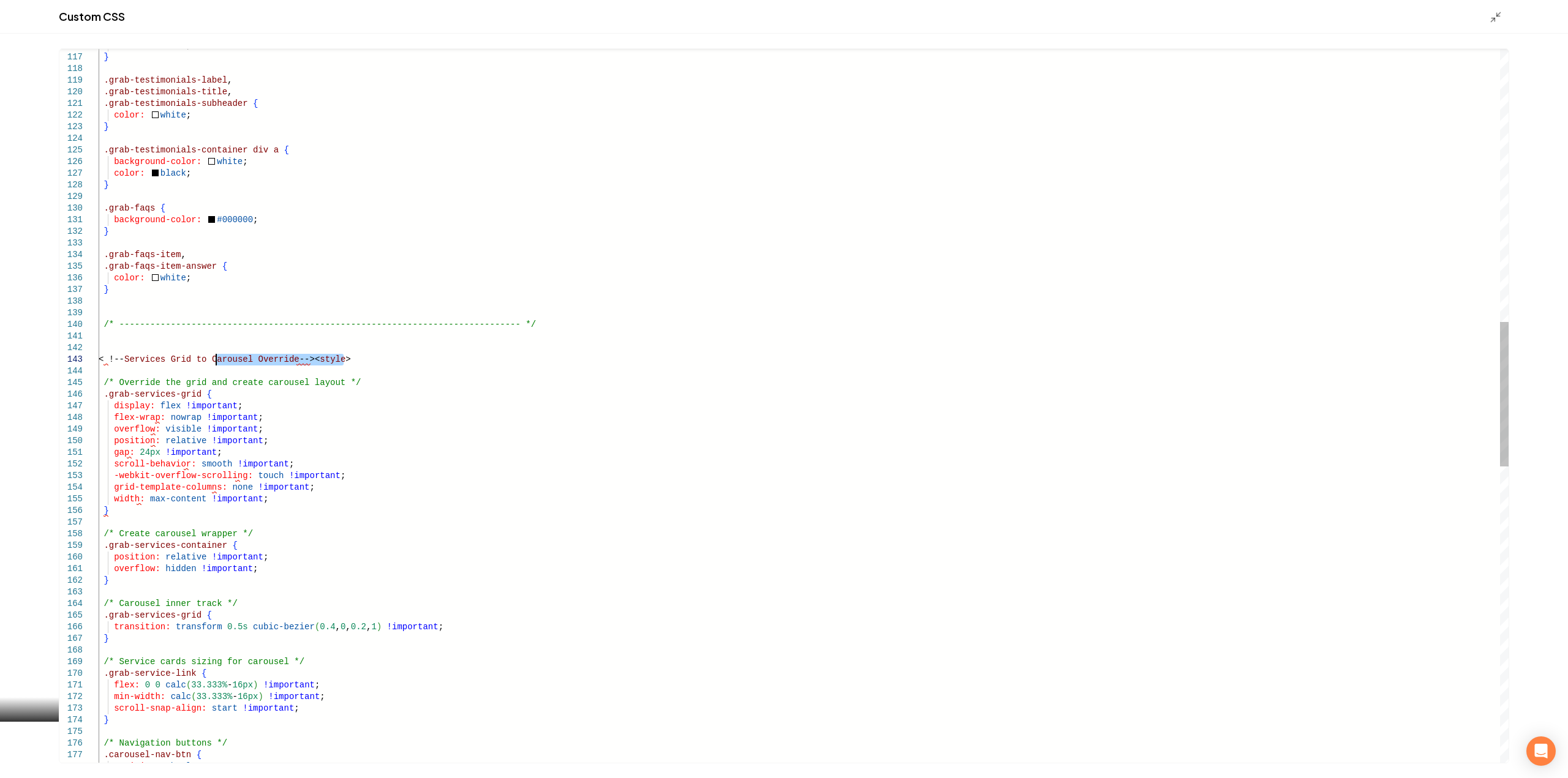 scroll, scrollTop: 0, scrollLeft: 0, axis: both 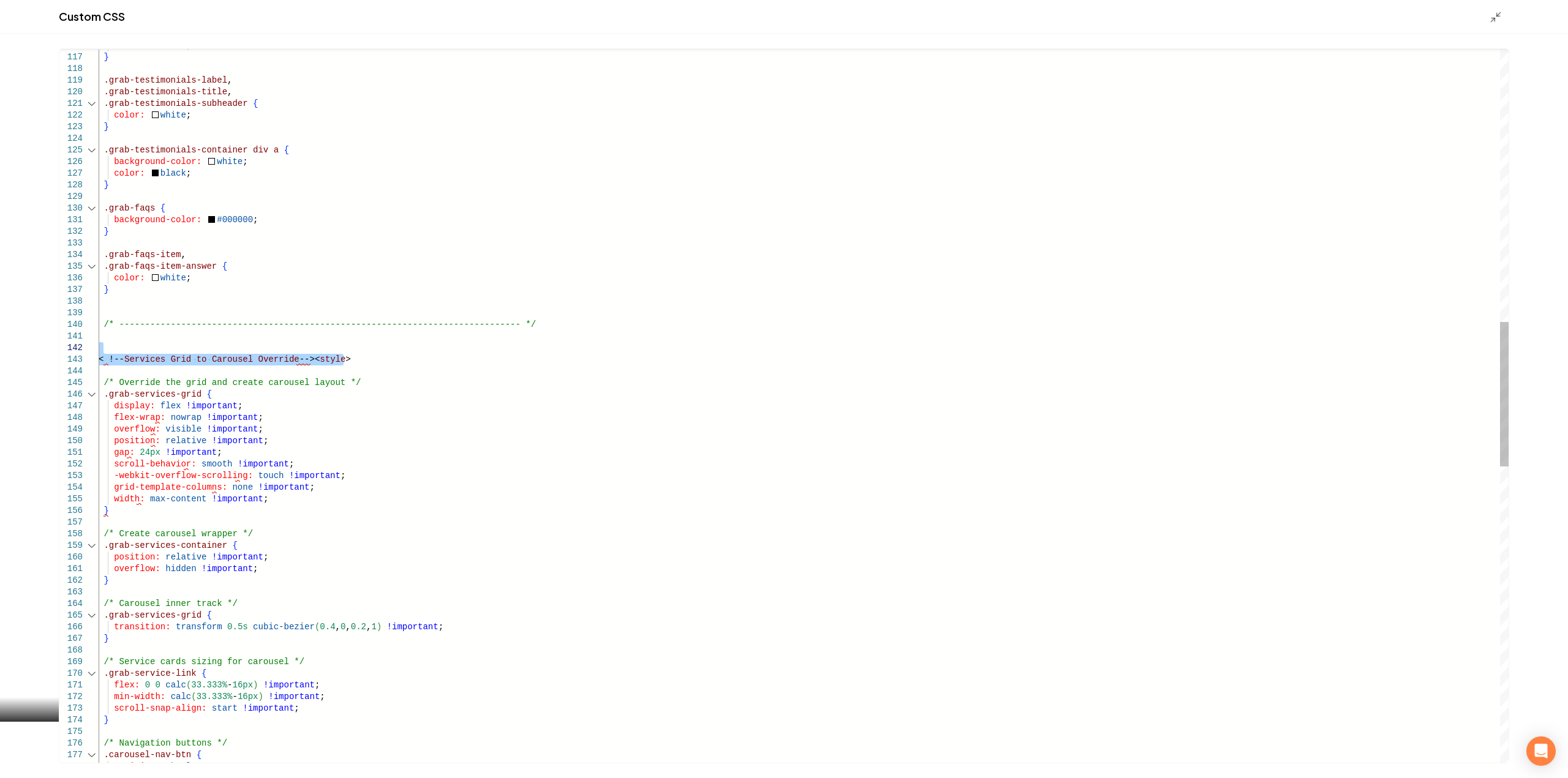 type on "**********" 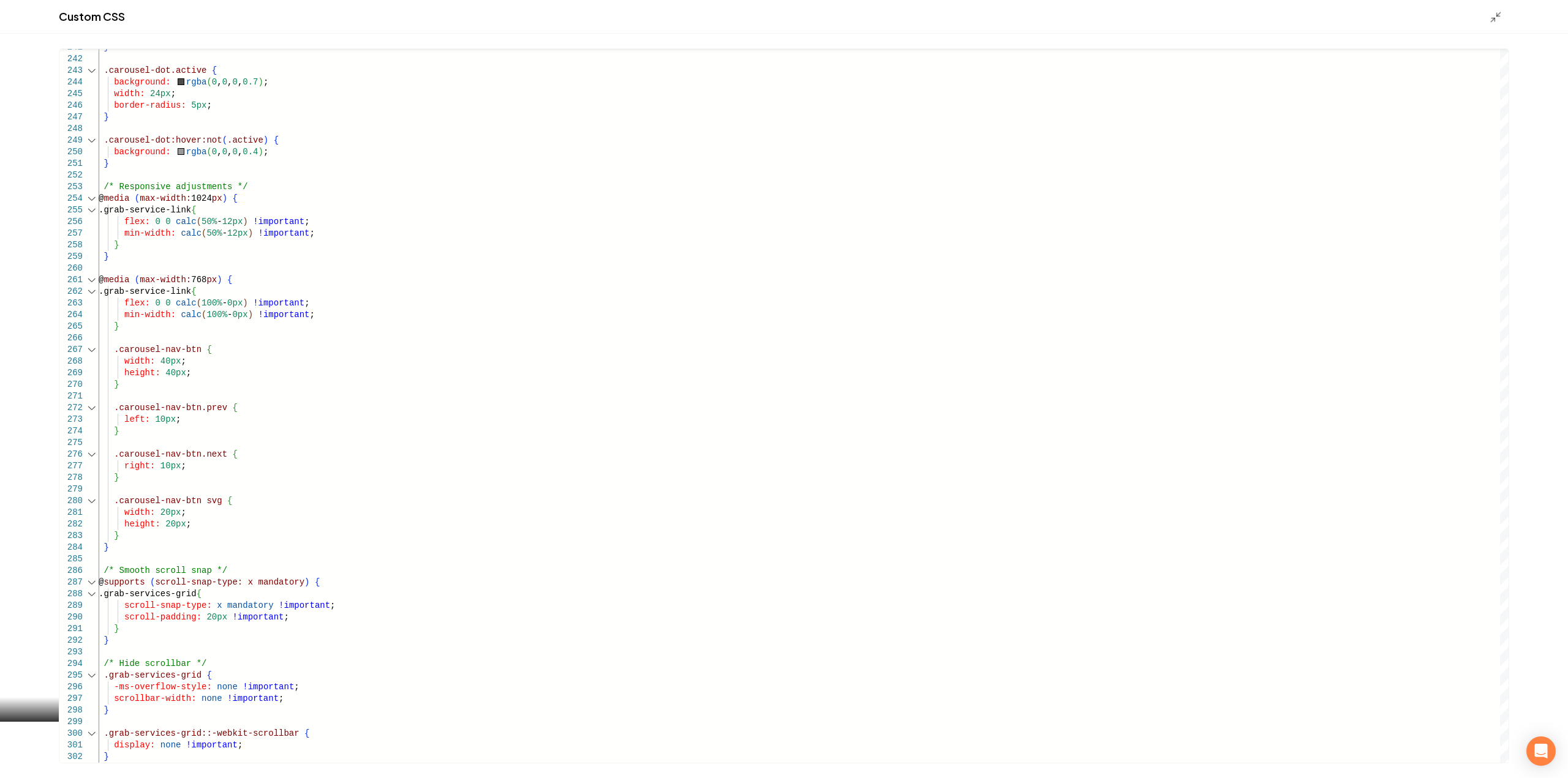 click at bounding box center (1499, 17) 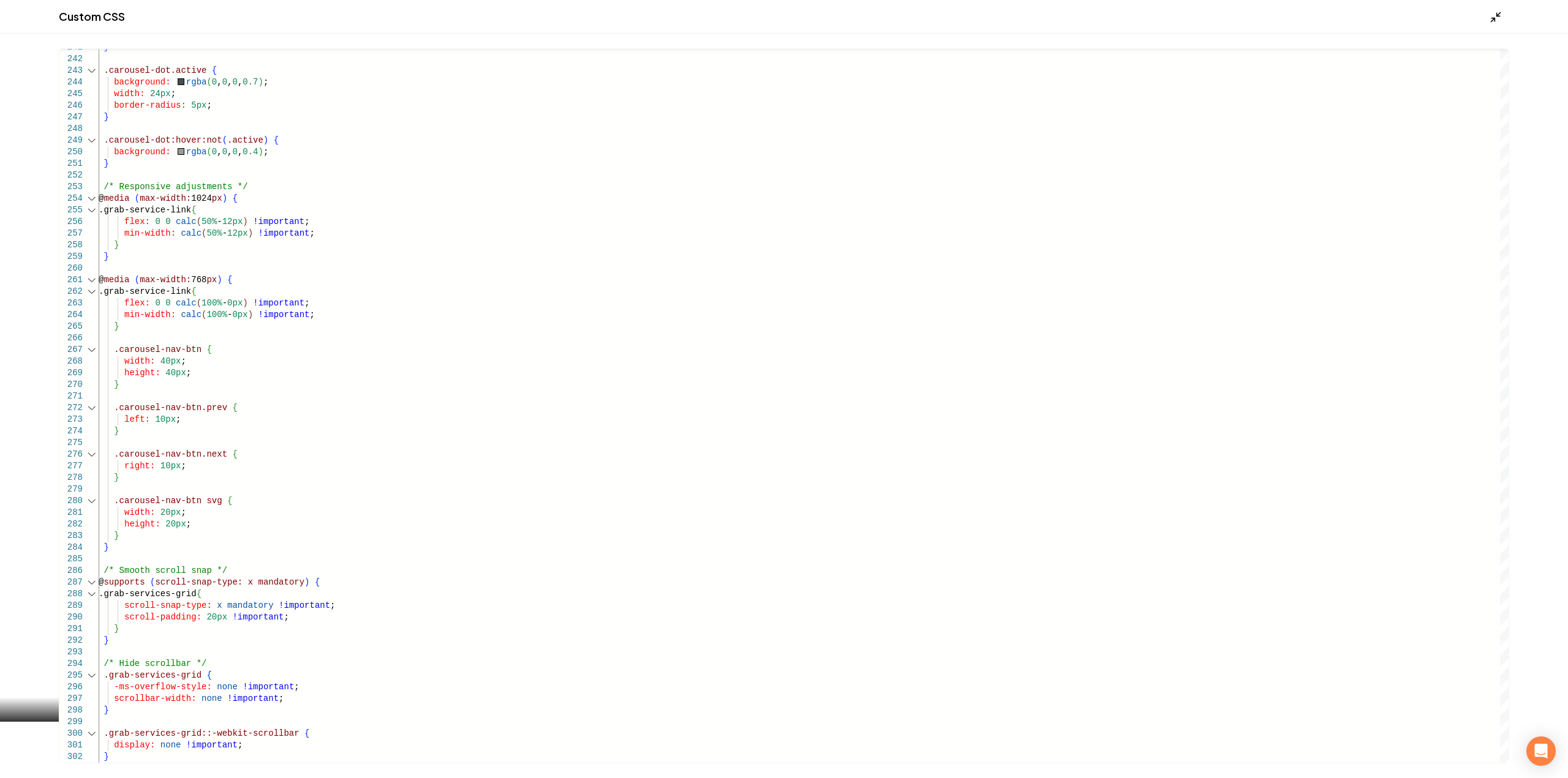 click 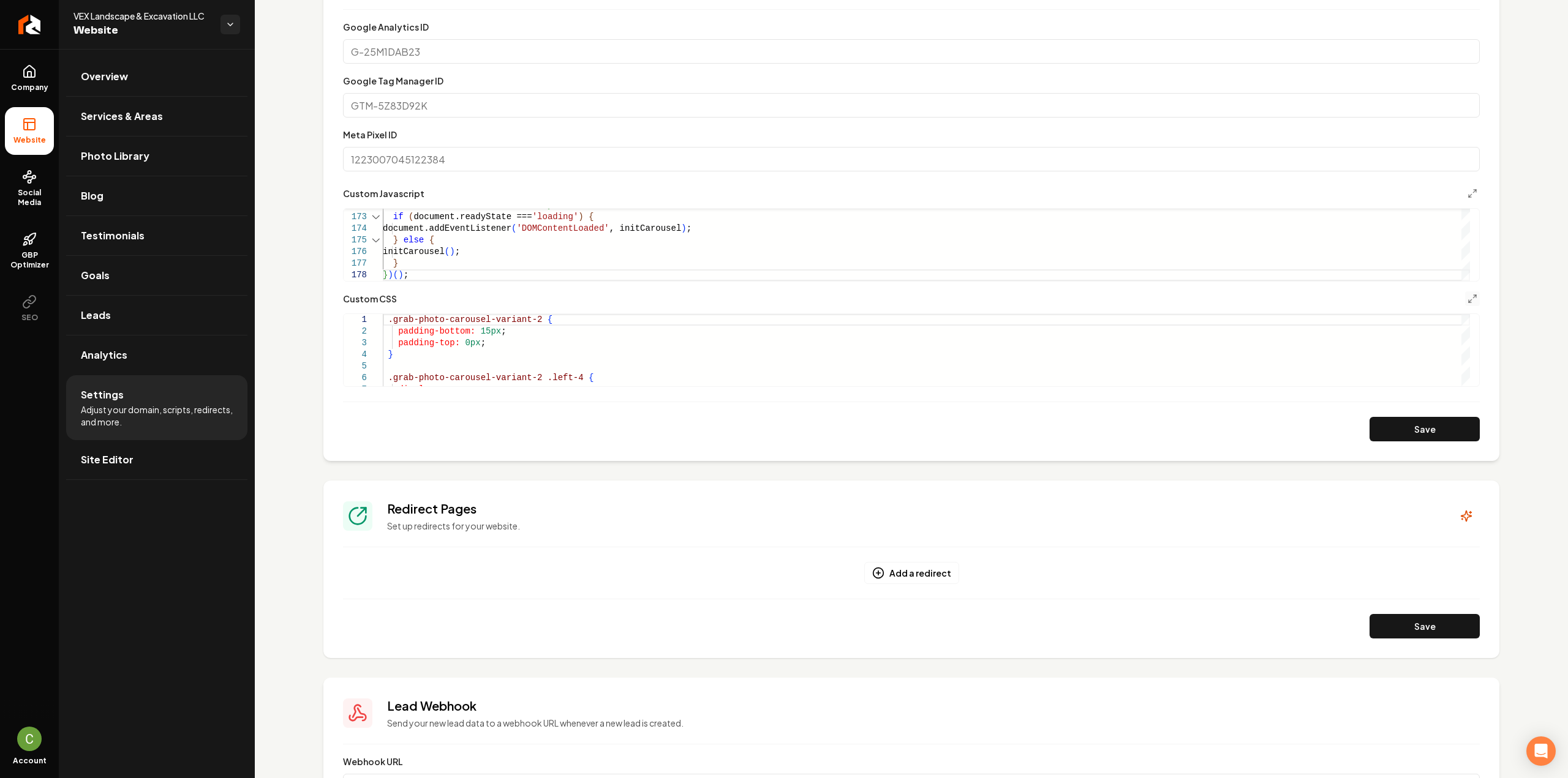 click on "Save" at bounding box center [1425, 429] 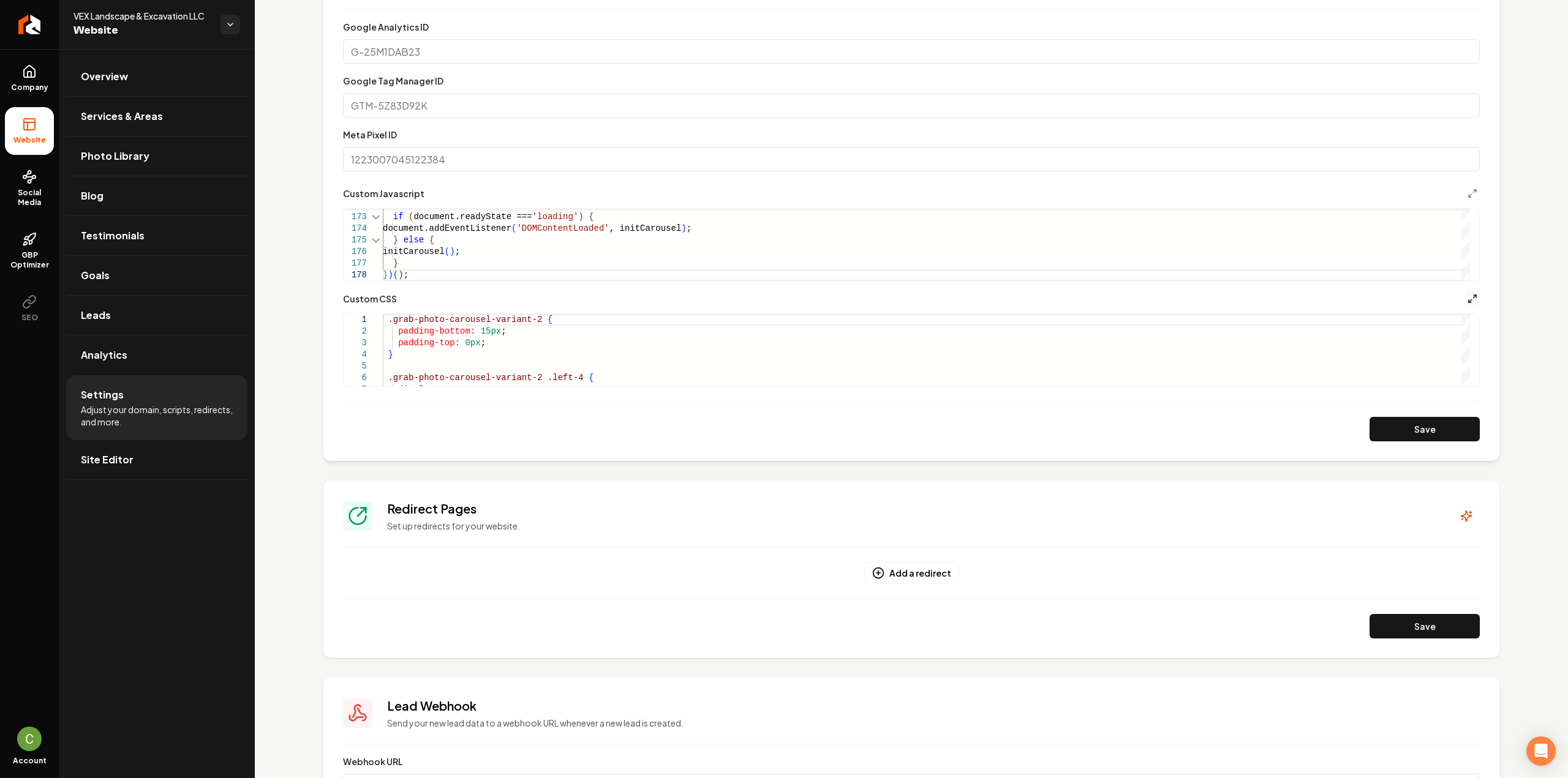 click 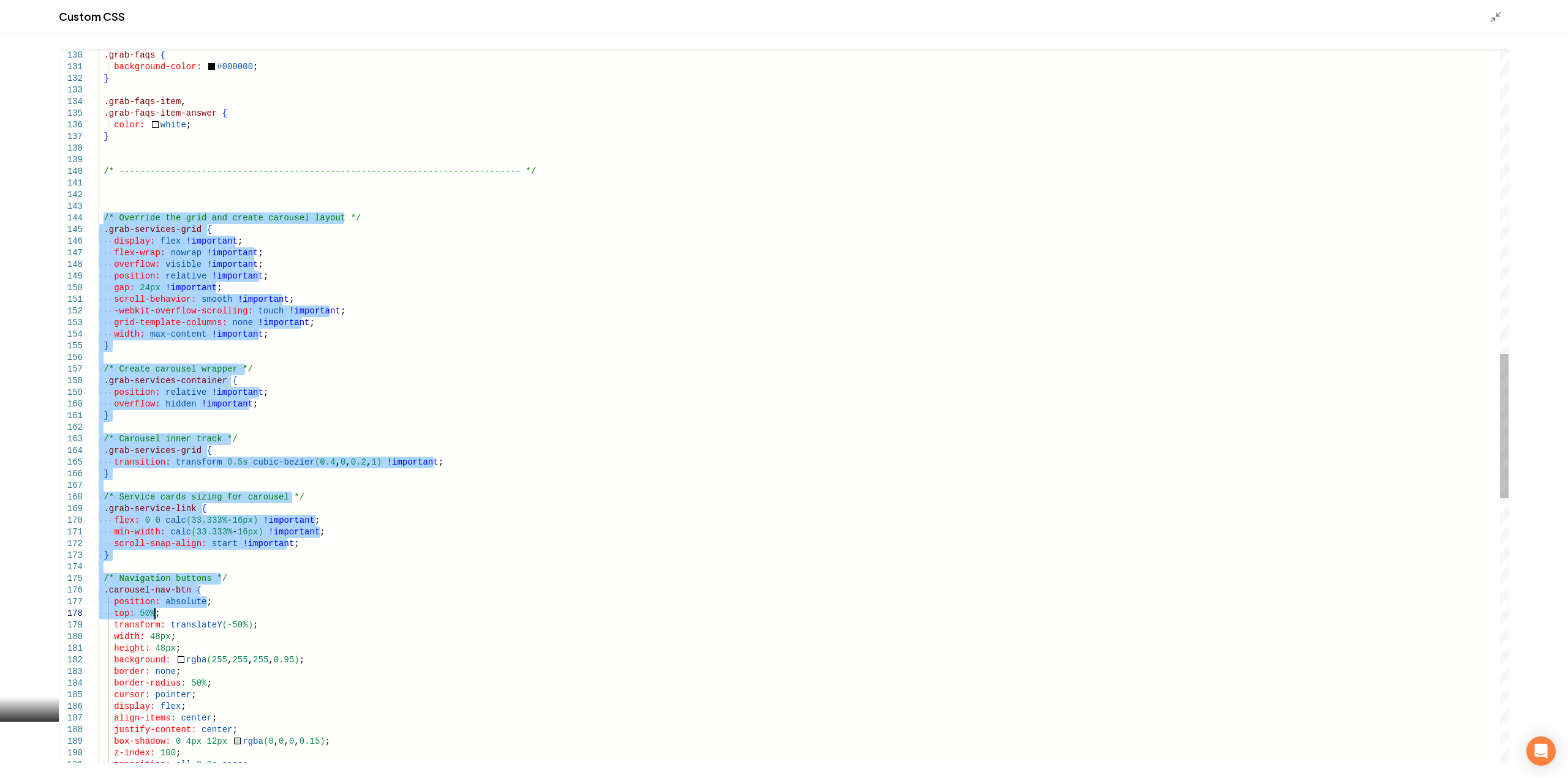drag, startPoint x: 103, startPoint y: 214, endPoint x: 129, endPoint y: 203, distance: 28.231188 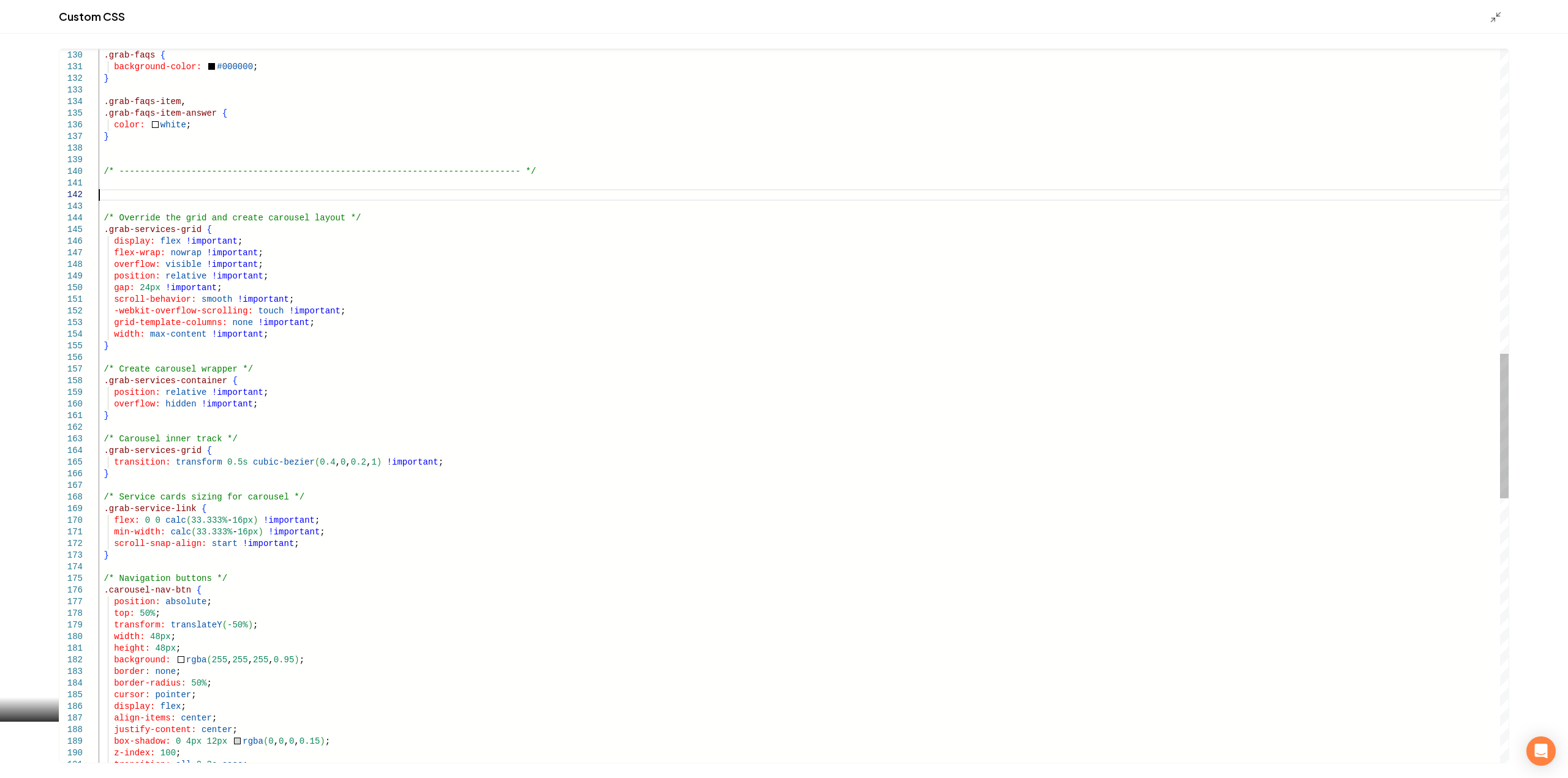 click on ".grab-faqs   {     background-color:     #000000 ;   }   .grab-faqs-item ,   .grab-faqs-item-answer   {     color:     white ;   }   /* ----------------------------------------------- ------------------------------- */   /* Override the grid and create carousel layout */   .grab-services-grid   {     display:   flex   !important ;     flex-wrap:   nowrap   !important ;     overflow:   visible   !important ;     position:   relative   !important ;     gap:   24px   !important ;     scroll-behavior:   smooth   !important ;     -webkit-overflow-scrolling:   touch   !important ;     grid-template-columns:   none   !important ;     width:   max-content   !important ;   }   /* Create carousel wrapper */   .grab-services-container   {     position:   relative   !important ;     overflow:   hidden   !important ;   }   /* Carousel inner track */   .grab-services-grid   {     transition:   transform   0.5s   (" at bounding box center [804, 305] 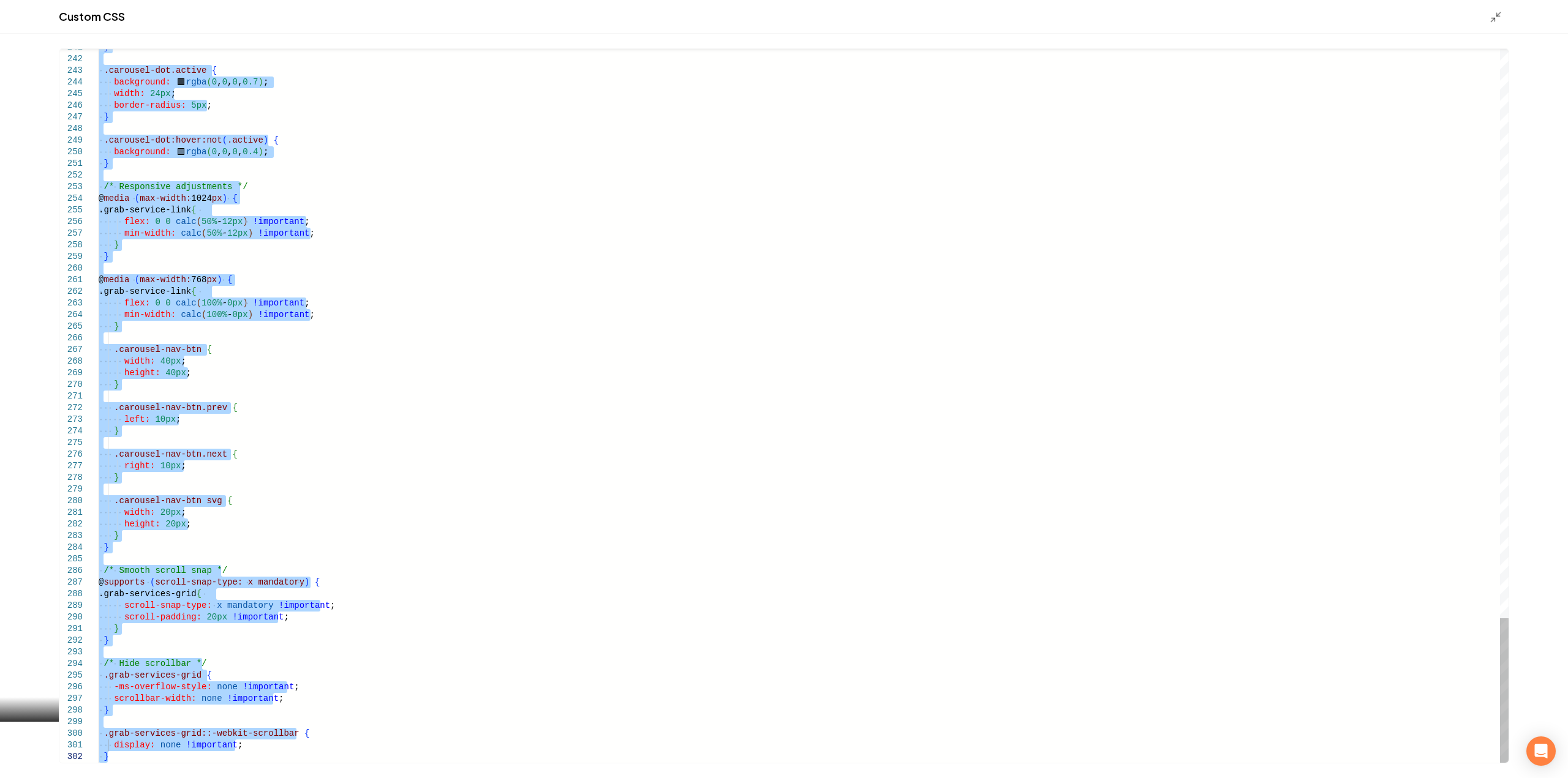 drag, startPoint x: 104, startPoint y: 195, endPoint x: 360, endPoint y: 807, distance: 663.3853 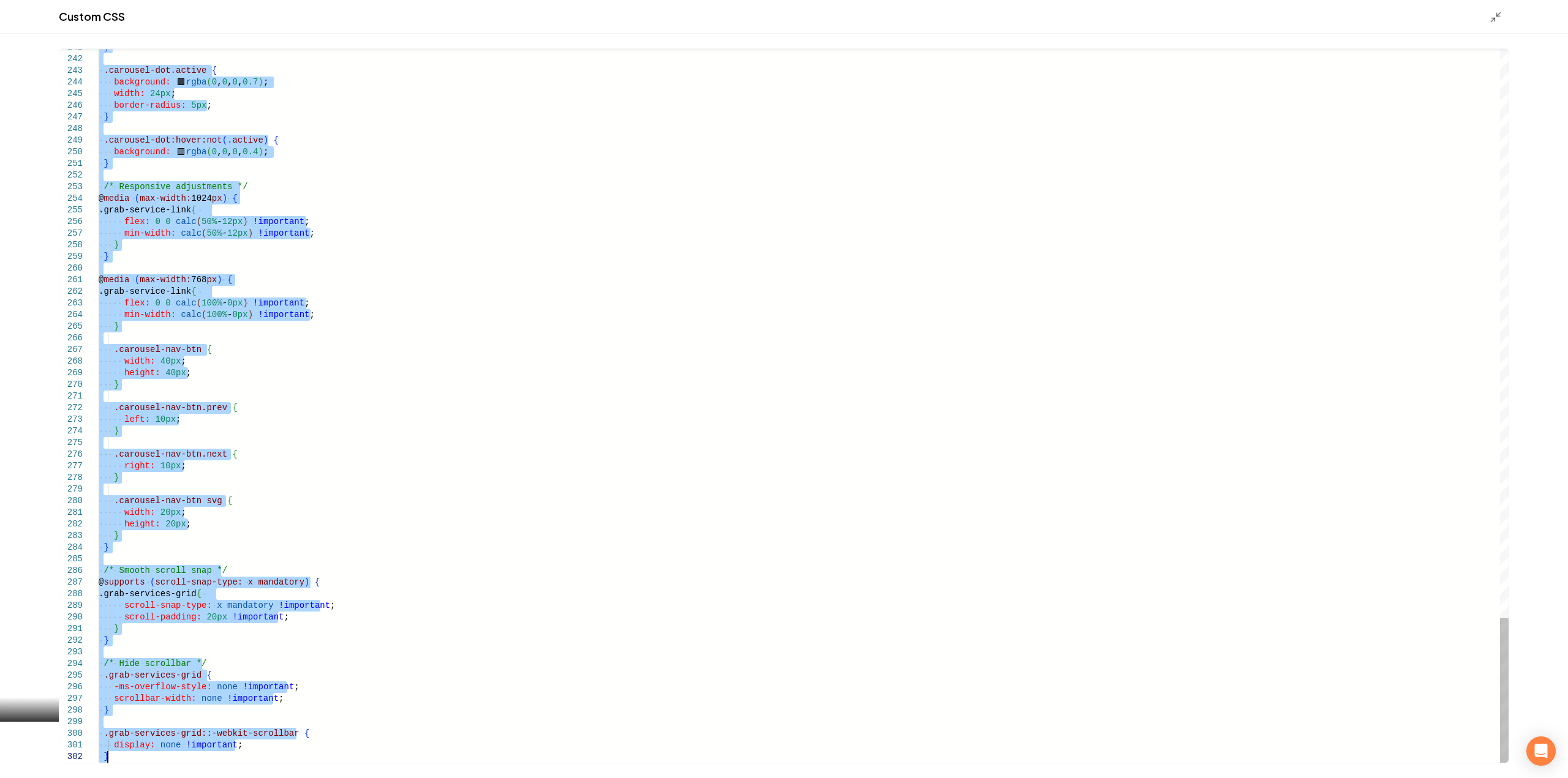 type on "**********" 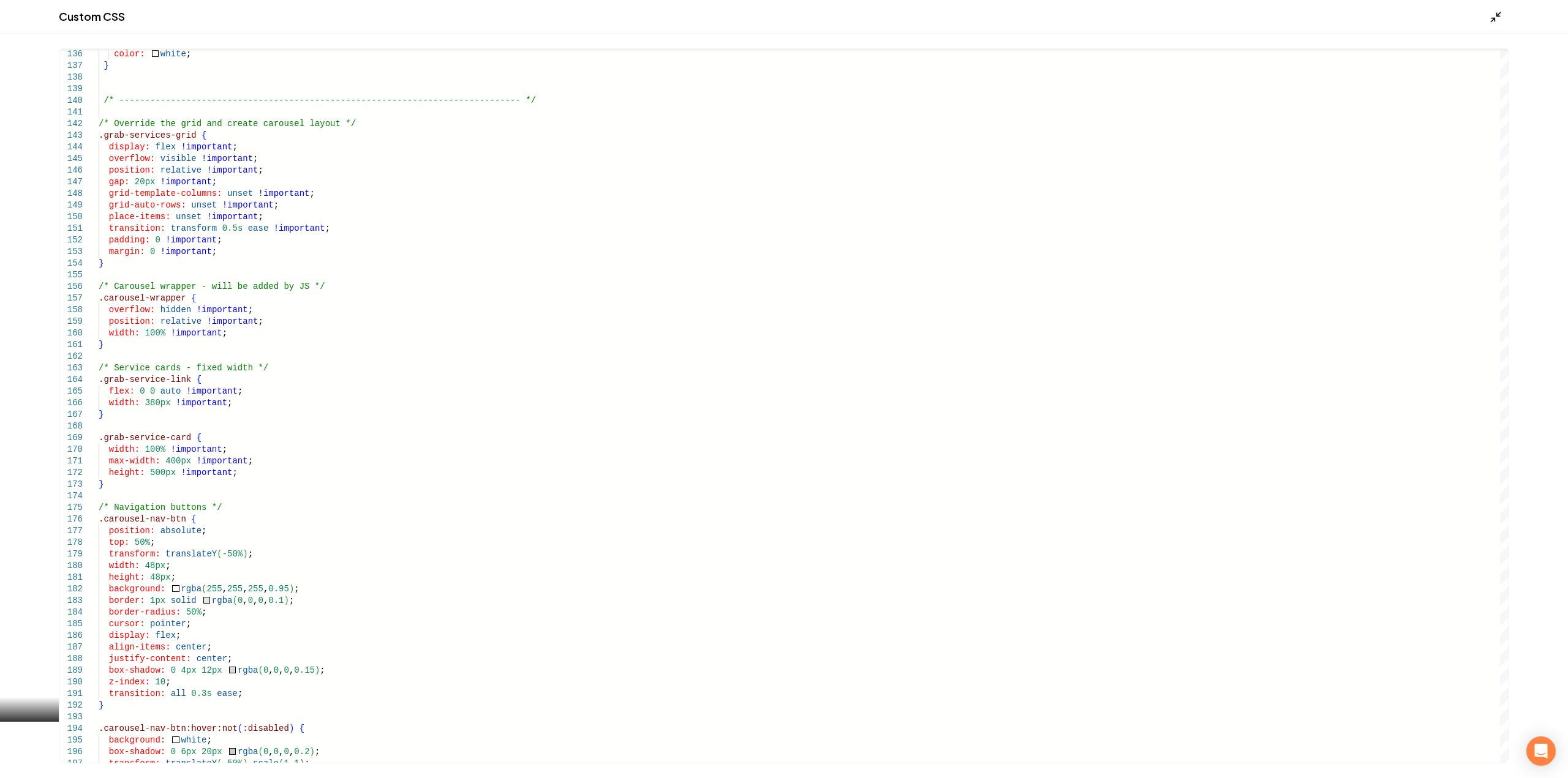 click 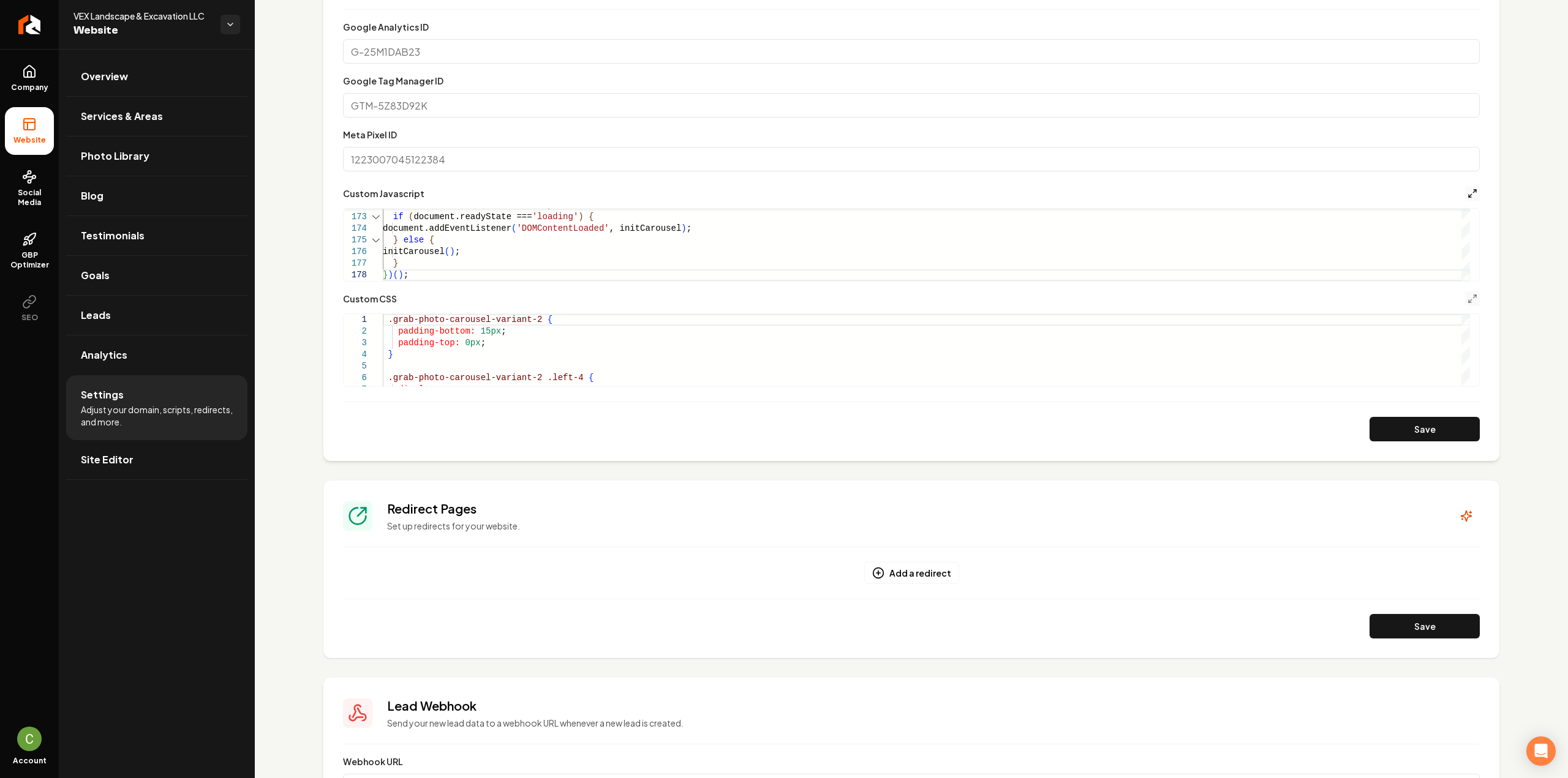 click 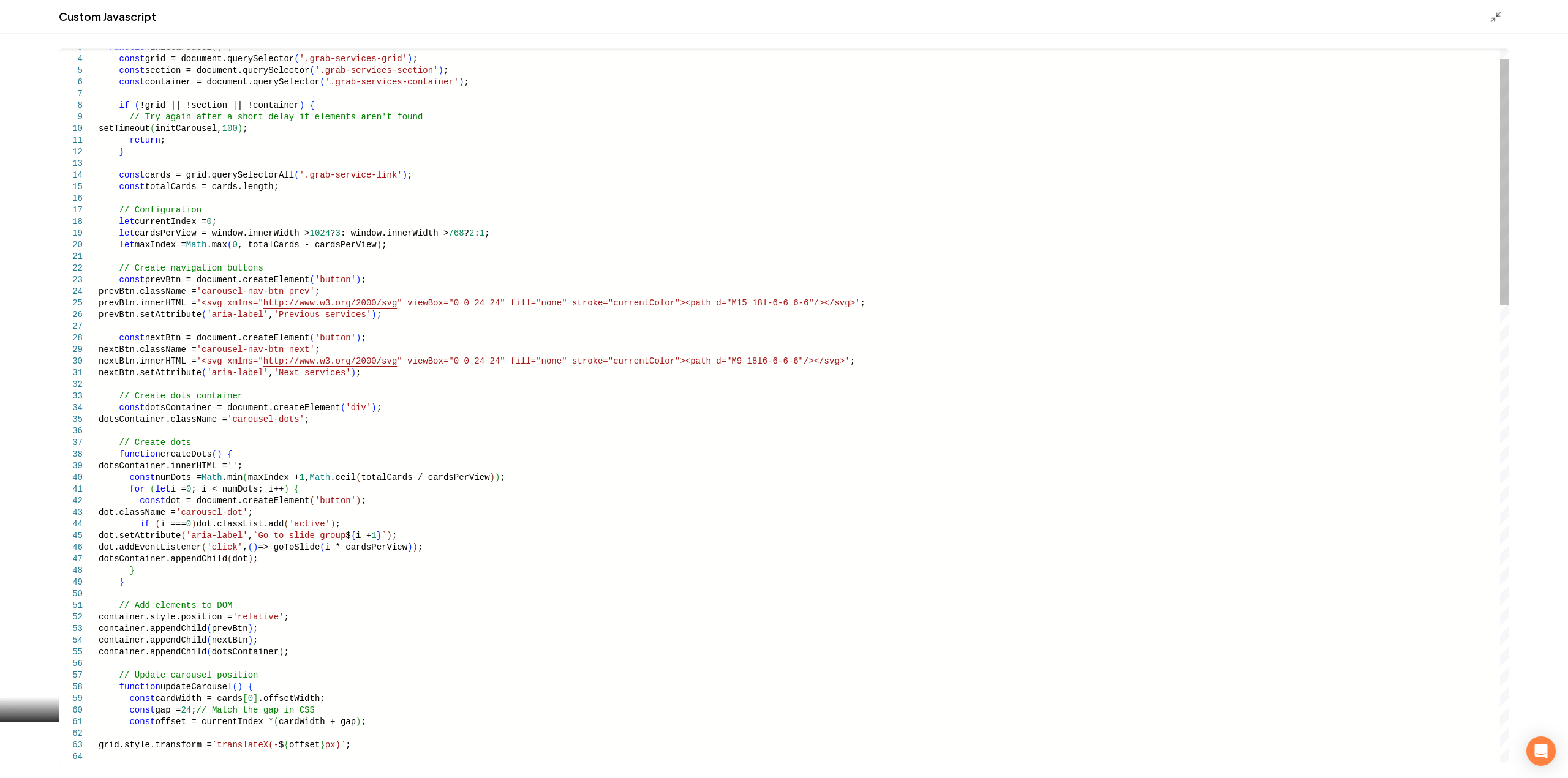 click on "let  cardsPerView = window.innerWidth >  1024  ?  3  : window.innerWidth >  768  ?  2  :  1 ;      let  maxIndex =  Math .max ( 0 , totalCards - cardsPerView ) ;      // Create navigation buttons      const  prevBtn = document.createElement ( 'button' ) ;     prevBtn.className =  'carousel-nav-btn prev' ;     prevBtn.innerHTML =  '<svg xmlns=" http://www.w3.org/2000/svg " viewBox="0 0 24 24" fill="none" stroke="currentC olor"><path d="M15 18l-6-6 6-6"/></svg>' ;     prevBtn.setAttribute ( 'aria-label' ,  'Previous services' ) ;      const  nextBtn = document.createElement ( 'button' ) ;     nextBtn.className =  'carousel-nav-btn next' ;     nextBtn.innerHTML =  '<svg xmlns=" http://www.w3.org/2000/svg " viewBox="0 0 24 24" fill="none" stroke="currentC olor"><path d="M9 18l6-6-6-6"/></svg>' ;     nextBtn.setAttribute ( 'aria-label' ,  'Next services' ) ;      // Create dots container" at bounding box center [804, 1053] 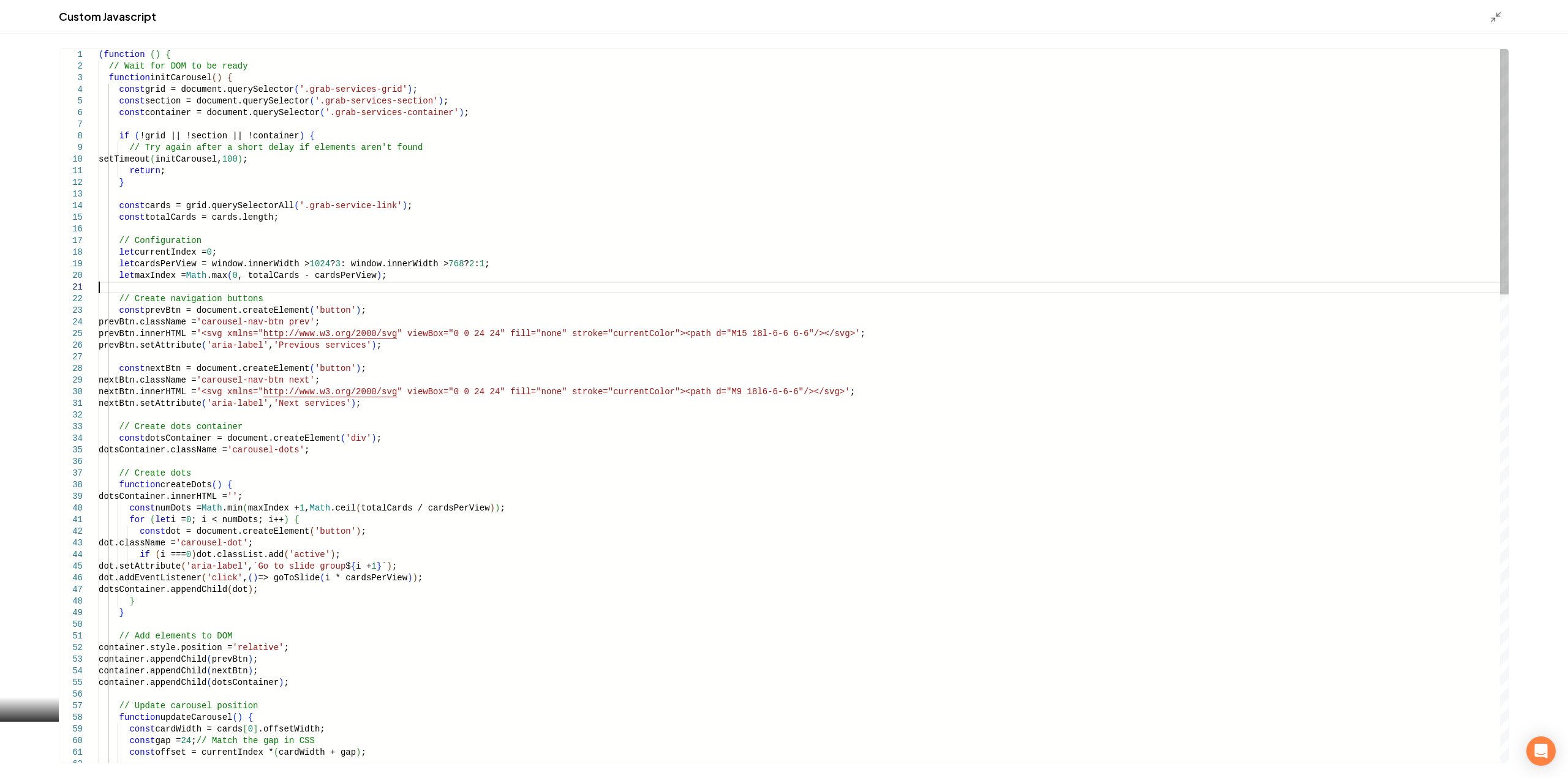 scroll, scrollTop: 0, scrollLeft: 0, axis: both 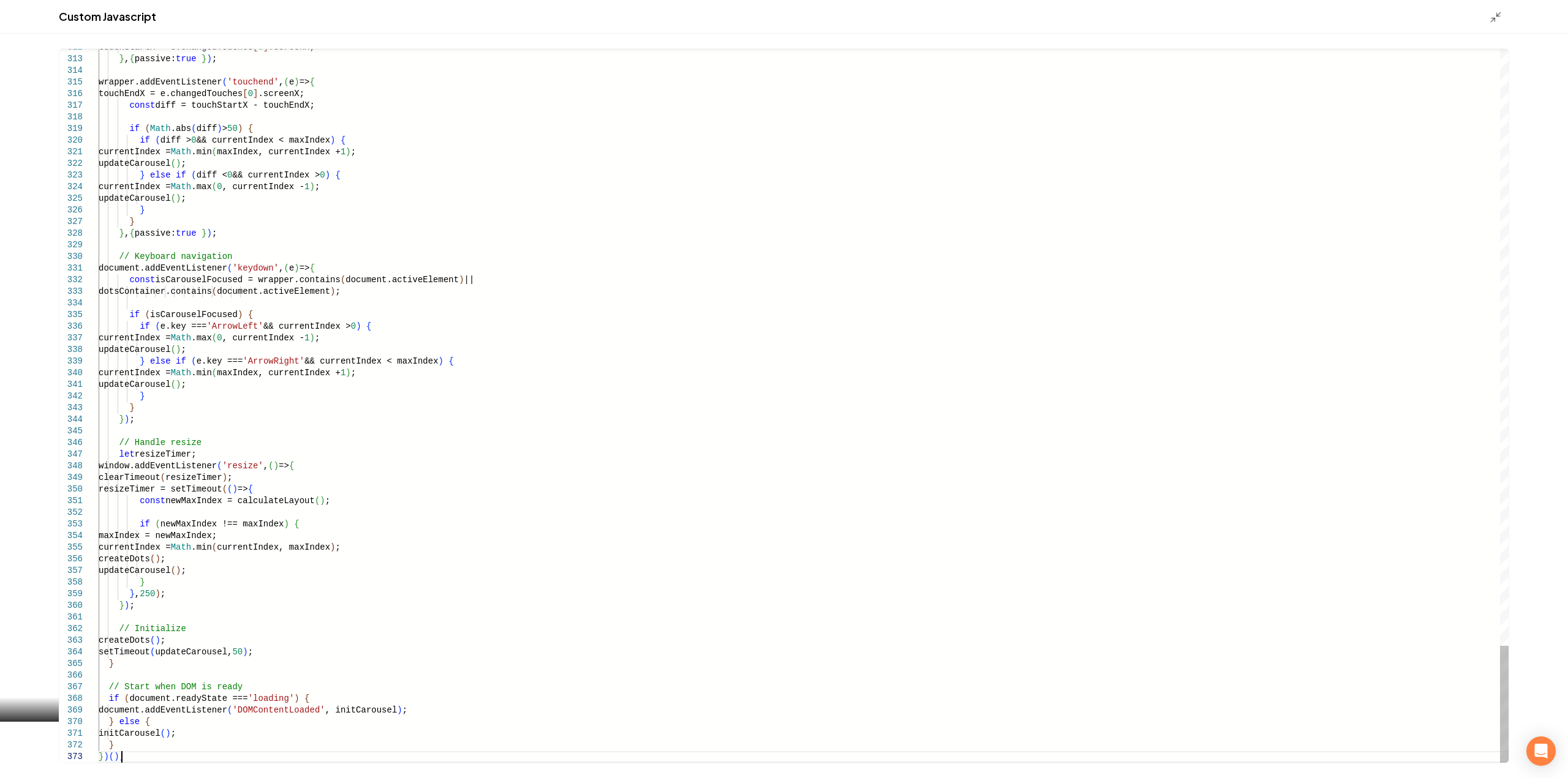 type on "**********" 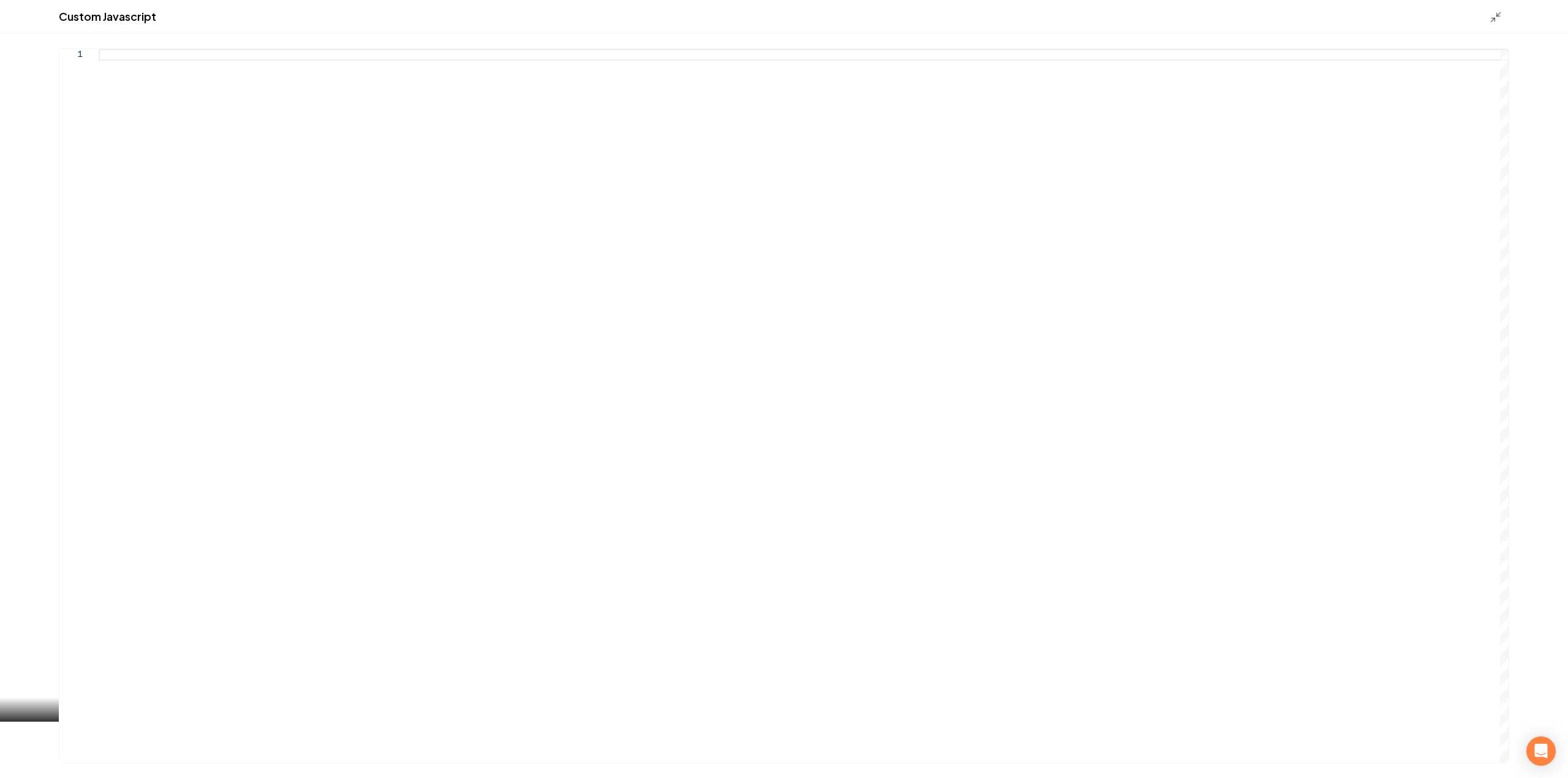 type on "**********" 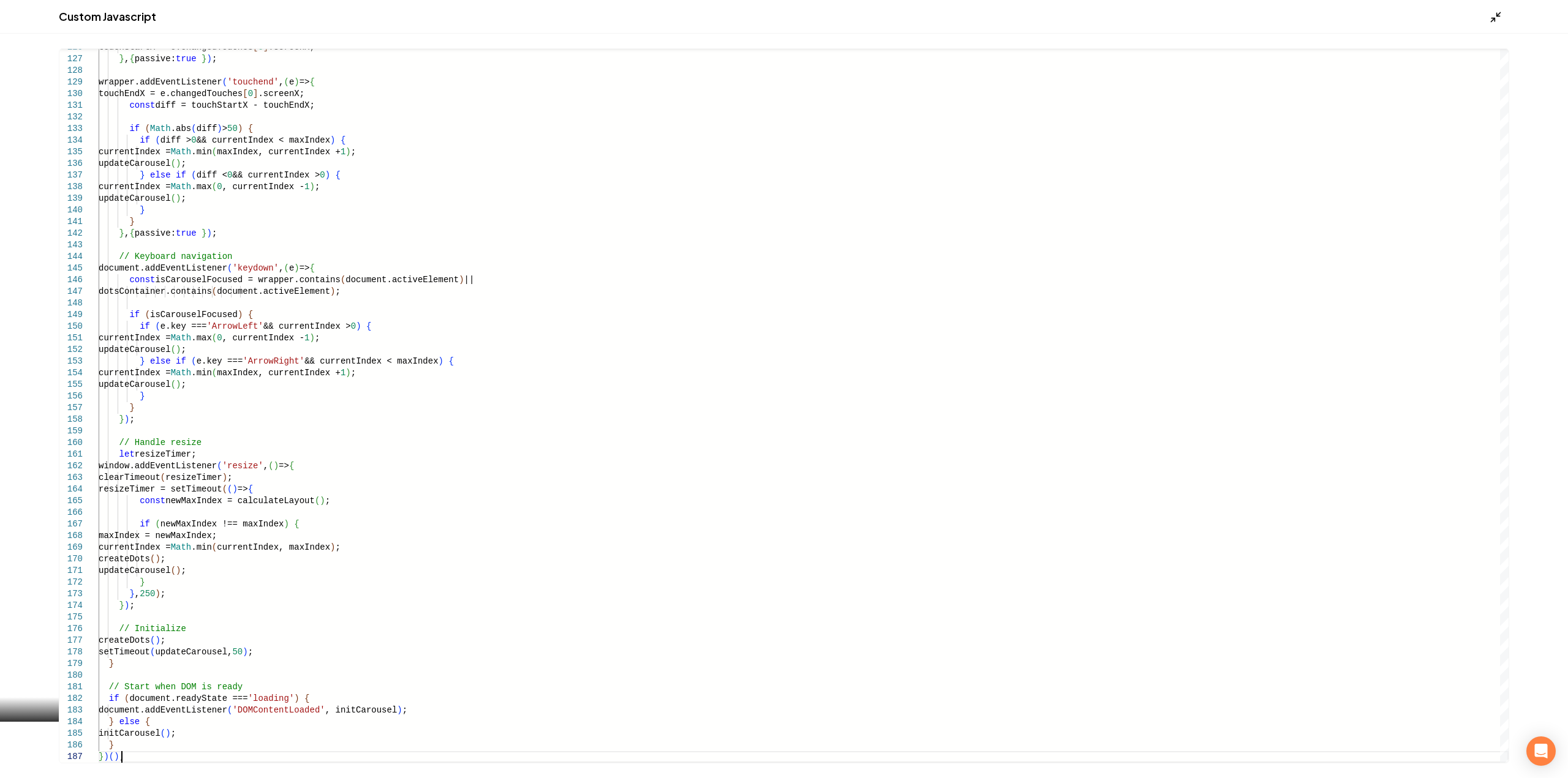 click 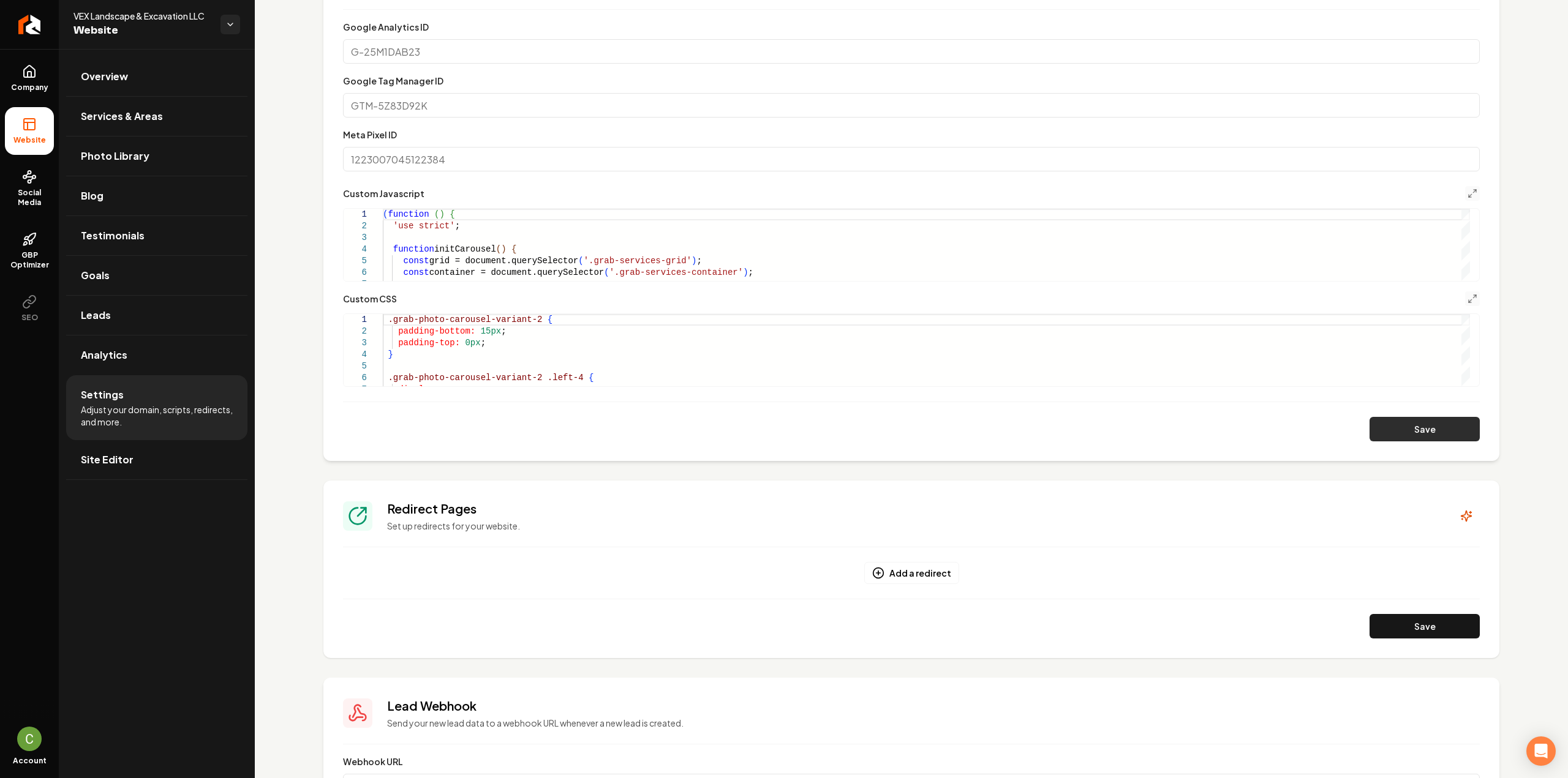 click on "Save" at bounding box center (1425, 429) 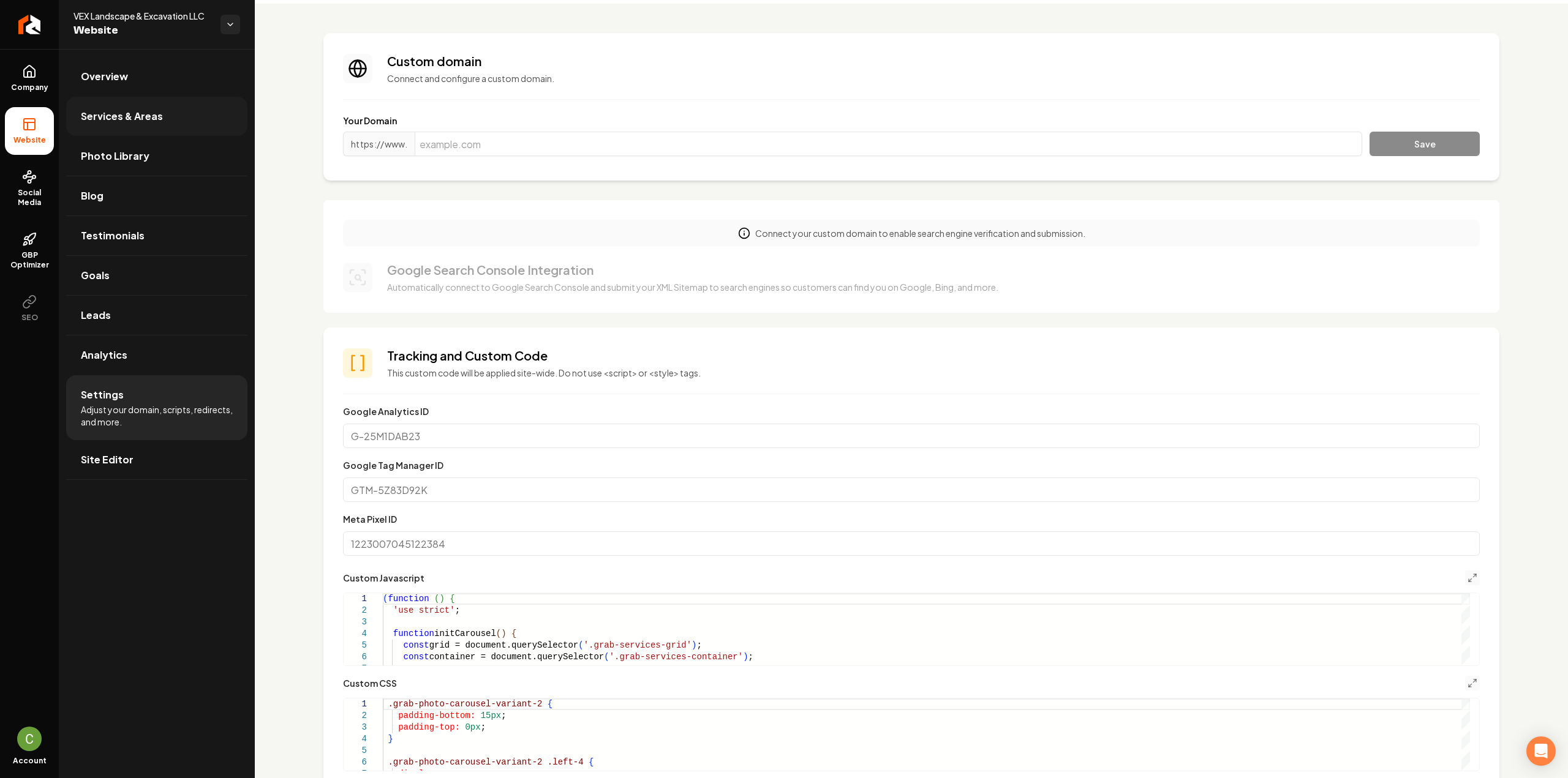 scroll, scrollTop: 0, scrollLeft: 0, axis: both 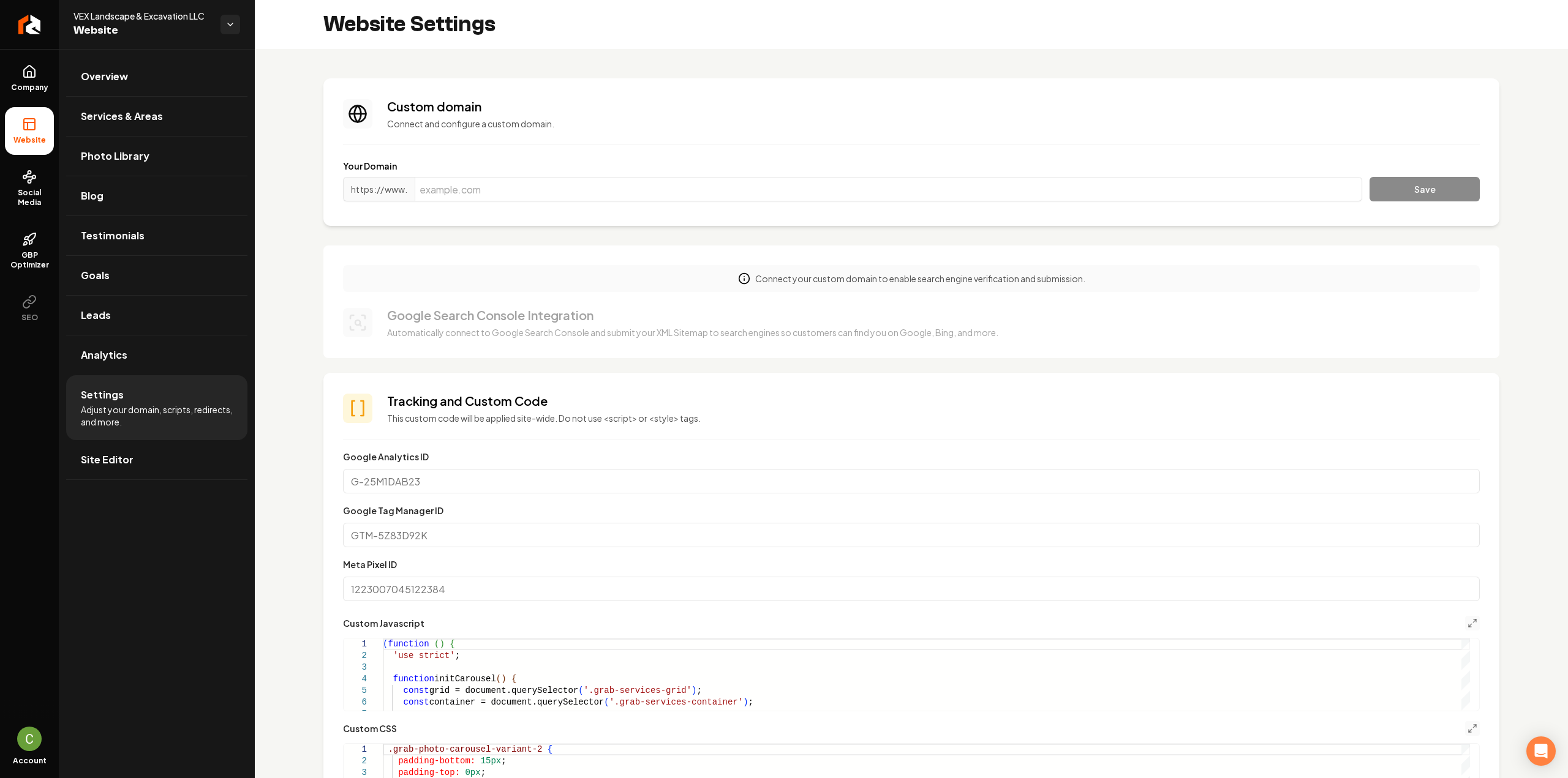 click on "( function   ( )   {    'use strict' ;    function  initCarousel ( )   {      const  grid = document.querySelector ( '.grab-services-grid' ) ;      const  container = document.querySelector ( '.grab-services-container' ) ;" at bounding box center (926, 1726) 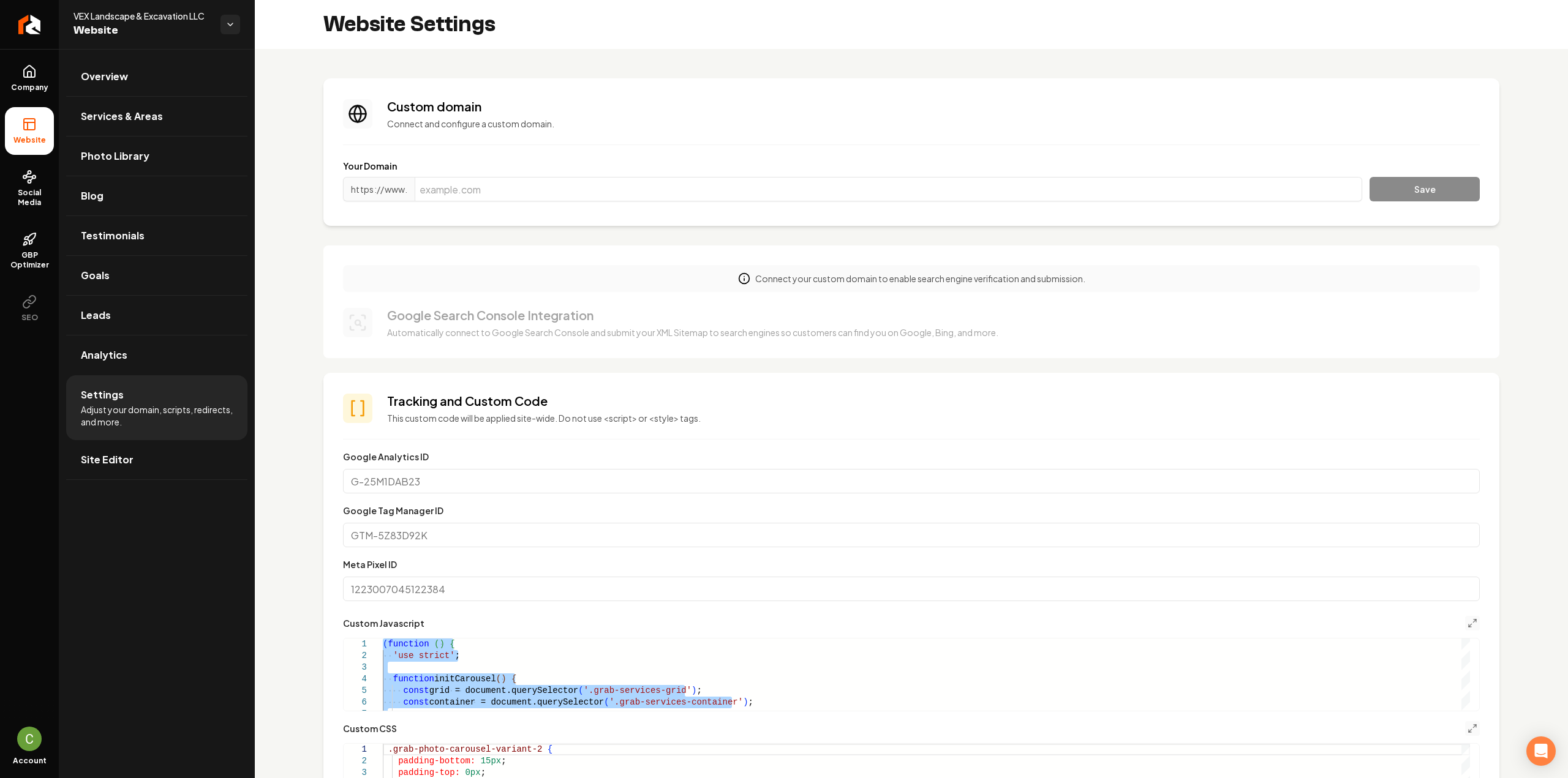scroll, scrollTop: 367, scrollLeft: 0, axis: vertical 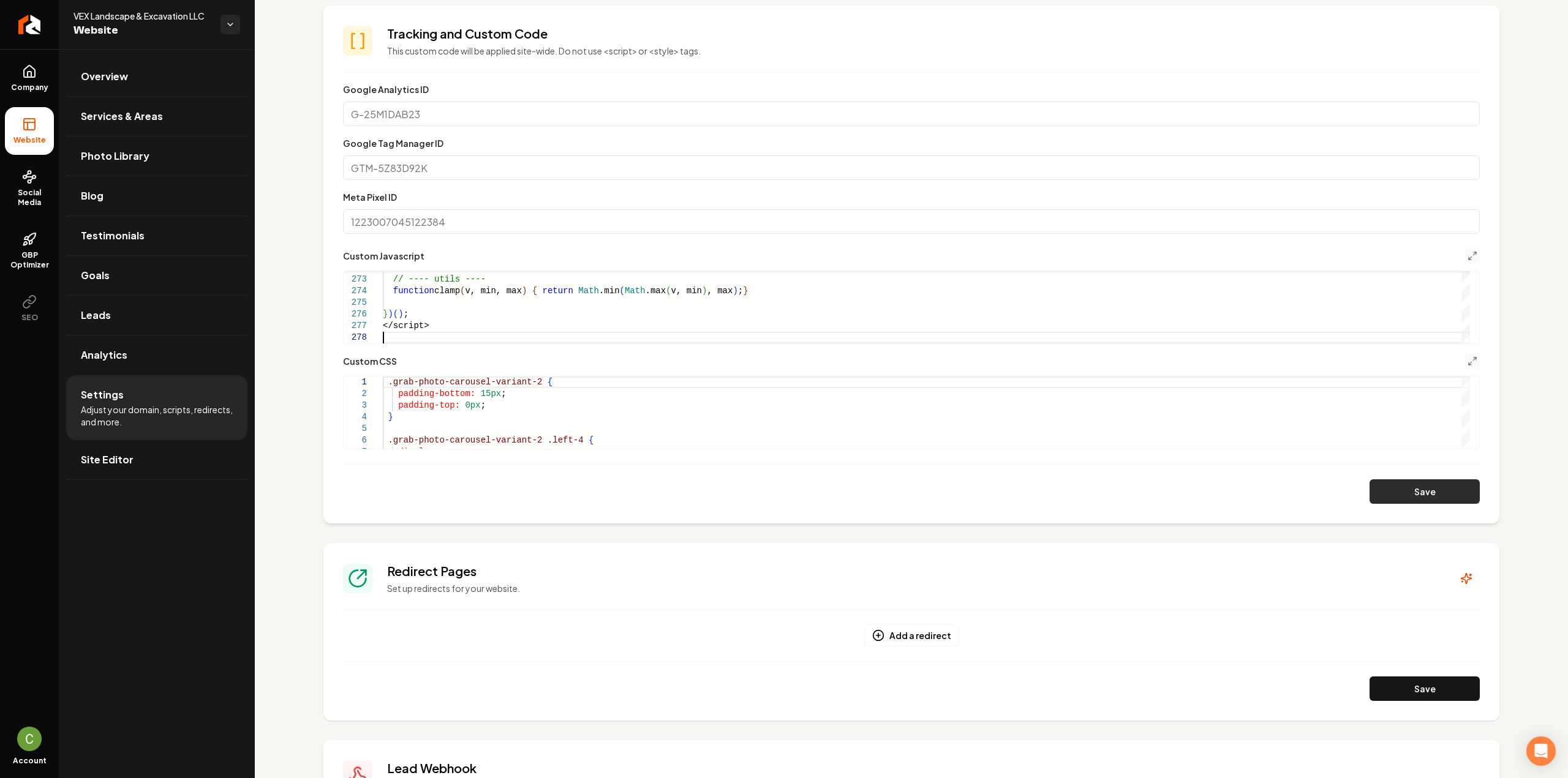 click on "Save" at bounding box center (1425, 492) 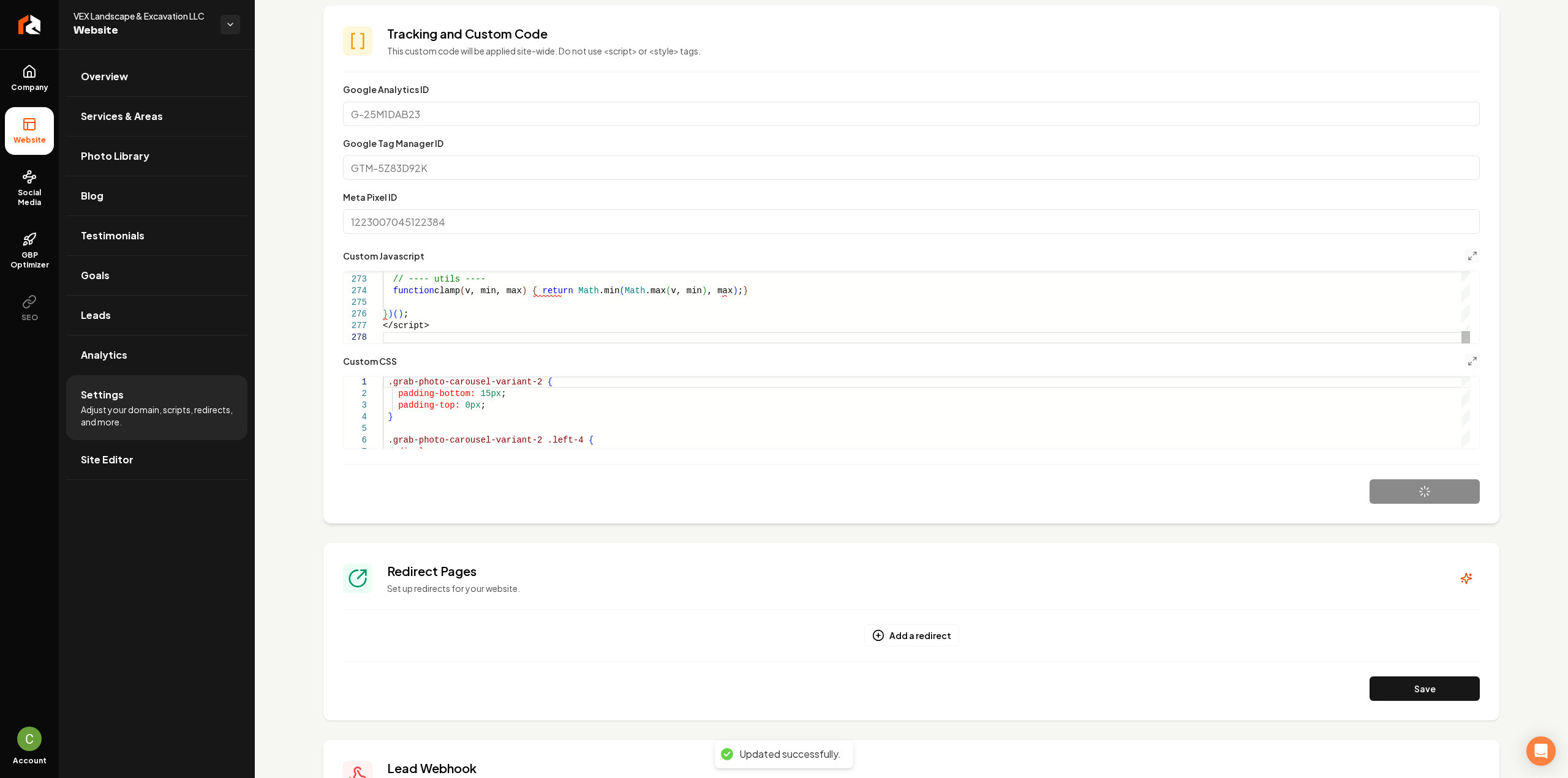 click on "// ---- utils ----    function  clamp ( v, min, max )   {   return   Math .min ( Math .max ( v, min ) , max ) ;  } } ) ( ) ; </script>" at bounding box center [926, -1273] 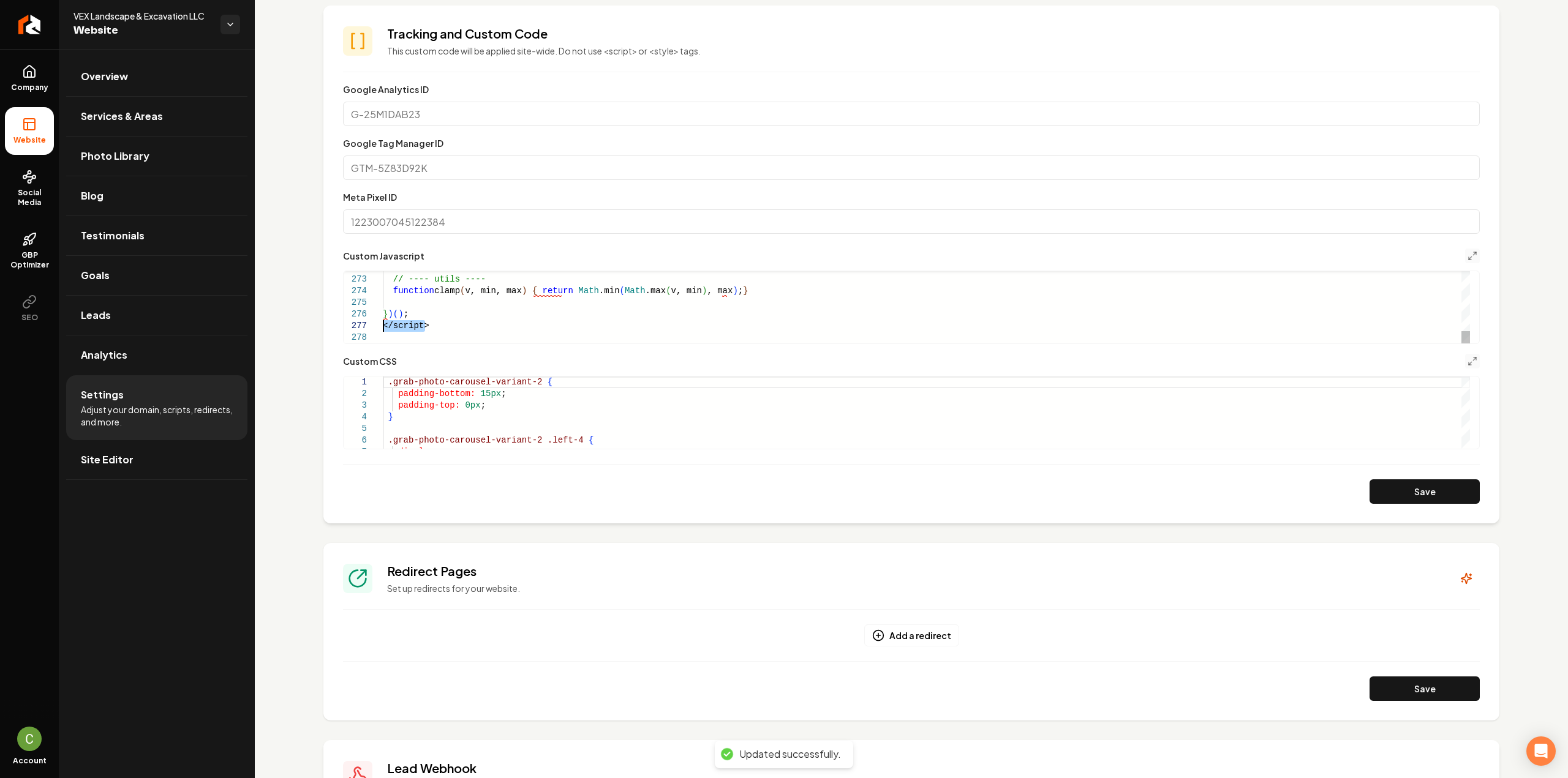drag, startPoint x: 435, startPoint y: 327, endPoint x: 374, endPoint y: 330, distance: 61.07373 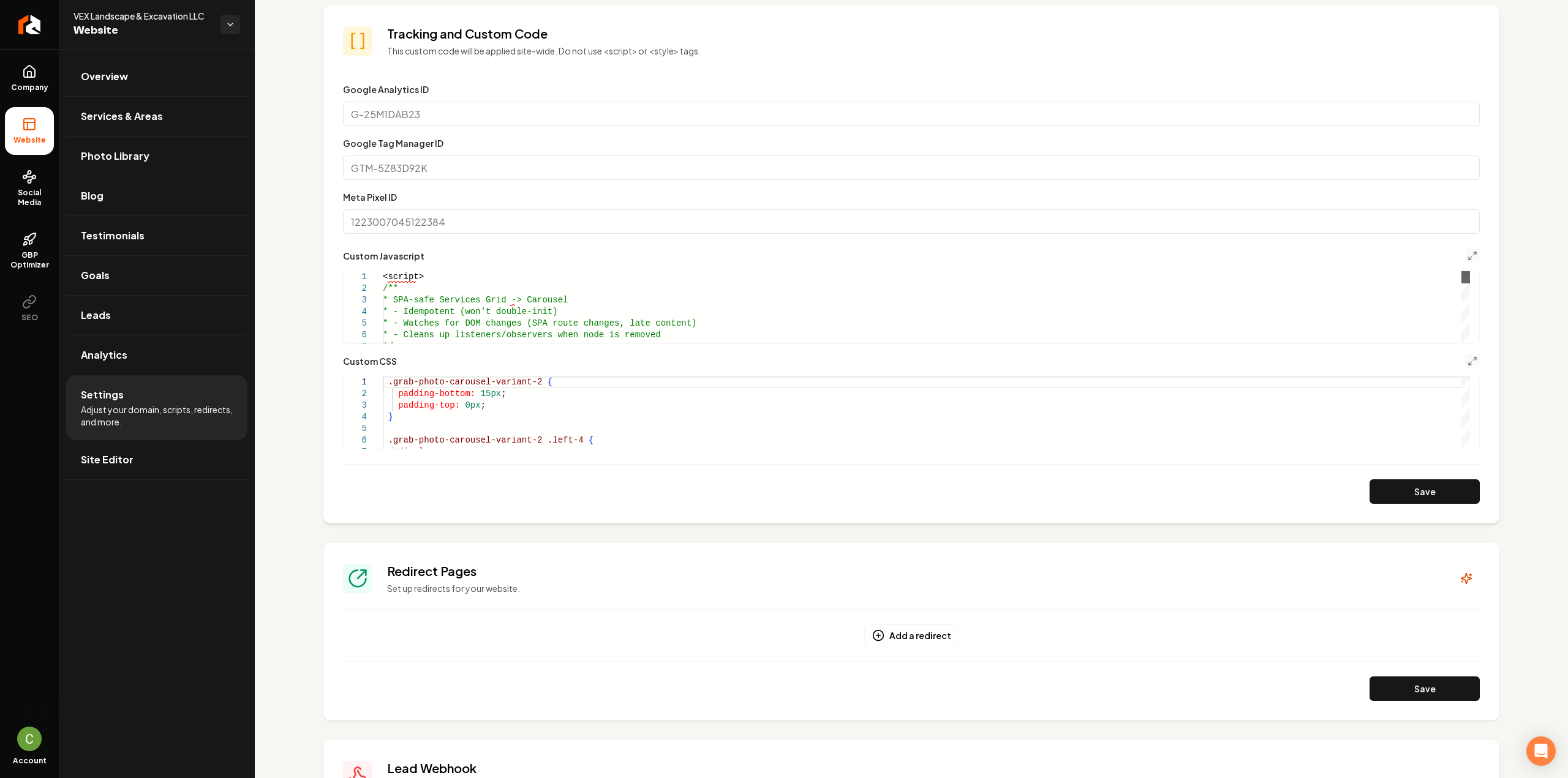 click at bounding box center [1466, 277] 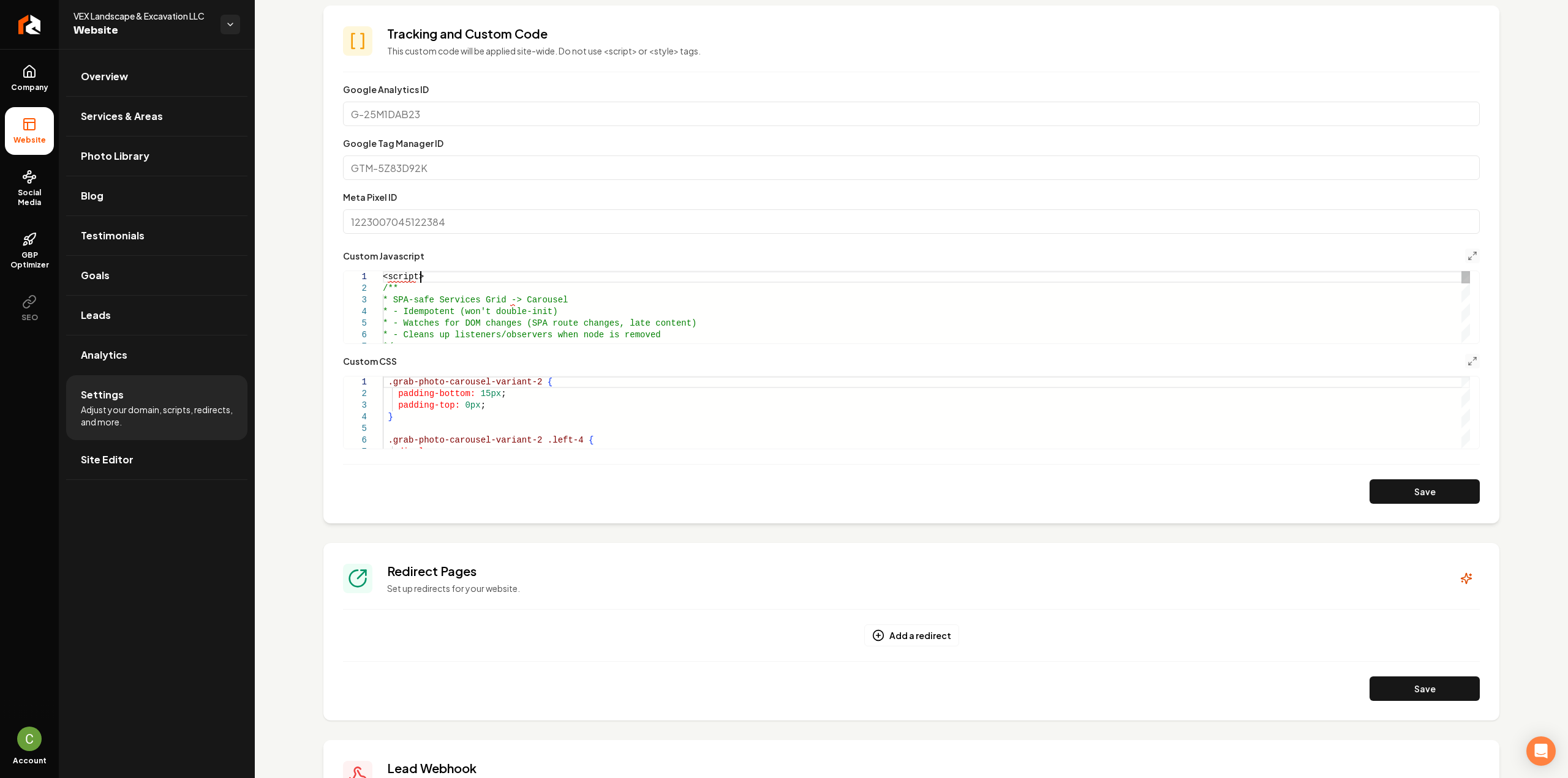 click on "<script> /**  * SPA-safe Services Grid -> Carousel  * - Idempotent (won't double-init)  * - Watches for DOM changes (SPA route changes, l ate content)  * - Cleans up listeners/observers when node is re moved  */" at bounding box center (926, 1882) 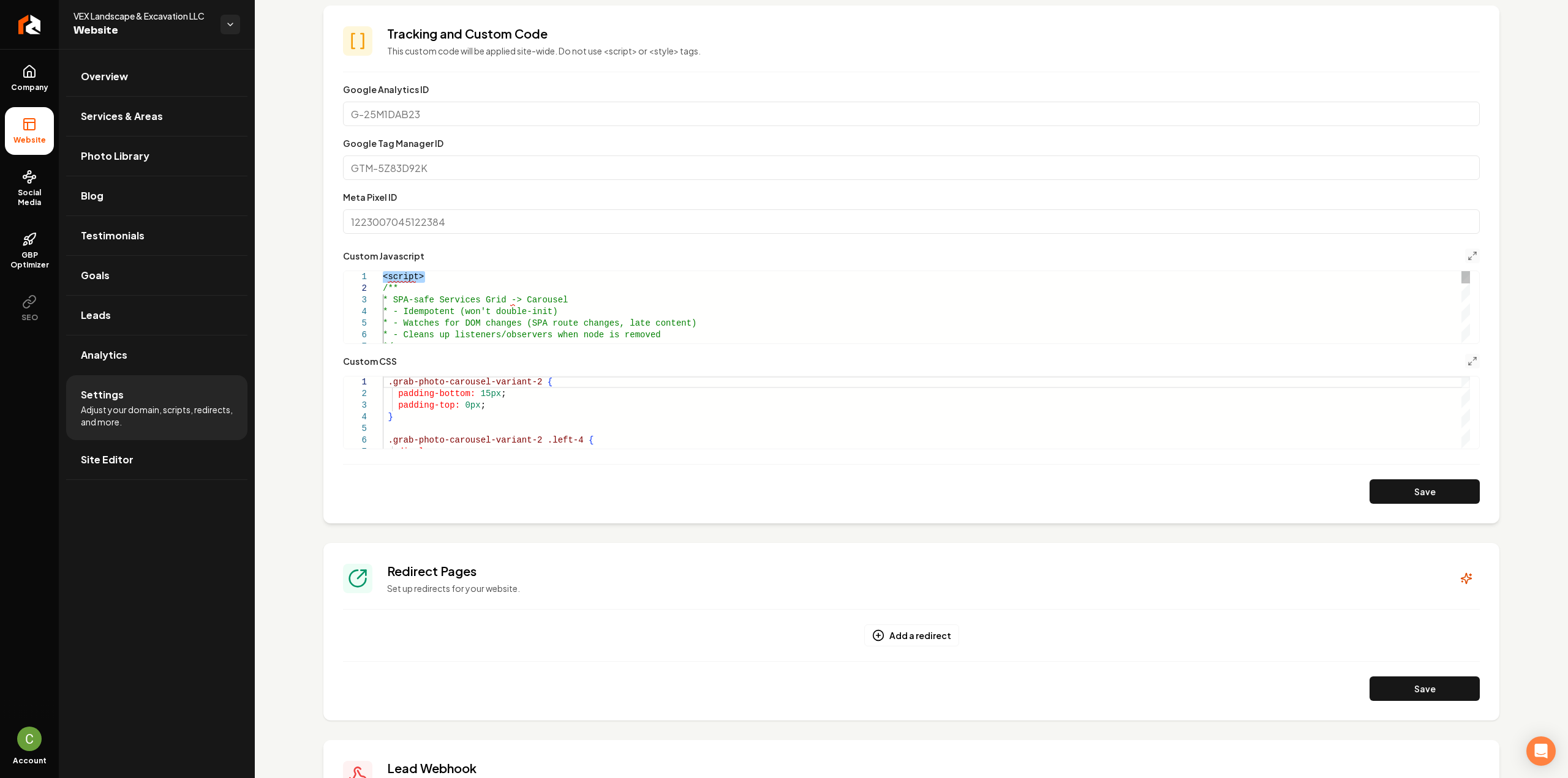 type on "**********" 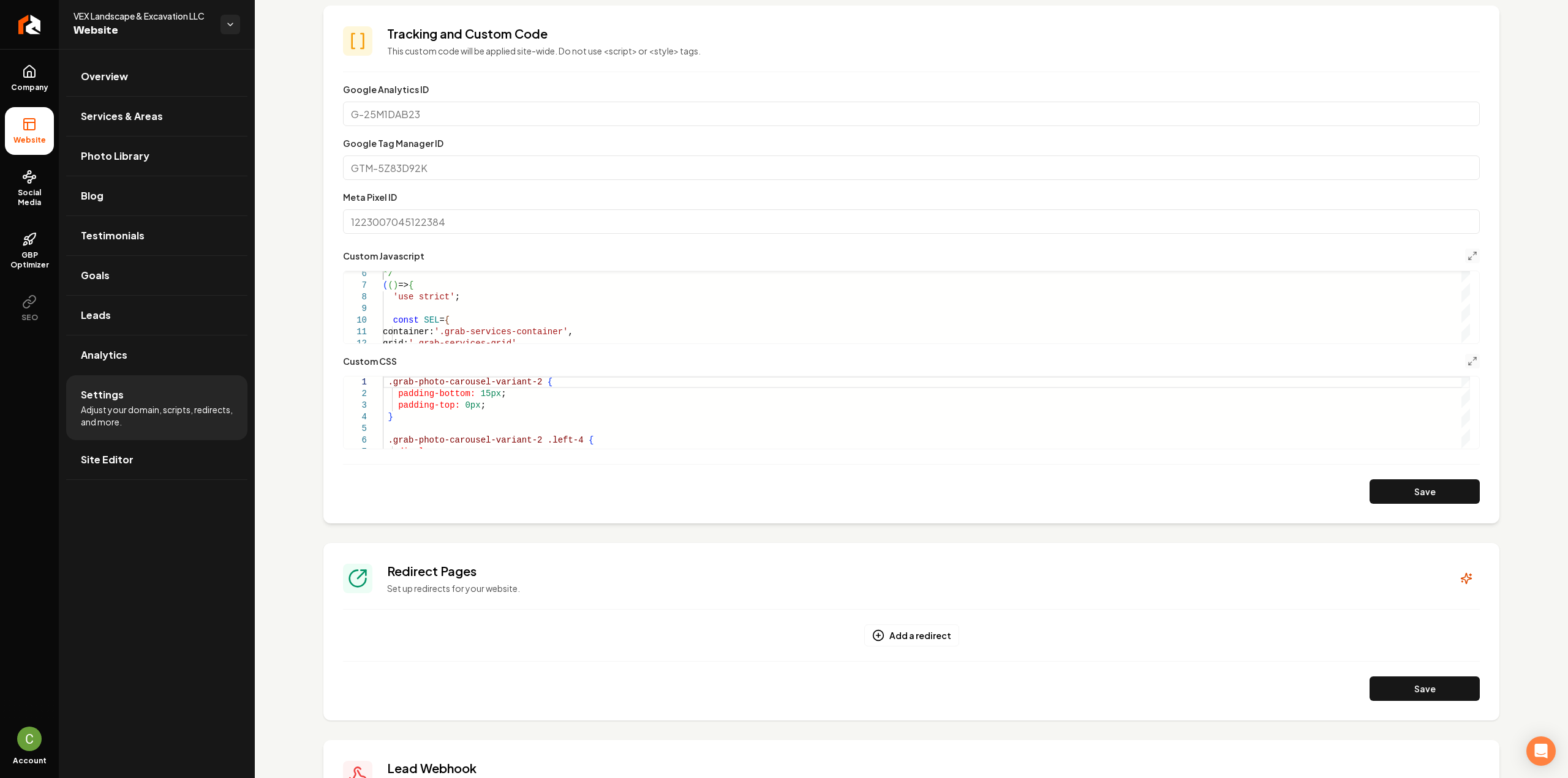 click on "**********" at bounding box center [911, 264] 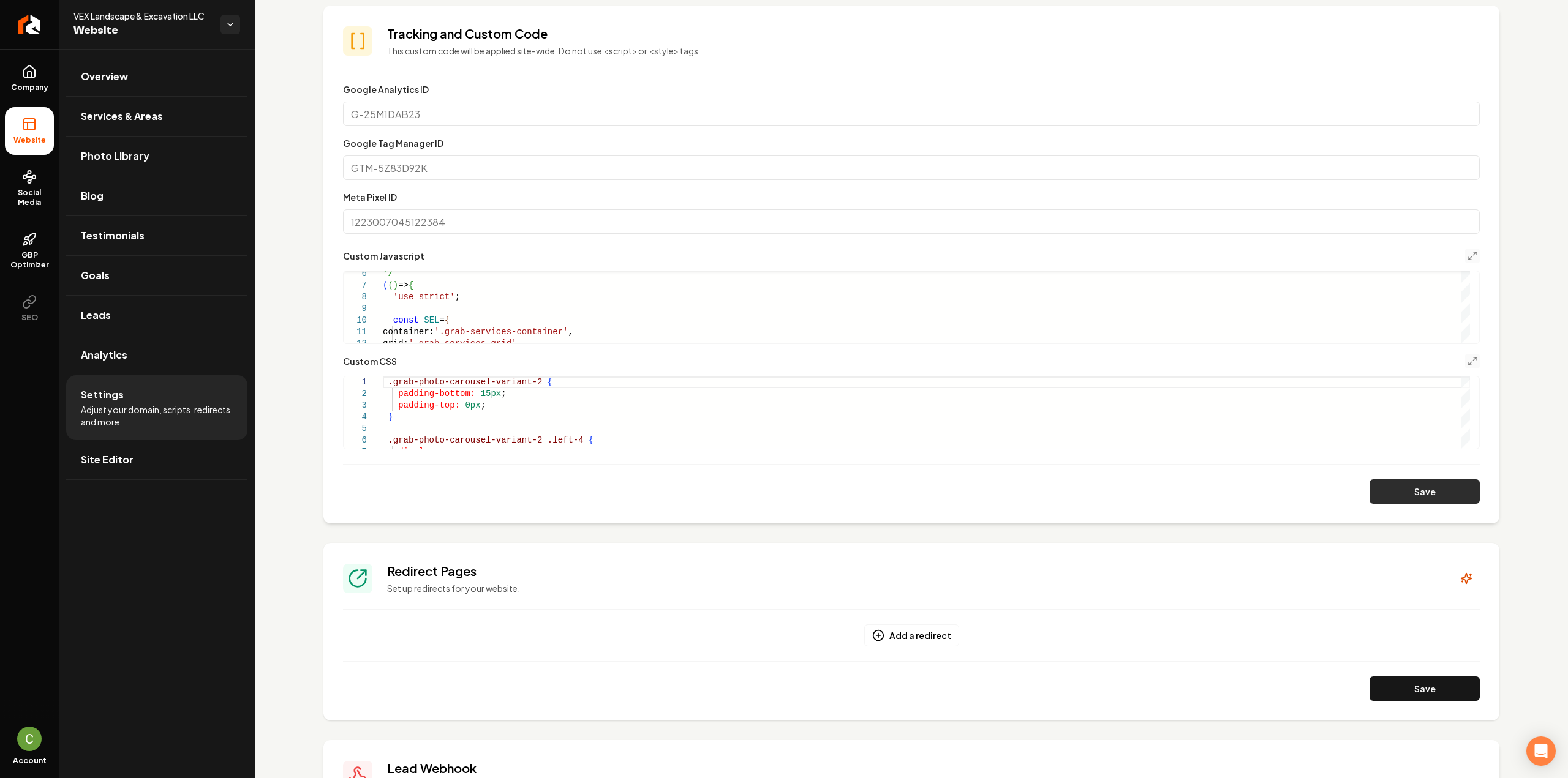 click on "Save" at bounding box center [1425, 492] 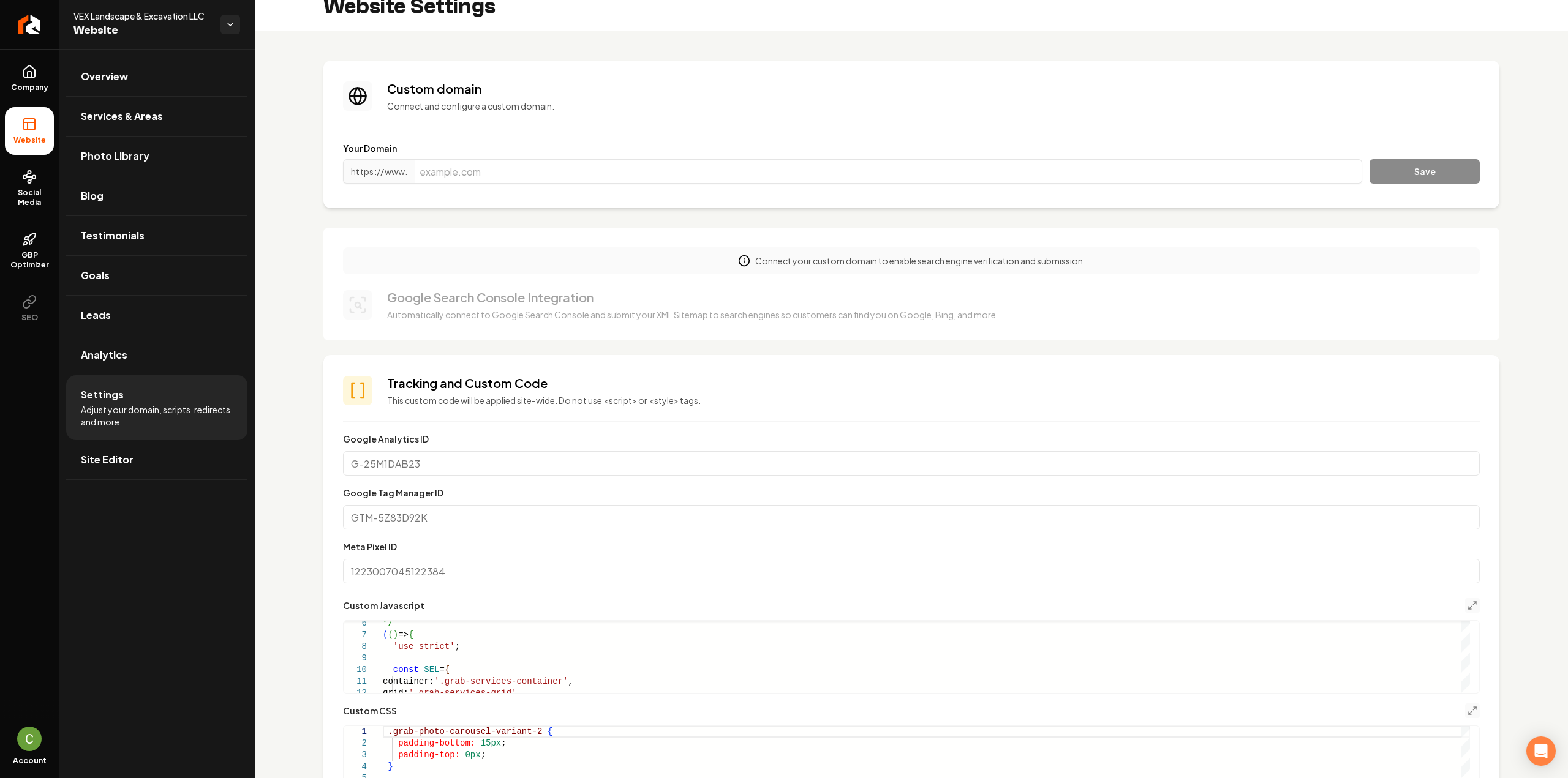 scroll, scrollTop: 0, scrollLeft: 0, axis: both 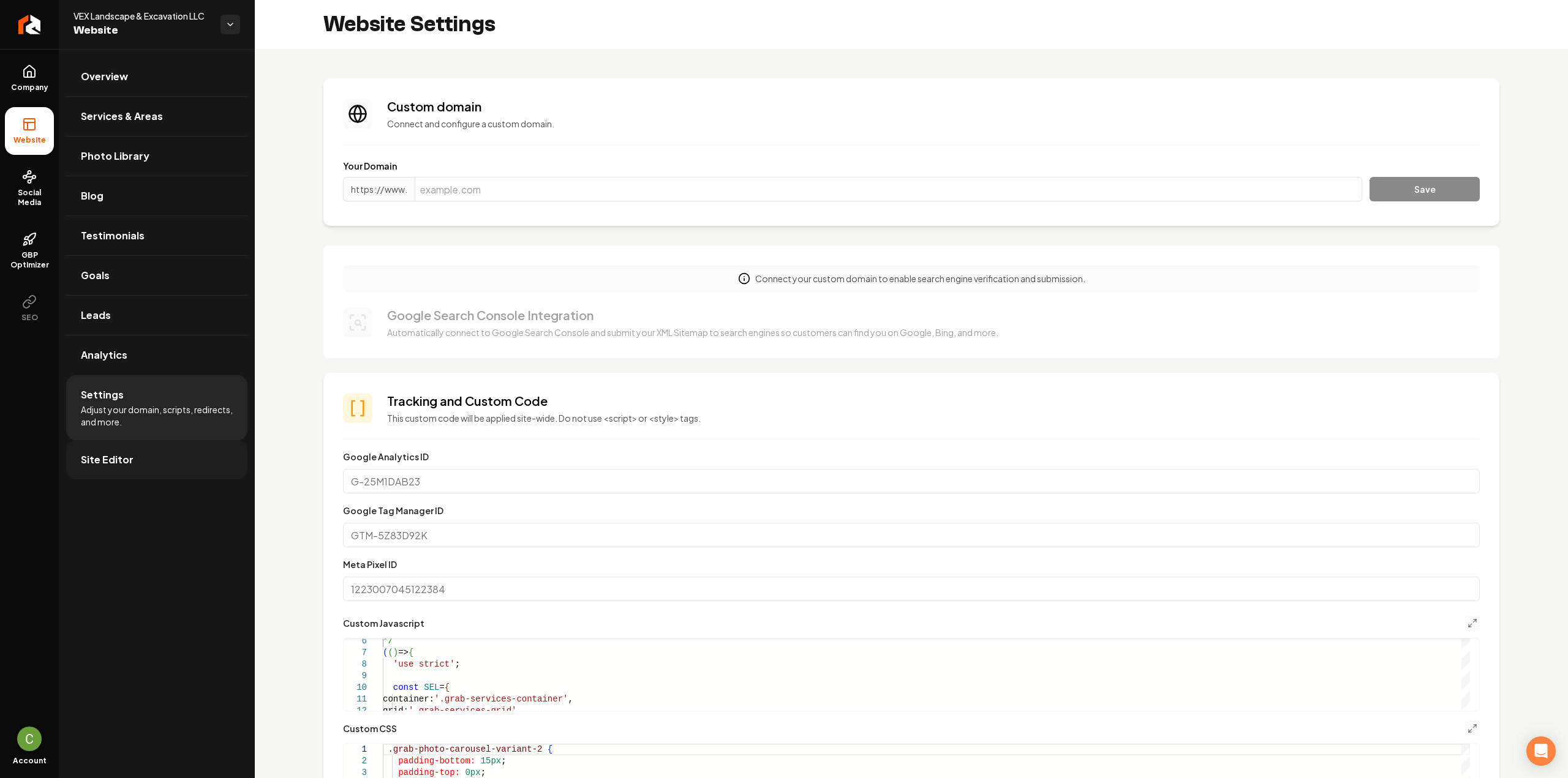 click on "Site Editor" at bounding box center (157, 460) 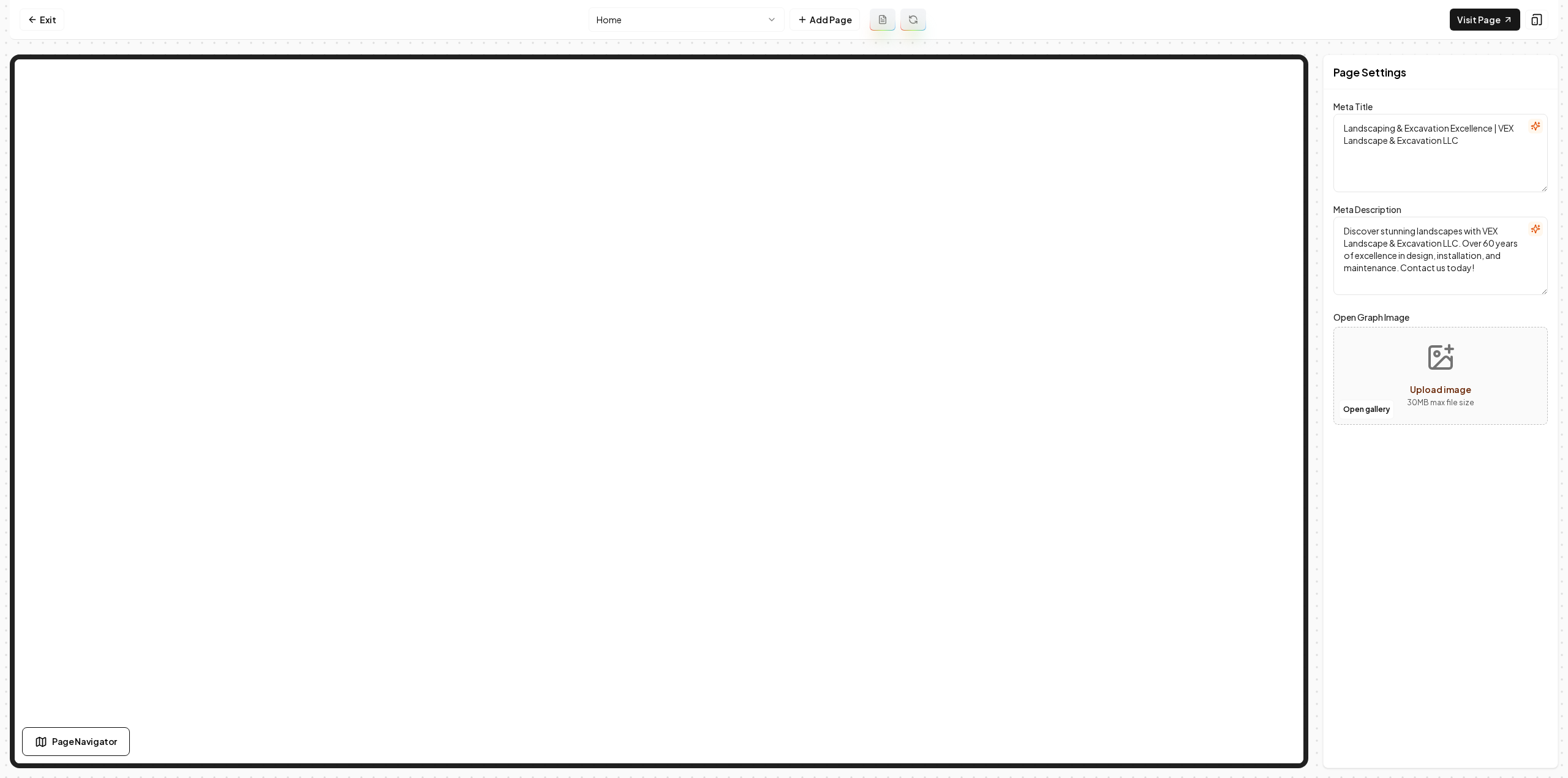 drag, startPoint x: 1461, startPoint y: 17, endPoint x: 1183, endPoint y: 46, distance: 279.5085 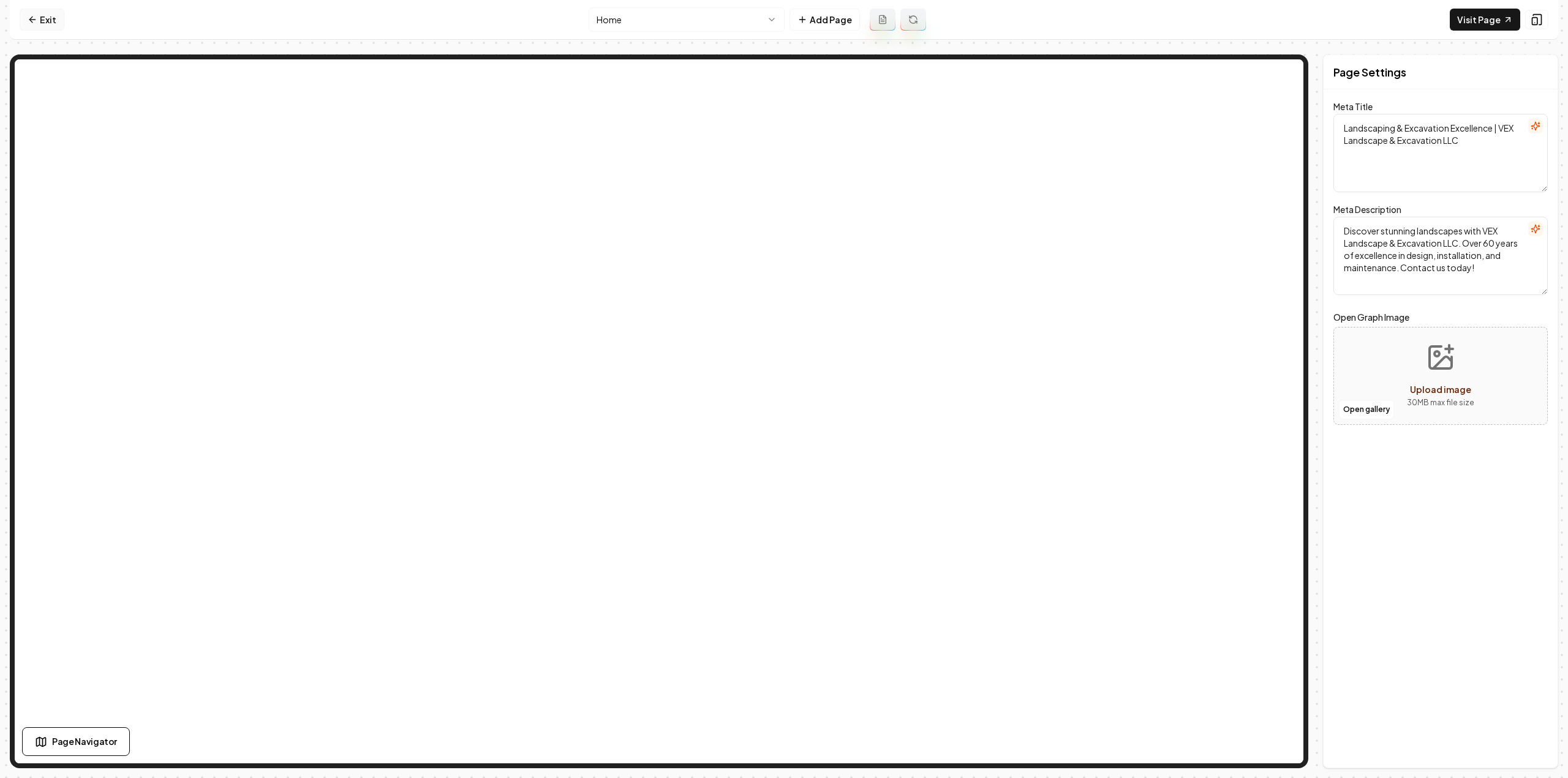 click on "Exit" at bounding box center (42, 20) 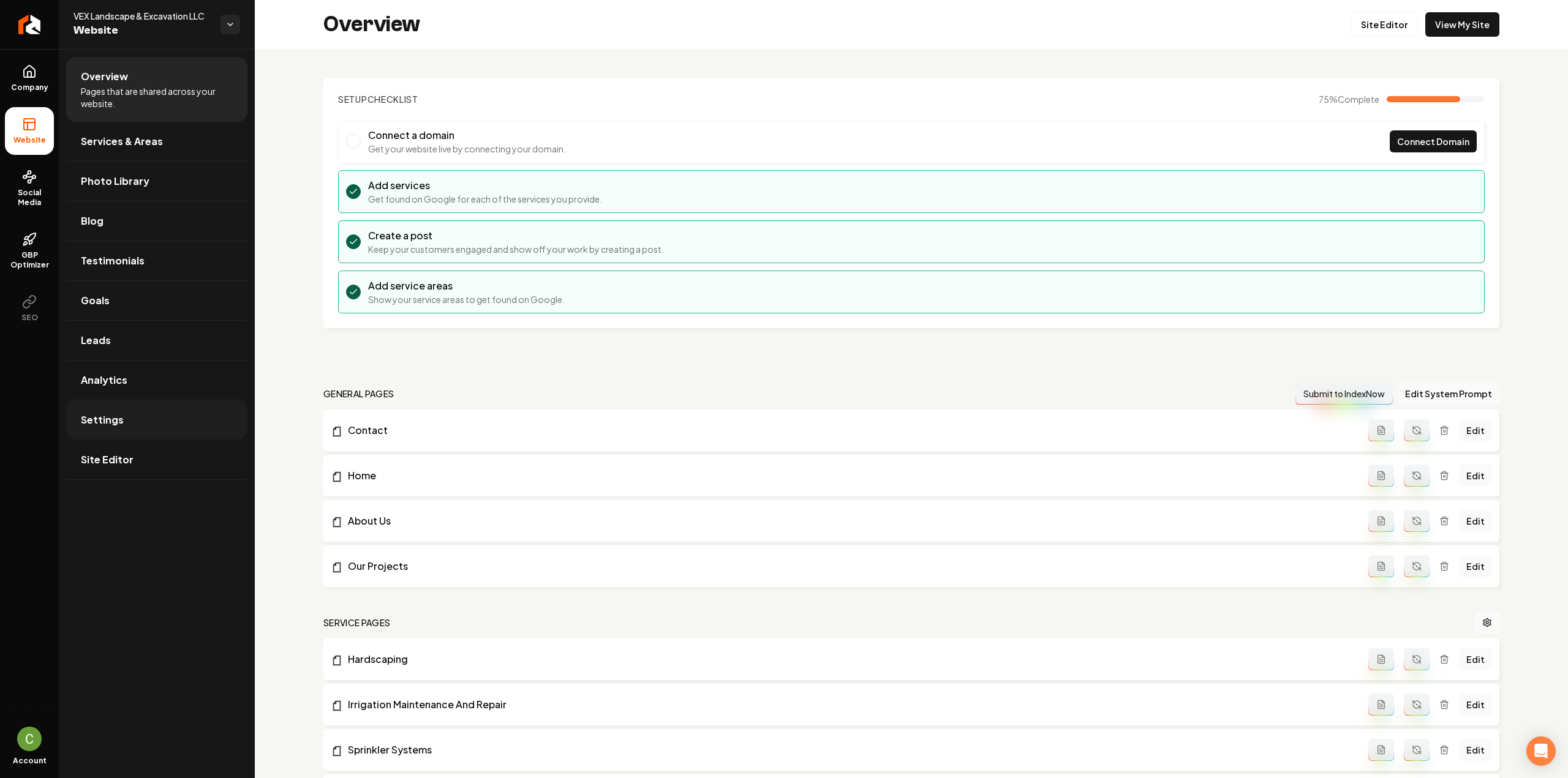 click on "Settings" at bounding box center [157, 420] 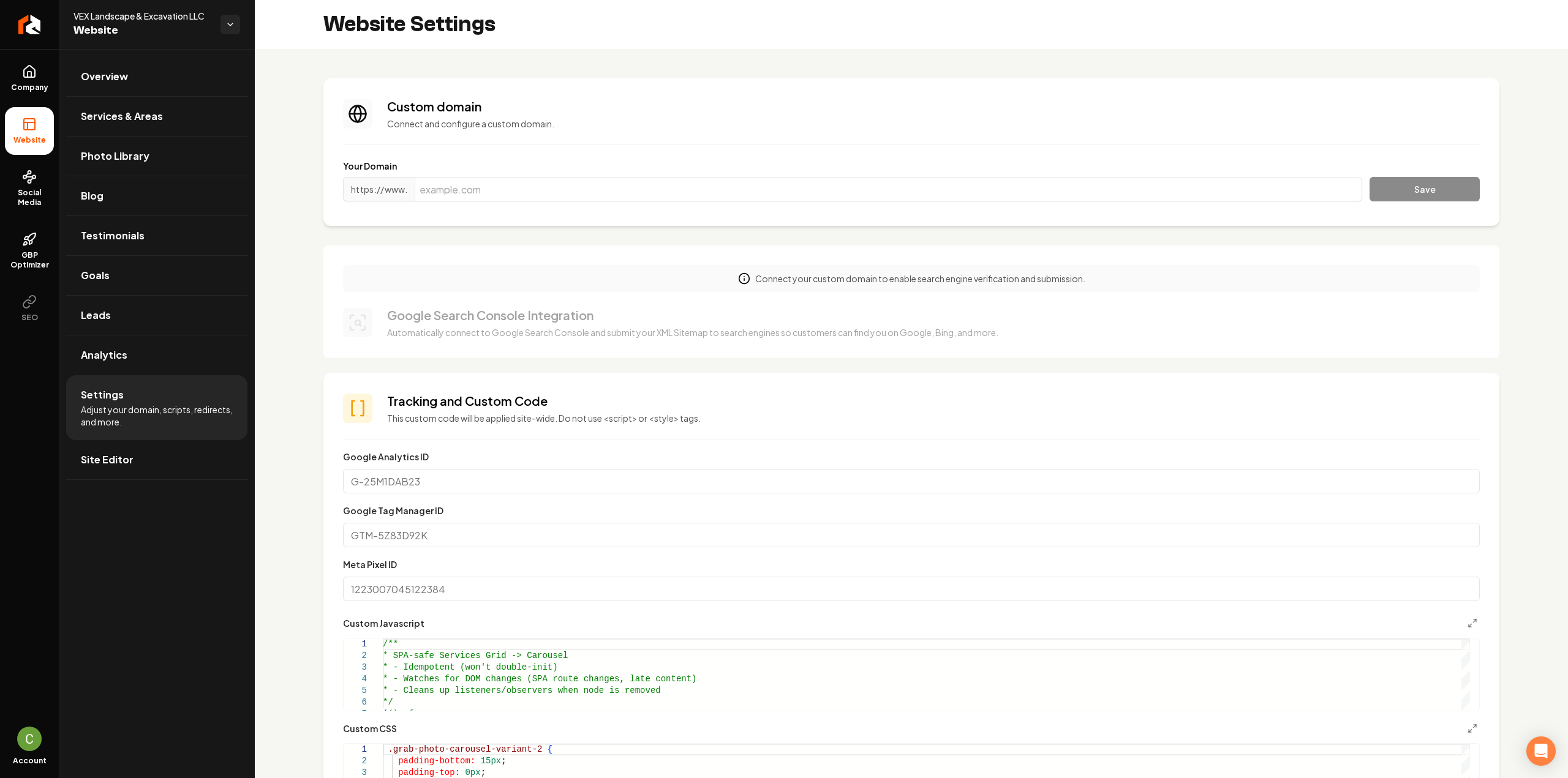 scroll, scrollTop: 122, scrollLeft: 0, axis: vertical 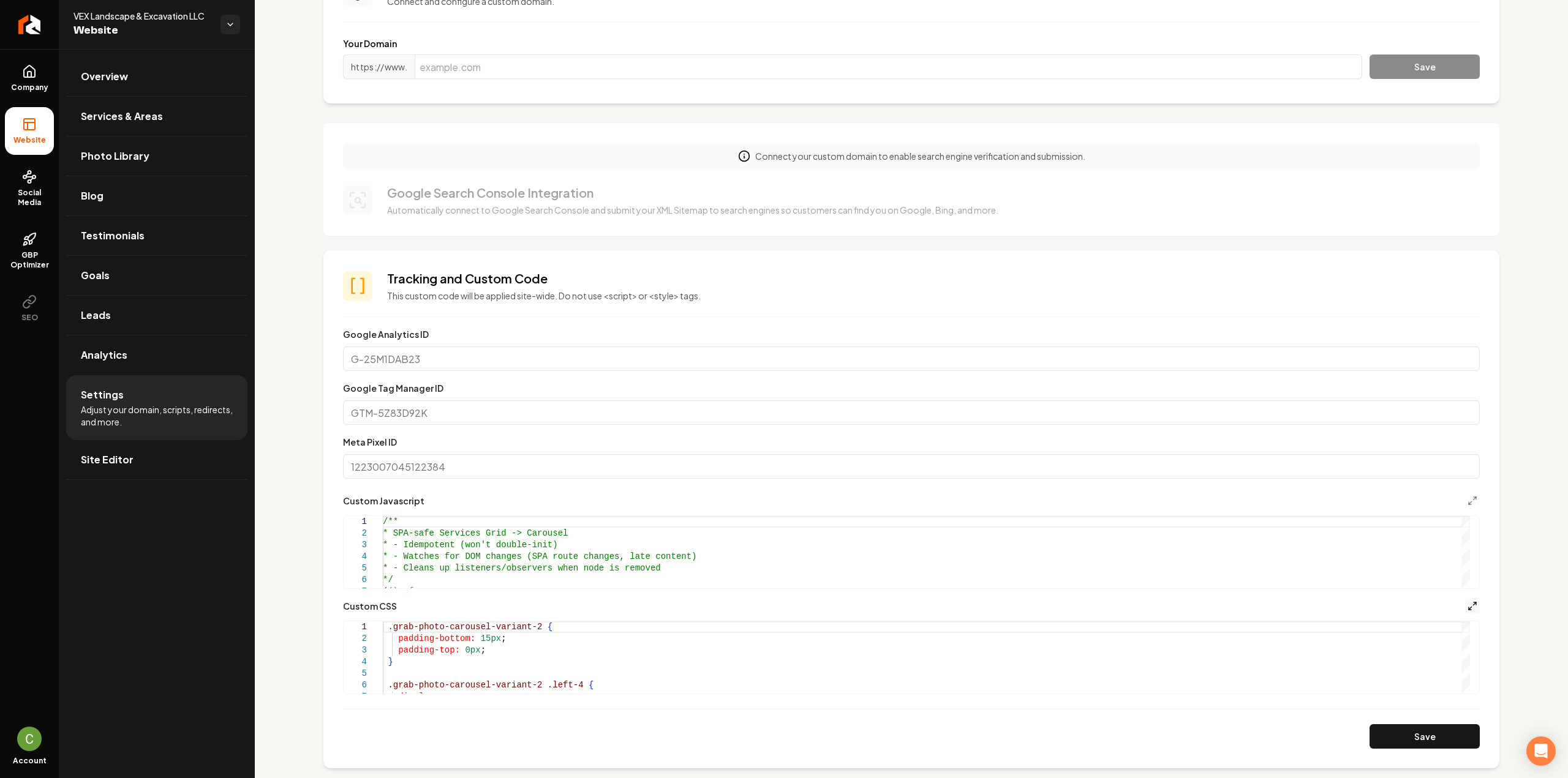 click 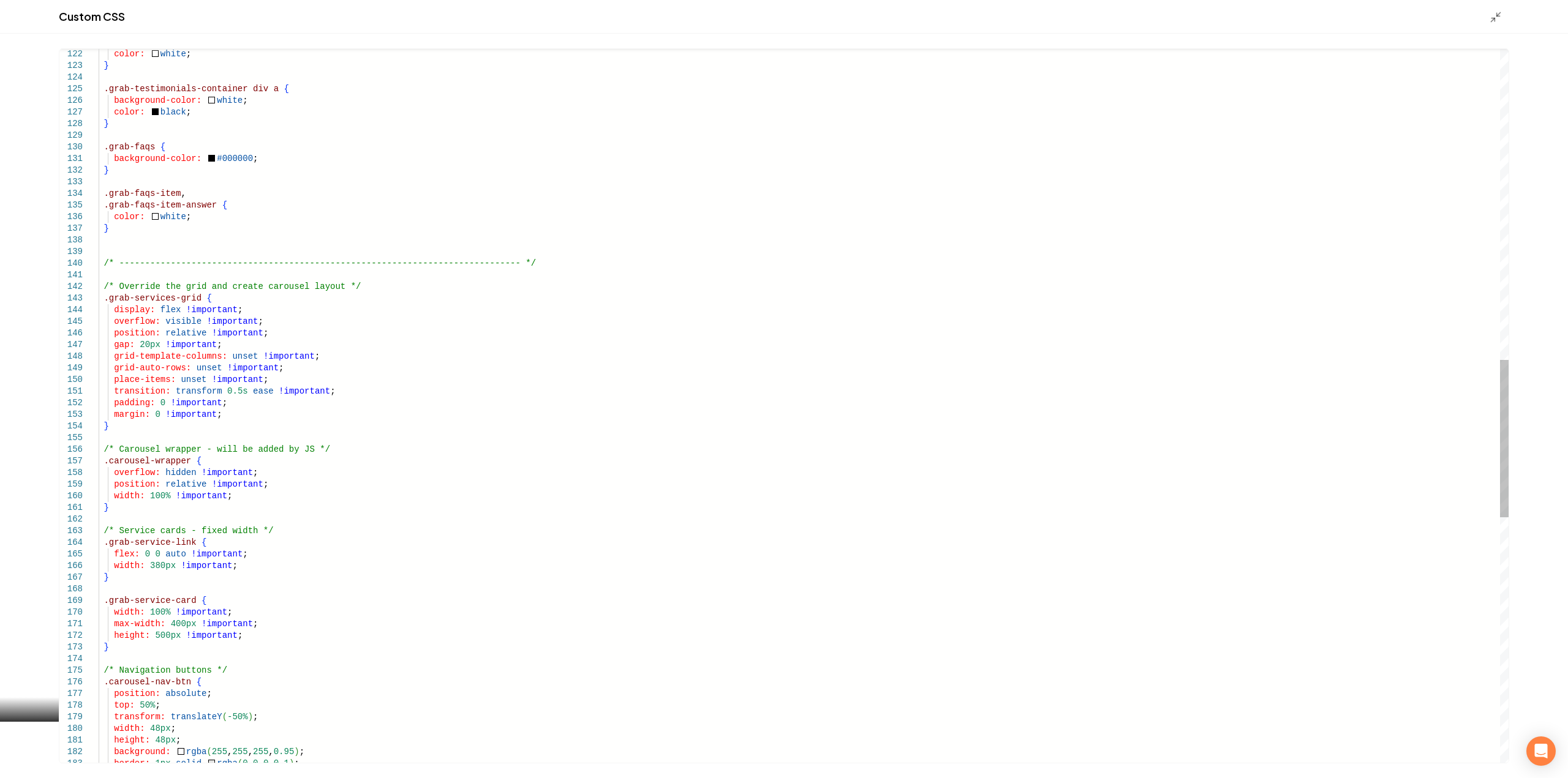 scroll, scrollTop: 0, scrollLeft: 0, axis: both 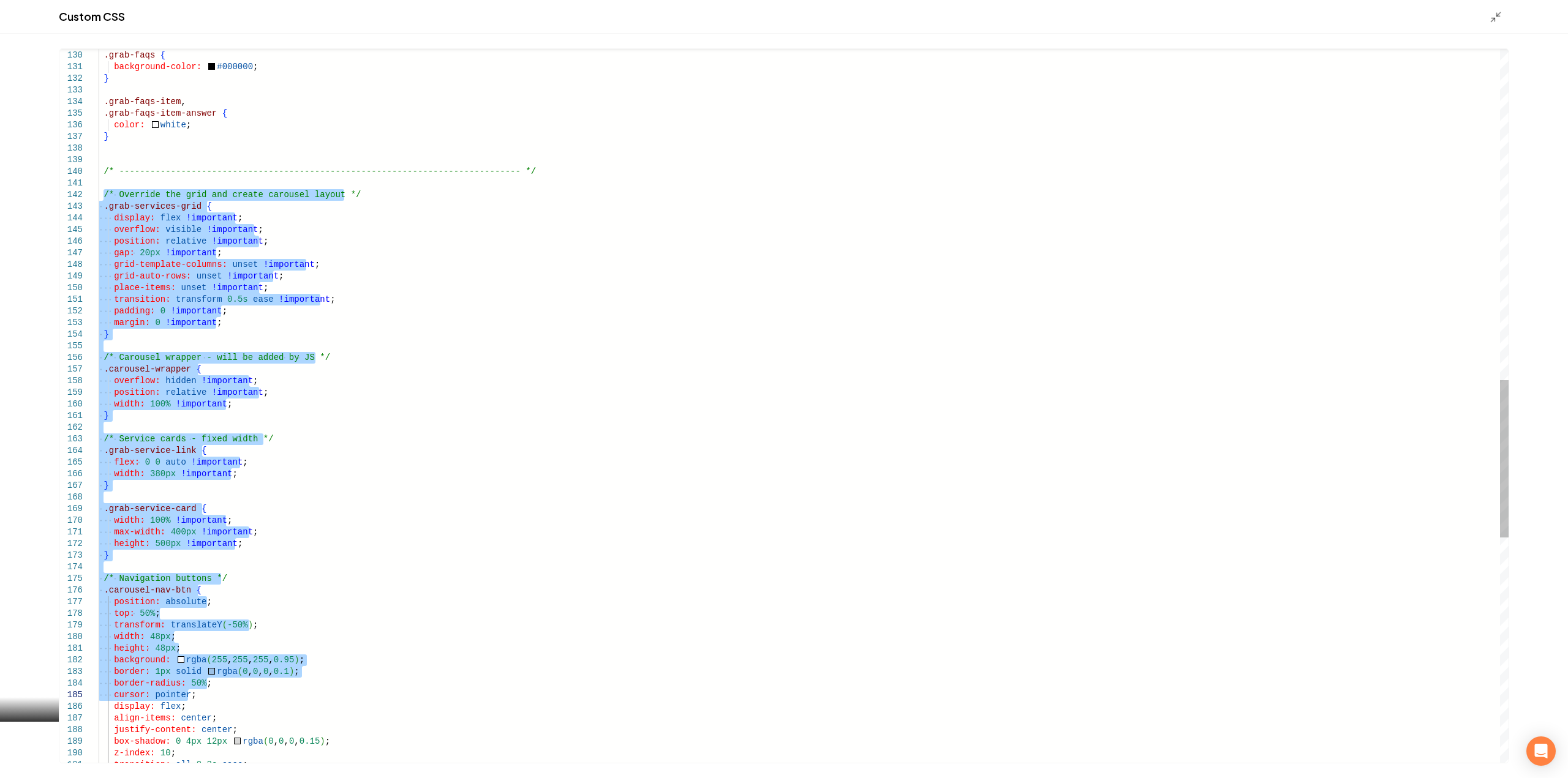 drag, startPoint x: 104, startPoint y: 288, endPoint x: 300, endPoint y: 682, distance: 440.05909 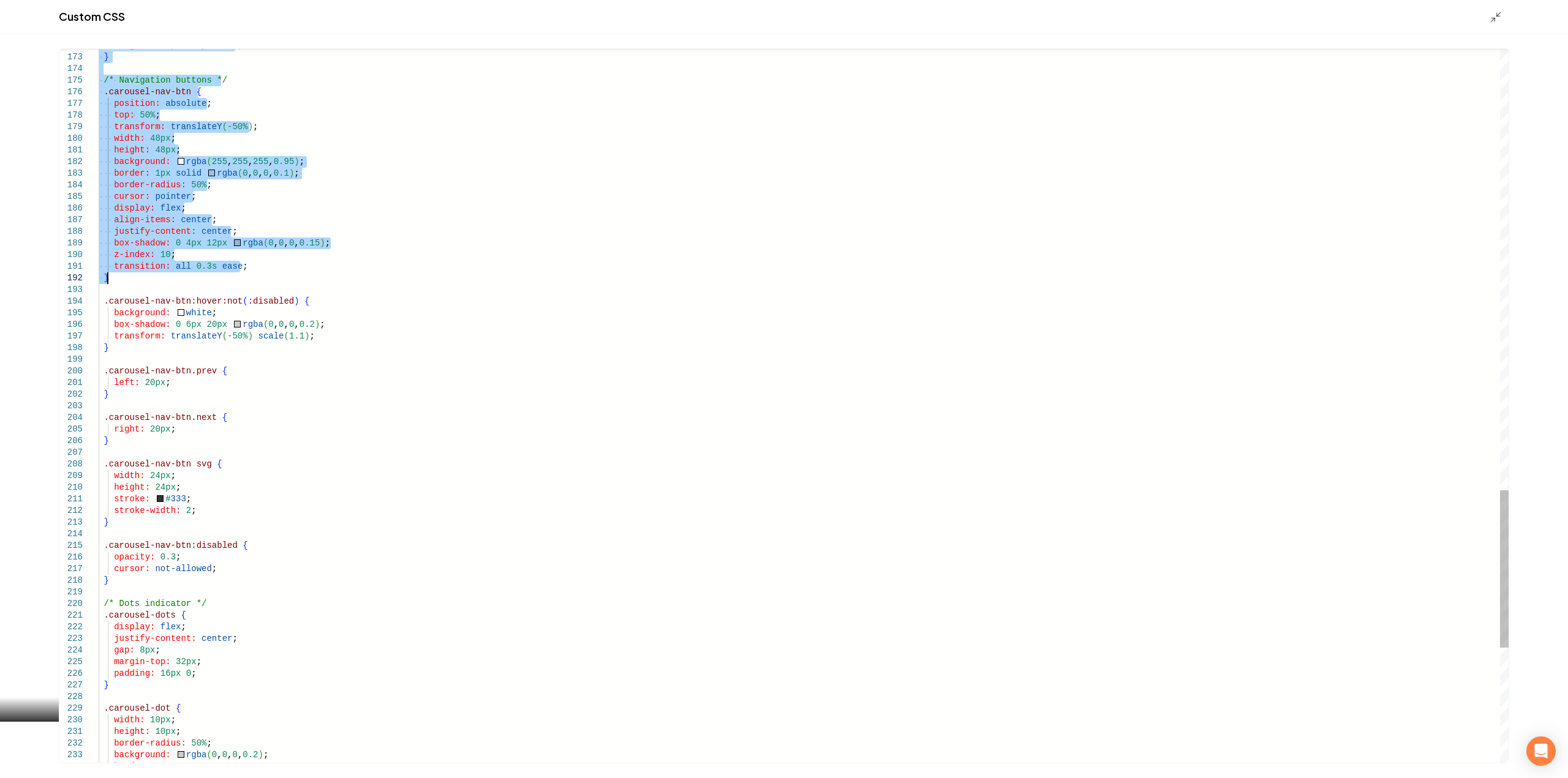 click on "height:   500px   !important ;   }   /* Navigation buttons */   .carousel-nav-btn   {     position:   absolute ;     top:   50% ;     transform:   translateY ( -50% ) ;     width:   48px ;     height:   48px ;     background:     rgba ( 255 ,  255 ,  255 ,  0.95 ) ;     border:   1px   solid     rgba ( 0 ,  0 ,  0 ,  0.1 ) ;     border-radius:   50% ;     cursor:   pointer ;     display:   flex ;     align-items:   center ;     justify-content:   center ;     box-shadow:   0   4px   12px     rgba ( 0 ,  0 ,  0 ,  0.15 ) ;     z-index:   10 ;     transition:   all   0.3s   ease ;   }   .carousel-nav-btn:hover:not ( :disabled )   {     background:     white ;     box-shadow:   0   6px   20px     rgba ( 0 ,  0 ,  0 ,  0.2 ) ;     transform:   translateY ( -50% )   scale ( 1.1 ) ;   }   .carousel-nav-btn.prev   {     left:   20px ;   }   .carousel-nav-btn.next   {     right:   20px" at bounding box center [804, -332] 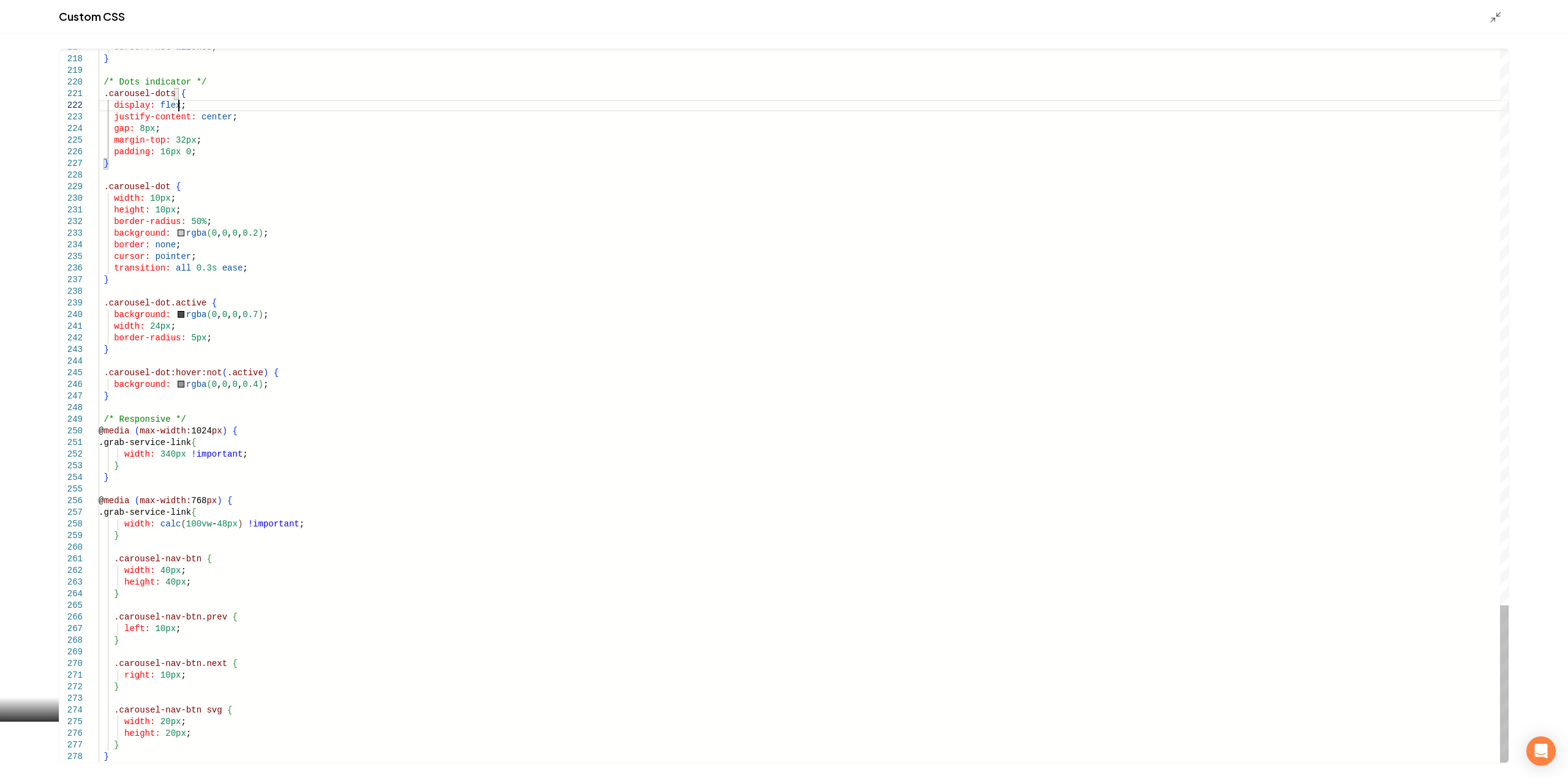 click on "cursor:   not-allowed ;   }   /* Dots indicator */   .carousel-dots   {     display:   flex ;     justify-content:   center ;     gap:   8px ;     margin-top:   32px ;     padding:   16px   0 ;   }   .carousel-dot   {     width:   10px ;     height:   10px ;     border-radius:   50% ;     background:     rgba ( 0 ,  0 ,  0 ,  0.2 ) ;     border:   none ;     cursor:   pointer ;     transition:   all   0.3s   ease ;   }   .carousel-dot.active   {     background:     rgba ( 0 ,  0 ,  0 ,  0.7 ) ;     width:   24px ;     border-radius:   5px ;   }   .carousel-dot:hover:not ( .active )   {     background:     rgba ( 0 ,  0 ,  0 ,  0.4 ) ;   }   /* Responsive */  @ media   ( max-width:  1024 px )   {    .grab-service-link  {       width:   340px   !important ;     }   }  @ media   ( max-width:  768 px )   {    .grab-service-link  {       width:   calc ( 100vw  -  48px )   ;" at bounding box center [804, -854] 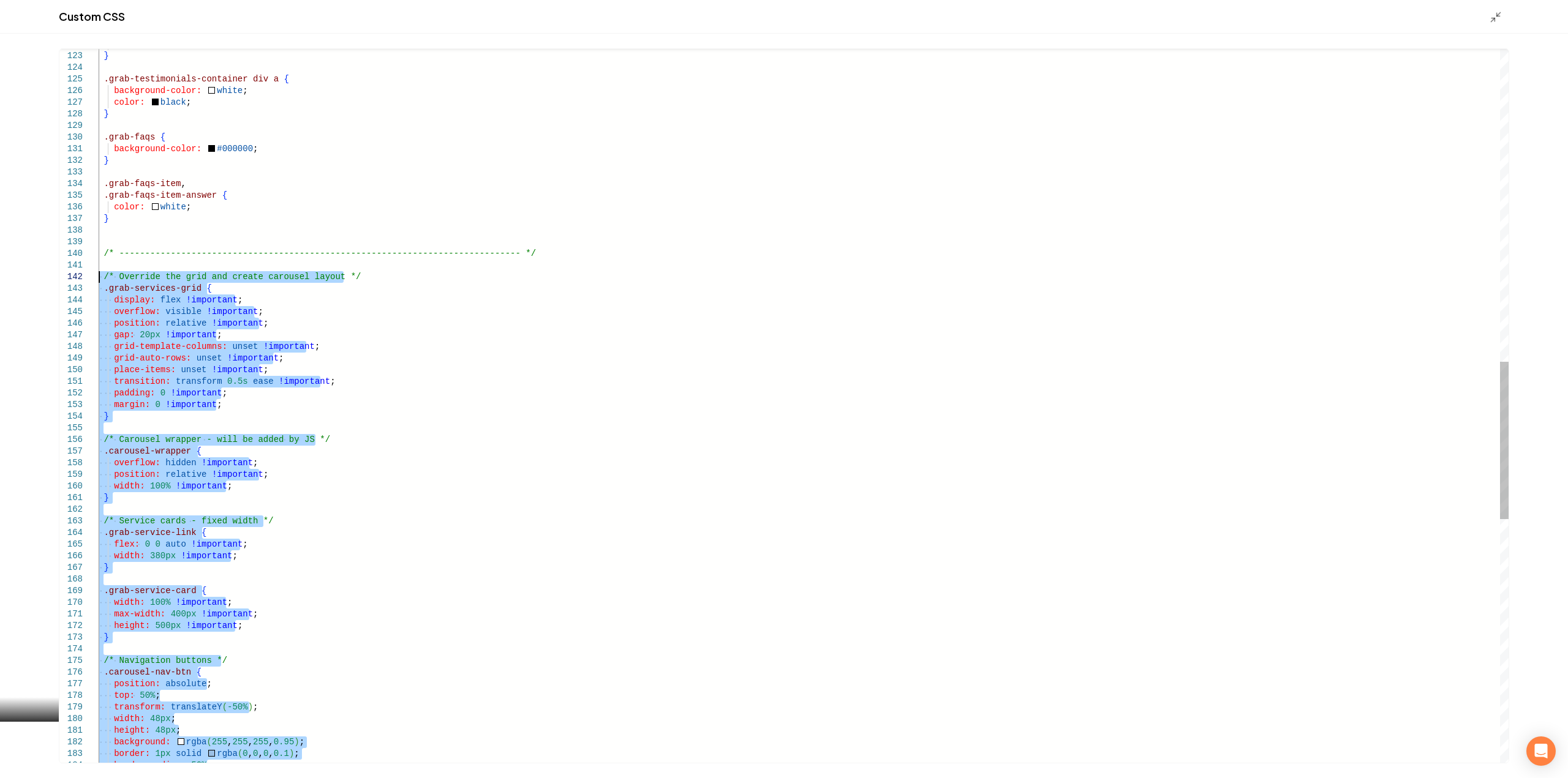 drag, startPoint x: 114, startPoint y: 758, endPoint x: 96, endPoint y: 278, distance: 480.3374 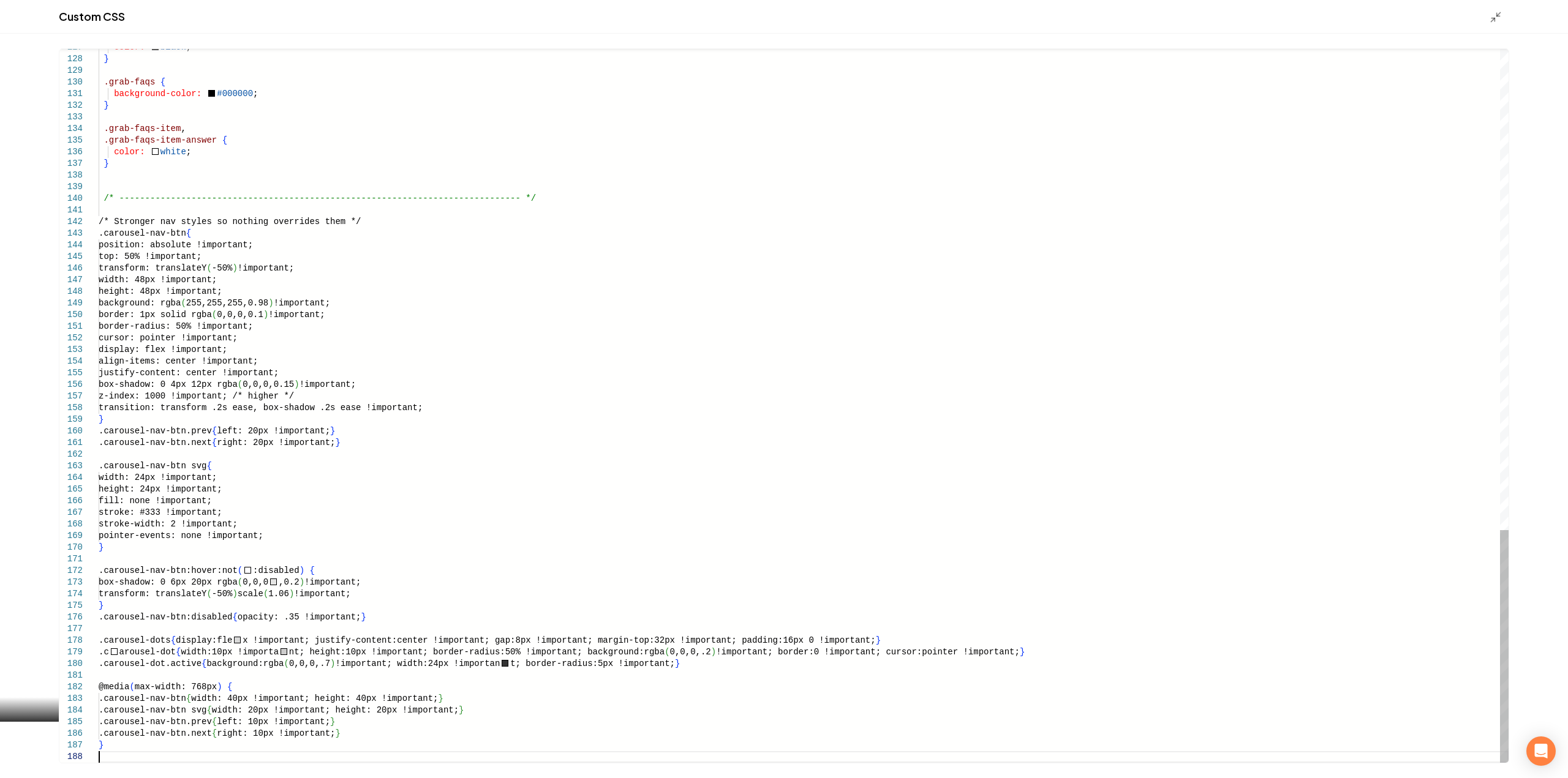 type on "**********" 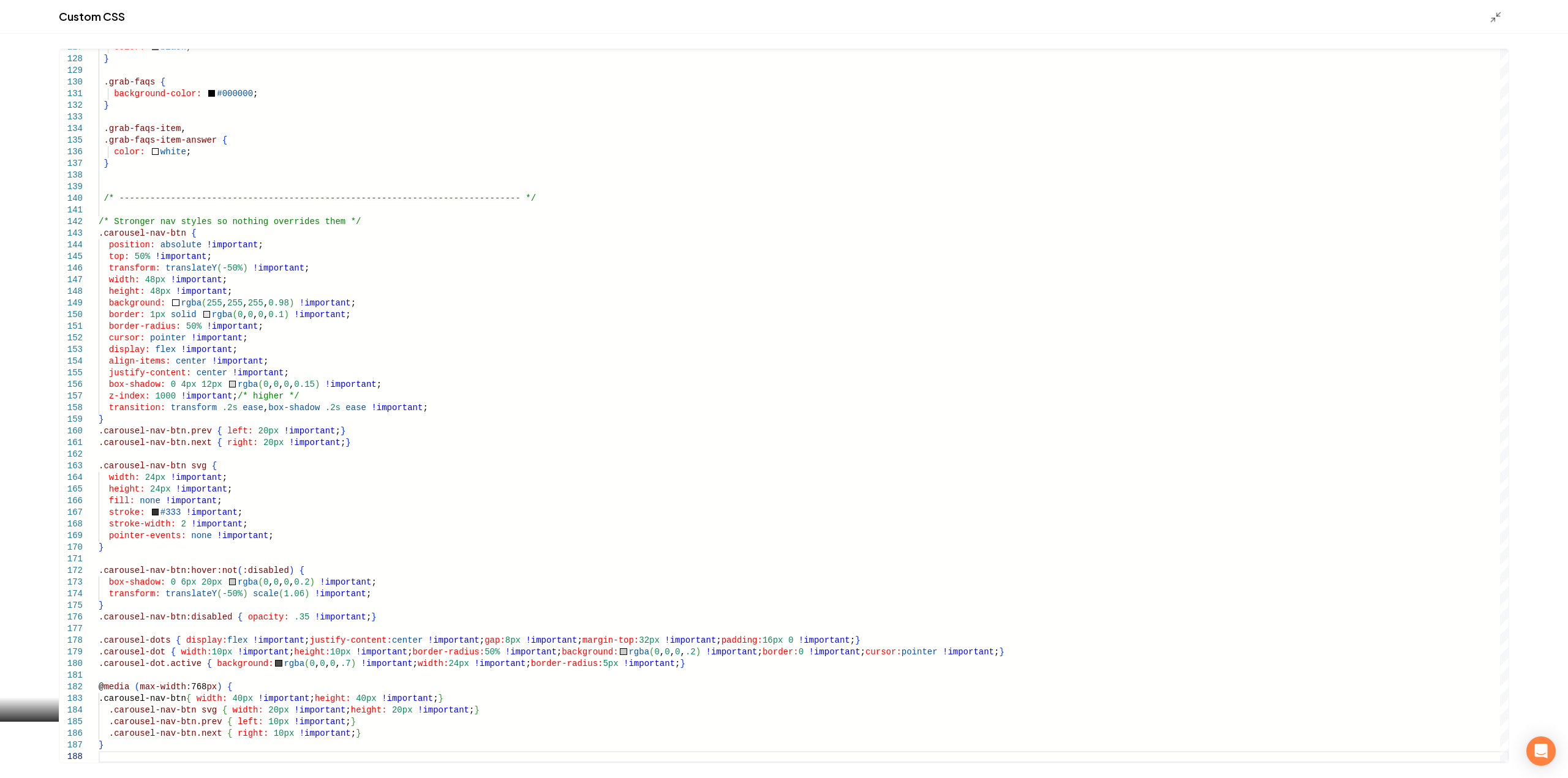 click 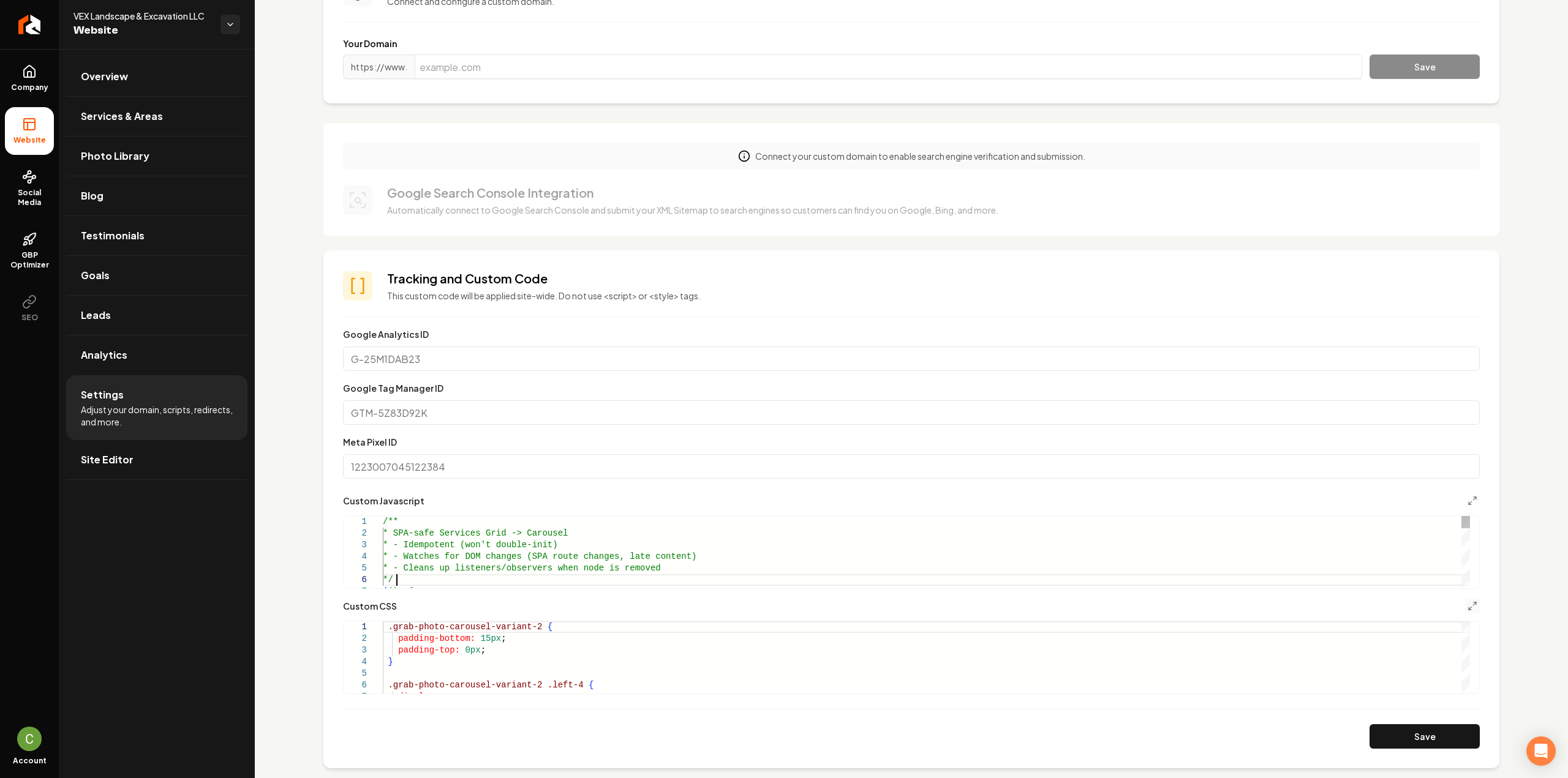 click on "/**  * SPA-safe Services Grid -> Carousel  * - Idempotent (won't double-init)  * - Watches for DOM changes (SPA route changes, l ate content)  * - Cleans up listeners/observers when node is re moved  */ ( ( )  =>  {" at bounding box center (926, 2121) 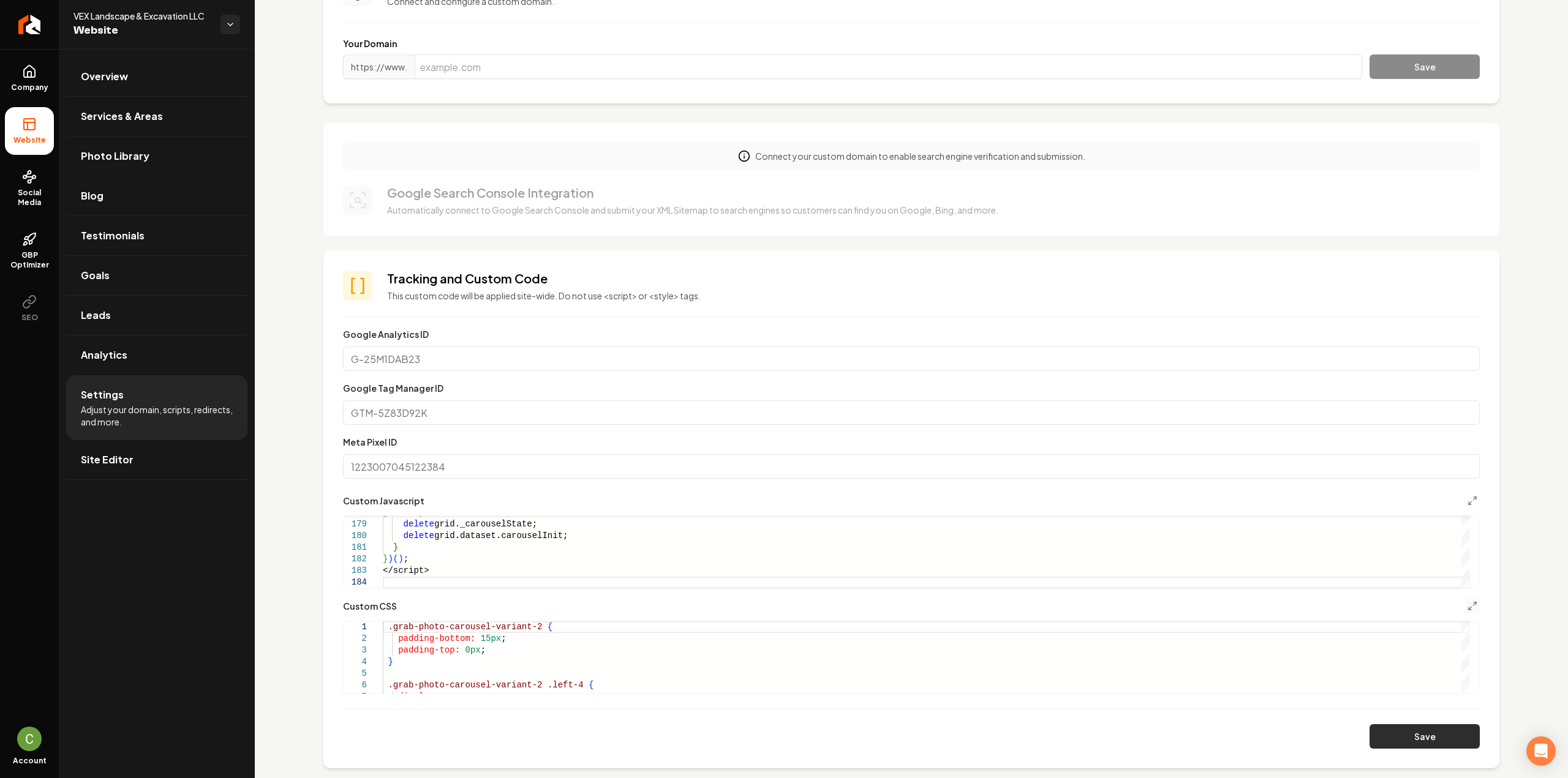 click on "Save" at bounding box center [1425, 736] 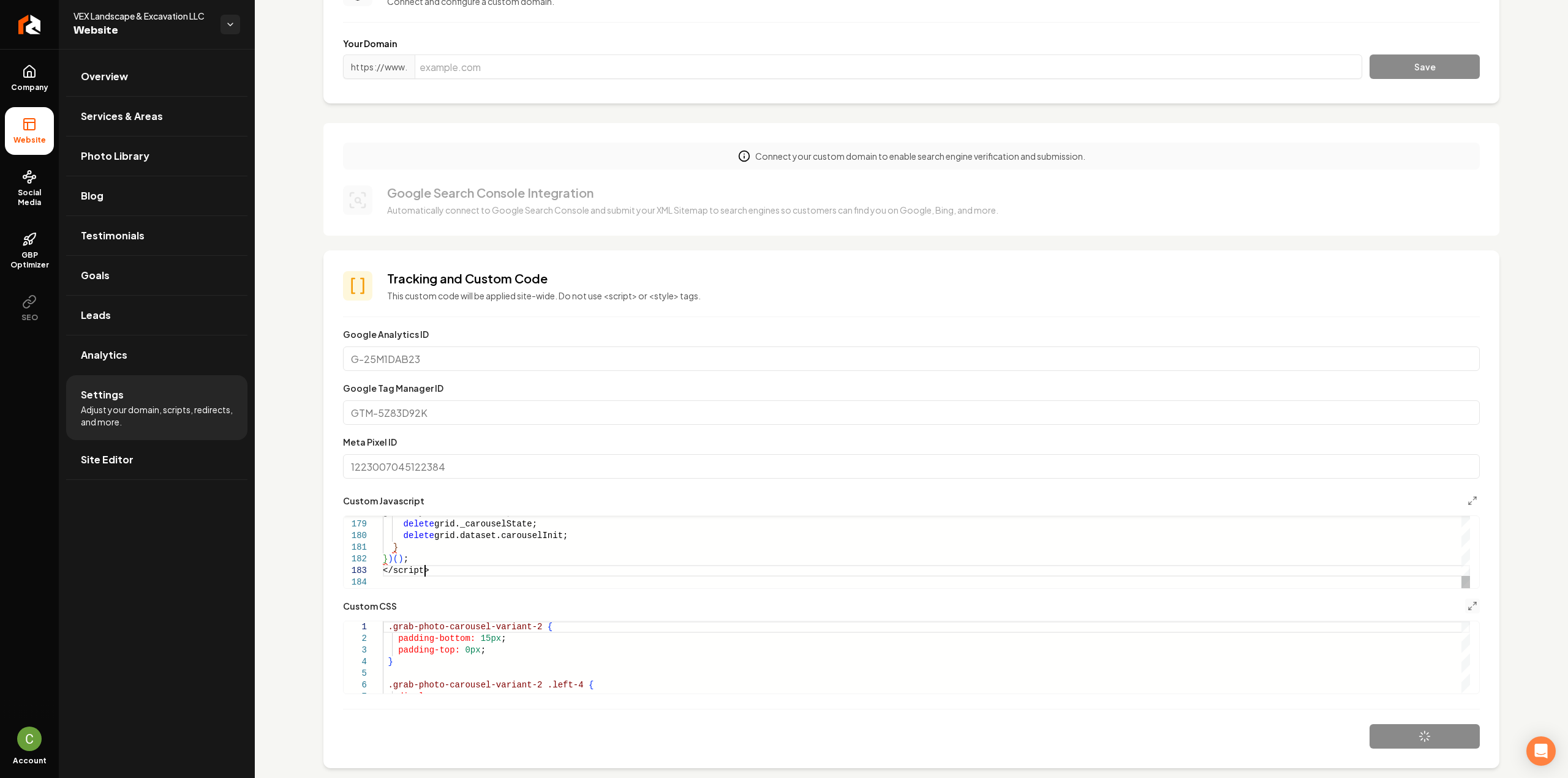 scroll, scrollTop: 0, scrollLeft: 0, axis: both 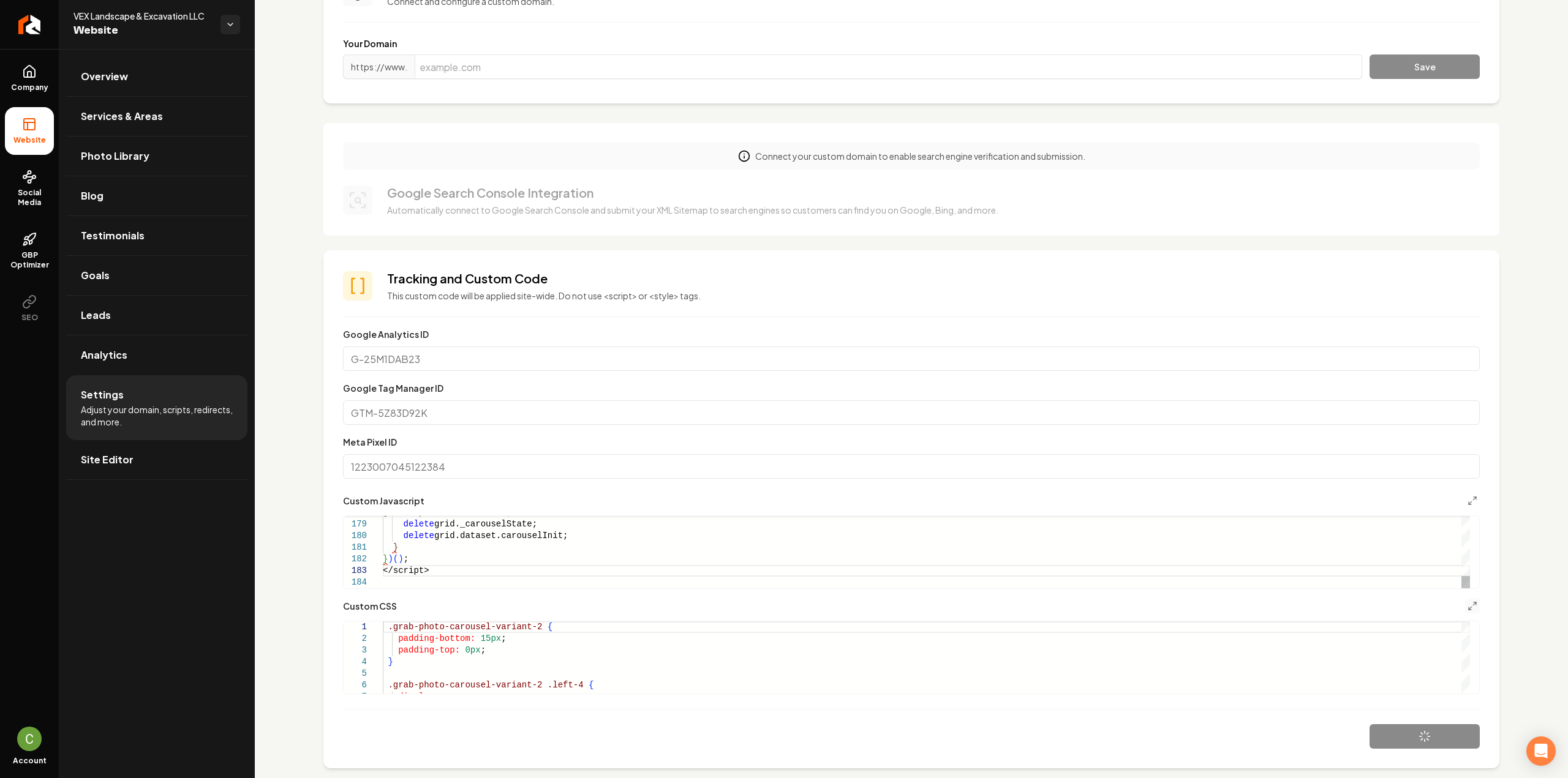 click on "grid.style.transform =  '' ;      delete  grid._carouselState;      delete  grid.dataset.carouselInit;    } } ) ( ) ; </script>" at bounding box center [926, -482] 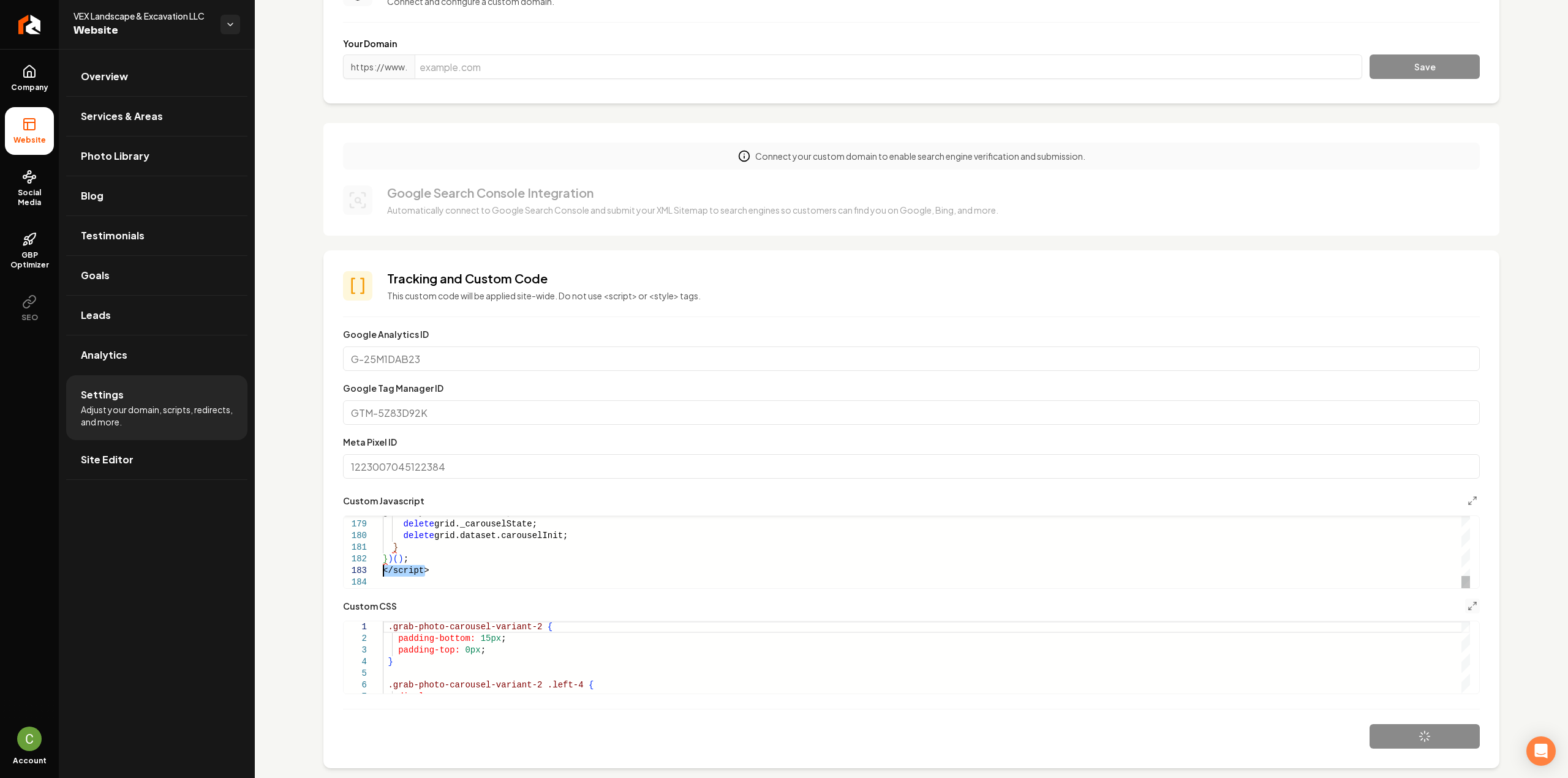 drag, startPoint x: 429, startPoint y: 572, endPoint x: 374, endPoint y: 574, distance: 55.03635 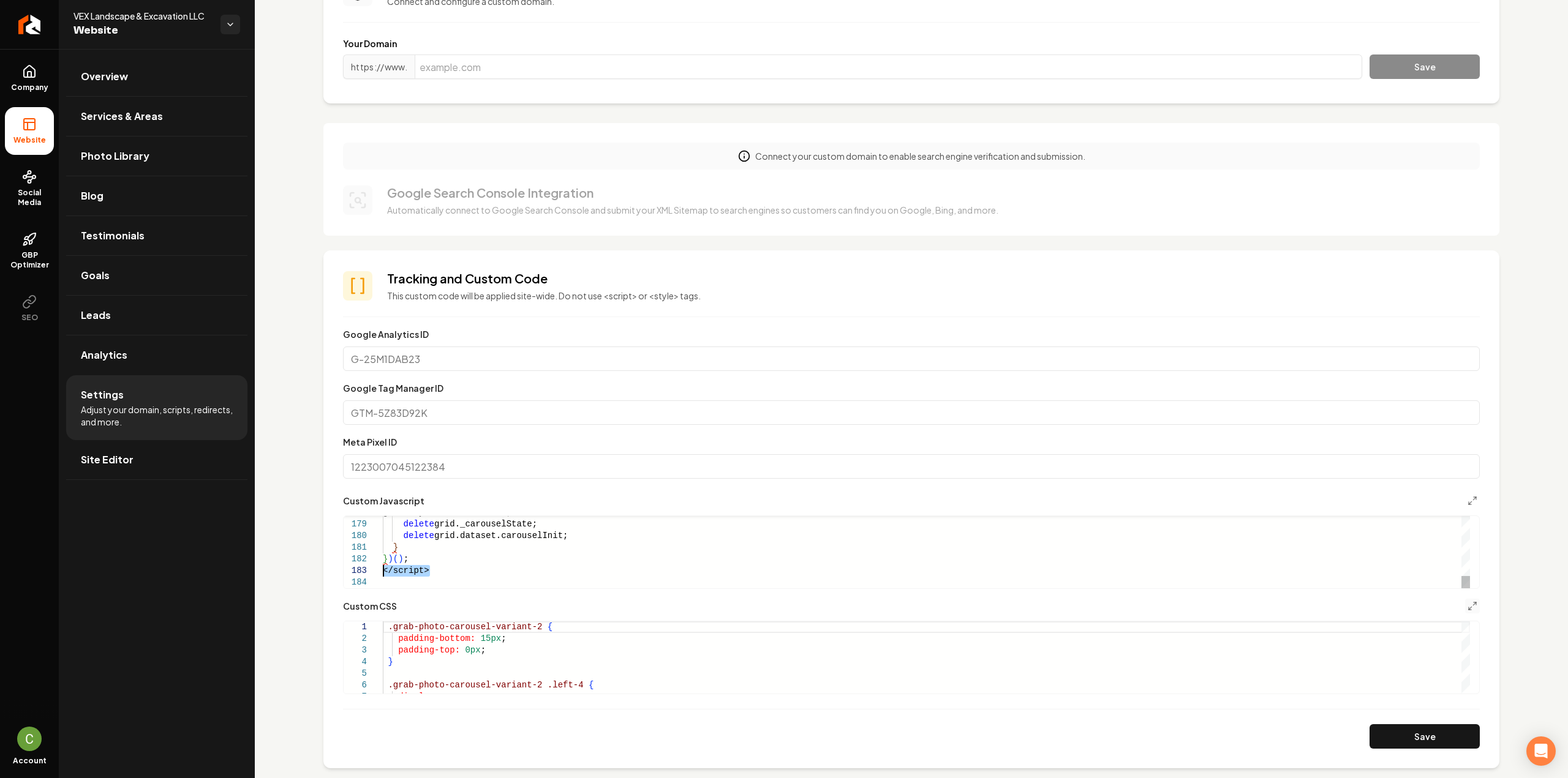 drag, startPoint x: 387, startPoint y: 582, endPoint x: 378, endPoint y: 570, distance: 15 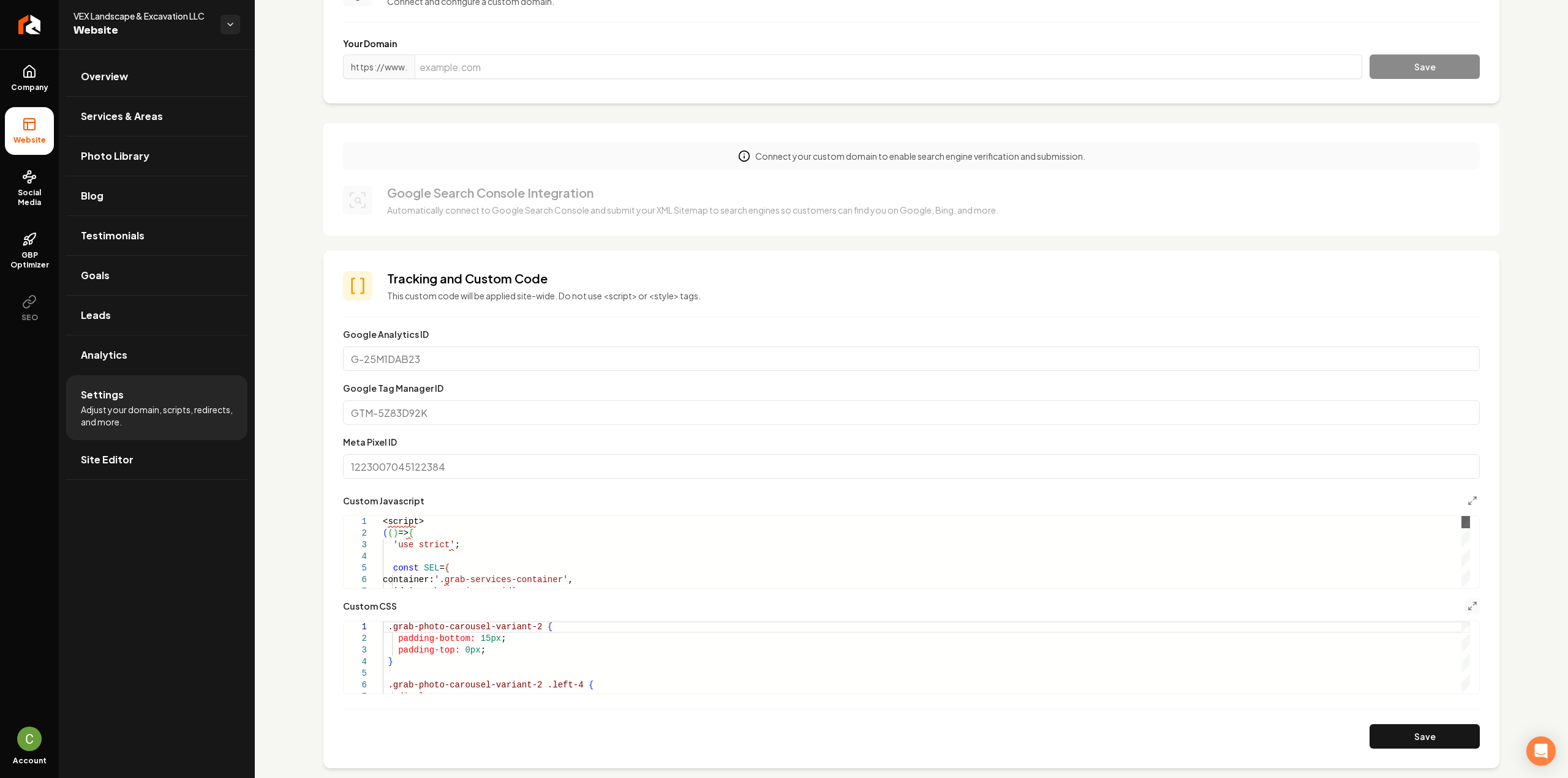 click at bounding box center (1466, 522) 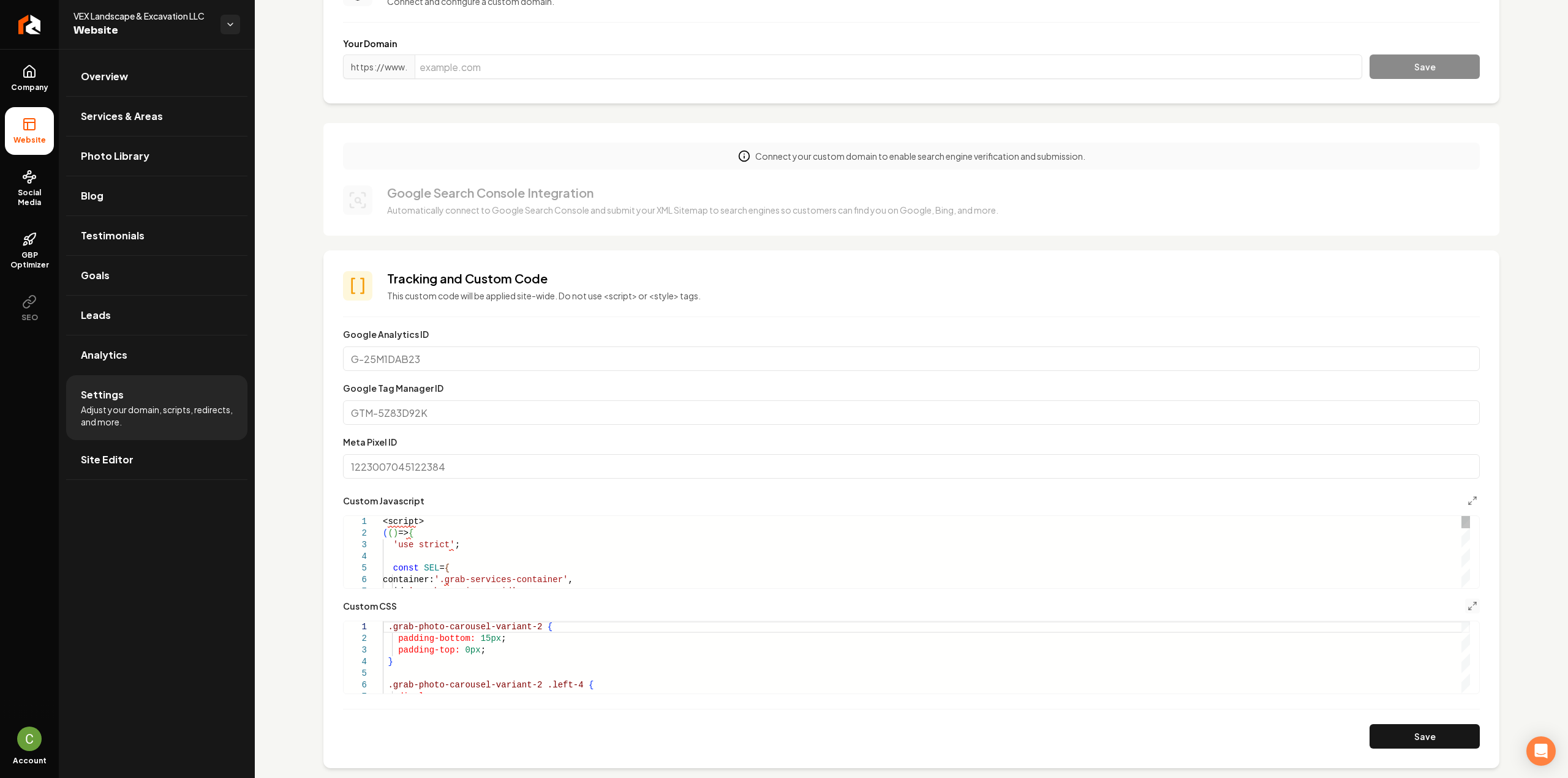 click on "<script> ( ( )  =>  {    'use strict' ;    const   SEL  =  {     container:  '.grab-services-container' ,     grid:  '.grab-services-grid' ," at bounding box center [926, 1580] 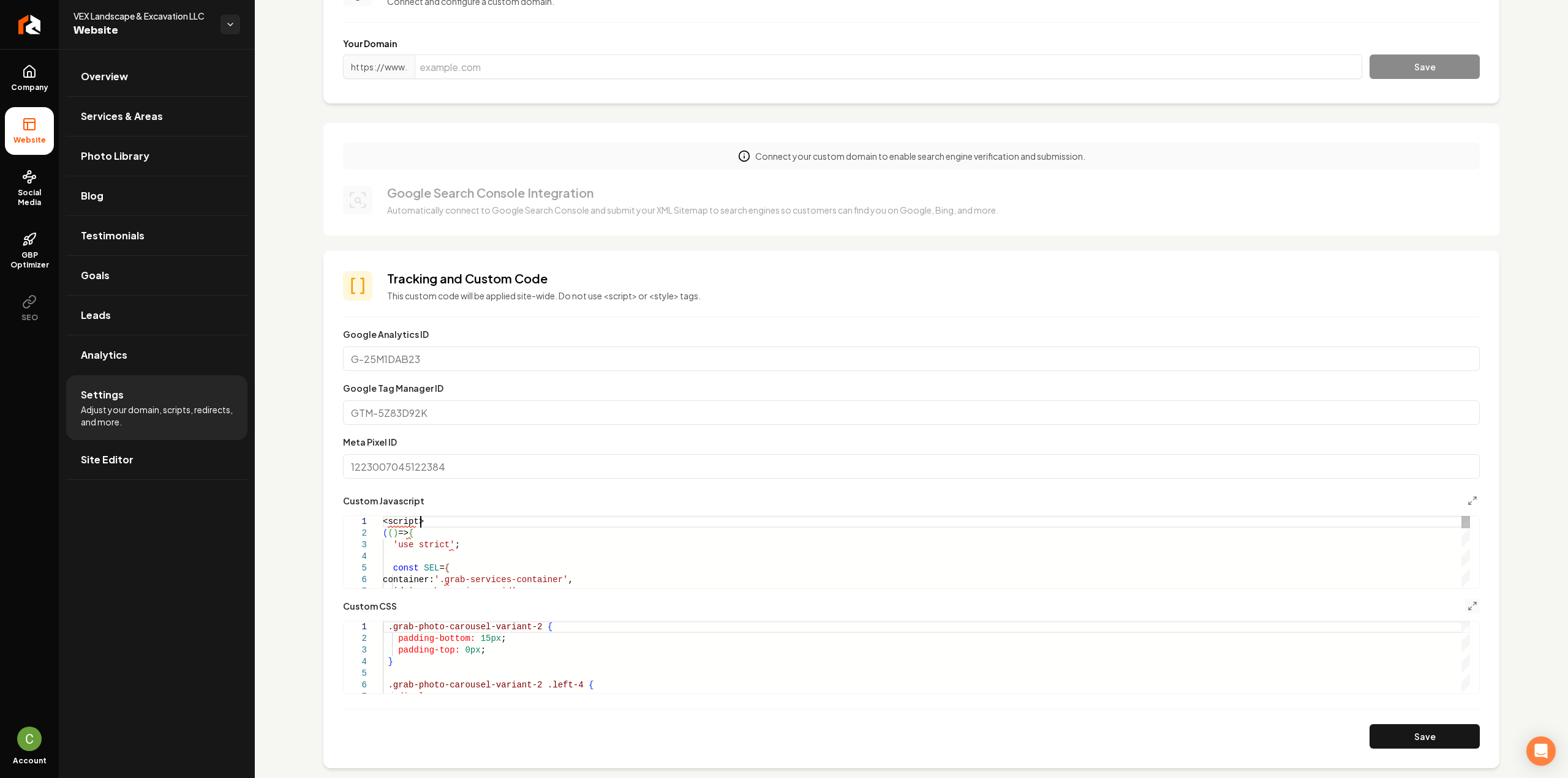 click on "<script> ( ( )  =>  {    'use strict' ;    const   SEL  =  {     container:  '.grab-services-container' ,     grid:  '.grab-services-grid' ," at bounding box center [926, 1580] 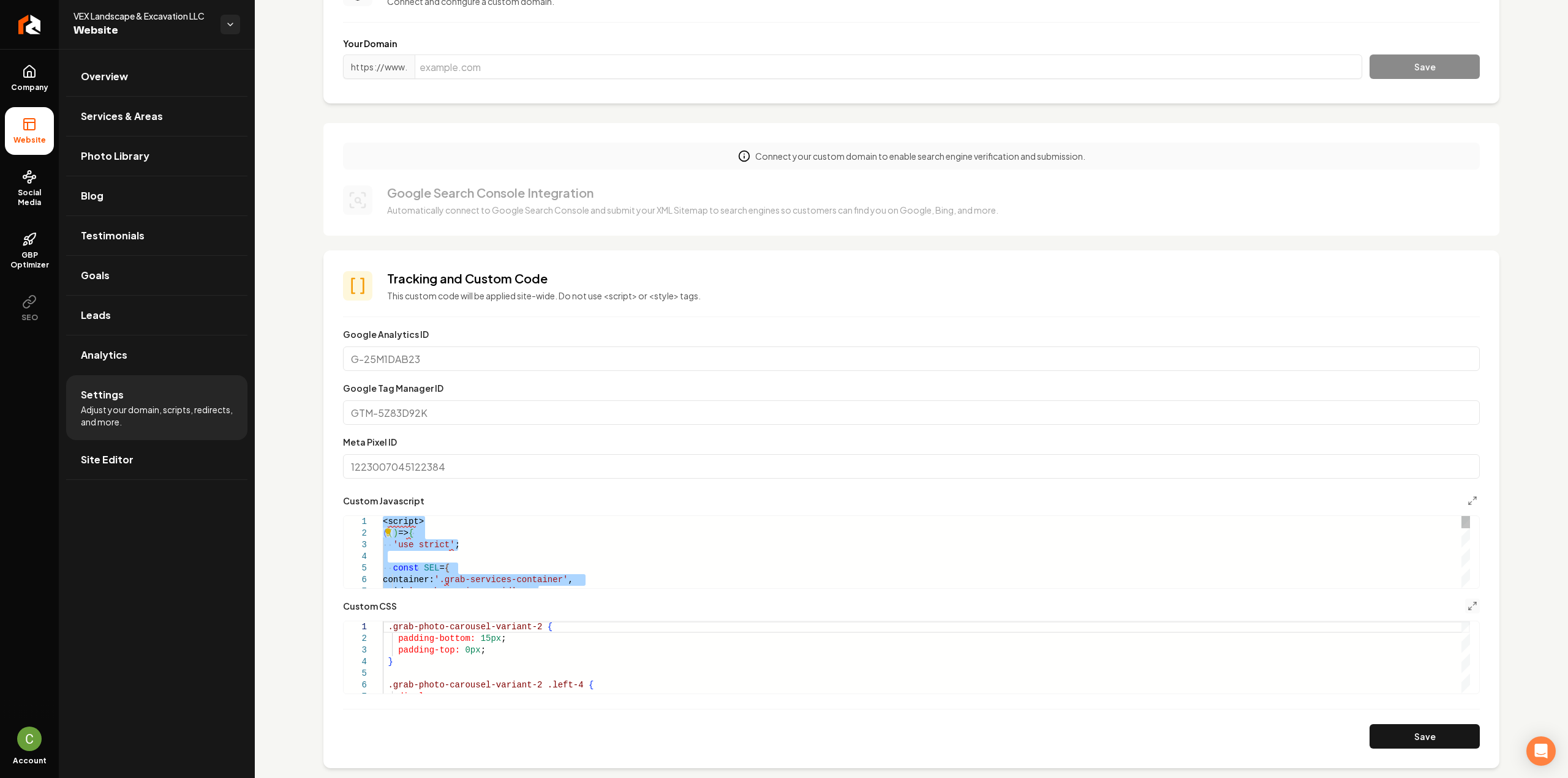 click on "<script> ( ( )  =>  {    'use strict' ;    const   SEL  =  {     container:  '.grab-services-container' ,     grid:  '.grab-services-grid' ," at bounding box center [926, 1580] 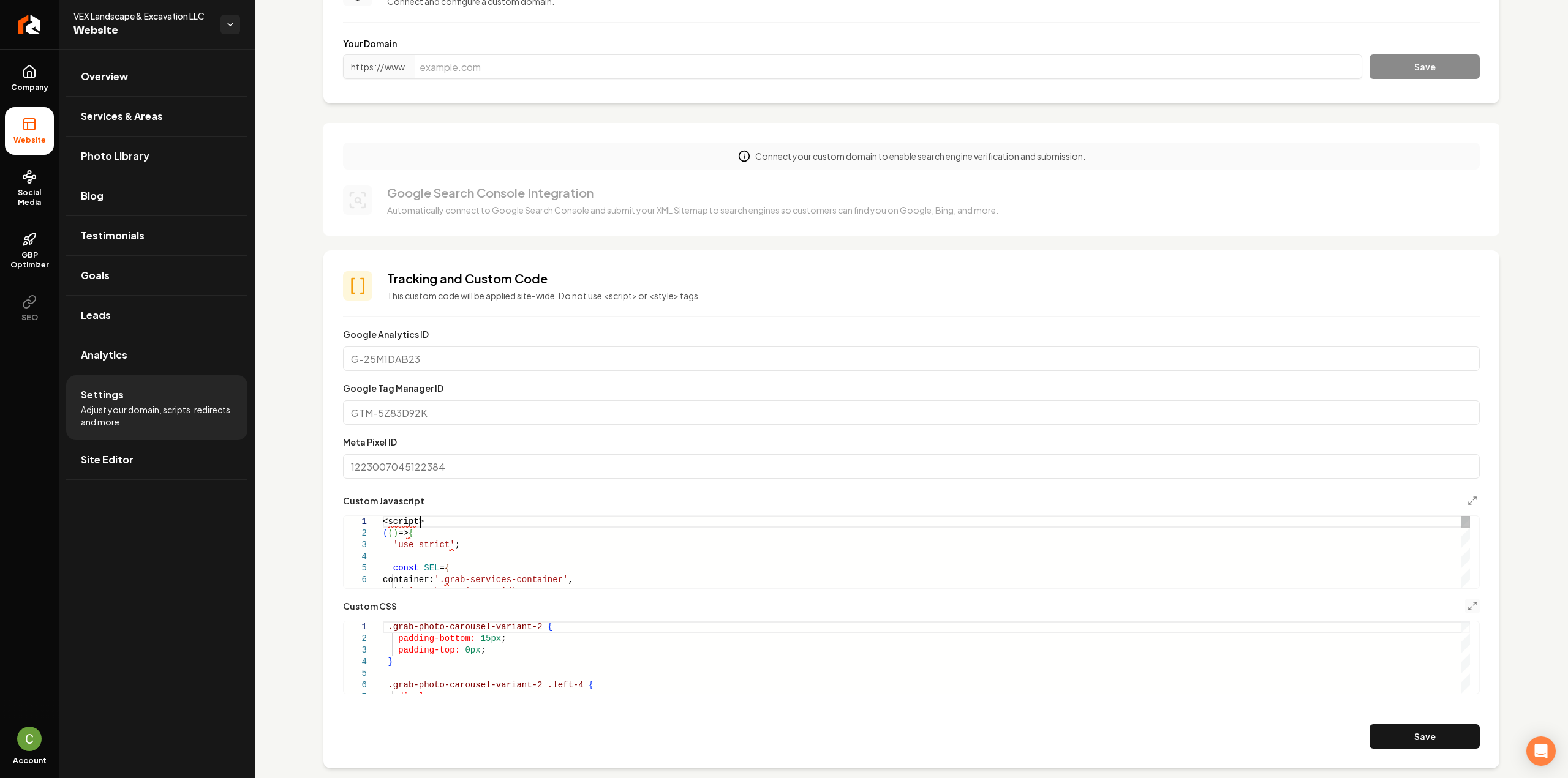 click on "<script> ( ( )  =>  {    'use strict' ;    const   SEL  =  {     container:  '.grab-services-container' ,     grid:  '.grab-services-grid' ," at bounding box center [926, 1580] 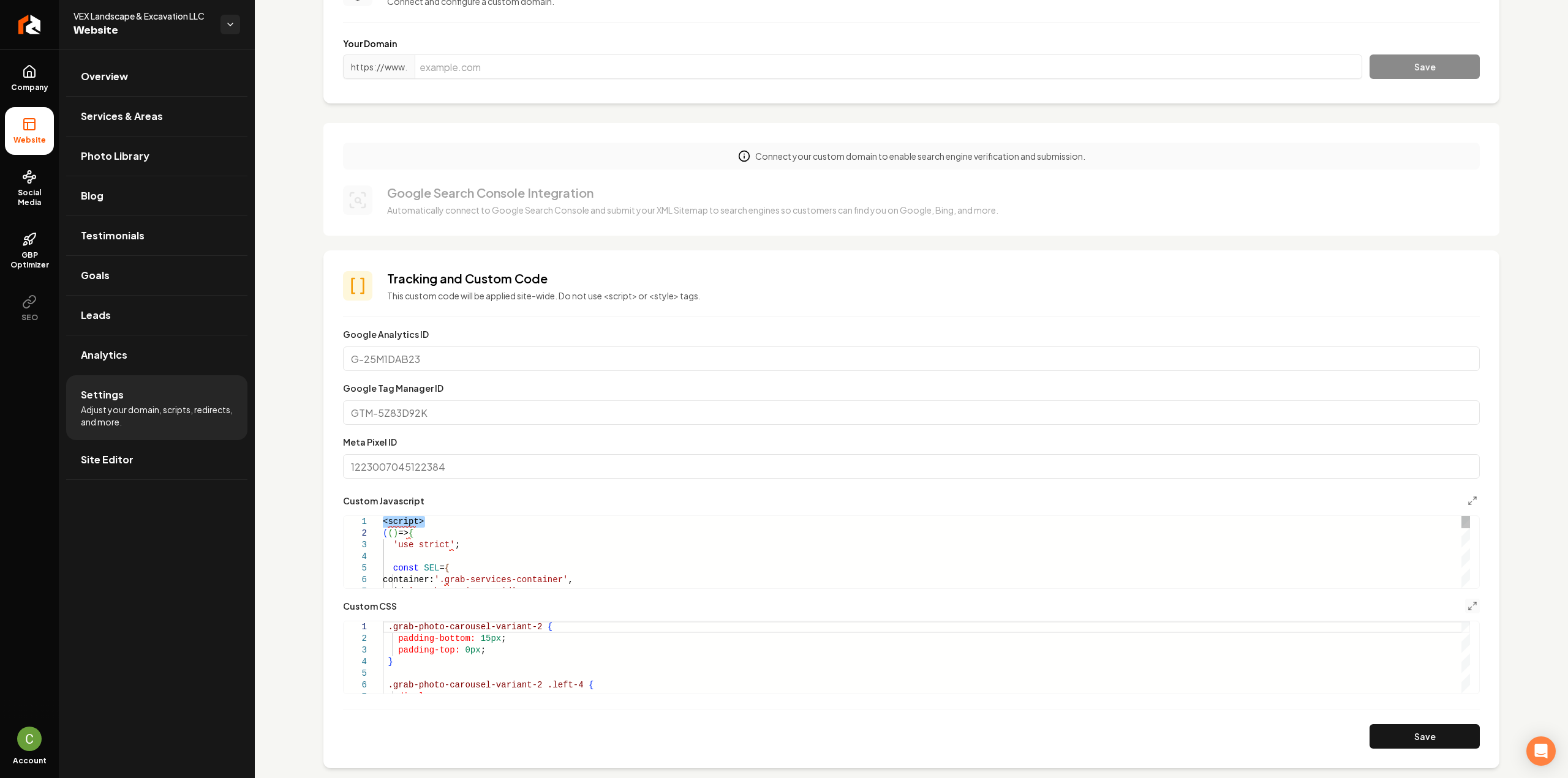 type on "**********" 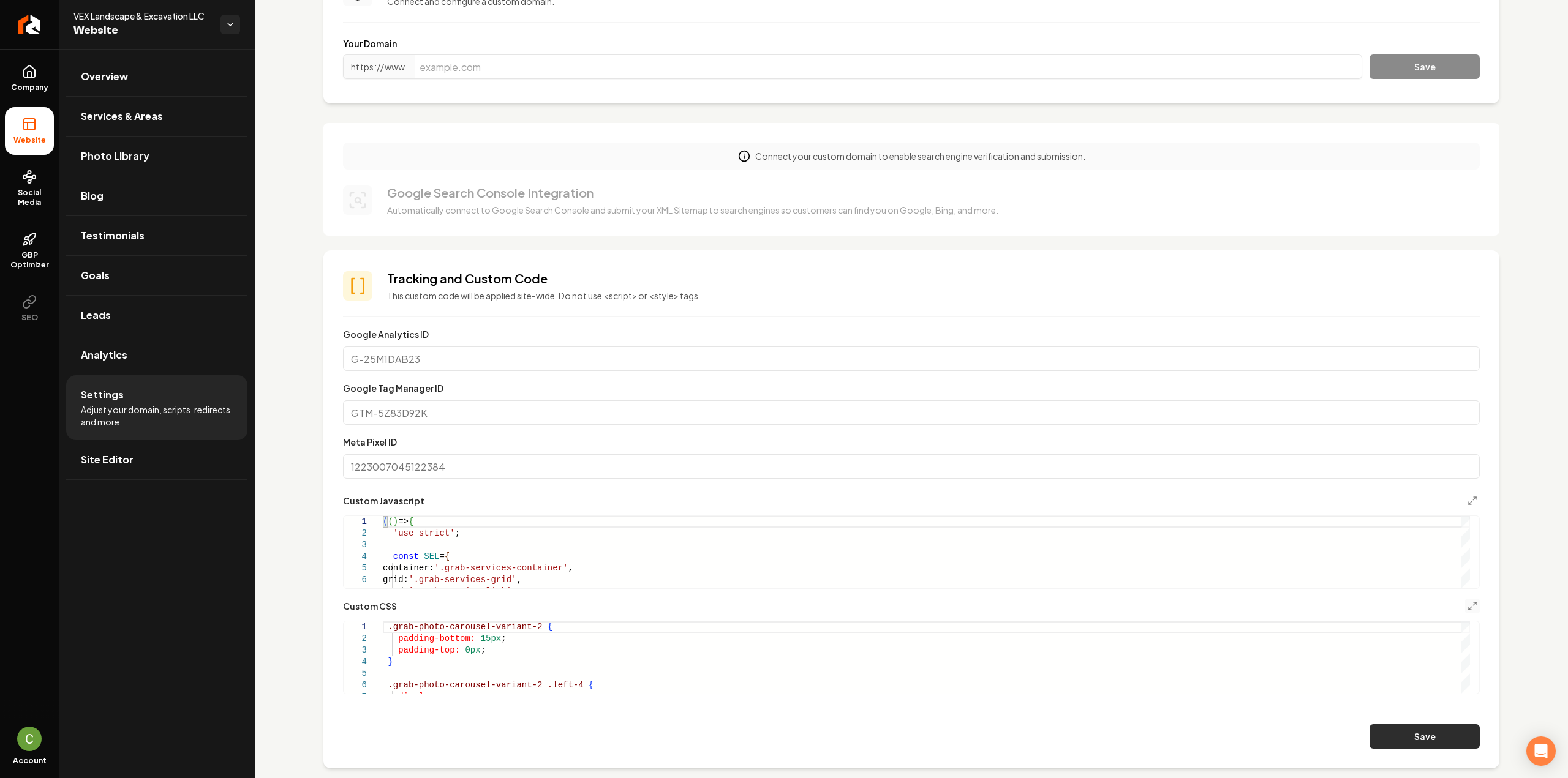 click on "Save" at bounding box center (1425, 736) 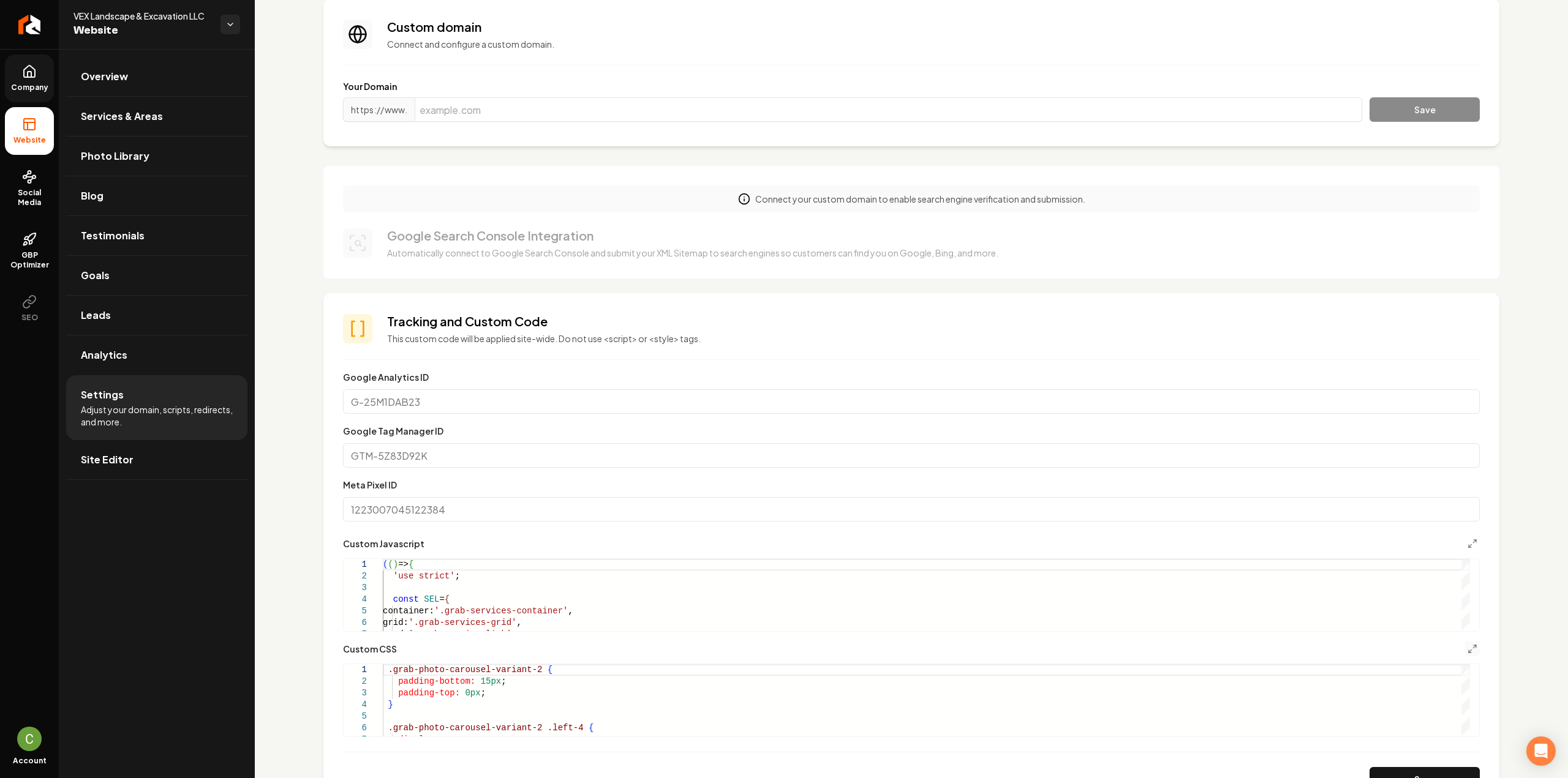 scroll, scrollTop: 61, scrollLeft: 0, axis: vertical 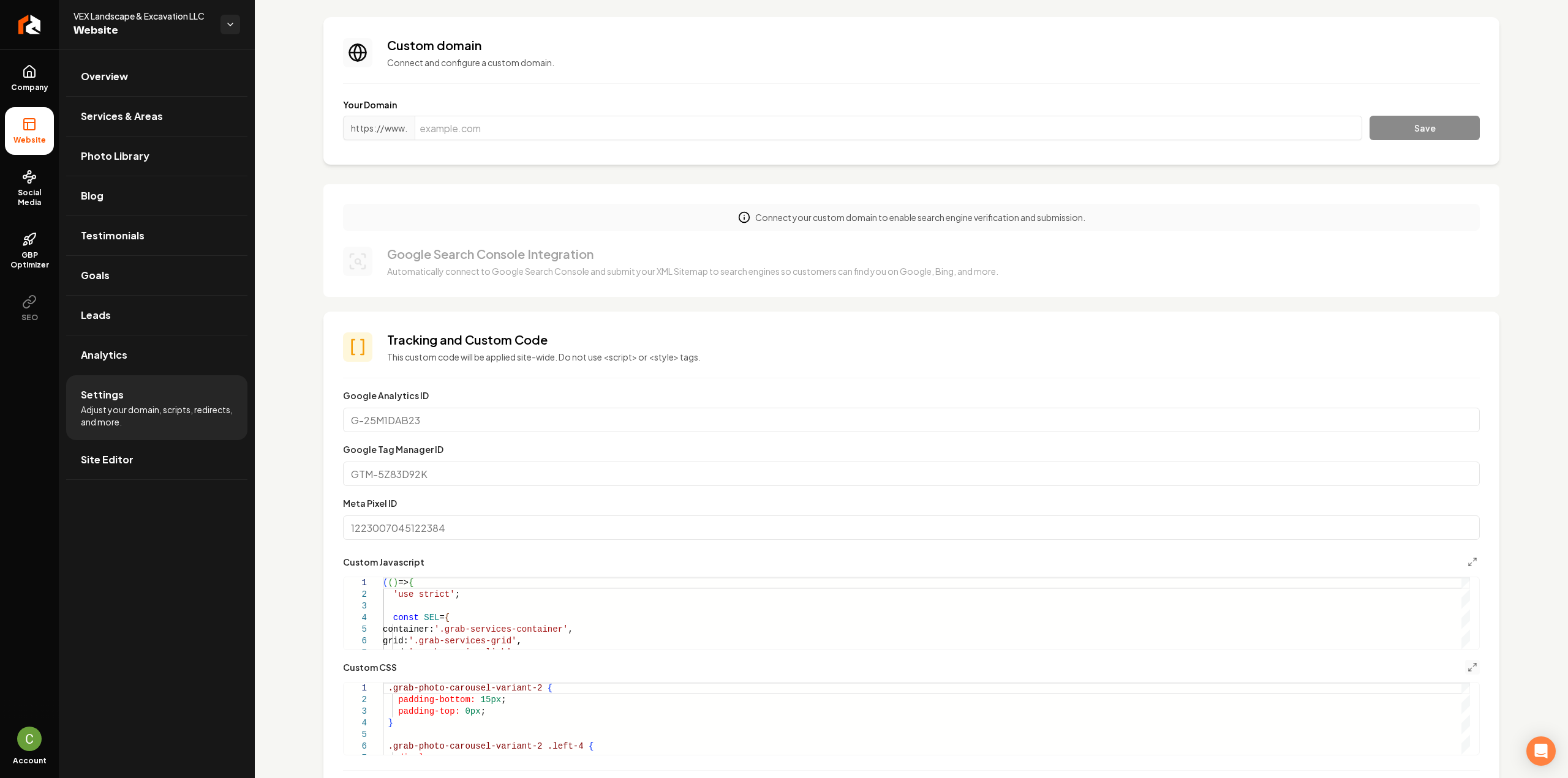 click 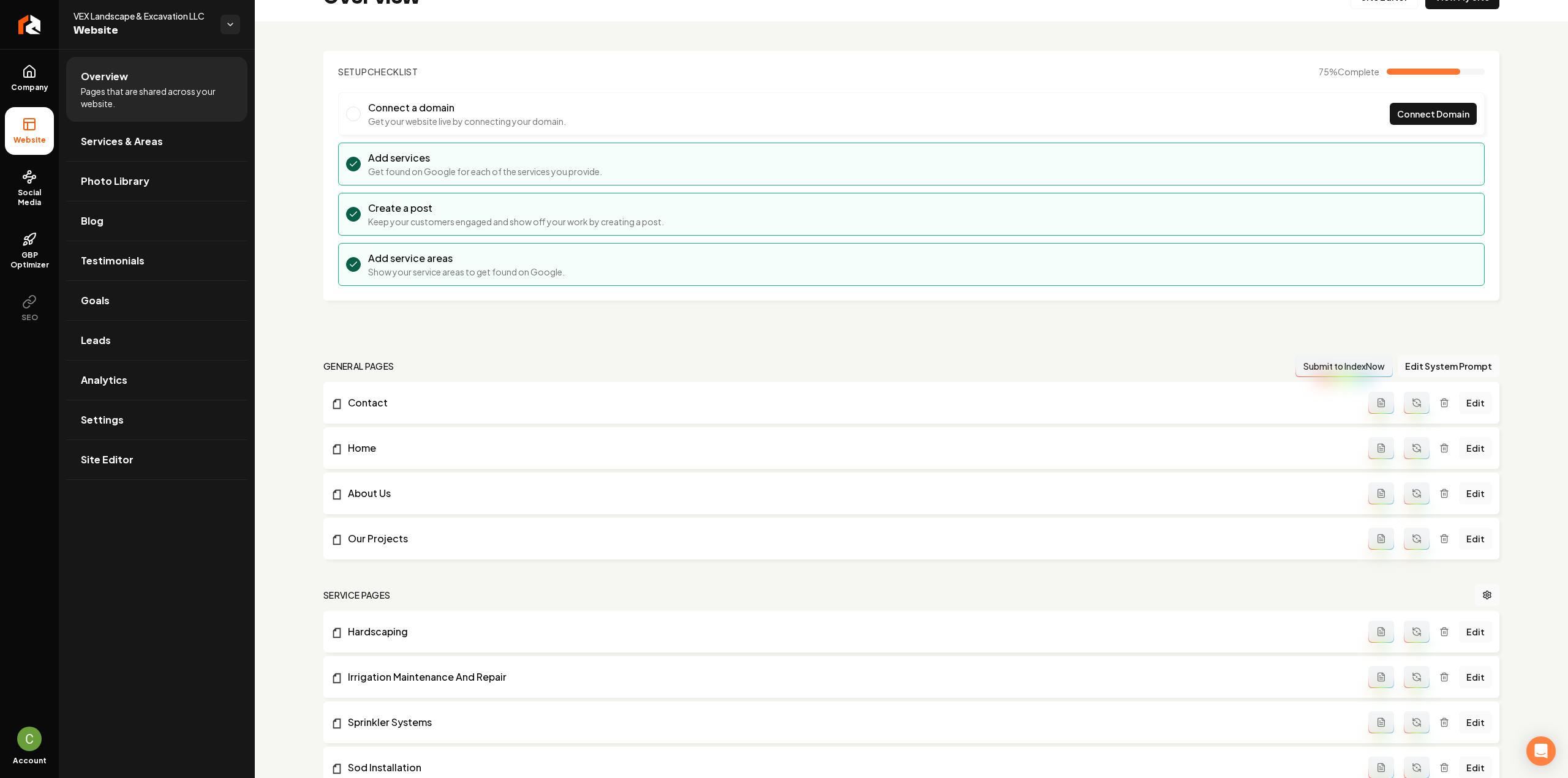 scroll, scrollTop: 0, scrollLeft: 0, axis: both 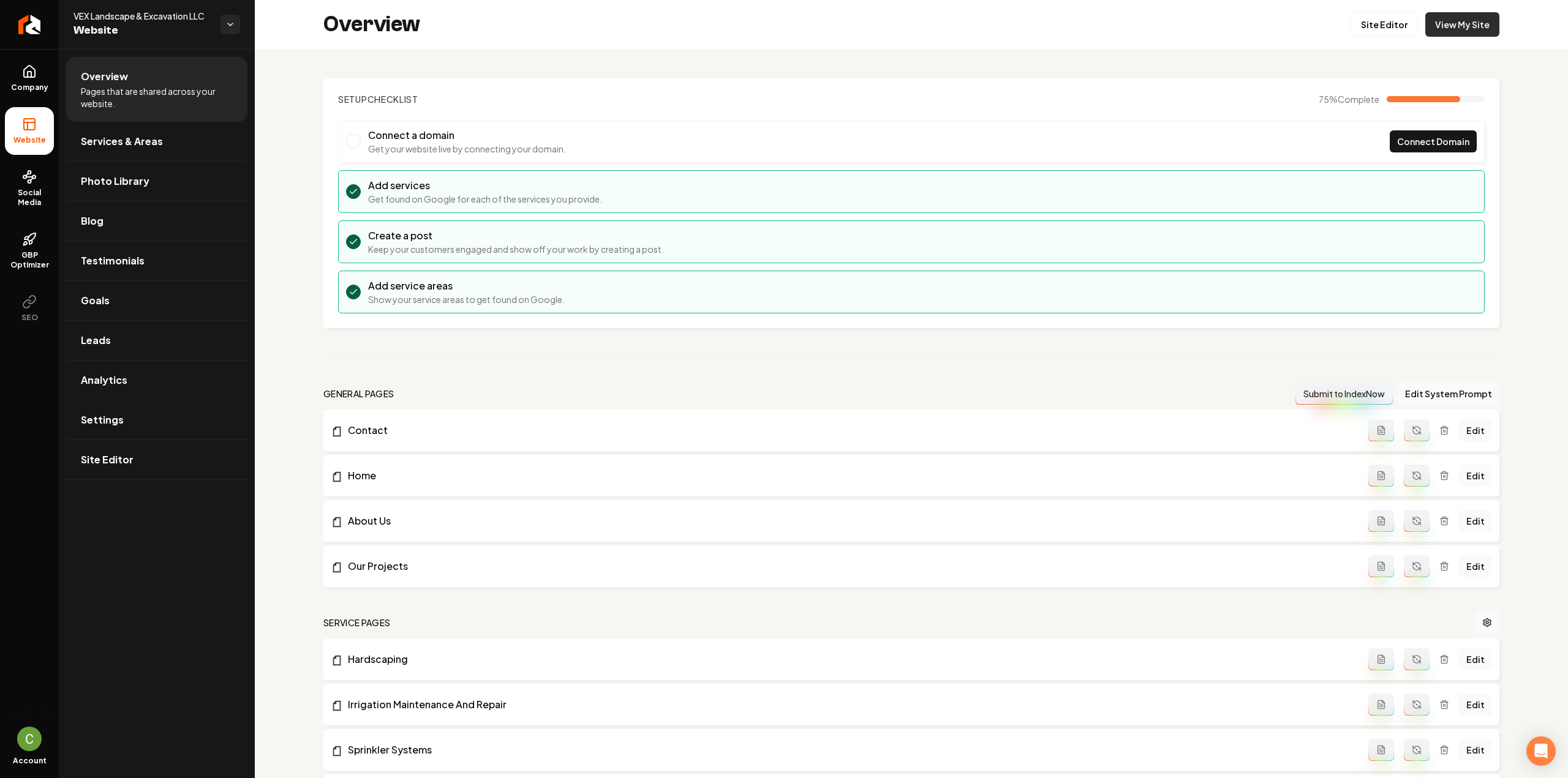 click on "View My Site" at bounding box center (1462, 24) 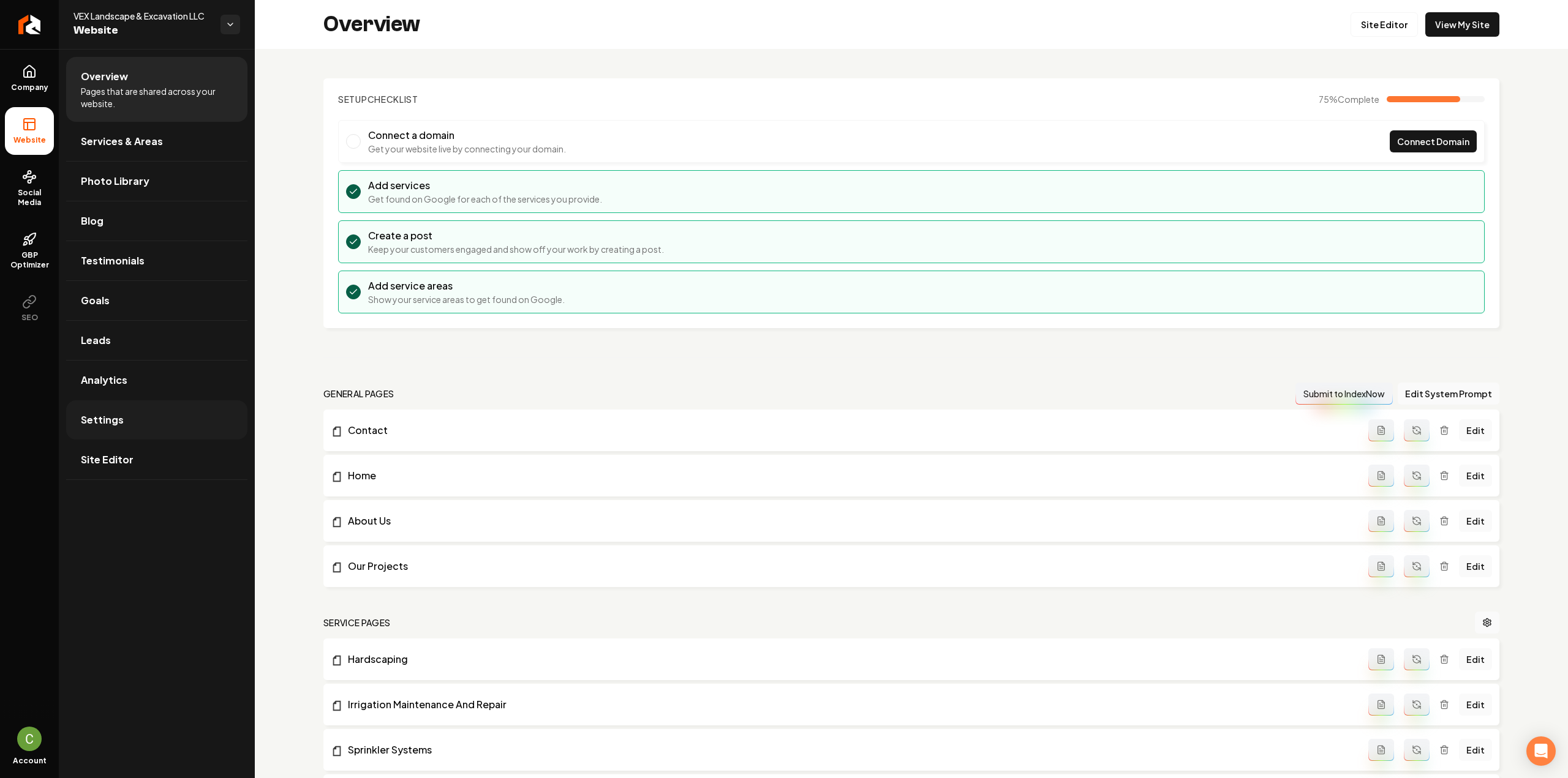 click on "Settings" at bounding box center [157, 420] 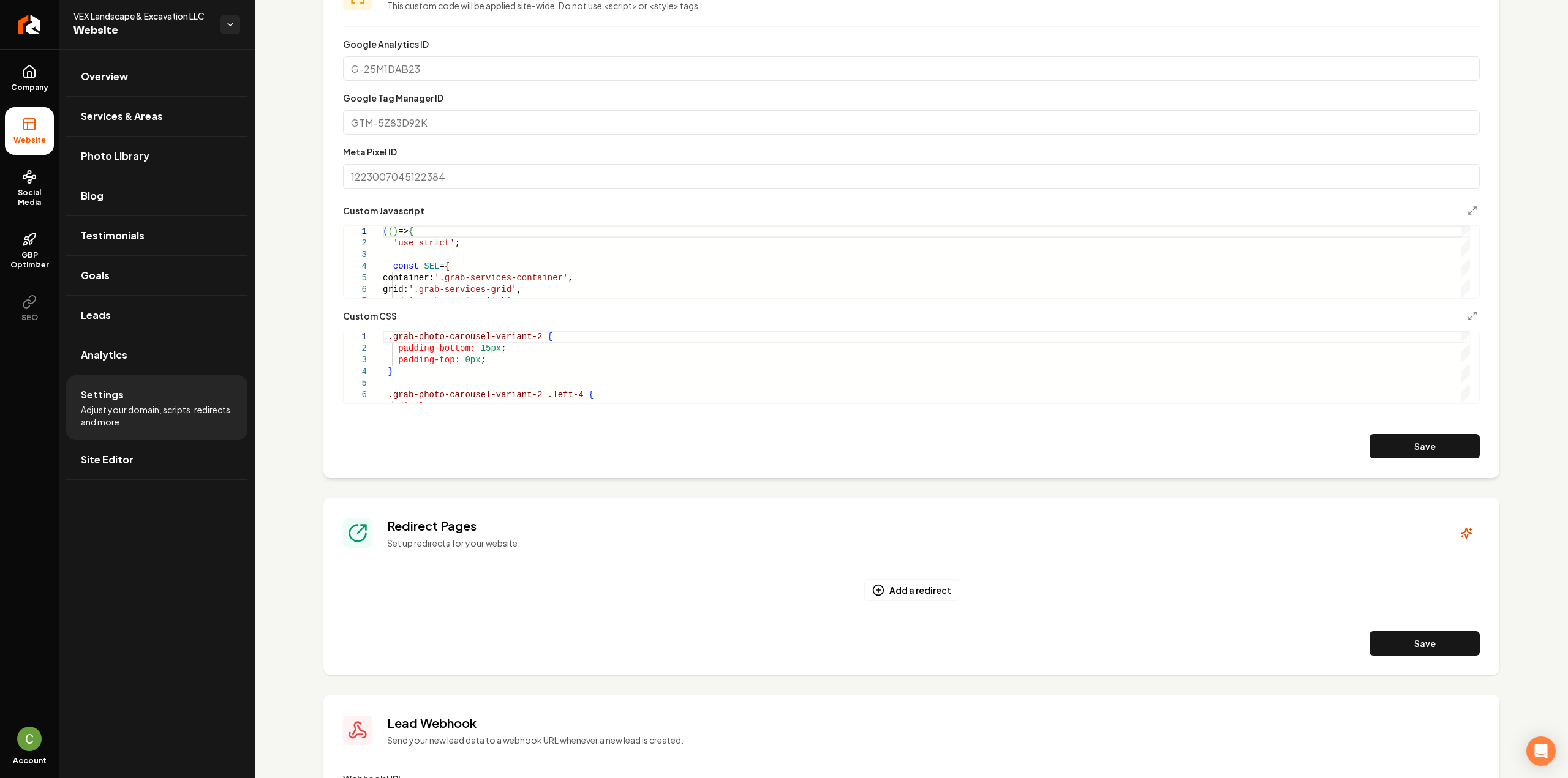 scroll, scrollTop: 428, scrollLeft: 0, axis: vertical 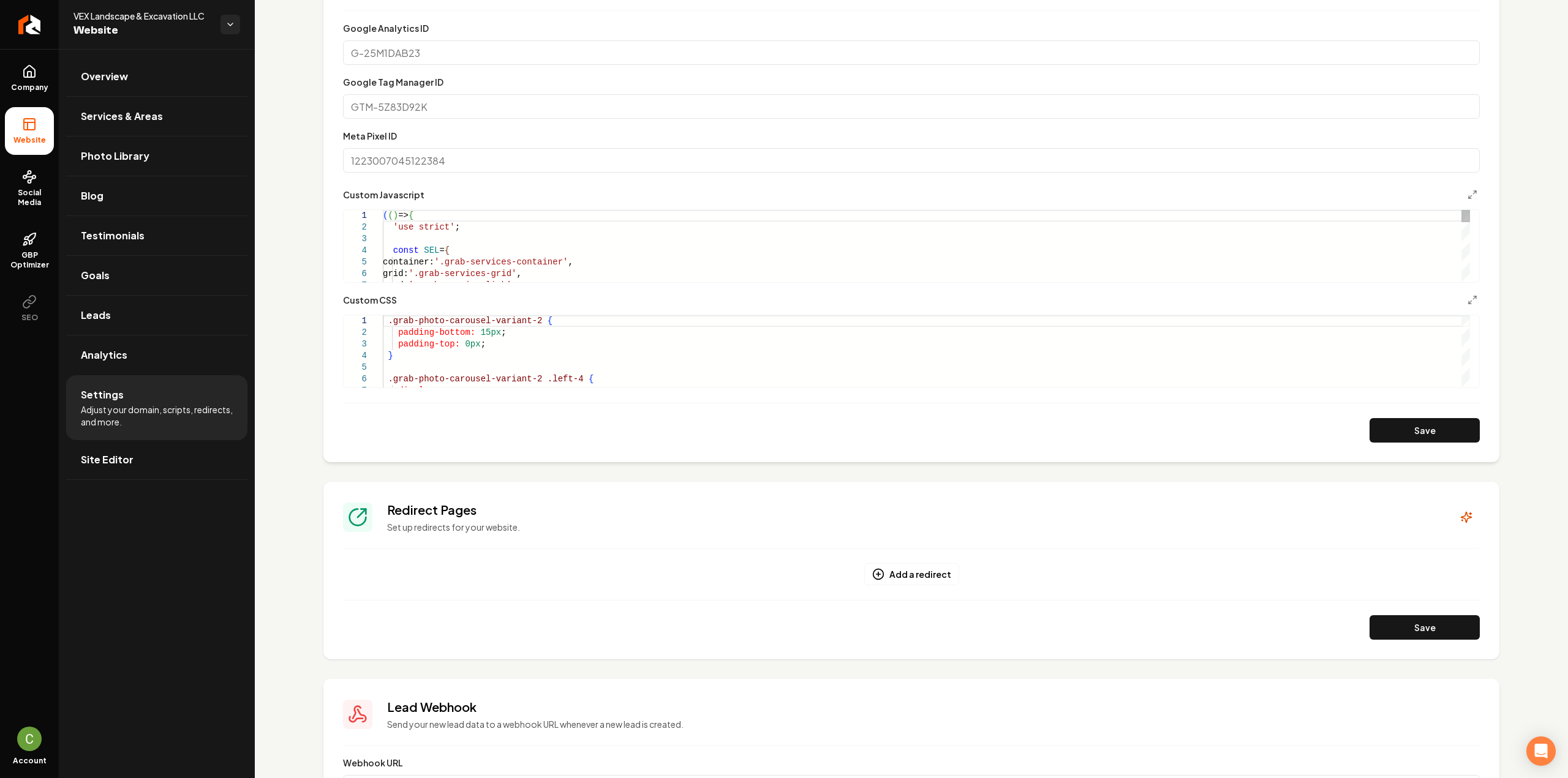 click on "( ( )  =>  {    'use strict' ;    const   SEL  =  {     container:  '.grab-services-container' ,     grid:  '.grab-services-grid' ,     card:  '.grab-service-link'" at bounding box center (926, 1268) 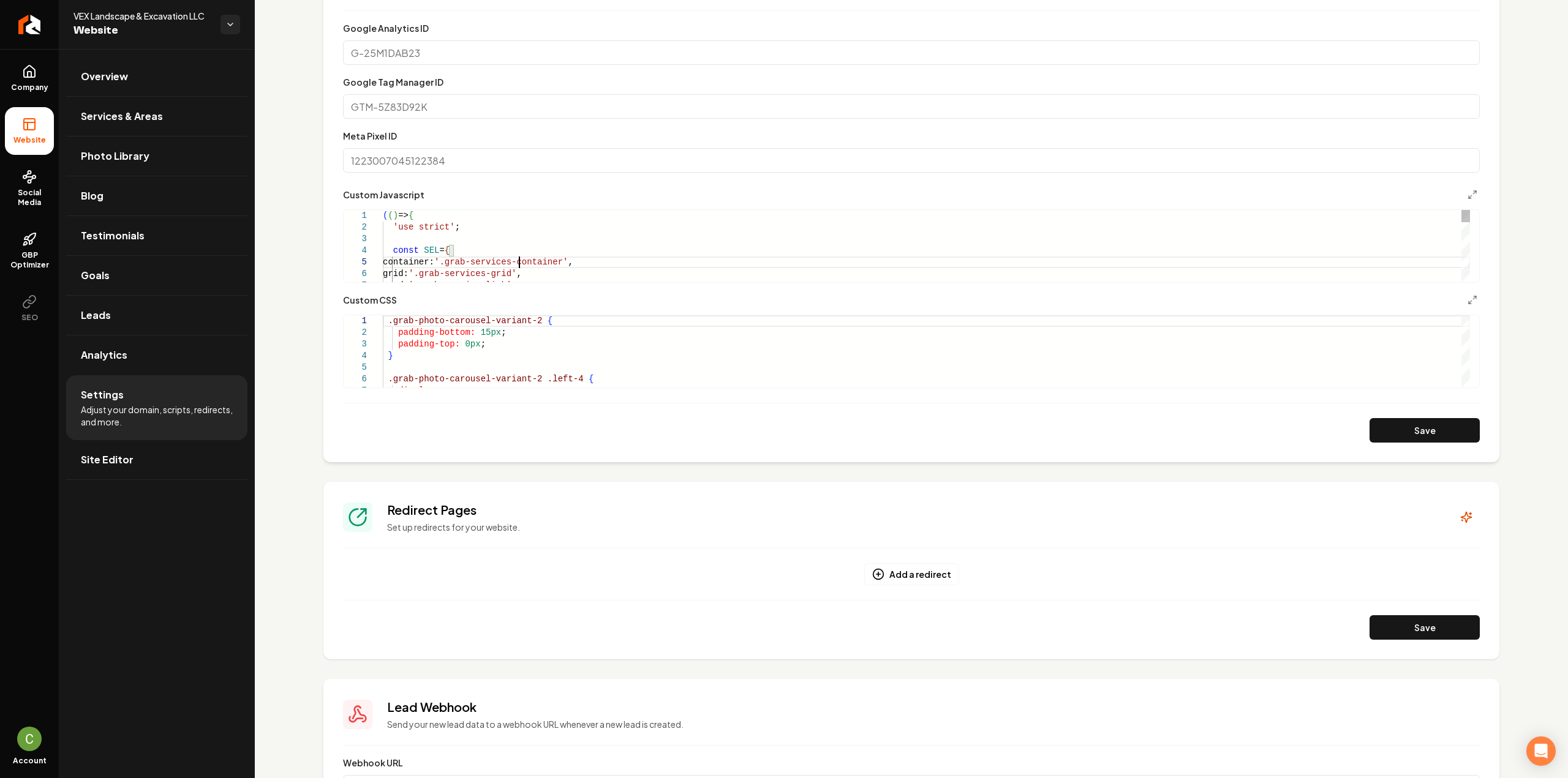 type on "**********" 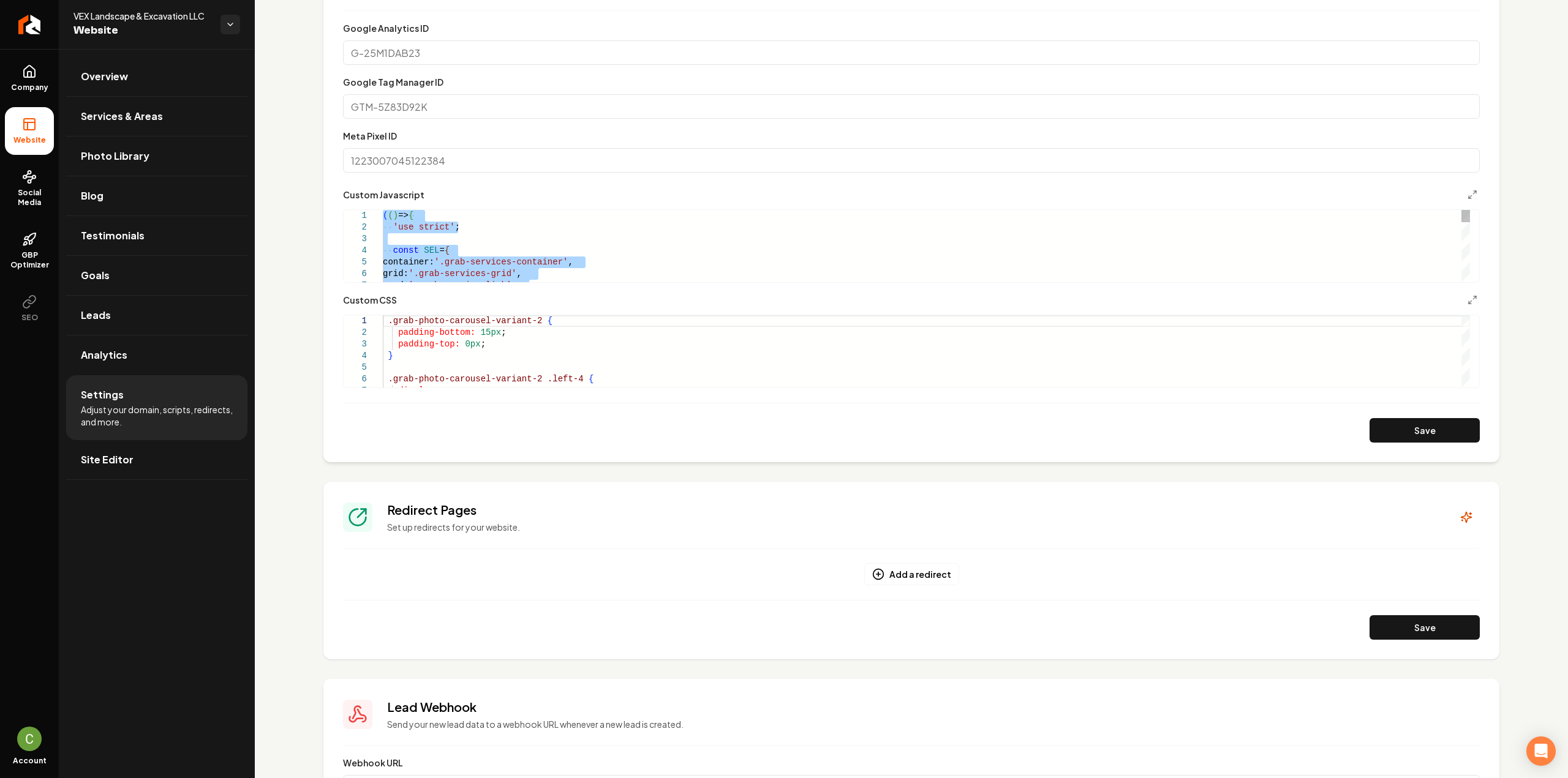 type 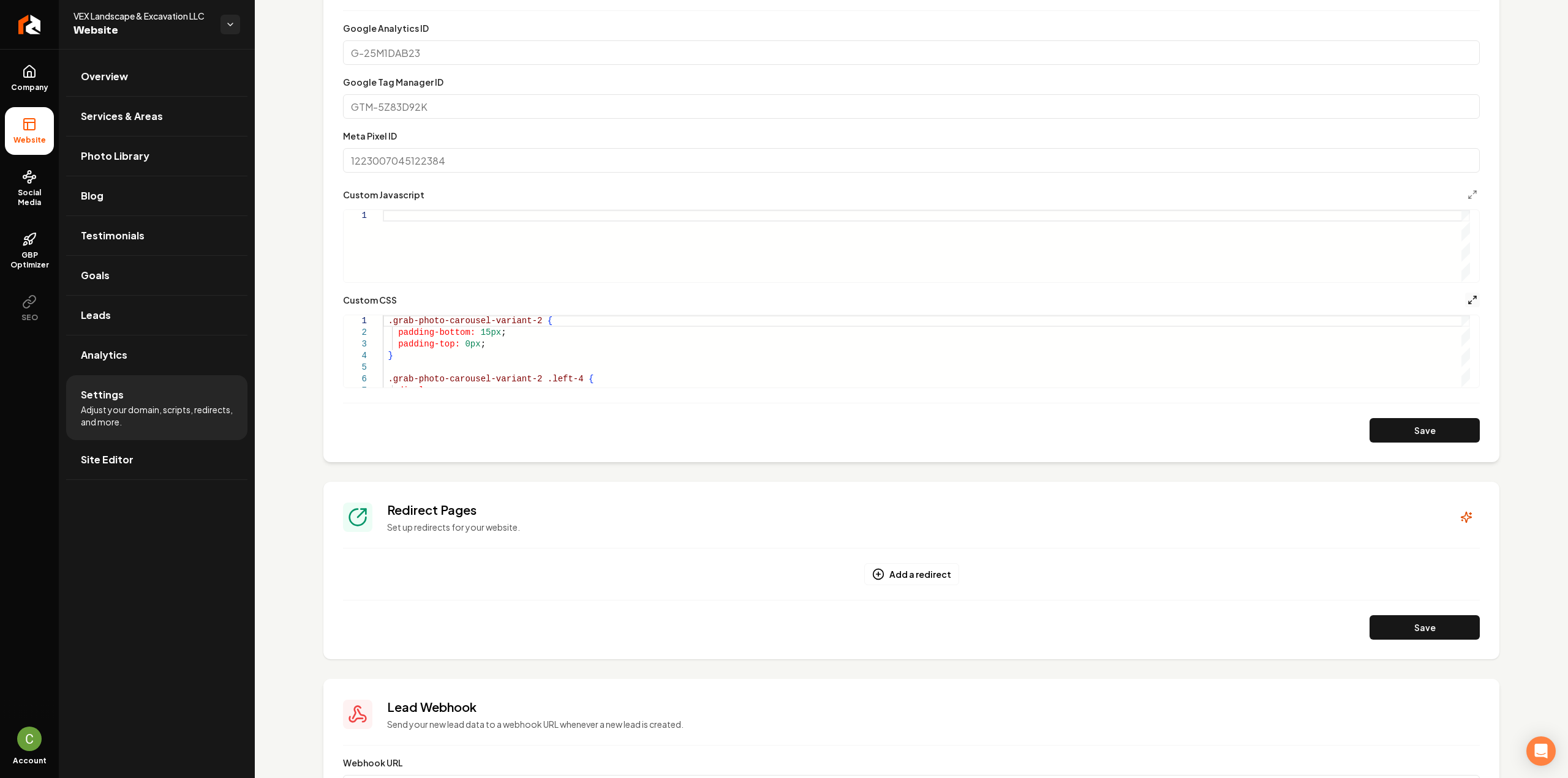 click 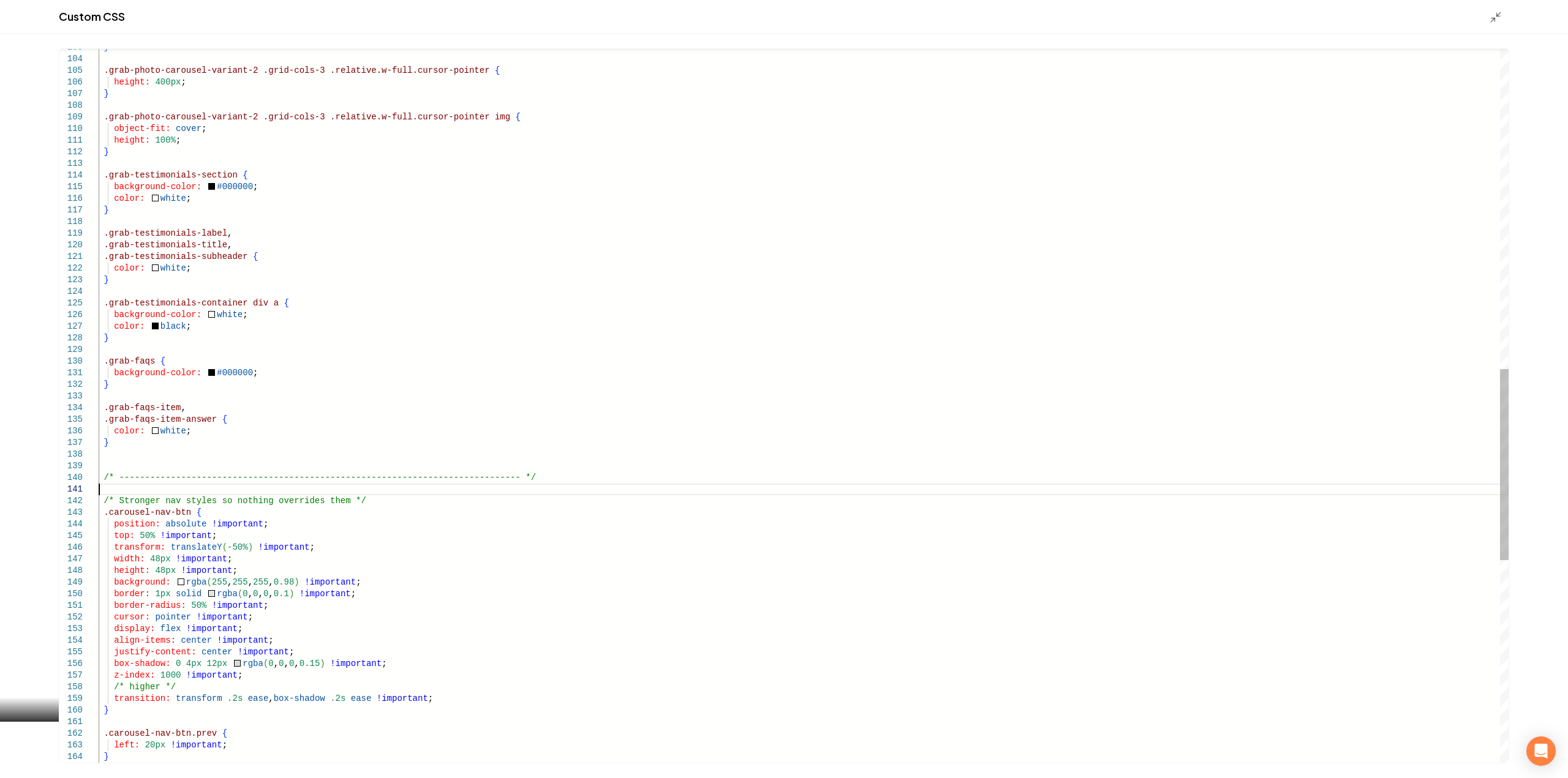 scroll, scrollTop: 0, scrollLeft: 0, axis: both 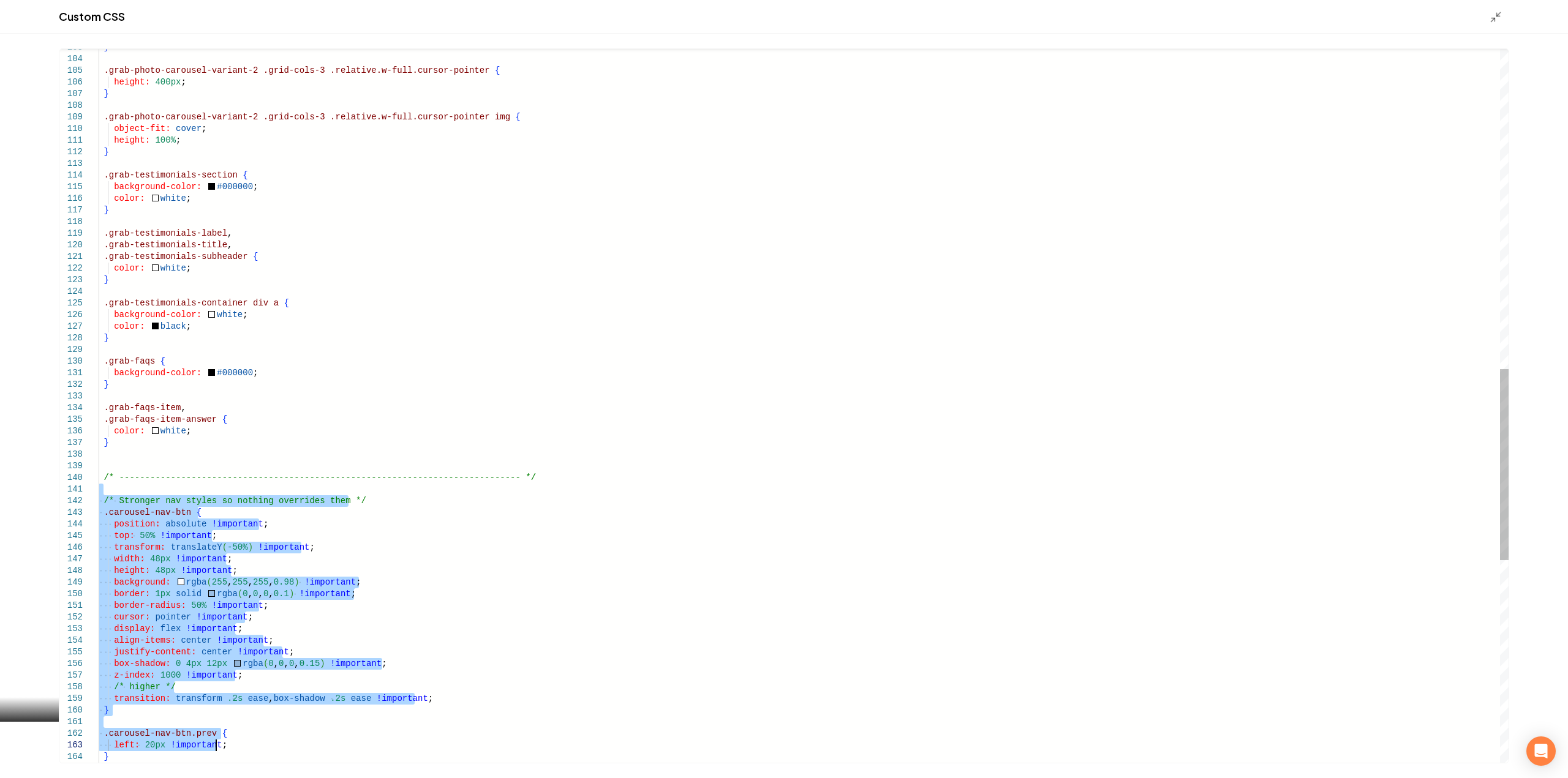 type on "**********" 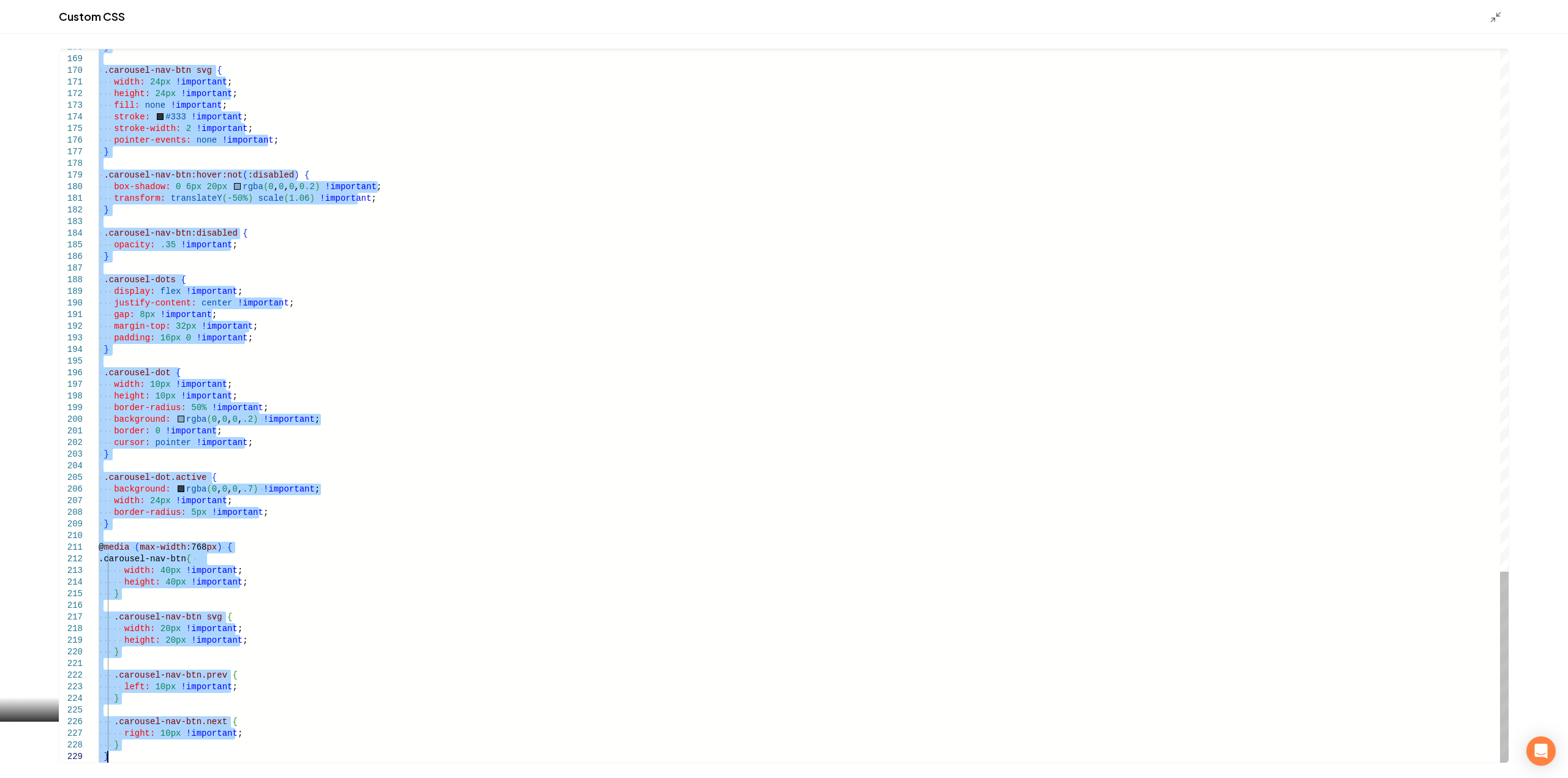 drag, startPoint x: 102, startPoint y: 493, endPoint x: 799, endPoint y: 807, distance: 764.4639 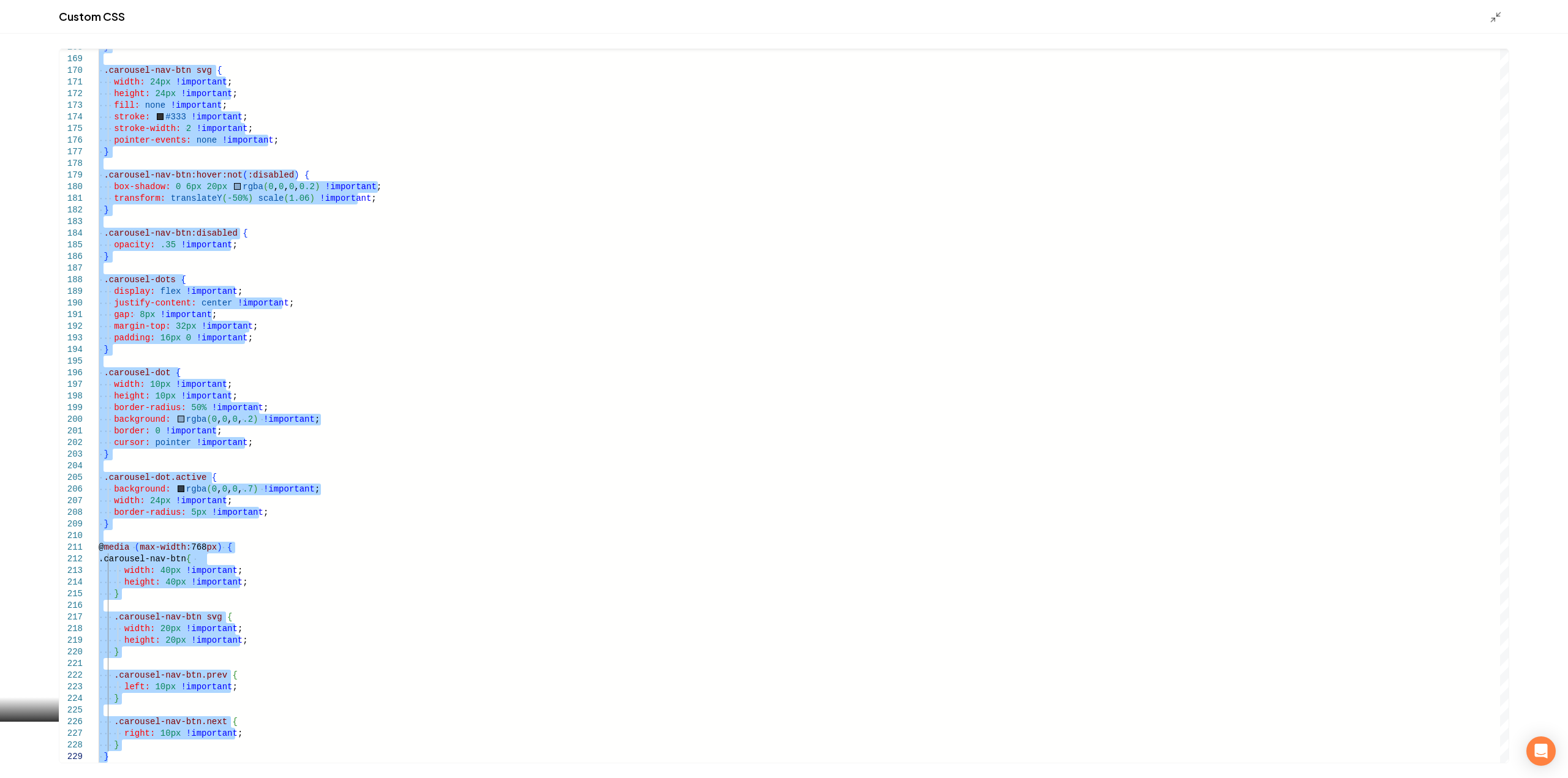 type 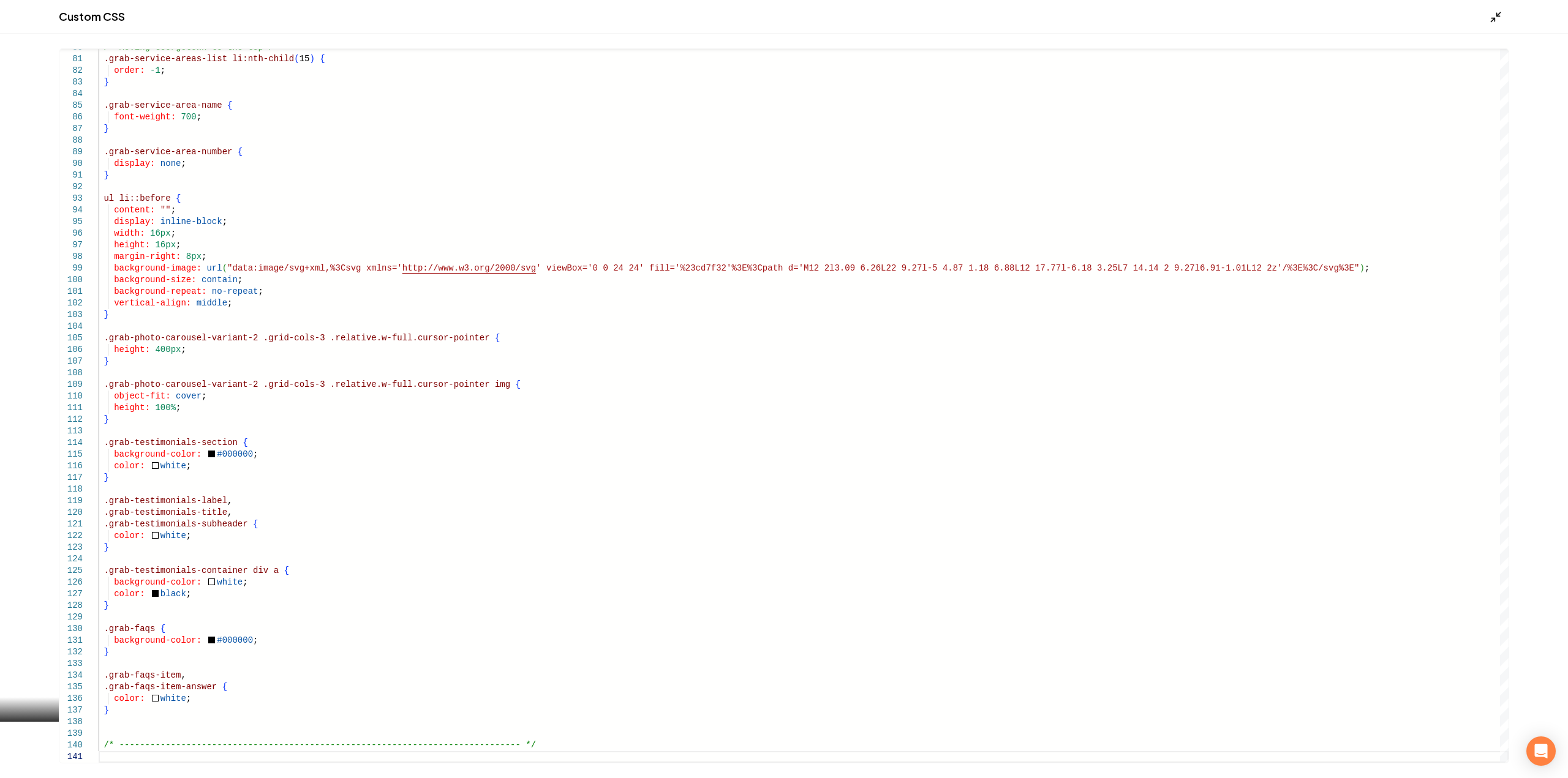 click 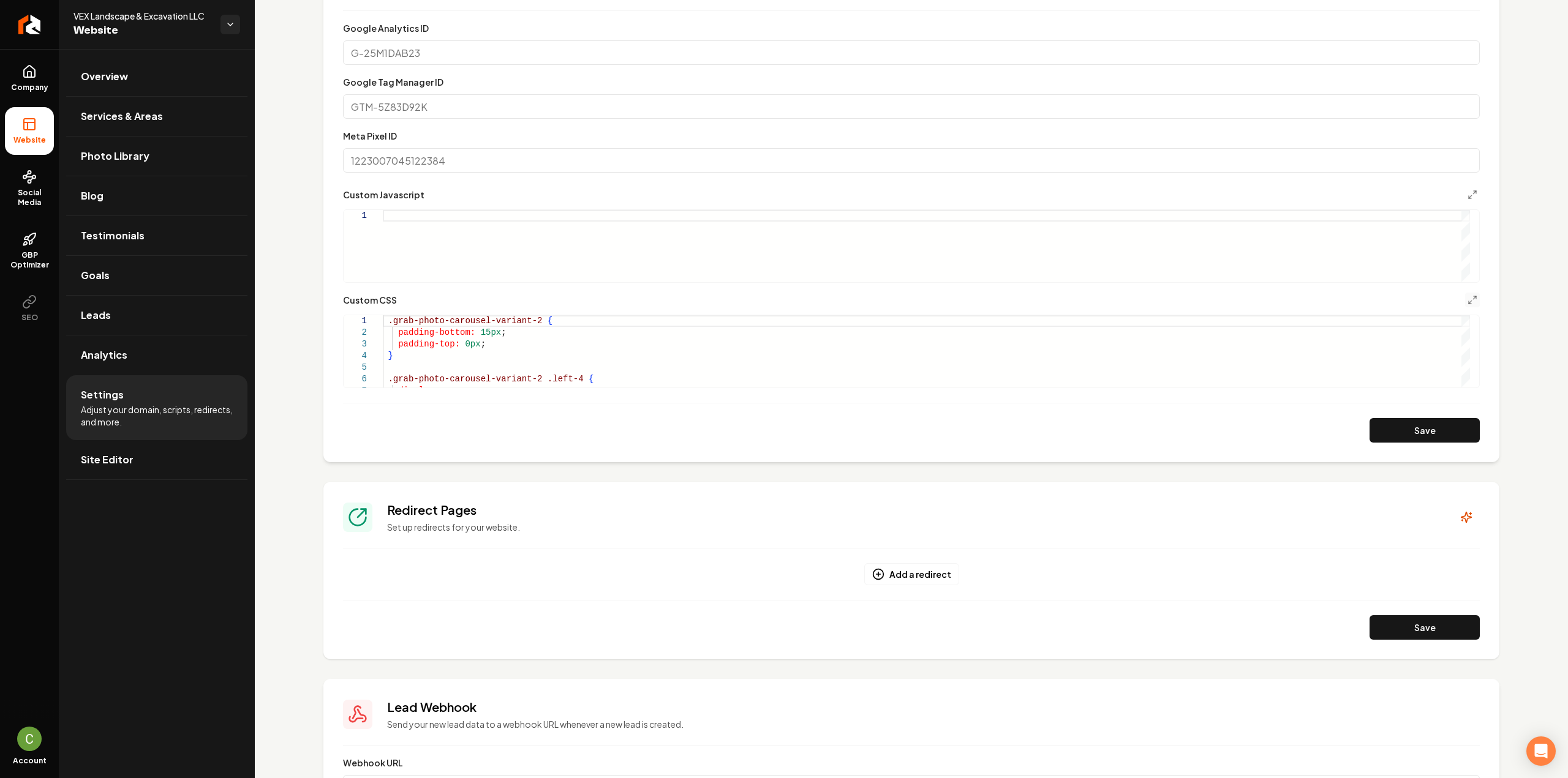 click on "Save" at bounding box center [1425, 430] 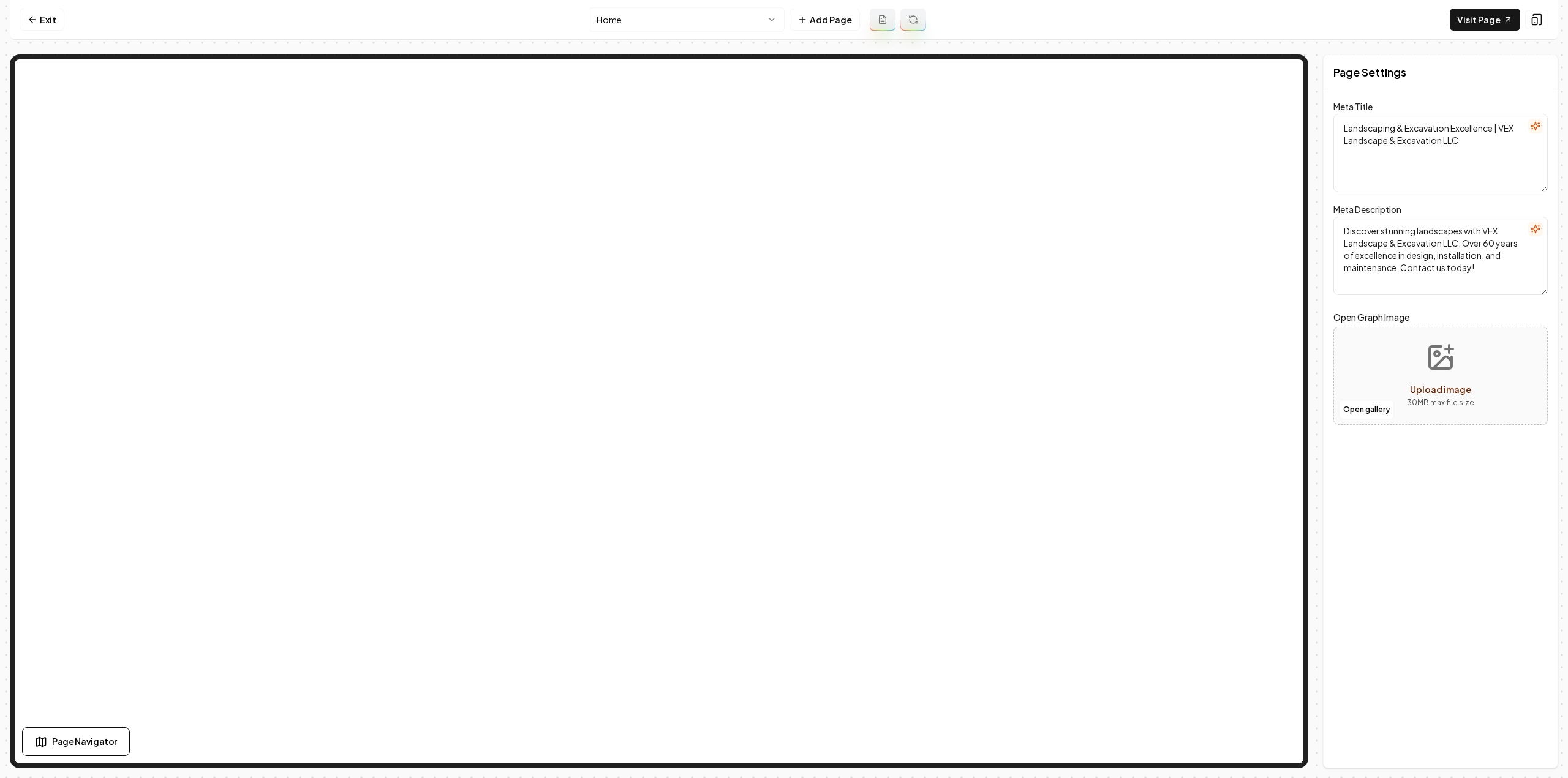 scroll, scrollTop: 0, scrollLeft: 0, axis: both 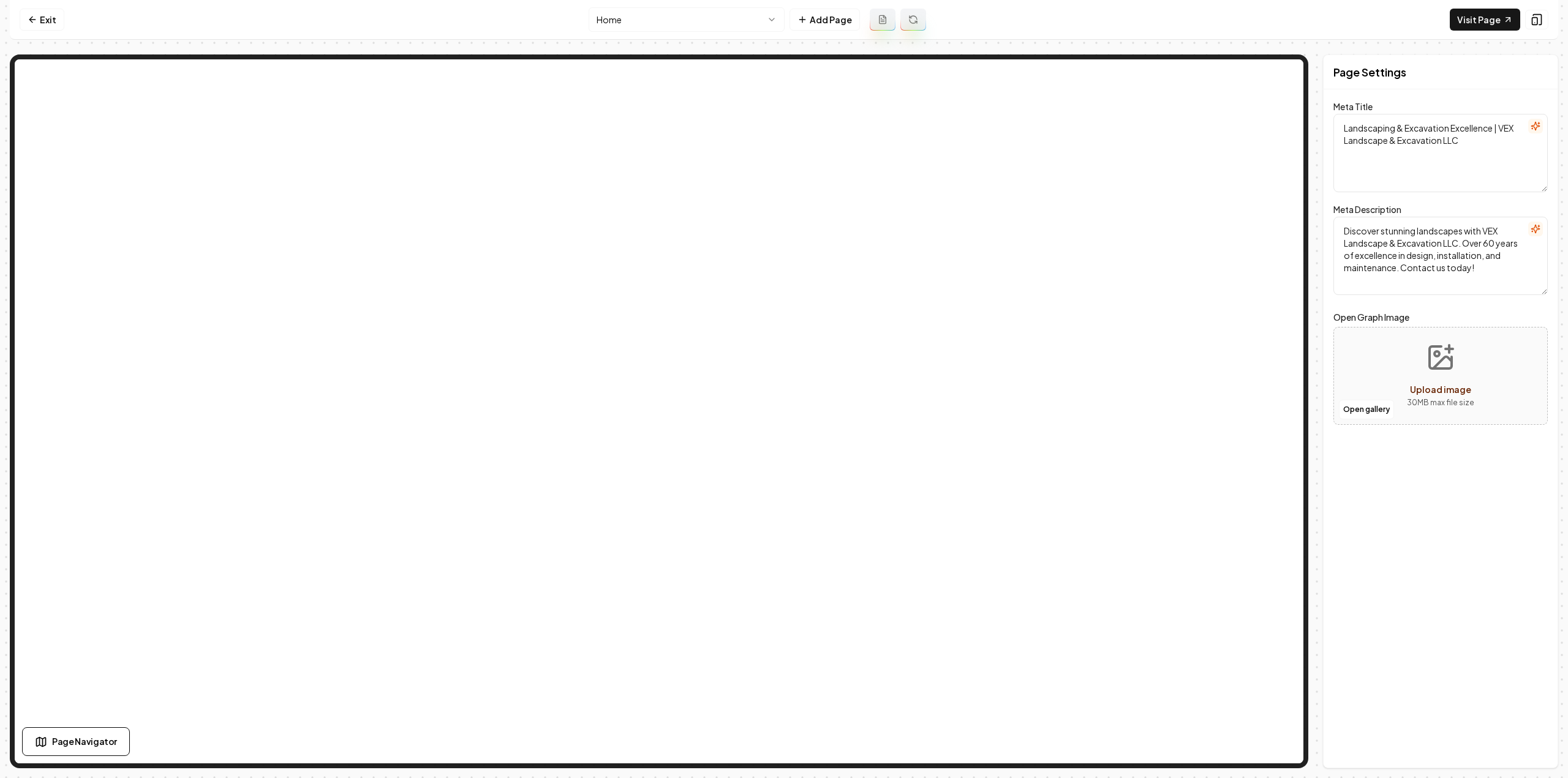 click on "Exit Home Add Page Visit Page" at bounding box center (784, 20) 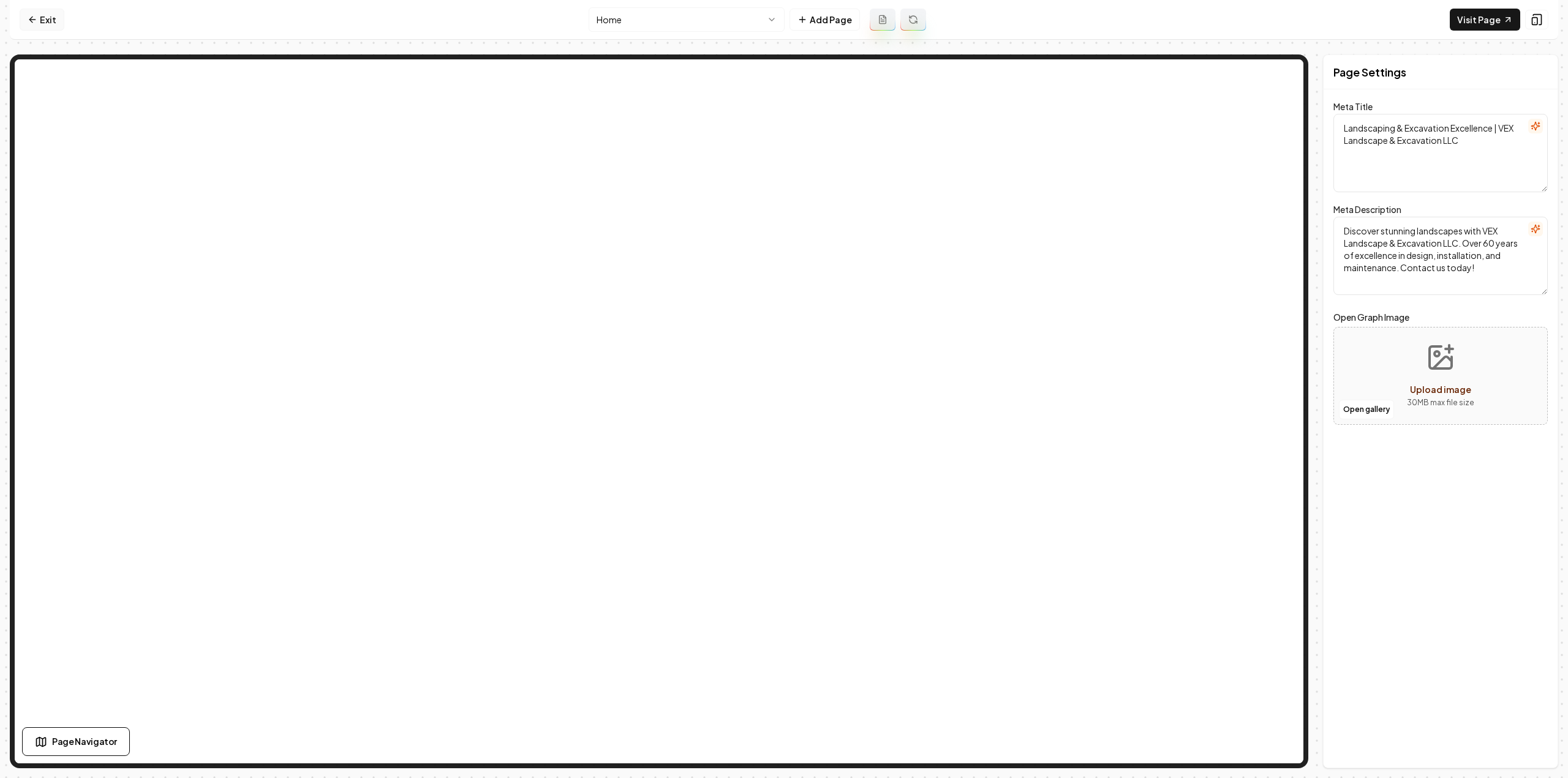 click on "Exit" at bounding box center [42, 20] 